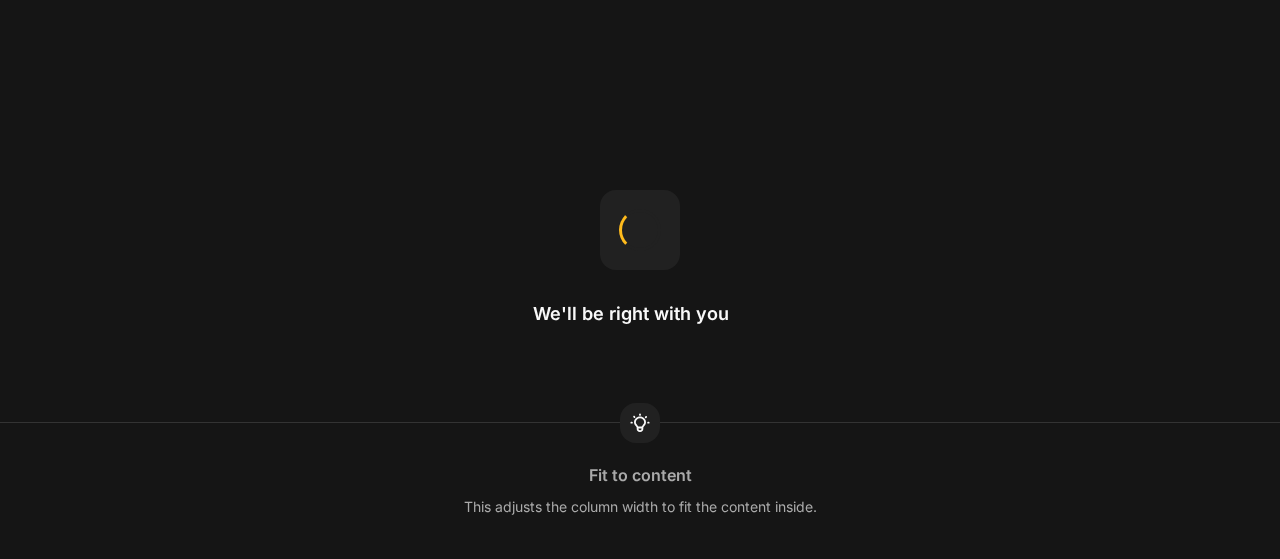 scroll, scrollTop: 0, scrollLeft: 0, axis: both 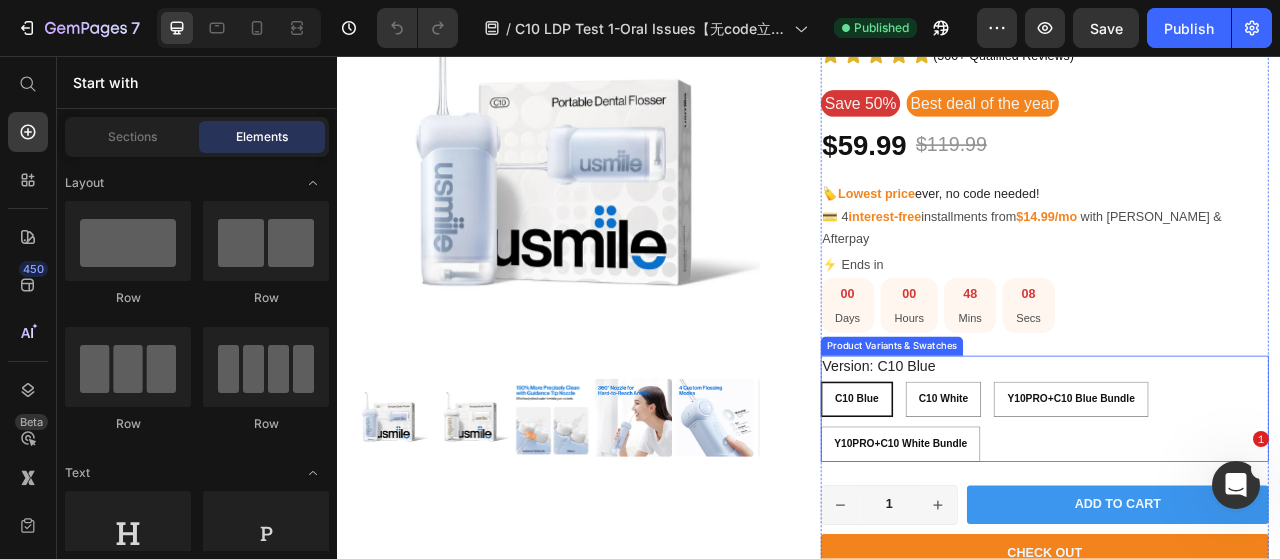 click on "C10 Blue C10 Blue C10 Blue C10 White C10 White C10 White Y10PRO+C10 Blue Bundle Y10PRO+C10 Blue Bundle Y10PRO+C10 Blue Bundle Y10PRO+C10 White Bundle Y10PRO+C10 White Bundle Y10PRO+C10 White Bundle" at bounding box center [1237, 522] 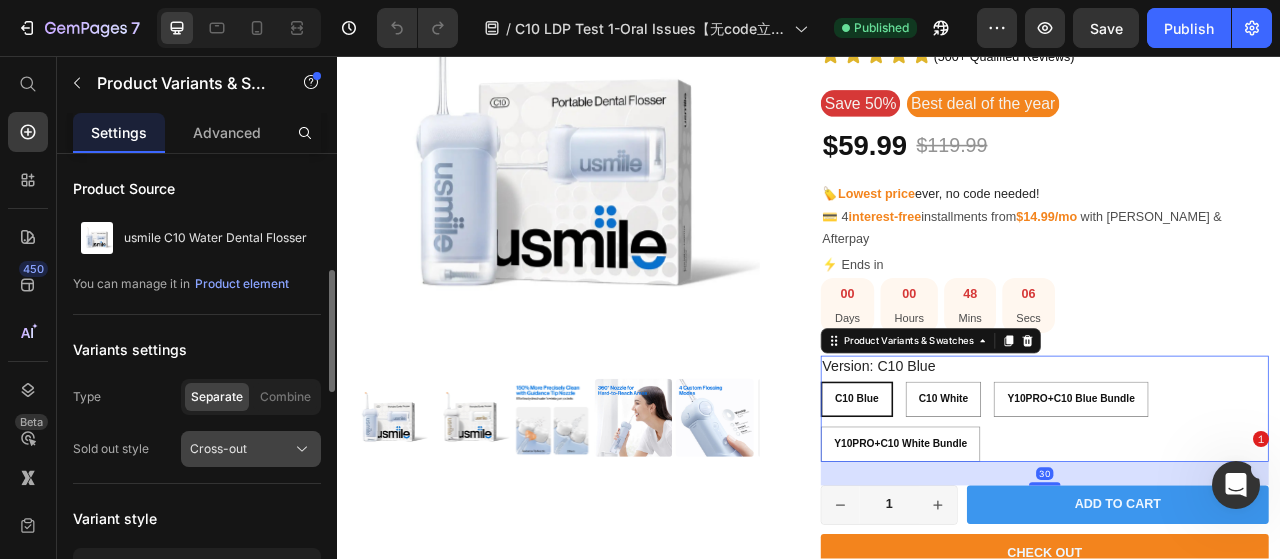 scroll, scrollTop: 96, scrollLeft: 0, axis: vertical 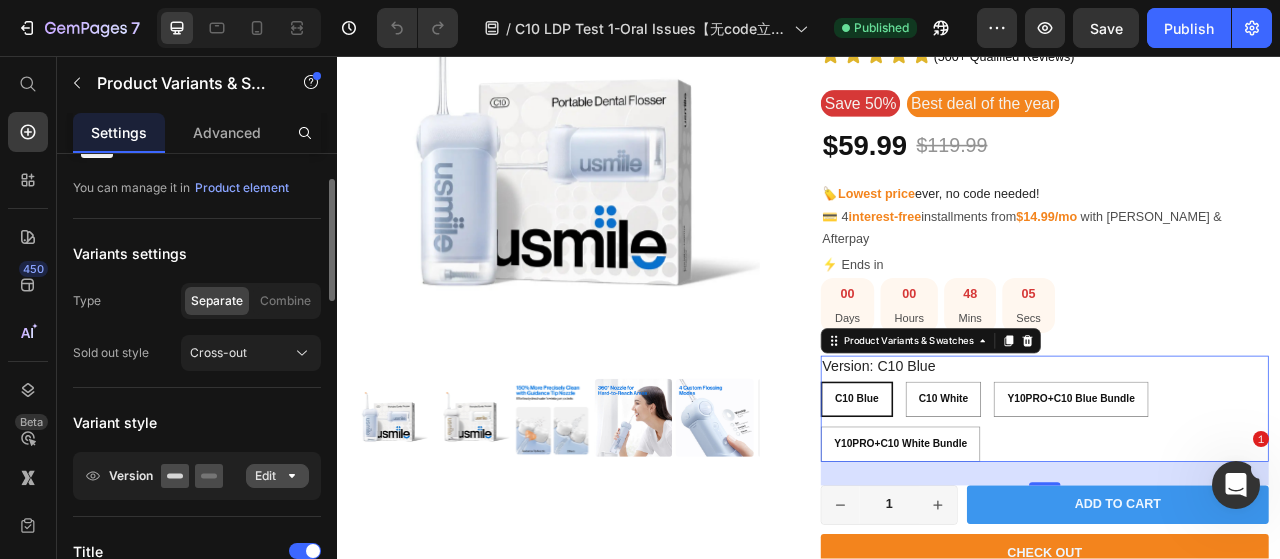click on "Edit" at bounding box center (277, 476) 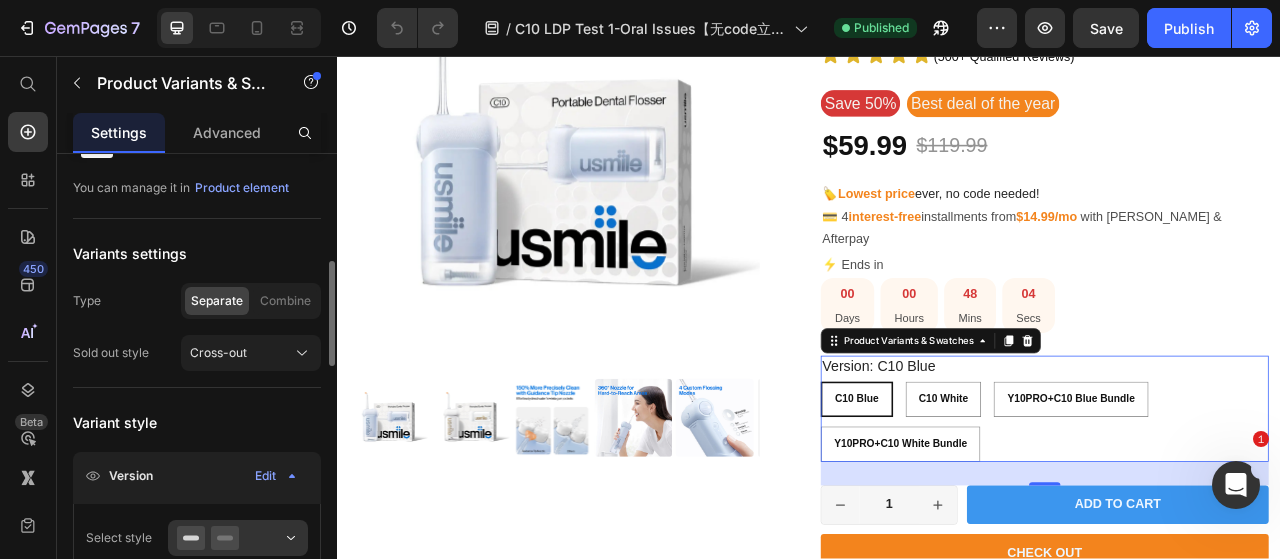 scroll, scrollTop: 257, scrollLeft: 0, axis: vertical 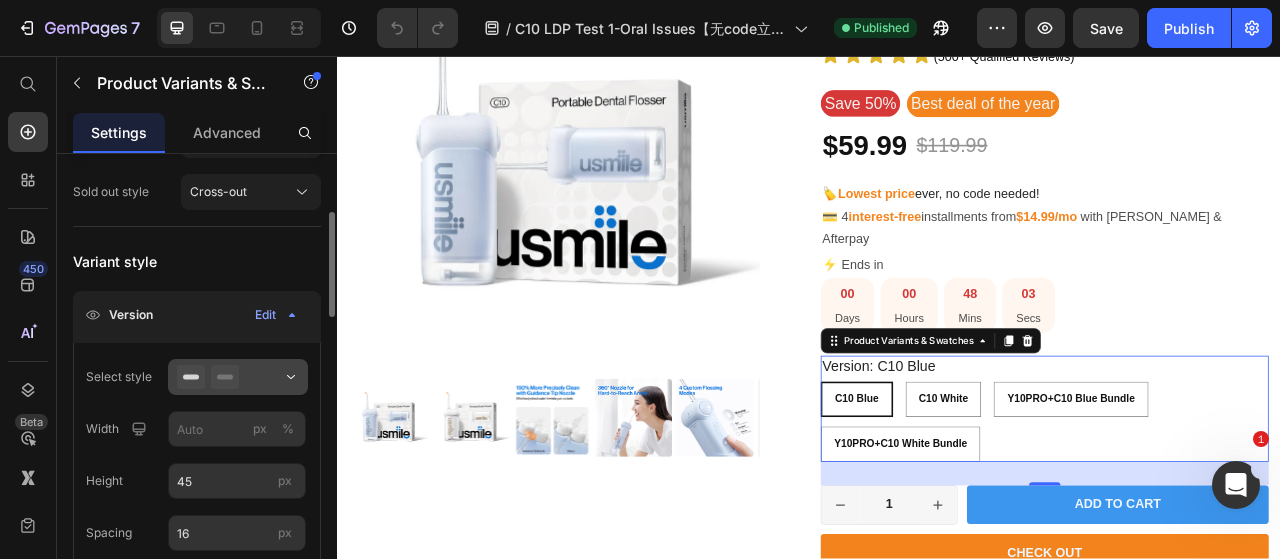 click at bounding box center (238, 377) 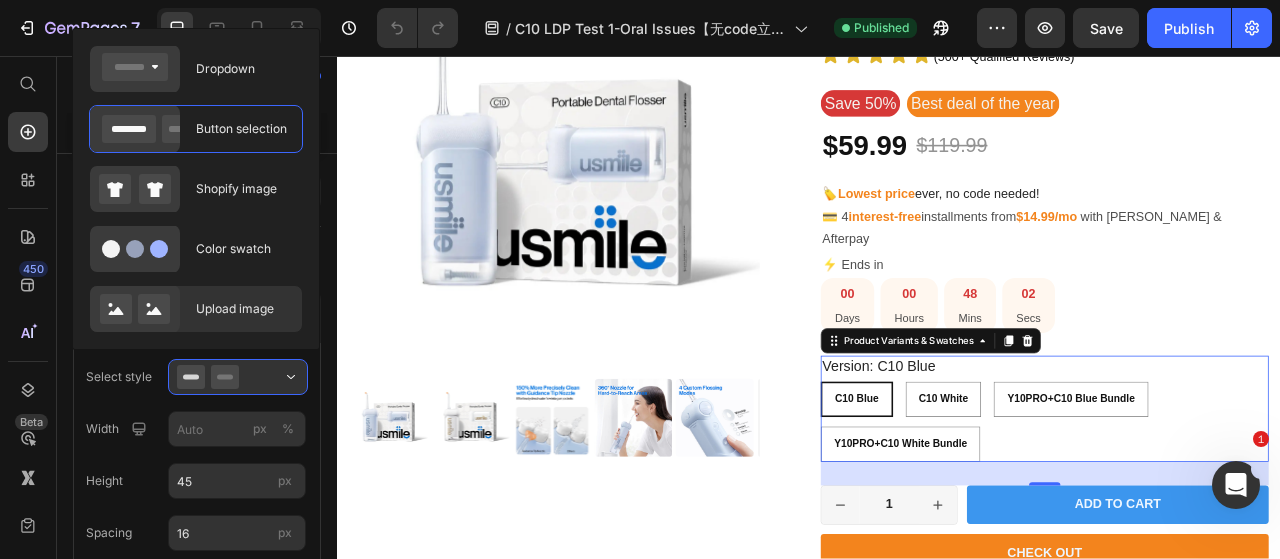 click on "Upload image" at bounding box center [243, 309] 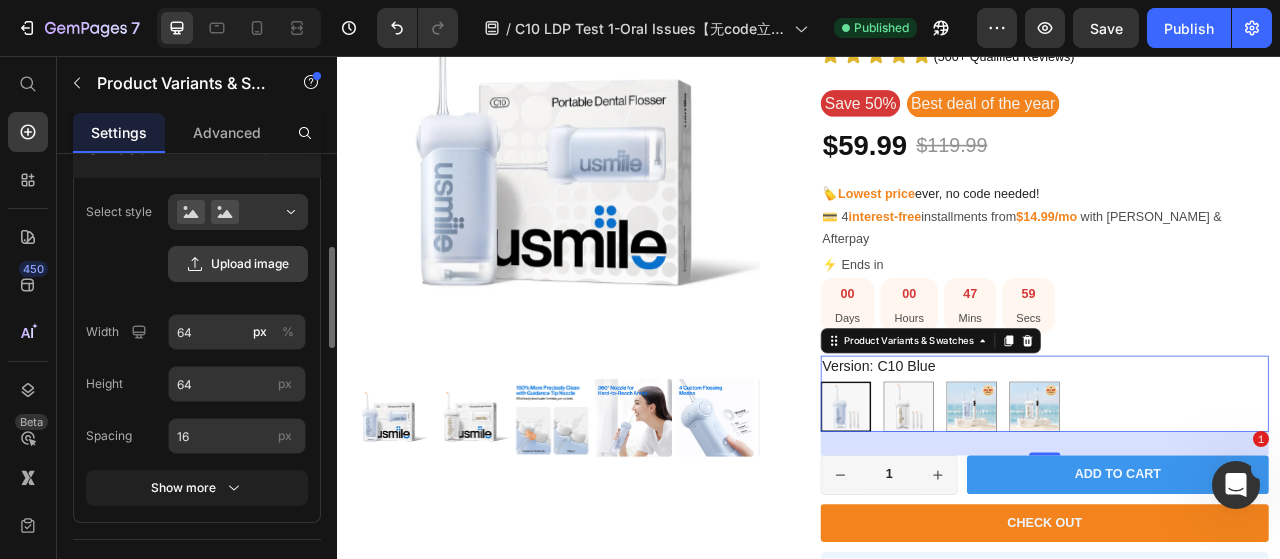scroll, scrollTop: 424, scrollLeft: 0, axis: vertical 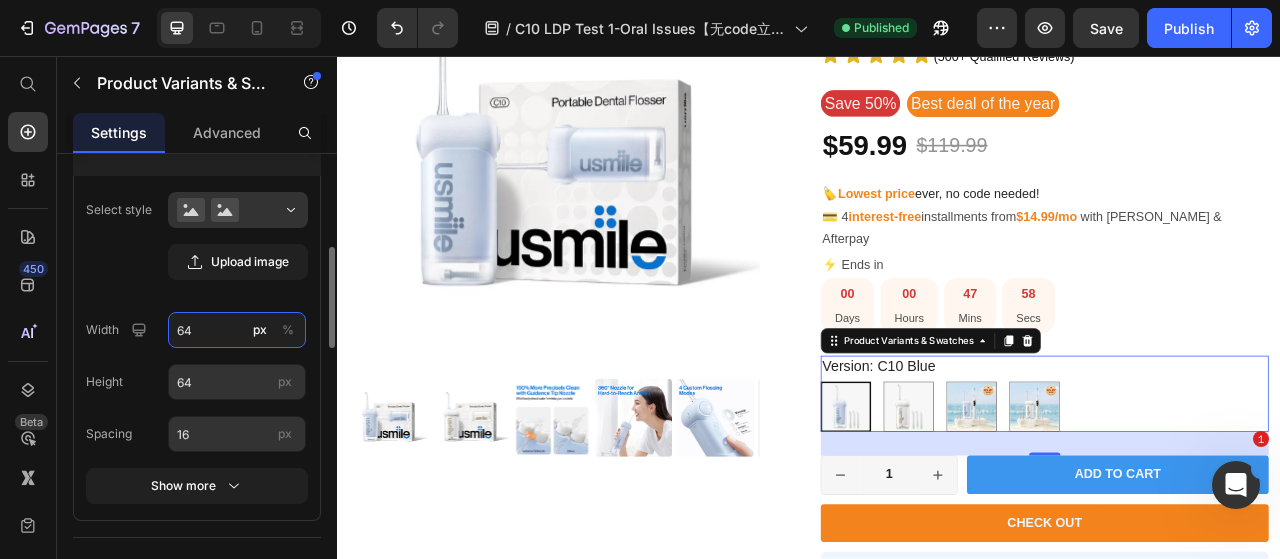 click on "64" at bounding box center (237, 330) 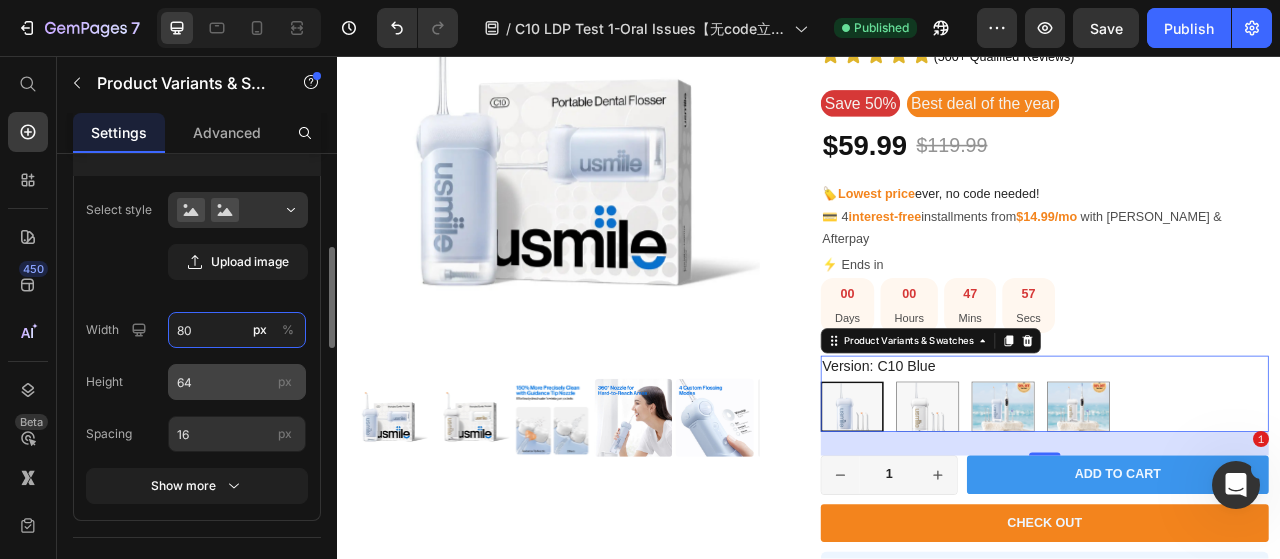 type on "80" 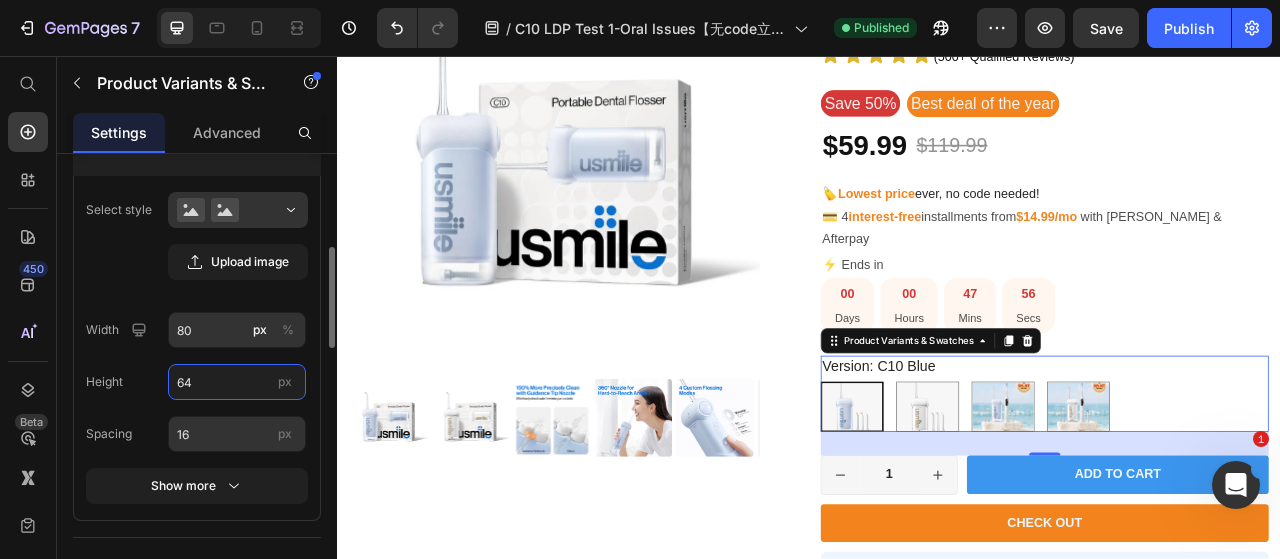 click on "64" at bounding box center [237, 382] 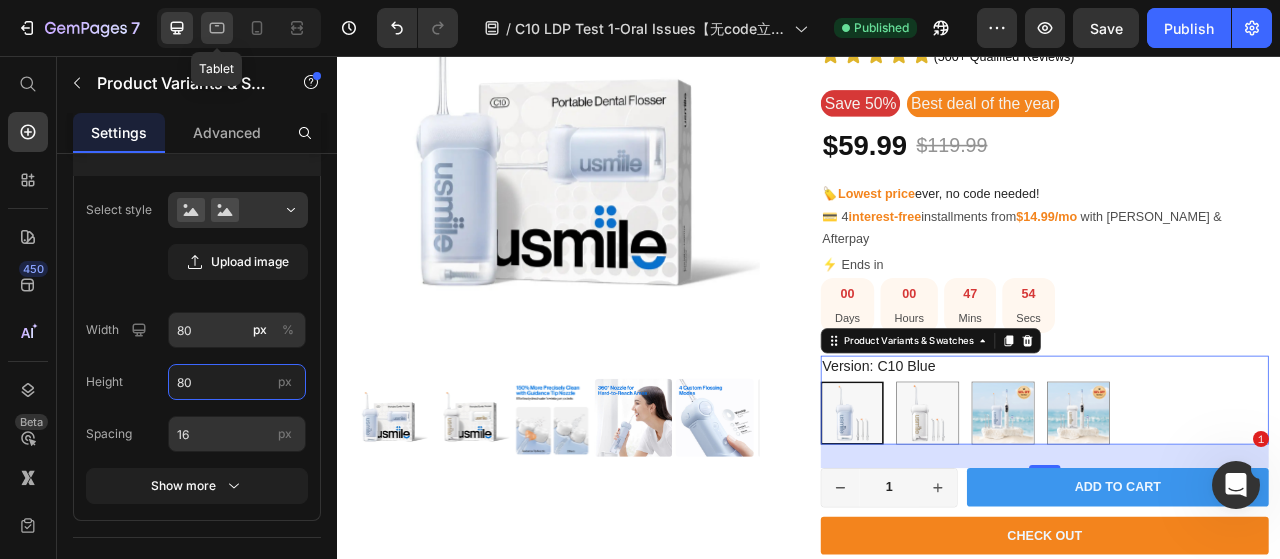 type on "80" 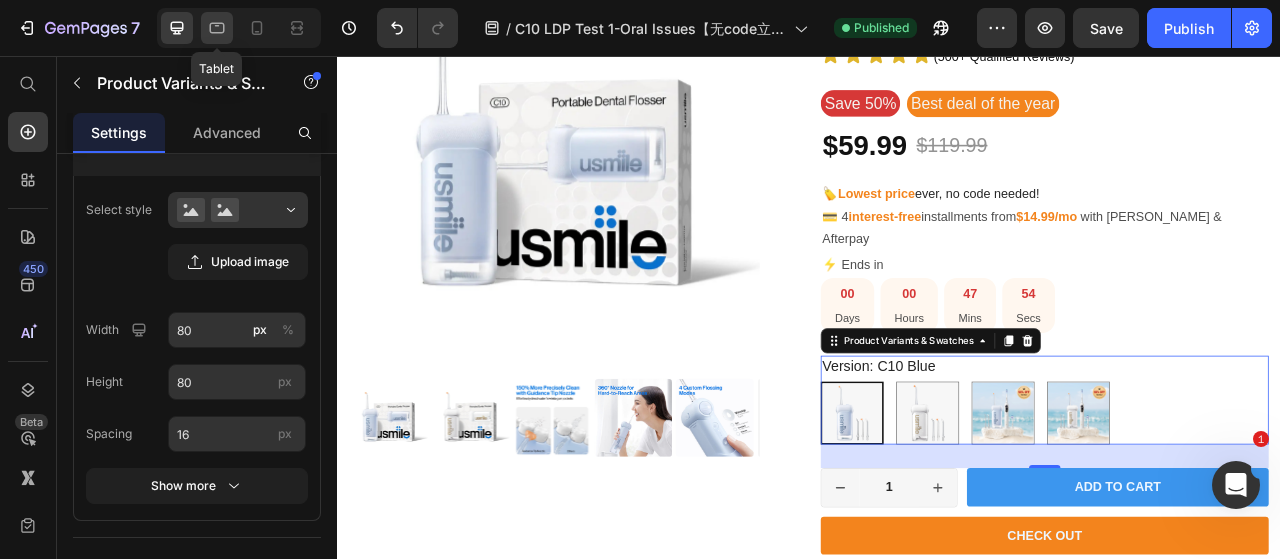 click 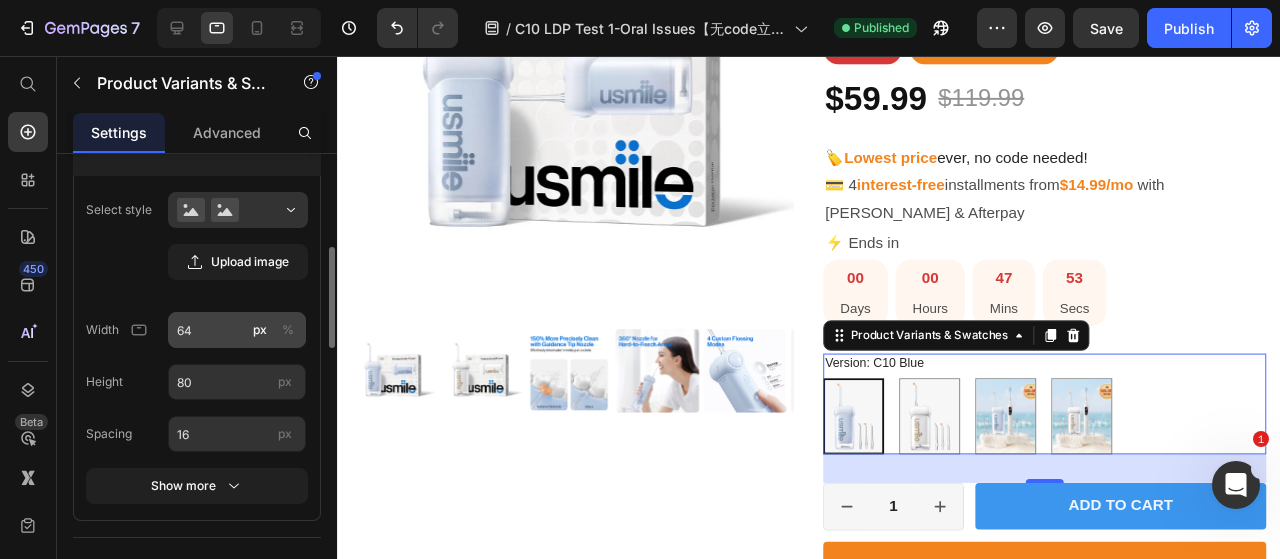scroll, scrollTop: 478, scrollLeft: 0, axis: vertical 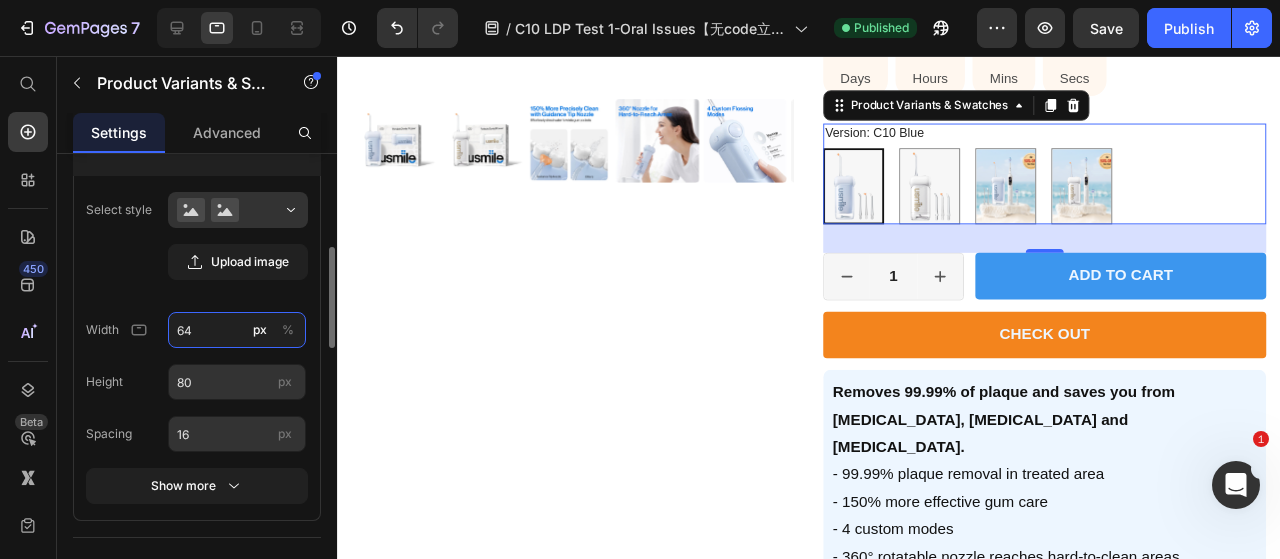 click on "64" at bounding box center (237, 330) 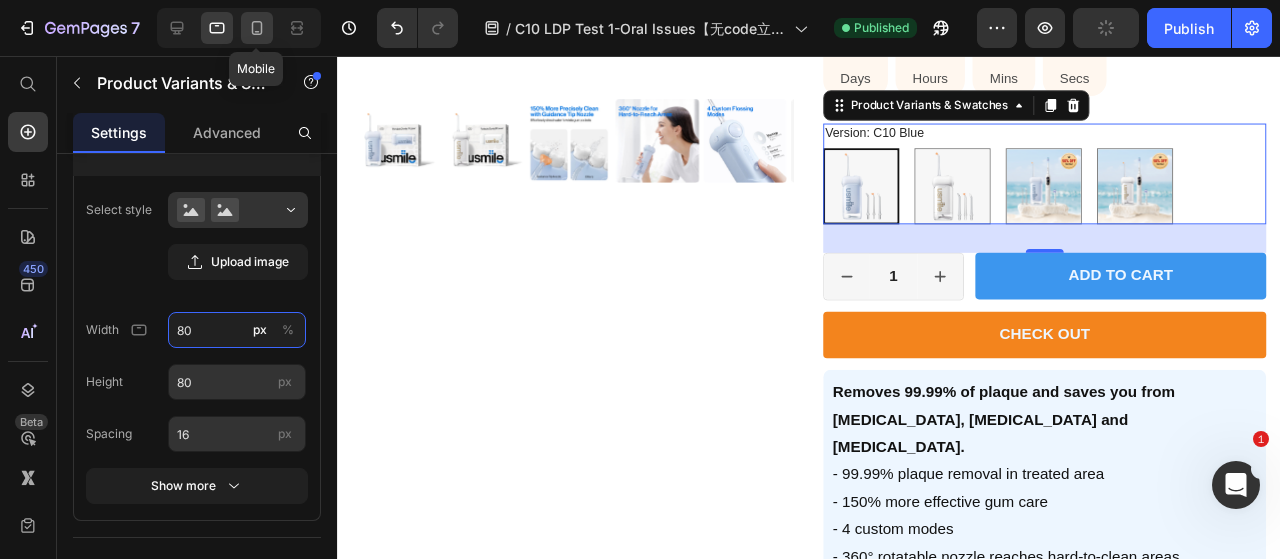 type on "80" 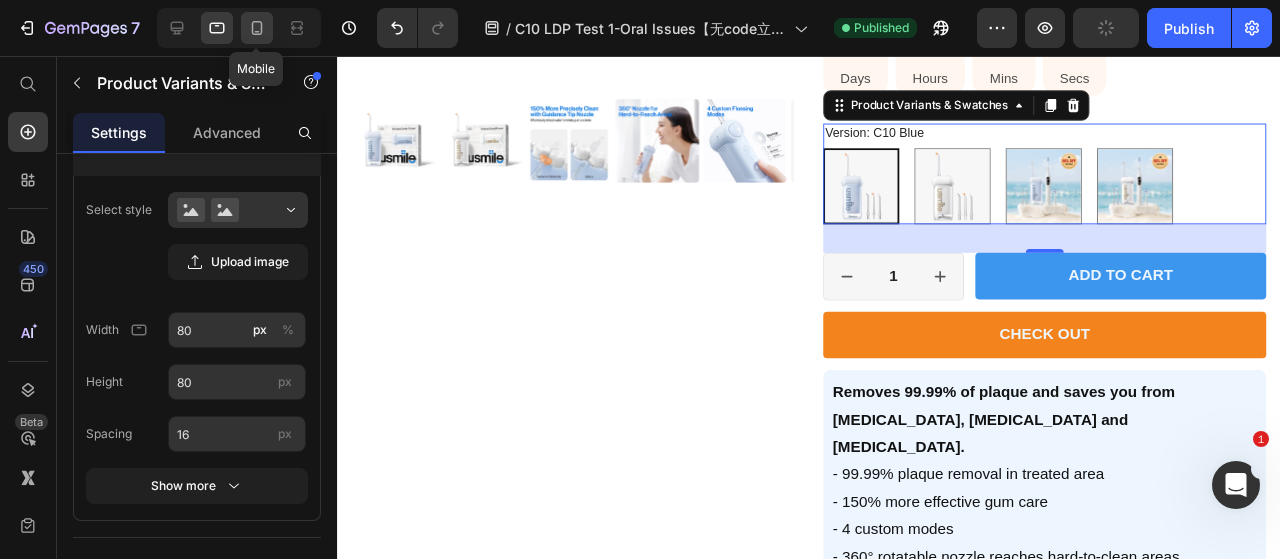 click 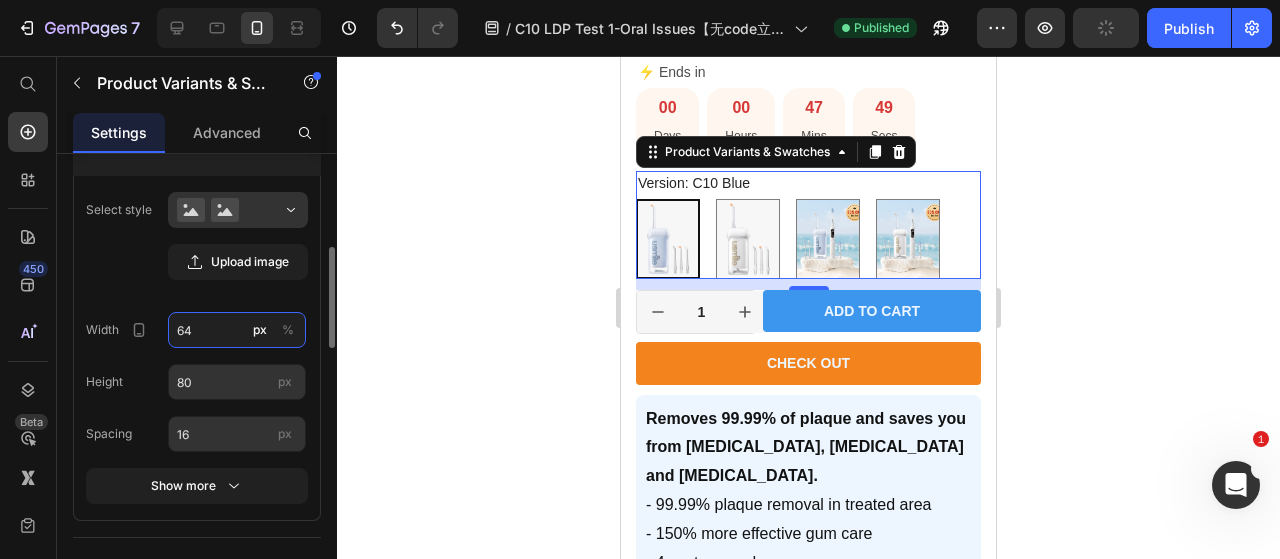 scroll, scrollTop: 686, scrollLeft: 0, axis: vertical 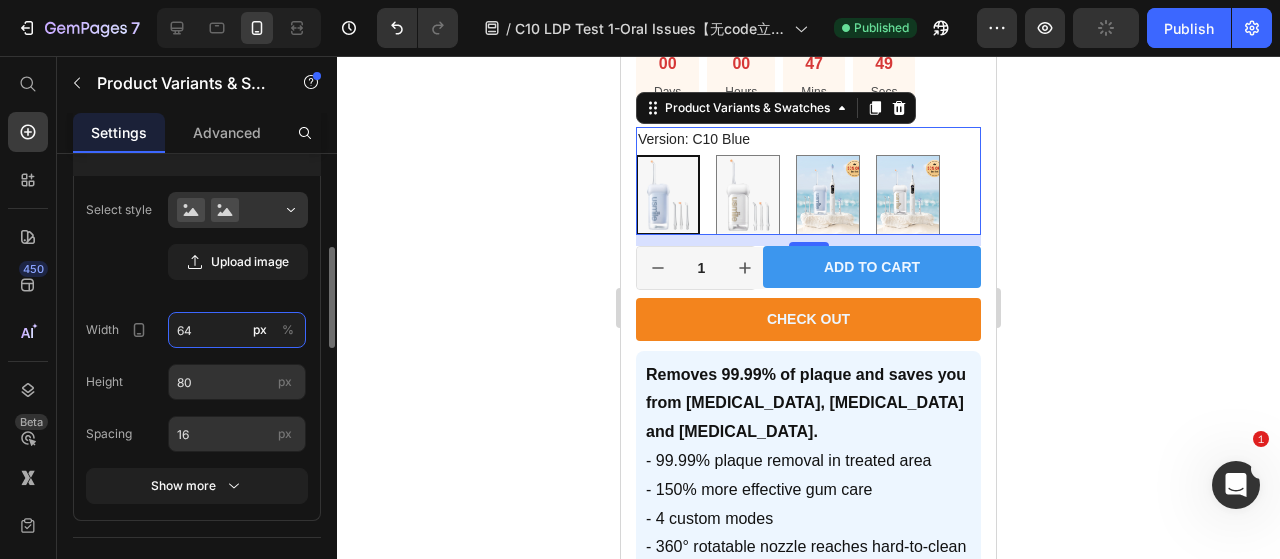 click on "64" at bounding box center [237, 330] 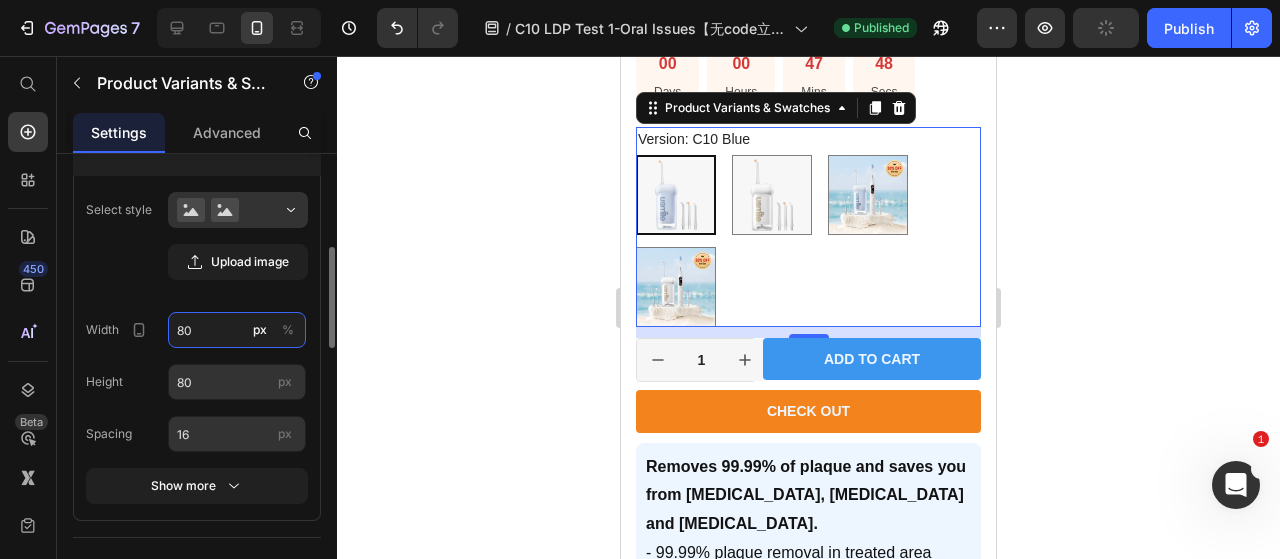 type on "80" 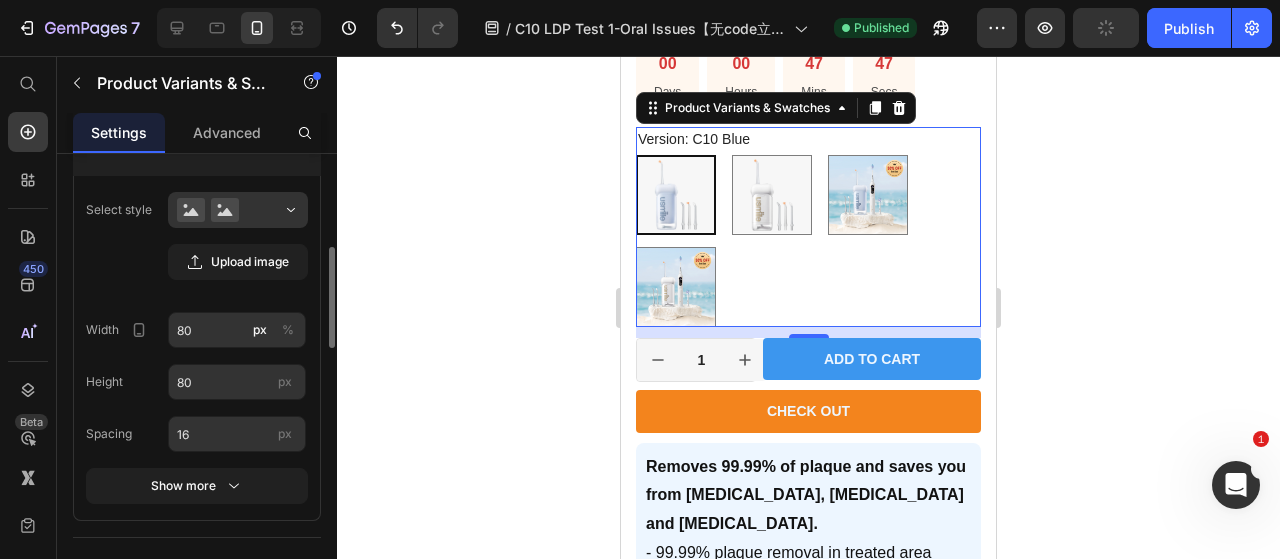 click on "Select style Upload image Width 80 px % Height 80 px Spacing 16 px Show more" 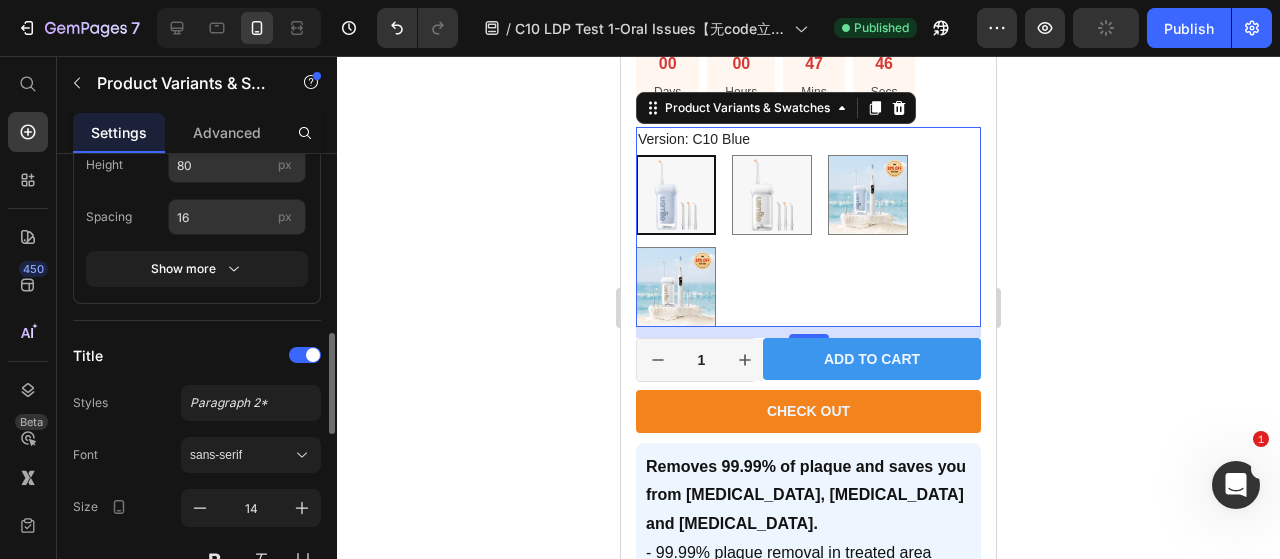 scroll, scrollTop: 676, scrollLeft: 0, axis: vertical 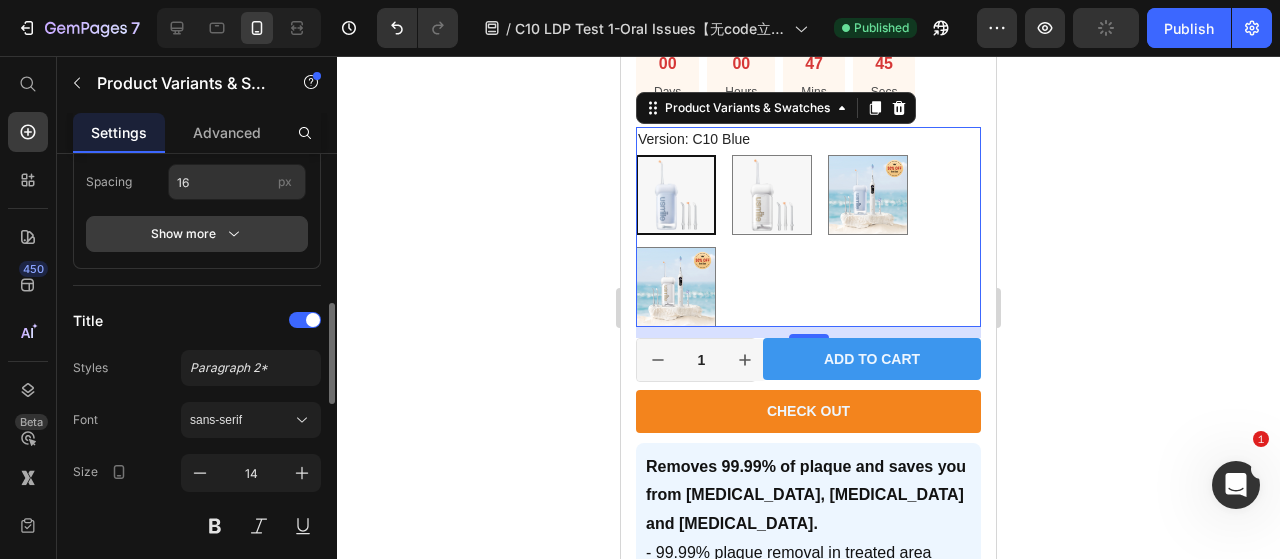 click on "Show more" at bounding box center (197, 234) 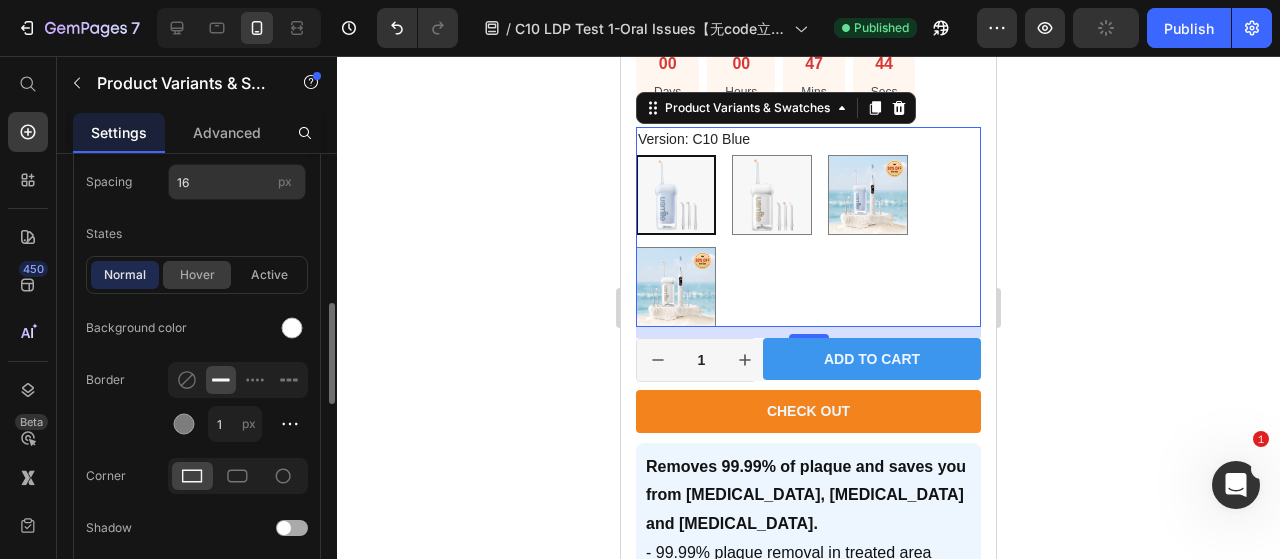 click on "hover" at bounding box center (197, 275) 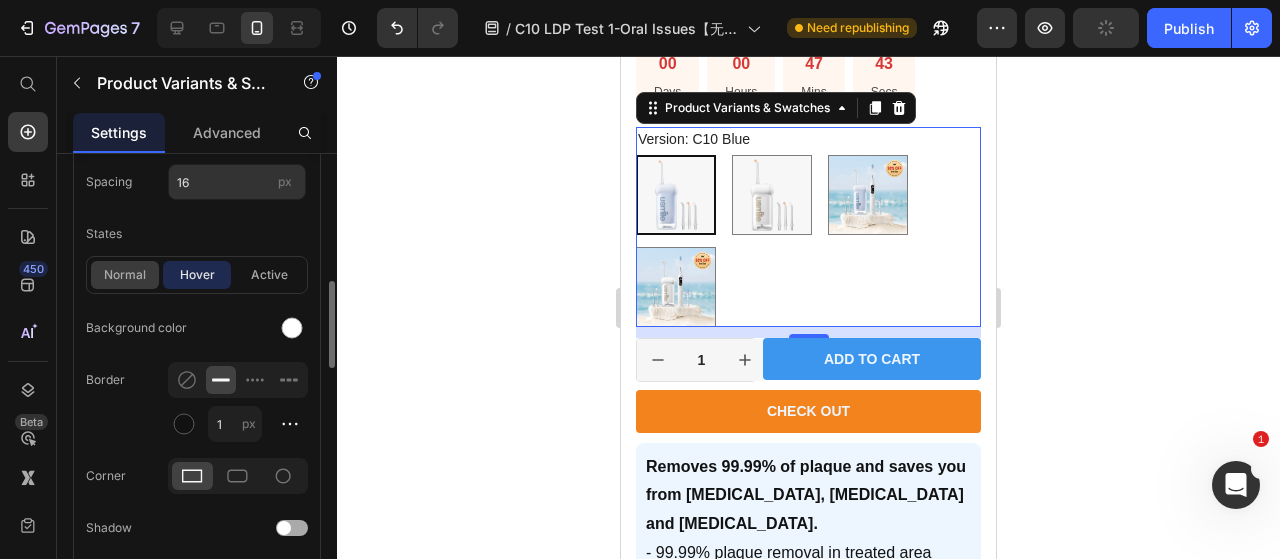 click on "normal" at bounding box center (125, 275) 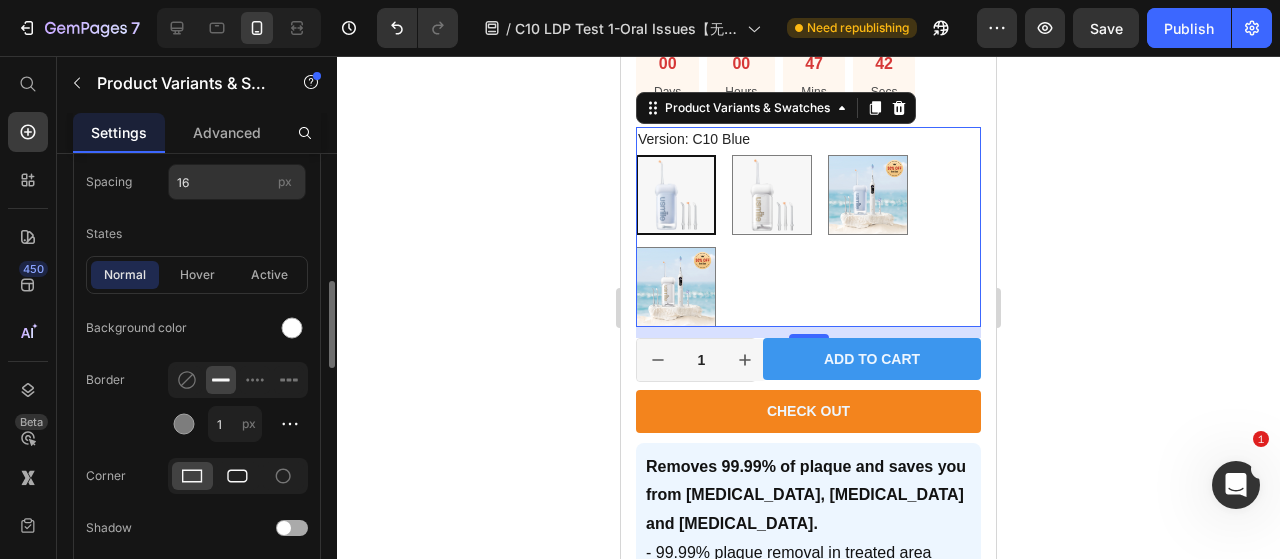 click 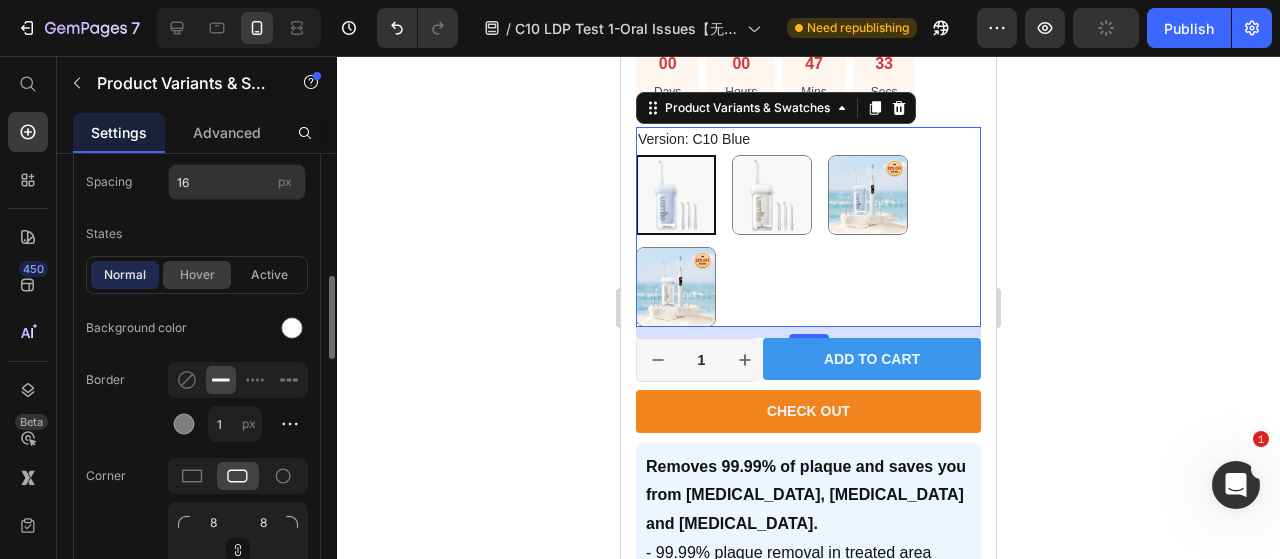 click on "hover" at bounding box center [197, 275] 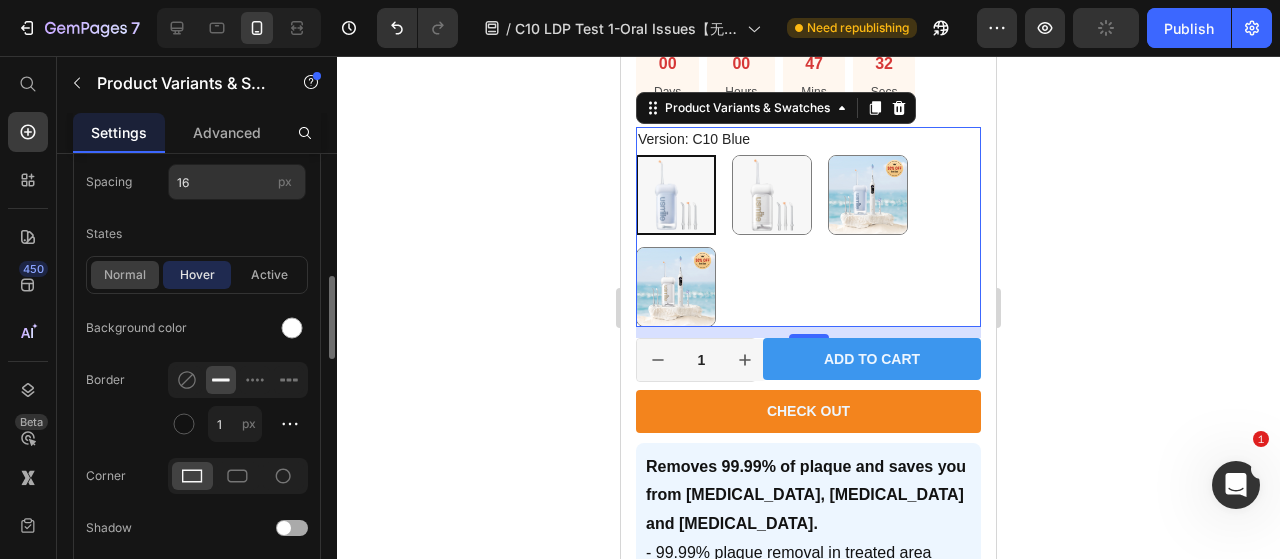 click on "normal" at bounding box center (125, 275) 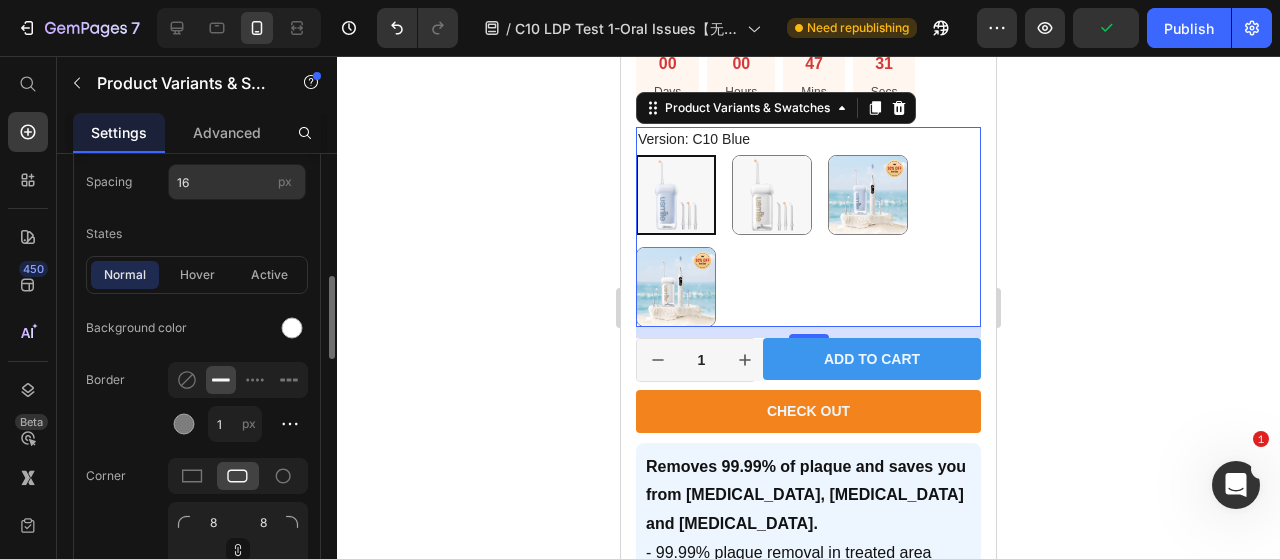 click at bounding box center (184, 424) 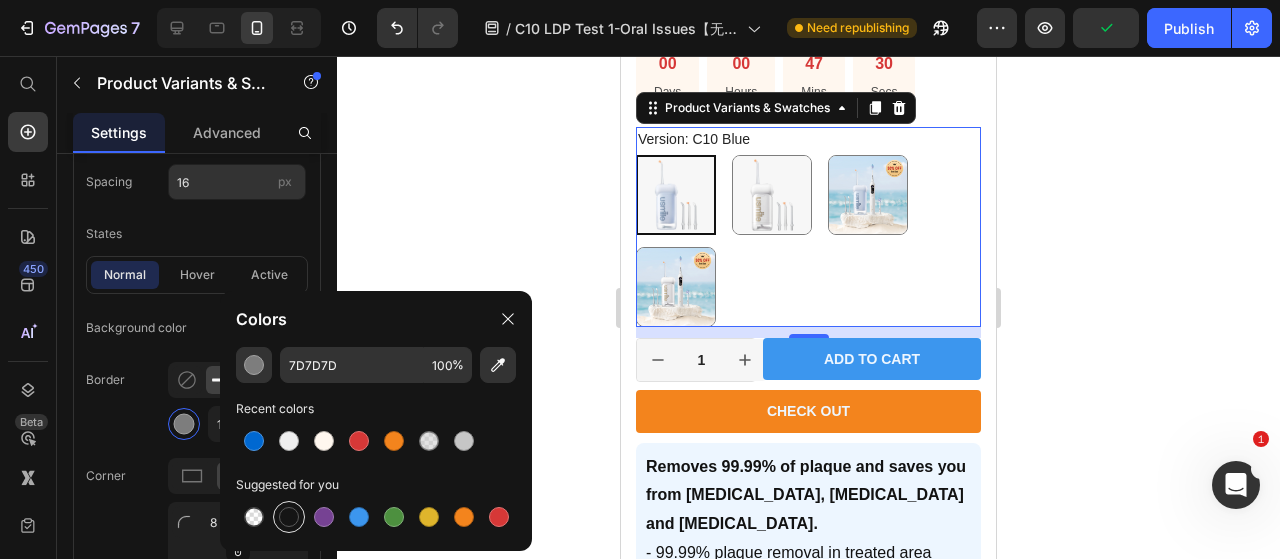click at bounding box center [289, 517] 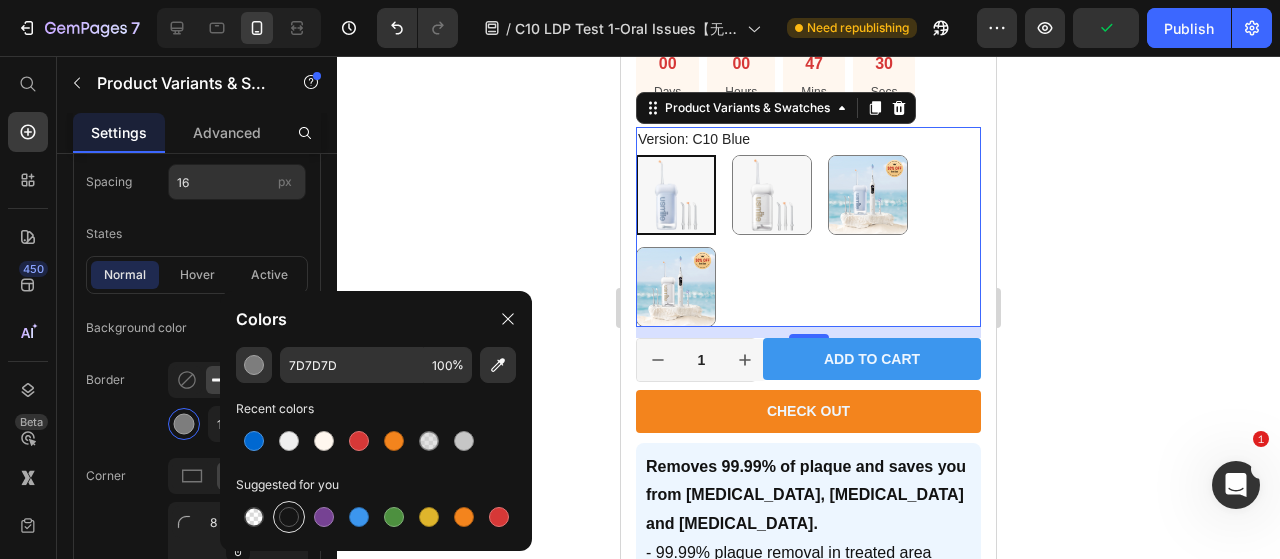 type on "151515" 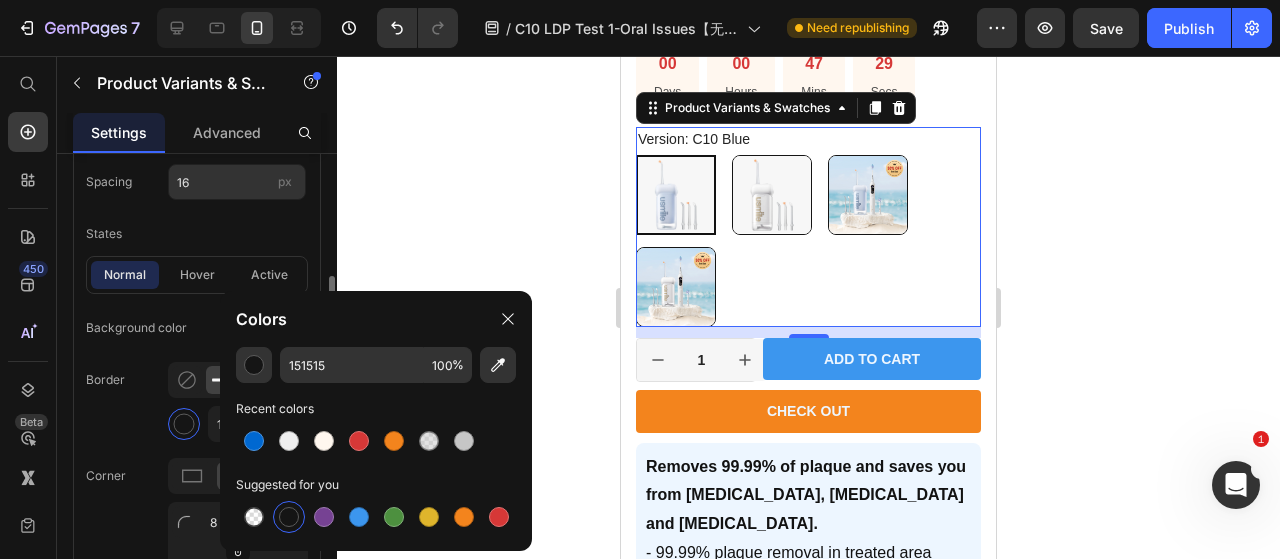 click on "normal hover active" 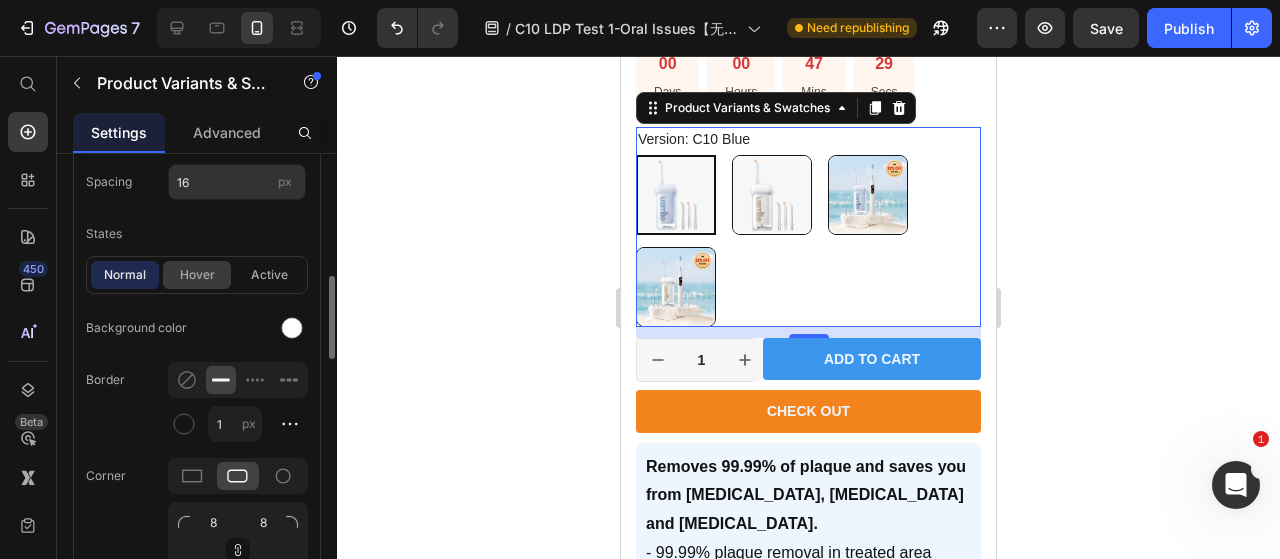 click on "hover" at bounding box center (197, 275) 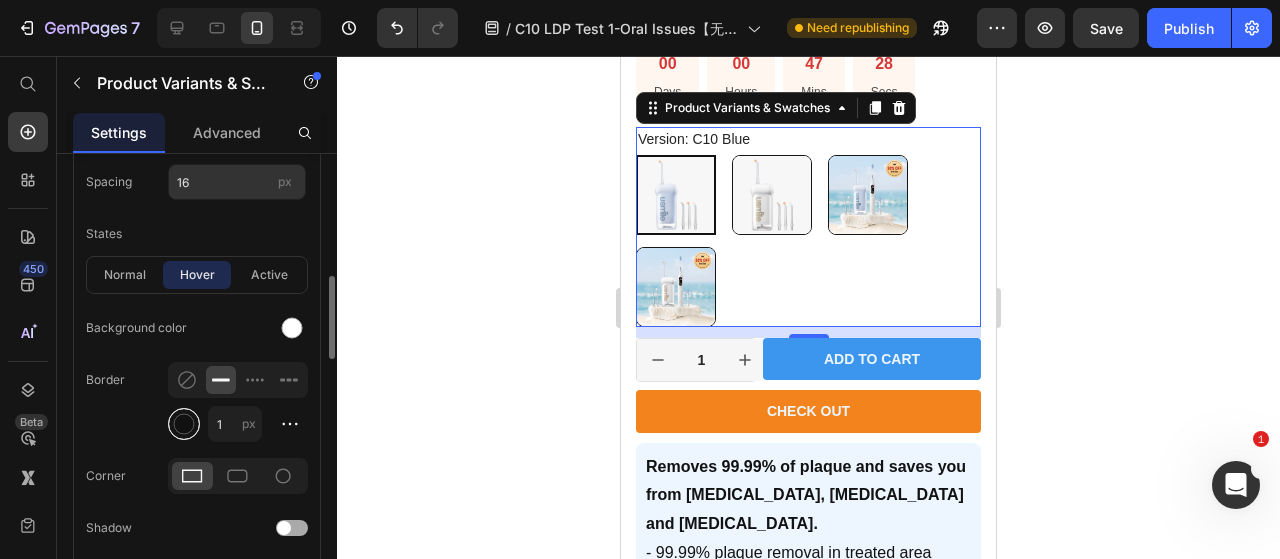 click at bounding box center (184, 424) 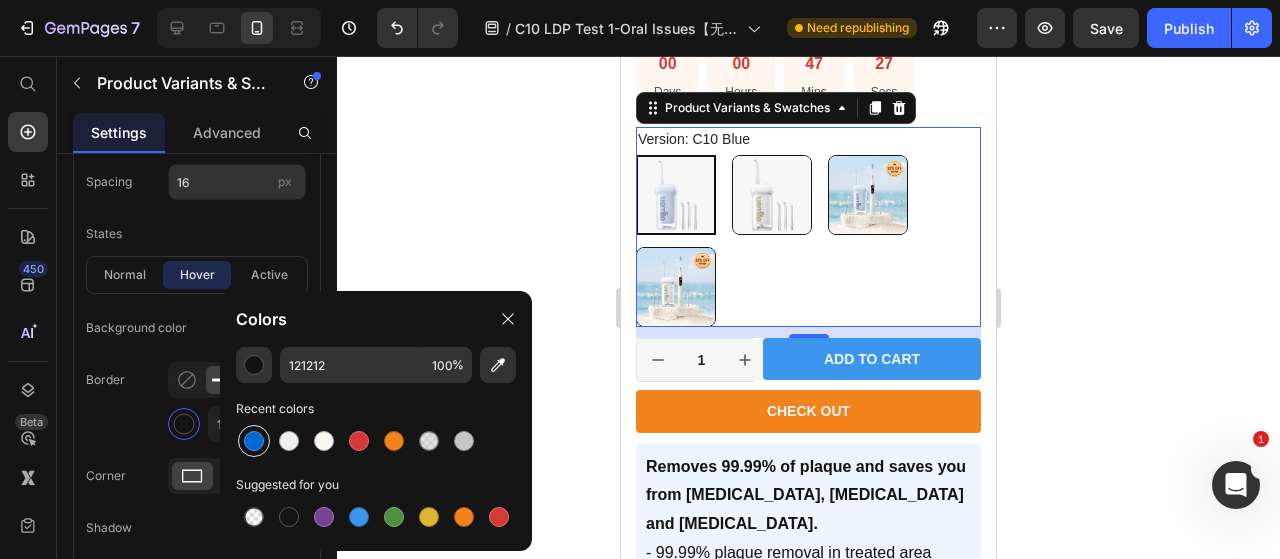 click at bounding box center (254, 441) 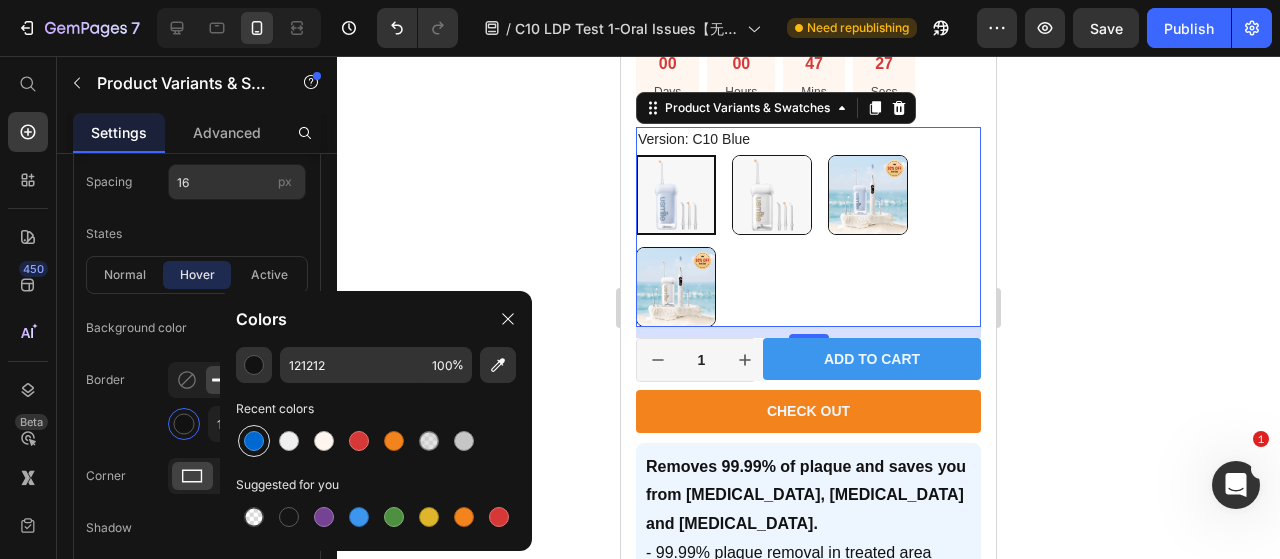 type on "0068D1" 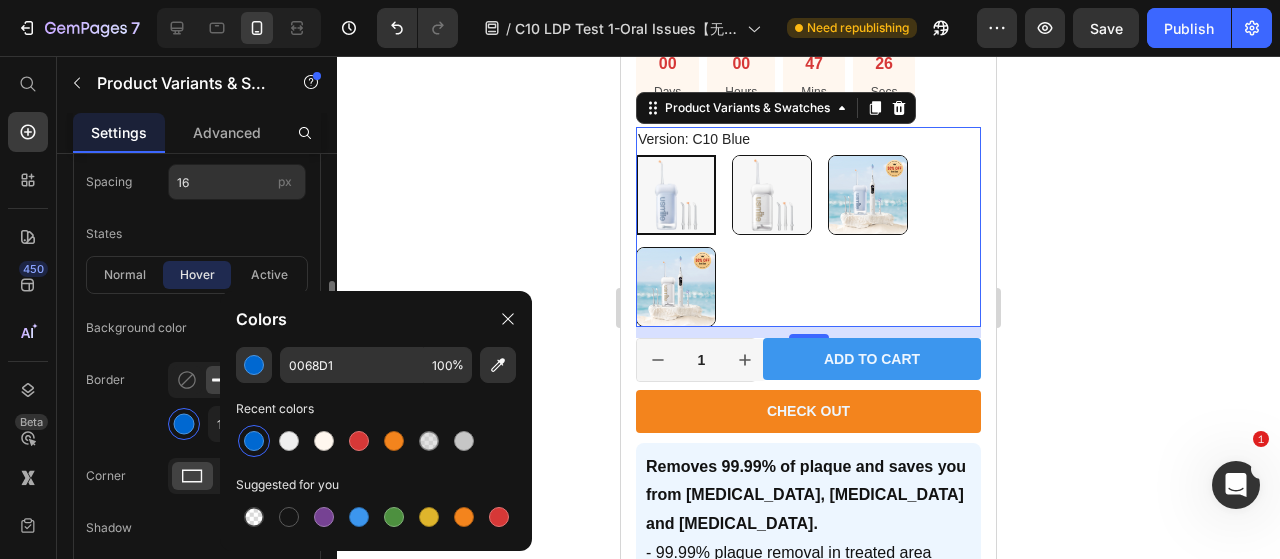 click on "Border 1 px" at bounding box center [197, 402] 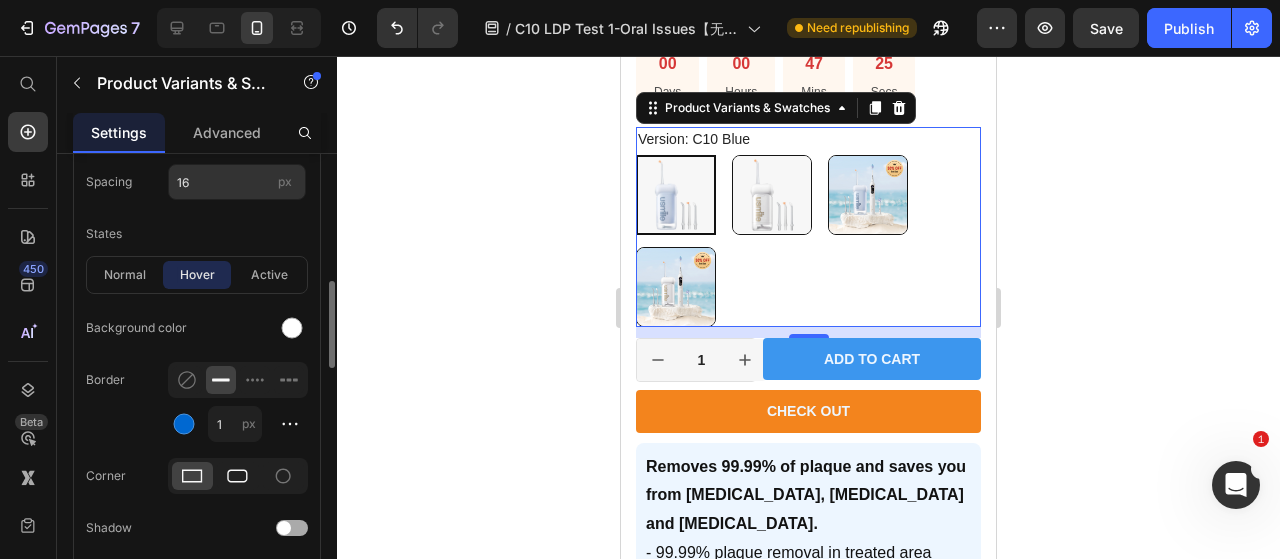click 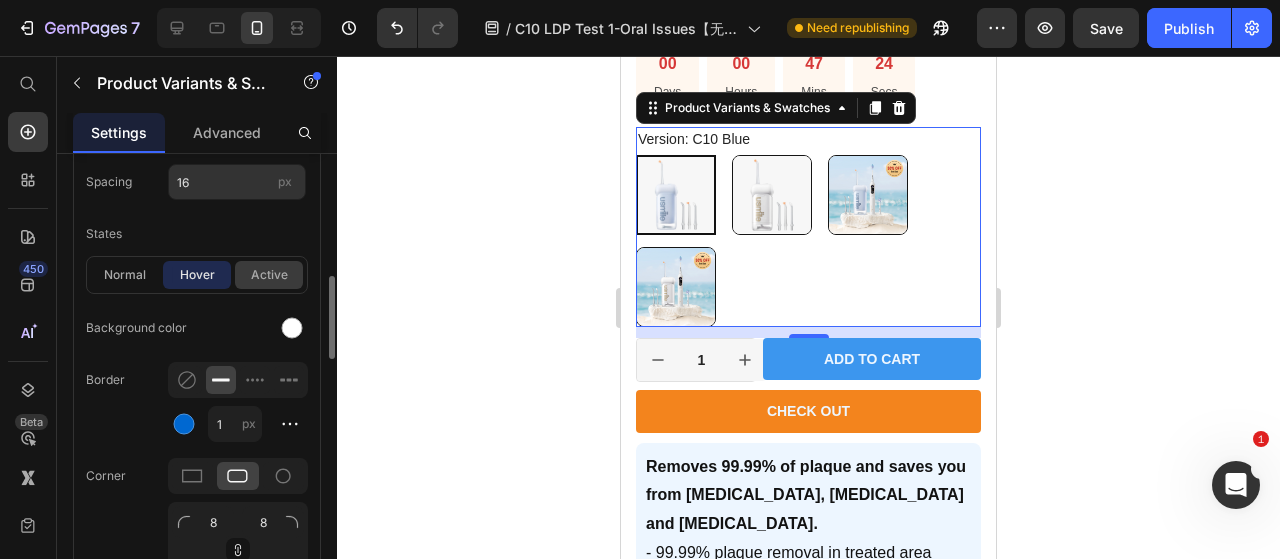 click on "active" at bounding box center [269, 275] 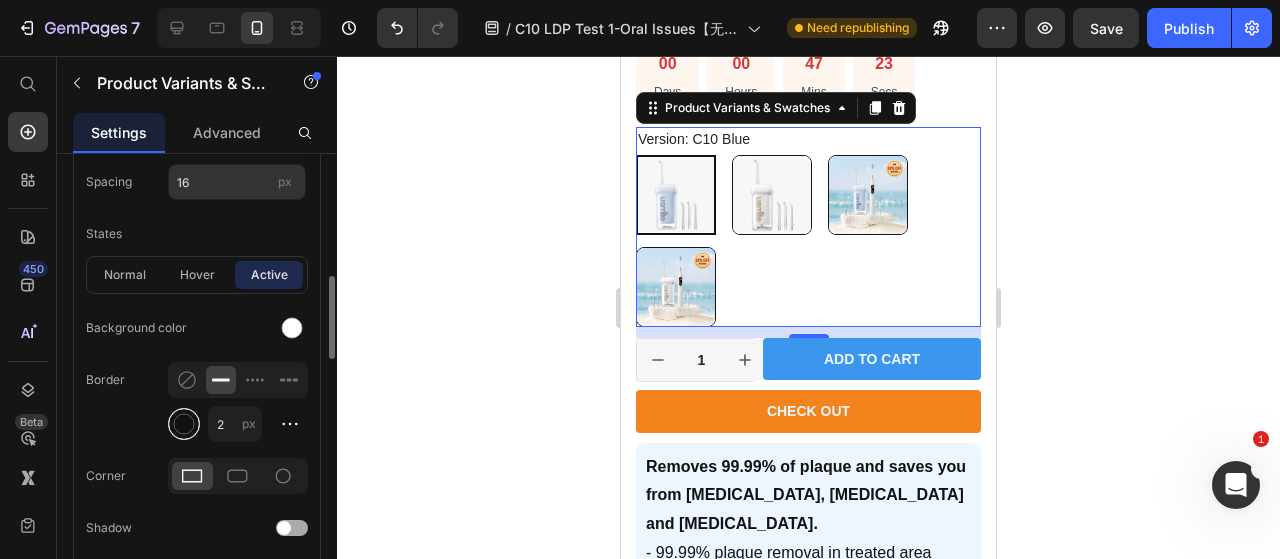 click at bounding box center (184, 424) 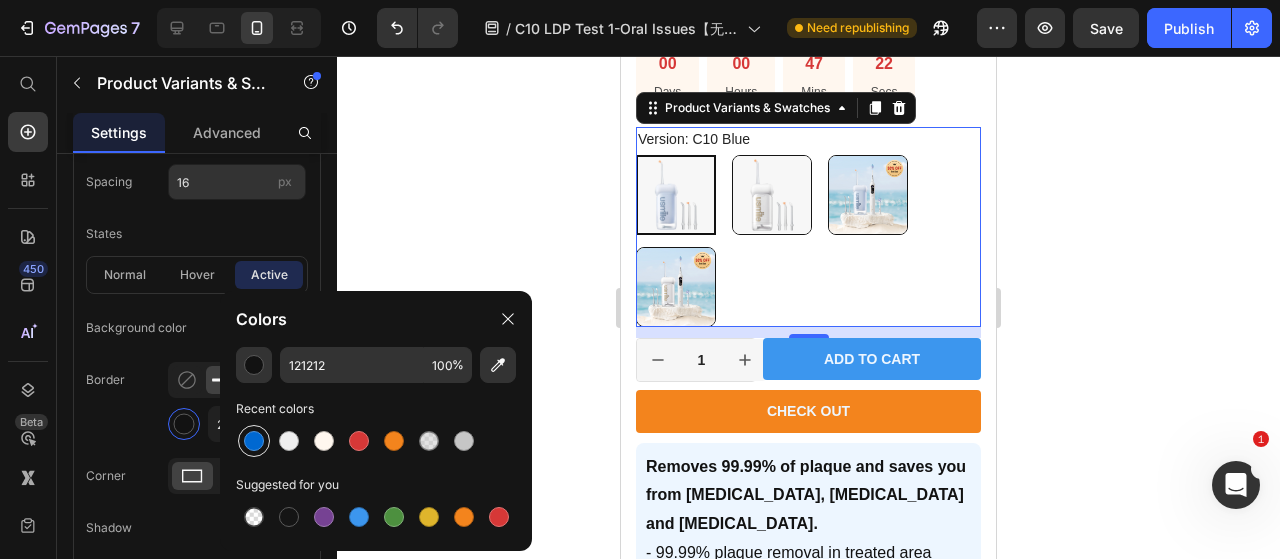 click at bounding box center (254, 441) 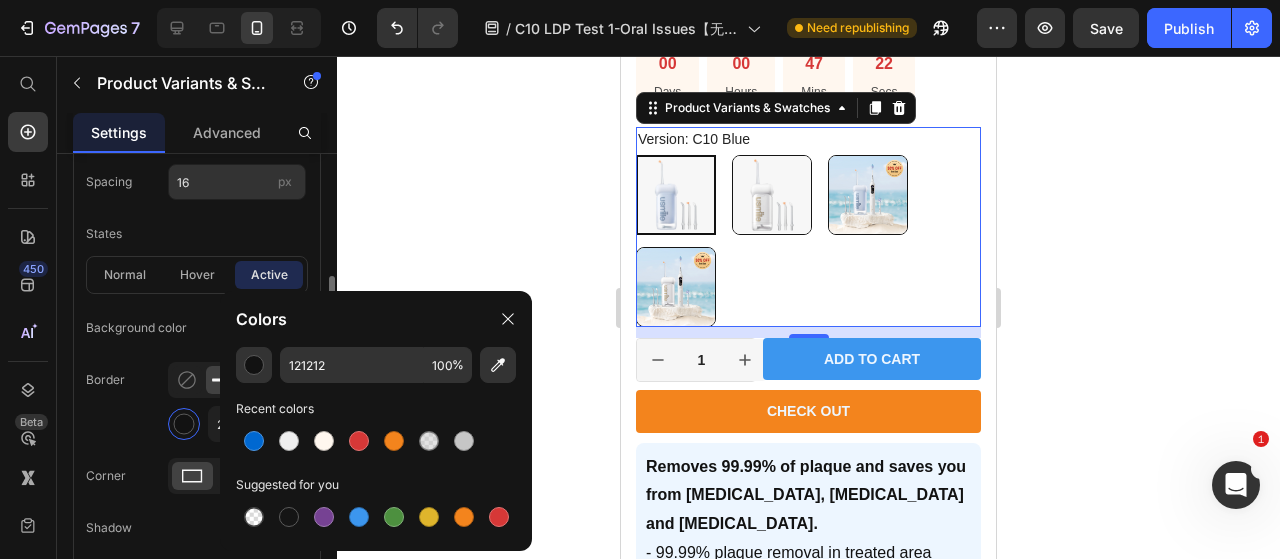 type on "0068D1" 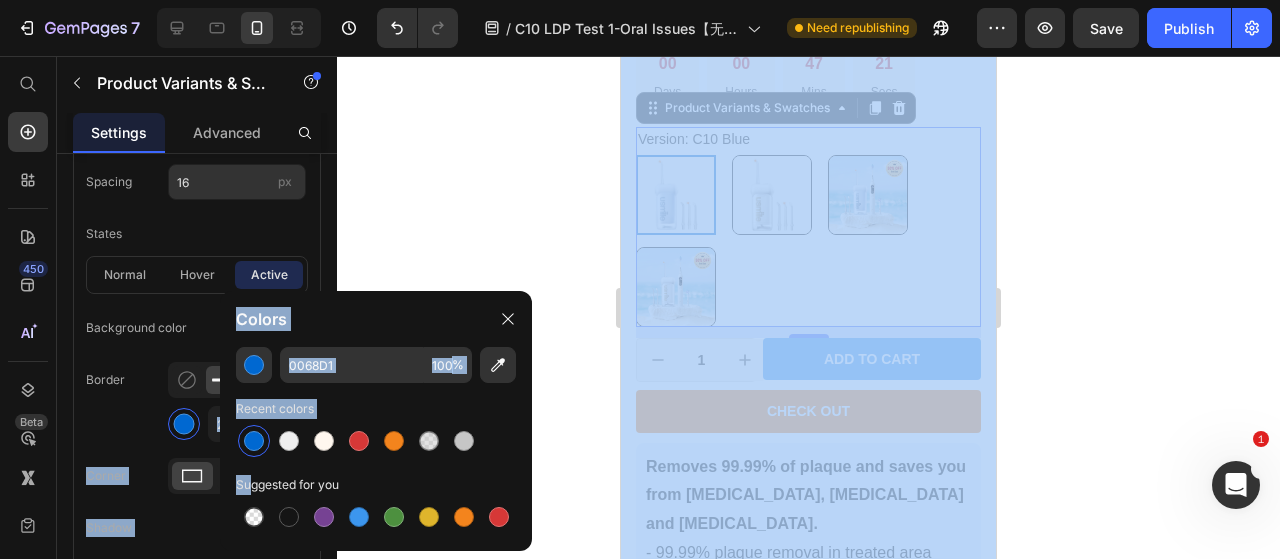 drag, startPoint x: 130, startPoint y: 429, endPoint x: 254, endPoint y: 479, distance: 133.70116 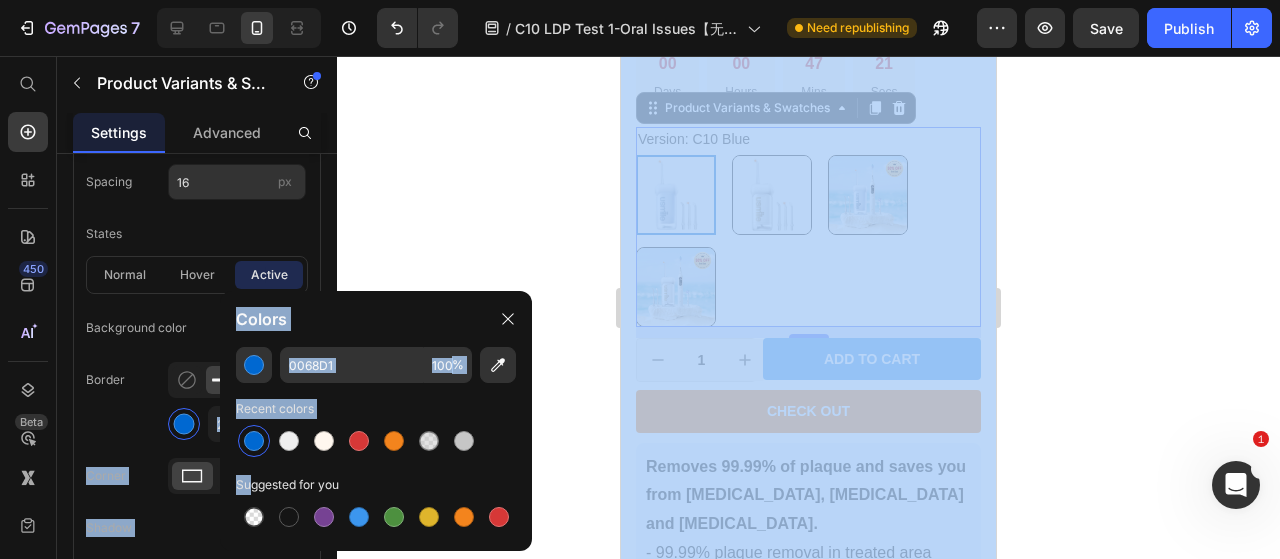 click on "7  Version history  /  C10 LDP Test 1-Oral Issues【无code立减】 Need republishing Preview  Save   Publish  450 Beta Start with Sections Elements Hero Section Product Detail Brands Trusted Badges Guarantee Product Breakdown How to use Testimonials Compare Bundle FAQs Social Proof Brand Story Product List Collection Blog List Contact Sticky Add to Cart Custom Footer Browse Library 450 Layout
Row
Row
Row
Row Text
Heading
Text Block Button
Button
Button
Sticky Back to top Media" at bounding box center (640, 0) 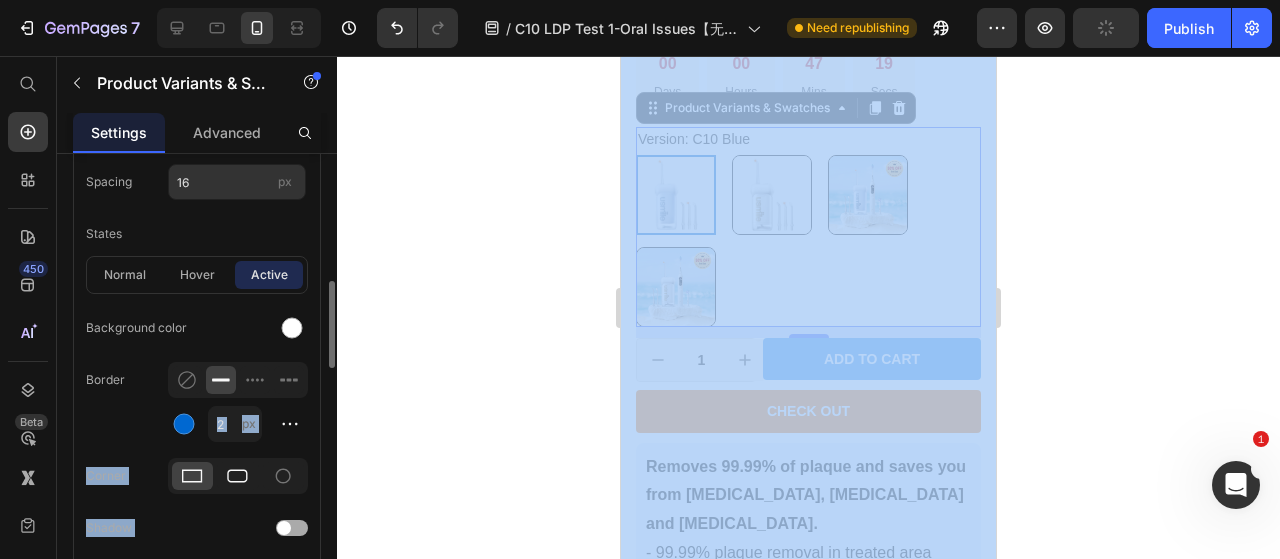 click 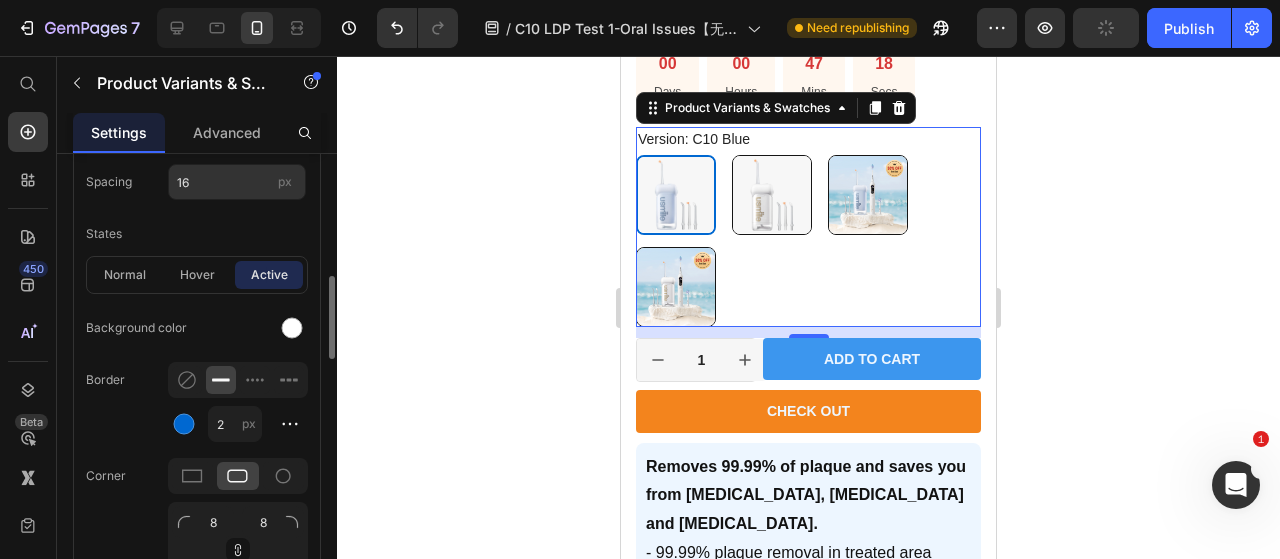 click on "Border 2 px" at bounding box center [197, 402] 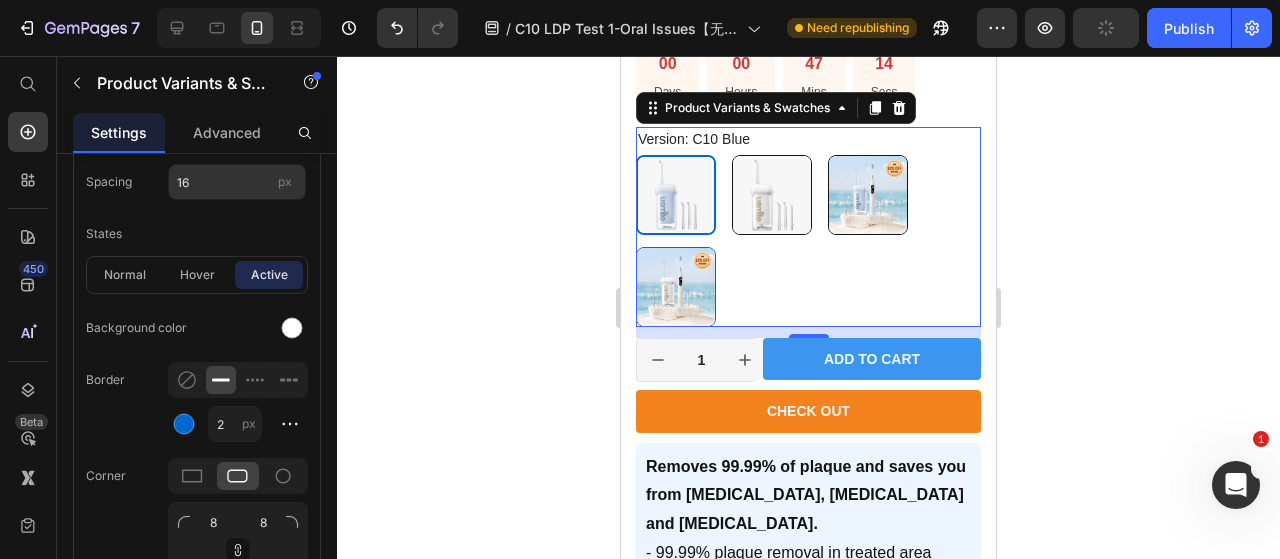 scroll, scrollTop: 734, scrollLeft: 0, axis: vertical 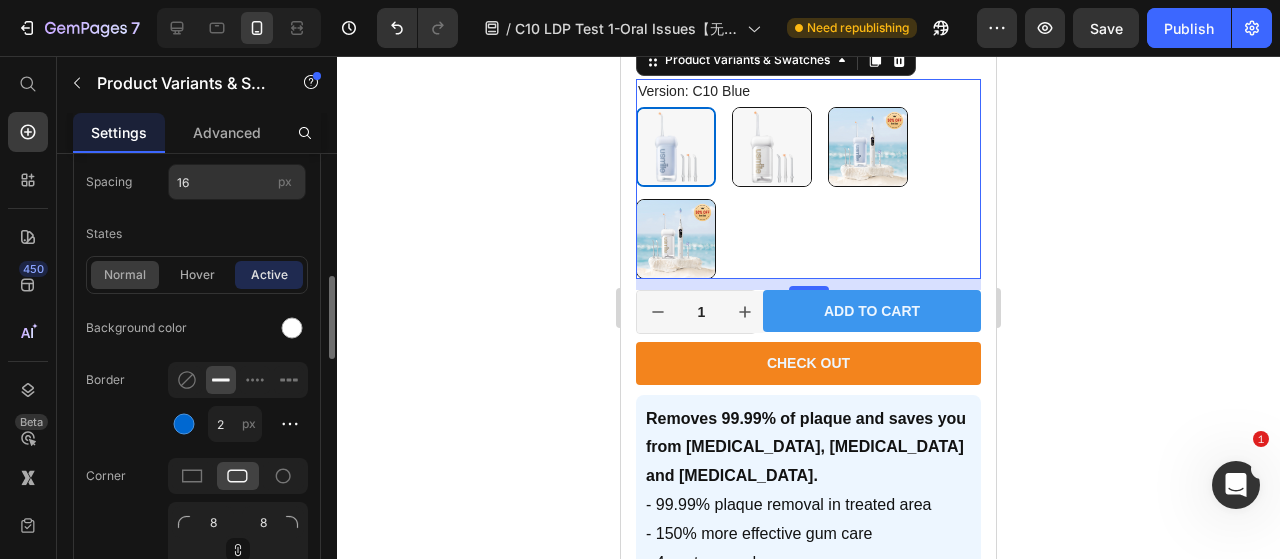 click on "normal" at bounding box center (125, 275) 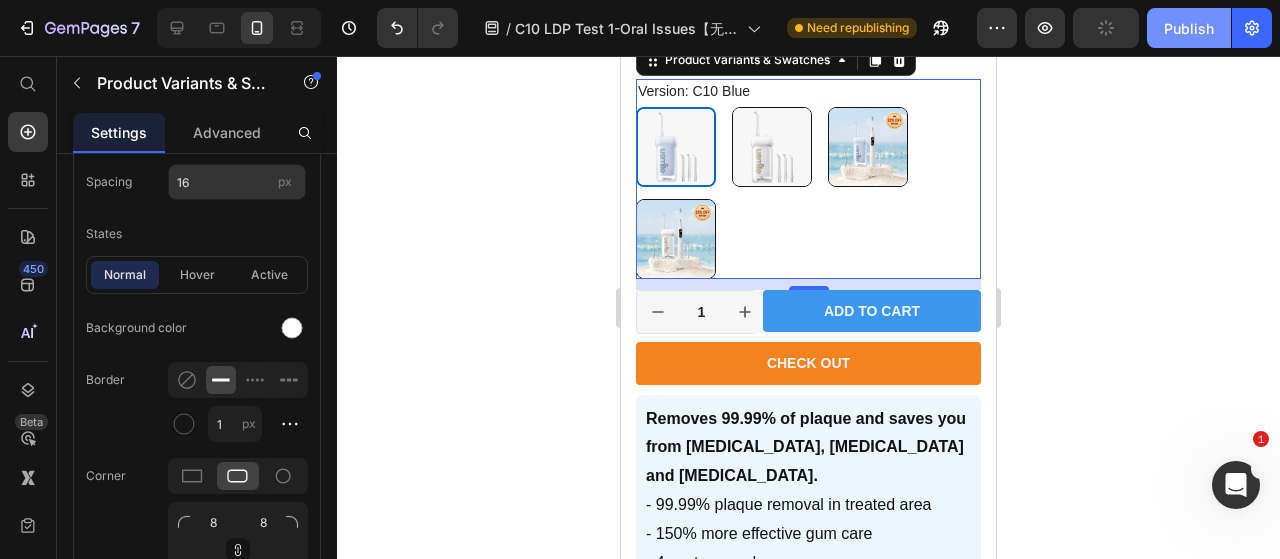 click on "Publish" at bounding box center (1189, 28) 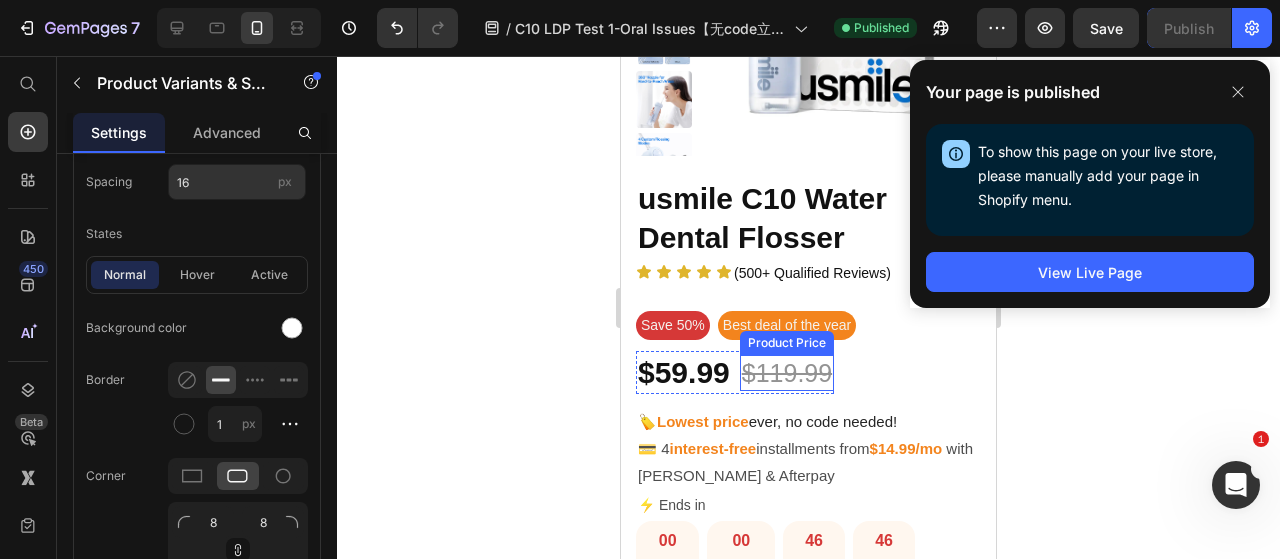 scroll, scrollTop: 0, scrollLeft: 0, axis: both 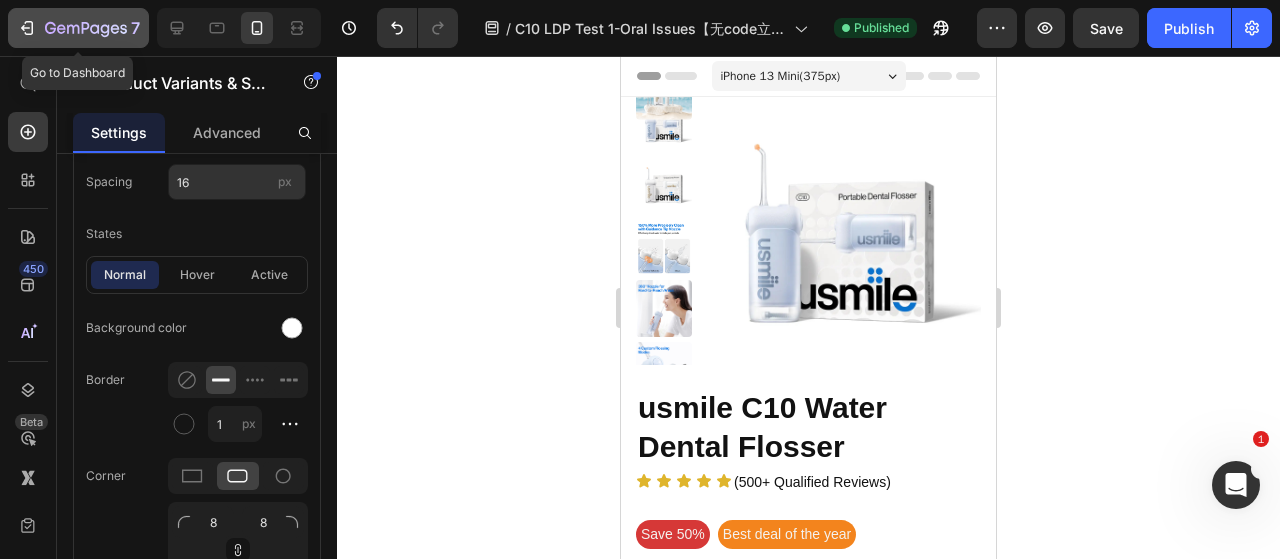 click on "7" 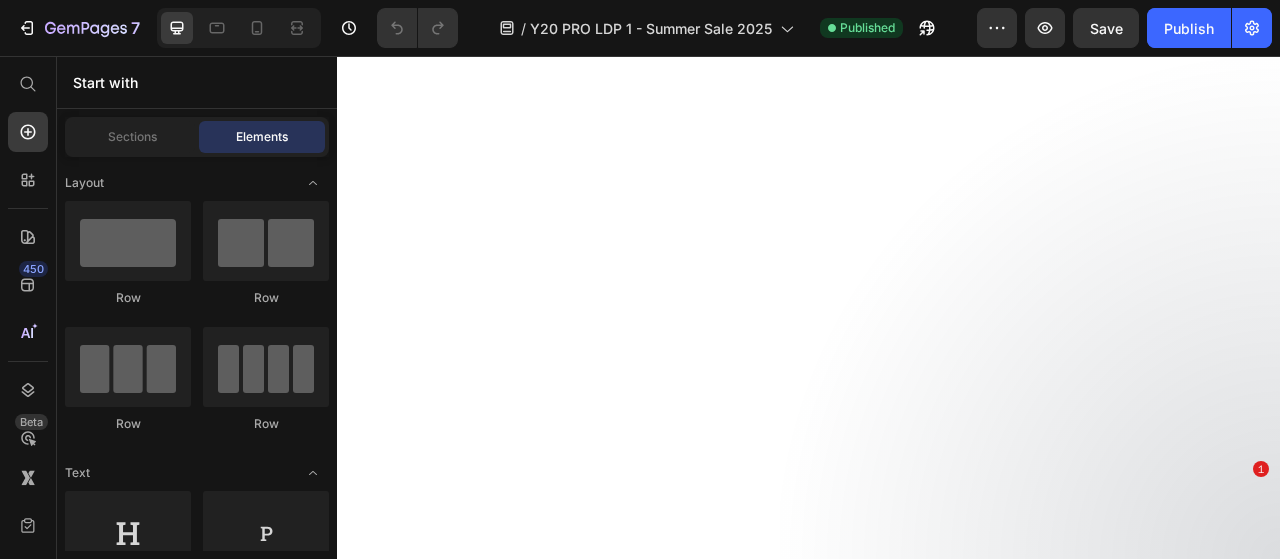 scroll, scrollTop: 0, scrollLeft: 0, axis: both 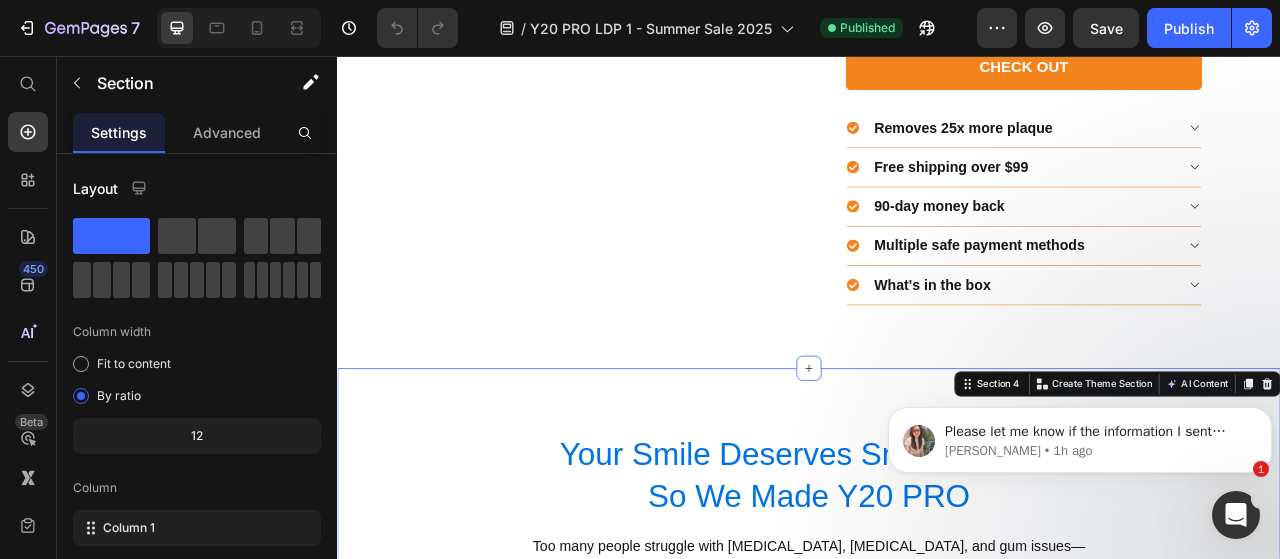 drag, startPoint x: 941, startPoint y: 378, endPoint x: 926, endPoint y: 363, distance: 21.213203 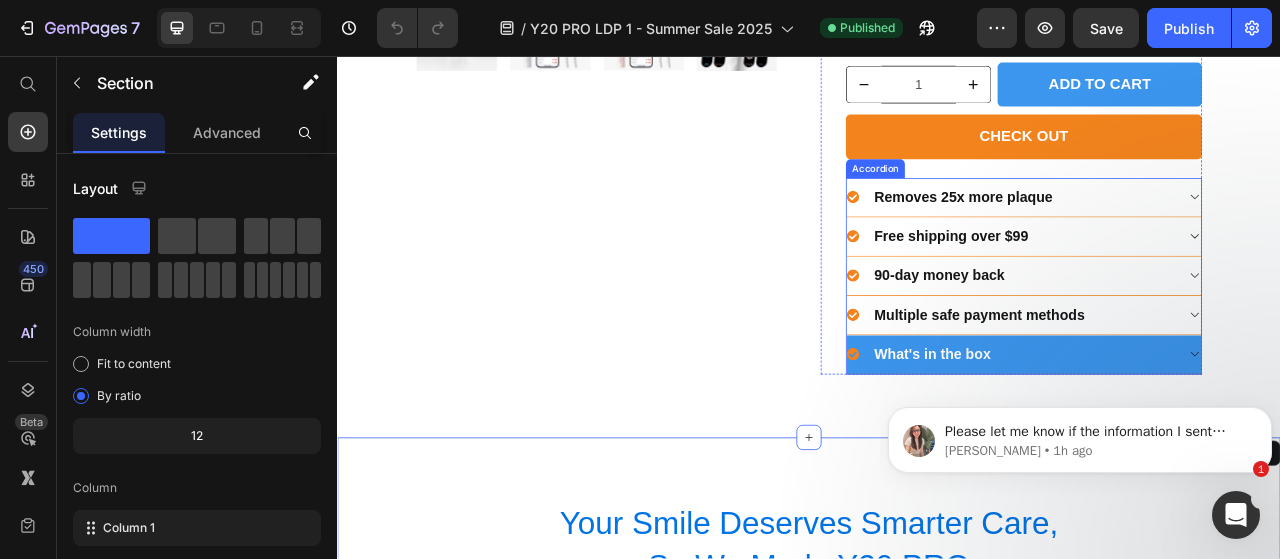scroll, scrollTop: 1618, scrollLeft: 0, axis: vertical 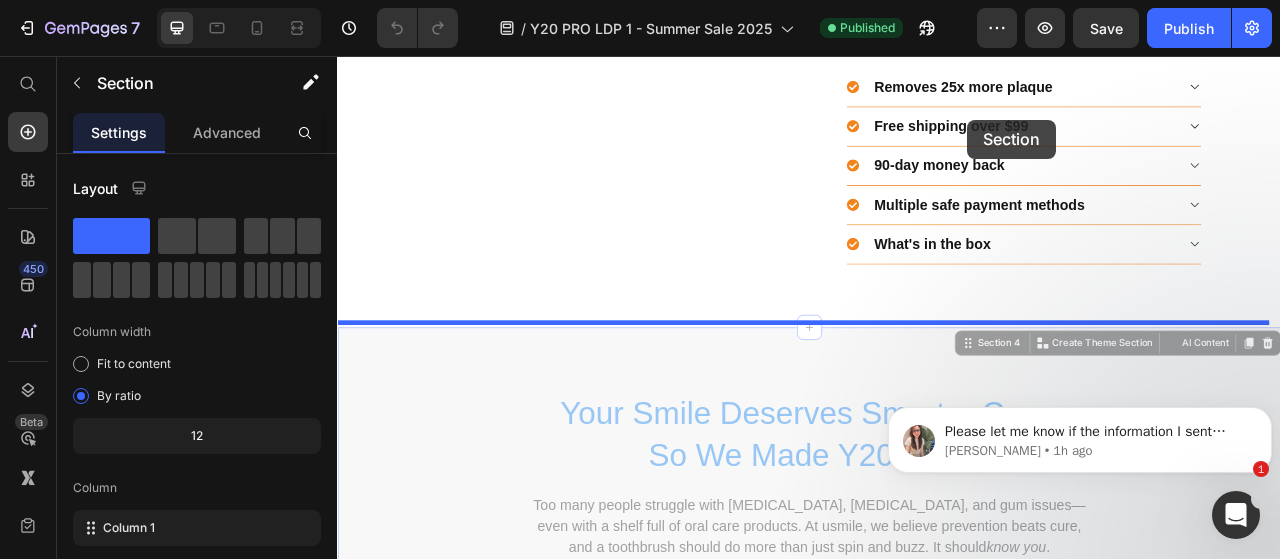 drag, startPoint x: 1141, startPoint y: 422, endPoint x: 1112, endPoint y: 69, distance: 354.1892 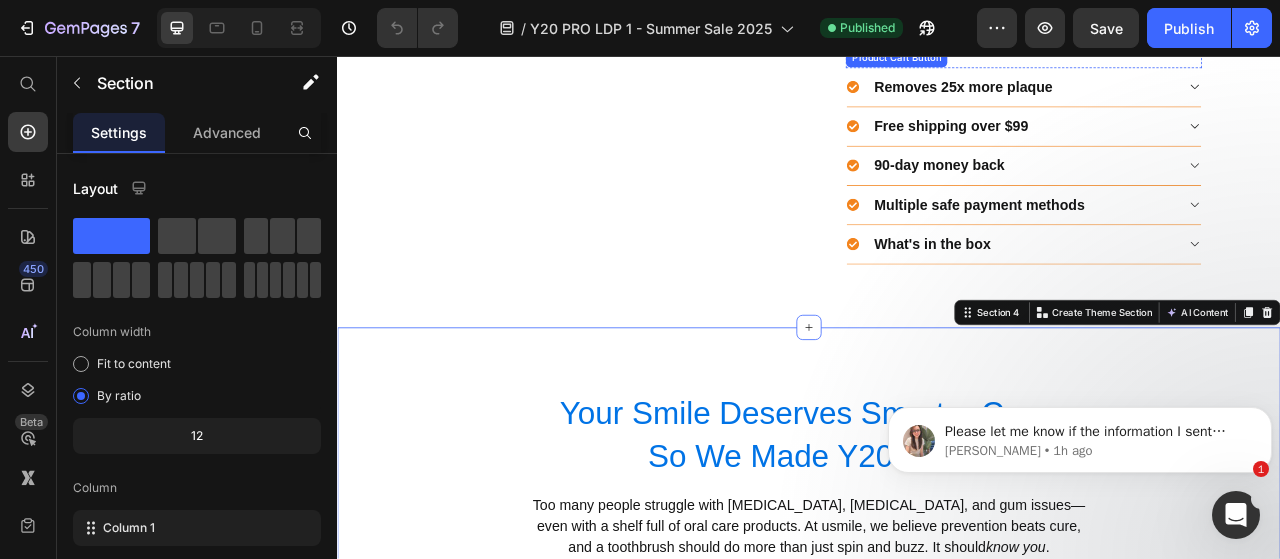 scroll, scrollTop: 1563, scrollLeft: 0, axis: vertical 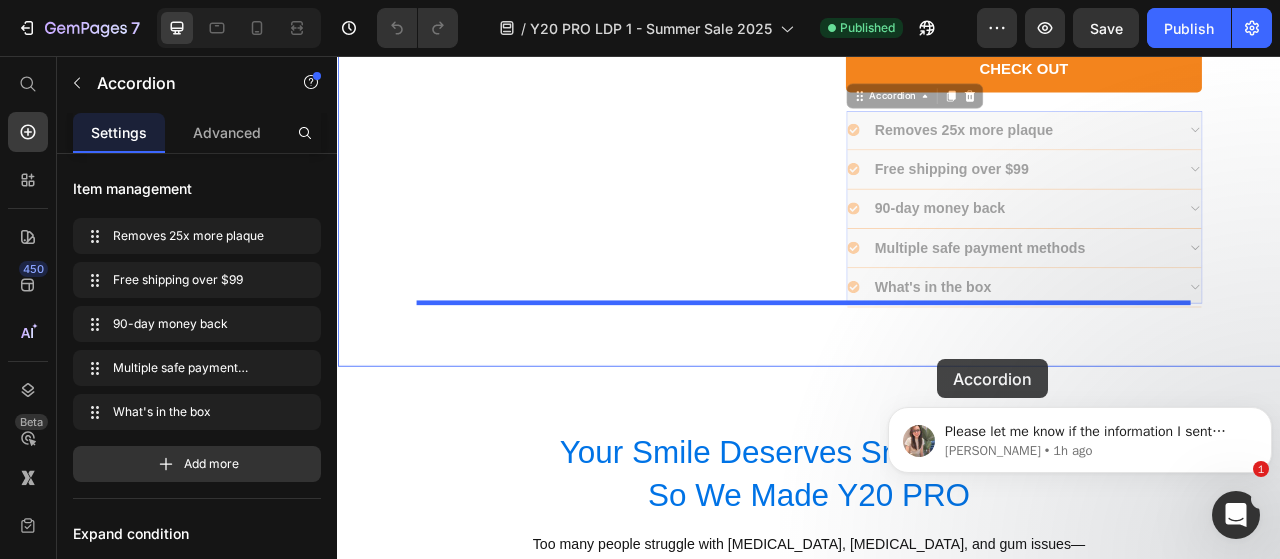 drag, startPoint x: 1103, startPoint y: 266, endPoint x: 1100, endPoint y: 442, distance: 176.02557 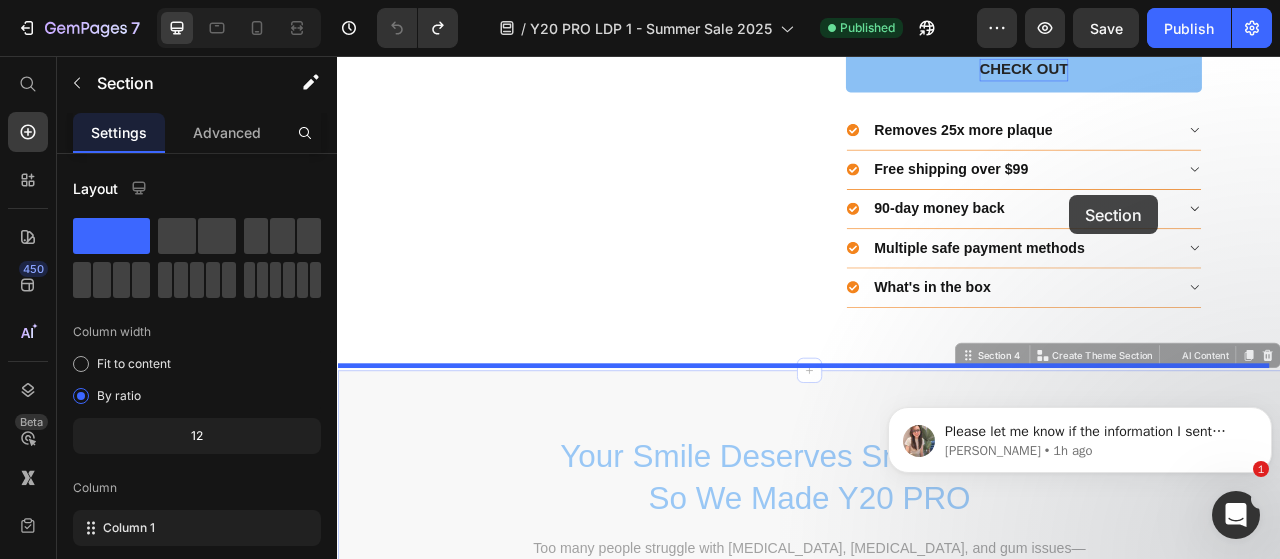 drag, startPoint x: 1123, startPoint y: 428, endPoint x: 1228, endPoint y: 81, distance: 362.53827 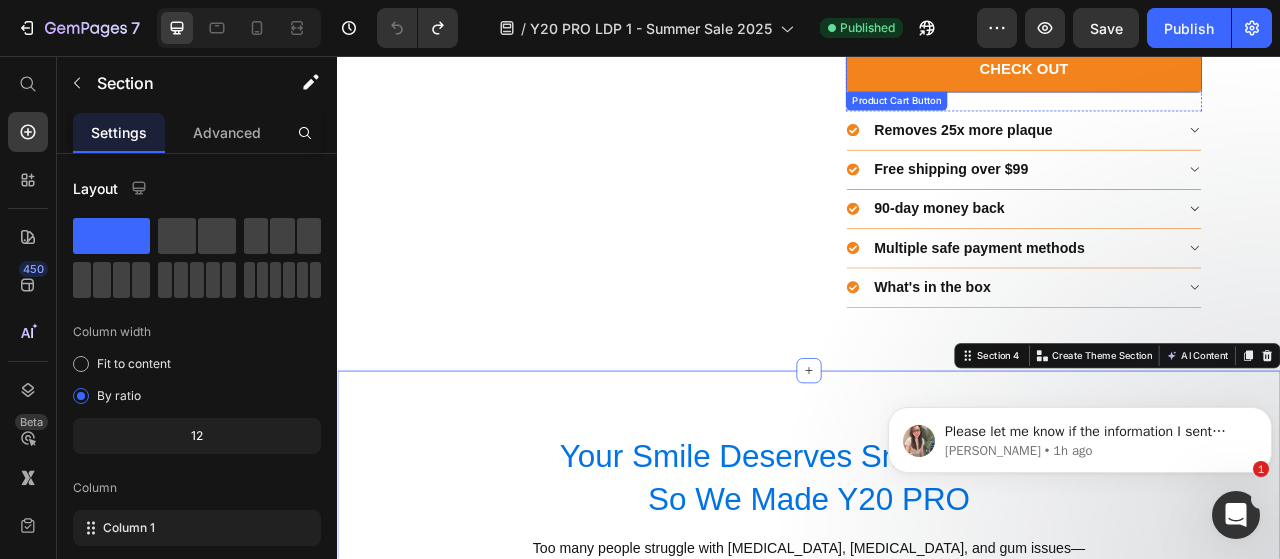 click on "Product Images & Gallery usmile Y20 PRO Upgraded AI Electric Toothbrush Product Title usmileOFF: Save 57%  Text Block Best deal of the year Text Block Row $179.98 Product Price $209.99 Product Price
Drop element here Row 🏷️  Use code  usmileOFF  at checkout to get it for just  $89.99/pc ! 💳 4  interest-free  installments from  $22.49/mo  with Klarna & Afterpay Text Block Ends in Text Block Row 00 Days 22 Hours 48 Min 26 Sec Countdown Timer Row Row White White White Pink Pink Pink Product Variants & Swatches 1 Product Quantity Row ADD TO CART Product Cart Button Row Row CHECK OUT Product Cart Button Row
Removes 25x more plaque
Free shipping over $99
90-day money back
Multiple safe payment methods
What's in the box Accordion Row Product Section 3 Heading ." at bounding box center [937, 2154] 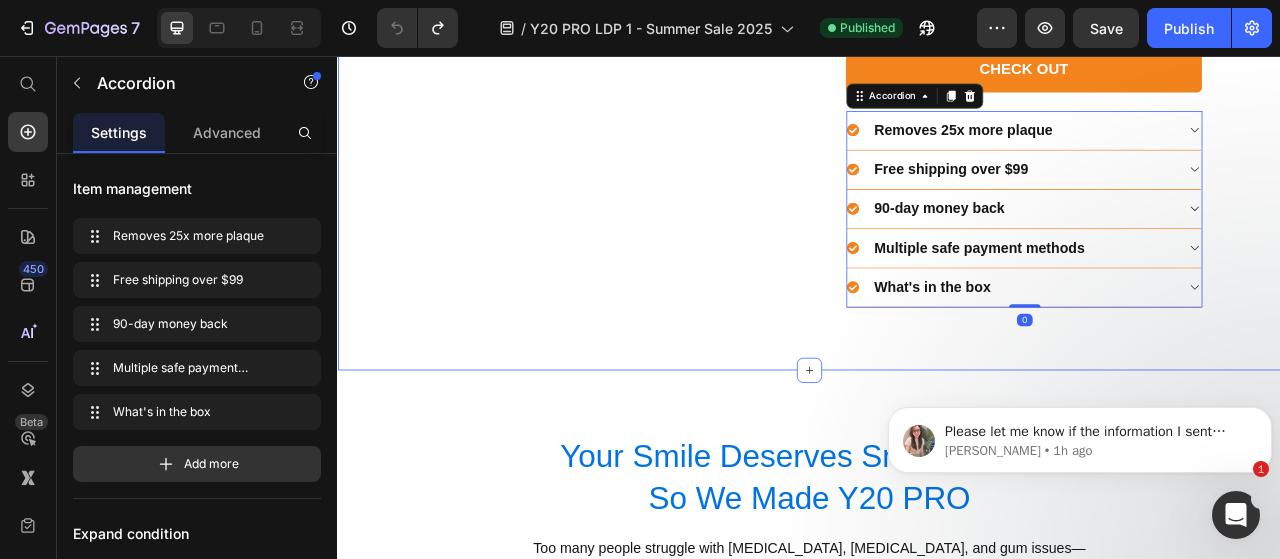 scroll, scrollTop: 1541, scrollLeft: 0, axis: vertical 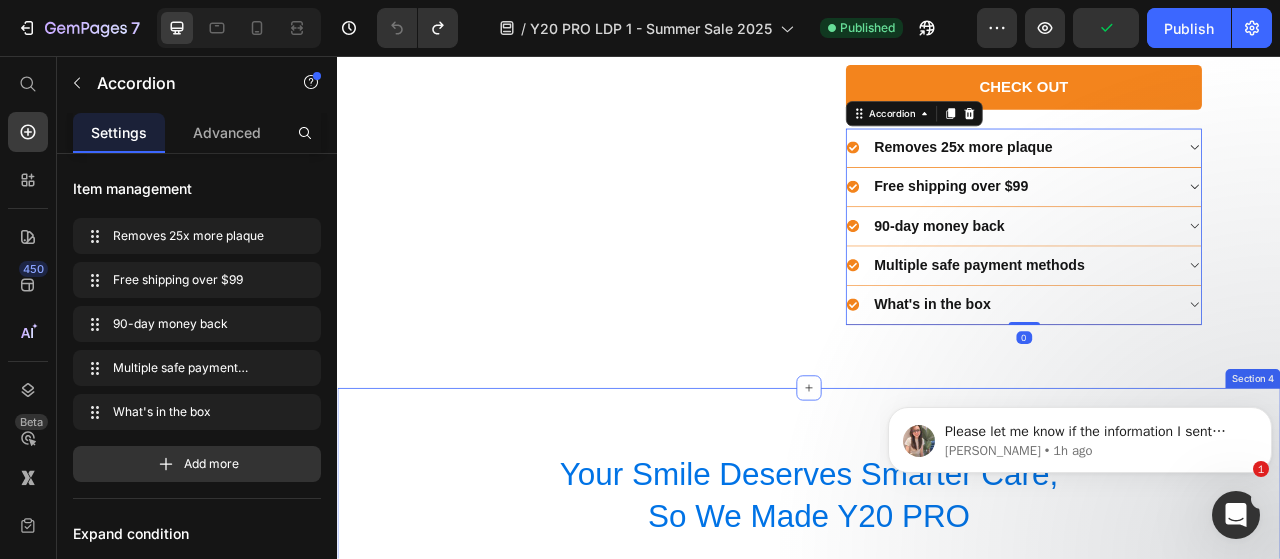 click on "Your Smile Deserves Smarter Care, So We Made Y20 PRO Heading Too many people struggle with cavities, tartar, and gum issues—even with a shelf full of oral care products. At usmile, we believe prevention beats cure, and a toothbrush should do more than just spin and buzz. It should  know you . Text Block Row Section 4" at bounding box center (937, 685) 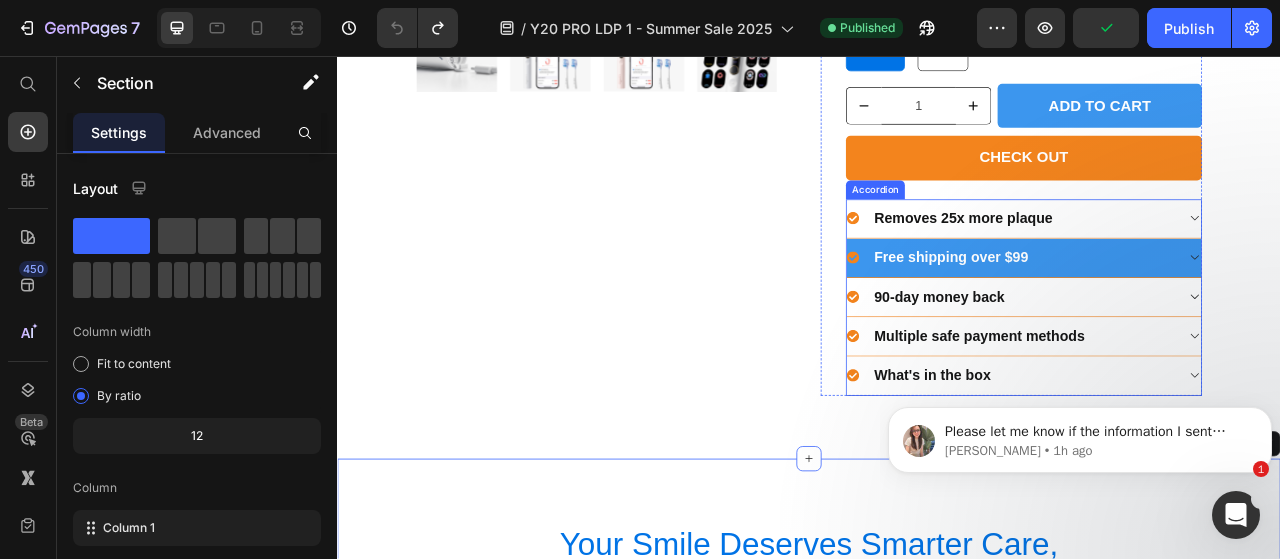 scroll, scrollTop: 1546, scrollLeft: 0, axis: vertical 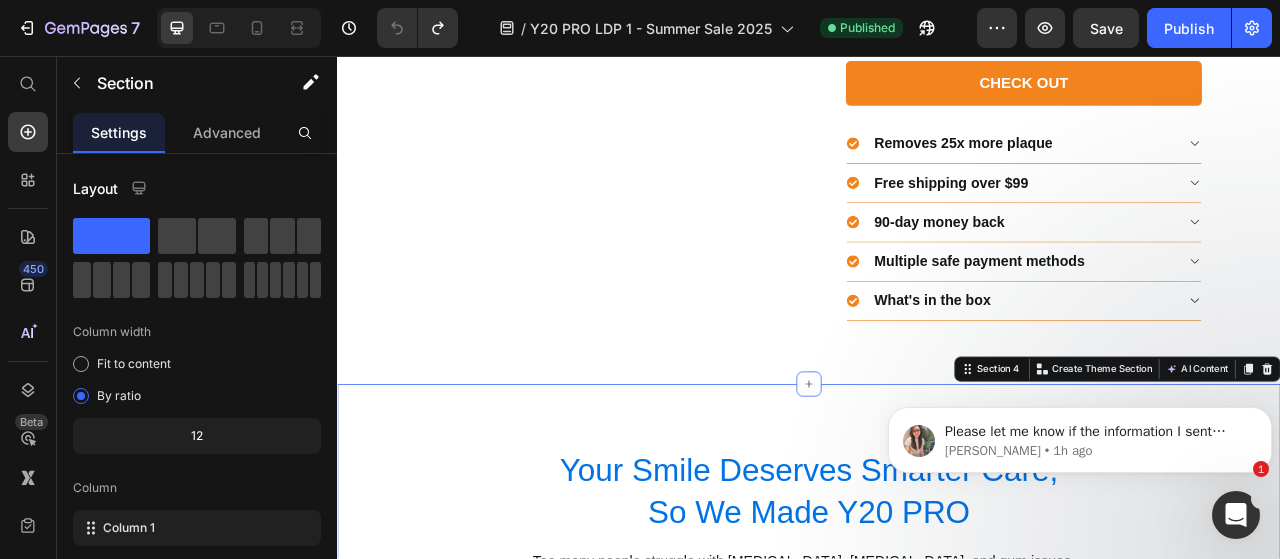 drag, startPoint x: 948, startPoint y: 368, endPoint x: 960, endPoint y: 343, distance: 27.730848 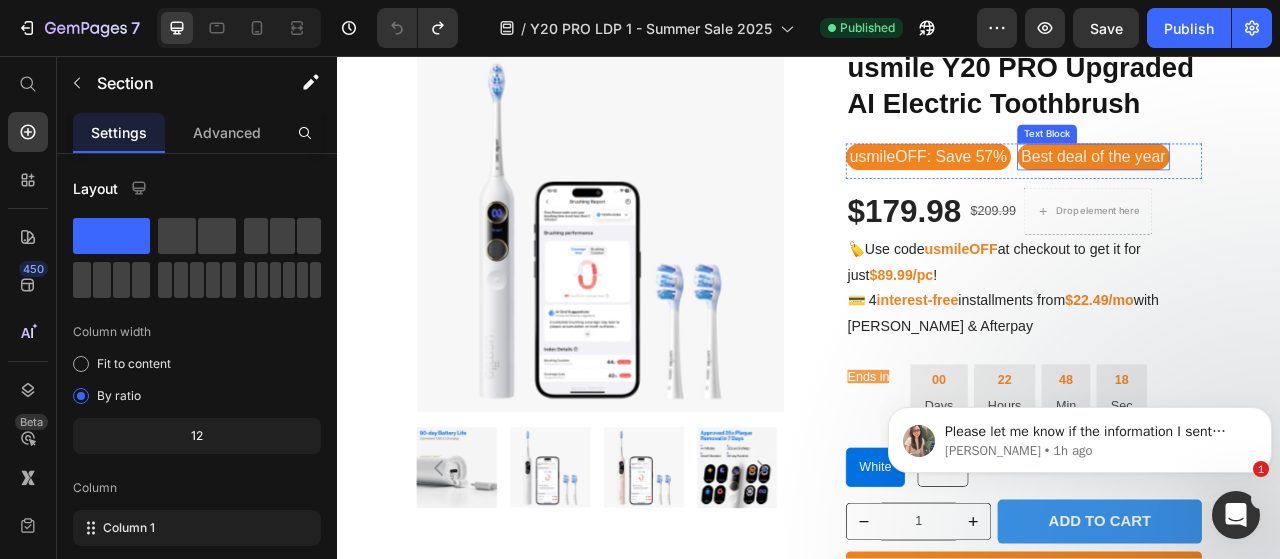 scroll, scrollTop: 679, scrollLeft: 0, axis: vertical 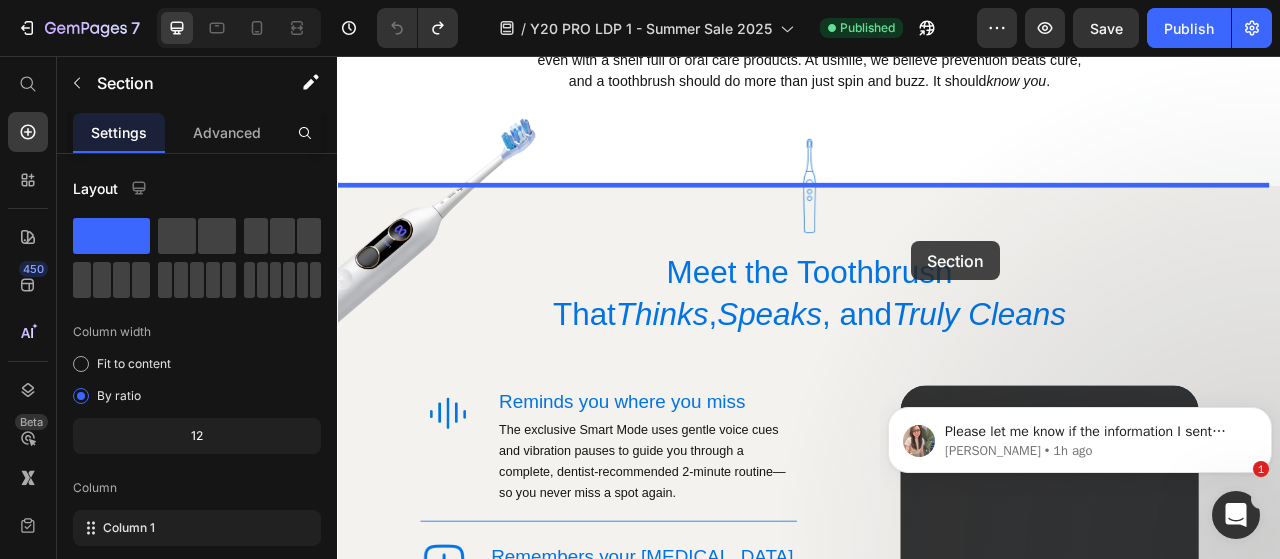 drag, startPoint x: 1141, startPoint y: 193, endPoint x: 1067, endPoint y: 290, distance: 122.0041 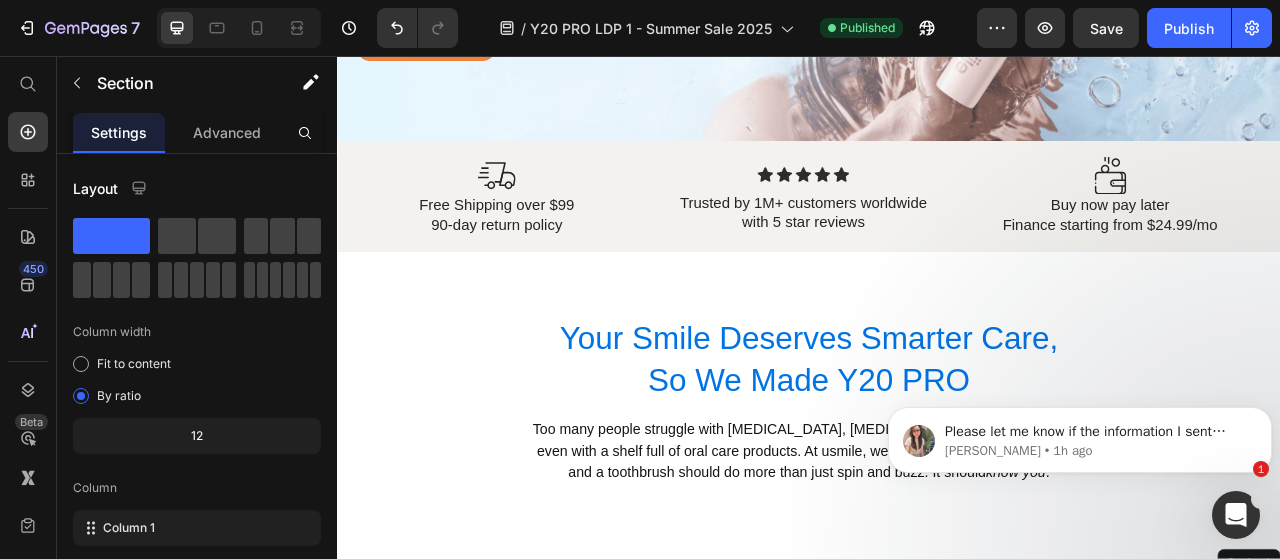 scroll, scrollTop: 762, scrollLeft: 0, axis: vertical 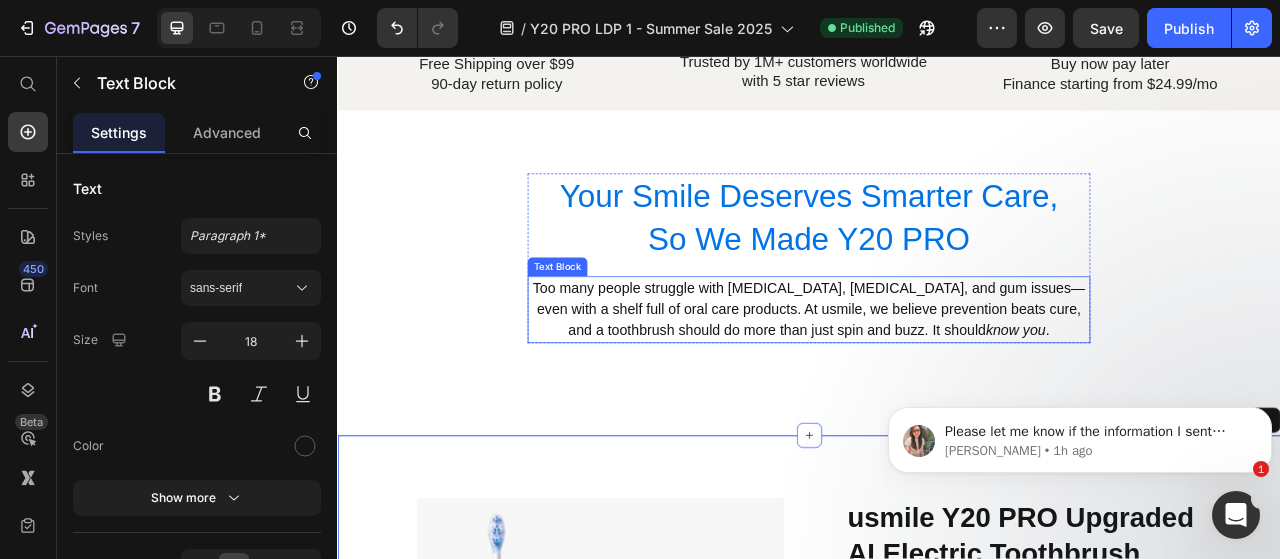 click on "Too many people struggle with [MEDICAL_DATA], [MEDICAL_DATA], and gum issues—even with a shelf full of oral care products. At usmile, we believe prevention beats cure, and a toothbrush should do more than just spin and buzz. It should  know you ." at bounding box center (937, 379) 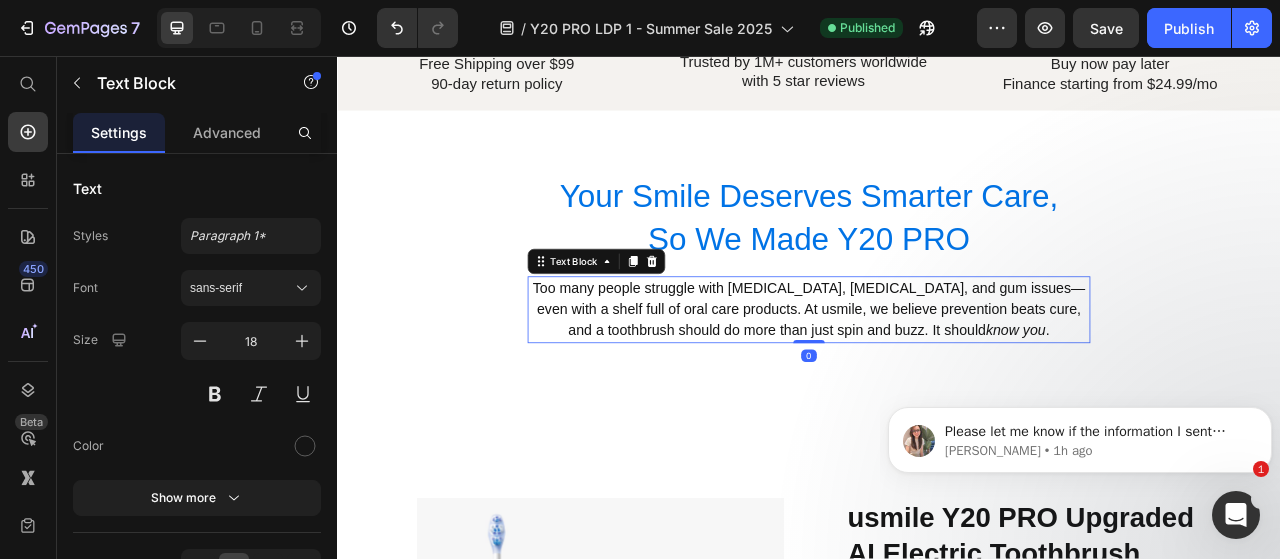 click on "Please let me know if the information I sent above matches your concern Ann • 1h ago" at bounding box center (1080, 348) 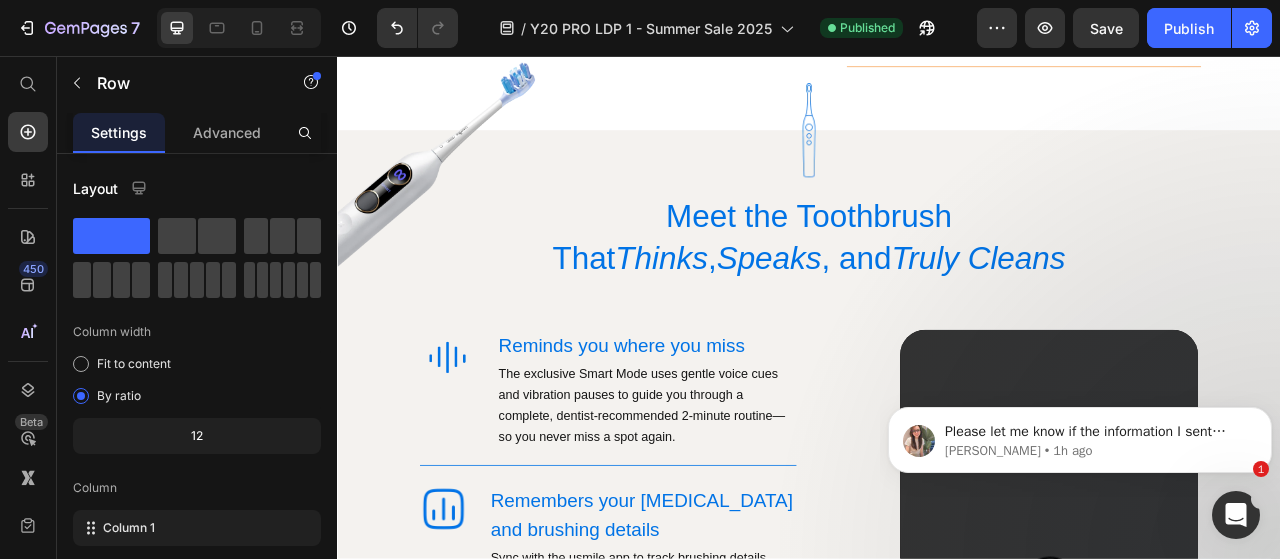 scroll, scrollTop: 2287, scrollLeft: 0, axis: vertical 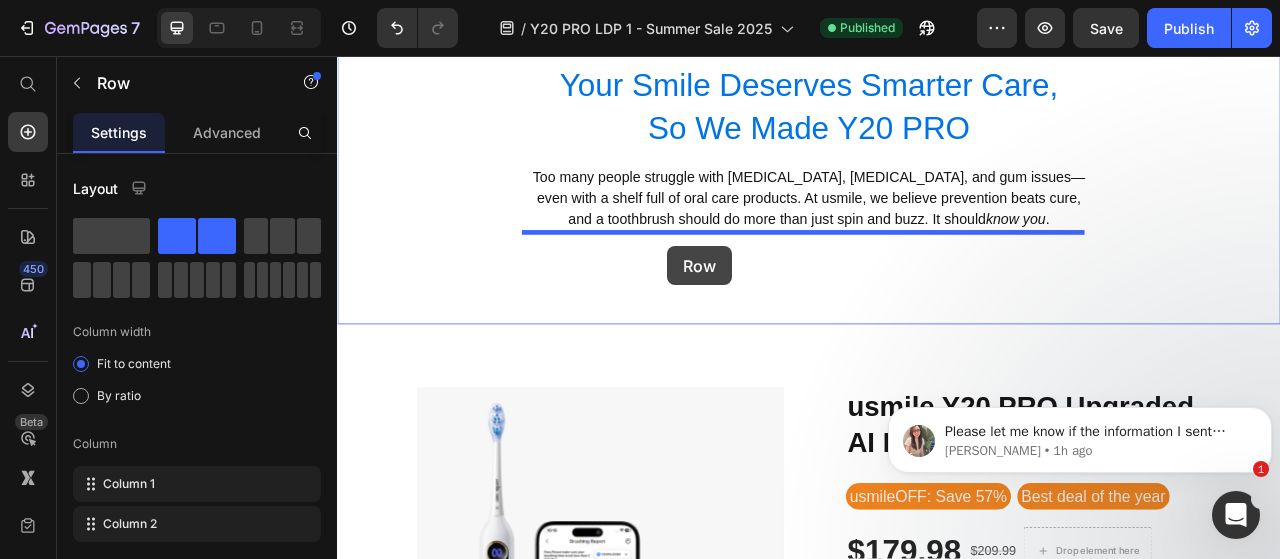 drag, startPoint x: 464, startPoint y: 414, endPoint x: 756, endPoint y: 295, distance: 315.3173 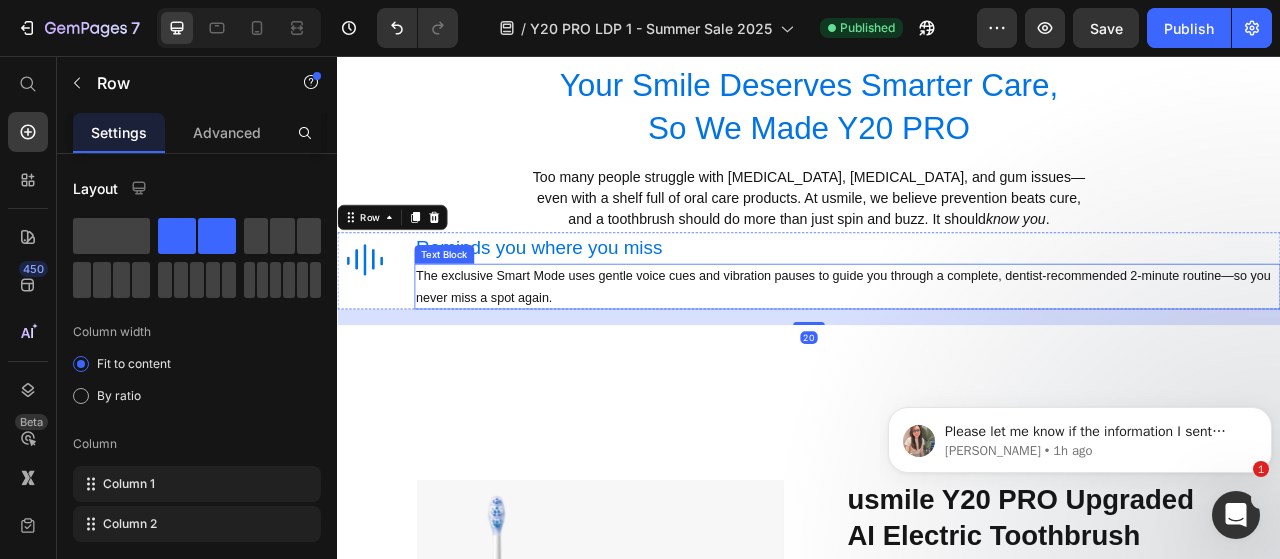 scroll, scrollTop: 735, scrollLeft: 0, axis: vertical 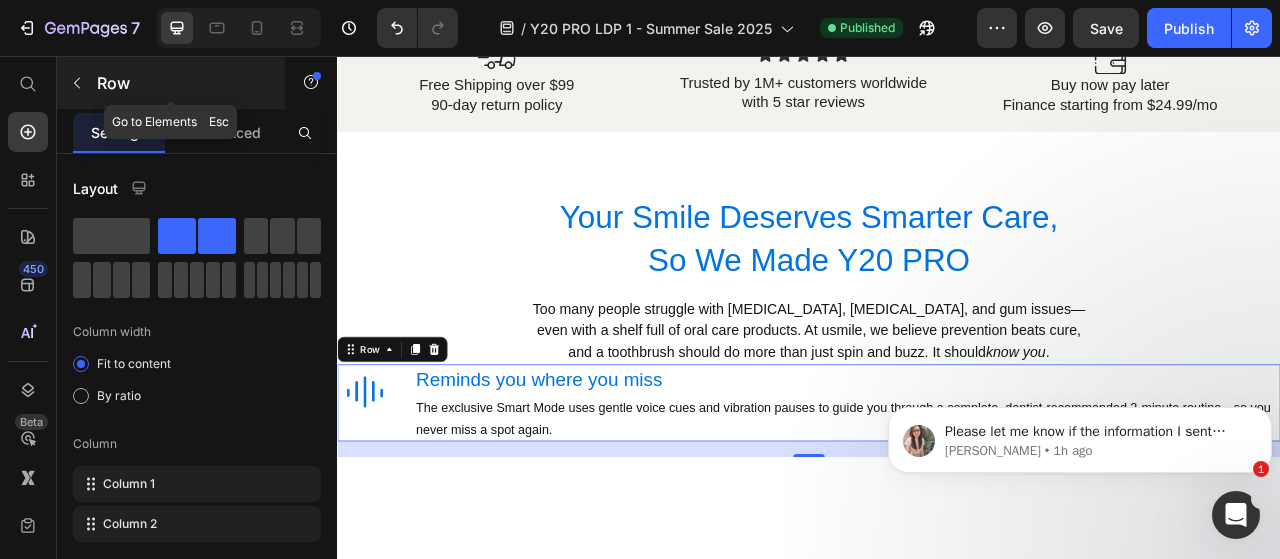 click 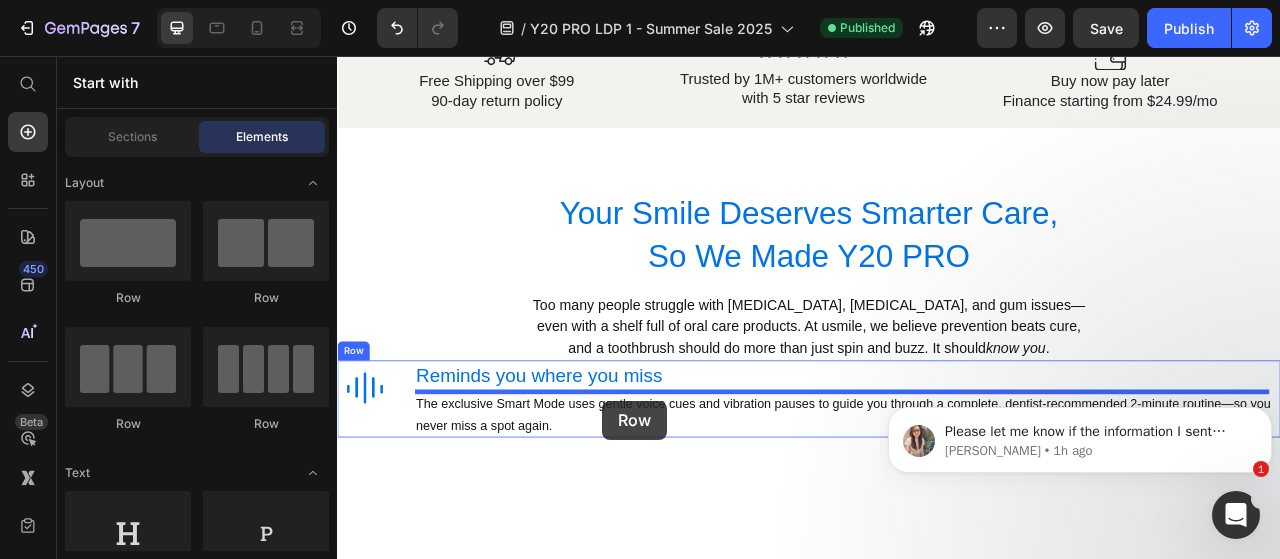 scroll, scrollTop: 780, scrollLeft: 0, axis: vertical 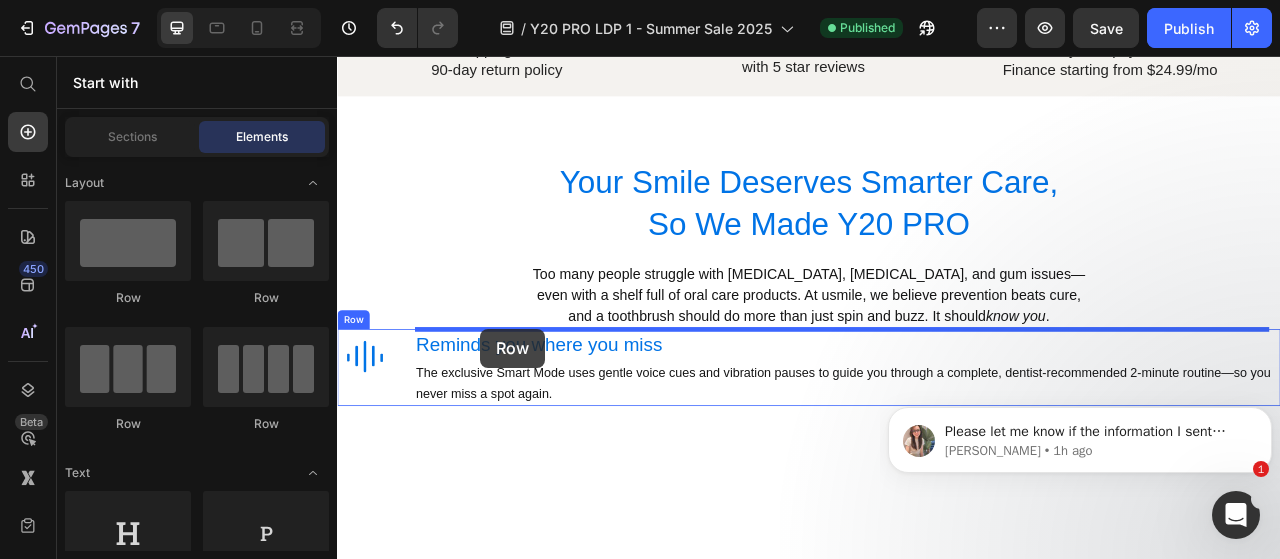 drag, startPoint x: 462, startPoint y: 455, endPoint x: 517, endPoint y: 403, distance: 75.690155 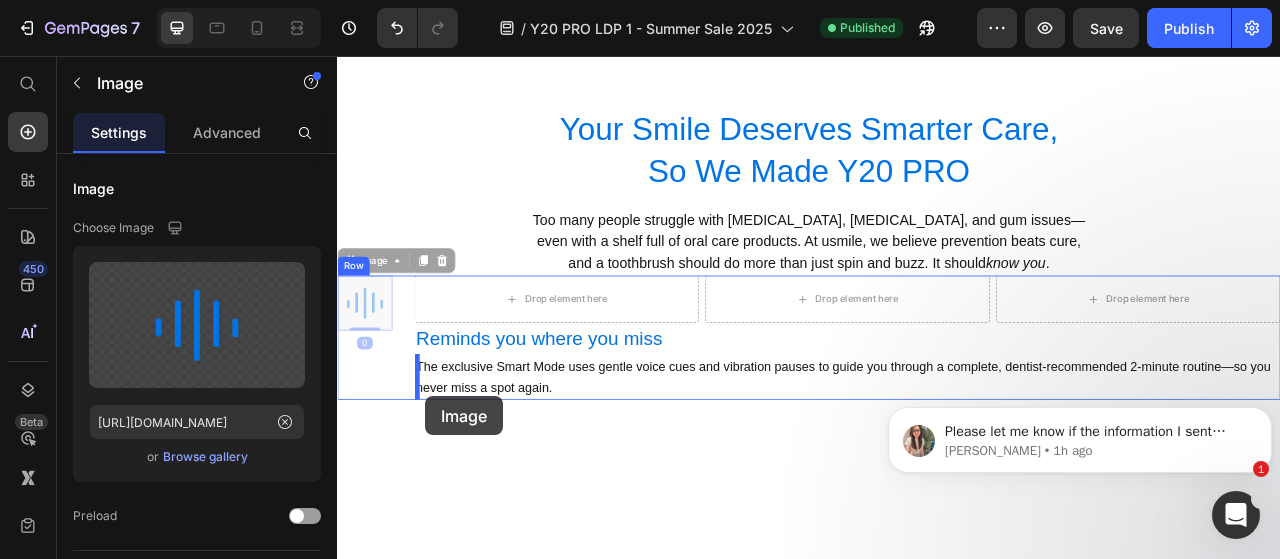 scroll, scrollTop: 888, scrollLeft: 0, axis: vertical 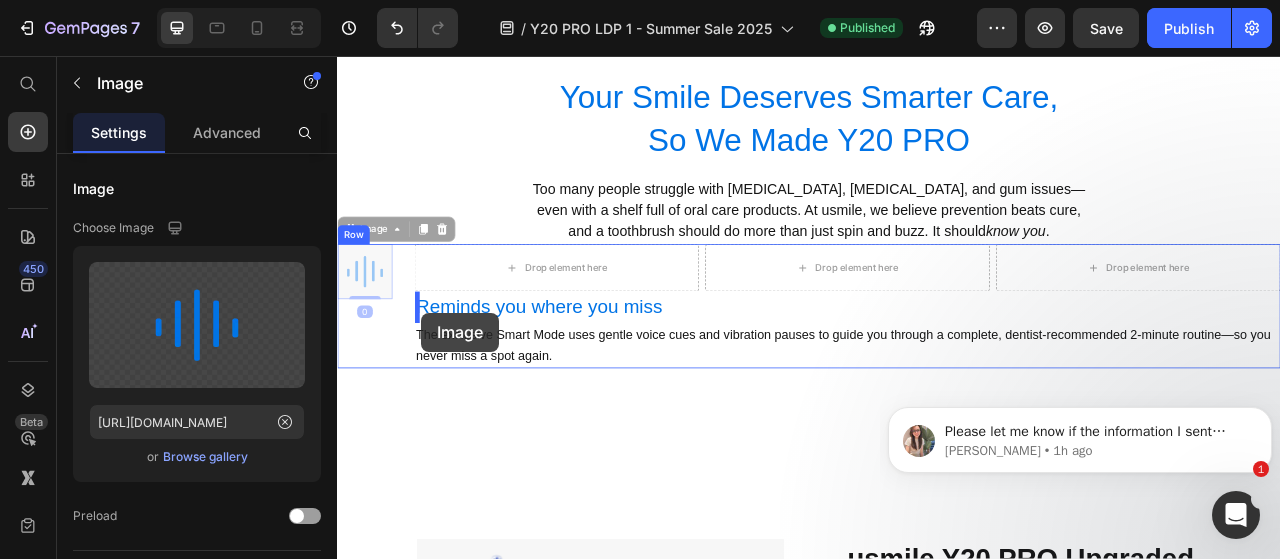 drag, startPoint x: 351, startPoint y: 384, endPoint x: 444, endPoint y: 383, distance: 93.00538 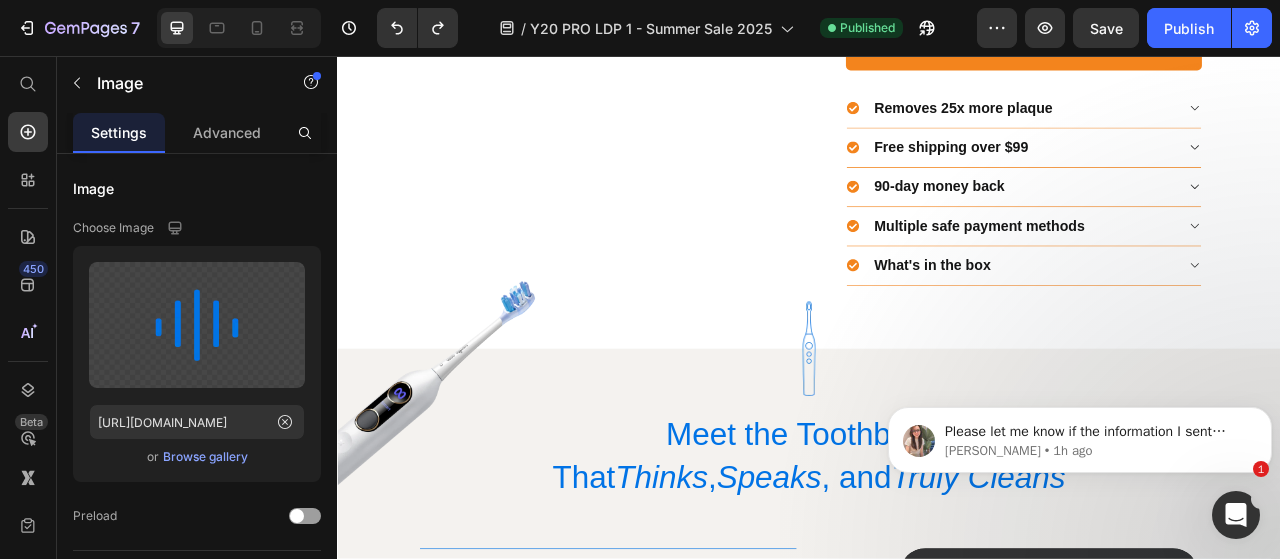 scroll, scrollTop: 2364, scrollLeft: 0, axis: vertical 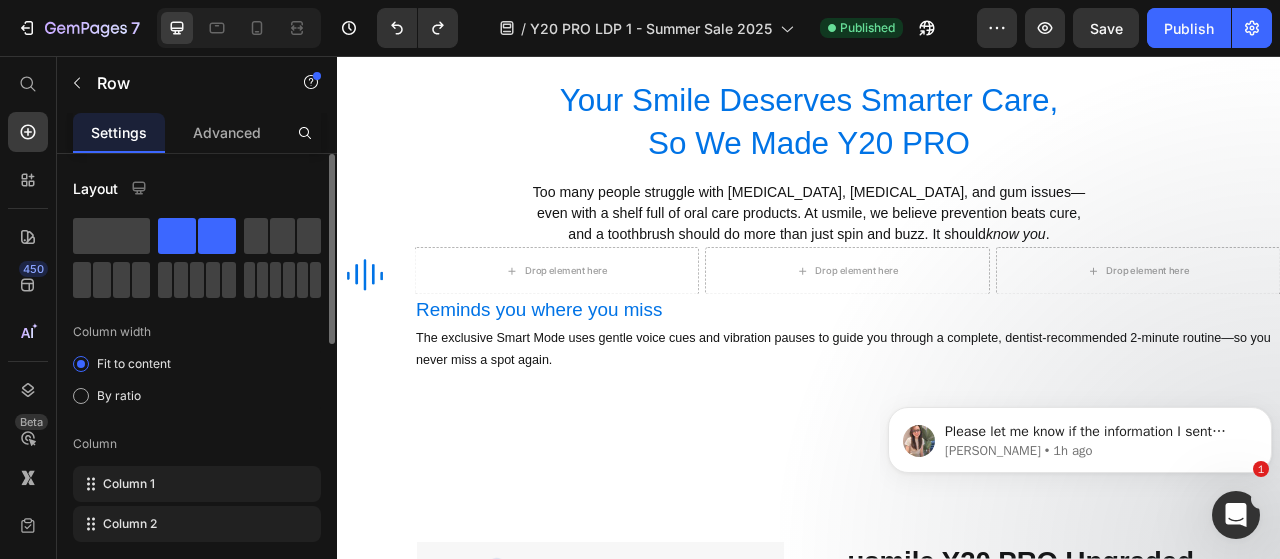 click 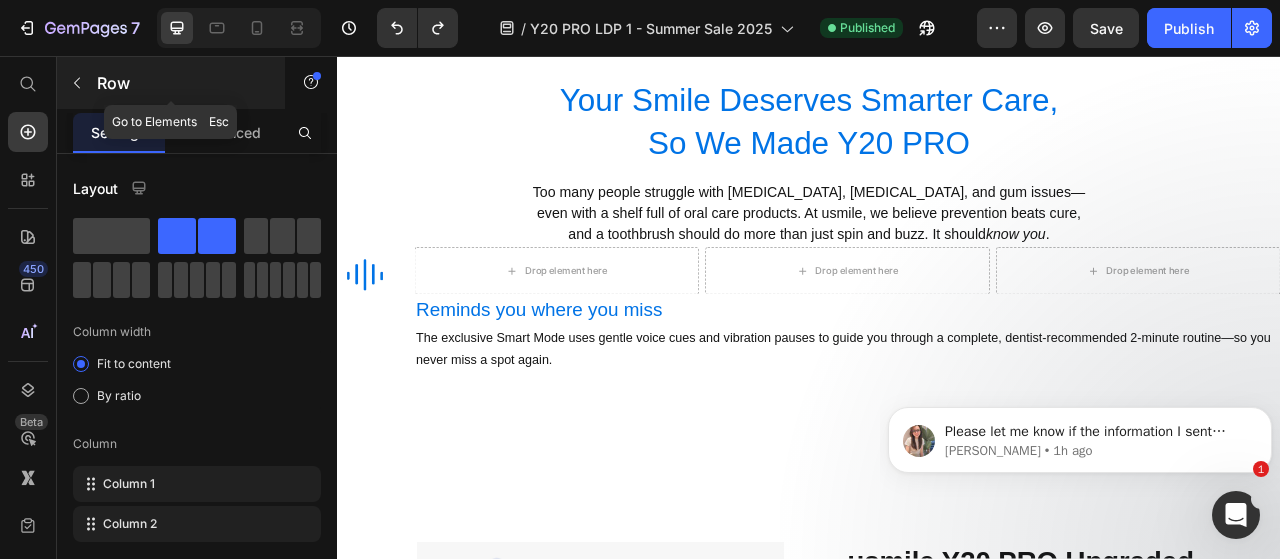 click 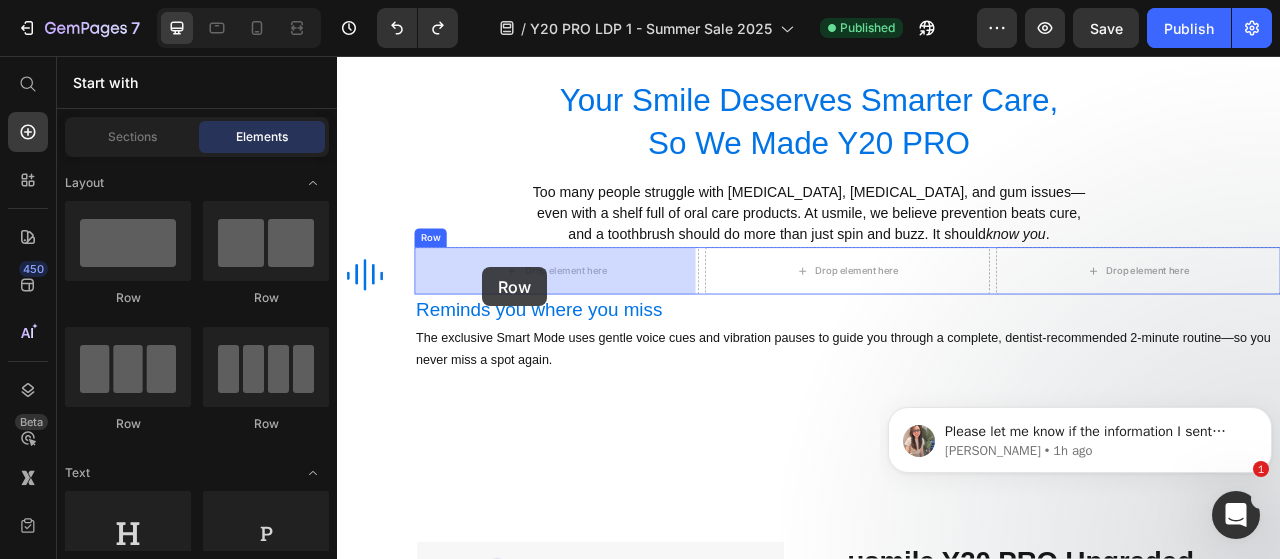 drag, startPoint x: 582, startPoint y: 308, endPoint x: 521, endPoint y: 325, distance: 63.324562 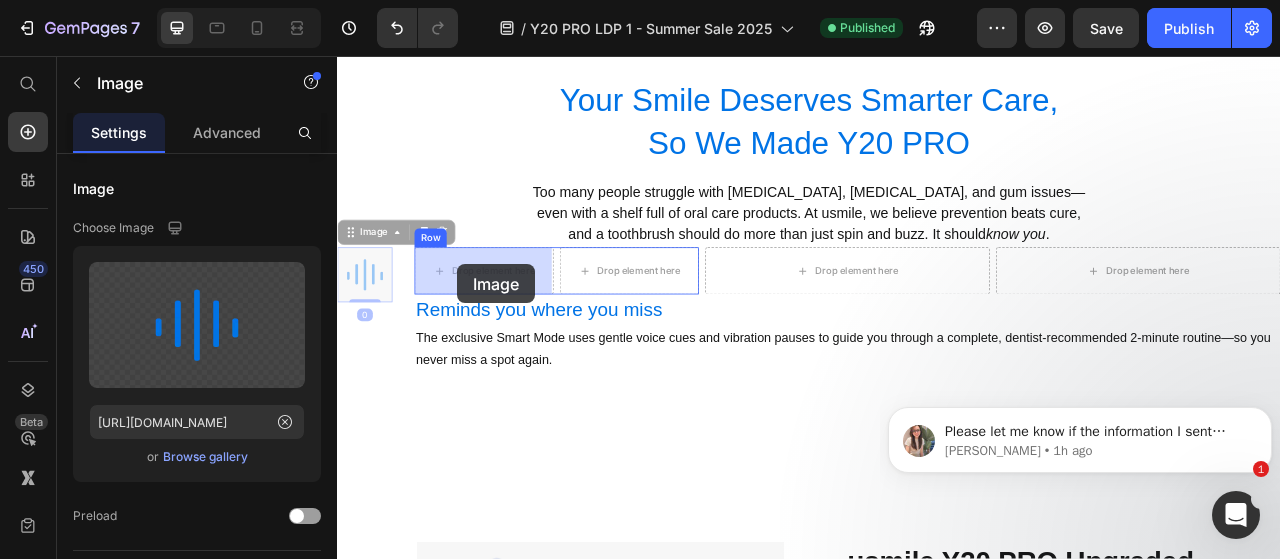 drag, startPoint x: 374, startPoint y: 334, endPoint x: 490, endPoint y: 321, distance: 116.72617 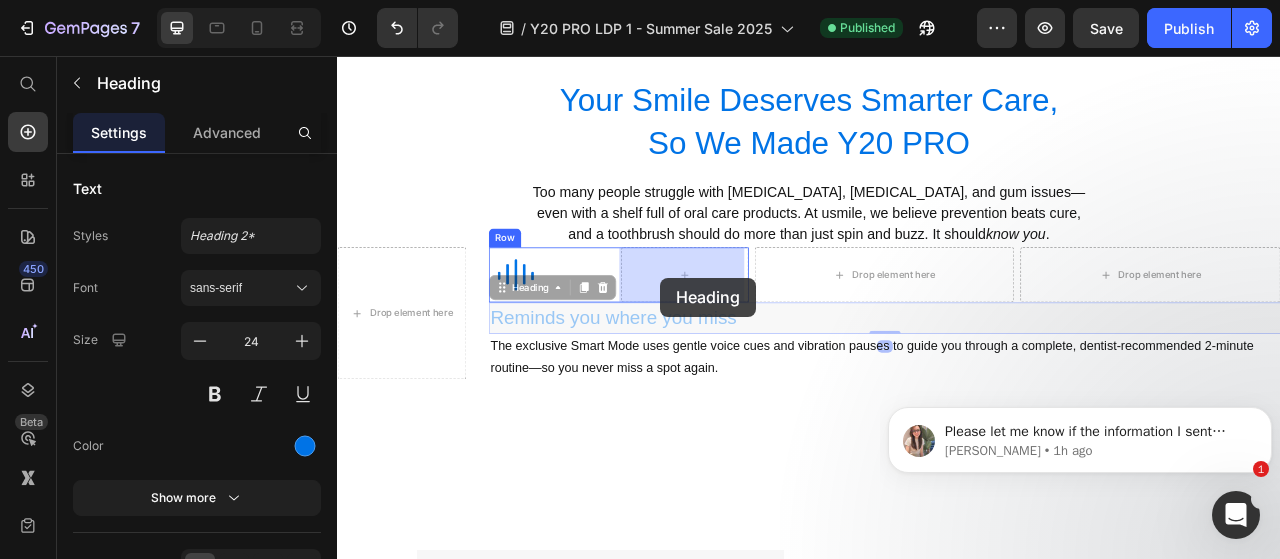 drag, startPoint x: 542, startPoint y: 358, endPoint x: 748, endPoint y: 338, distance: 206.9686 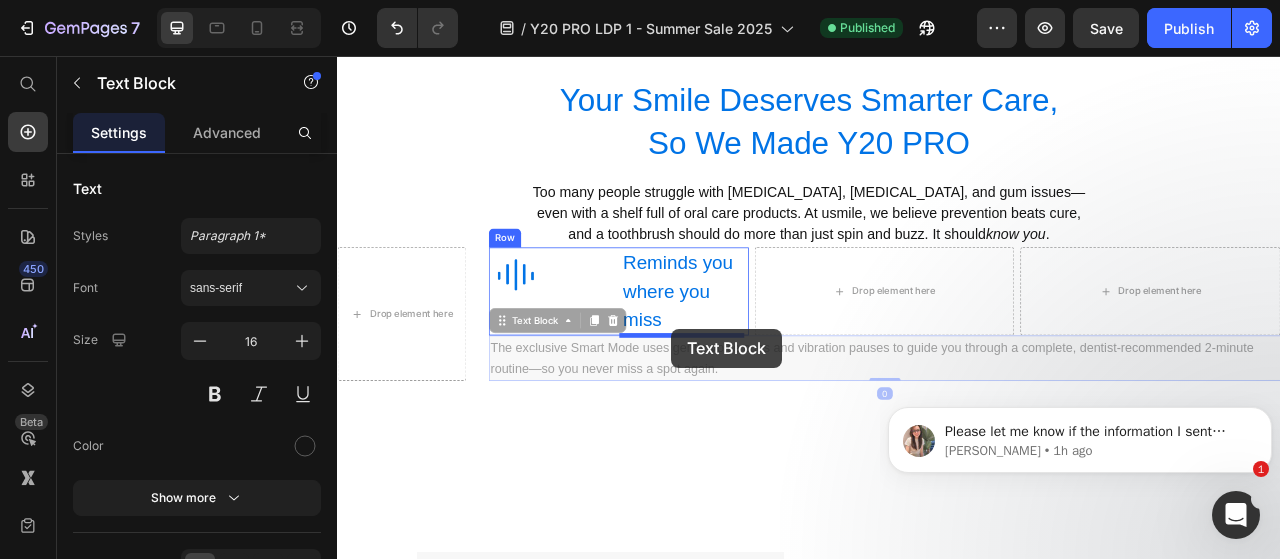 drag, startPoint x: 555, startPoint y: 390, endPoint x: 762, endPoint y: 403, distance: 207.4078 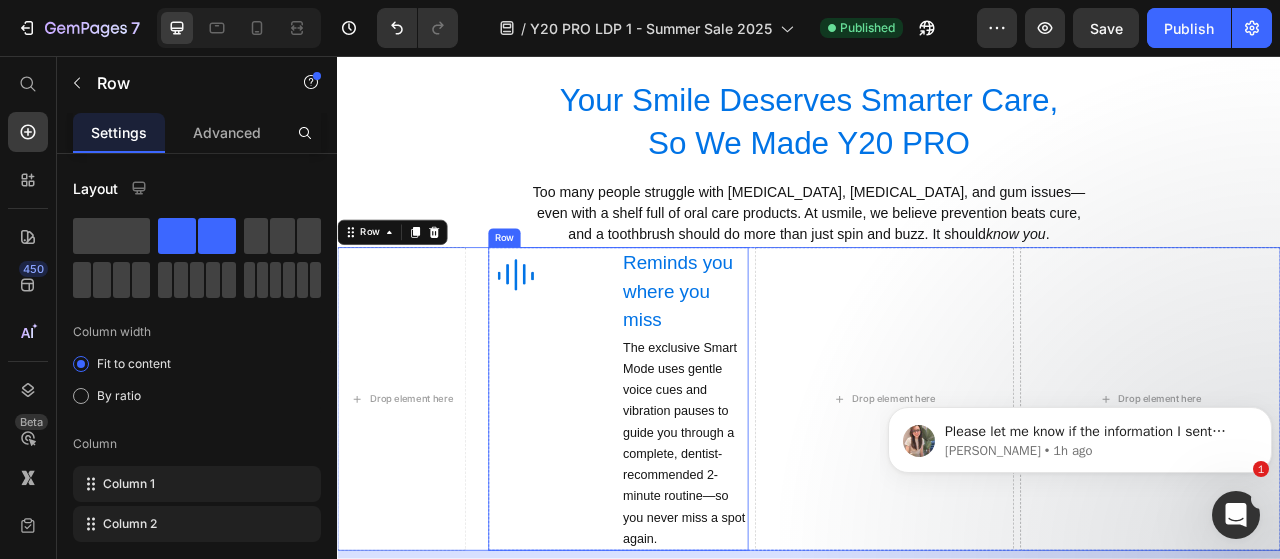 scroll, scrollTop: 1064, scrollLeft: 0, axis: vertical 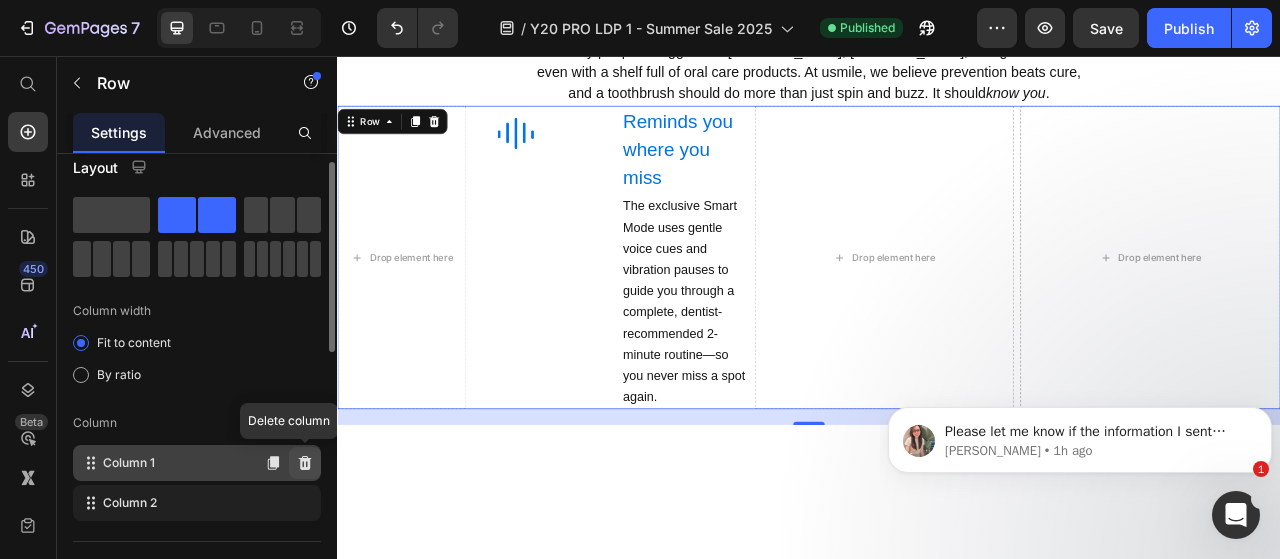 click 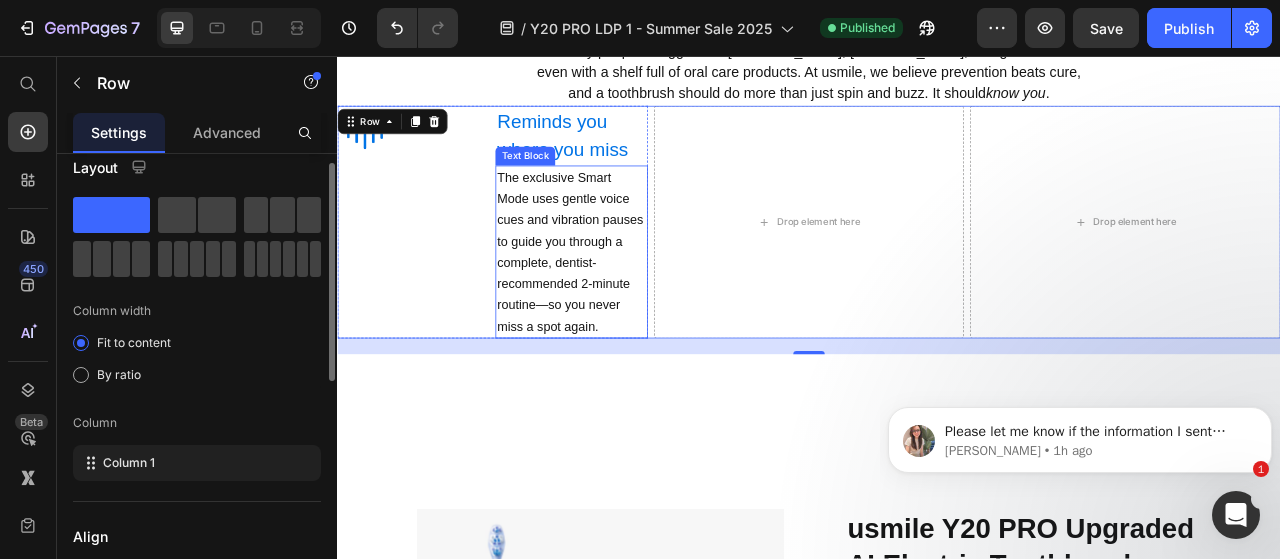 scroll, scrollTop: 982, scrollLeft: 0, axis: vertical 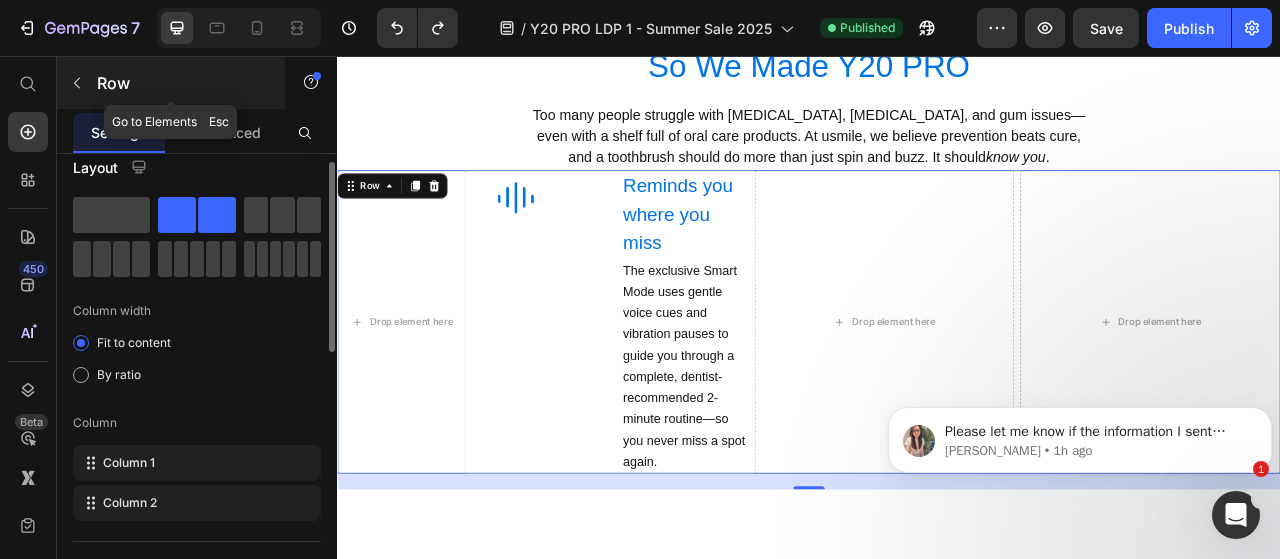 click 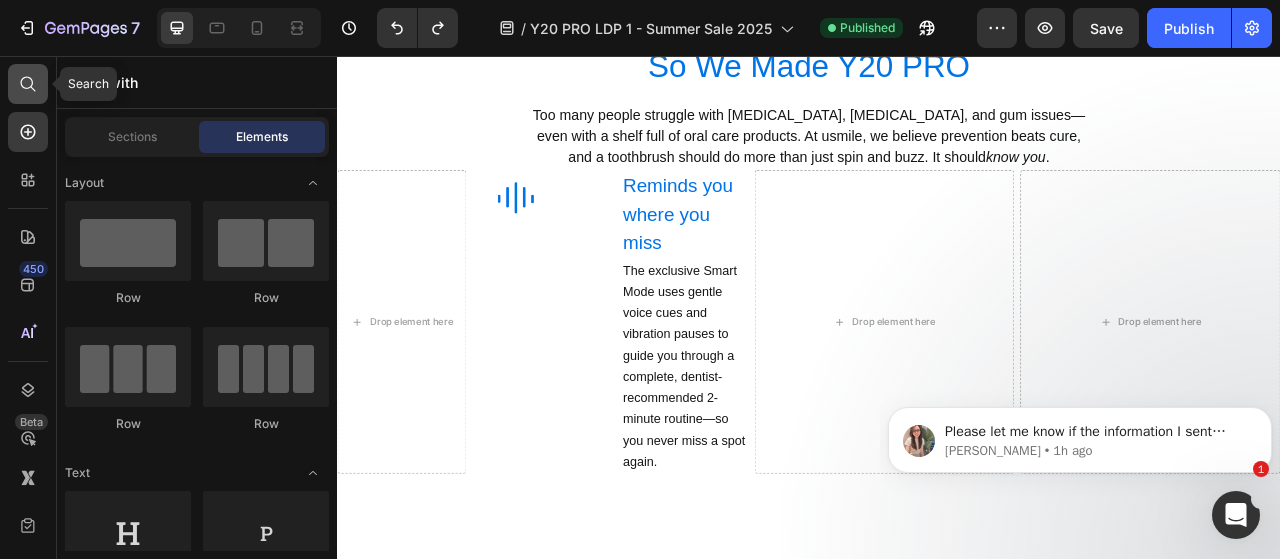 click 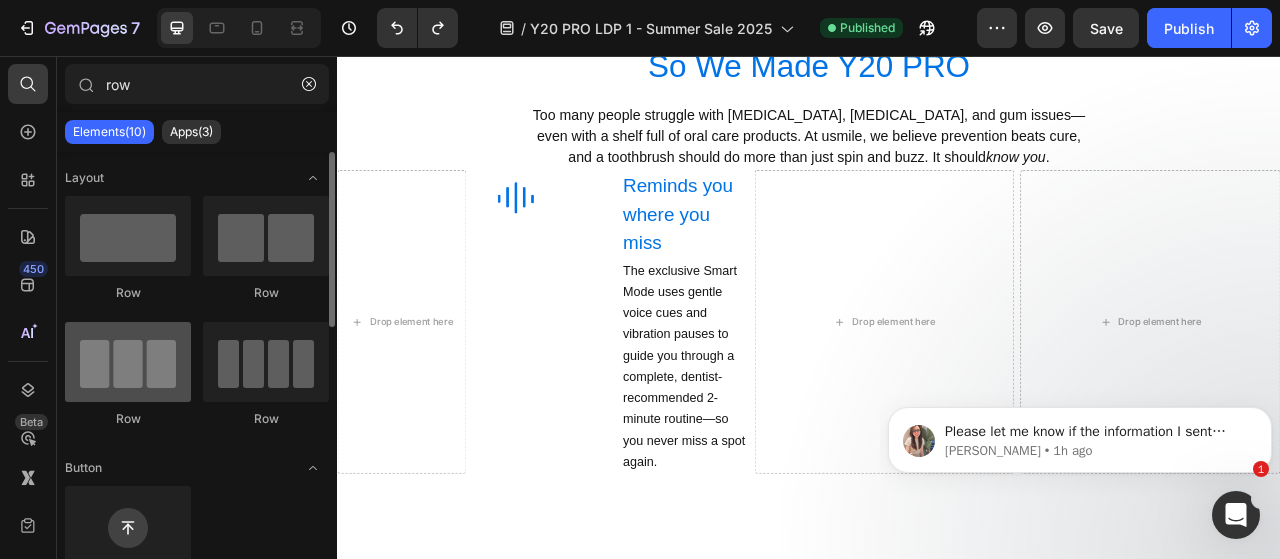 type on "row" 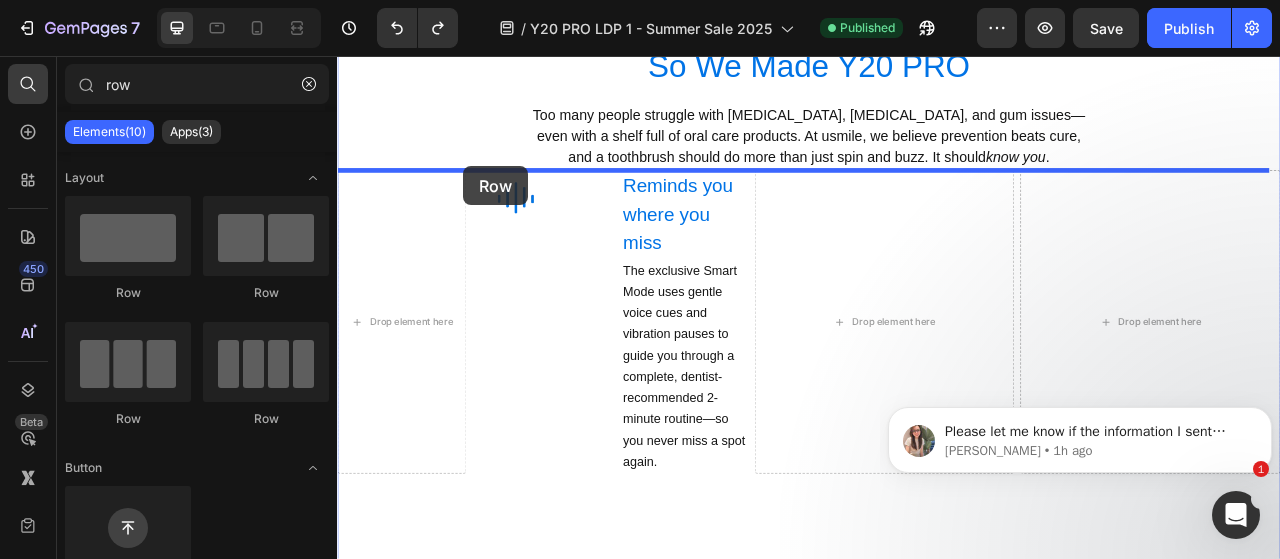 drag, startPoint x: 483, startPoint y: 426, endPoint x: 497, endPoint y: 194, distance: 232.42203 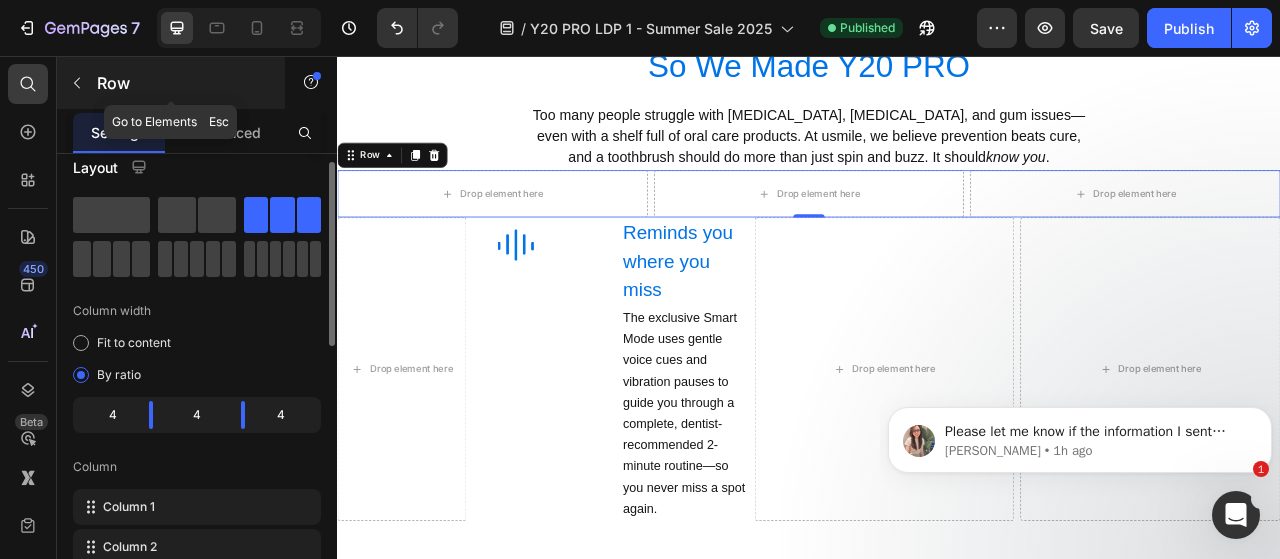 click on "Row" at bounding box center (171, 83) 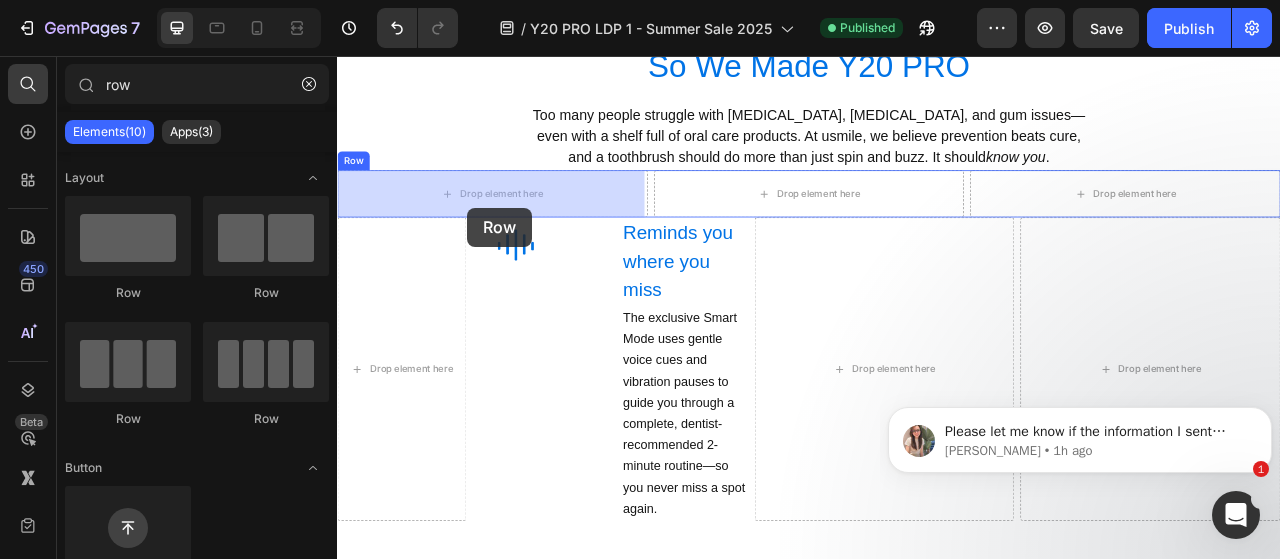 drag, startPoint x: 589, startPoint y: 312, endPoint x: 501, endPoint y: 249, distance: 108.226616 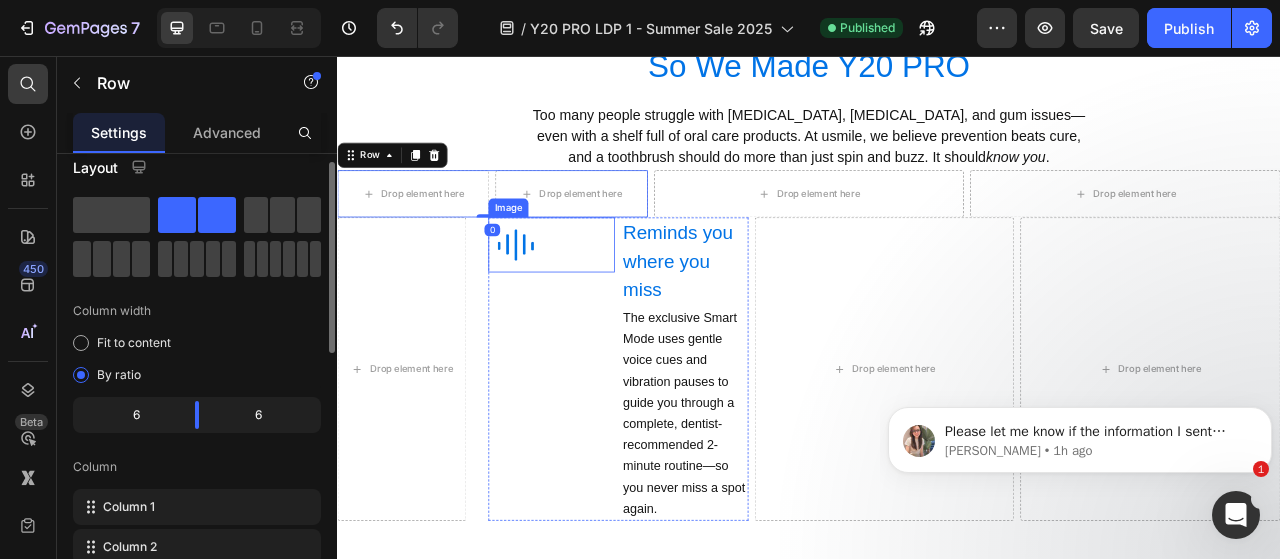 click at bounding box center [609, 297] 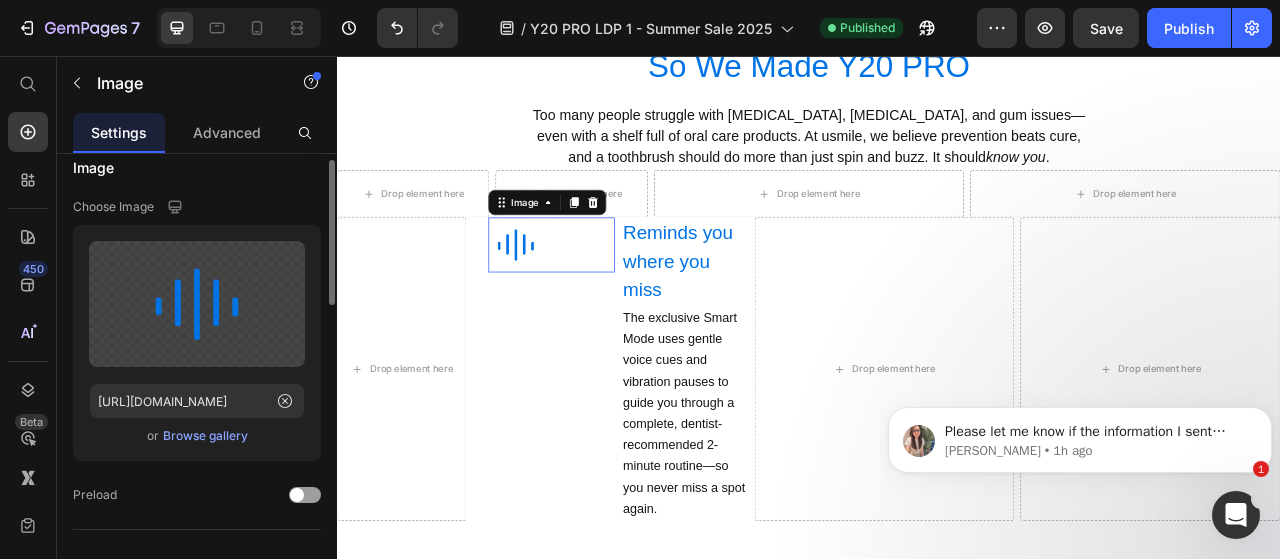 scroll, scrollTop: 0, scrollLeft: 0, axis: both 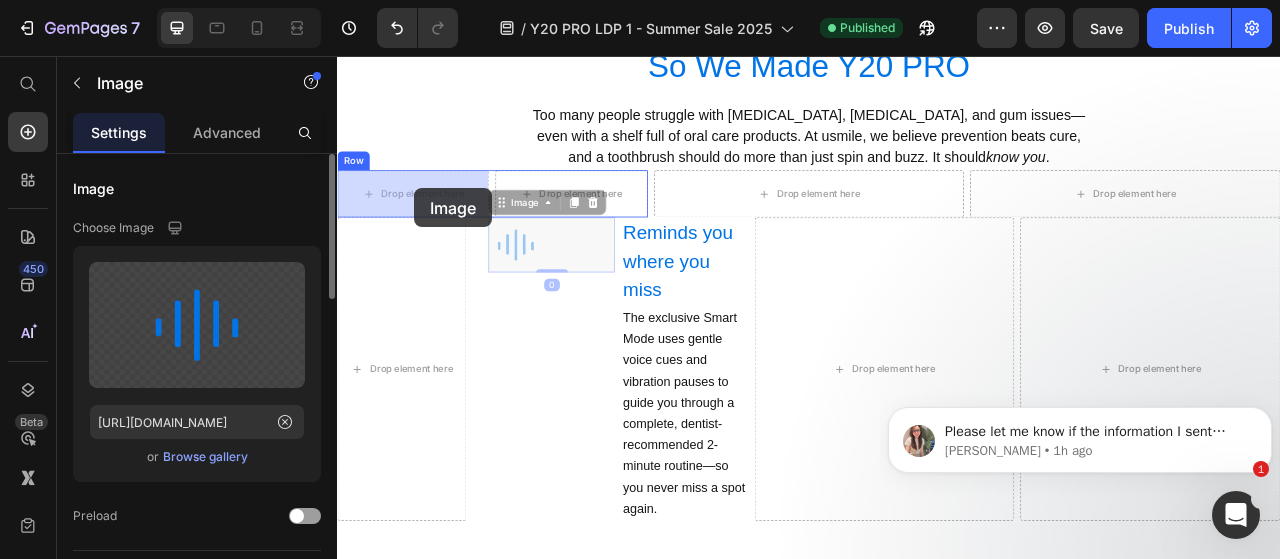 drag, startPoint x: 551, startPoint y: 245, endPoint x: 439, endPoint y: 224, distance: 113.951744 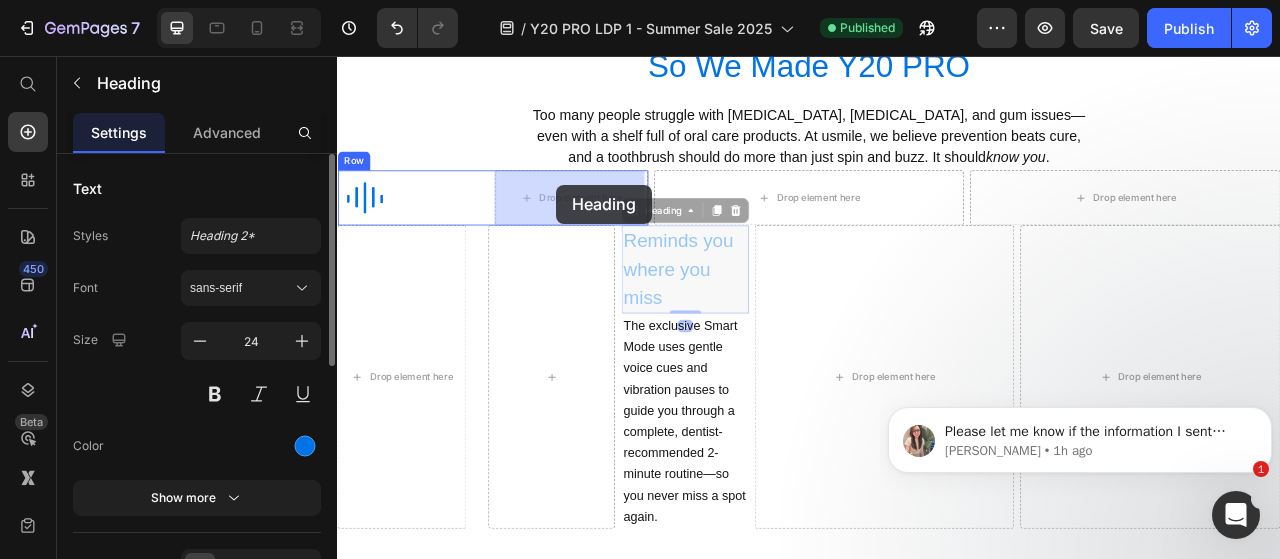 drag, startPoint x: 713, startPoint y: 252, endPoint x: 616, endPoint y: 220, distance: 102.14206 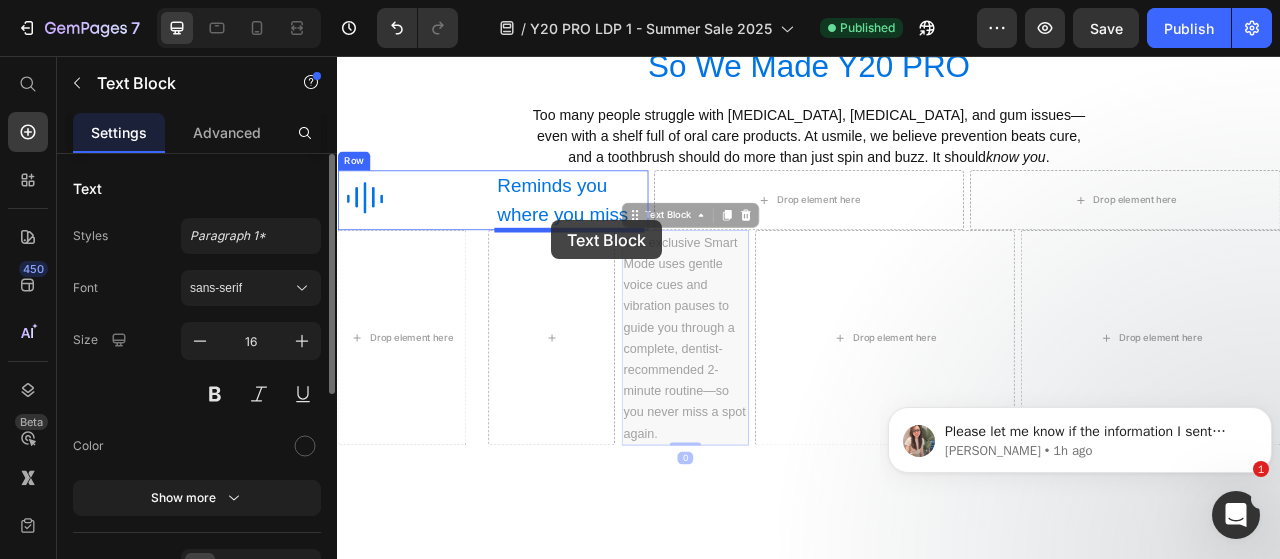 drag, startPoint x: 712, startPoint y: 252, endPoint x: 609, endPoint y: 265, distance: 103.81715 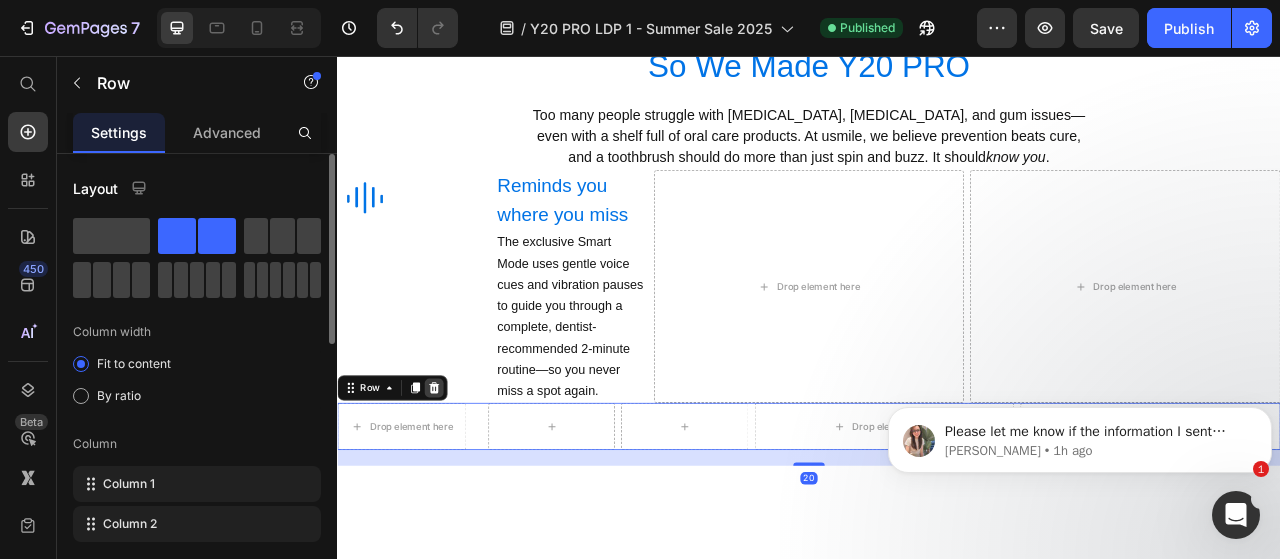 click 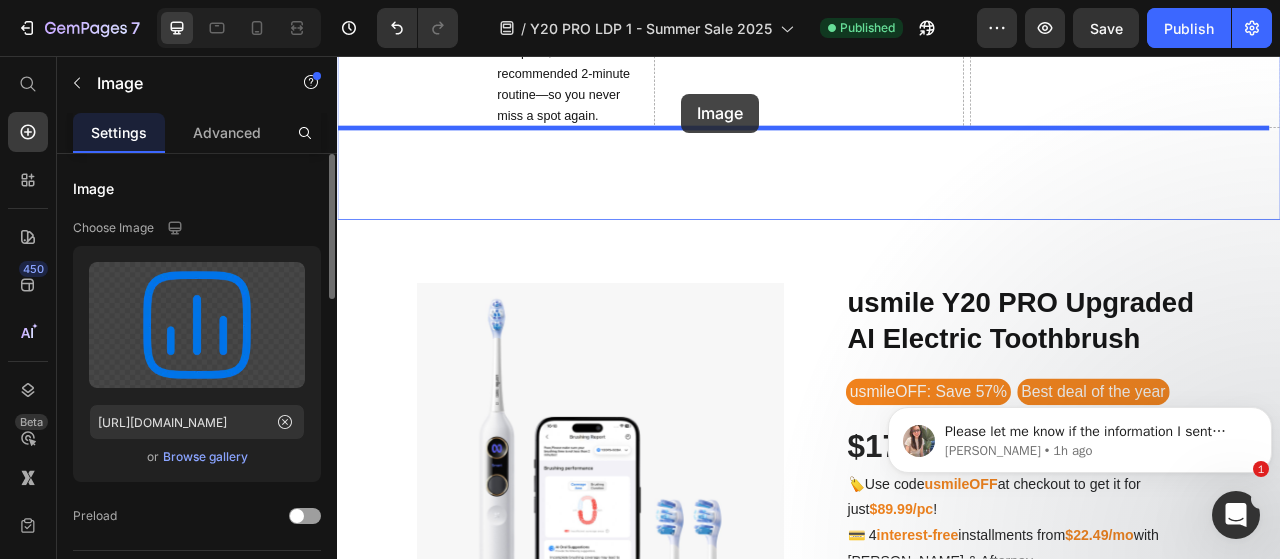 scroll, scrollTop: 1328, scrollLeft: 0, axis: vertical 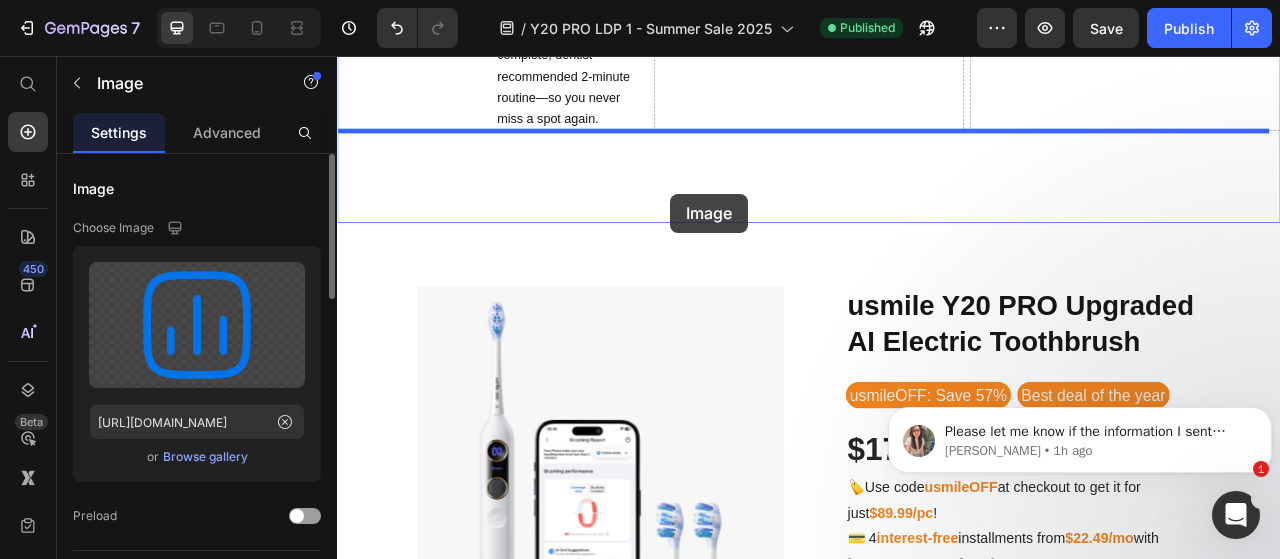 drag, startPoint x: 457, startPoint y: 377, endPoint x: 761, endPoint y: 231, distance: 337.24176 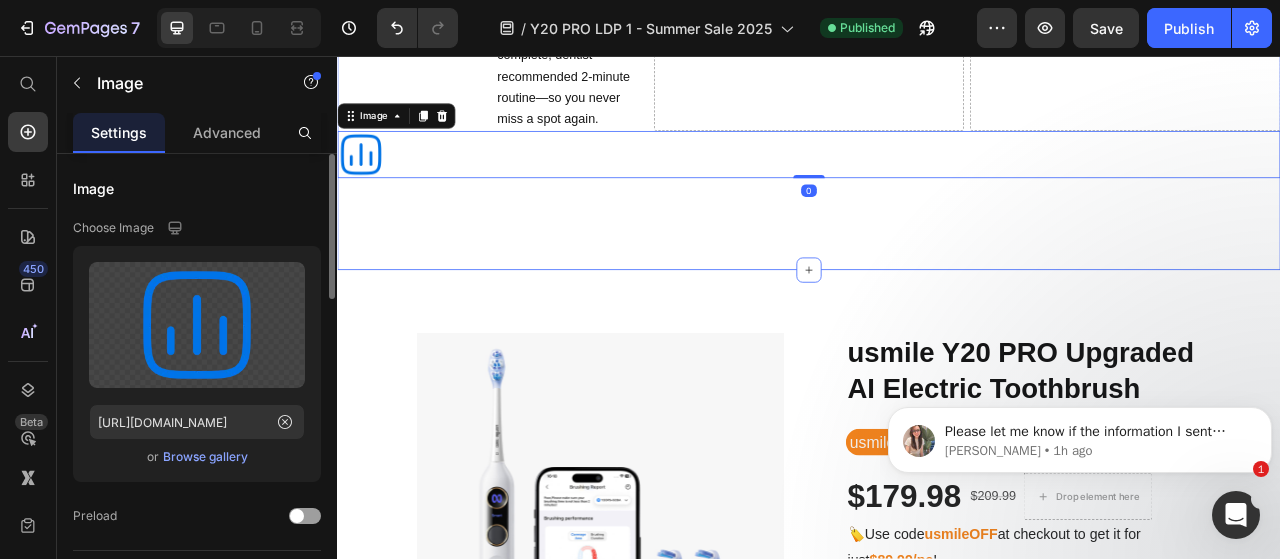 scroll, scrollTop: 1164, scrollLeft: 0, axis: vertical 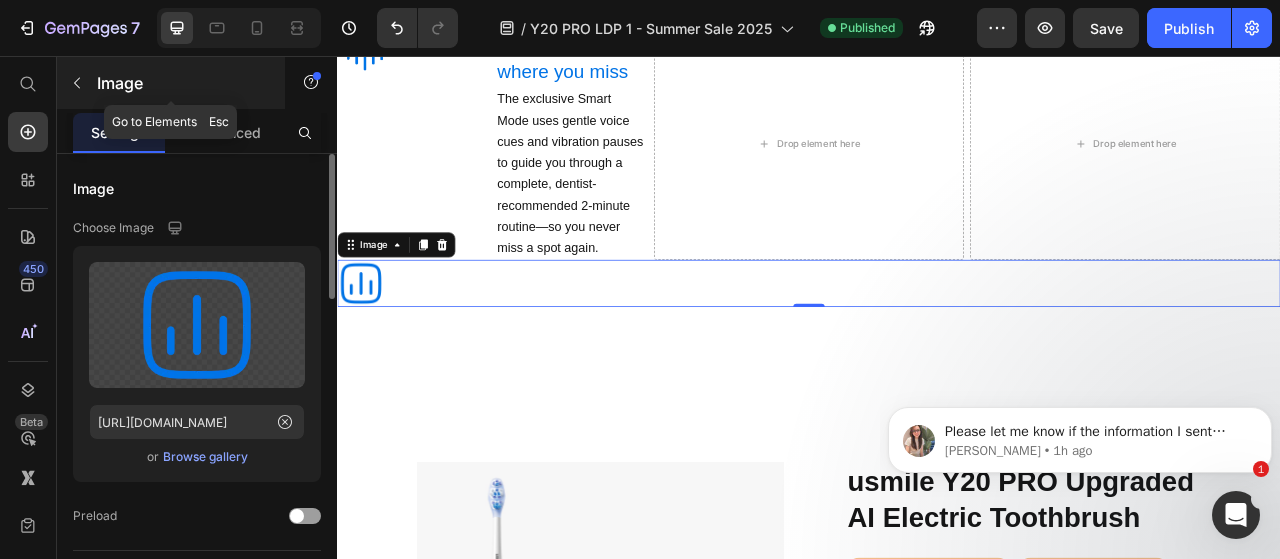 click 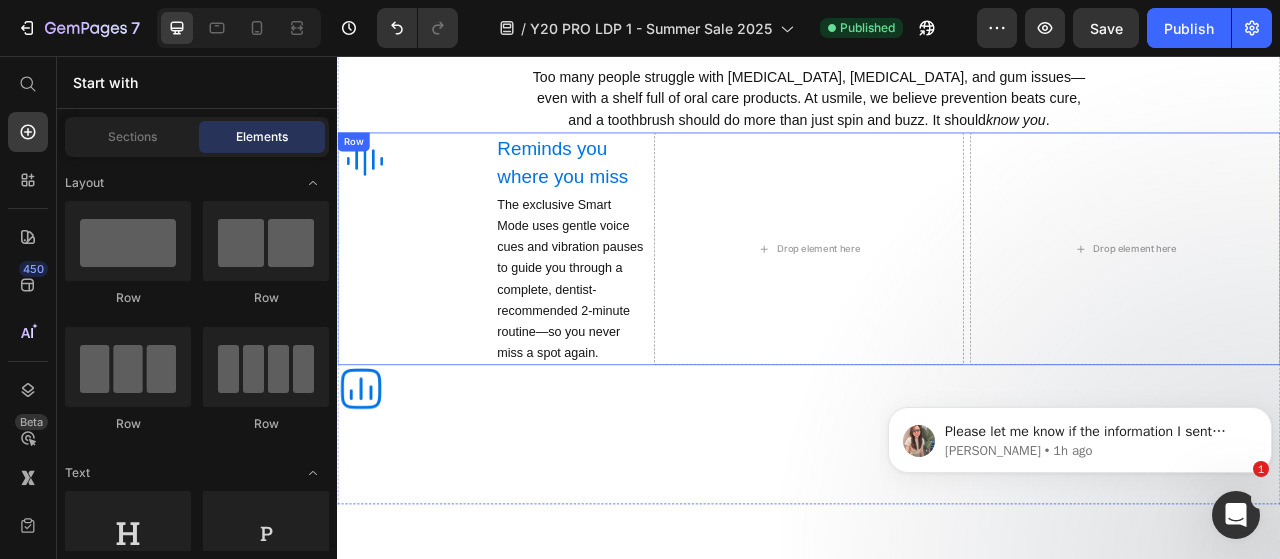 scroll, scrollTop: 1030, scrollLeft: 0, axis: vertical 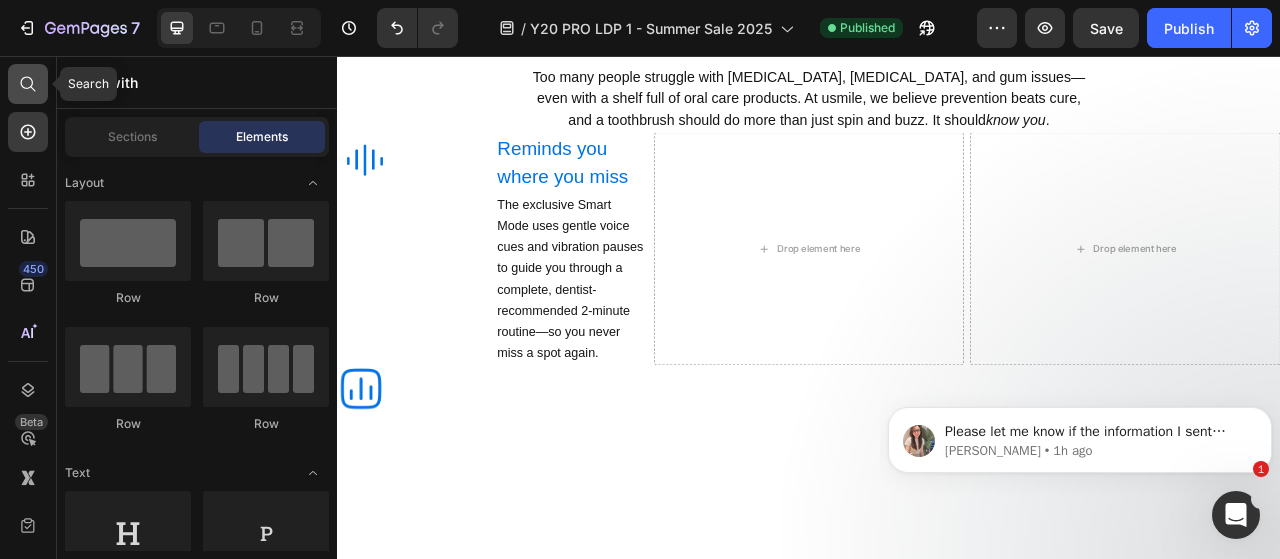 click 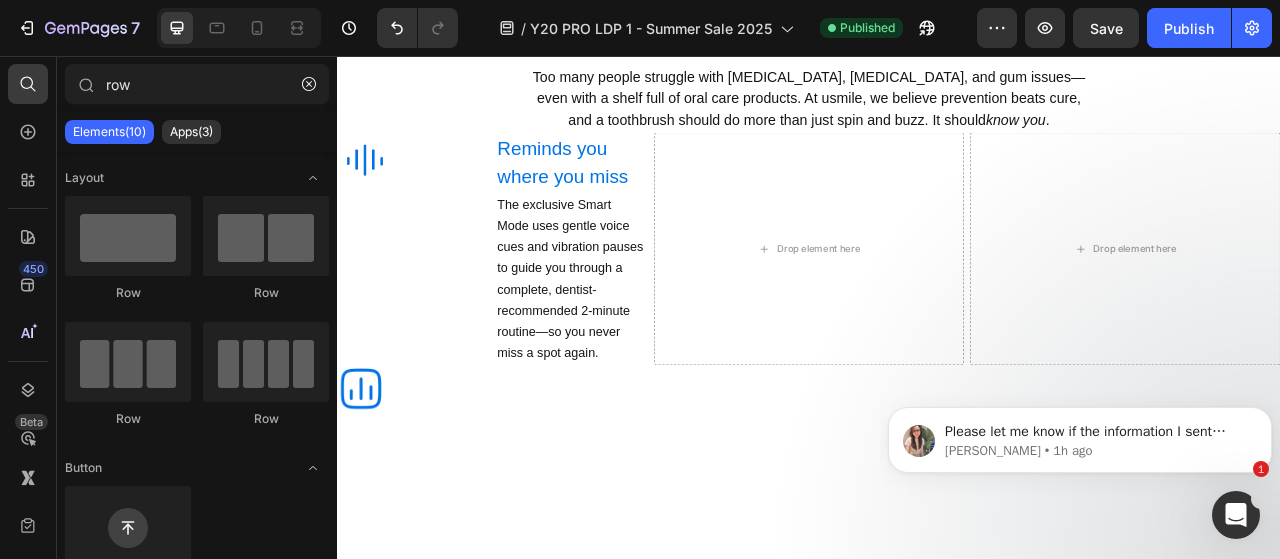 drag, startPoint x: 150, startPoint y: 80, endPoint x: 52, endPoint y: 81, distance: 98.005104 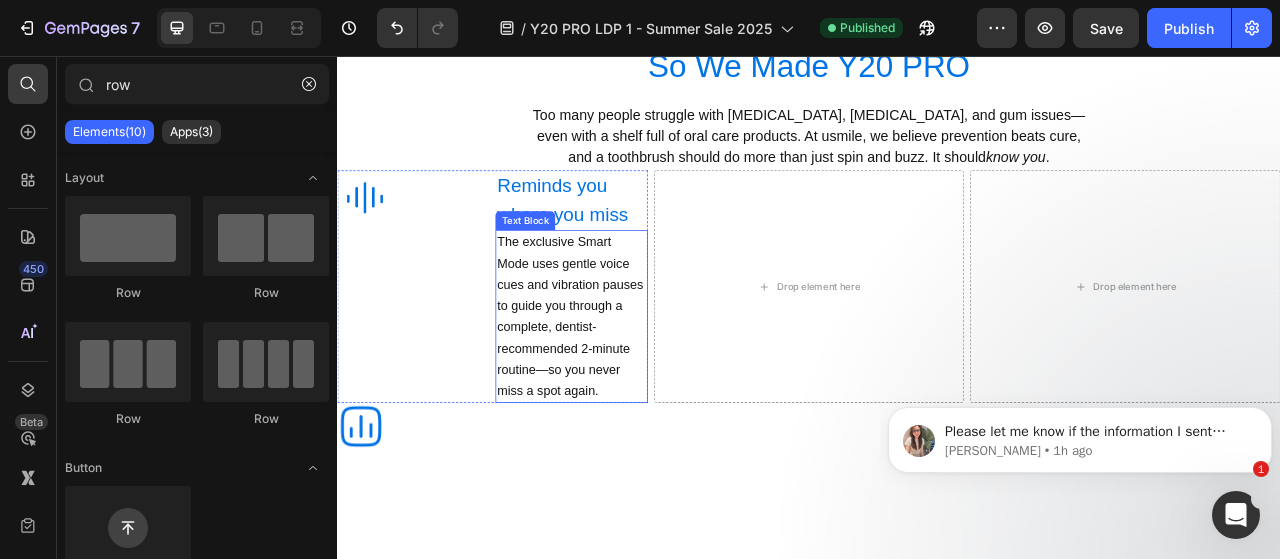 scroll, scrollTop: 984, scrollLeft: 0, axis: vertical 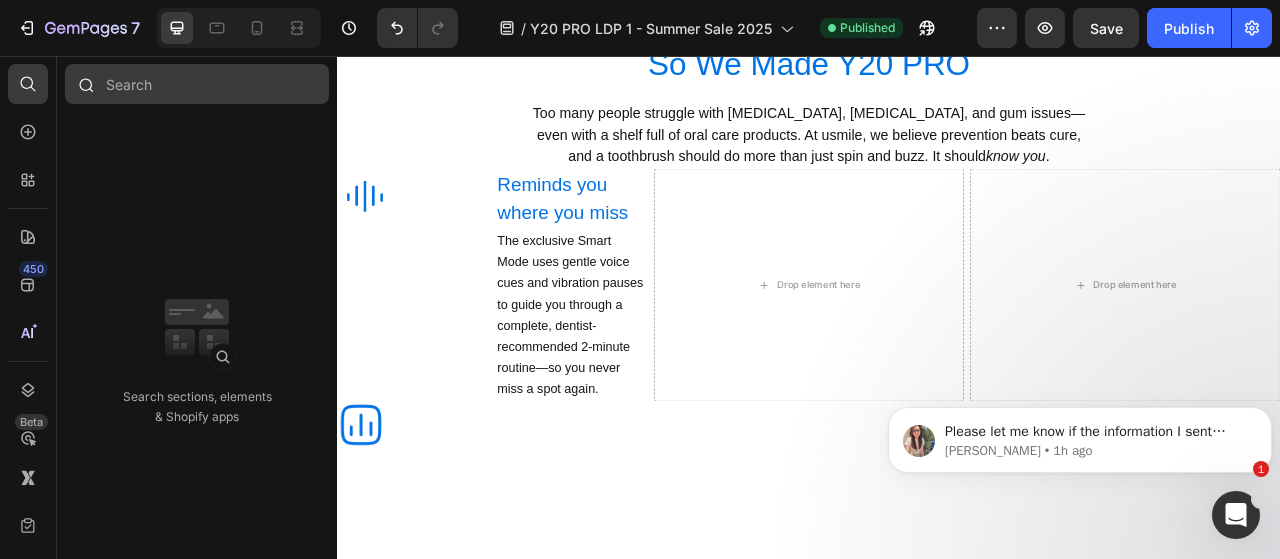 click at bounding box center (197, 84) 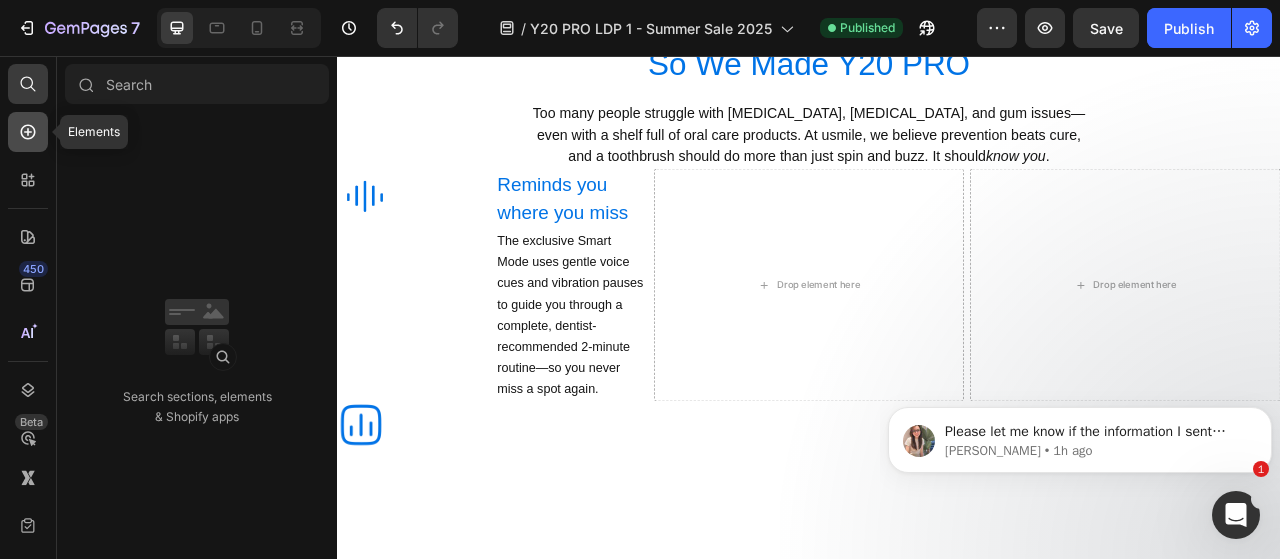type 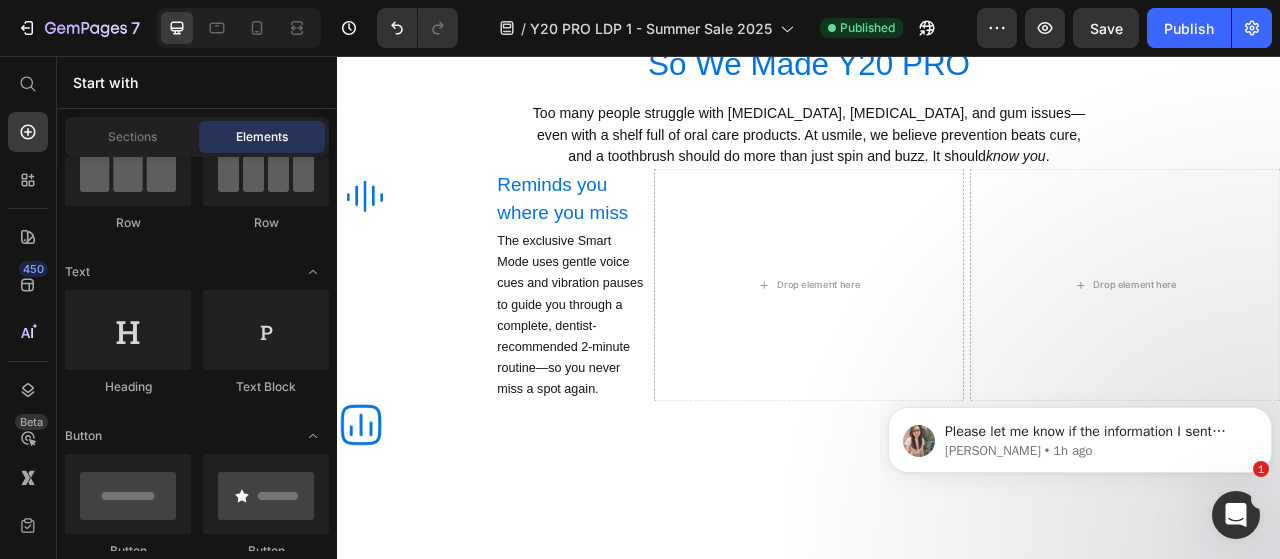 scroll, scrollTop: 0, scrollLeft: 0, axis: both 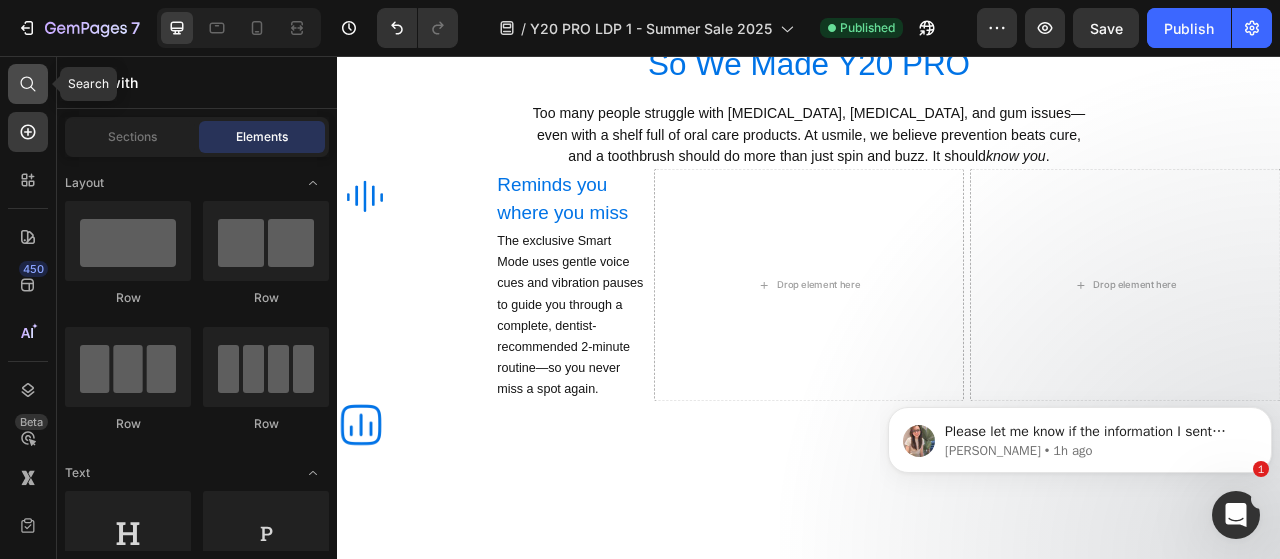 click 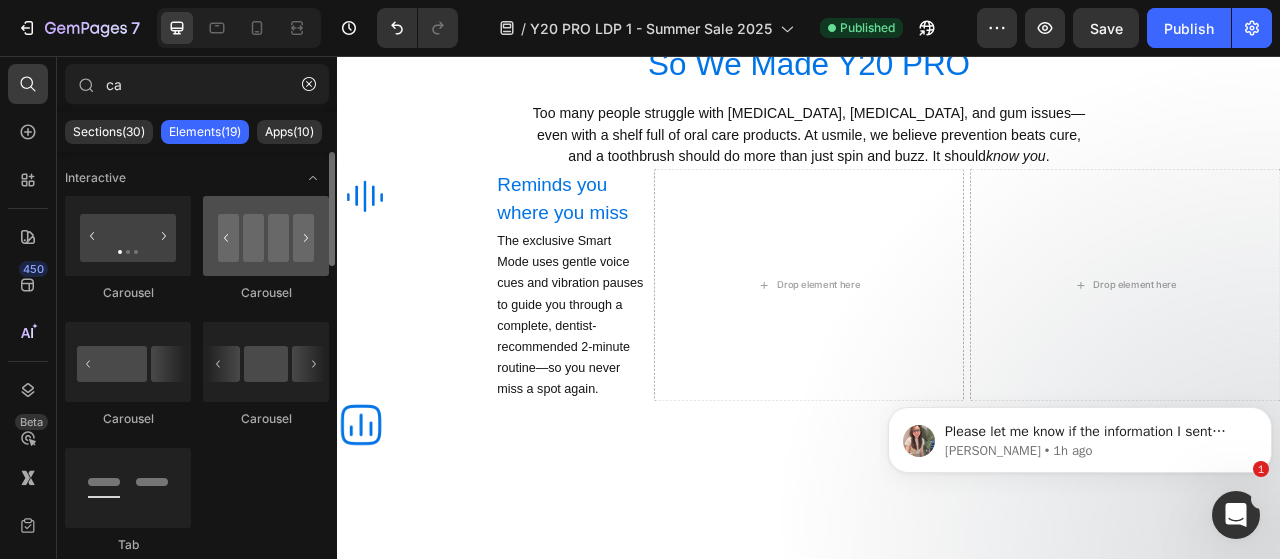 type on "ca" 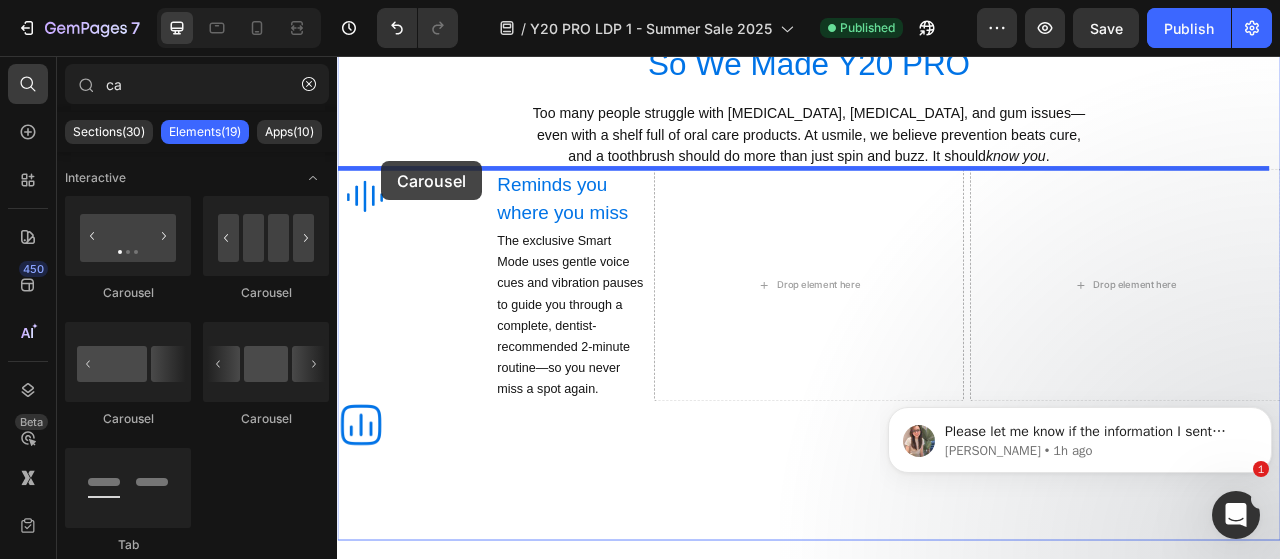 drag, startPoint x: 579, startPoint y: 304, endPoint x: 390, endPoint y: 193, distance: 219.18486 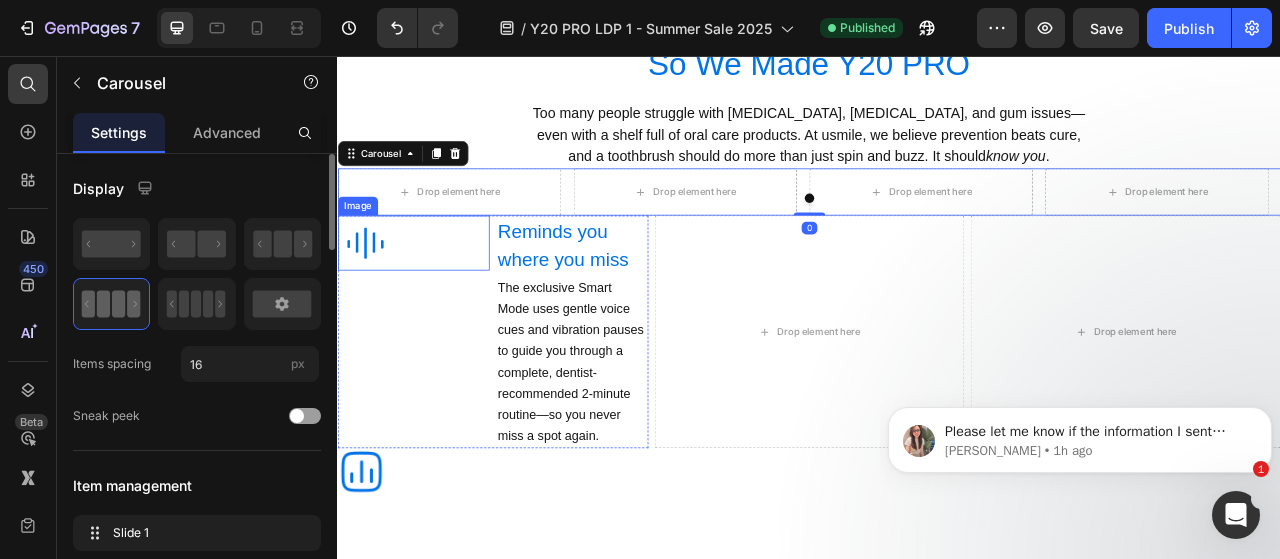 click at bounding box center [433, 295] 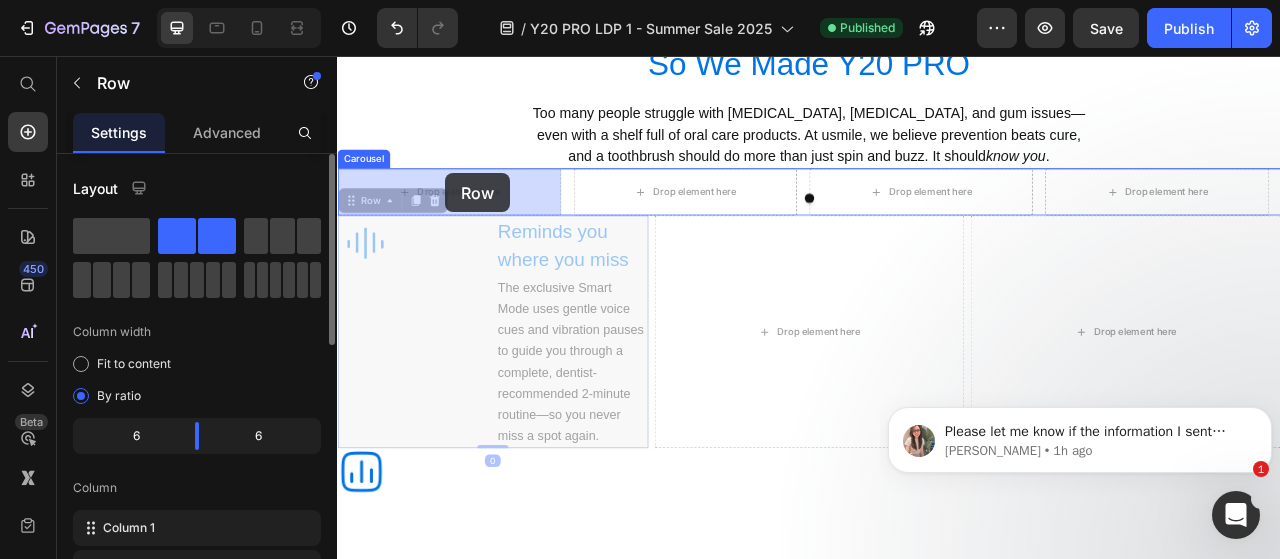 drag, startPoint x: 362, startPoint y: 252, endPoint x: 474, endPoint y: 205, distance: 121.46193 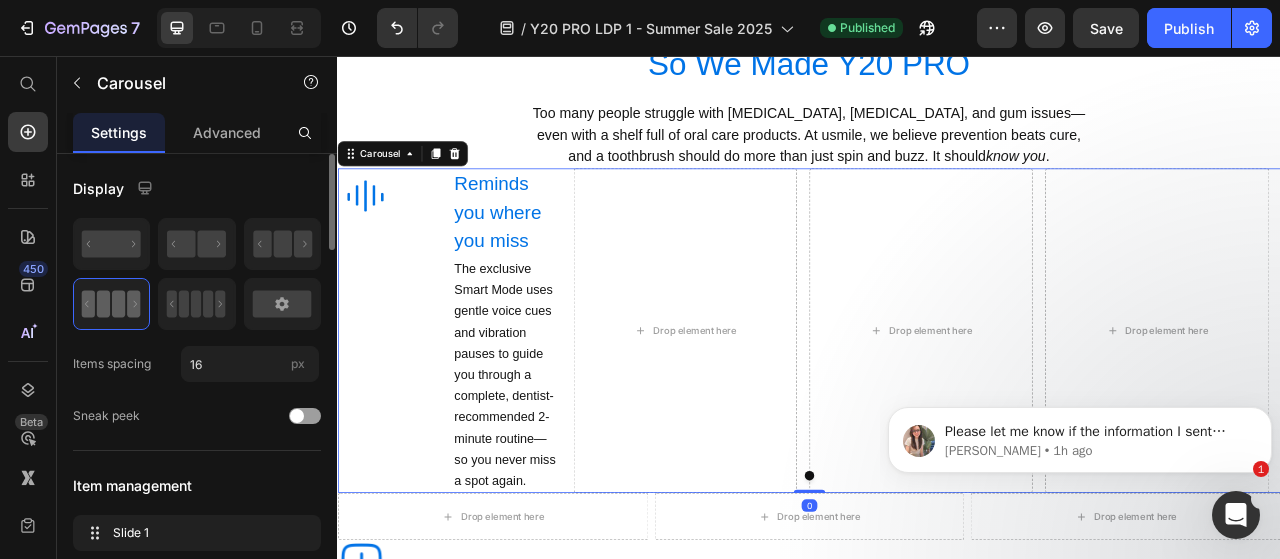 click on "Image Reminds you where you miss Heading The exclusive Smart Mode uses gentle voice cues and vibration pauses to guide you through a complete, dentist-recommended 2-minute routine—so you never miss a spot again. Text Block Row
Drop element here
Drop element here
Drop element here" at bounding box center (937, 406) 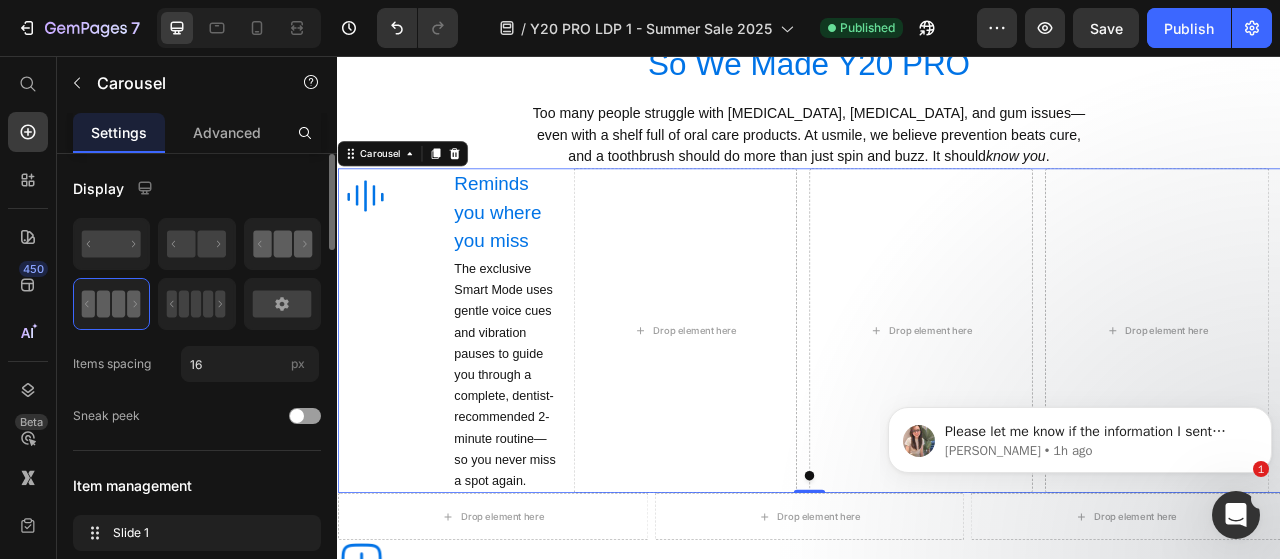 click 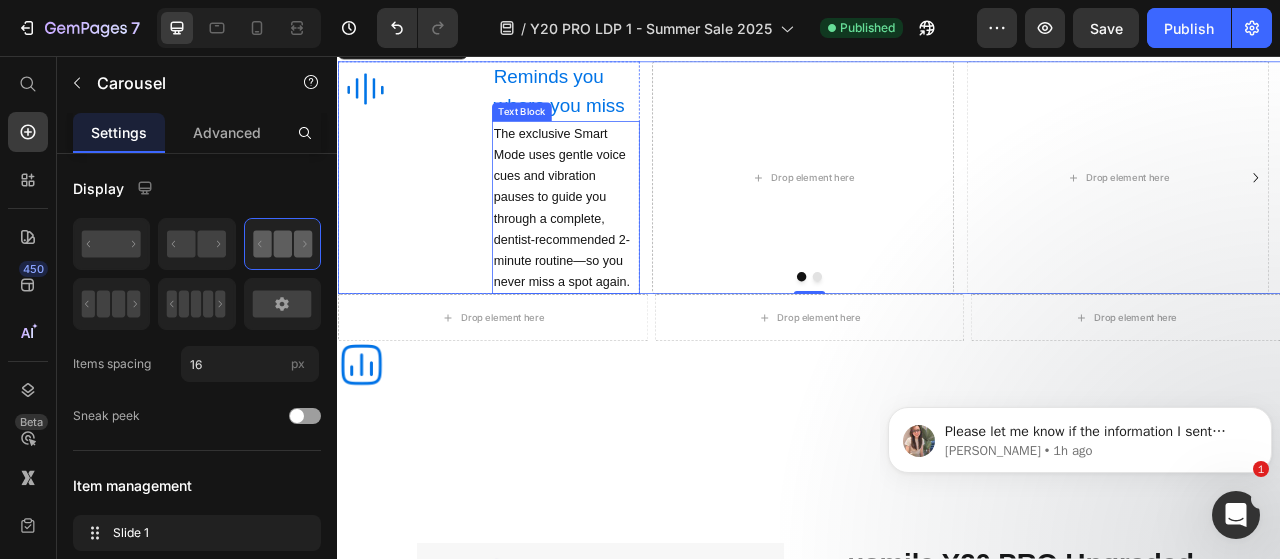 scroll, scrollTop: 1122, scrollLeft: 0, axis: vertical 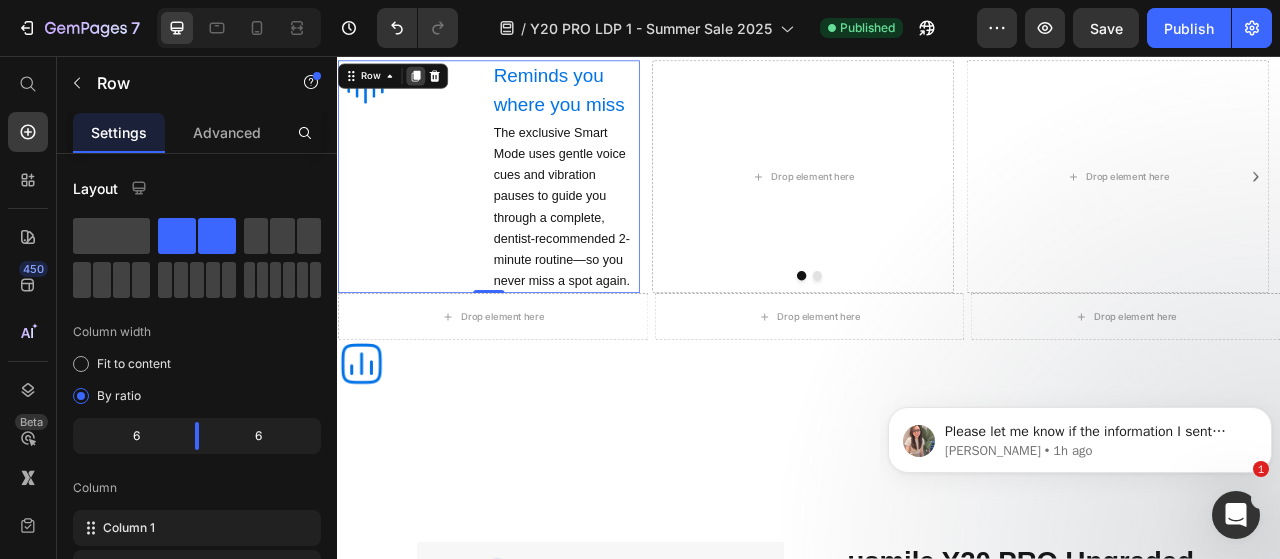 click at bounding box center [436, 82] 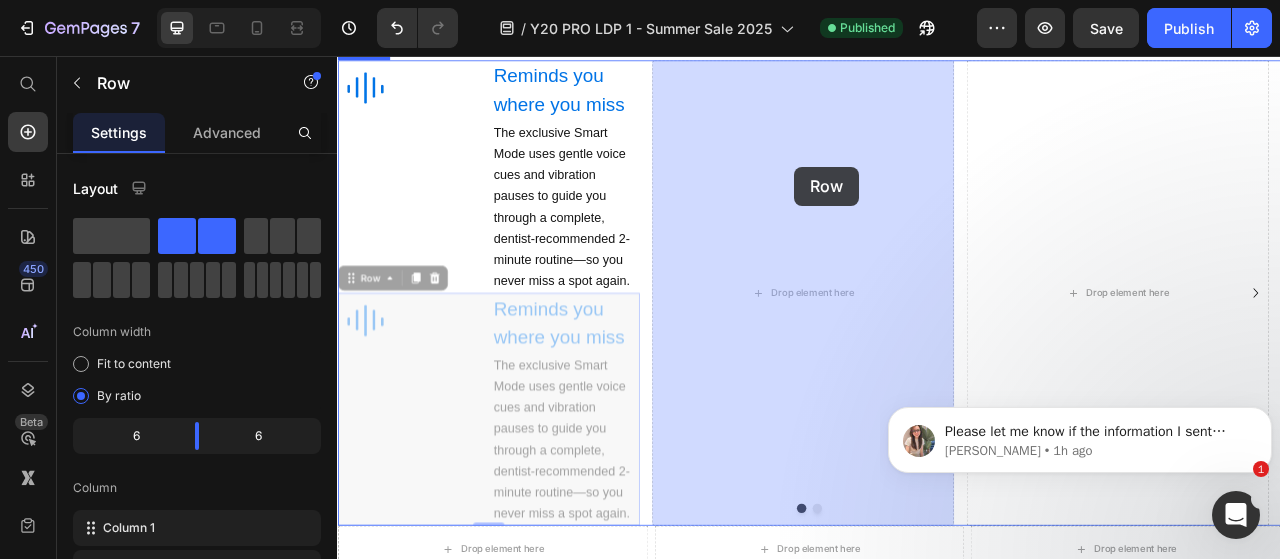 drag, startPoint x: 384, startPoint y: 330, endPoint x: 914, endPoint y: 197, distance: 546.433 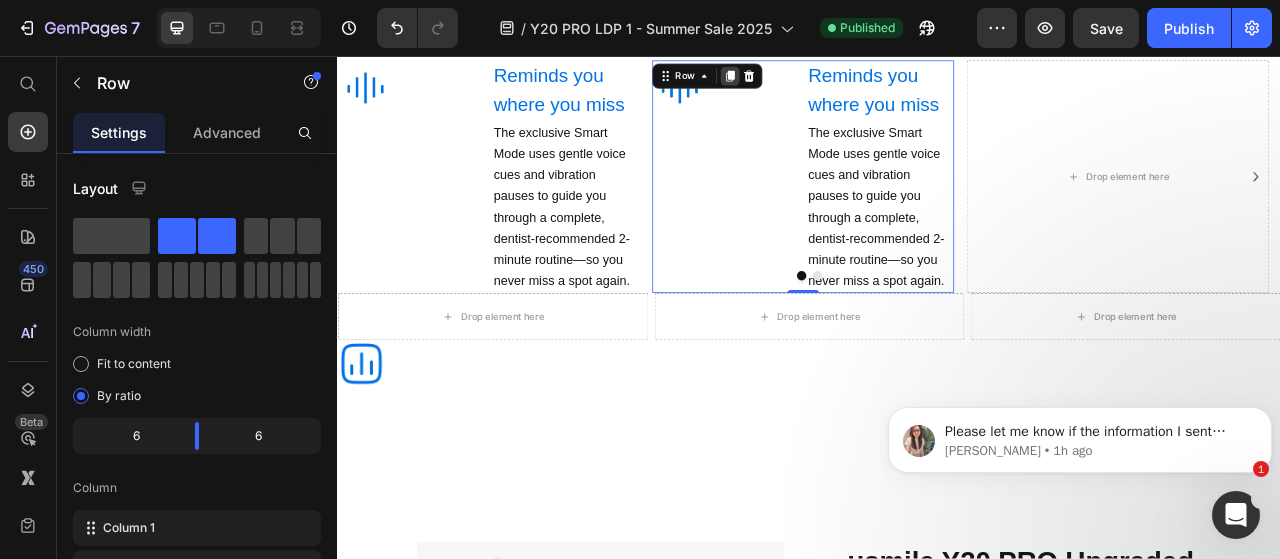 click at bounding box center [836, 82] 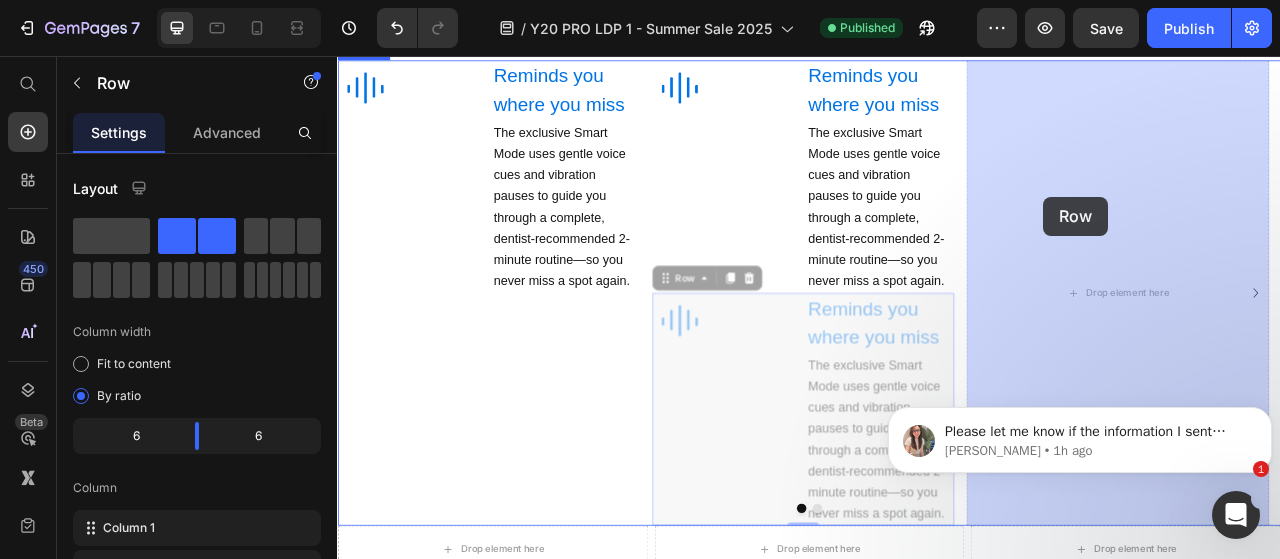 drag, startPoint x: 787, startPoint y: 344, endPoint x: 1236, endPoint y: 235, distance: 462.04114 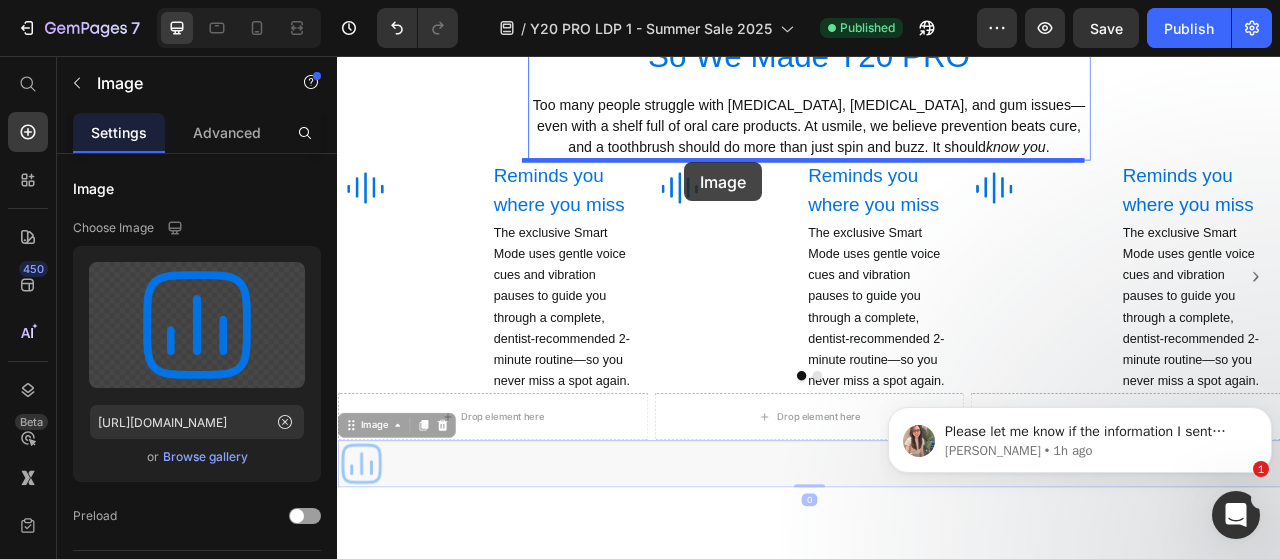 scroll, scrollTop: 987, scrollLeft: 0, axis: vertical 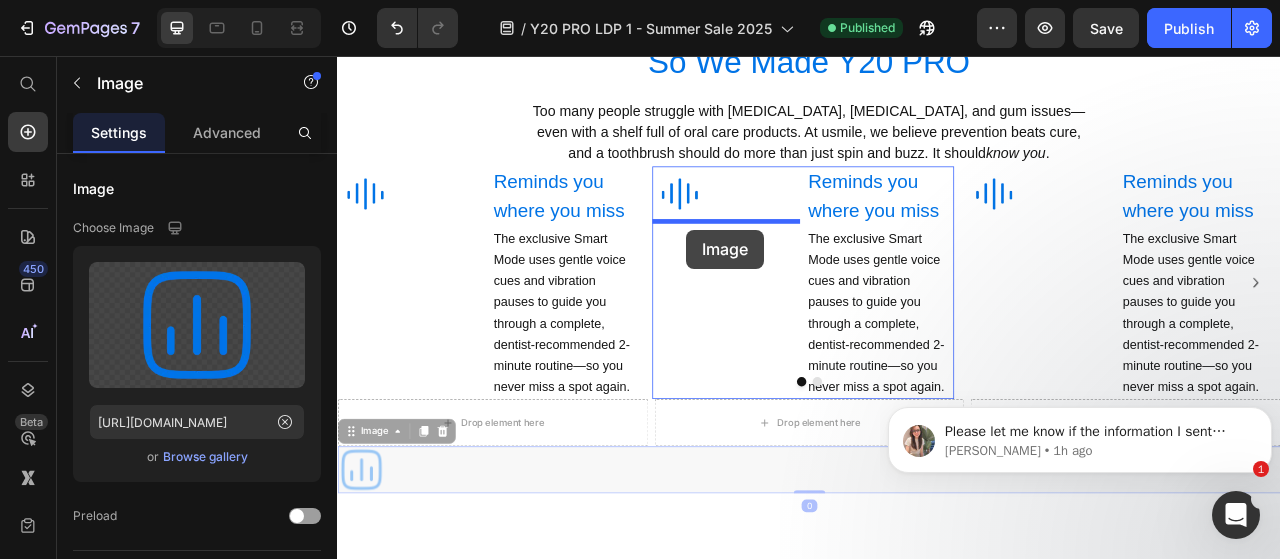 drag, startPoint x: 355, startPoint y: 395, endPoint x: 781, endPoint y: 275, distance: 442.5788 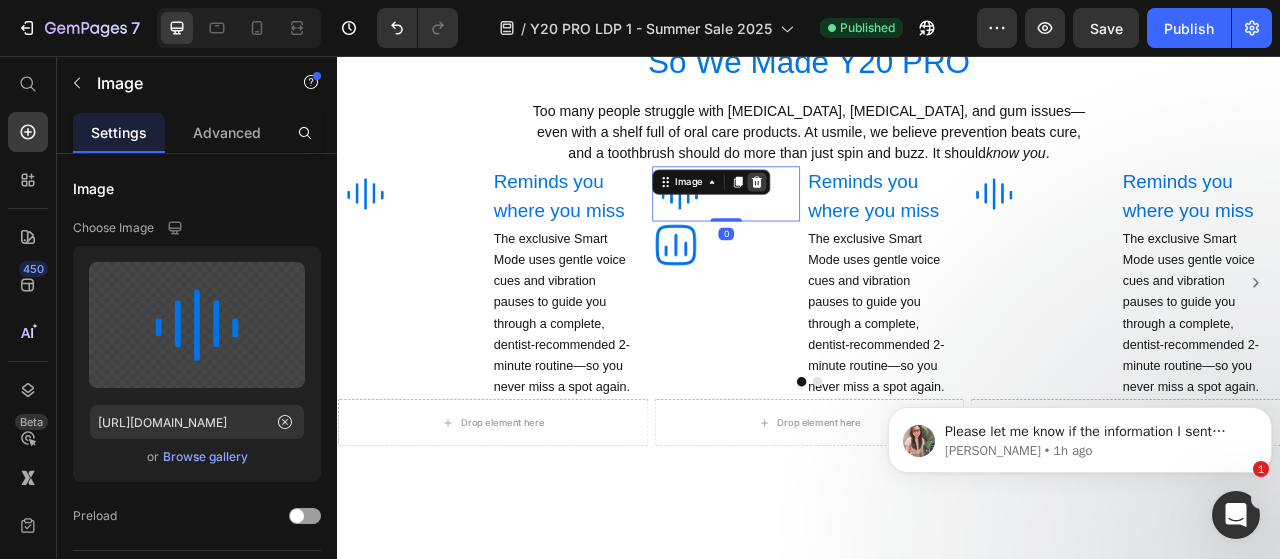 click 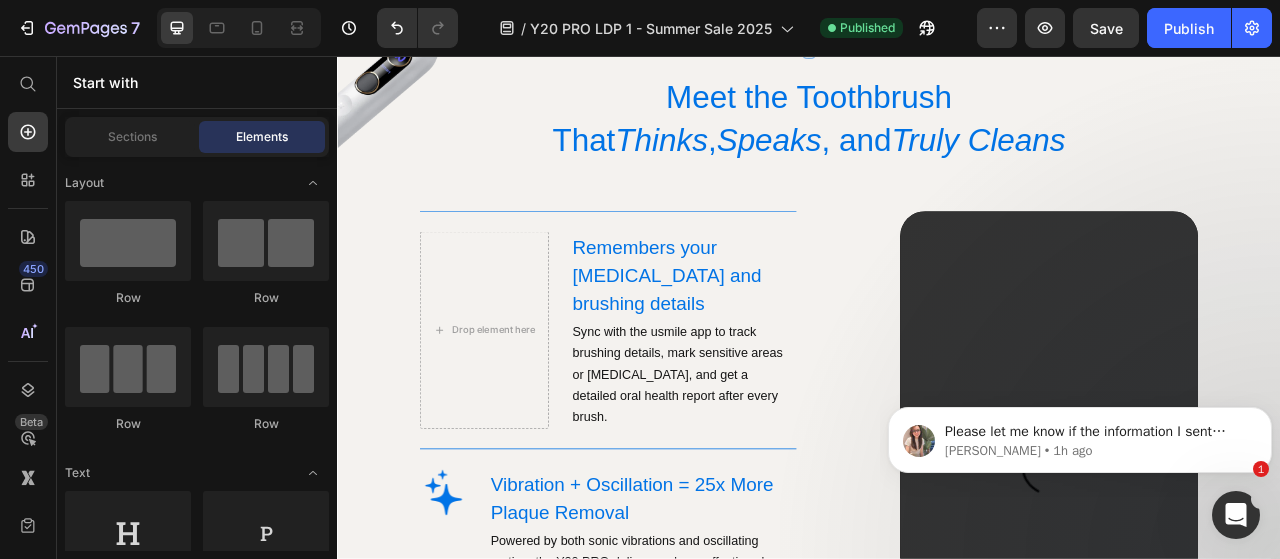 scroll, scrollTop: 2808, scrollLeft: 0, axis: vertical 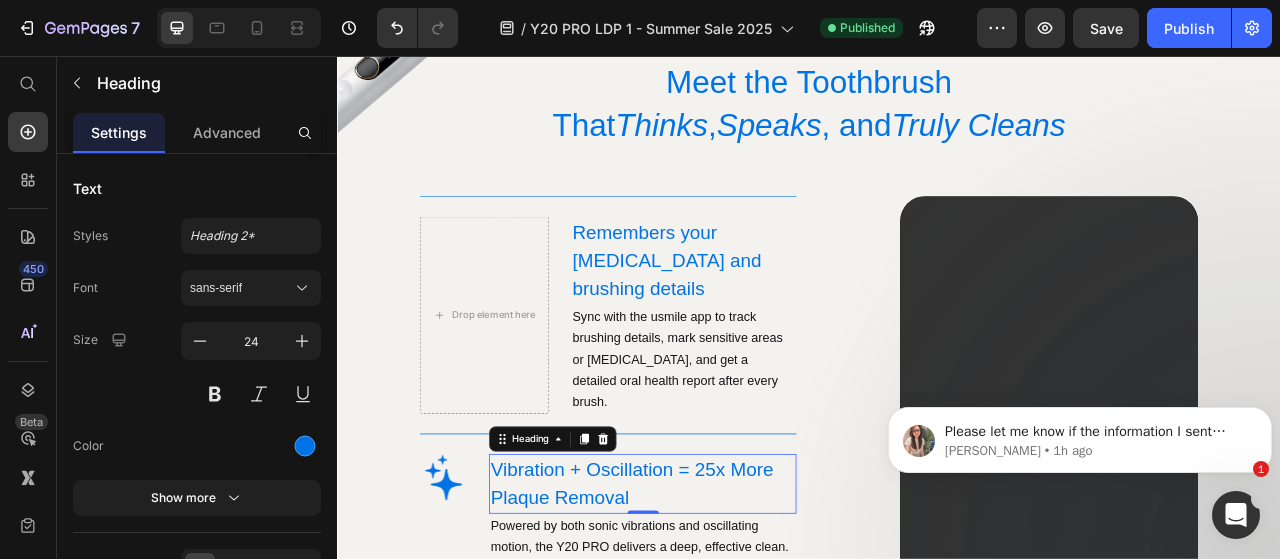 click on "Vibration + Oscillation = 25x More Plaque Removal" at bounding box center (725, 601) 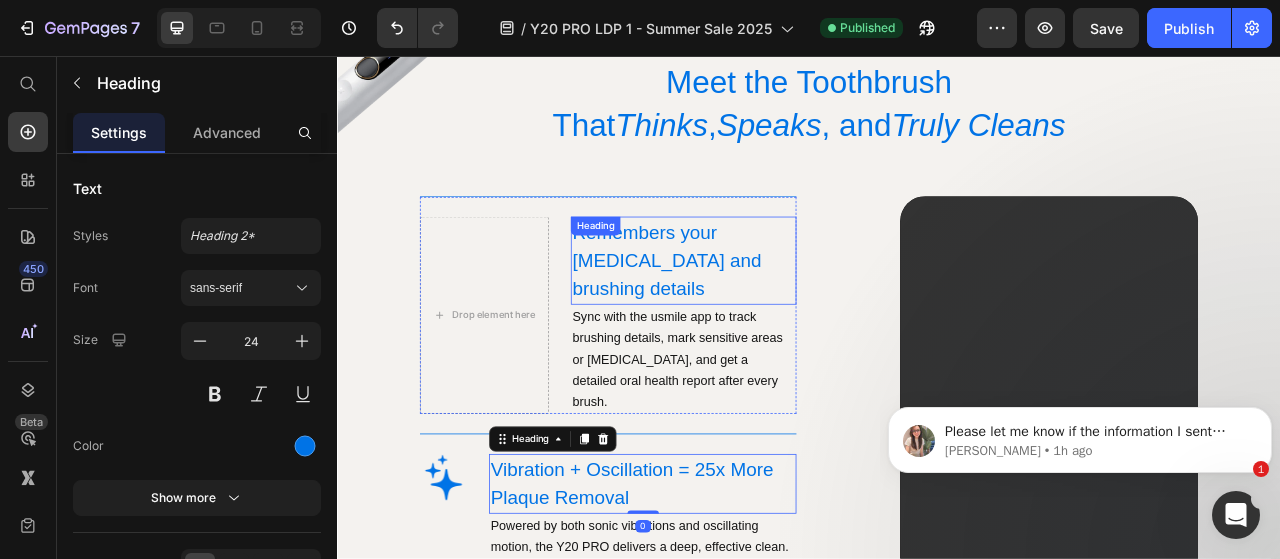 click on "Remembers your [MEDICAL_DATA] and brushing details" at bounding box center [777, 317] 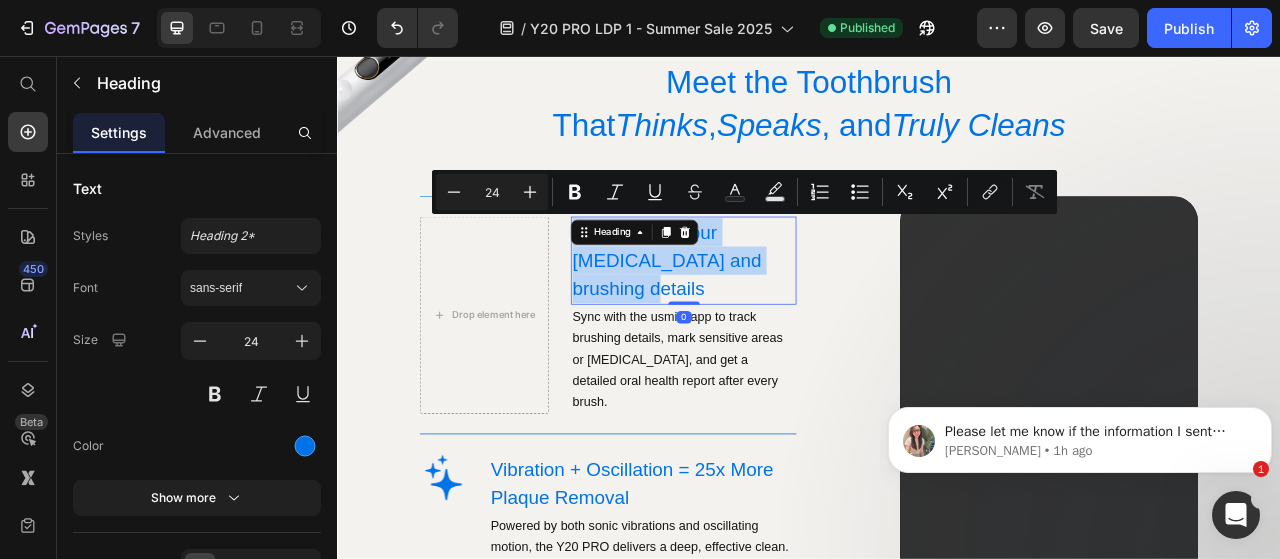 copy on "Remembers your [MEDICAL_DATA] and brushing details" 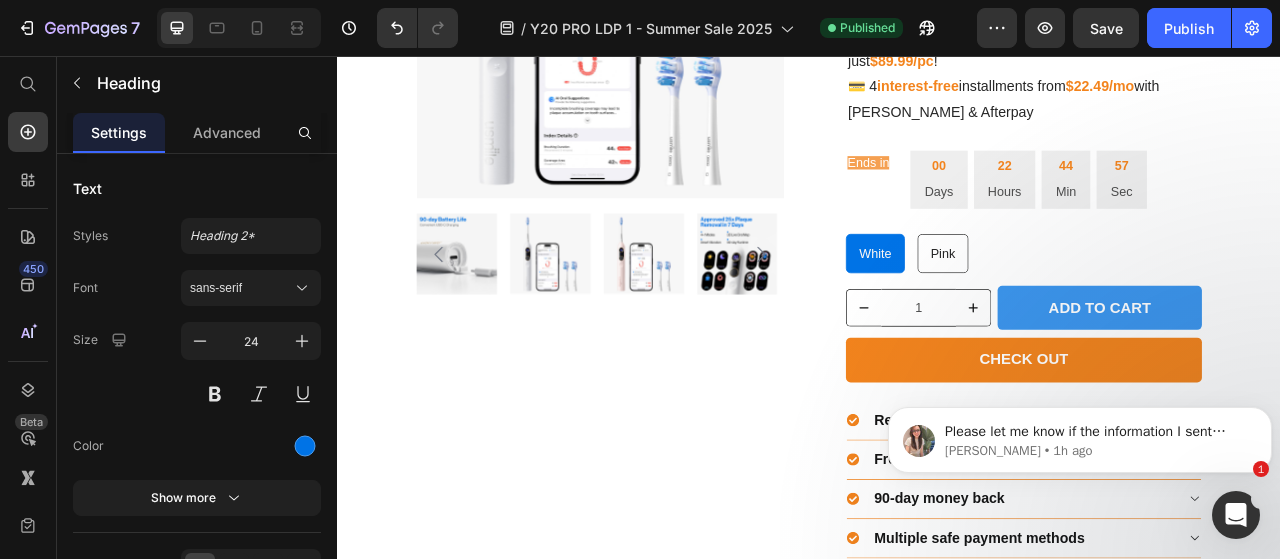 type on "16" 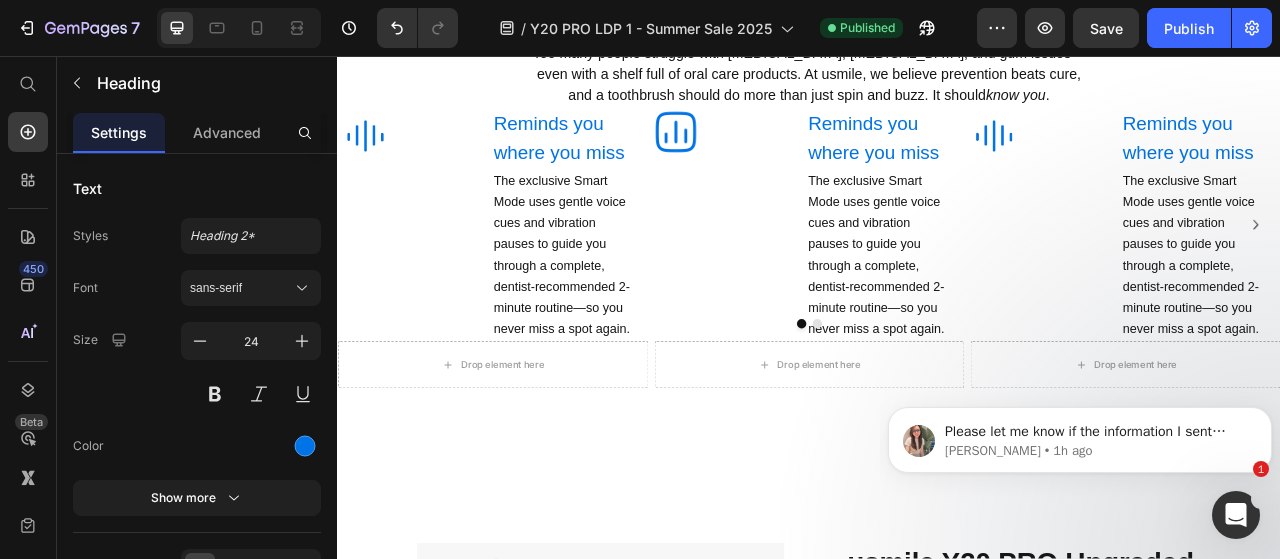 scroll, scrollTop: 774, scrollLeft: 0, axis: vertical 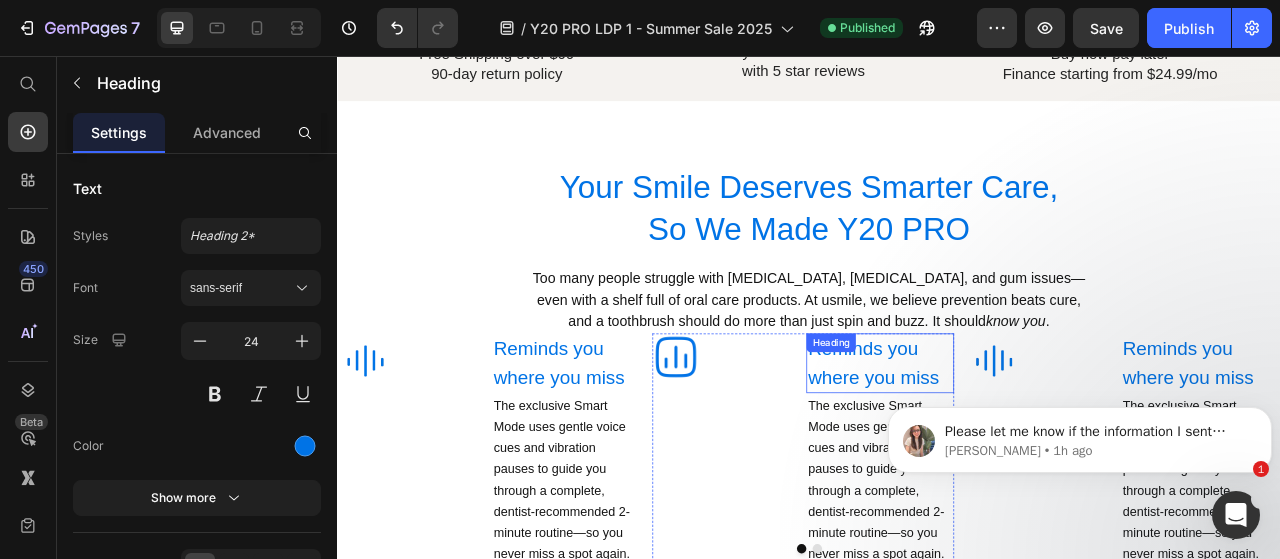 click on "Reminds you where you miss" at bounding box center (1027, 448) 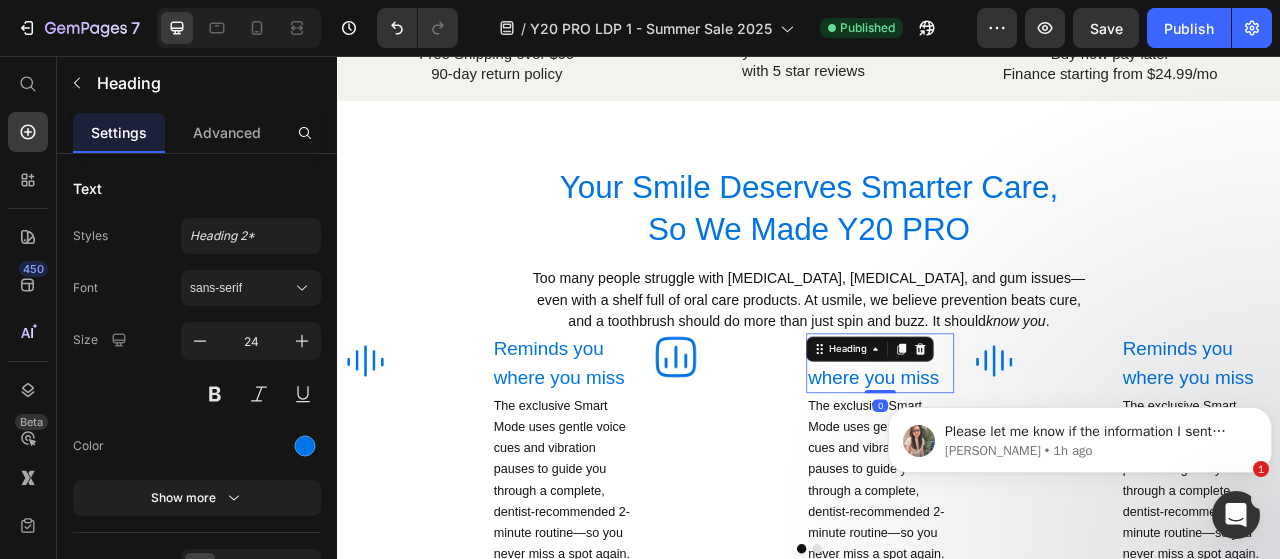 click on "Please let me know if the information I sent above matches your concern Ann • 1h ago" at bounding box center (1080, 435) 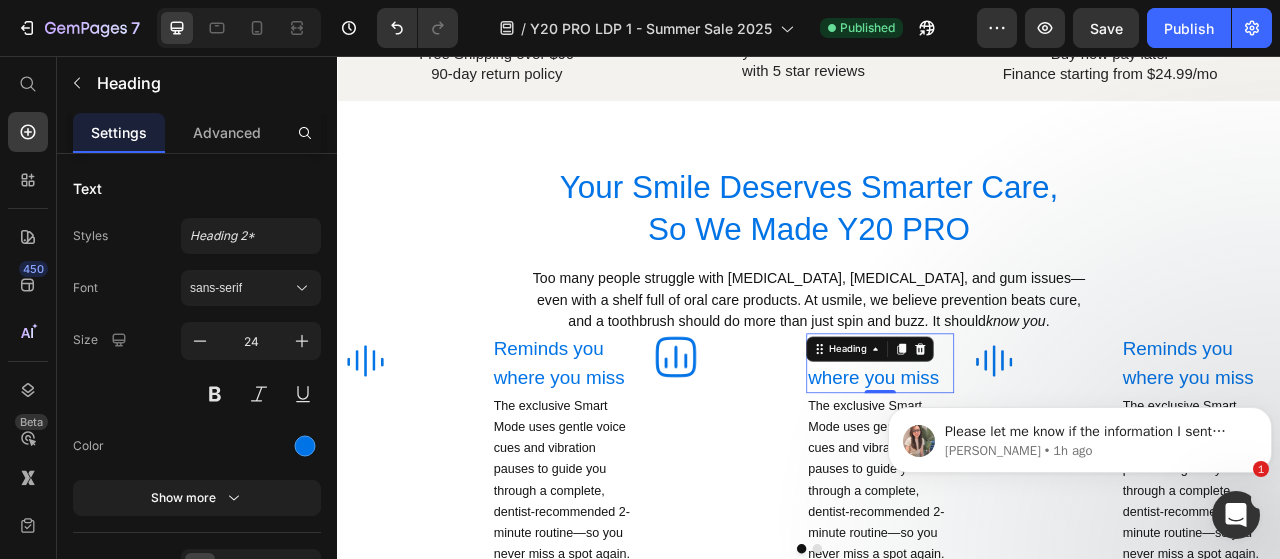 drag, startPoint x: 1514, startPoint y: 767, endPoint x: 892, endPoint y: 382, distance: 731.5115 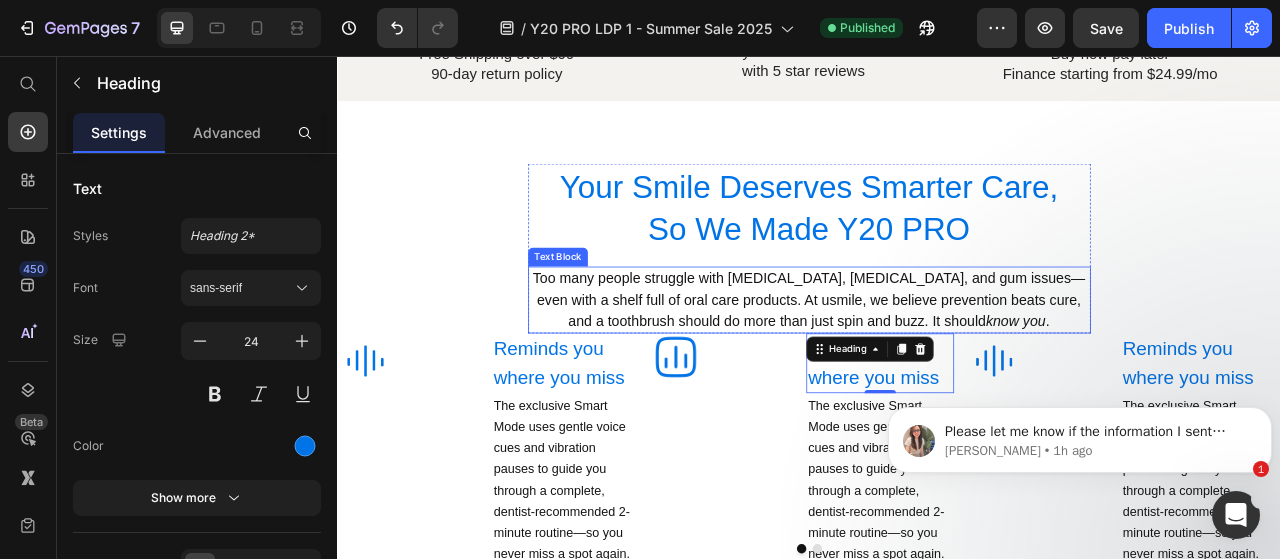 click on "Your Smile Deserves Smarter Care, So We Made Y20 PRO Heading Too many people struggle with cavities, tartar, and gum issues—even with a shelf full of oral care products. At usmile, we believe prevention beats cure, and a toothbrush should do more than just spin and buzz. It should  know you . Text Block" at bounding box center (937, 302) 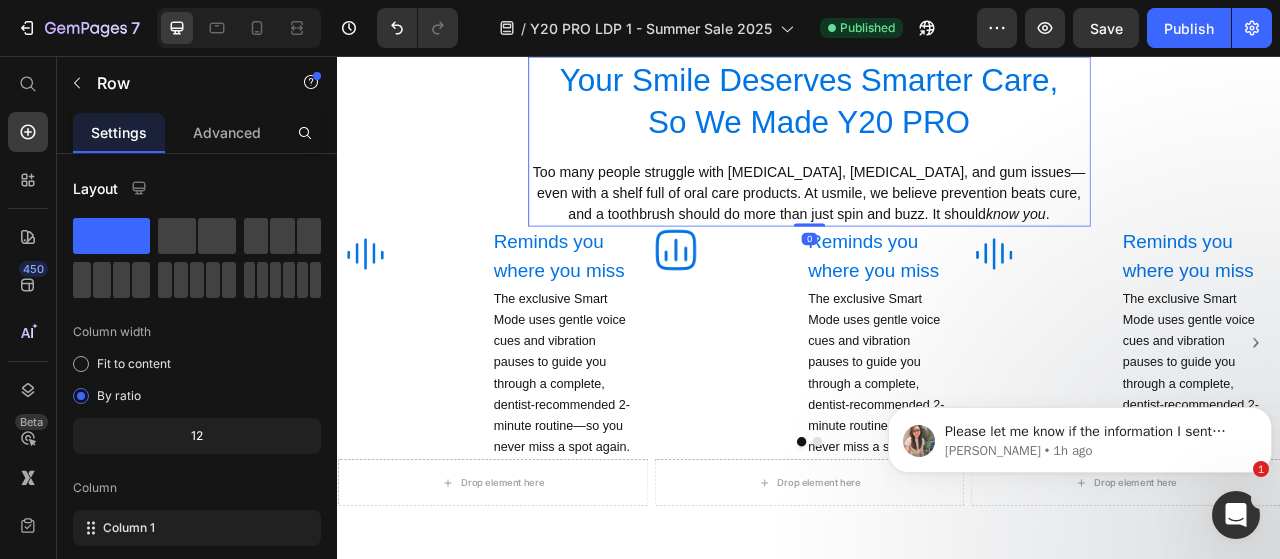 scroll, scrollTop: 936, scrollLeft: 0, axis: vertical 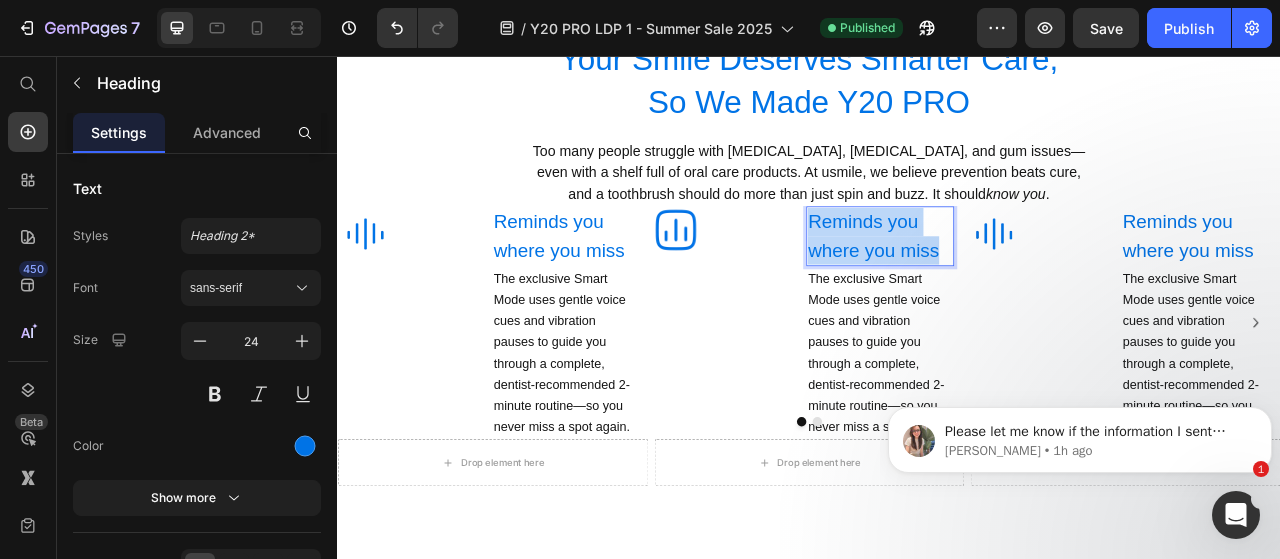 click on "Reminds you where you miss" at bounding box center (1027, 286) 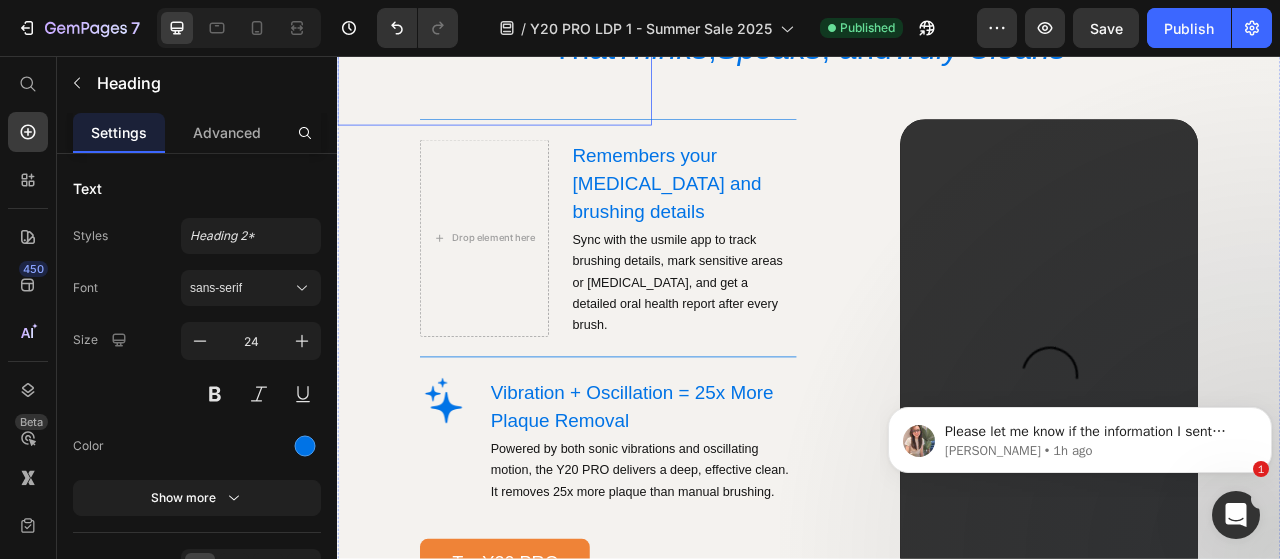 scroll, scrollTop: 2941, scrollLeft: 0, axis: vertical 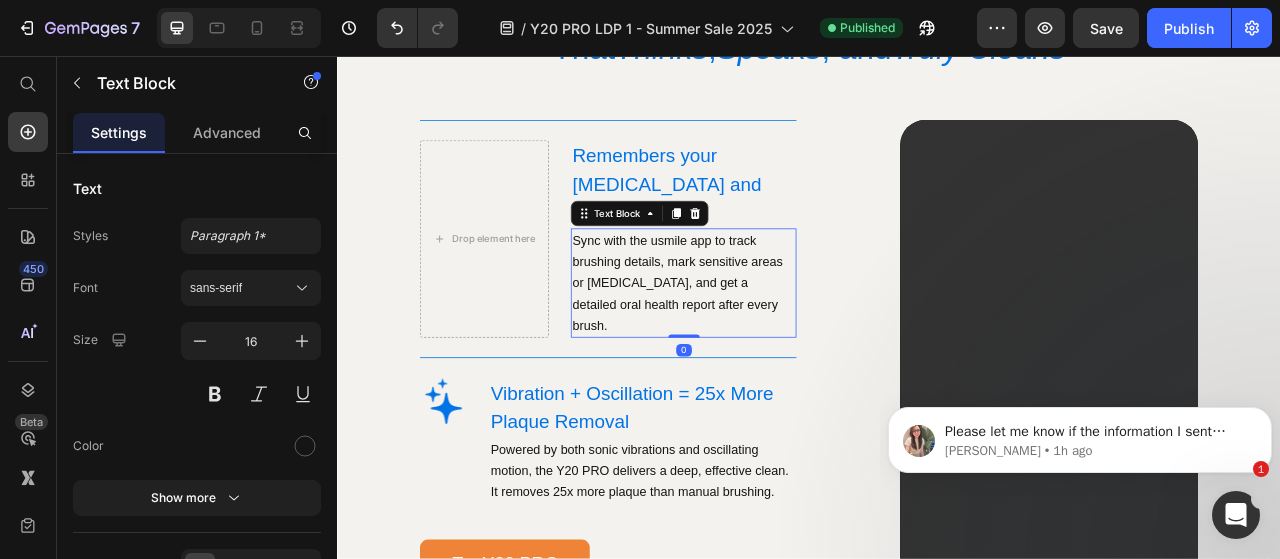 click on "Sync with the usmile app to track brushing details, mark sensitive areas or [MEDICAL_DATA], and get a detailed oral health report after every brush." at bounding box center (777, 345) 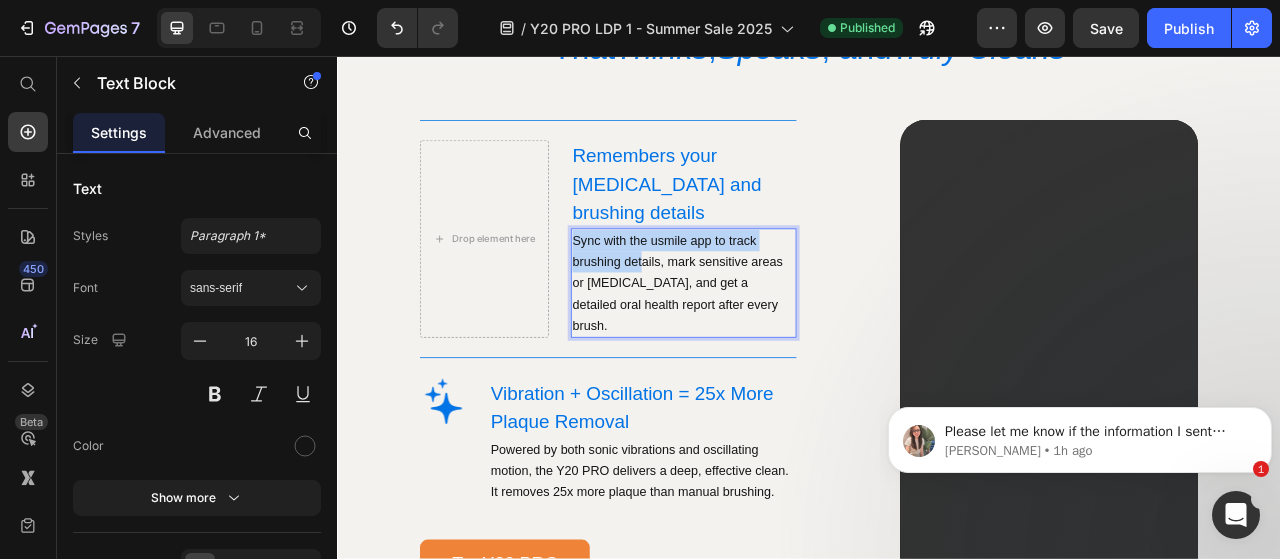 click on "Sync with the usmile app to track brushing details, mark sensitive areas or [MEDICAL_DATA], and get a detailed oral health report after every brush." at bounding box center (777, 345) 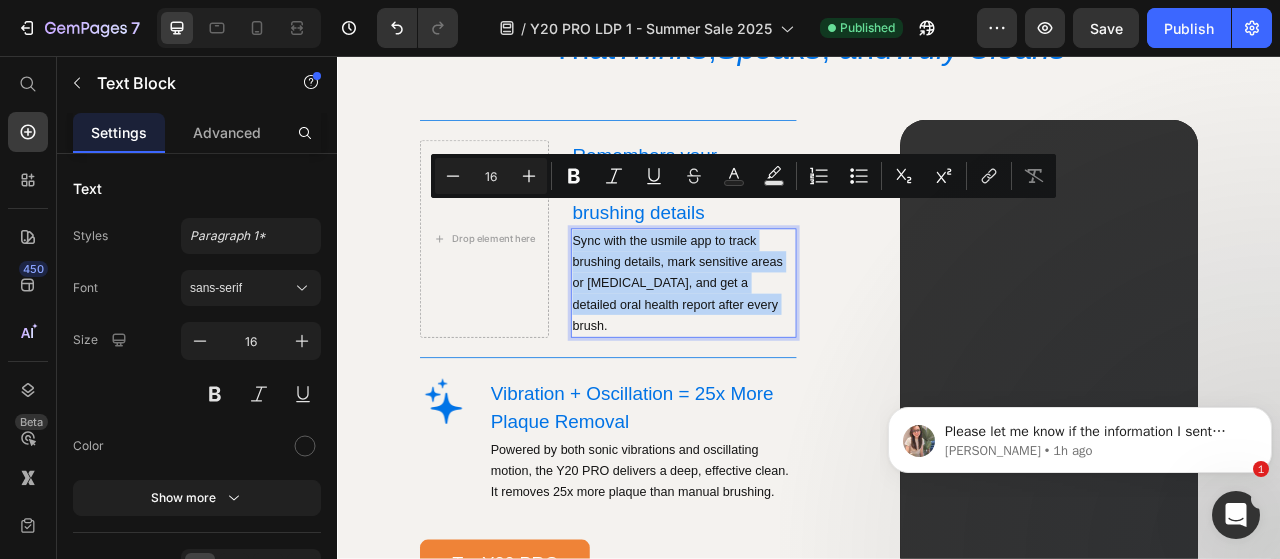 copy on "Sync with the usmile app to track brushing details, mark sensitive areas or [MEDICAL_DATA], and get a detailed oral health report after every brush." 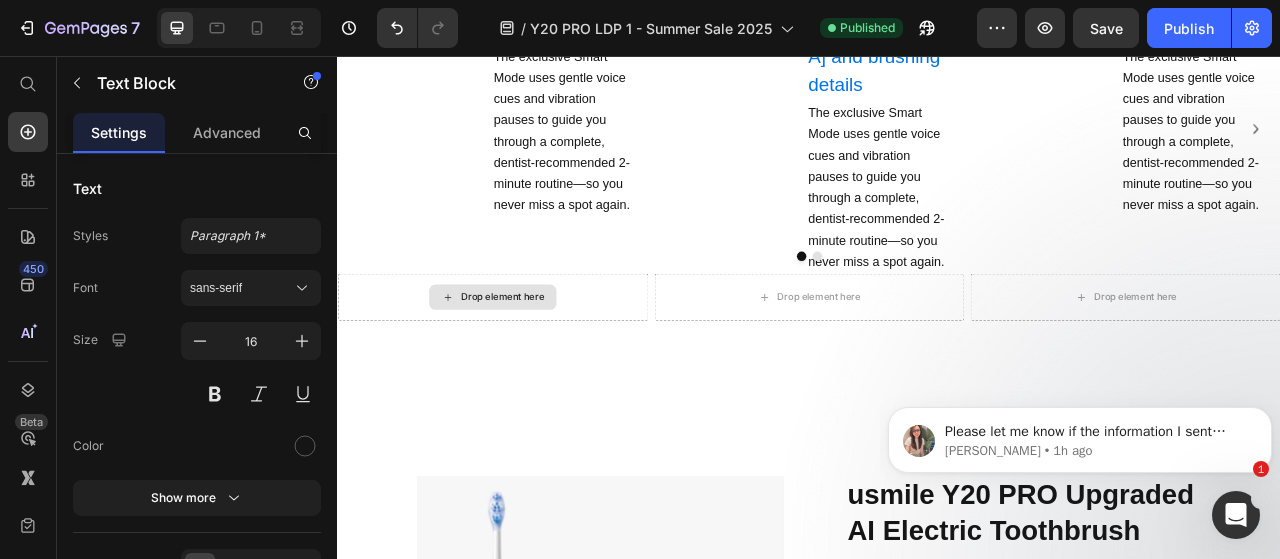 scroll, scrollTop: 1215, scrollLeft: 0, axis: vertical 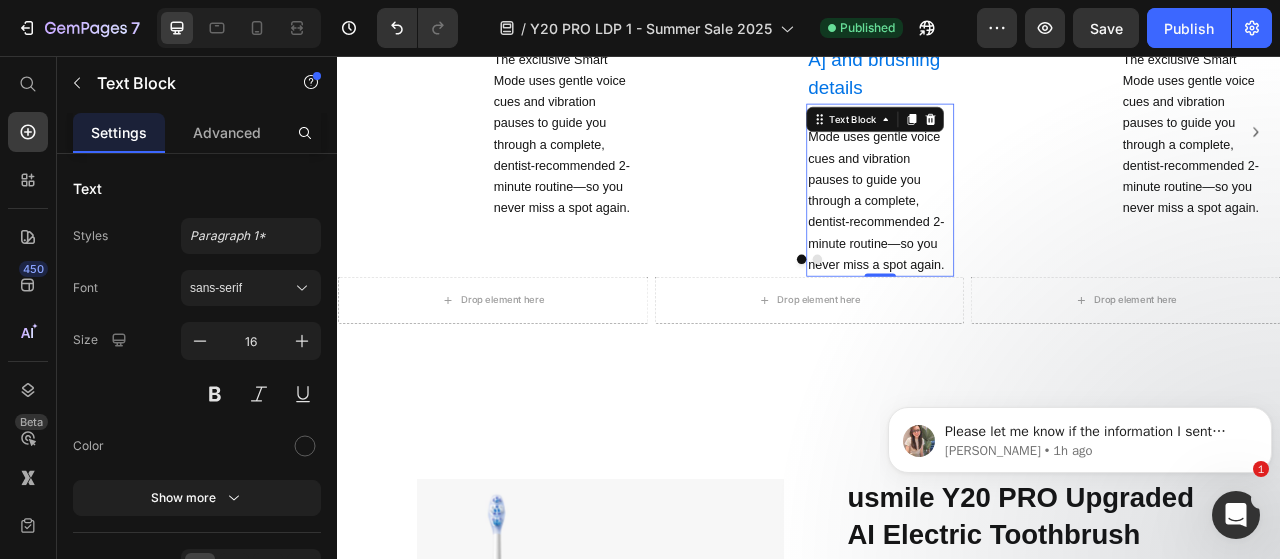 click on "The exclusive Smart Mode uses gentle voice cues and vibration pauses to guide you through a complete, dentist-recommended 2-minute routine—so you never miss a spot again." at bounding box center (1027, 227) 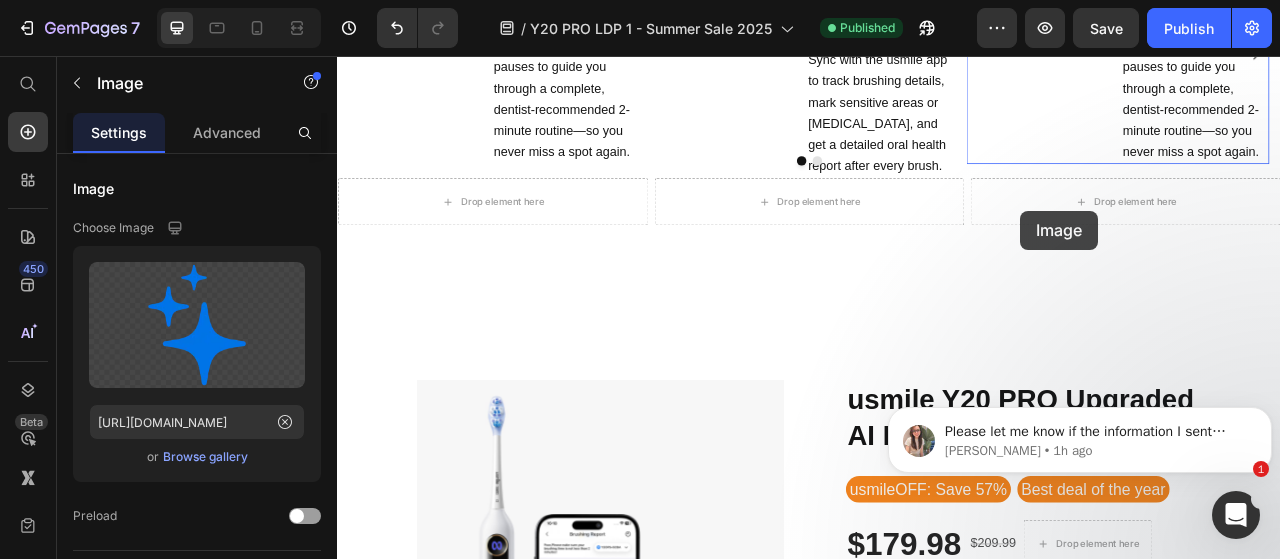 scroll, scrollTop: 1190, scrollLeft: 0, axis: vertical 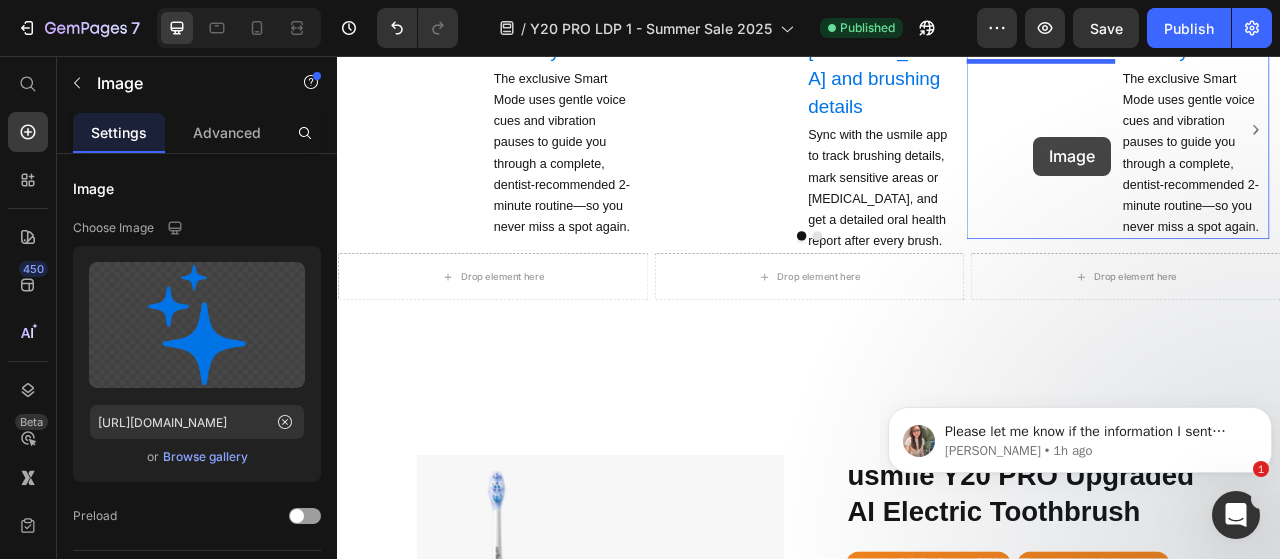 drag, startPoint x: 476, startPoint y: 377, endPoint x: 1223, endPoint y: 161, distance: 777.6021 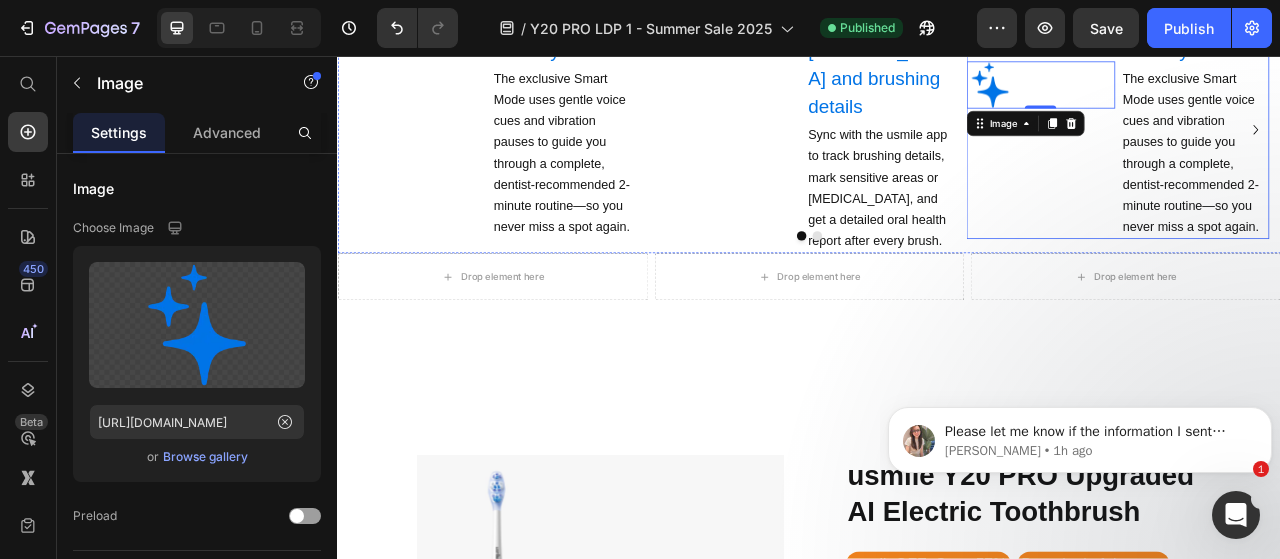 scroll, scrollTop: 1023, scrollLeft: 0, axis: vertical 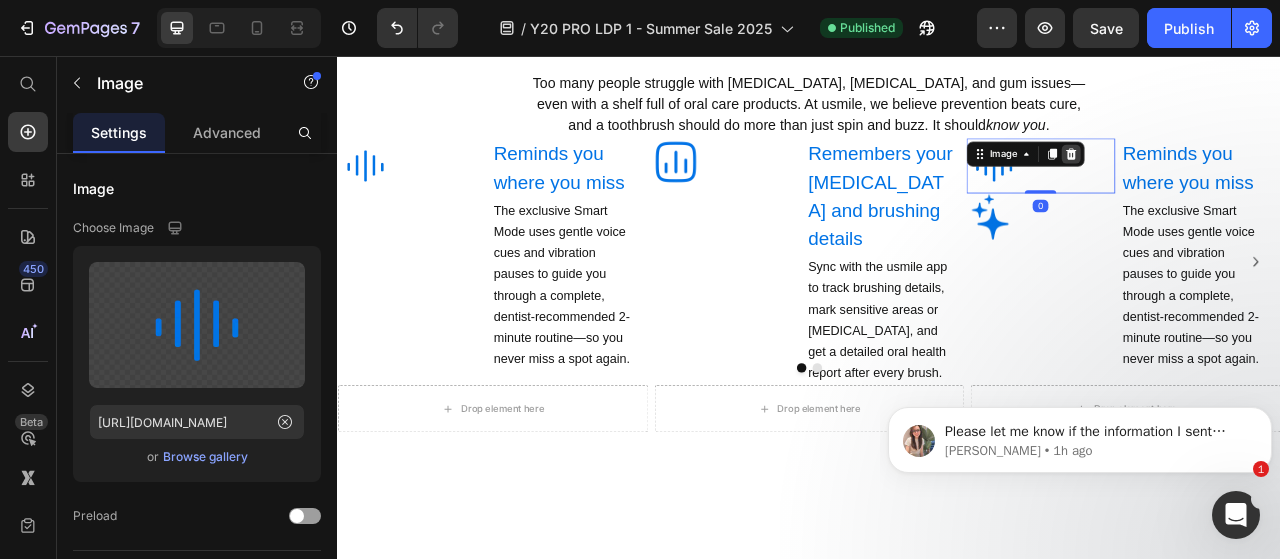 click 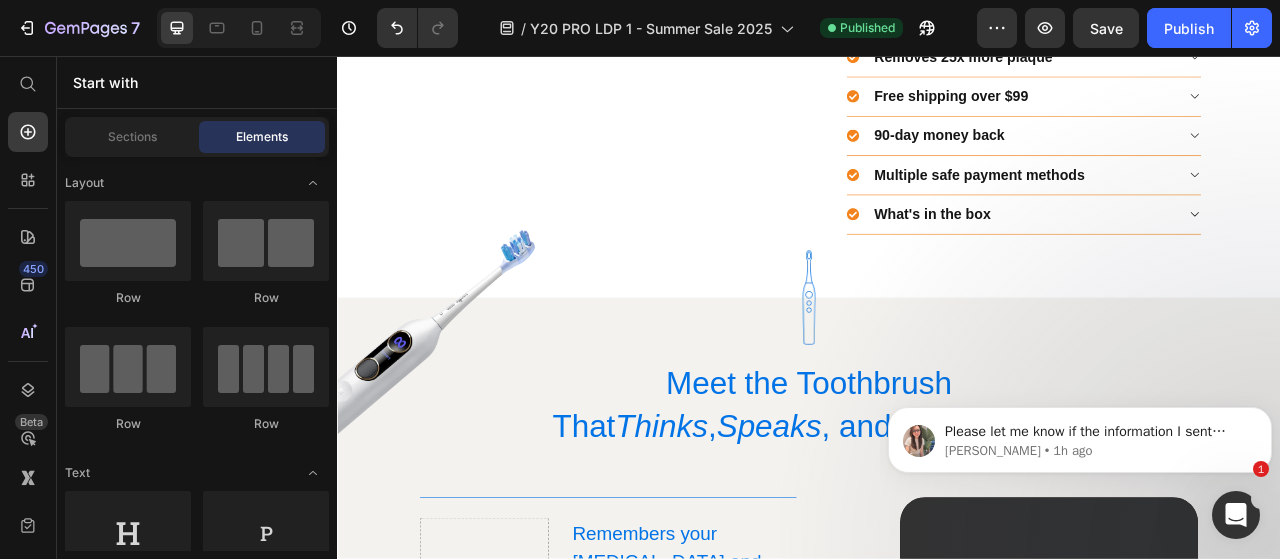 scroll, scrollTop: 2980, scrollLeft: 0, axis: vertical 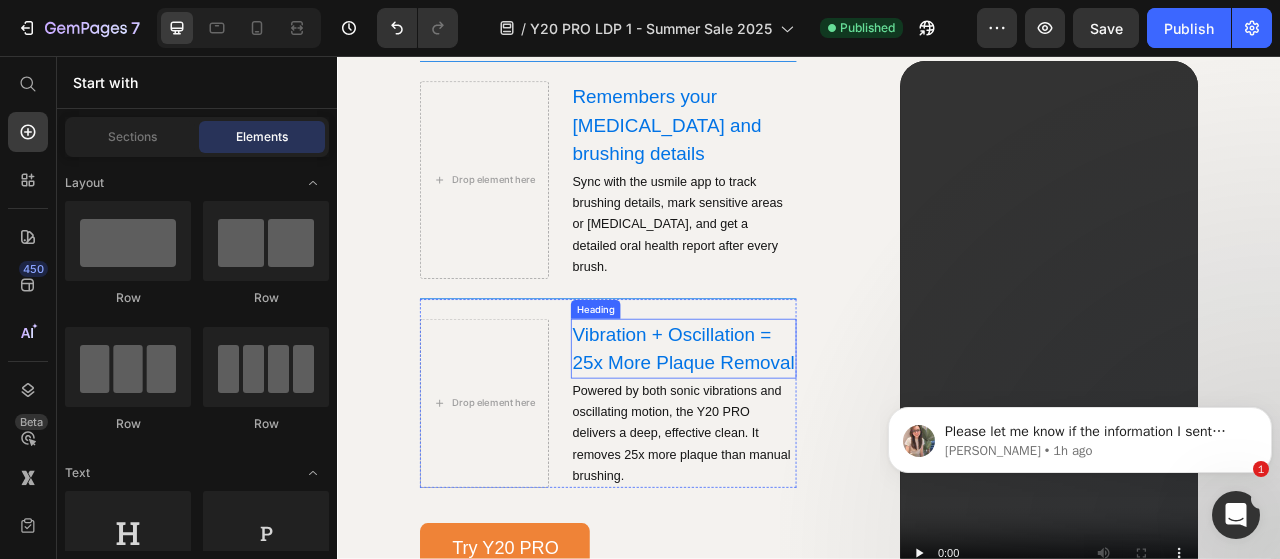 click on "Vibration + Oscillation = 25x More Plaque Removal" at bounding box center (777, 429) 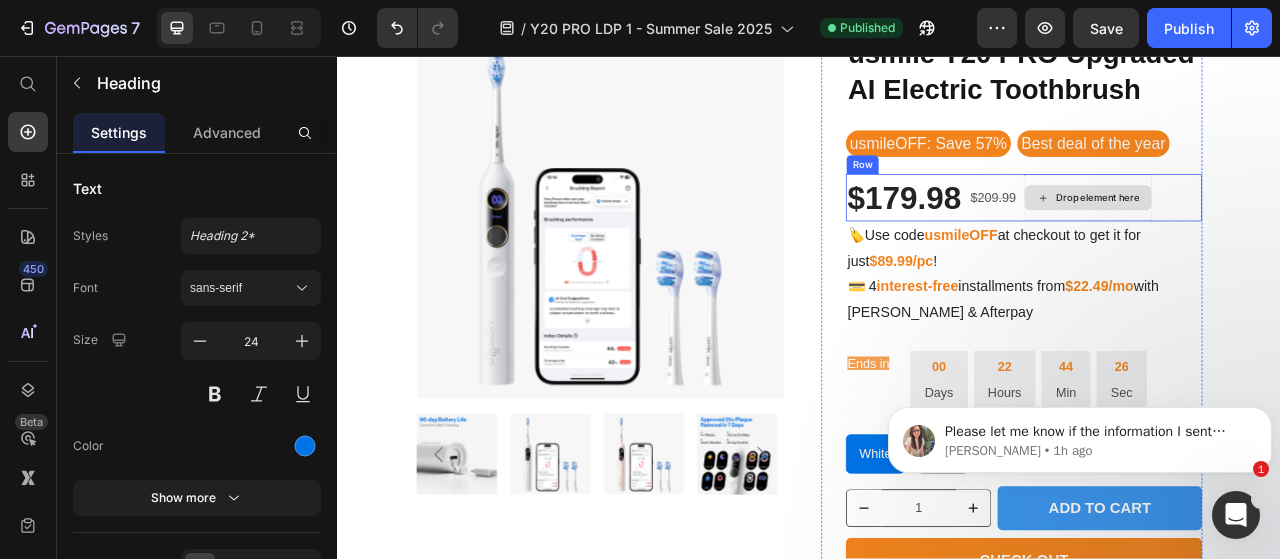 type on "16" 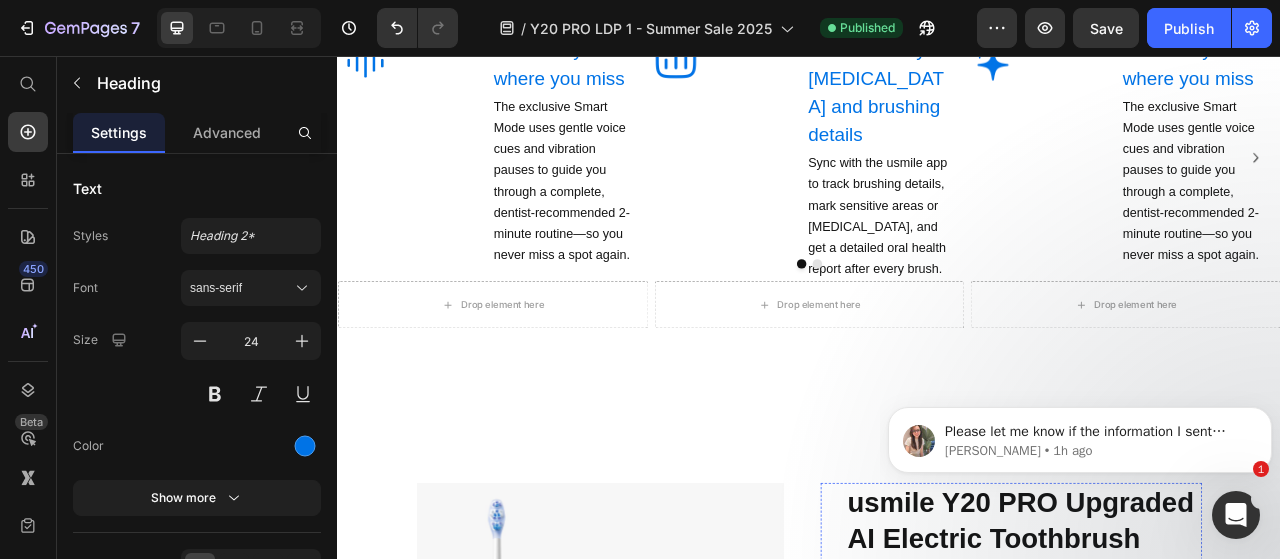 scroll, scrollTop: 1101, scrollLeft: 0, axis: vertical 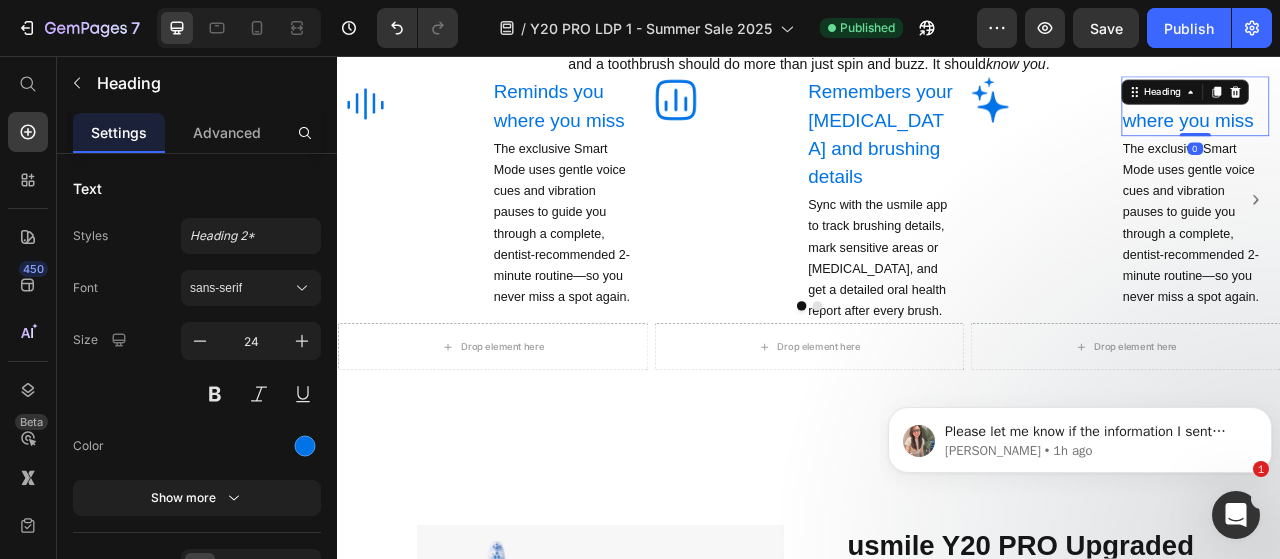 click on "Reminds you where you miss Heading   0" at bounding box center (1428, 121) 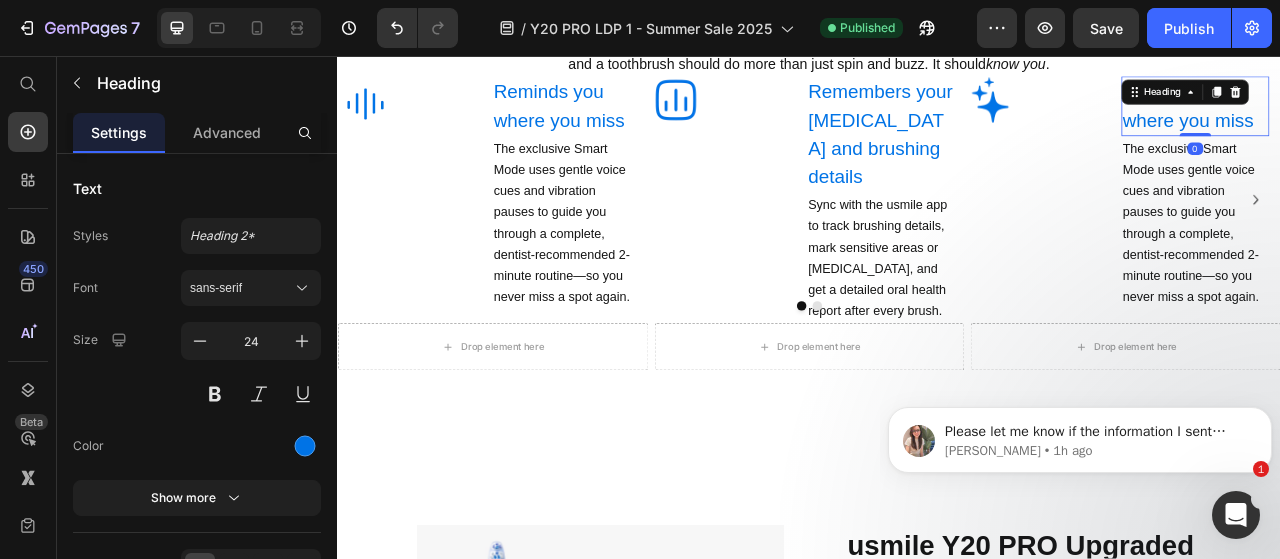 click on "Reminds you where you miss" at bounding box center [1428, 121] 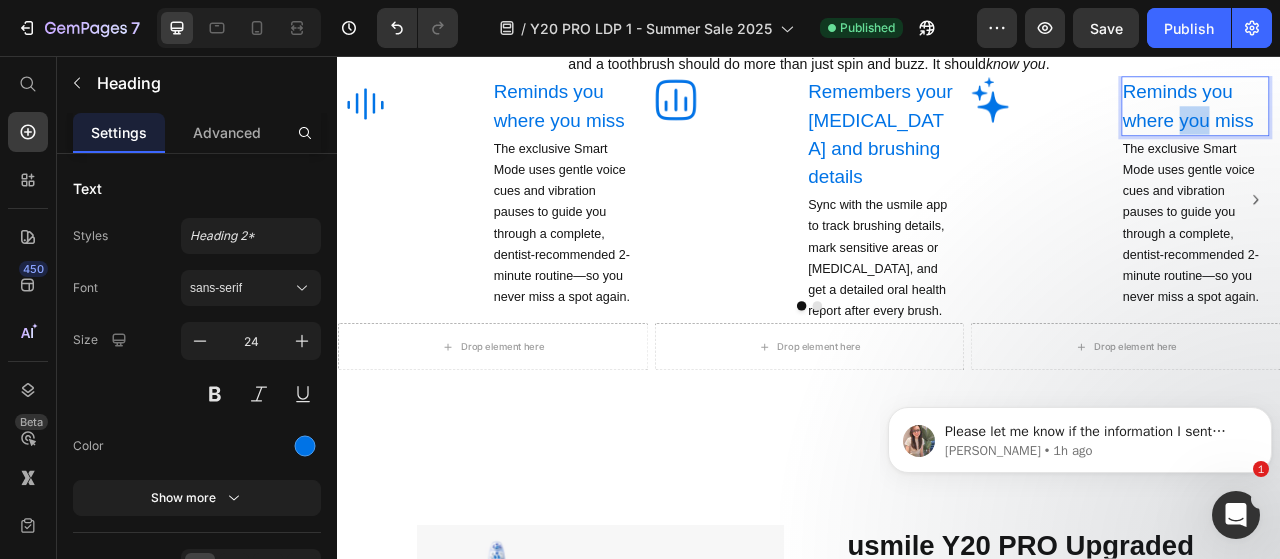 click on "Reminds you where you miss" at bounding box center (1428, 121) 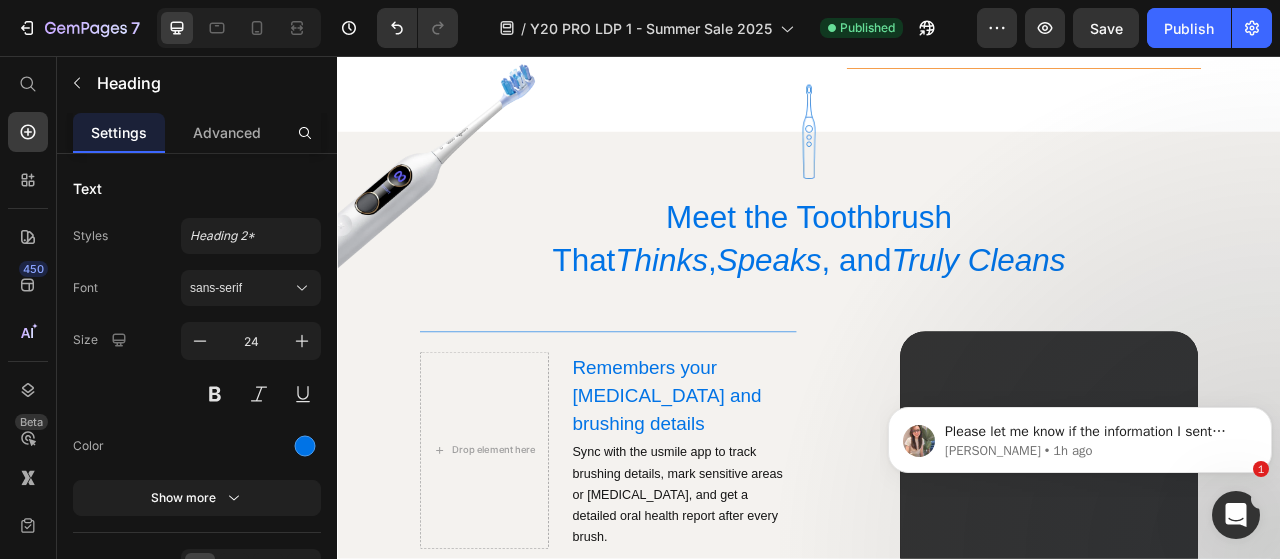 scroll, scrollTop: 3195, scrollLeft: 0, axis: vertical 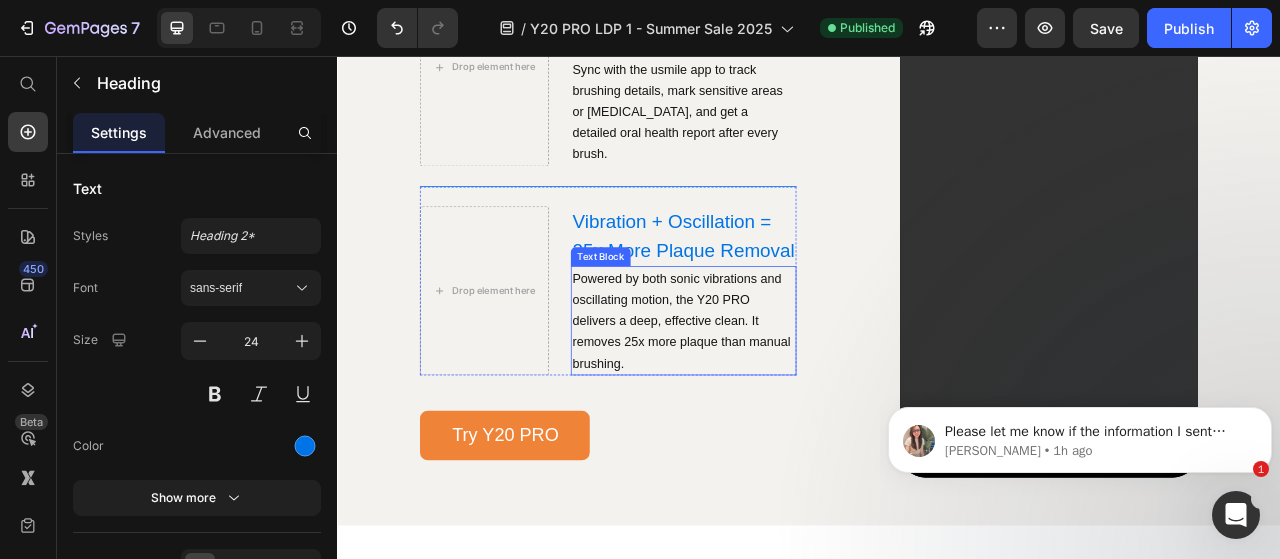 click on "Powered by both sonic vibrations and oscillating motion, the Y20 PRO delivers a deep, effective clean. It removes 25x more plaque than manual brushing." at bounding box center [777, 393] 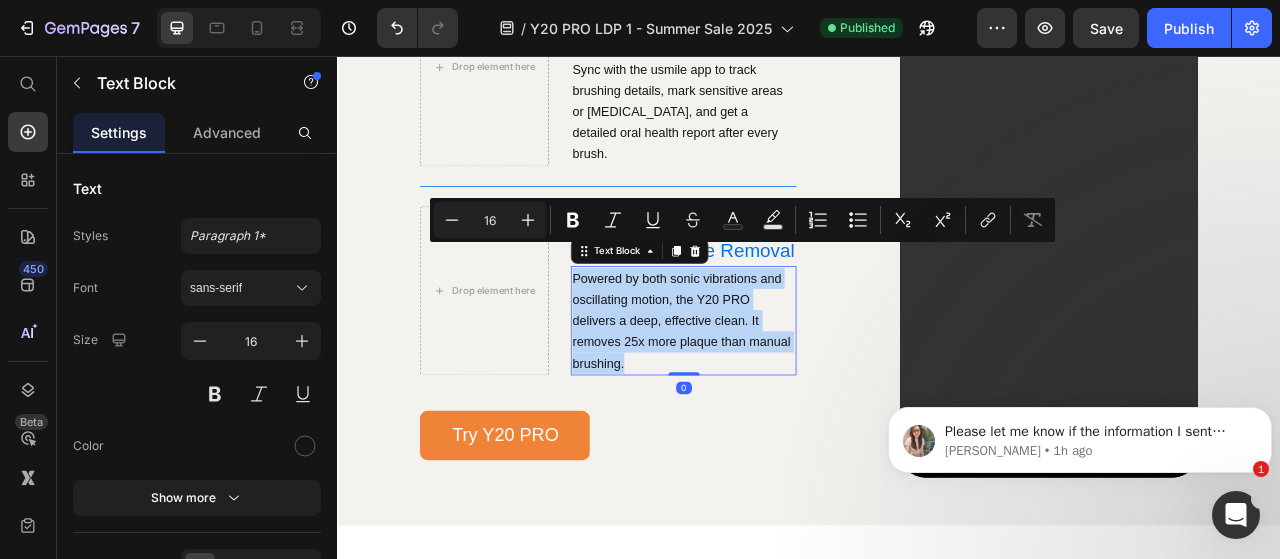 copy on "Powered by both sonic vibrations and oscillating motion, the Y20 PRO delivers a deep, effective clean. It removes 25x more plaque than manual brushing." 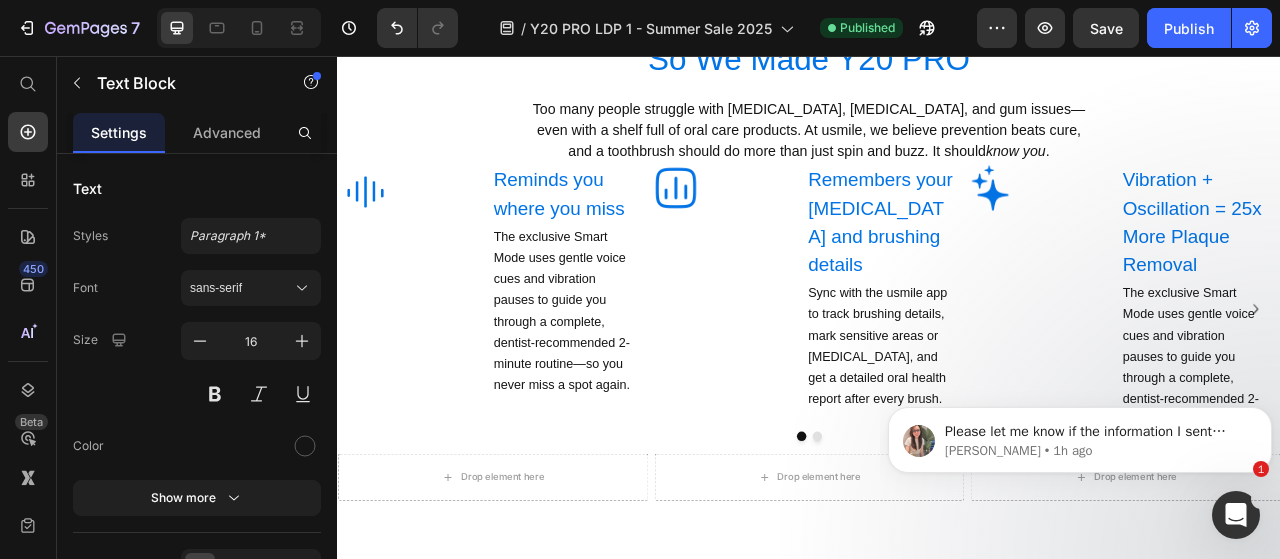 scroll, scrollTop: 989, scrollLeft: 0, axis: vertical 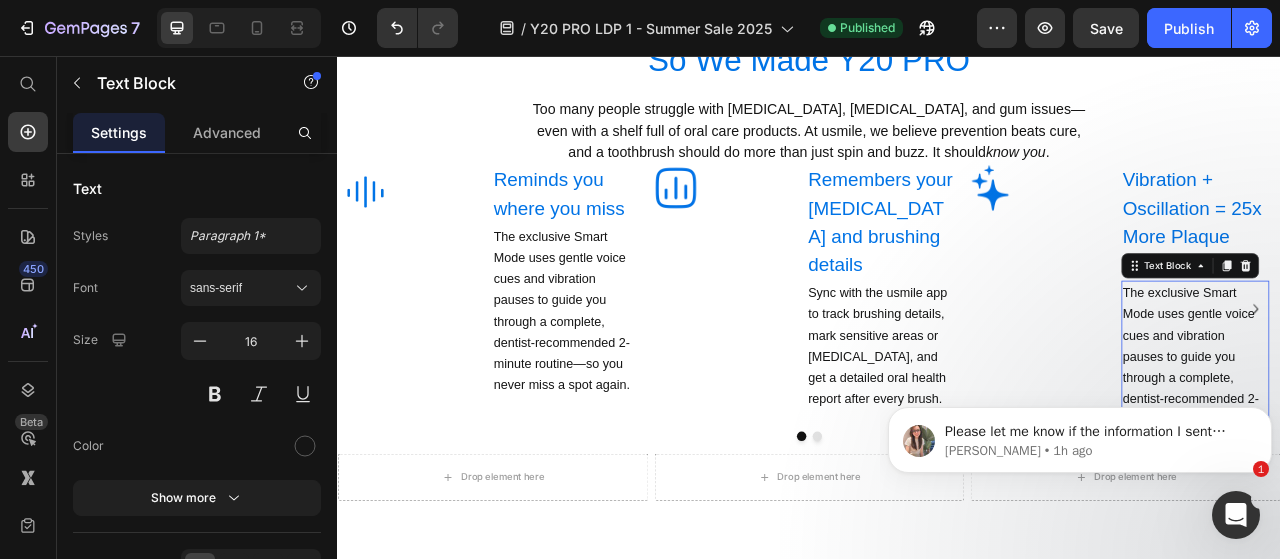 click on "The exclusive Smart Mode uses gentle voice cues and vibration pauses to guide you through a complete, dentist-recommended 2-minute routine—so you never miss a spot again." at bounding box center [1428, 453] 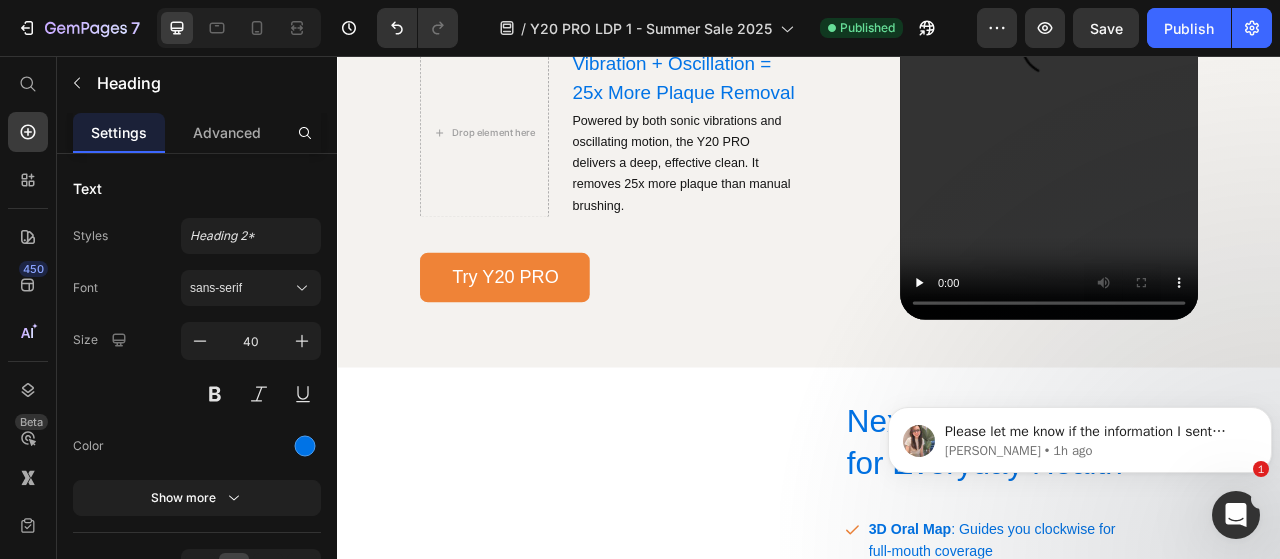scroll, scrollTop: 2981, scrollLeft: 0, axis: vertical 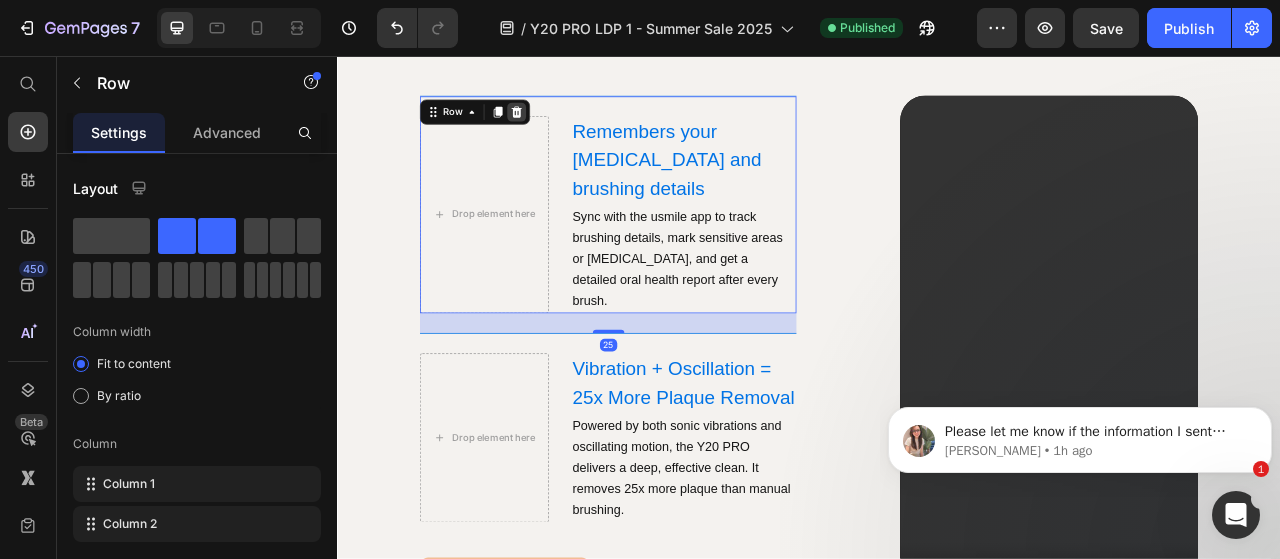 click at bounding box center (565, 128) 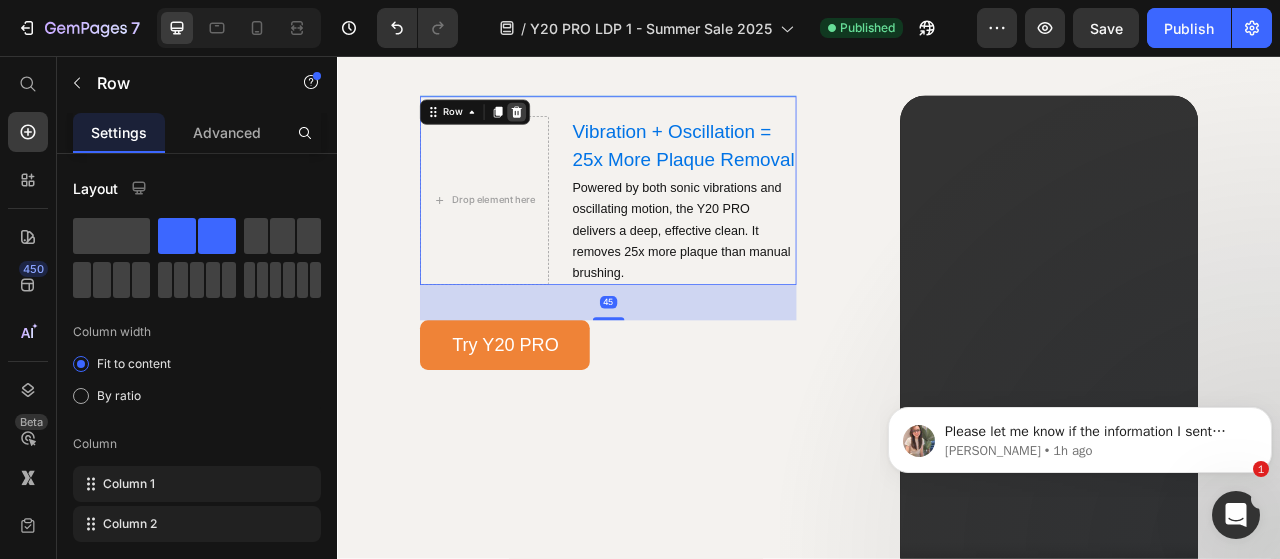 click 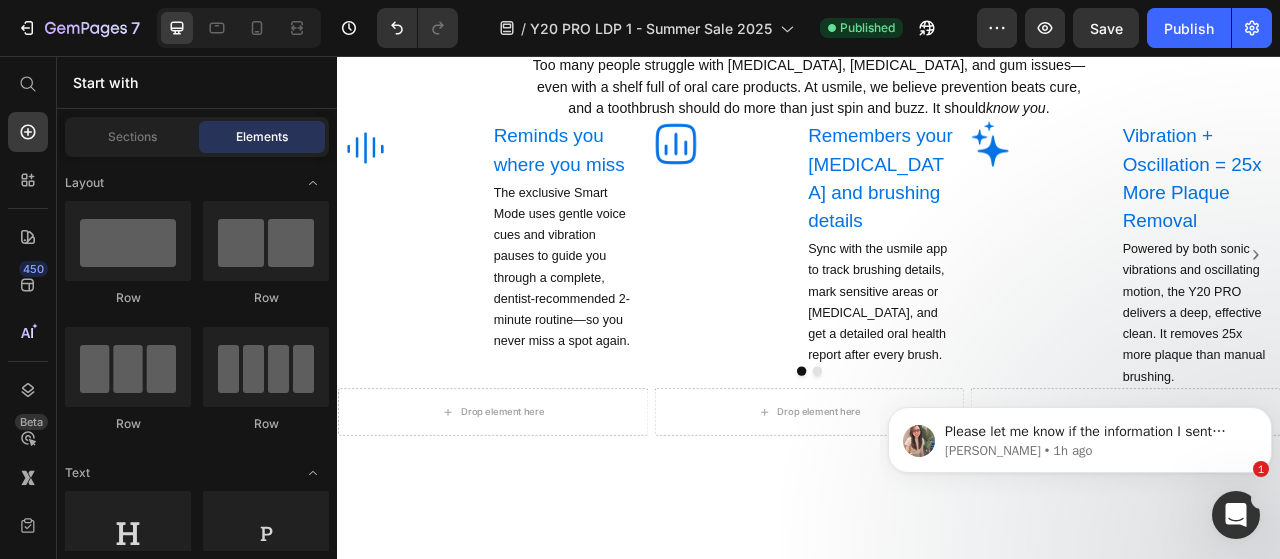 scroll, scrollTop: 1064, scrollLeft: 0, axis: vertical 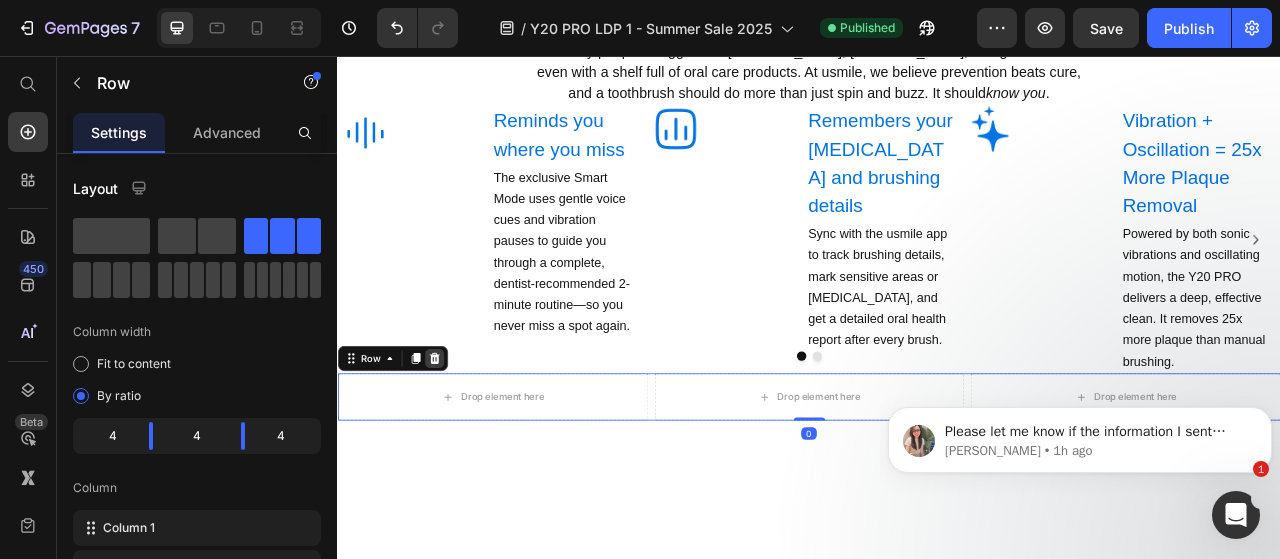 click 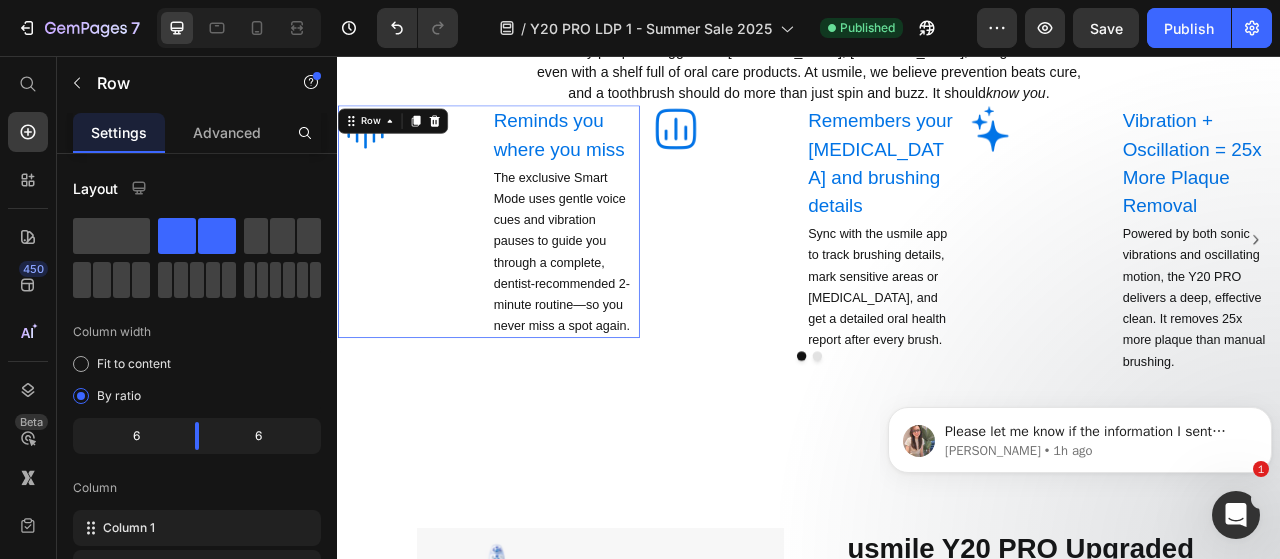 click on "Image" at bounding box center [431, 268] 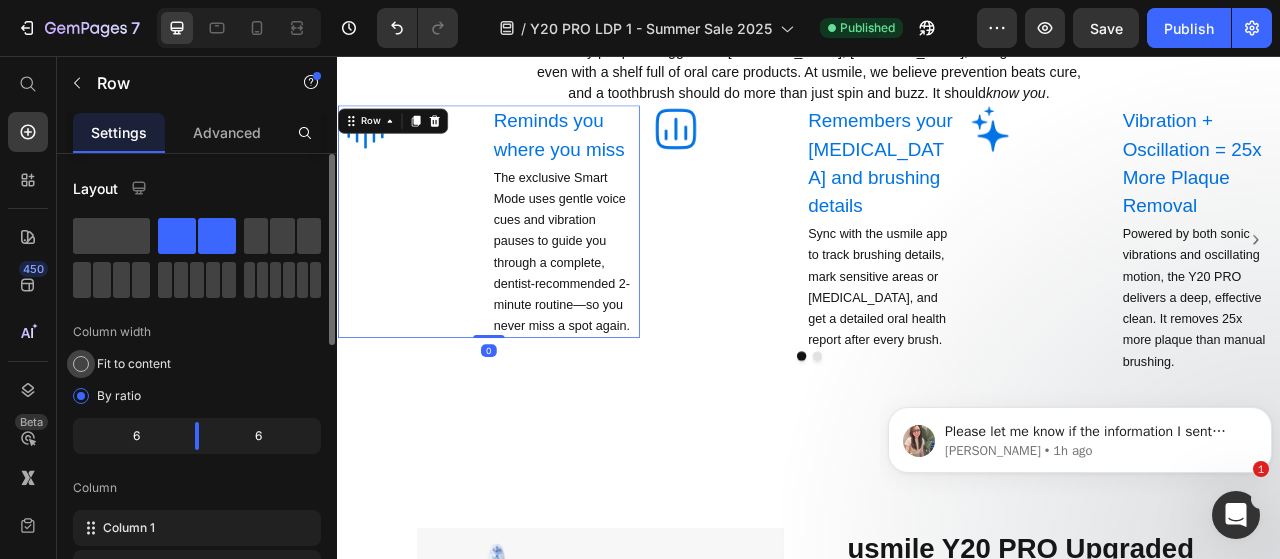 click on "Fit to content" at bounding box center [134, 364] 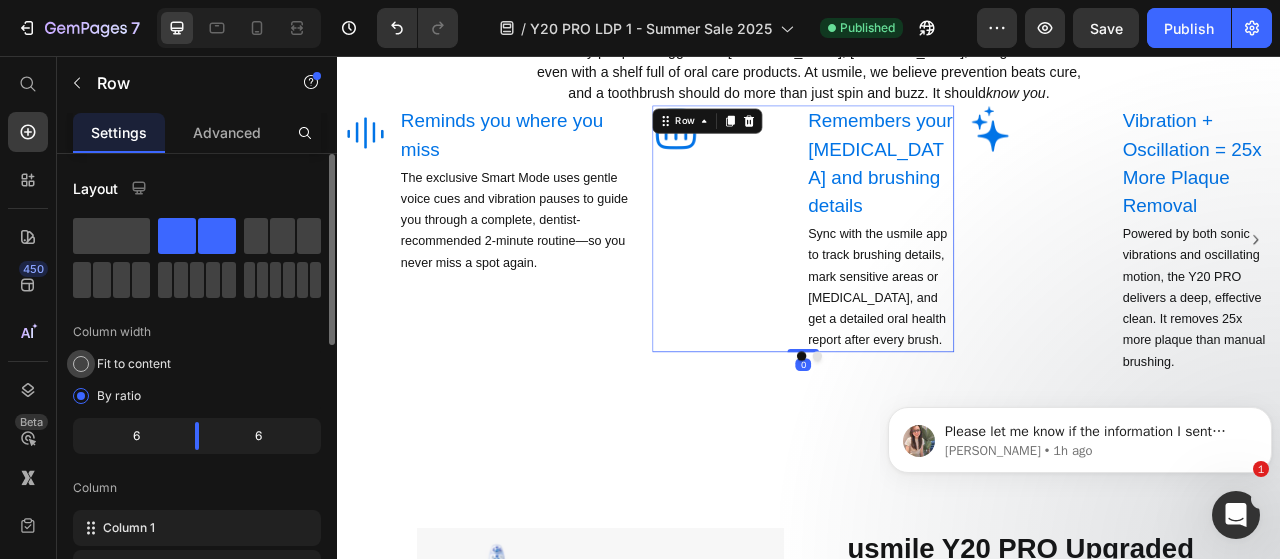 drag, startPoint x: 132, startPoint y: 362, endPoint x: 937, endPoint y: 243, distance: 813.7481 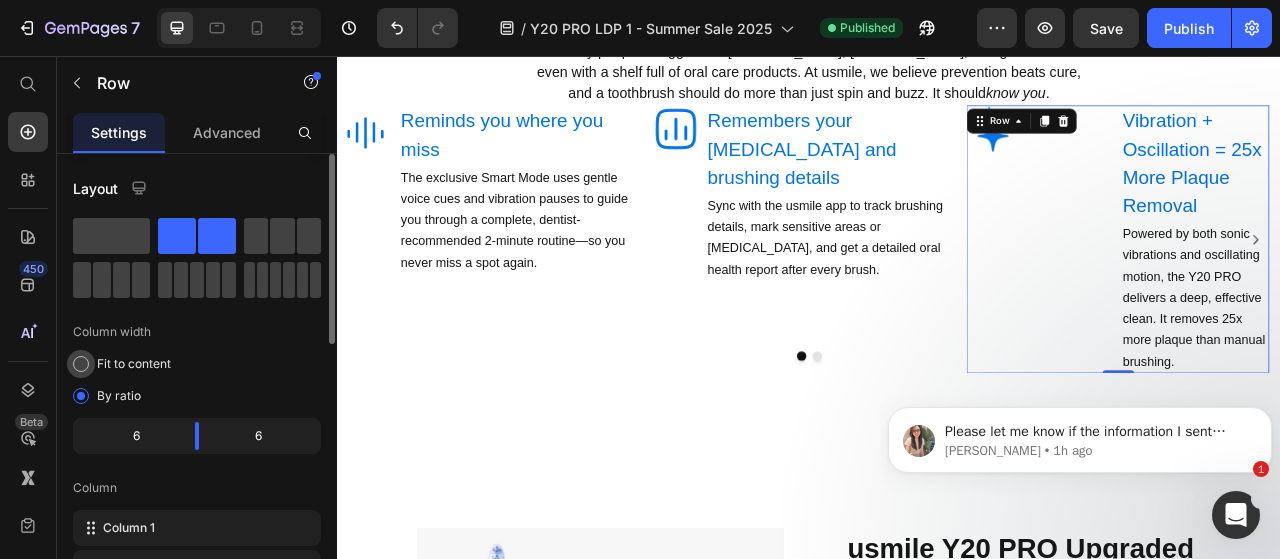 click on "Fit to content" at bounding box center [134, 364] 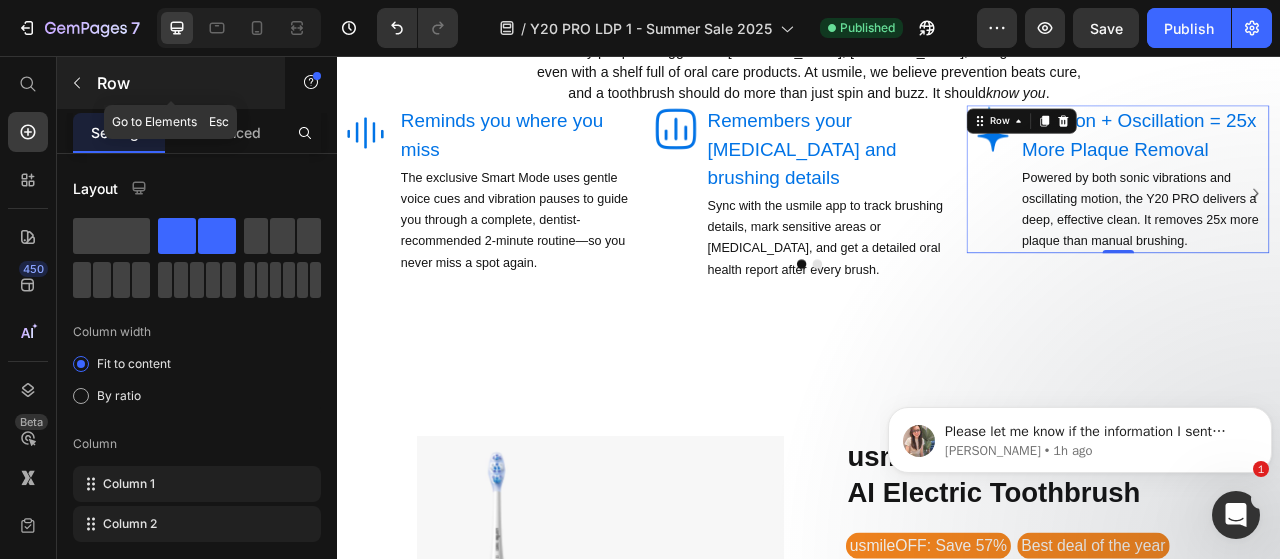 click on "Row" at bounding box center [171, 83] 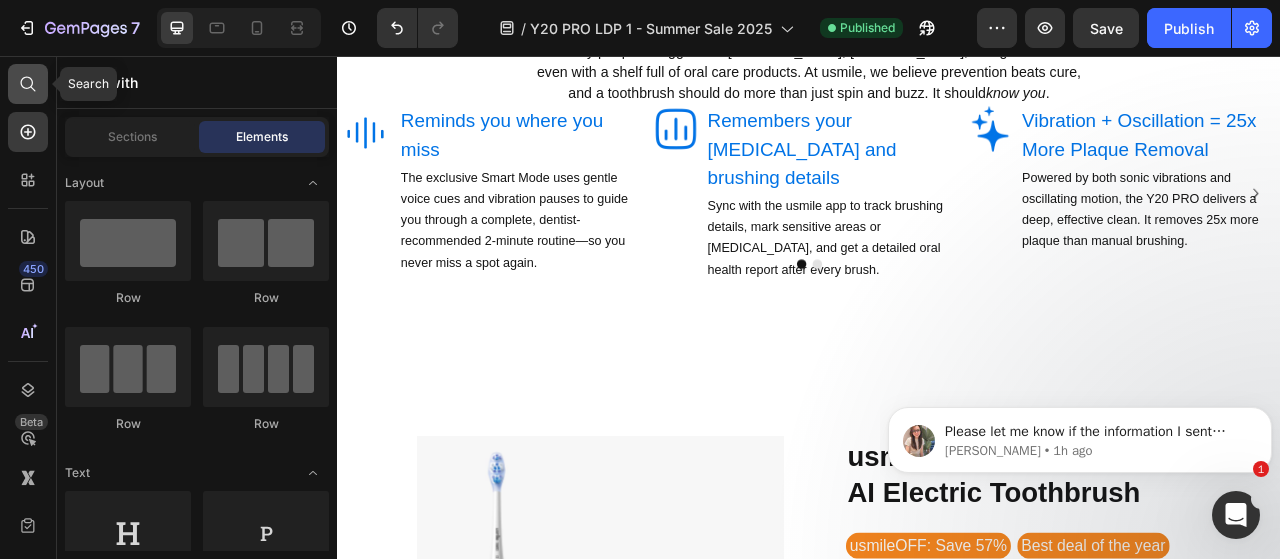 click 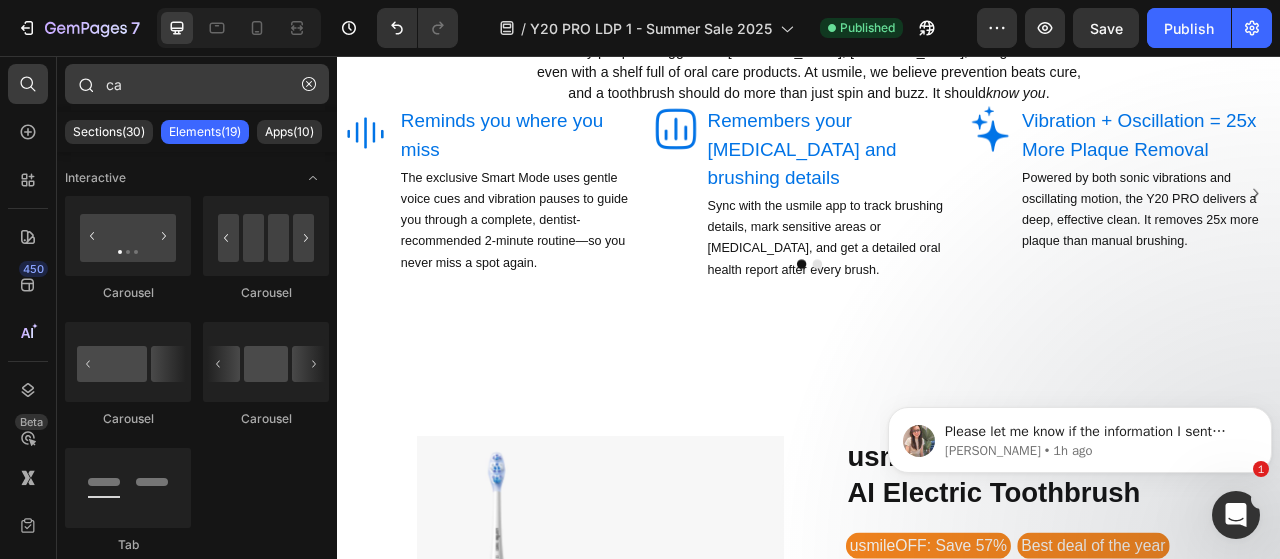 type on "c" 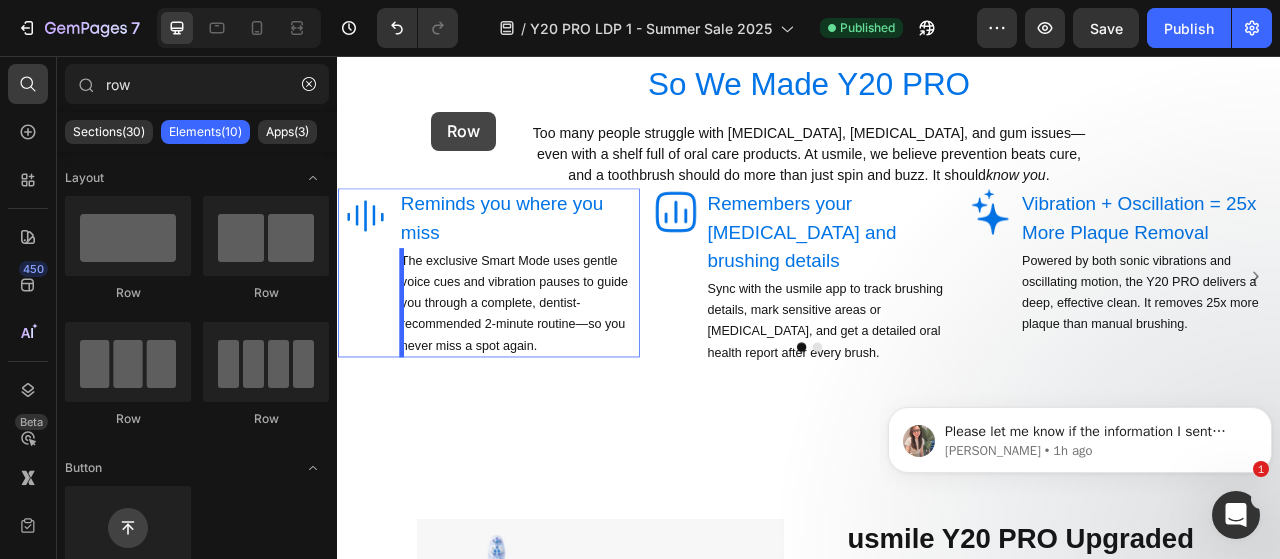 scroll, scrollTop: 943, scrollLeft: 0, axis: vertical 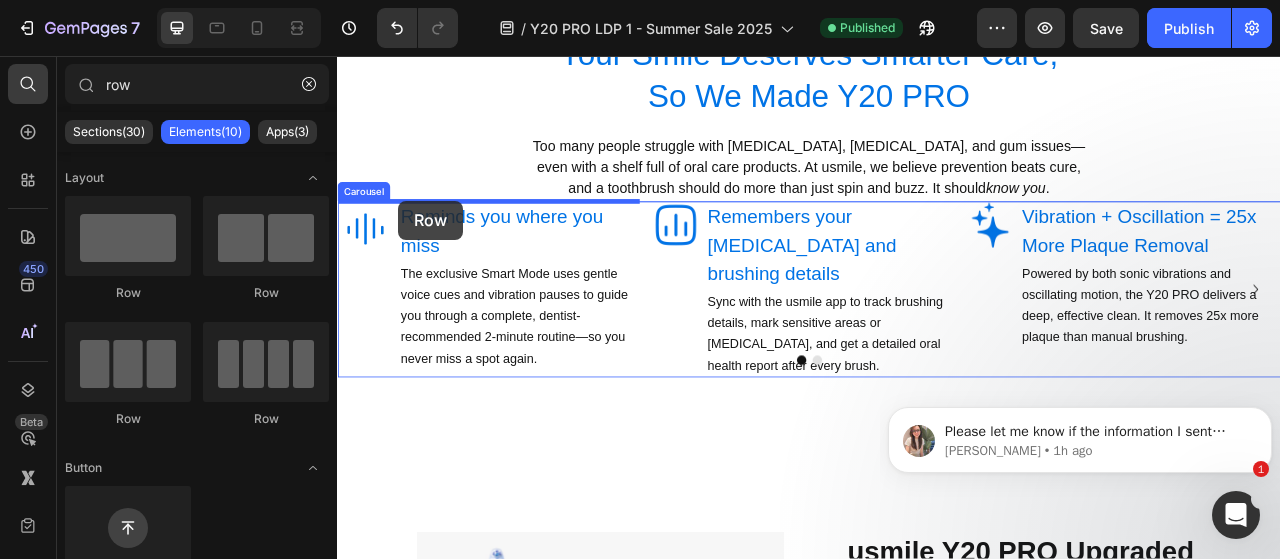 drag, startPoint x: 365, startPoint y: 133, endPoint x: 415, endPoint y: 240, distance: 118.10589 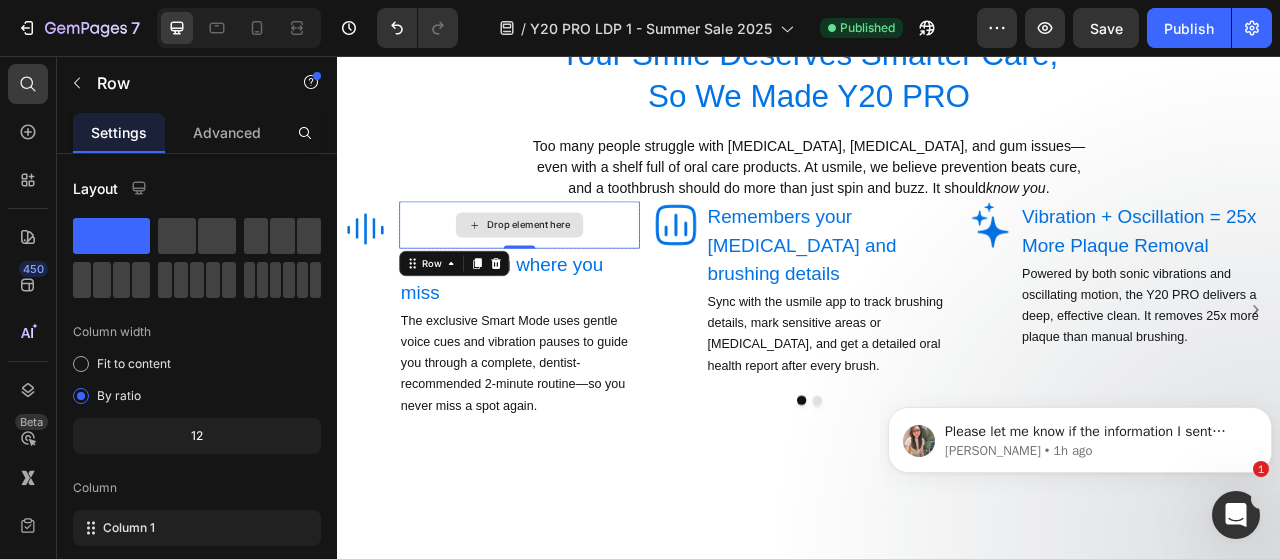 type on "ro" 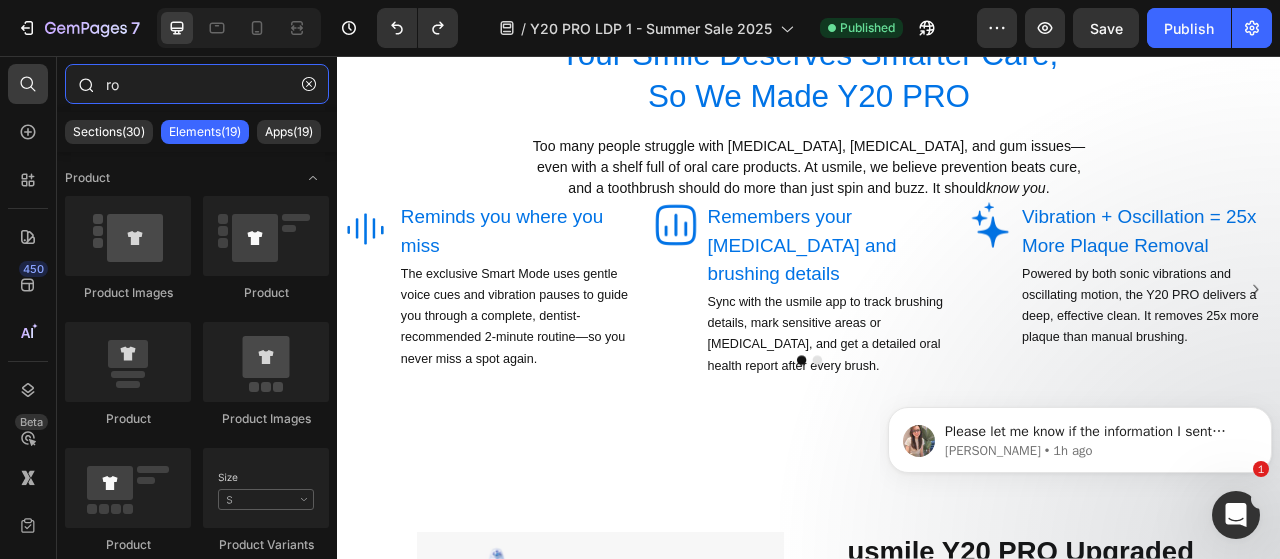 click on "ro" at bounding box center (197, 84) 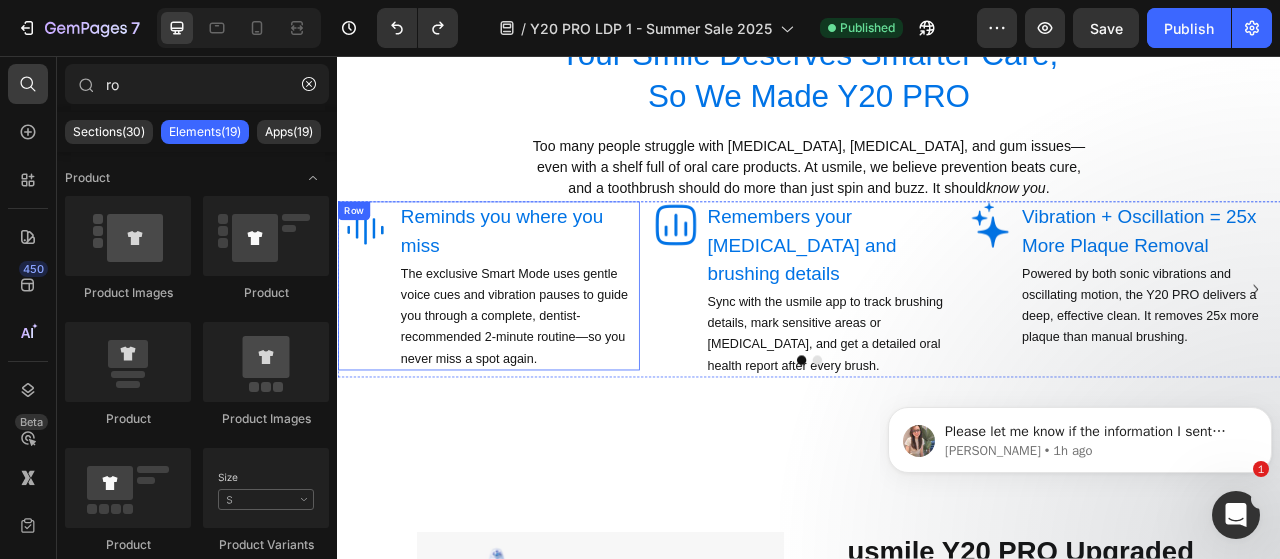 click on "Image" at bounding box center [372, 348] 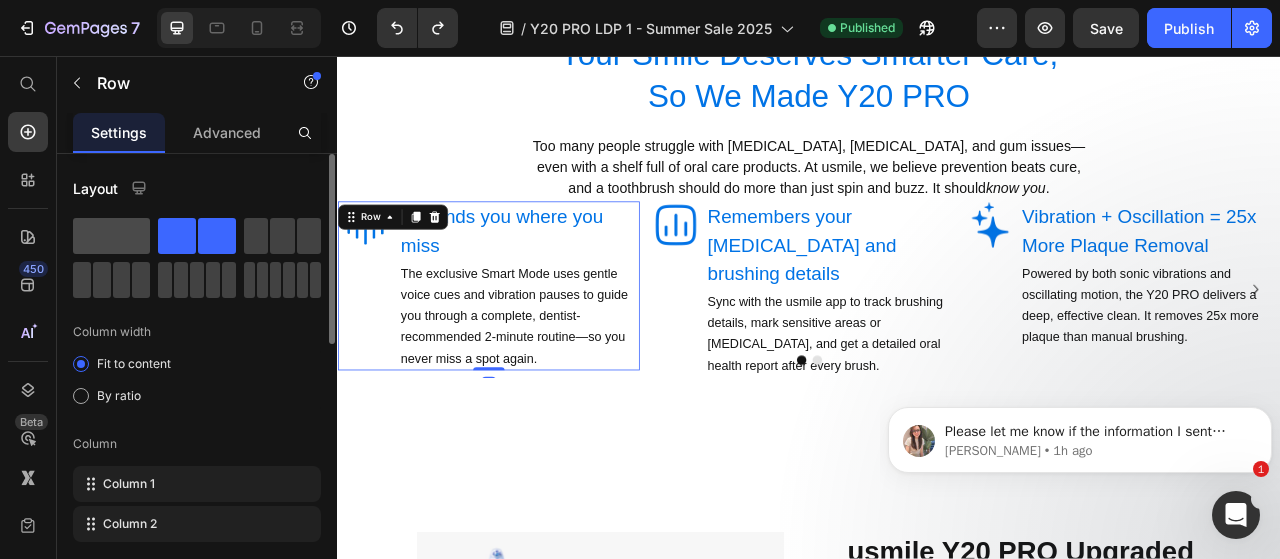 click 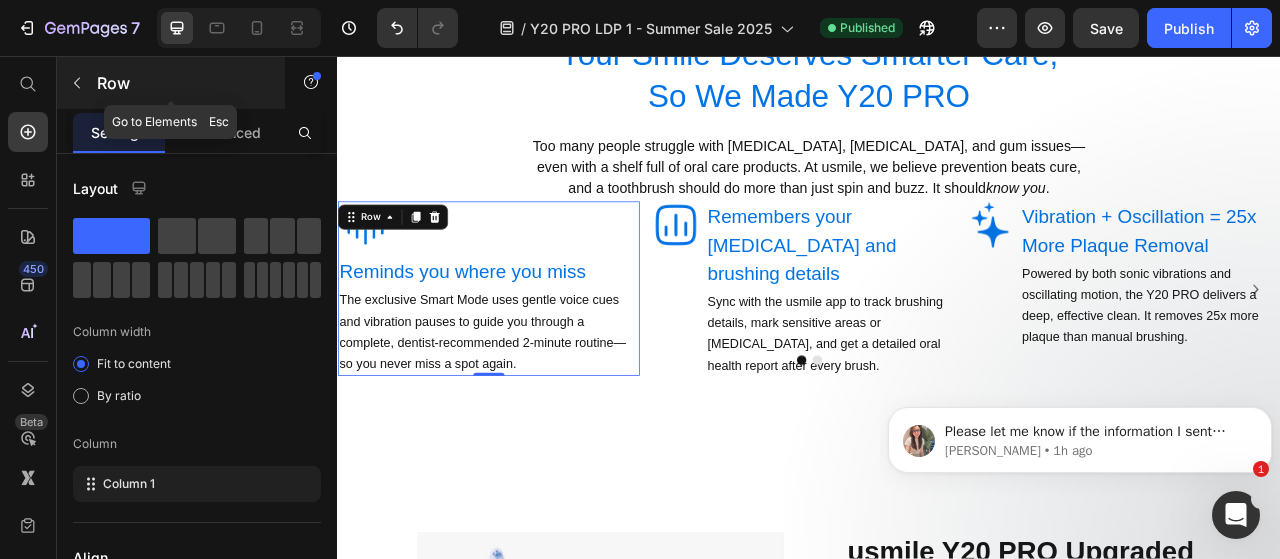 click 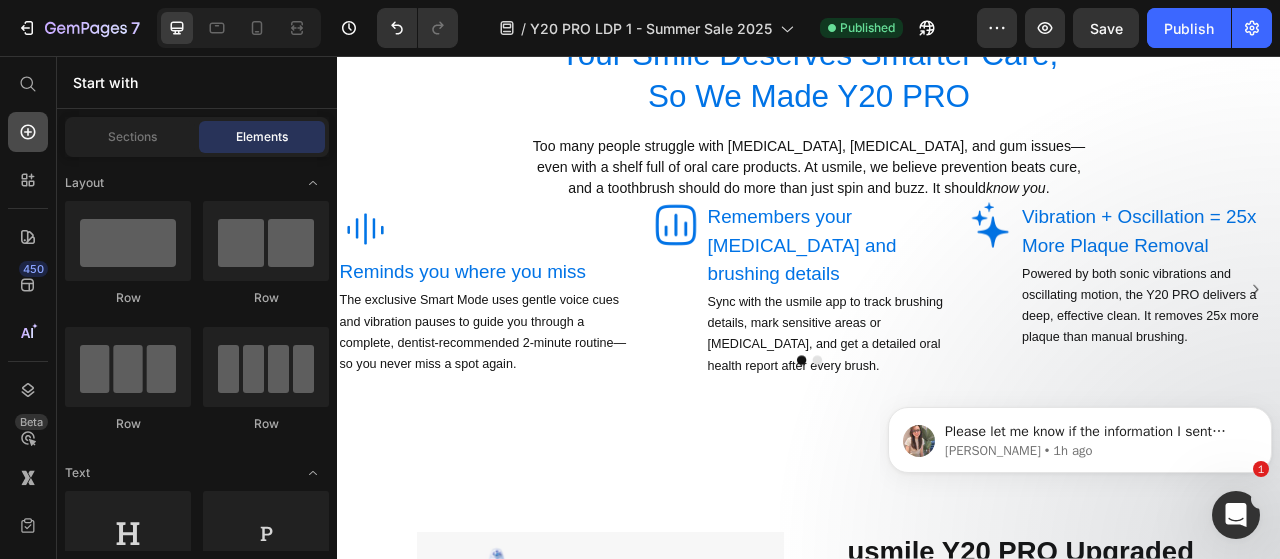 click 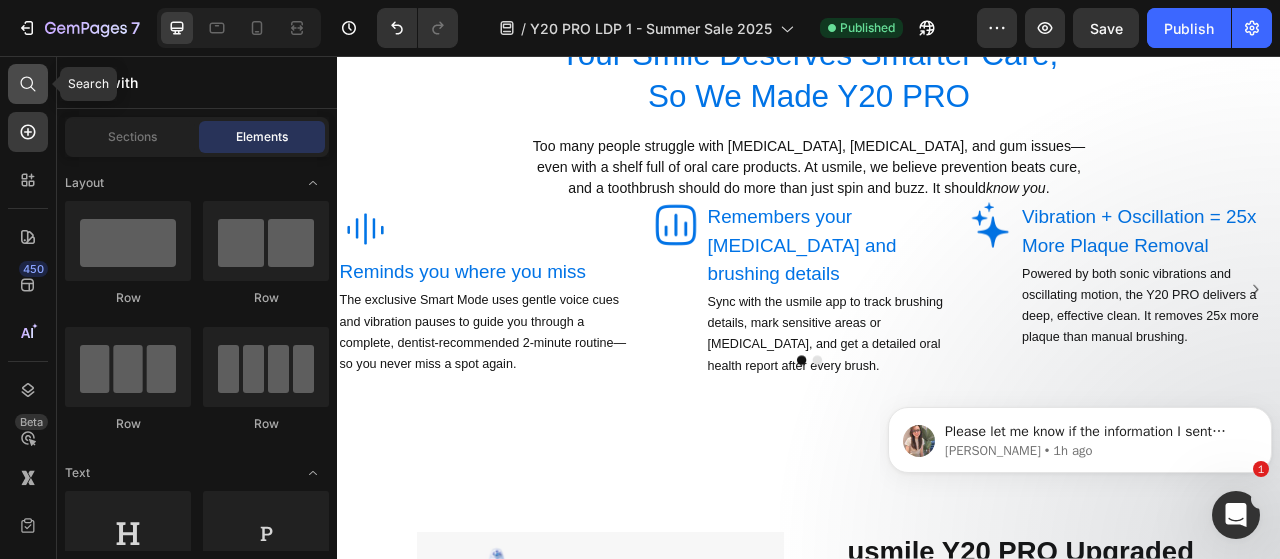 click 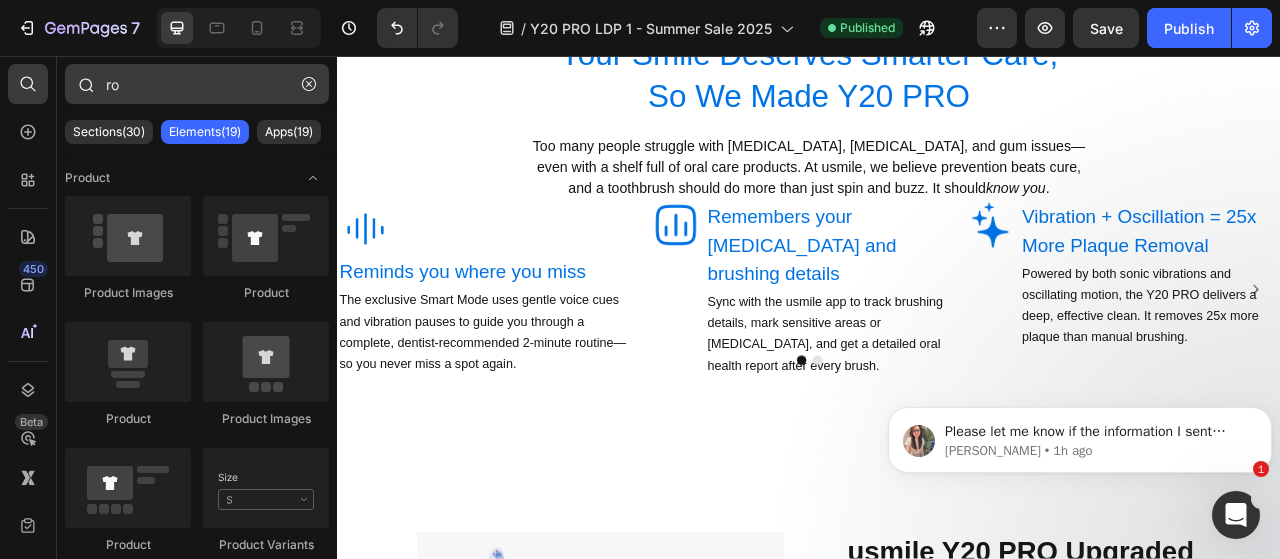click on "ro" at bounding box center (197, 84) 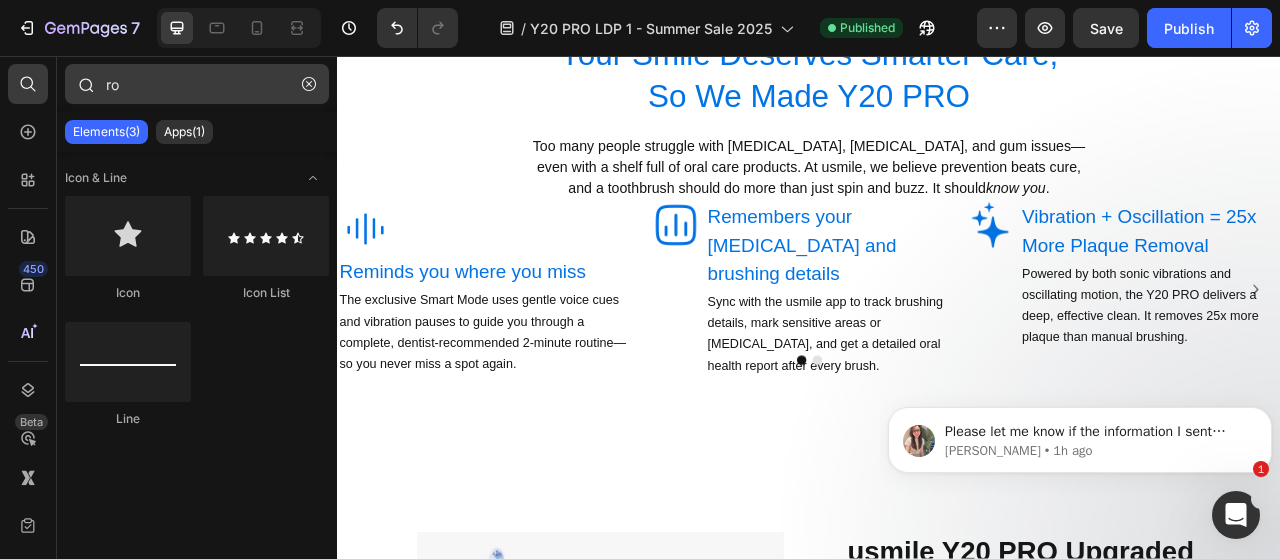 type on "r" 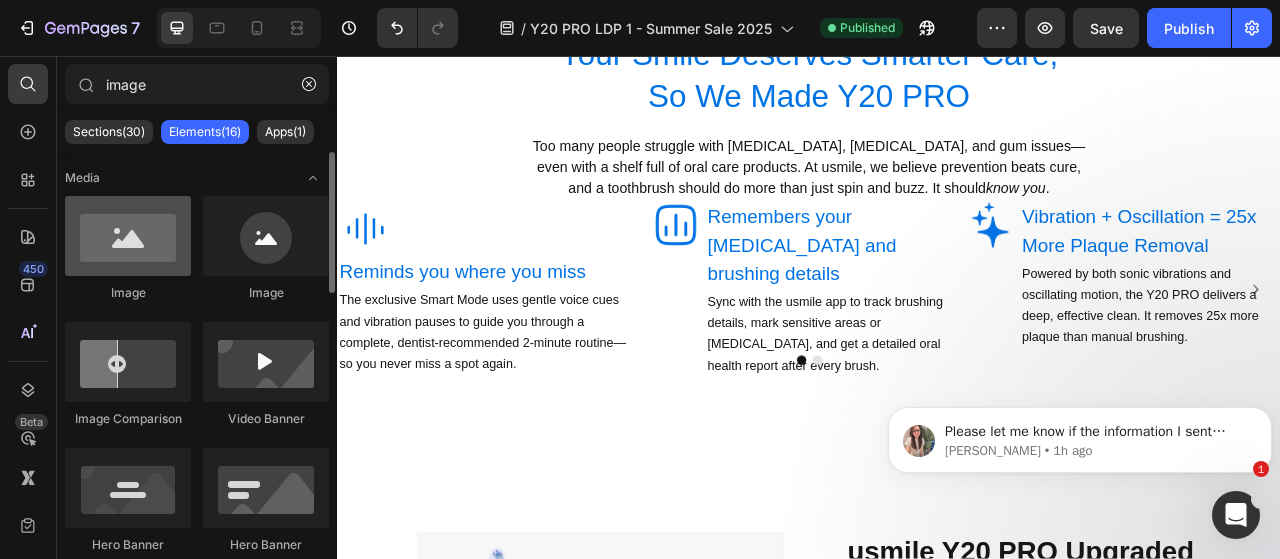 type on "image" 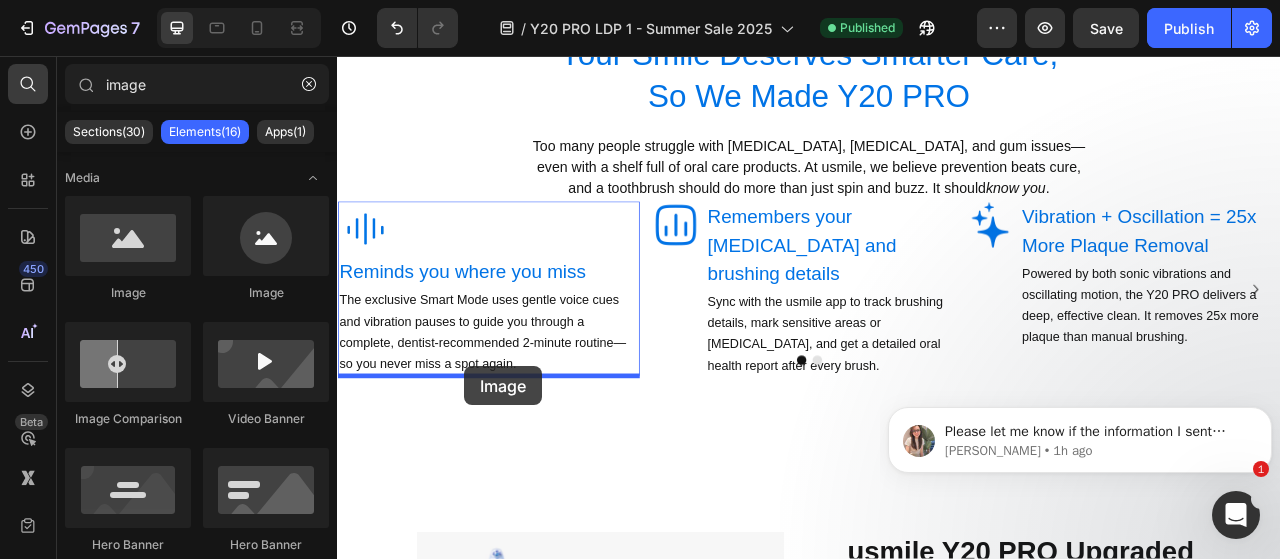 drag, startPoint x: 469, startPoint y: 271, endPoint x: 499, endPoint y: 451, distance: 182.48288 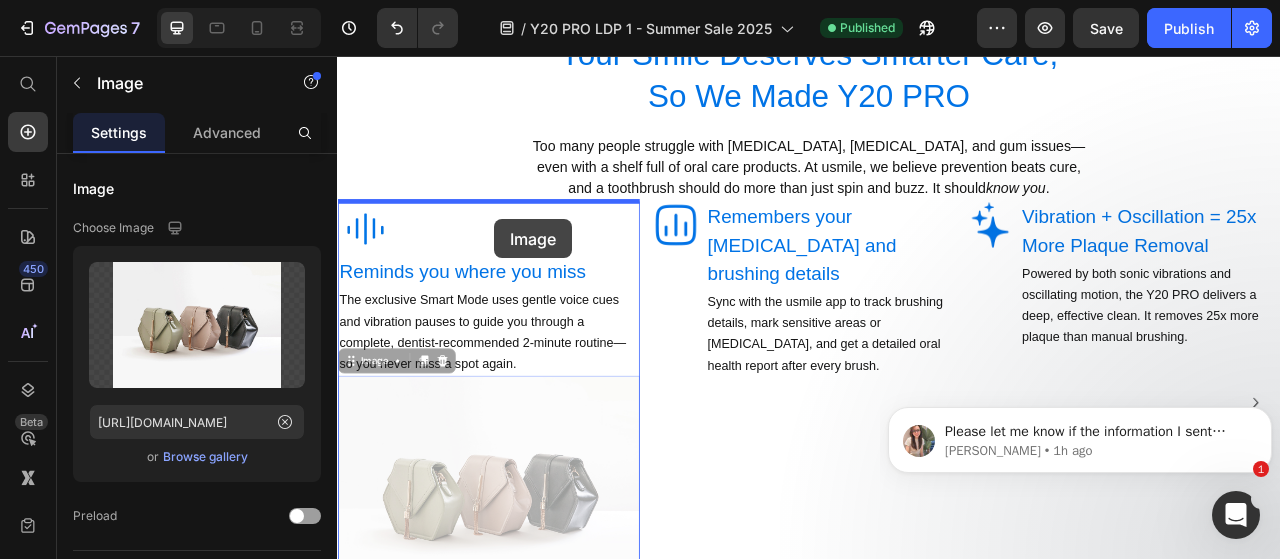 drag, startPoint x: 555, startPoint y: 574, endPoint x: 537, endPoint y: 264, distance: 310.52216 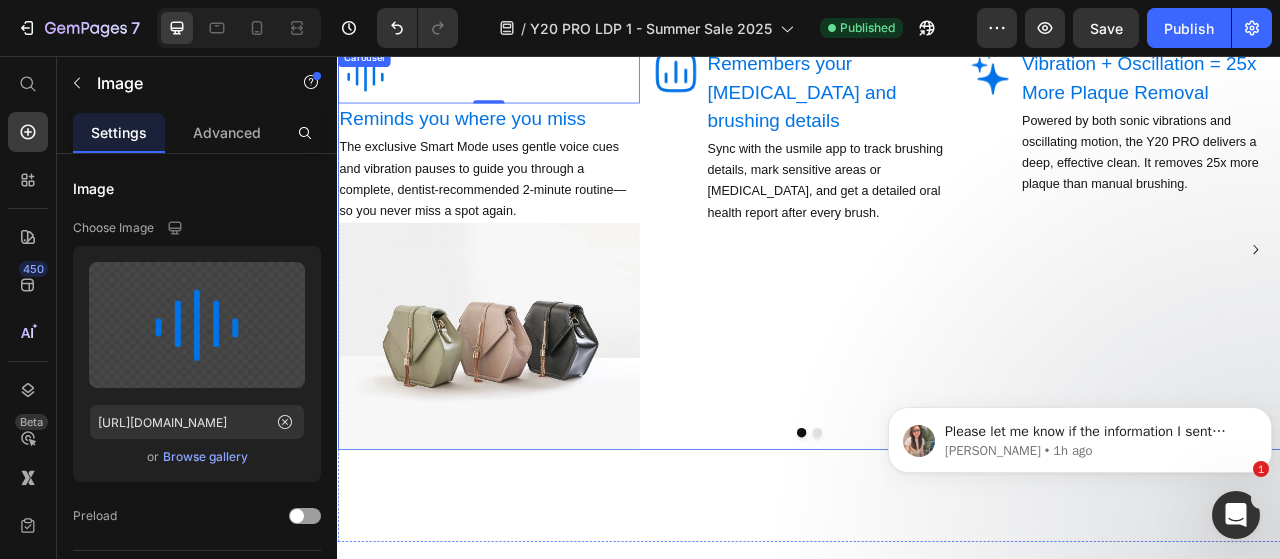 scroll, scrollTop: 849, scrollLeft: 0, axis: vertical 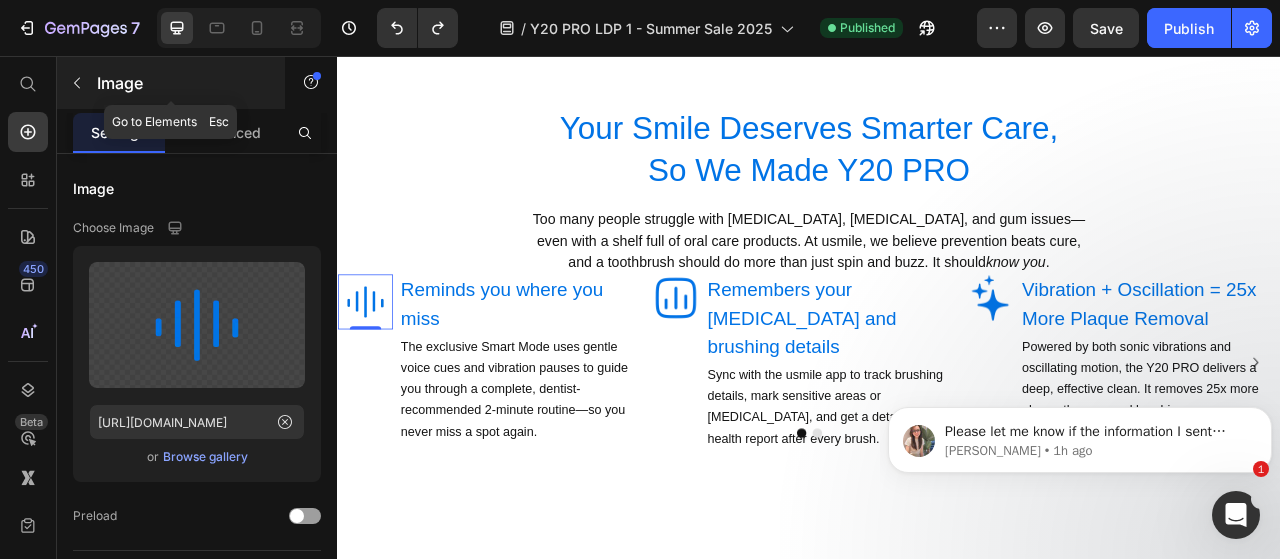 click 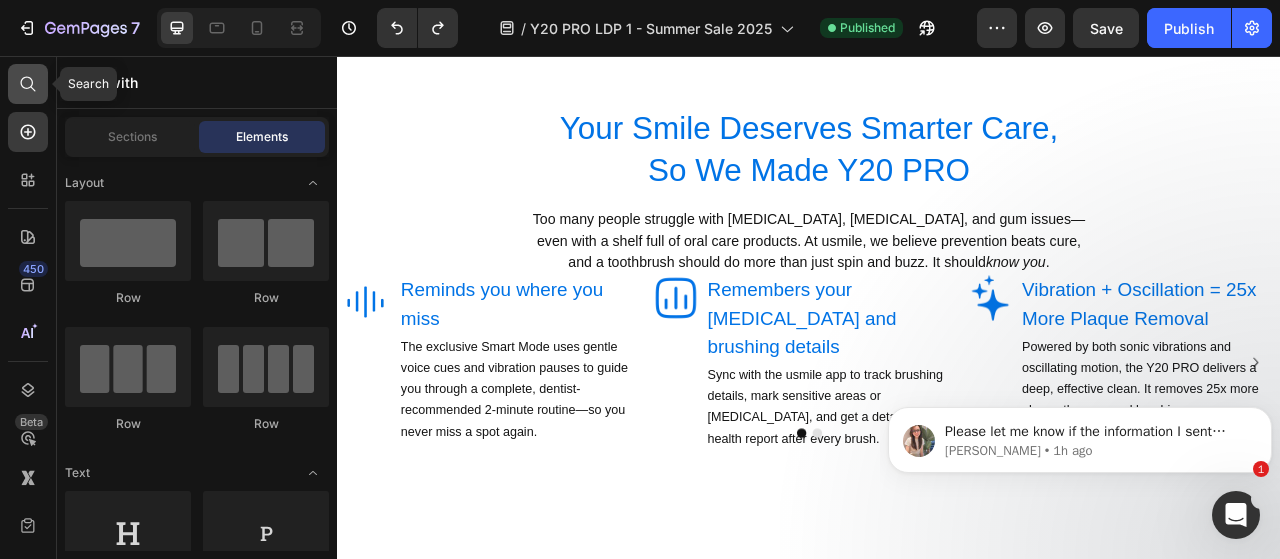 drag, startPoint x: 9, startPoint y: 65, endPoint x: 26, endPoint y: 78, distance: 21.400934 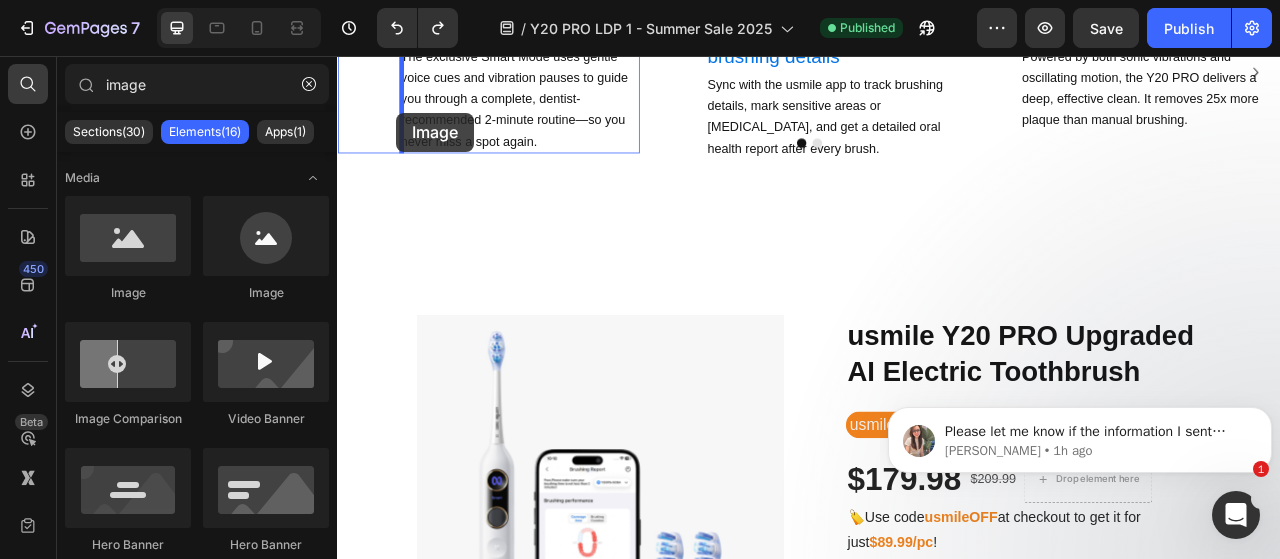 scroll, scrollTop: 1197, scrollLeft: 0, axis: vertical 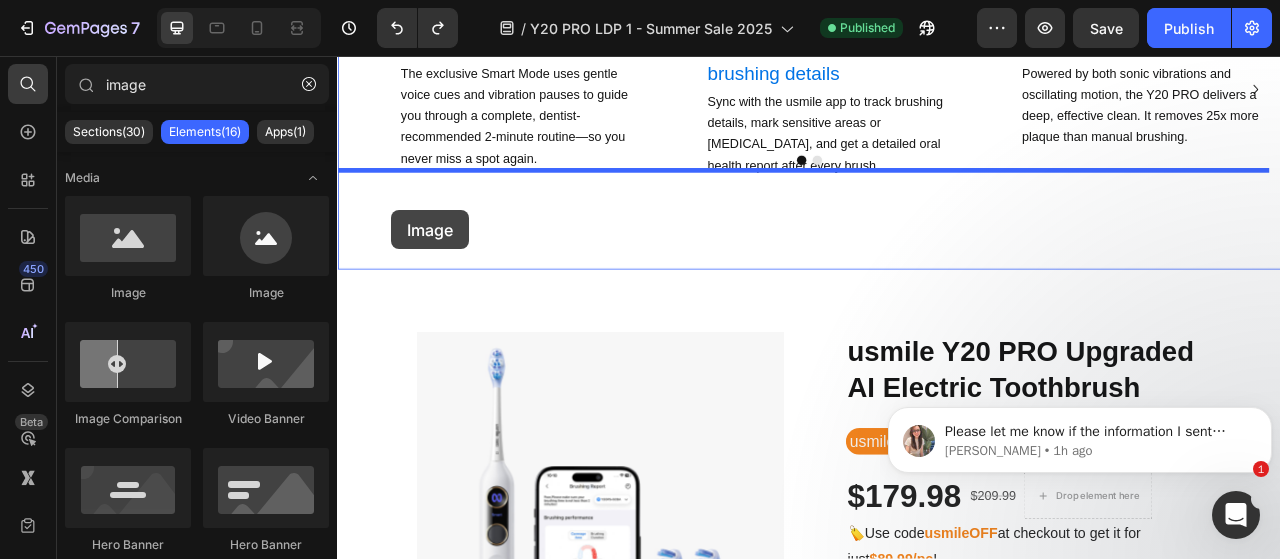 drag, startPoint x: 469, startPoint y: 313, endPoint x: 406, endPoint y: 249, distance: 89.80534 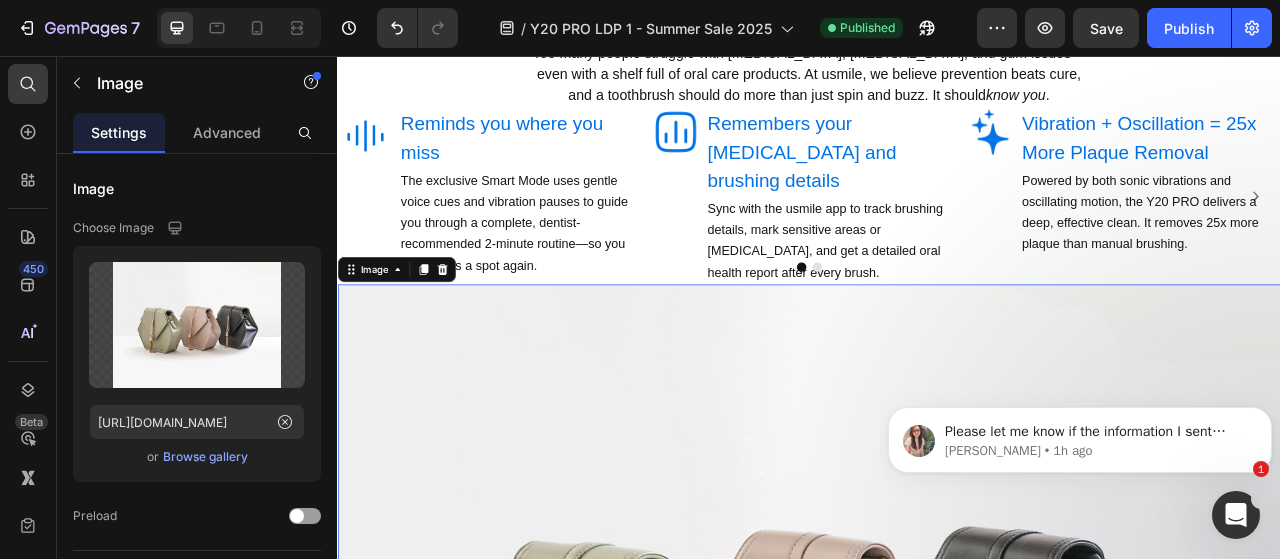 scroll, scrollTop: 985, scrollLeft: 0, axis: vertical 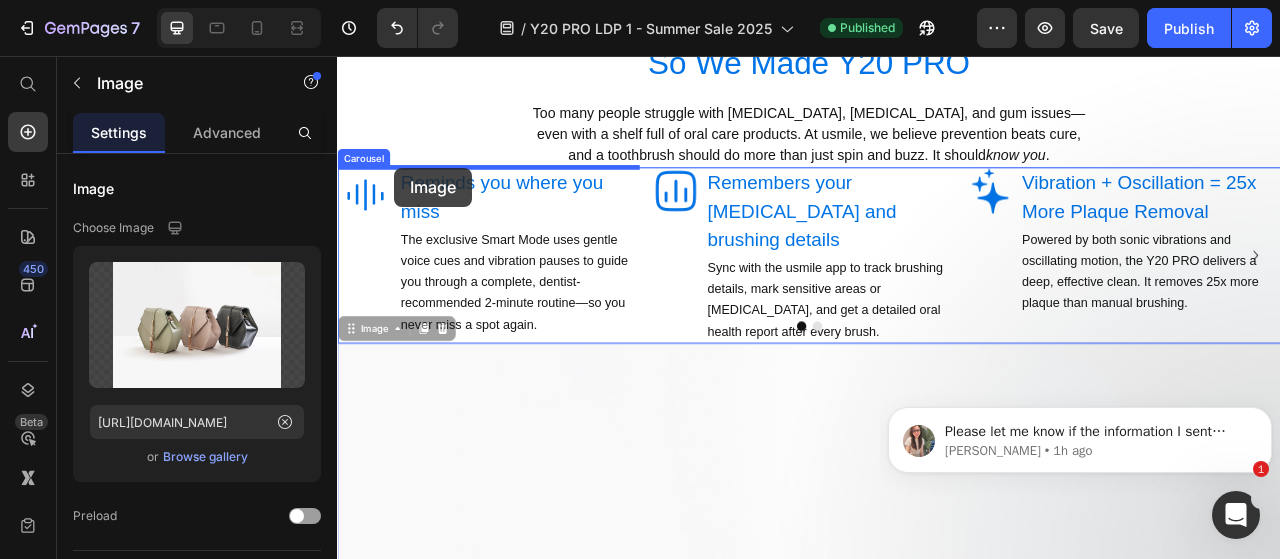 drag, startPoint x: 362, startPoint y: 385, endPoint x: 409, endPoint y: 198, distance: 192.81598 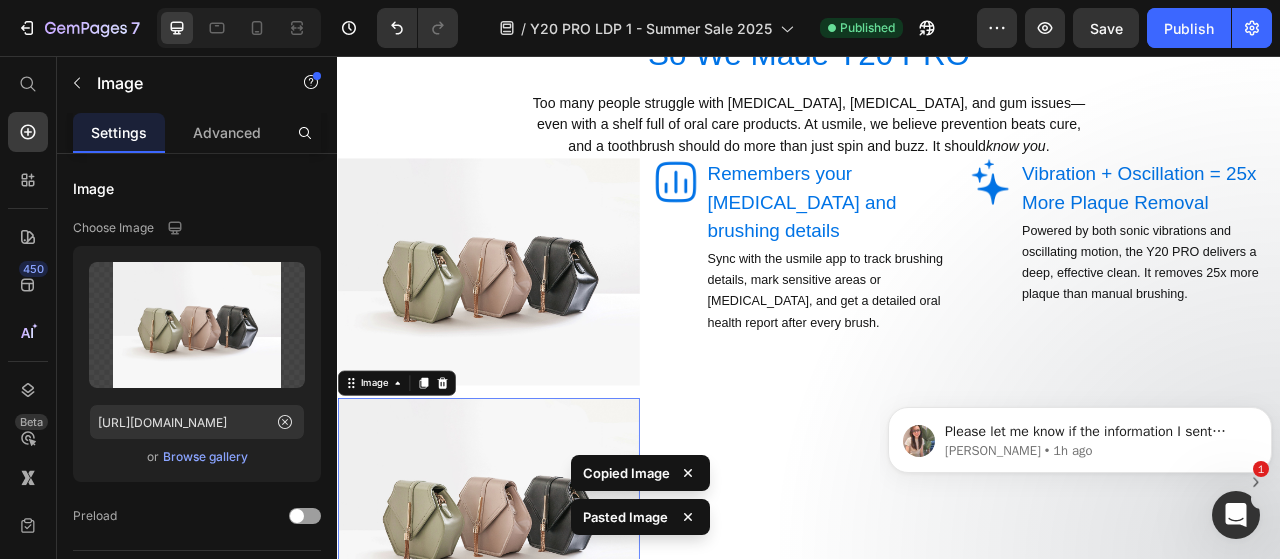 scroll, scrollTop: 996, scrollLeft: 0, axis: vertical 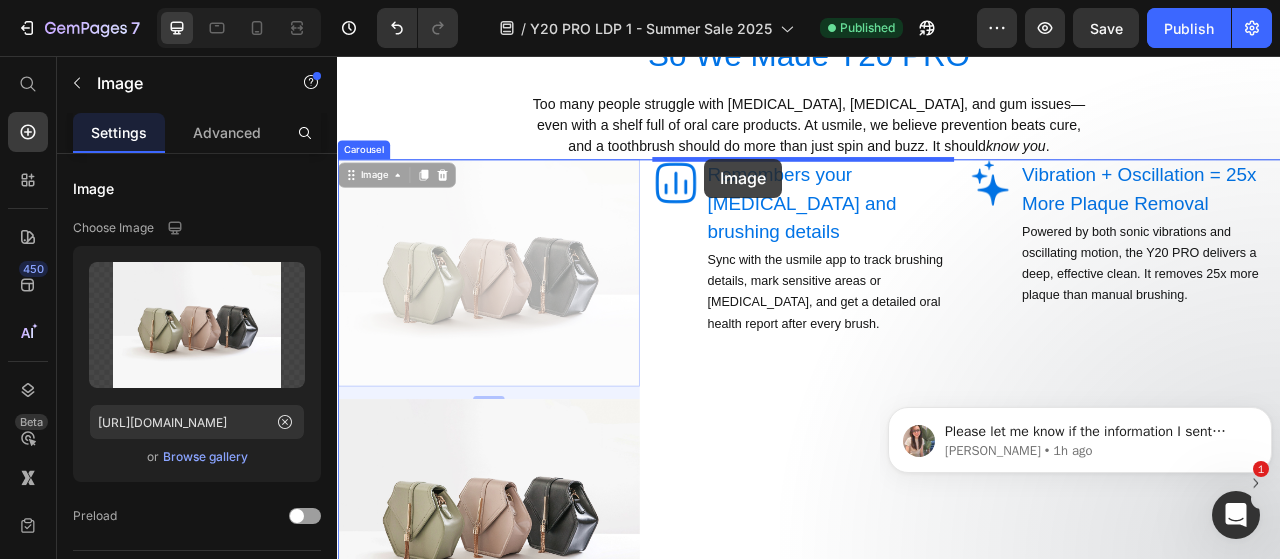 drag, startPoint x: 360, startPoint y: 197, endPoint x: 804, endPoint y: 187, distance: 444.1126 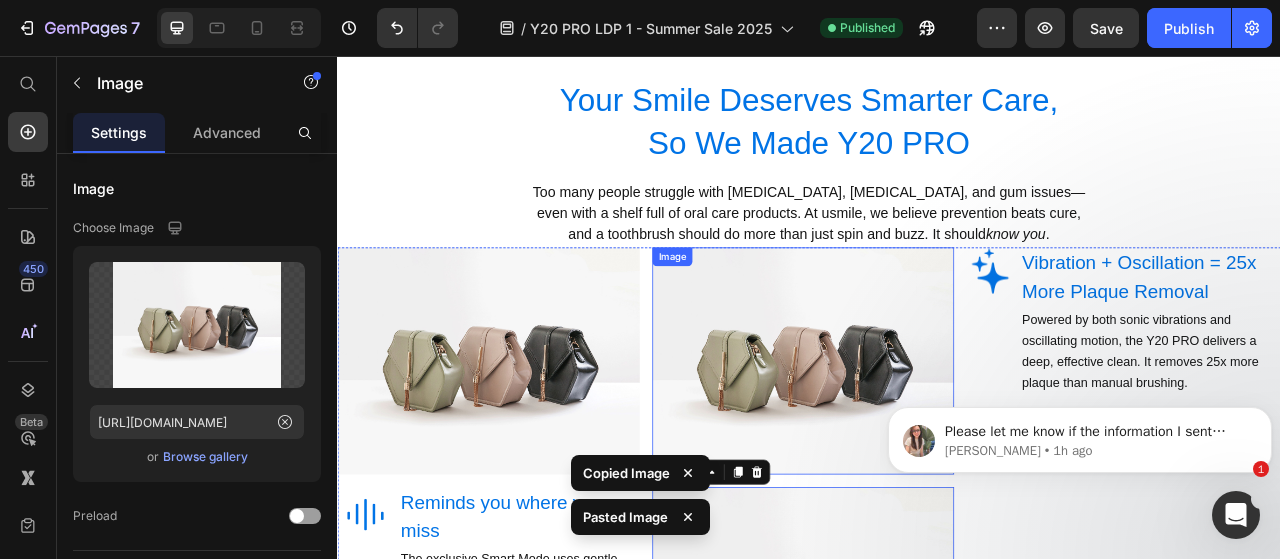 scroll, scrollTop: 886, scrollLeft: 0, axis: vertical 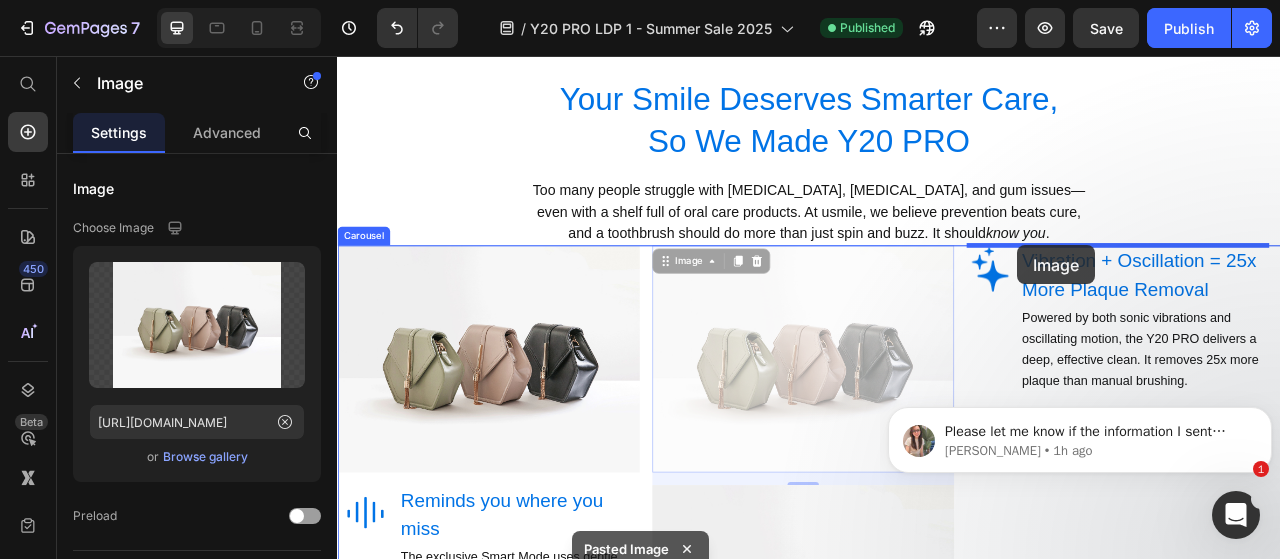 drag, startPoint x: 781, startPoint y: 324, endPoint x: 1202, endPoint y: 297, distance: 421.8649 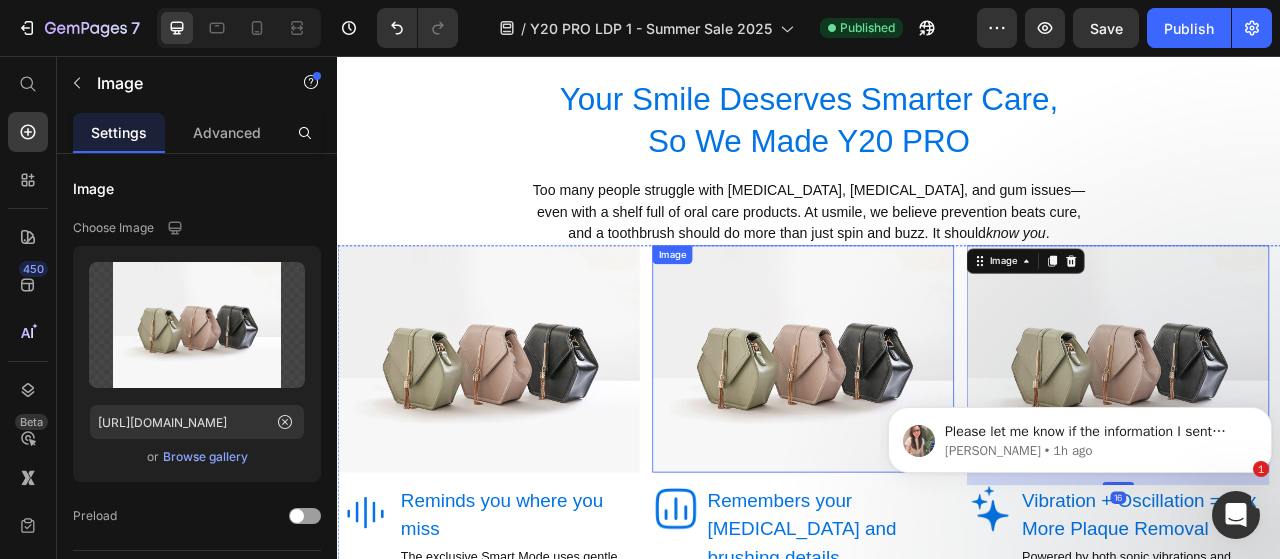 scroll, scrollTop: 1477, scrollLeft: 0, axis: vertical 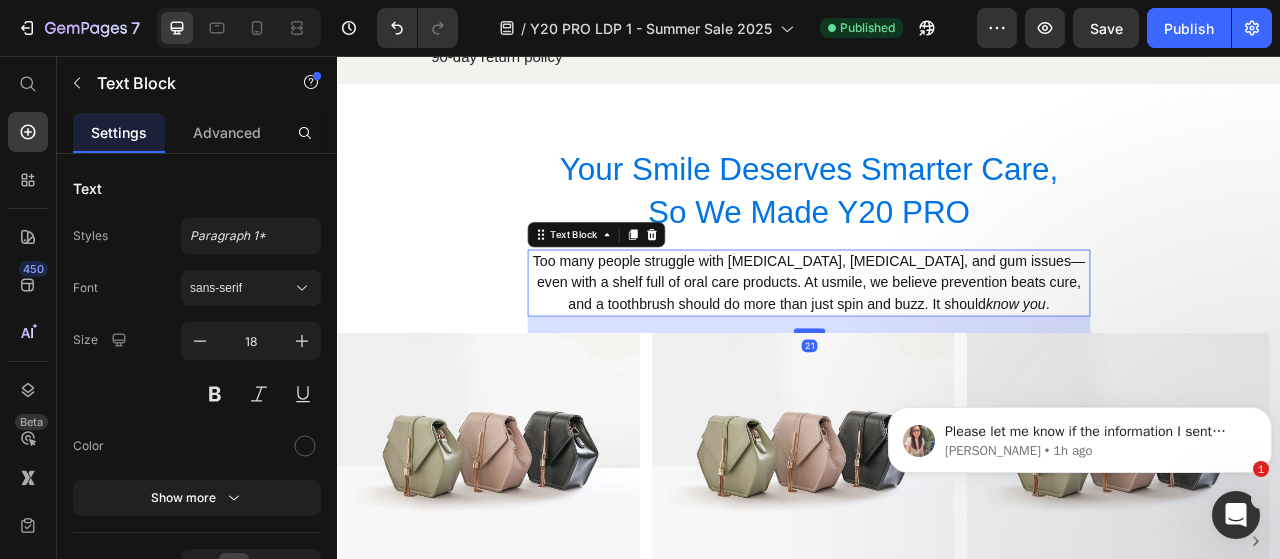 drag, startPoint x: 931, startPoint y: 385, endPoint x: 932, endPoint y: 406, distance: 21.023796 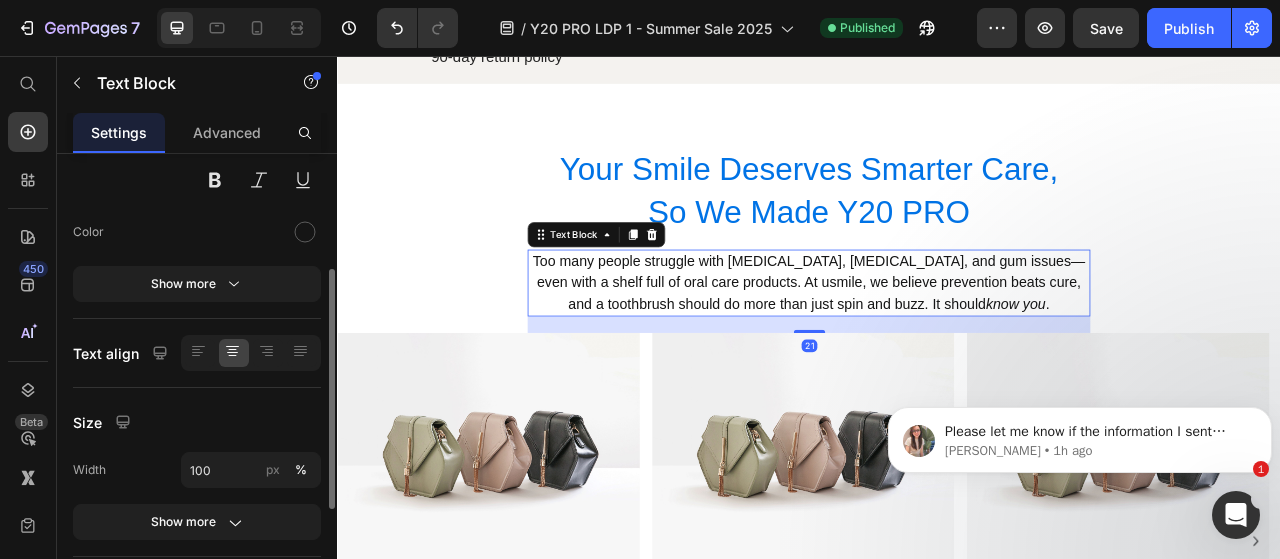 scroll, scrollTop: 217, scrollLeft: 0, axis: vertical 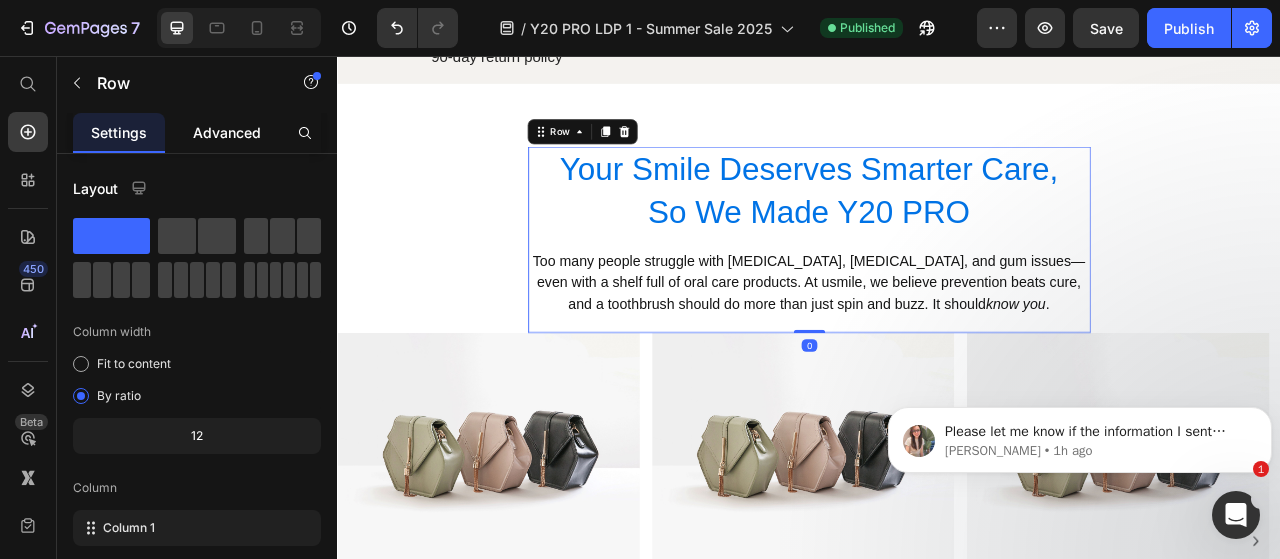 click on "Advanced" at bounding box center (227, 132) 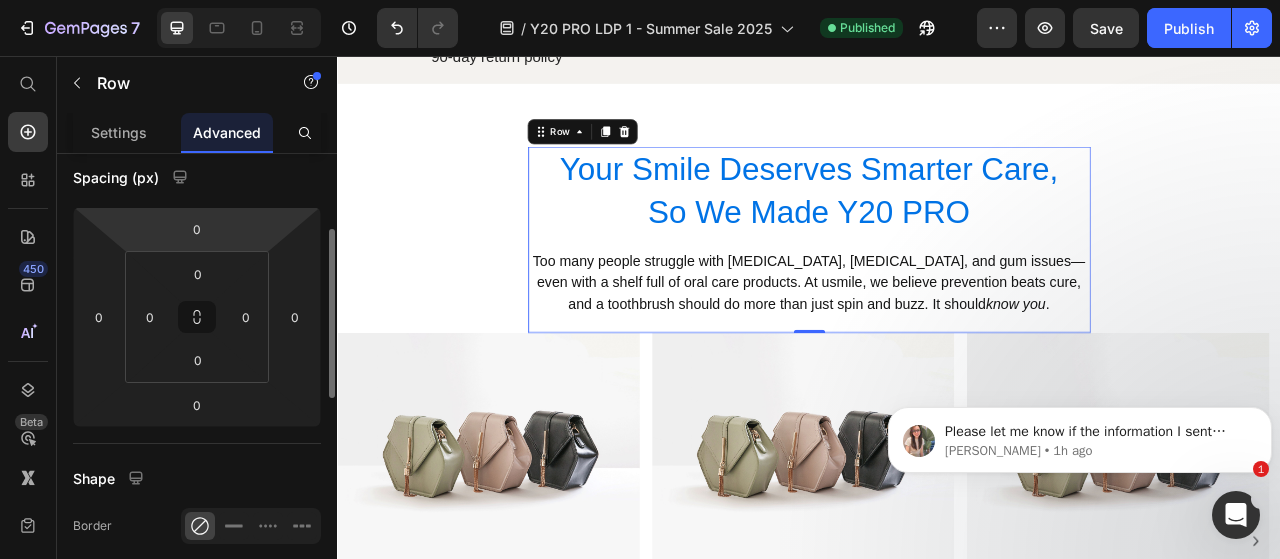 scroll, scrollTop: 207, scrollLeft: 0, axis: vertical 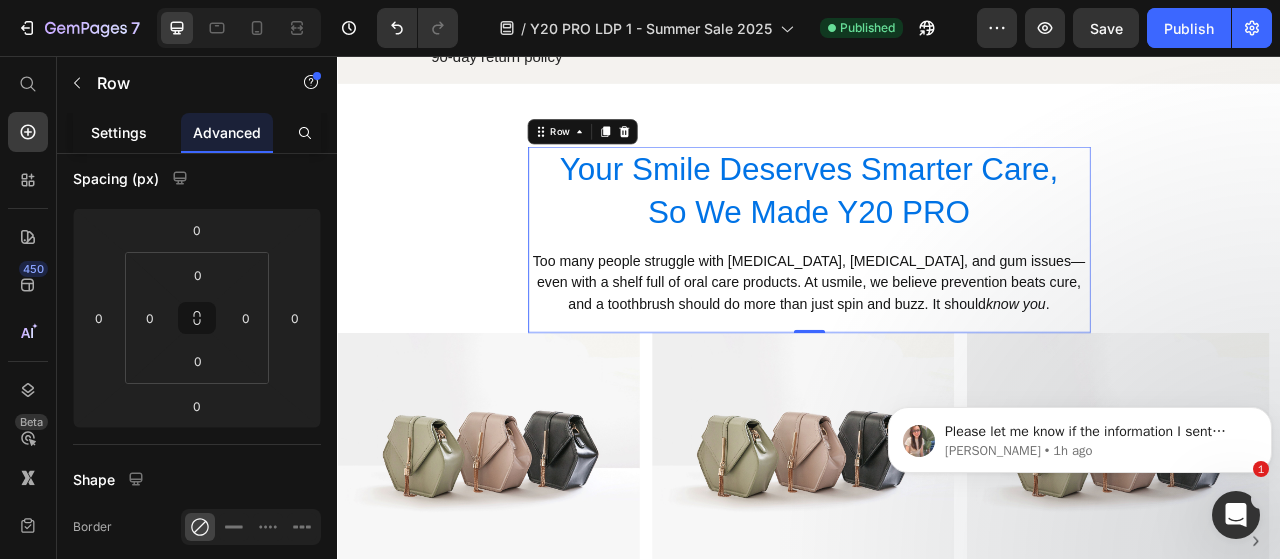 click on "Settings" at bounding box center [119, 132] 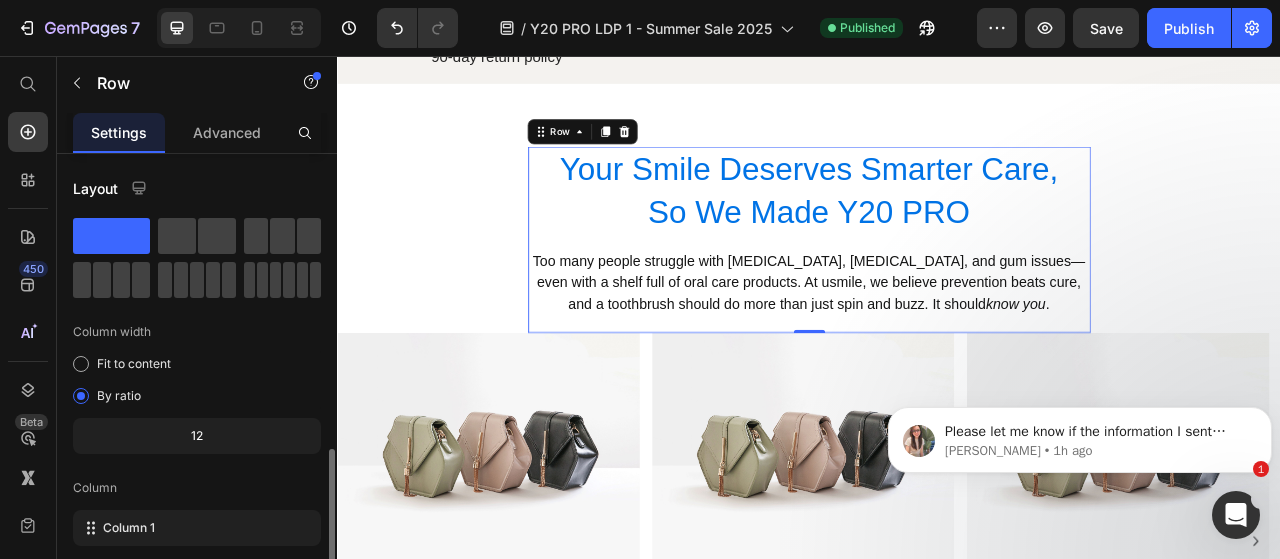 scroll, scrollTop: 322, scrollLeft: 0, axis: vertical 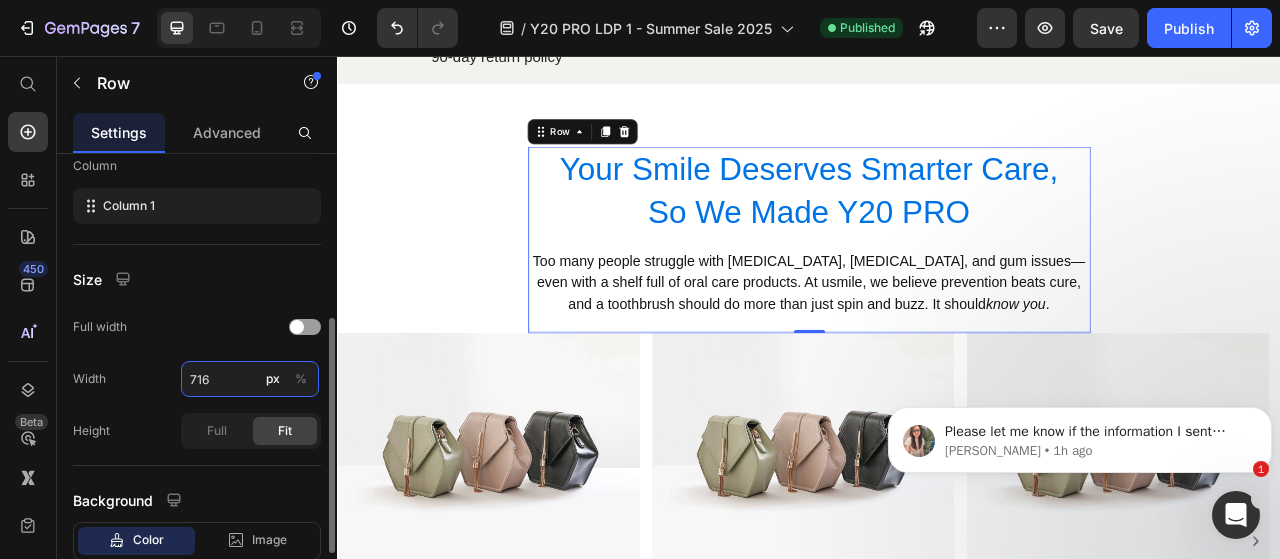 click on "716" at bounding box center (250, 379) 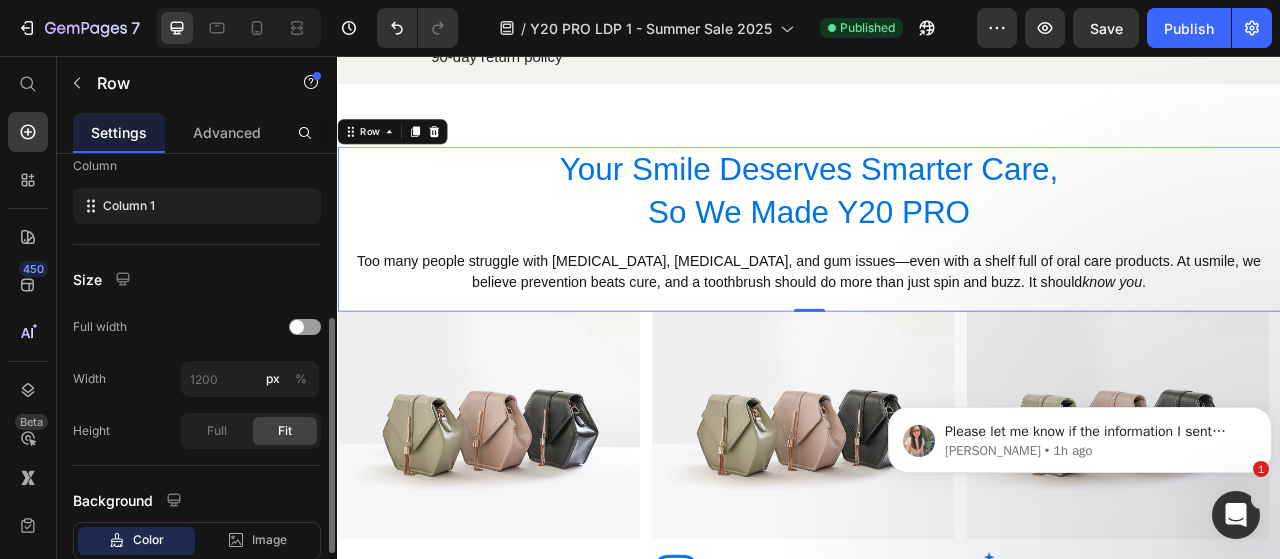 type on "1200" 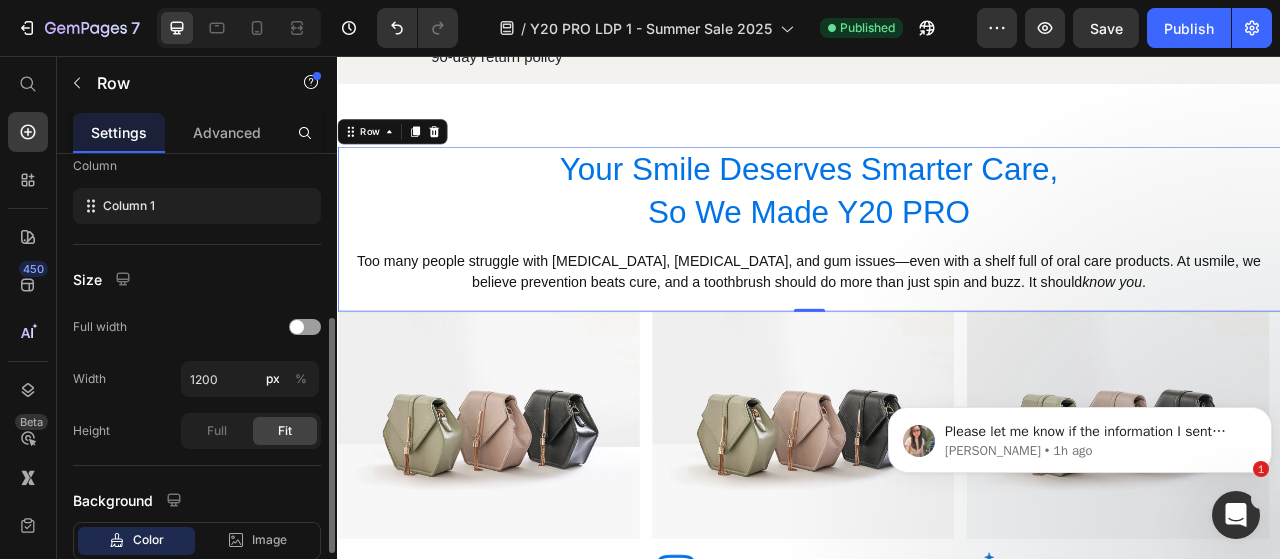 click on "Size Full width Width 1200 px % Height Full Fit" 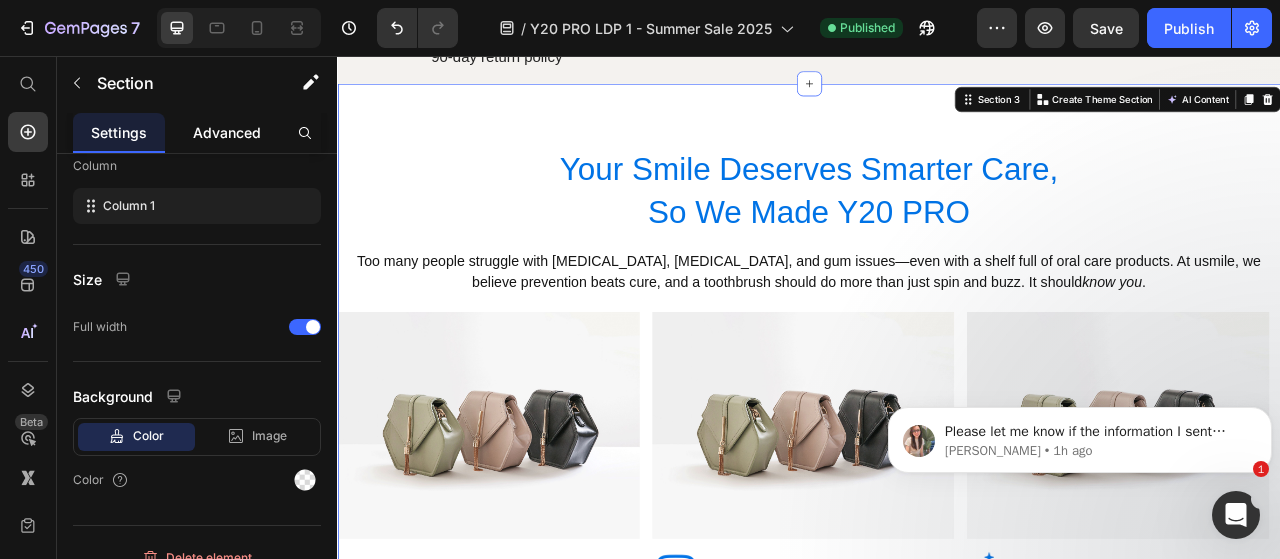 scroll, scrollTop: 0, scrollLeft: 0, axis: both 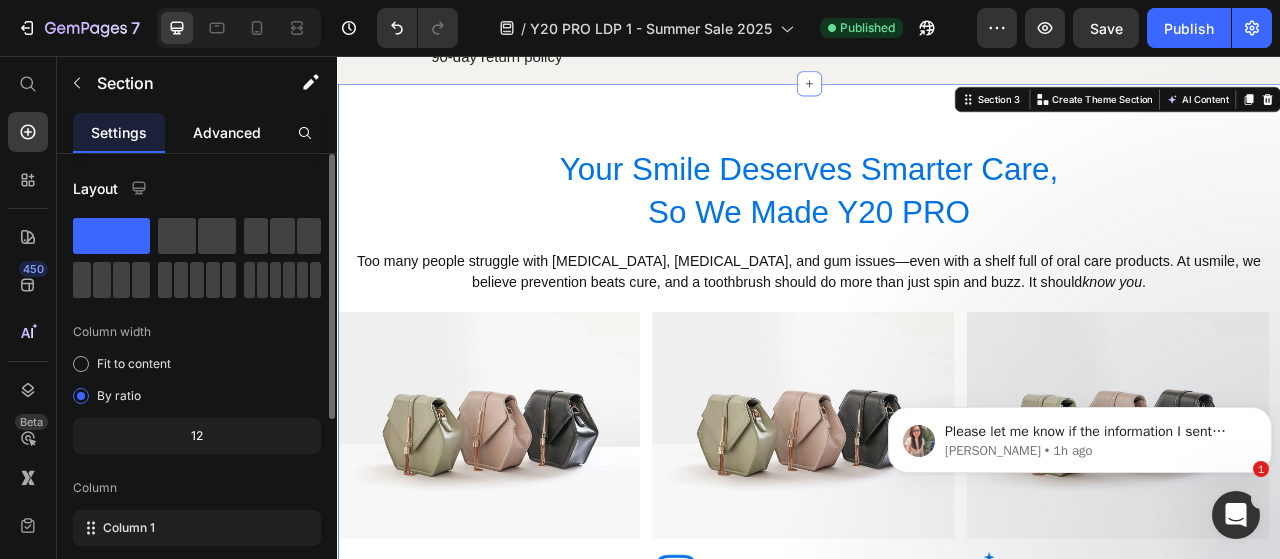 click on "Advanced" at bounding box center [227, 132] 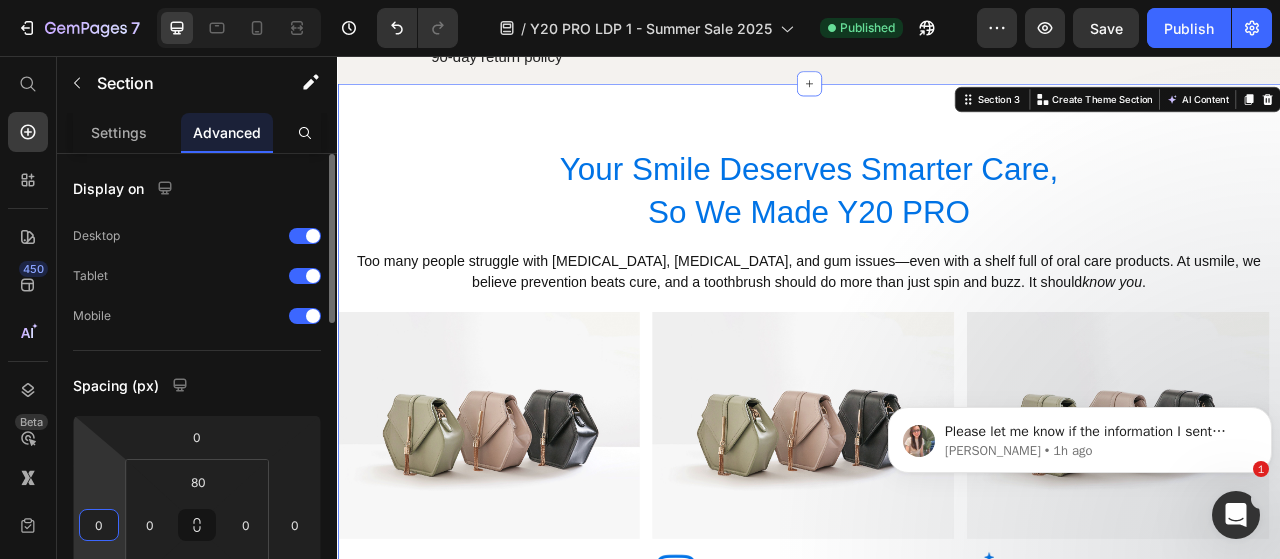 click on "0" at bounding box center (99, 525) 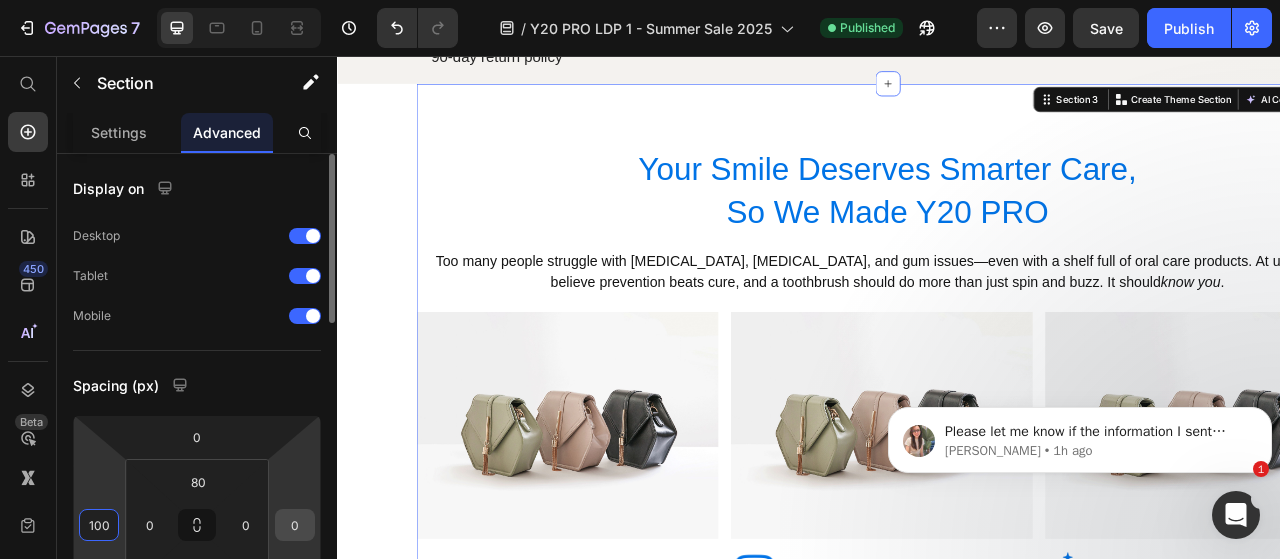 type on "100" 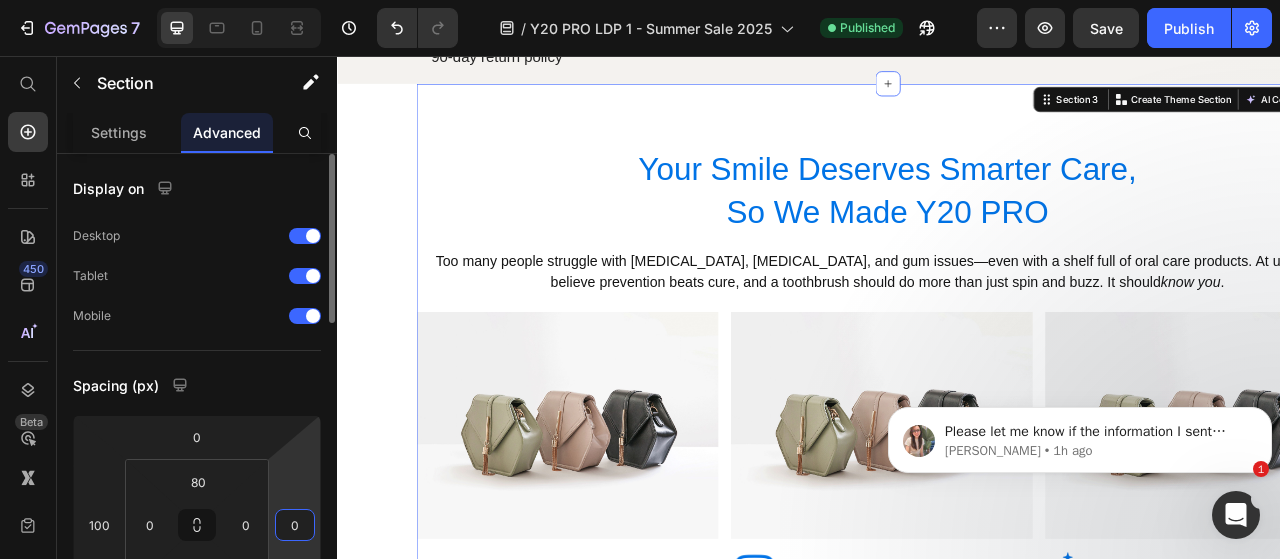 click on "0" at bounding box center (295, 525) 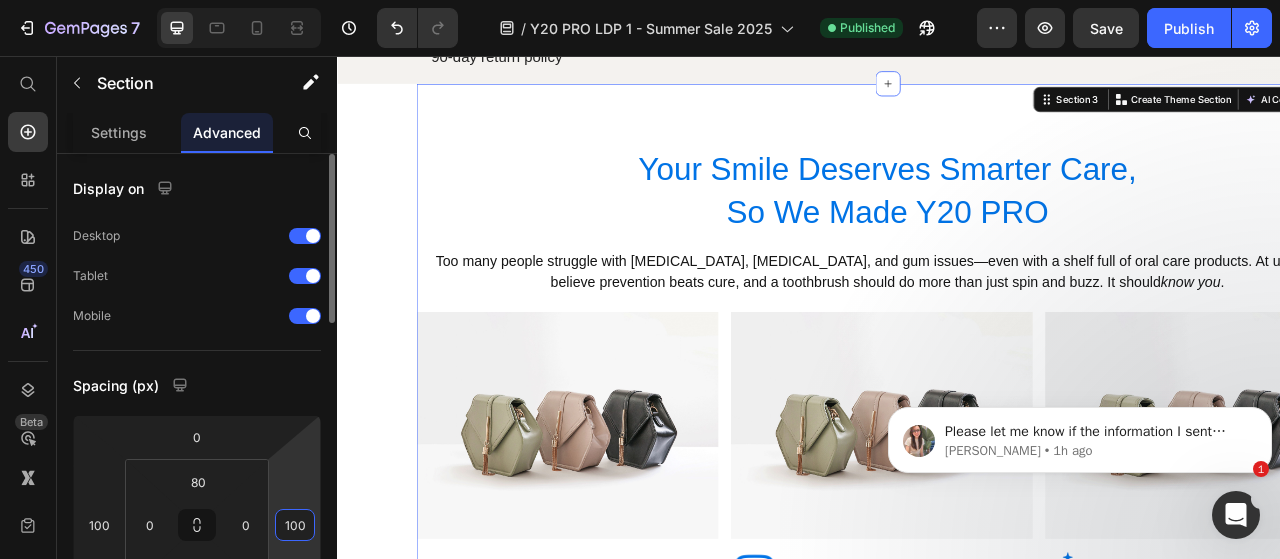 type on "100" 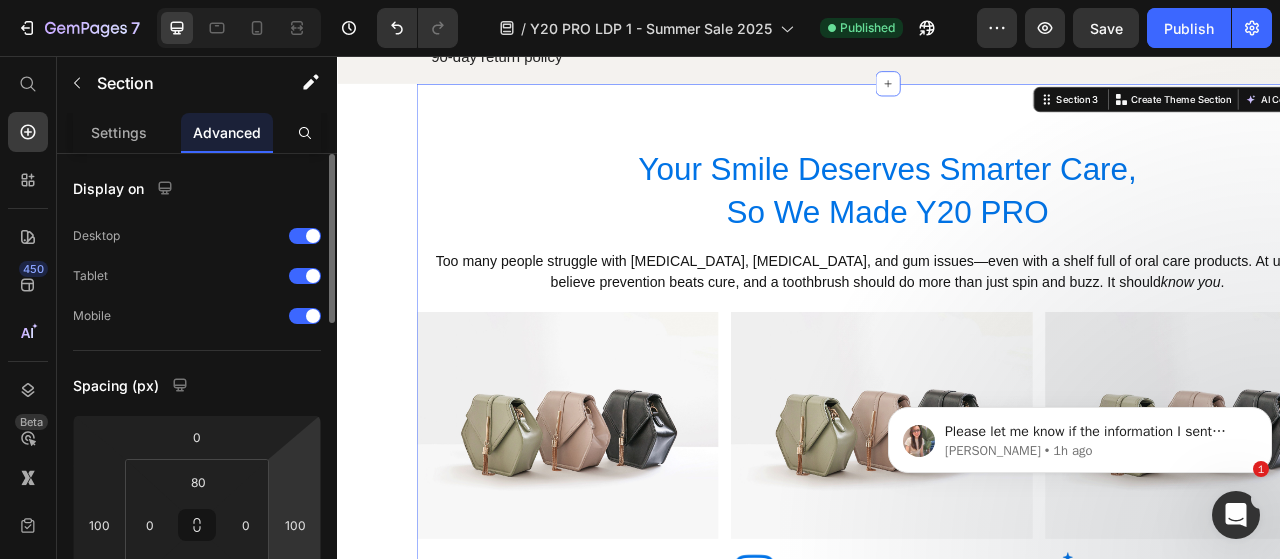 click on "Spacing (px)" at bounding box center [197, 385] 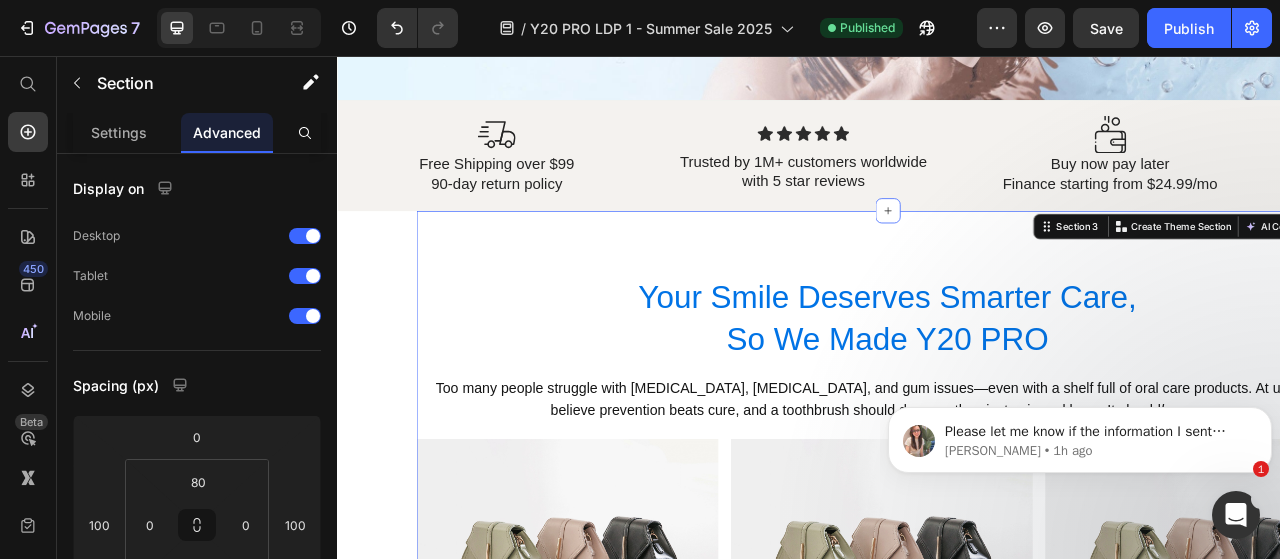 scroll, scrollTop: 626, scrollLeft: 0, axis: vertical 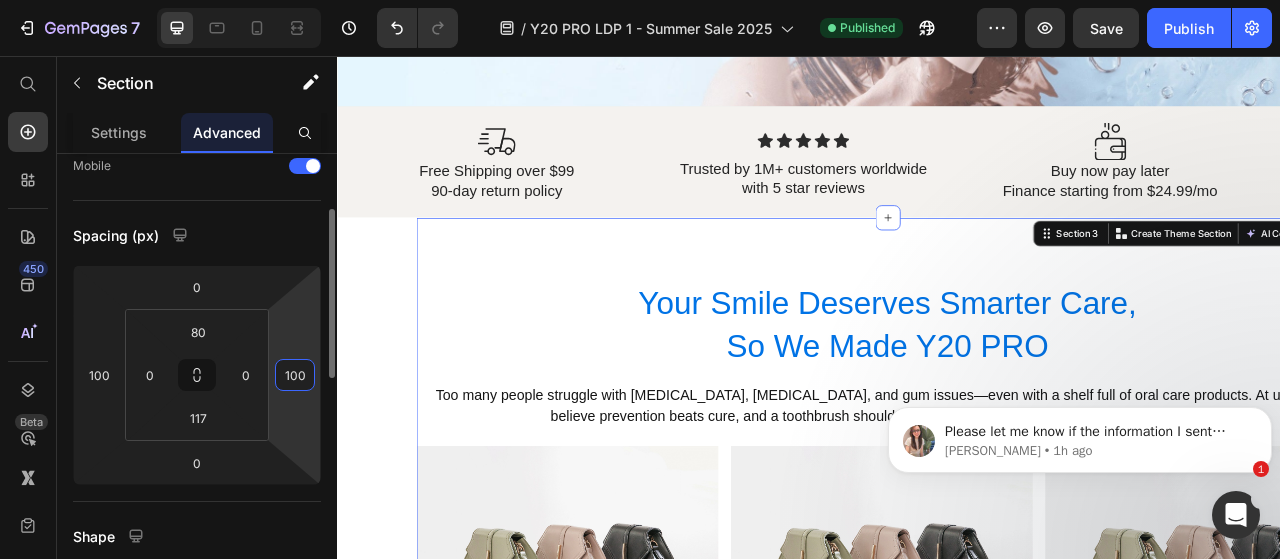 click on "100" at bounding box center (295, 375) 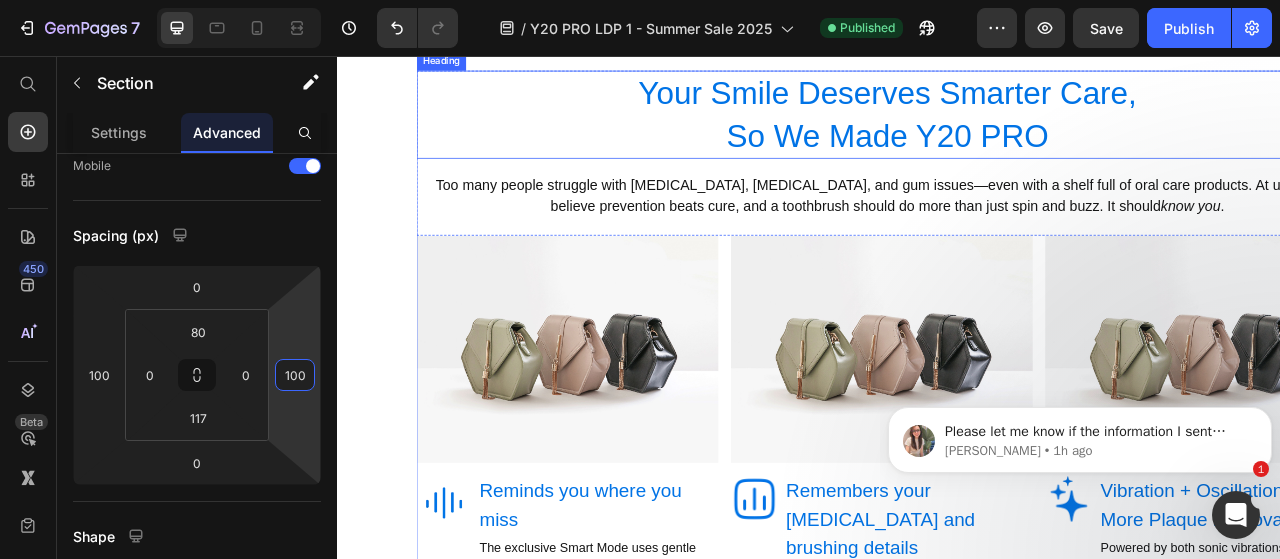 scroll, scrollTop: 740, scrollLeft: 0, axis: vertical 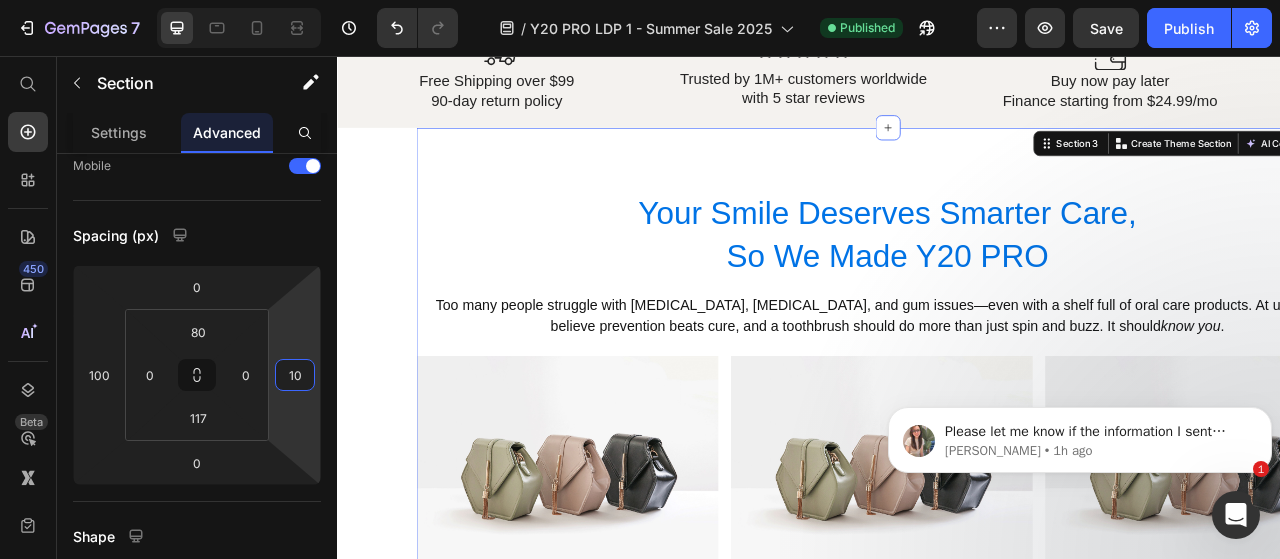 type on "1" 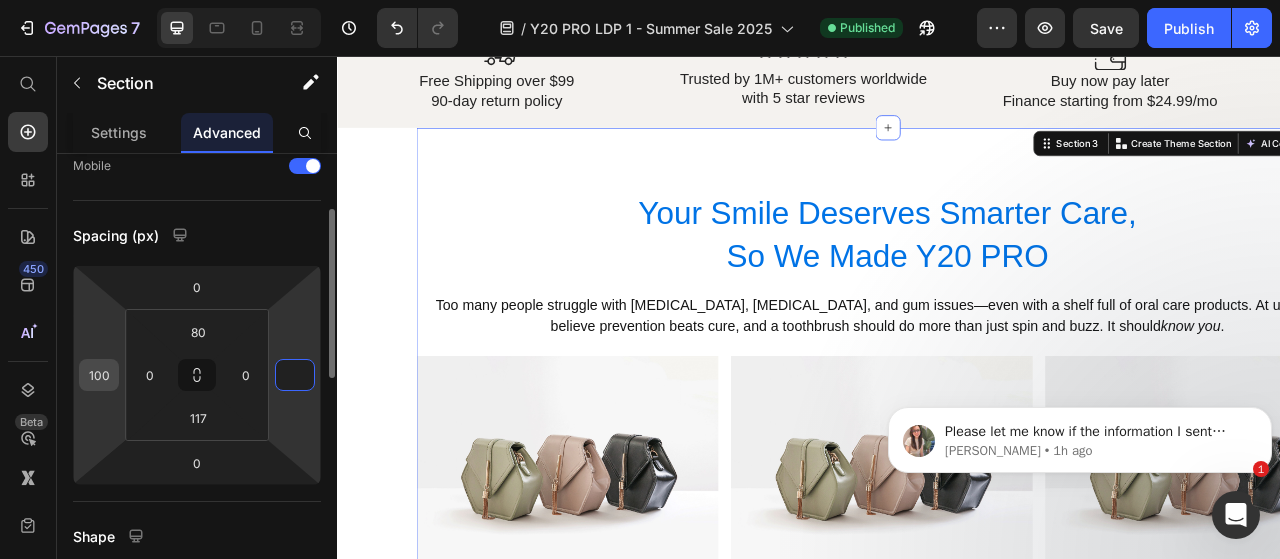 type on "0" 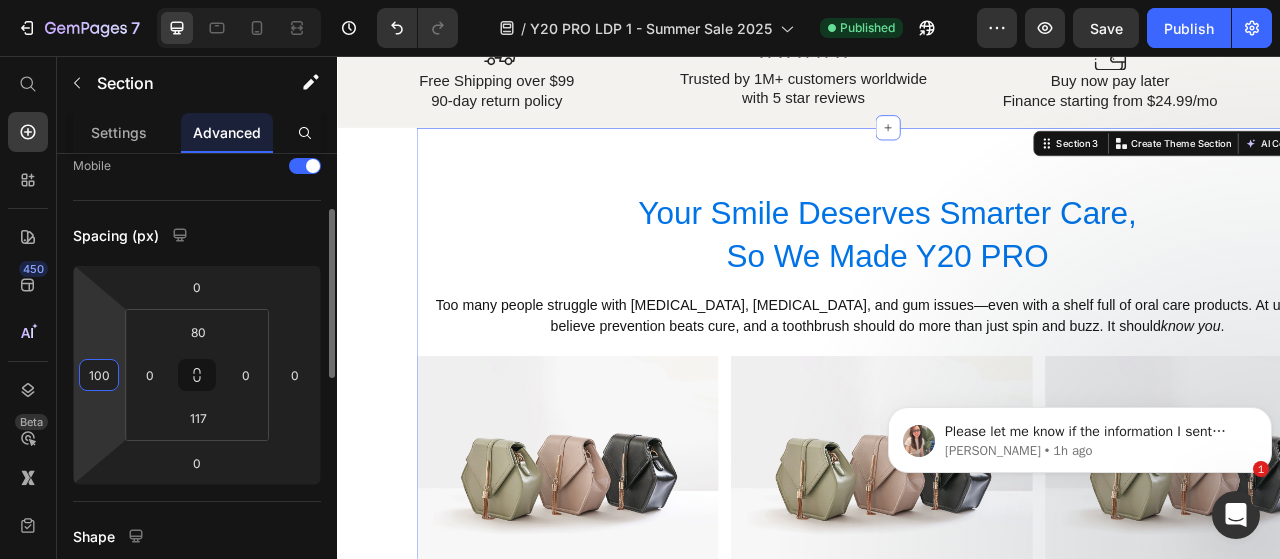 click on "100" at bounding box center [99, 375] 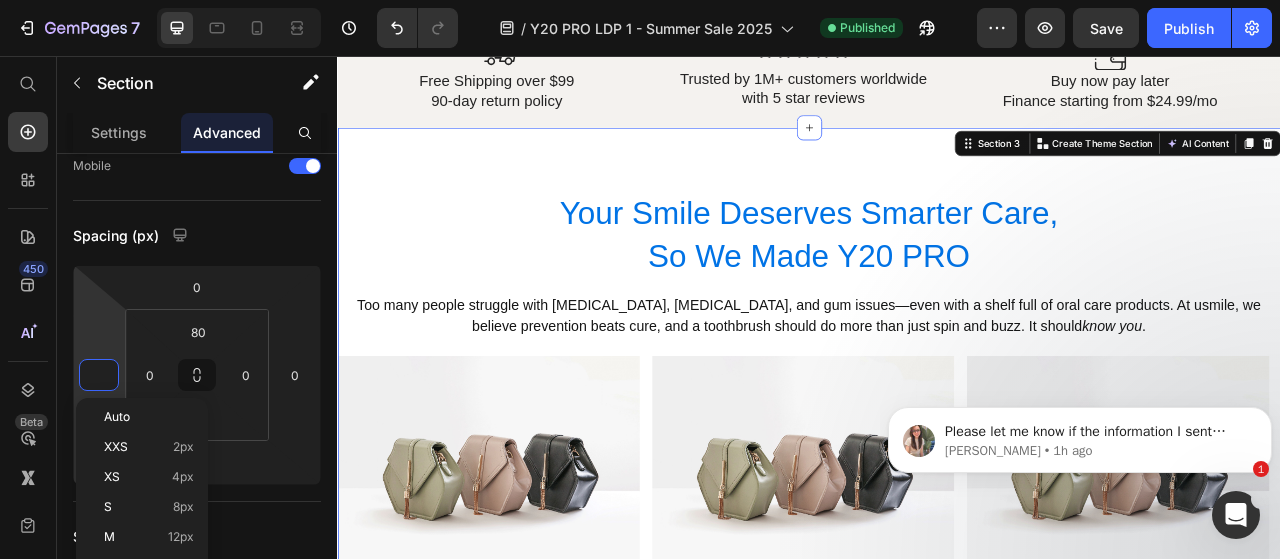 type on "0" 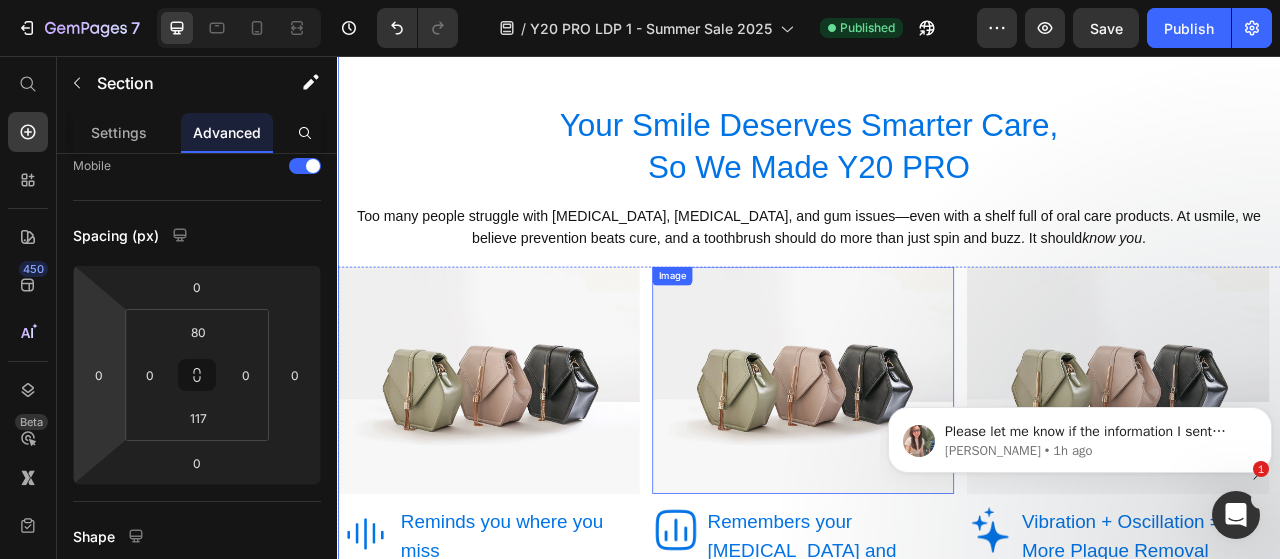 scroll, scrollTop: 854, scrollLeft: 0, axis: vertical 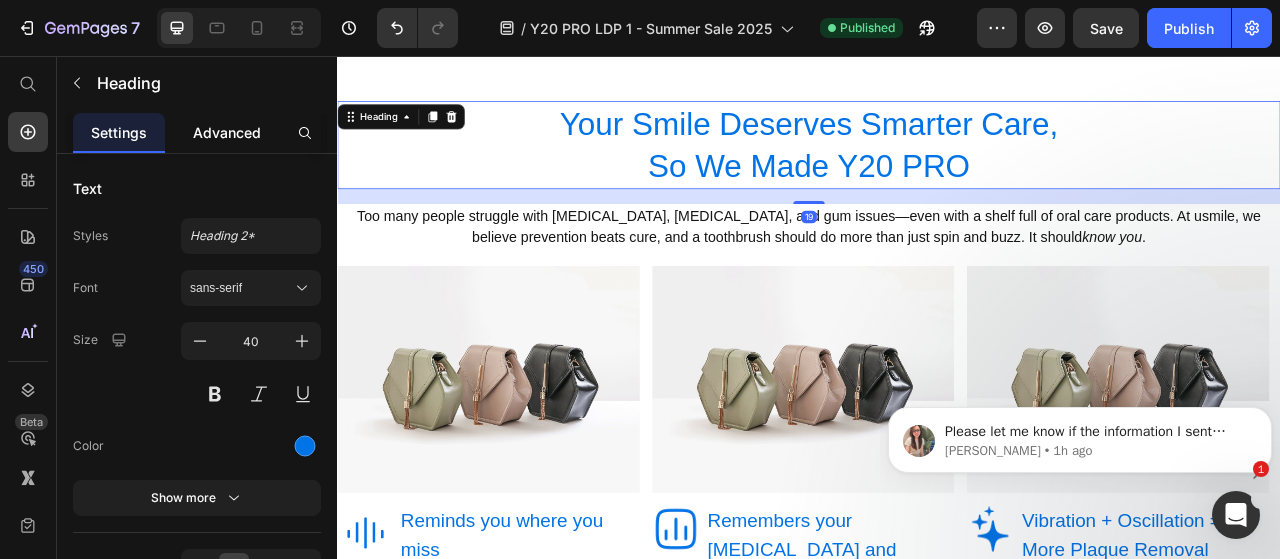 click on "Advanced" 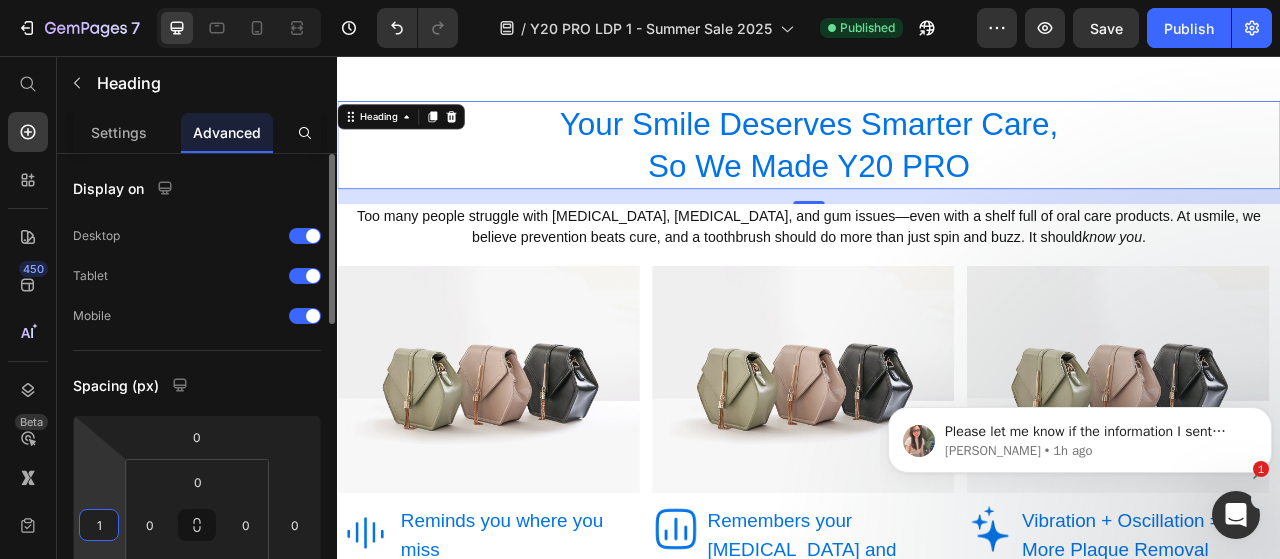 click on "1" at bounding box center (99, 525) 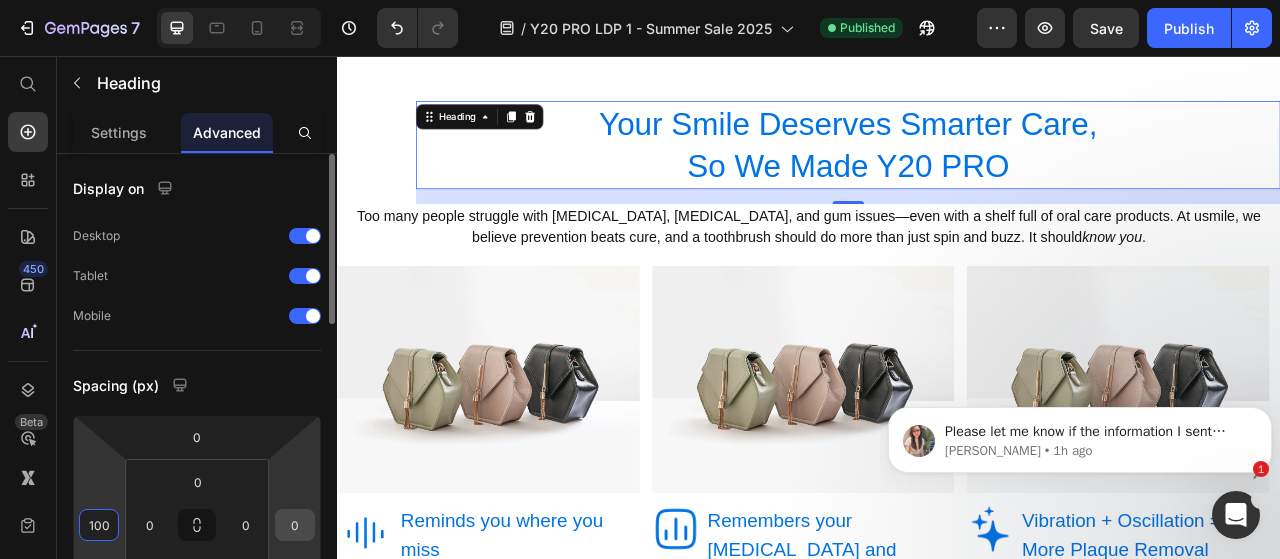 type on "100" 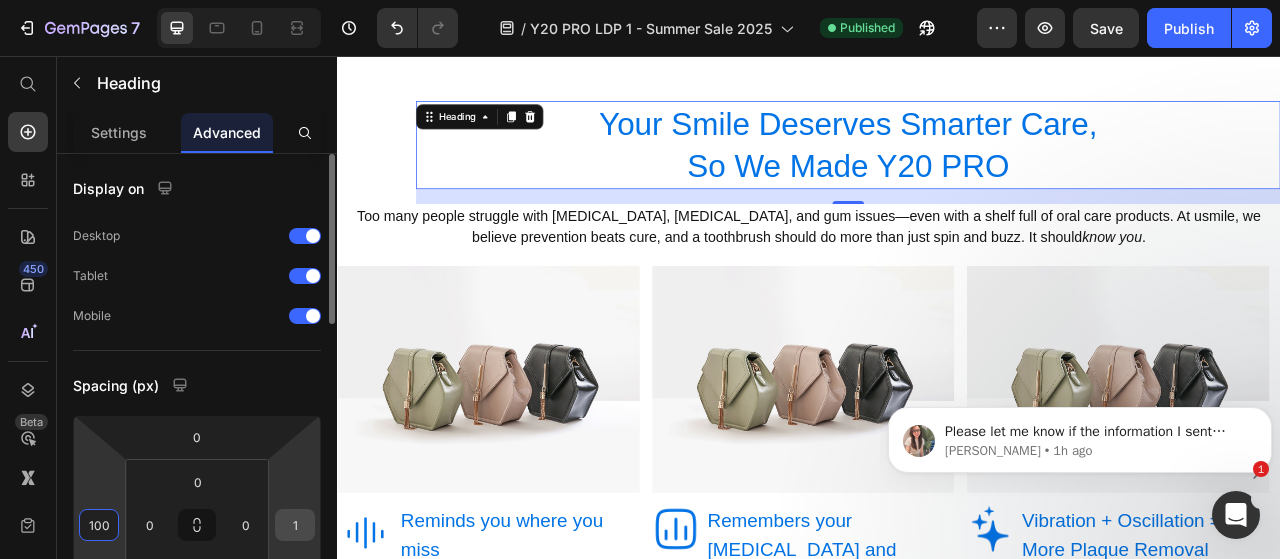 click on "1" at bounding box center [295, 525] 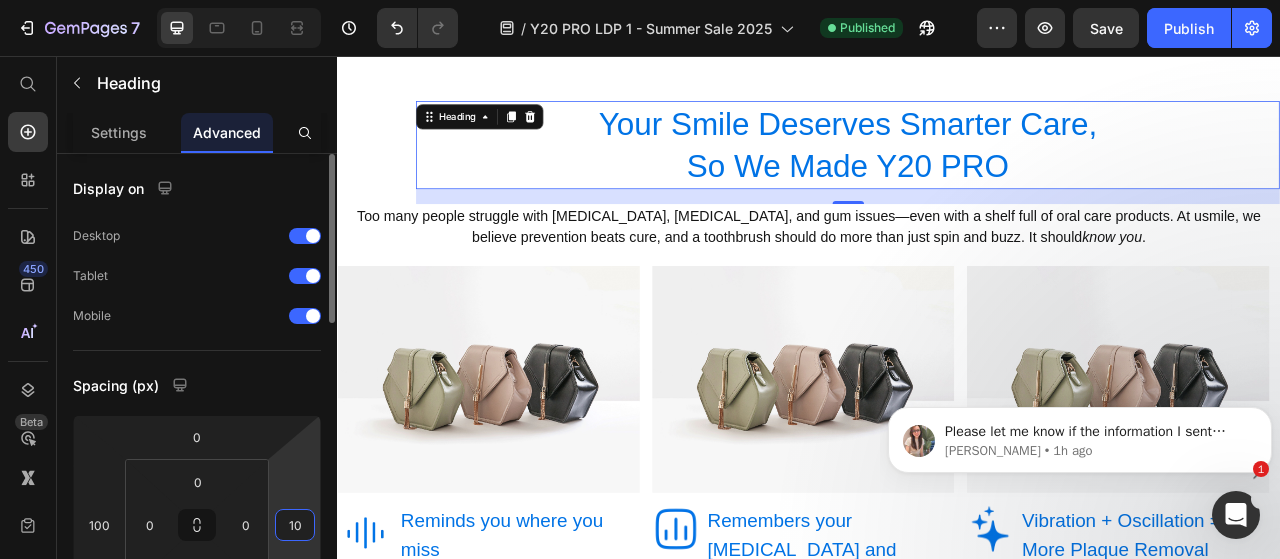 type on "100" 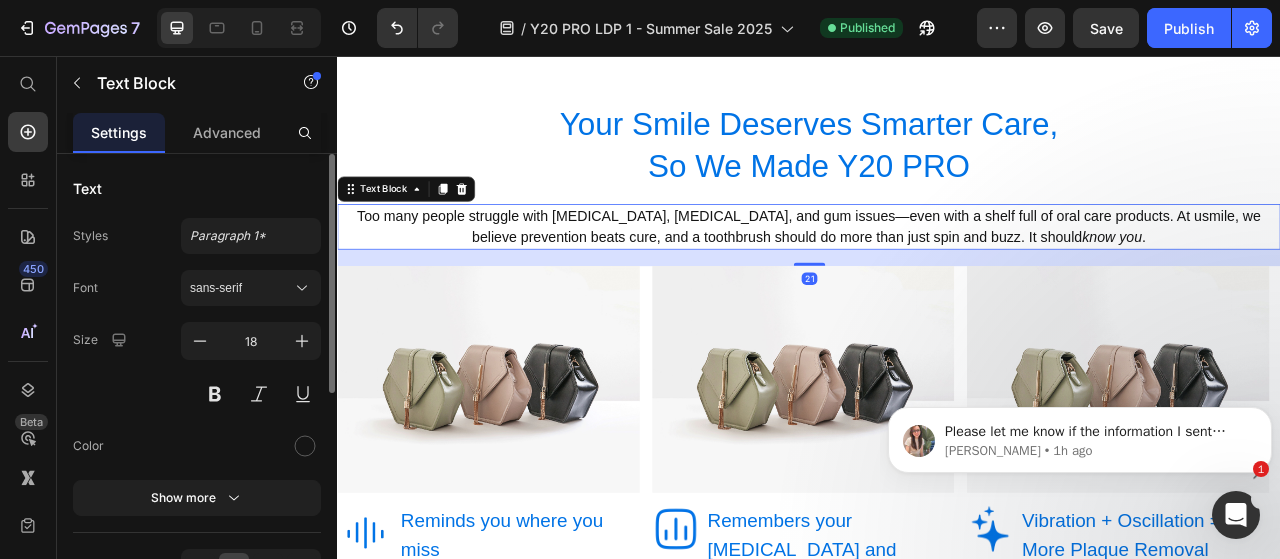click on "Too many people struggle with [MEDICAL_DATA], [MEDICAL_DATA], and gum issues—even with a shelf full of oral care products. At usmile, we believe prevention beats cure, and a toothbrush should do more than just spin and buzz. It should  know you ." at bounding box center [937, 274] 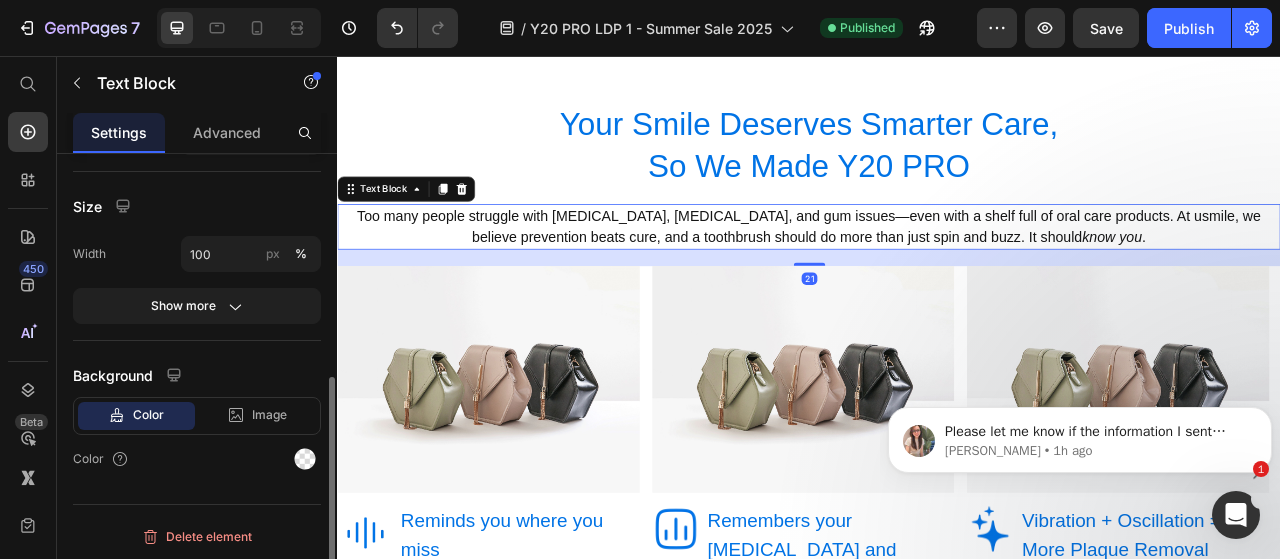 scroll, scrollTop: 430, scrollLeft: 0, axis: vertical 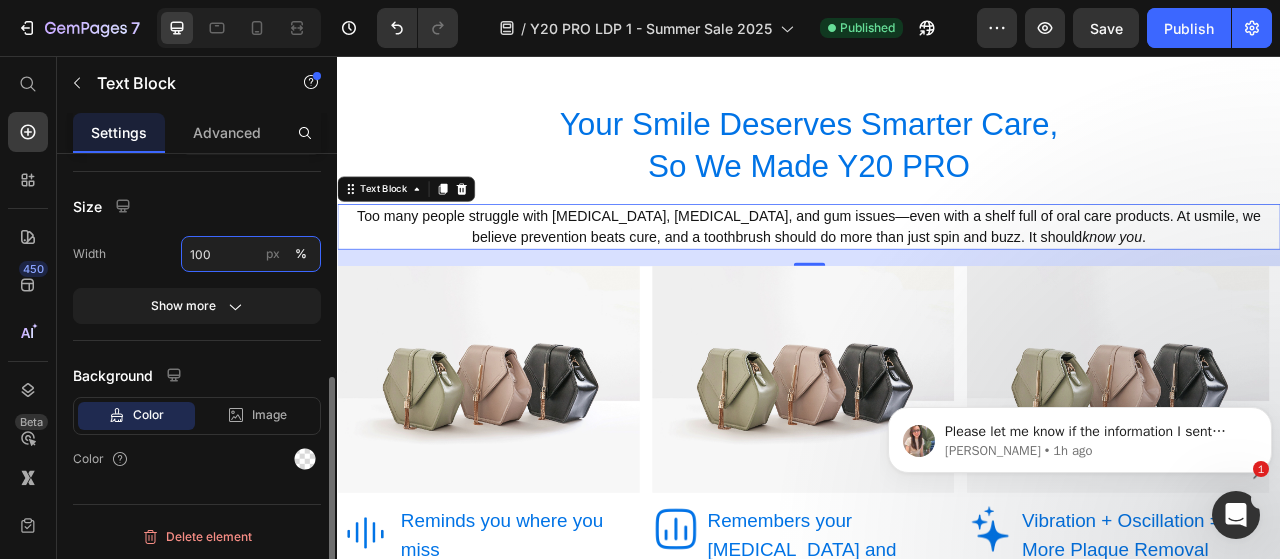 click on "100" at bounding box center [251, 254] 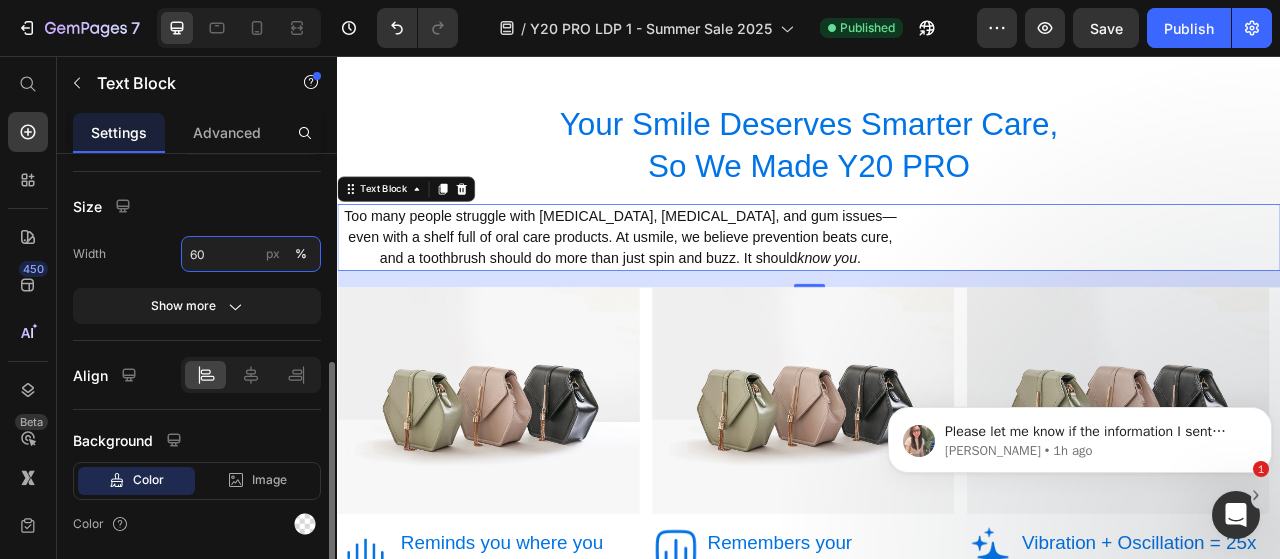 type on "6" 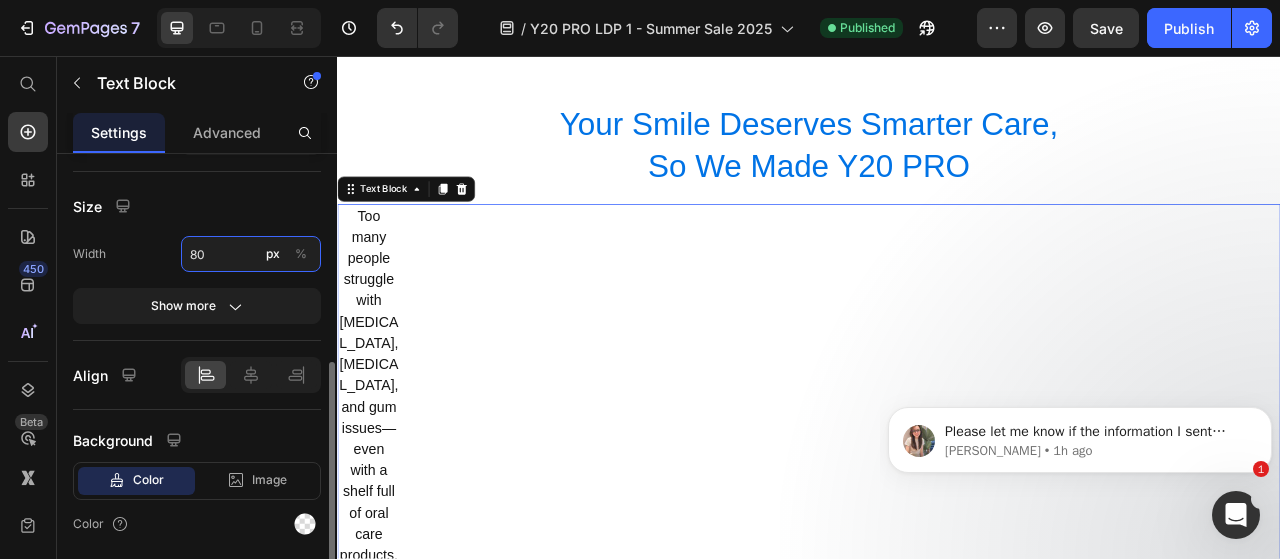 type on "80" 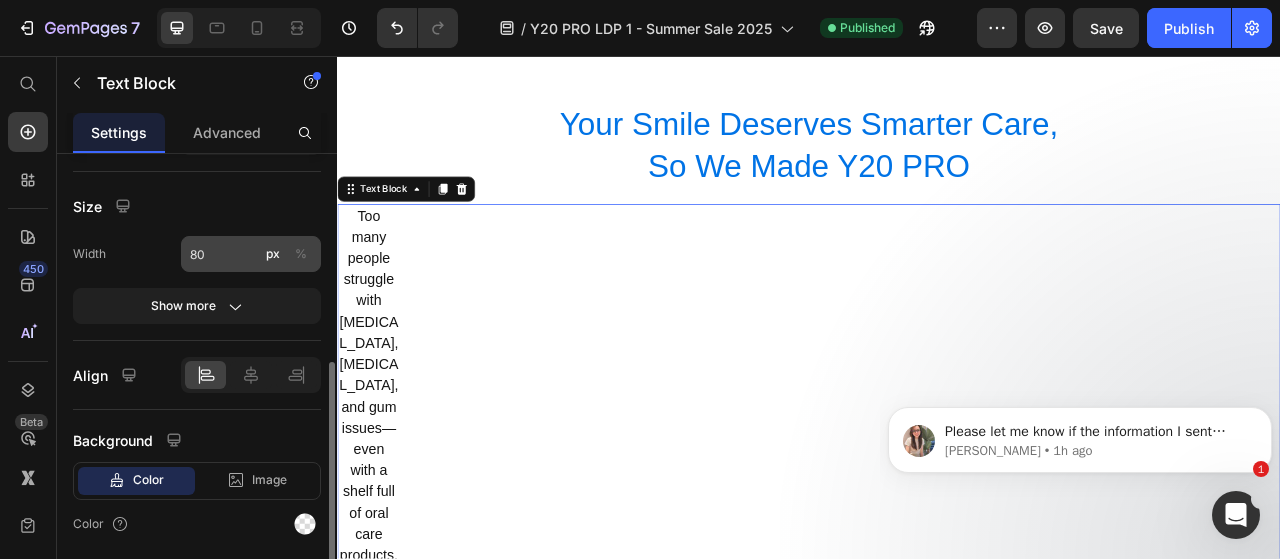 click on "%" at bounding box center (301, 254) 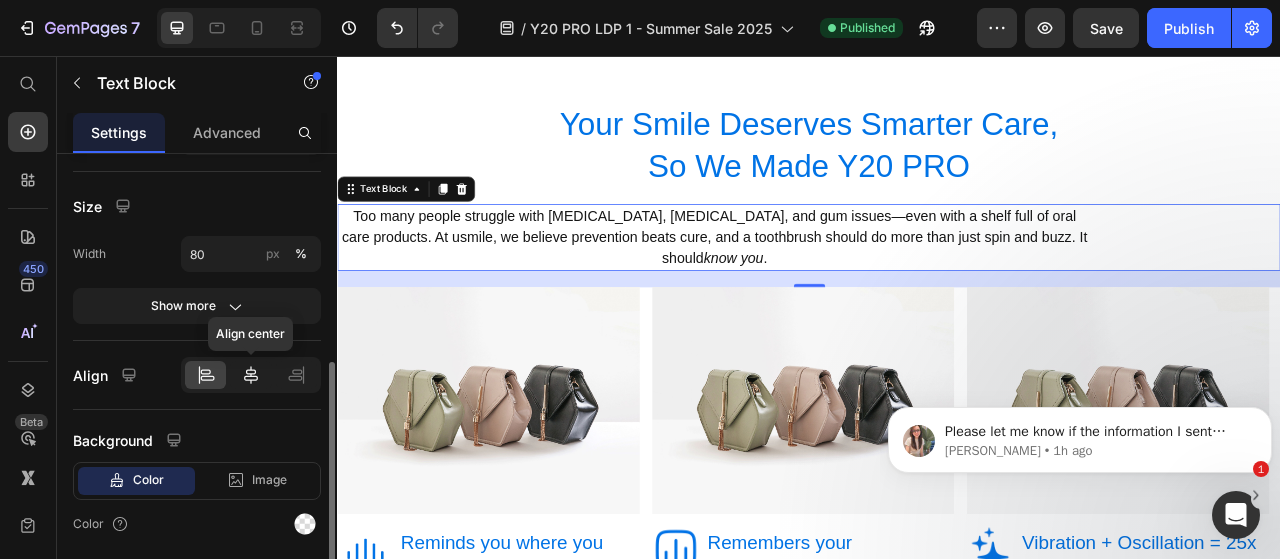 click 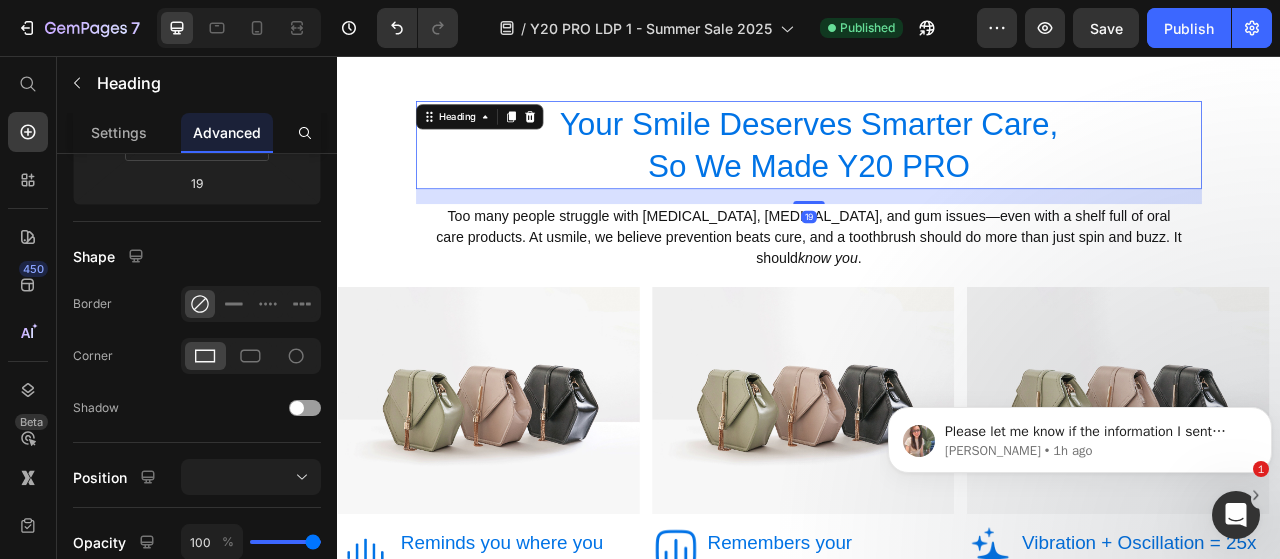 scroll, scrollTop: 0, scrollLeft: 0, axis: both 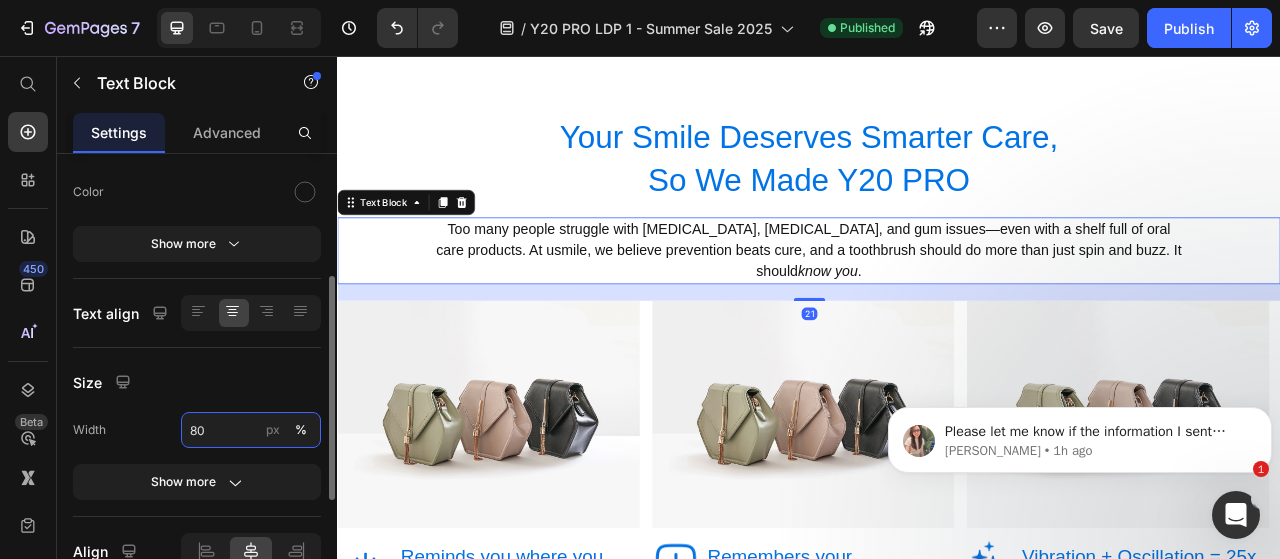 click on "80" at bounding box center (251, 430) 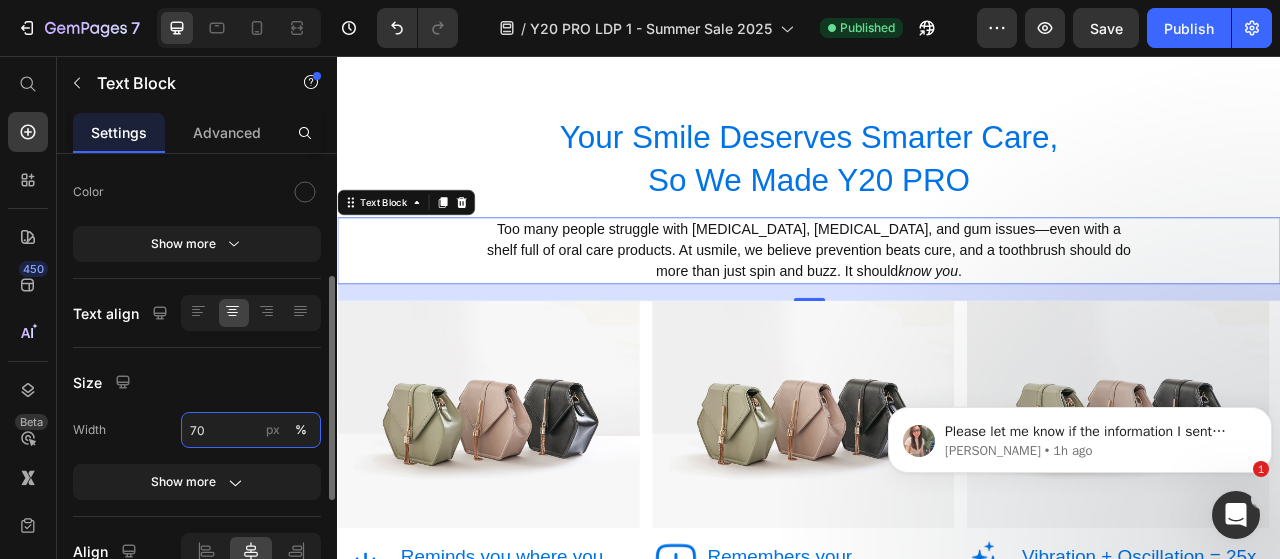 type on "70" 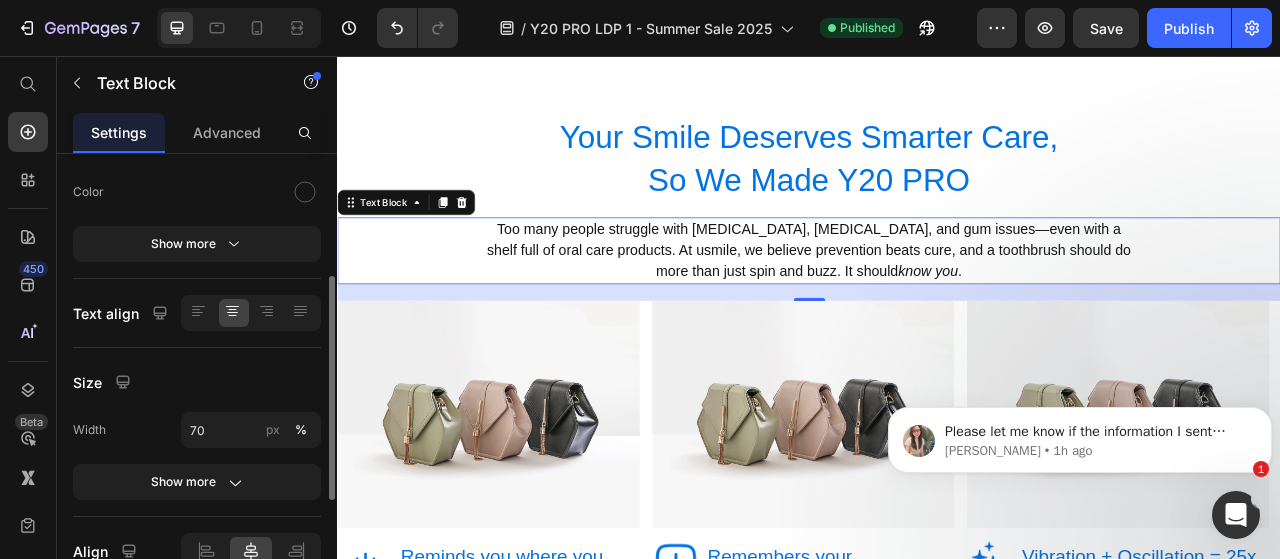 click on "Size" at bounding box center (197, 382) 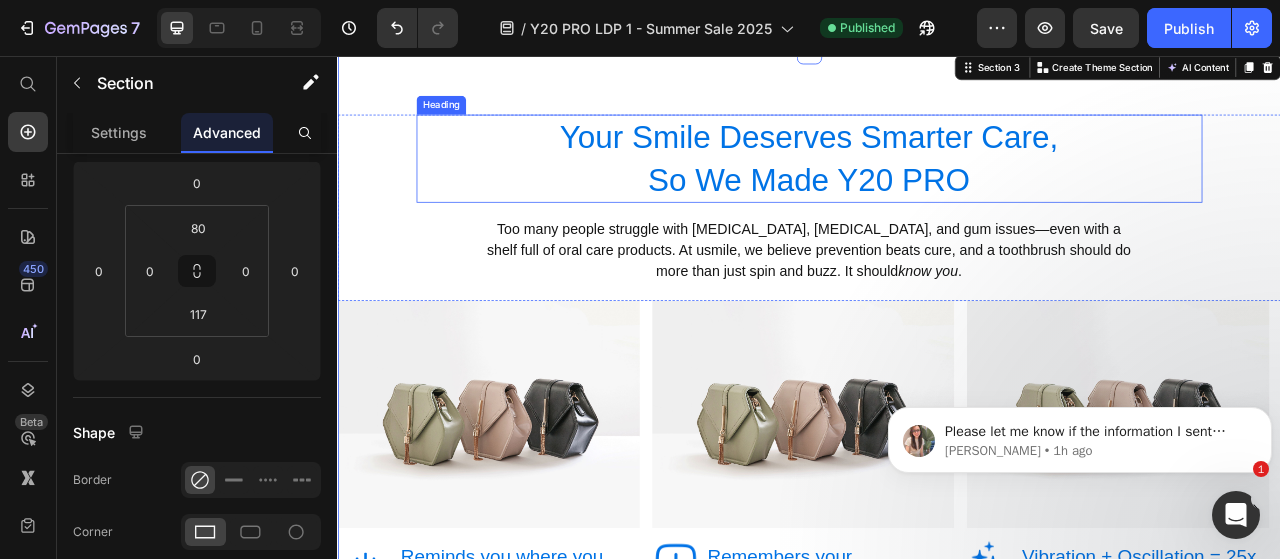 scroll, scrollTop: 0, scrollLeft: 0, axis: both 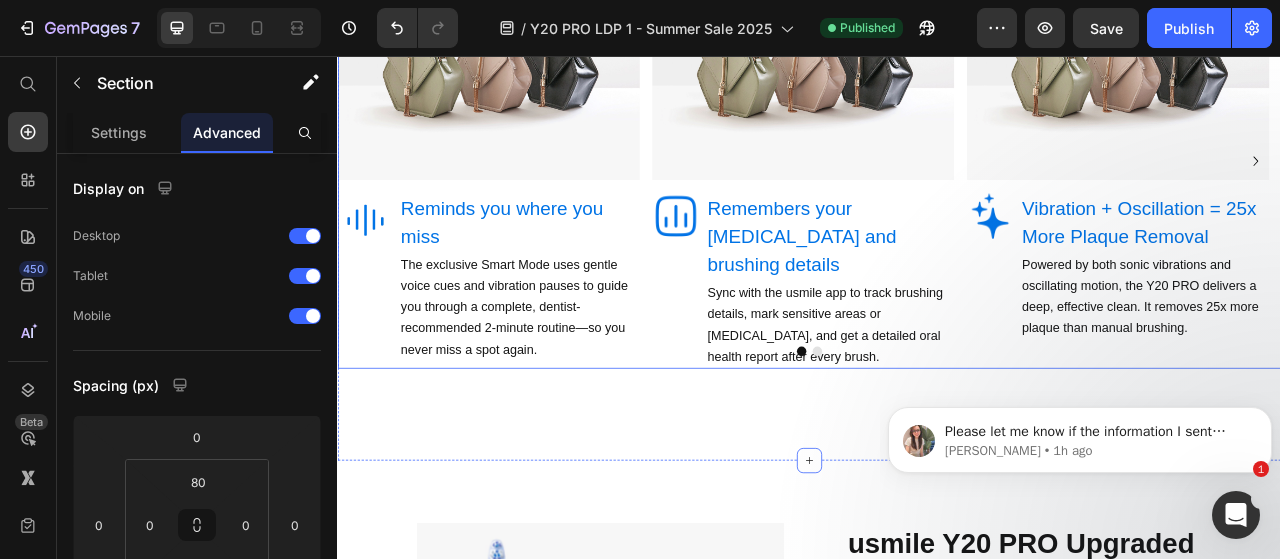 click on "Image Image Remembers your cavities and brushing details Heading Sync with the usmile app to track brushing details, mark sensitive areas or cavities, and get a detailed oral health report after every brush. Text Block Row" at bounding box center (929, 190) 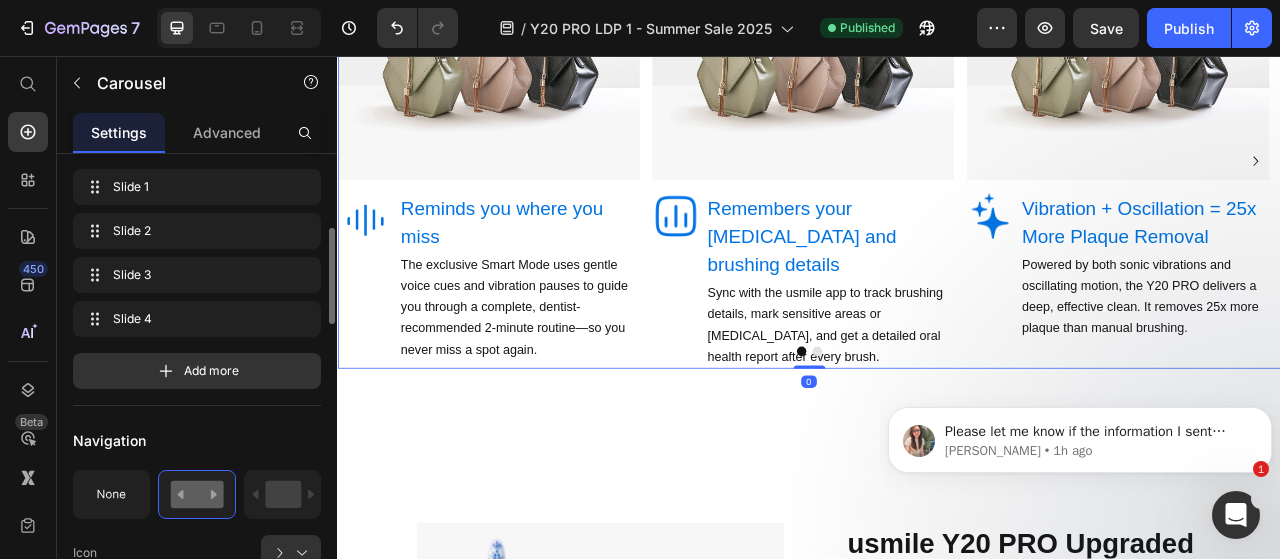 scroll, scrollTop: 348, scrollLeft: 0, axis: vertical 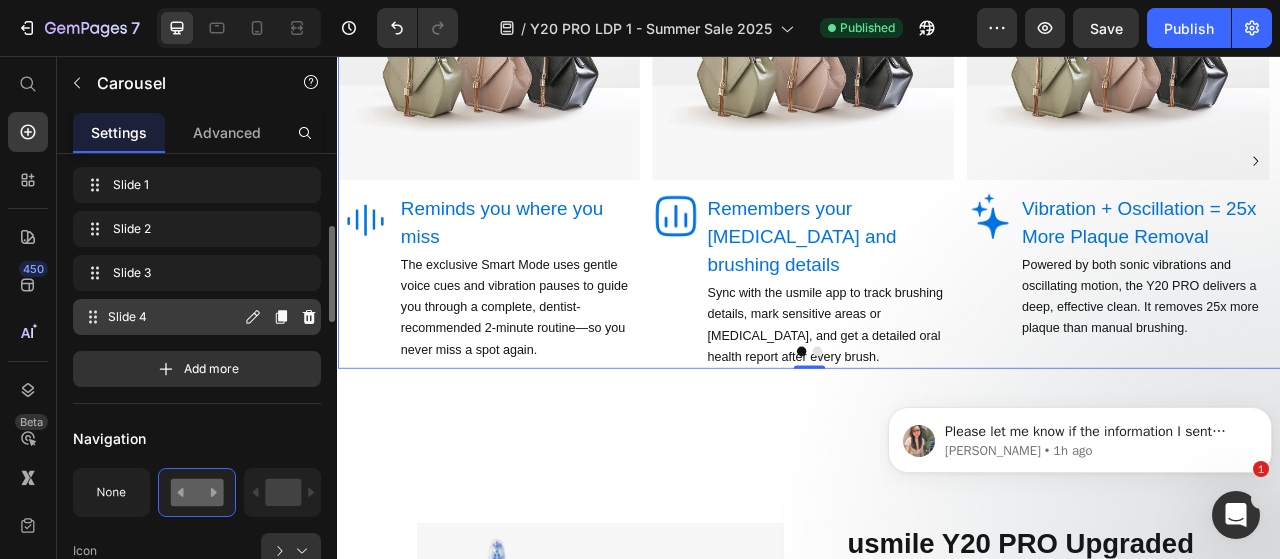click 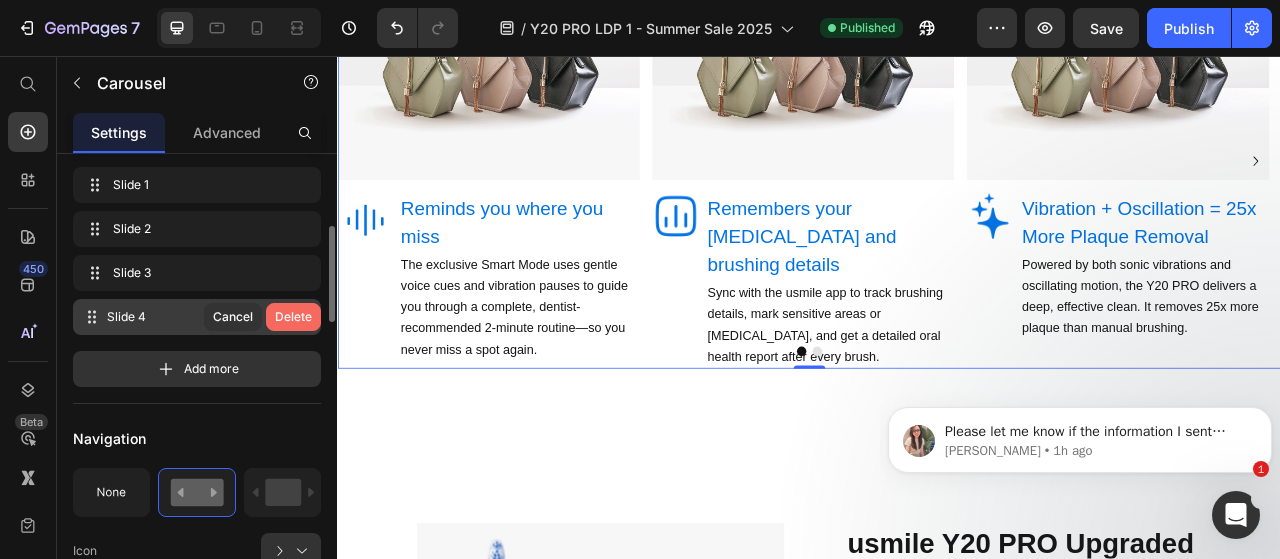 click on "Delete" at bounding box center [293, 317] 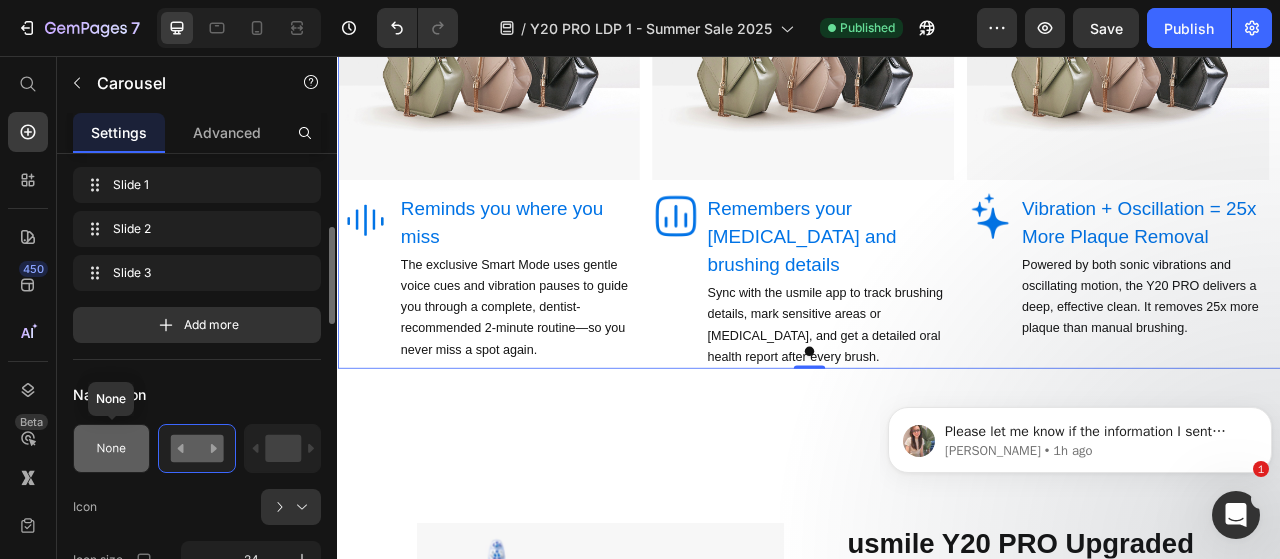 click 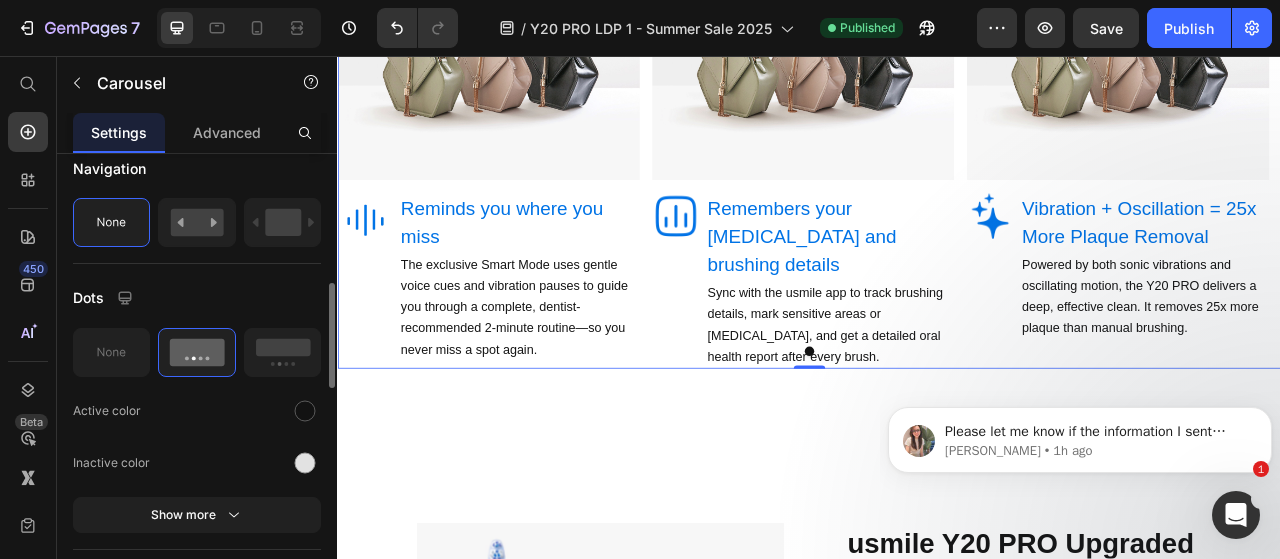 scroll, scrollTop: 573, scrollLeft: 0, axis: vertical 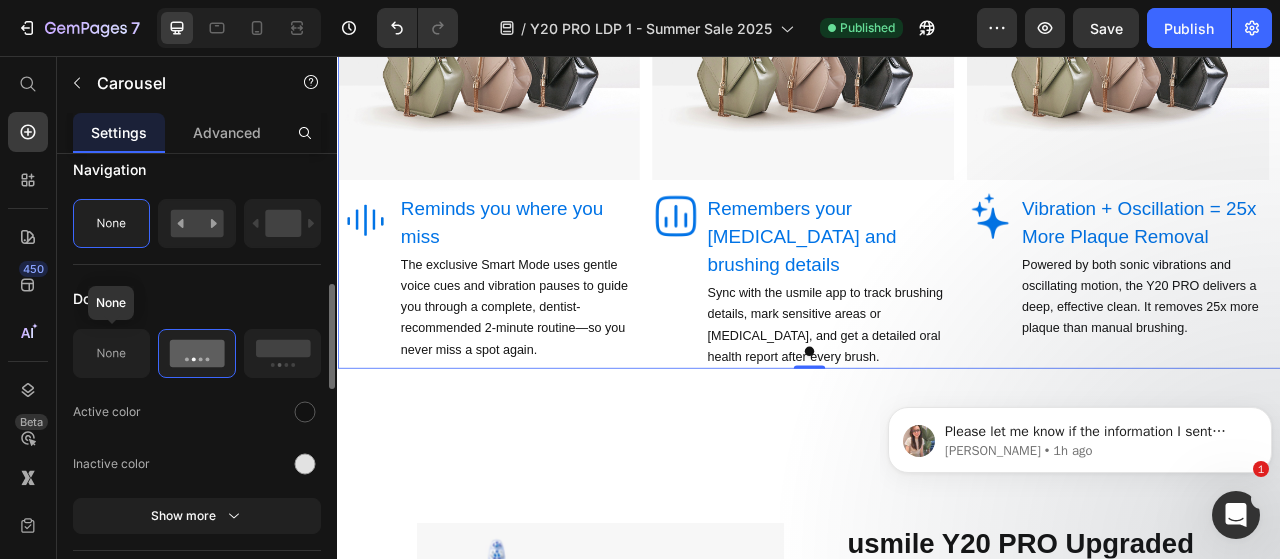 click 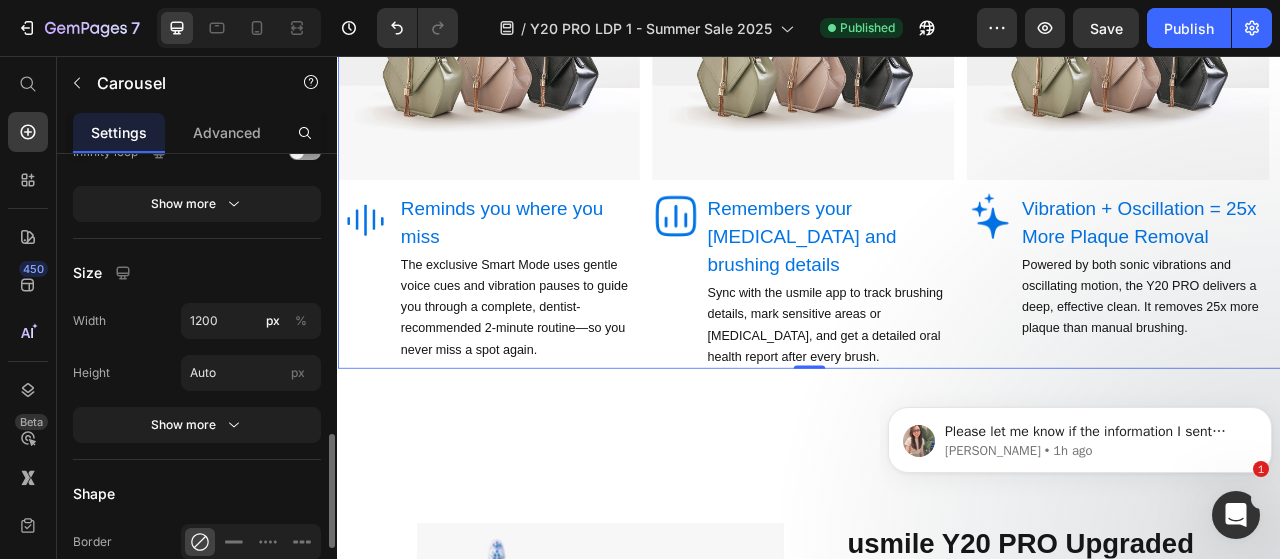scroll, scrollTop: 1072, scrollLeft: 0, axis: vertical 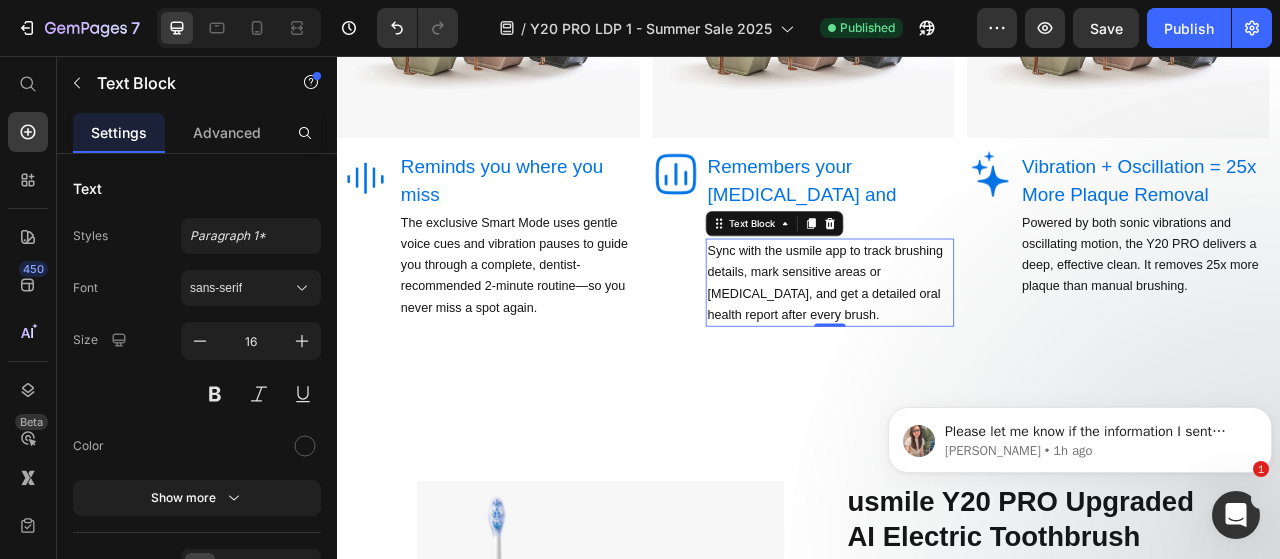 drag, startPoint x: 1043, startPoint y: 351, endPoint x: 1056, endPoint y: 163, distance: 188.44893 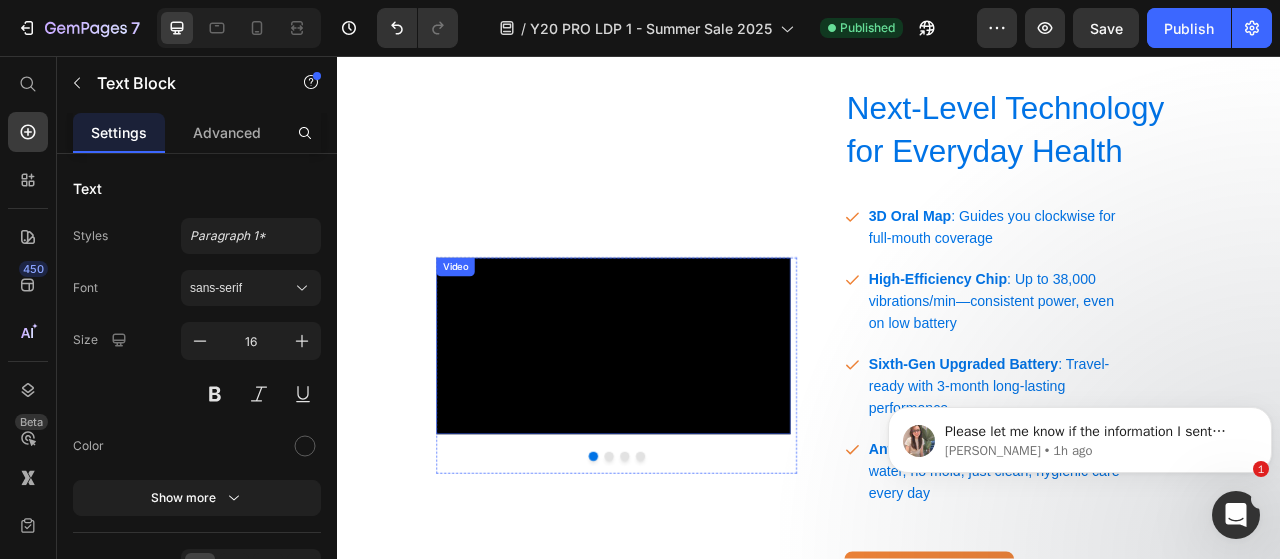 scroll, scrollTop: 4018, scrollLeft: 0, axis: vertical 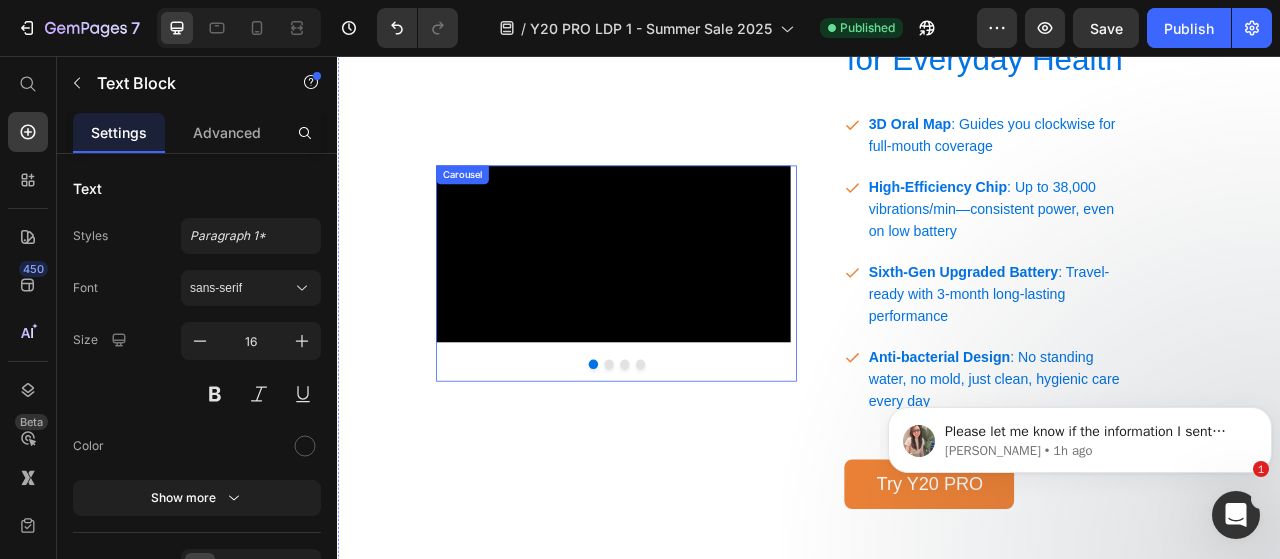 click at bounding box center [682, 449] 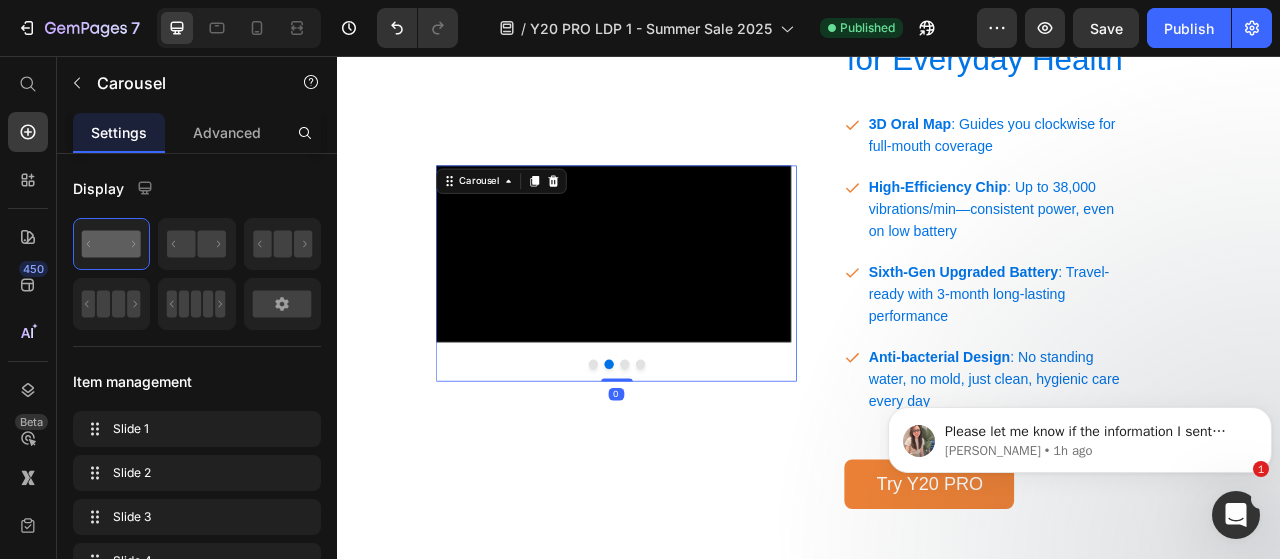 click at bounding box center (702, 449) 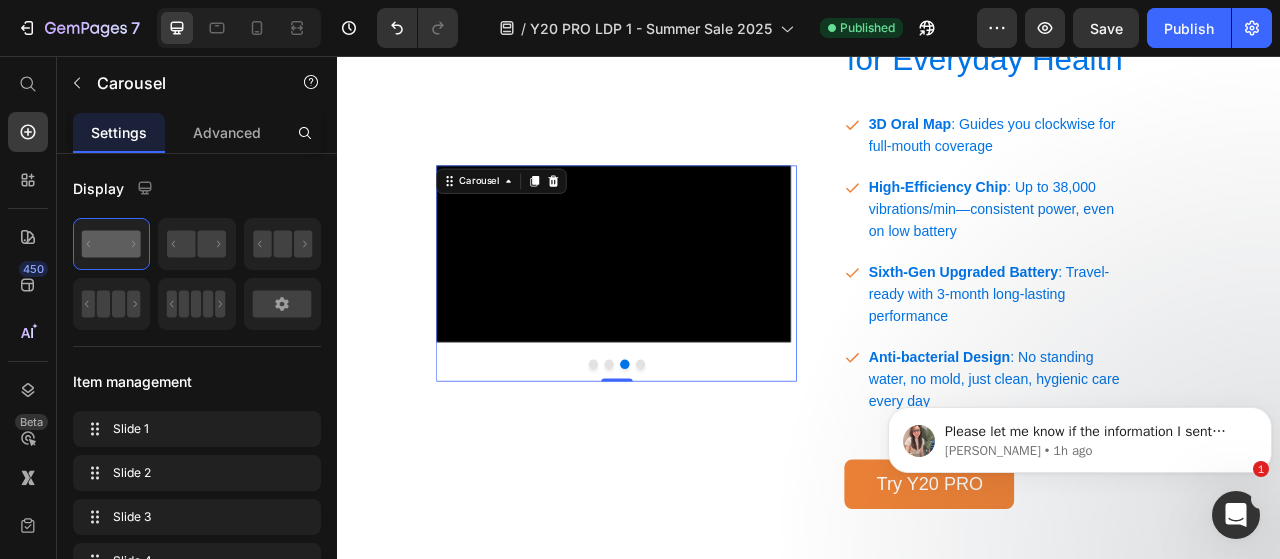 click on "Video" at bounding box center [687, 334] 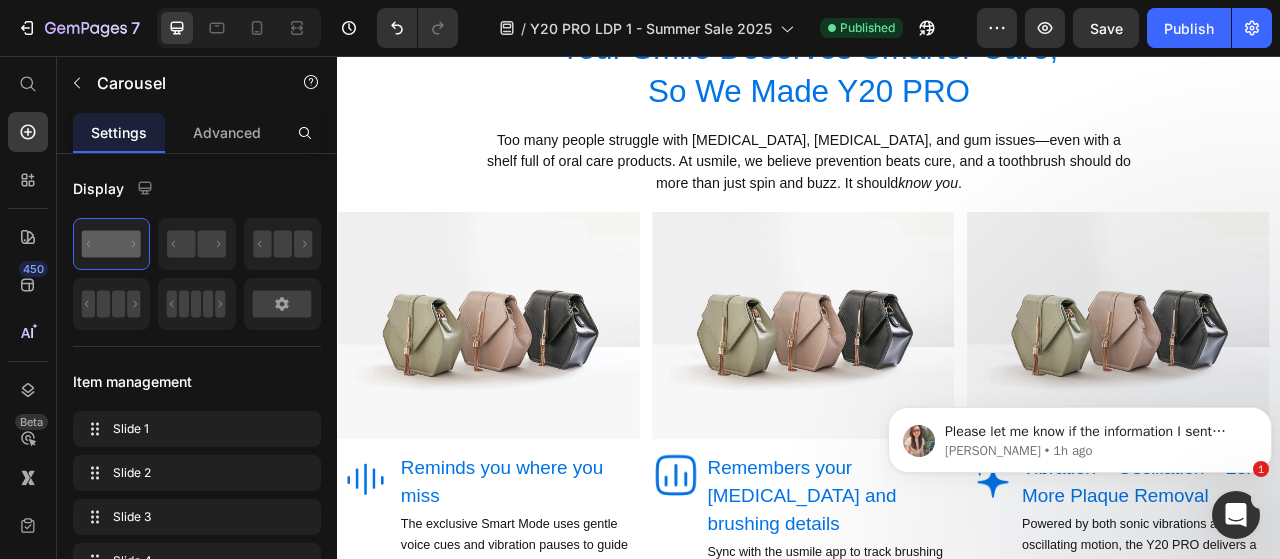 scroll, scrollTop: 951, scrollLeft: 0, axis: vertical 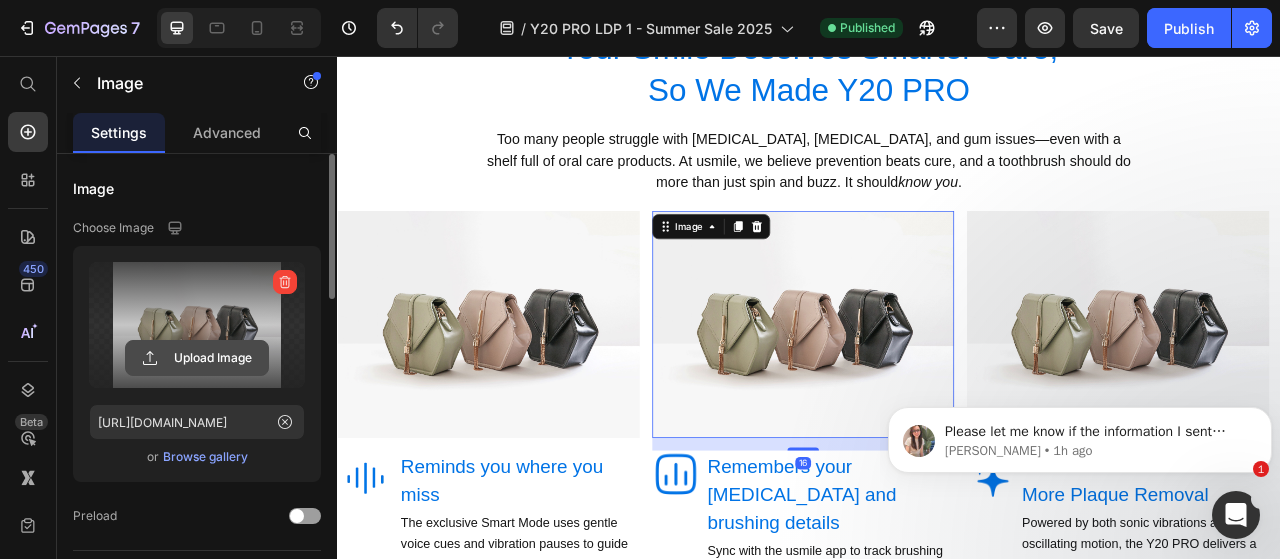 click 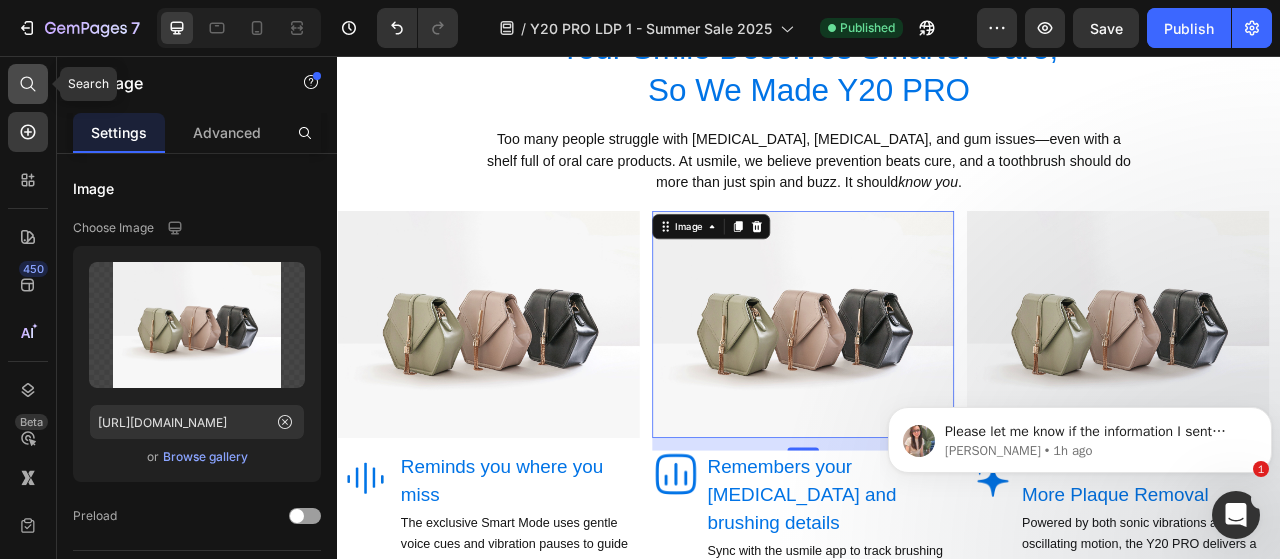 click 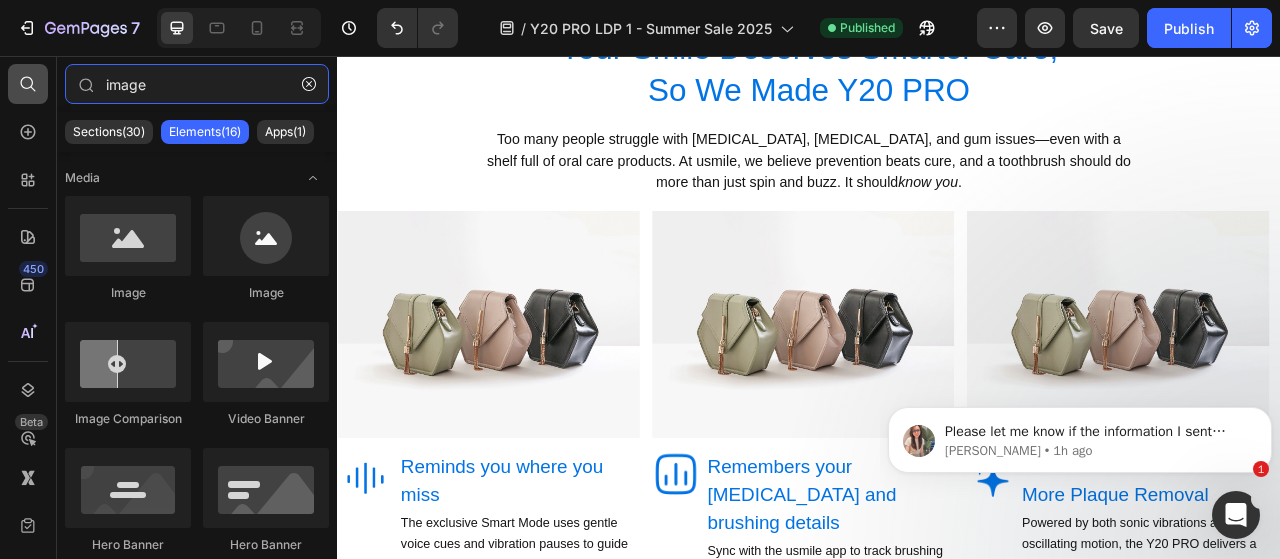 drag, startPoint x: 167, startPoint y: 85, endPoint x: 34, endPoint y: 82, distance: 133.03383 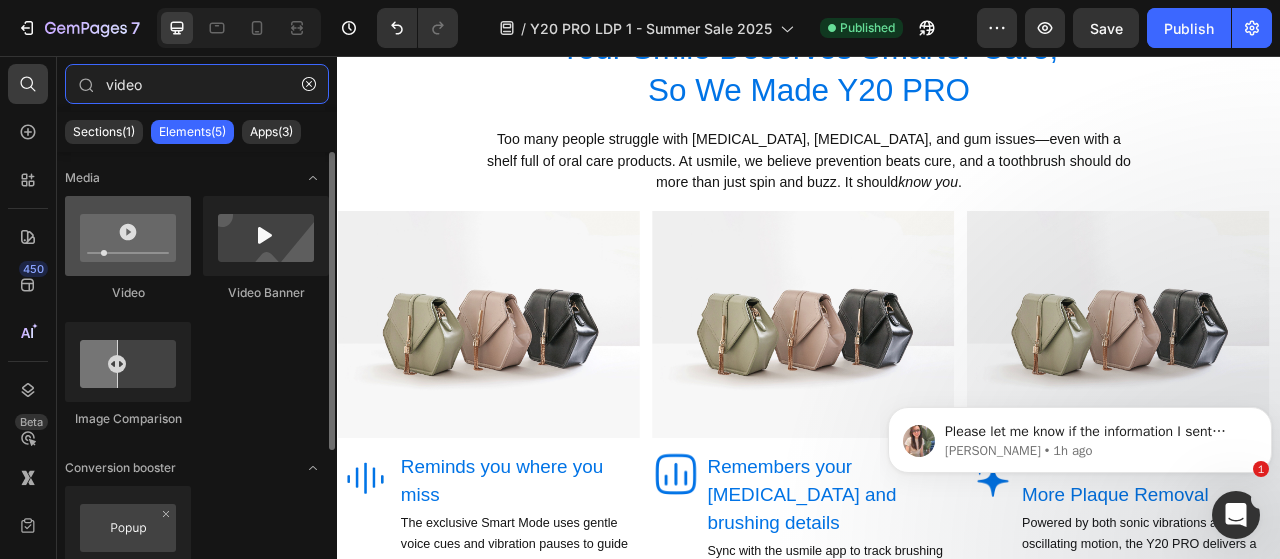 type on "video" 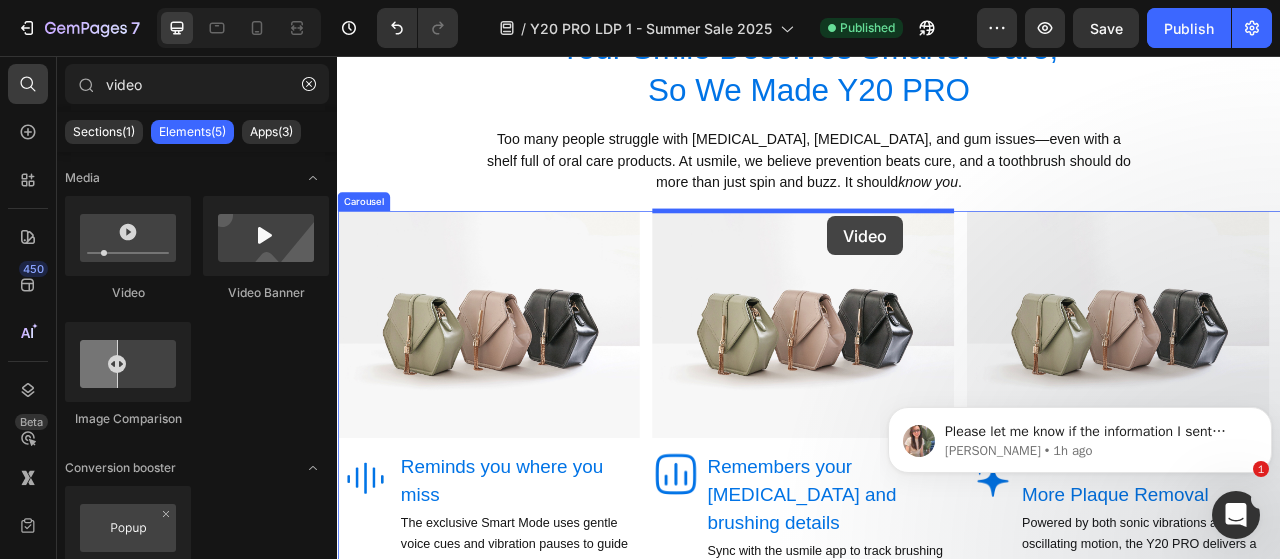 drag, startPoint x: 466, startPoint y: 280, endPoint x: 958, endPoint y: 260, distance: 492.40634 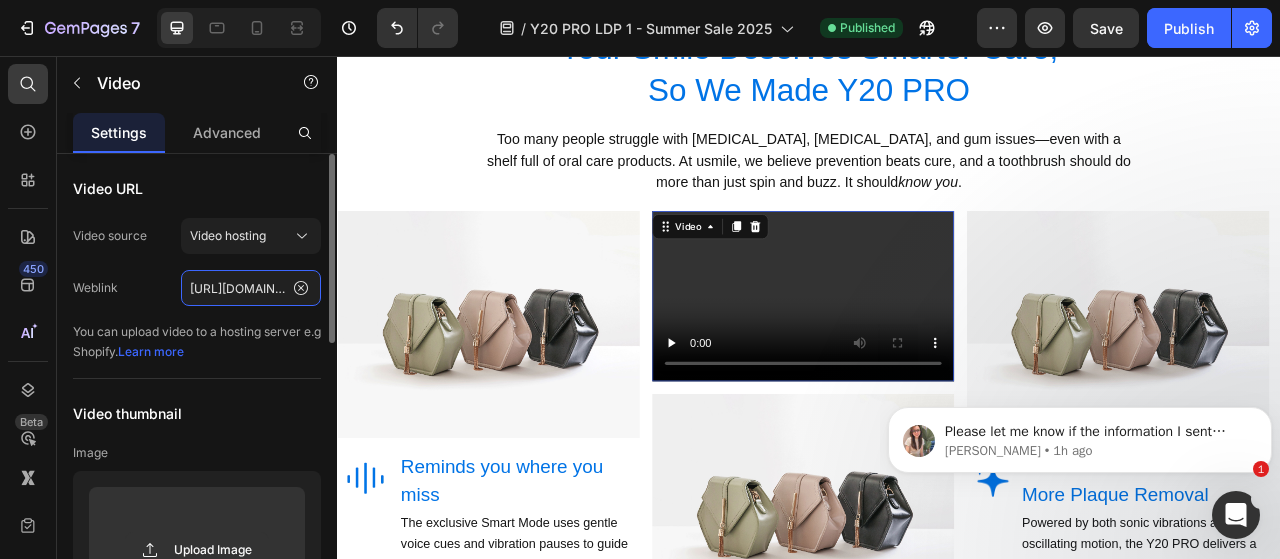 click on "https://media.w3.org/2010/05/sintel/trailer.mp4" 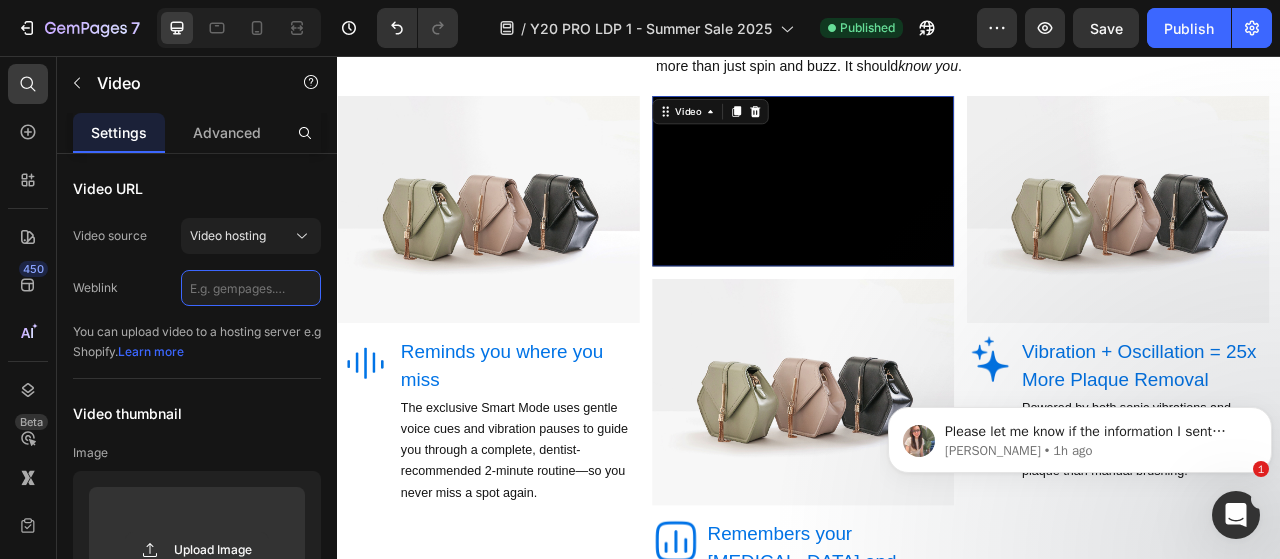 scroll, scrollTop: 1097, scrollLeft: 0, axis: vertical 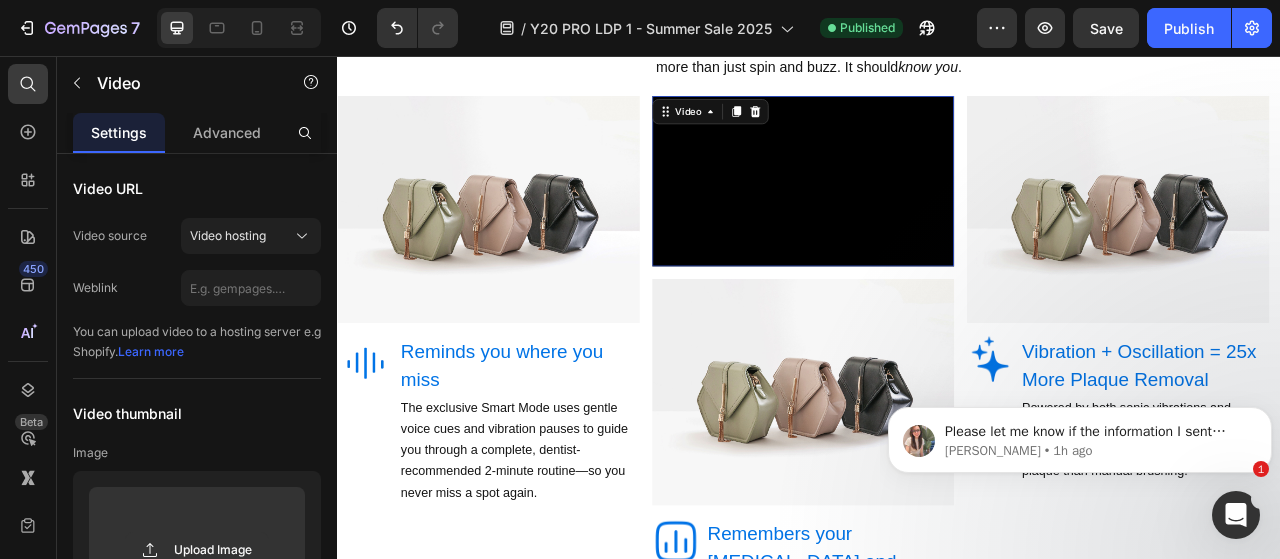 click at bounding box center [929, 485] 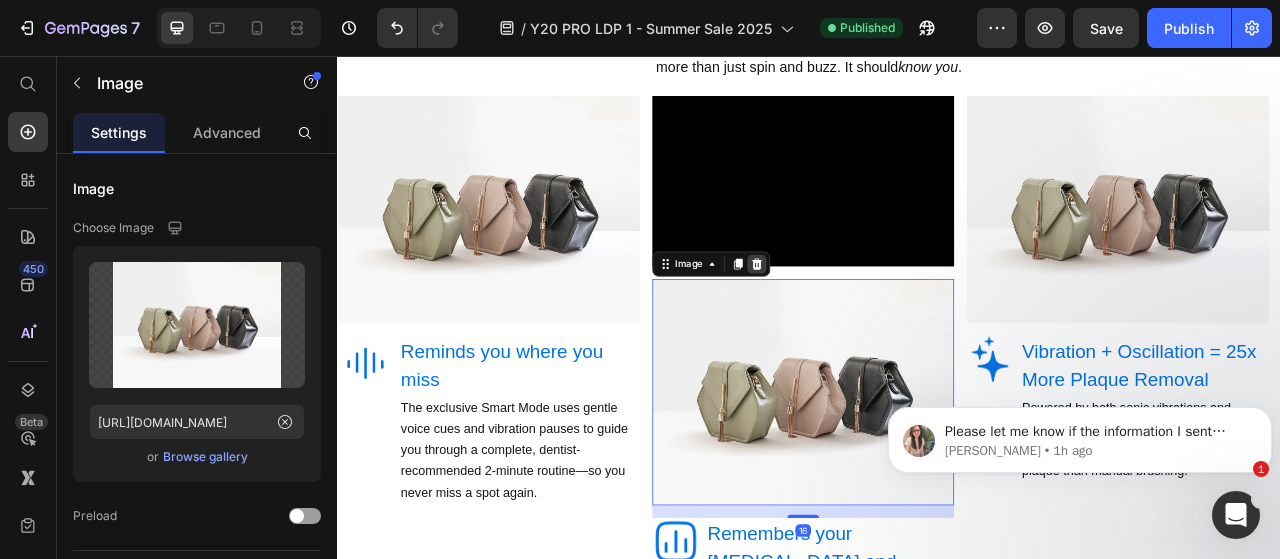 click 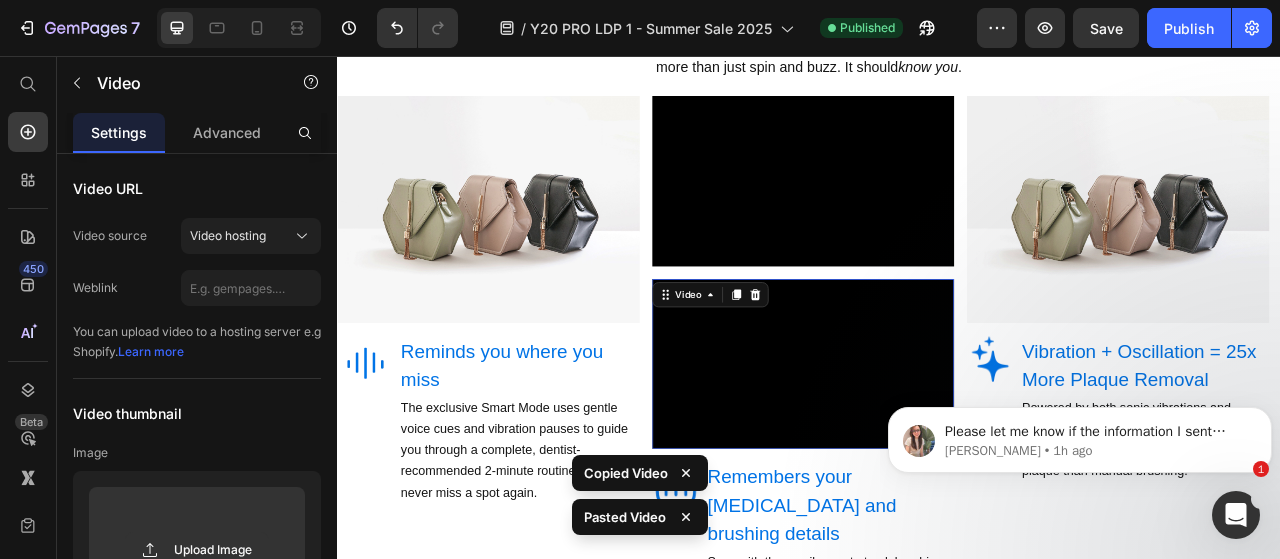 scroll, scrollTop: 973, scrollLeft: 0, axis: vertical 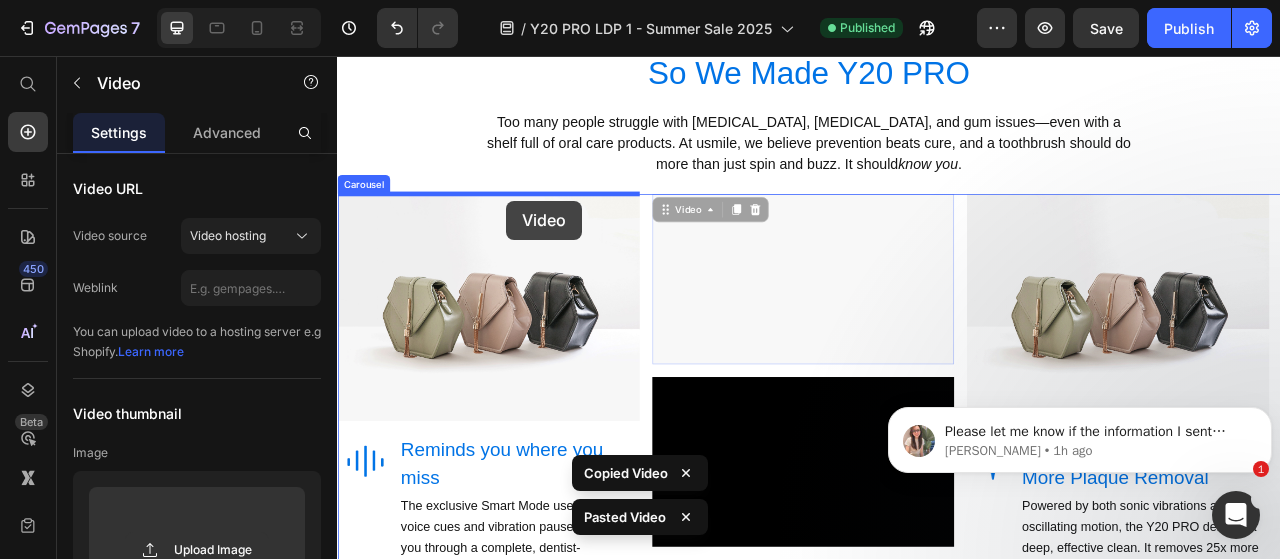 drag, startPoint x: 772, startPoint y: 249, endPoint x: 552, endPoint y: 240, distance: 220.18402 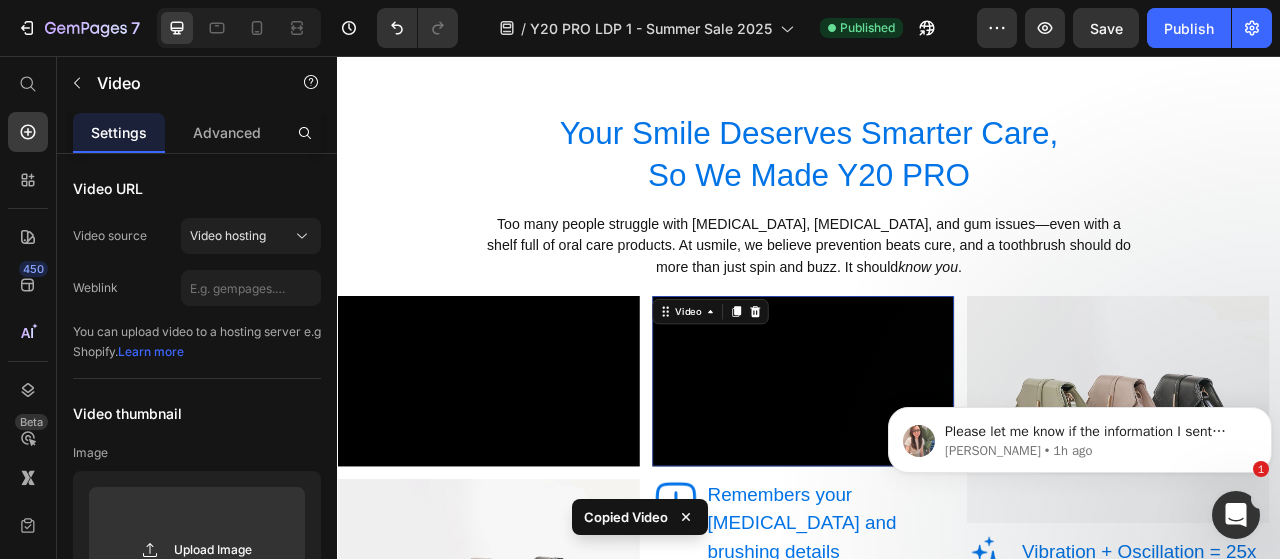 scroll, scrollTop: 911, scrollLeft: 0, axis: vertical 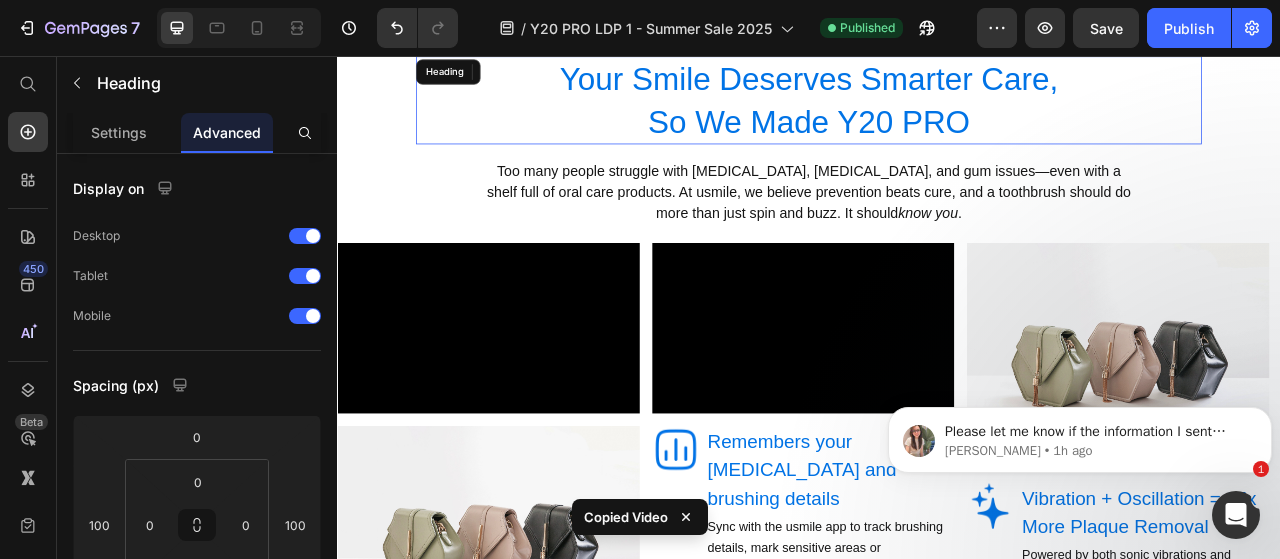 click on "Your Smile Deserves Smarter Care, So We Made Y20 PRO" at bounding box center [937, 113] 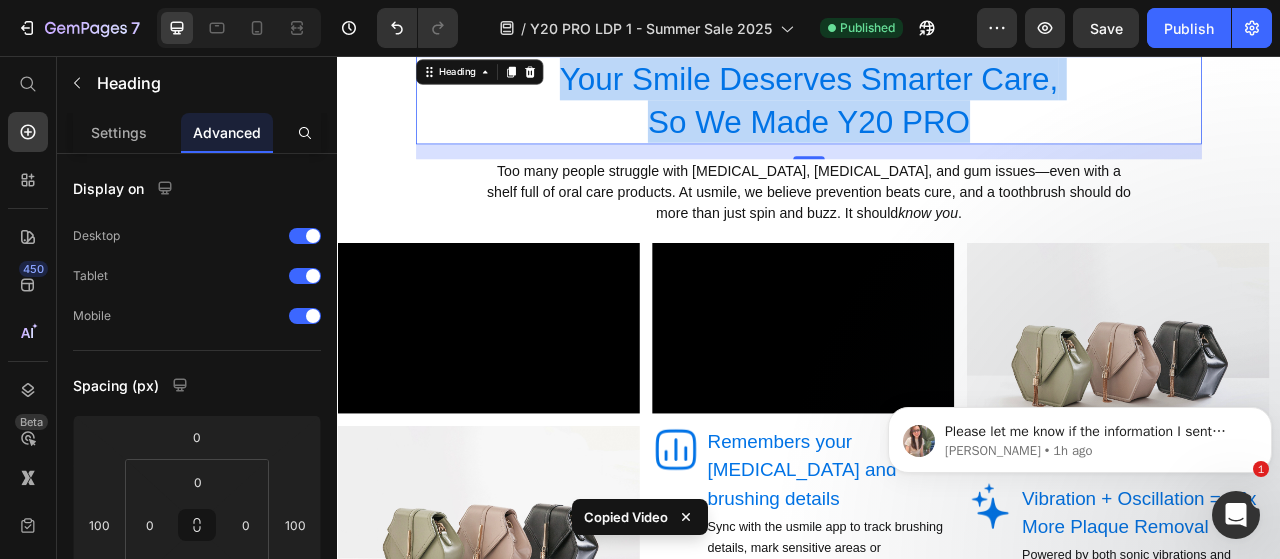 drag, startPoint x: 1176, startPoint y: 142, endPoint x: 605, endPoint y: 104, distance: 572.26306 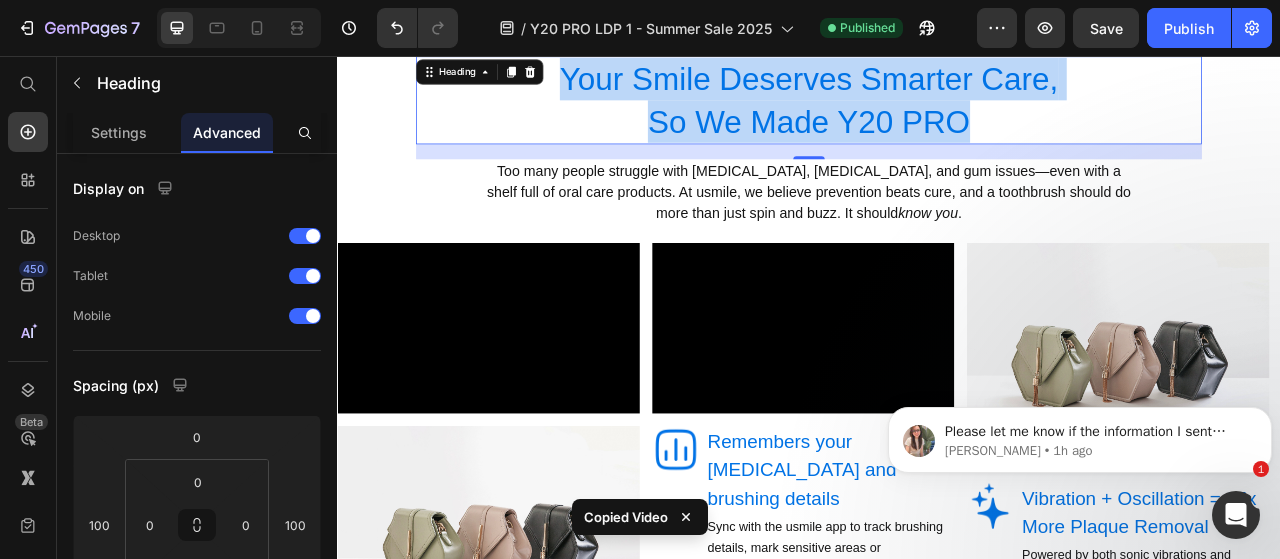 click on "Your Smile Deserves Smarter Care, So We Made Y20 PRO" at bounding box center (937, 113) 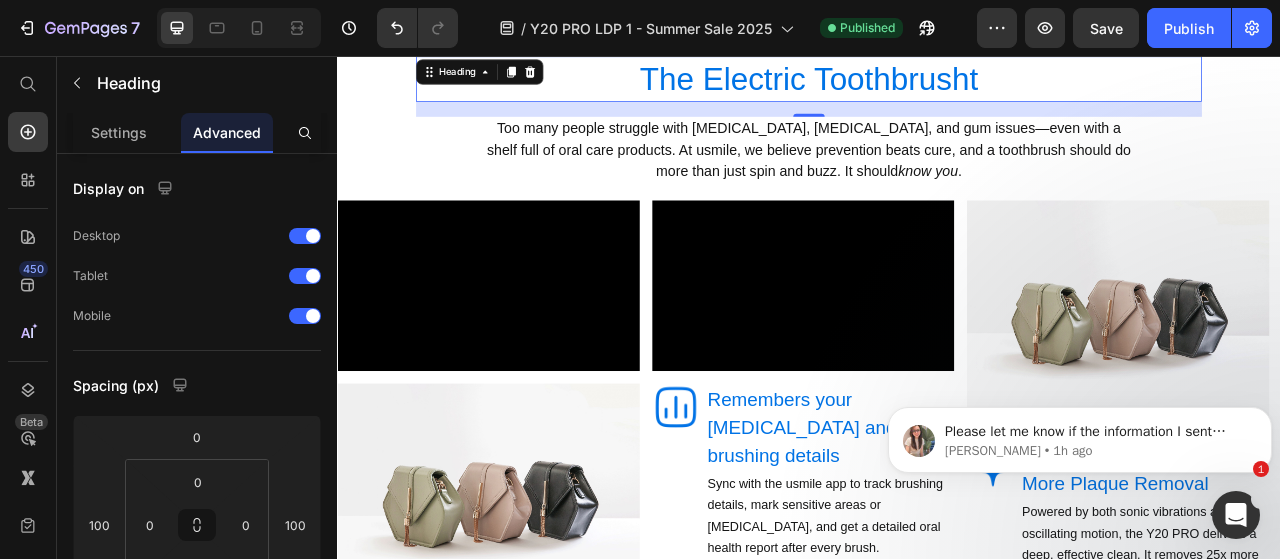 scroll, scrollTop: 898, scrollLeft: 0, axis: vertical 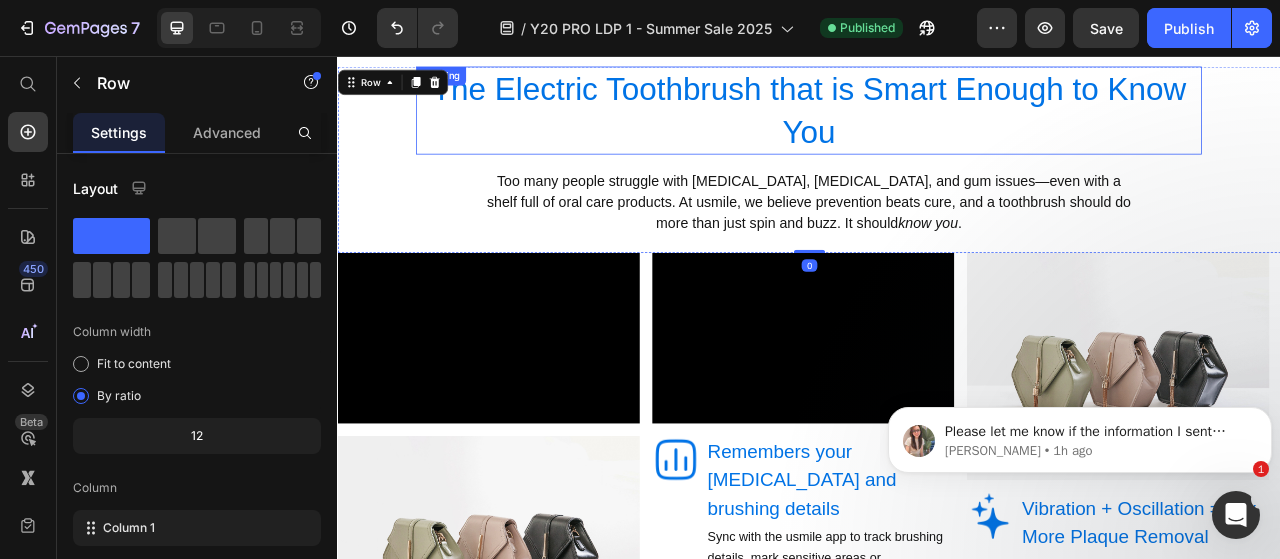 click on "The Electric Toothbrush that is Smart Enough to Know You" at bounding box center [937, 126] 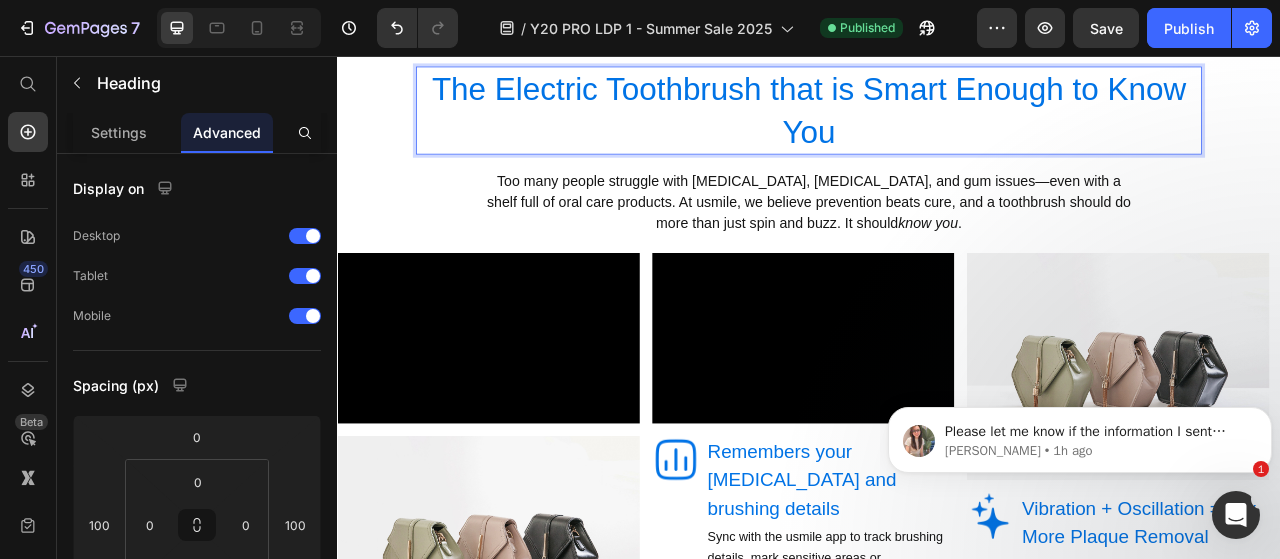 click on "The Electric Toothbrush that is Smart Enough to Know You" at bounding box center (937, 126) 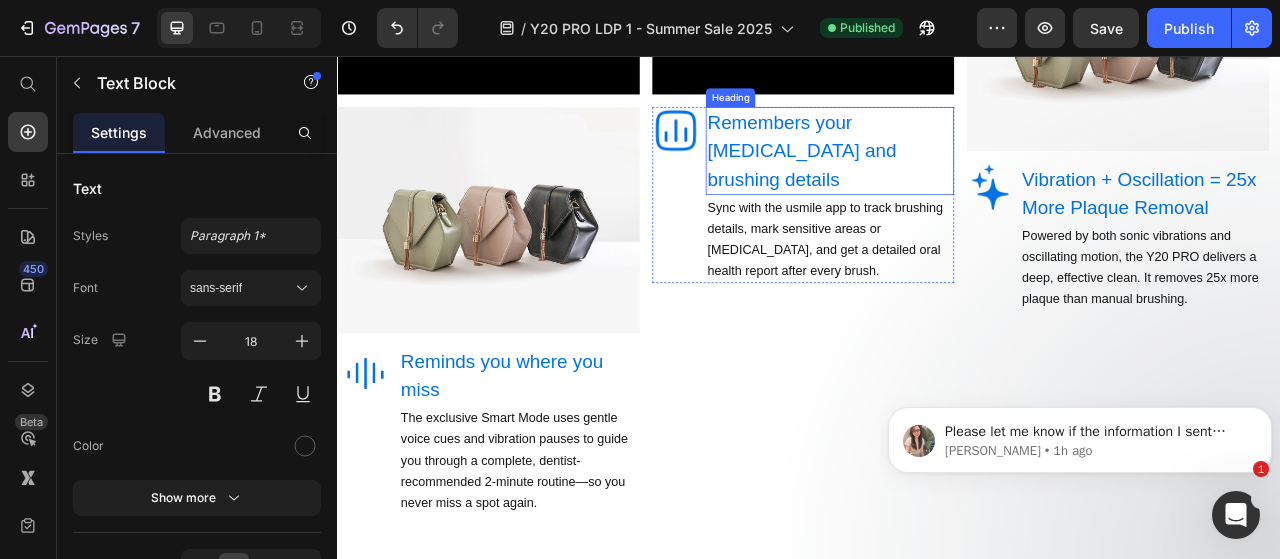 scroll, scrollTop: 1452, scrollLeft: 0, axis: vertical 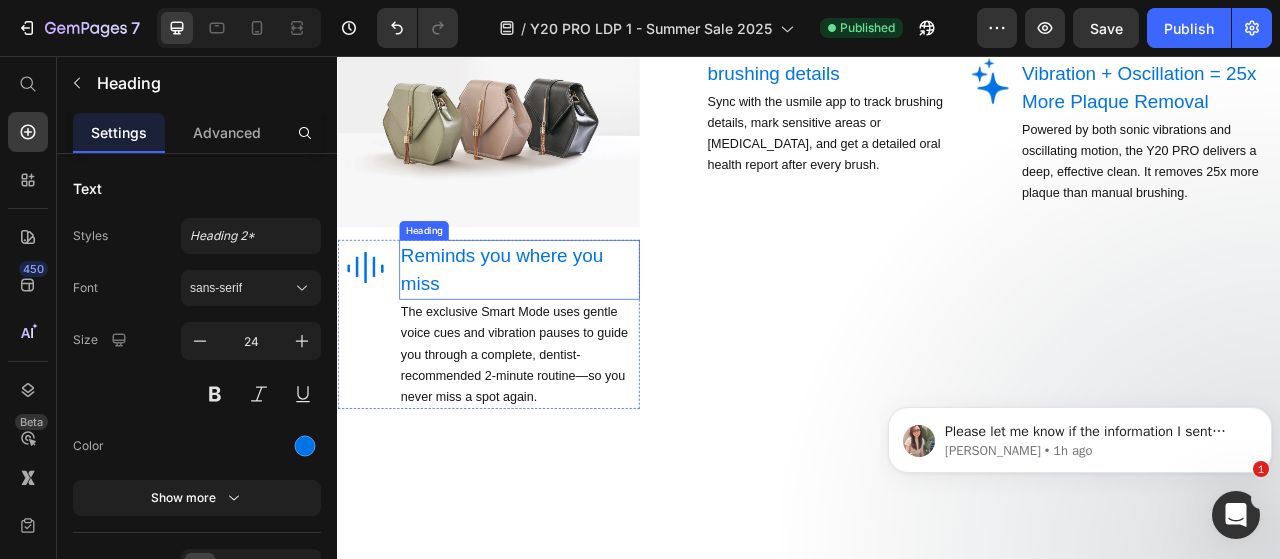 click on "Reminds you where you miss" at bounding box center (568, 328) 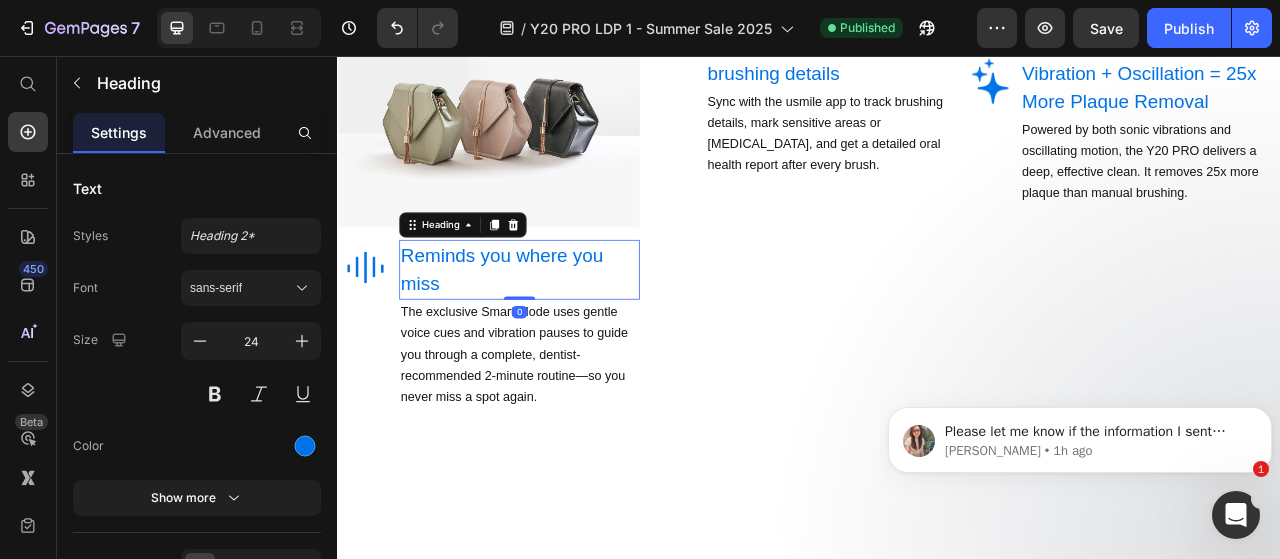click on "Reminds you where you miss" at bounding box center [568, 328] 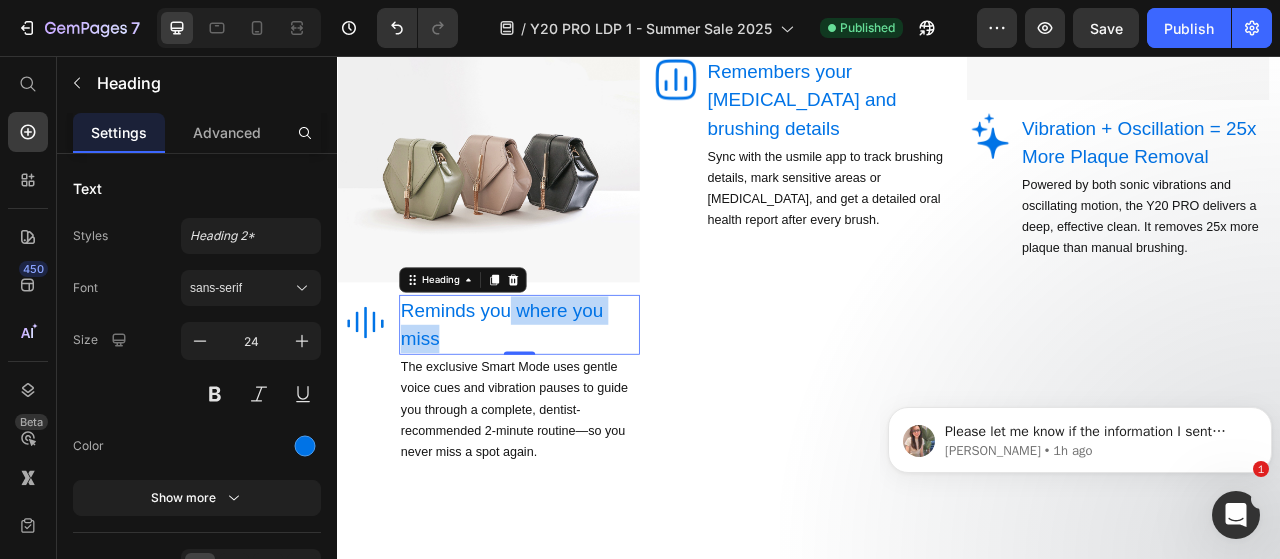 drag, startPoint x: 589, startPoint y: 400, endPoint x: 552, endPoint y: 388, distance: 38.8973 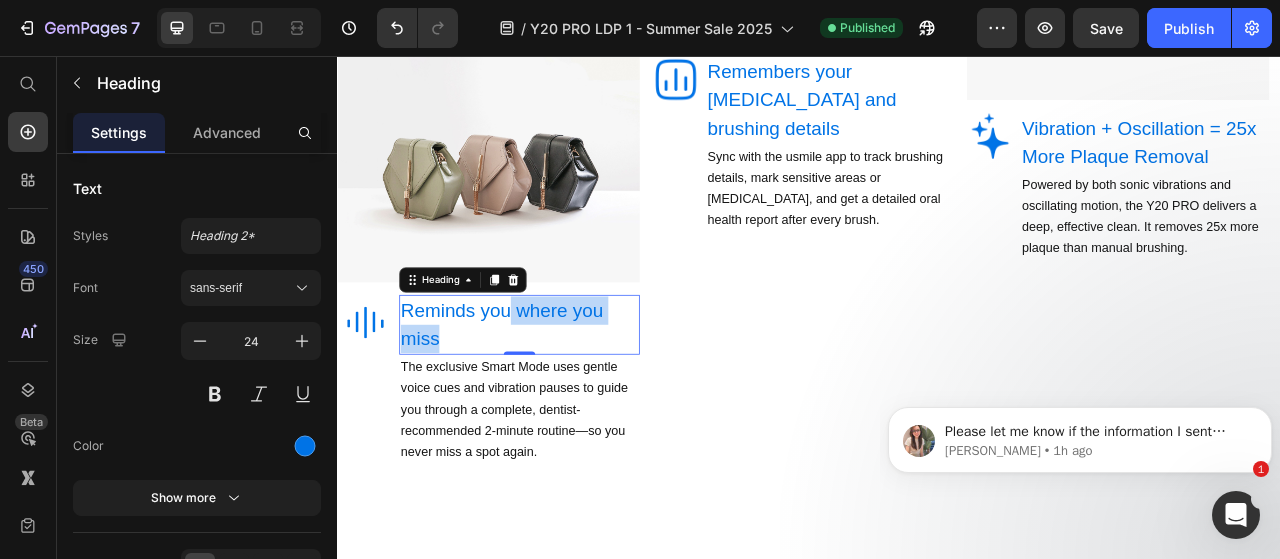 click on "Reminds you where you miss" at bounding box center [568, 398] 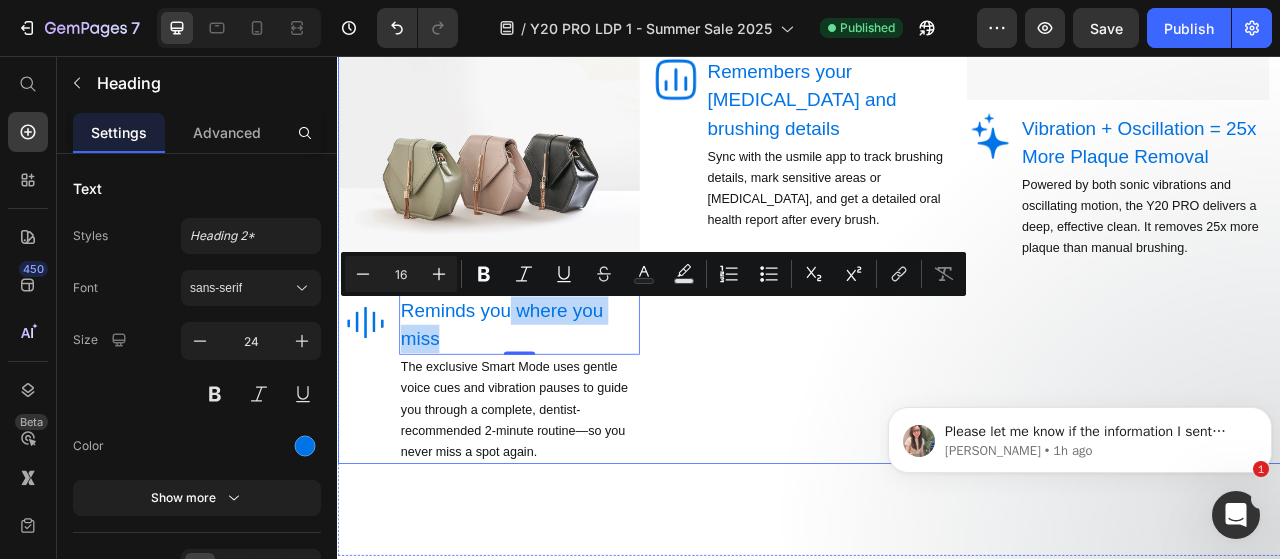 click on "Video Image Remembers your cavities and brushing details Heading Sync with the usmile app to track brushing details, mark sensitive areas or cavities, and get a detailed oral health report after every brush. Text Block Row" at bounding box center [929, 198] 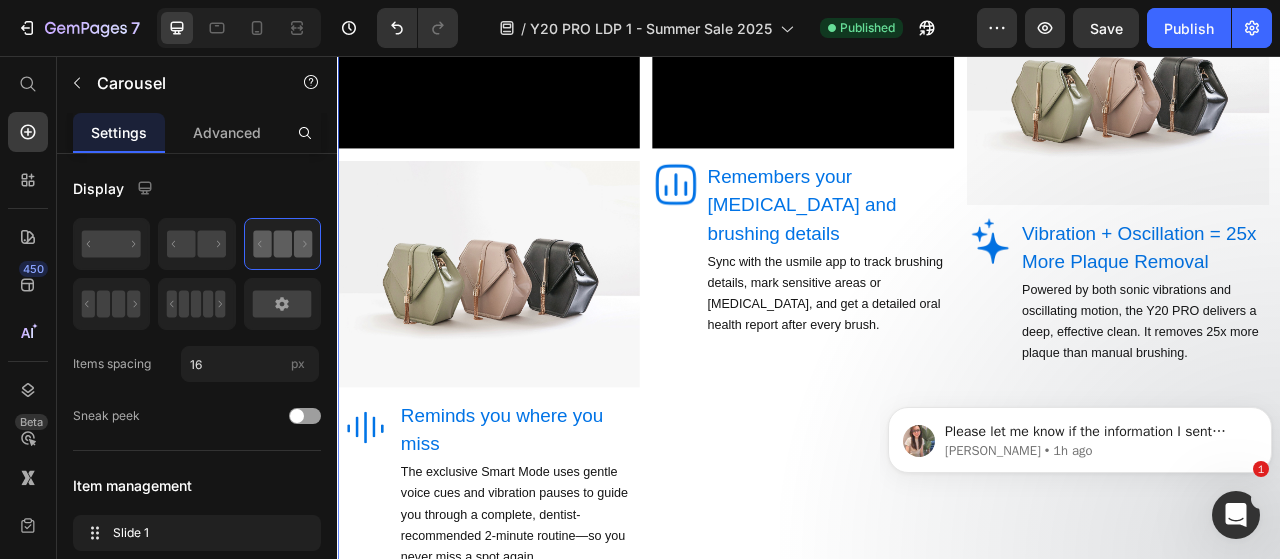 scroll, scrollTop: 1248, scrollLeft: 0, axis: vertical 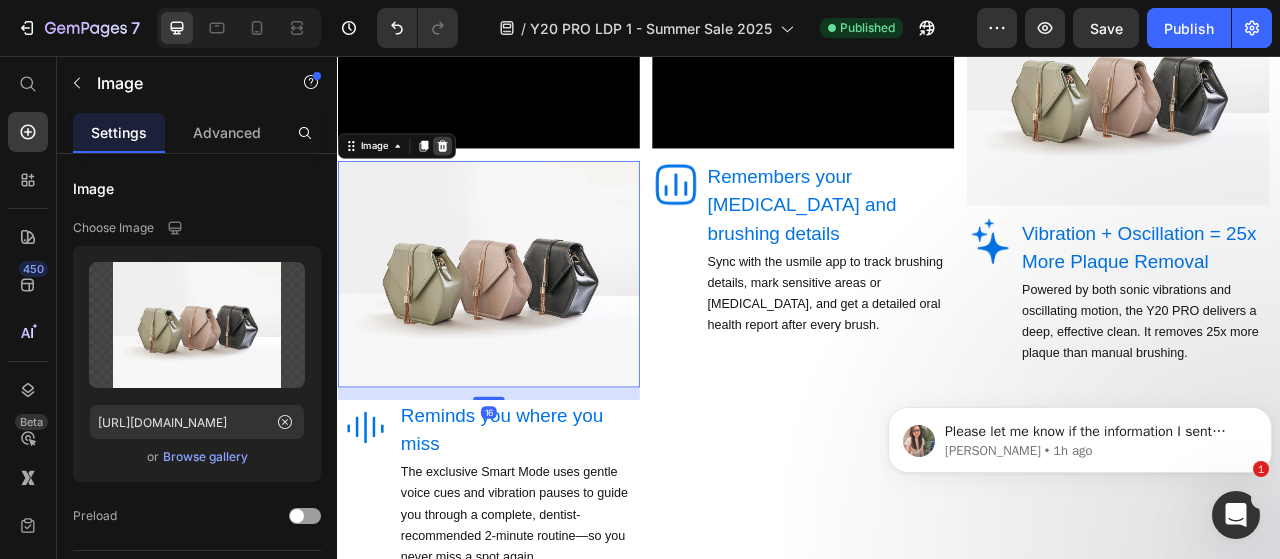 click 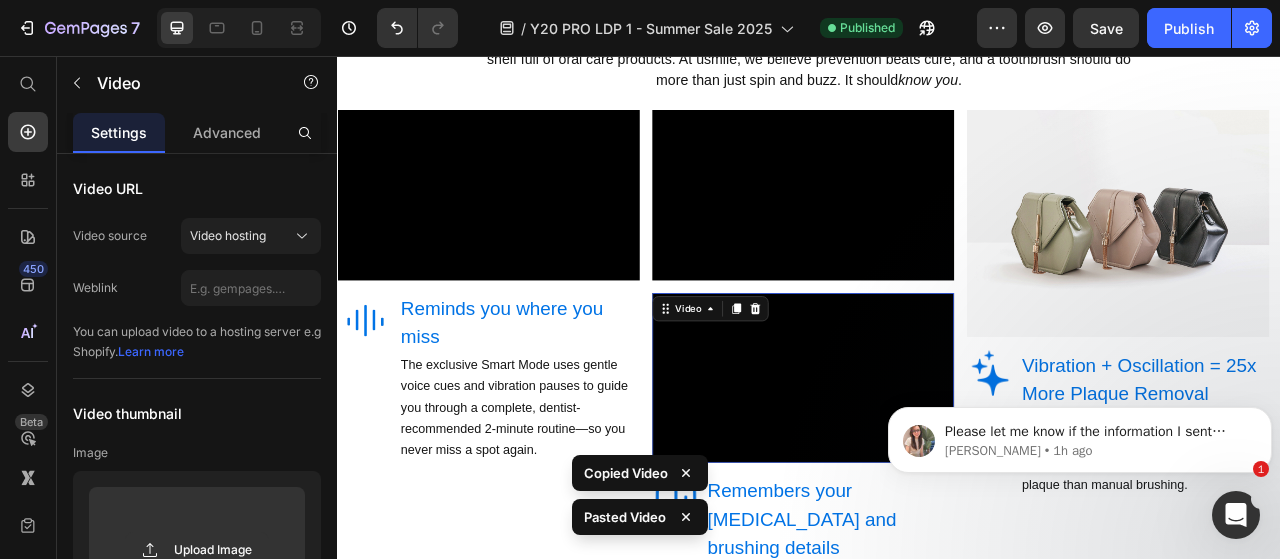 scroll, scrollTop: 1068, scrollLeft: 0, axis: vertical 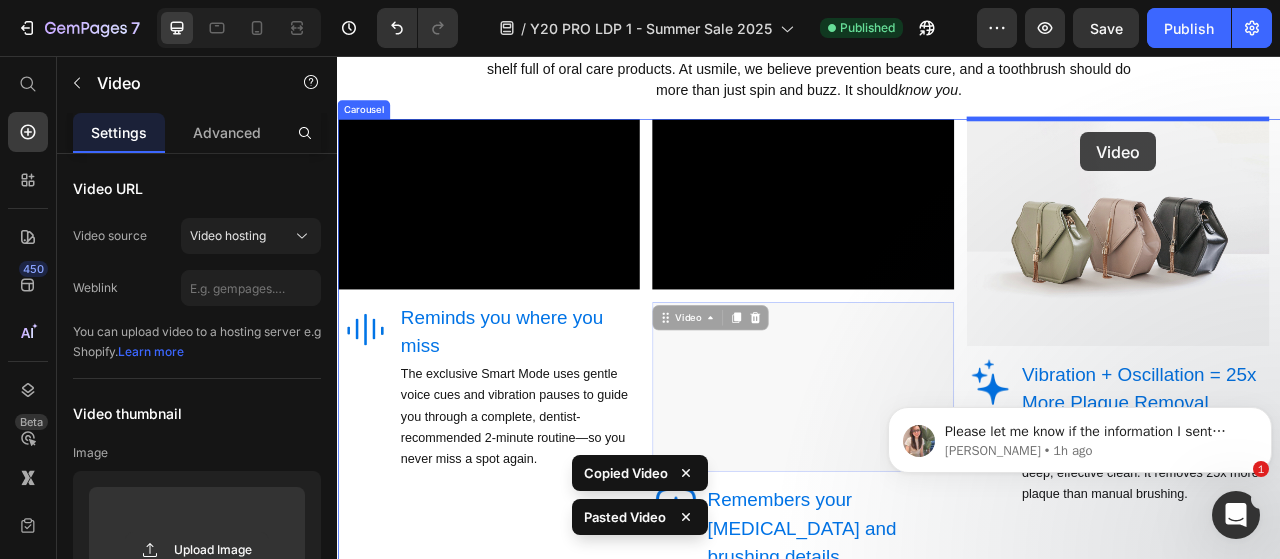drag, startPoint x: 772, startPoint y: 389, endPoint x: 1282, endPoint y: 153, distance: 561.9573 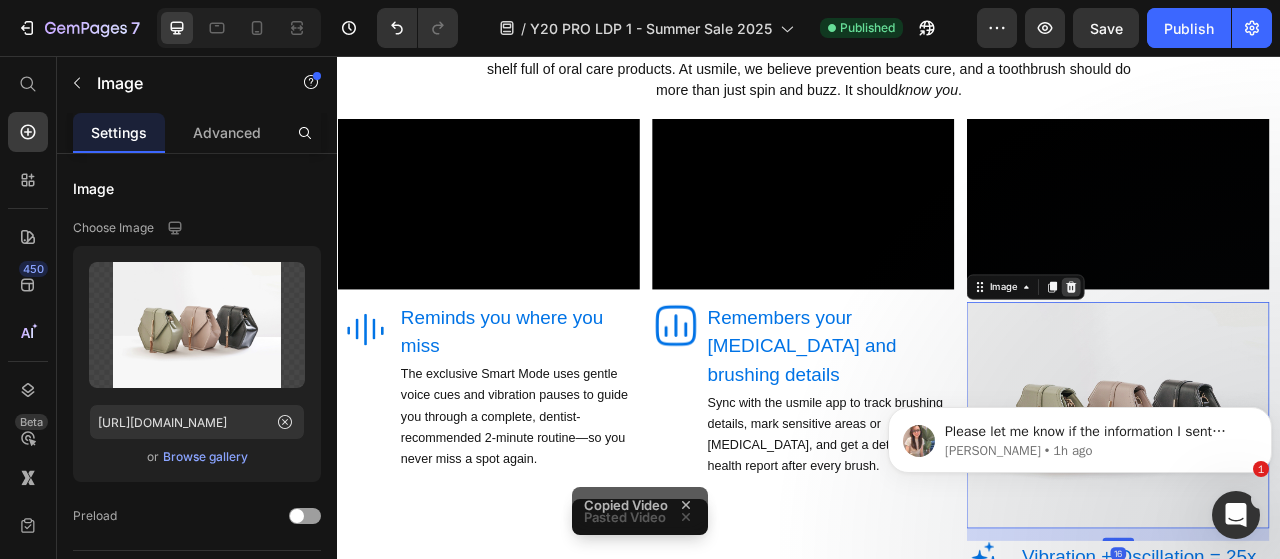 click 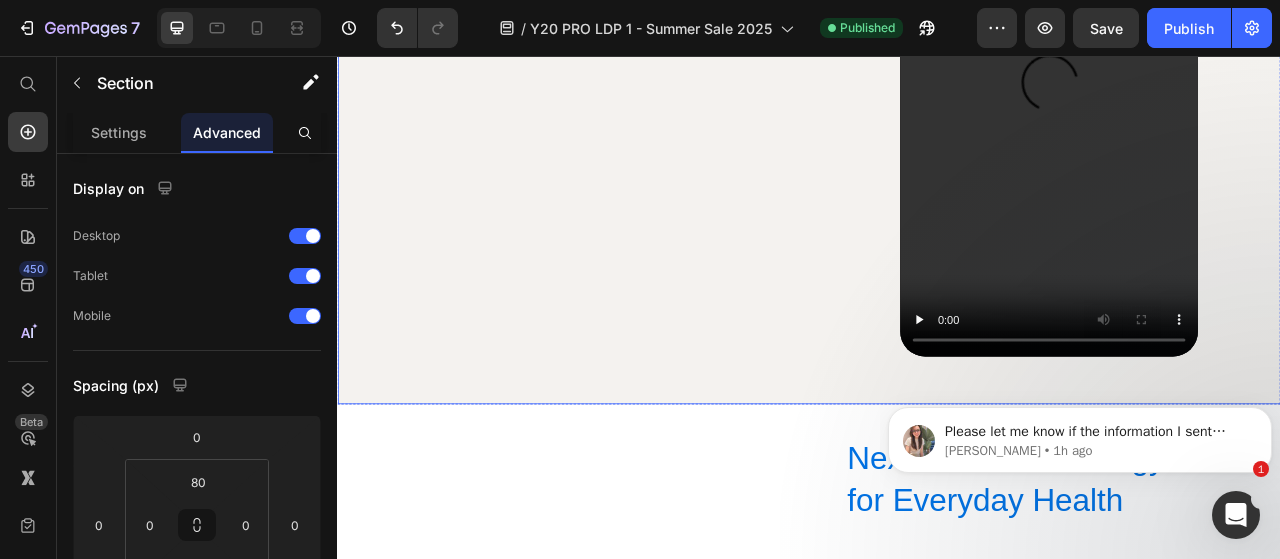 scroll, scrollTop: 4000, scrollLeft: 0, axis: vertical 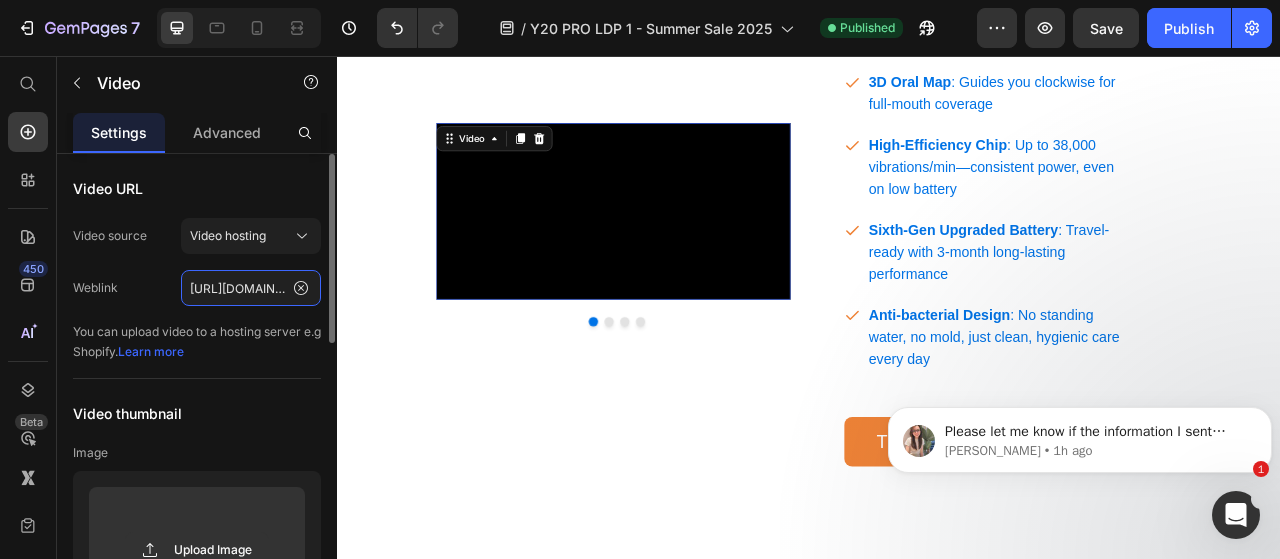 click on "https://cdn.shopify.com/videos/c/o/v/82ab64ca82e0419dab934b778ddd6d57.mp4" 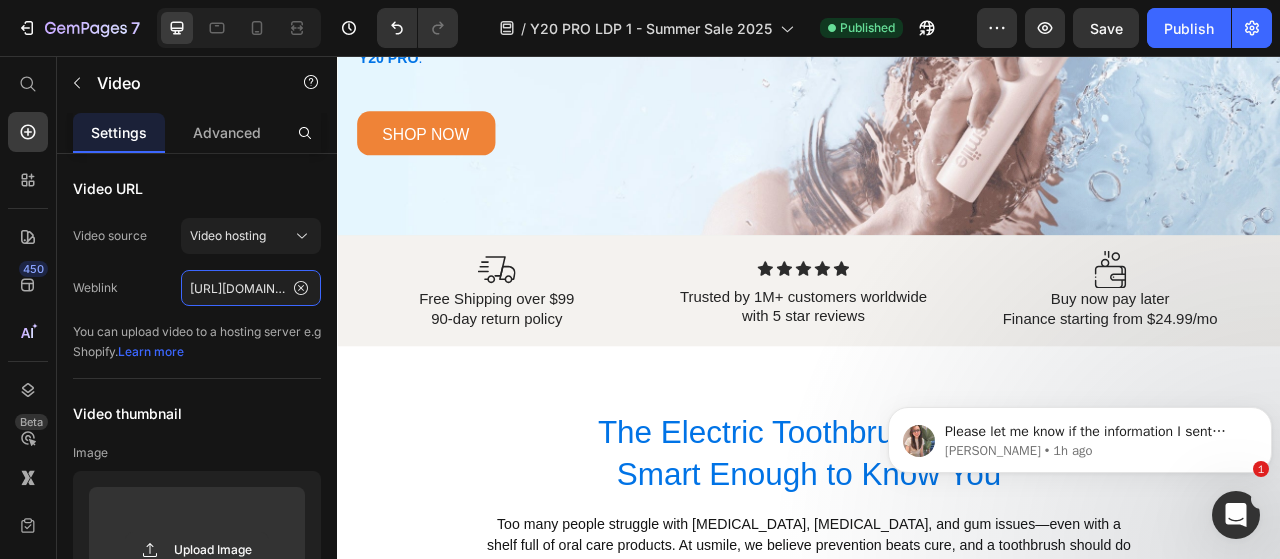 scroll, scrollTop: 1180, scrollLeft: 0, axis: vertical 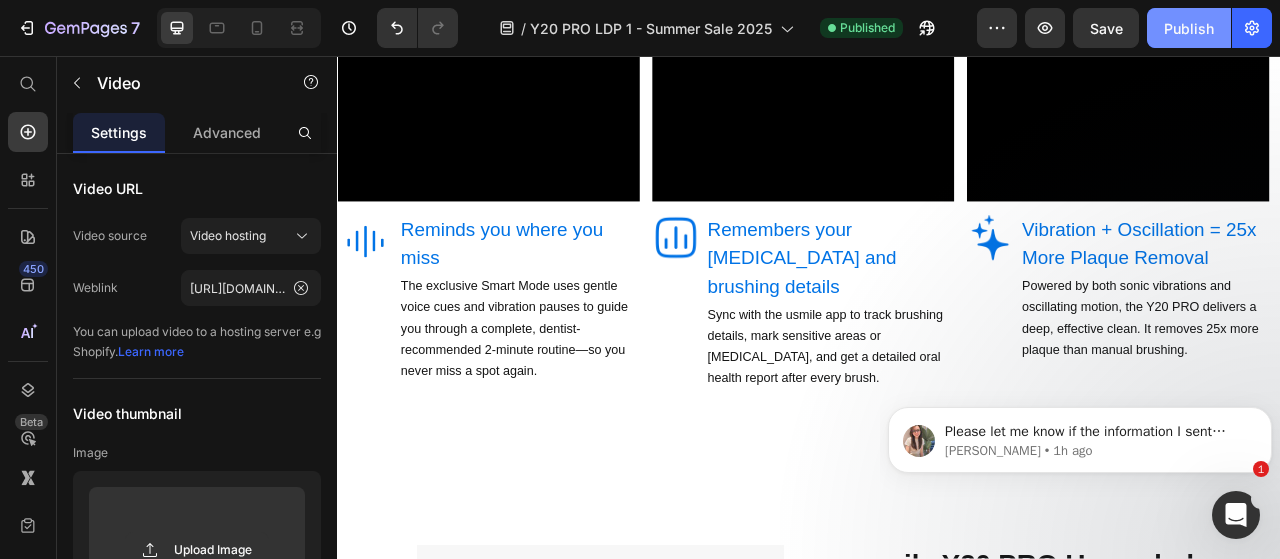 click on "Publish" 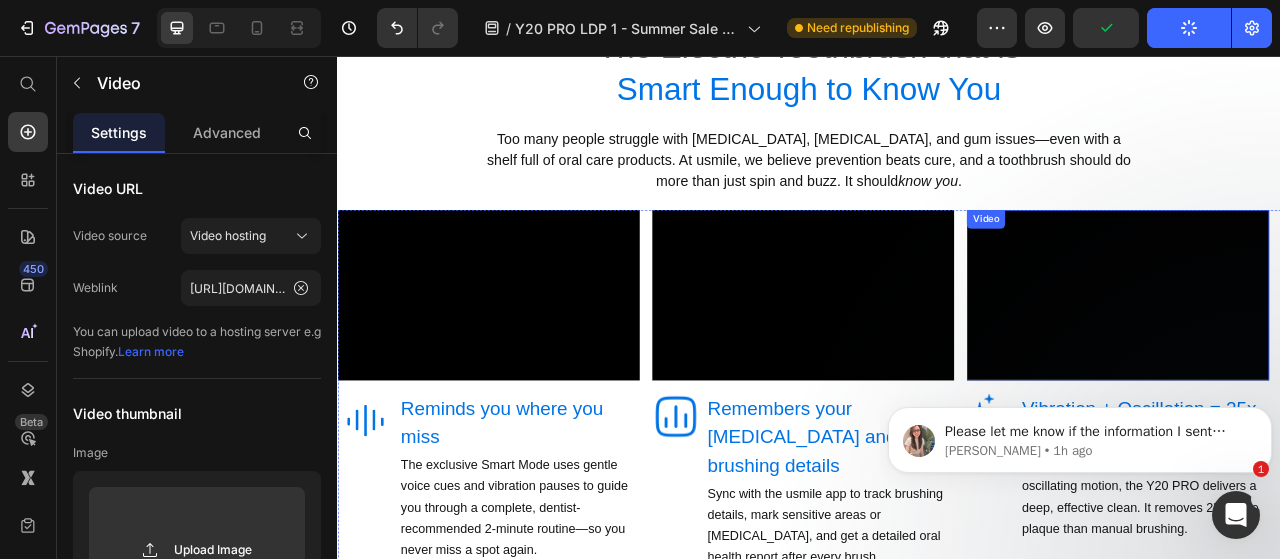 scroll, scrollTop: 952, scrollLeft: 0, axis: vertical 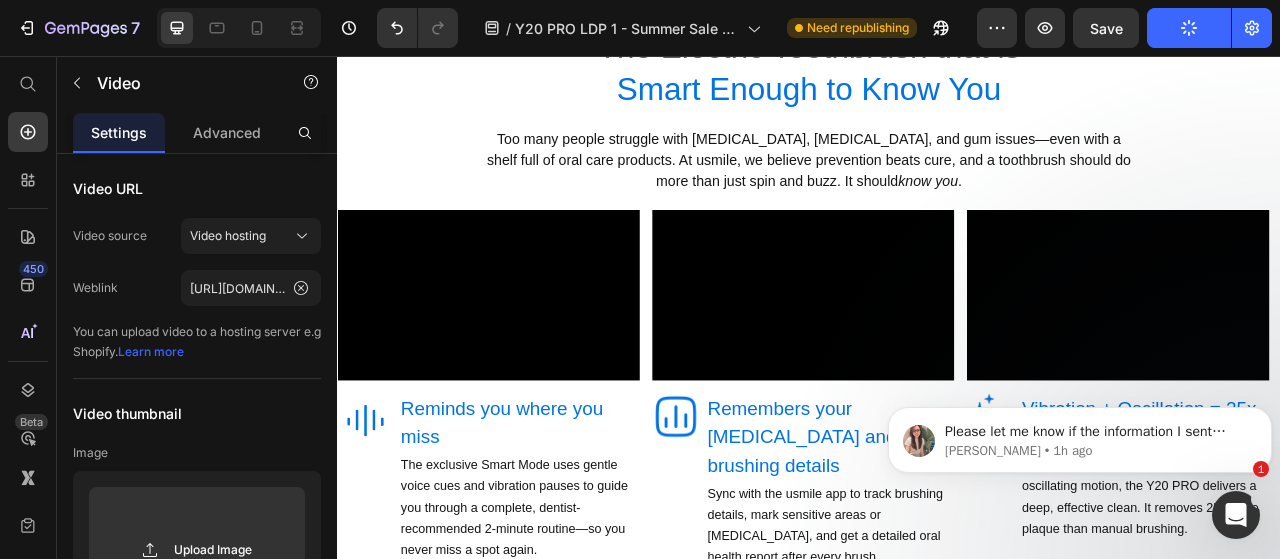 click on "Please let me know if the information I sent above matches your concern Ann • 1h ago" at bounding box center [1080, 348] 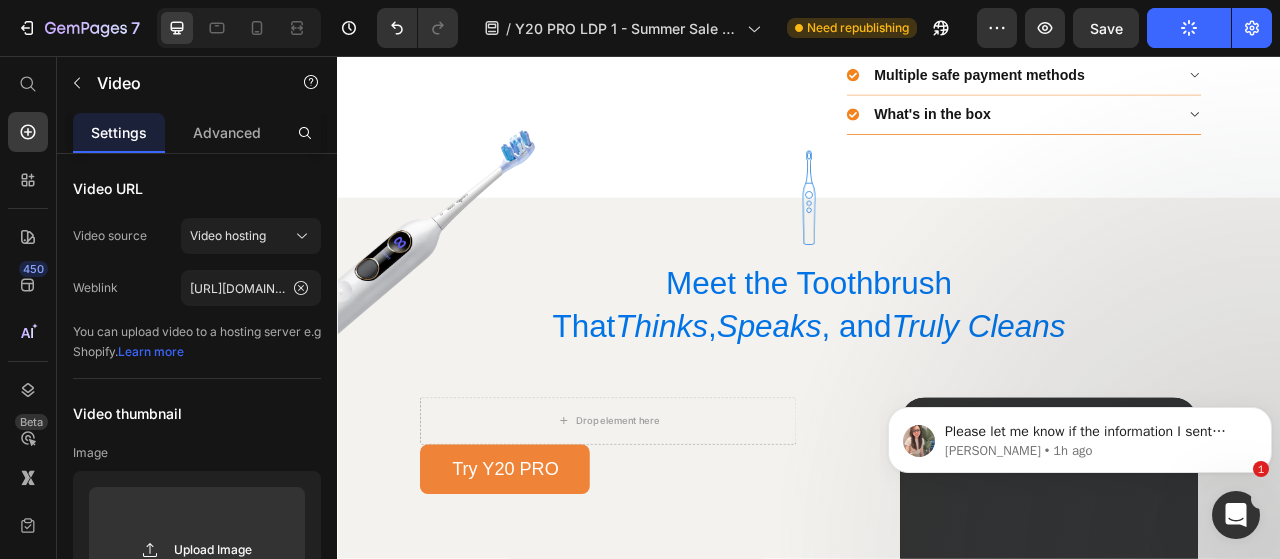 scroll, scrollTop: 2734, scrollLeft: 0, axis: vertical 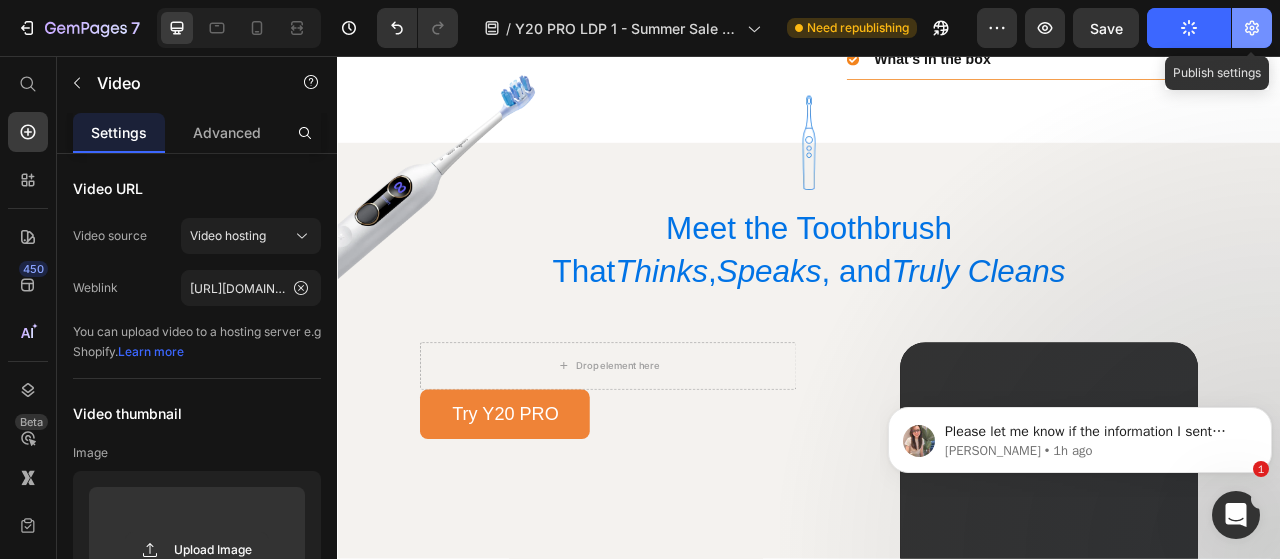 click 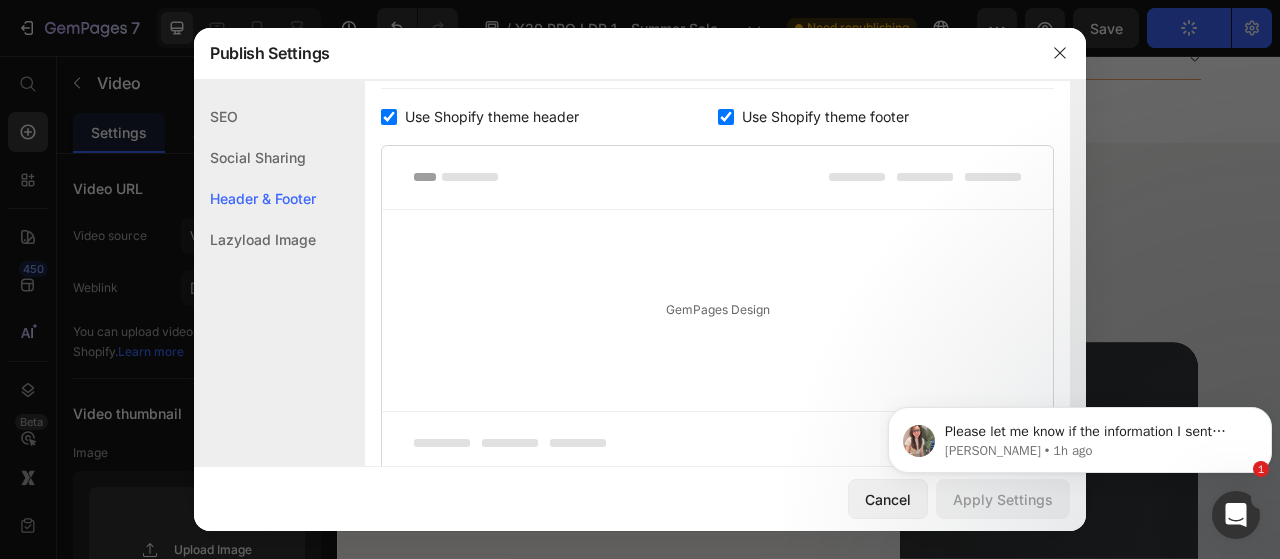 scroll, scrollTop: 1197, scrollLeft: 0, axis: vertical 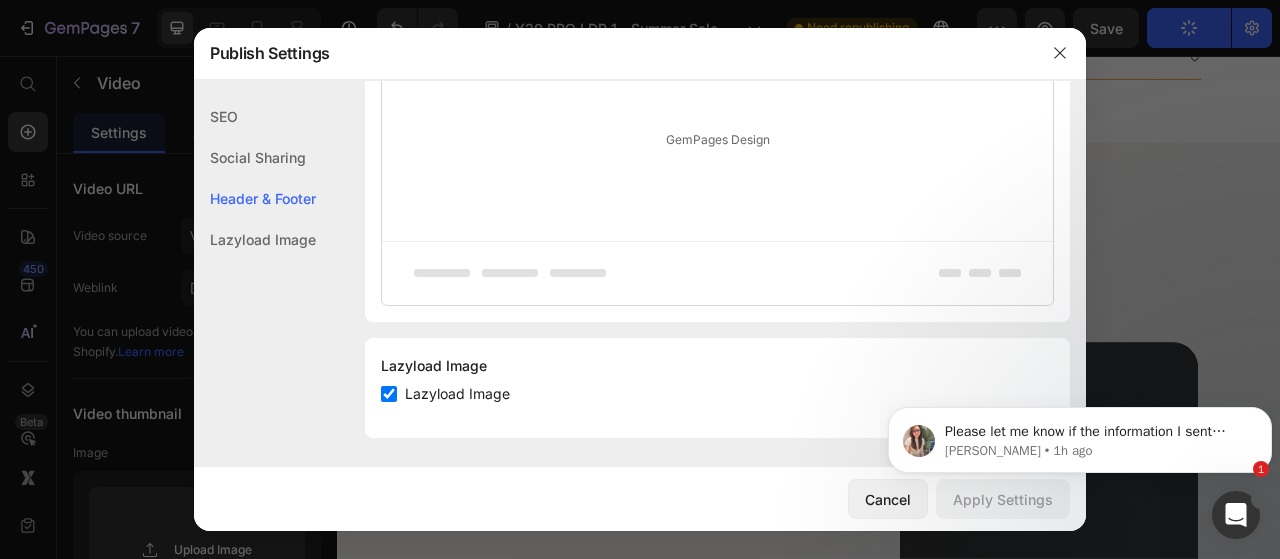 click on "Social Sharing" 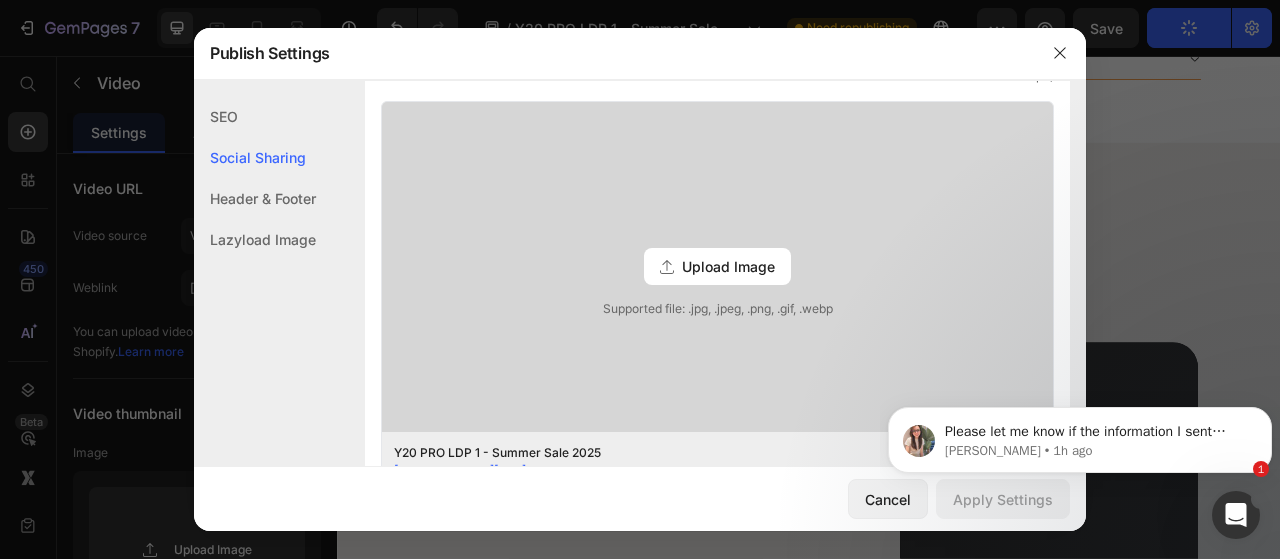 scroll, scrollTop: 457, scrollLeft: 0, axis: vertical 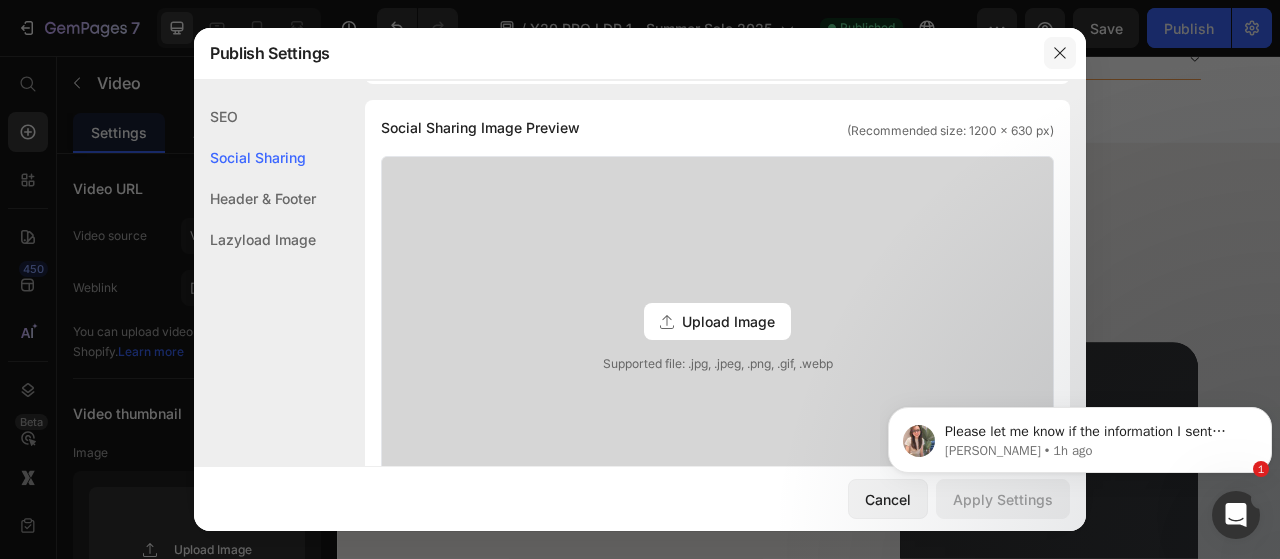click 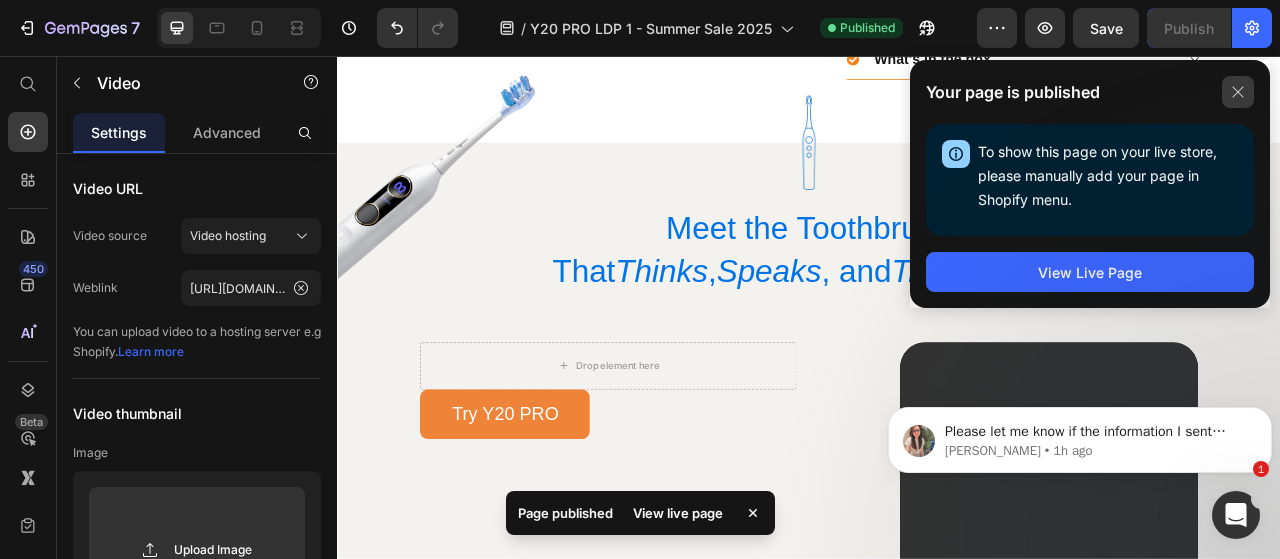 click 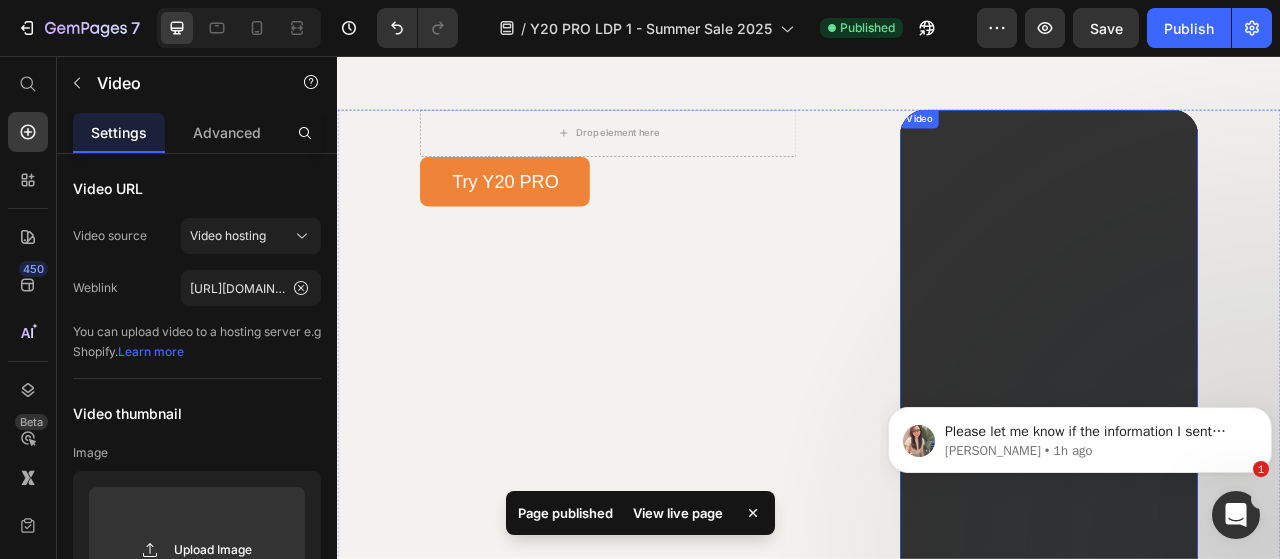 scroll, scrollTop: 2766, scrollLeft: 0, axis: vertical 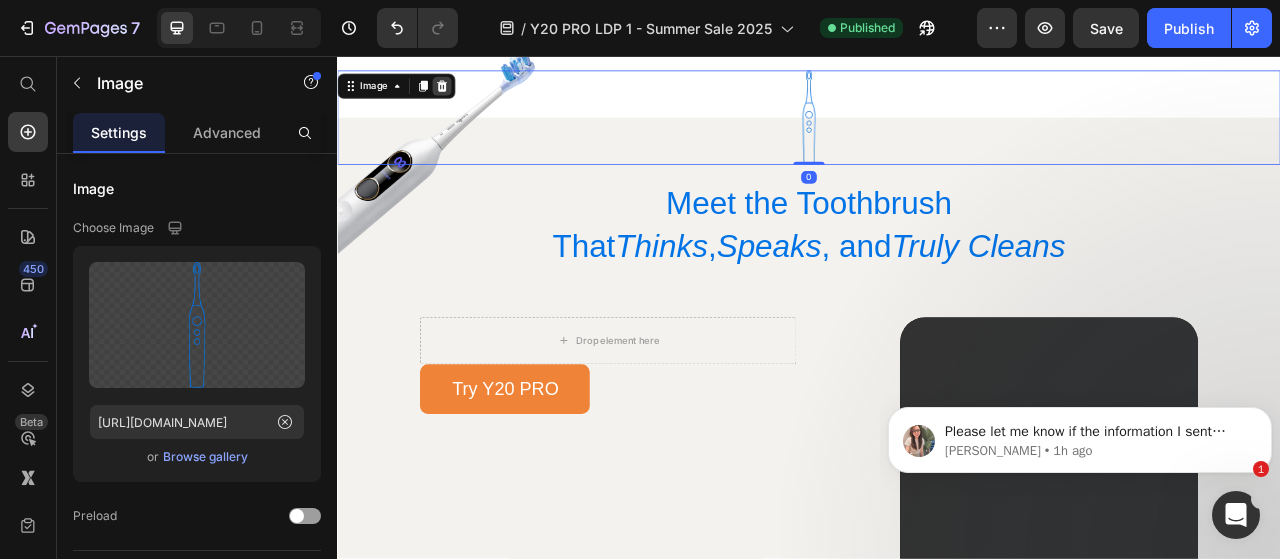 click 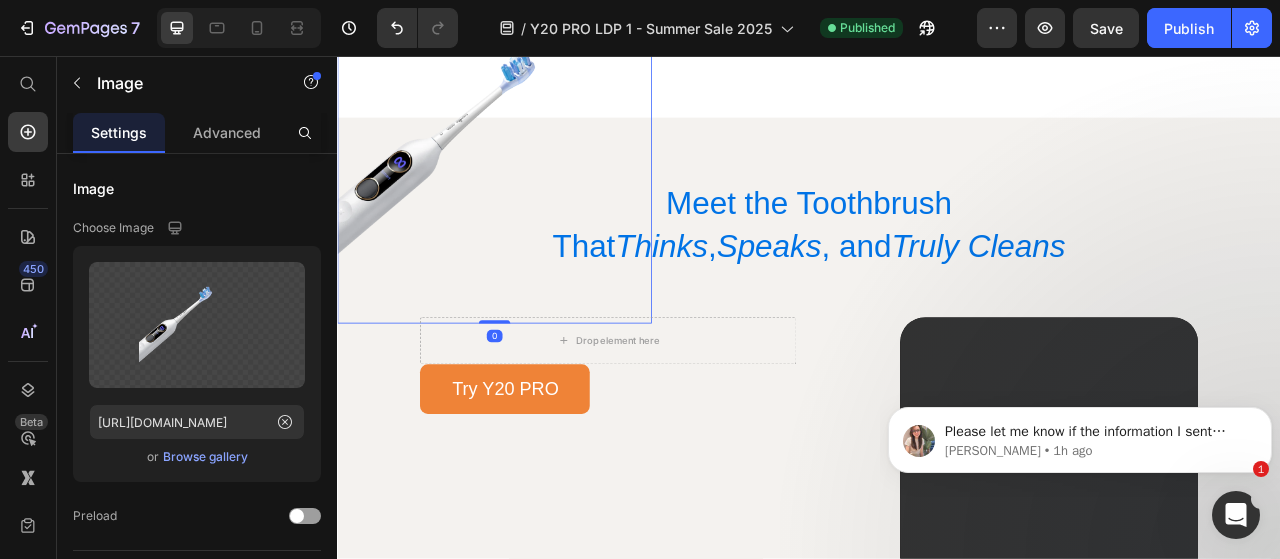 scroll, scrollTop: 2620, scrollLeft: 0, axis: vertical 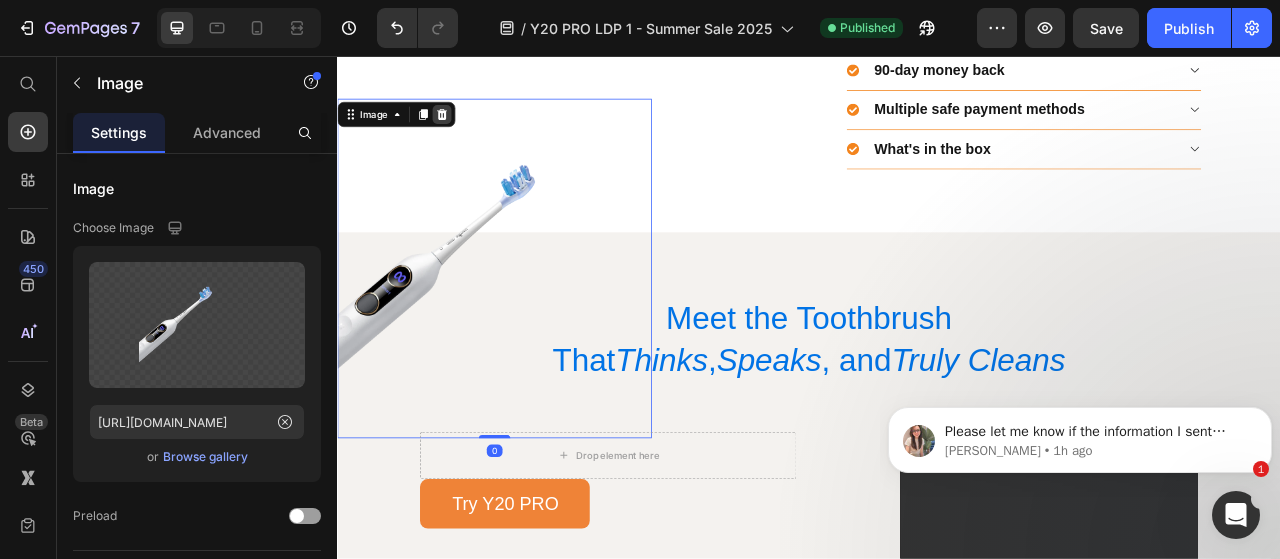 click 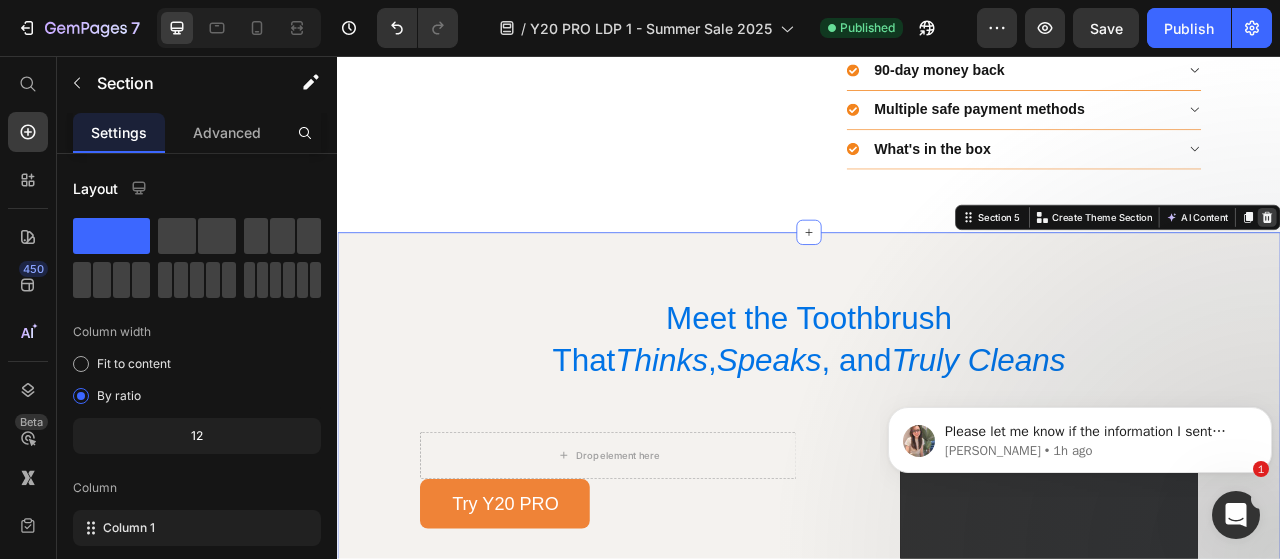 click 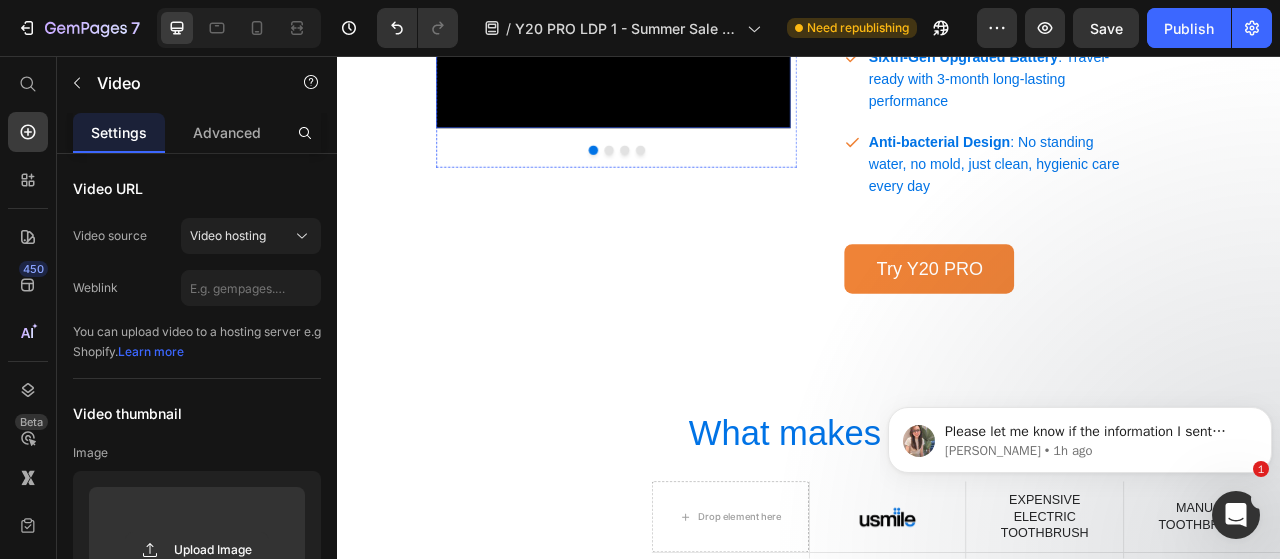 scroll, scrollTop: 3118, scrollLeft: 0, axis: vertical 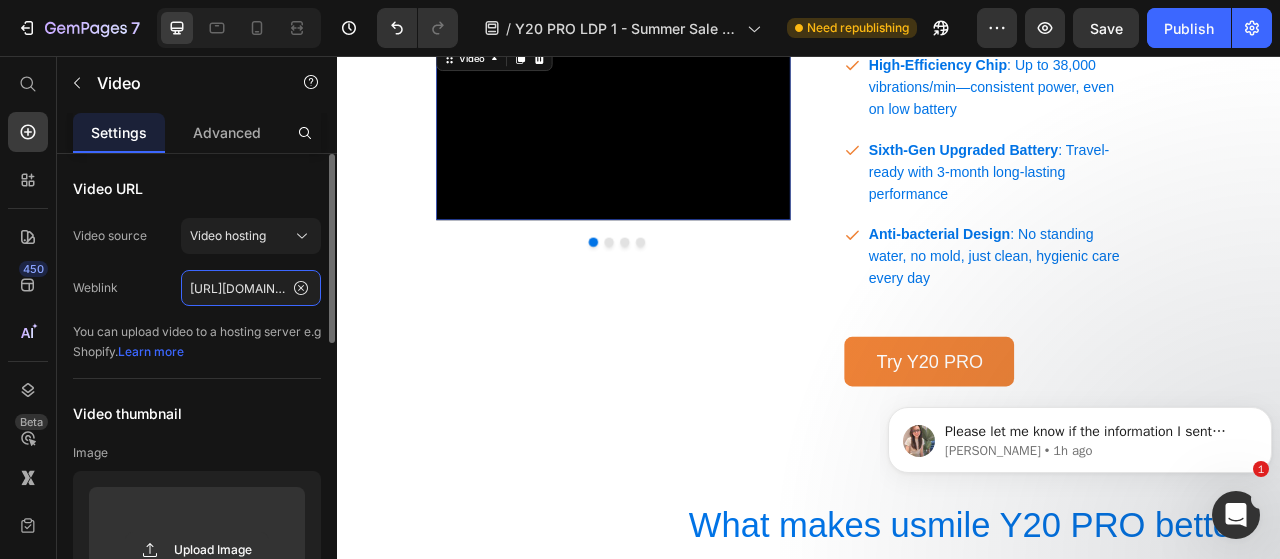 click on "https://cdn.shopify.com/videos/c/o/v/82ab64ca82e0419dab934b778ddd6d57.mp4" 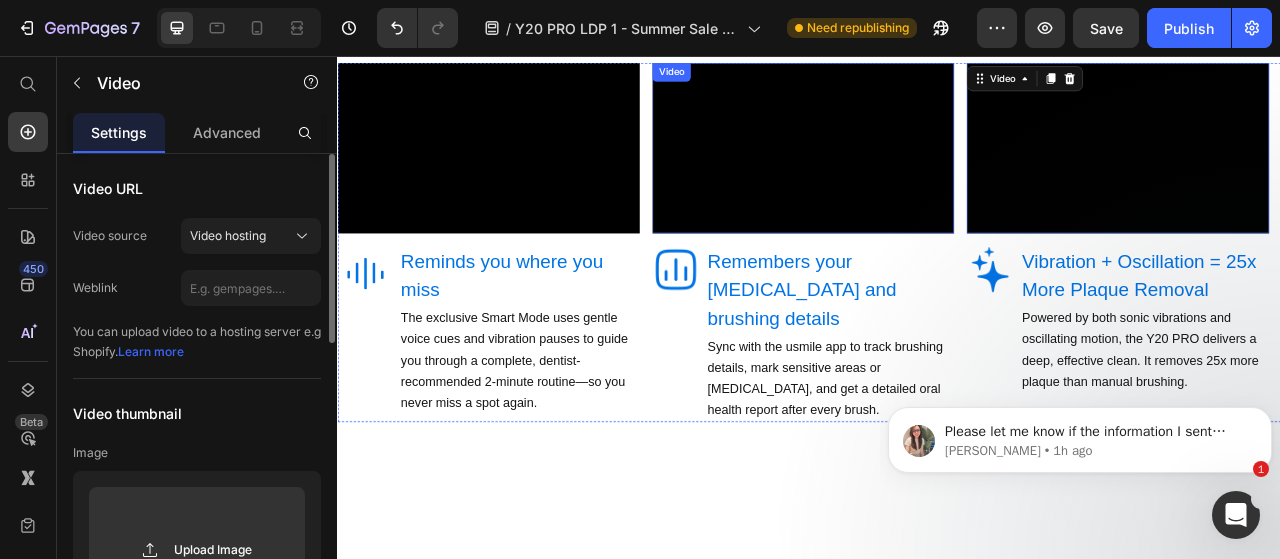 scroll, scrollTop: 1140, scrollLeft: 0, axis: vertical 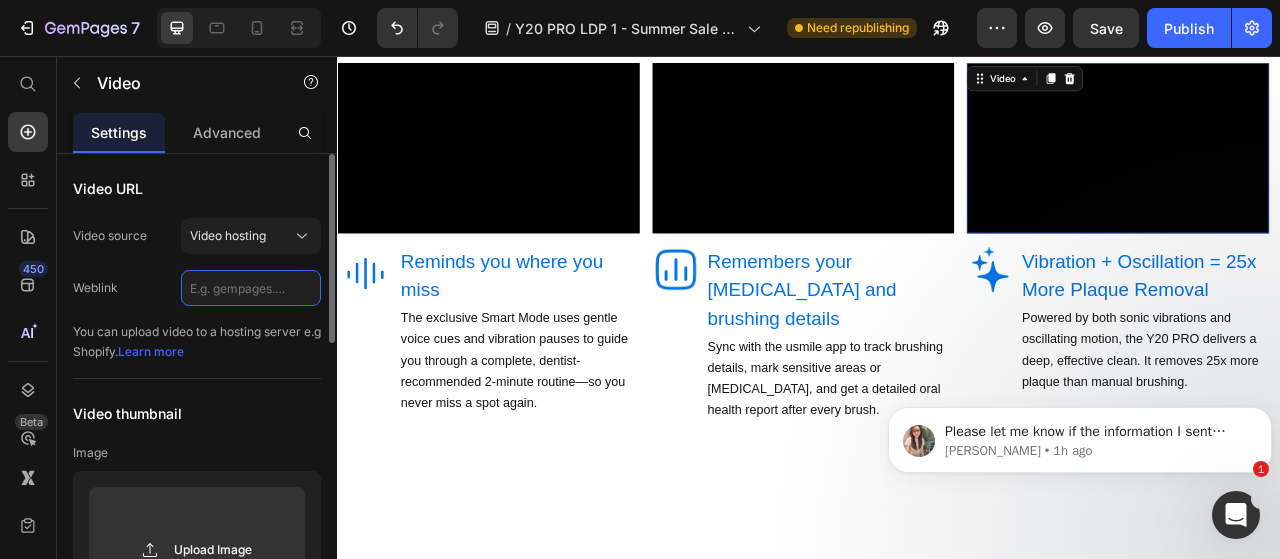 click 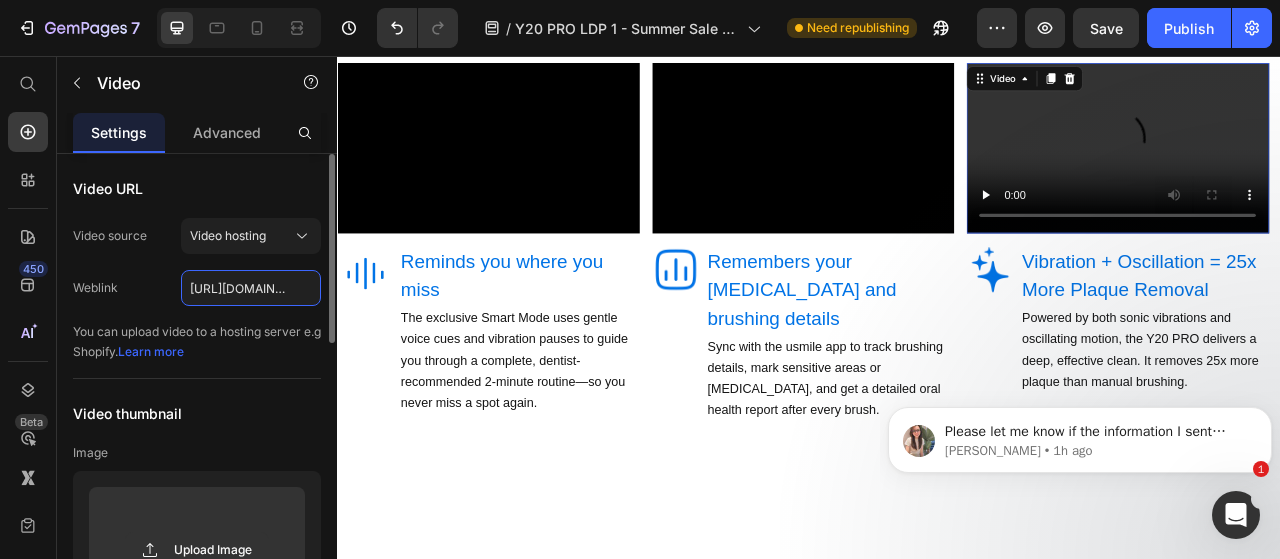 scroll, scrollTop: 0, scrollLeft: 373, axis: horizontal 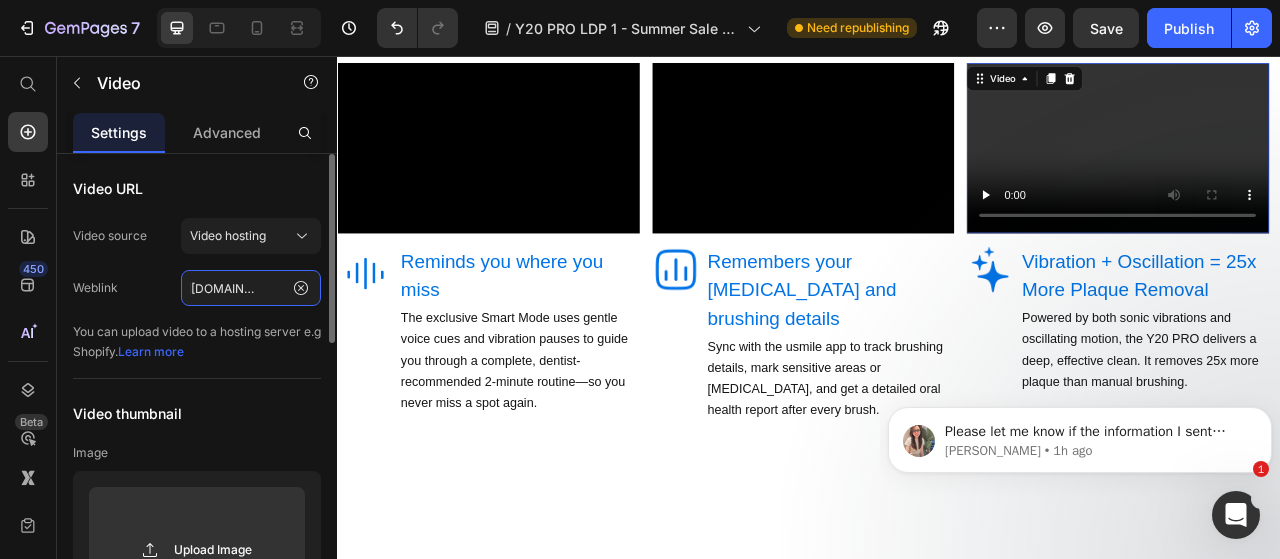 type on "https://cdn.shopify.com/videos/c/o/v/82ab64ca82e0419dab934b778ddd6d57.mp4" 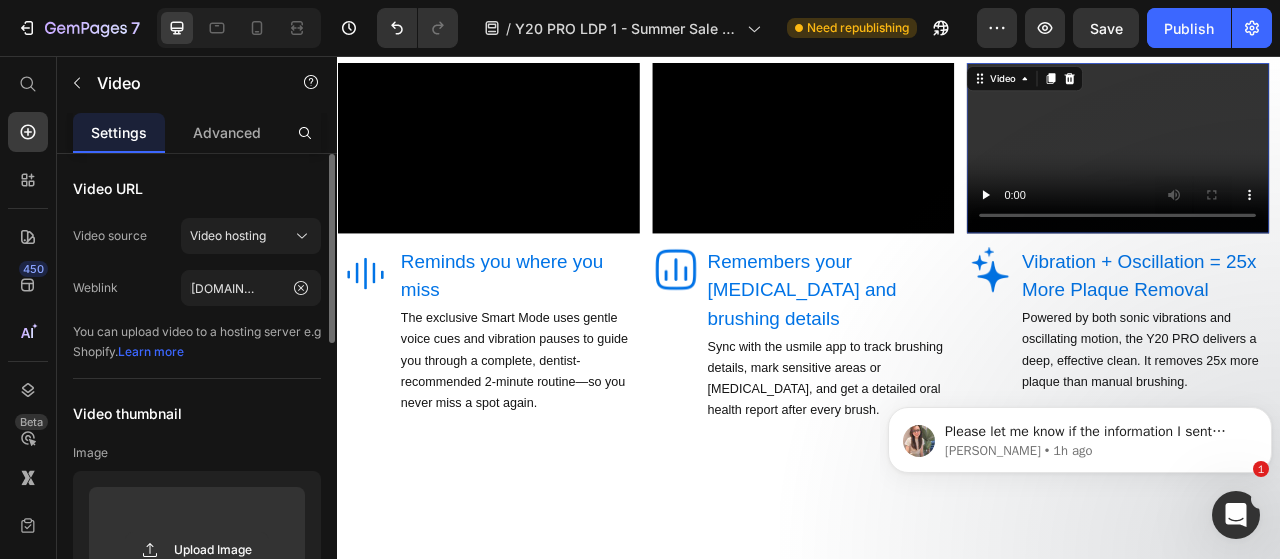scroll, scrollTop: 0, scrollLeft: 0, axis: both 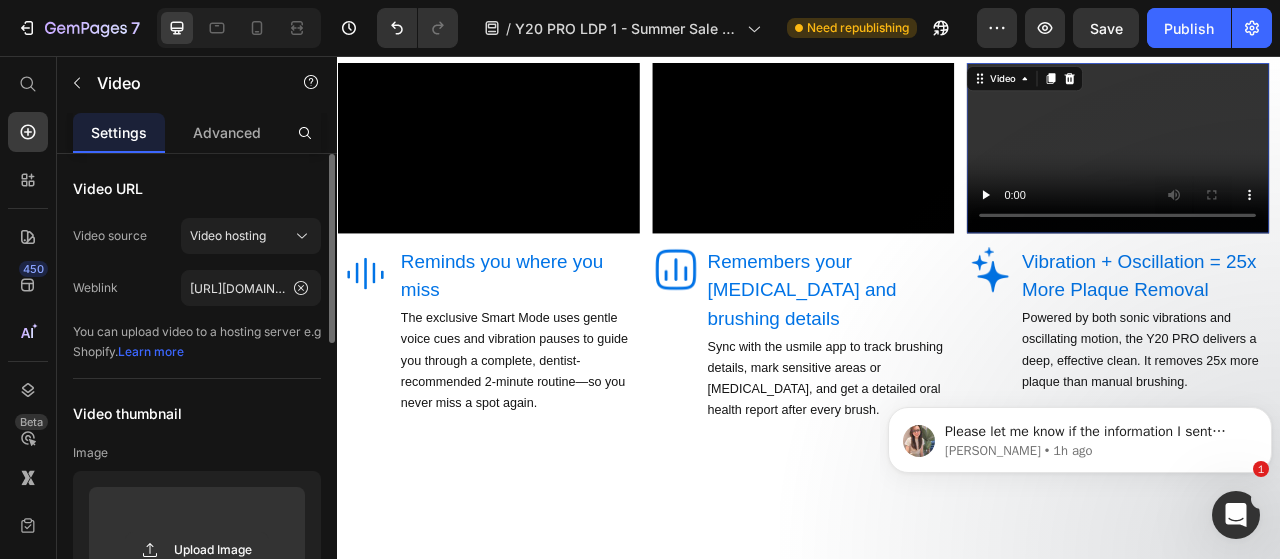 click on "Video thumbnail" at bounding box center (197, 413) 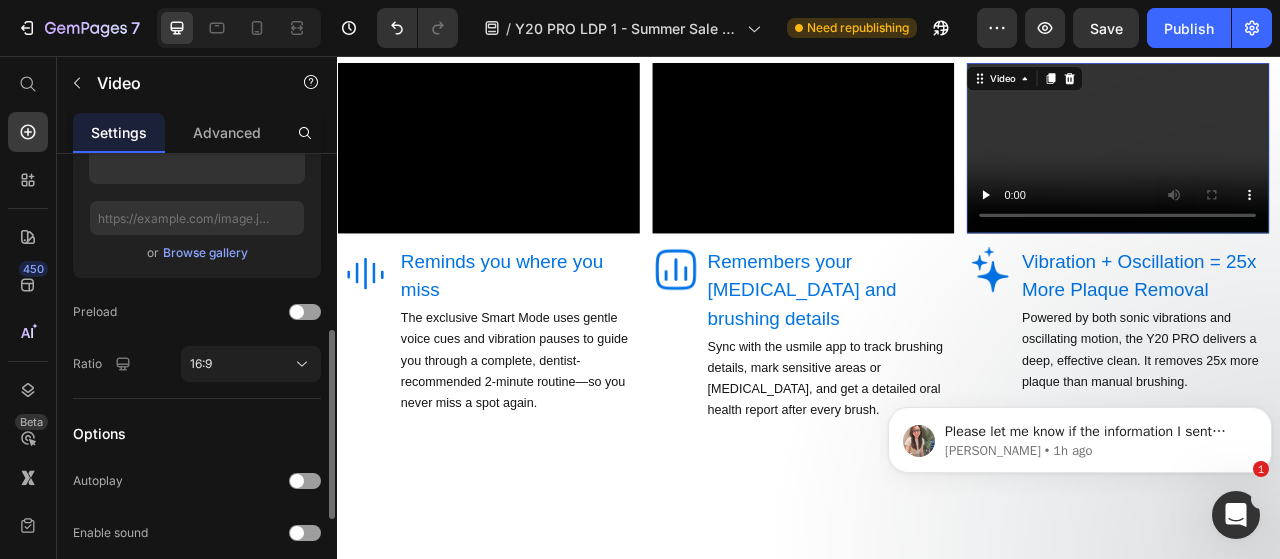 scroll, scrollTop: 462, scrollLeft: 0, axis: vertical 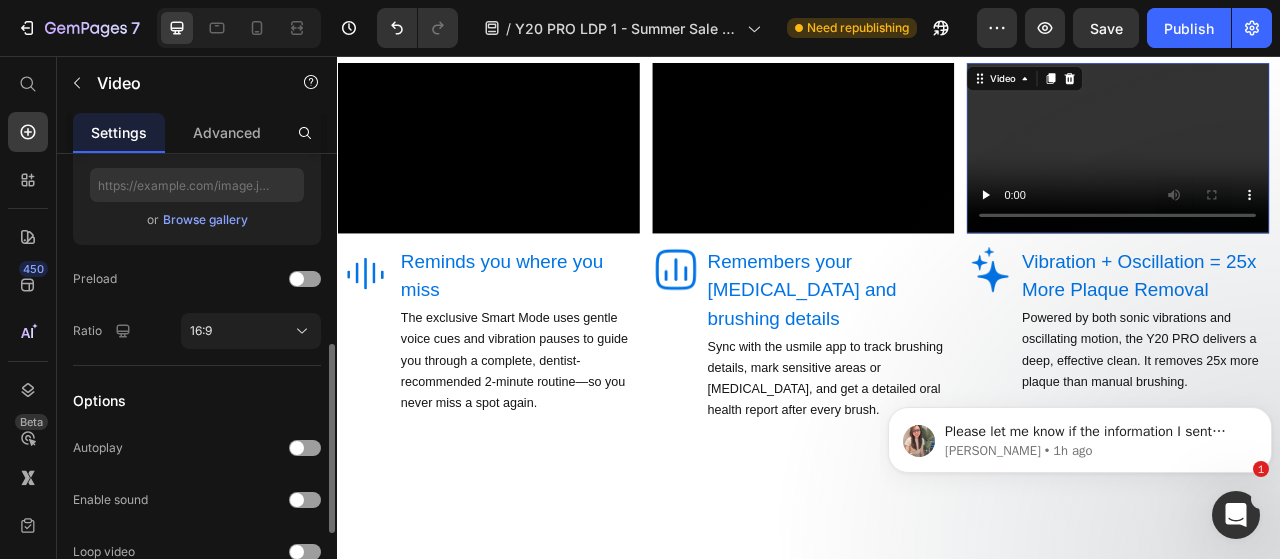 click on "Video thumbnail Image Upload Image  or   Browse gallery  Preload Ratio 16:9" 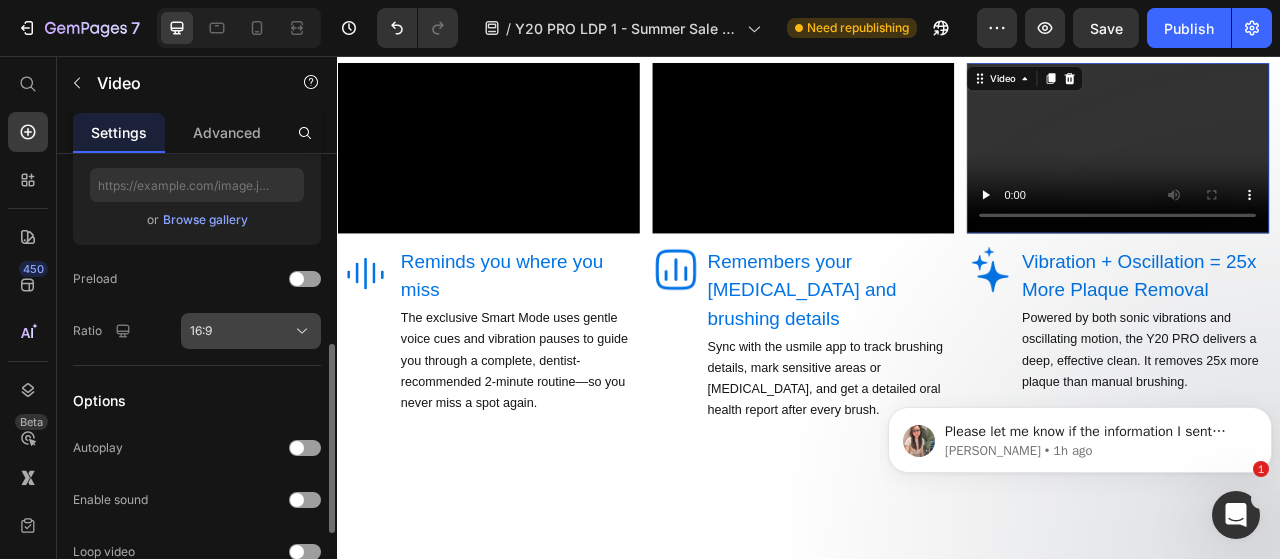 drag, startPoint x: 278, startPoint y: 351, endPoint x: 284, endPoint y: 340, distance: 12.529964 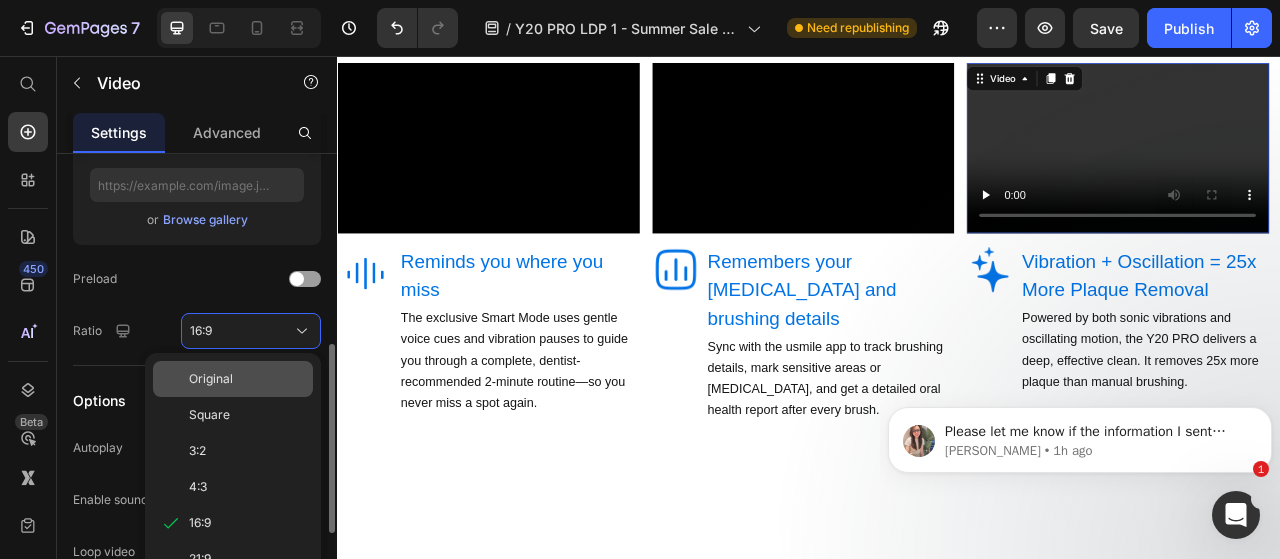 click on "Original" 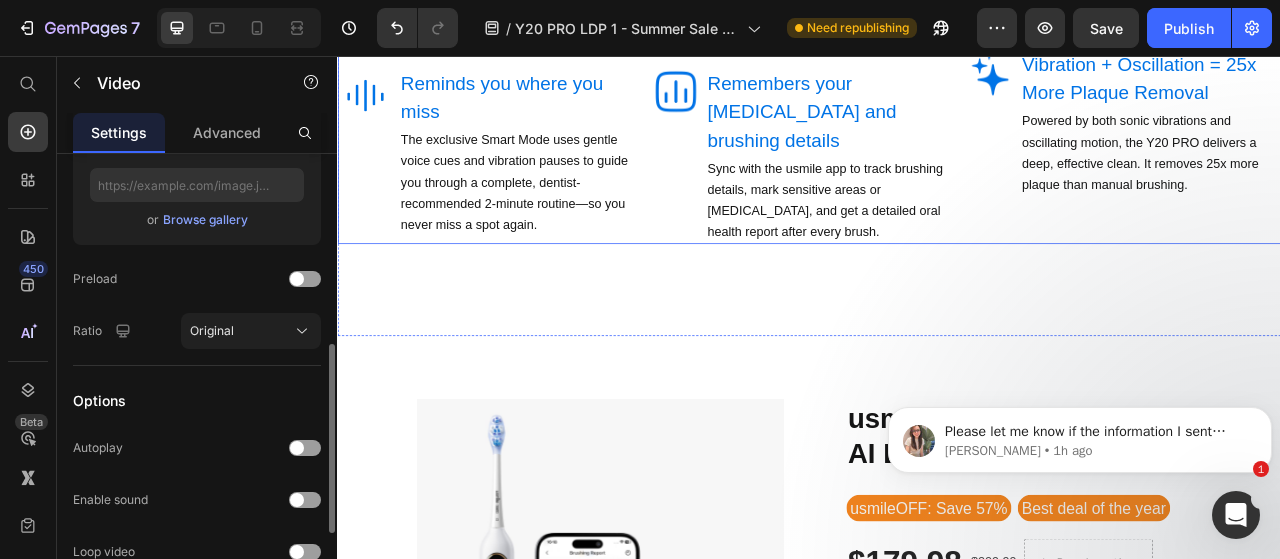 scroll, scrollTop: 1366, scrollLeft: 0, axis: vertical 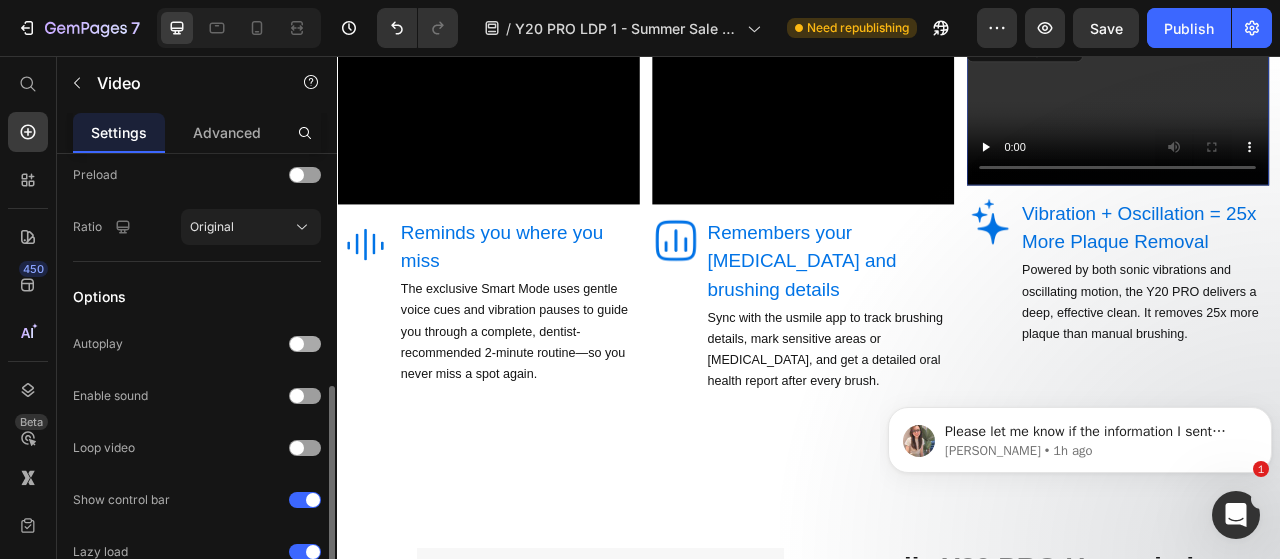 click at bounding box center [305, 344] 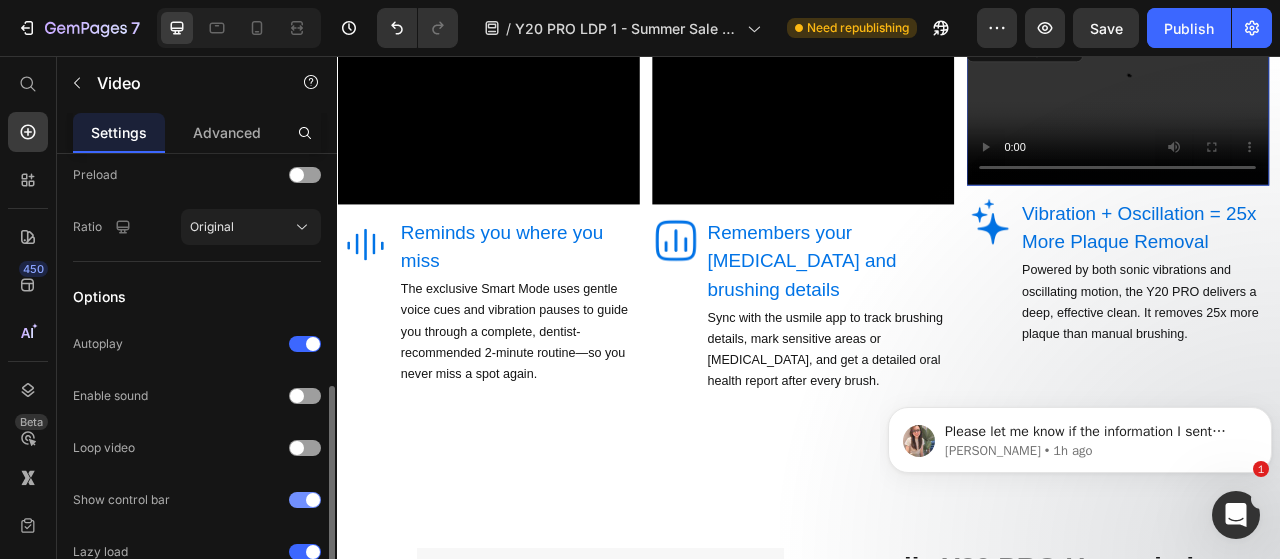 click at bounding box center (313, 500) 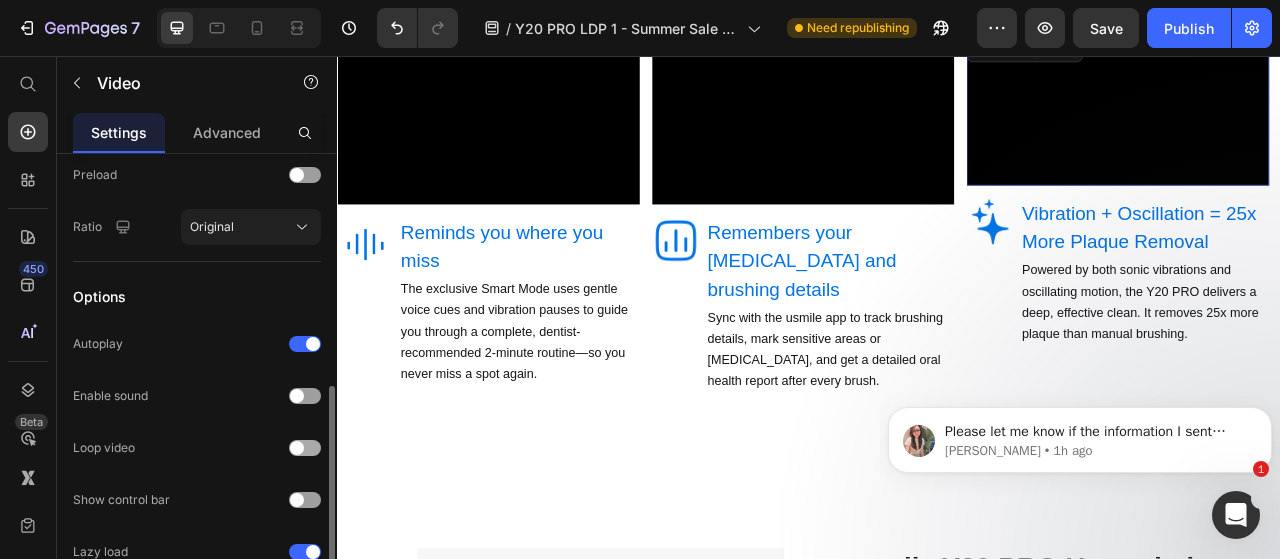 click at bounding box center [305, 448] 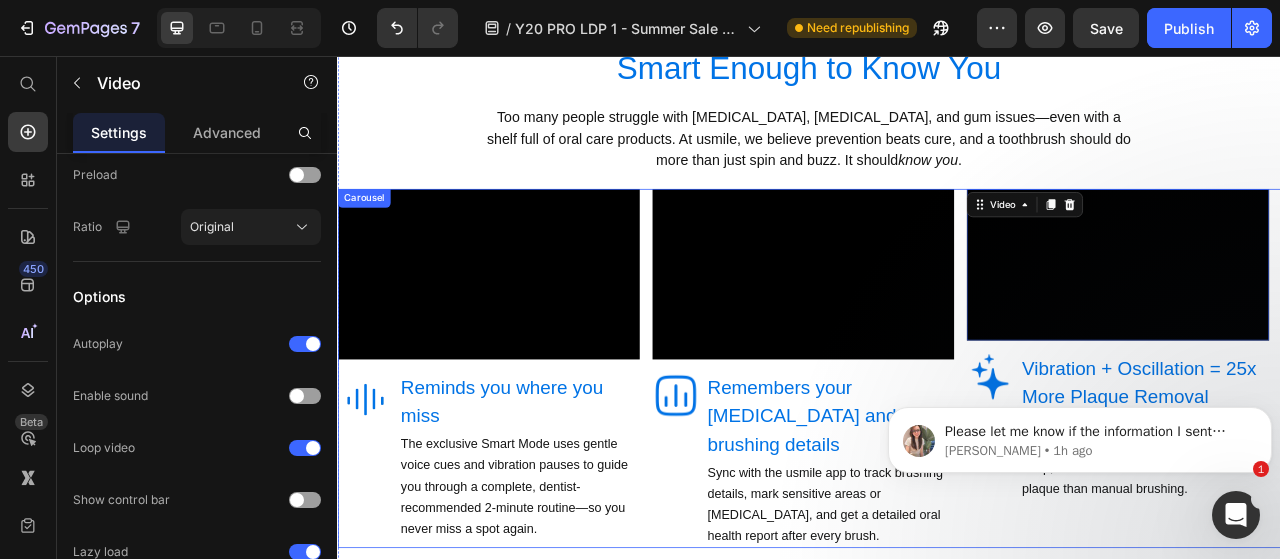 scroll, scrollTop: 970, scrollLeft: 0, axis: vertical 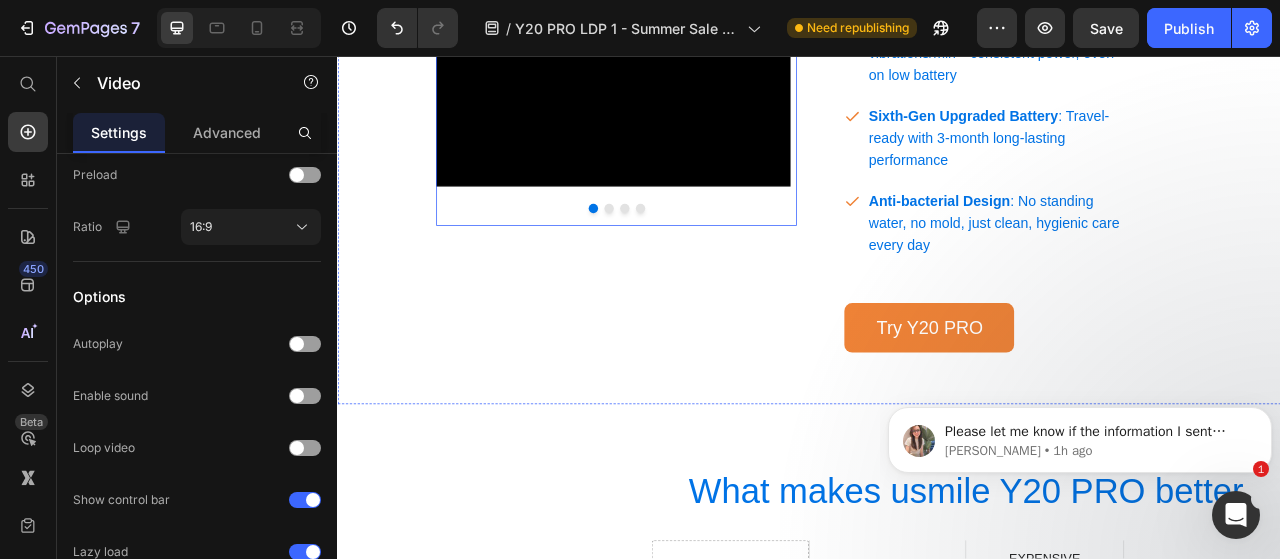 click at bounding box center (682, 251) 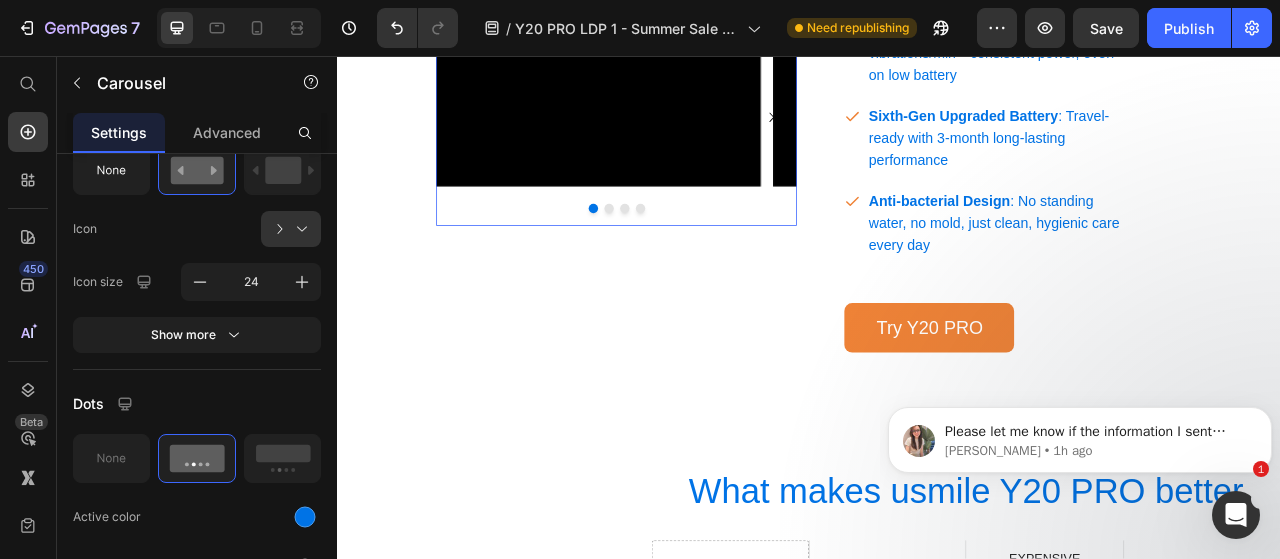 scroll, scrollTop: 0, scrollLeft: 0, axis: both 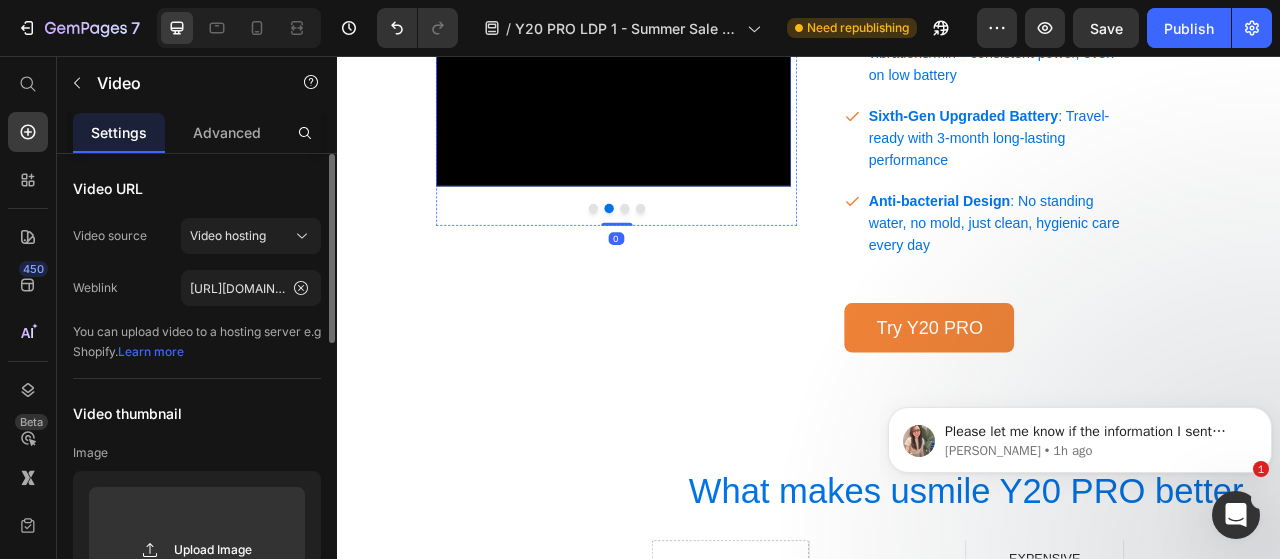 click at bounding box center (687, 110) 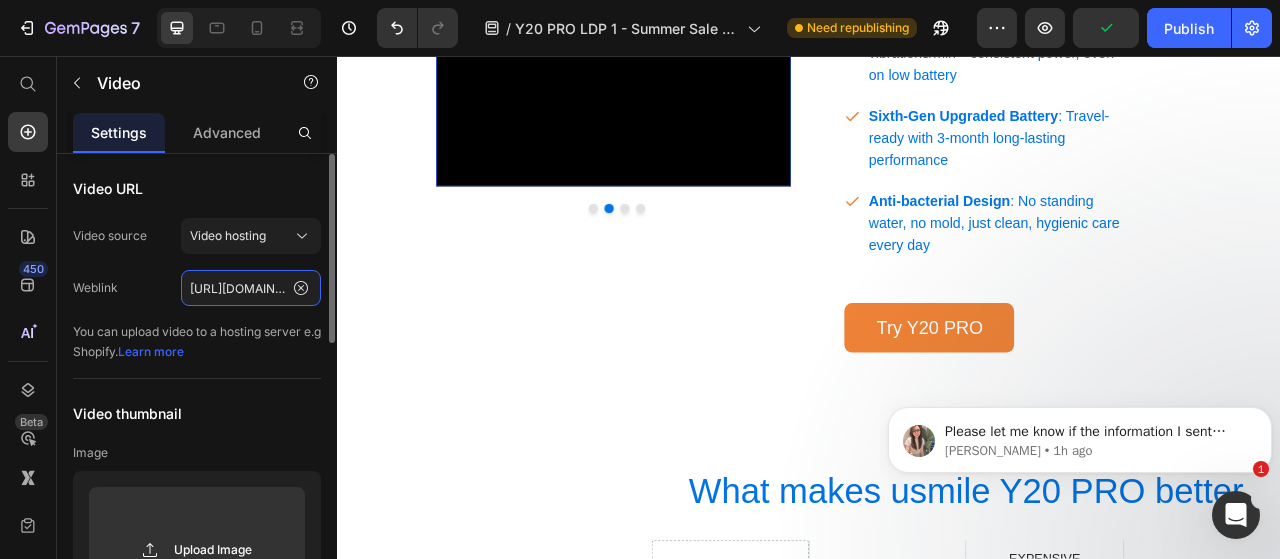 click on "https://cdn.shopify.com/videos/c/o/v/995d523d6cd84ccbbd232b62e838c813.mp4" 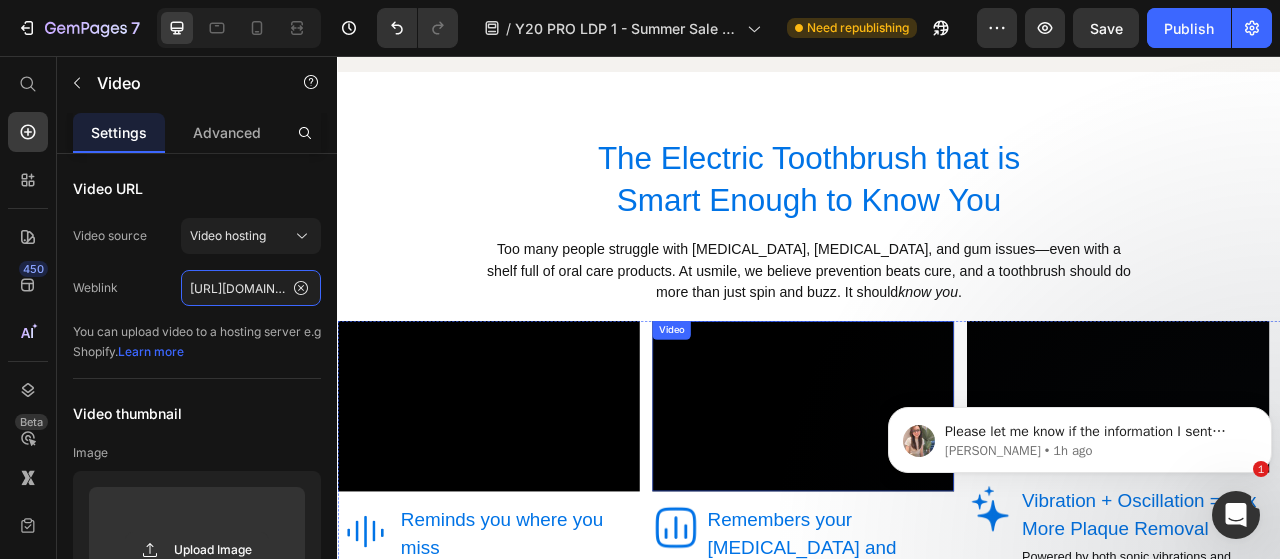scroll, scrollTop: 1016, scrollLeft: 0, axis: vertical 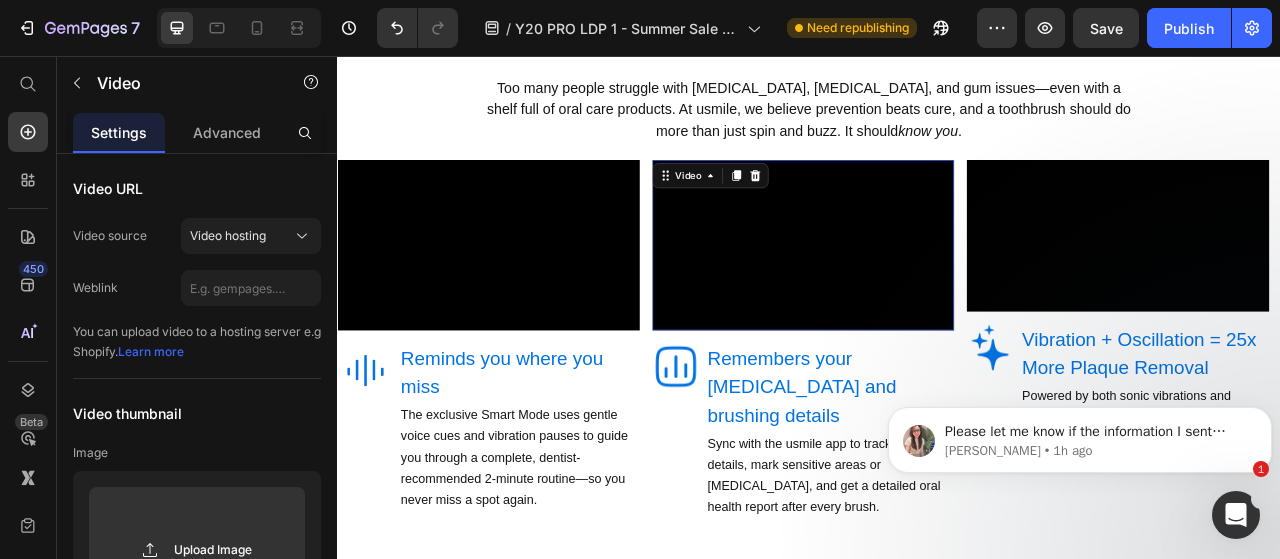 click on "Video   0" at bounding box center [929, 297] 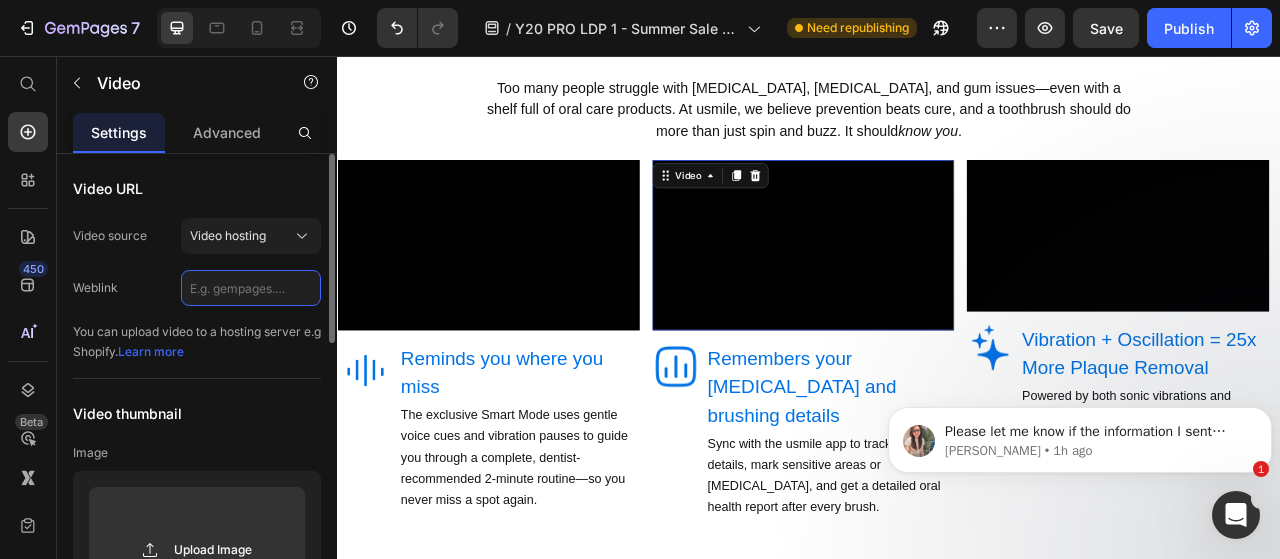click 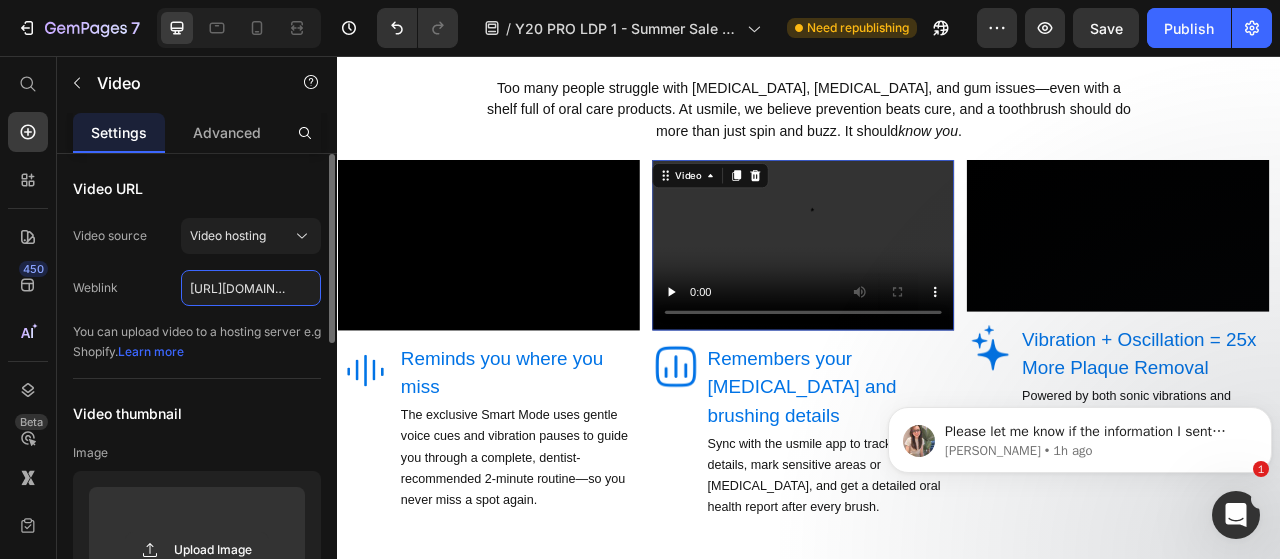 scroll, scrollTop: 0, scrollLeft: 375, axis: horizontal 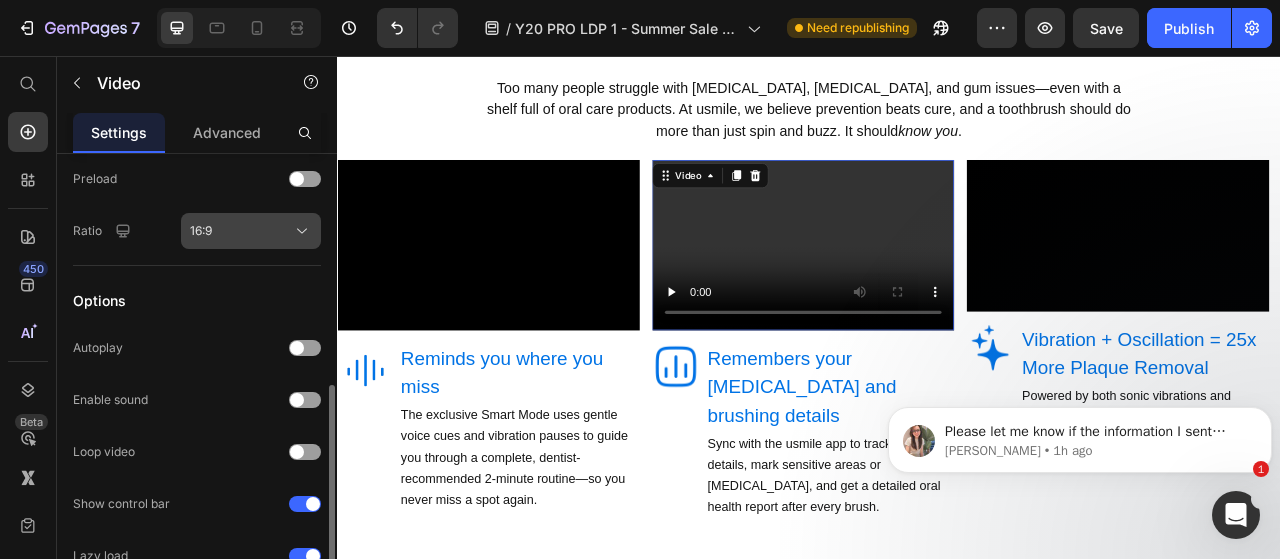 type on "https://cdn.shopify.com/videos/c/o/v/995d523d6cd84ccbbd232b62e838c813.mp4" 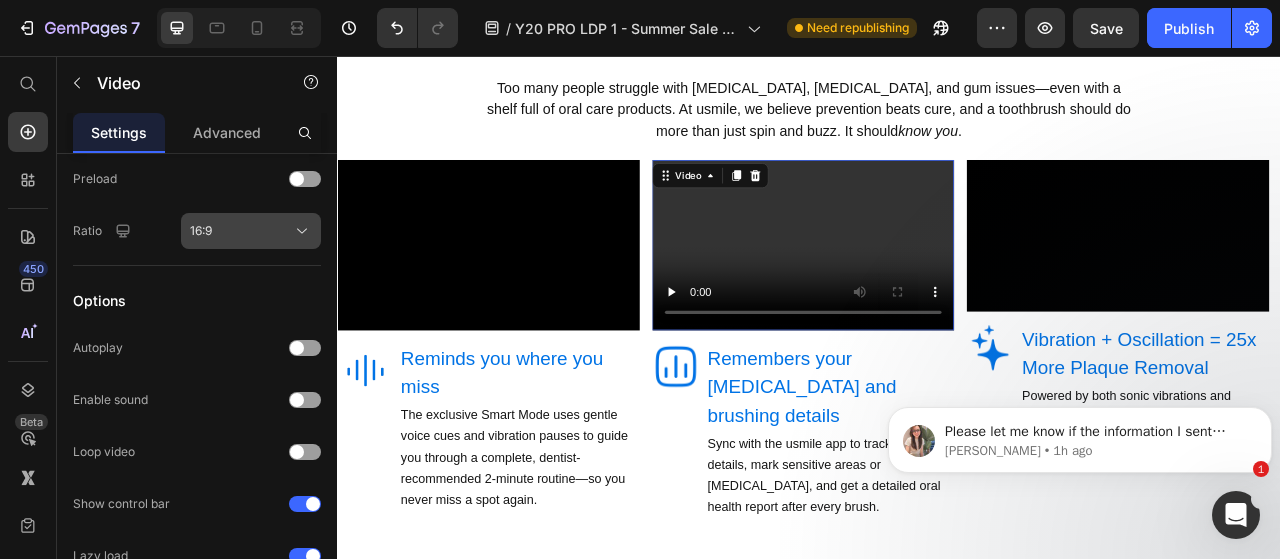 scroll, scrollTop: 0, scrollLeft: 0, axis: both 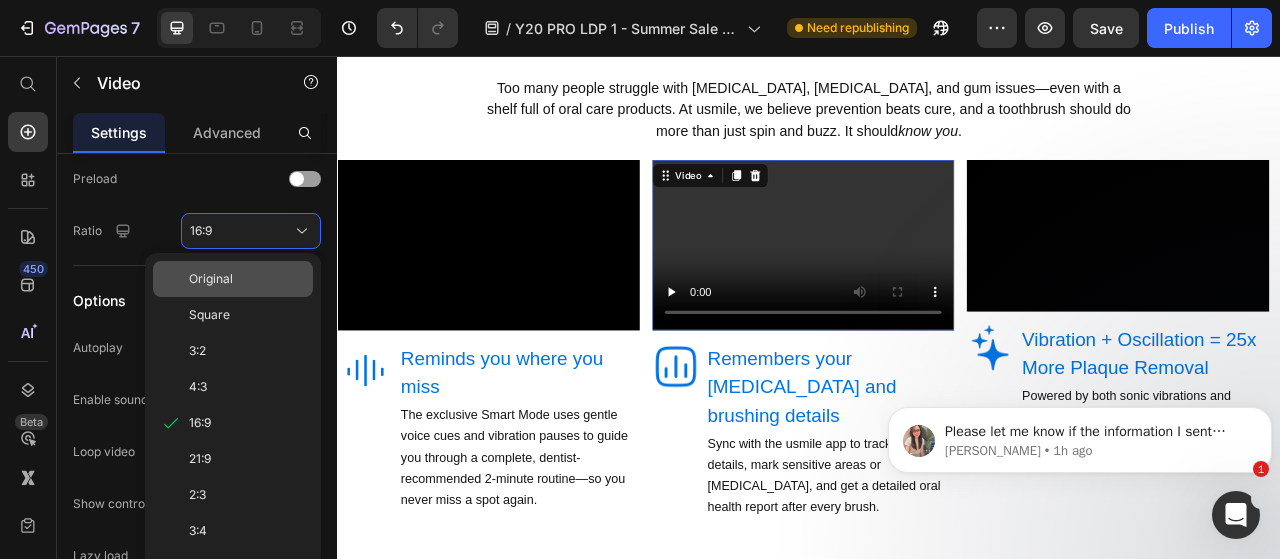click on "Original" at bounding box center [211, 279] 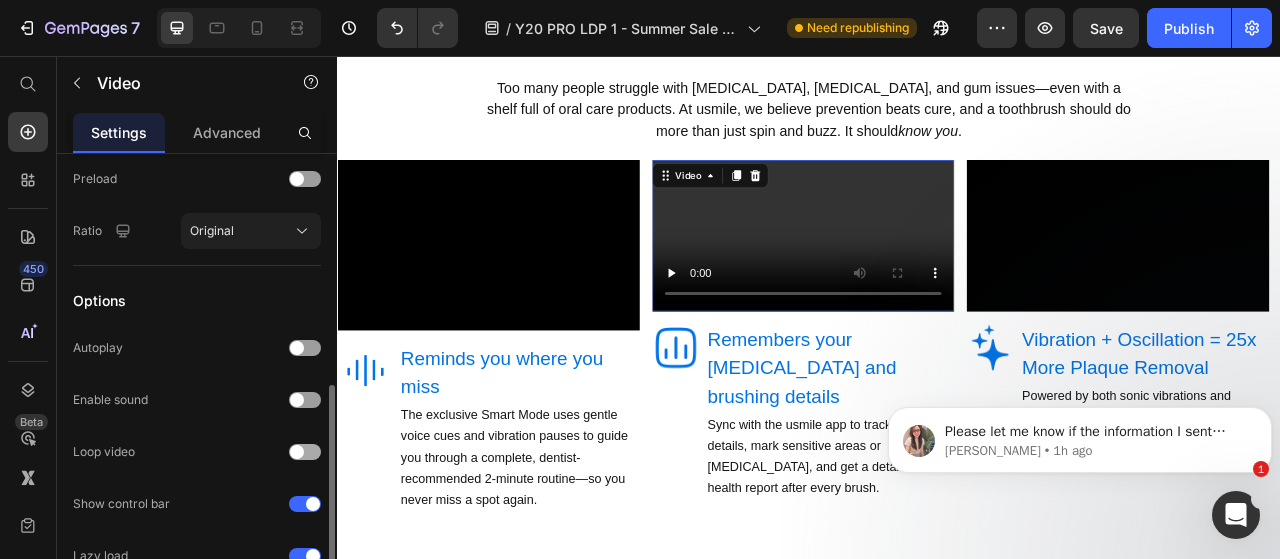 click at bounding box center (305, 452) 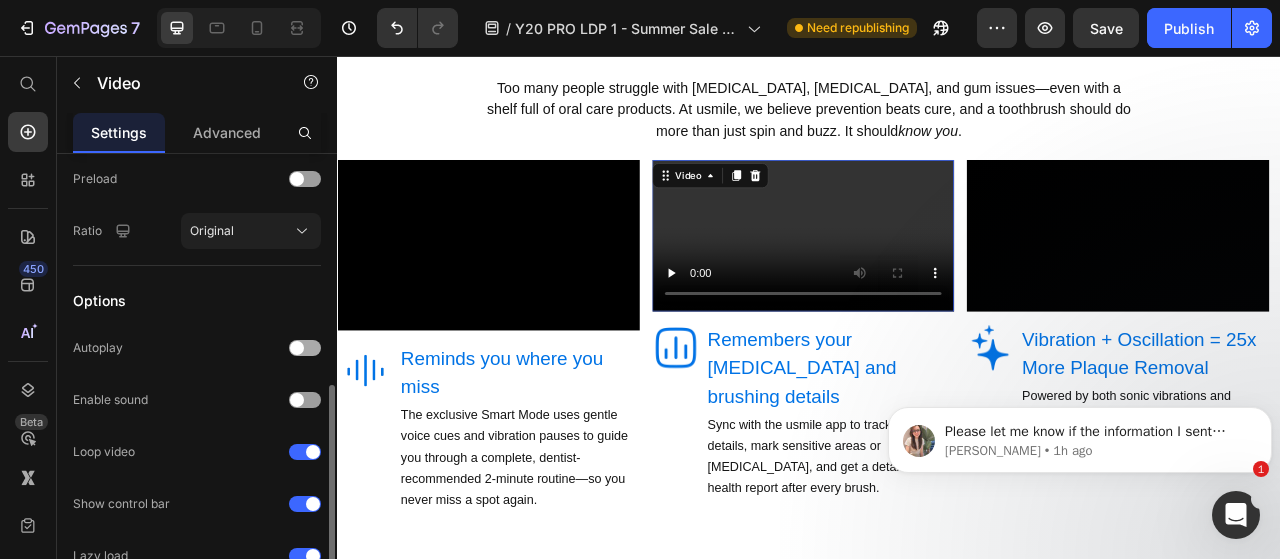 click at bounding box center (305, 348) 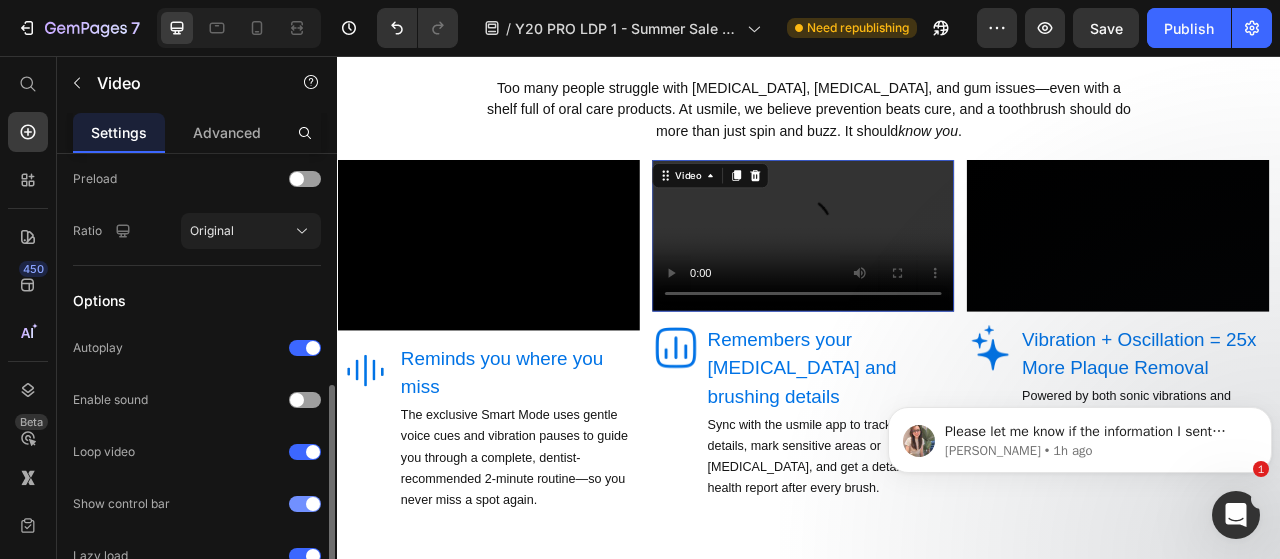 click at bounding box center [305, 504] 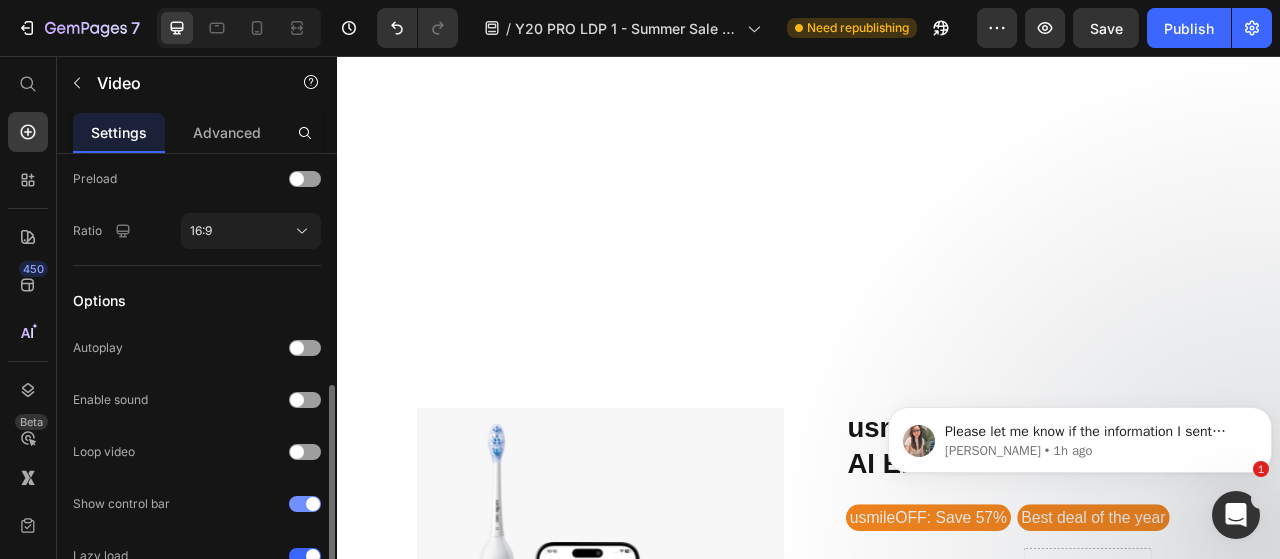 scroll, scrollTop: 3536, scrollLeft: 0, axis: vertical 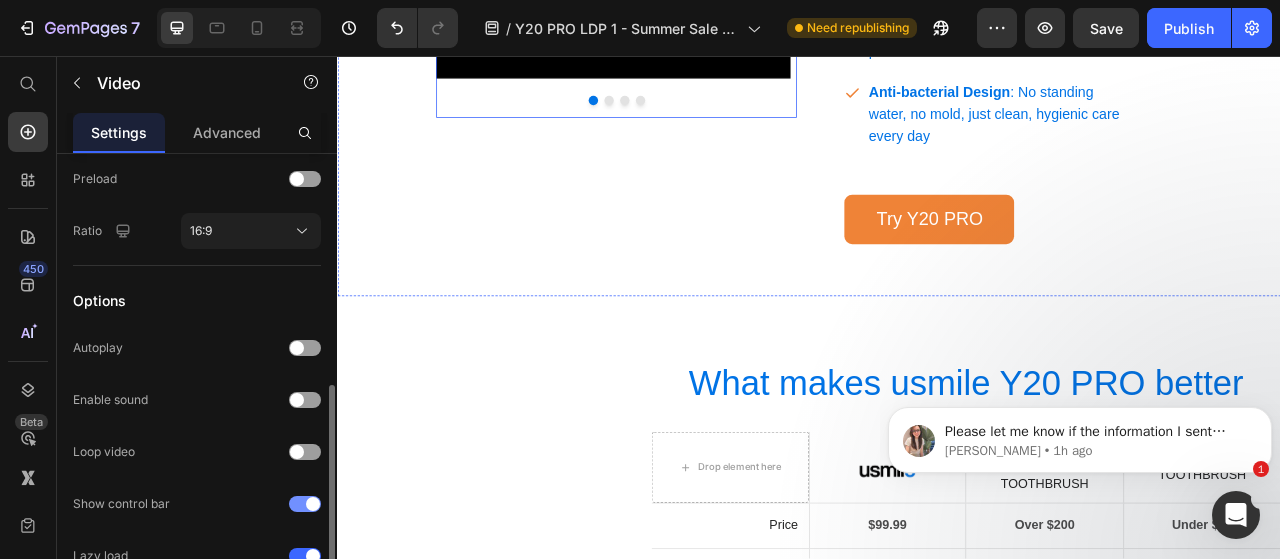 click at bounding box center (702, 113) 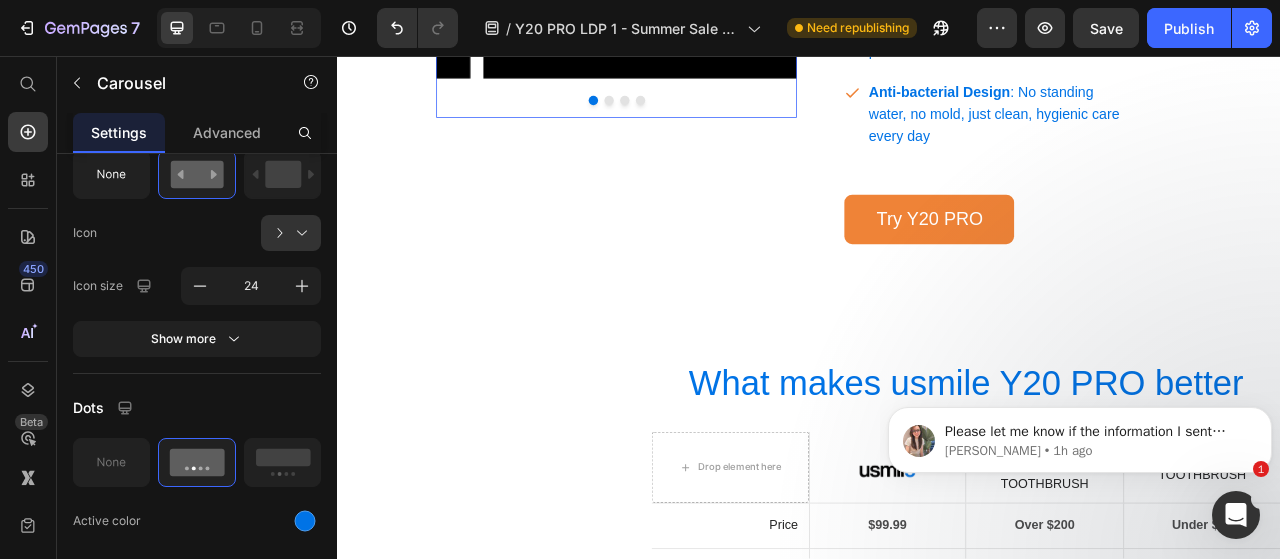 scroll, scrollTop: 0, scrollLeft: 0, axis: both 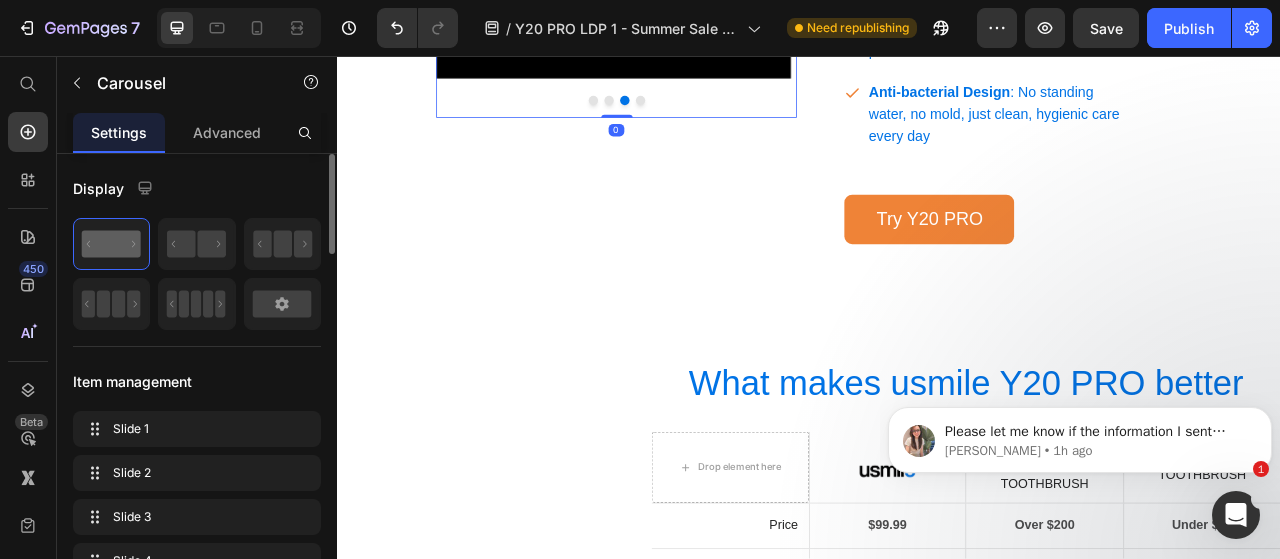 click at bounding box center [722, 113] 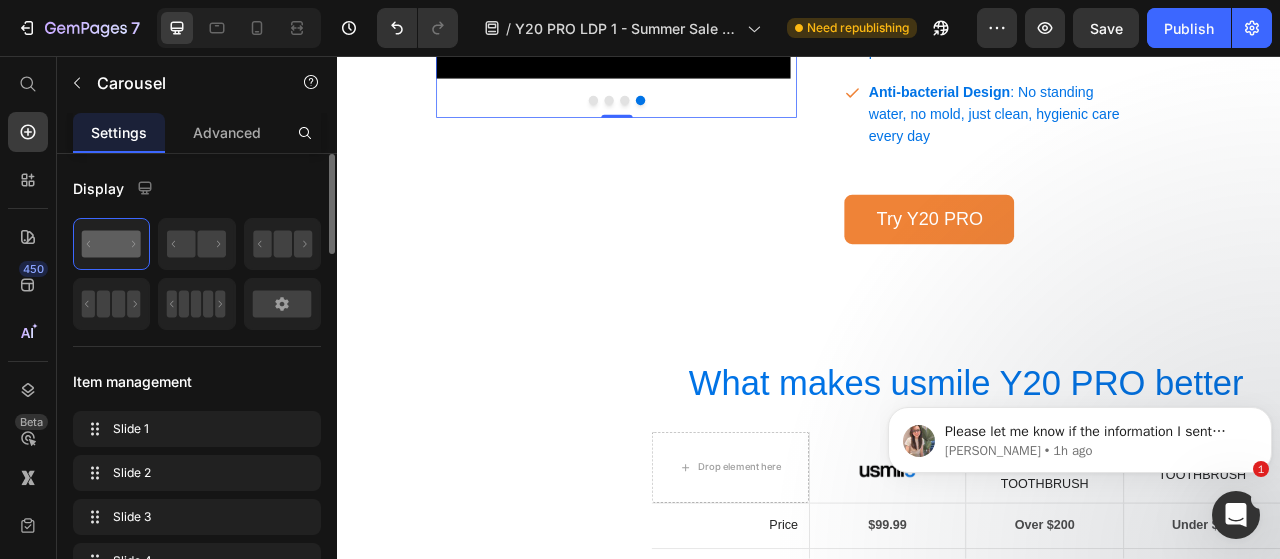 click at bounding box center [702, 113] 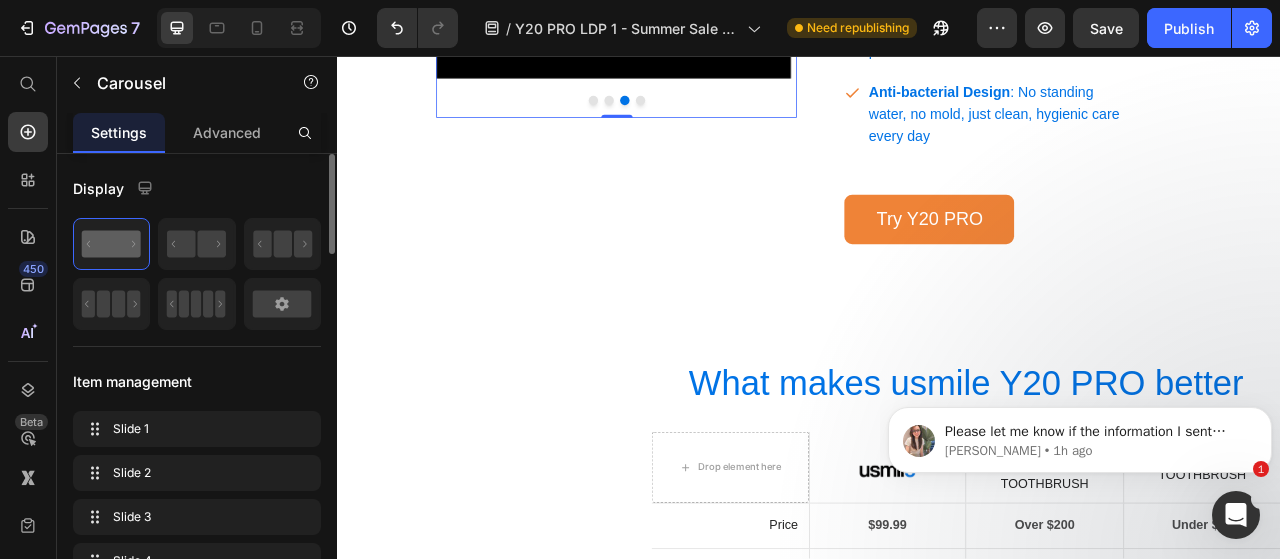 scroll, scrollTop: 3210, scrollLeft: 0, axis: vertical 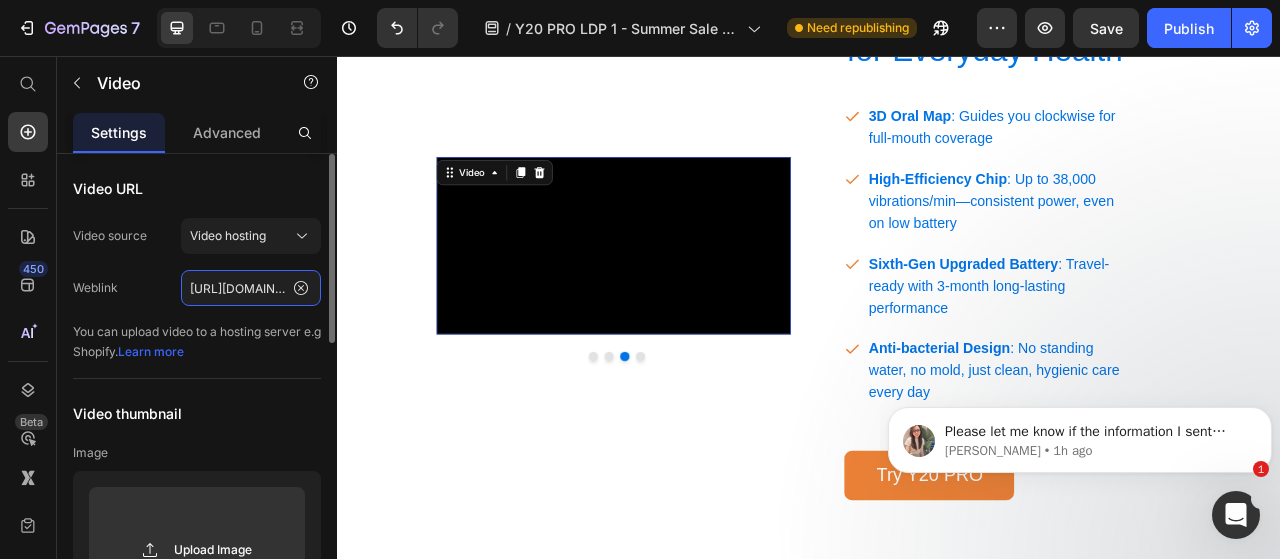 click on "https://cdn.shopify.com/videos/c/o/v/cb986692636b4999b947114a7a3634c1.mp4" 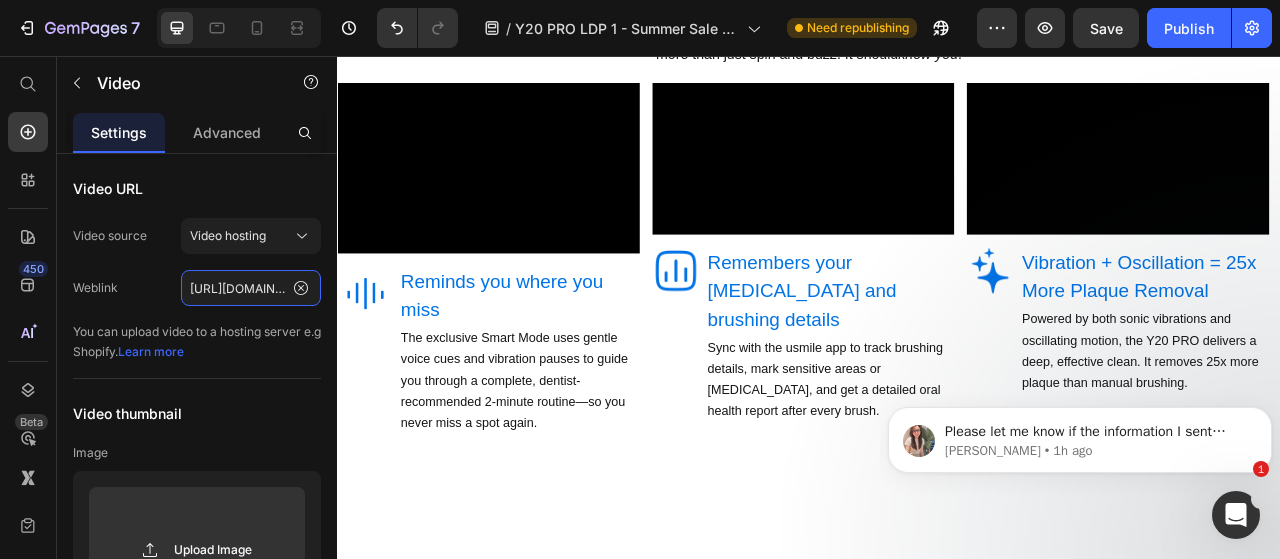 scroll, scrollTop: 980, scrollLeft: 0, axis: vertical 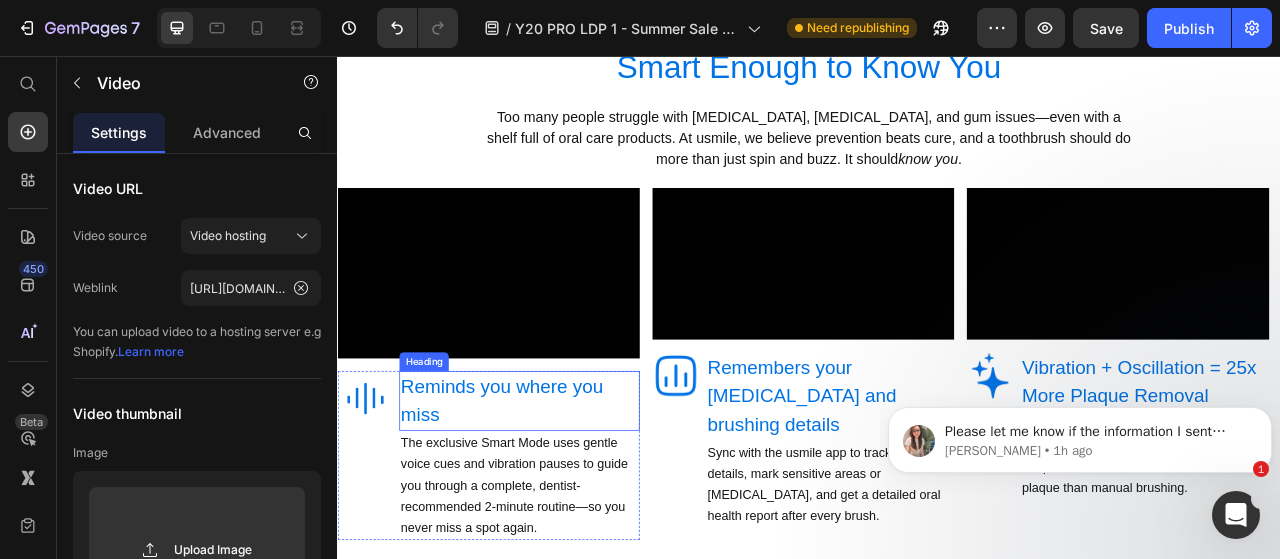 click on "Reminds you where you miss" at bounding box center [568, 496] 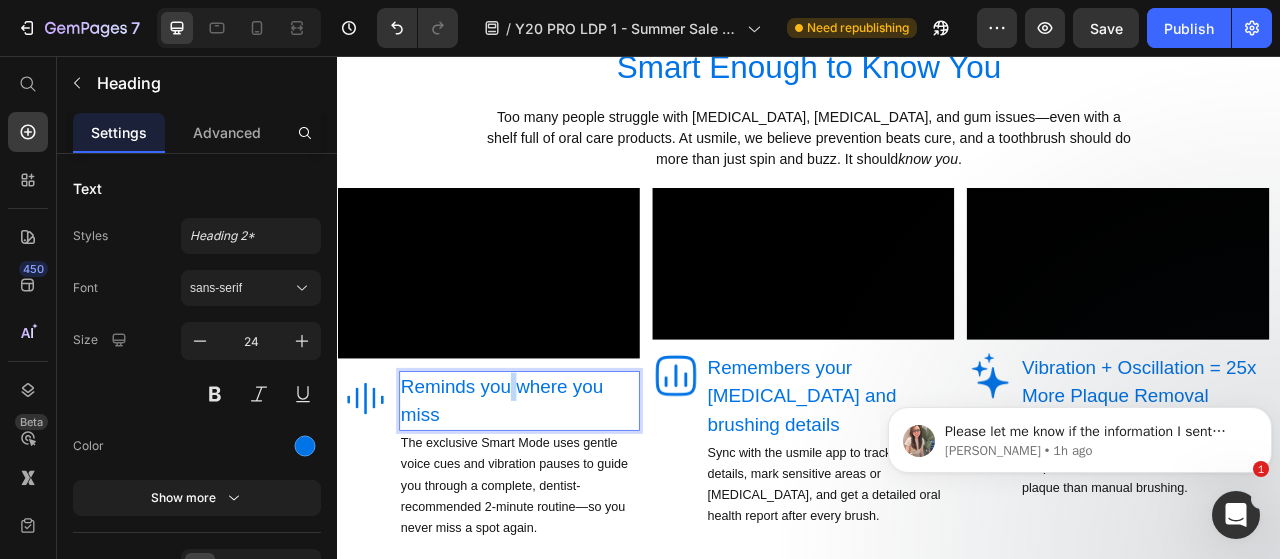 click on "Reminds you where you miss" at bounding box center [568, 496] 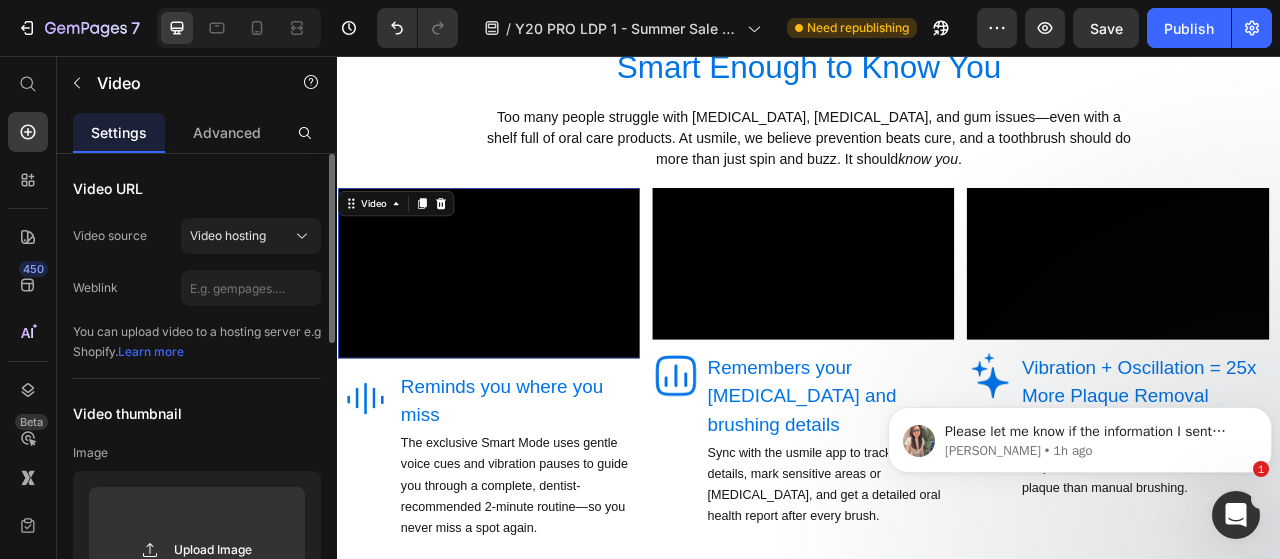 scroll, scrollTop: 72, scrollLeft: 0, axis: vertical 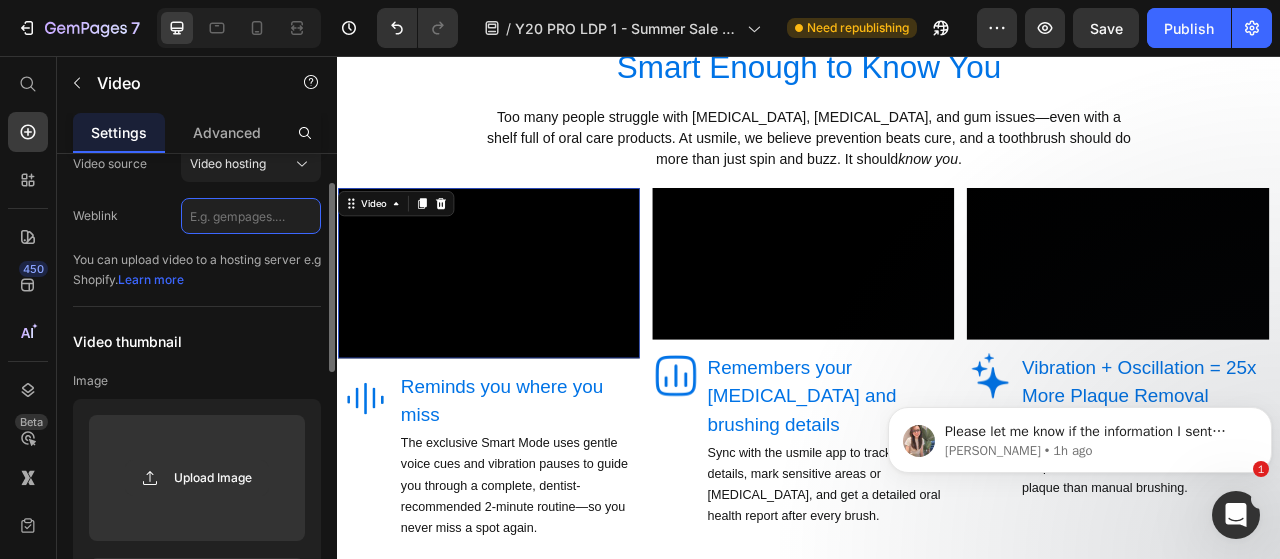 click 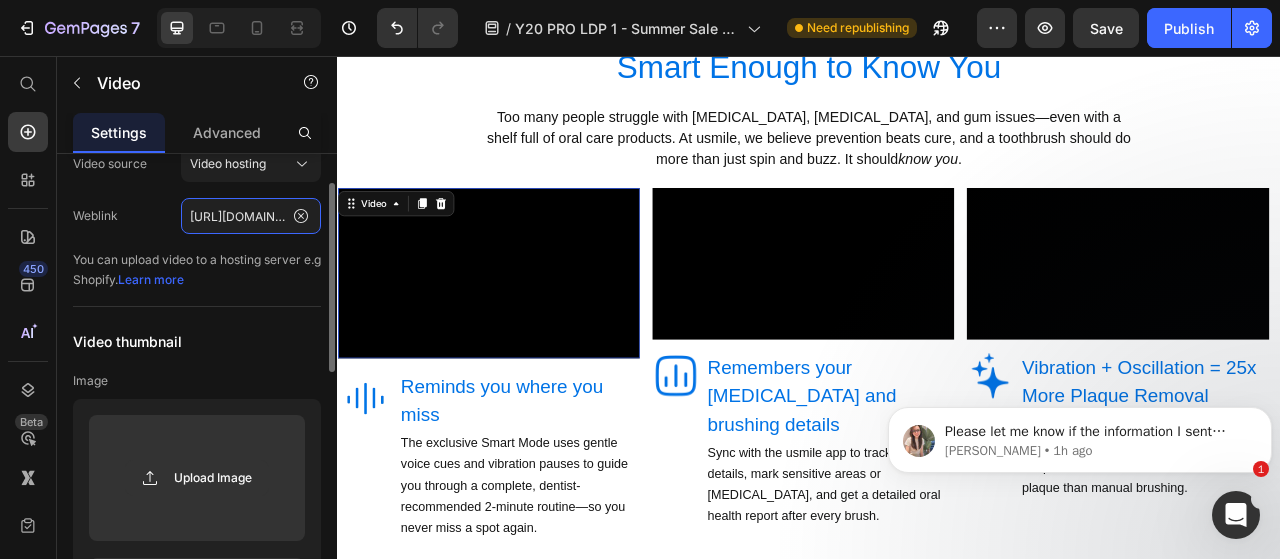 scroll, scrollTop: 0, scrollLeft: 371, axis: horizontal 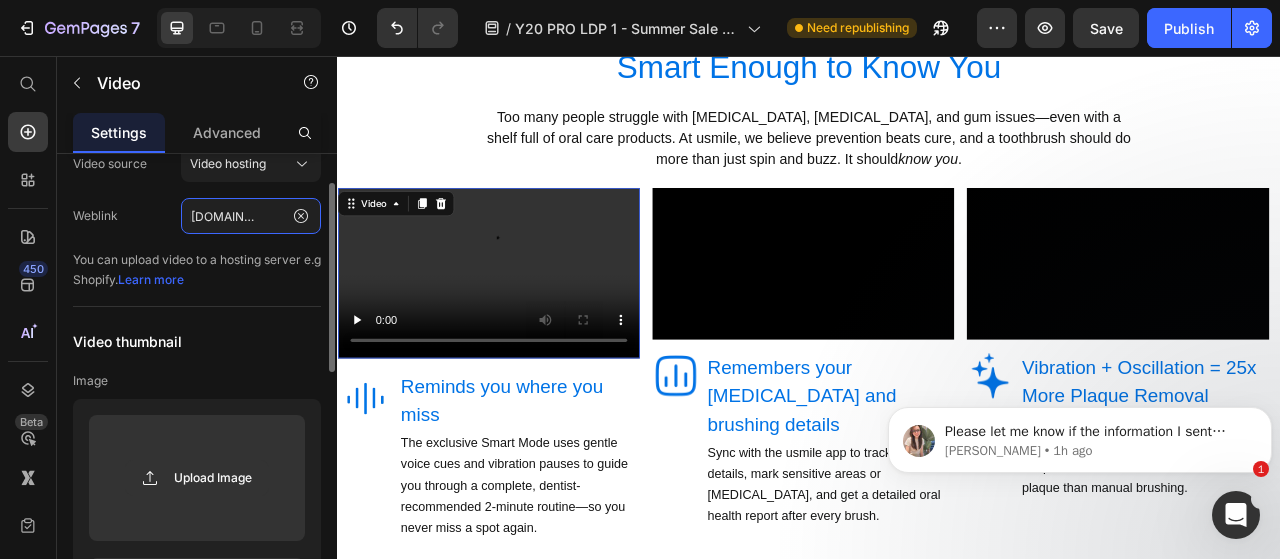 type on "https://cdn.shopify.com/videos/c/o/v/cb986692636b4999b947114a7a3634c1.mp4" 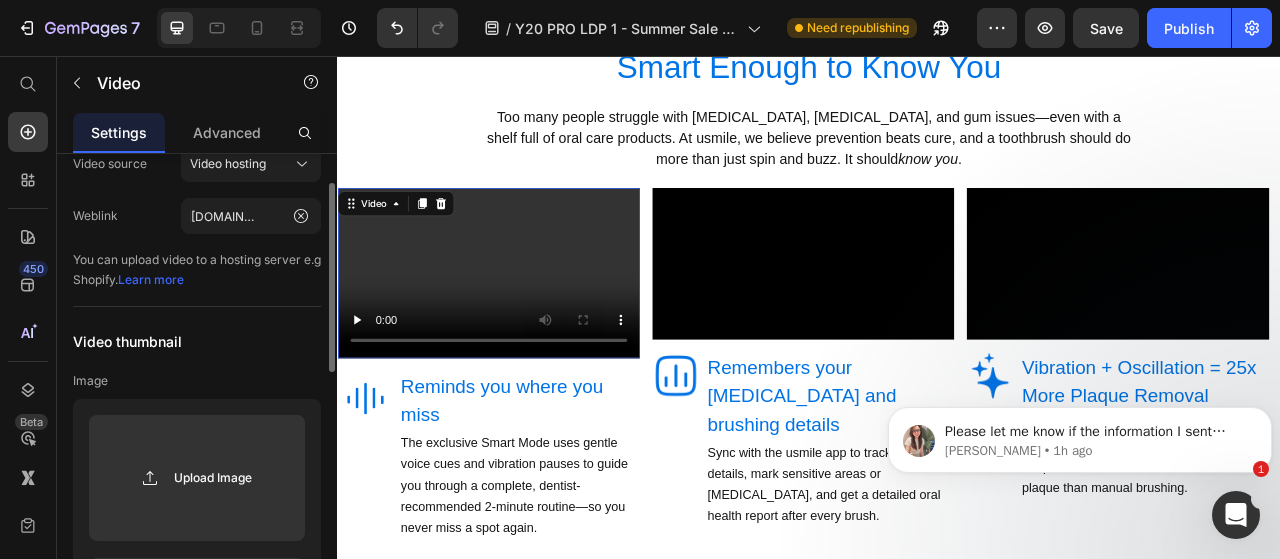 click on "Video thumbnail" at bounding box center (197, 341) 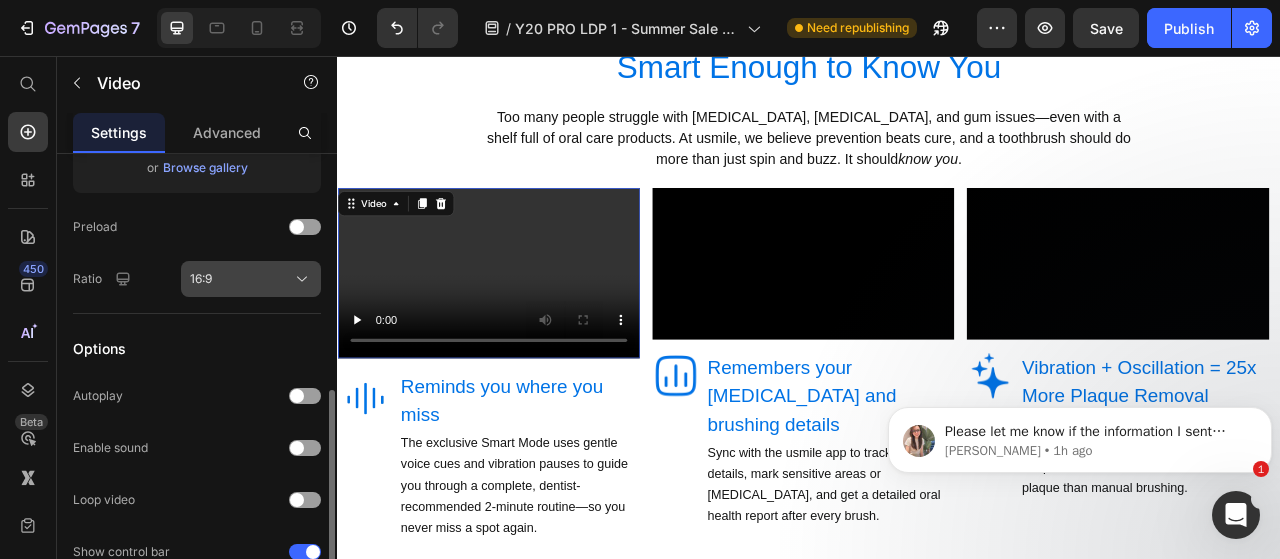 scroll, scrollTop: 532, scrollLeft: 0, axis: vertical 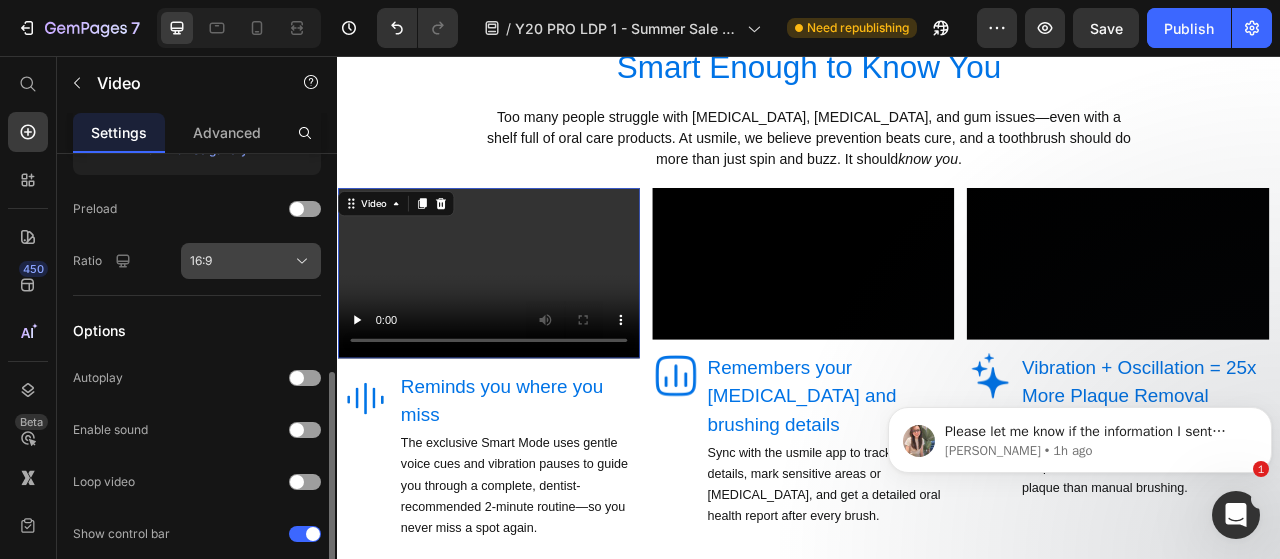click on "16:9" 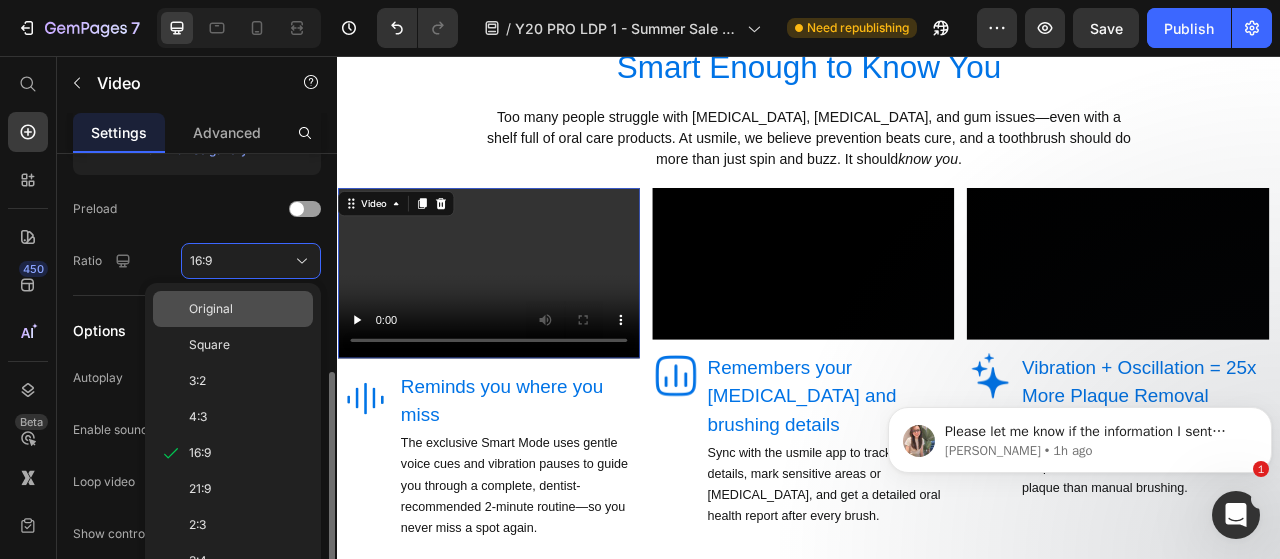click on "Original" at bounding box center (247, 309) 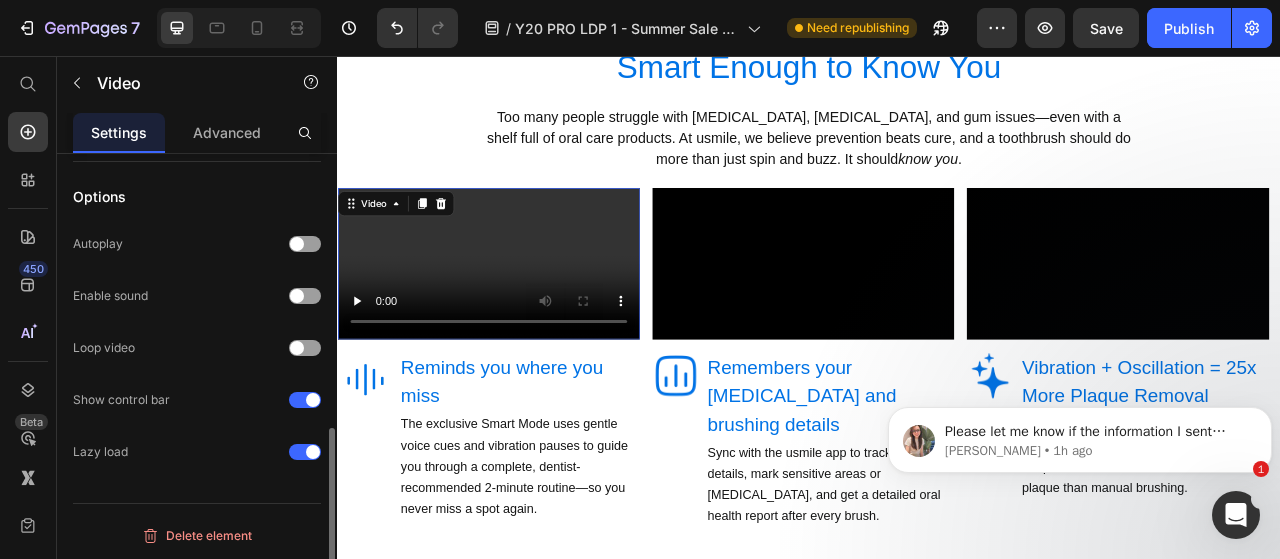 scroll, scrollTop: 666, scrollLeft: 0, axis: vertical 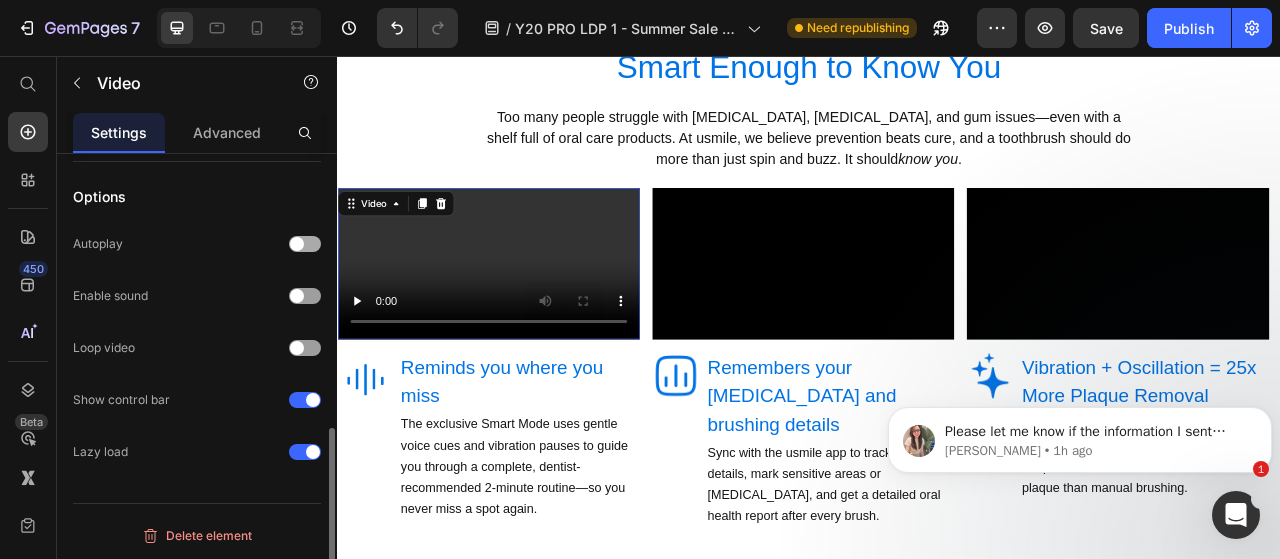 click on "Autoplay" 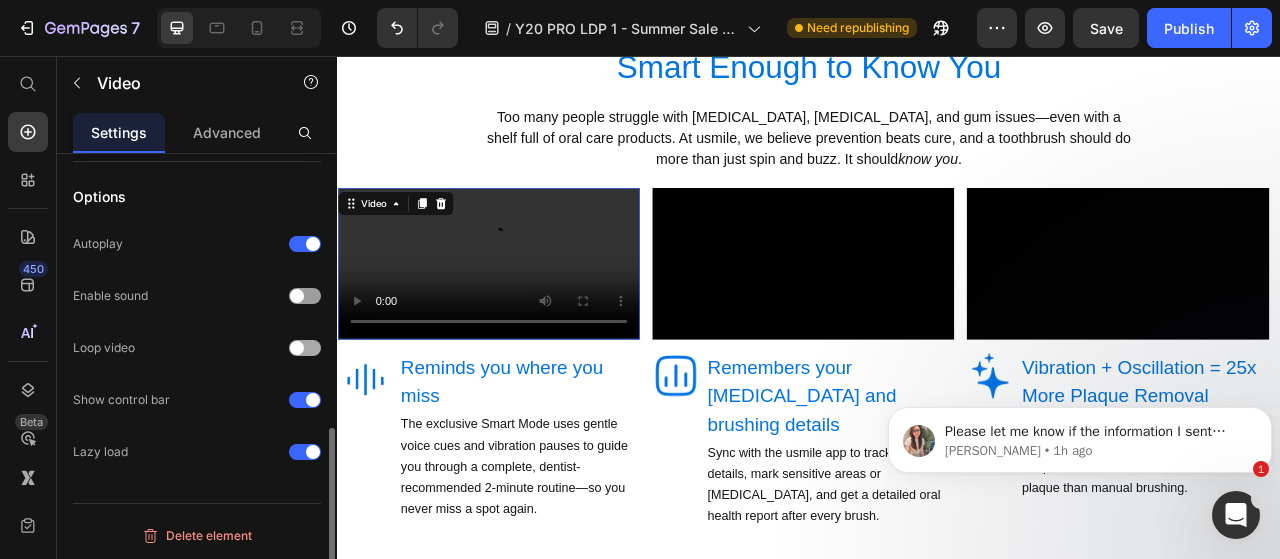 click at bounding box center [305, 348] 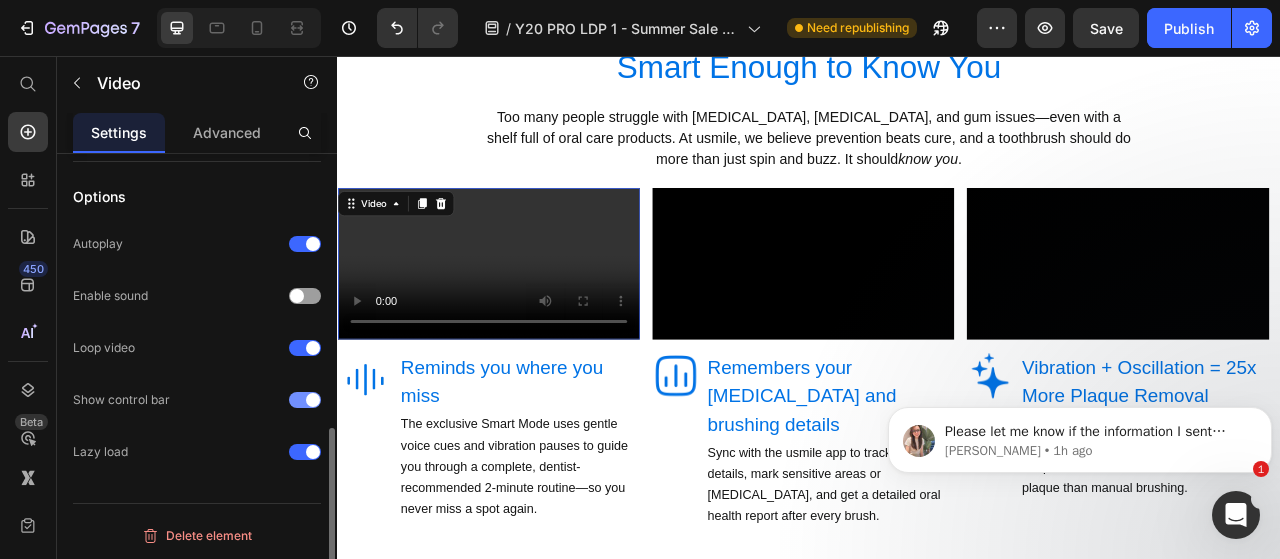 click at bounding box center (313, 400) 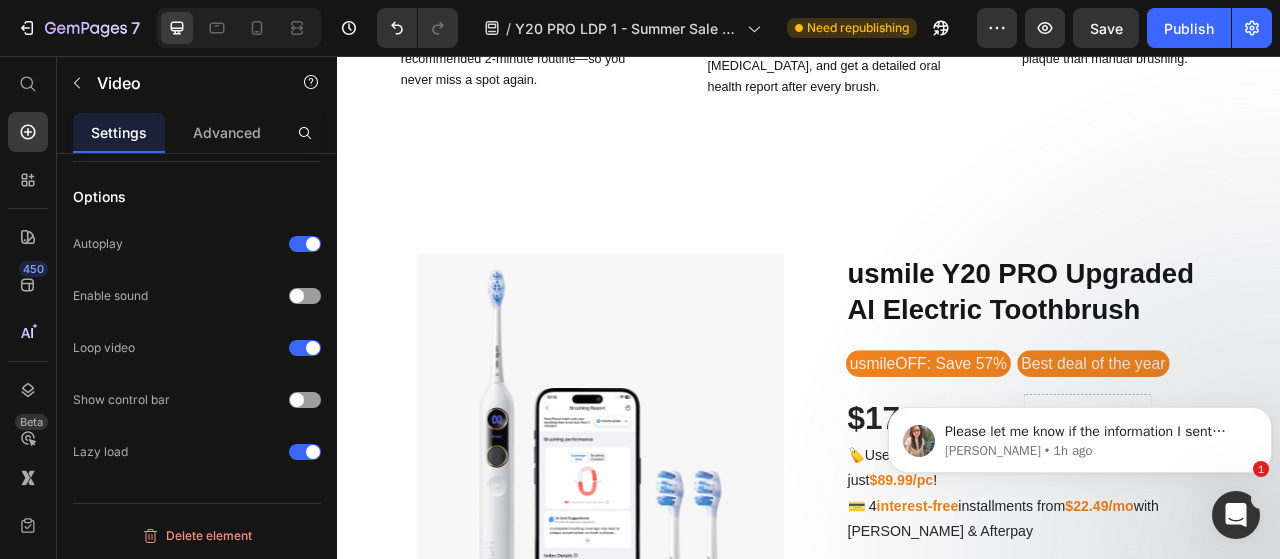 scroll, scrollTop: 1532, scrollLeft: 0, axis: vertical 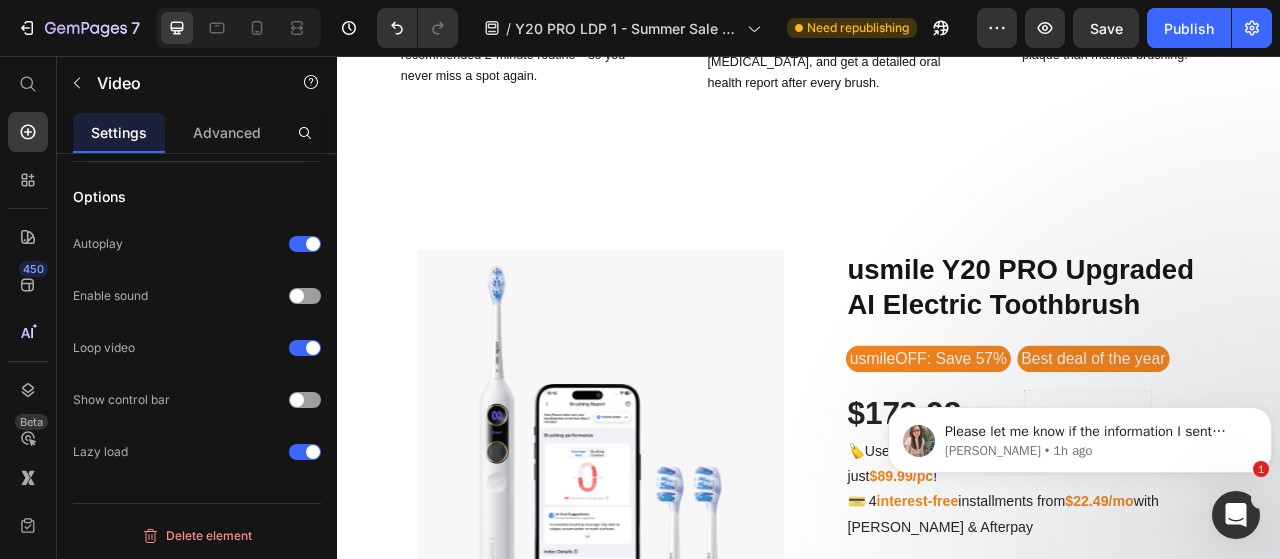 click on "The Electric Toothbrush that is  Smart Enough to Know You Heading Too many people struggle with cavities, tartar, and gum issues—even with a shelf full of oral care products. At usmile, we believe prevention beats cure, and a toothbrush should do more than just spin and buzz. It should  know you . Text Block Row Video   16 Image Reminds you where you miss Heading The exclusive Smart Mode uses gentle voice cues and vibration pauses to guide you through a complete, dentist-recommended 2-minute routine—so you never miss a spot again. Text Block Row Video Image Remembers your cavities and brushing details Heading Sync with the usmile app to track brushing details, mark sensitive areas or cavities, and get a detailed oral health report after every brush. Text Block Row Video Image Vibration + Oscillation = 25x More Plaque Removal Heading Powered by both sonic vibrations and oscillating motion, the Y20 PRO delivers a deep, effective clean. It removes 25x more plaque than manual brushing. Text Block Row" at bounding box center [937, -211] 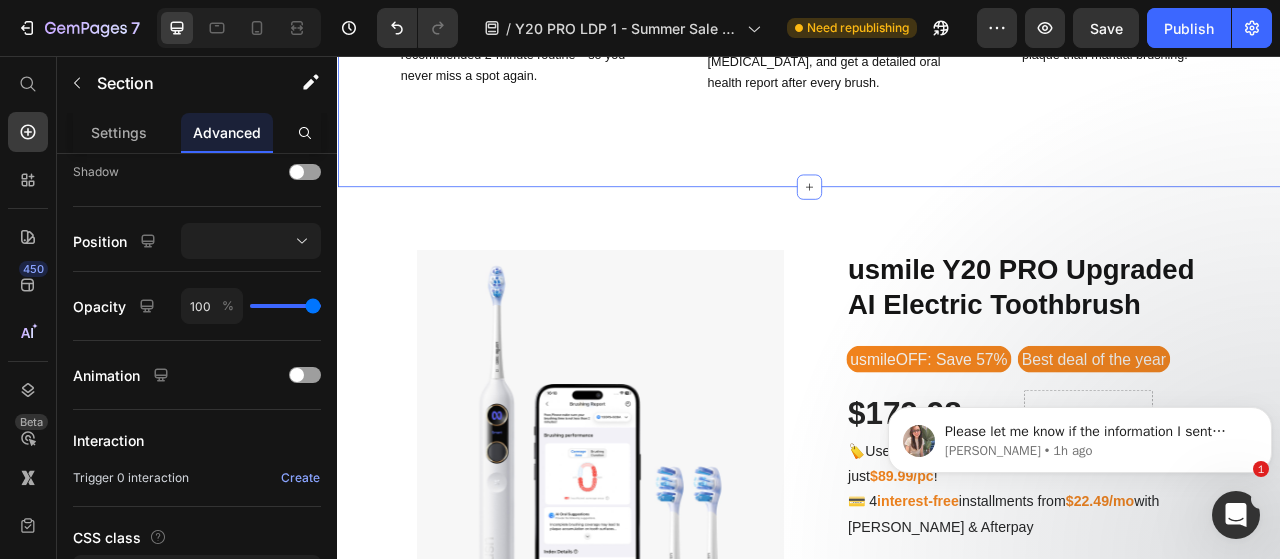 scroll, scrollTop: 0, scrollLeft: 0, axis: both 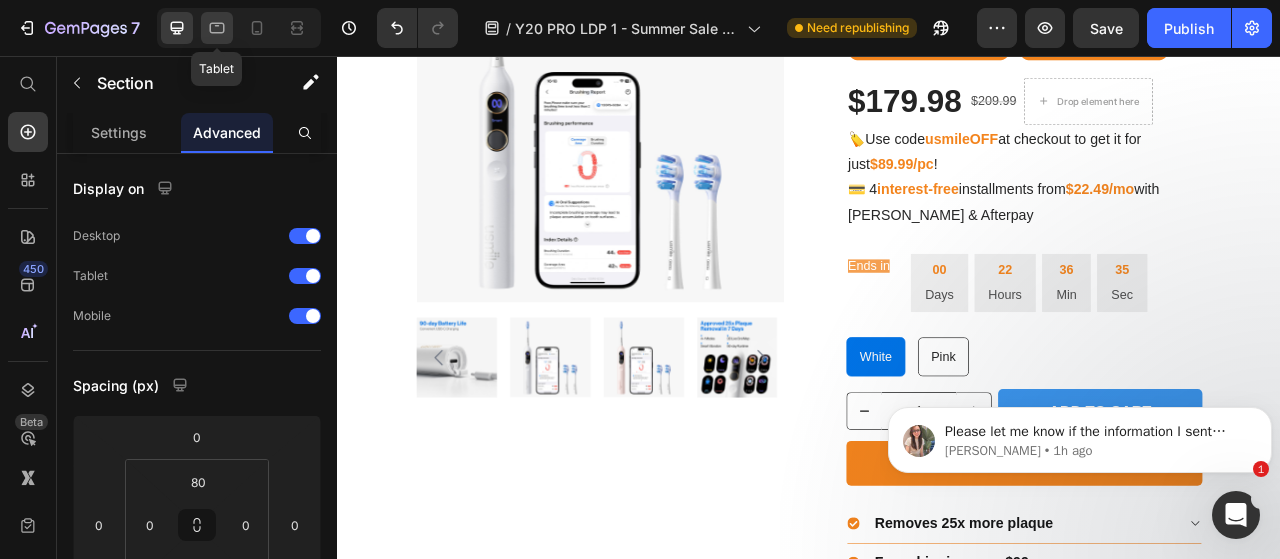 click 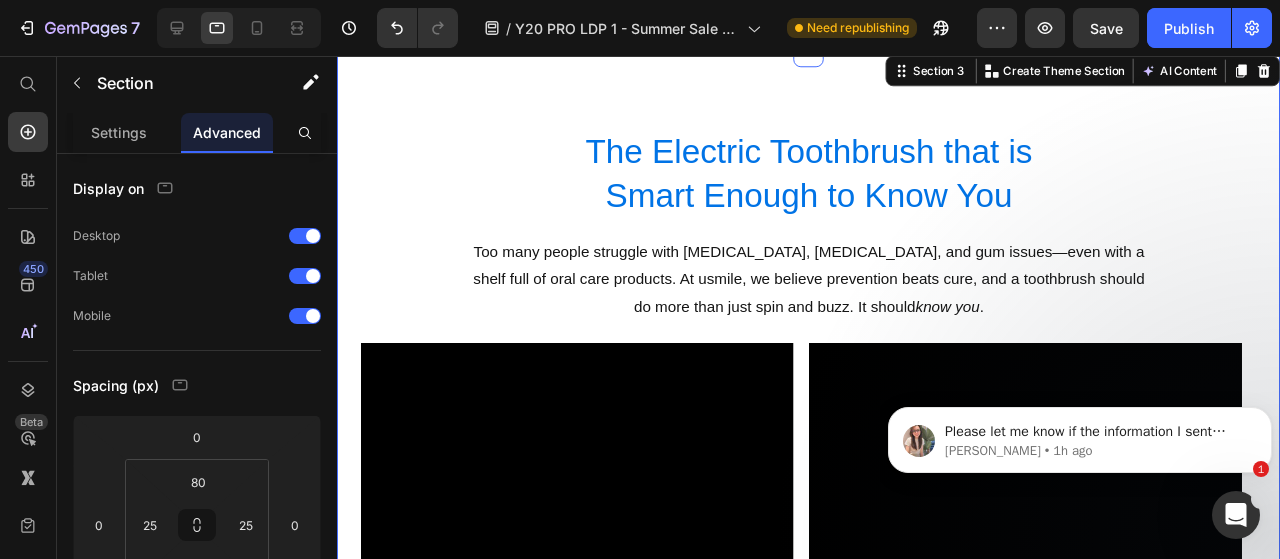 scroll, scrollTop: 1410, scrollLeft: 0, axis: vertical 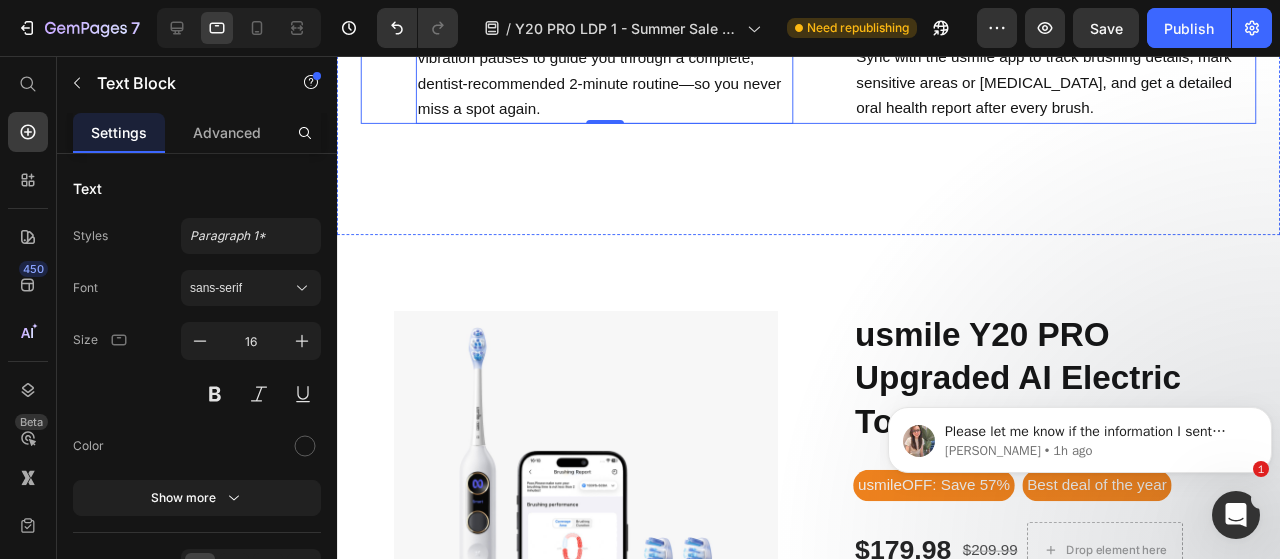 click on "Video Image Reminds you where you miss Heading The exclusive Smart Mode uses gentle voice cues and vibration pauses to guide you through a complete, dentist-recommended 2-minute routine—so you never miss a spot again. Text Block   0 Row Video Image Remembers your cavities and brushing details Heading Sync with the usmile app to track brushing details, mark sensitive areas or cavities, and get a detailed oral health report after every brush. Text Block Row Video Image Vibration + Oscillation = 25x More Plaque Removal Heading Powered by both sonic vibrations and oscillating motion, the Y20 PRO delivers a deep, effective clean. It removes 25x more plaque than manual brushing. Text Block Row Carousel" at bounding box center (833, -66) 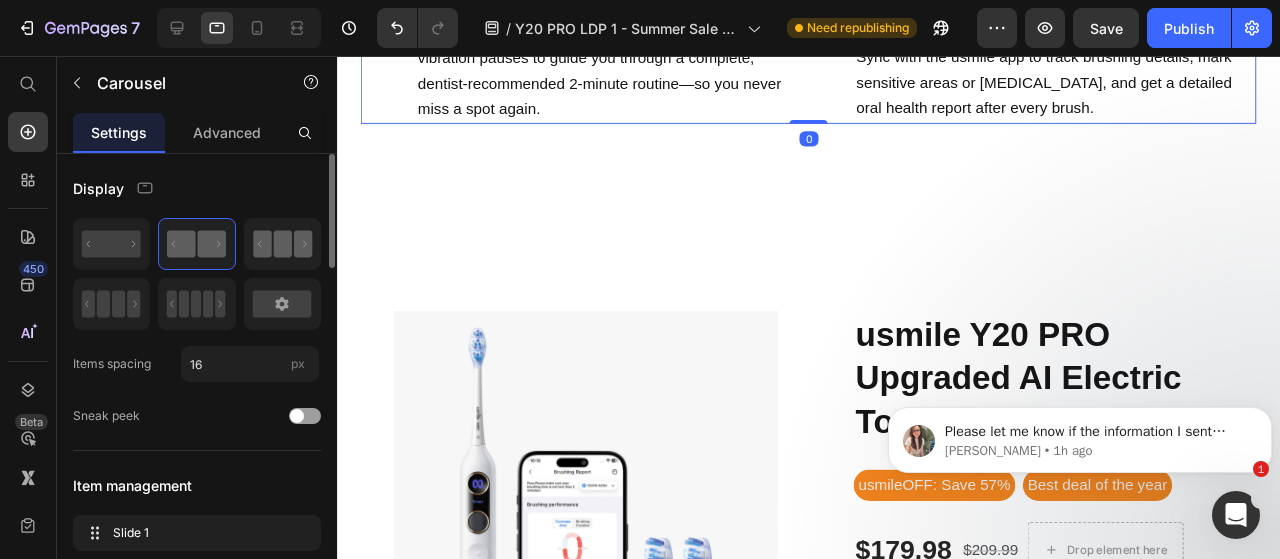 click 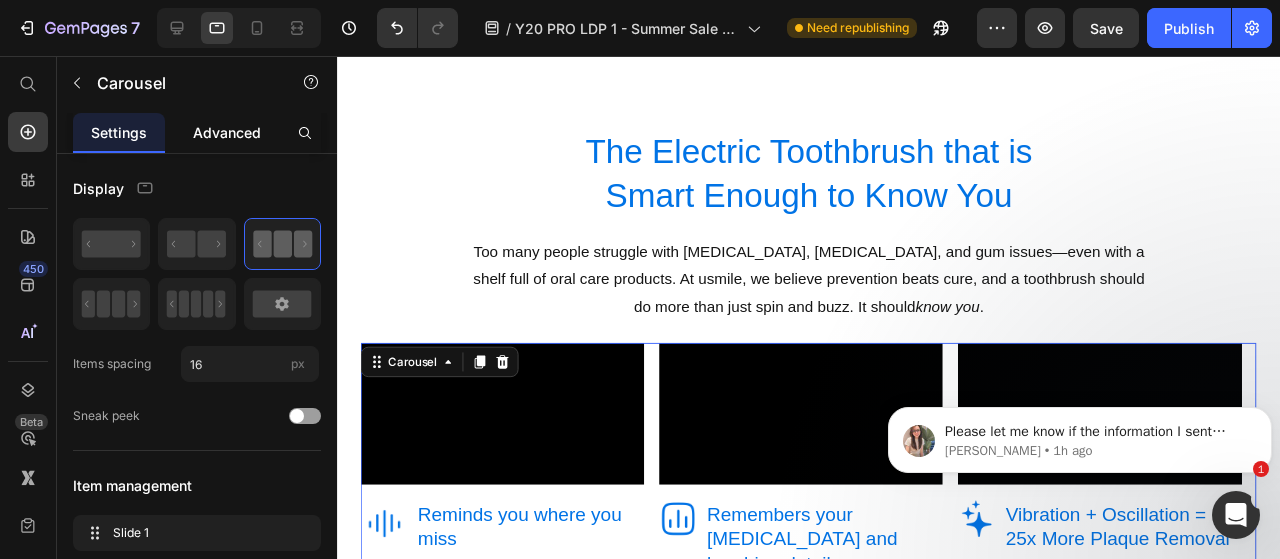 scroll, scrollTop: 1036, scrollLeft: 0, axis: vertical 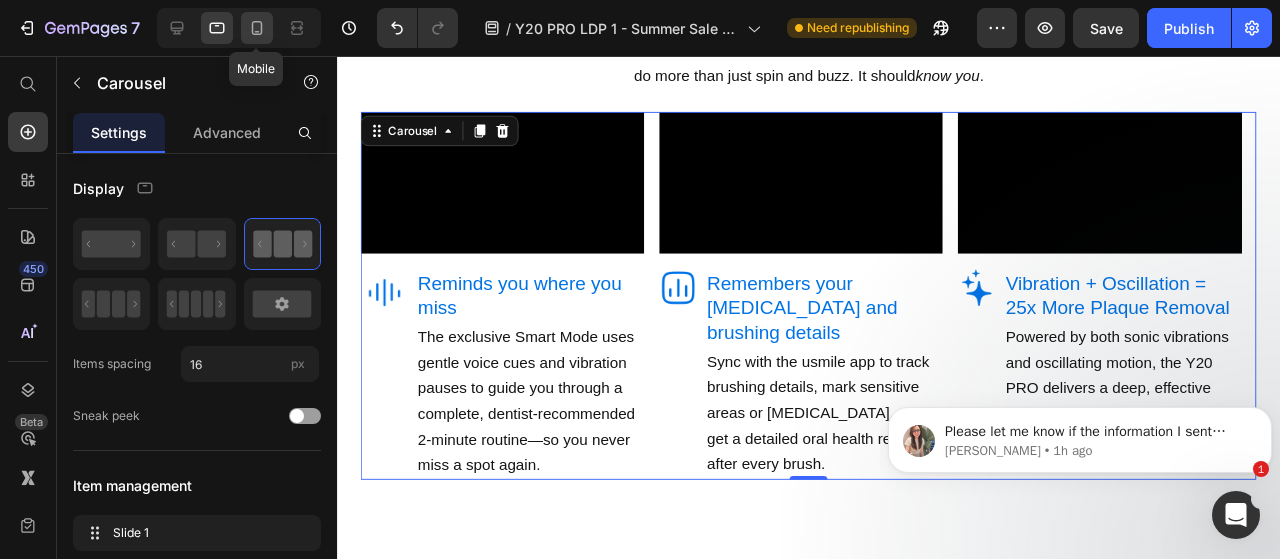 click 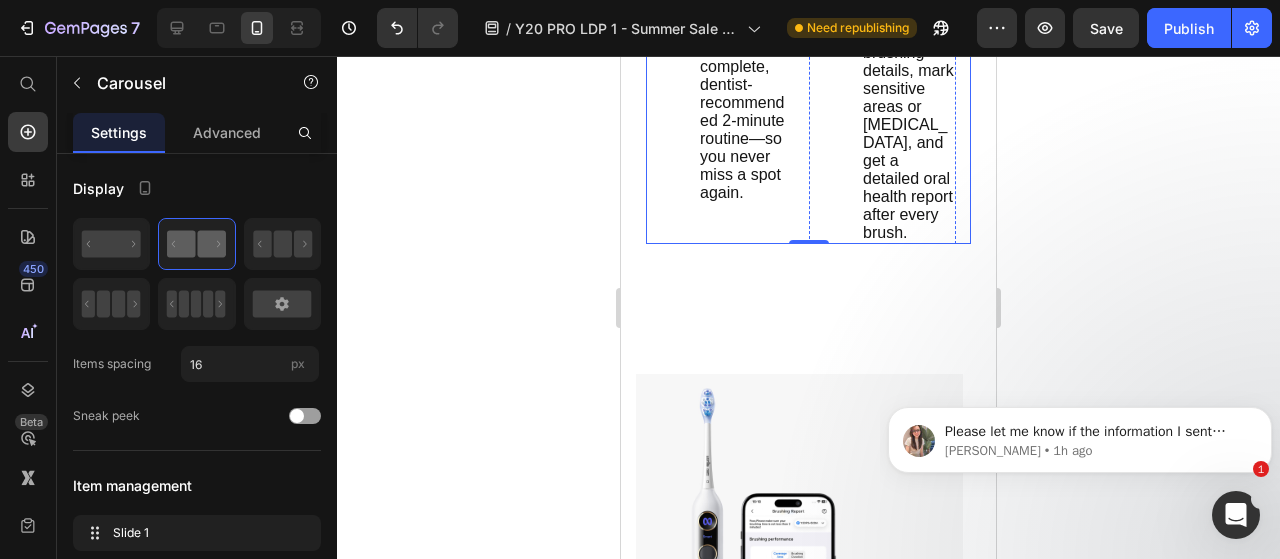 scroll, scrollTop: 1848, scrollLeft: 0, axis: vertical 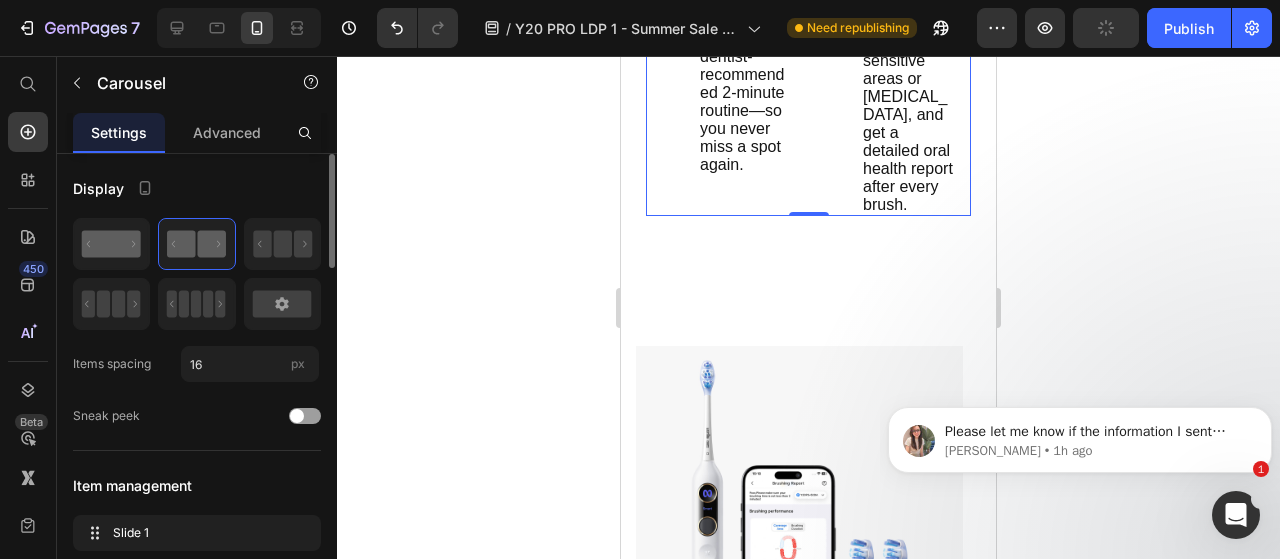 click 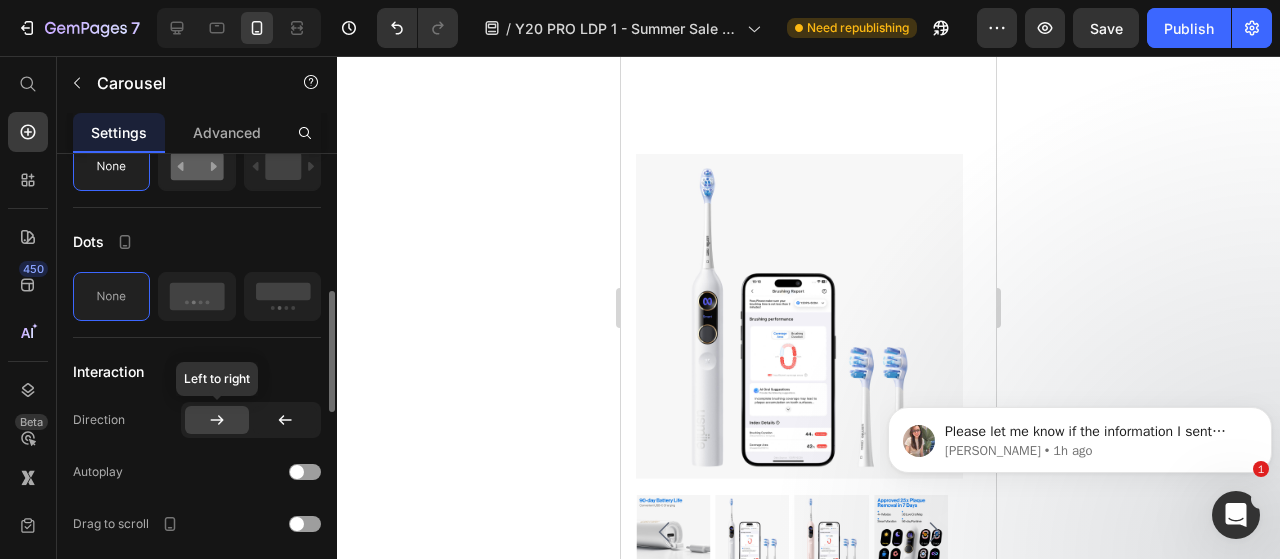 scroll, scrollTop: 598, scrollLeft: 0, axis: vertical 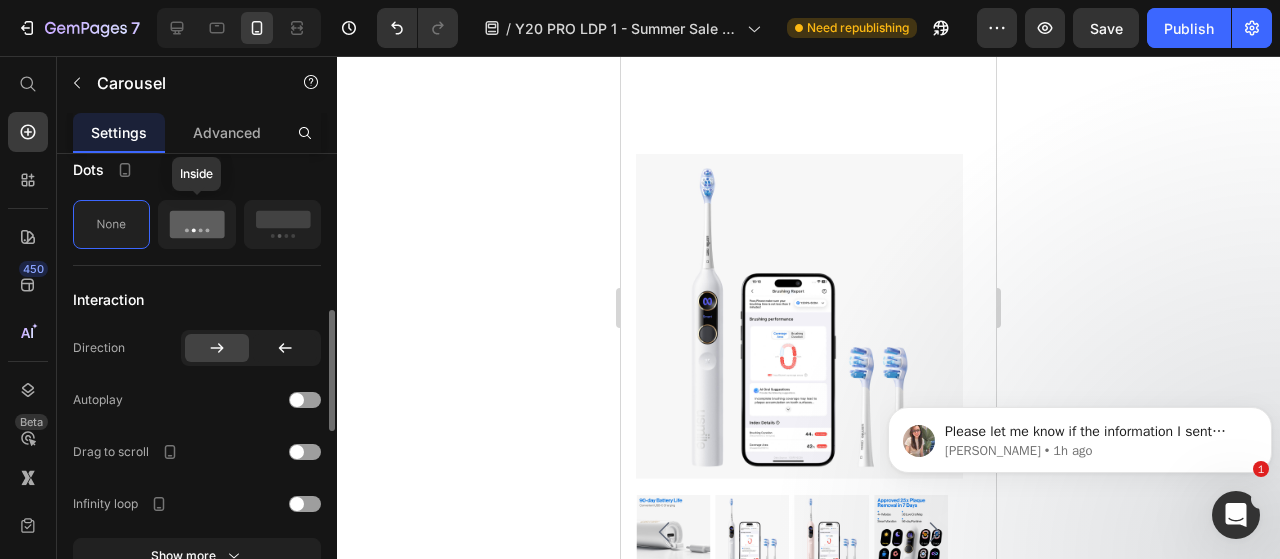click 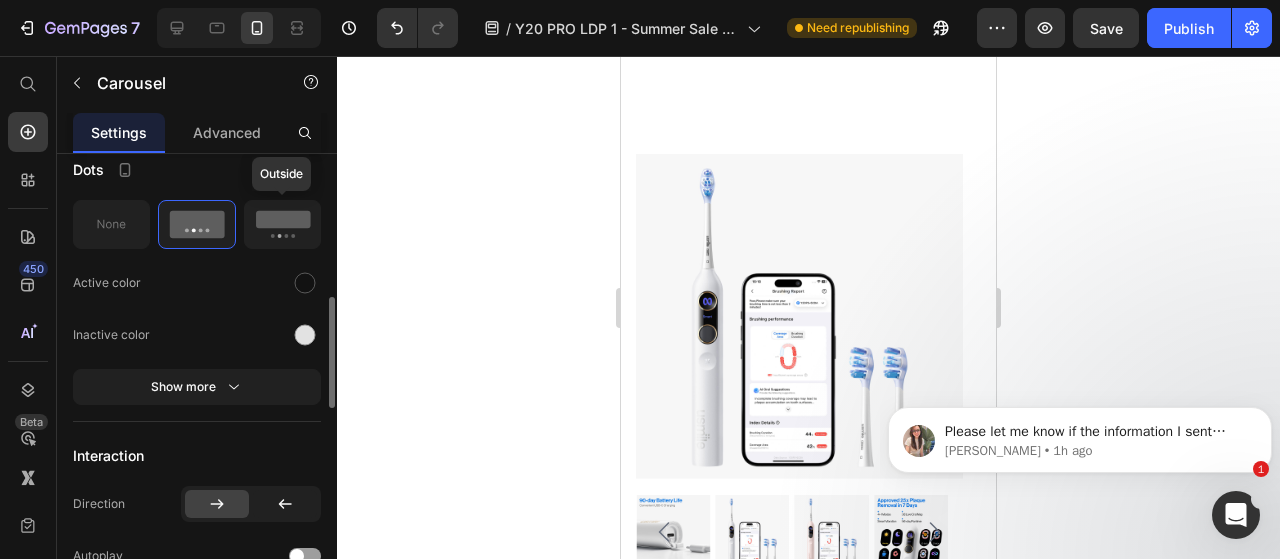 click 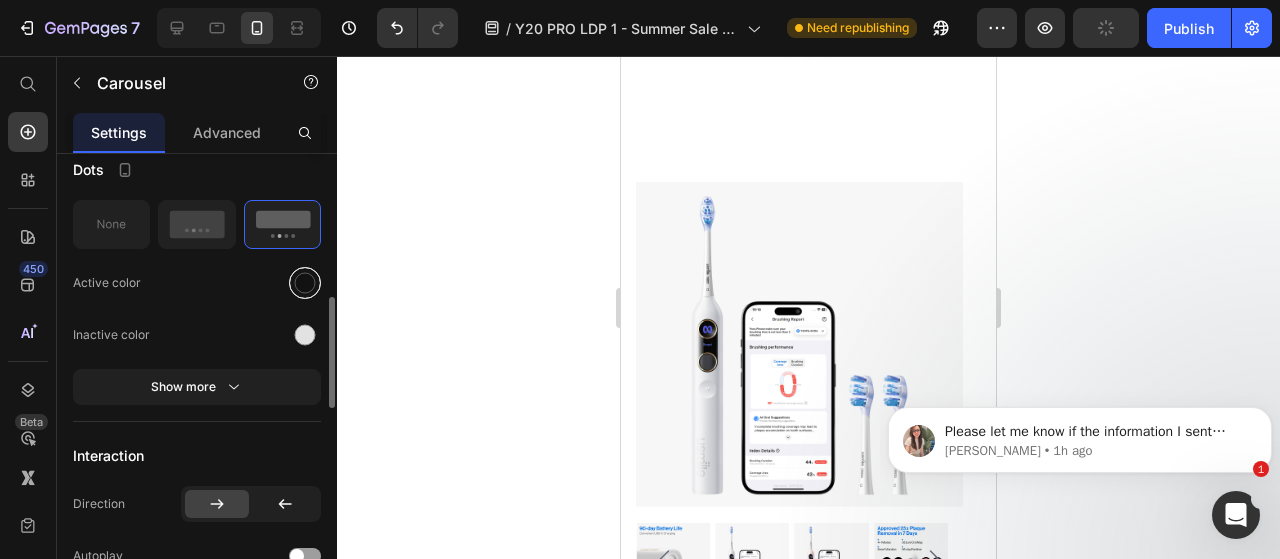 click at bounding box center (305, 283) 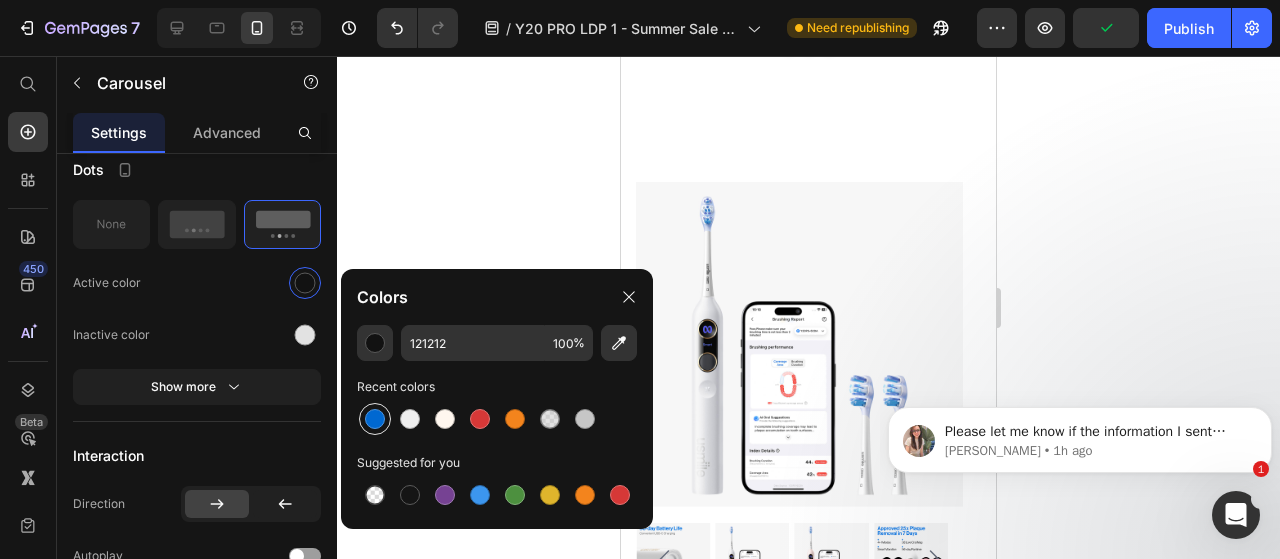click at bounding box center (375, 419) 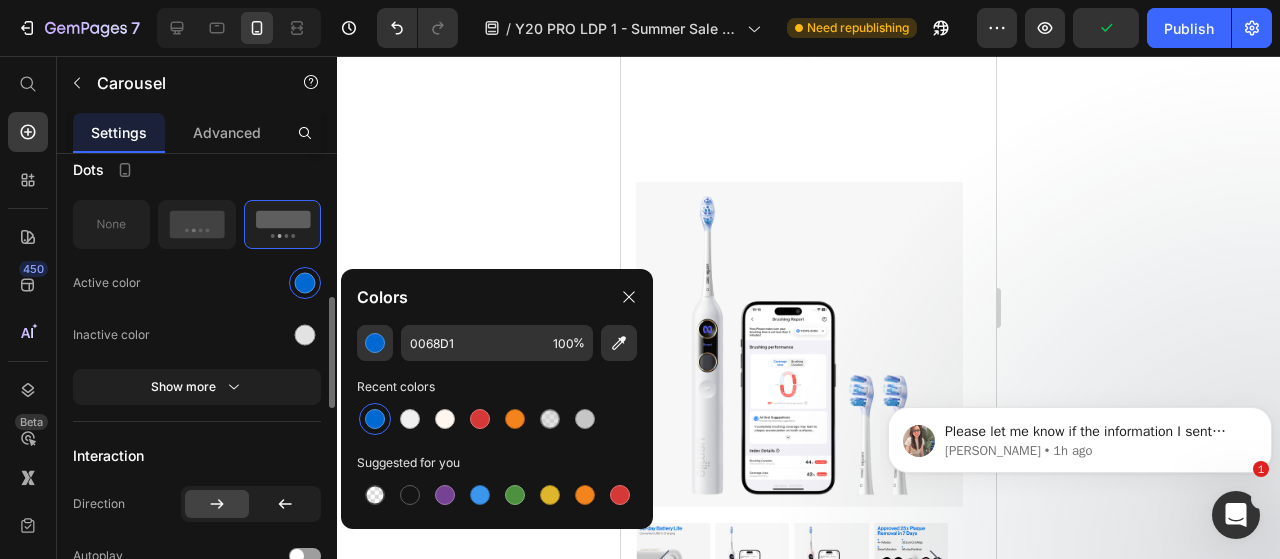 click on "Interaction" at bounding box center (197, 456) 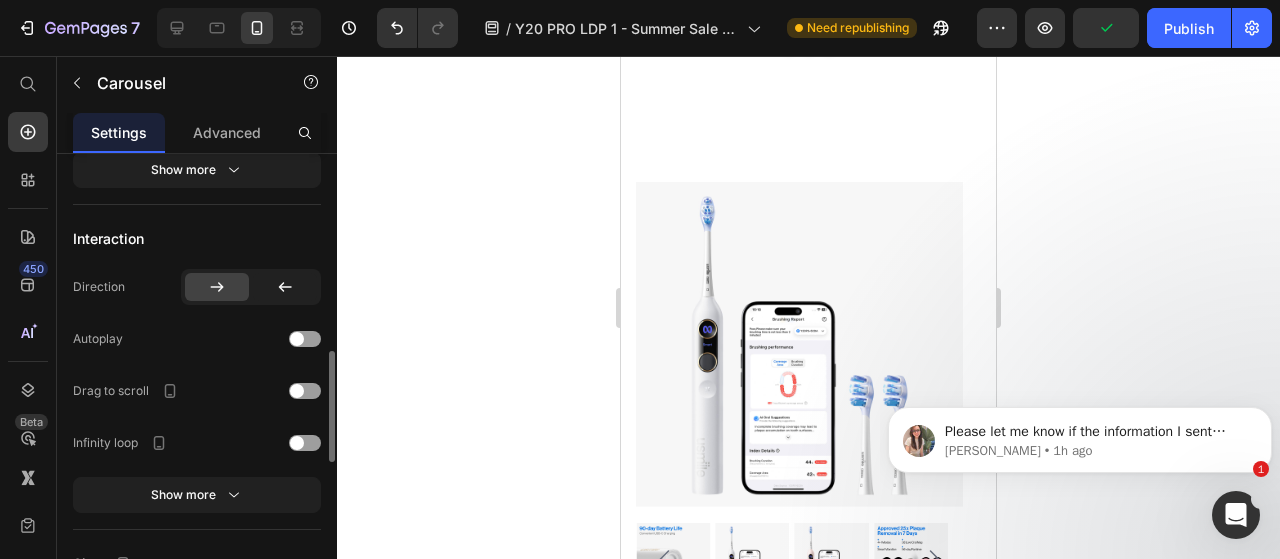 scroll, scrollTop: 816, scrollLeft: 0, axis: vertical 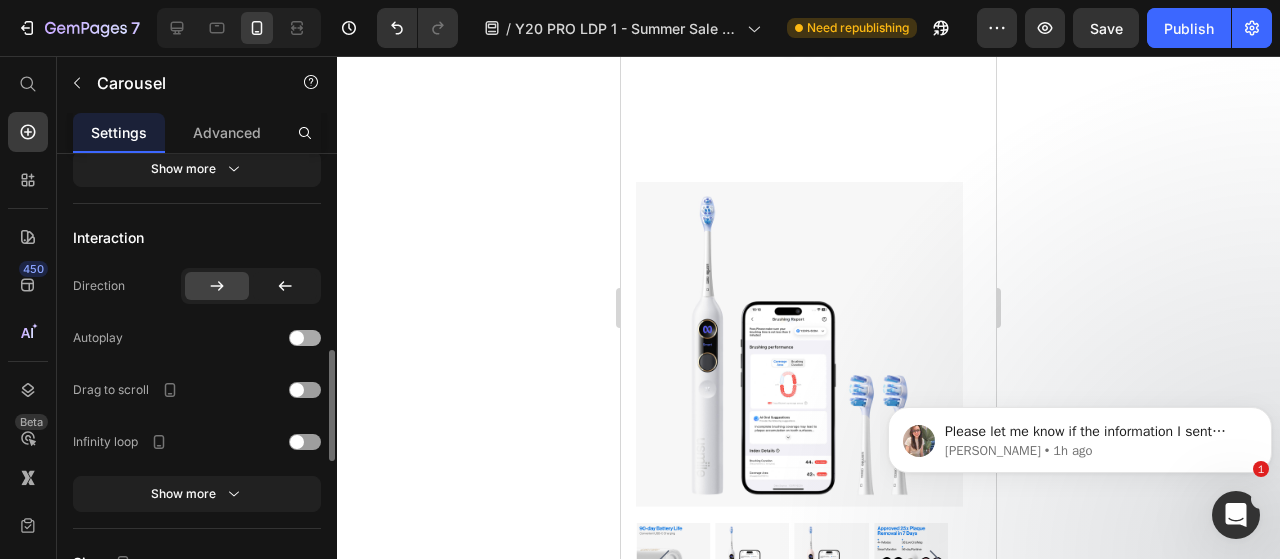 click on "Autoplay" 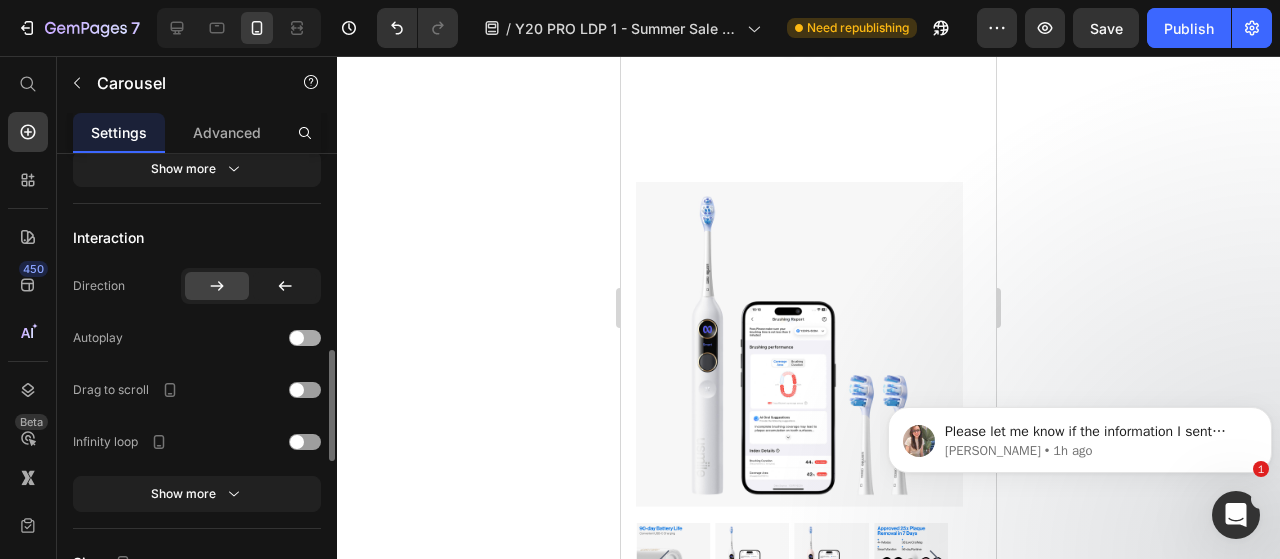 click at bounding box center [305, 338] 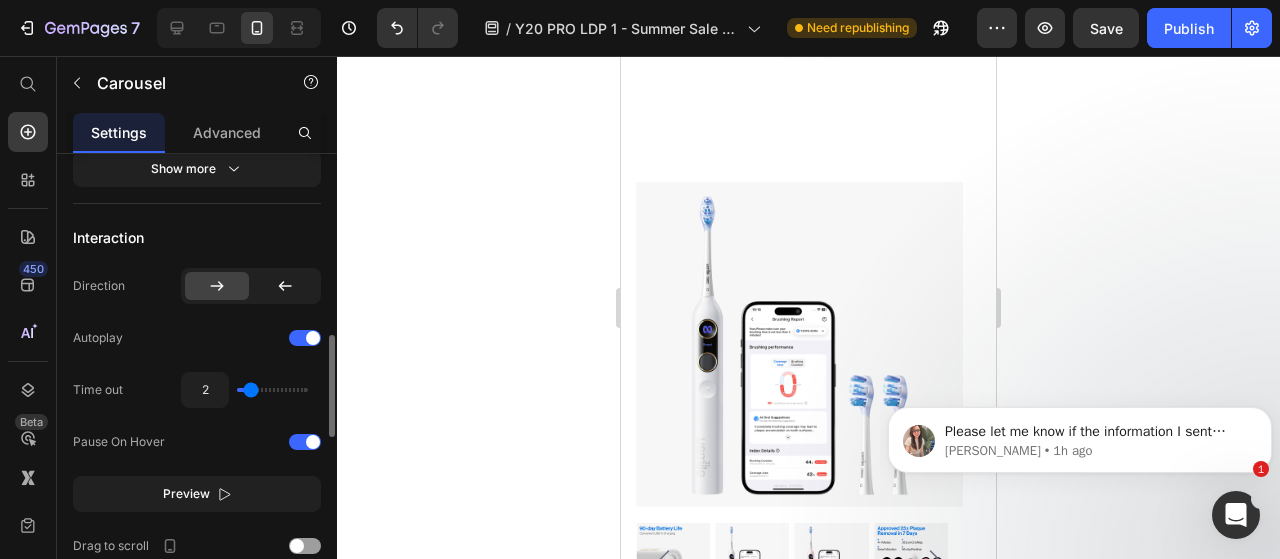 scroll, scrollTop: 938, scrollLeft: 0, axis: vertical 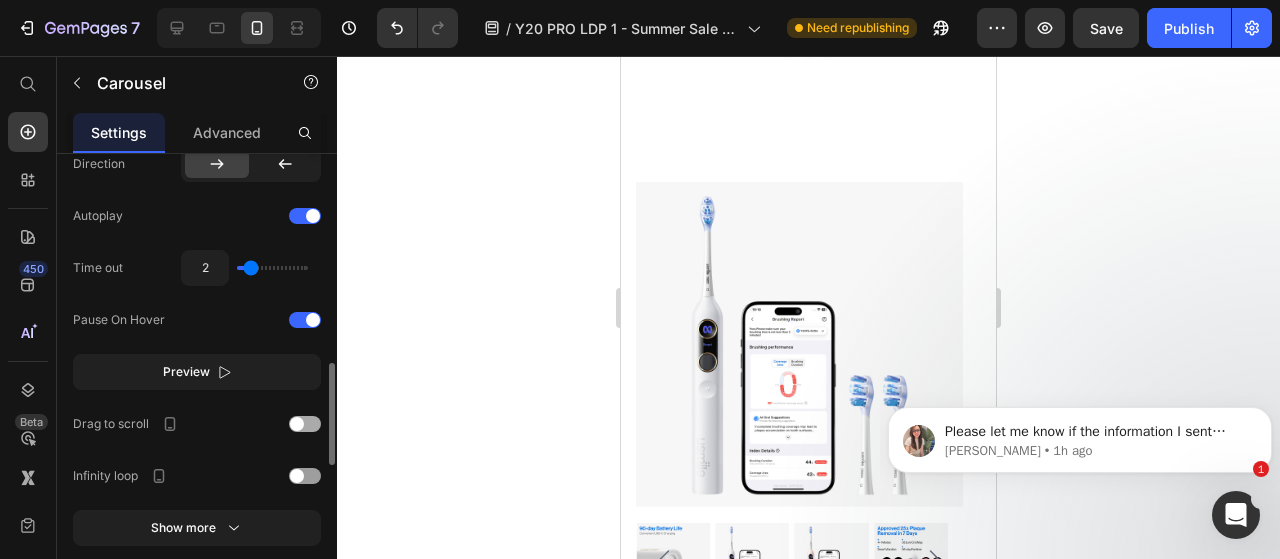 click on "Drag to scroll" 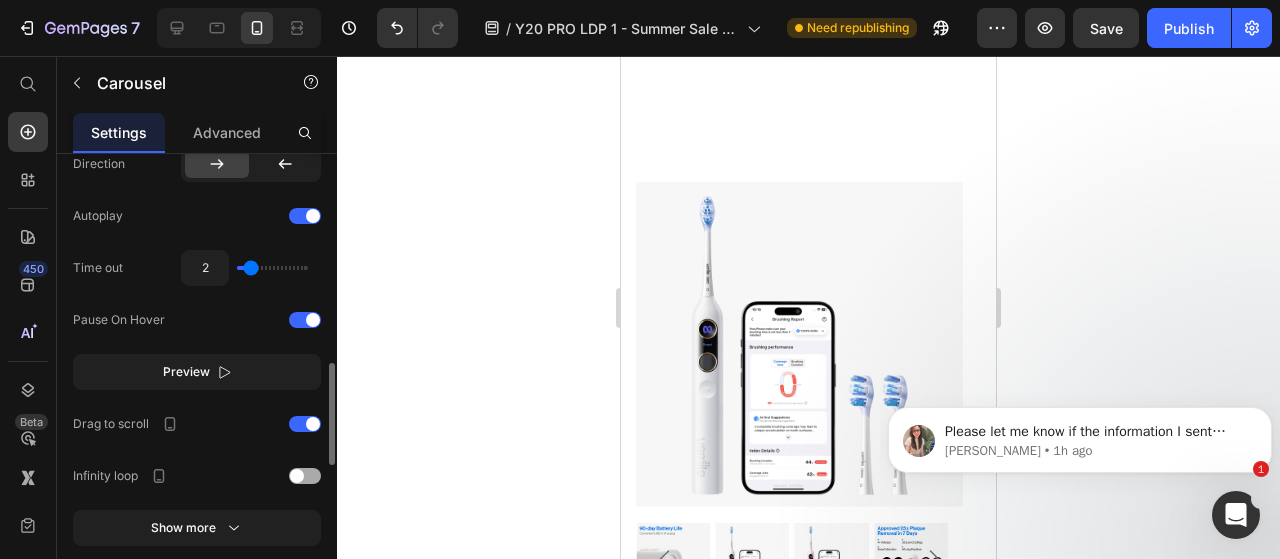 click at bounding box center (305, 476) 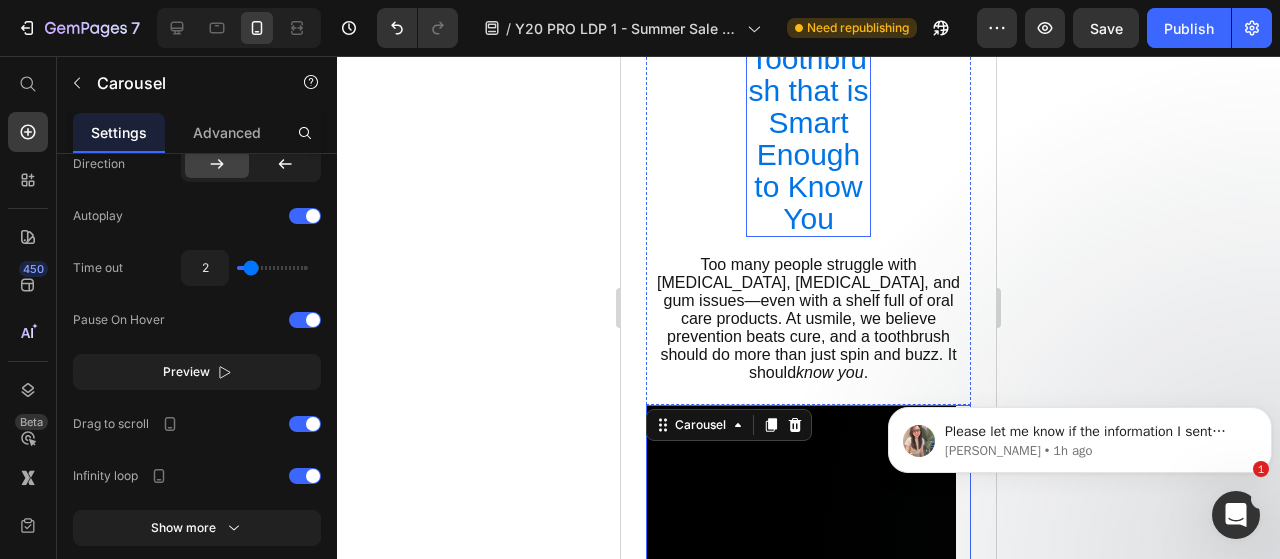 scroll, scrollTop: 1062, scrollLeft: 0, axis: vertical 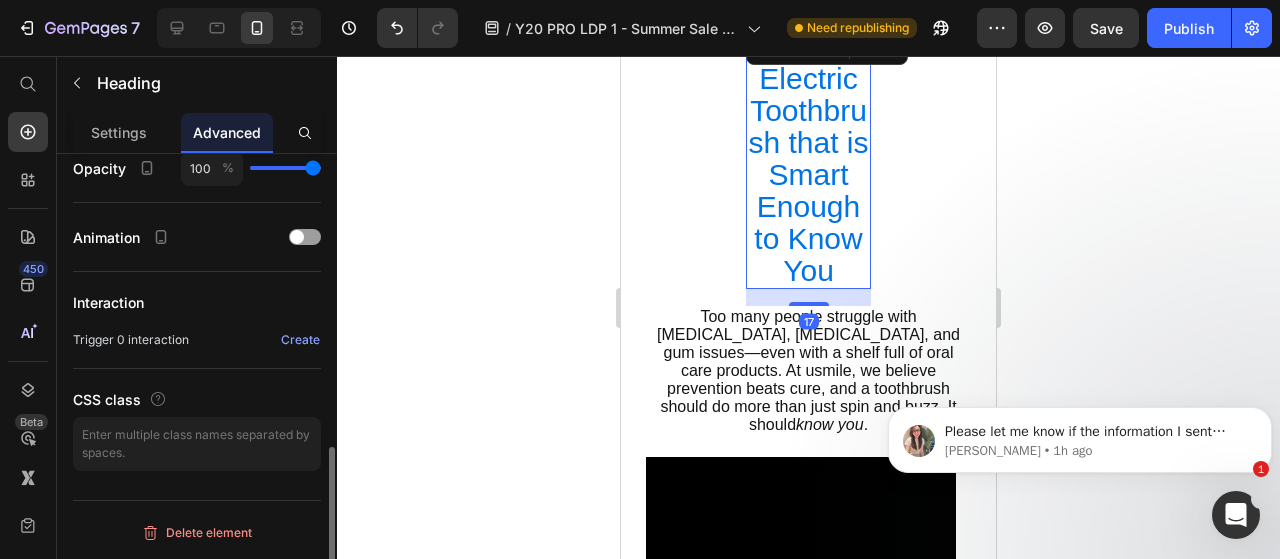 click on "The Electric Toothbrush that is  Smart Enough to Know You" at bounding box center [808, 159] 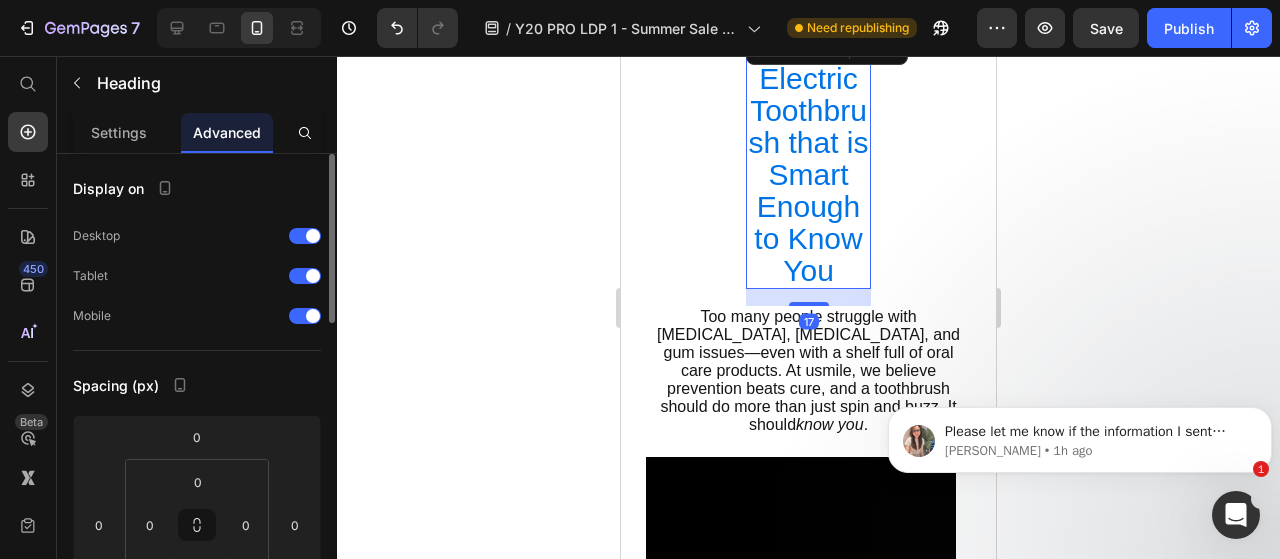 scroll, scrollTop: 108, scrollLeft: 0, axis: vertical 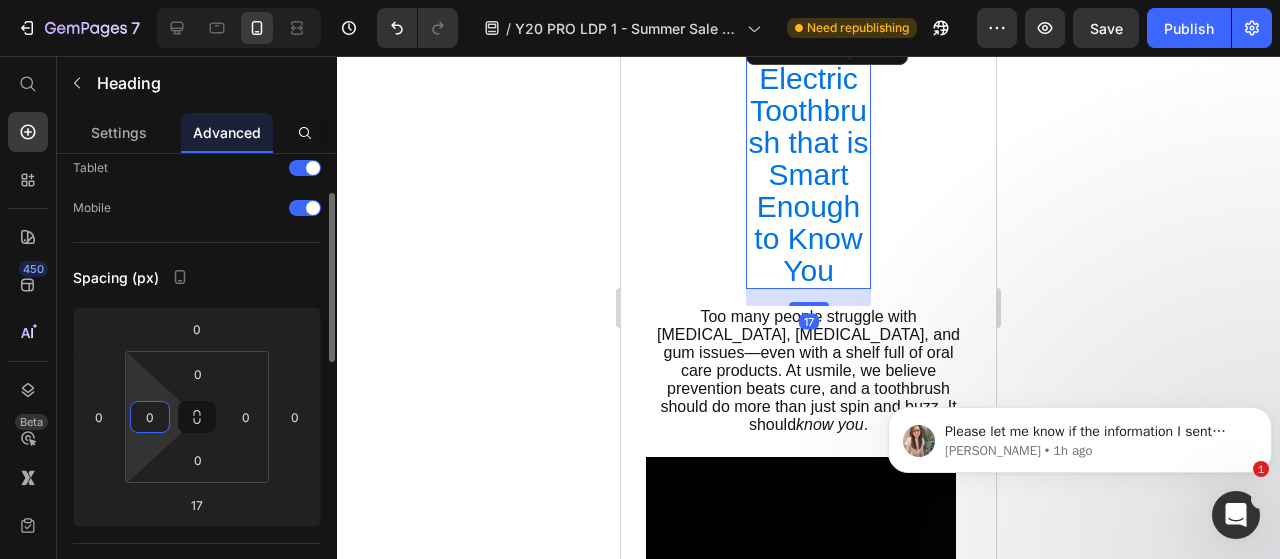 click on "0" at bounding box center [150, 417] 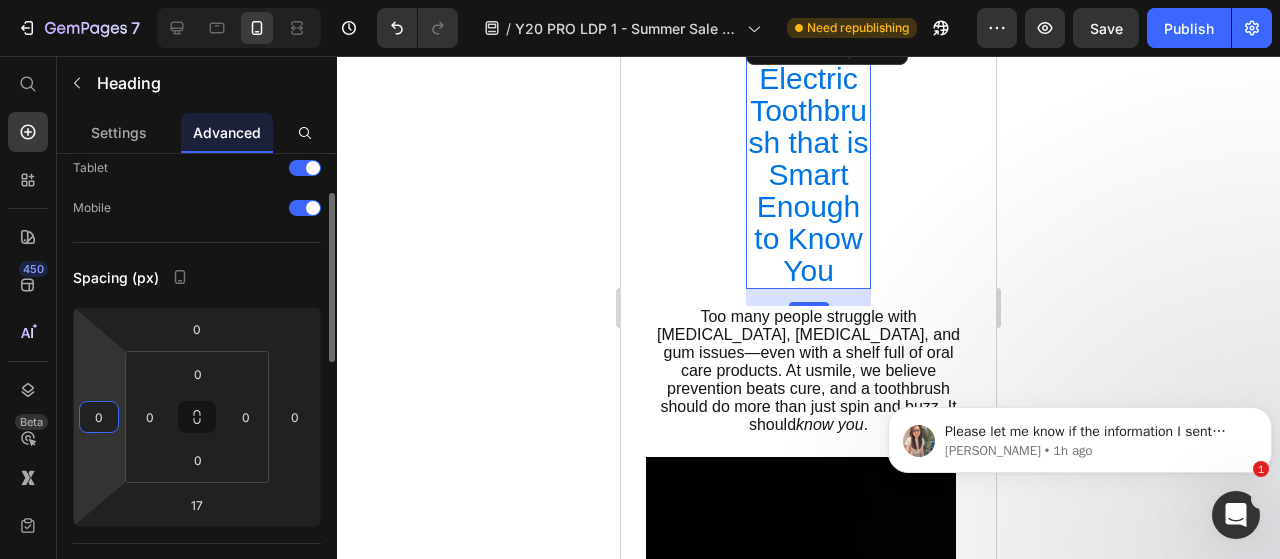click on "0" at bounding box center [99, 417] 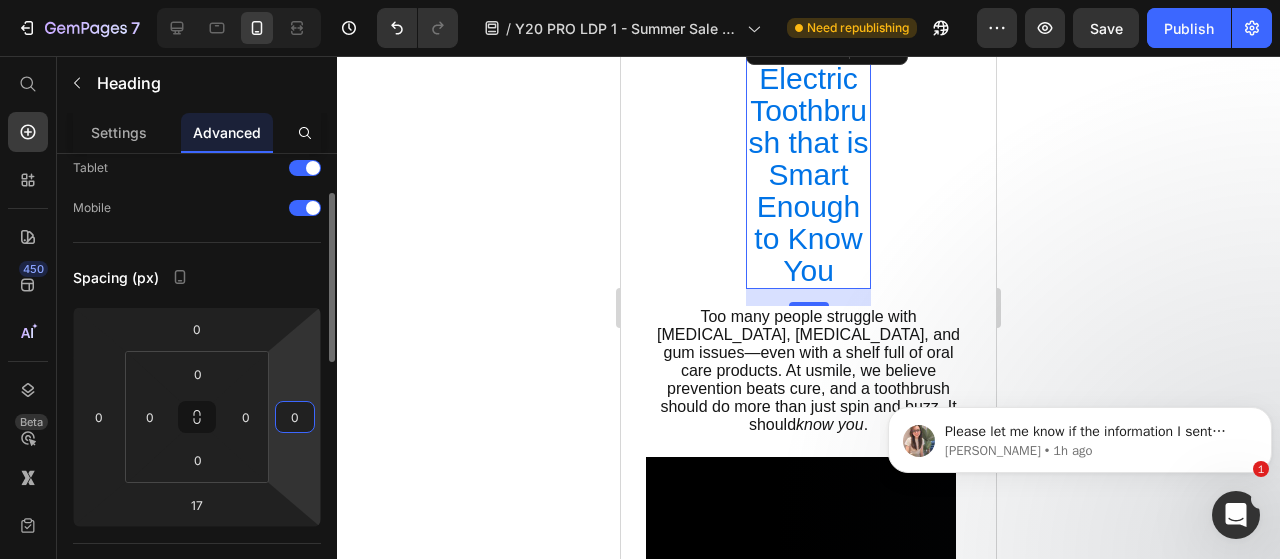 click on "0" at bounding box center (295, 417) 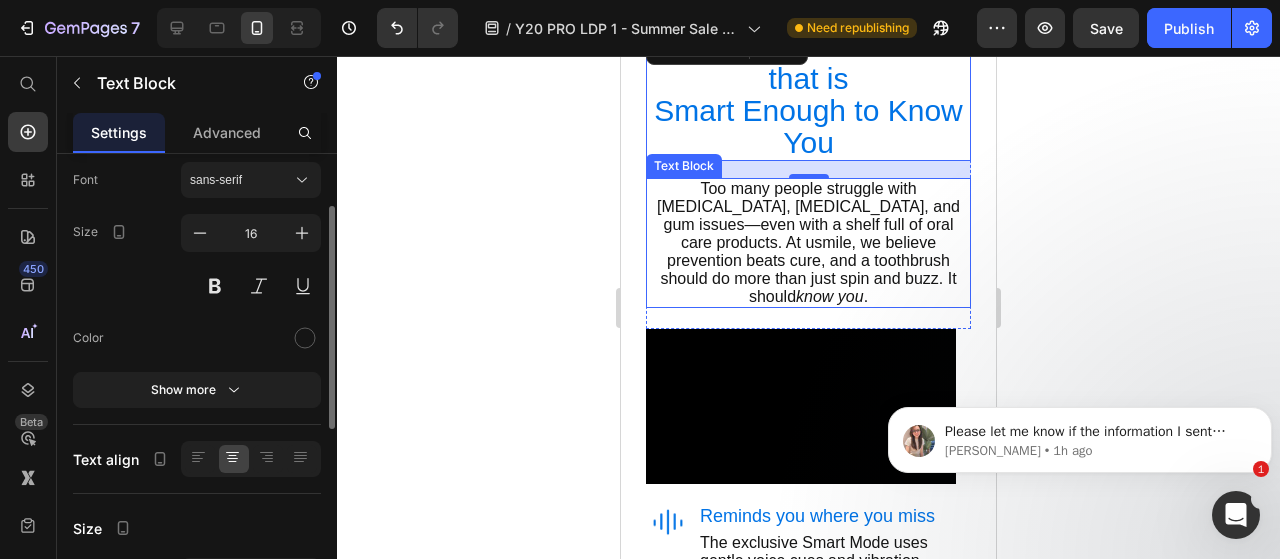 click on "Too many people struggle with cavities, tartar, and gum issues—even with a shelf full of oral care products. At usmile, we believe prevention beats cure, and a toothbrush should do more than just spin and buzz. It should  know you ." at bounding box center (808, 243) 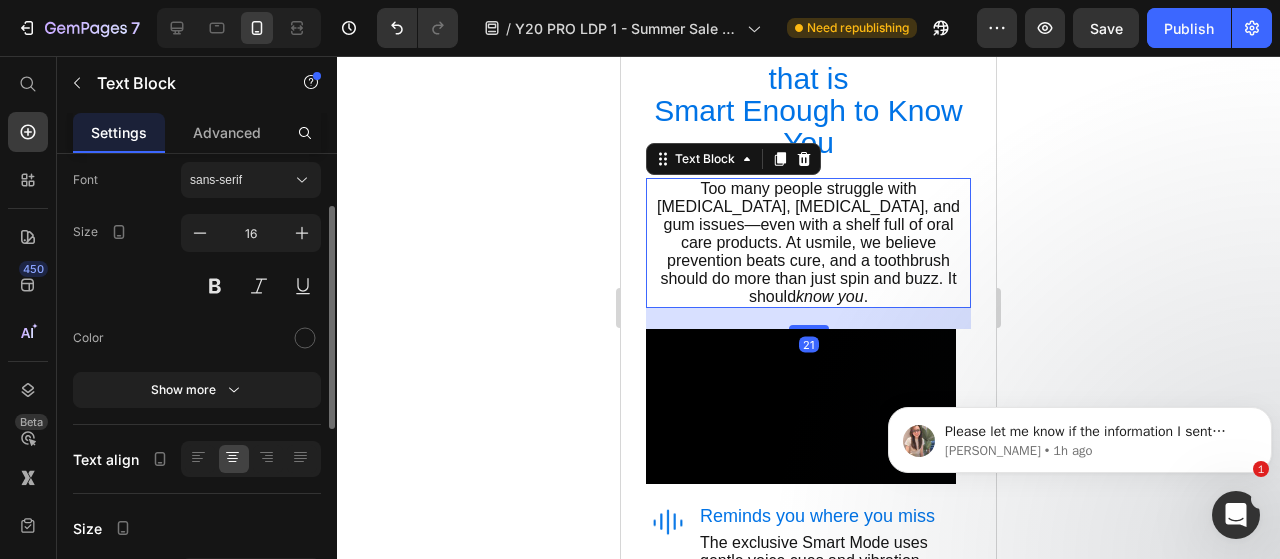 scroll, scrollTop: 0, scrollLeft: 0, axis: both 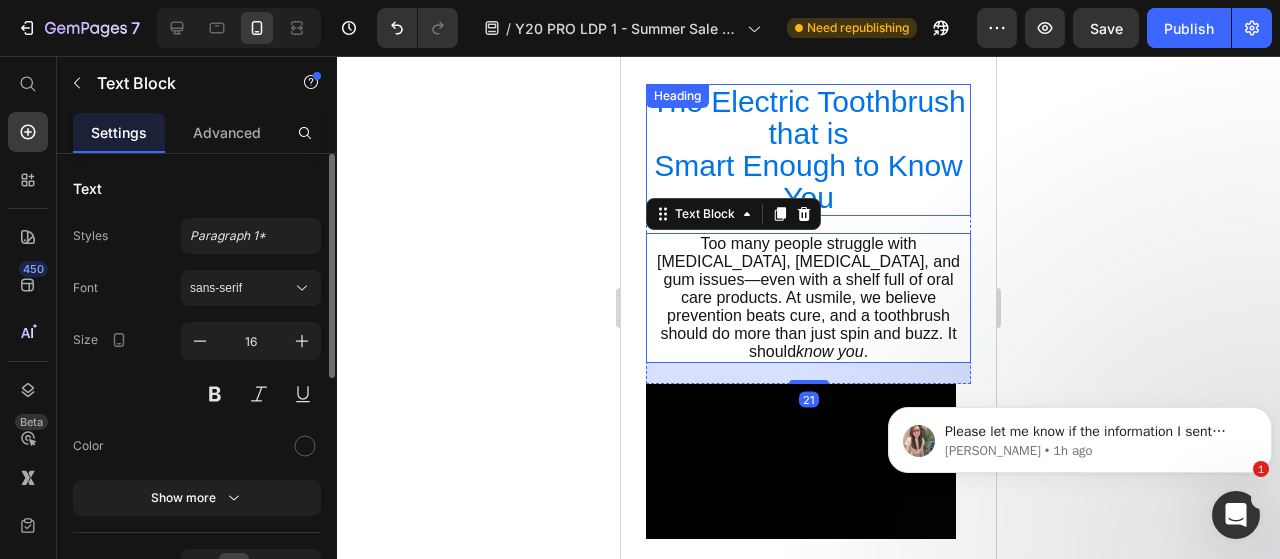 click on "The Electric Toothbrush that is  Smart Enough to Know You" at bounding box center [808, 150] 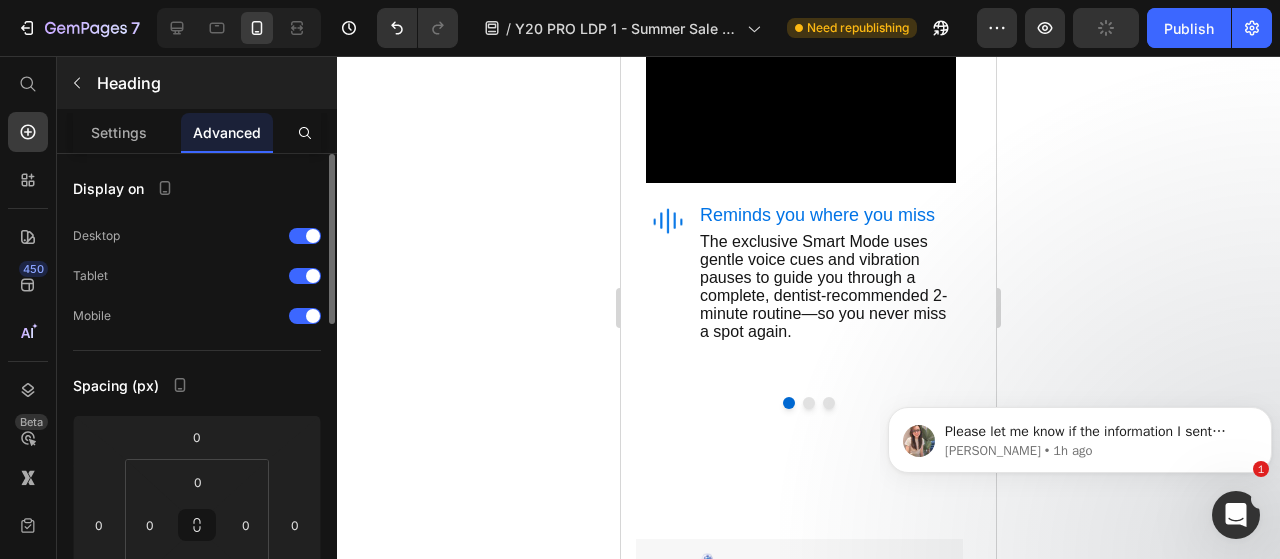 scroll, scrollTop: 1414, scrollLeft: 0, axis: vertical 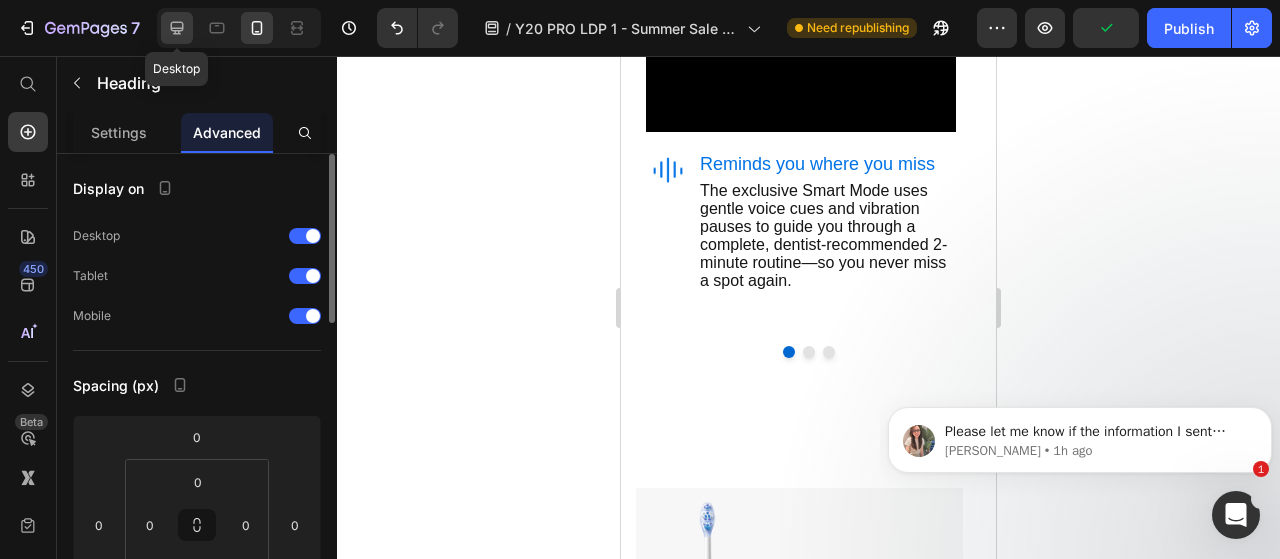 click 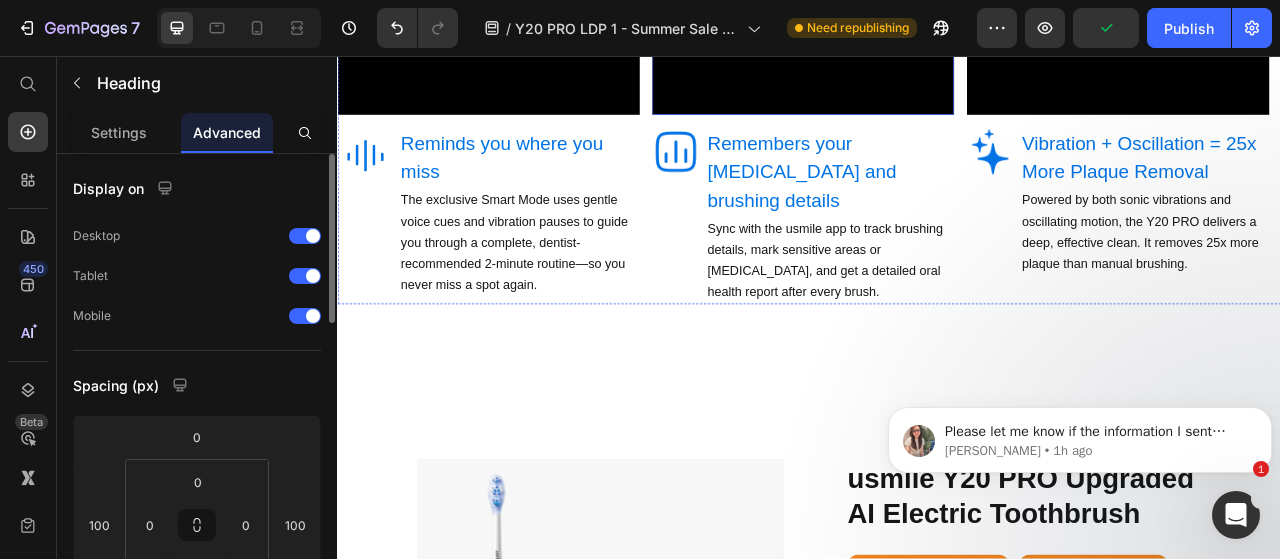 scroll, scrollTop: 1270, scrollLeft: 0, axis: vertical 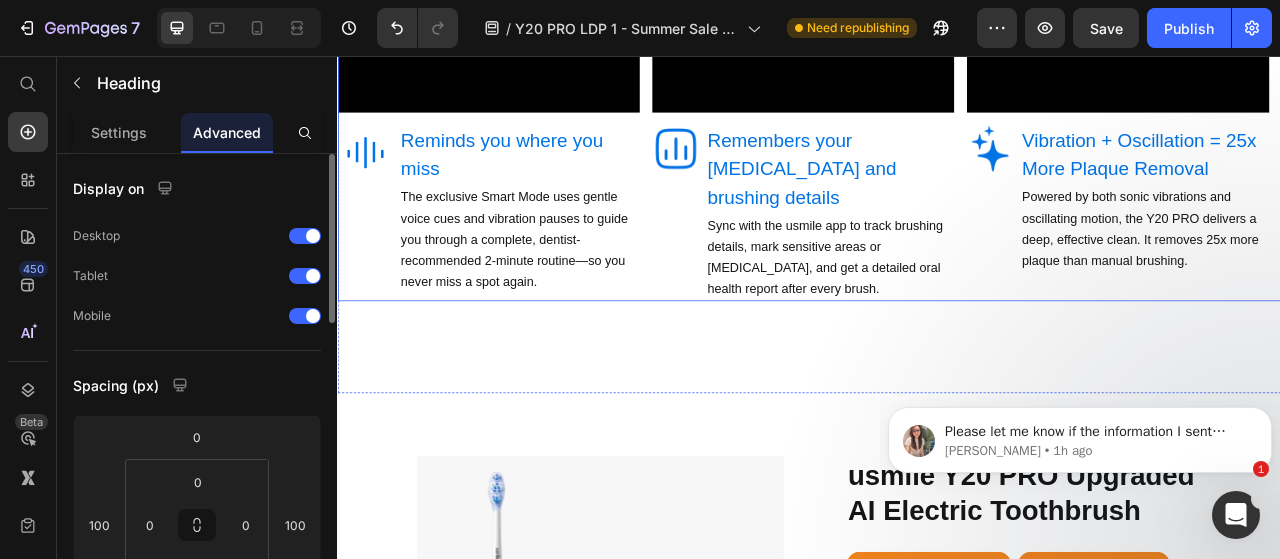 click on "Video Image Remembers your cavities and brushing details Heading Sync with the usmile app to track brushing details, mark sensitive areas or cavities, and get a detailed oral health report after every brush. Text Block Row" at bounding box center [929, 151] 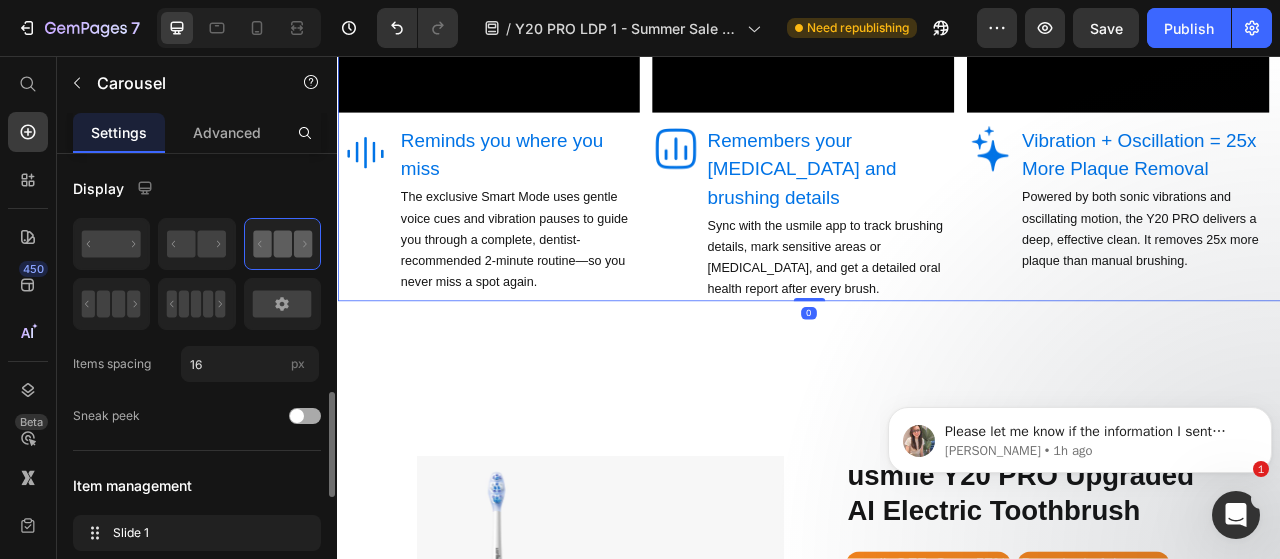 scroll, scrollTop: 194, scrollLeft: 0, axis: vertical 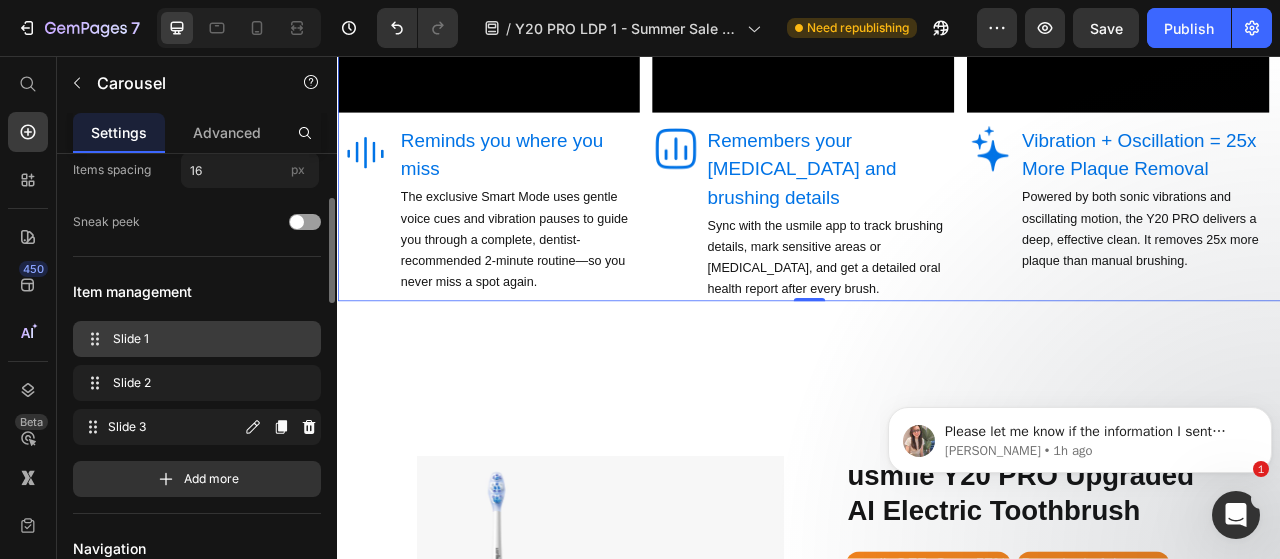 type 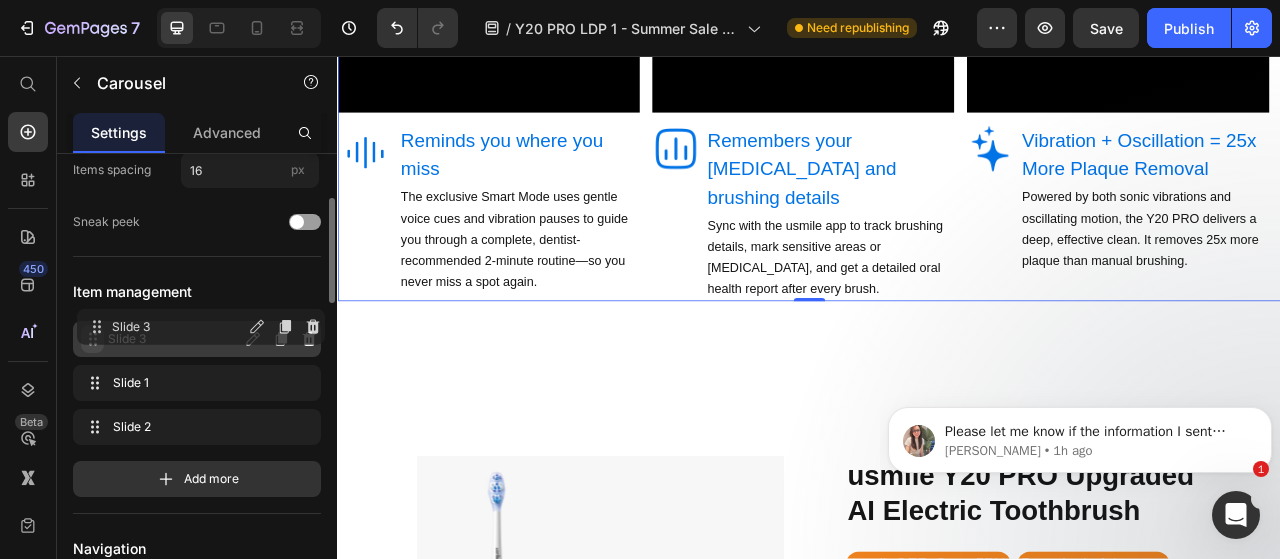 drag, startPoint x: 93, startPoint y: 427, endPoint x: 96, endPoint y: 327, distance: 100.04499 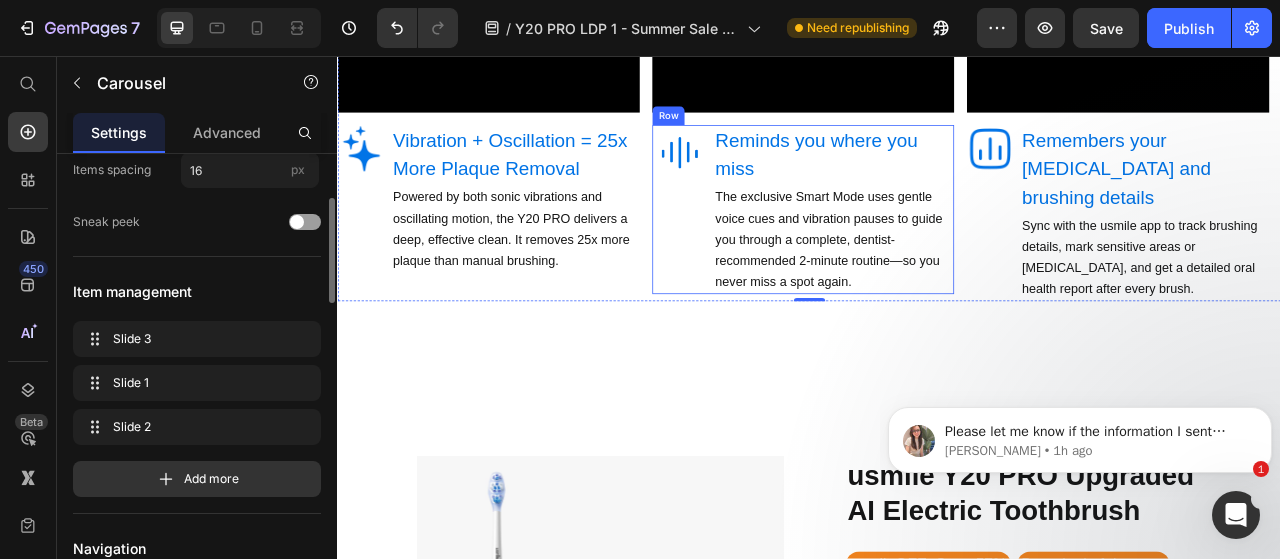 scroll, scrollTop: 1467, scrollLeft: 0, axis: vertical 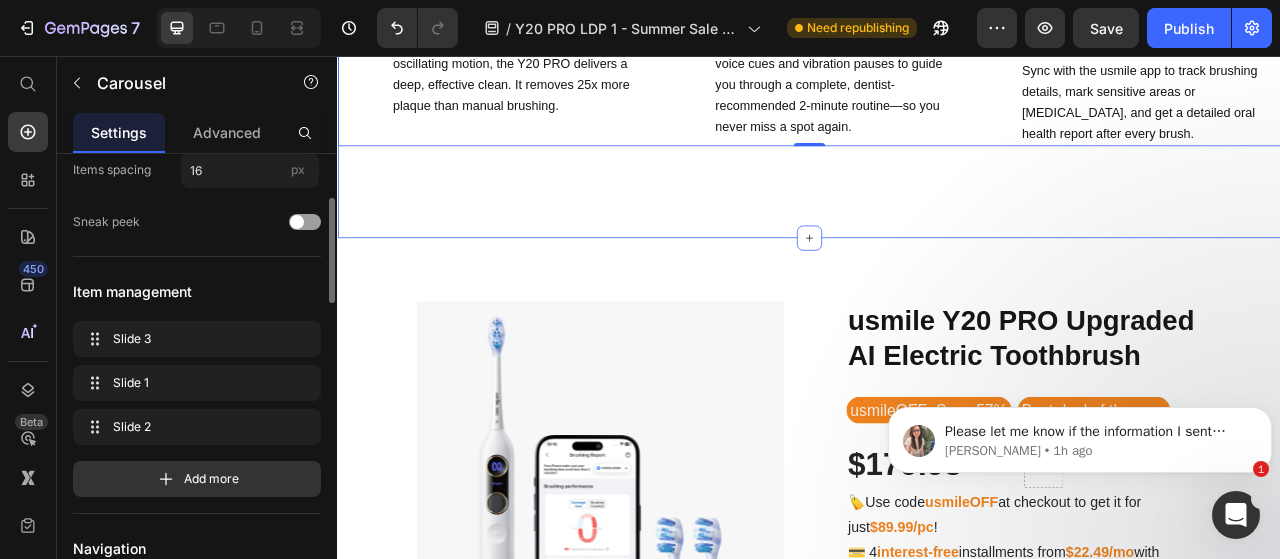 click on "The Electric Toothbrush that is  Smart Enough to Know You Heading Too many people struggle with cavities, tartar, and gum issues—even with a shelf full of oral care products. At usmile, we believe prevention beats cure, and a toothbrush should do more than just spin and buzz. It should  know you . Text Block Row Video Image Vibration + Oscillation = 25x More Plaque Removal Heading Powered by both sonic vibrations and oscillating motion, the Y20 PRO delivers a deep, effective clean. It removes 25x more plaque than manual brushing. Text Block Row Video Image Reminds you where you miss Heading The exclusive Smart Mode uses gentle voice cues and vibration pauses to guide you through a complete, dentist-recommended 2-minute routine—so you never miss a spot again. Text Block Row Video Image Remembers your cavities and brushing details Heading Sync with the usmile app to track brushing details, mark sensitive areas or cavities, and get a detailed oral health report after every brush. Text Block Row Carousel   0" at bounding box center [937, -146] 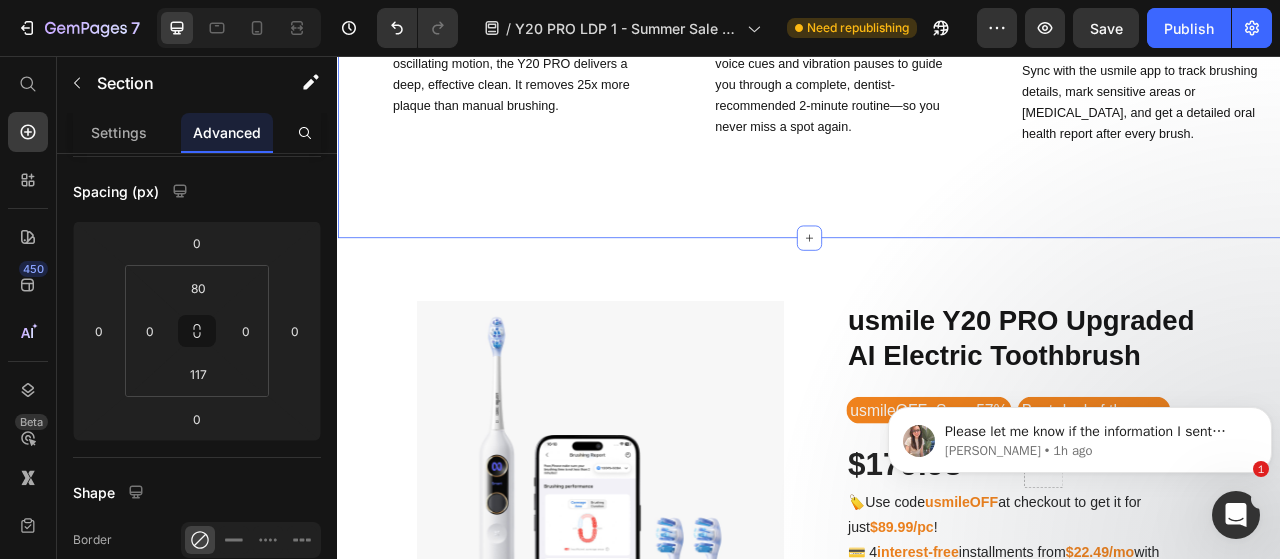 scroll, scrollTop: 0, scrollLeft: 0, axis: both 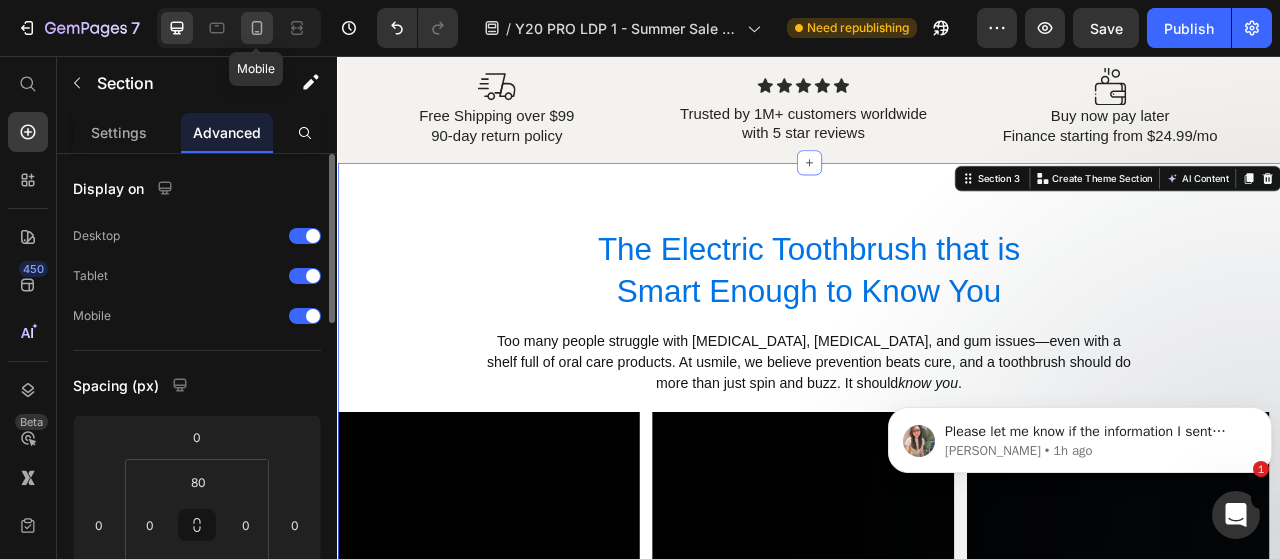click 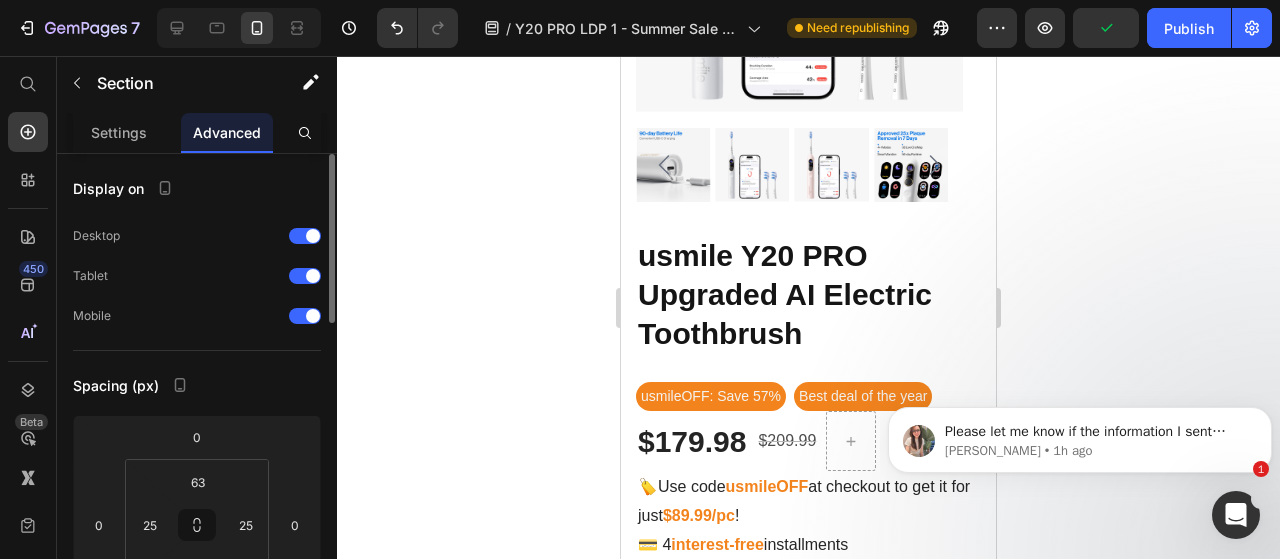 scroll, scrollTop: 2185, scrollLeft: 0, axis: vertical 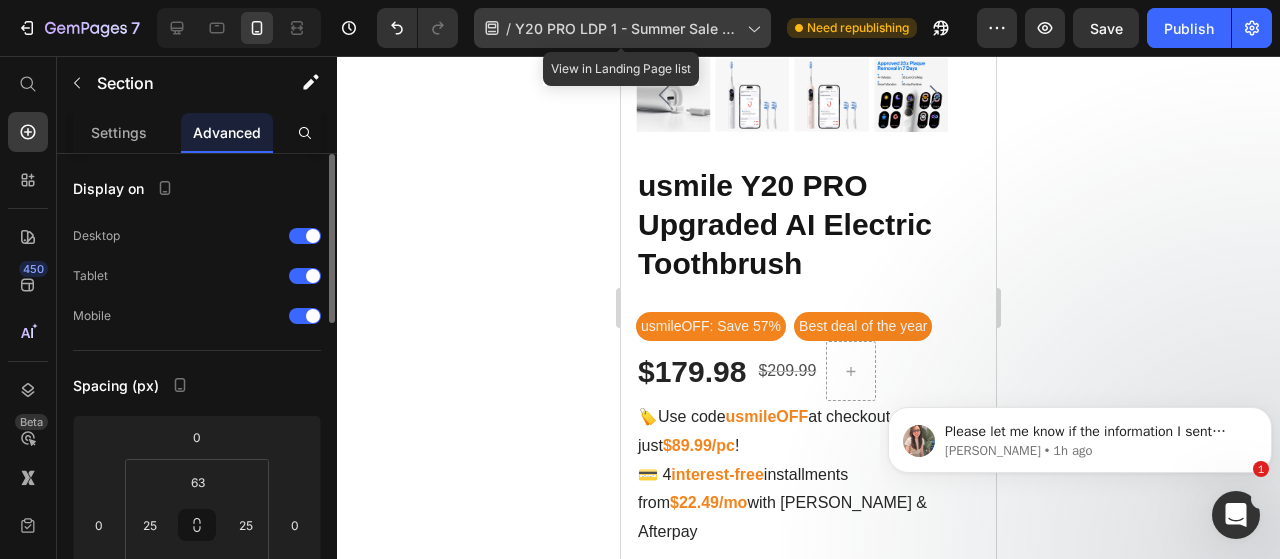 click on "Y20 PRO LDP 1 - Summer Sale 2025" at bounding box center (627, 28) 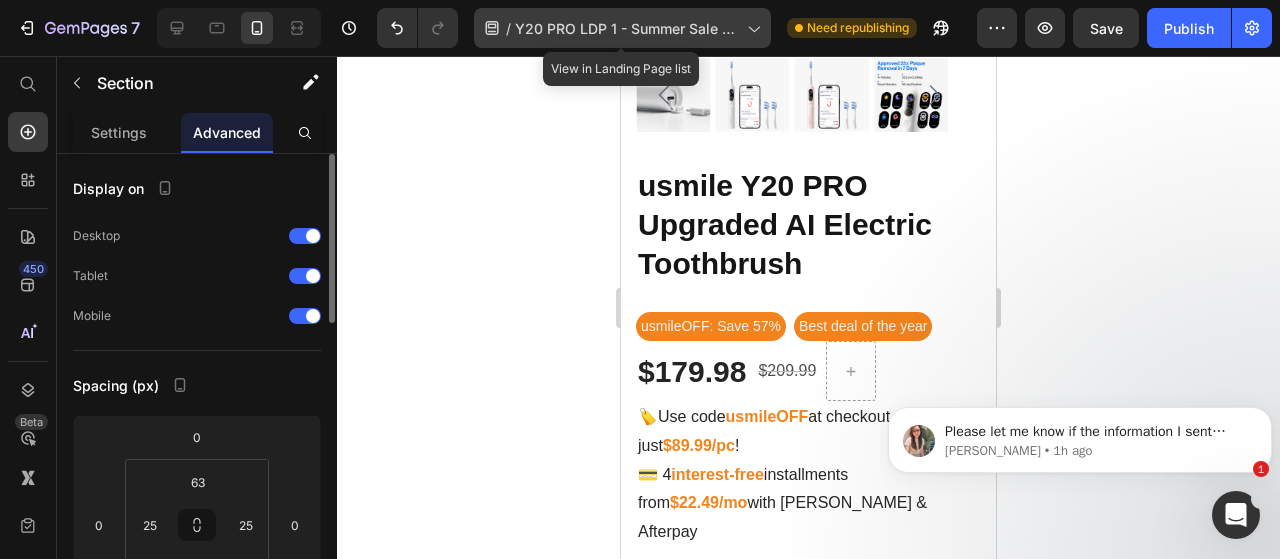 click on "Y20 PRO LDP 1 - Summer Sale 2025" at bounding box center (627, 28) 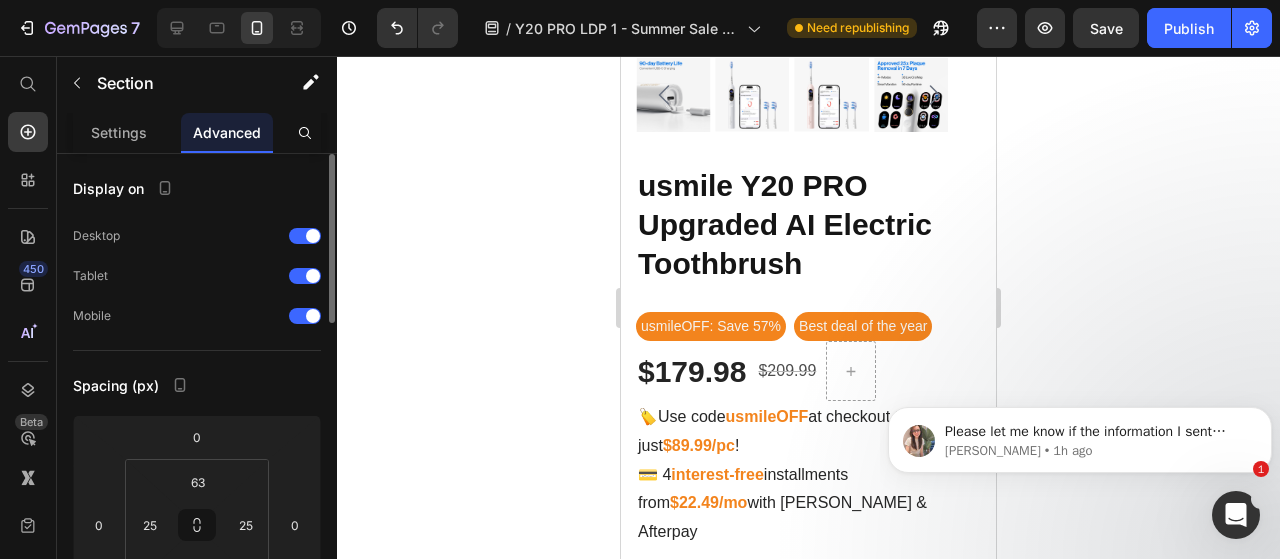 click 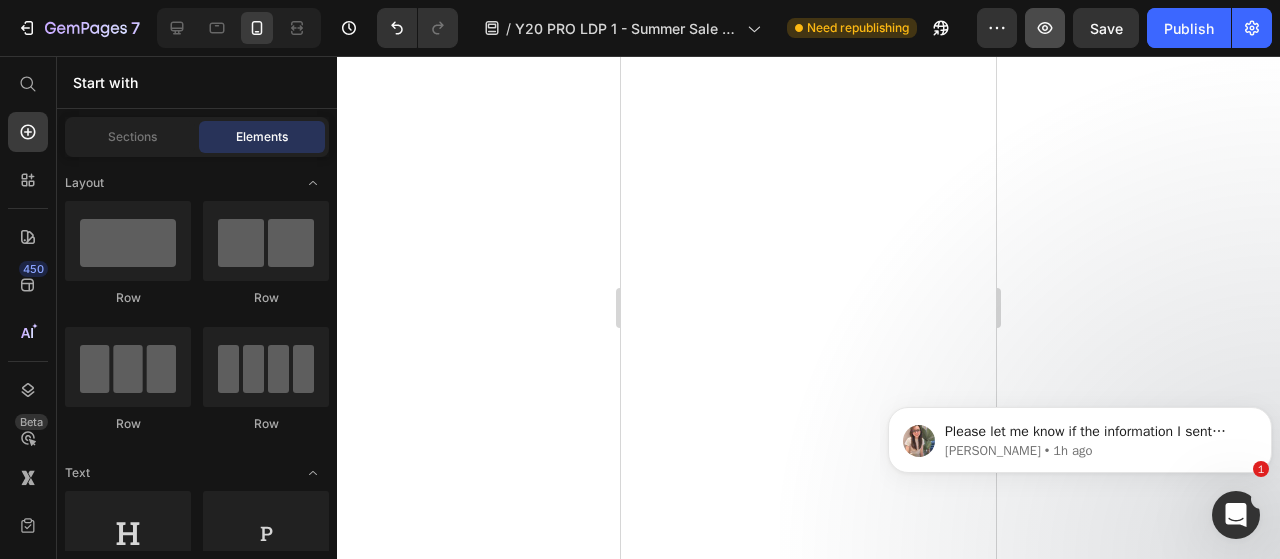 scroll, scrollTop: 0, scrollLeft: 0, axis: both 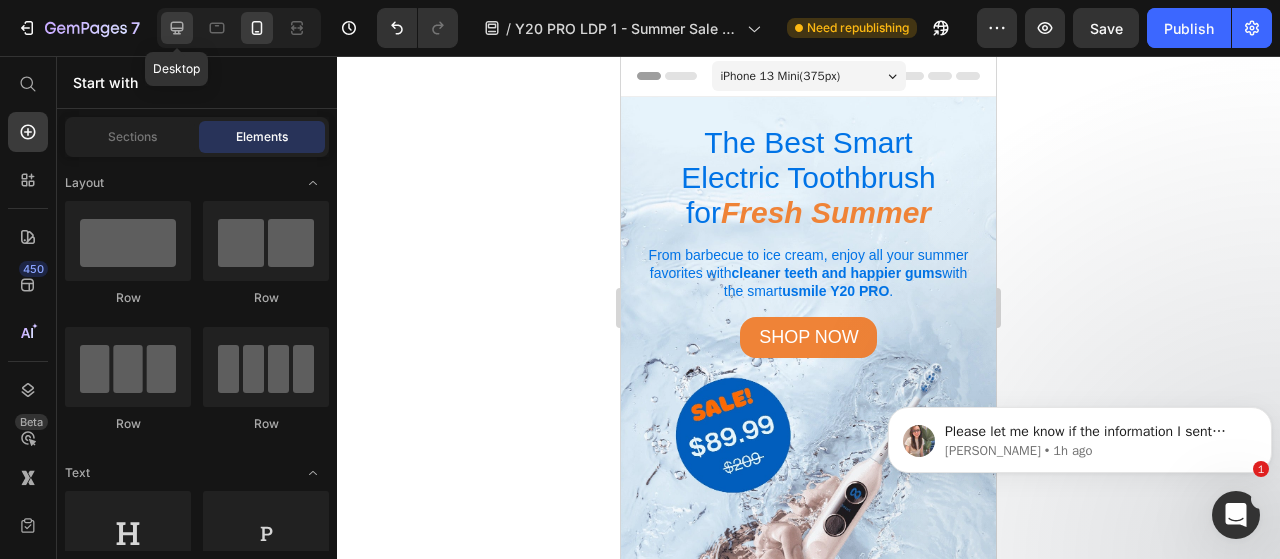 click 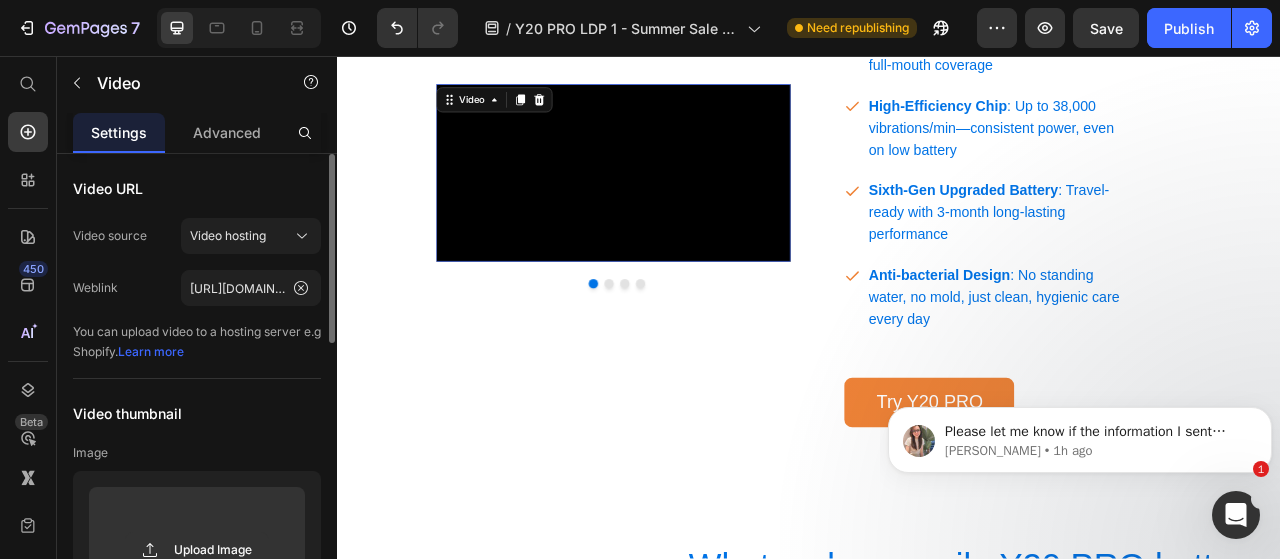 scroll, scrollTop: 3329, scrollLeft: 0, axis: vertical 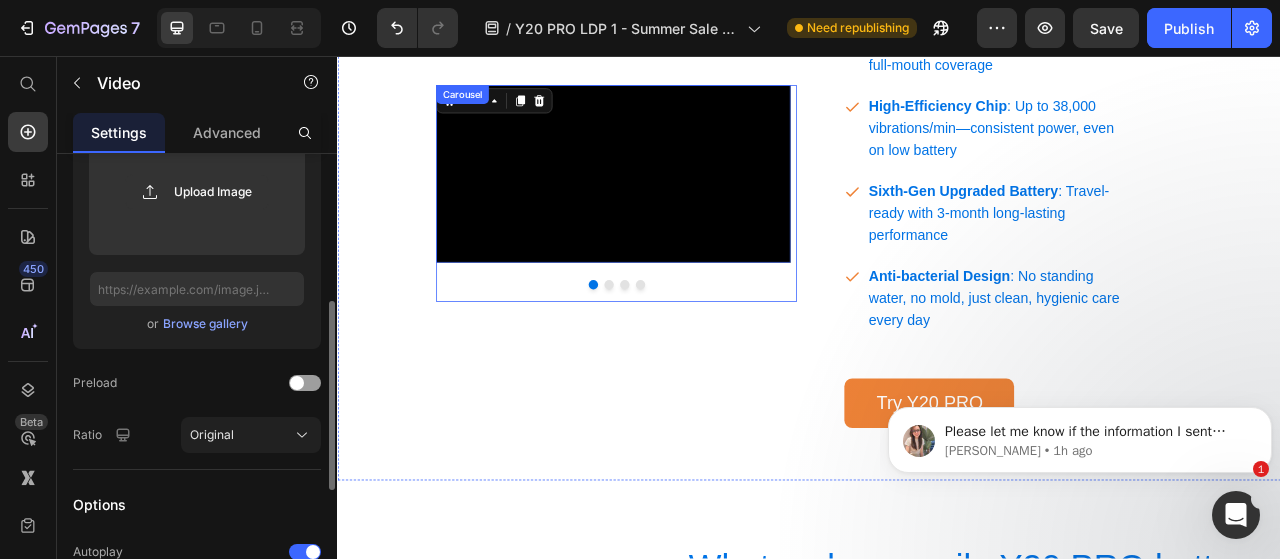 click at bounding box center (691, 347) 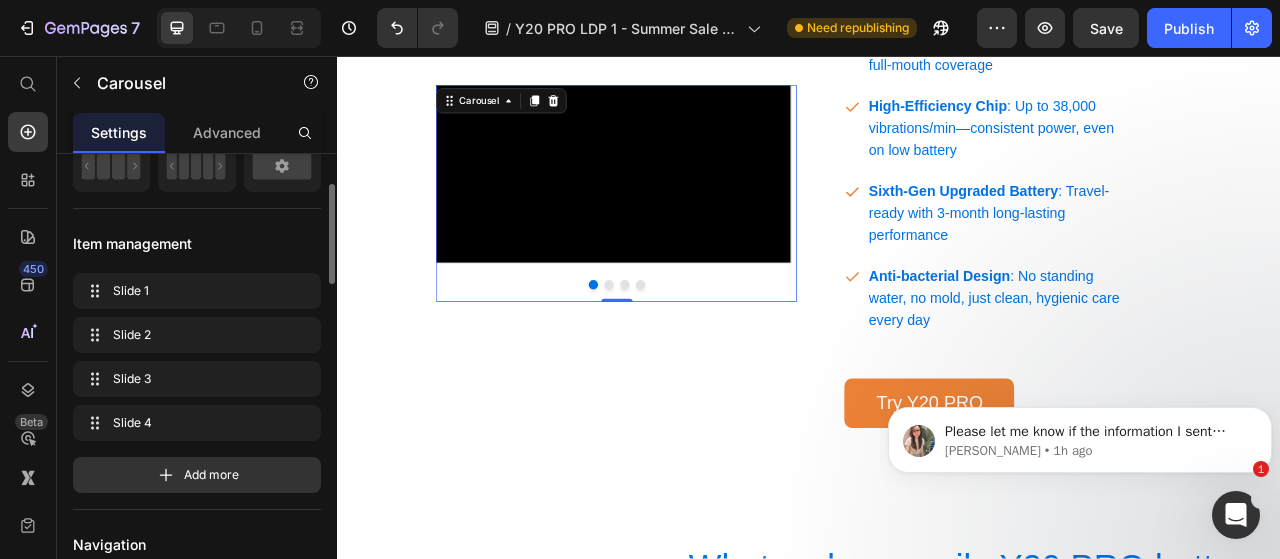 scroll, scrollTop: 0, scrollLeft: 0, axis: both 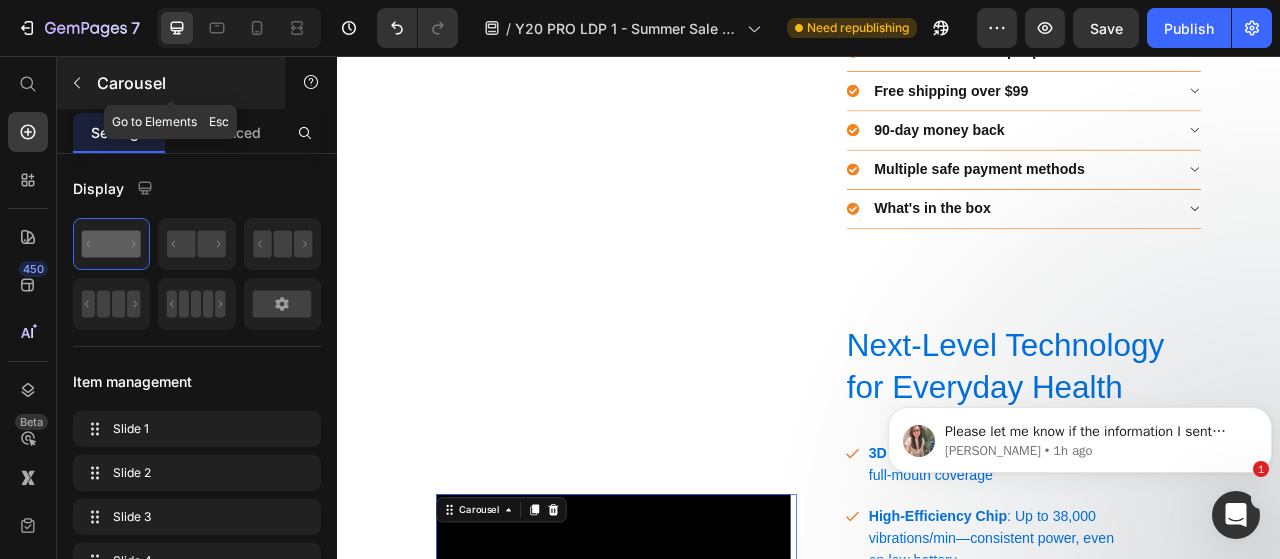 click at bounding box center (77, 83) 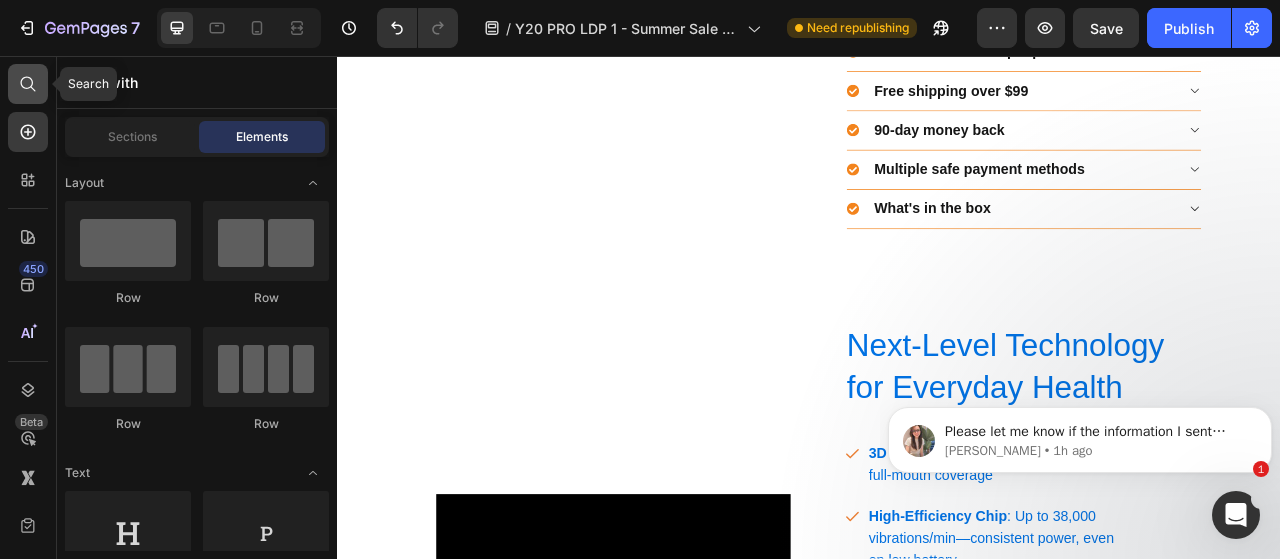 click 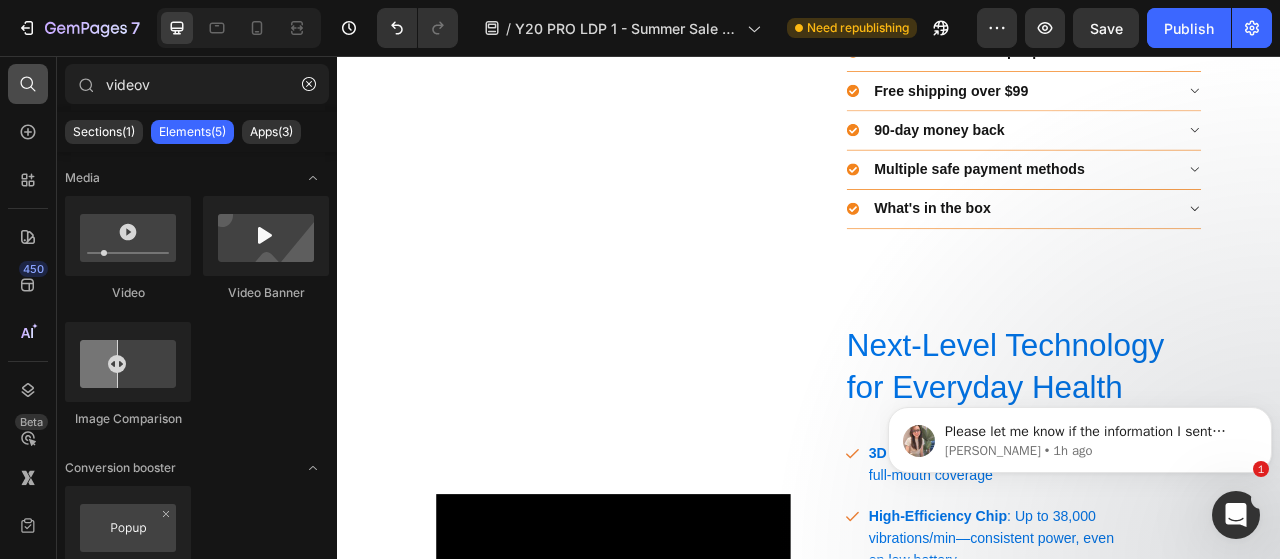 type on "video" 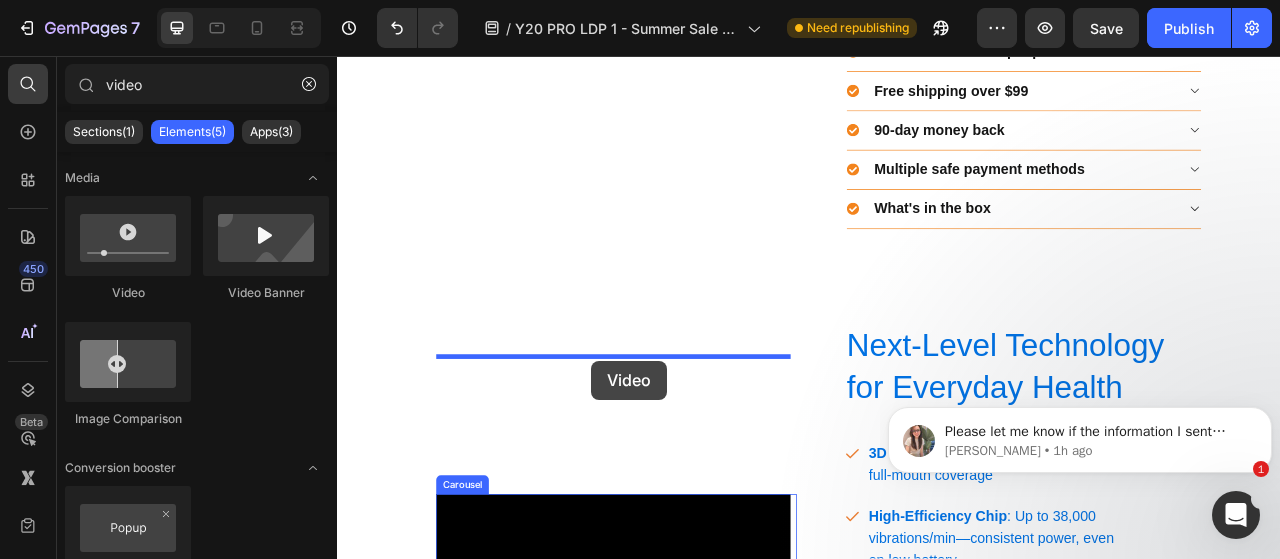 drag, startPoint x: 465, startPoint y: 307, endPoint x: 660, endPoint y: 444, distance: 238.31491 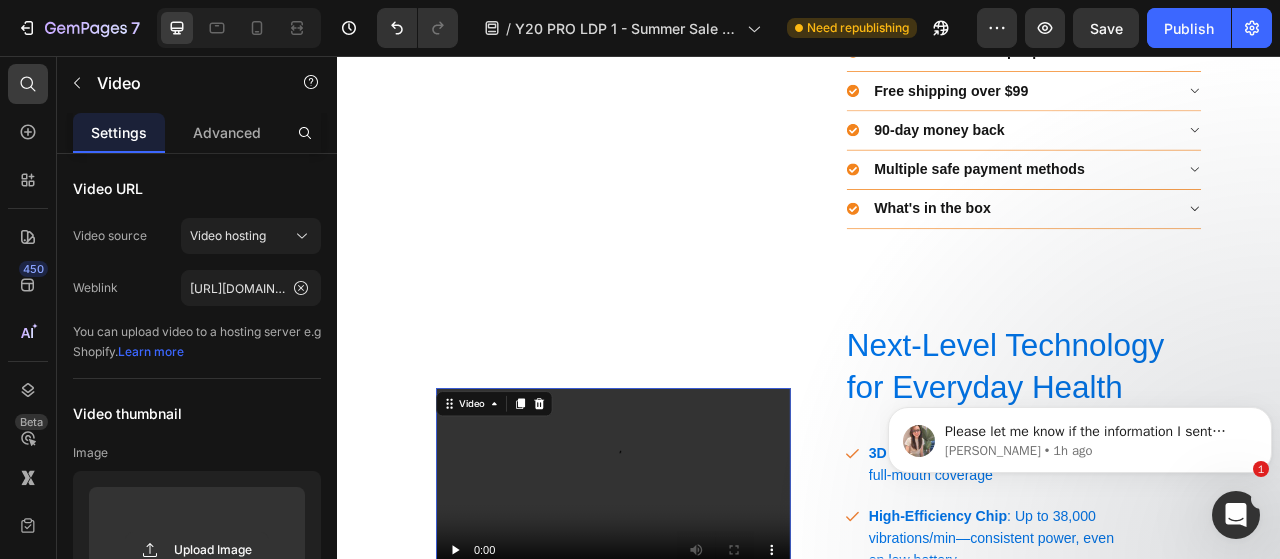 scroll, scrollTop: 3173, scrollLeft: 0, axis: vertical 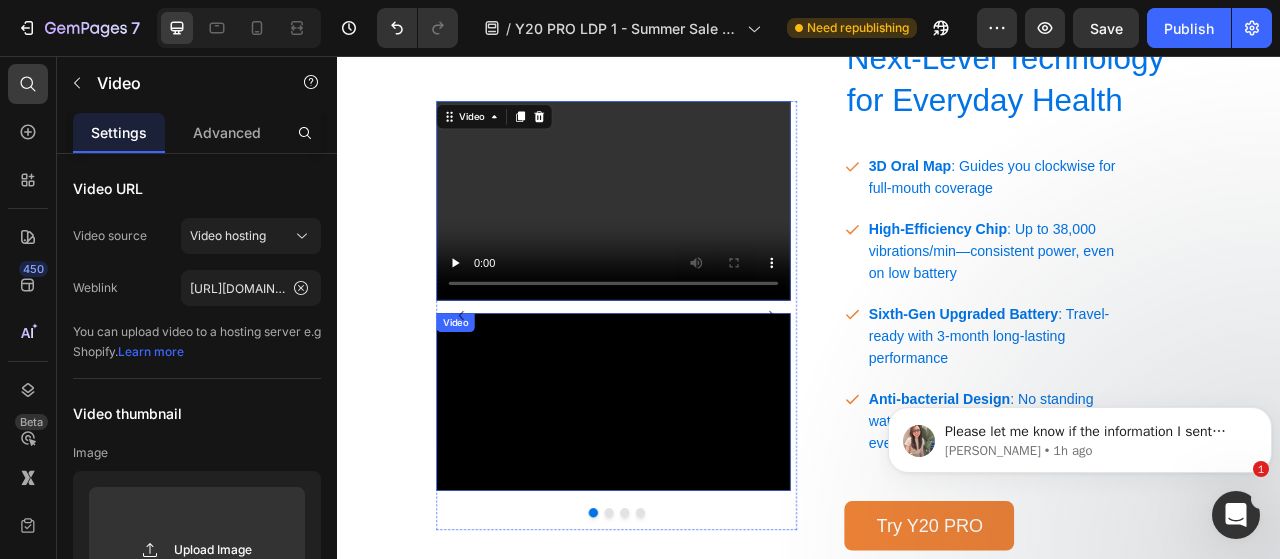 click at bounding box center (687, 497) 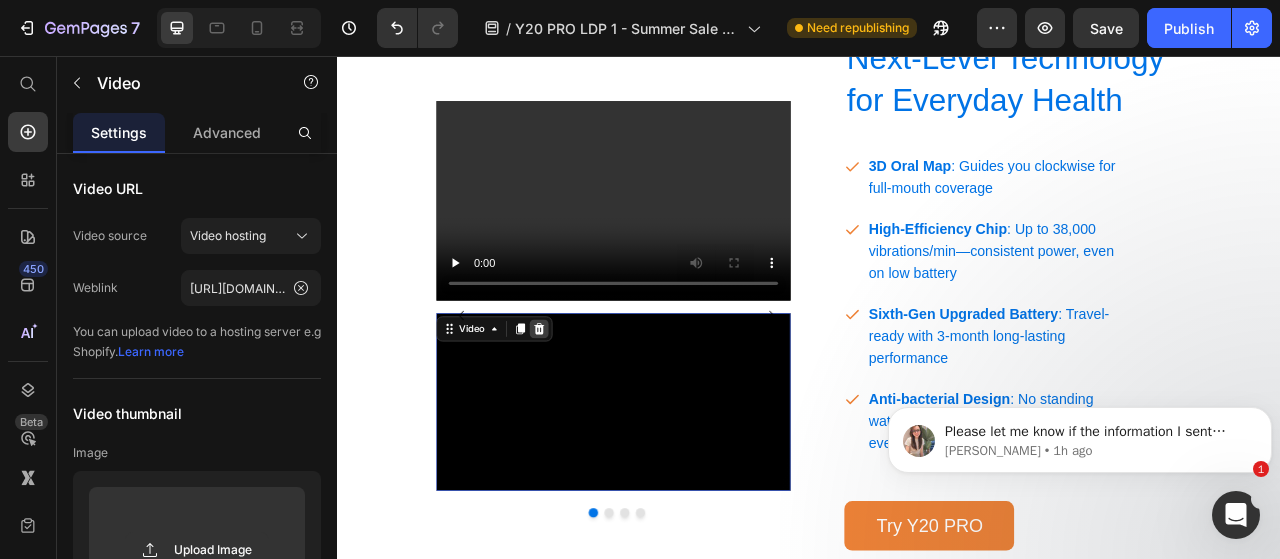 click 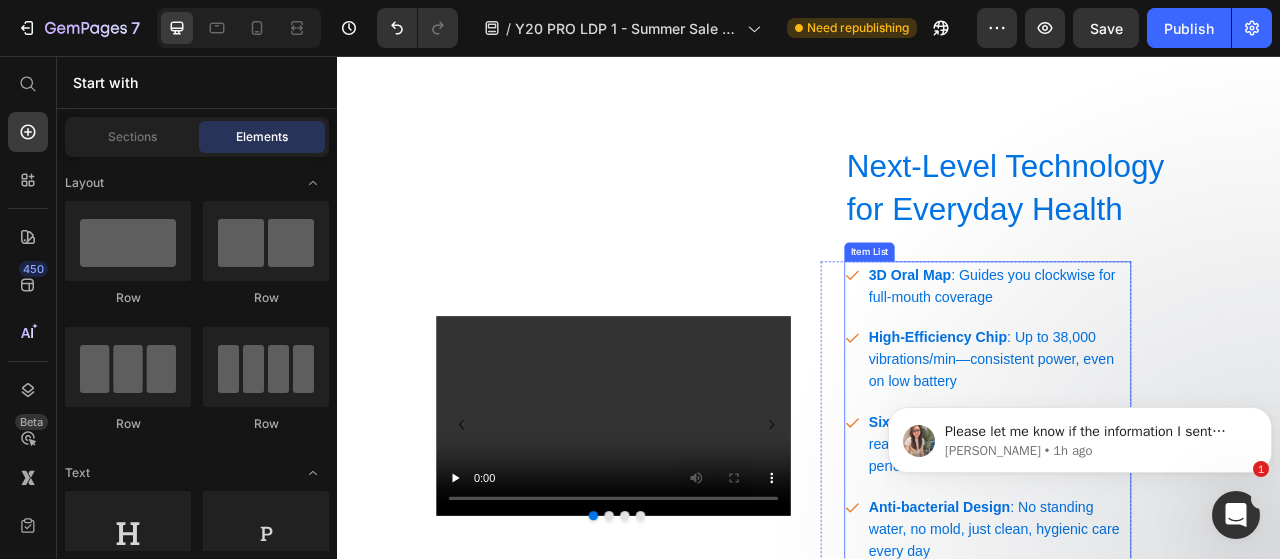 scroll, scrollTop: 3032, scrollLeft: 0, axis: vertical 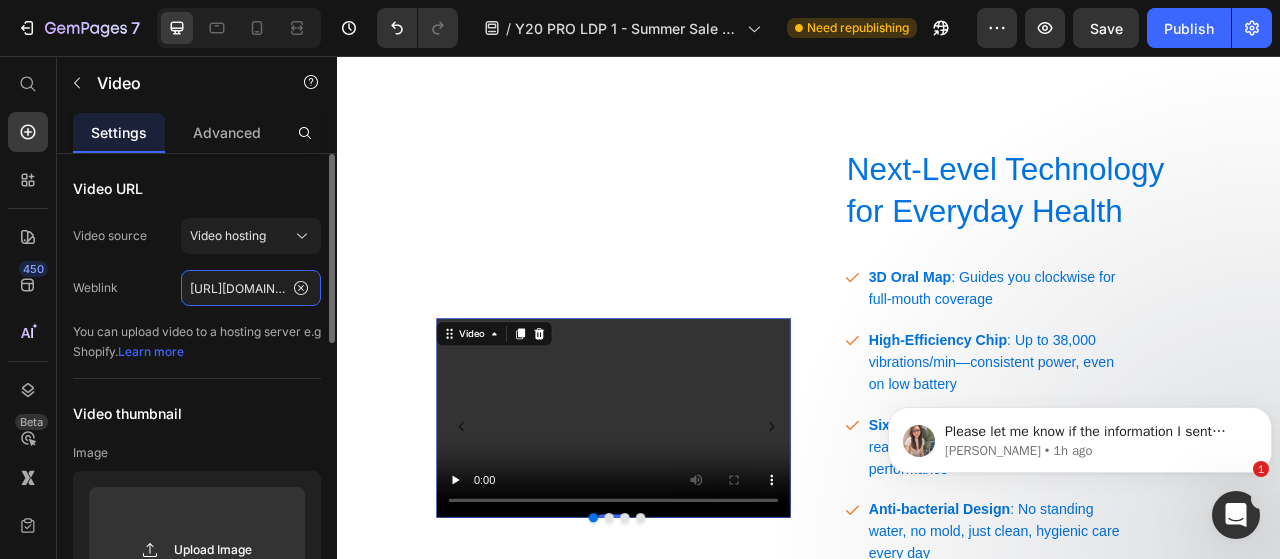 click on "[URL][DOMAIN_NAME]" 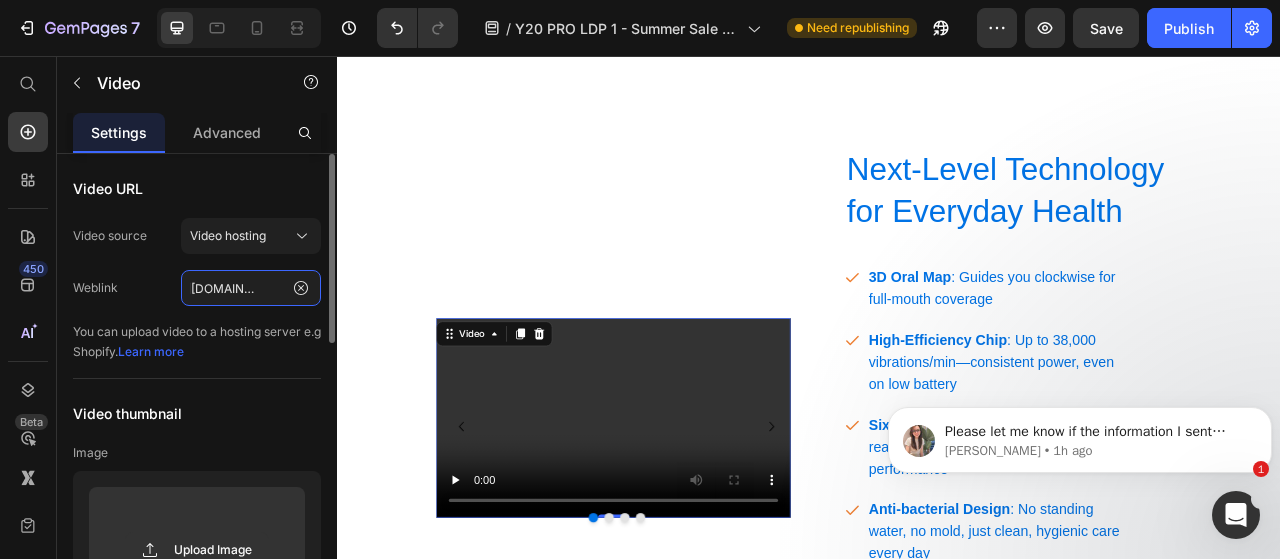 type on "[URL][DOMAIN_NAME]" 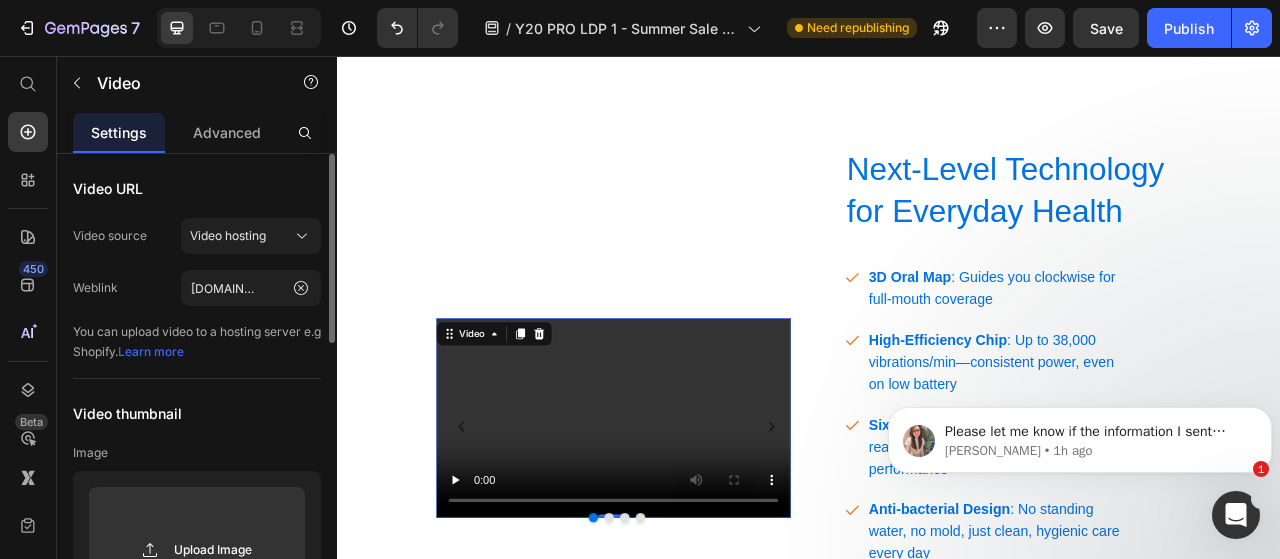scroll, scrollTop: 0, scrollLeft: 0, axis: both 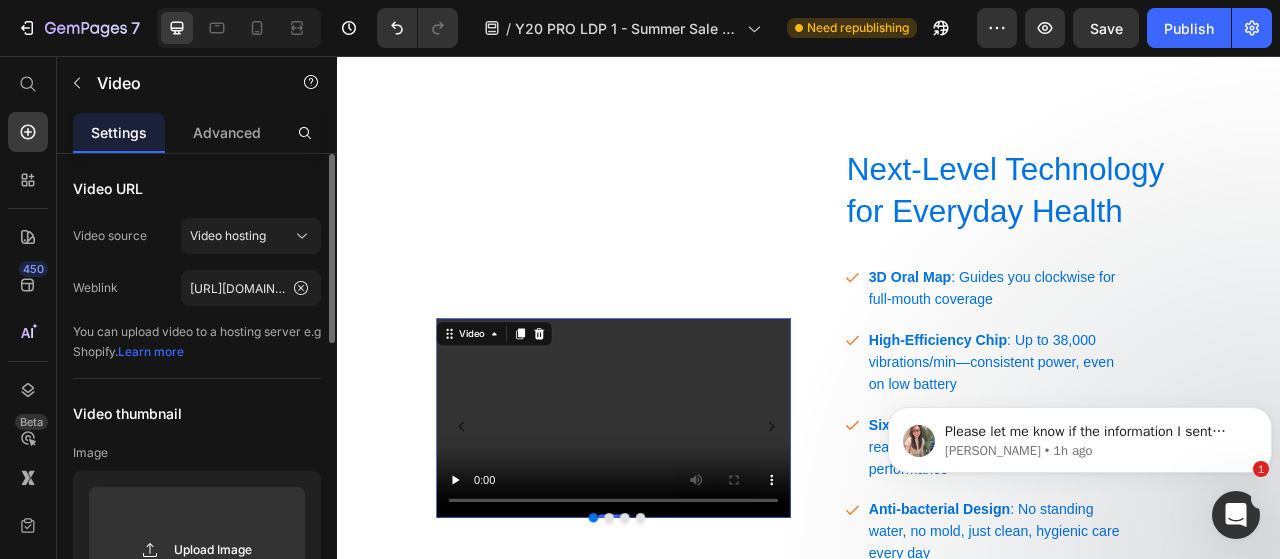 click on "Video thumbnail" at bounding box center [197, 413] 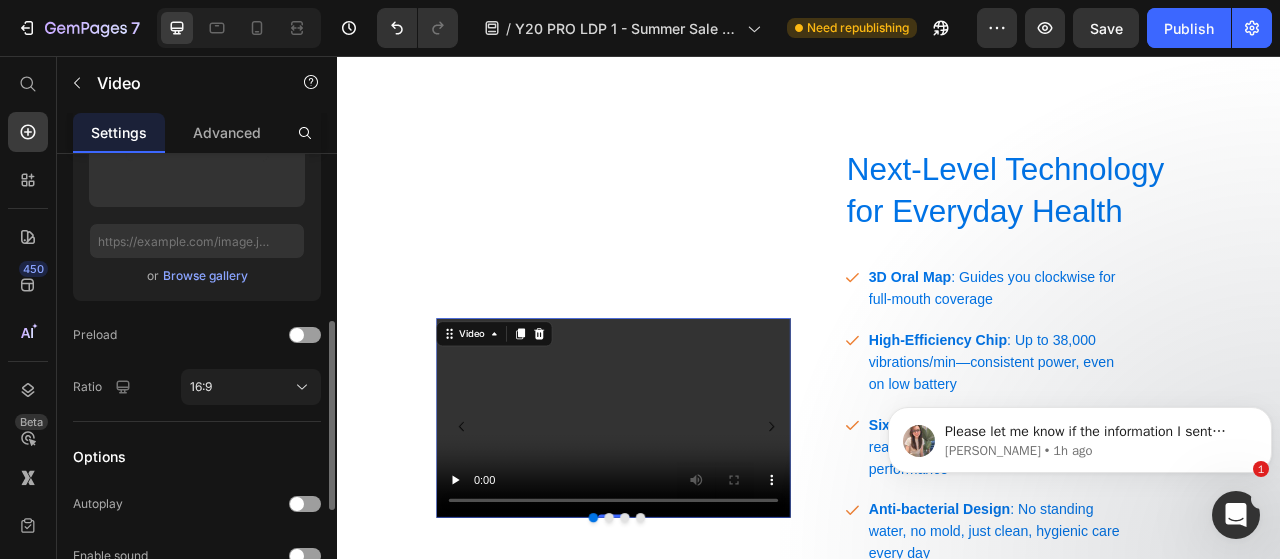 scroll, scrollTop: 407, scrollLeft: 0, axis: vertical 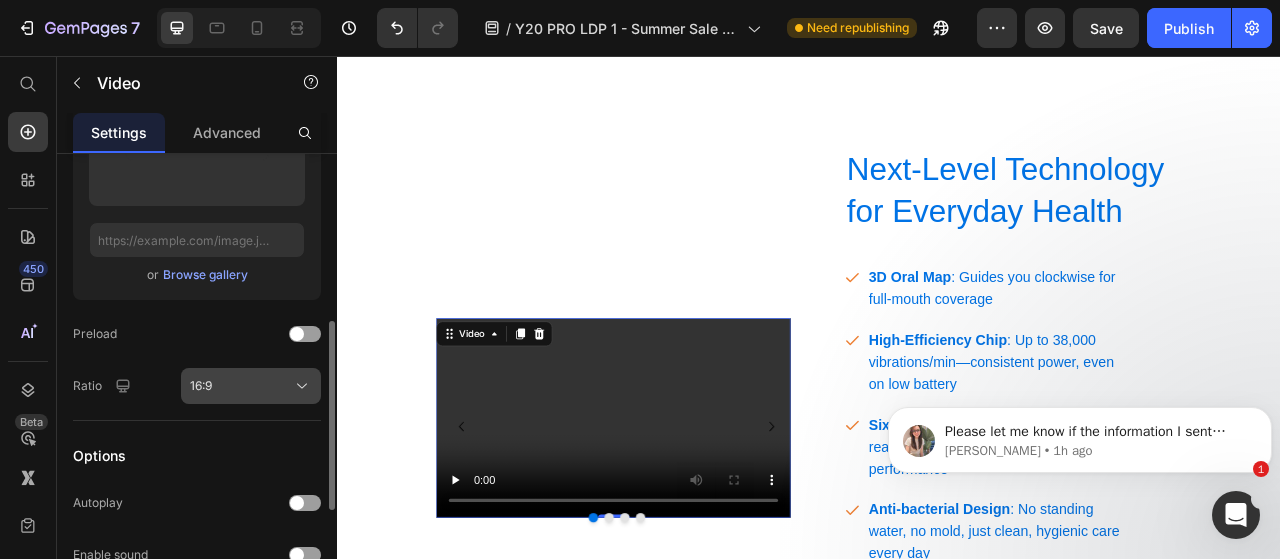 click on "16:9" at bounding box center [251, 386] 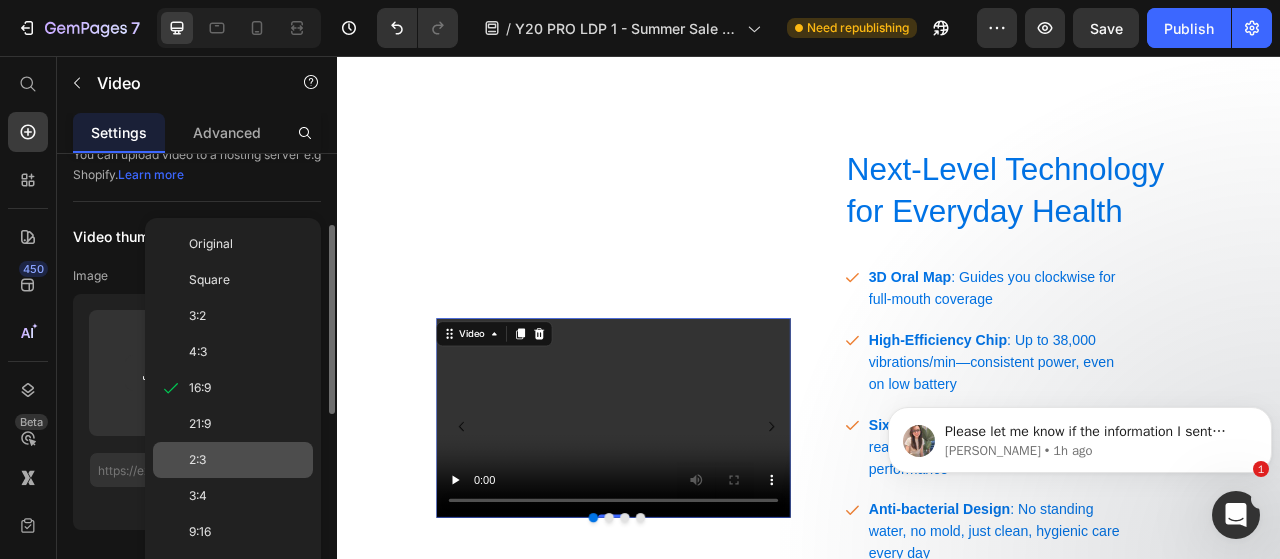 scroll, scrollTop: 176, scrollLeft: 0, axis: vertical 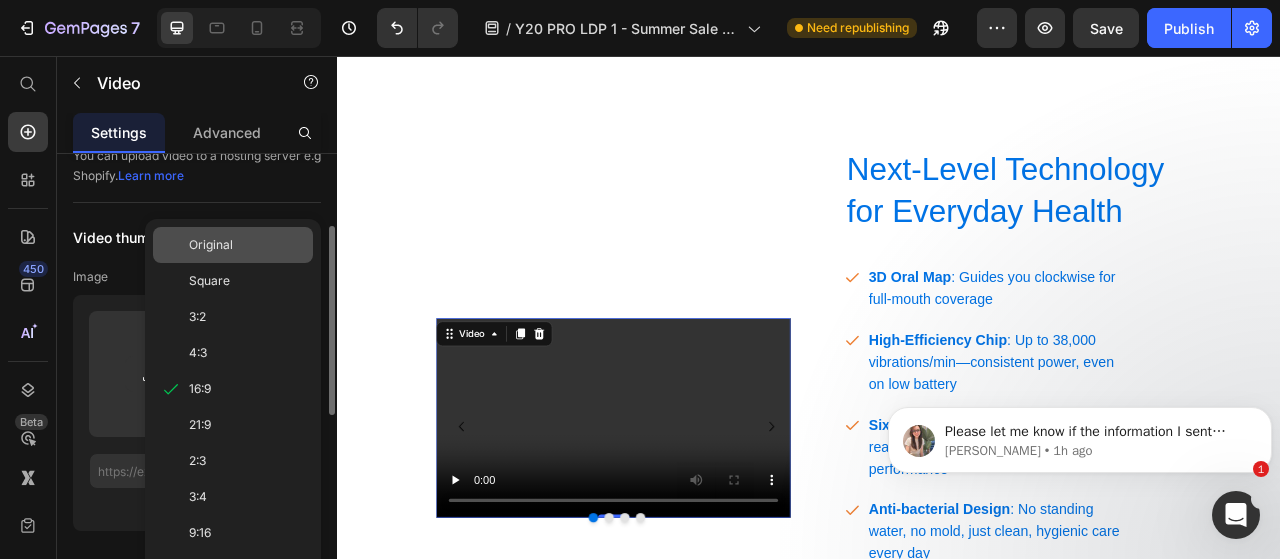 click on "Original" 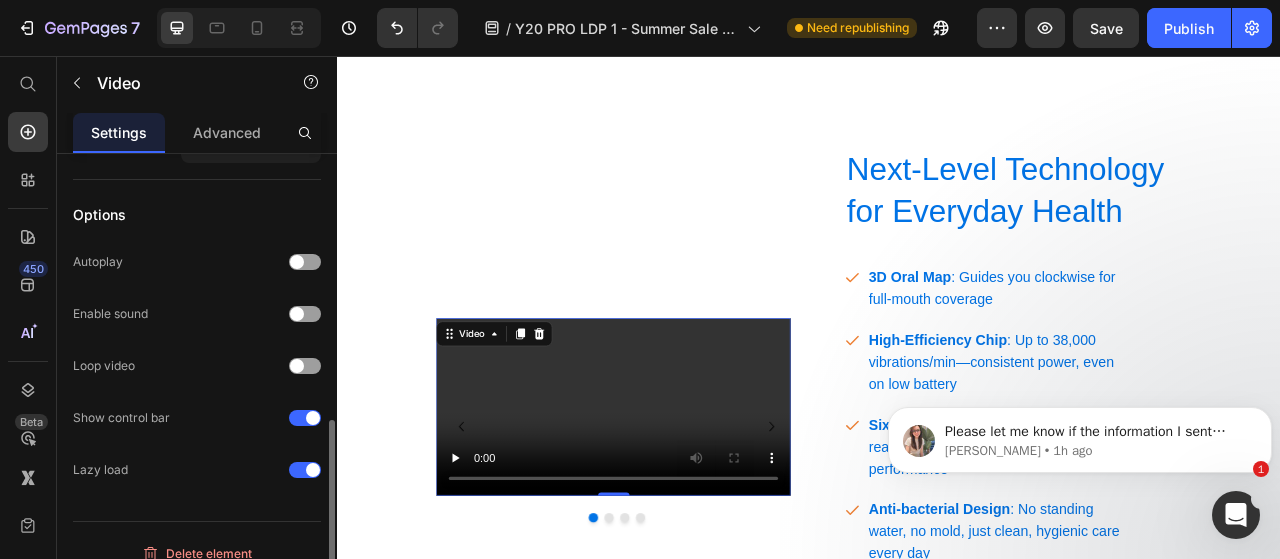 scroll, scrollTop: 666, scrollLeft: 0, axis: vertical 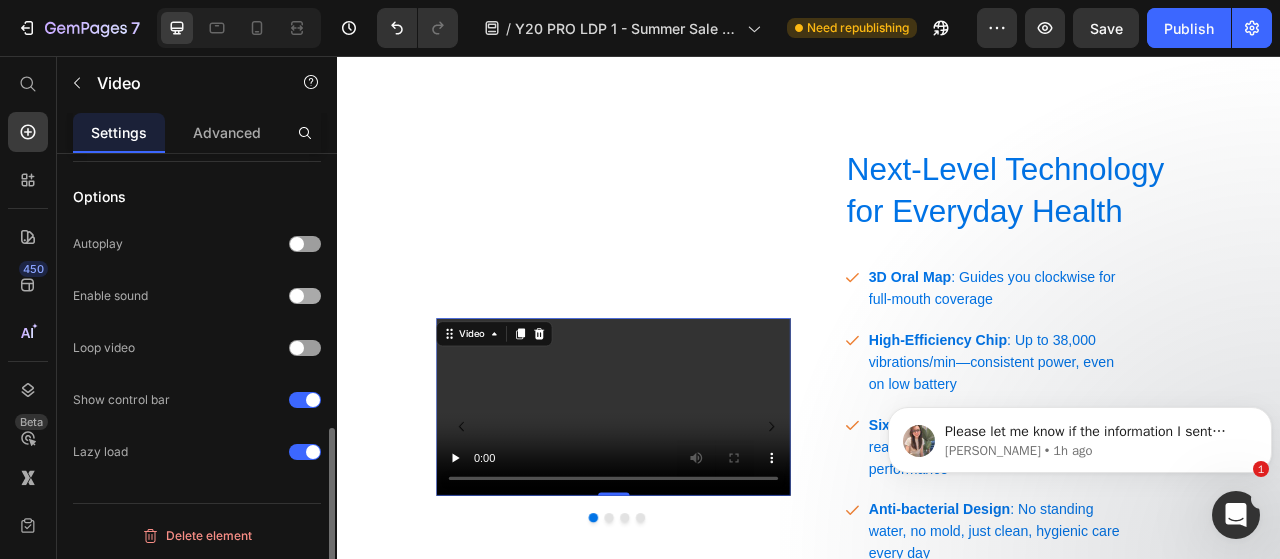 click at bounding box center (305, 296) 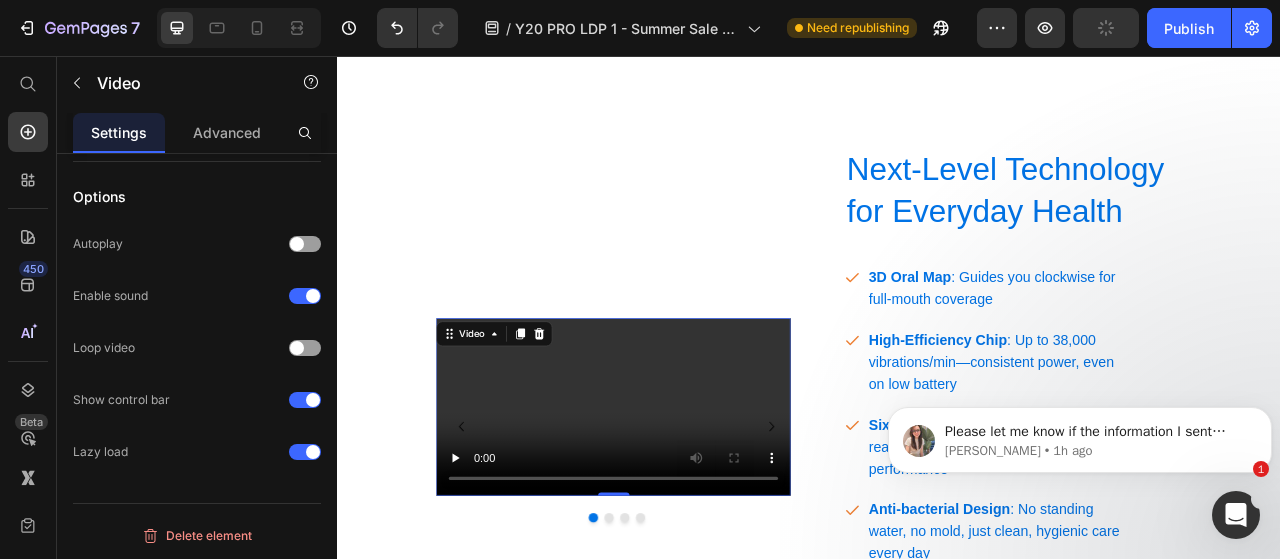 scroll, scrollTop: 3264, scrollLeft: 0, axis: vertical 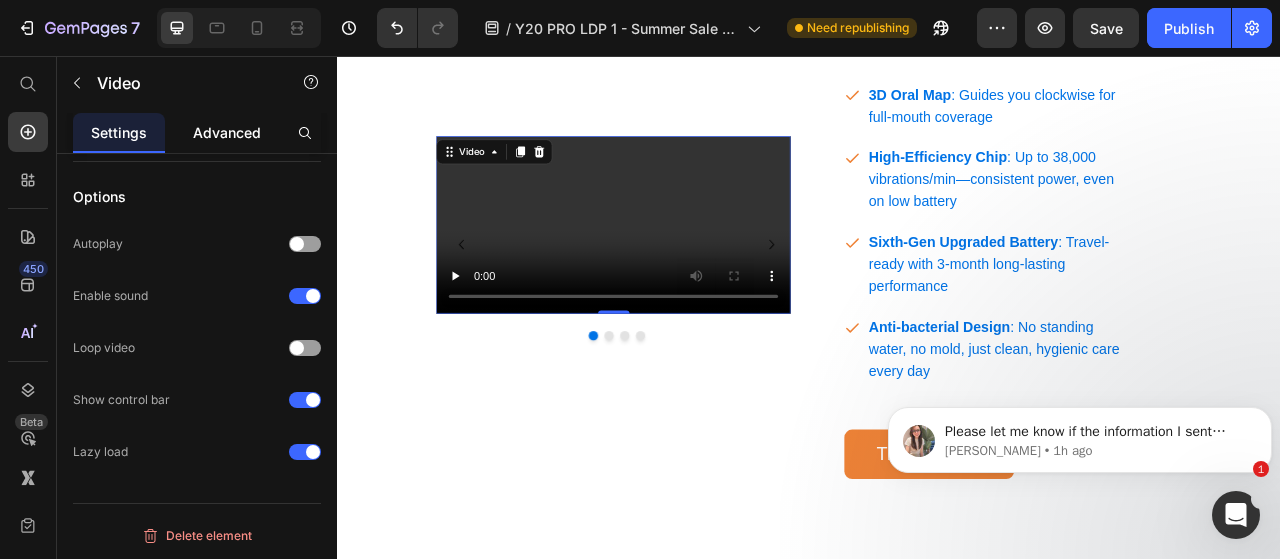 click on "Advanced" 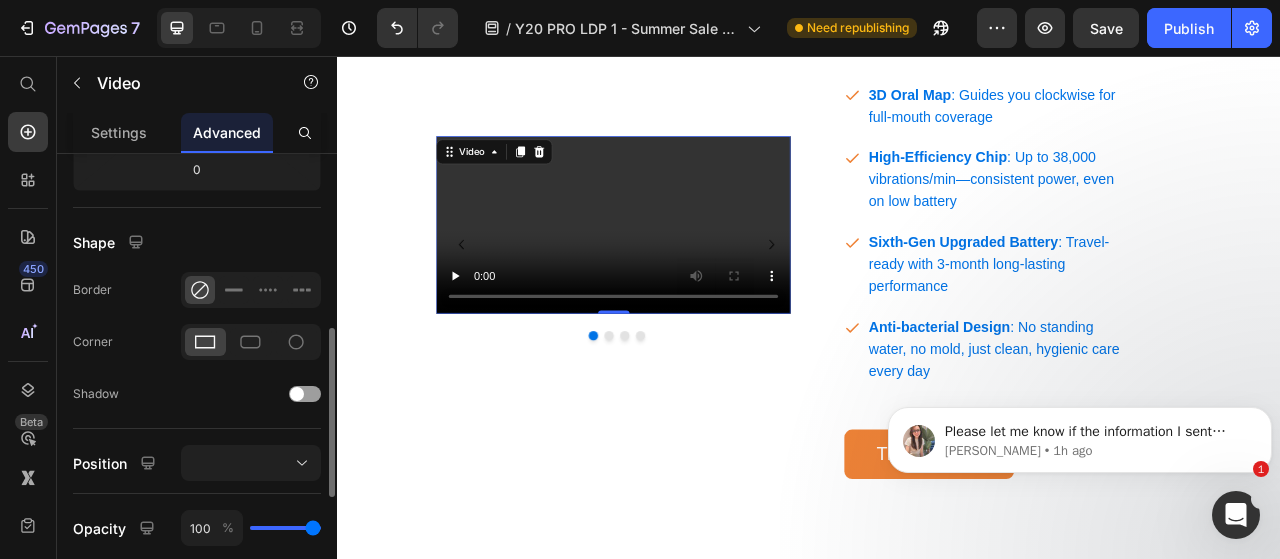 scroll, scrollTop: 452, scrollLeft: 0, axis: vertical 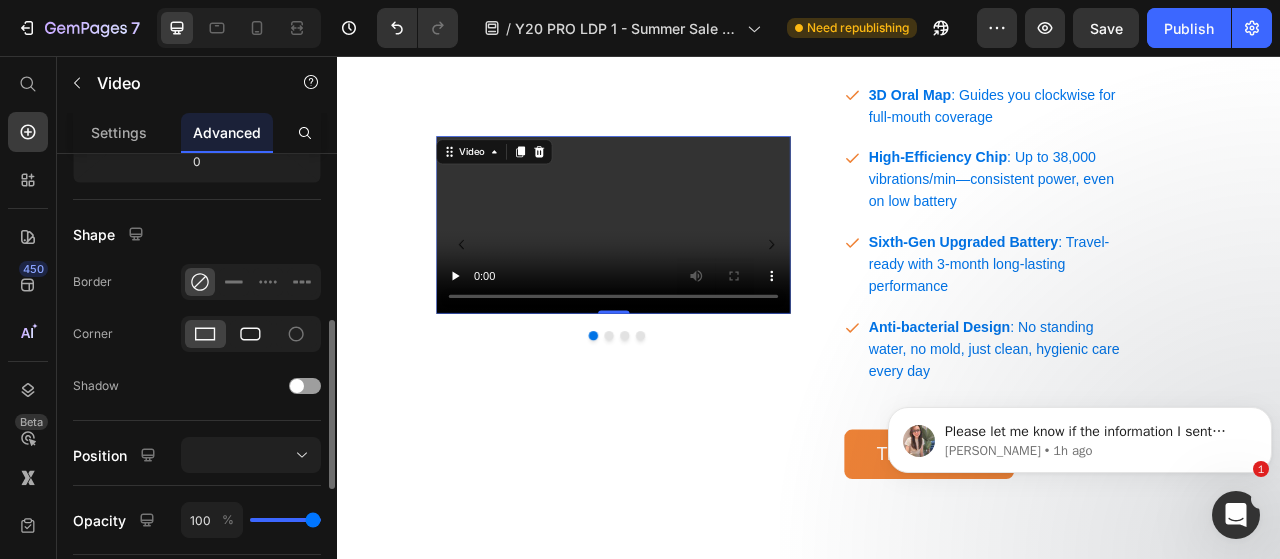 click 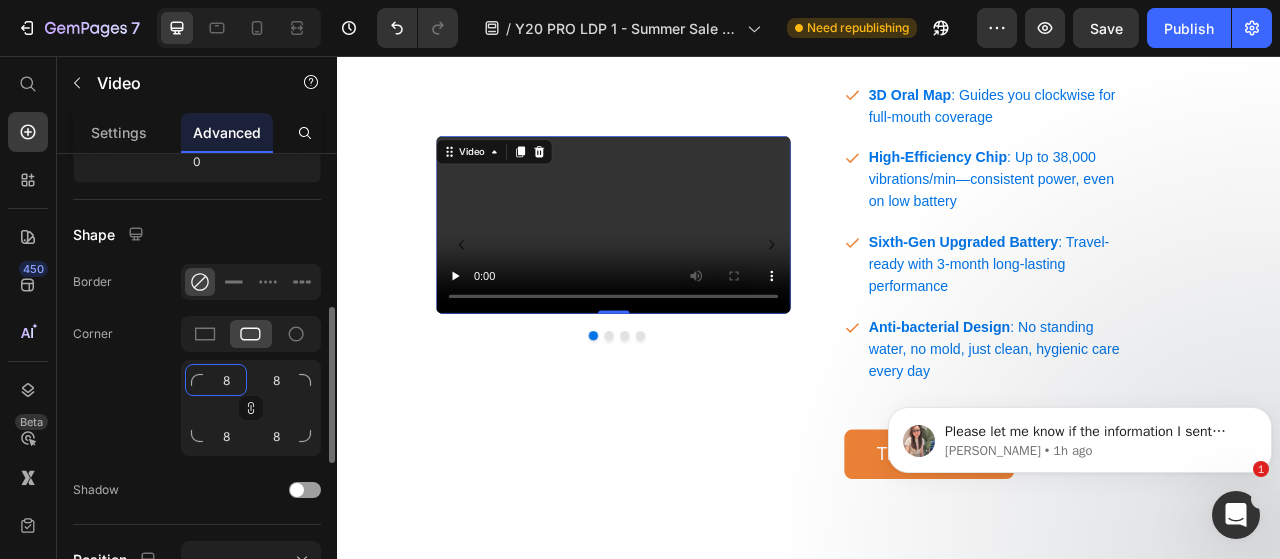 click on "8" 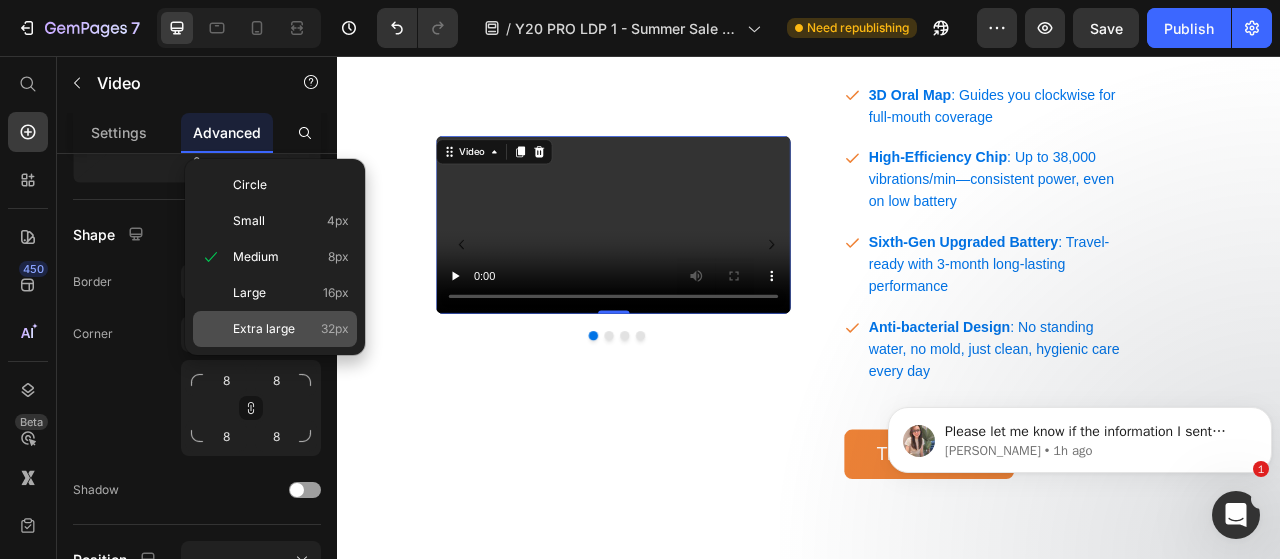 click on "Extra large" at bounding box center (264, 329) 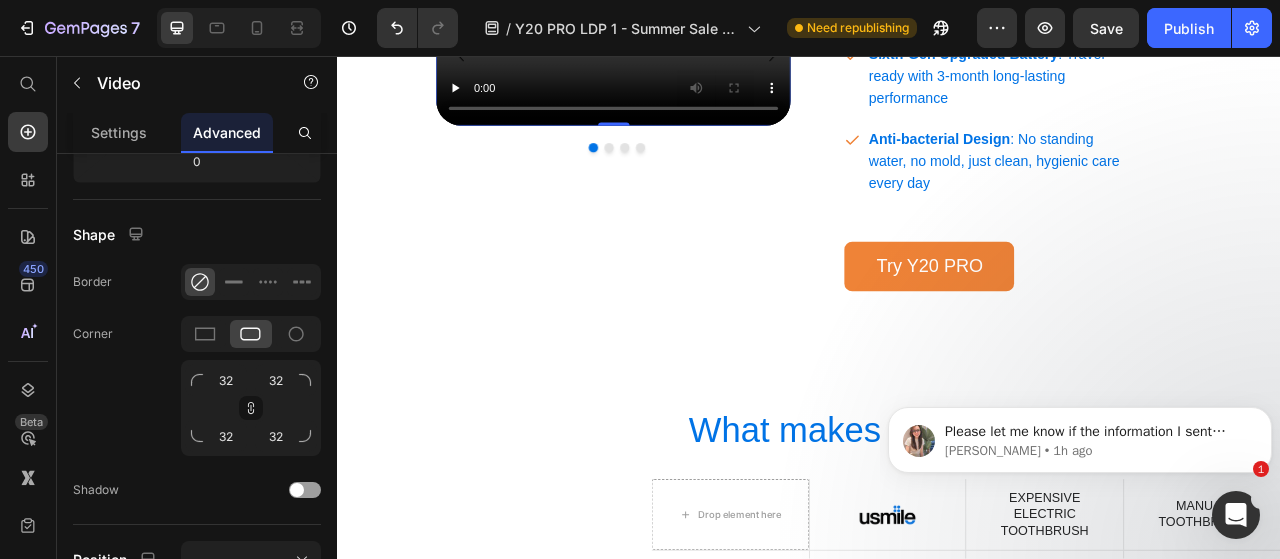 scroll, scrollTop: 3596, scrollLeft: 0, axis: vertical 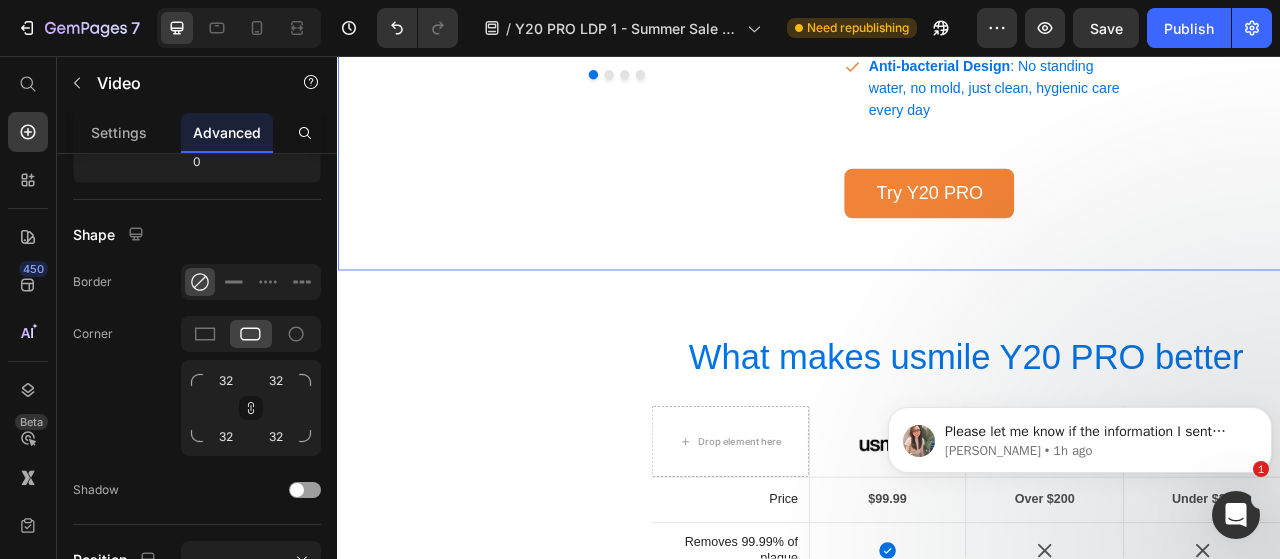 click on "Product Images & Gallery usmile Y20 PRO Upgraded AI Electric Toothbrush Product Title usmileOFF: Save 57%  Text Block Best deal of the year Text Block Row $179.98 Product Price $209.99 Product Price
Drop element here Row 🏷️  Use code  usmileOFF  at checkout to get it for just  $89.99/pc ! 💳 4  interest-free  installments from  $22.49/mo  with Klarna & Afterpay Text Block Ends in Text Block Row 00 Days 22 Hours 32 Min 57 Sec Countdown Timer Row Row White White White Pink Pink Pink Product Variants & Swatches 1 Product Quantity Row ADD TO CART Product Cart Button Row Row CHECK OUT Product Cart Button Row
Removes 25x more plaque
Free shipping over $99
90-day money back
Multiple safe payment methods
What's in the box Accordion Row Product Section 4 Heading" at bounding box center (937, 616) 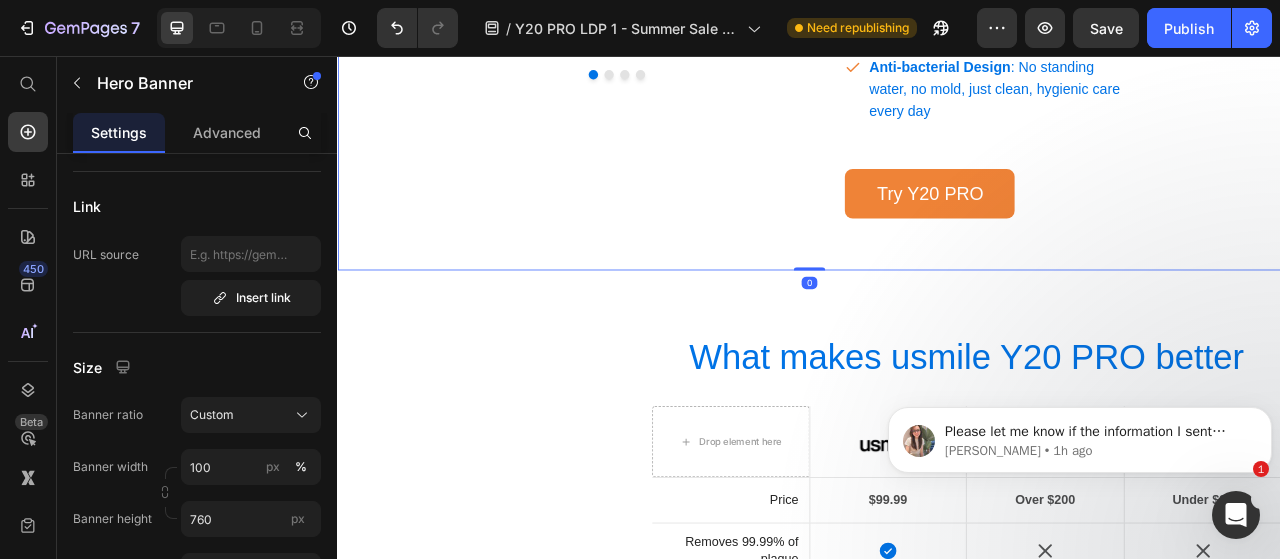 scroll, scrollTop: 2576, scrollLeft: 0, axis: vertical 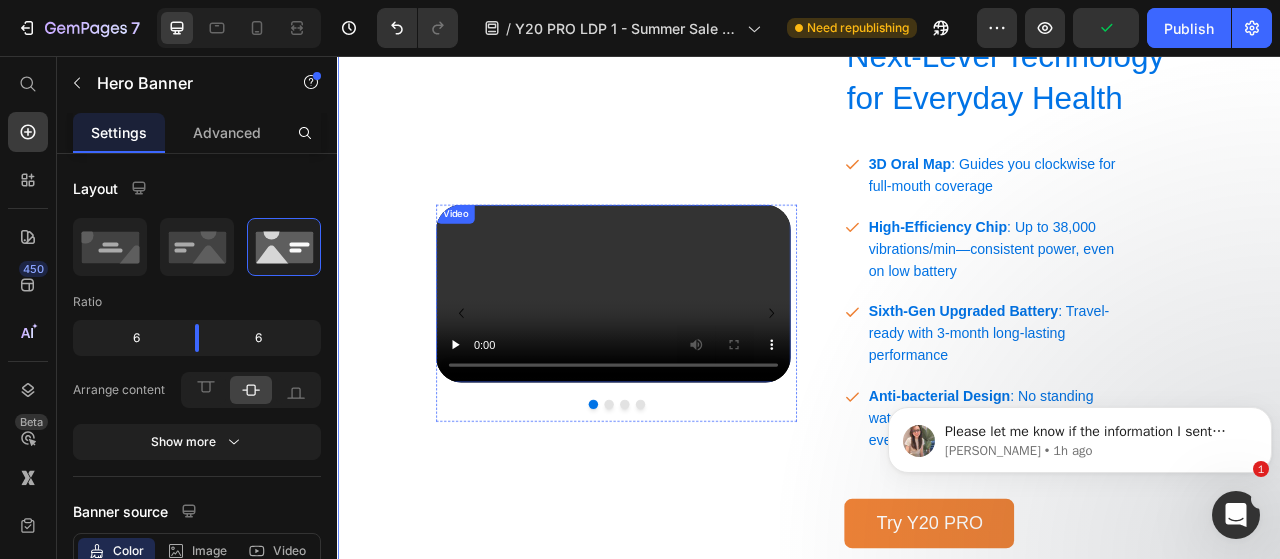 click at bounding box center (687, 359) 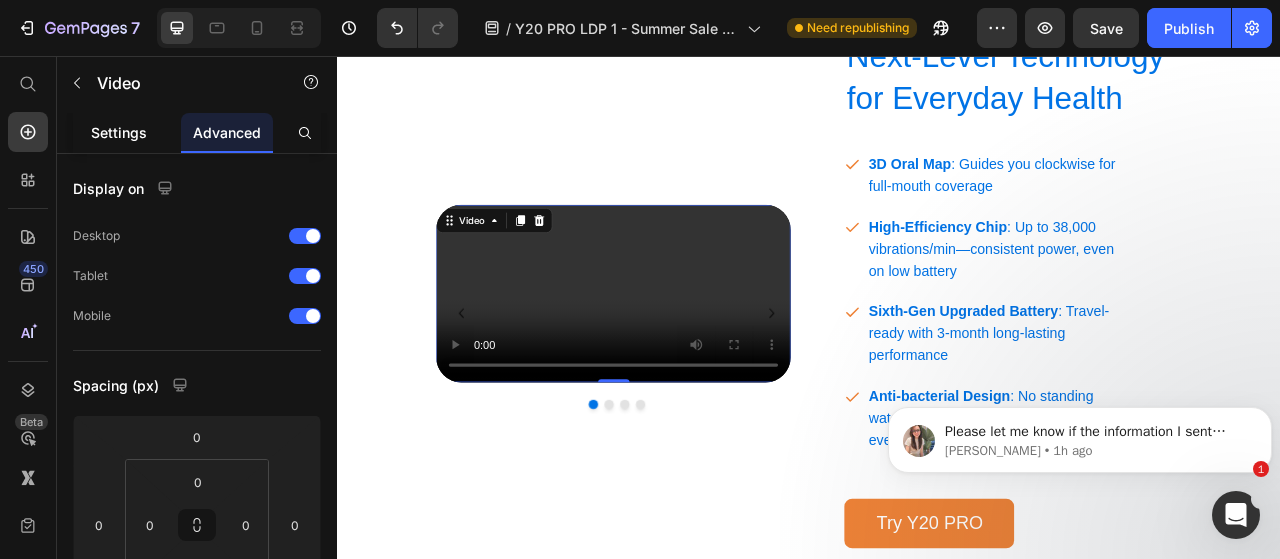 click on "Settings" at bounding box center (119, 132) 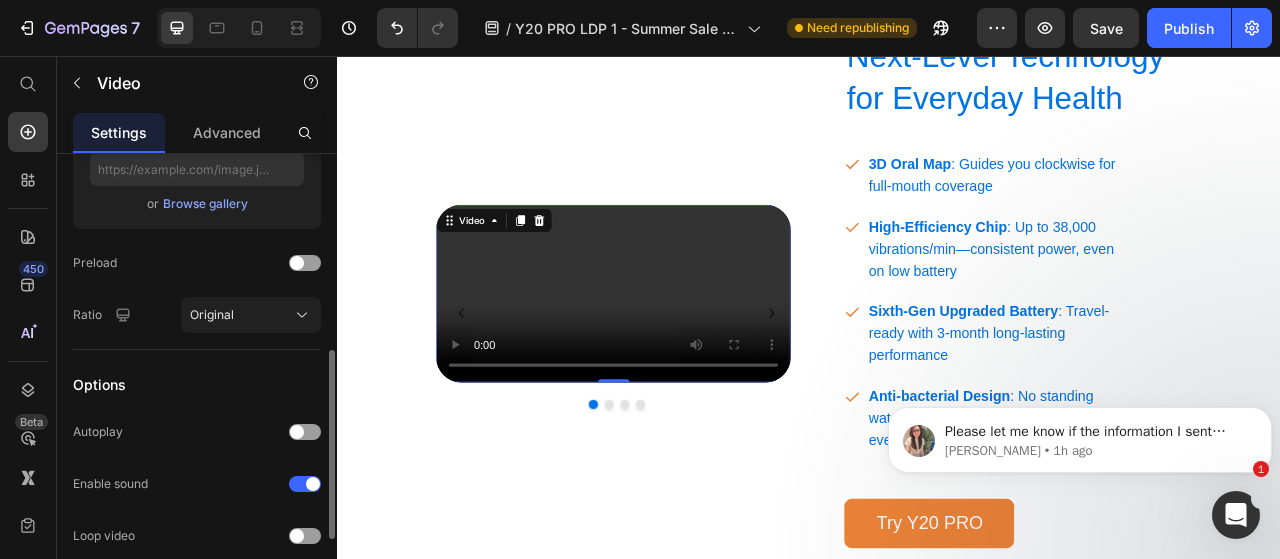 scroll, scrollTop: 666, scrollLeft: 0, axis: vertical 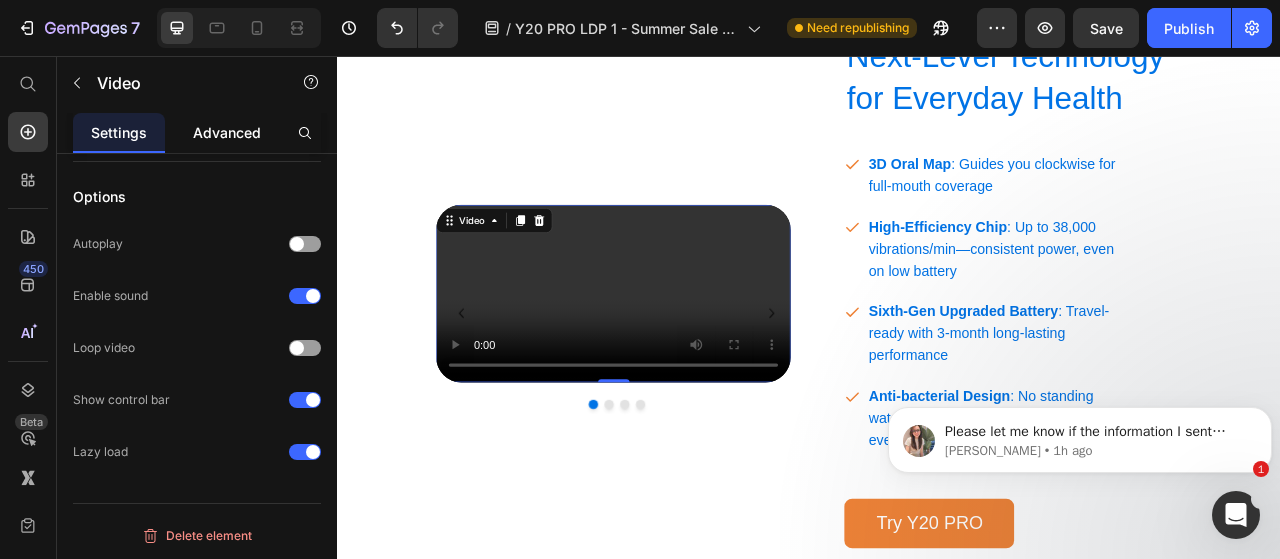 click on "Advanced" at bounding box center (227, 132) 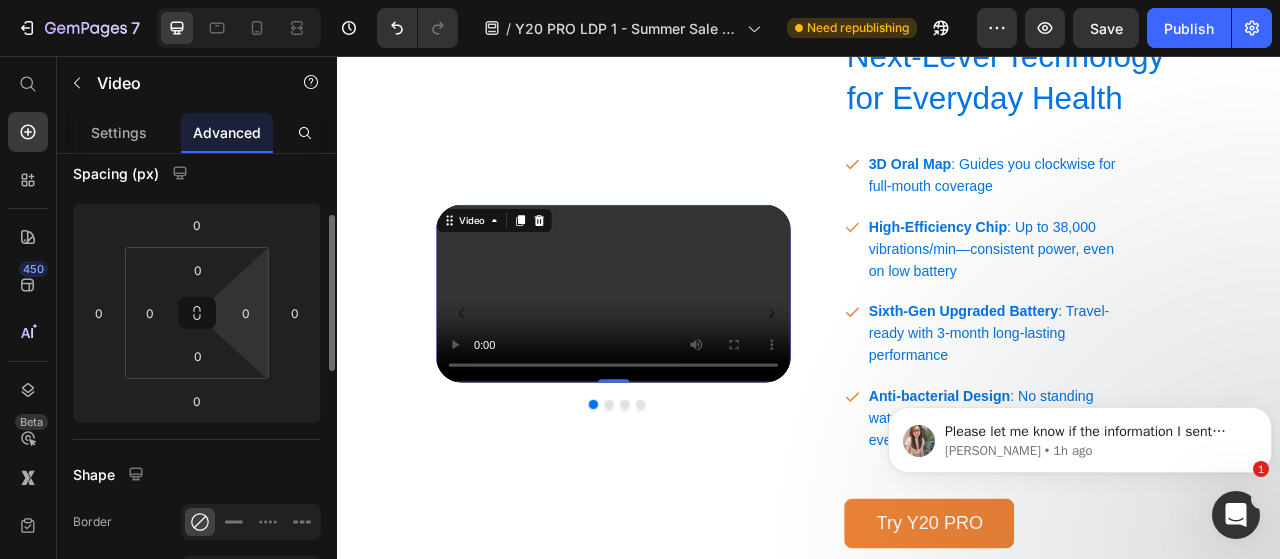 scroll, scrollTop: 226, scrollLeft: 0, axis: vertical 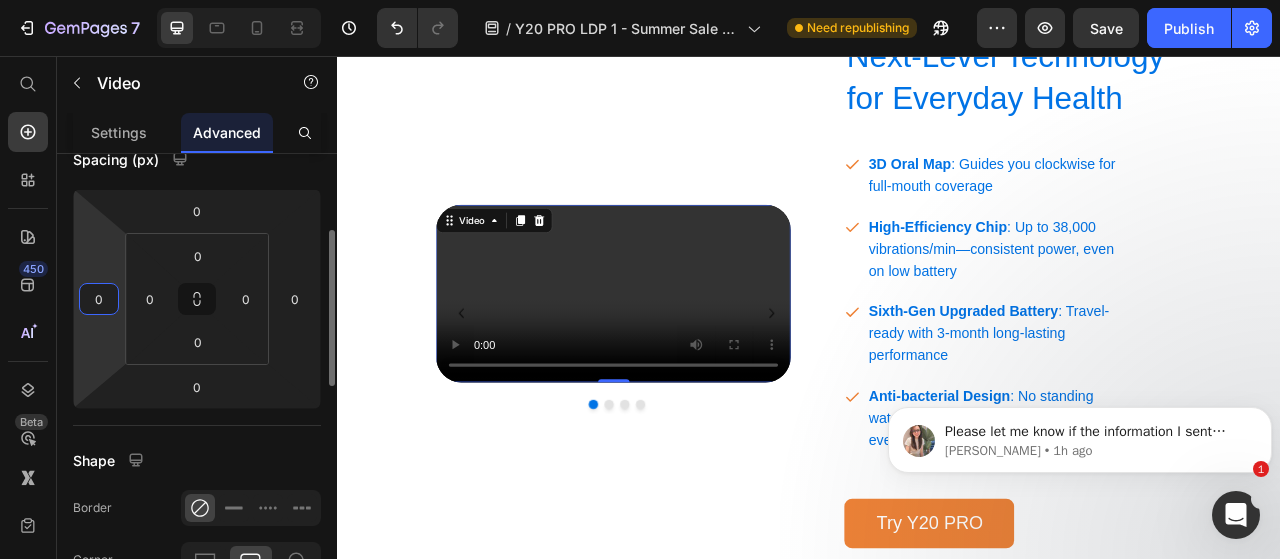 click on "0" at bounding box center [99, 299] 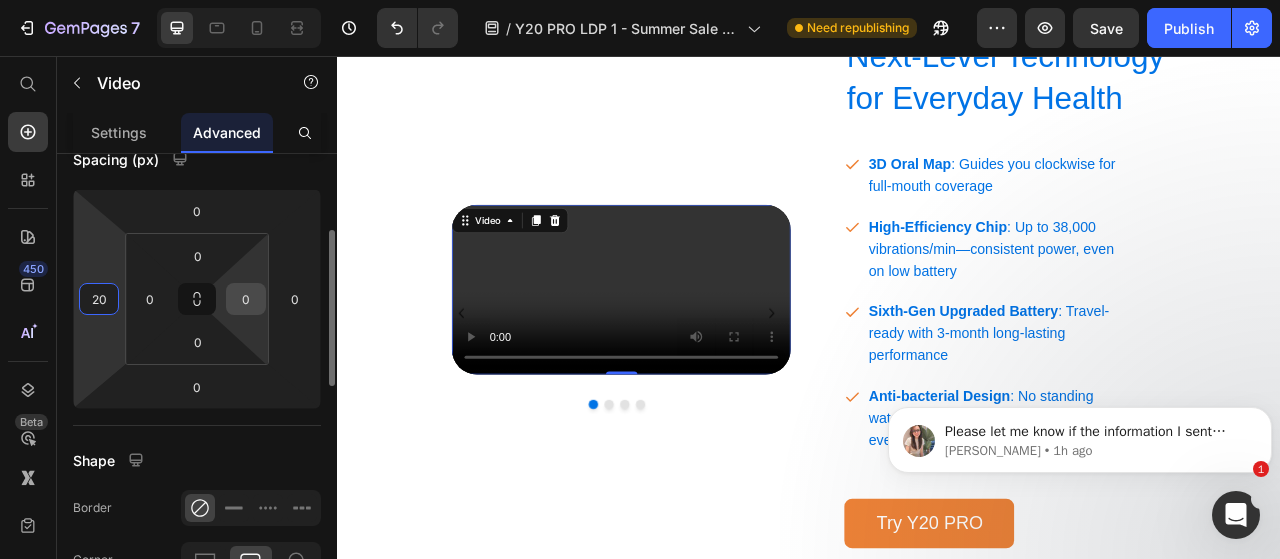 type on "20" 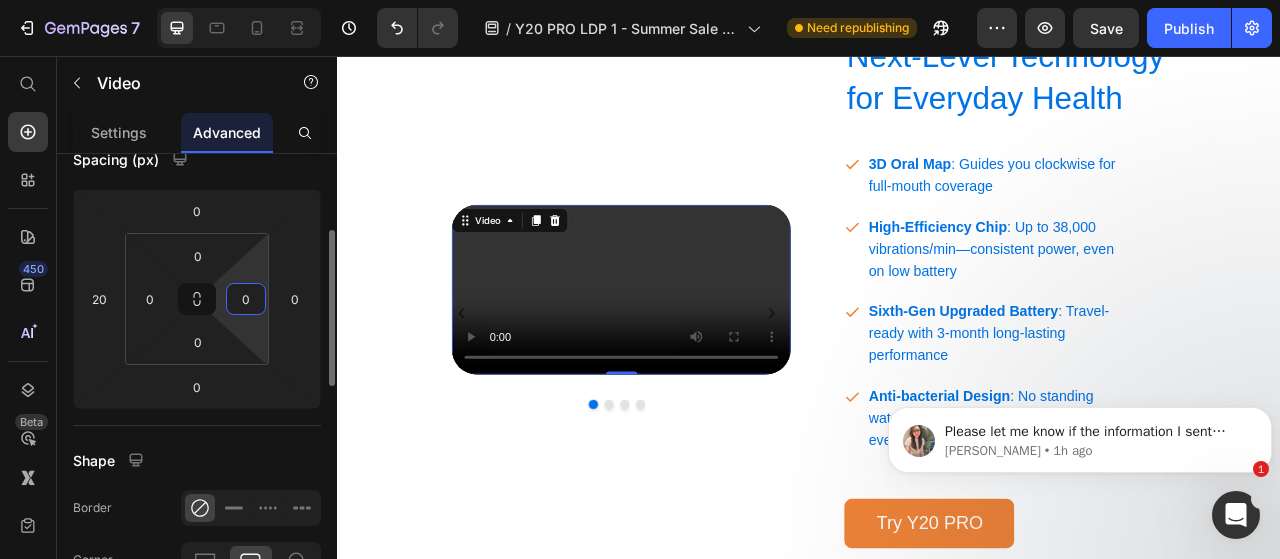 type 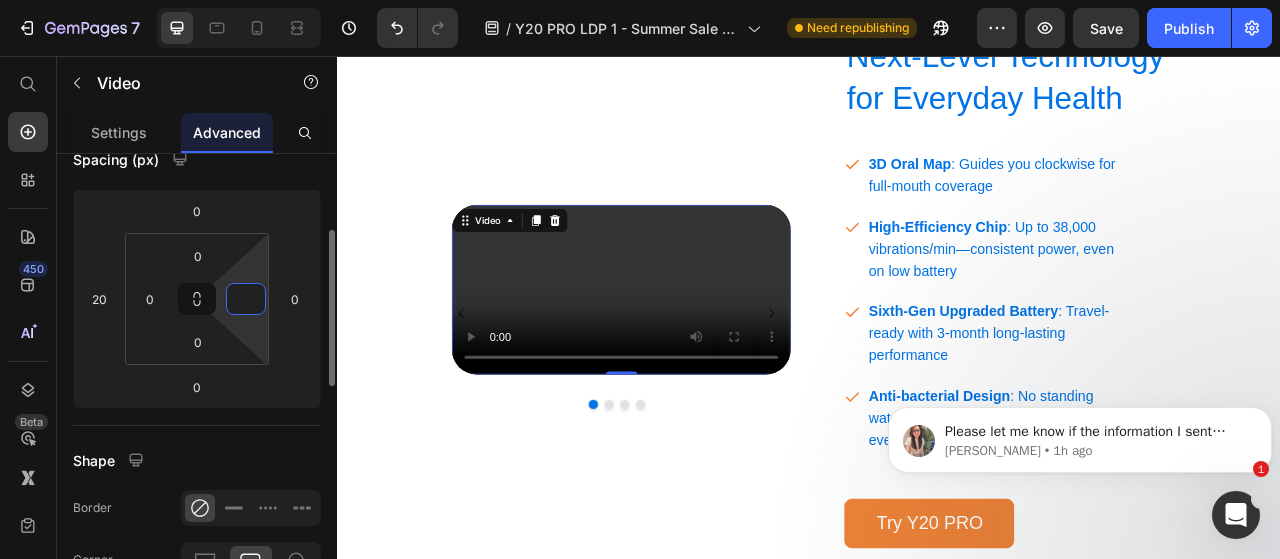 type on "00" 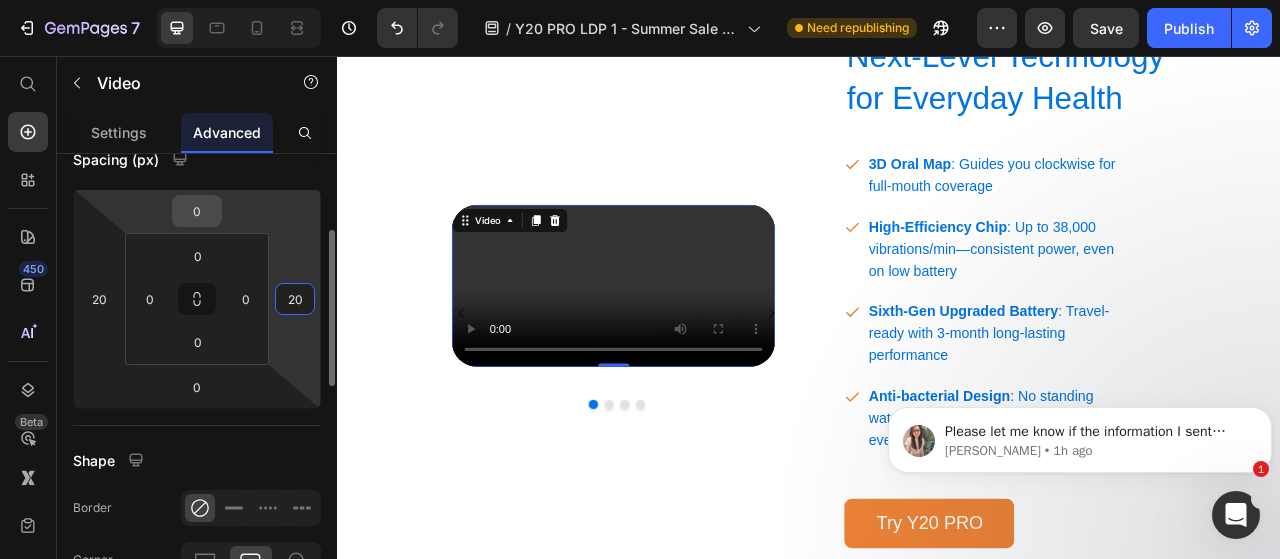 type on "20" 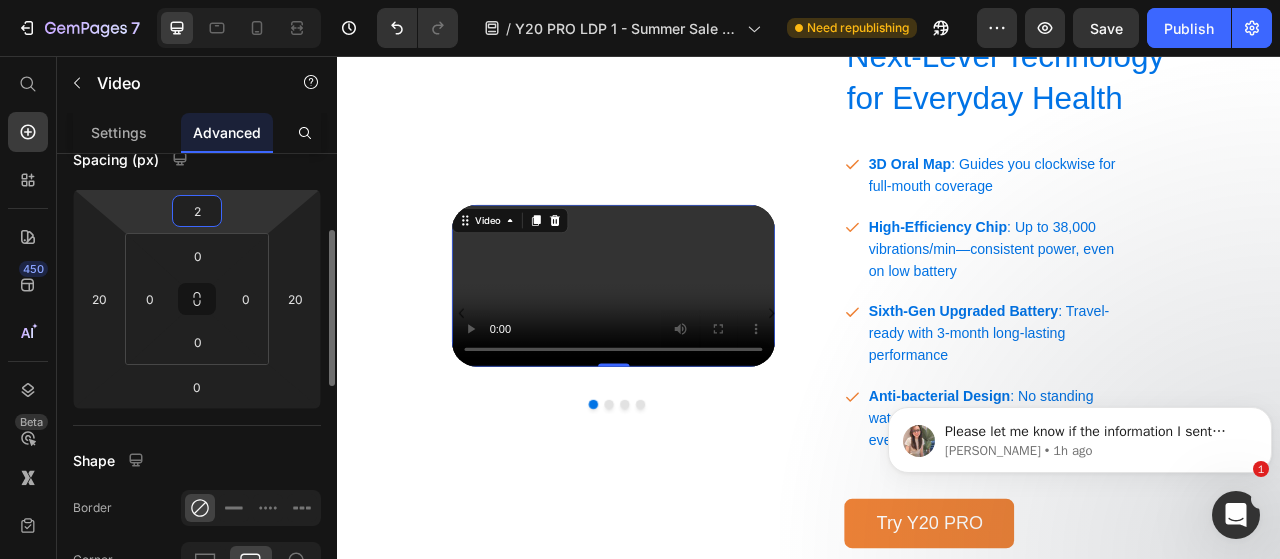 click on "2" at bounding box center [197, 211] 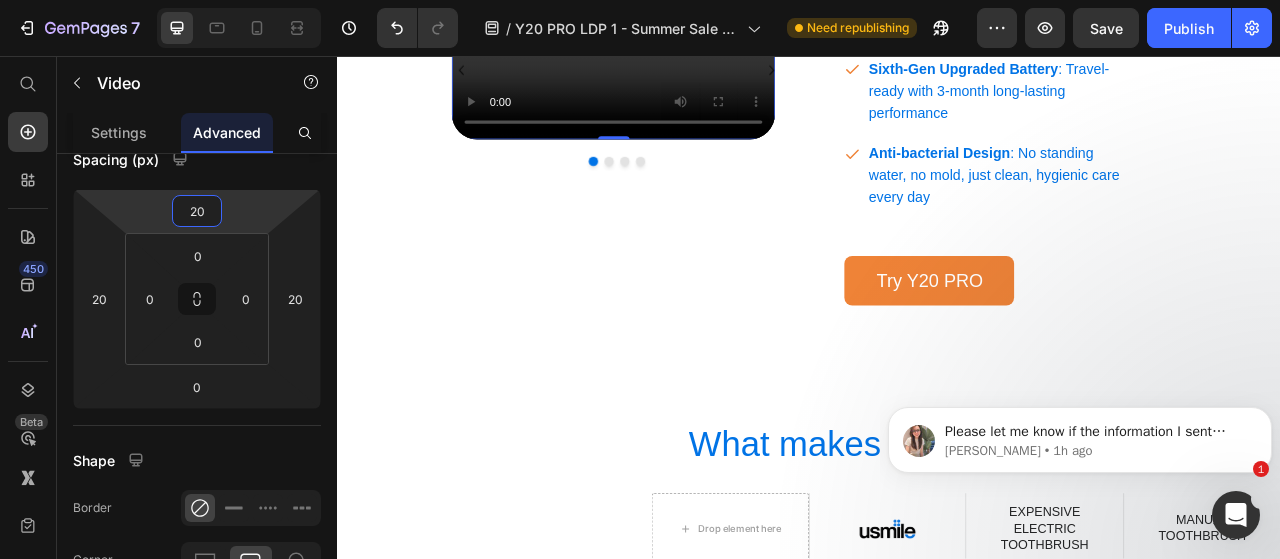 scroll, scrollTop: 3194, scrollLeft: 0, axis: vertical 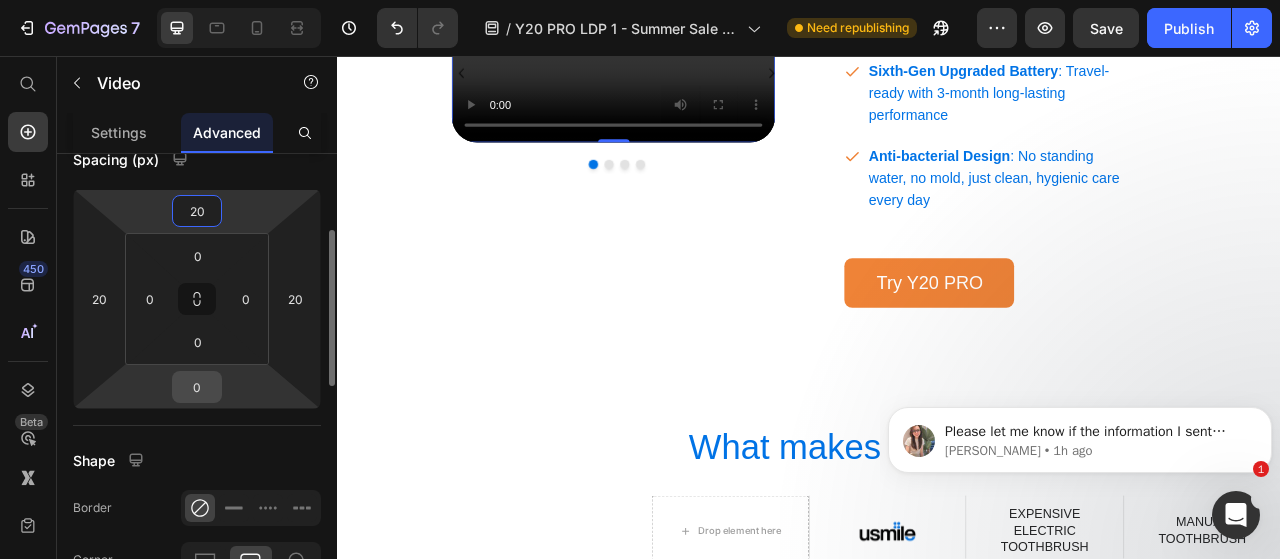 type on "20" 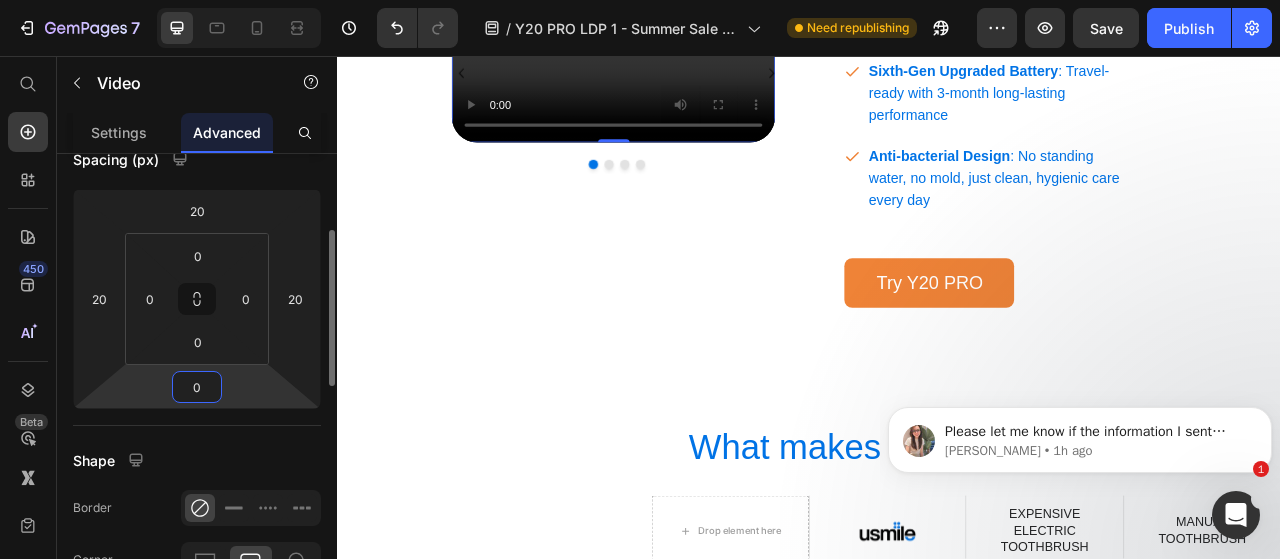 click on "0" at bounding box center (197, 387) 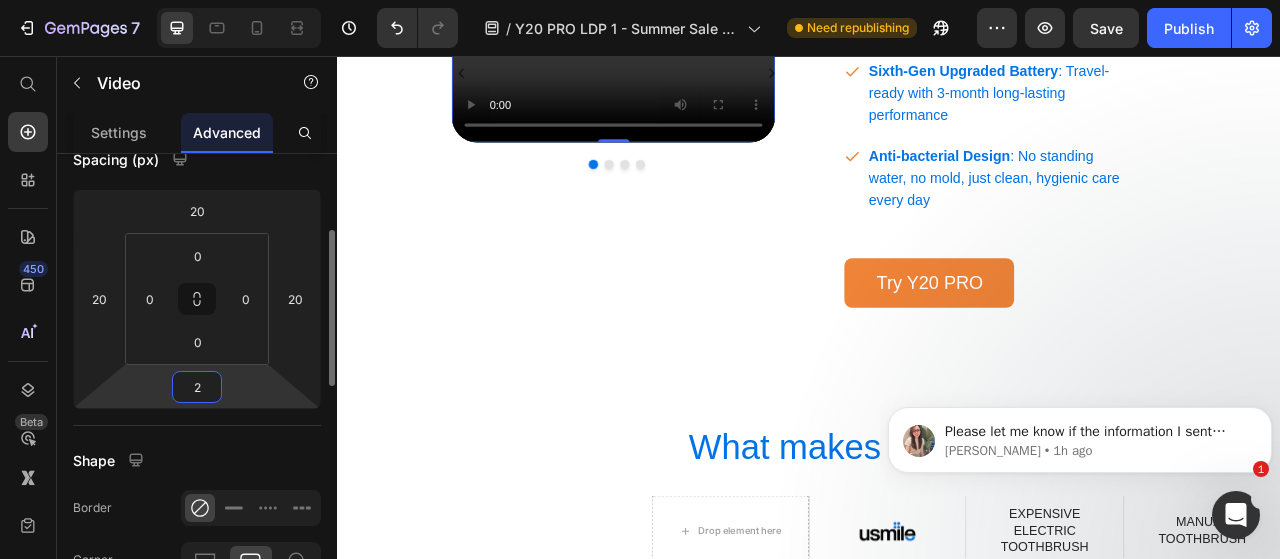 type on "20" 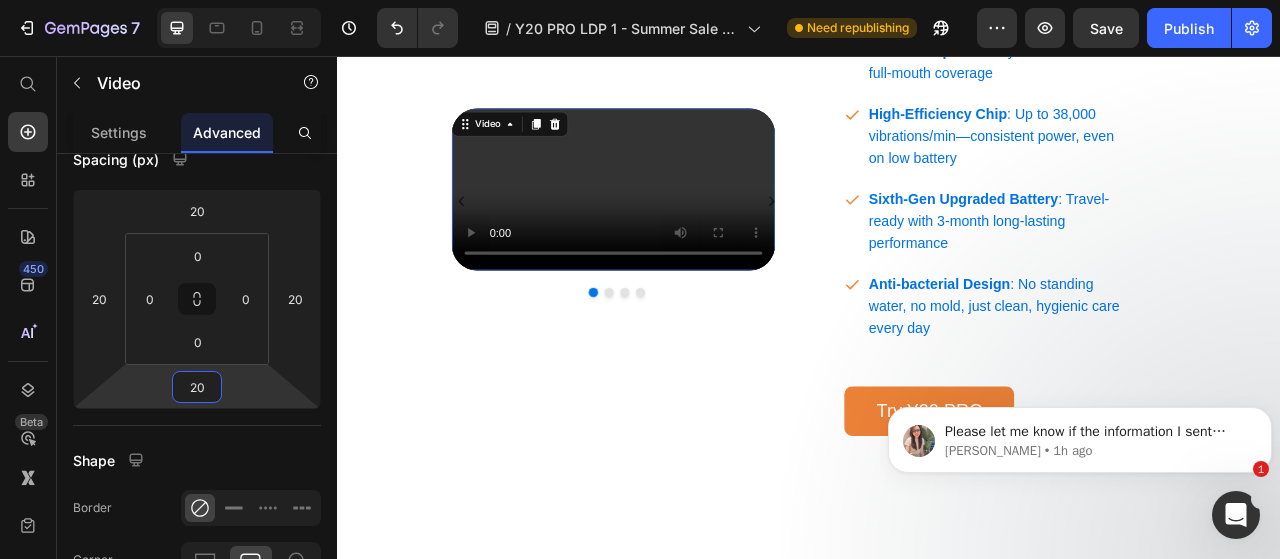 scroll, scrollTop: 3030, scrollLeft: 0, axis: vertical 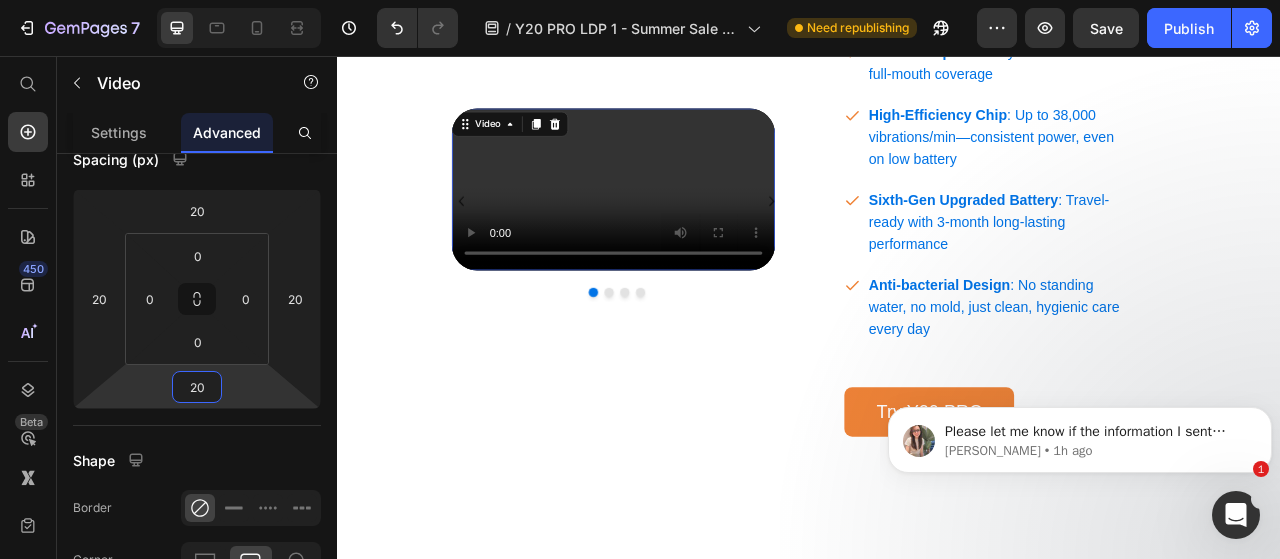type on "20" 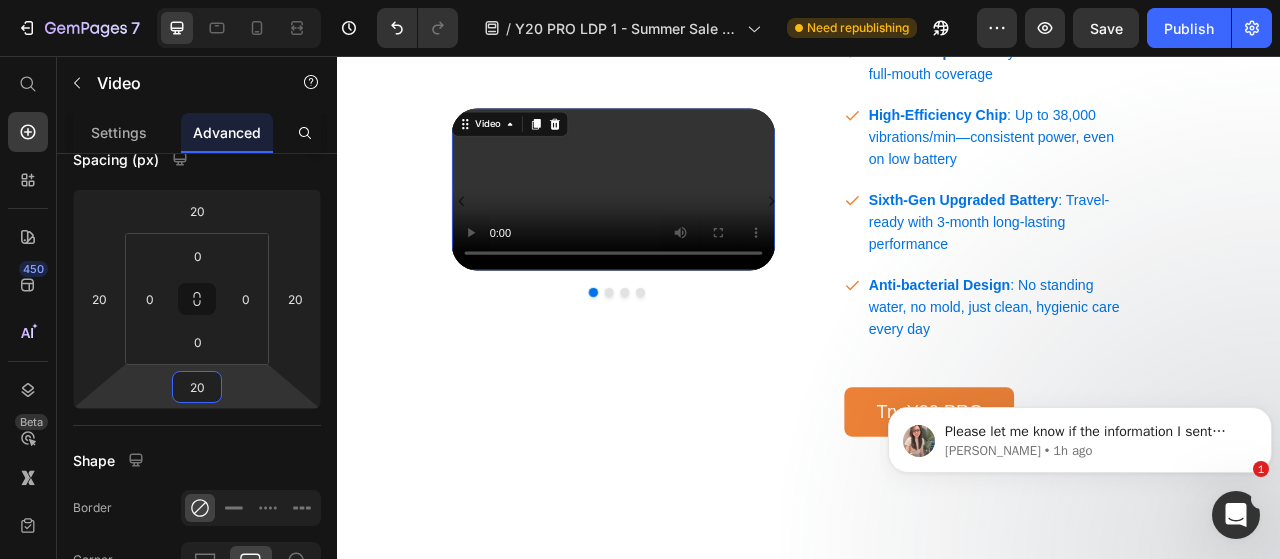 type 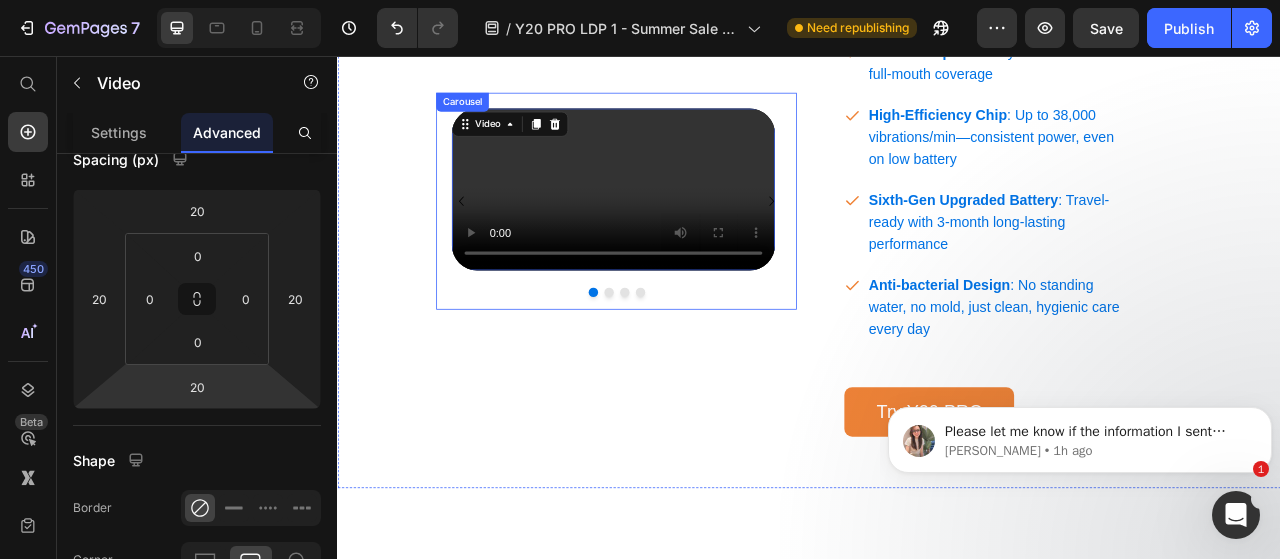 click at bounding box center (691, 358) 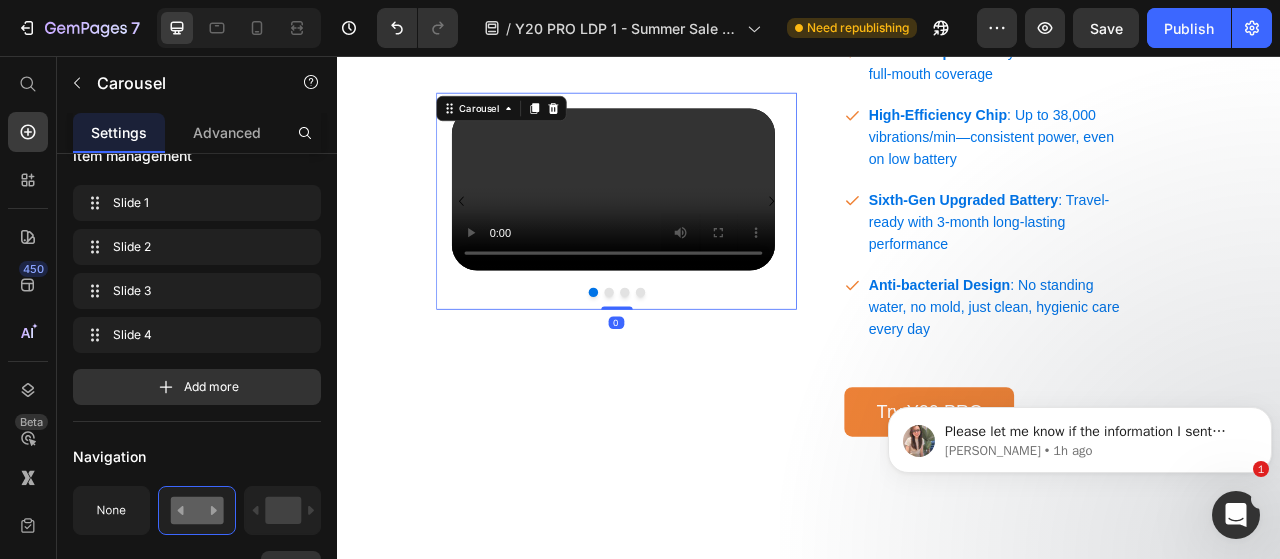 scroll, scrollTop: 0, scrollLeft: 0, axis: both 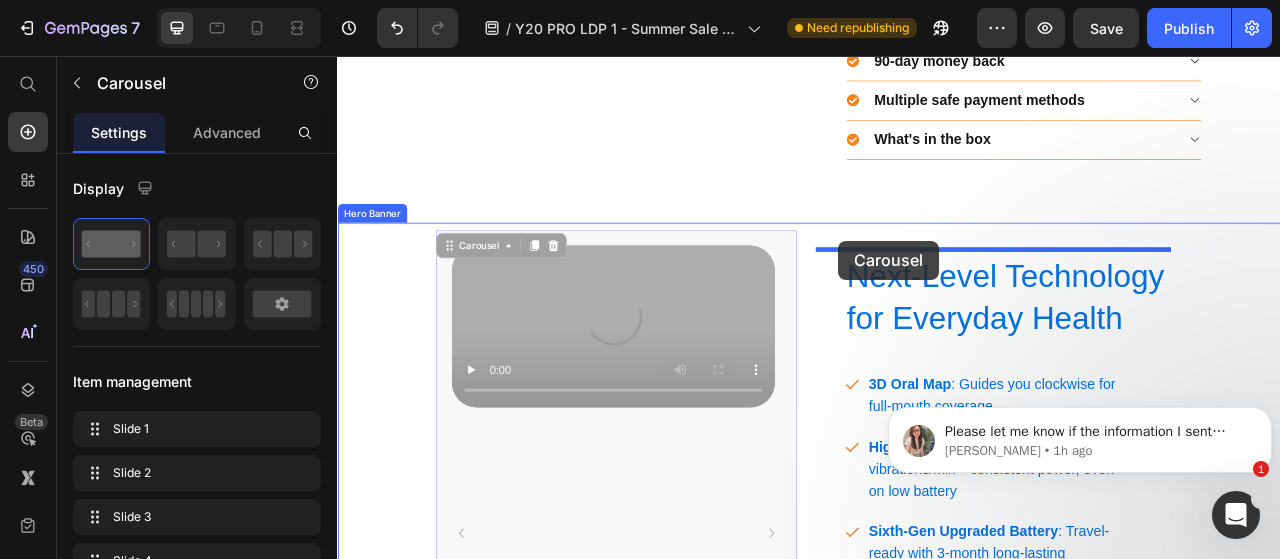 drag, startPoint x: 498, startPoint y: 281, endPoint x: 975, endPoint y: 291, distance: 477.1048 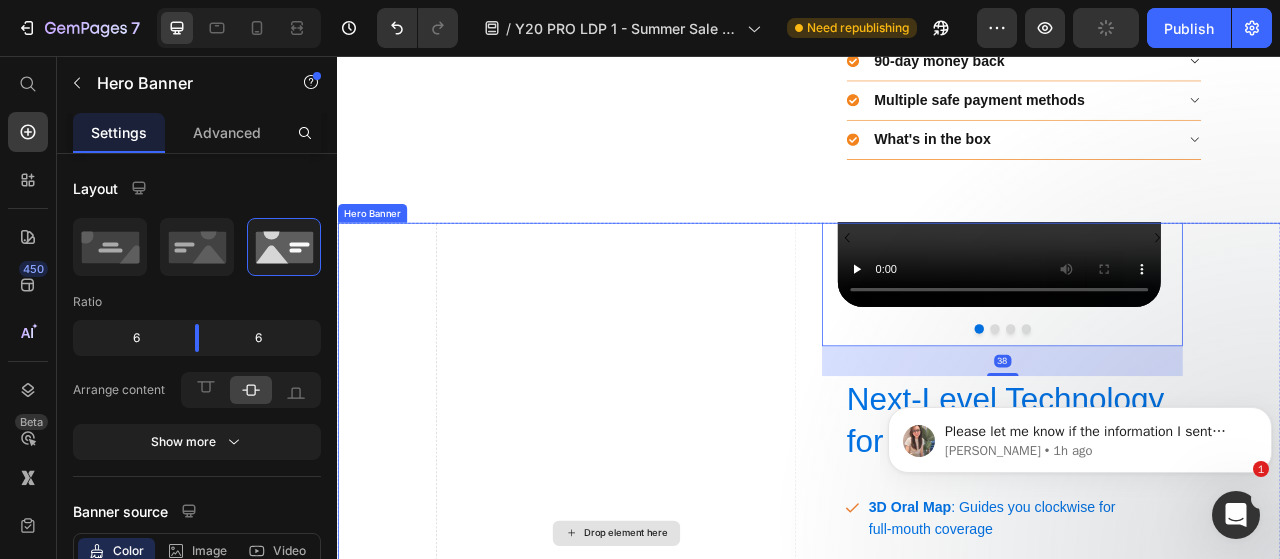 click on "Drop element here" at bounding box center (691, 663) 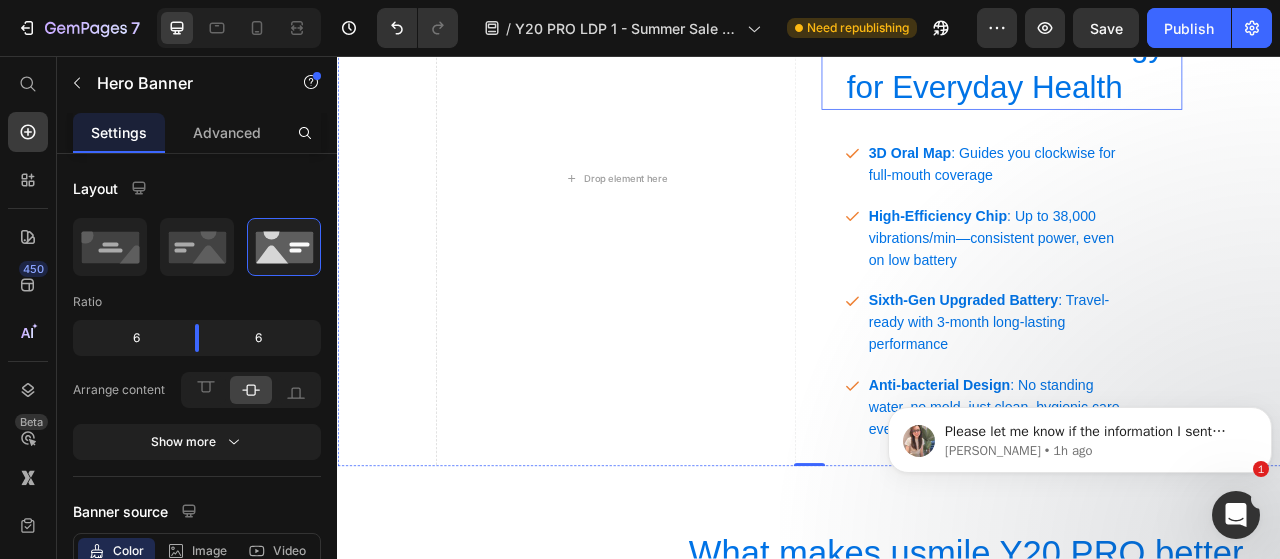 scroll, scrollTop: 2961, scrollLeft: 0, axis: vertical 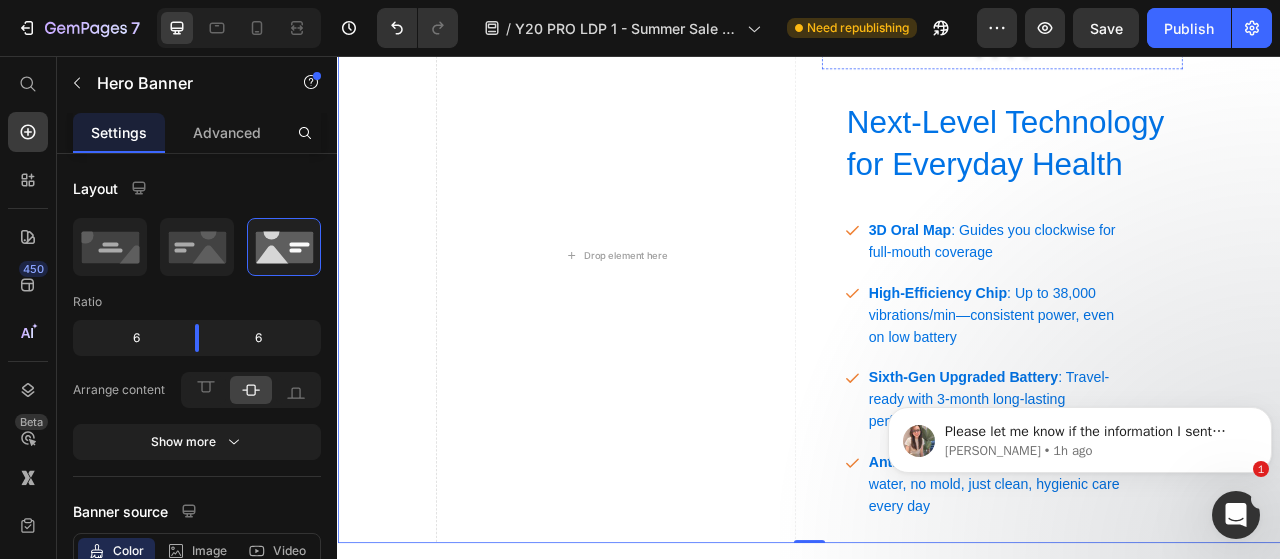 click at bounding box center (1178, -80) 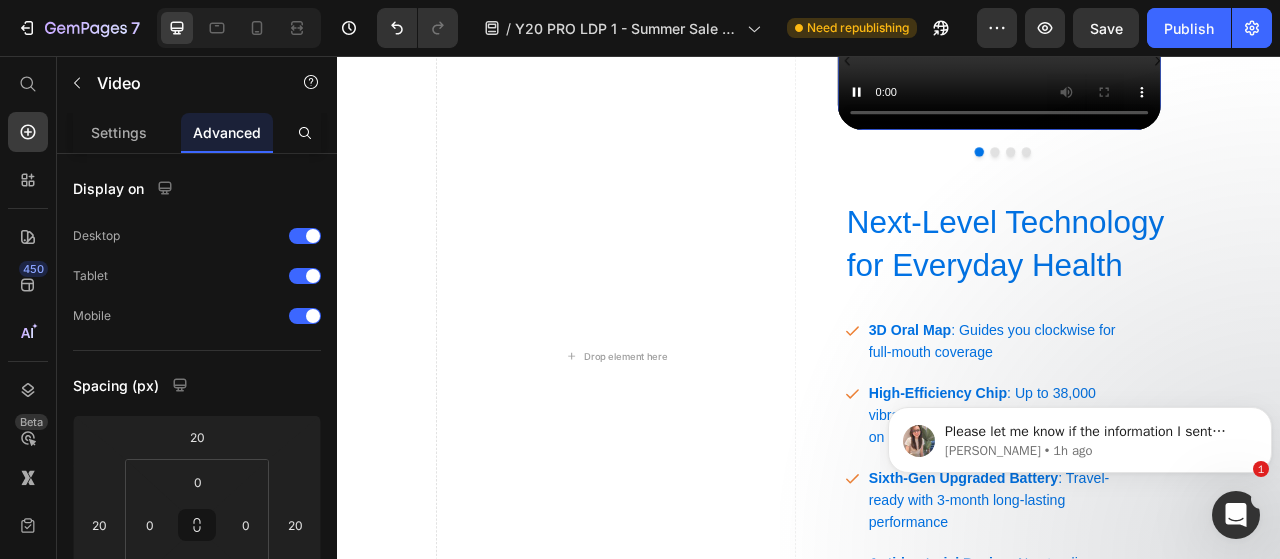 scroll, scrollTop: 2599, scrollLeft: 0, axis: vertical 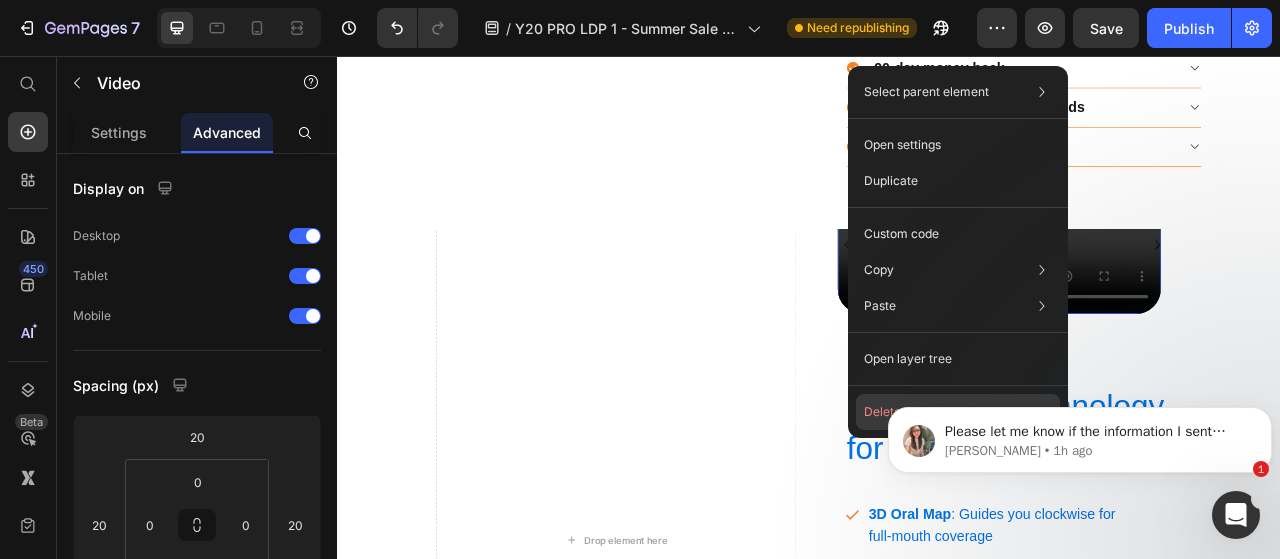 click on "Delete" 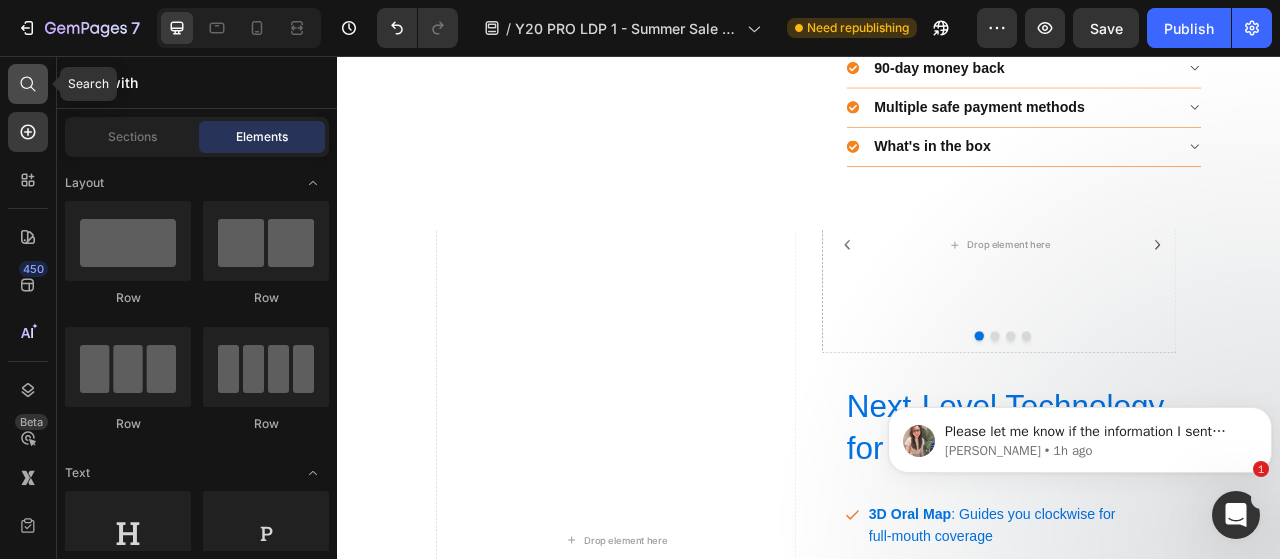 click 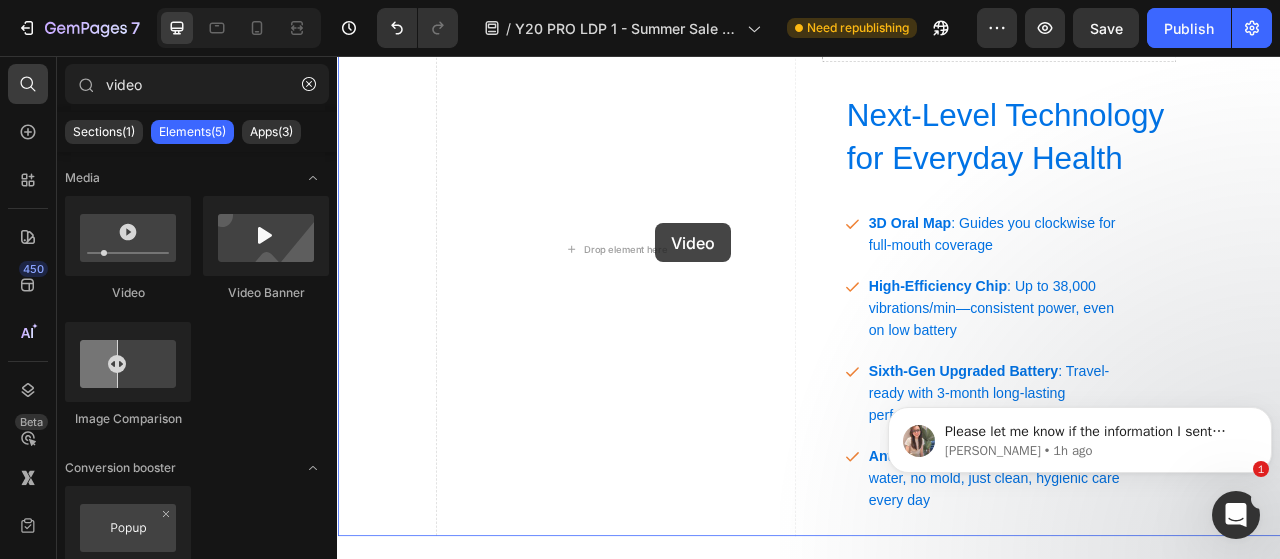 scroll, scrollTop: 3025, scrollLeft: 0, axis: vertical 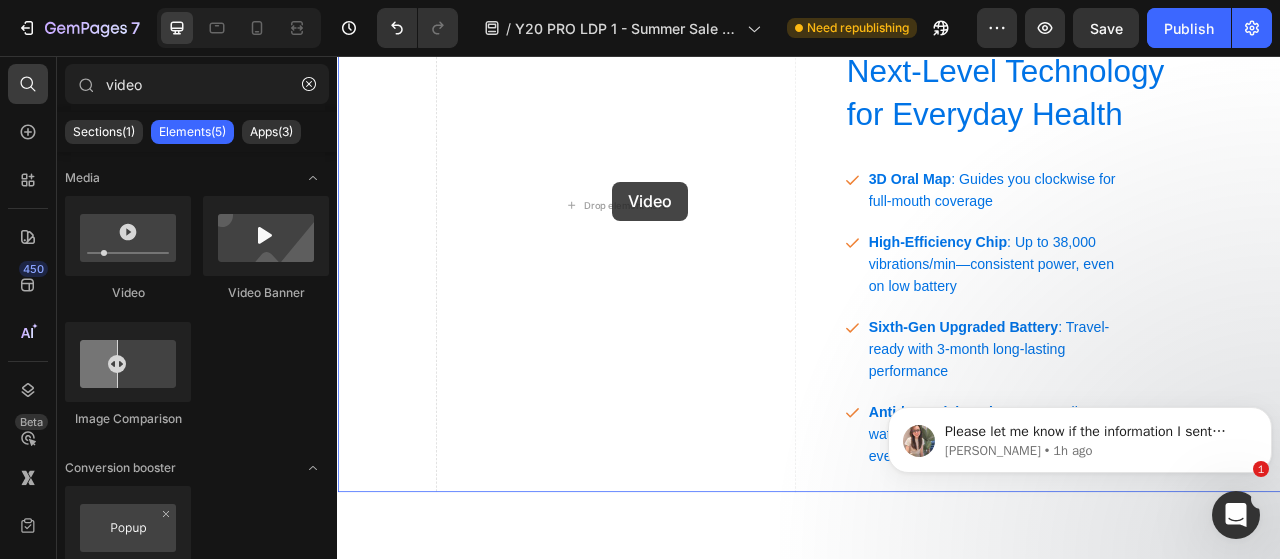 drag, startPoint x: 463, startPoint y: 315, endPoint x: 687, endPoint y: 216, distance: 244.90202 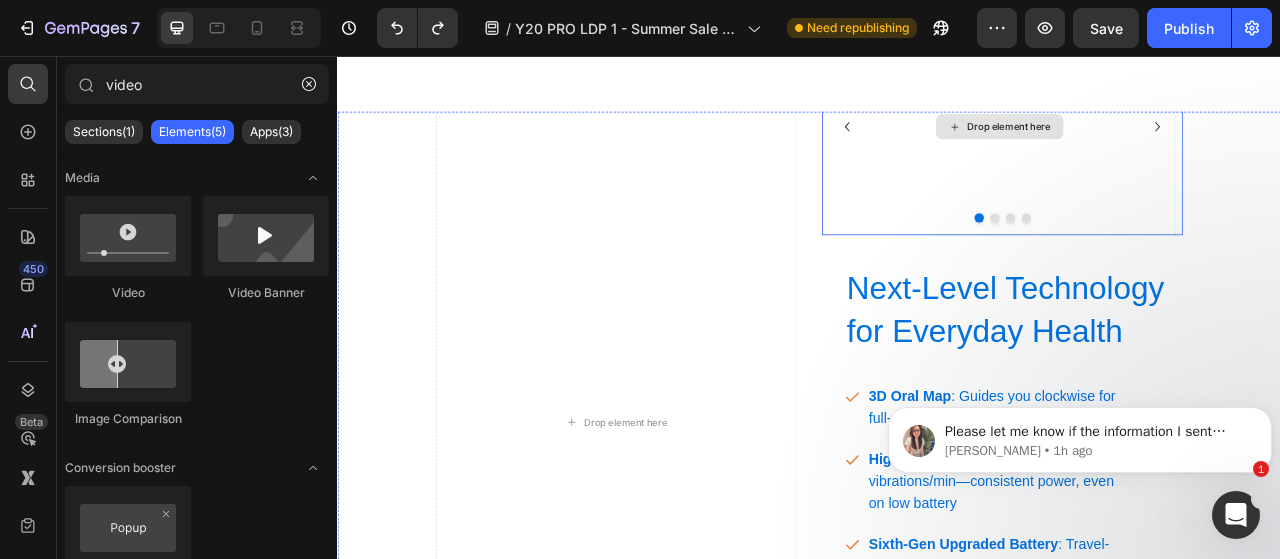 scroll, scrollTop: 2749, scrollLeft: 0, axis: vertical 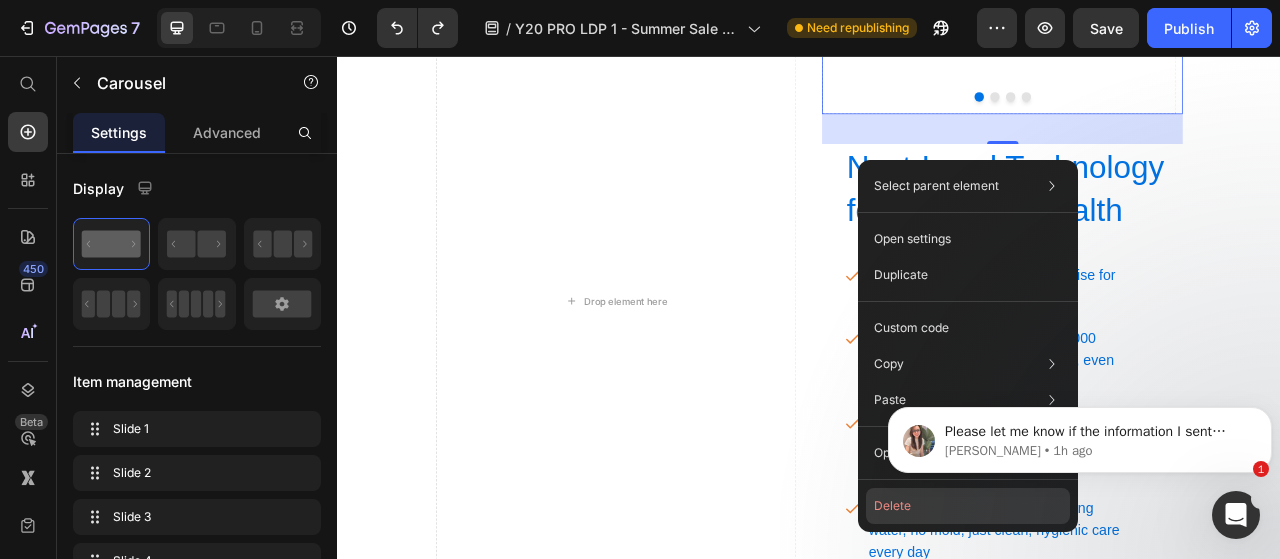 click on "Delete" 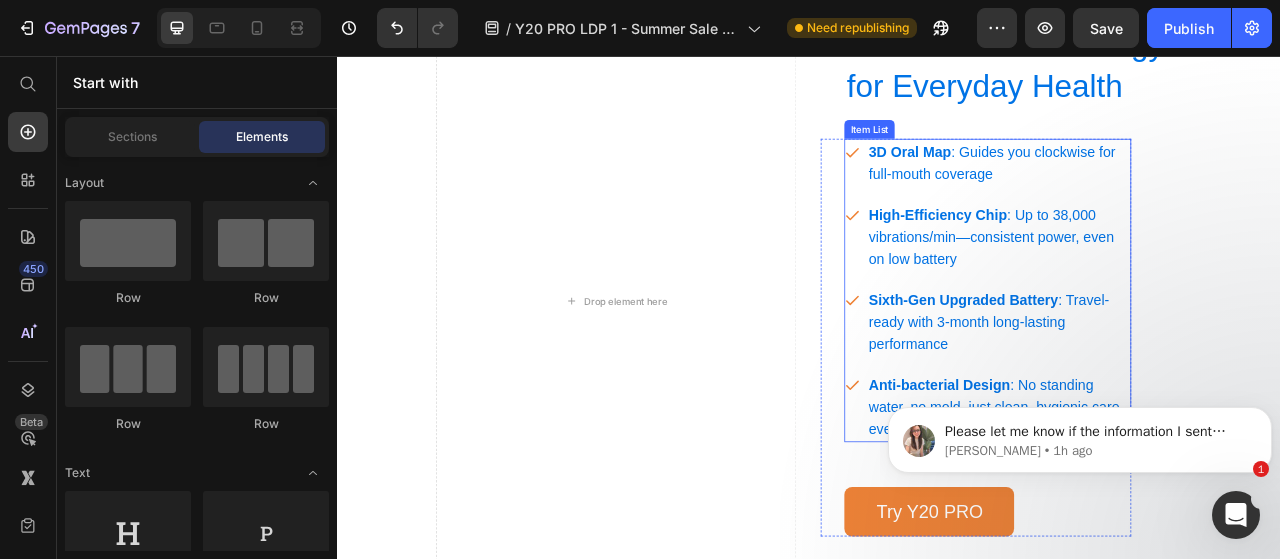 scroll, scrollTop: 2807, scrollLeft: 0, axis: vertical 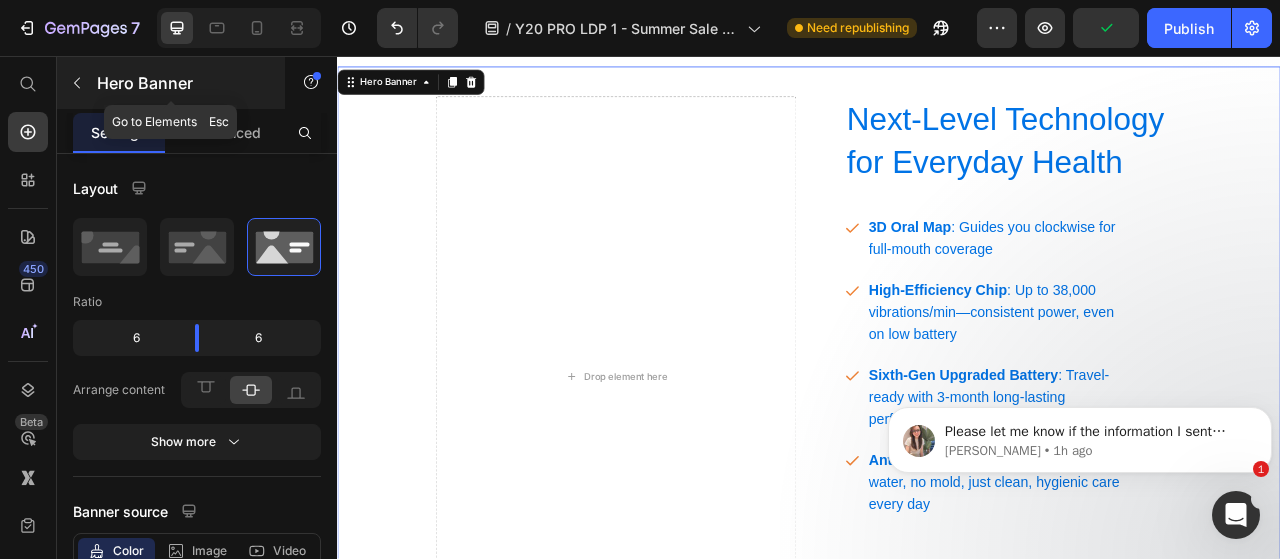 click 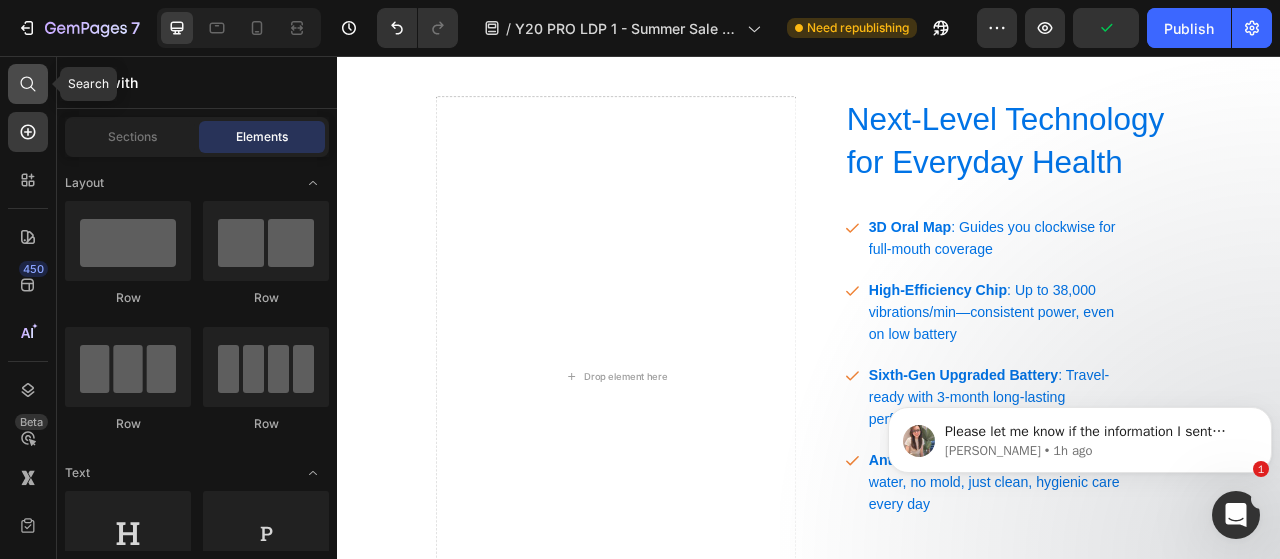 click 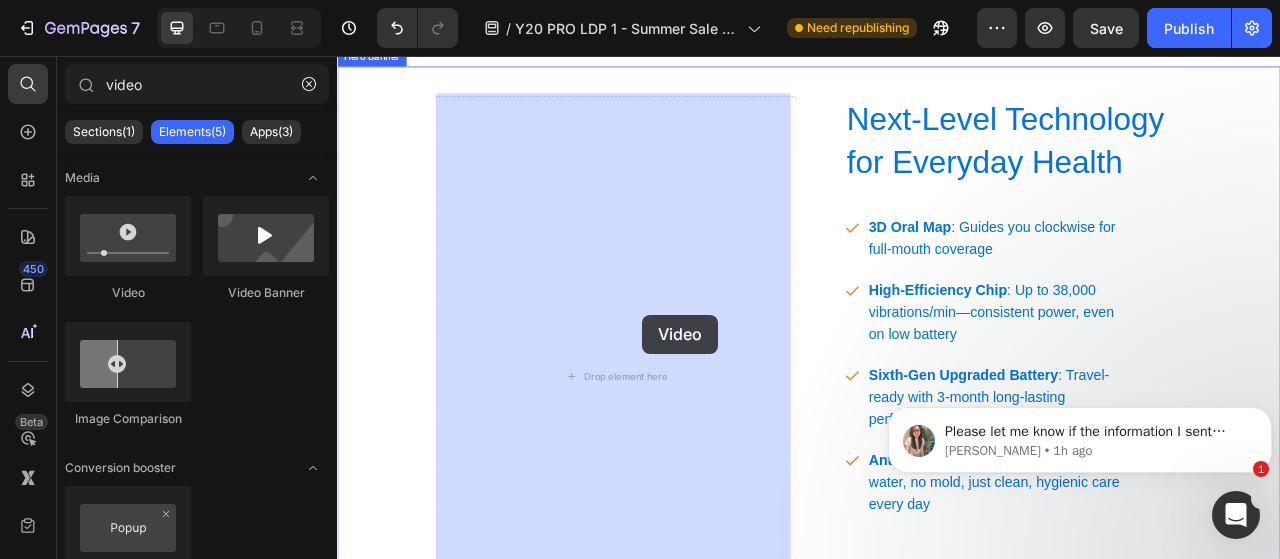 drag, startPoint x: 458, startPoint y: 287, endPoint x: 727, endPoint y: 405, distance: 293.74307 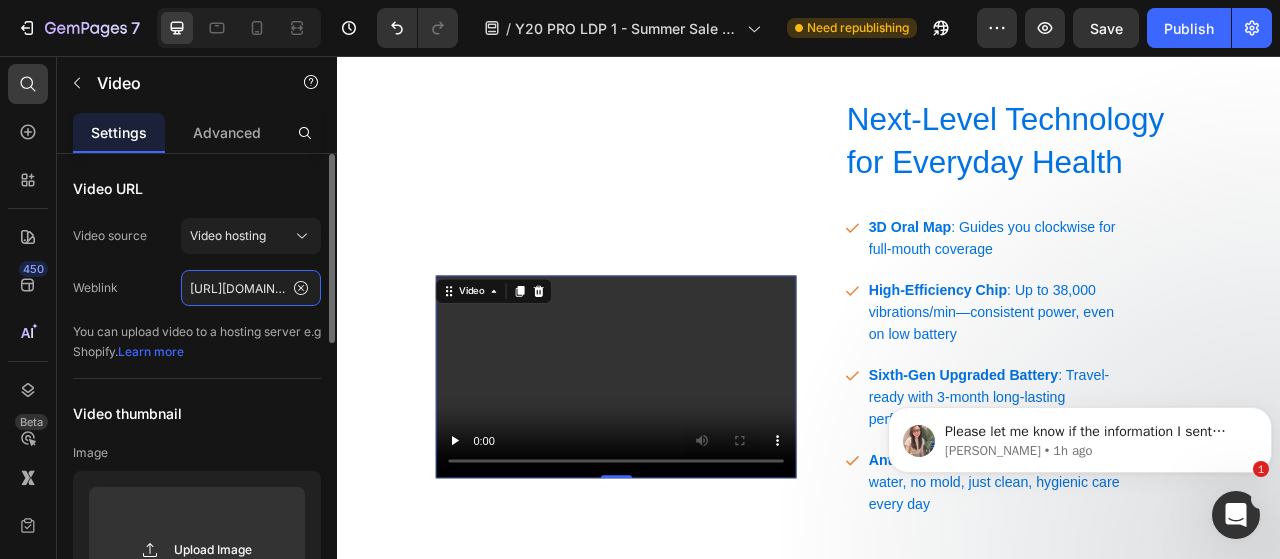click on "[URL][DOMAIN_NAME]" 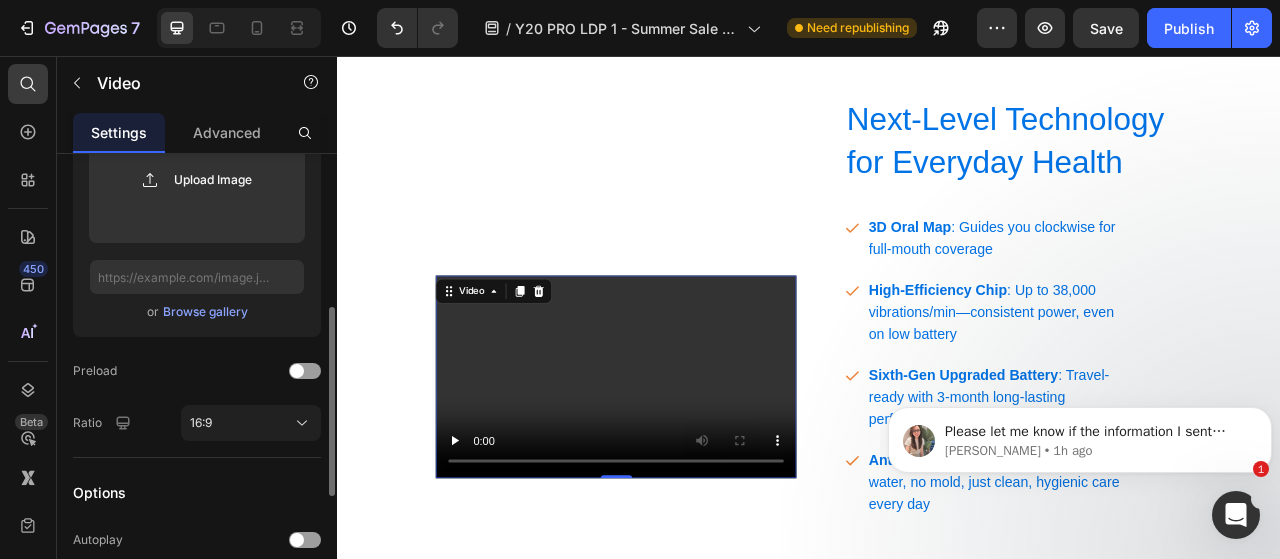 scroll, scrollTop: 371, scrollLeft: 0, axis: vertical 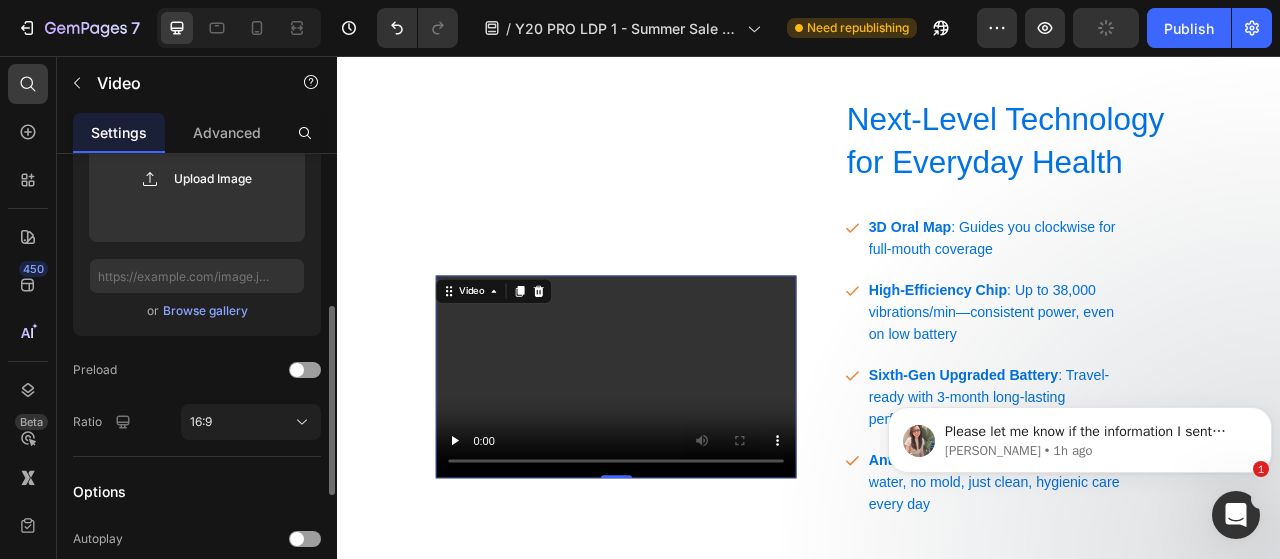 type on "[URL][DOMAIN_NAME]" 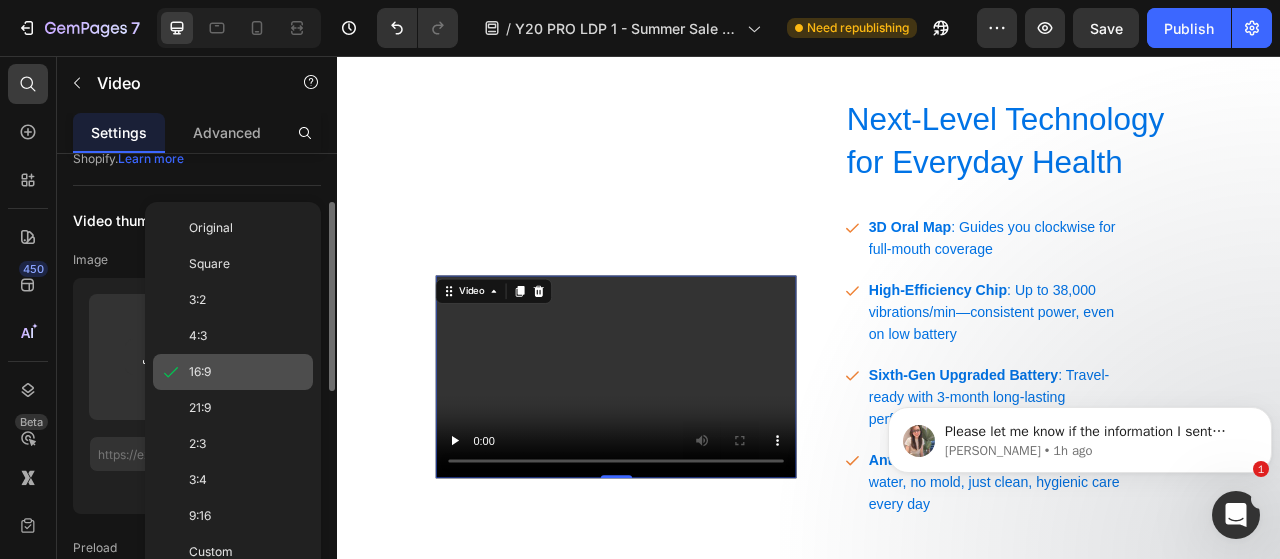 scroll, scrollTop: 170, scrollLeft: 0, axis: vertical 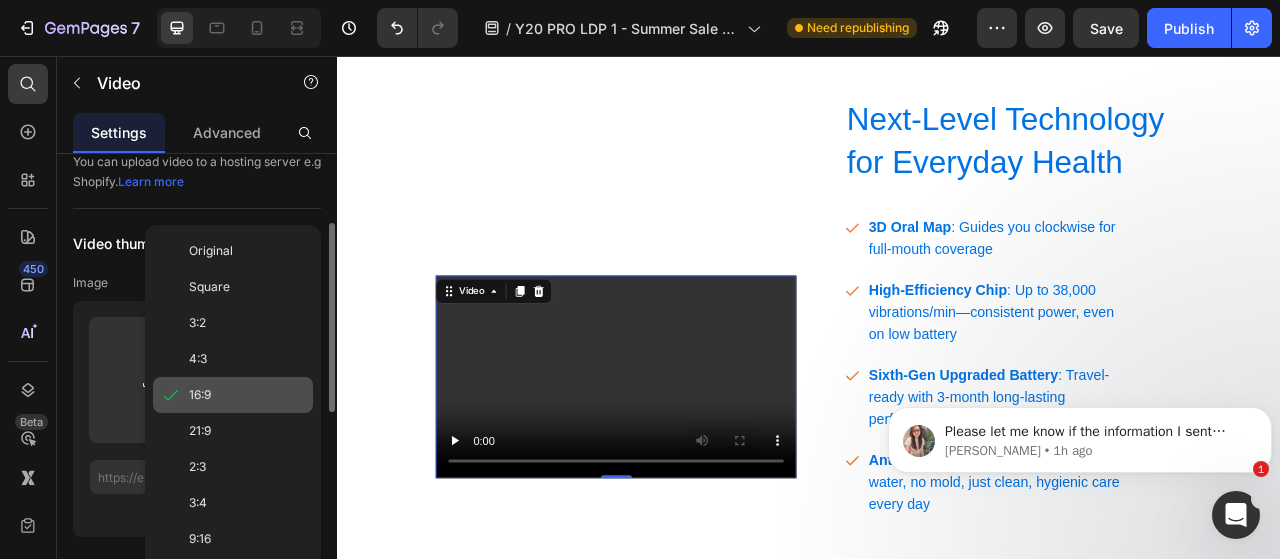click on "Original" at bounding box center (211, 251) 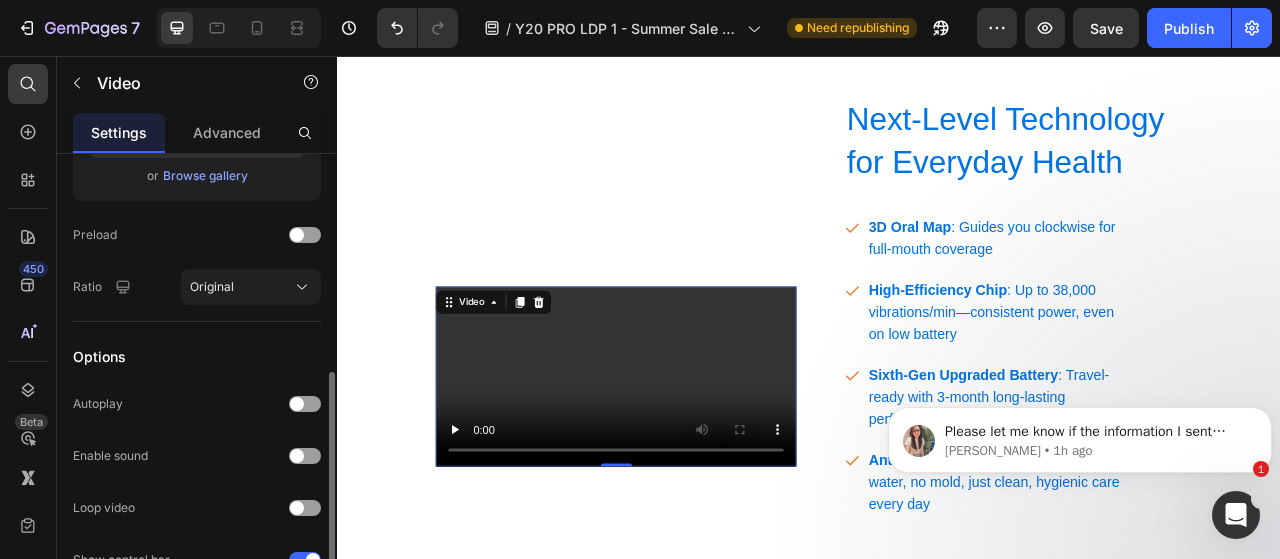 scroll, scrollTop: 666, scrollLeft: 0, axis: vertical 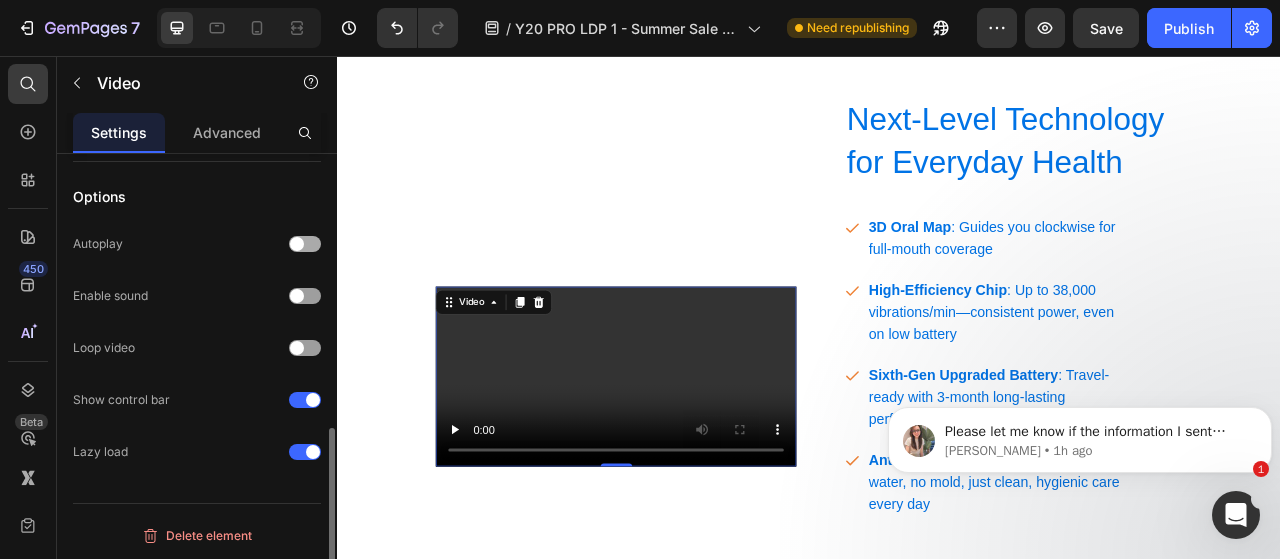 click at bounding box center [305, 244] 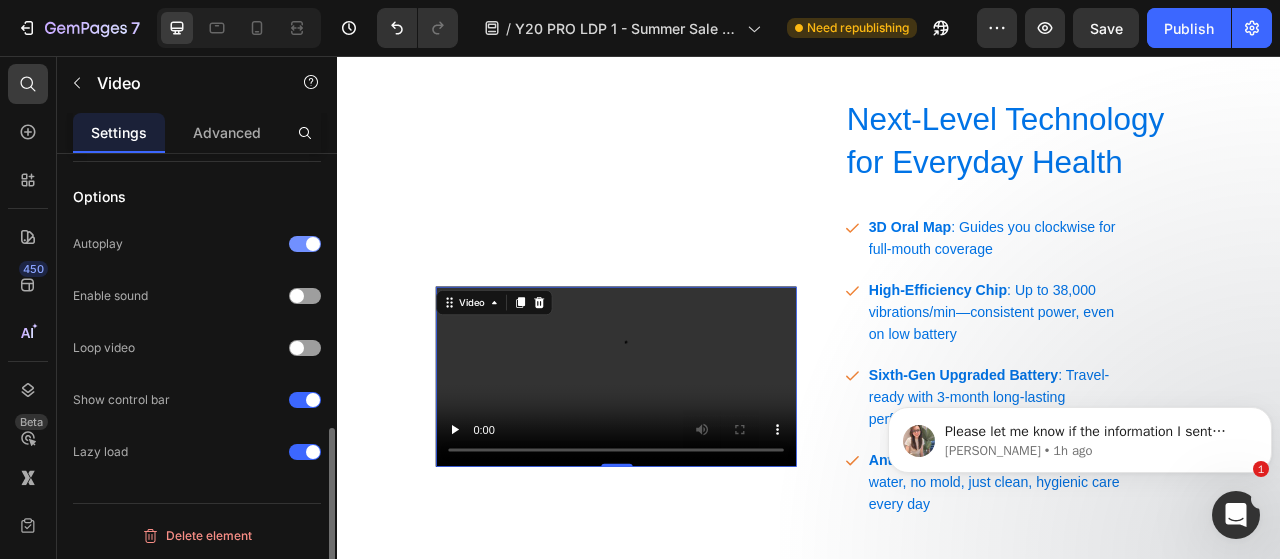 click at bounding box center (313, 244) 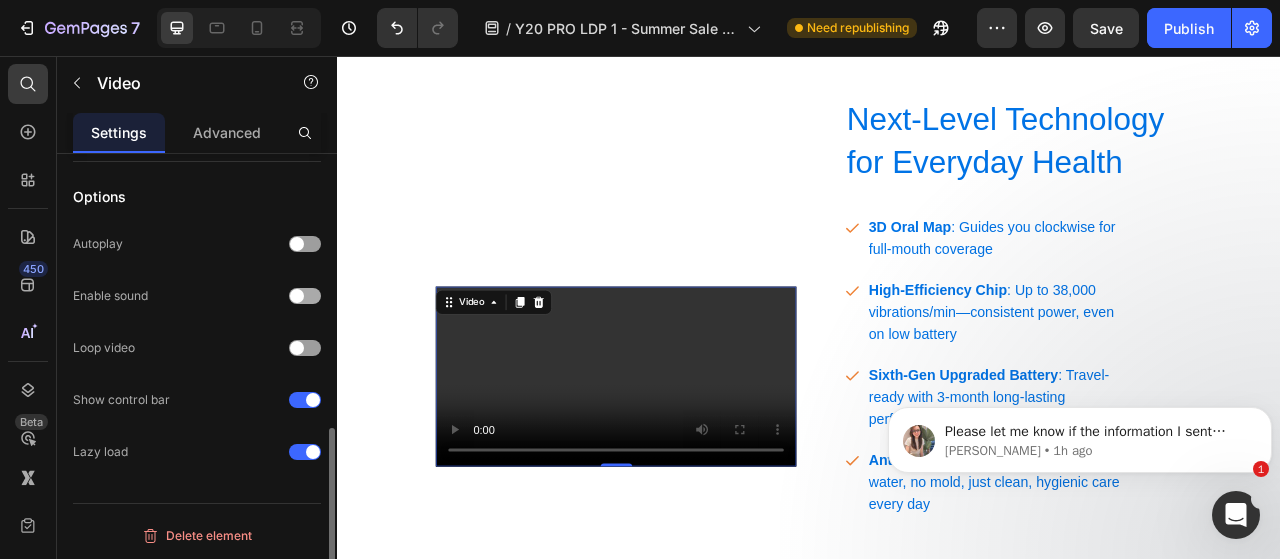 click at bounding box center [305, 296] 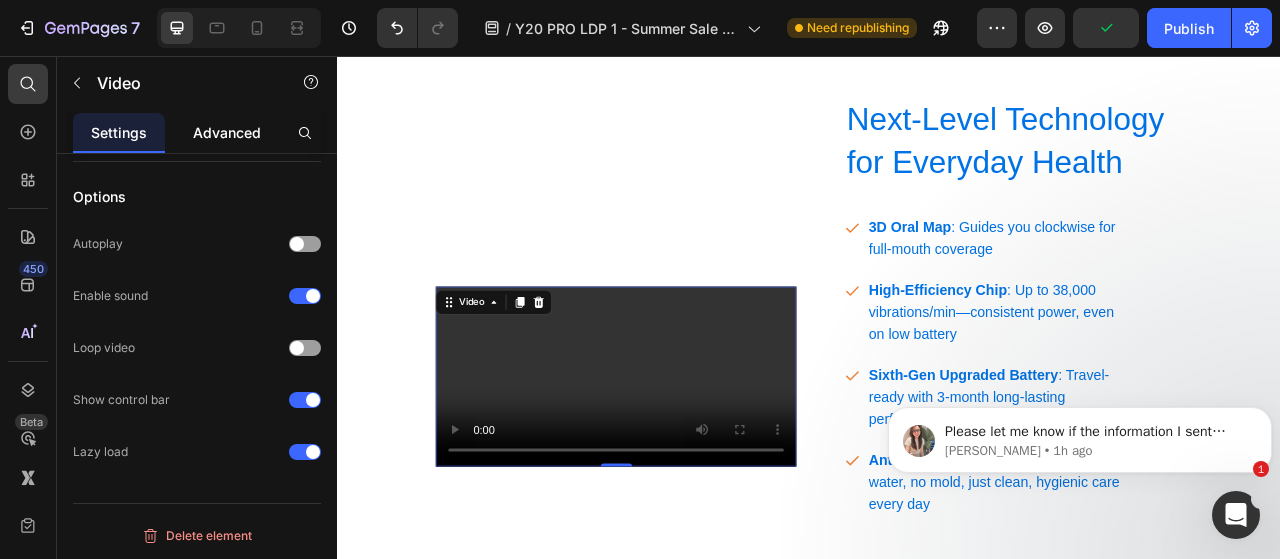 click on "Advanced" 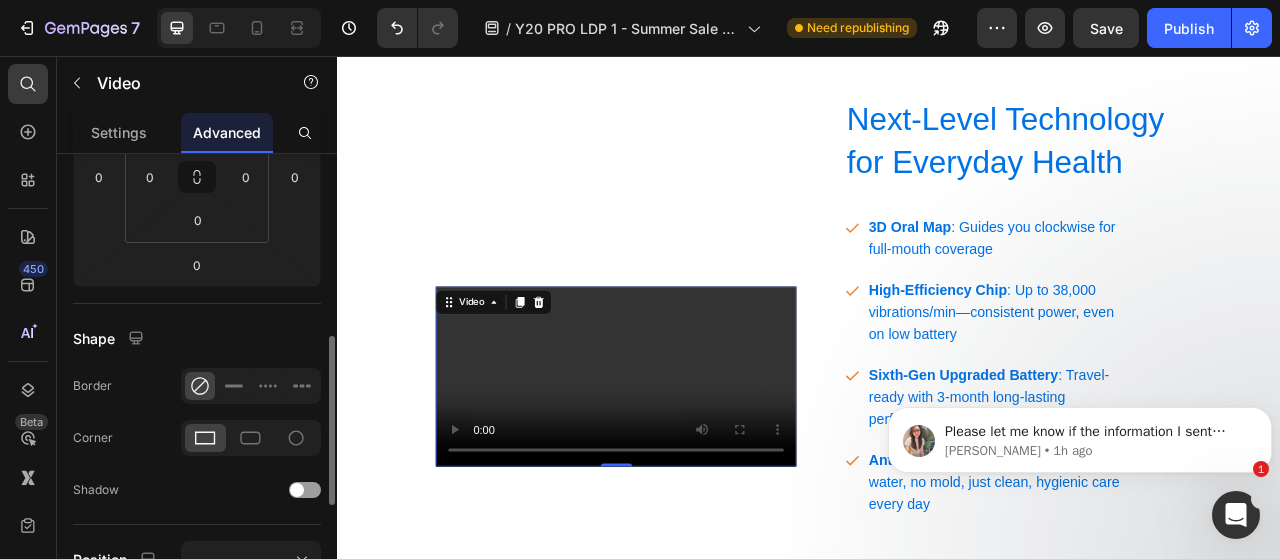 scroll, scrollTop: 407, scrollLeft: 0, axis: vertical 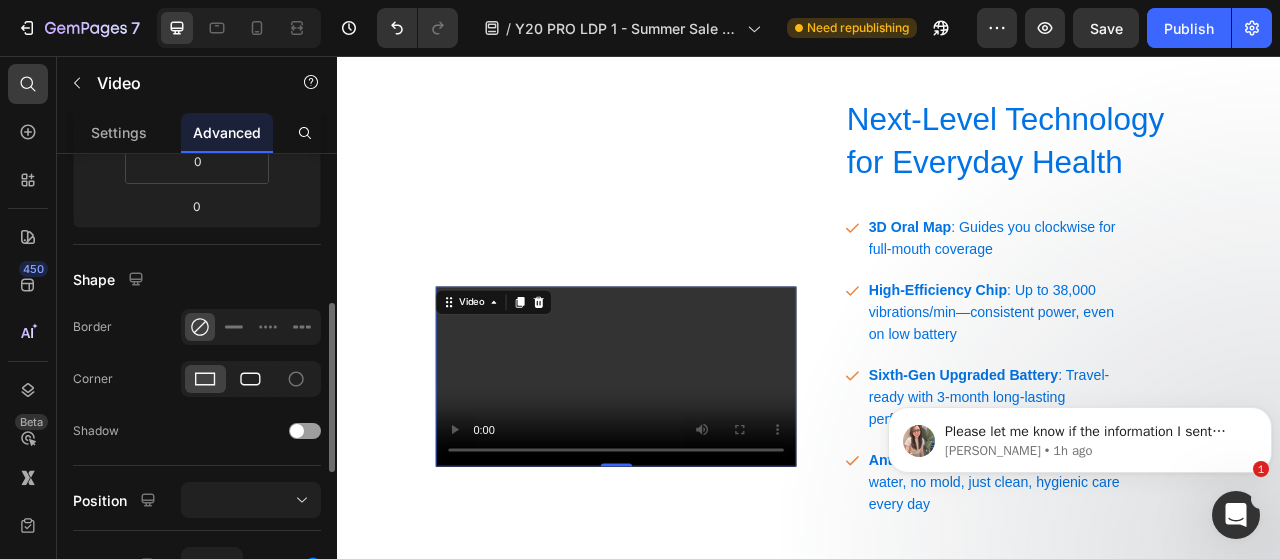 click 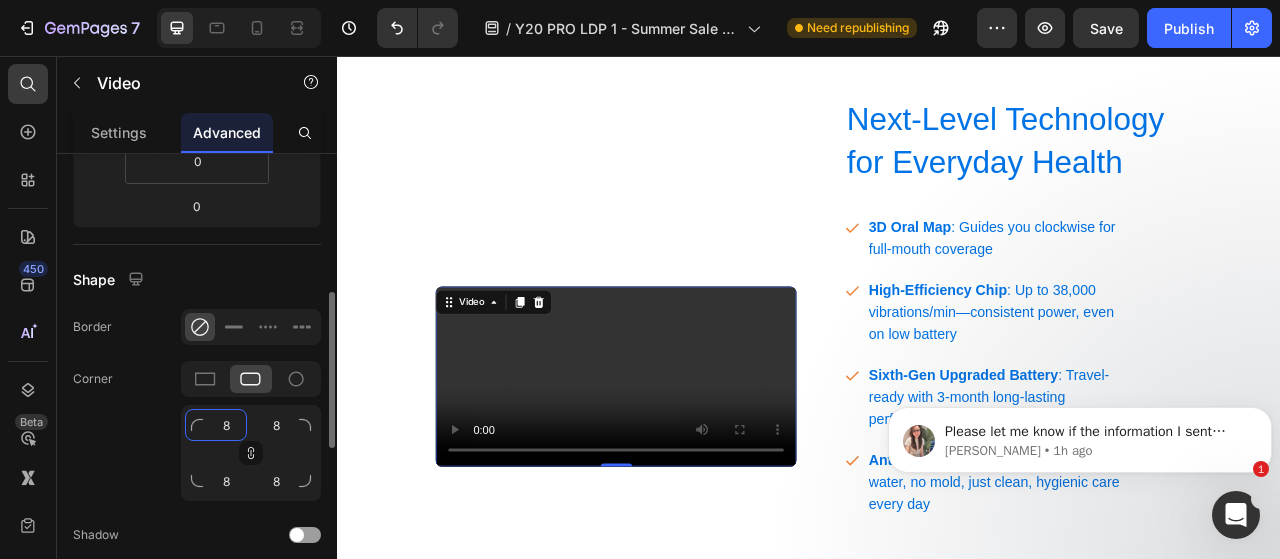 click on "8" 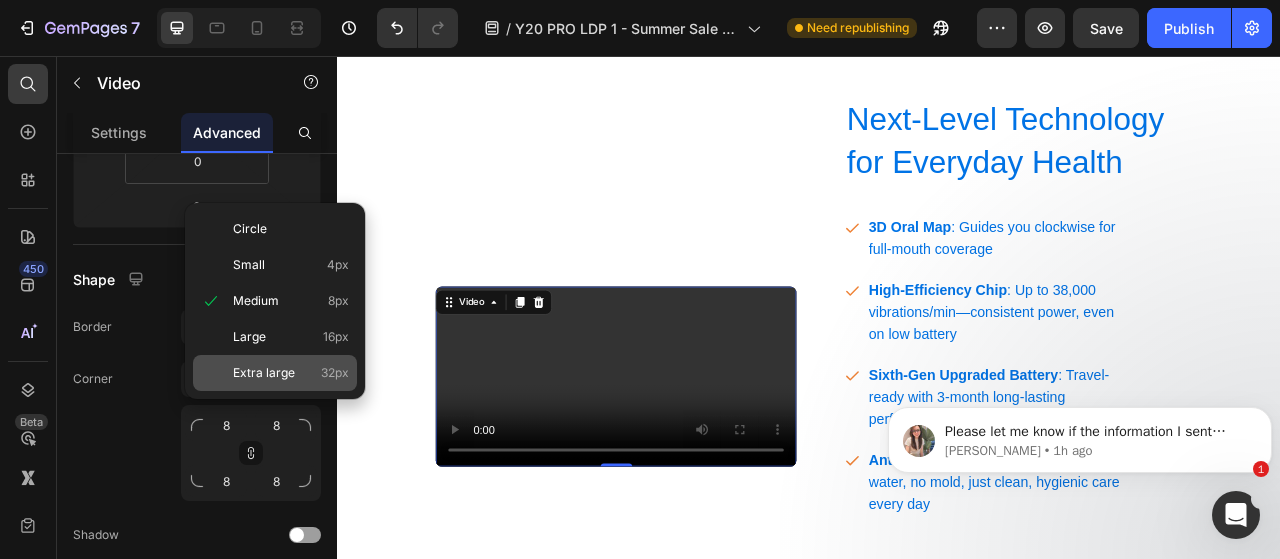 click on "Extra large" at bounding box center [264, 373] 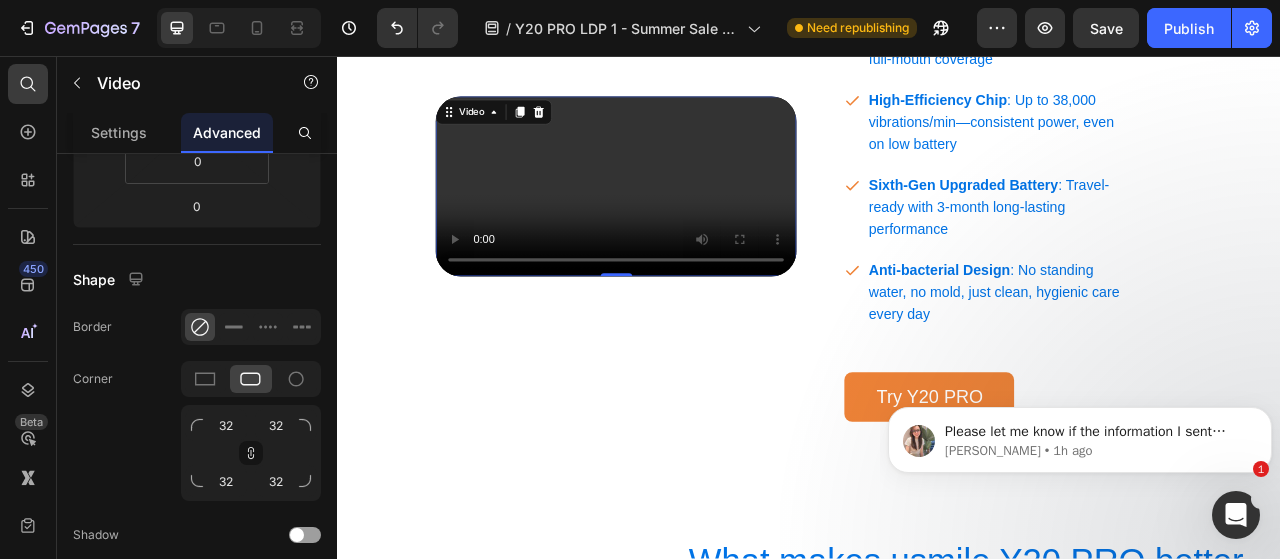 scroll, scrollTop: 3048, scrollLeft: 0, axis: vertical 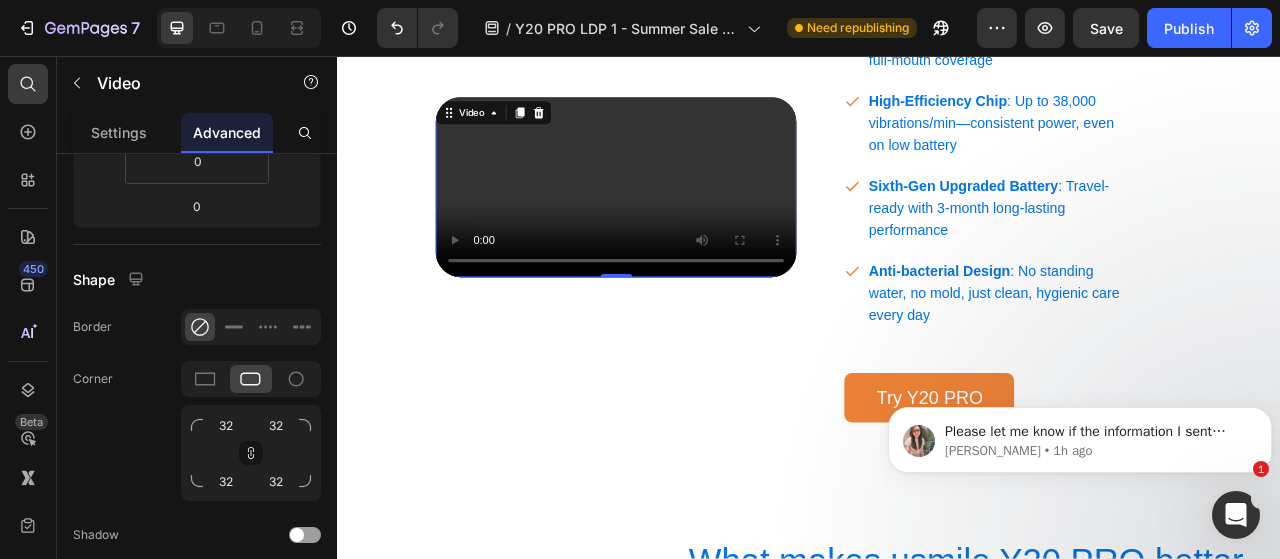 click at bounding box center [691, 224] 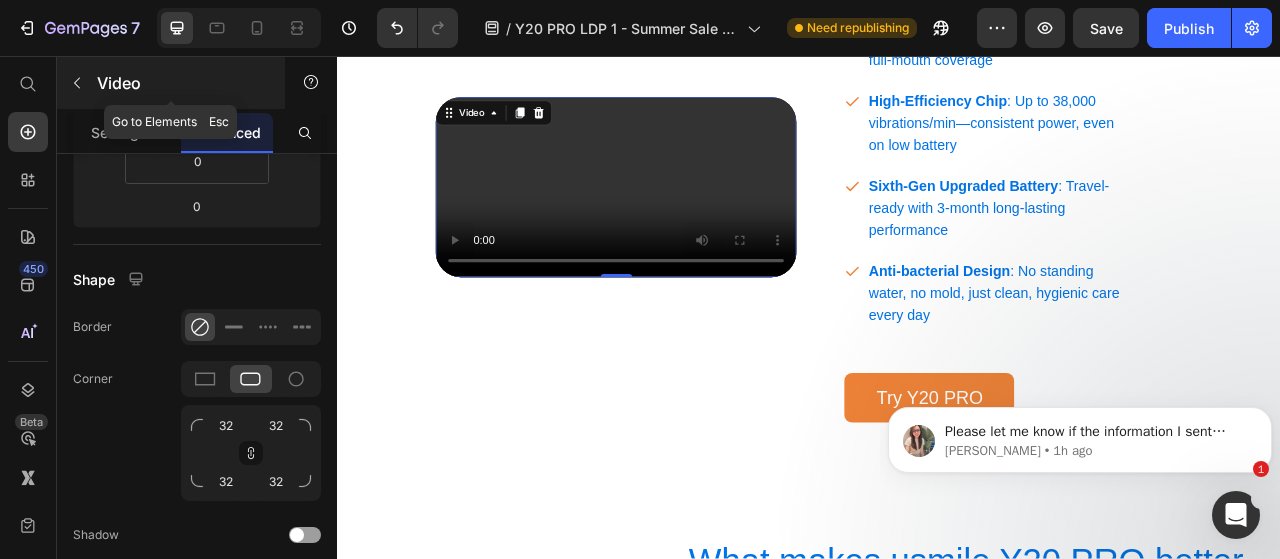 click 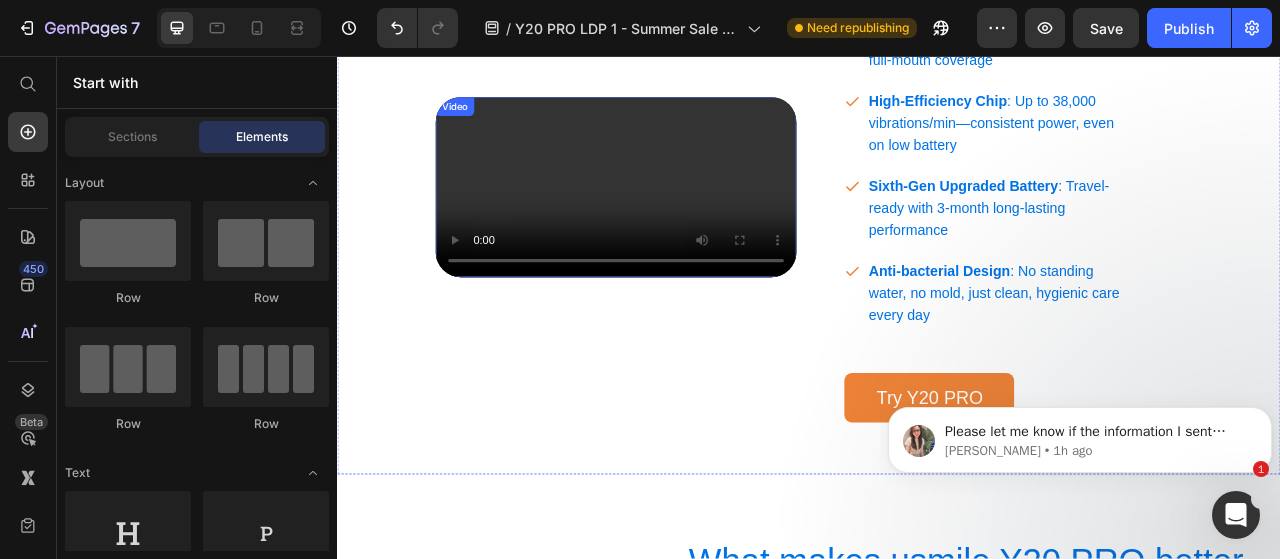 click at bounding box center [691, 224] 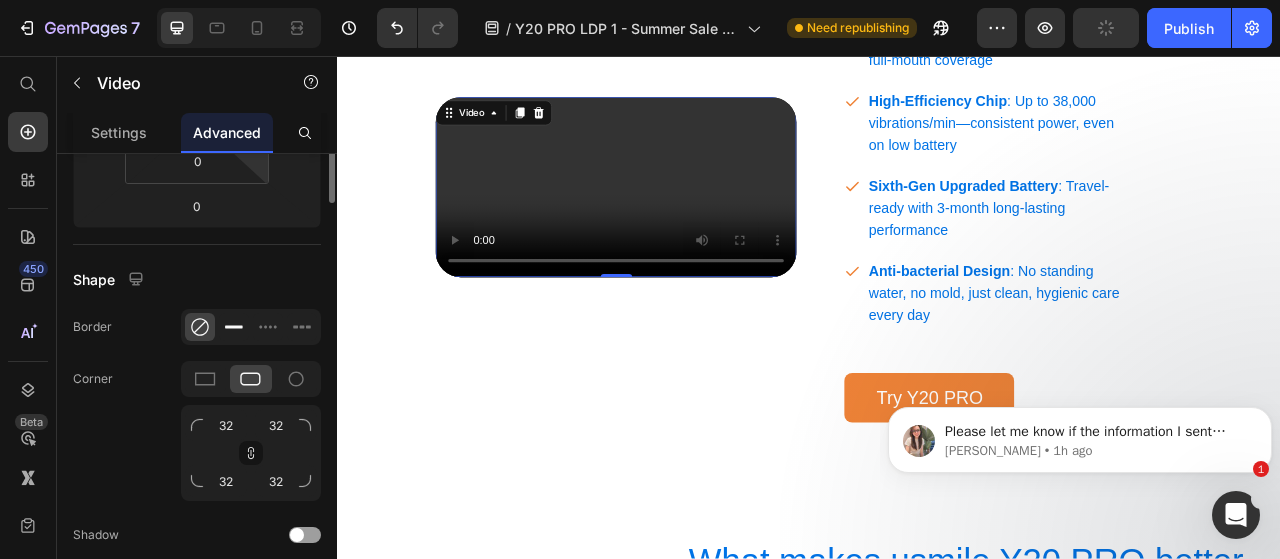 scroll, scrollTop: 197, scrollLeft: 0, axis: vertical 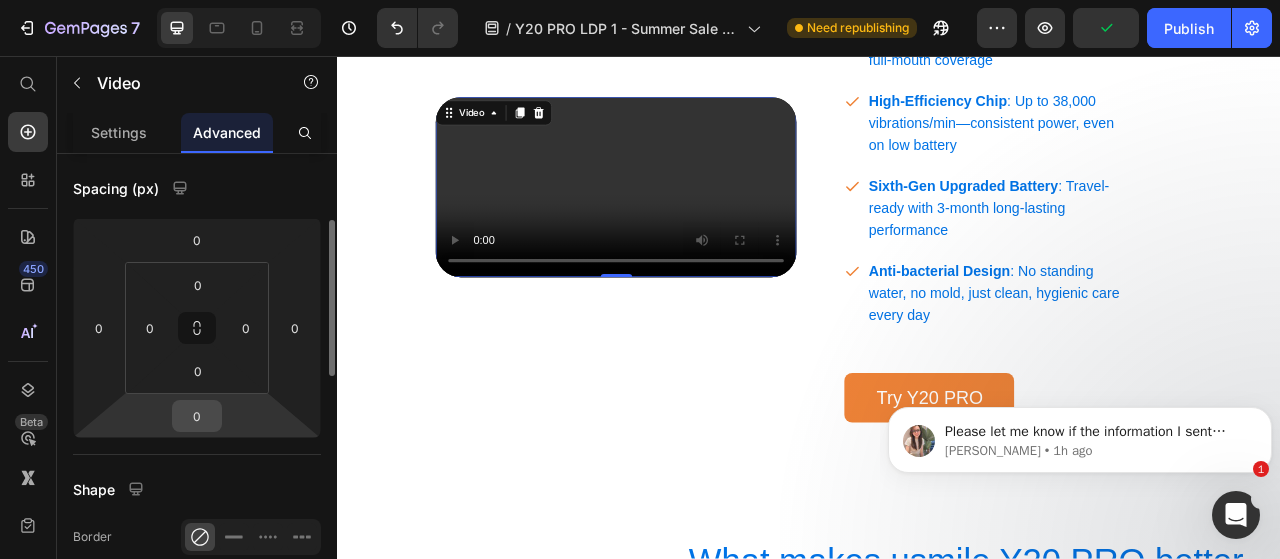 click on "0" at bounding box center (197, 416) 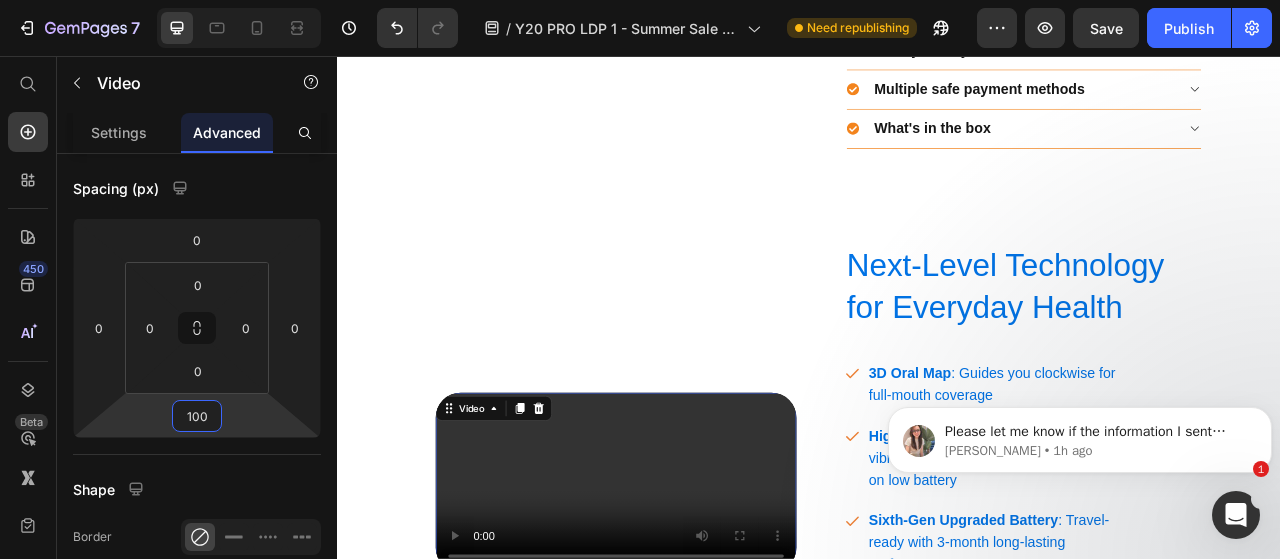 scroll, scrollTop: 2819, scrollLeft: 0, axis: vertical 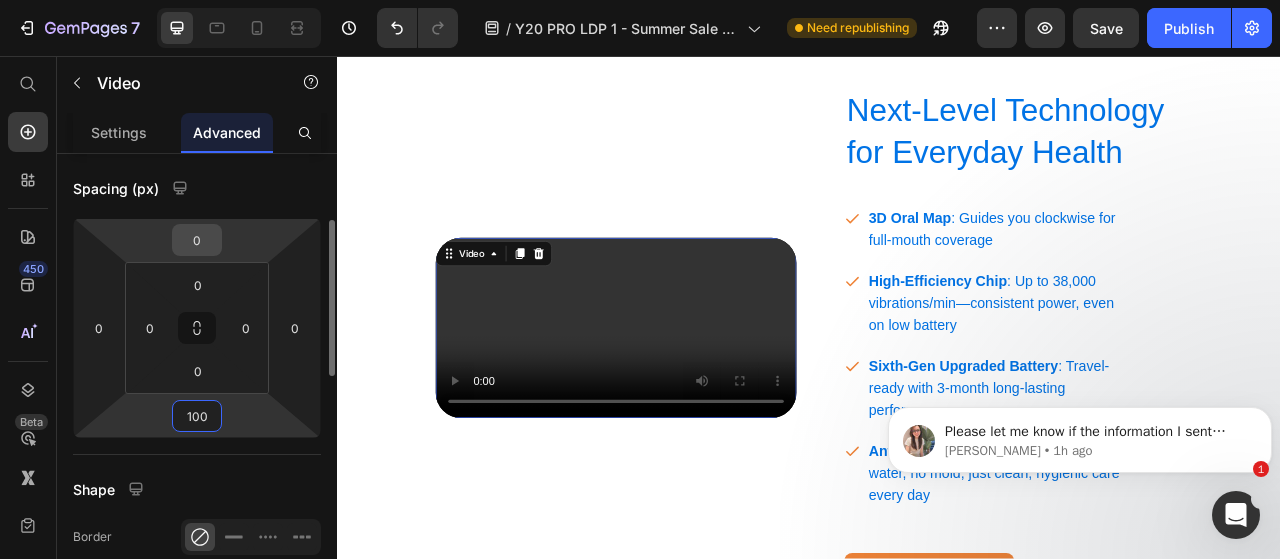 type on "100" 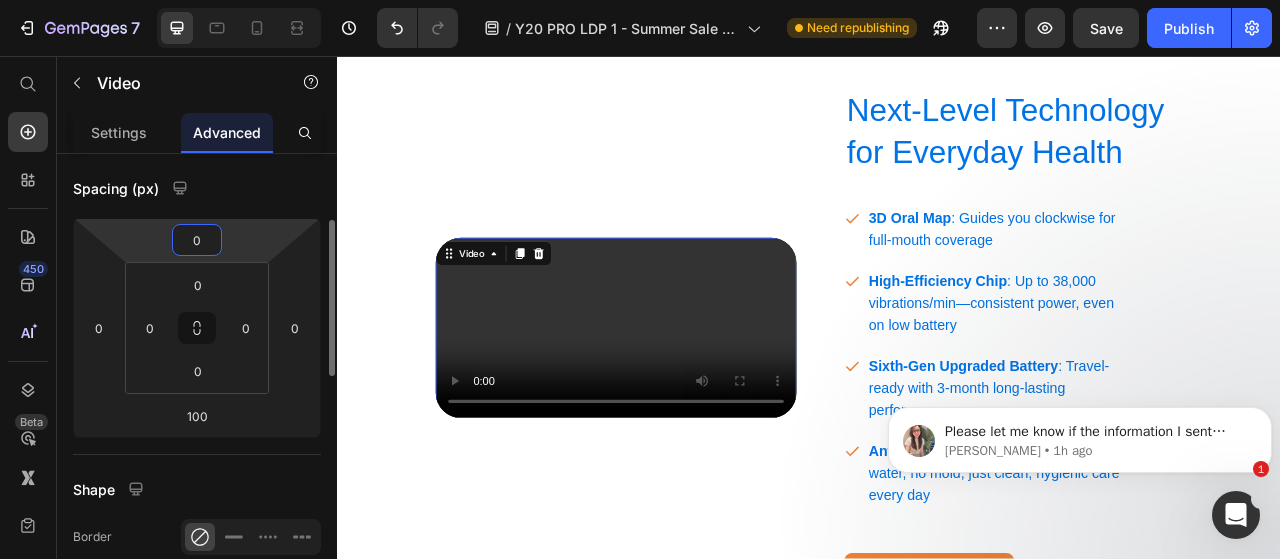 click on "0" at bounding box center [197, 240] 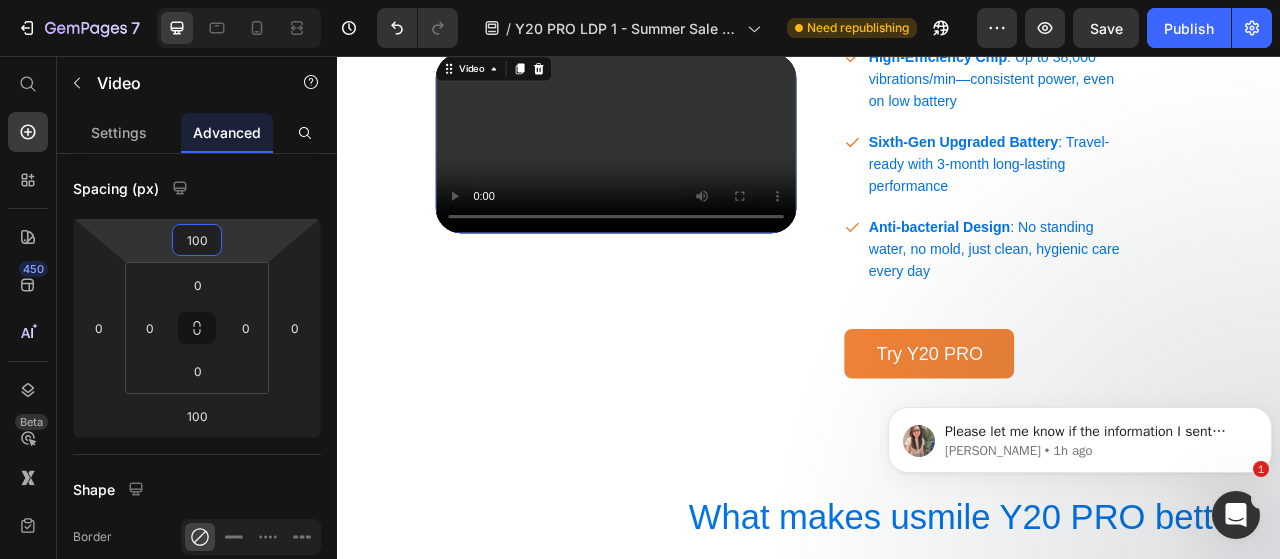 scroll, scrollTop: 3143, scrollLeft: 0, axis: vertical 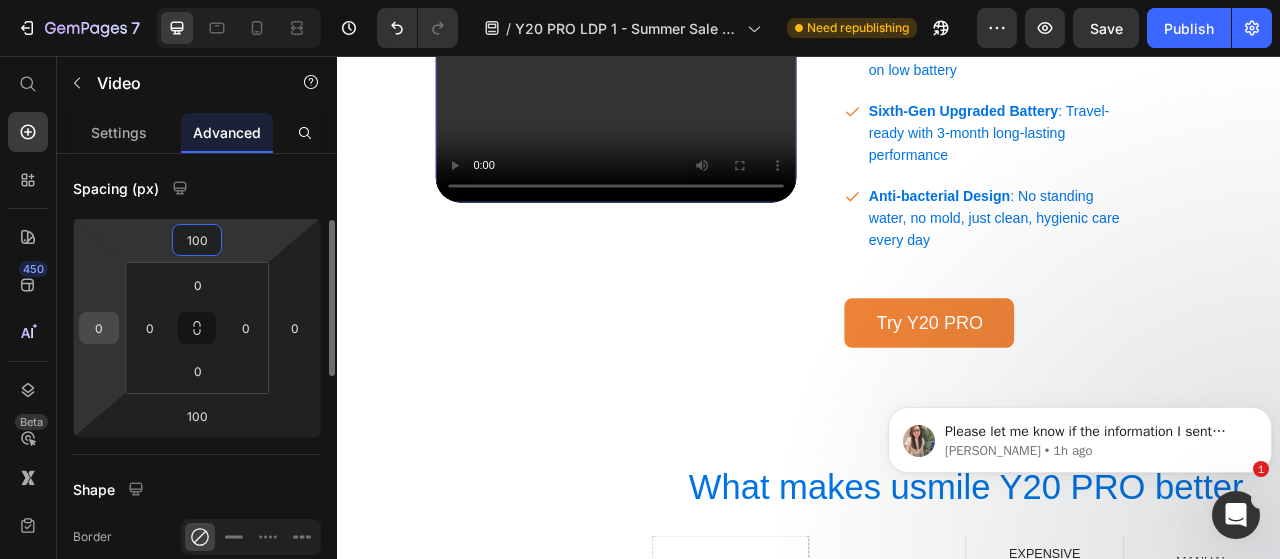type on "100" 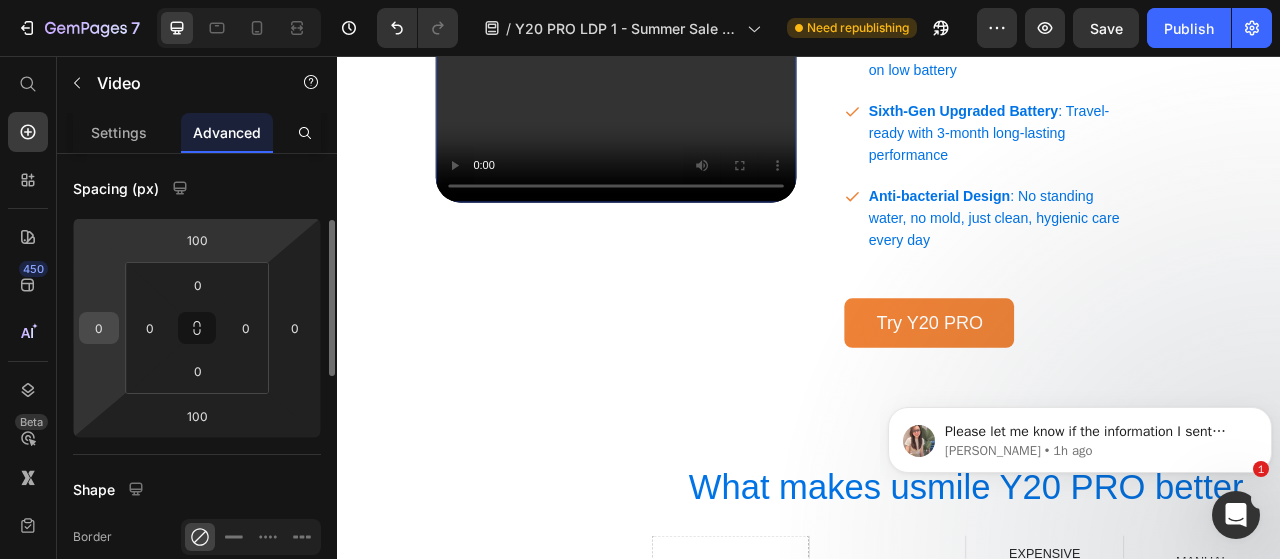 click on "0" at bounding box center [99, 328] 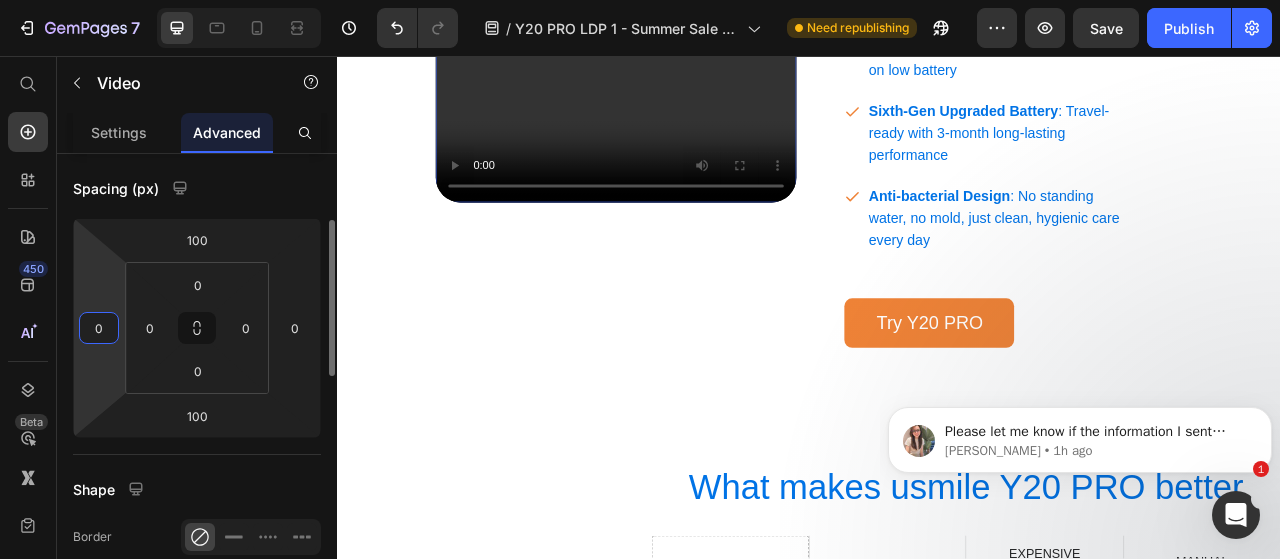 click on "0" at bounding box center (99, 328) 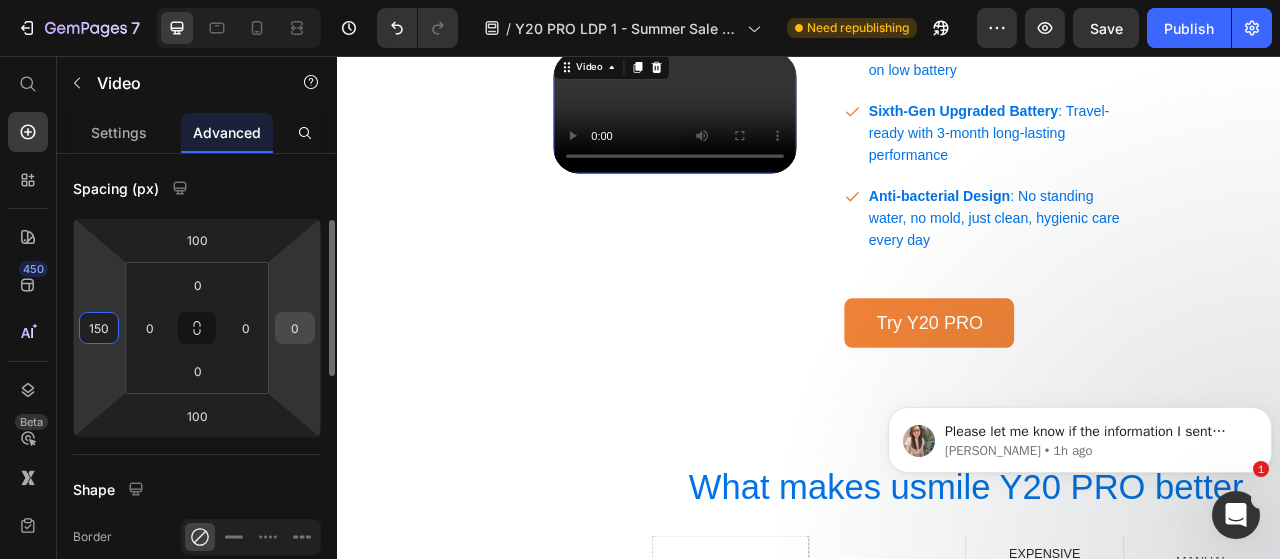 type on "150" 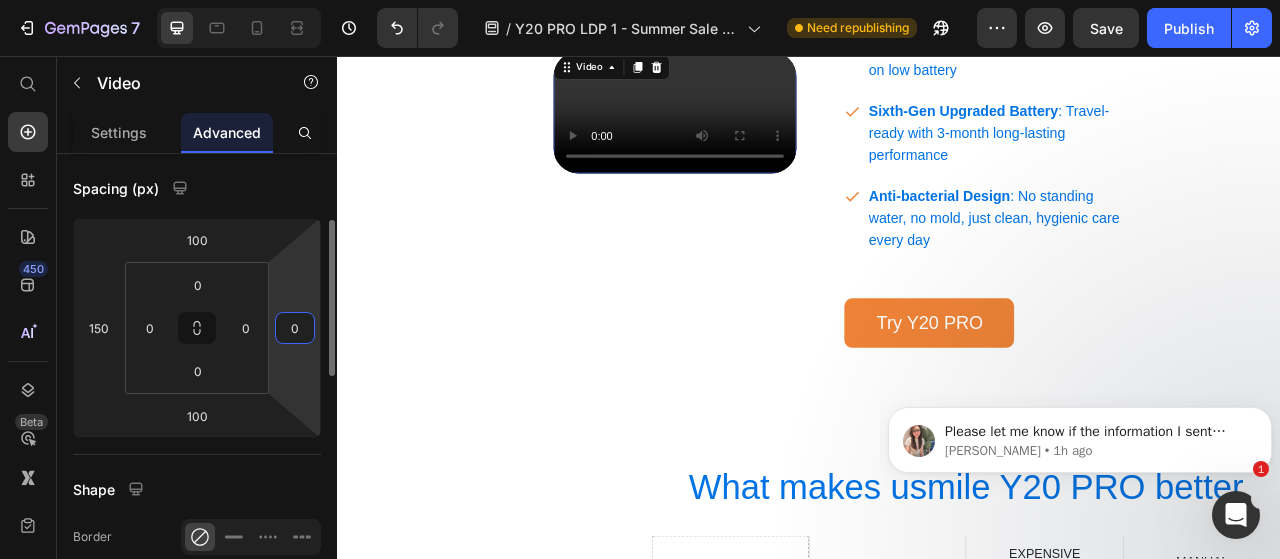 click on "0" at bounding box center [295, 328] 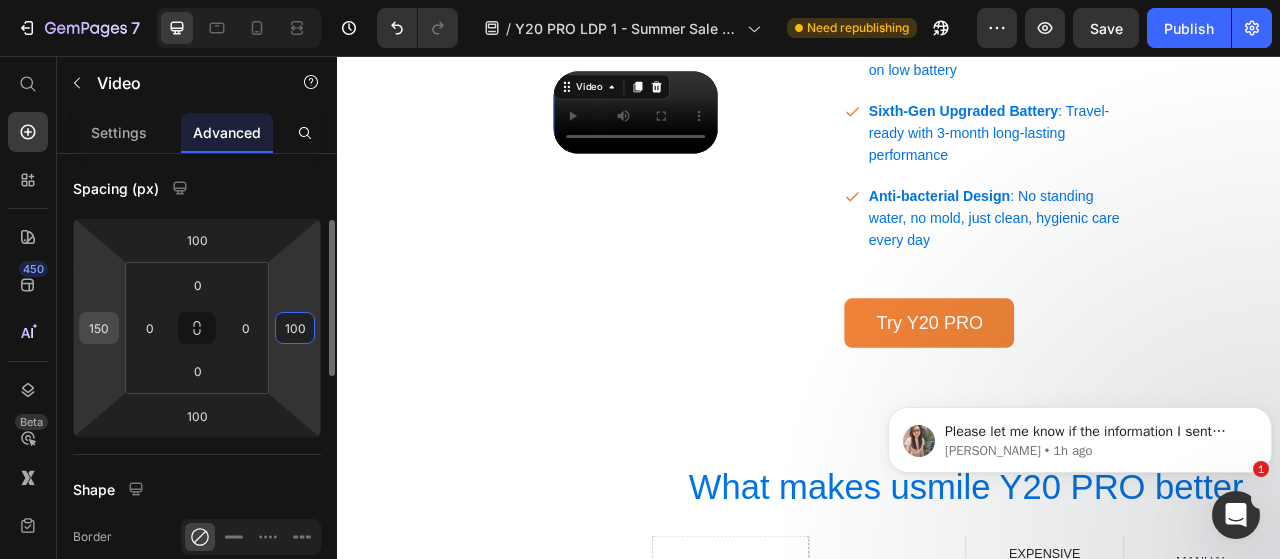 type on "100" 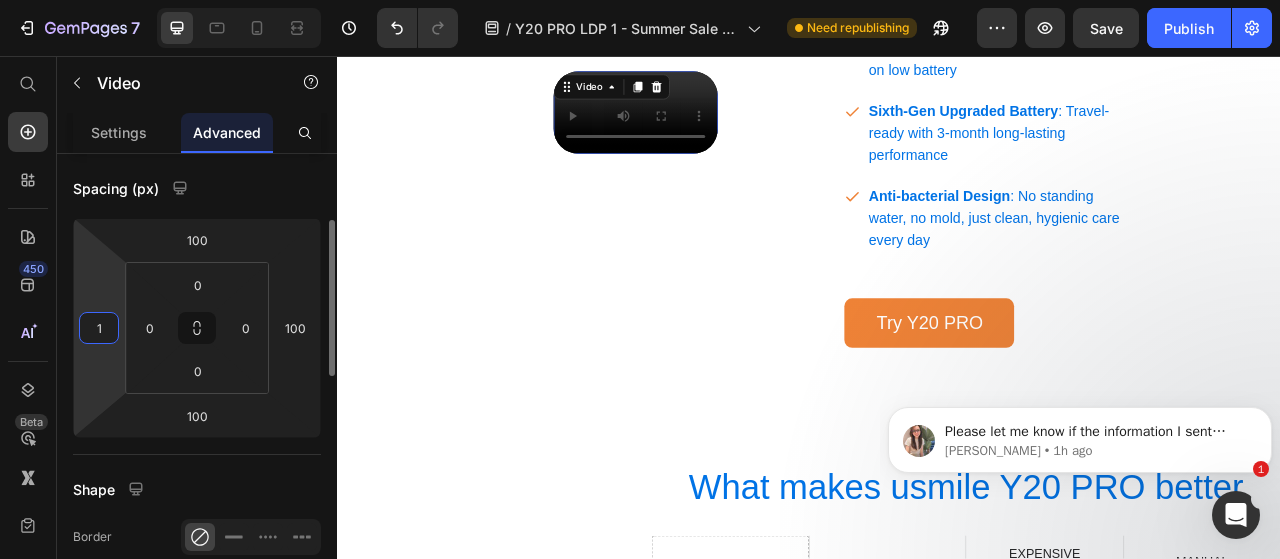 click on "1" at bounding box center (99, 328) 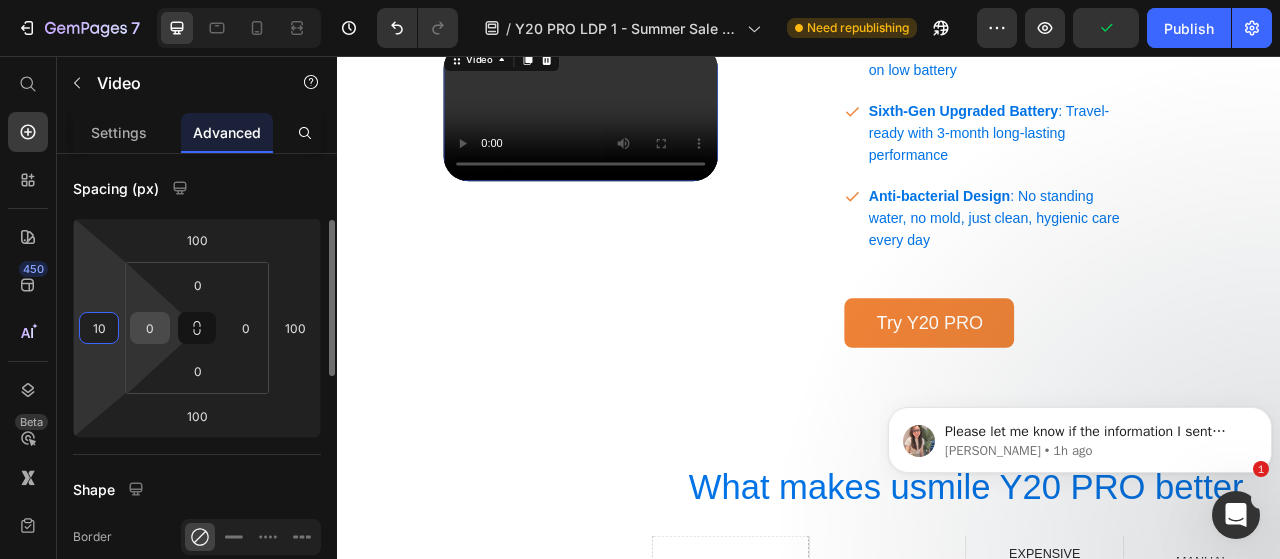 type on "1" 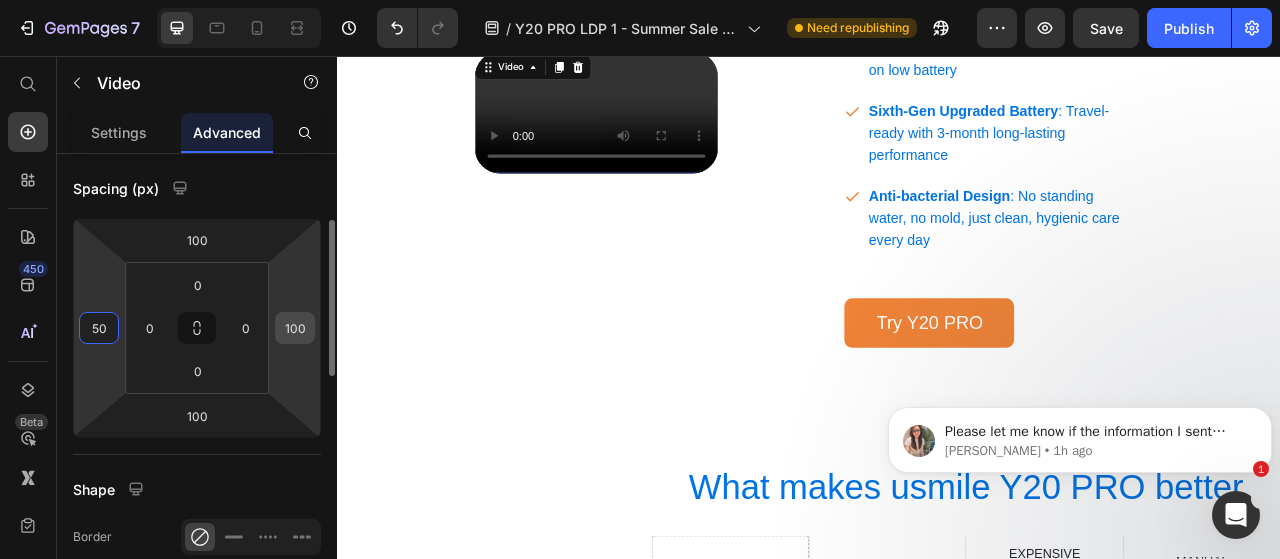 type on "50" 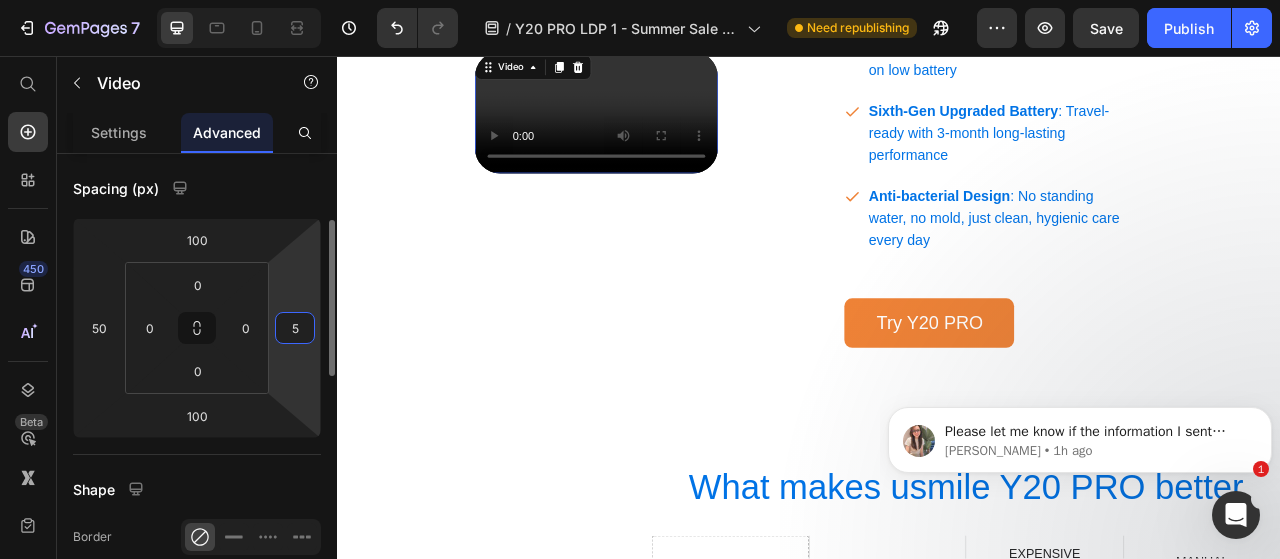 click on "5" at bounding box center [295, 328] 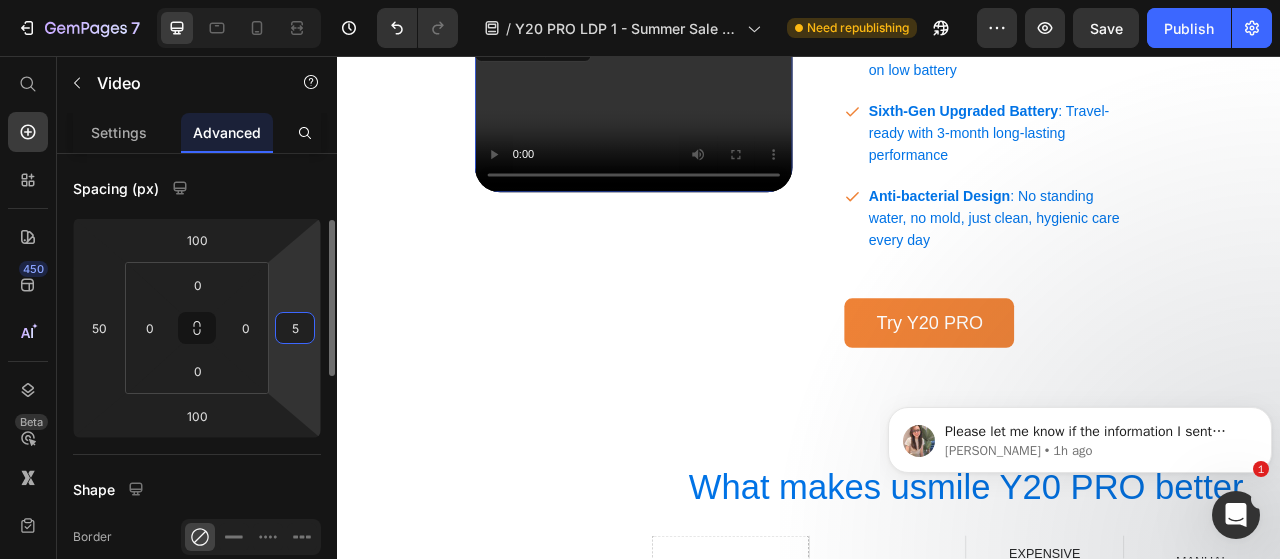 type on "50" 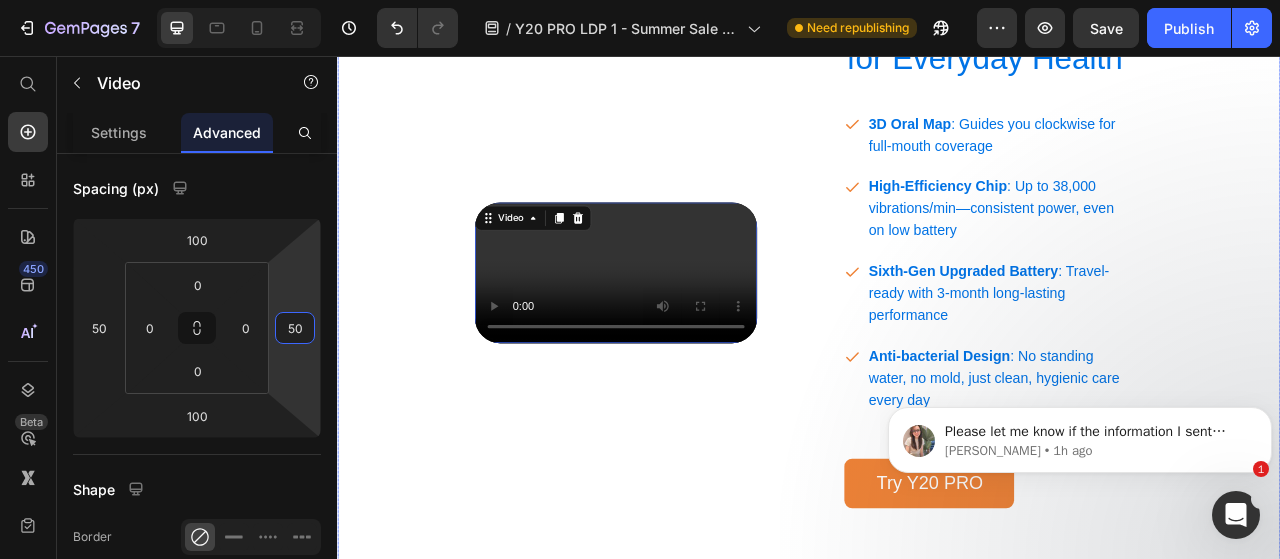 scroll, scrollTop: 2828, scrollLeft: 0, axis: vertical 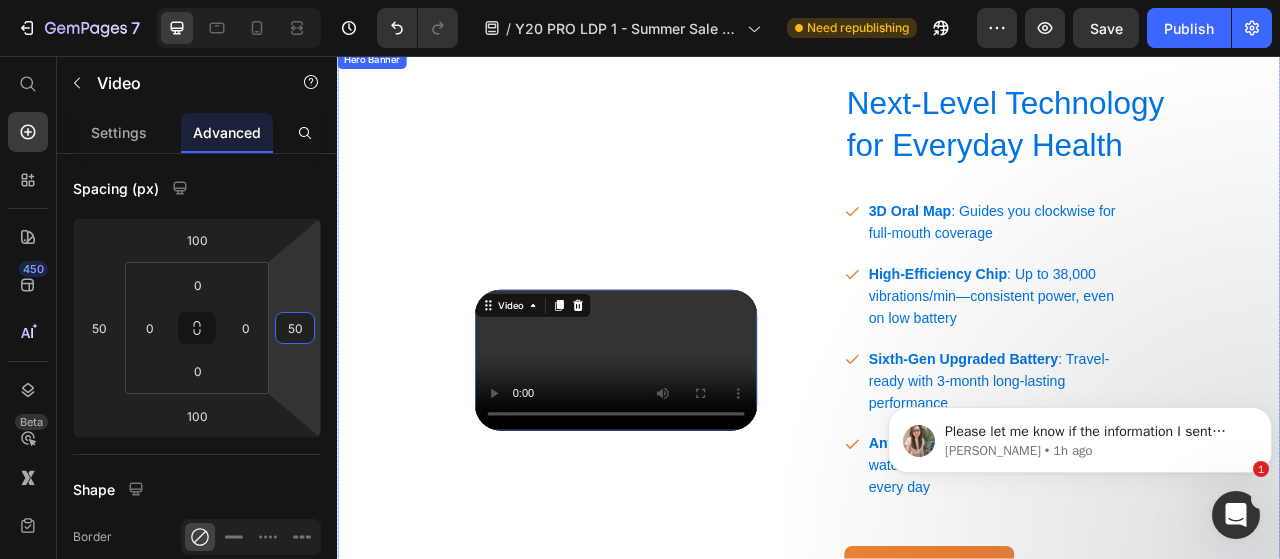 click on "Next-Level Technology for Everyday Health Heading
3D Oral Map : Guides you clockwise for full-mouth coverage
High-Efficiency Chip : Up to 38,000 vibrations/min—consistent power, even on low battery
Sixth-Gen Upgraded Battery : Travel-ready with 3-month long-lasting performance
Anti-bacterial Design : No standing water, no mold, just clean, hygienic care every day Item List Try Y20 PRO Button Row Video   100" at bounding box center [937, 428] 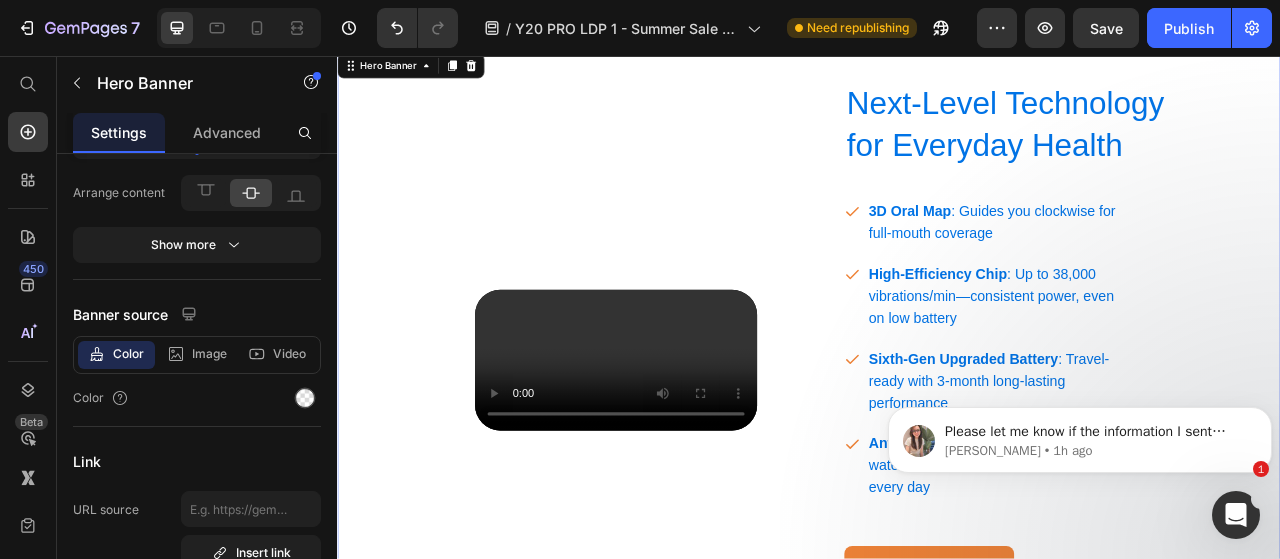 scroll, scrollTop: 0, scrollLeft: 0, axis: both 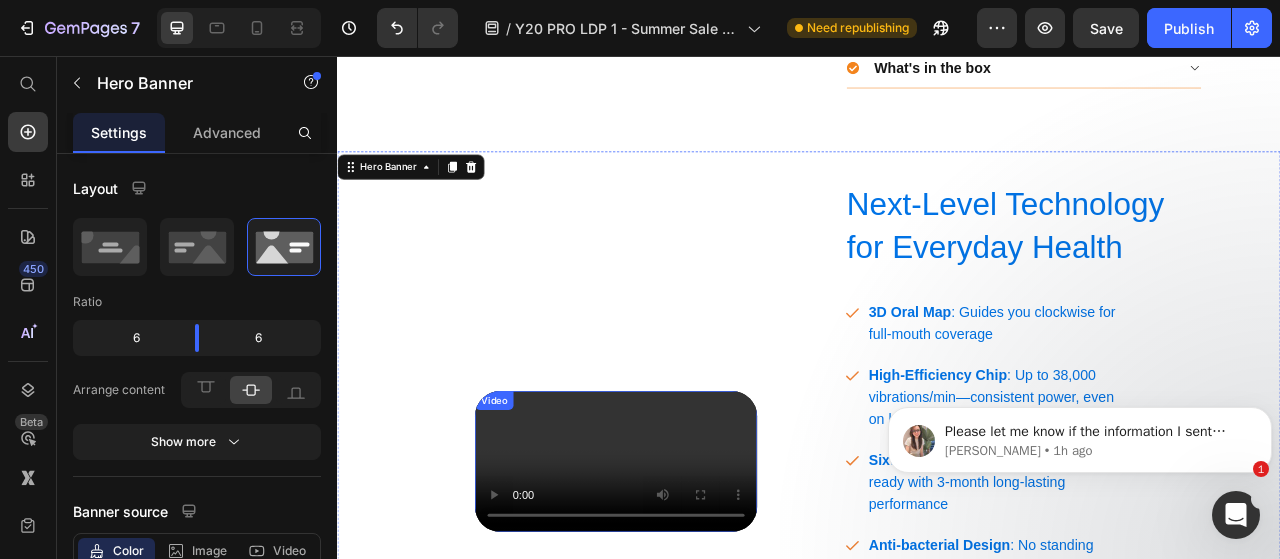 click at bounding box center [691, 573] 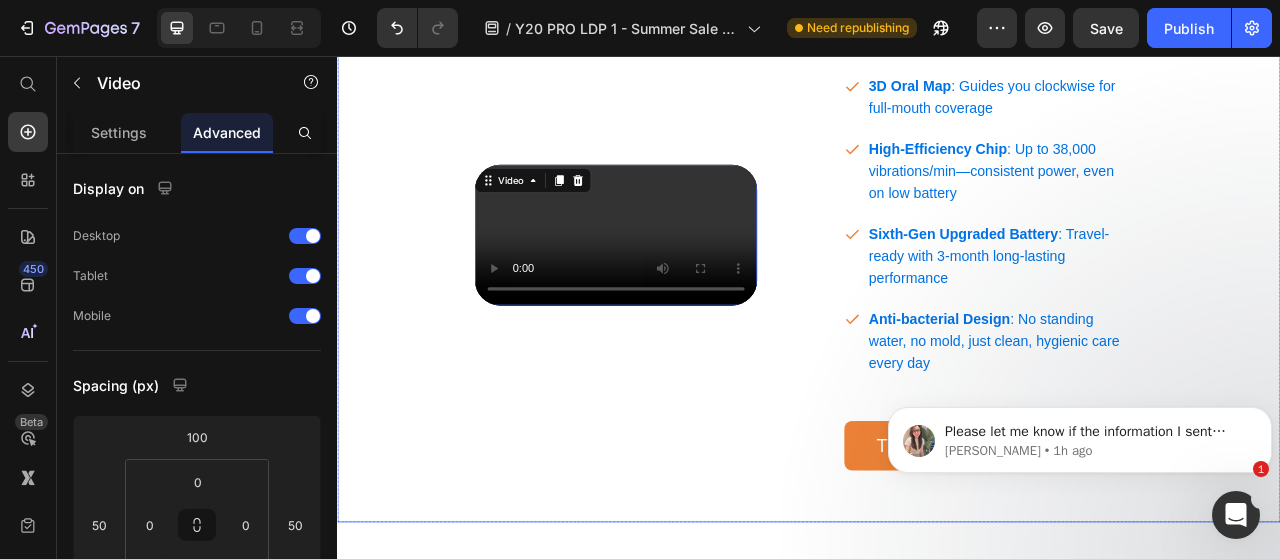 scroll, scrollTop: 3107, scrollLeft: 0, axis: vertical 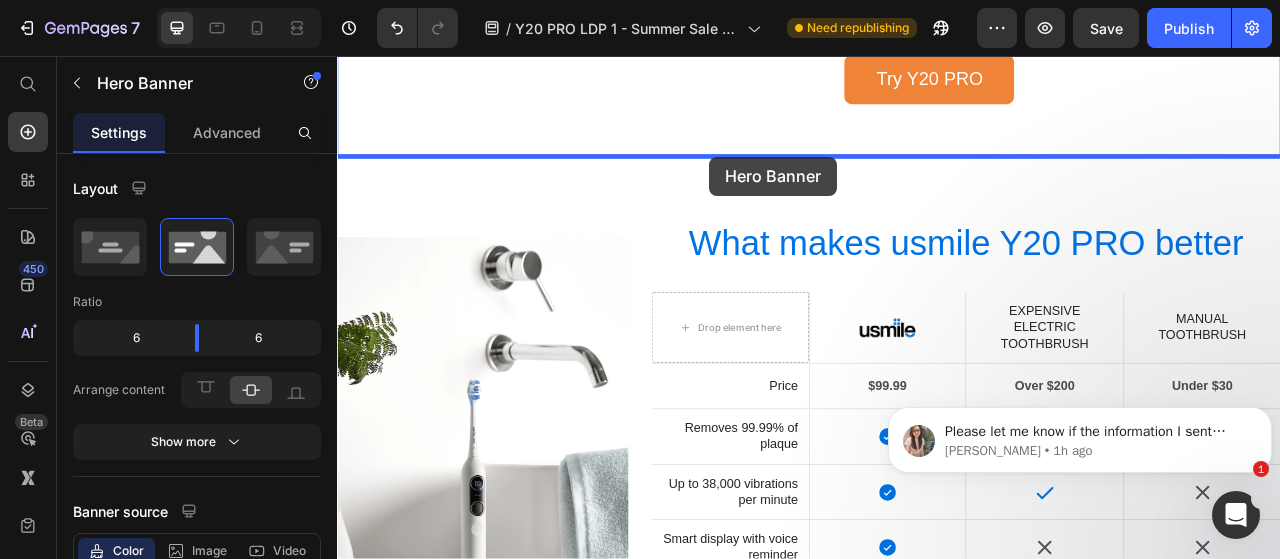 drag, startPoint x: 411, startPoint y: 431, endPoint x: 811, endPoint y: 180, distance: 472.22983 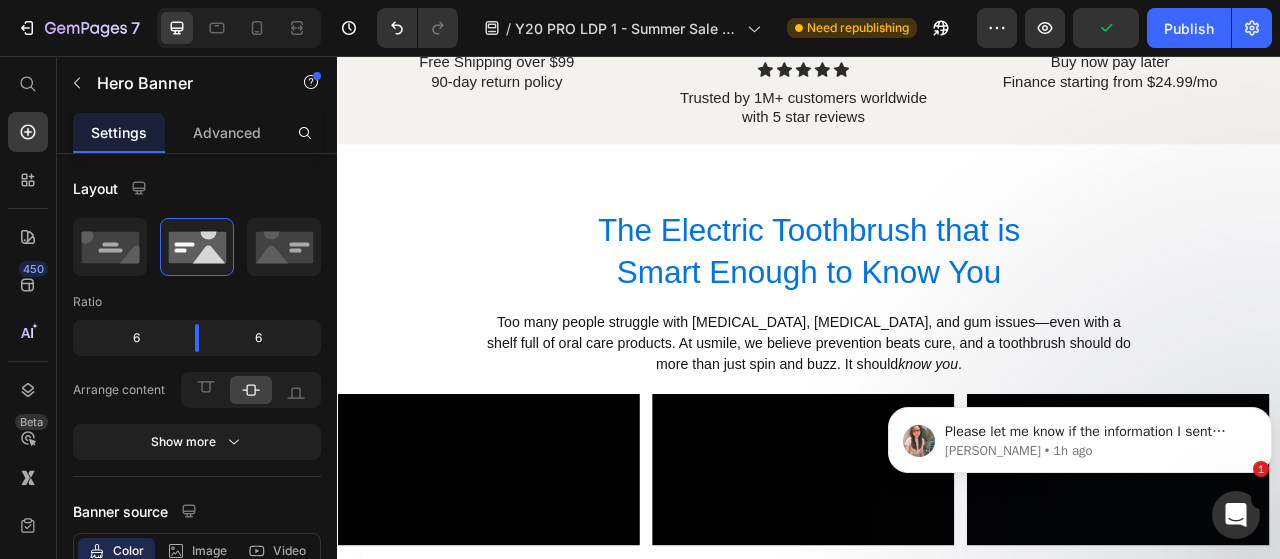 scroll, scrollTop: 714, scrollLeft: 0, axis: vertical 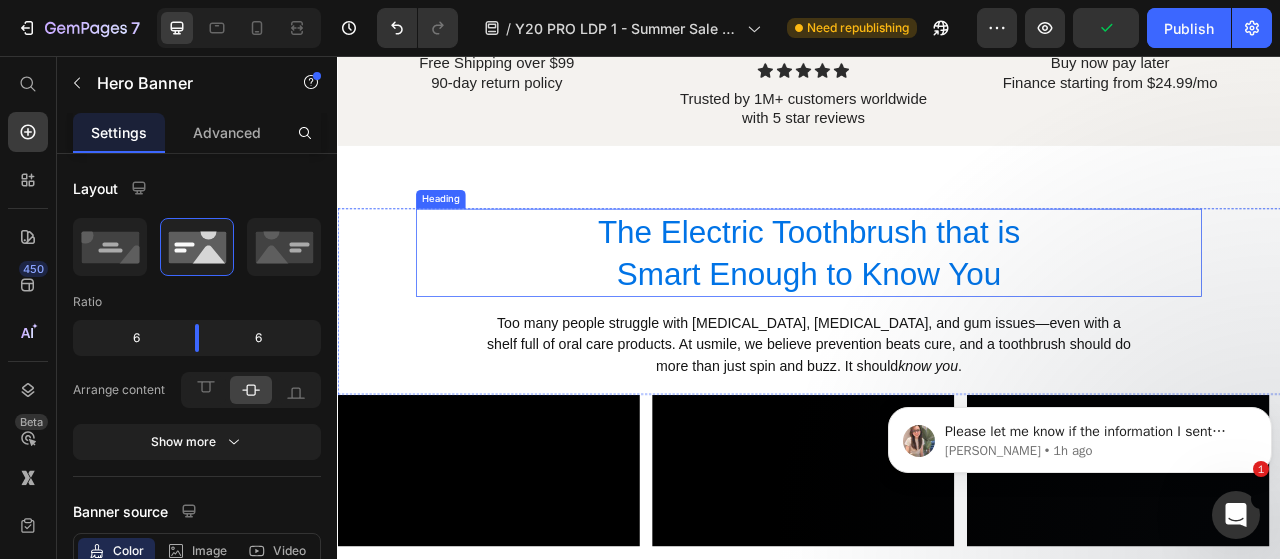click on "The Electric Toothbrush that is  Smart Enough to Know You" at bounding box center [937, 307] 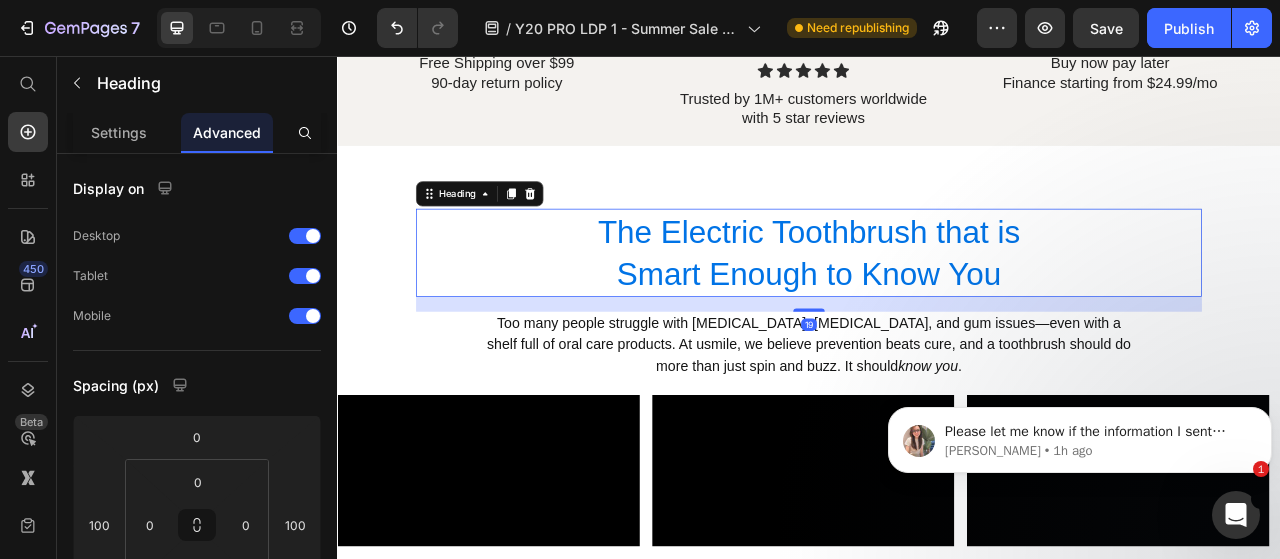 click on "The Electric Toothbrush that is  Smart Enough to Know You" at bounding box center [937, 307] 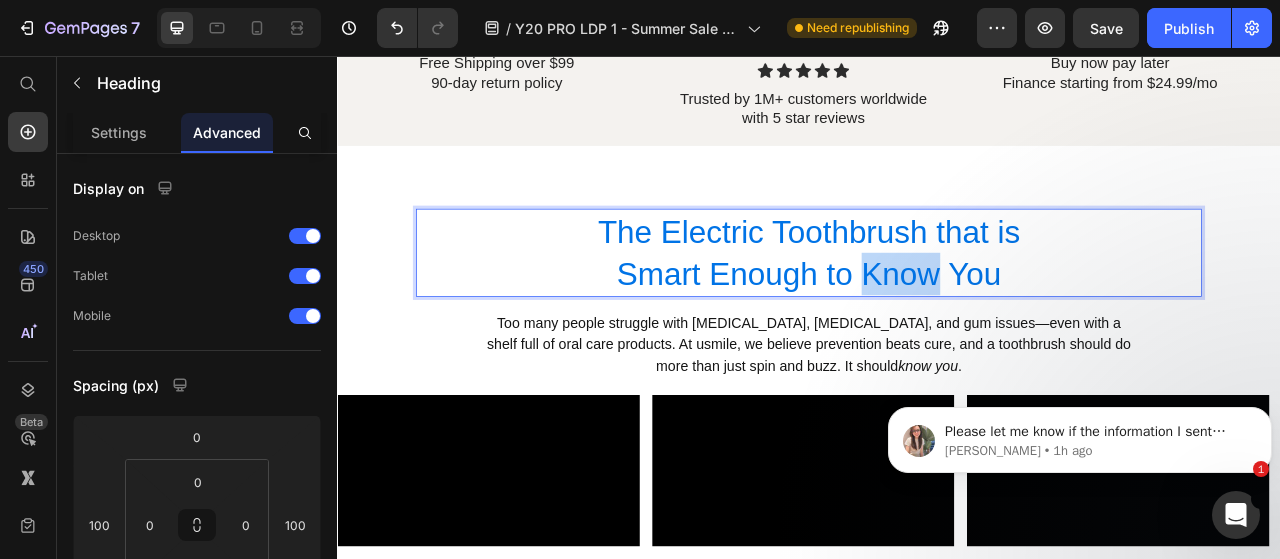 click on "The Electric Toothbrush that is  Smart Enough to Know You" at bounding box center [937, 307] 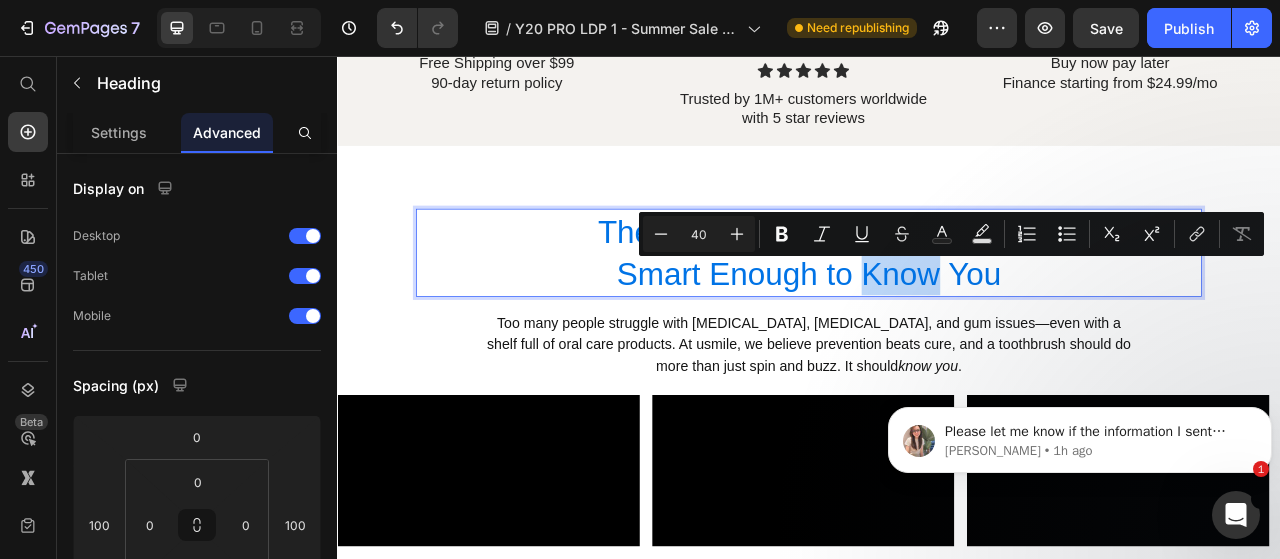click on "The Electric Toothbrush that is  Smart Enough to Know You" at bounding box center (937, 307) 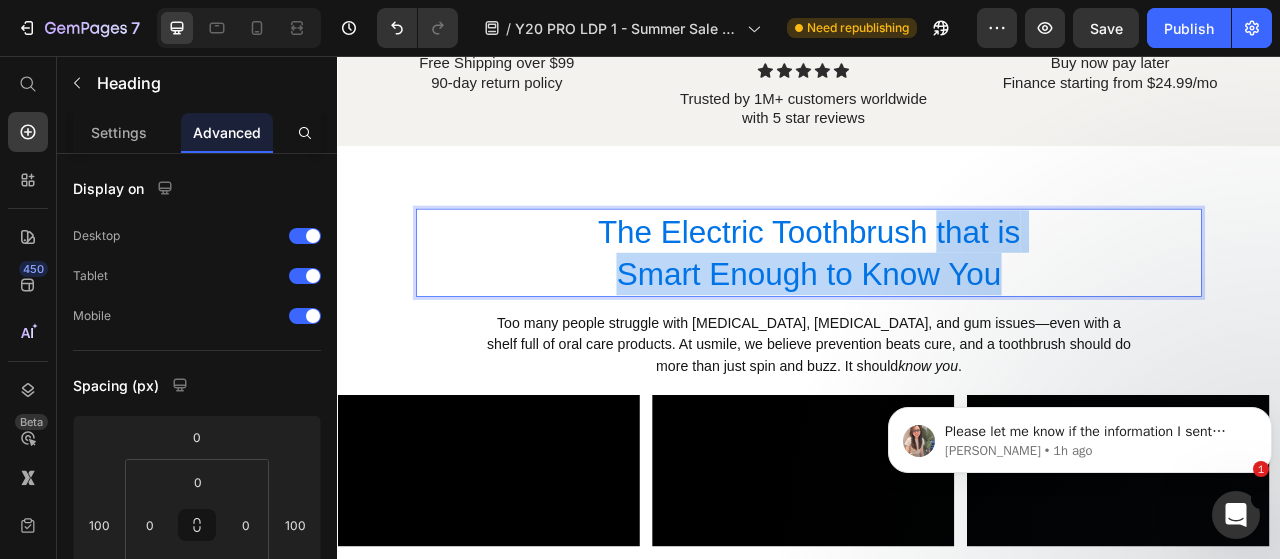 drag, startPoint x: 1089, startPoint y: 277, endPoint x: 1205, endPoint y: 335, distance: 129.69194 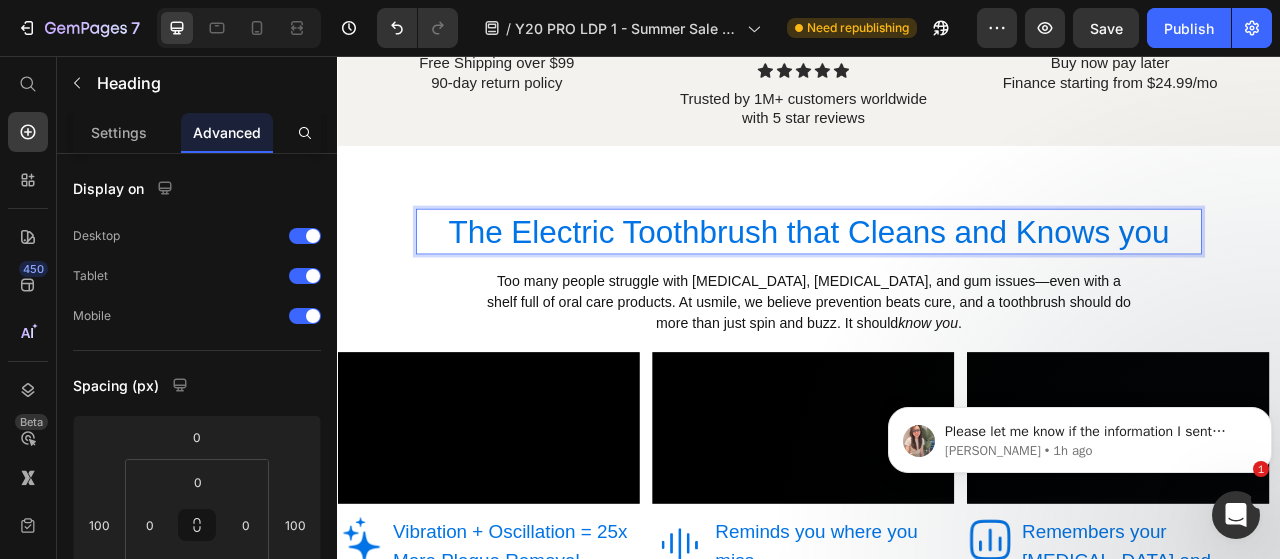 click on "The Electric Toothbrush that Cleans and Knows you" at bounding box center (937, 280) 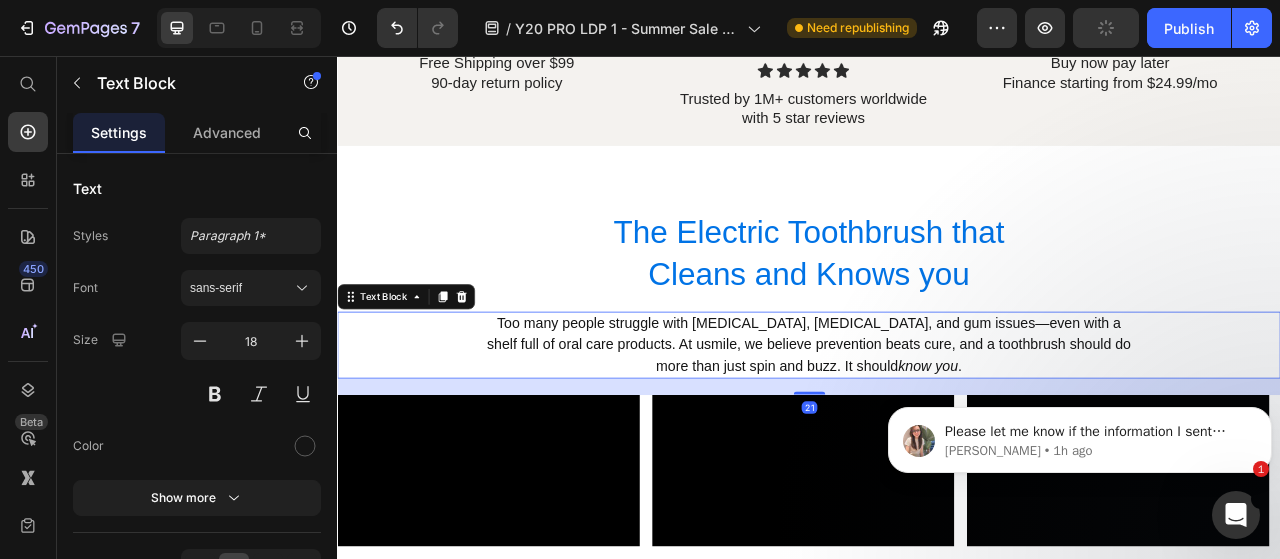click on "Too many people struggle with [MEDICAL_DATA], [MEDICAL_DATA], and gum issues—even with a shelf full of oral care products. At usmile, we believe prevention beats cure, and a toothbrush should do more than just spin and buzz. It should  know you ." at bounding box center (937, 424) 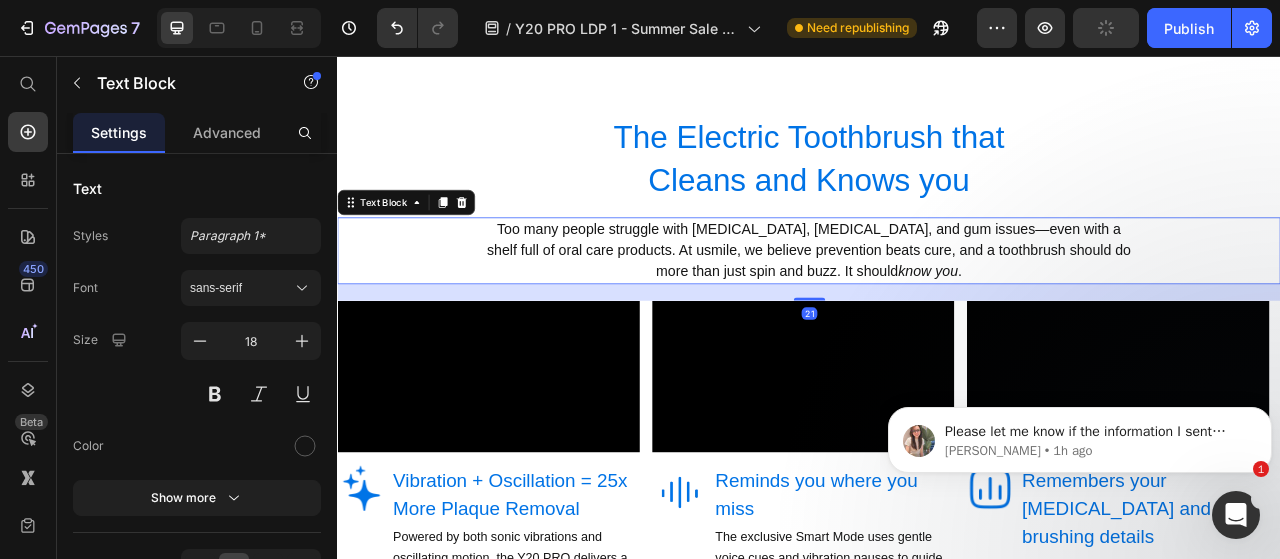 click at bounding box center [929, 464] 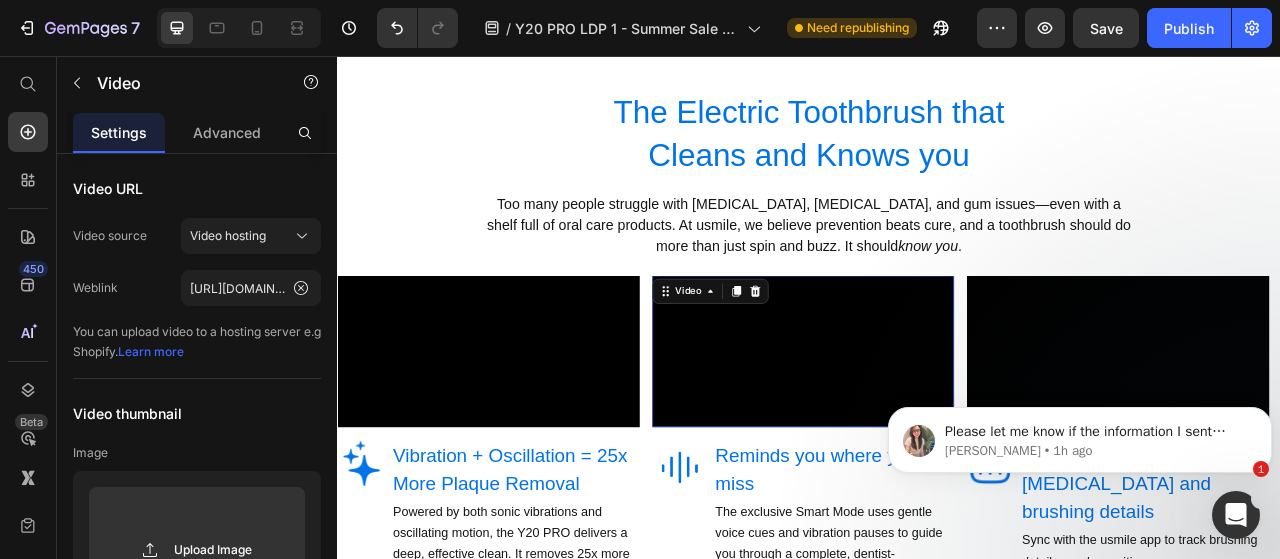 scroll, scrollTop: 864, scrollLeft: 0, axis: vertical 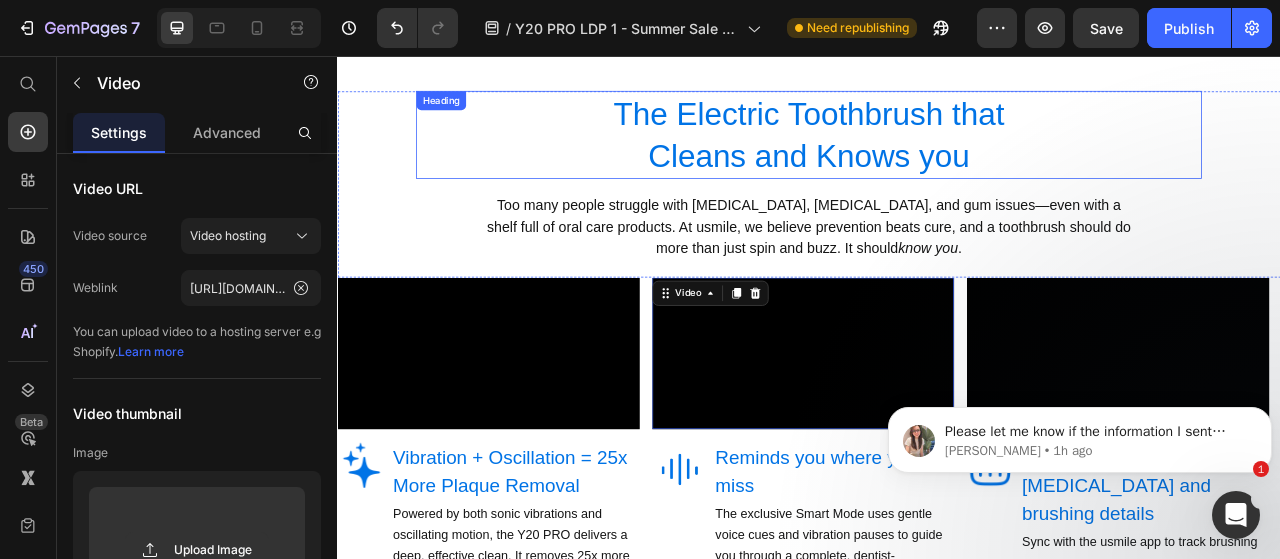 click on "The Electric Toothbrush that Cleans and Knows you" at bounding box center (937, 157) 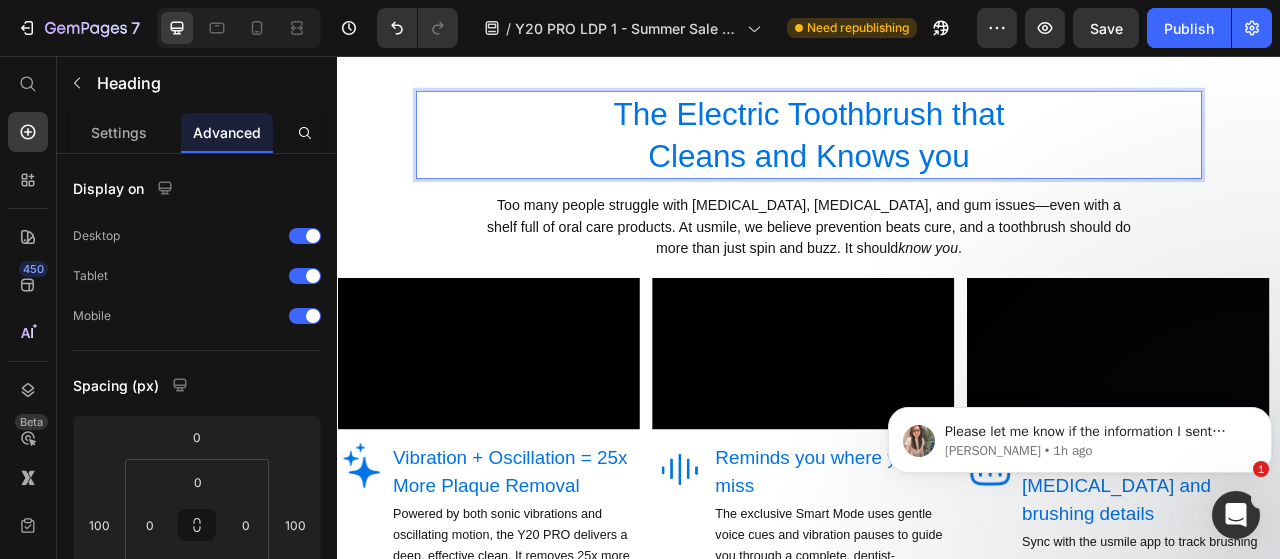 click on "The Electric Toothbrush that Cleans and Knows you" at bounding box center (937, 157) 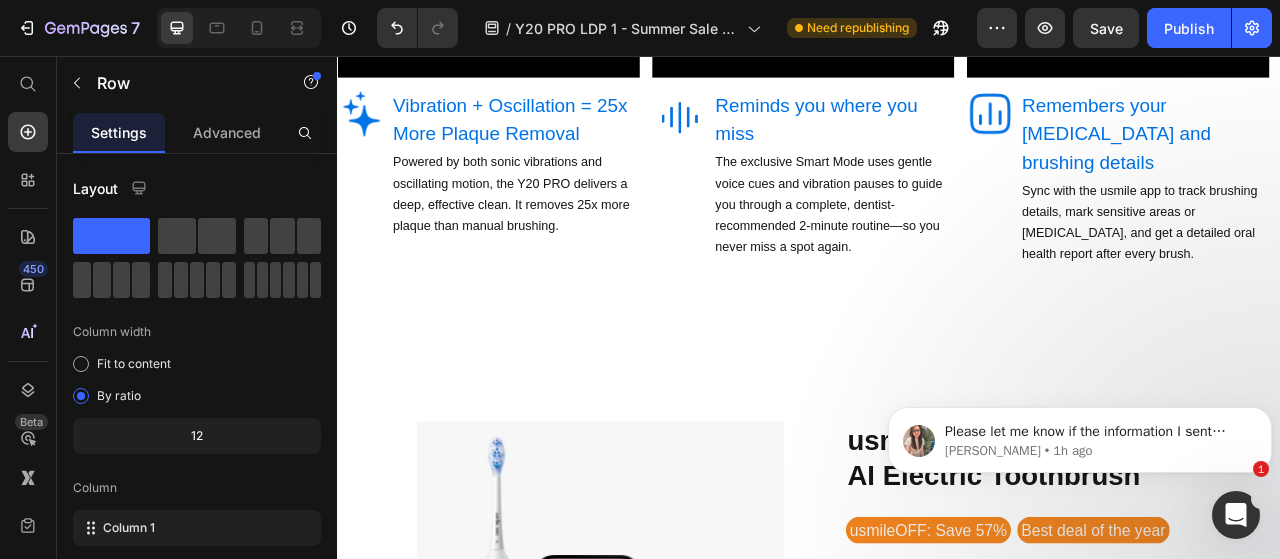 scroll, scrollTop: 1436, scrollLeft: 0, axis: vertical 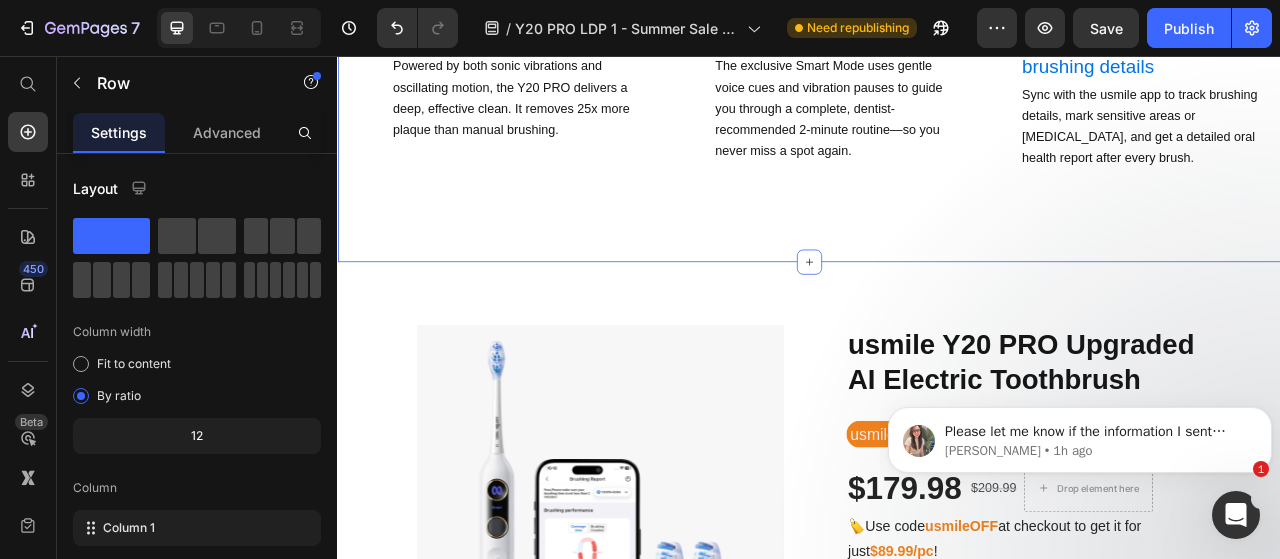 click on "The Smart Electric Toothbrush that Cleans and Knows you Heading Too many people struggle with cavities, tartar, and gum issues—even with a shelf full of oral care products. At usmile, we believe prevention beats cure, and a toothbrush should do more than just spin and buzz. It should  know you . Text Block Row   0 Video Image Vibration + Oscillation = 25x More Plaque Removal Heading Powered by both sonic vibrations and oscillating motion, the Y20 PRO delivers a deep, effective clean. It removes 25x more plaque than manual brushing. Text Block Row Video Image Reminds you where you miss Heading The exclusive Smart Mode uses gentle voice cues and vibration pauses to guide you through a complete, dentist-recommended 2-minute routine—so you never miss a spot again. Text Block Row Video Image Remembers your cavities and brushing details Heading Sync with the usmile app to track brushing details, mark sensitive areas or cavities, and get a detailed oral health report after every brush. Text Block Row Carousel" at bounding box center [937, -115] 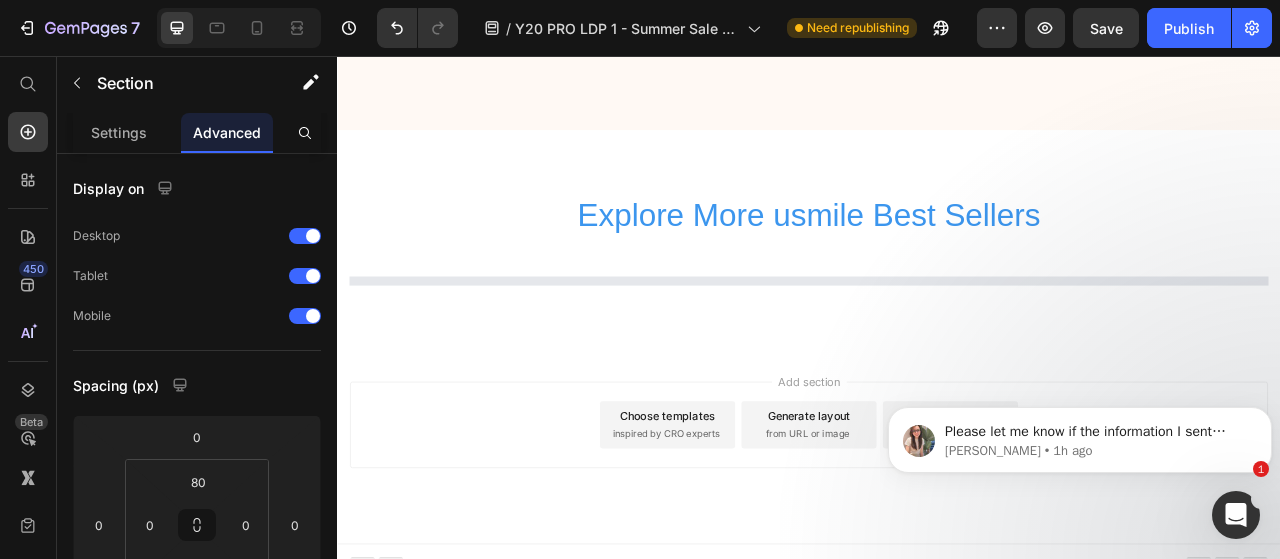 scroll, scrollTop: 6142, scrollLeft: 0, axis: vertical 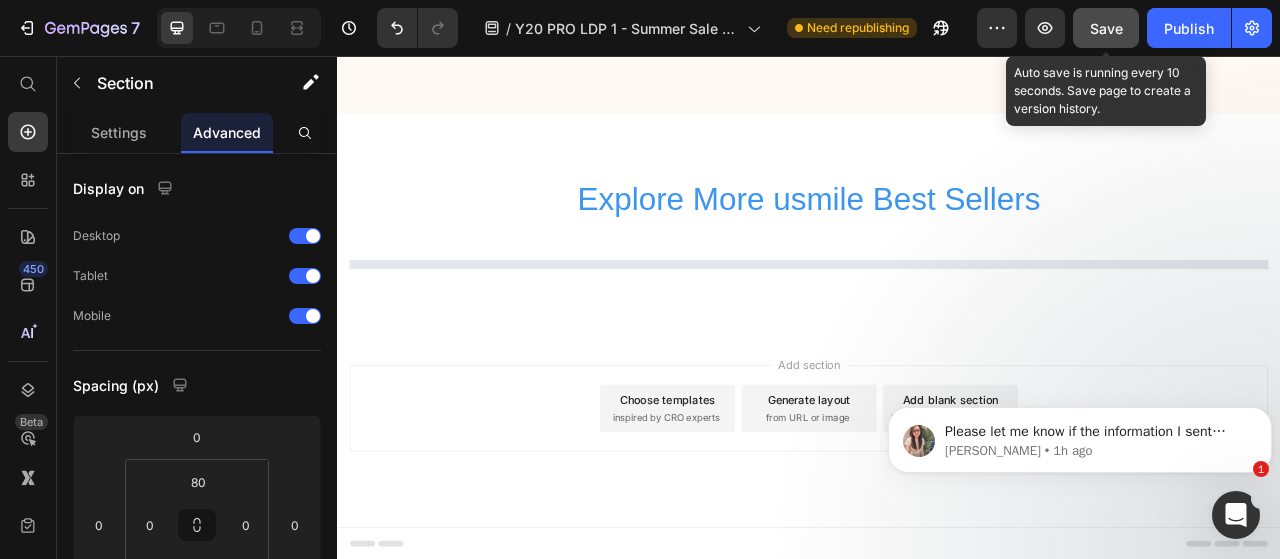 click on "Save" at bounding box center [1106, 28] 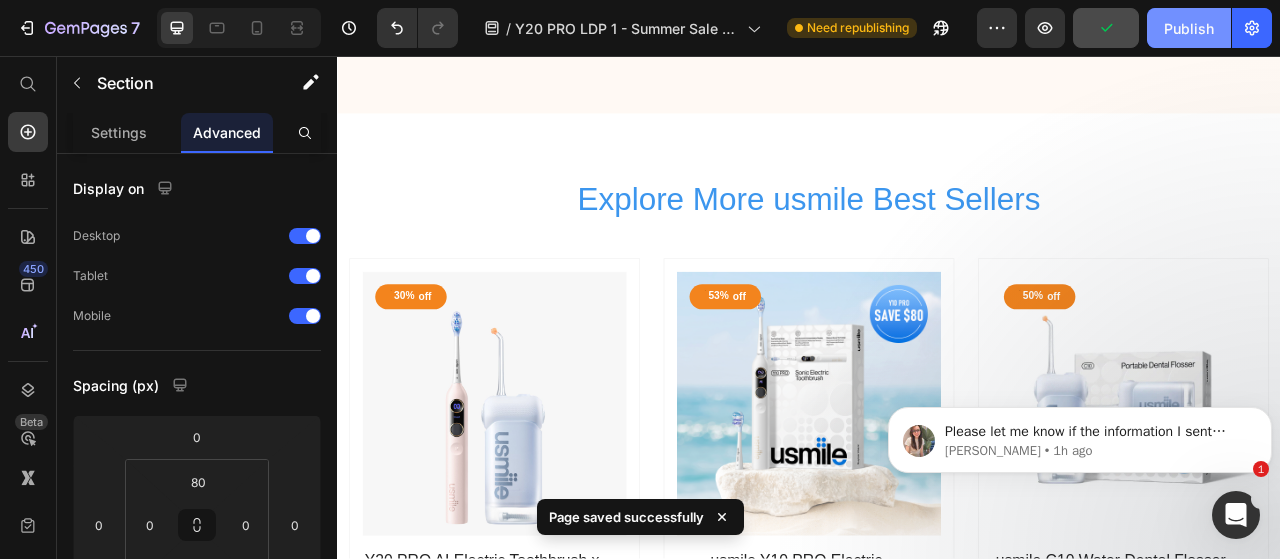 click on "Publish" at bounding box center [1189, 28] 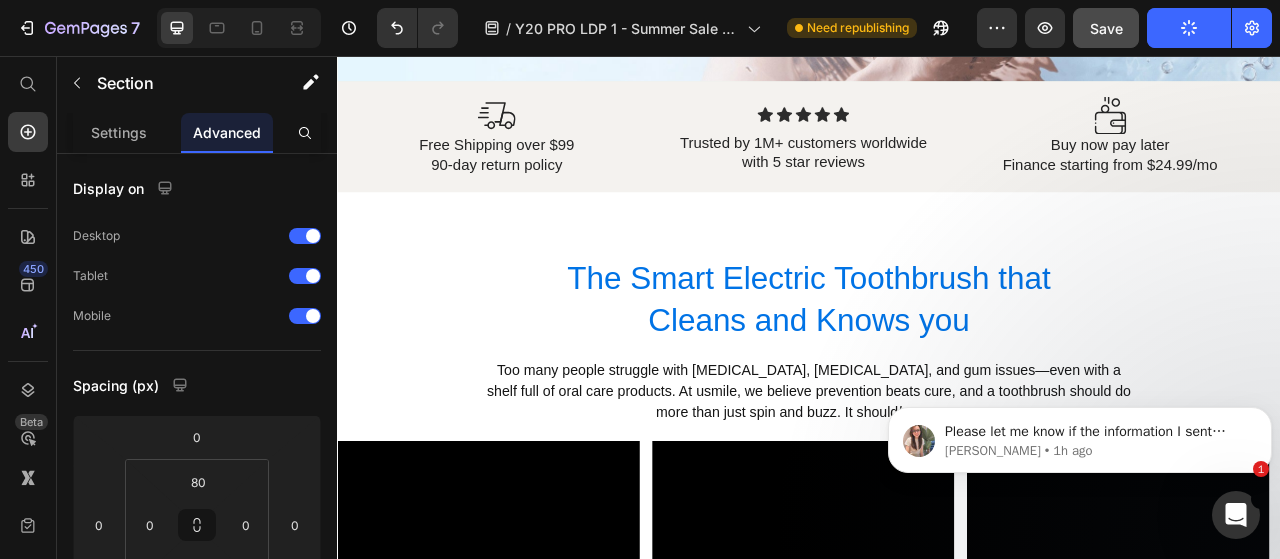 scroll, scrollTop: 656, scrollLeft: 0, axis: vertical 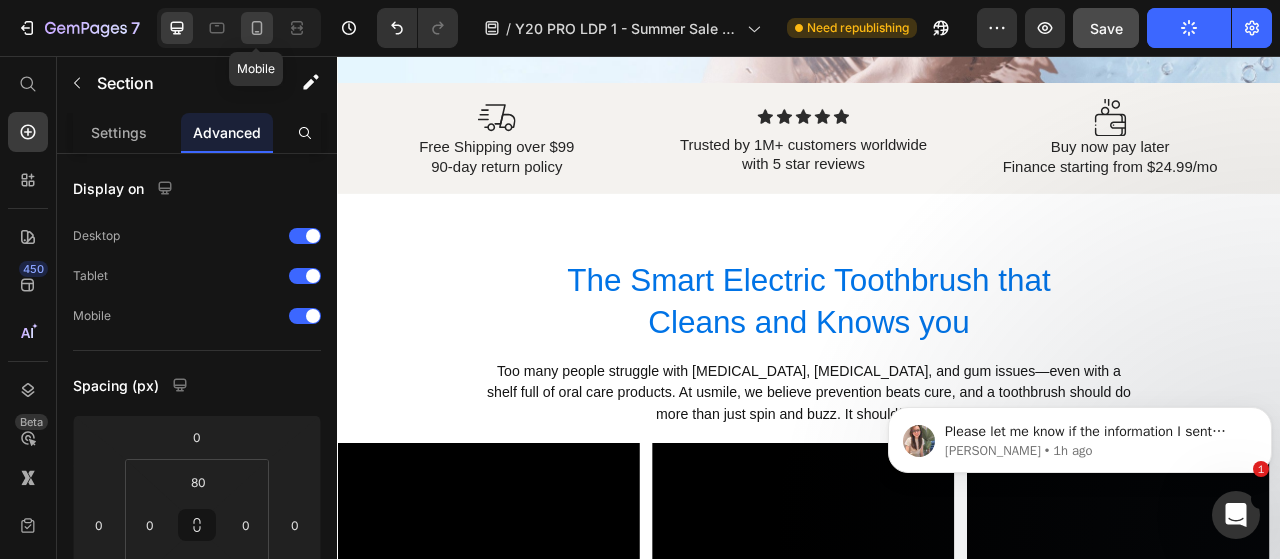 click 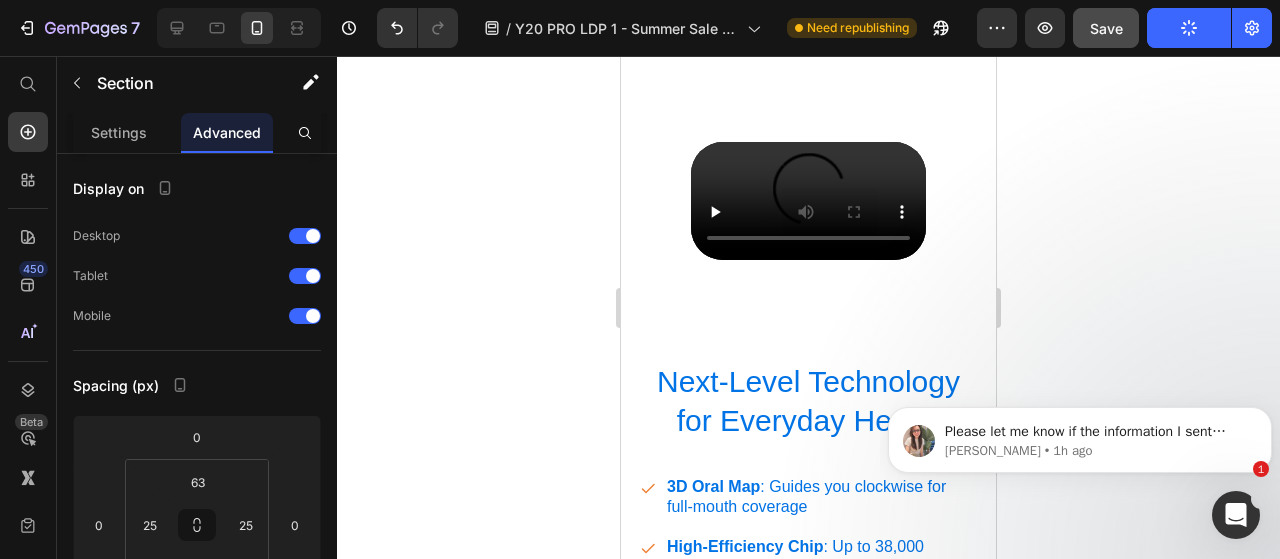 scroll, scrollTop: 3621, scrollLeft: 0, axis: vertical 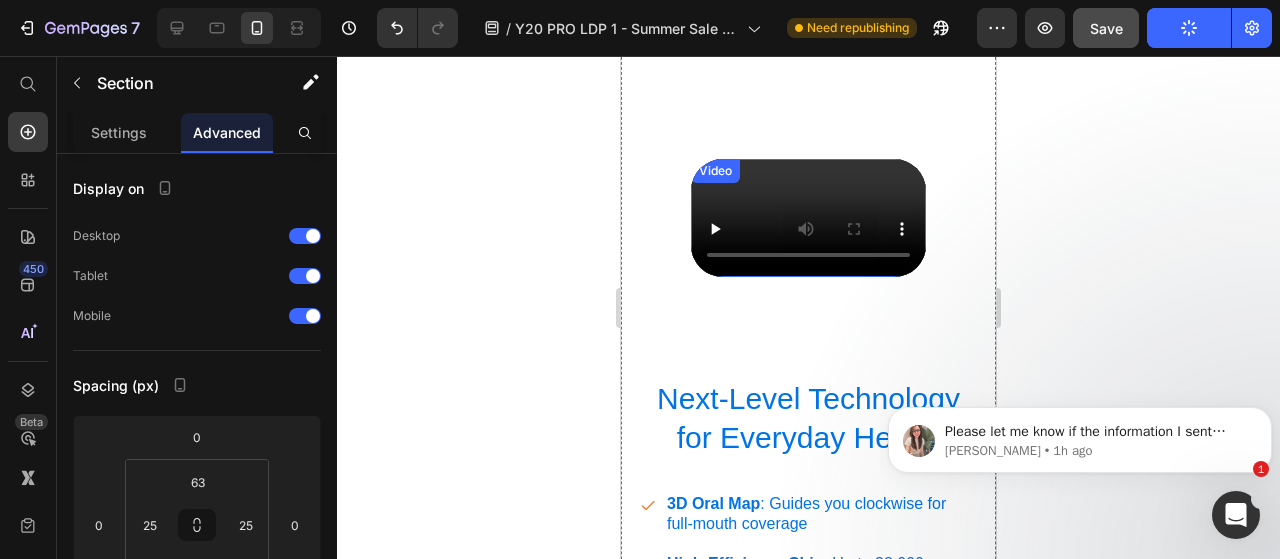 click at bounding box center (808, 218) 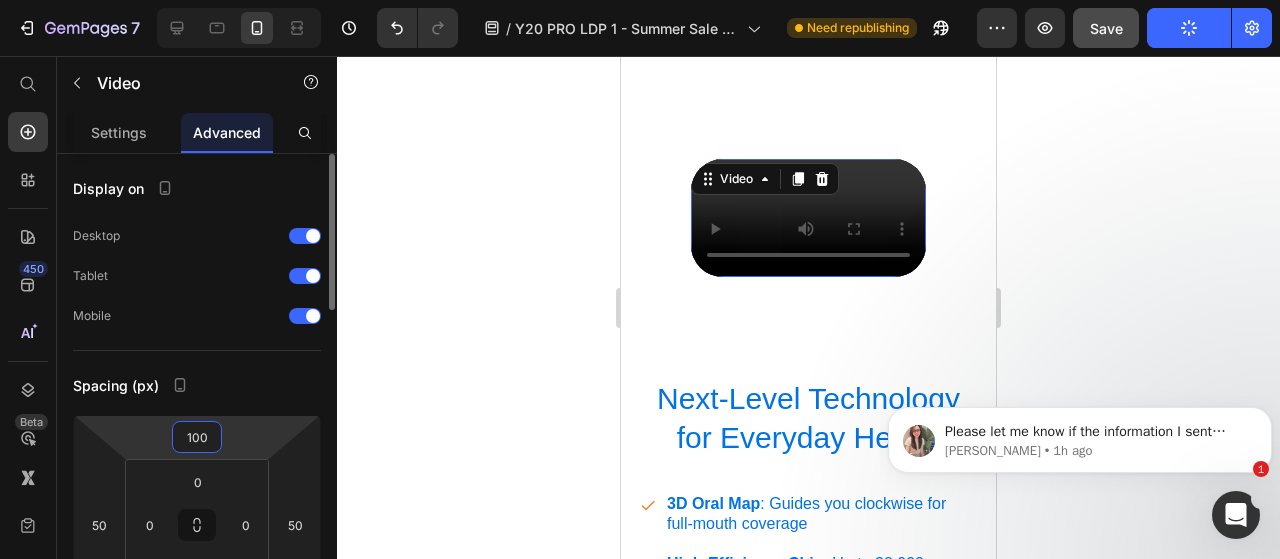 click on "100" at bounding box center [197, 437] 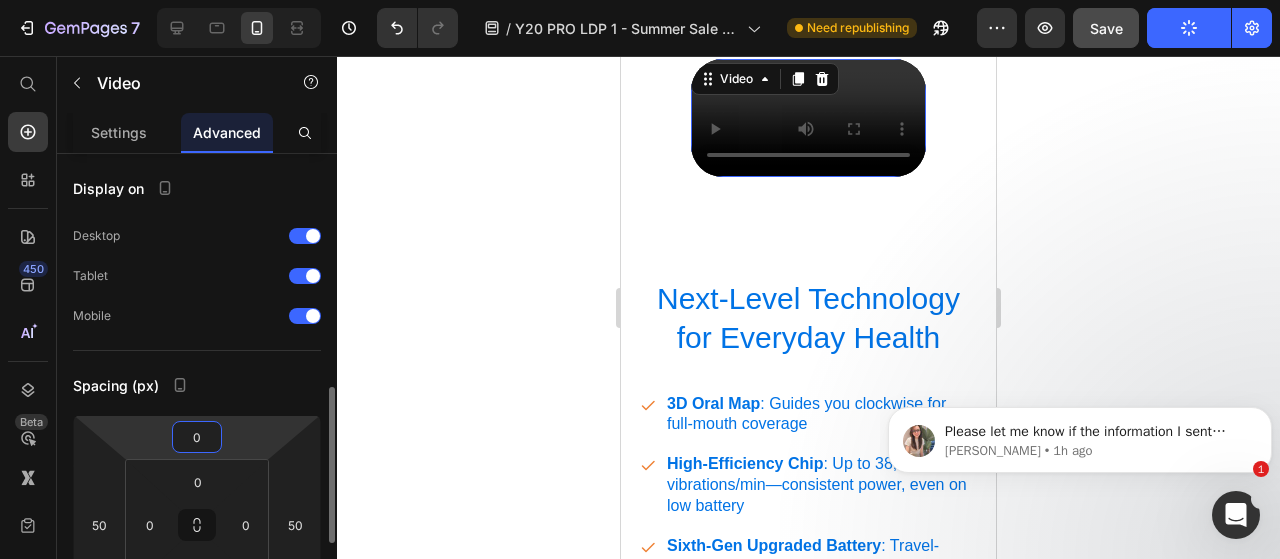 scroll, scrollTop: 175, scrollLeft: 0, axis: vertical 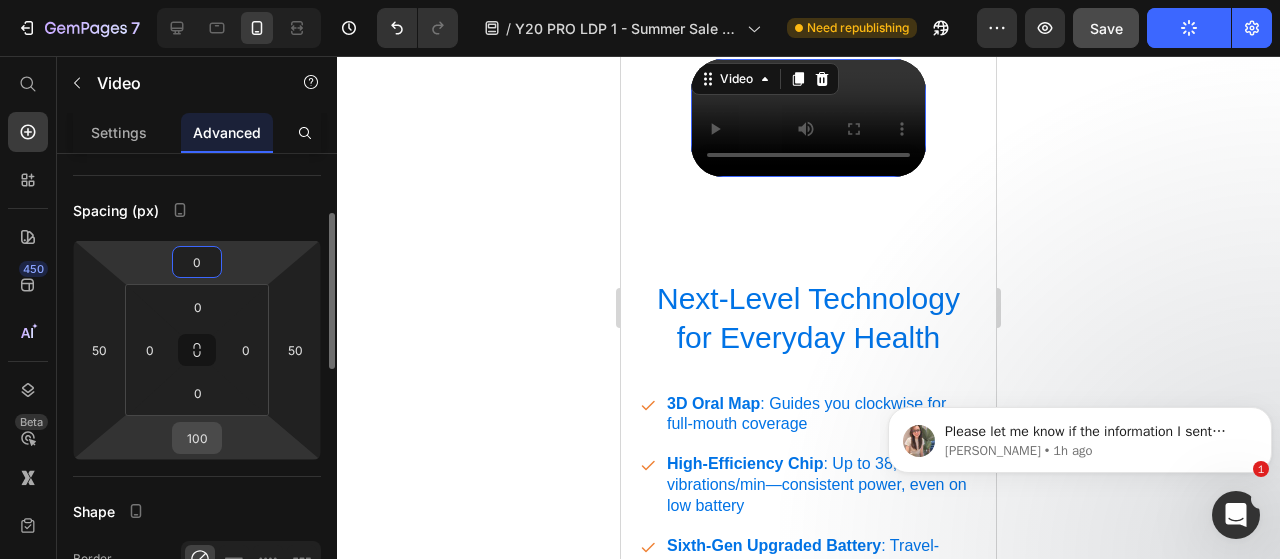 type on "0" 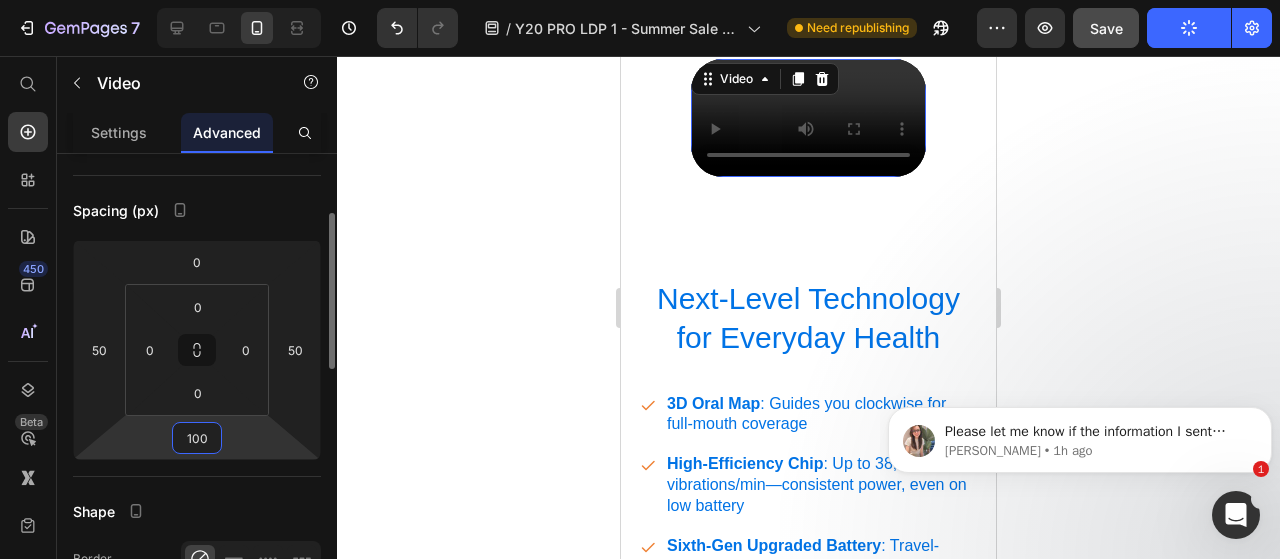 click on "100" at bounding box center (197, 438) 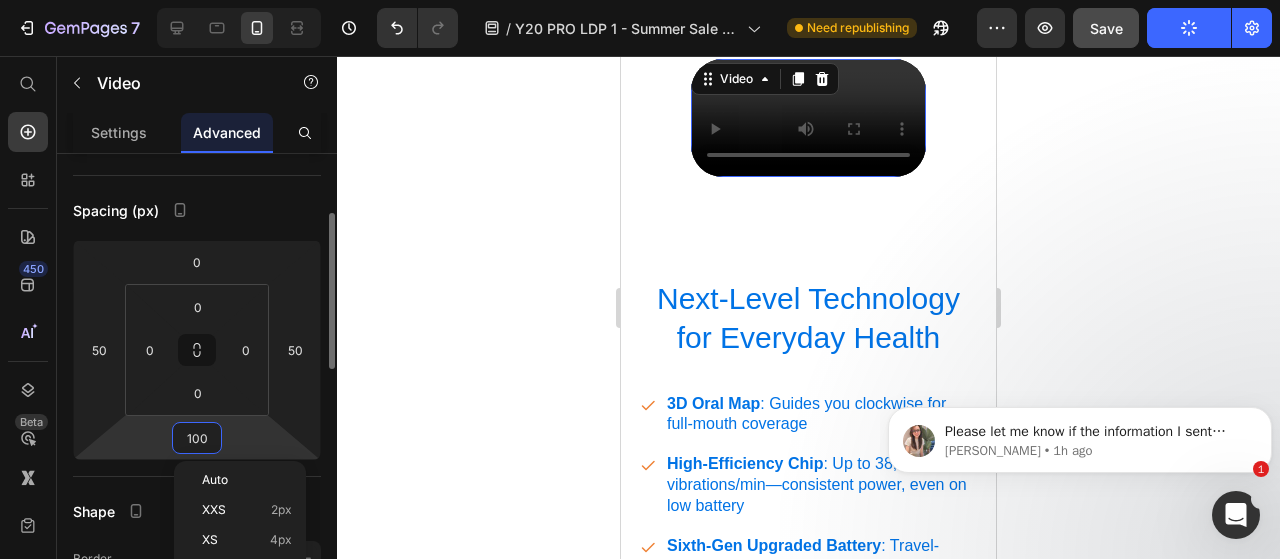 type on "0" 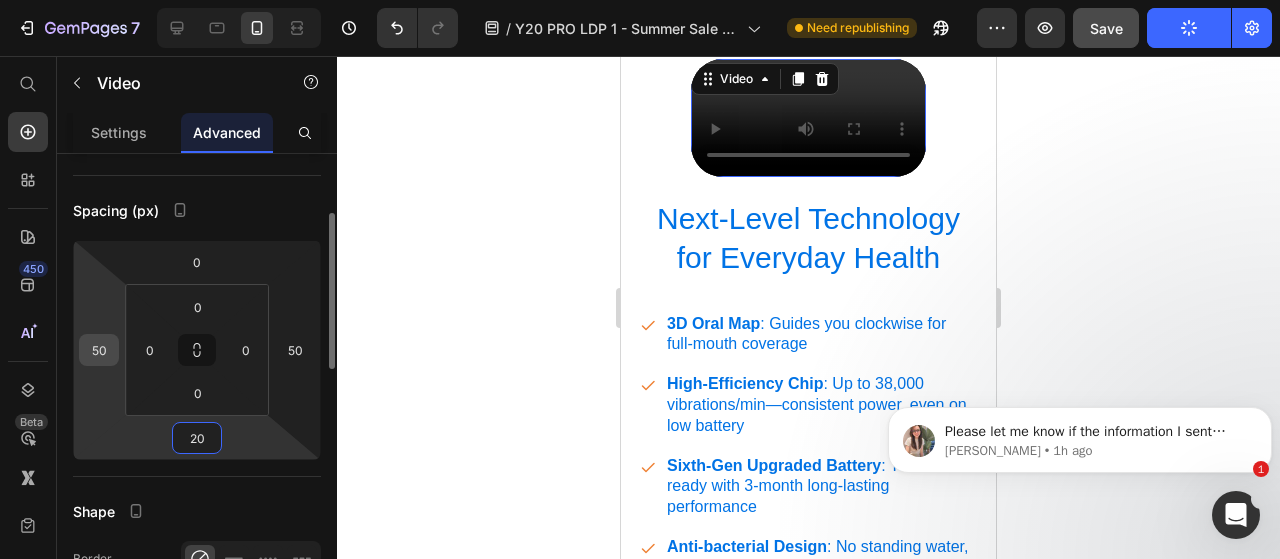 type on "20" 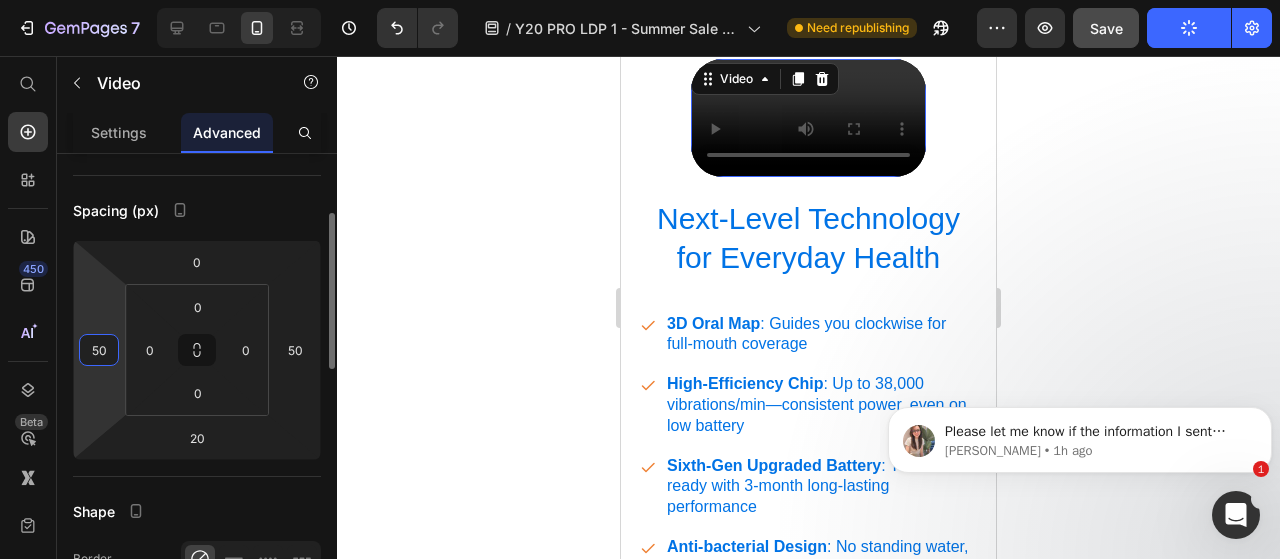 click on "50" at bounding box center (99, 350) 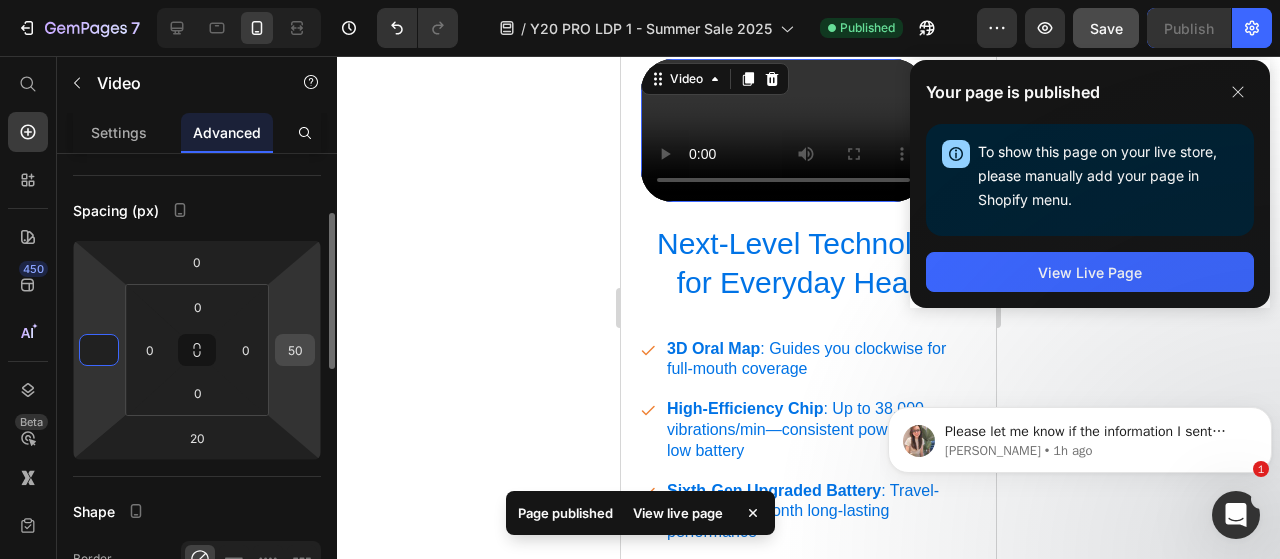 type on "0" 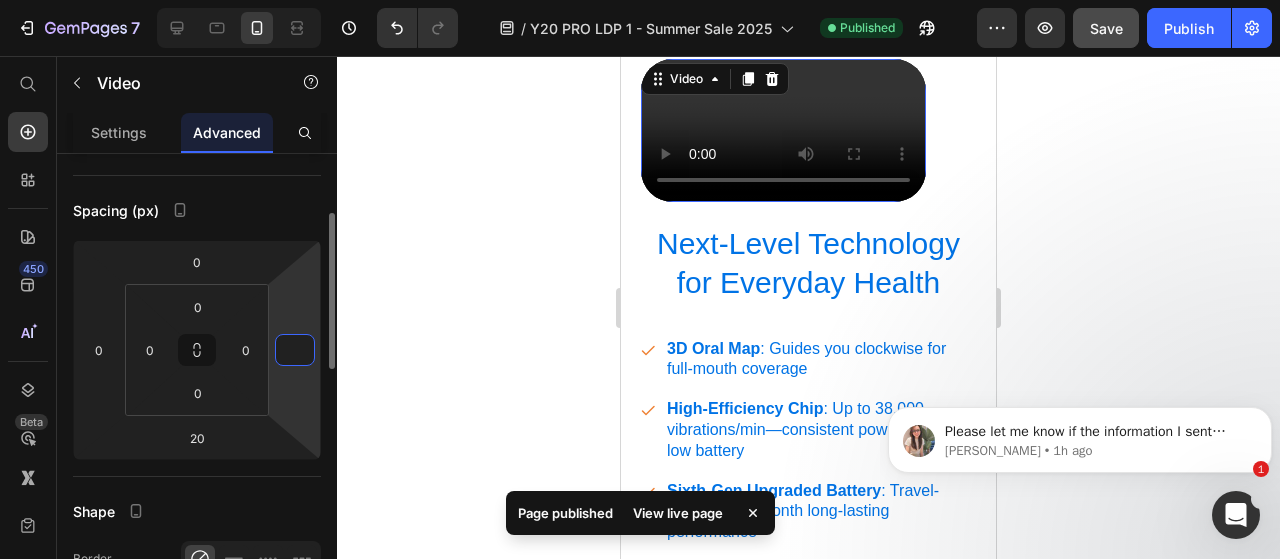 click at bounding box center [295, 350] 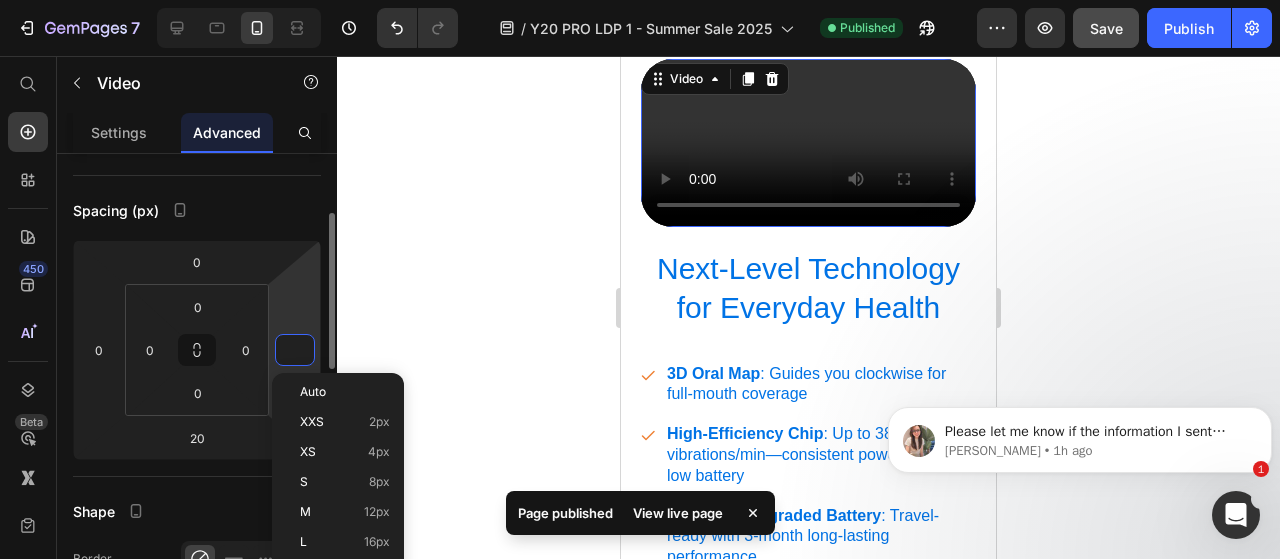 type on "0" 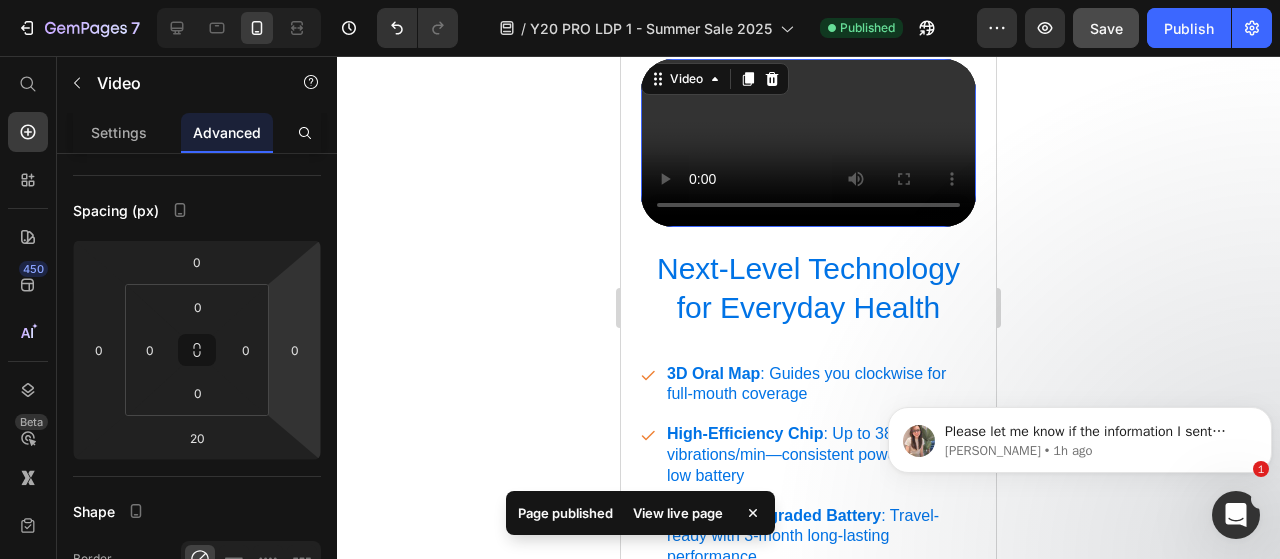 click on "7  Version history  /  Y20 PRO LDP 1 - Summer Sale 2025 Published Preview  Save   Publish  450 Beta Start with Sections Elements Hero Section Product Detail Brands Trusted Badges Guarantee Product Breakdown How to use Testimonials Compare Bundle FAQs Social Proof Brand Story Product List Collection Blog List Contact Sticky Add to Cart Custom Footer Browse Library 450 Layout
Row
Row
Row
Row Text
Heading
Text Block Button
Button
Button
Sticky Back to top Media
Image" at bounding box center (640, 0) 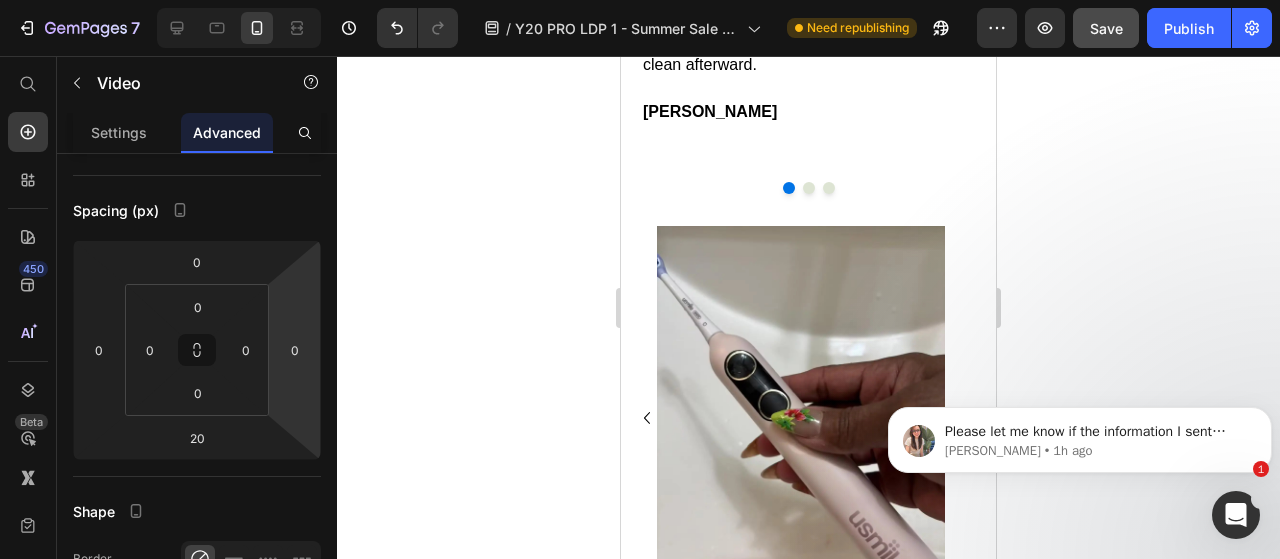 scroll, scrollTop: 4604, scrollLeft: 0, axis: vertical 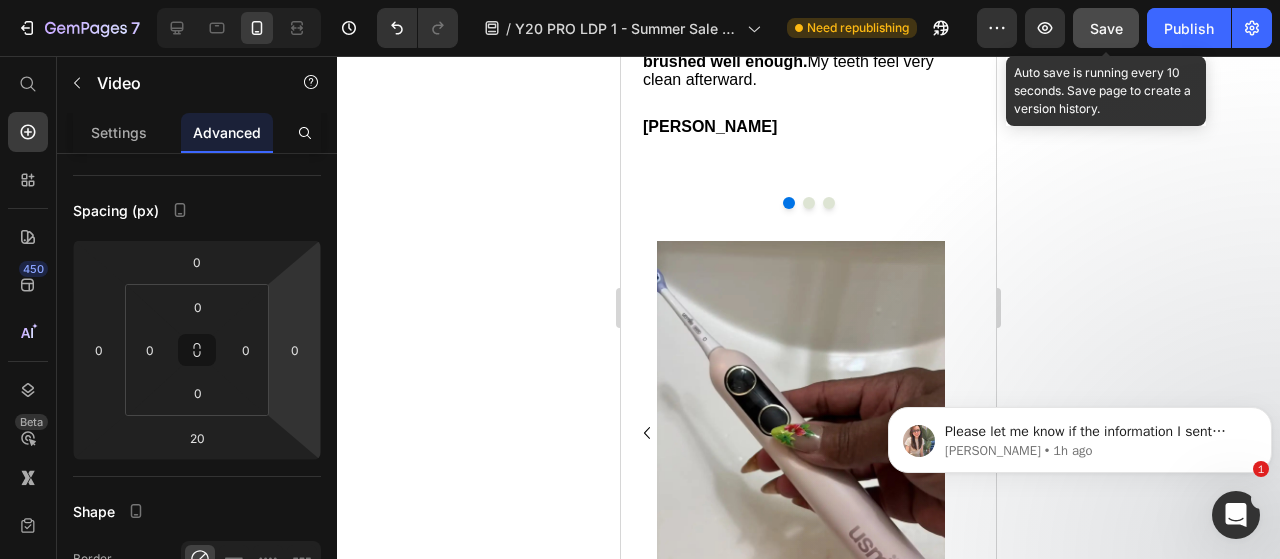 click on "Save" at bounding box center [1106, 28] 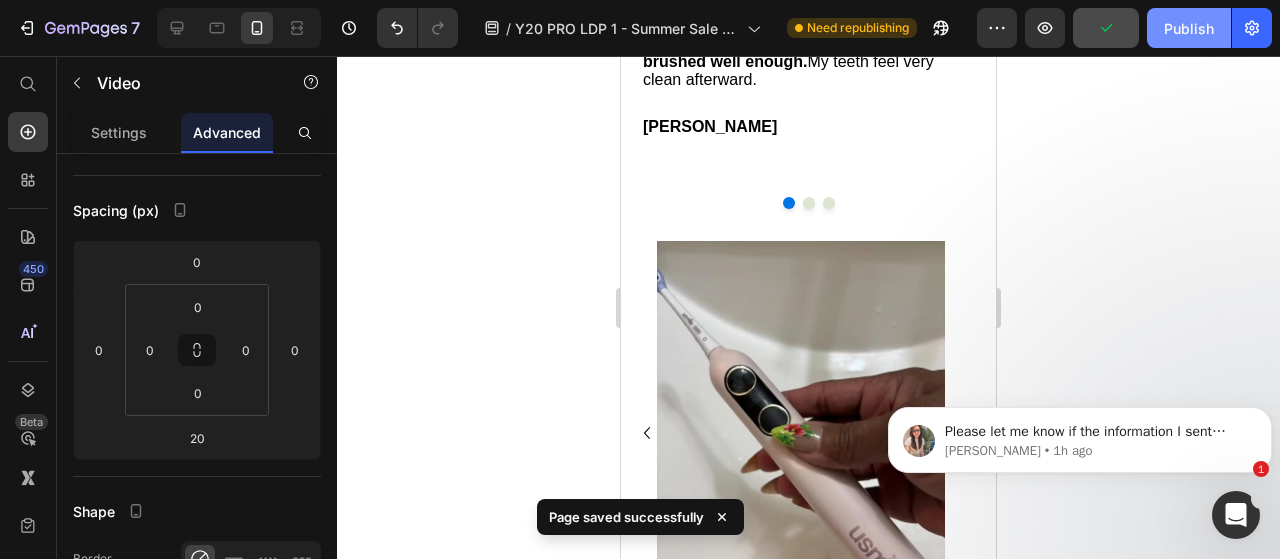 click on "Publish" at bounding box center [1189, 28] 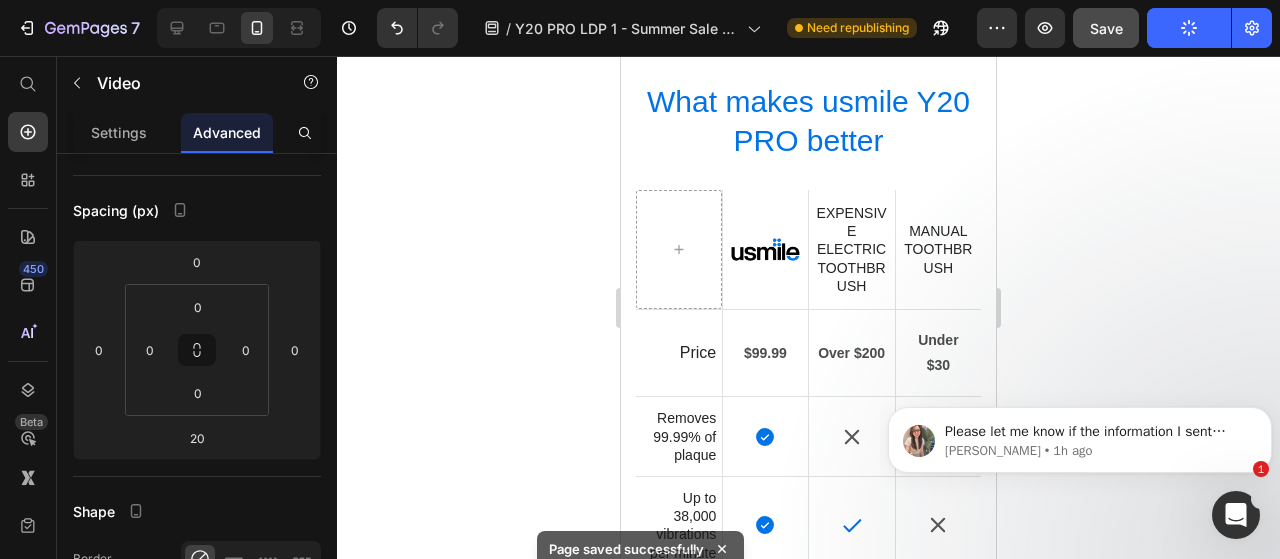scroll, scrollTop: 6041, scrollLeft: 0, axis: vertical 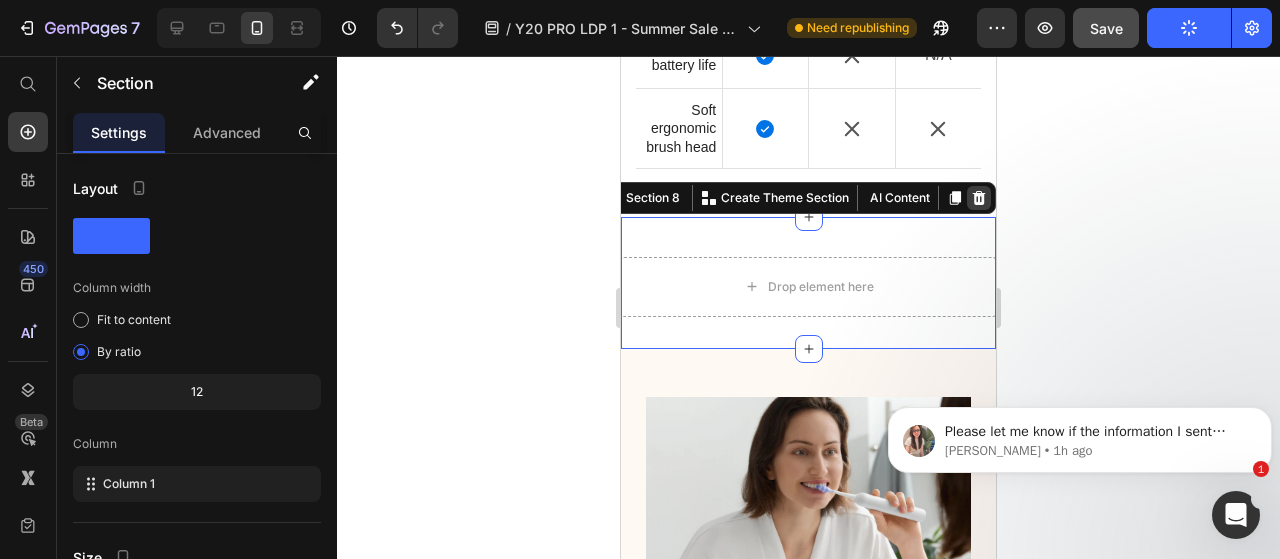 click 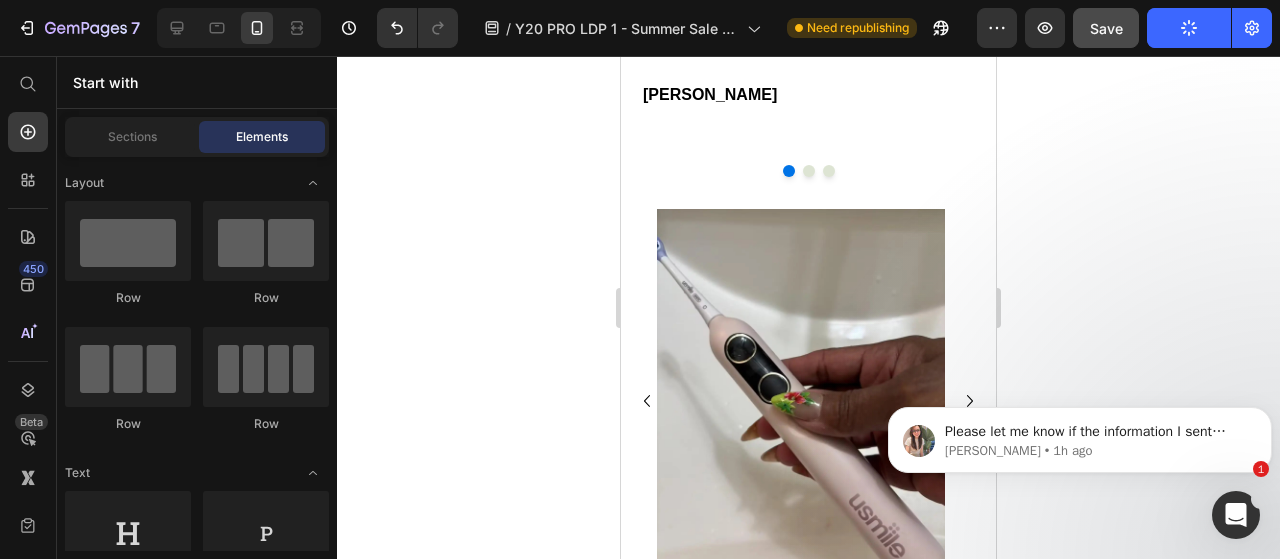 scroll, scrollTop: 4464, scrollLeft: 0, axis: vertical 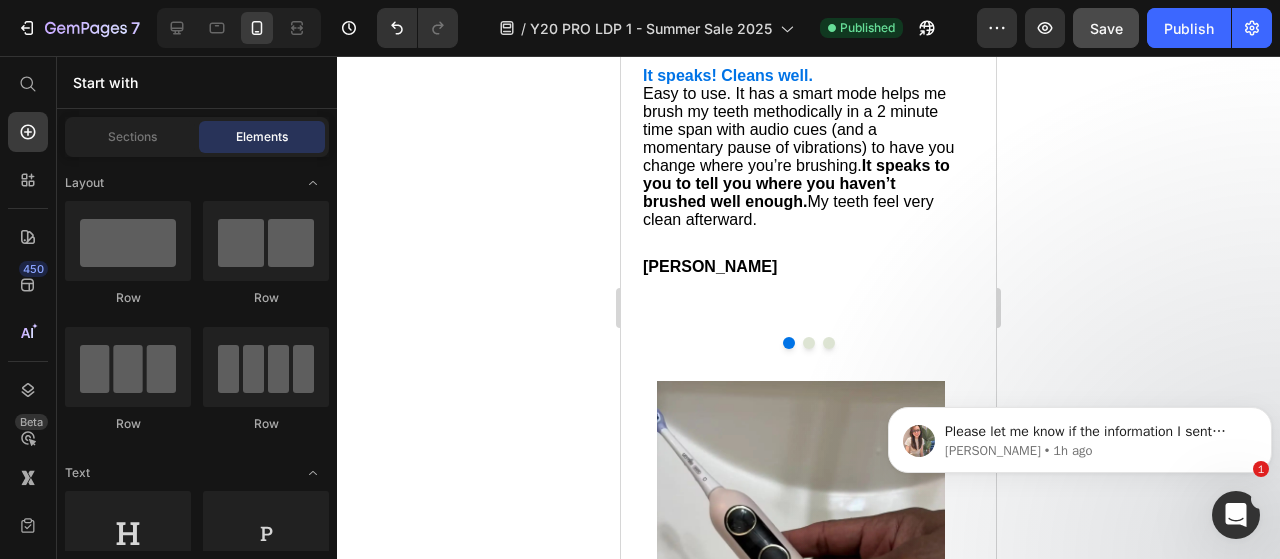 click on "Try Y20 PRO Button" at bounding box center (807, -175) 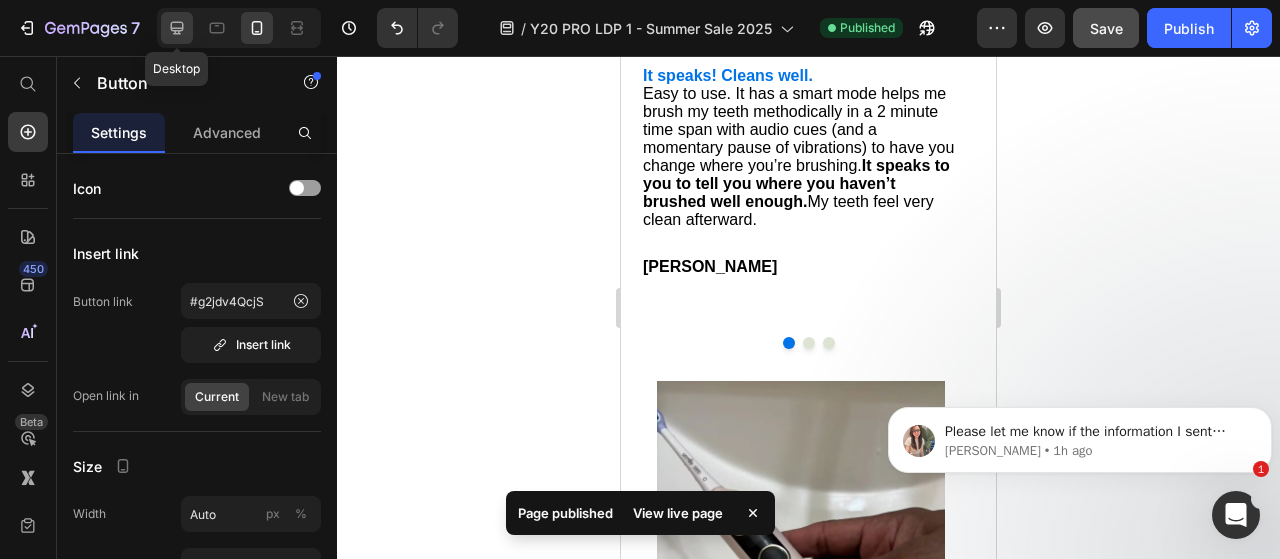 click 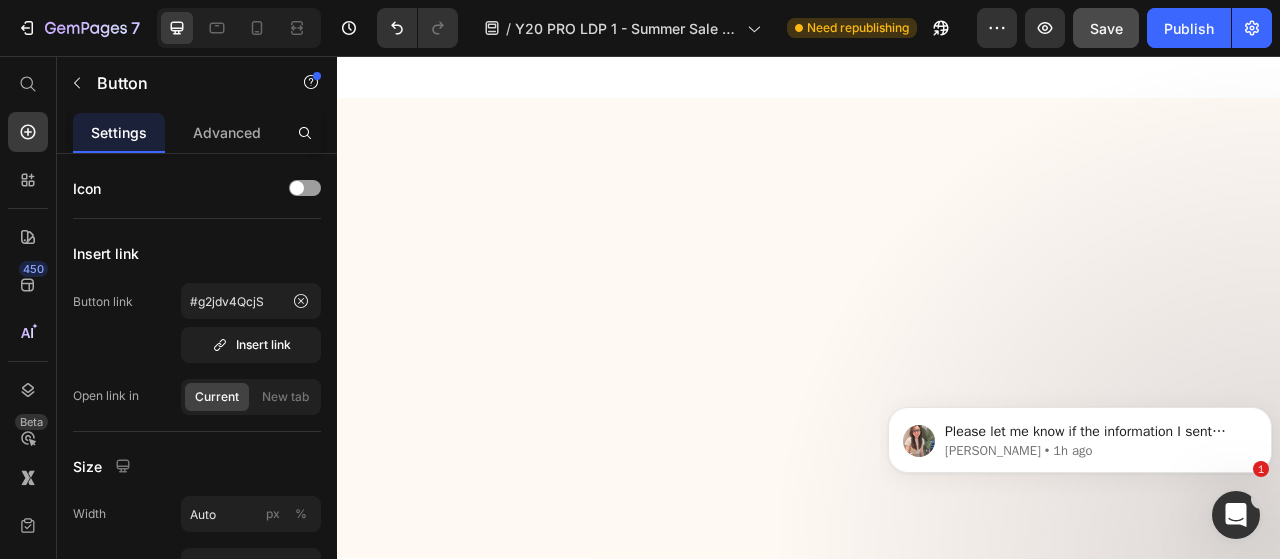 scroll, scrollTop: 4028, scrollLeft: 0, axis: vertical 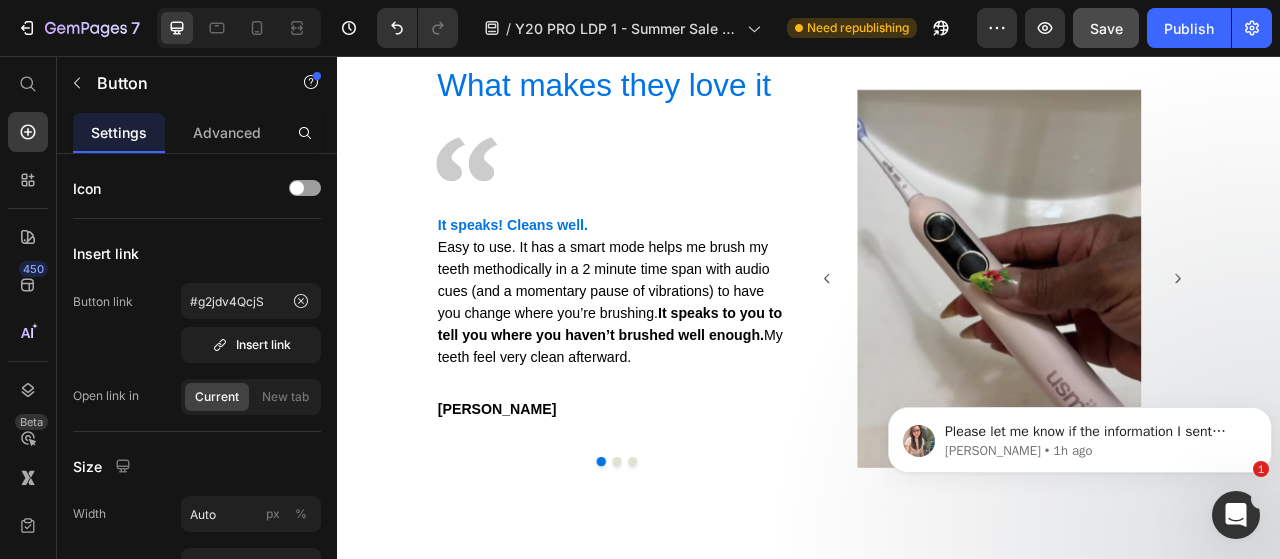 click on "Try Y20 PRO" at bounding box center [1090, -152] 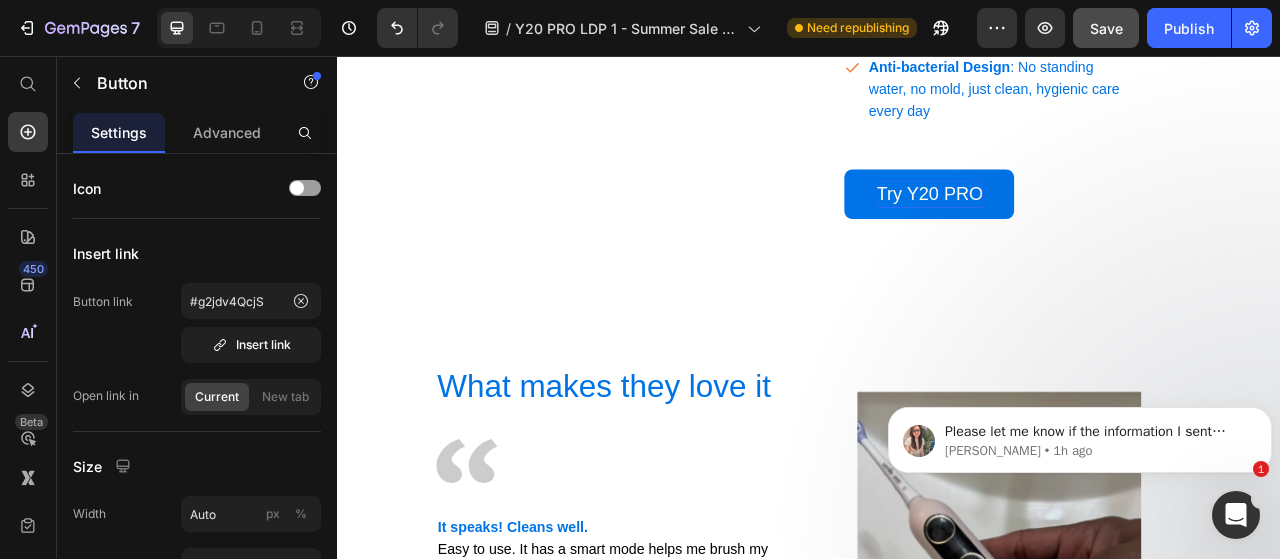click on "Try Y20 PRO" at bounding box center (1090, 232) 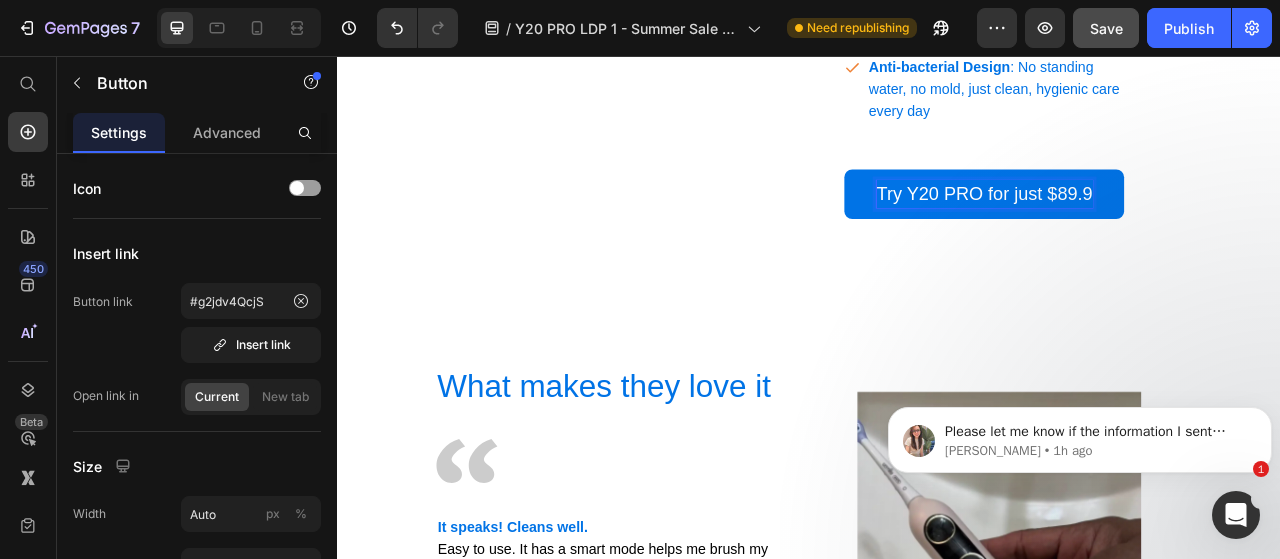scroll, scrollTop: 3626, scrollLeft: 0, axis: vertical 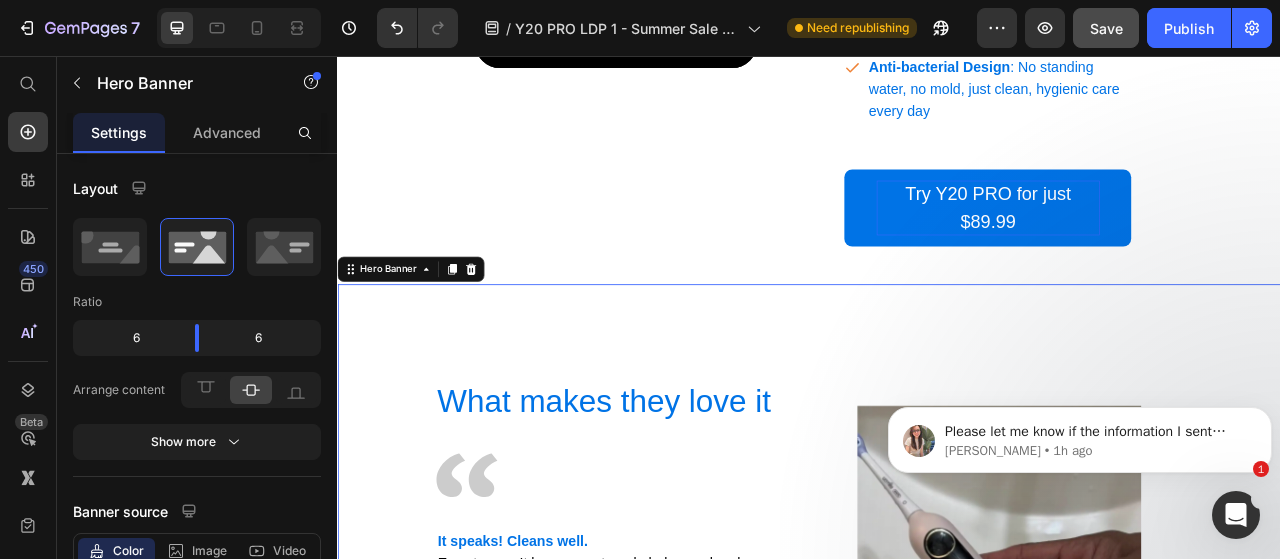 click at bounding box center [937, 727] 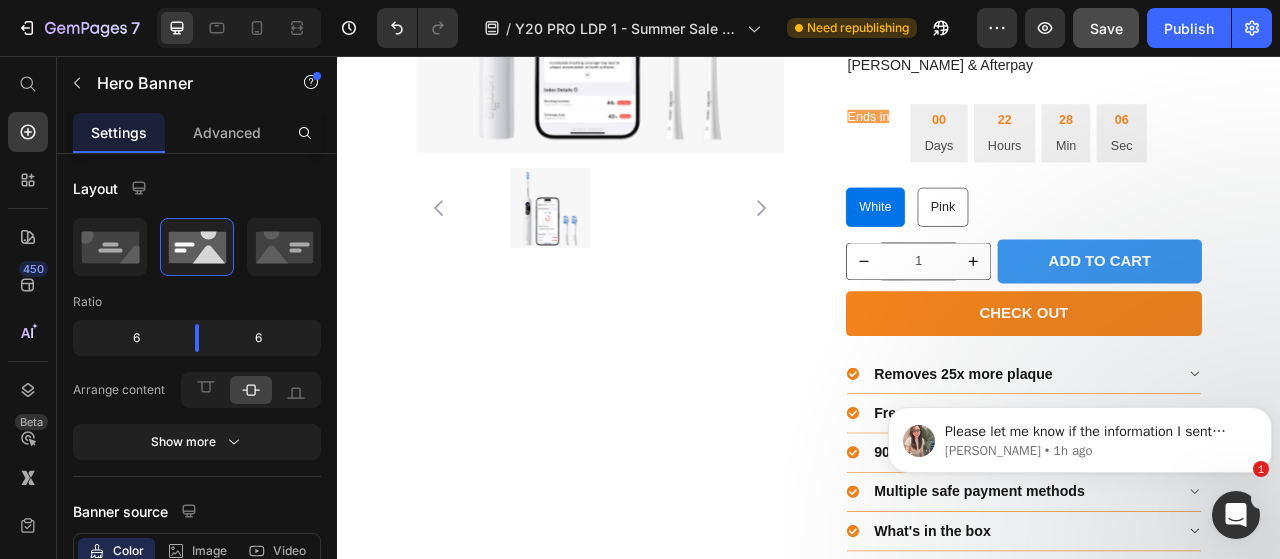 scroll, scrollTop: 2416, scrollLeft: 0, axis: vertical 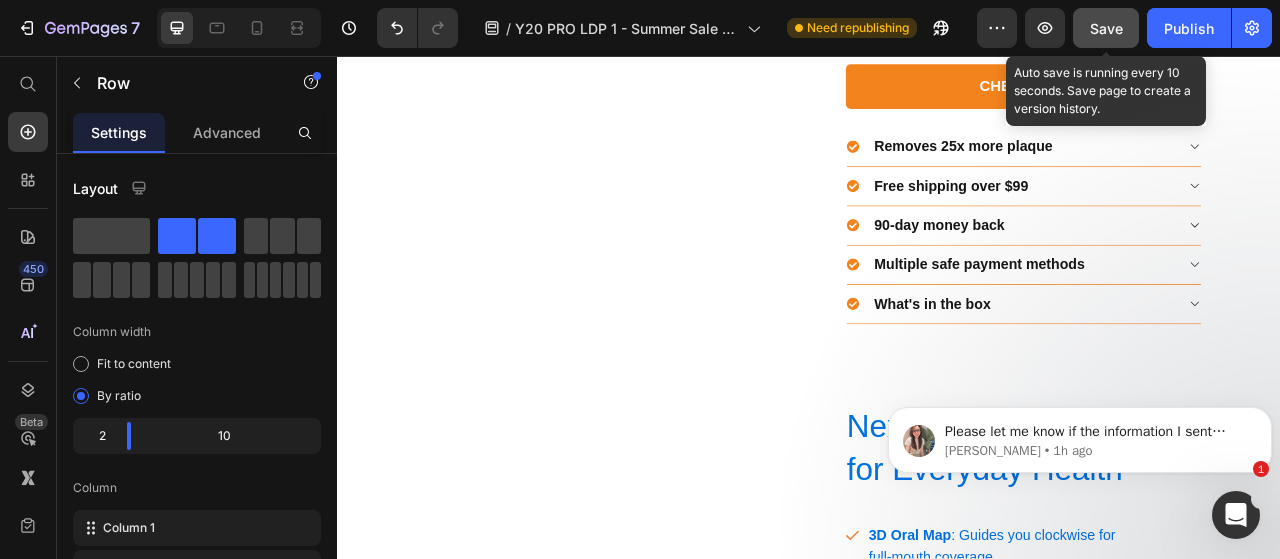 click on "Save" at bounding box center (1106, 28) 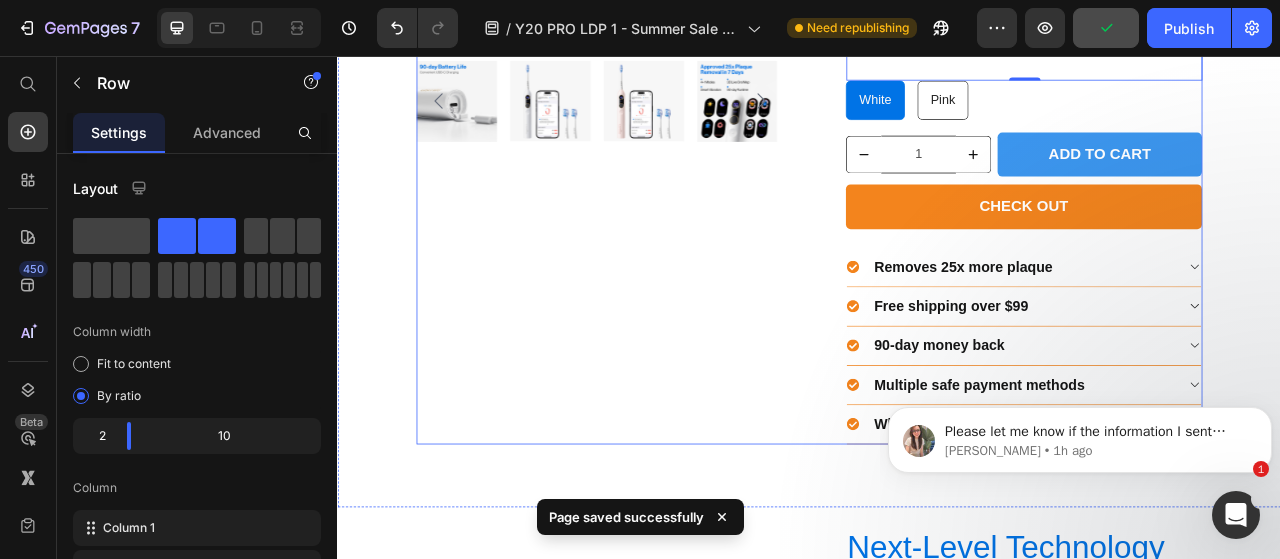 scroll, scrollTop: 2376, scrollLeft: 0, axis: vertical 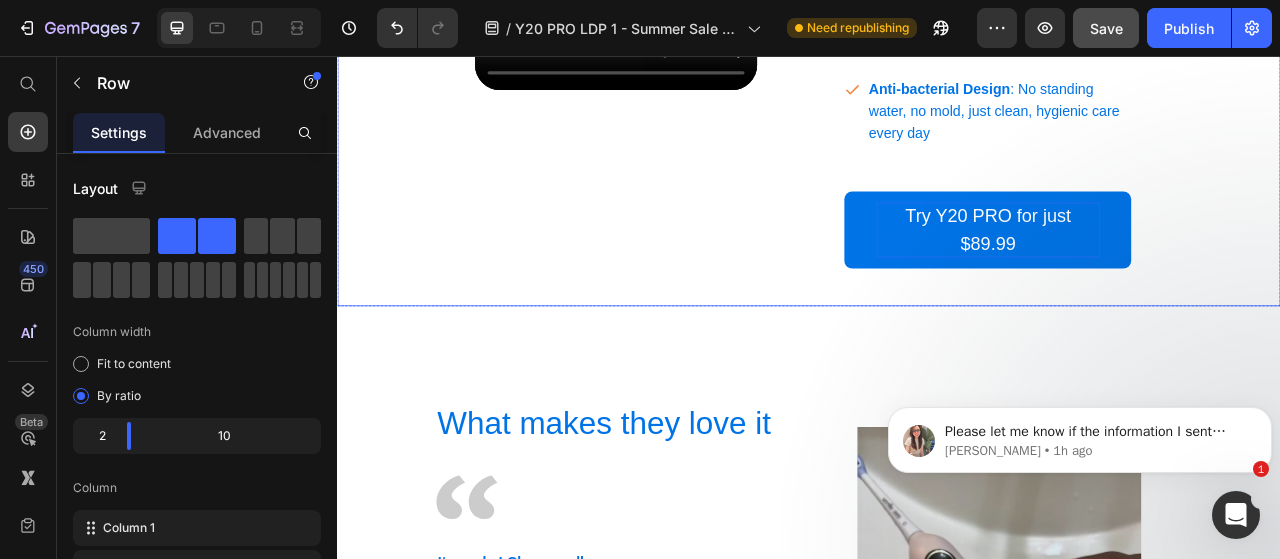 click on "Try Y20 PRO for just $89.99" at bounding box center [1164, 278] 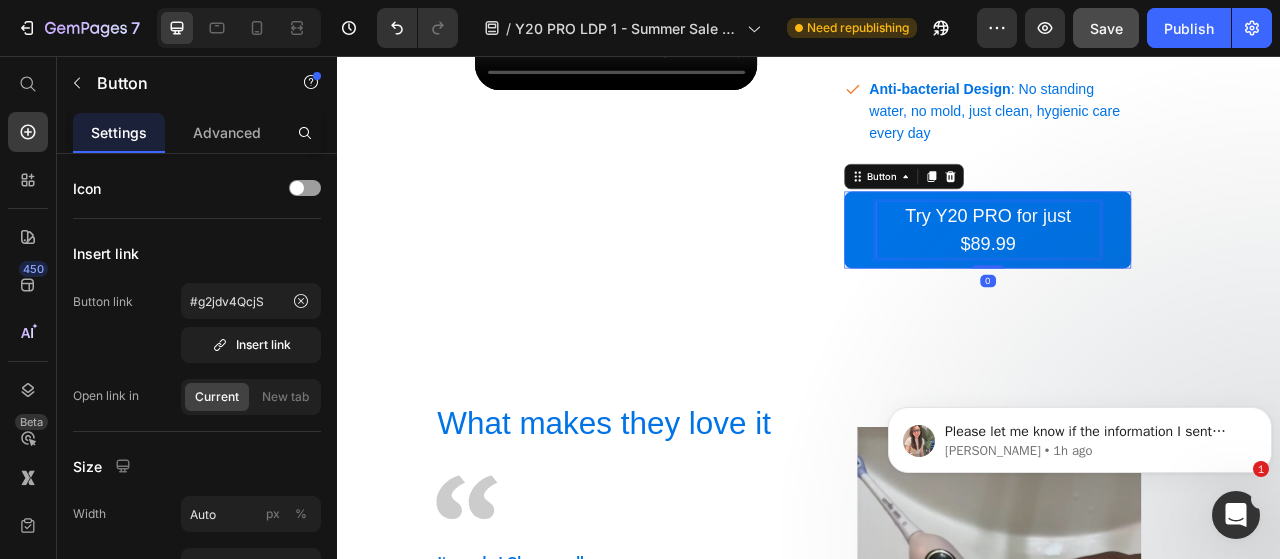 click on "Try Y20 PRO for just $89.99" at bounding box center [1165, 278] 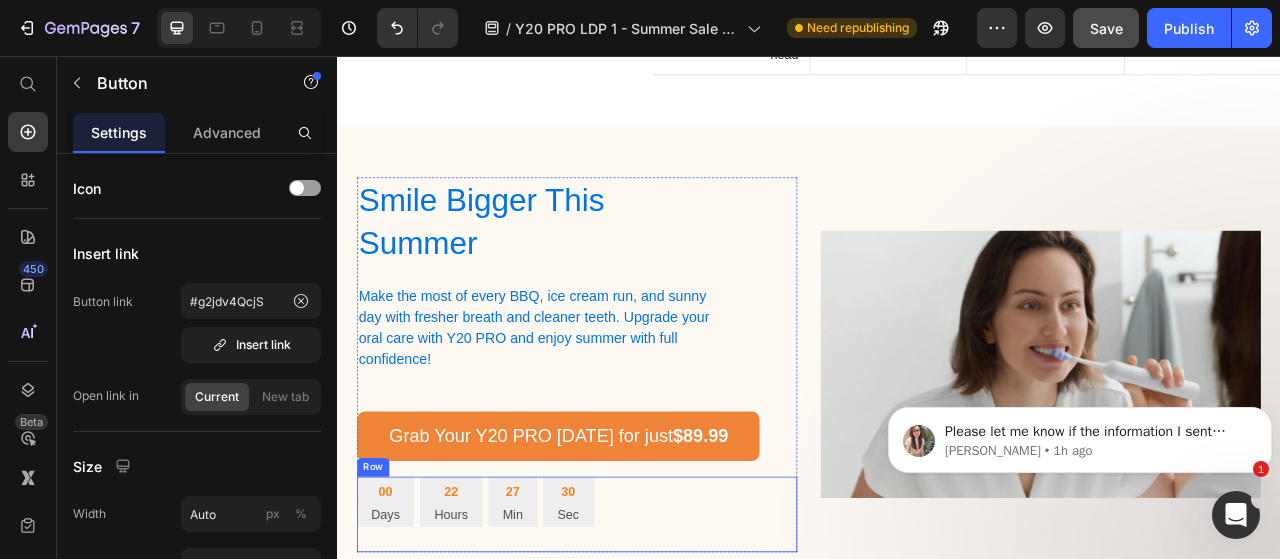 scroll, scrollTop: 5515, scrollLeft: 0, axis: vertical 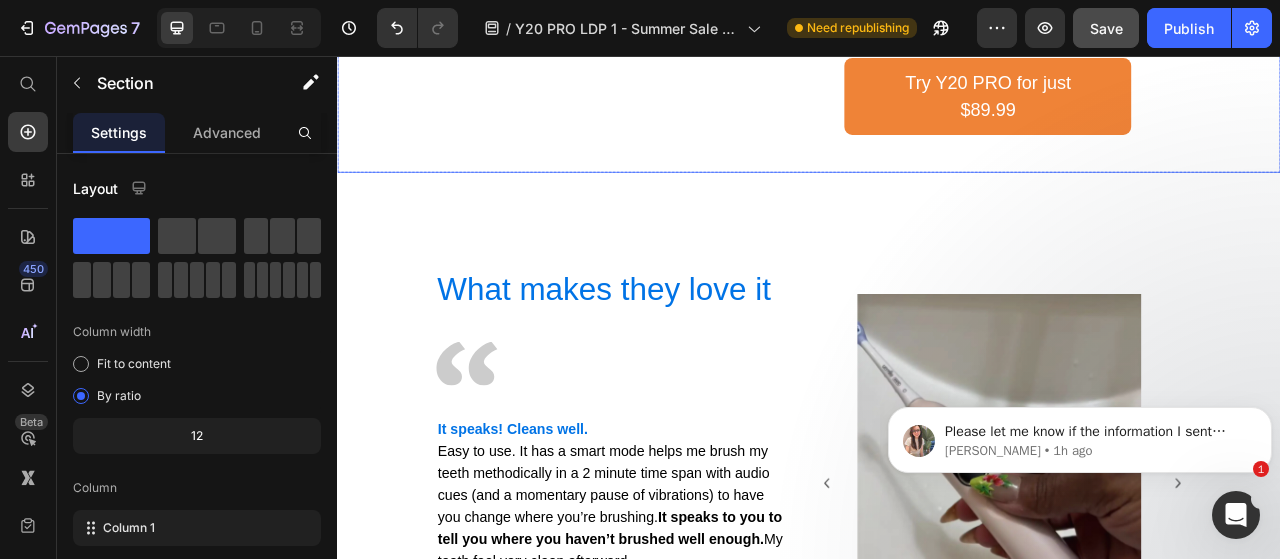 click on "Try Y20 PRO for just $89.99" at bounding box center [1164, 108] 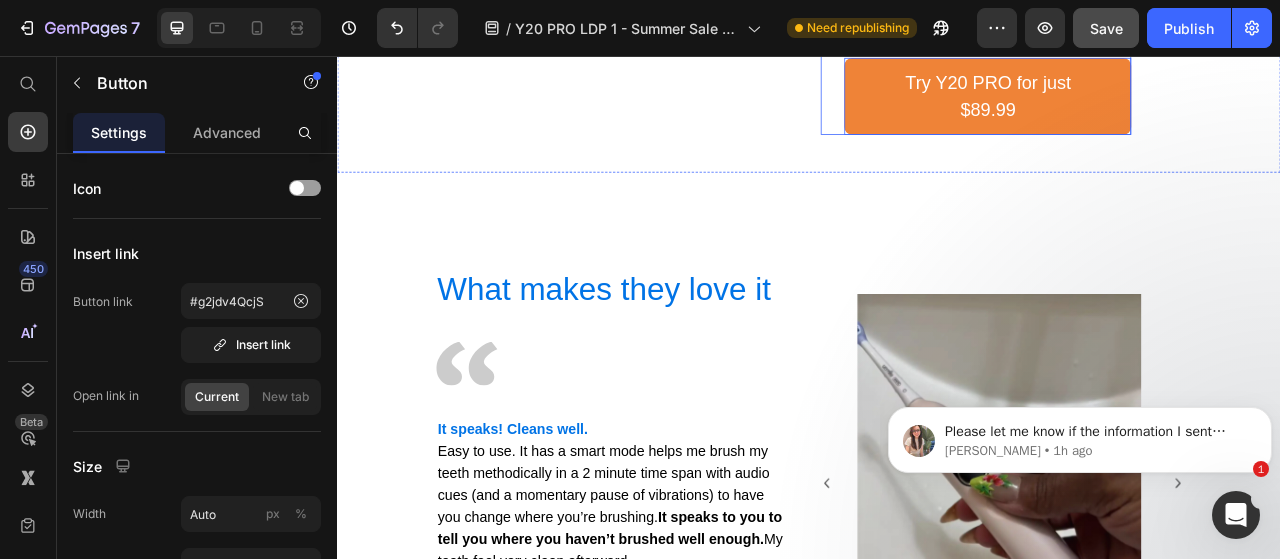 scroll, scrollTop: 3582, scrollLeft: 0, axis: vertical 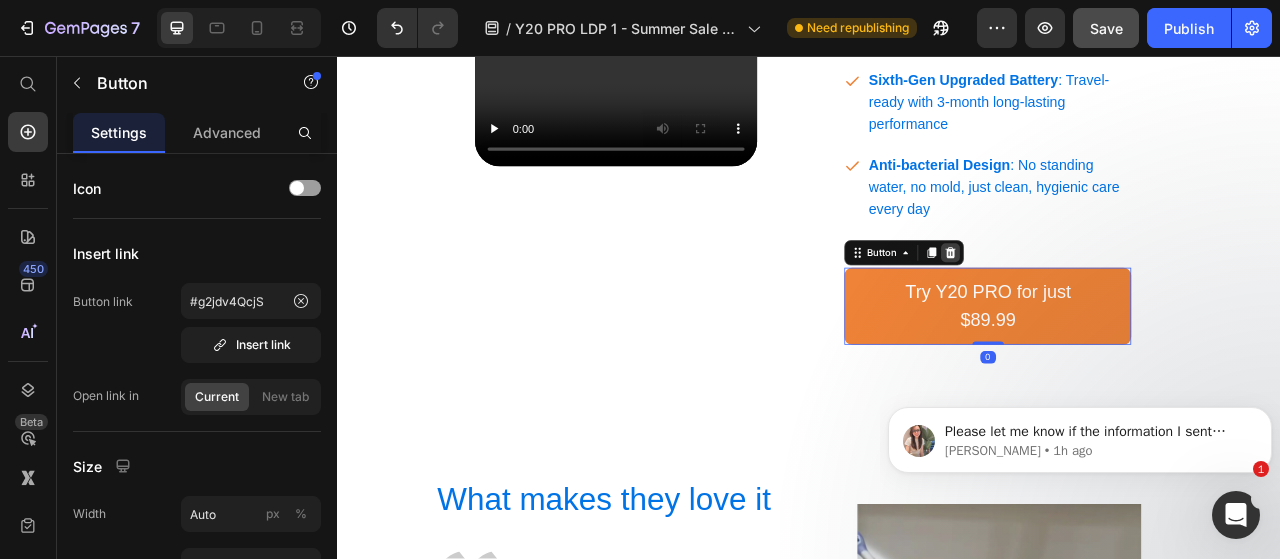 click 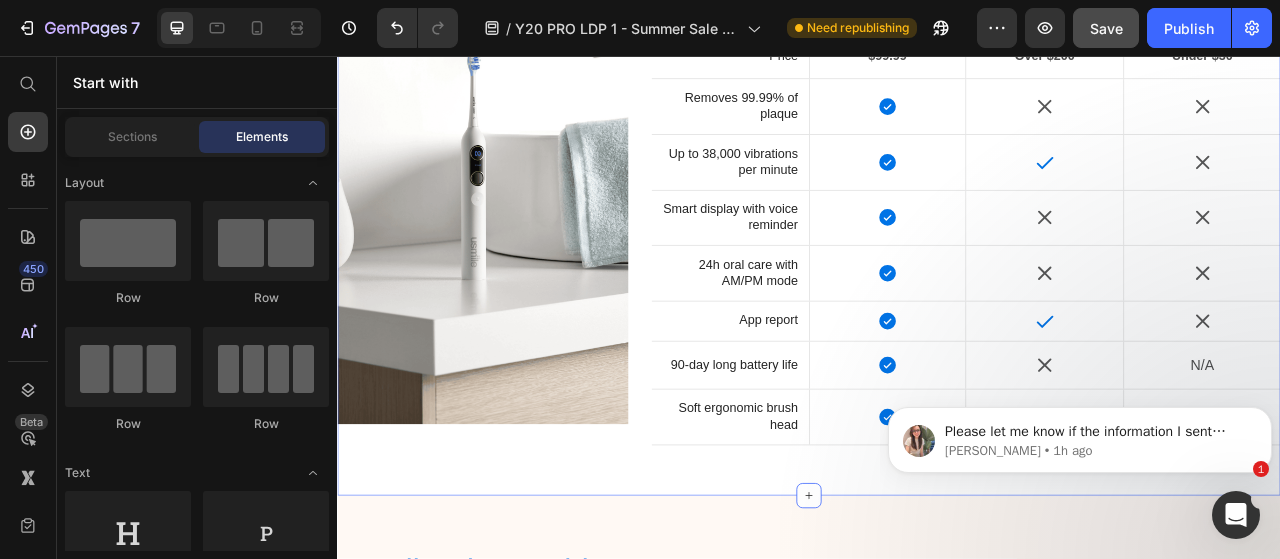 scroll, scrollTop: 5319, scrollLeft: 0, axis: vertical 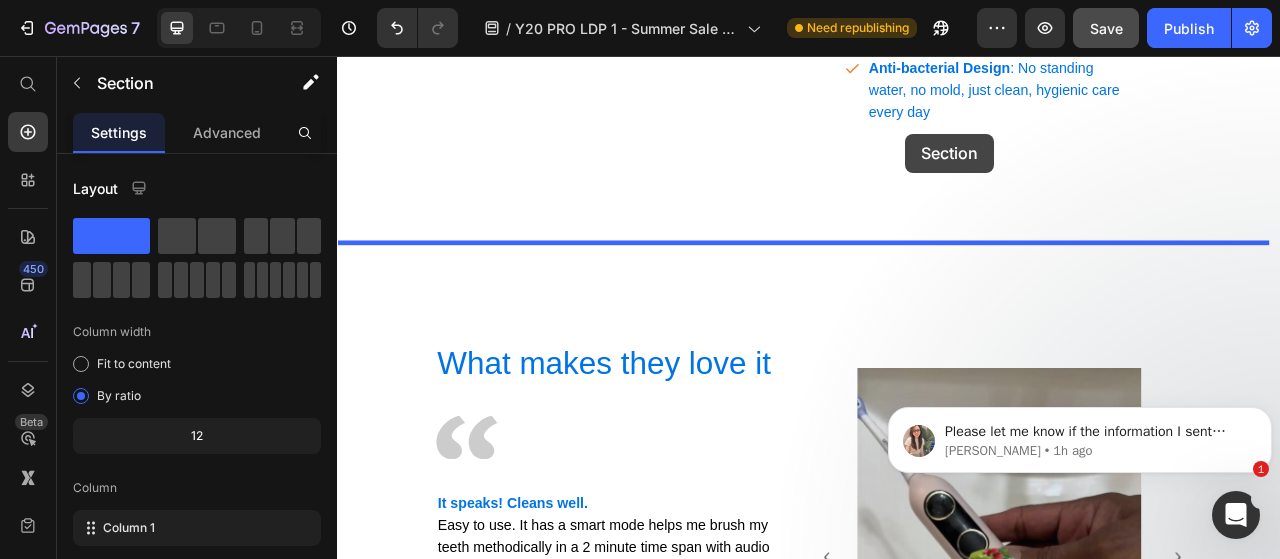 drag, startPoint x: 1134, startPoint y: 321, endPoint x: 1005, endPoint y: 344, distance: 131.03435 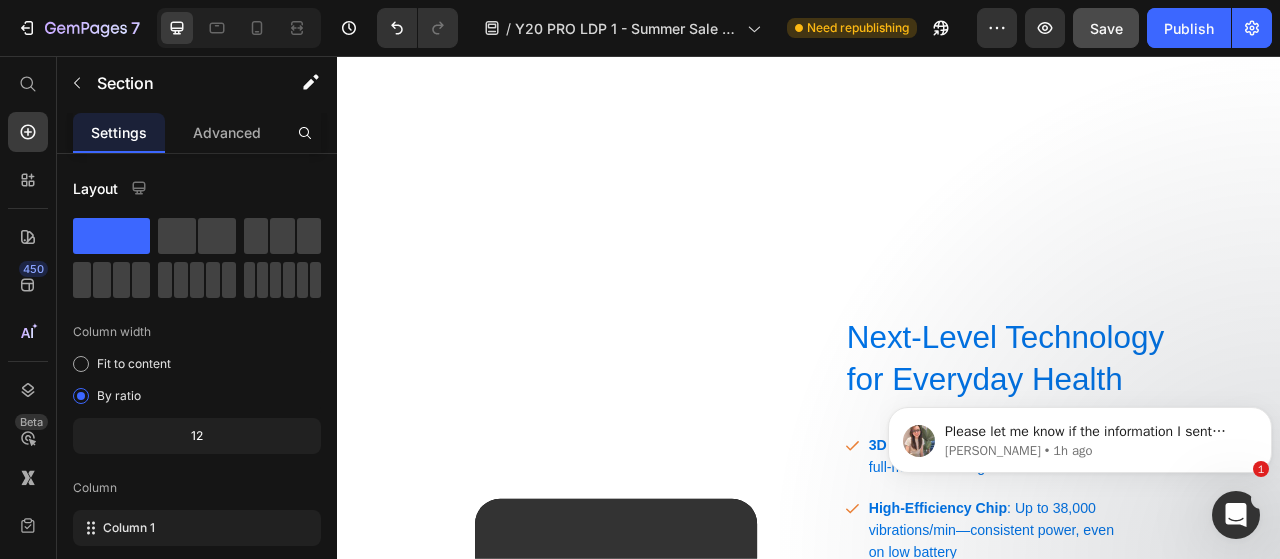 scroll, scrollTop: 3663, scrollLeft: 0, axis: vertical 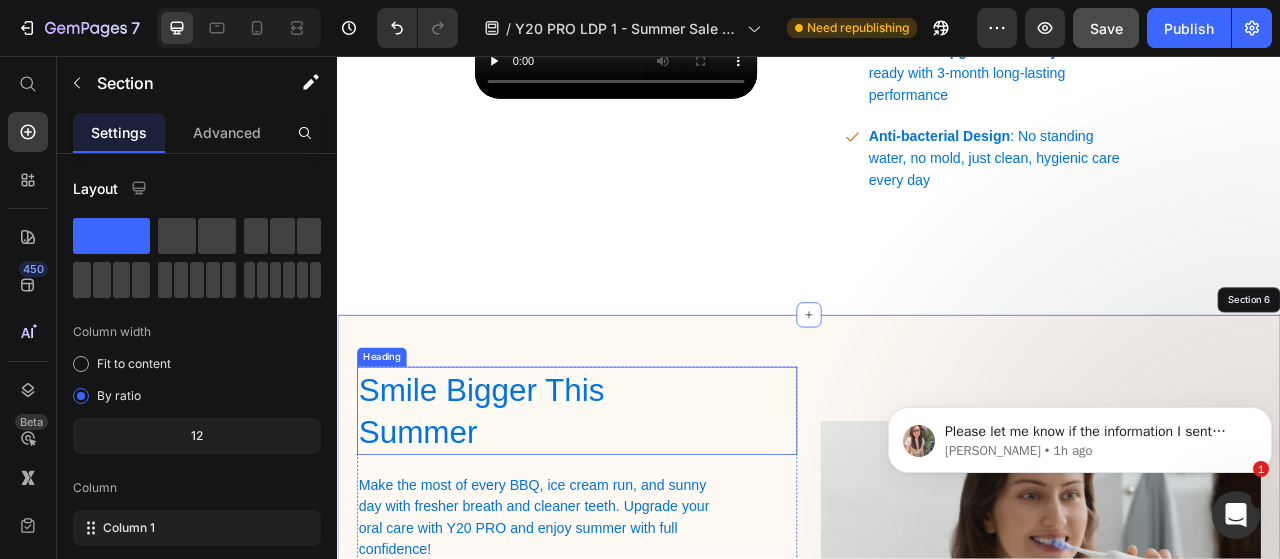 click on "Next-Level Technology for Everyday Health Heading
3D Oral Map : Guides you clockwise for full-mouth coverage
High-Efficiency Chip : Up to 38,000 vibrations/min—consistent power, even on low battery
Sixth-Gen Upgraded Battery : Travel-ready with 3-month long-lasting performance
Anti-bacterial Design : No standing water, no mold, just clean, hygienic care every day Item List Row" at bounding box center (1182, 21) 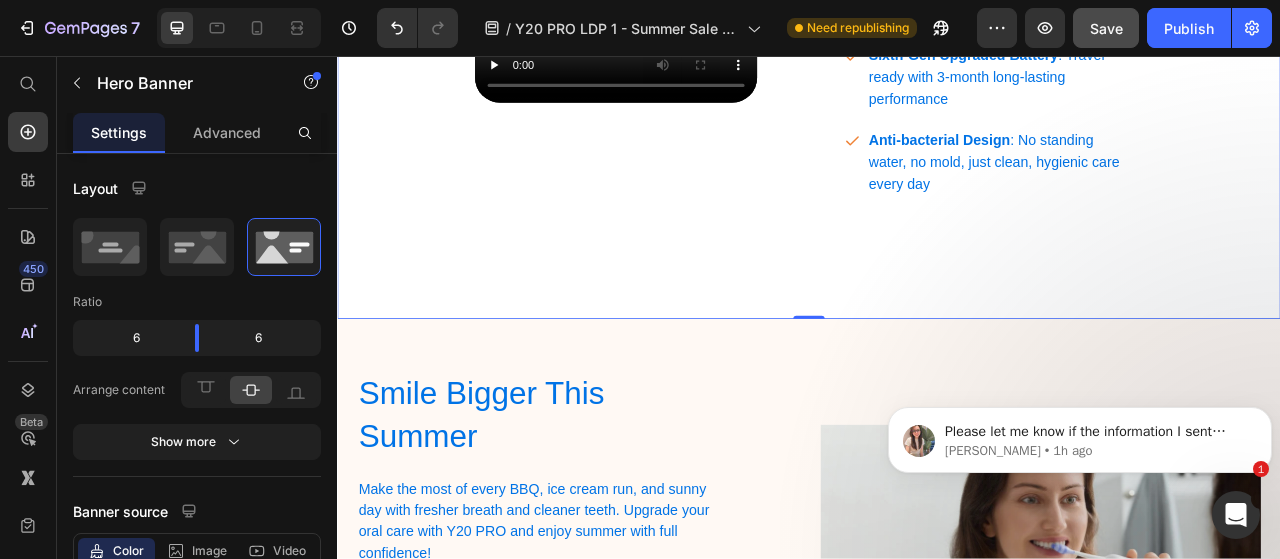 scroll, scrollTop: 3591, scrollLeft: 0, axis: vertical 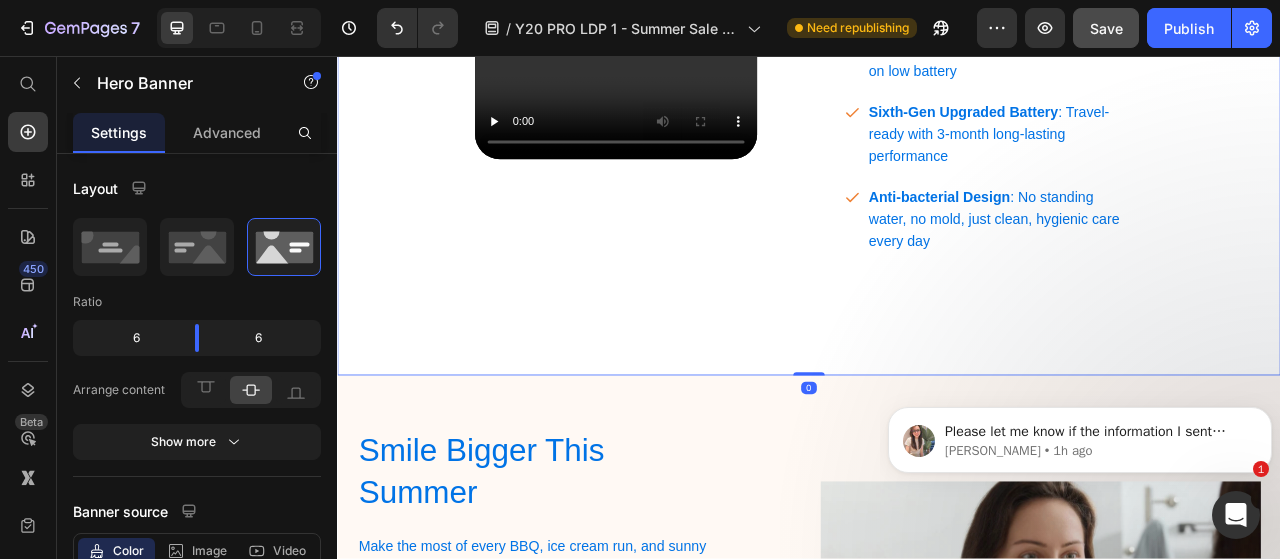 click on "Next-Level Technology for Everyday Health Heading
3D Oral Map : Guides you clockwise for full-mouth coverage
High-Efficiency Chip : Up to 38,000 vibrations/min—consistent power, even on low battery
Sixth-Gen Upgraded Battery : Travel-ready with 3-month long-lasting performance
Anti-bacterial Design : No standing water, no mold, just clean, hygienic care every day Item List Row" at bounding box center [1182, 98] 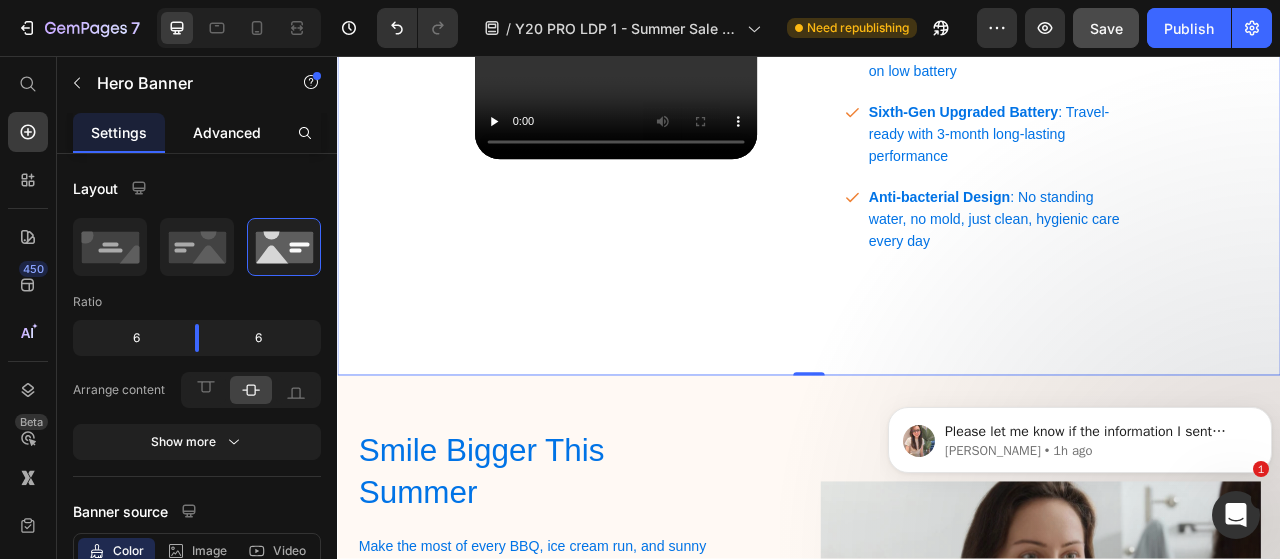 click on "Advanced" at bounding box center [227, 132] 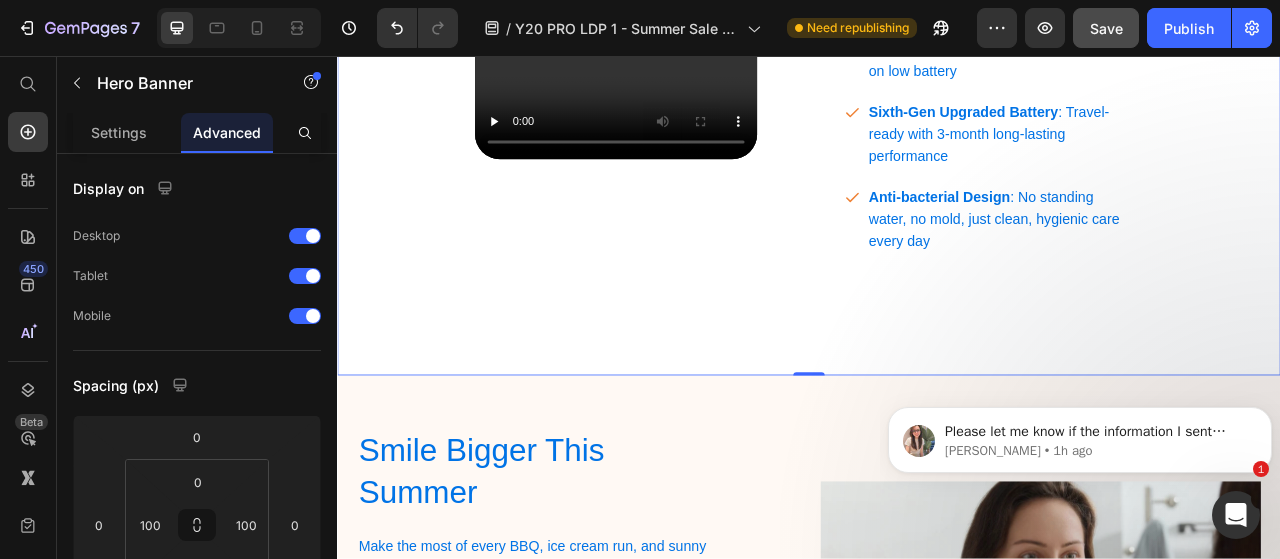 drag, startPoint x: 400, startPoint y: 444, endPoint x: 563, endPoint y: 404, distance: 167.83623 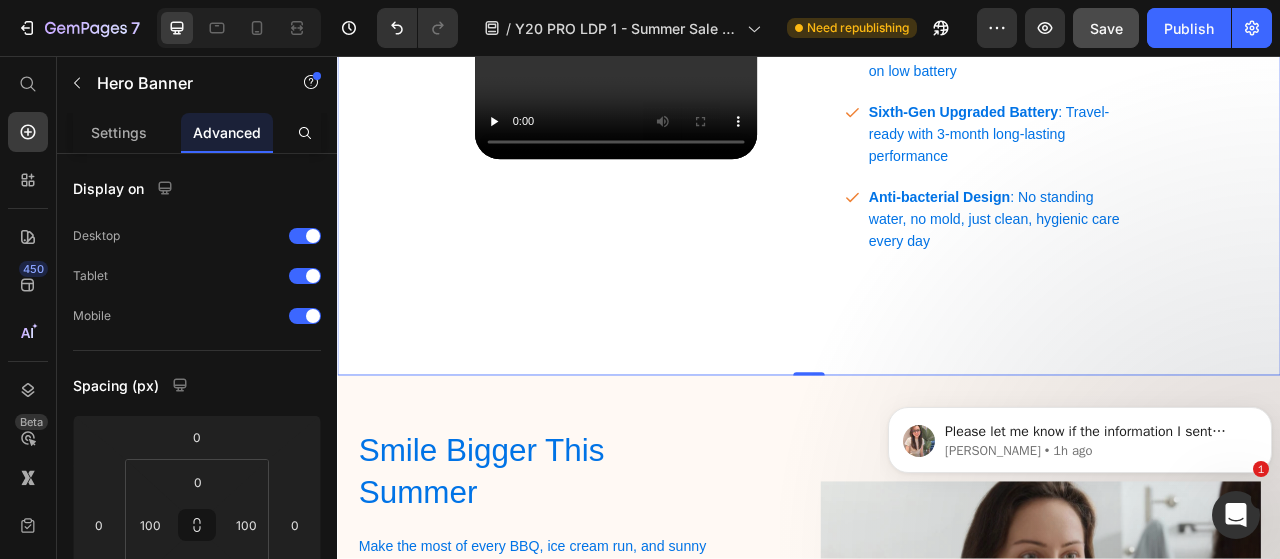 click on "Product Images & Gallery usmile Y20 PRO Upgraded AI Electric Toothbrush Product Title usmileOFF: Save 57%  Text Block Best deal of the year Text Block Row $179.98 Product Price $209.99 Product Price
Drop element here Row 🏷️  Use code  usmileOFF  at checkout to get it for just  $89.99/pc ! 💳 4  interest-free  installments from  $22.49/mo  with Klarna & Afterpay Text Block Ends in Text Block Row 00 Days 22 Hours 27 Min 06 Sec Countdown Timer Row Row White White White Pink Pink Pink Product Variants & Swatches 1 Product Quantity Row ADD TO CART Product Cart Button Row Row CHECK OUT Product Cart Button Row
Removes 25x more plaque
Free shipping over $99
90-day money back
Multiple safe payment methods
What's in the box Accordion Row Product Section 4 Heading" at bounding box center [937, 28] 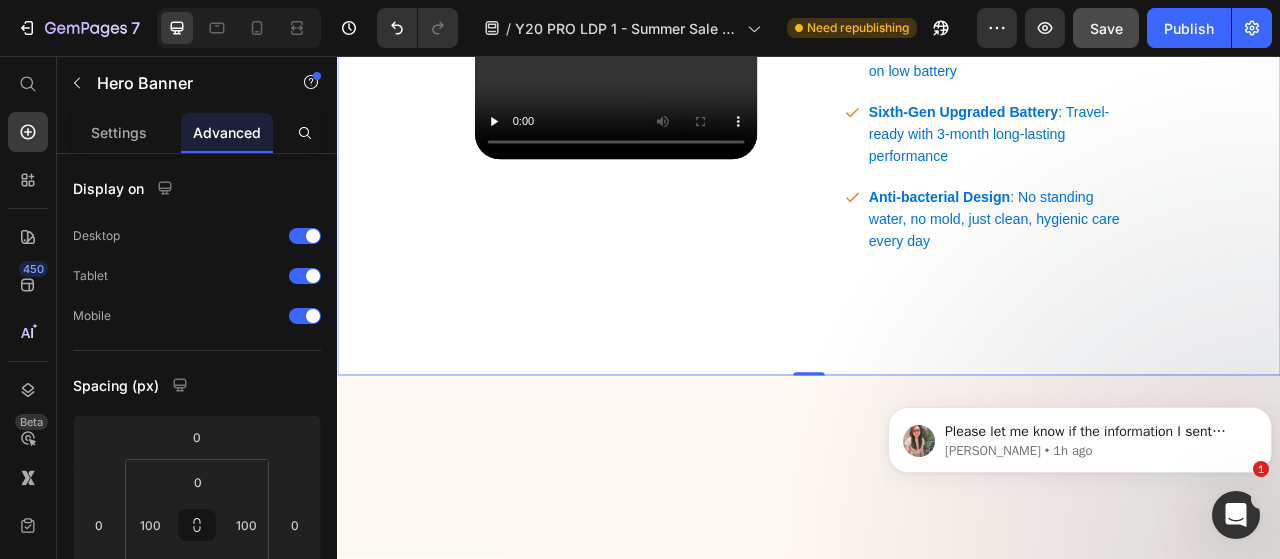 scroll, scrollTop: 2831, scrollLeft: 0, axis: vertical 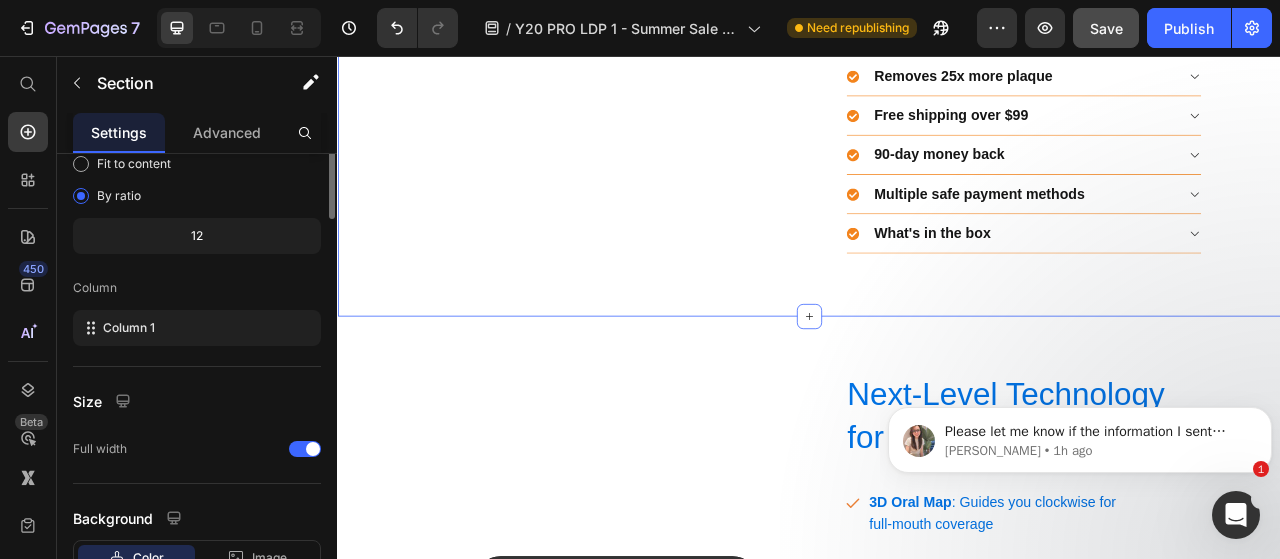 drag, startPoint x: 538, startPoint y: 333, endPoint x: 697, endPoint y: 441, distance: 192.21082 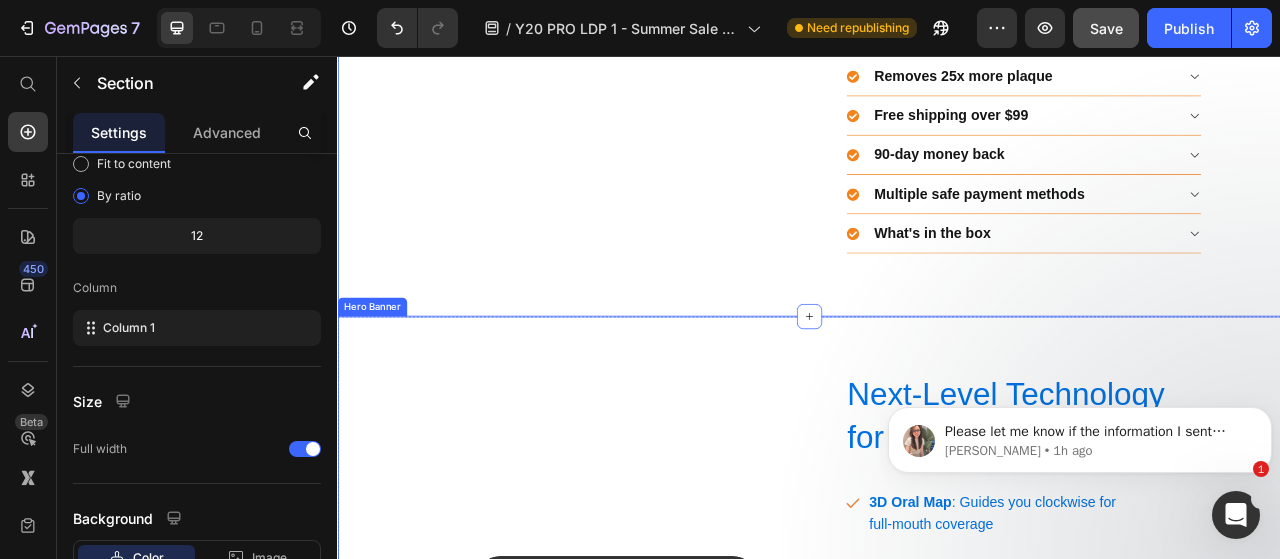 scroll, scrollTop: 0, scrollLeft: 0, axis: both 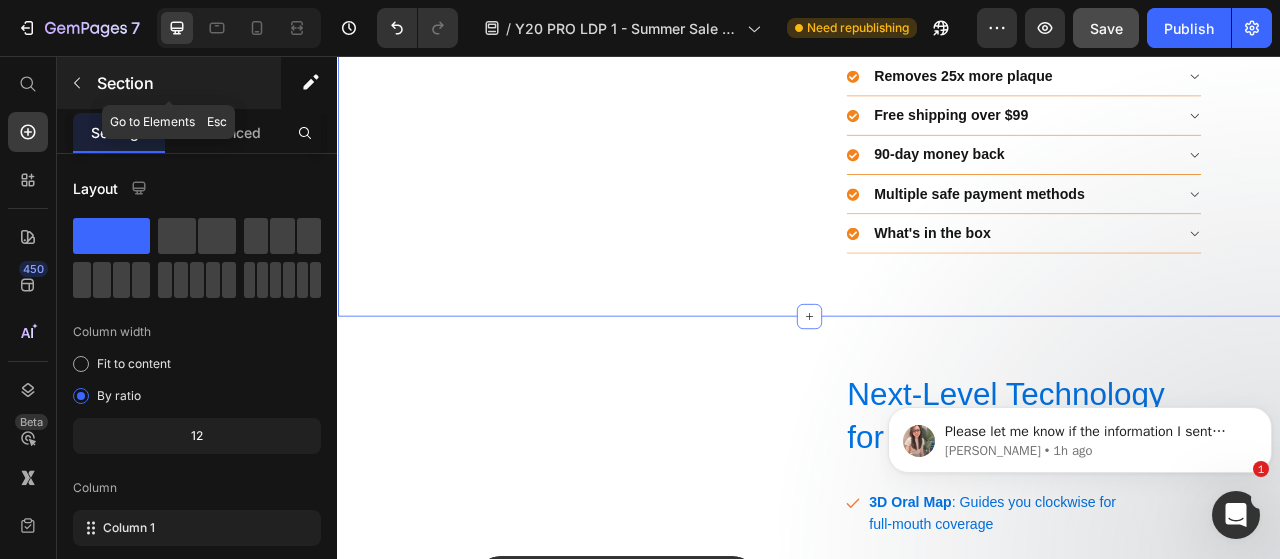 click 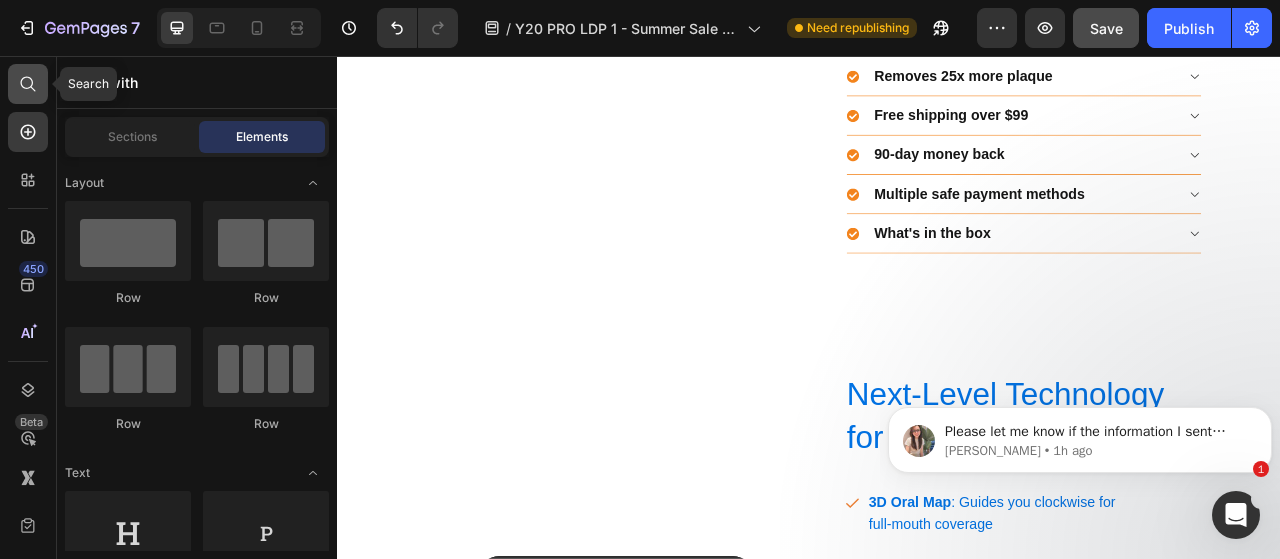 click 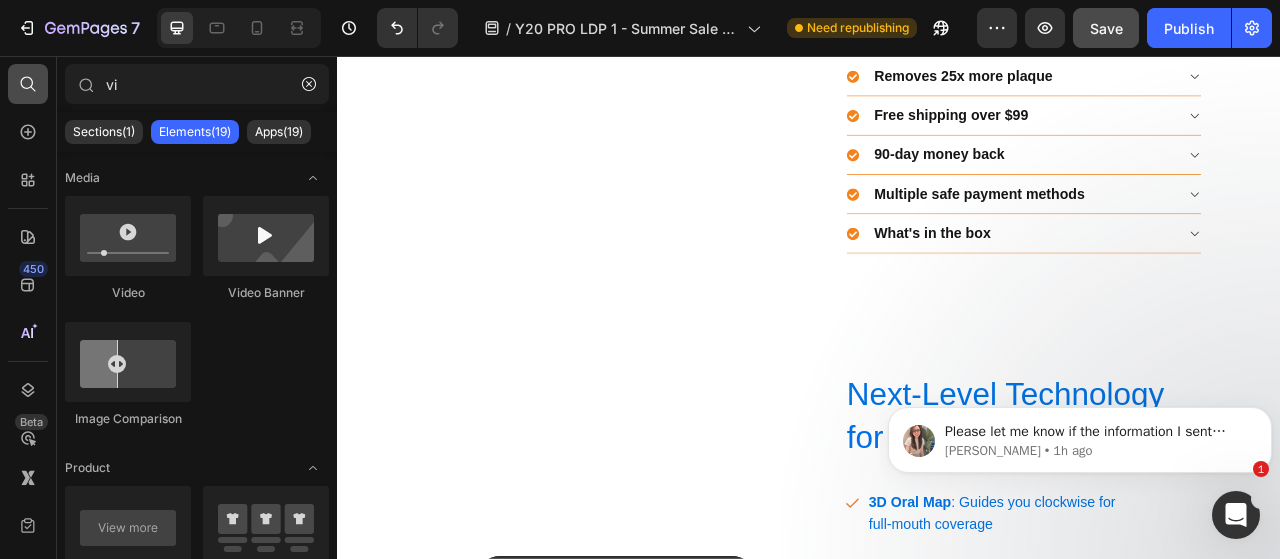 type on "v" 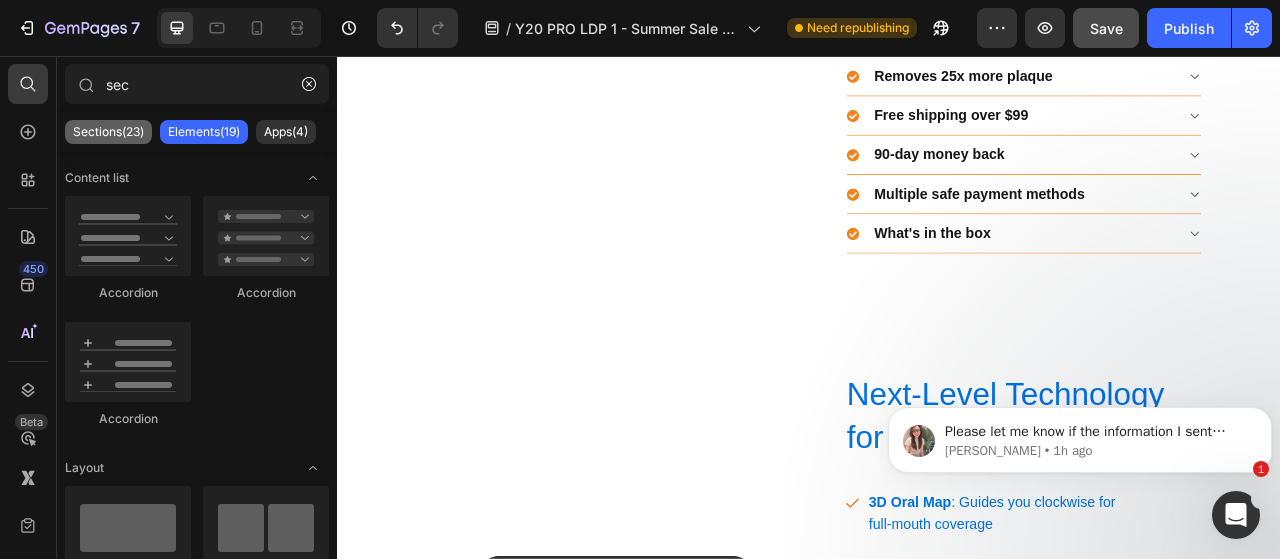 type on "sec" 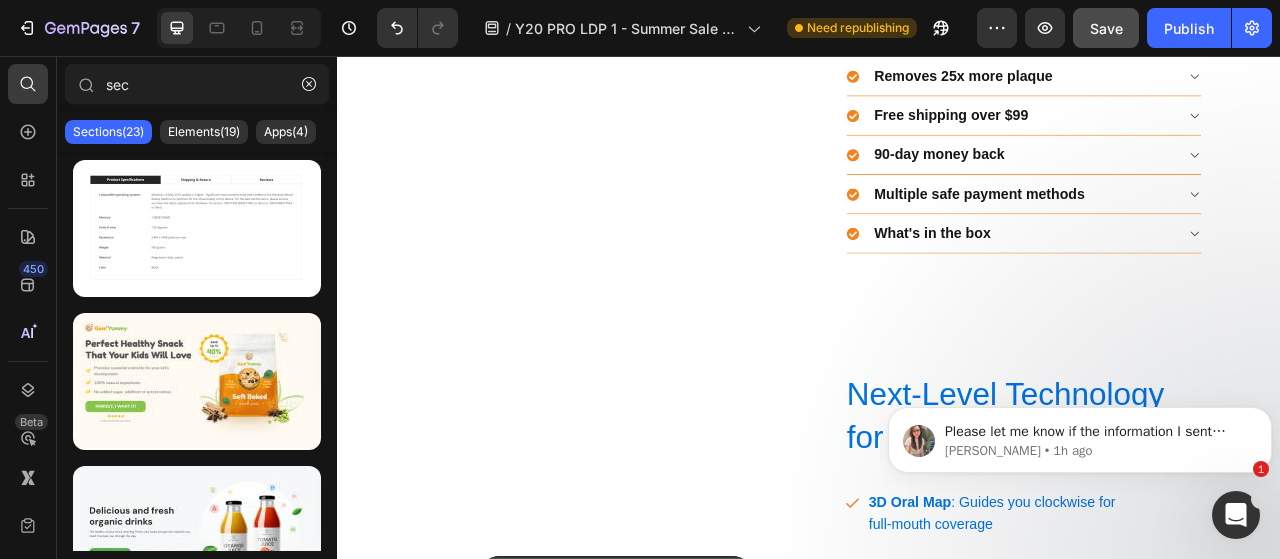 click on "Sections(23) Elements(19) Apps(4)" 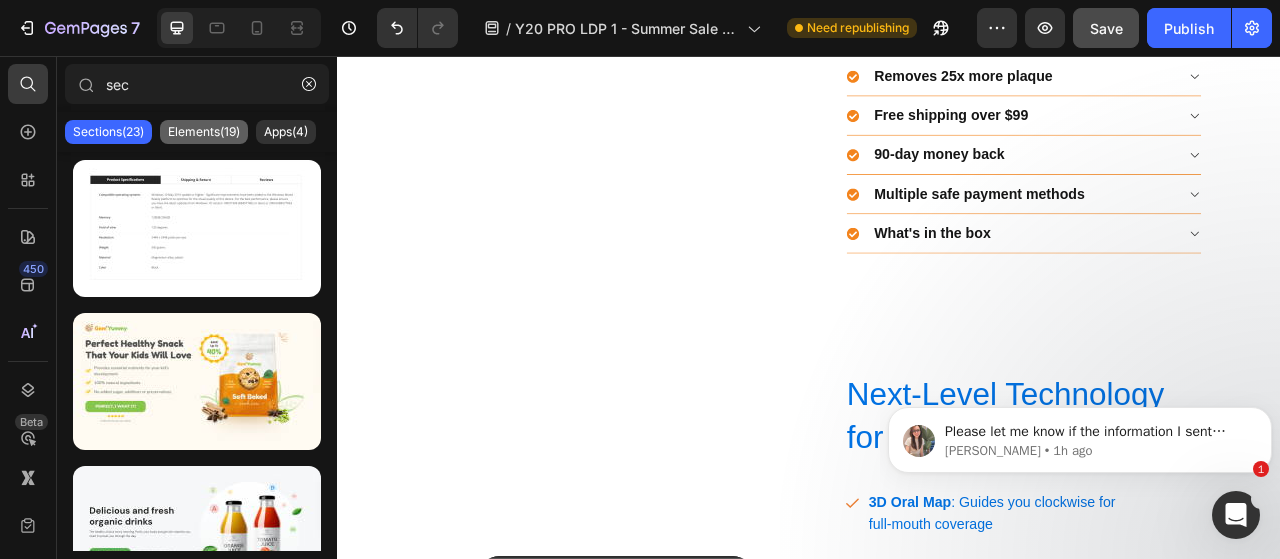 click on "Elements(19)" at bounding box center (204, 132) 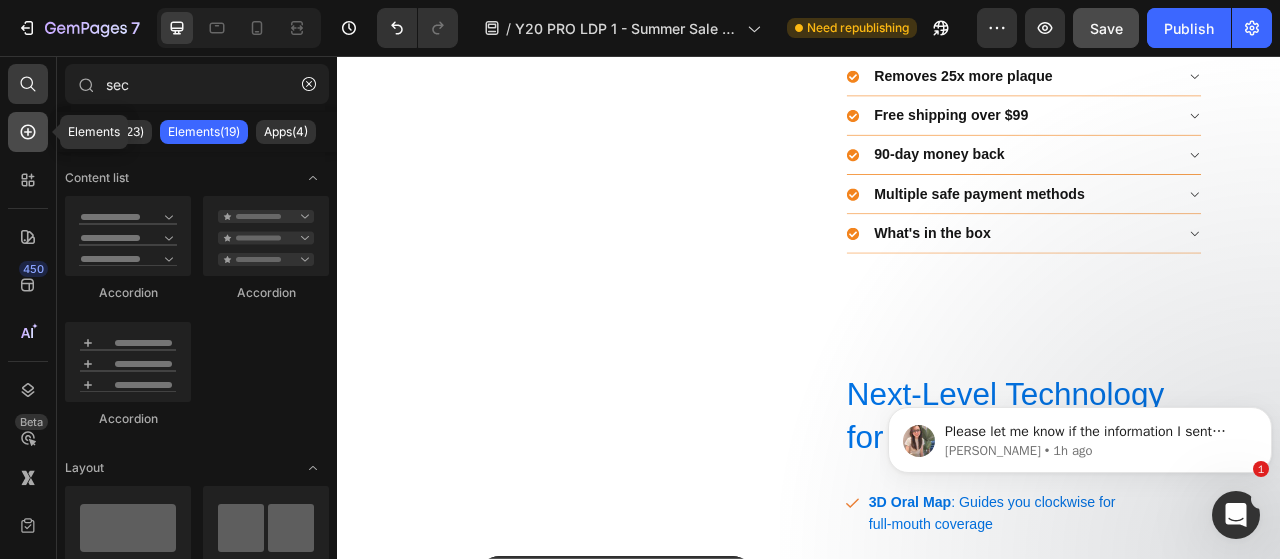 click 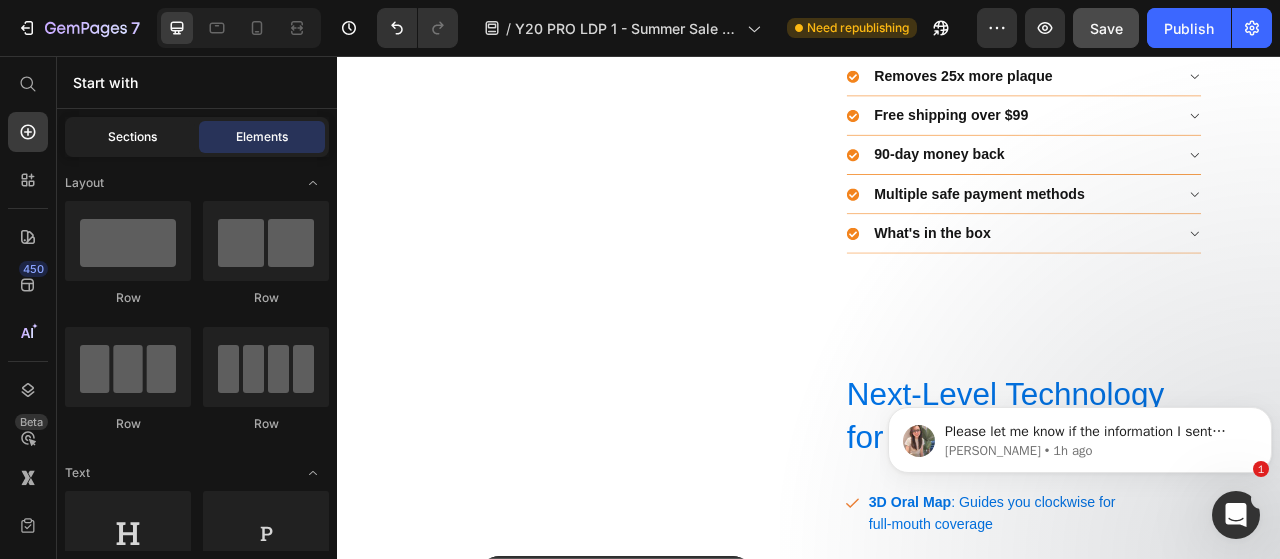 click on "Sections" at bounding box center [132, 137] 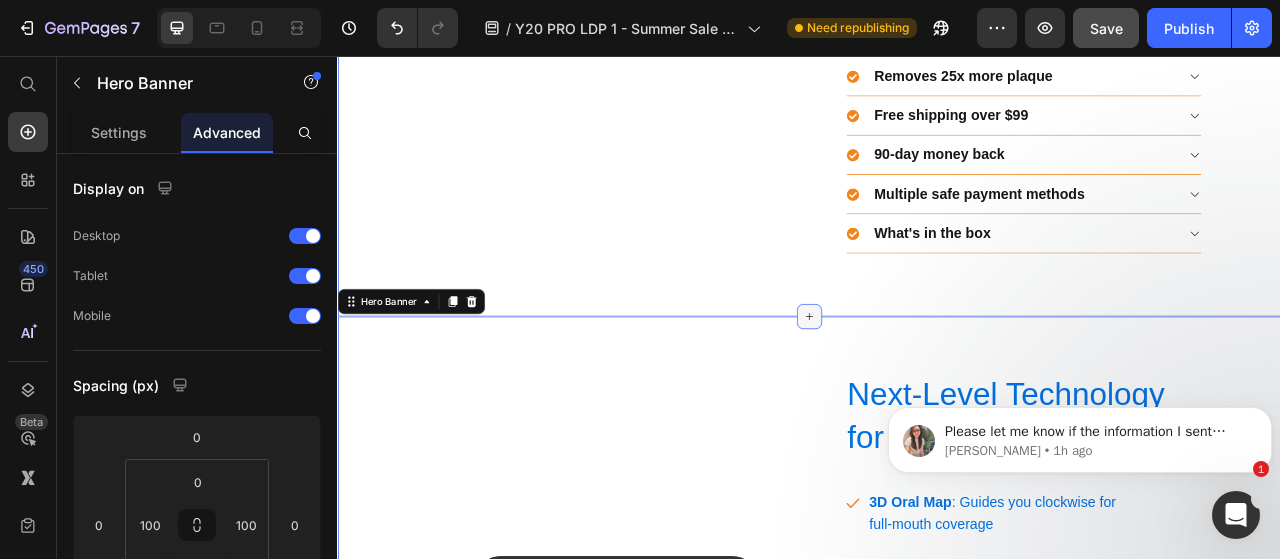 click at bounding box center (937, 388) 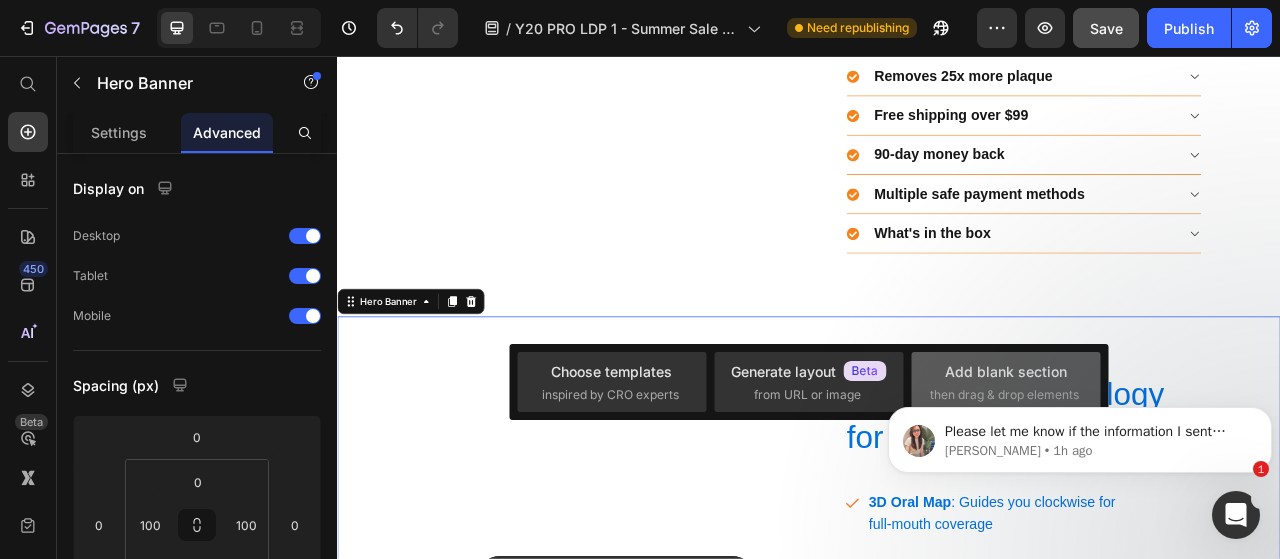 click on "Add blank section  then drag & drop elements" 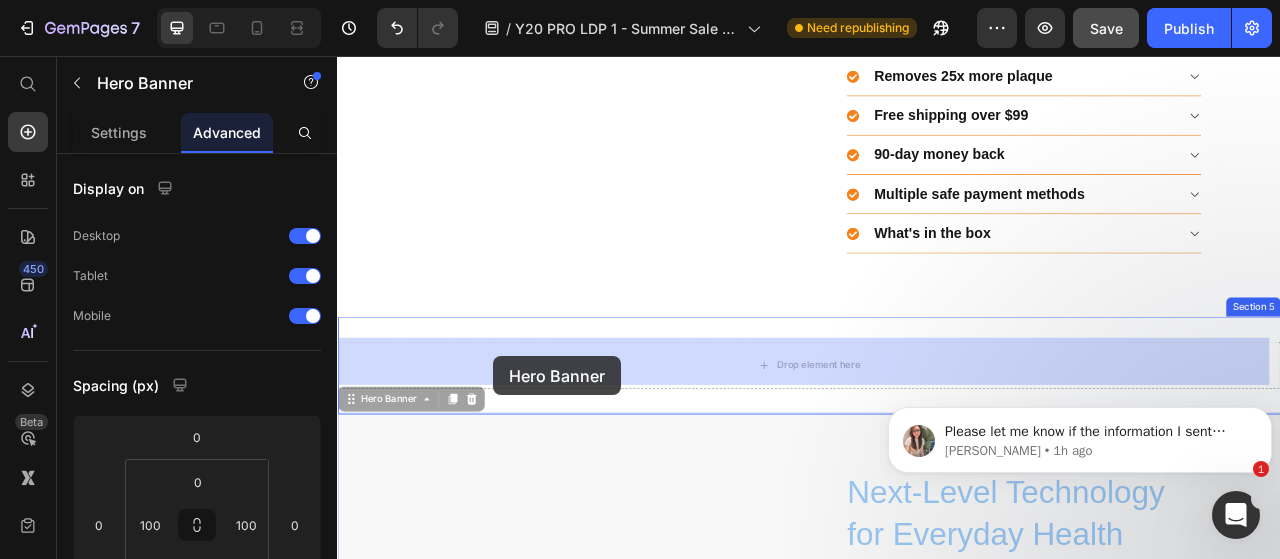 drag, startPoint x: 382, startPoint y: 497, endPoint x: 534, endPoint y: 437, distance: 163.41359 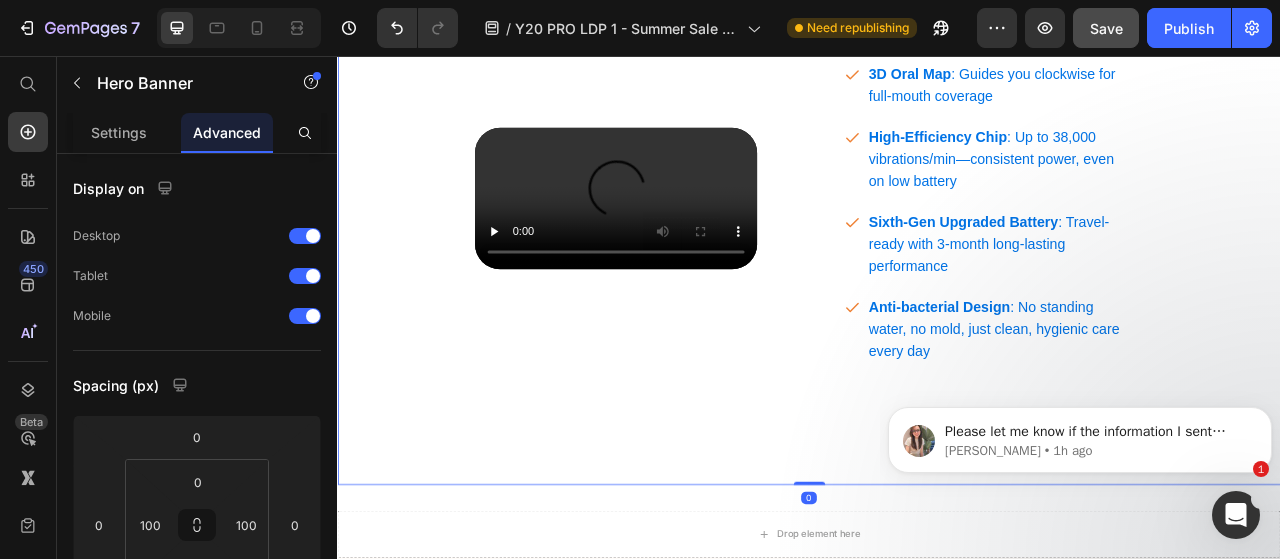scroll, scrollTop: 3858, scrollLeft: 0, axis: vertical 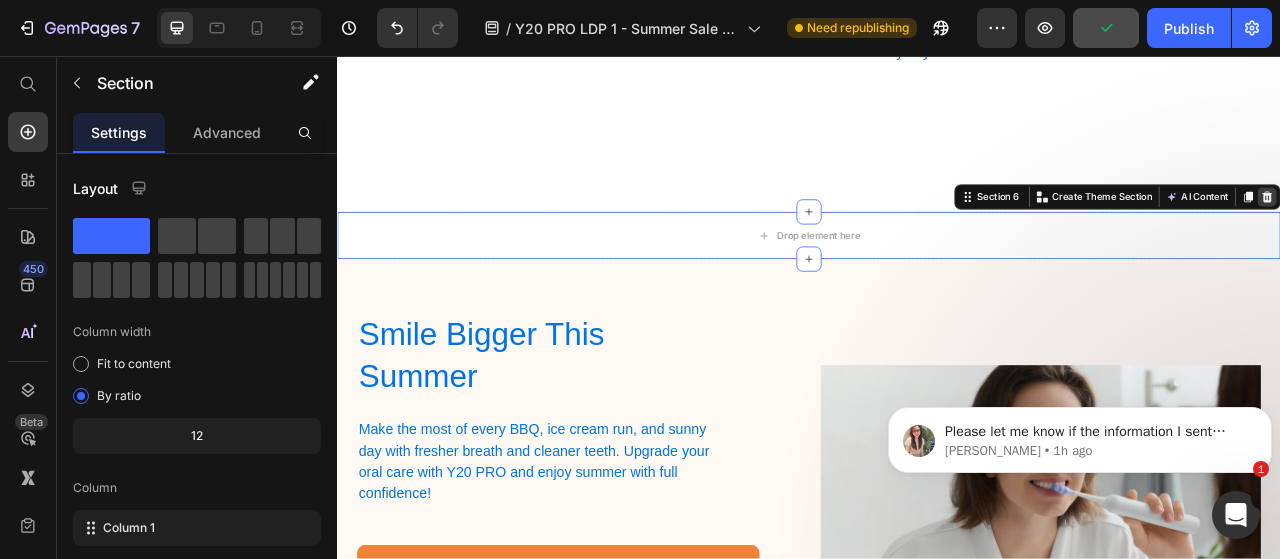 click 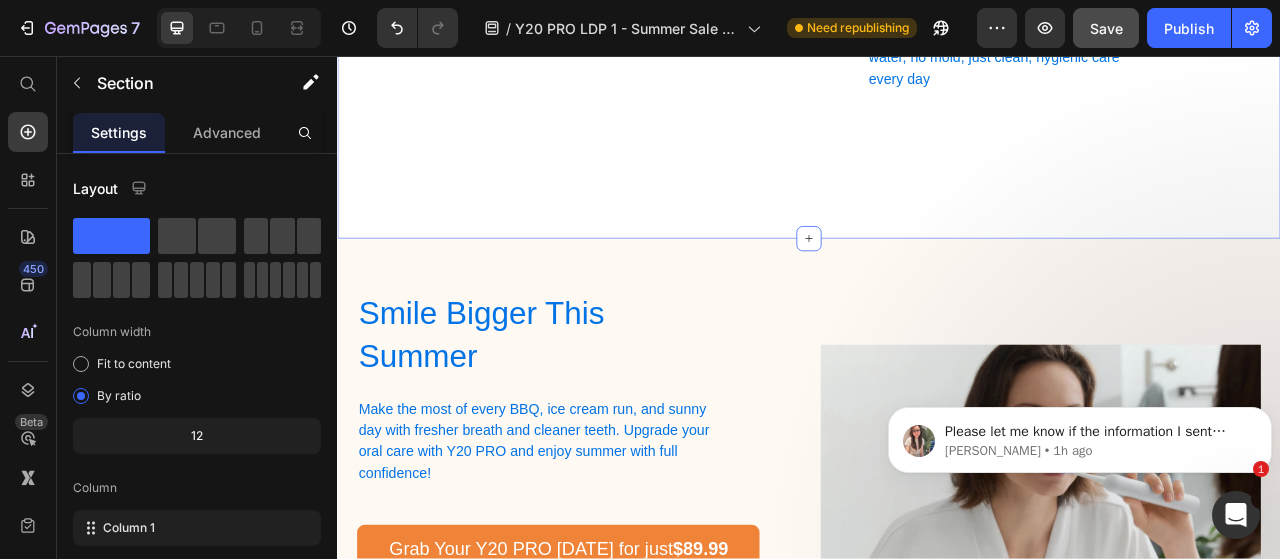 scroll, scrollTop: 3823, scrollLeft: 0, axis: vertical 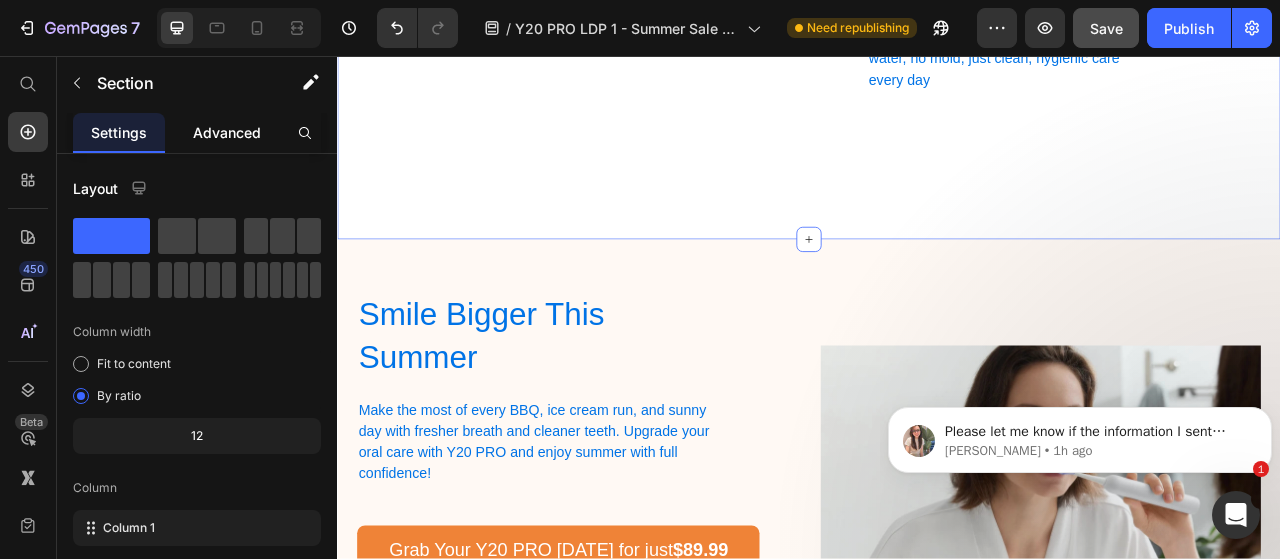 click on "Advanced" at bounding box center [227, 132] 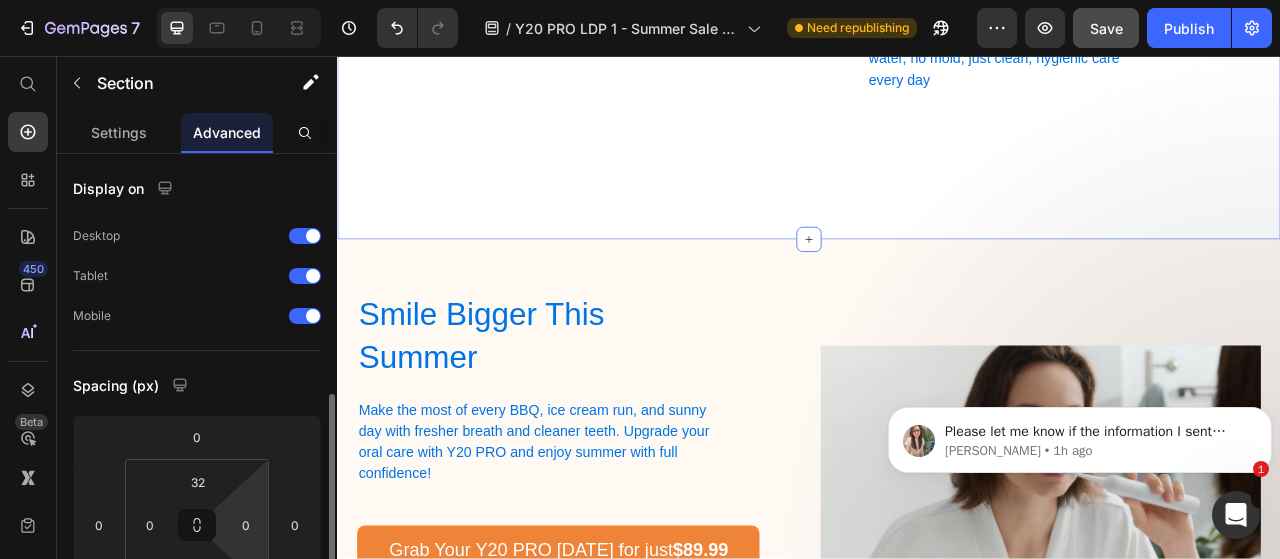scroll, scrollTop: 192, scrollLeft: 0, axis: vertical 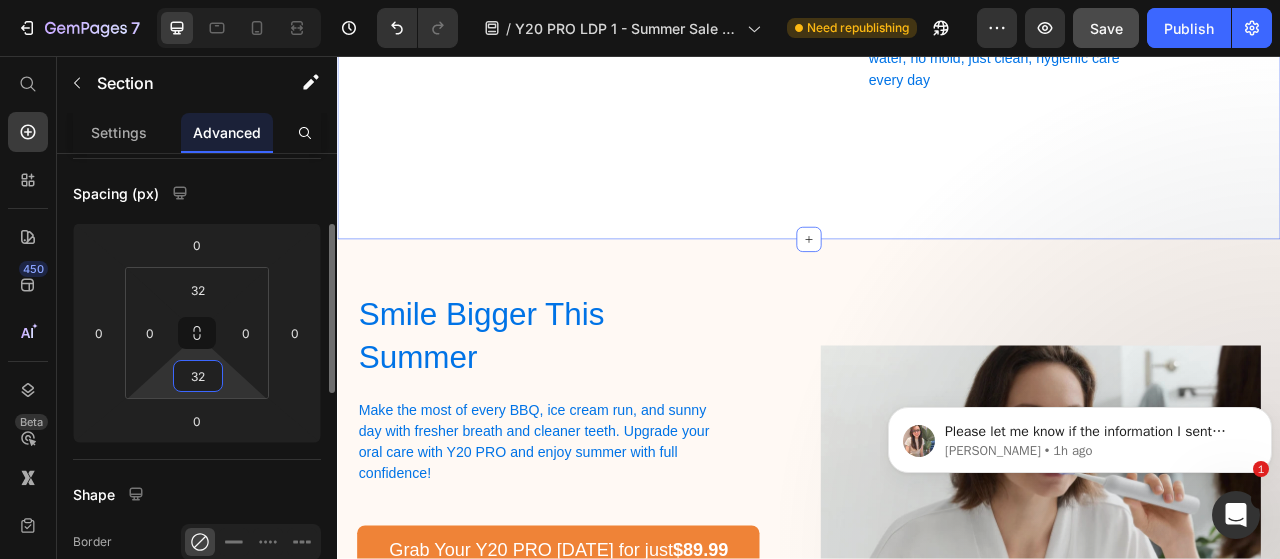 click on "32" at bounding box center (198, 376) 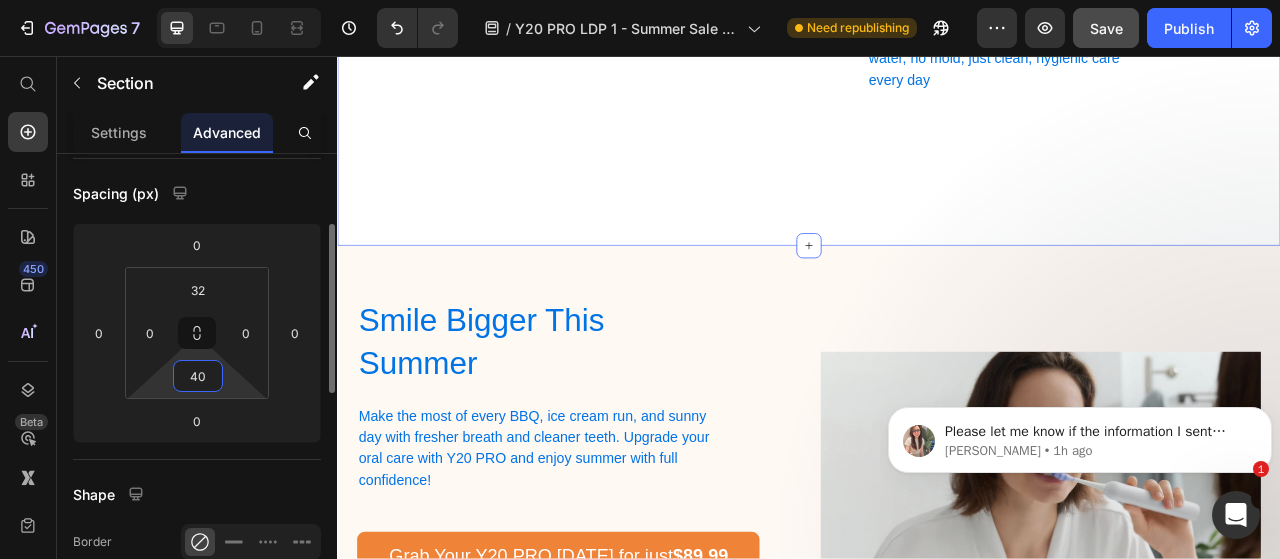 type on "4" 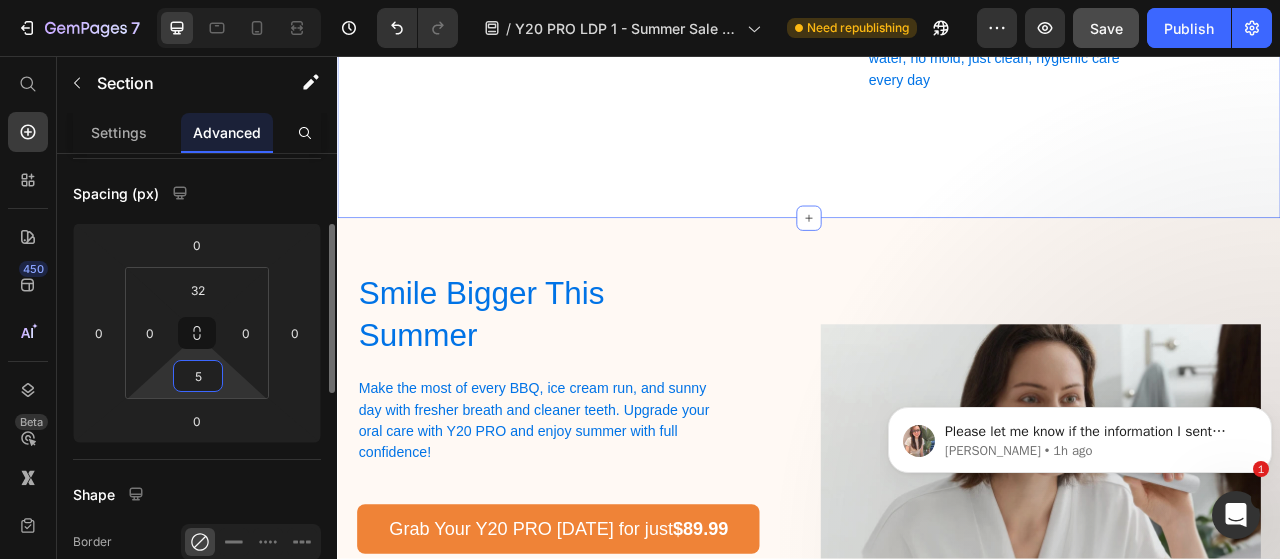type on "50" 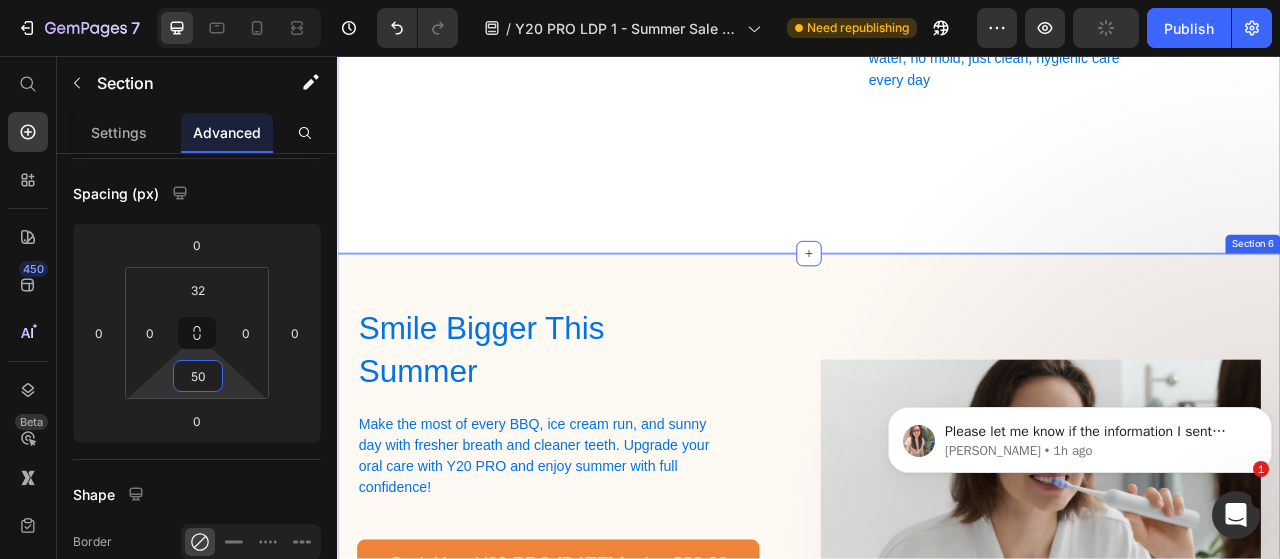 click on "Smile Bigger This Summer Heading Make the most of every BBQ, ice cream run, and sunny day with fresher breath and cleaner teeth. Upgrade your oral care with Y20 PRO and enjoy summer with full confidence! Text Block Grab Your Y20 PRO Today for just  $89.99 Button 00 Days 22 Hours 26 Min 19 Sec Countdown Timer Row Row Image Product Section 6" at bounding box center (937, 617) 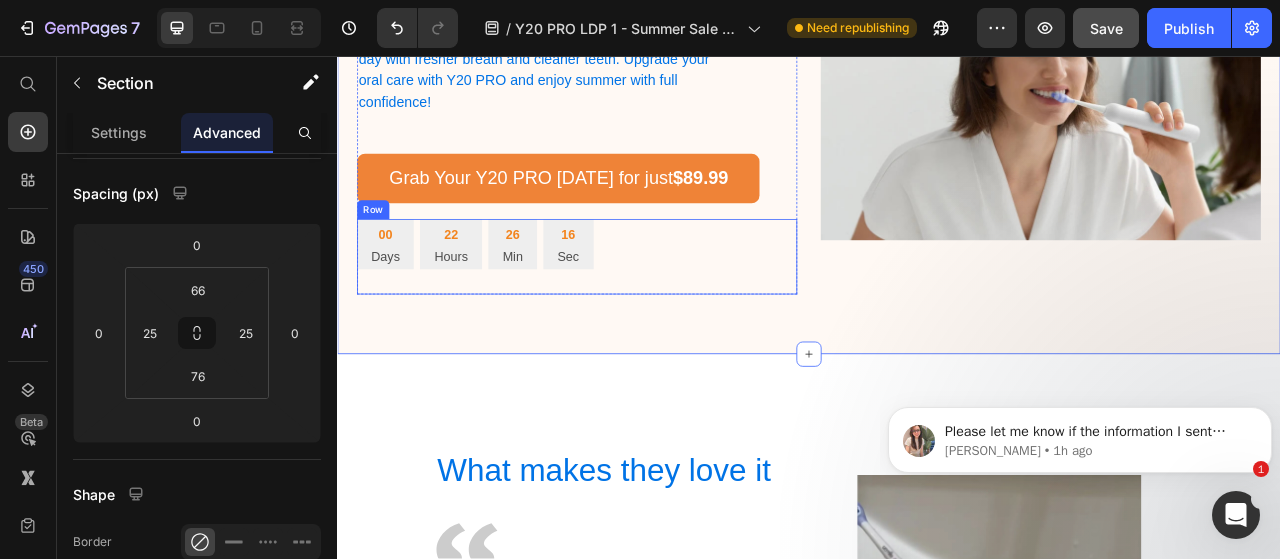 scroll, scrollTop: 4328, scrollLeft: 0, axis: vertical 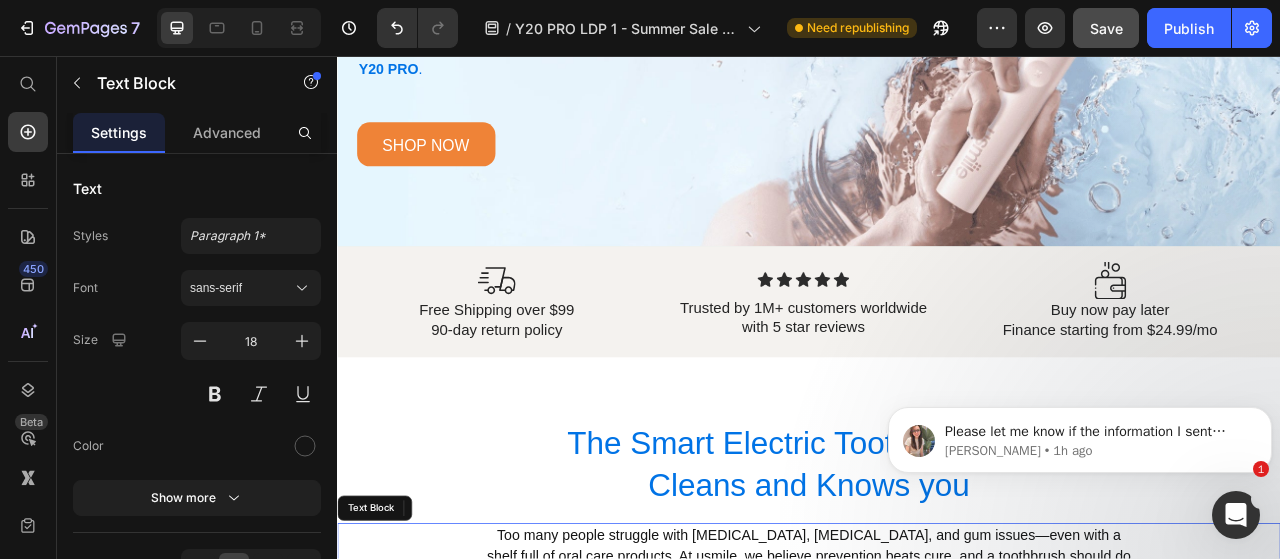 click on "Too many people struggle with cavities, tartar, and gum issues—even with a shelf full of oral care products. At usmile, we believe prevention beats cure, and a toothbrush should do more than just spin and buzz. It should  know you ." at bounding box center [937, 693] 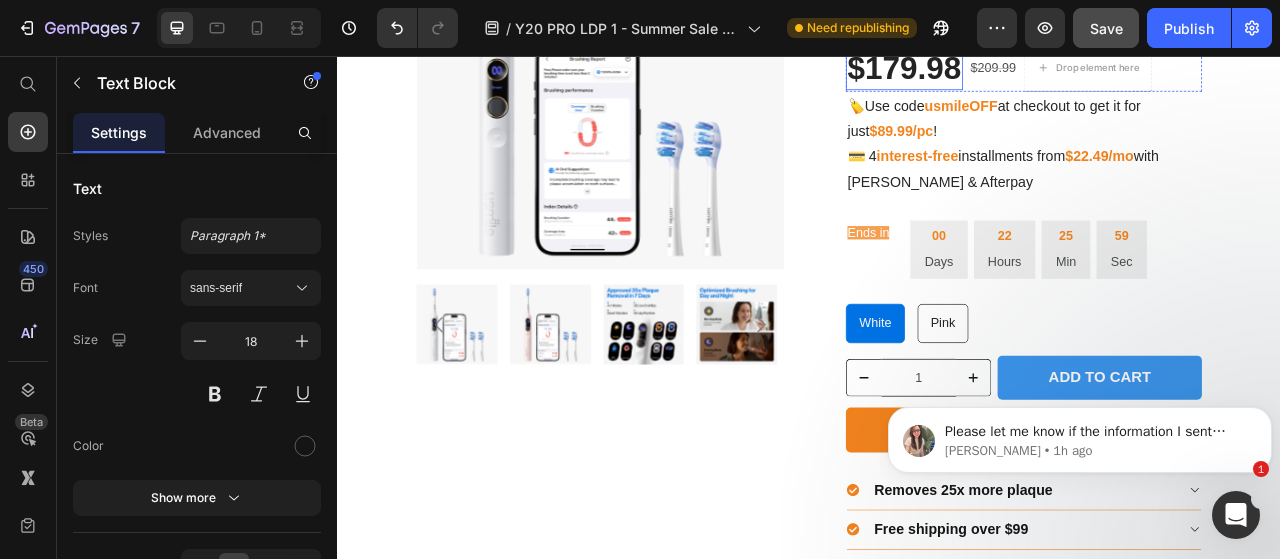 scroll, scrollTop: 1978, scrollLeft: 0, axis: vertical 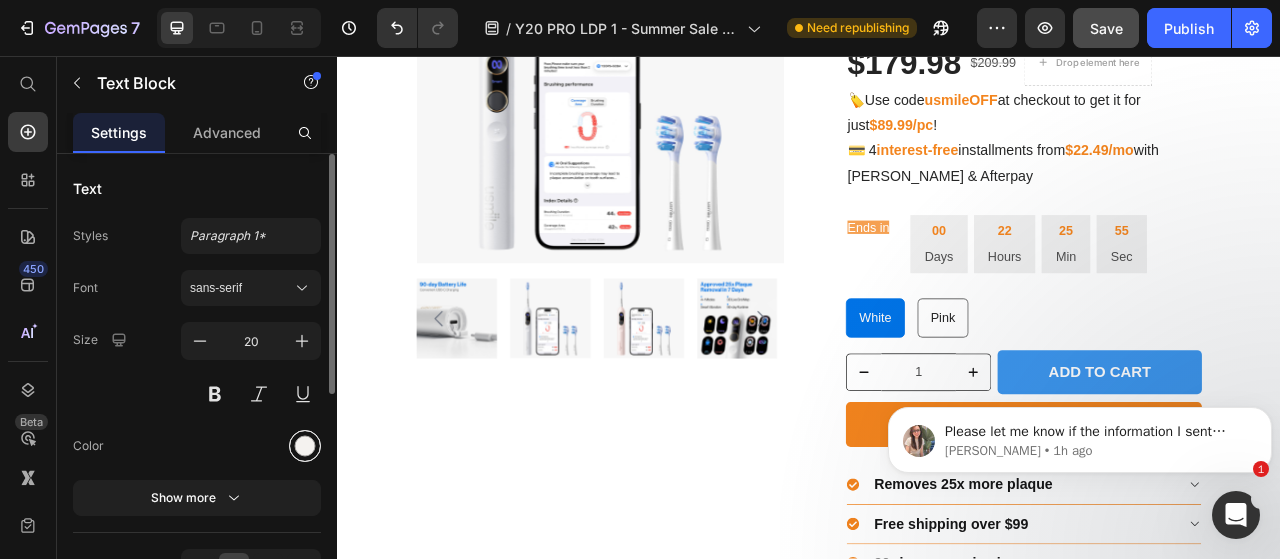 click at bounding box center [305, 446] 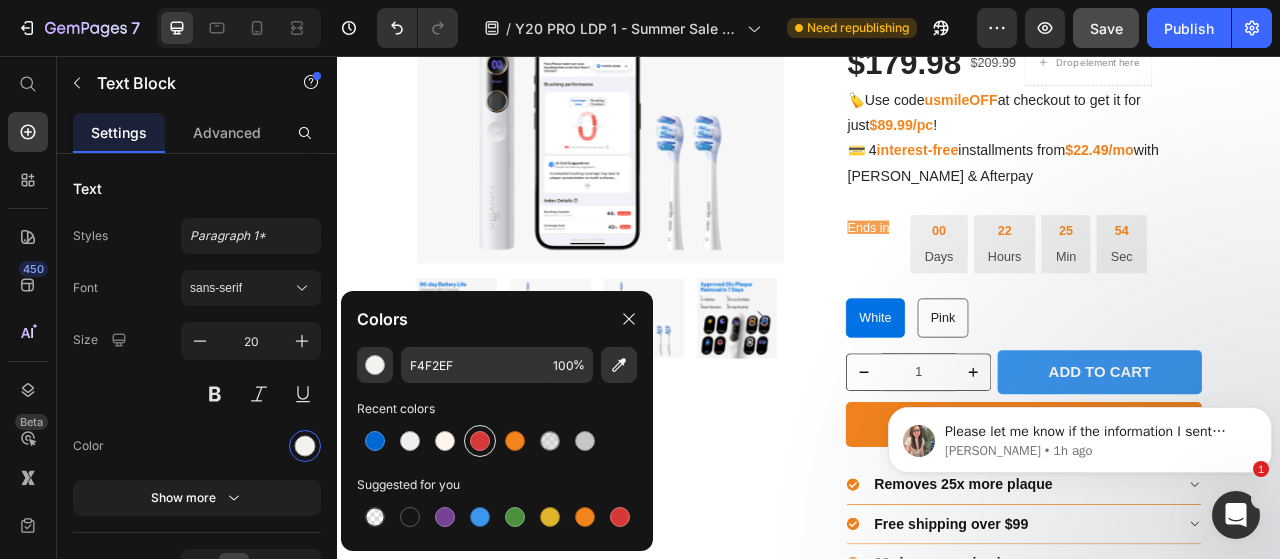 click at bounding box center (480, 441) 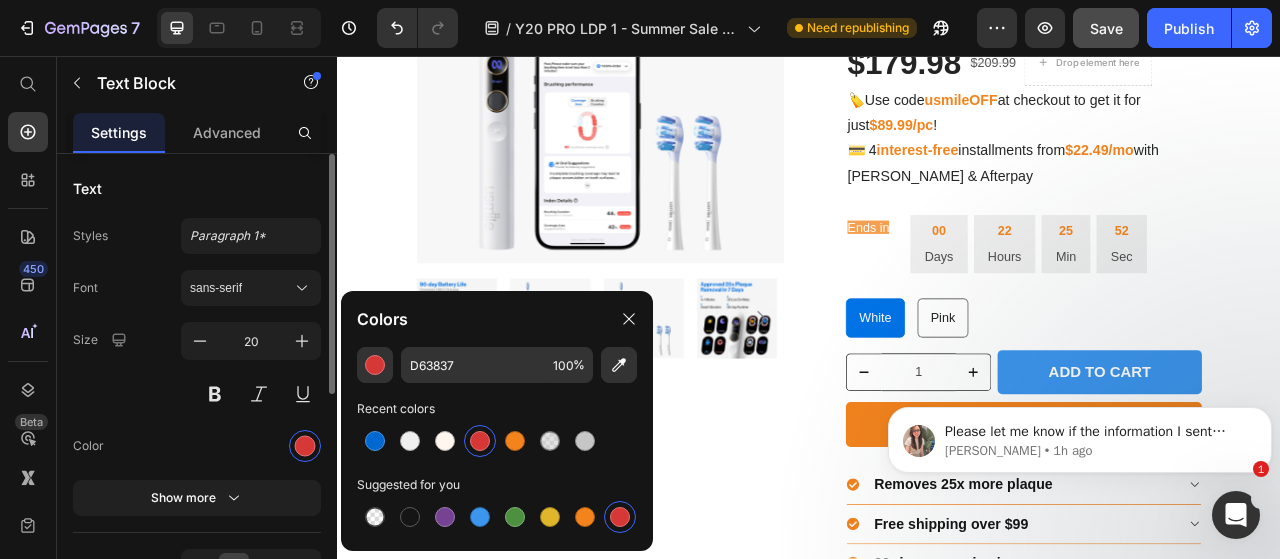 click at bounding box center [251, 446] 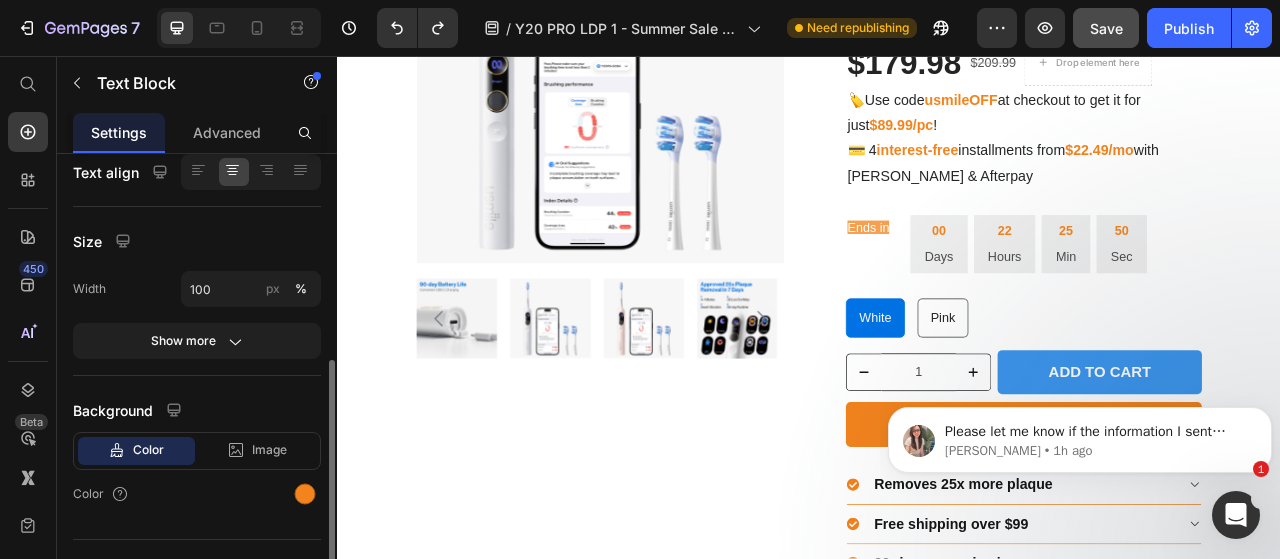 scroll, scrollTop: 396, scrollLeft: 0, axis: vertical 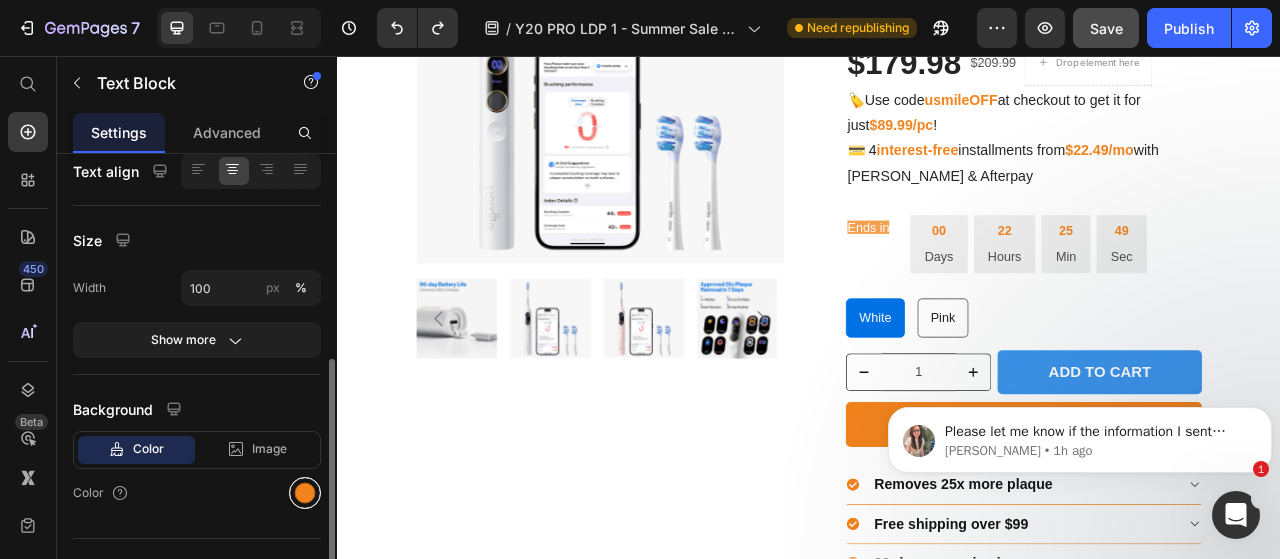 click at bounding box center [305, 493] 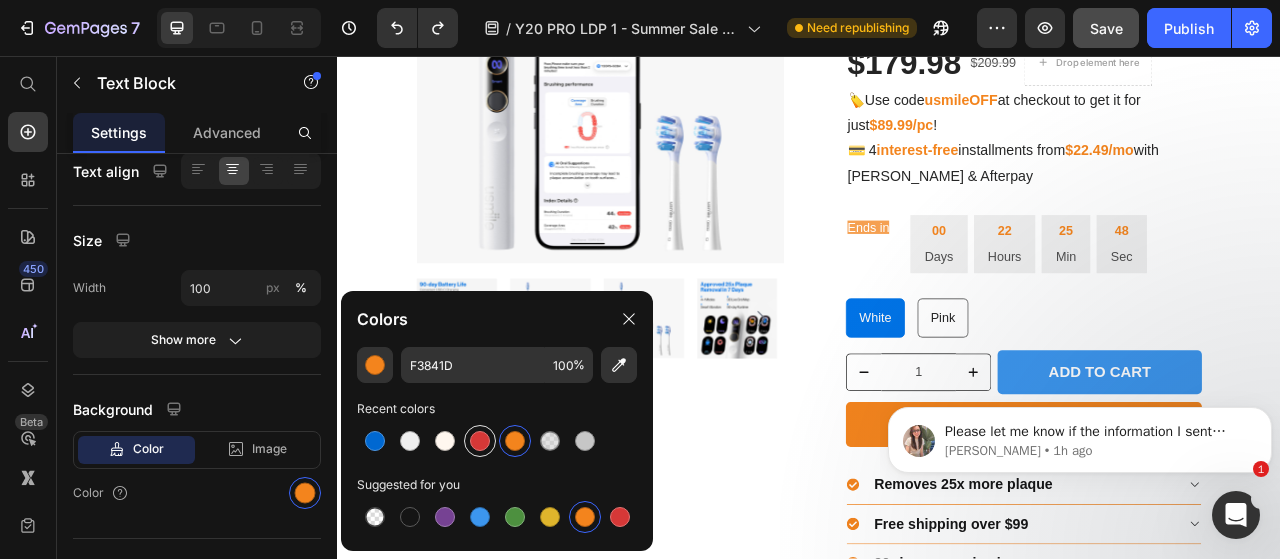 click at bounding box center (480, 441) 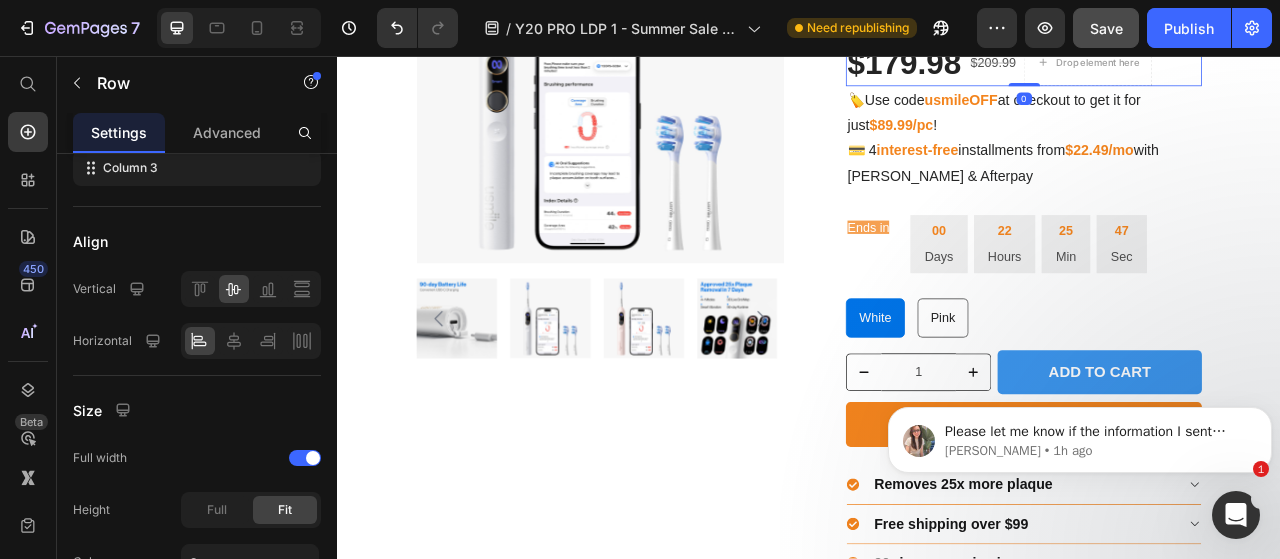 scroll, scrollTop: 0, scrollLeft: 0, axis: both 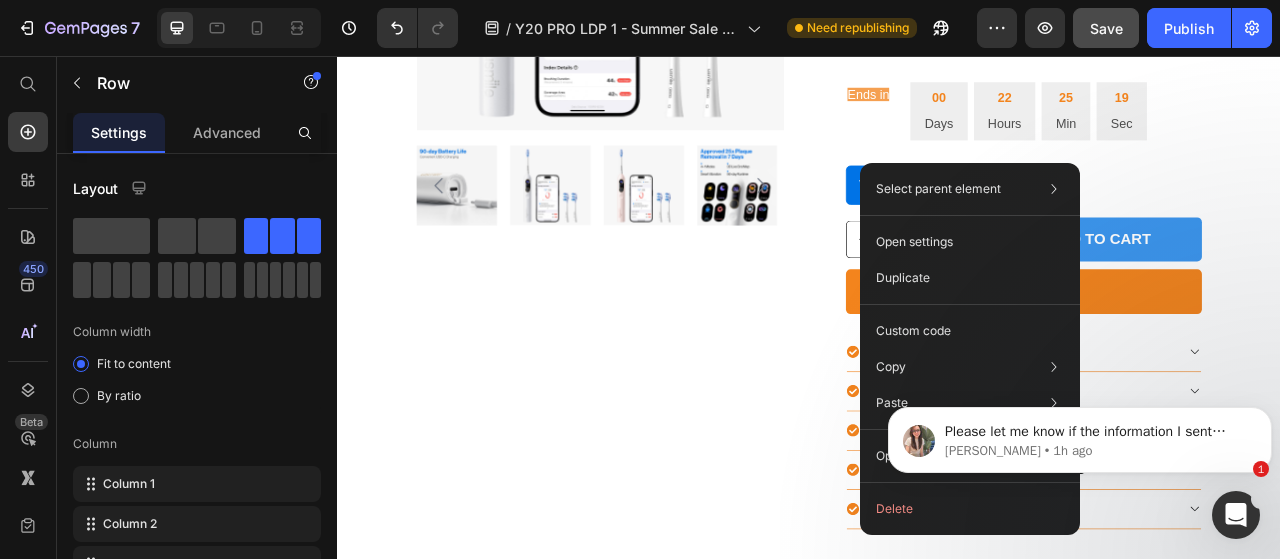 click at bounding box center (1236, 515) 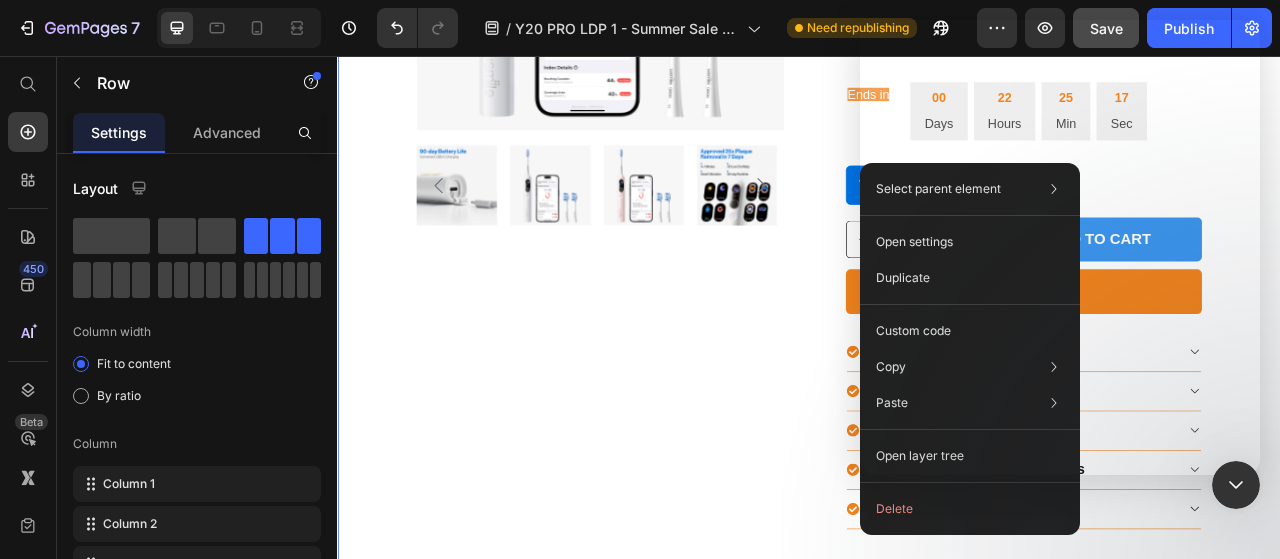 click 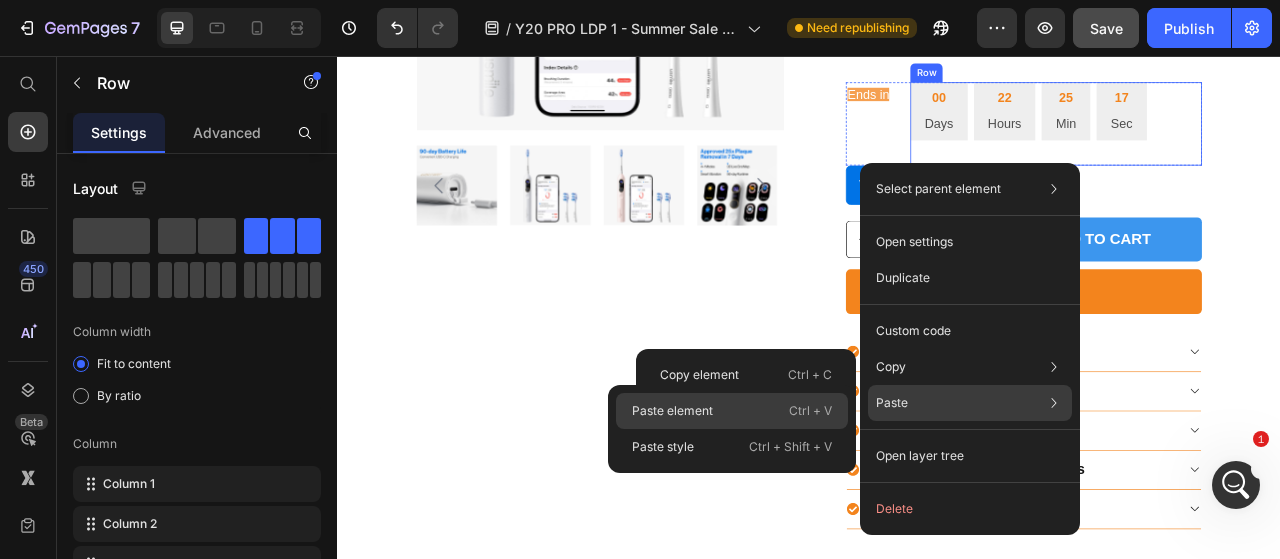 click on "Paste element  Ctrl + V" 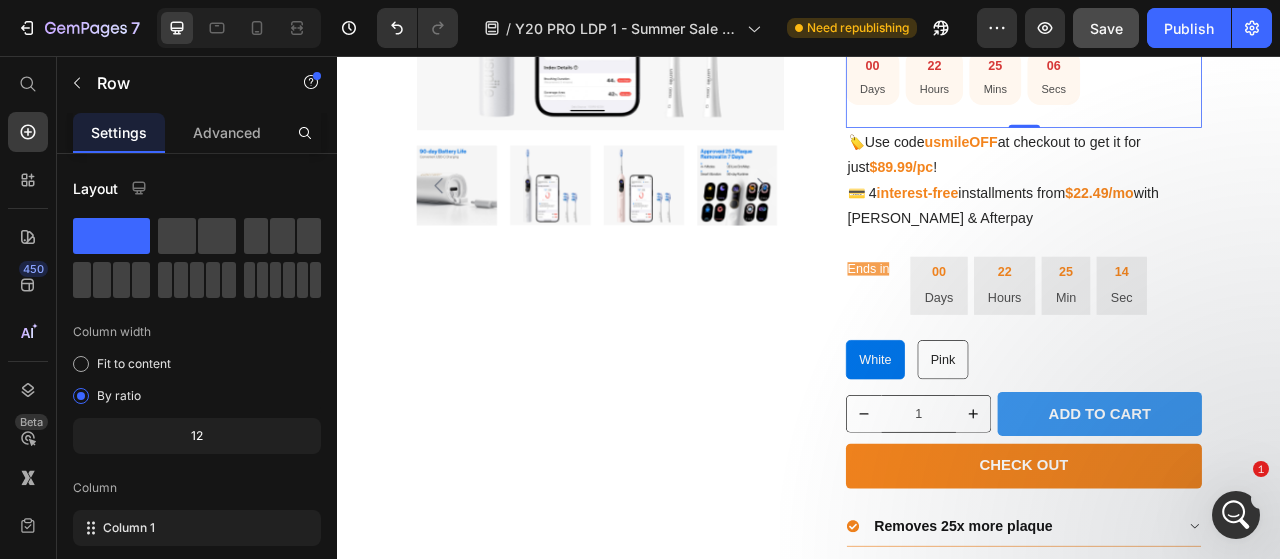 scroll, scrollTop: 0, scrollLeft: 0, axis: both 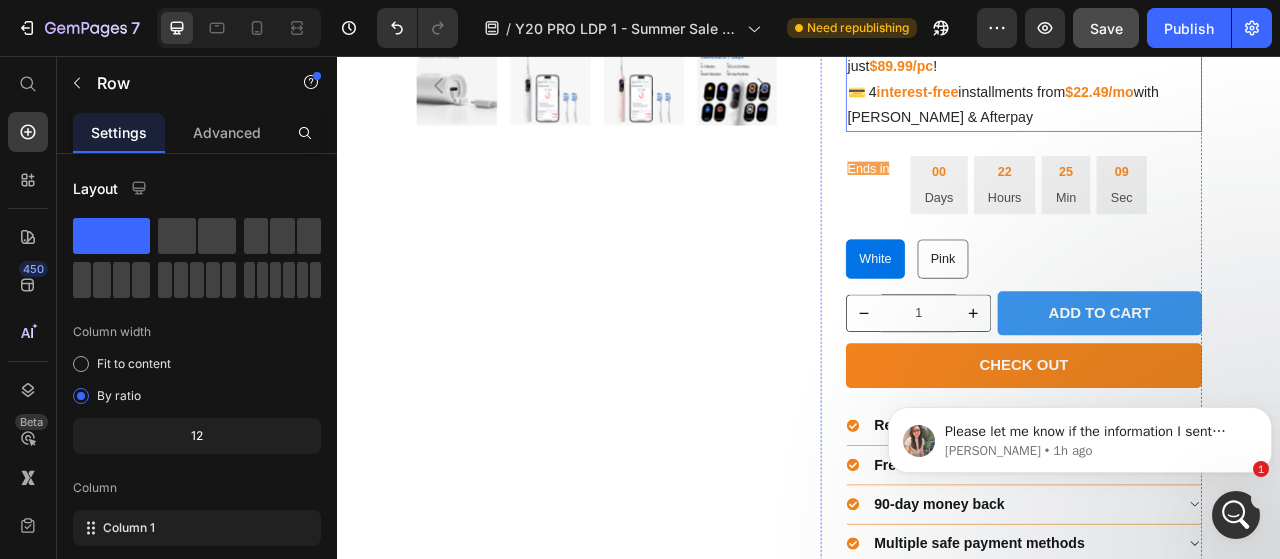 click on "🏷️  Use code  usmileOFF  at checkout to get it for just  $89.99/pc !" at bounding box center (1210, 54) 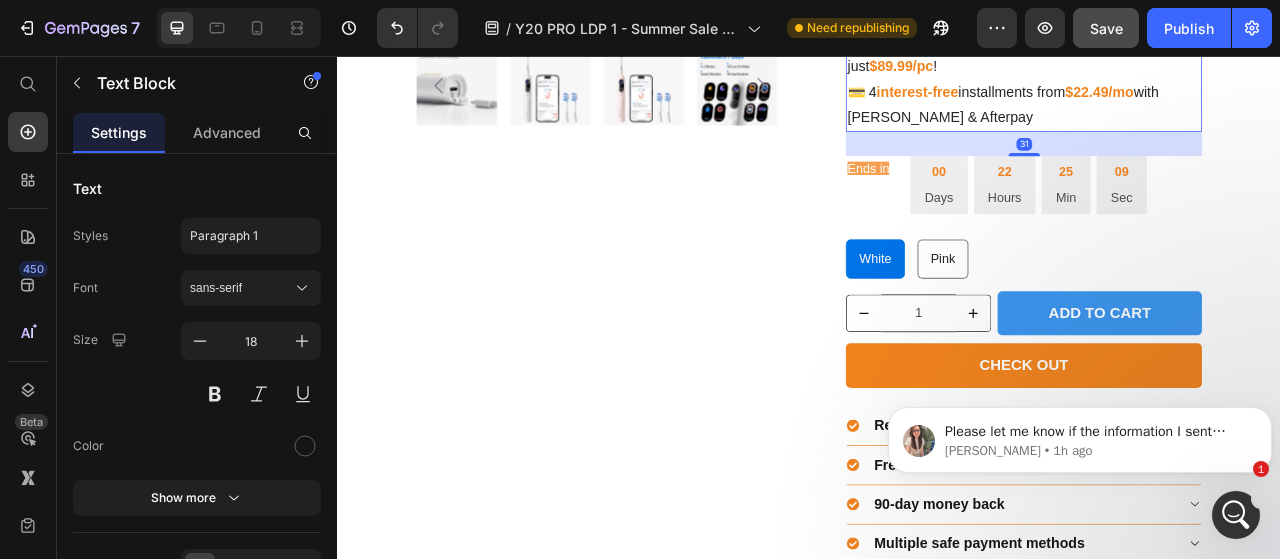 click on "🏷️  Use code  usmileOFF  at checkout to get it for just  $89.99/pc !" at bounding box center (1210, 54) 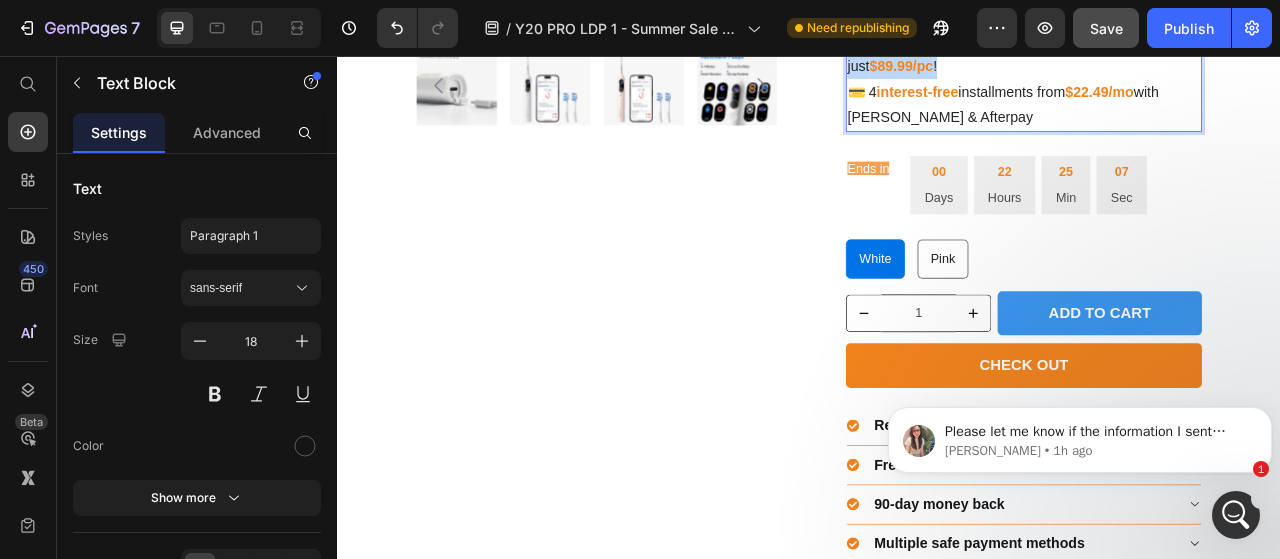 drag, startPoint x: 1097, startPoint y: 340, endPoint x: 1006, endPoint y: 314, distance: 94.641426 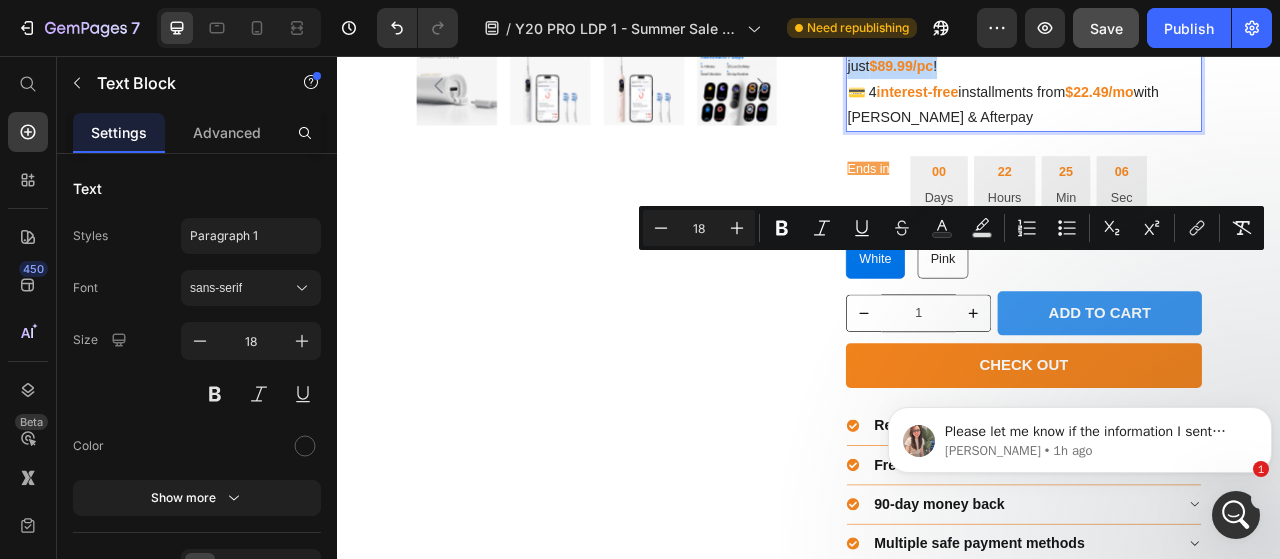 copy on "Use code  usmileOFF  at checkout to get it for just  $89.99/pc !" 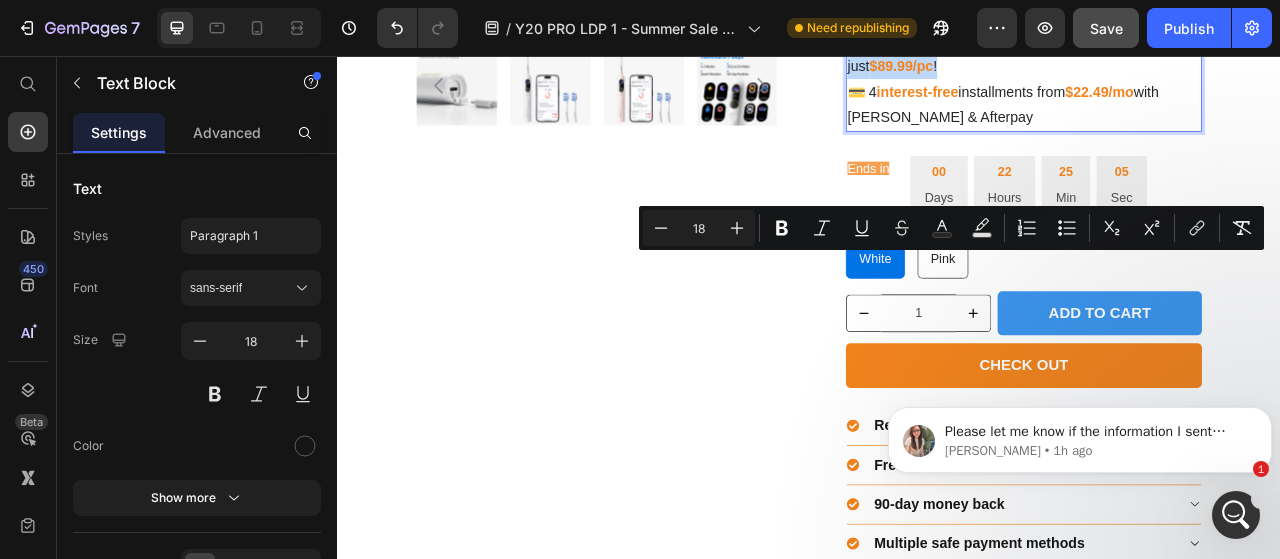 click on "$17.49/mo" at bounding box center (1271, -159) 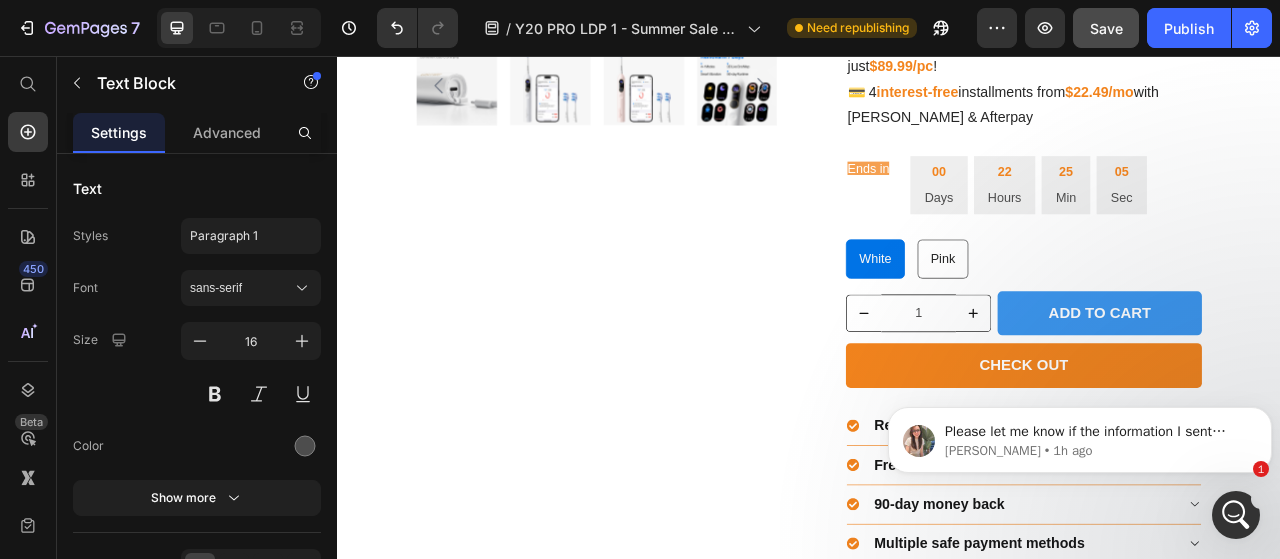click on "$17.49/mo" at bounding box center [1271, -159] 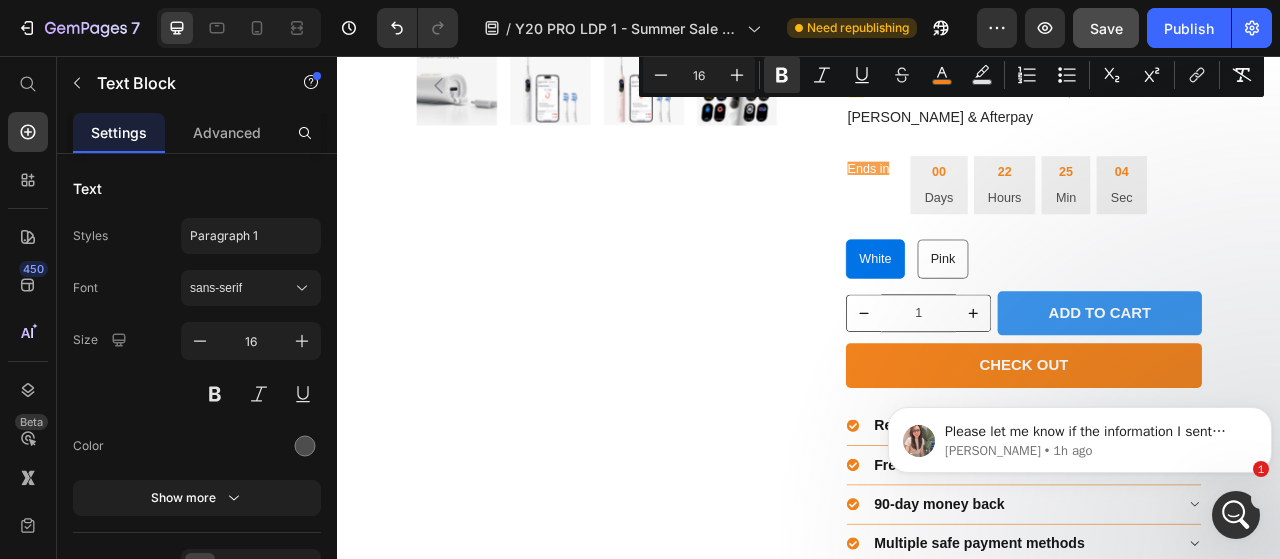click on "⚡ Ends in" at bounding box center [1210, -96] 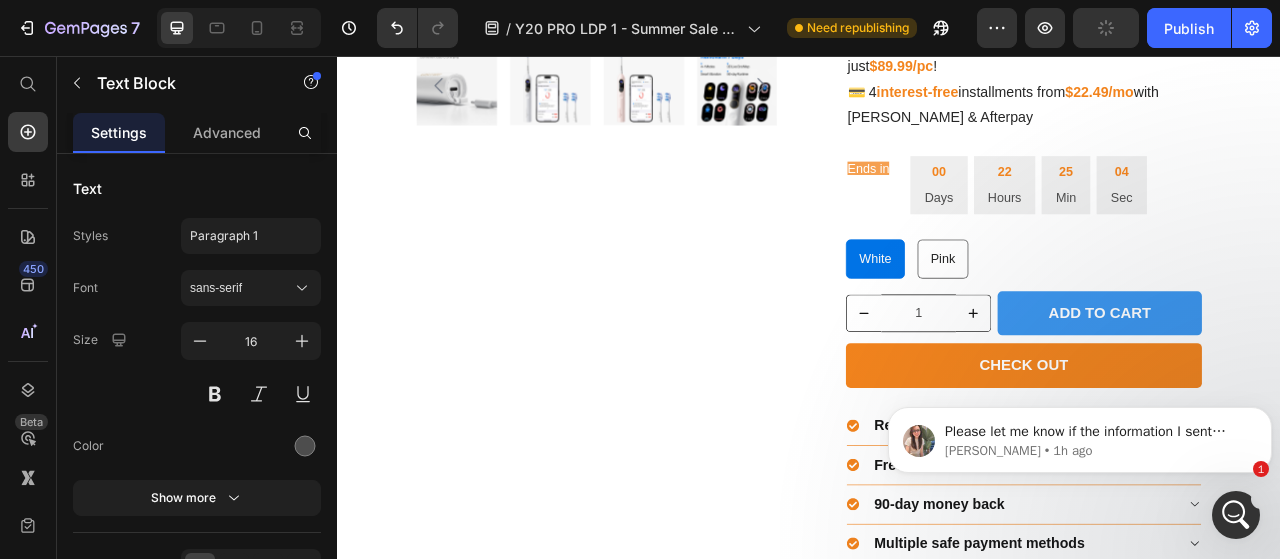 scroll, scrollTop: 2145, scrollLeft: 0, axis: vertical 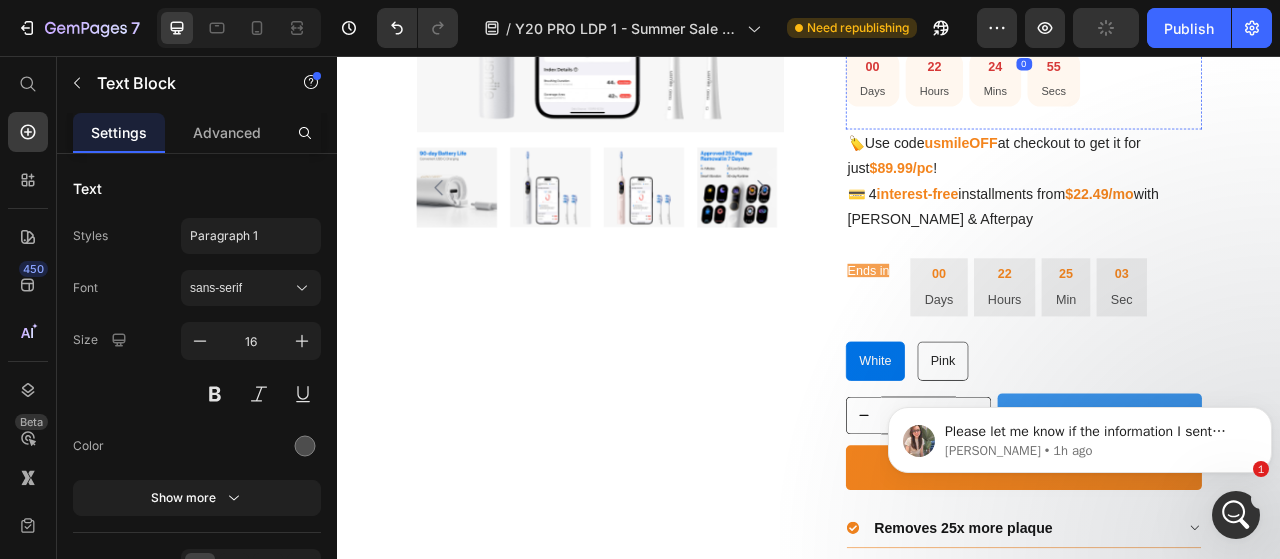 click on "🏷️  Lowest price  ever, no code needed!" at bounding box center (1210, -56) 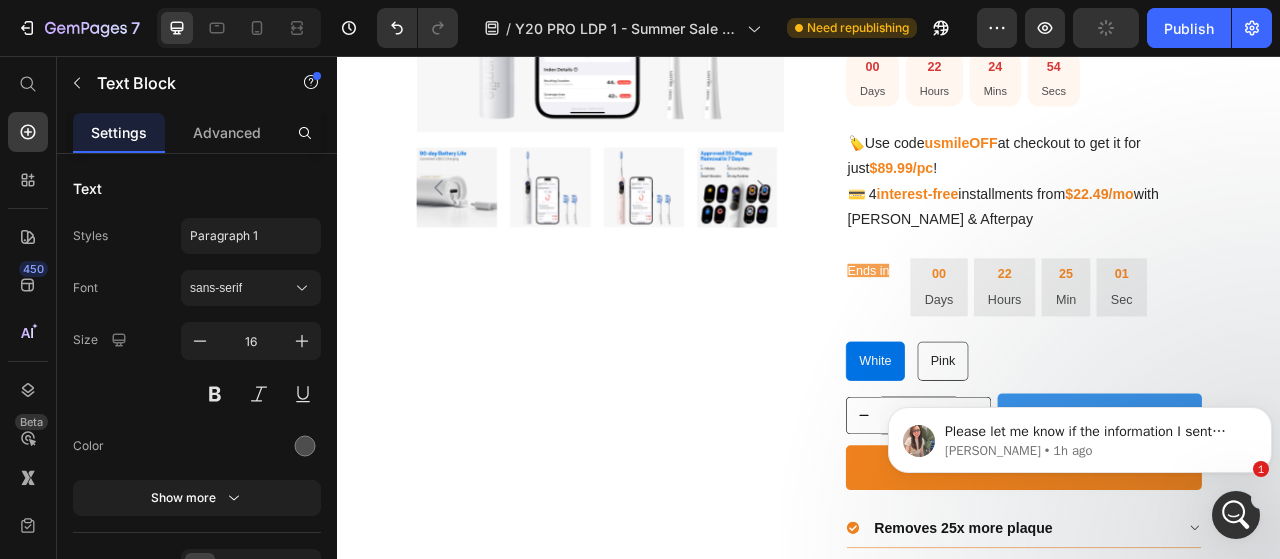 click on "🏷️  Lowest price  ever, no code needed! 💳 4  interest-free  installments from  $17.49/mo   with Klarna & Afterpay" at bounding box center (1210, -27) 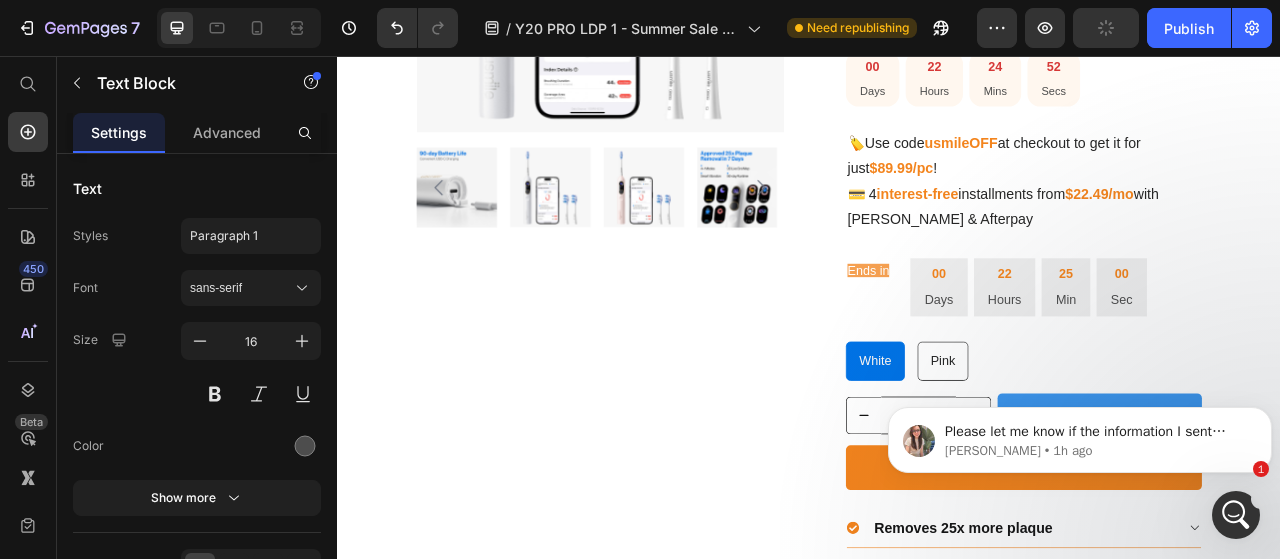 drag, startPoint x: 1000, startPoint y: 221, endPoint x: 1299, endPoint y: 213, distance: 299.107 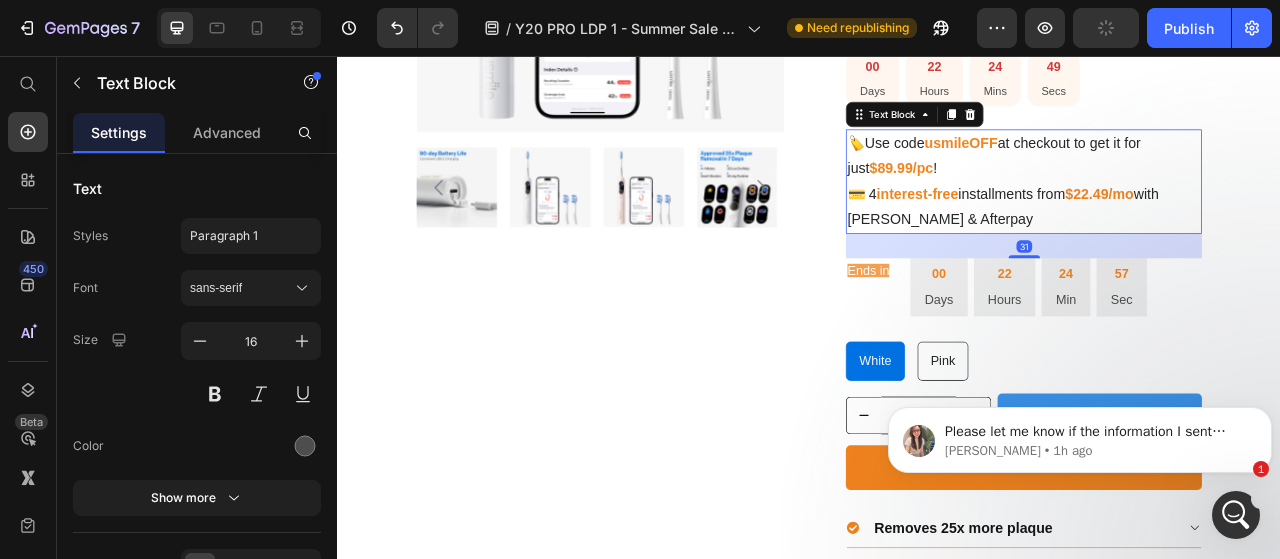 click on "$89.99/pc" at bounding box center (1054, 200) 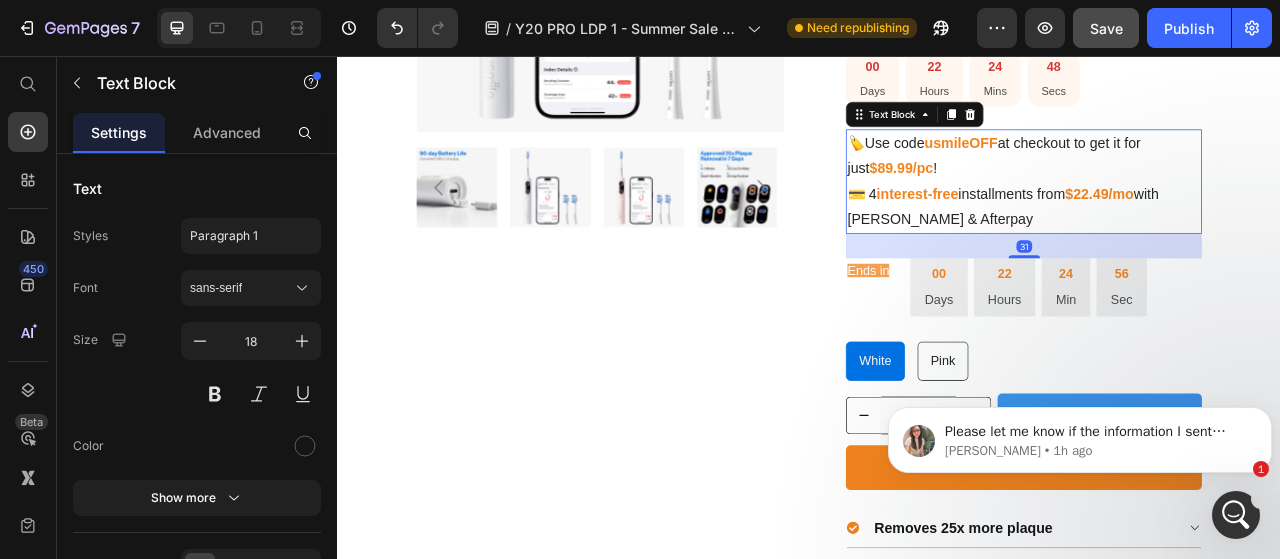 click on "💳 4" at bounding box center [1004, 233] 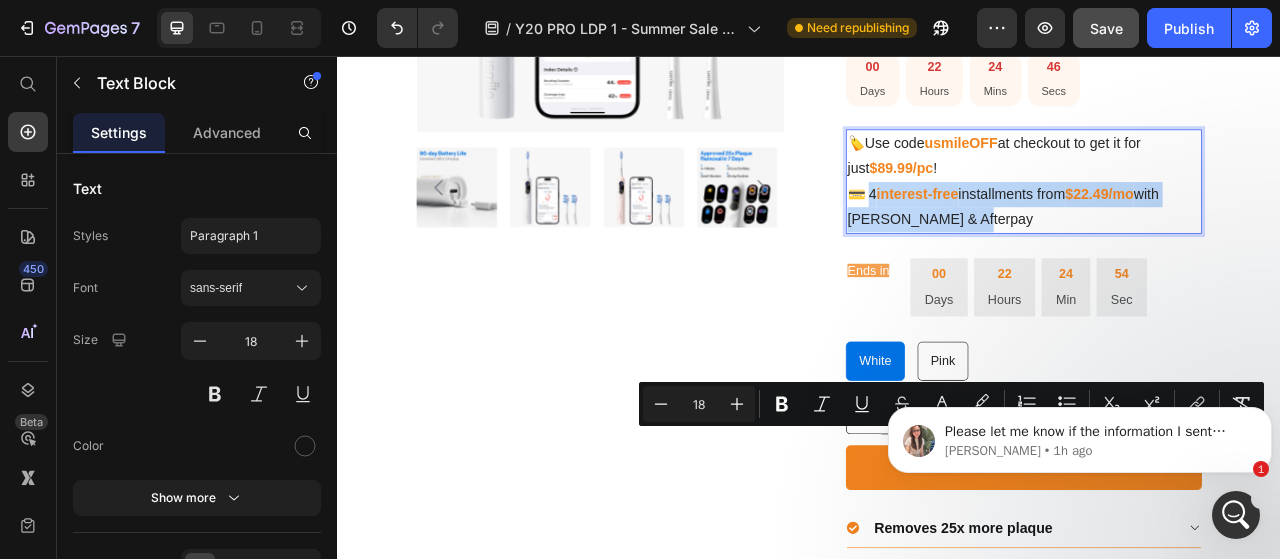 drag, startPoint x: 1009, startPoint y: 540, endPoint x: 1264, endPoint y: 573, distance: 257.12643 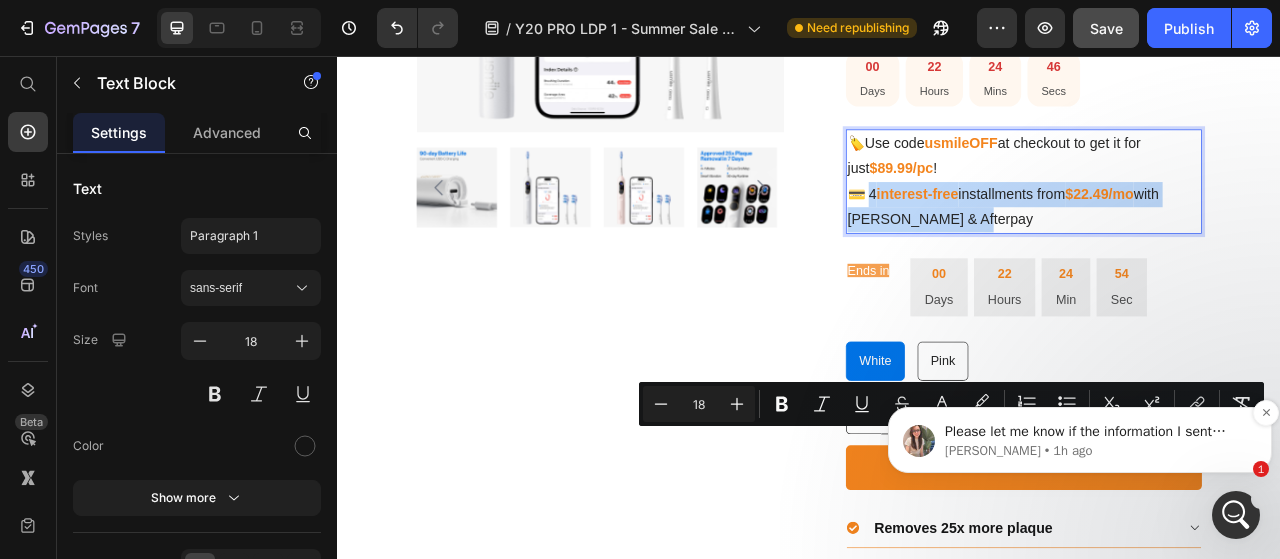 copy on "interest-free  installments from  $22.49/mo  with Klarna & Afterpay" 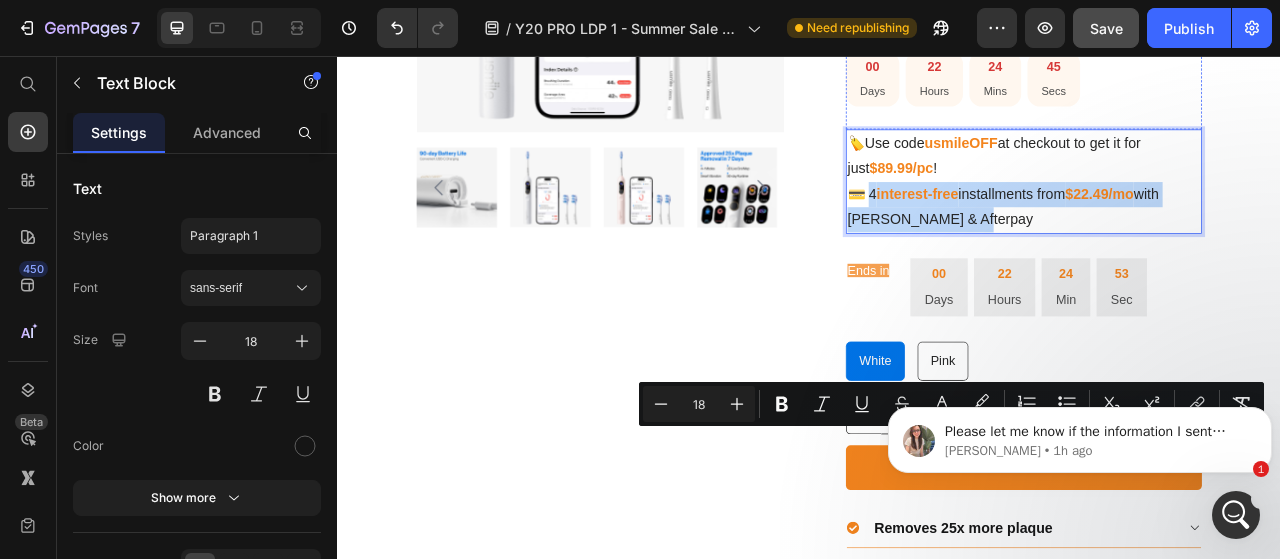 click on "💳 4  interest-free  installments from  $17.49/mo   with Klarna & Afterpay" at bounding box center [1210, -13] 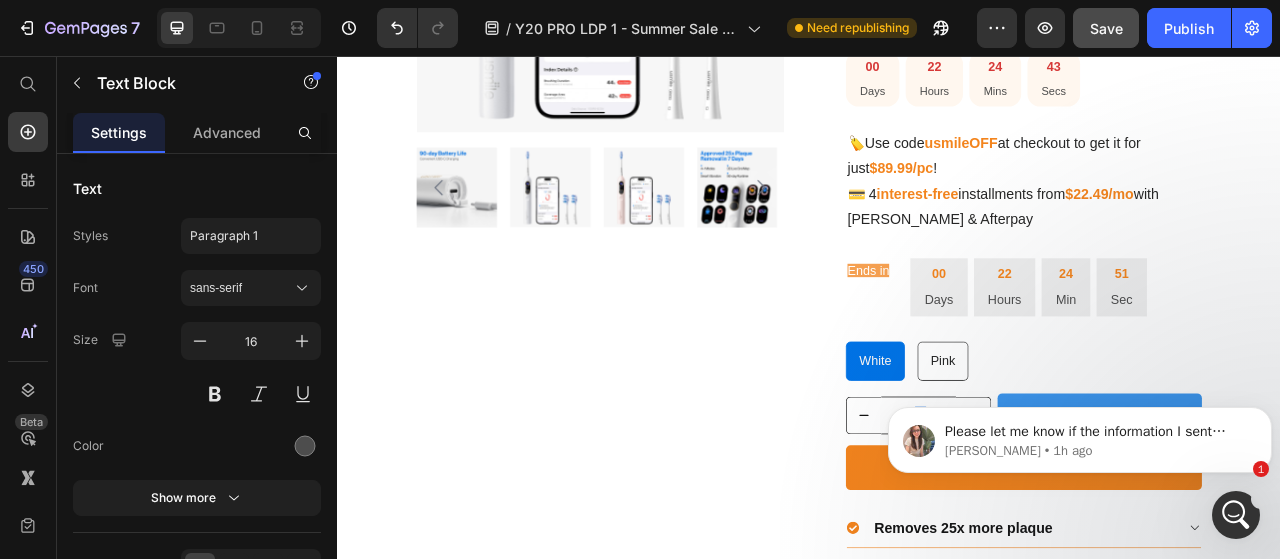 drag, startPoint x: 1076, startPoint y: 303, endPoint x: 1005, endPoint y: 277, distance: 75.61085 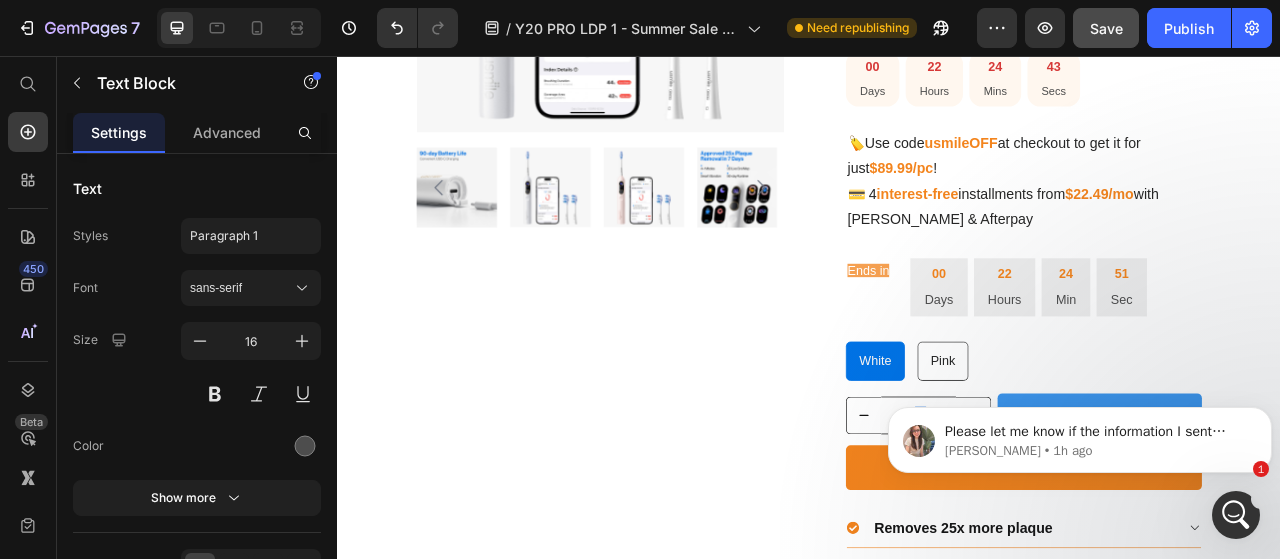 click on "💳 4  interest-free  installments from  $17.49/mo   with Klarna & Afterpay" at bounding box center (1210, -13) 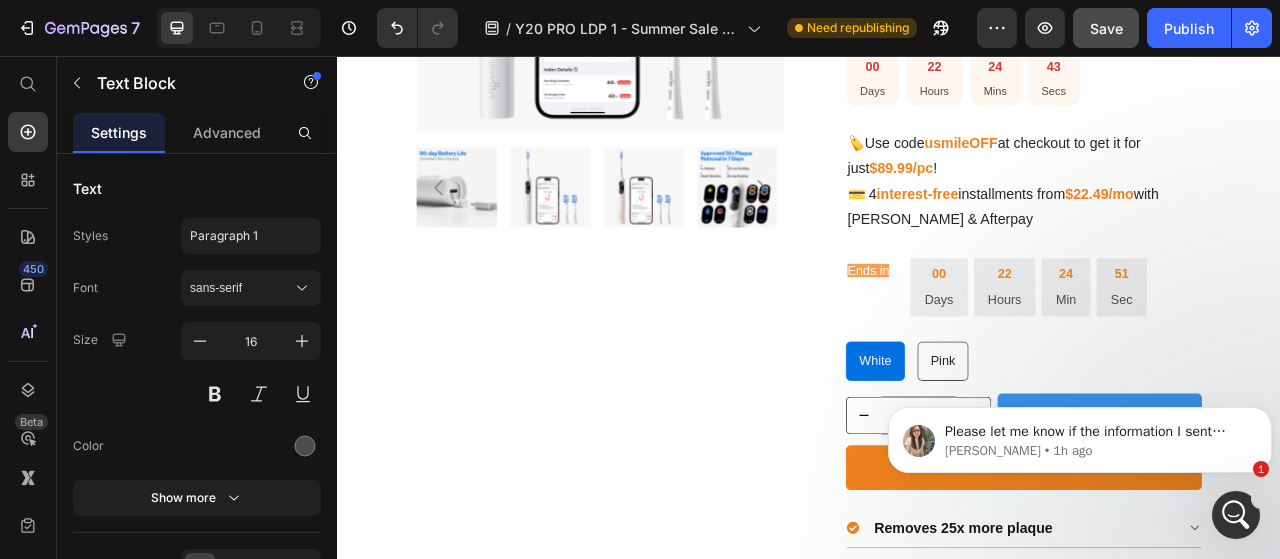 drag, startPoint x: 1005, startPoint y: 277, endPoint x: 1085, endPoint y: 295, distance: 82 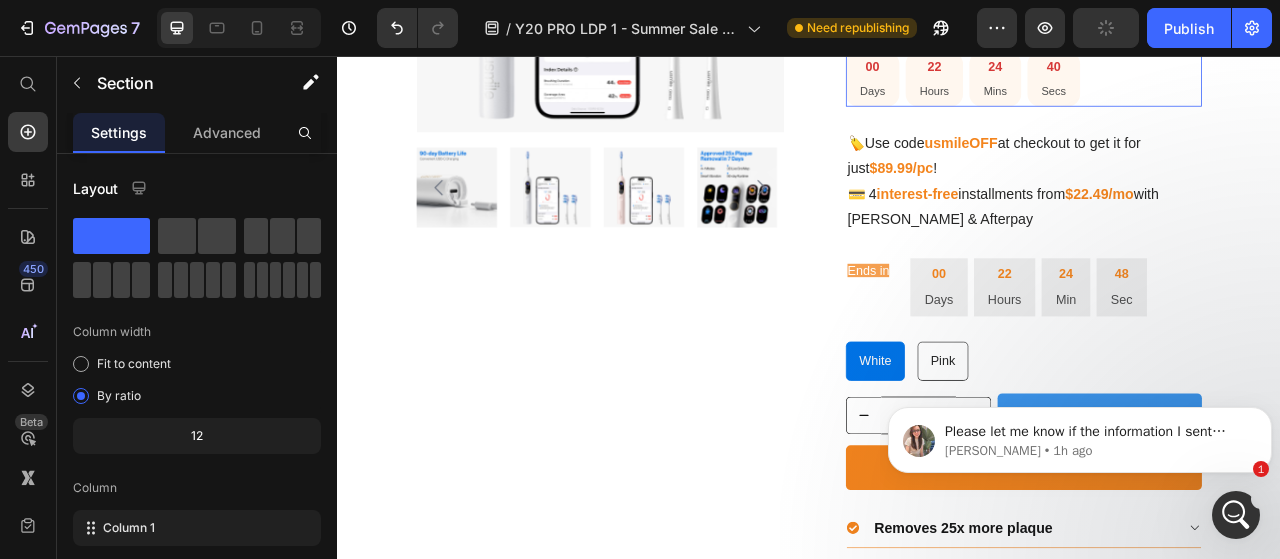 click on "00 Days 22 Hours 24 Mins 40 Secs" at bounding box center (1210, 86) 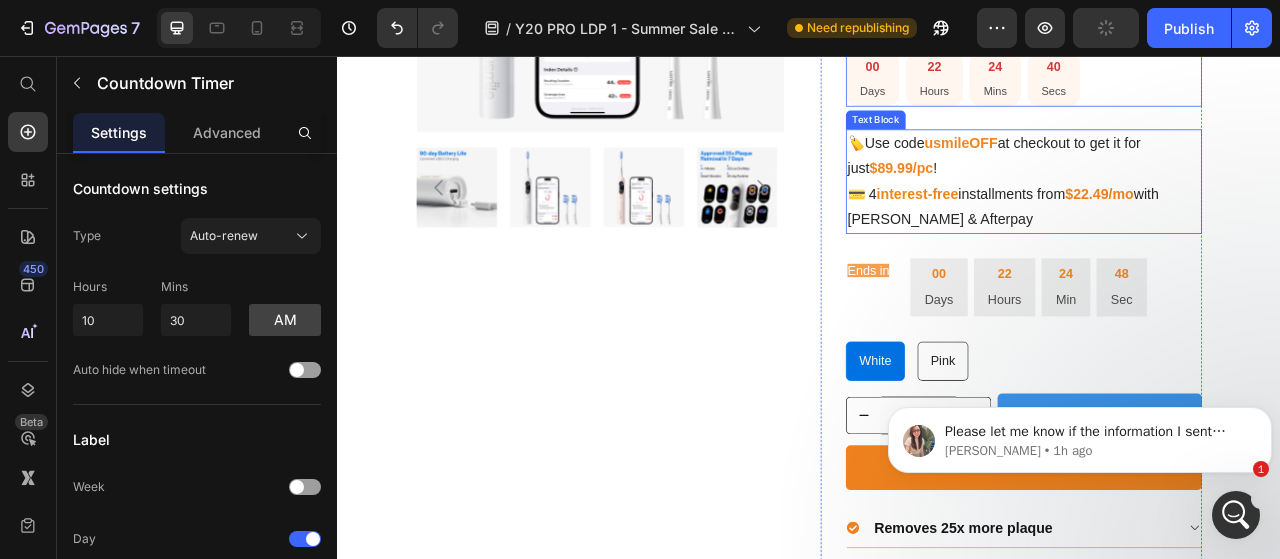 click on "💳 4  interest-free  installments from  $22.49/mo  with Klarna & Afterpay" at bounding box center [1210, 249] 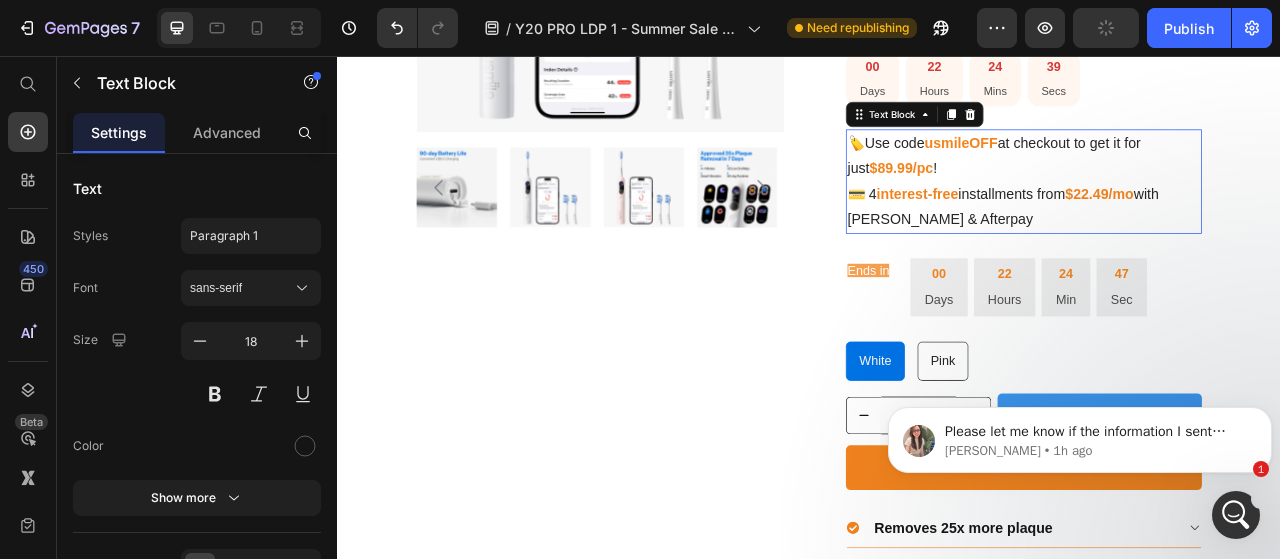 scroll, scrollTop: 2296, scrollLeft: 0, axis: vertical 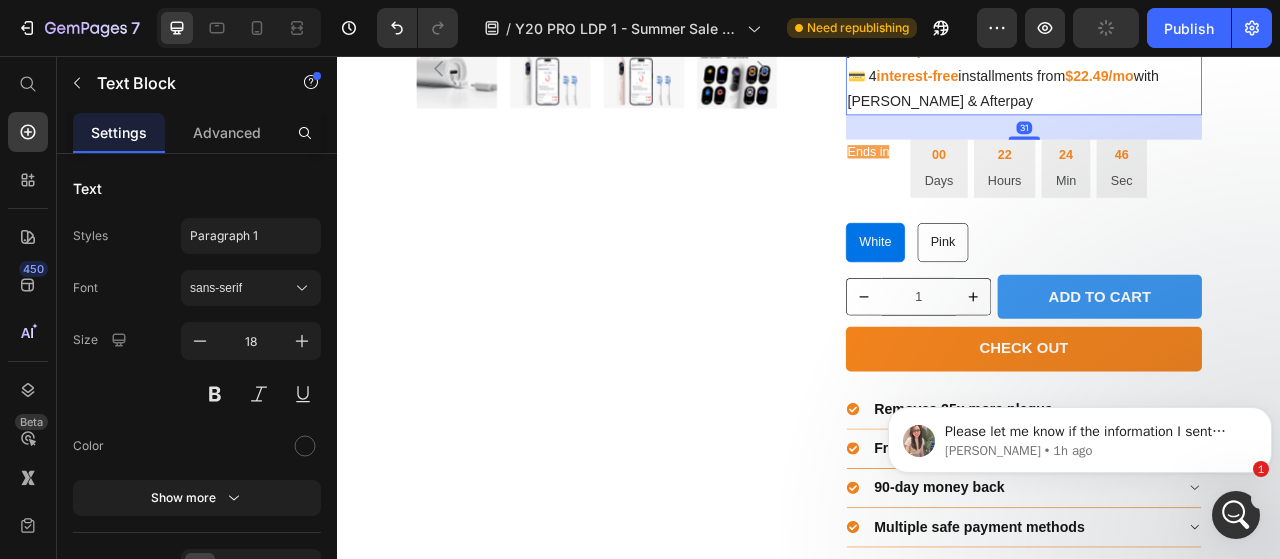 click at bounding box center (1142, -20) 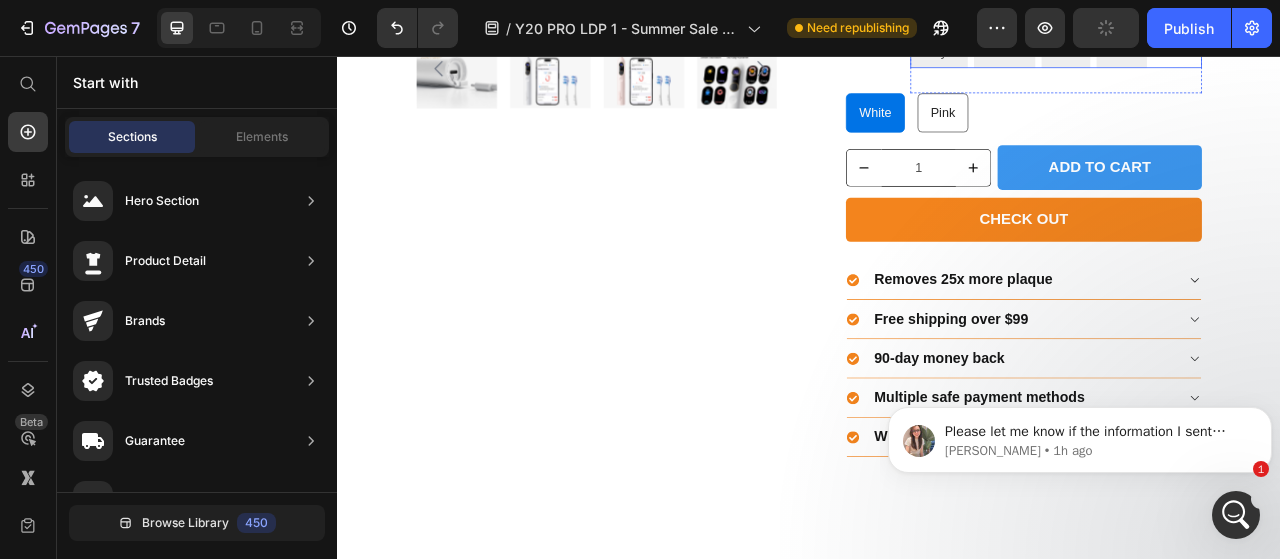 click on "00 Days 22 Hours 24 Min 45 Sec" at bounding box center (1251, 36) 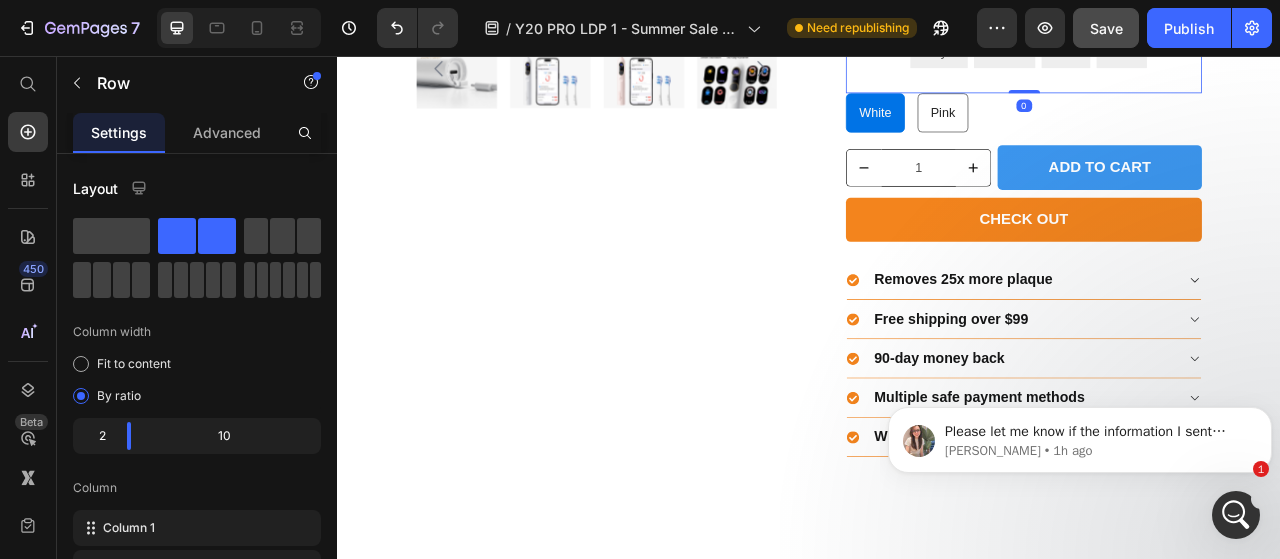click 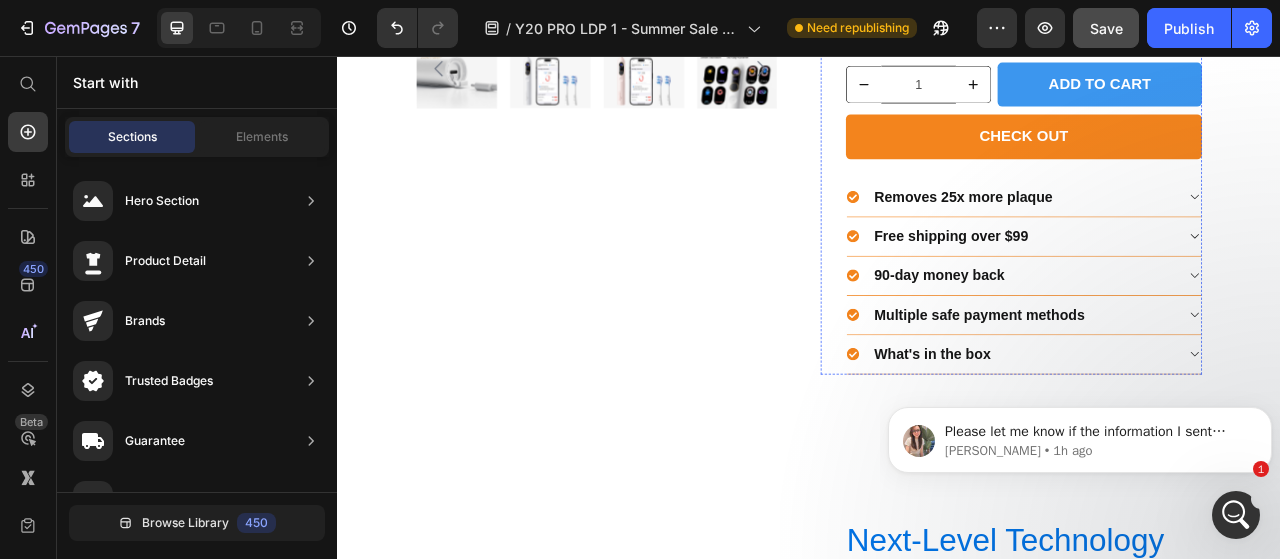 click on "White" at bounding box center (1021, 24) 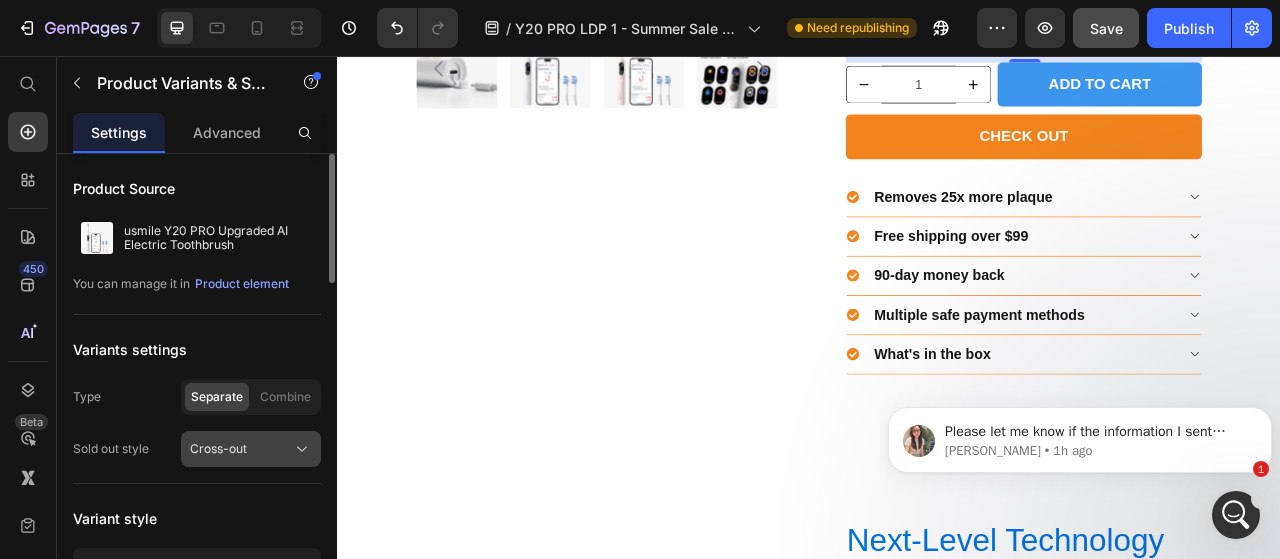 click on "Cross-out" 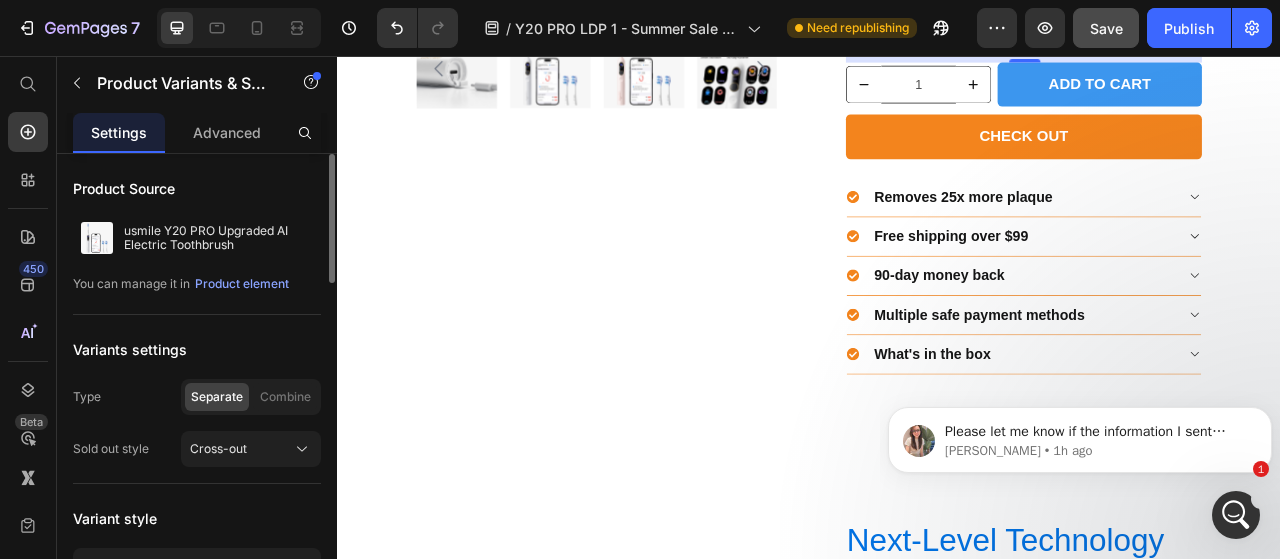 click on "Variants settings Type Separate Combine Sold out style Cross-out" 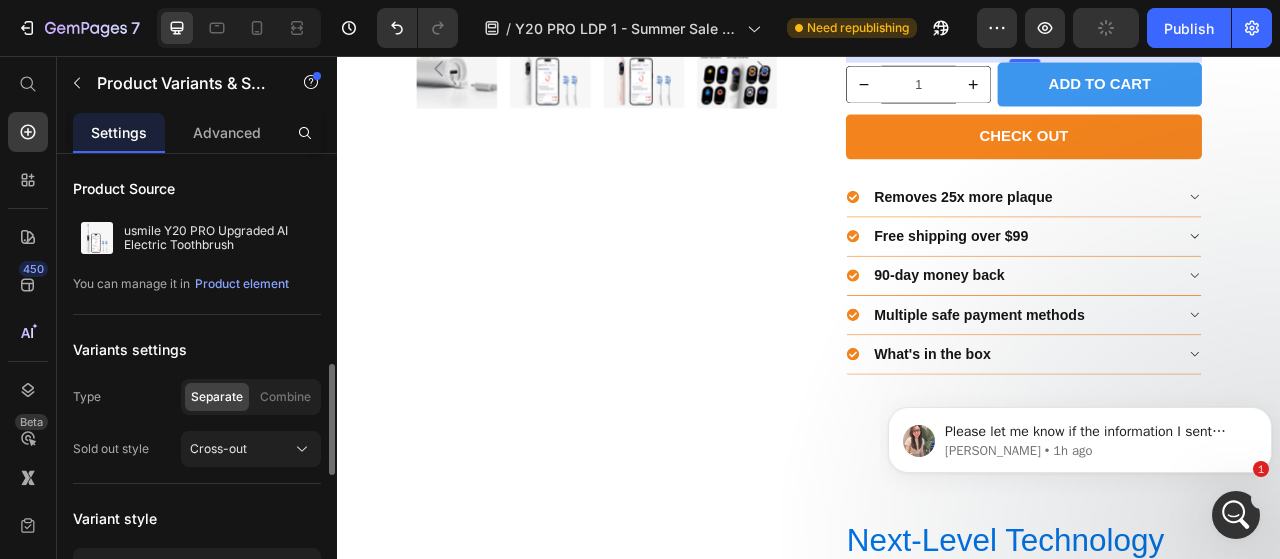 scroll, scrollTop: 170, scrollLeft: 0, axis: vertical 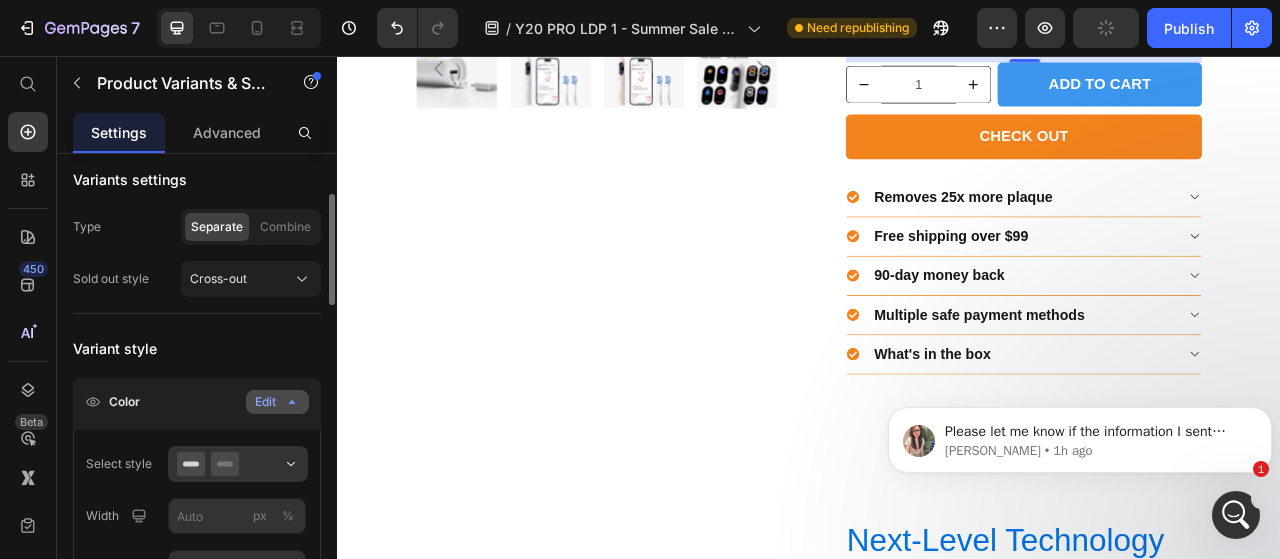 click on "Edit" at bounding box center [277, 402] 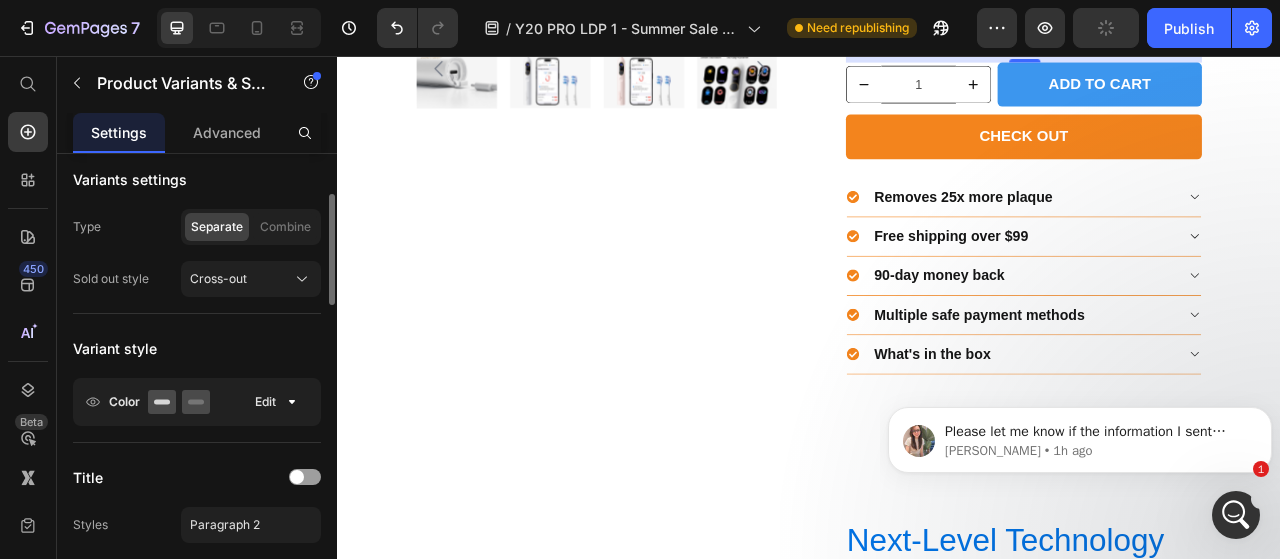 click on "Color Edit" 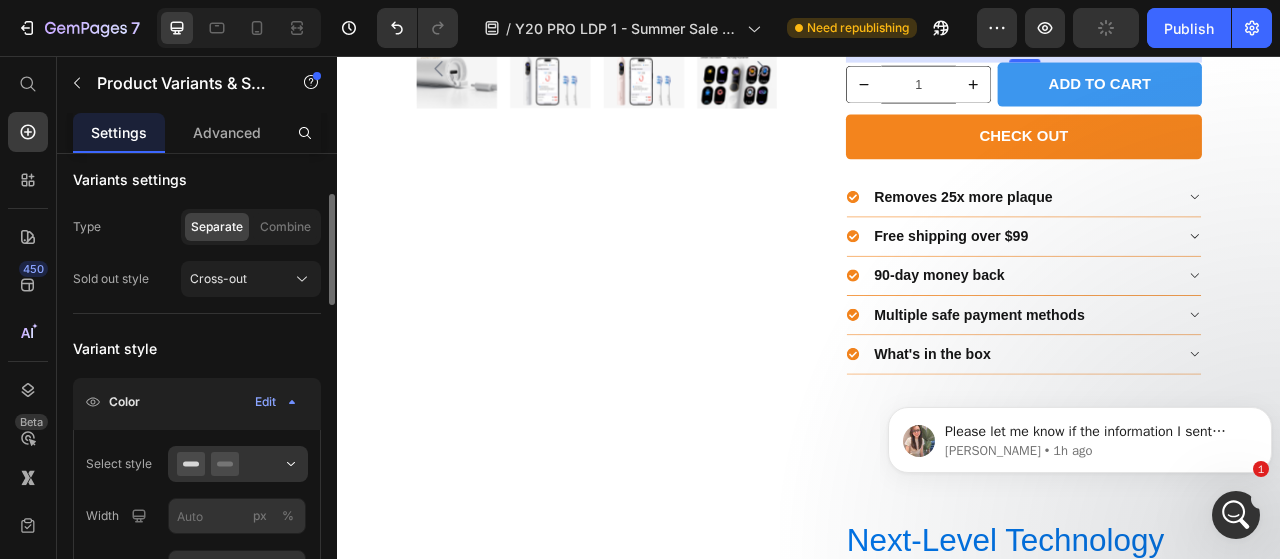 scroll, scrollTop: 336, scrollLeft: 0, axis: vertical 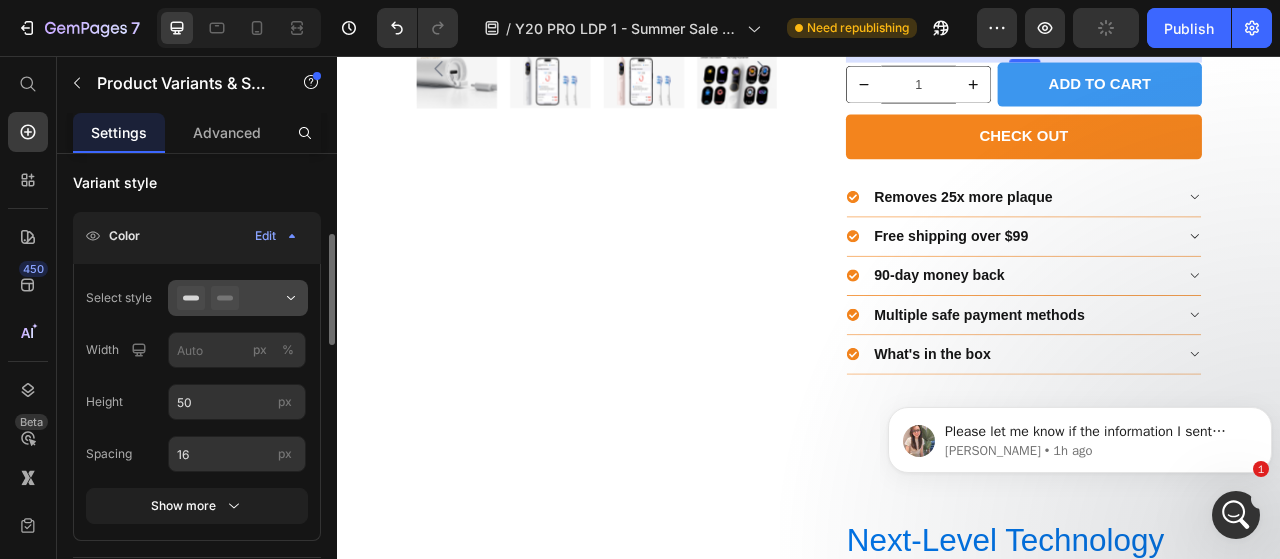 click at bounding box center [238, 298] 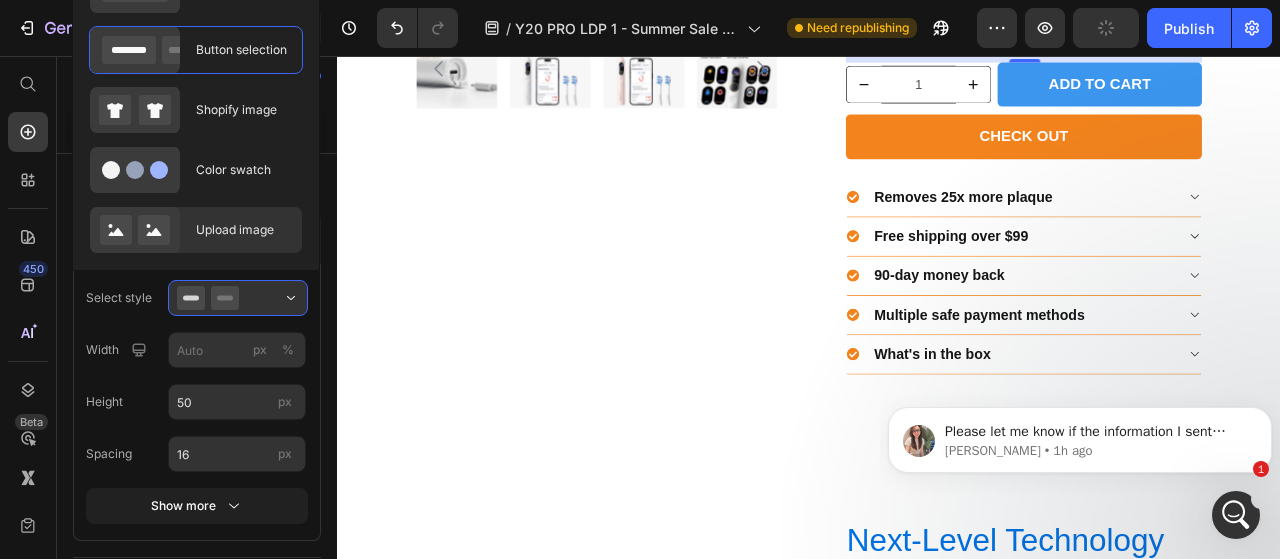 click on "Upload image" at bounding box center [243, 230] 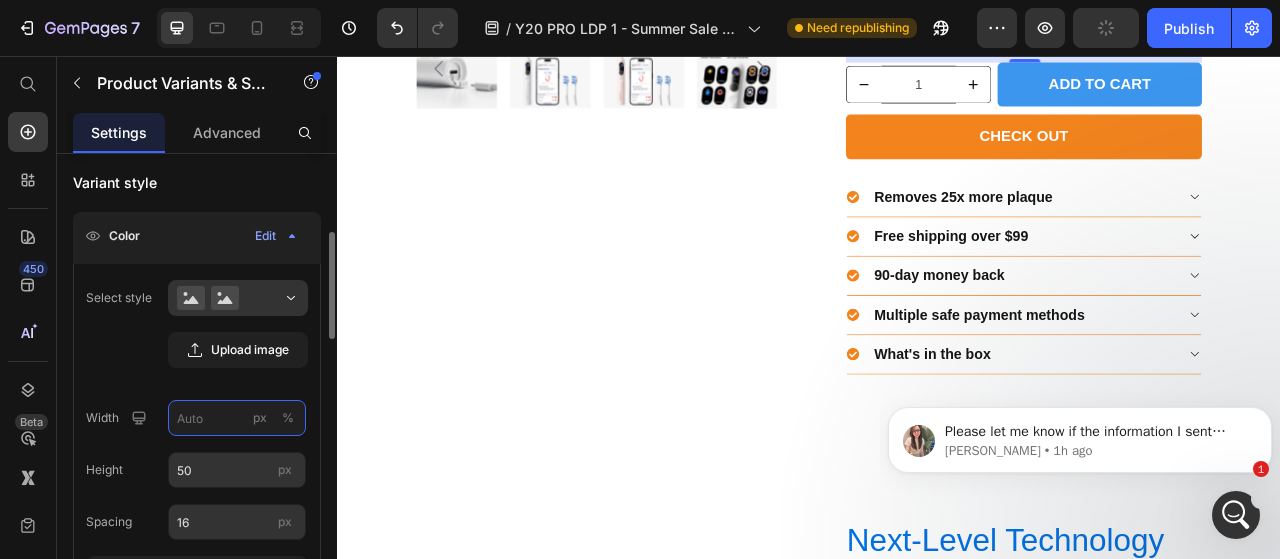 click on "px %" at bounding box center (237, 418) 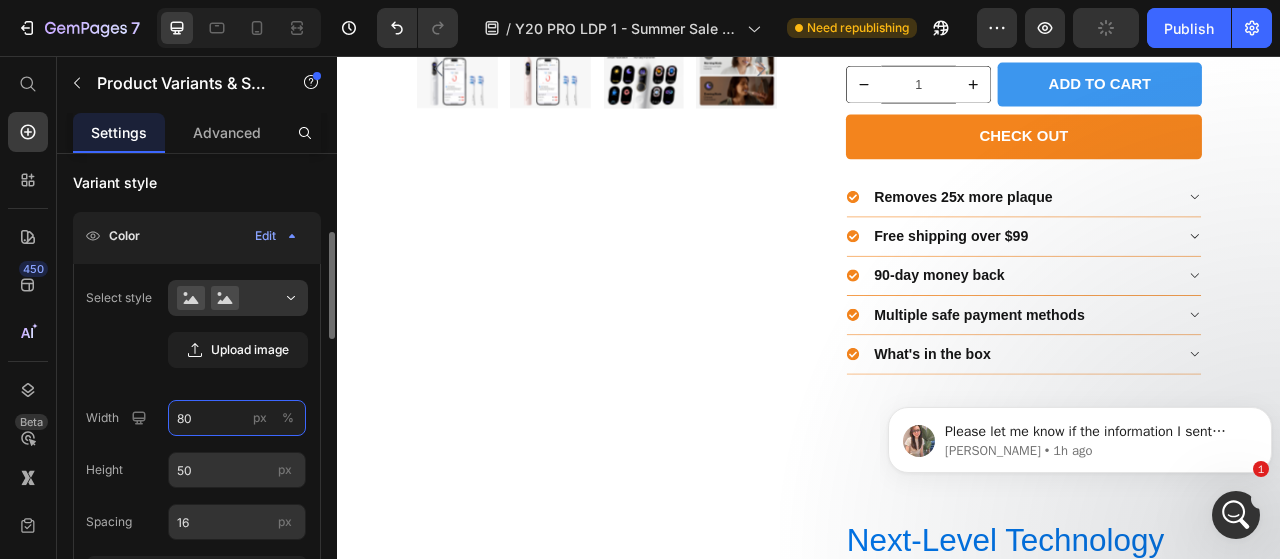 click on "80" at bounding box center [237, 418] 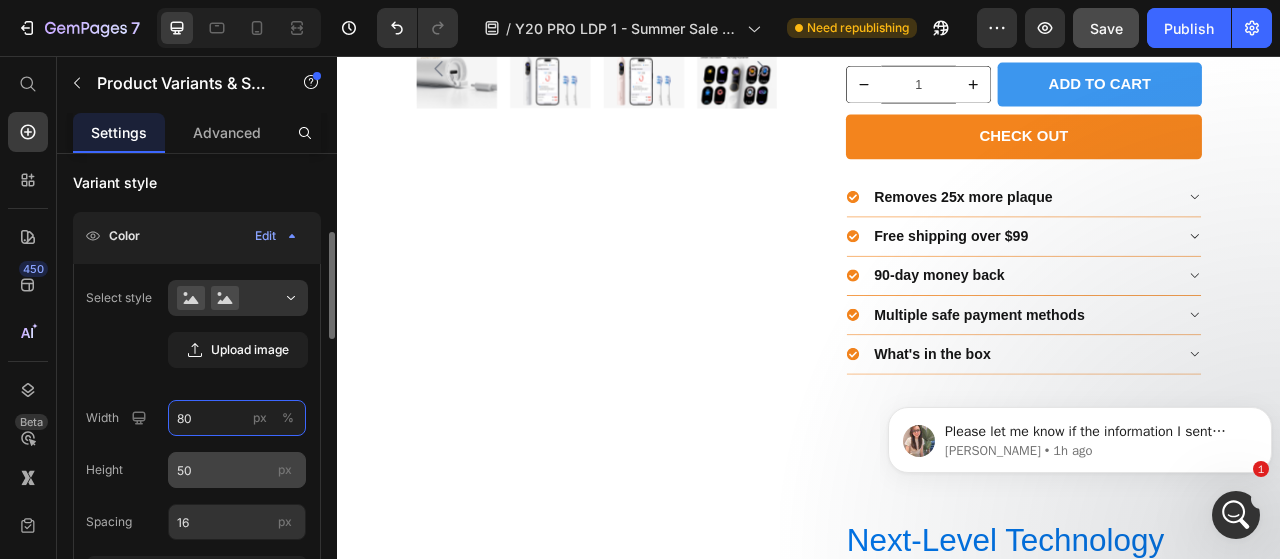 type on "80" 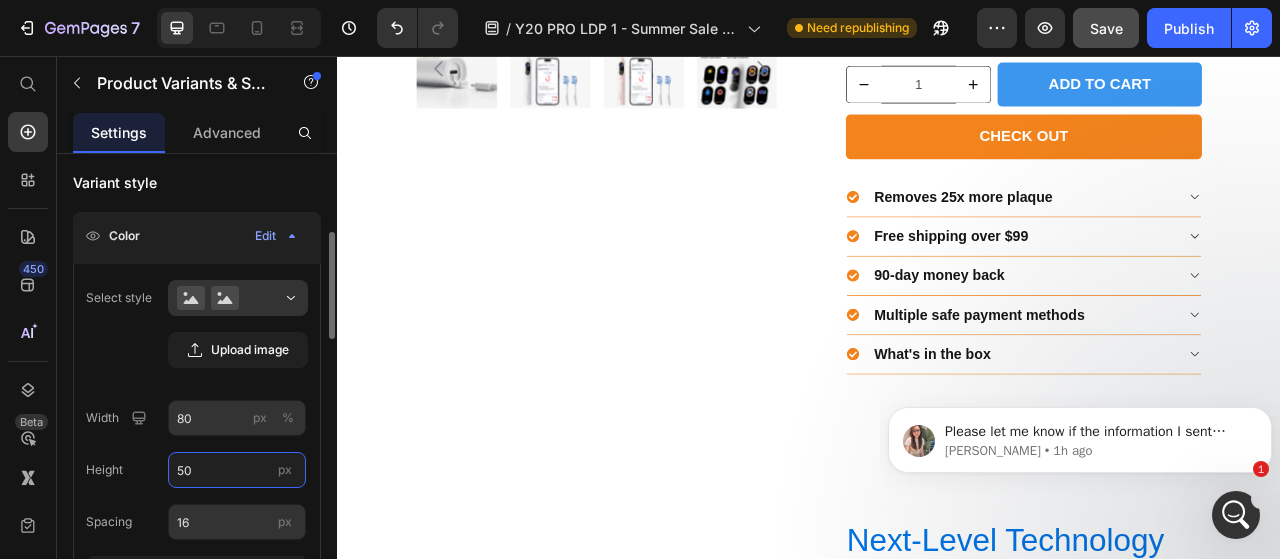 click on "50" at bounding box center (237, 470) 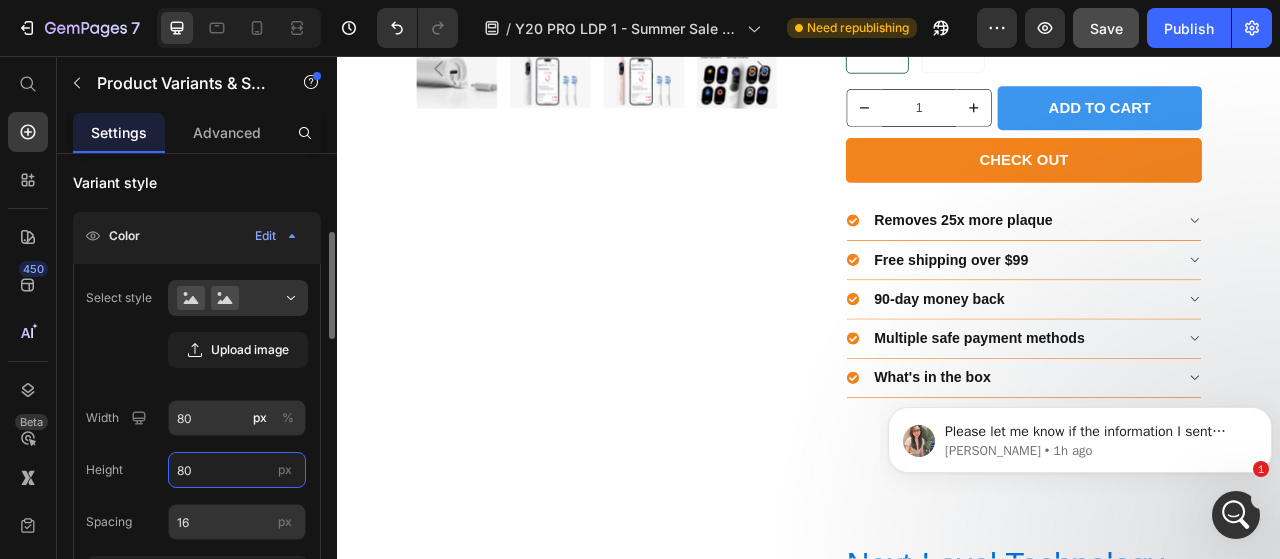 scroll, scrollTop: 412, scrollLeft: 0, axis: vertical 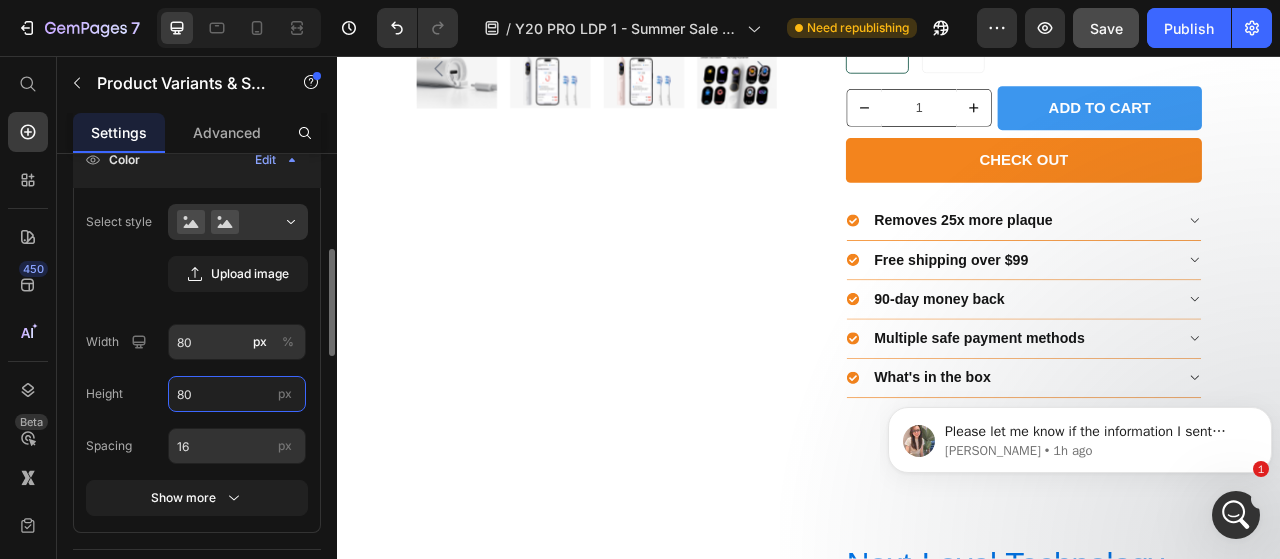 type on "80" 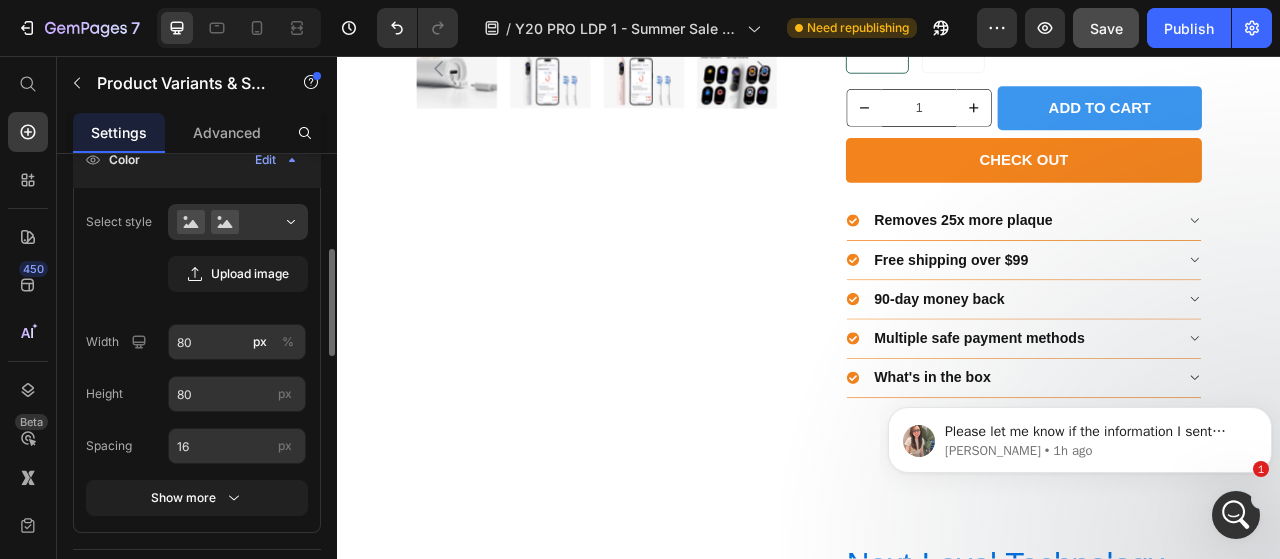 click on "Select style Upload image Width 80 px % Height 80 px Spacing 16 px Show more" 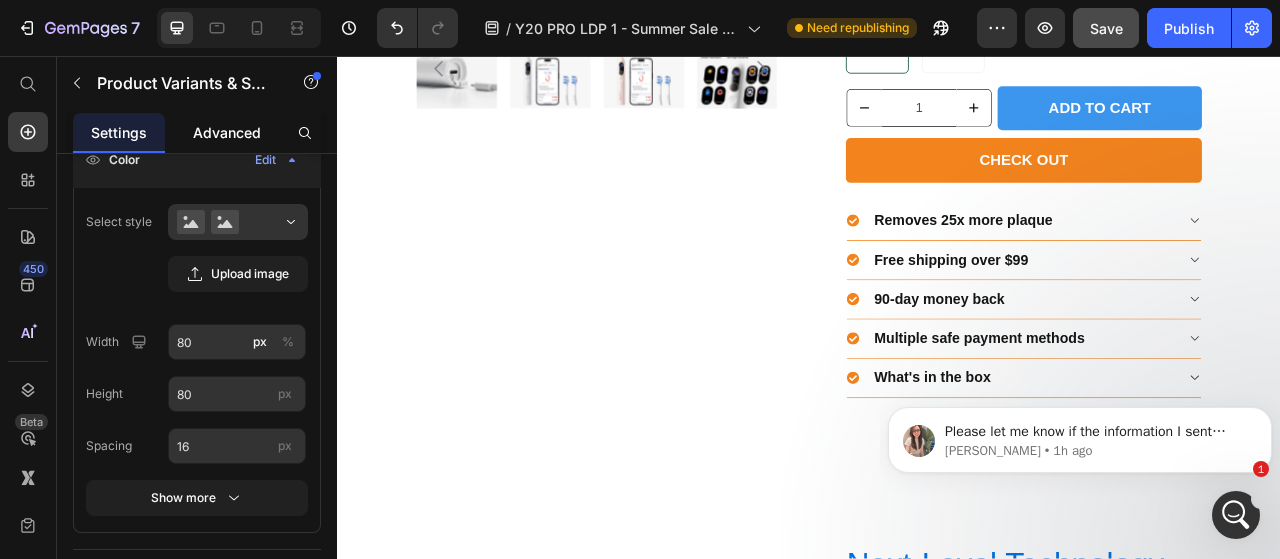 click on "Advanced" 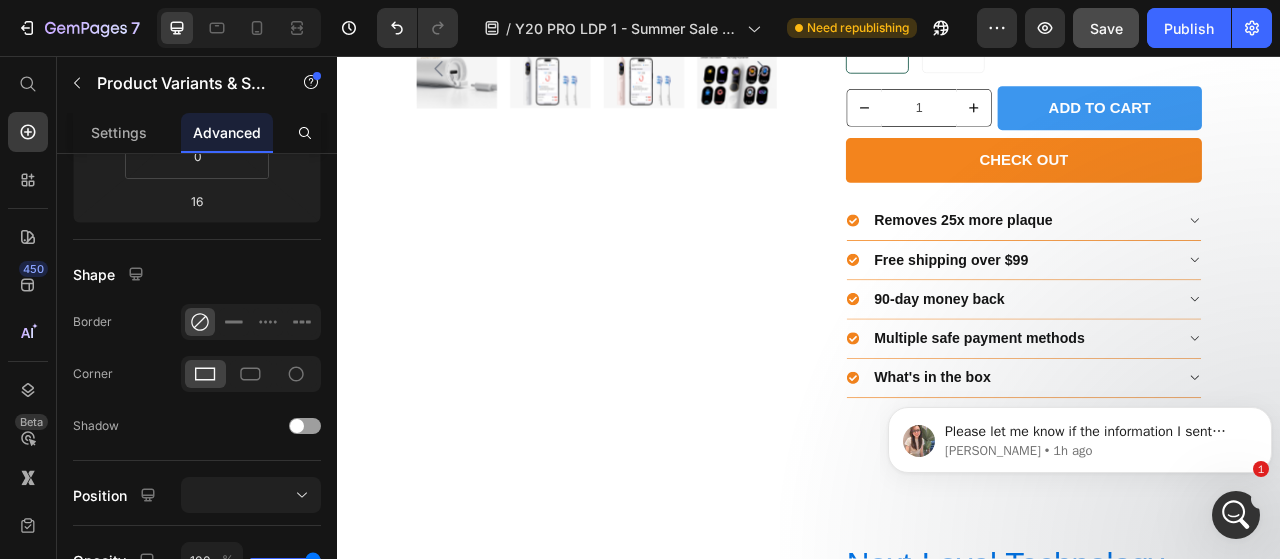scroll, scrollTop: 0, scrollLeft: 0, axis: both 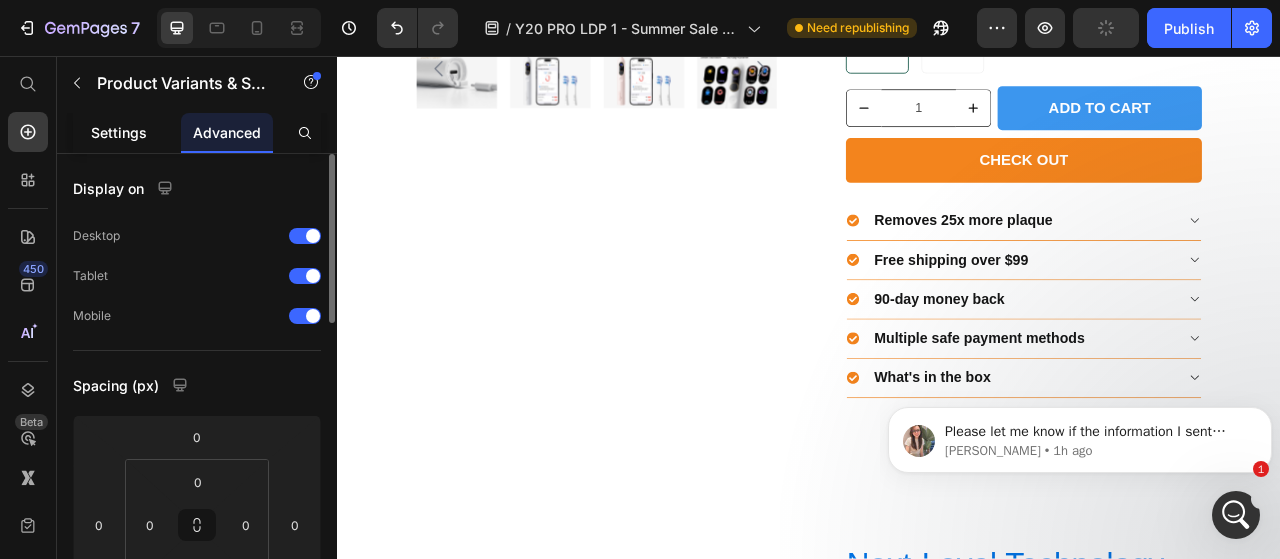 click on "Settings" at bounding box center (119, 132) 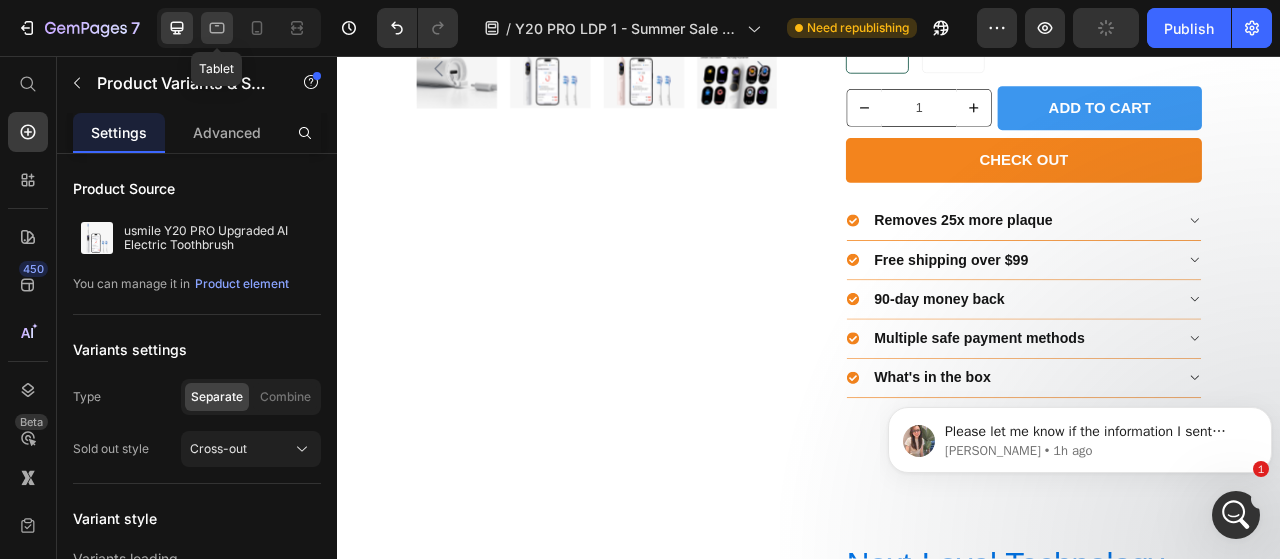 click 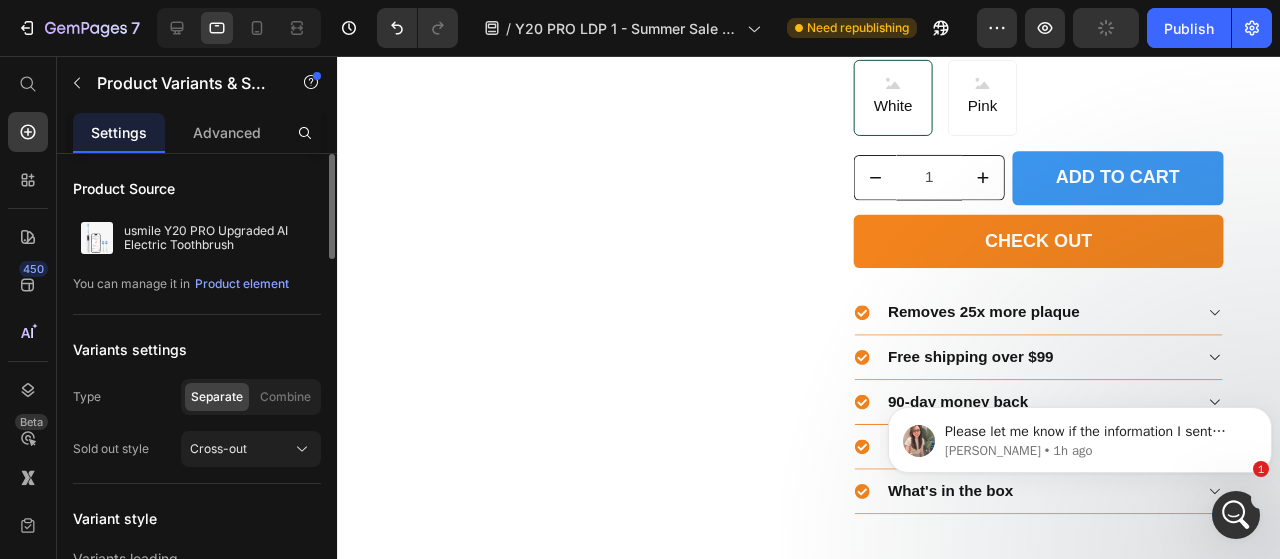 scroll, scrollTop: 2398, scrollLeft: 0, axis: vertical 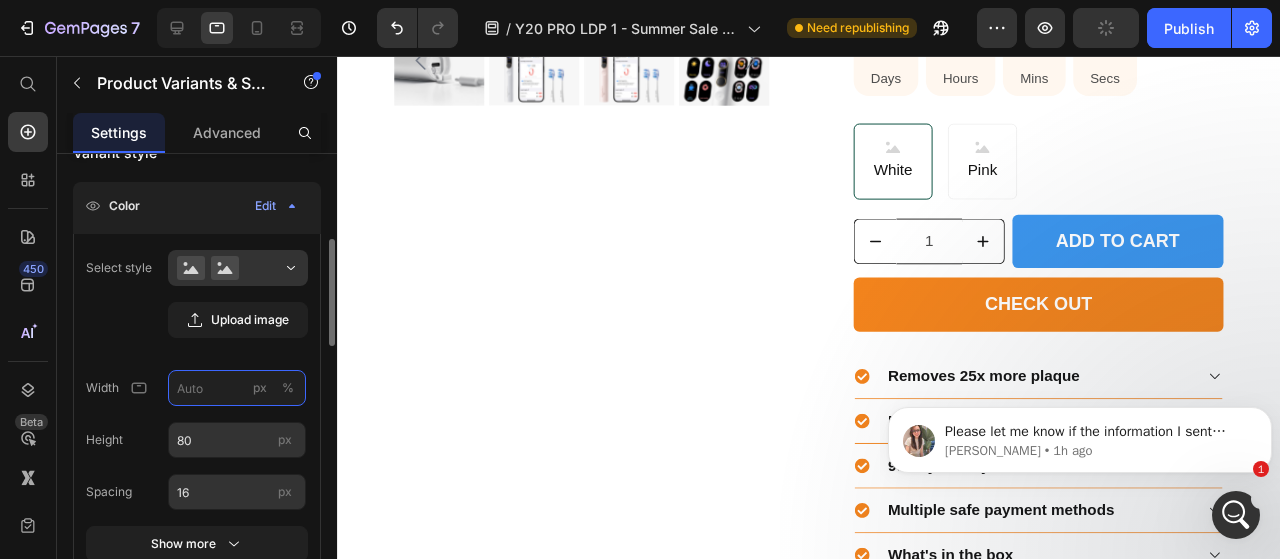 click on "px %" at bounding box center [237, 388] 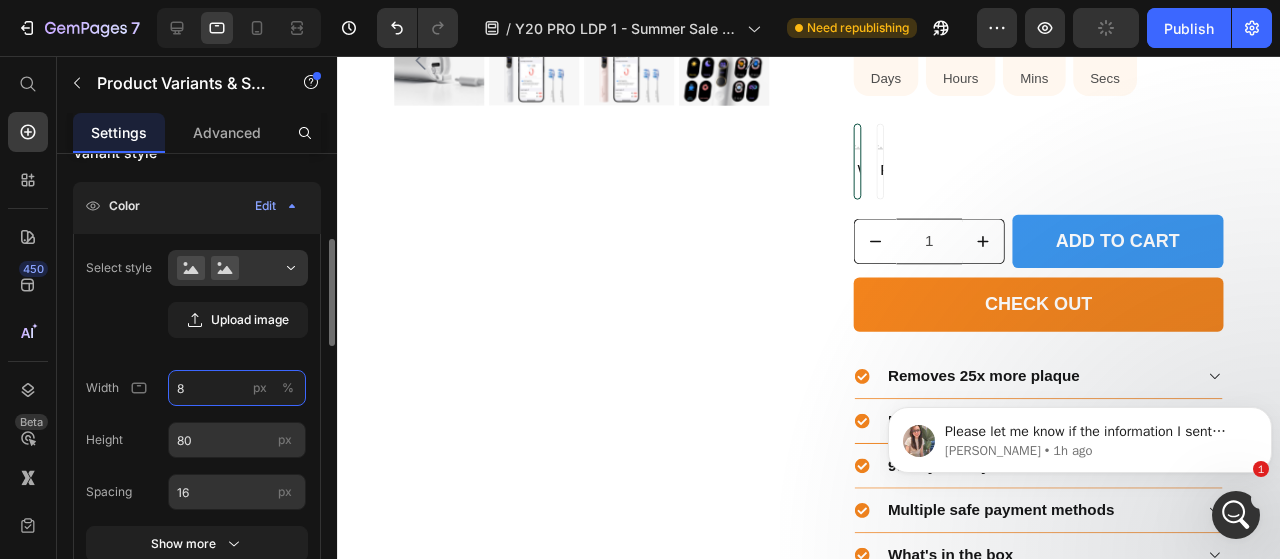 type on "80" 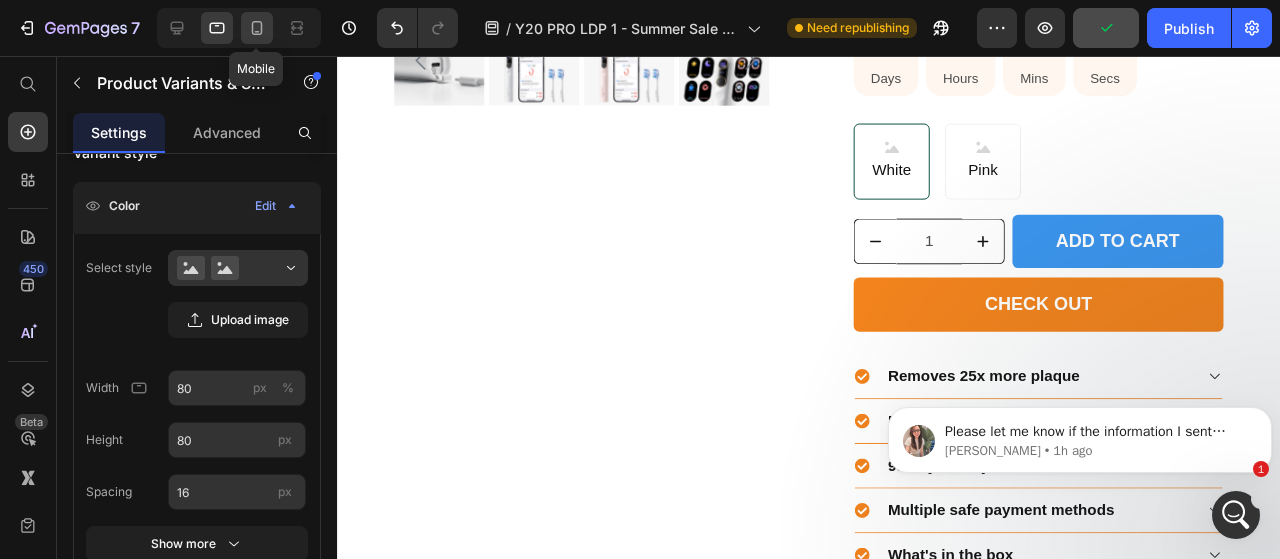 click 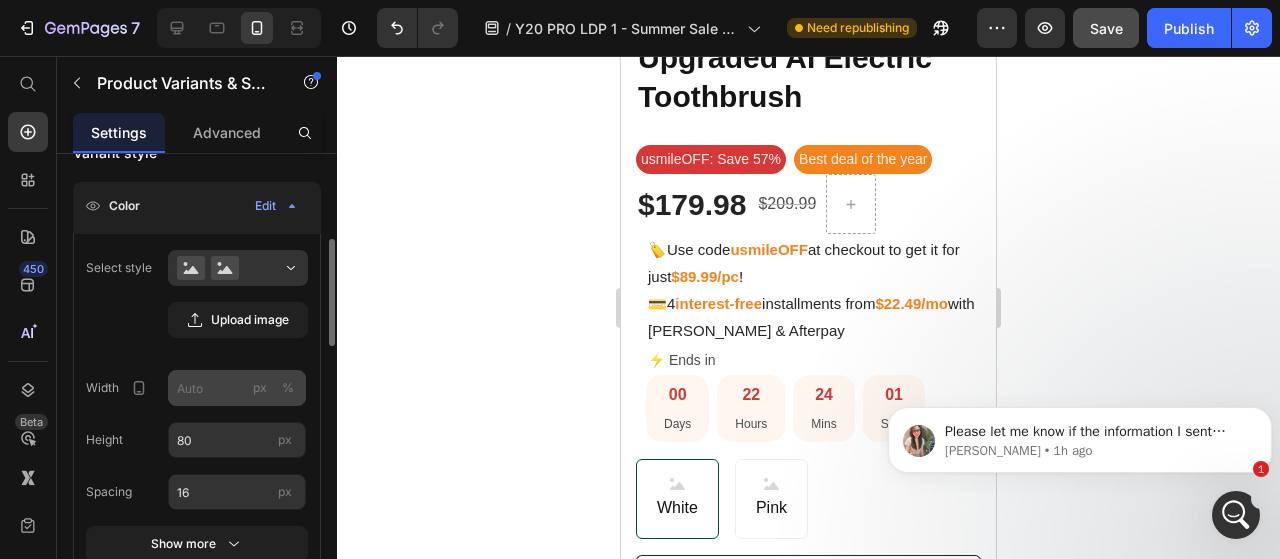 scroll, scrollTop: 2695, scrollLeft: 0, axis: vertical 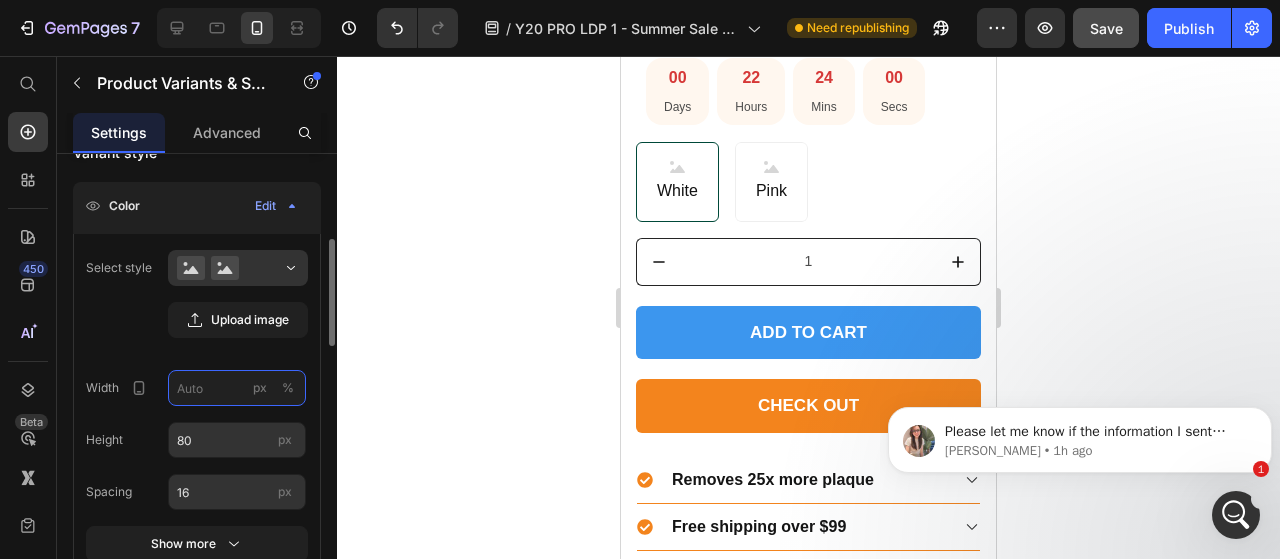 click on "px %" at bounding box center (237, 388) 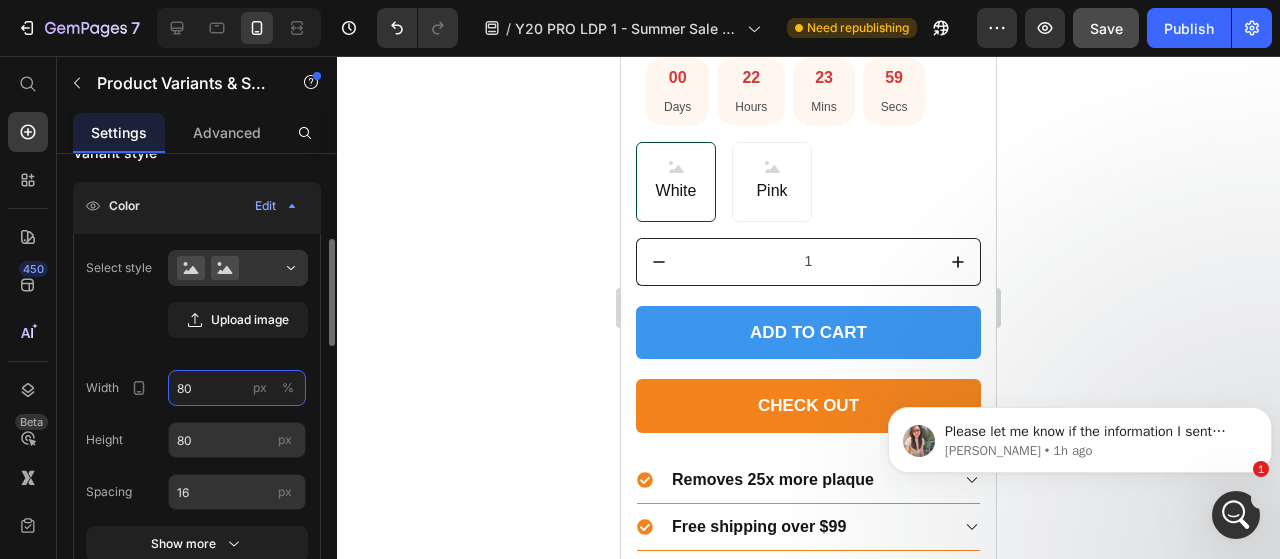 type on "80" 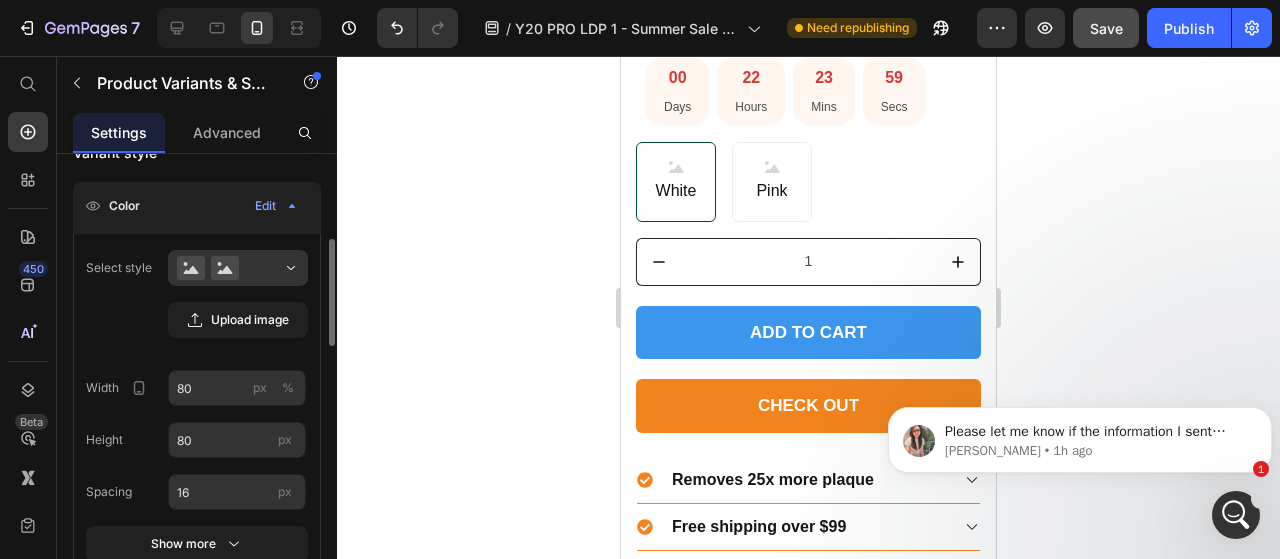 click on "Select style Upload image Width 80 px % Height 80 px Spacing 16 px Show more" 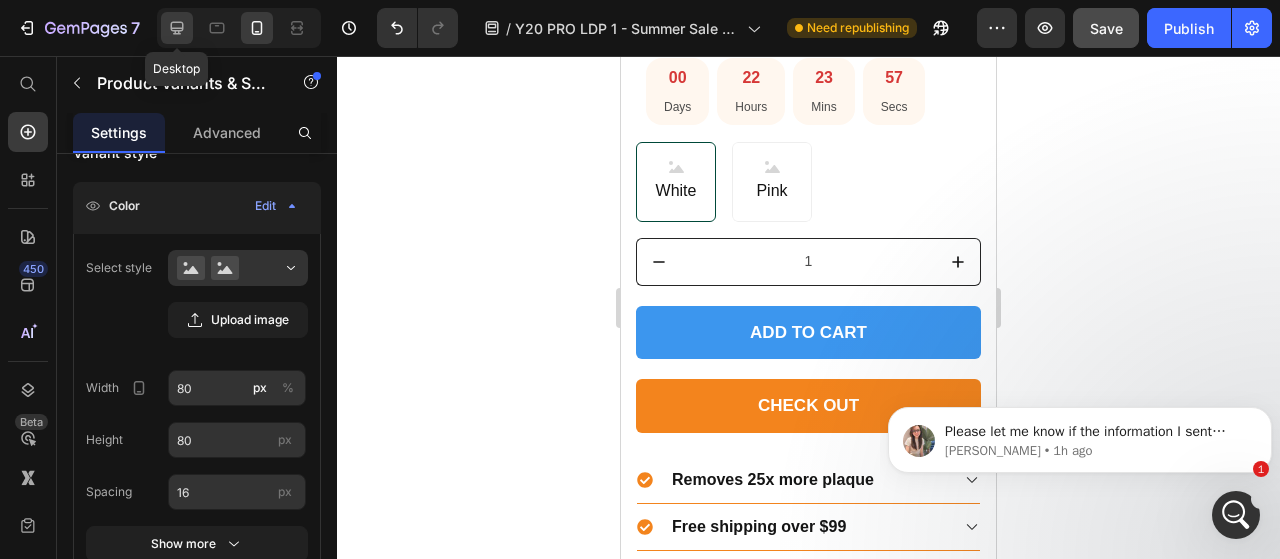 click 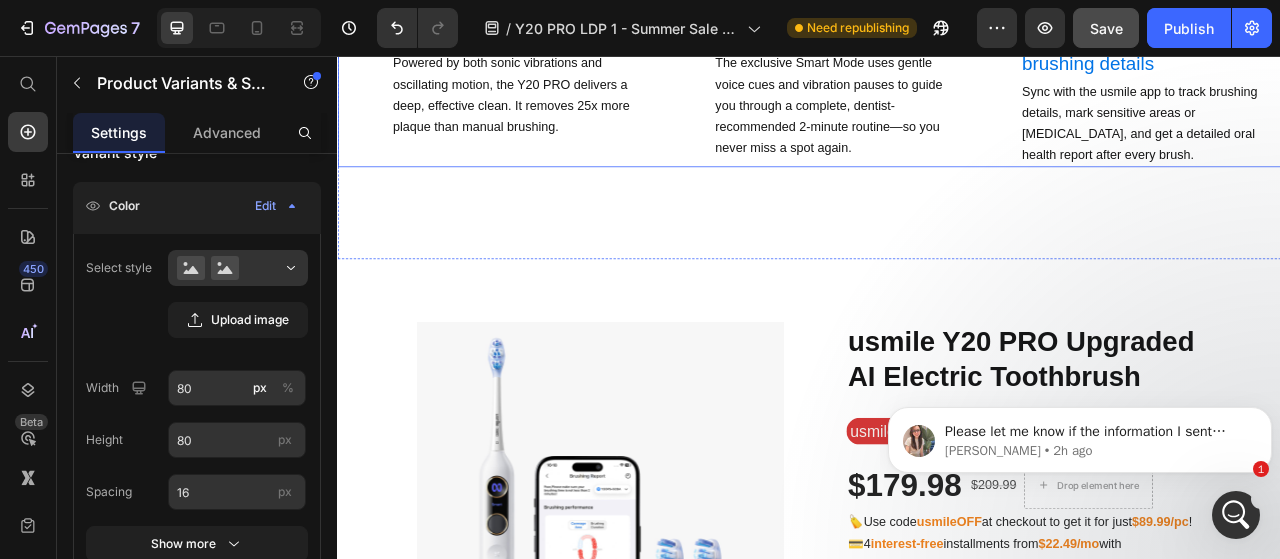 scroll, scrollTop: 1444, scrollLeft: 0, axis: vertical 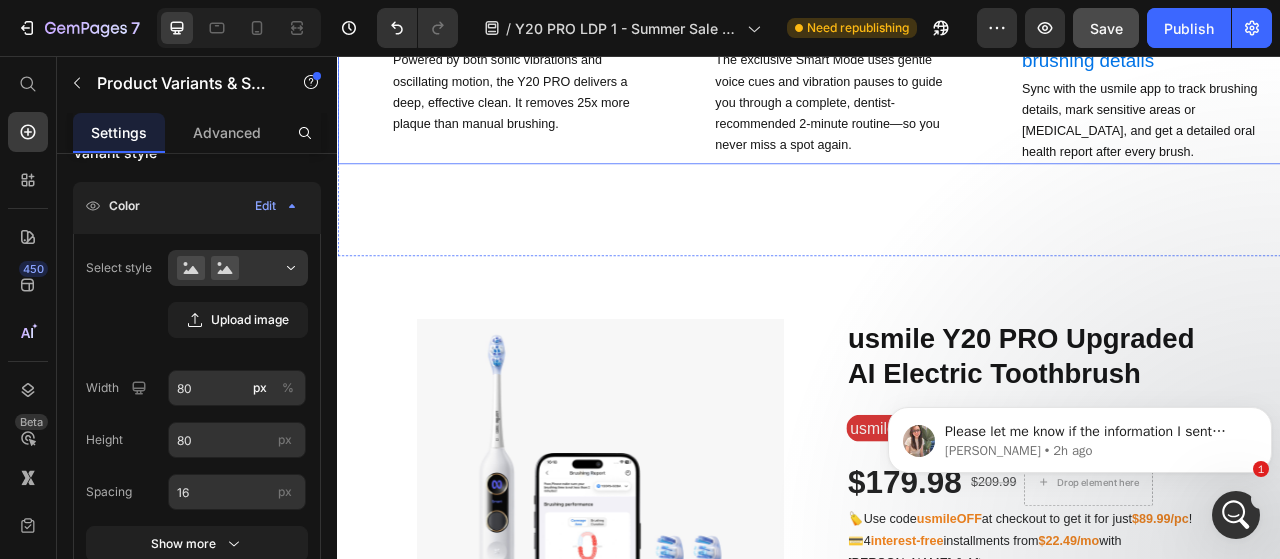 click on "Video Image Vibration + Oscillation = 25x More Plaque Removal Heading Powered by both sonic vibrations and oscillating motion, the Y20 PRO delivers a deep, effective clean. It removes 25x more plaque than manual brushing. Text Block Row" at bounding box center [529, -23] 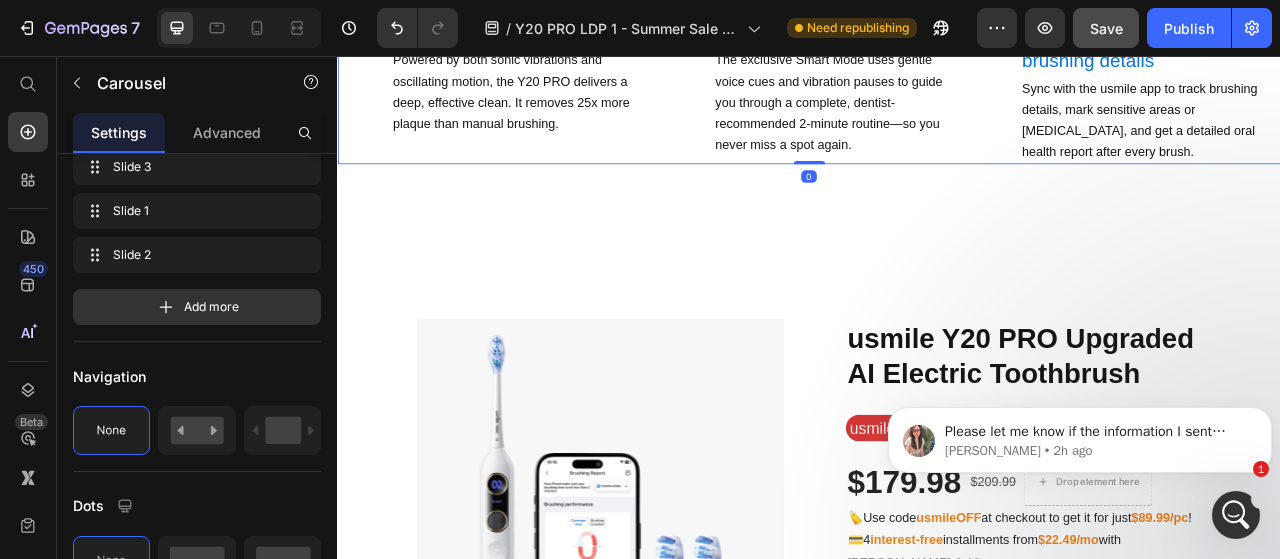 scroll, scrollTop: 0, scrollLeft: 0, axis: both 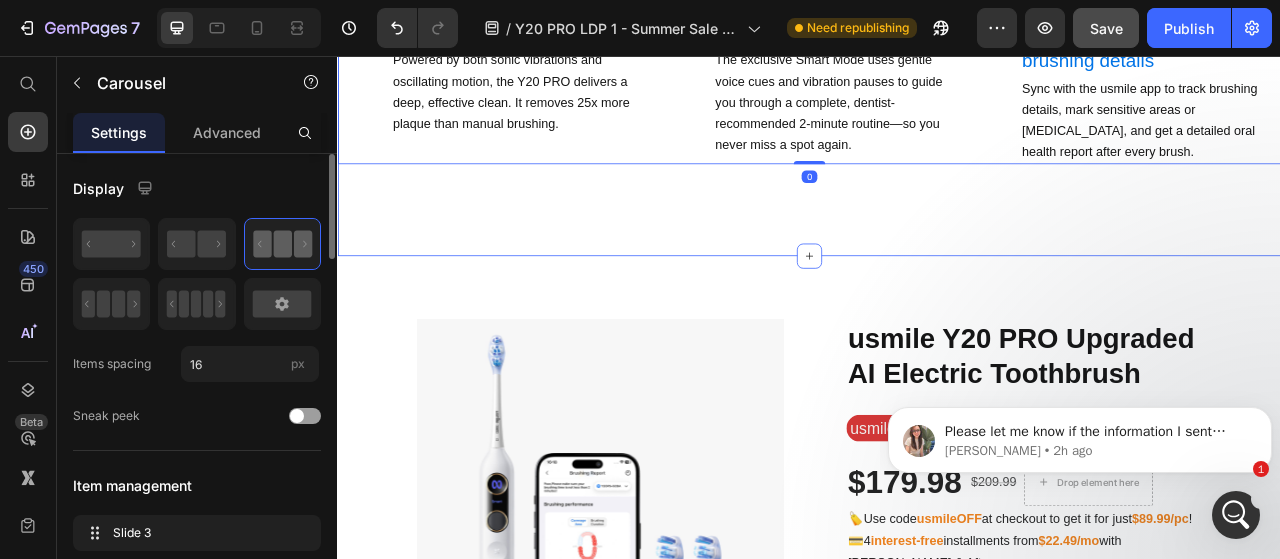 click on "The Smart Electric Toothbrush that Cleans and Knows you Heading Too many people struggle with cavities, tartar, and gum issues—even with a shelf full of oral care products. At usmile, we believe prevention beats cure, and a toothbrush should do more than just spin and buzz. It should  know you . Text Block Row Video Image Vibration + Oscillation = 25x More Plaque Removal Heading Powered by both sonic vibrations and oscillating motion, the Y20 PRO delivers a deep, effective clean. It removes 25x more plaque than manual brushing. Text Block Row Video Image Reminds you where you miss Heading The exclusive Smart Mode uses gentle voice cues and vibration pauses to guide you through a complete, dentist-recommended 2-minute routine—so you never miss a spot again. Text Block Row Video Image Remembers your cavities and brushing details Heading Sync with the usmile app to track brushing details, mark sensitive areas or cavities, and get a detailed oral health report after every brush. Text Block Row Carousel   0" at bounding box center [937, -123] 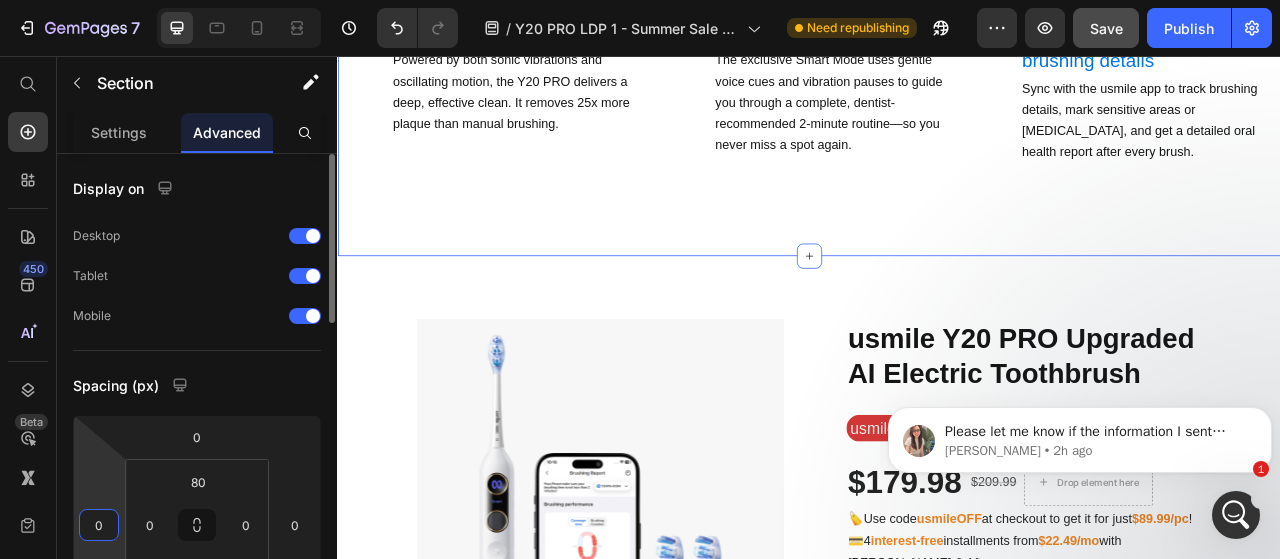 click on "0" at bounding box center (99, 525) 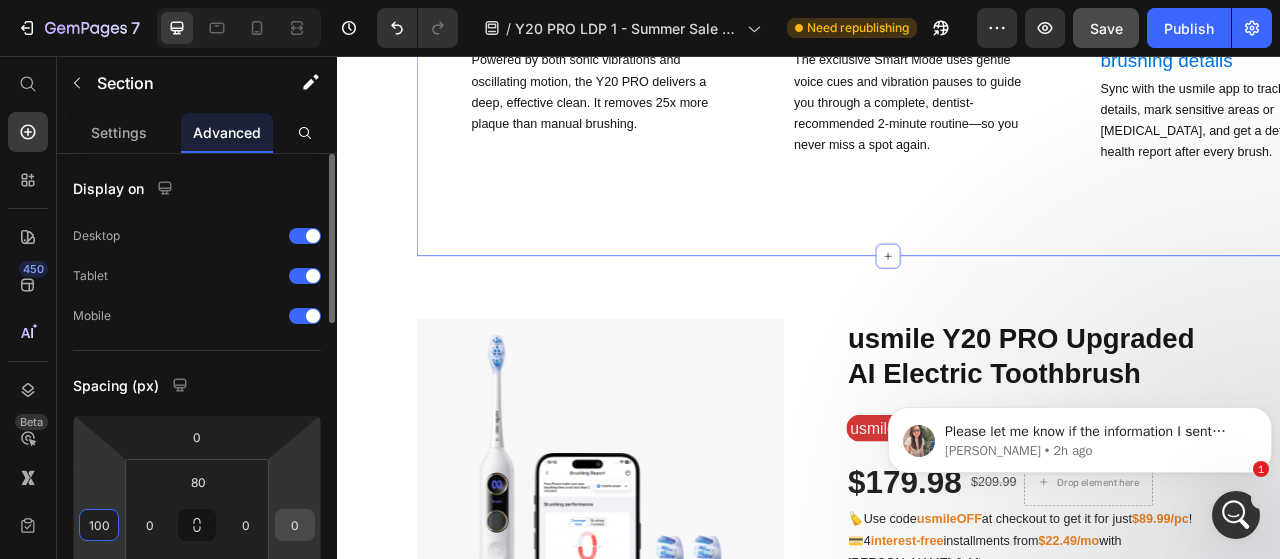 type on "100" 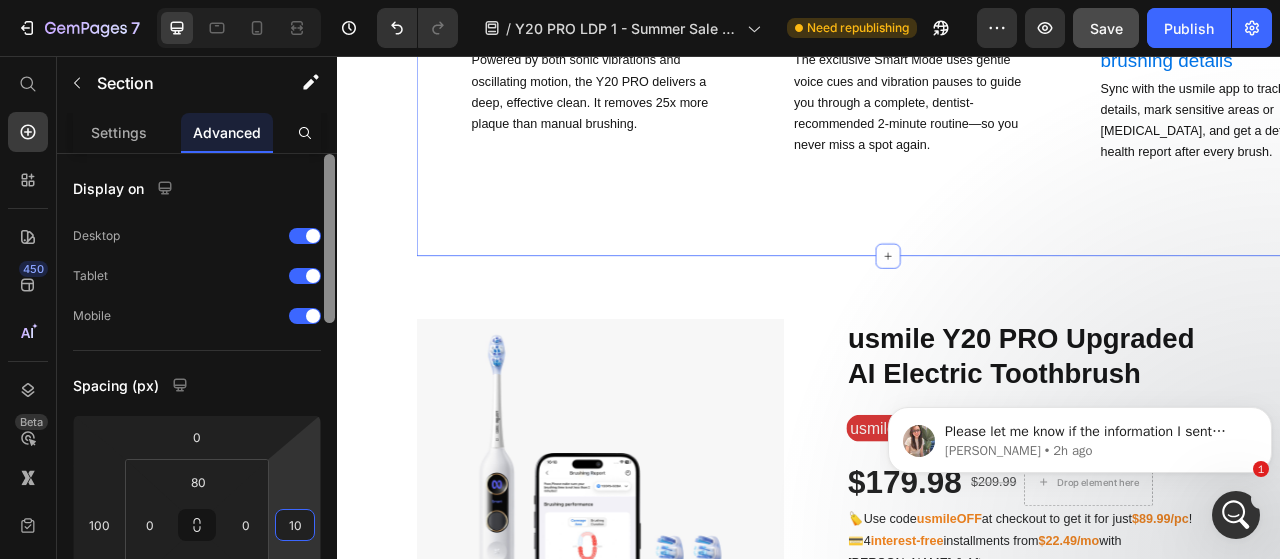 type on "1" 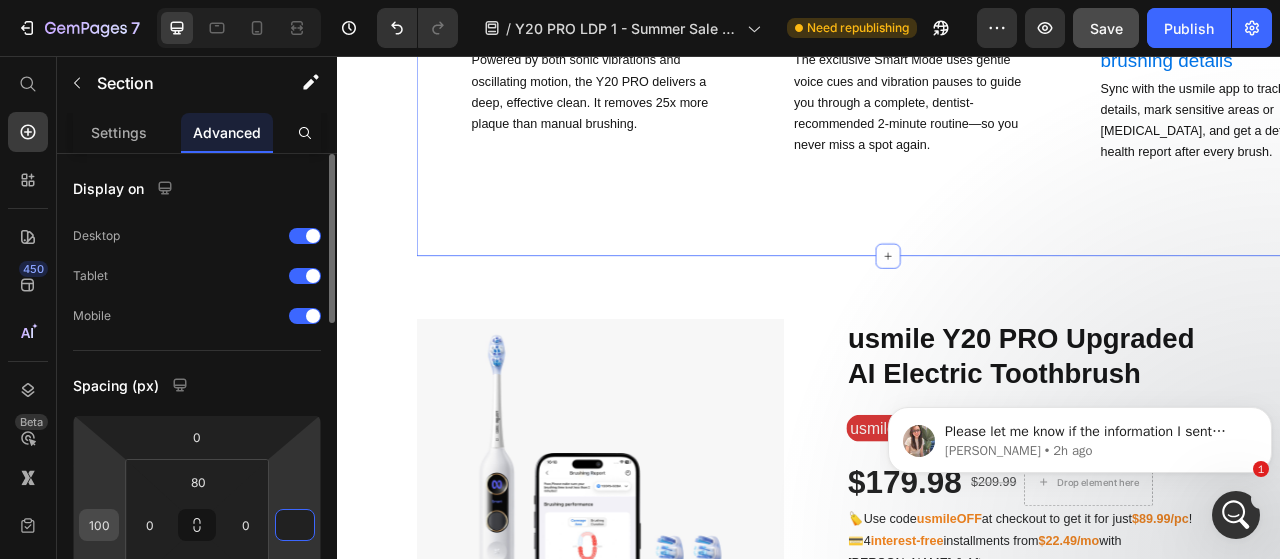 type on "0" 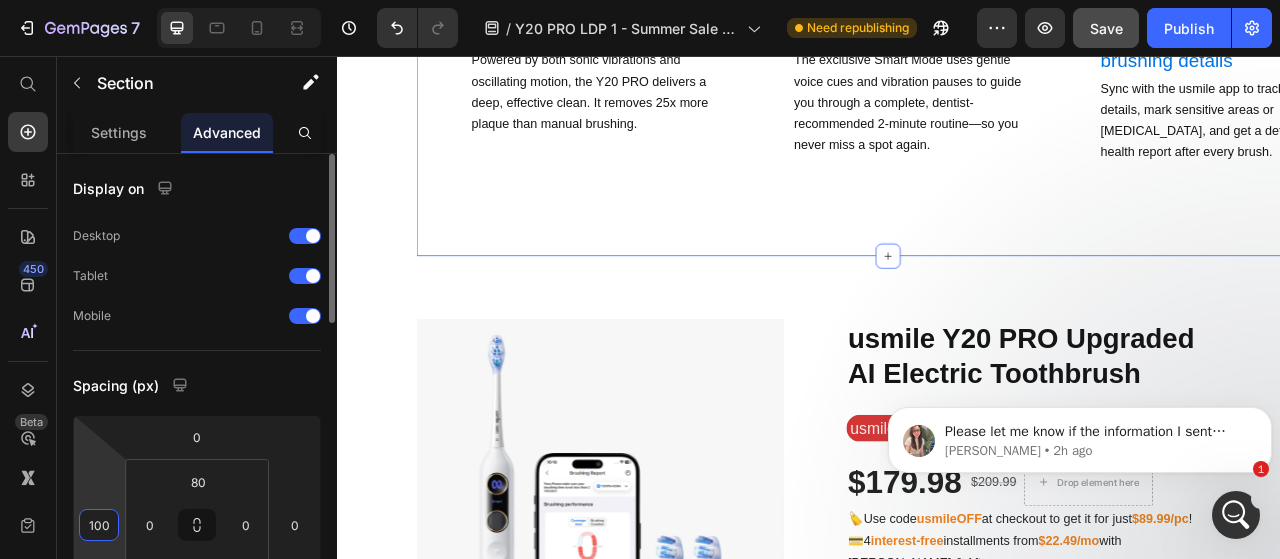 click on "100" at bounding box center (99, 525) 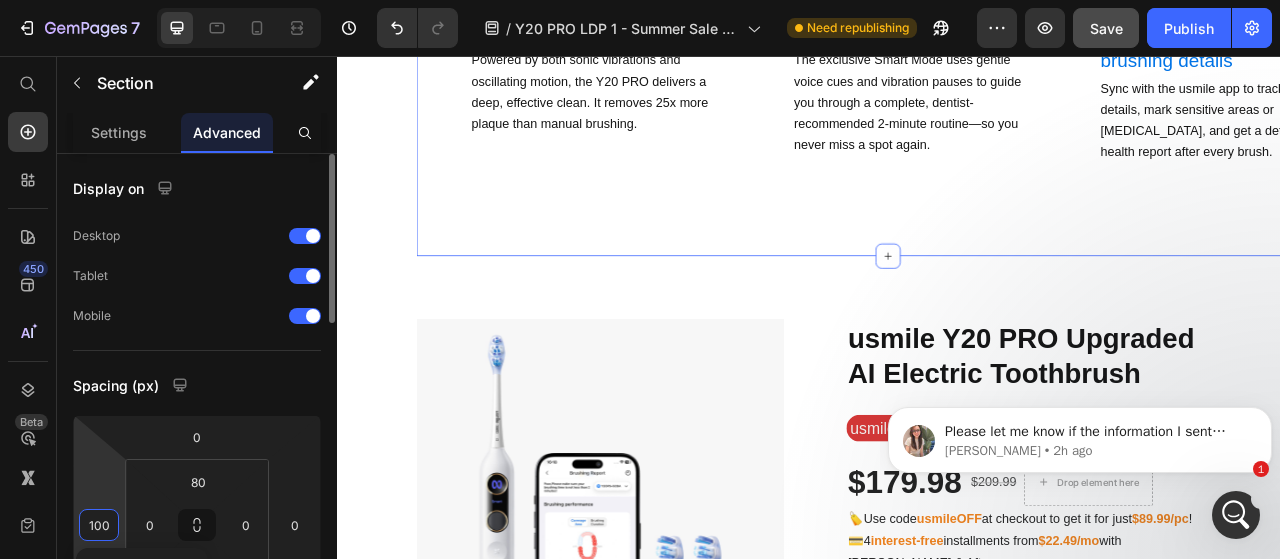 type 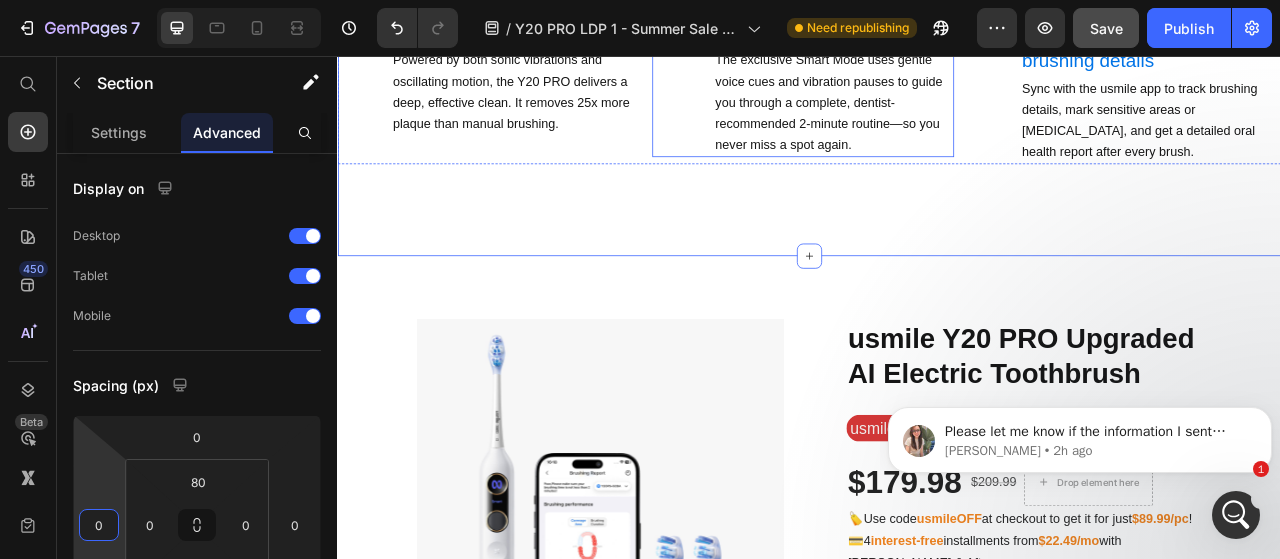 click on "Image" at bounding box center (772, 77) 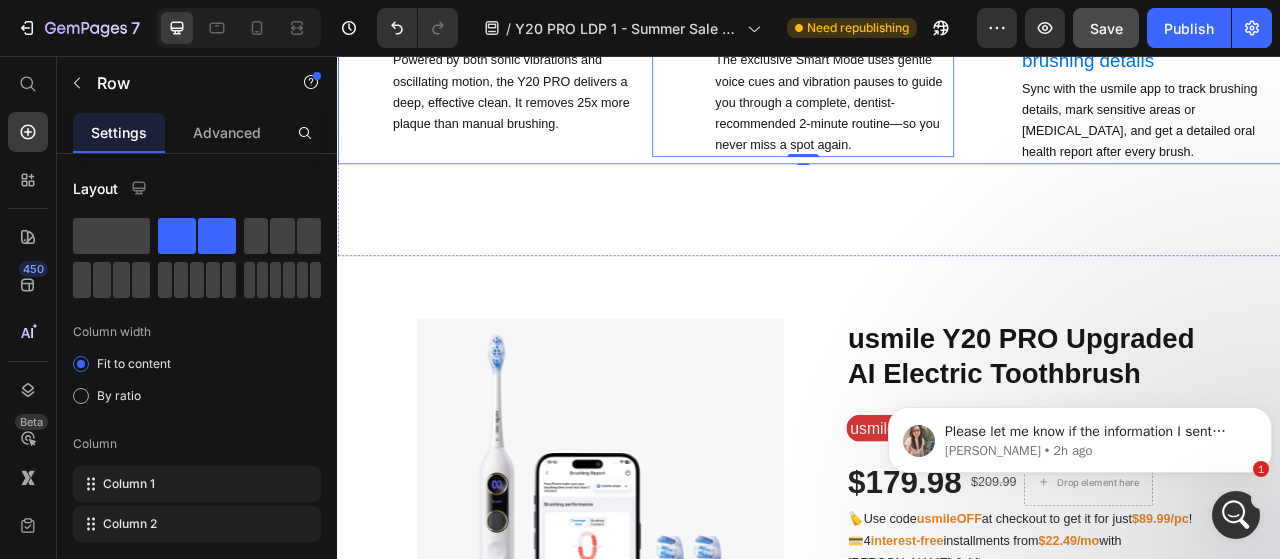 click on "Video Image Vibration + Oscillation = 25x More Plaque Removal Heading Powered by both sonic vibrations and oscillating motion, the Y20 PRO delivers a deep, effective clean. It removes 25x more plaque than manual brushing. Text Block Row" at bounding box center (529, -23) 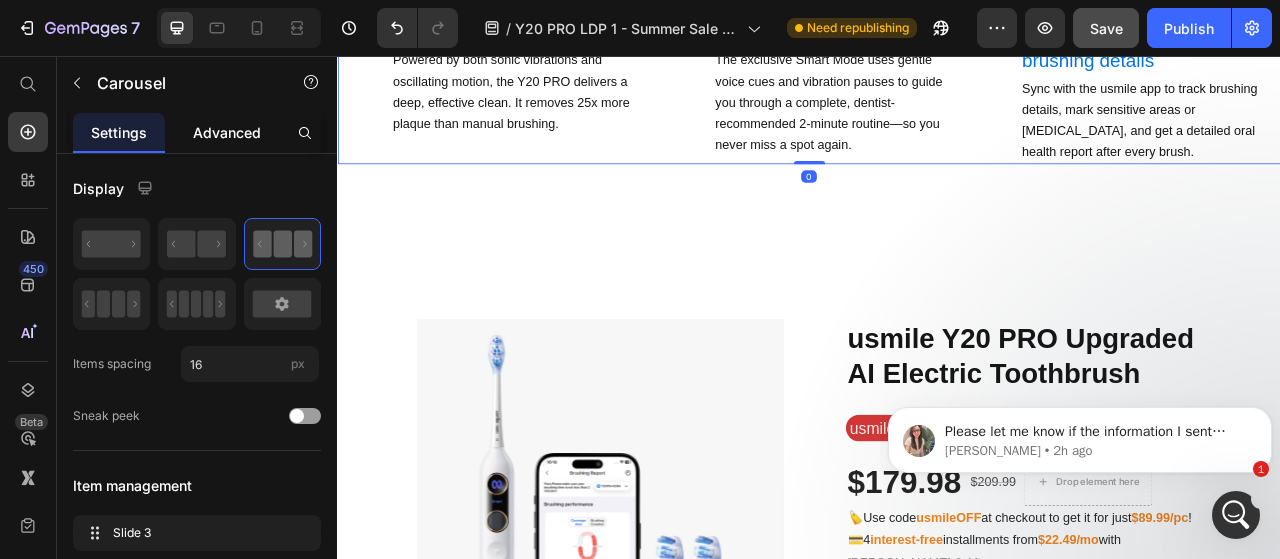 click on "Advanced" 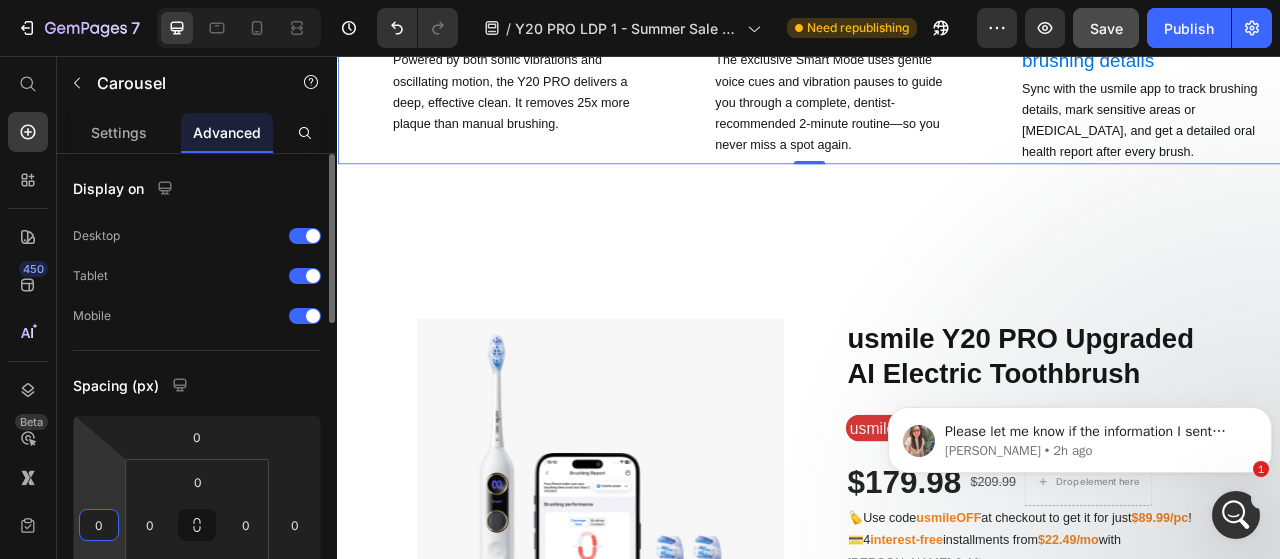 click on "0" at bounding box center (99, 525) 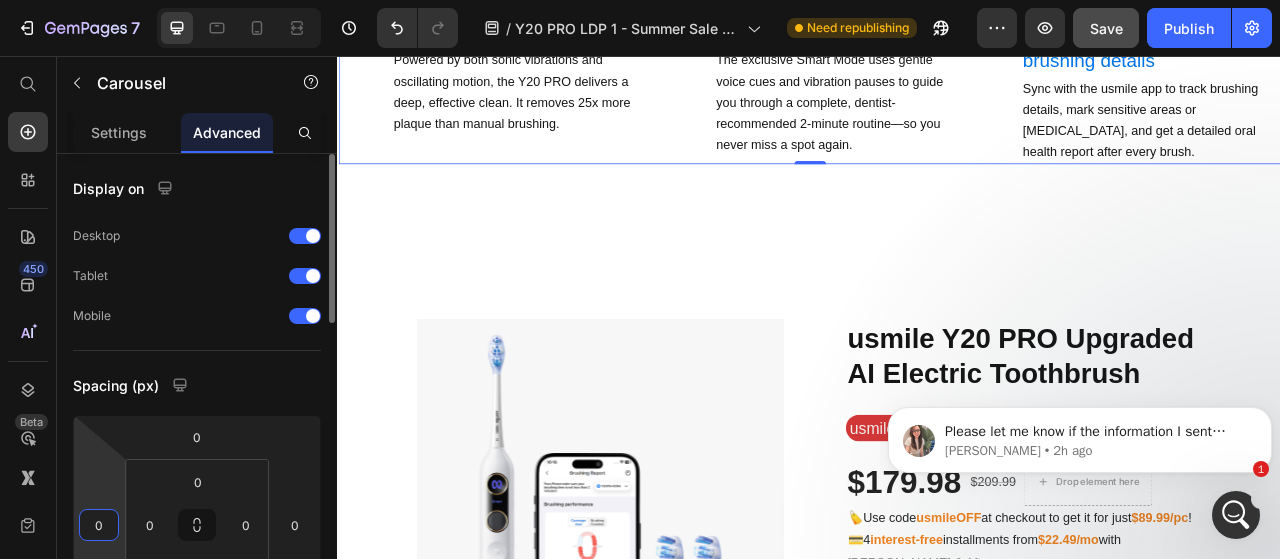 type on "1" 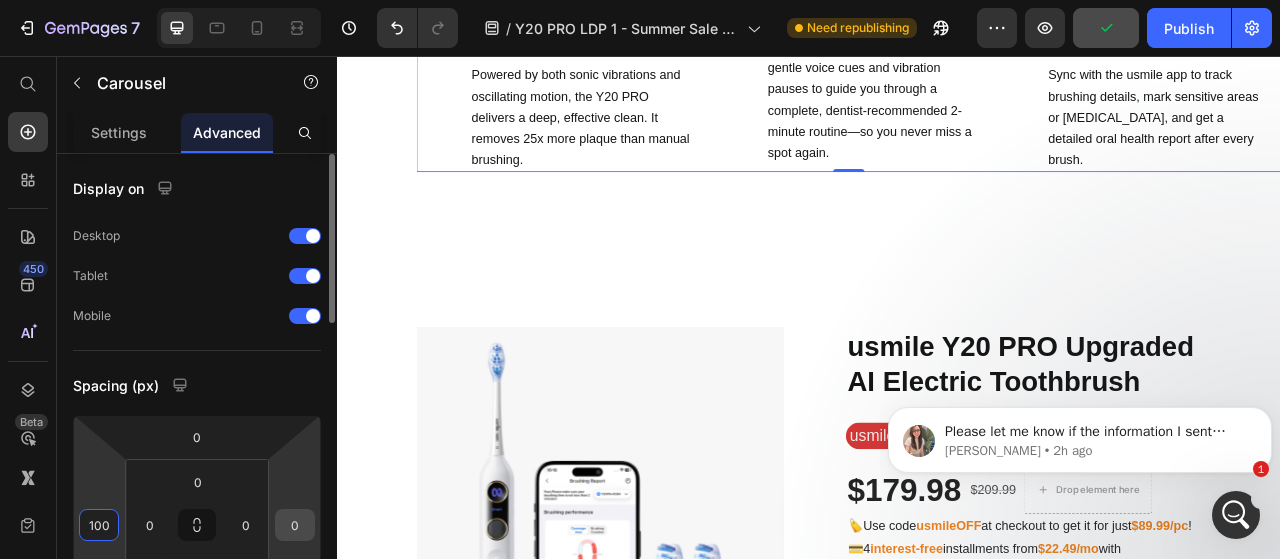 type on "100" 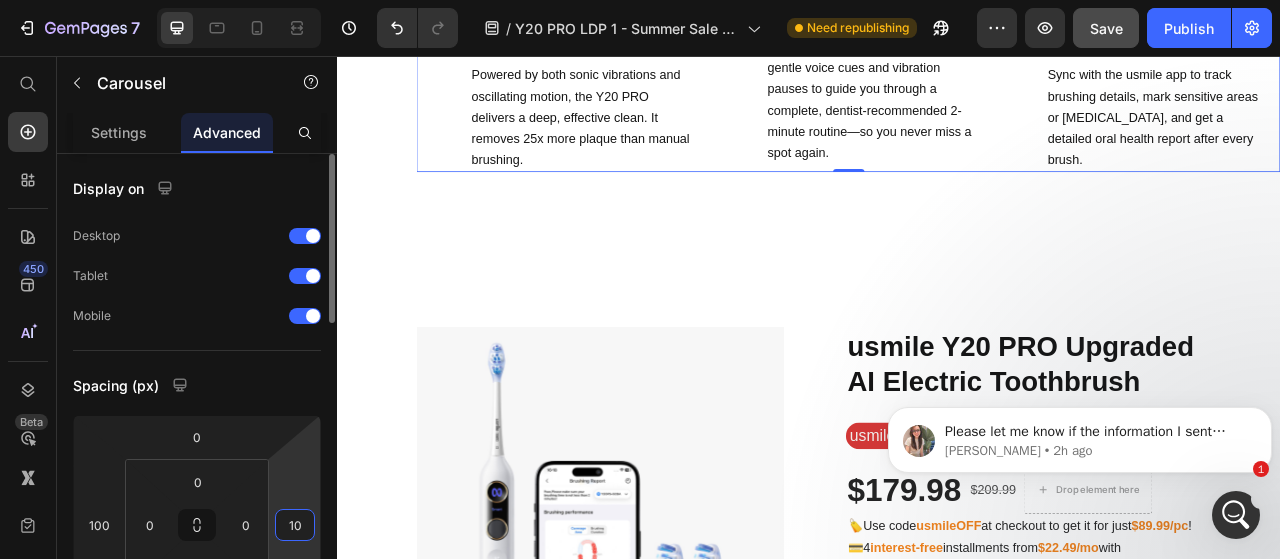 type on "100" 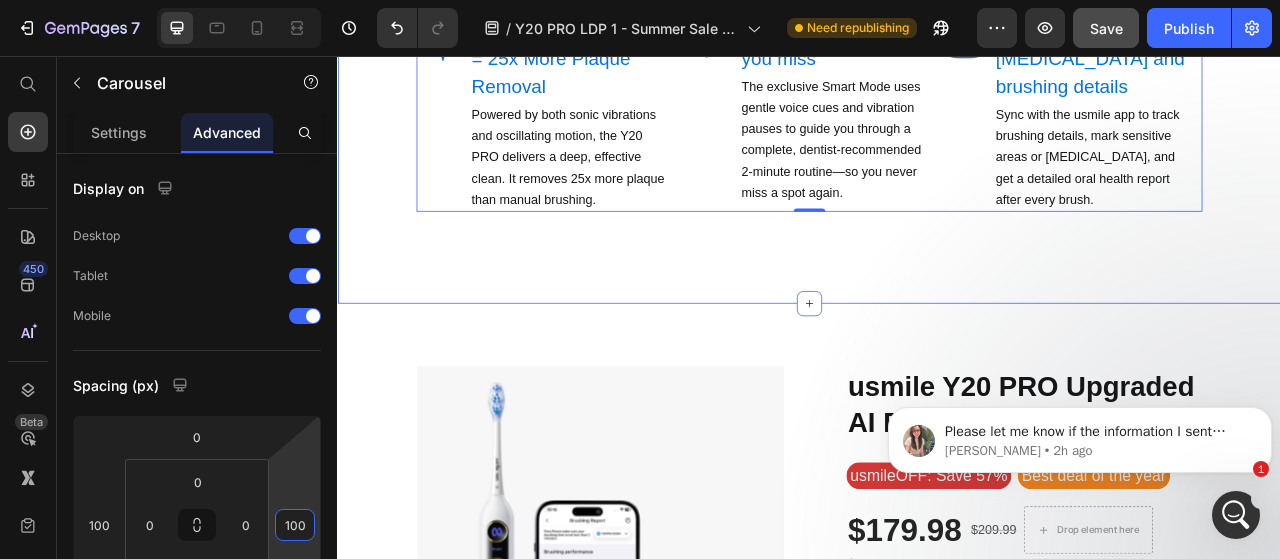 scroll, scrollTop: 1576, scrollLeft: 0, axis: vertical 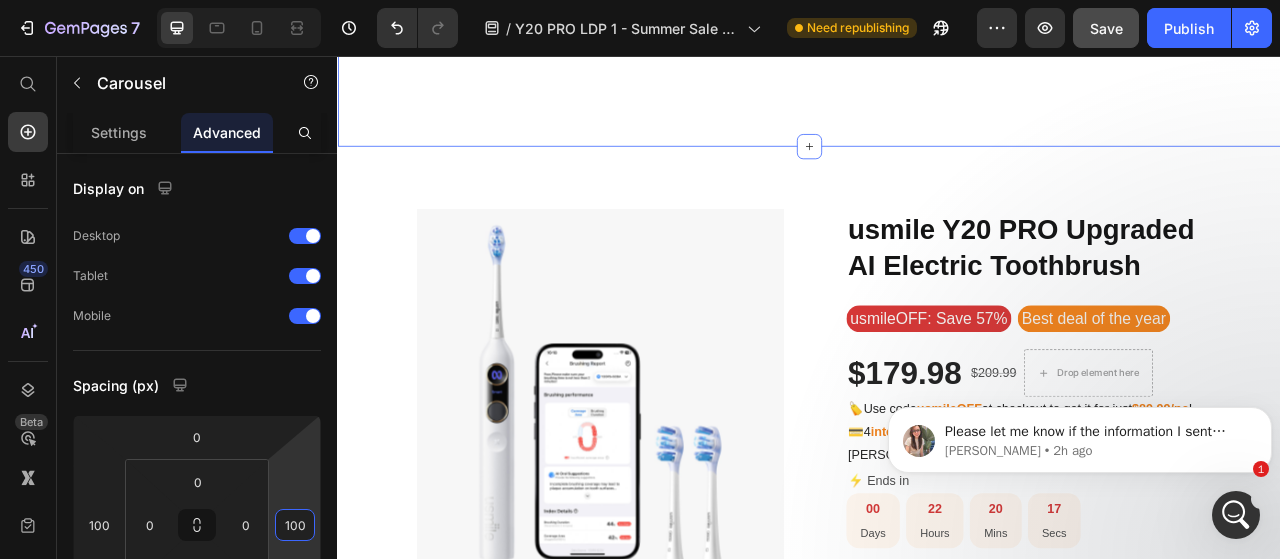 click on "The Smart Electric Toothbrush that Cleans and Knows you Heading Too many people struggle with cavities, tartar, and gum issues—even with a shelf full of oral care products. At usmile, we believe prevention beats cure, and a toothbrush should do more than just spin and buzz. It should  know you . Text Block Row Video Image Vibration + Oscillation = 25x More Plaque Removal Heading Powered by both sonic vibrations and oscillating motion, the Y20 PRO delivers a deep, effective clean. It removes 25x more plaque than manual brushing. Text Block Row Video Image Reminds you where you miss Heading The exclusive Smart Mode uses gentle voice cues and vibration pauses to guide you through a complete, dentist-recommended 2-minute routine—so you never miss a spot again. Text Block Row Video Image Remembers your cavities and brushing details Heading Sync with the usmile app to track brushing details, mark sensitive areas or cavities, and get a detailed oral health report after every brush. Text Block Row Carousel   0" at bounding box center [937, -258] 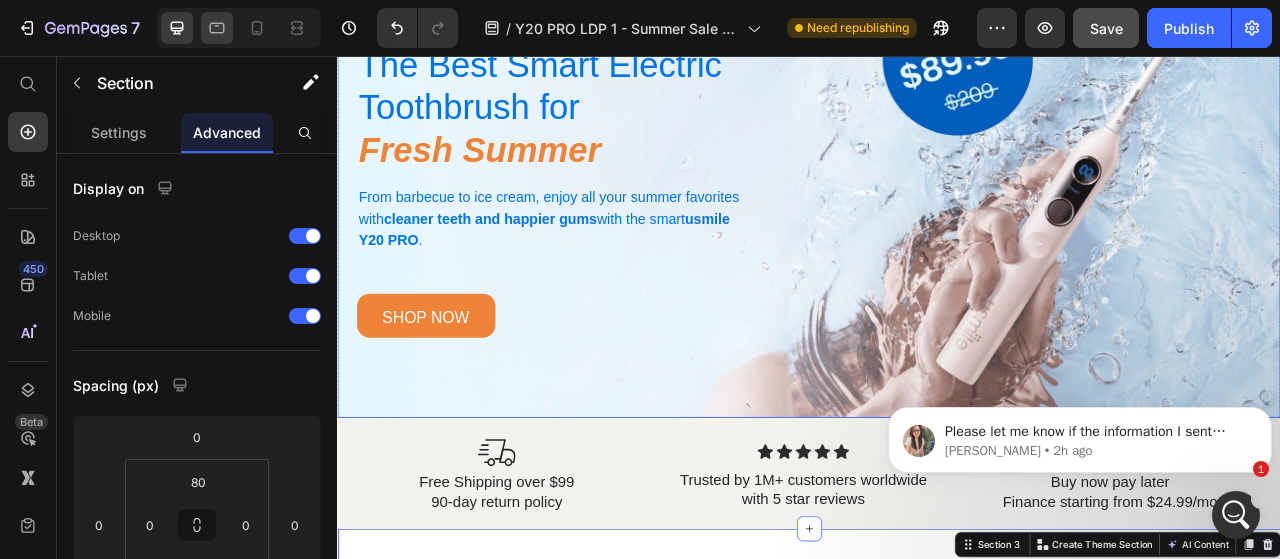 scroll, scrollTop: 236, scrollLeft: 0, axis: vertical 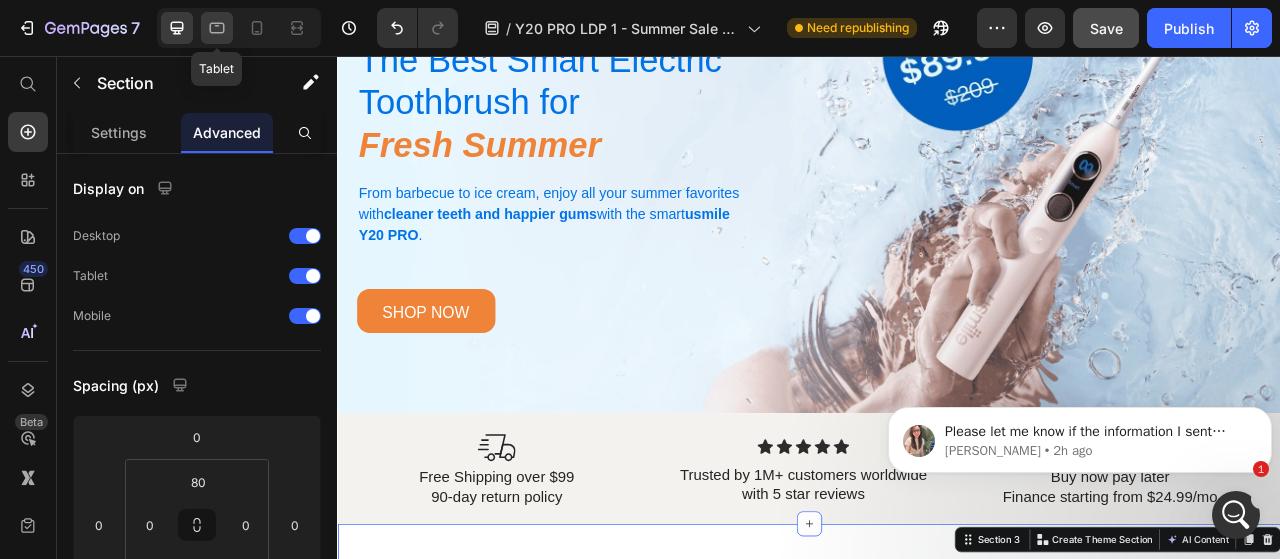 click 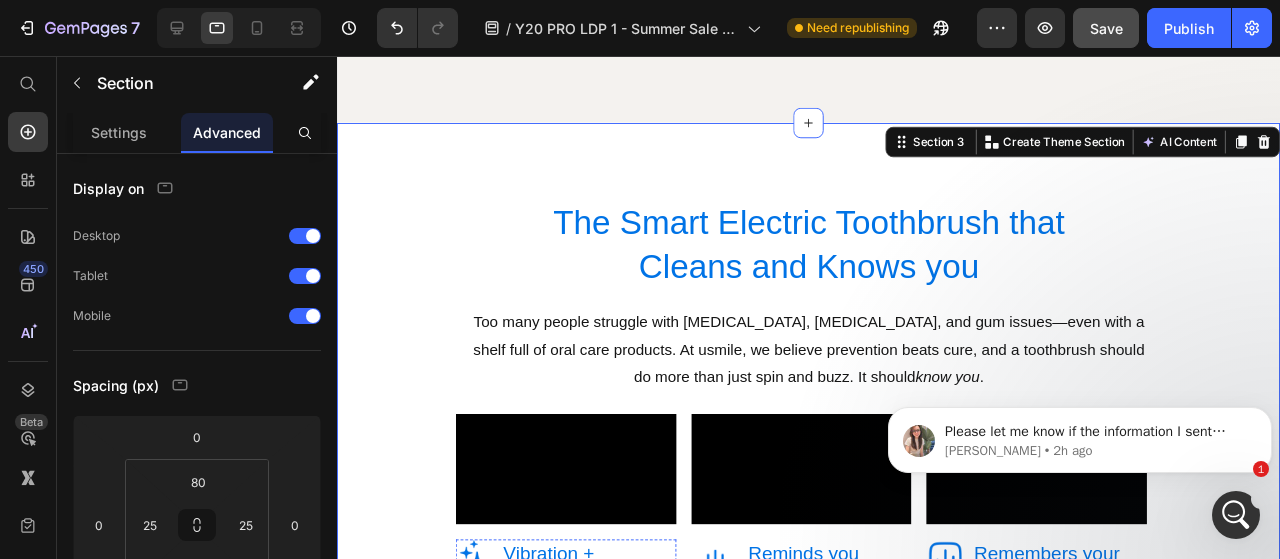 scroll, scrollTop: 1394, scrollLeft: 0, axis: vertical 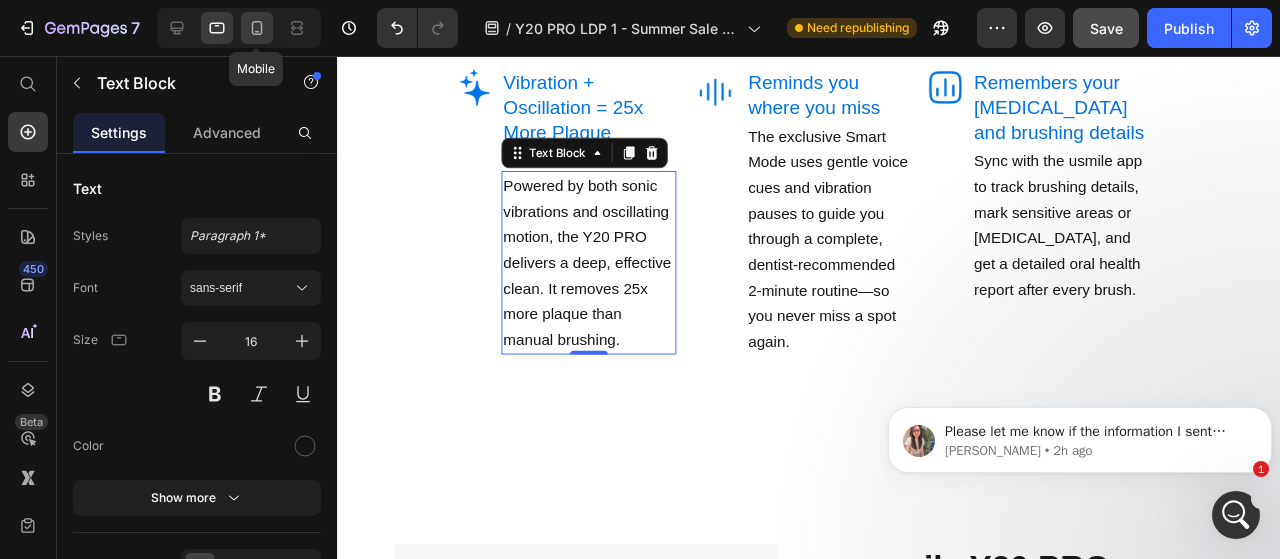 click 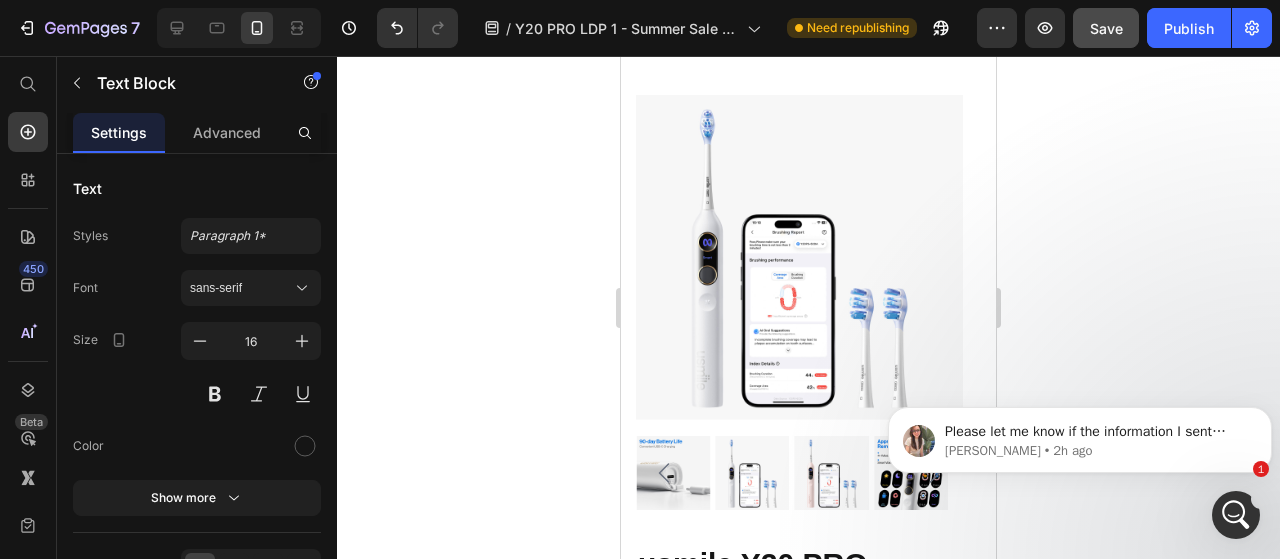 scroll, scrollTop: 1676, scrollLeft: 0, axis: vertical 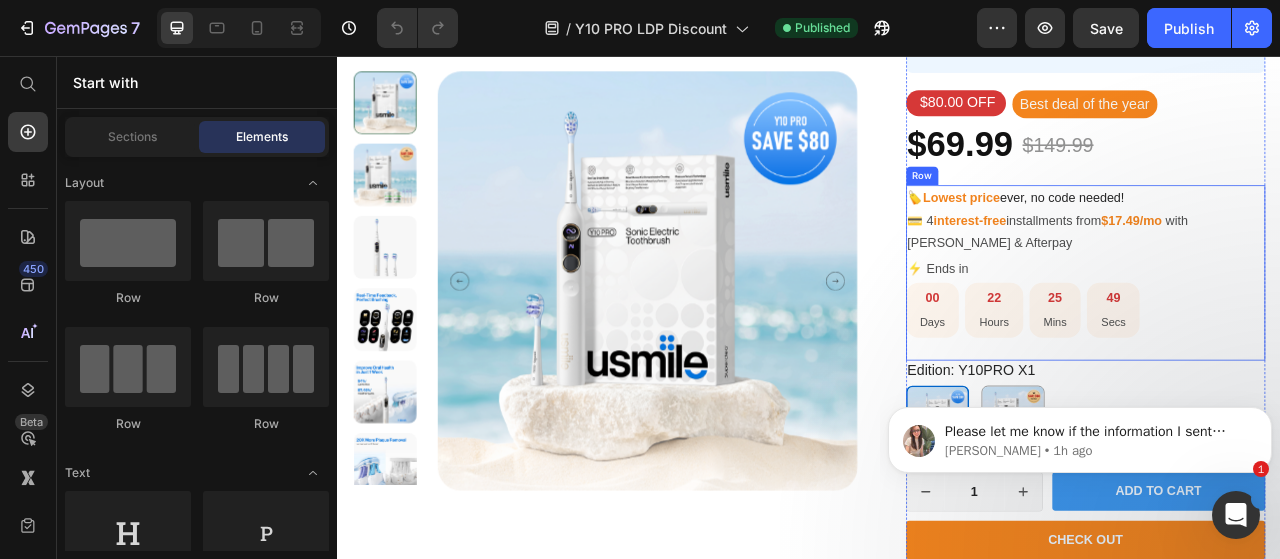click on "🏷️  Lowest price  ever, no code needed! 💳 4  interest-free  installments from  $17.49/mo   with [PERSON_NAME] & Afterpay Text Block ⚡ Ends in Text Block Row 00 Days 22 Hours 25 Mins 49 Secs Countdown Timer Row Row" at bounding box center (1289, 332) 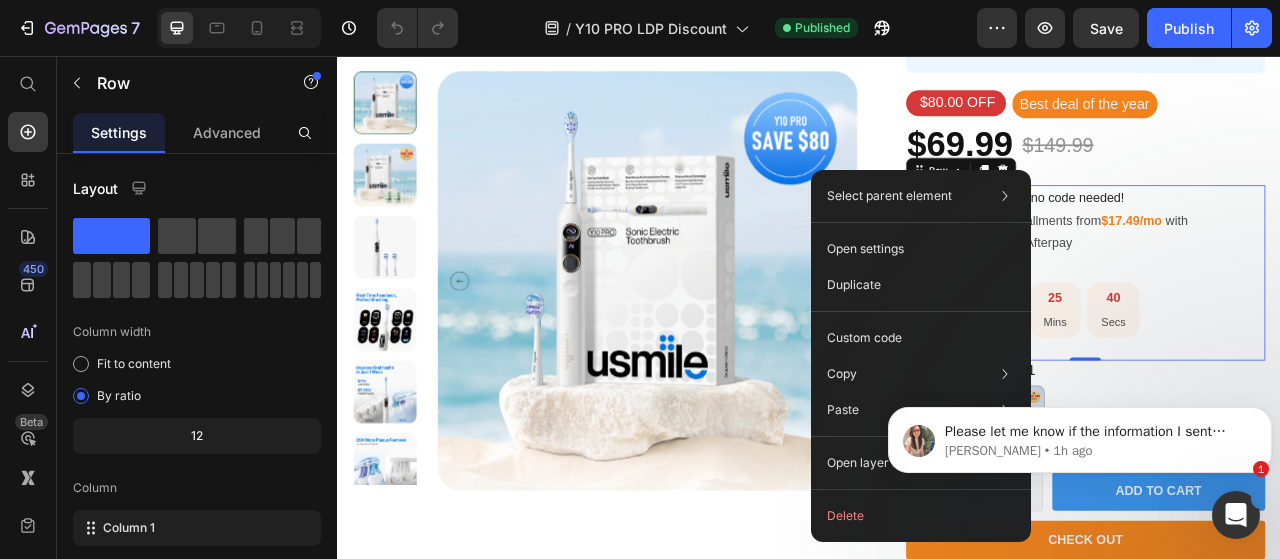 click on "Please let me know if the information I sent above matches your concern [PERSON_NAME] • 1h ago" at bounding box center (1080, 348) 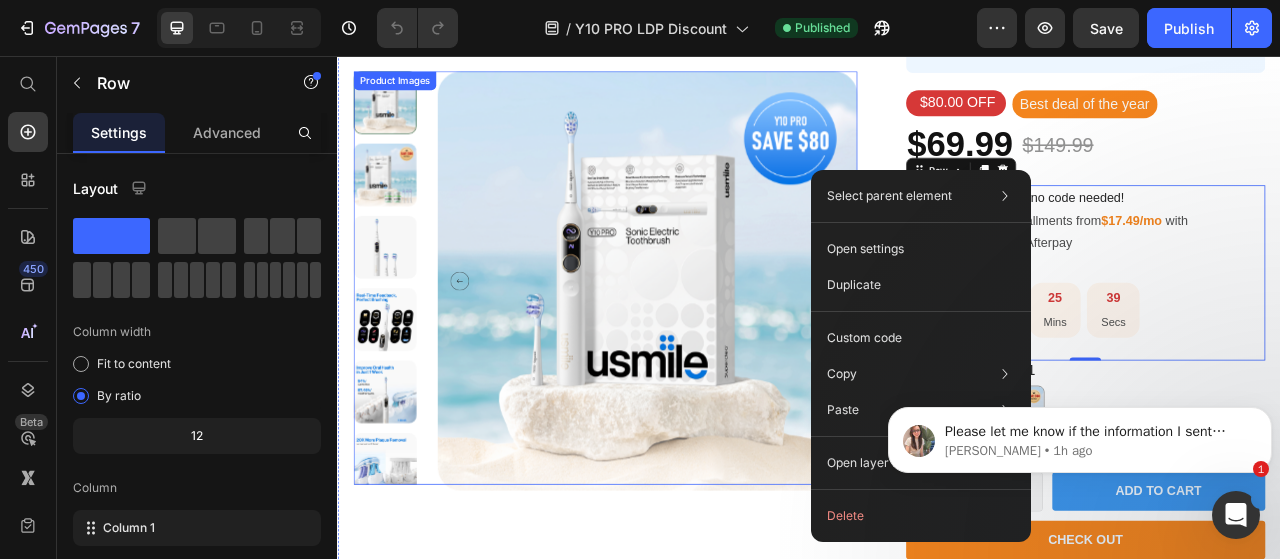drag, startPoint x: 1167, startPoint y: 401, endPoint x: 713, endPoint y: 442, distance: 455.84756 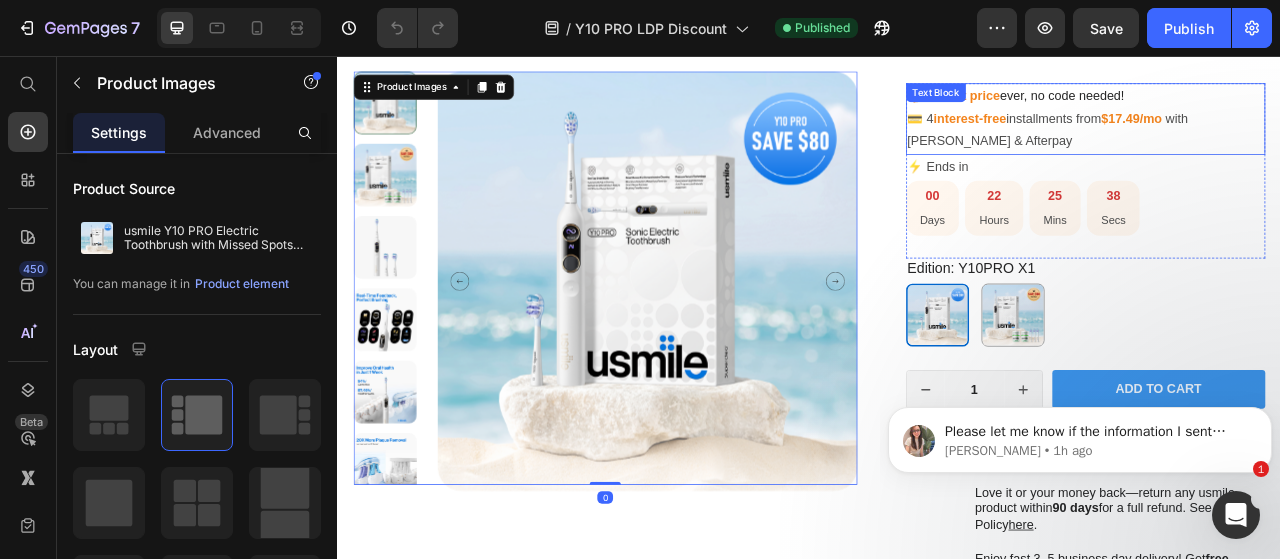 scroll, scrollTop: 520, scrollLeft: 0, axis: vertical 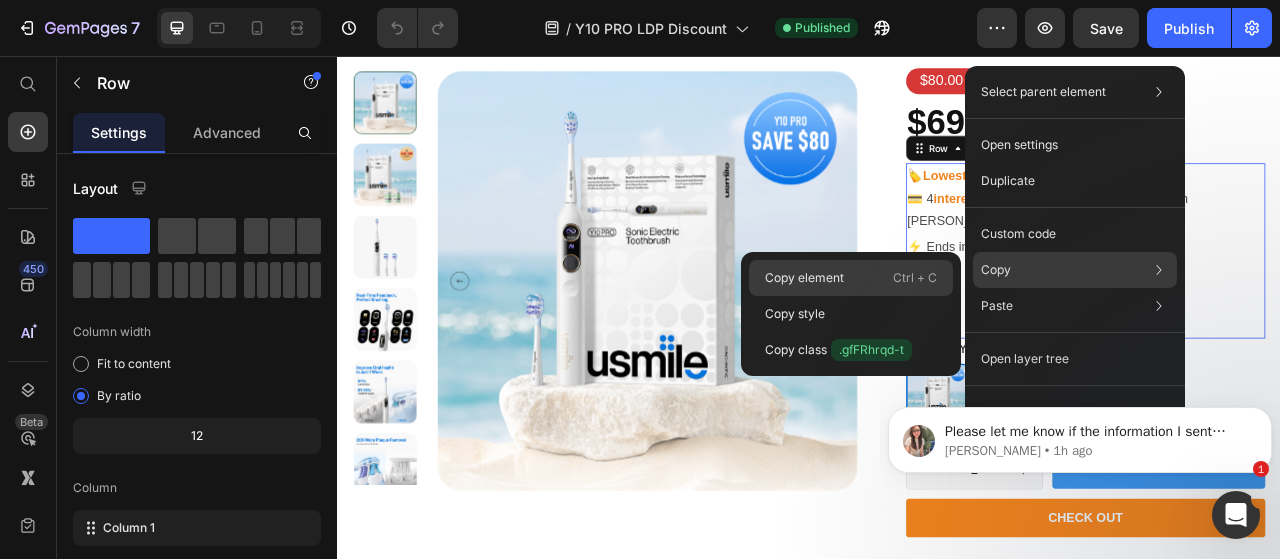 click on "Copy element  Ctrl + C" 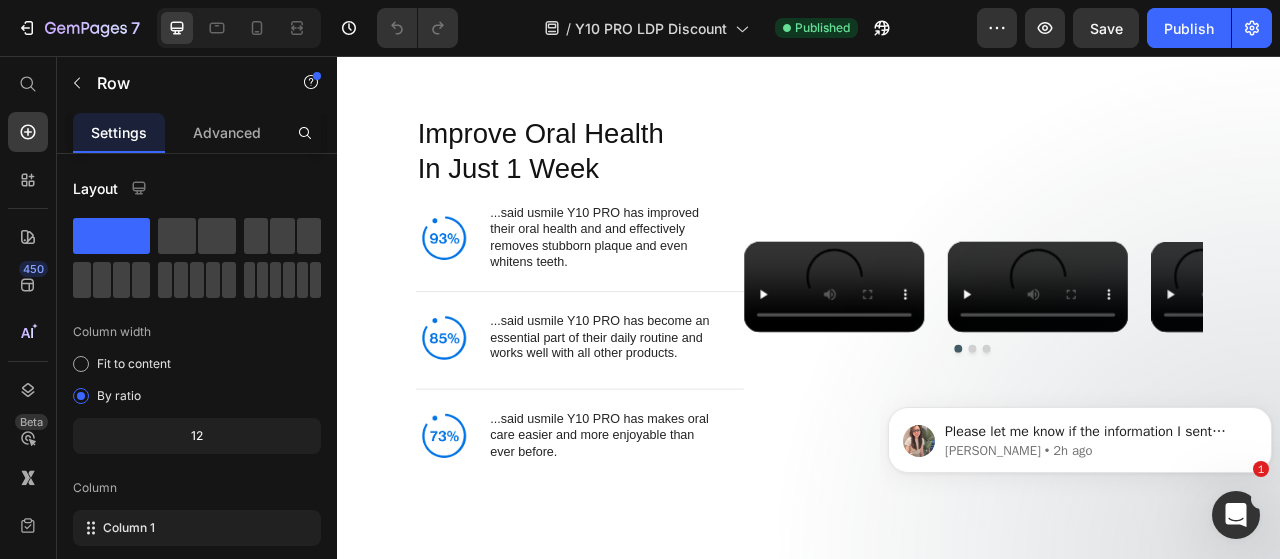 scroll, scrollTop: 5232, scrollLeft: 0, axis: vertical 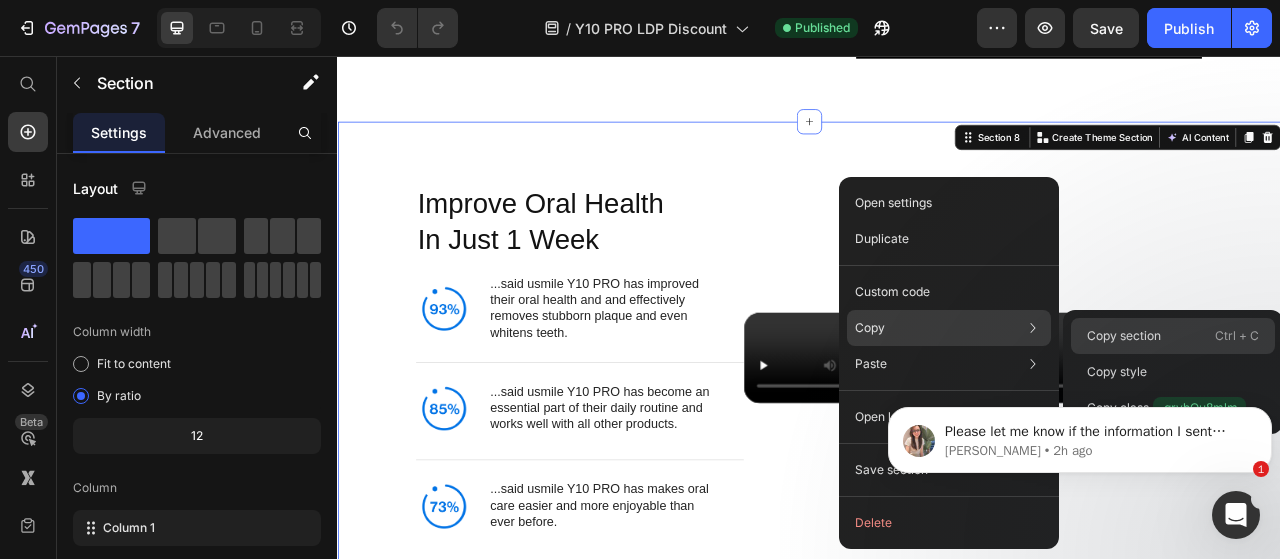 click on "Copy section  Ctrl + C" 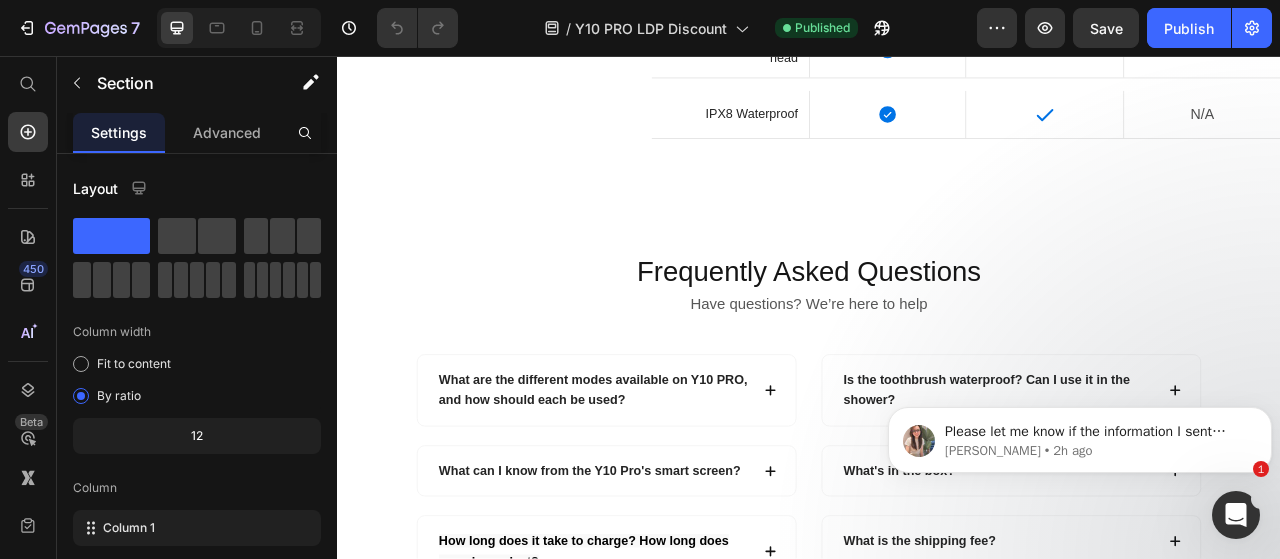 scroll, scrollTop: 6348, scrollLeft: 0, axis: vertical 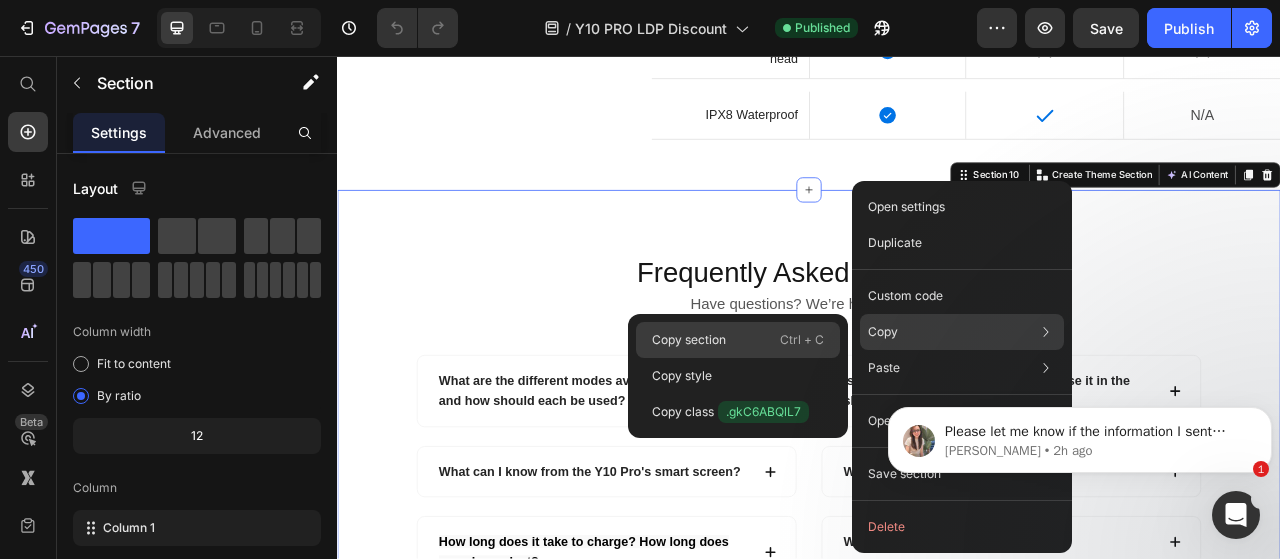 click on "Copy section" at bounding box center [689, 340] 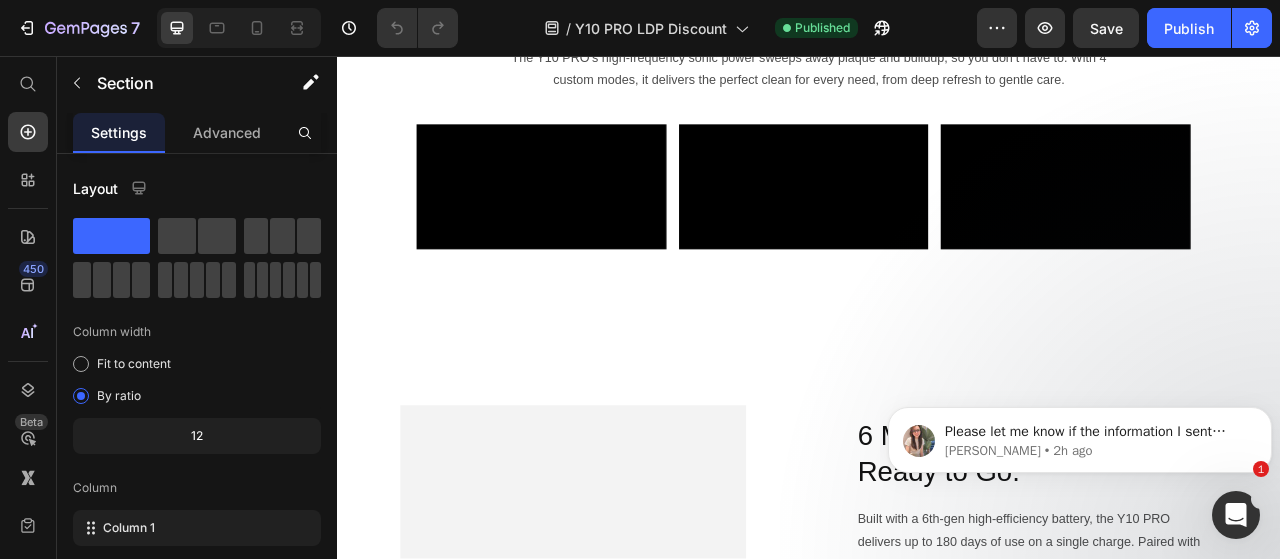 scroll, scrollTop: 2413, scrollLeft: 0, axis: vertical 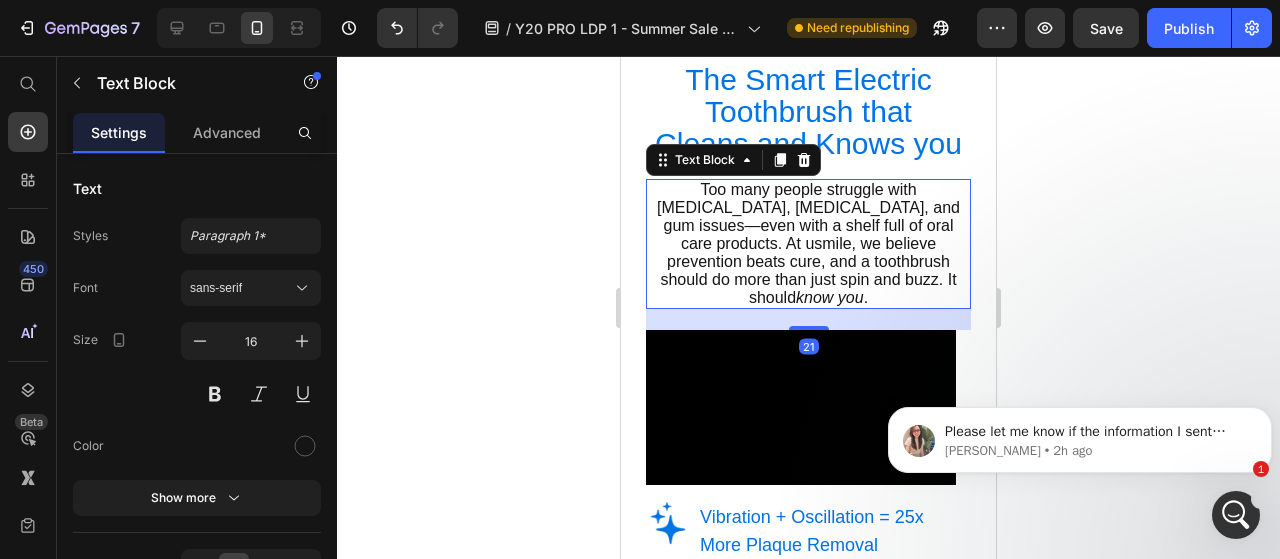 click 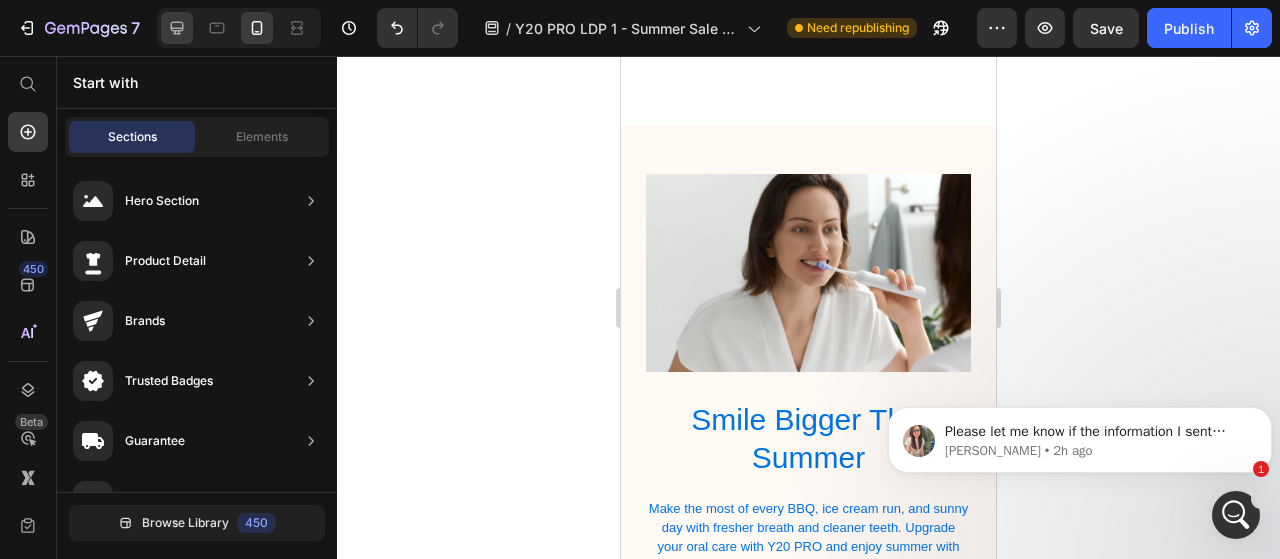 scroll, scrollTop: 4279, scrollLeft: 0, axis: vertical 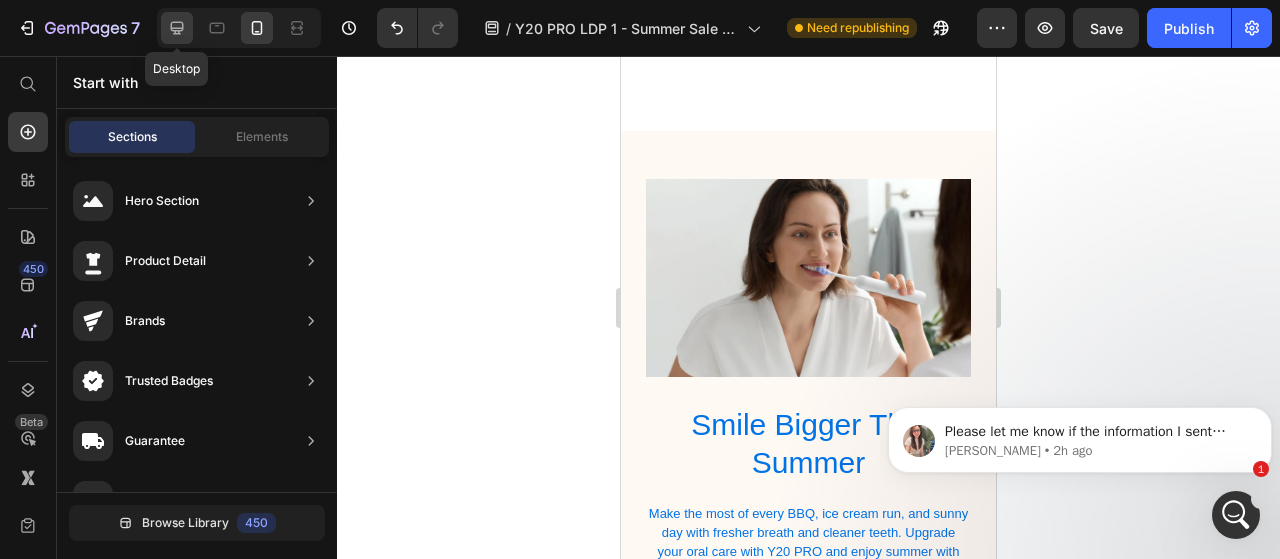 drag, startPoint x: 186, startPoint y: 25, endPoint x: 412, endPoint y: 234, distance: 307.82626 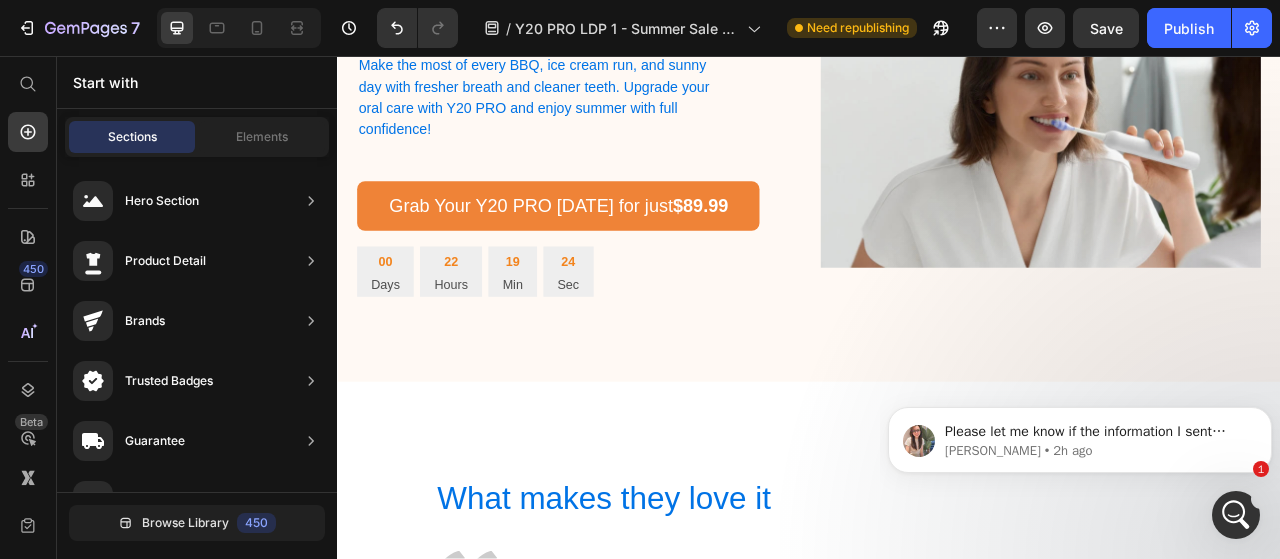 scroll, scrollTop: 4171, scrollLeft: 0, axis: vertical 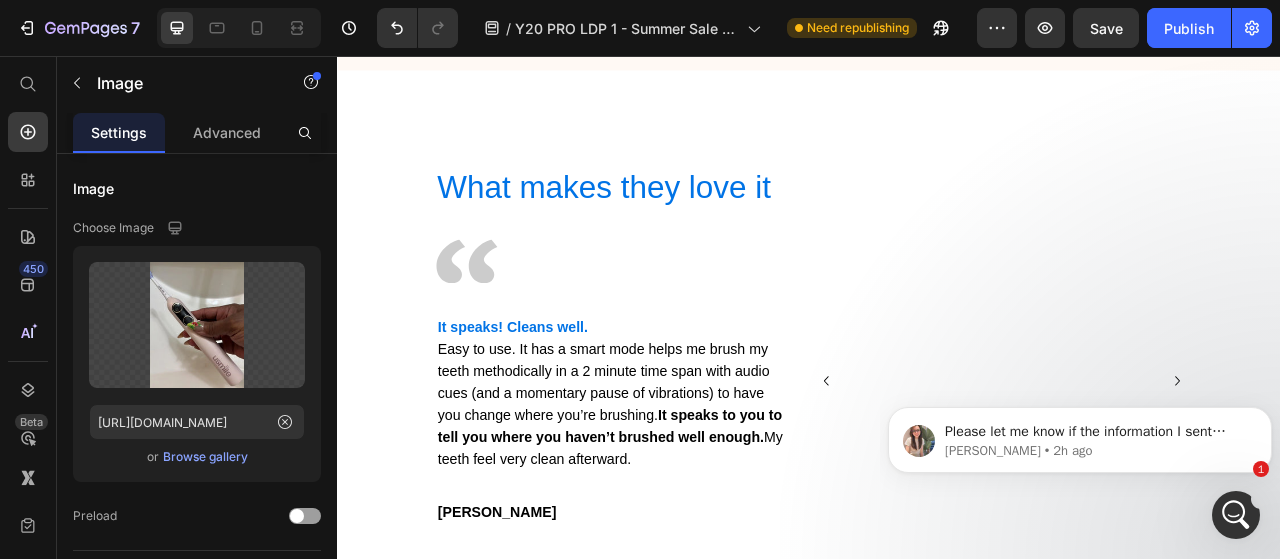 click at bounding box center [1086, 490] 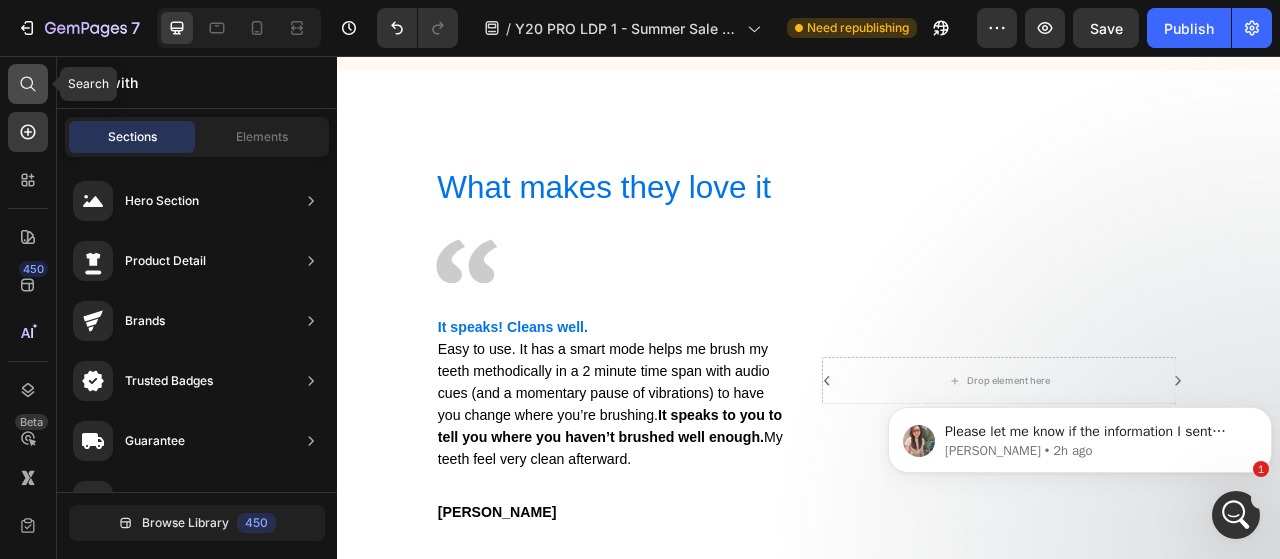click 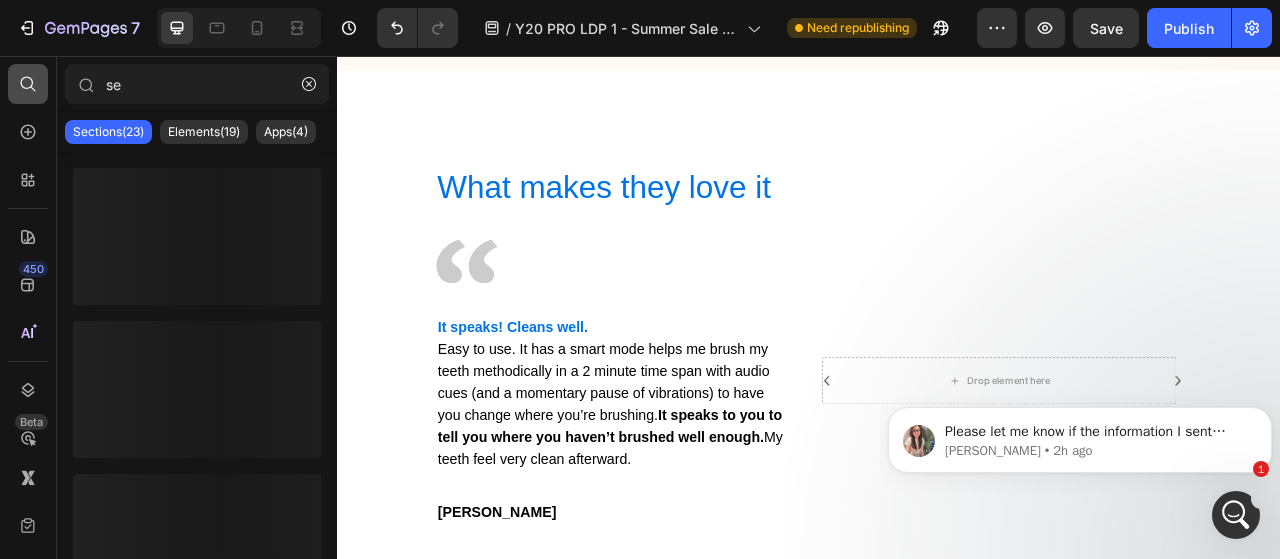 type on "s" 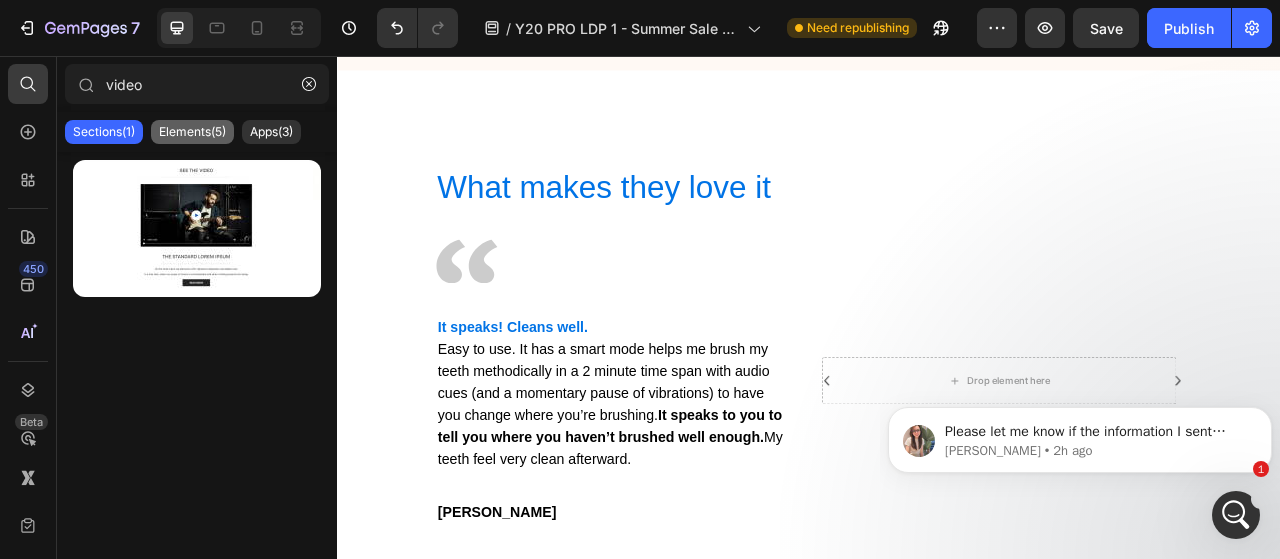 click on "Elements(5)" at bounding box center (192, 132) 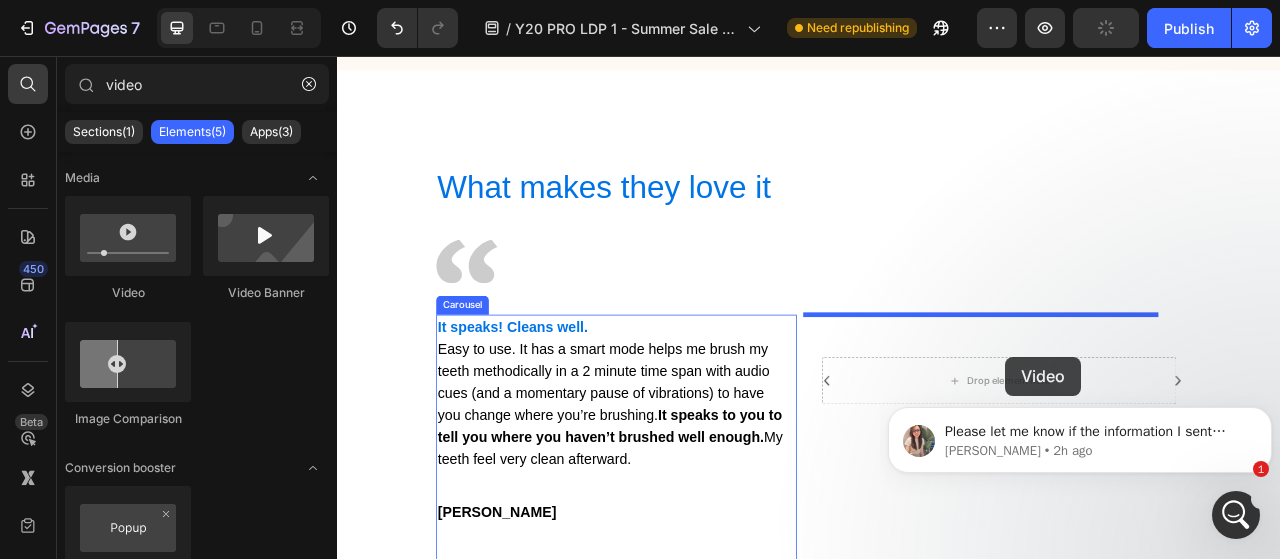 drag, startPoint x: 475, startPoint y: 287, endPoint x: 1187, endPoint y: 439, distance: 728.04395 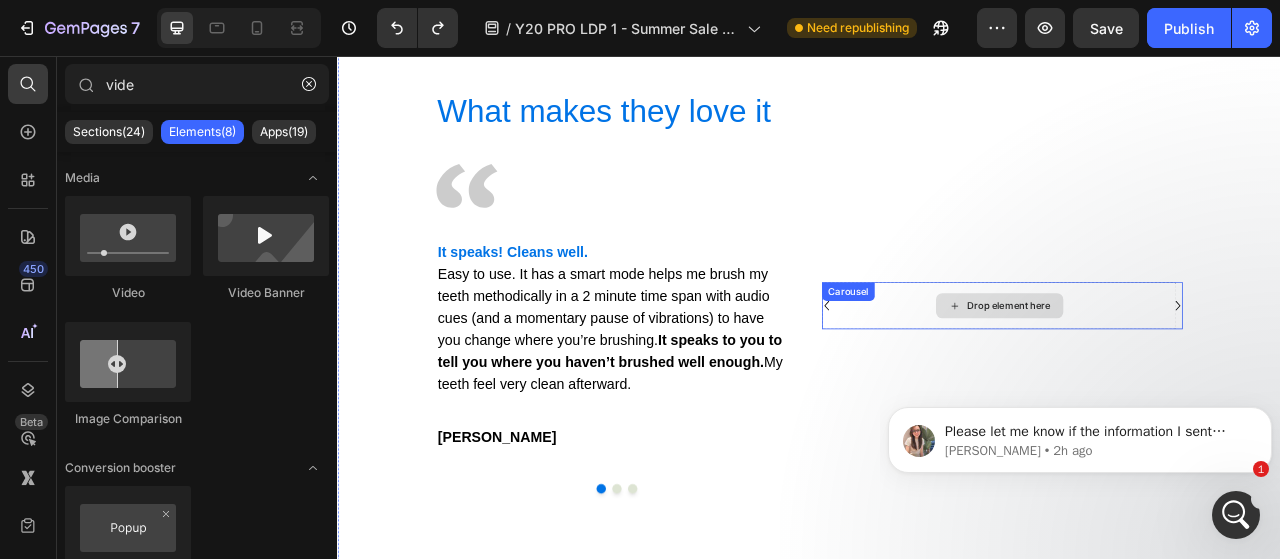 scroll, scrollTop: 4484, scrollLeft: 0, axis: vertical 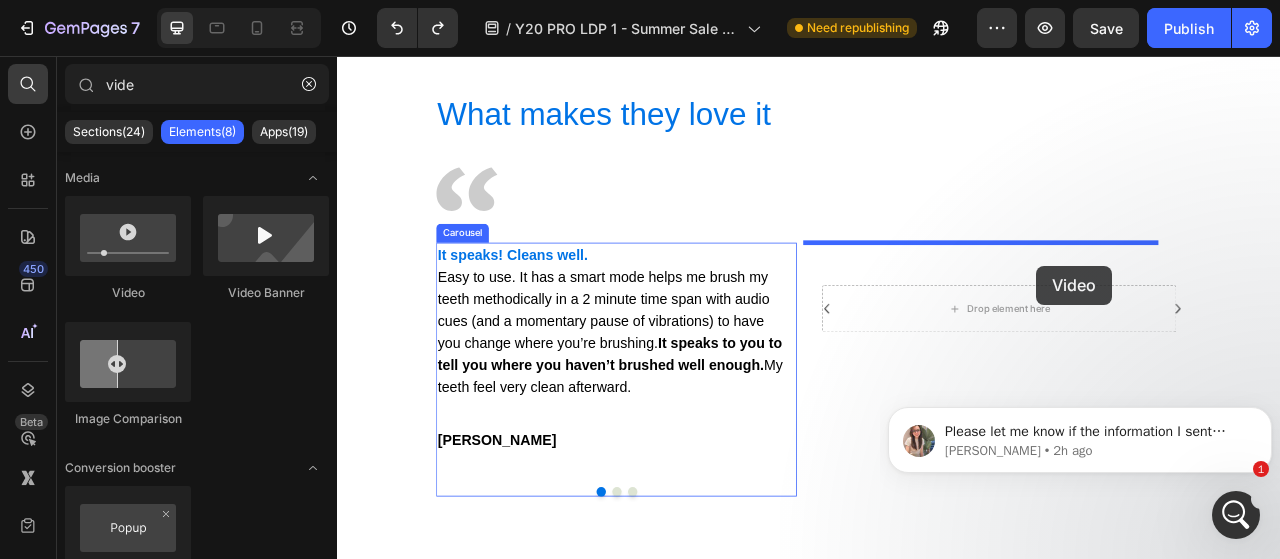 drag, startPoint x: 485, startPoint y: 298, endPoint x: 1226, endPoint y: 323, distance: 741.42163 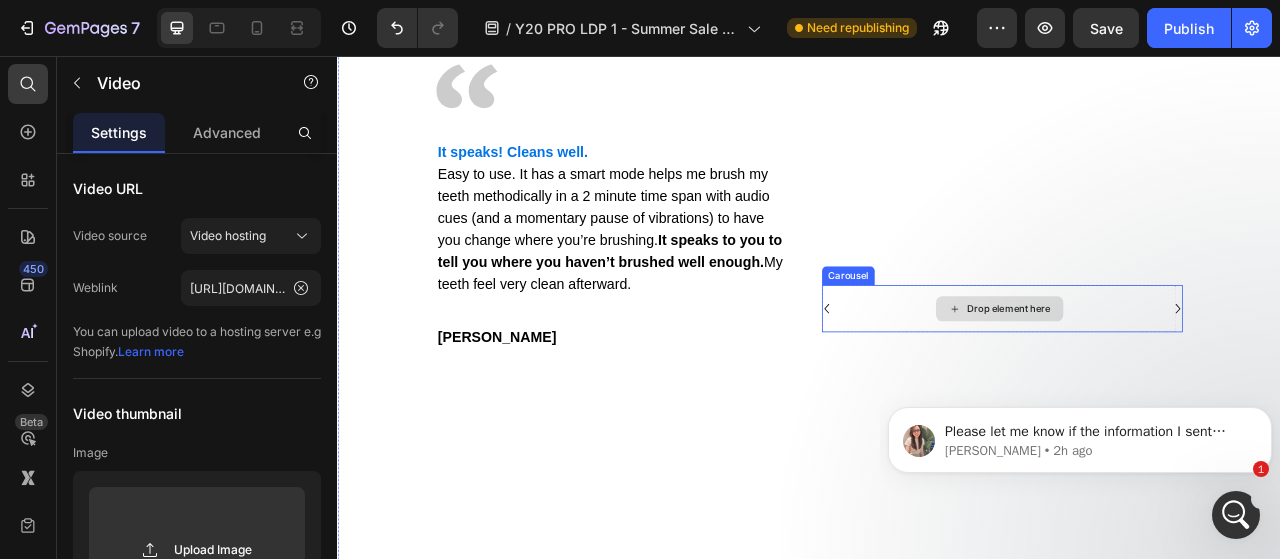 type on "vid" 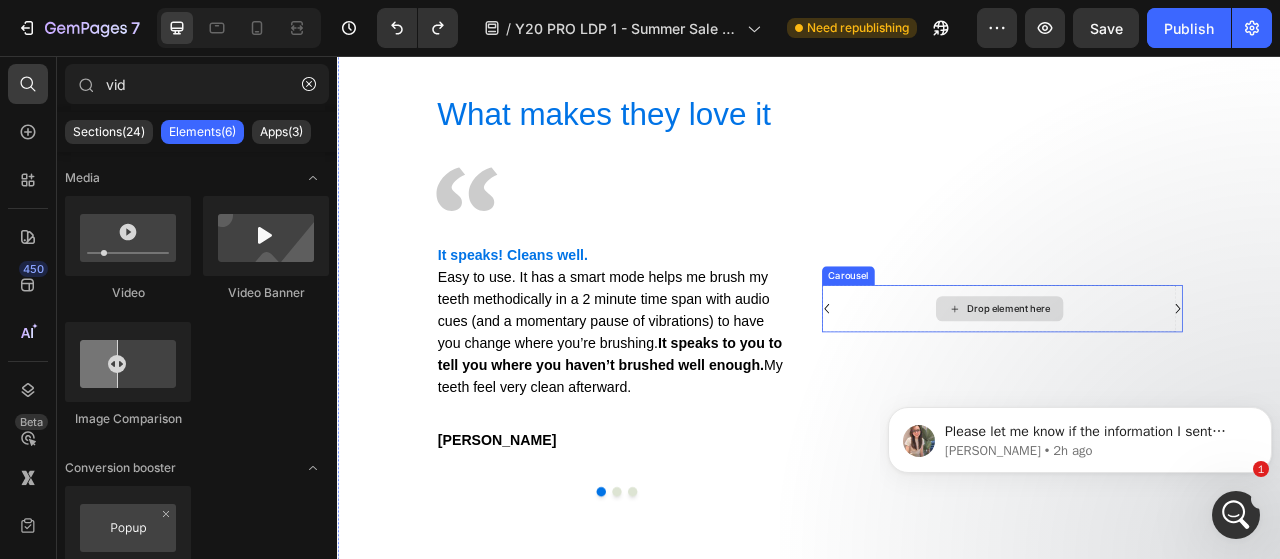 click on "Drop element here" at bounding box center (1178, 378) 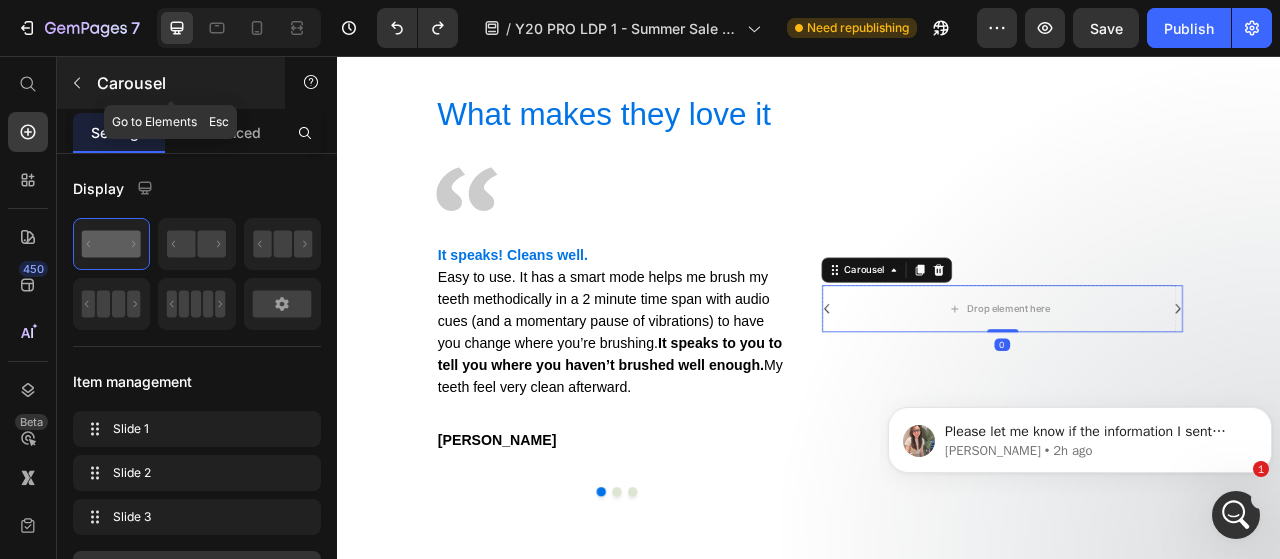 click 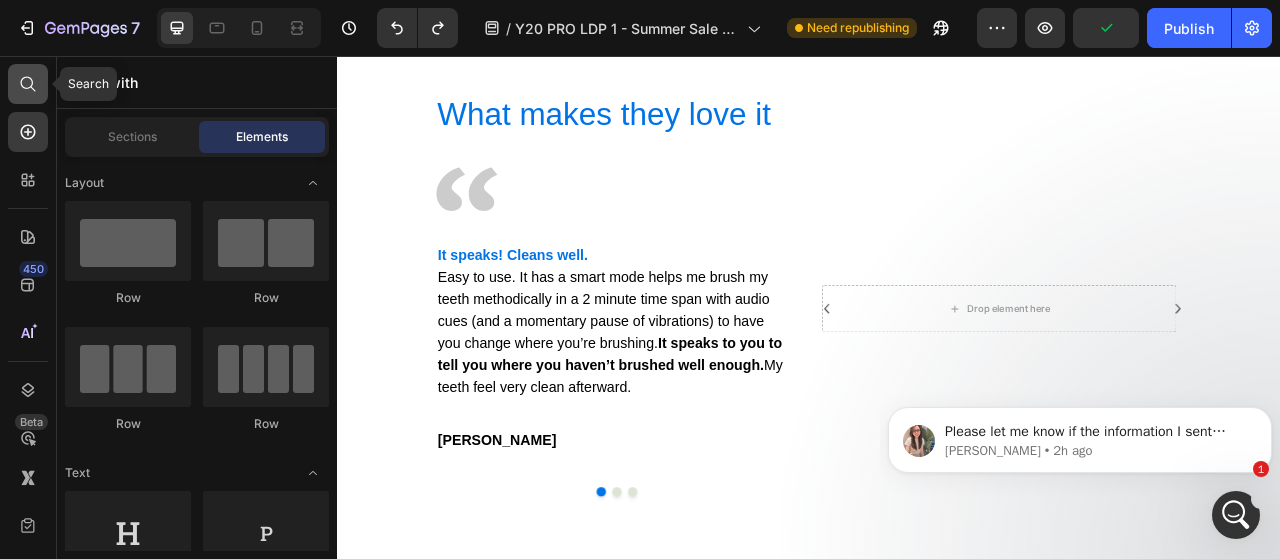 click 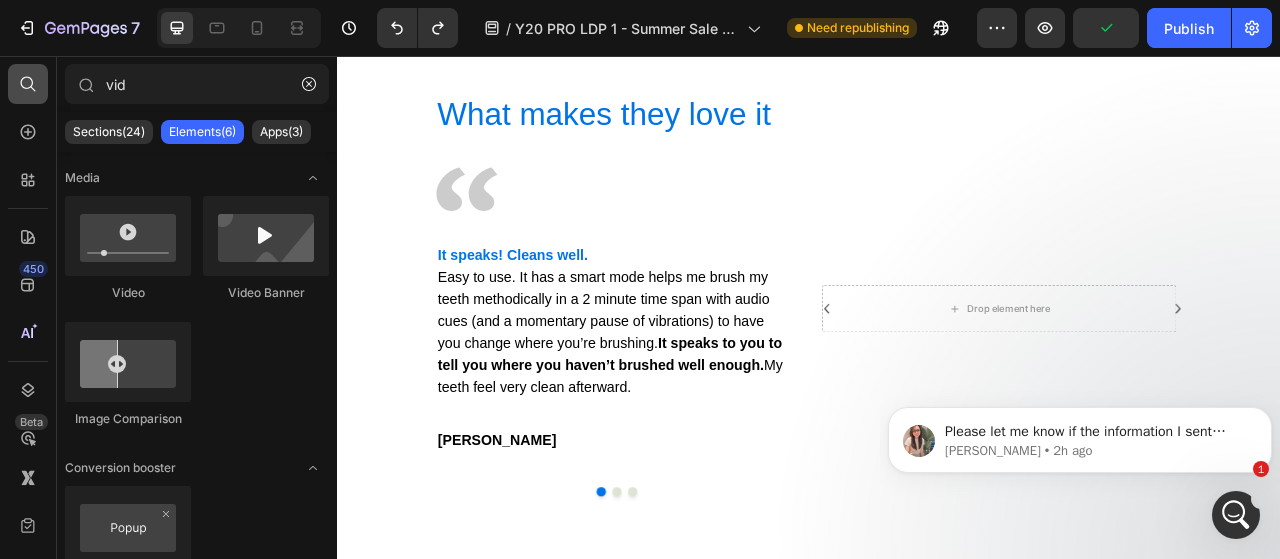 click 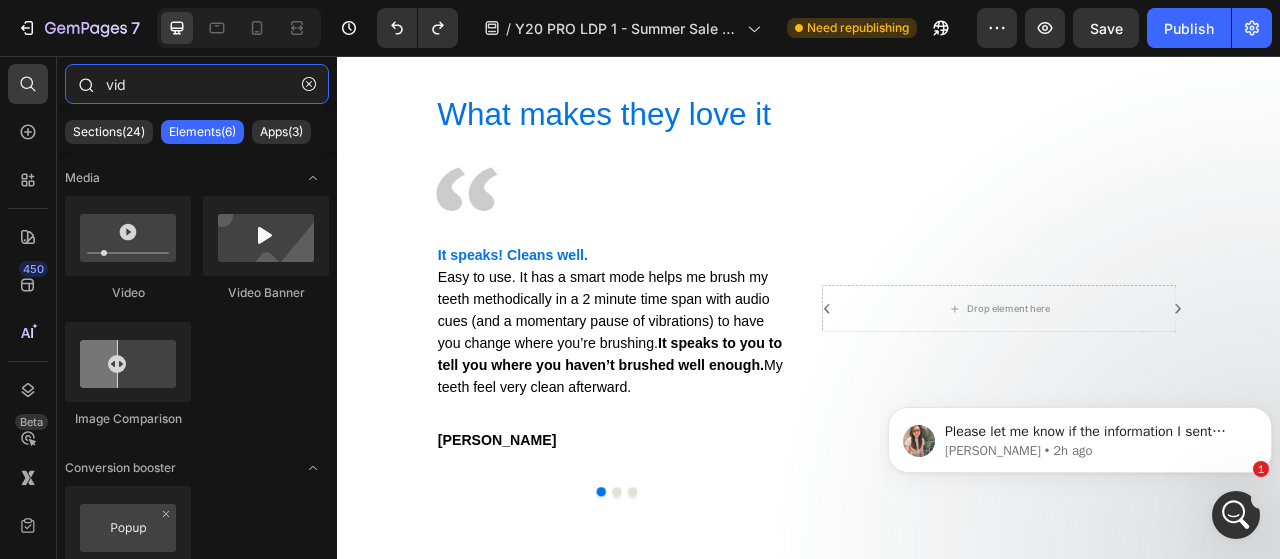 click on "vid" at bounding box center [197, 84] 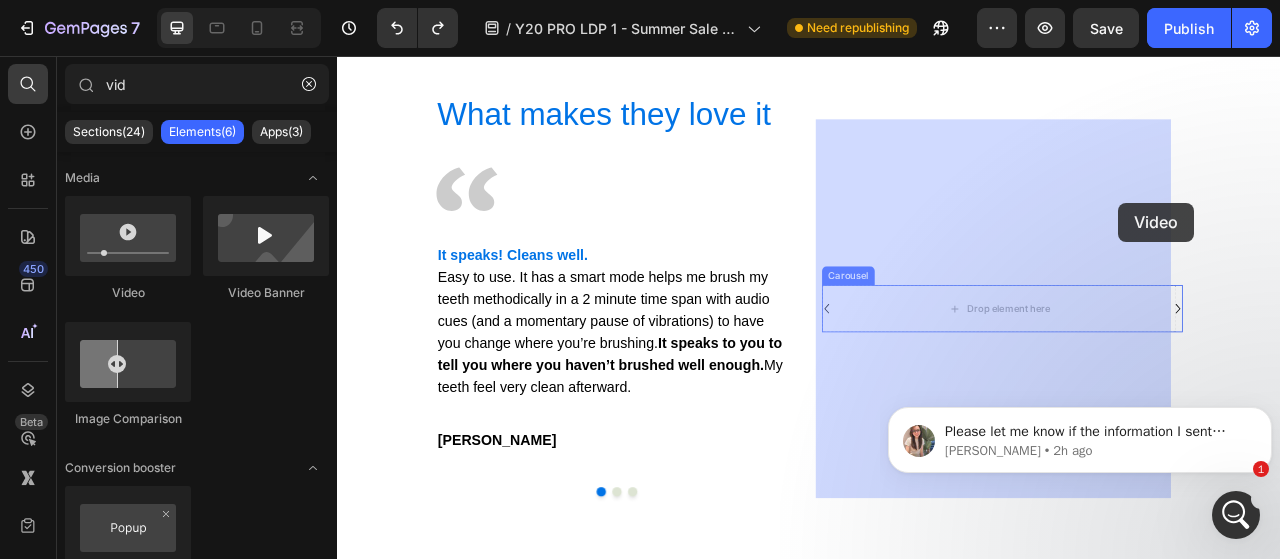 drag, startPoint x: 467, startPoint y: 300, endPoint x: 1331, endPoint y: 243, distance: 865.8782 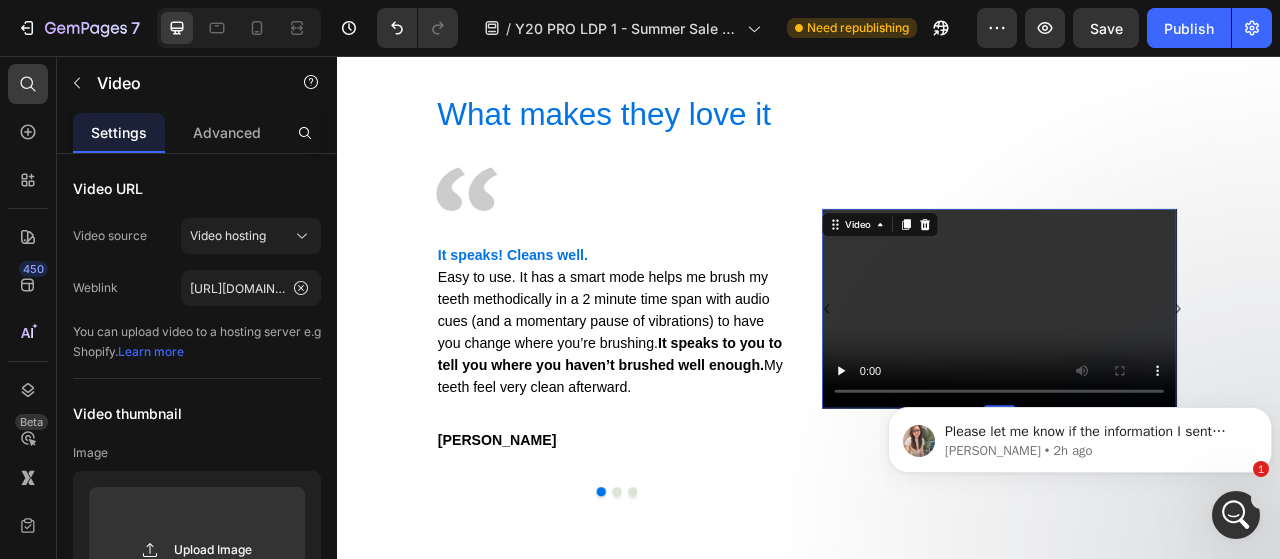 click on "Please let me know if the information I sent above matches your concern Ann • 2h ago" 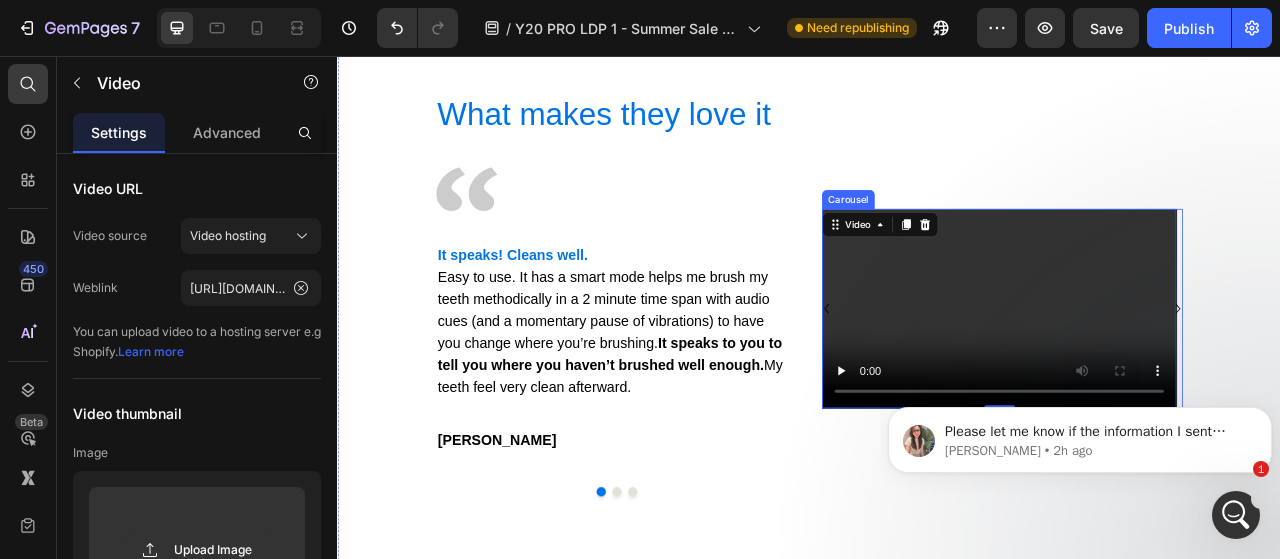 click on "Video   0" at bounding box center (1178, 378) 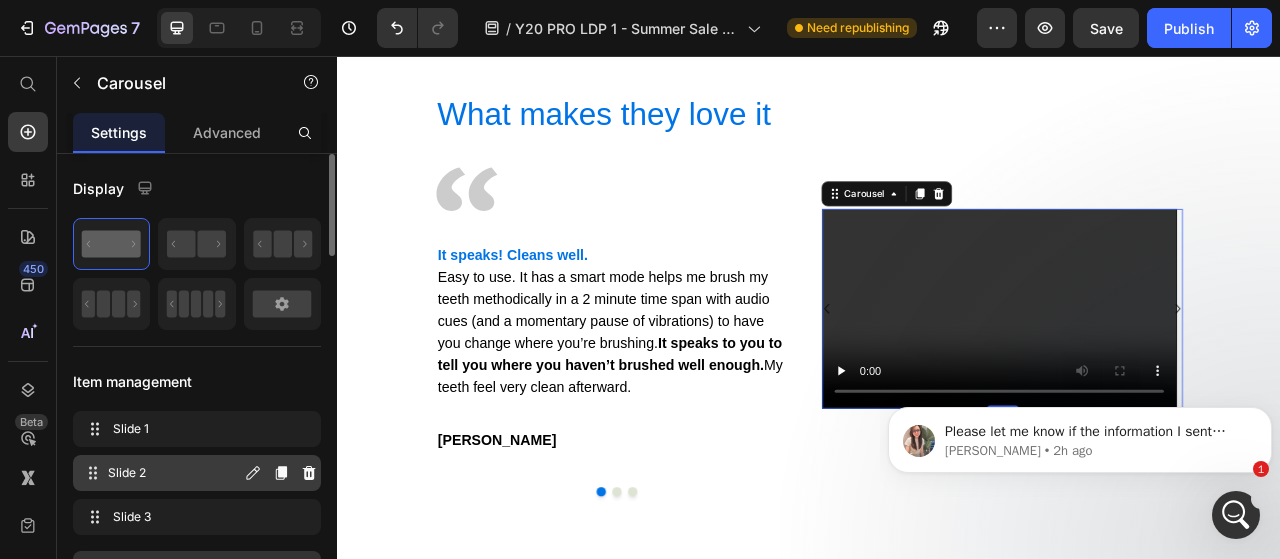 click on "Slide 2" at bounding box center (174, 473) 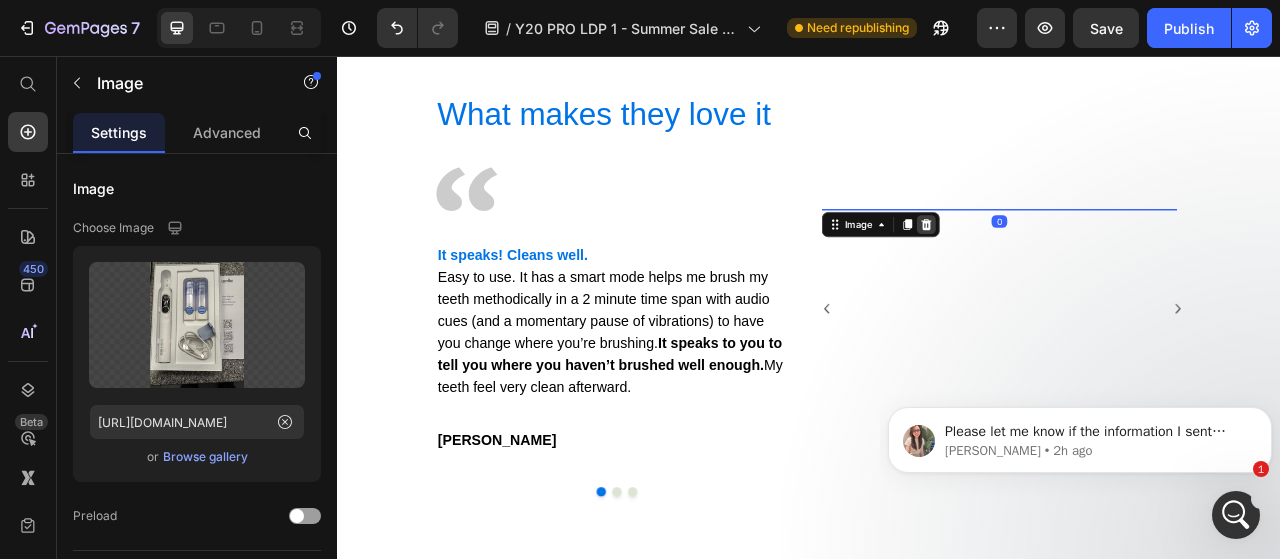 click 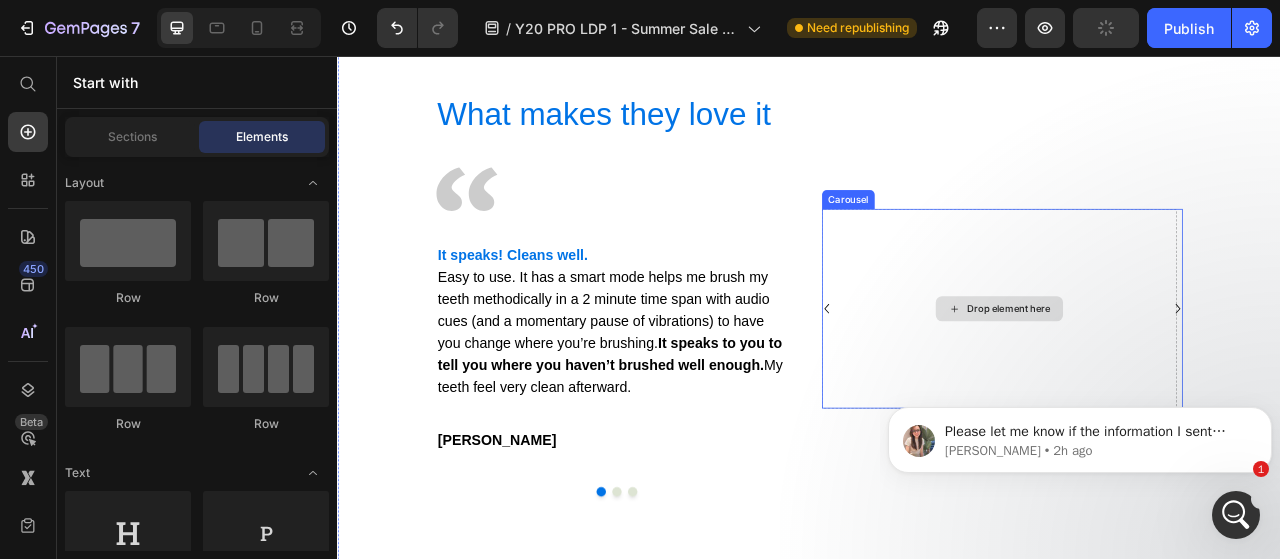 click on "Drop element here" at bounding box center [1178, 378] 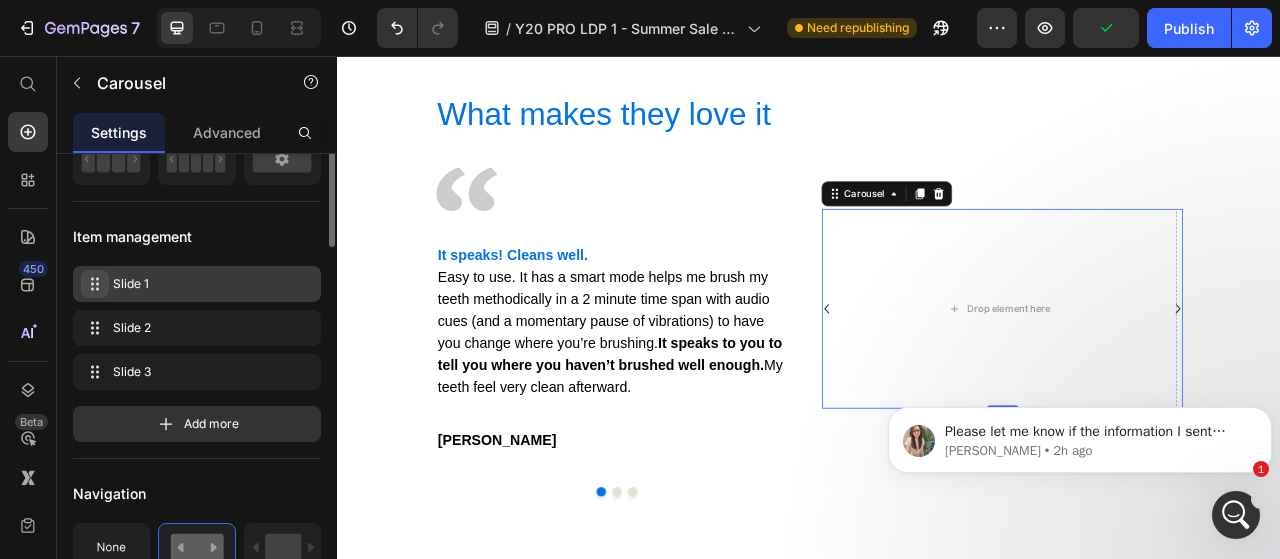 scroll, scrollTop: 146, scrollLeft: 0, axis: vertical 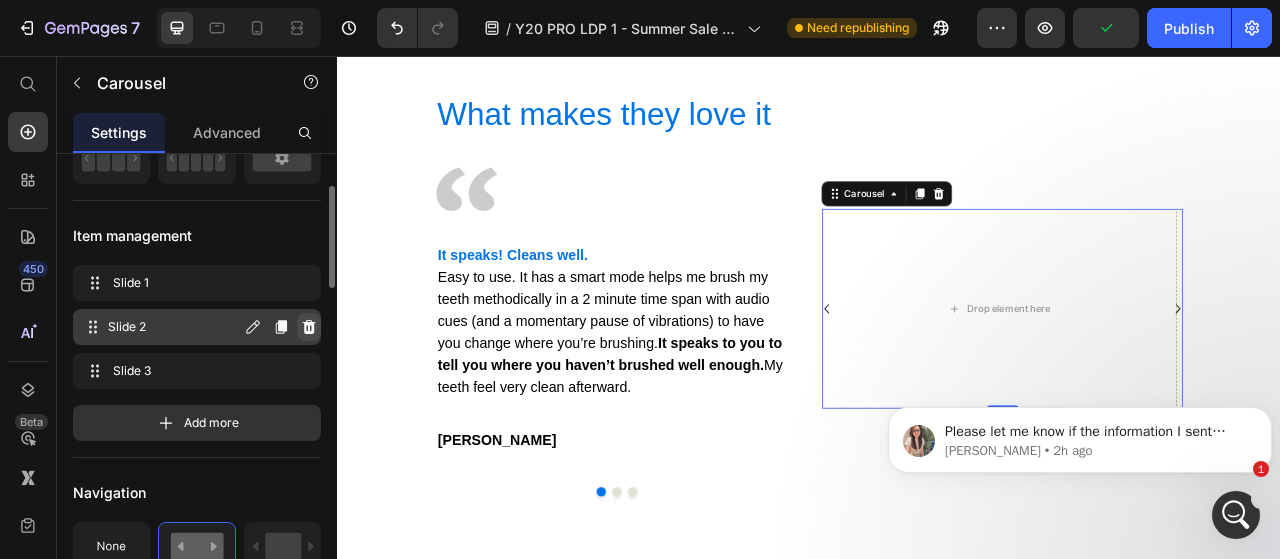 click 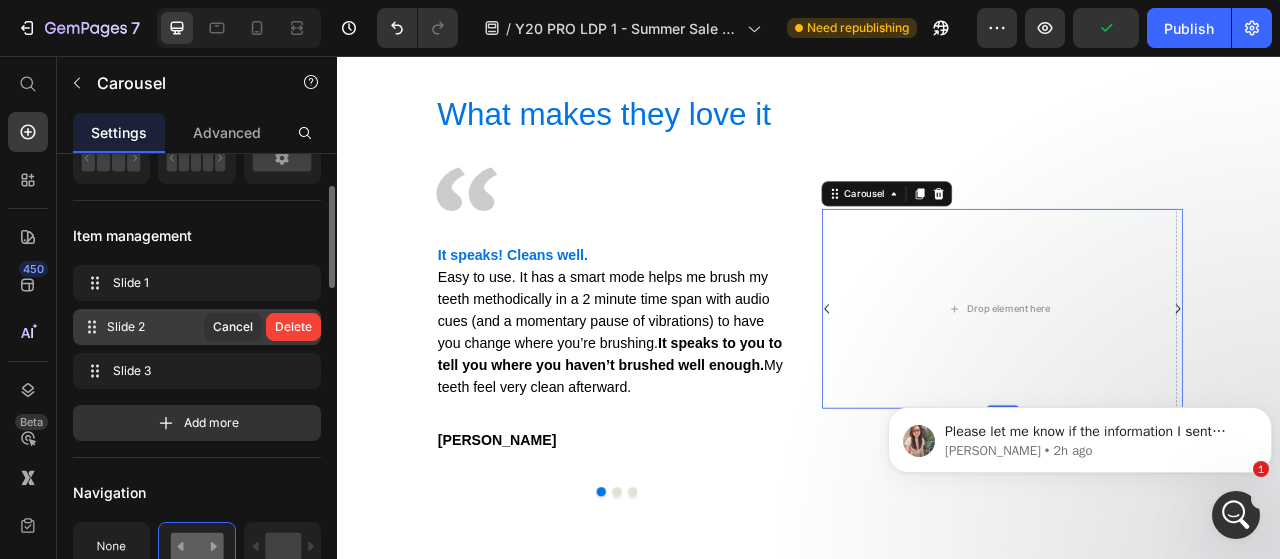 click on "Delete" at bounding box center [293, 327] 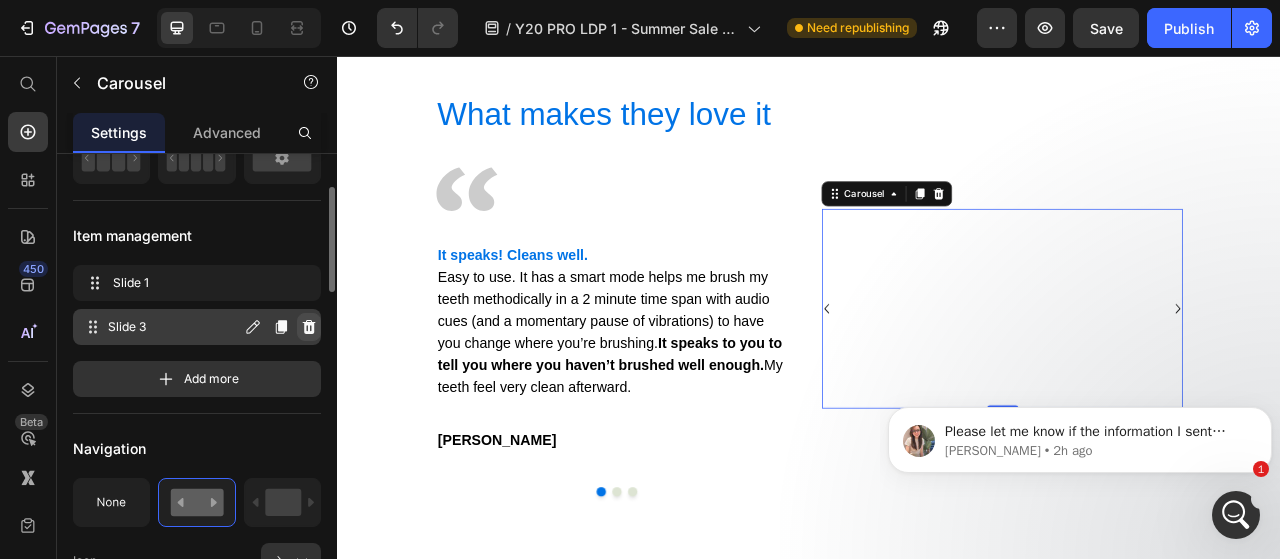 click 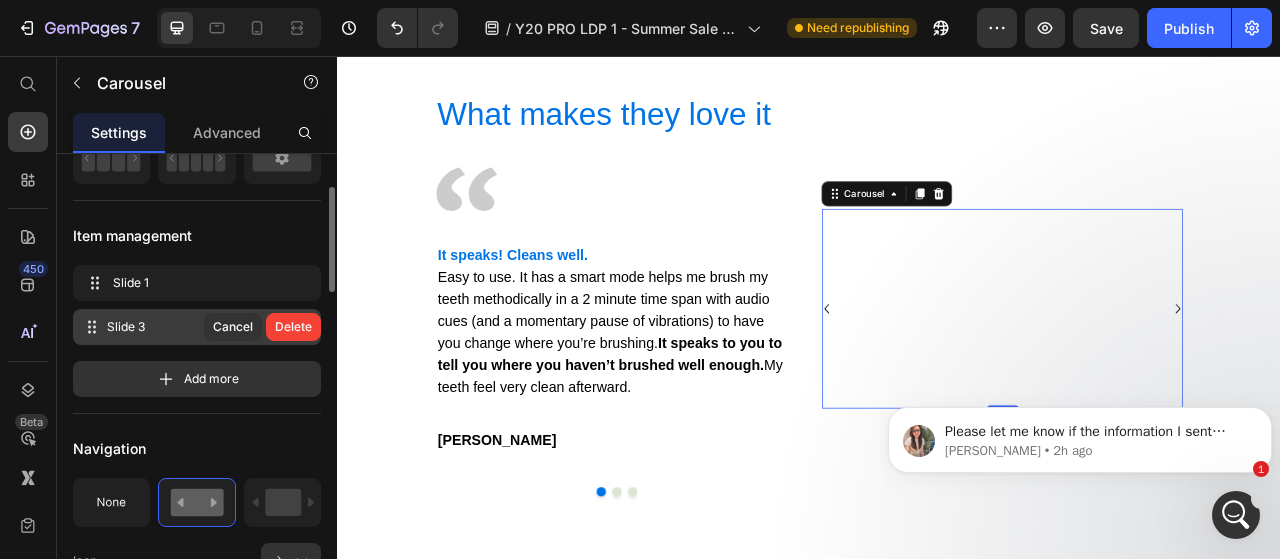 click on "Delete" at bounding box center [293, 327] 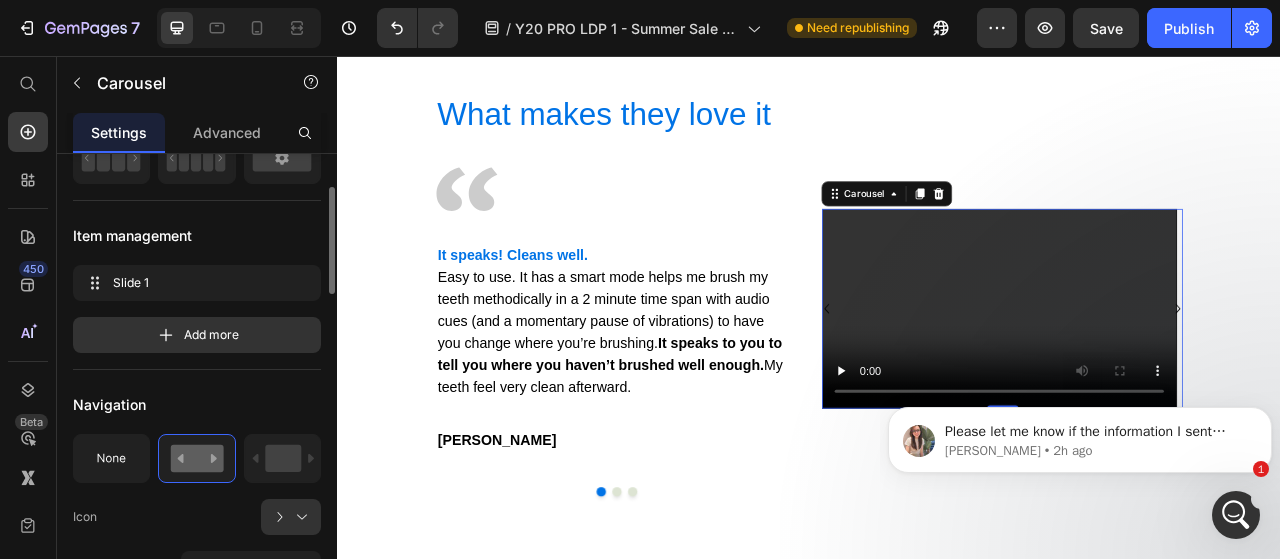 click on "Slide 1 Slide 1 Add more" 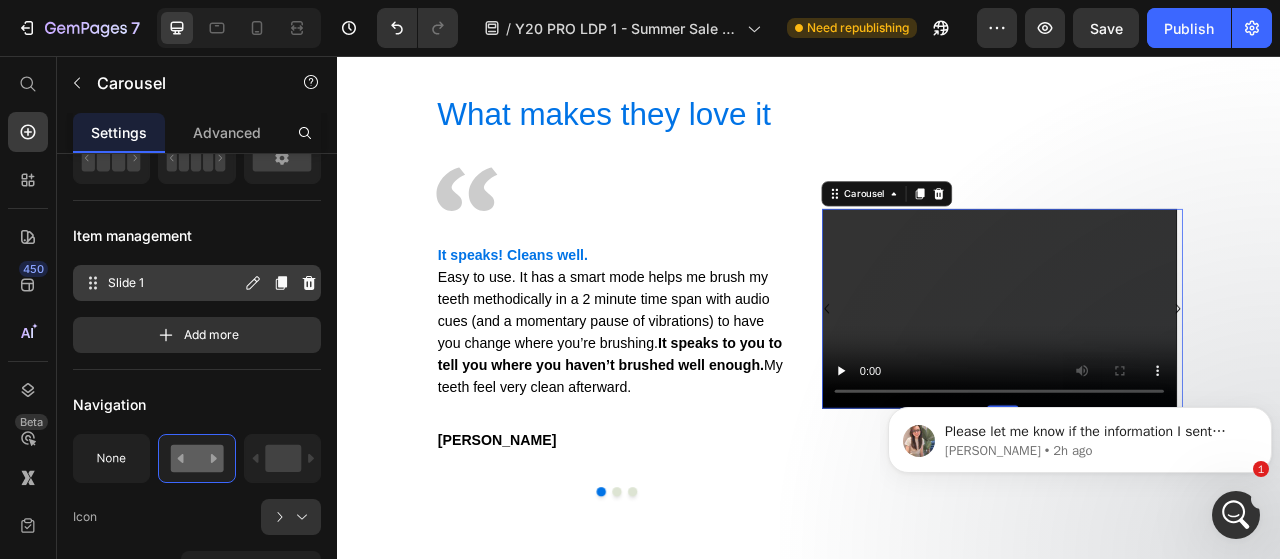 click on "Slide 1" at bounding box center (174, 283) 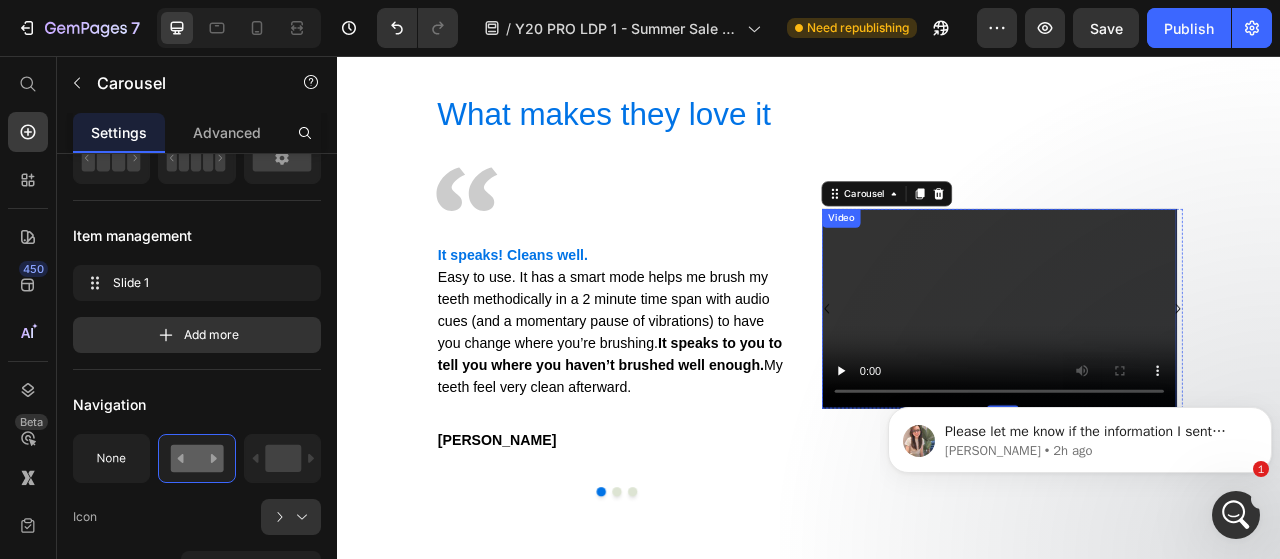 scroll, scrollTop: 5004, scrollLeft: 0, axis: vertical 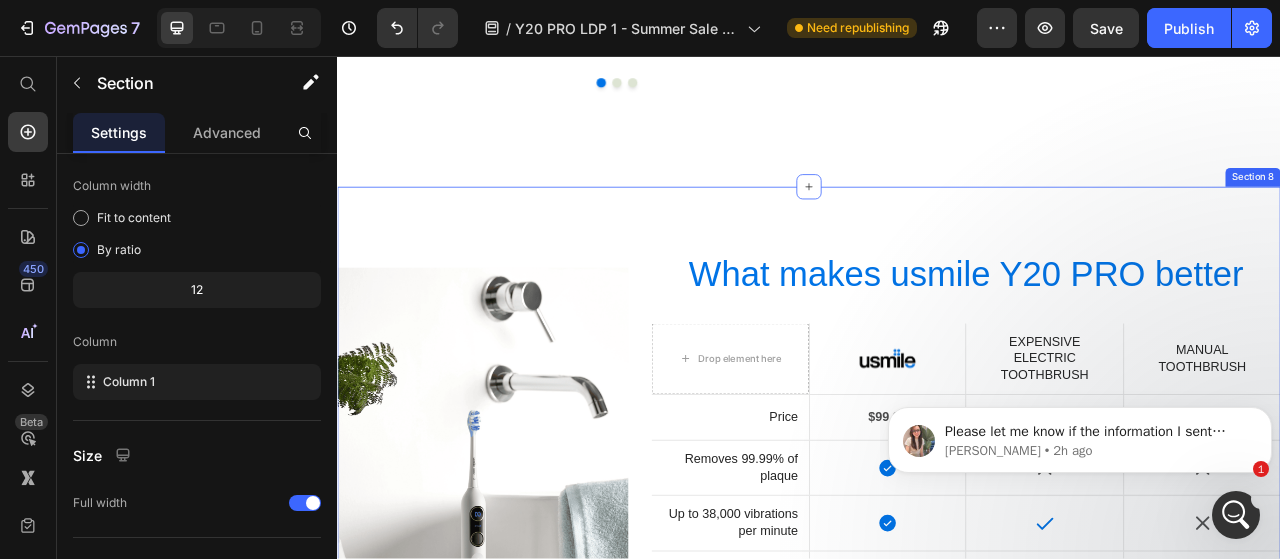 click on "Explore More usmile Best Sellers Heading Row 30% off (P) Tag (P) Images Row Y20 PRO AI Electric Toothbrush x C10 Portable Water Flosser (P) Title $279.98 (P) Price $399.00 (P) Price Row Learn more Product View More Row 53% off (P) Tag (P) Images Row usmile Y10 PRO Electric Toothbrush with Missed Spots Guidance (P) Title $69.99 (P) Price $149.99 (P) Price Row Learn more Product View More Row 50% off (P) Tag (P) Images Row usmile C10 Water Dental Flosser (P) Title $59.99 (P) Price $119.99 (P) Price Row Learn more Product View More Row Product List Row Section 9" at bounding box center [937, 1507] 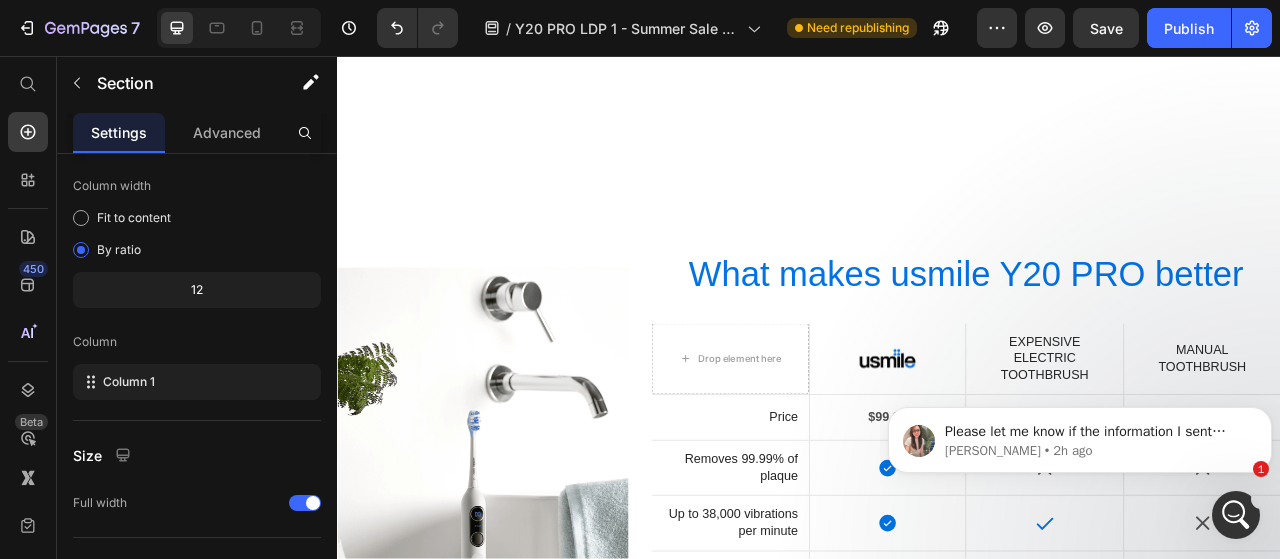 scroll, scrollTop: 5892, scrollLeft: 0, axis: vertical 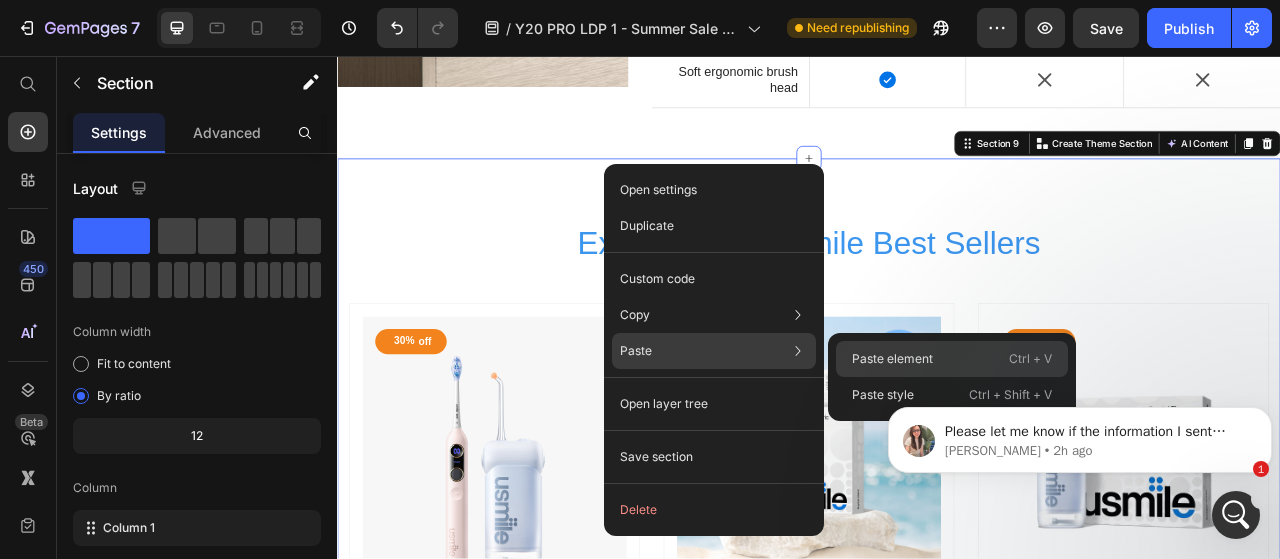 drag, startPoint x: 850, startPoint y: 354, endPoint x: 686, endPoint y: 278, distance: 180.75398 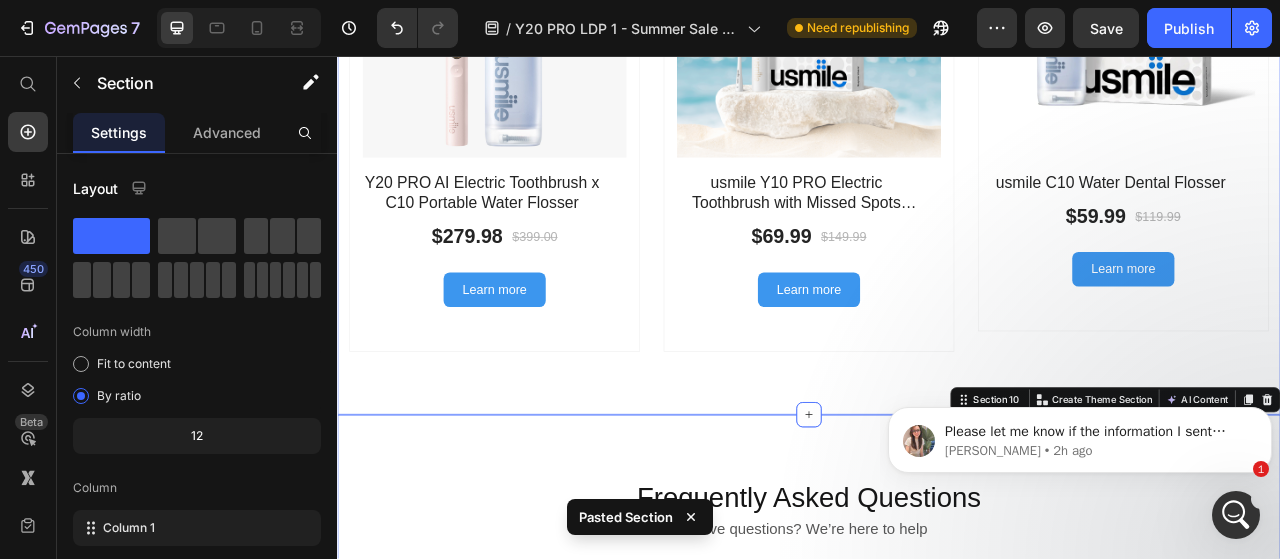 scroll, scrollTop: 5923, scrollLeft: 0, axis: vertical 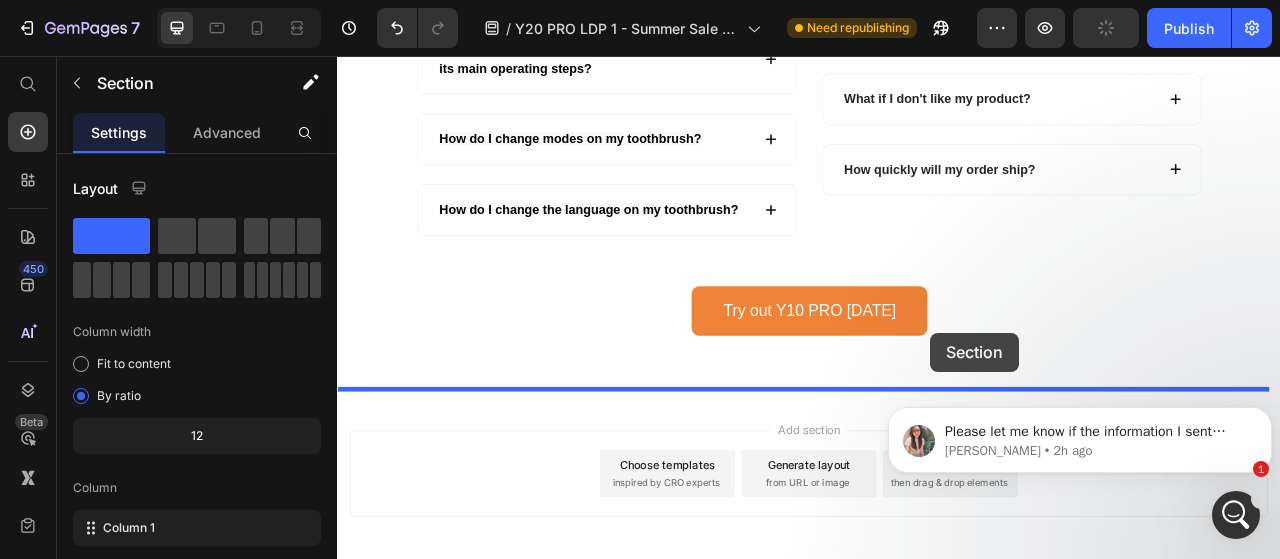 drag, startPoint x: 1145, startPoint y: 140, endPoint x: 1089, endPoint y: 407, distance: 272.80945 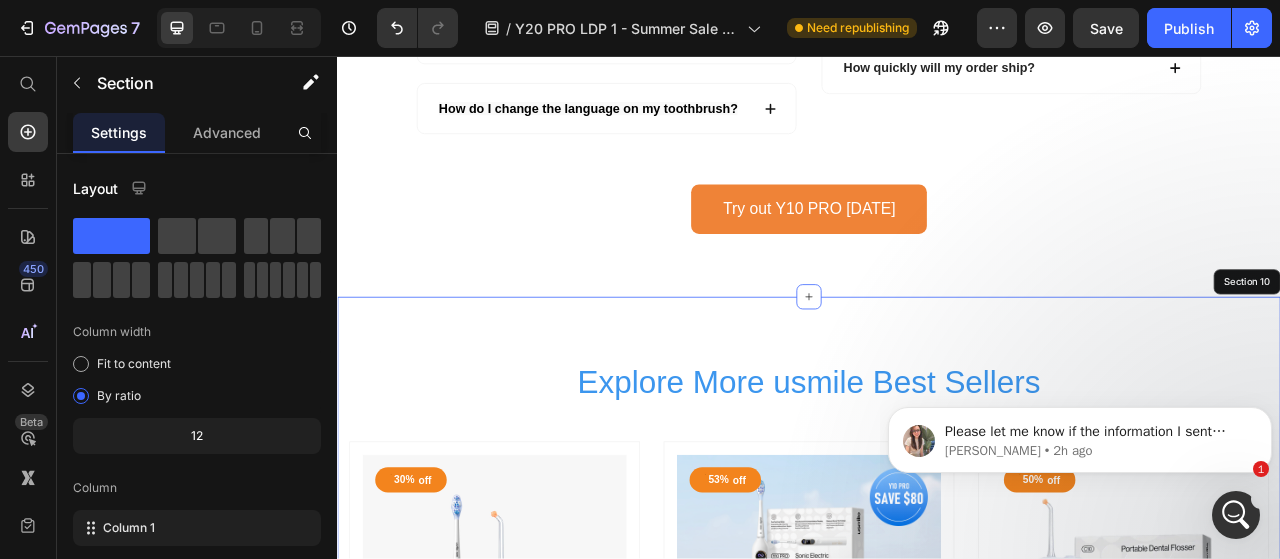 scroll, scrollTop: 5866, scrollLeft: 0, axis: vertical 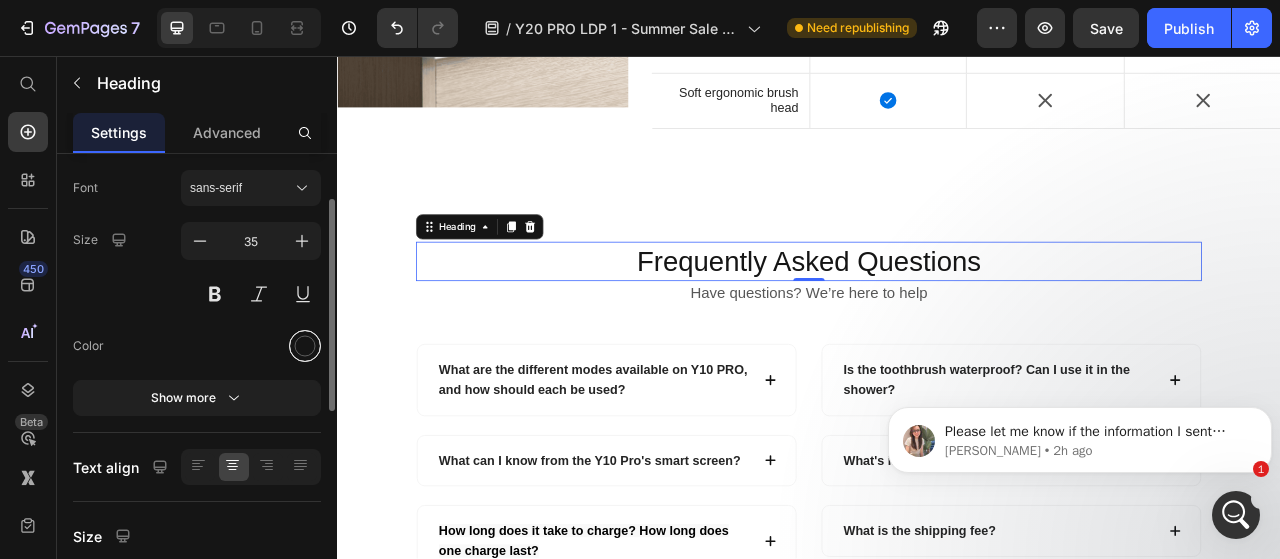 click at bounding box center [305, 346] 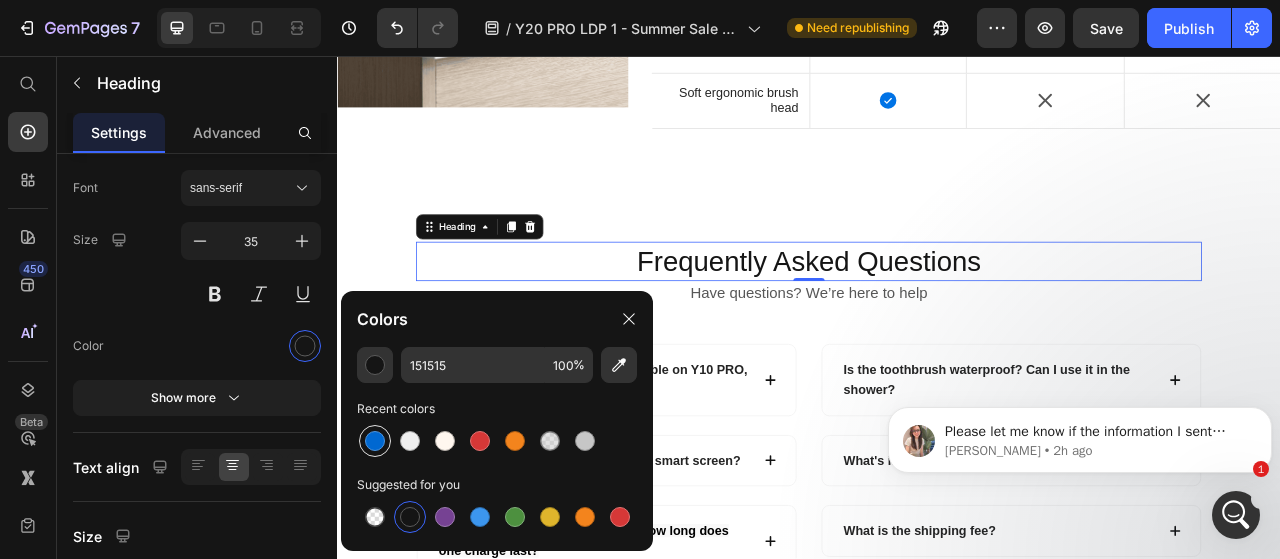 click at bounding box center (375, 441) 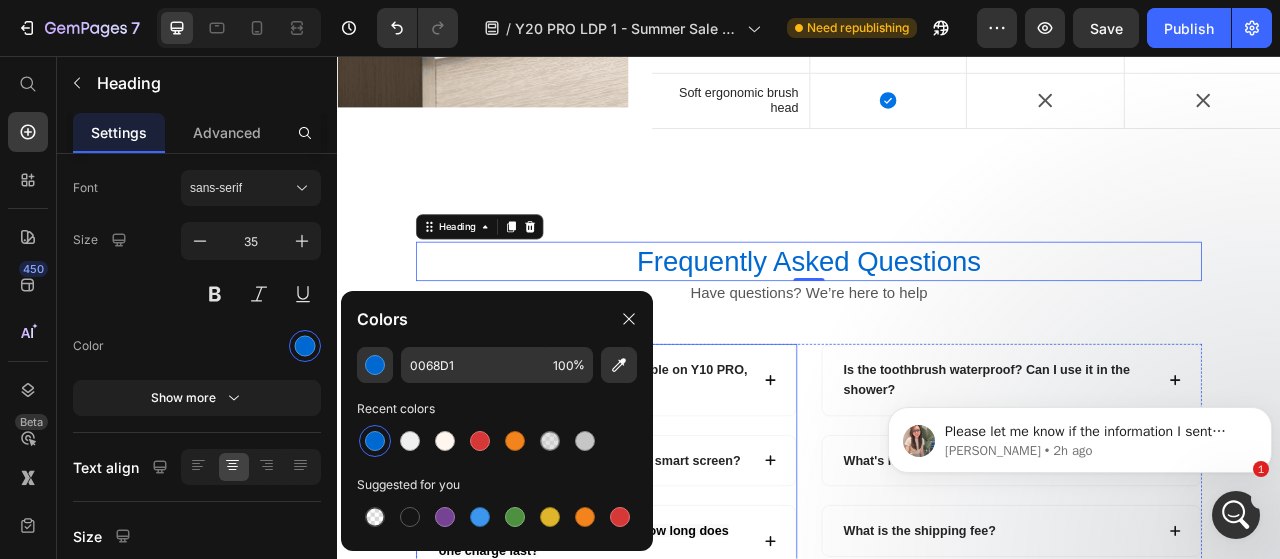 click on "What are the different modes available on Y10 PRO, and how should each be used?" at bounding box center (679, 468) 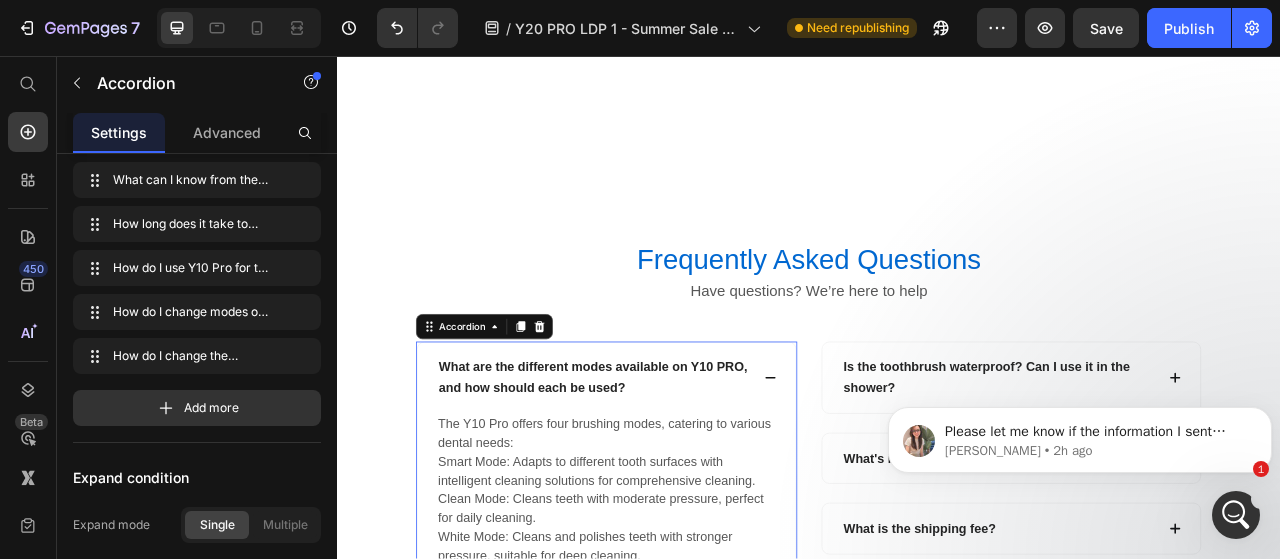 scroll, scrollTop: 6944, scrollLeft: 0, axis: vertical 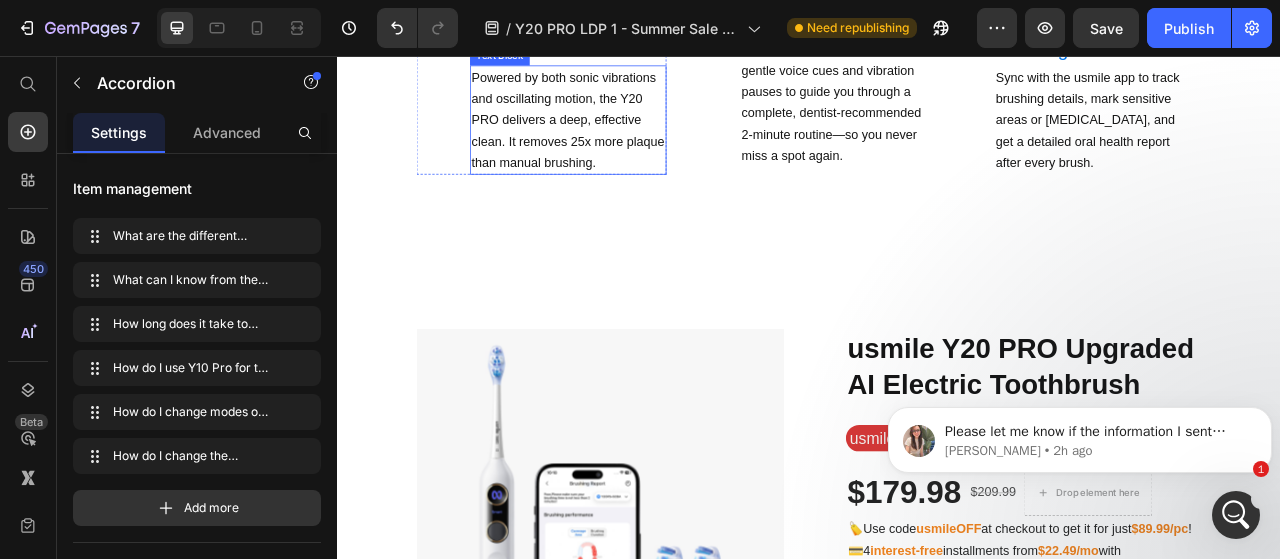 click on "Powered by both sonic vibrations and oscillating motion, the Y20 PRO delivers a deep, effective clean. It removes 25x more plaque than manual brushing." at bounding box center [630, 137] 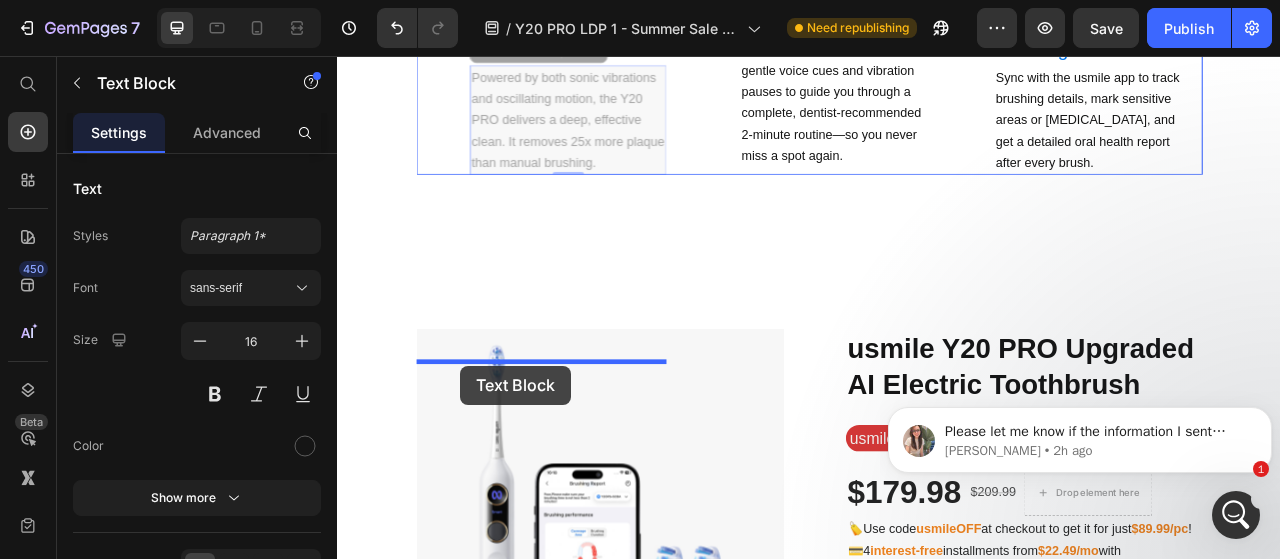drag, startPoint x: 525, startPoint y: 296, endPoint x: 493, endPoint y: 450, distance: 157.28954 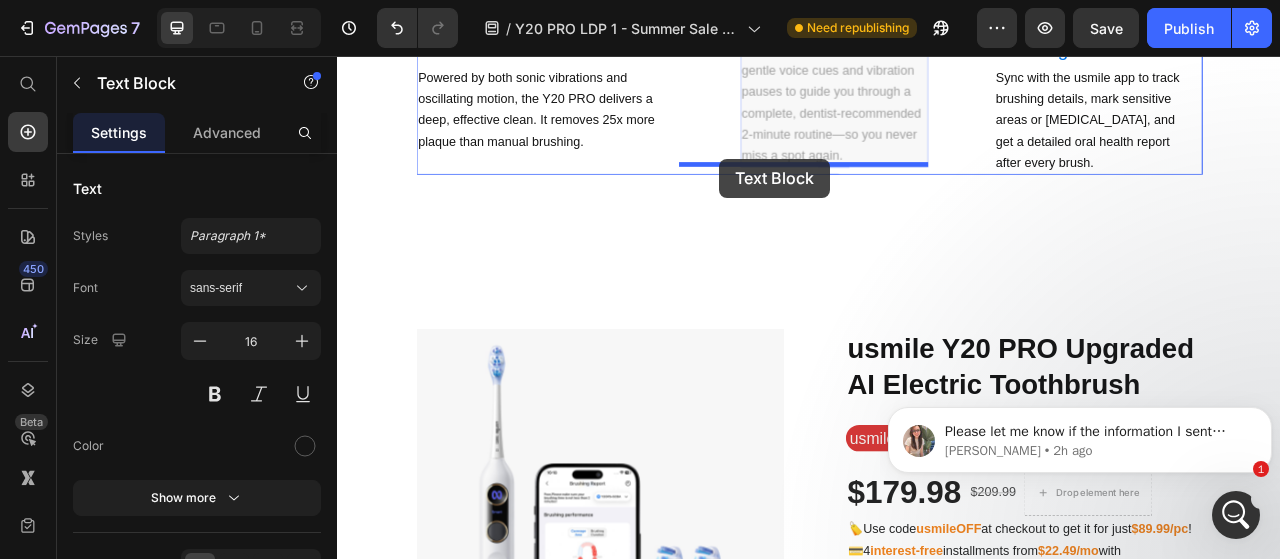 drag, startPoint x: 873, startPoint y: 250, endPoint x: 823, endPoint y: 187, distance: 80.43009 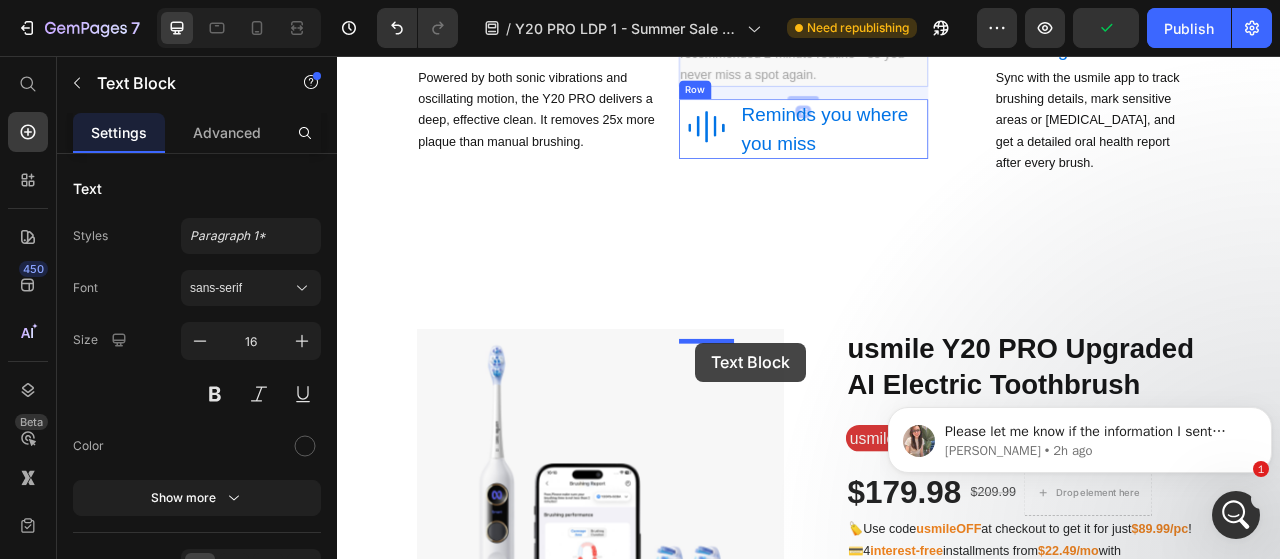 drag, startPoint x: 799, startPoint y: 179, endPoint x: 792, endPoint y: 421, distance: 242.10121 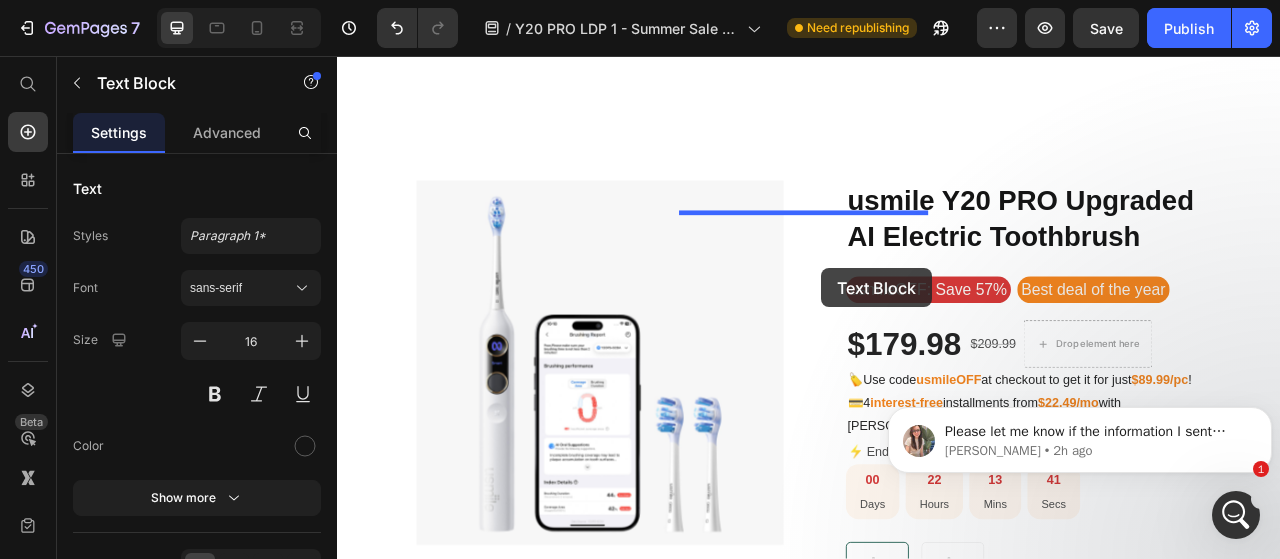 scroll, scrollTop: 1724, scrollLeft: 0, axis: vertical 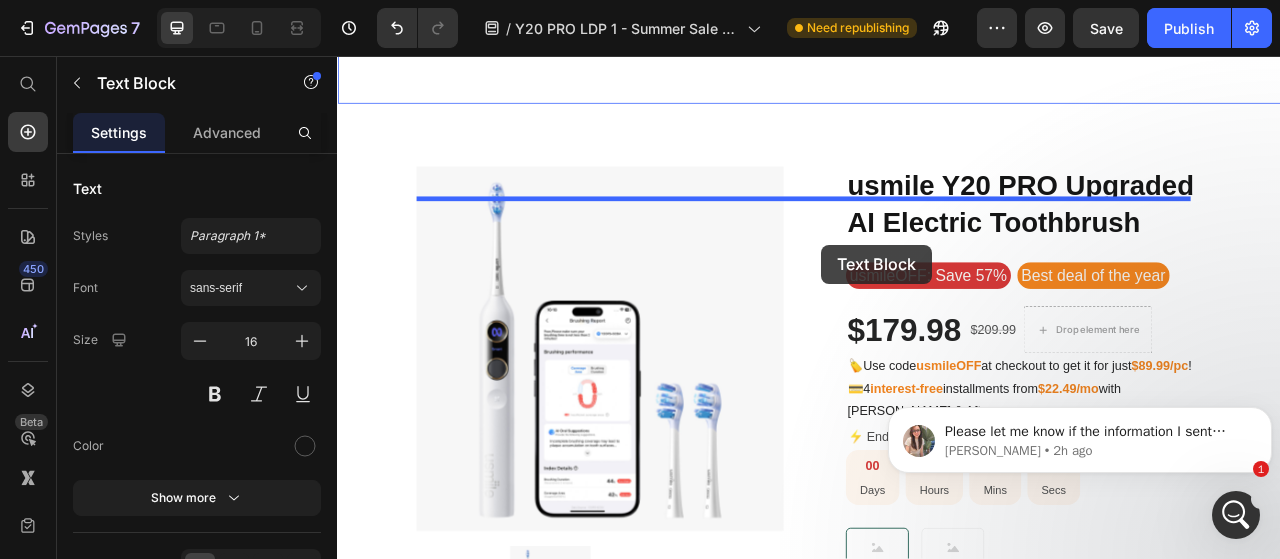drag, startPoint x: 792, startPoint y: 243, endPoint x: 951, endPoint y: 296, distance: 167.60072 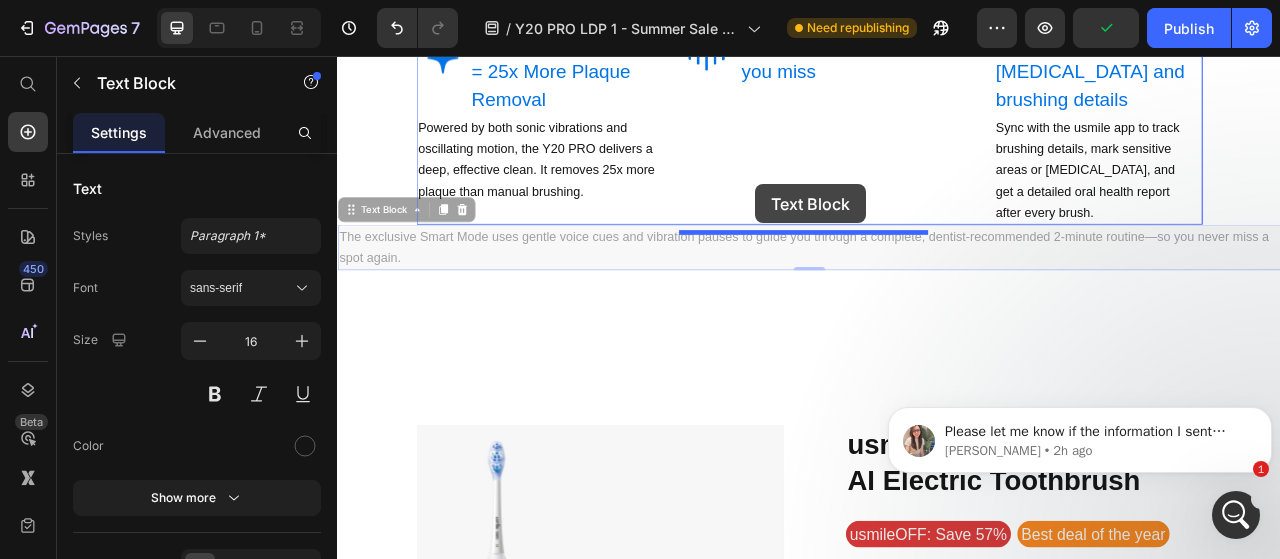 scroll, scrollTop: 1310, scrollLeft: 0, axis: vertical 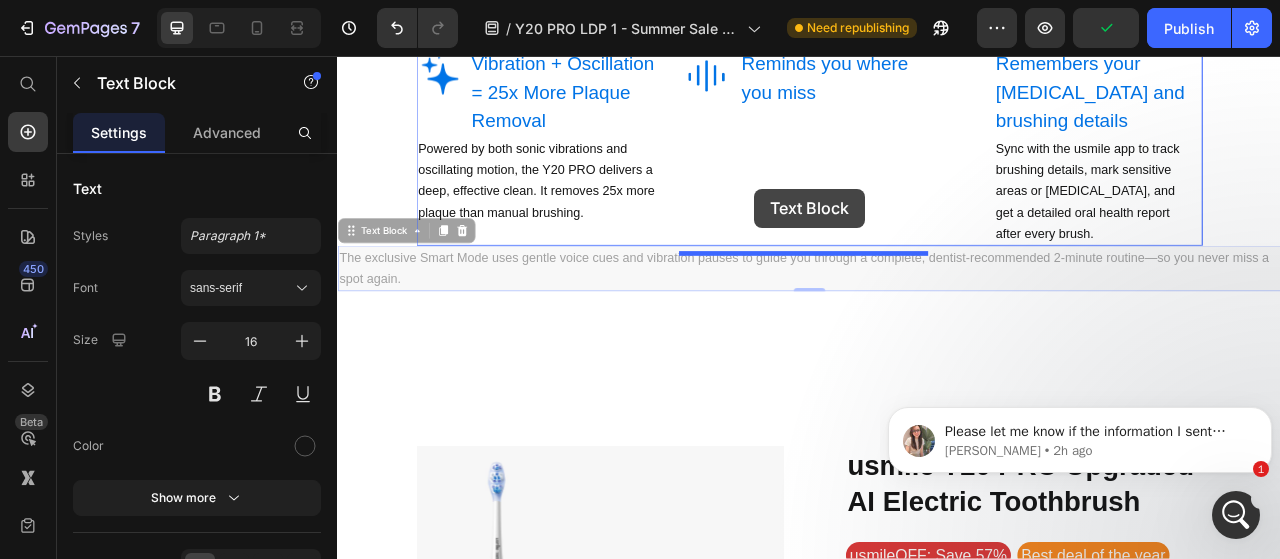 drag, startPoint x: 366, startPoint y: 124, endPoint x: 868, endPoint y: 225, distance: 512.0596 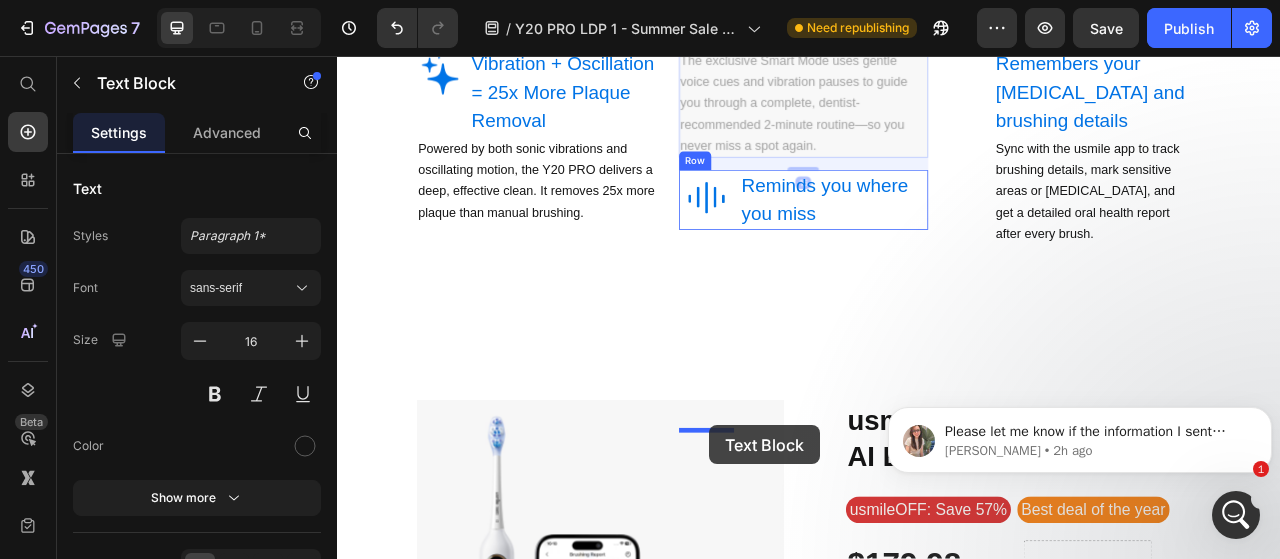 drag, startPoint x: 787, startPoint y: 292, endPoint x: 810, endPoint y: 526, distance: 235.12762 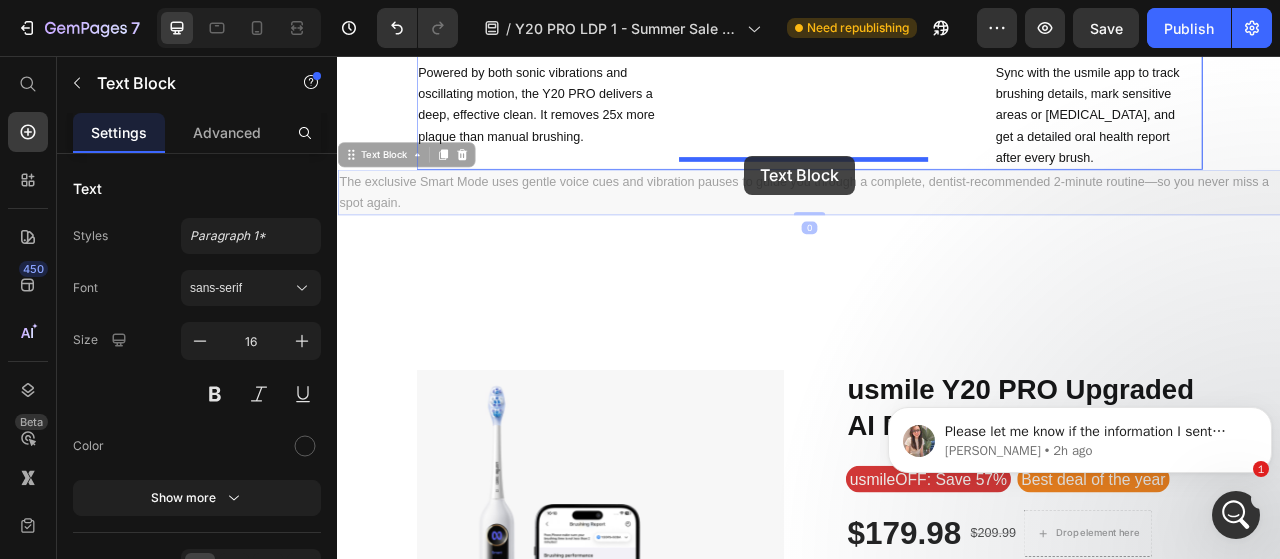 drag, startPoint x: 377, startPoint y: 428, endPoint x: 855, endPoint y: 185, distance: 536.221 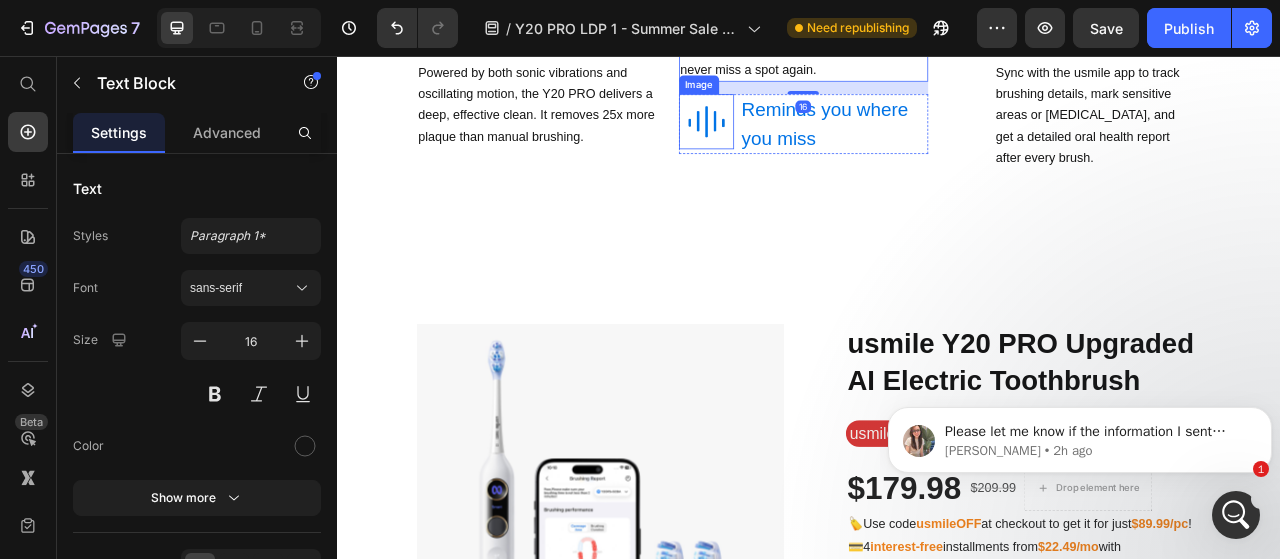 click at bounding box center (806, 140) 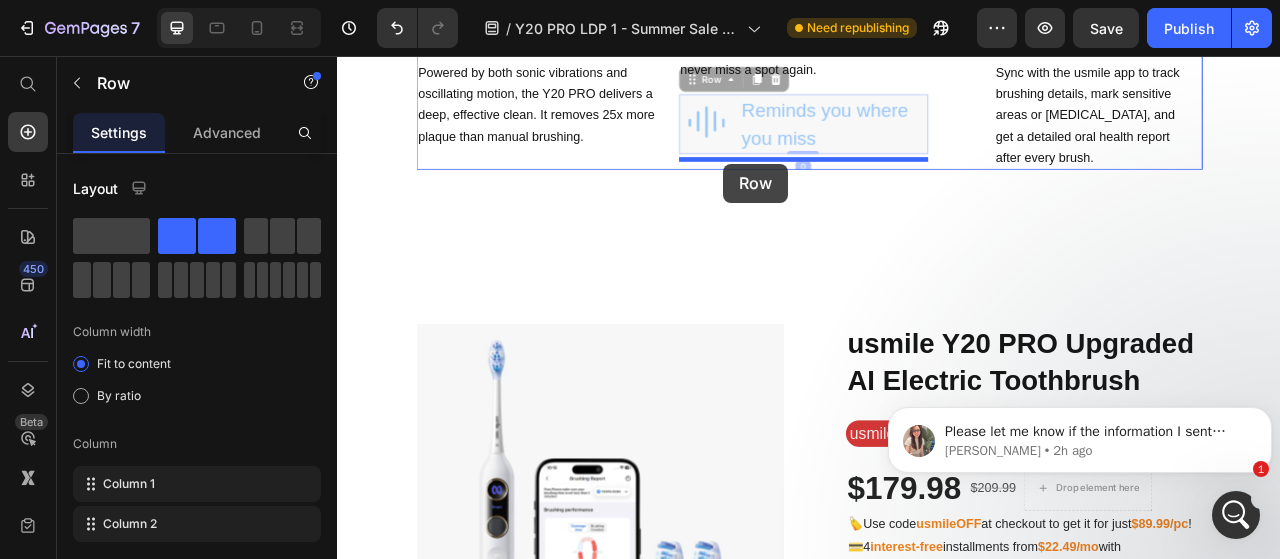 drag, startPoint x: 791, startPoint y: 326, endPoint x: 828, endPoint y: 193, distance: 138.05072 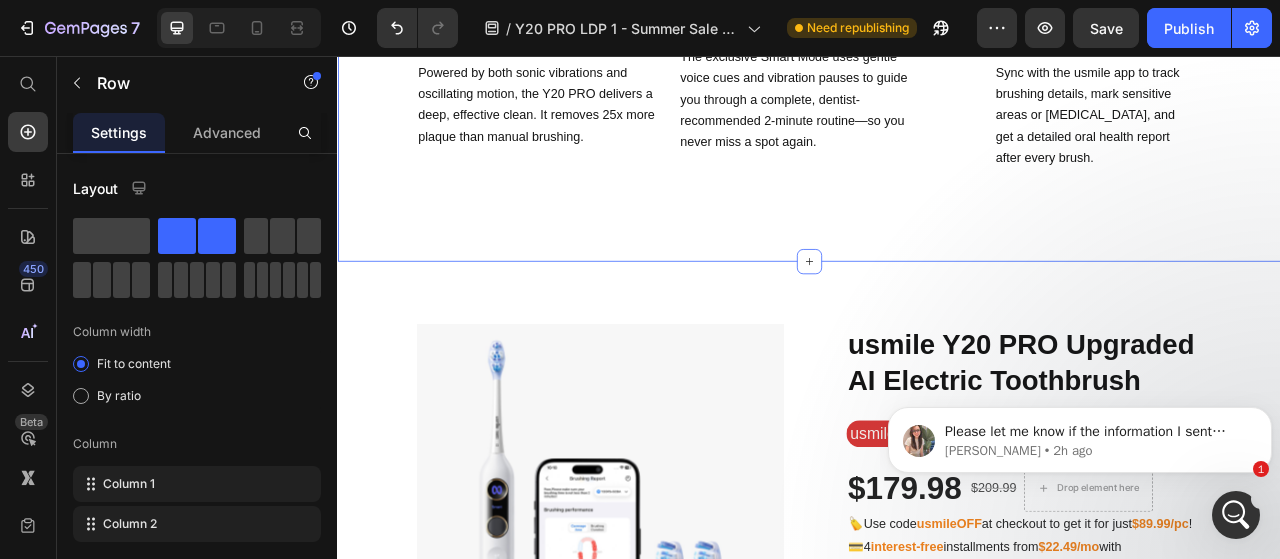 click on "The Smart Electric Toothbrush that Cleans and Knows you Heading Too many people struggle with cavities, tartar, and gum issues—even with a shelf full of oral care products. At usmile, we believe prevention beats cure, and a toothbrush should do more than just spin and buzz. It should  know you . Text Block Row Video Image Vibration + Oscillation = 25x More Plaque Removal Heading Row Powered by both sonic vibrations and oscillating motion, the Y20 PRO delivers a deep, effective clean. It removes 25x more plaque than manual brushing. Text Block Video Image Reminds you where you miss Heading Row   0 The exclusive Smart Mode uses gentle voice cues and vibration pauses to guide you through a complete, dentist-recommended 2-minute routine—so you never miss a spot again. Text Block Video Image Remembers your cavities and brushing details Heading Sync with the usmile app to track brushing details, mark sensitive areas or cavities, and get a detailed oral health report after every brush. Text Block Row Carousel" at bounding box center (937, -112) 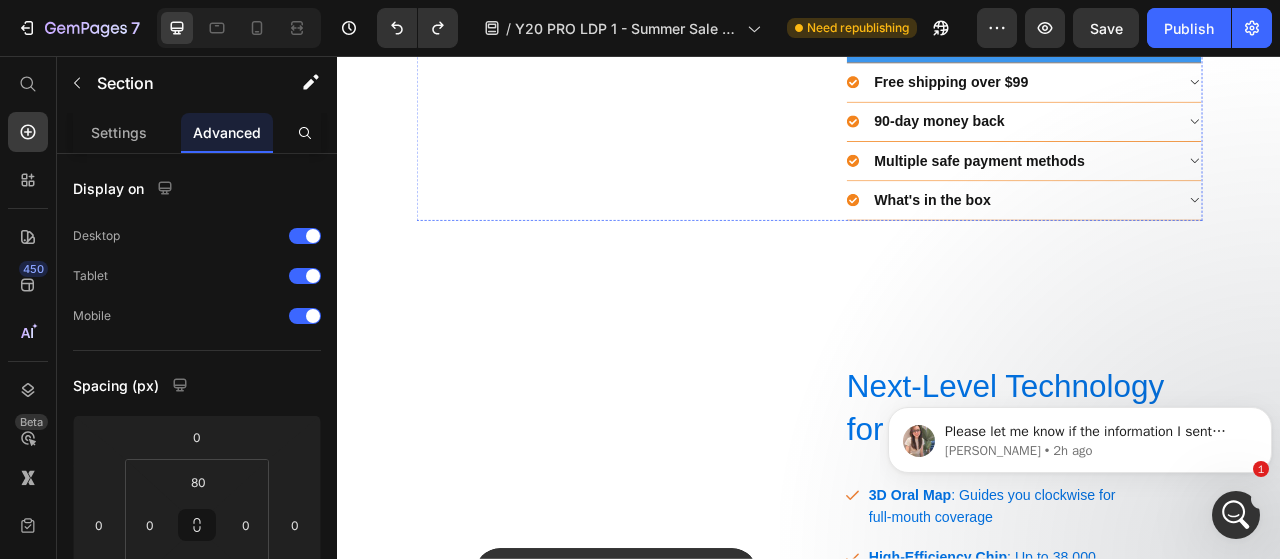 scroll, scrollTop: 2244, scrollLeft: 0, axis: vertical 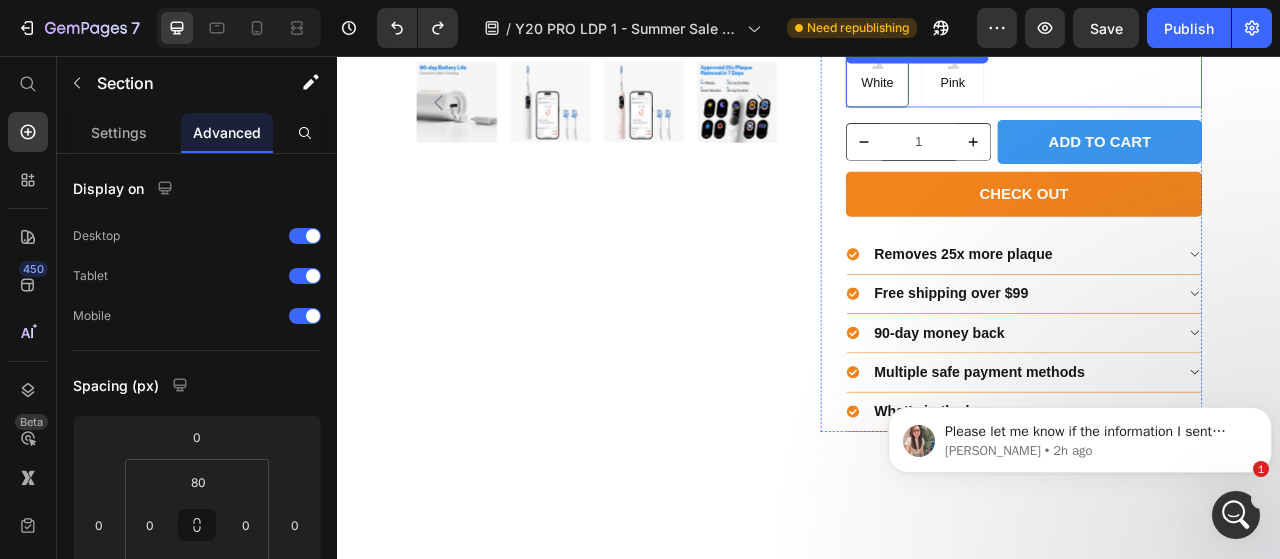 click on "White" at bounding box center (1024, 91) 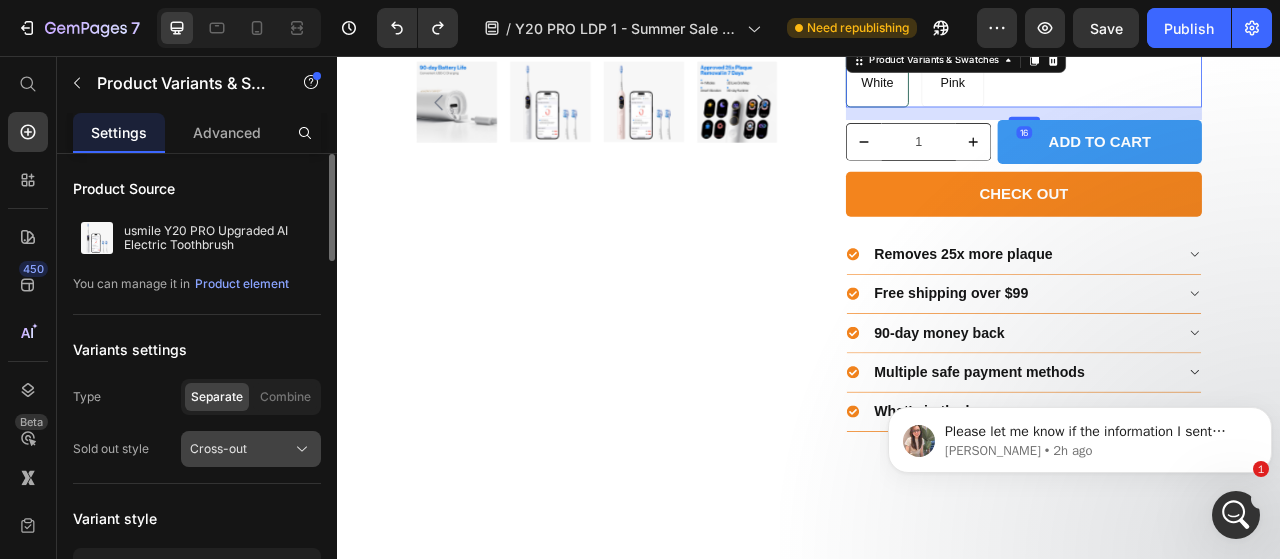 scroll, scrollTop: 205, scrollLeft: 0, axis: vertical 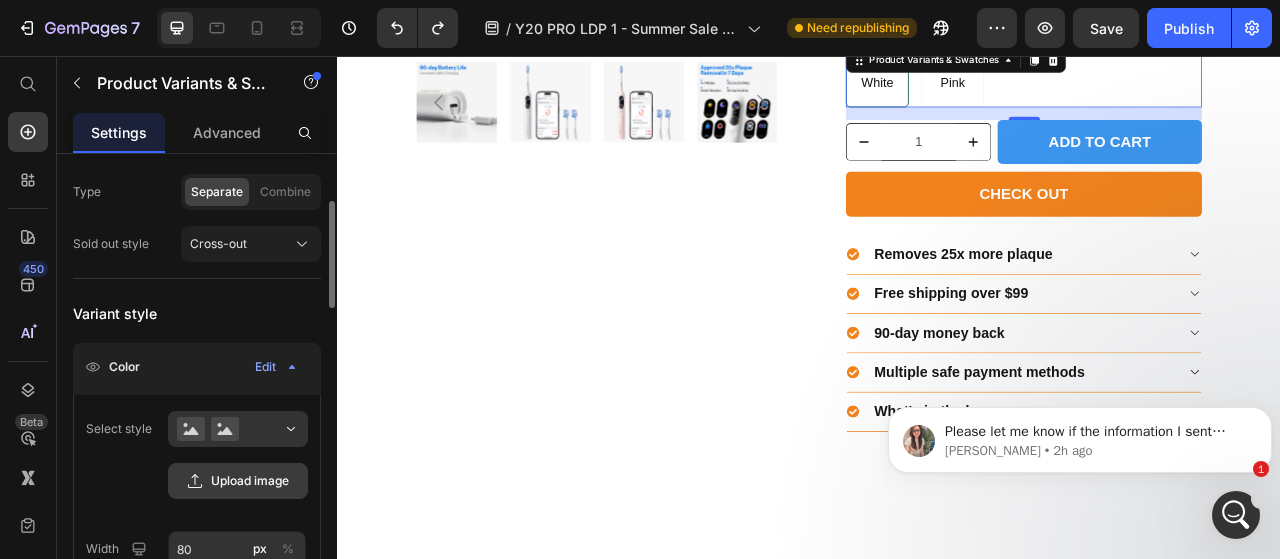 click on "Upload image" 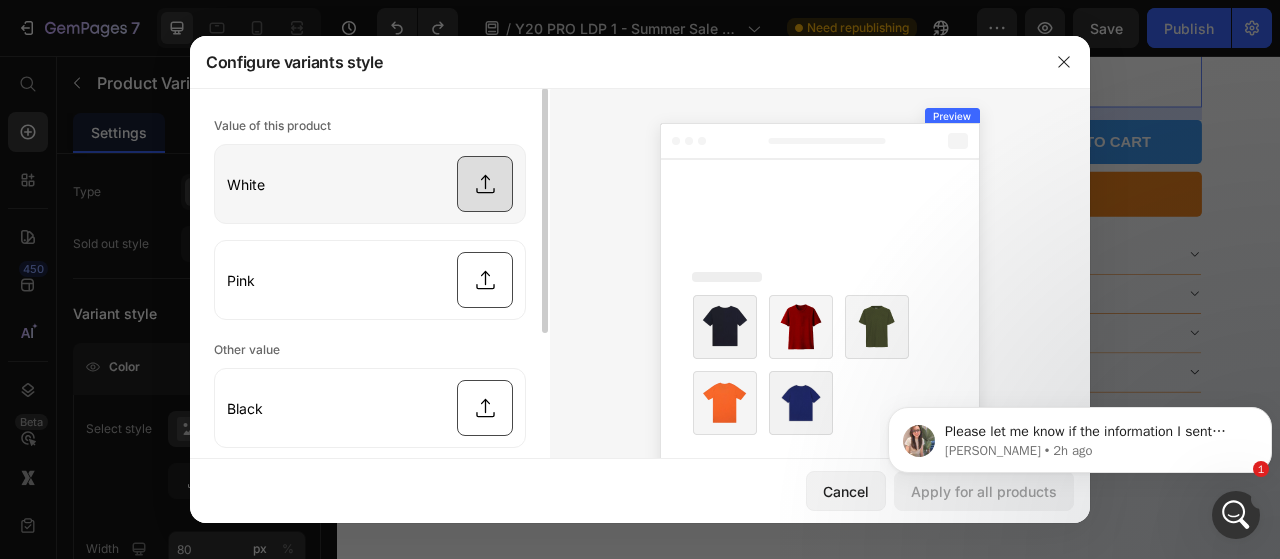 click at bounding box center (370, 184) 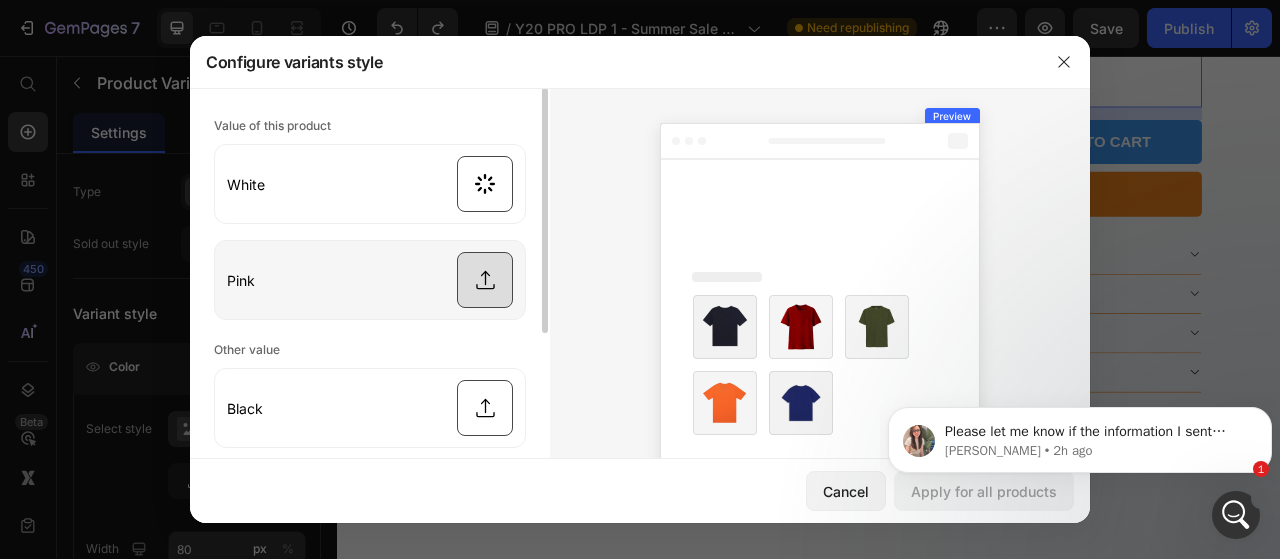 click at bounding box center (370, 280) 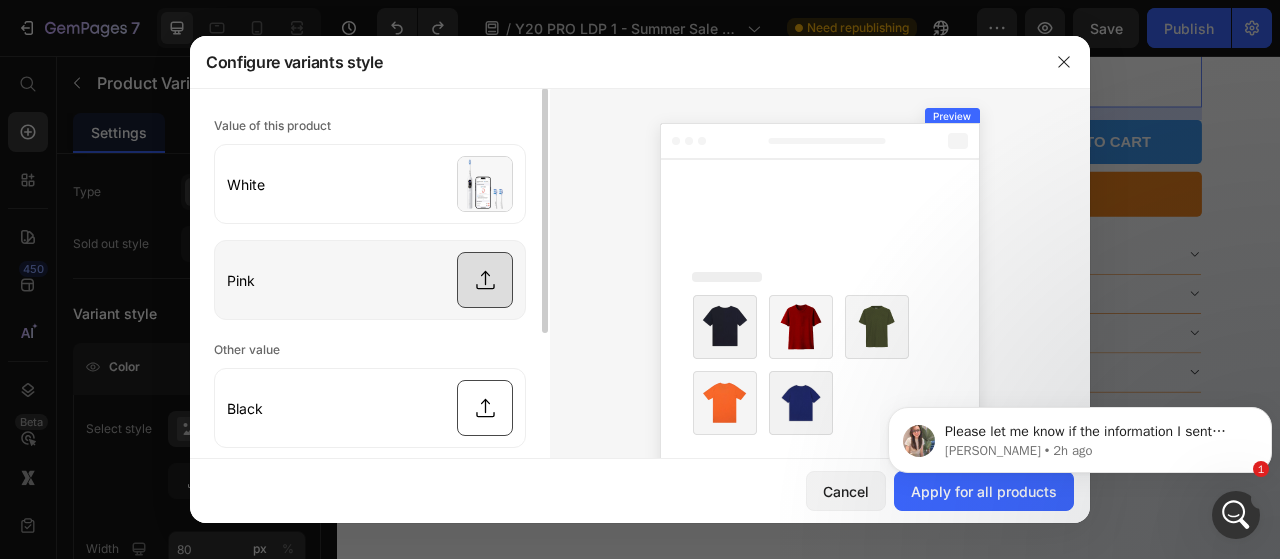 type on "C:\fakepath\Y20_PRO_1608b1c0-1b0e-4f0d-8444-0ad145009821.webp" 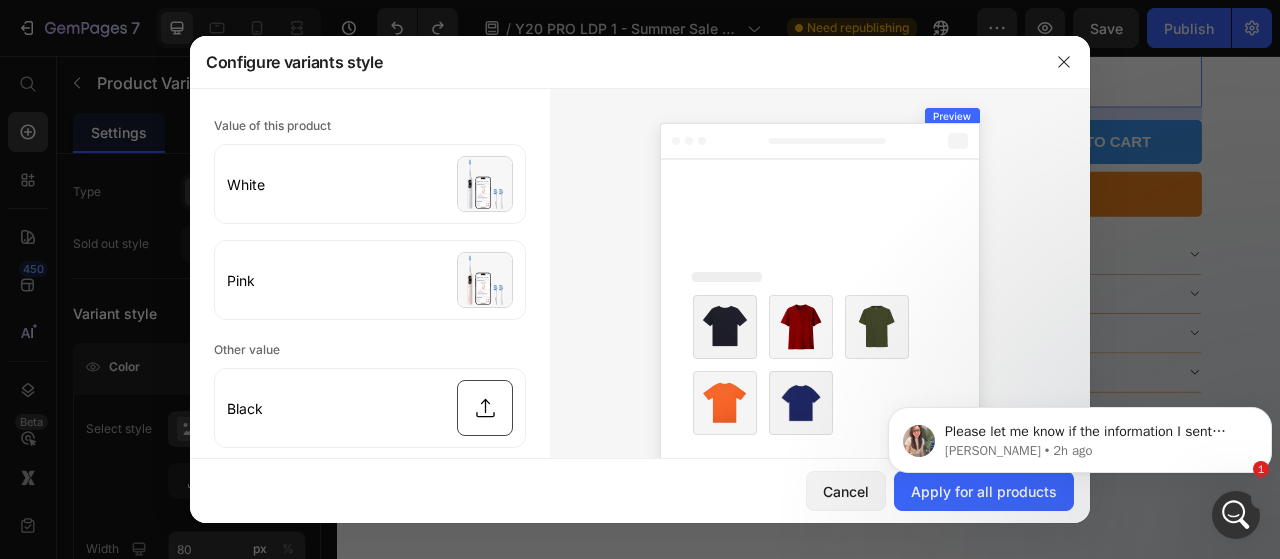 click on "Please let me know if the information I sent above matches your concern Ann • 2h ago" at bounding box center [1080, 435] 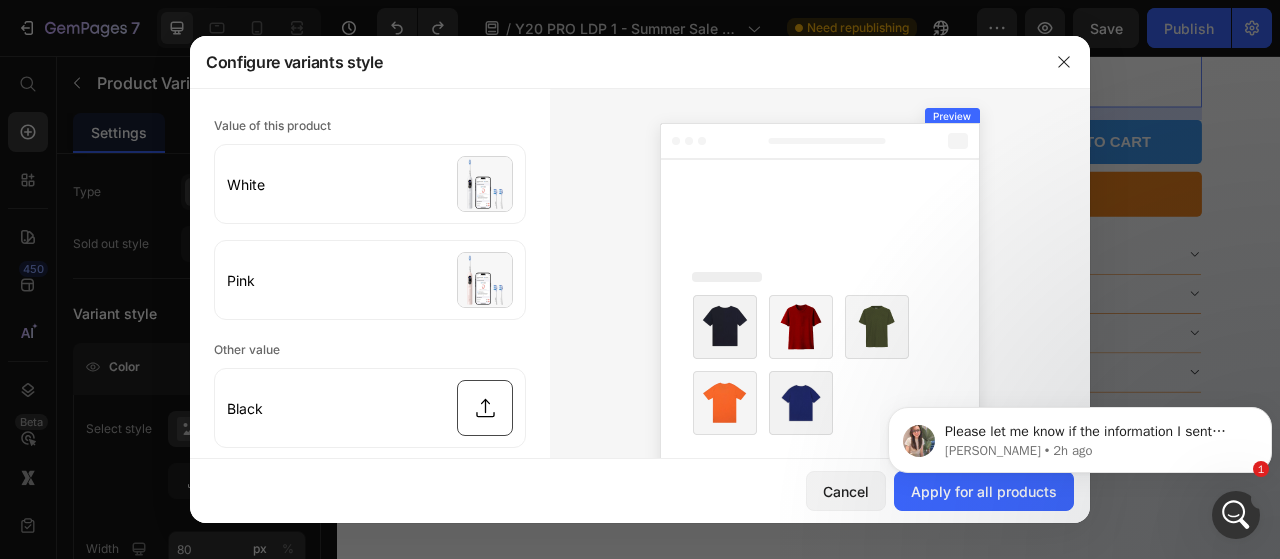 click on "Please let me know if the information I sent above matches your concern Ann • 2h ago" 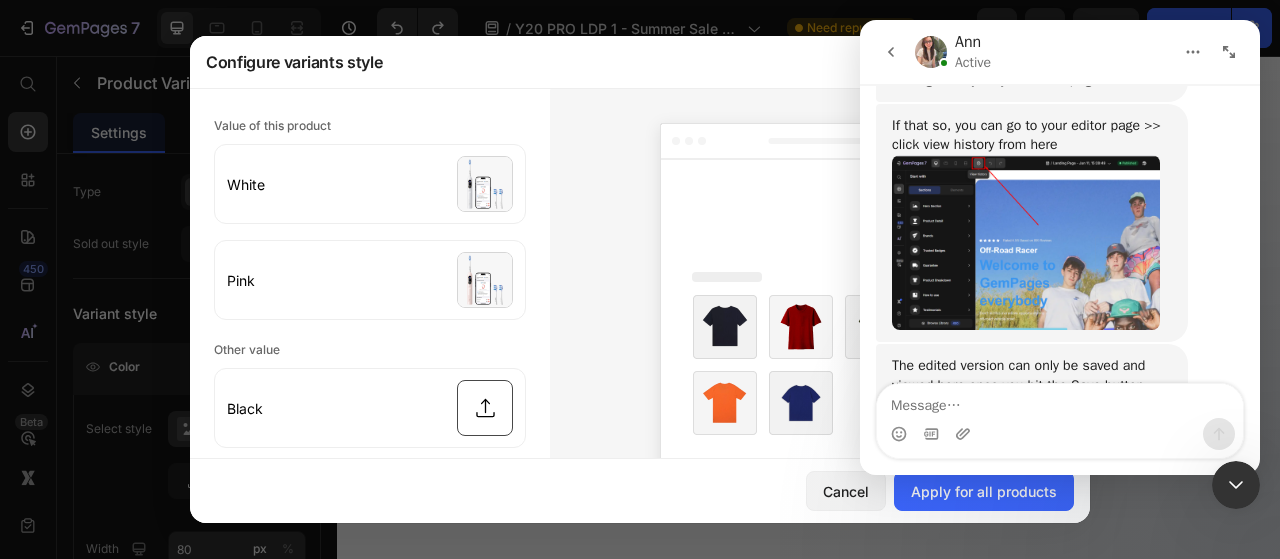 click at bounding box center [1236, 485] 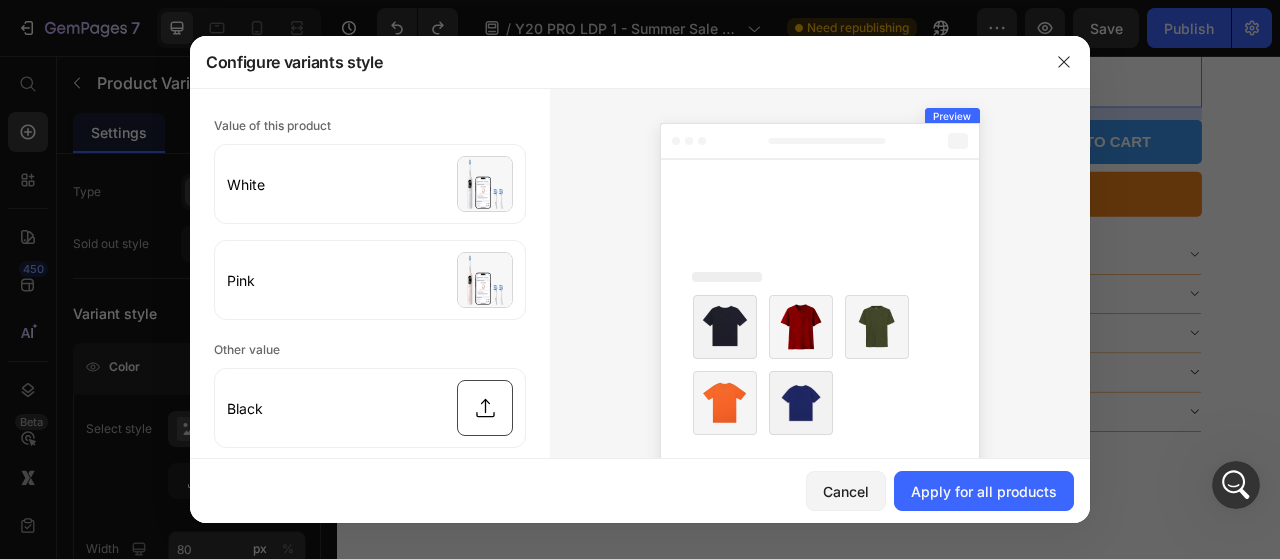 scroll, scrollTop: 1220, scrollLeft: 0, axis: vertical 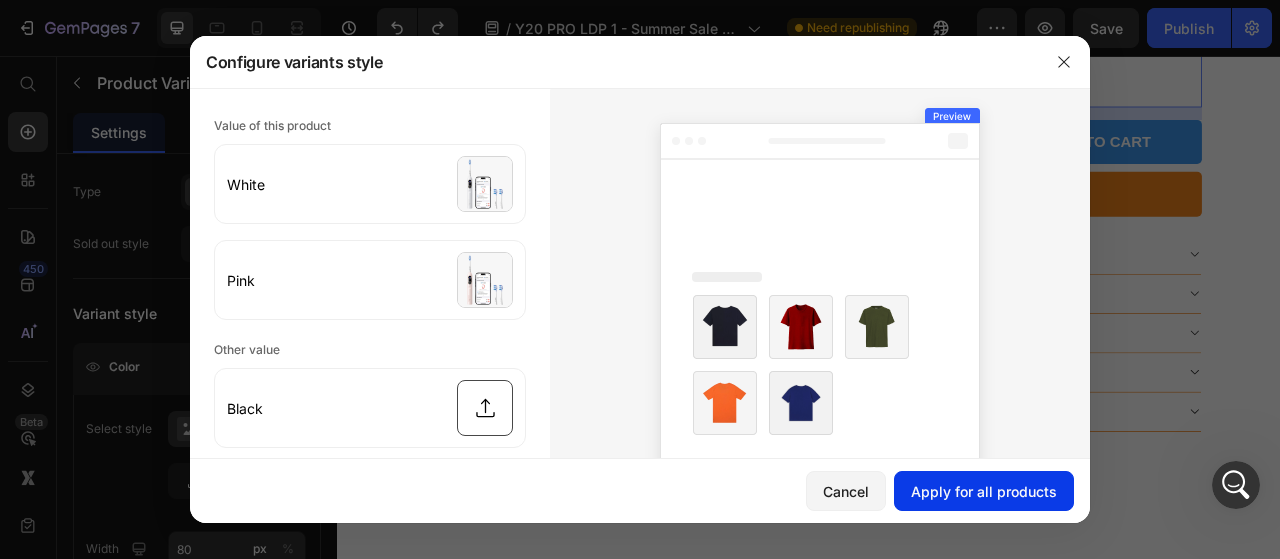 click on "Apply for all products" at bounding box center [984, 491] 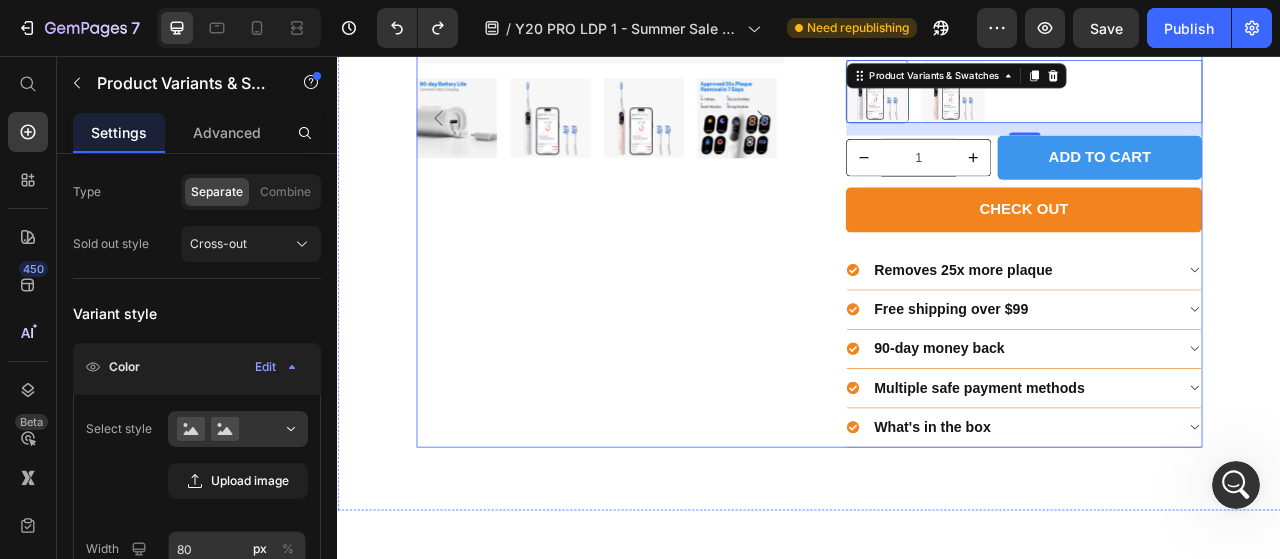 scroll, scrollTop: 2062, scrollLeft: 0, axis: vertical 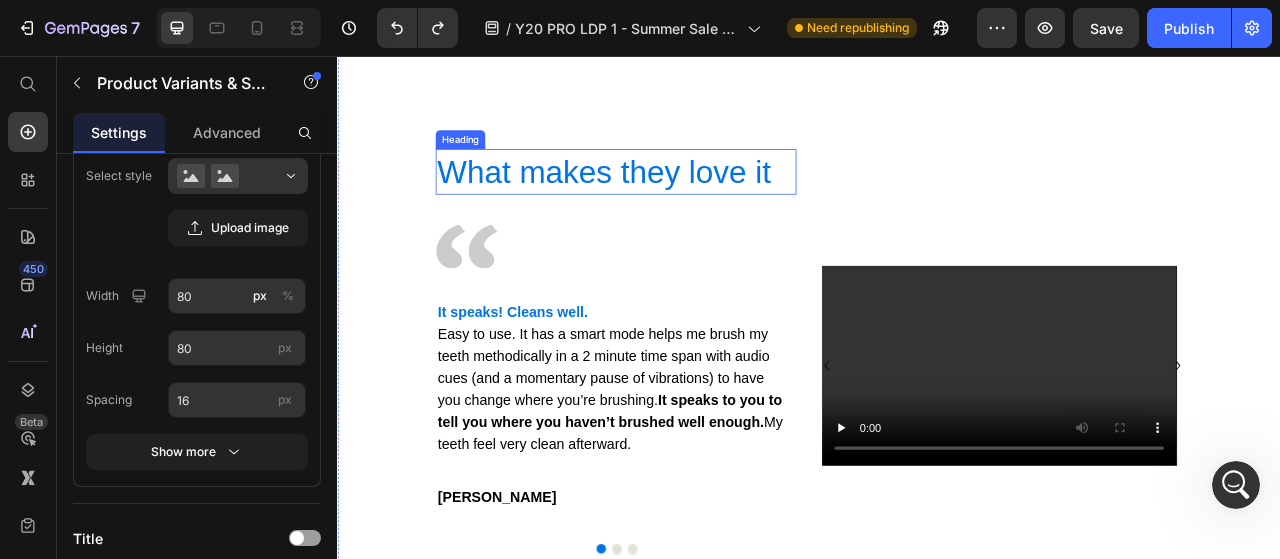 click on "What makes they love it" at bounding box center [691, 204] 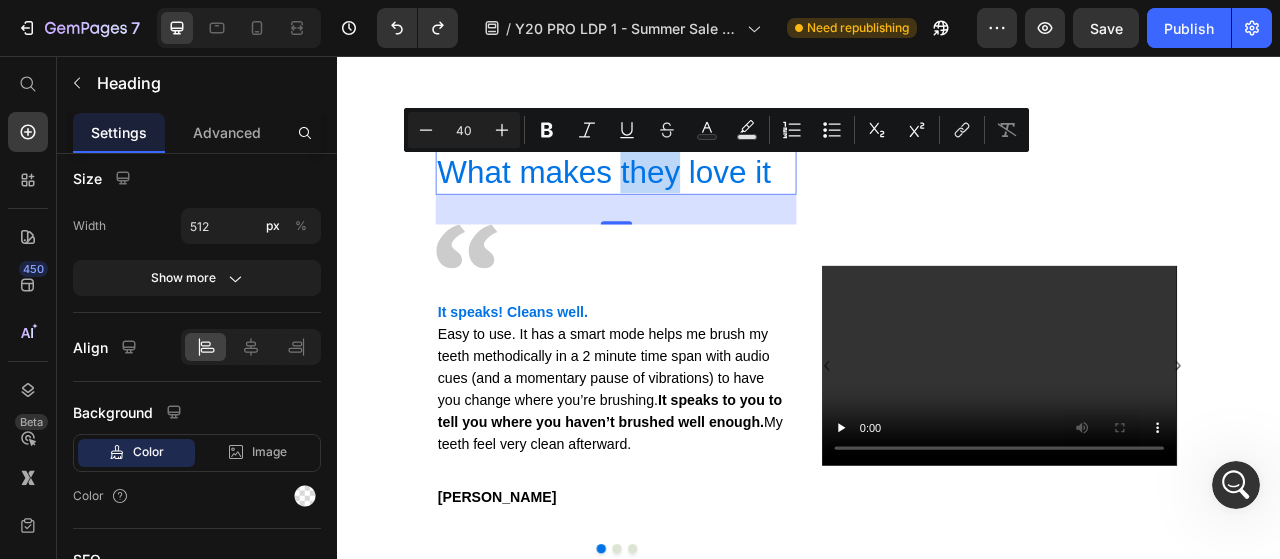 scroll, scrollTop: 0, scrollLeft: 0, axis: both 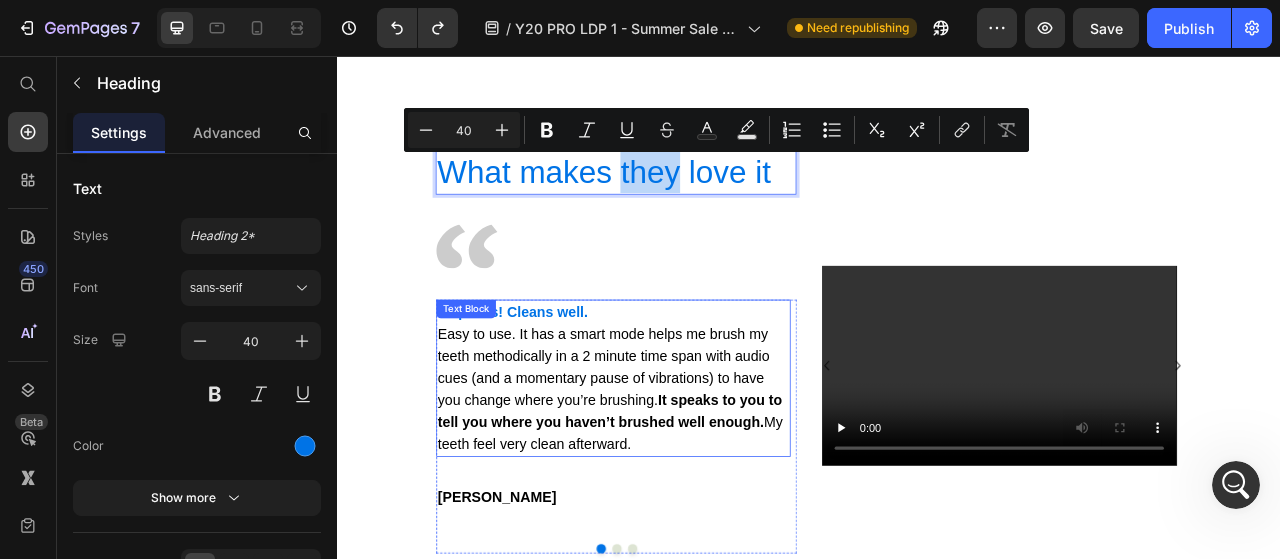 click on "Easy to use. It has a smart mode helps me brush my teeth methodically in a 2 minute time span with audio cues (and a momentary pause of vibrations) to have you change where you’re brushing.  It speaks to you to tell you where you haven’t brushed well enough.  My teeth feel very clean afterward." at bounding box center (687, 481) 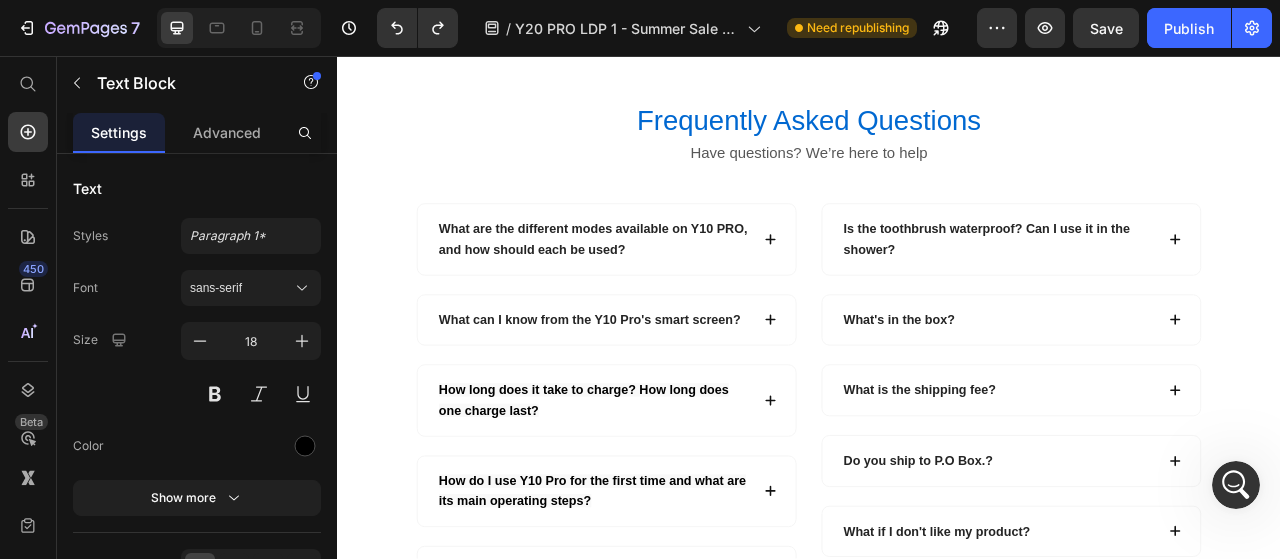 scroll, scrollTop: 6112, scrollLeft: 0, axis: vertical 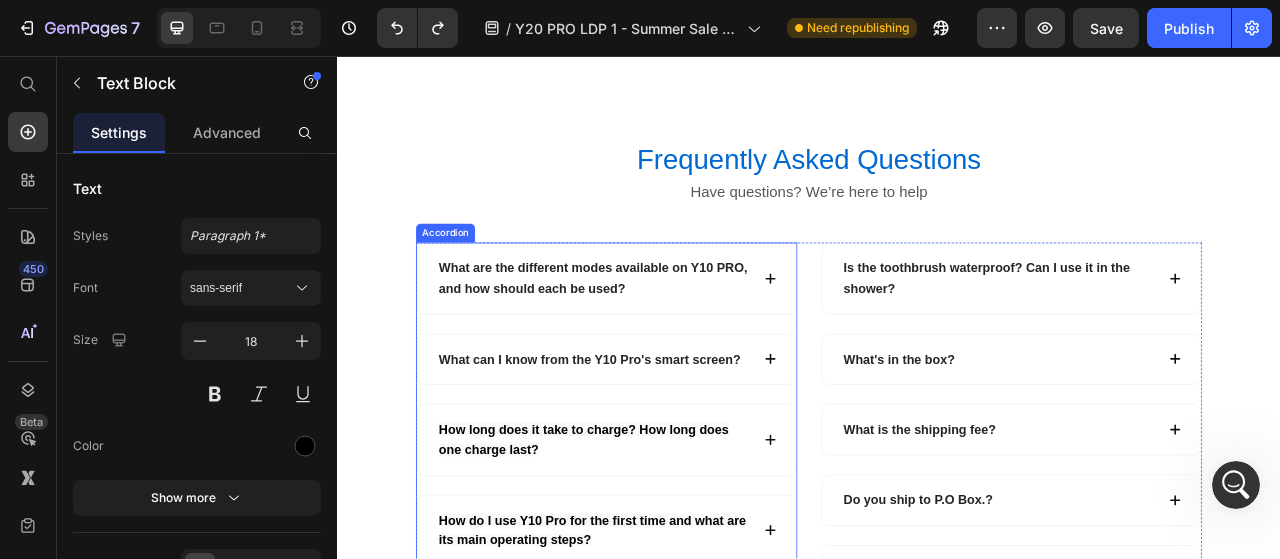 click on "What are the different modes available on Y10 PRO, and how should each be used?" at bounding box center (663, 339) 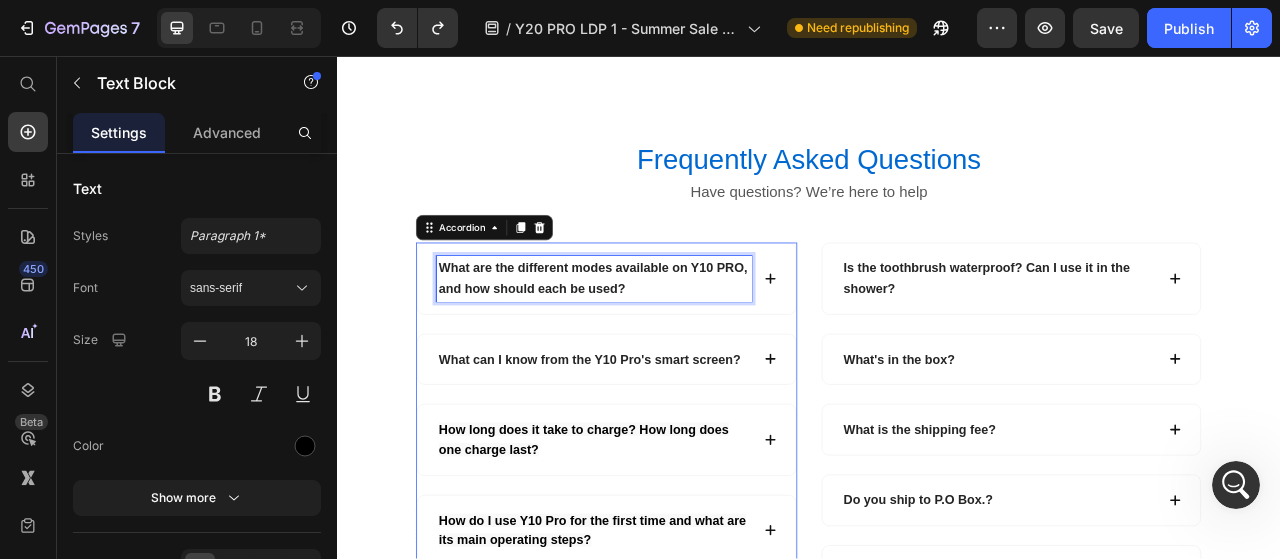 click on "What are the different modes available on Y10 PRO, and how should each be used?" at bounding box center [662, 339] 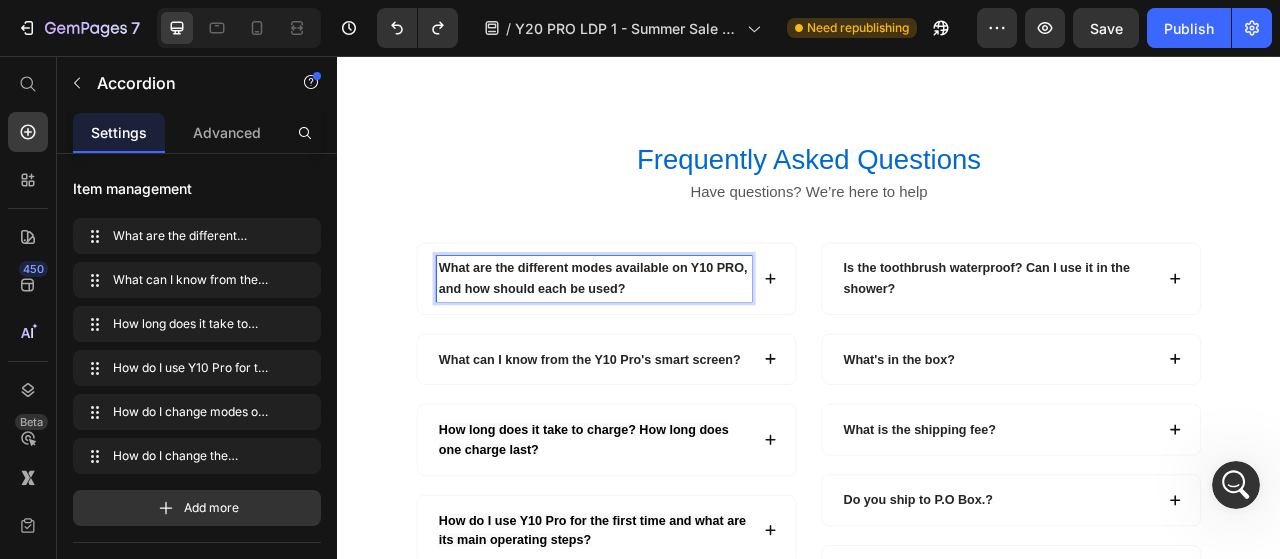 click on "What are the different modes available on Y10 PRO, and how should each be used?" at bounding box center (662, 339) 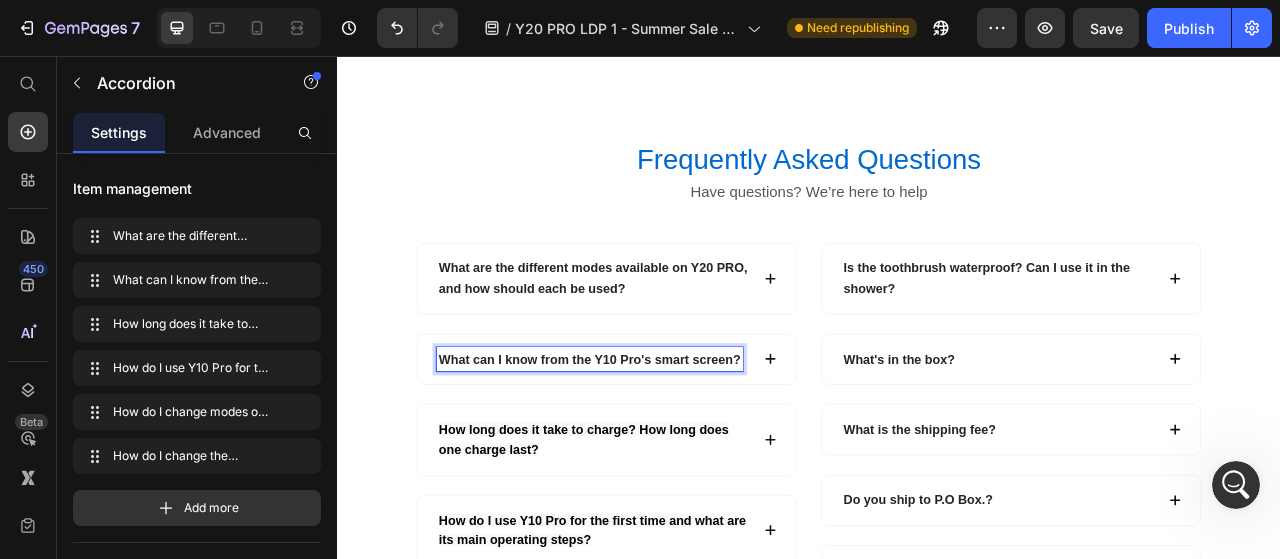 click on "What can I know from the Y10 Pro's smart screen?" at bounding box center (658, 442) 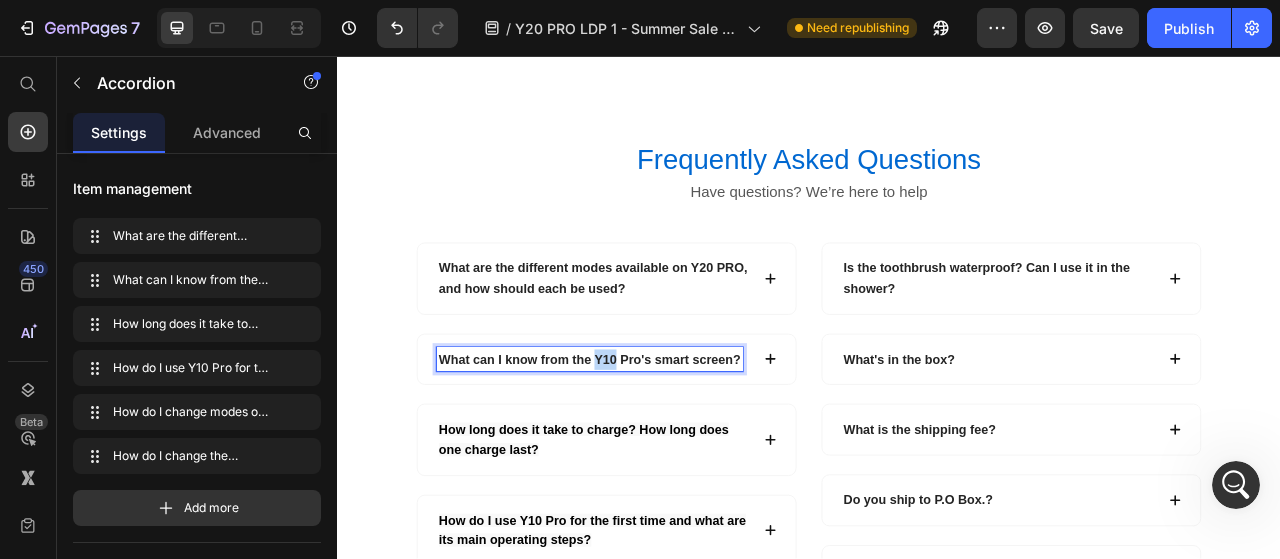 click on "What can I know from the Y10 Pro's smart screen?" at bounding box center (658, 442) 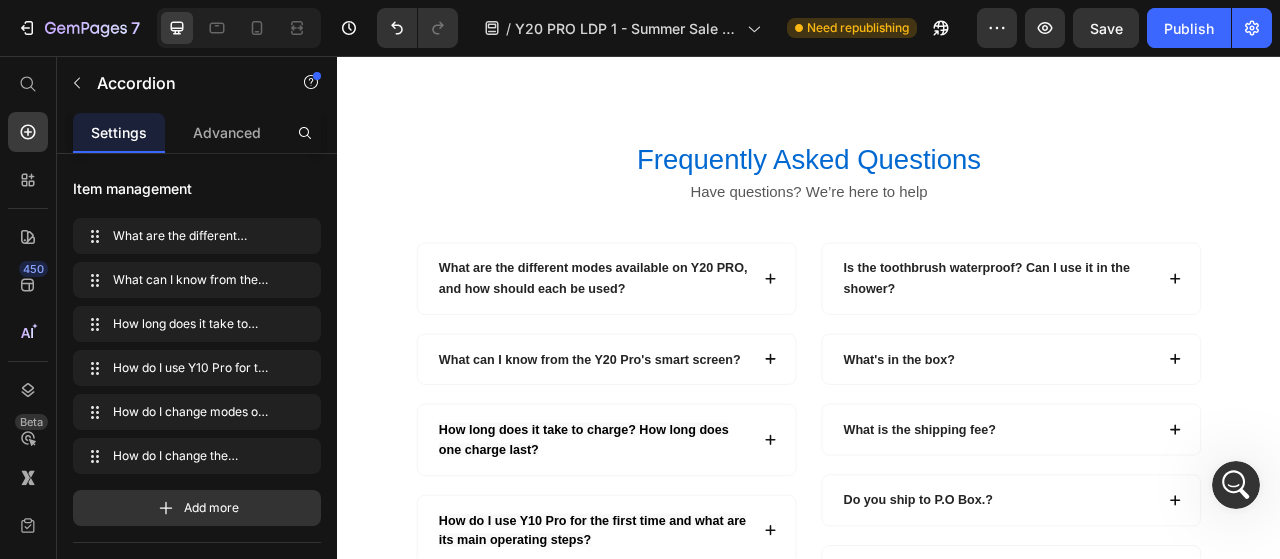 click 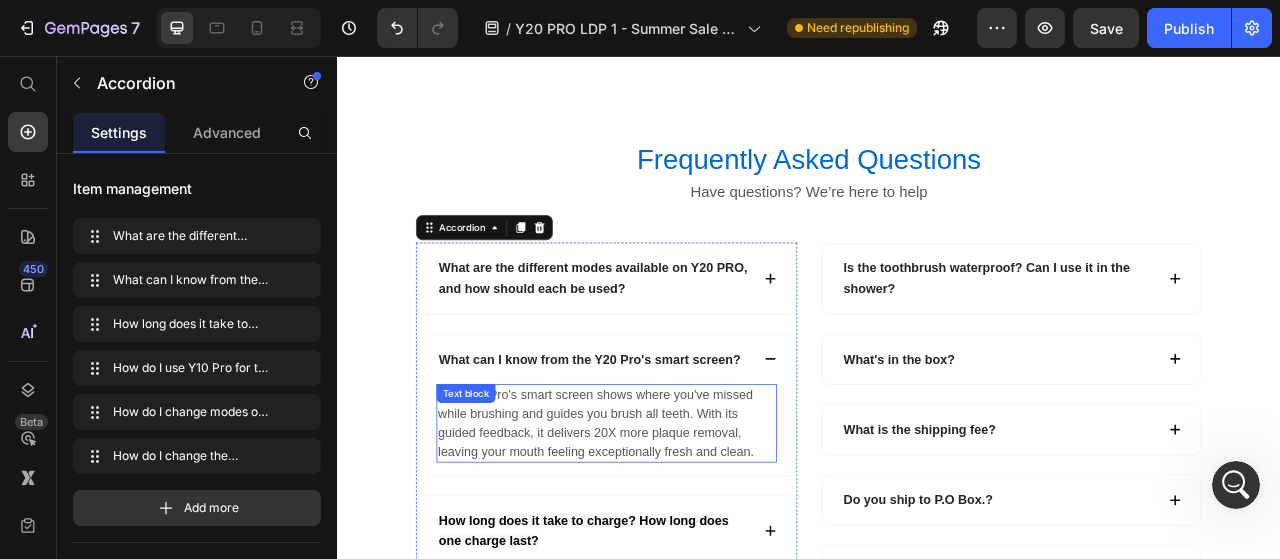 click on "The Y10 Pro's smart screen shows where you've missed while brushing and guides you brush all teeth. With its guided feedback, it delivers 20X more plaque removal, leaving your mouth feeling exceptionally fresh and clean." at bounding box center (679, 524) 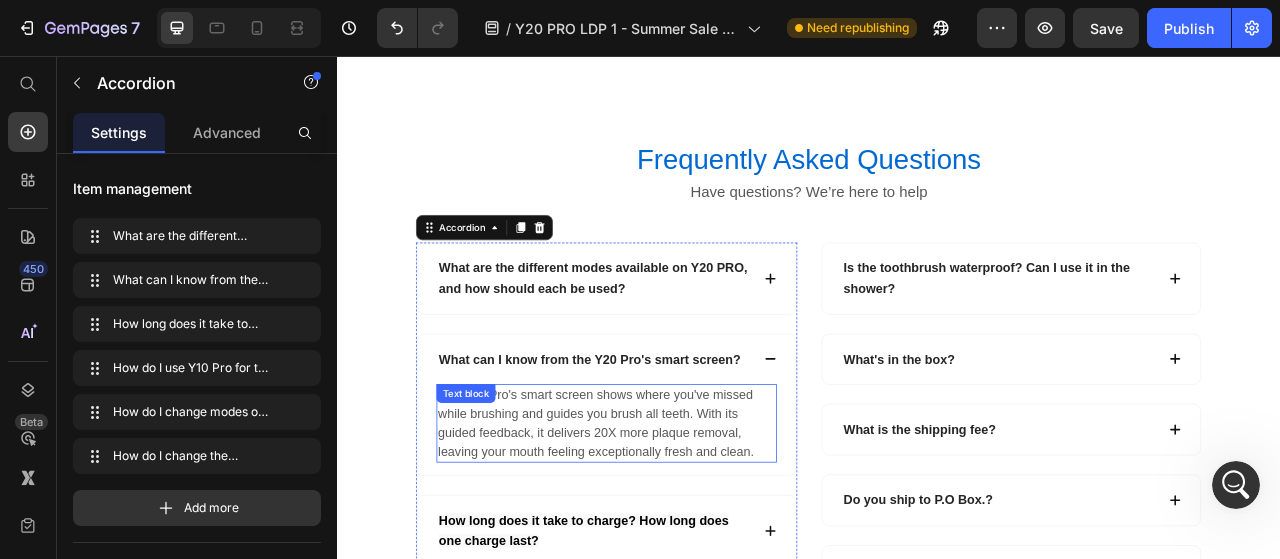 click on "The Y10 Pro's smart screen shows where you've missed while brushing and guides you brush all teeth. With its guided feedback, it delivers 20X more plaque removal, leaving your mouth feeling exceptionally fresh and clean. Text block" at bounding box center [679, 524] 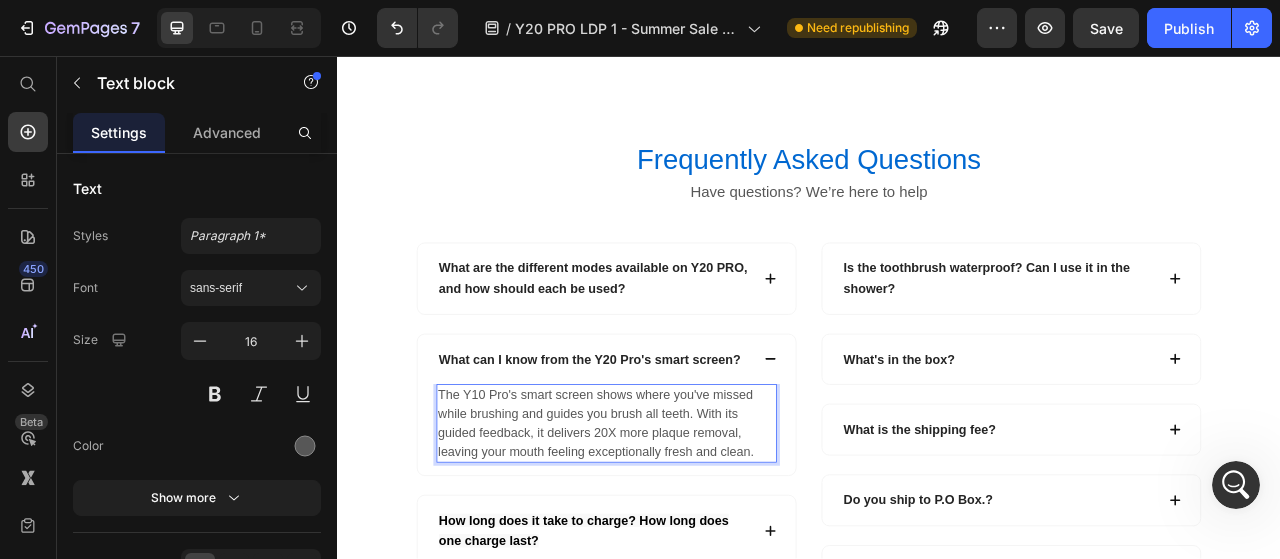 click on "The Y10 Pro's smart screen shows where you've missed while brushing and guides you brush all teeth. With its guided feedback, it delivers 20X more plaque removal, leaving your mouth feeling exceptionally fresh and clean." at bounding box center [679, 524] 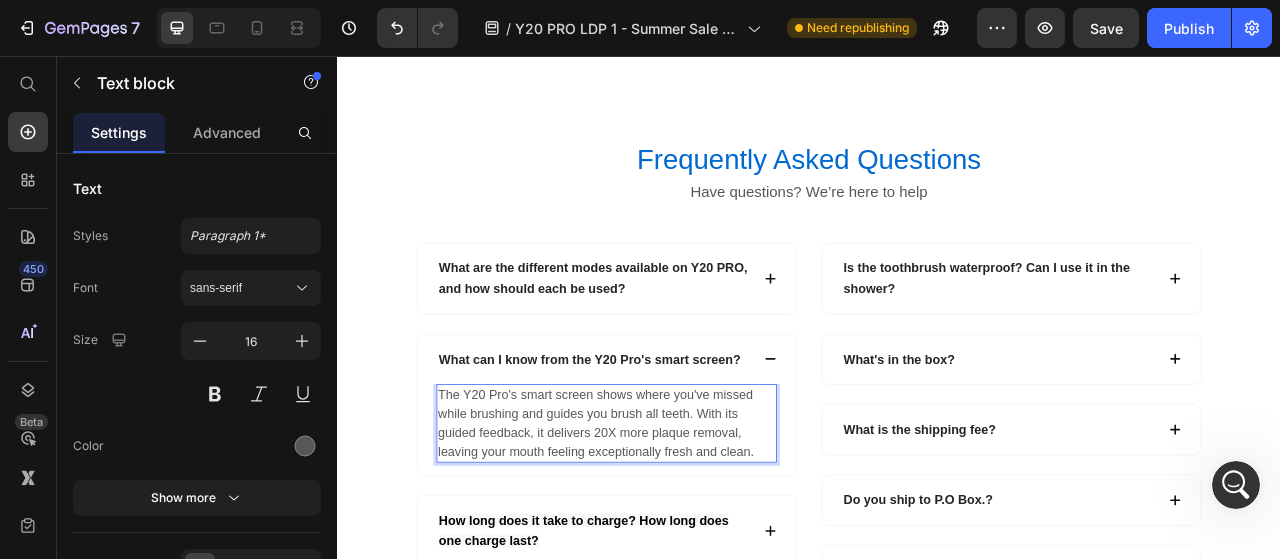 click on "The Y20 Pro's smart screen shows where you've missed while brushing and guides you brush all teeth. With its guided feedback, it delivers 20X more plaque removal, leaving your mouth feeling exceptionally fresh and clean." at bounding box center (679, 524) 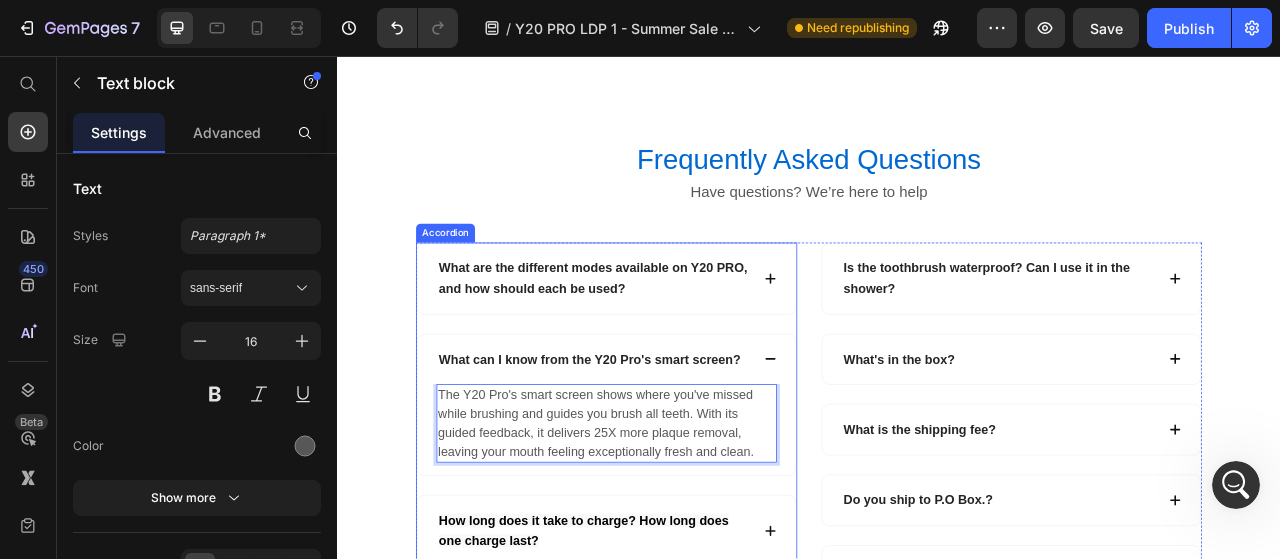 click on "How long does it take to charge? How long does one charge last?" at bounding box center (679, 660) 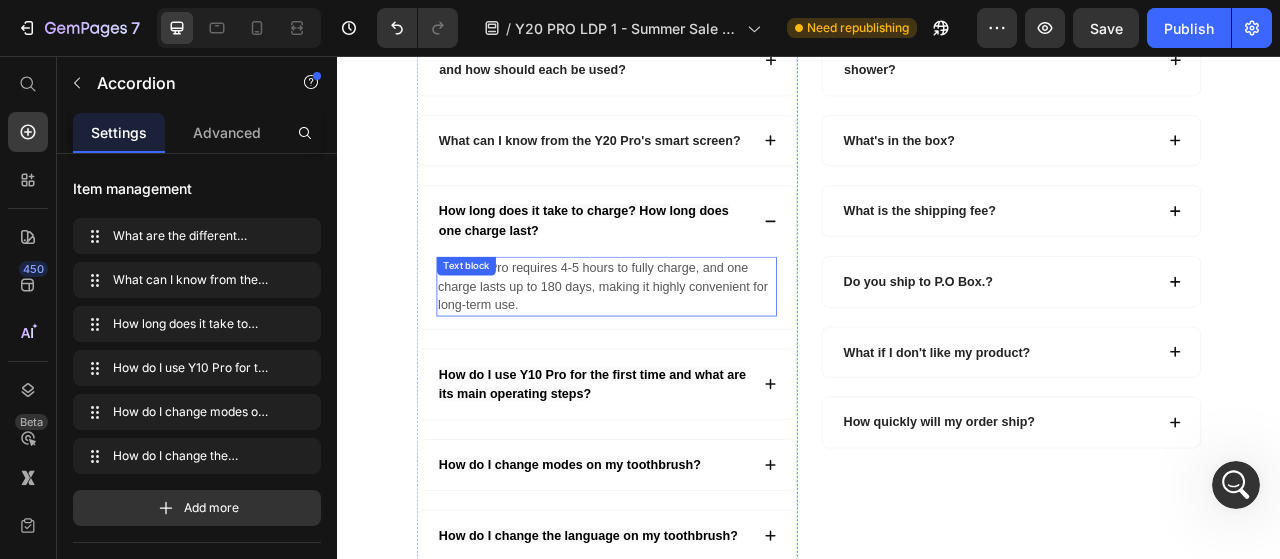 scroll, scrollTop: 6390, scrollLeft: 0, axis: vertical 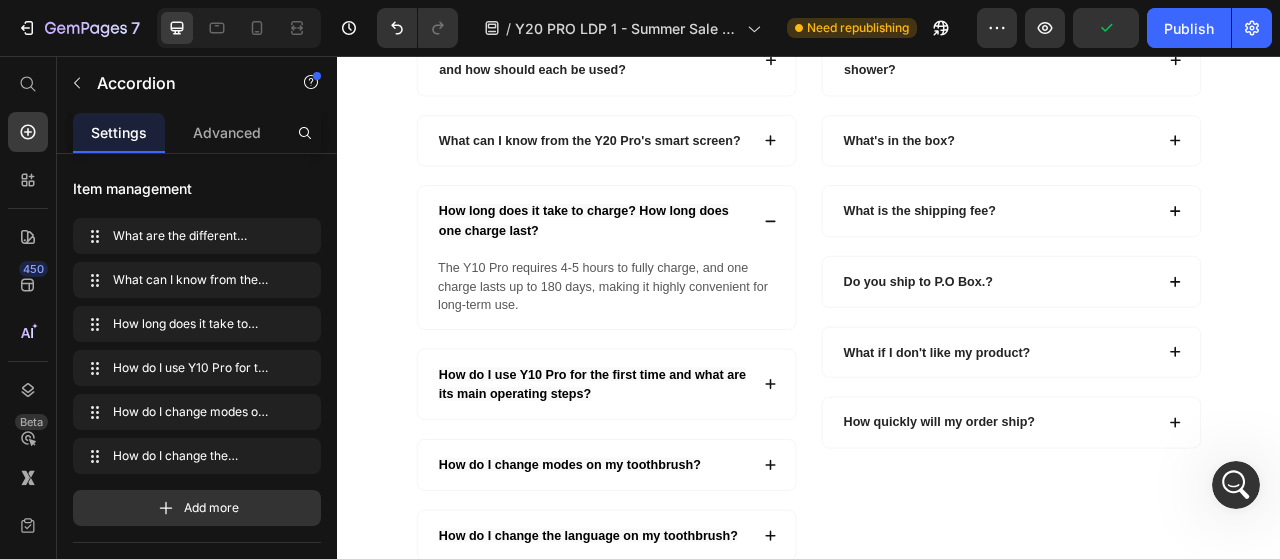 click on "How do I use Y10 Pro for the first time and what are its main operating steps?" at bounding box center [679, 474] 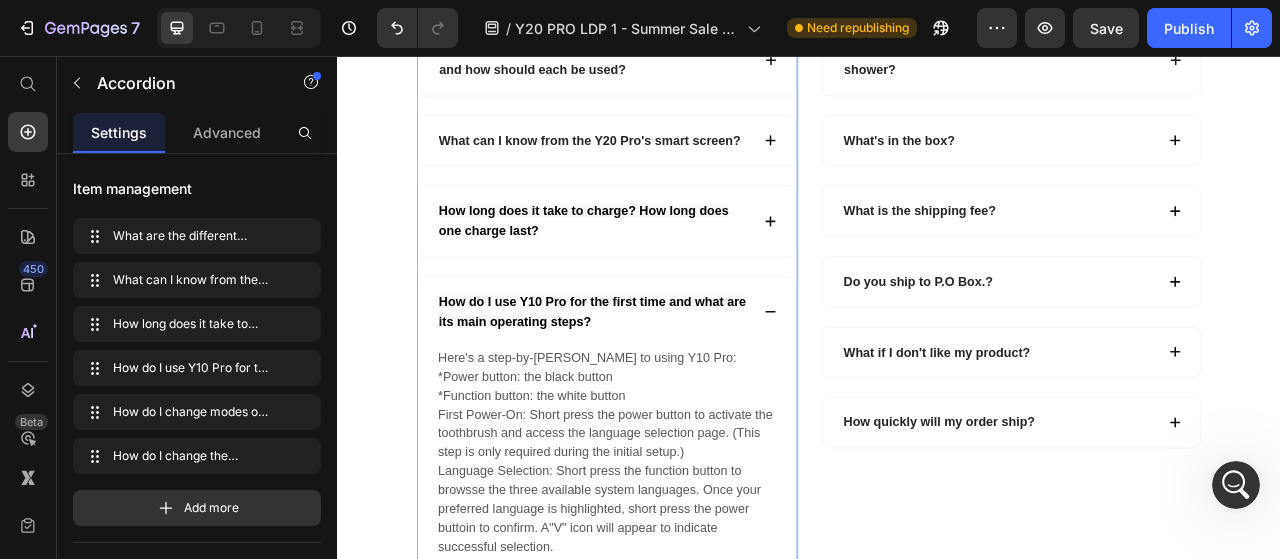 click on "How do I use Y10 Pro for the first time and what are its main operating steps?" at bounding box center [679, 382] 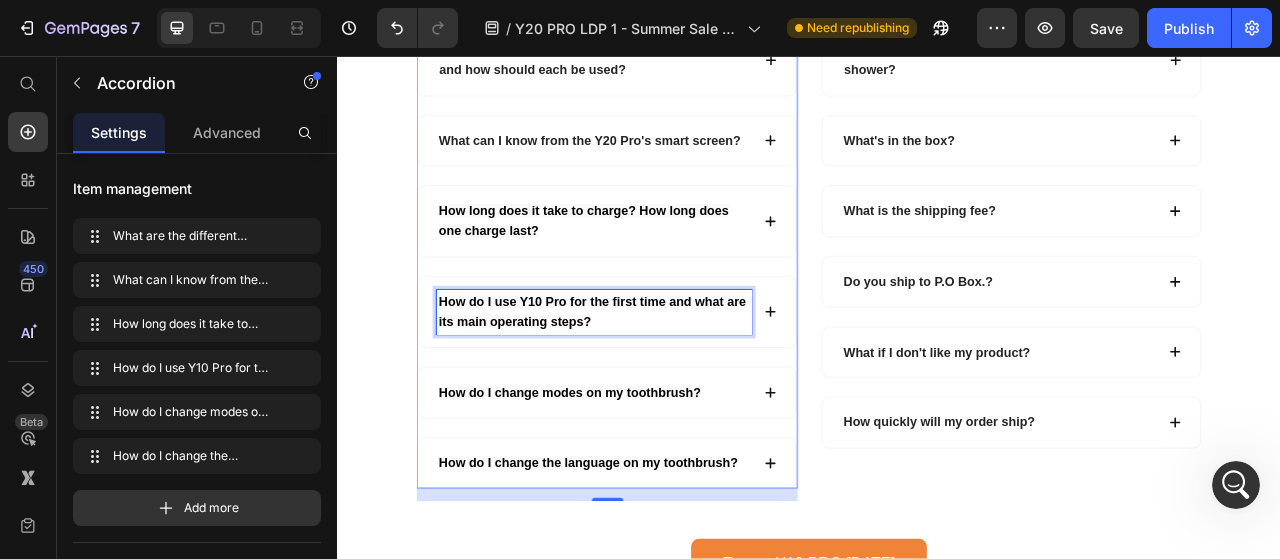 click on "How do I use Y10 Pro for the first time and what are its main operating steps?" at bounding box center (663, 382) 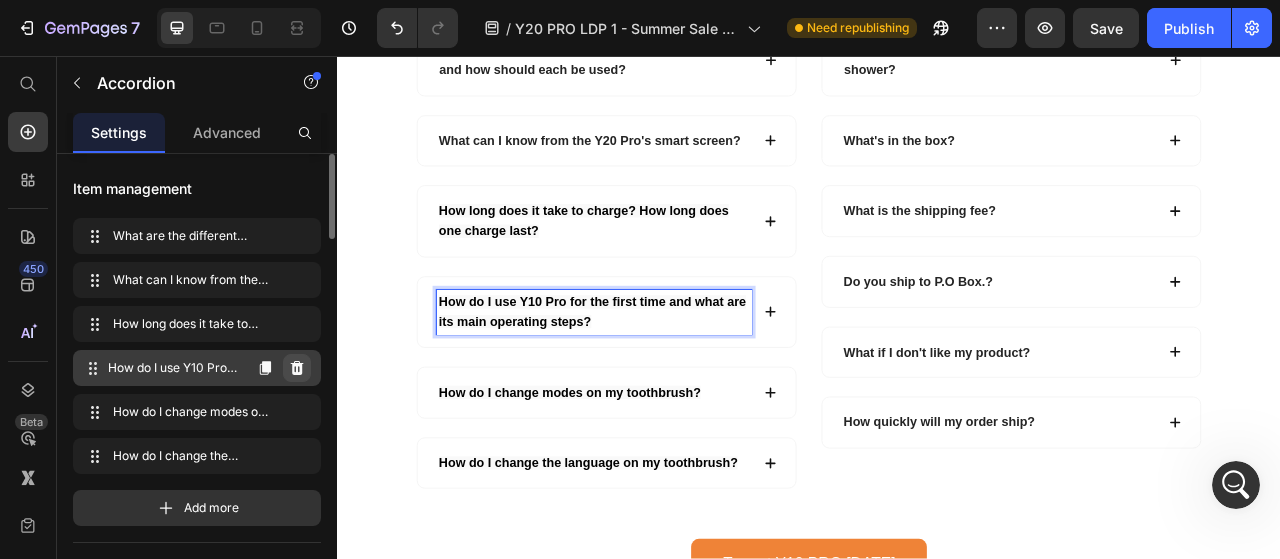 click 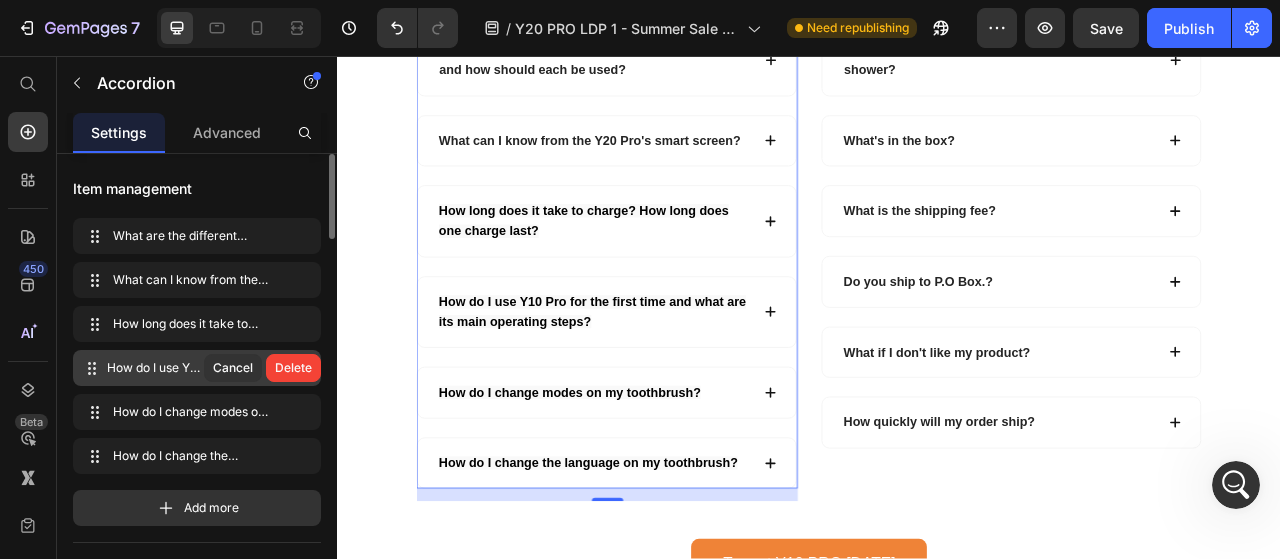 click on "Delete" at bounding box center [293, 368] 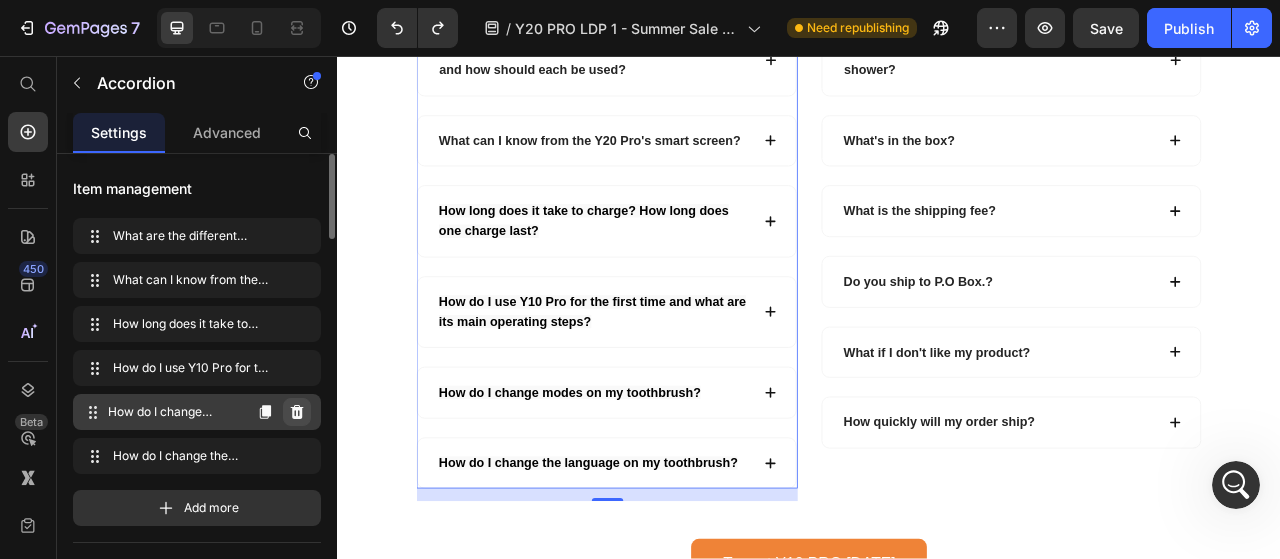 click 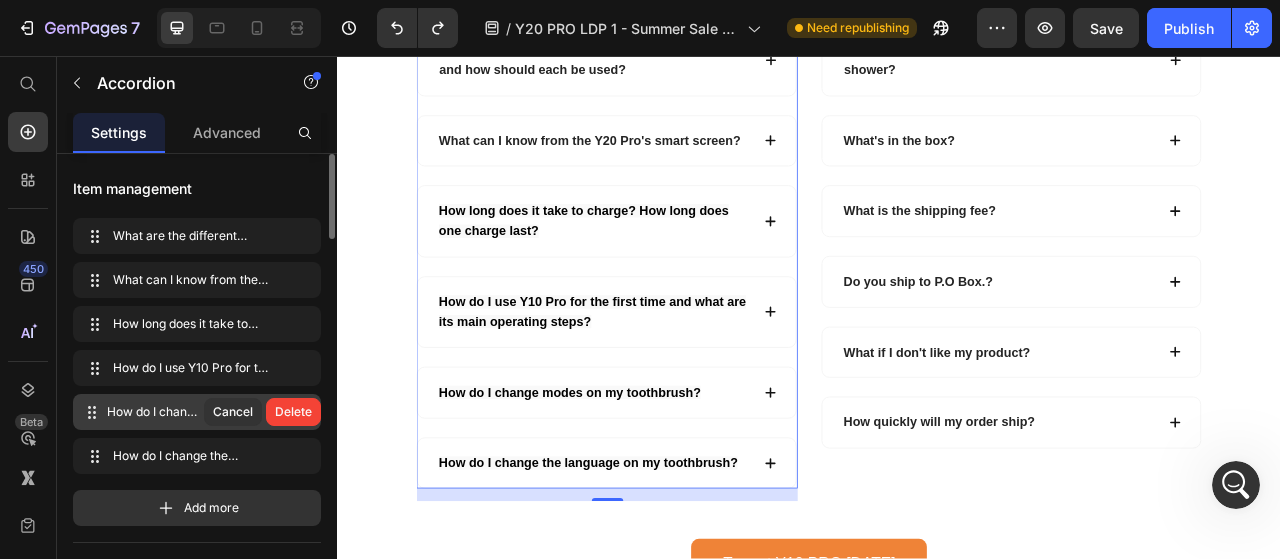 click on "Delete" at bounding box center [293, 412] 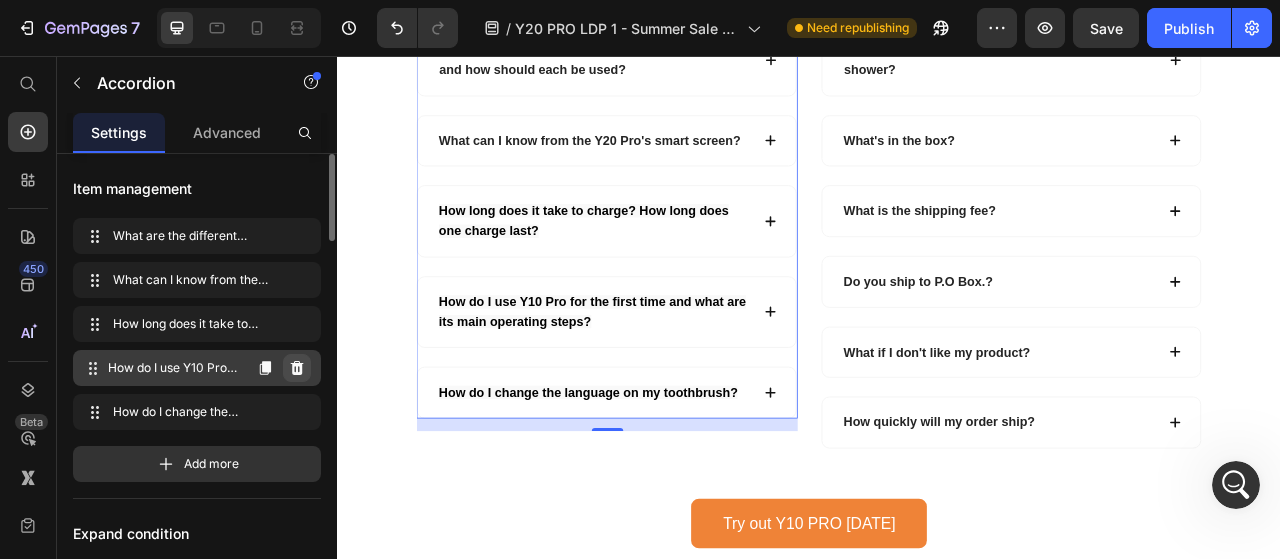 click 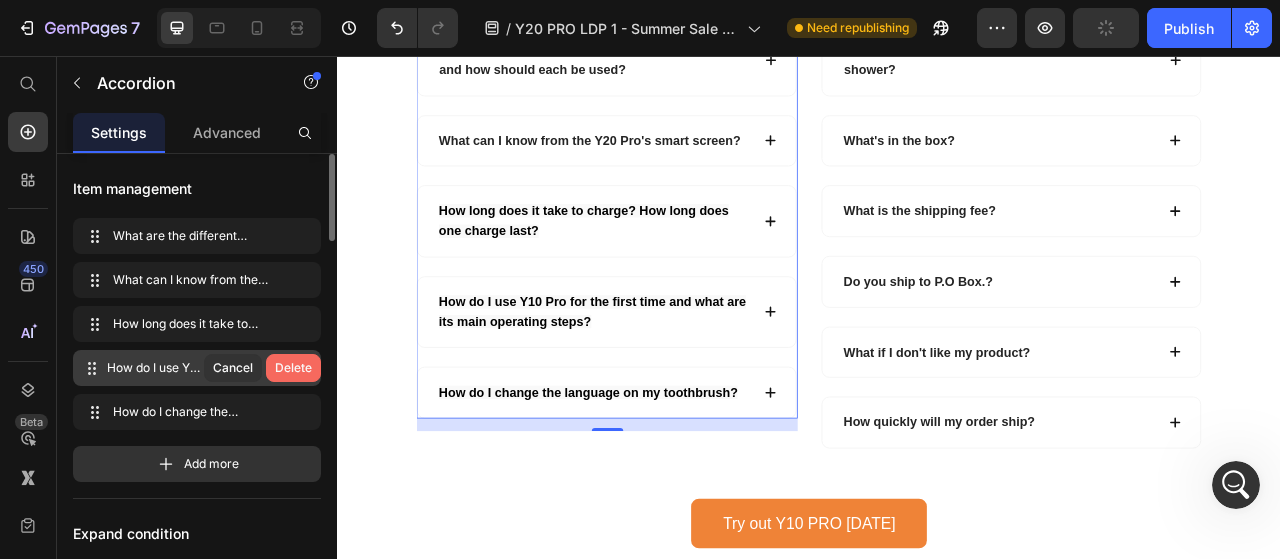 click on "Delete" at bounding box center (293, 368) 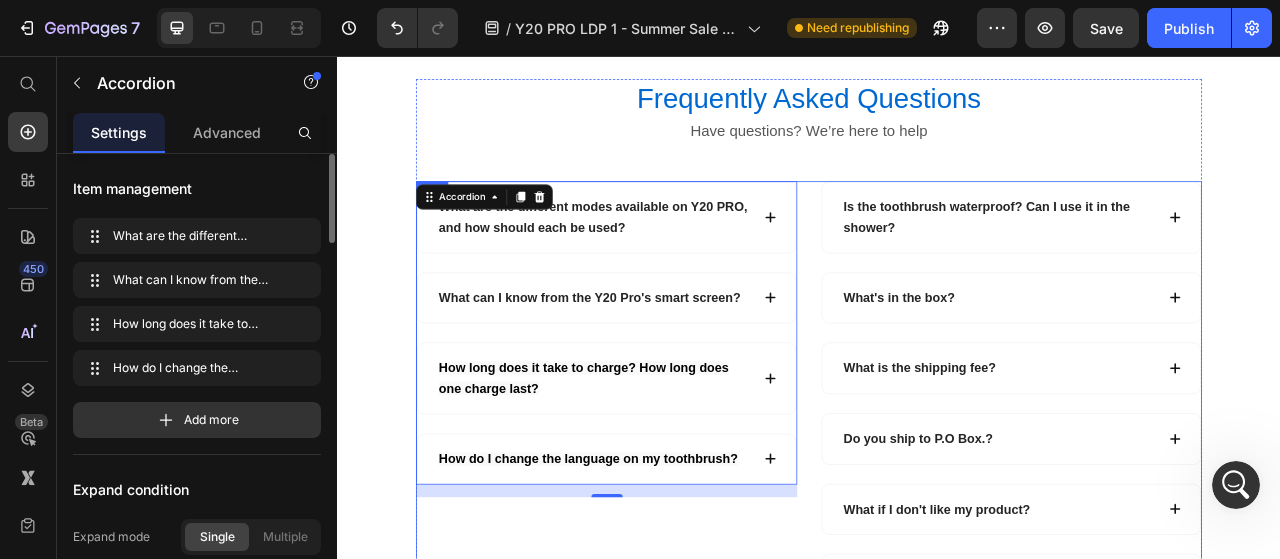 scroll, scrollTop: 6330, scrollLeft: 0, axis: vertical 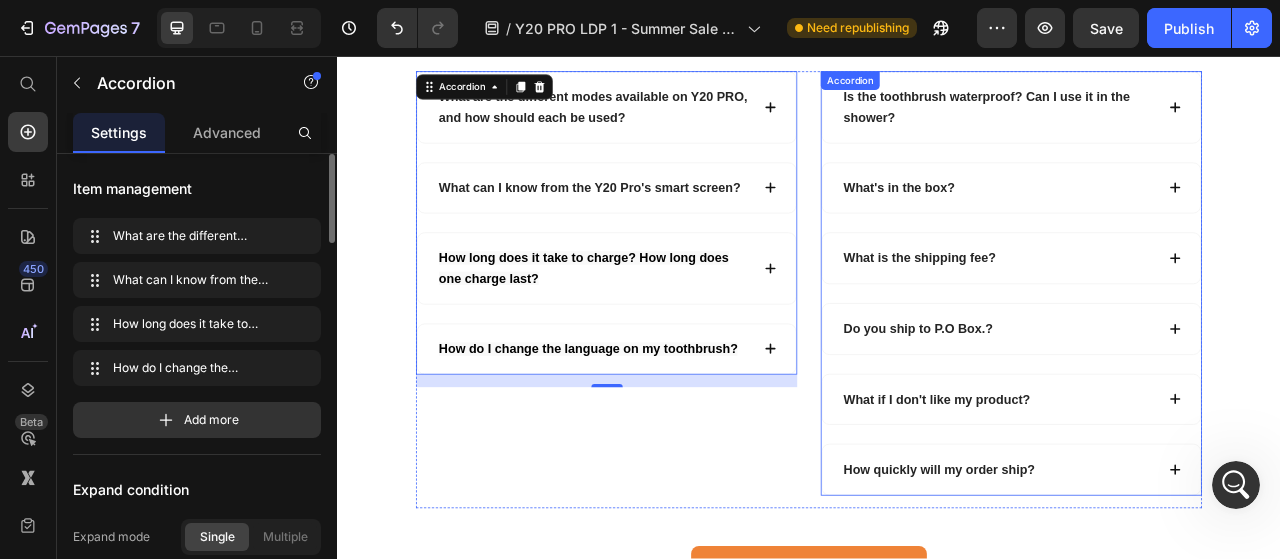 click on "Is the toothbrush waterproof? Can I use it in the shower?" at bounding box center [1178, 121] 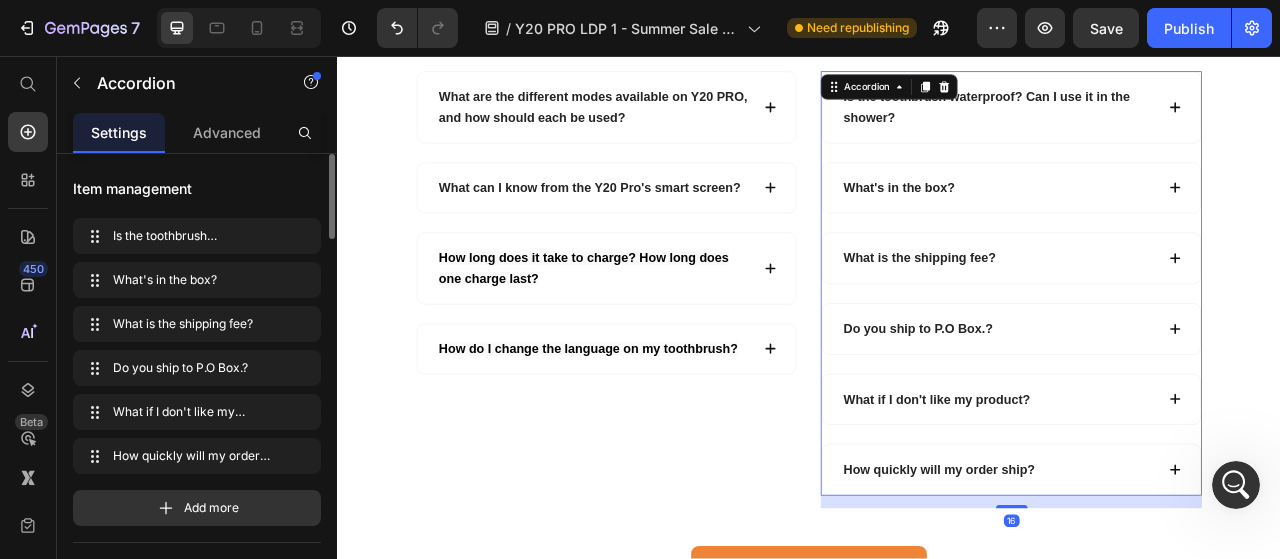 click on "Is the toothbrush waterproof? Can I use it in the shower?" at bounding box center (1178, 121) 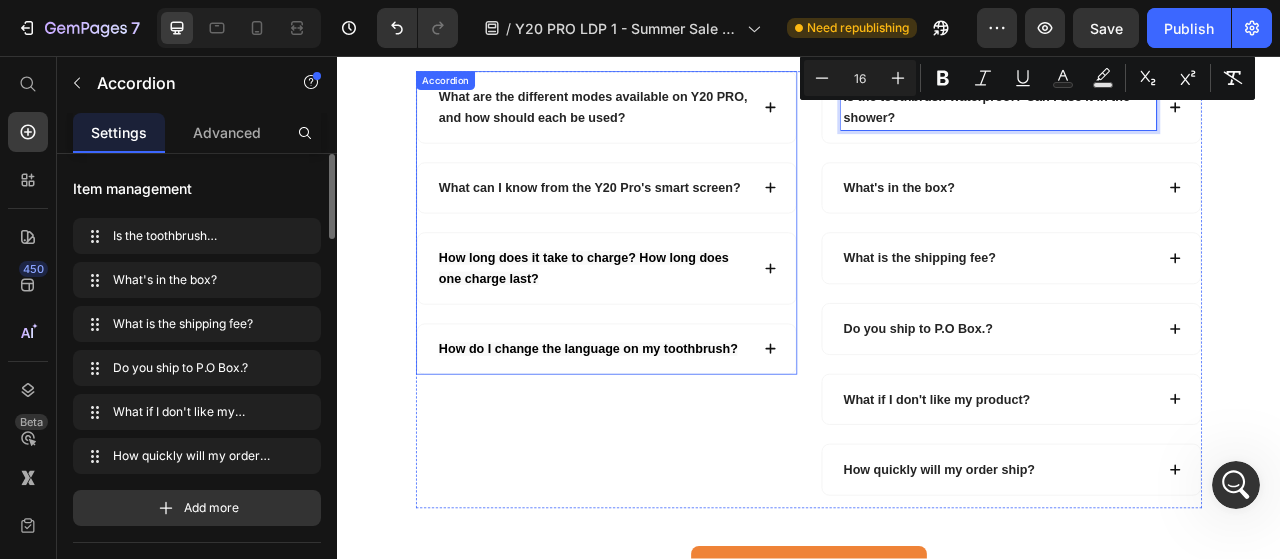 click on "How do I change the language on my toothbrush?" at bounding box center (656, 429) 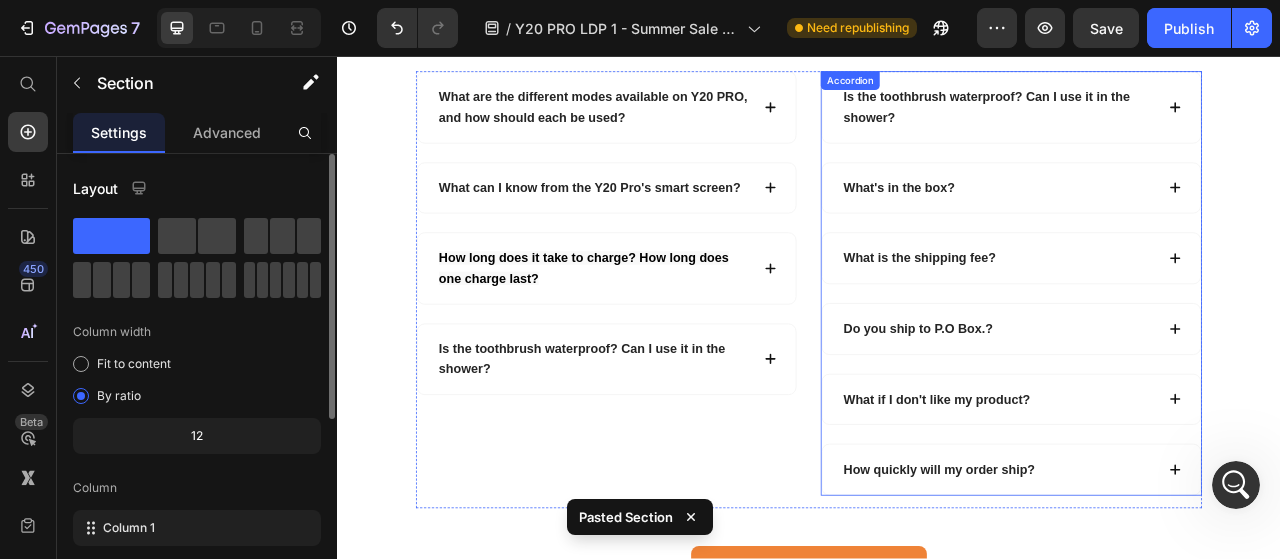 click 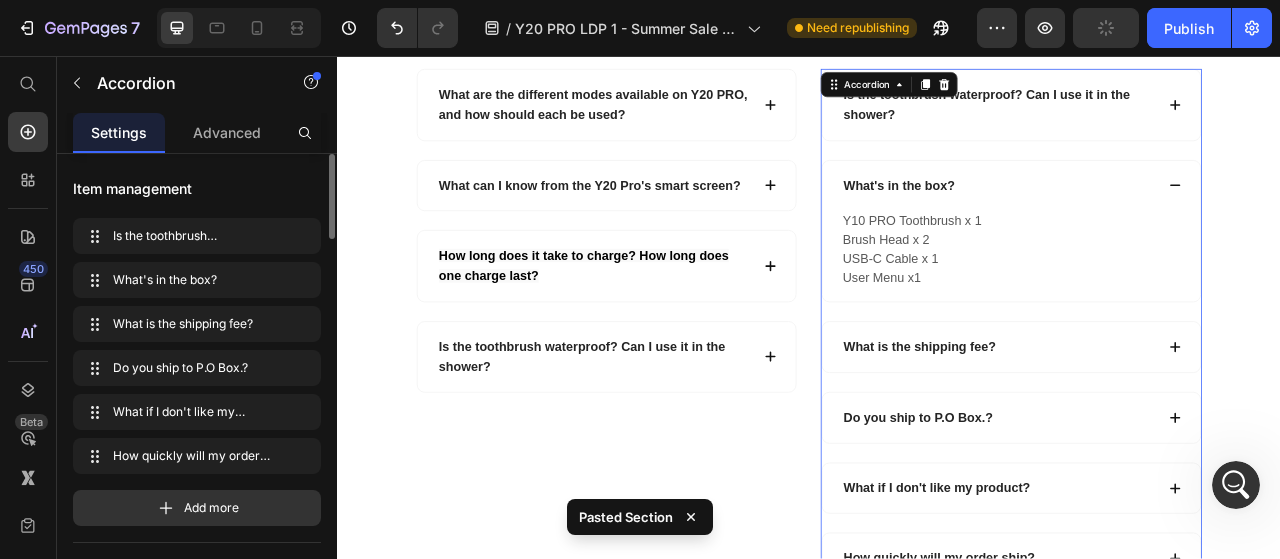 click 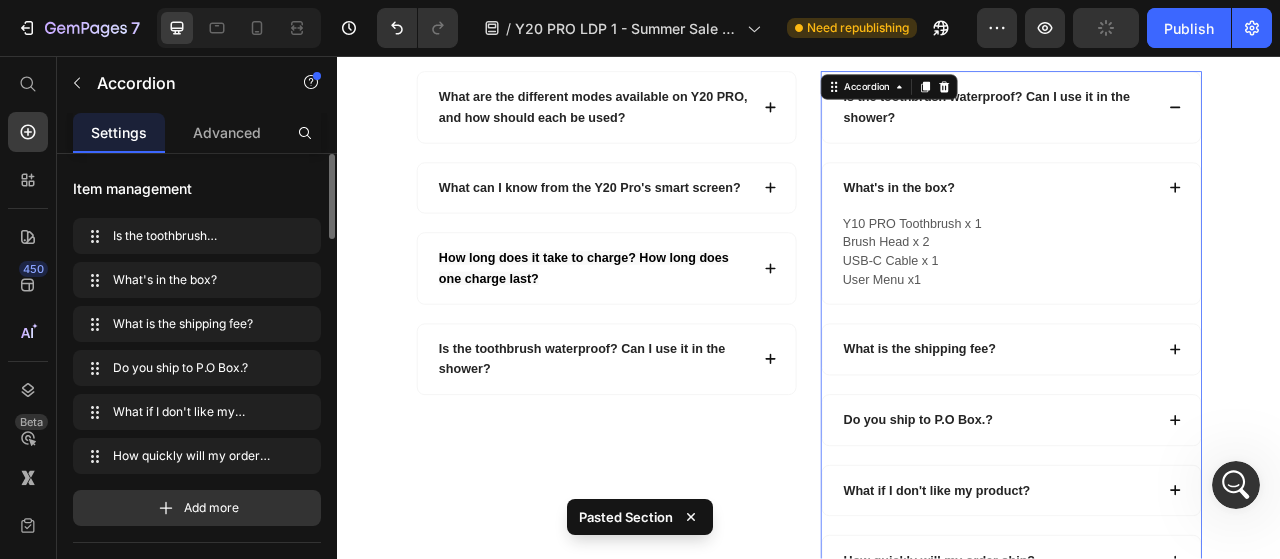 scroll, scrollTop: 6195, scrollLeft: 0, axis: vertical 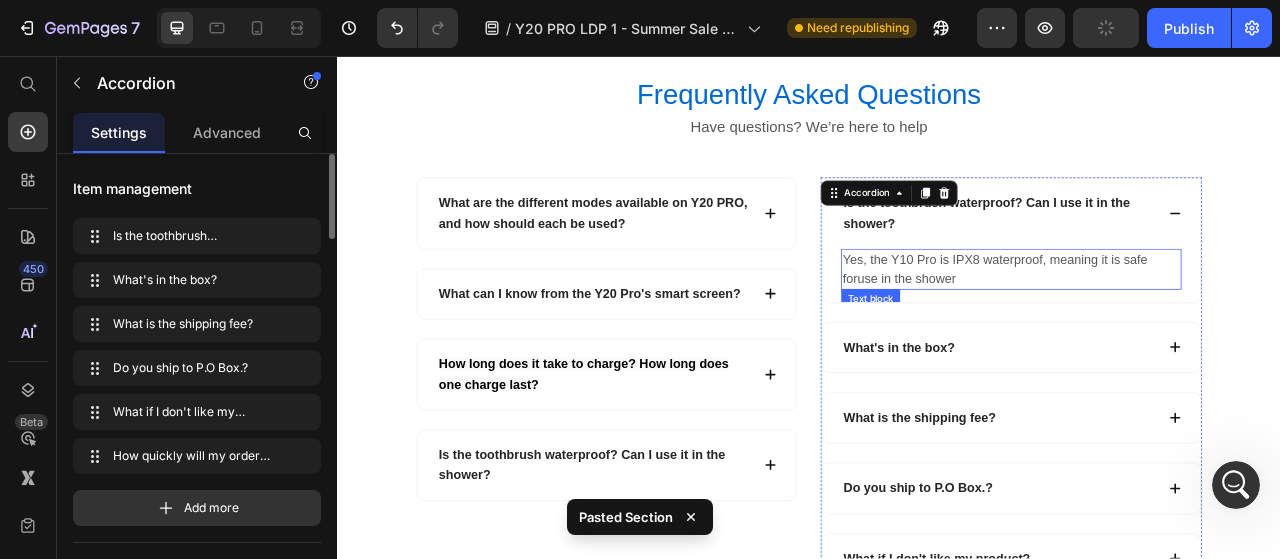 click on "Yes, the Y10 Pro is IPX8 waterproof, meaning it is safe foruse in the shower" at bounding box center [1194, 328] 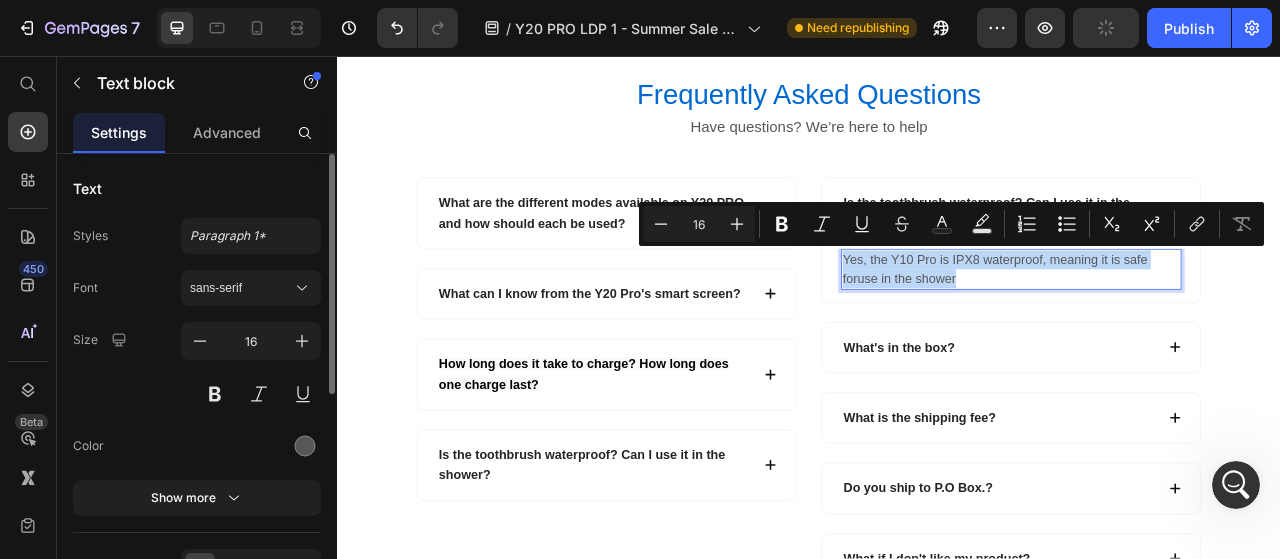 copy on "Yes, the Y10 Pro is IPX8 waterproof, meaning it is safe foruse in the shower" 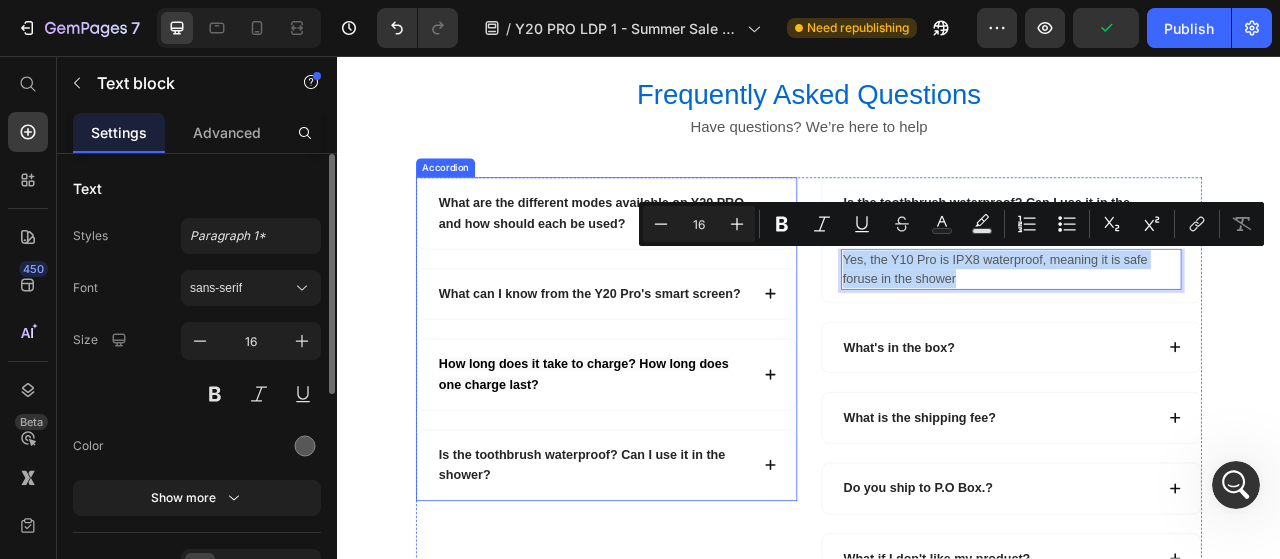 click on "Is the toothbrush waterproof? Can I use it in the shower?" at bounding box center [663, 577] 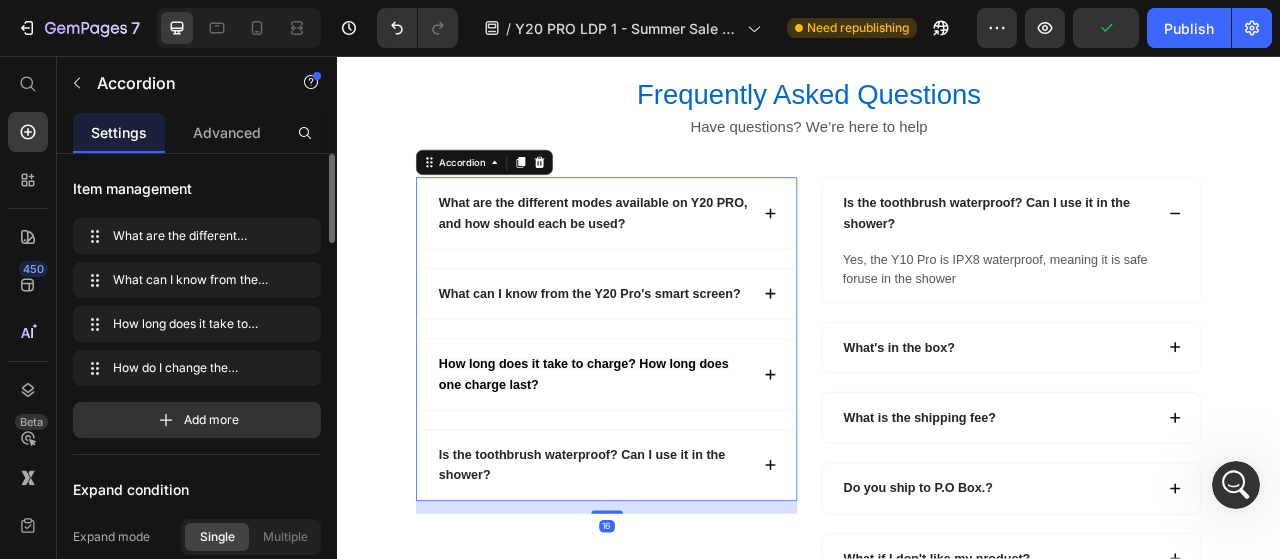 click 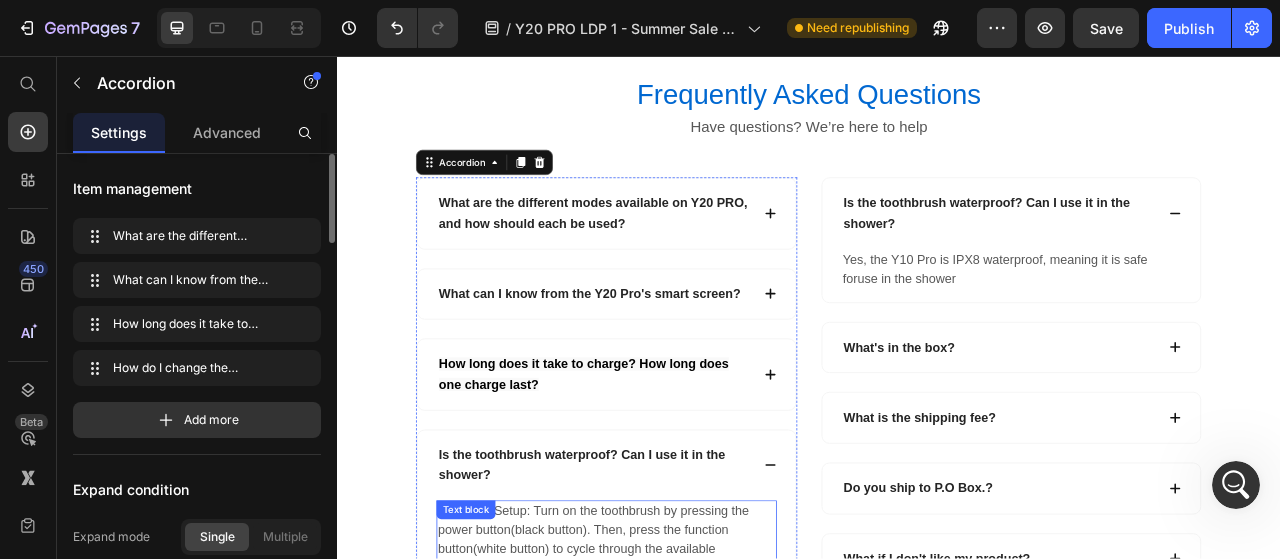 click on "First-time Setup: Turn on the toothbrush by pressing the power button(black button). Then, press the function button(white button) to cycle through the available languages: Ernglish, Chinese, or Japanese. Select your preferred language and press the power button (black button) again to confirm your choice. Reset Language: To reset the language, hold the power button(black button) for about 8 seconds until the system reset icon and progress bar appear. Release the button, then select your new language by repeating the first-time setup steps." at bounding box center [679, 756] 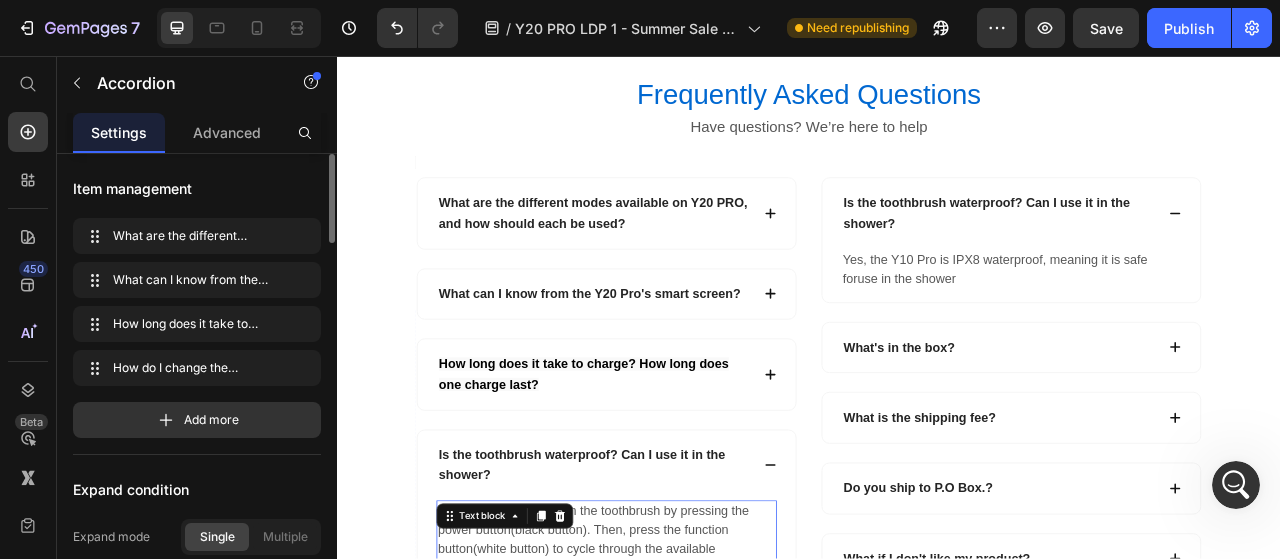 click on "First-time Setup: Turn on the toothbrush by pressing the power button(black button). Then, press the function button(white button) to cycle through the available languages: Ernglish, Chinese, or Japanese. Select your preferred language and press the power button (black button) again to confirm your choice. Reset Language: To reset the language, hold the power button(black button) for about 8 seconds until the system reset icon and progress bar appear. Release the button, then select your new language by repeating the first-time setup steps." at bounding box center (679, 756) 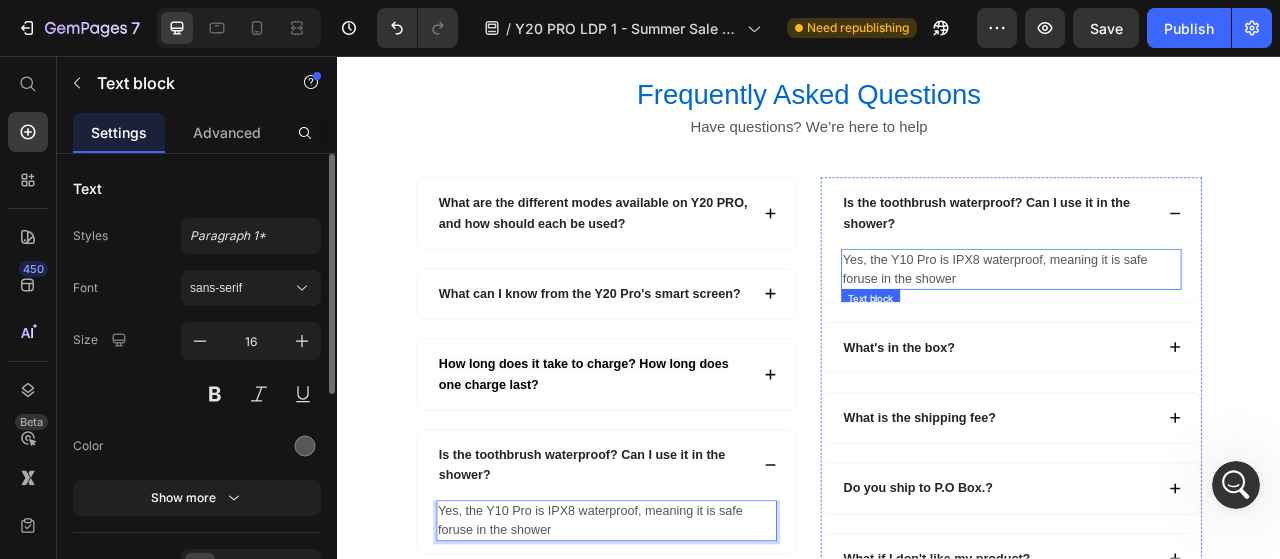click on "Is the toothbrush waterproof? Can I use it in the shower? Yes, the Y10 Pro is IPX8 waterproof, meaning it is safe foruse in the shower Text block What's in the box? What is the shipping fee? Do you ship to P.O Box.?  What if I don't like my product? How quickly will my order ship?" at bounding box center (1194, 515) 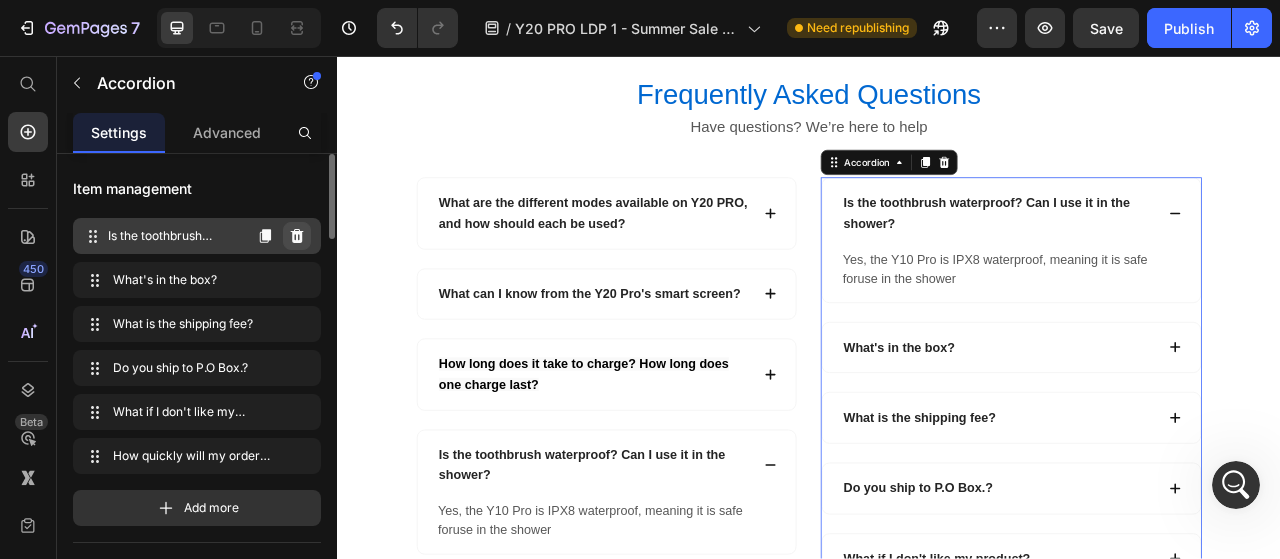 click 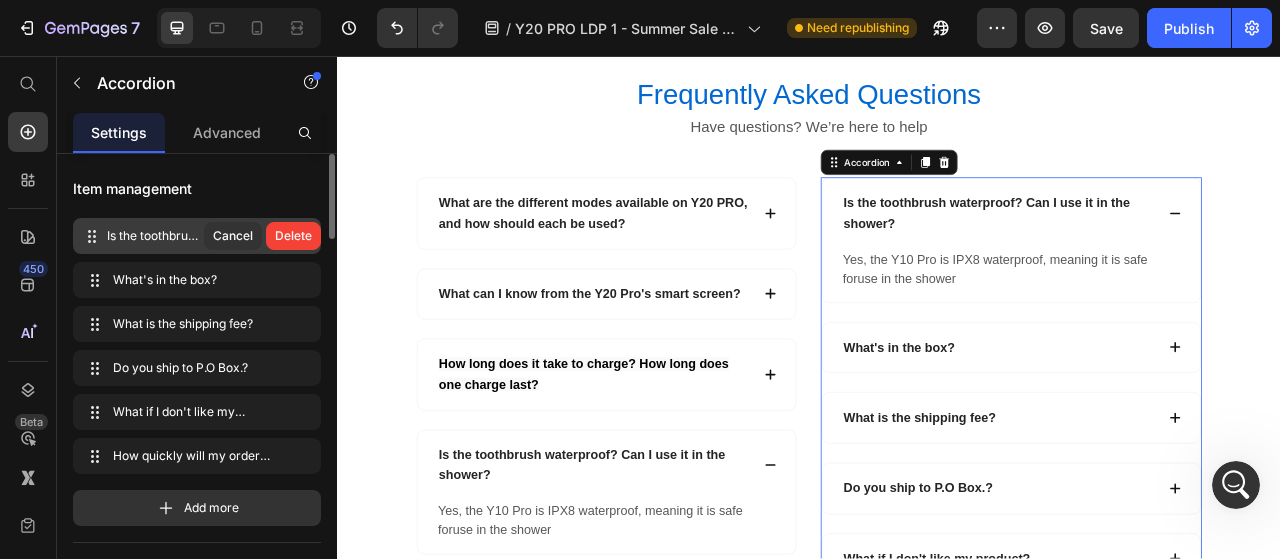 click on "Delete" at bounding box center [293, 236] 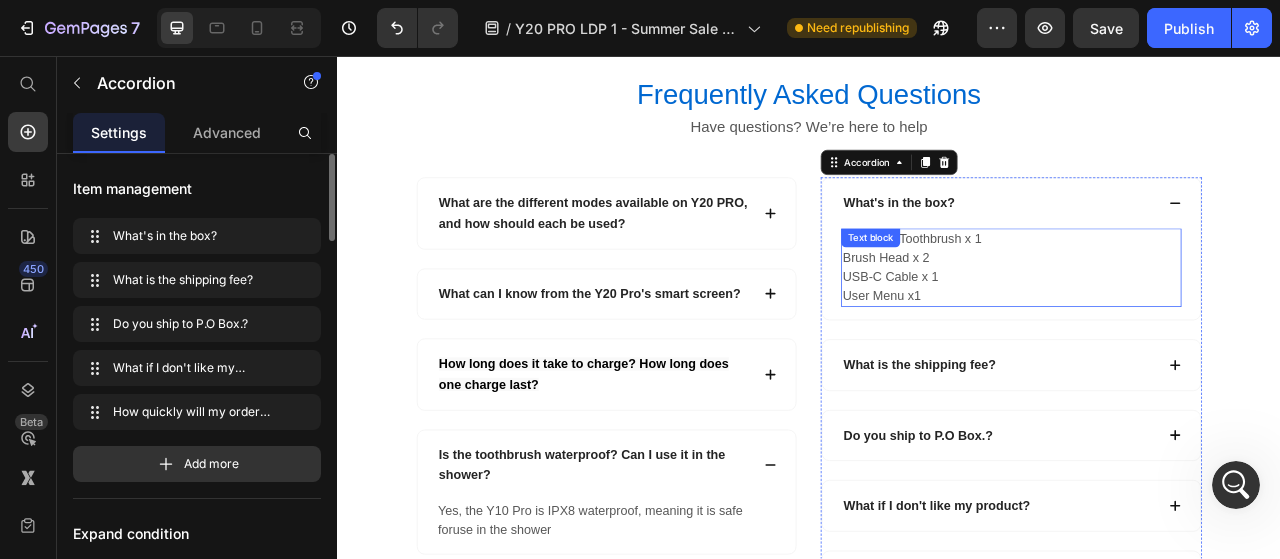 click on "Y10 PRO Toothbrush x 1 Brush Head x 2 USB-C Cable x 1 User Menu x1" at bounding box center [1194, 326] 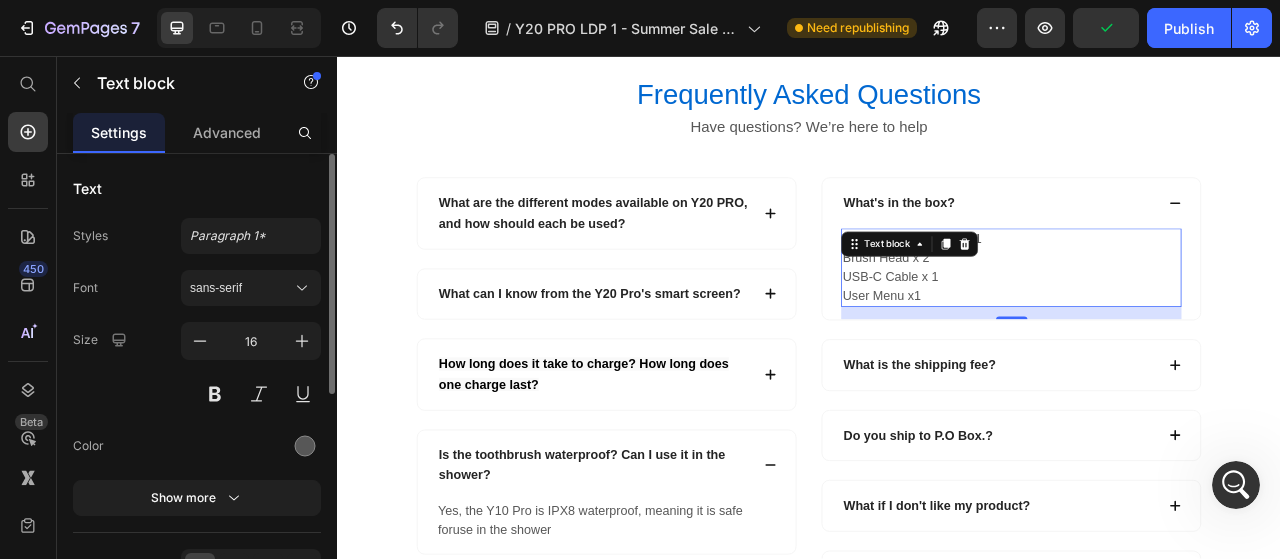 click on "Y10 PRO Toothbrush x 1 Brush Head x 2 USB-C Cable x 1 User Menu x1" at bounding box center [1194, 326] 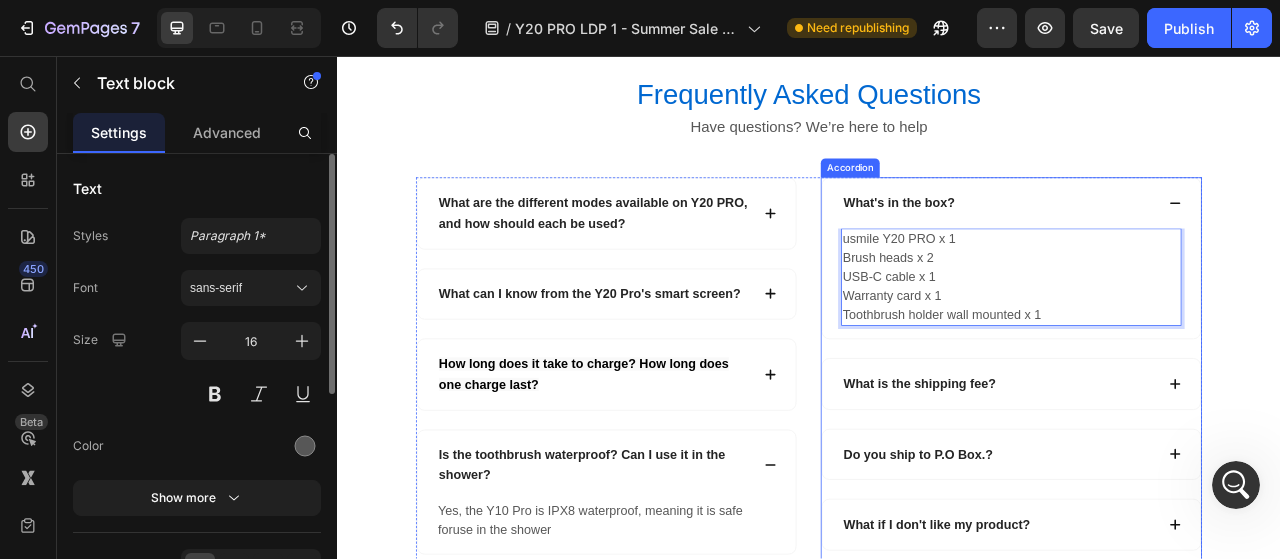 scroll, scrollTop: 6431, scrollLeft: 0, axis: vertical 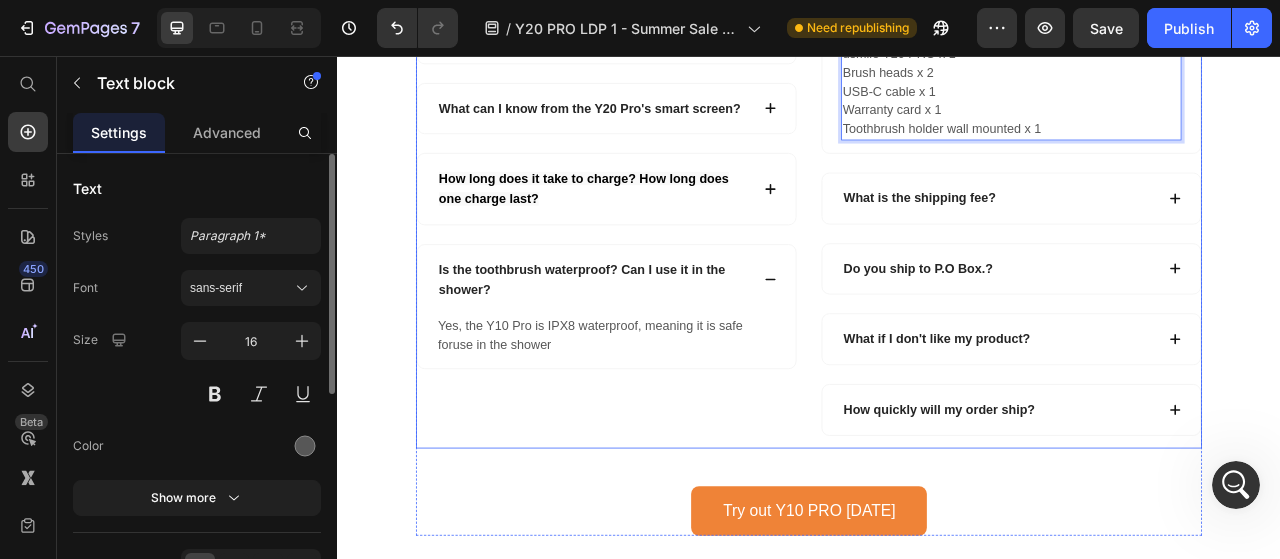 click on "What are the different modes available on Y20 PRO, and how should each be used? What can I know from the Y20 Pro's smart screen? How long does it take to charge? How long does one charge last? Is the toothbrush waterproof? Can I use it in the shower? Yes, the Y10 Pro is IPX8 waterproof, meaning it is safe foruse in the shower Text block Accordion" at bounding box center (679, 265) 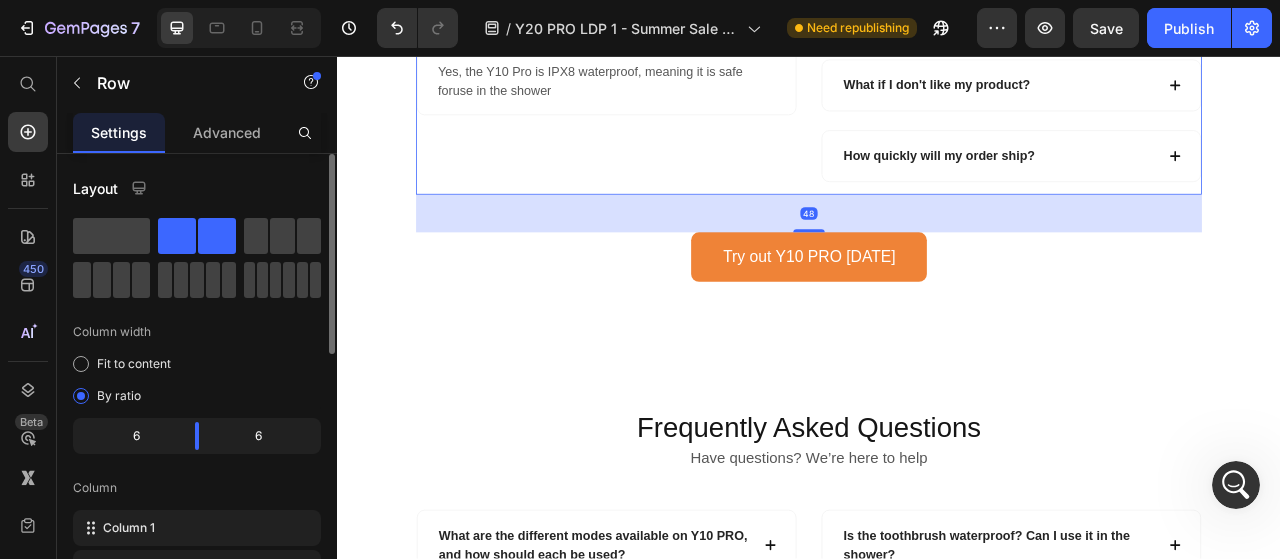 scroll, scrollTop: 6780, scrollLeft: 0, axis: vertical 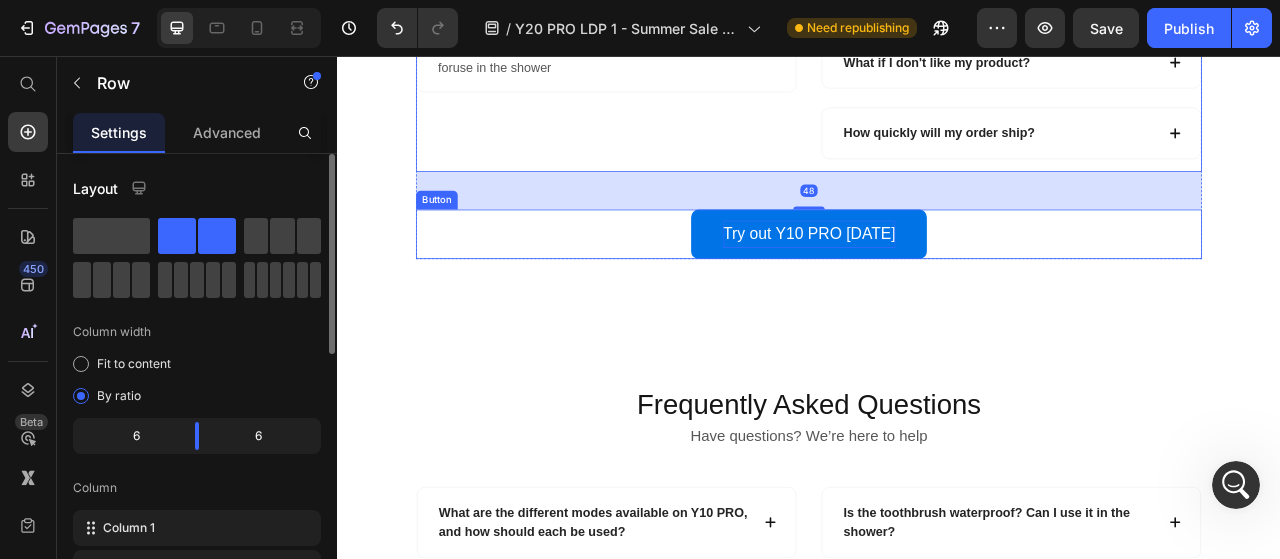 click on "Try out Y10 PRO Today" at bounding box center [938, 283] 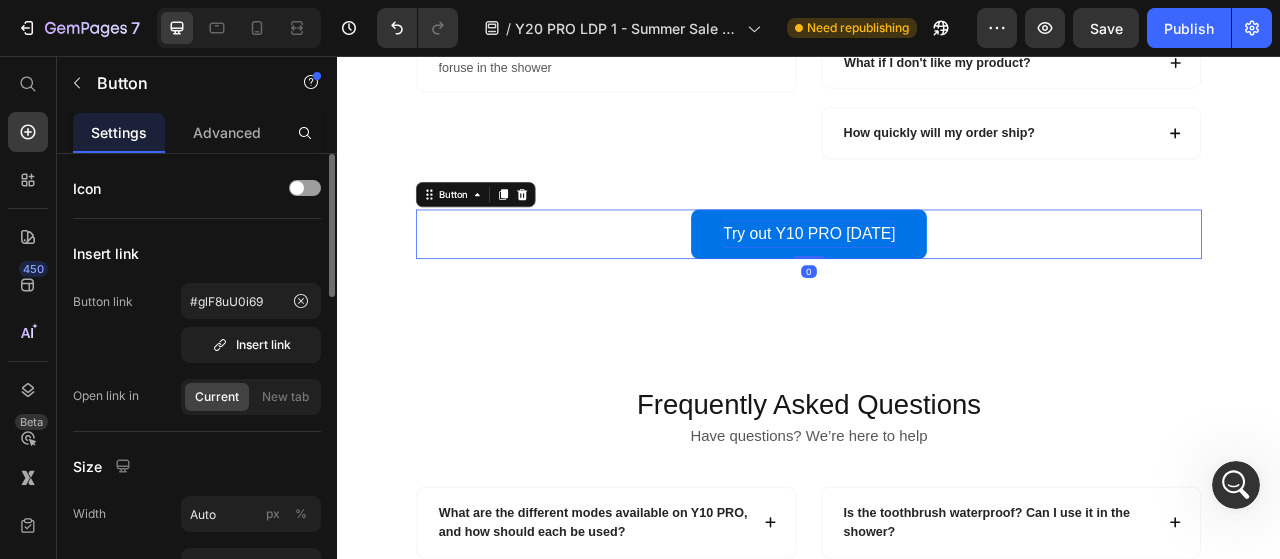 click on "Try out Y10 PRO Today" at bounding box center [938, 283] 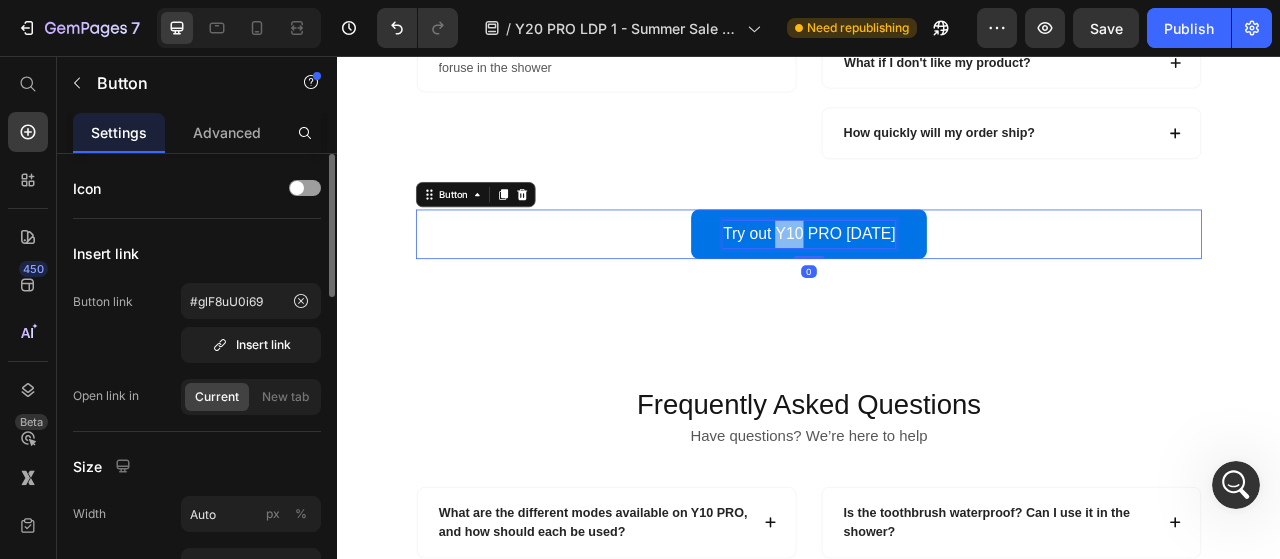 click on "Try out Y10 PRO Today" at bounding box center [938, 283] 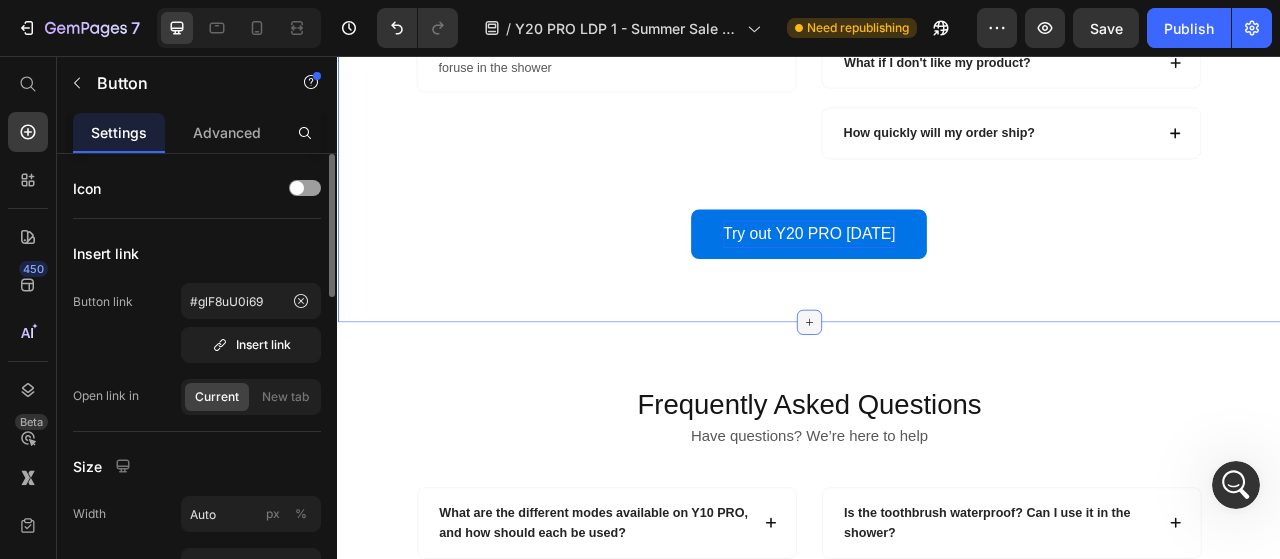 click 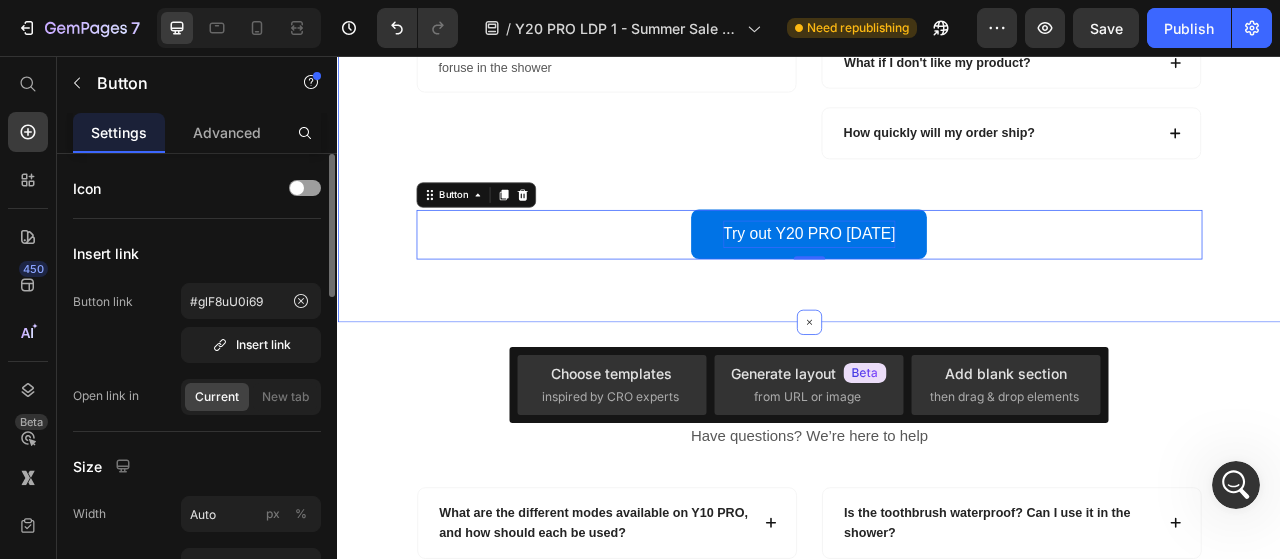 click on "Frequently Asked Questions Heading Have questions? We’re here to help Text block What are the different modes available on Y20 PRO, and how should each be used? What can I know from the Y20 Pro's smart screen? How long does it take to charge? How long does one charge last? Is the toothbrush waterproof? Can I use it in the shower? Yes, the Y10 Pro is IPX8 waterproof, meaning it is safe foruse in the shower Text block Accordion What's in the box? usmile Y20 PRO x 1 Brush heads x 2 USB-C cable x 1 Warranty card x 1 Toothbrush holder wall mounted x 1 Text block What is the shipping fee? Do you ship to P.O Box.?  What if I don't like my product? How quickly will my order ship? Accordion Row Try out Y20 PRO Today Button   0 Row Section 9" at bounding box center [937, -96] 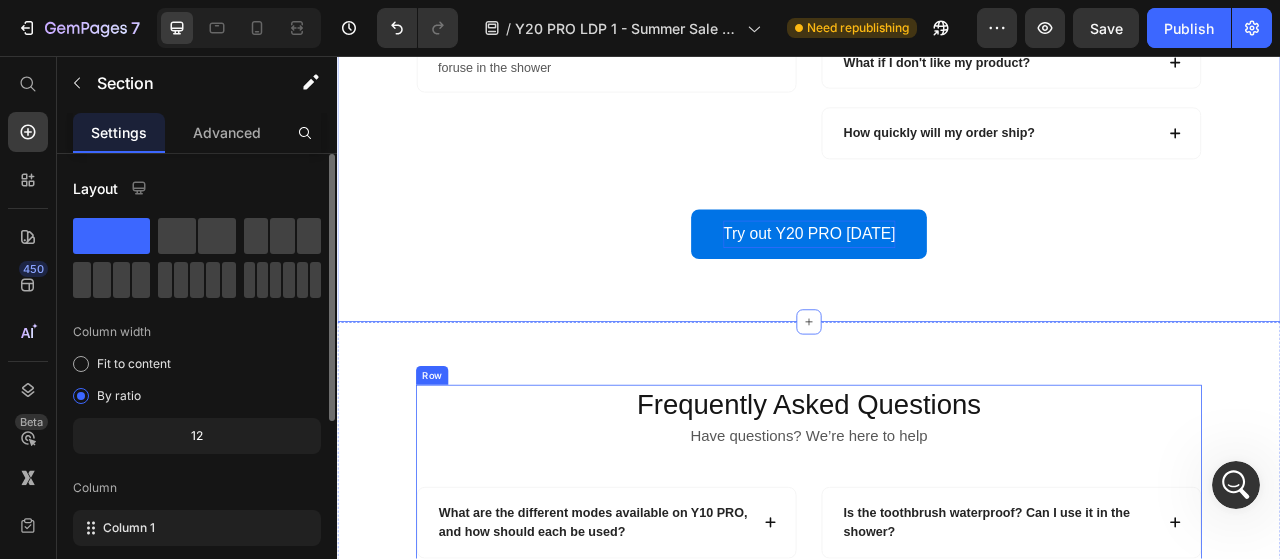 scroll, scrollTop: 6461, scrollLeft: 0, axis: vertical 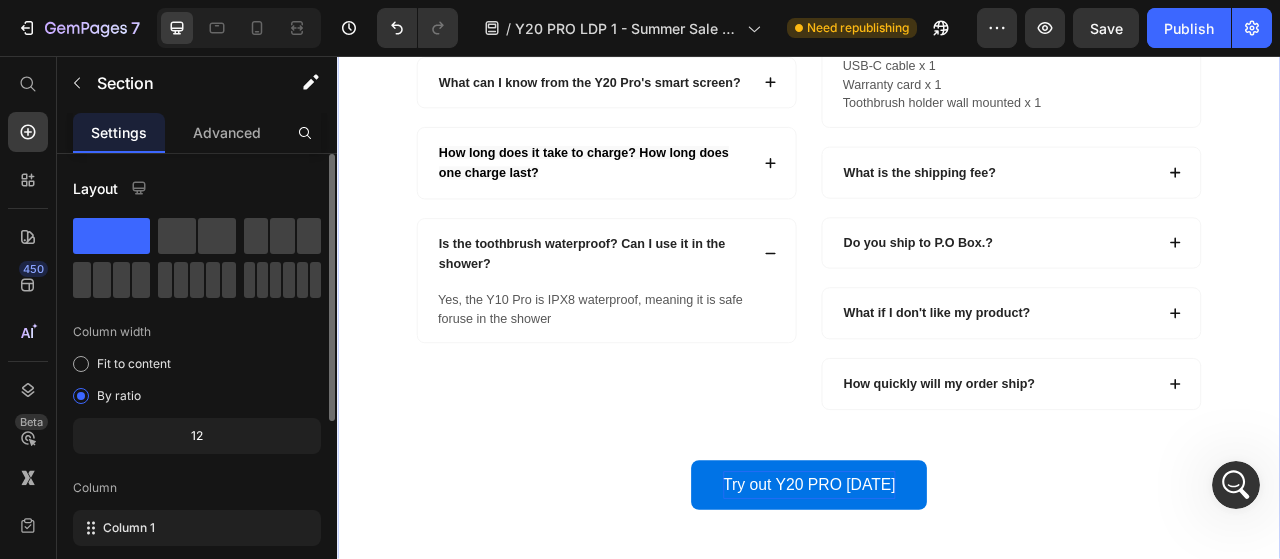 click on "What's in the box? usmile Y20 PRO x 1 Brush heads x 2 USB-C cable x 1 Warranty card x 1 Toothbrush holder wall mounted x 1 Text block What is the shipping fee? Do you ship to P.O Box.?  What if I don't like my product? How quickly will my order ship?" at bounding box center (1194, 224) 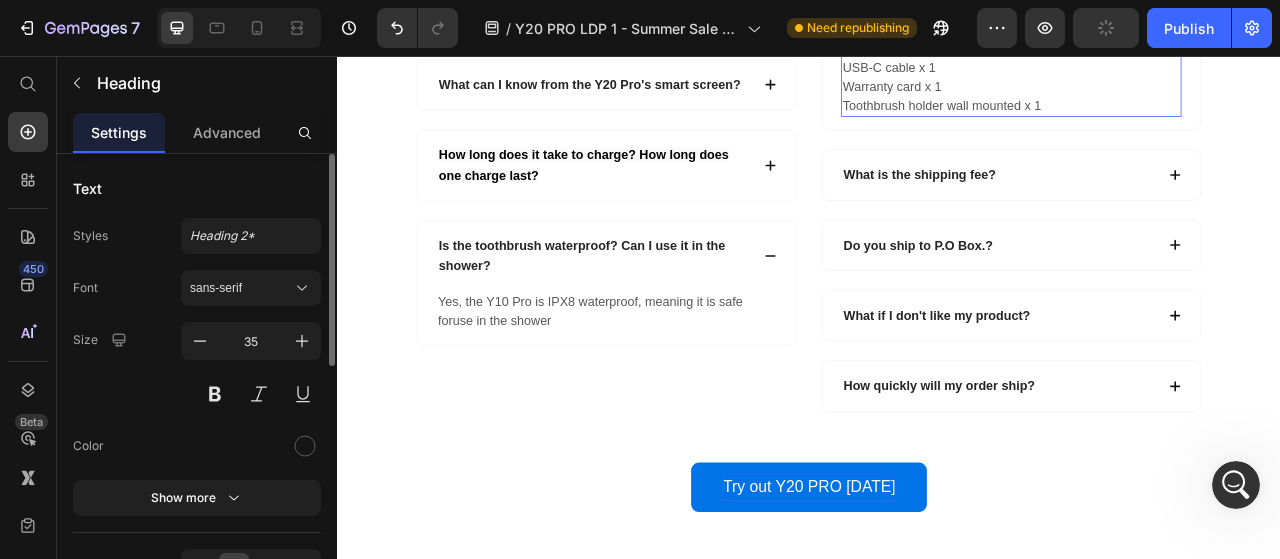 click on "Frequently Asked Questions" at bounding box center [937, 822] 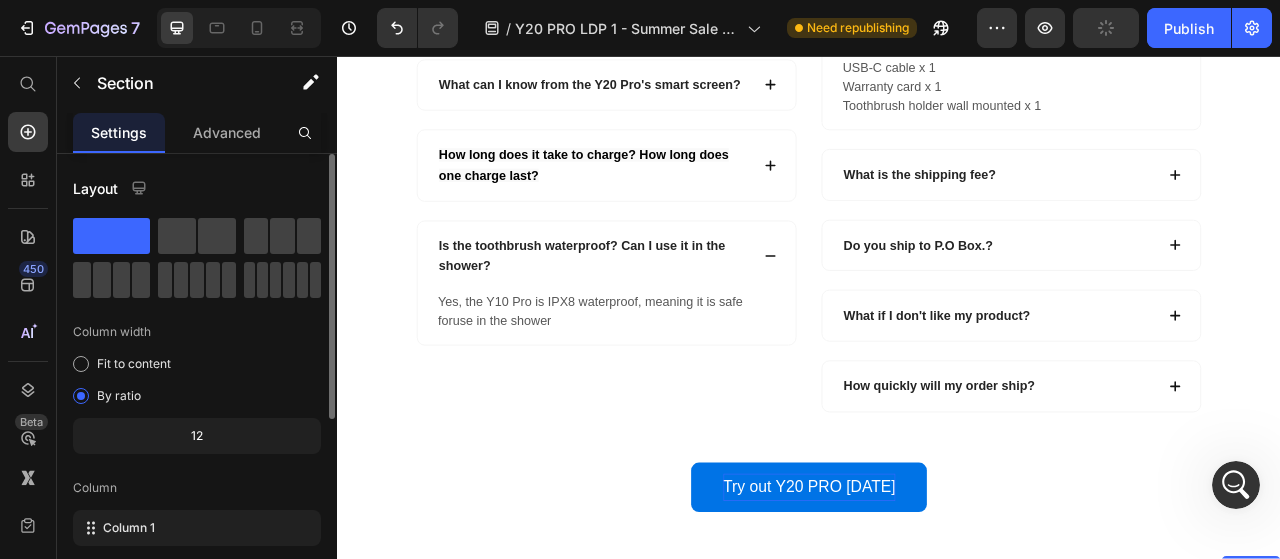 click on "Frequently Asked Questions Heading Have questions? We’re here to help Text block What are the different modes available on Y10 PRO, and how should each be used? What can I know from the Y10 Pro's smart screen? How long does it take to charge? How long does one charge last? How do I use Y10 Pro for the first time and what are its main operating steps? How do I change modes on my toothbrush? How do I change the language on my toothbrush? Accordion Is the toothbrush waterproof? Can I use it in the shower? What's in the box? What is the shipping fee? Do you ship to P.O Box.?  What if I don't like my product? How quickly will my order ship? Accordion Row Try out Y10 PRO Today Button Row Section 10" at bounding box center (937, 1221) 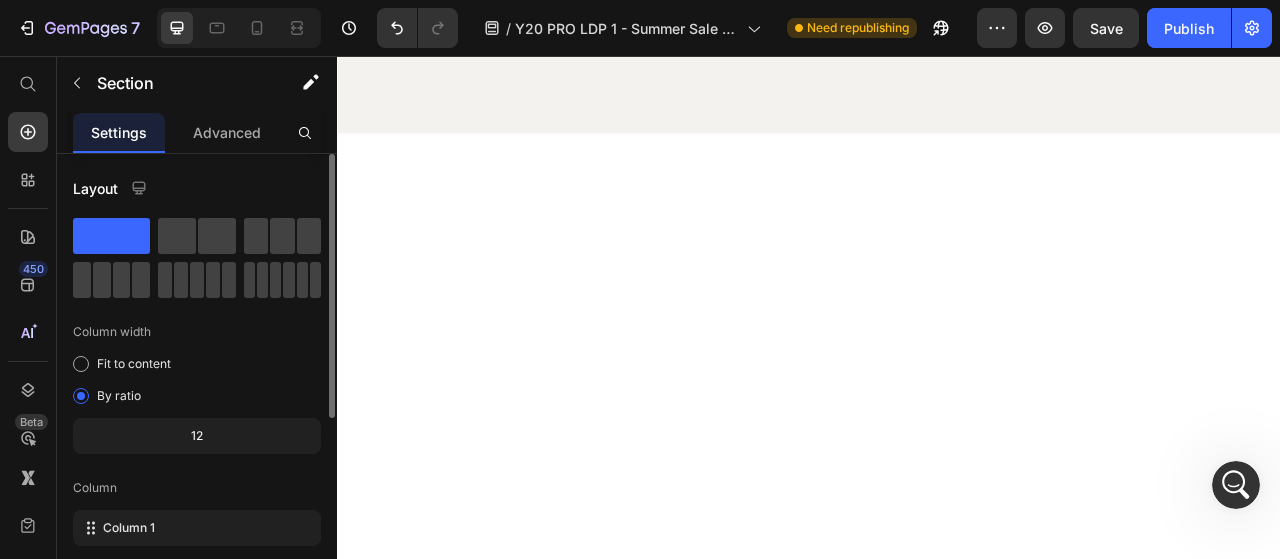 scroll, scrollTop: 3597, scrollLeft: 0, axis: vertical 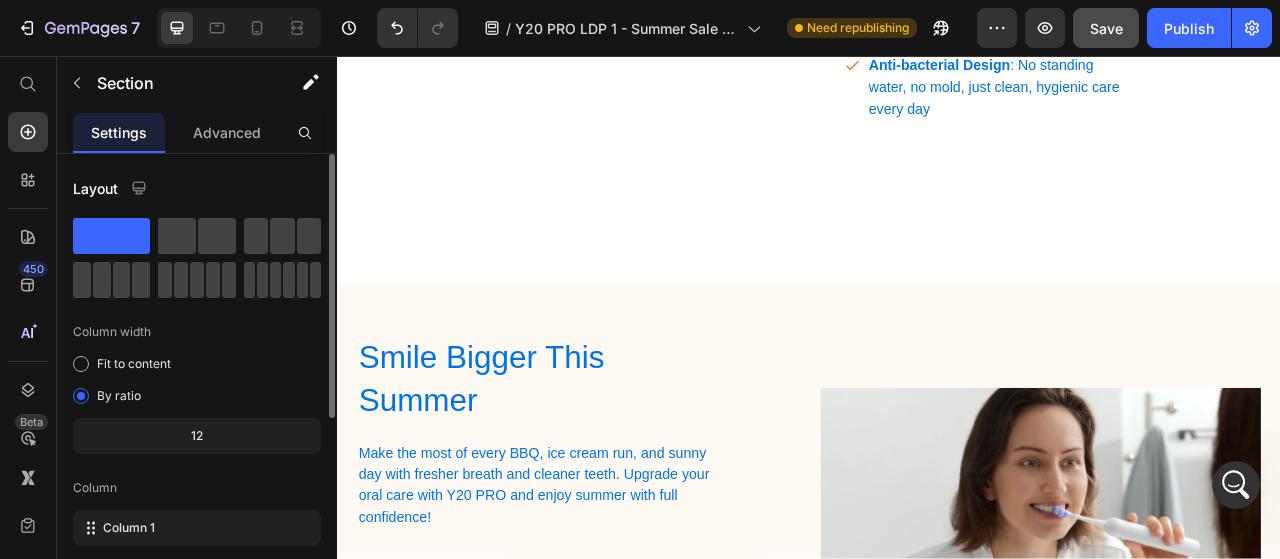 click on "Save" at bounding box center (1106, 28) 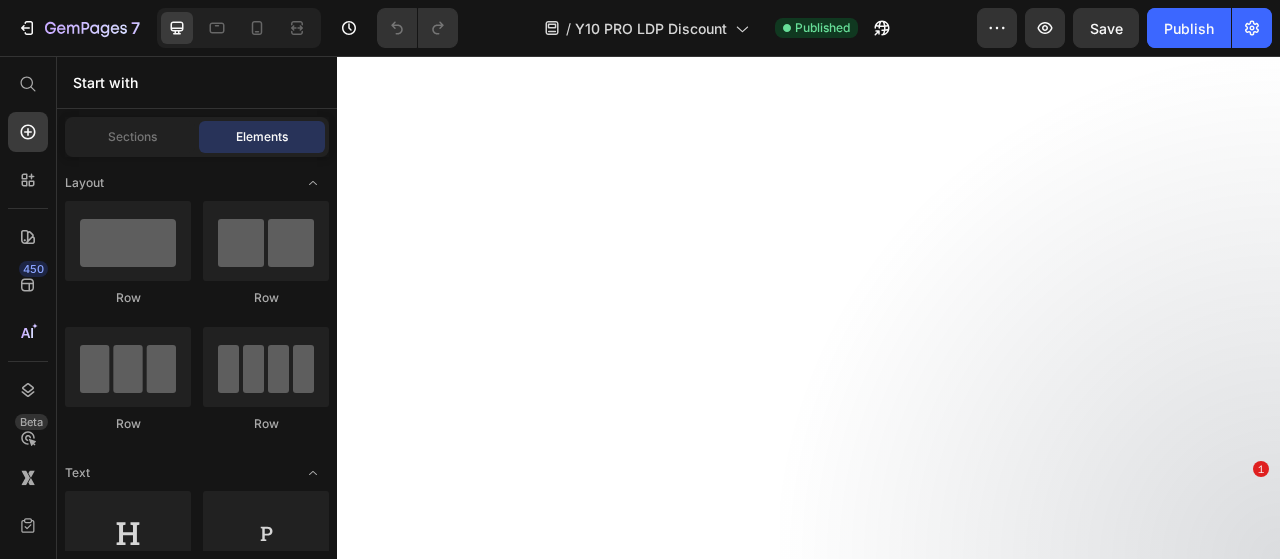scroll, scrollTop: 0, scrollLeft: 0, axis: both 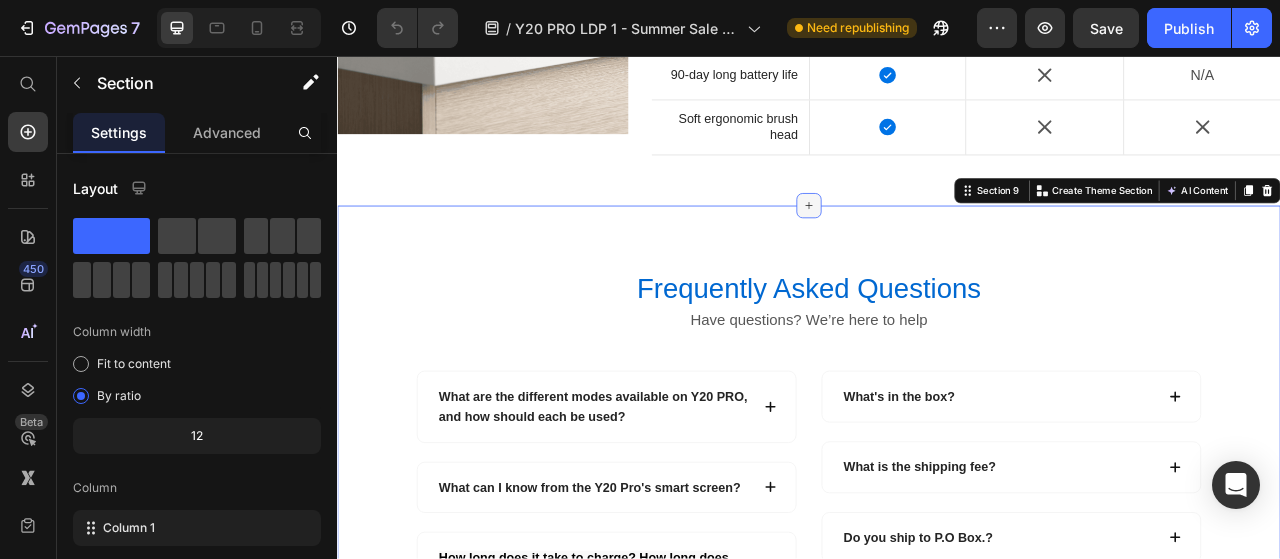 click 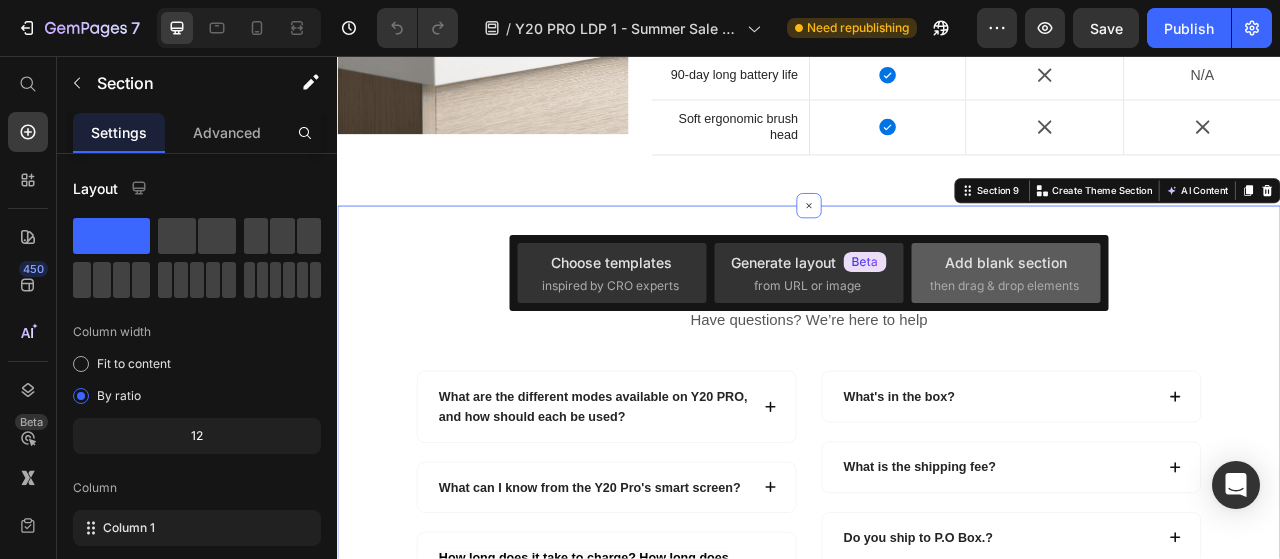 click on "Add blank section" at bounding box center (1006, 262) 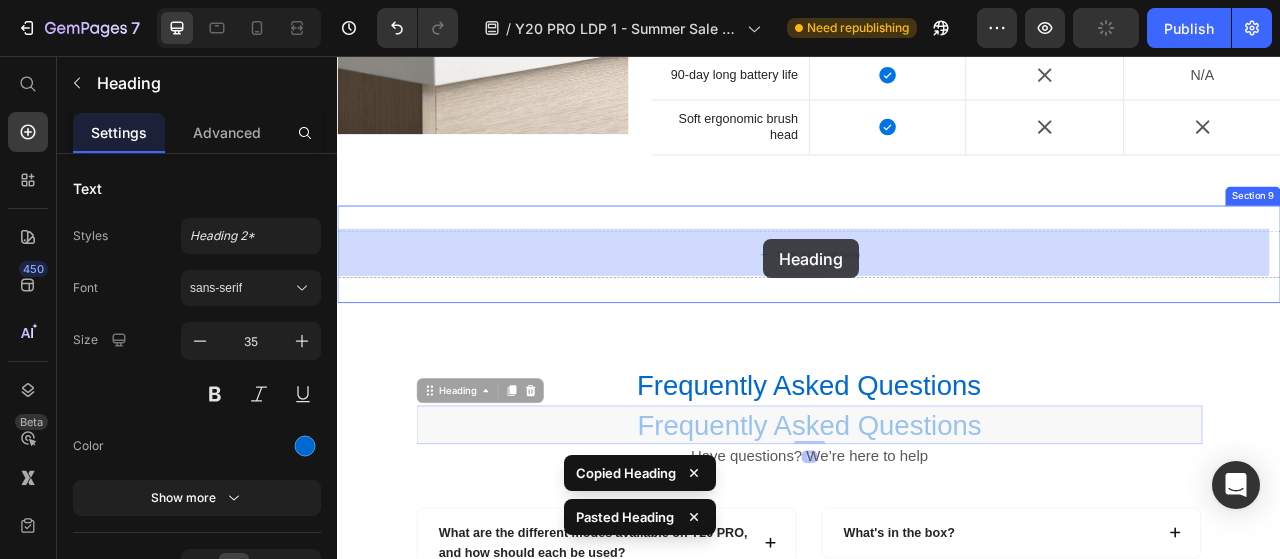drag, startPoint x: 471, startPoint y: 466, endPoint x: 878, endPoint y: 292, distance: 442.63416 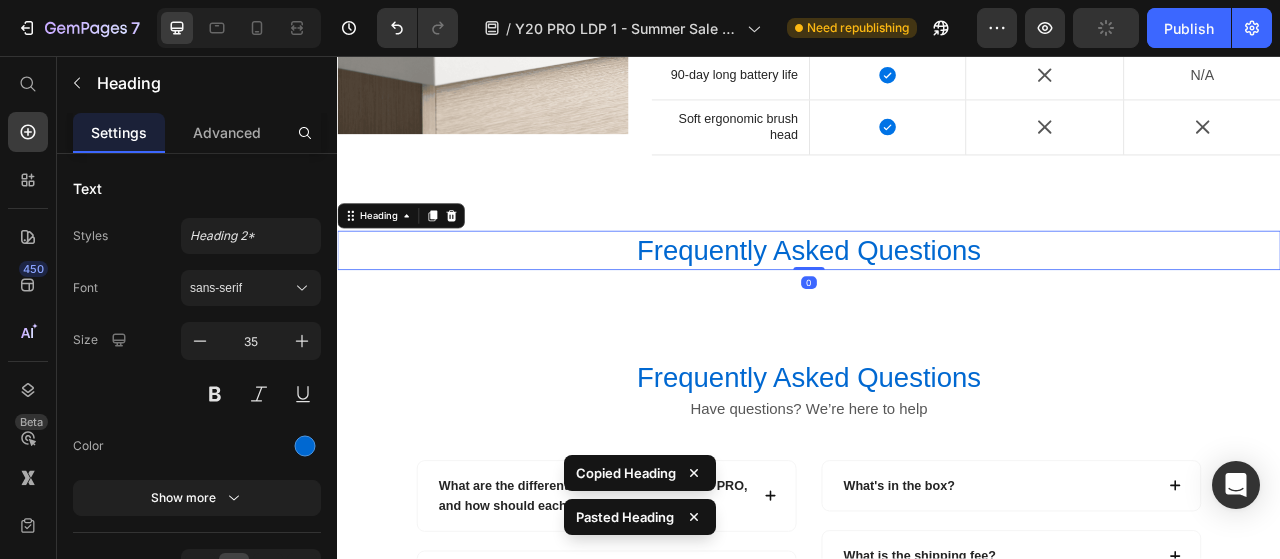 click on "Frequently Asked Questions" at bounding box center (937, 304) 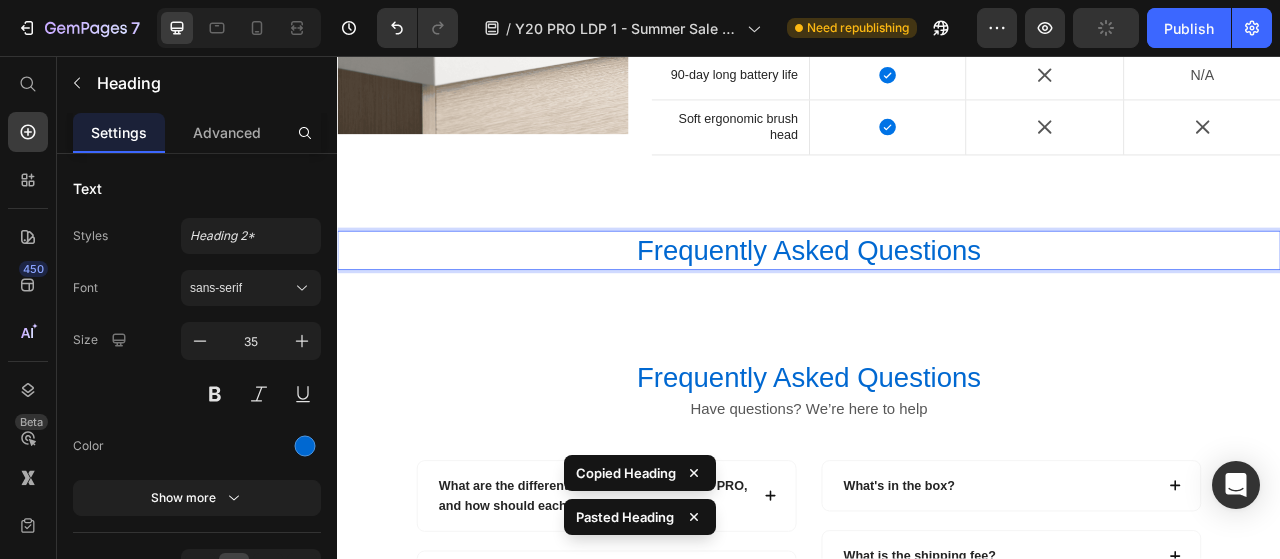 click on "Frequently Asked Questions" at bounding box center [937, 304] 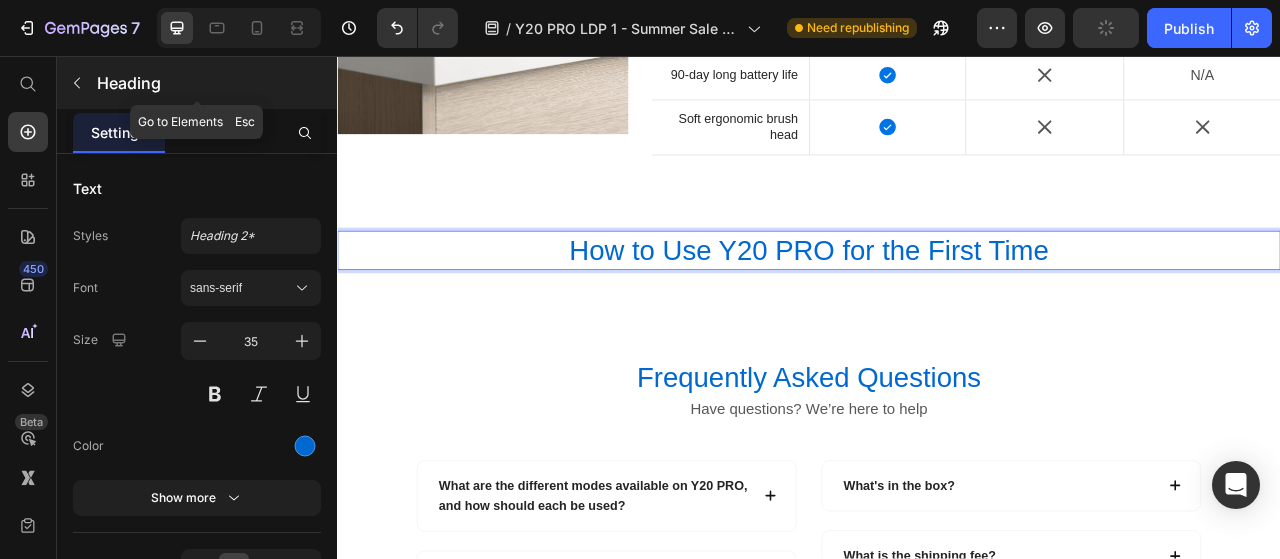 click 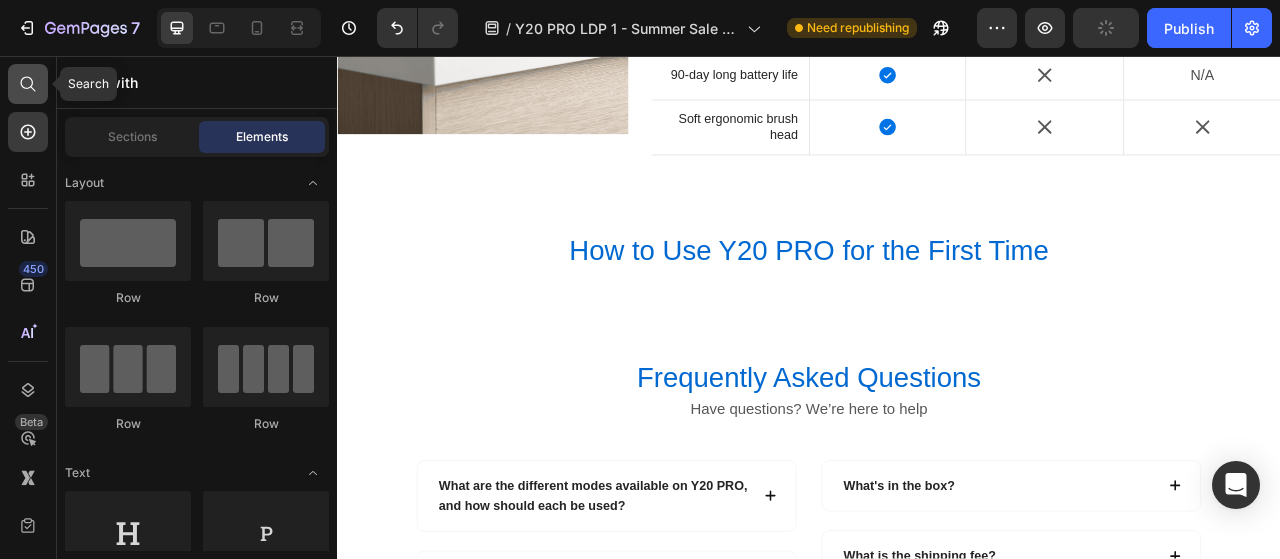 click 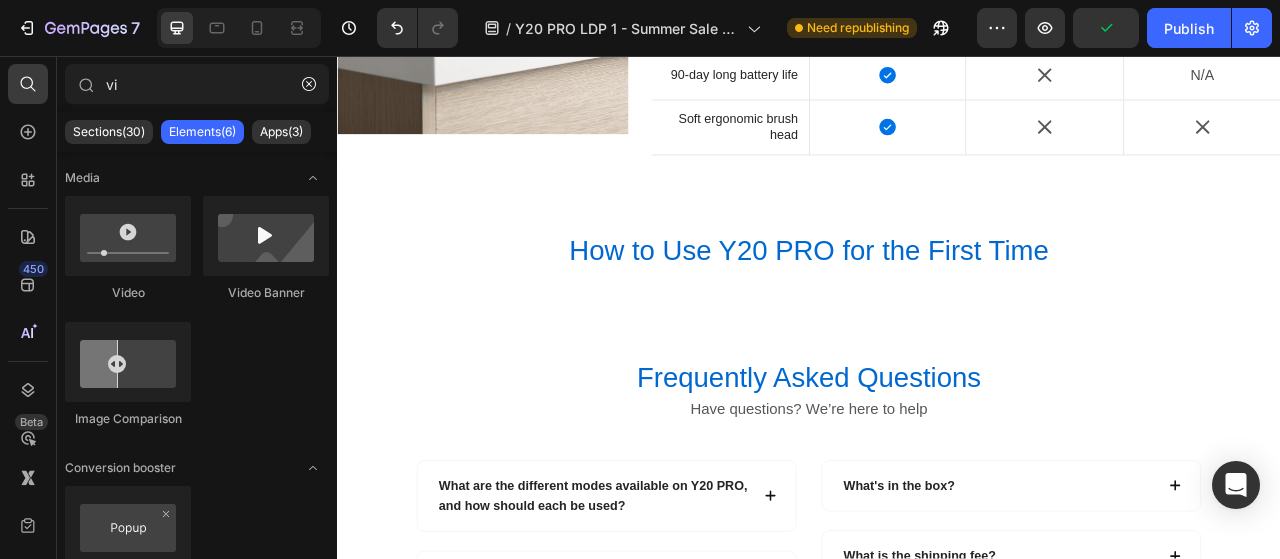 type on "v" 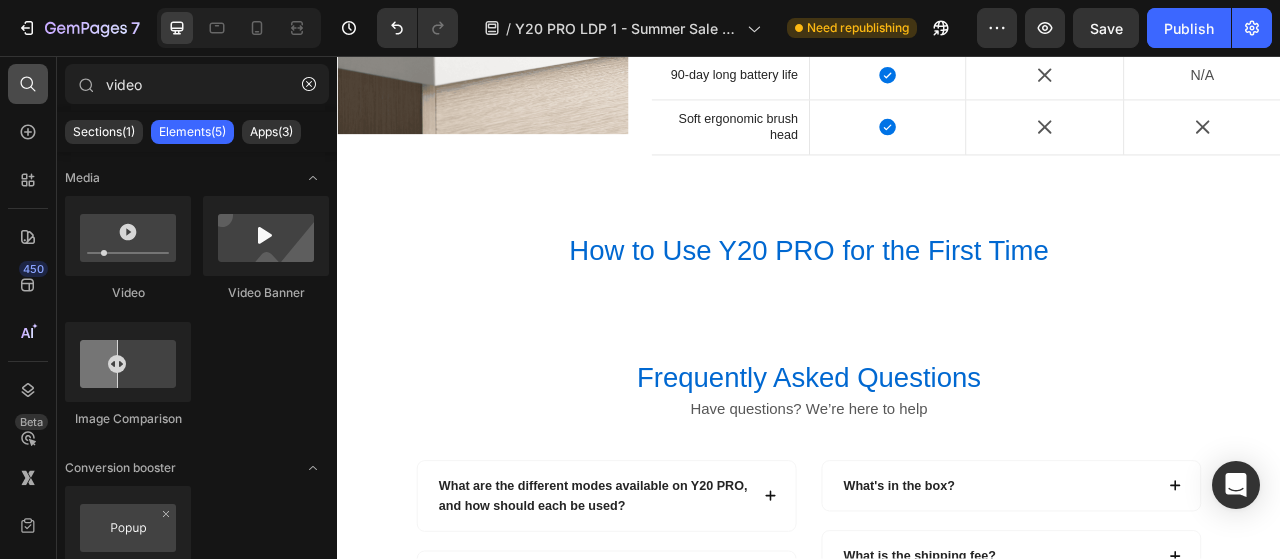 drag, startPoint x: 148, startPoint y: 97, endPoint x: 42, endPoint y: 87, distance: 106.47065 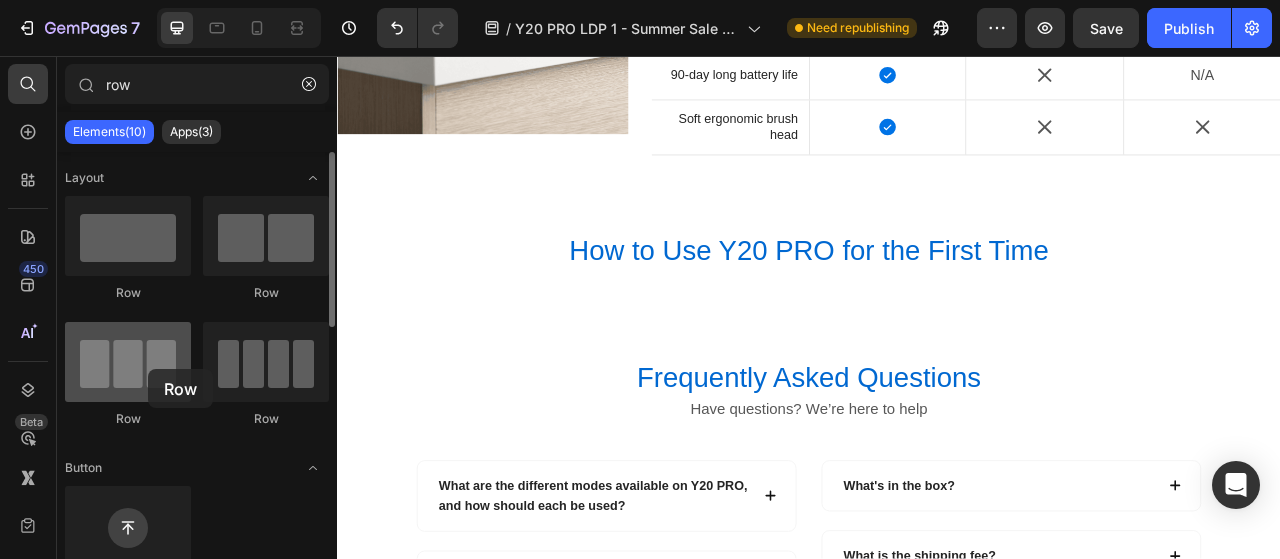 drag, startPoint x: 144, startPoint y: 391, endPoint x: 142, endPoint y: 369, distance: 22.090721 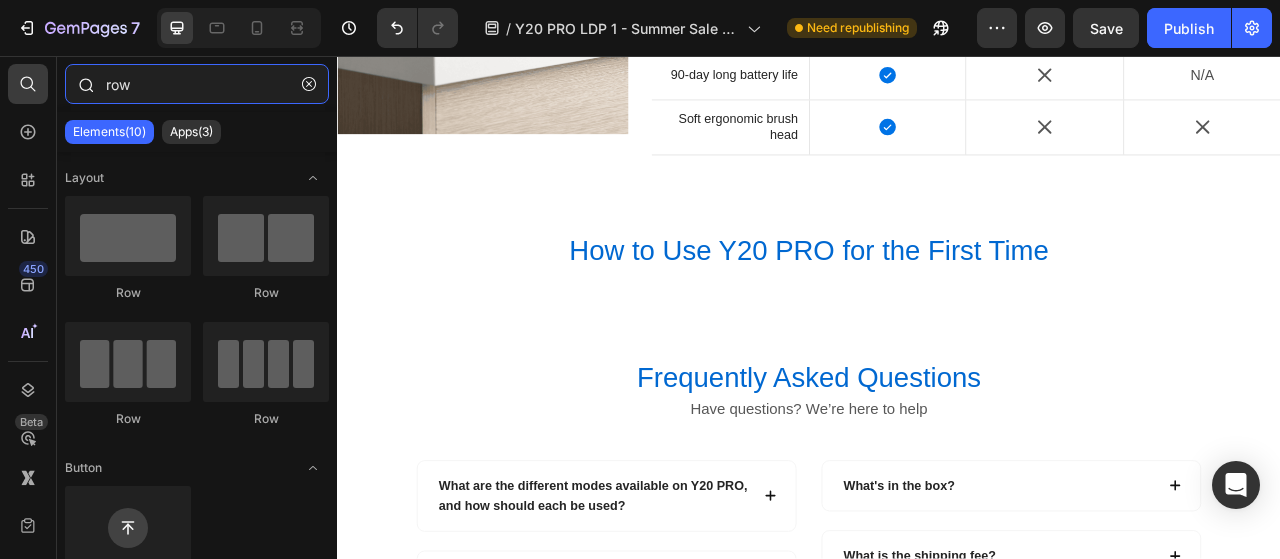 click on "row" at bounding box center (197, 84) 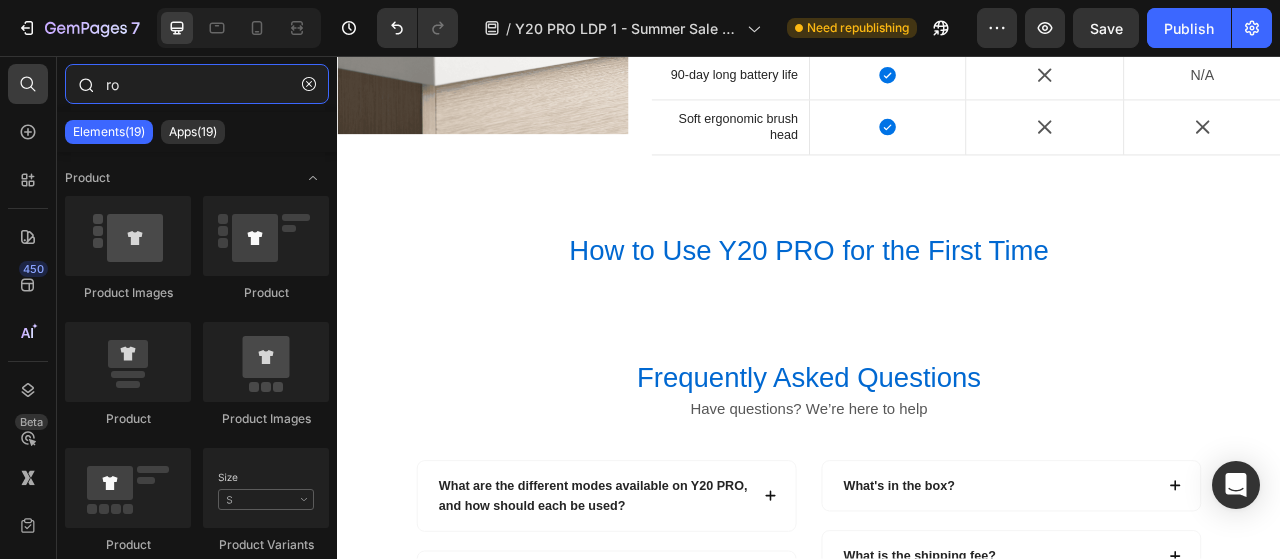 type on "r" 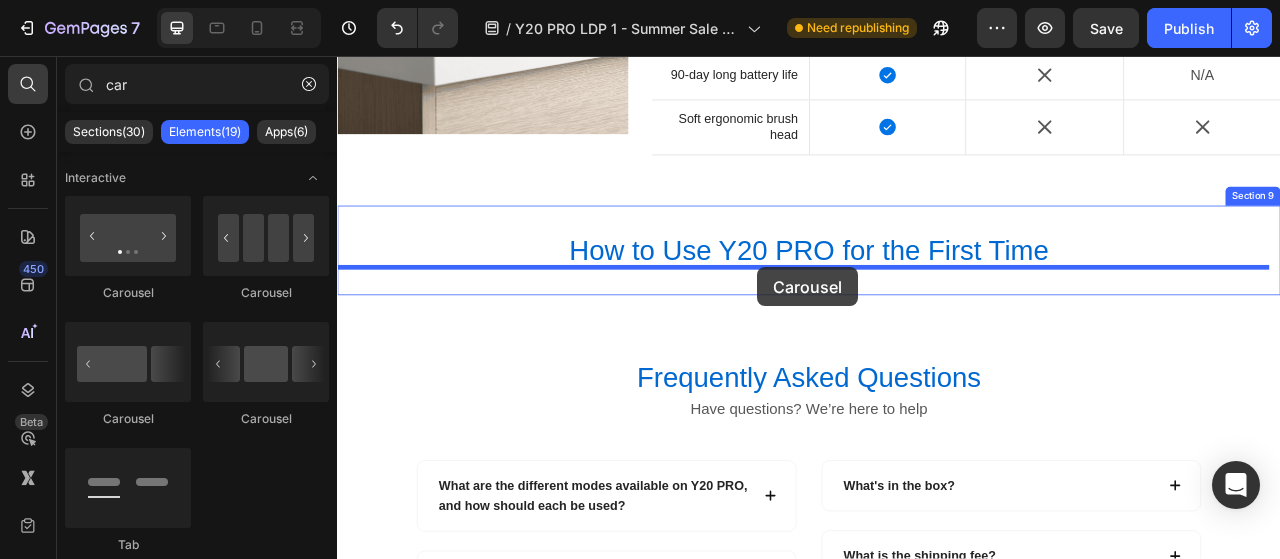 drag, startPoint x: 571, startPoint y: 429, endPoint x: 825, endPoint y: 330, distance: 272.61145 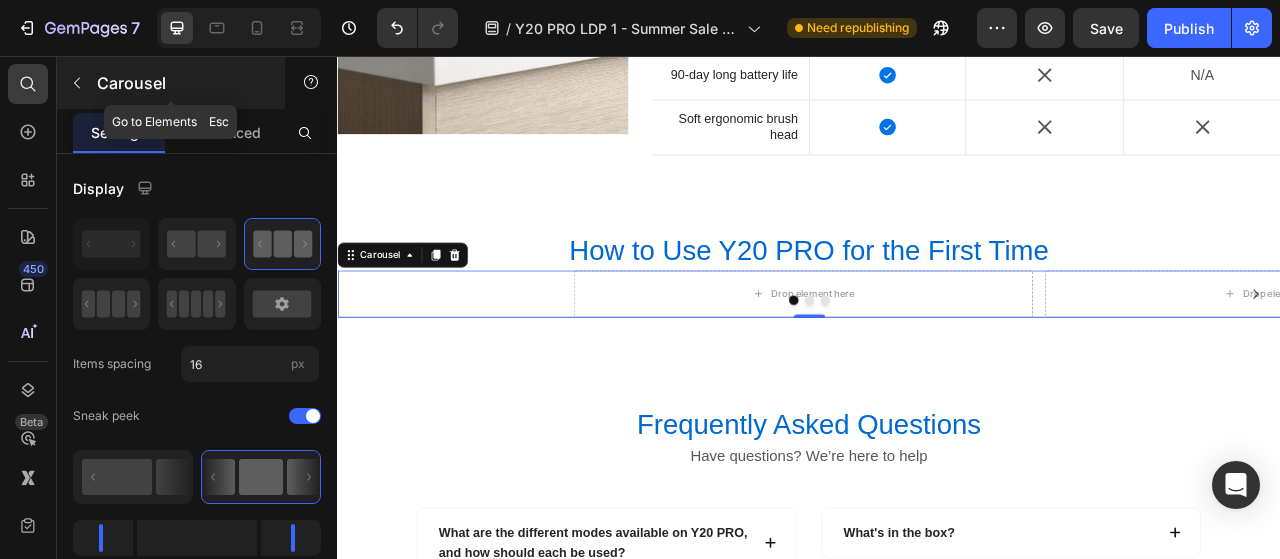 click 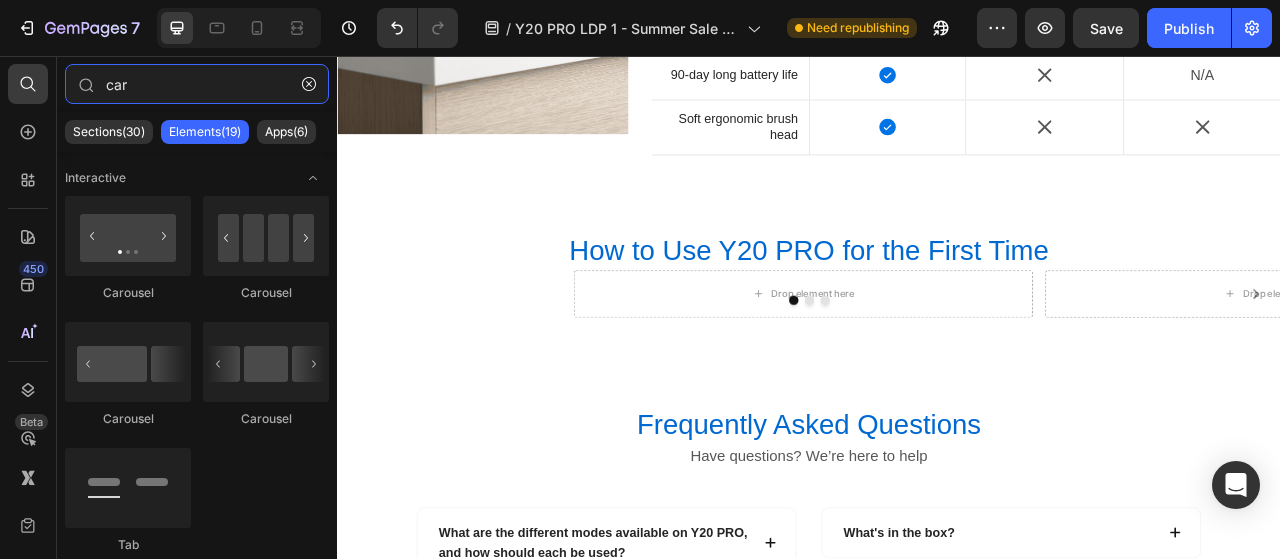 drag, startPoint x: 207, startPoint y: 81, endPoint x: 1, endPoint y: 77, distance: 206.03883 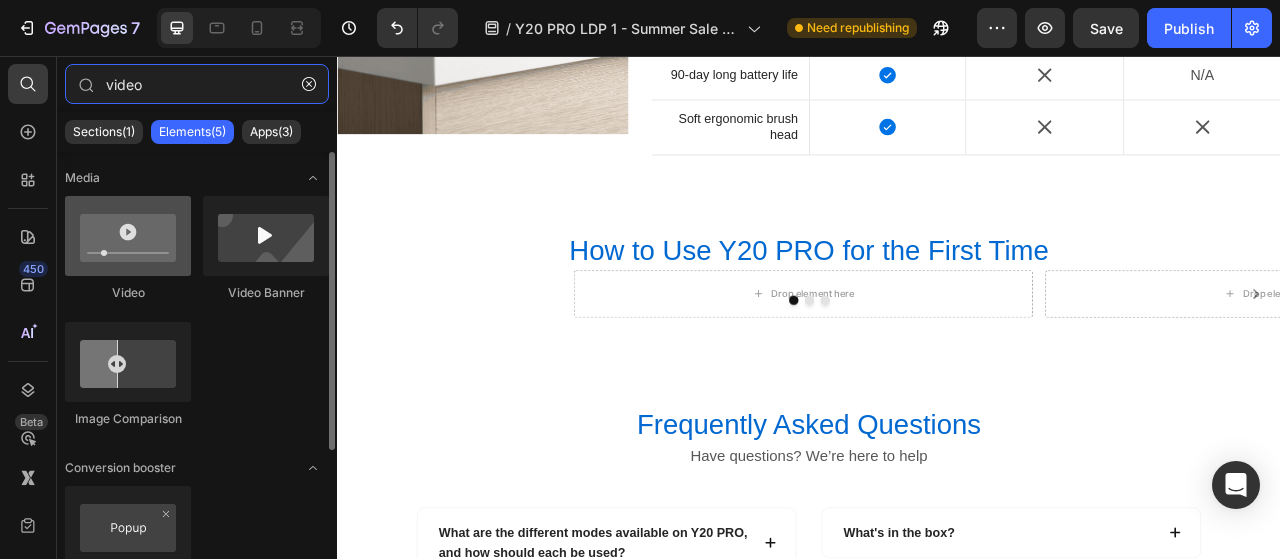 type on "video" 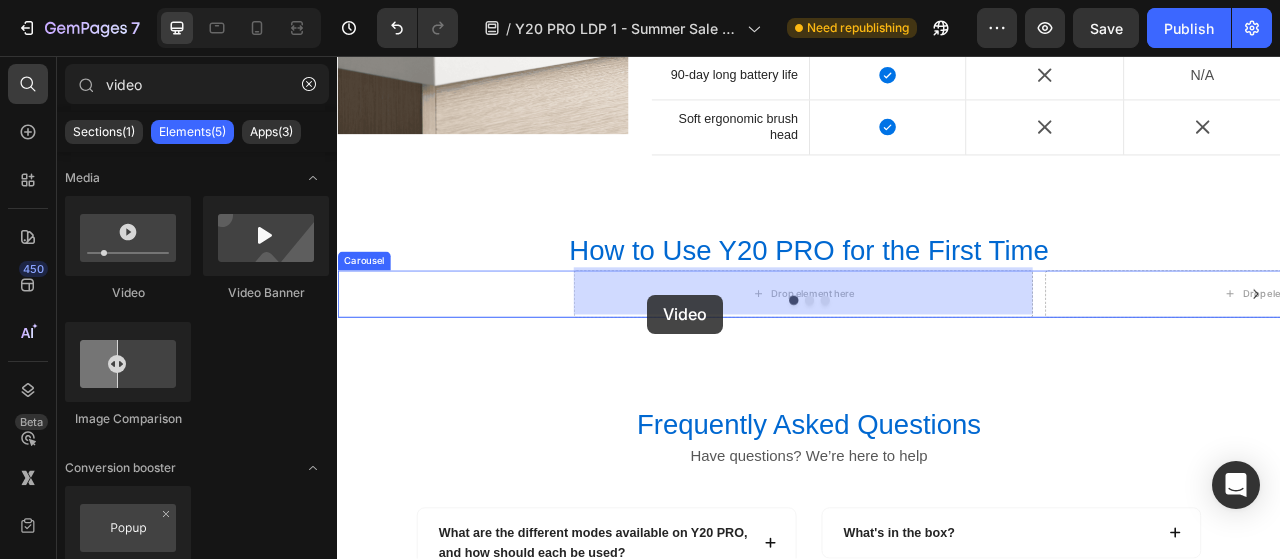 drag, startPoint x: 478, startPoint y: 313, endPoint x: 719, endPoint y: 354, distance: 244.46268 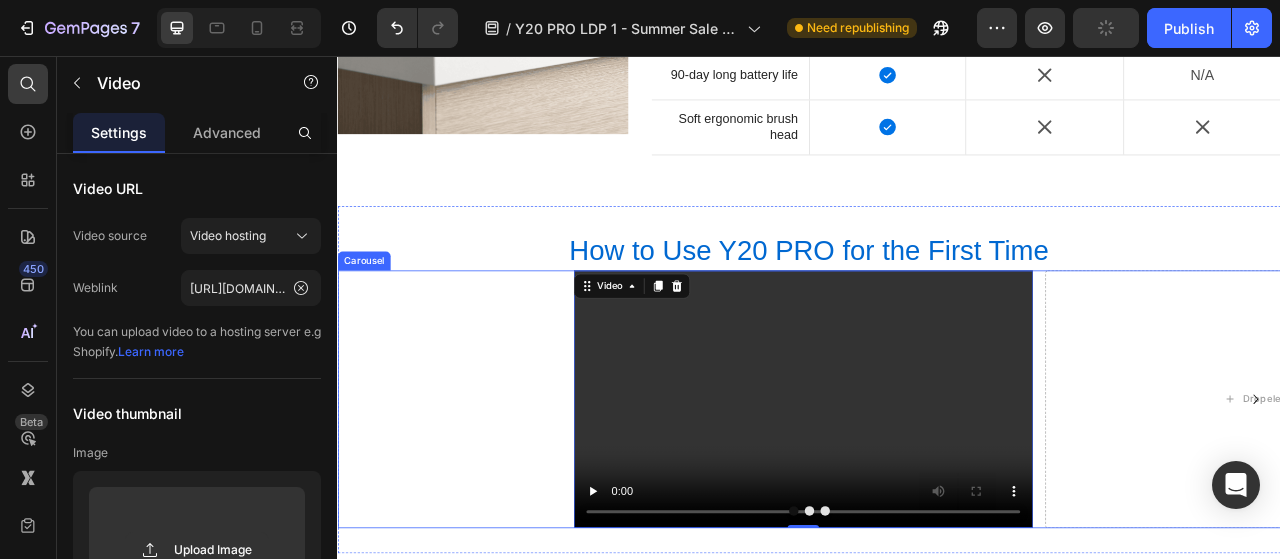 click on "Video   0
Drop element here
Drop element here" at bounding box center [937, 493] 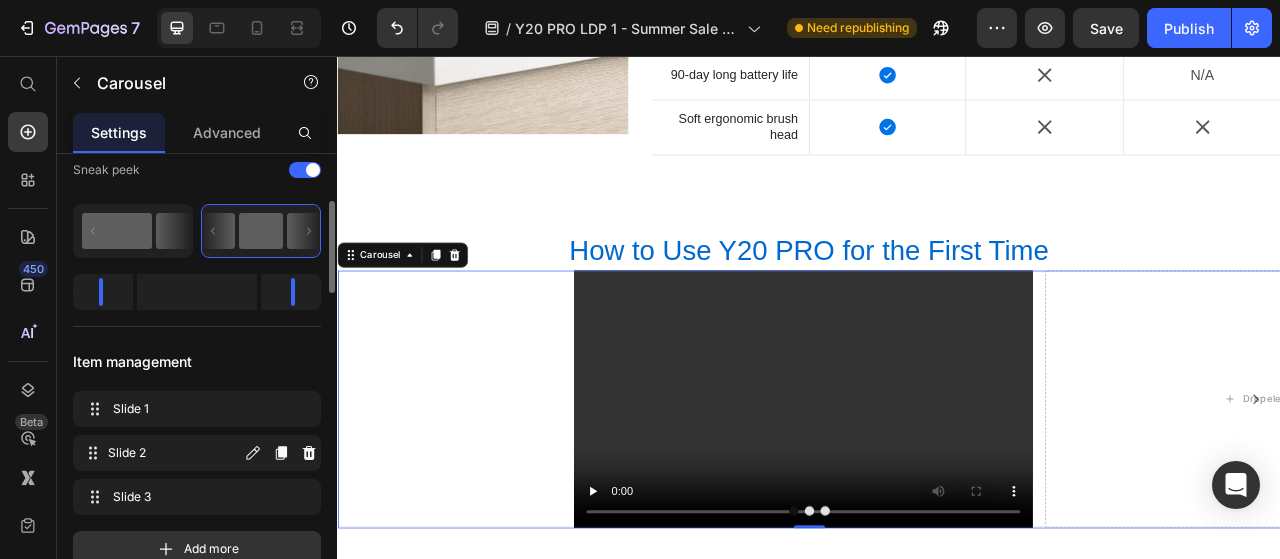 scroll, scrollTop: 248, scrollLeft: 0, axis: vertical 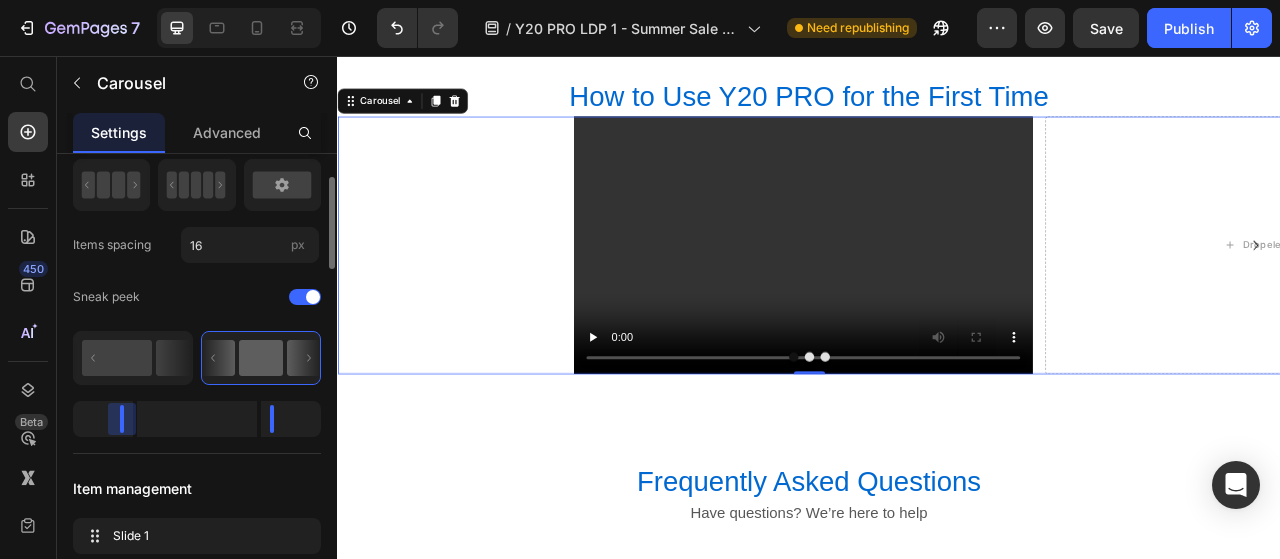 drag, startPoint x: 108, startPoint y: 428, endPoint x: 152, endPoint y: 425, distance: 44.102154 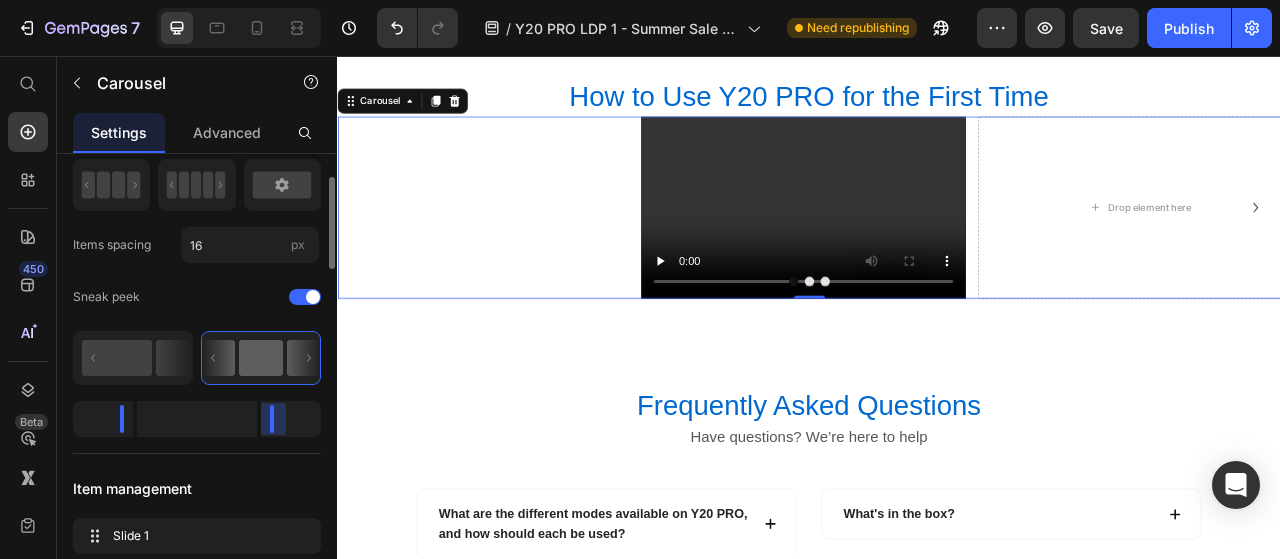 drag, startPoint x: 270, startPoint y: 417, endPoint x: 198, endPoint y: 419, distance: 72.02777 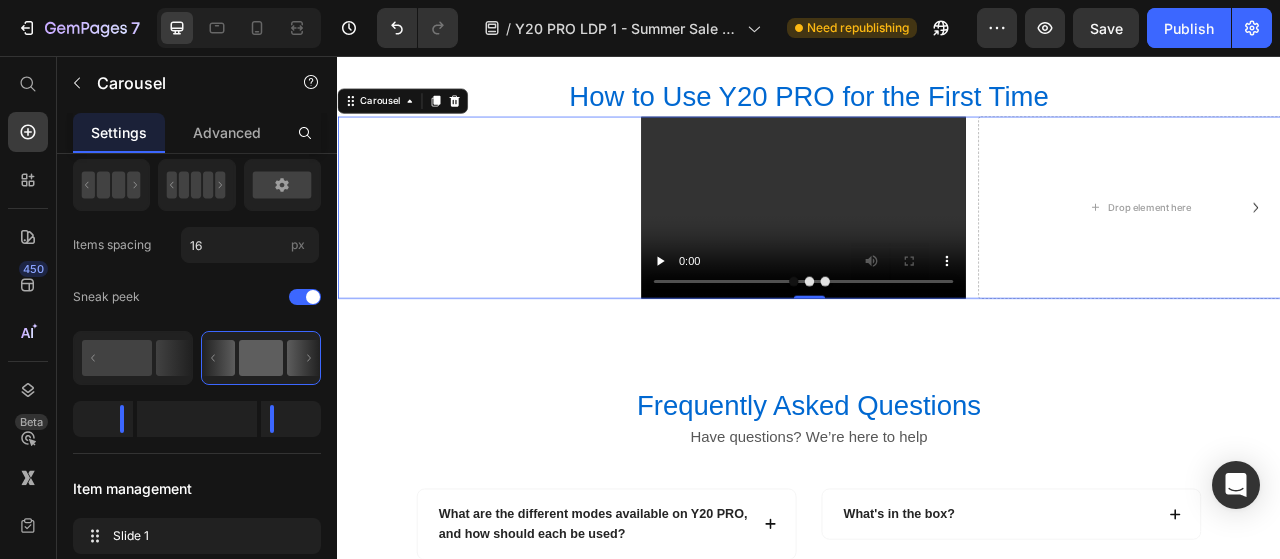 scroll, scrollTop: 6080, scrollLeft: 0, axis: vertical 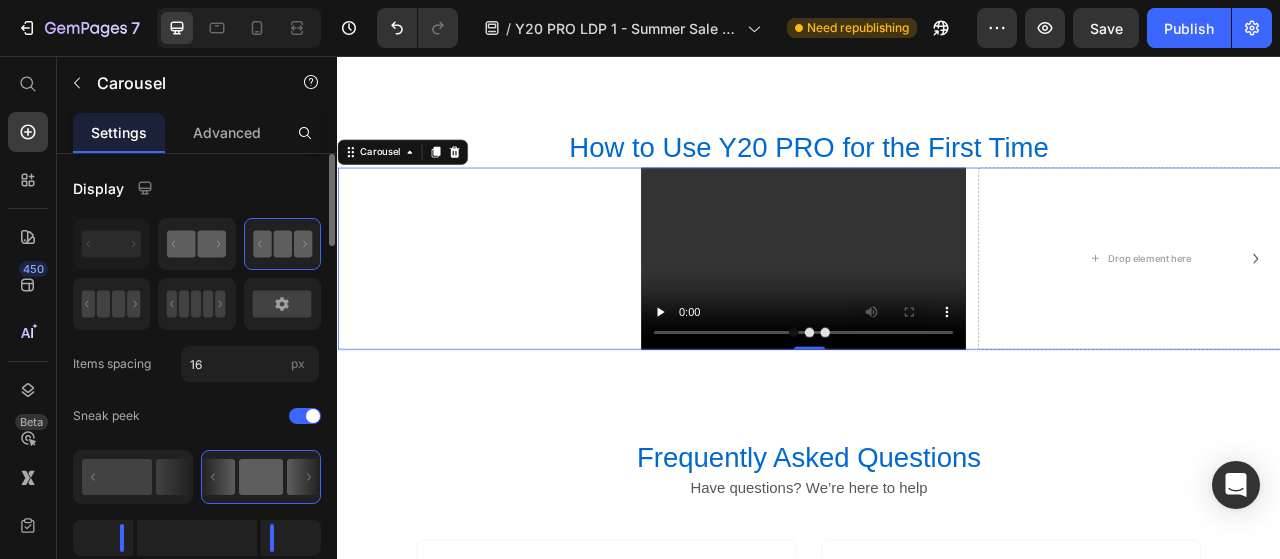 click 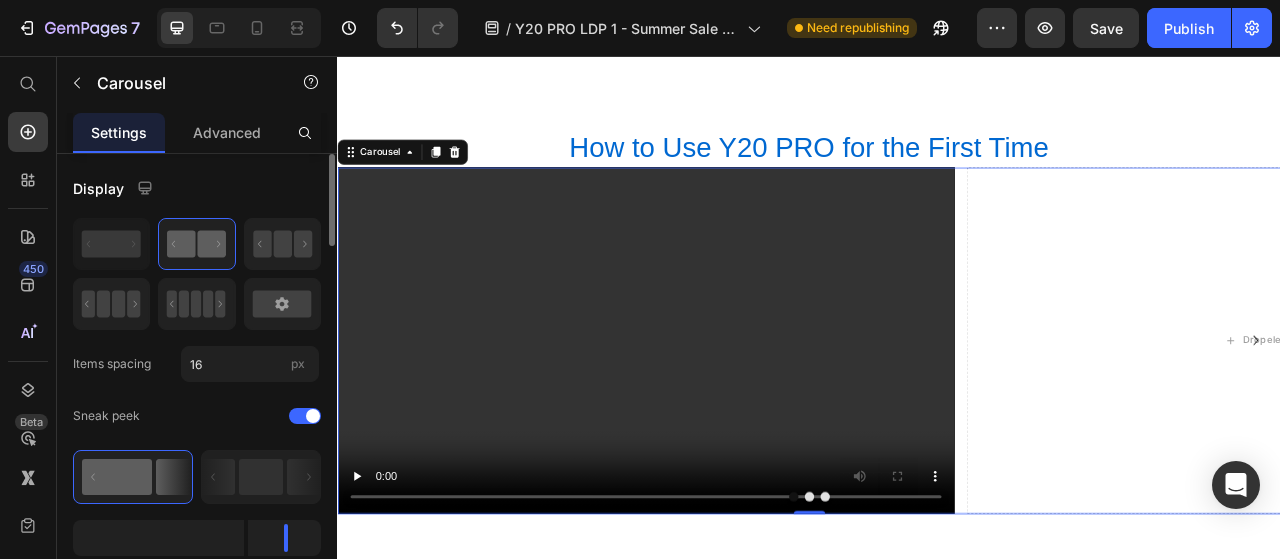 click 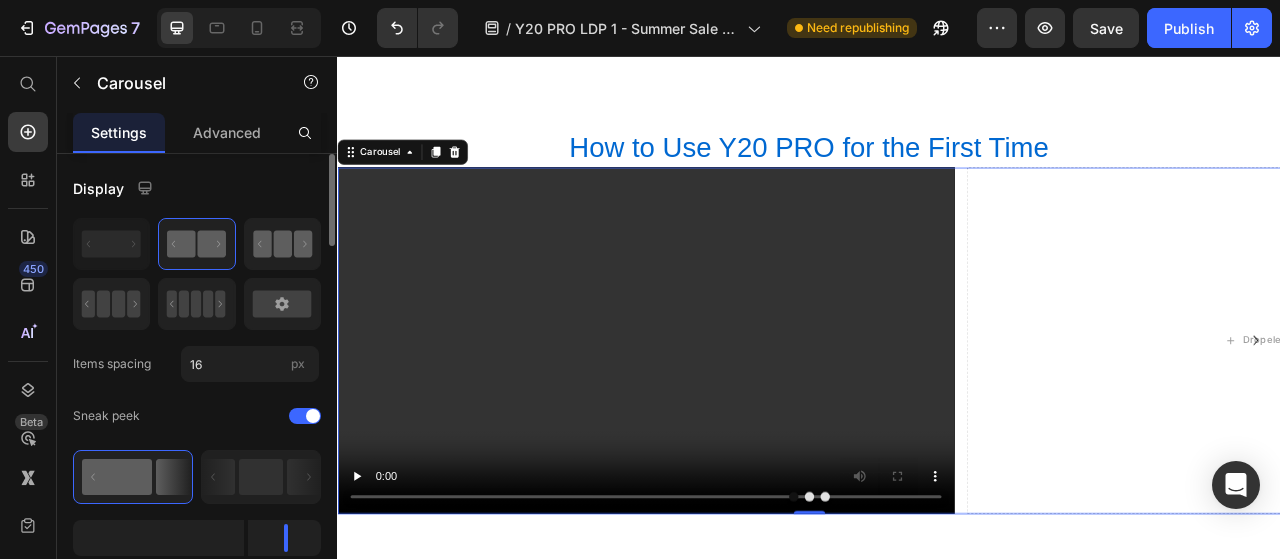 click 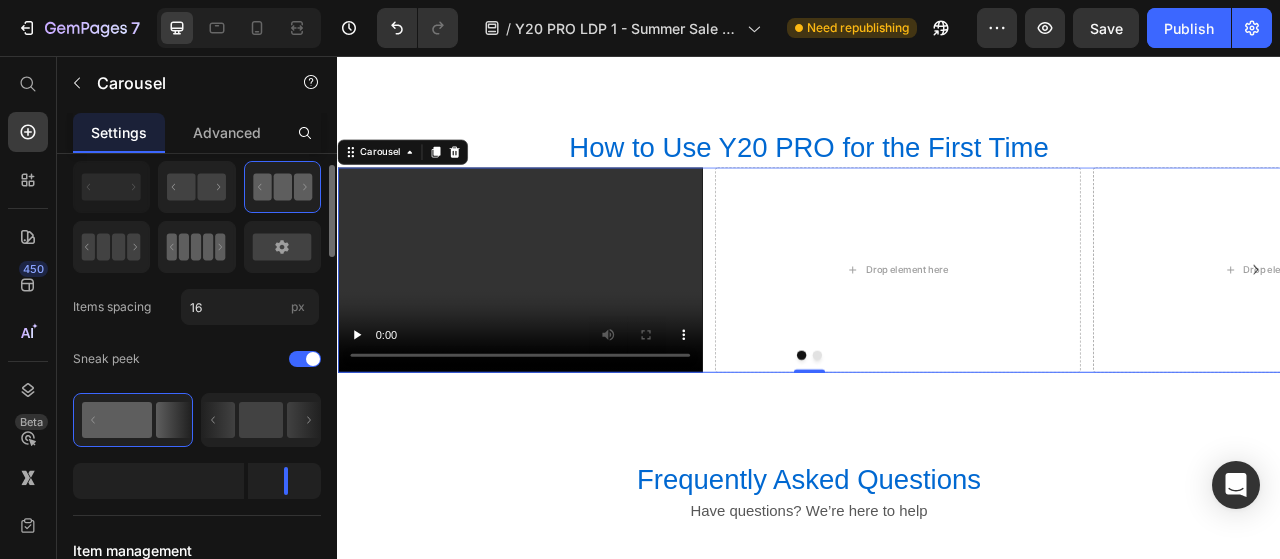 scroll, scrollTop: 0, scrollLeft: 0, axis: both 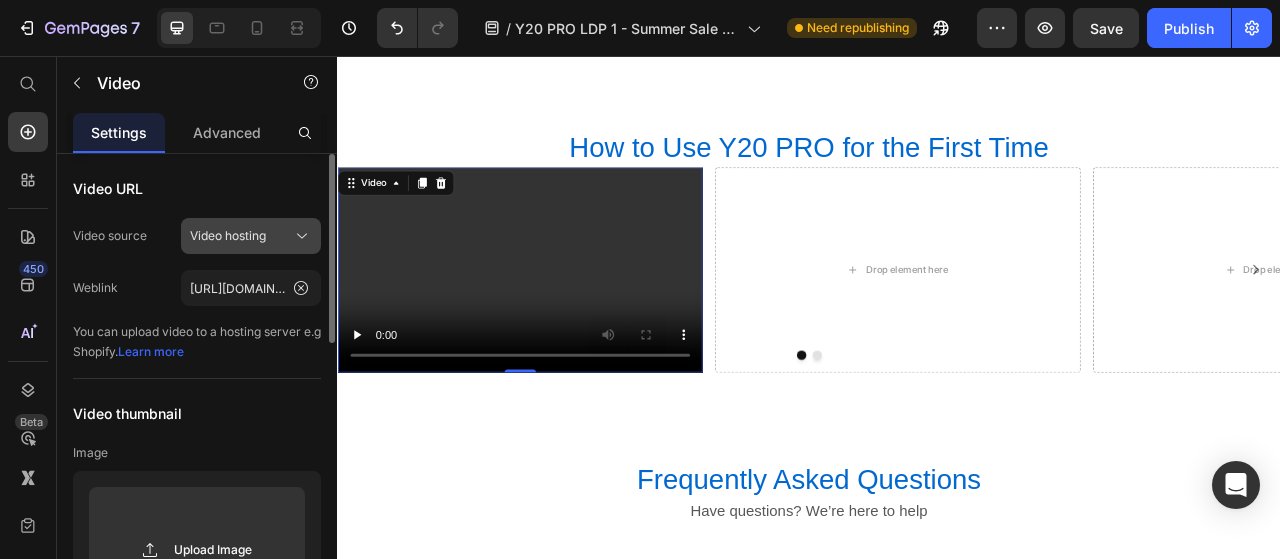 click 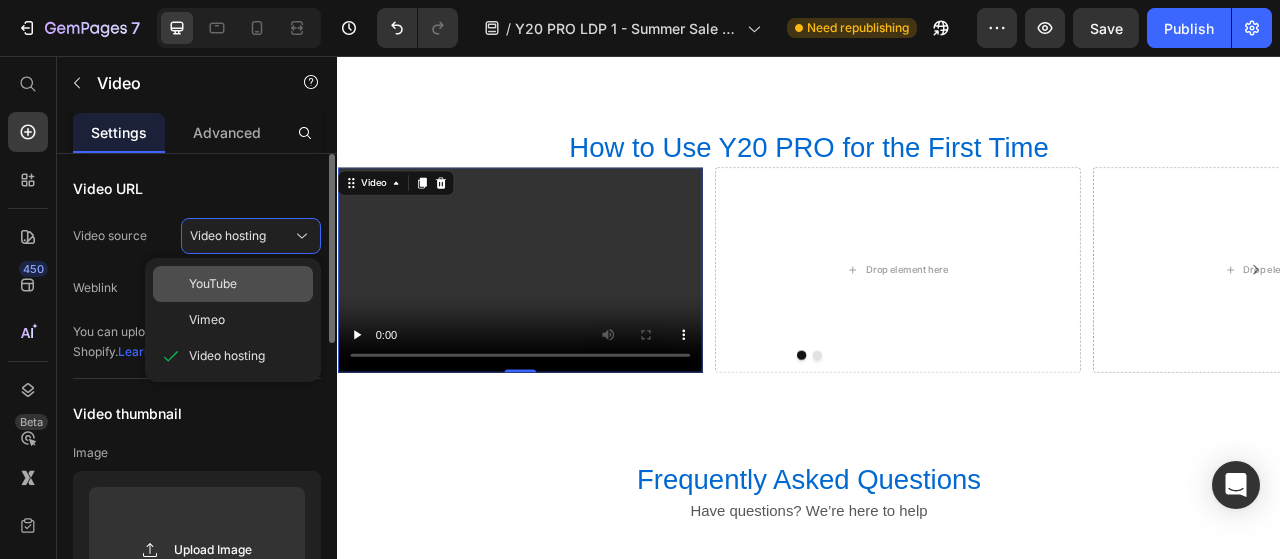 click on "YouTube" at bounding box center [247, 284] 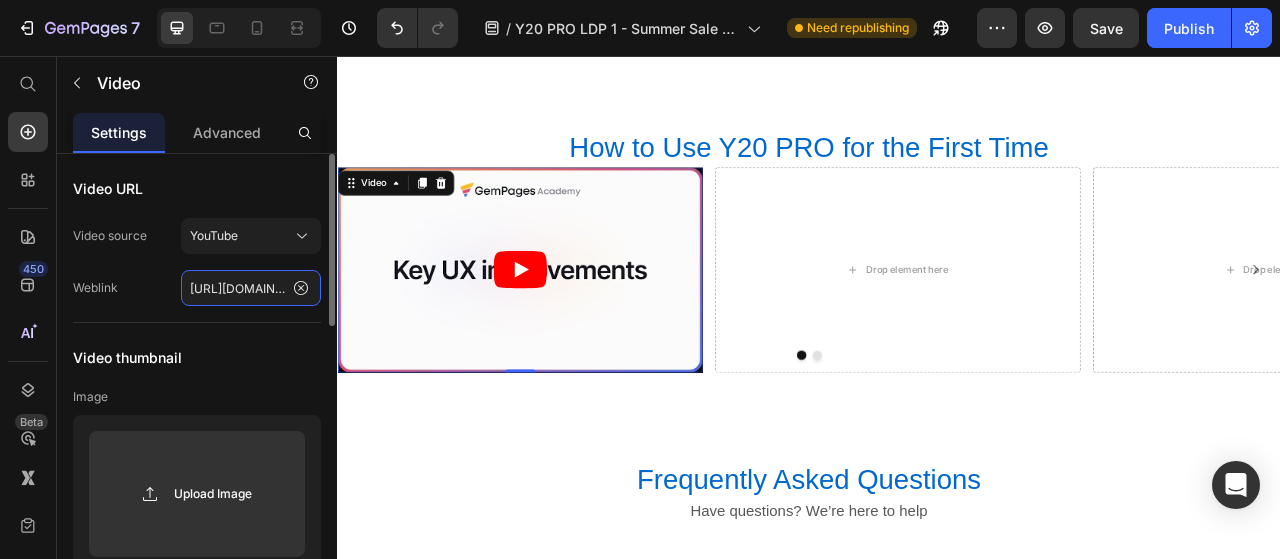 click on "[URL][DOMAIN_NAME]" 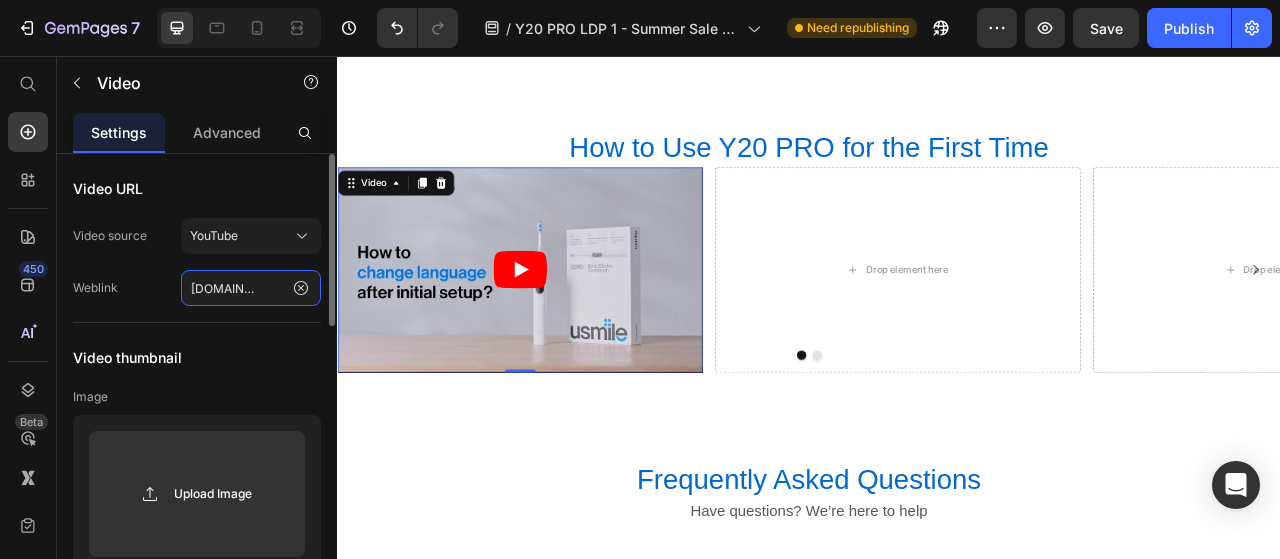 type on "[URL][DOMAIN_NAME]" 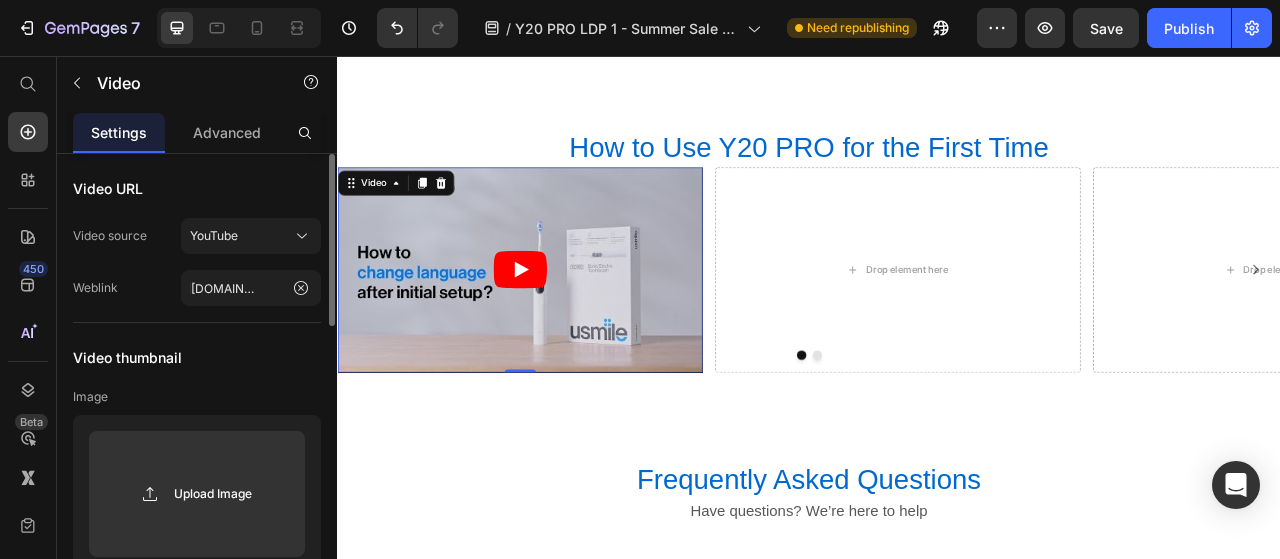 scroll, scrollTop: 0, scrollLeft: 0, axis: both 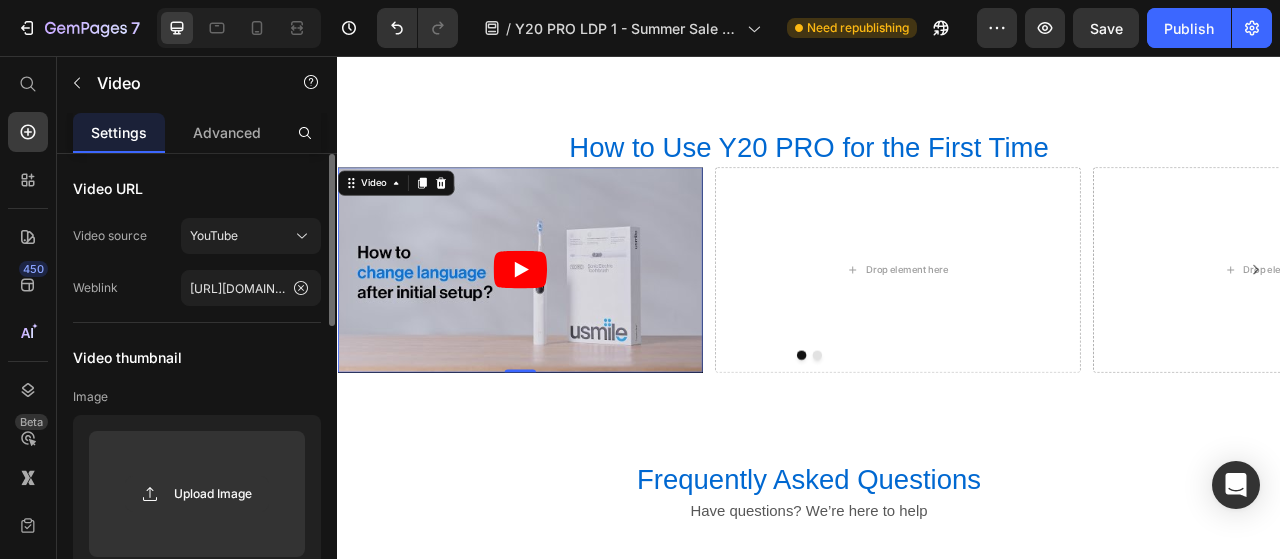 click on "Video thumbnail" at bounding box center [197, 357] 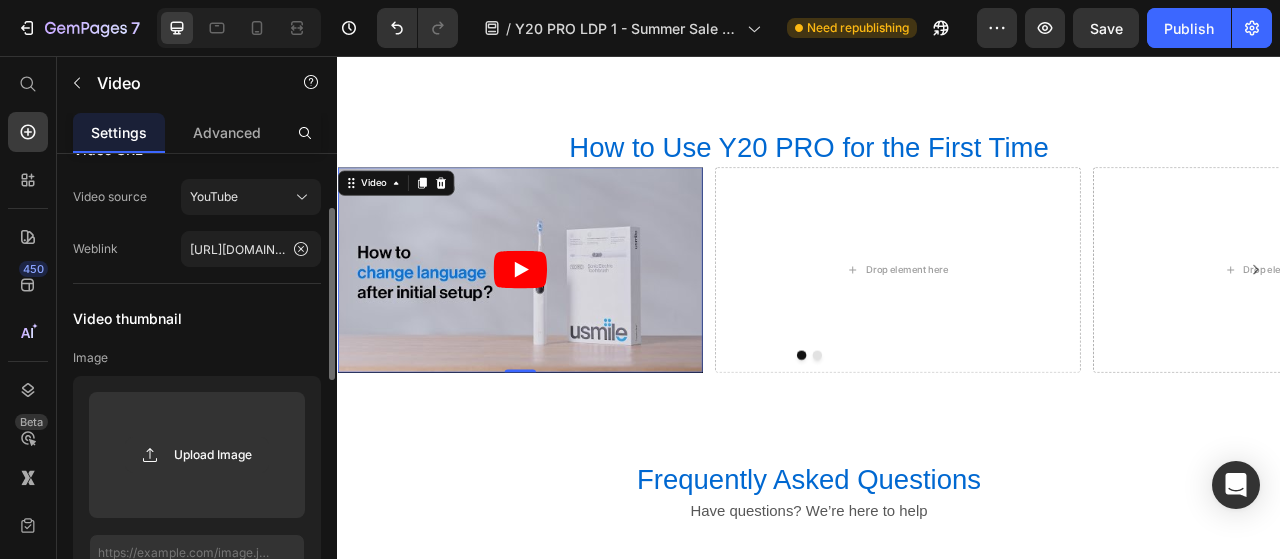 scroll, scrollTop: 76, scrollLeft: 0, axis: vertical 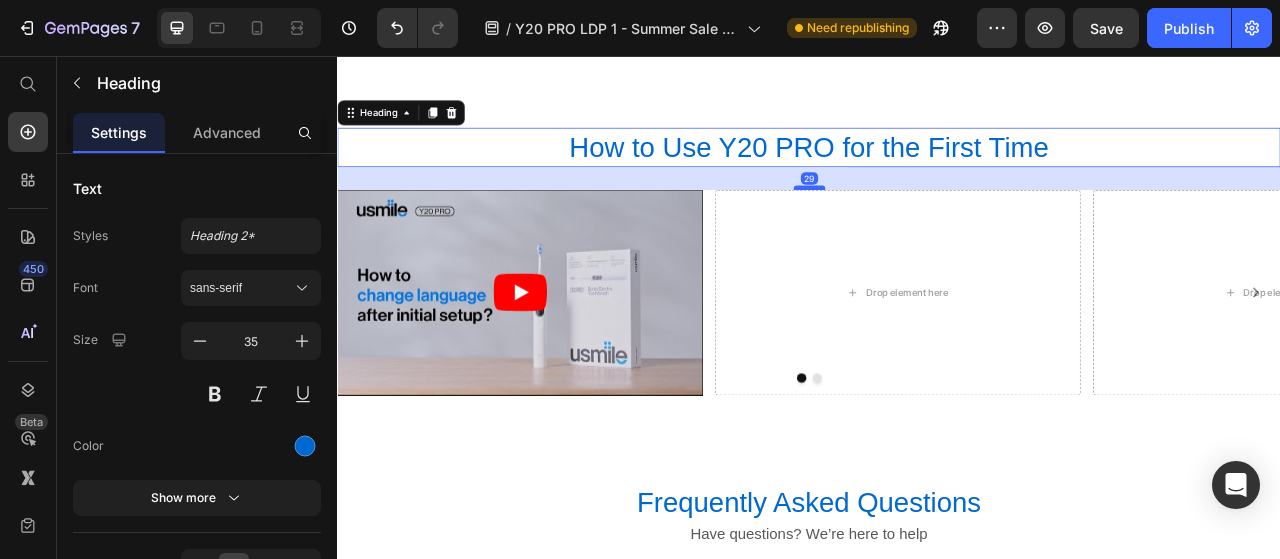 drag, startPoint x: 929, startPoint y: 192, endPoint x: 927, endPoint y: 222, distance: 30.066593 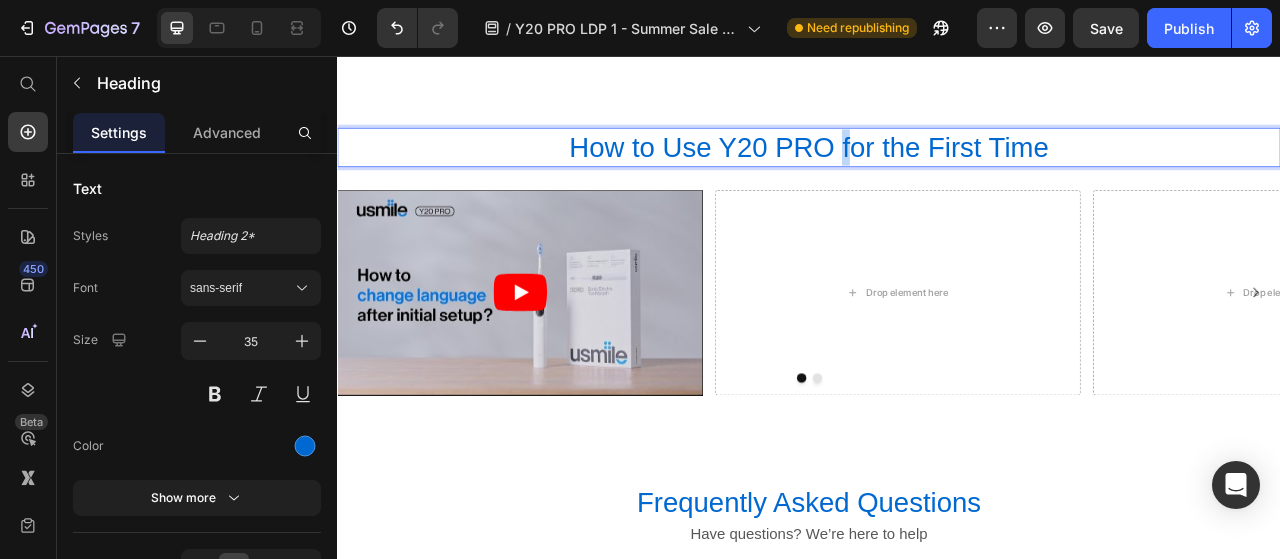 drag, startPoint x: 977, startPoint y: 175, endPoint x: 967, endPoint y: 170, distance: 11.18034 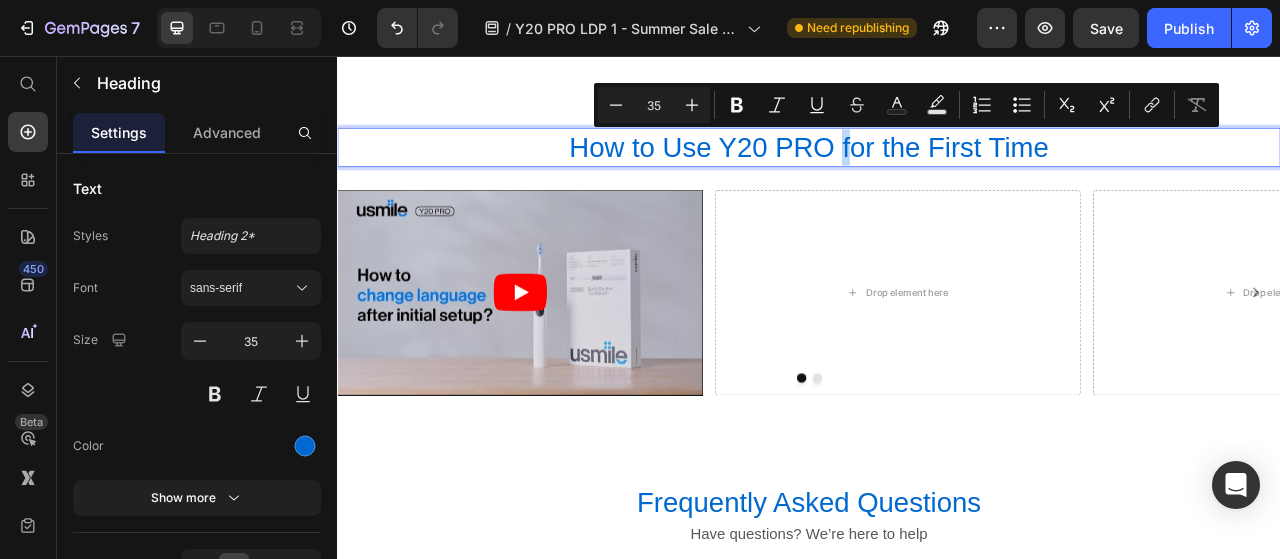 click on "How to Use Y20 PRO for the First Time" at bounding box center (937, 173) 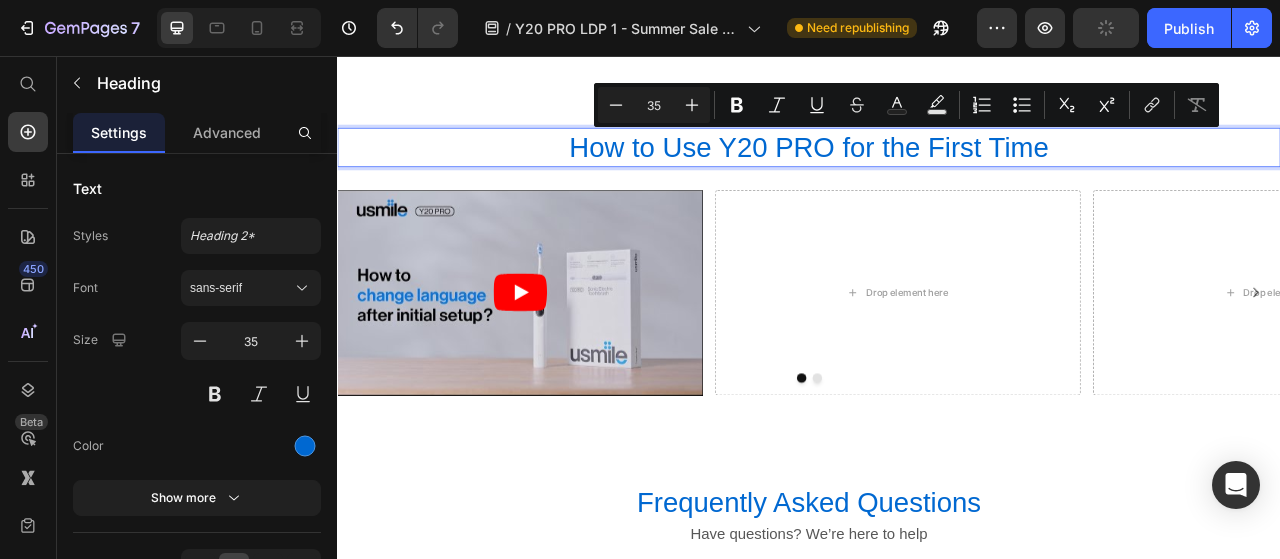 click on "How to Use Y20 PRO for the First Time" at bounding box center (937, 173) 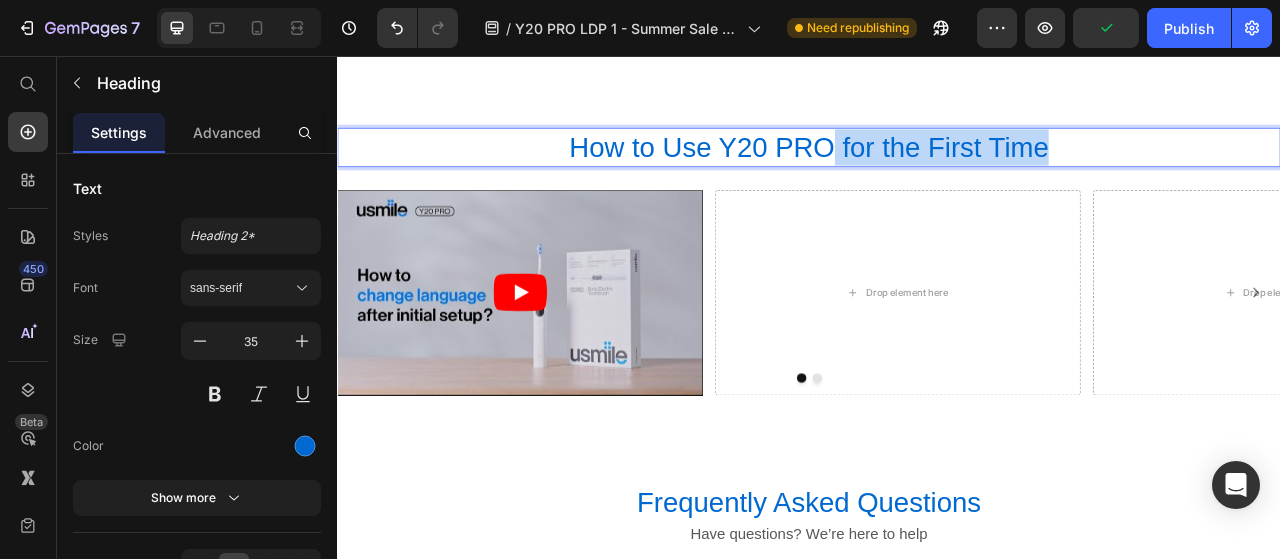 drag, startPoint x: 964, startPoint y: 170, endPoint x: 1285, endPoint y: 164, distance: 321.05606 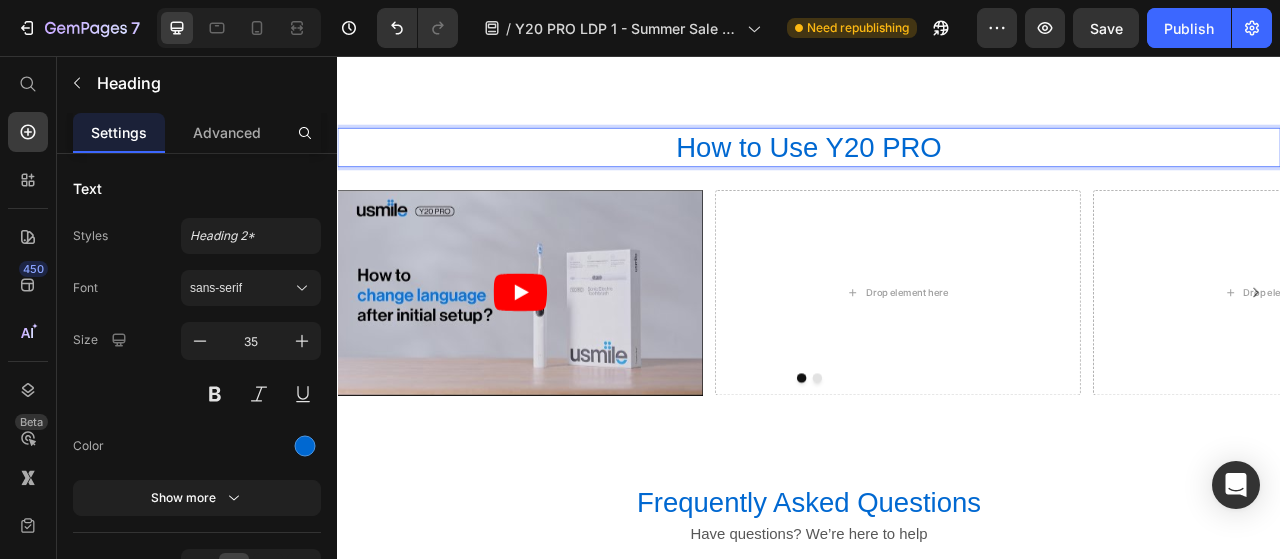 click on "How to Use Y20 PRO" at bounding box center (937, 173) 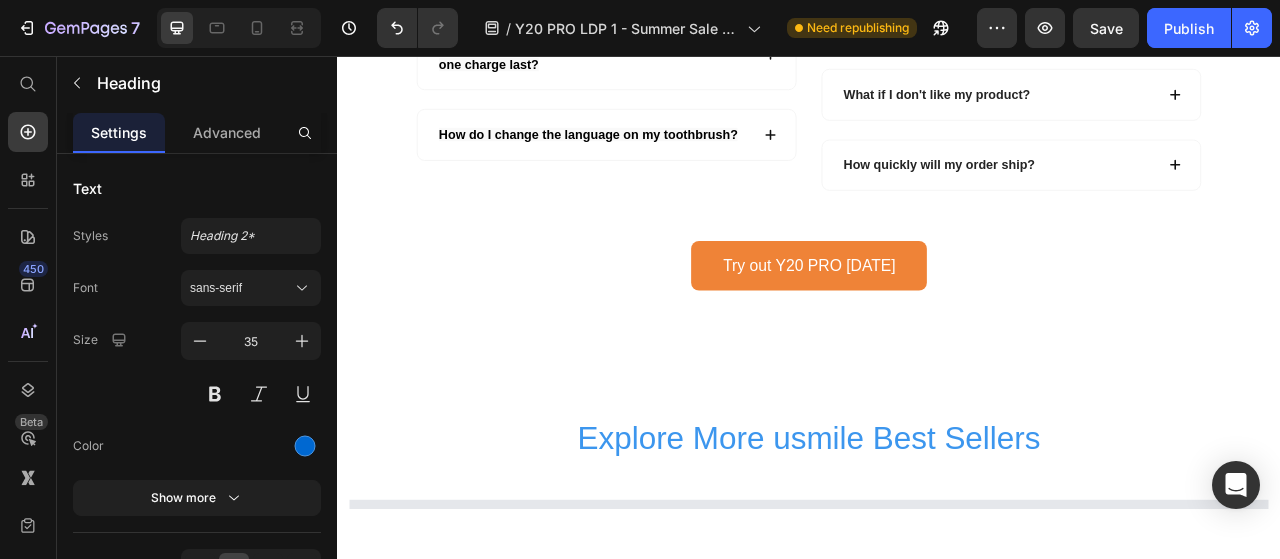 scroll, scrollTop: 7002, scrollLeft: 0, axis: vertical 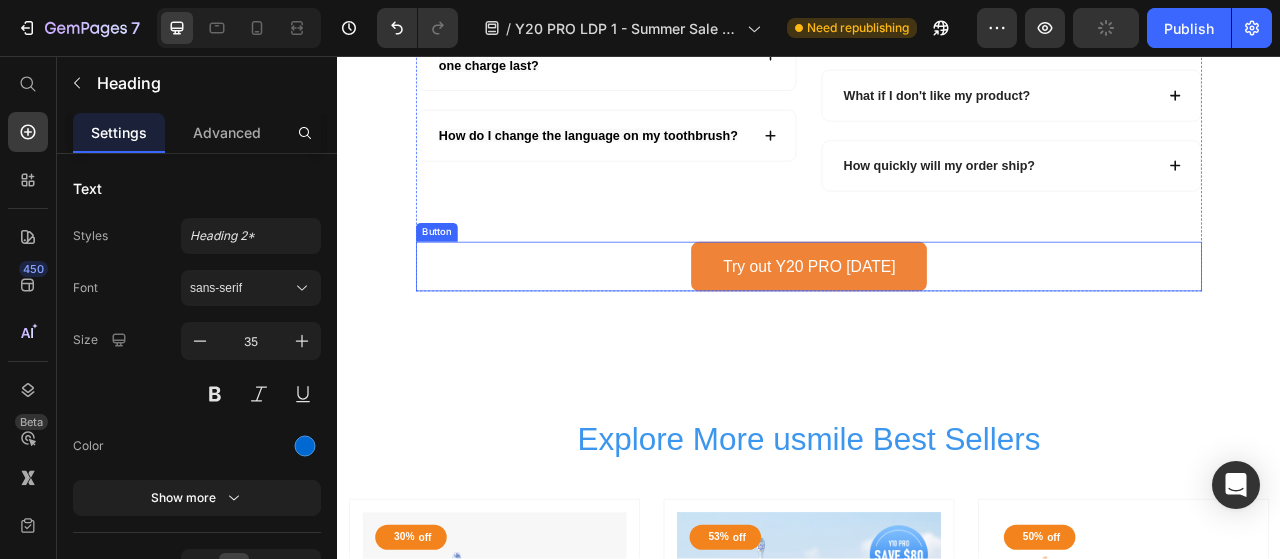 click on "Try out Y20 PRO [DATE] Button" at bounding box center (937, 324) 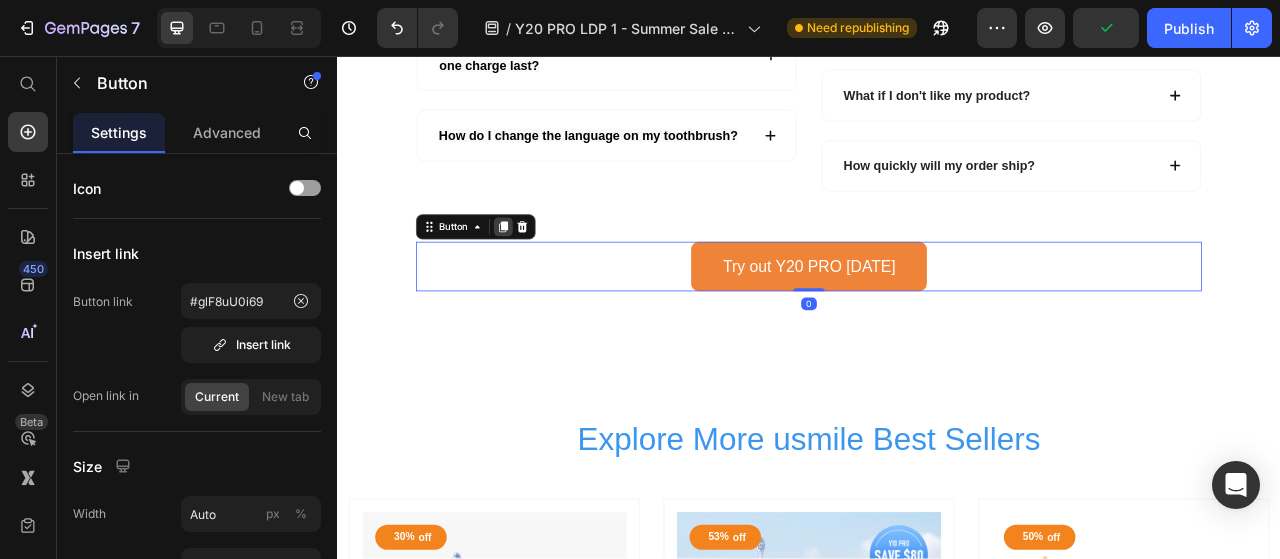 click 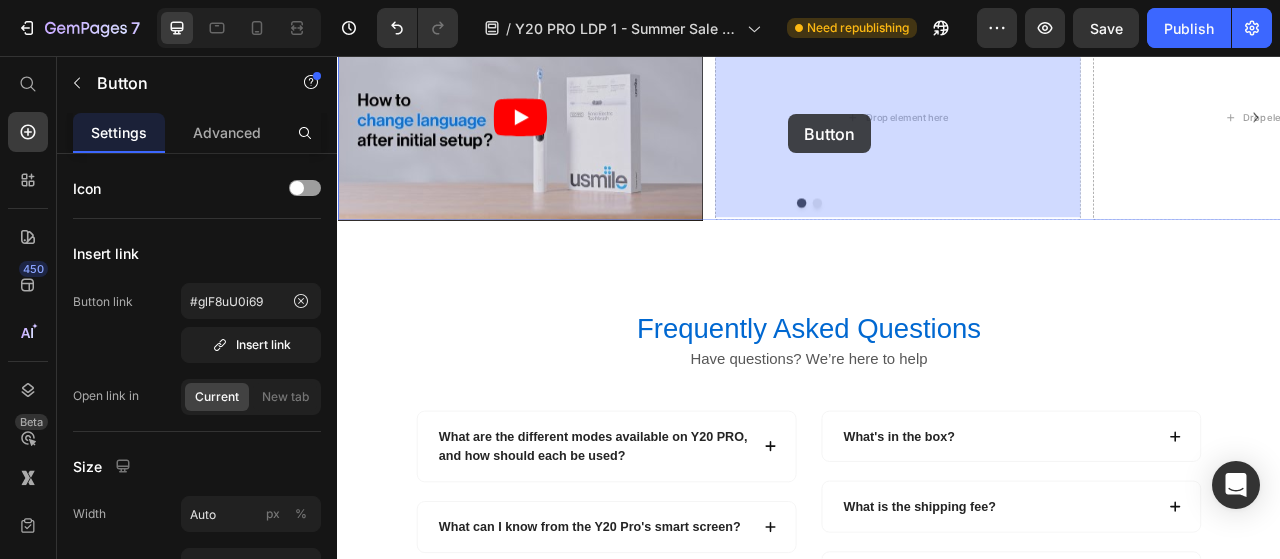 scroll, scrollTop: 6213, scrollLeft: 0, axis: vertical 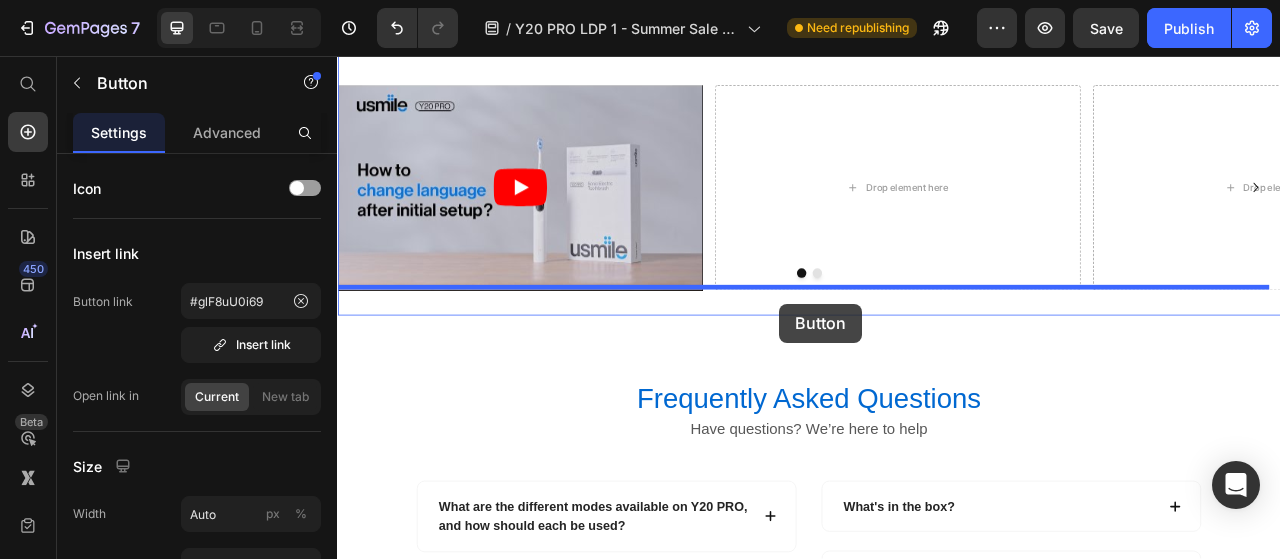 drag, startPoint x: 465, startPoint y: 334, endPoint x: 899, endPoint y: 371, distance: 435.57434 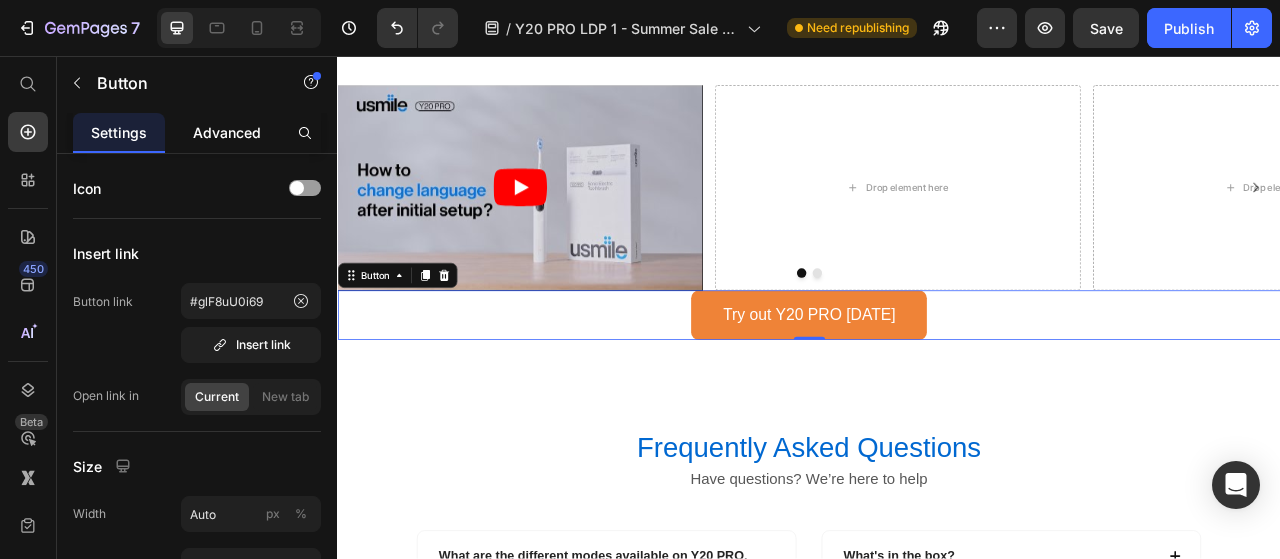 click on "Advanced" at bounding box center [227, 132] 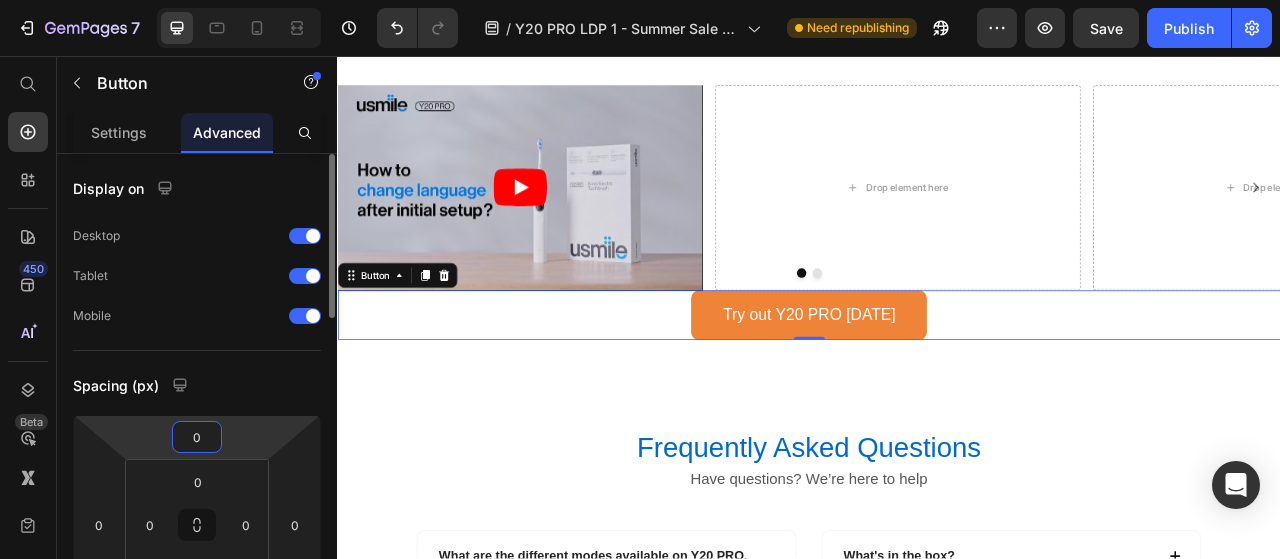click on "0" at bounding box center [197, 437] 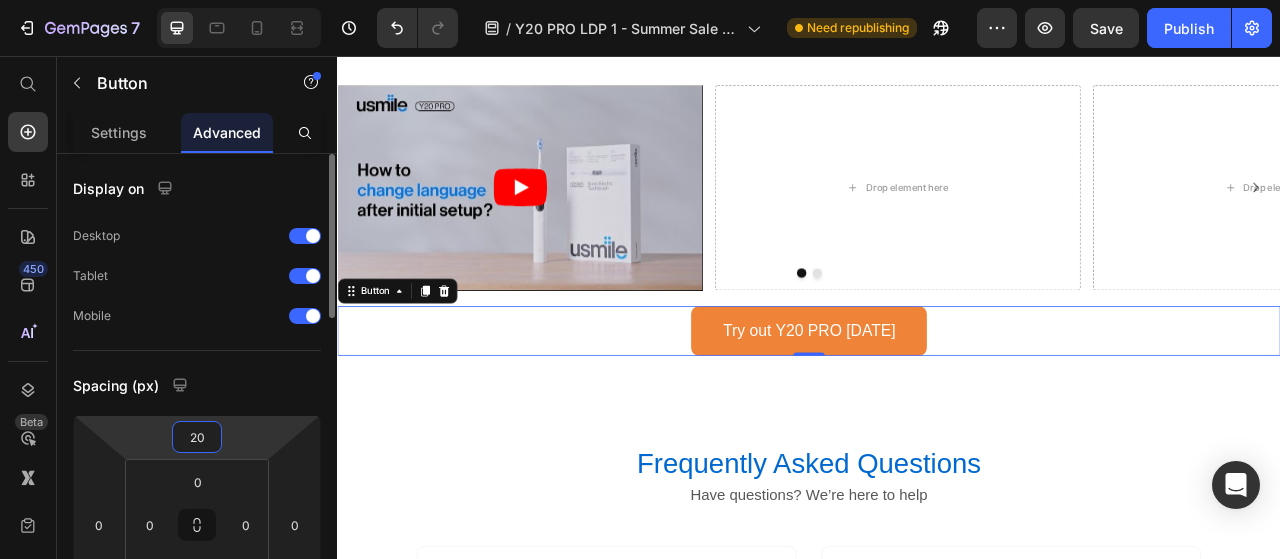 type on "2" 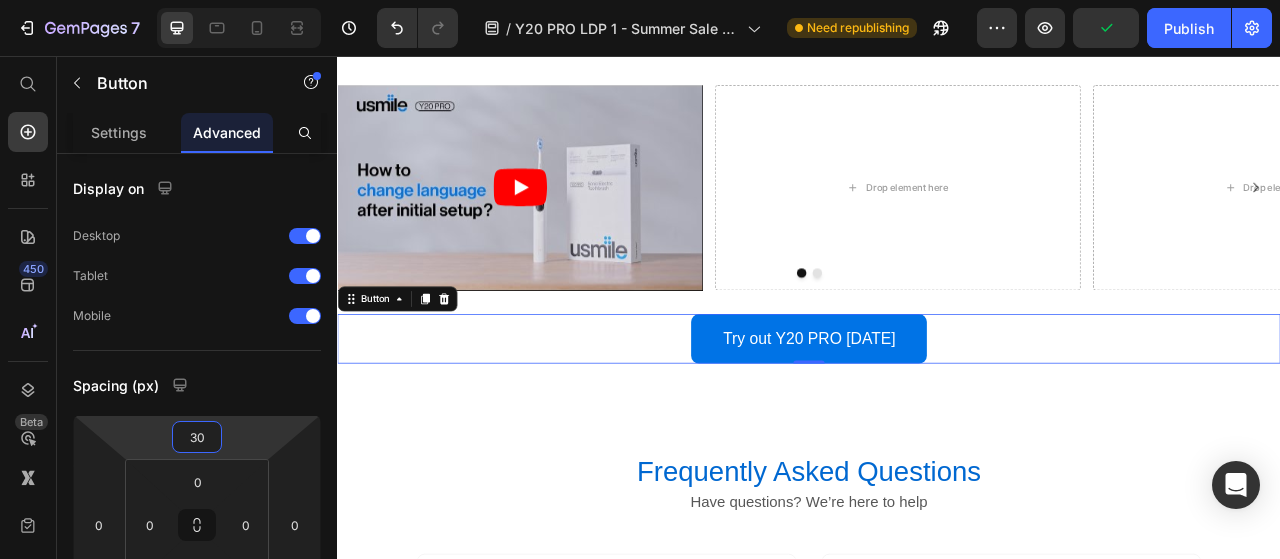 type on "30" 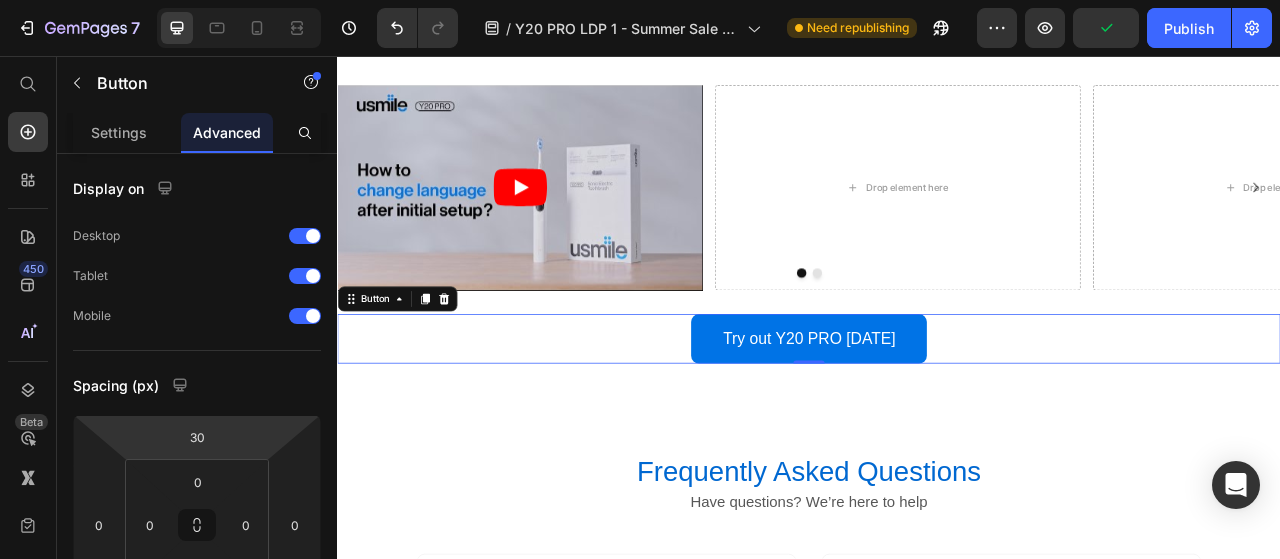 click on "Try out Y20 PRO [DATE]" at bounding box center [937, 416] 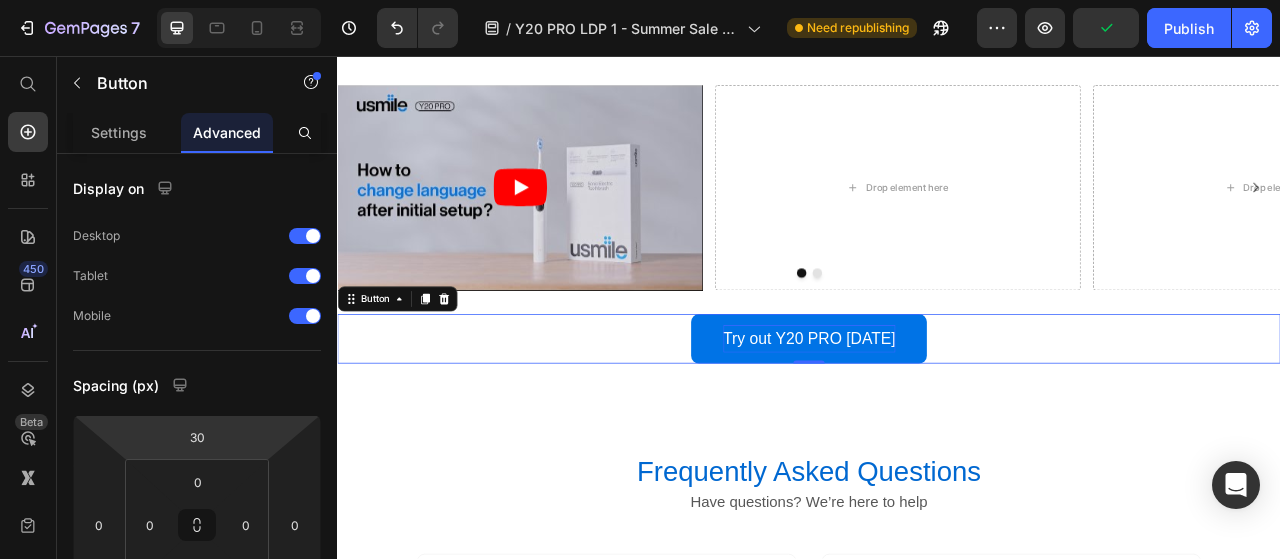 click on "Try out Y20 PRO [DATE]" at bounding box center (938, 416) 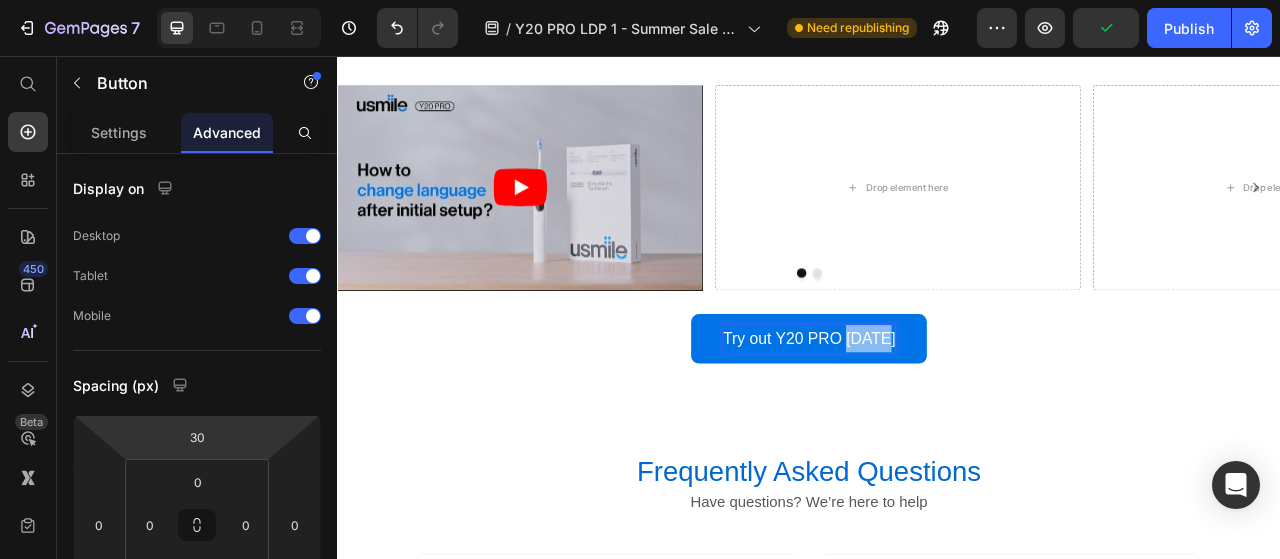 click on "Try out Y20 PRO [DATE]" at bounding box center (938, 416) 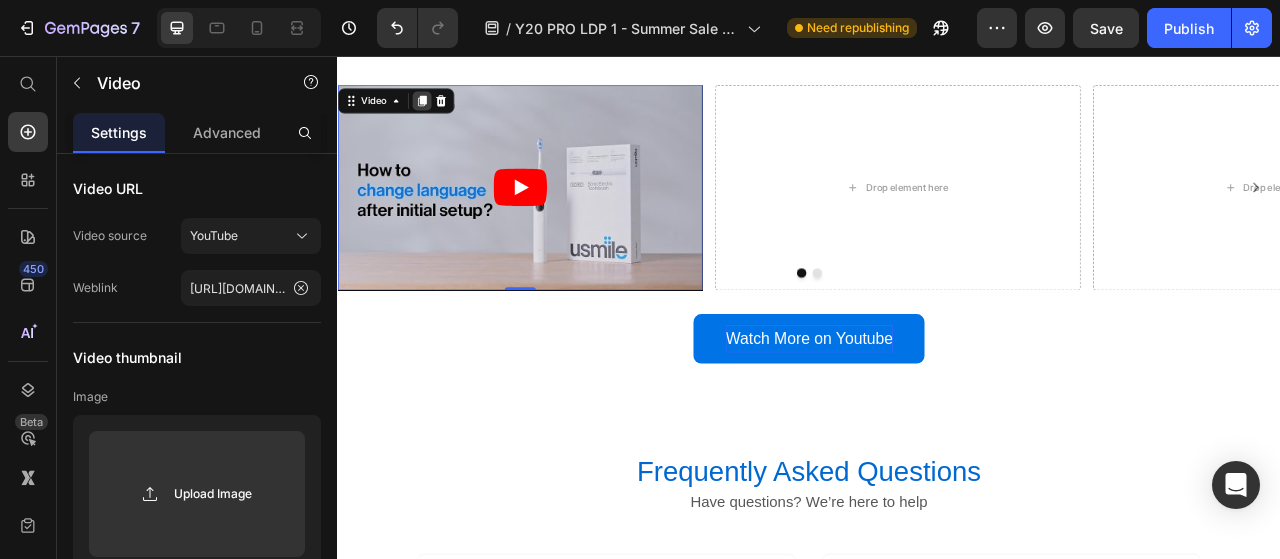 click 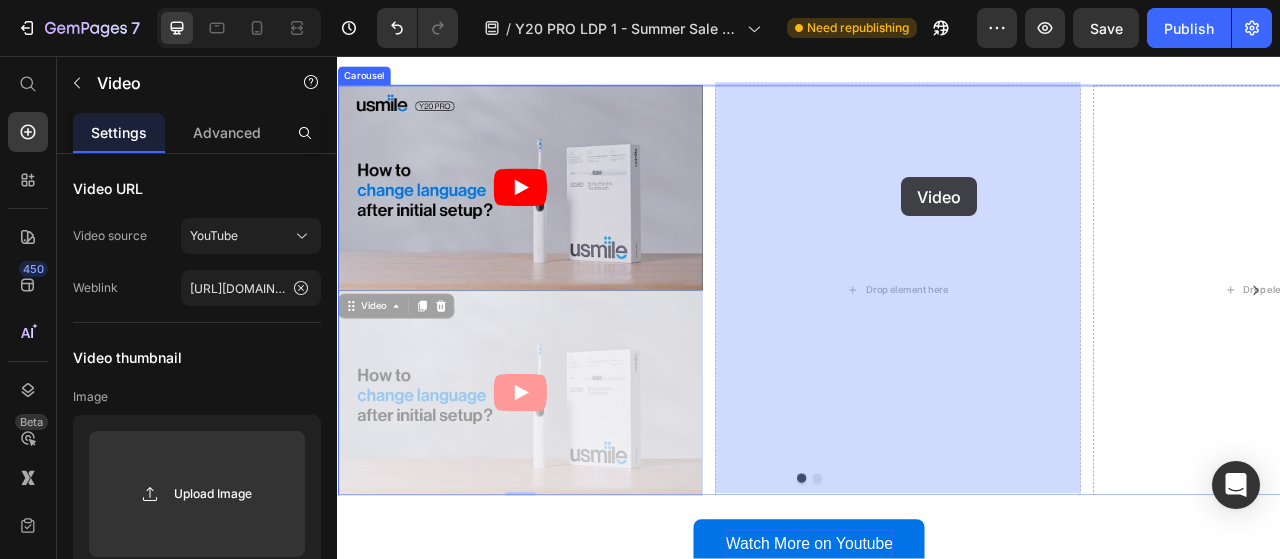 drag, startPoint x: 369, startPoint y: 378, endPoint x: 1051, endPoint y: 211, distance: 702.14886 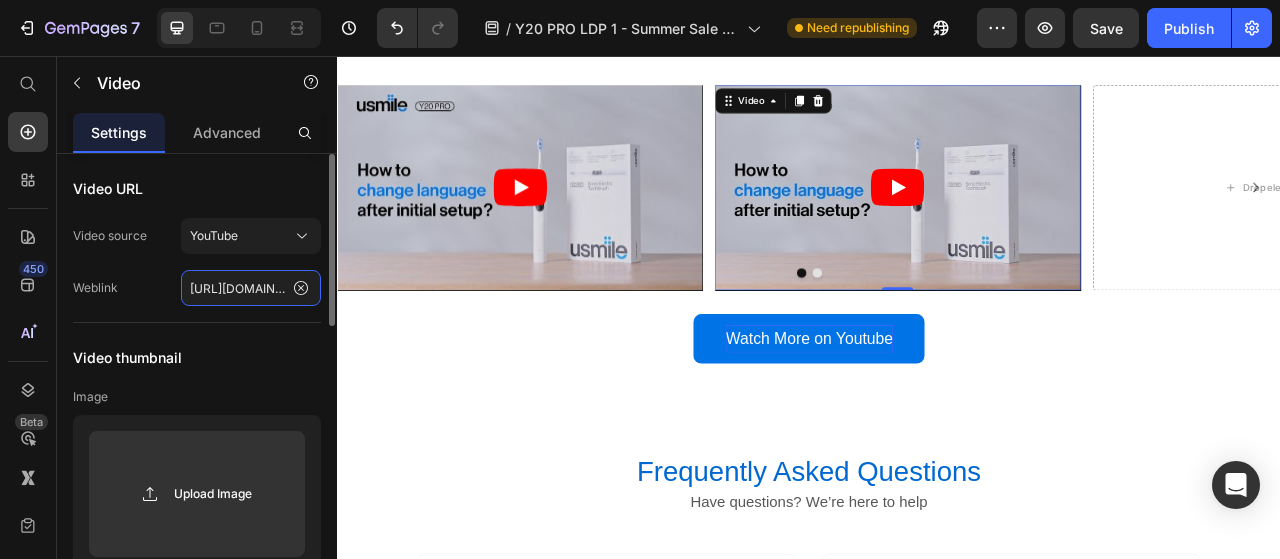 click on "[URL][DOMAIN_NAME]" 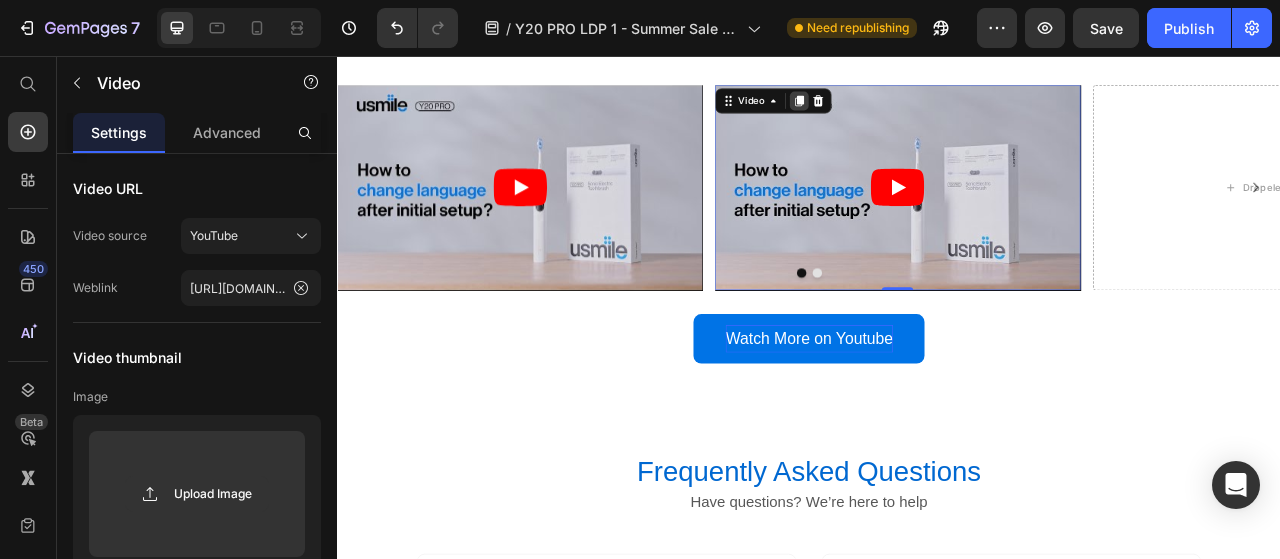 click 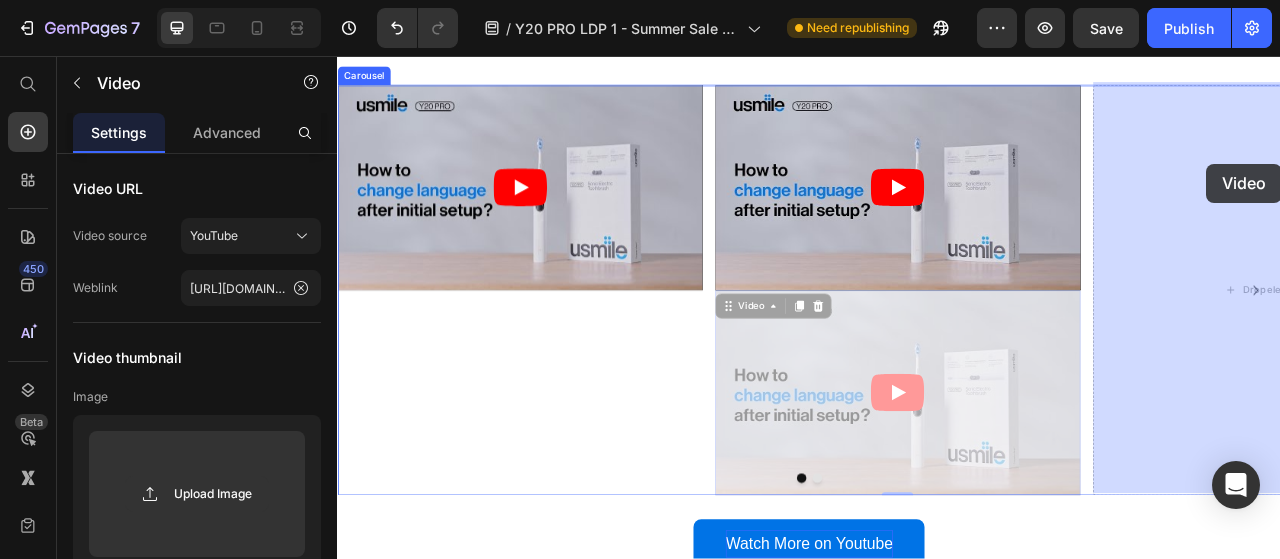 drag, startPoint x: 854, startPoint y: 367, endPoint x: 1443, endPoint y: 193, distance: 614.16364 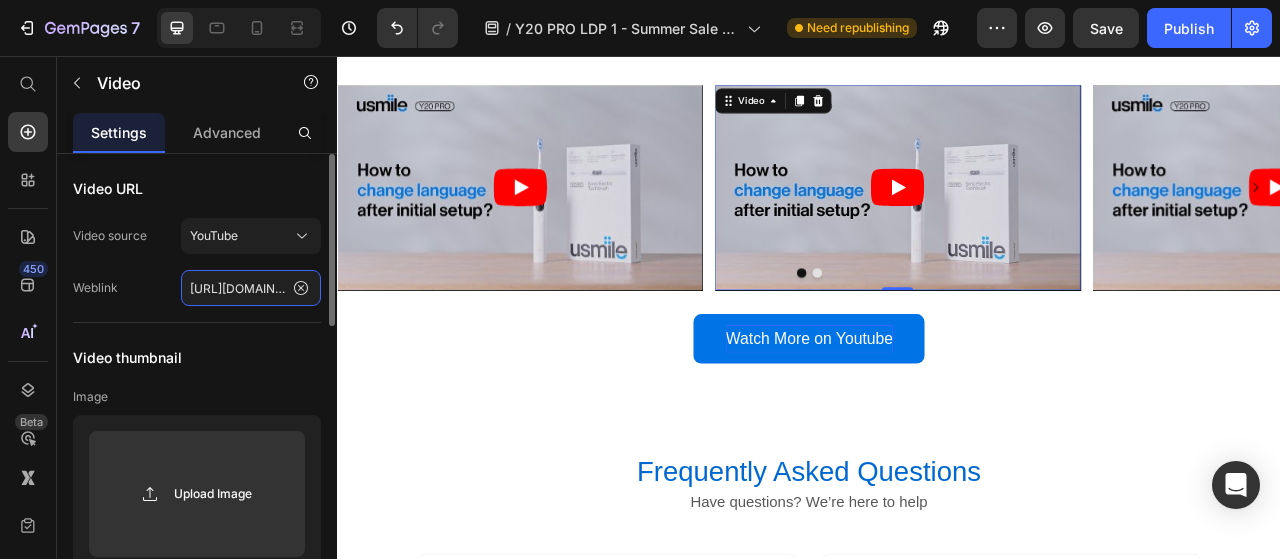 click on "[URL][DOMAIN_NAME]" 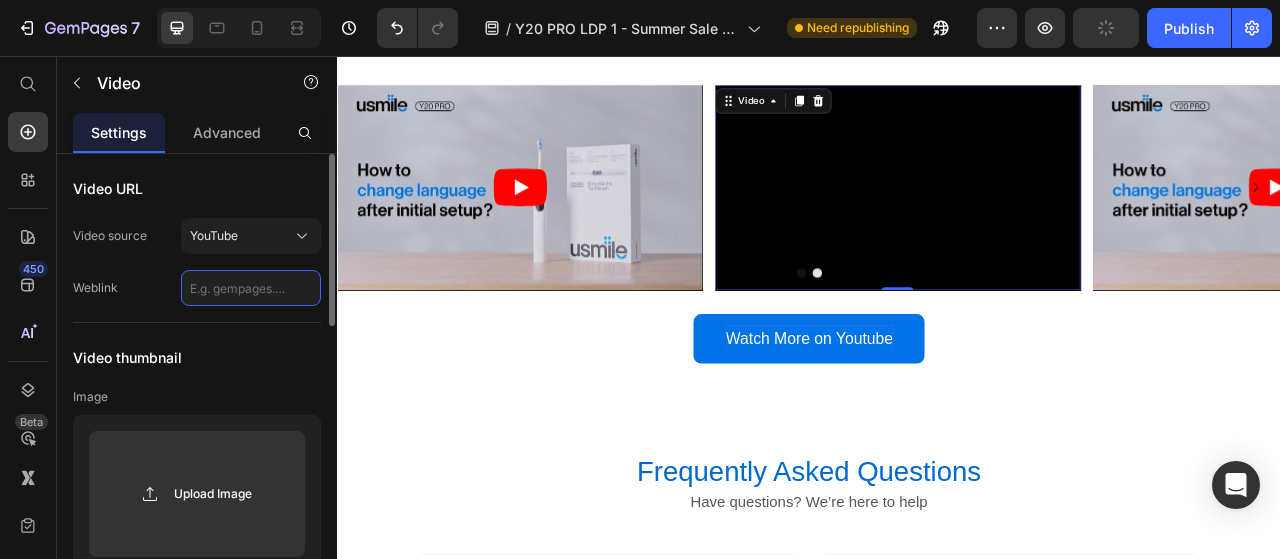 paste on "[URL][DOMAIN_NAME]" 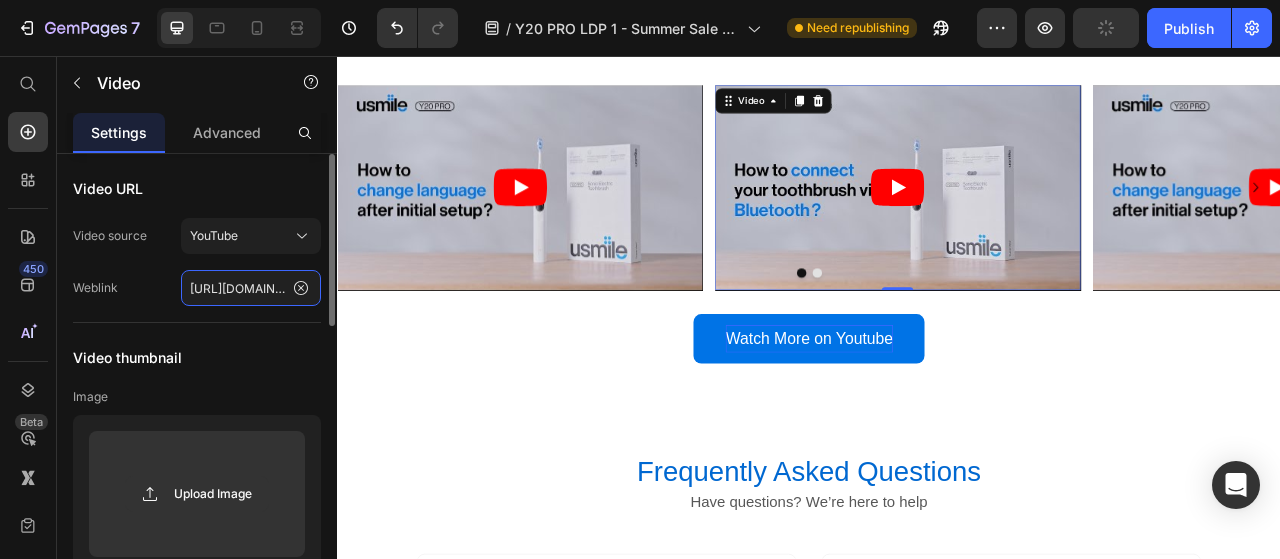 scroll, scrollTop: 0, scrollLeft: 184, axis: horizontal 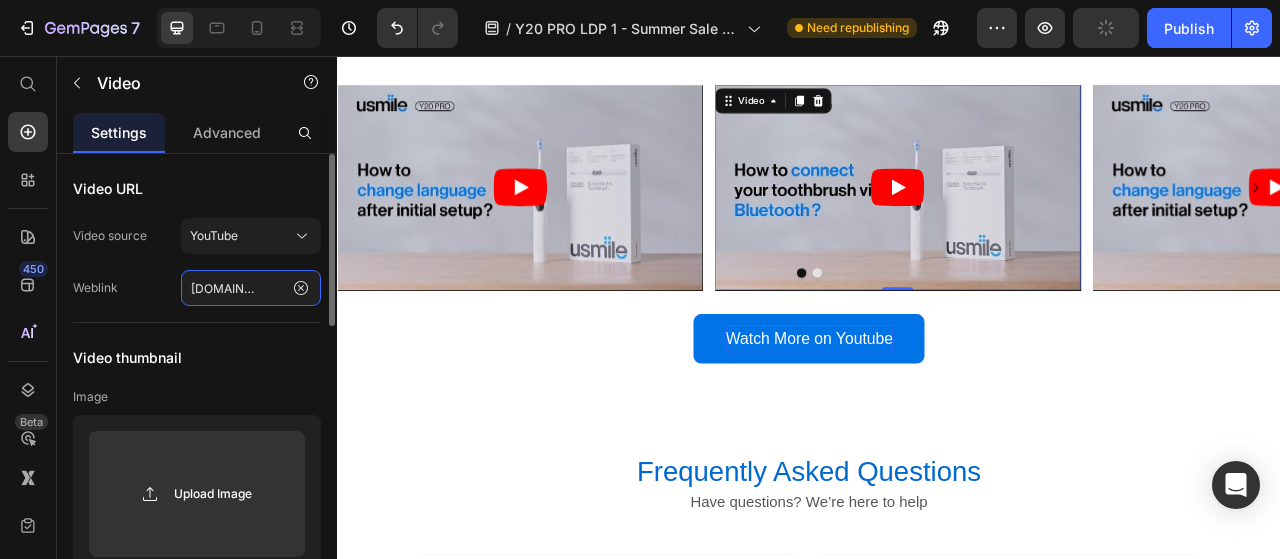 type on "[URL][DOMAIN_NAME]" 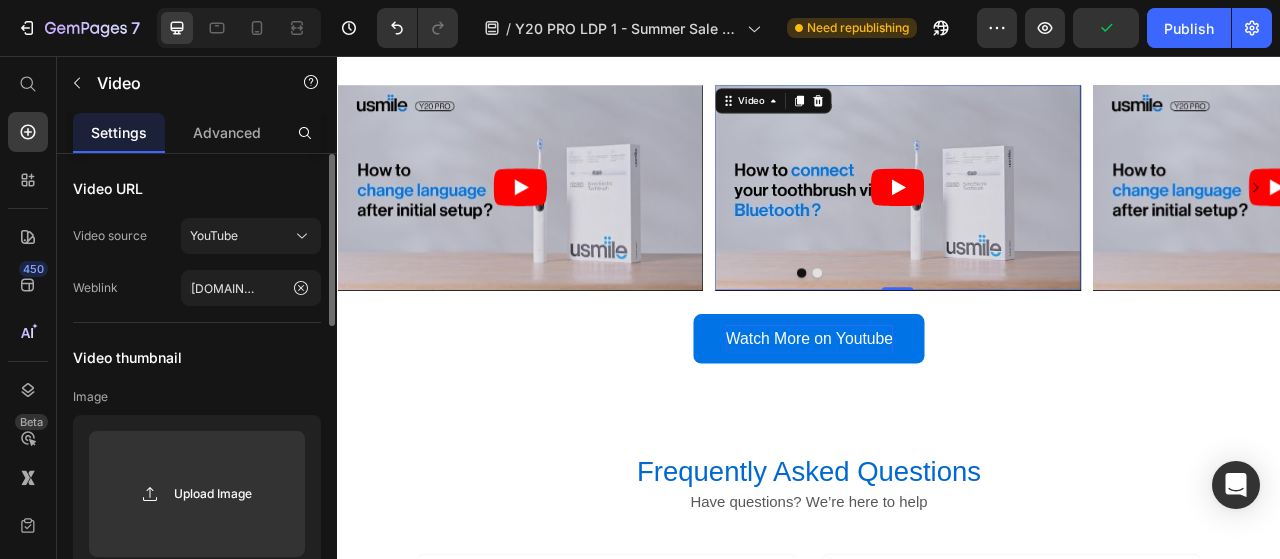 scroll, scrollTop: 0, scrollLeft: 0, axis: both 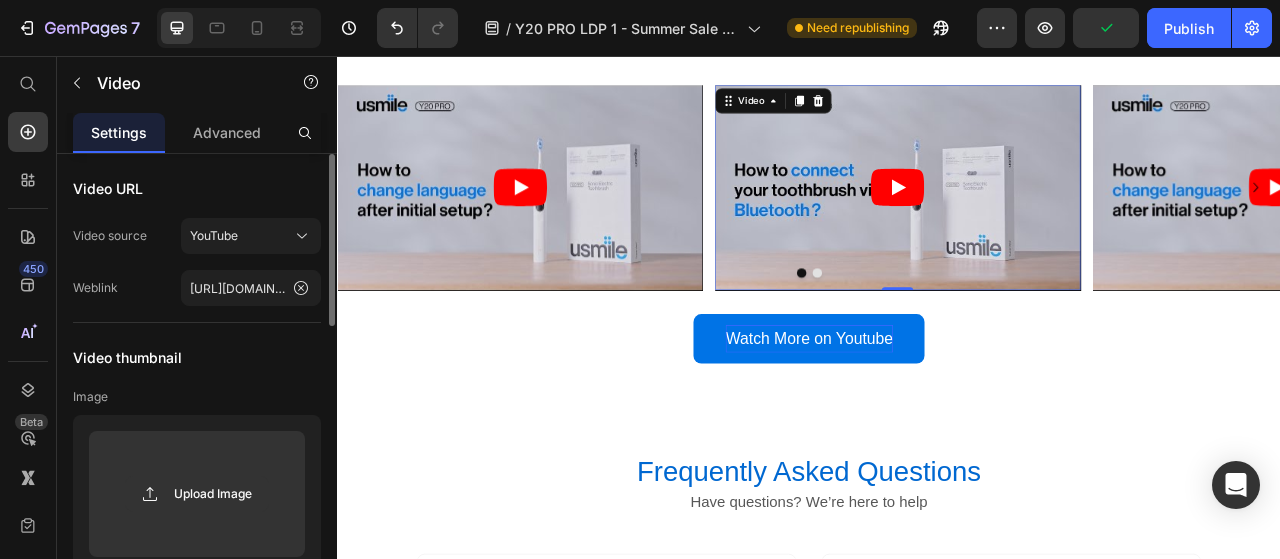 click on "Video thumbnail" at bounding box center (197, 357) 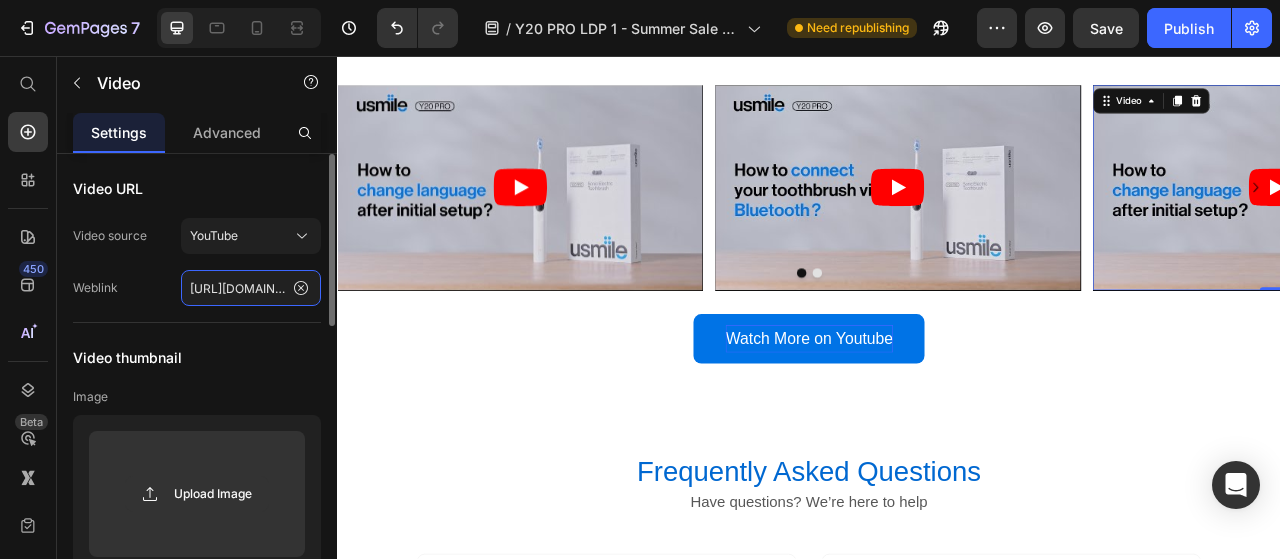 click on "[URL][DOMAIN_NAME]" 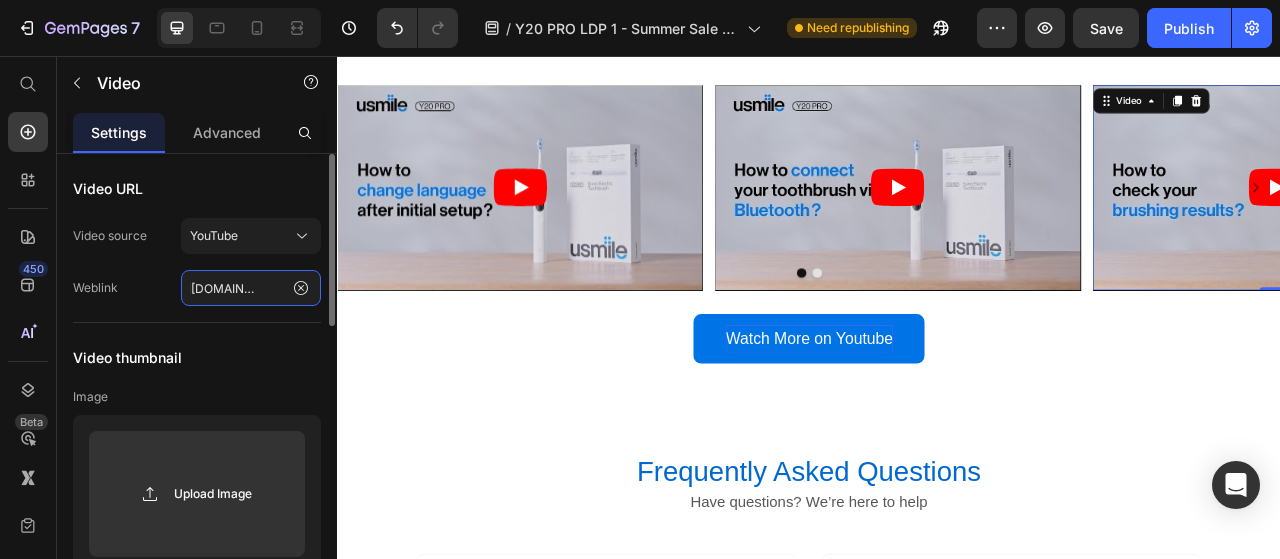 type on "[URL][DOMAIN_NAME]" 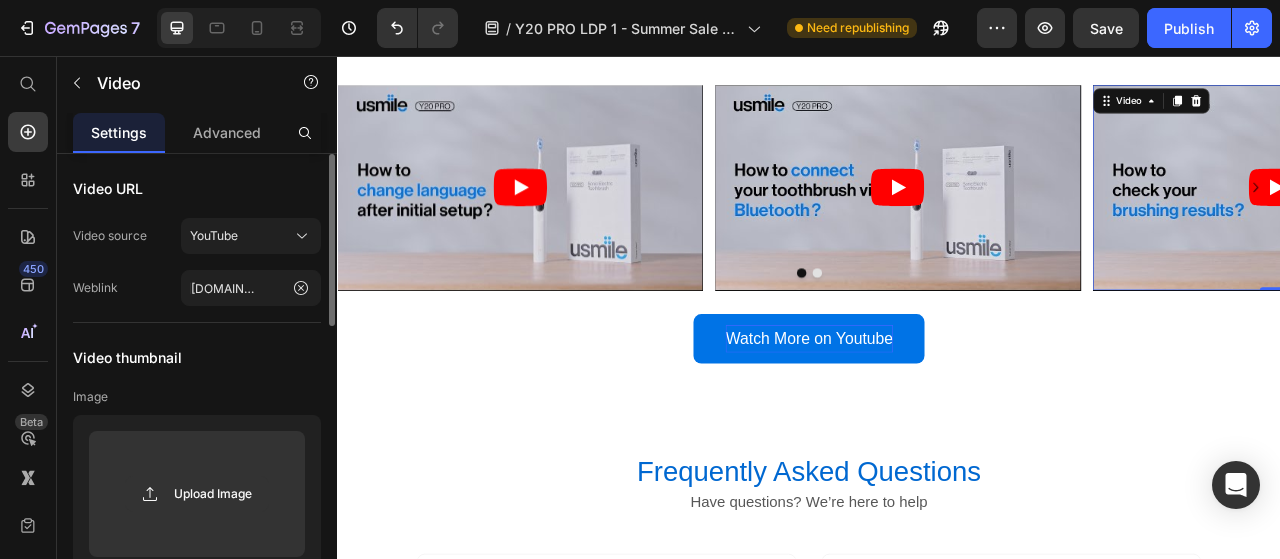 scroll, scrollTop: 0, scrollLeft: 0, axis: both 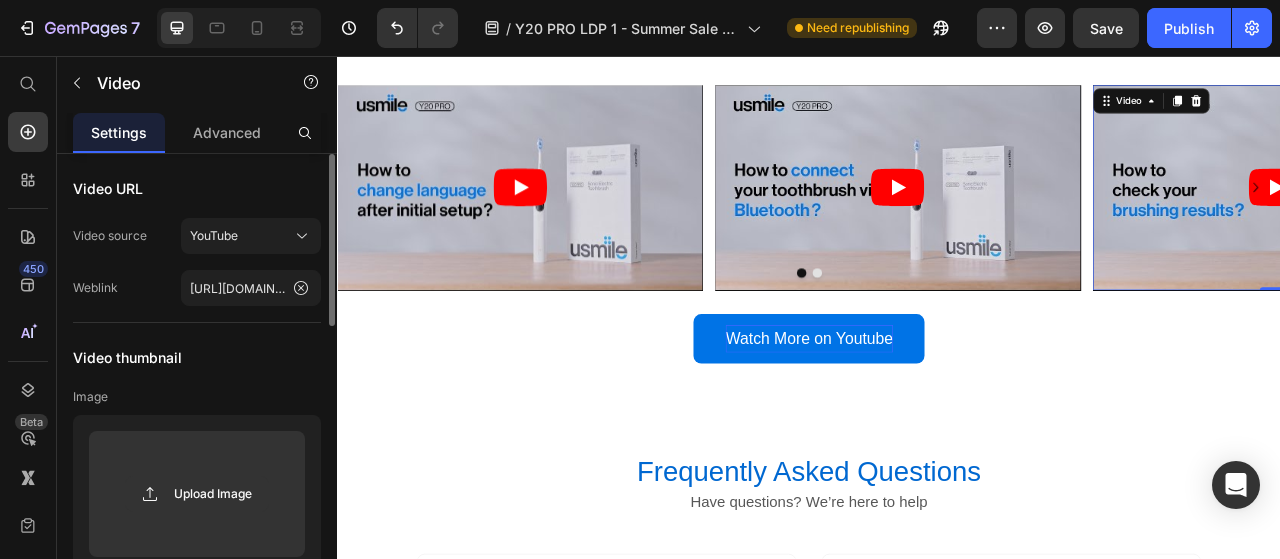 click on "Video thumbnail" at bounding box center (197, 357) 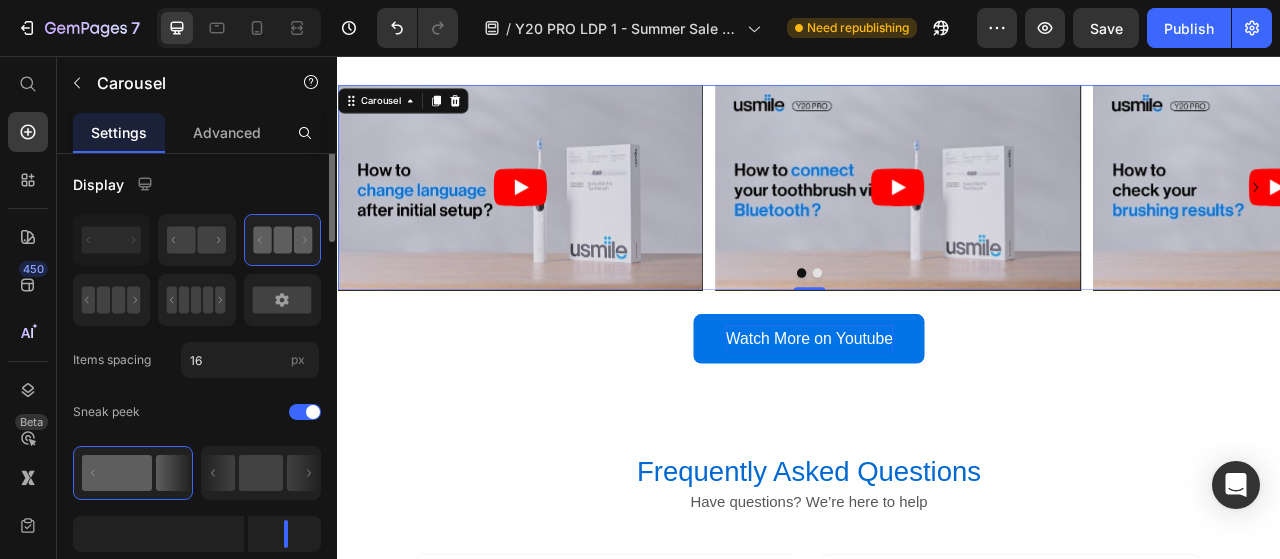 scroll, scrollTop: 0, scrollLeft: 0, axis: both 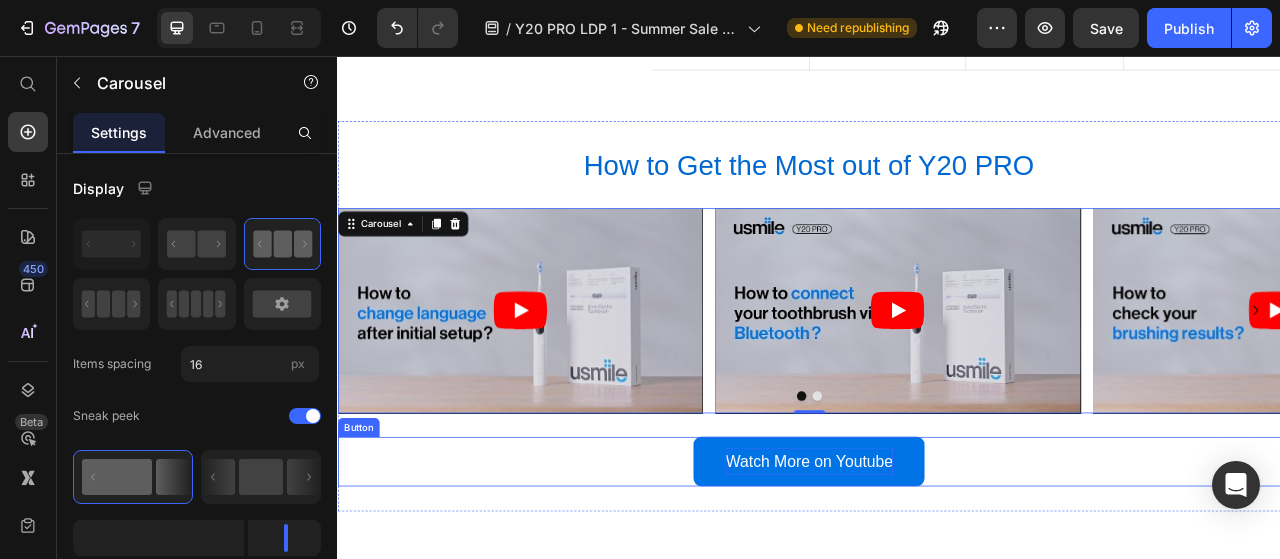 click on "Watch More on Youtube" at bounding box center [937, 572] 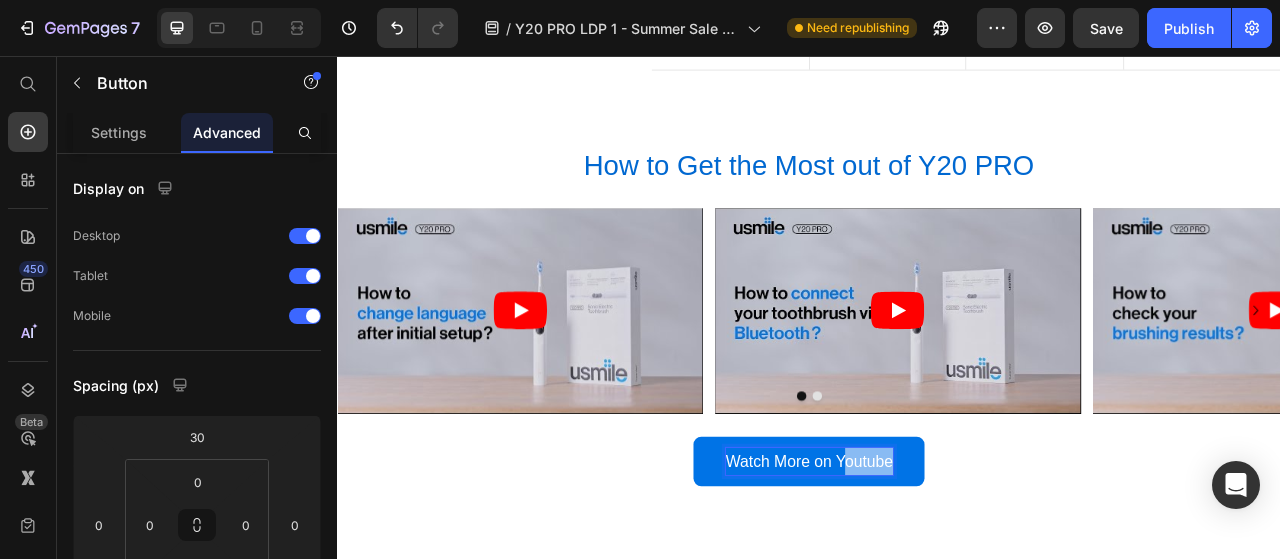 drag, startPoint x: 970, startPoint y: 570, endPoint x: 1044, endPoint y: 570, distance: 74 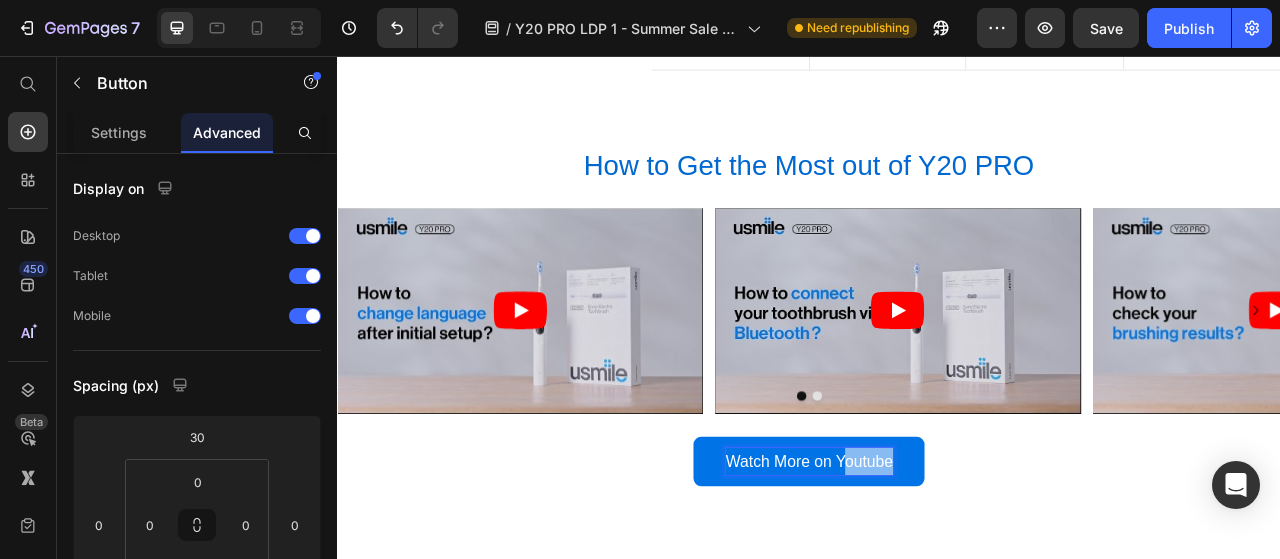 click on "Watch More on Youtube" at bounding box center (937, 572) 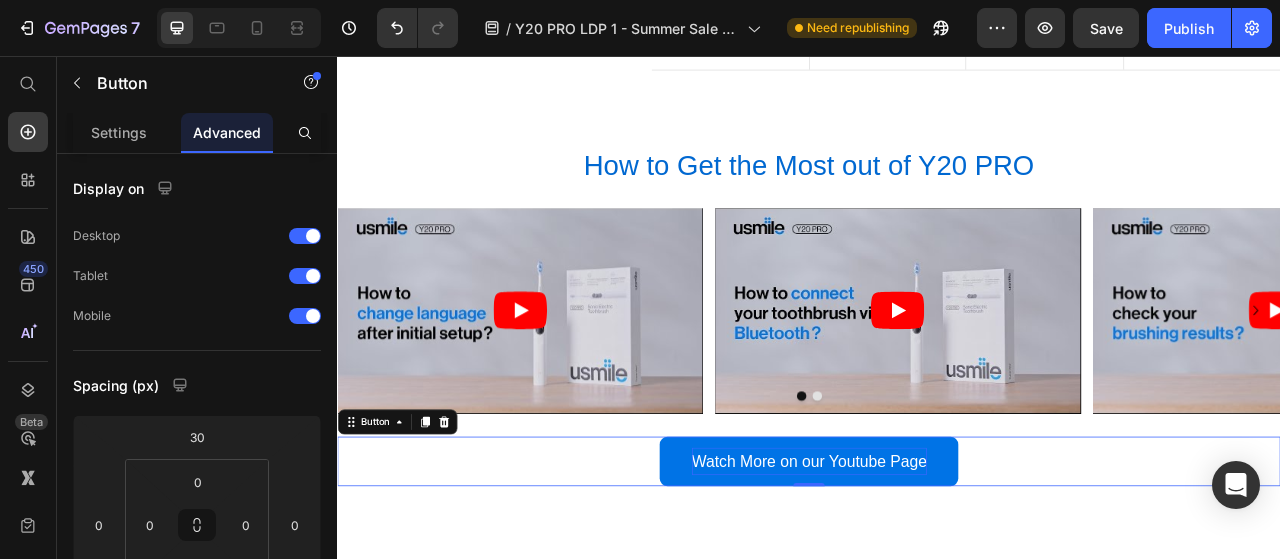 click on "Watch More on our Youtube Page" at bounding box center (937, 572) 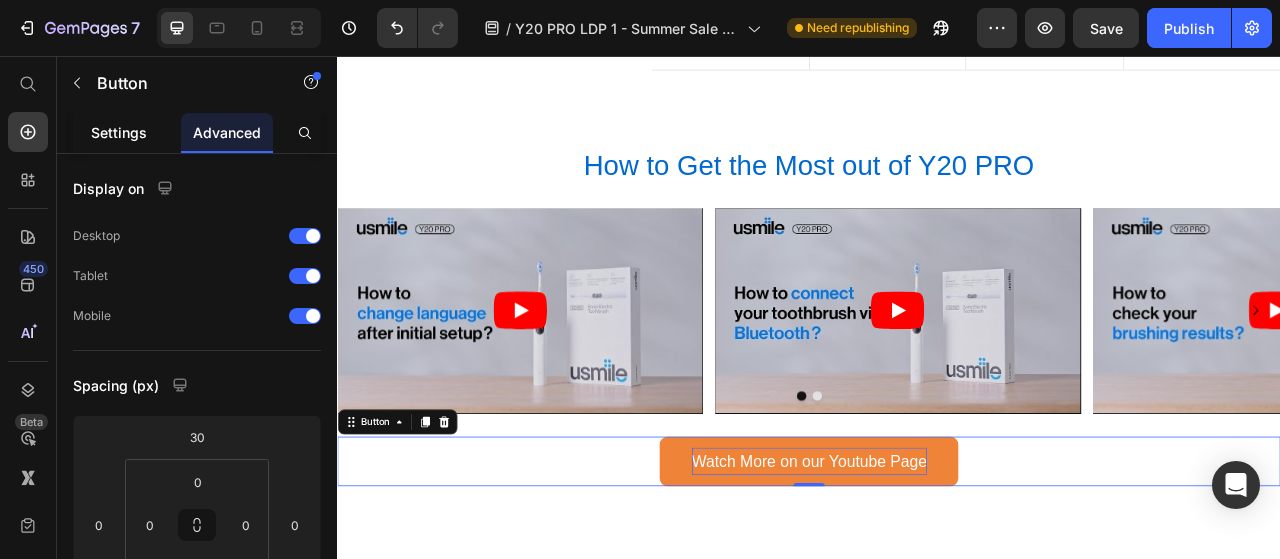click on "Settings" at bounding box center [119, 132] 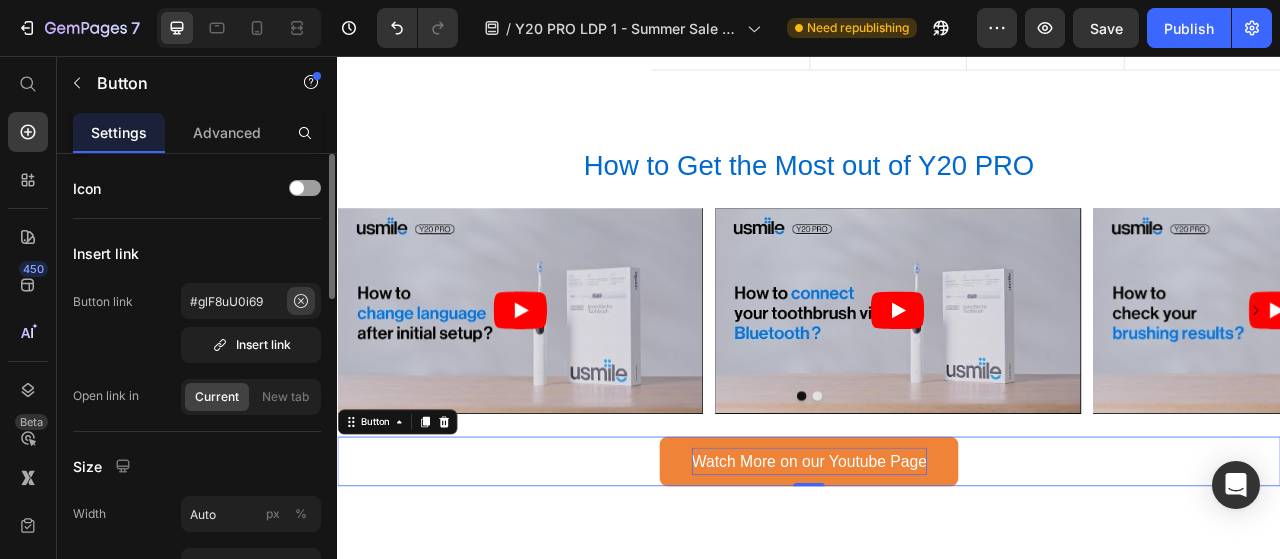 click 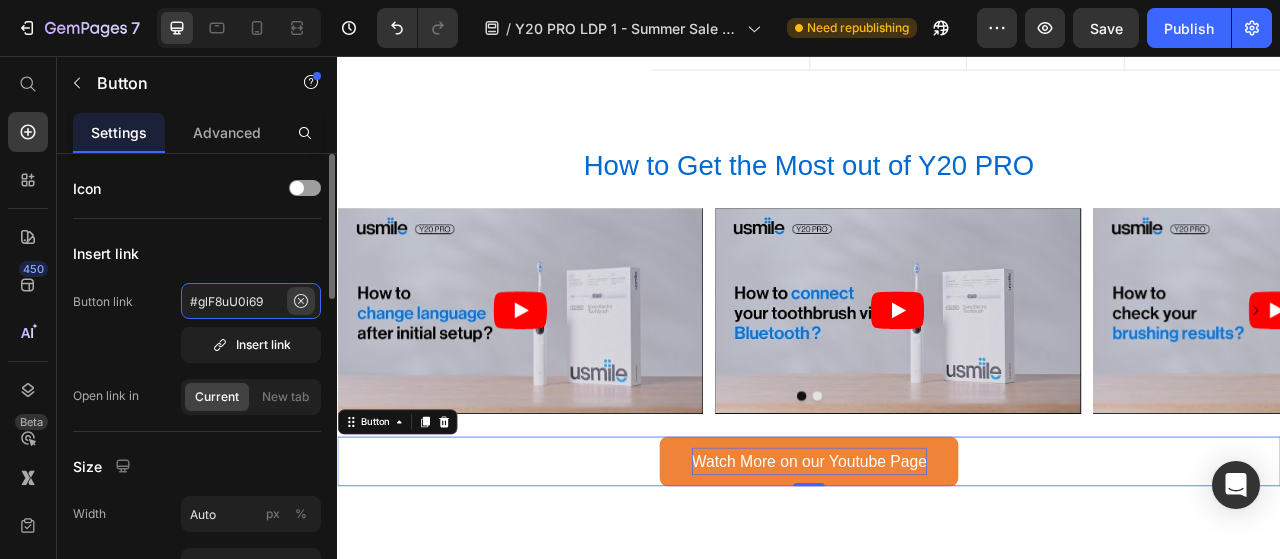 type 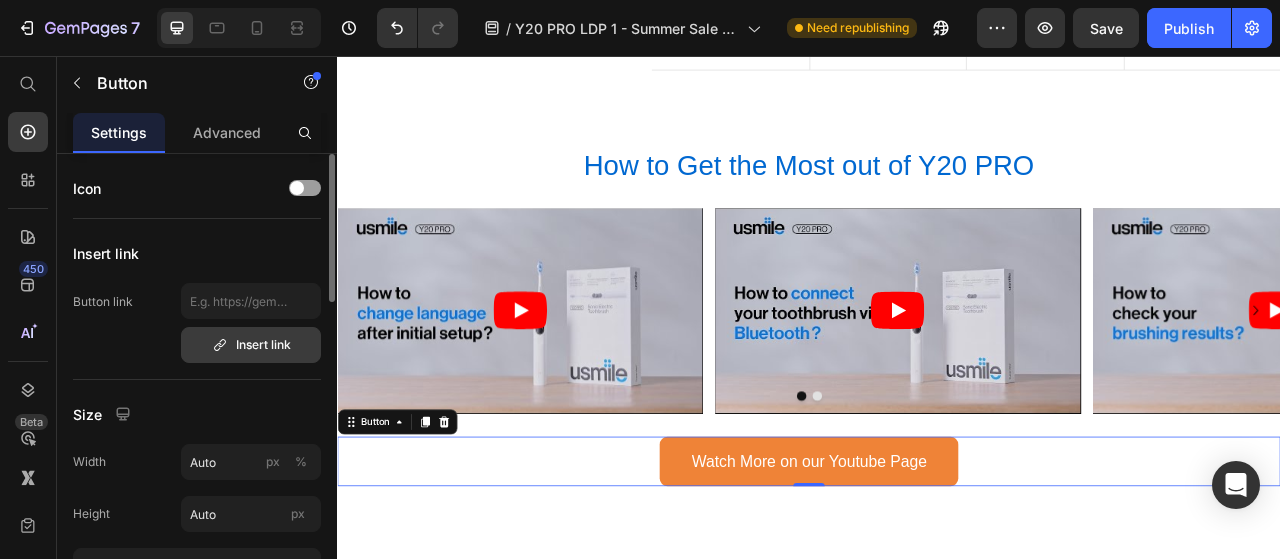 click on "Insert link" at bounding box center (251, 345) 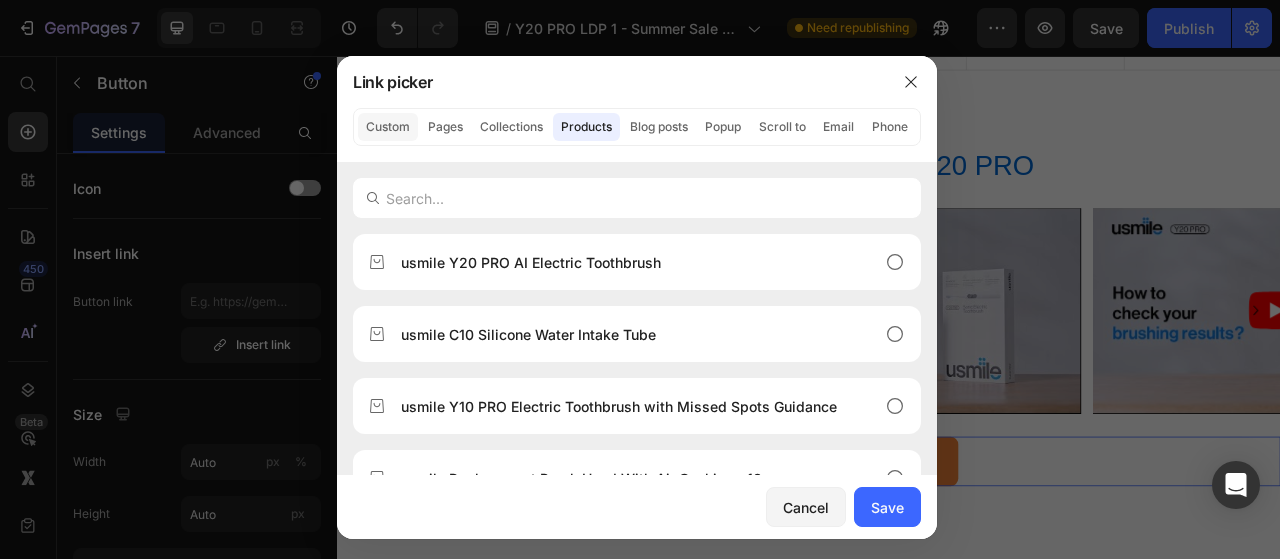 click on "Custom" 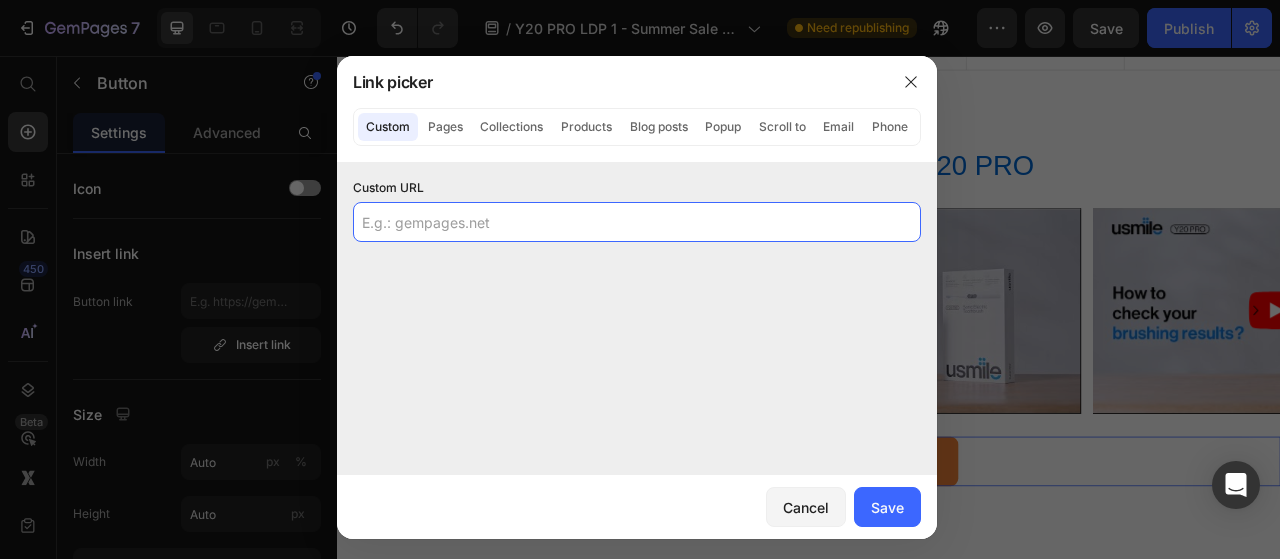 paste on "https://www.youtube.com/@usmileglobal" 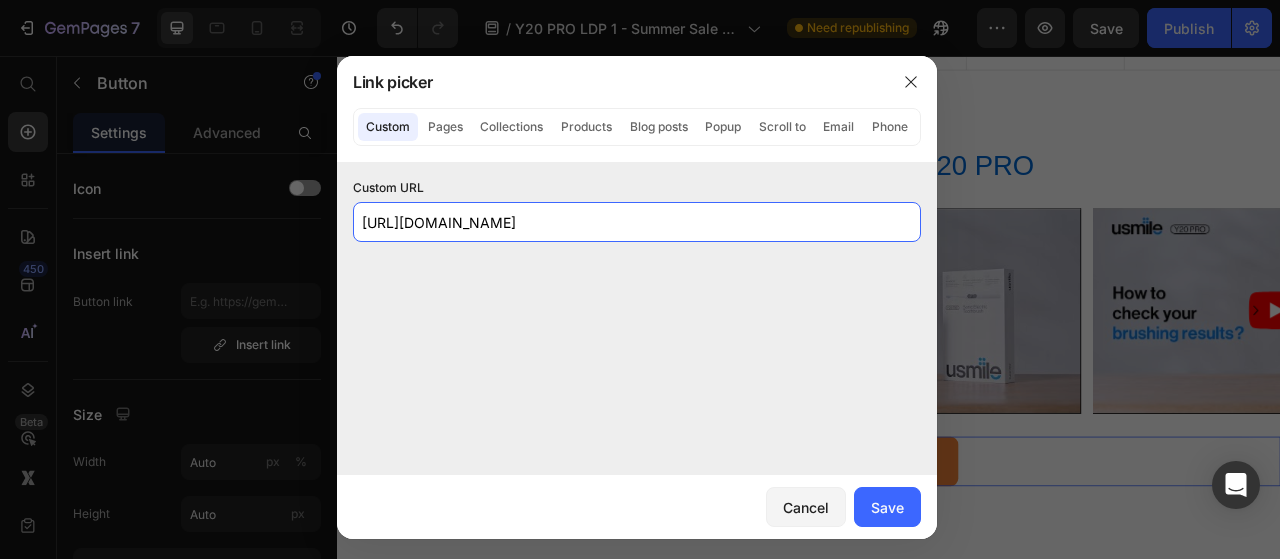 click on "https://www.youtube.com/@usmileglobal" 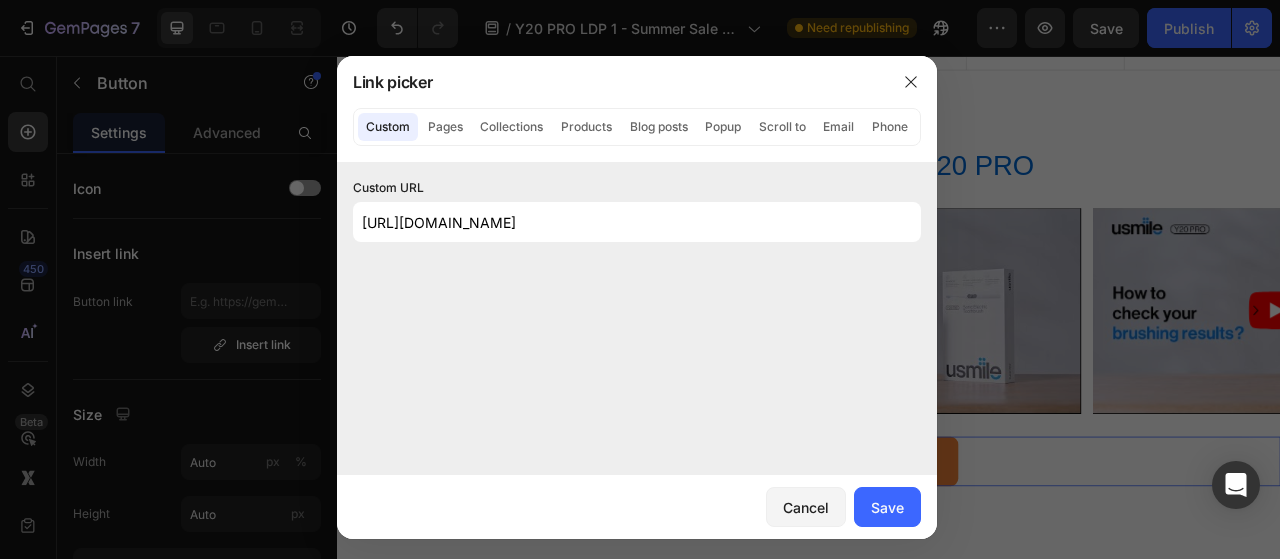 click on "Custom URL https://www.youtube.com/@usmileglobal" at bounding box center [637, 382] 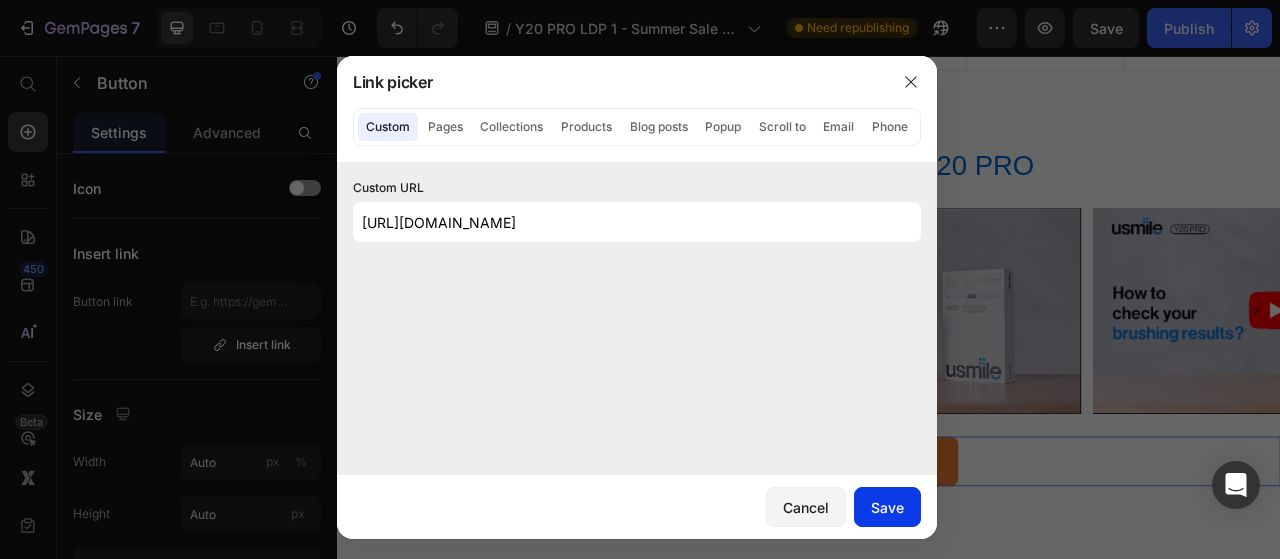 click on "Save" 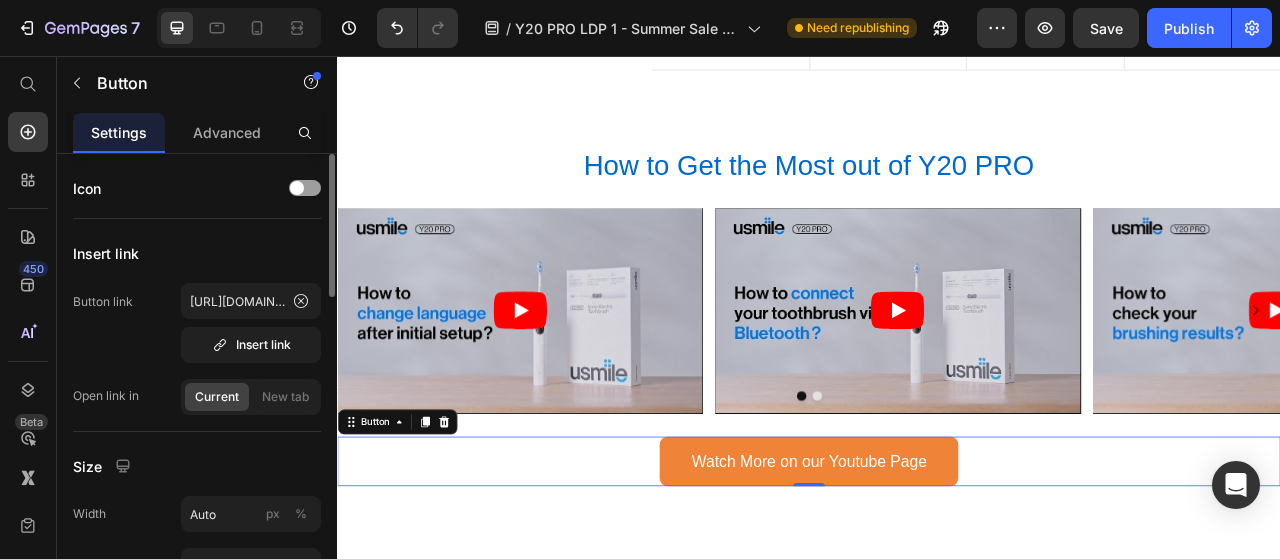 scroll, scrollTop: 62, scrollLeft: 0, axis: vertical 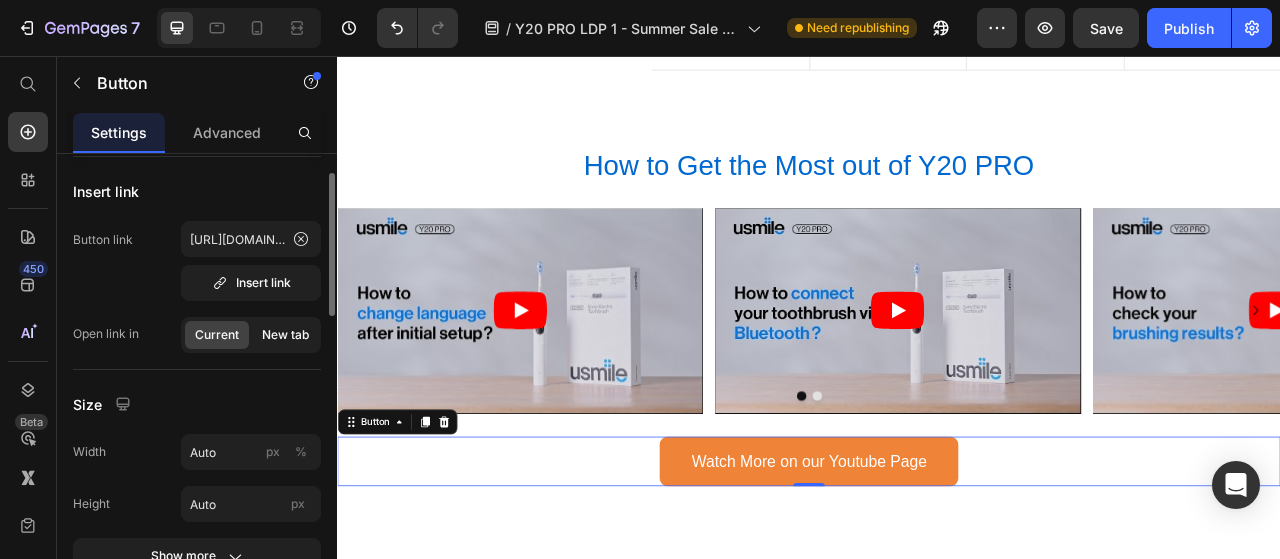click on "New tab" 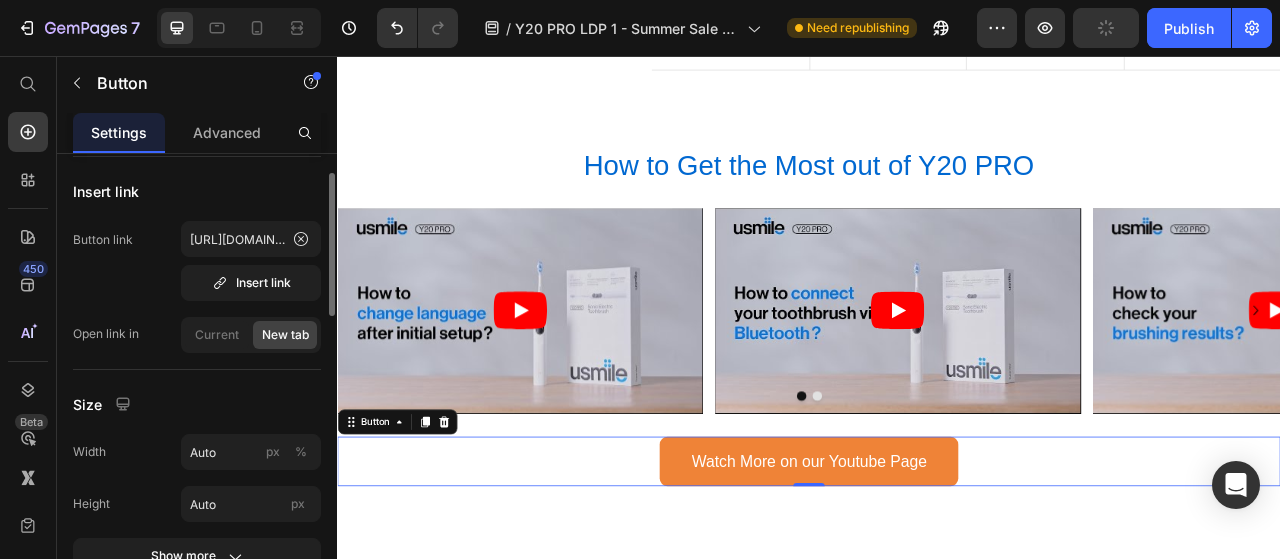 click on "Size" at bounding box center (197, 404) 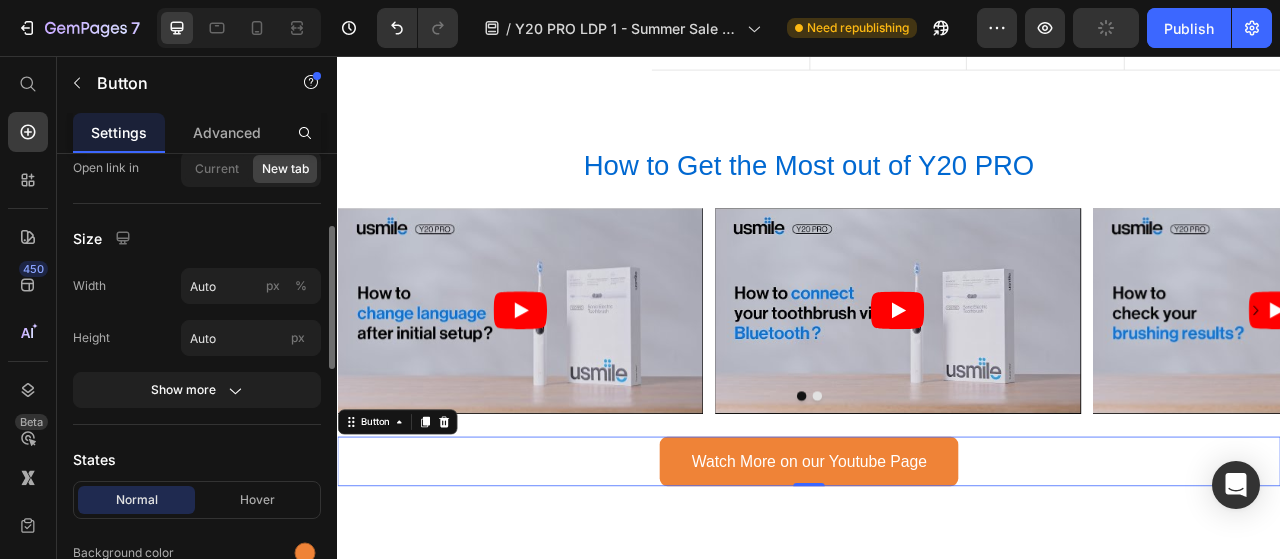 scroll, scrollTop: 229, scrollLeft: 0, axis: vertical 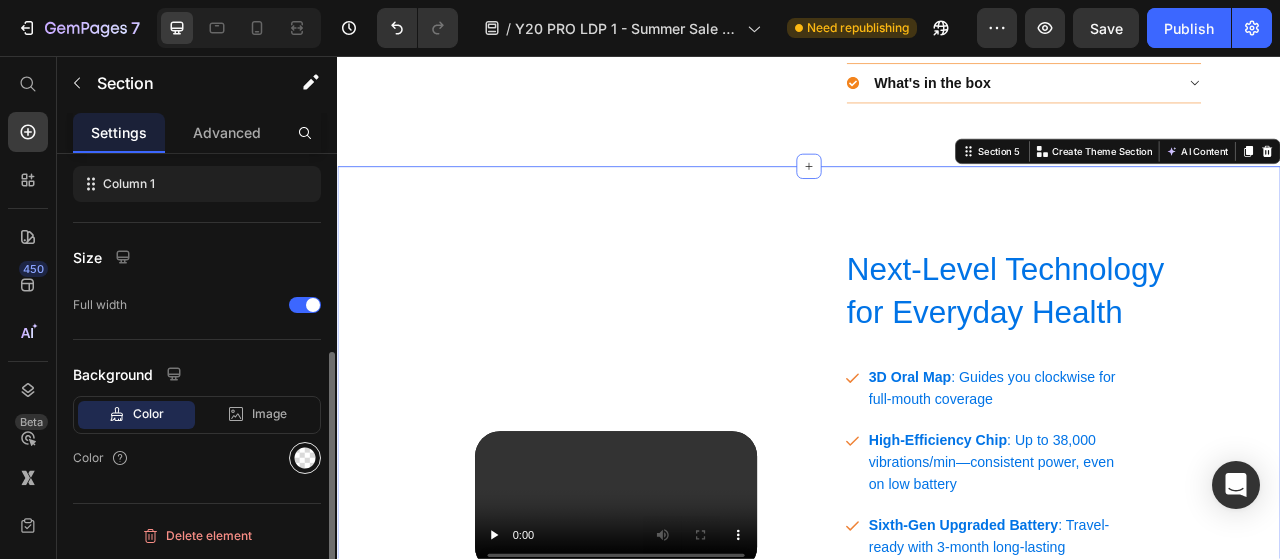 click at bounding box center [305, 458] 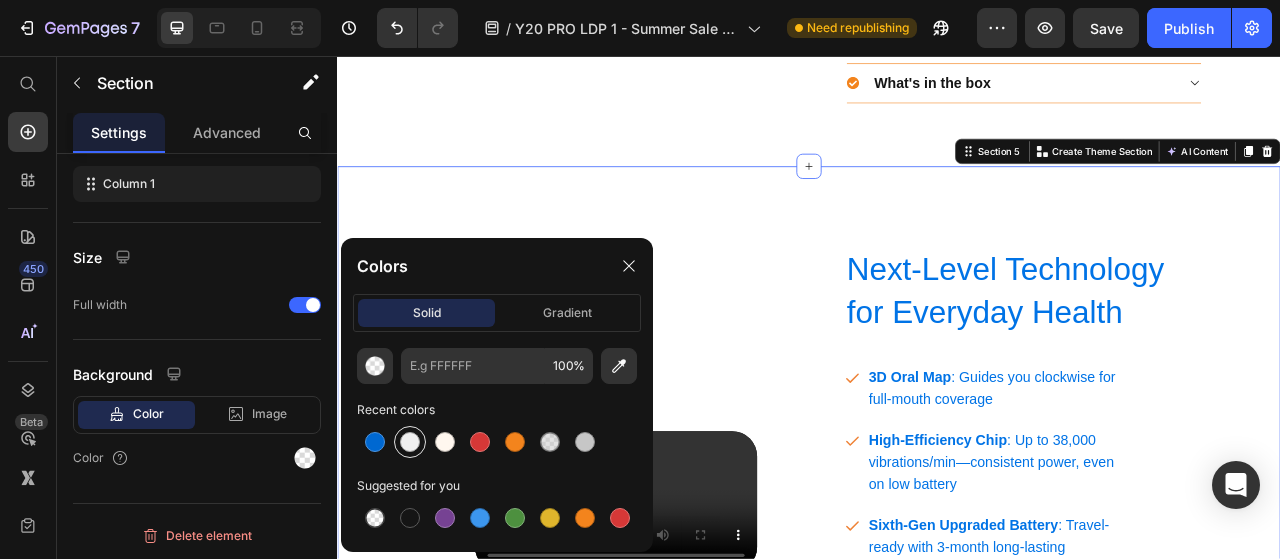 click at bounding box center (410, 442) 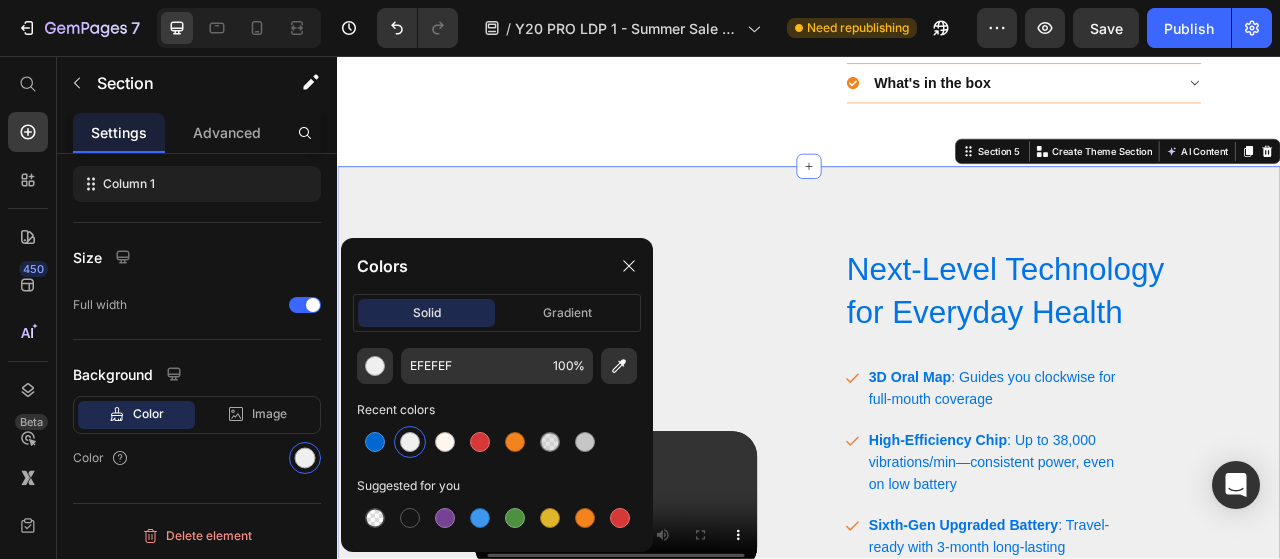 scroll, scrollTop: 344, scrollLeft: 0, axis: vertical 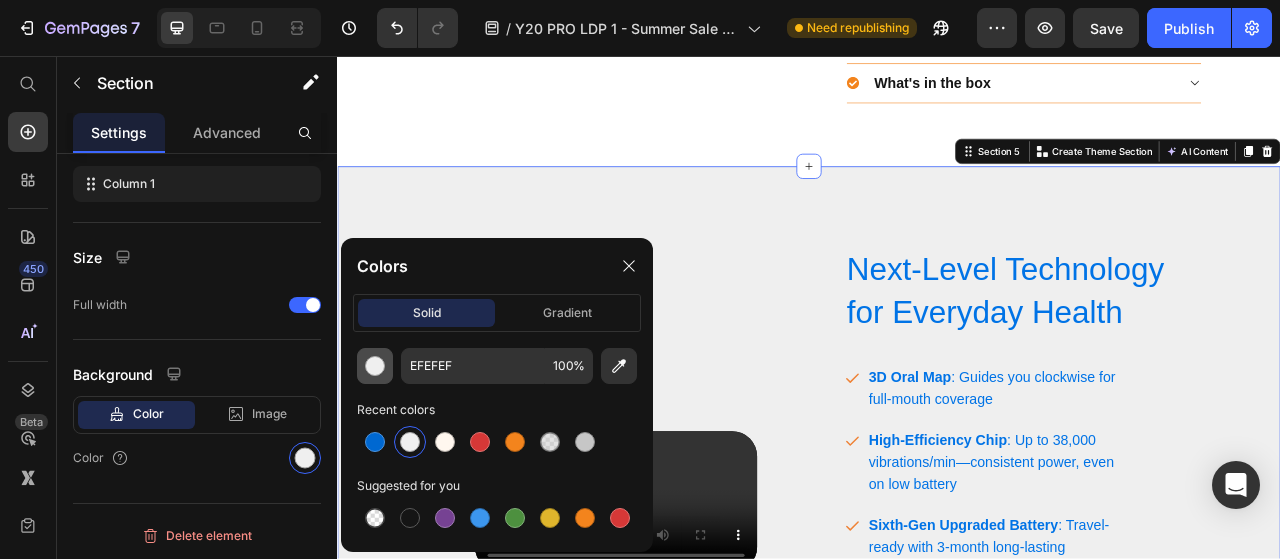 click at bounding box center [375, 366] 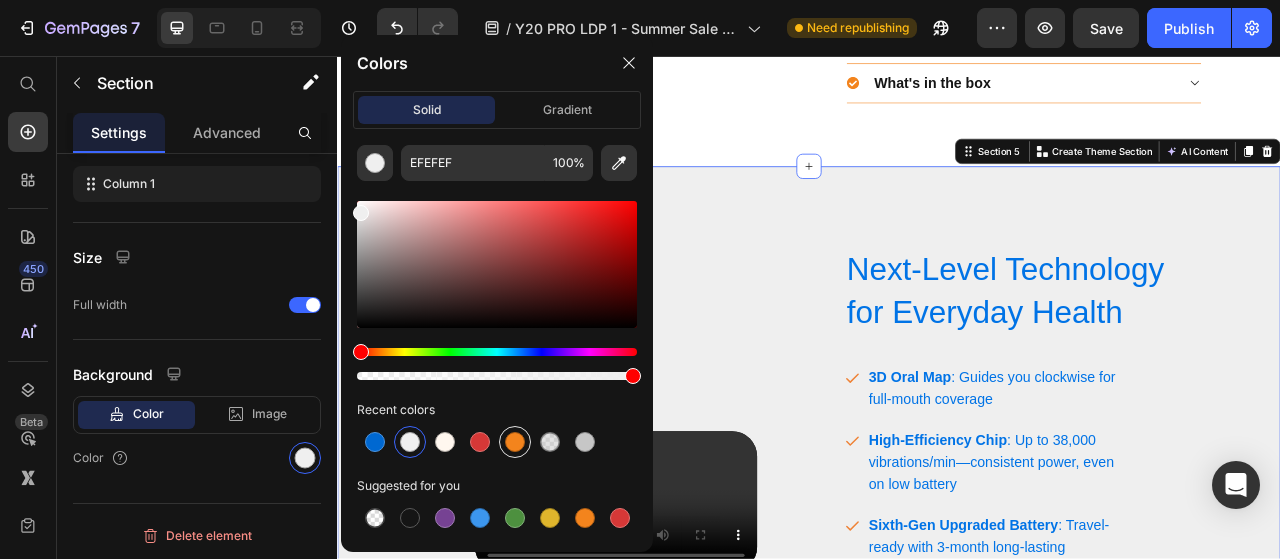 click at bounding box center [515, 442] 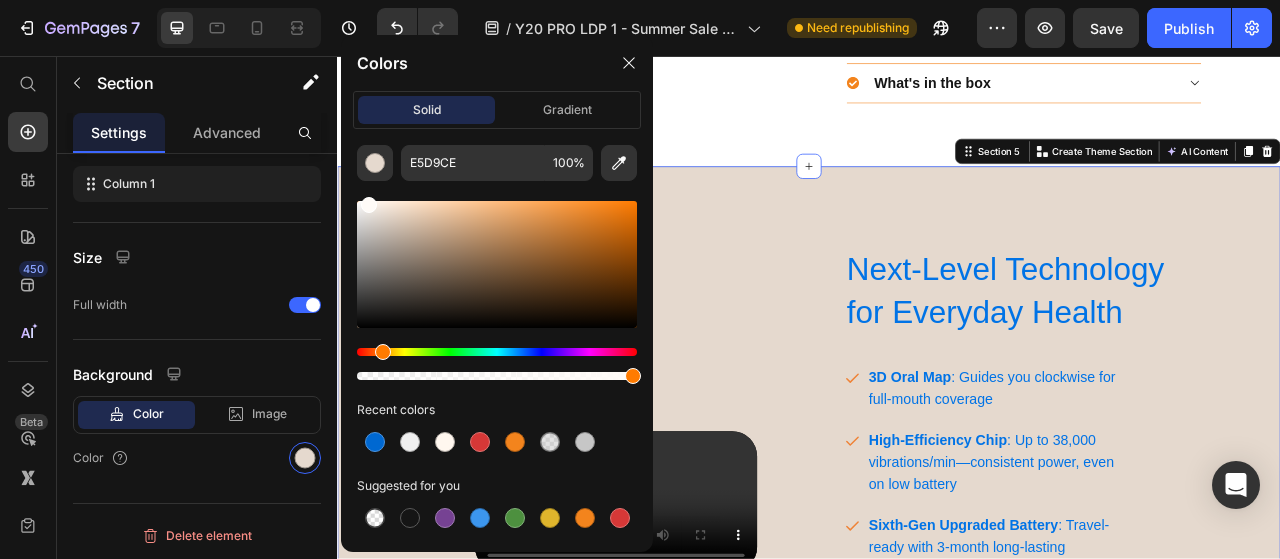drag, startPoint x: 385, startPoint y: 212, endPoint x: 368, endPoint y: 197, distance: 22.671568 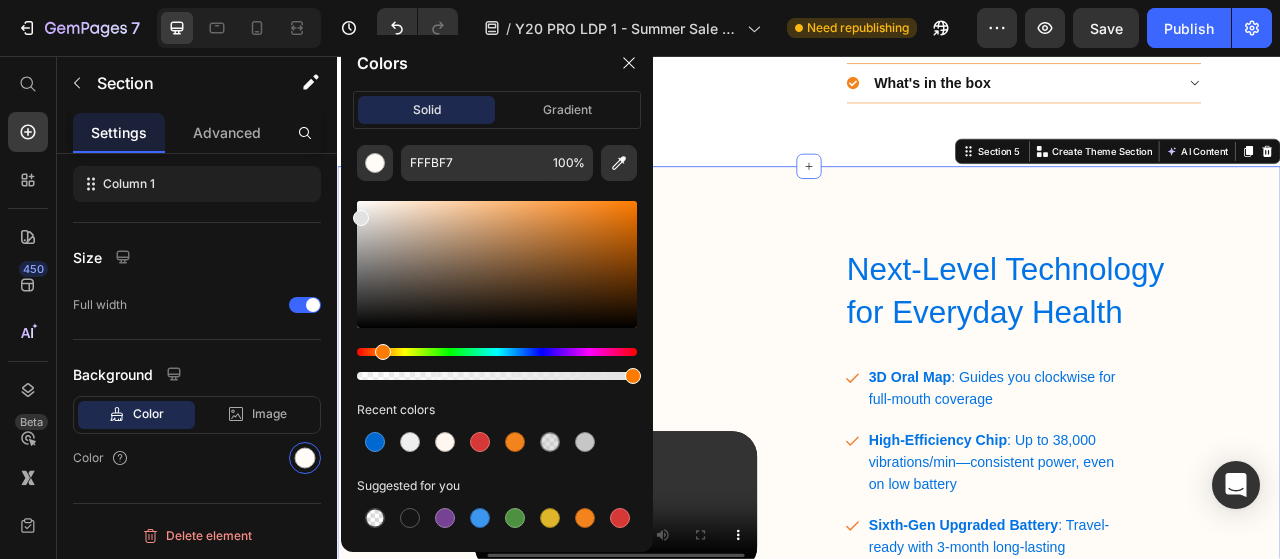 drag, startPoint x: 368, startPoint y: 205, endPoint x: 347, endPoint y: 215, distance: 23.259407 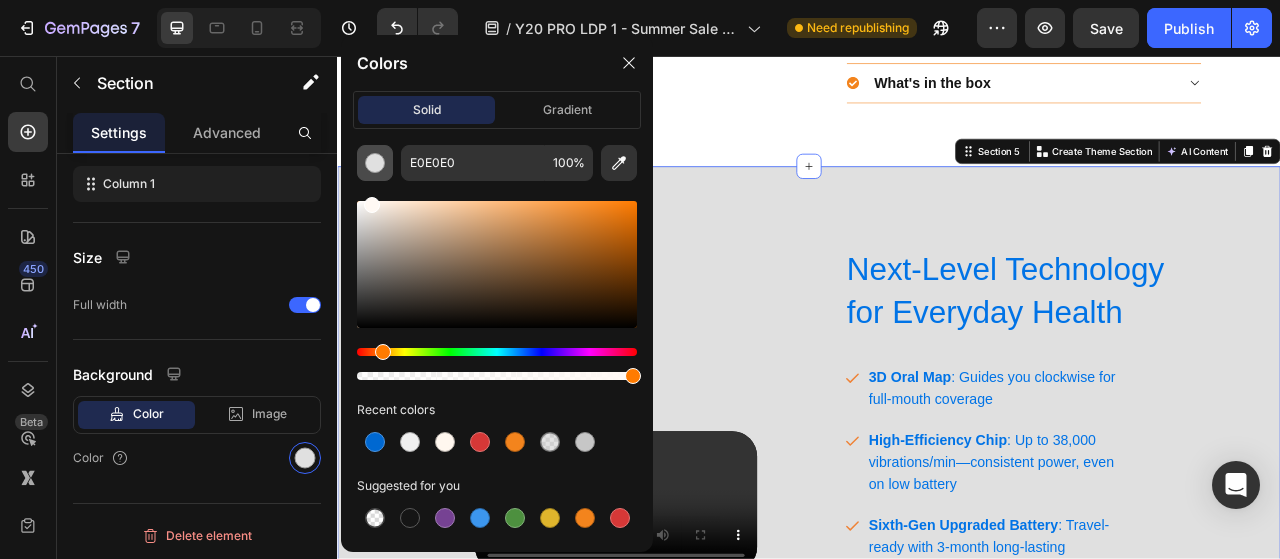type on "FFF9F4" 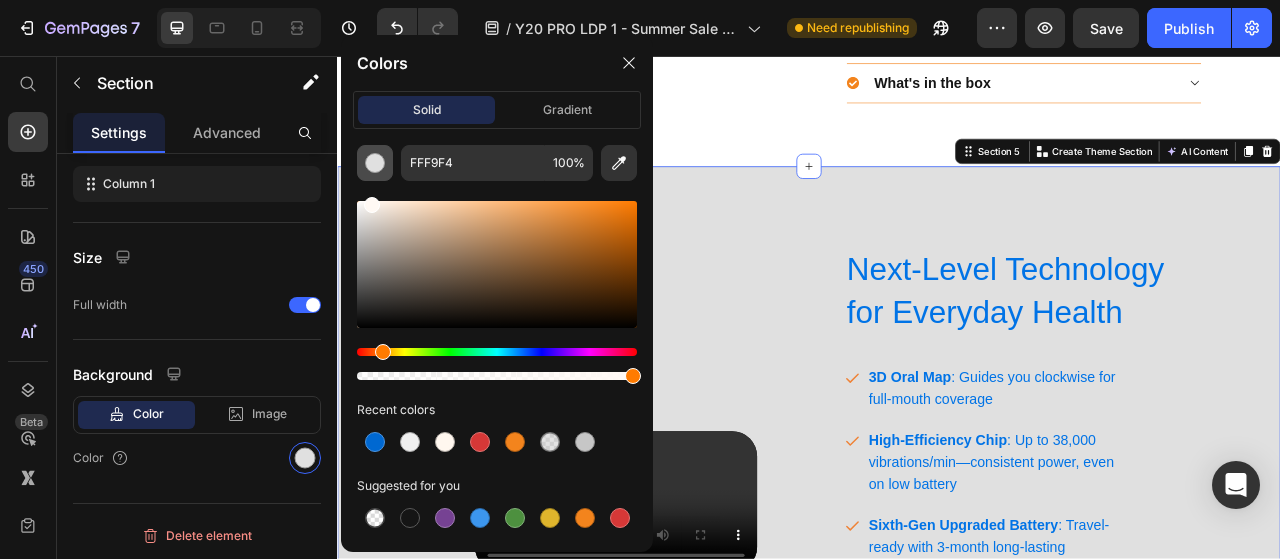 drag, startPoint x: 362, startPoint y: 215, endPoint x: 370, endPoint y: 171, distance: 44.72136 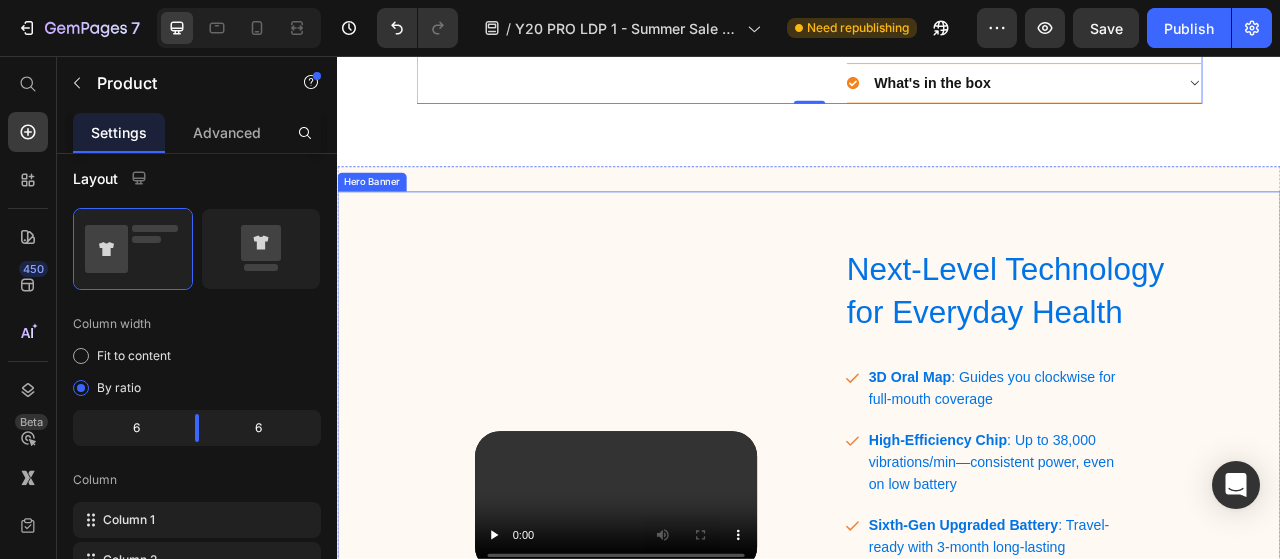 scroll, scrollTop: 0, scrollLeft: 0, axis: both 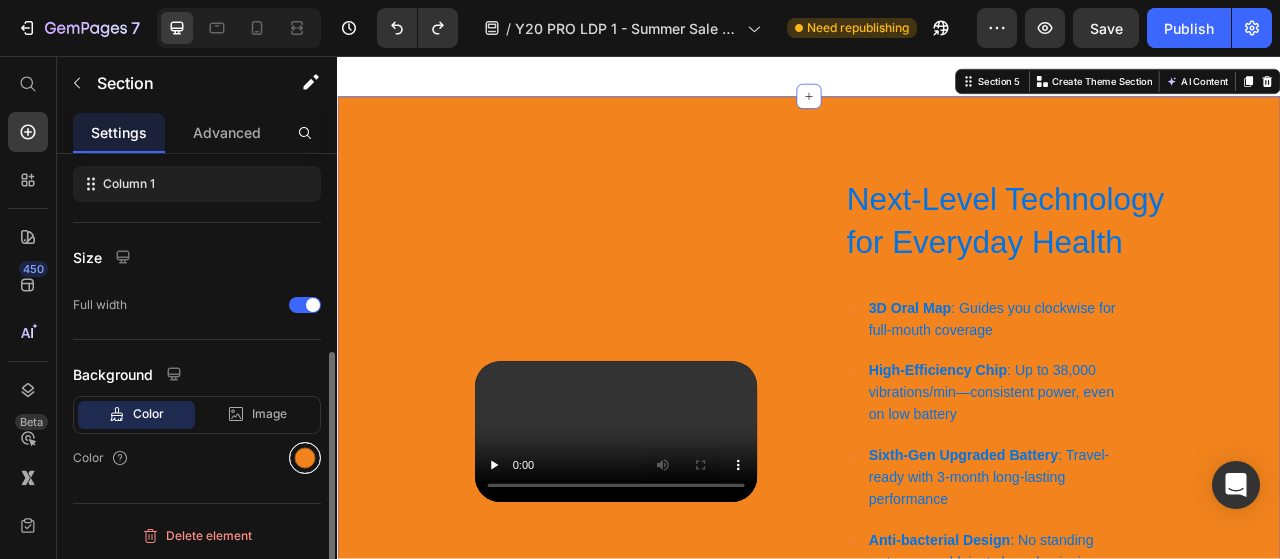 click at bounding box center [305, 458] 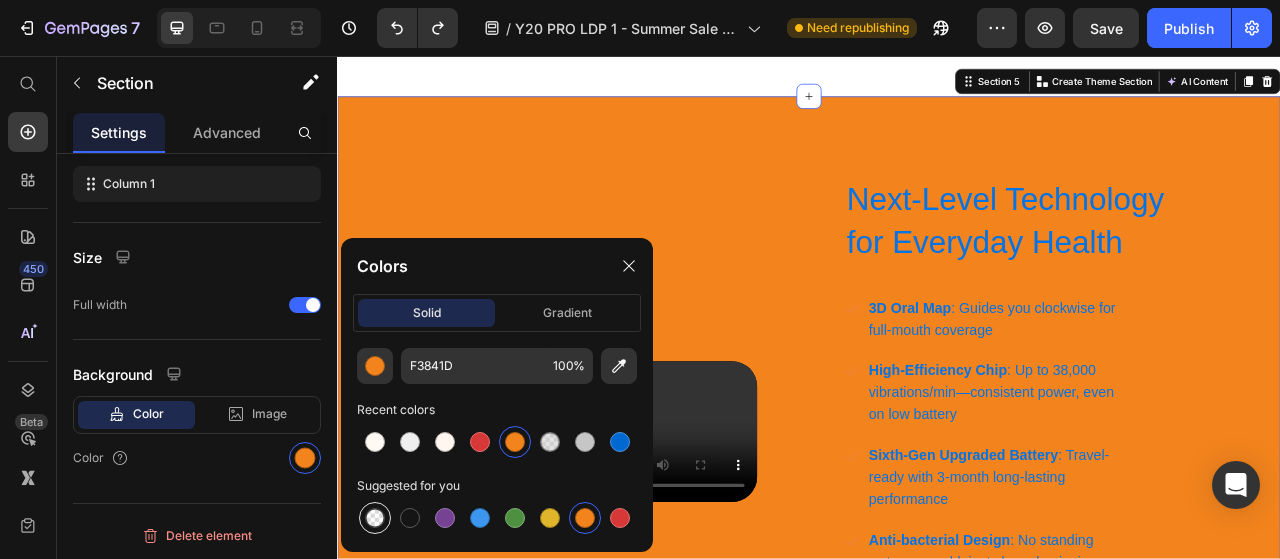 click at bounding box center [375, 518] 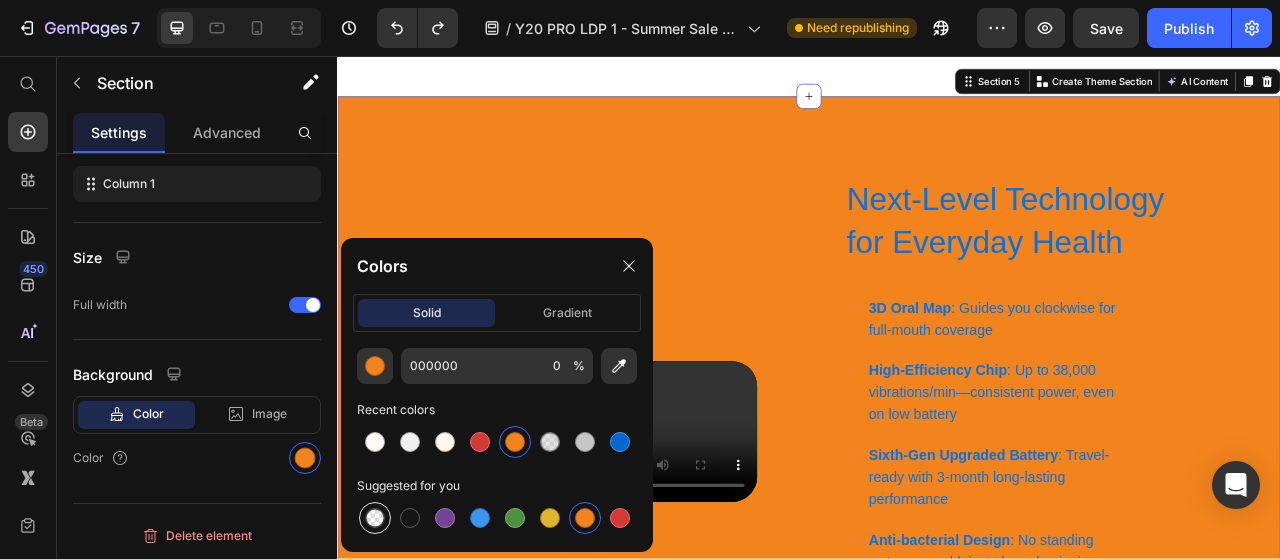 scroll, scrollTop: 344, scrollLeft: 0, axis: vertical 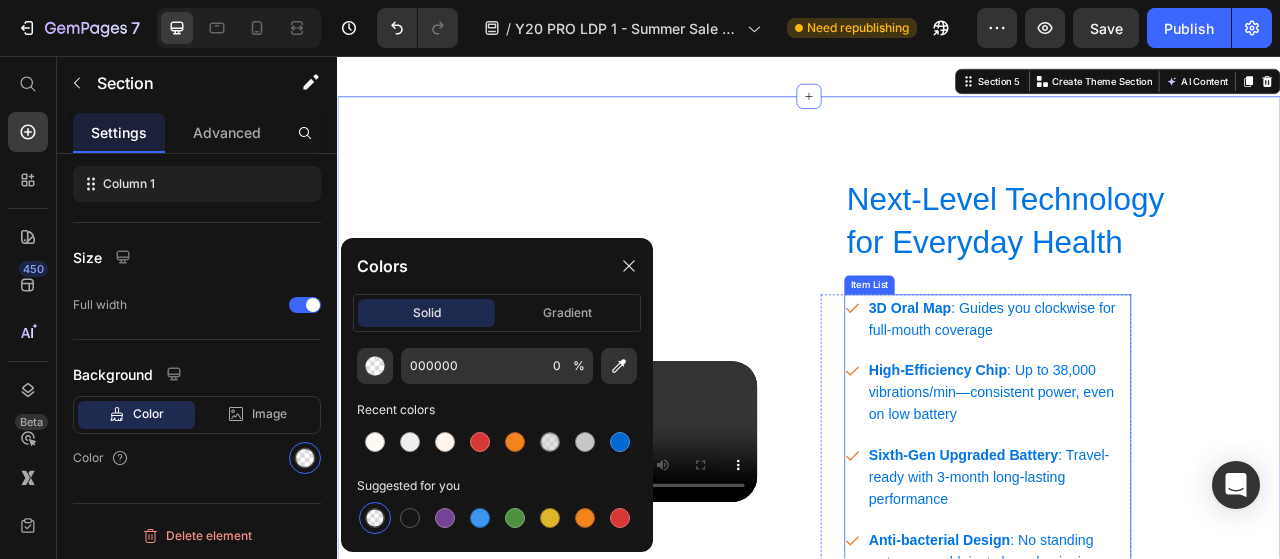 click on "3D Oral Map : Guides you clockwise for full-mouth coverage
High-Efficiency Chip : Up to 38,000 vibrations/min—consistent power, even on low battery
Sixth-Gen Upgraded Battery : Travel-ready with 3-month long-lasting performance
Anti-bacterial Design : No standing water, no mold, just clean, hygienic care every day" at bounding box center (1164, 553) 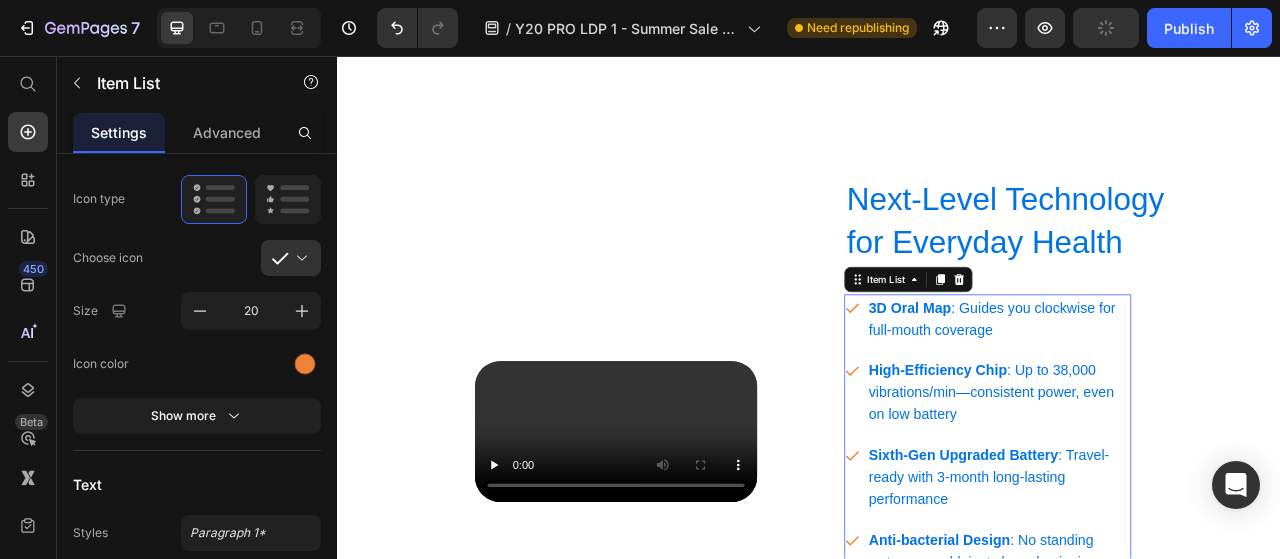 scroll, scrollTop: 3651, scrollLeft: 0, axis: vertical 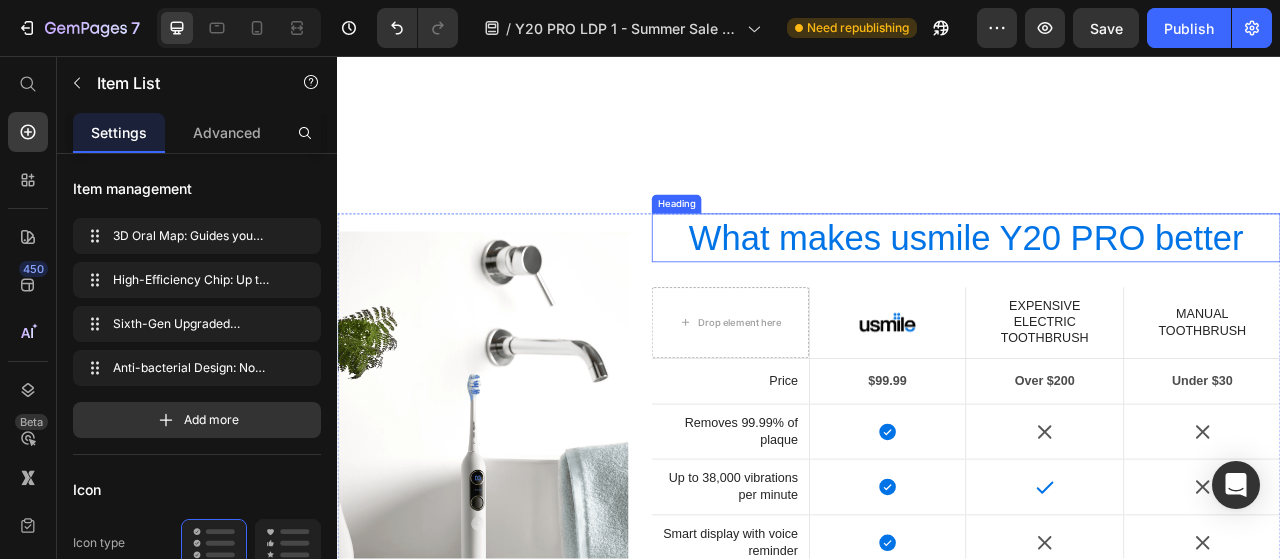 click on "What makes usmile Y20 PRO better" at bounding box center (1137, 287) 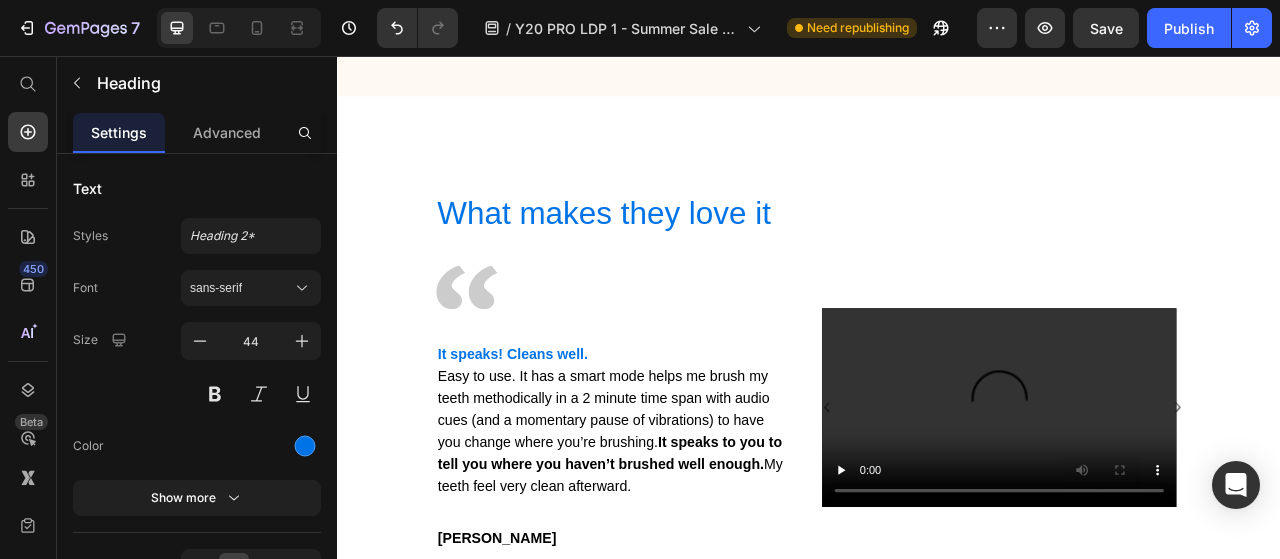 scroll, scrollTop: 4233, scrollLeft: 0, axis: vertical 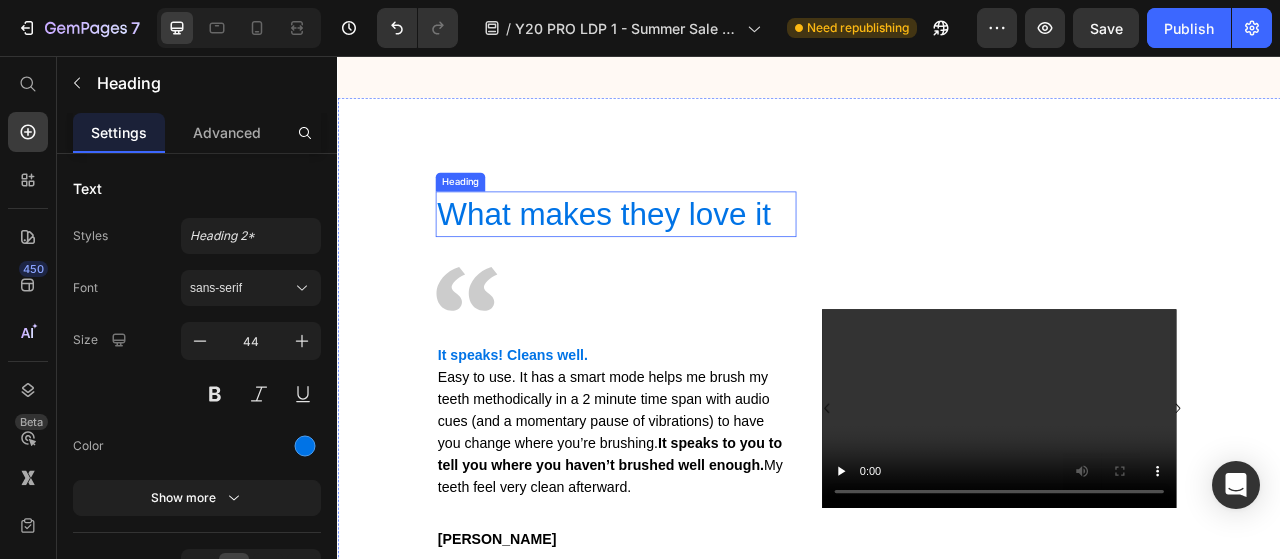 click on "What makes they love it" at bounding box center (691, 258) 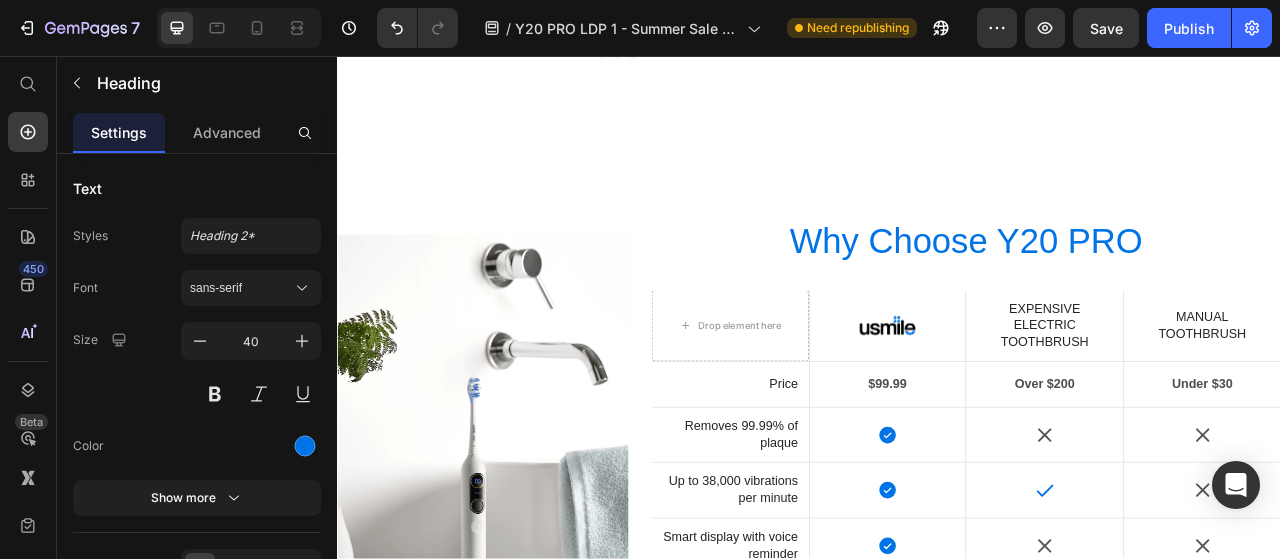 scroll, scrollTop: 4923, scrollLeft: 0, axis: vertical 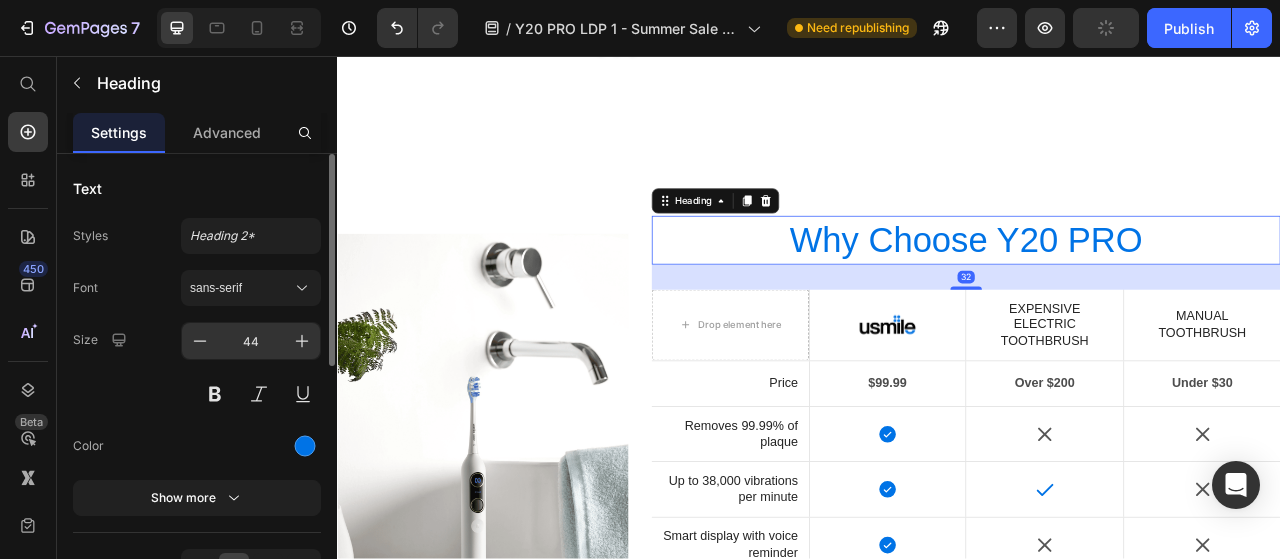 click on "44" at bounding box center (251, 341) 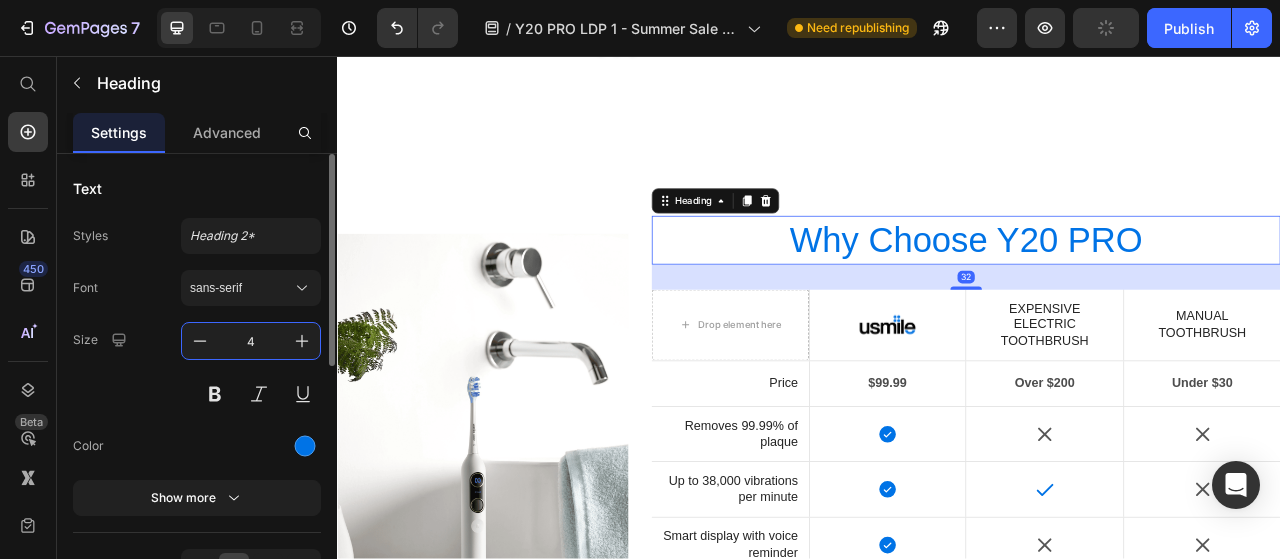 type on "40" 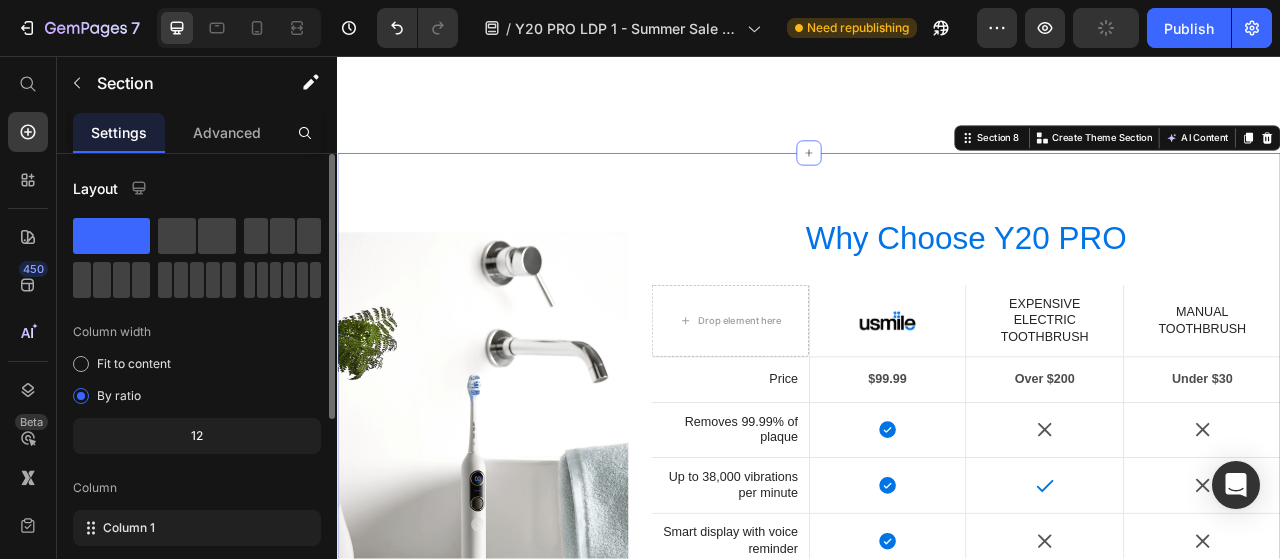 scroll, scrollTop: 5645, scrollLeft: 0, axis: vertical 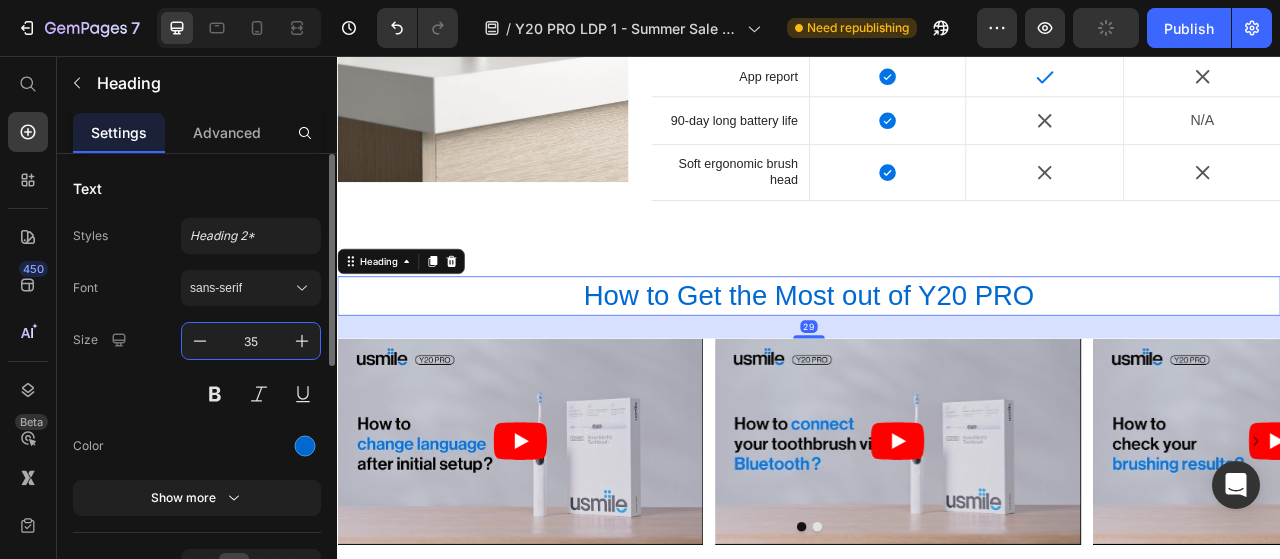 click on "35" at bounding box center (251, 341) 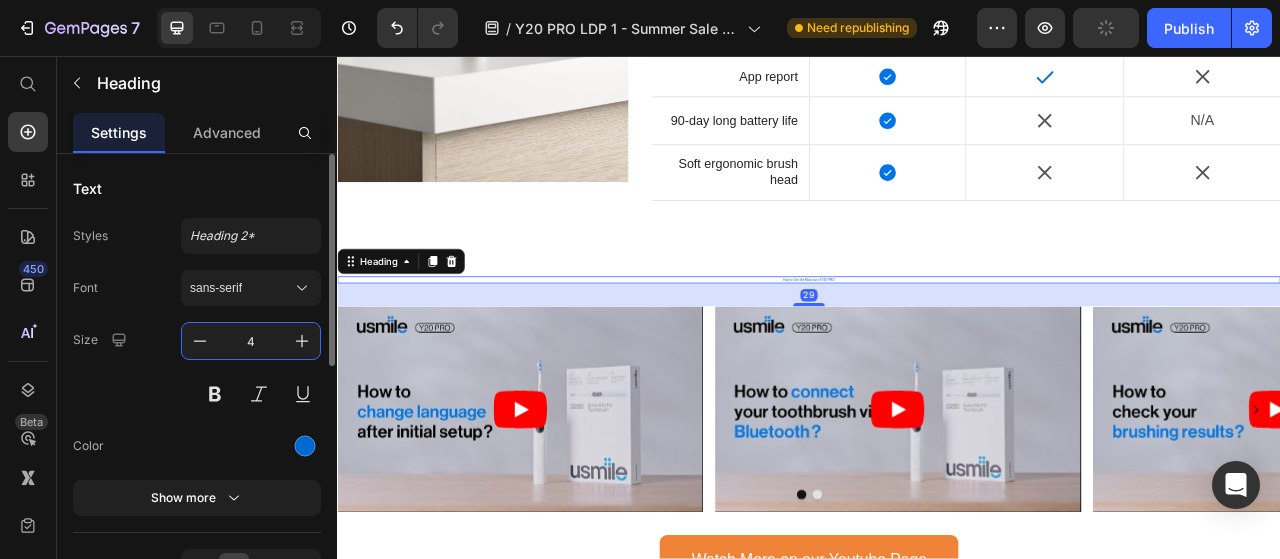type on "40" 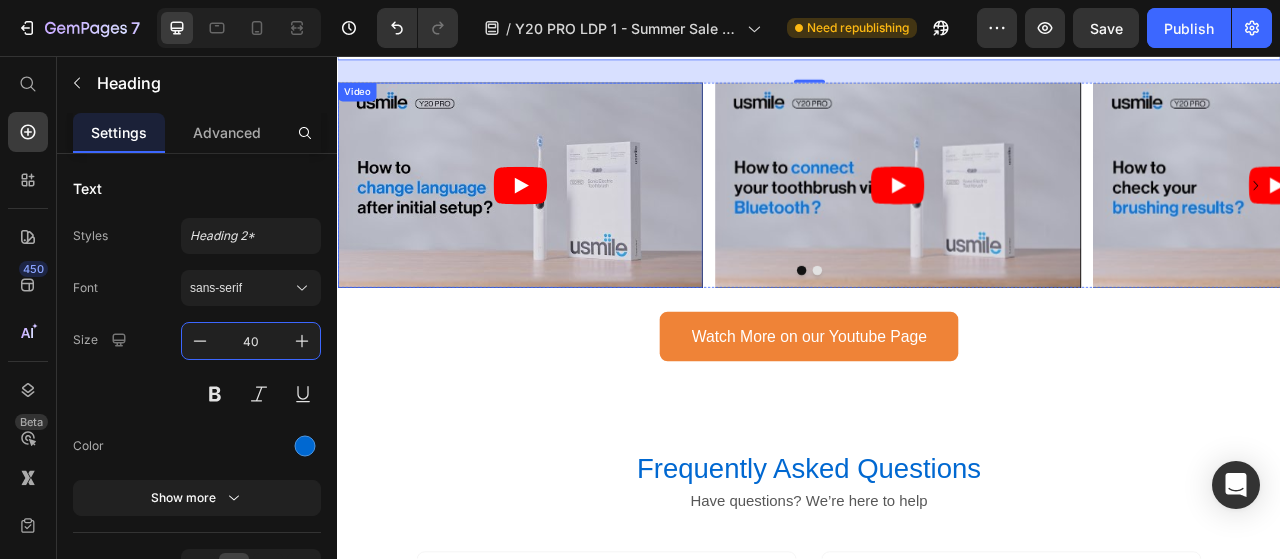 scroll, scrollTop: 6063, scrollLeft: 0, axis: vertical 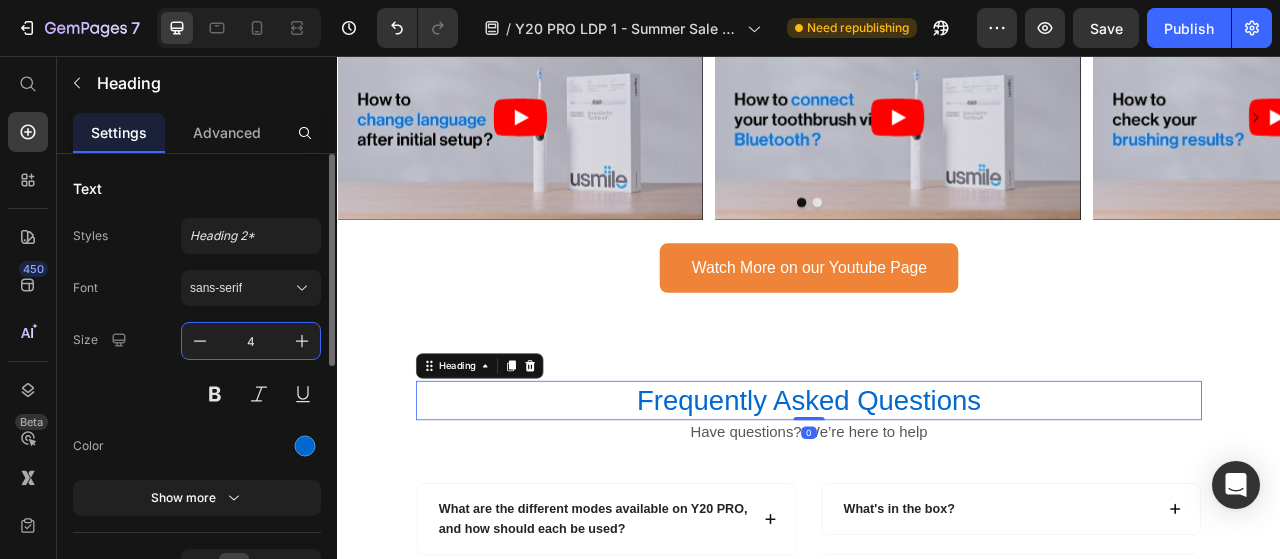 click on "4" at bounding box center [251, 341] 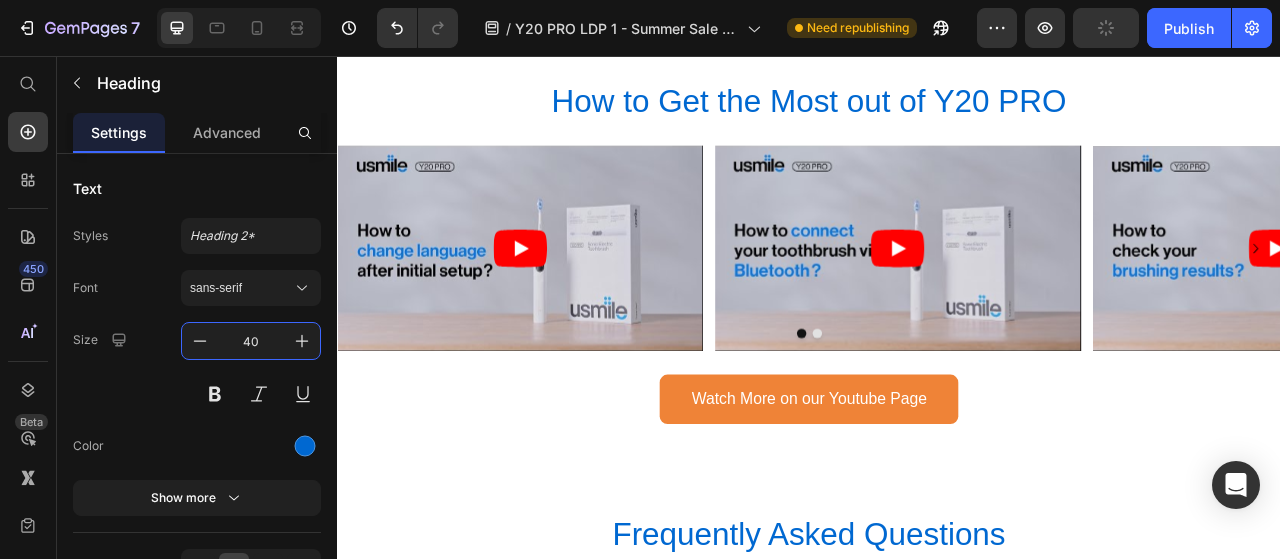 scroll, scrollTop: 5937, scrollLeft: 0, axis: vertical 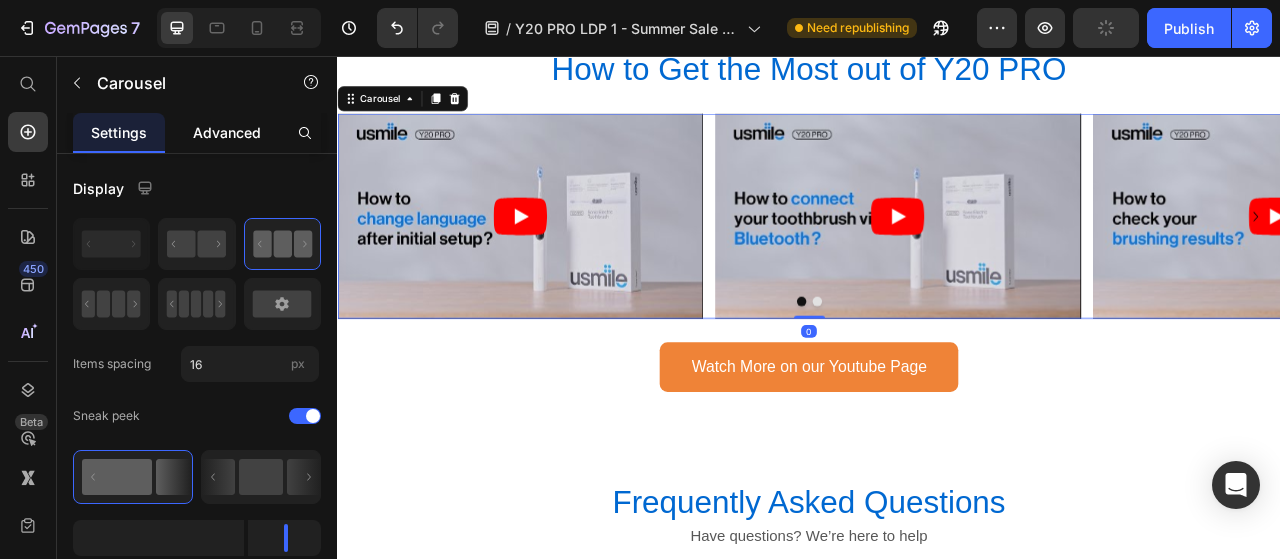 click on "Advanced" 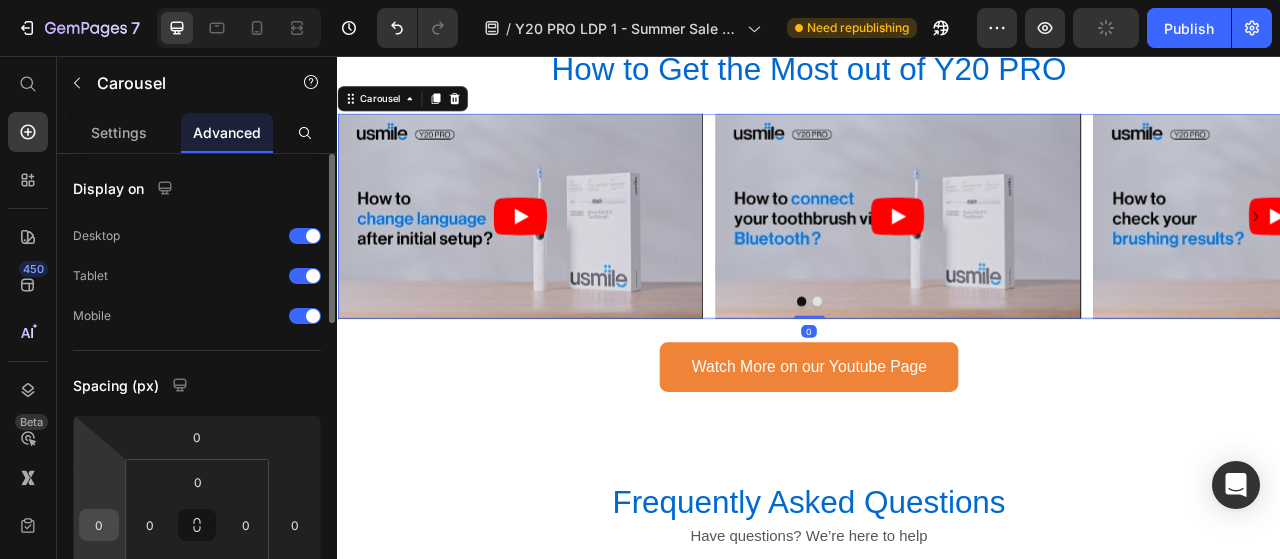 click on "0" at bounding box center [99, 525] 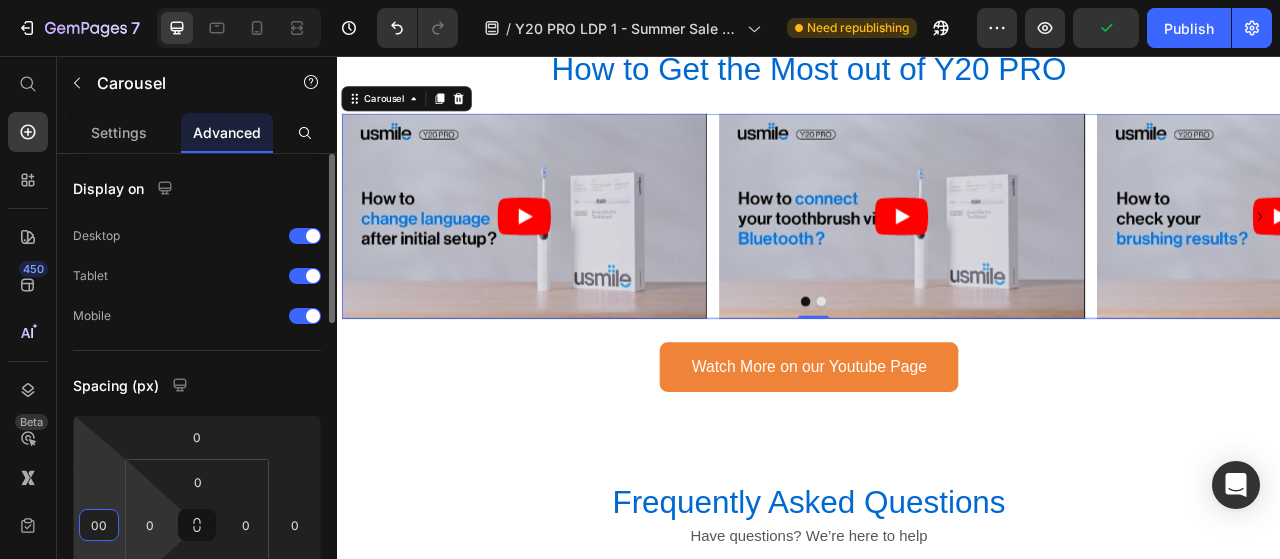 type on "0" 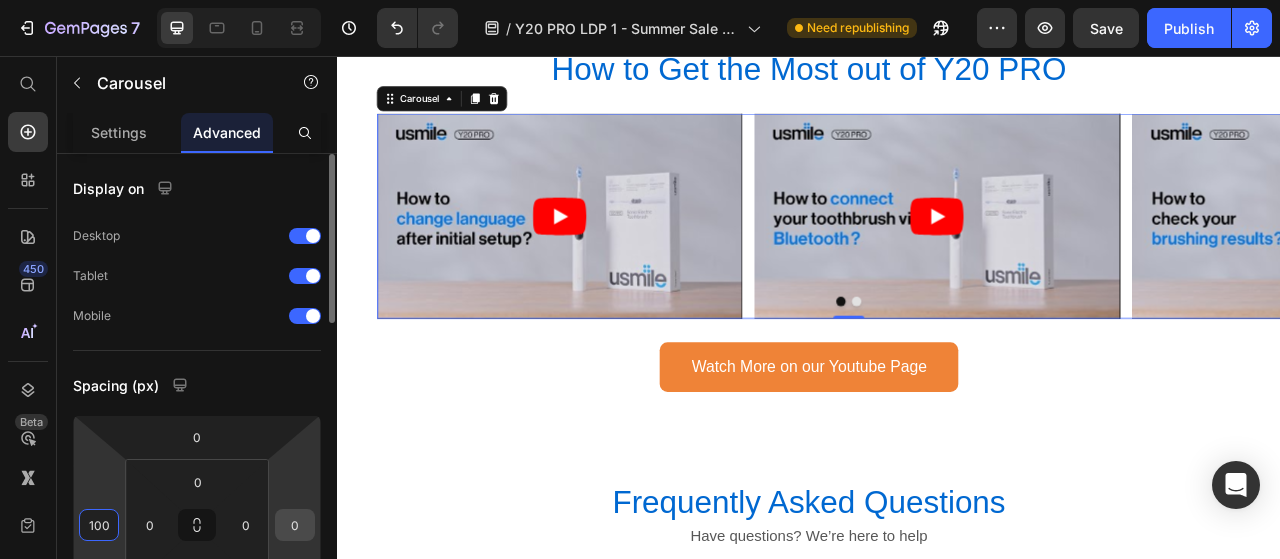 type on "100" 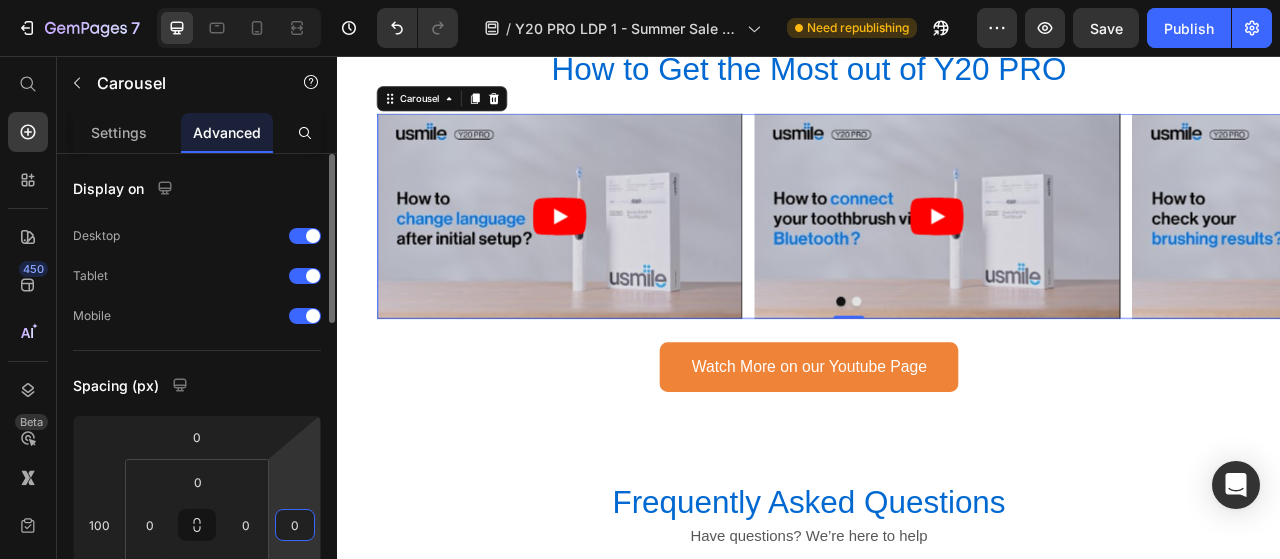 click on "0" at bounding box center (295, 525) 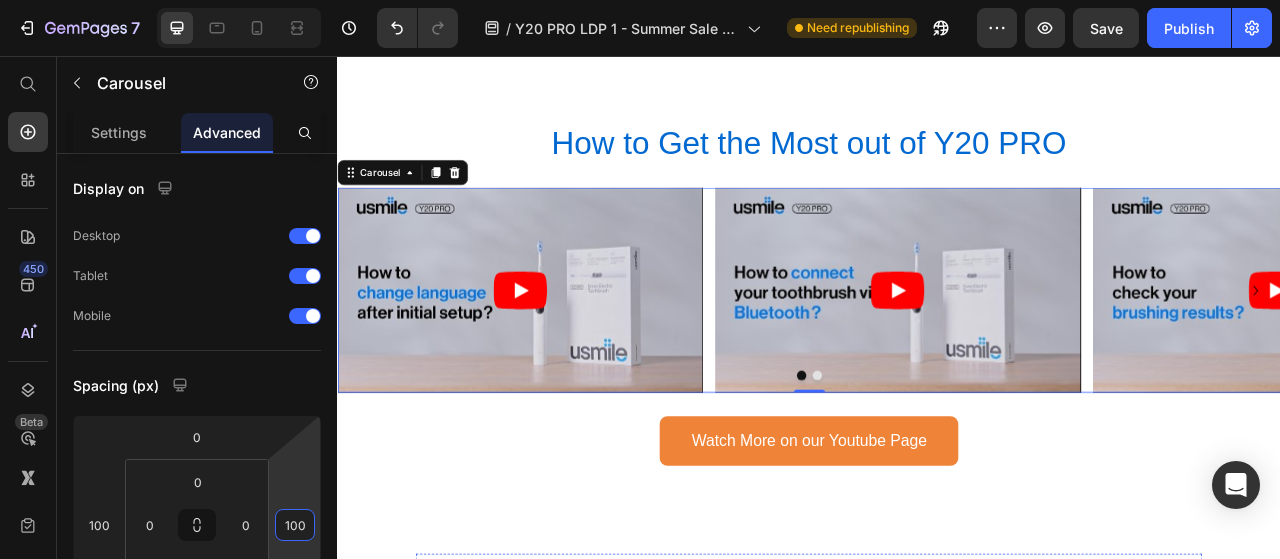 scroll, scrollTop: 5842, scrollLeft: 0, axis: vertical 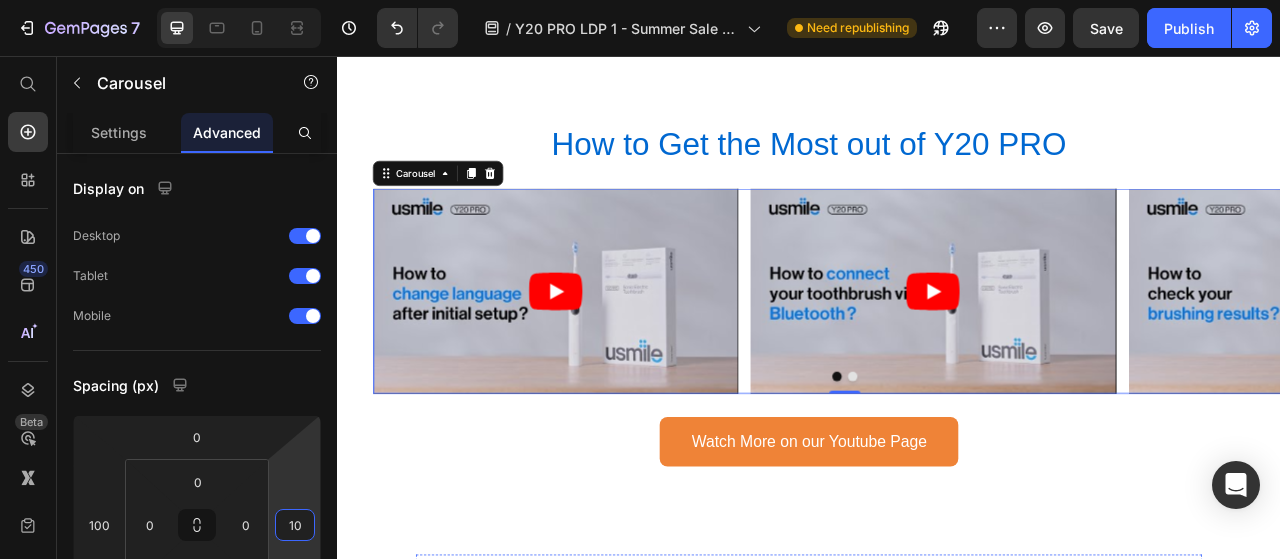 type on "1" 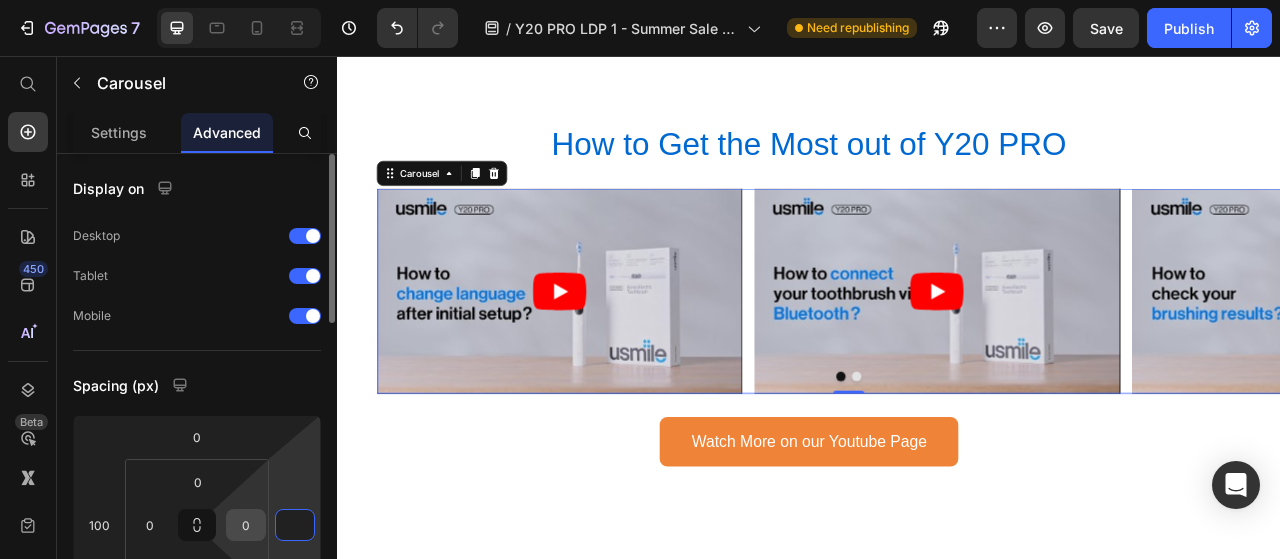 scroll, scrollTop: 226, scrollLeft: 0, axis: vertical 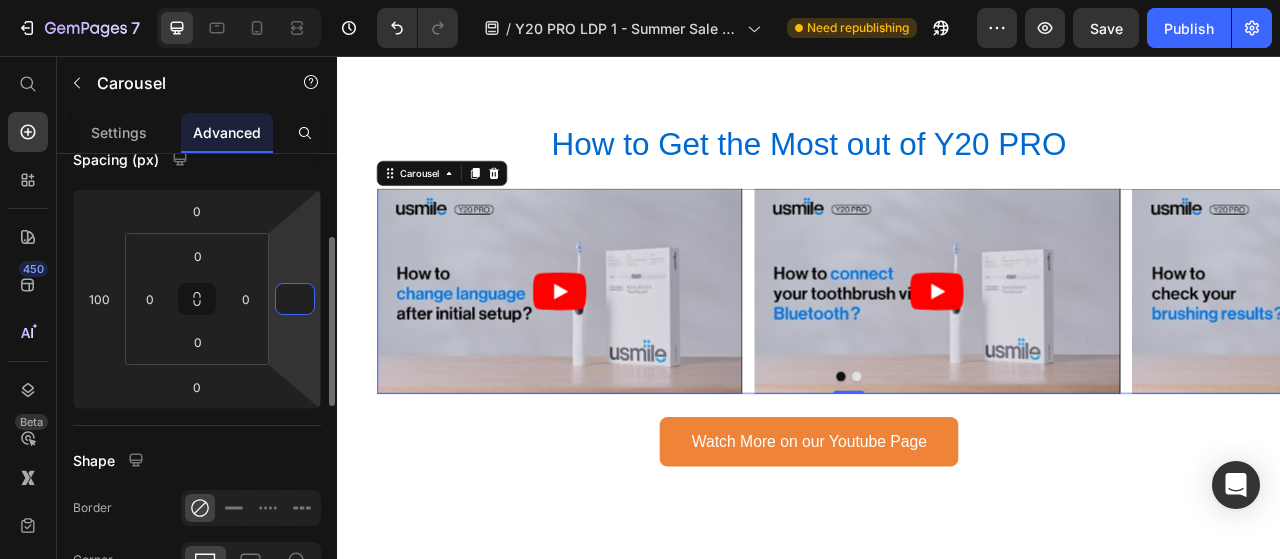 type on "0" 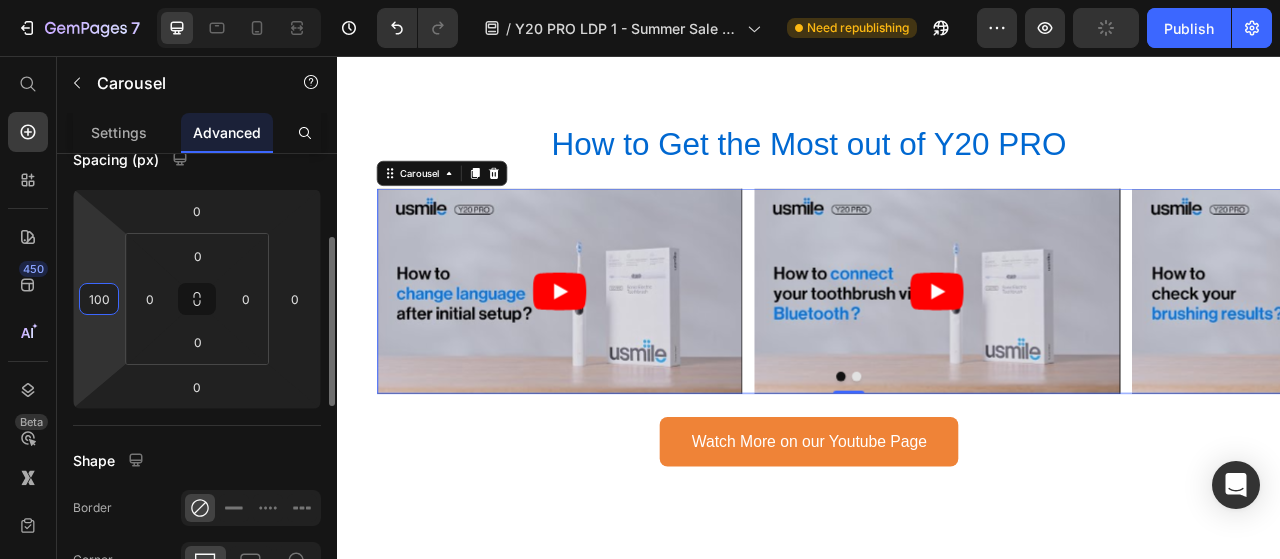 click on "100" at bounding box center [99, 299] 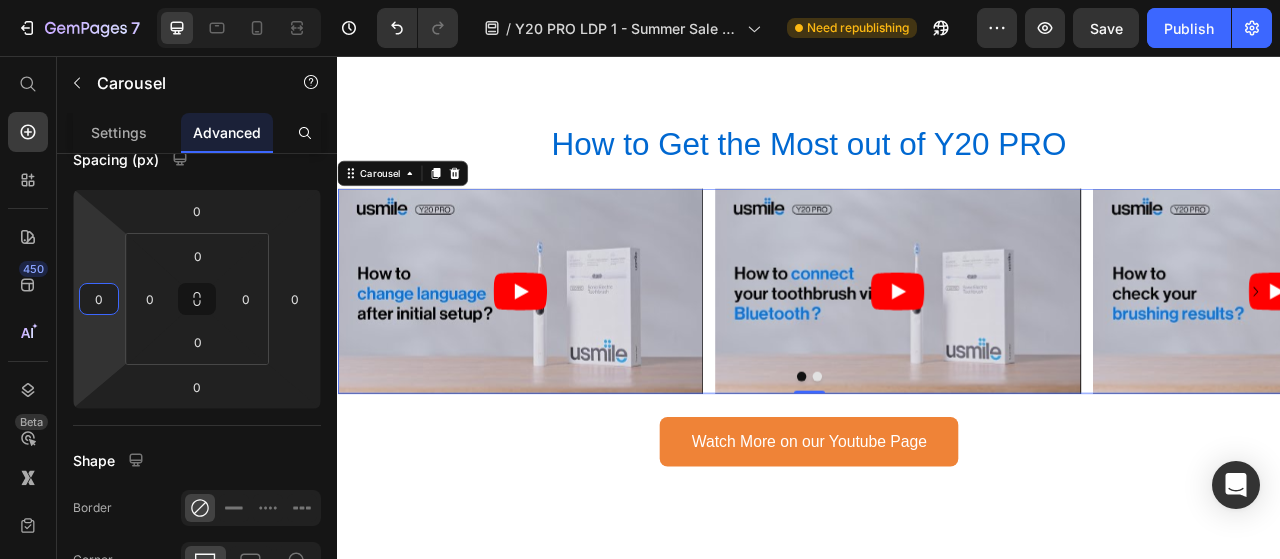 type on "0" 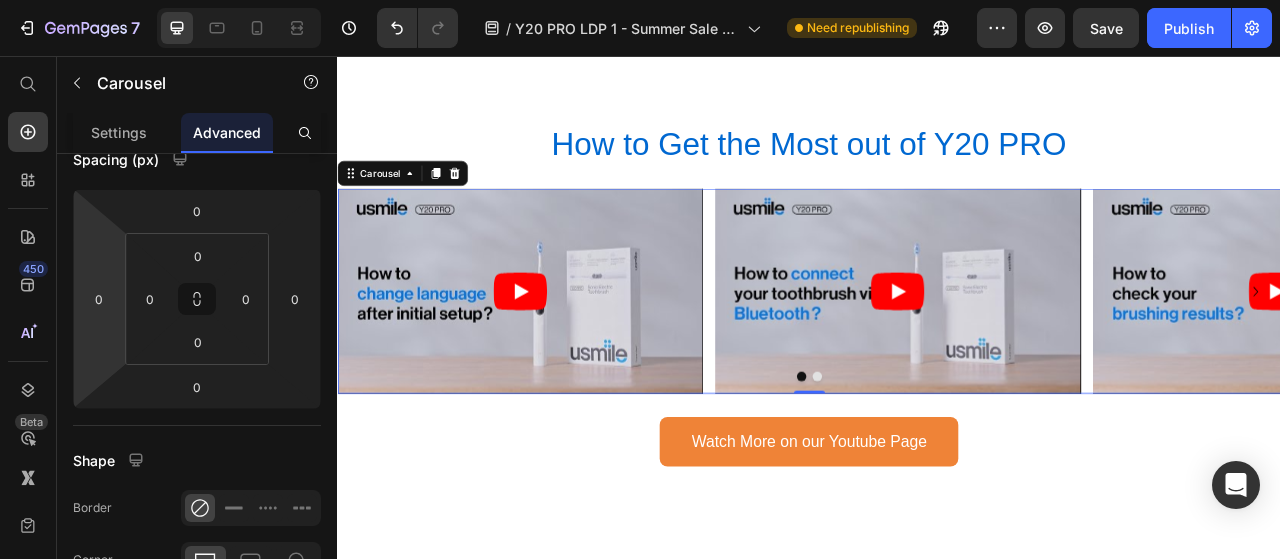 click on "Video Video Video" at bounding box center [937, 355] 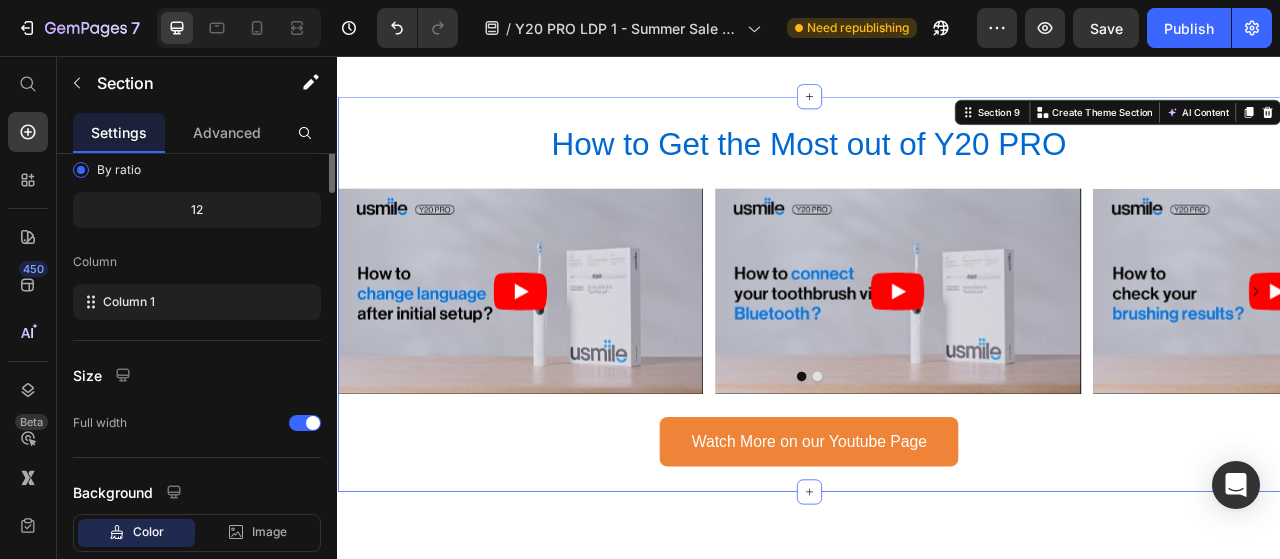 scroll, scrollTop: 0, scrollLeft: 0, axis: both 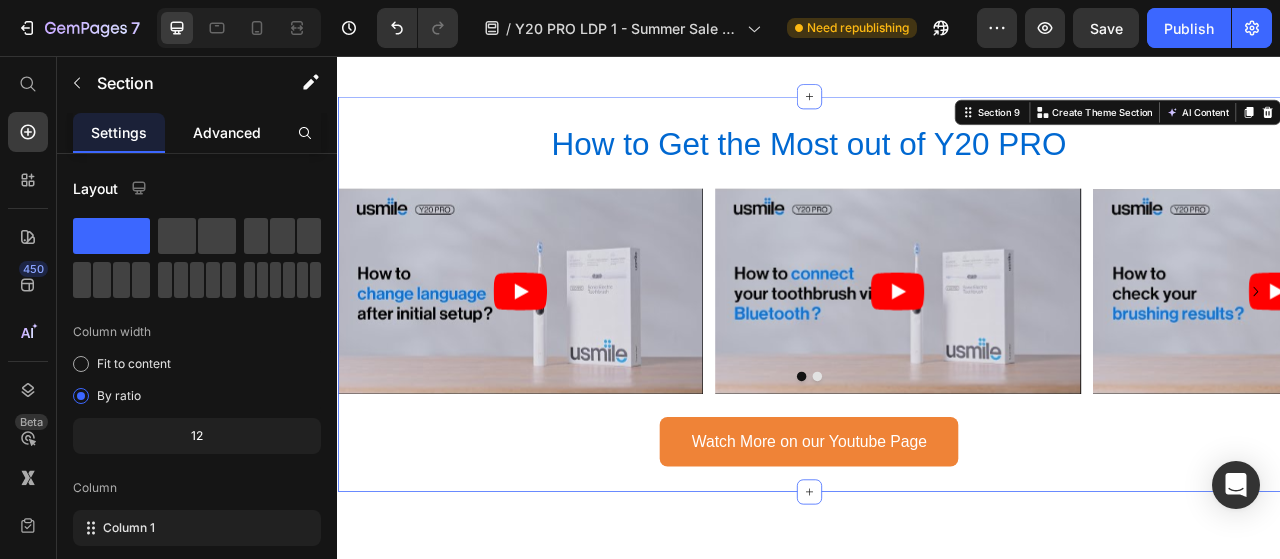 click on "Advanced" 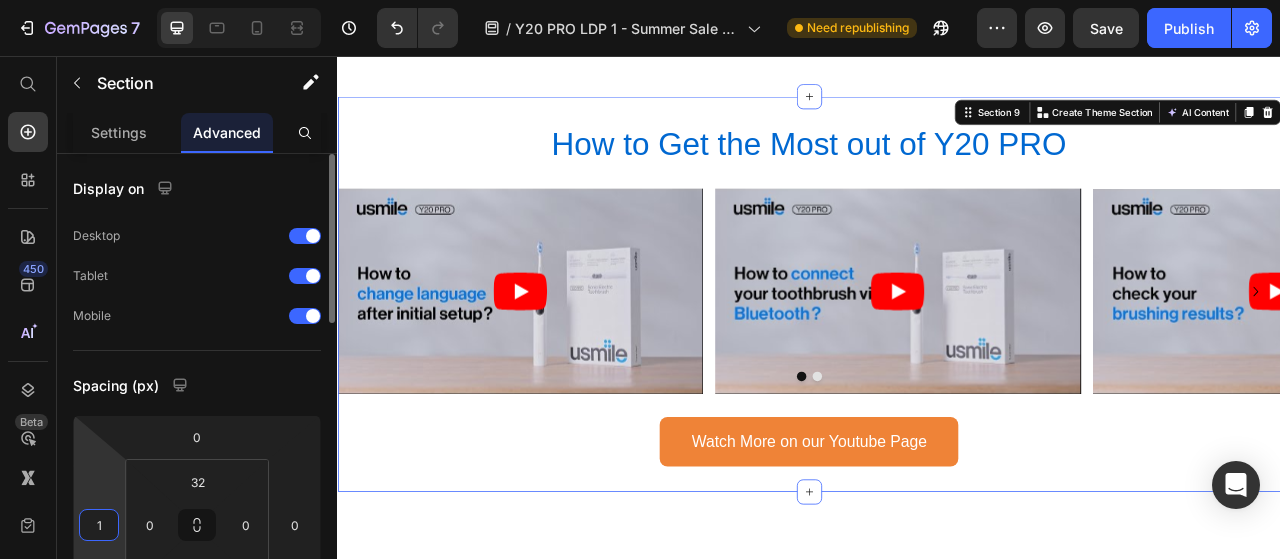 click on "1" at bounding box center (99, 525) 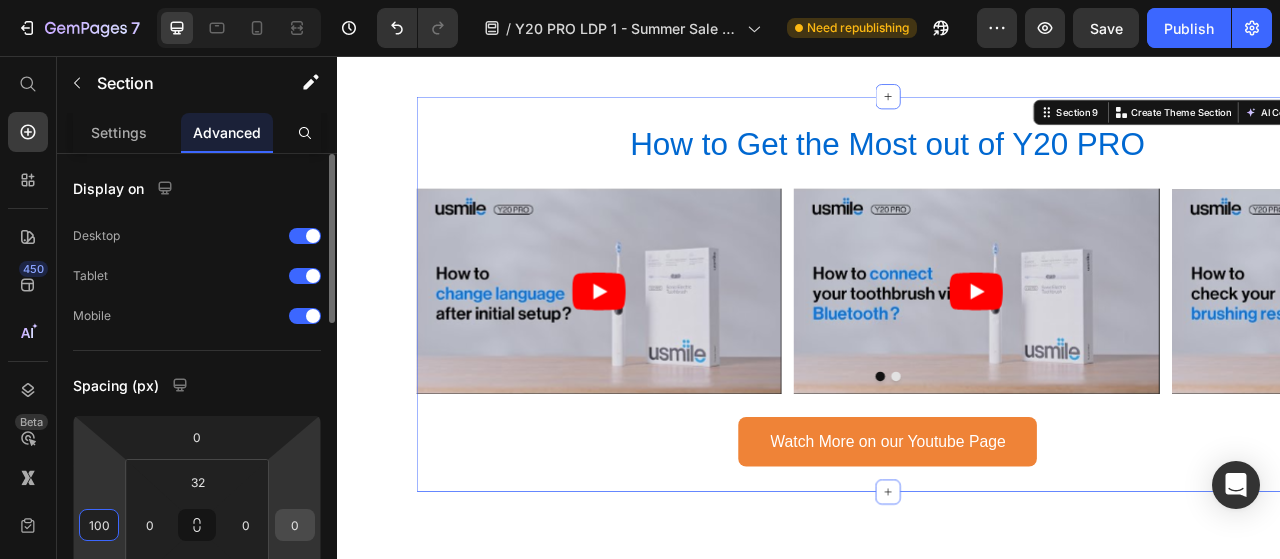 type on "100" 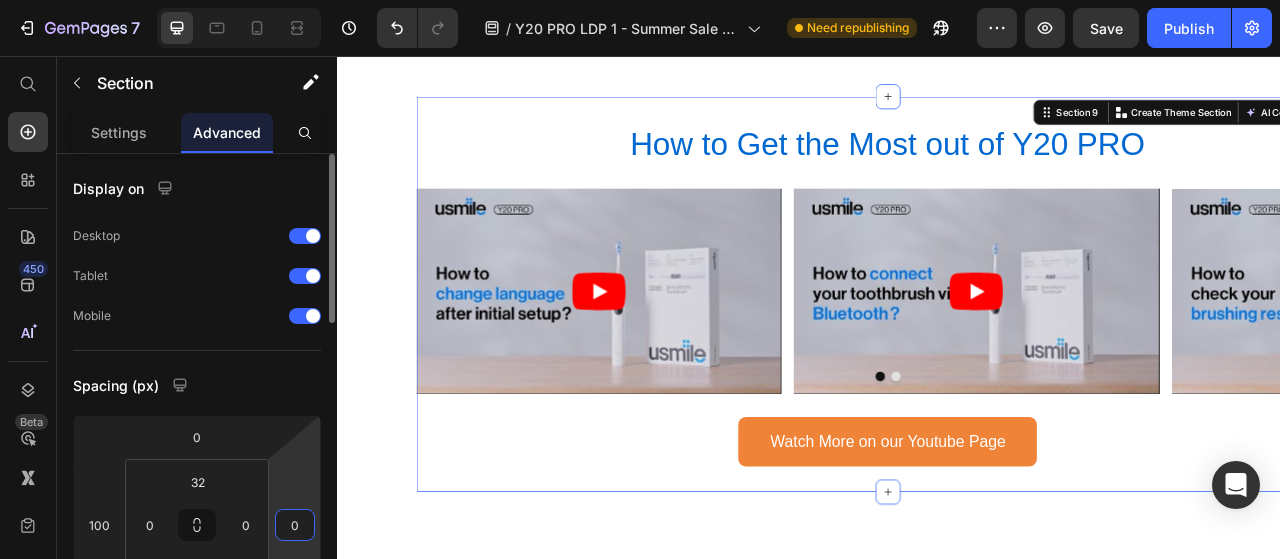 click on "0" at bounding box center [295, 525] 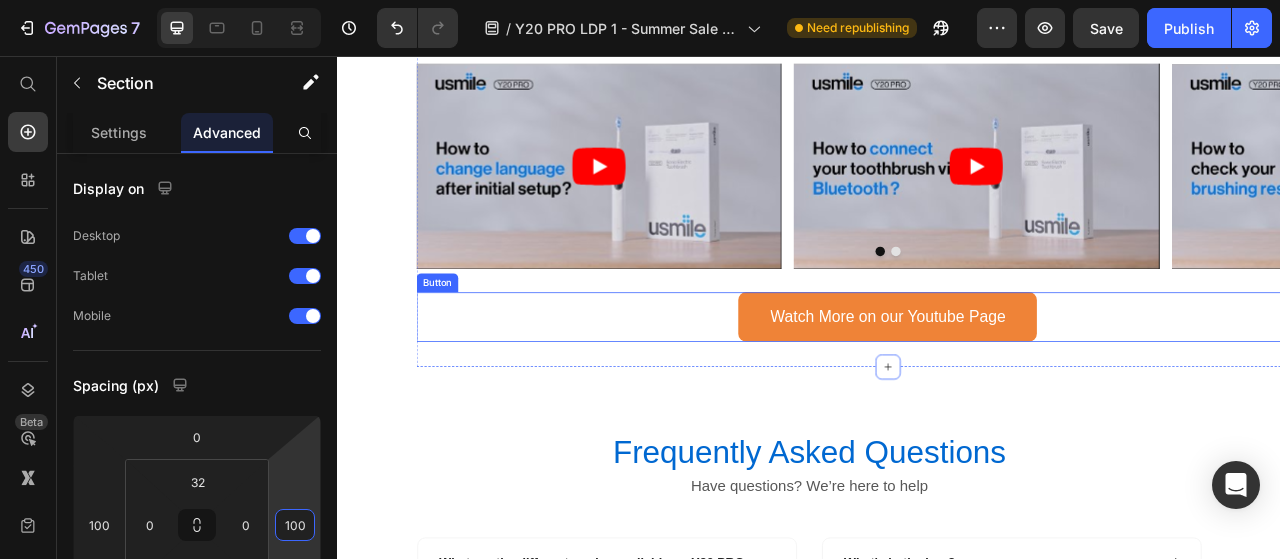 scroll, scrollTop: 6000, scrollLeft: 0, axis: vertical 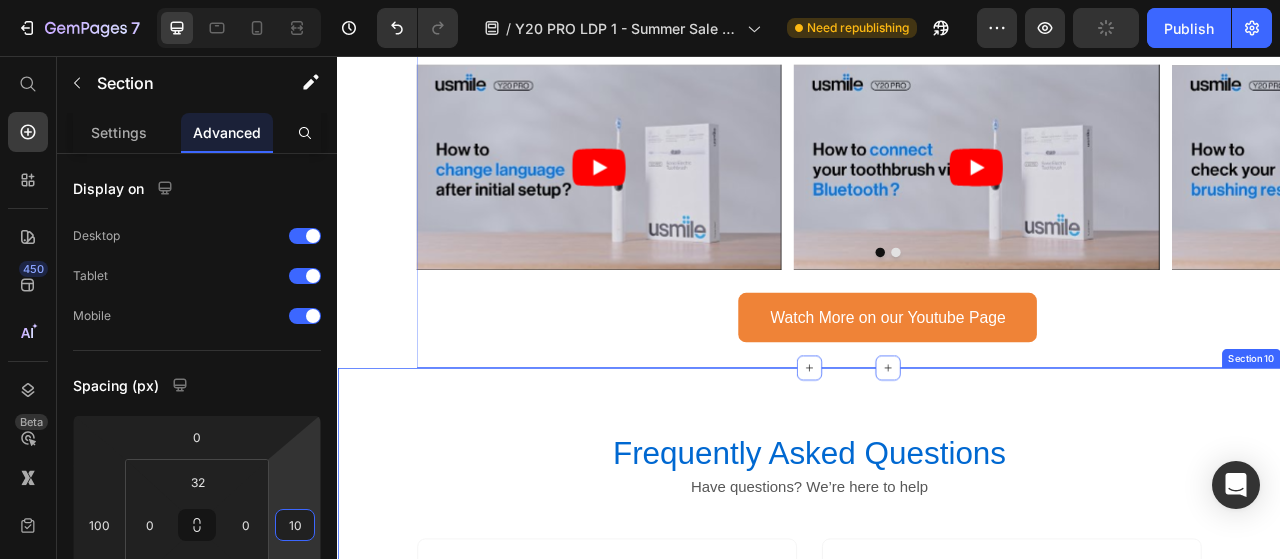 type on "1" 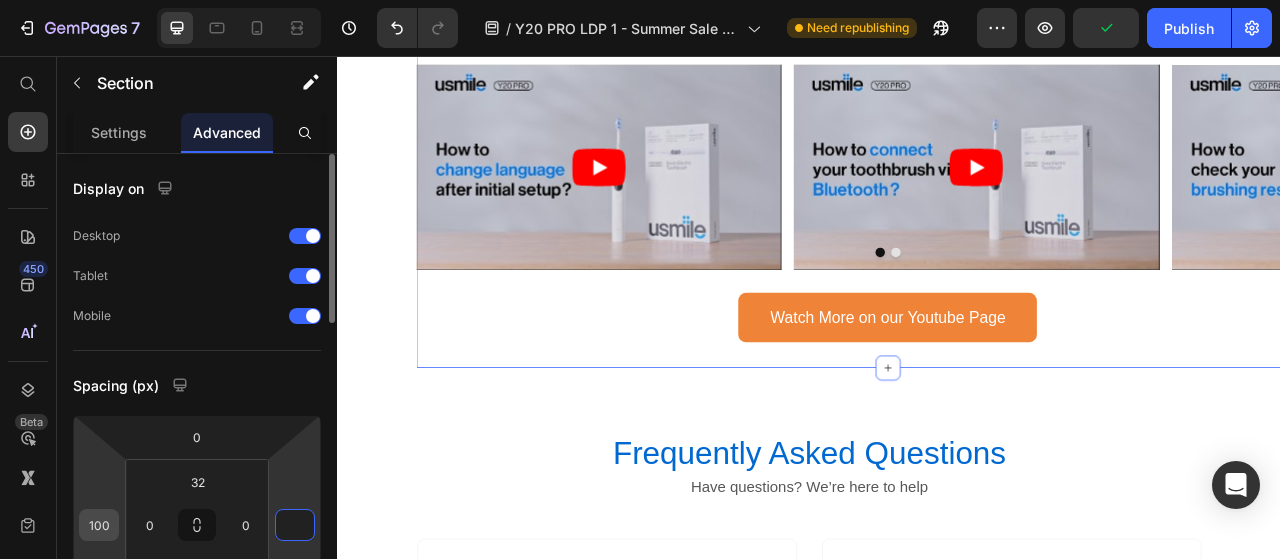 type on "0" 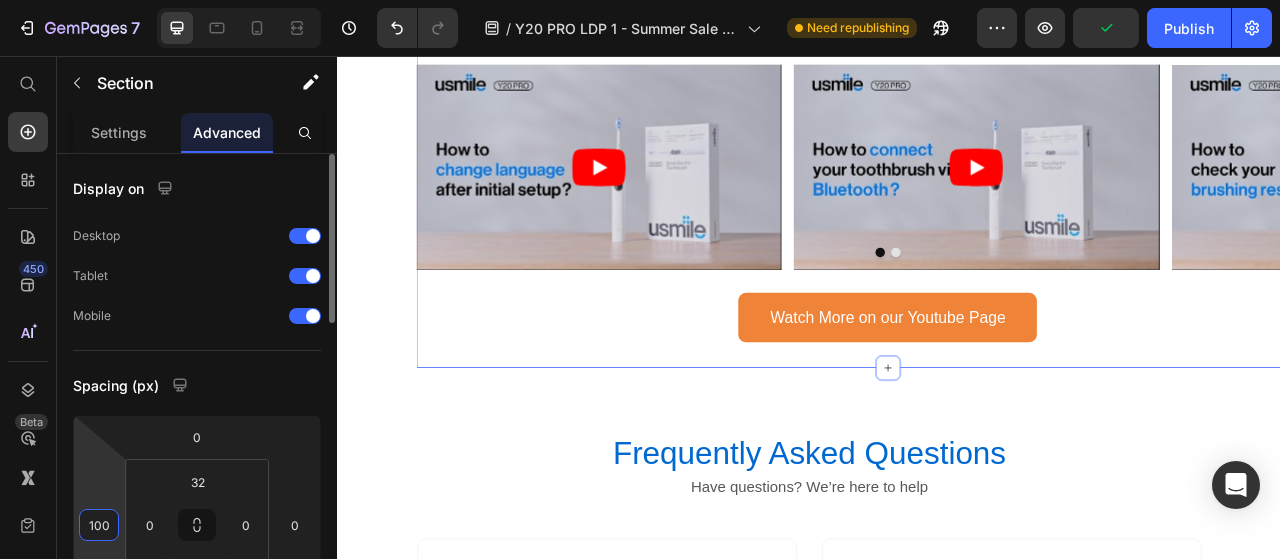 click on "100" at bounding box center [99, 525] 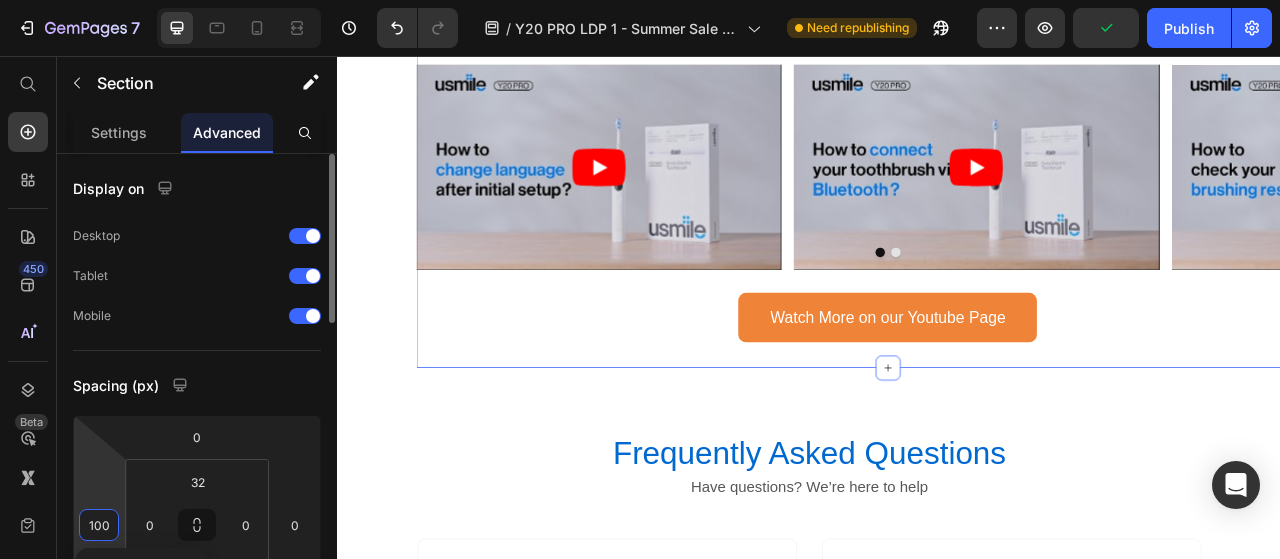 type 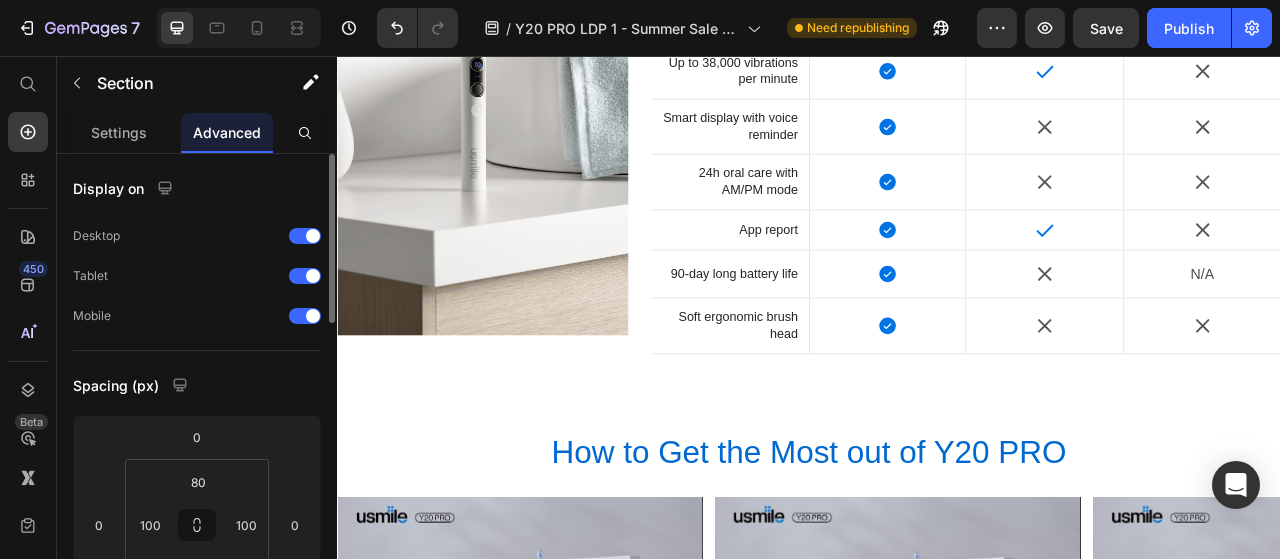 scroll, scrollTop: 5449, scrollLeft: 0, axis: vertical 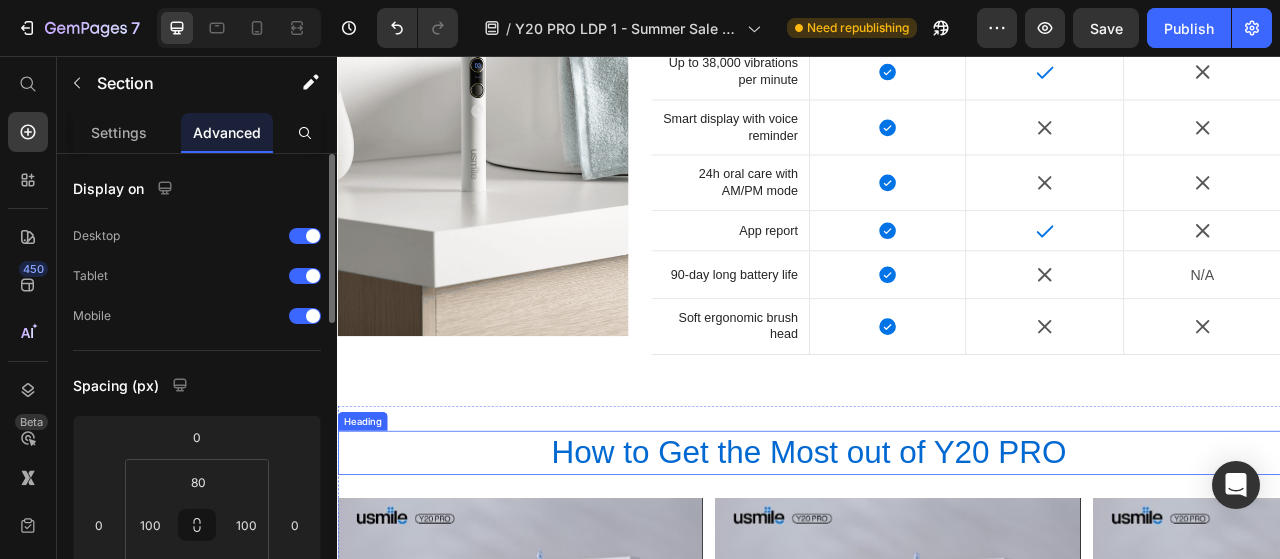 click on "How to Get the Most out of Y20 PRO" at bounding box center [937, 561] 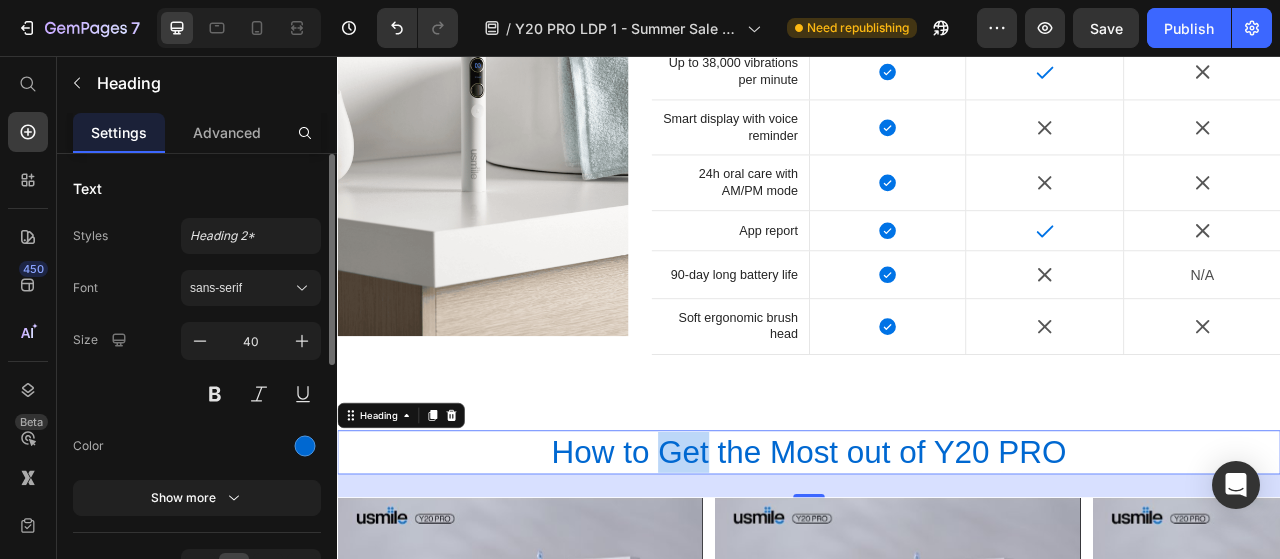 click on "How to Get the Most out of Y20 PRO" at bounding box center [937, 561] 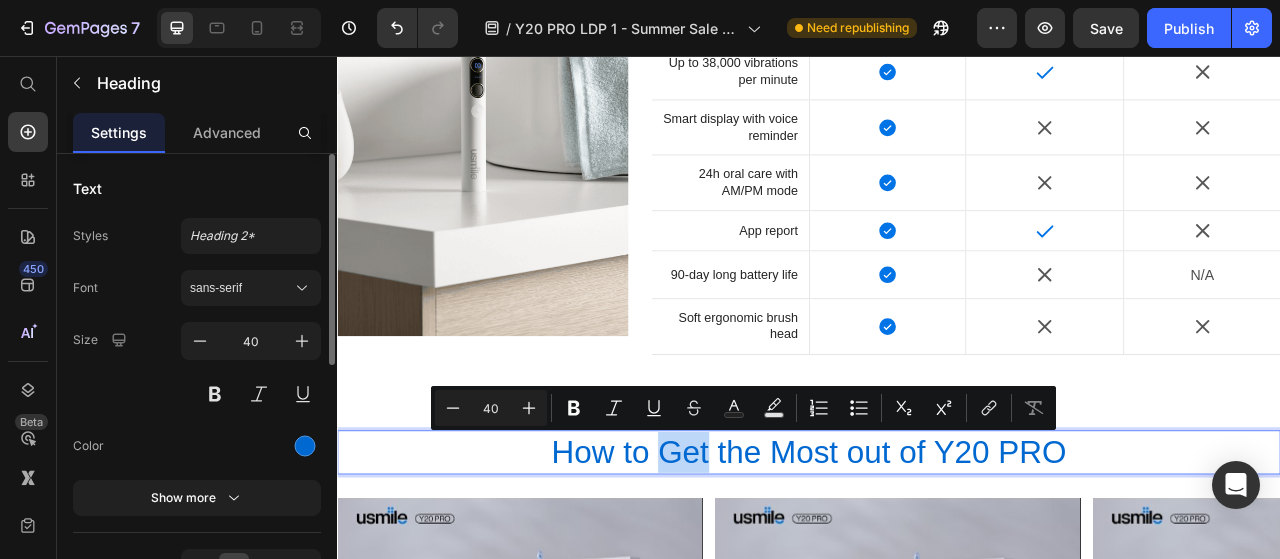 click on "How to Get the Most out of Y20 PRO" at bounding box center (937, 561) 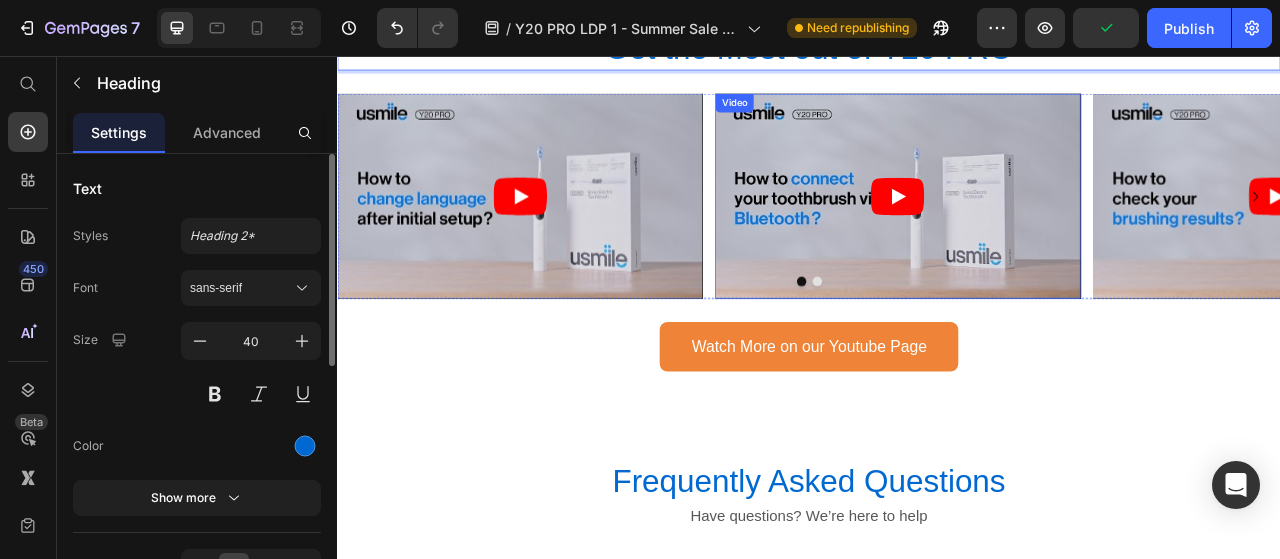 scroll, scrollTop: 5964, scrollLeft: 0, axis: vertical 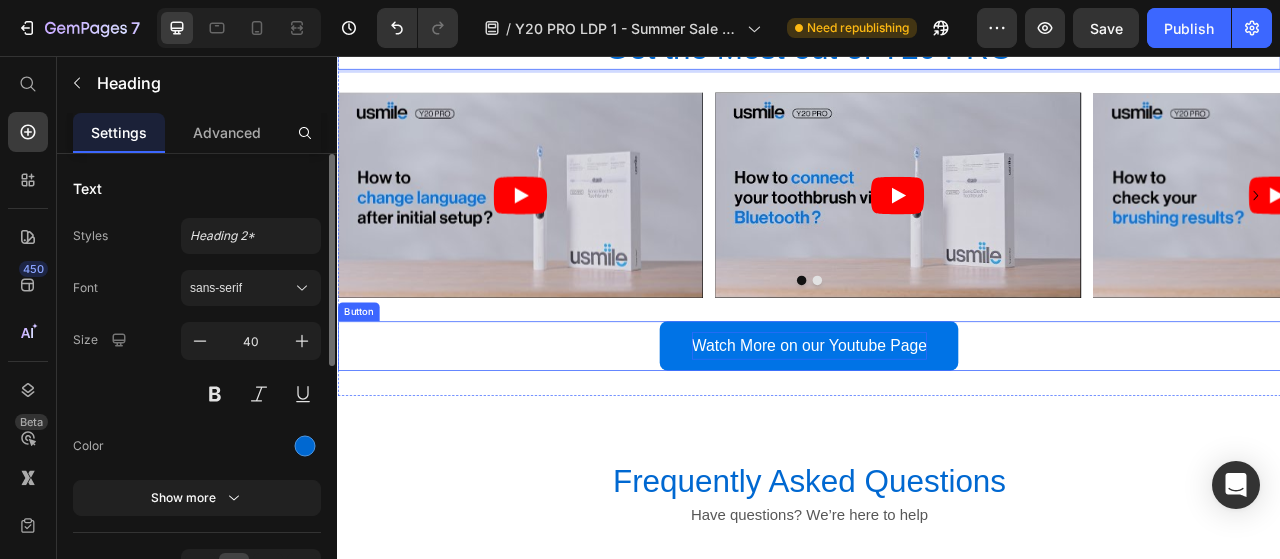 click on "Watch More on our Youtube Page" at bounding box center (937, 425) 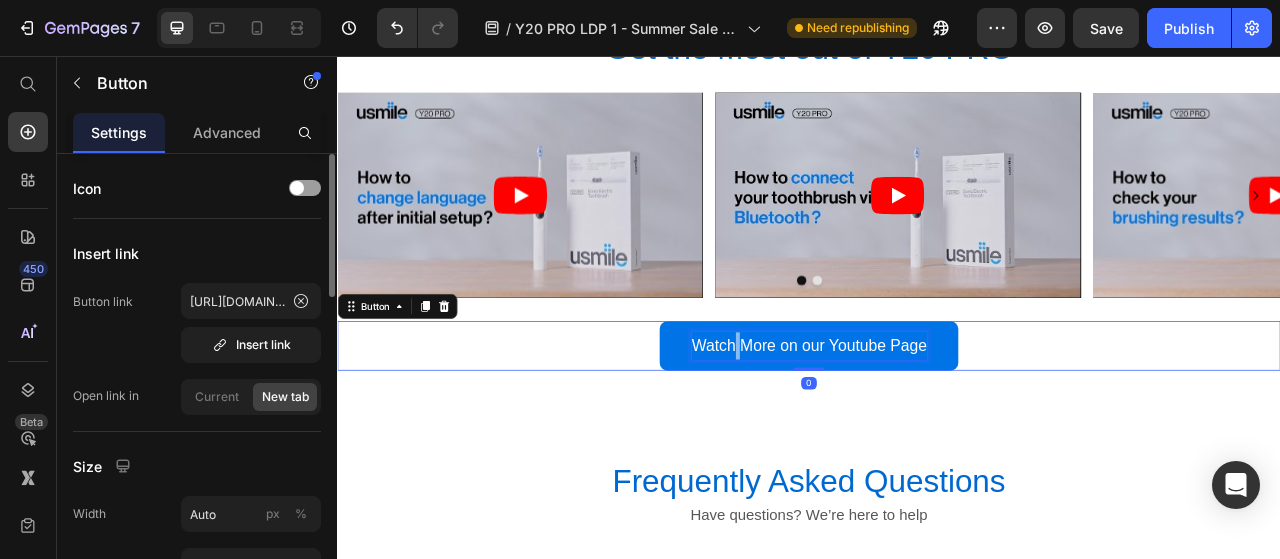click on "Watch More on our Youtube Page" at bounding box center (937, 425) 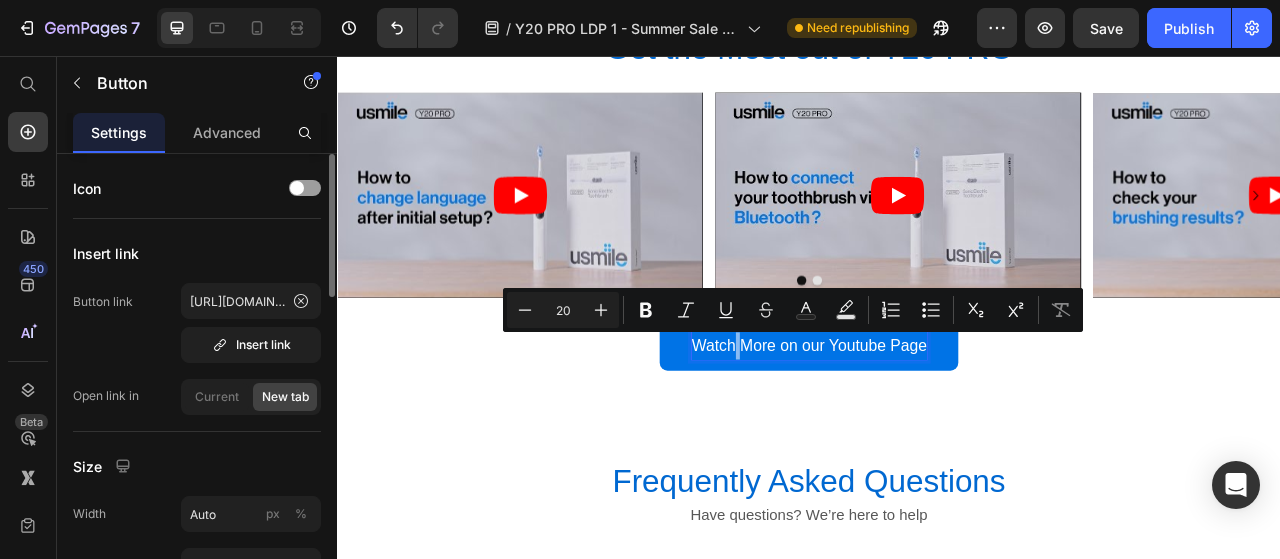 click on "Watch More on our Youtube Page" at bounding box center (937, 425) 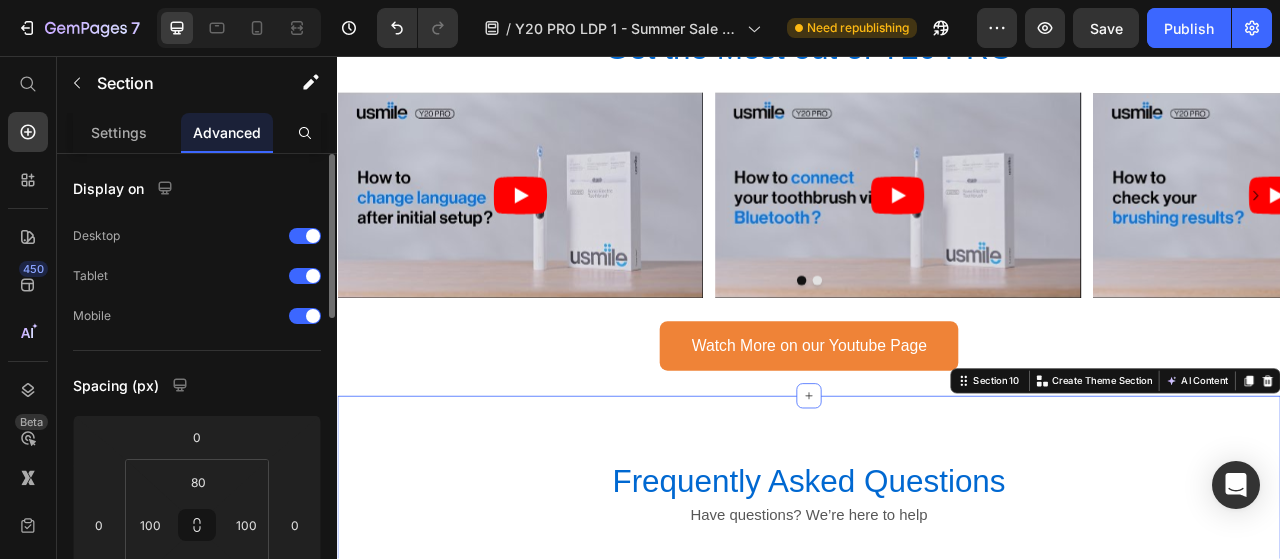 click on "Frequently Asked Questions Heading Have questions? We’re here to help Text block What are the different modes available on Y20 PRO, and how should each be used? What can I know from the Y20 Pro's smart screen? How long does it take to charge? How long does one charge last? How do I change the language on my toothbrush? Accordion What's in the box? What is the shipping fee? Do you ship to P.O Box.?  What if I don't like my product? How quickly will my order ship? Accordion Row Try out Y20 PRO Today Button Row Section 10   Create Theme Section AI Content Write with GemAI What would you like to describe here? Tone and Voice Persuasive Product Show more Generate" at bounding box center [937, 913] 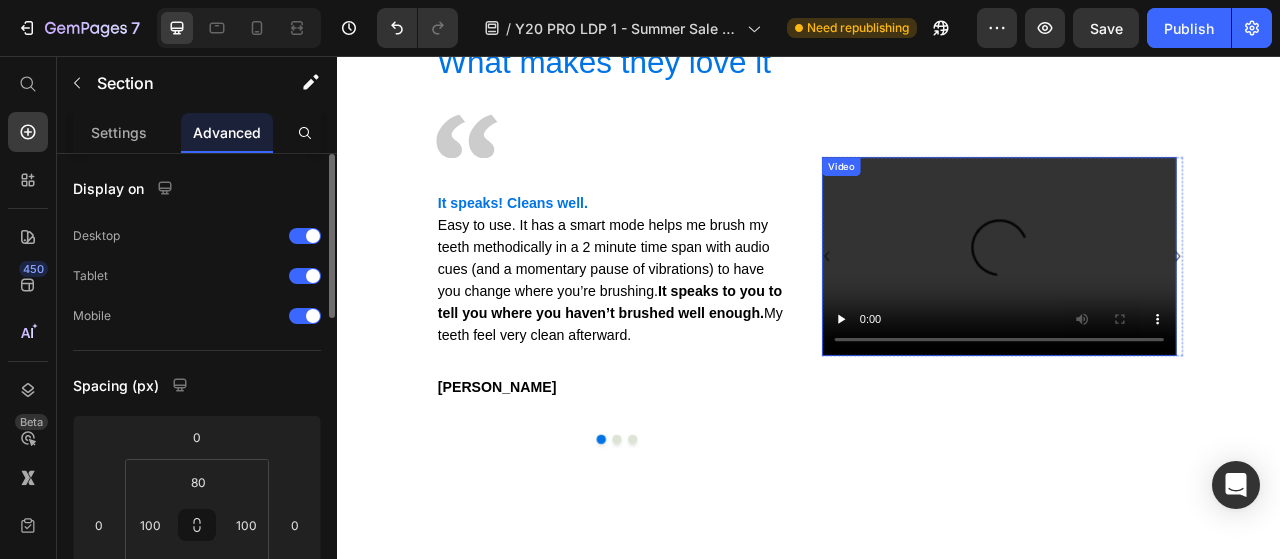 scroll, scrollTop: 4426, scrollLeft: 0, axis: vertical 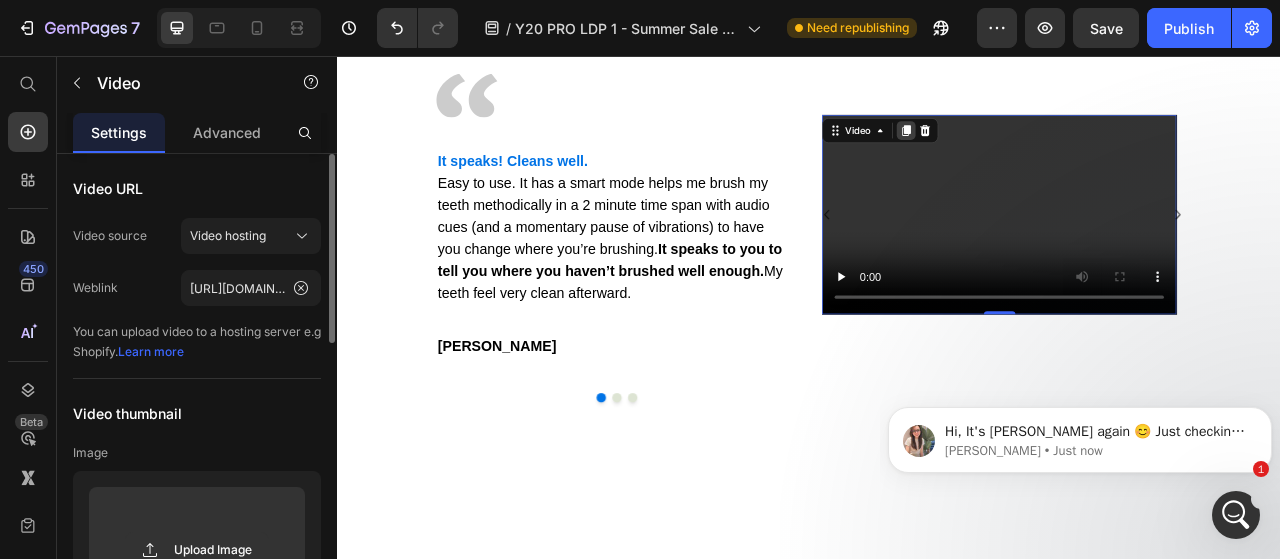 click at bounding box center [1060, 152] 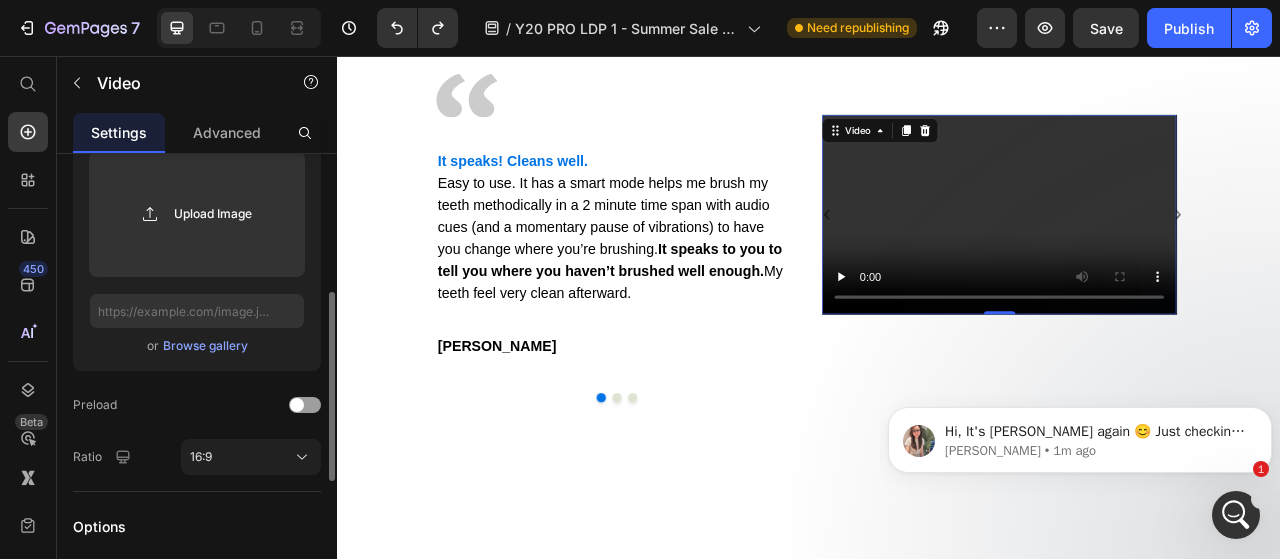 scroll, scrollTop: 337, scrollLeft: 0, axis: vertical 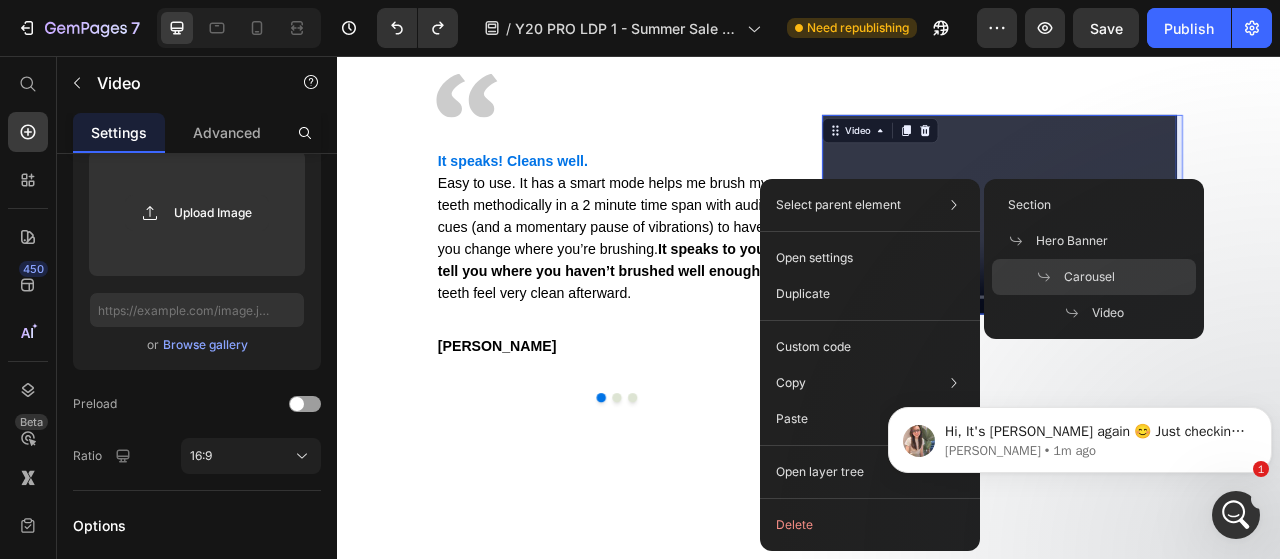drag, startPoint x: 1117, startPoint y: 267, endPoint x: 408, endPoint y: 322, distance: 711.13007 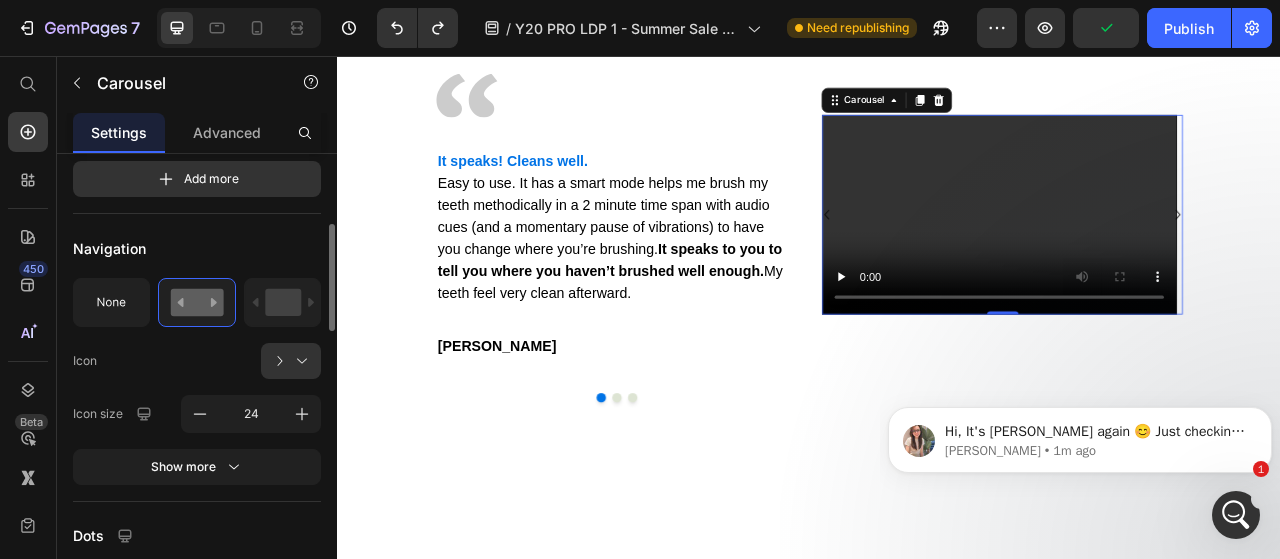 scroll, scrollTop: 301, scrollLeft: 0, axis: vertical 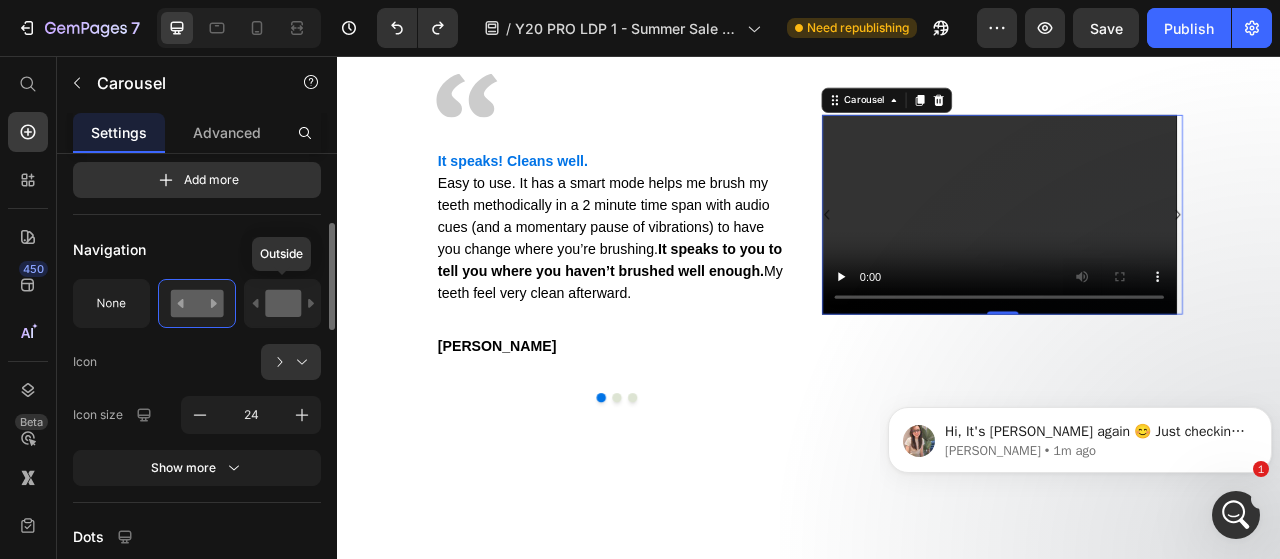 click 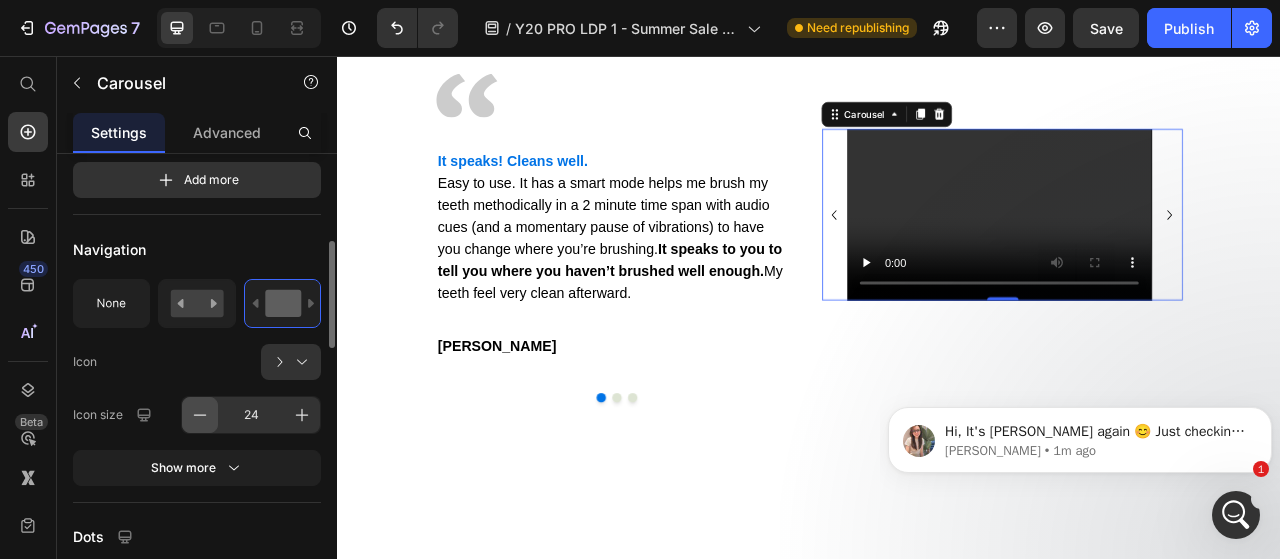 scroll, scrollTop: 500, scrollLeft: 0, axis: vertical 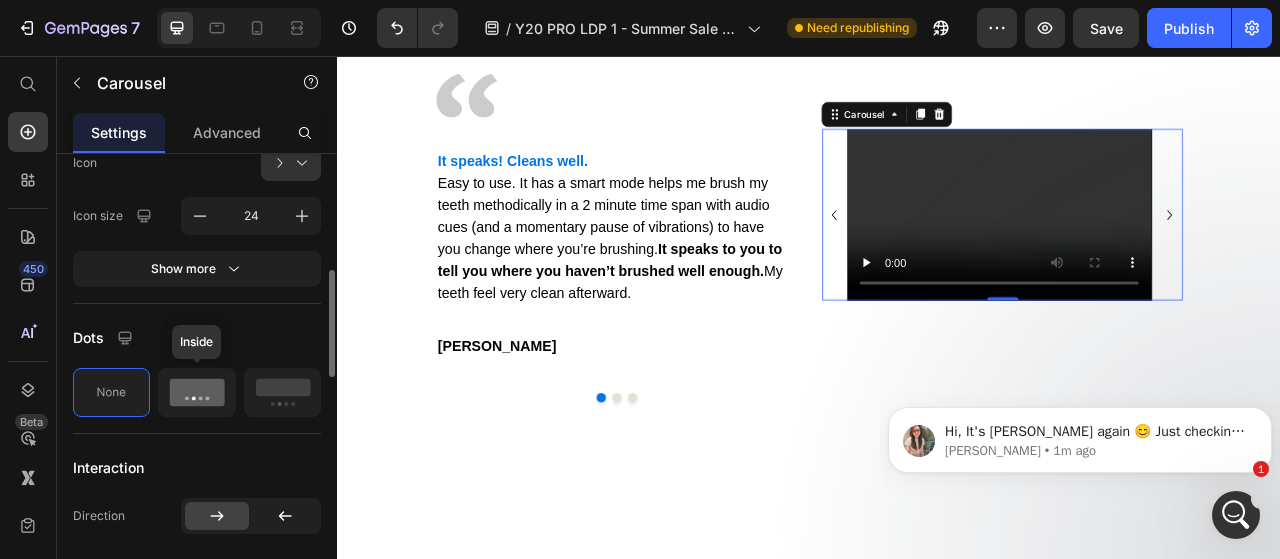 click 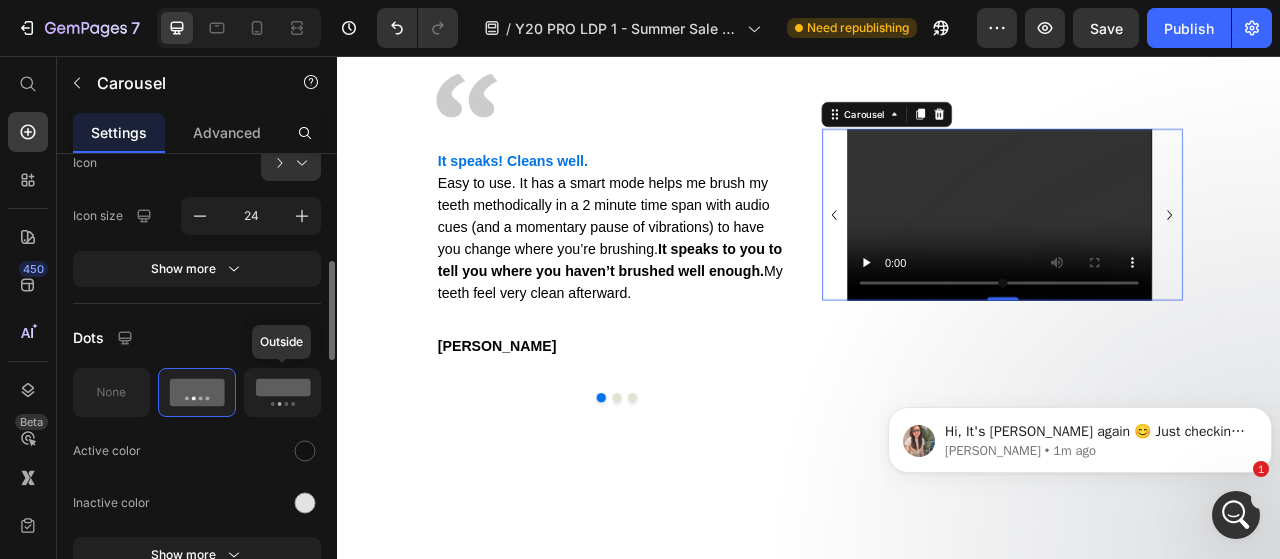 click 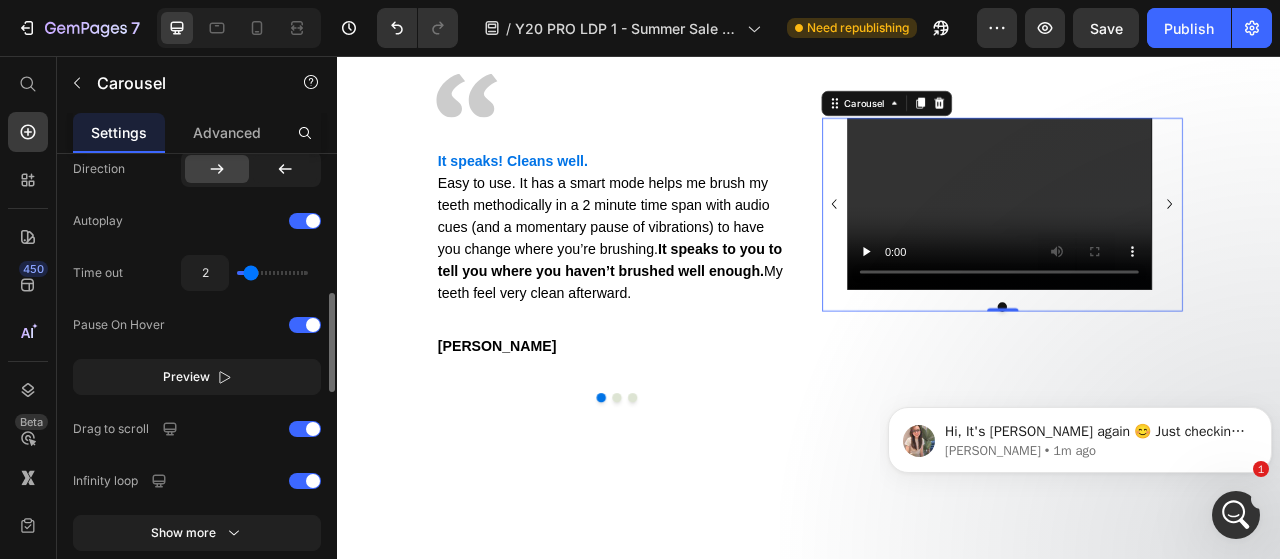 scroll, scrollTop: 939, scrollLeft: 0, axis: vertical 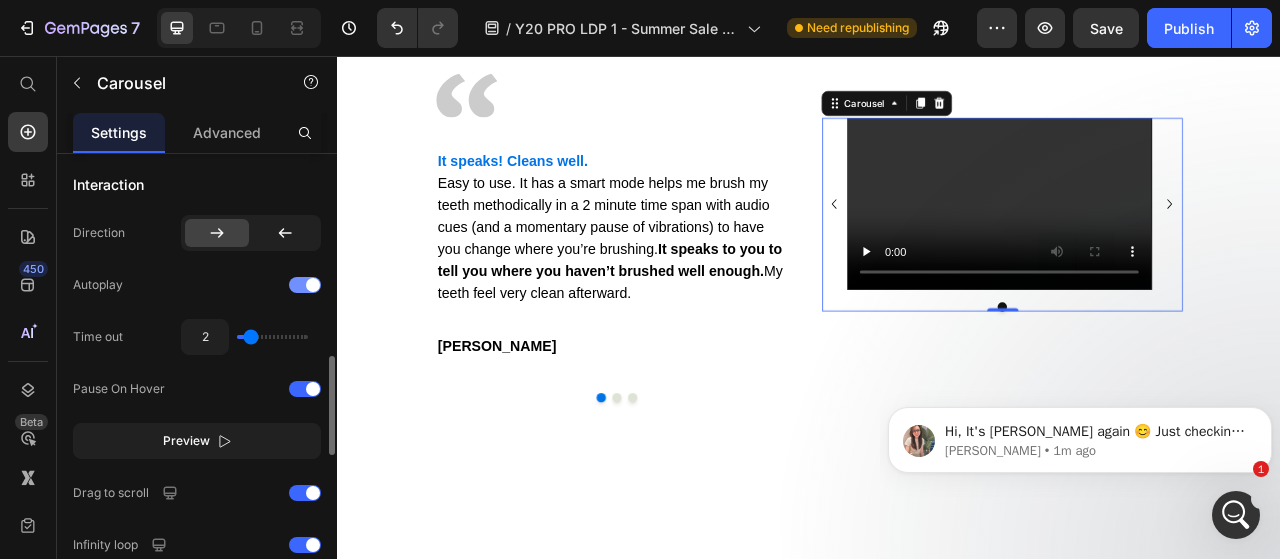click at bounding box center [305, 285] 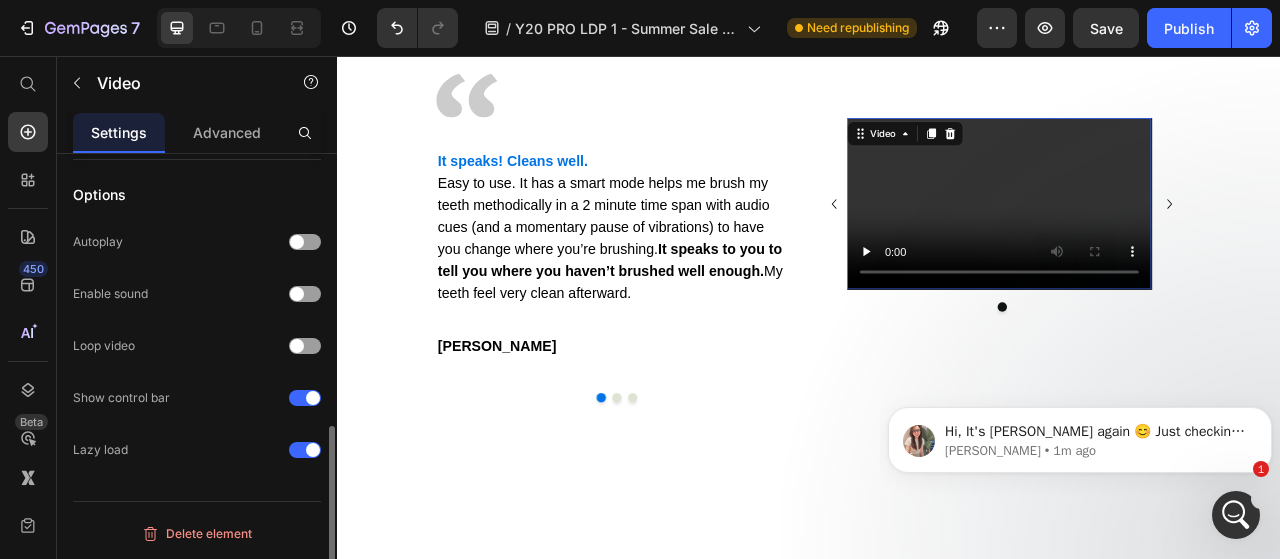 scroll, scrollTop: 0, scrollLeft: 0, axis: both 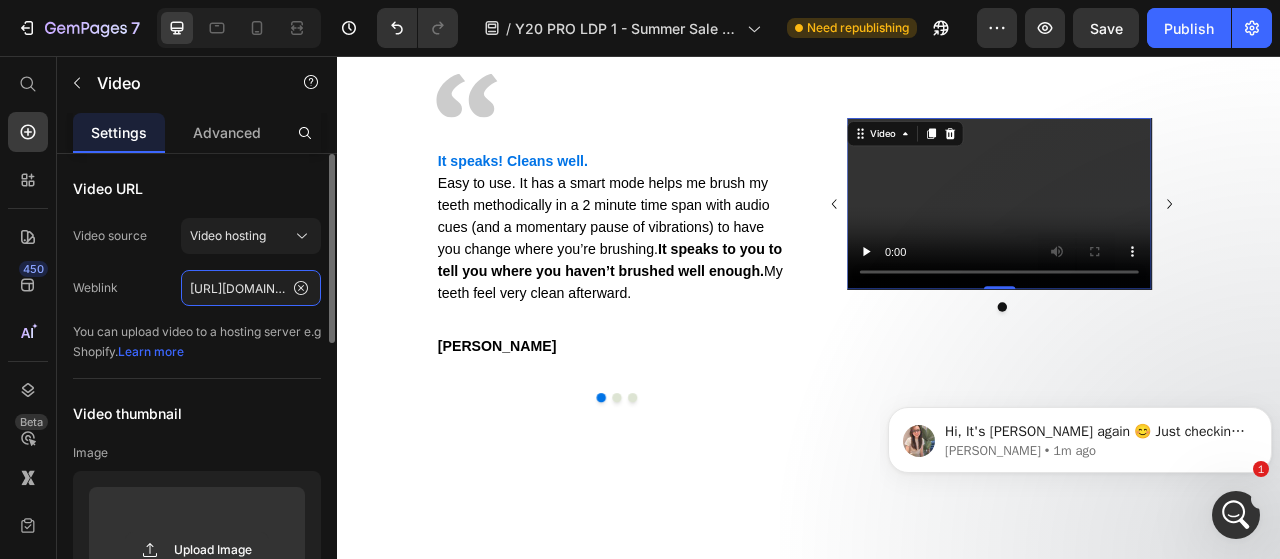 click on "https://media.w3.org/2010/05/sintel/trailer.mp4" 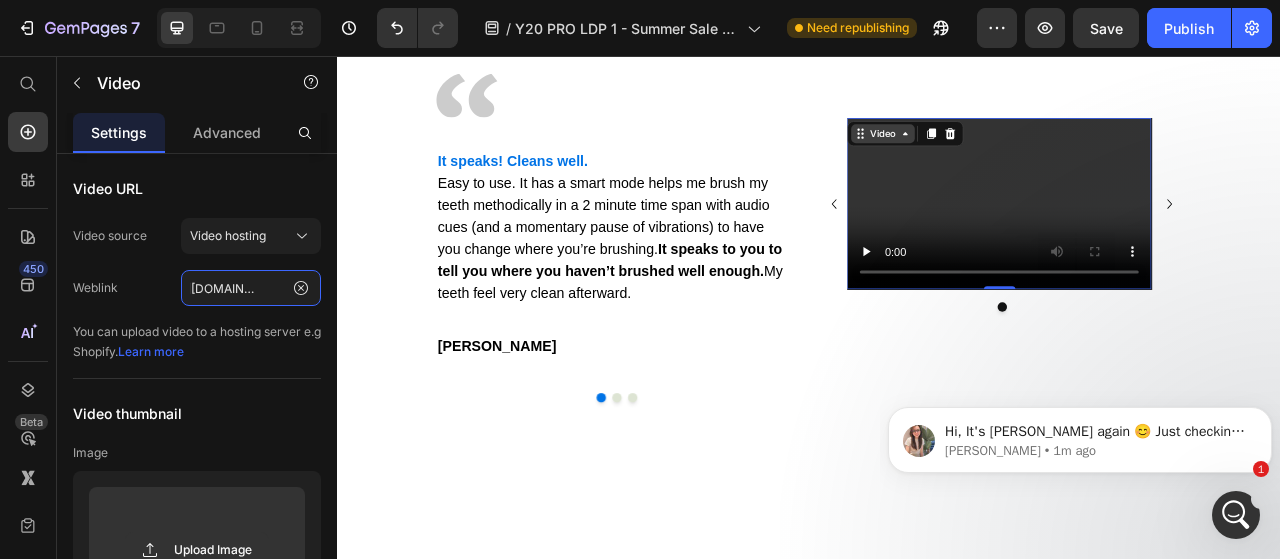 type on "https://cdn.shopify.com/videos/c/o/v/f4efa9423c2645b1959cfc2379fe1e10.mp4" 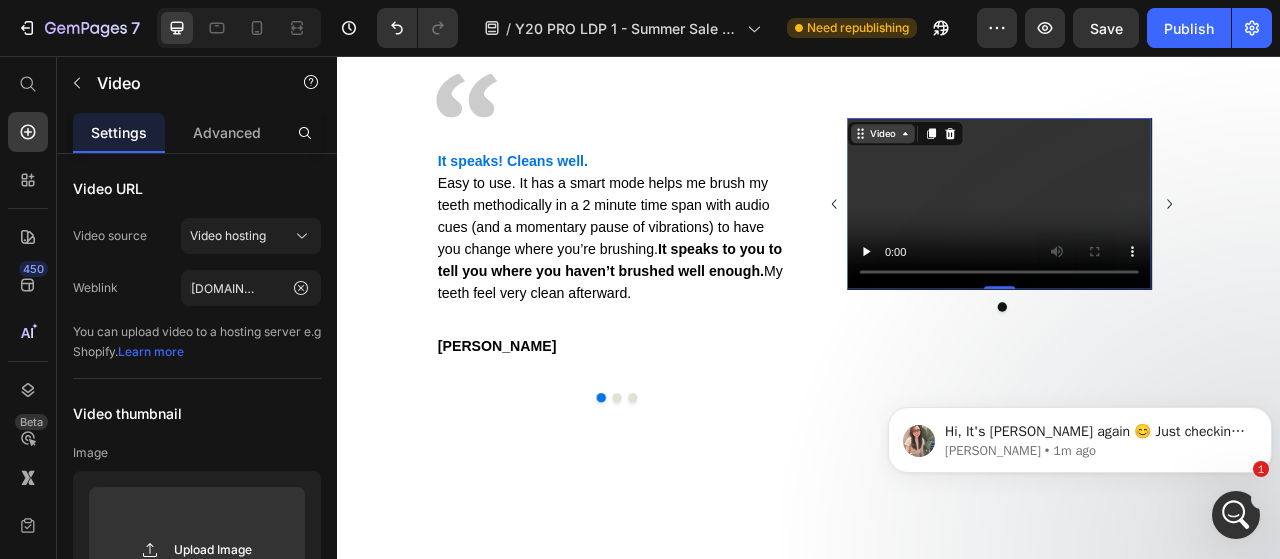 scroll, scrollTop: 0, scrollLeft: 0, axis: both 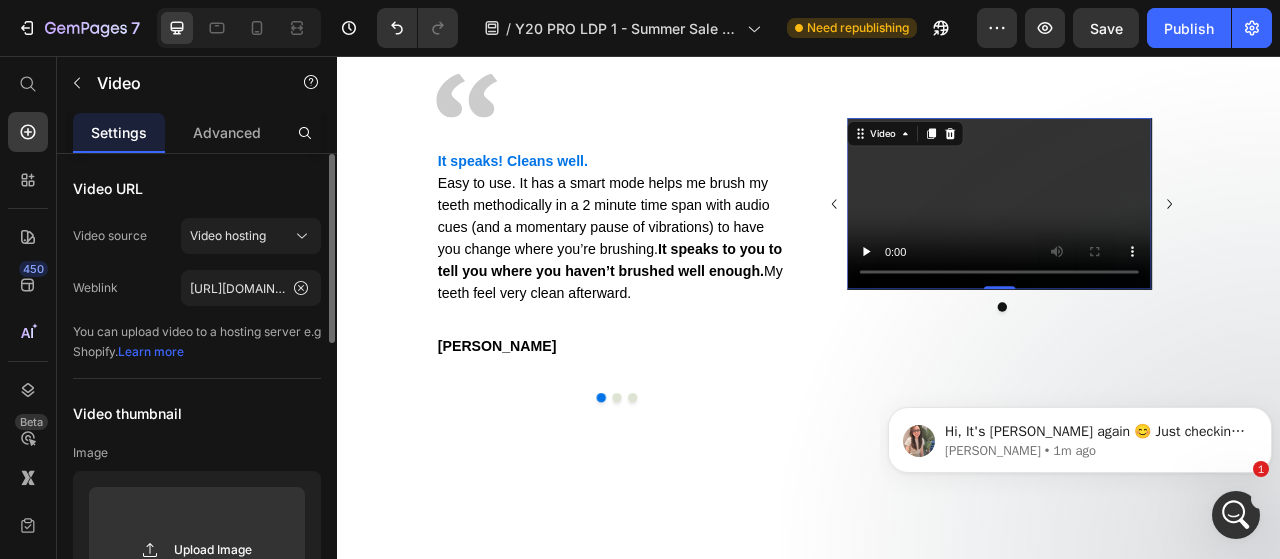 click on "Video thumbnail" at bounding box center (197, 413) 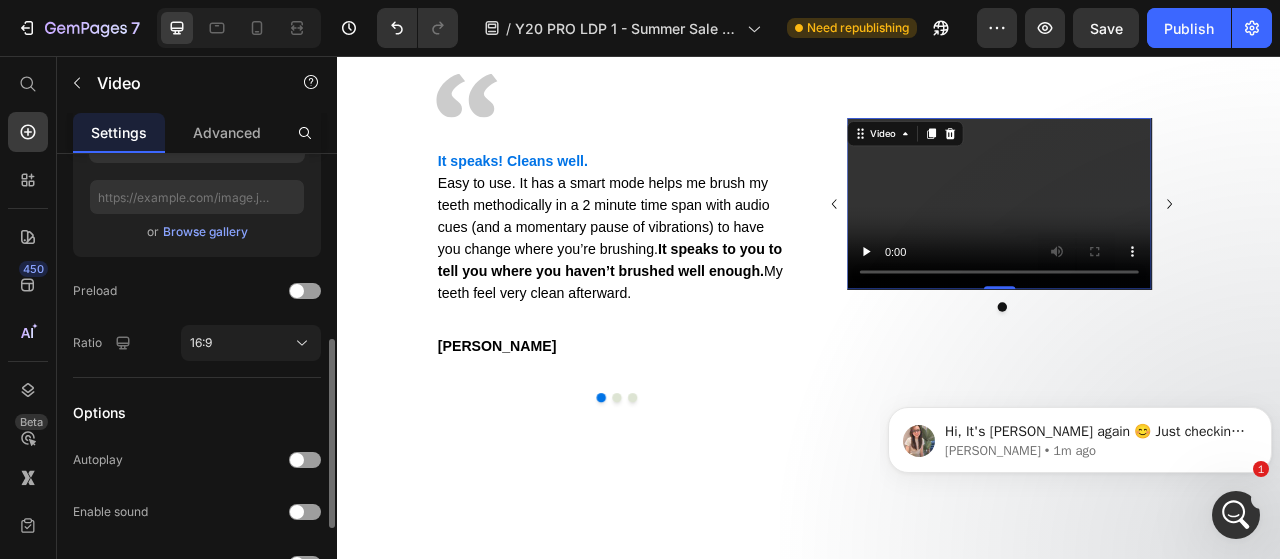 scroll, scrollTop: 450, scrollLeft: 0, axis: vertical 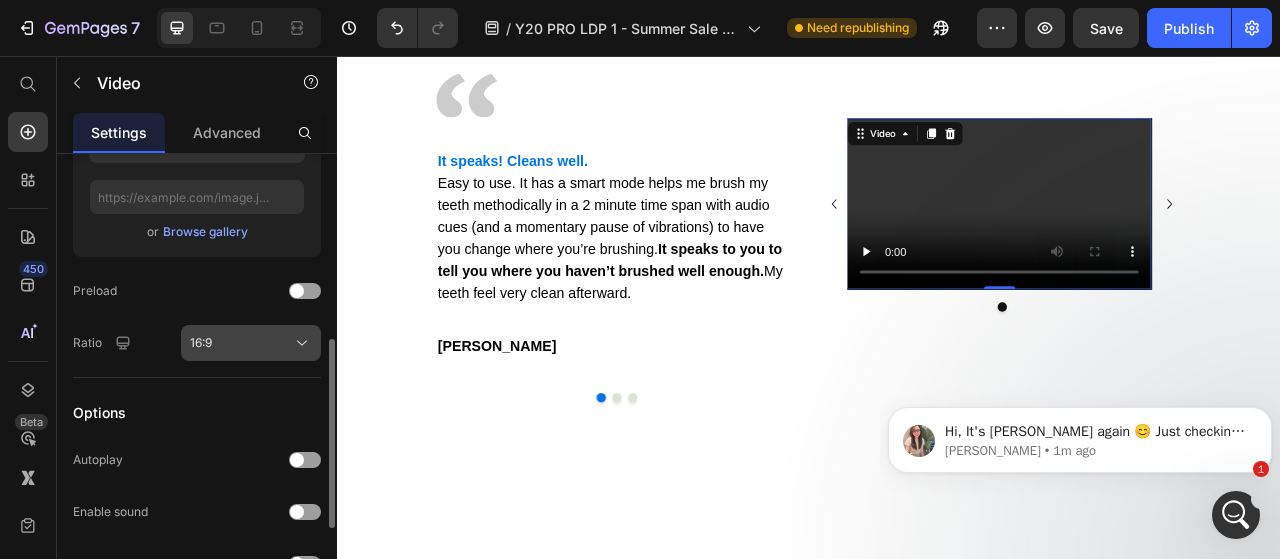 click on "16:9" 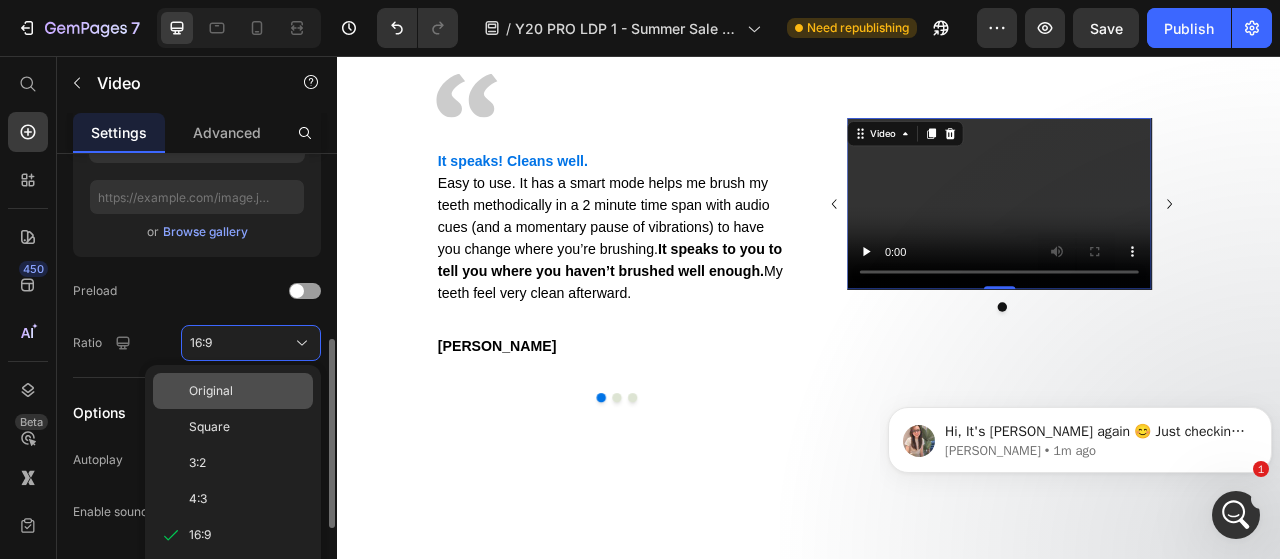click on "Original" 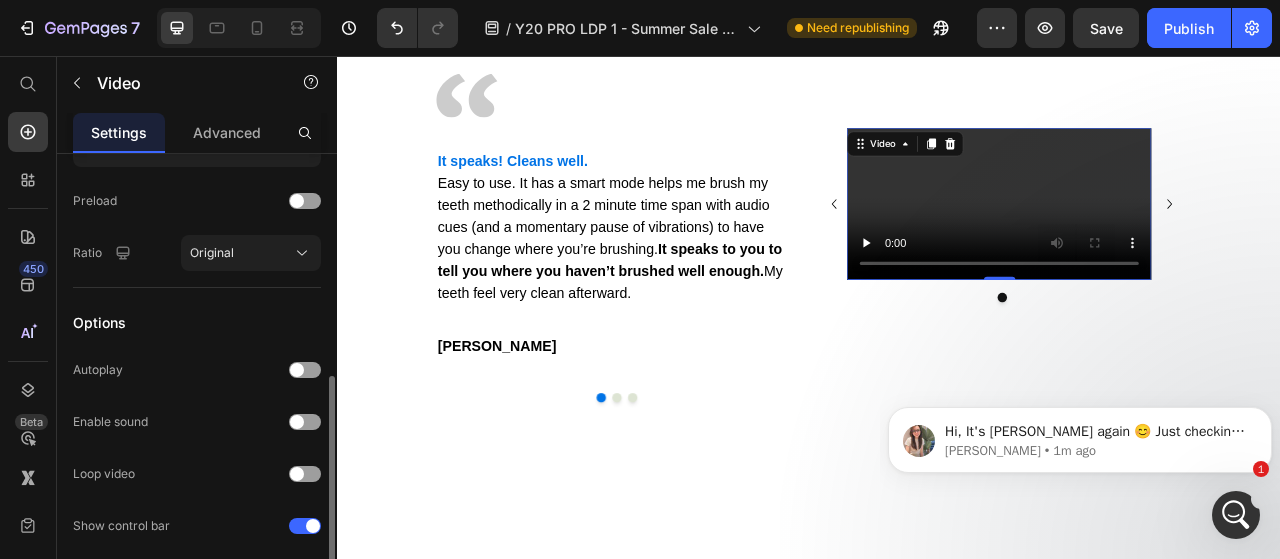 scroll, scrollTop: 541, scrollLeft: 0, axis: vertical 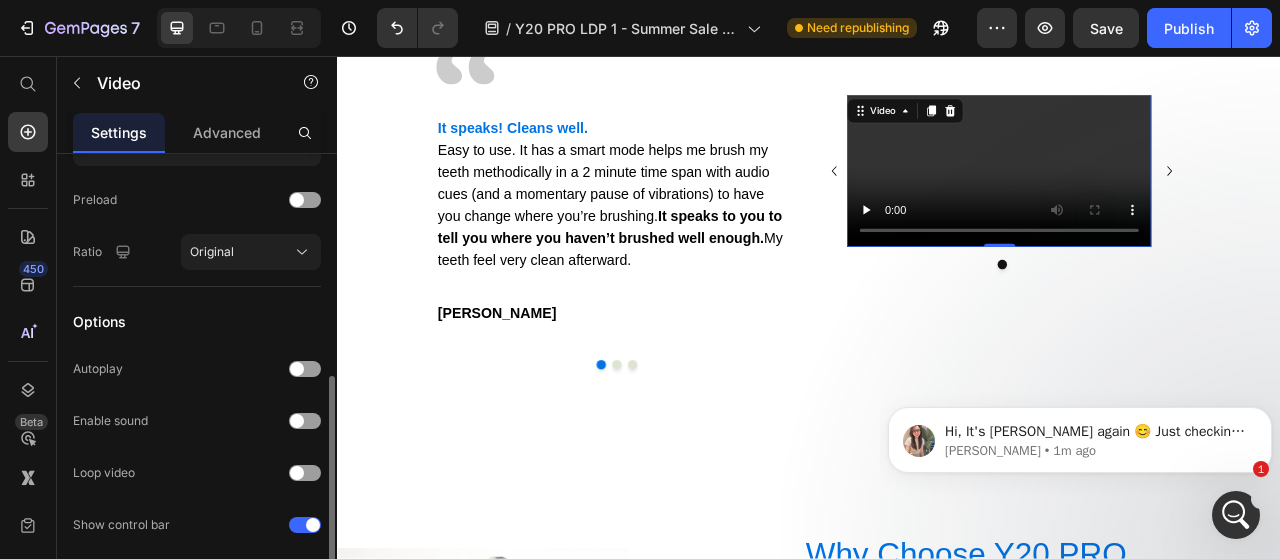 click on "Options Autoplay Enable sound Loop video Show control bar Lazy load" 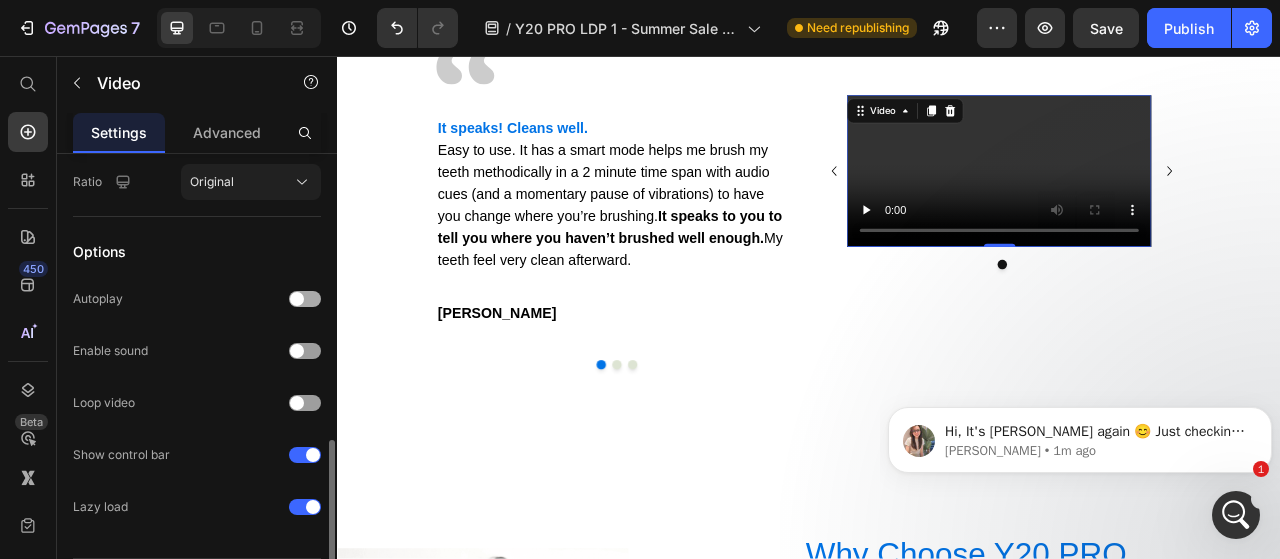 scroll, scrollTop: 637, scrollLeft: 0, axis: vertical 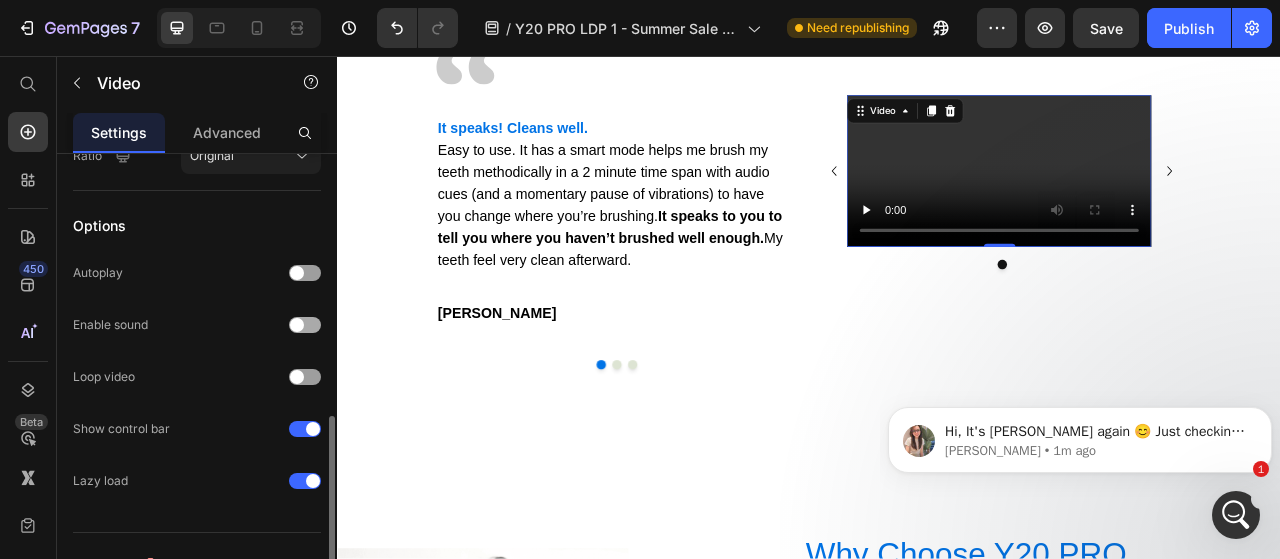 click at bounding box center (297, 325) 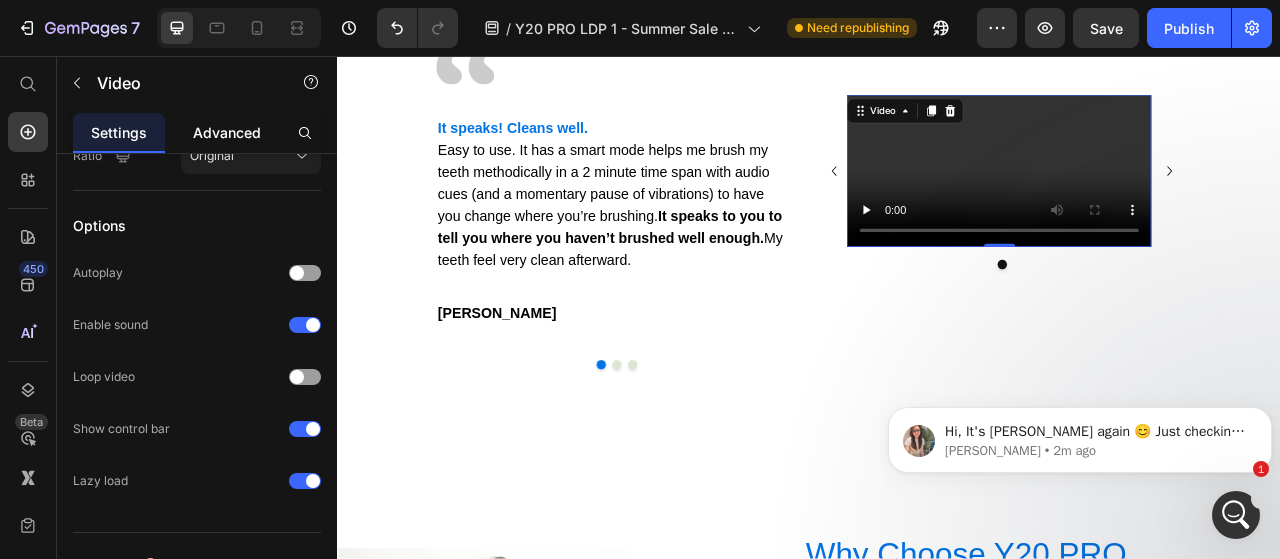 click on "Advanced" at bounding box center [227, 132] 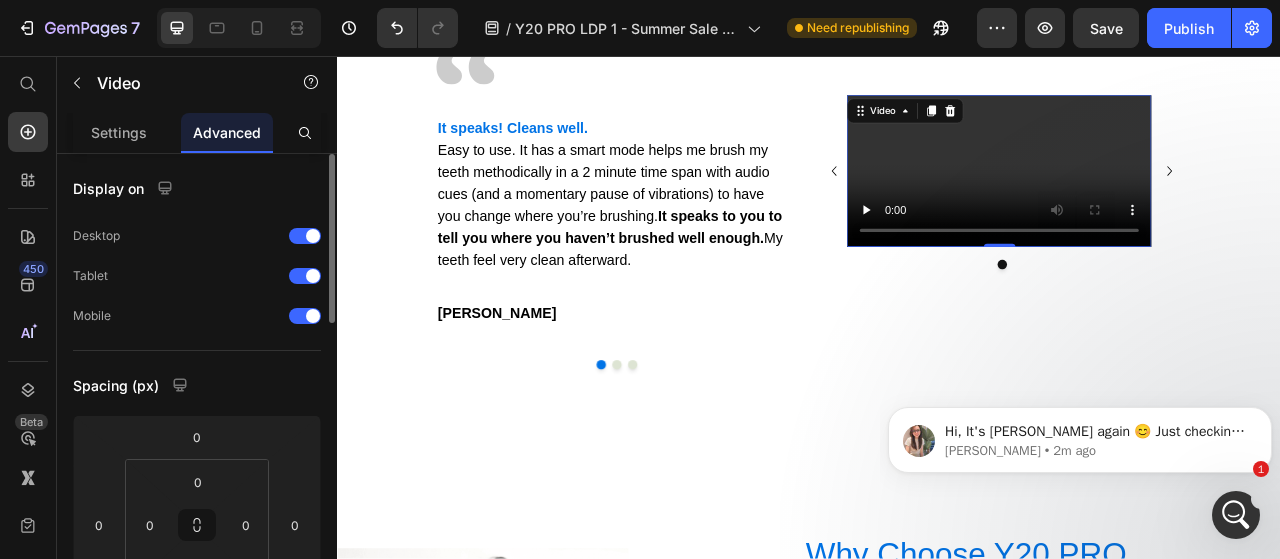 scroll, scrollTop: 30, scrollLeft: 0, axis: vertical 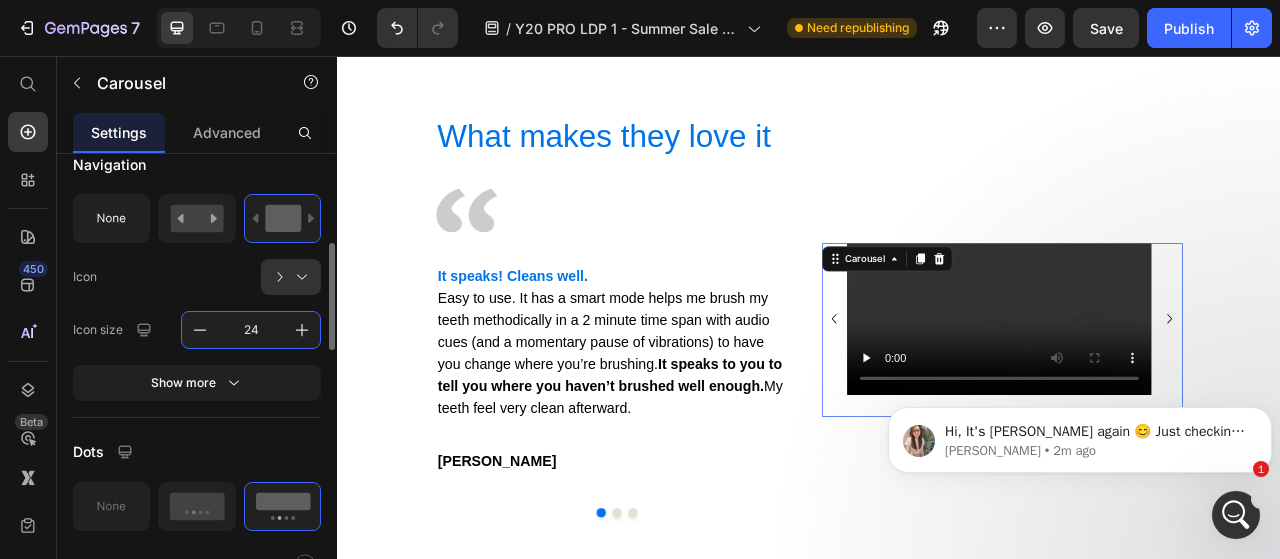 click on "24" at bounding box center (251, 330) 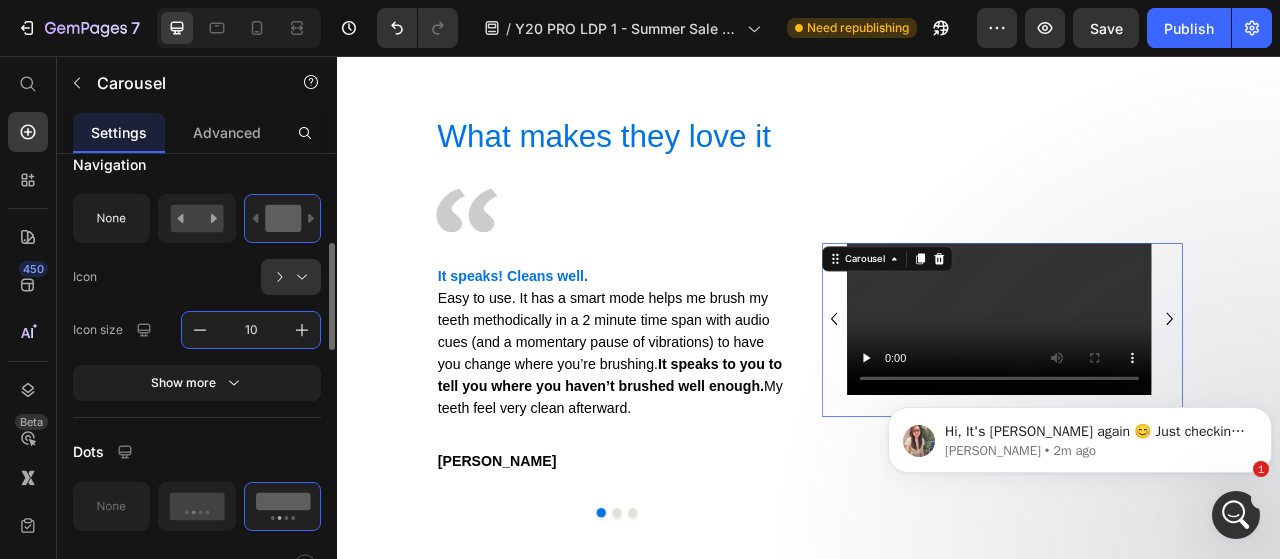 type on "1" 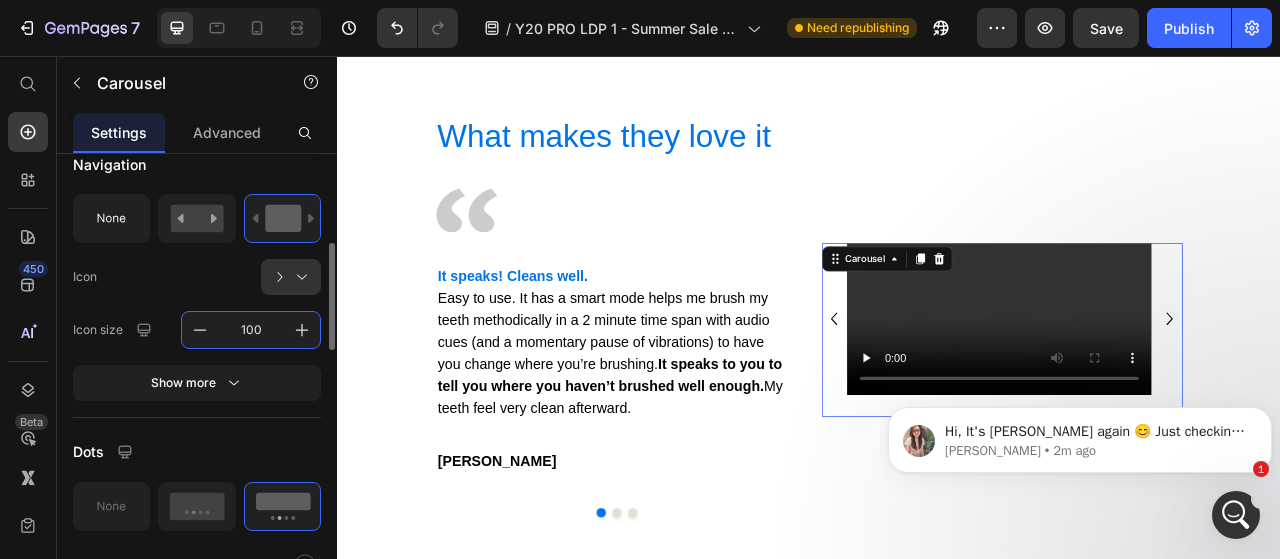 type on "100" 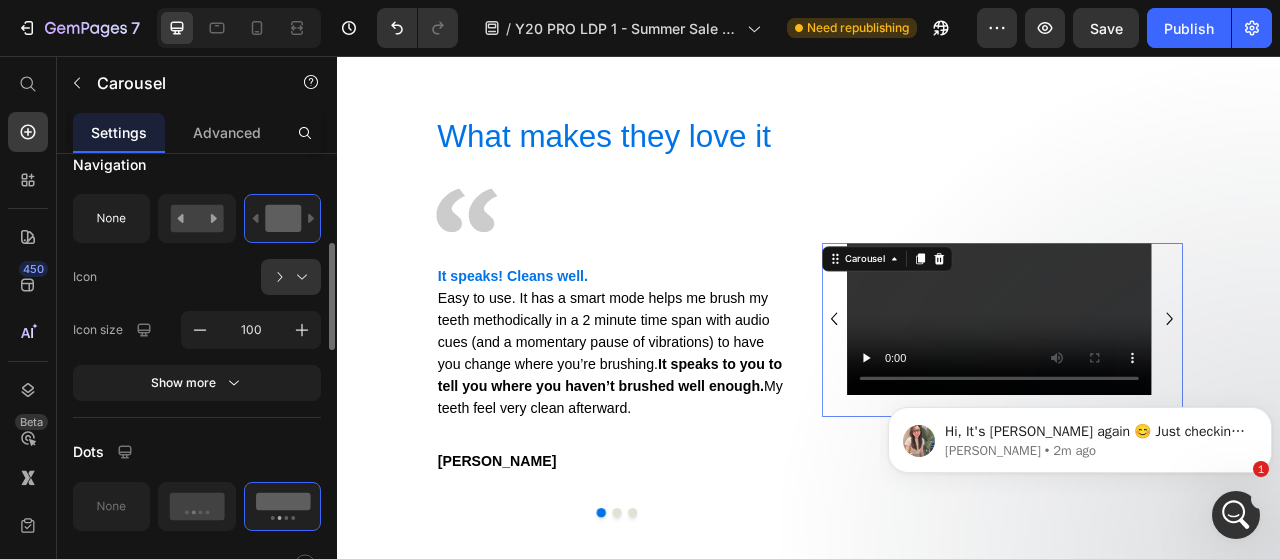 click on "Navigation Icon
Icon size 100 Show more" 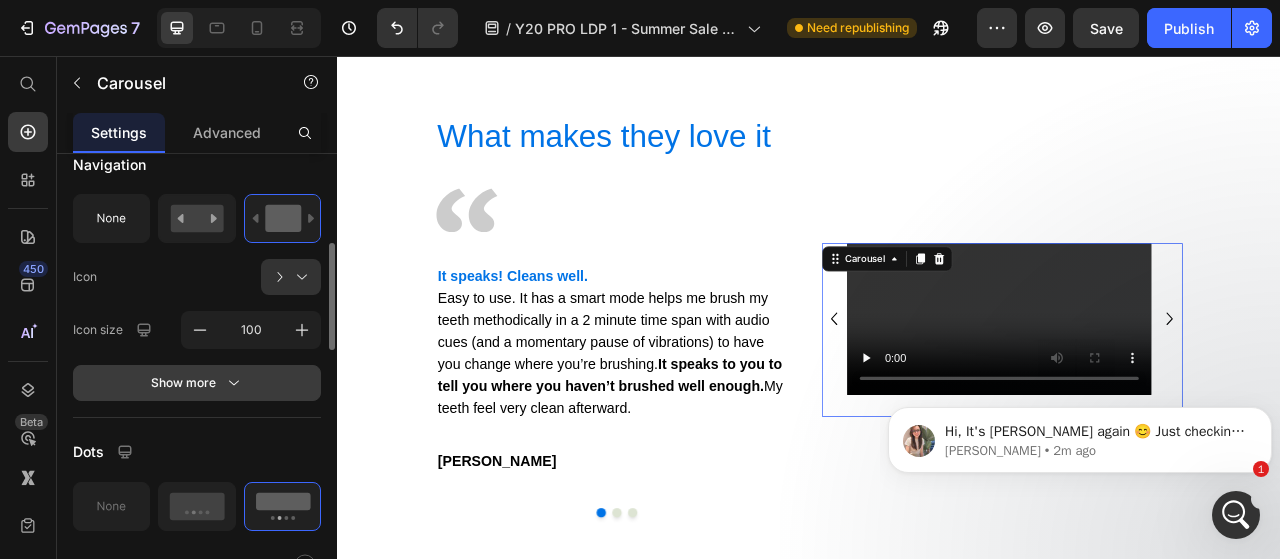 click on "Show more" at bounding box center [197, 383] 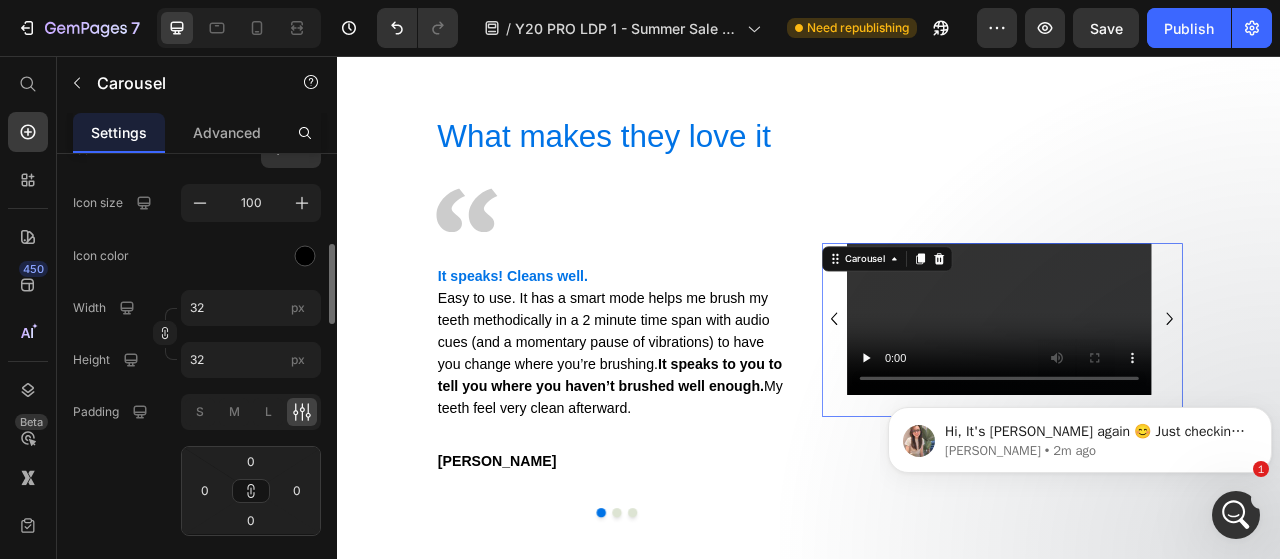 scroll, scrollTop: 514, scrollLeft: 0, axis: vertical 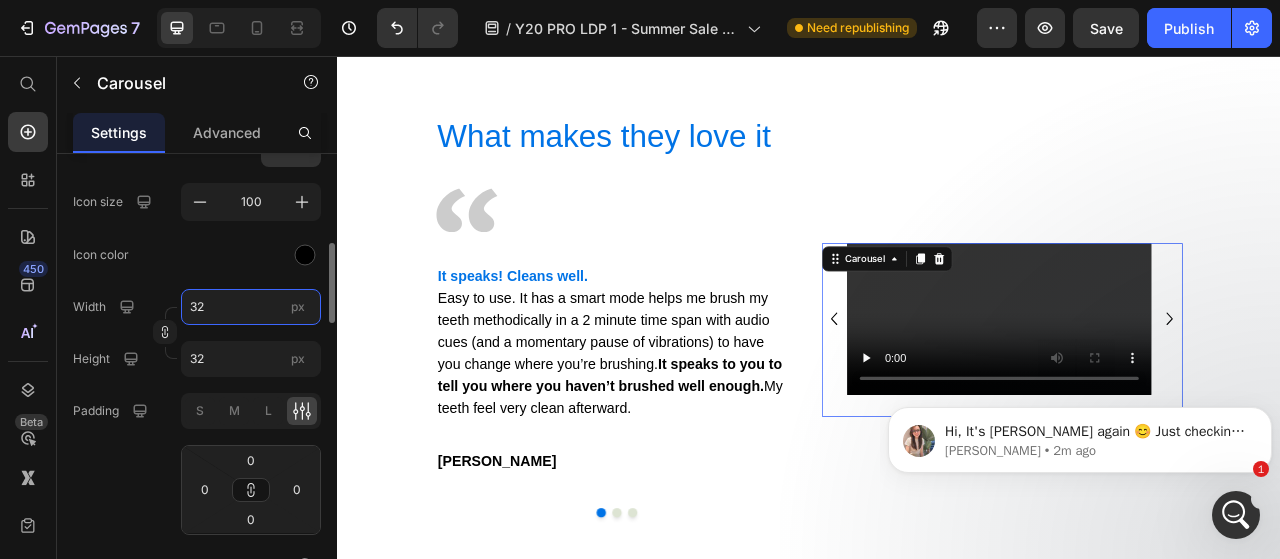 click on "32" at bounding box center (251, 307) 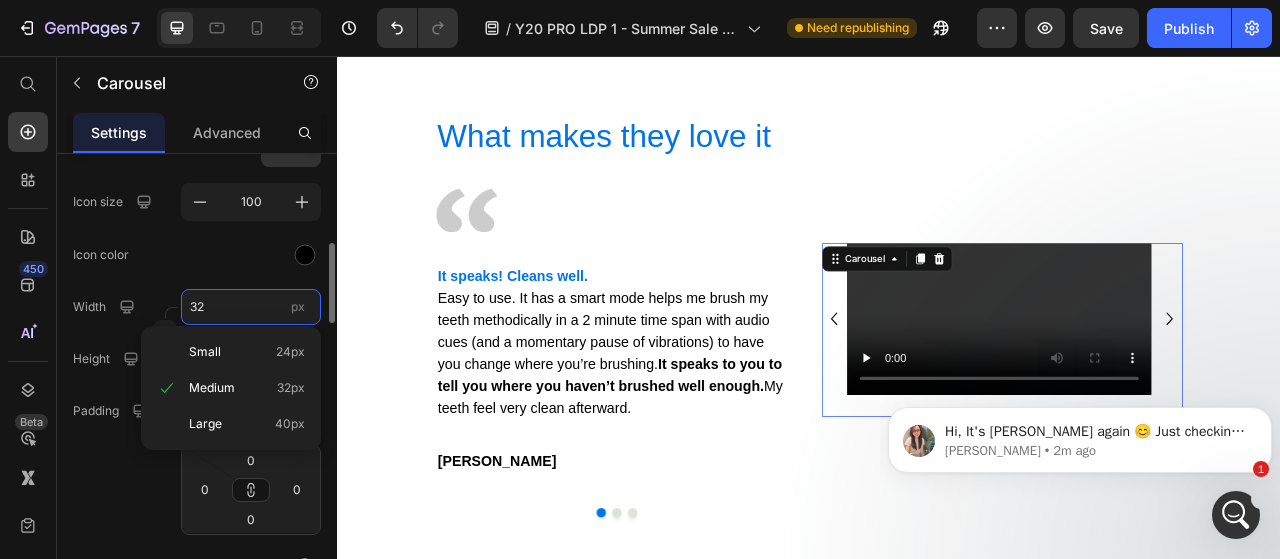 type on "4" 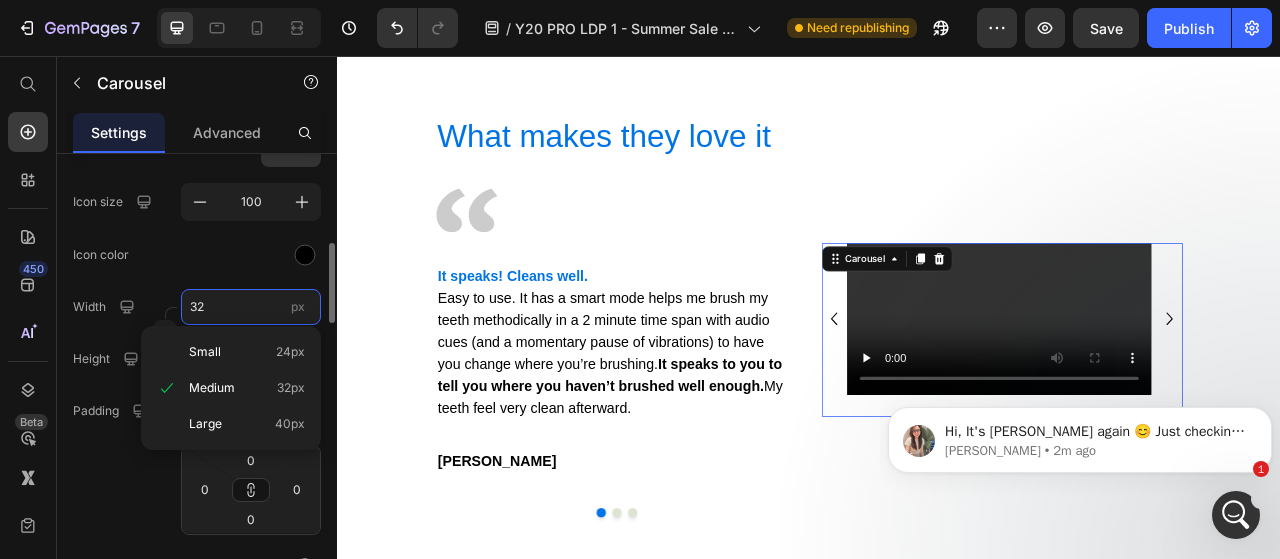 type on "4" 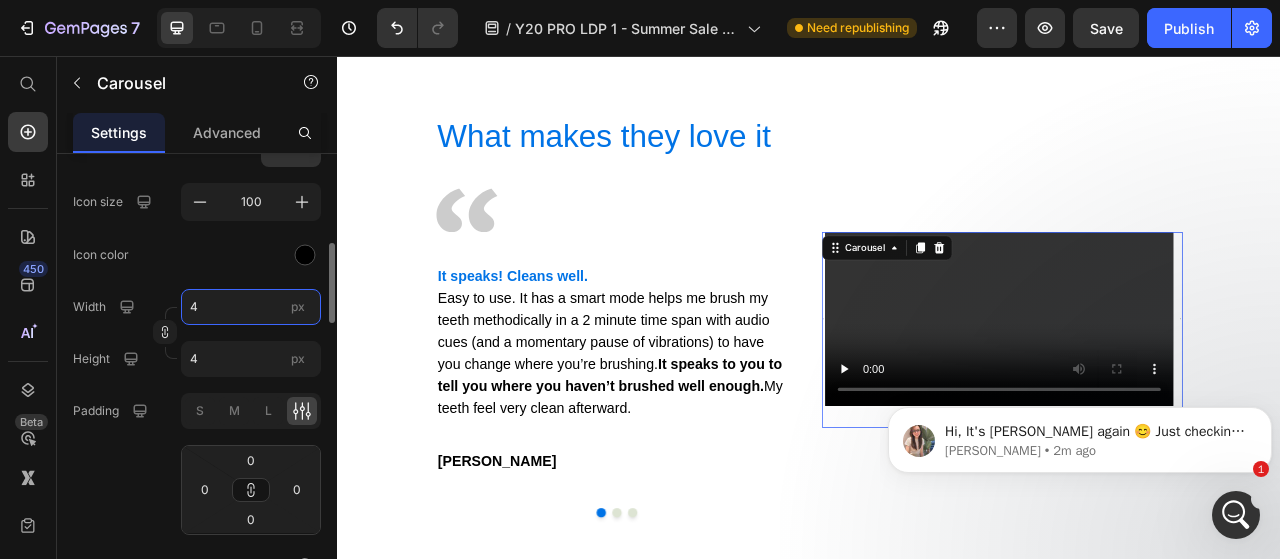 type on "40" 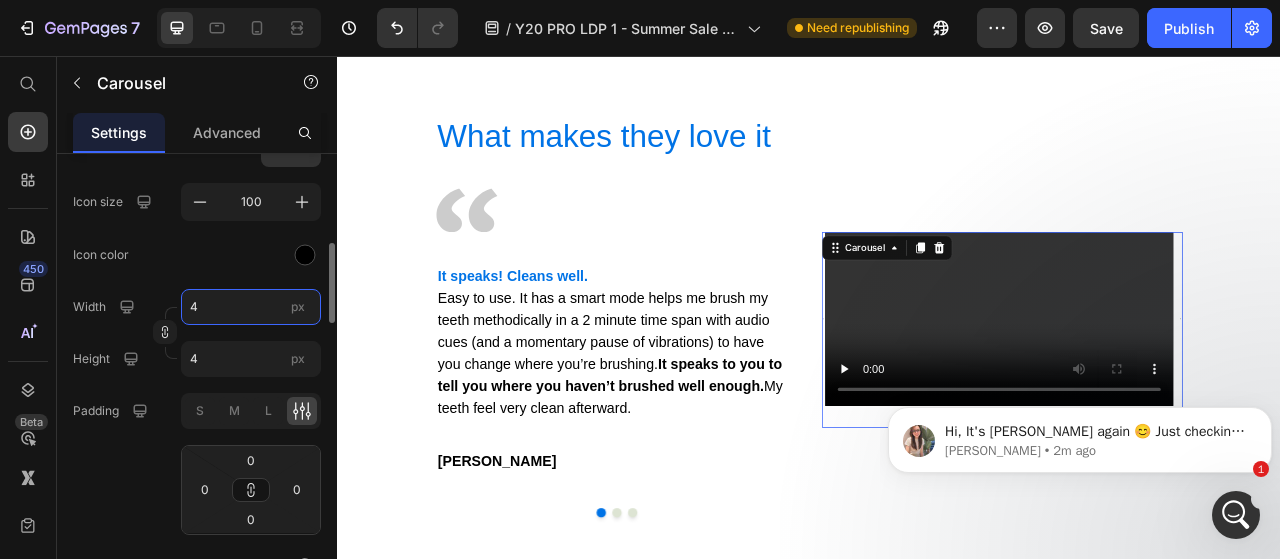 type on "40" 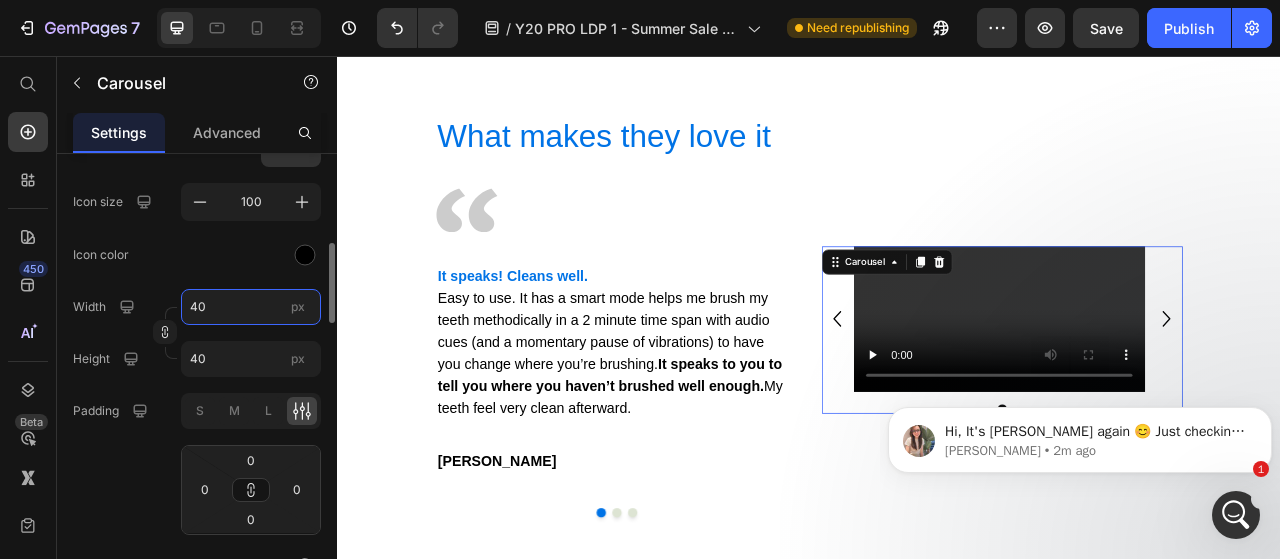 type on "40" 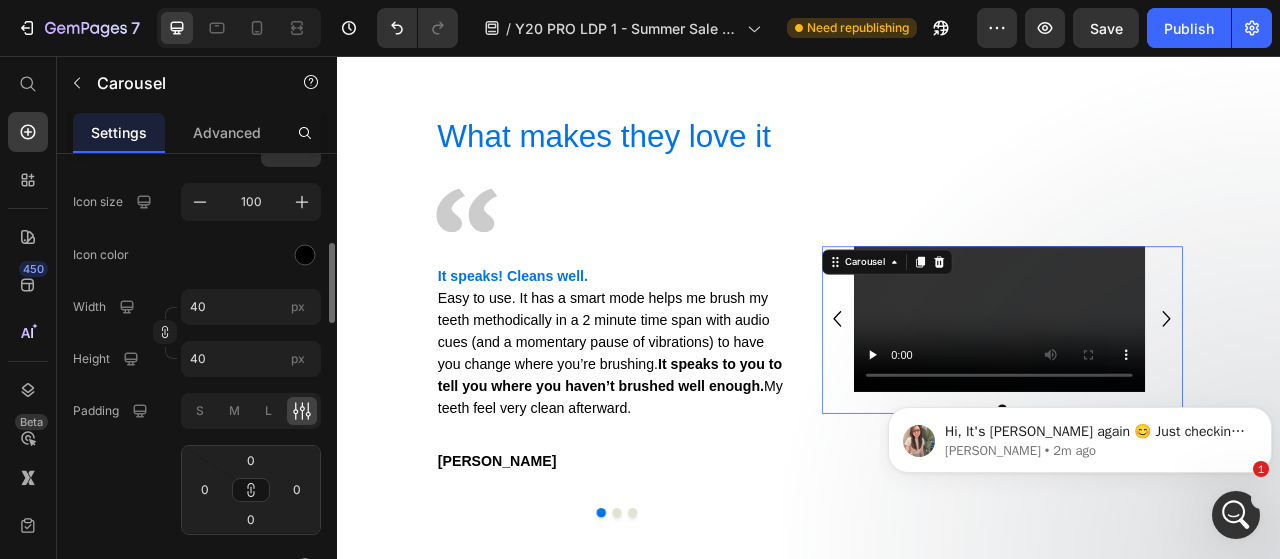 click on "Icon color" 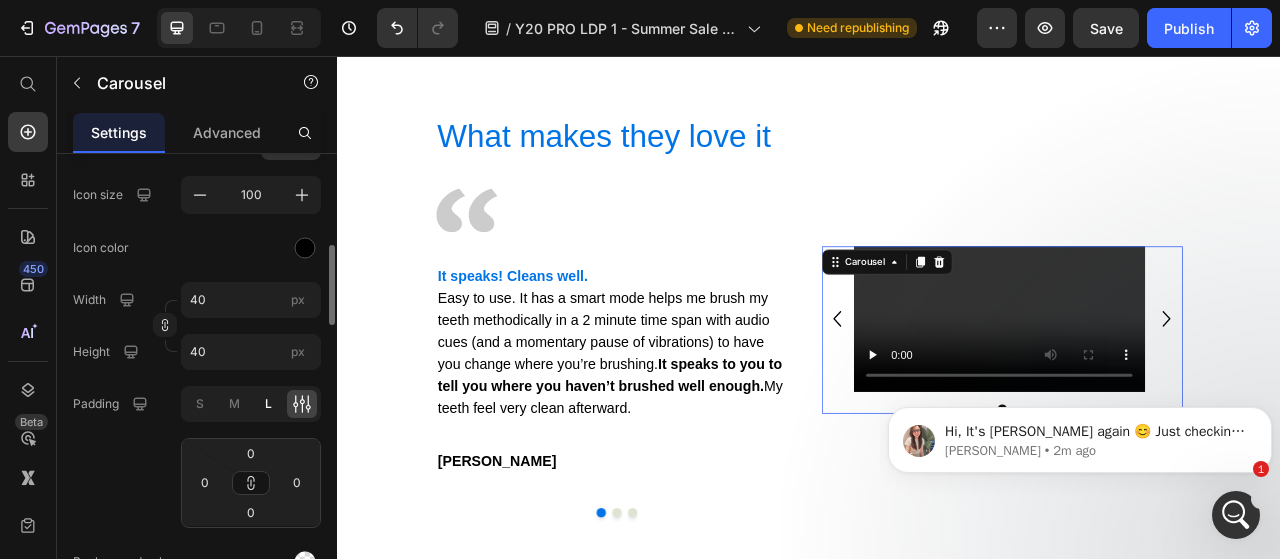 scroll, scrollTop: 520, scrollLeft: 0, axis: vertical 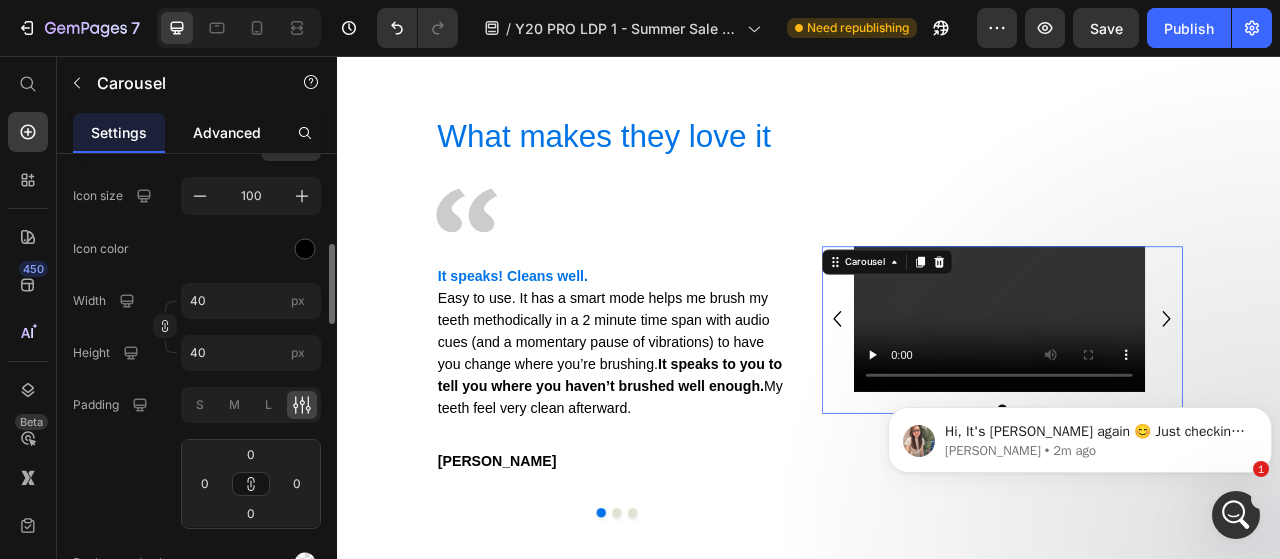 click on "Advanced" at bounding box center (227, 132) 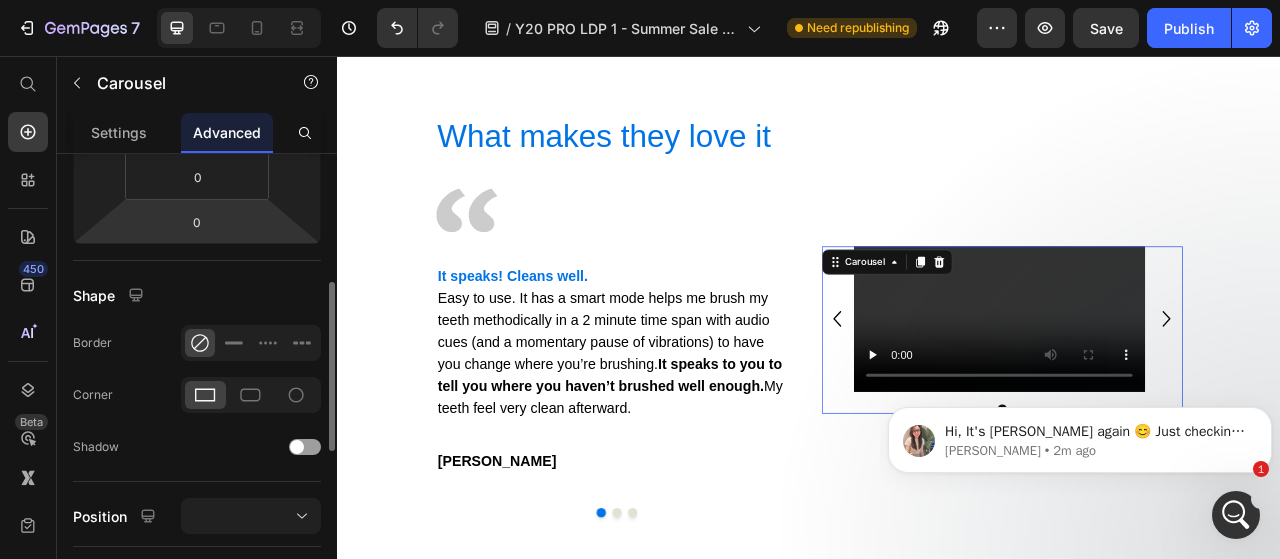 scroll, scrollTop: 463, scrollLeft: 0, axis: vertical 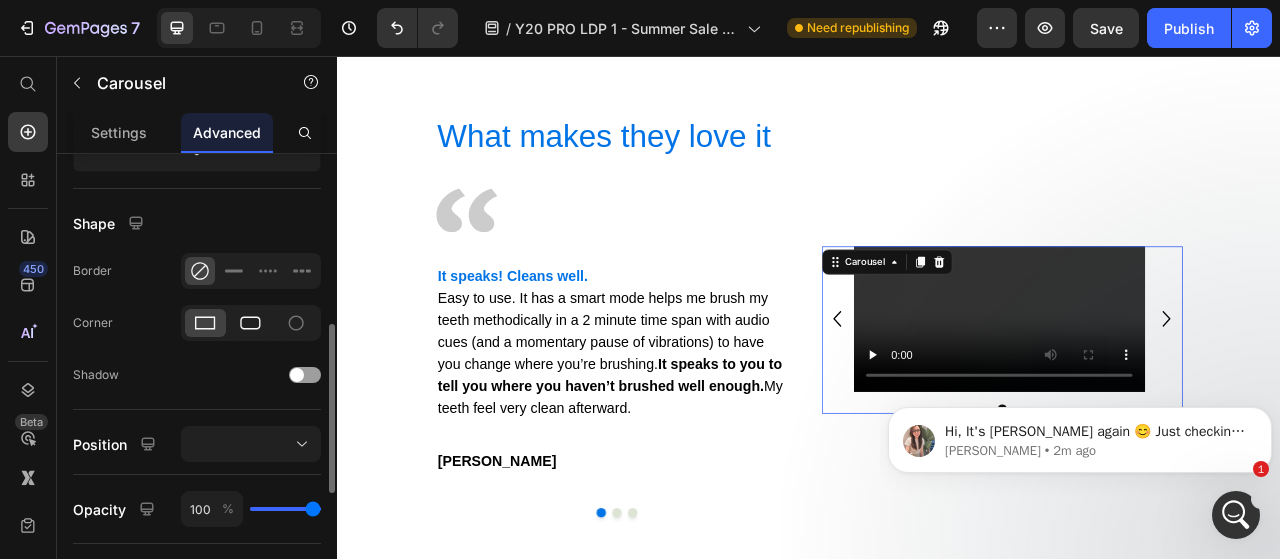 click 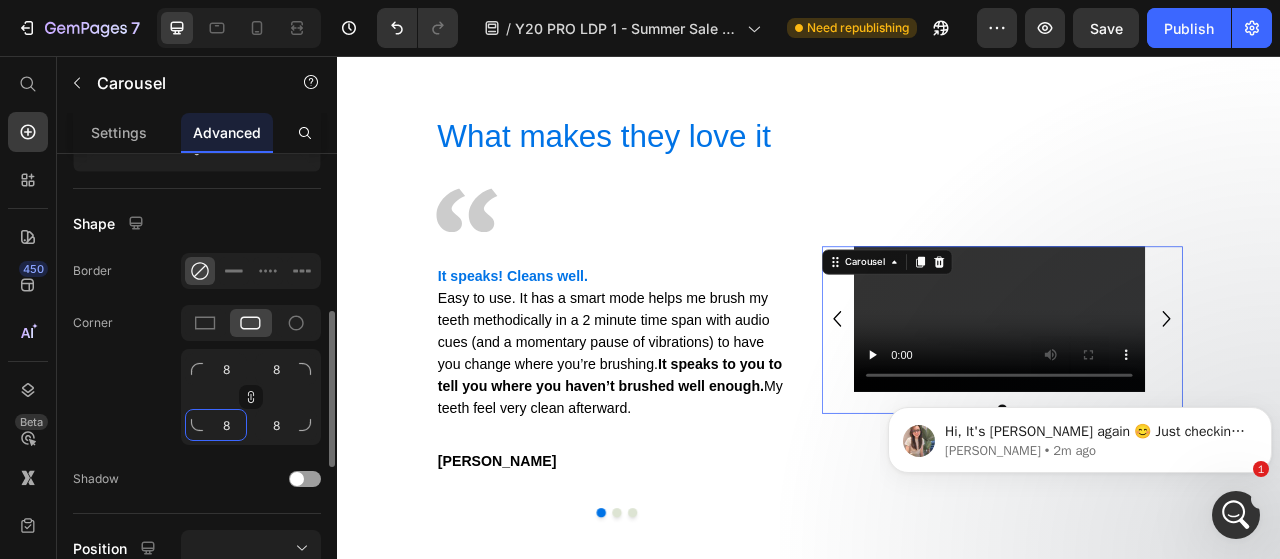 click on "8" 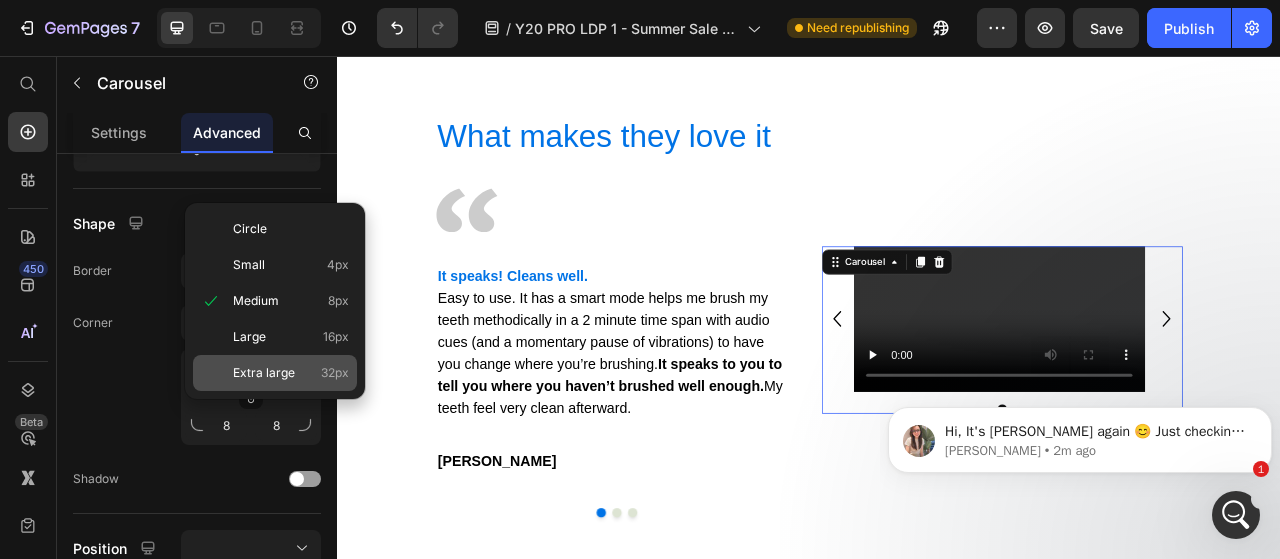 click on "Extra large" at bounding box center (264, 373) 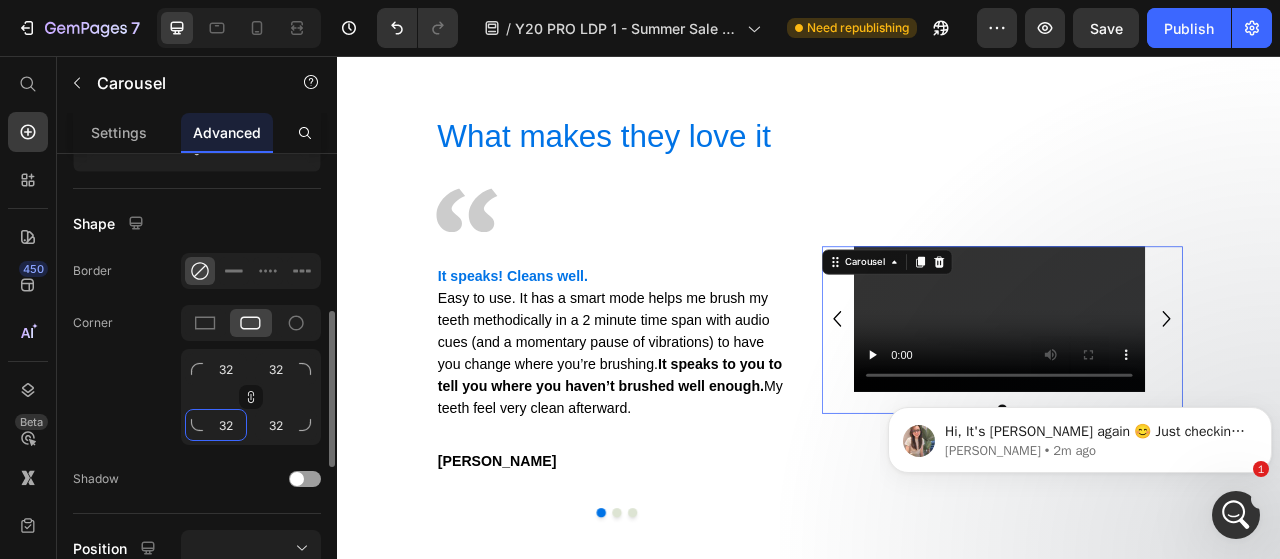 click on "32" 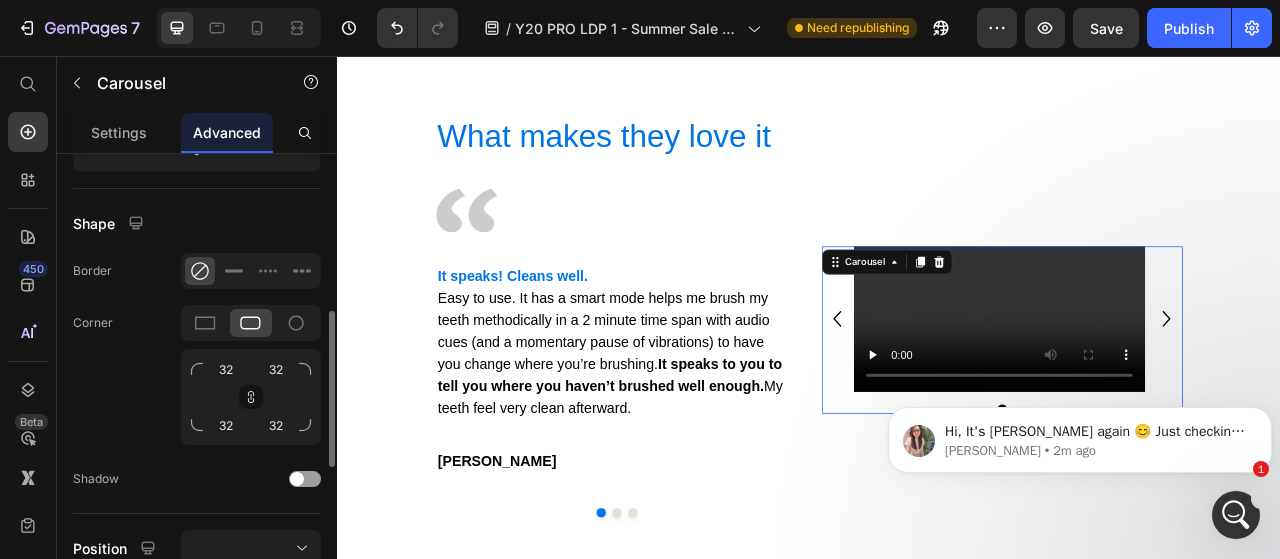 click on "Corner 32 32 32 32" 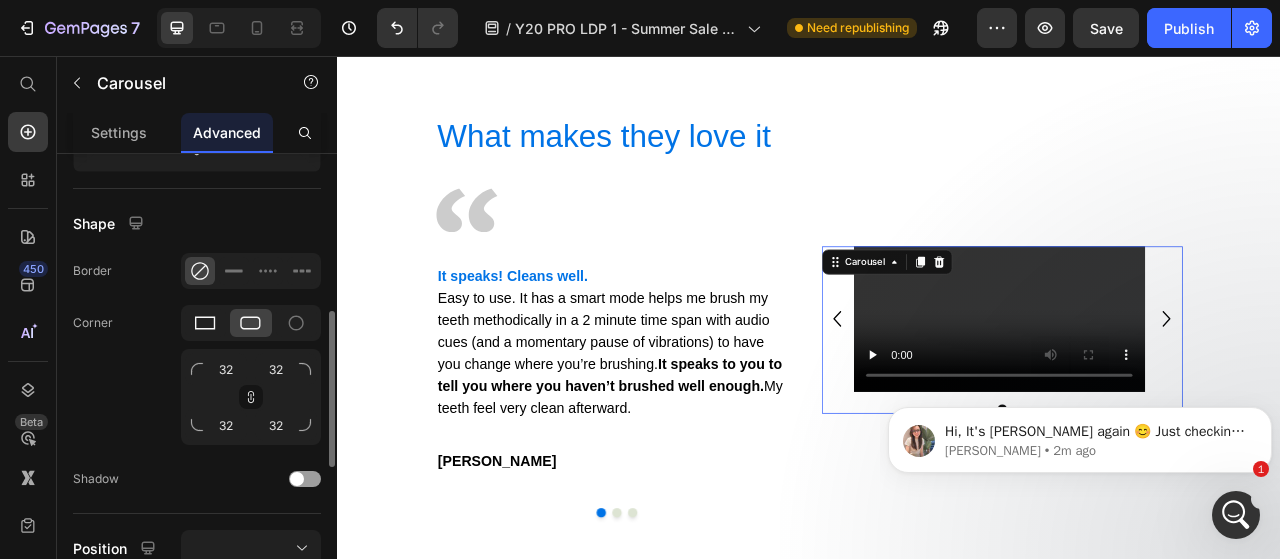 click 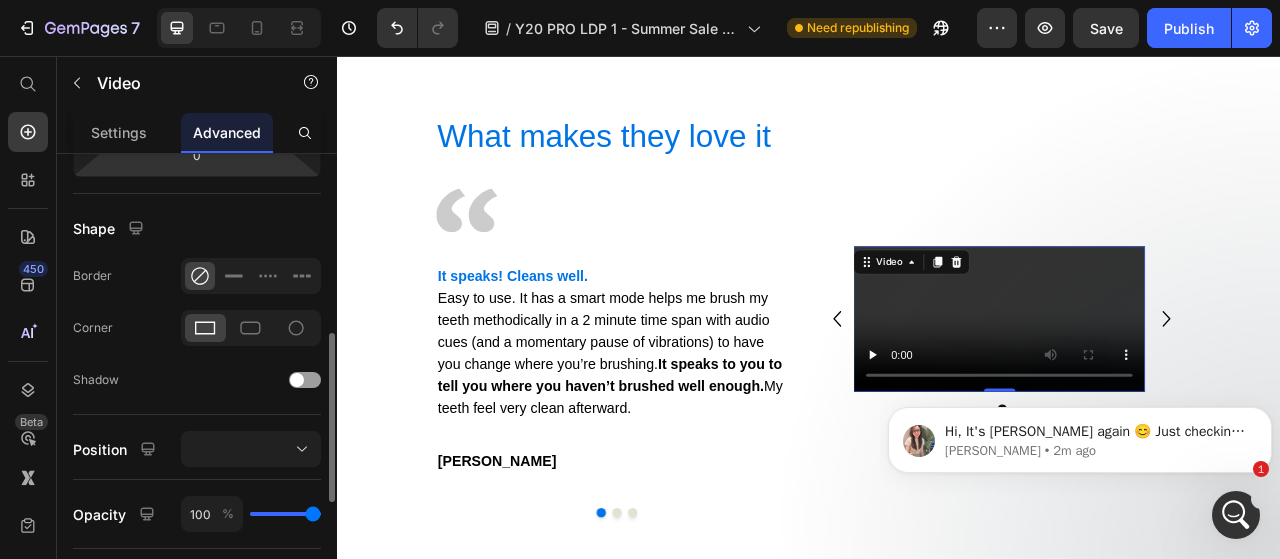 scroll, scrollTop: 466, scrollLeft: 0, axis: vertical 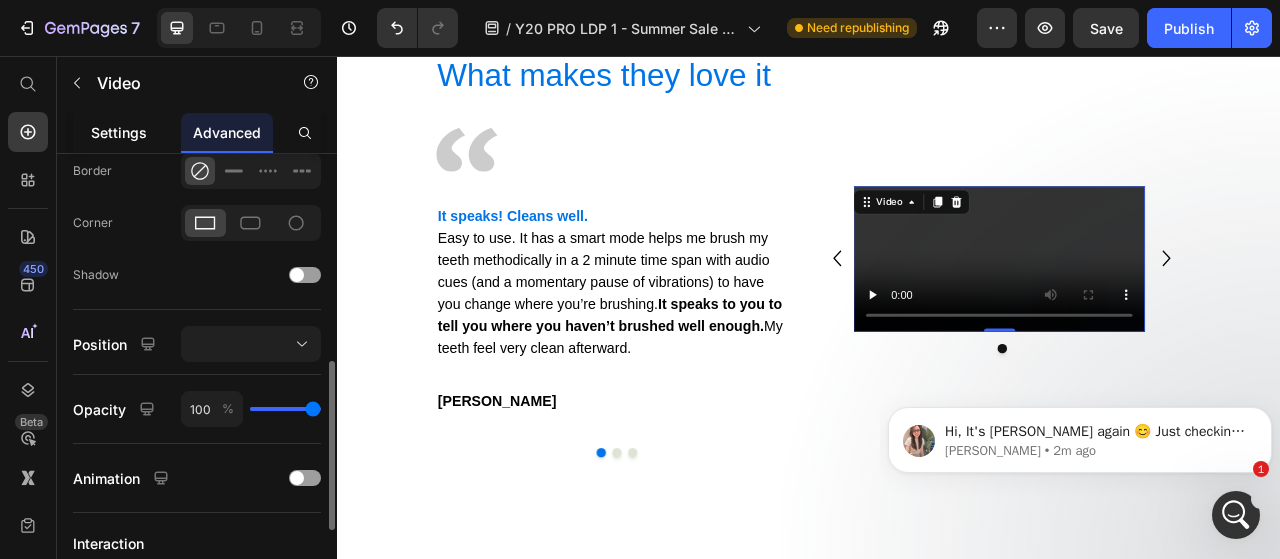 click on "Settings" 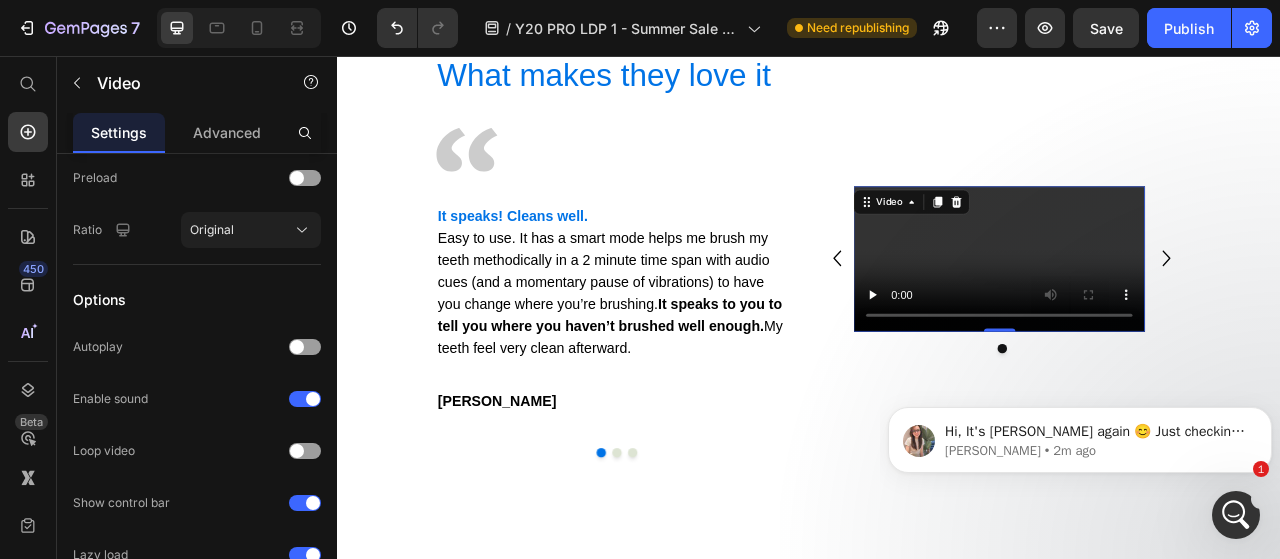 scroll, scrollTop: 0, scrollLeft: 0, axis: both 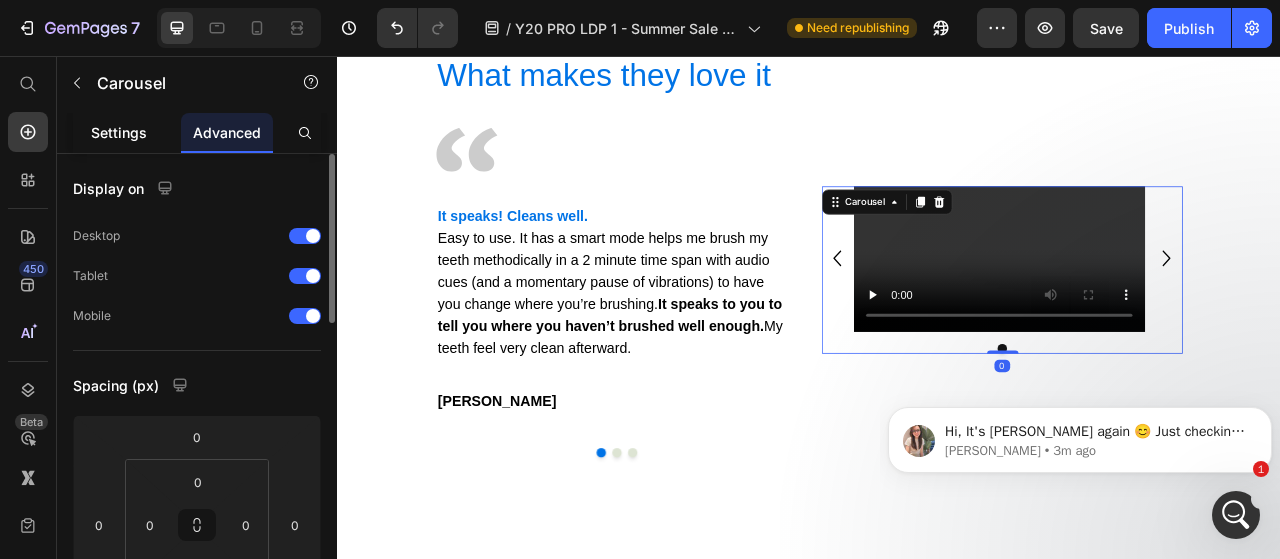 click on "Settings" at bounding box center [119, 132] 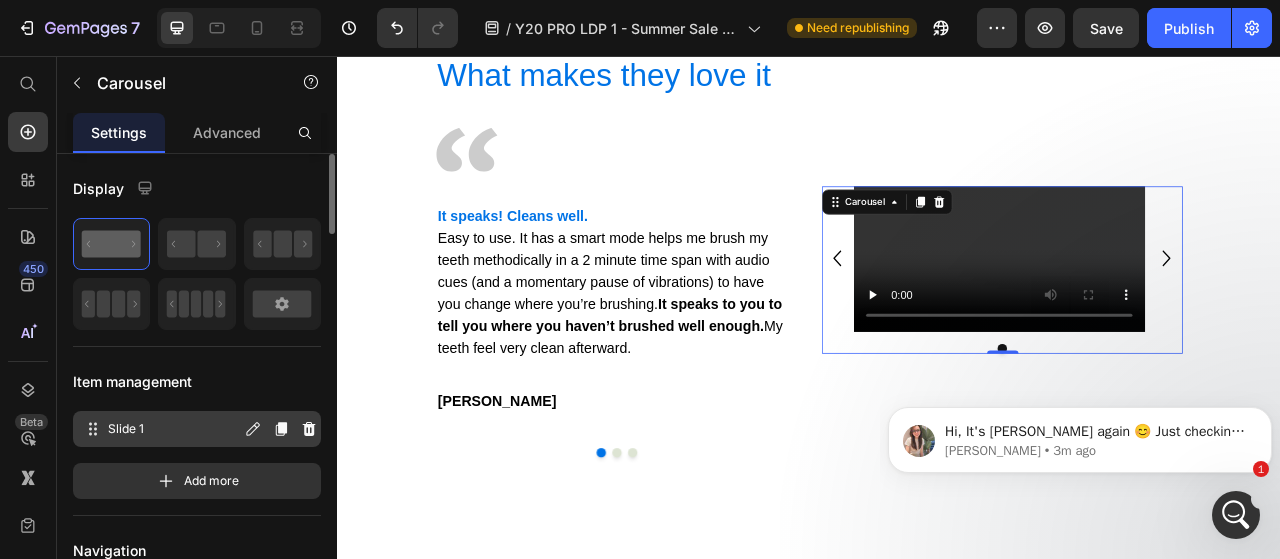 scroll, scrollTop: 42, scrollLeft: 0, axis: vertical 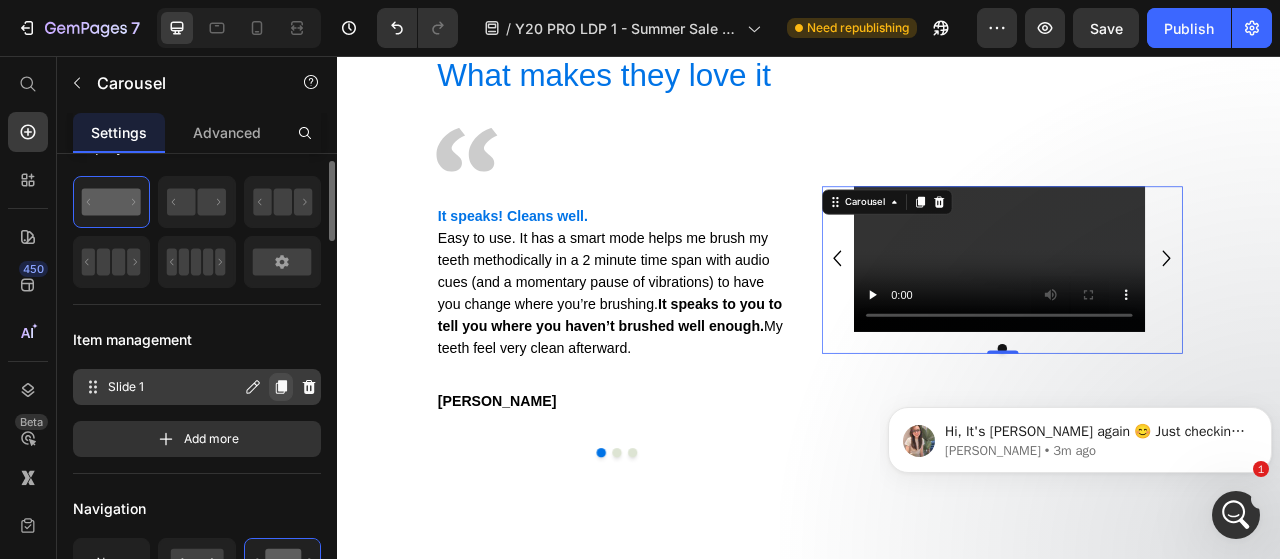 click 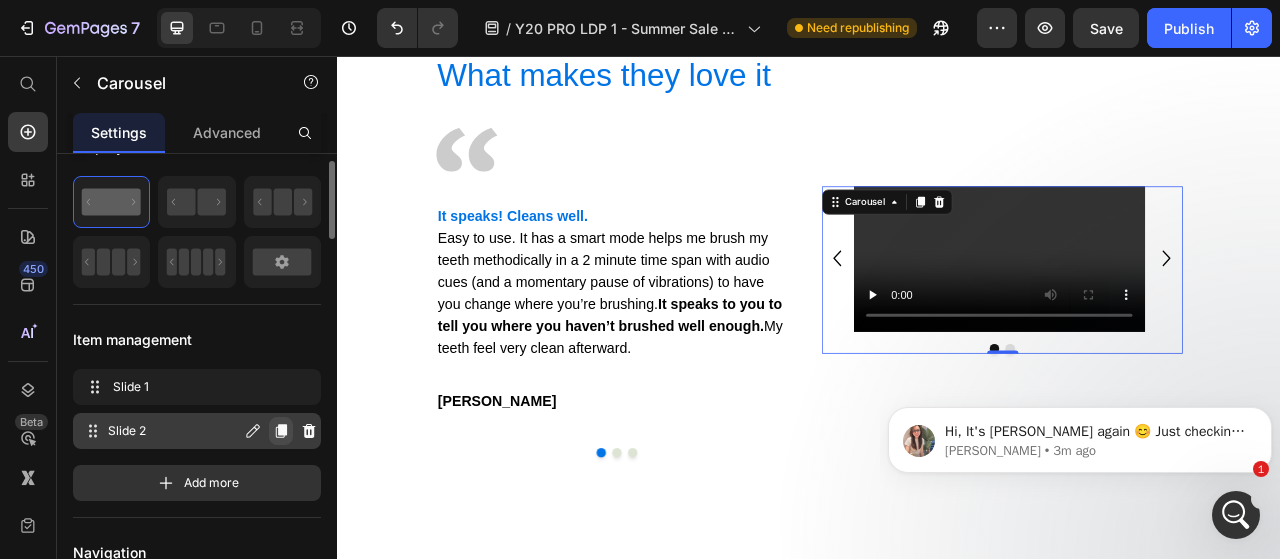 click 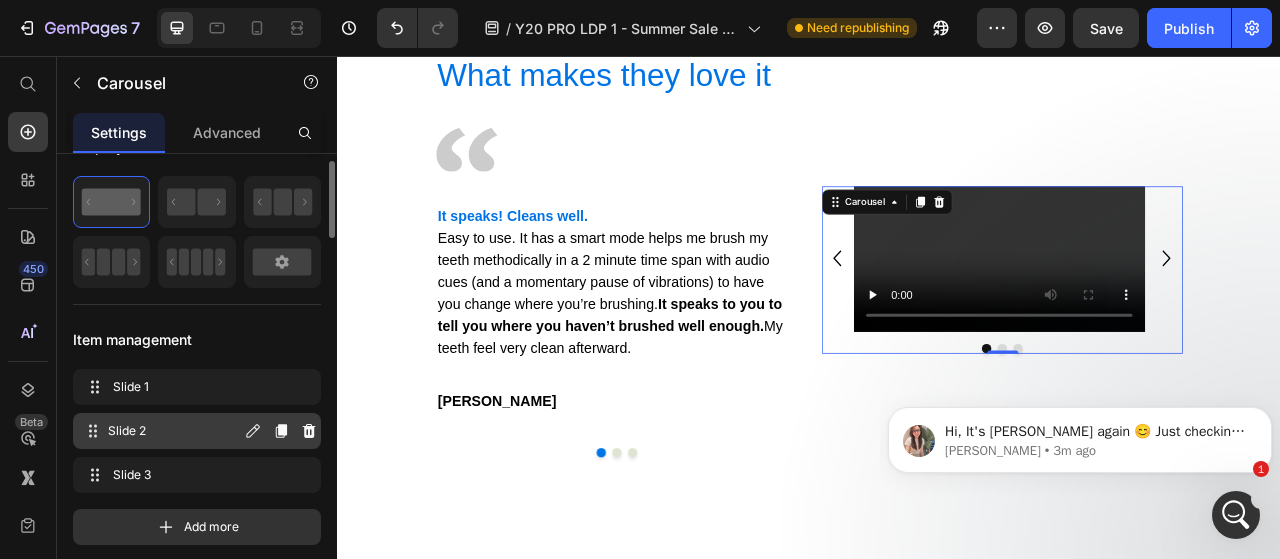 click on "Slide 2 Slide 2" at bounding box center (161, 431) 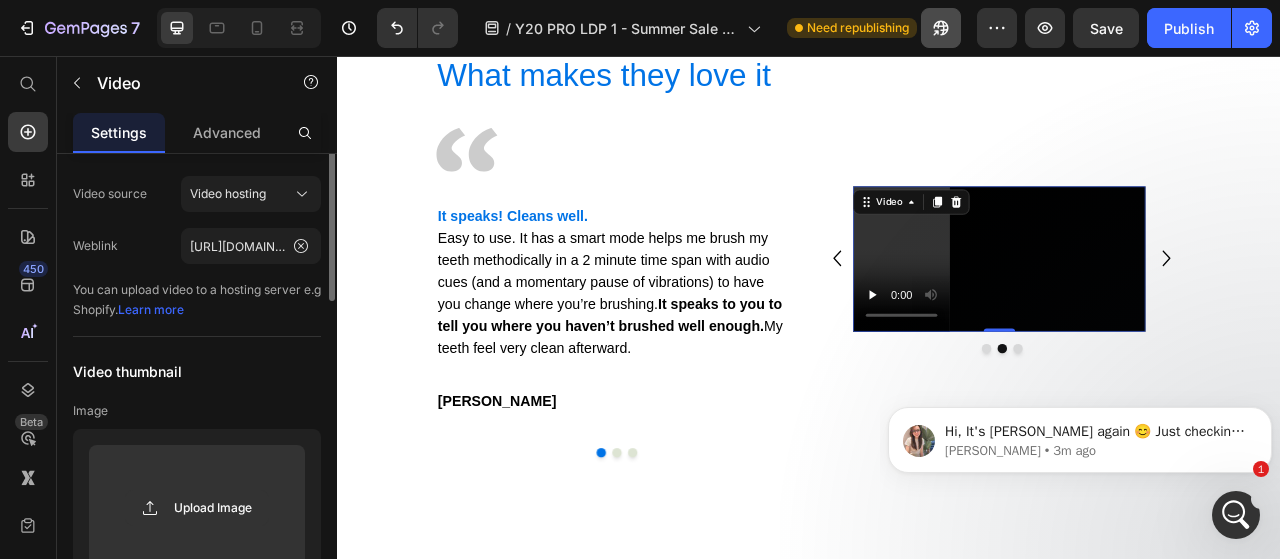 scroll, scrollTop: 0, scrollLeft: 0, axis: both 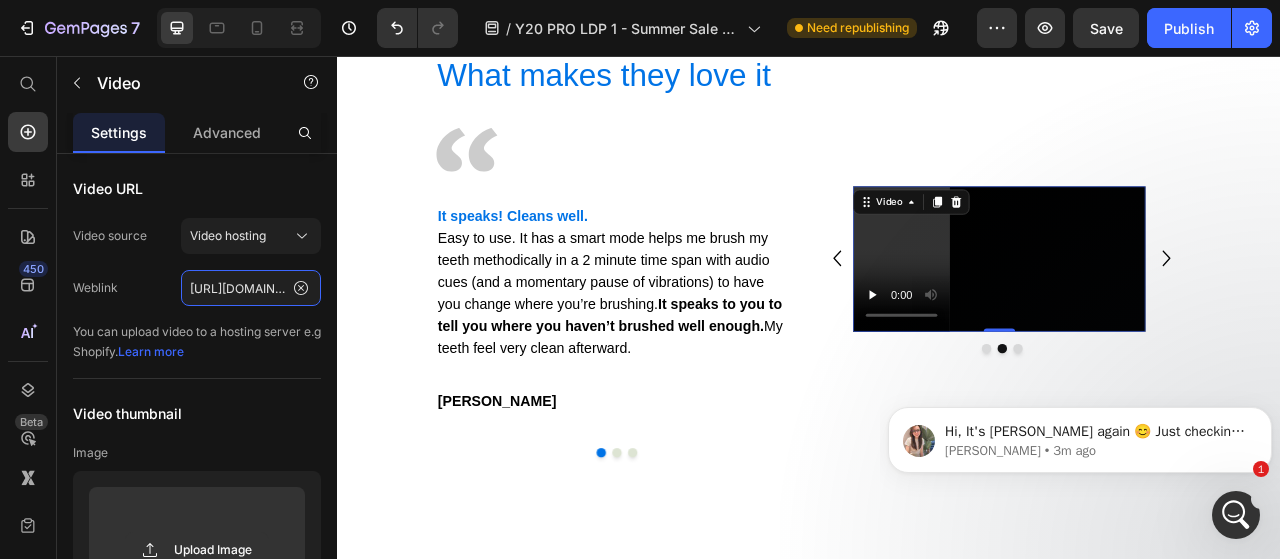 click on "https://cdn.shopify.com/videos/c/o/v/f4efa9423c2645b1959cfc2379fe1e10.mp4" 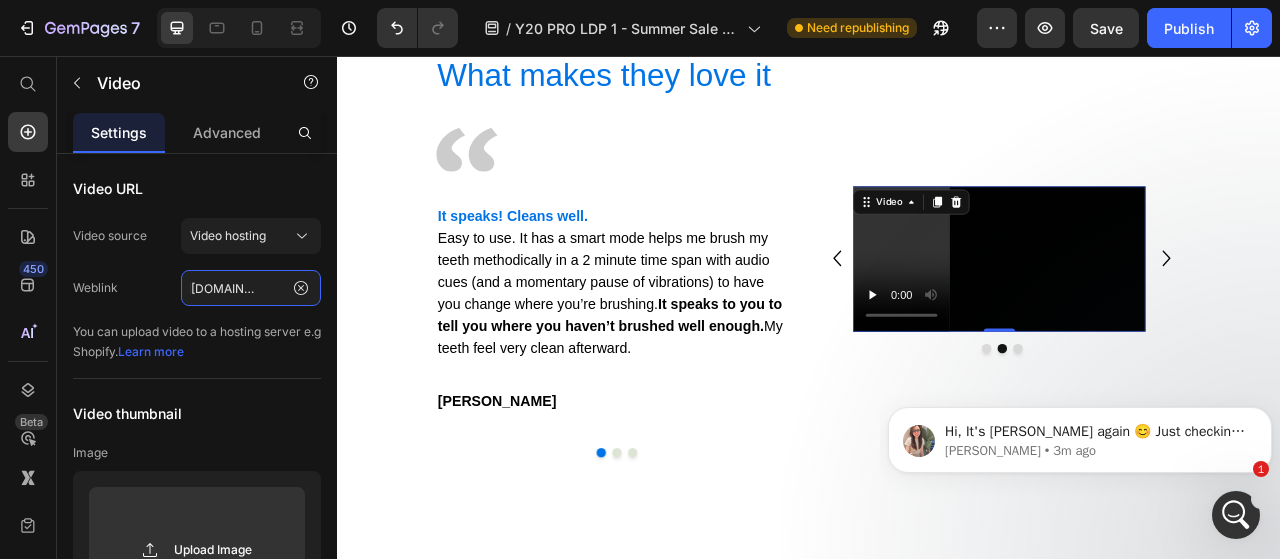 type on "https://cdn.shopify.com/videos/c/o/v/6dc5da8aee7243659846bfb237140a5f.mp4" 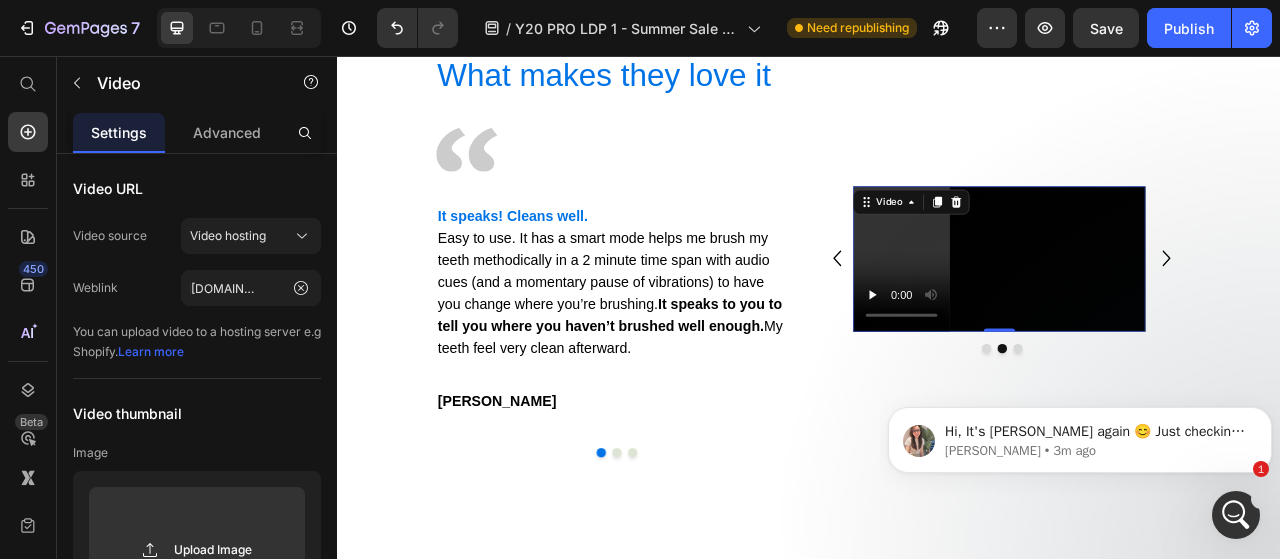 scroll, scrollTop: 0, scrollLeft: 0, axis: both 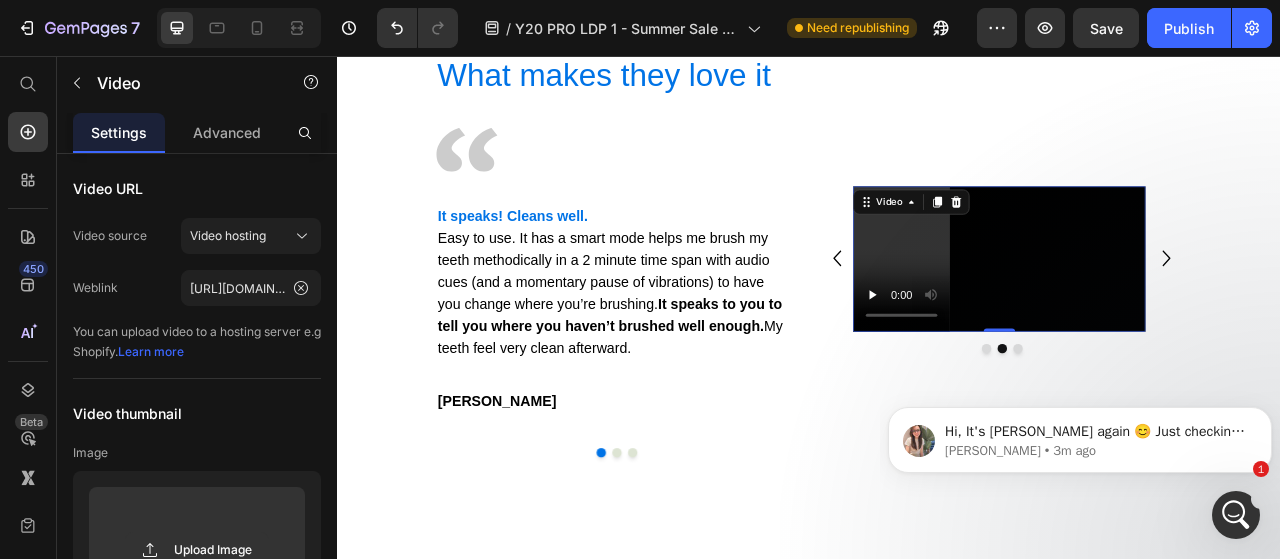 drag, startPoint x: 273, startPoint y: 417, endPoint x: 291, endPoint y: 317, distance: 101.607086 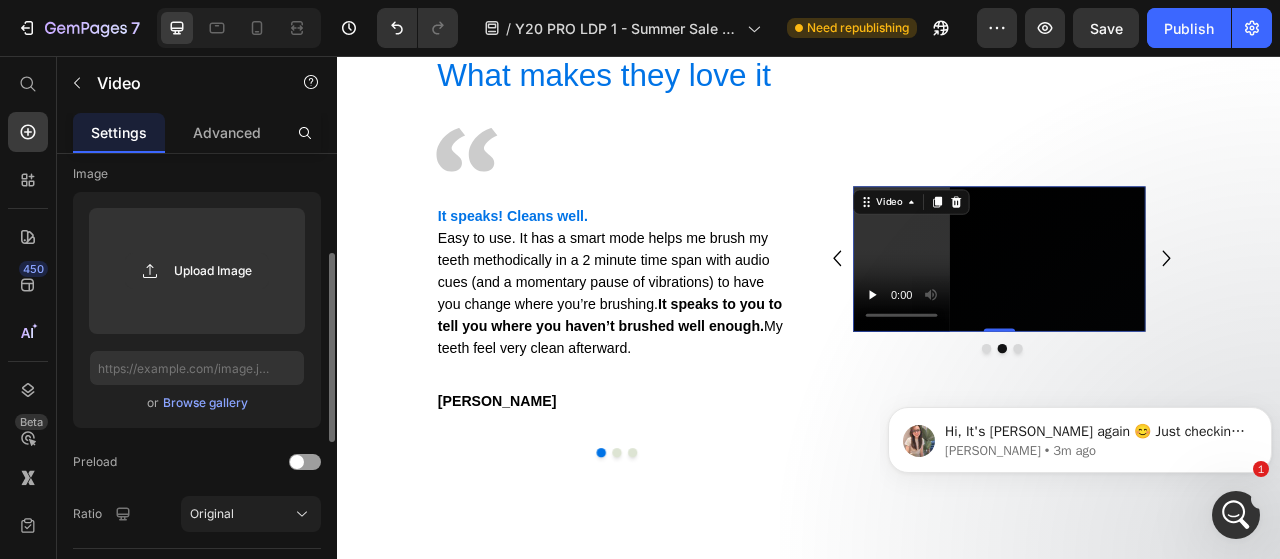 scroll, scrollTop: 0, scrollLeft: 0, axis: both 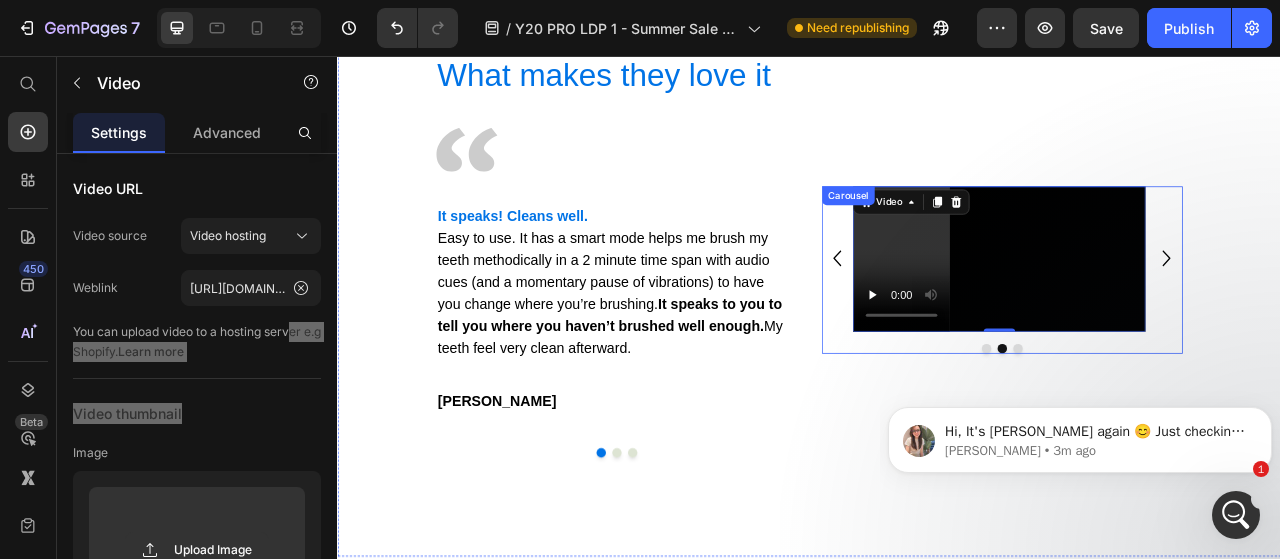 click on "Video Video   0 Video" at bounding box center [1182, 315] 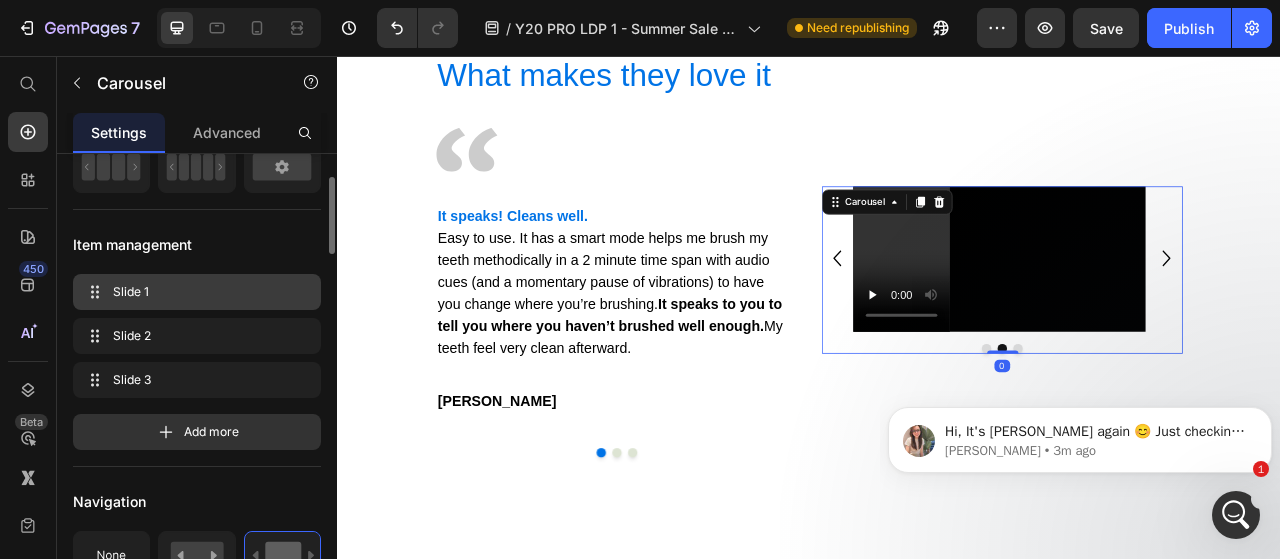 scroll, scrollTop: 138, scrollLeft: 0, axis: vertical 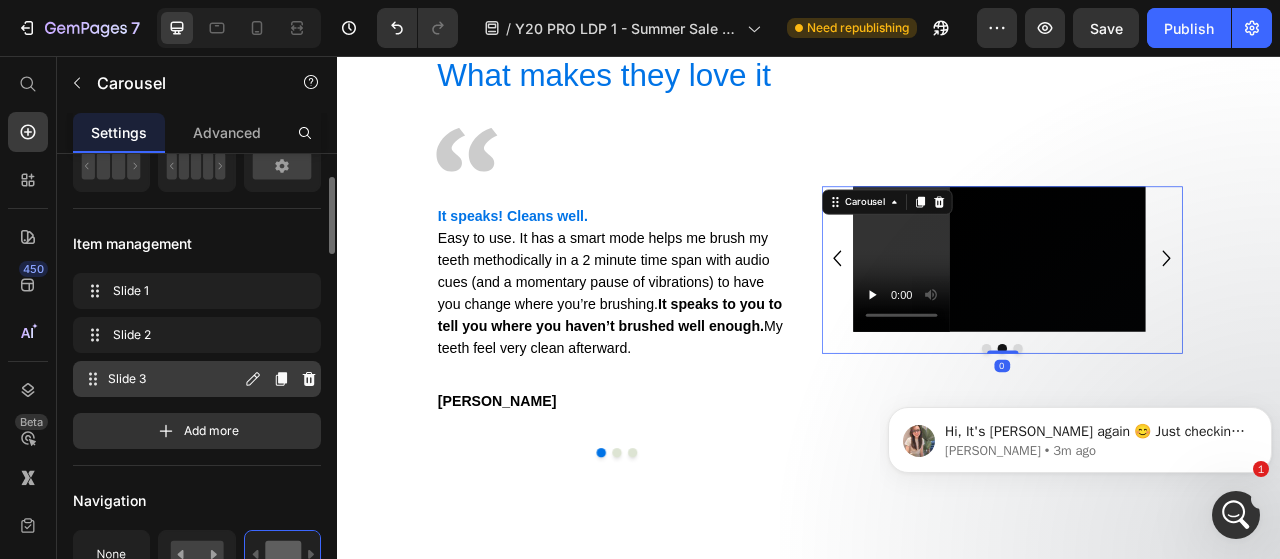 click on "Slide 3 Slide 3" at bounding box center [161, 379] 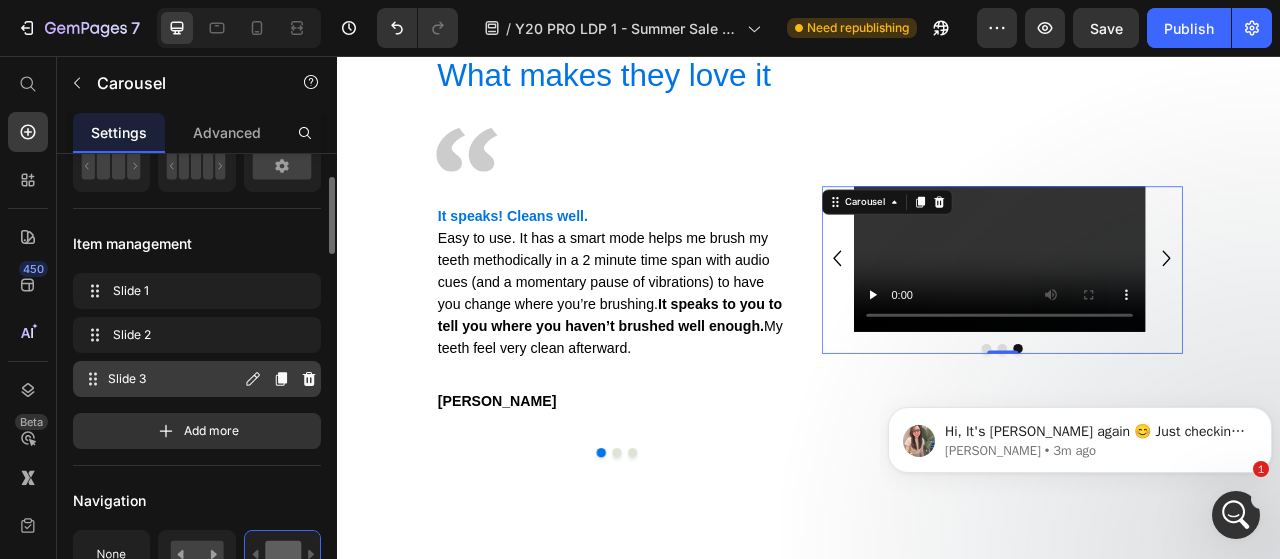 click on "Slide 3 Slide 3" at bounding box center [161, 379] 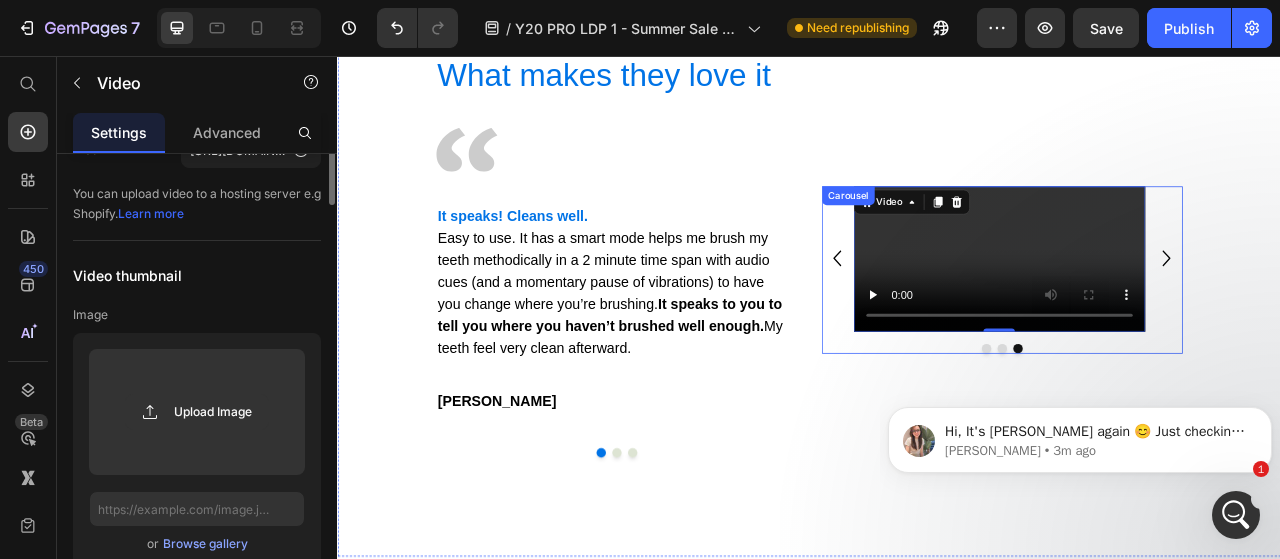 scroll, scrollTop: 0, scrollLeft: 0, axis: both 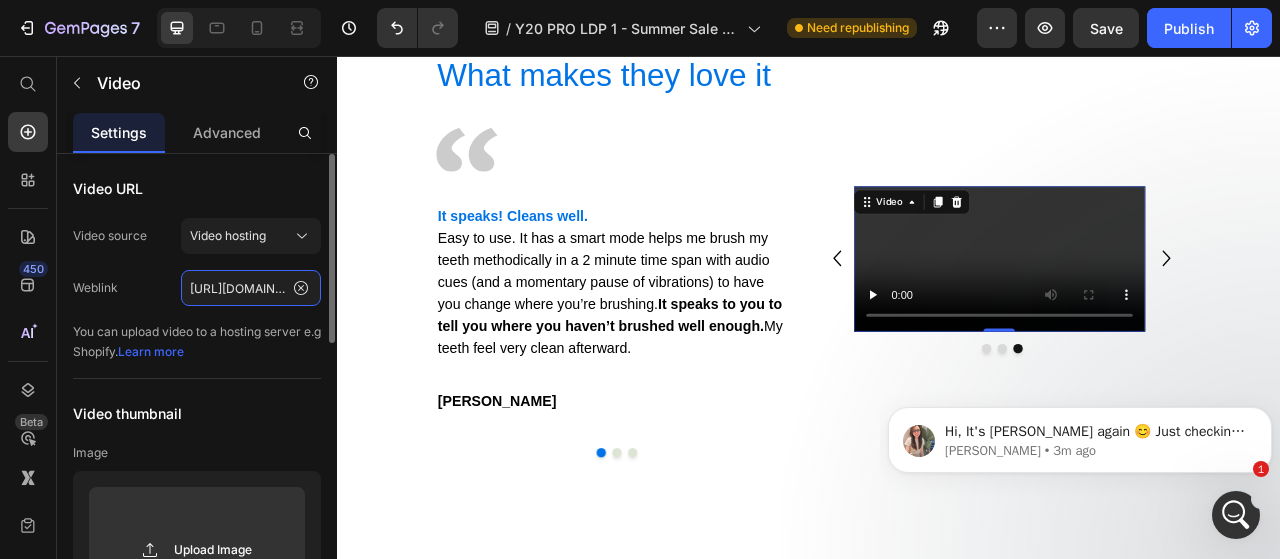 click on "https://cdn.shopify.com/videos/c/o/v/f4efa9423c2645b1959cfc2379fe1e10.mp4" 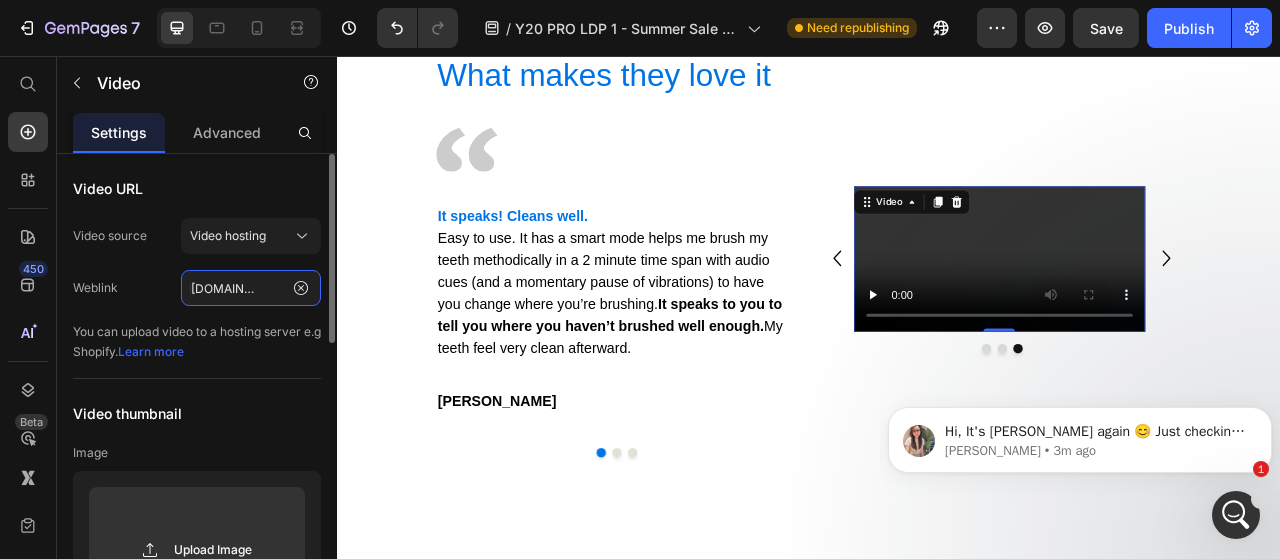 type on "https://cdn.shopify.com/videos/c/o/v/e9e1ee2528e44b77ac7b4ac731a3c0e2.mp4" 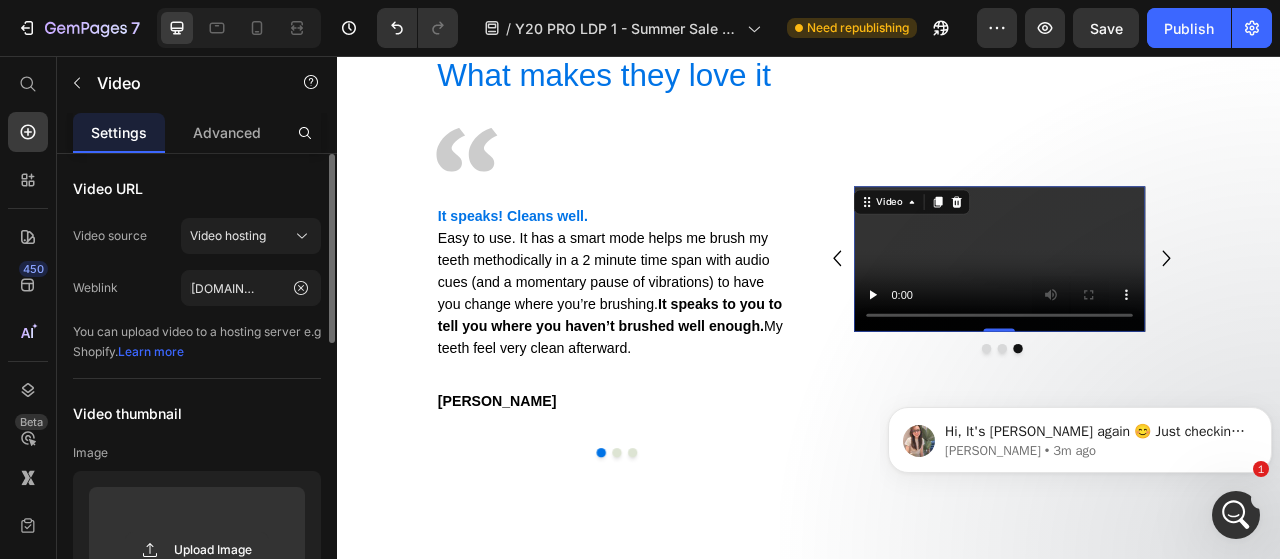 scroll, scrollTop: 0, scrollLeft: 0, axis: both 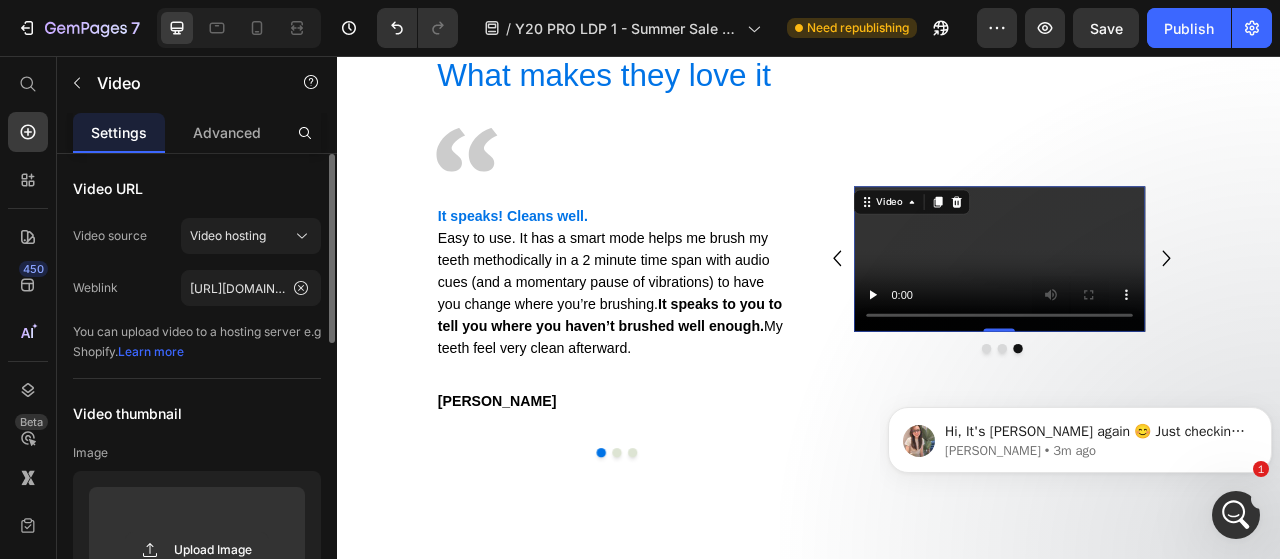 click on "Video thumbnail" at bounding box center [197, 413] 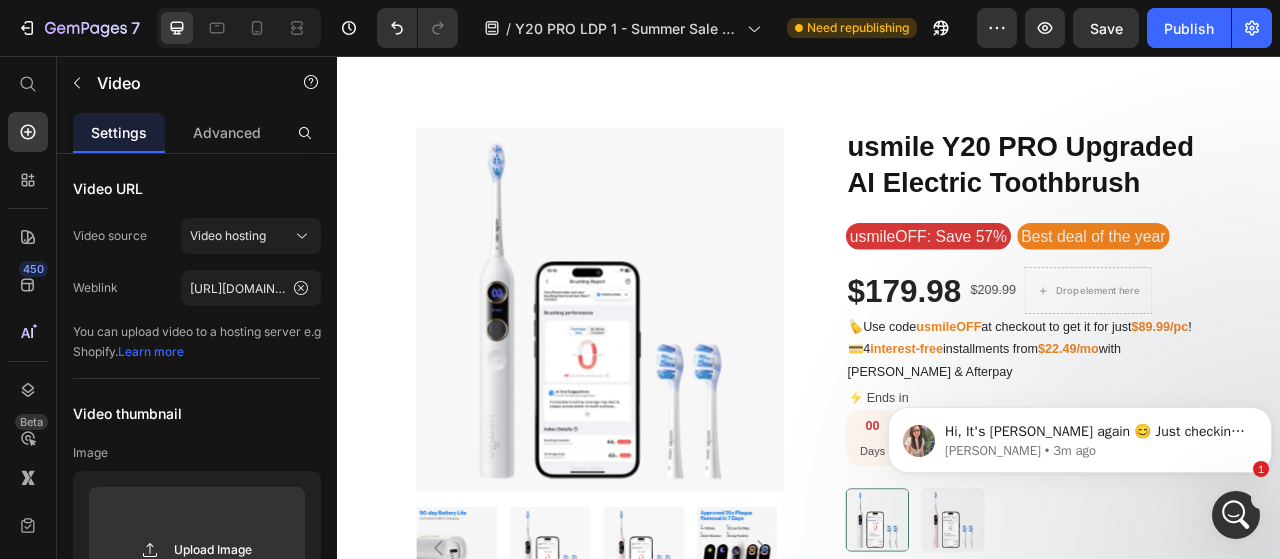 scroll, scrollTop: 1703, scrollLeft: 0, axis: vertical 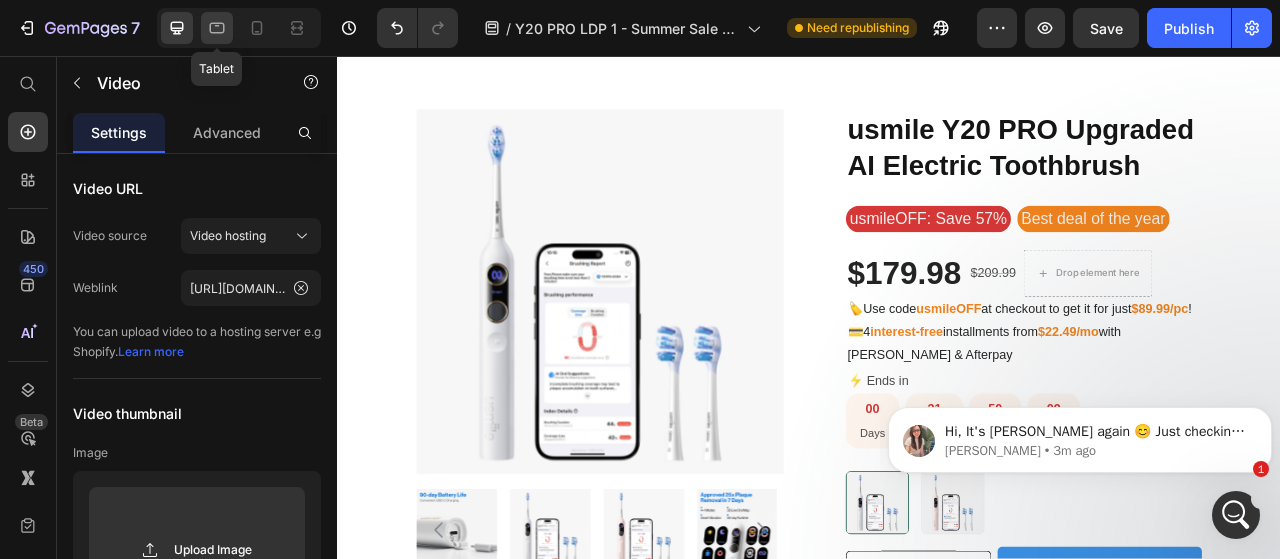 click 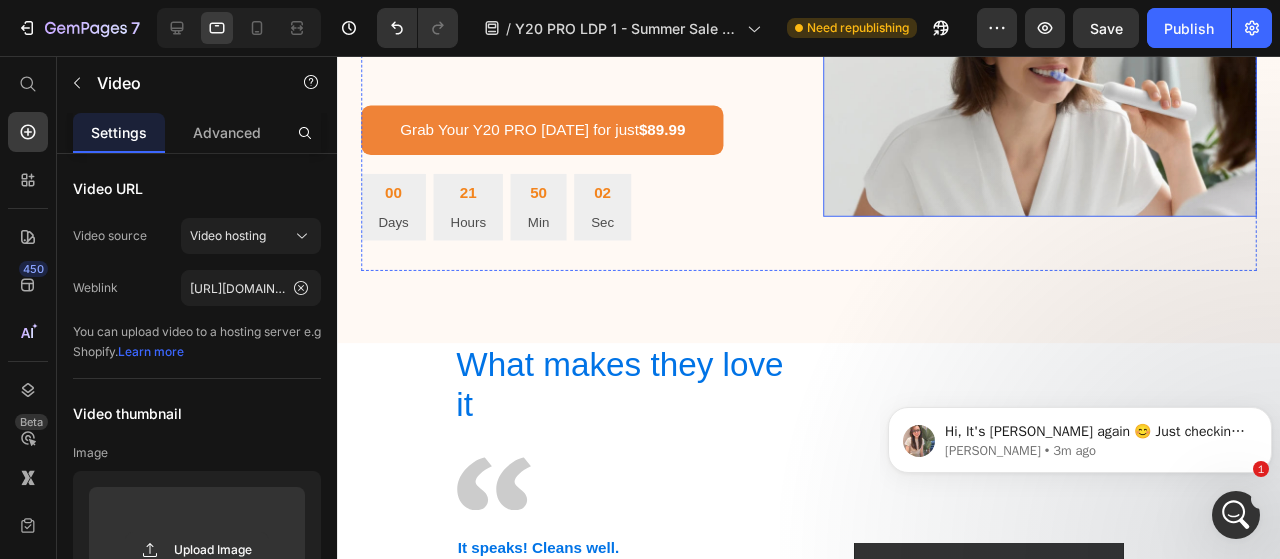 scroll, scrollTop: 4036, scrollLeft: 0, axis: vertical 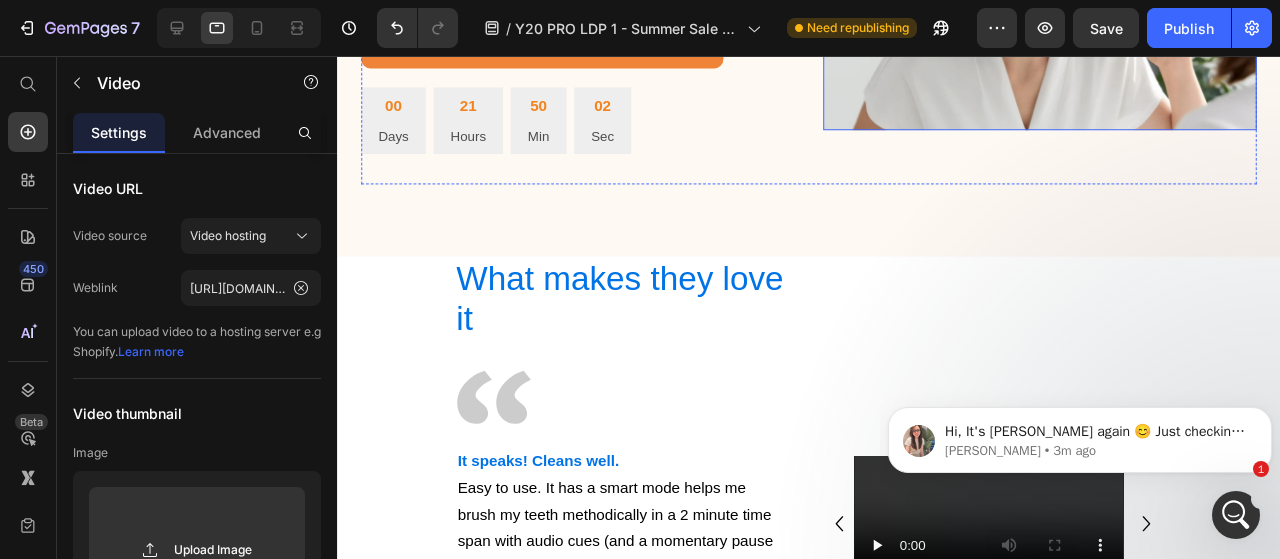 click at bounding box center (1076, -4) 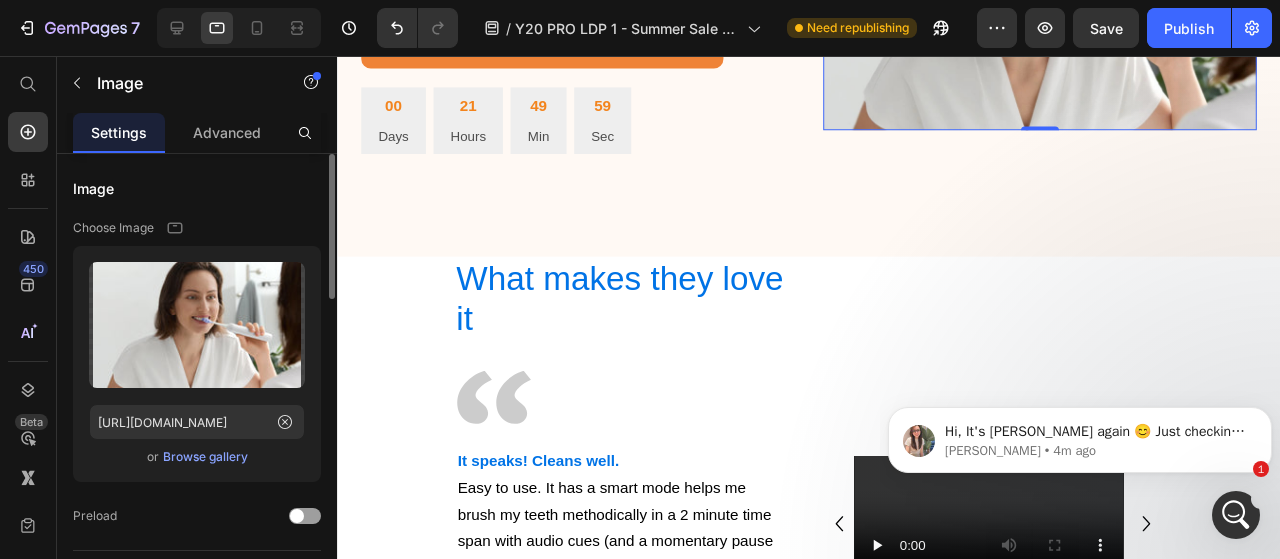 click on "Browse gallery" at bounding box center [205, 457] 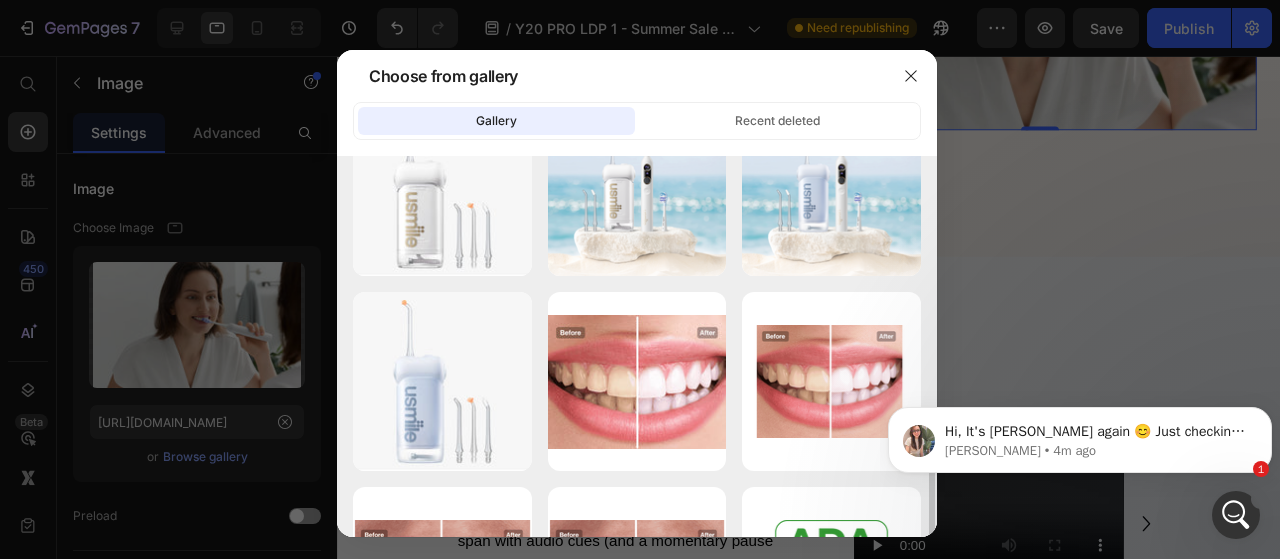 scroll, scrollTop: 427, scrollLeft: 0, axis: vertical 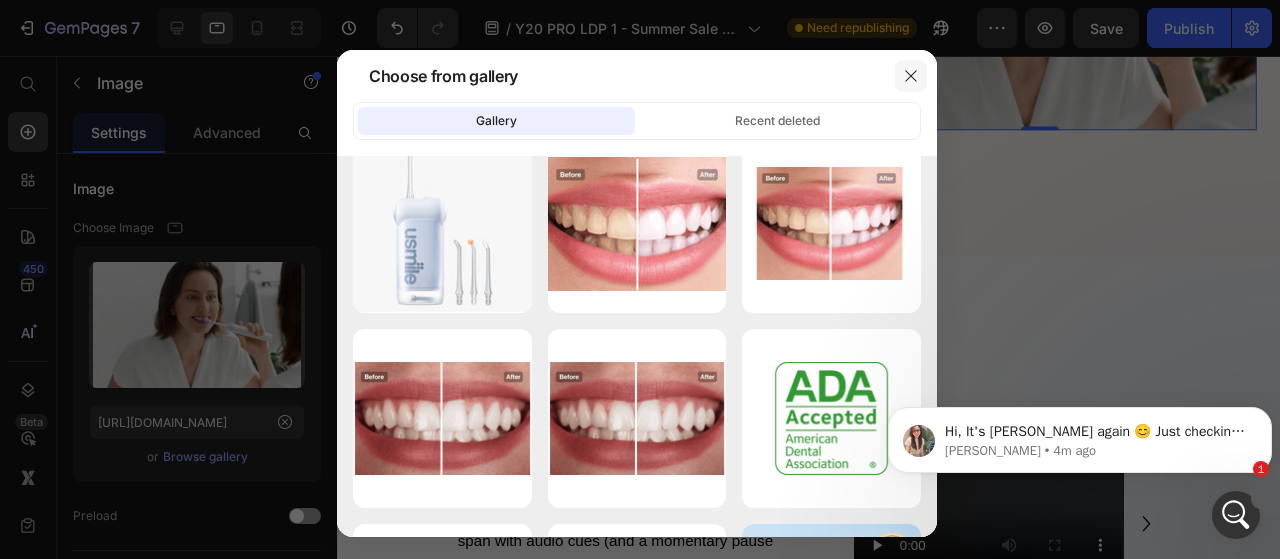 click 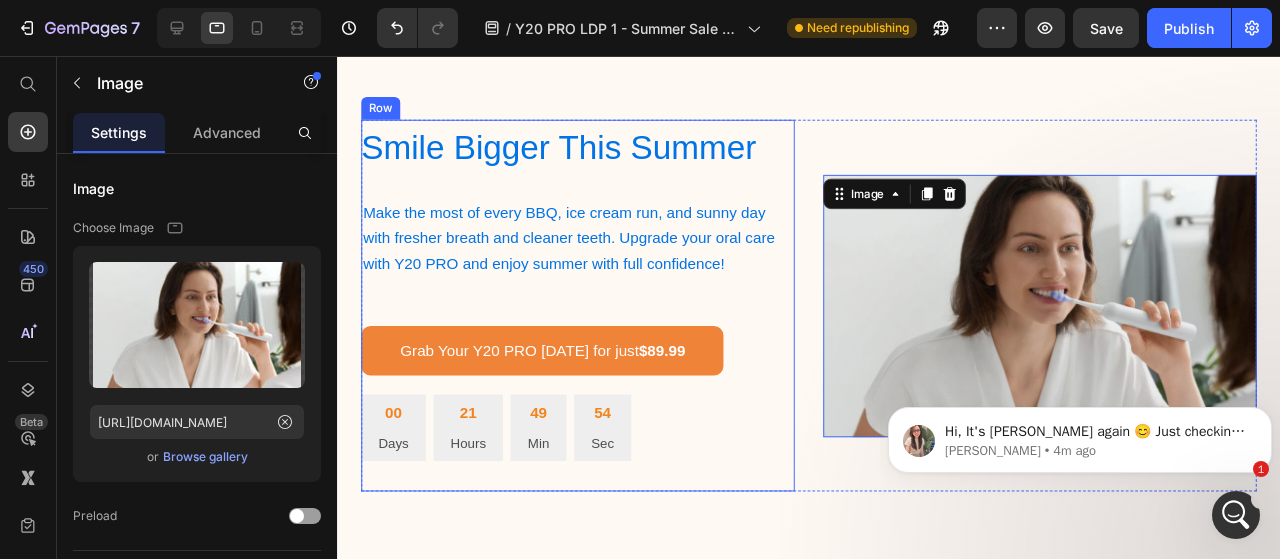 scroll, scrollTop: 3951, scrollLeft: 0, axis: vertical 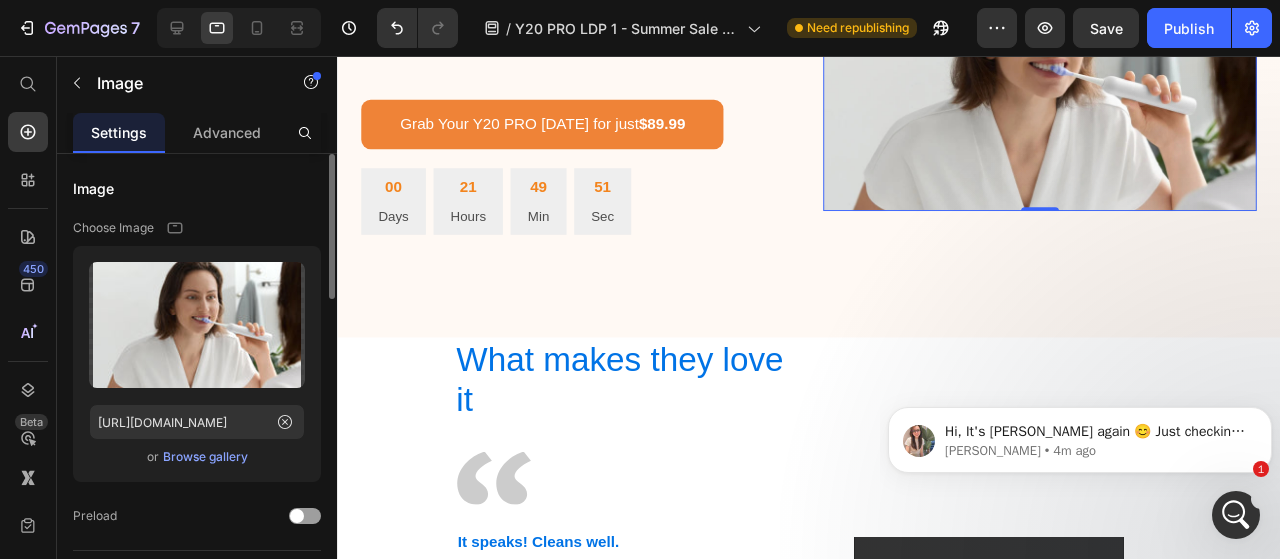 click on "Browse gallery" at bounding box center (205, 457) 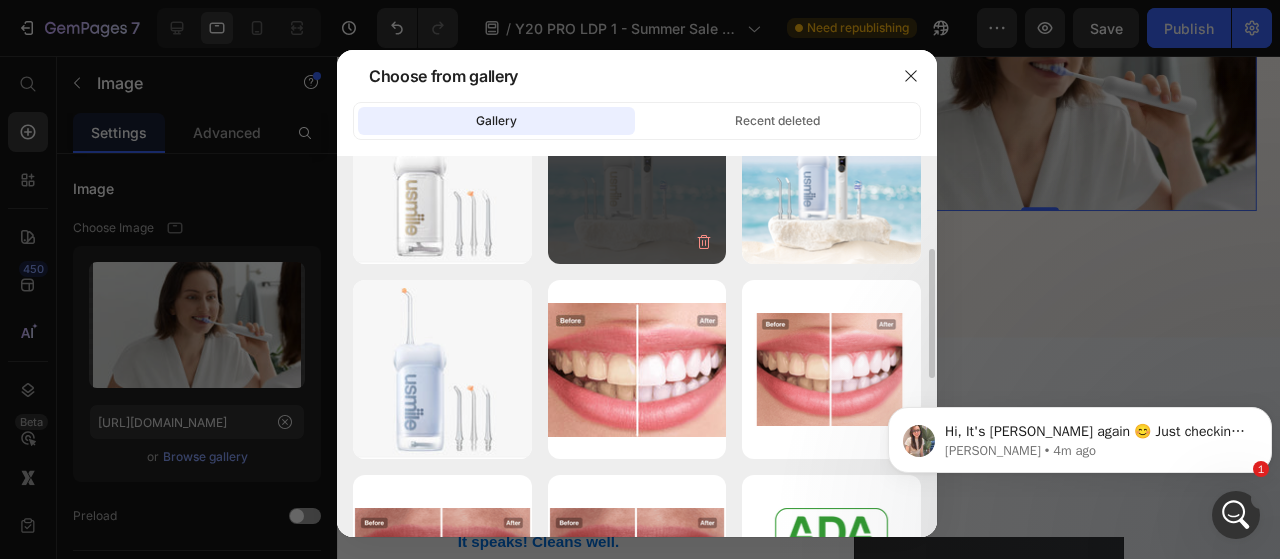 scroll, scrollTop: 360, scrollLeft: 0, axis: vertical 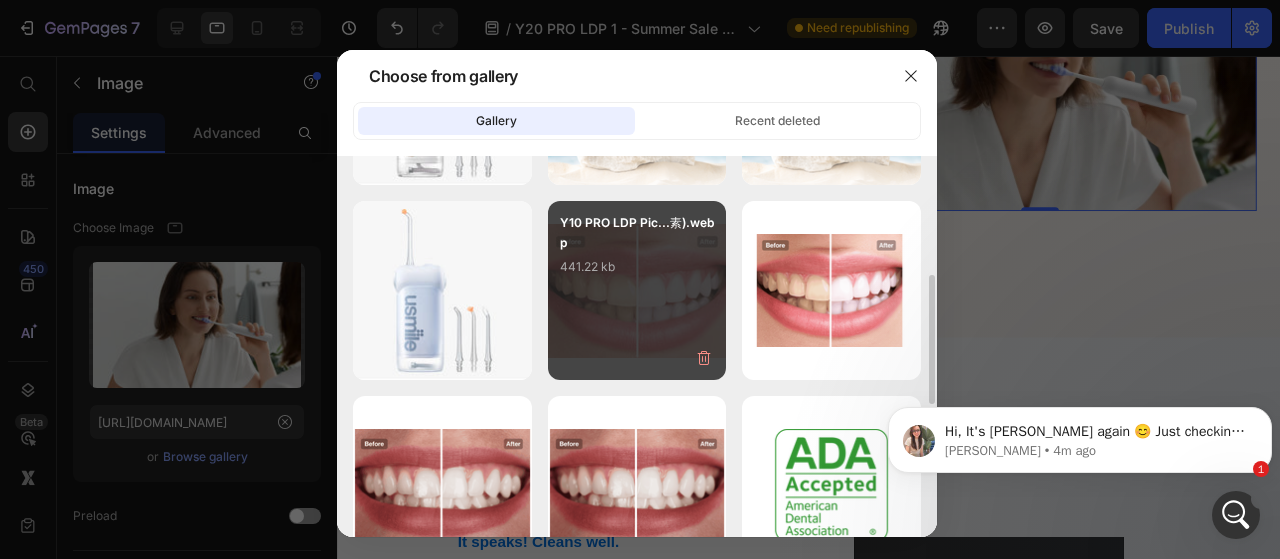 click on "Y10 PRO LDP Pic...素).webp 441.22 kb" at bounding box center [637, 290] 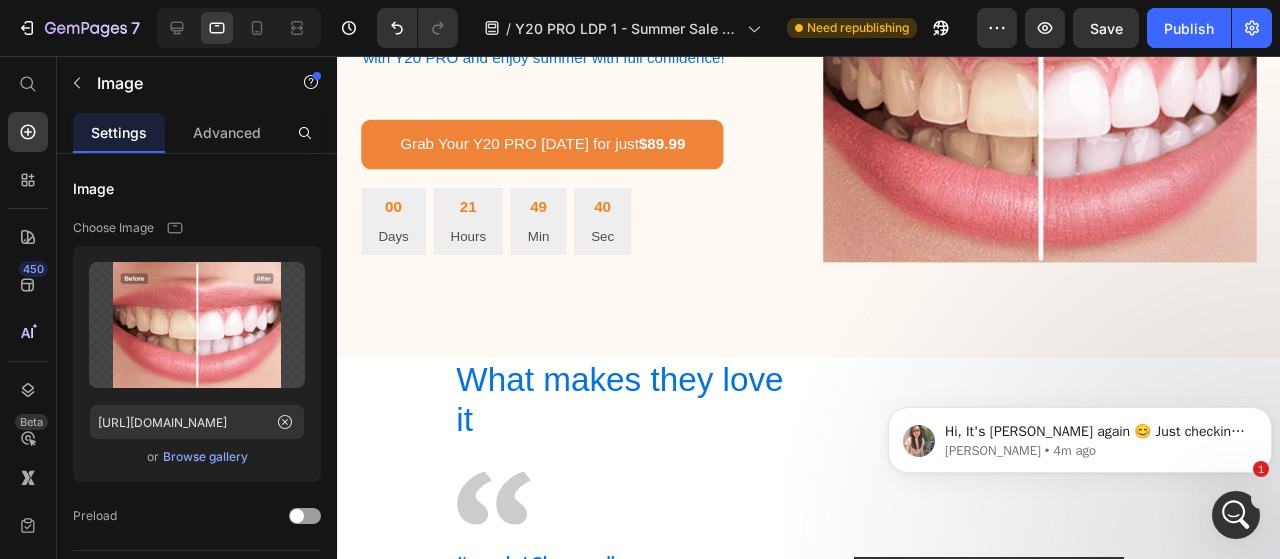 scroll, scrollTop: 3946, scrollLeft: 0, axis: vertical 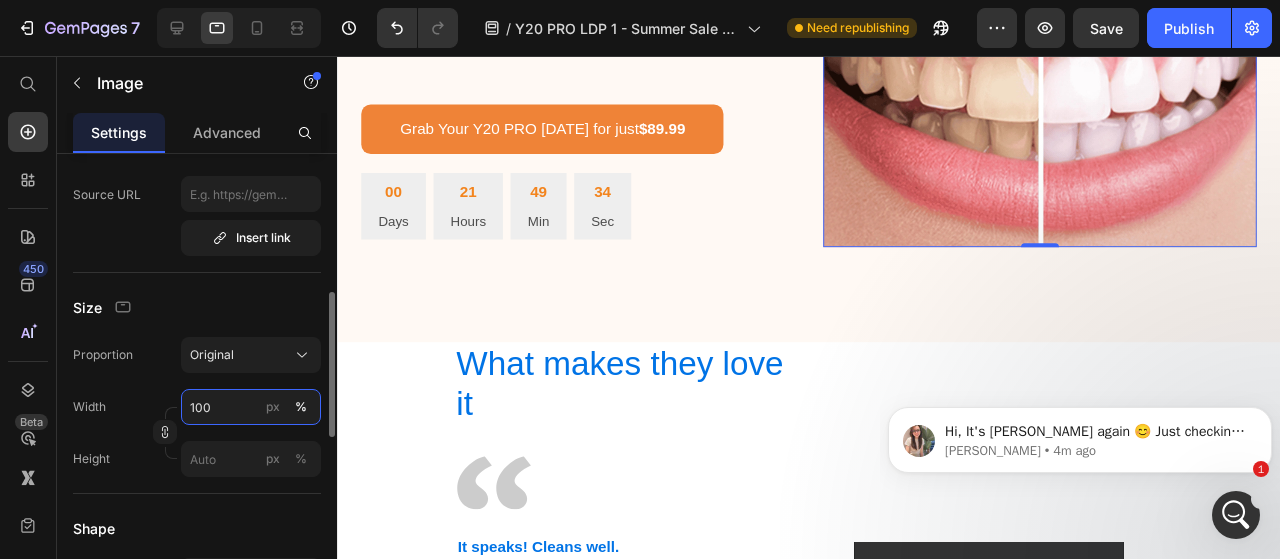 click on "100" at bounding box center (251, 407) 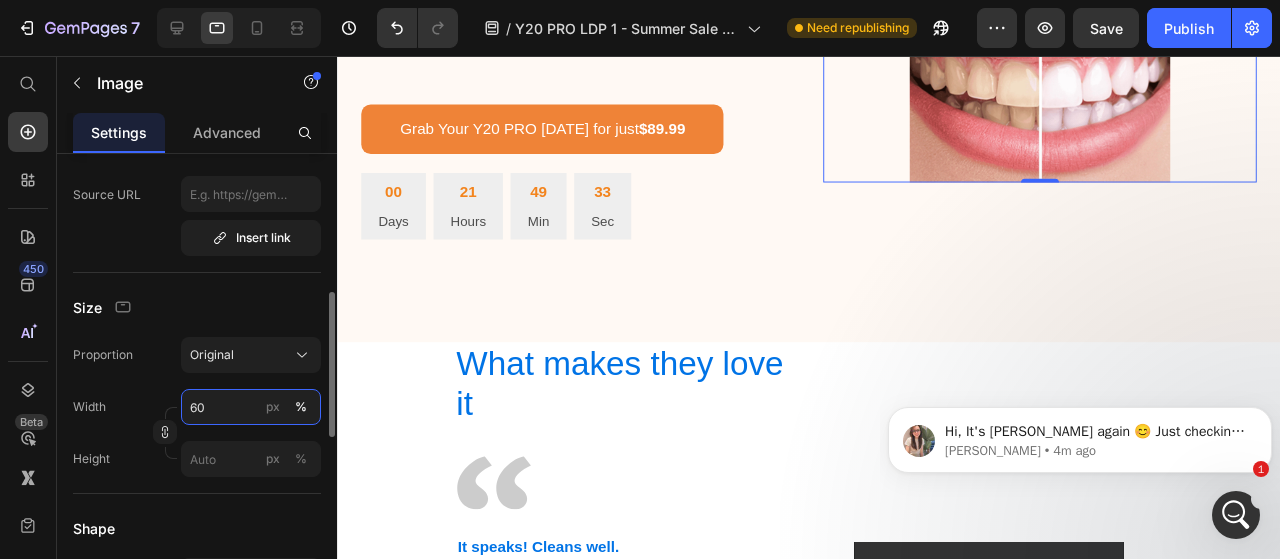 type on "6" 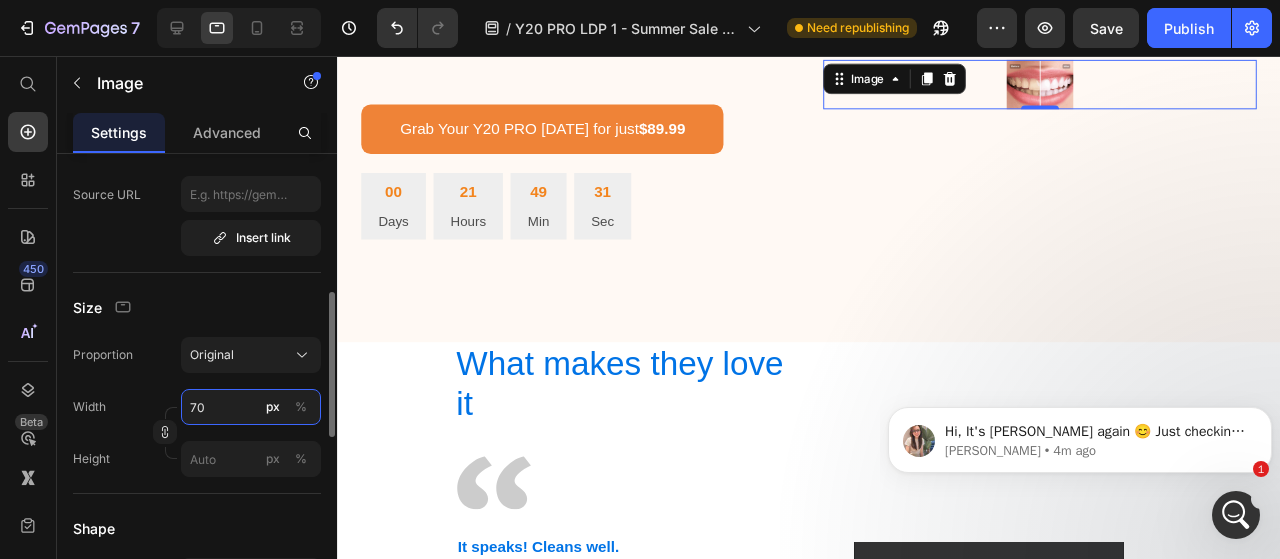 type on "7" 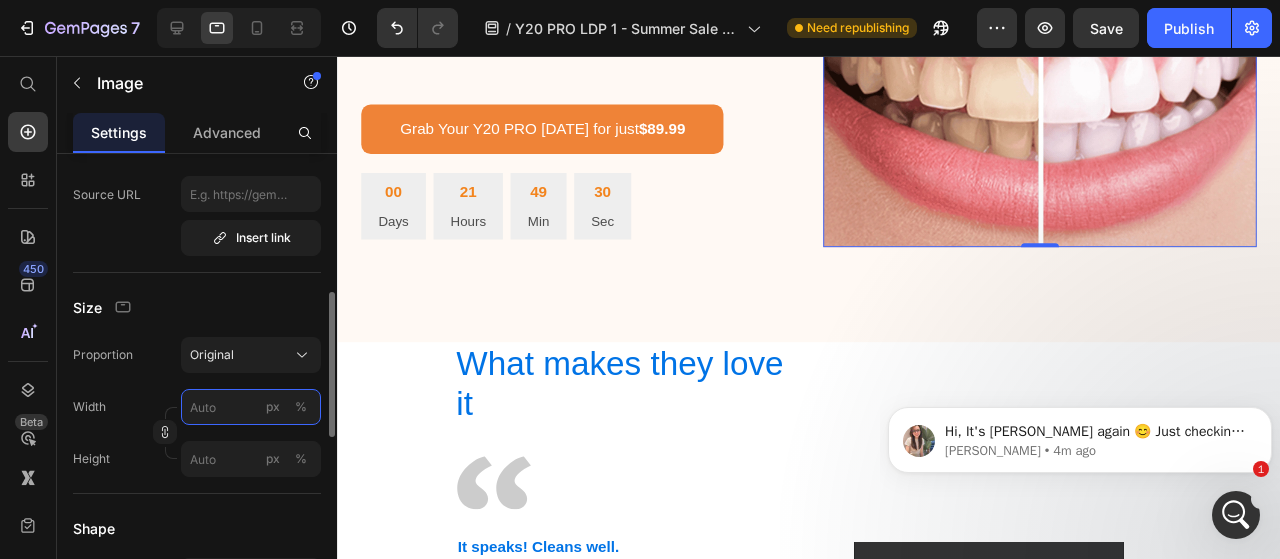 type on "7" 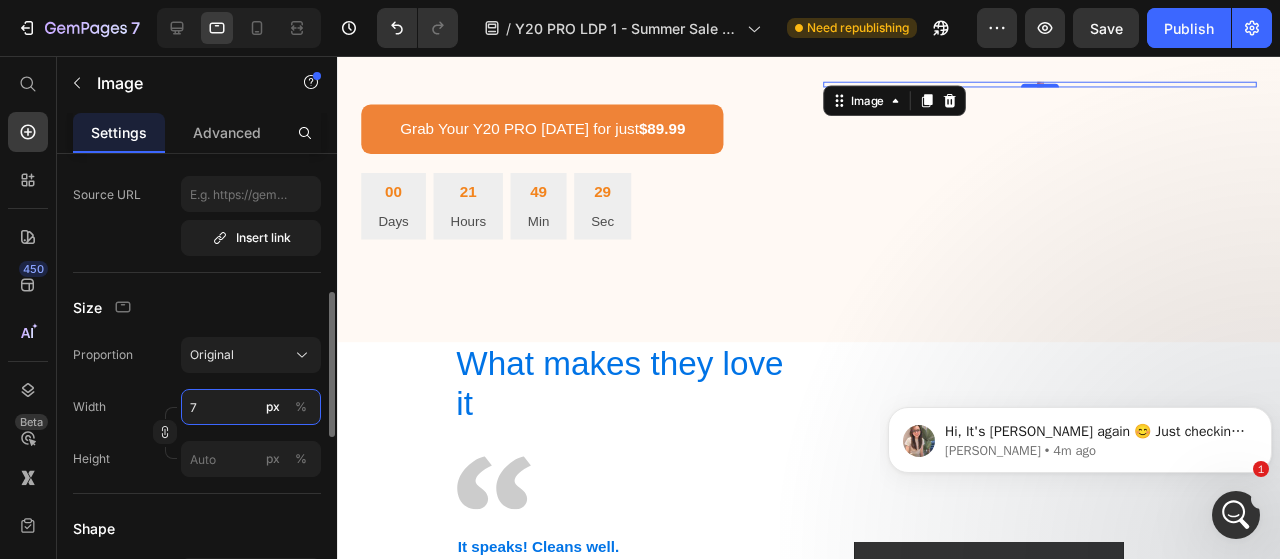 click on "7" at bounding box center [251, 407] 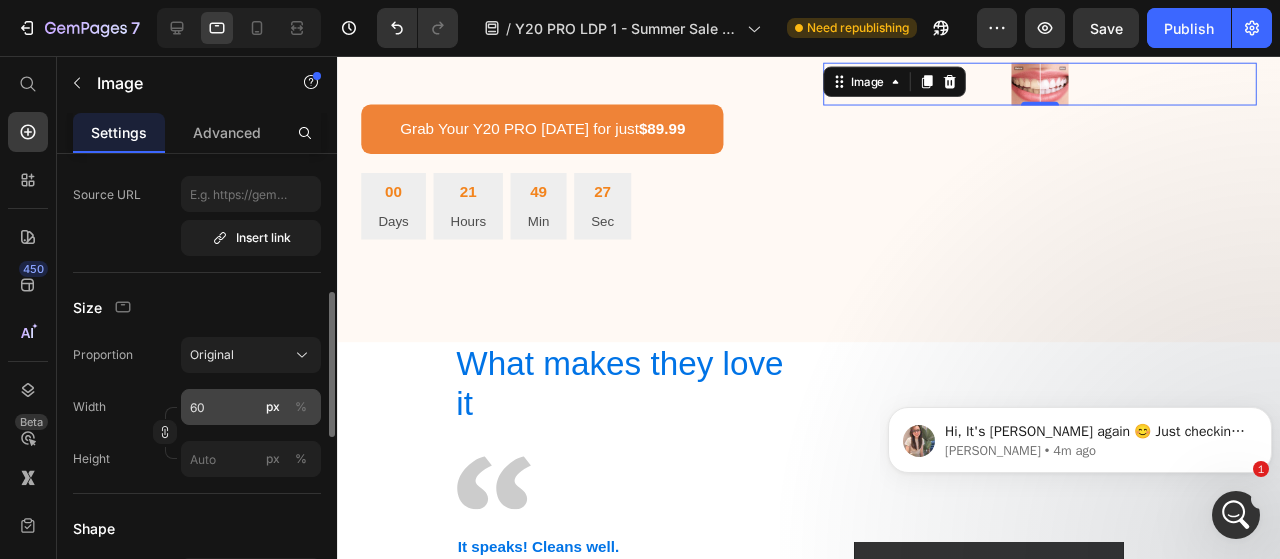 click on "%" at bounding box center [301, 407] 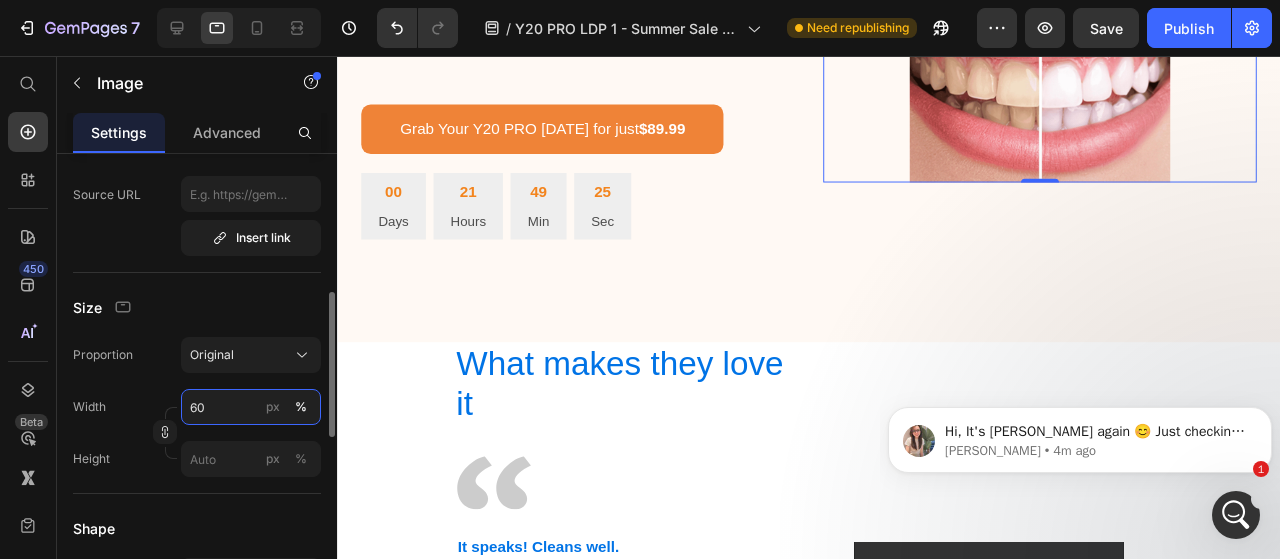 click on "60" at bounding box center [251, 407] 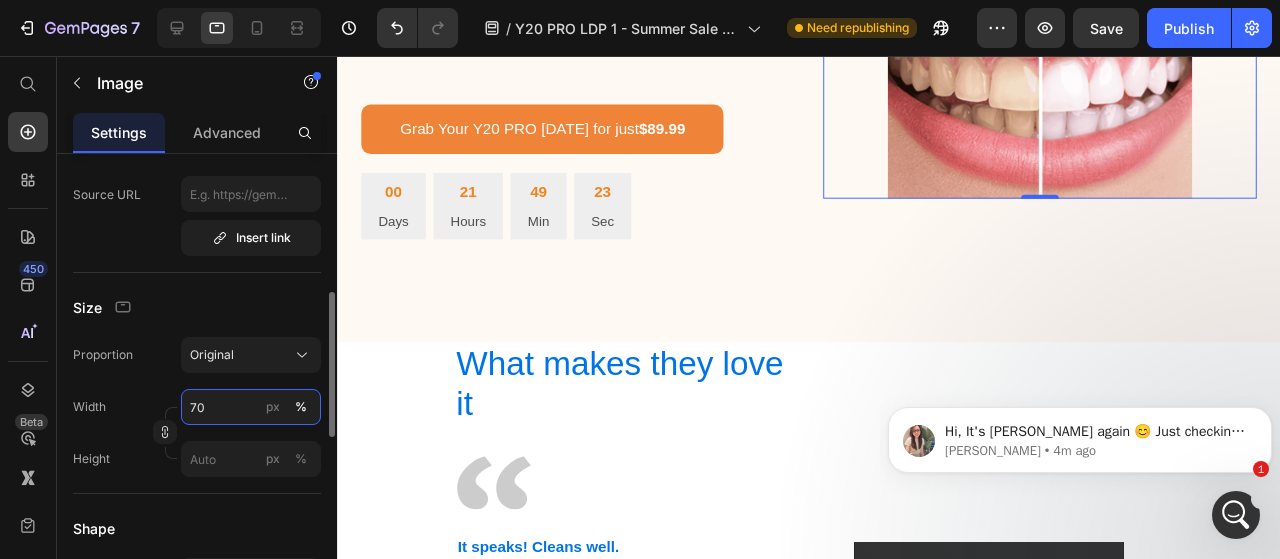 type on "7" 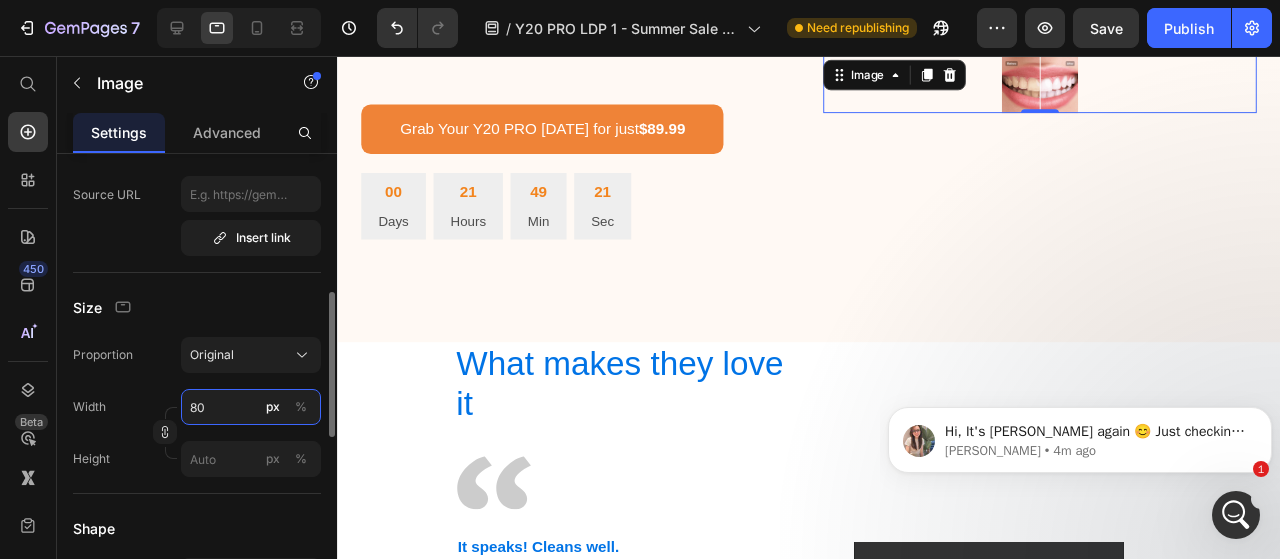 type on "80" 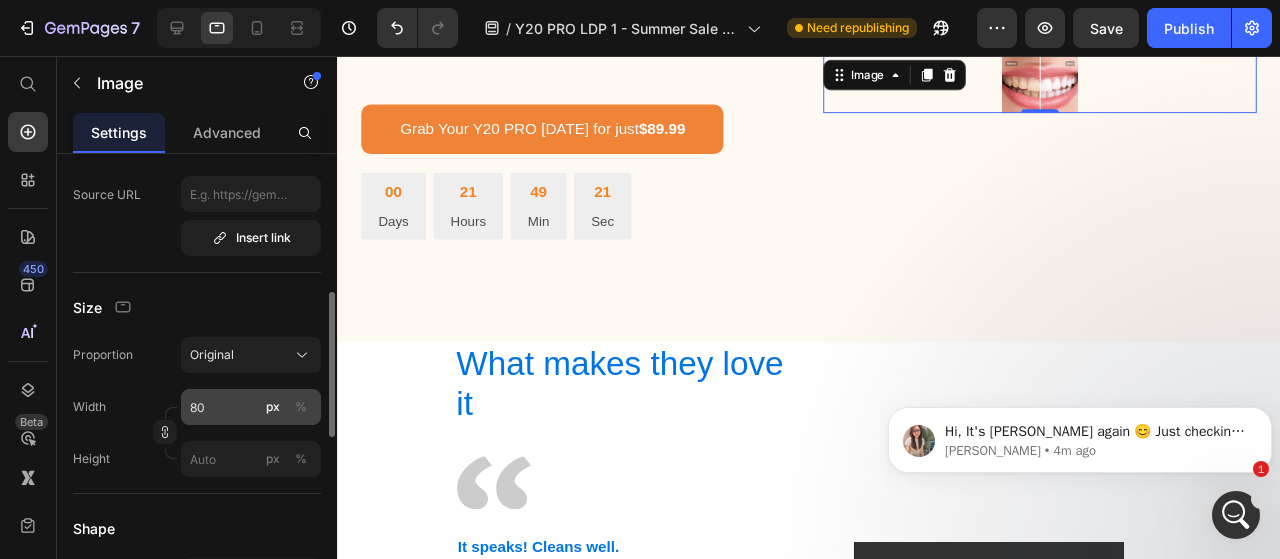 click on "%" at bounding box center [301, 407] 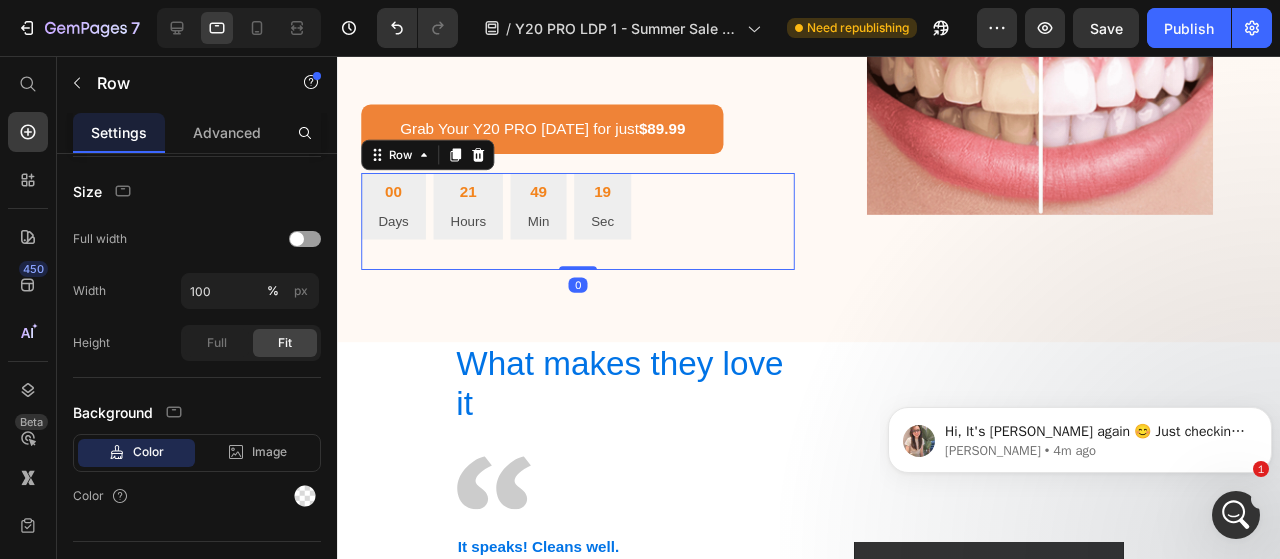 scroll, scrollTop: 0, scrollLeft: 0, axis: both 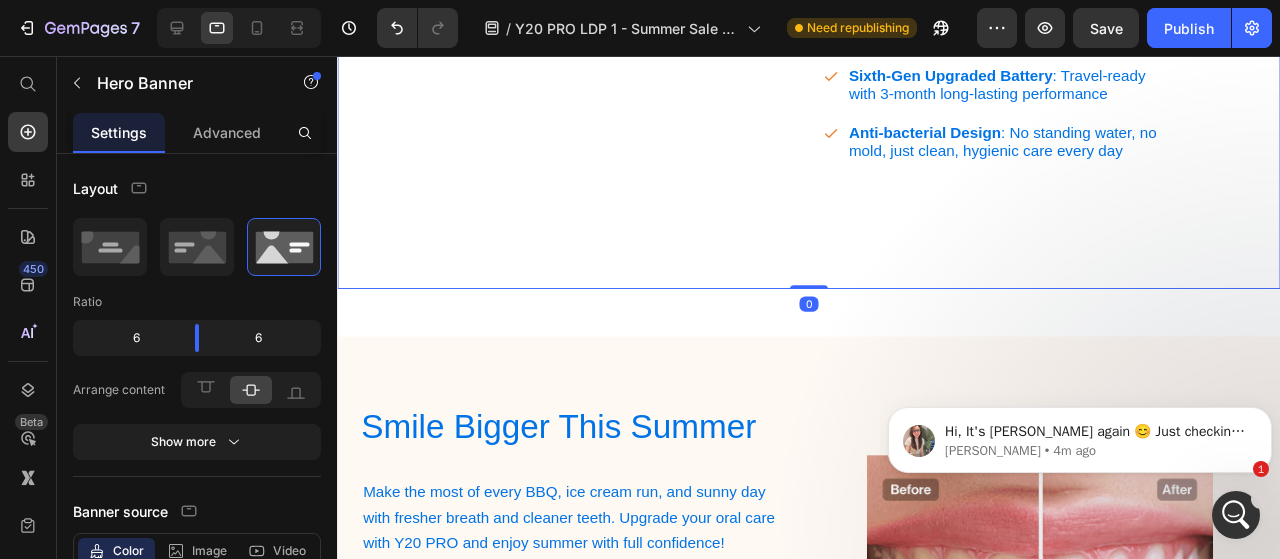click on "Next-Level Technology for Everyday Health Heading
3D Oral Map : Guides you clockwise for full-mouth coverage
High-Efficiency Chip : Up to 38,000 vibrations/min—consistent power, even on low battery
Sixth-Gen Upgraded Battery : Travel-ready with 3-month long-lasting performance
Anti-bacterial Design : No standing water, no mold, just clean, hygienic care every day Item List Row" at bounding box center (1026, -6) 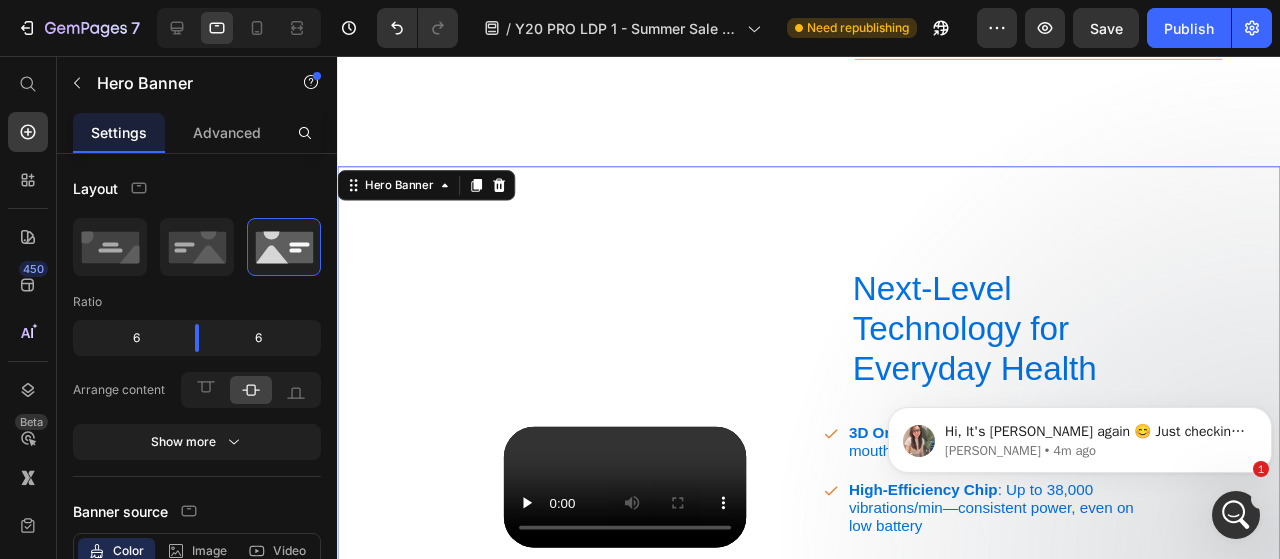 scroll, scrollTop: 2910, scrollLeft: 0, axis: vertical 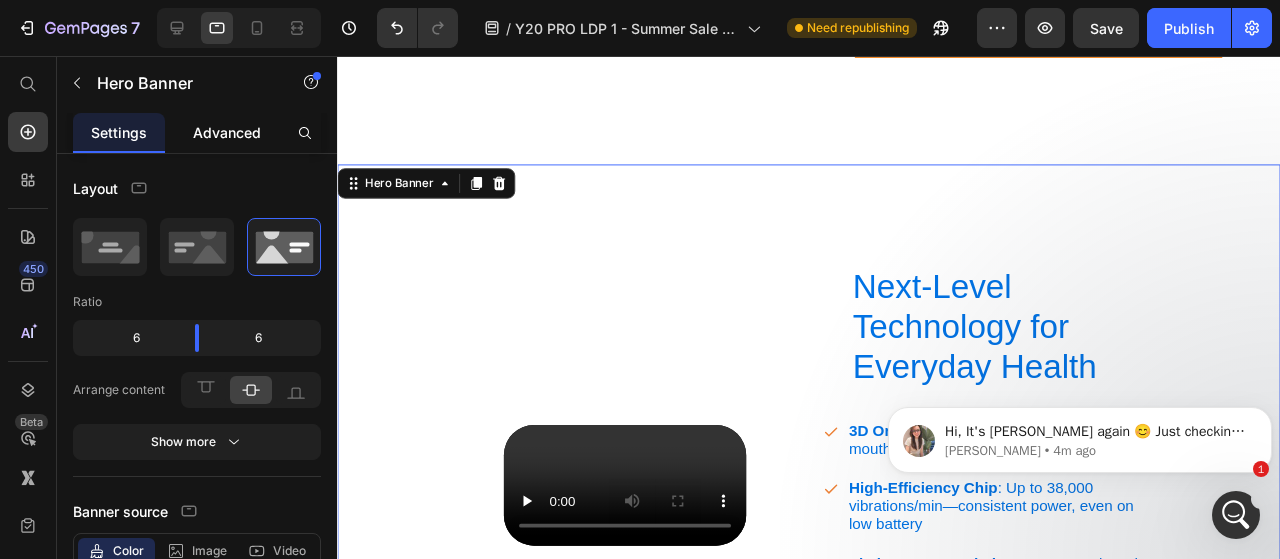 click on "Advanced" at bounding box center [227, 132] 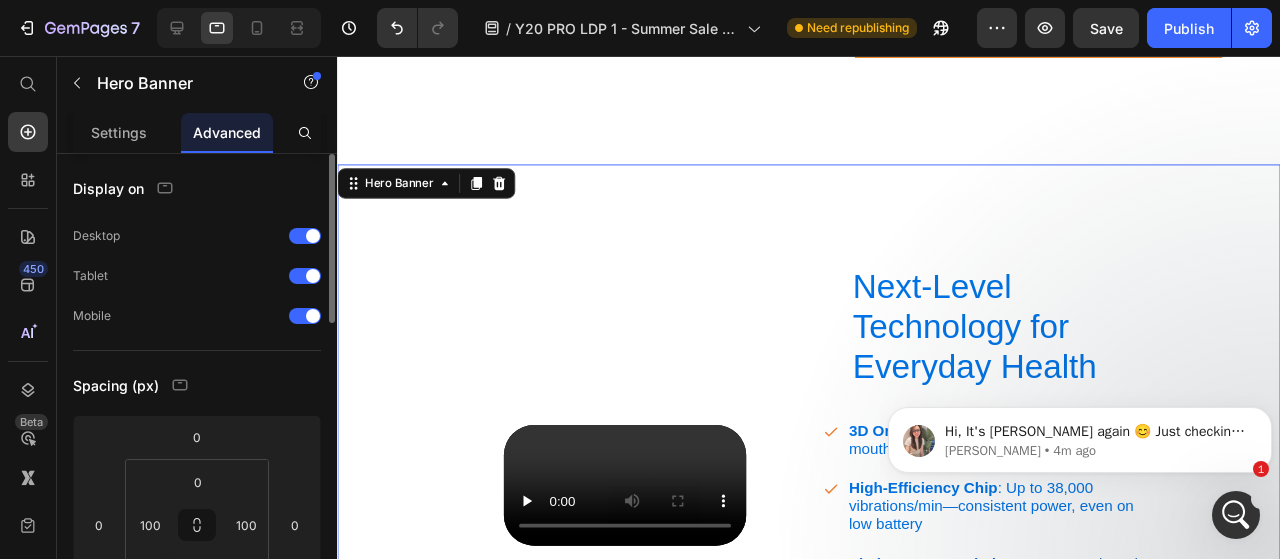 scroll, scrollTop: 152, scrollLeft: 0, axis: vertical 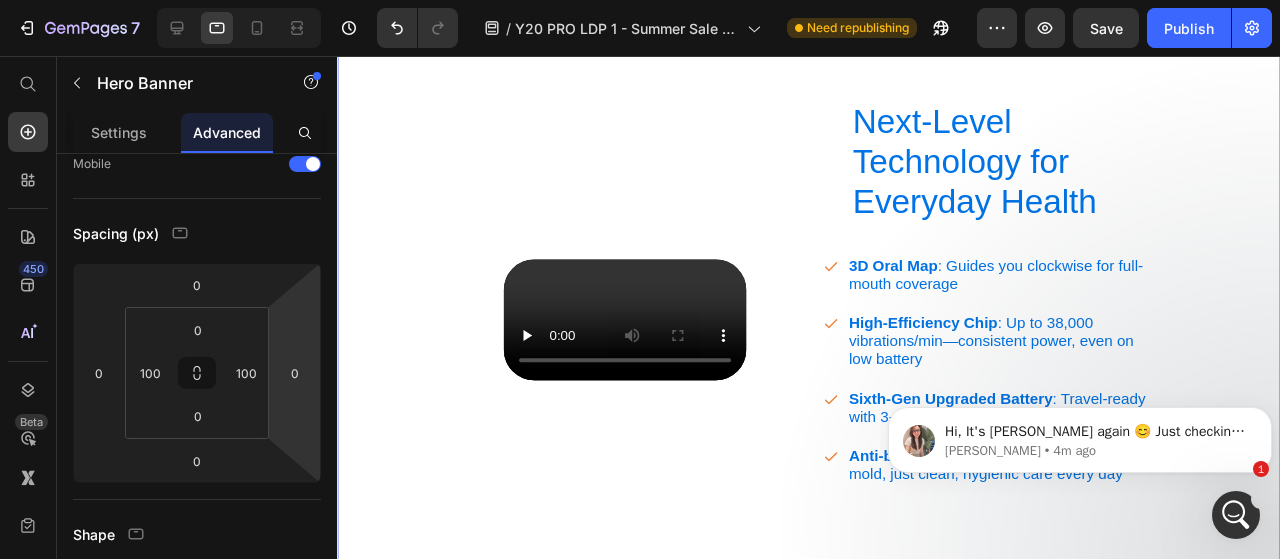 drag, startPoint x: 779, startPoint y: 268, endPoint x: 765, endPoint y: 268, distance: 14 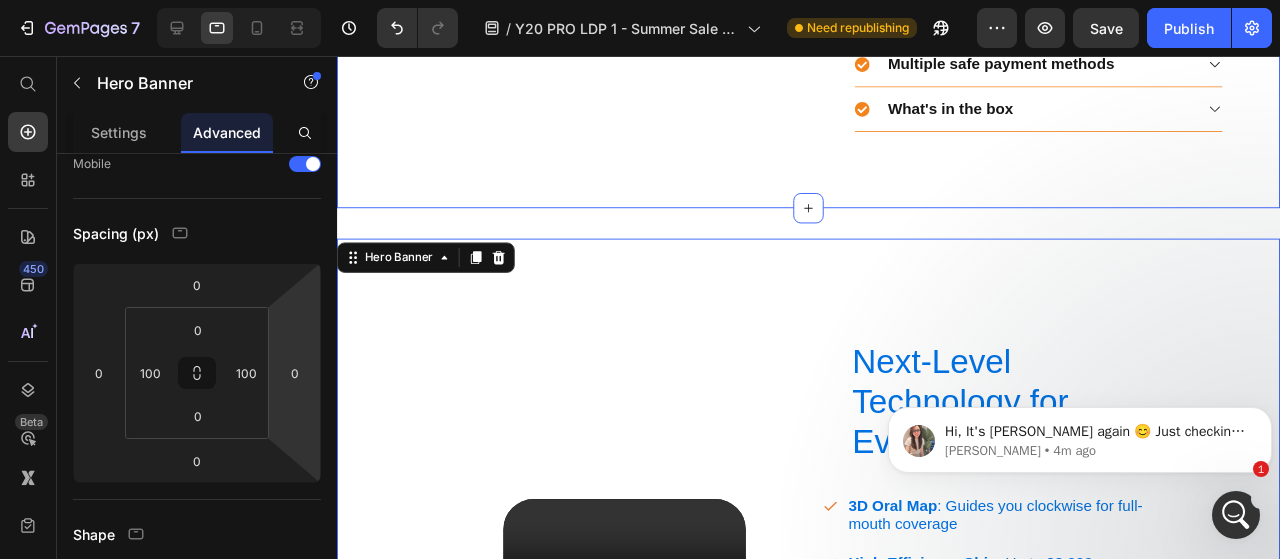 scroll, scrollTop: 2834, scrollLeft: 0, axis: vertical 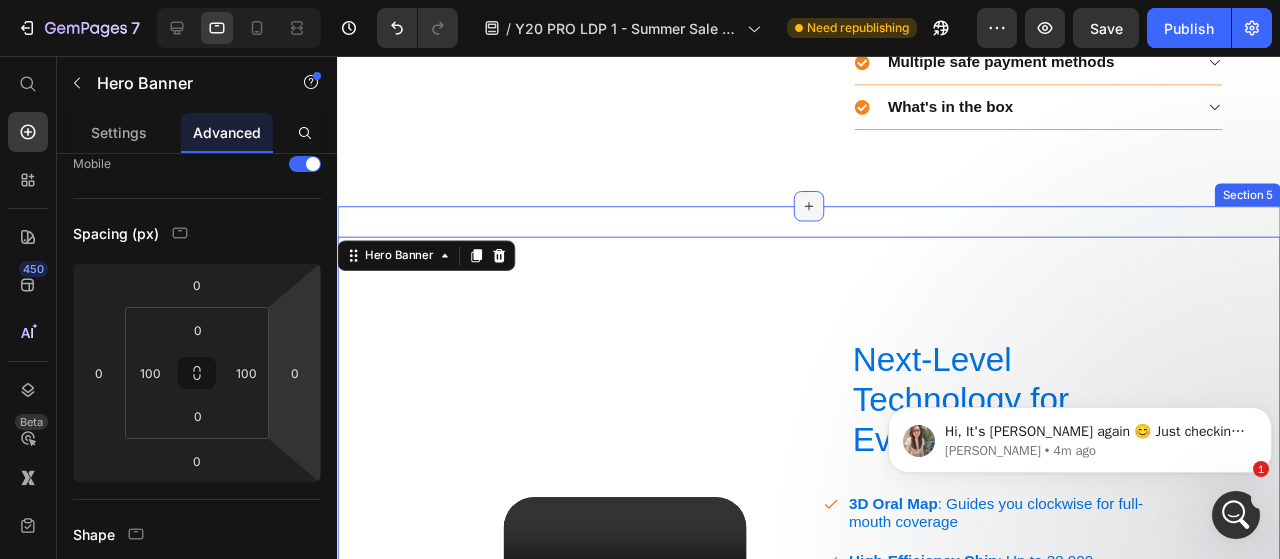 click 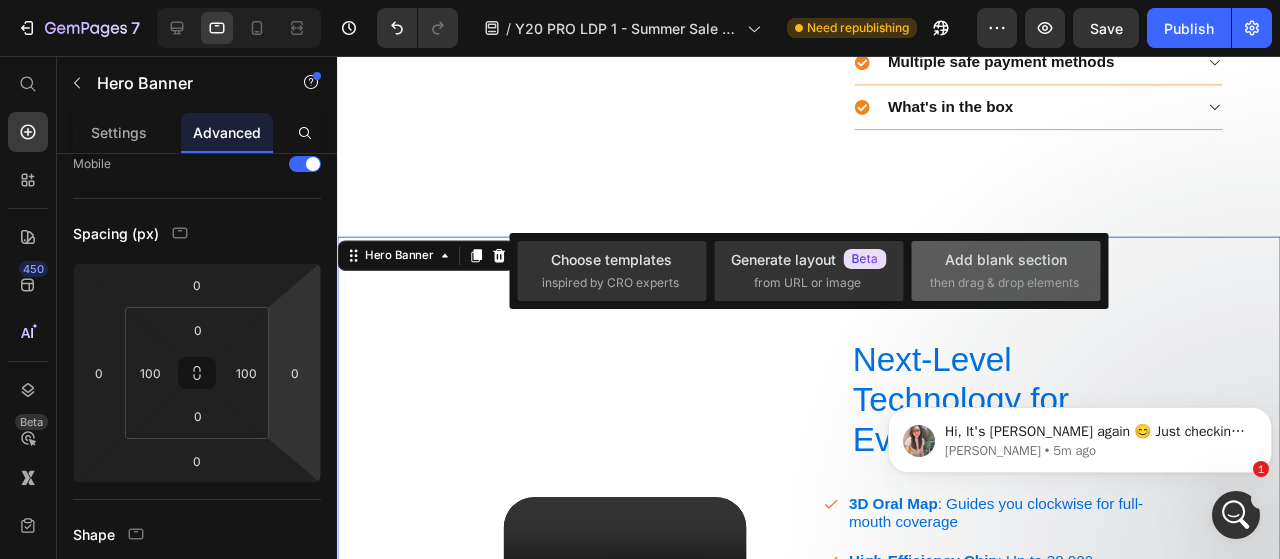 click on "Add blank section" at bounding box center (1006, 259) 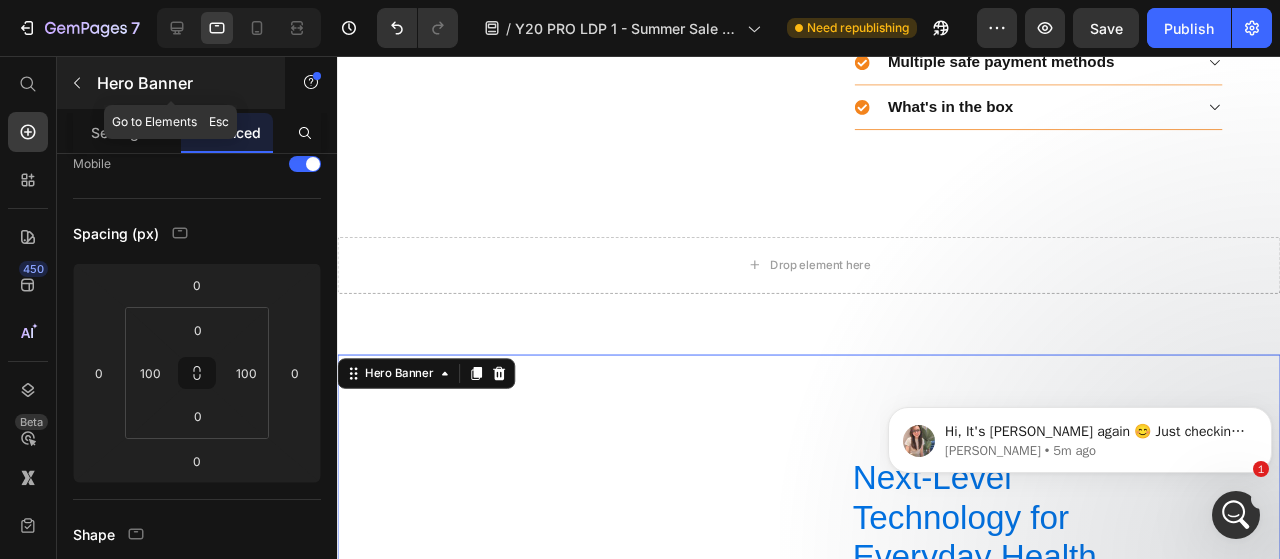 click 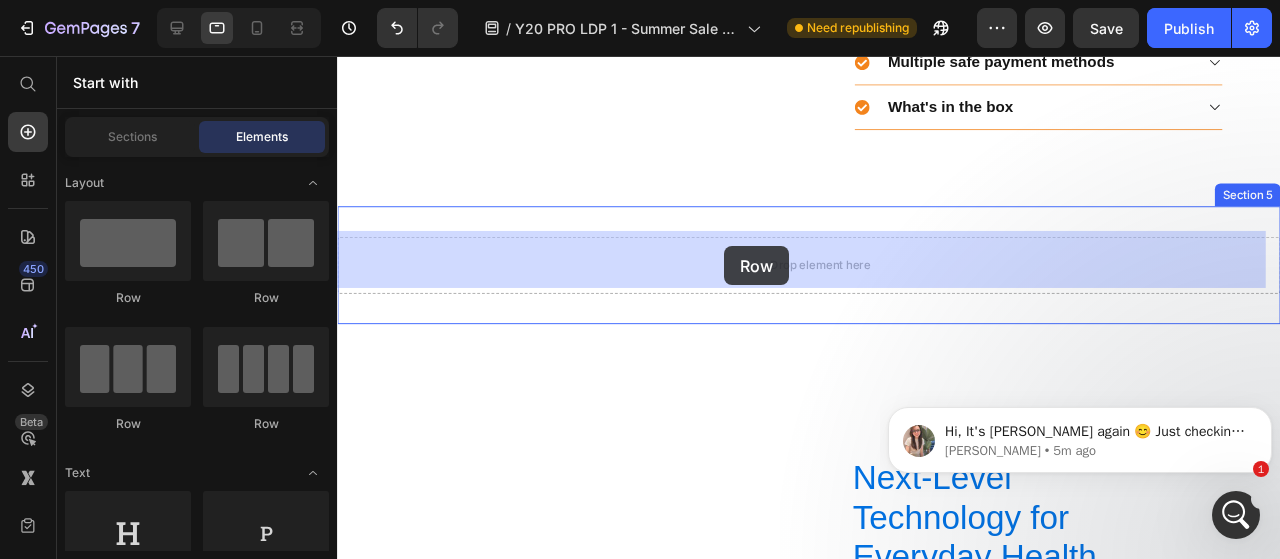 drag, startPoint x: 624, startPoint y: 316, endPoint x: 744, endPoint y: 258, distance: 133.28166 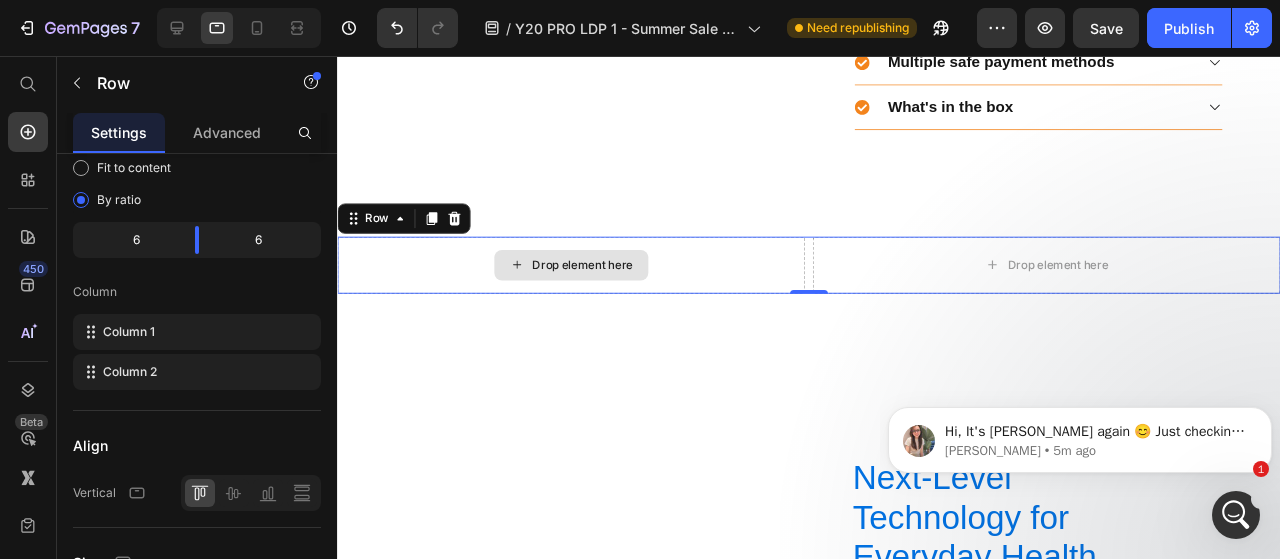 scroll, scrollTop: 0, scrollLeft: 0, axis: both 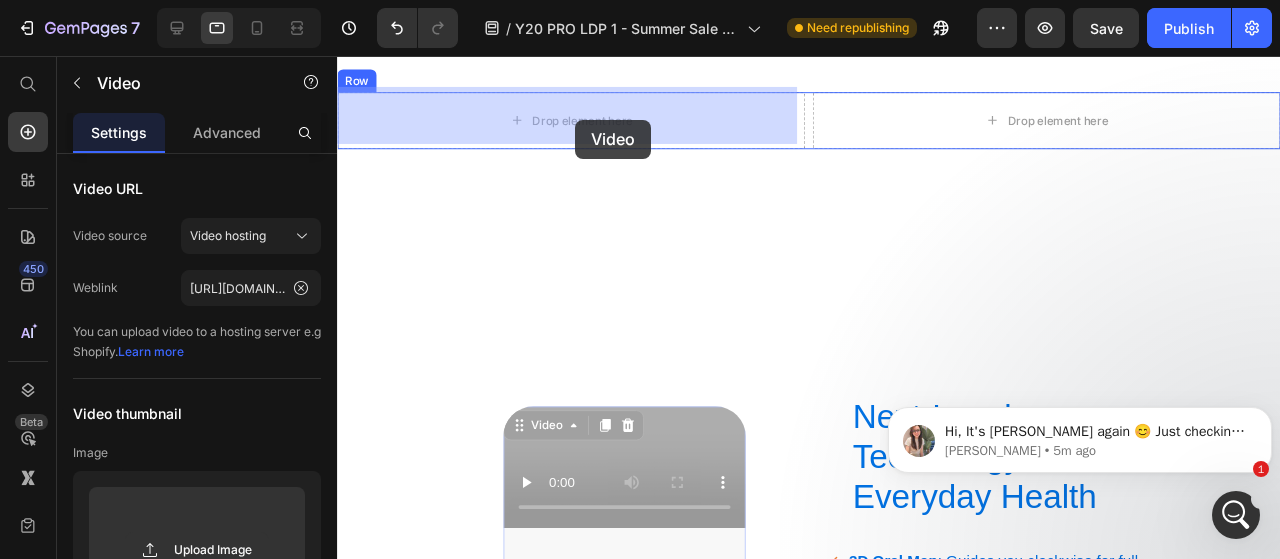drag, startPoint x: 549, startPoint y: 442, endPoint x: 591, endPoint y: 129, distance: 315.80533 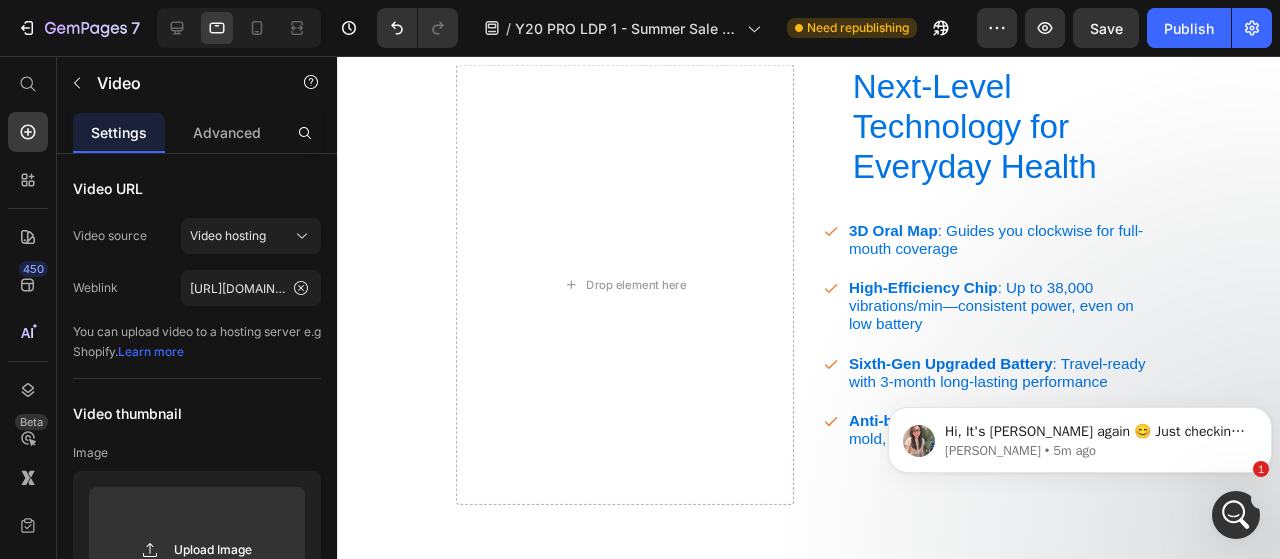 scroll, scrollTop: 3844, scrollLeft: 0, axis: vertical 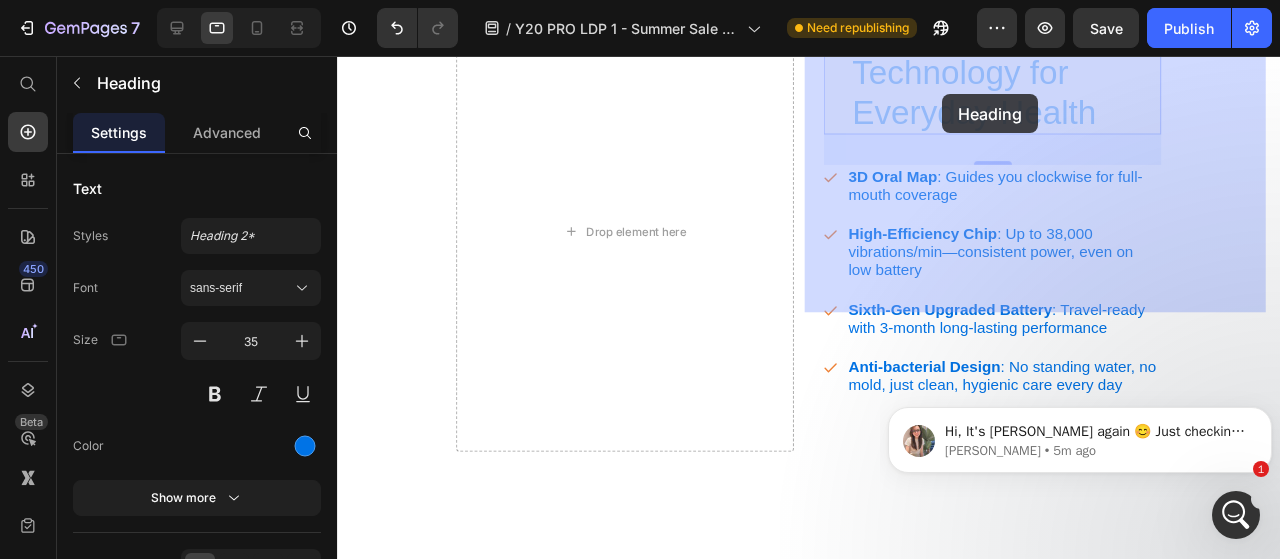drag, startPoint x: 880, startPoint y: 254, endPoint x: 973, endPoint y: 95, distance: 184.20097 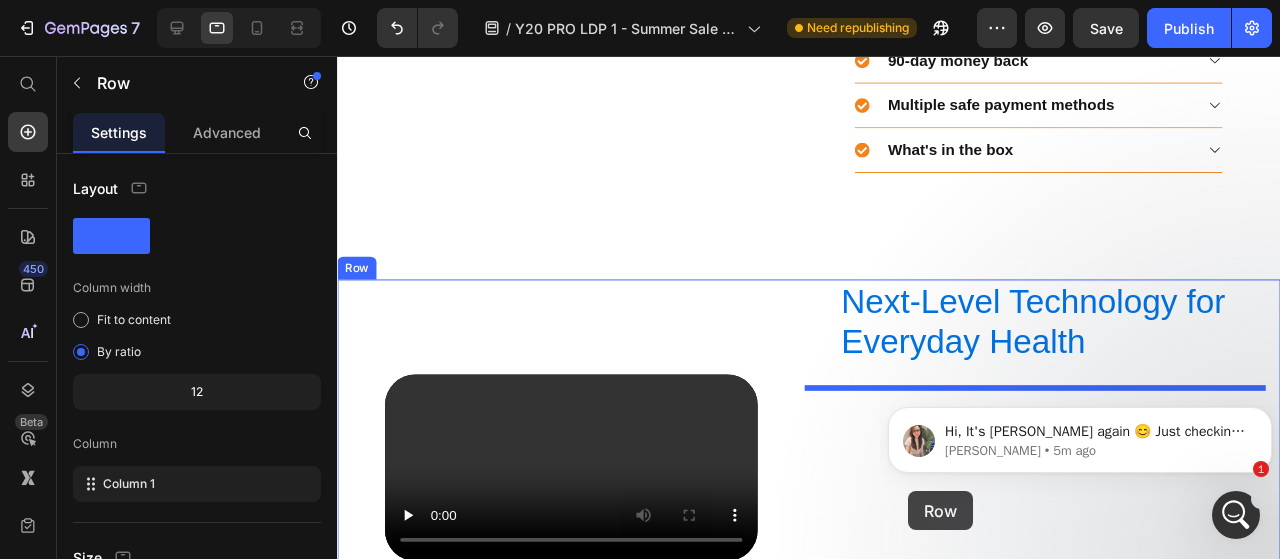 scroll, scrollTop: 2849, scrollLeft: 0, axis: vertical 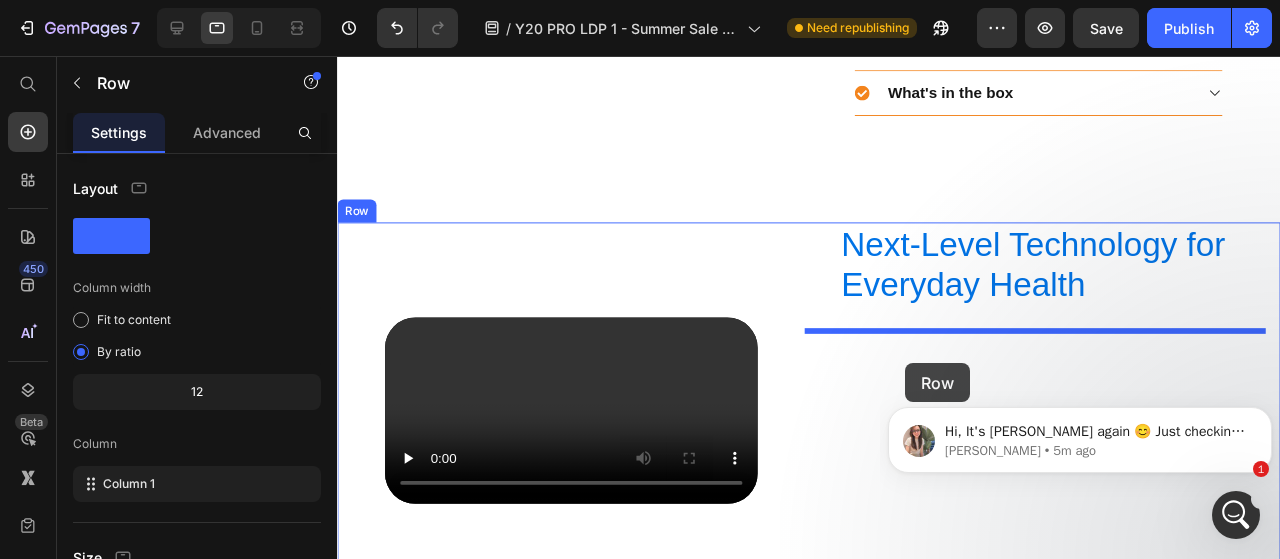 drag, startPoint x: 878, startPoint y: 238, endPoint x: 935, endPoint y: 380, distance: 153.01308 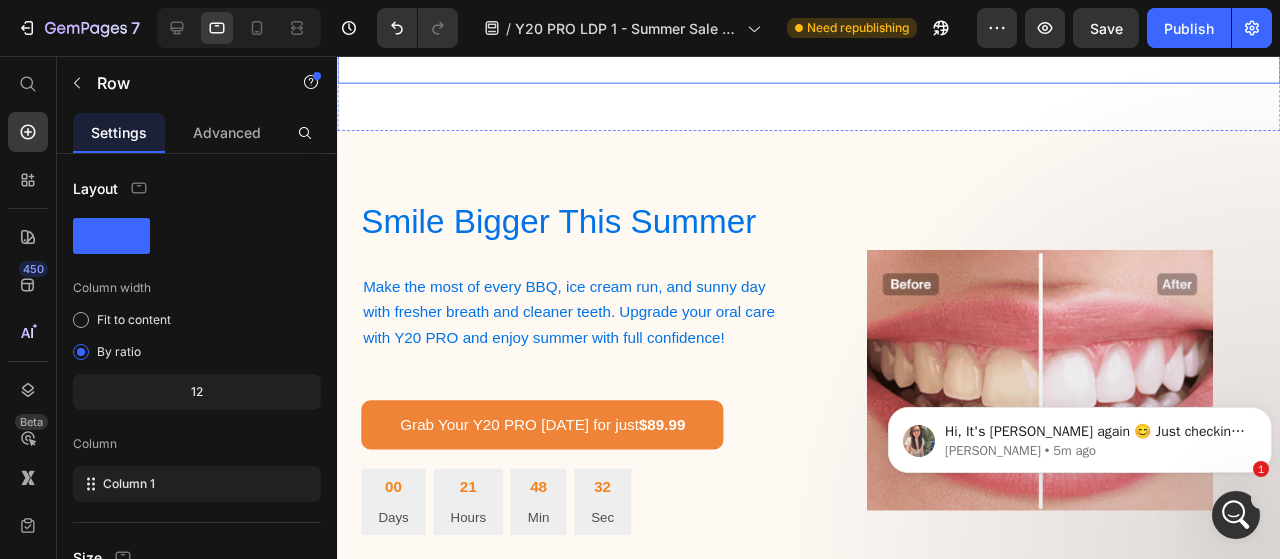 scroll, scrollTop: 3699, scrollLeft: 0, axis: vertical 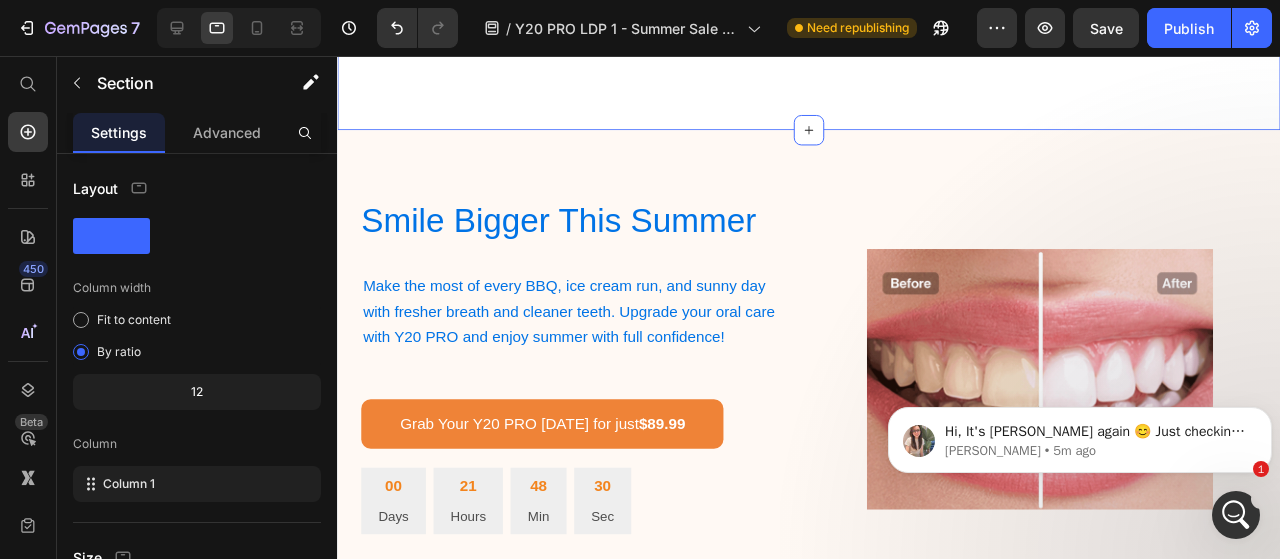 click 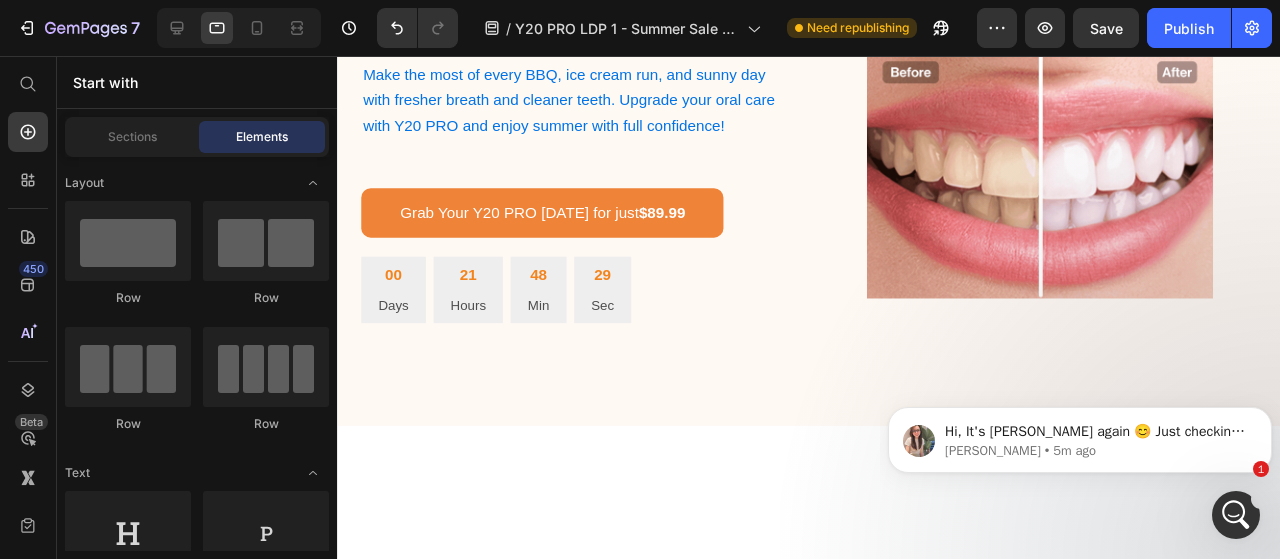 scroll, scrollTop: 2941, scrollLeft: 0, axis: vertical 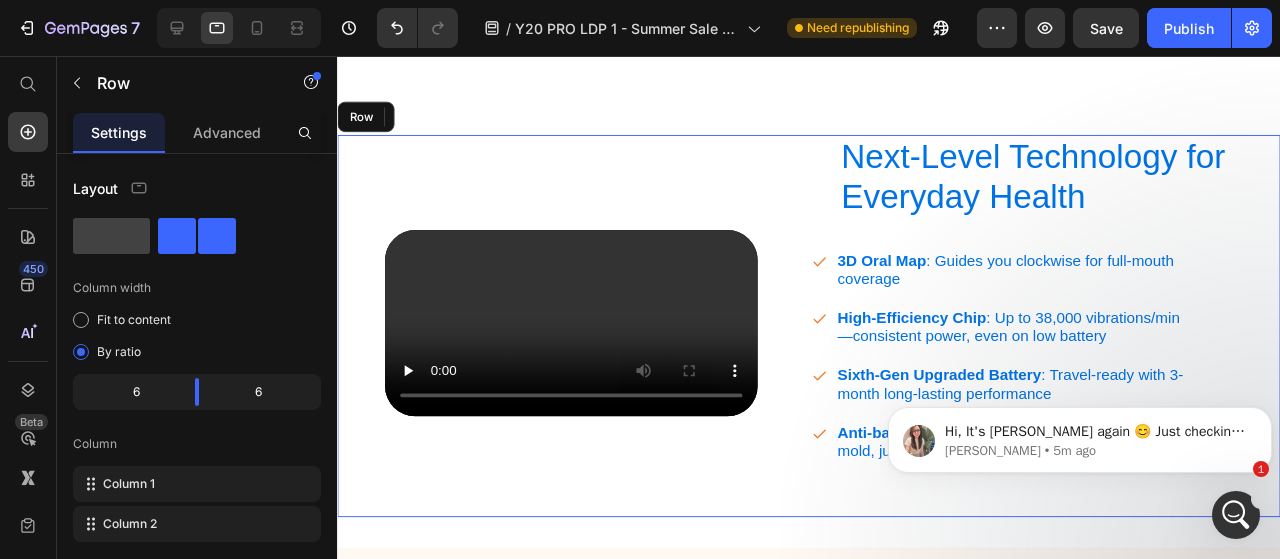 click on "Video" at bounding box center (583, 340) 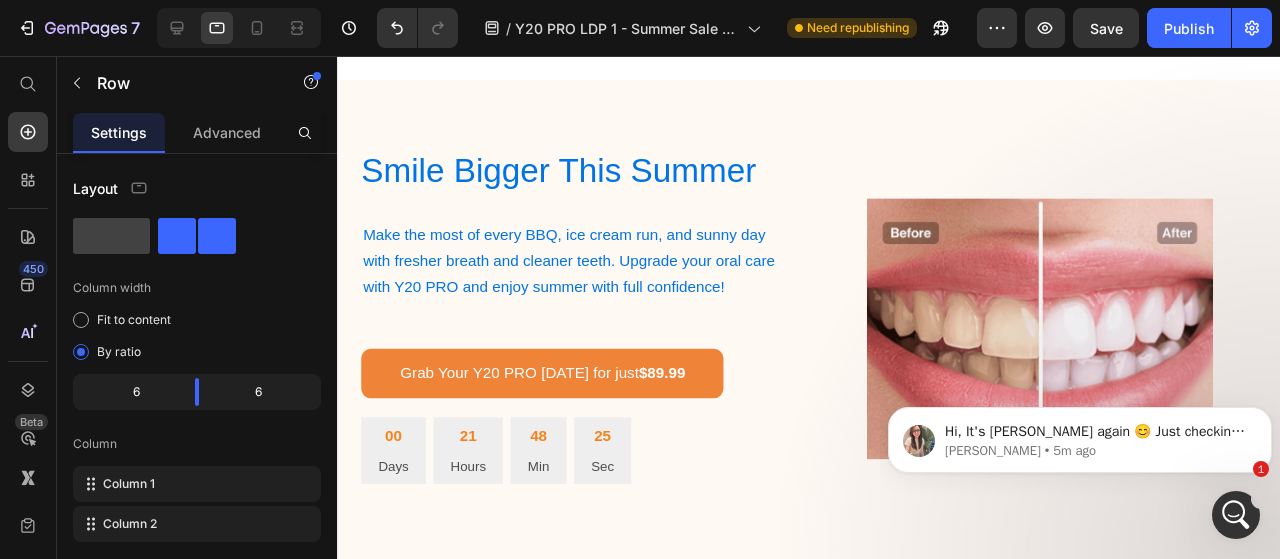 scroll, scrollTop: 3528, scrollLeft: 0, axis: vertical 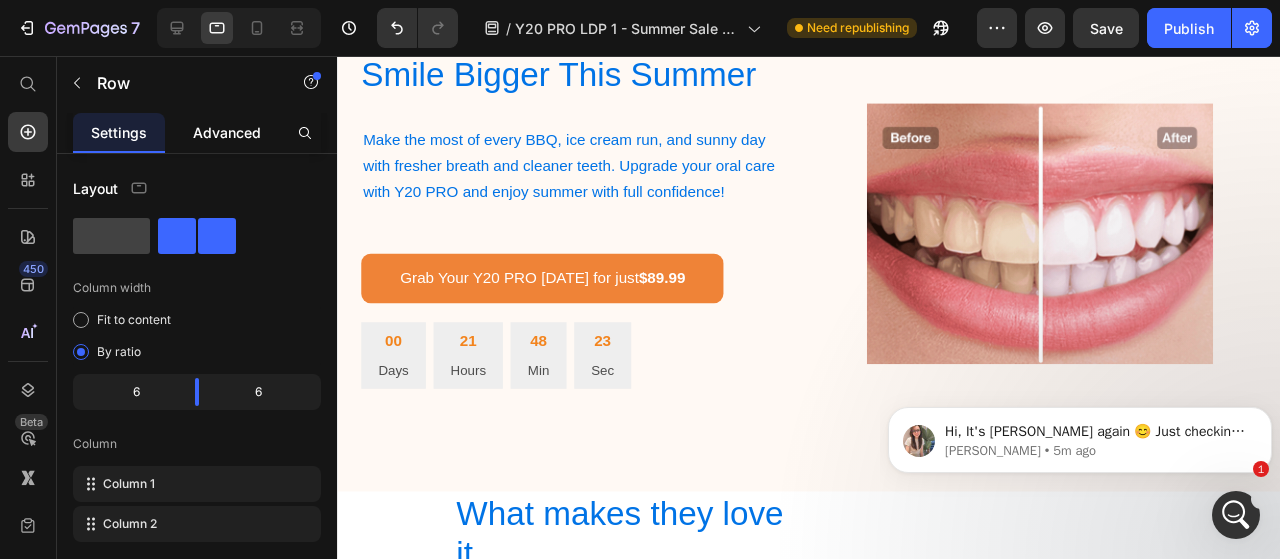 click on "Advanced" at bounding box center [227, 132] 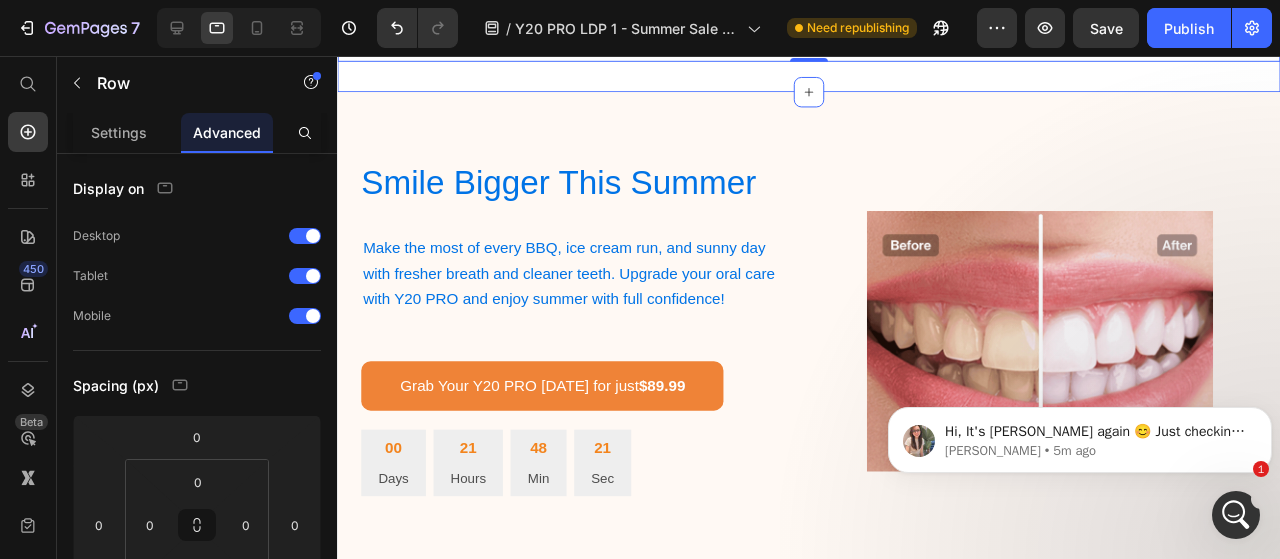 scroll, scrollTop: 3705, scrollLeft: 0, axis: vertical 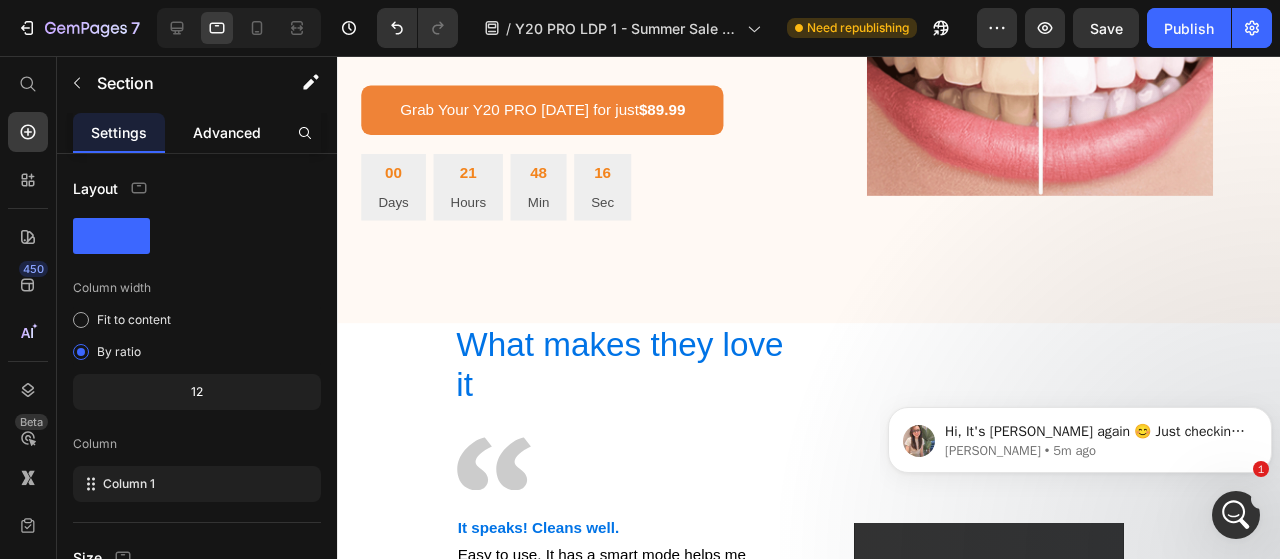 click on "Advanced" at bounding box center (227, 132) 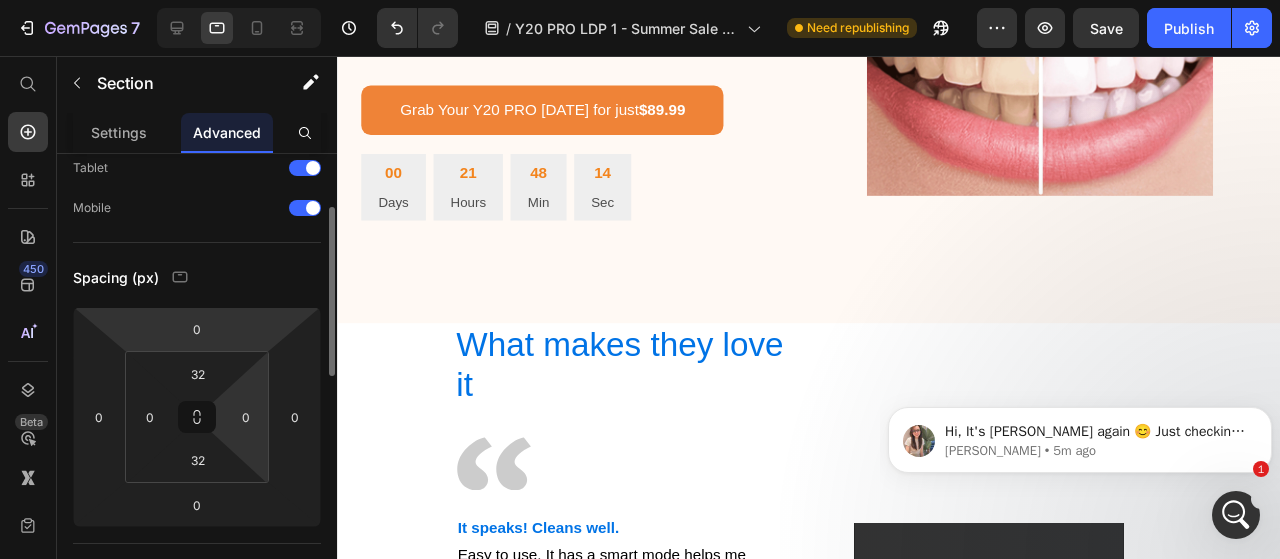 scroll, scrollTop: 118, scrollLeft: 0, axis: vertical 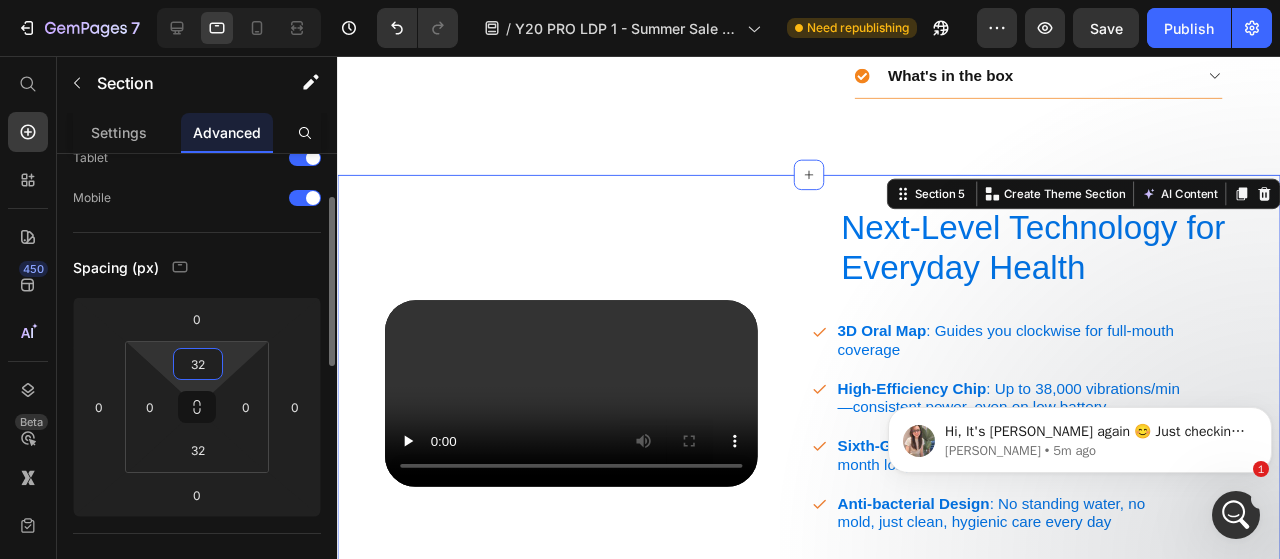 click on "32" at bounding box center (198, 364) 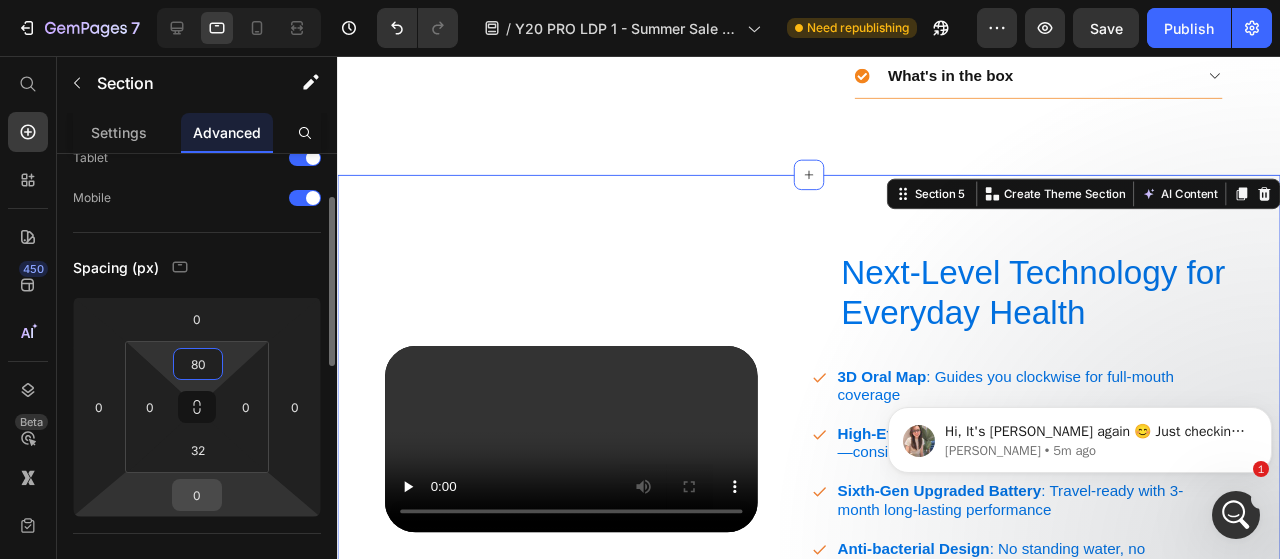 scroll, scrollTop: 279, scrollLeft: 0, axis: vertical 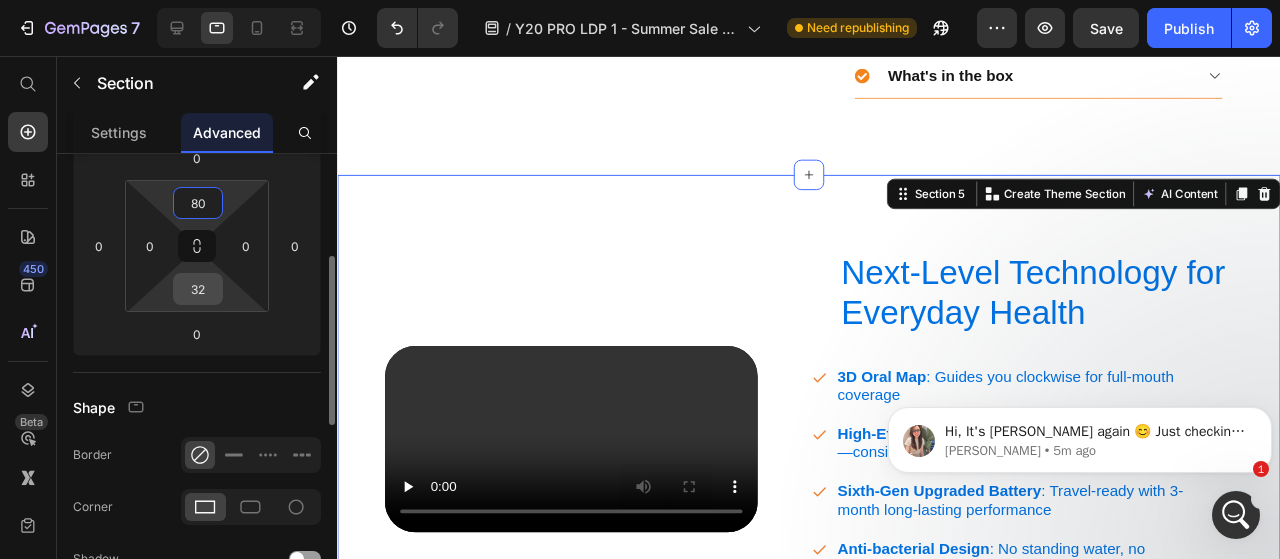 type on "8" 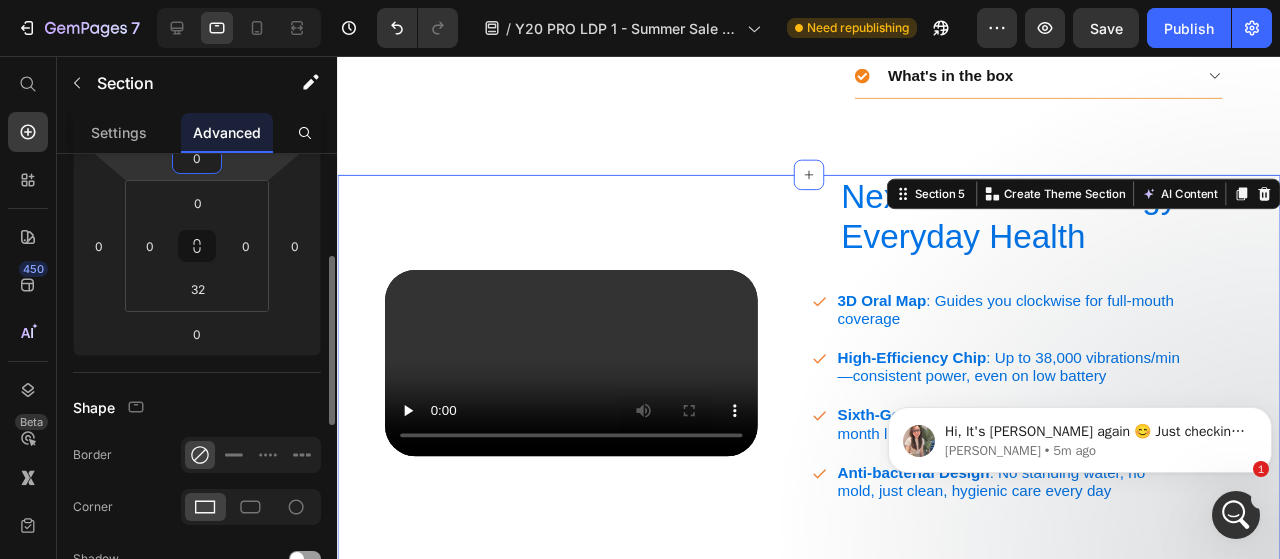 click on "0" at bounding box center [197, 158] 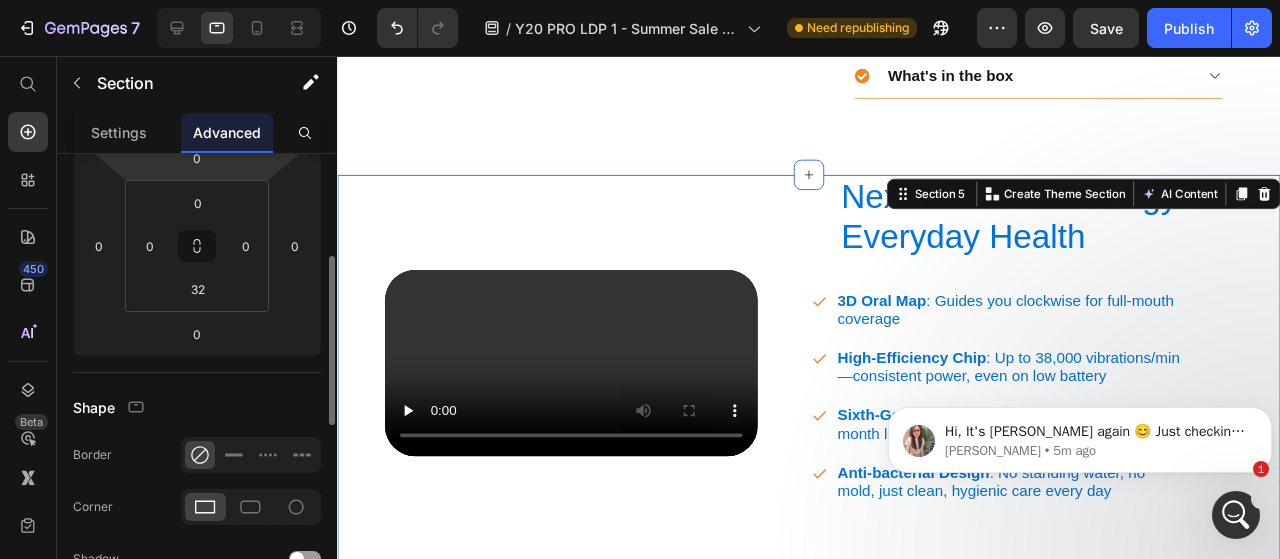 click on "0 0 32 0" at bounding box center (197, 246) 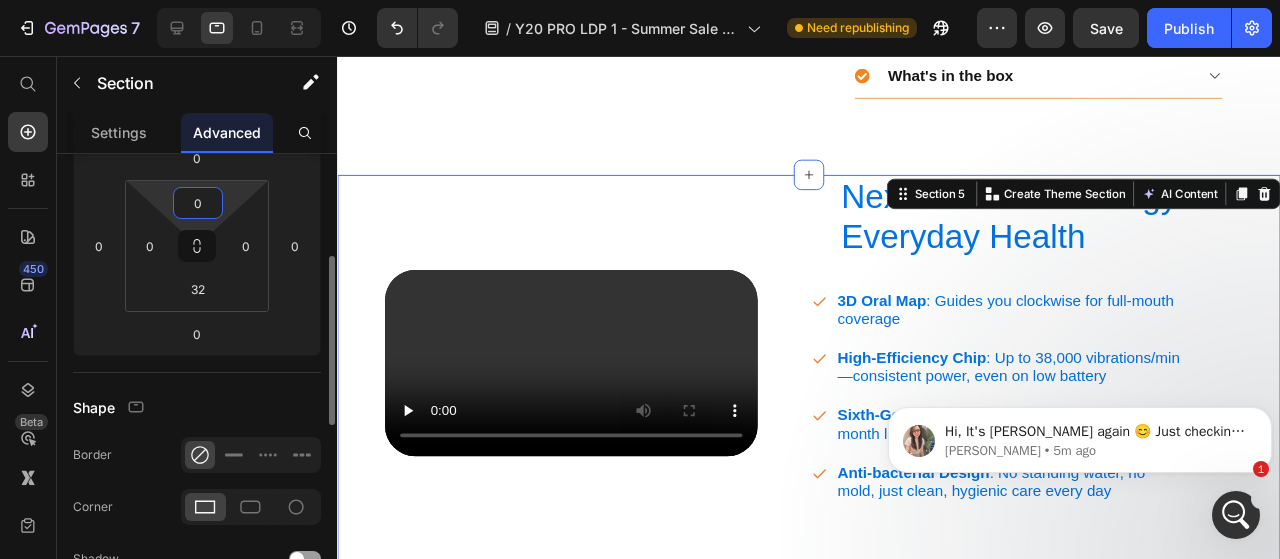 click on "0" at bounding box center [198, 203] 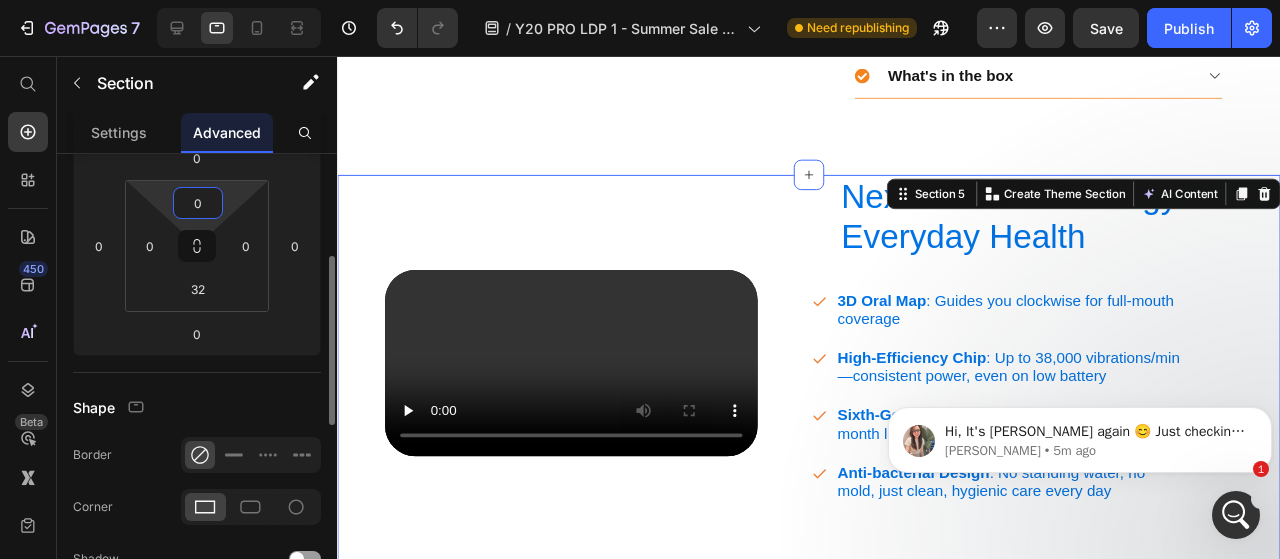type on "9" 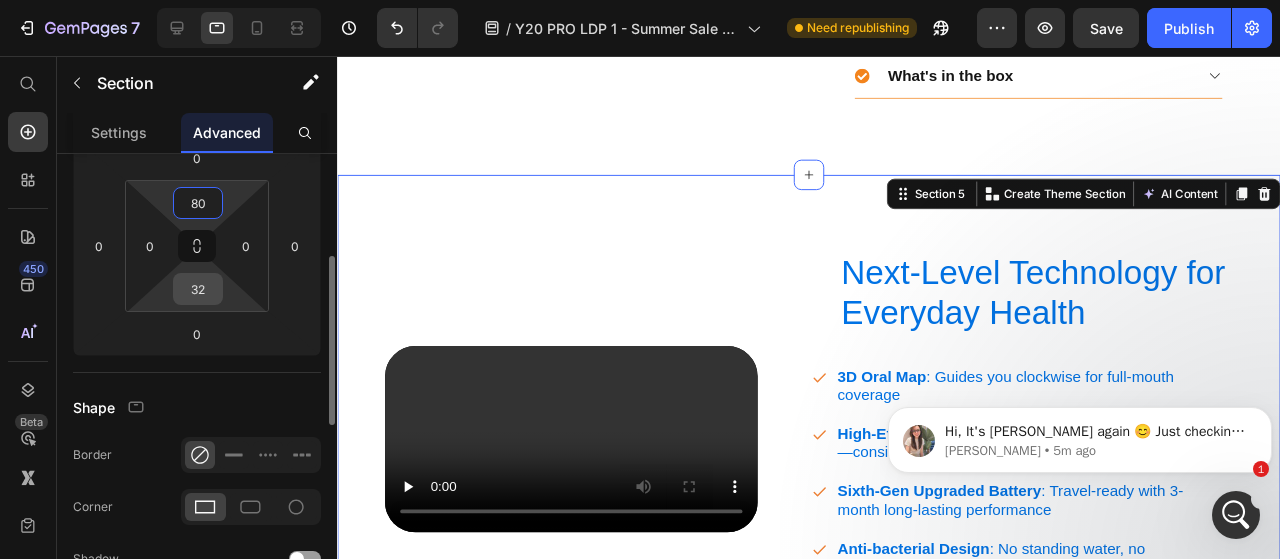 type on "80" 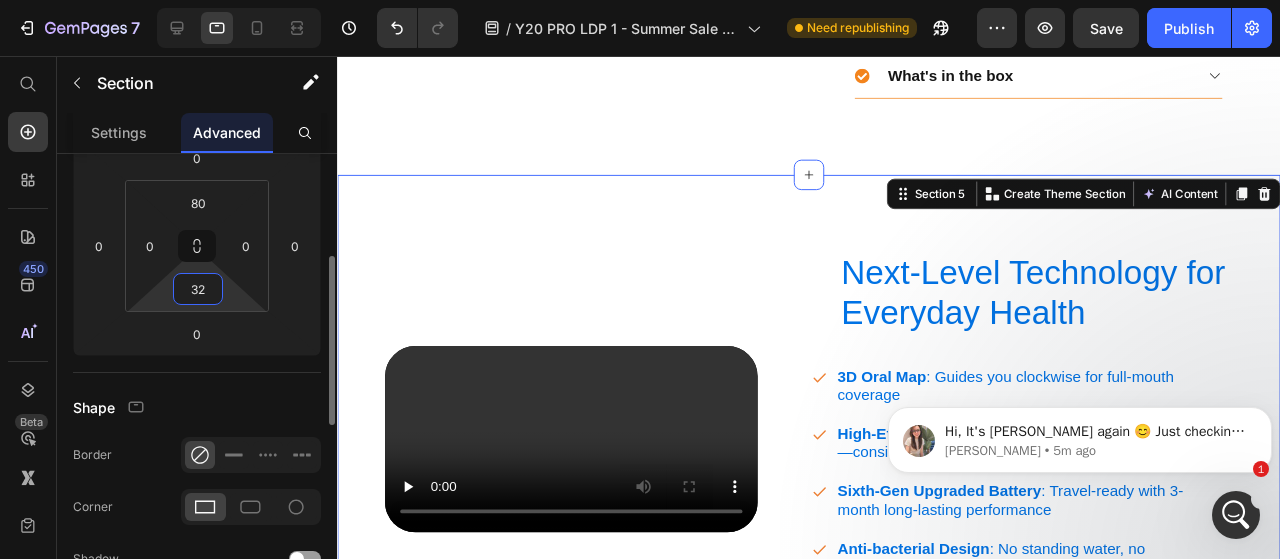 click on "32" at bounding box center [198, 289] 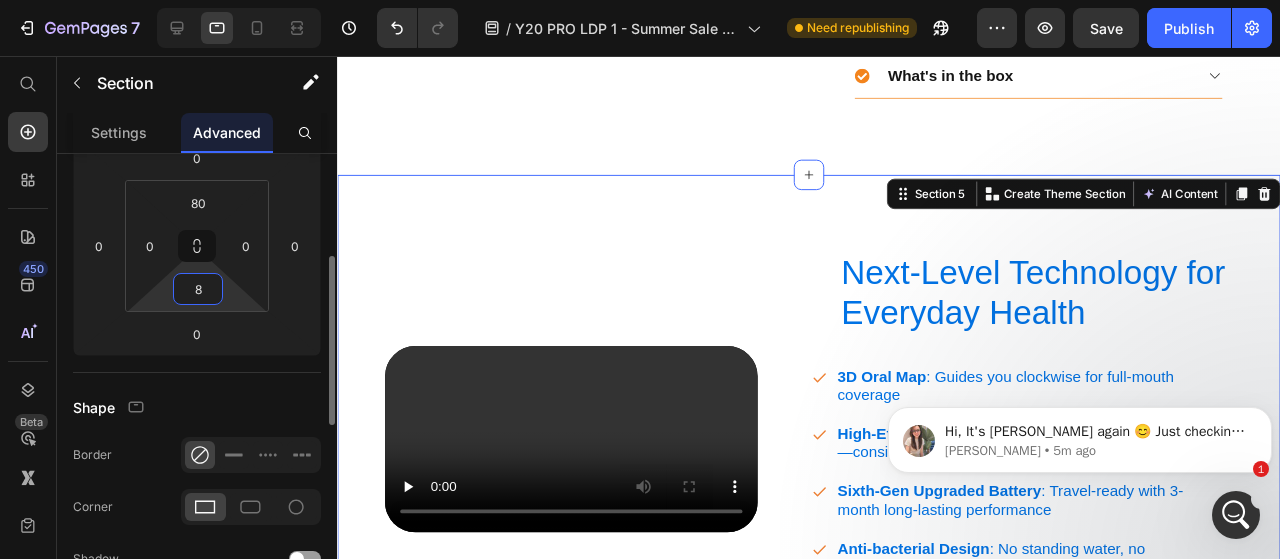 type on "80" 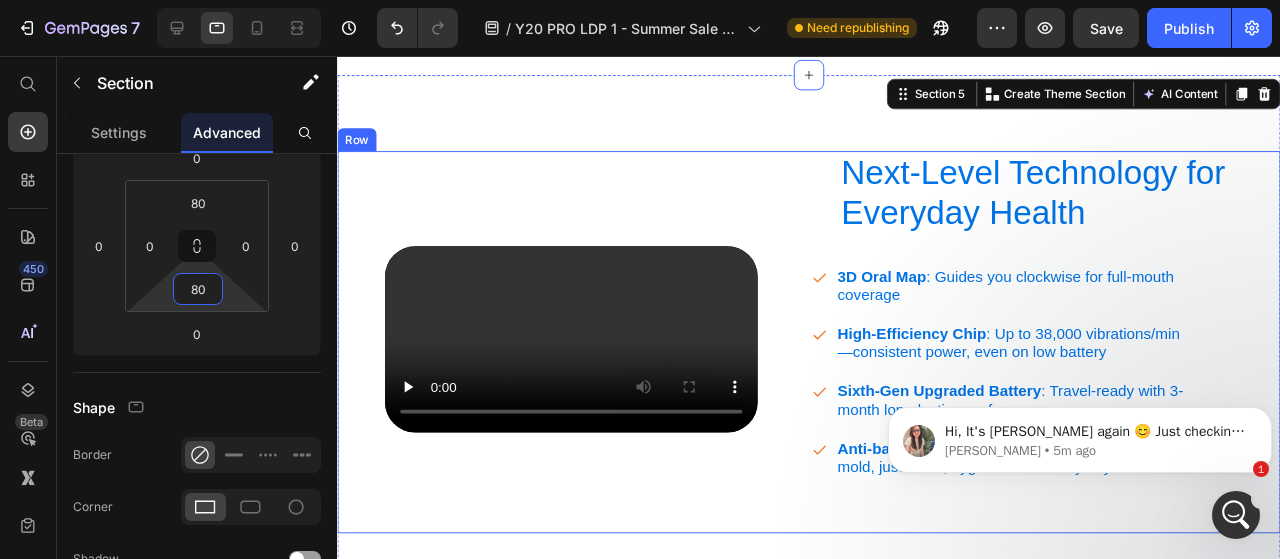 scroll, scrollTop: 3211, scrollLeft: 0, axis: vertical 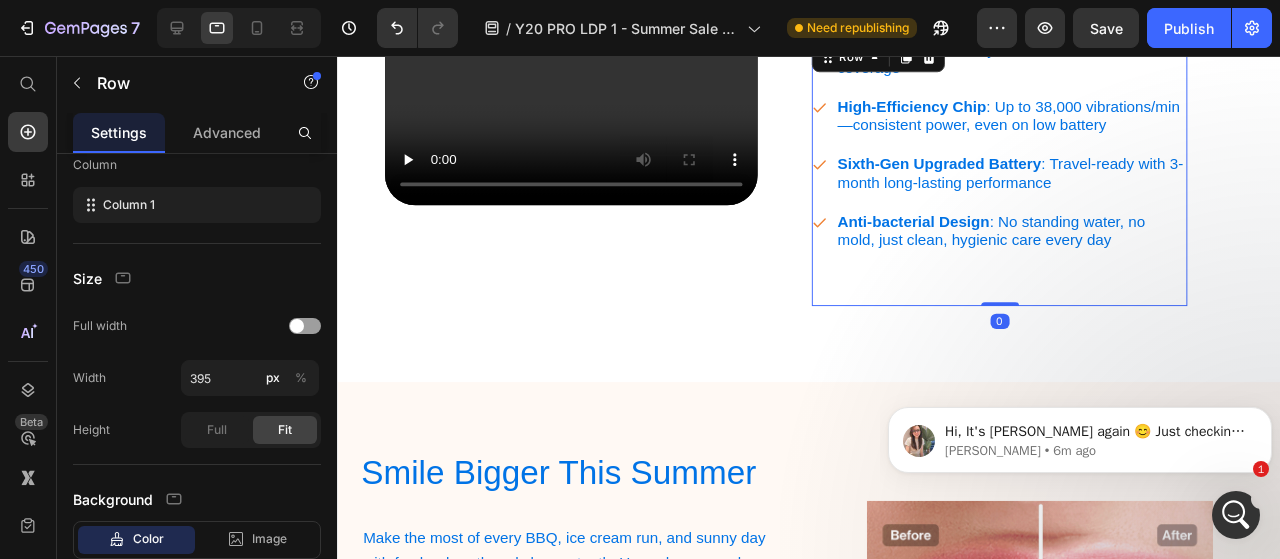 click on "3D Oral Map : Guides you clockwise for full-mouth coverage
High-Efficiency Chip : Up to 38,000 vibrations/min—consistent power, even on low battery
Sixth-Gen Upgraded Battery : Travel-ready with 3-month long-lasting performance
Anti-bacterial Design : No standing water, no mold, just clean, hygienic care every day Item List" at bounding box center (1033, 178) 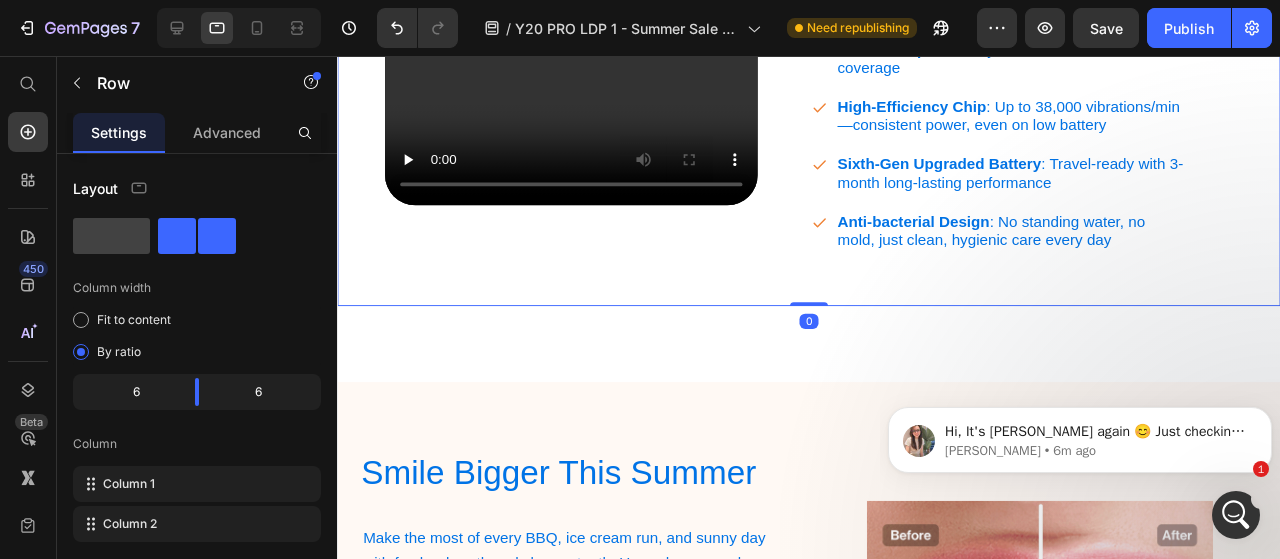 scroll, scrollTop: 3573, scrollLeft: 0, axis: vertical 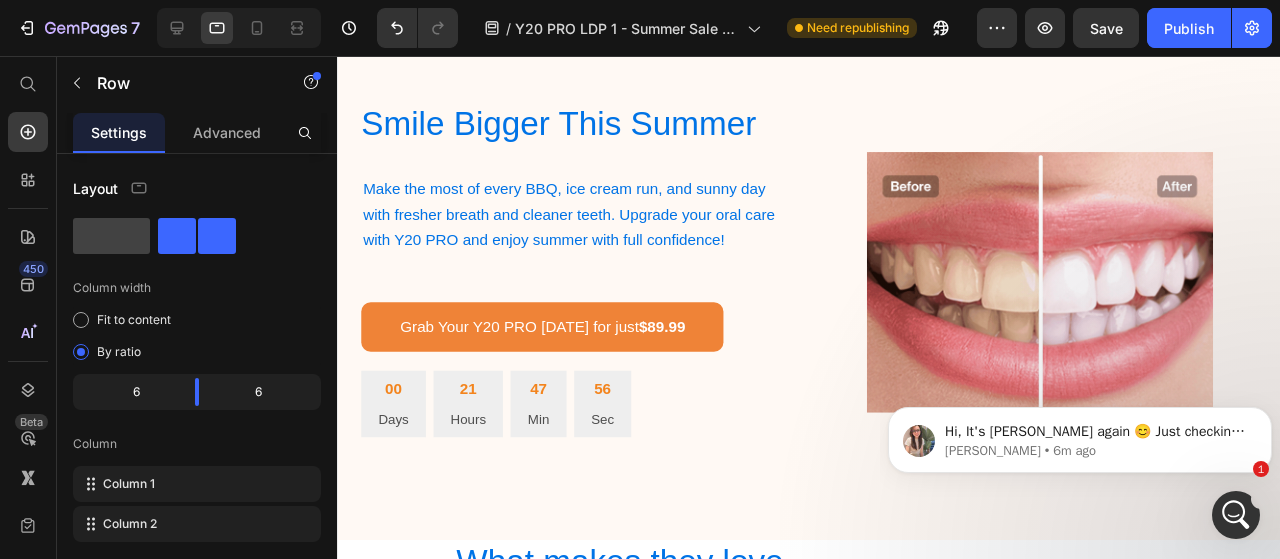 click on "Video" at bounding box center [583, -249] 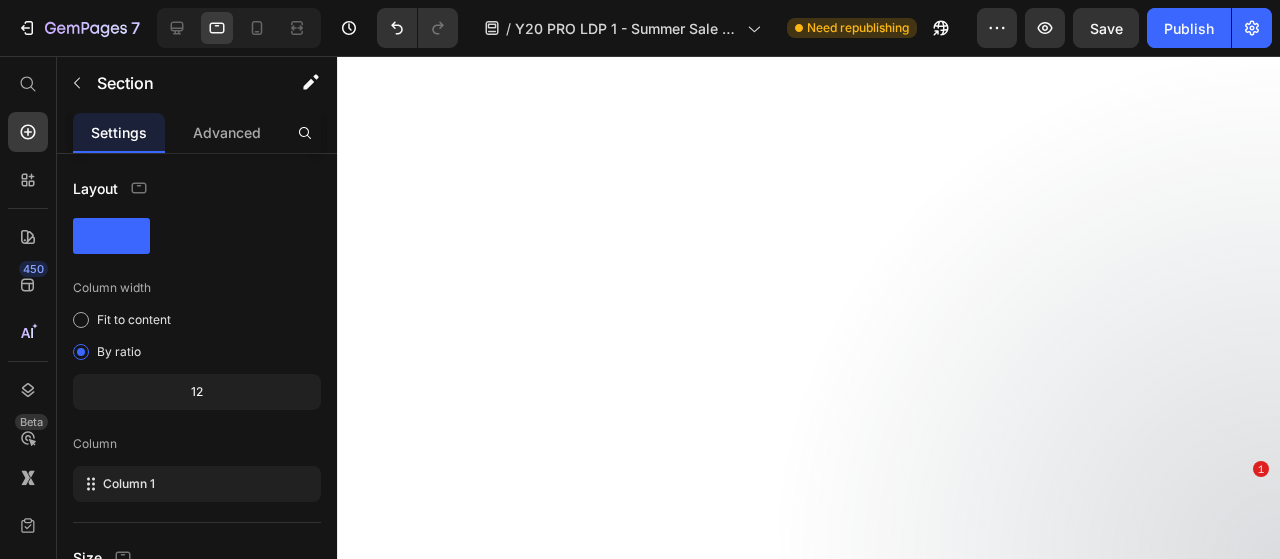 scroll, scrollTop: 0, scrollLeft: 0, axis: both 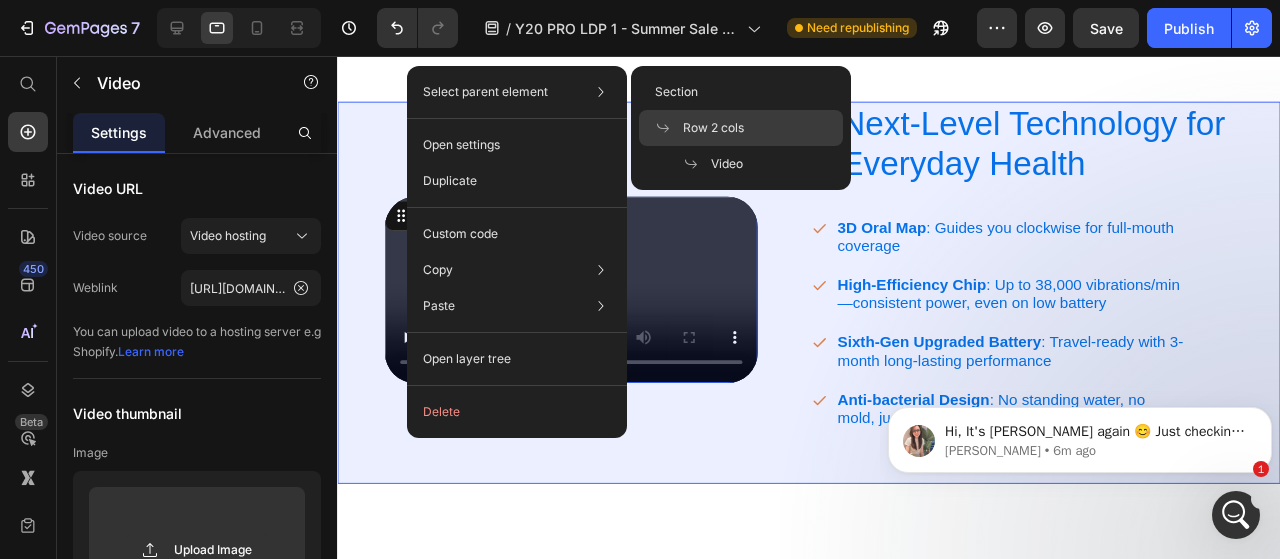click on "Row 2 cols" at bounding box center [713, 128] 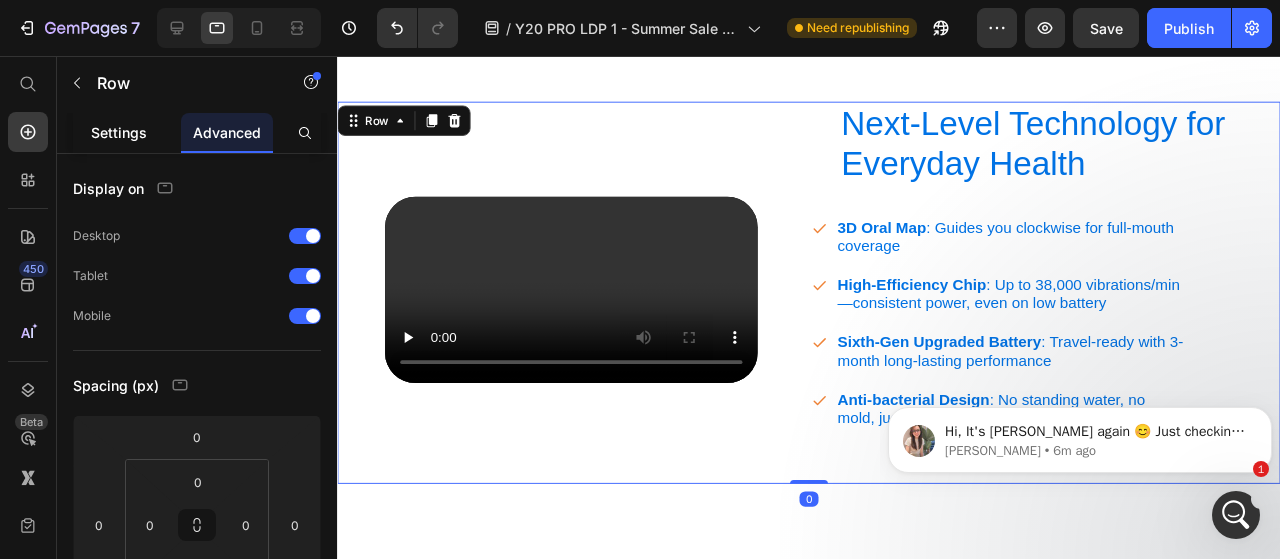 click on "Settings" at bounding box center (119, 132) 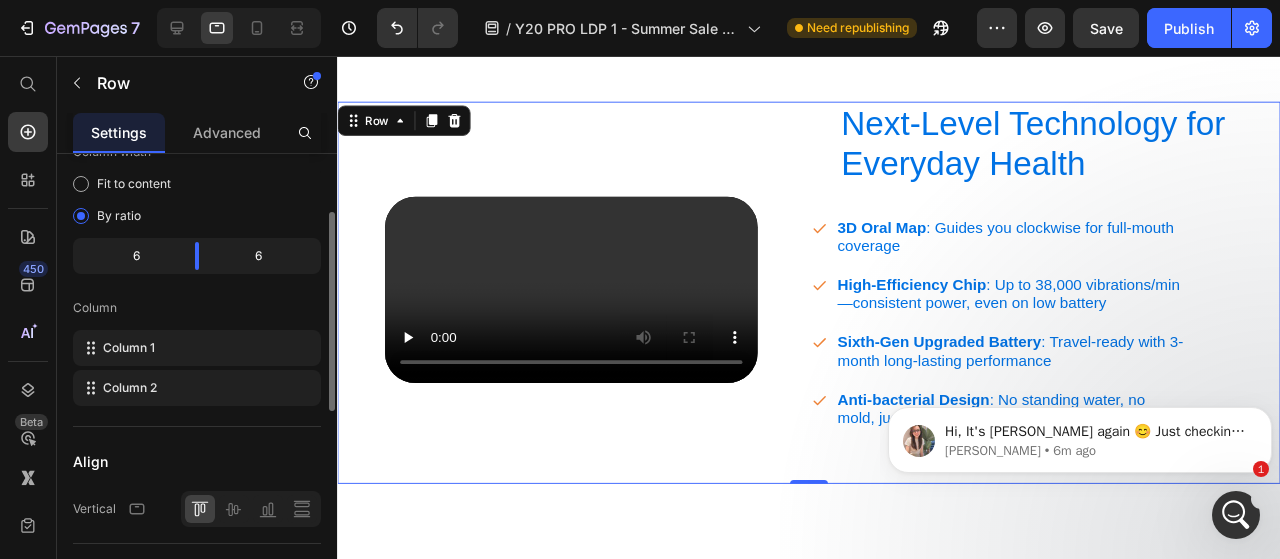 scroll, scrollTop: 234, scrollLeft: 0, axis: vertical 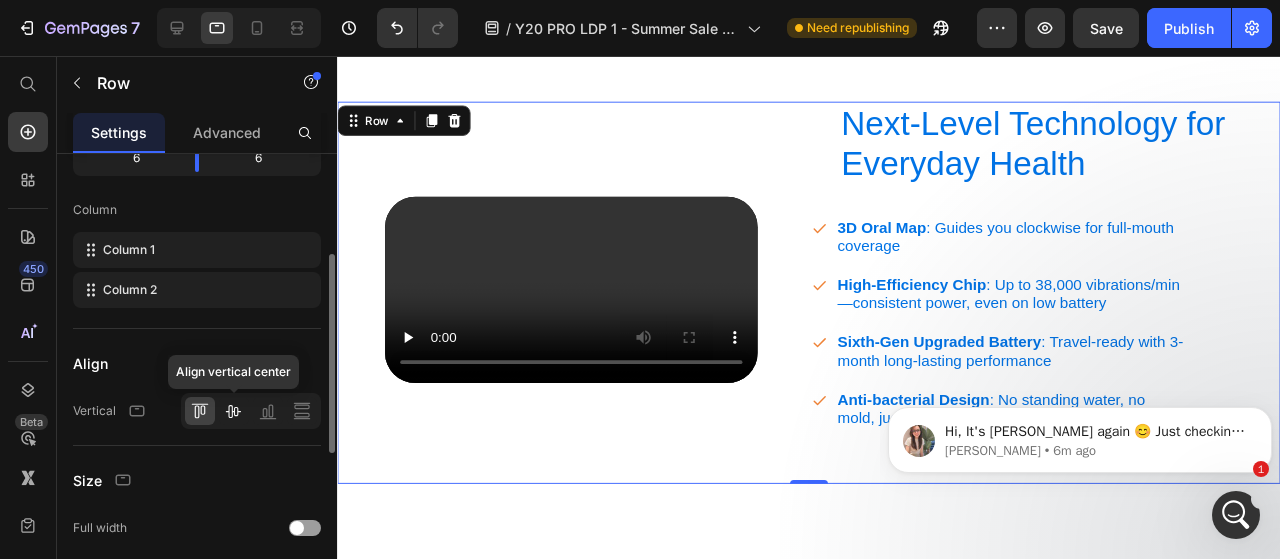 click 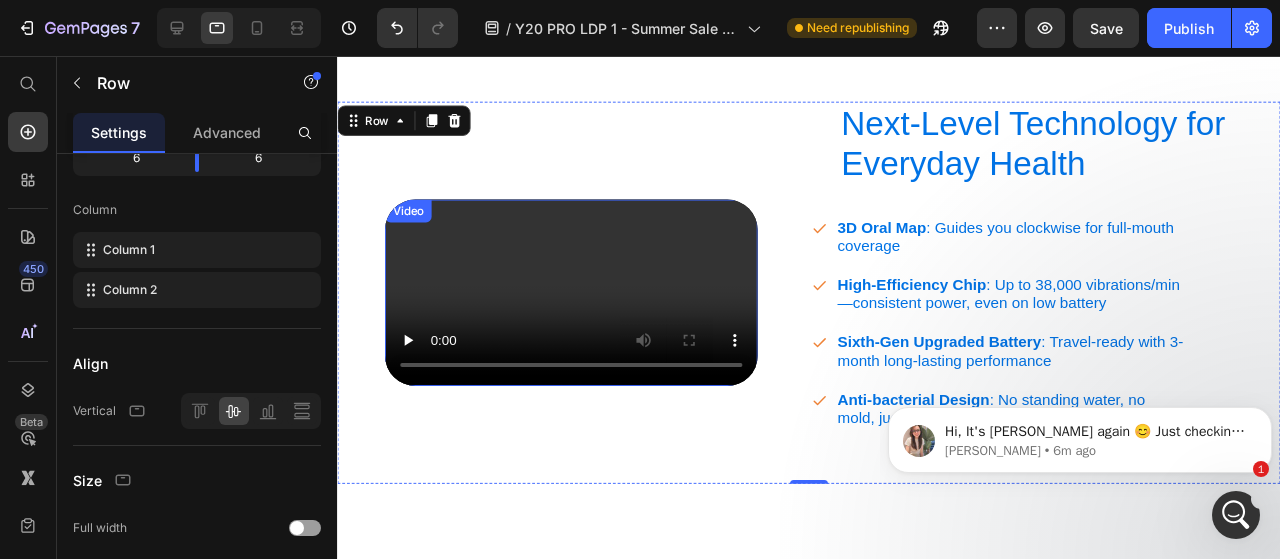 scroll, scrollTop: 3339, scrollLeft: 0, axis: vertical 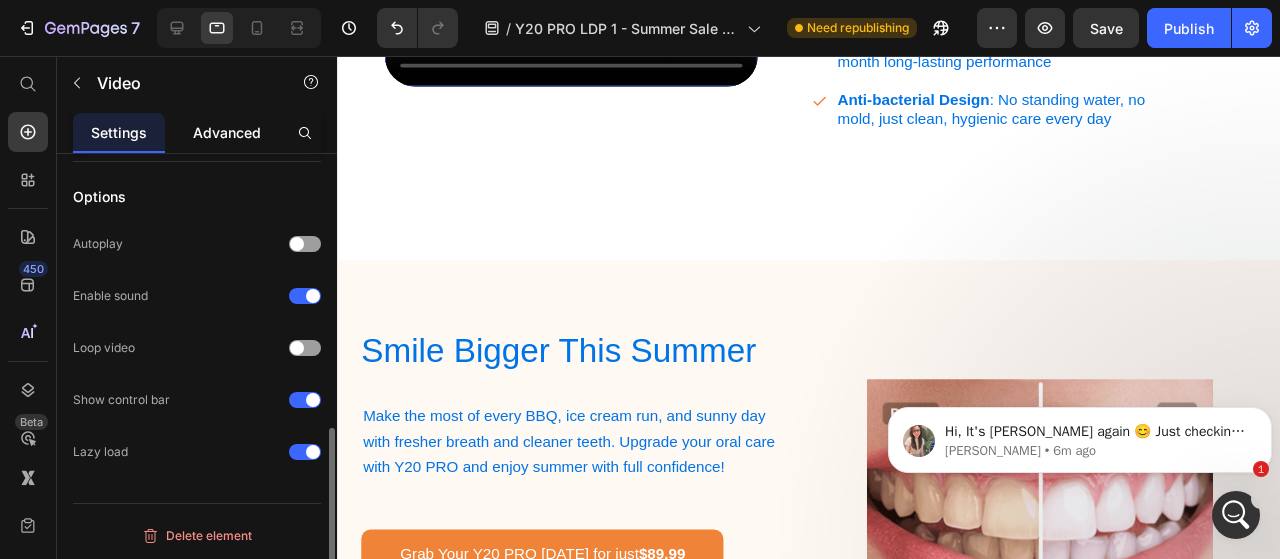 click on "Advanced" at bounding box center (227, 132) 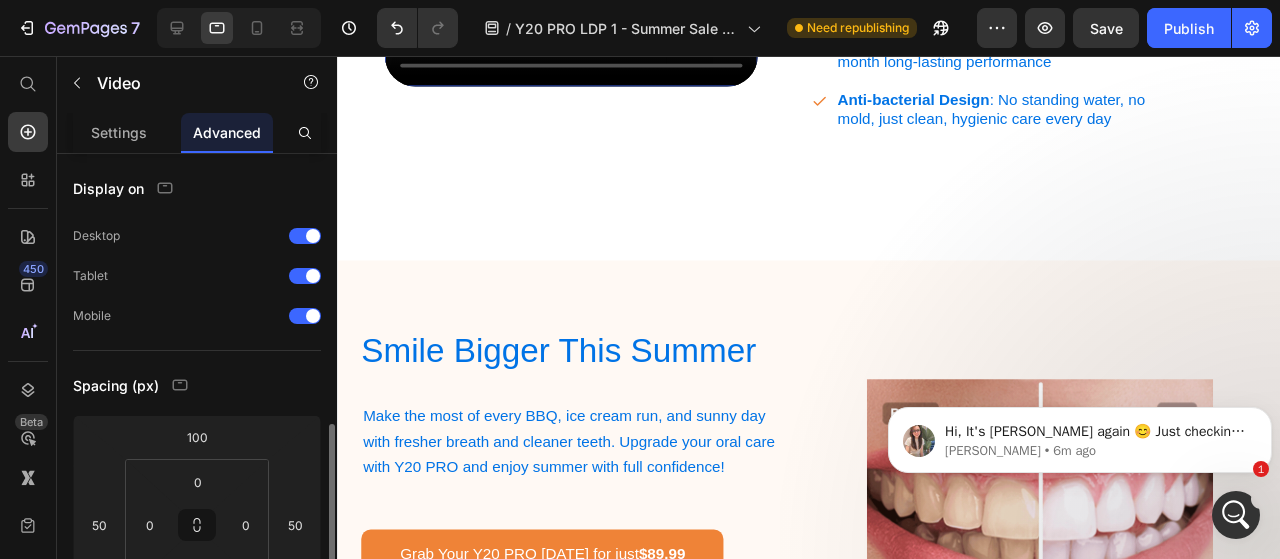 scroll, scrollTop: 221, scrollLeft: 0, axis: vertical 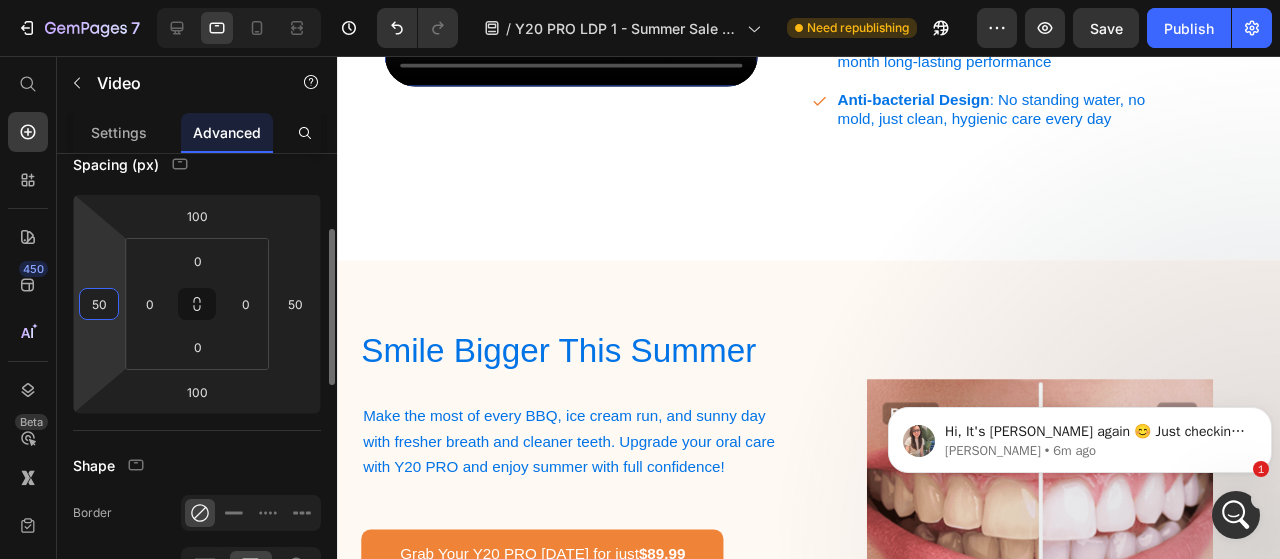 click on "50" at bounding box center [99, 304] 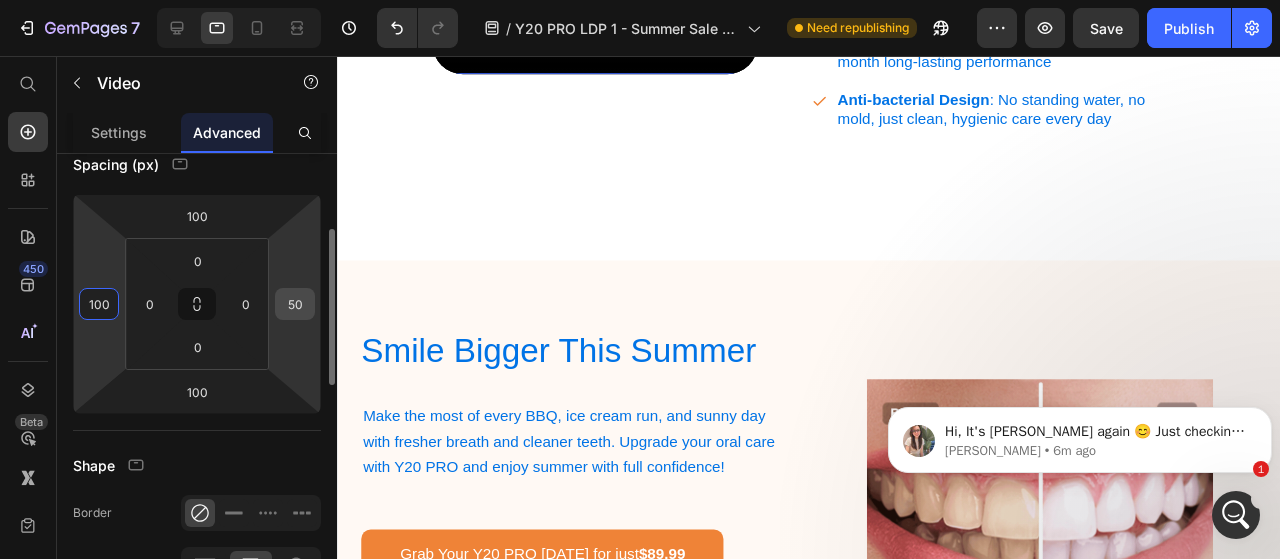 type on "100" 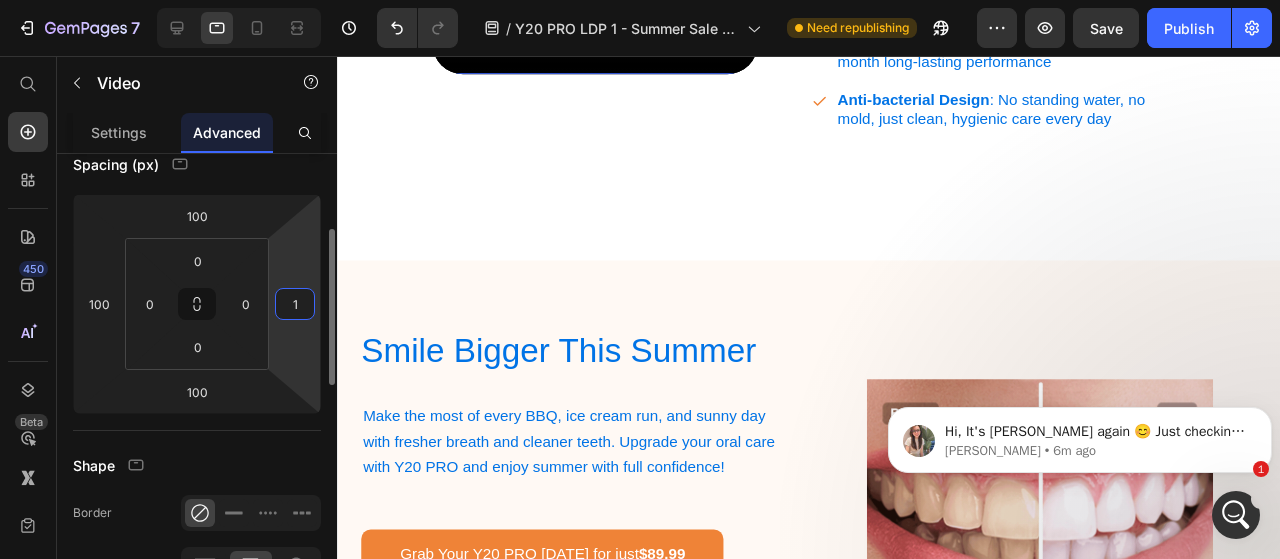 click on "1" at bounding box center [295, 304] 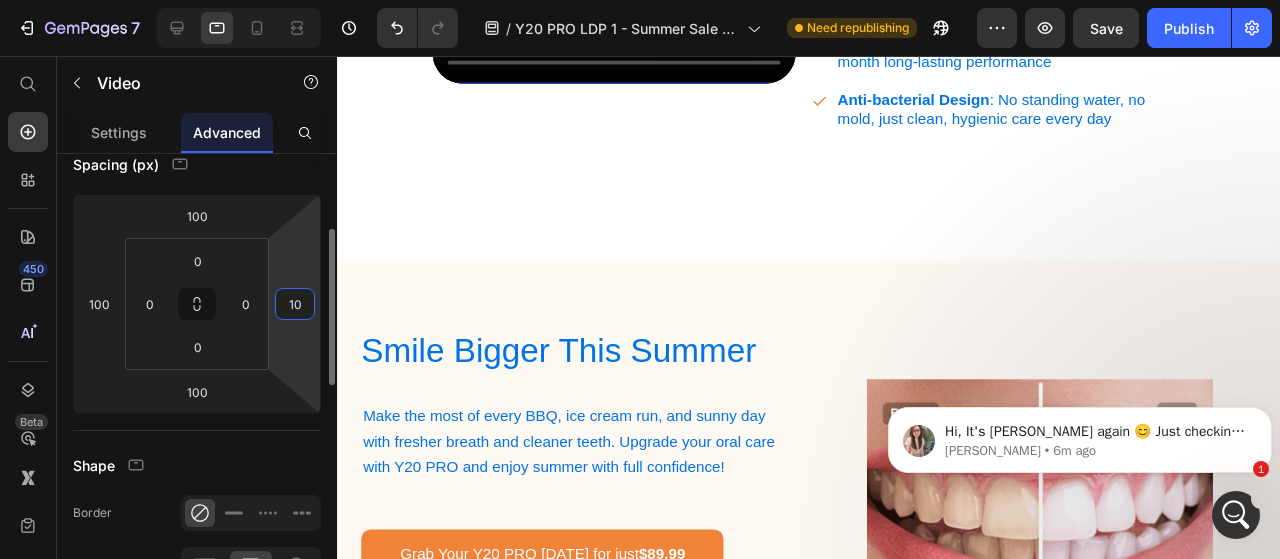 type on "100" 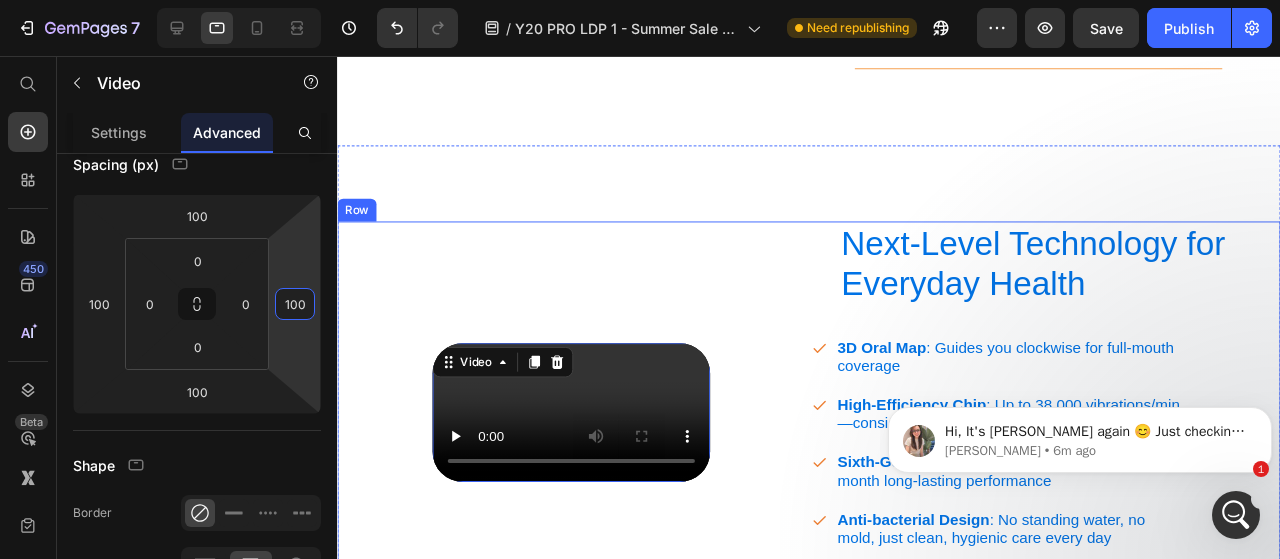 scroll, scrollTop: 2897, scrollLeft: 0, axis: vertical 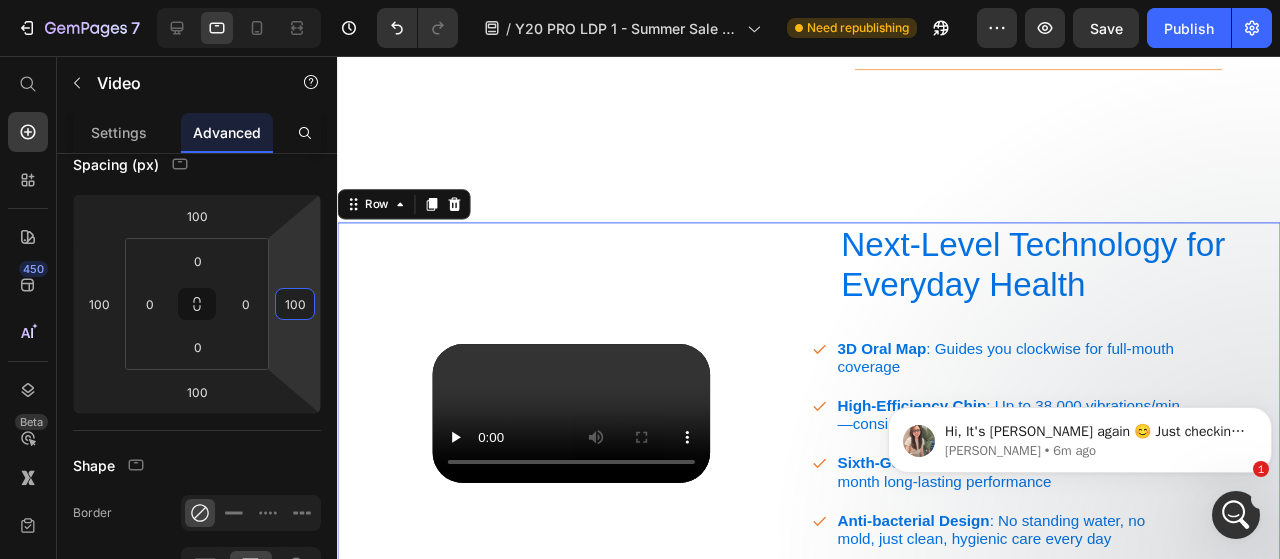 click on "Video Next-Level Technology for Everyday Health Heading
3D Oral Map : Guides you clockwise for full-mouth coverage
High-Efficiency Chip : Up to 38,000 vibrations/min—consistent power, even on low battery
Sixth-Gen Upgraded Battery : Travel-ready with 3-month long-lasting performance
Anti-bacterial Design : No standing water, no mold, just clean, hygienic care every day Item List Row Row   0" at bounding box center [833, 432] 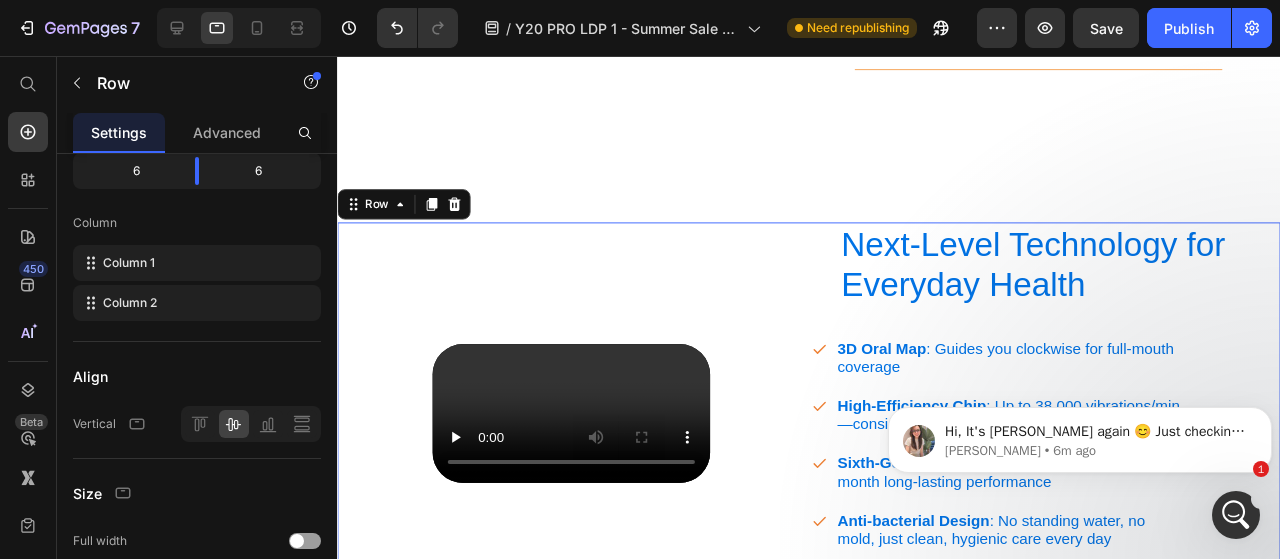 scroll, scrollTop: 0, scrollLeft: 0, axis: both 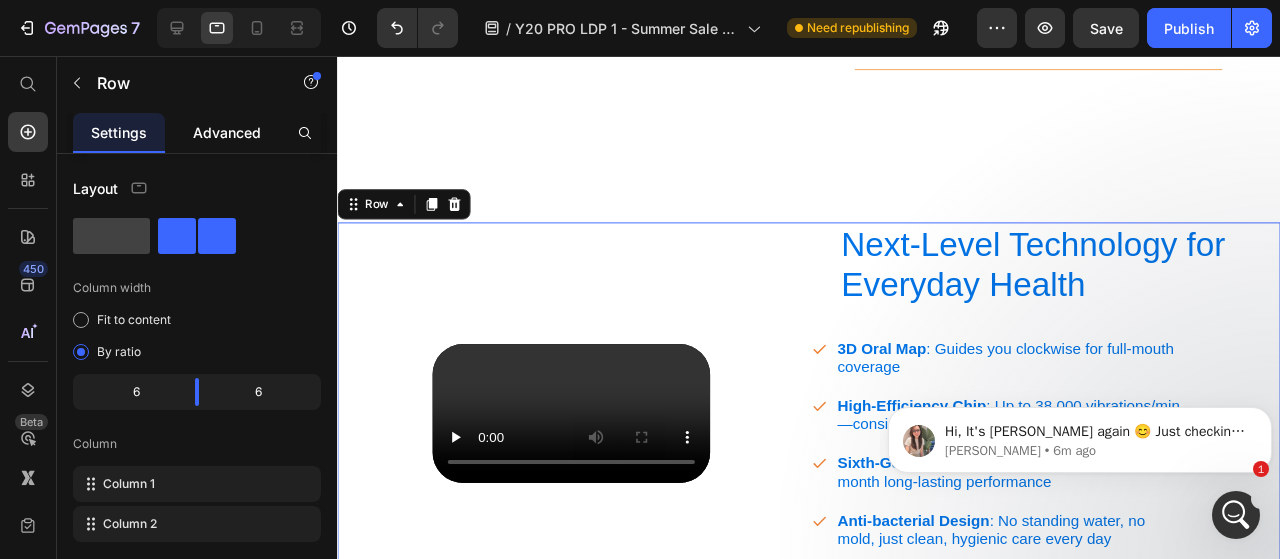 click on "Advanced" 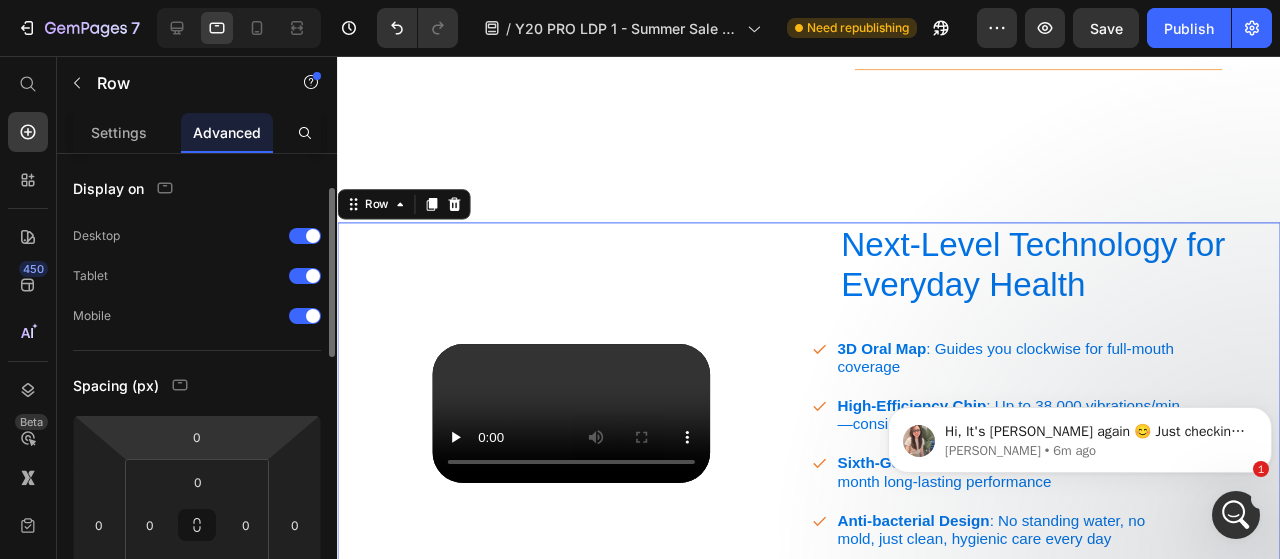 scroll, scrollTop: 122, scrollLeft: 0, axis: vertical 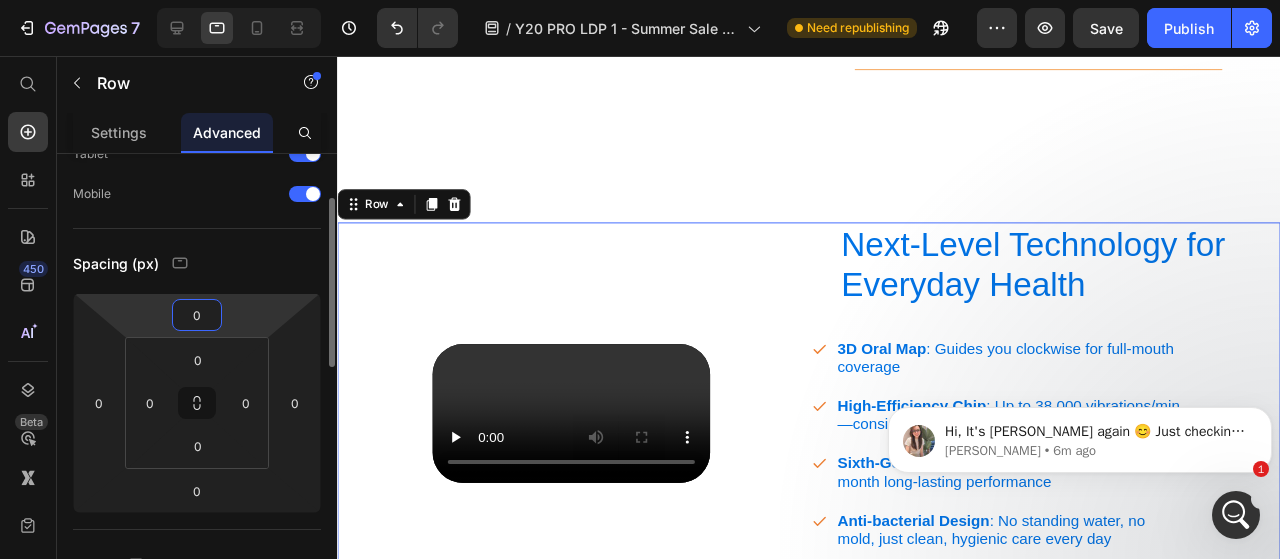 click on "0" at bounding box center (197, 315) 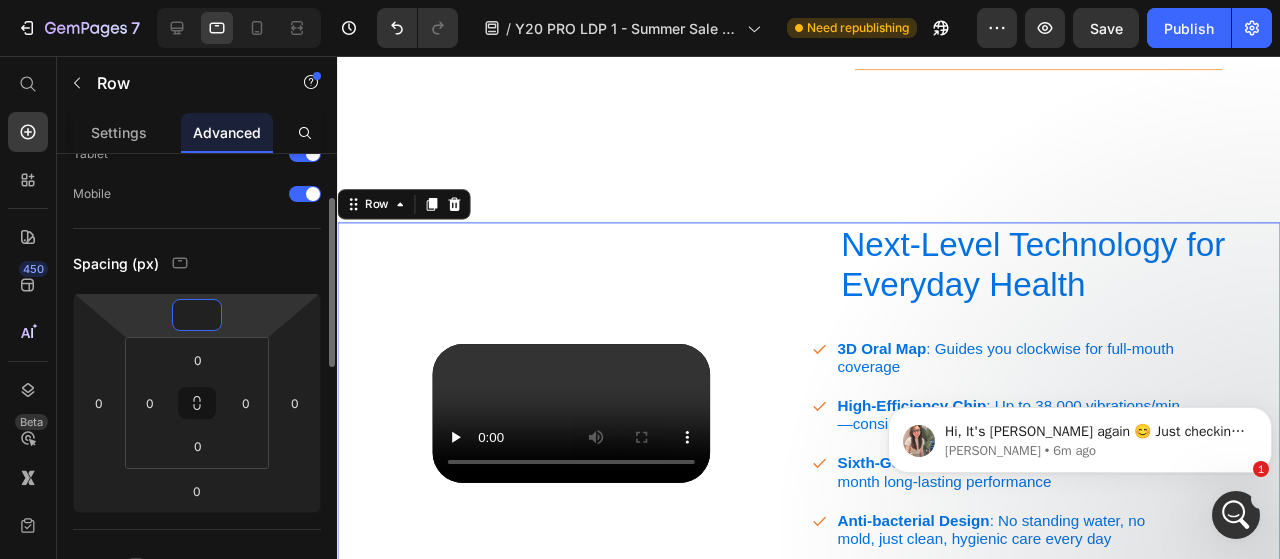 type on "0" 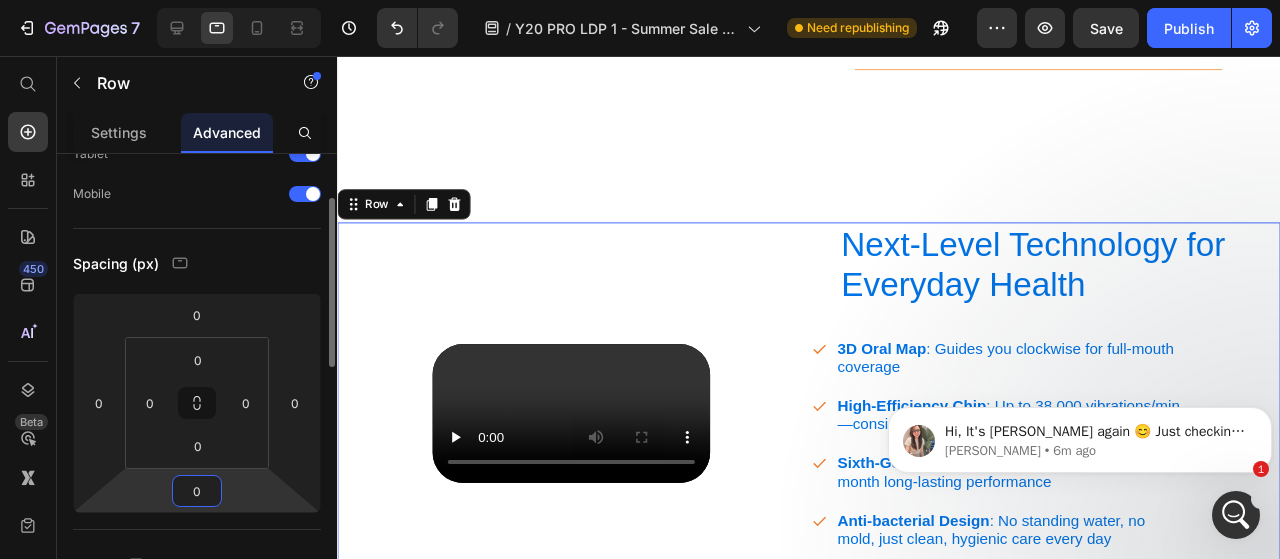 click on "0" at bounding box center [197, 491] 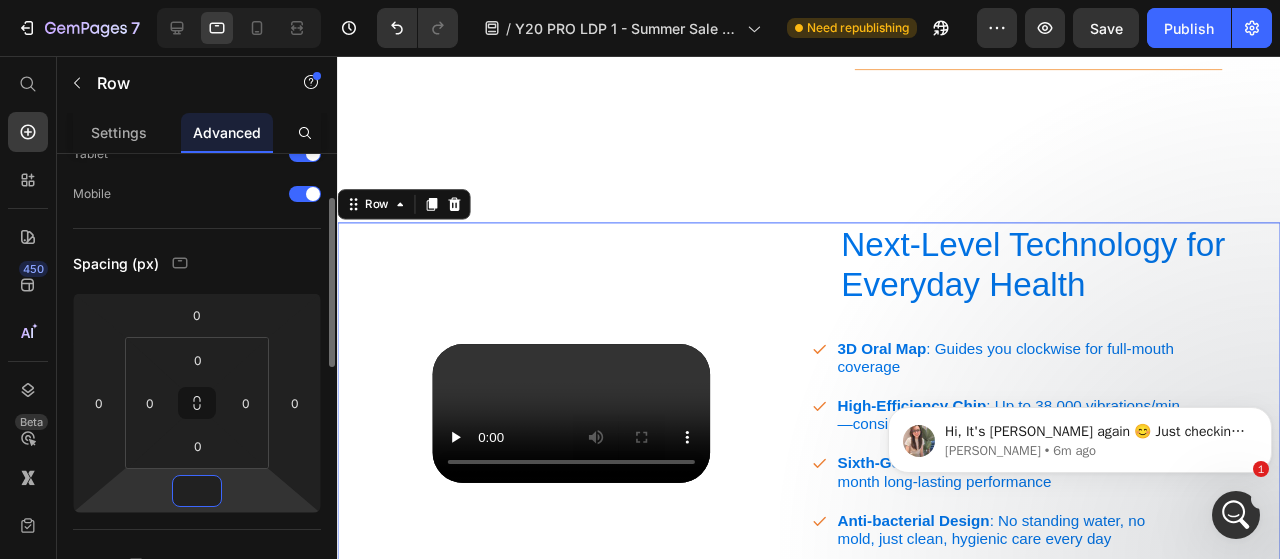 type on "0" 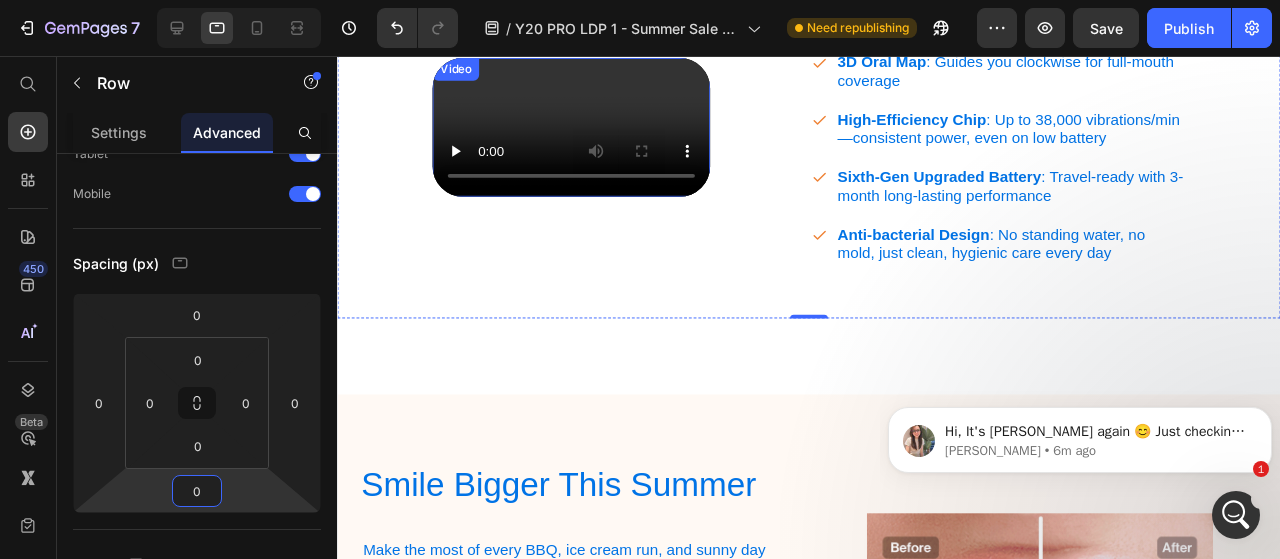 scroll, scrollTop: 3195, scrollLeft: 0, axis: vertical 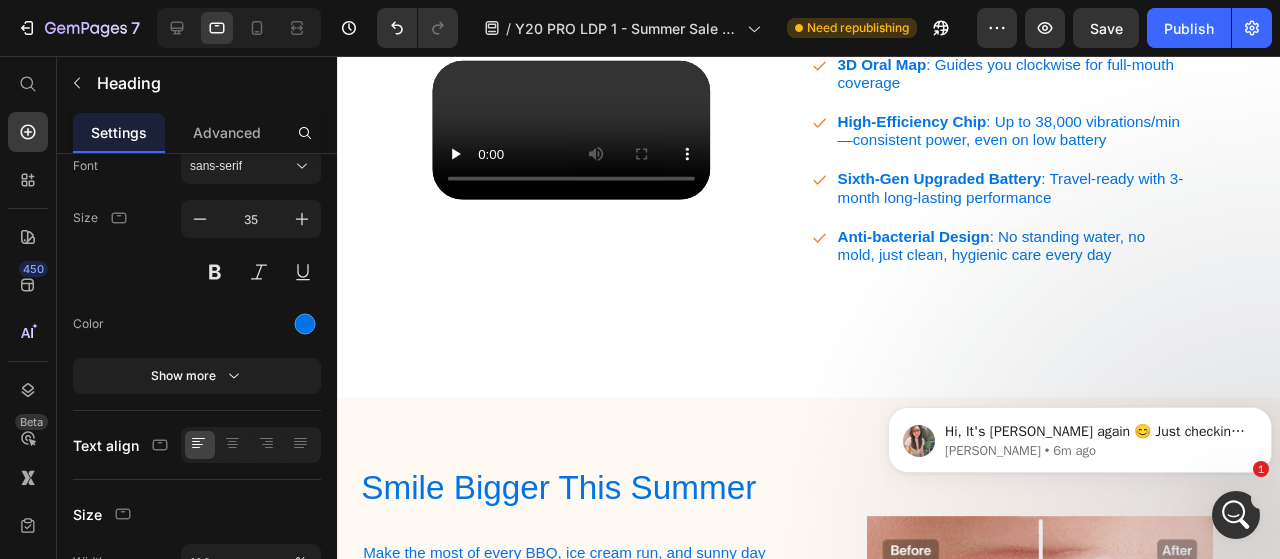 click on "Next-Level Technology for Everyday Health" at bounding box center (1098, -23) 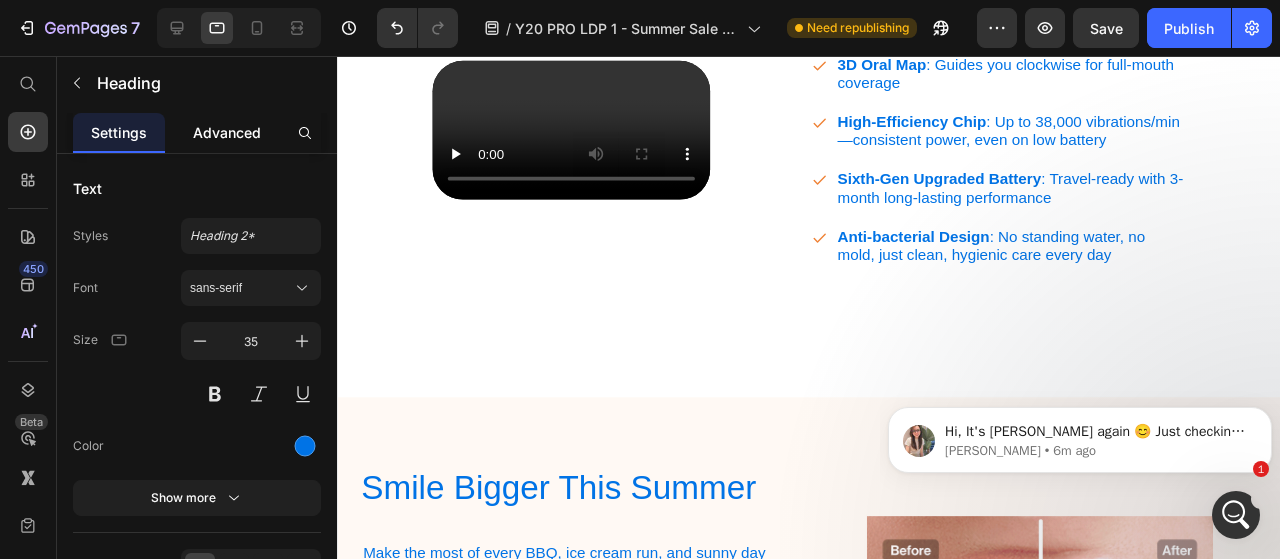 click on "Advanced" 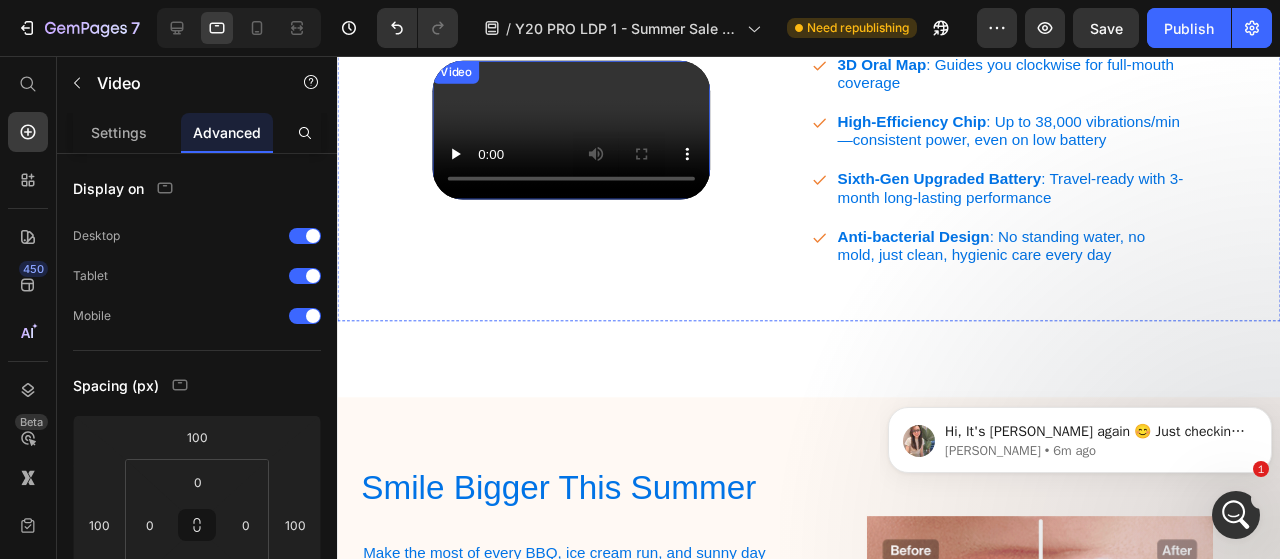 click at bounding box center [583, 134] 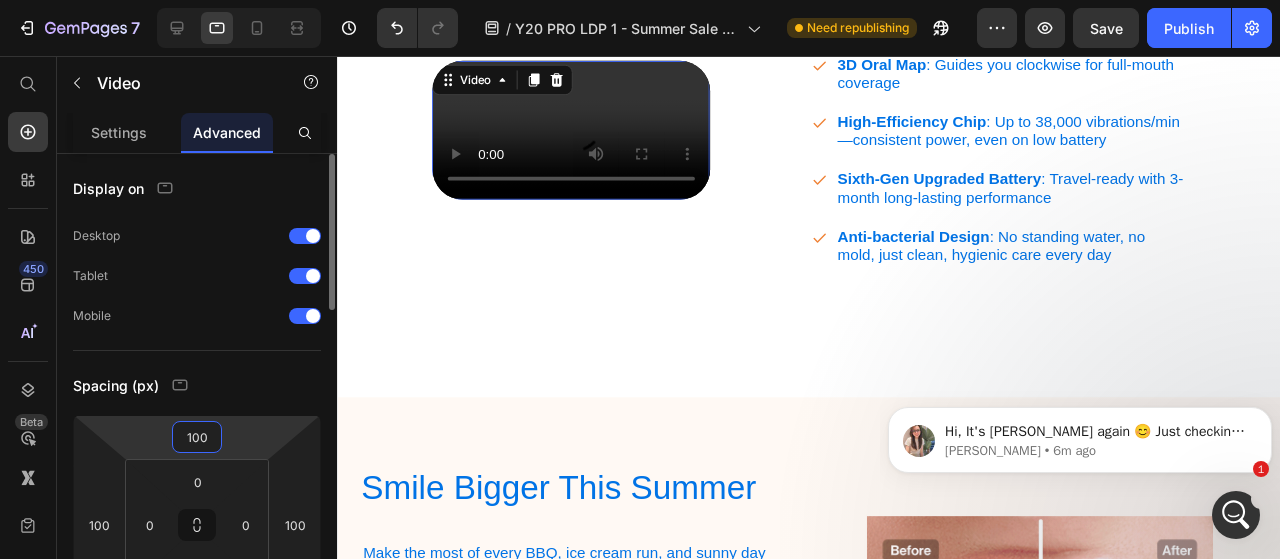 click on "100" at bounding box center (197, 437) 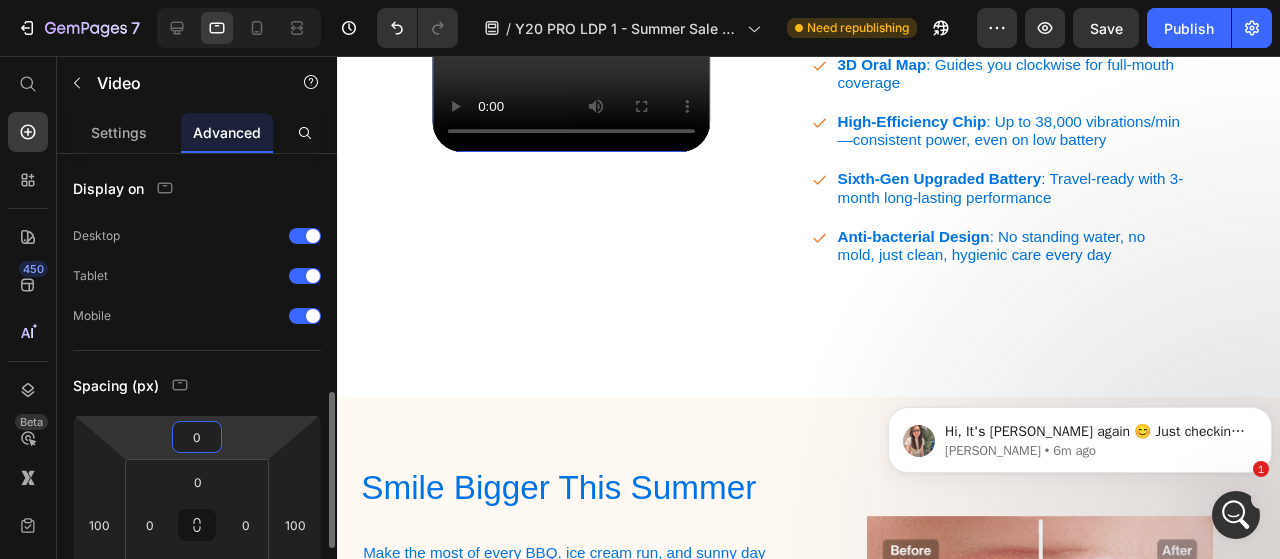 scroll, scrollTop: 178, scrollLeft: 0, axis: vertical 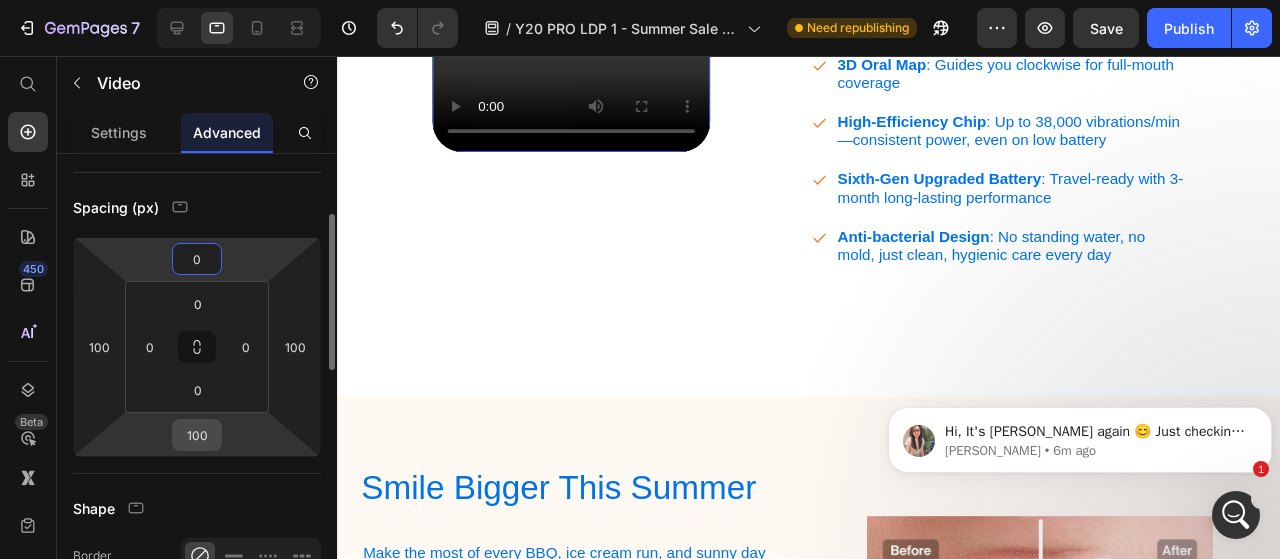 type on "0" 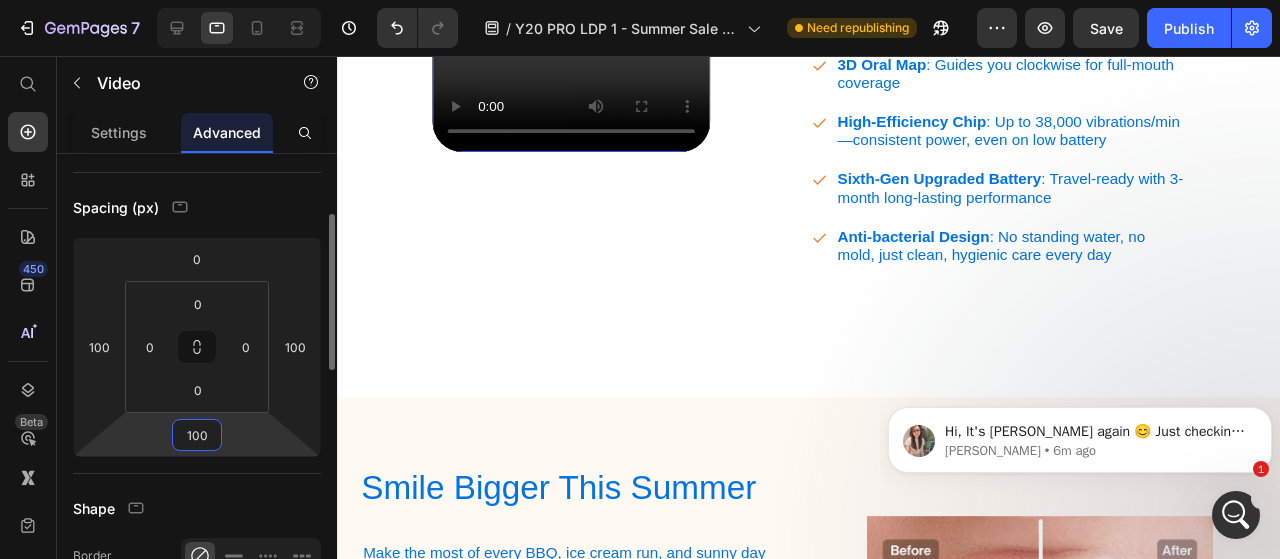 click on "100" at bounding box center (197, 435) 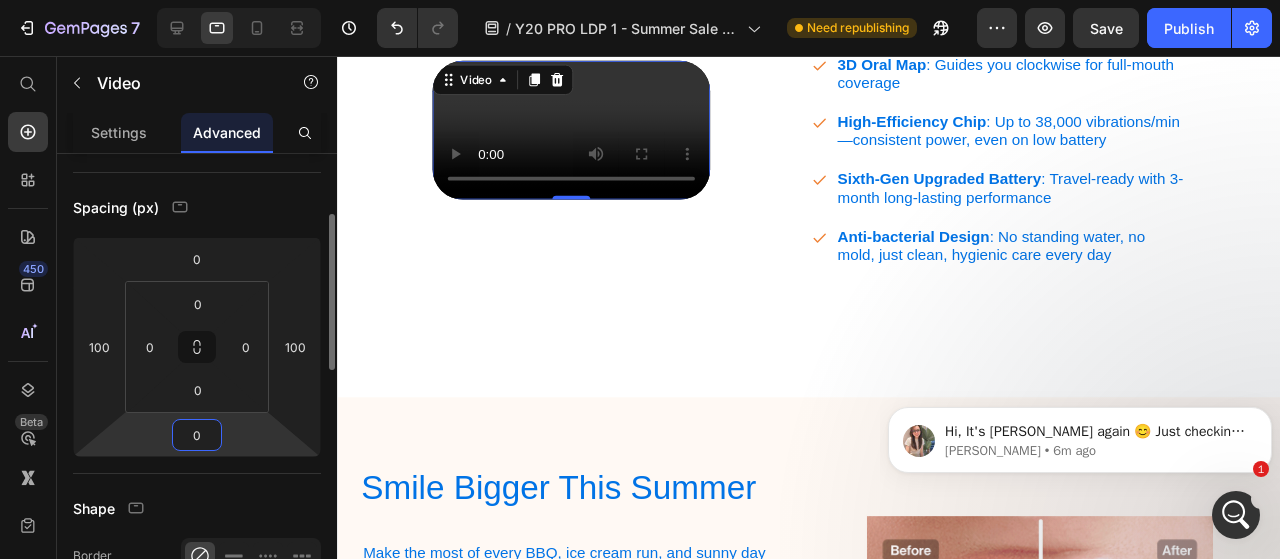 type on "0" 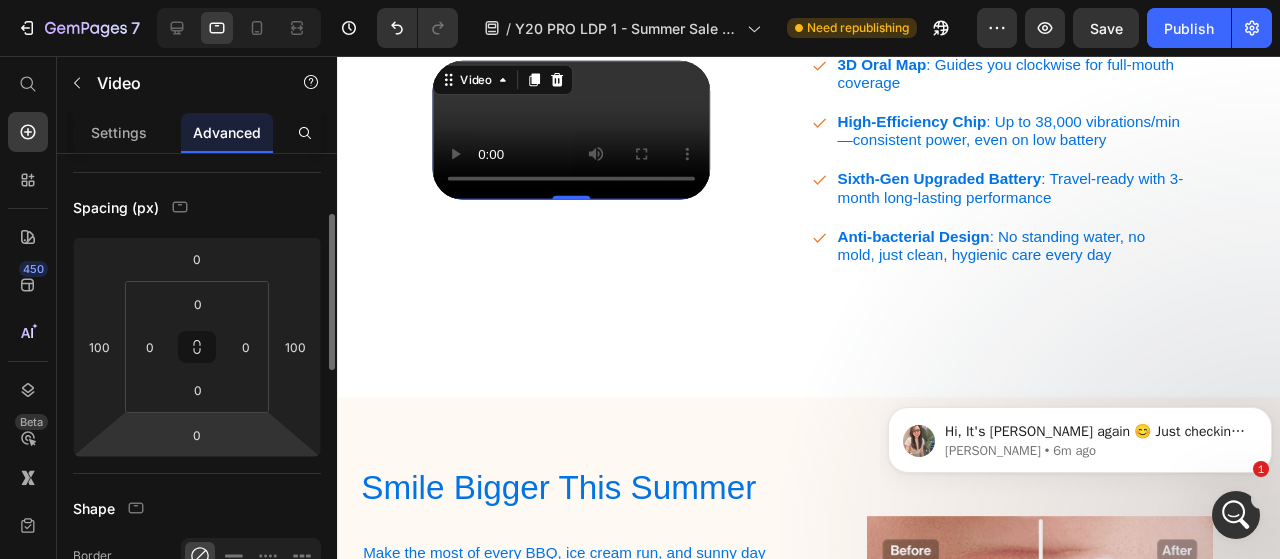 click on "Display on Desktop Tablet Mobile Spacing (px) 0 100 0 100 0 0 0 0 Shape Border Corner 32 32 32 32 Shadow Position Opacity 100 % Animation Interaction Trigger 0 interaction Create CSS class" at bounding box center (197, 611) 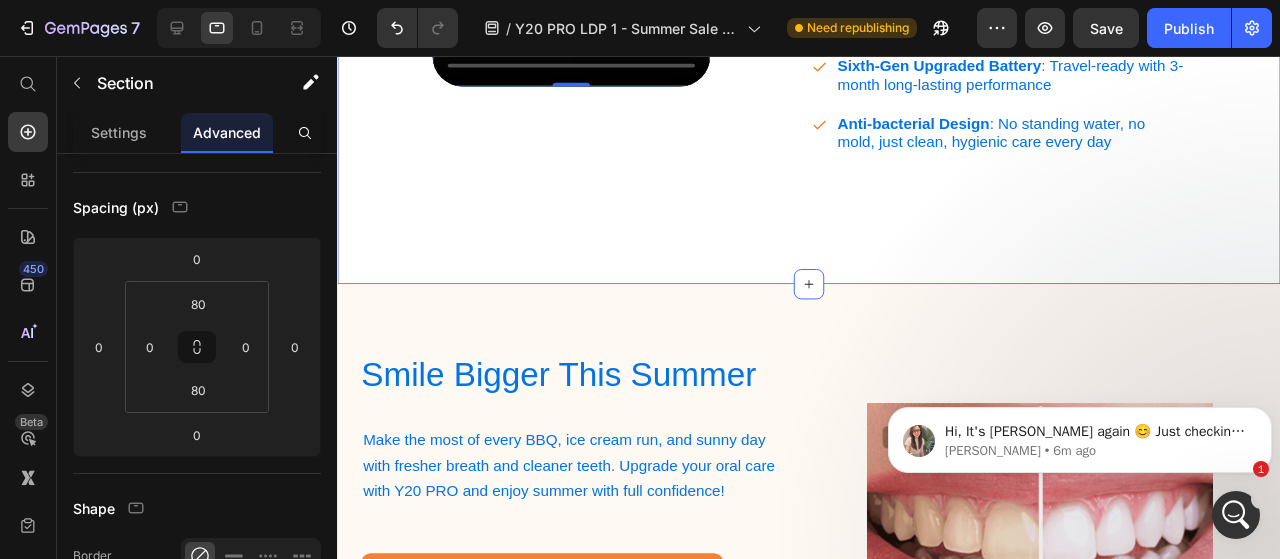 click on "Video   0 Next-Level Technology for Everyday Health Heading
3D Oral Map : Guides you clockwise for full-mouth coverage
High-Efficiency Chip : Up to 38,000 vibrations/min—consistent power, even on low battery
Sixth-Gen Upgraded Battery : Travel-ready with 3-month long-lasting performance
Anti-bacterial Design : No standing water, no mold, just clean, hygienic care every day Item List Row Row Section 5" at bounding box center [833, 15] 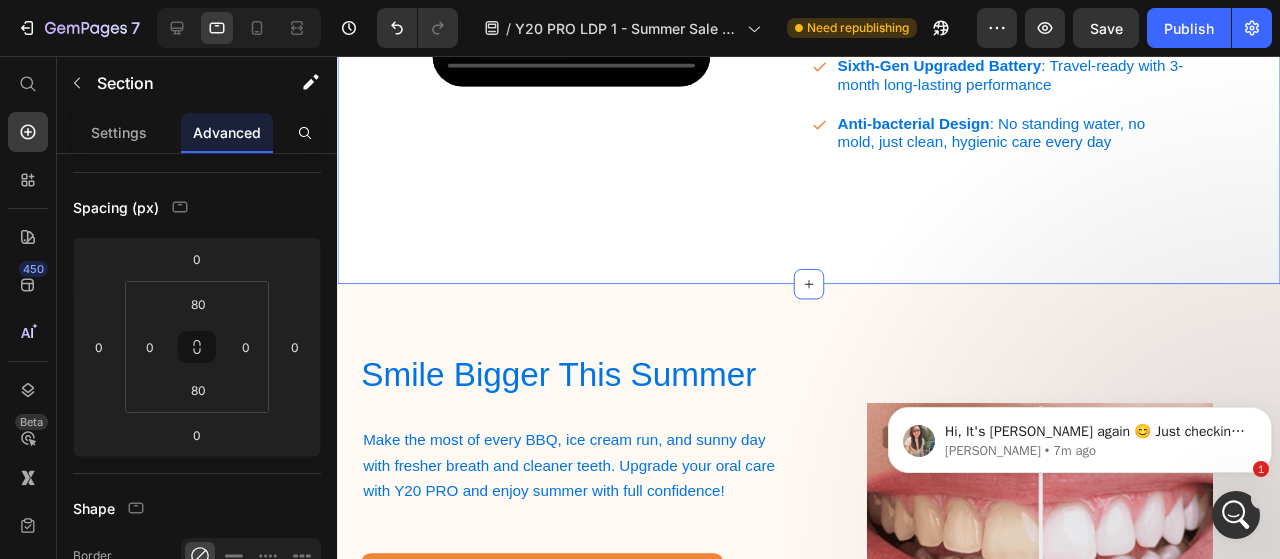 scroll, scrollTop: 3282, scrollLeft: 0, axis: vertical 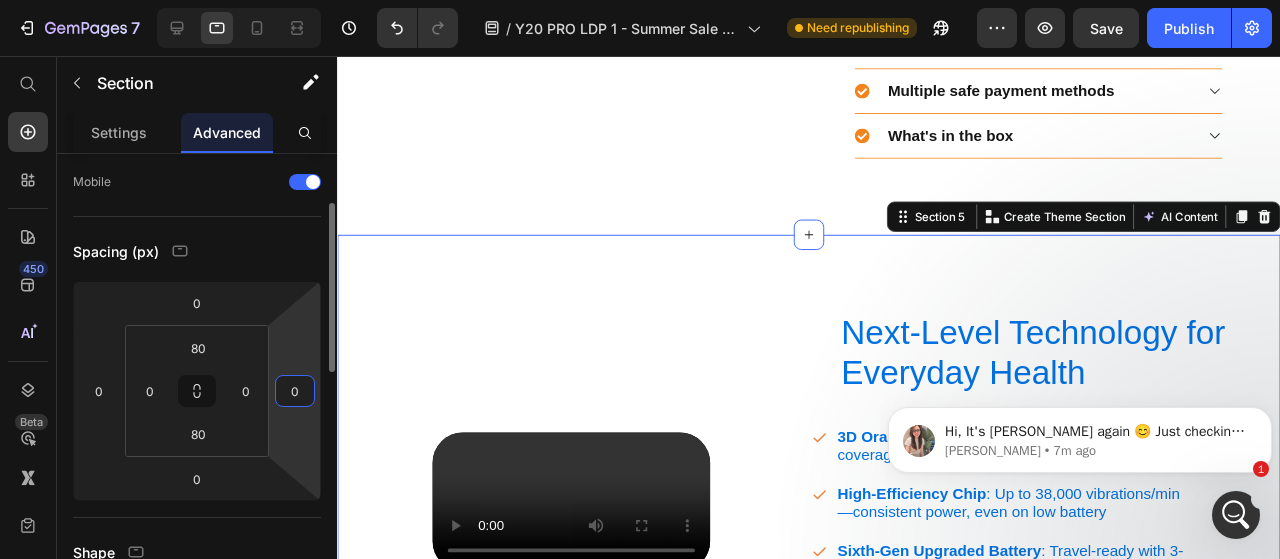 click on "0" at bounding box center [295, 391] 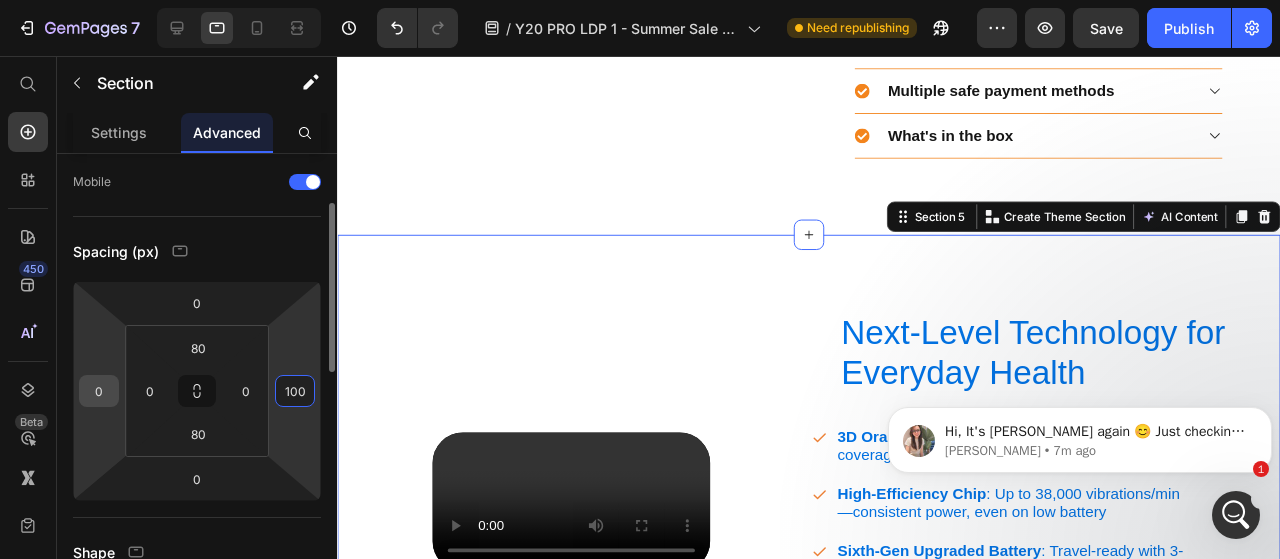 type on "100" 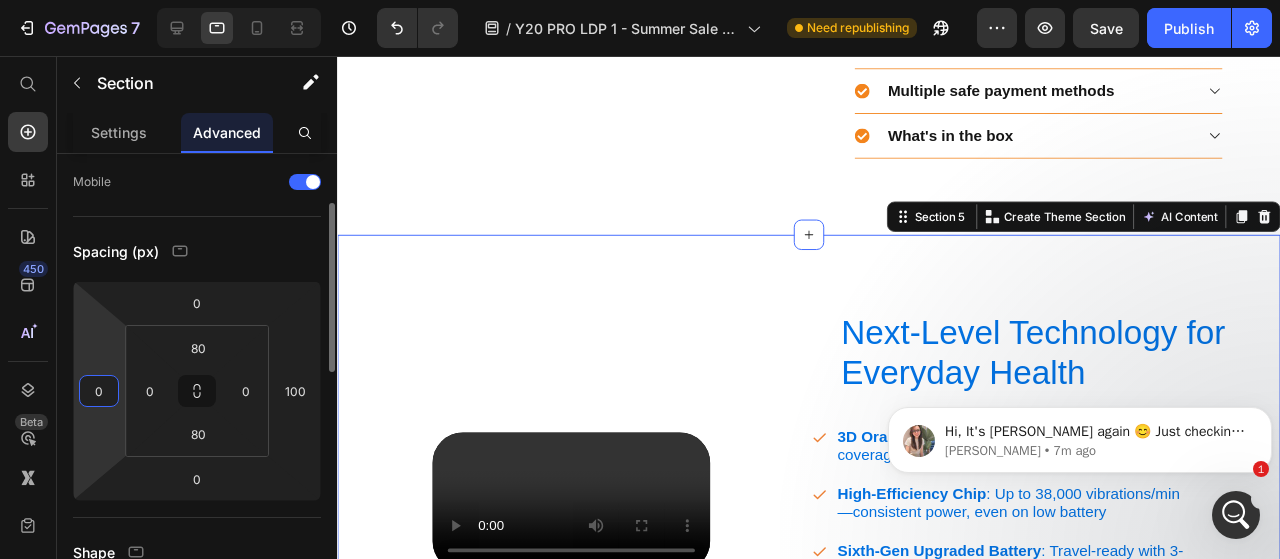 click on "0" at bounding box center (99, 391) 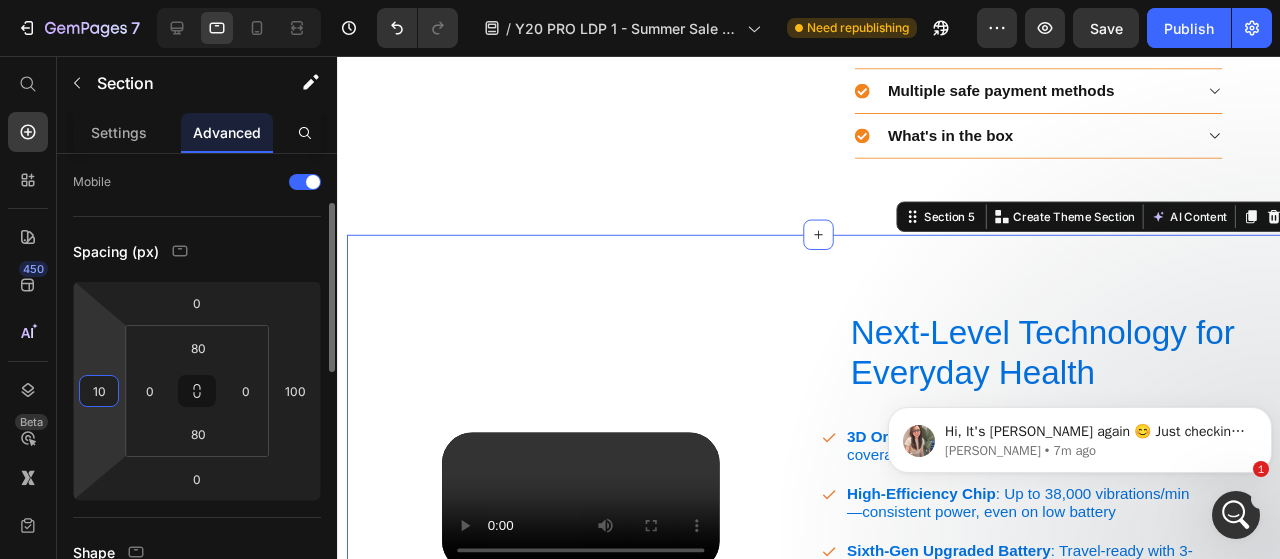 type on "100" 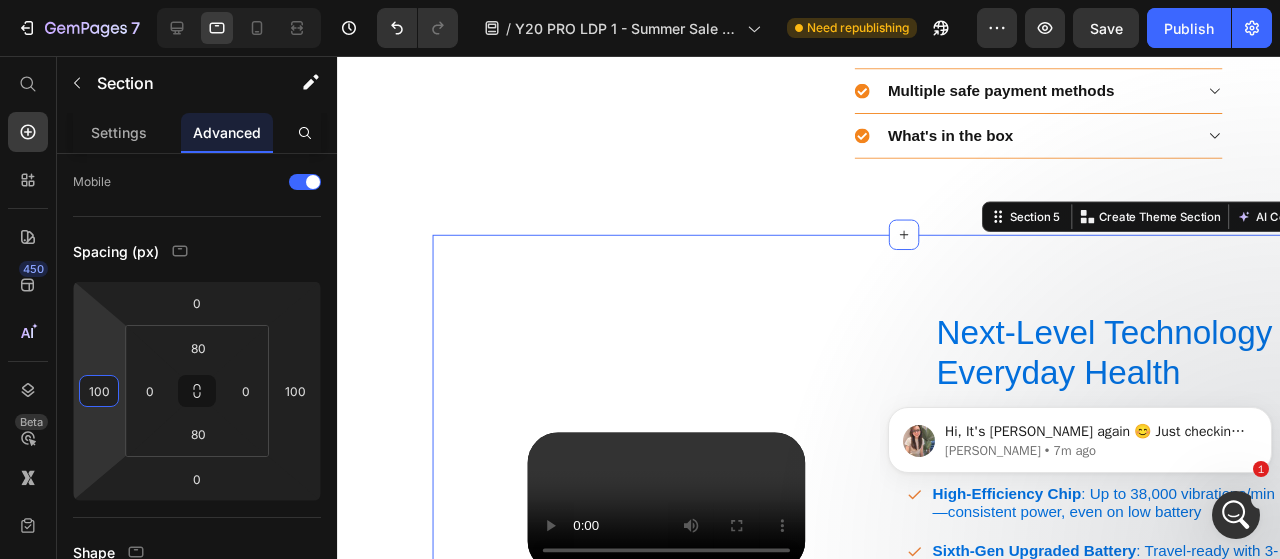 scroll, scrollTop: 3083, scrollLeft: 0, axis: vertical 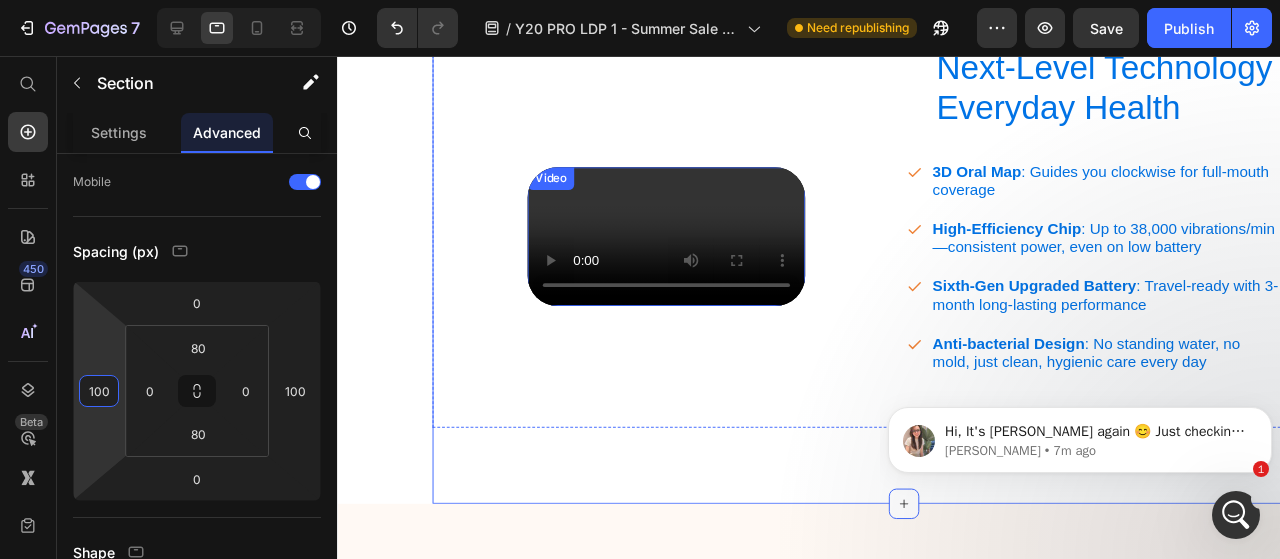 click at bounding box center (683, 246) 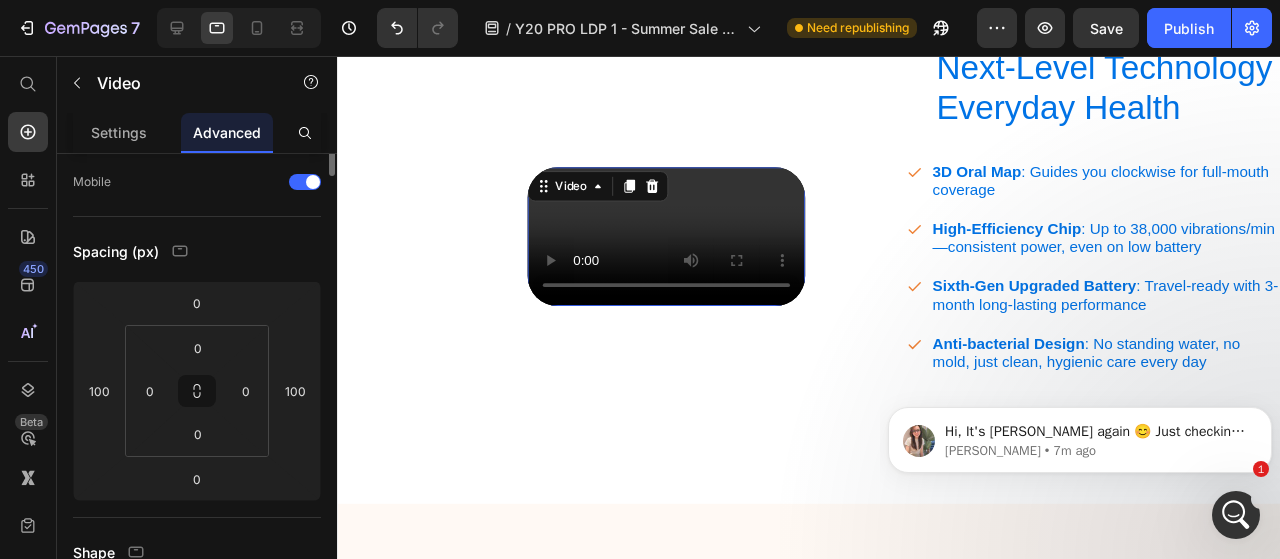 scroll, scrollTop: 0, scrollLeft: 0, axis: both 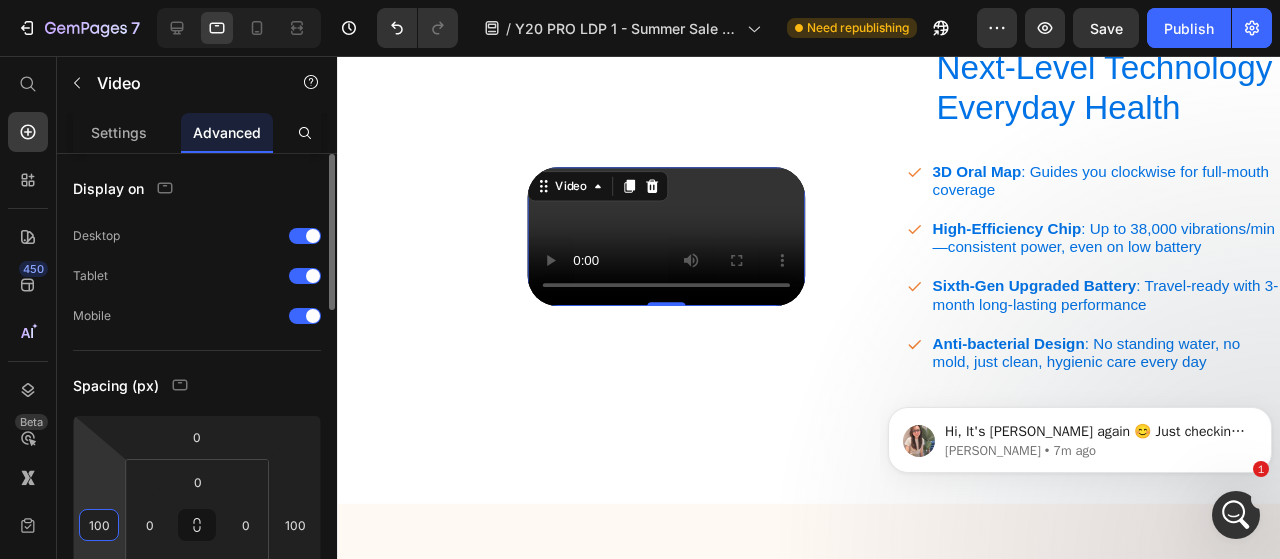 click on "100" at bounding box center [99, 525] 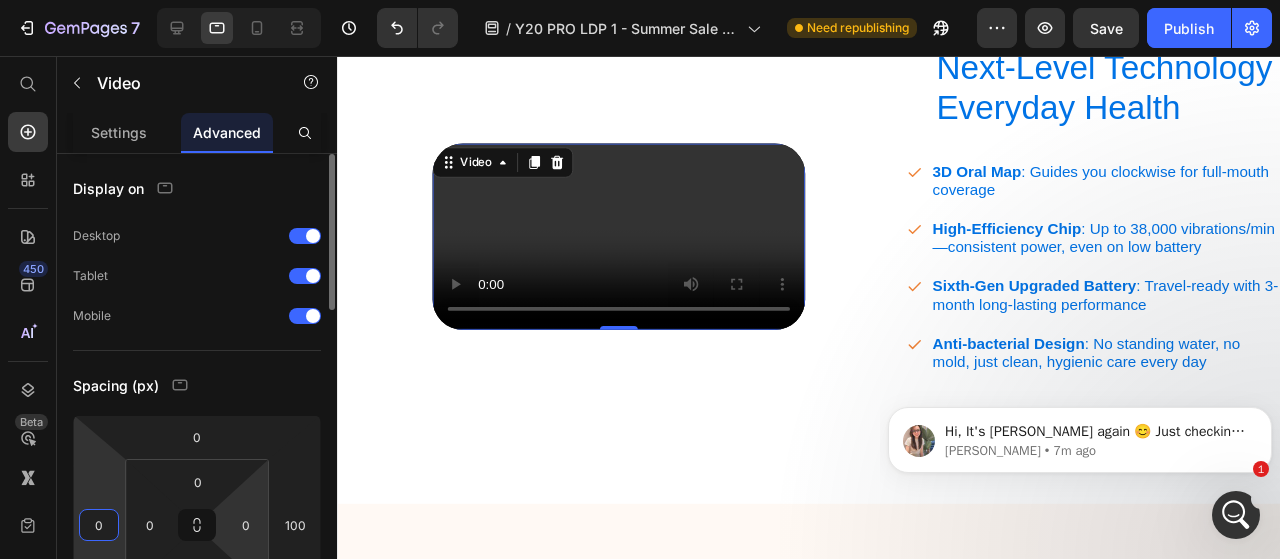 scroll, scrollTop: 169, scrollLeft: 0, axis: vertical 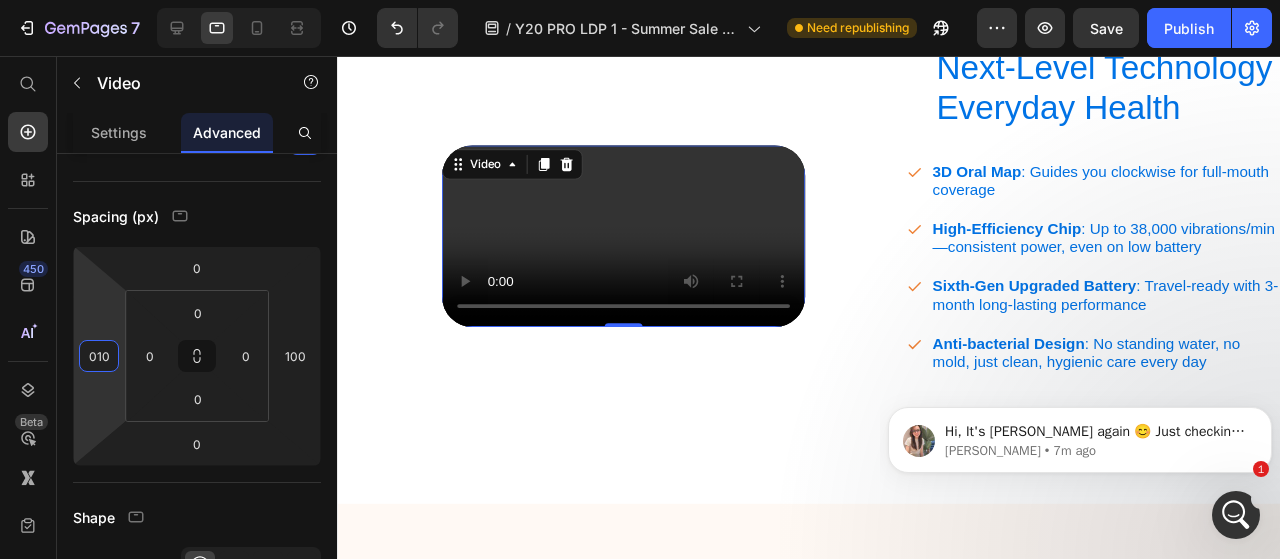type on "0100" 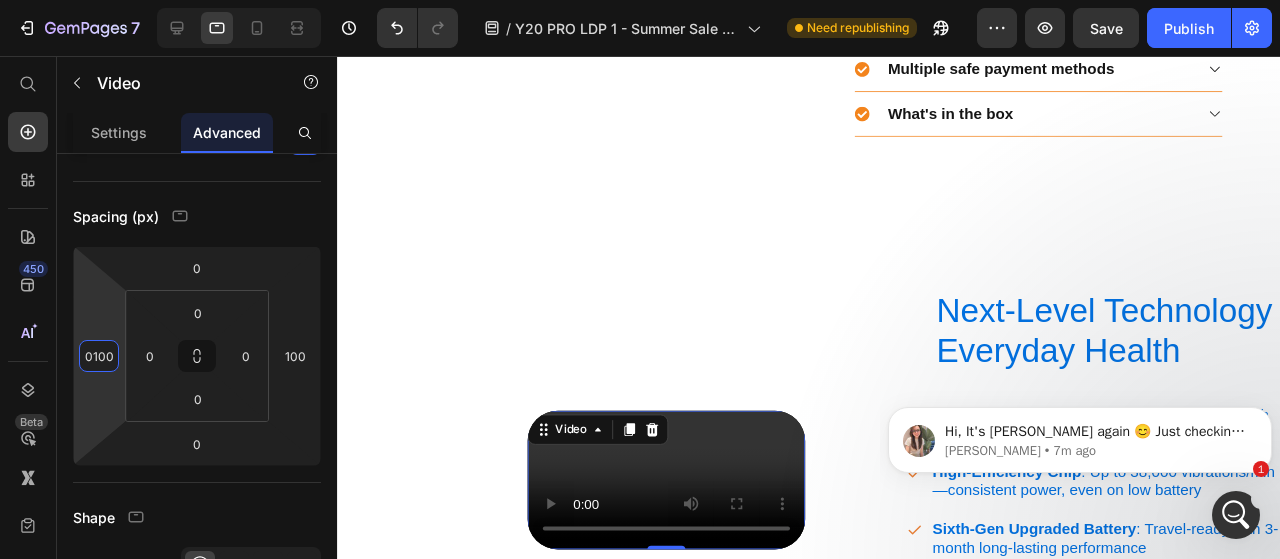 scroll, scrollTop: 2947, scrollLeft: 0, axis: vertical 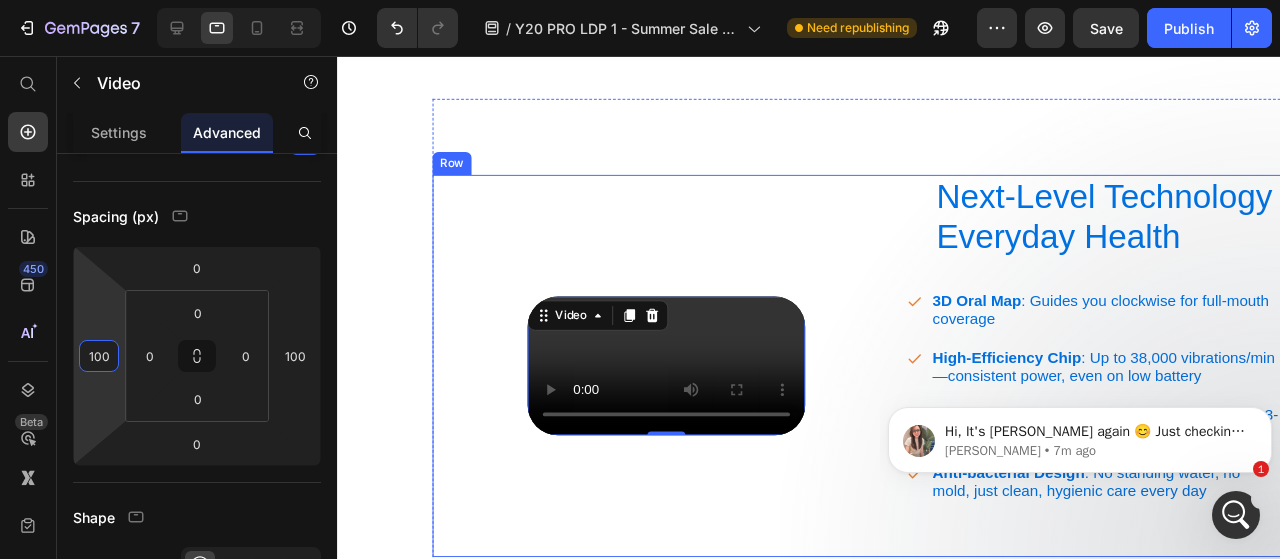 click on "Video   0" at bounding box center [683, 382] 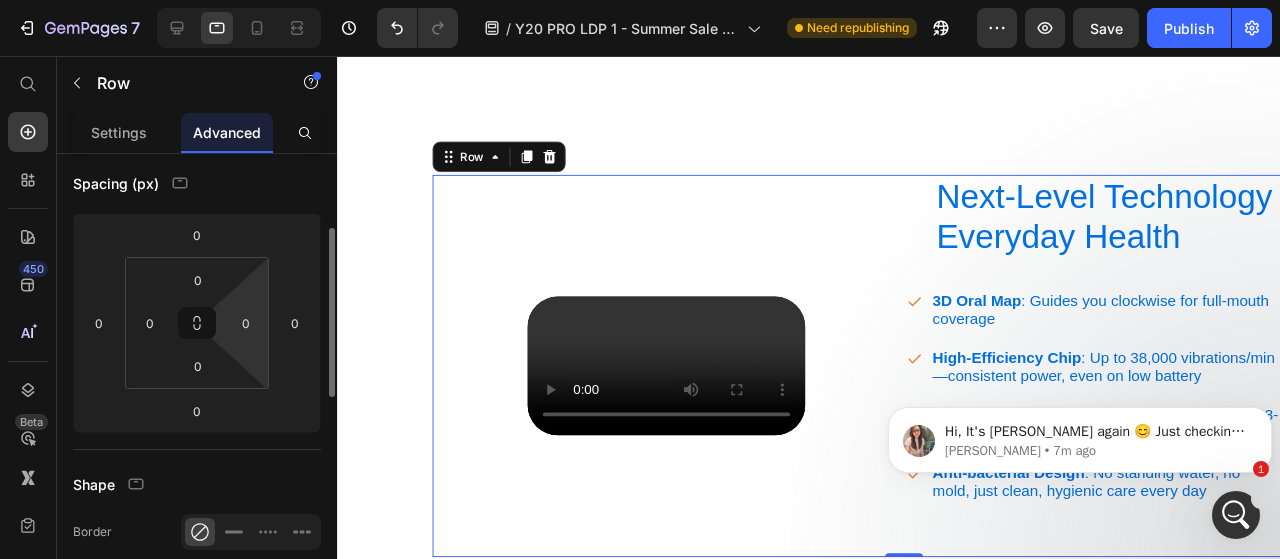 scroll, scrollTop: 201, scrollLeft: 0, axis: vertical 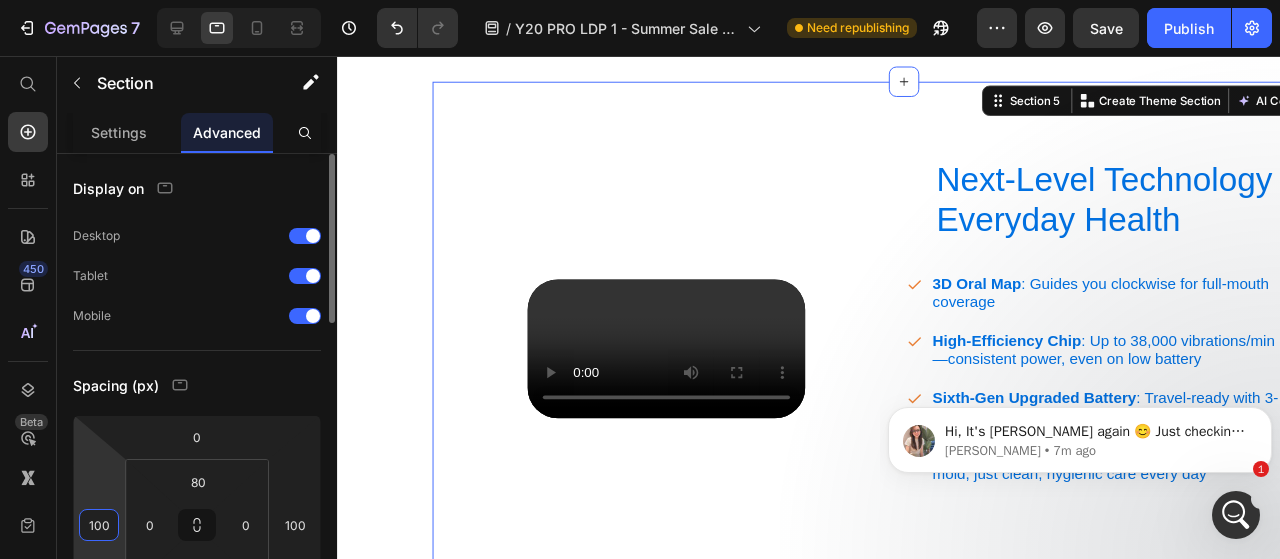 click on "100" at bounding box center (99, 525) 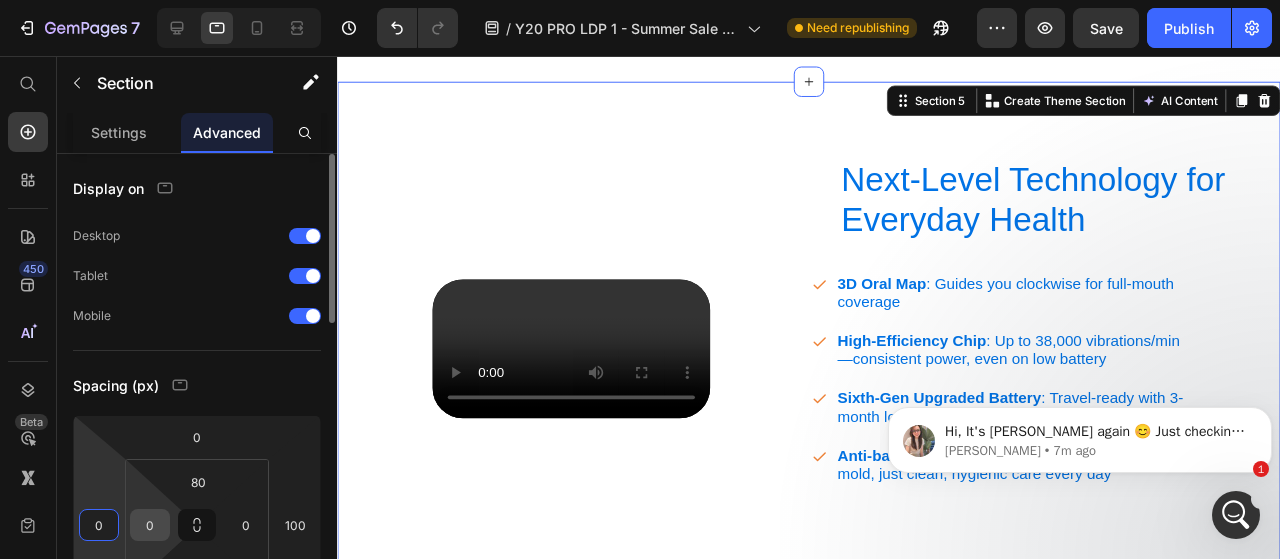 type on "0" 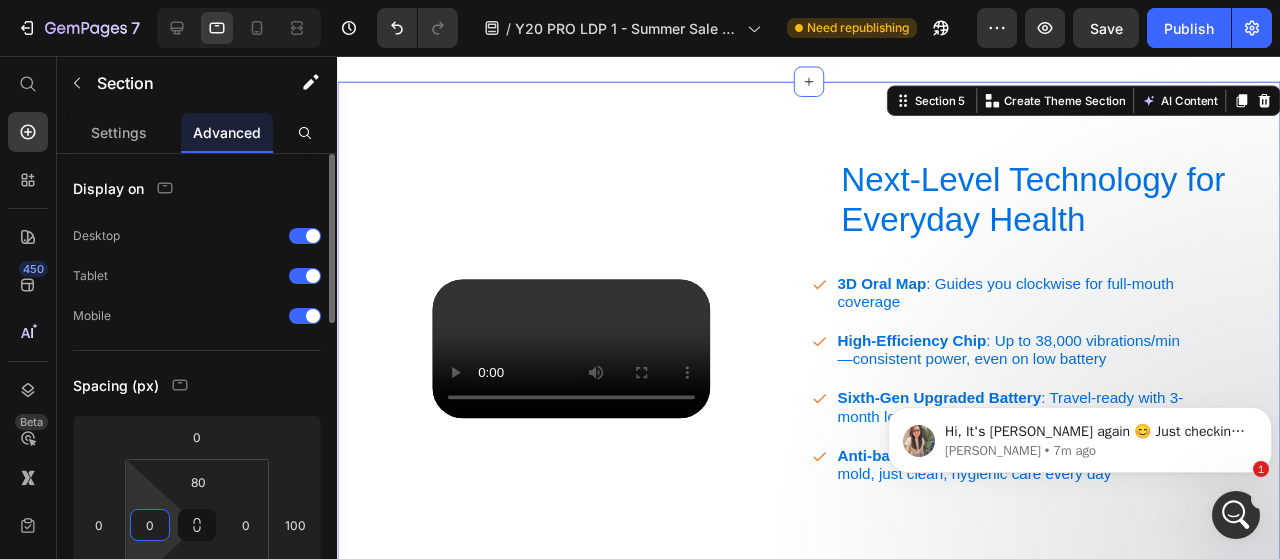 click on "0" at bounding box center [150, 525] 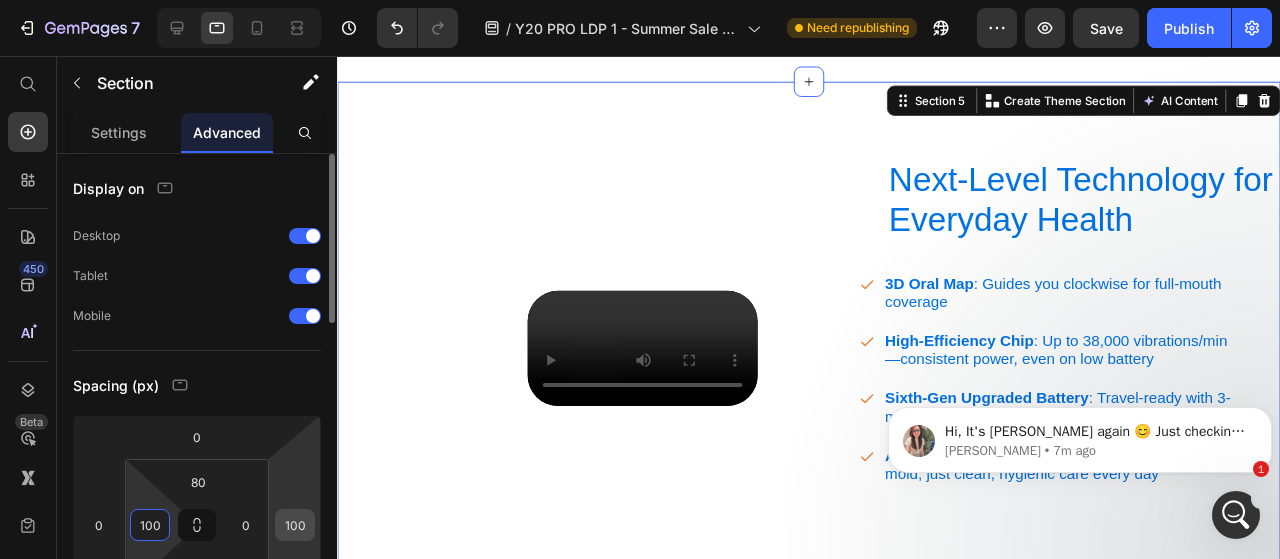 type on "100" 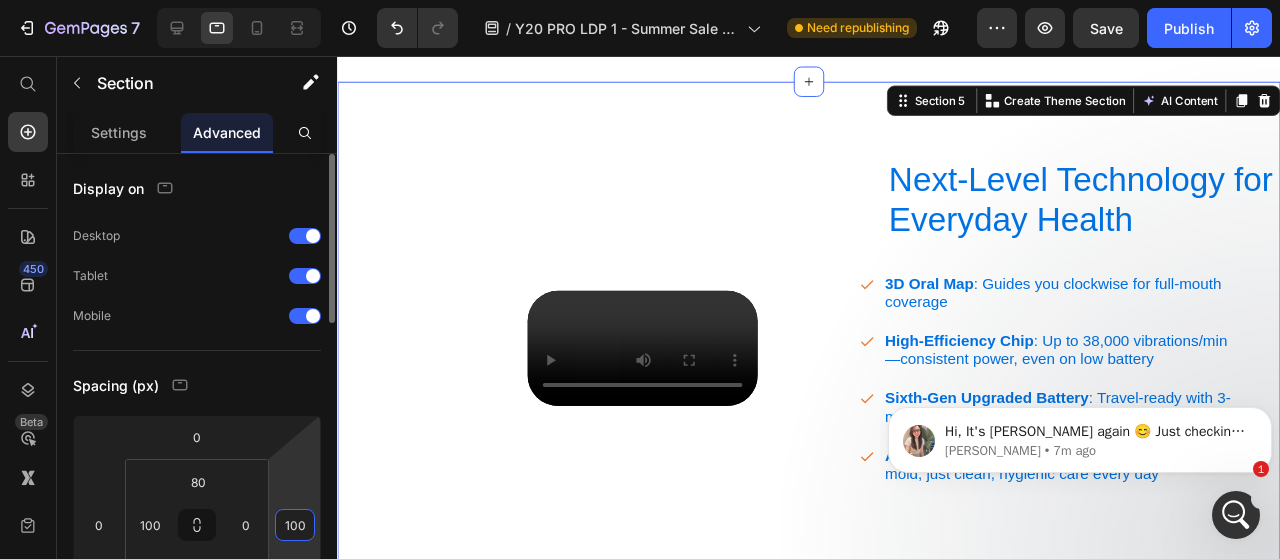 click on "100" at bounding box center (295, 525) 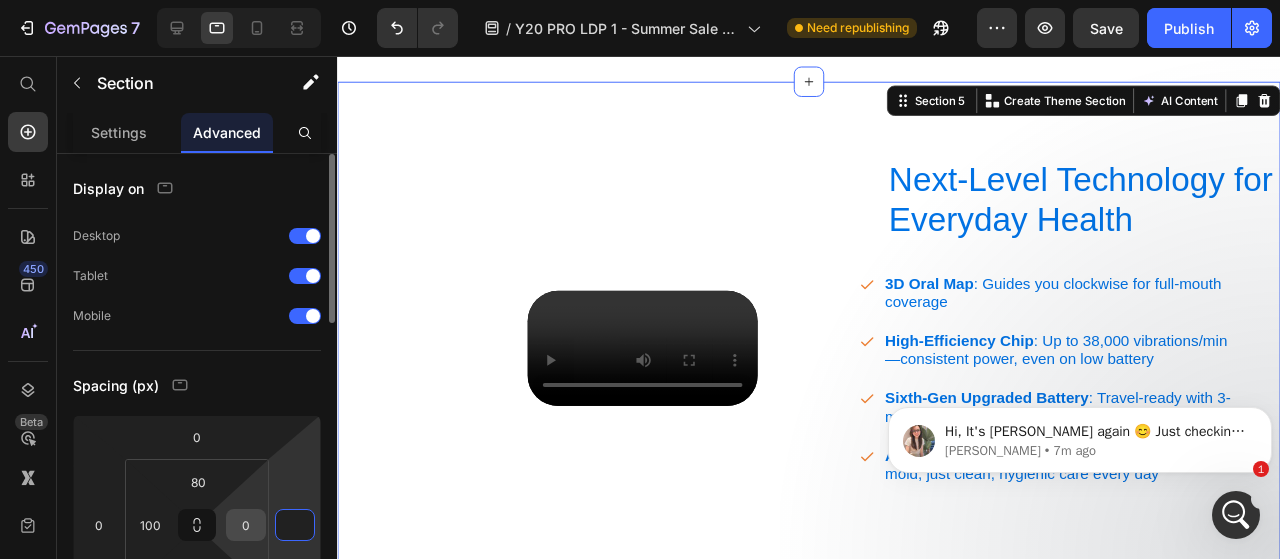 type on "0" 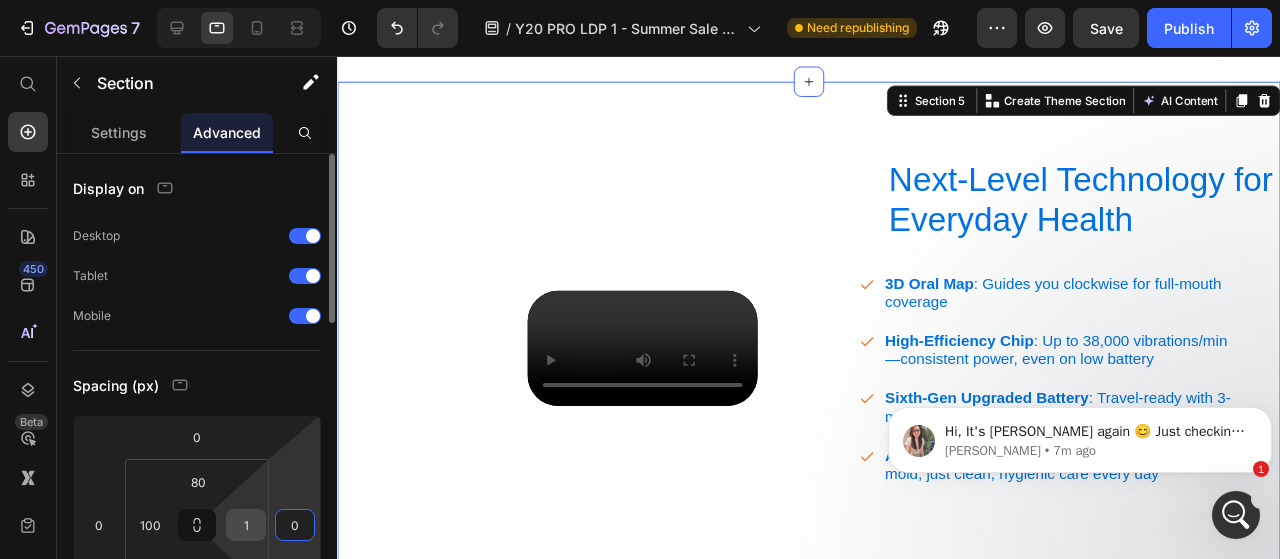 click on "1" at bounding box center [246, 525] 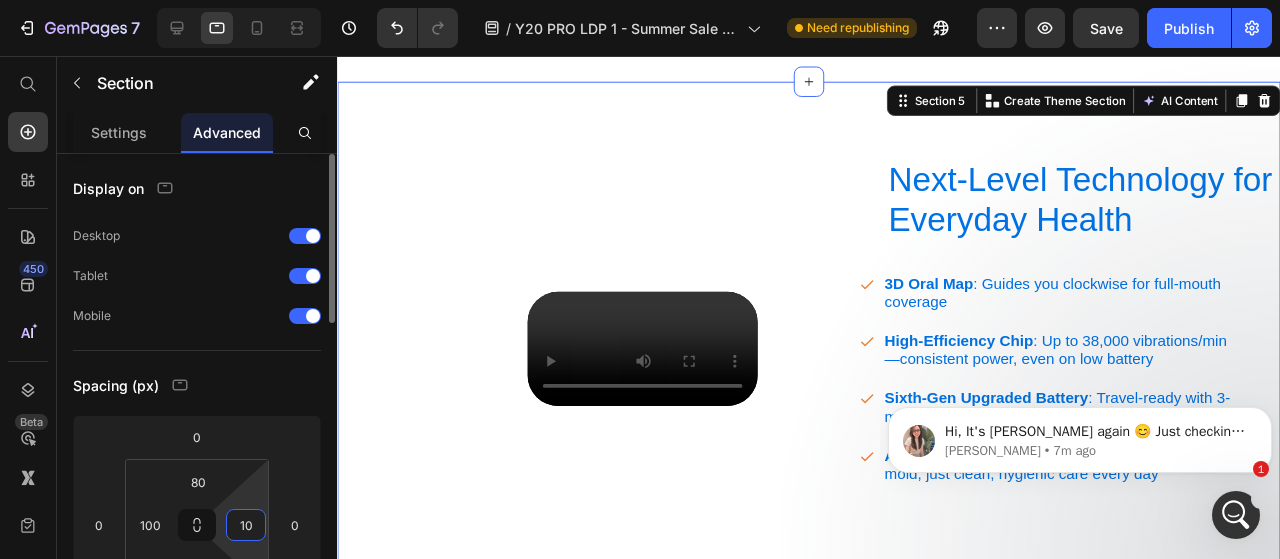 type on "100" 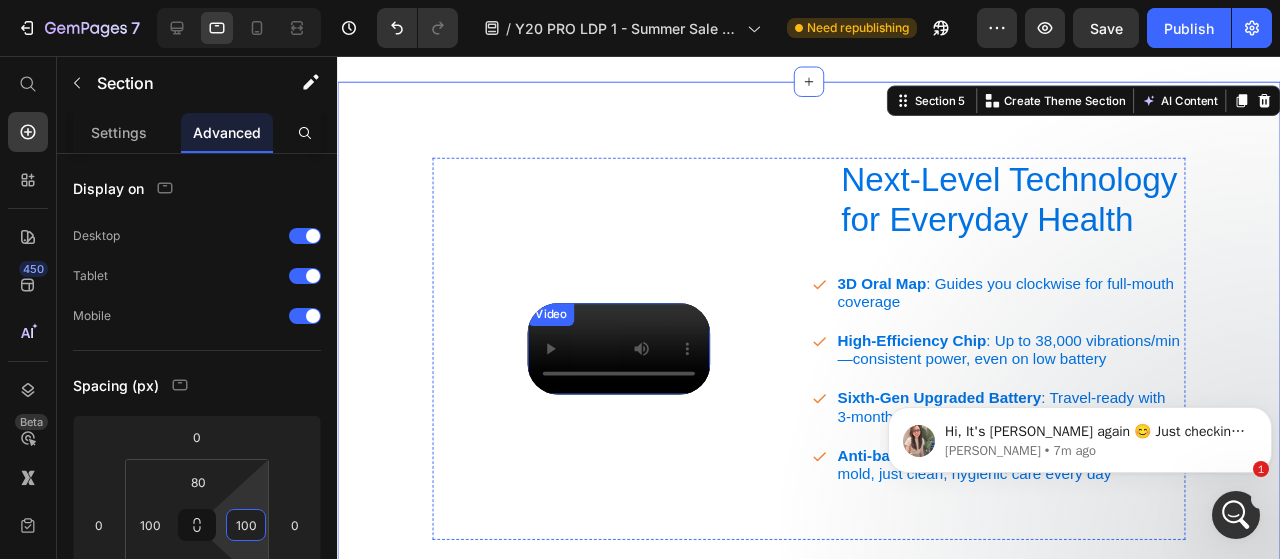 scroll, scrollTop: 3141, scrollLeft: 0, axis: vertical 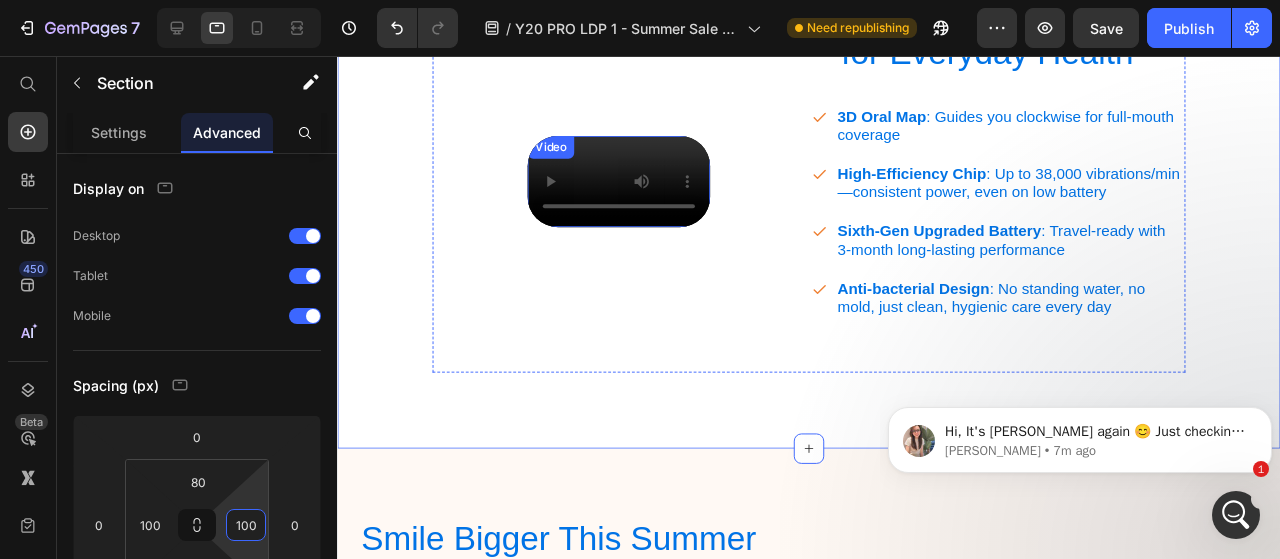 click at bounding box center [633, 188] 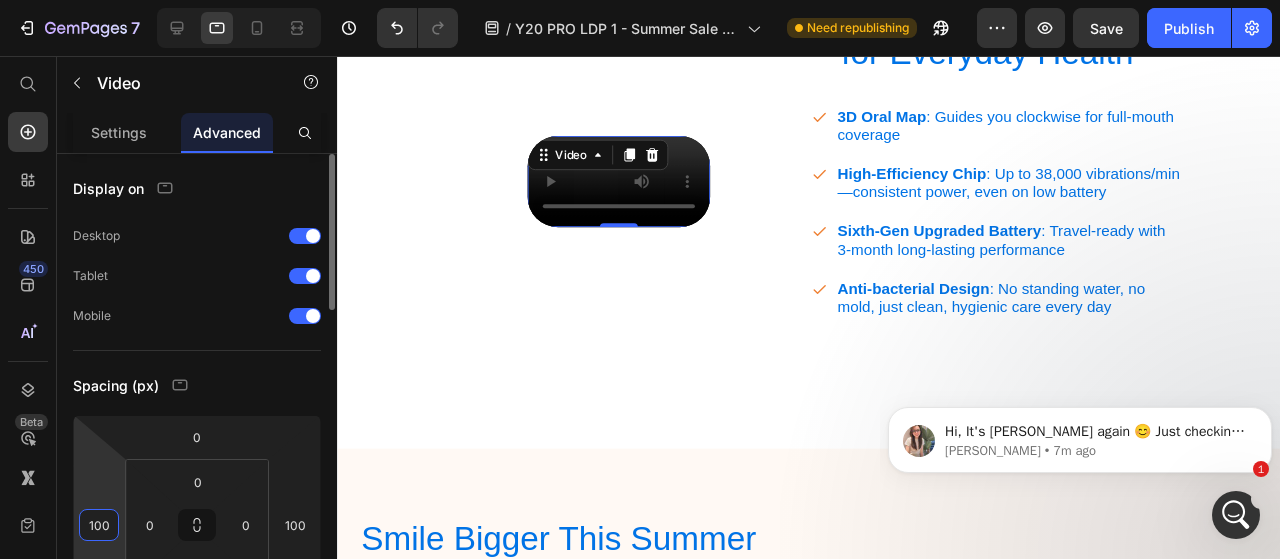 click on "7  Version history  /  Y20 PRO LDP 1 - Summer Sale 2025 Need republishing Preview  Save   Publish  450 Beta Start with Sections Elements Hero Section Product Detail Brands Trusted Badges Guarantee Product Breakdown How to use Testimonials Compare Bundle FAQs Social Proof Brand Story Product List Collection Blog List Contact Sticky Add to Cart Custom Footer Browse Library 450 Layout
Row
Row
Row
Row Text
Heading
Text Block Button
Button
Button
Sticky Back to top Media
Image" at bounding box center (640, 0) 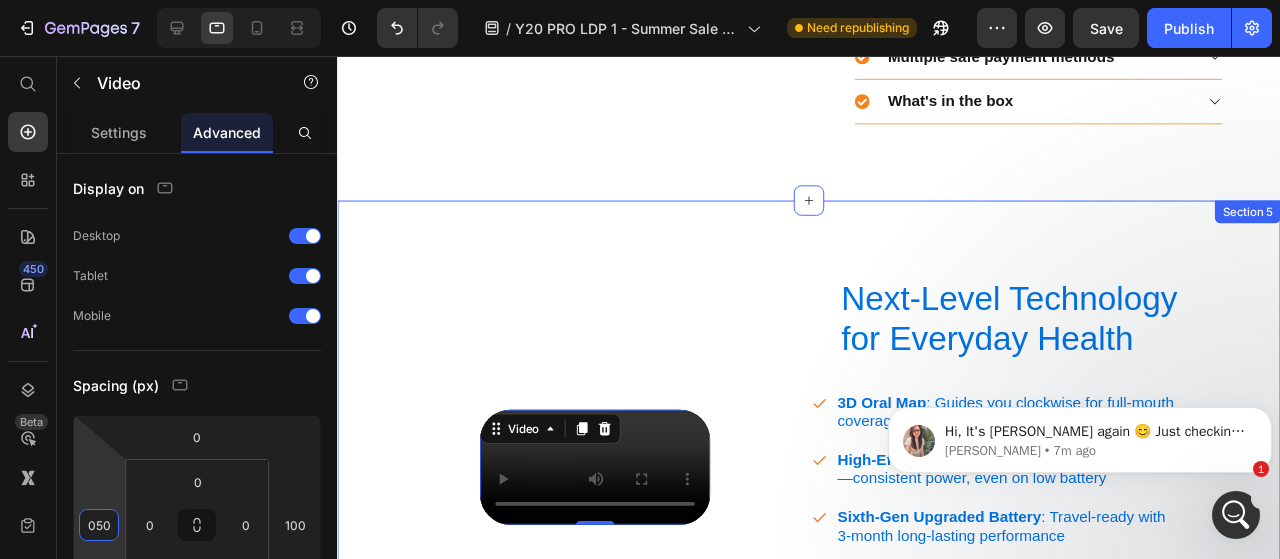 scroll, scrollTop: 3030, scrollLeft: 0, axis: vertical 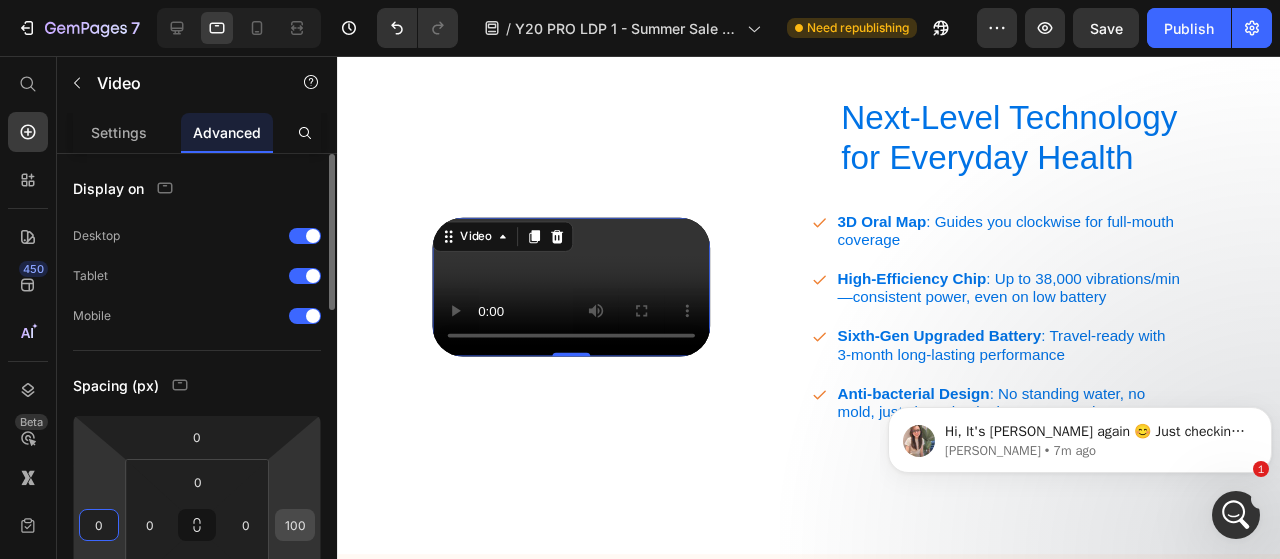 type on "0" 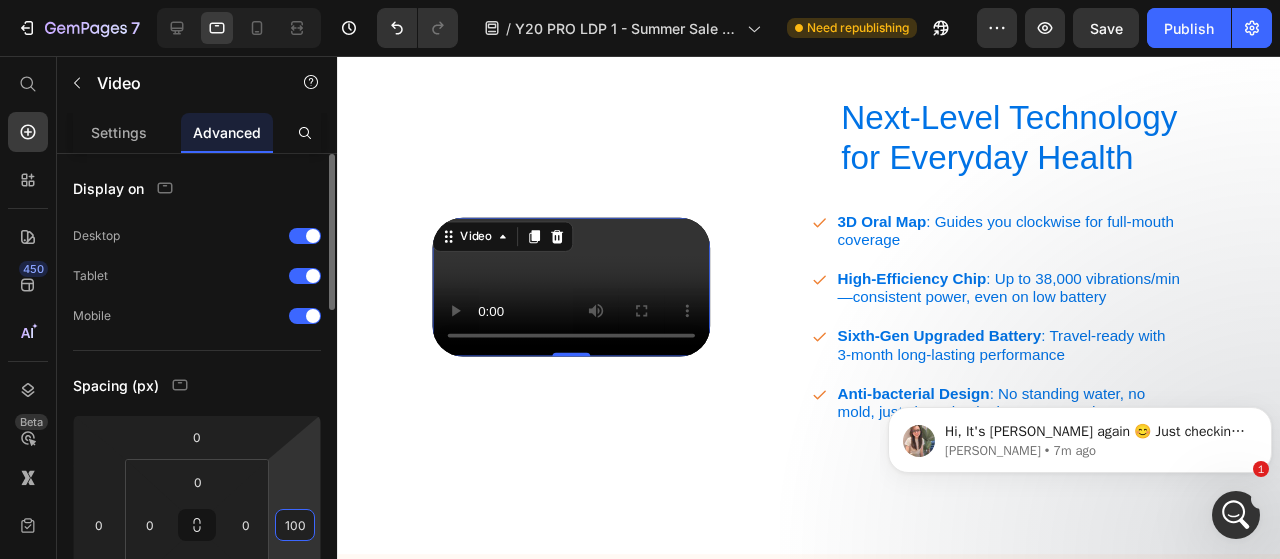 click on "100" at bounding box center [295, 525] 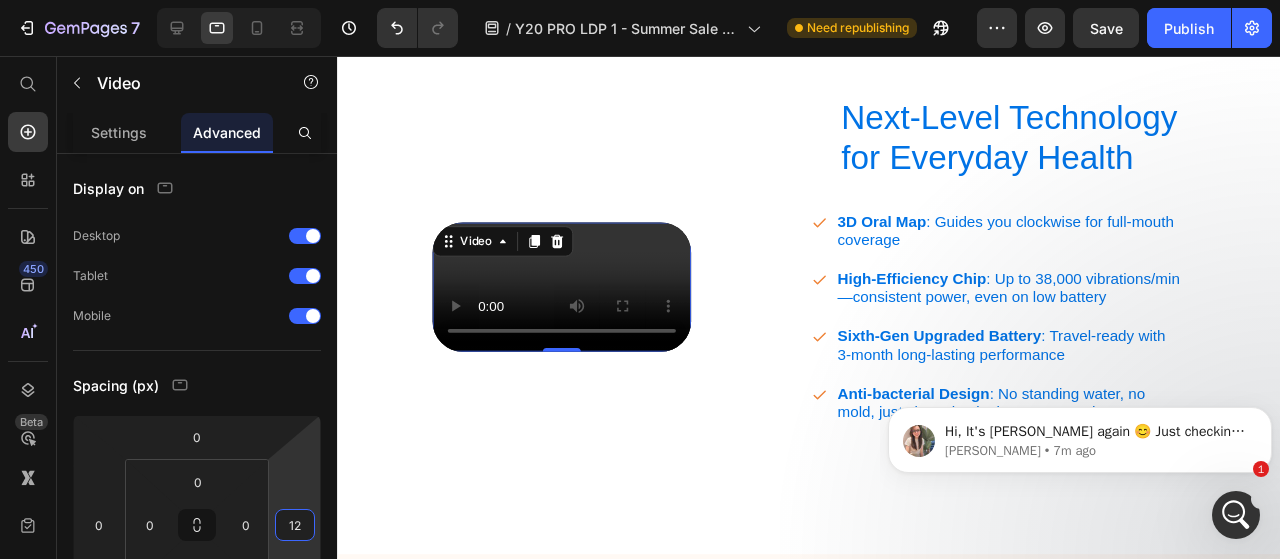 type on "1" 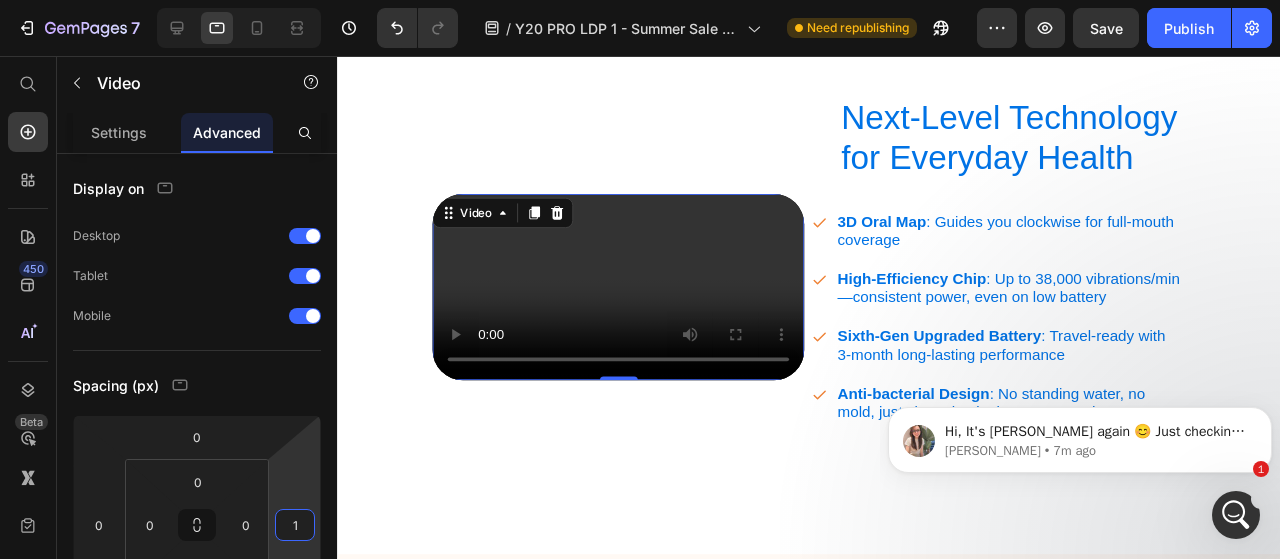 type 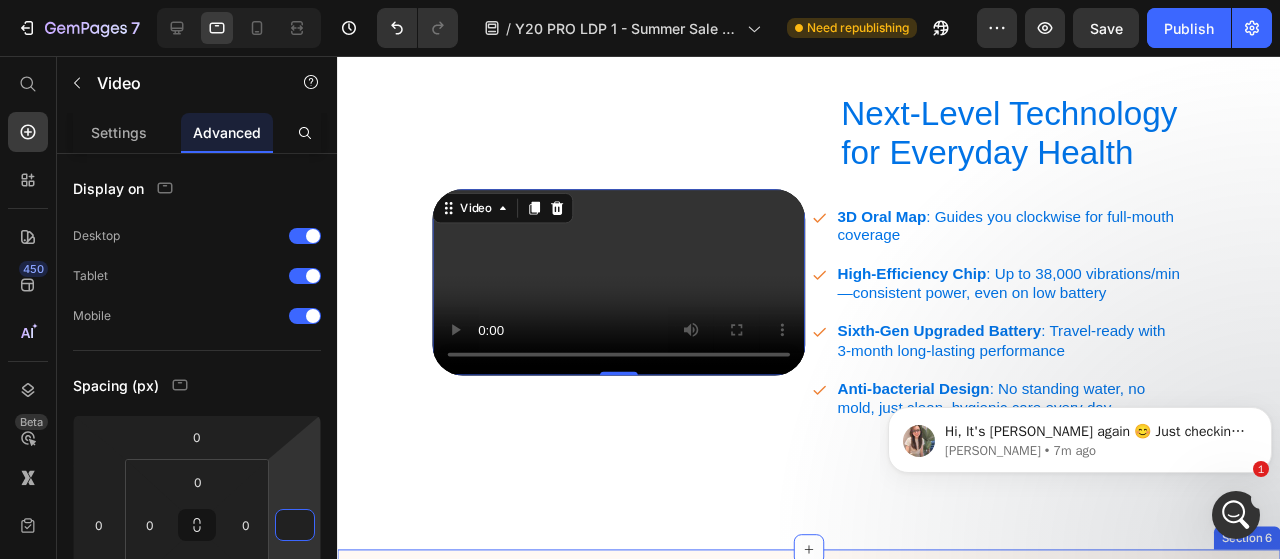 scroll, scrollTop: 3546, scrollLeft: 0, axis: vertical 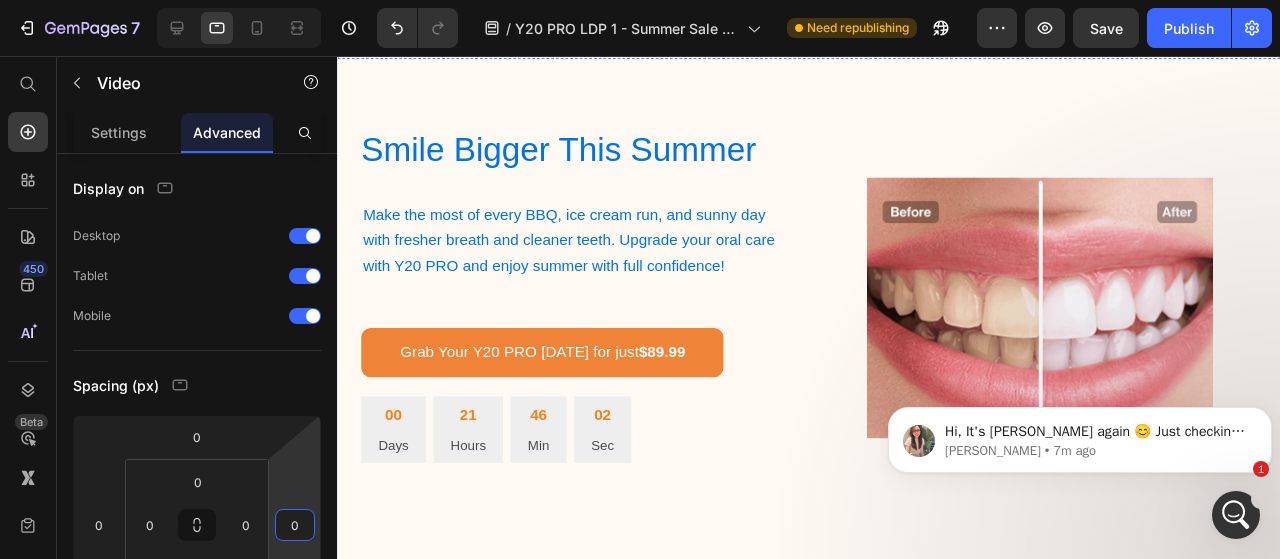click on "Video   0 Next-Level Technology for Everyday Health Heading
3D Oral Map : Guides you clockwise for full-mouth coverage
High-Efficiency Chip : Up to 38,000 vibrations/min—consistent power, even on low battery
Sixth-Gen Upgraded Battery : Travel-ready with 3-month long-lasting performance
Anti-bacterial Design : No standing water, no mold, just clean, hygienic care every day Item List Row Row" at bounding box center [833, -222] 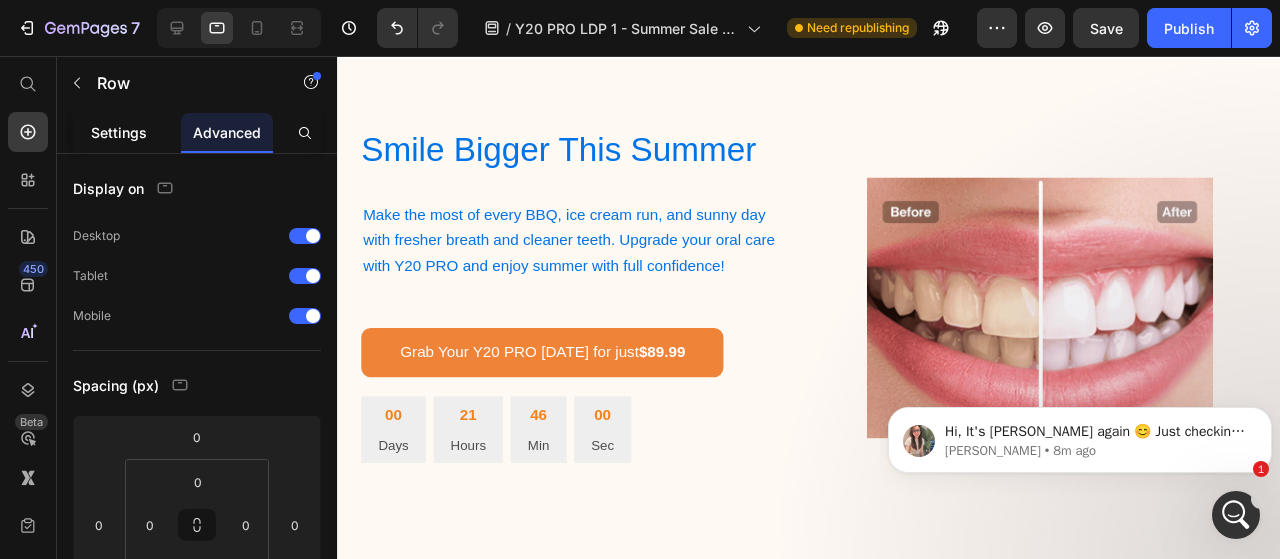 click on "Settings" at bounding box center (119, 132) 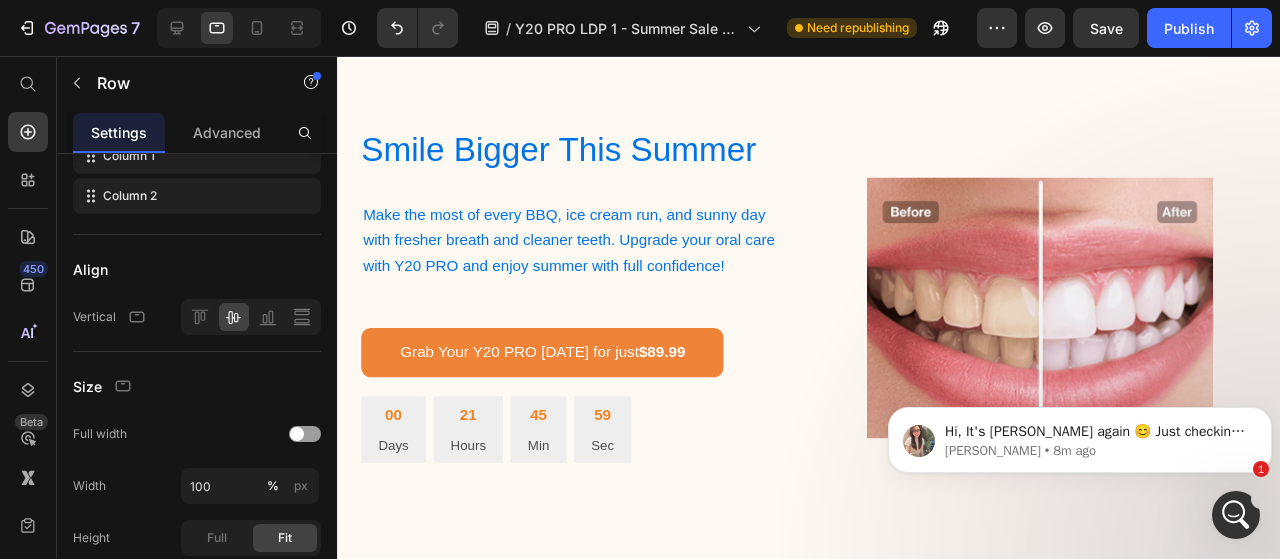 scroll, scrollTop: 534, scrollLeft: 0, axis: vertical 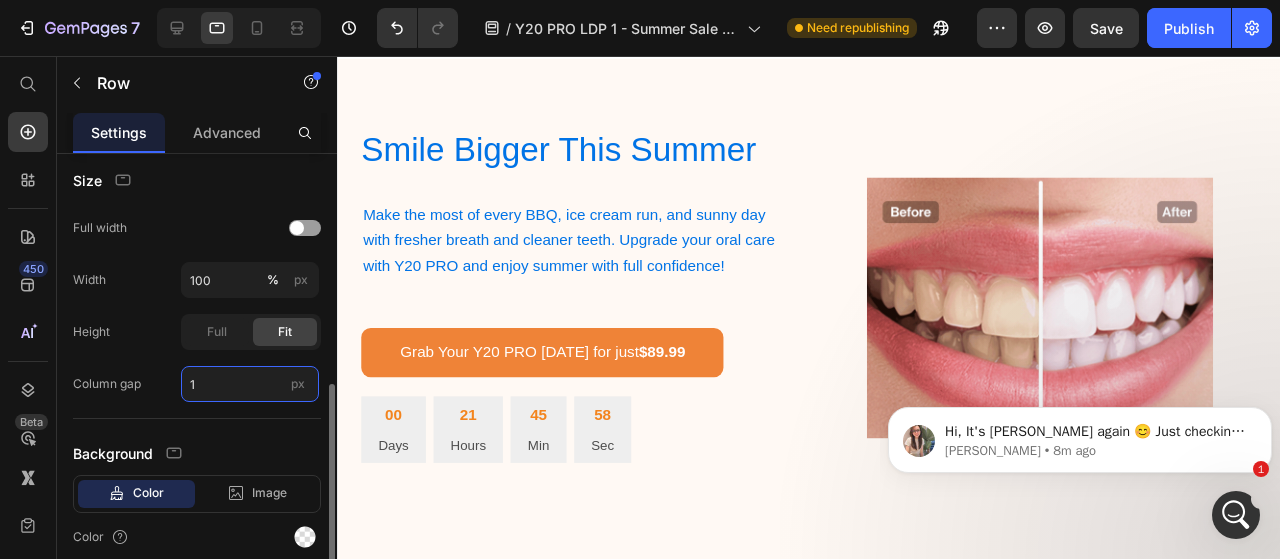click on "1" at bounding box center (250, 384) 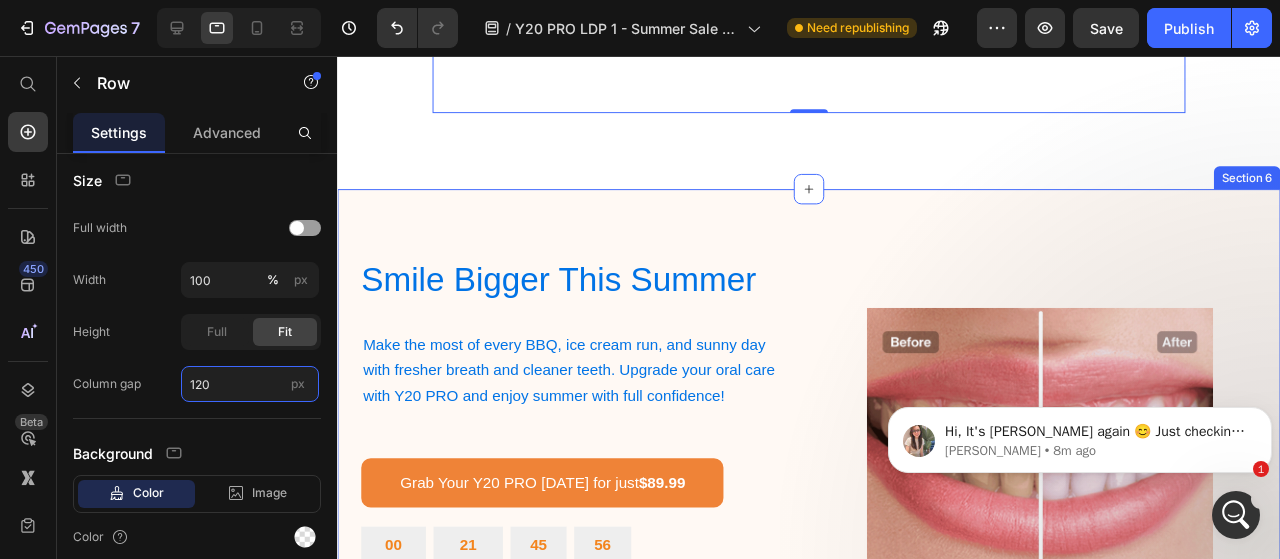 scroll, scrollTop: 3189, scrollLeft: 0, axis: vertical 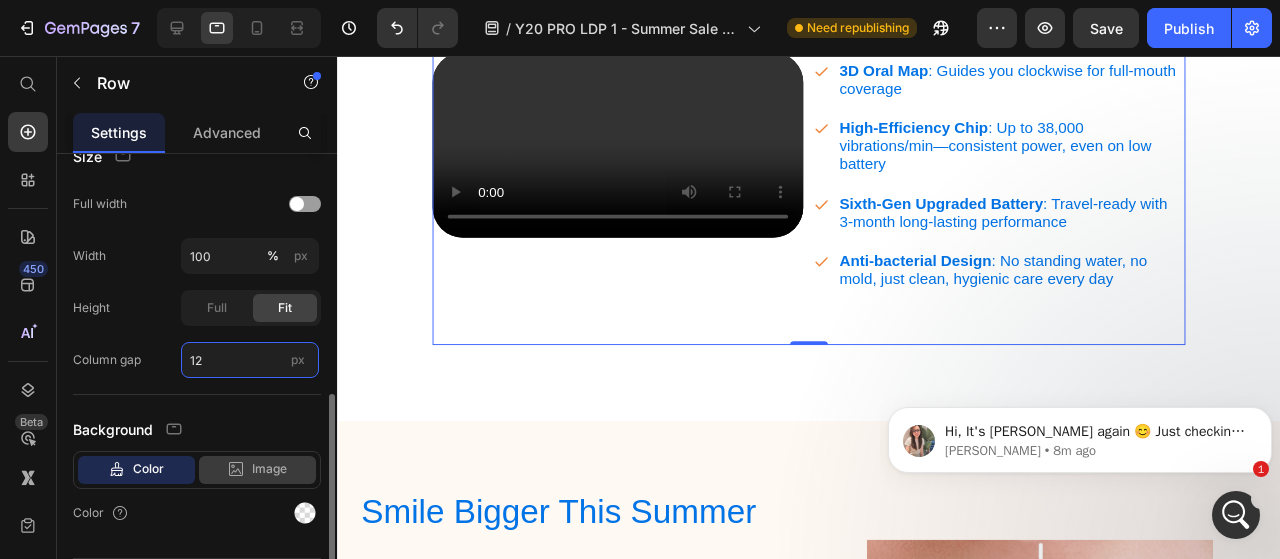 type on "1" 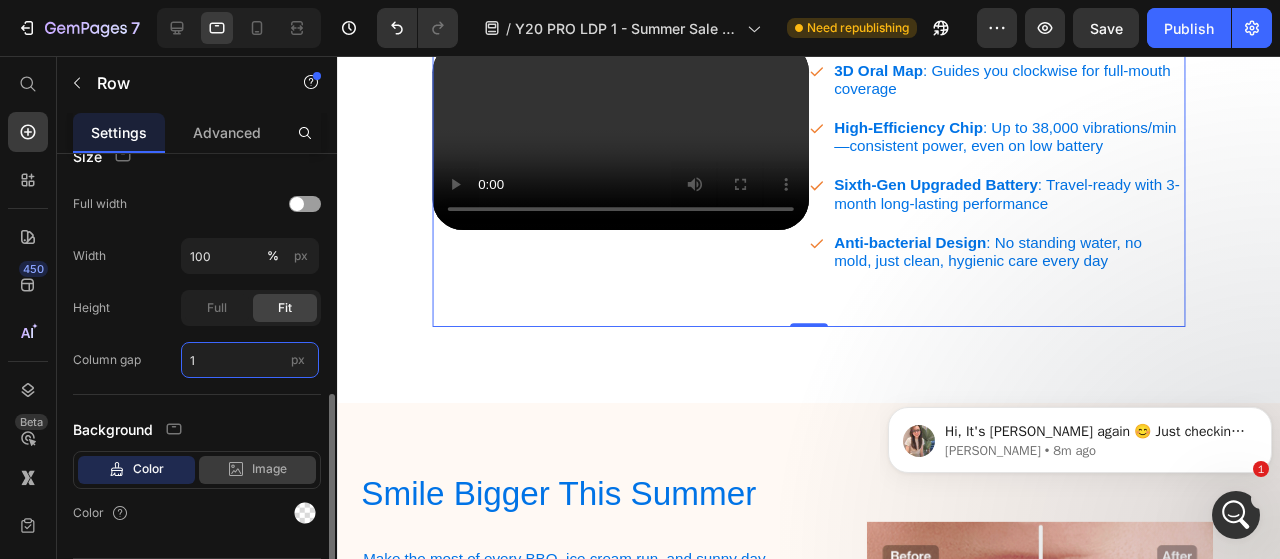type 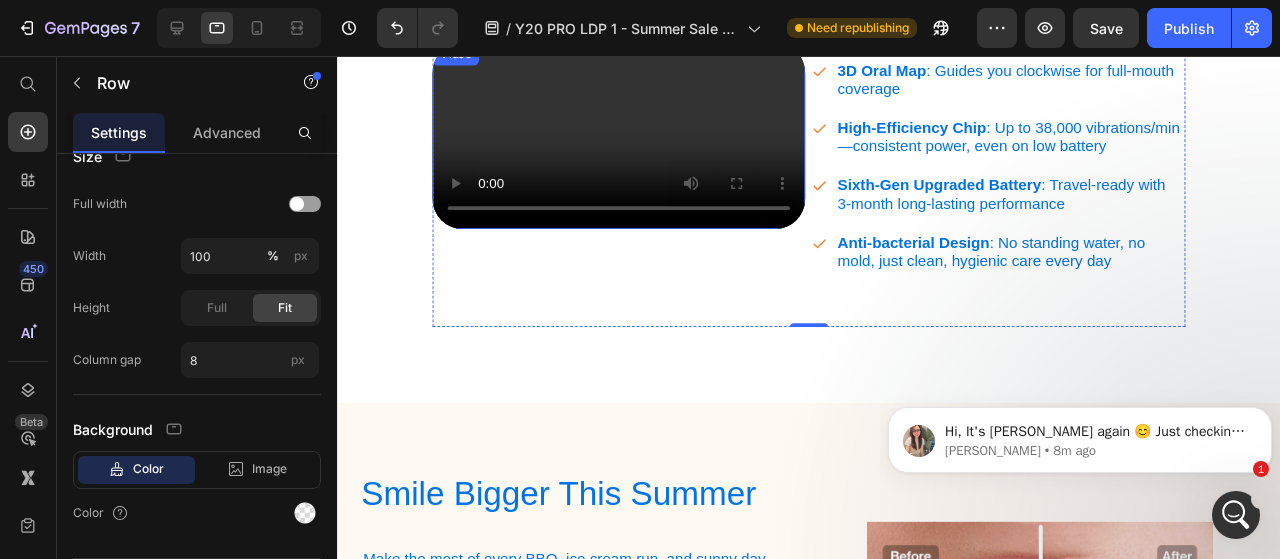 click at bounding box center (633, 140) 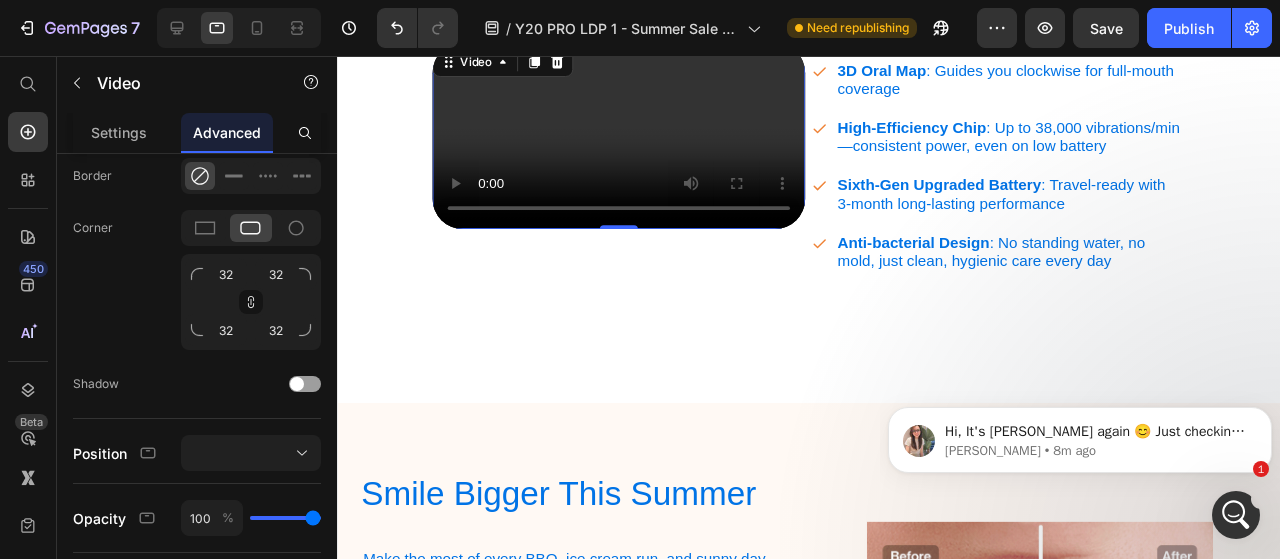 scroll, scrollTop: 0, scrollLeft: 0, axis: both 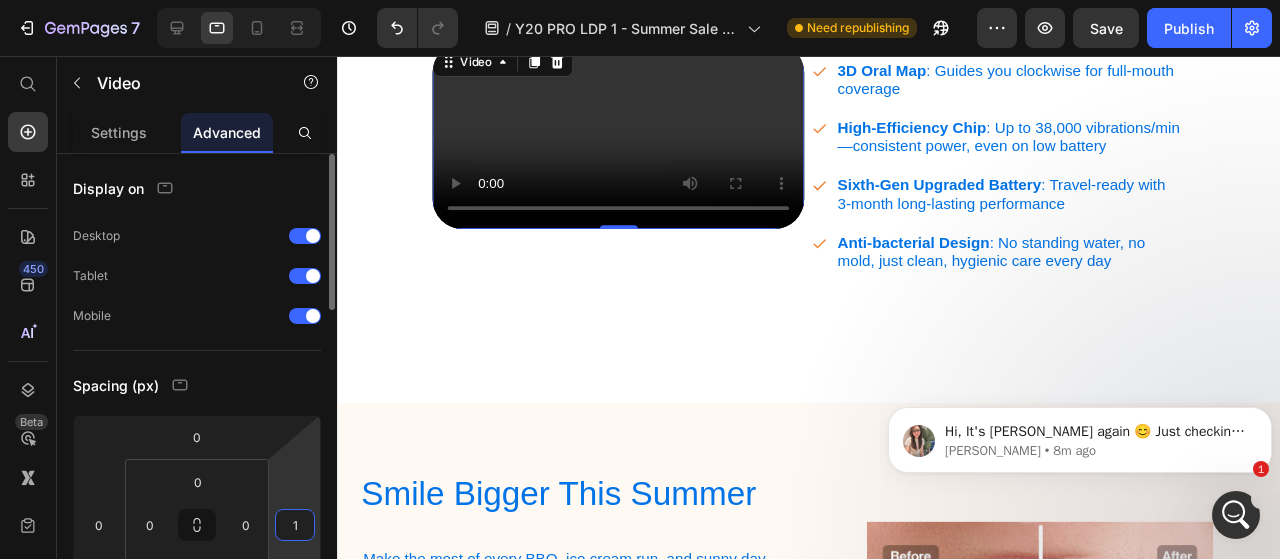 click on "1" at bounding box center [295, 525] 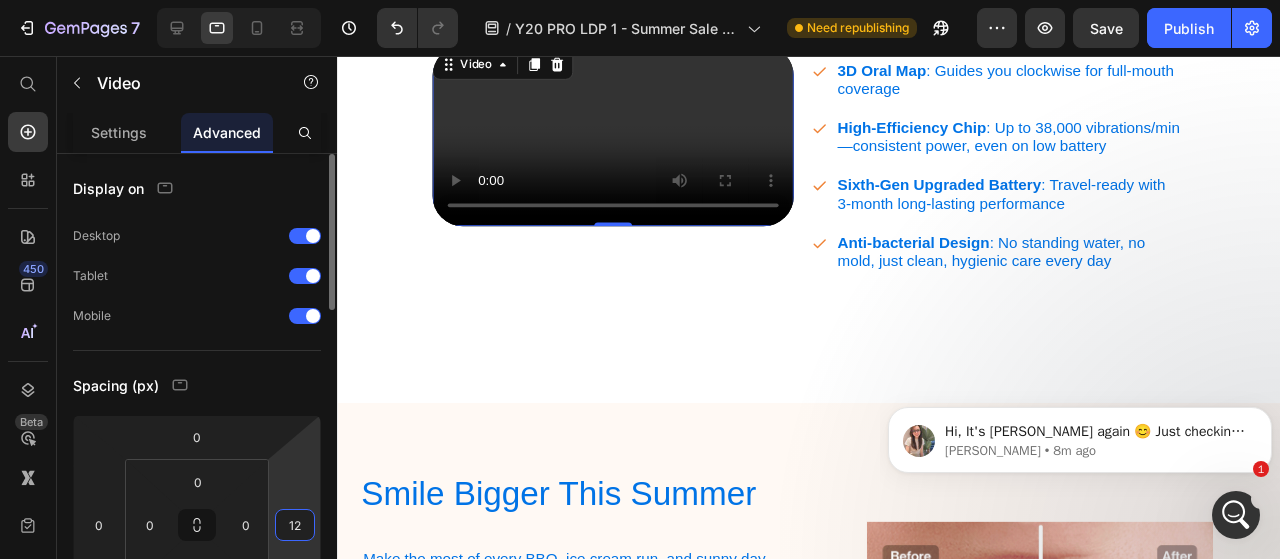 type on "120" 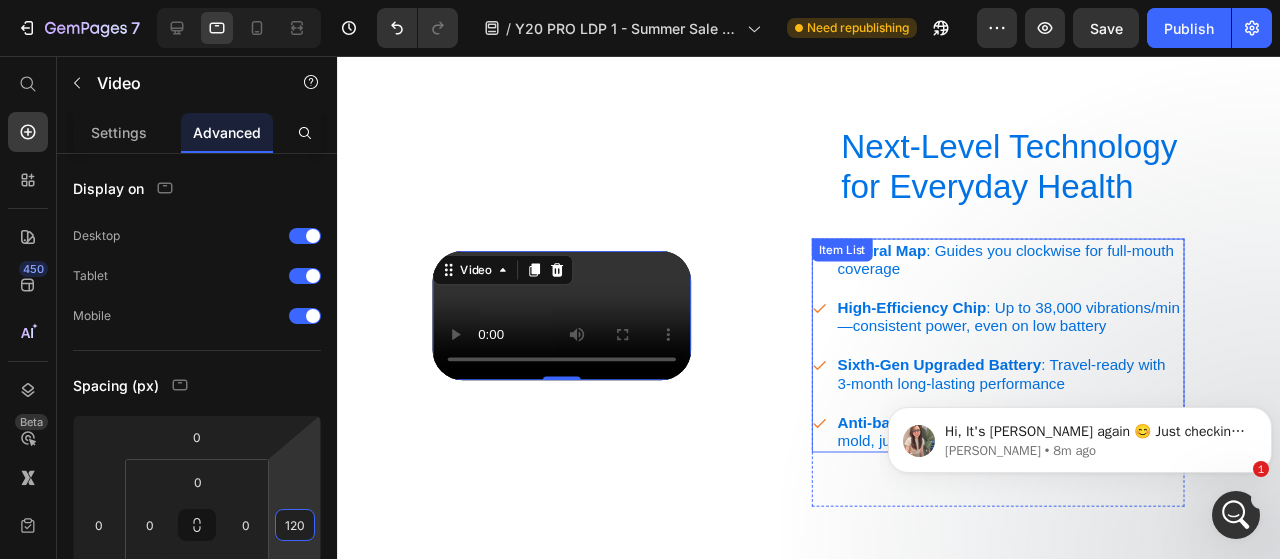 scroll, scrollTop: 2988, scrollLeft: 0, axis: vertical 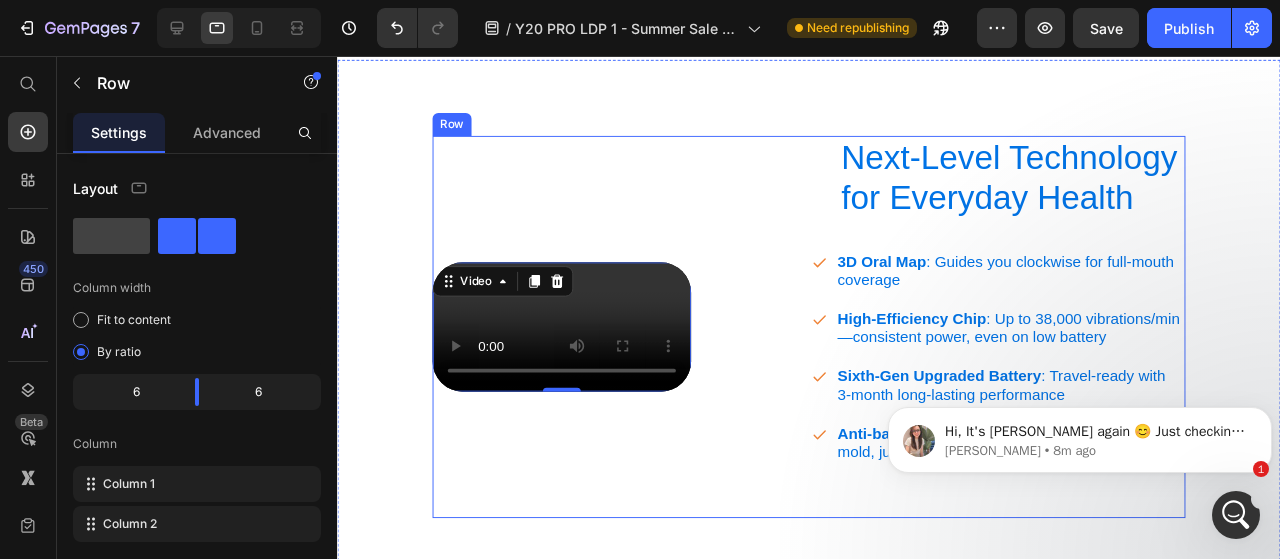 click on "Video   0" at bounding box center (633, 341) 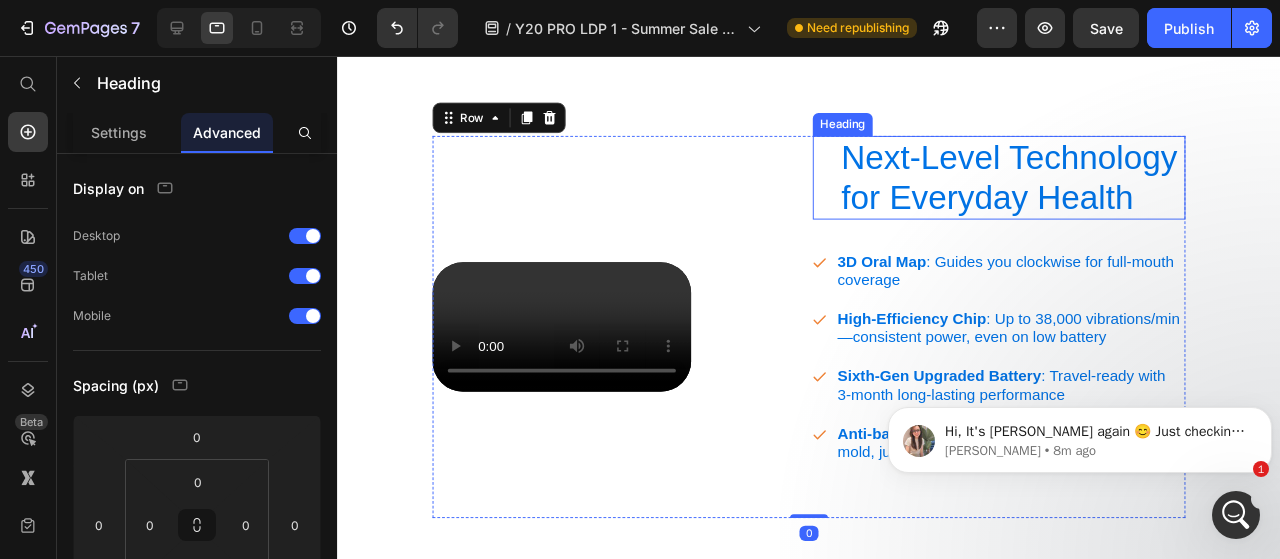 click on "Next-Level Technology for Everyday Health" at bounding box center [1048, 184] 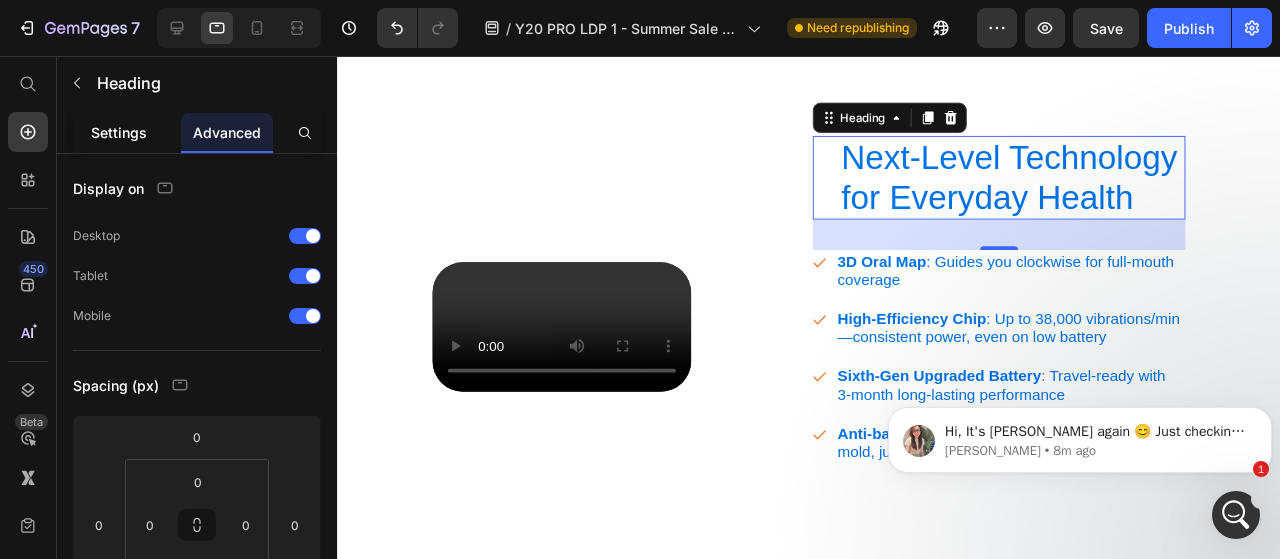 click on "Settings" at bounding box center [119, 132] 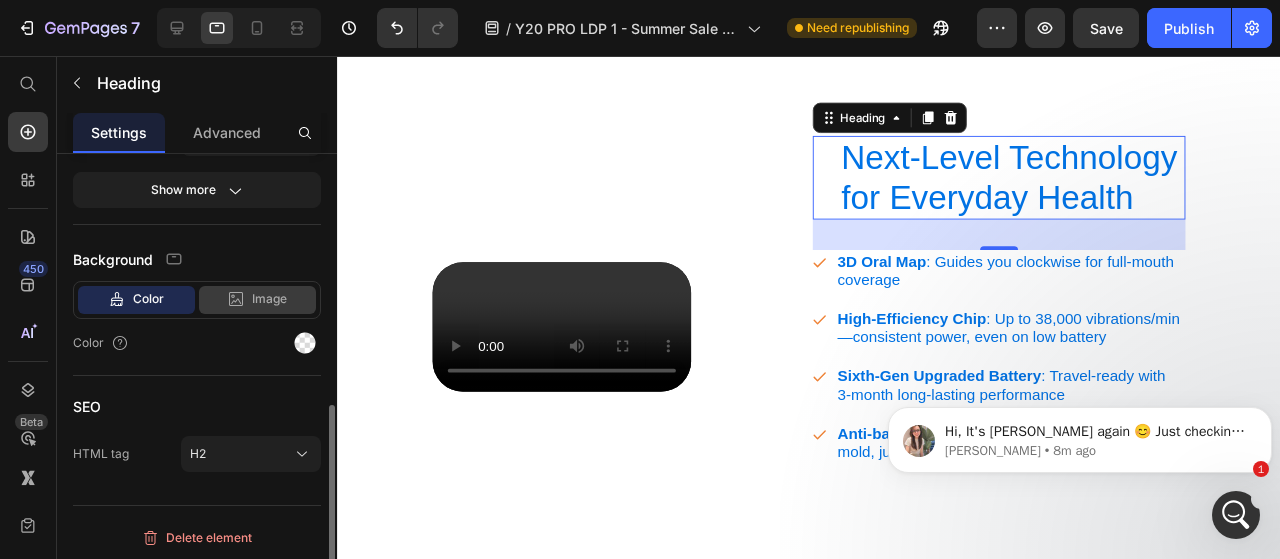 scroll, scrollTop: 428, scrollLeft: 0, axis: vertical 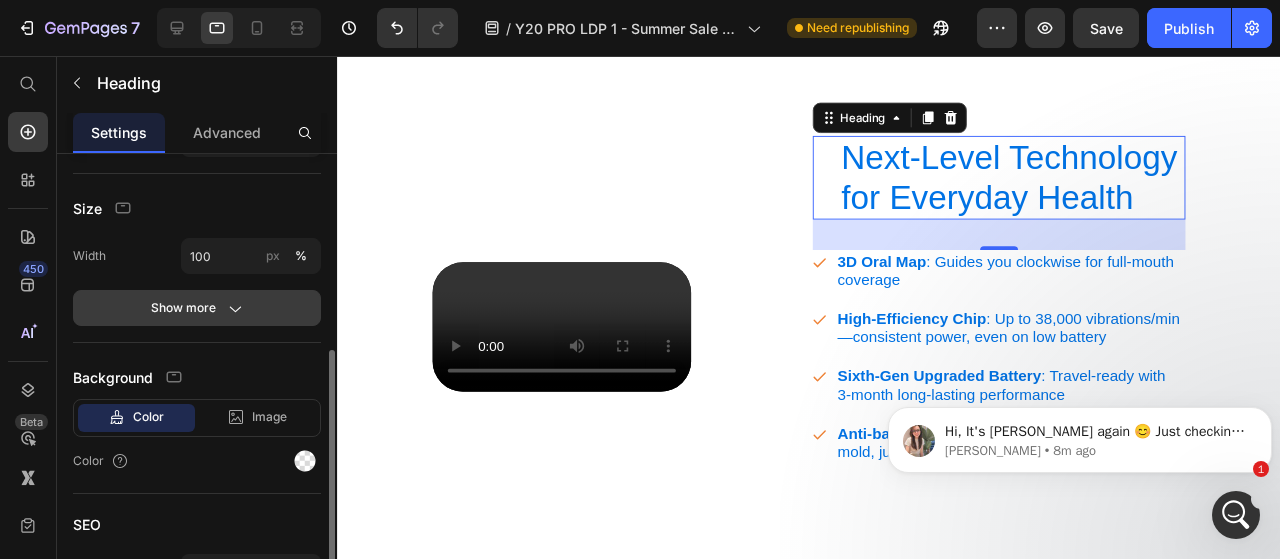 click on "Show more" 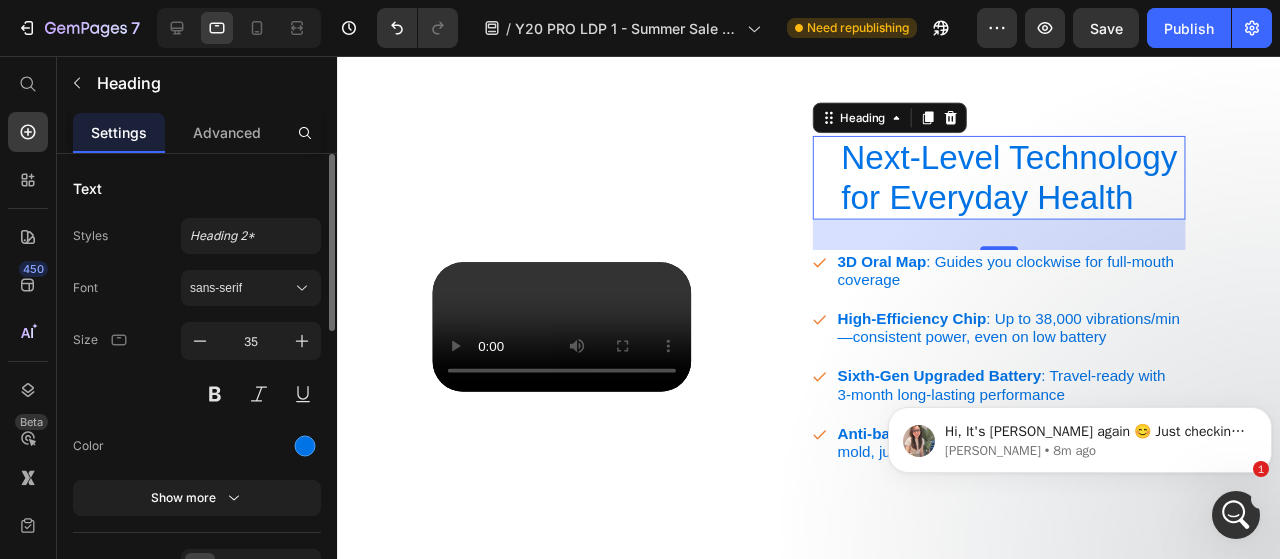 scroll, scrollTop: 1, scrollLeft: 0, axis: vertical 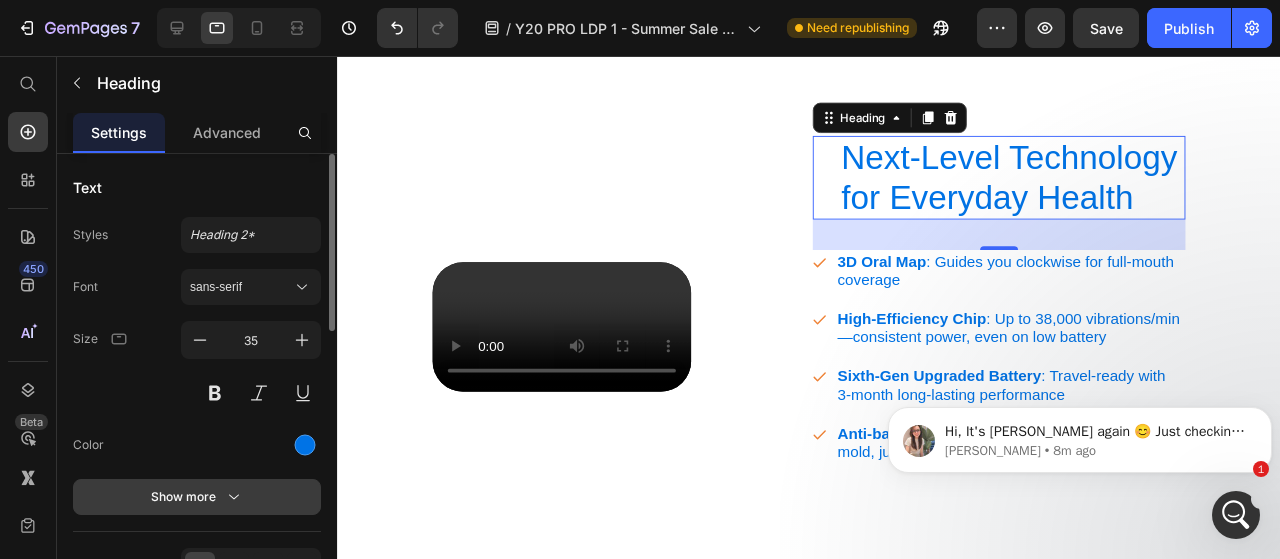 click on "Show more" at bounding box center [197, 497] 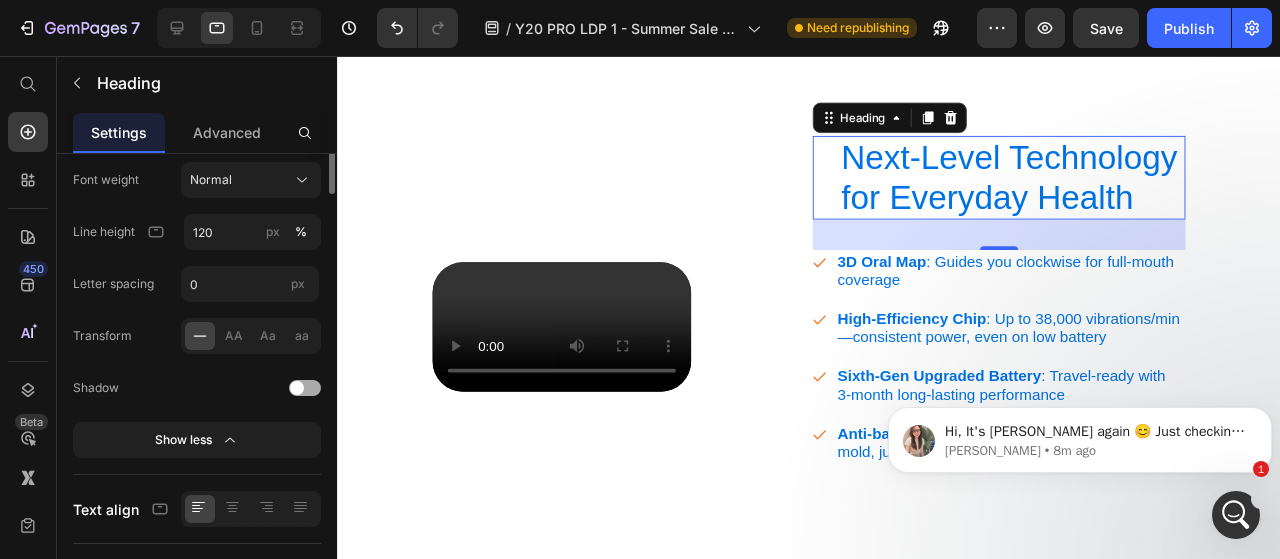 scroll, scrollTop: 162, scrollLeft: 0, axis: vertical 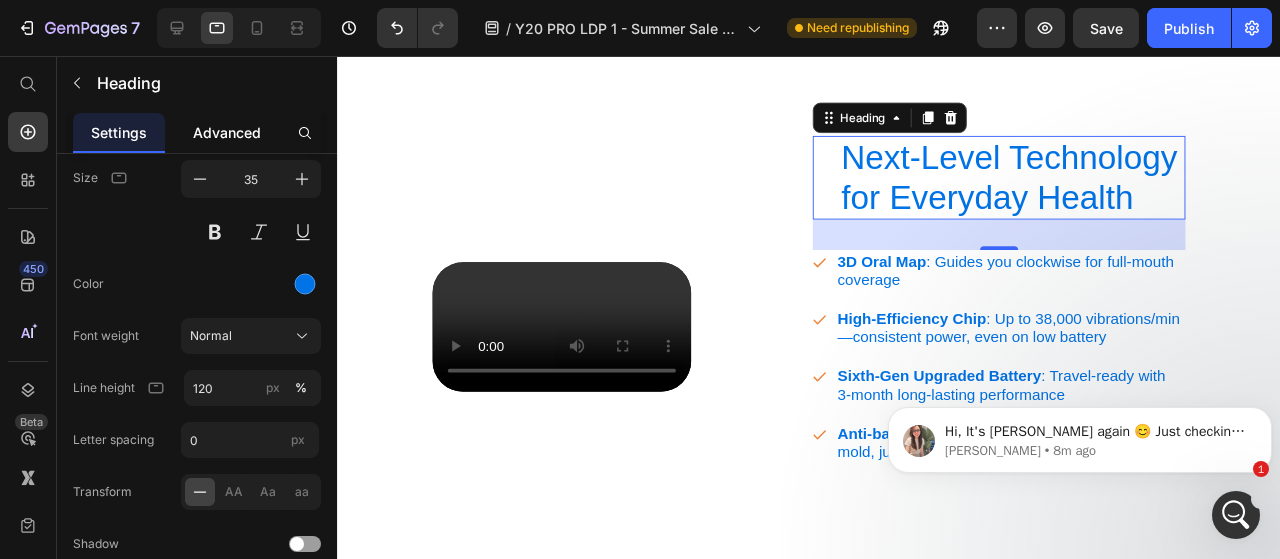 click on "Advanced" at bounding box center (227, 132) 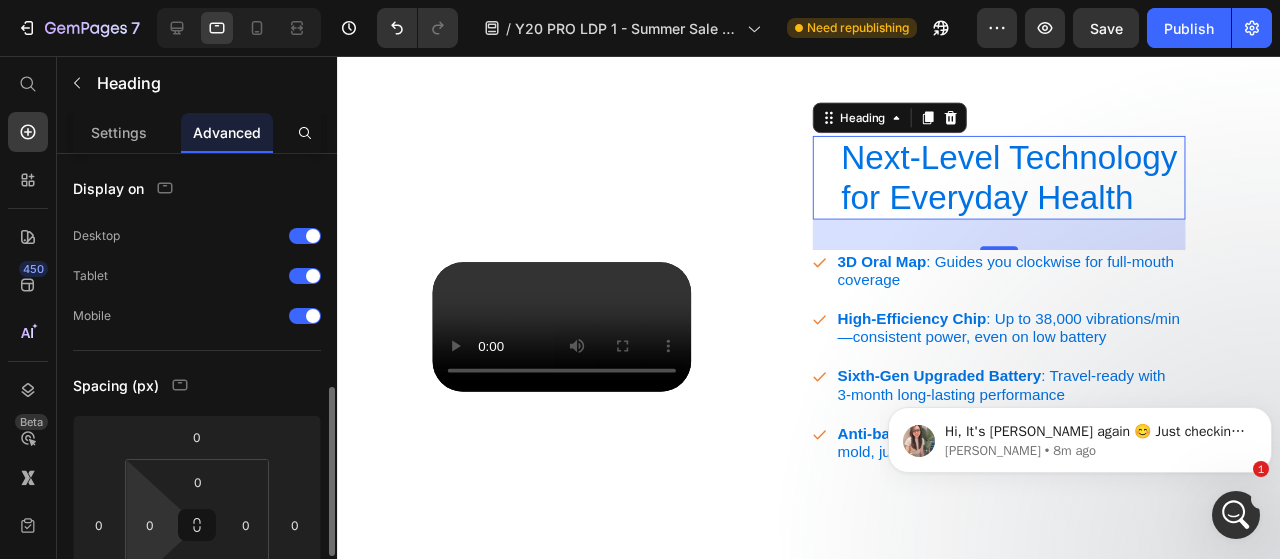 scroll, scrollTop: 171, scrollLeft: 0, axis: vertical 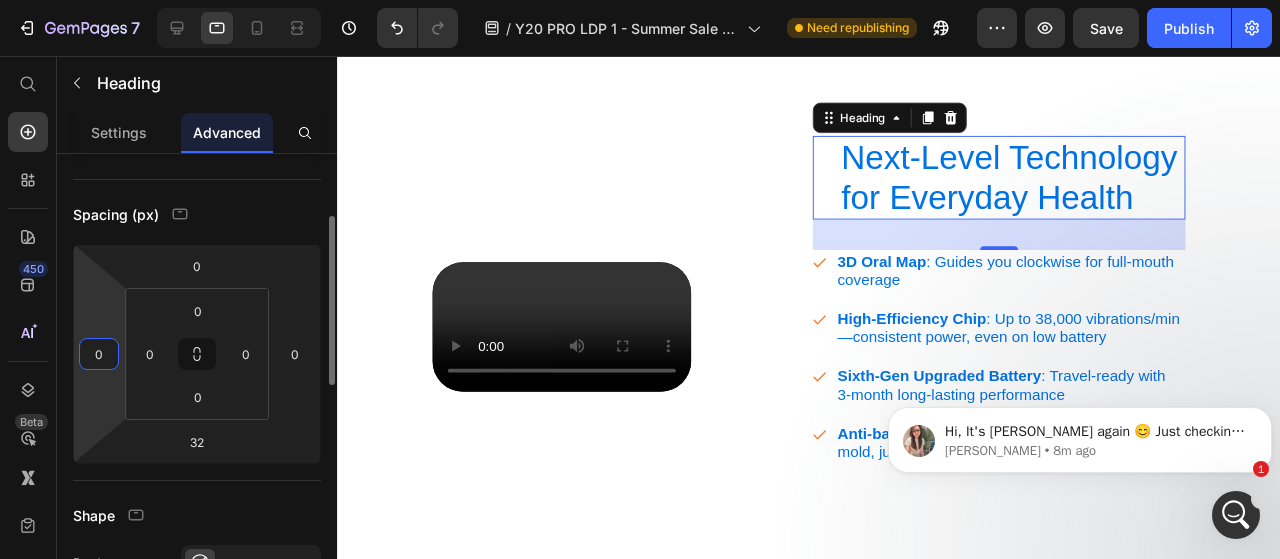 click on "0" at bounding box center [99, 354] 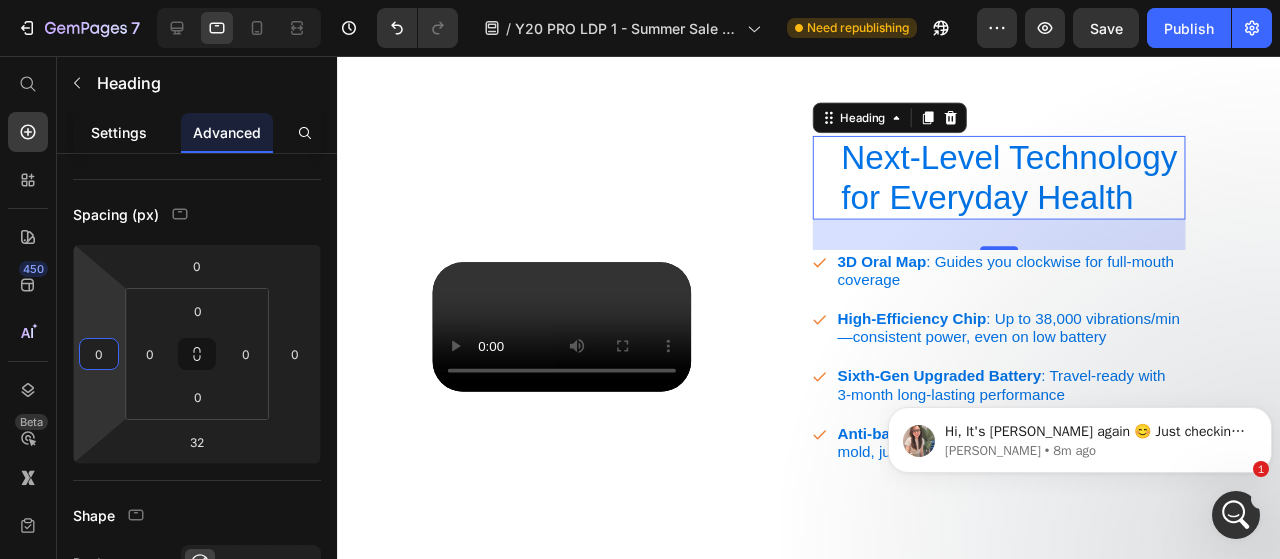 click on "Settings" at bounding box center (119, 132) 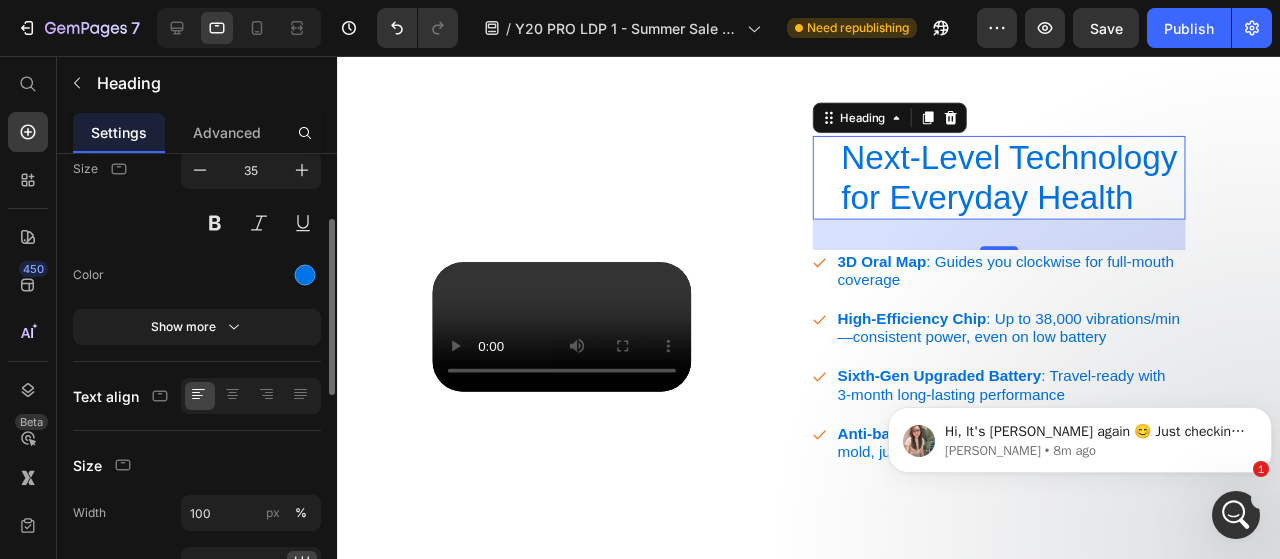 scroll, scrollTop: 0, scrollLeft: 0, axis: both 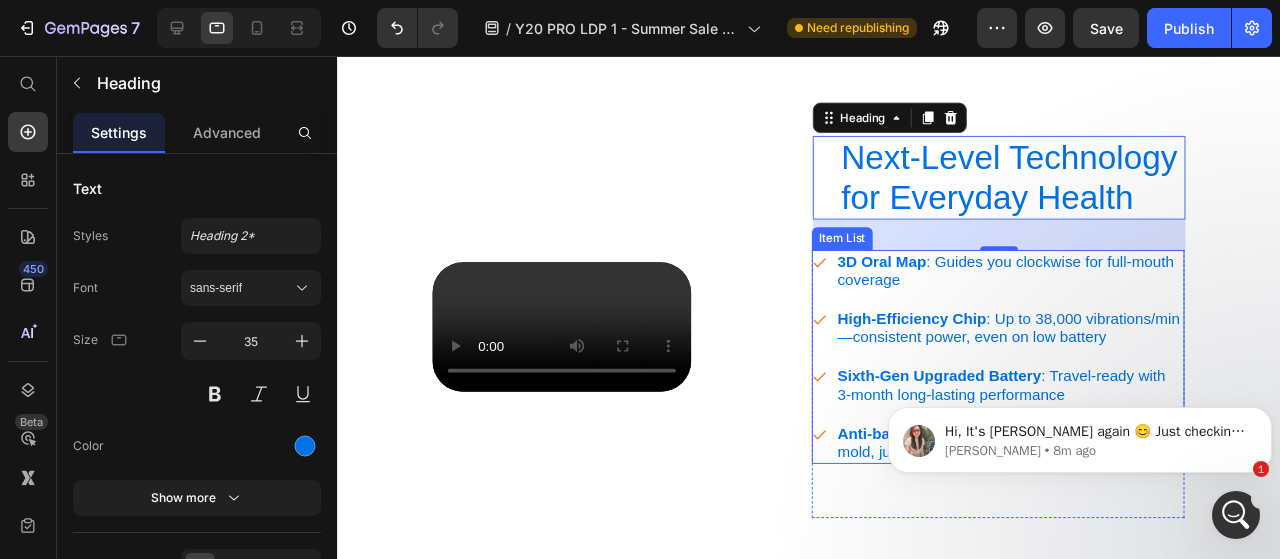 click on "3D Oral Map : Guides you clockwise for full-mouth coverage" at bounding box center (1032, 282) 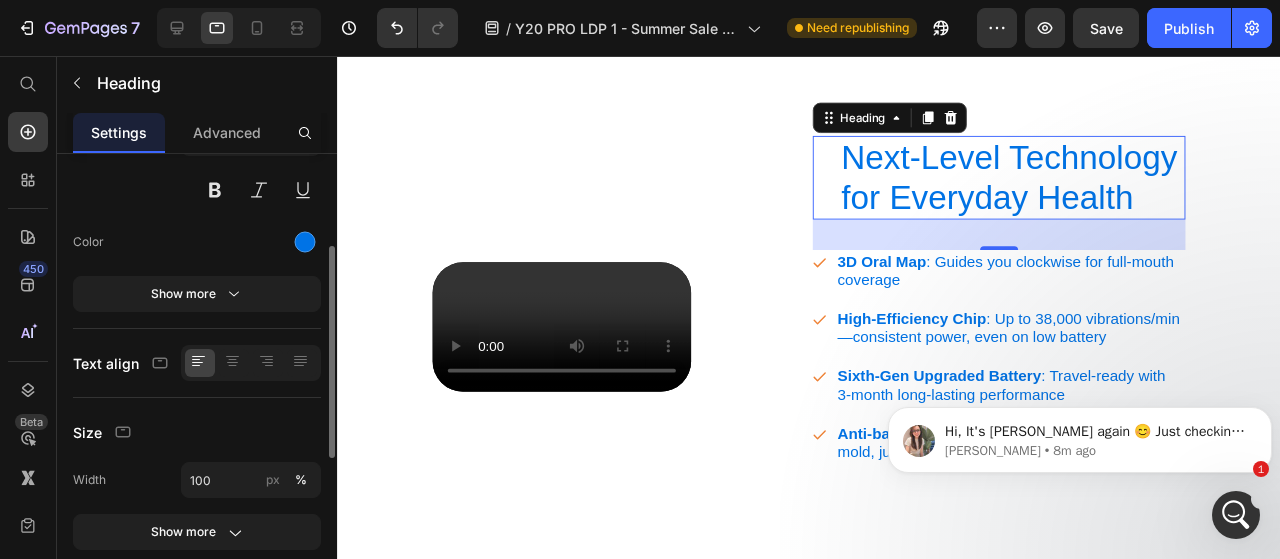 scroll, scrollTop: 204, scrollLeft: 0, axis: vertical 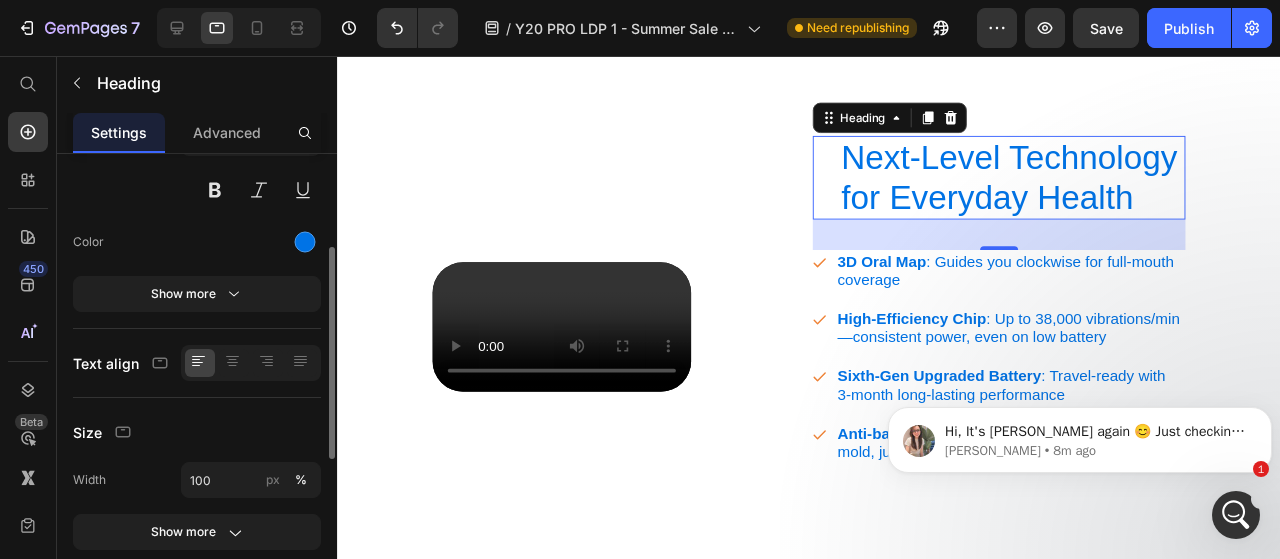 click 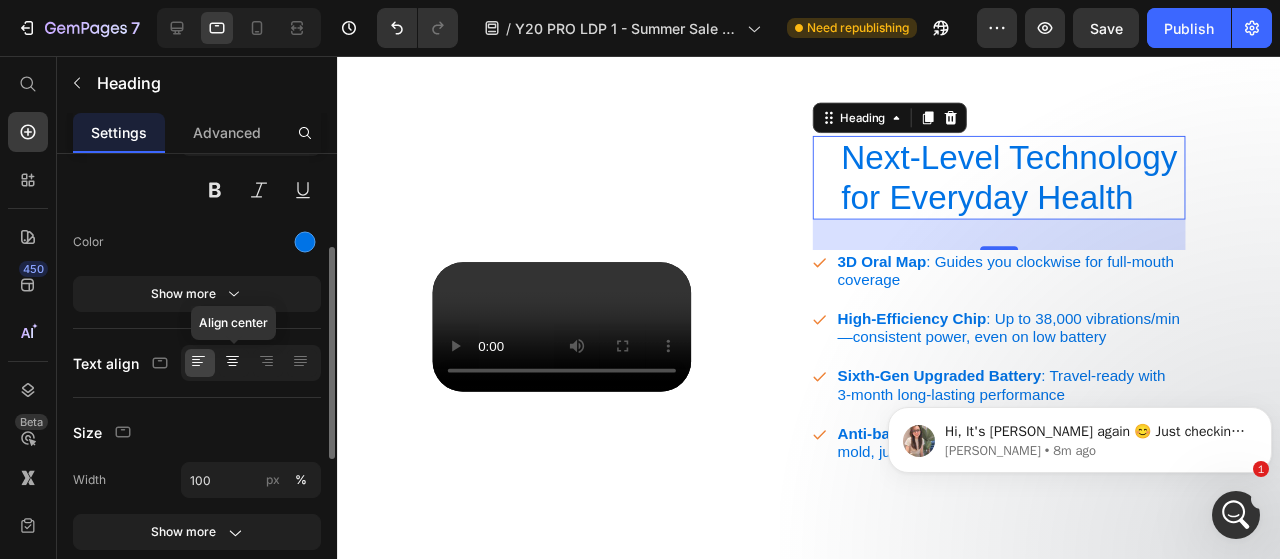 click 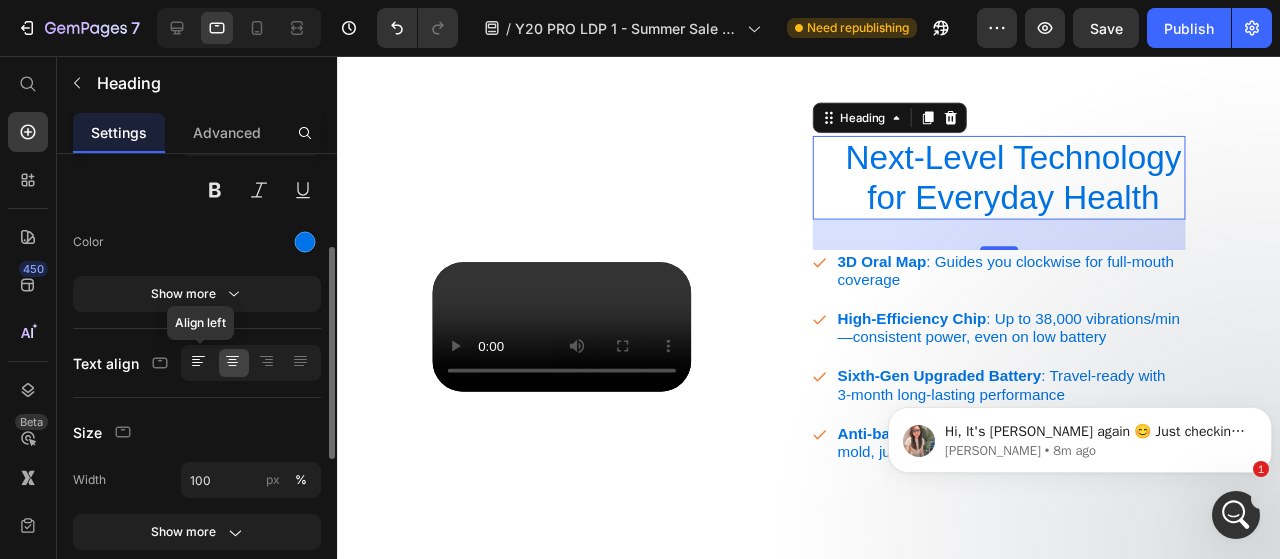 click 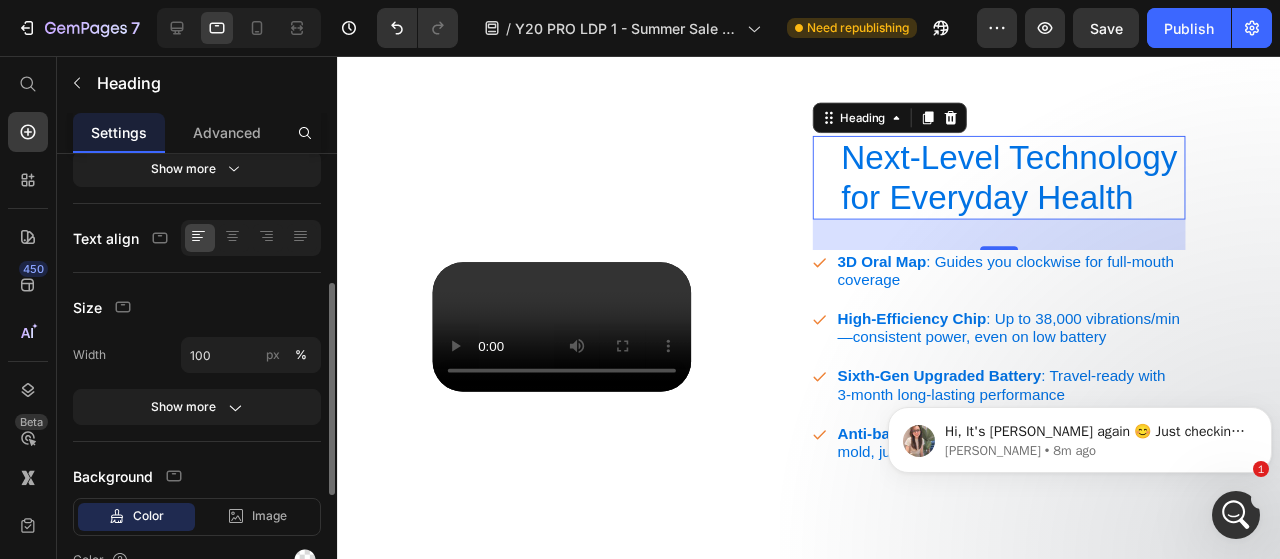 scroll, scrollTop: 332, scrollLeft: 0, axis: vertical 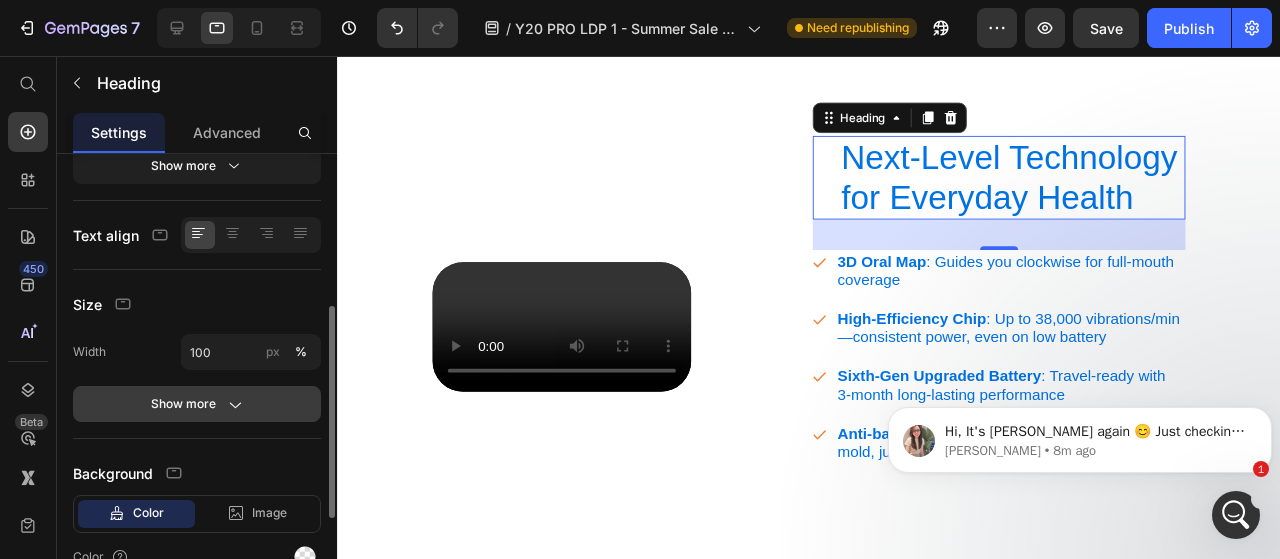 click on "Show more" at bounding box center [197, 404] 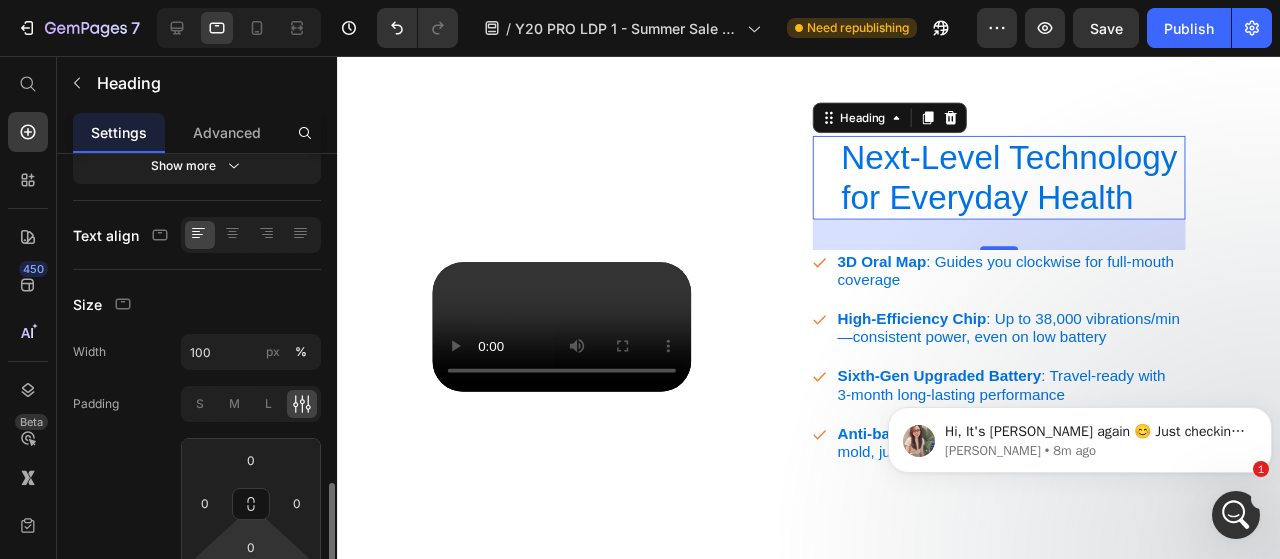 scroll, scrollTop: 519, scrollLeft: 0, axis: vertical 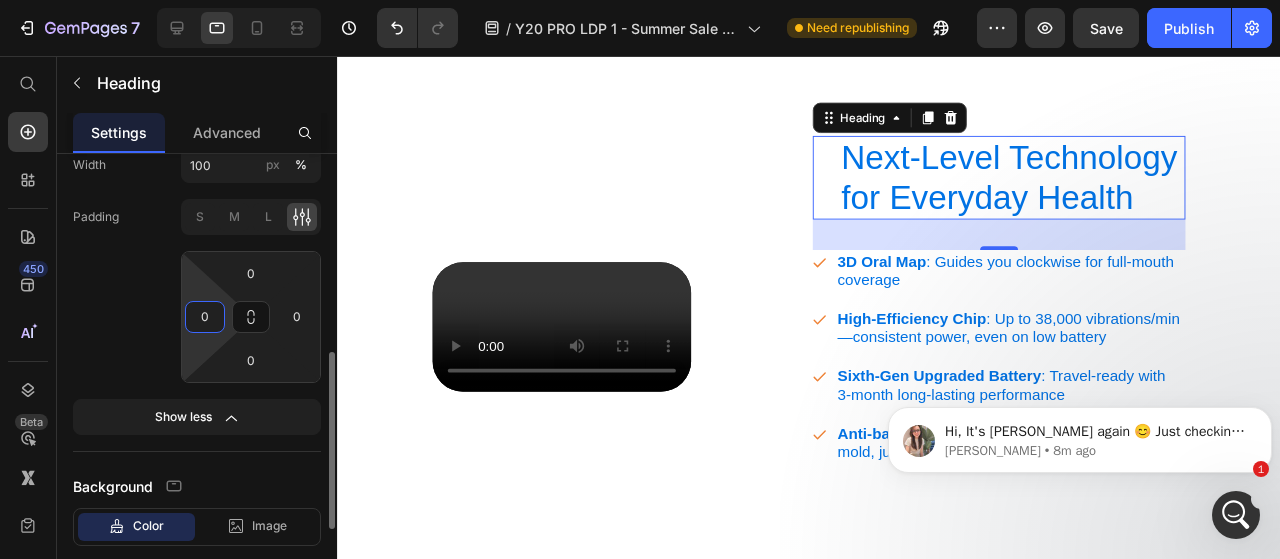 click on "0" at bounding box center (205, 317) 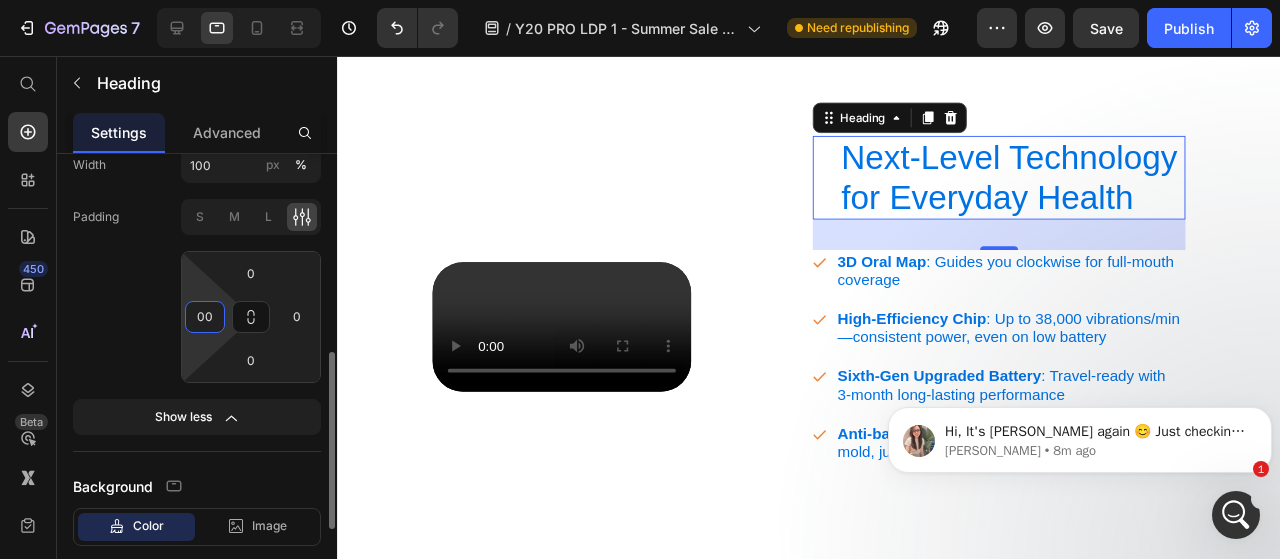 type on "0" 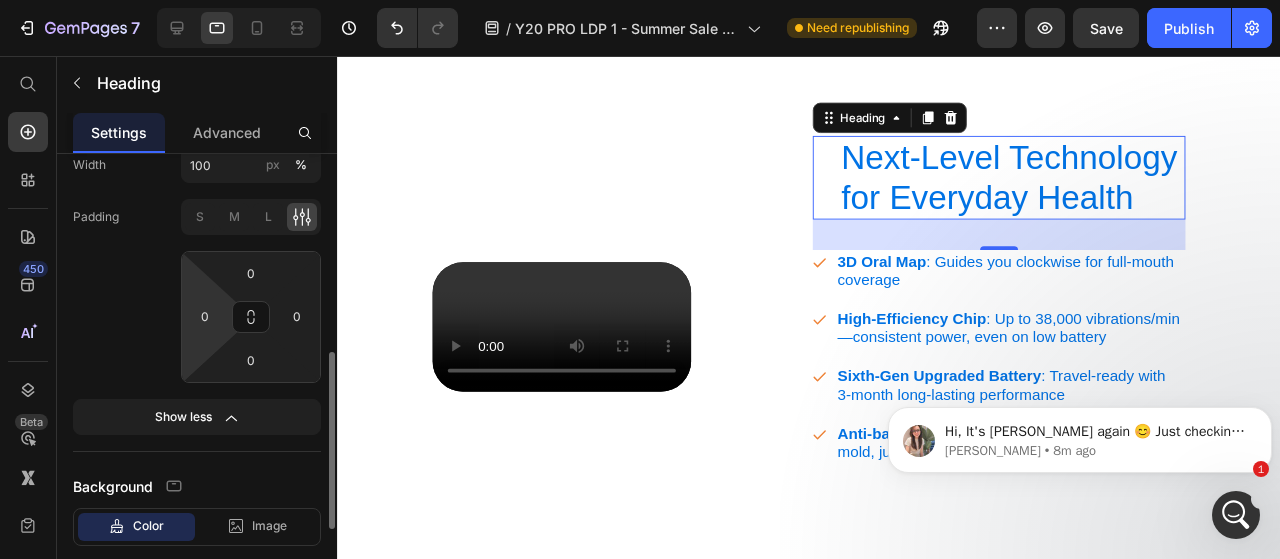 click on "Padding S M L 0 0 0 0" 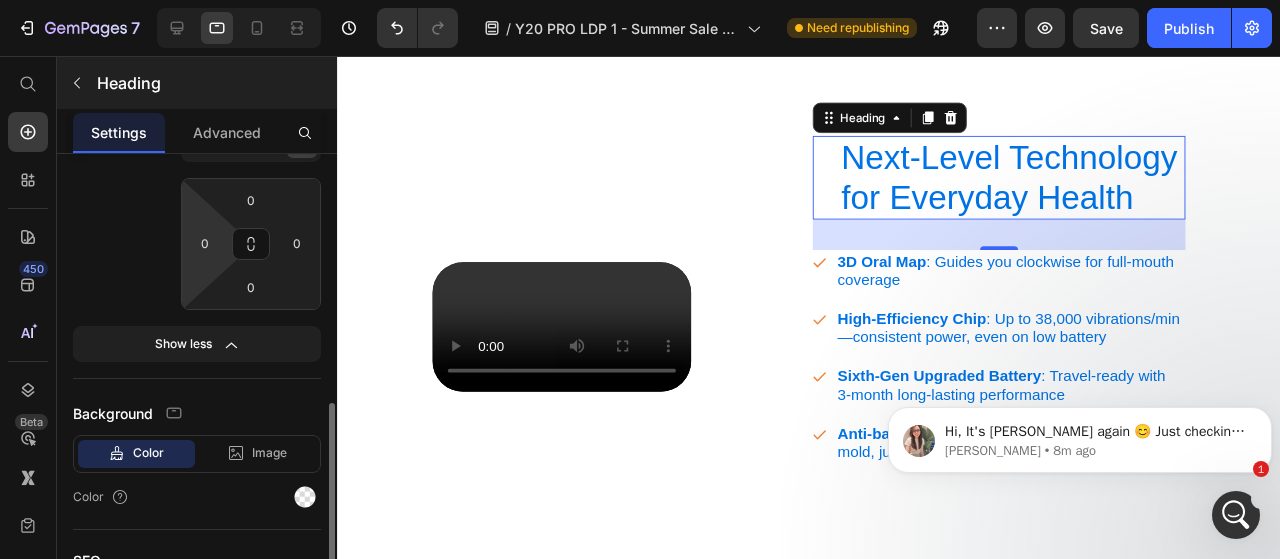 scroll, scrollTop: 591, scrollLeft: 0, axis: vertical 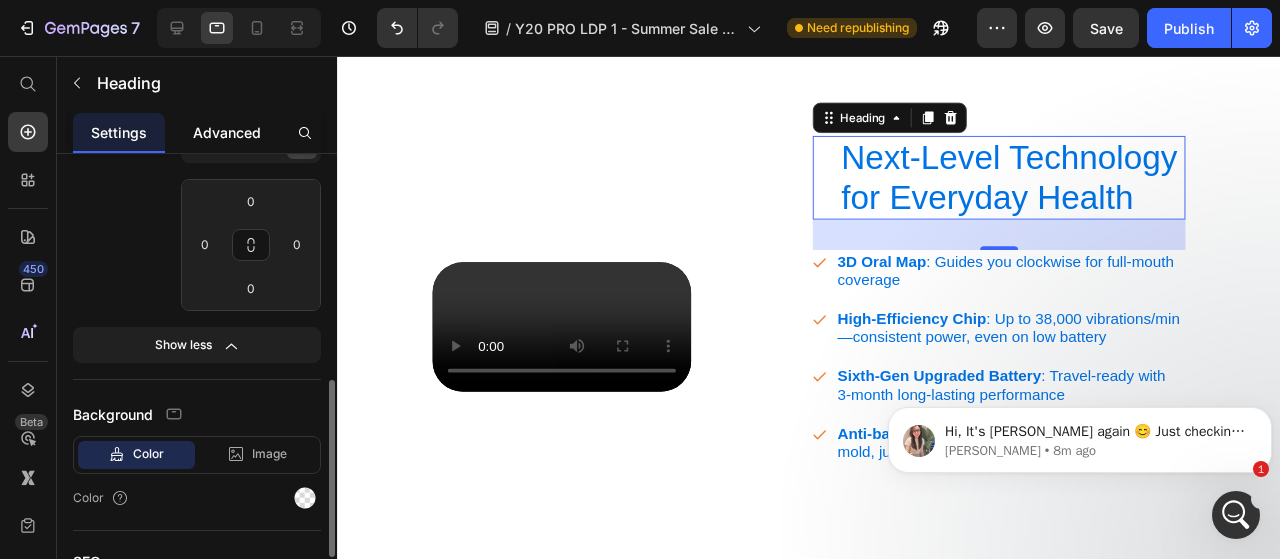 click on "Advanced" 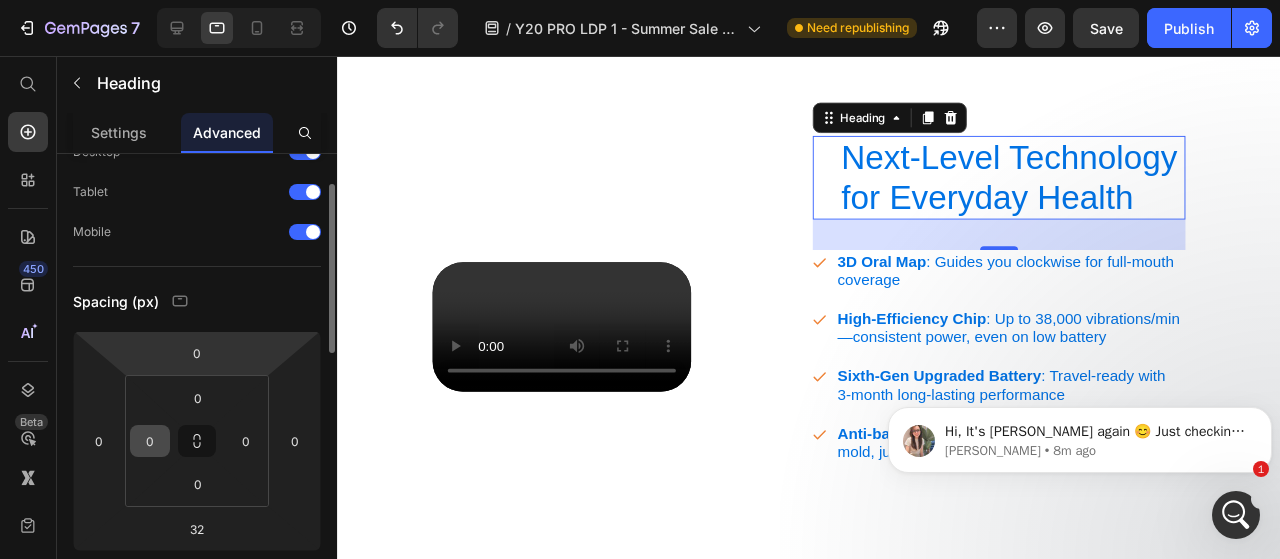 scroll, scrollTop: 86, scrollLeft: 0, axis: vertical 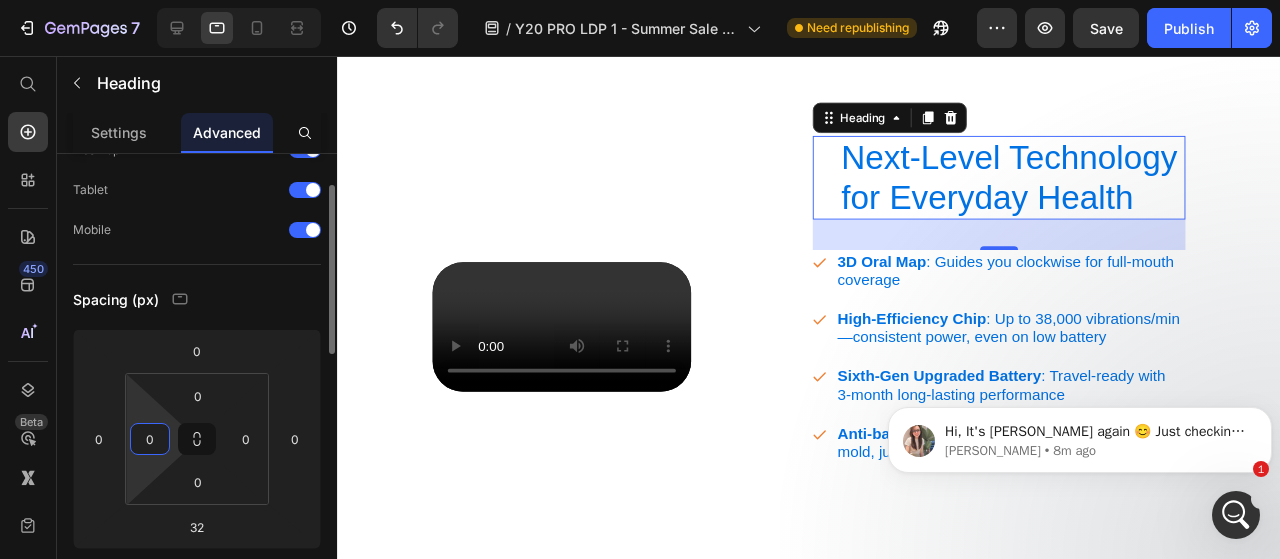 click on "0" at bounding box center [150, 439] 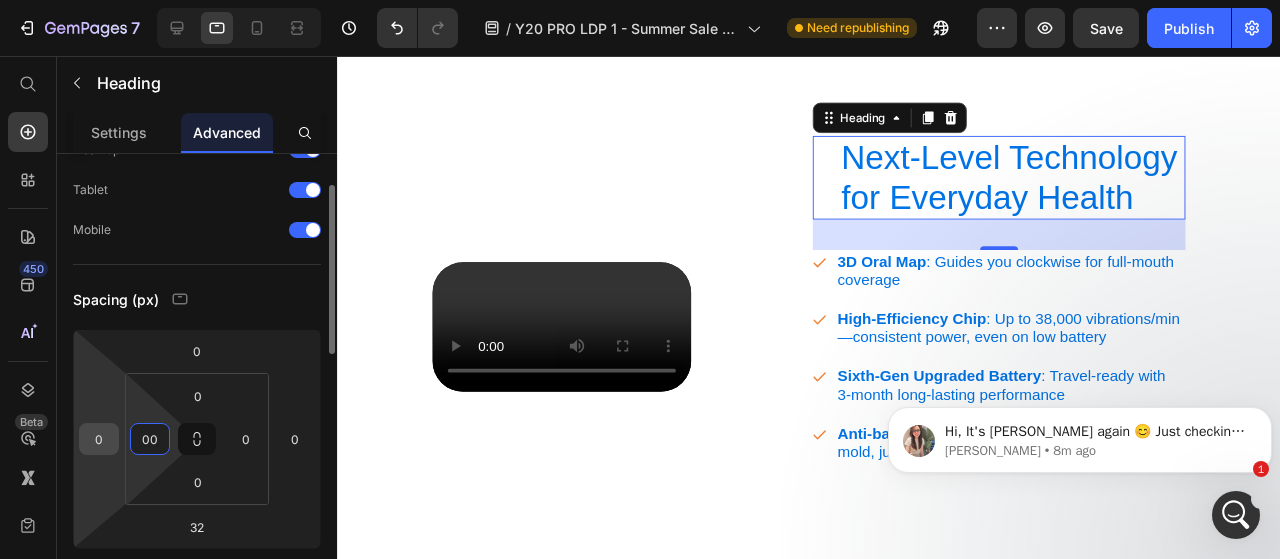 type on "0" 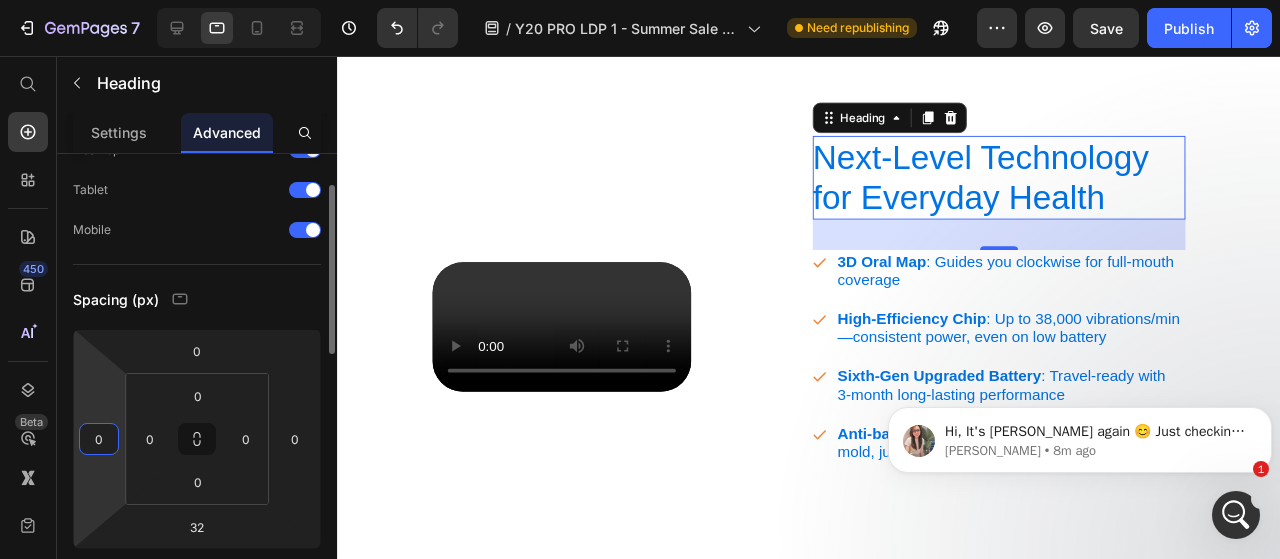 click on "0" at bounding box center (99, 439) 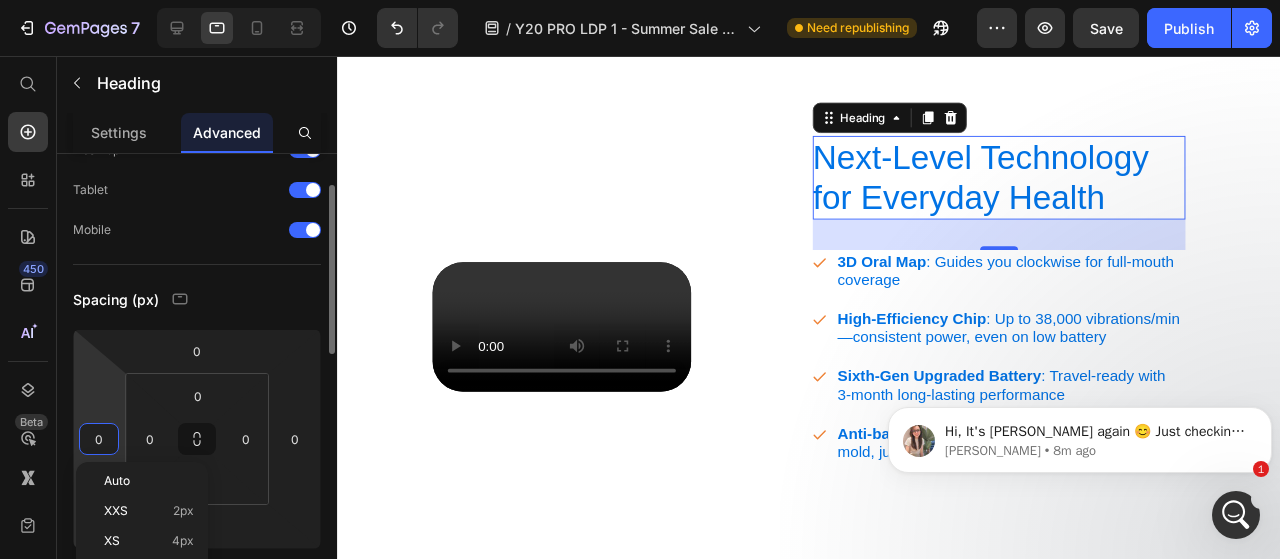 click on "Spacing (px) 0 0 32 0 0 0 0 0" 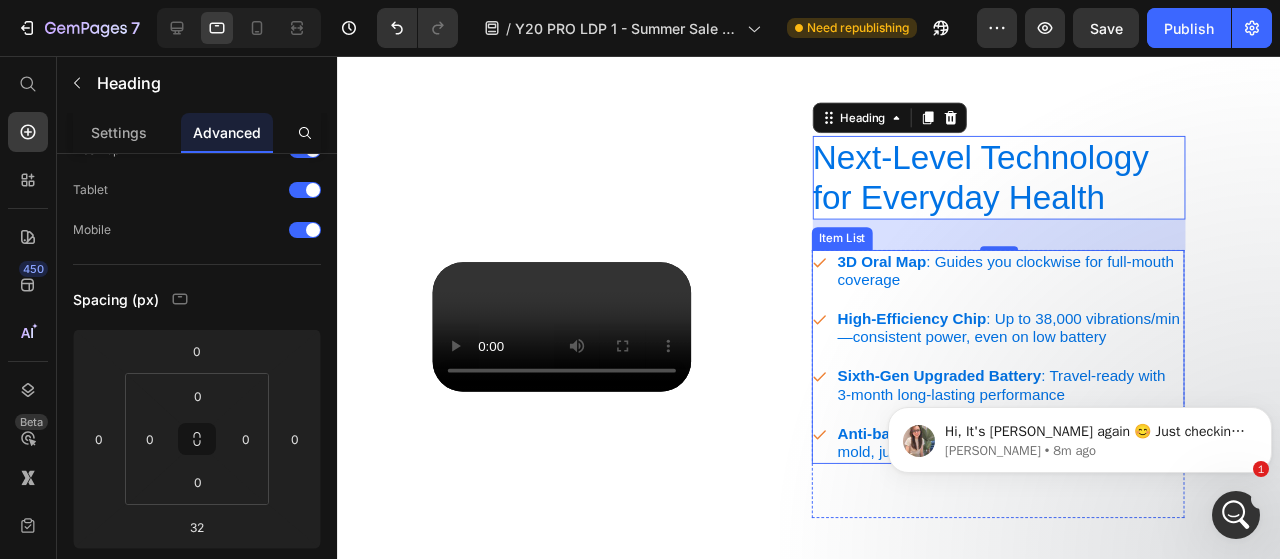 click on "High-Efficiency Chip" at bounding box center (941, 332) 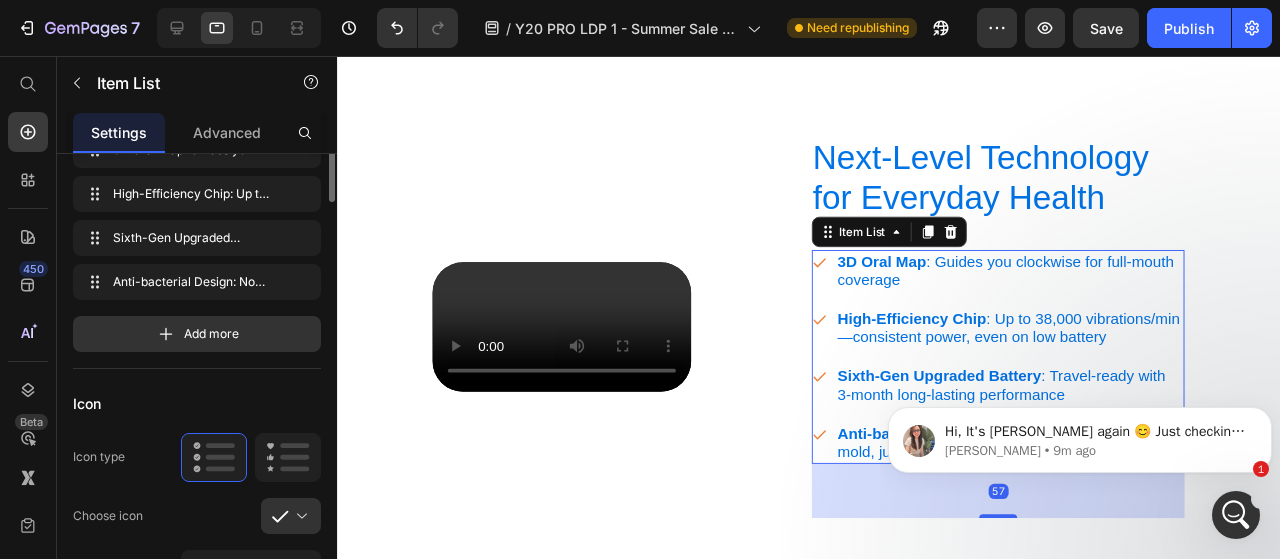 scroll, scrollTop: 0, scrollLeft: 0, axis: both 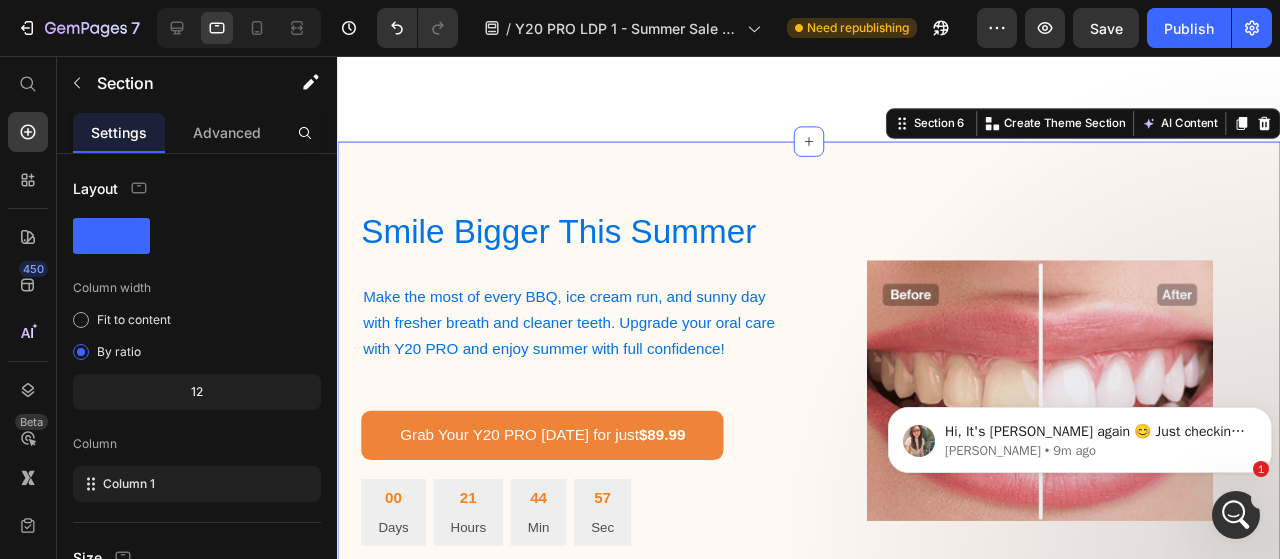 click on "Smile Bigger This Summer Heading Make the most of every BBQ, ice cream run, and sunny day with fresher breath and cleaner teeth. Upgrade your oral care with Y20 PRO and enjoy summer with full confidence! Text Block Grab Your Y20 PRO Today for just  $89.99 Button 00 Days 21 Hours 44 Min 57 Sec Countdown Timer Row Row Image Product Section 6   Create Theme Section AI Content Write with GemAI What would you like to describe here? Tone and Voice Persuasive Product usmile Y20 PRO AI Electric Toothbrush Show more Generate" at bounding box center (833, 412) 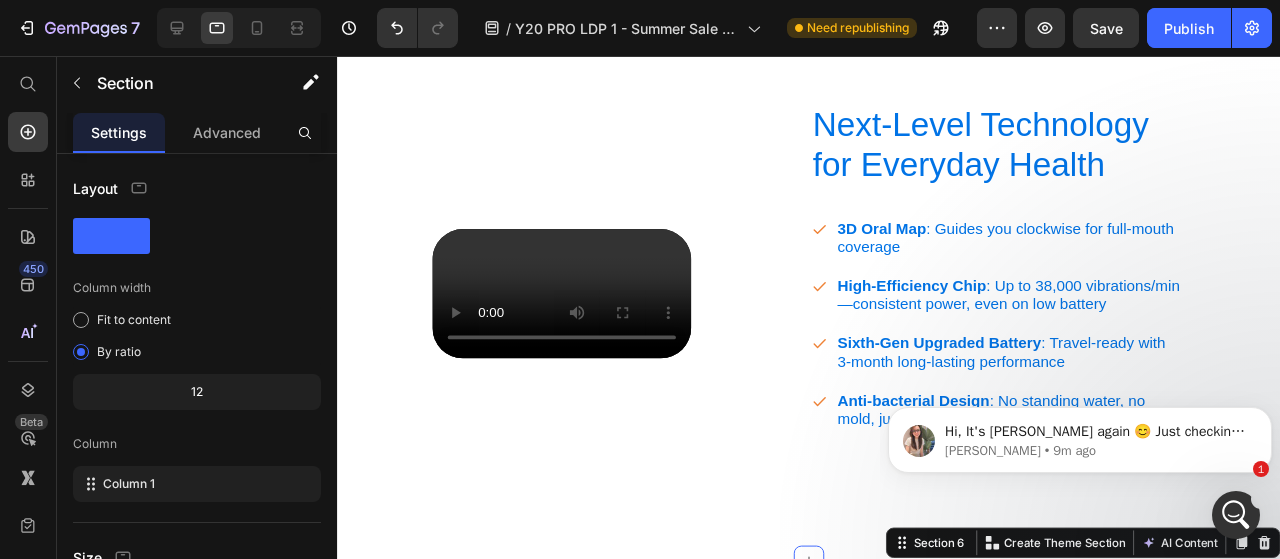 scroll, scrollTop: 2961, scrollLeft: 0, axis: vertical 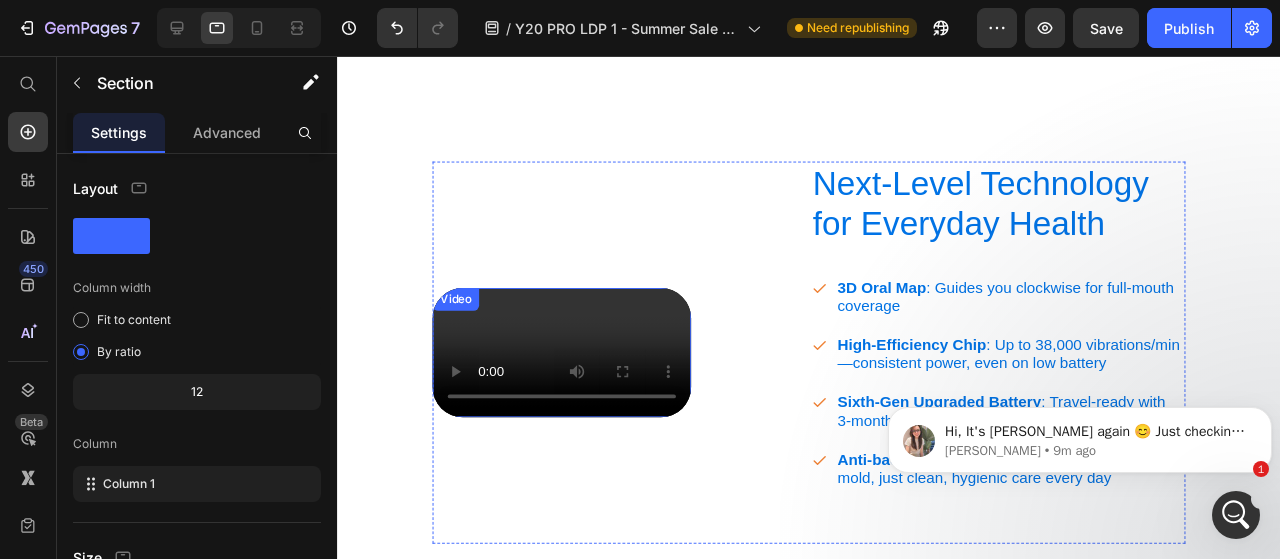 click at bounding box center (573, 368) 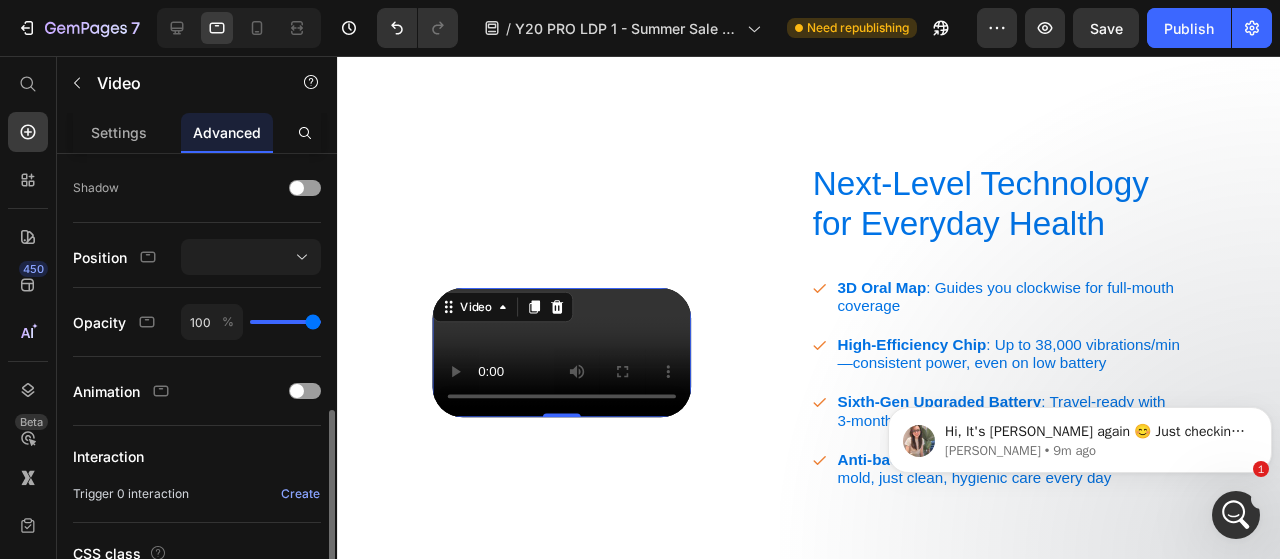 scroll, scrollTop: 903, scrollLeft: 0, axis: vertical 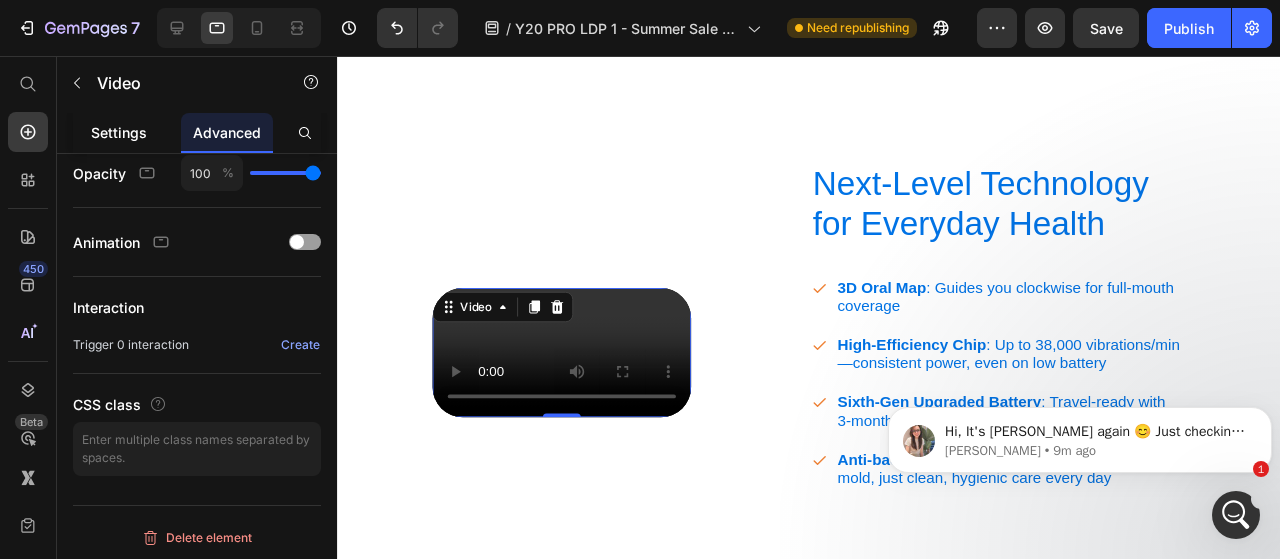click on "Settings" at bounding box center [119, 132] 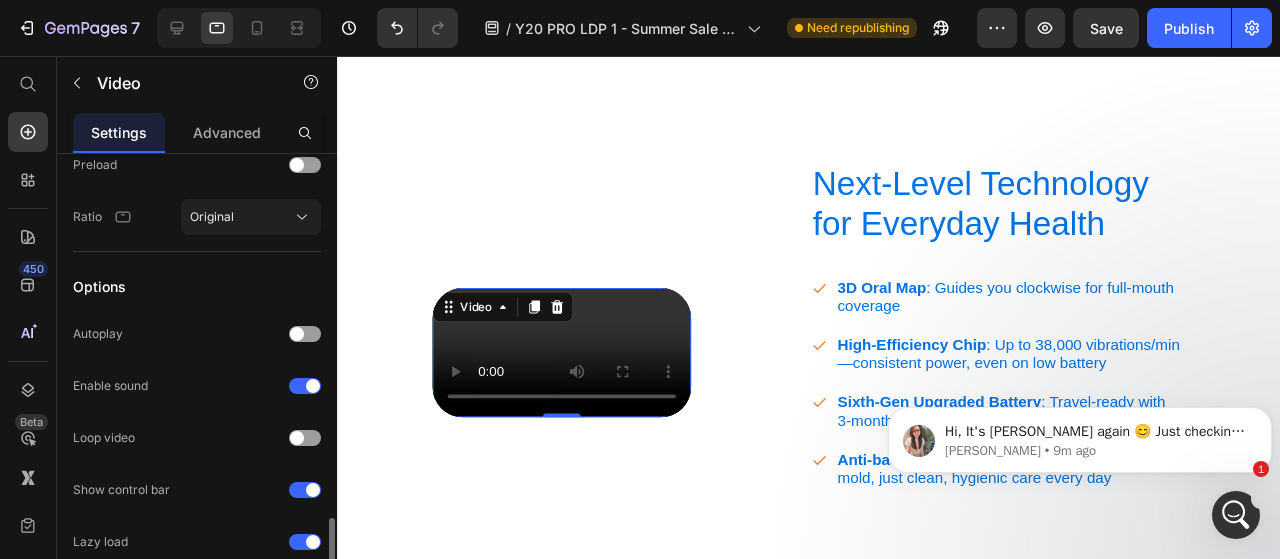 scroll, scrollTop: 666, scrollLeft: 0, axis: vertical 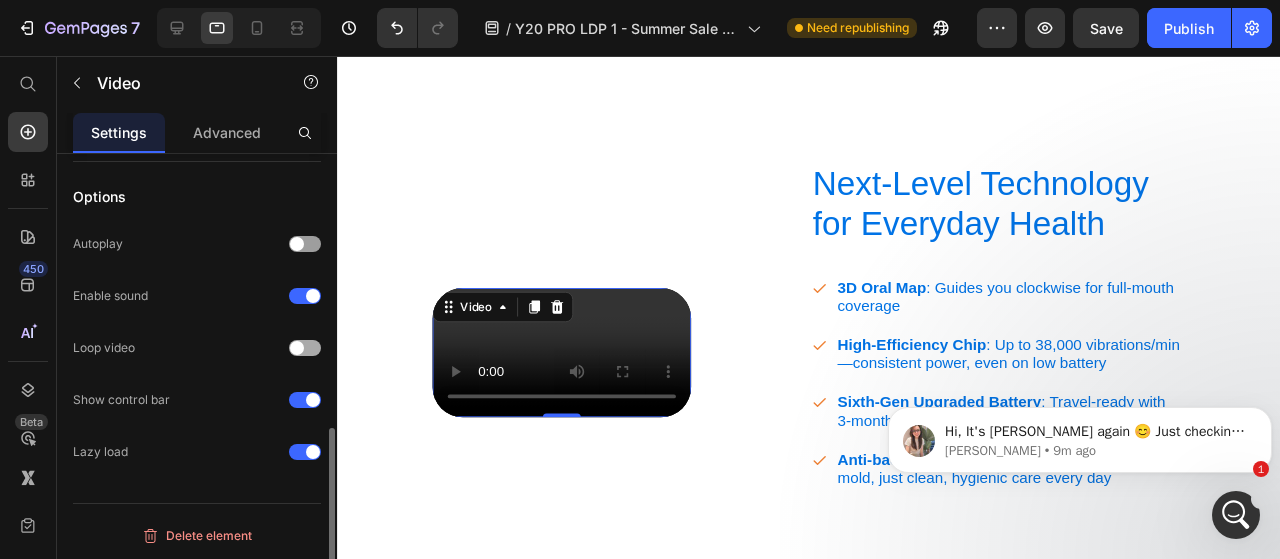 click at bounding box center [297, 348] 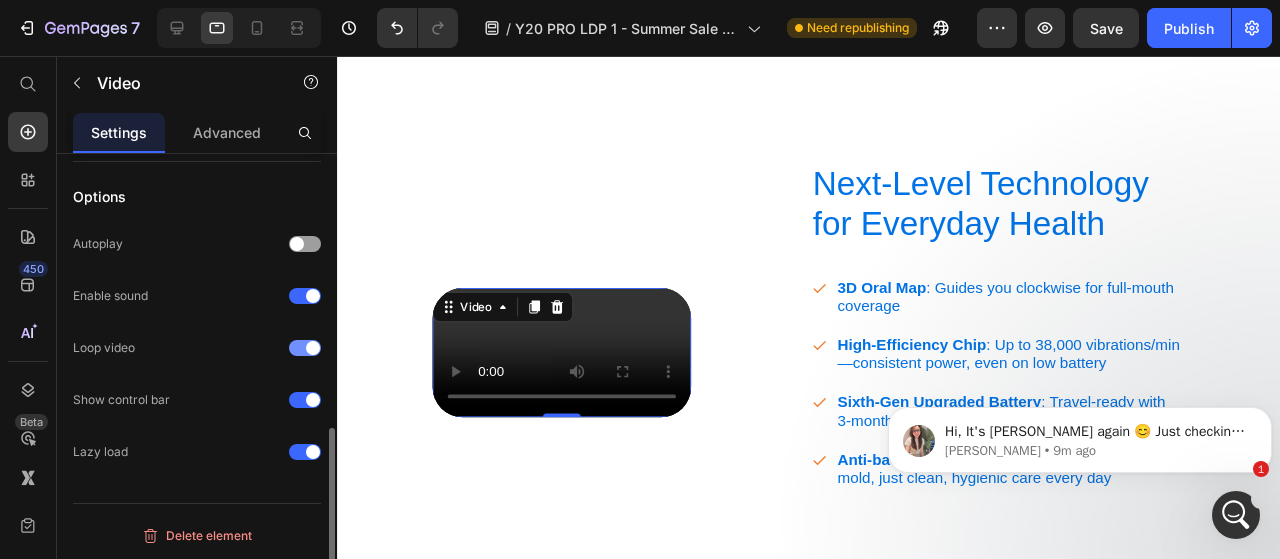 click at bounding box center (313, 348) 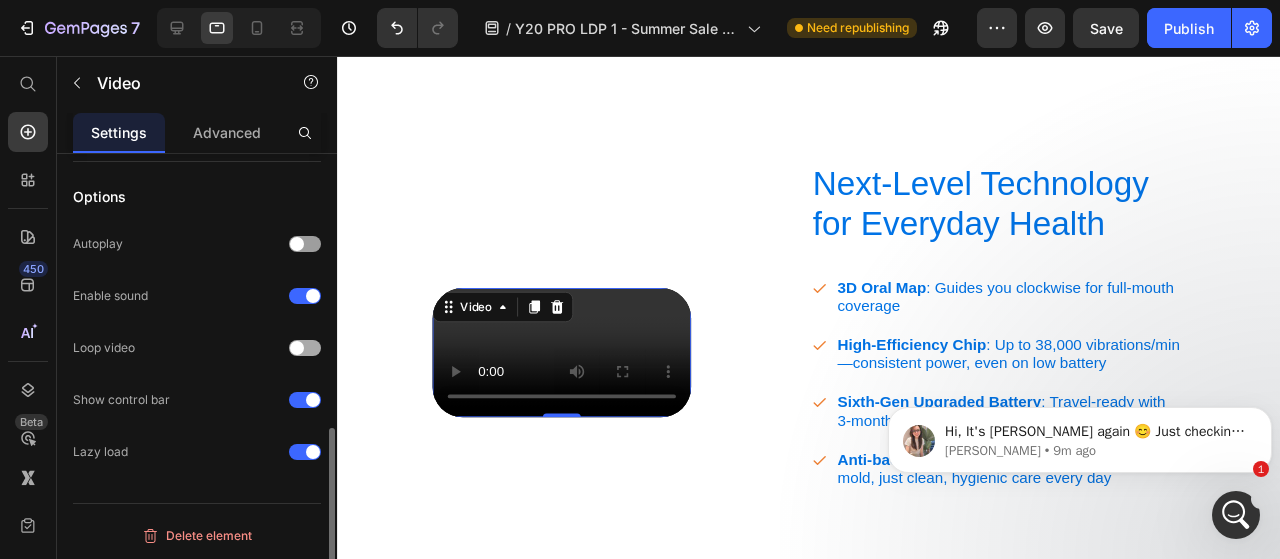 click at bounding box center [305, 348] 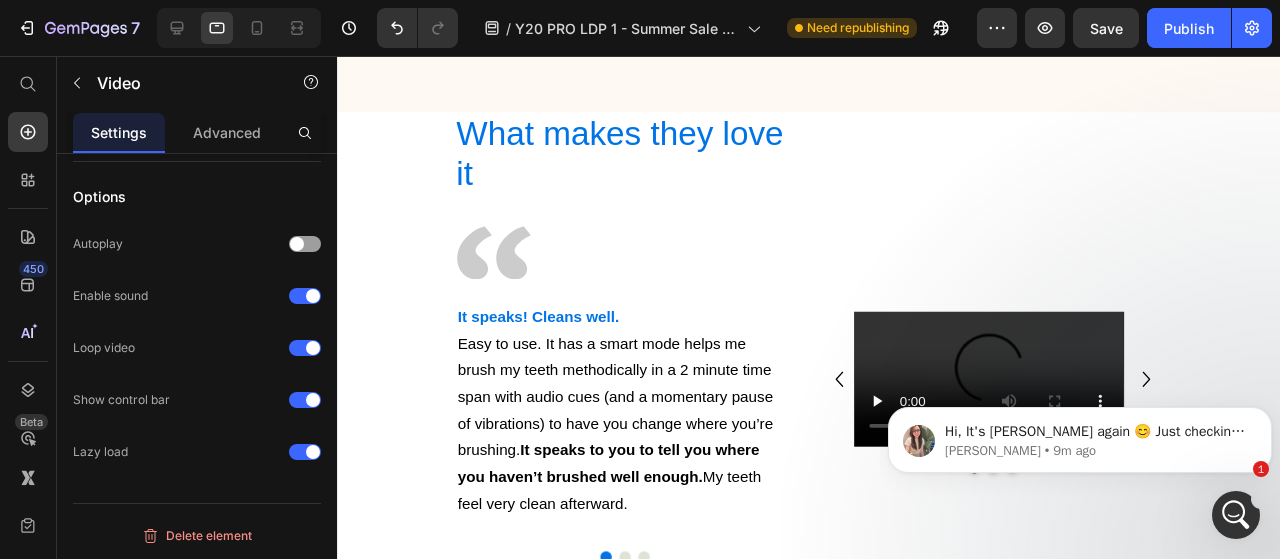 scroll, scrollTop: 3381, scrollLeft: 0, axis: vertical 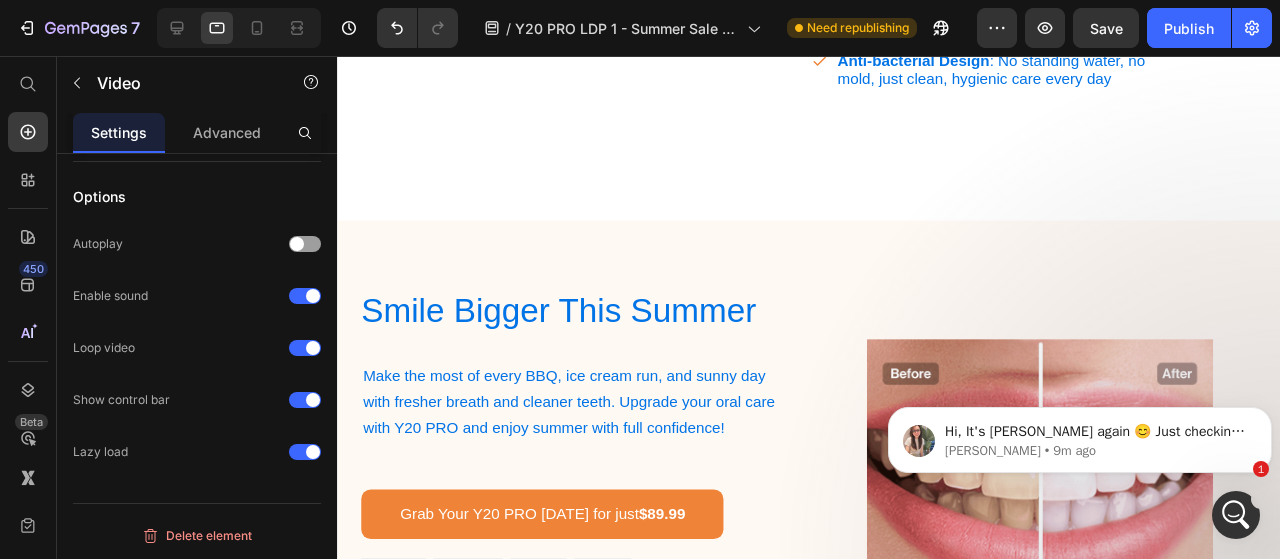 click at bounding box center [1022, 1043] 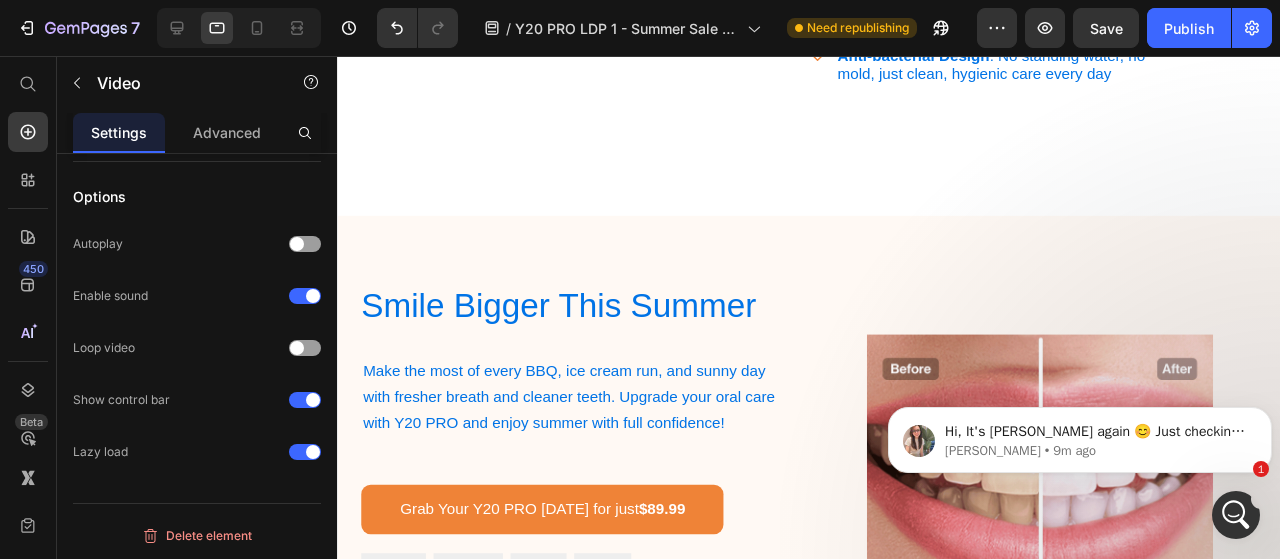 scroll, scrollTop: 4113, scrollLeft: 0, axis: vertical 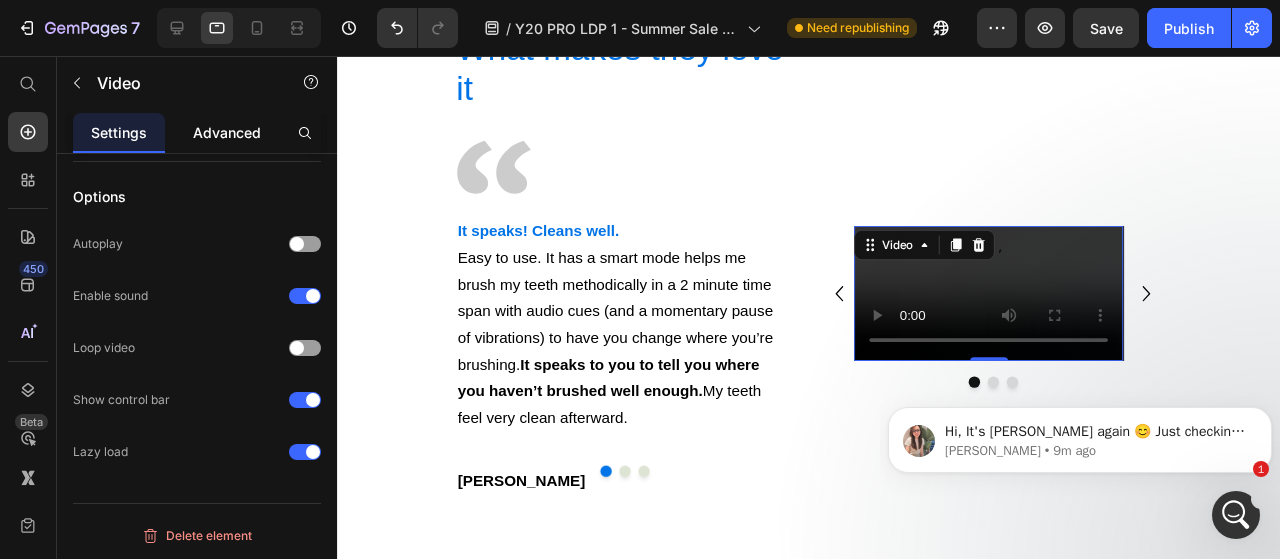 click on "Advanced" at bounding box center [227, 132] 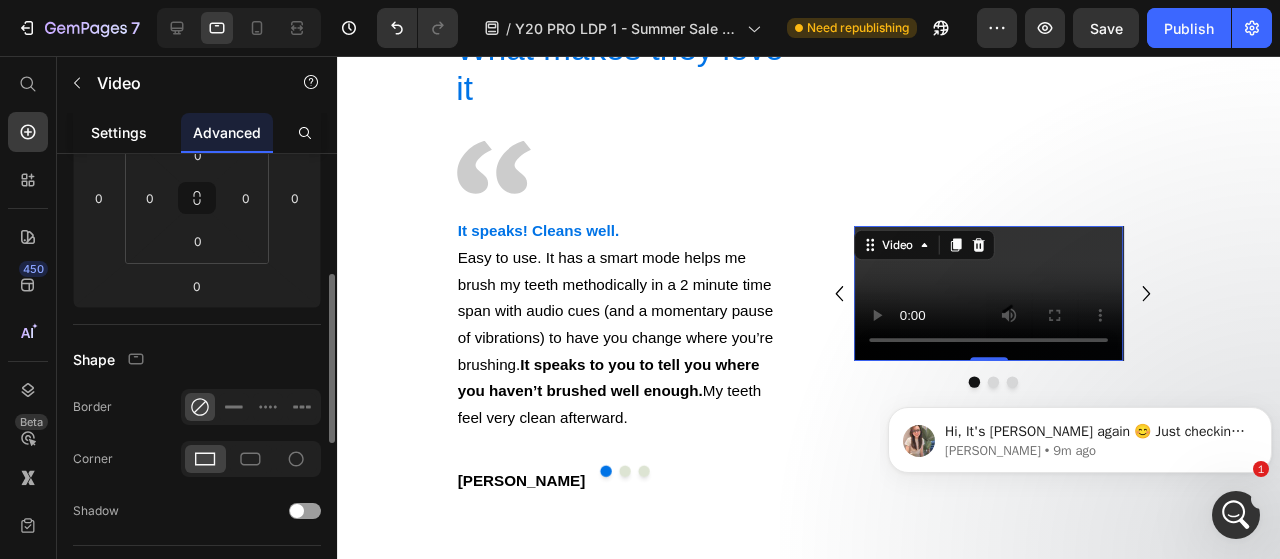 scroll, scrollTop: 328, scrollLeft: 0, axis: vertical 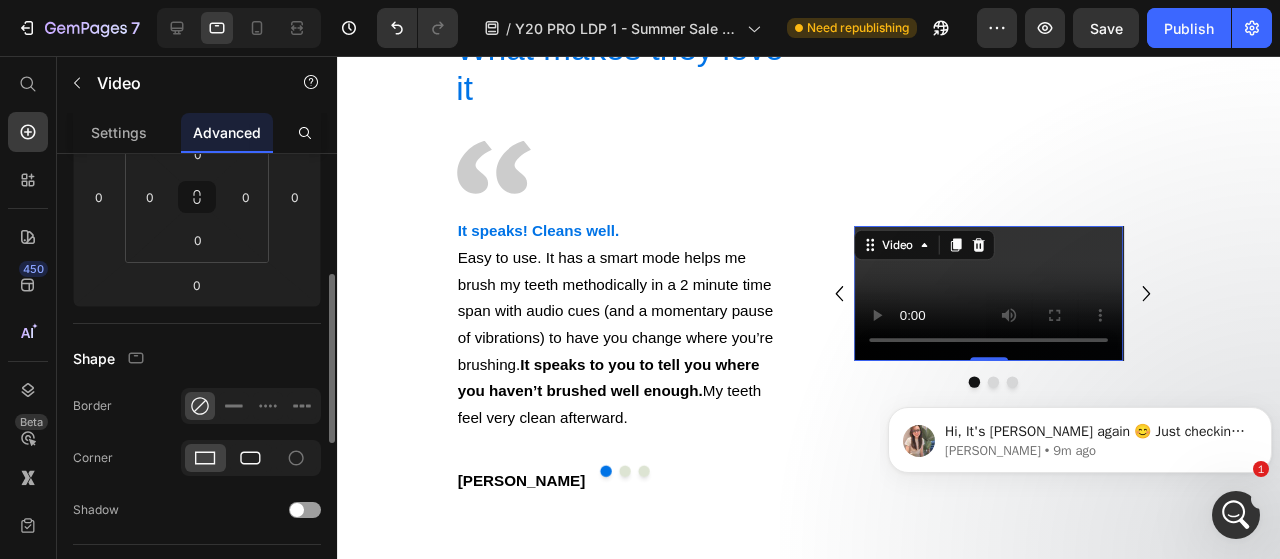 click 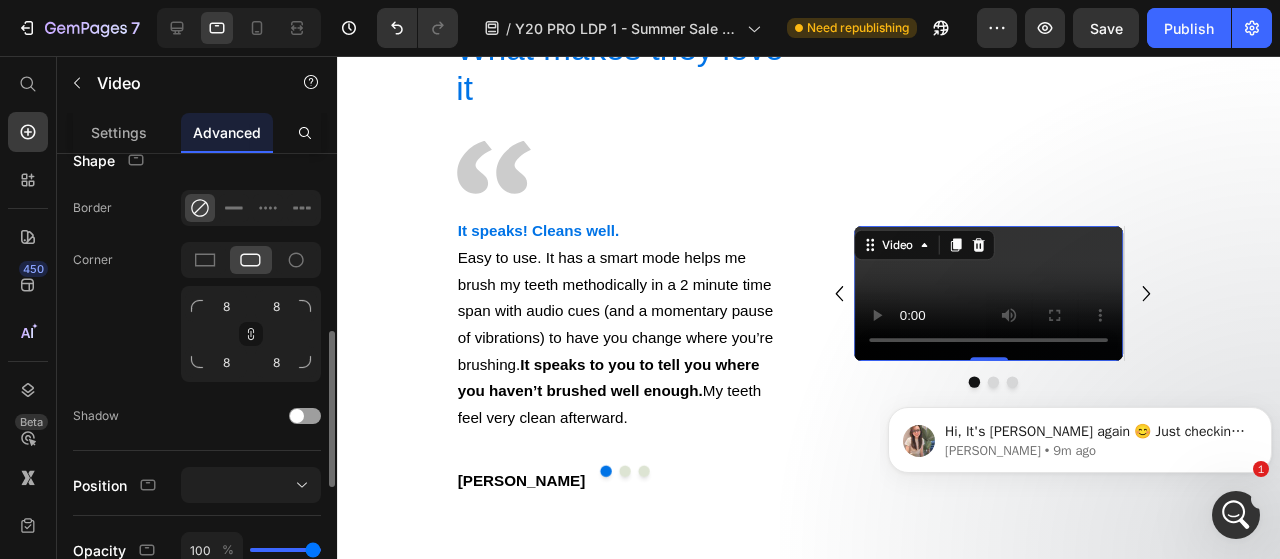 scroll, scrollTop: 525, scrollLeft: 0, axis: vertical 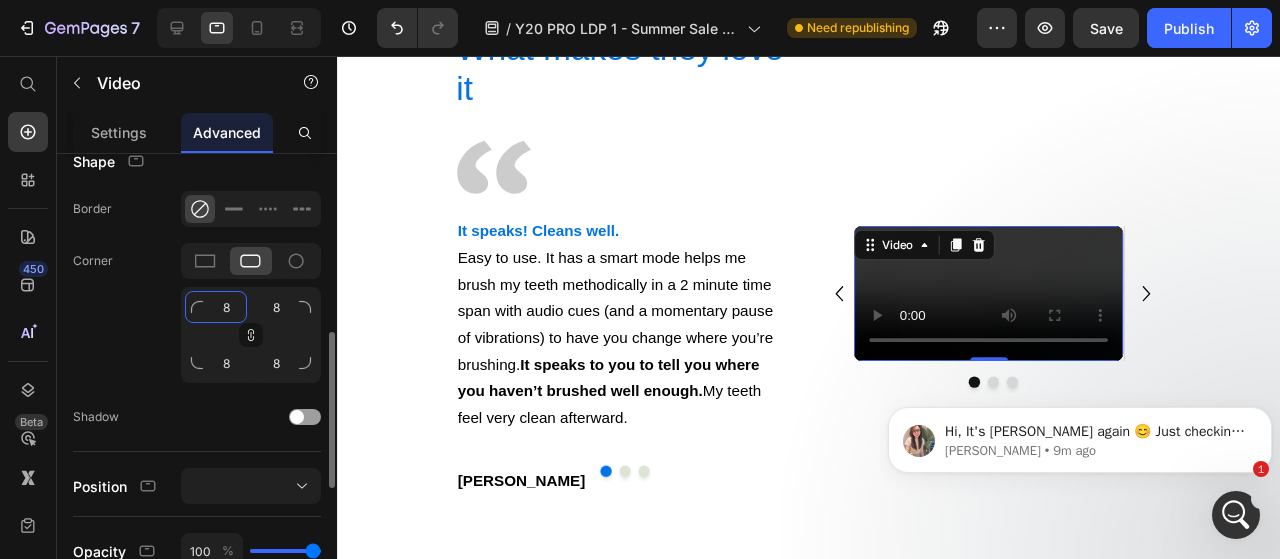 click on "8" 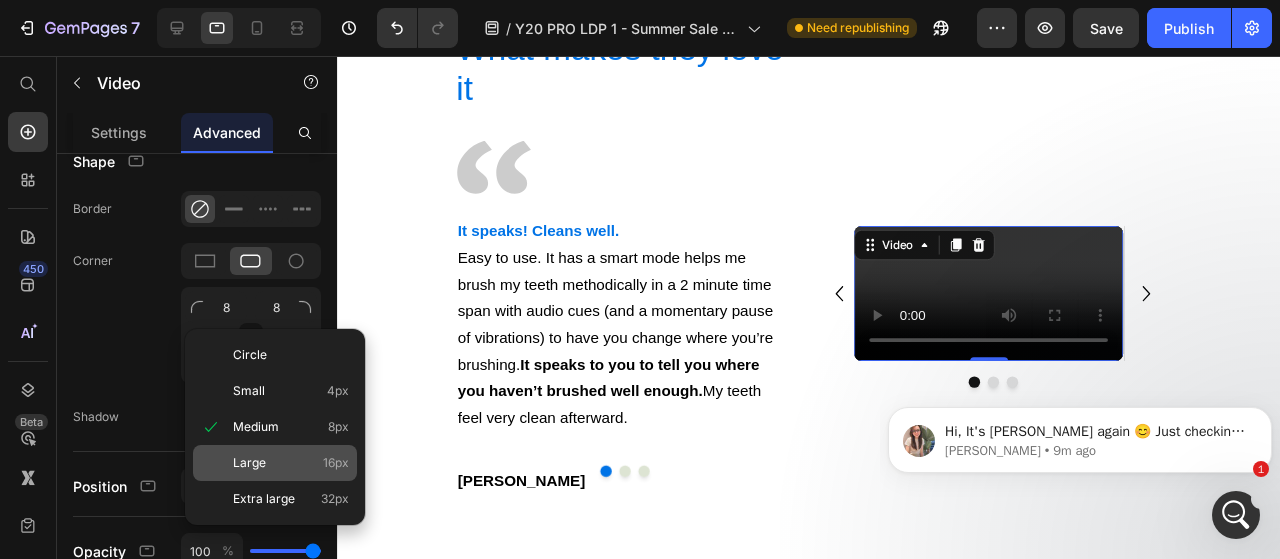 click on "Large 16px" 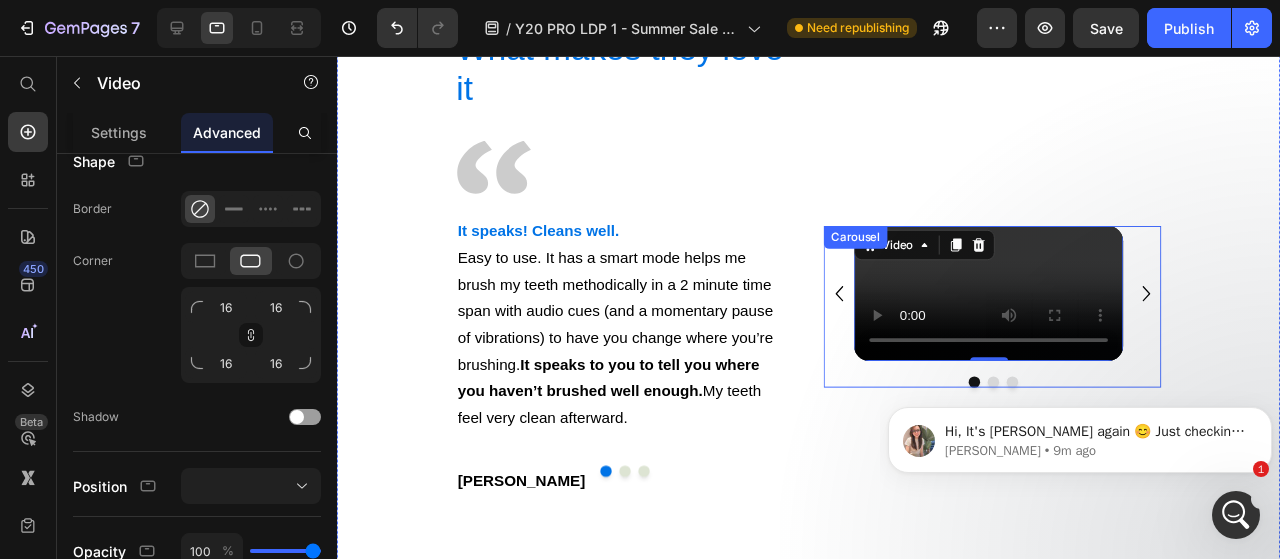 click on "Video   0 Video Video" at bounding box center [1026, 306] 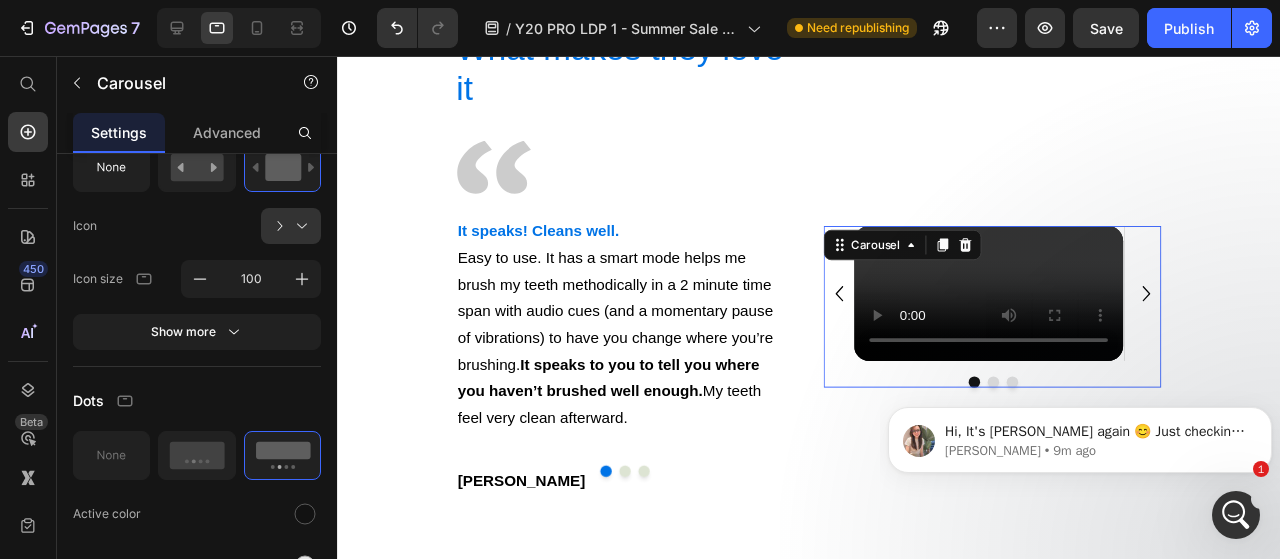 scroll, scrollTop: 0, scrollLeft: 0, axis: both 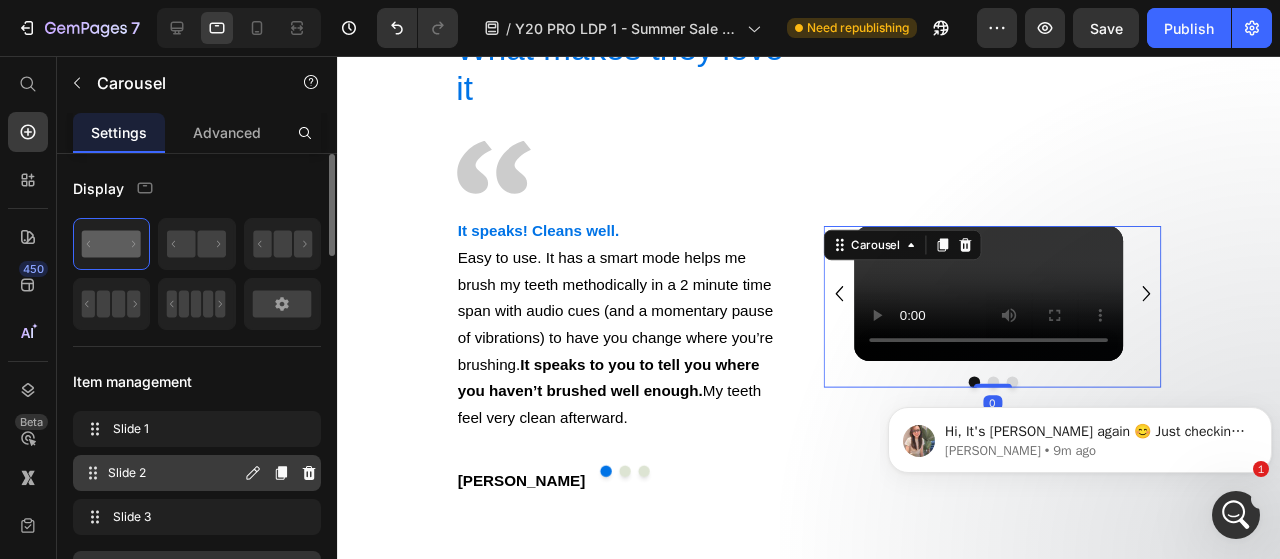 click on "Slide 2 Slide 2" at bounding box center [161, 473] 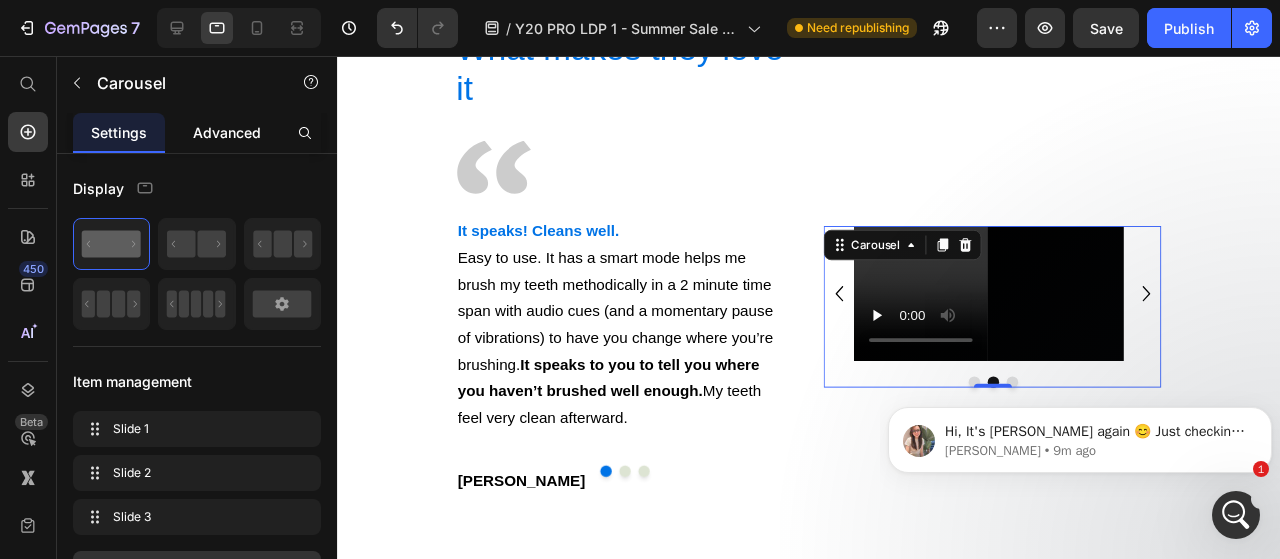 click on "Advanced" at bounding box center [227, 132] 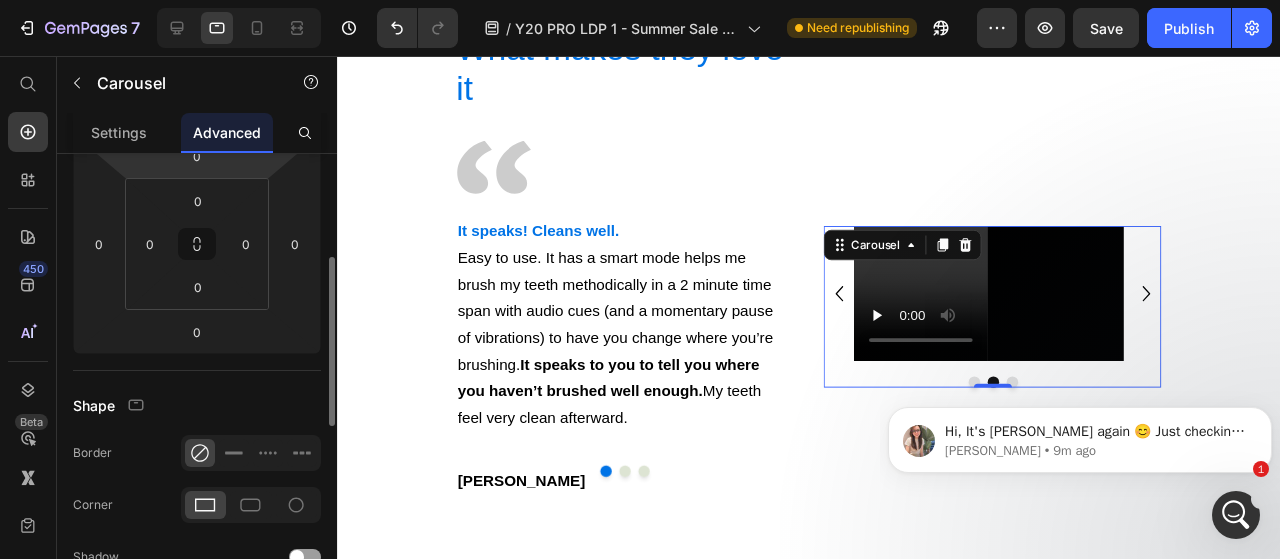 scroll, scrollTop: 344, scrollLeft: 0, axis: vertical 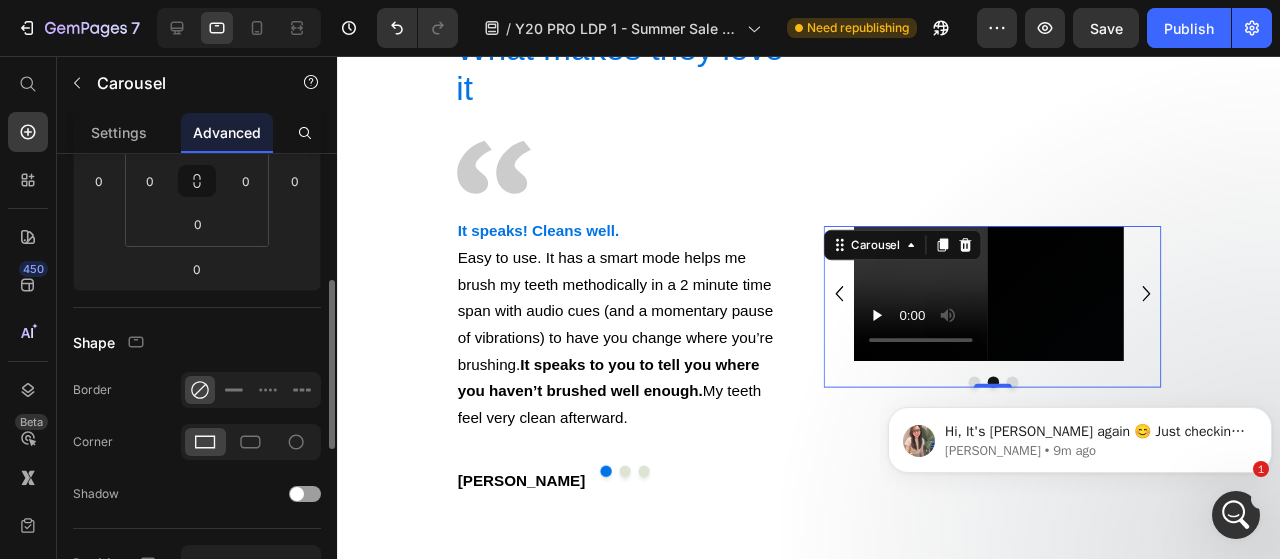 click on "Shape Border Corner Shadow" 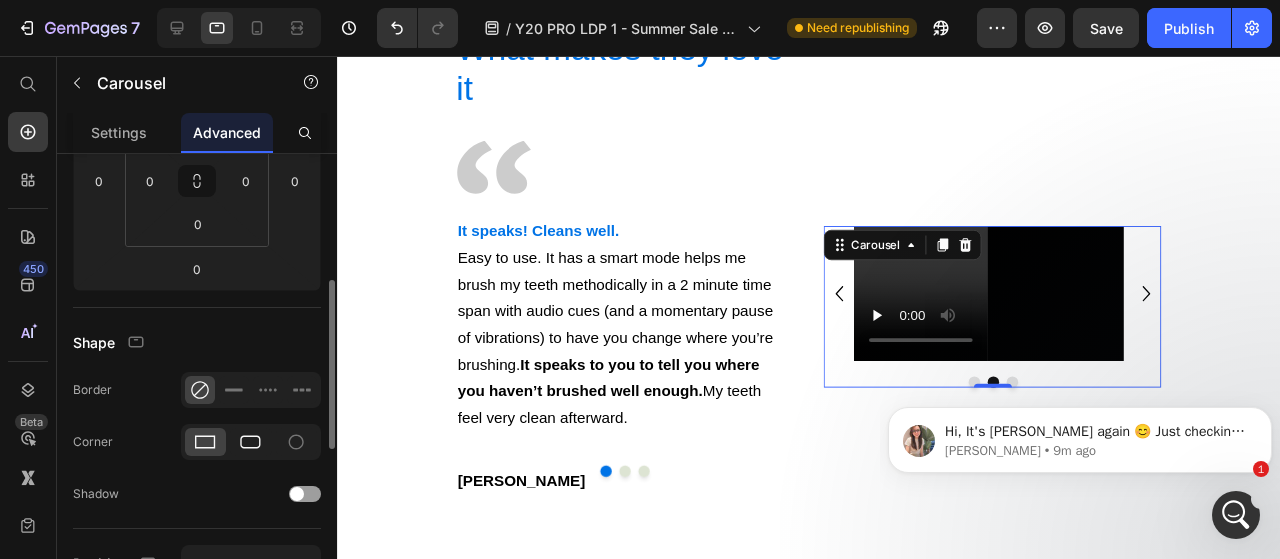 click 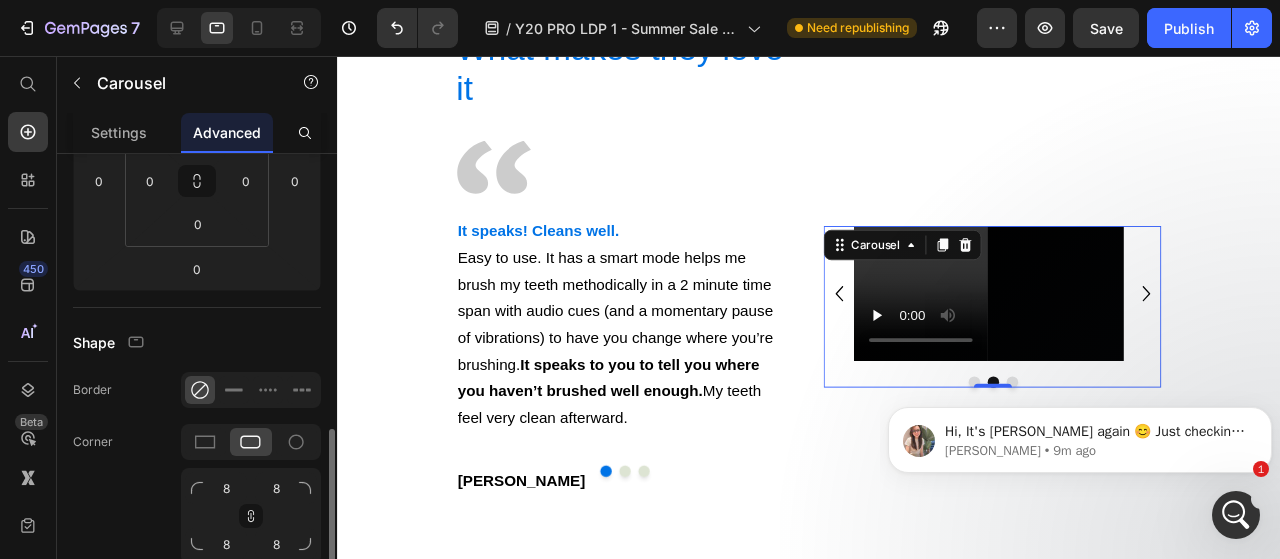 scroll, scrollTop: 470, scrollLeft: 0, axis: vertical 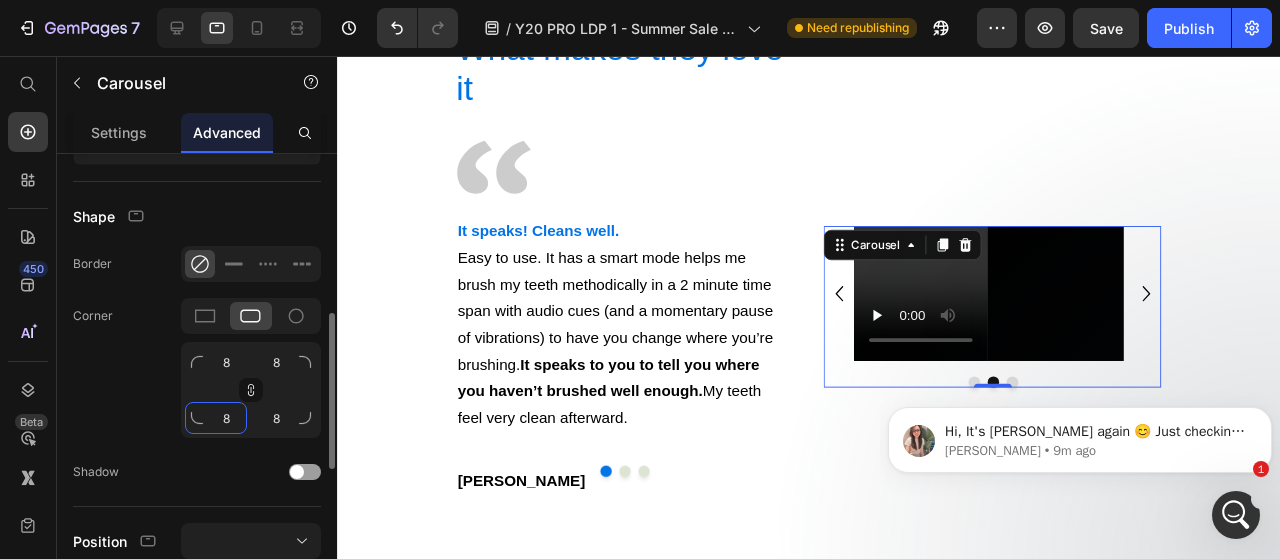 click on "8" 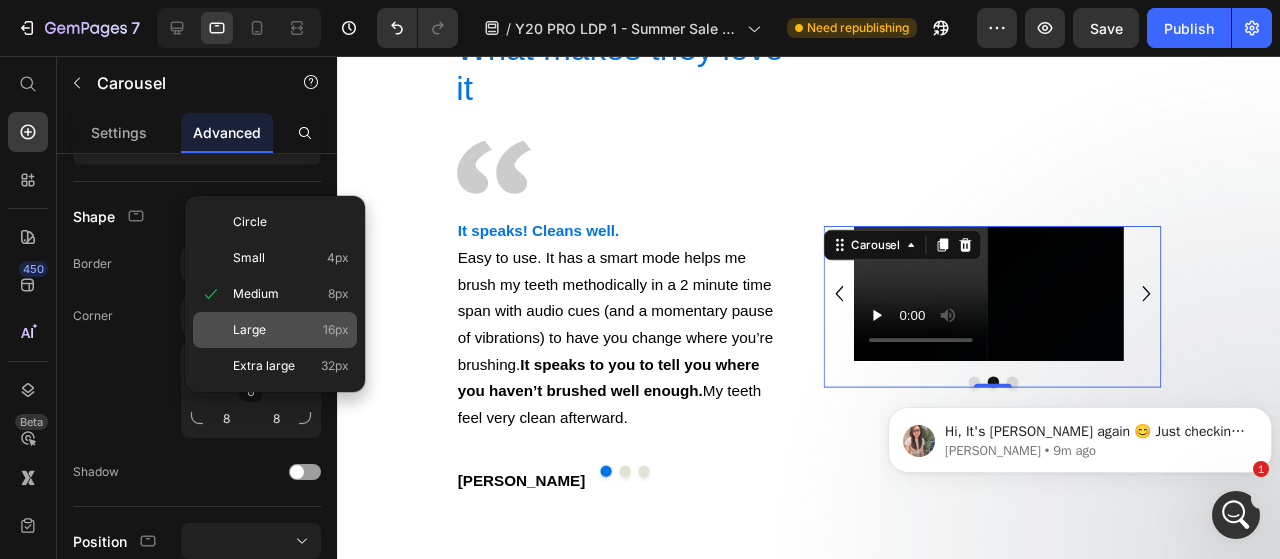 click on "Large" at bounding box center [249, 330] 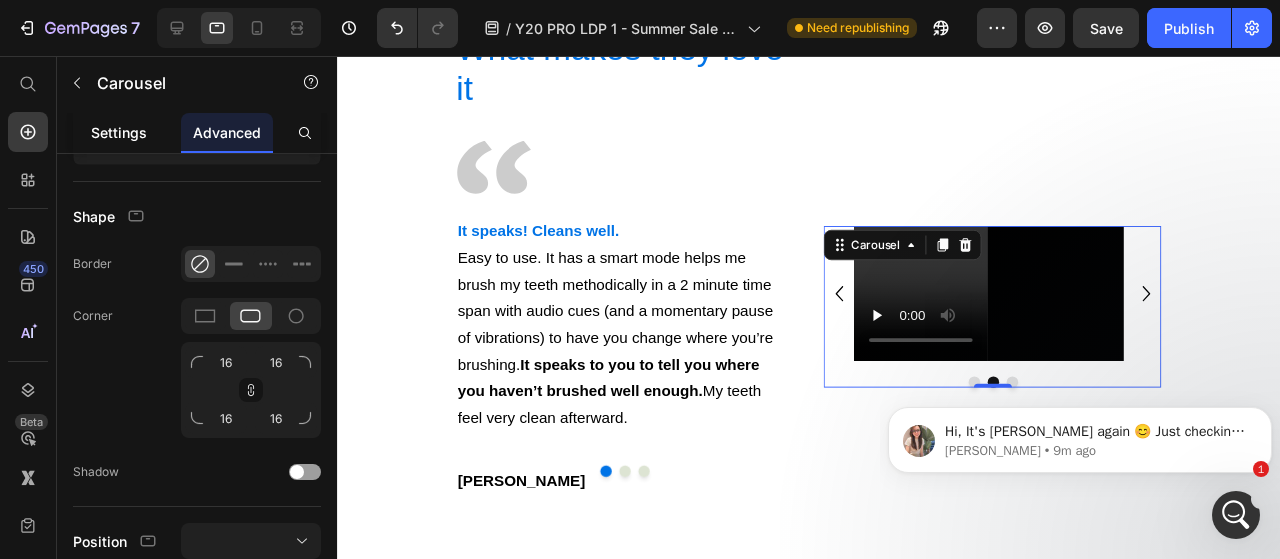 click on "Settings" at bounding box center [119, 132] 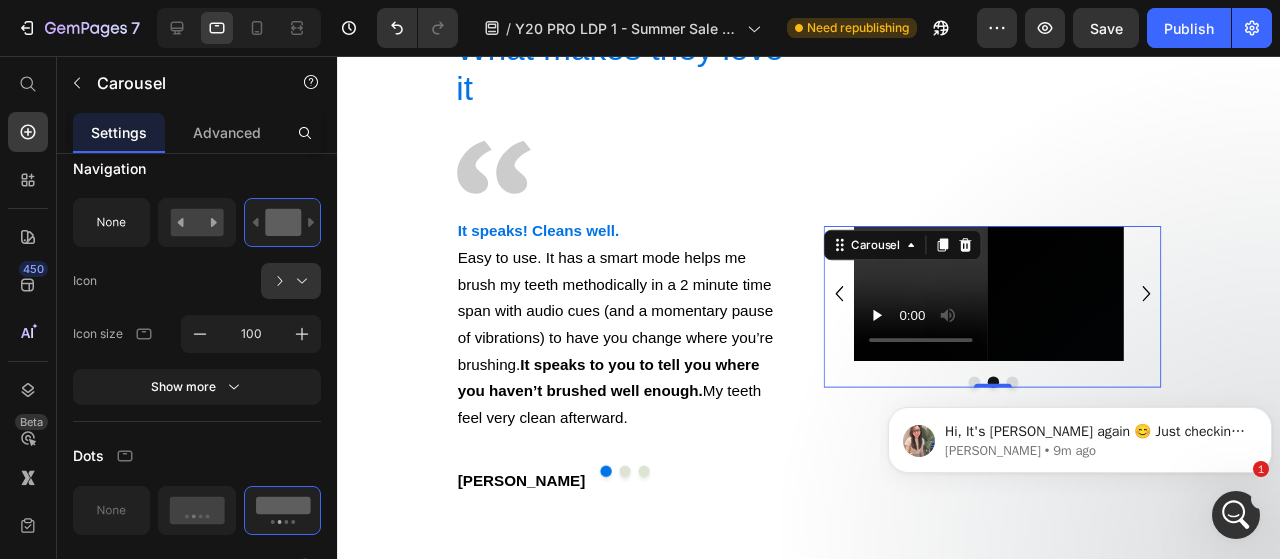 scroll, scrollTop: 0, scrollLeft: 0, axis: both 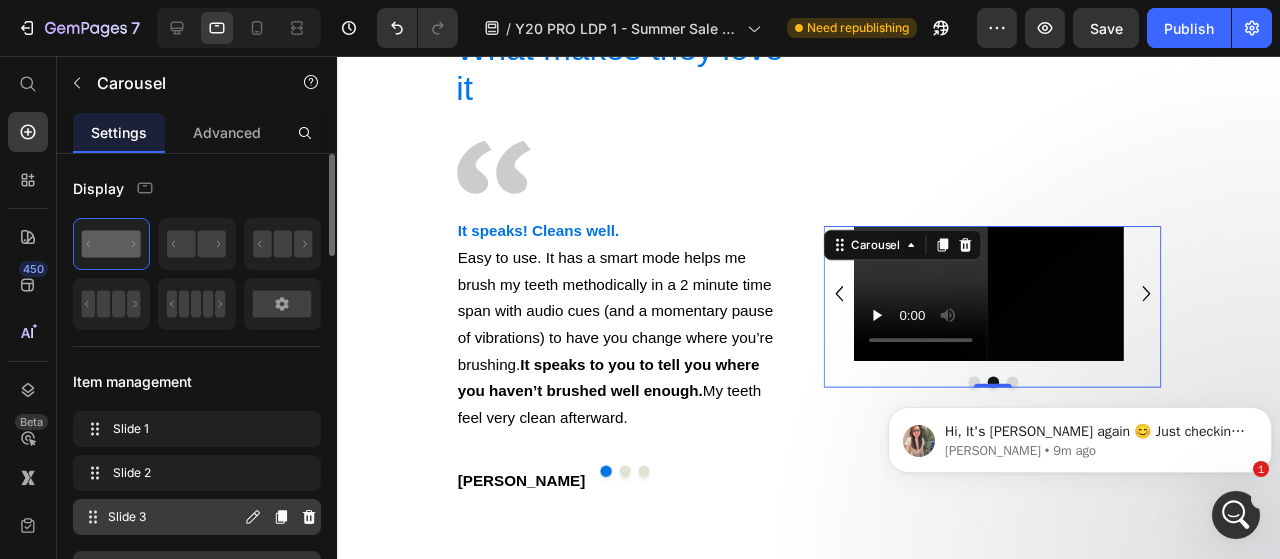 click on "Slide 3" at bounding box center (174, 517) 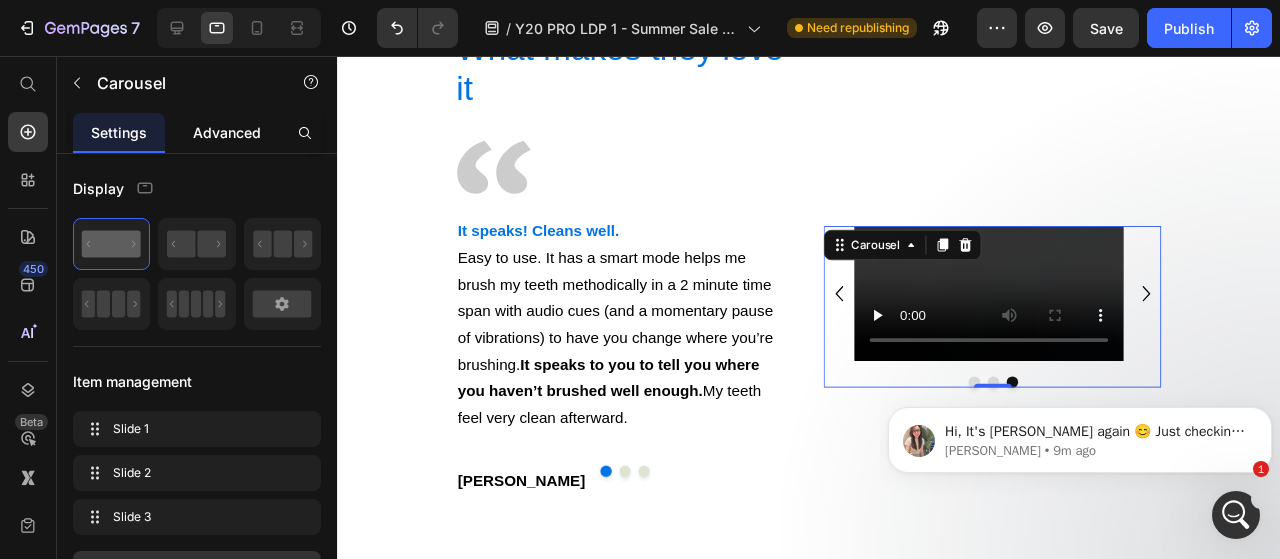 click on "Advanced" at bounding box center (227, 132) 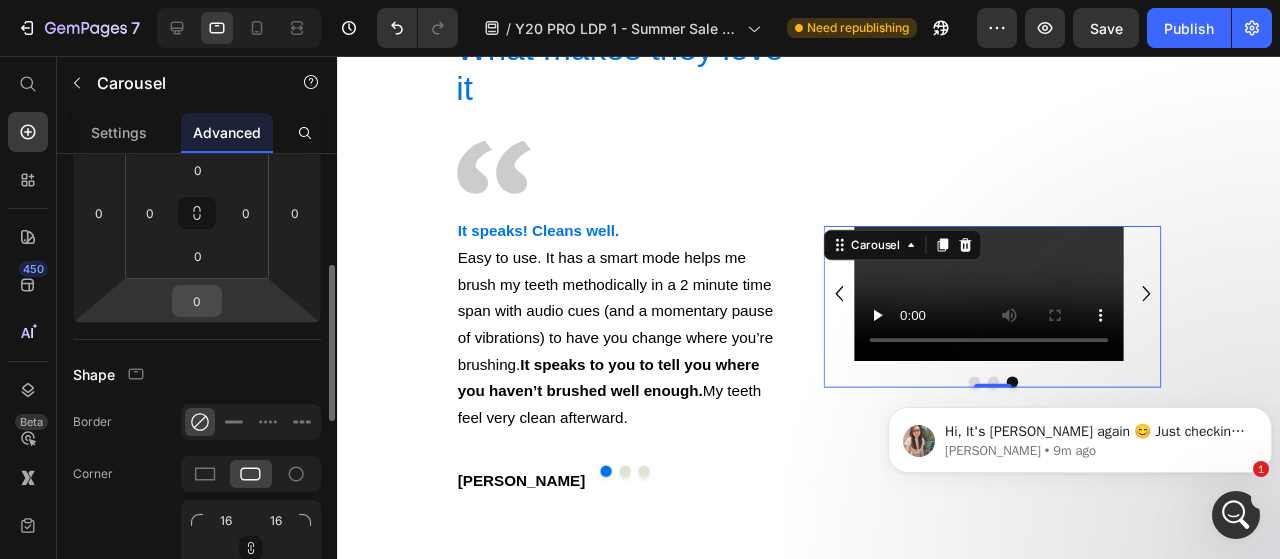 scroll, scrollTop: 341, scrollLeft: 0, axis: vertical 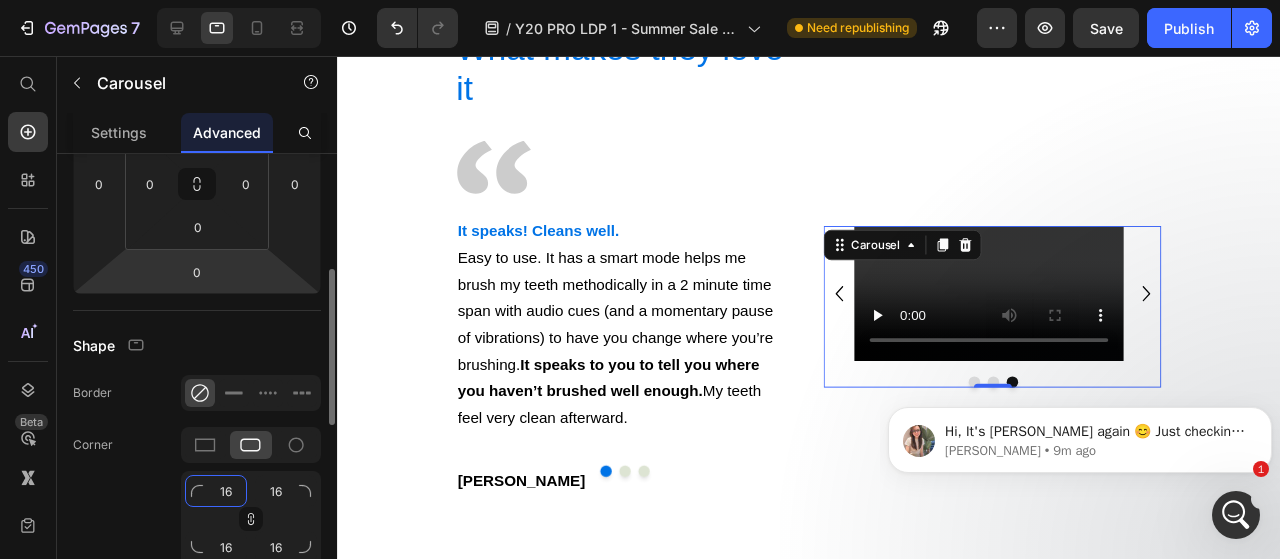 click on "16" 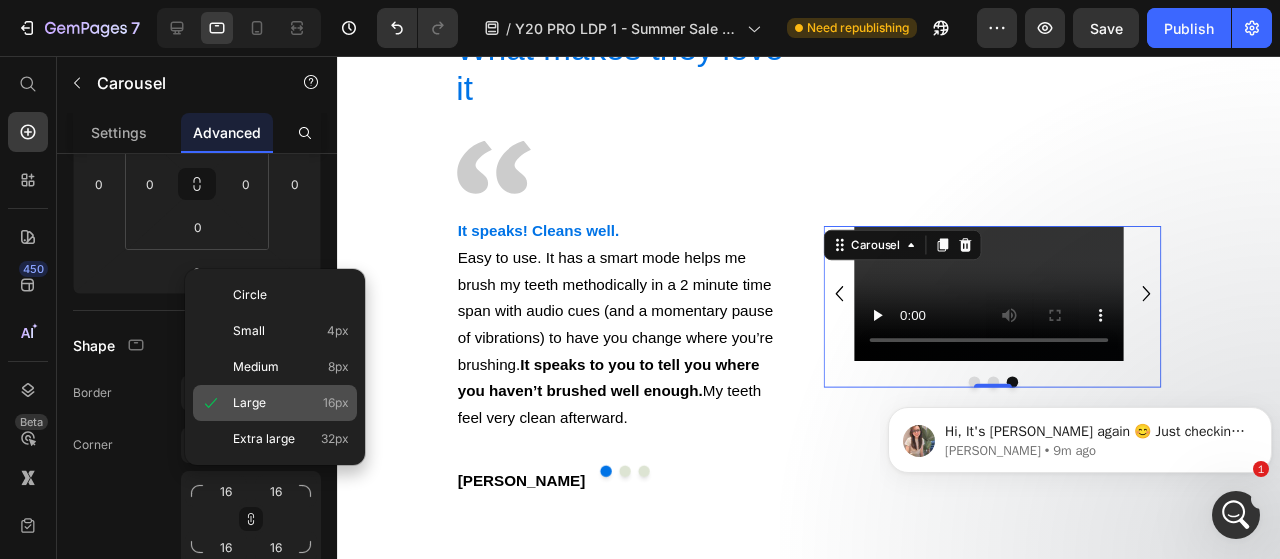click on "Large" at bounding box center (249, 403) 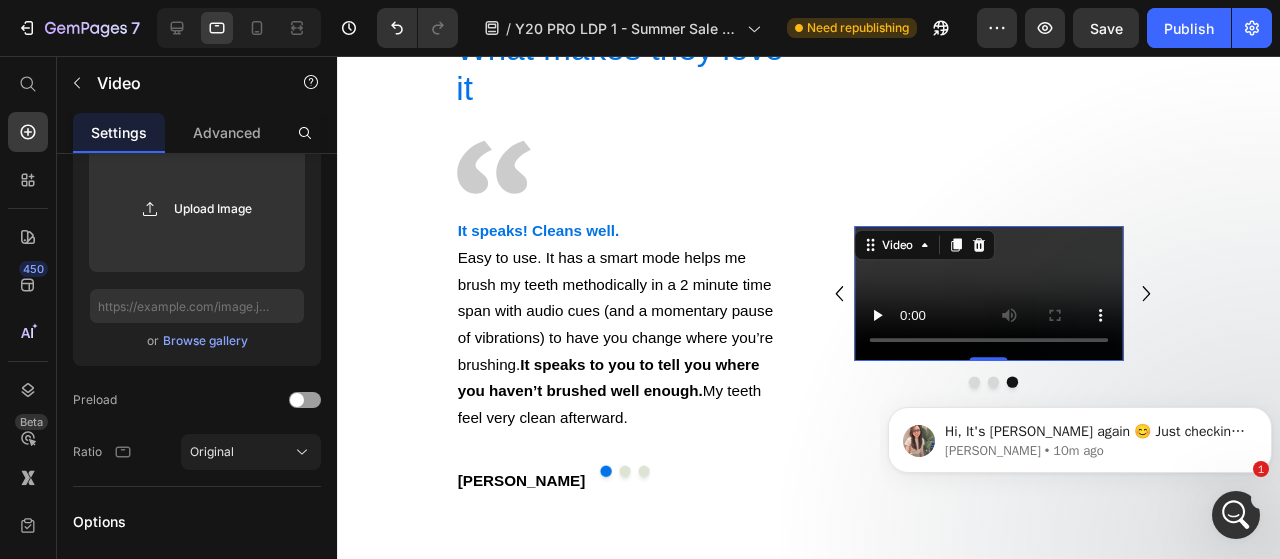 scroll, scrollTop: 0, scrollLeft: 0, axis: both 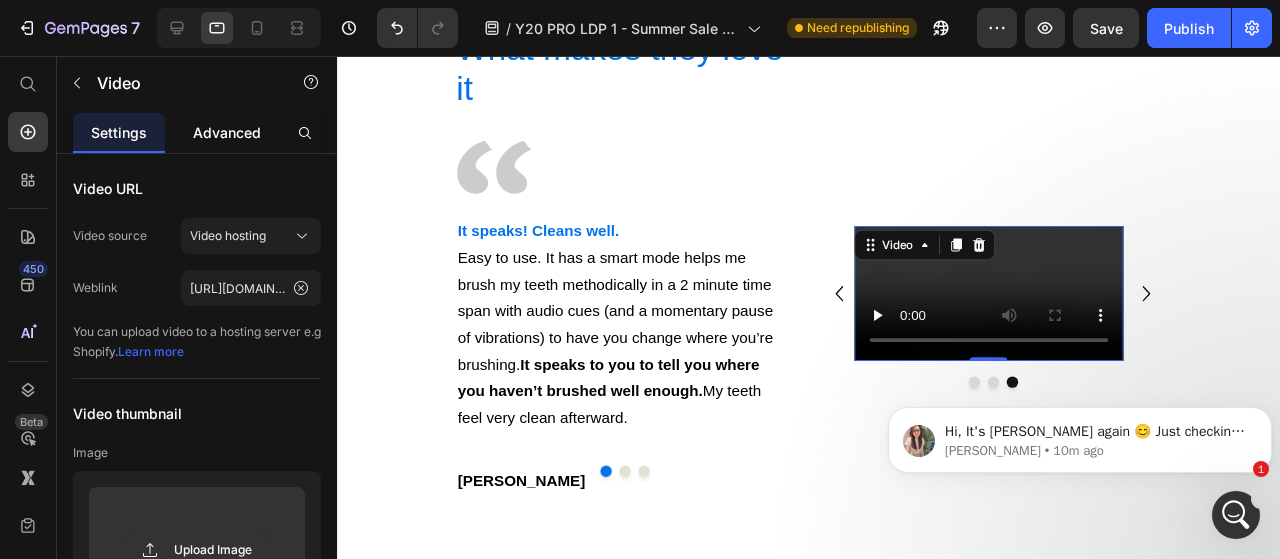 click on "Advanced" at bounding box center (227, 132) 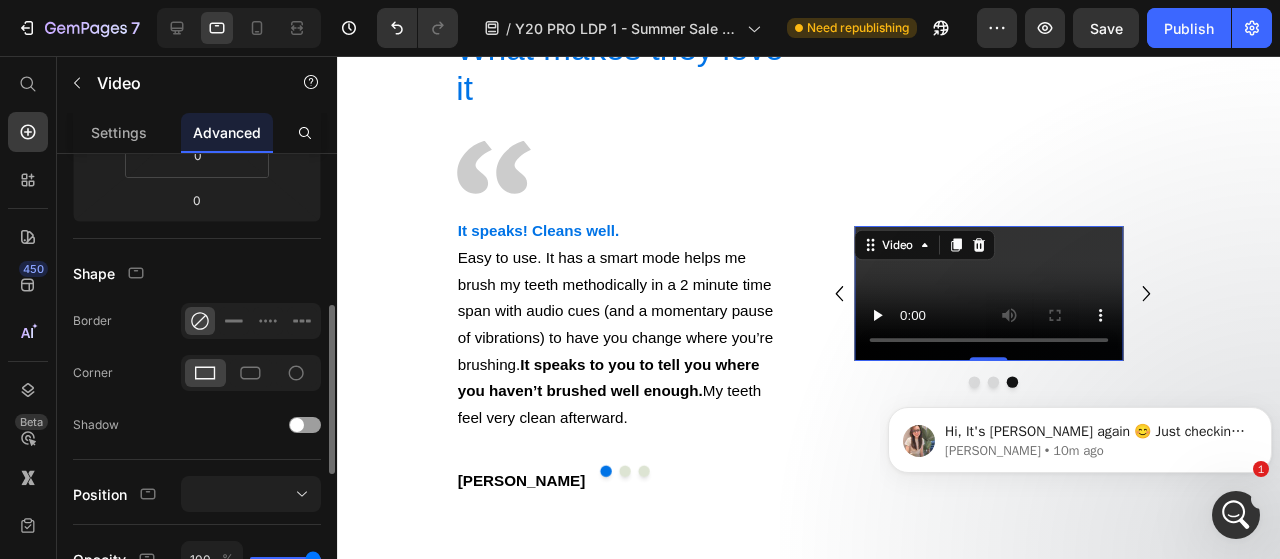 scroll, scrollTop: 414, scrollLeft: 0, axis: vertical 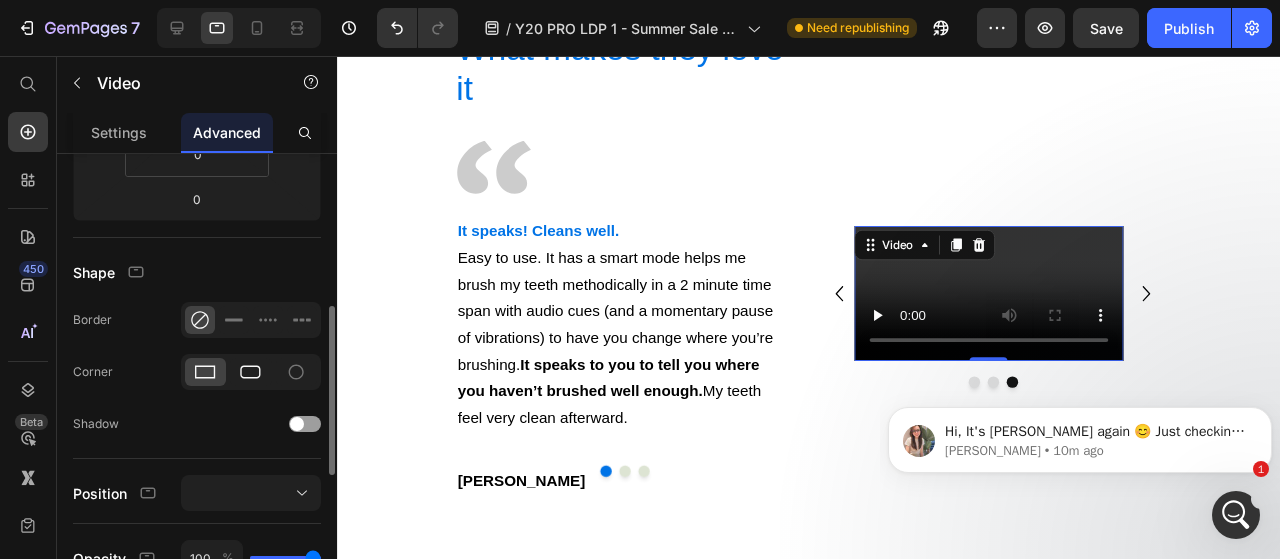 click 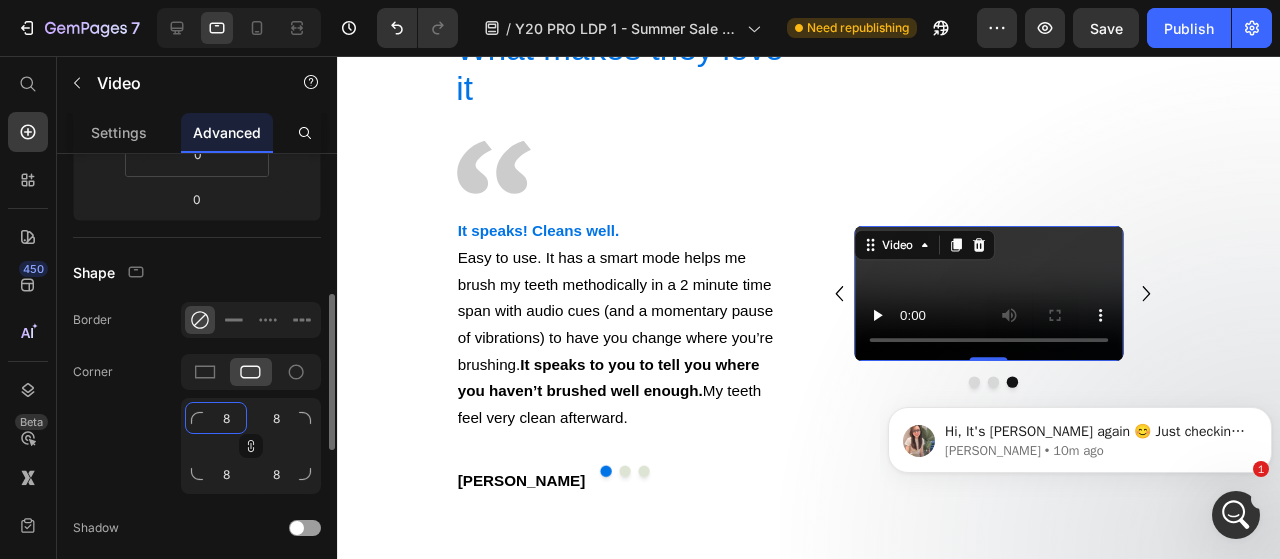 click on "8" 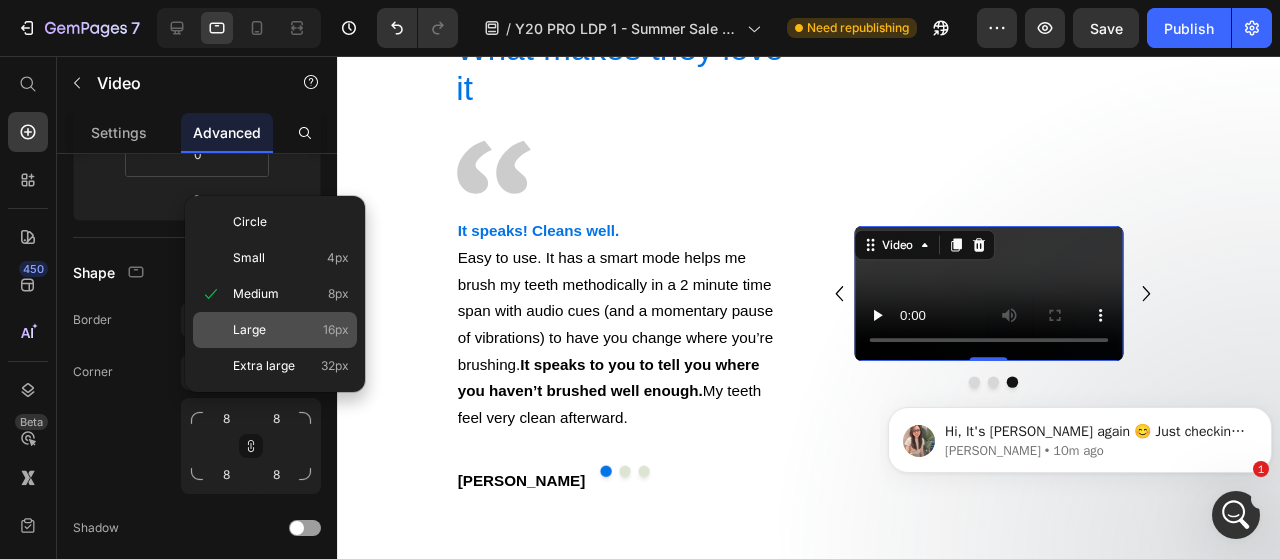click on "Large 16px" 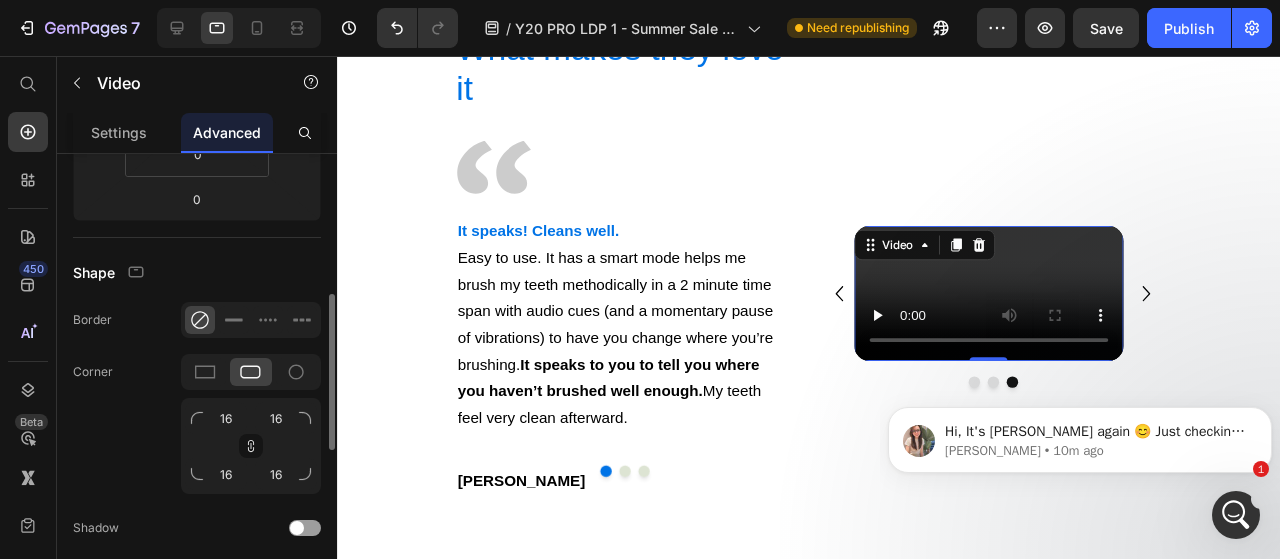 click on "Corner 16 16 16 16" 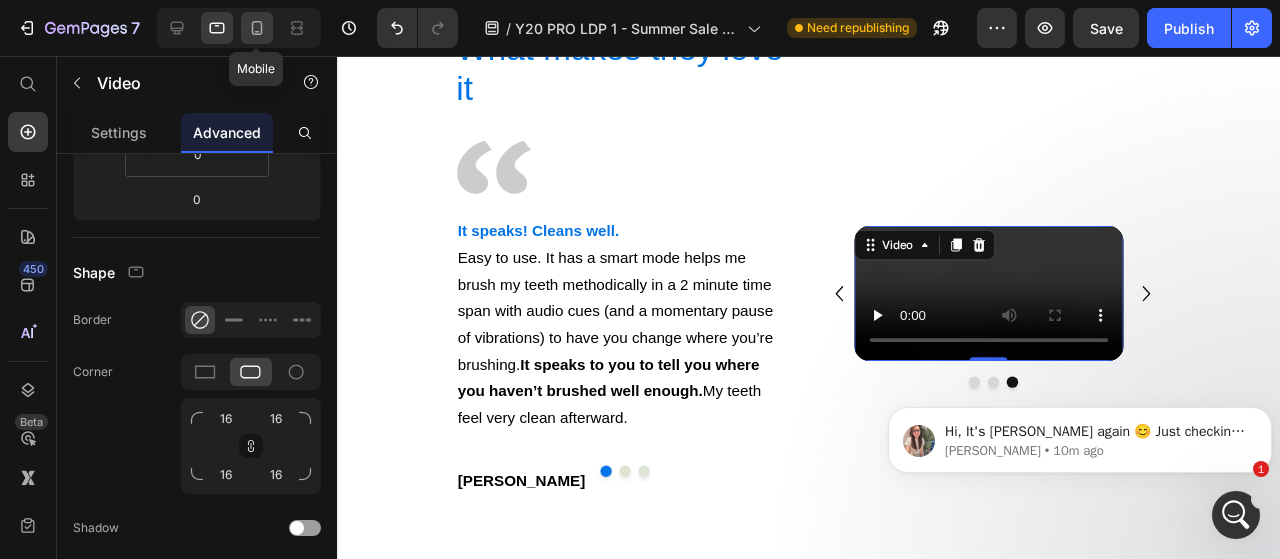 click 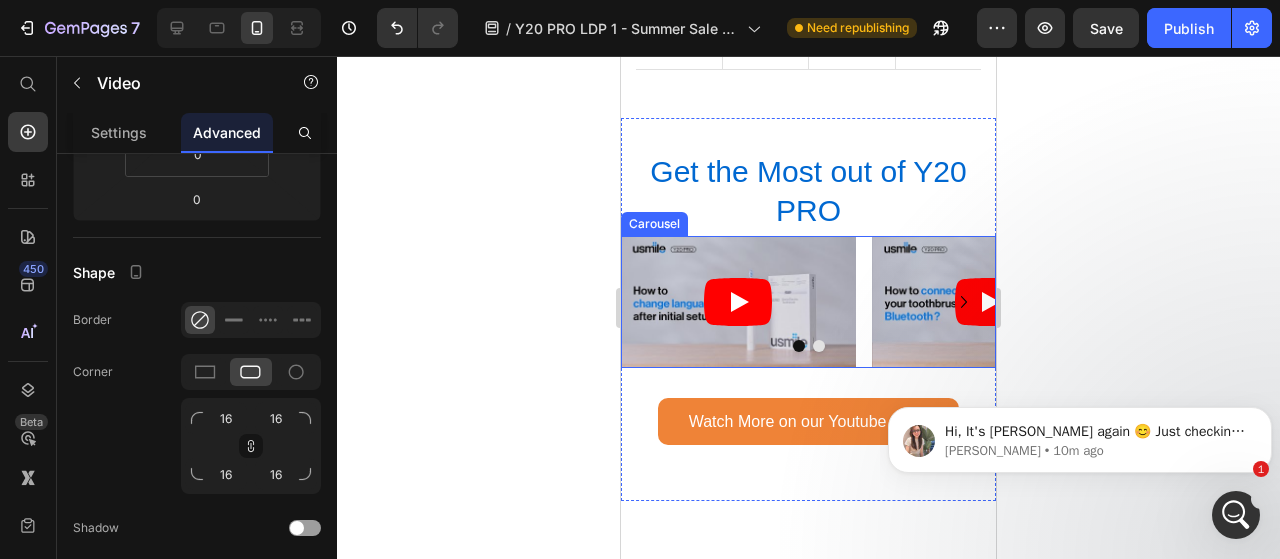 scroll, scrollTop: 6936, scrollLeft: 0, axis: vertical 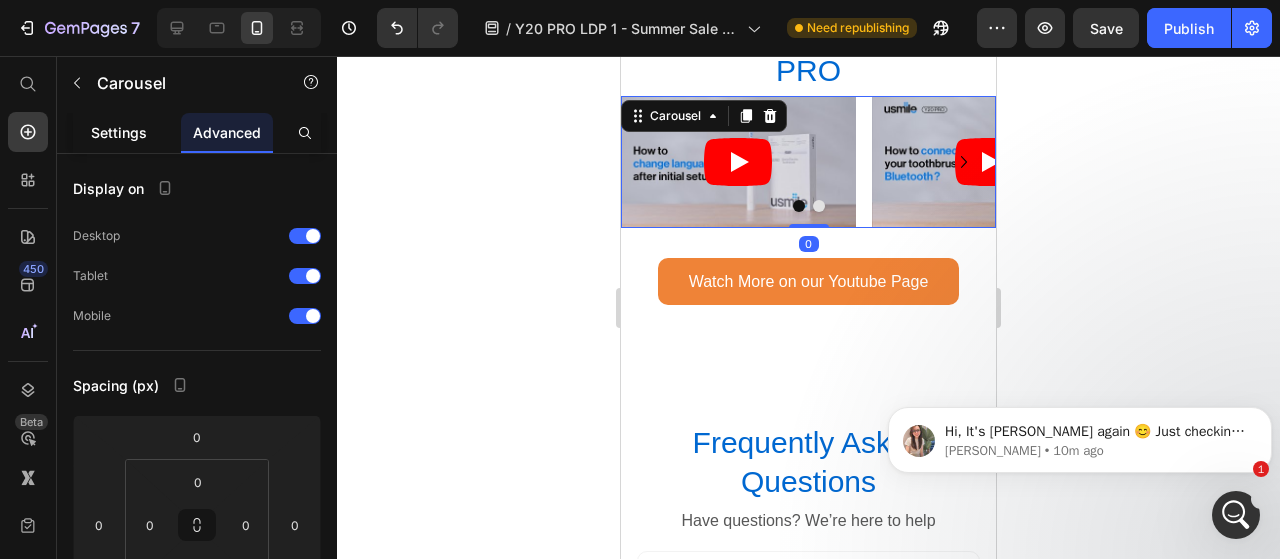 click on "Settings" at bounding box center (119, 132) 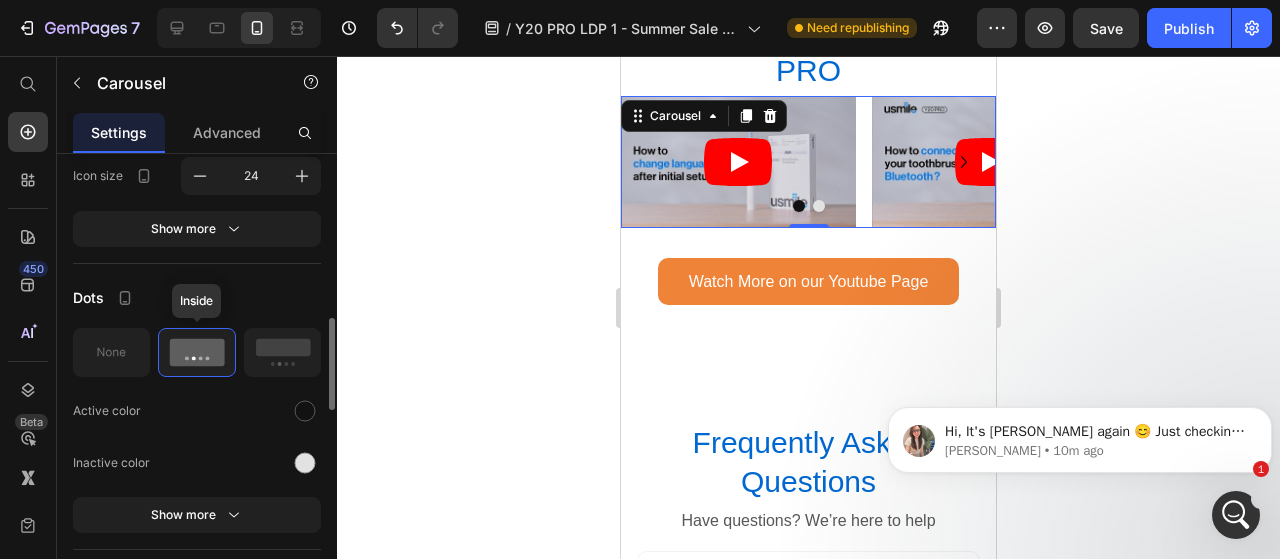 scroll, scrollTop: 951, scrollLeft: 0, axis: vertical 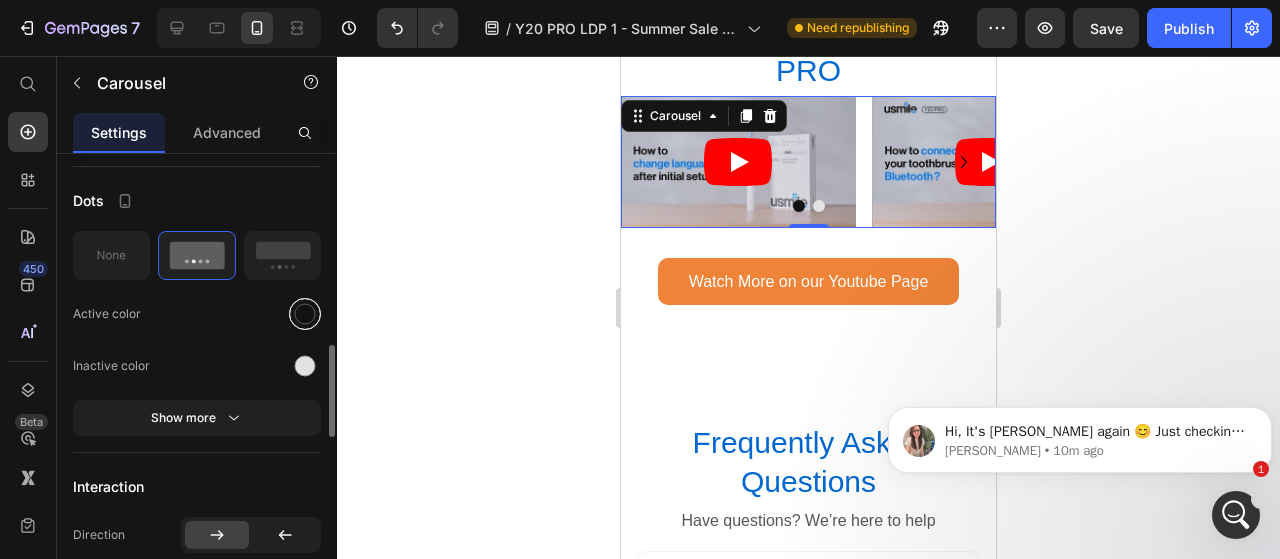 click at bounding box center [305, 313] 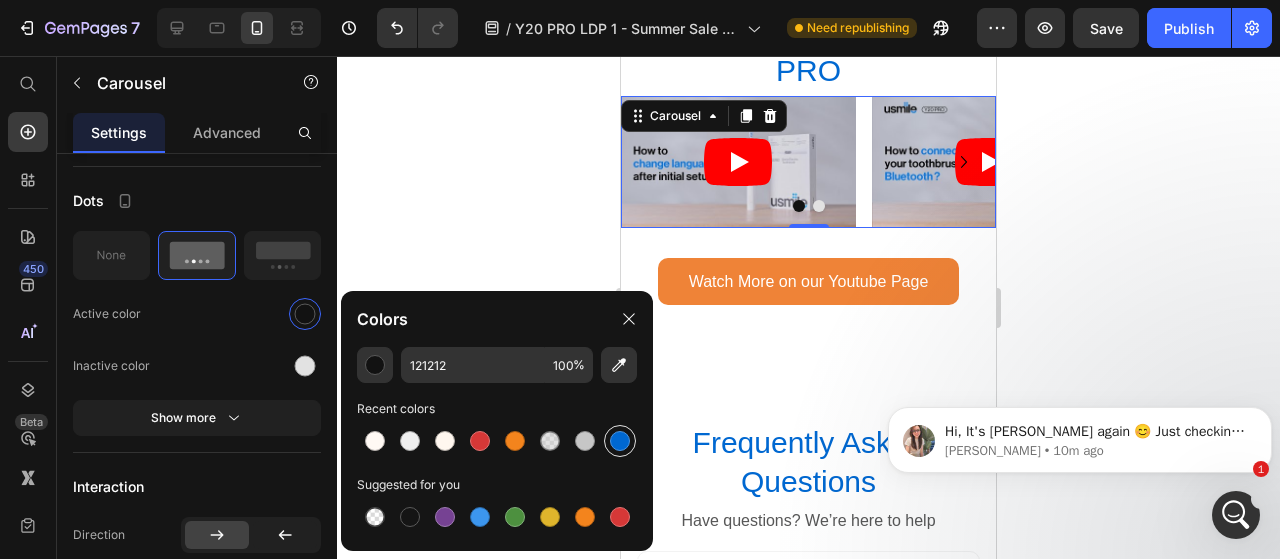 click at bounding box center (620, 441) 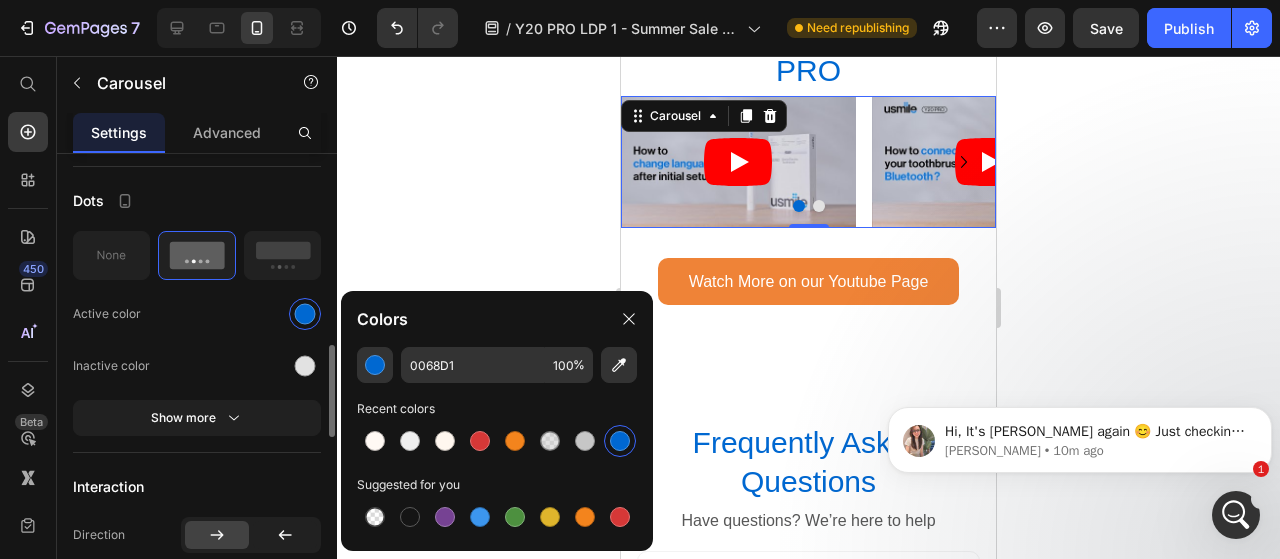 click on "Inactive color" 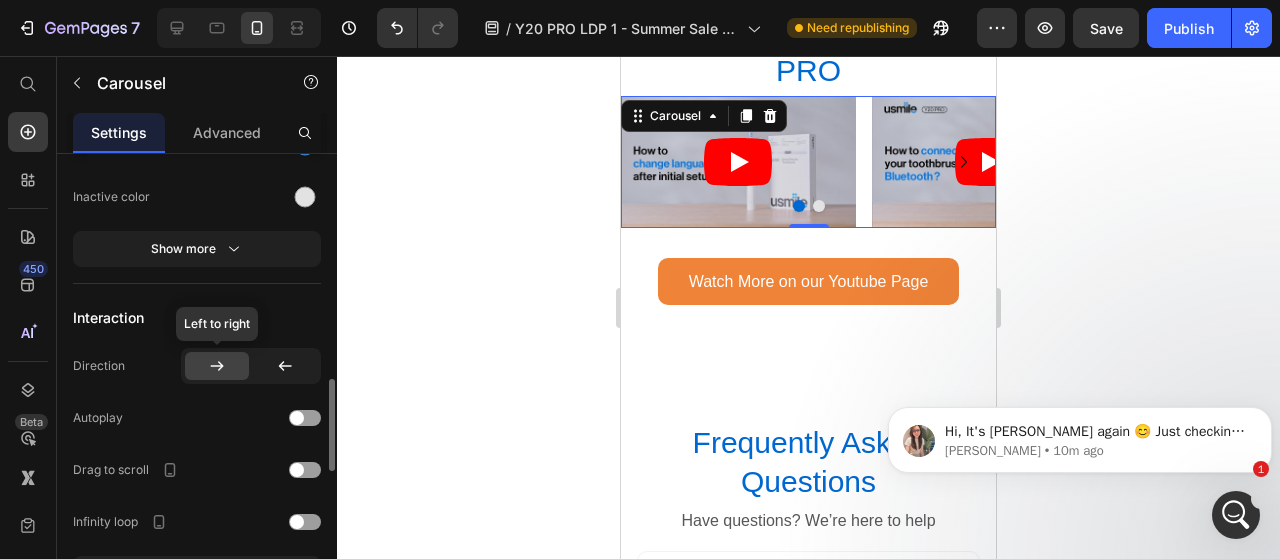 scroll, scrollTop: 885, scrollLeft: 0, axis: vertical 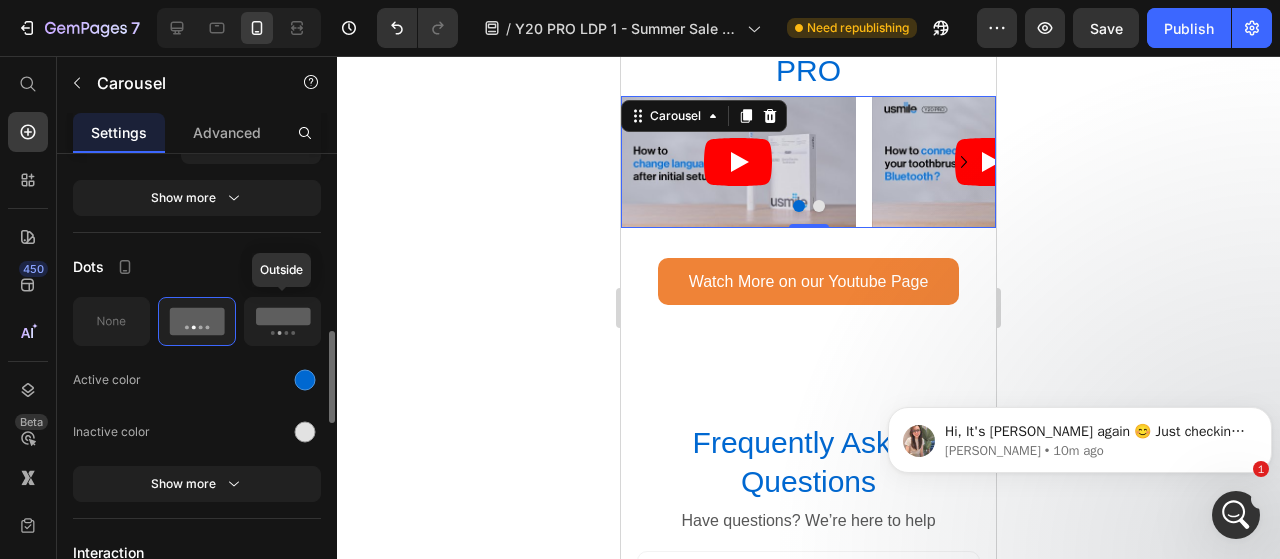 click 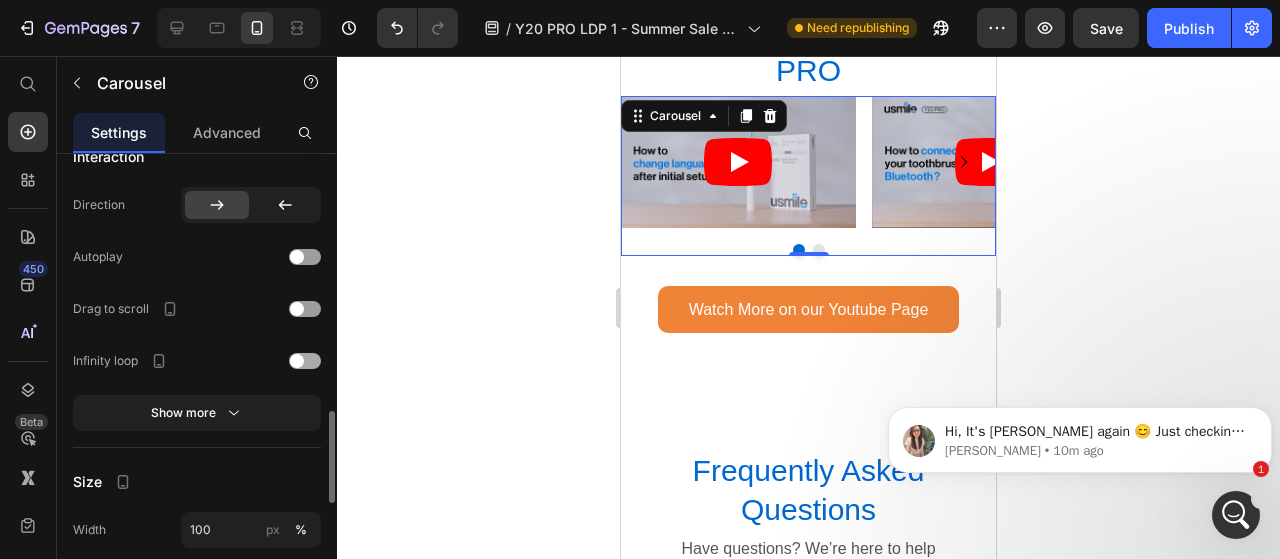 scroll, scrollTop: 1280, scrollLeft: 0, axis: vertical 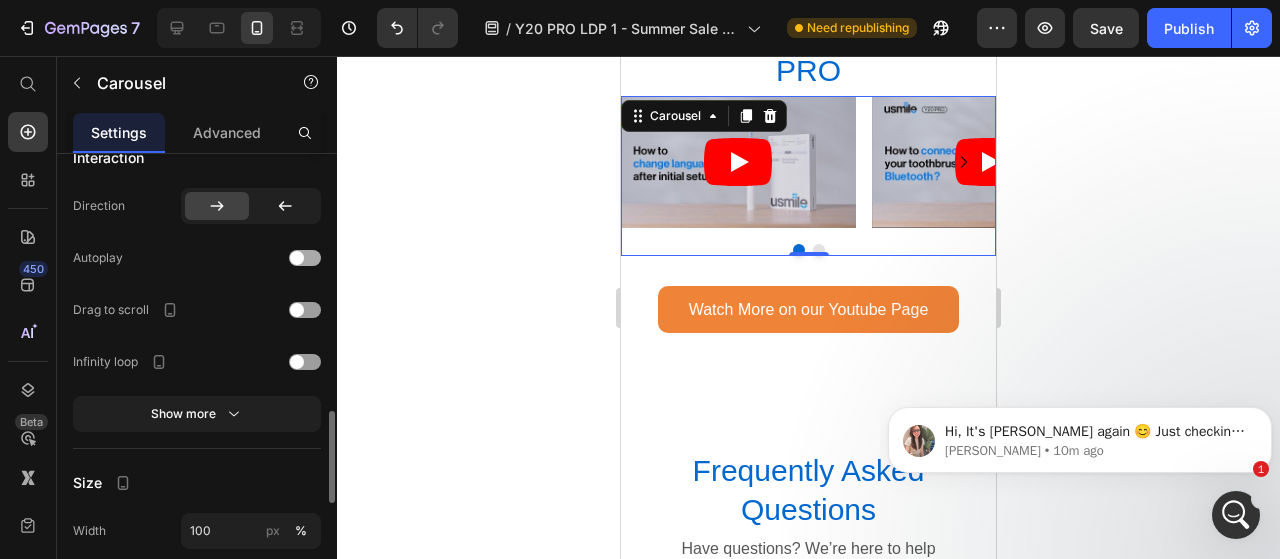 click at bounding box center [305, 258] 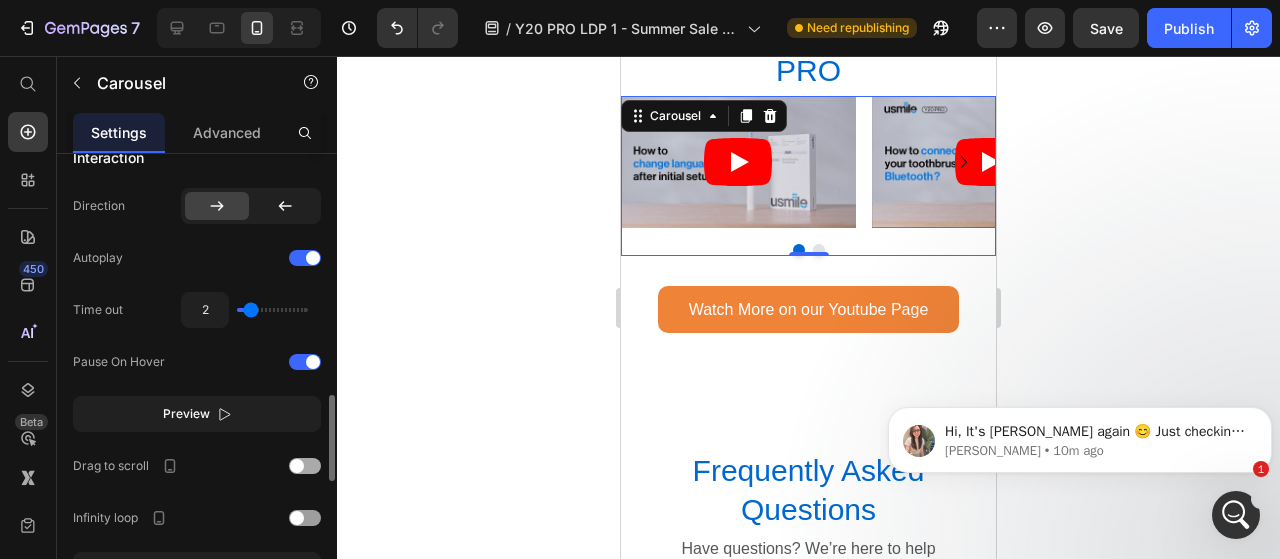 click at bounding box center (297, 466) 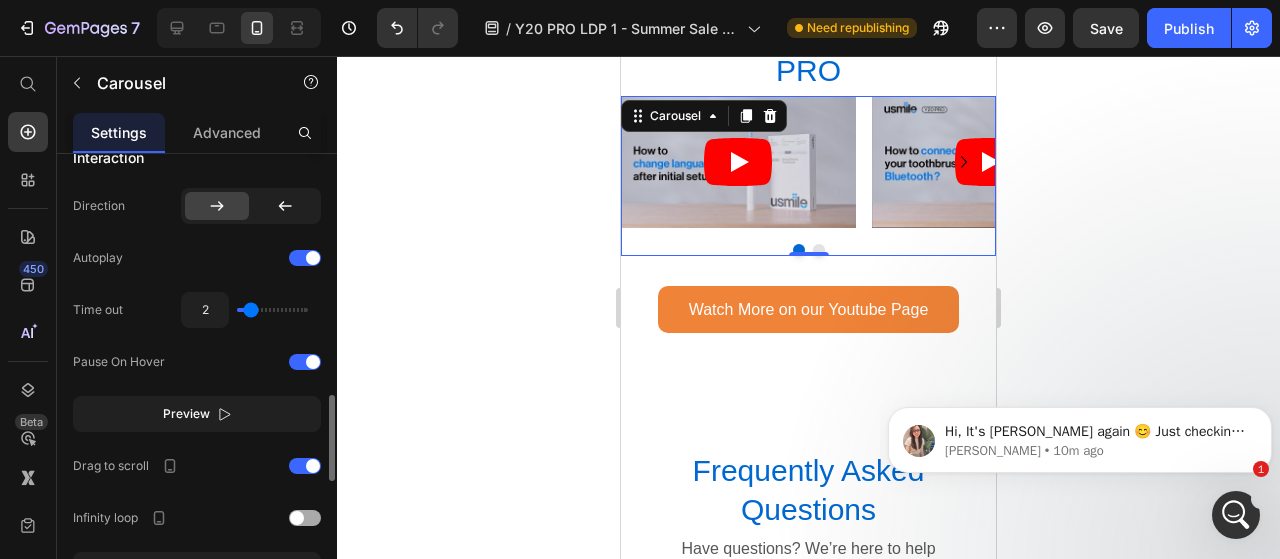 click at bounding box center (305, 518) 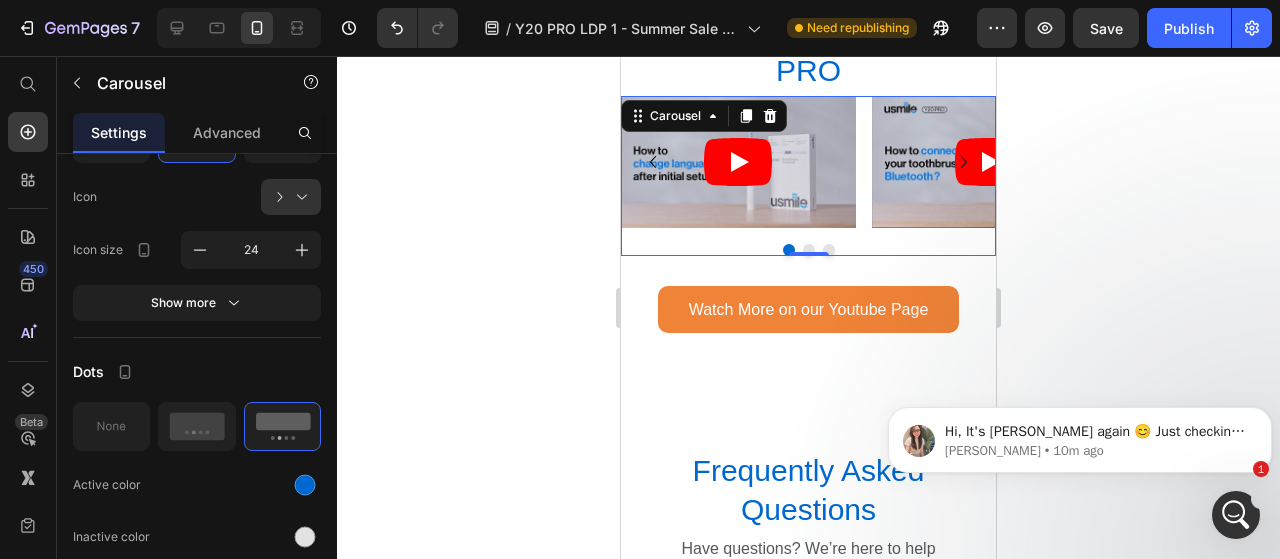 scroll, scrollTop: 0, scrollLeft: 0, axis: both 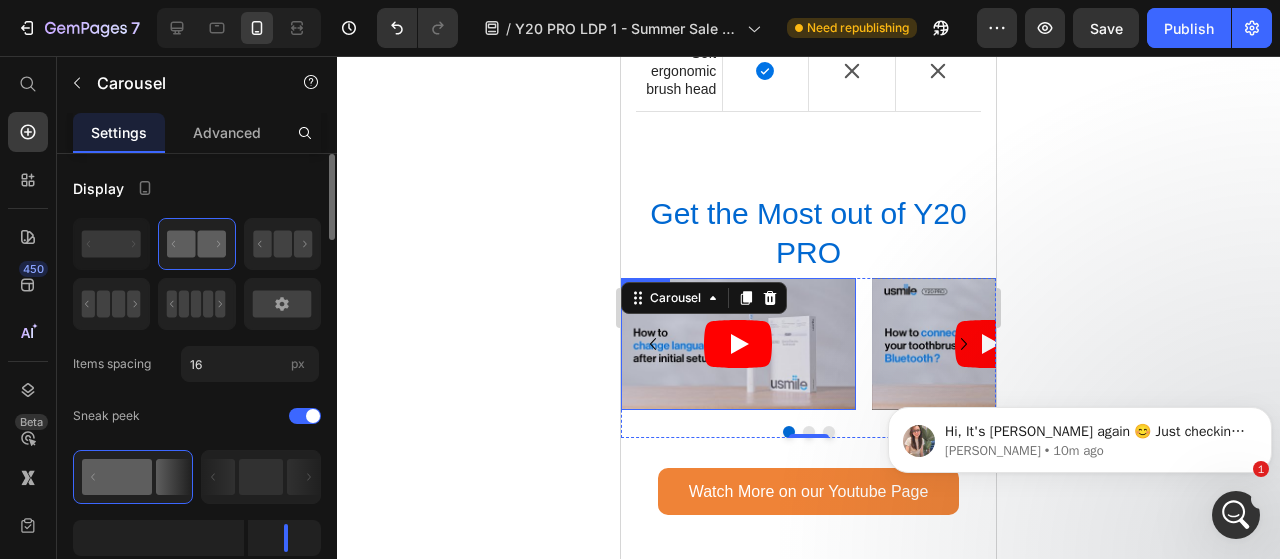 click 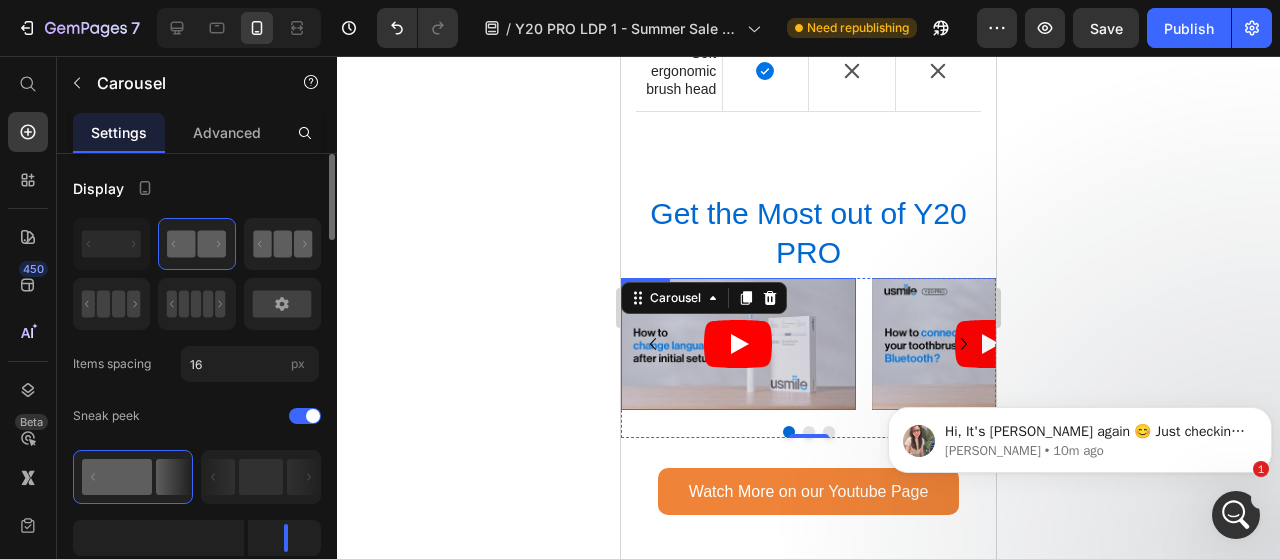 click 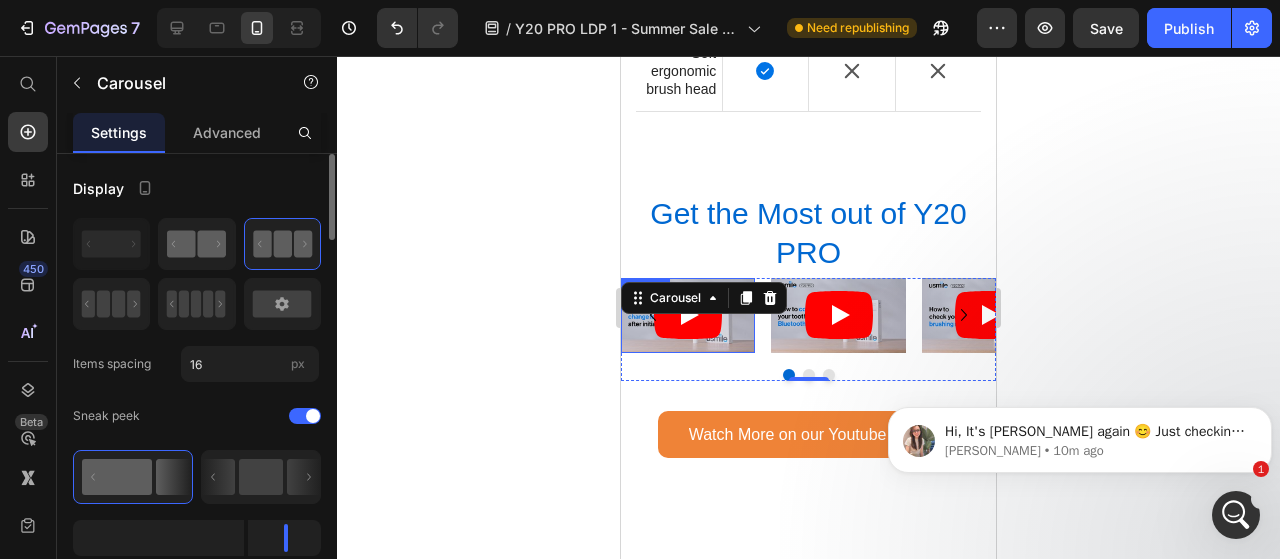 click 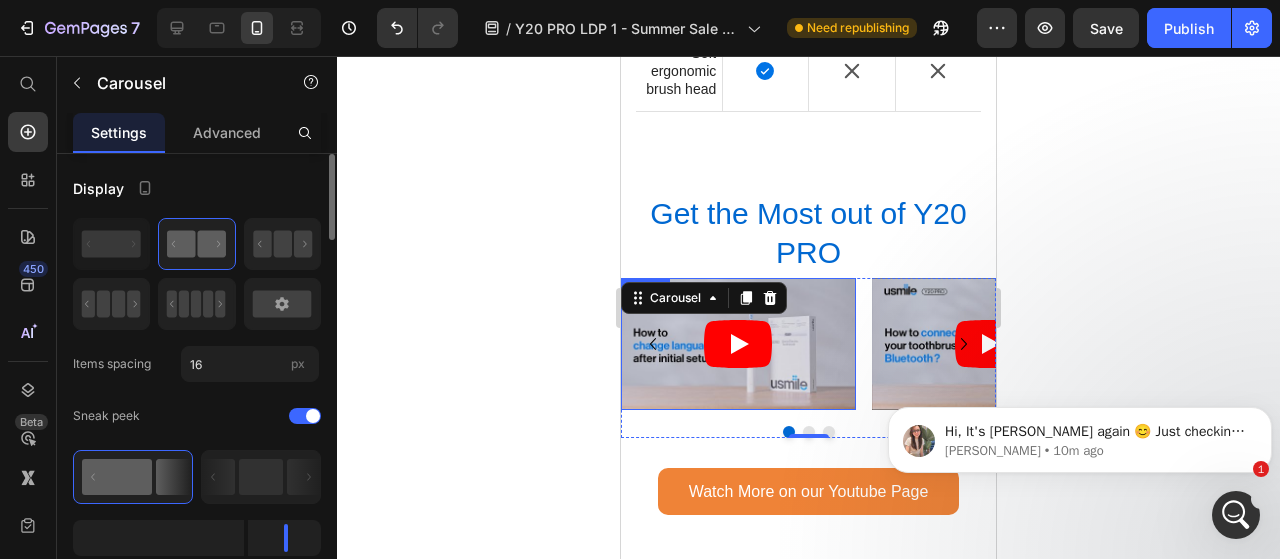 click 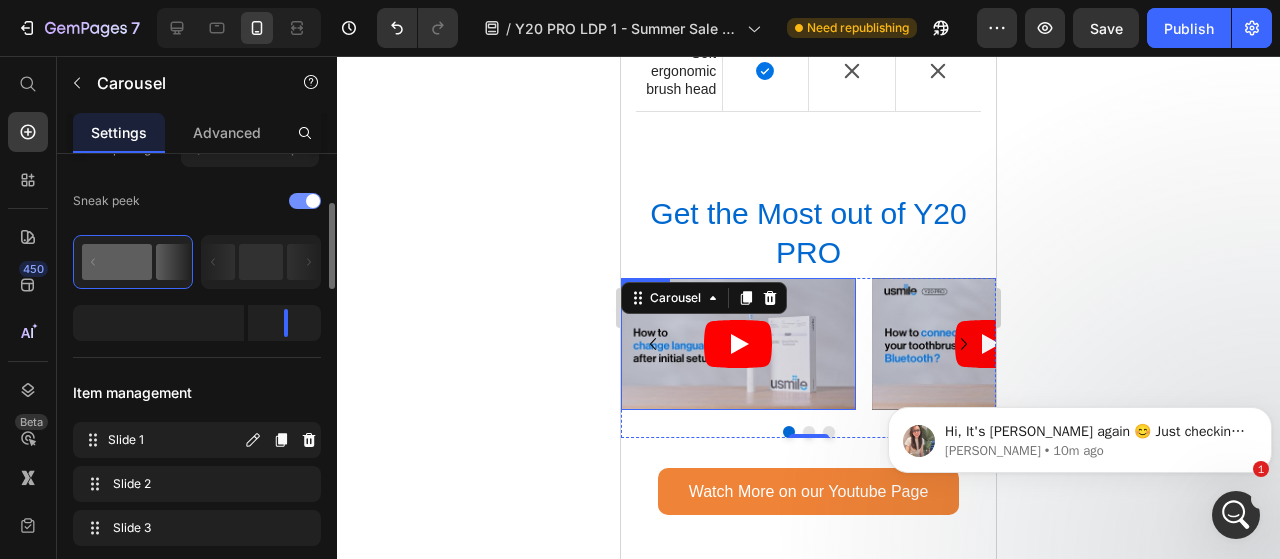 scroll, scrollTop: 223, scrollLeft: 0, axis: vertical 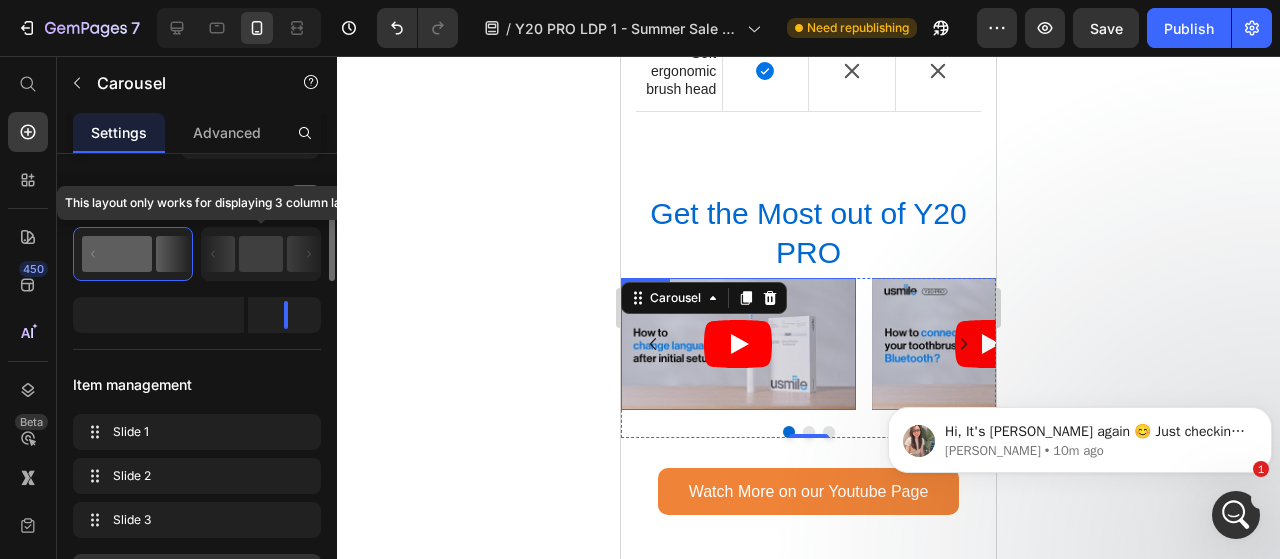click 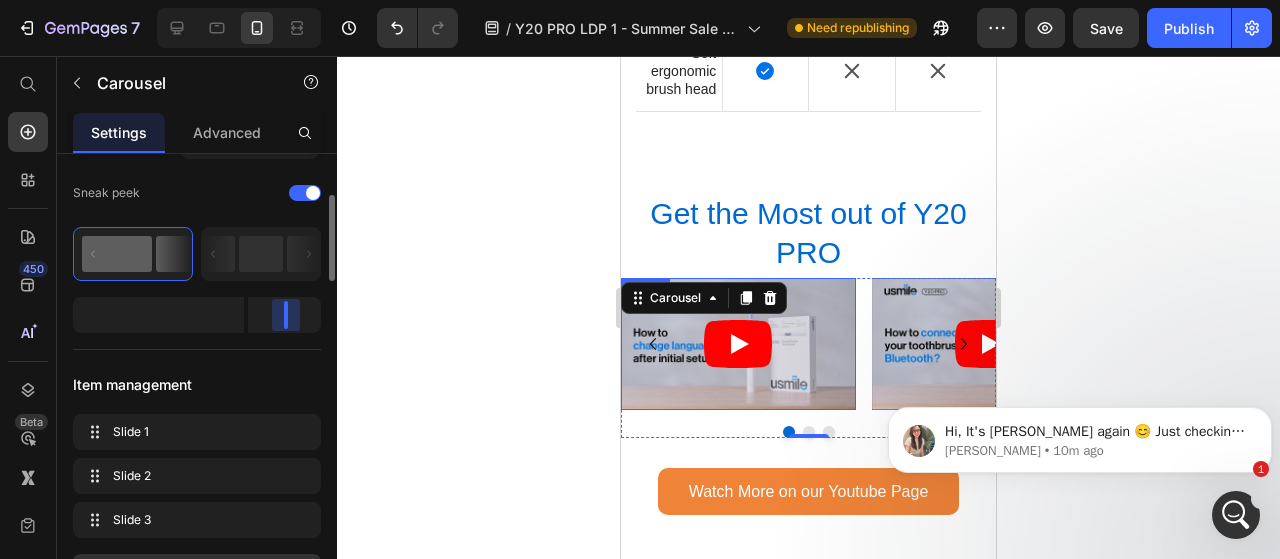 drag, startPoint x: 281, startPoint y: 305, endPoint x: 218, endPoint y: 301, distance: 63.126858 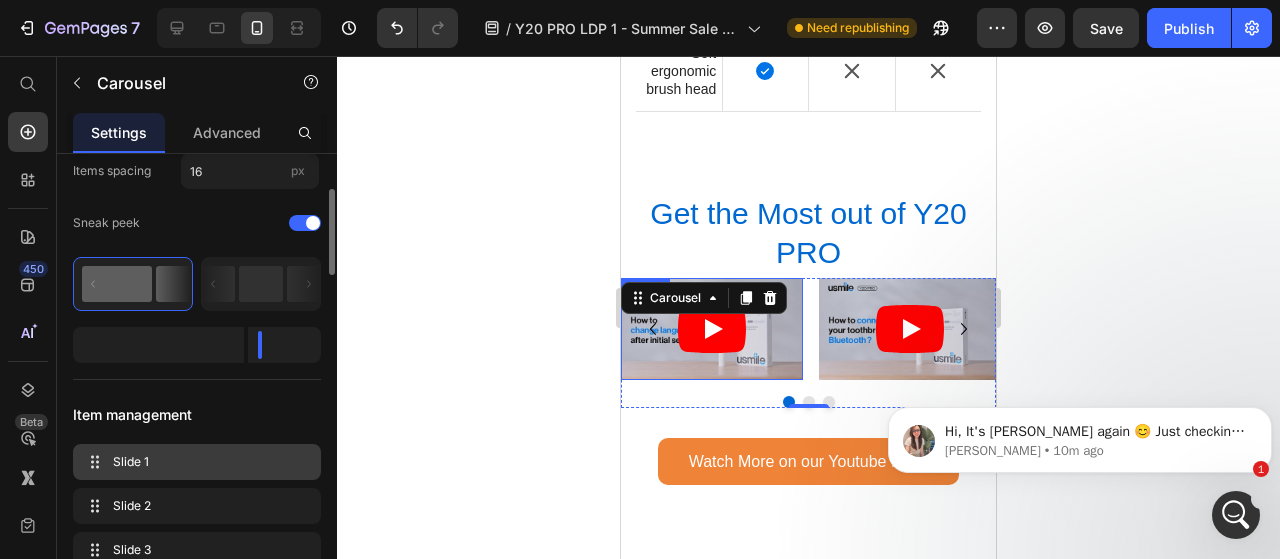 scroll, scrollTop: 192, scrollLeft: 0, axis: vertical 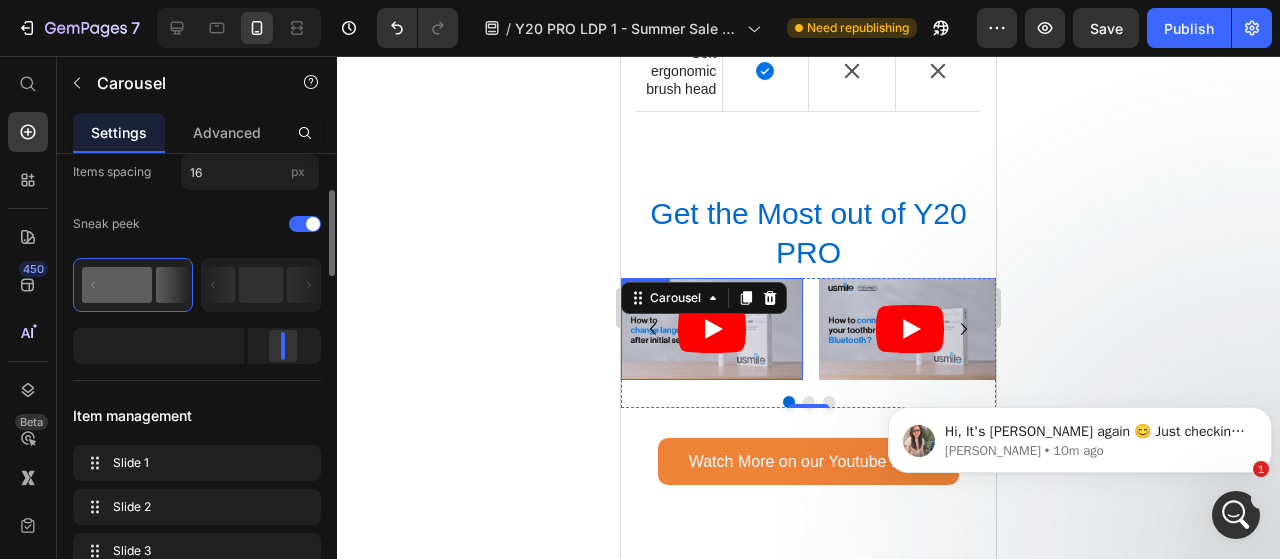 drag, startPoint x: 260, startPoint y: 357, endPoint x: 281, endPoint y: 354, distance: 21.213203 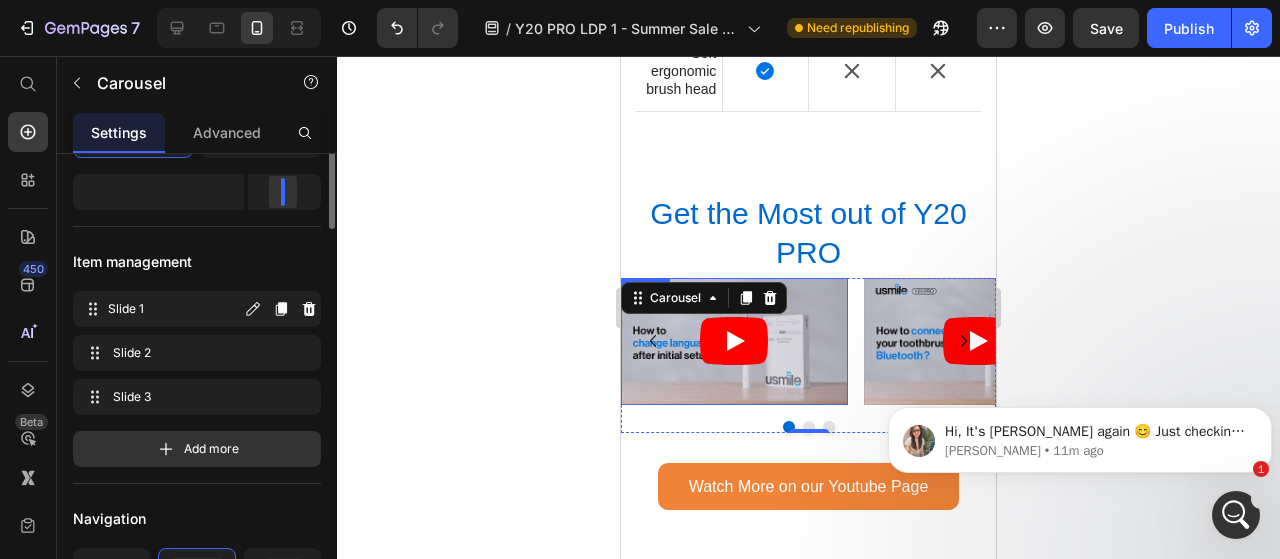 scroll, scrollTop: 0, scrollLeft: 0, axis: both 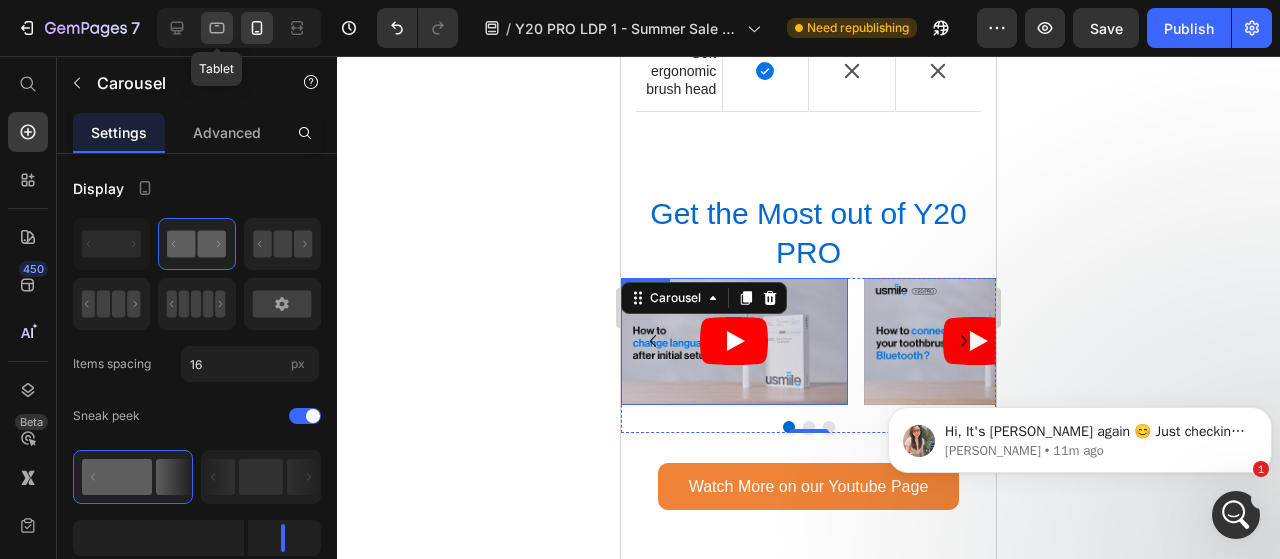 click 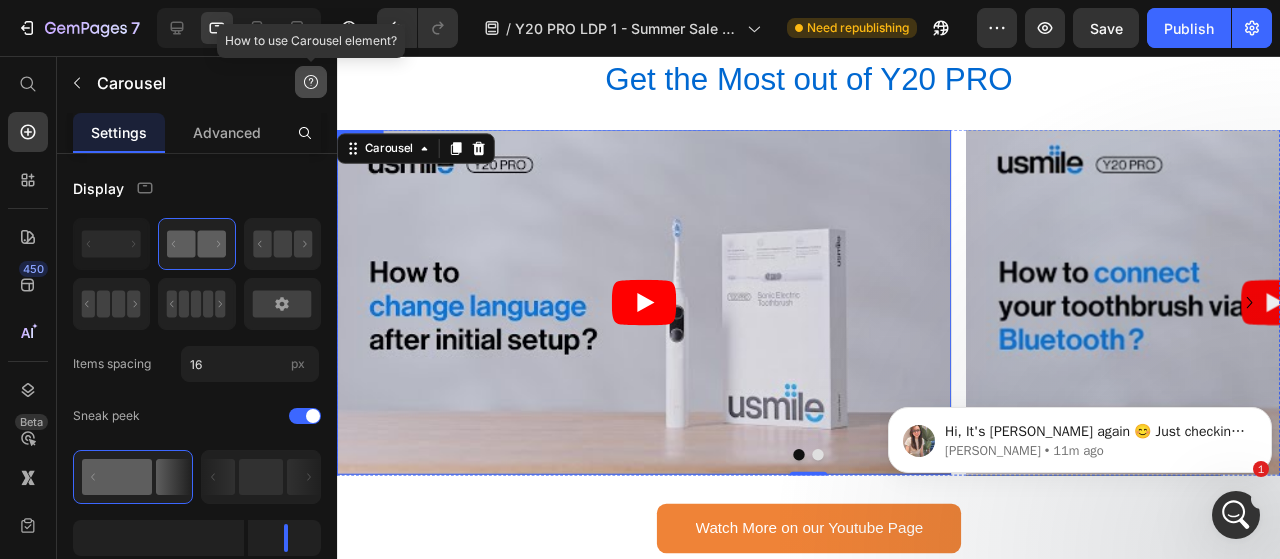 scroll, scrollTop: 6920, scrollLeft: 0, axis: vertical 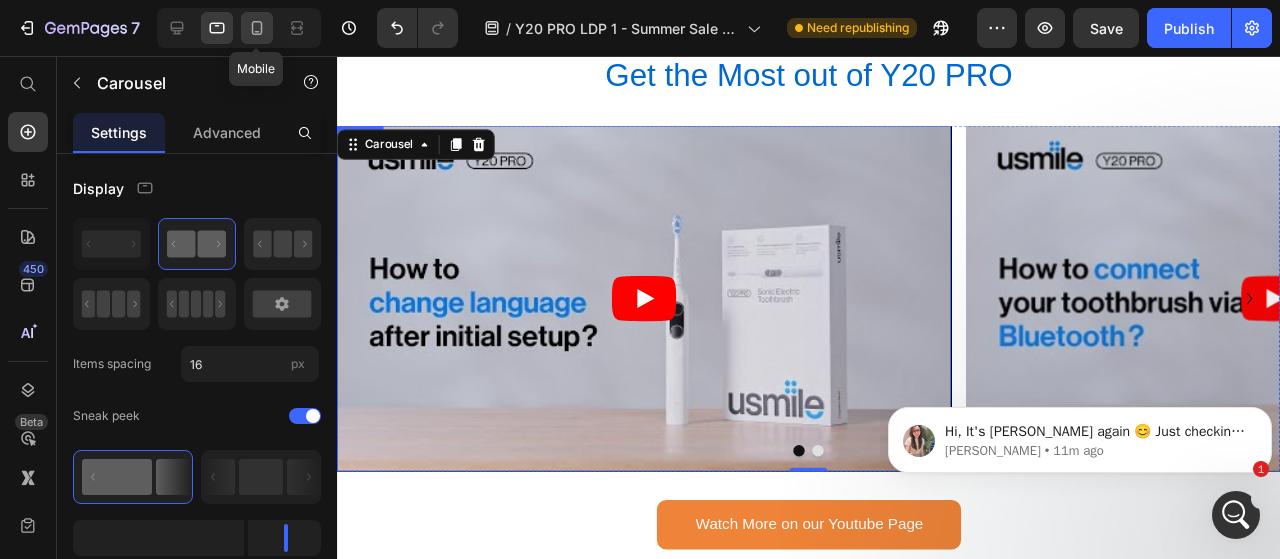 click 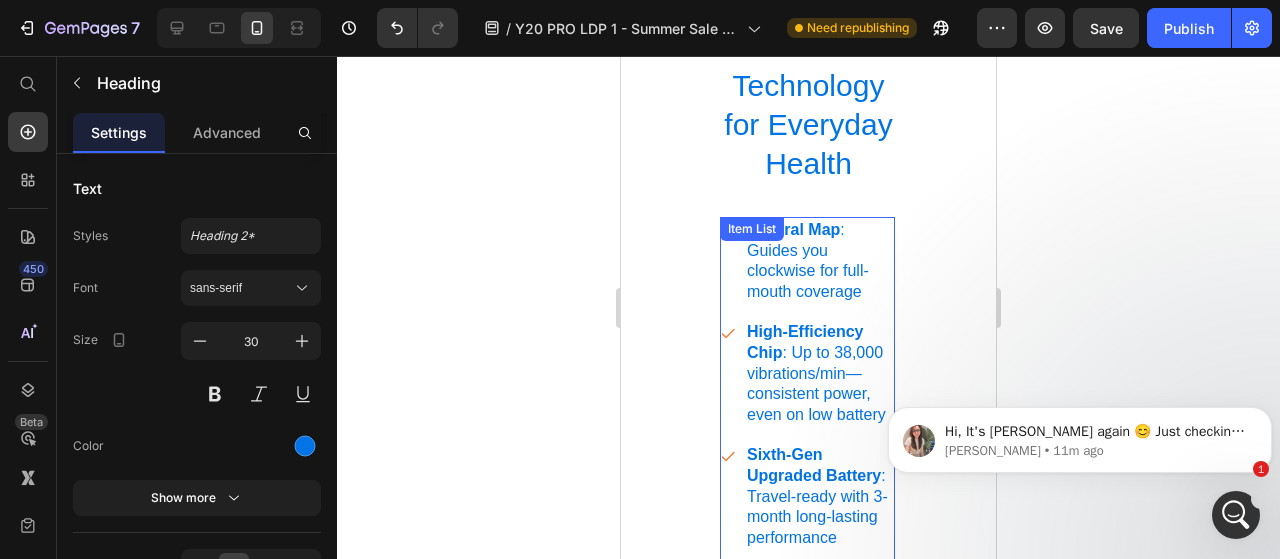 scroll, scrollTop: 3168, scrollLeft: 0, axis: vertical 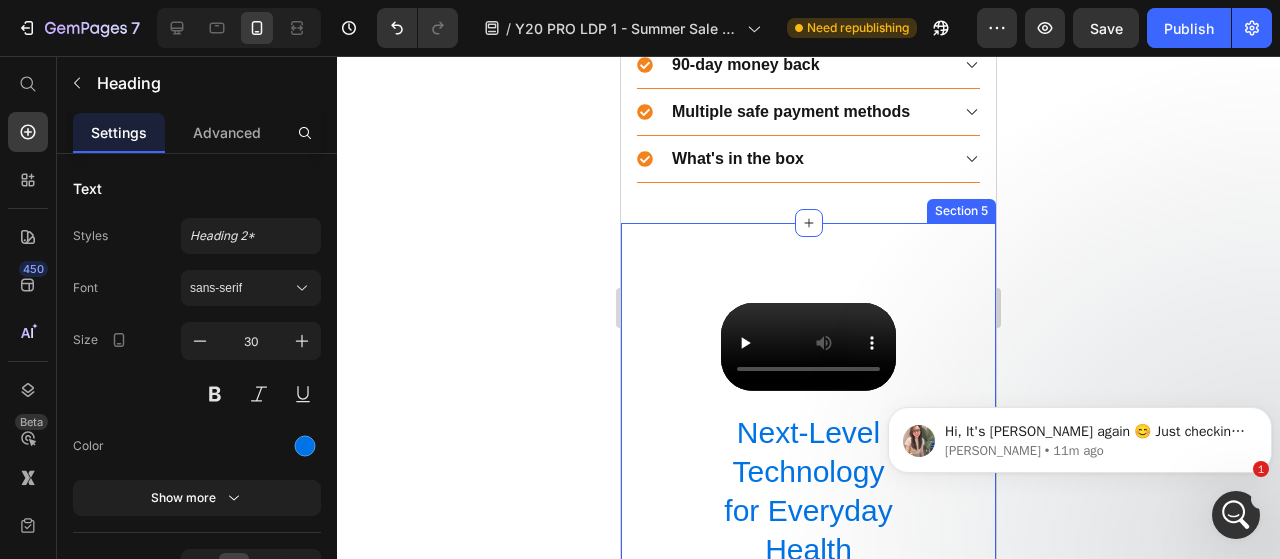 click on "Video Next-Level Technology for Everyday Health Heading
3D Oral Map : Guides you clockwise for full-mouth coverage
High-Efficiency Chip : Up to 38,000 vibrations/min—consistent power, even on low battery
Sixth-Gen Upgraded Battery : Travel-ready with 3-month long-lasting performance
Anti-bacterial Design : No standing water, no mold, just clean, hygienic care every day Item List Row Row Section 5" at bounding box center [808, 712] 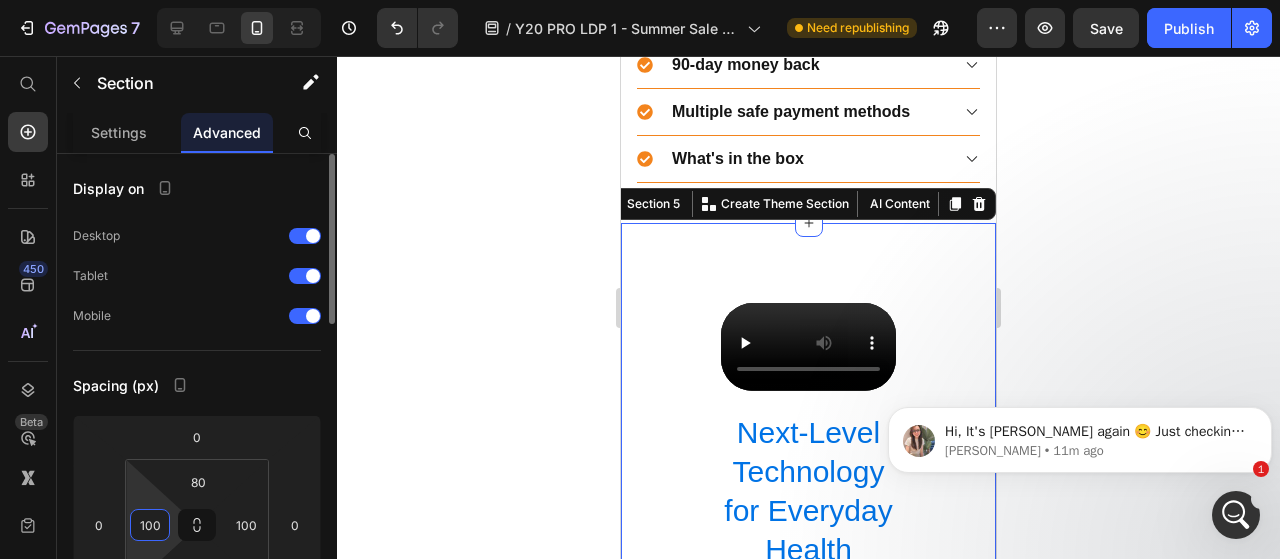 click on "100" at bounding box center (150, 525) 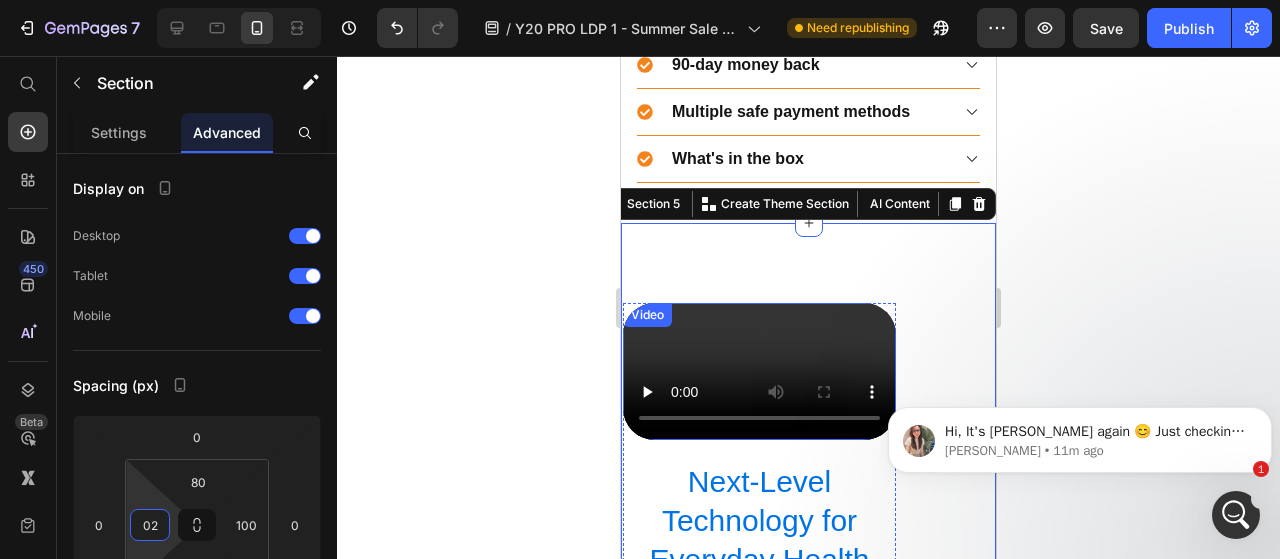 type on "020" 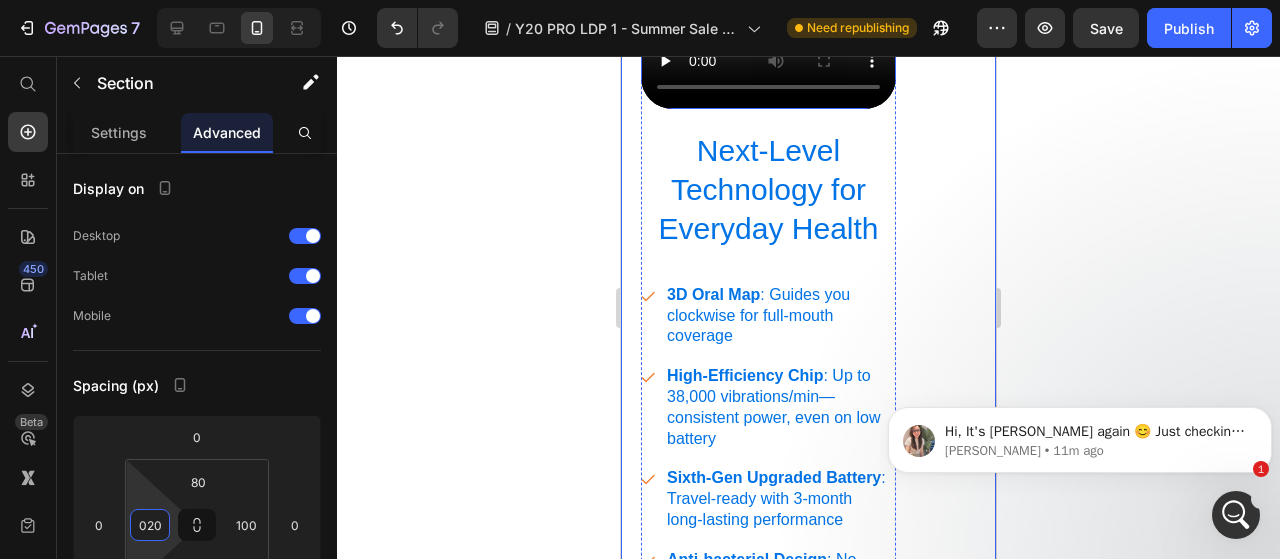 scroll, scrollTop: 4180, scrollLeft: 0, axis: vertical 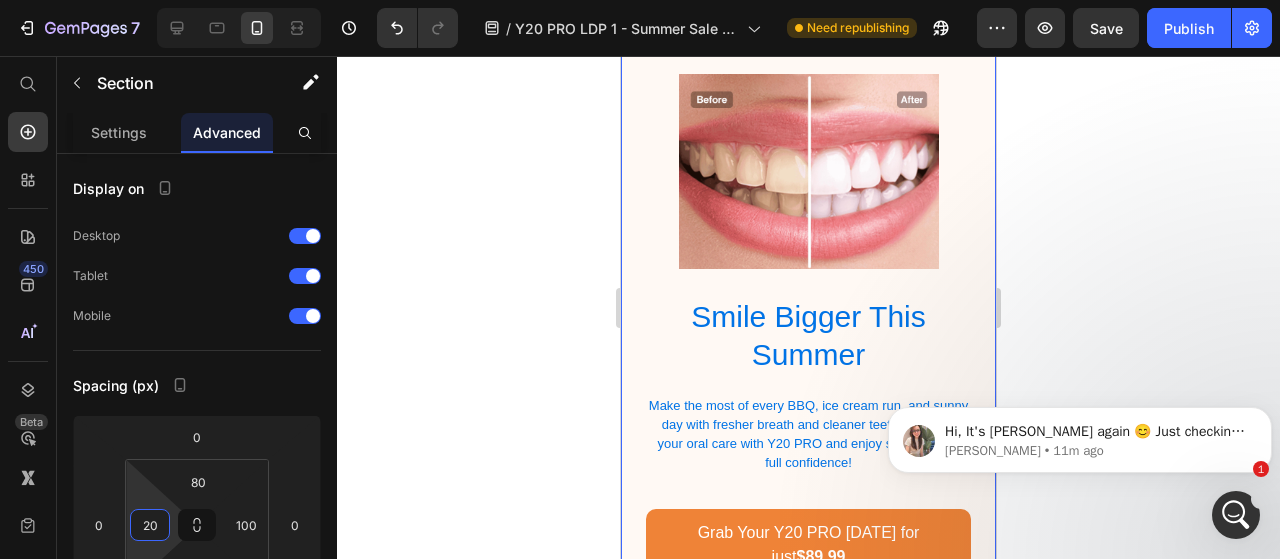 click on "Smile Bigger This Summer Heading Make the most of every BBQ, ice cream run, and sunny day with fresher breath and cleaner teeth. Upgrade your oral care with Y20 PRO and enjoy summer with full confidence! Text Block Grab Your Y20 PRO Today for just  $89.99 Button 00 Days 21 Hours 42 Min 27 Sec Countdown Timer Row Row Image Product Section 6" at bounding box center [808, 399] 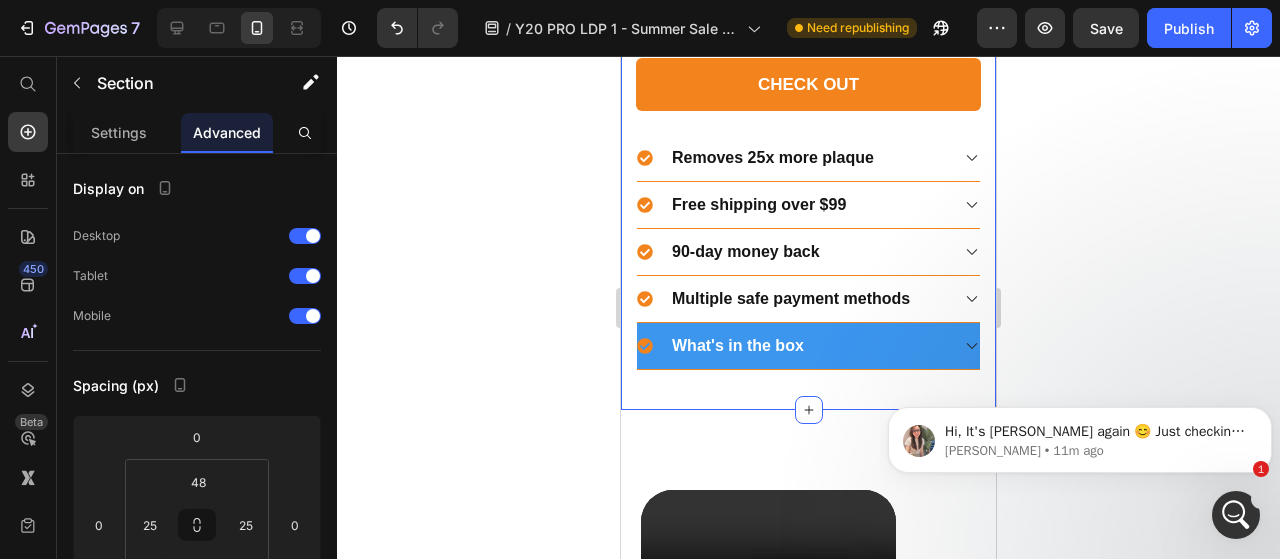scroll, scrollTop: 2978, scrollLeft: 0, axis: vertical 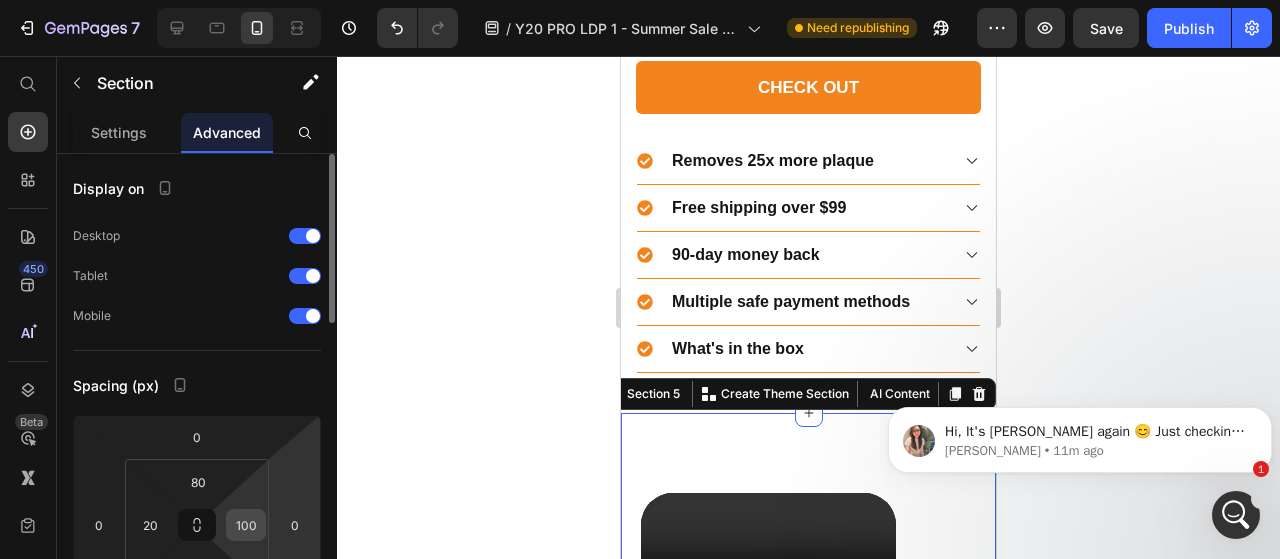 click on "100" at bounding box center (246, 525) 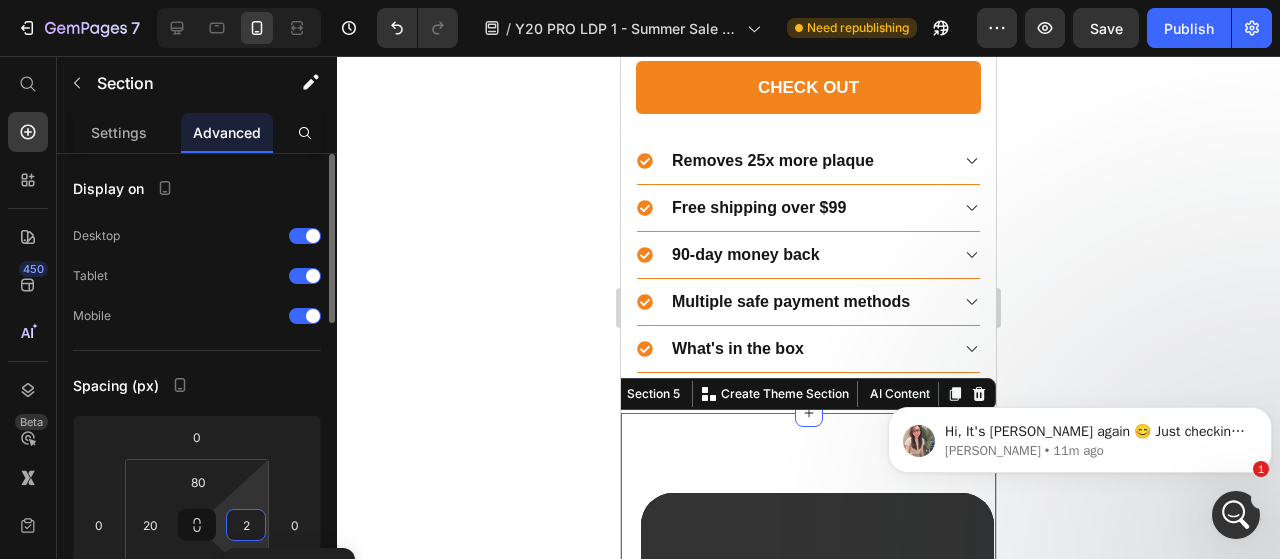 type on "20" 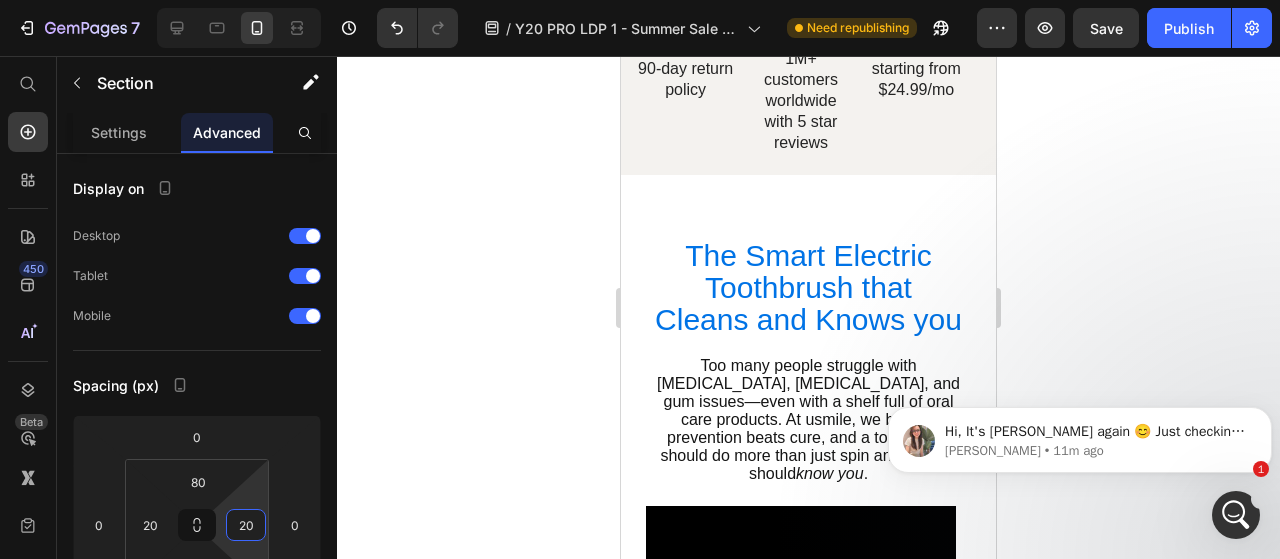 scroll, scrollTop: 808, scrollLeft: 0, axis: vertical 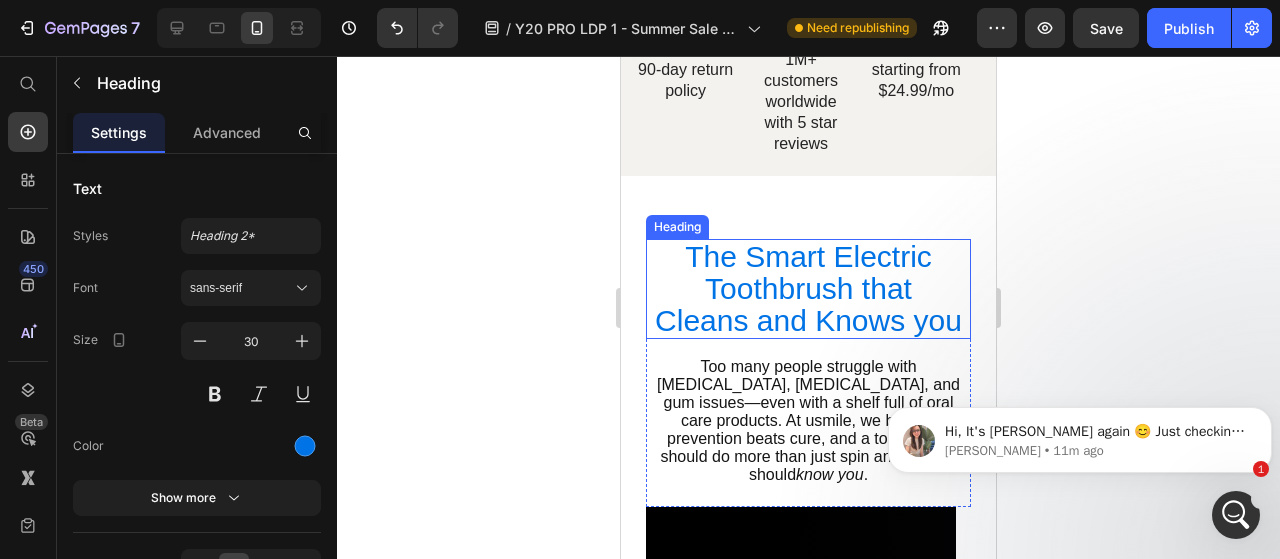 click on "The Smart Electric Toothbrush that Cleans and Knows you" at bounding box center [808, 289] 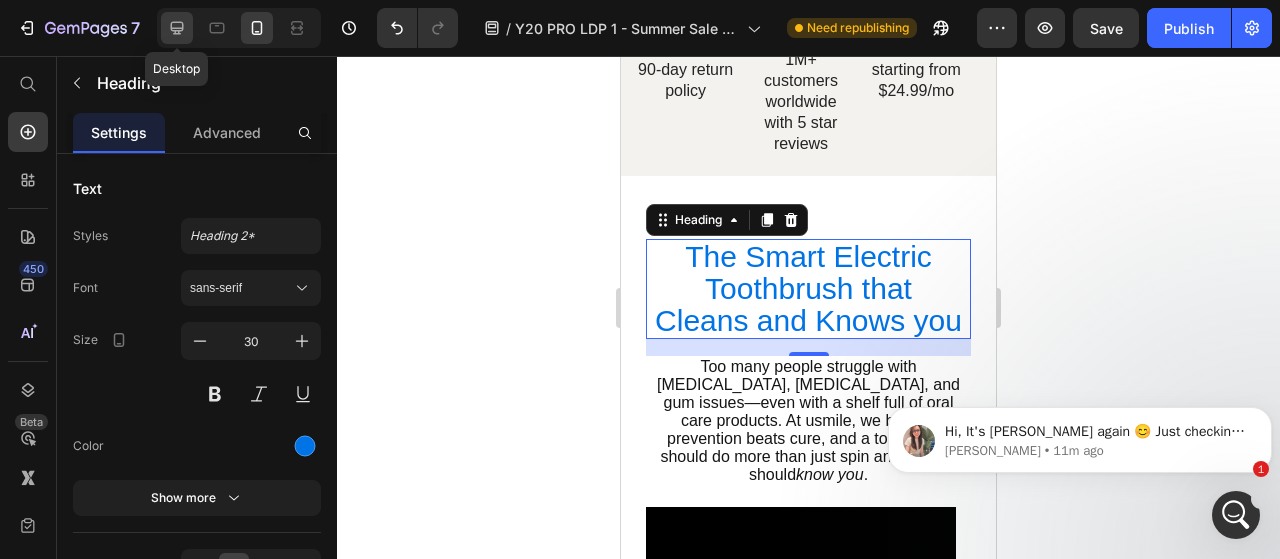 click 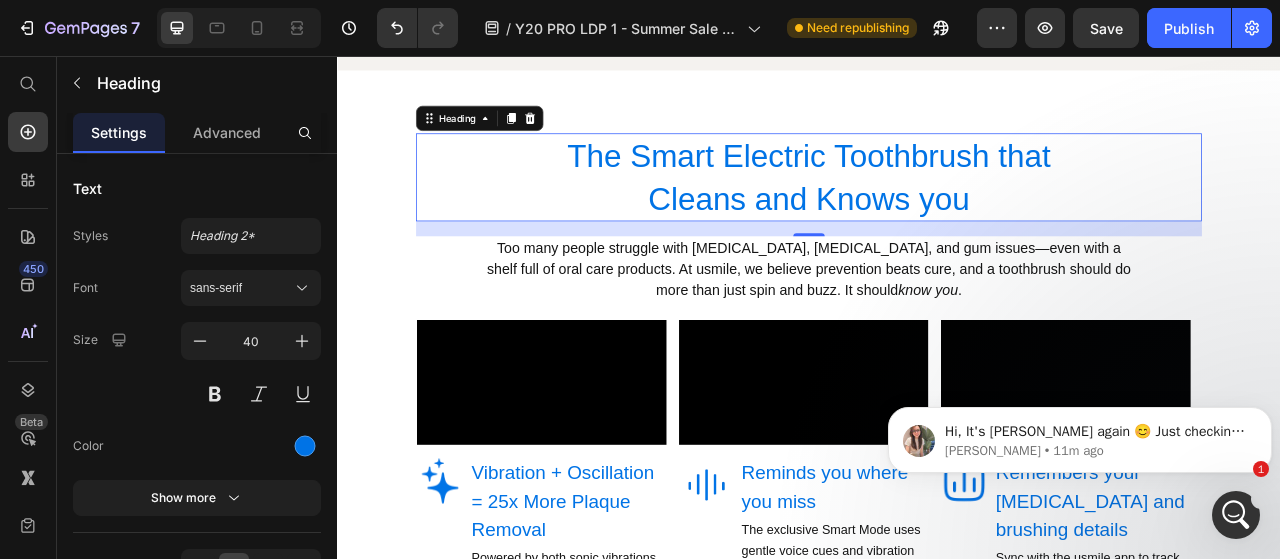 scroll, scrollTop: 842, scrollLeft: 0, axis: vertical 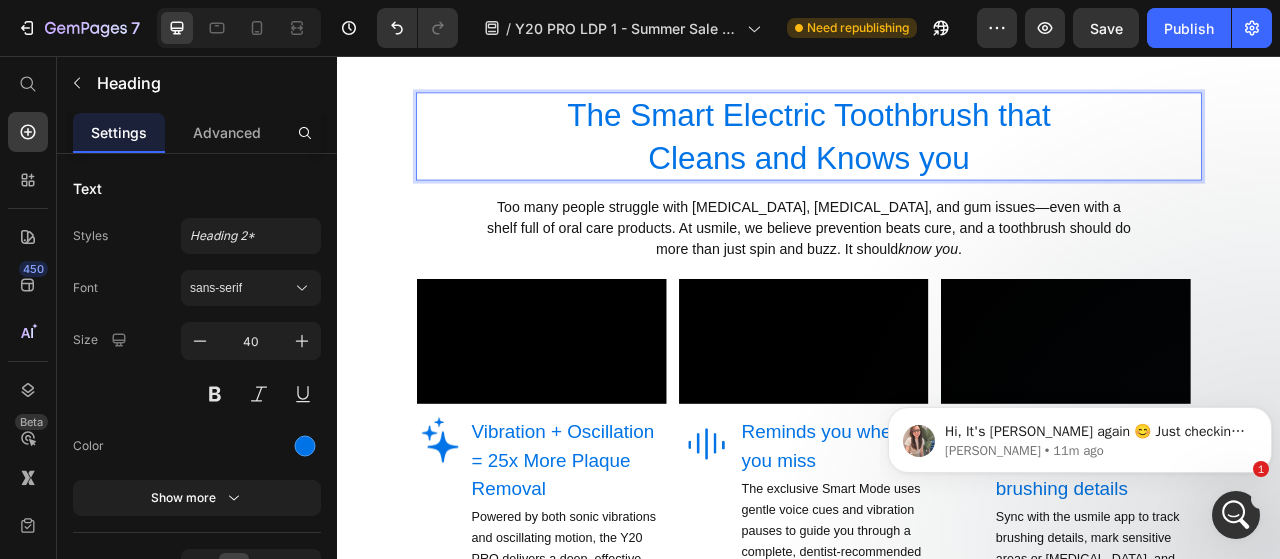 click on "The Smart Electric Toothbrush that Cleans and Knows you" at bounding box center [937, 159] 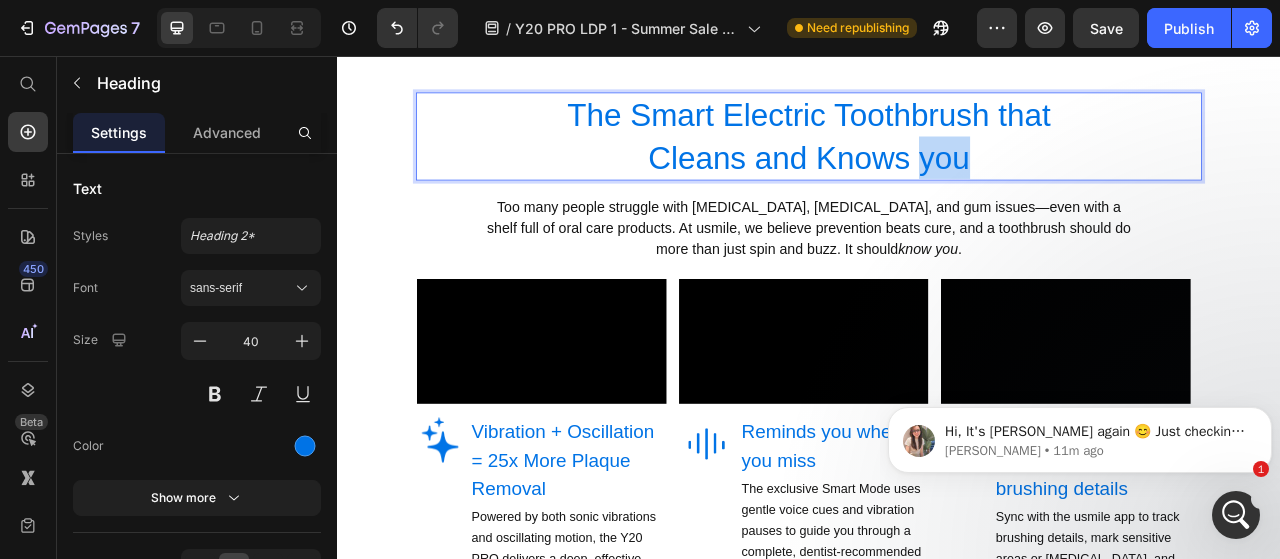 click on "The Smart Electric Toothbrush that Cleans and Knows you" at bounding box center (937, 159) 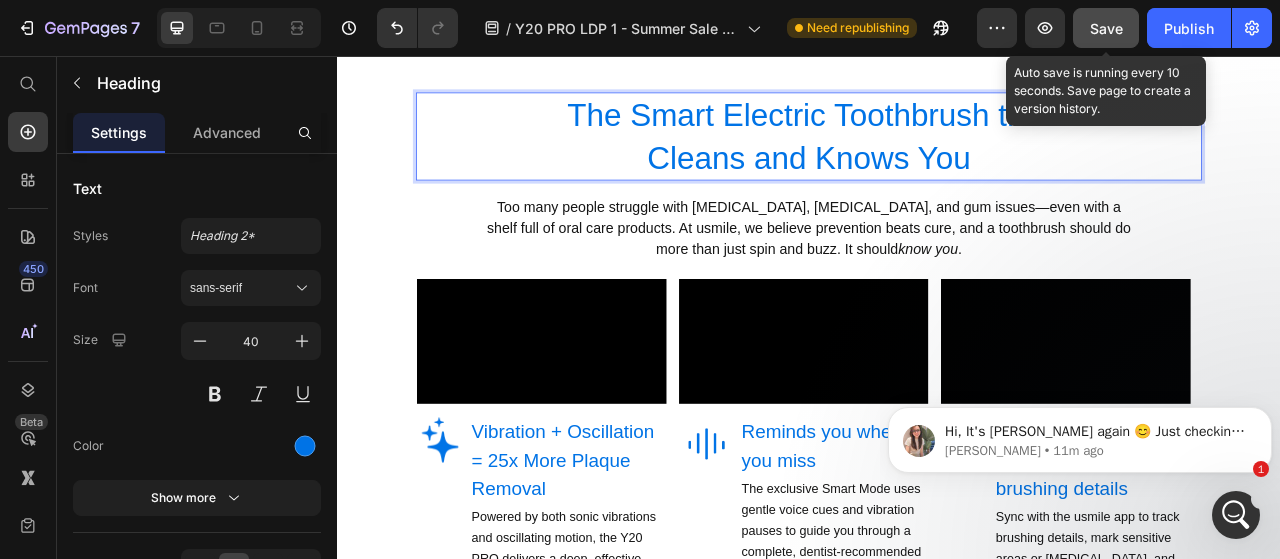 click on "Save" at bounding box center [1106, 28] 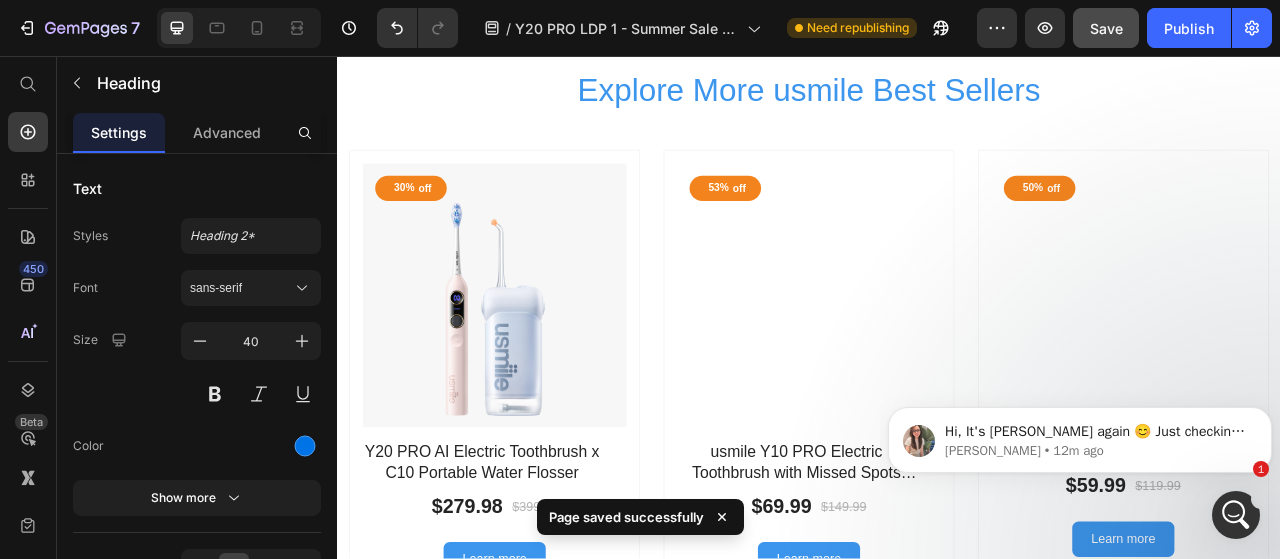 scroll, scrollTop: 7867, scrollLeft: 0, axis: vertical 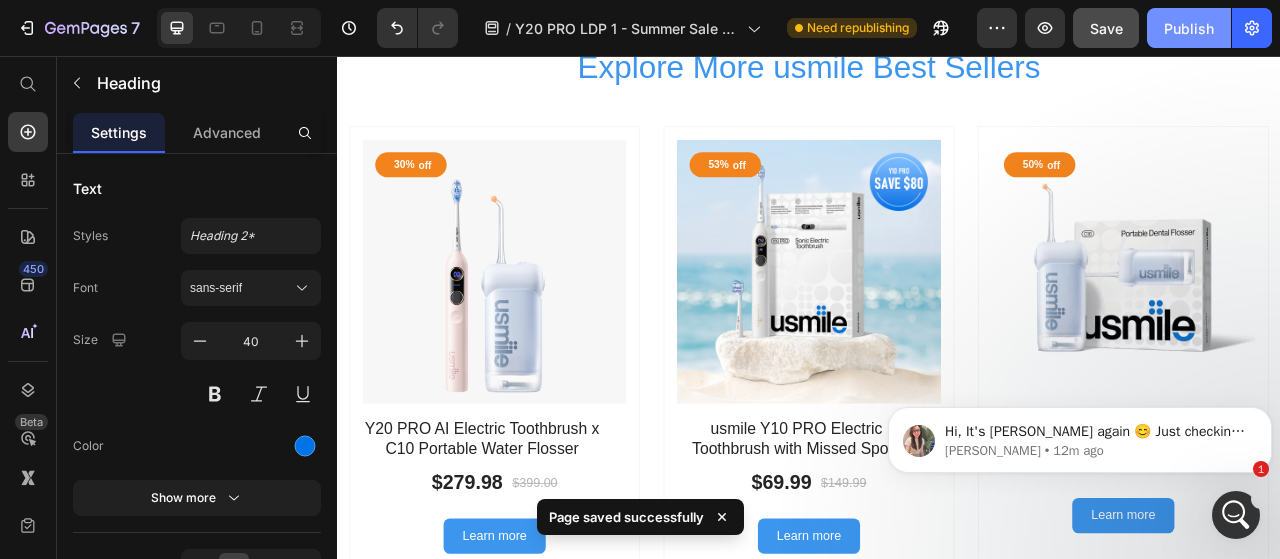 click on "Publish" 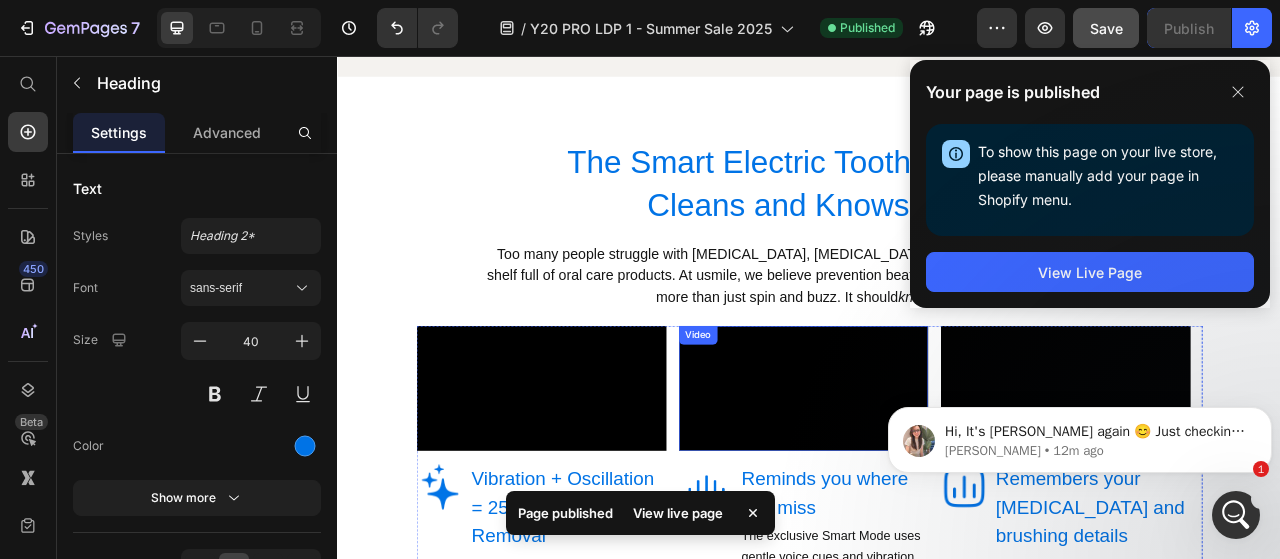 scroll, scrollTop: 784, scrollLeft: 0, axis: vertical 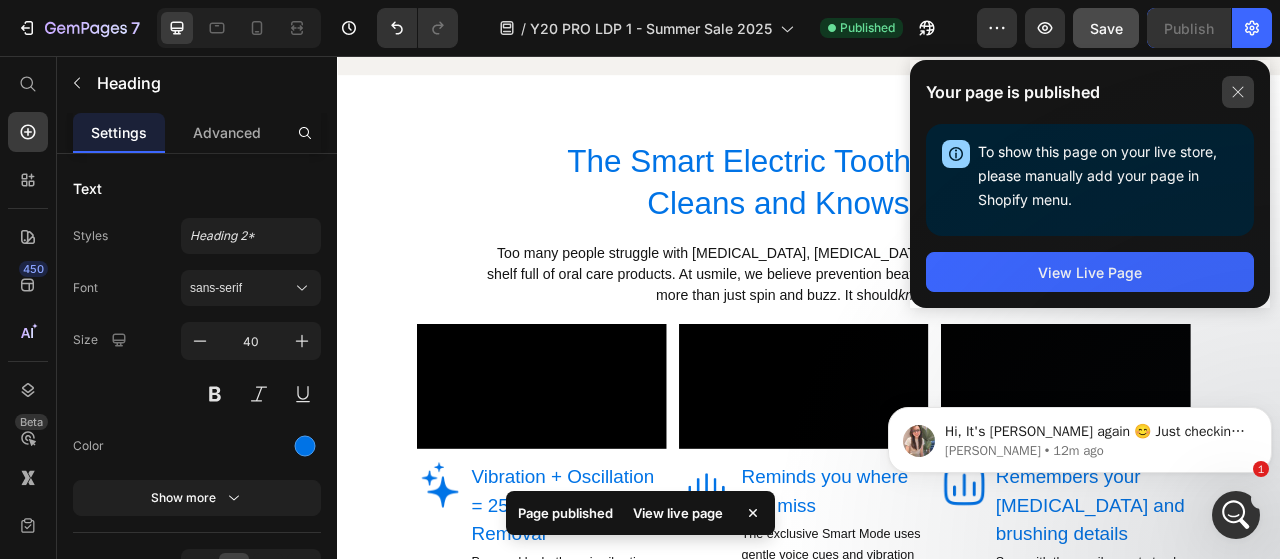 click 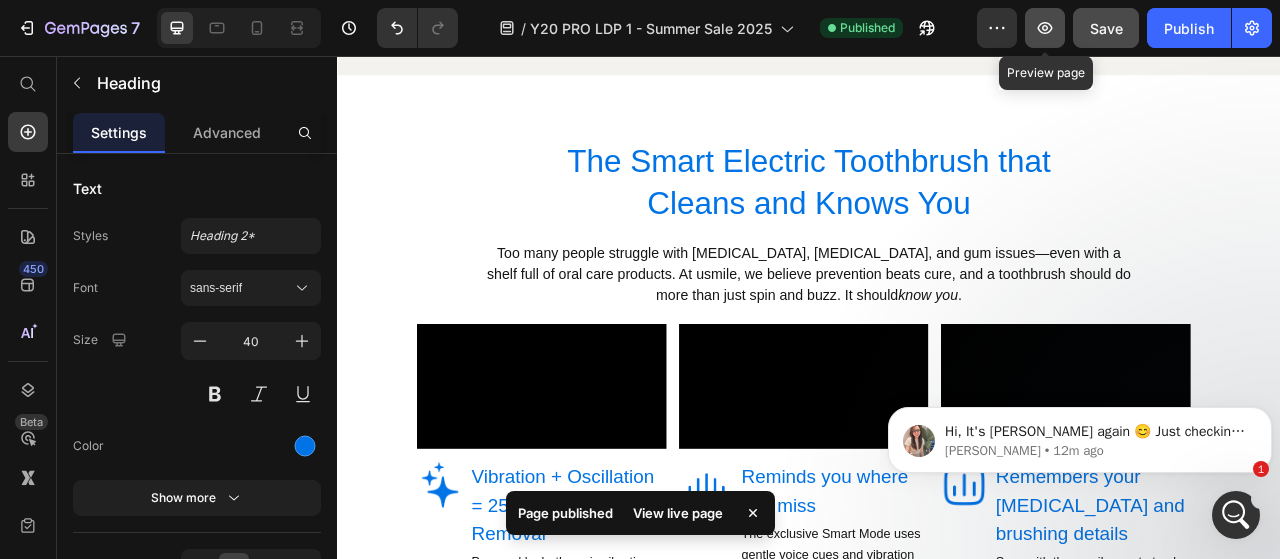 click 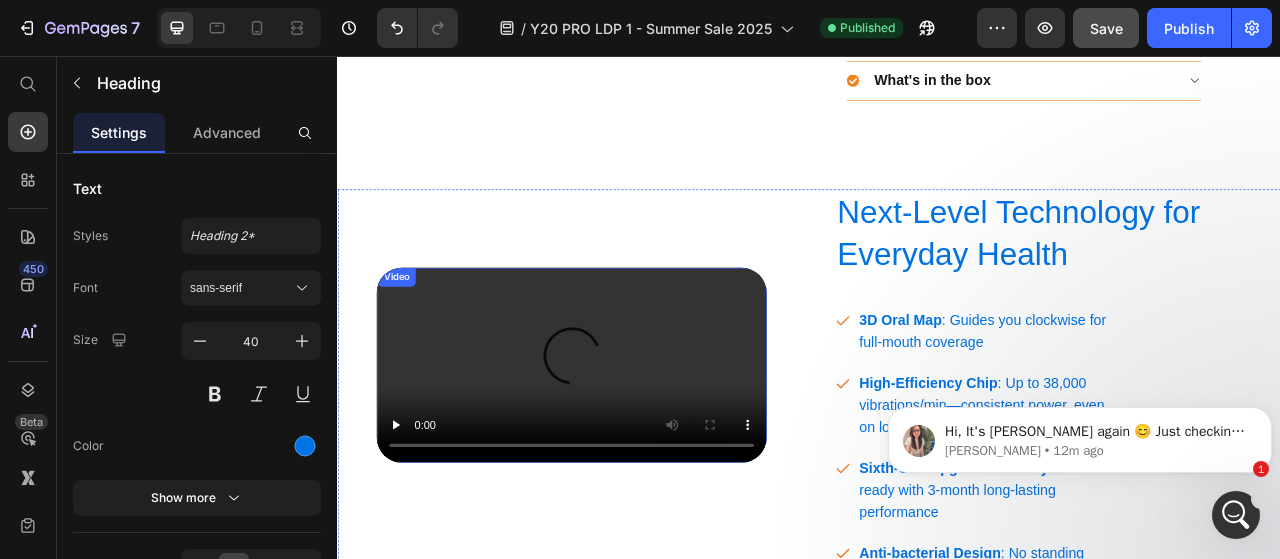 scroll, scrollTop: 2905, scrollLeft: 0, axis: vertical 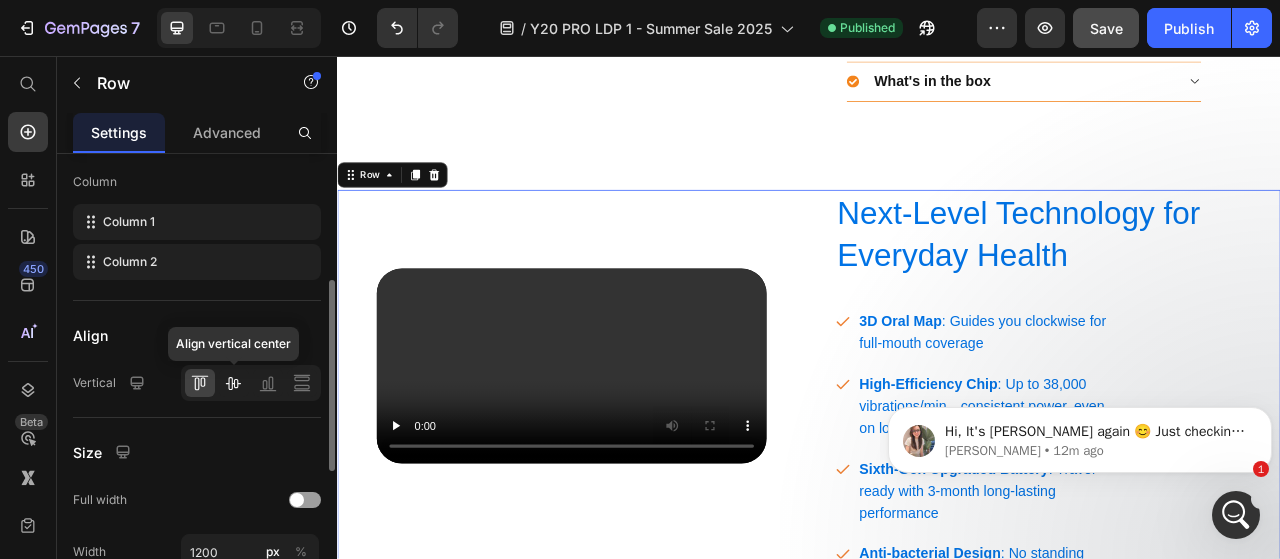 click 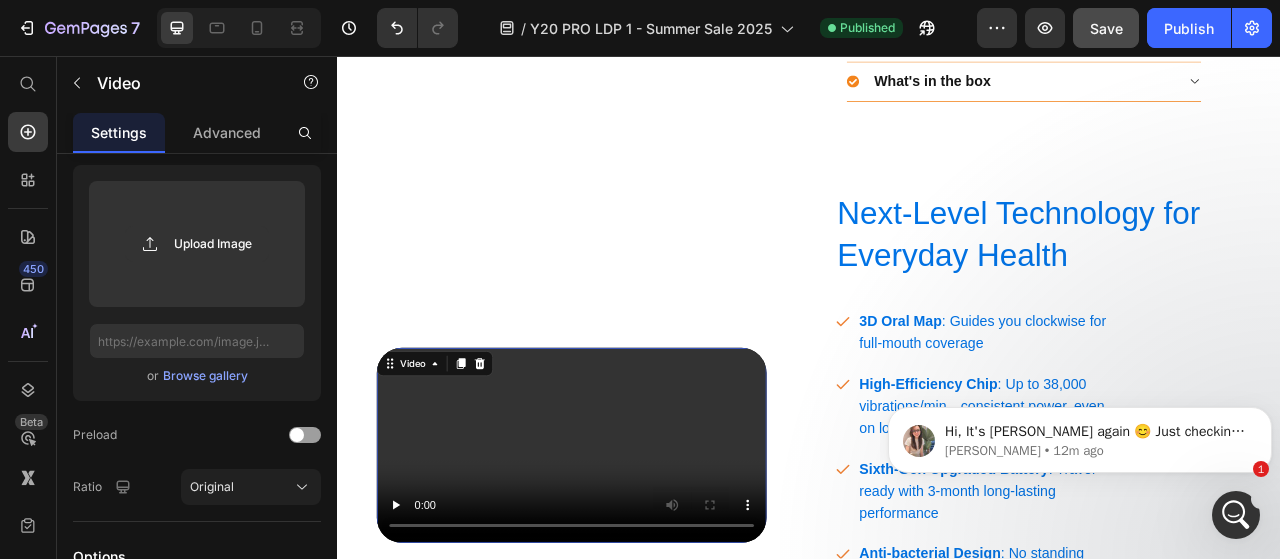 scroll, scrollTop: 0, scrollLeft: 0, axis: both 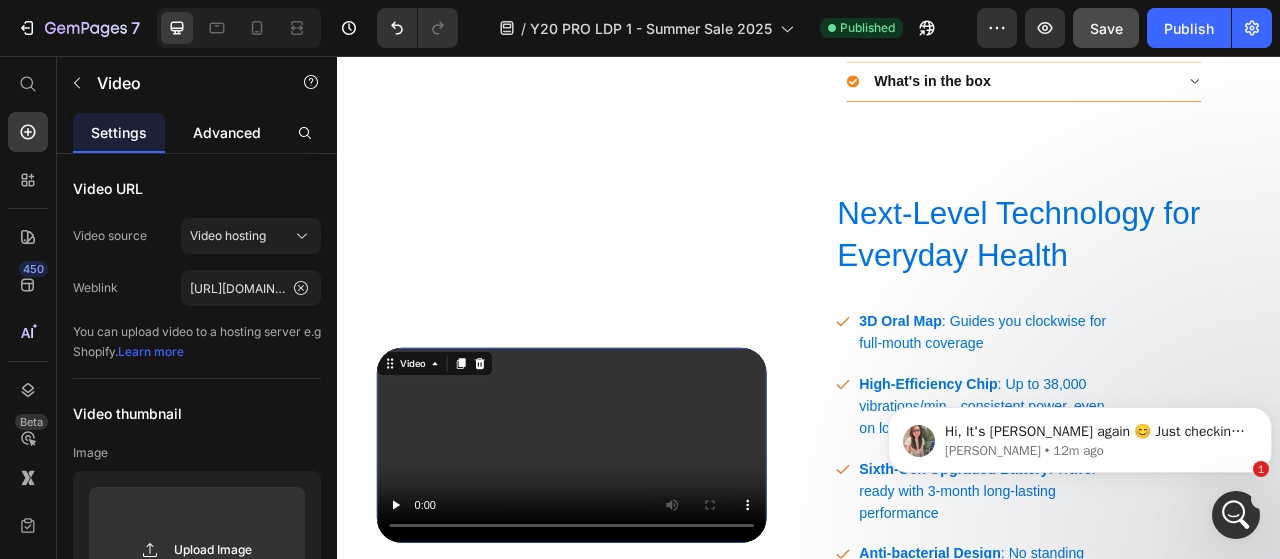 click on "Advanced" at bounding box center [227, 132] 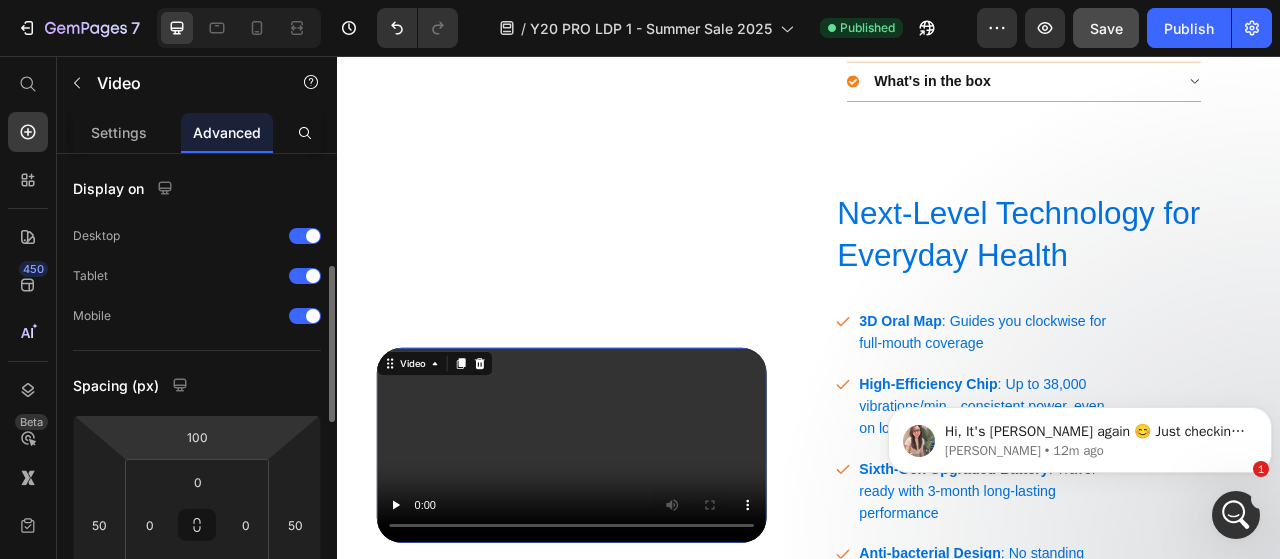 scroll, scrollTop: 118, scrollLeft: 0, axis: vertical 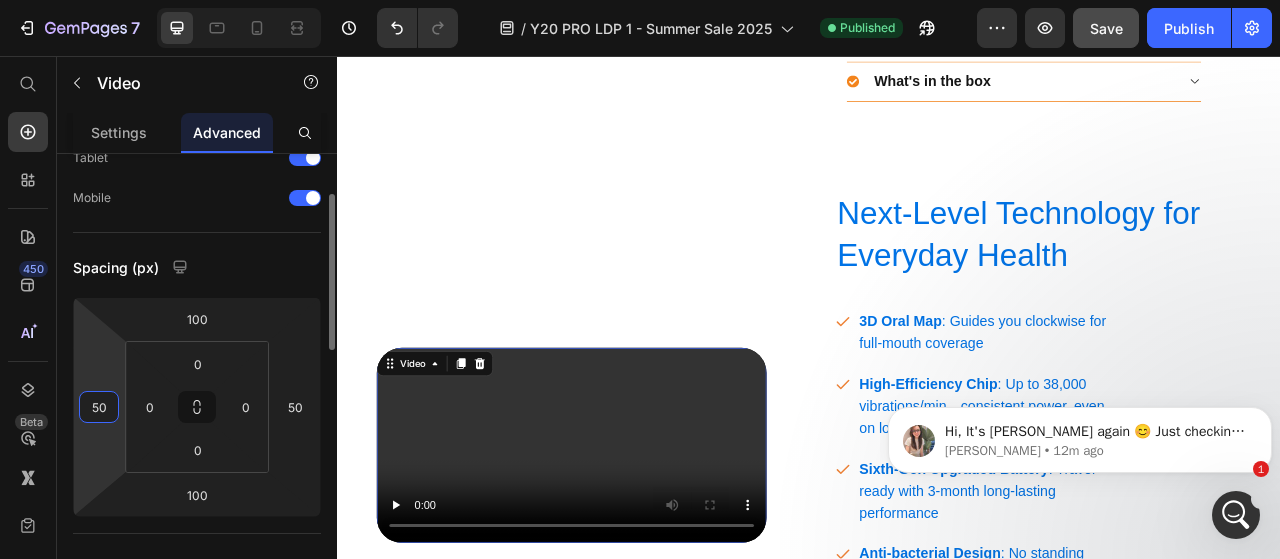 click on "50" at bounding box center [99, 407] 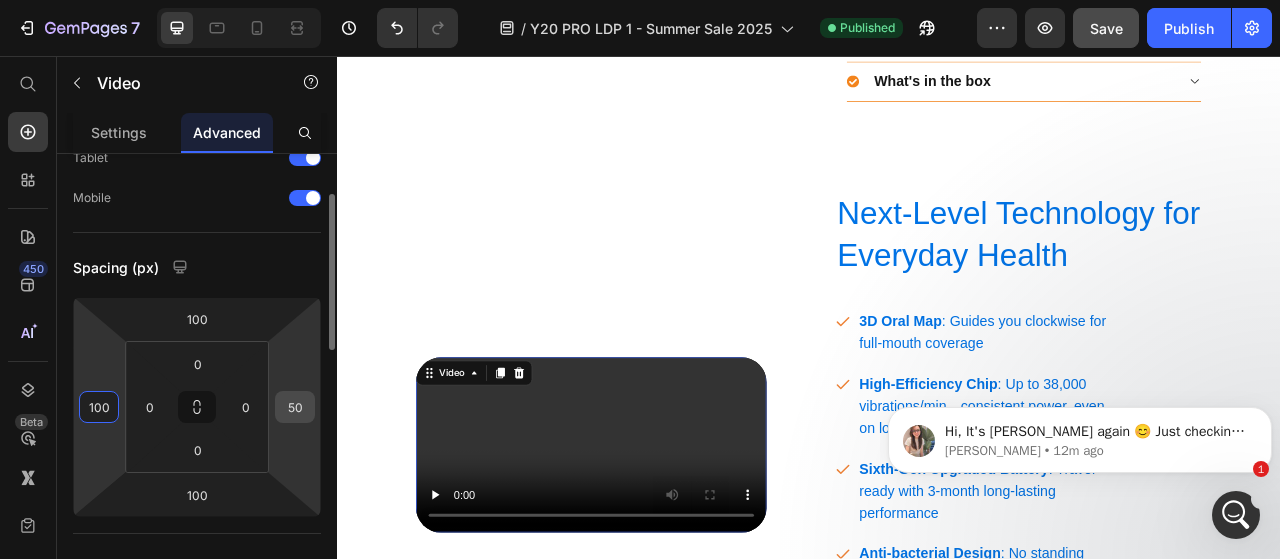 type on "100" 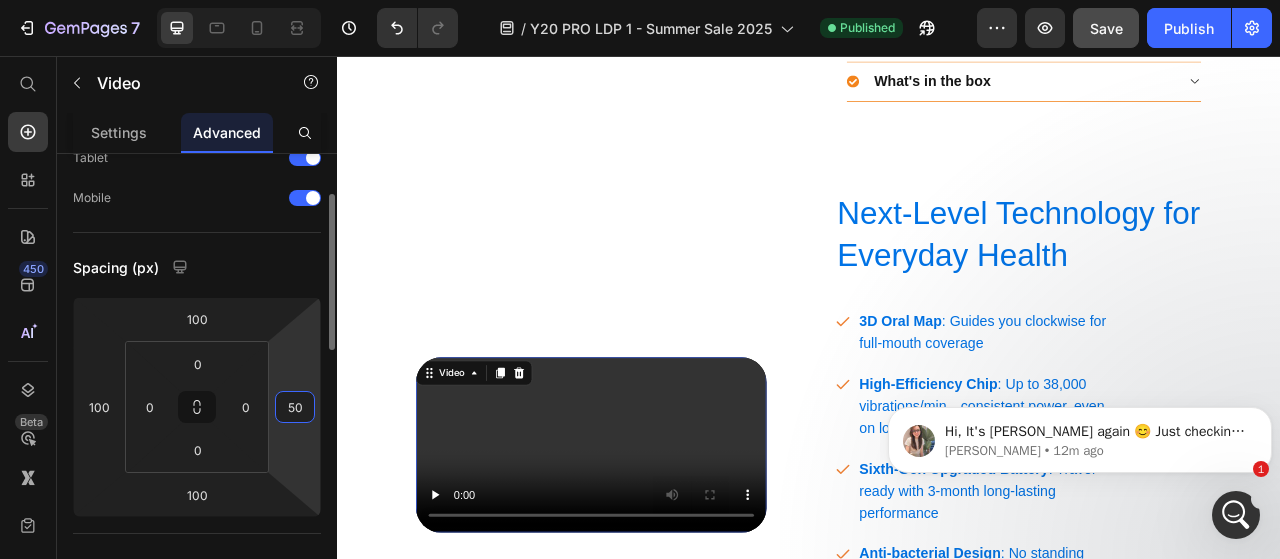 click on "50" at bounding box center [295, 407] 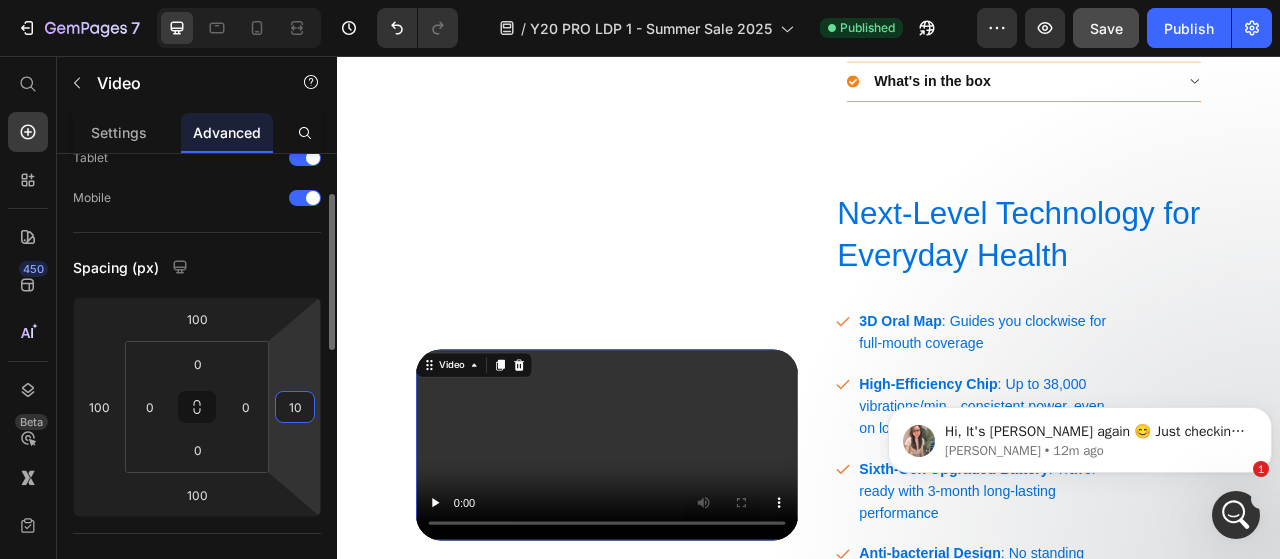 type on "100" 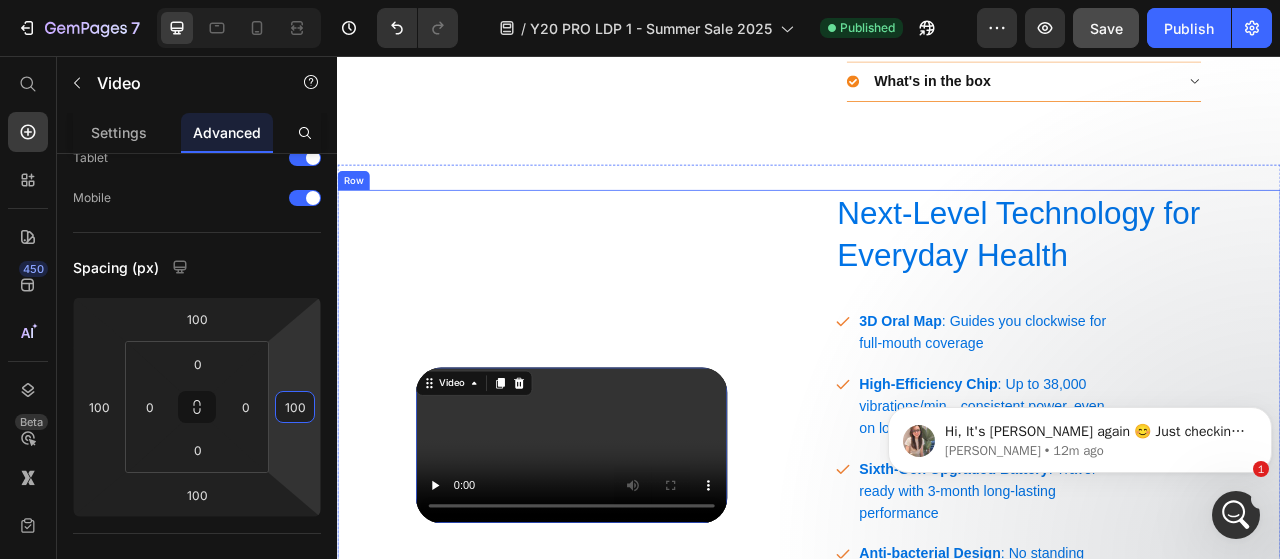 click on "Video   100" at bounding box center [635, 552] 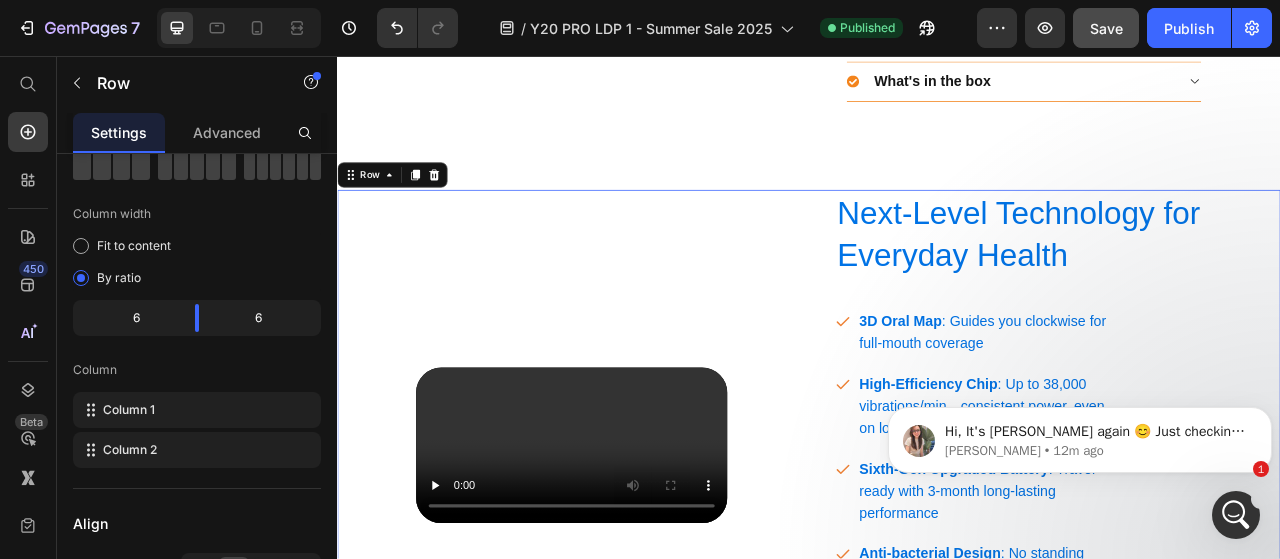 scroll, scrollTop: 0, scrollLeft: 0, axis: both 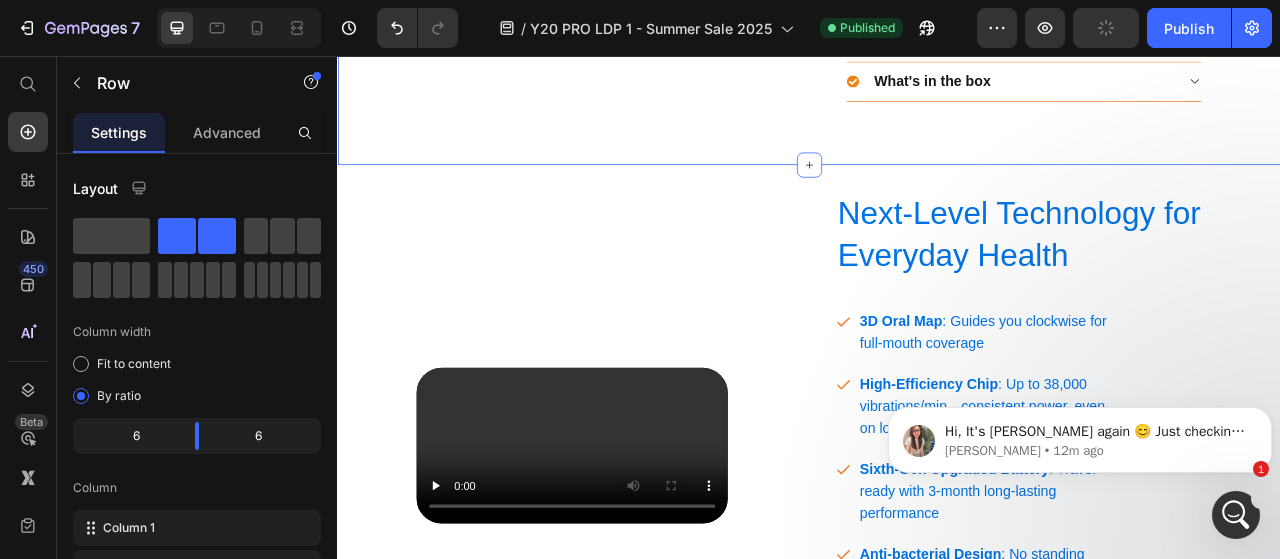 click on "Product Images & Gallery usmile Y20 PRO Upgraded AI Electric Toothbrush Product Title usmileOFF: Save 57%  Text Block Best deal of the year Text Block Row $179.98 Product Price $209.99 Product Price
Drop element here Row 🏷️  Use code  usmileOFF  at checkout to get it for just  $89.99/pc ! 💳  4  interest-free  installments from  $22.49/mo  with Klarna & Afterpay Text Block ⚡ Ends in Text Block Row 00 Days 21 Hours 41 Mins 14 Secs Countdown Timer Row Row Row White White Pink Pink Product Variants & Swatches 1 Product Quantity Row ADD TO CART Product Cart Button Row Row CHECK OUT Product Cart Button Row
Removes 25x more plaque
Free shipping over $99
90-day money back
Multiple safe payment methods
What's in the box Accordion Row Product Section 4" at bounding box center [937, -363] 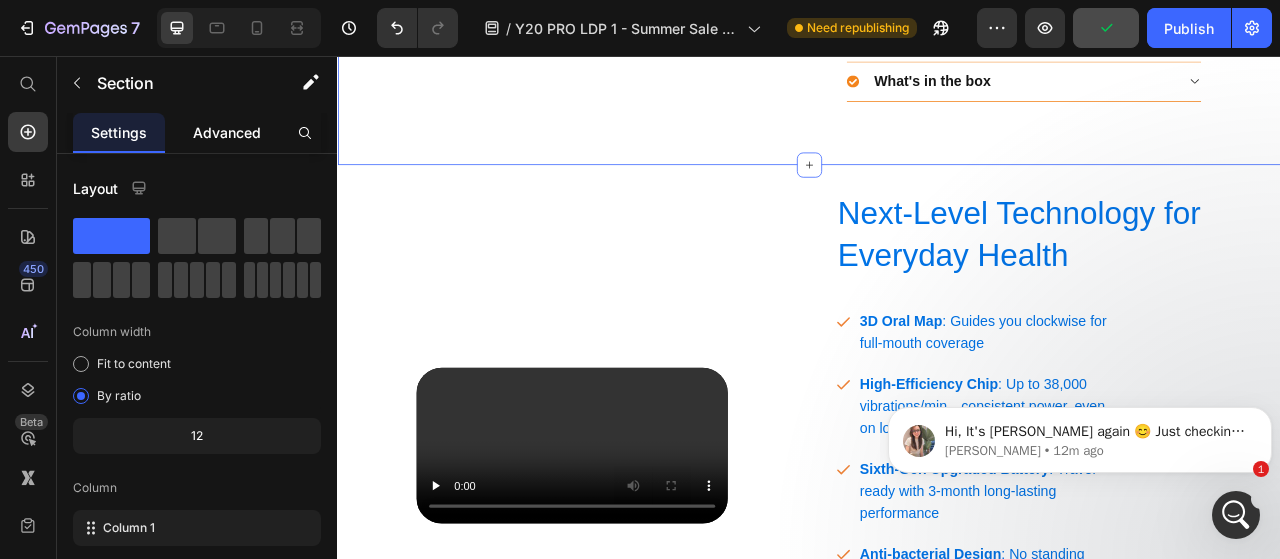 click on "Advanced" at bounding box center (227, 132) 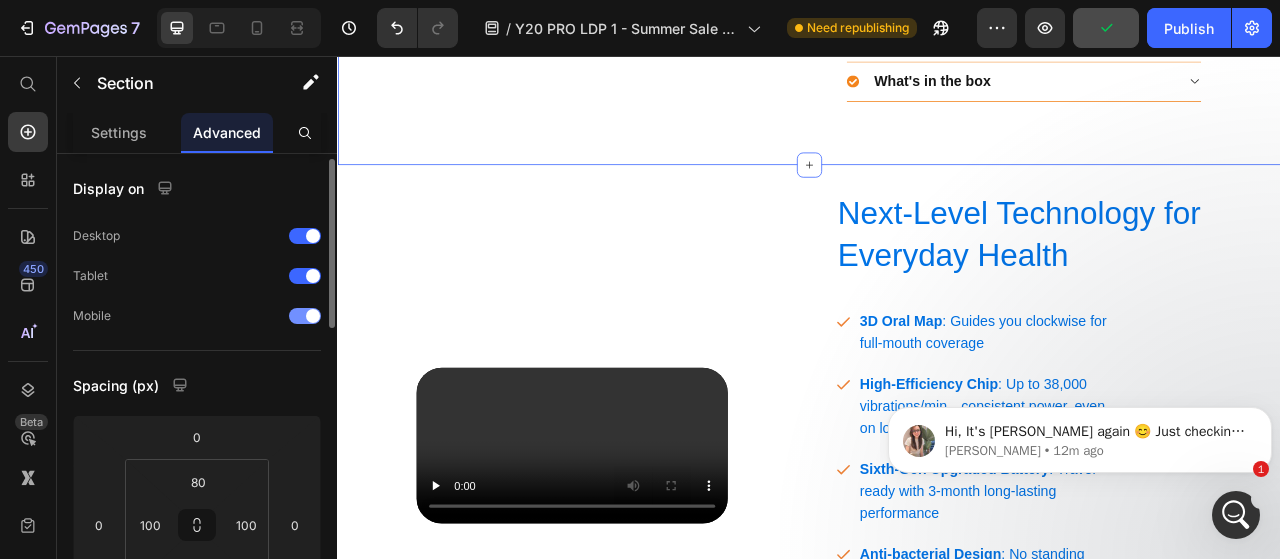 scroll, scrollTop: 6, scrollLeft: 0, axis: vertical 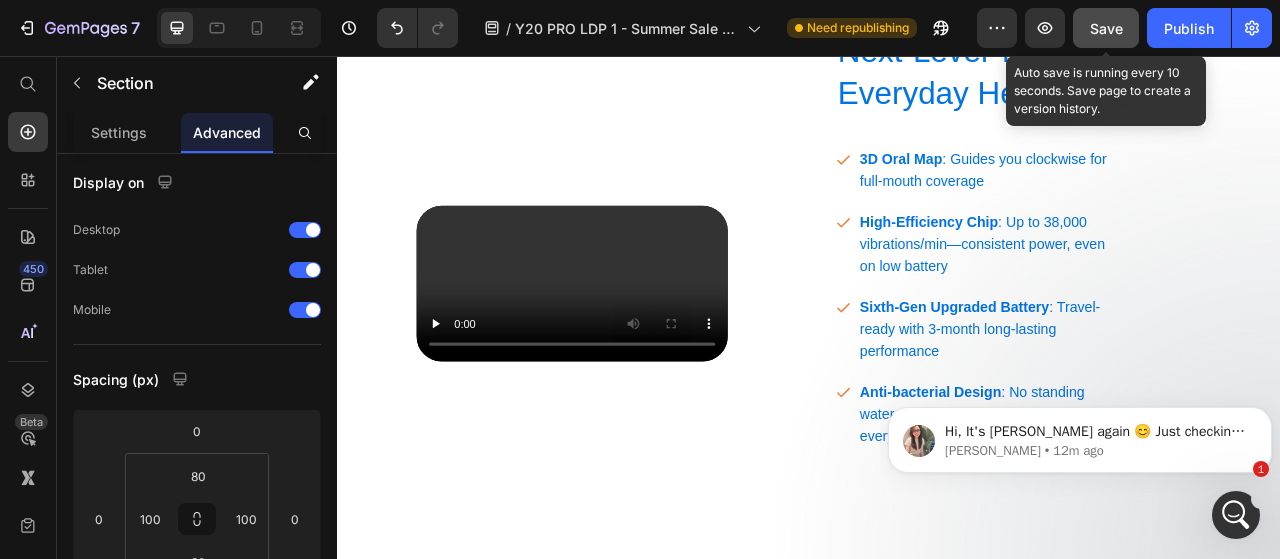 click on "Save" at bounding box center [1106, 28] 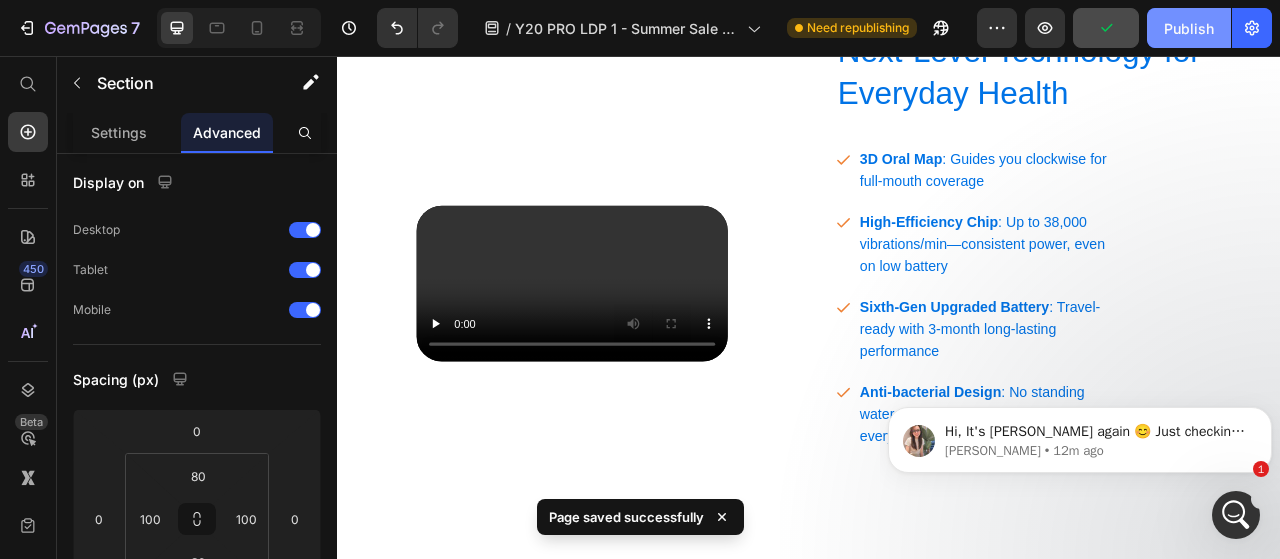 click on "Publish" at bounding box center (1189, 28) 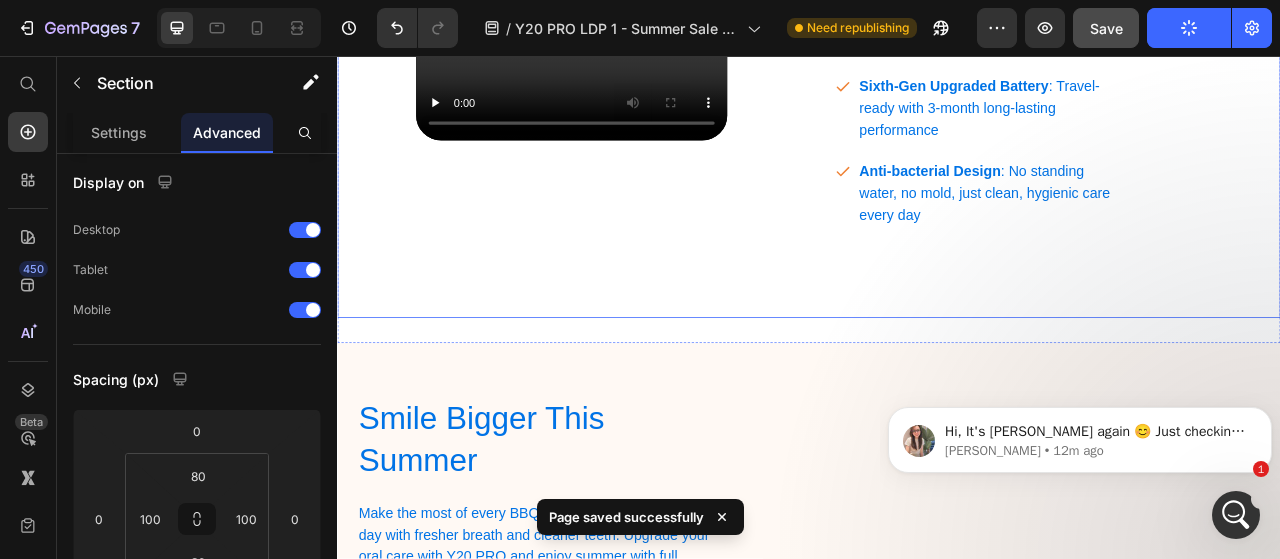 scroll, scrollTop: 3110, scrollLeft: 0, axis: vertical 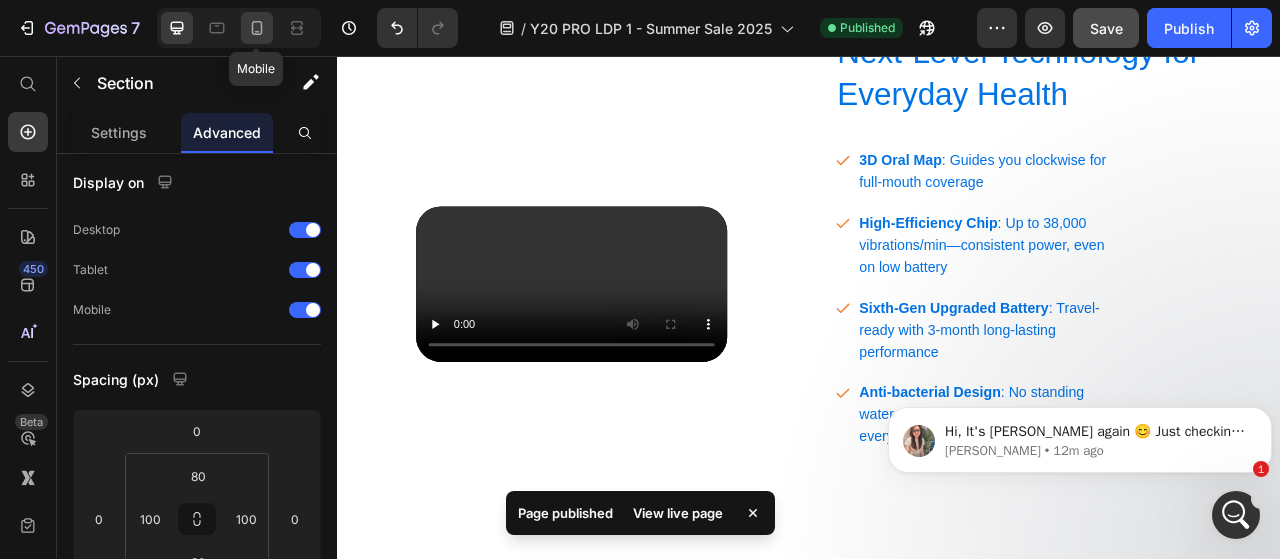 click 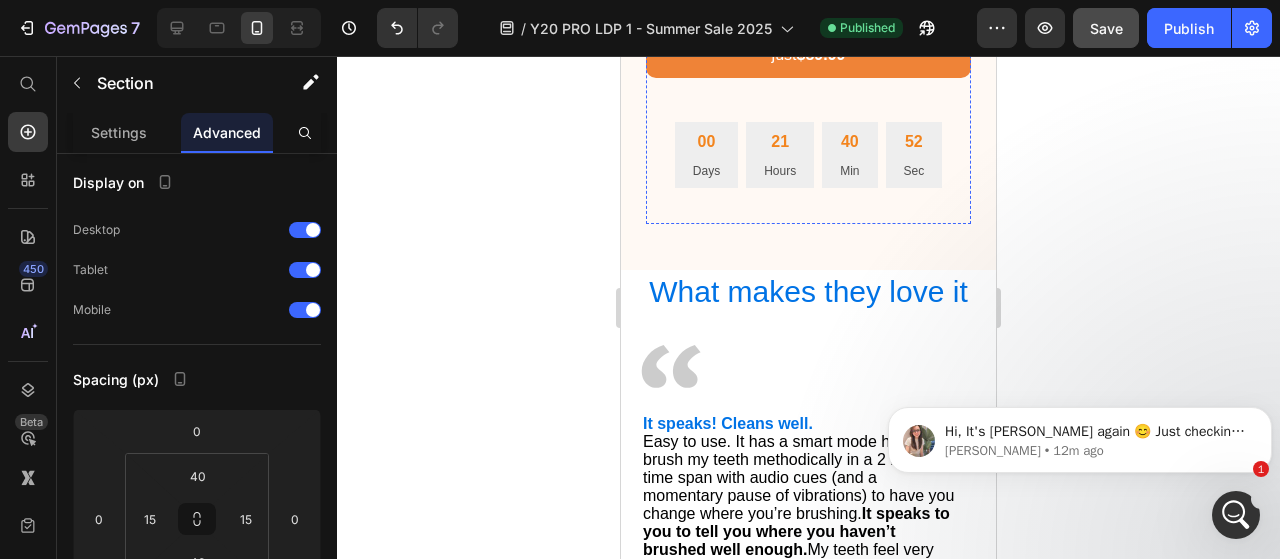 scroll, scrollTop: 5193, scrollLeft: 0, axis: vertical 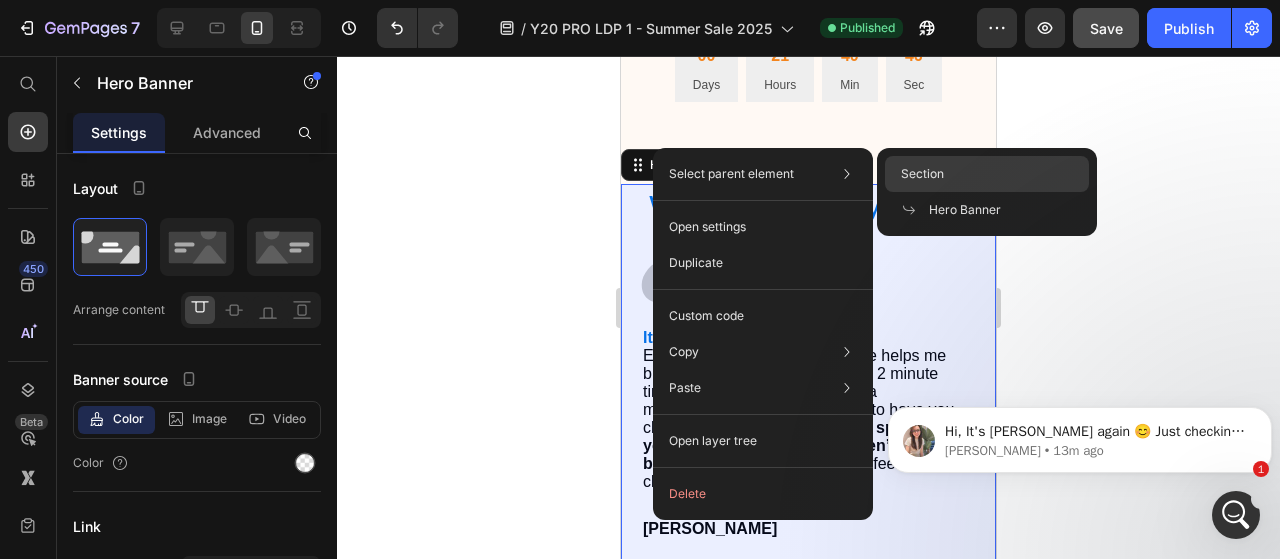 click on "Section" 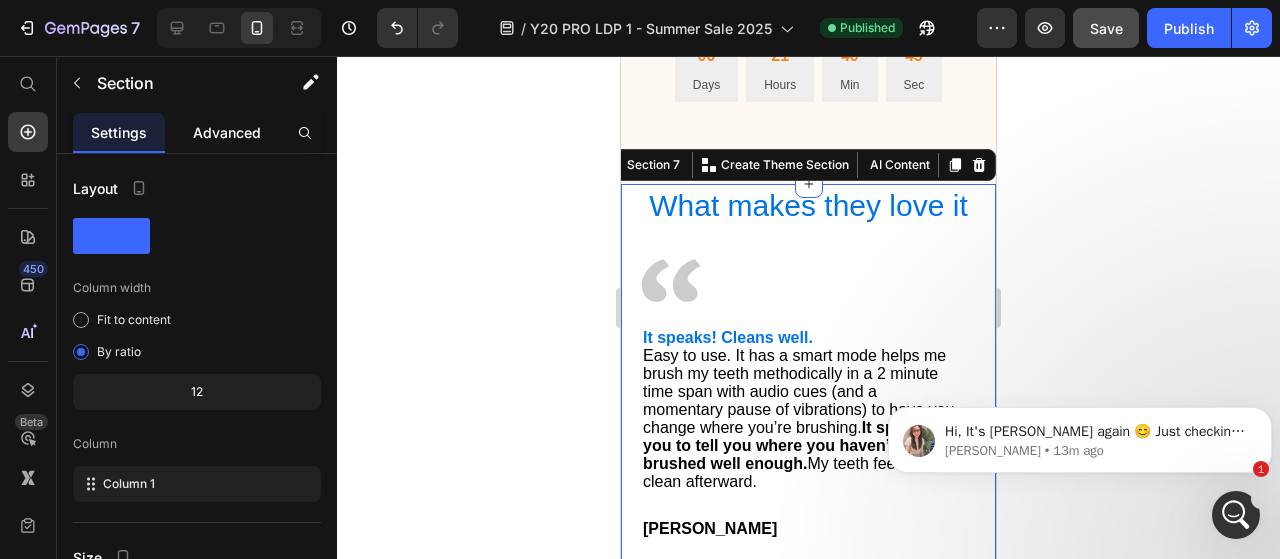 click on "Advanced" at bounding box center (227, 132) 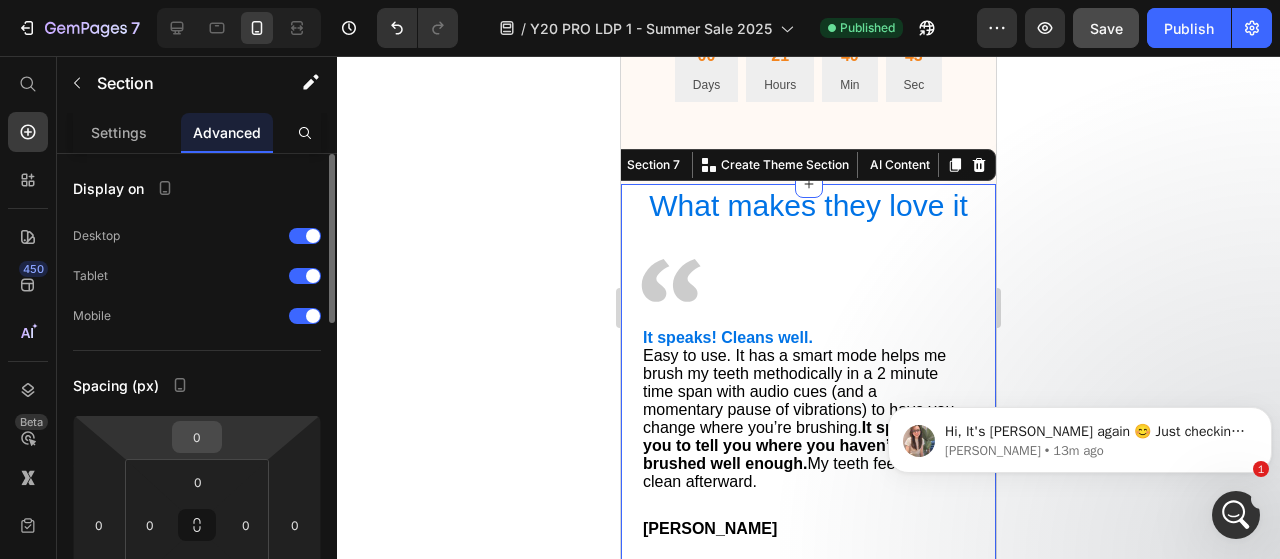 click on "0" at bounding box center (197, 437) 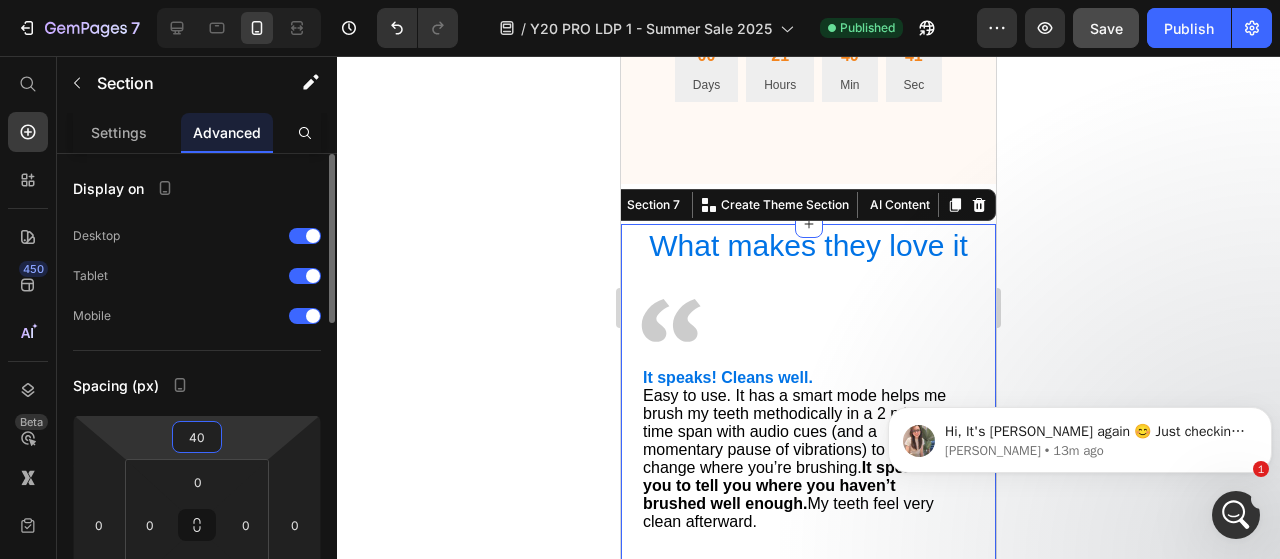 type on "4" 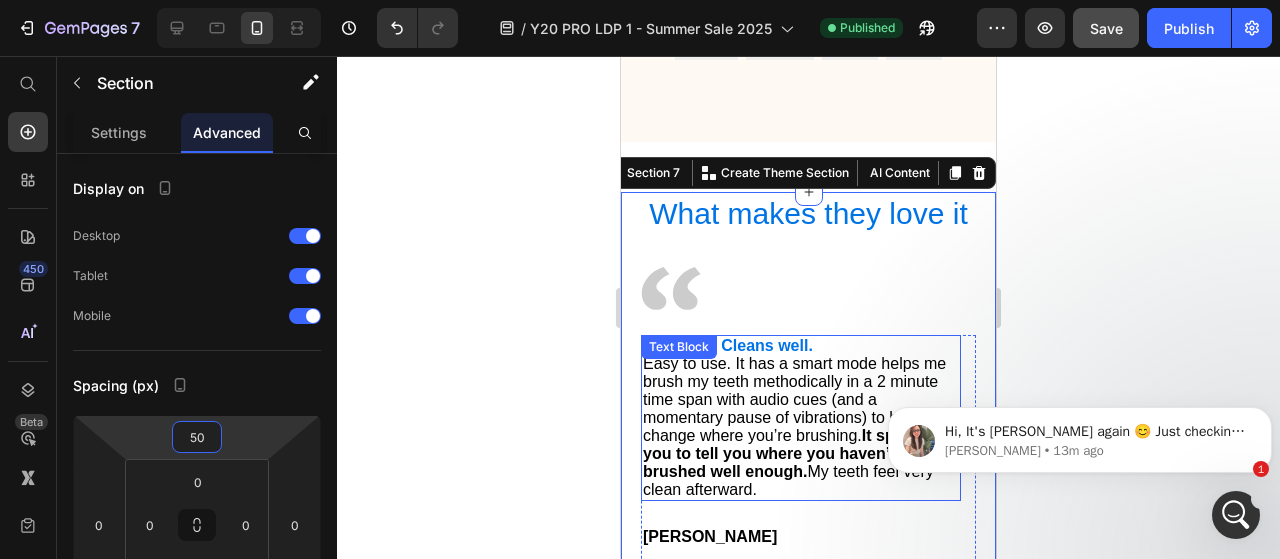 scroll, scrollTop: 5234, scrollLeft: 0, axis: vertical 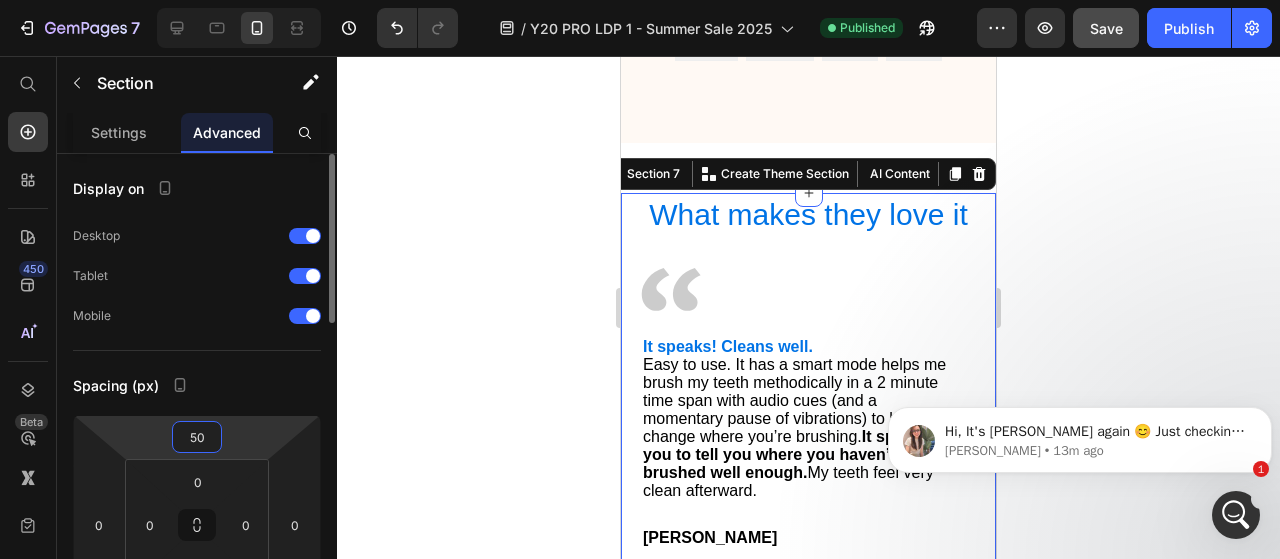 type on "5" 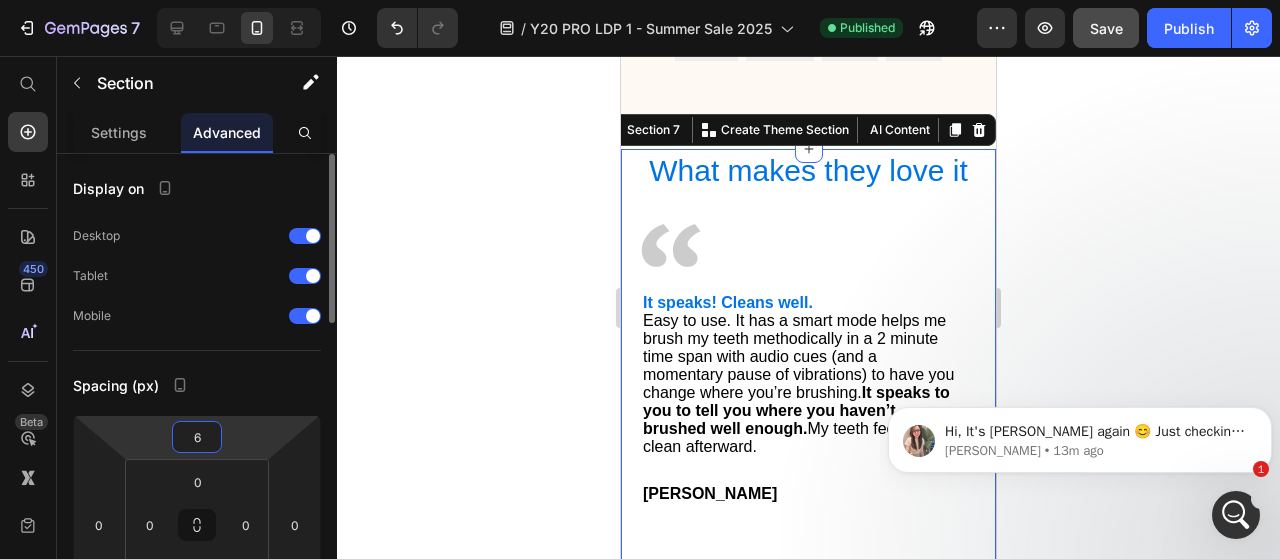 type on "60" 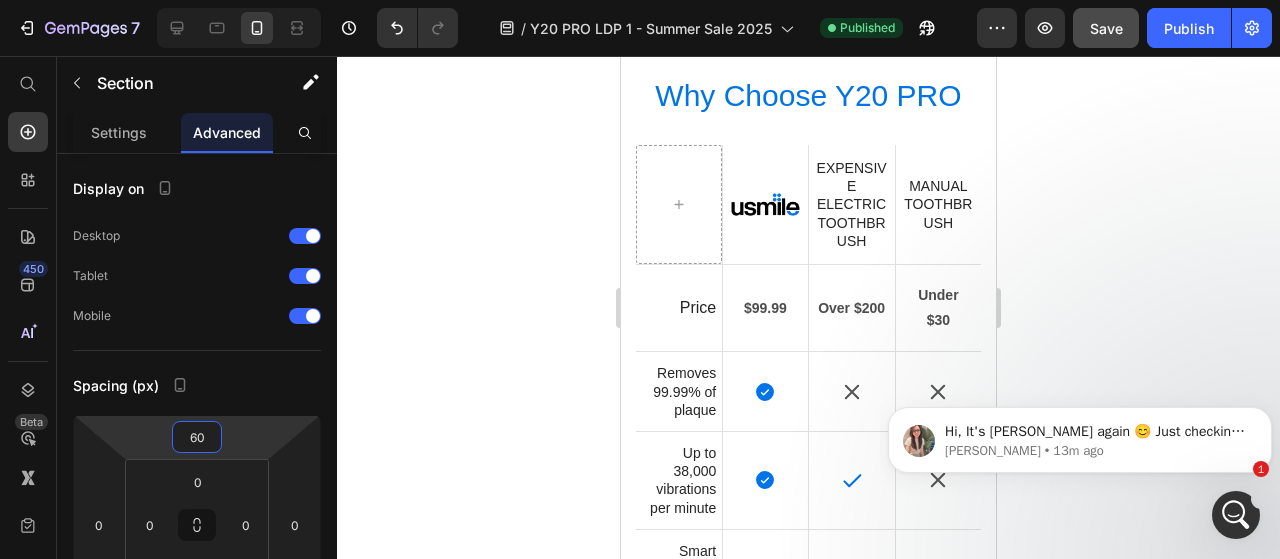 scroll, scrollTop: 6173, scrollLeft: 0, axis: vertical 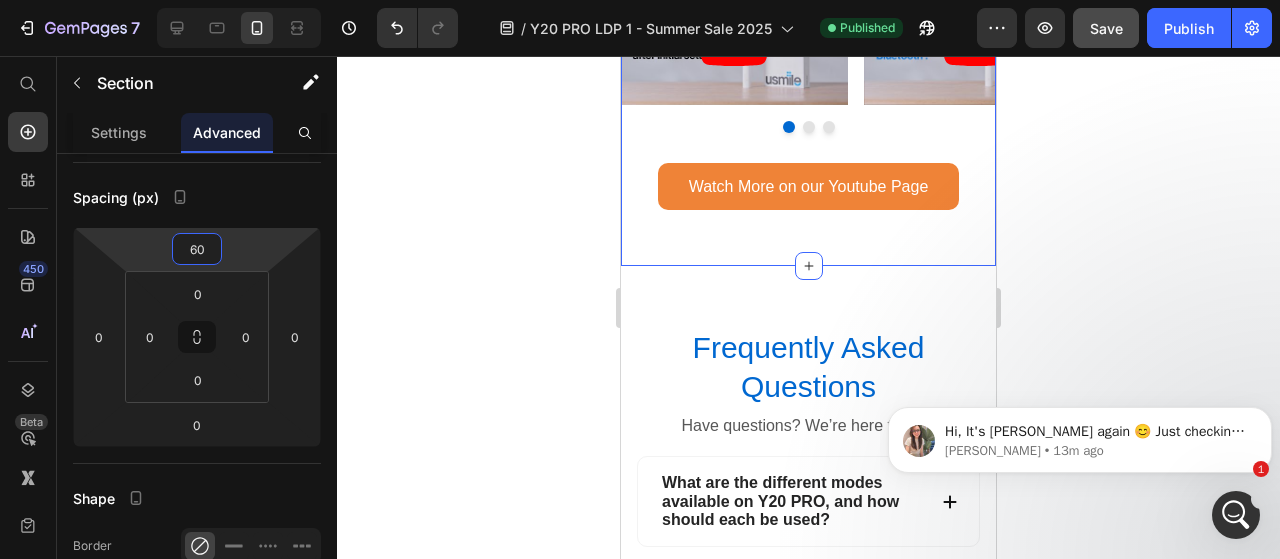 click on "Get the Most out of Y20 PRO Heading
Video Video Video
Carousel Watch More on our Youtube Page Button" at bounding box center [808, 63] 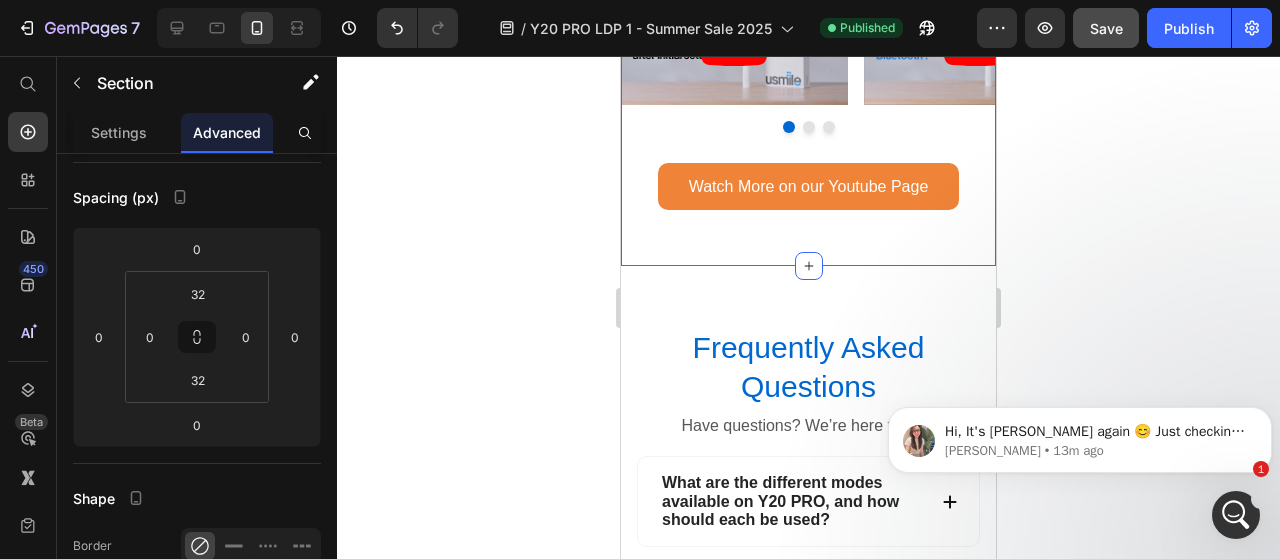 scroll, scrollTop: 188, scrollLeft: 0, axis: vertical 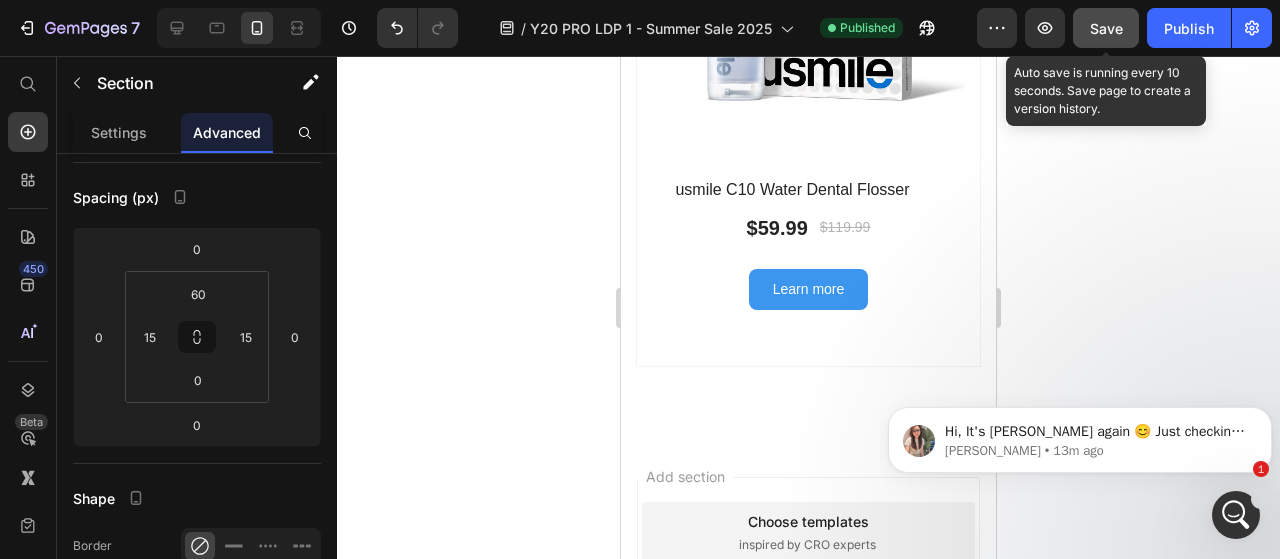 click on "Save" at bounding box center [1106, 28] 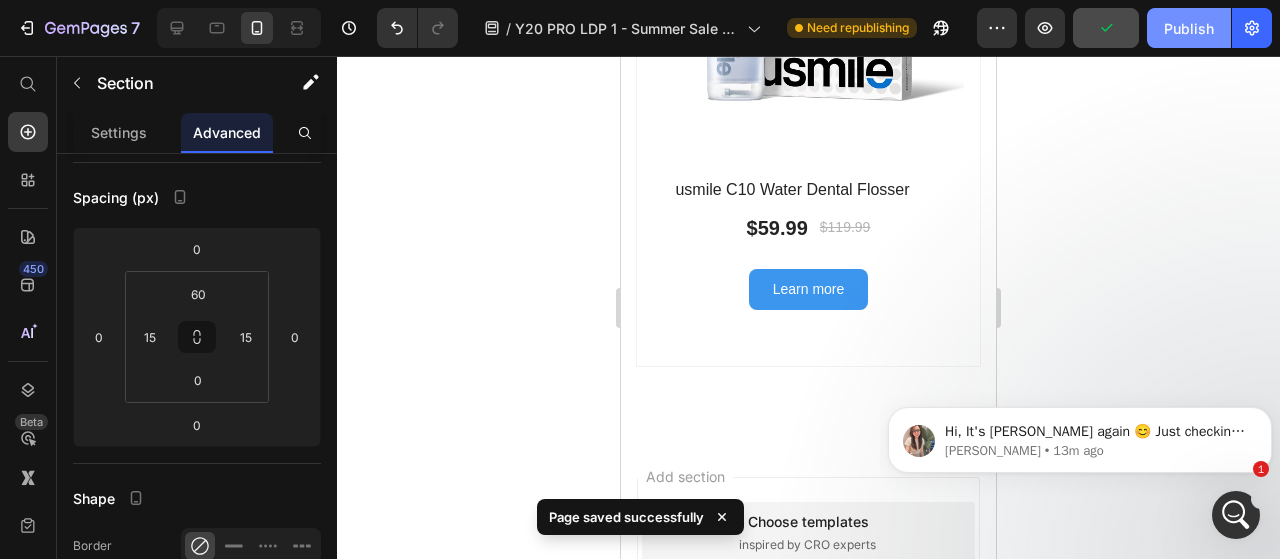 click on "Publish" at bounding box center [1189, 28] 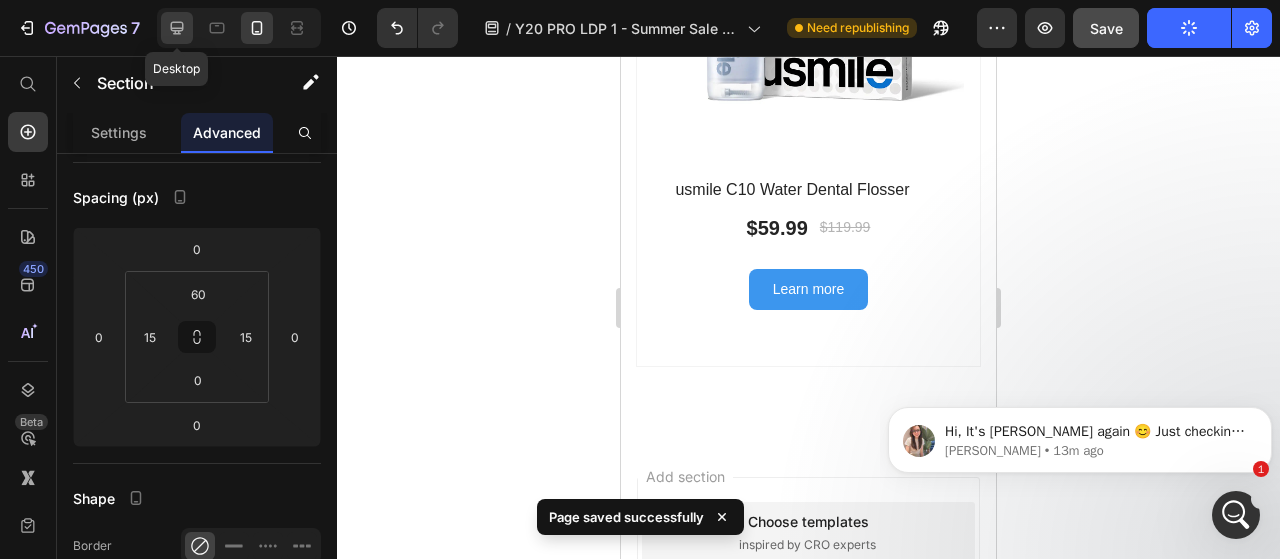 click 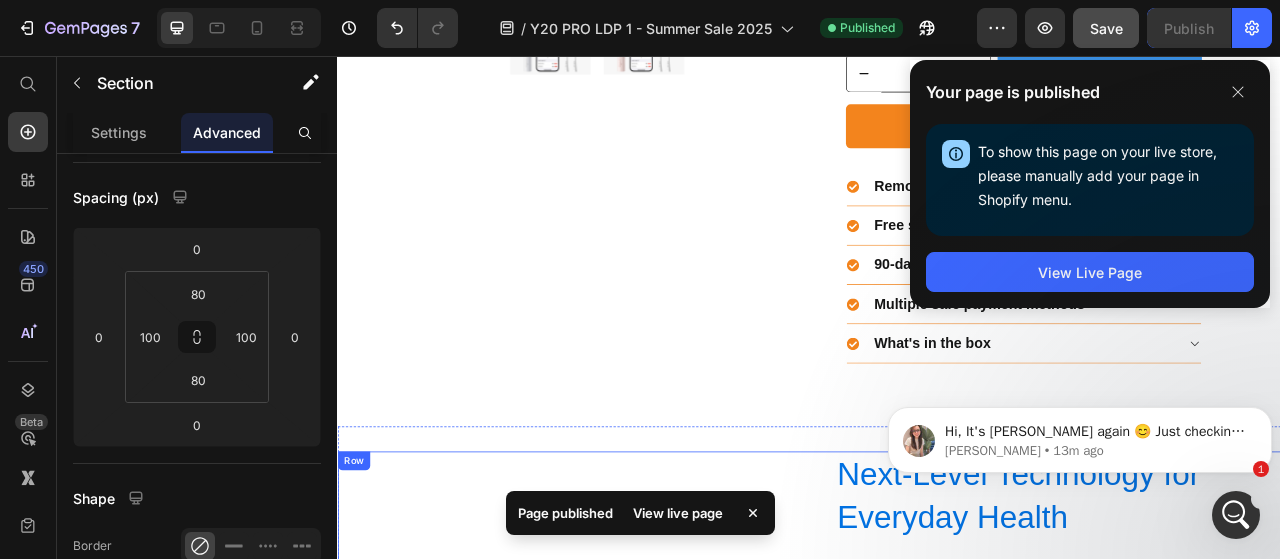 scroll, scrollTop: 2512, scrollLeft: 0, axis: vertical 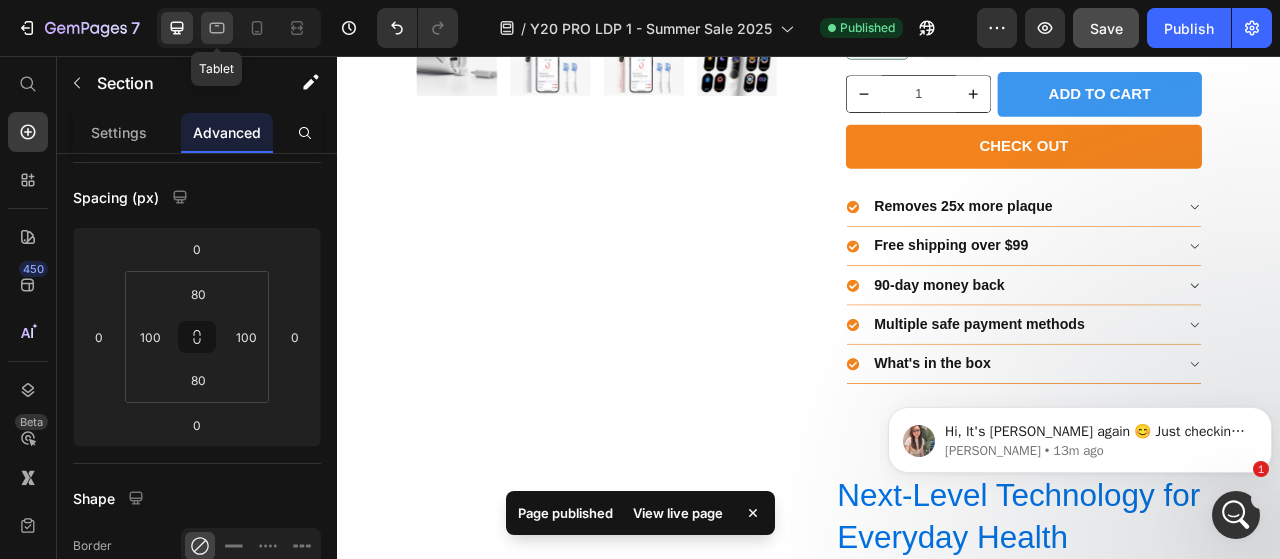 click 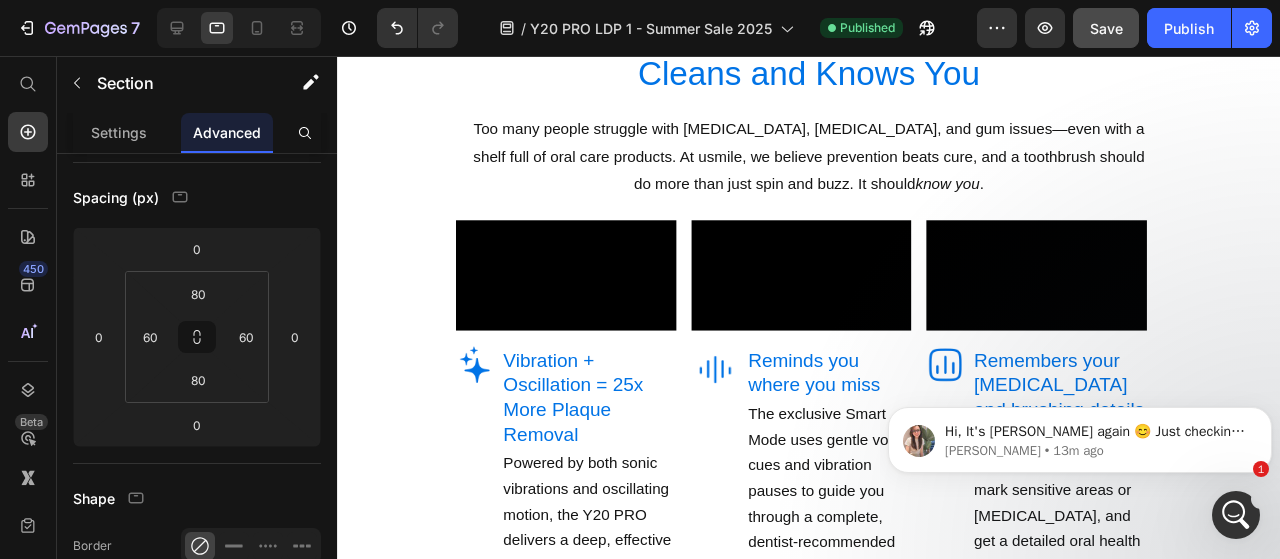 scroll, scrollTop: 0, scrollLeft: 0, axis: both 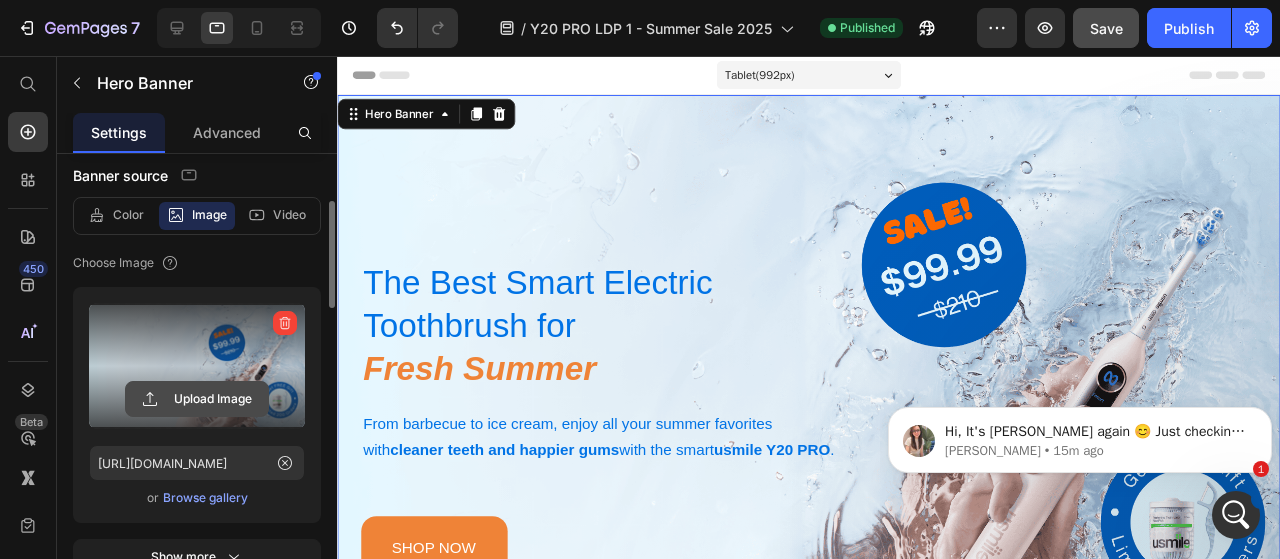 click 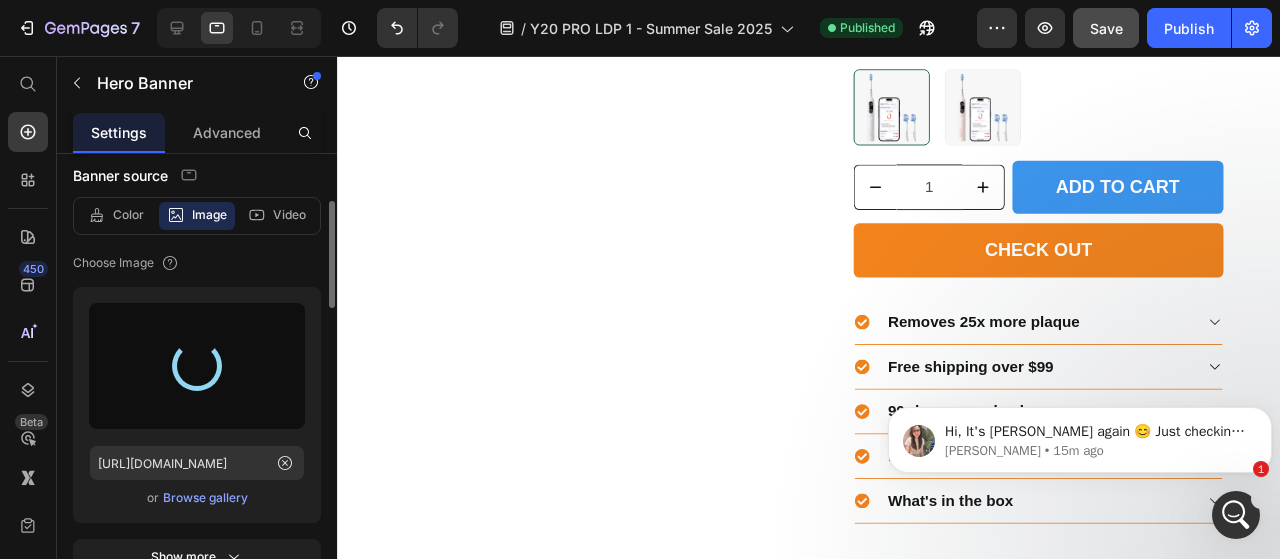 type on "https://cdn.shopify.com/s/files/1/0528/0618/9234/files/gempages_567371531353588645-7a9d07dc-39d3-43d8-a491-b3a8bb045cd0.webp" 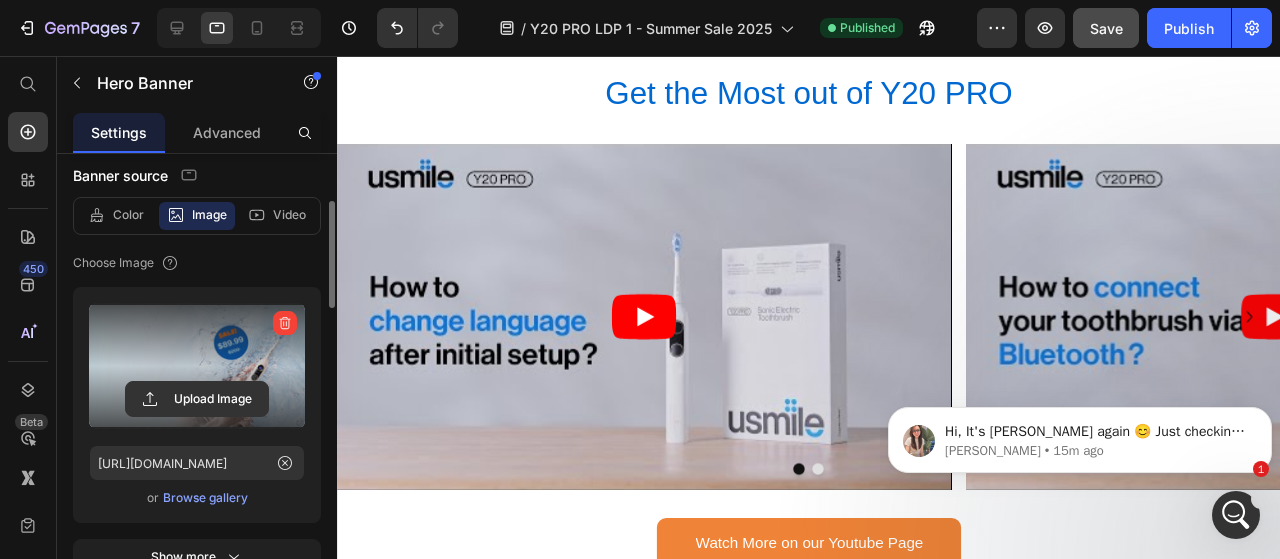 scroll, scrollTop: 5579, scrollLeft: 0, axis: vertical 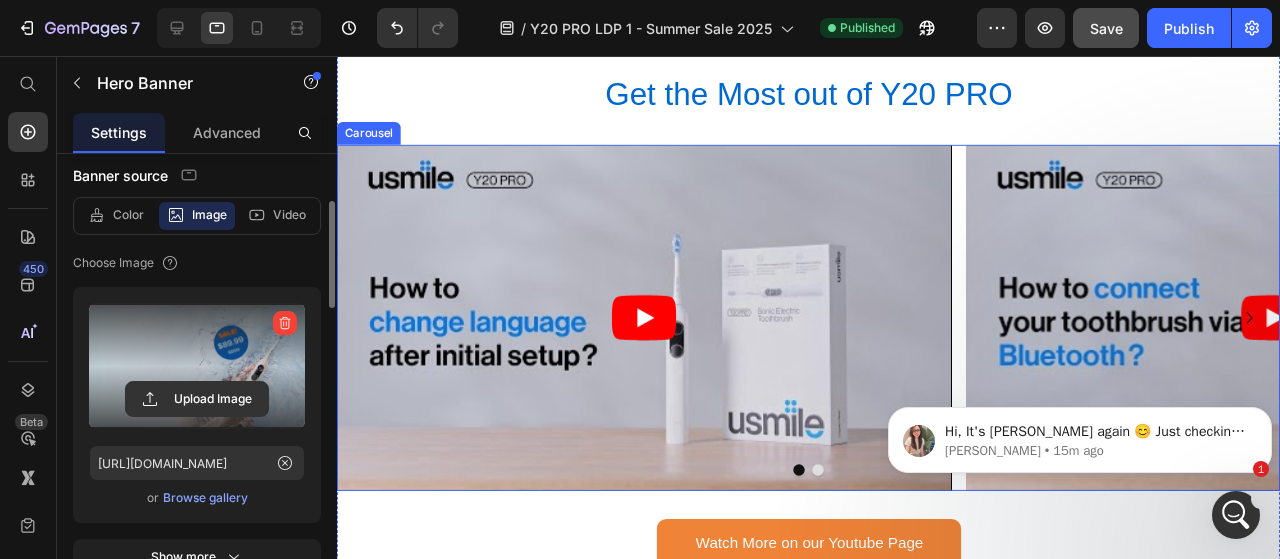 click on "Video Video Video" at bounding box center [833, 330] 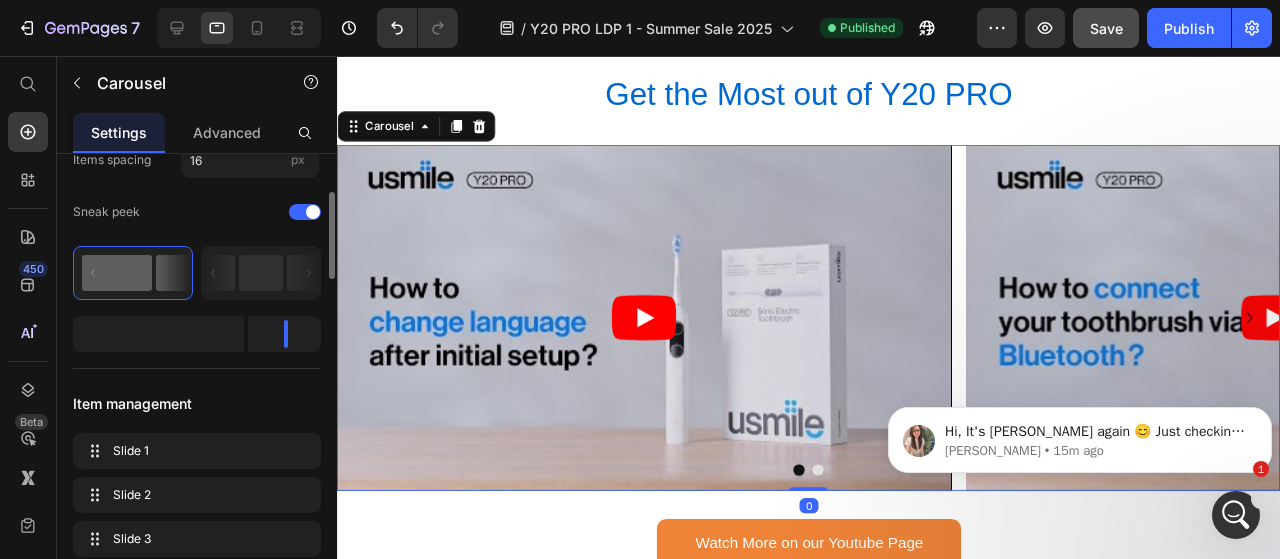 scroll, scrollTop: 0, scrollLeft: 0, axis: both 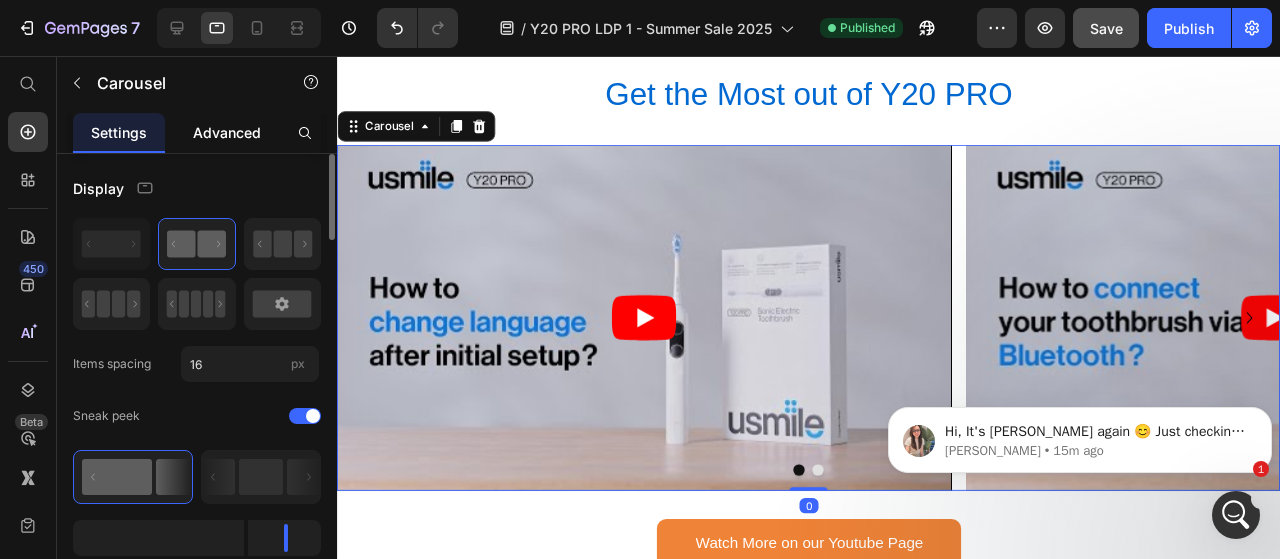 click on "Advanced" at bounding box center (227, 132) 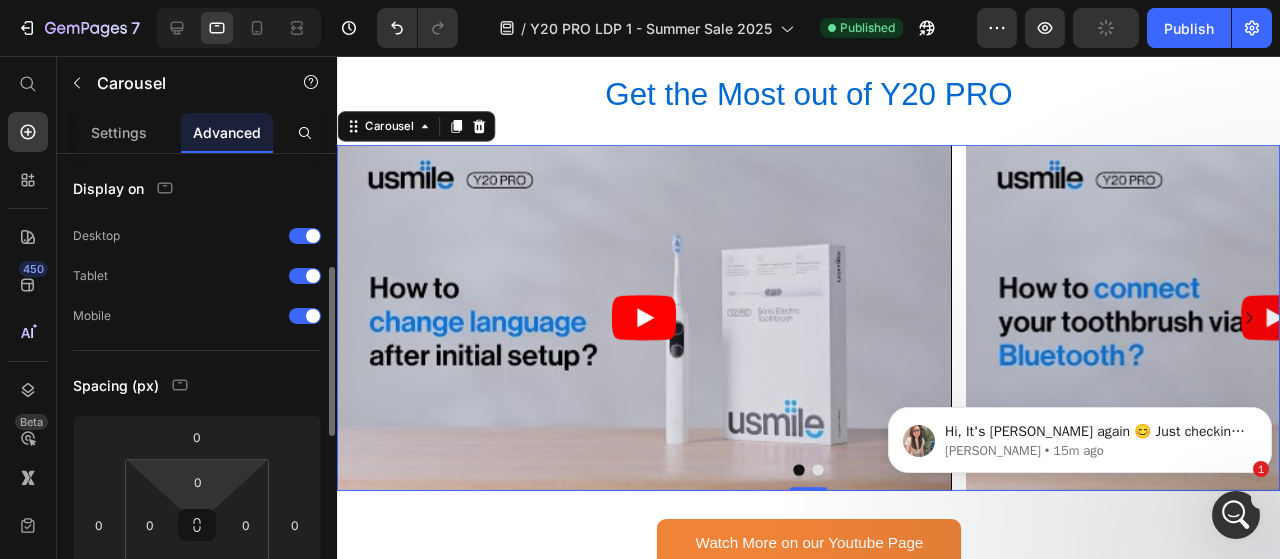 scroll, scrollTop: 192, scrollLeft: 0, axis: vertical 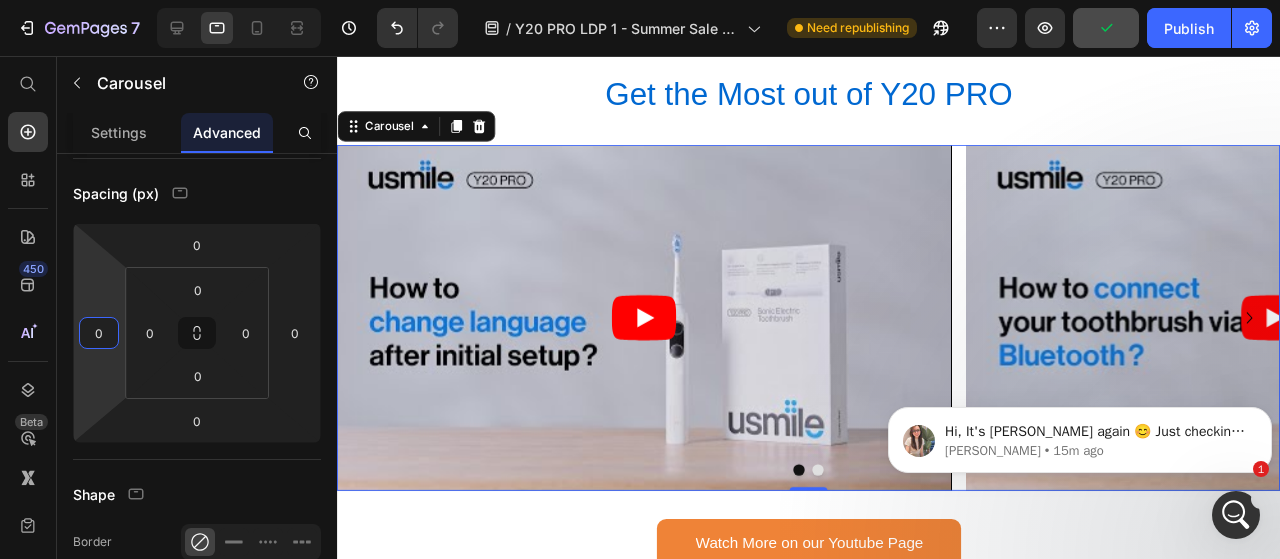 click on "0" at bounding box center [99, 333] 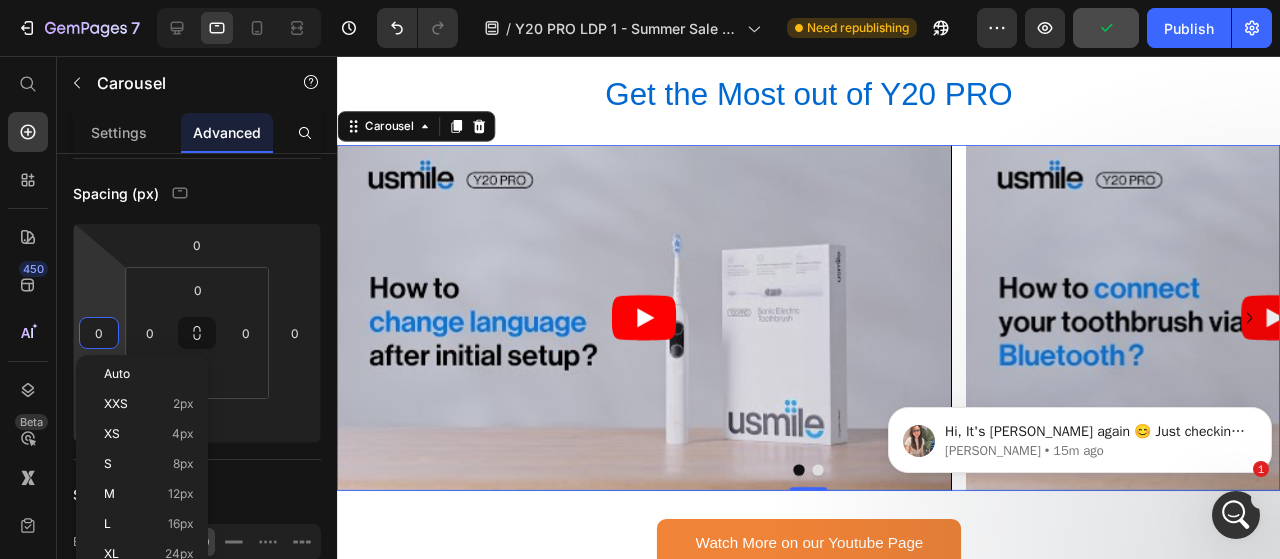 type on "1" 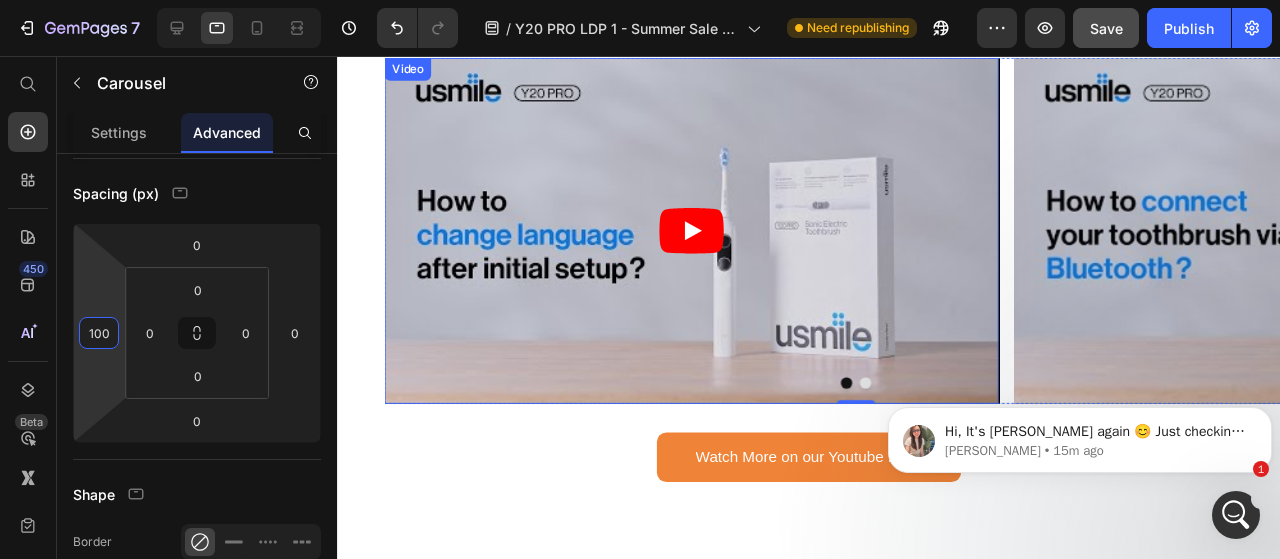 scroll, scrollTop: 5669, scrollLeft: 0, axis: vertical 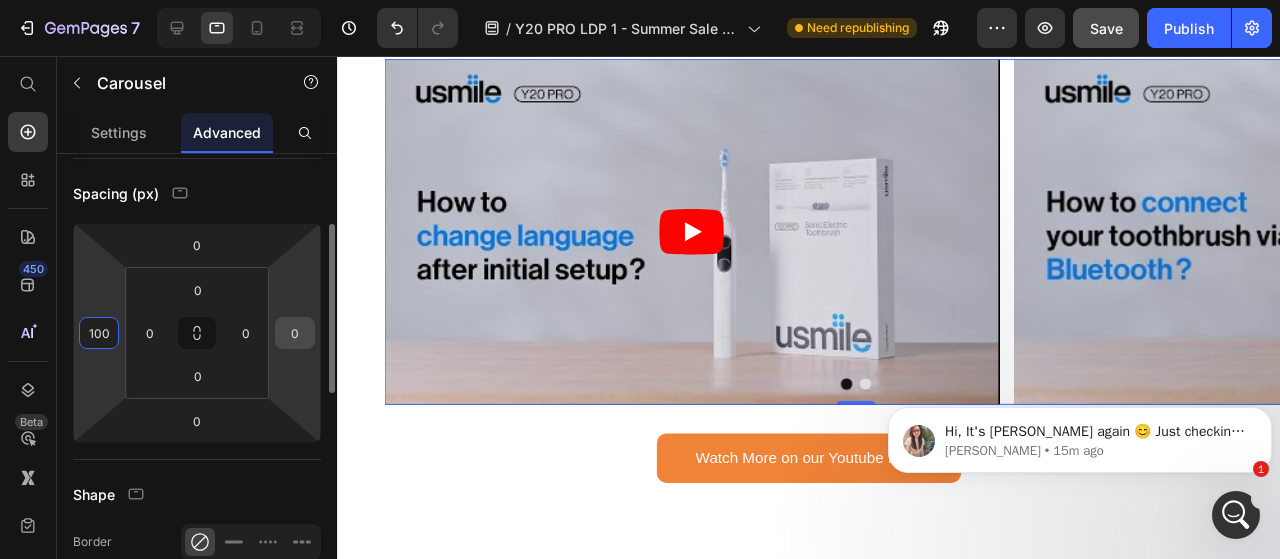 type on "100" 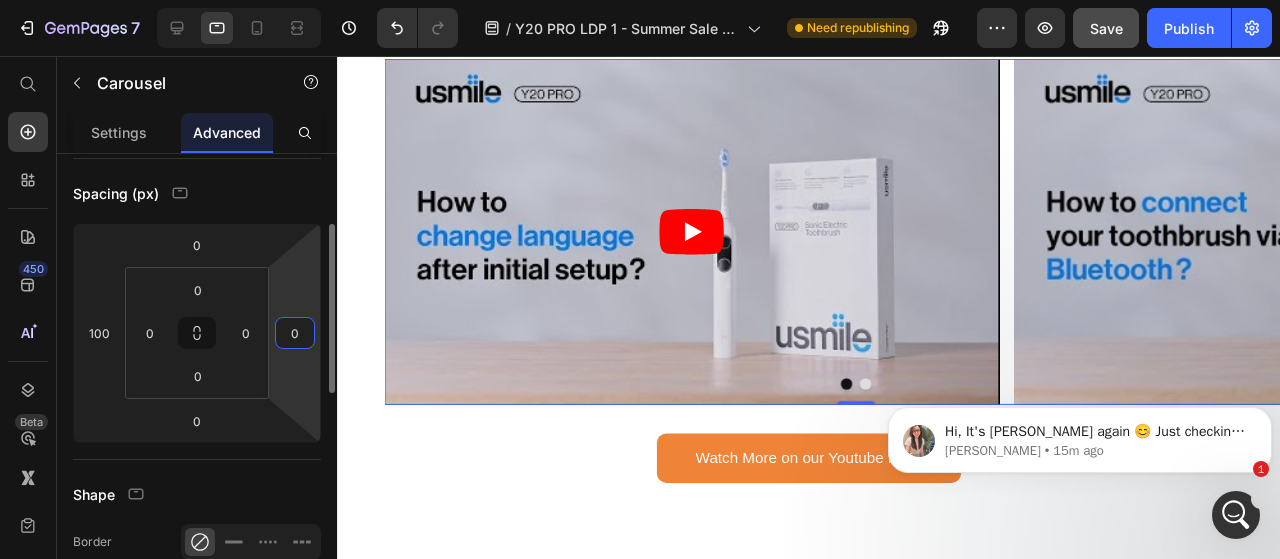 click on "0" at bounding box center [295, 333] 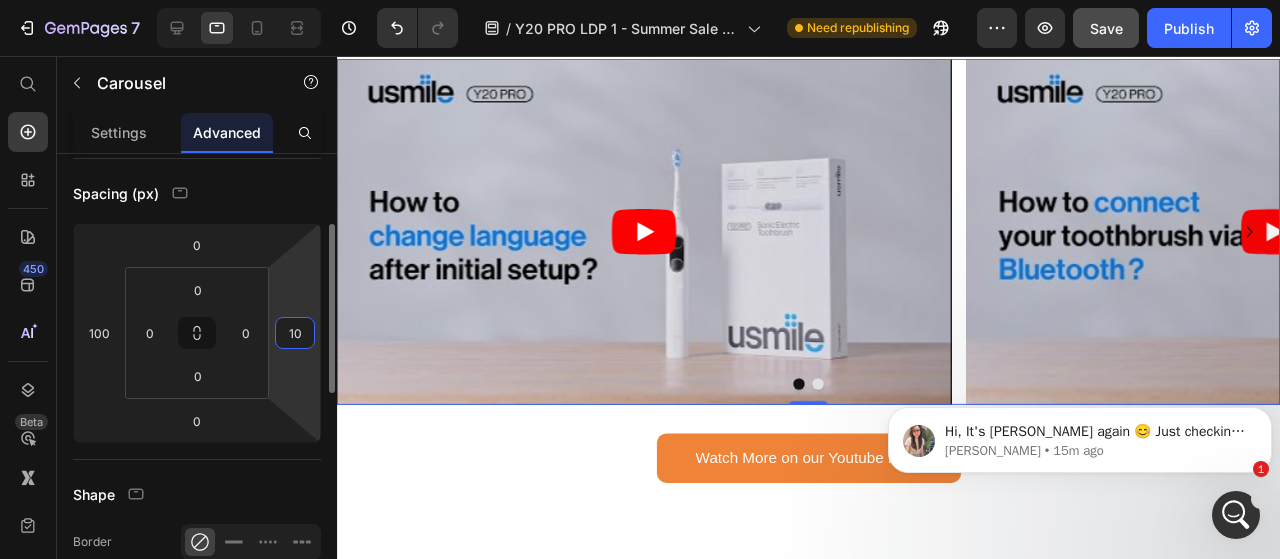 type on "1" 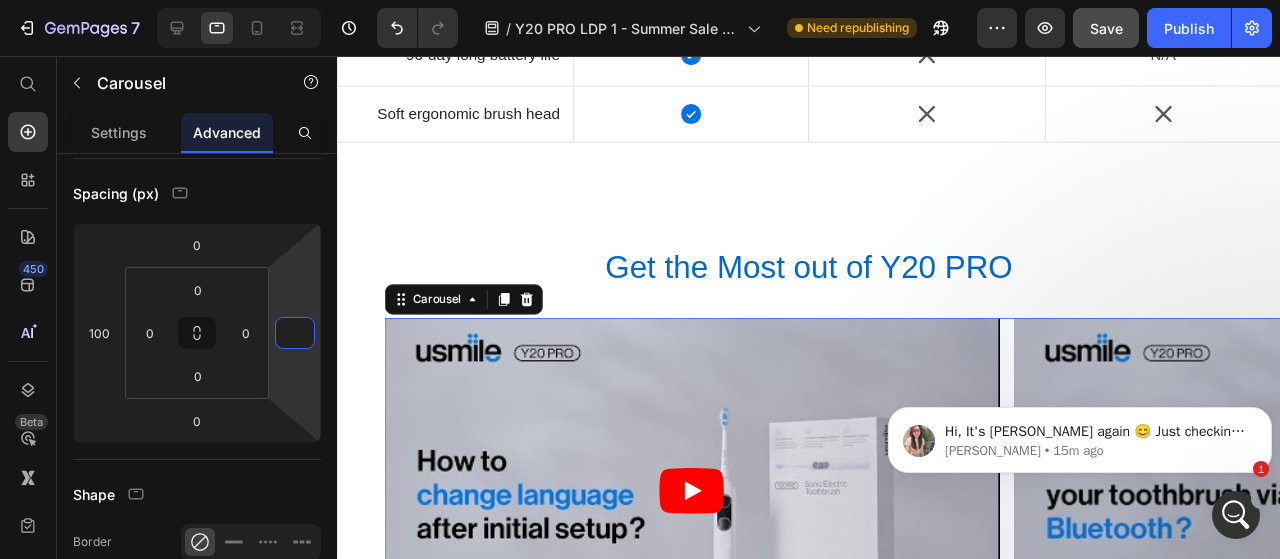scroll, scrollTop: 5324, scrollLeft: 0, axis: vertical 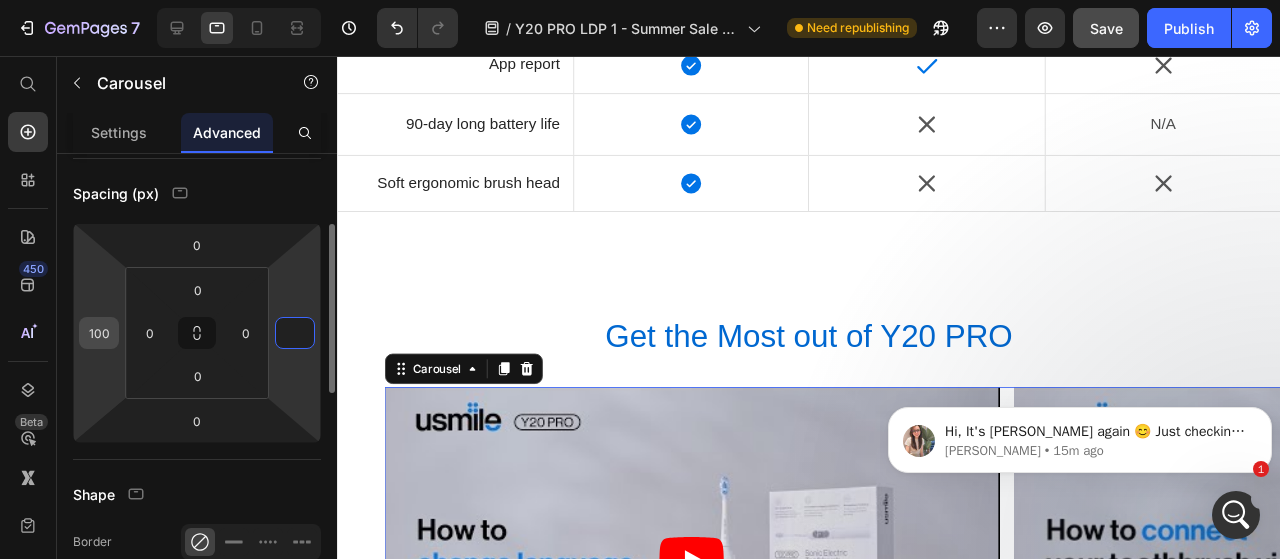 type on "0" 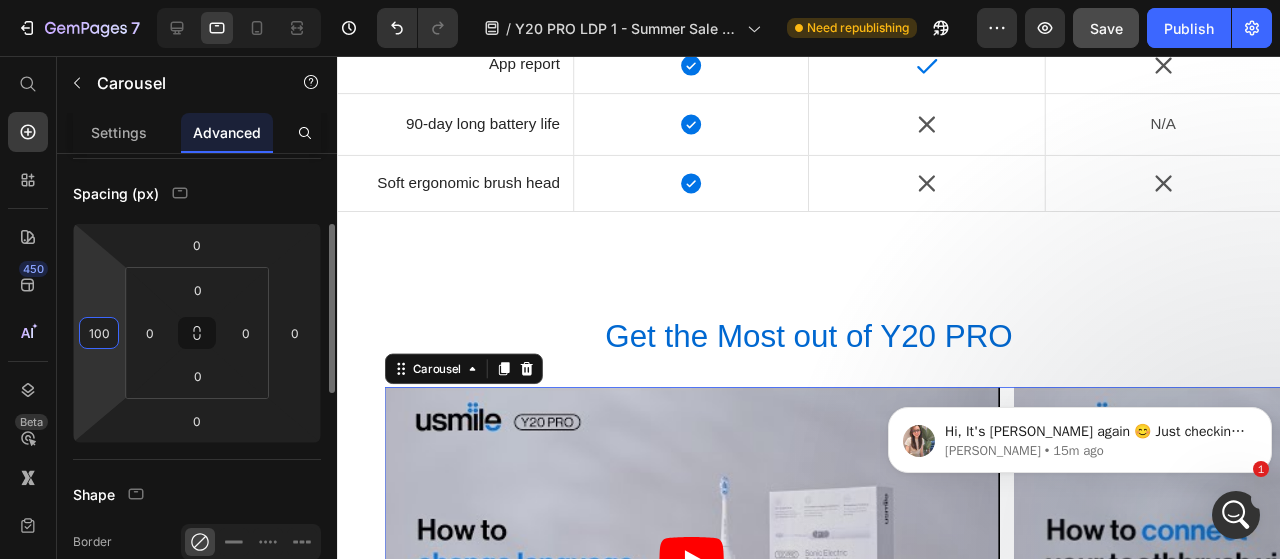 click on "100" at bounding box center (99, 333) 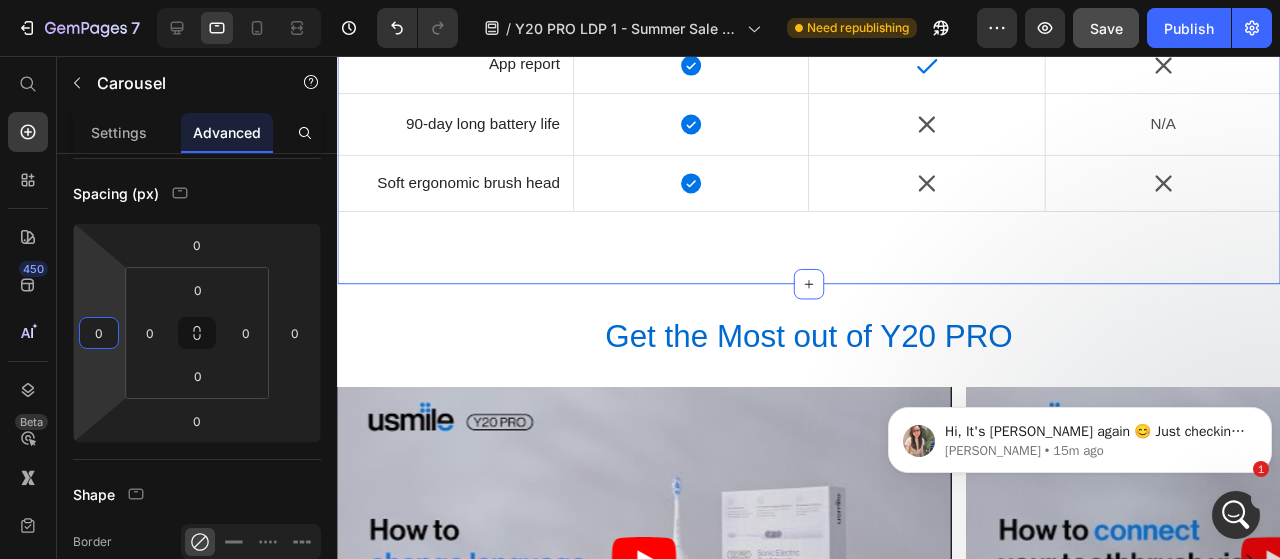 click on "Image Why Choose Y20 PRO Heading
Drop element here Image Hero Banner eXPENSIVE ELECTRIC TOOTHBRUSH Text Block MaNual tooTHBRUSH Text Block Hero Banner Row Price Text Block $99.99 Text Block Hero Banner Over $200 Text Block Under $30 Text Block Hero Banner Row Removes 99.99% of plaque Text Block
Icon Hero Banner
Icon
Icon Hero Banner Row Up to 38,000 vibrations per minute Text Block
Icon Hero Banner
Icon
Icon Hero Banner Row Smart display with voice reminder Text Block
Icon Hero Banner
Icon
Icon Hero Banner Row 24h oral care with AM/PM mode Text Block
Icon Hero Banner
Icon
Icon Hero Banner Row App report Text Block
Icon Hero Banner
Icon
Icon Hero Banner Row 90-day long battery life Text Block
Icon Hero Banner
Icon N/A Row Row" at bounding box center [833, -116] 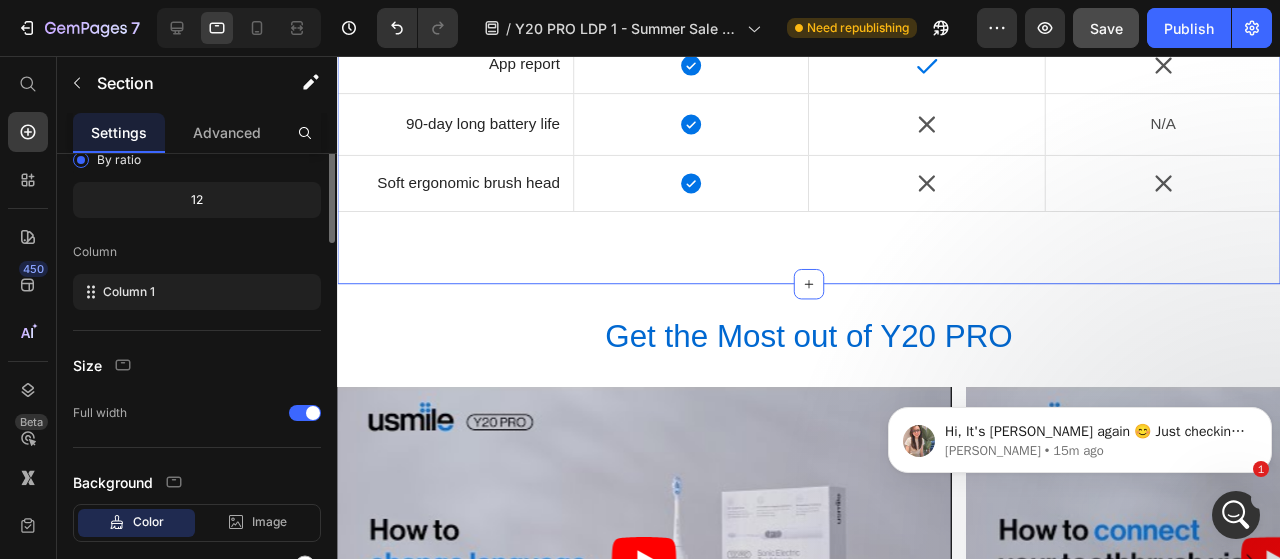 scroll, scrollTop: 0, scrollLeft: 0, axis: both 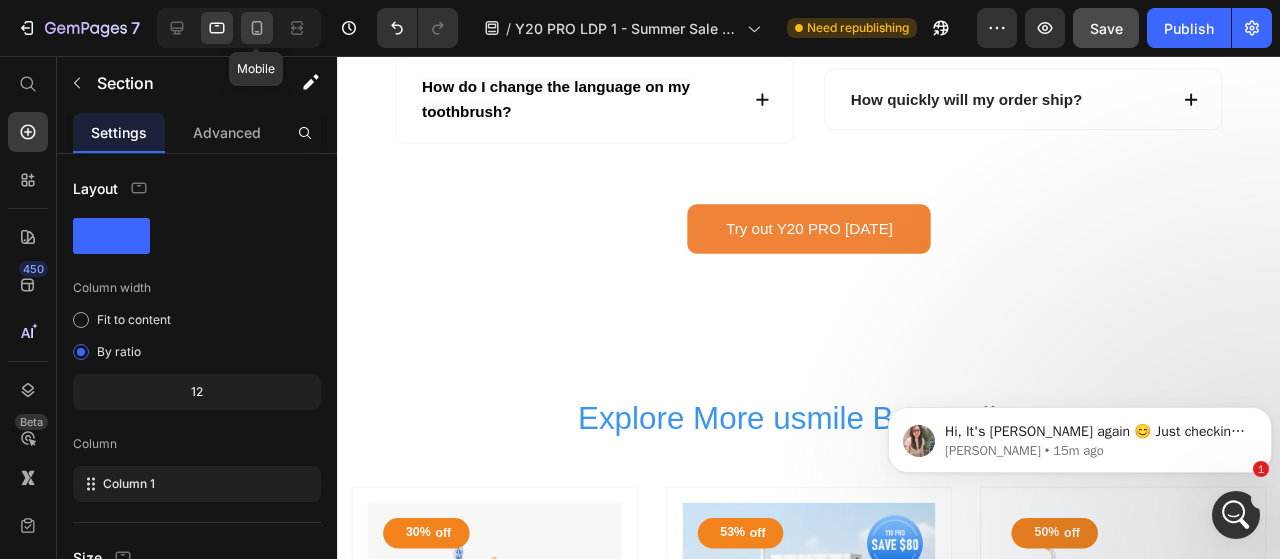 click 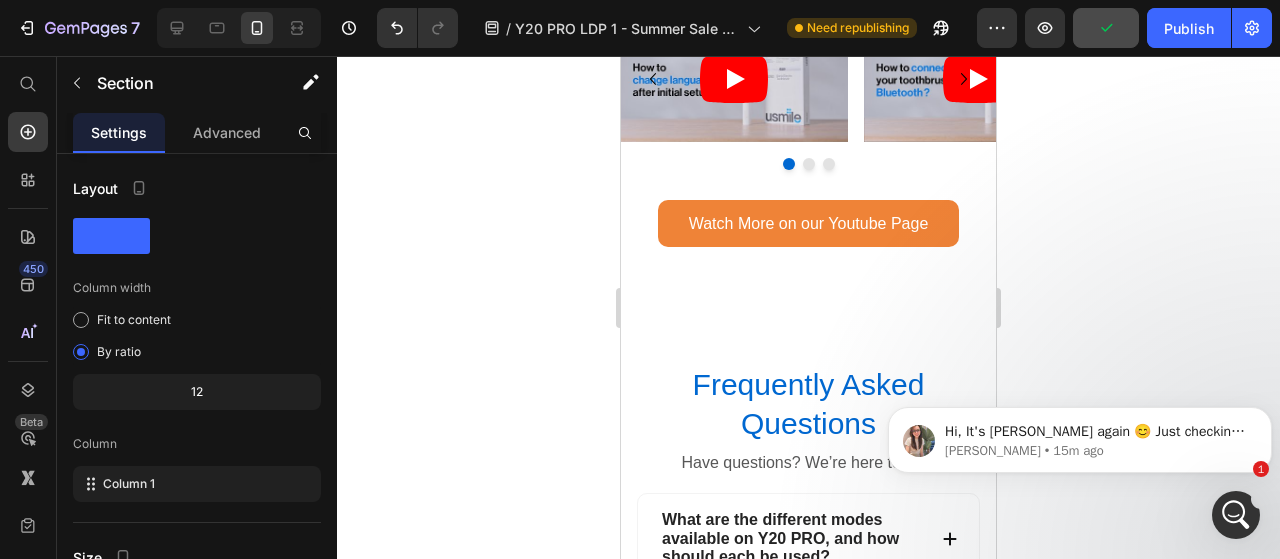 scroll, scrollTop: 6159, scrollLeft: 0, axis: vertical 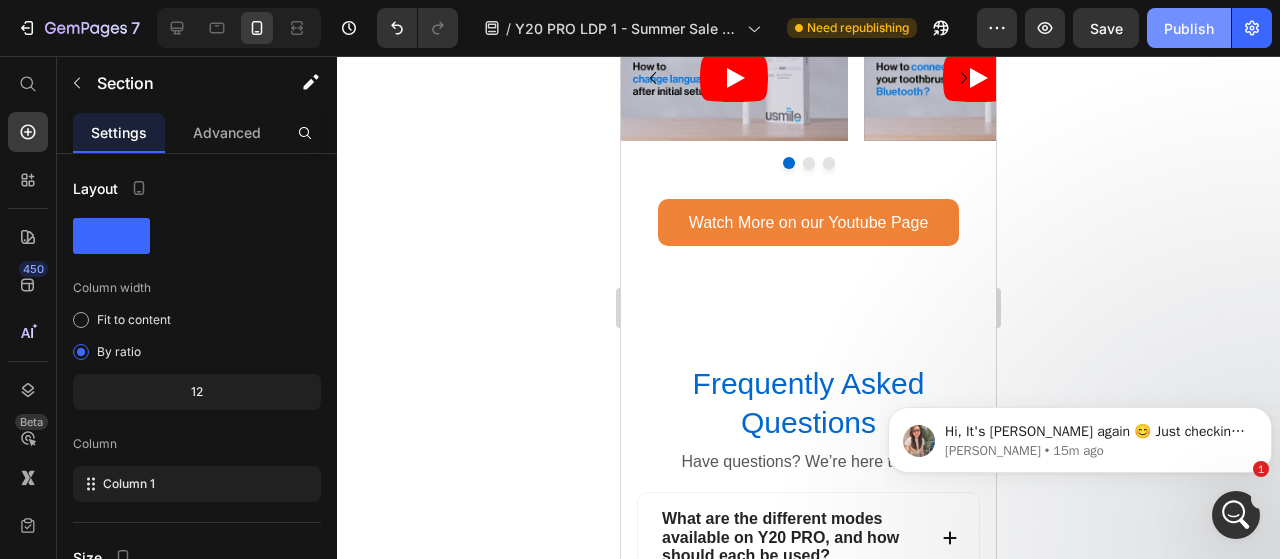 click on "Publish" at bounding box center [1189, 28] 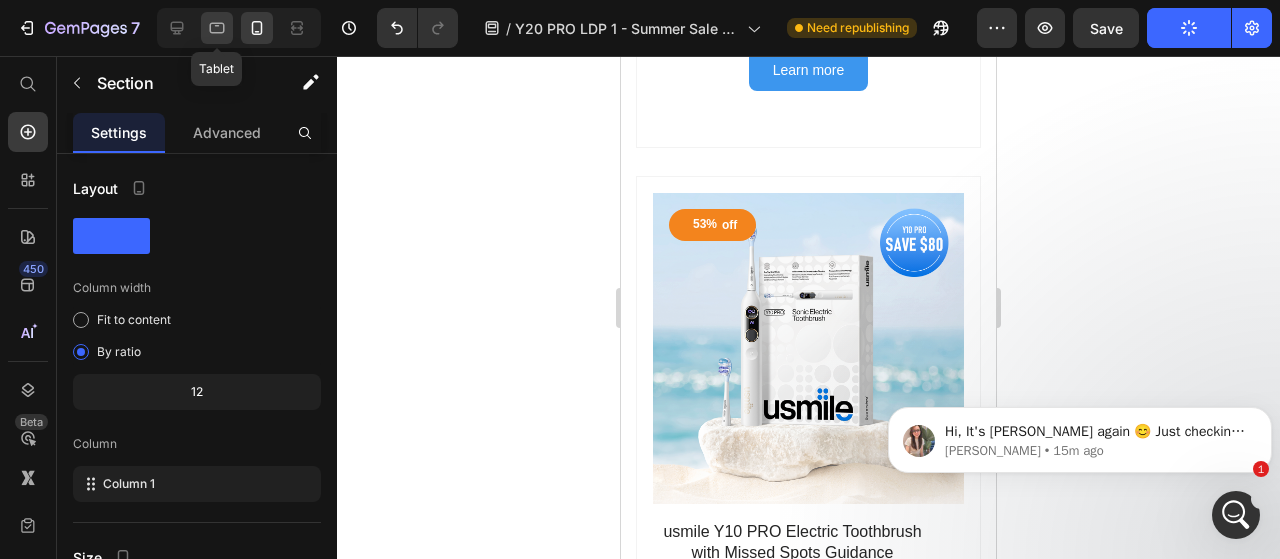 click 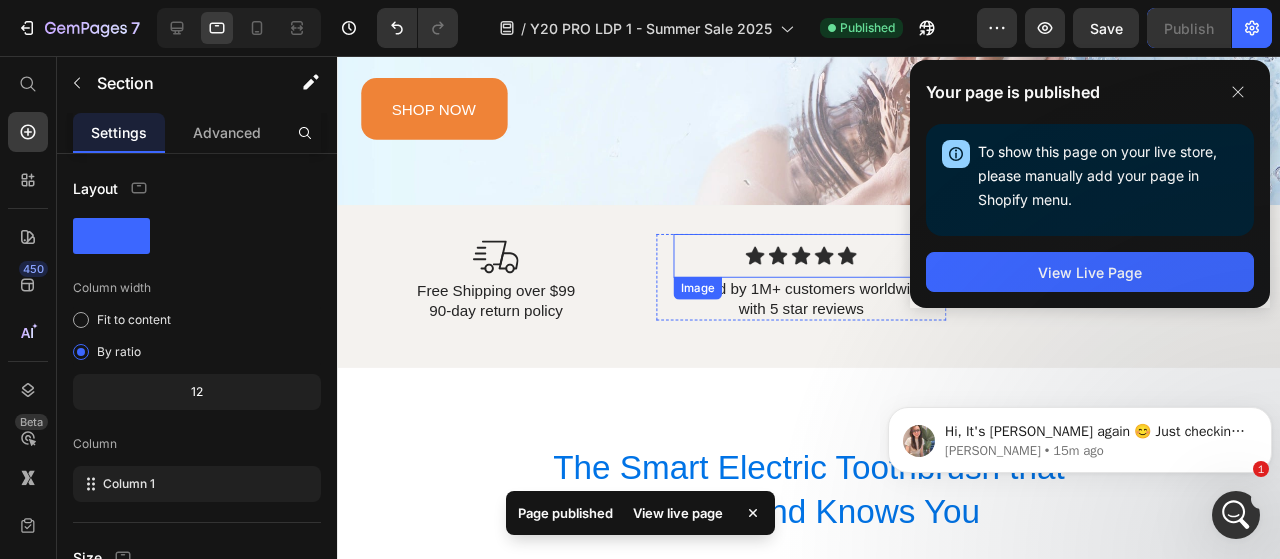 scroll, scrollTop: 0, scrollLeft: 0, axis: both 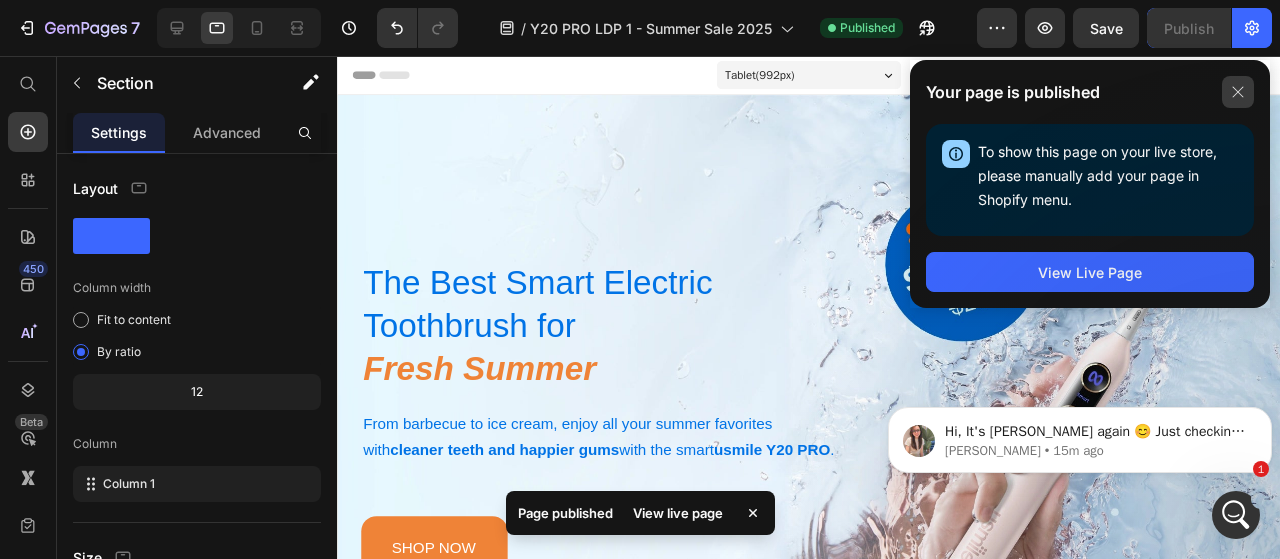 click 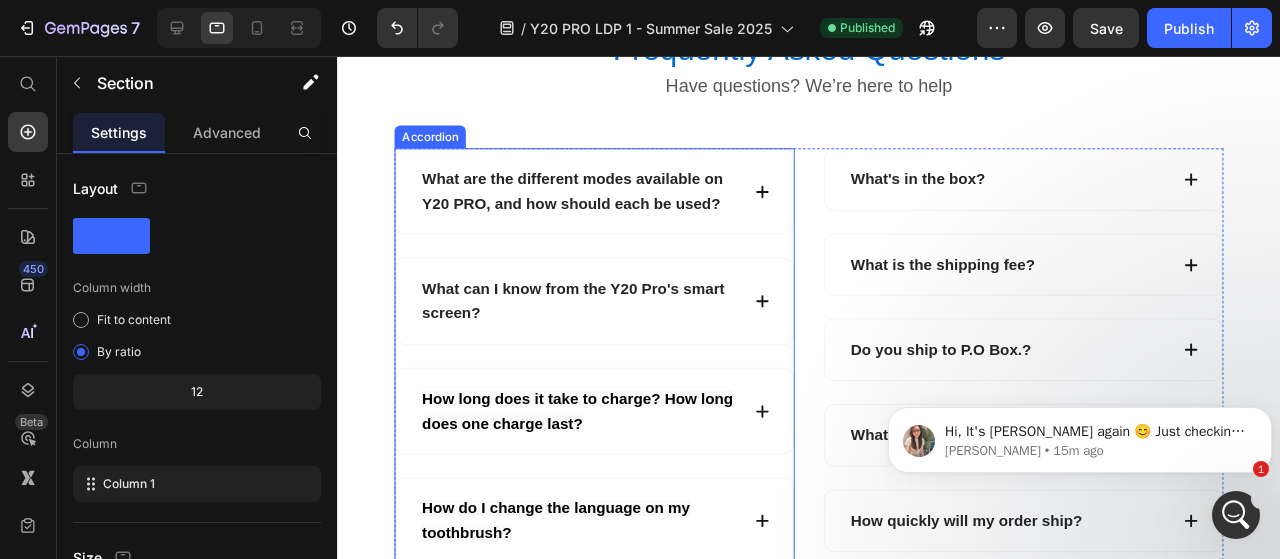 scroll, scrollTop: 6282, scrollLeft: 0, axis: vertical 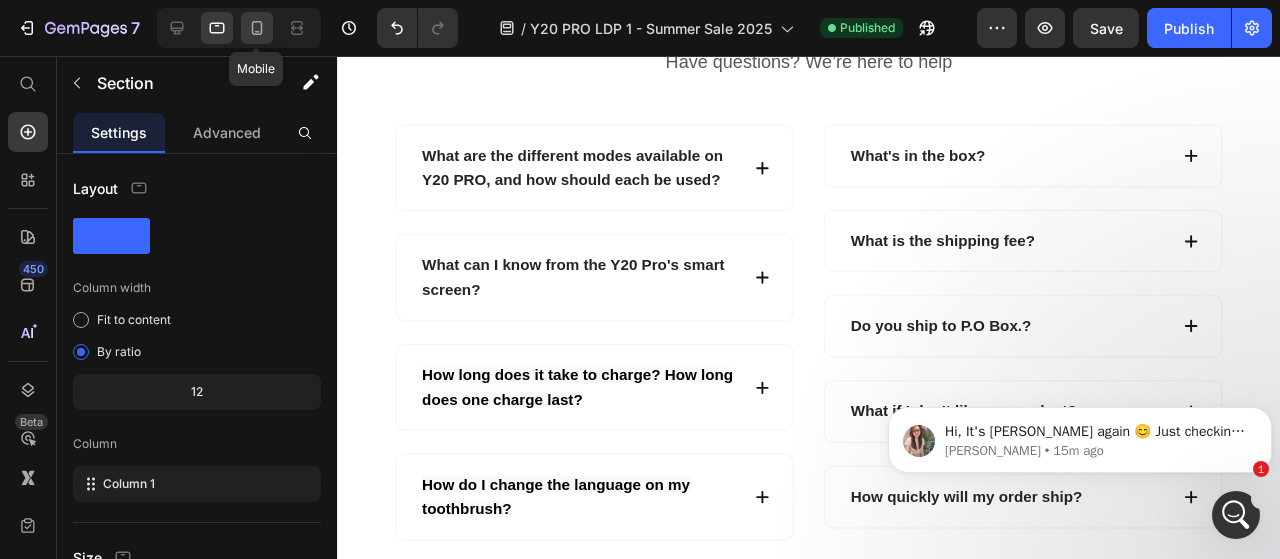 click 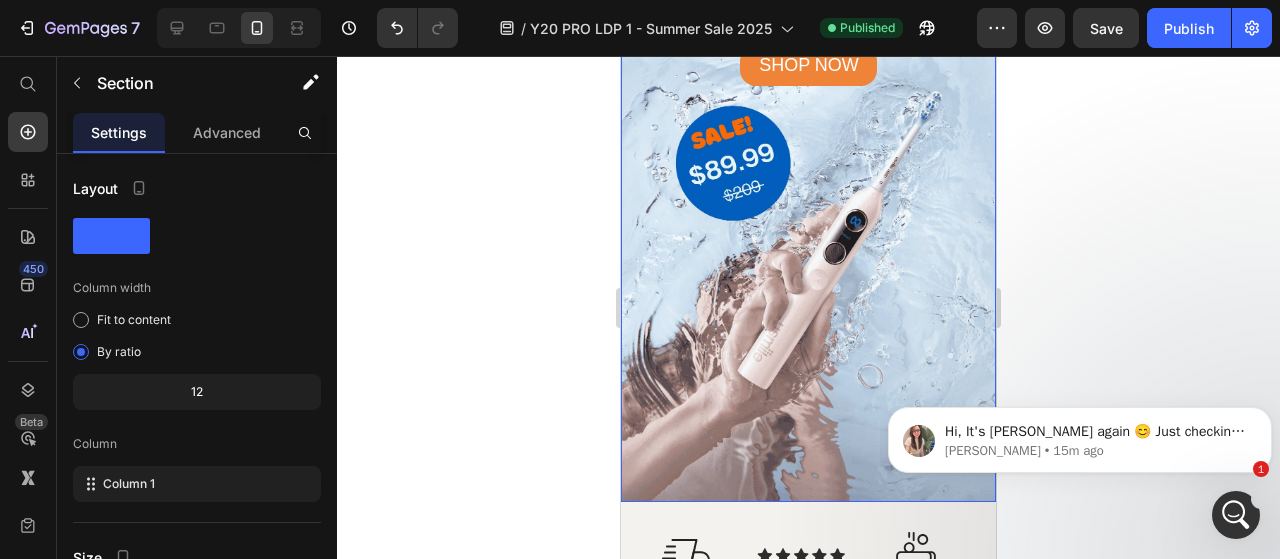 scroll, scrollTop: 286, scrollLeft: 0, axis: vertical 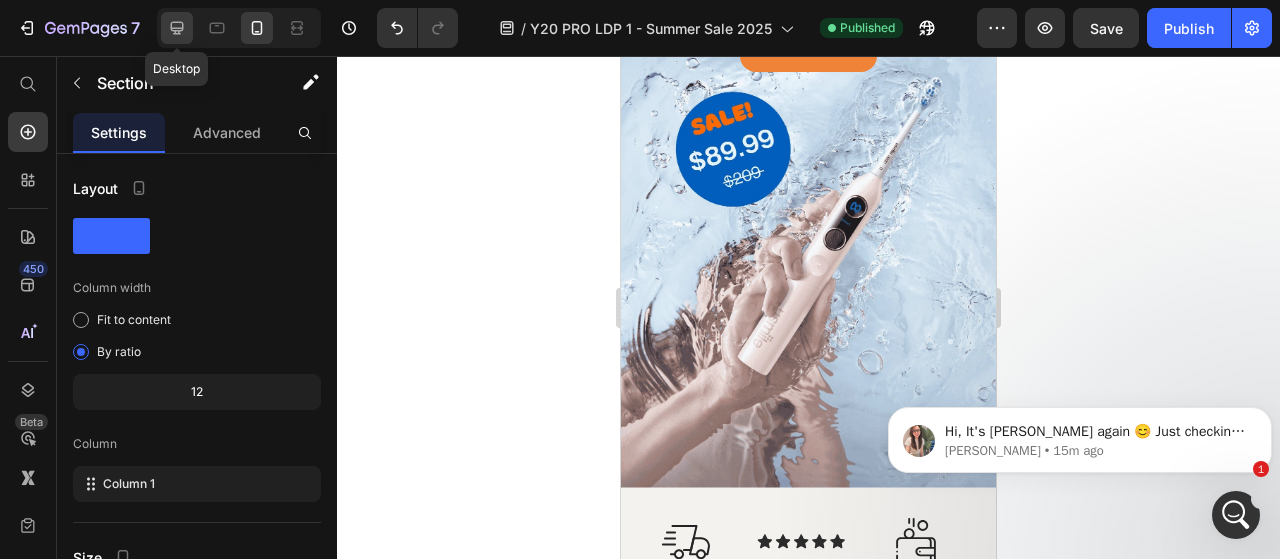click 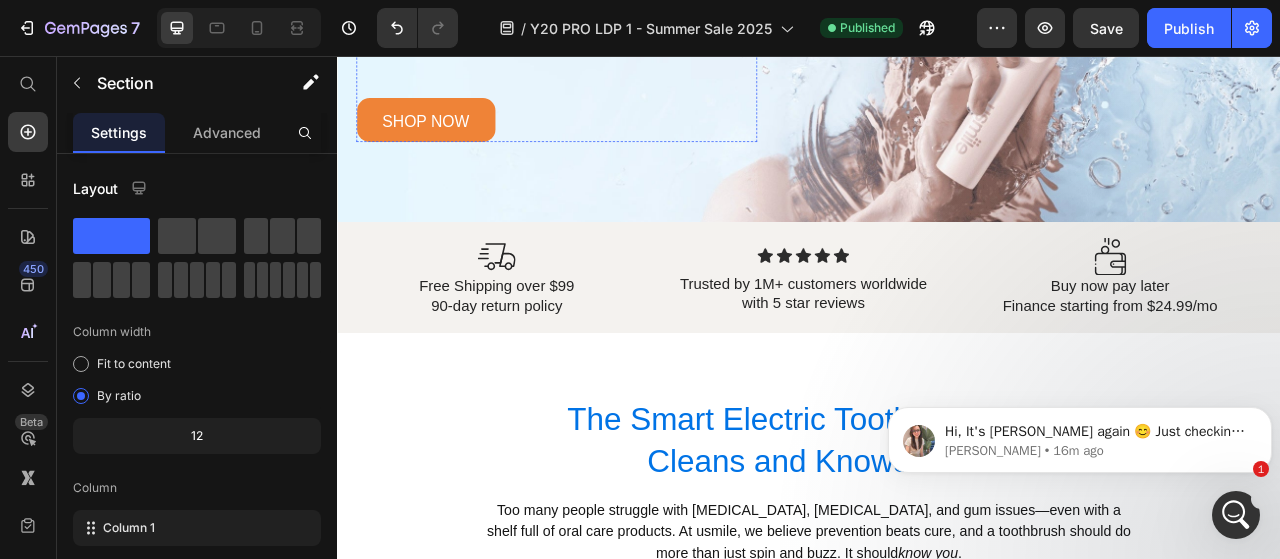 scroll, scrollTop: 484, scrollLeft: 0, axis: vertical 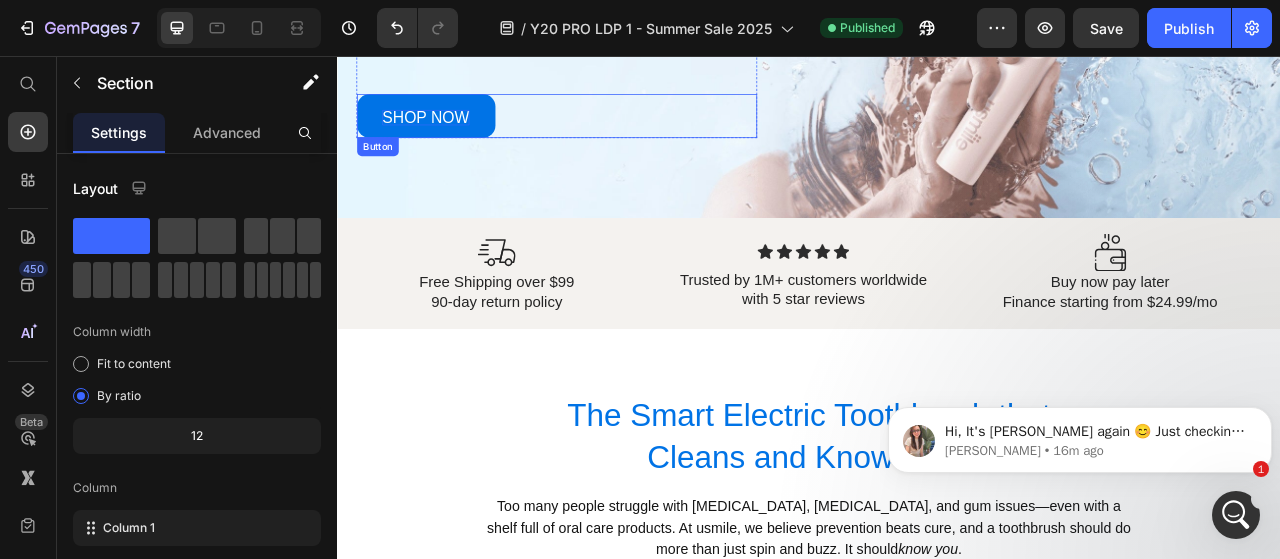 click on "Shop now" at bounding box center [449, 135] 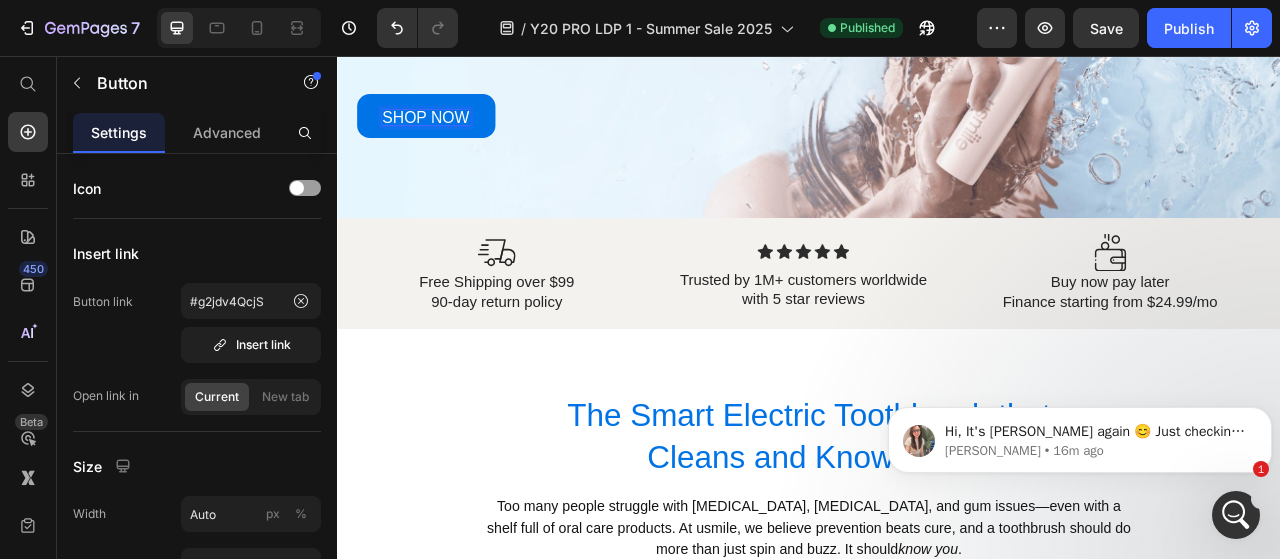 click on "Shop now" at bounding box center (449, 135) 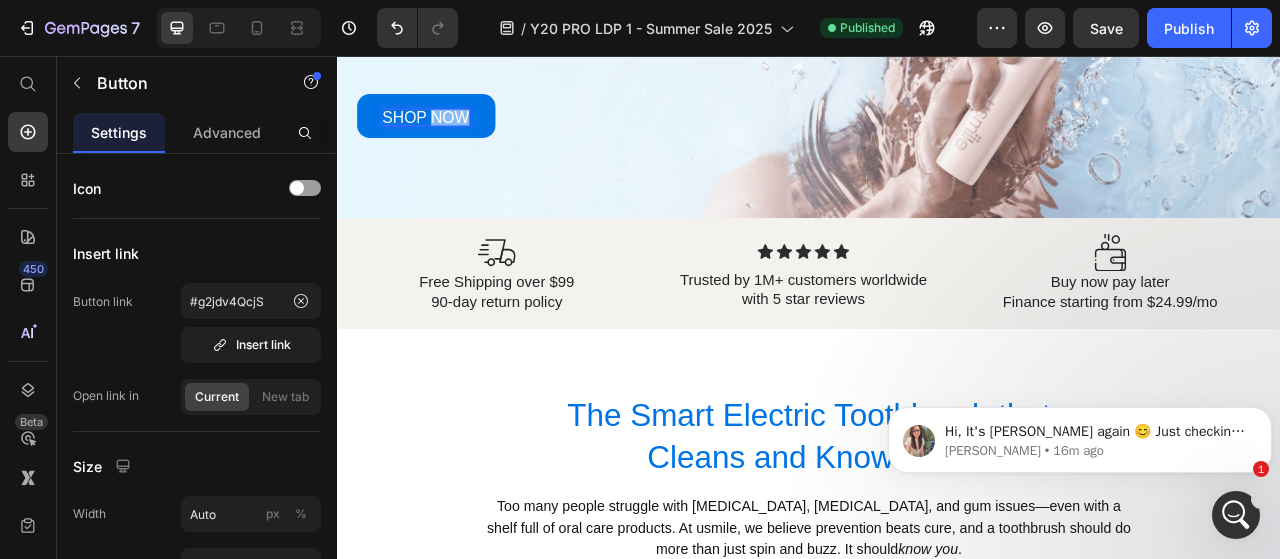 click on "Shop now" at bounding box center (449, 135) 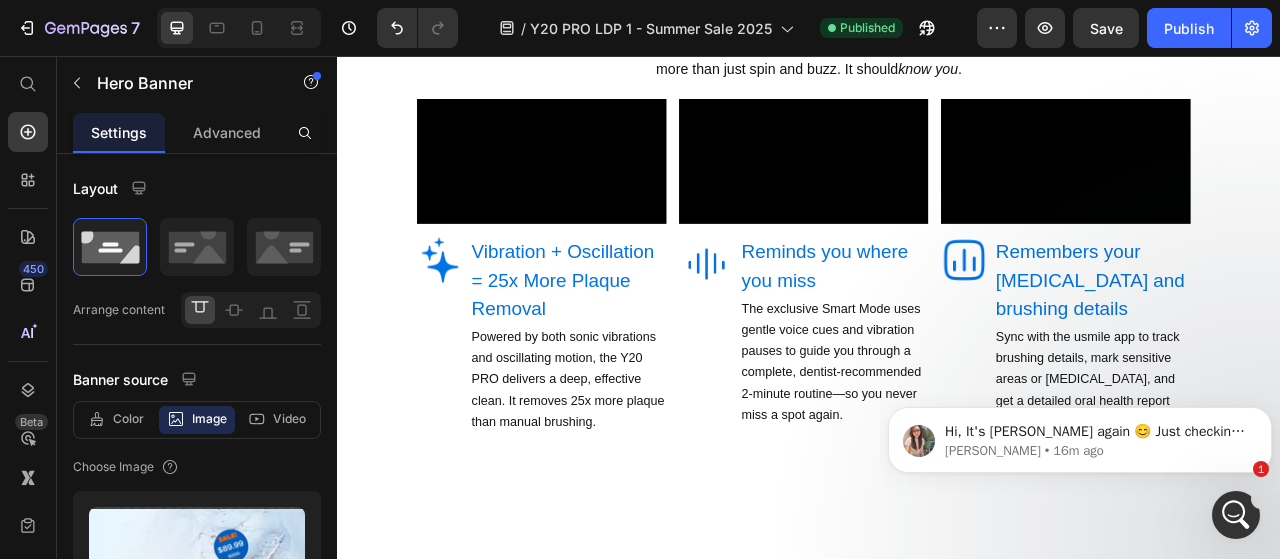 scroll, scrollTop: 775, scrollLeft: 0, axis: vertical 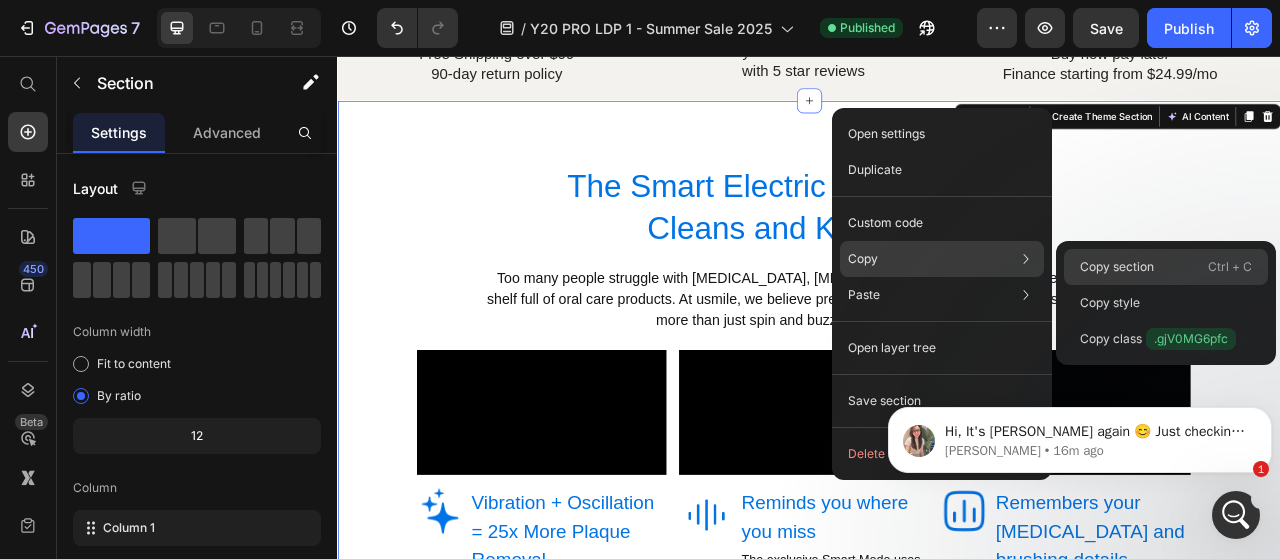 click on "Copy section" at bounding box center [1117, 267] 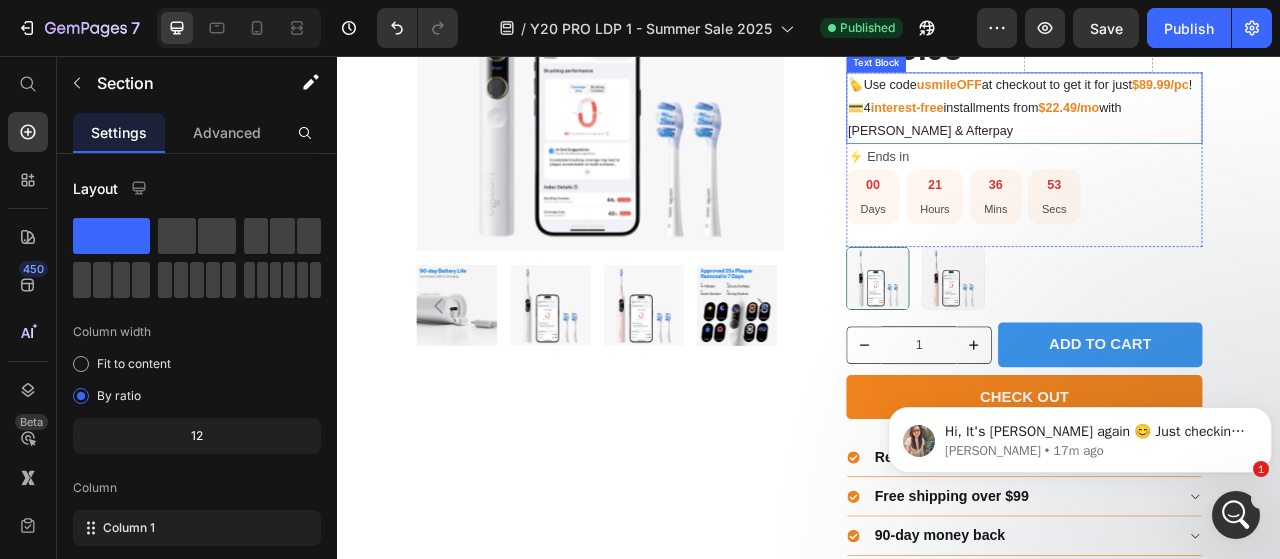 scroll, scrollTop: 2178, scrollLeft: 0, axis: vertical 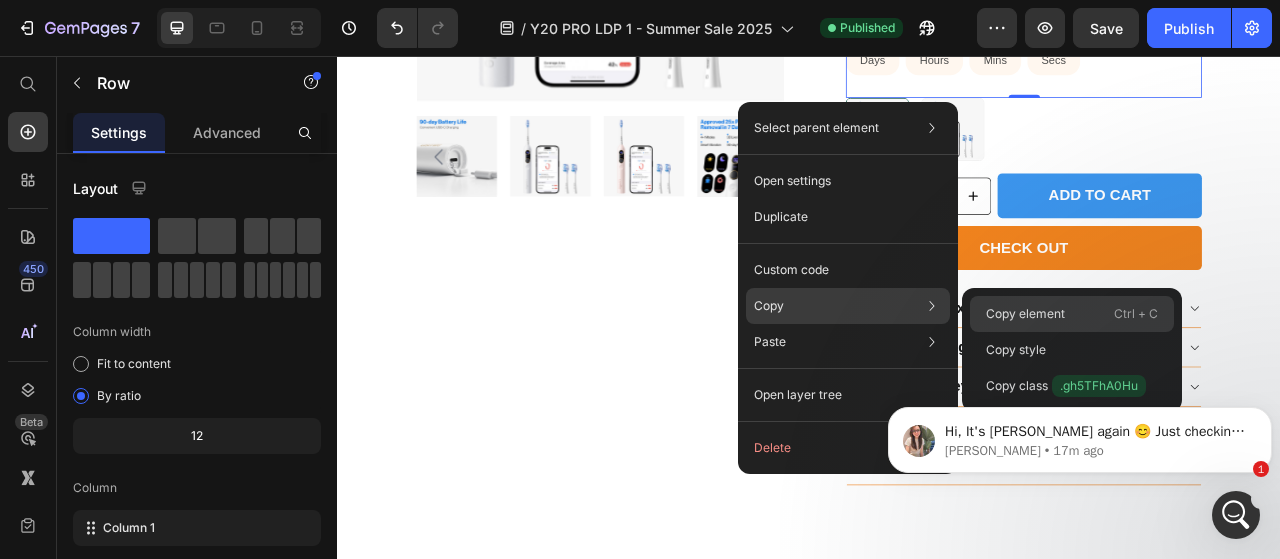 click on "Copy element" at bounding box center (1025, 314) 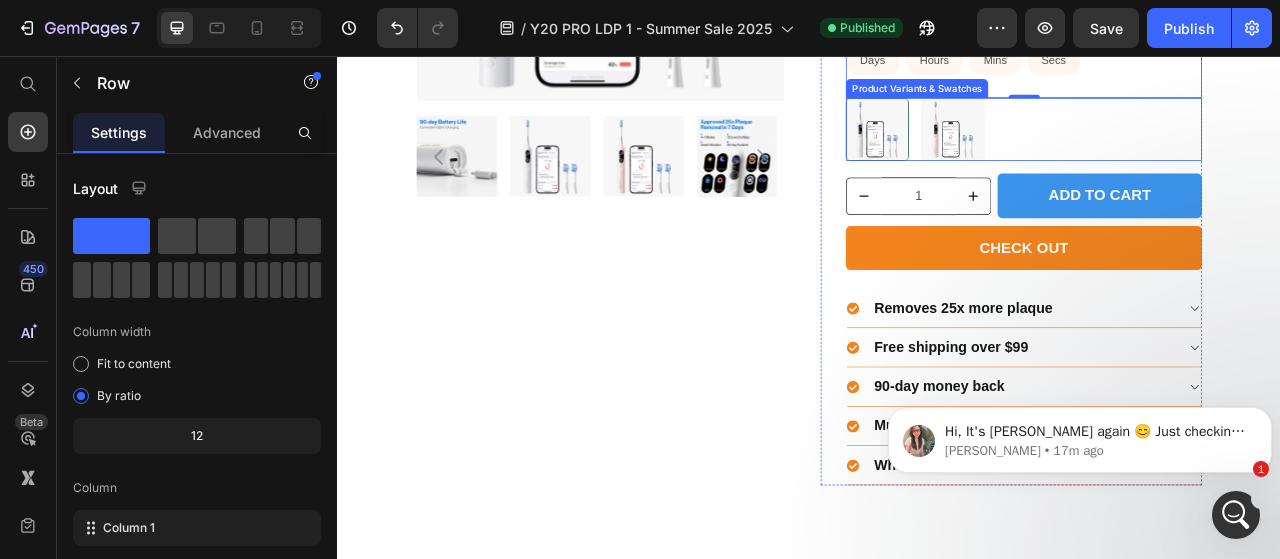 click on "White White Pink Pink" at bounding box center (1210, 150) 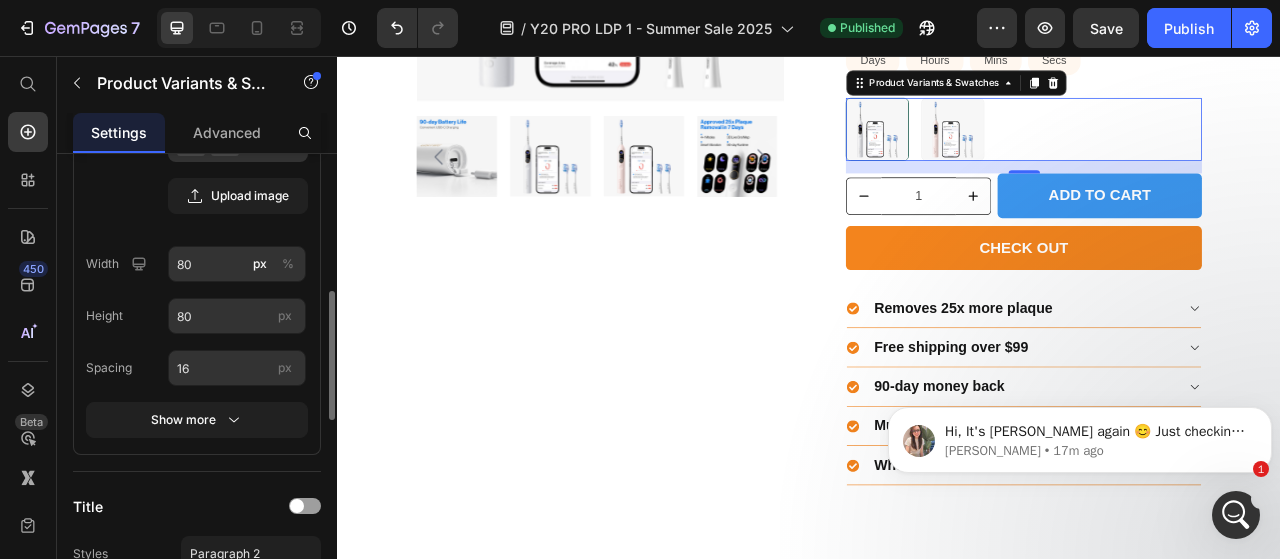 scroll, scrollTop: 673, scrollLeft: 0, axis: vertical 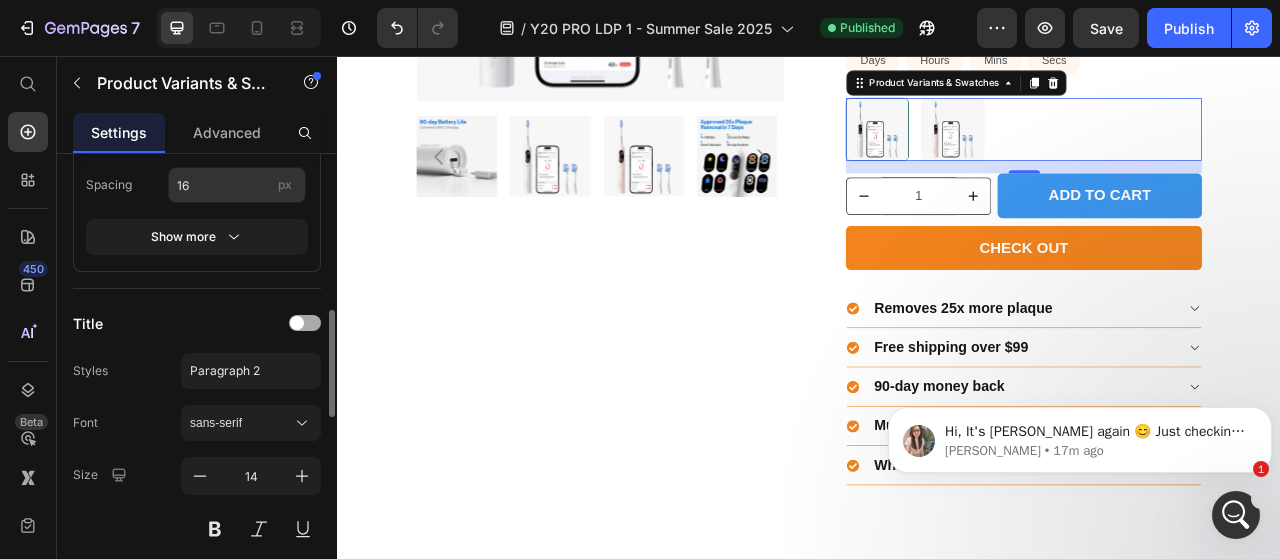 click at bounding box center [297, 323] 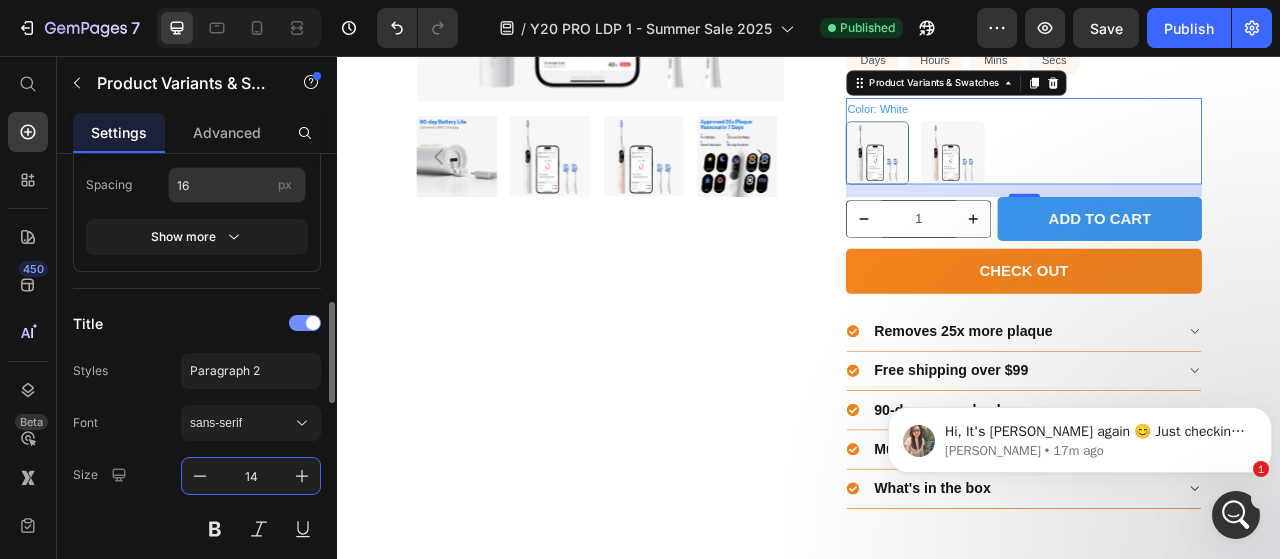 click on "14" at bounding box center [251, 476] 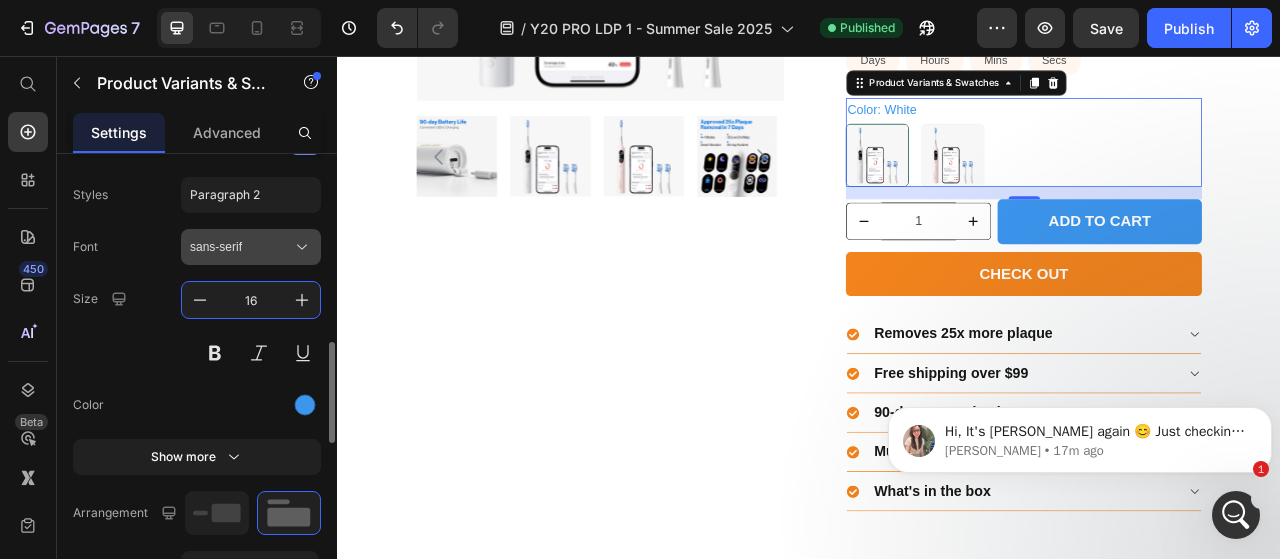 scroll, scrollTop: 850, scrollLeft: 0, axis: vertical 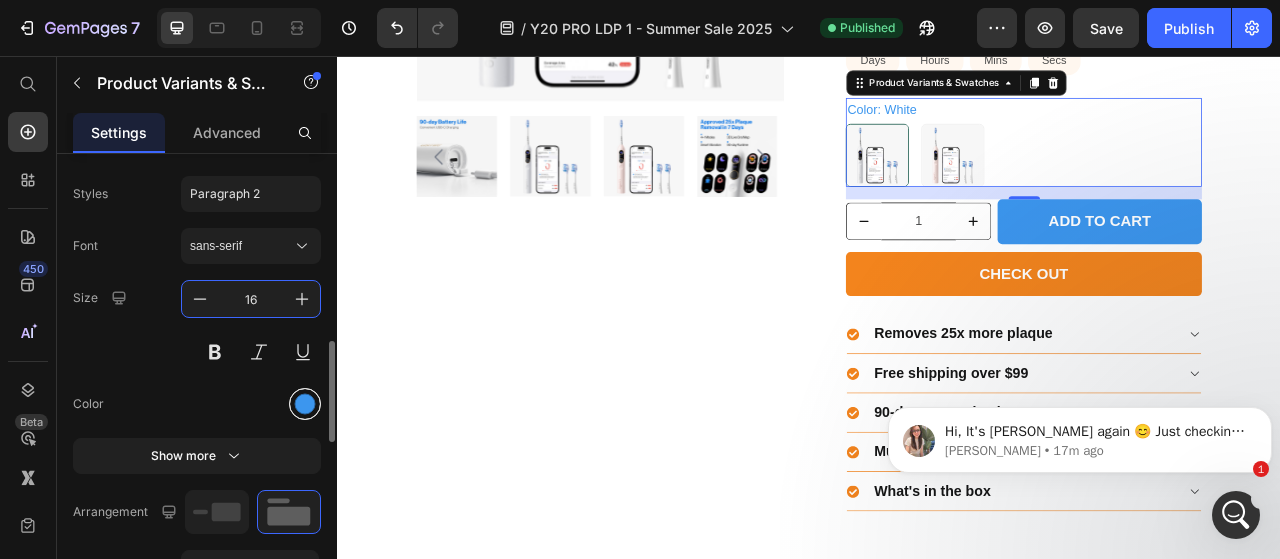 type on "16" 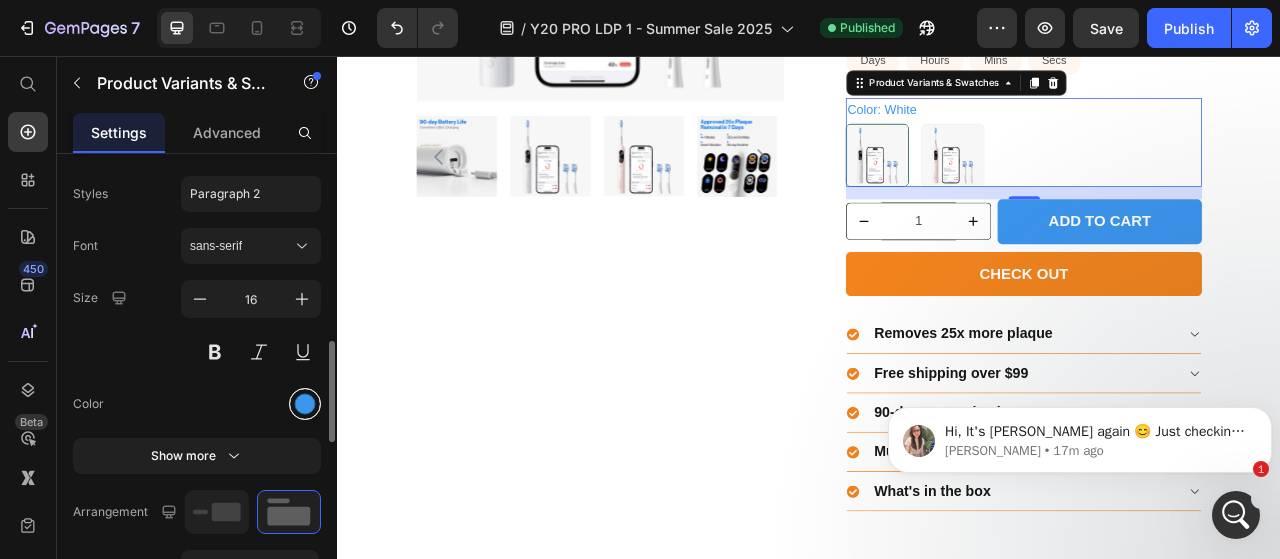 click at bounding box center (305, 404) 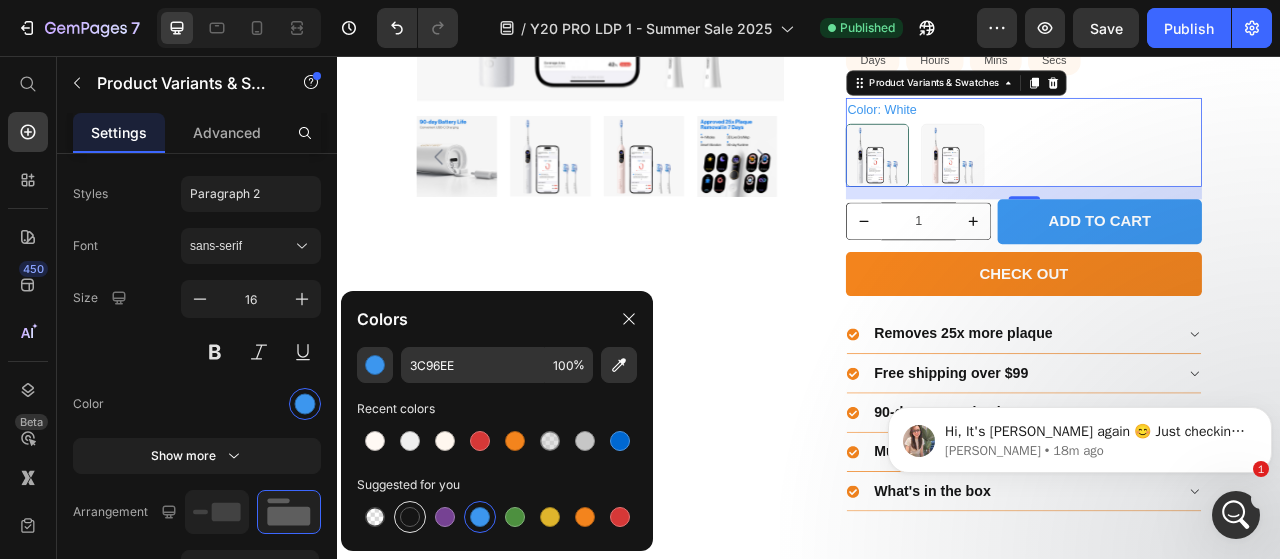 click at bounding box center (410, 517) 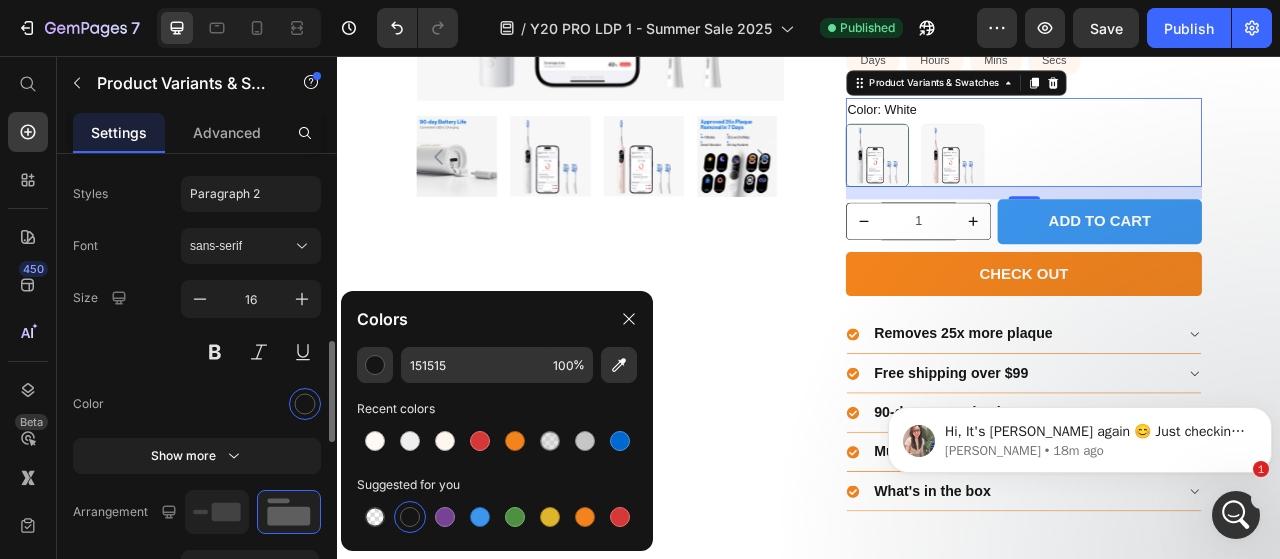 click on "Size 16" at bounding box center [197, 325] 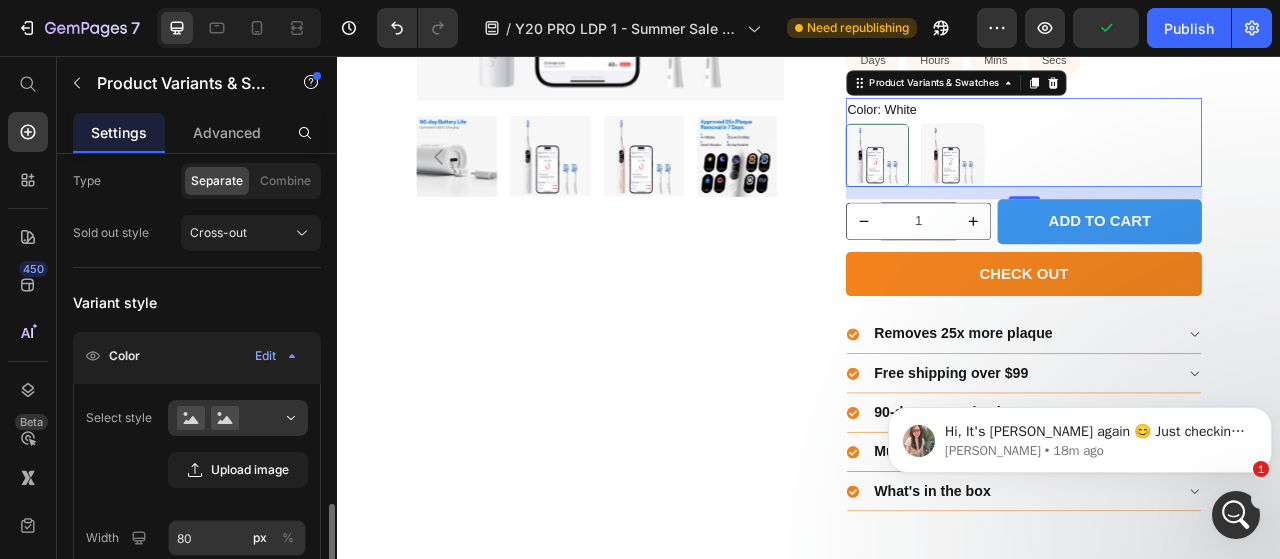 scroll, scrollTop: 464, scrollLeft: 0, axis: vertical 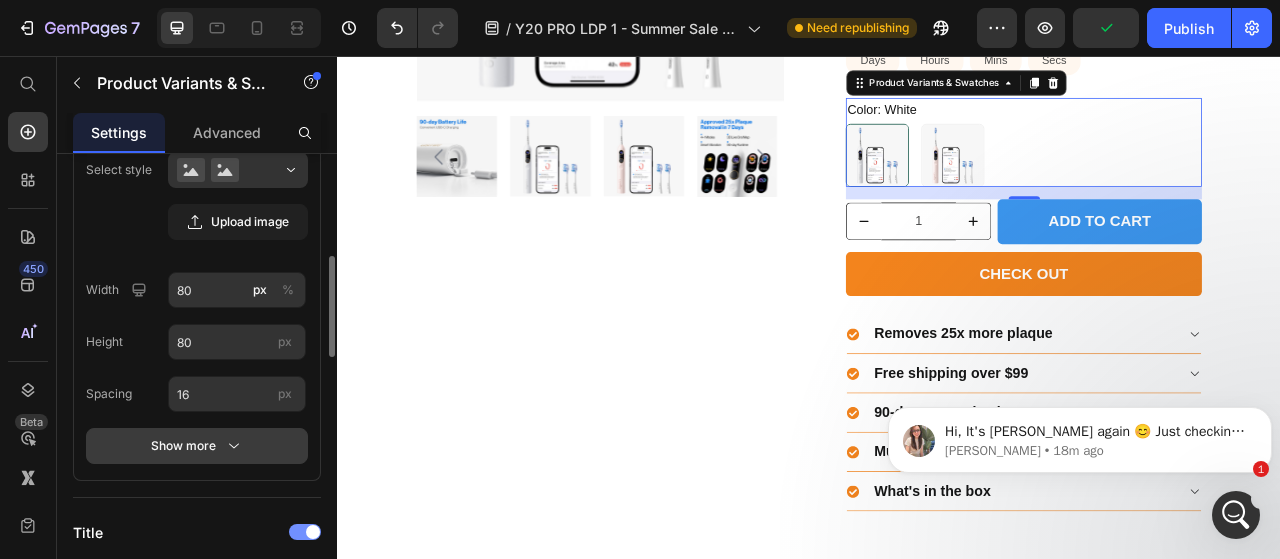 click 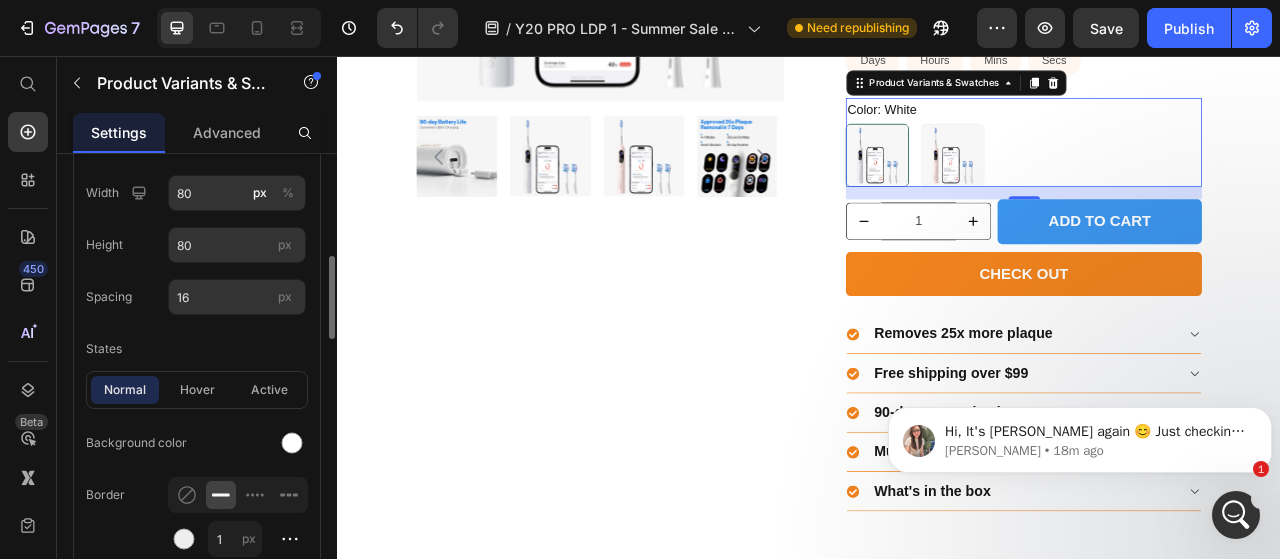 scroll, scrollTop: 742, scrollLeft: 0, axis: vertical 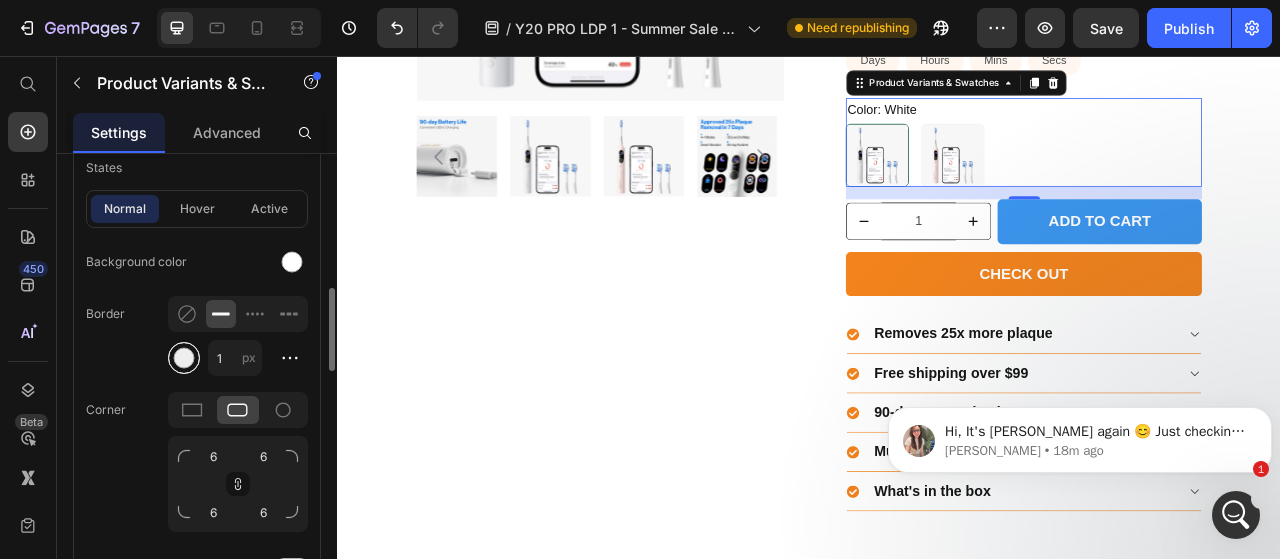 click at bounding box center (184, 358) 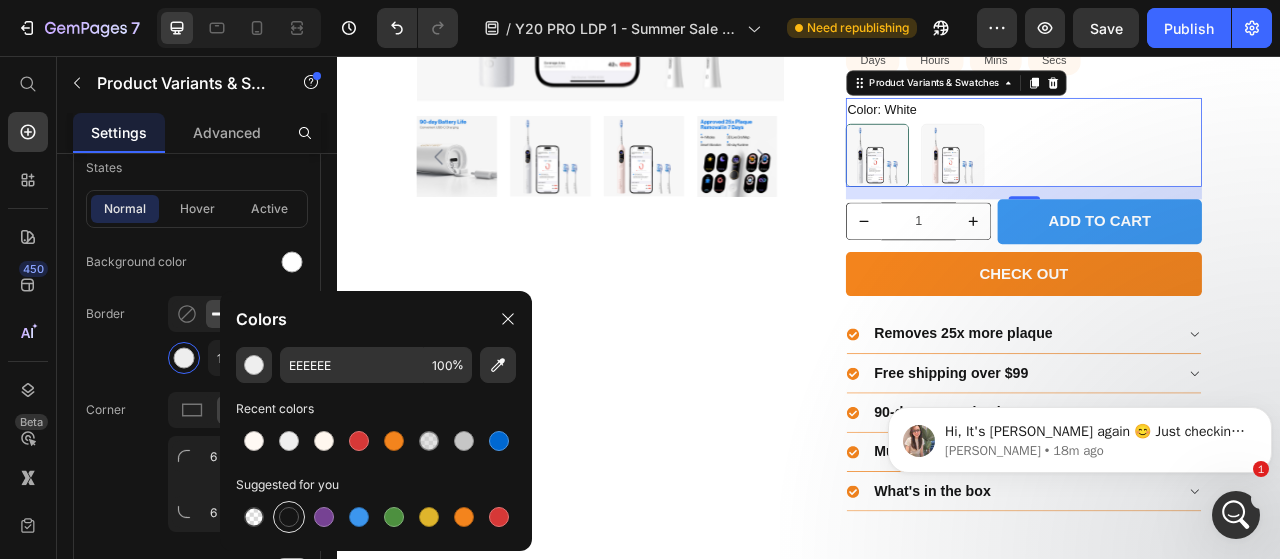 click at bounding box center (289, 517) 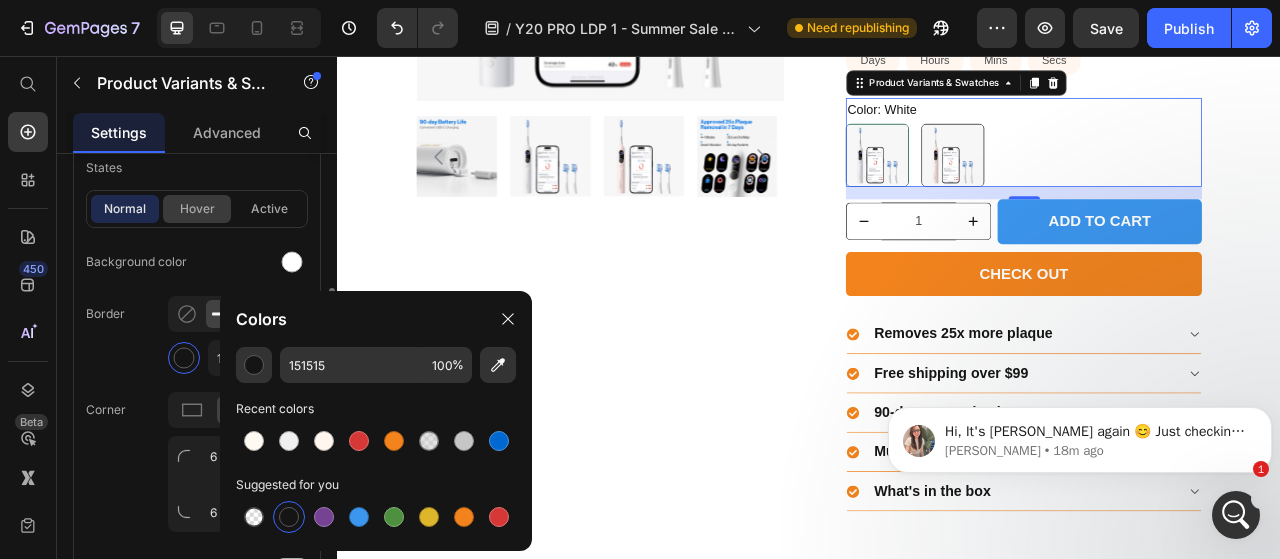 click on "hover" at bounding box center [197, 209] 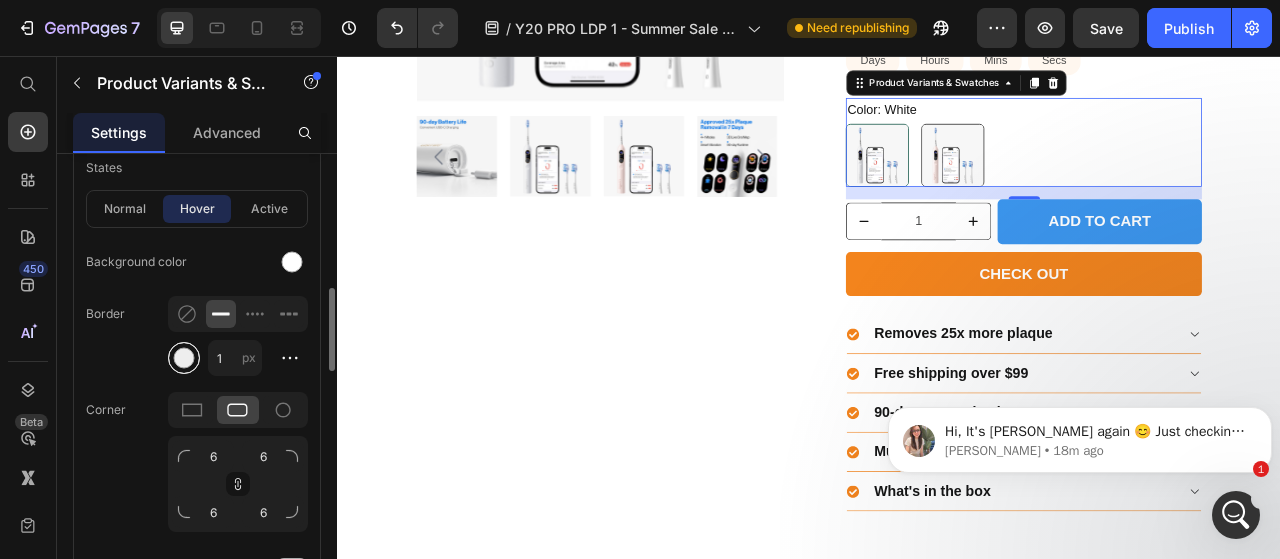 click at bounding box center (184, 358) 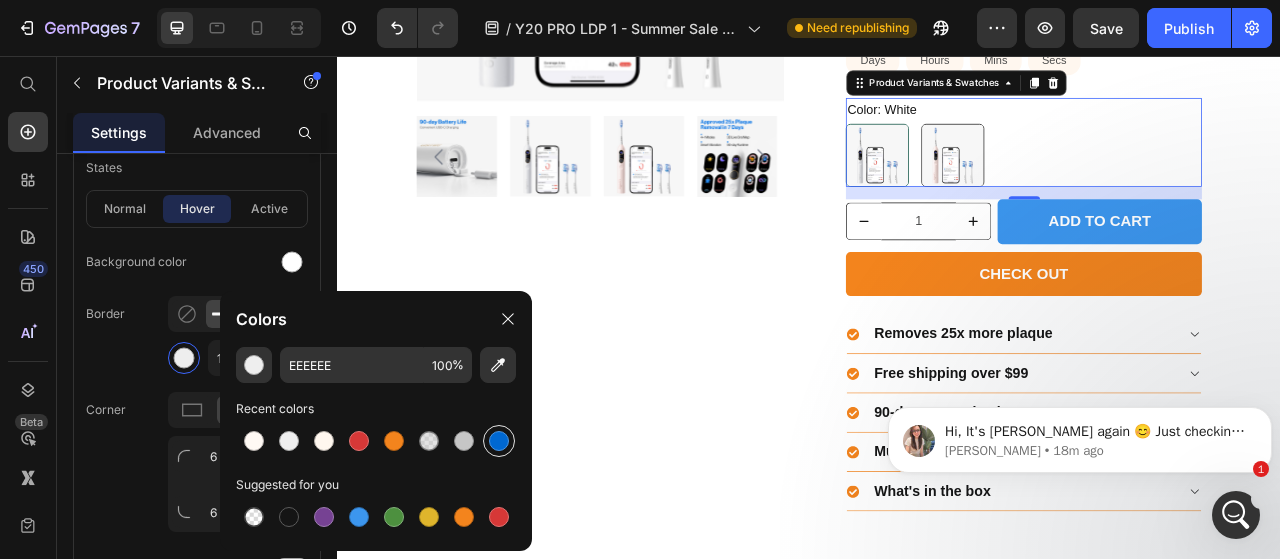 click at bounding box center [499, 441] 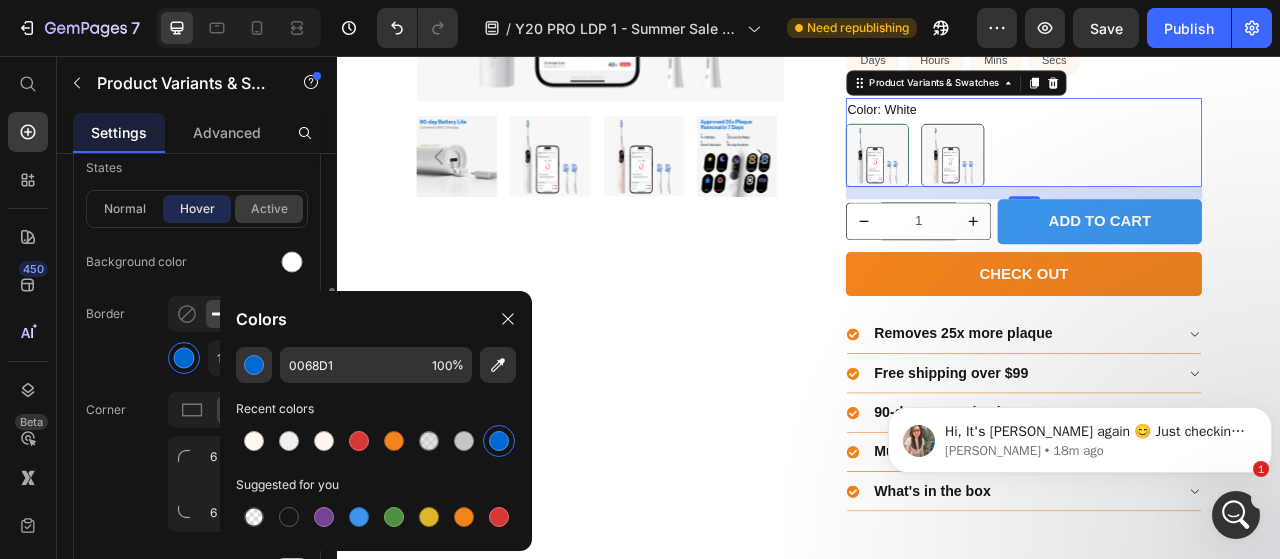 click on "active" at bounding box center [269, 209] 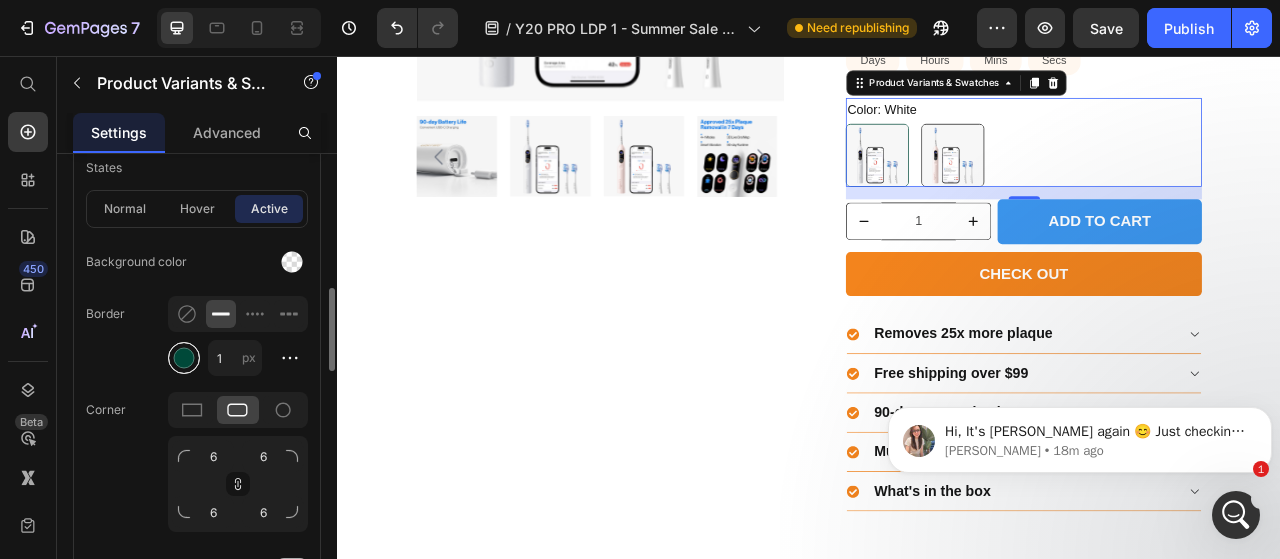 click at bounding box center [184, 358] 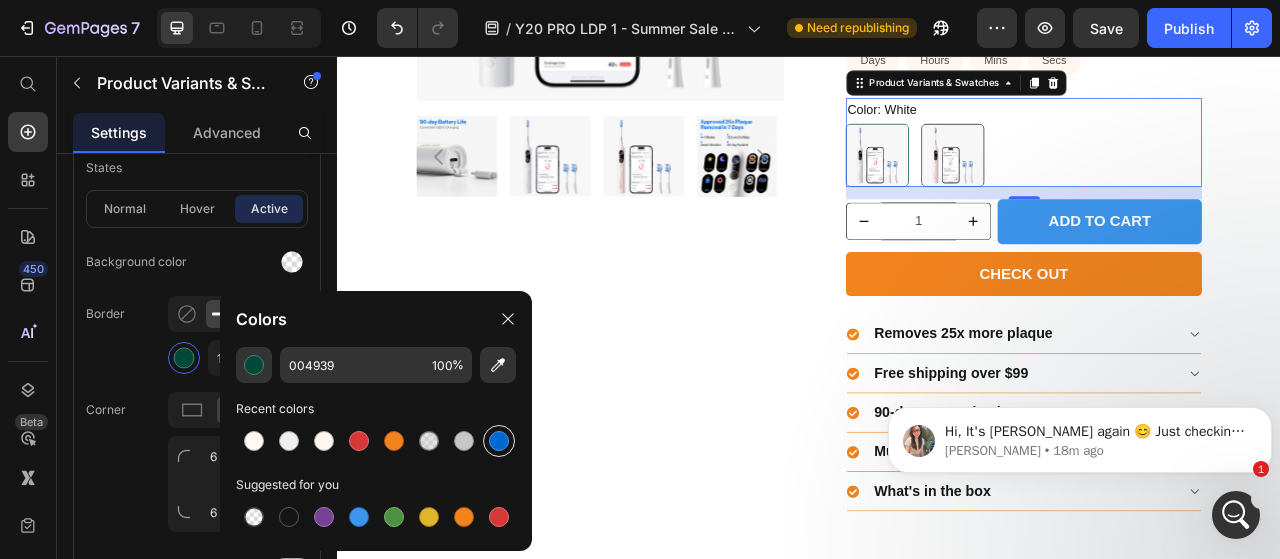 click at bounding box center (499, 441) 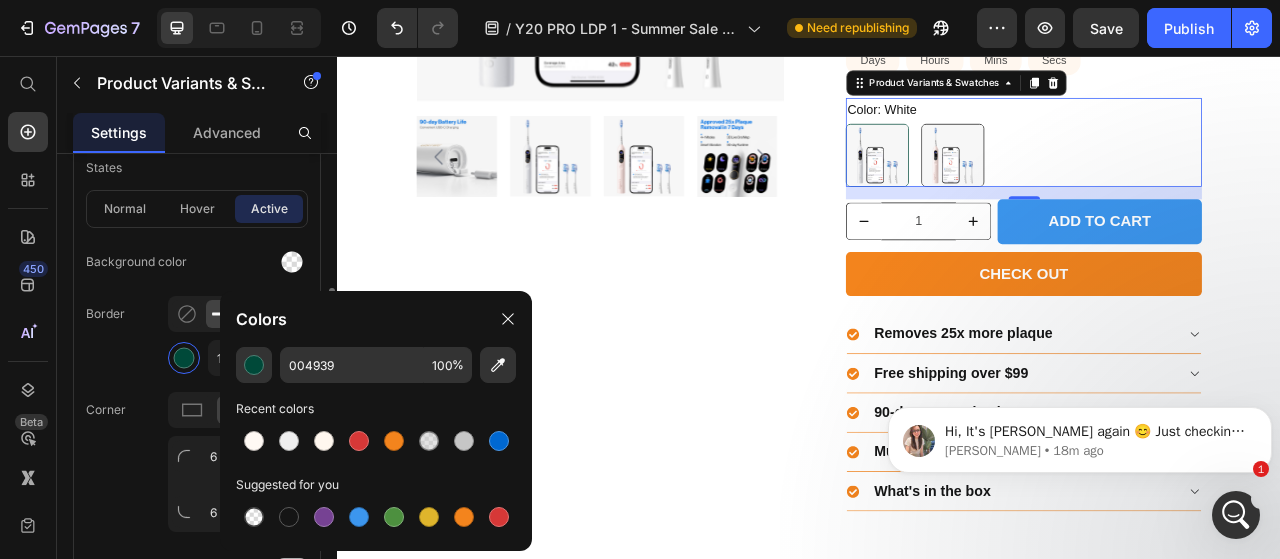 type on "0068D1" 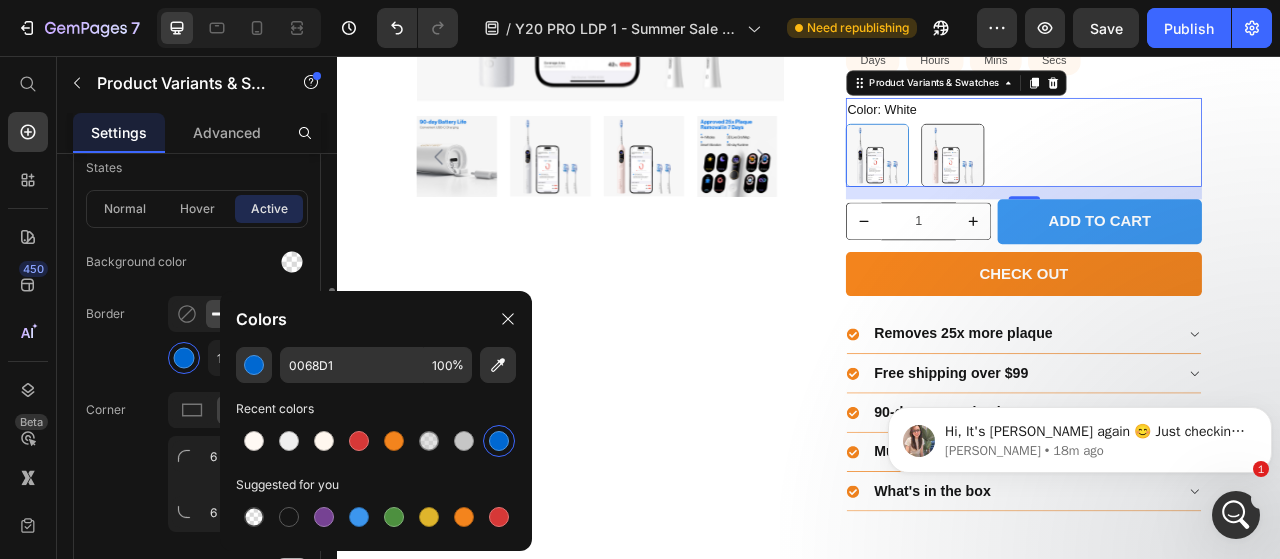 click on "Border 1 px" at bounding box center (197, 336) 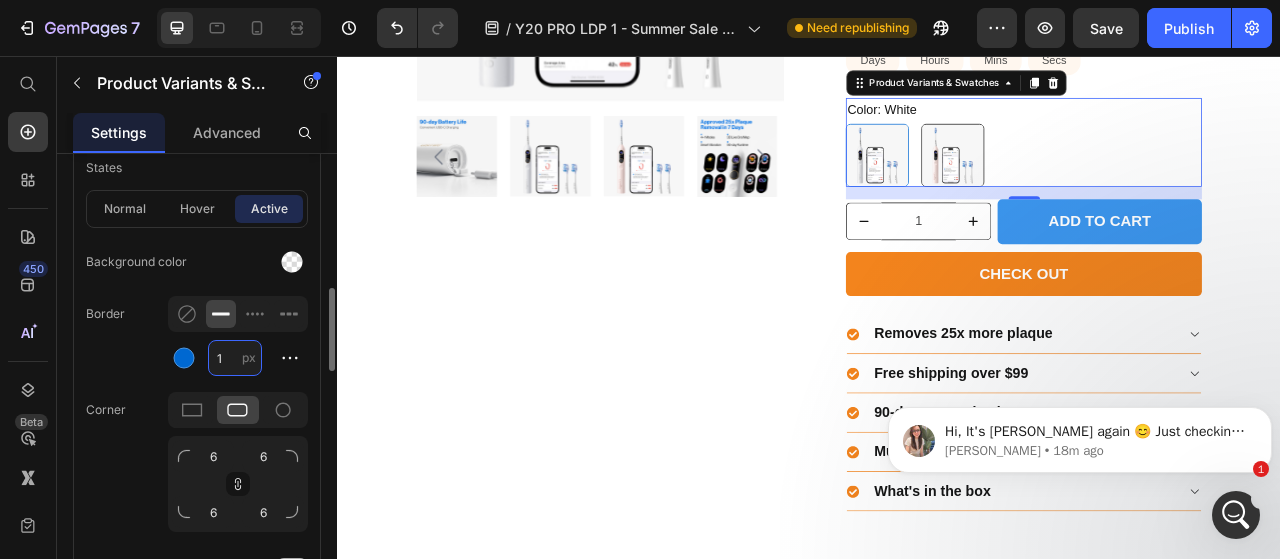 click on "1" at bounding box center [235, 358] 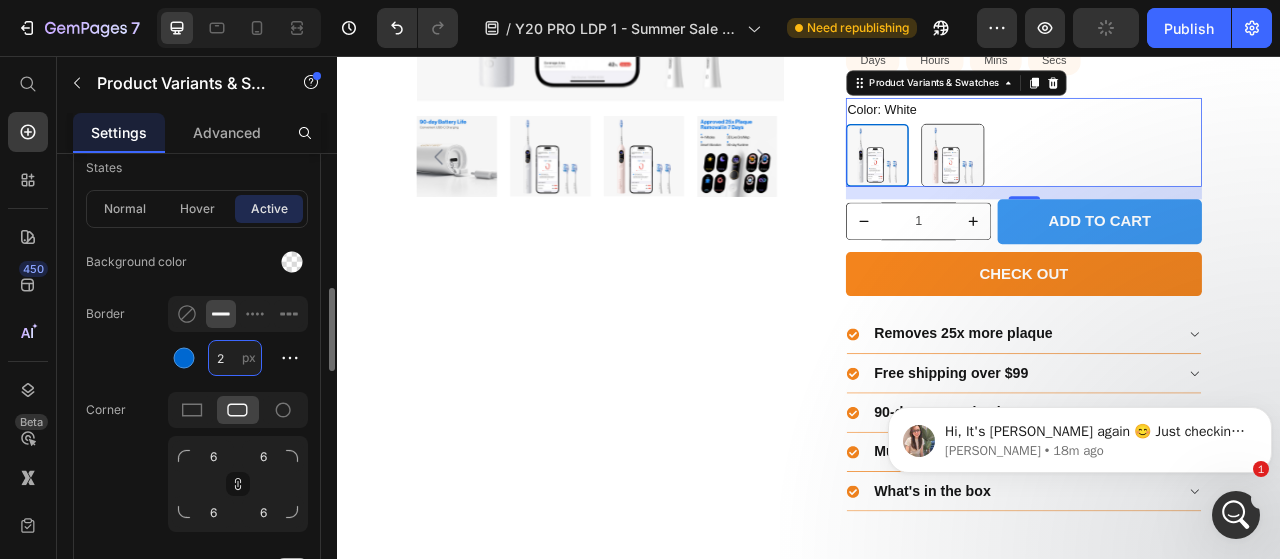 type on "2" 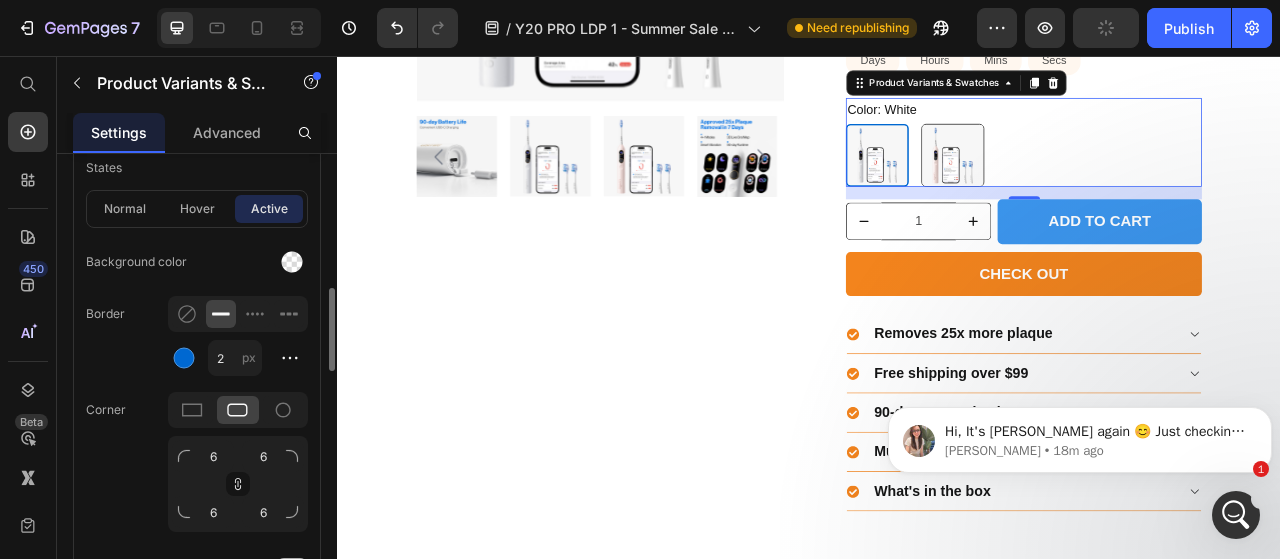click on "Border 2 px" at bounding box center [197, 336] 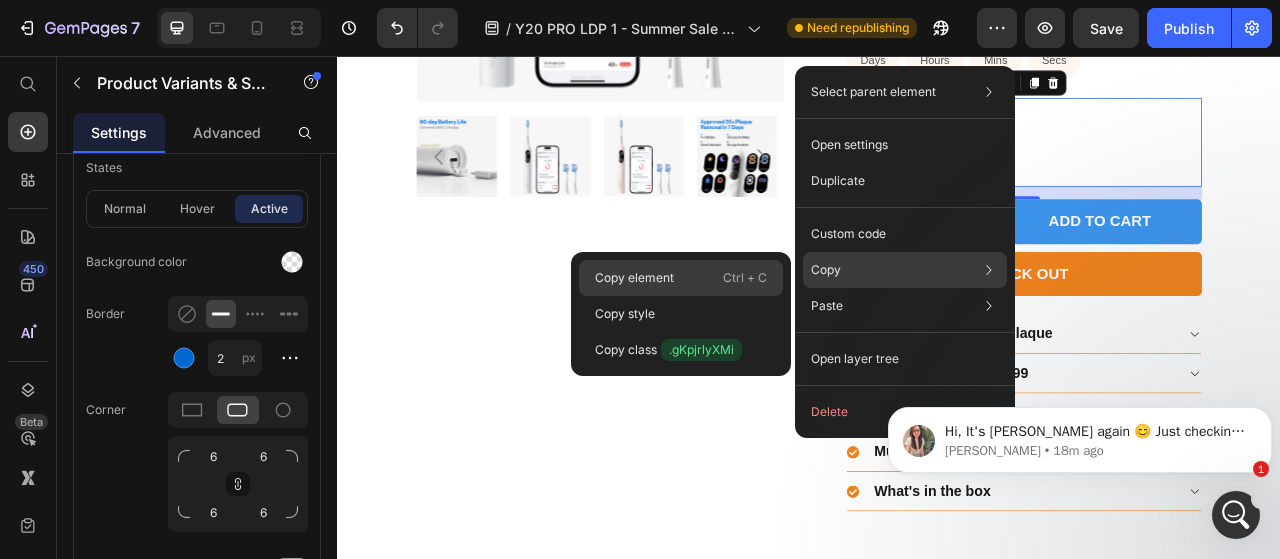 click on "Ctrl + C" at bounding box center (745, 278) 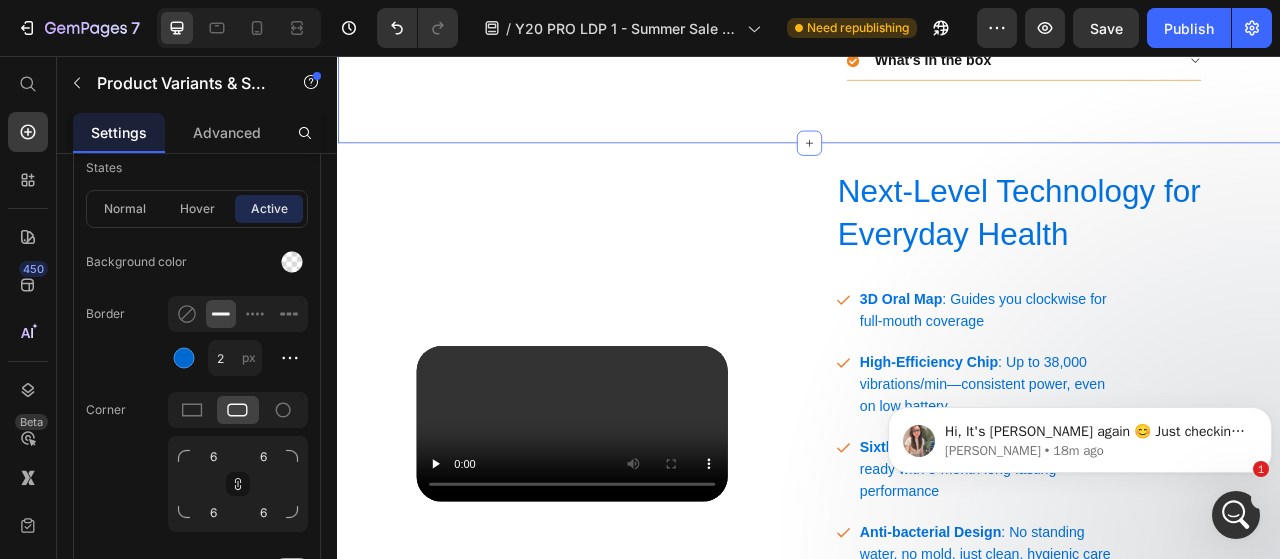scroll, scrollTop: 2967, scrollLeft: 0, axis: vertical 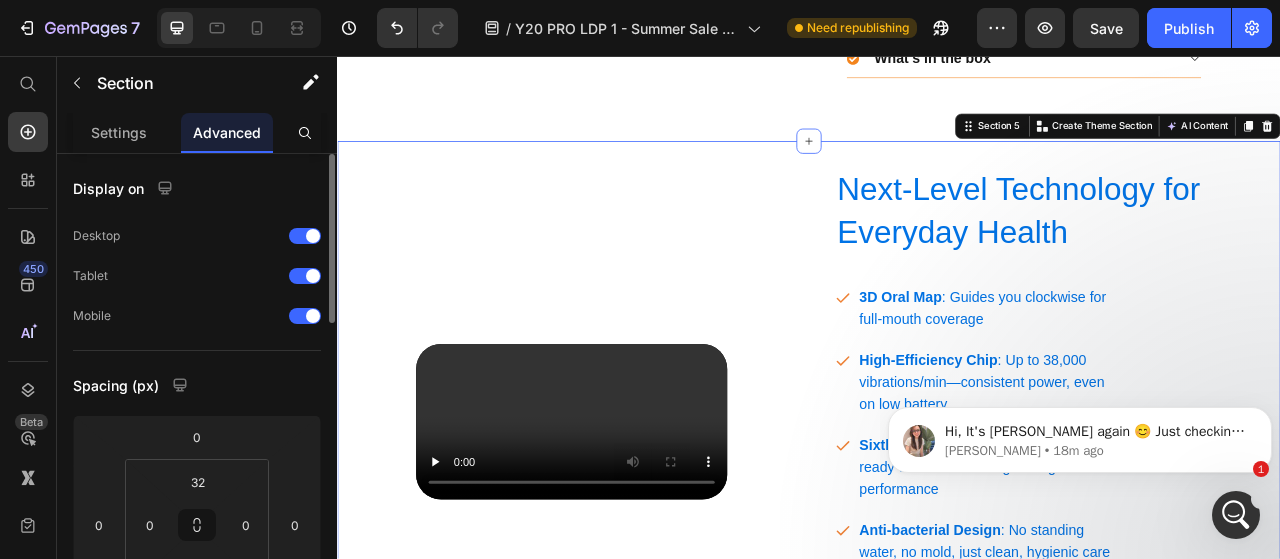 click on "Video Next-Level Technology for Everyday Health Heading
3D Oral Map : Guides you clockwise for full-mouth coverage
High-Efficiency Chip : Up to 38,000 vibrations/min—consistent power, even on low battery
Sixth-Gen Upgraded Battery : Travel-ready with 3-month long-lasting performance
Anti-bacterial Design : No standing water, no mold, just clean, hygienic care every day Item List Row Row Section 5   Create Theme Section AI Content Write with GemAI What would you like to describe here? Tone and Voice Persuasive Product Show more Generate" at bounding box center [937, 522] 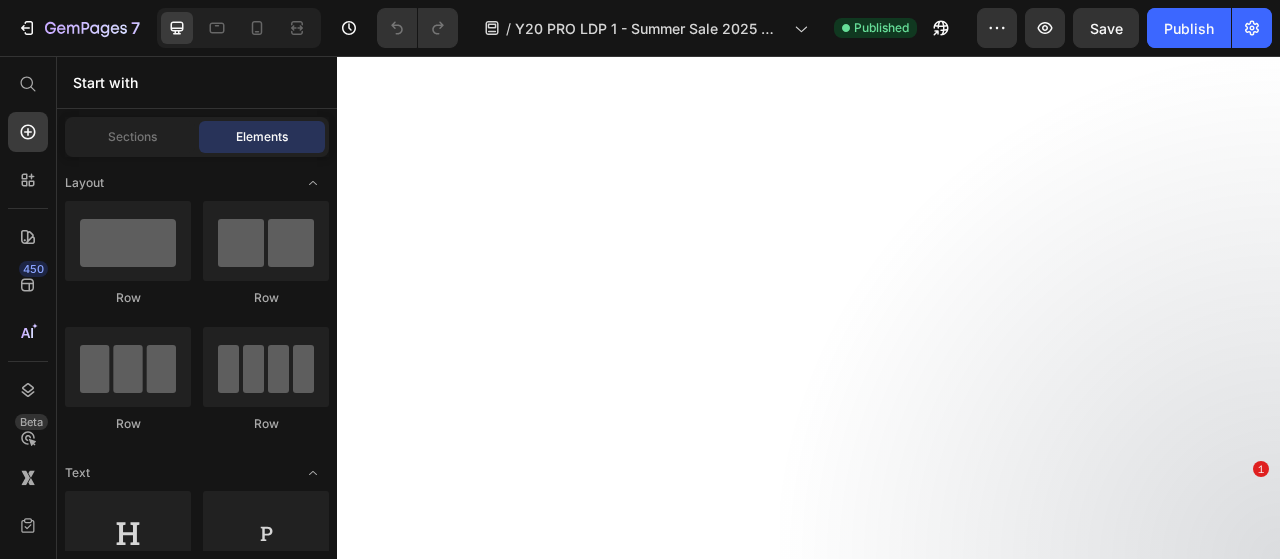 scroll, scrollTop: 0, scrollLeft: 0, axis: both 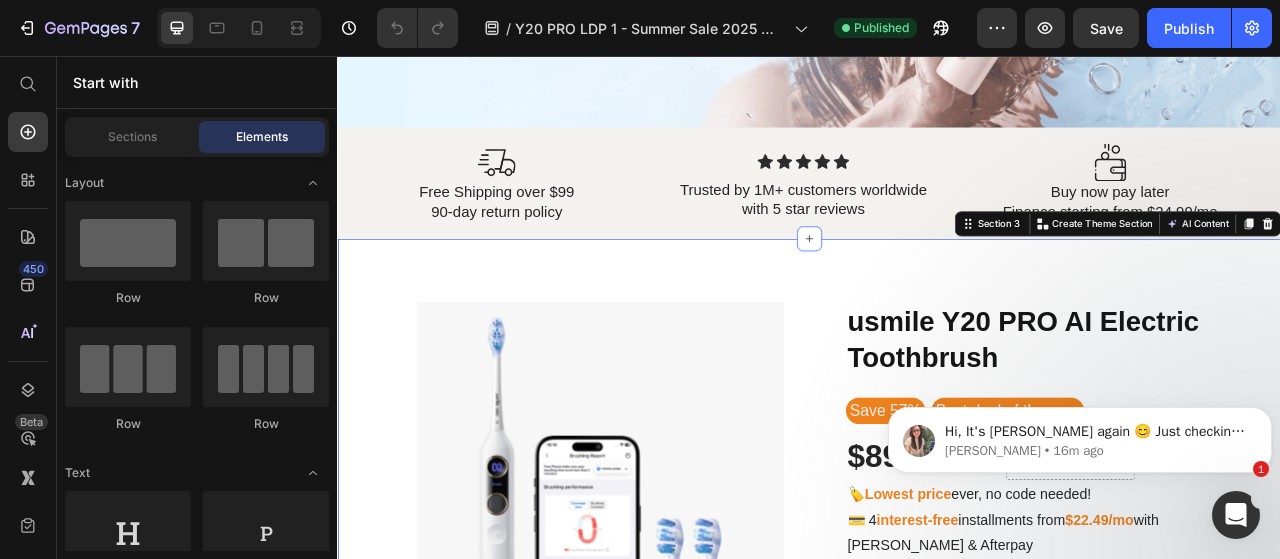 click on "Product Images & Gallery usmile Y20 PRO AI Electric Toothbrush Product Title Save 57%  Text Block Best deal of the year Text Block Row $89.99 Product Price $209.00 Product Price
Drop element here Row 🏷️  Lowest price  ever, no code needed! 💳 4  interest-free  installments from  $22.49/mo  with Klarna & Afterpay Text Block White White White Pink Pink Pink Product Variants & Swatches 1 Product Quantity Row ADD TO CART Product Cart Button Row Row CHECK OUT Product Cart Button Row
Removes 25x more plaque
Free shipping over $99
90-day money back
Multiple safe payment methods
What's in the box Accordion Row Product Section 3   Create Theme Section AI Content Write with GemAI What would you like to describe here? Tone and Voice Persuasive Product Show more" at bounding box center [937, 780] 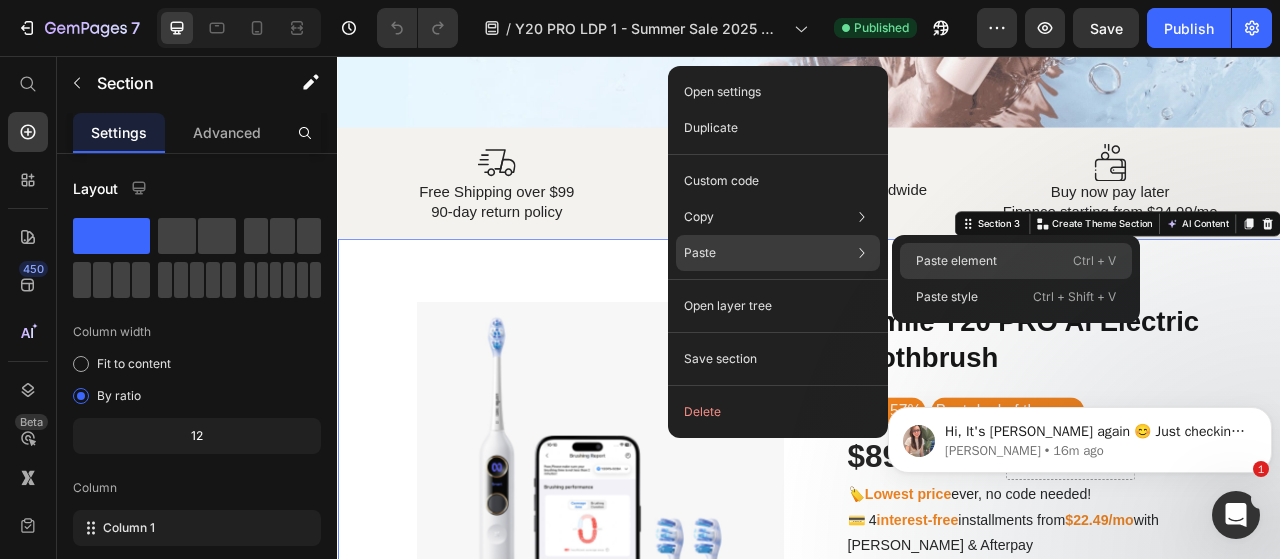 click on "Paste element  Ctrl + V" 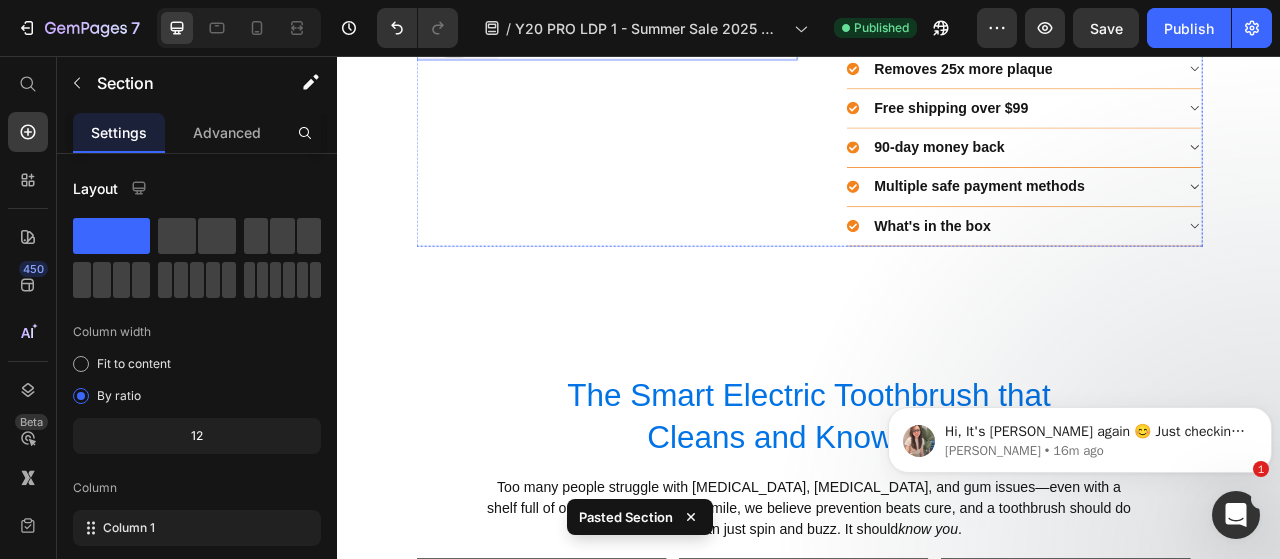 scroll, scrollTop: 1481, scrollLeft: 0, axis: vertical 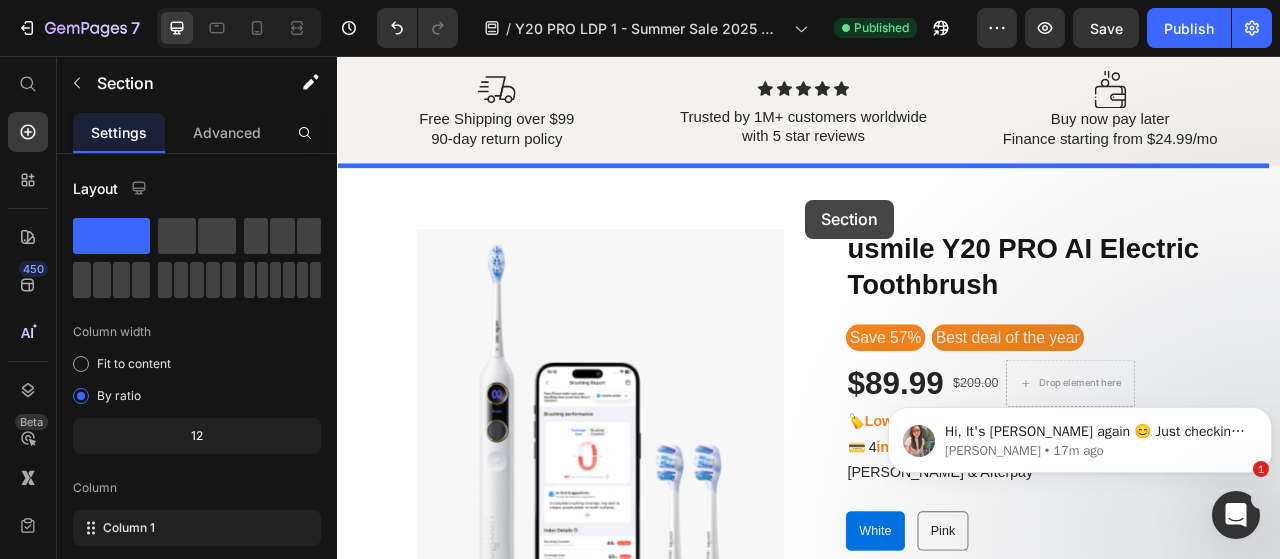 drag, startPoint x: 1156, startPoint y: 376, endPoint x: 932, endPoint y: 239, distance: 262.5738 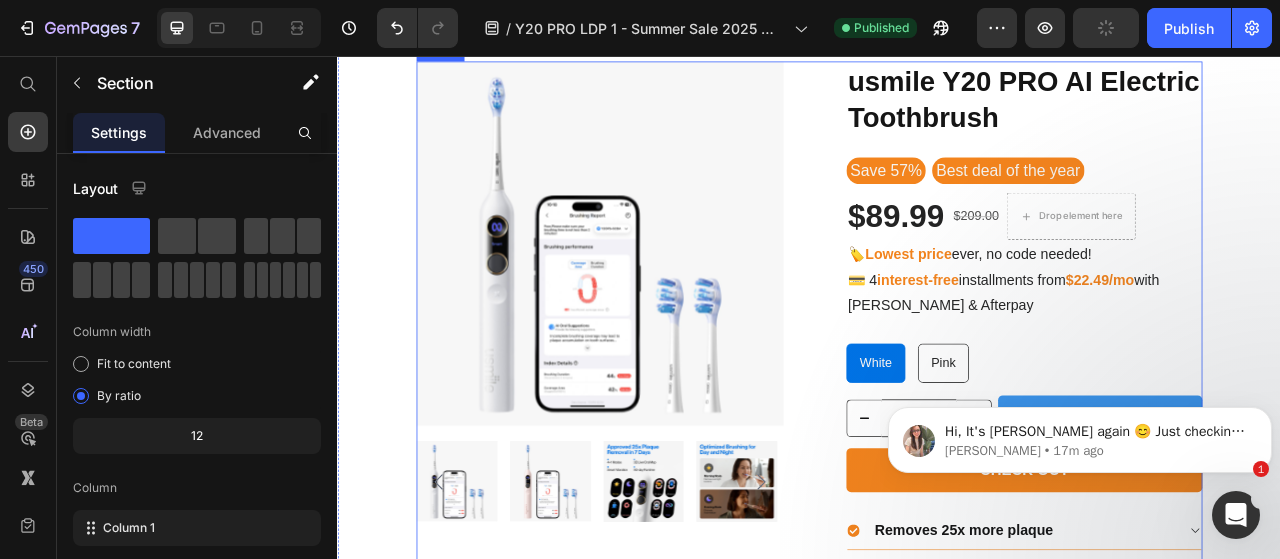 scroll, scrollTop: 2002, scrollLeft: 0, axis: vertical 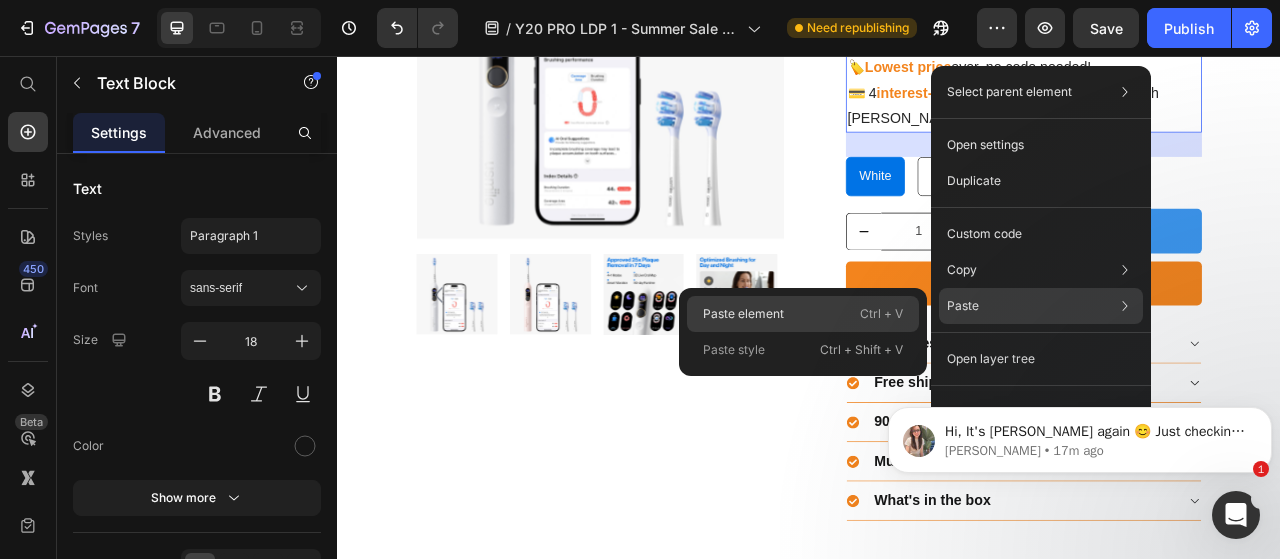 click on "Paste element  Ctrl + V" 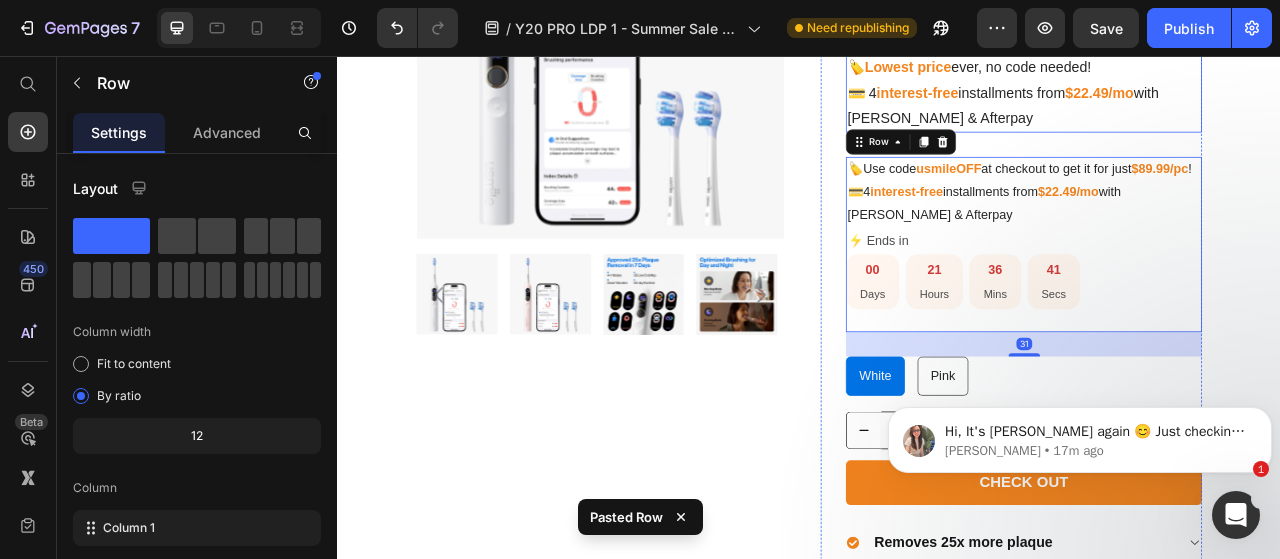 click on "Lowest price" at bounding box center [1063, 71] 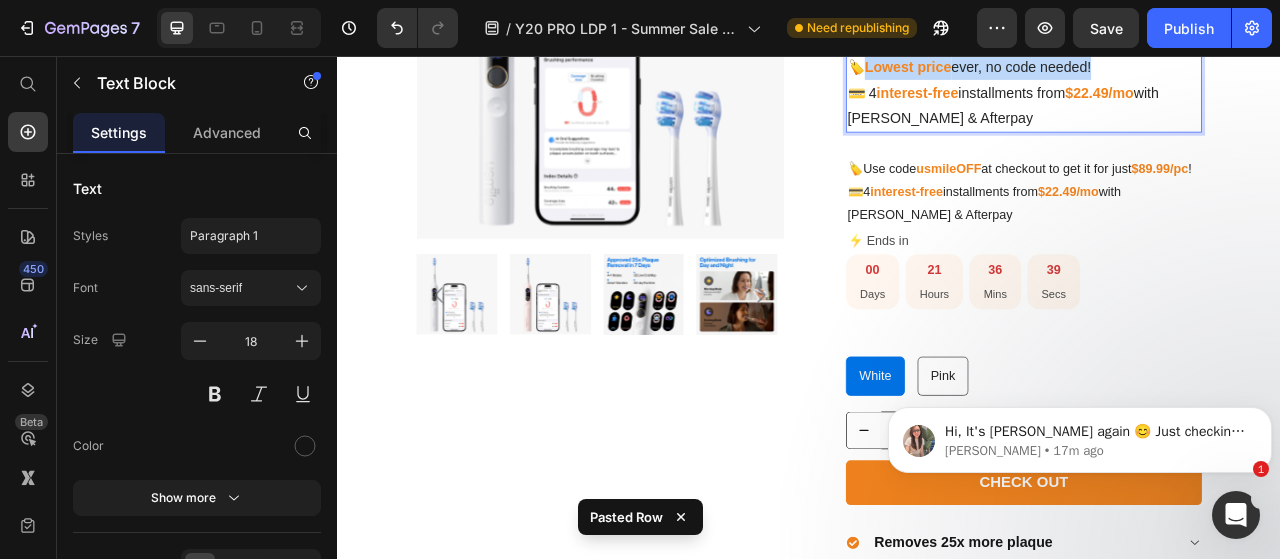 drag, startPoint x: 1007, startPoint y: 310, endPoint x: 1348, endPoint y: 300, distance: 341.1466 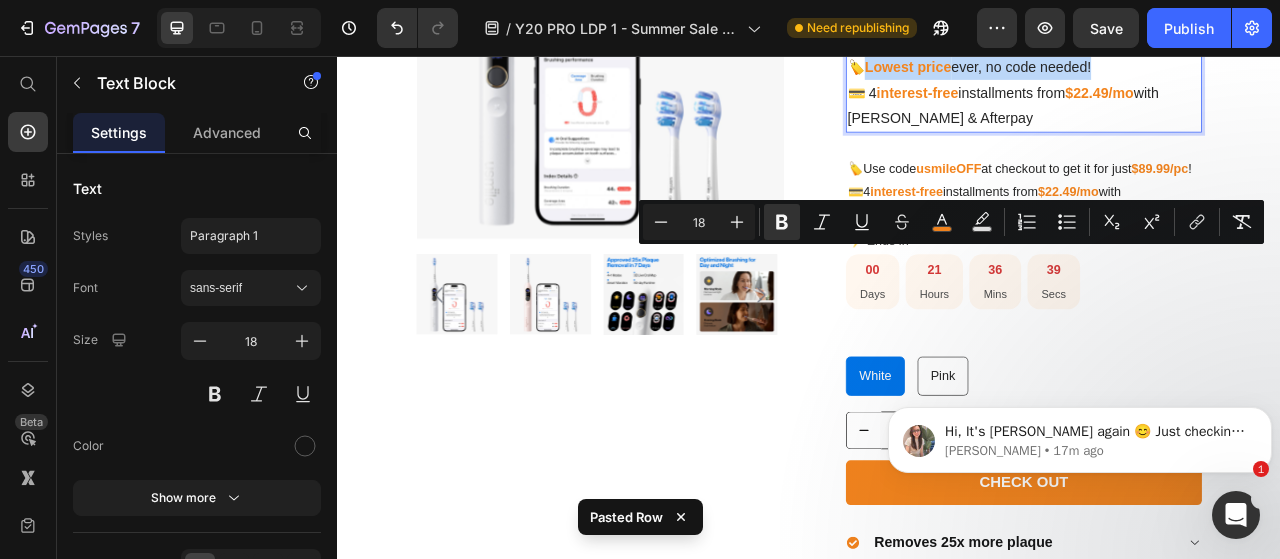 copy on "Lowest price  ever, no code needed!" 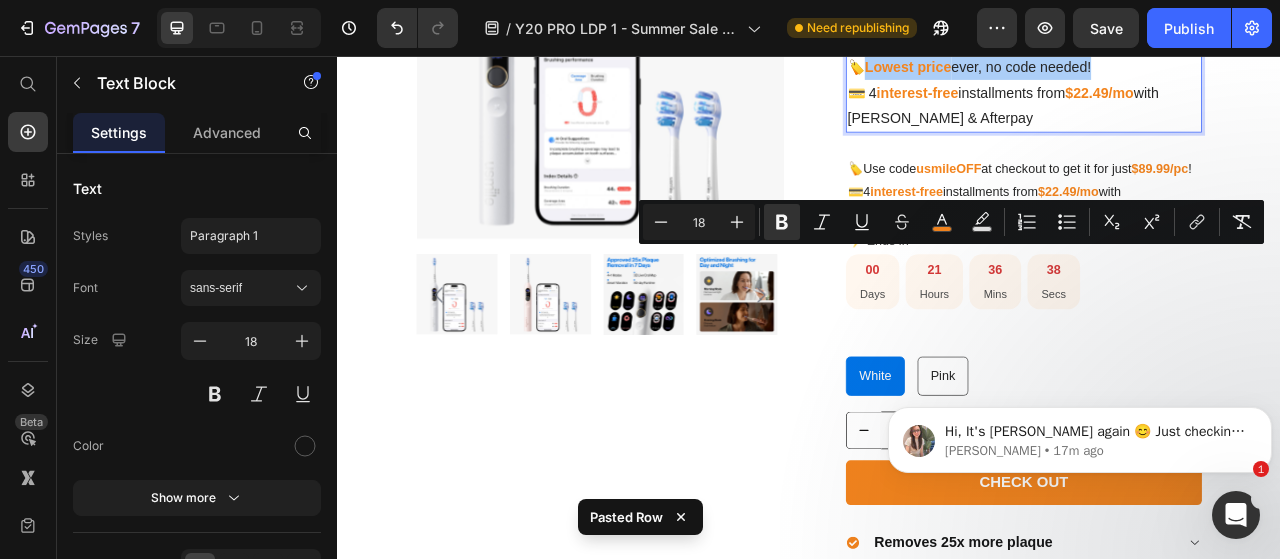 click on "Hi, It's Ann again 😊   Just checking in to see if the information that I sent above matches your expectations?   If not, please do let me know   Looking forward to hearing your feedback soon. ﻿​ If I don't hear back, this conversation will be closed in the next 24 hours, but you can always reopen it anytime. Ann • 17m ago" at bounding box center (1080, 348) 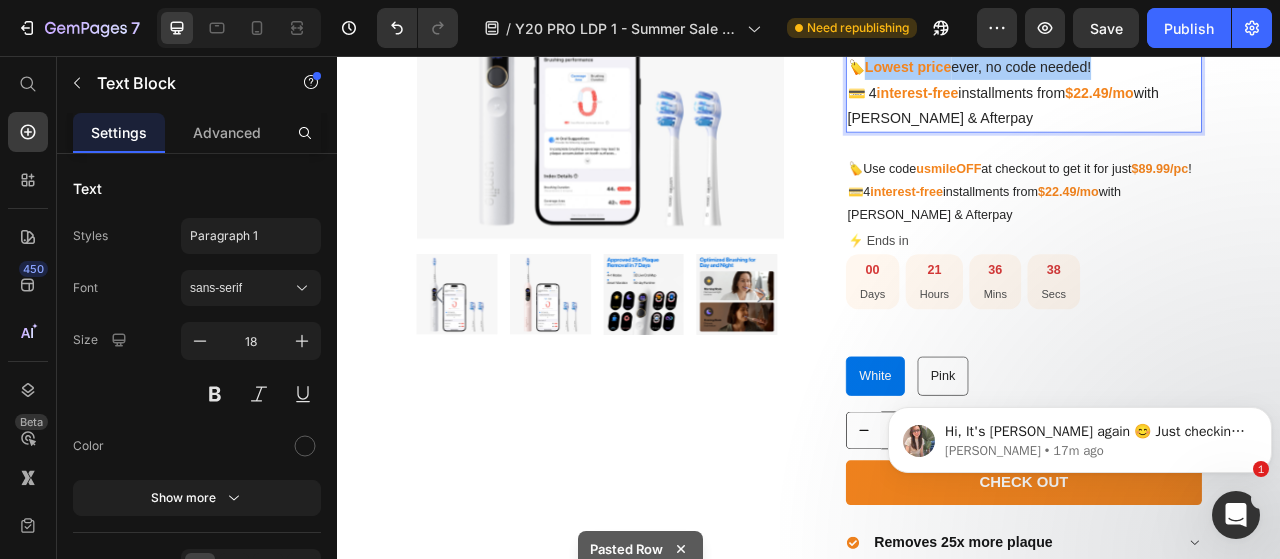 click on "Hi, It's Ann again 😊   Just checking in to see if the information that I sent above matches your expectations?   If not, please do let me know   Looking forward to hearing your feedback soon. ﻿​ If I don't hear back, this conversation will be closed in the next 24 hours, but you can always reopen it anytime. Ann • 17m ago" at bounding box center (1080, 348) 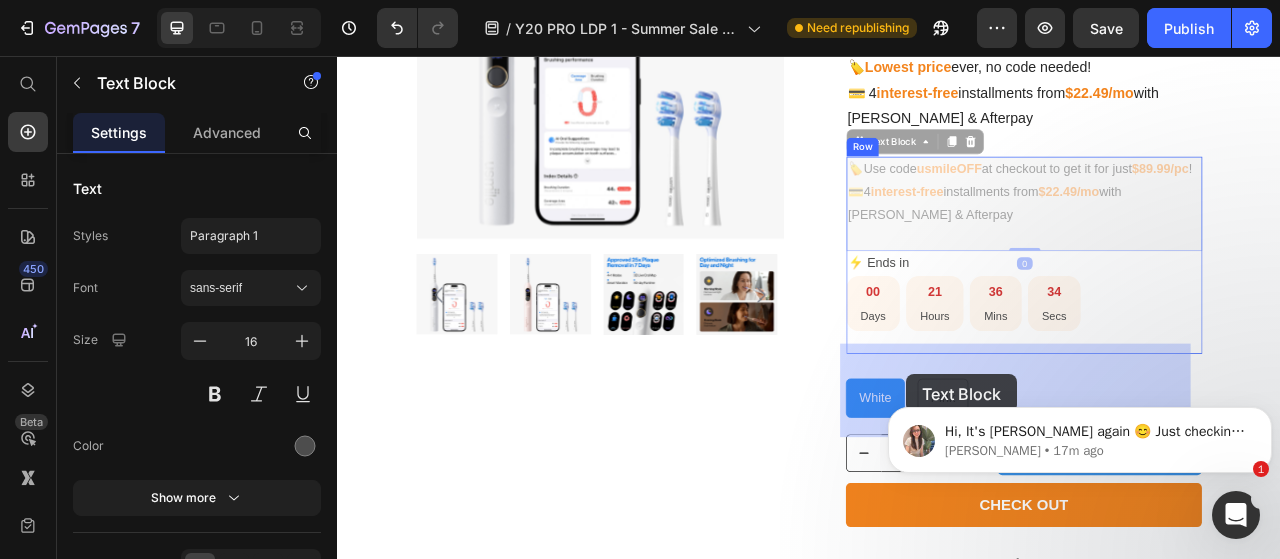 drag, startPoint x: 1010, startPoint y: 438, endPoint x: 1059, endPoint y: 460, distance: 53.712196 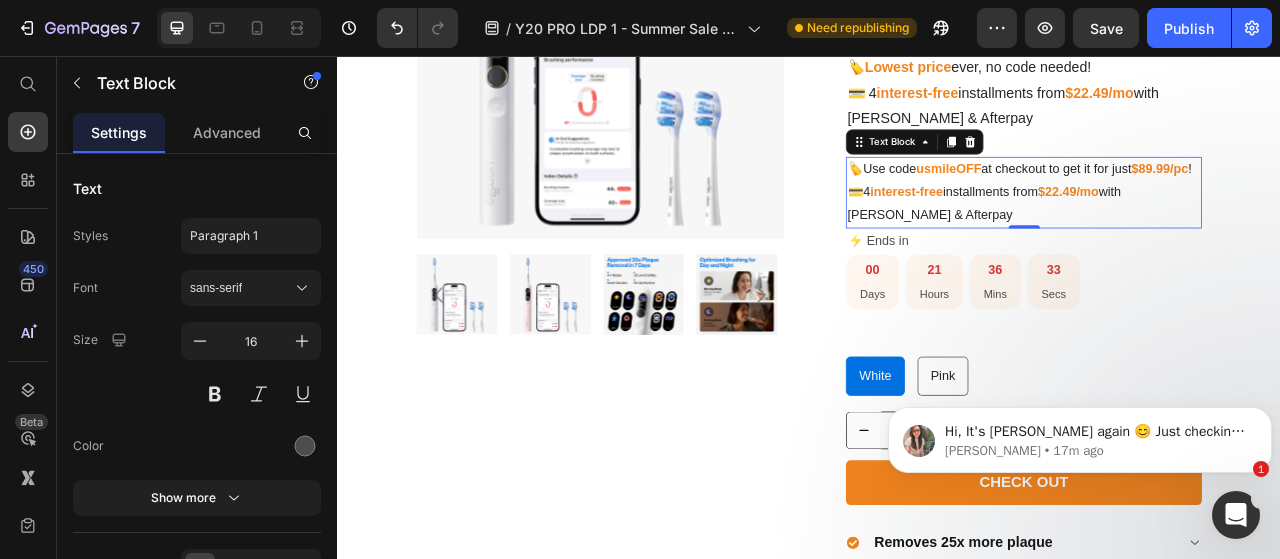 click on "Hi, It's Ann again 😊   Just checking in to see if the information that I sent above matches your expectations?   If not, please do let me know   Looking forward to hearing your feedback soon. ﻿​ If I don't hear back, this conversation will be closed in the next 24 hours, but you can always reopen it anytime. Ann • 17m ago" at bounding box center [1080, 348] 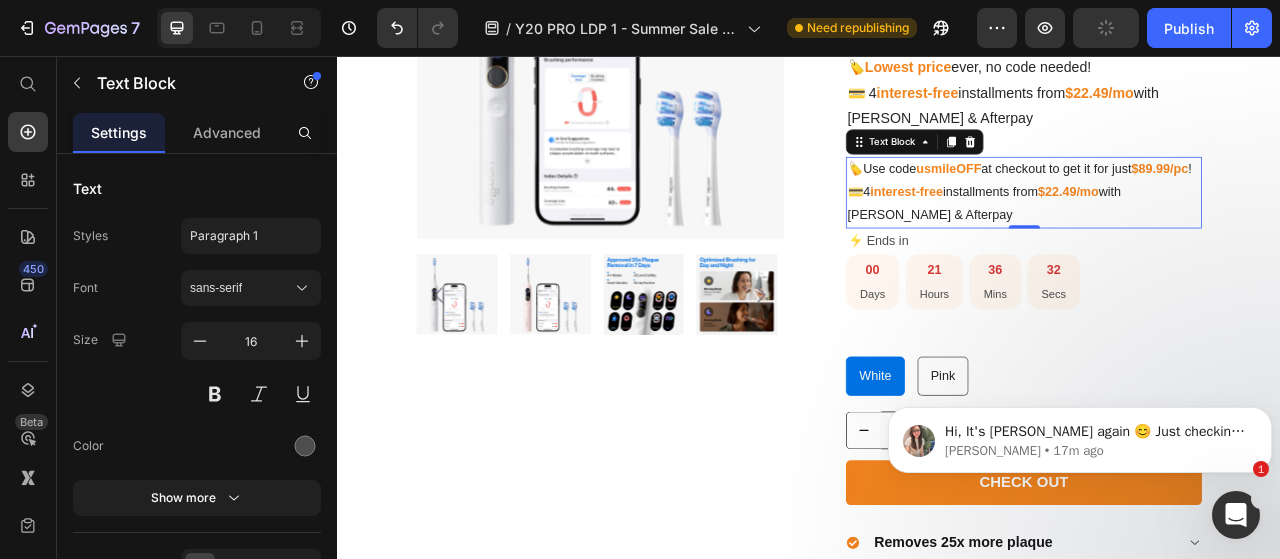 click on "Hi, It's Ann again 😊   Just checking in to see if the information that I sent above matches your expectations?   If not, please do let me know   Looking forward to hearing your feedback soon. ﻿​ If I don't hear back, this conversation will be closed in the next 24 hours, but you can always reopen it anytime. Ann • 17m ago" at bounding box center [1080, 348] 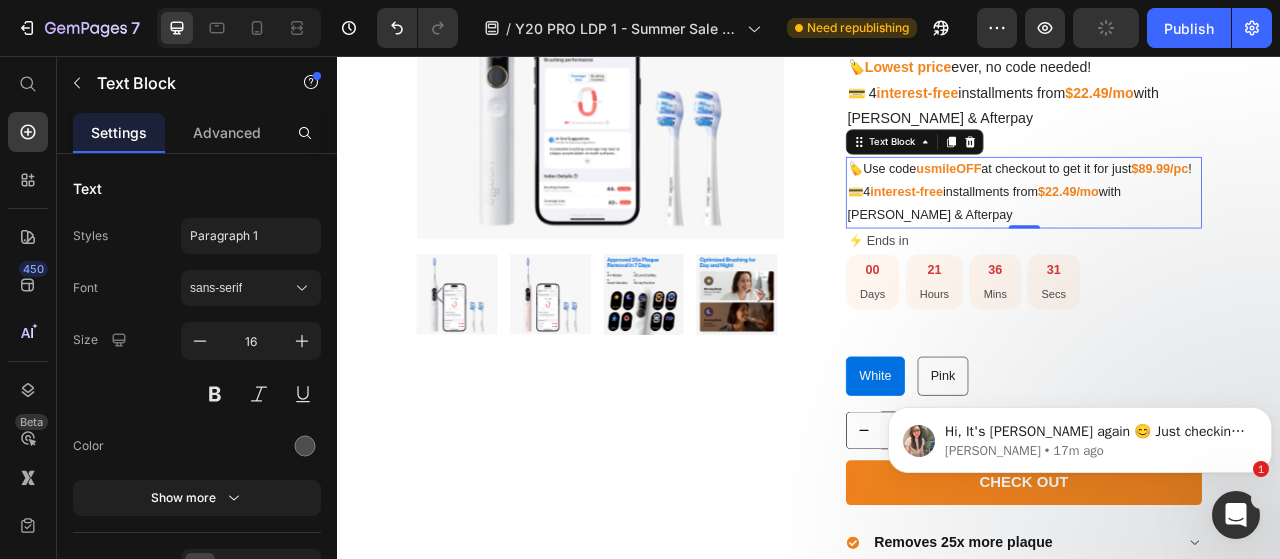 drag, startPoint x: 913, startPoint y: 382, endPoint x: 893, endPoint y: 377, distance: 20.615528 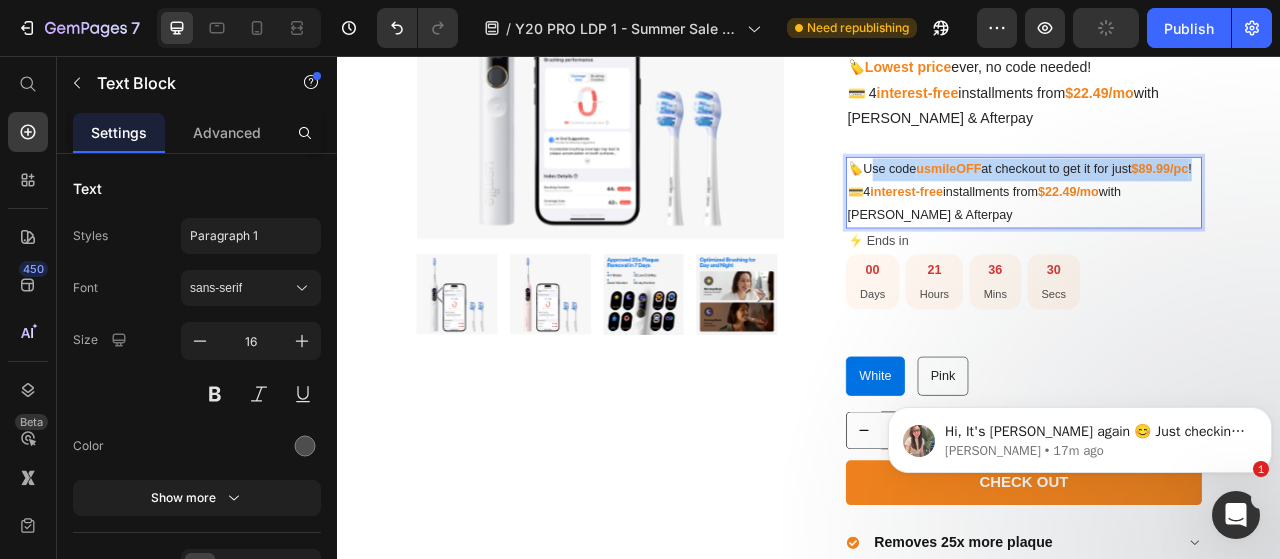 drag, startPoint x: 1011, startPoint y: 438, endPoint x: 1061, endPoint y: 460, distance: 54.626 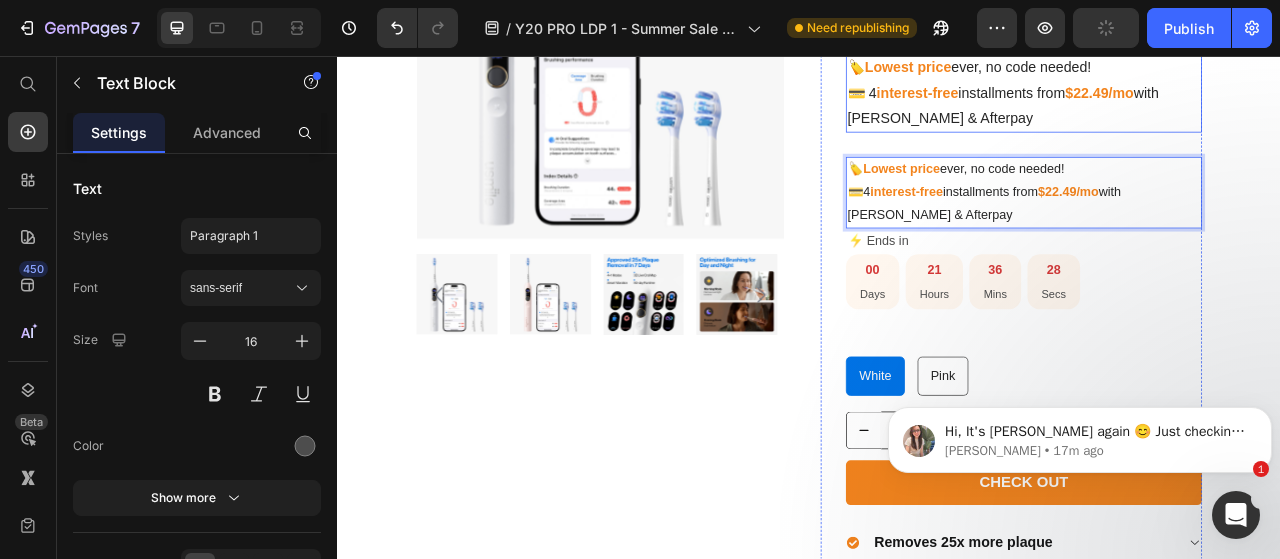click on "interest-free" at bounding box center (1075, 104) 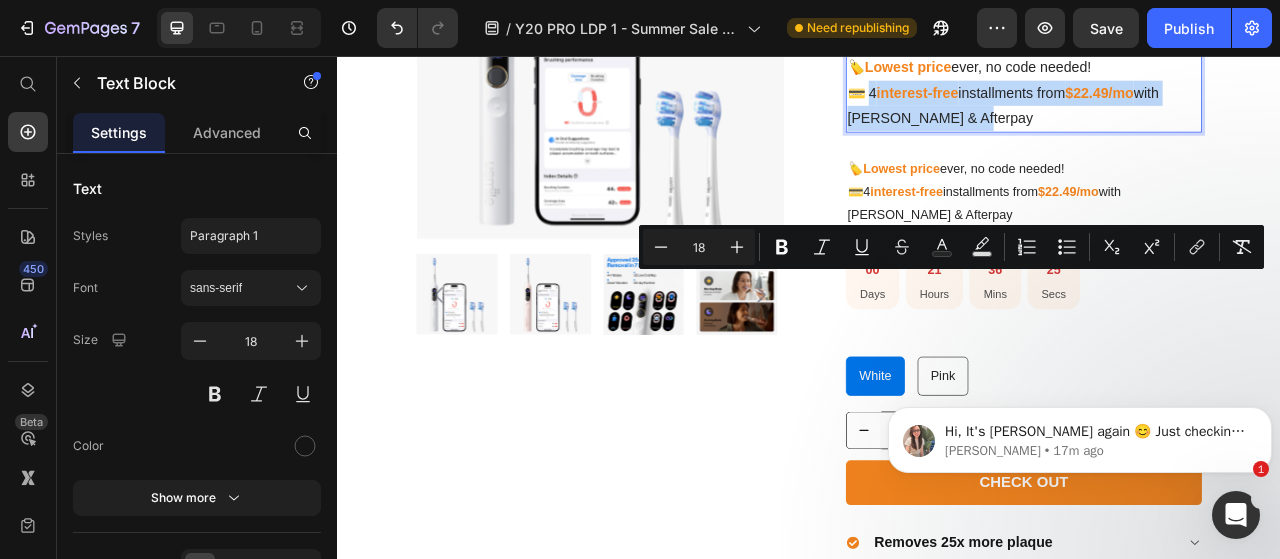 drag, startPoint x: 1009, startPoint y: 342, endPoint x: 1114, endPoint y: 366, distance: 107.70794 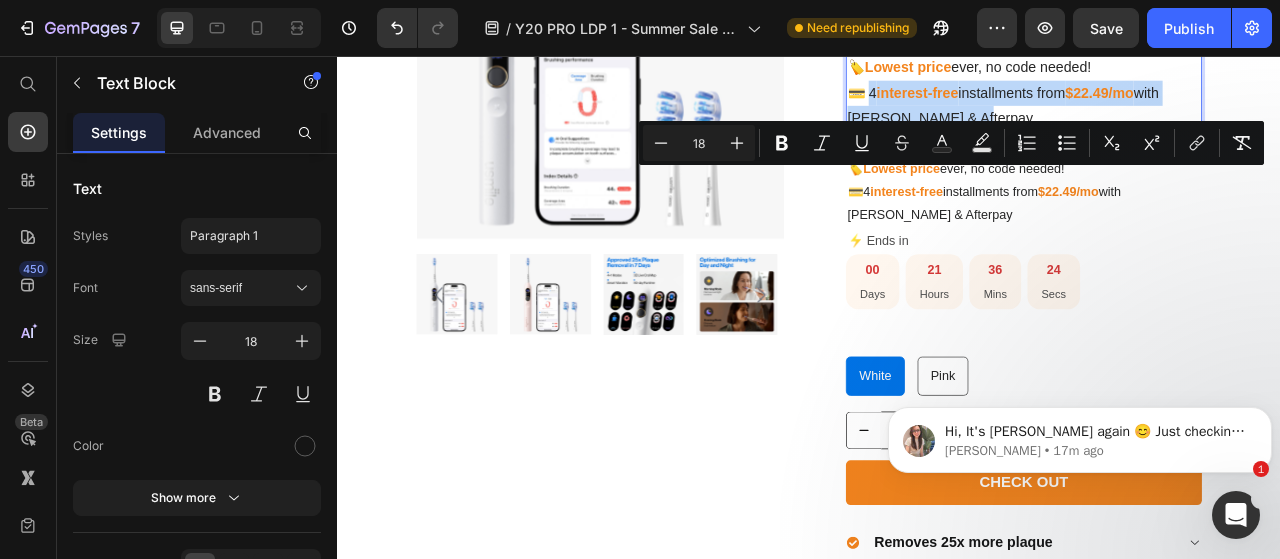 scroll, scrollTop: 2134, scrollLeft: 0, axis: vertical 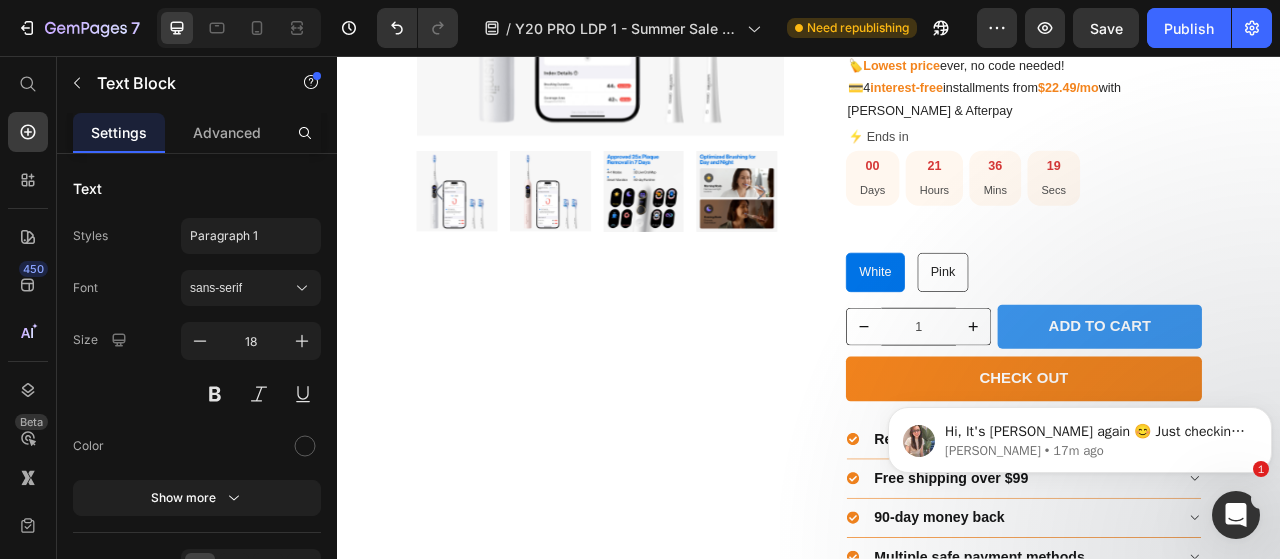 click 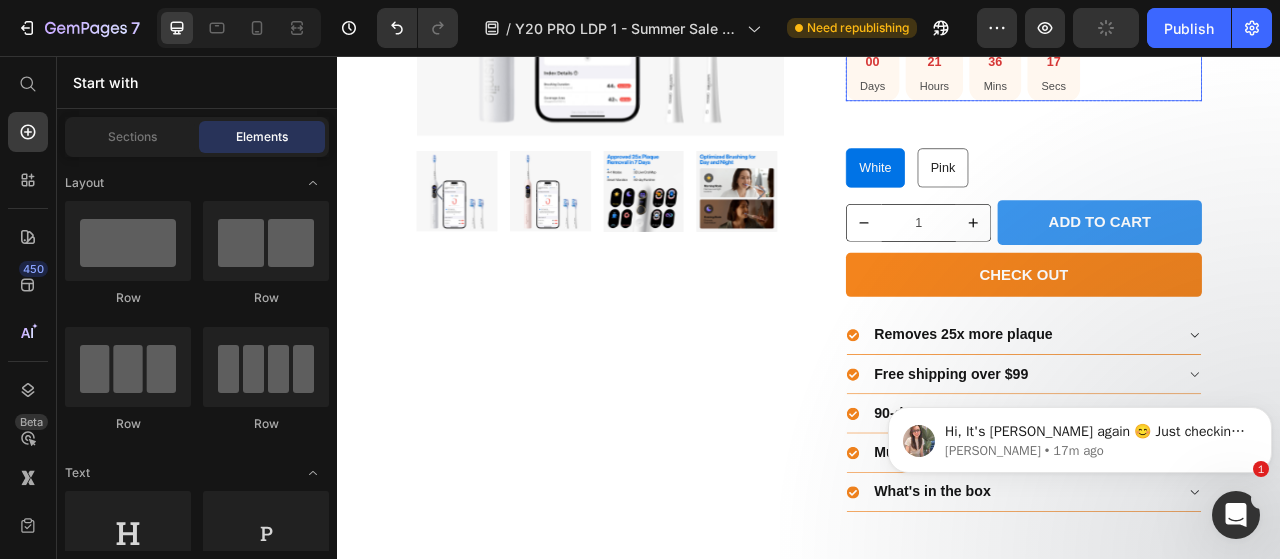 scroll, scrollTop: 2050, scrollLeft: 0, axis: vertical 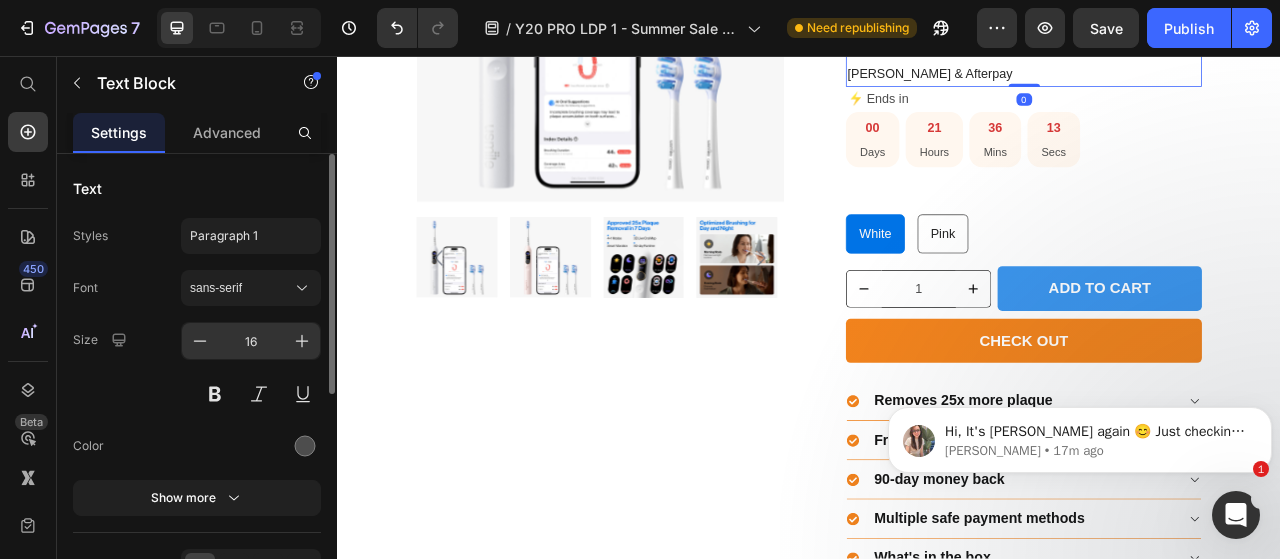 click on "16" at bounding box center (251, 341) 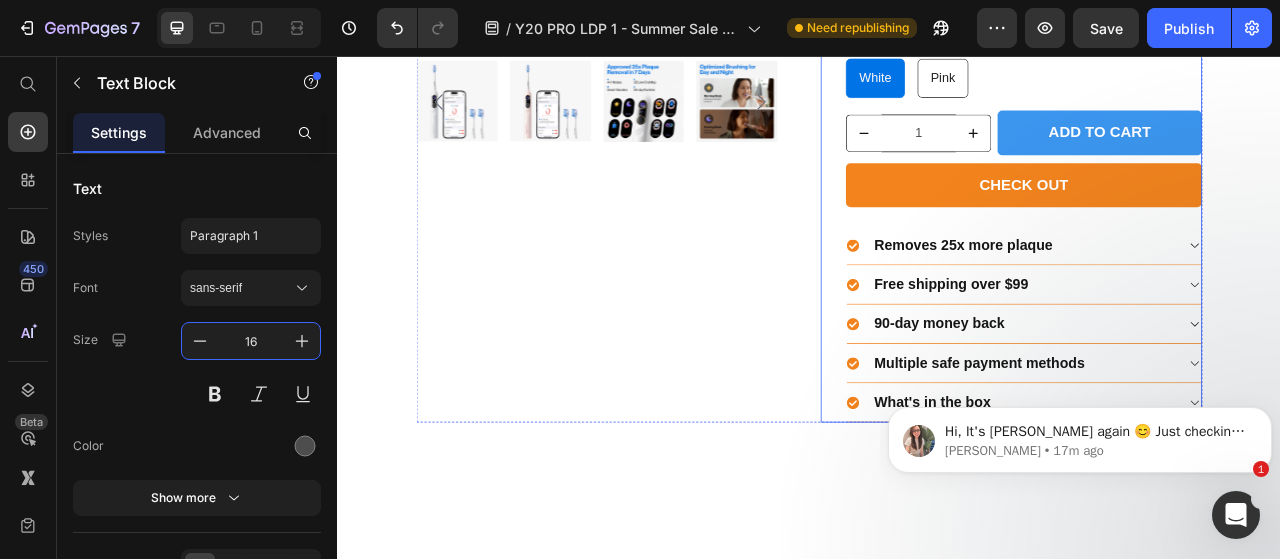 scroll, scrollTop: 2252, scrollLeft: 0, axis: vertical 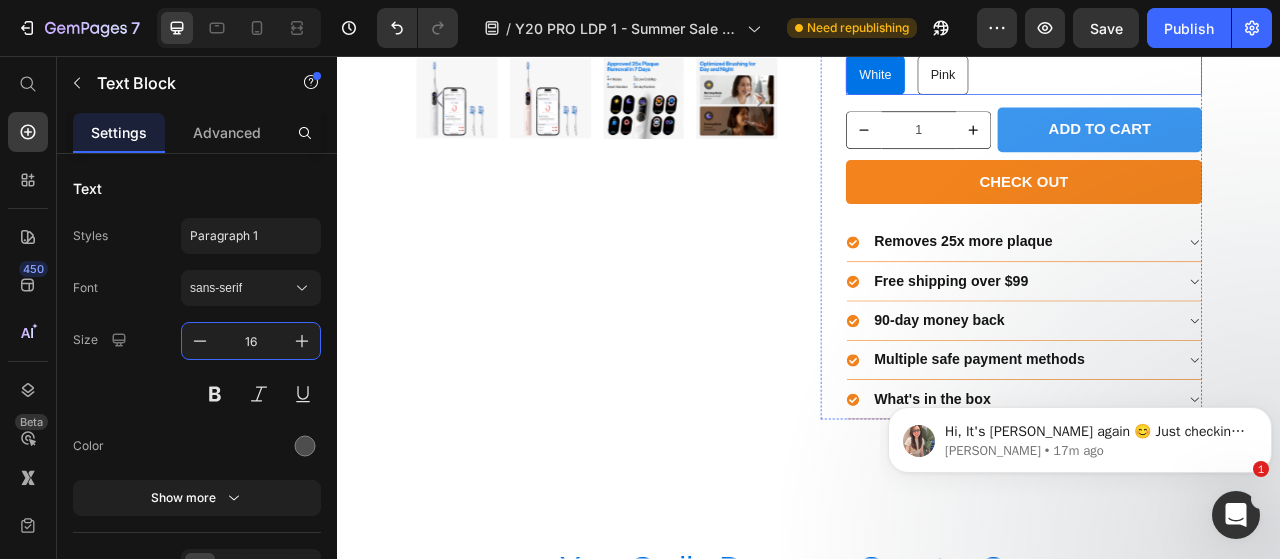 click on "White White White Pink Pink Pink" at bounding box center (1210, 81) 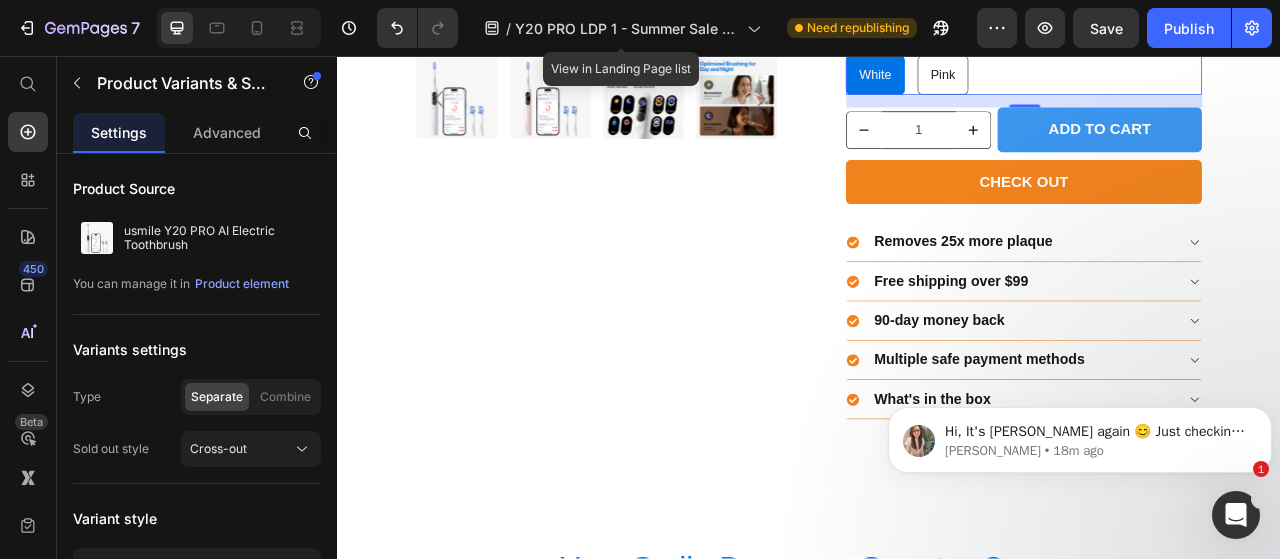 click 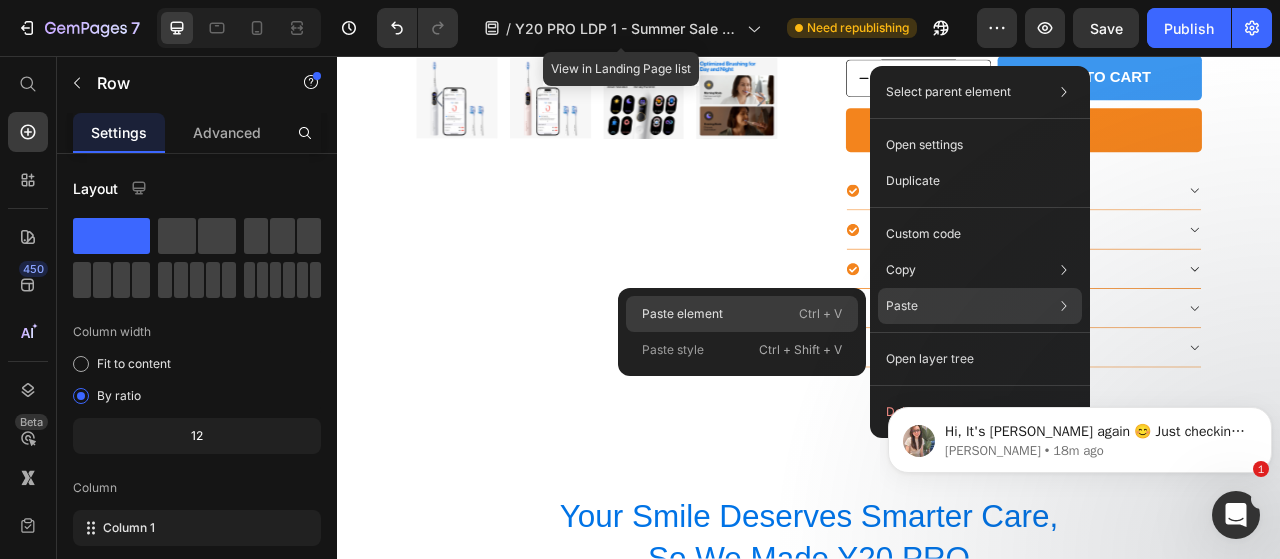 drag, startPoint x: 782, startPoint y: 319, endPoint x: 939, endPoint y: 204, distance: 194.61244 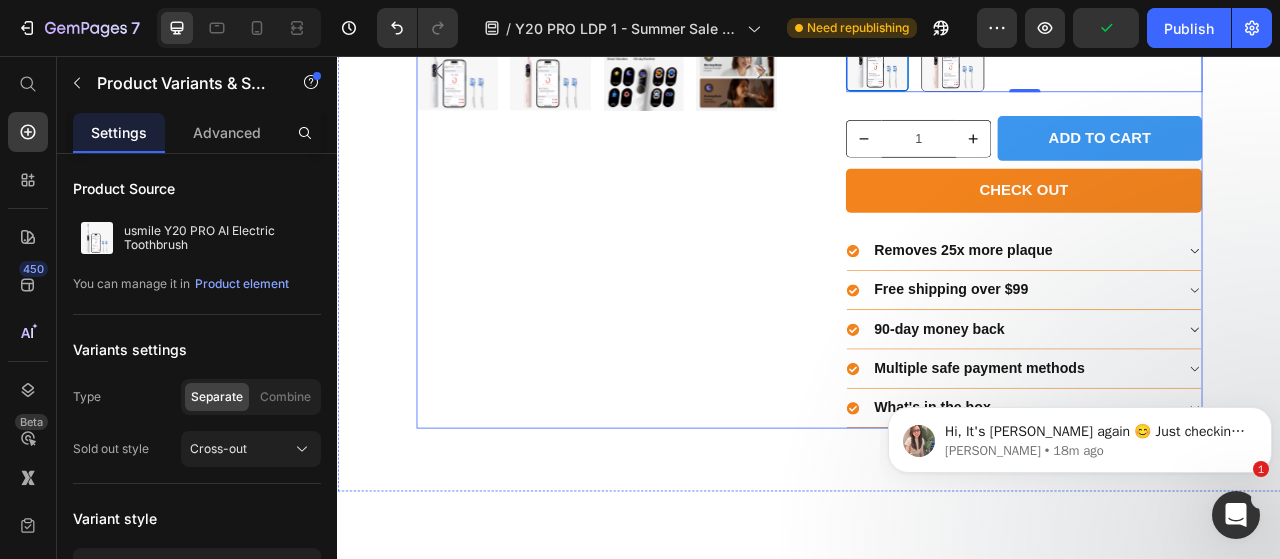 scroll, scrollTop: 2736, scrollLeft: 0, axis: vertical 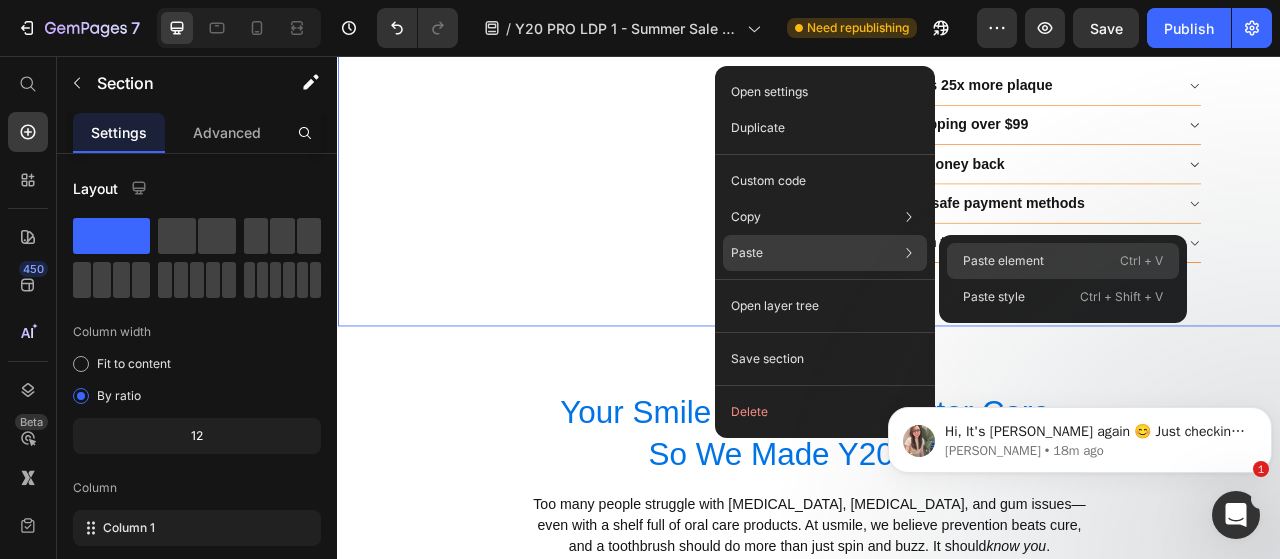 click on "Paste element" at bounding box center (1003, 261) 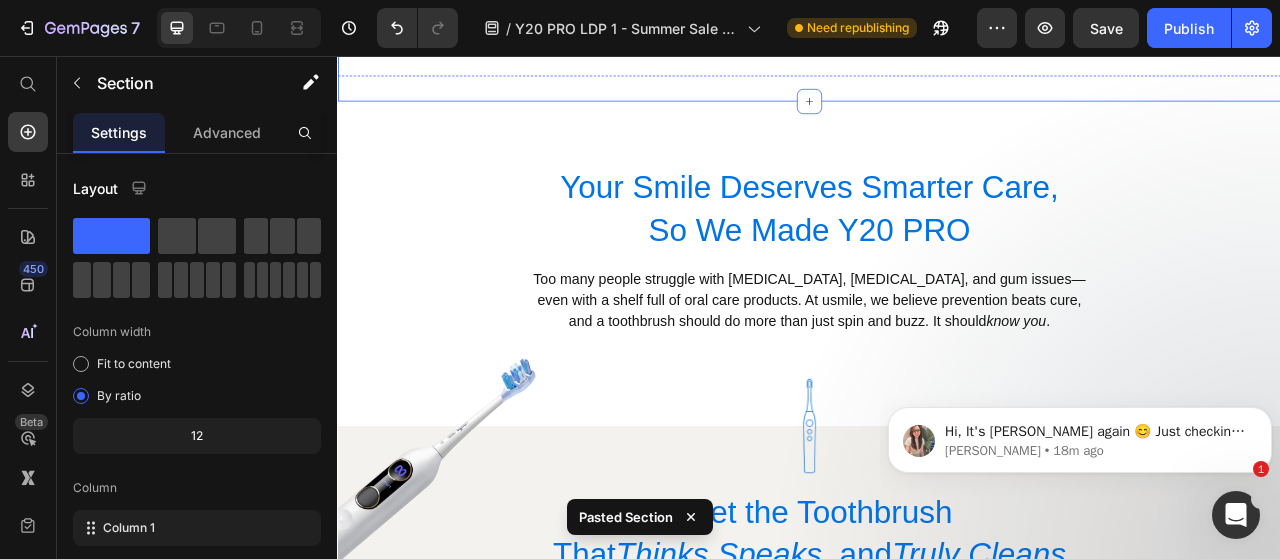 scroll, scrollTop: 3729, scrollLeft: 0, axis: vertical 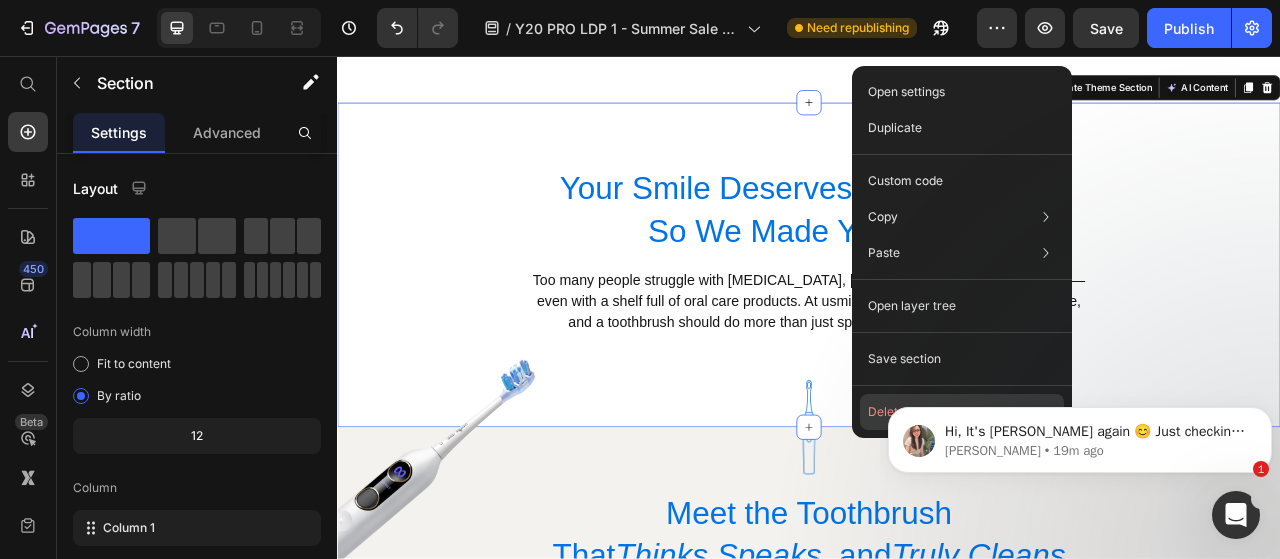 click on "Delete" 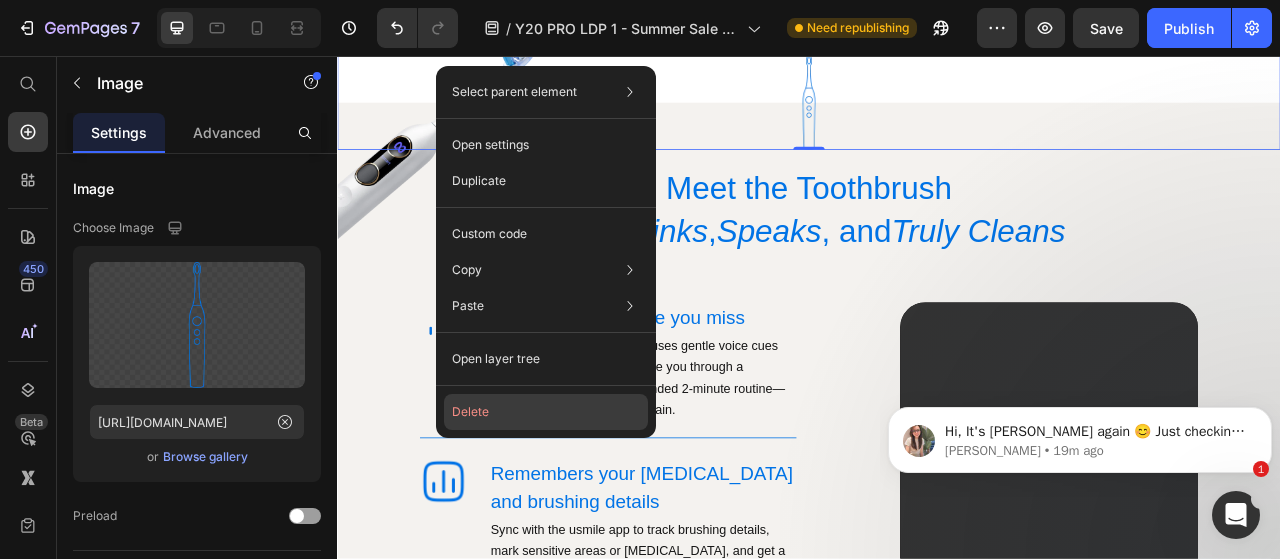 drag, startPoint x: 578, startPoint y: 403, endPoint x: 309, endPoint y: 433, distance: 270.6677 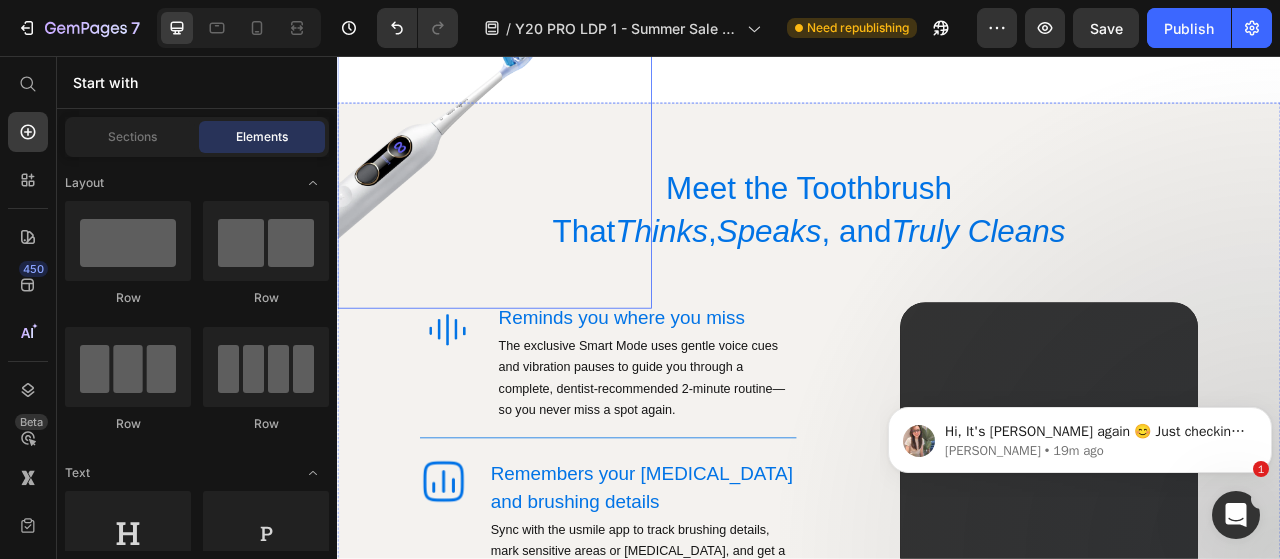 click at bounding box center [537, 162] 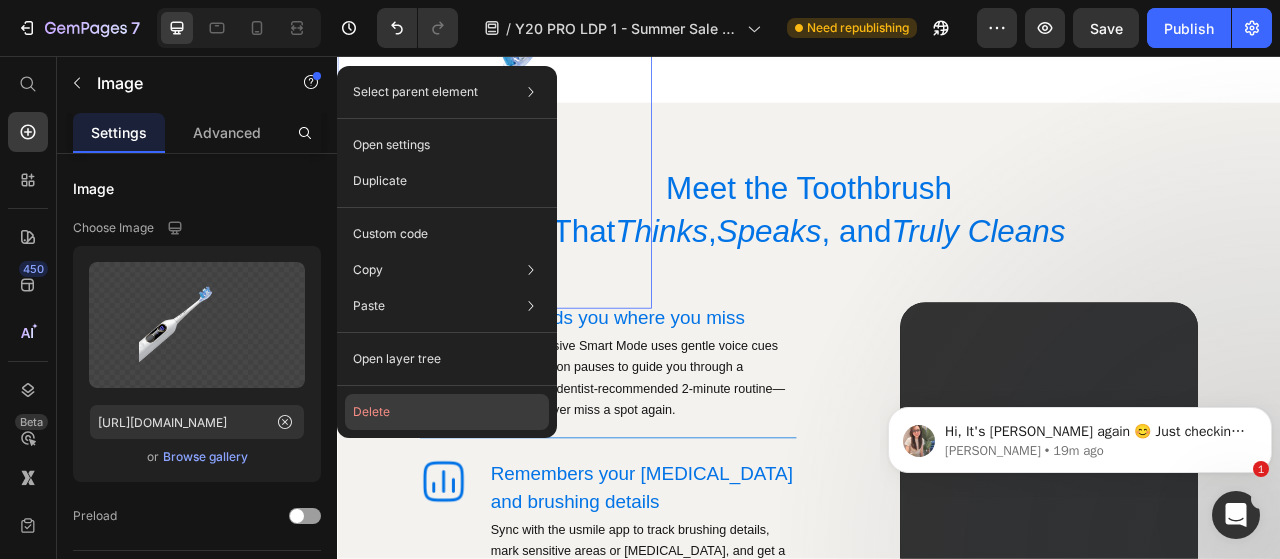 drag, startPoint x: 453, startPoint y: 411, endPoint x: 338, endPoint y: 366, distance: 123.49089 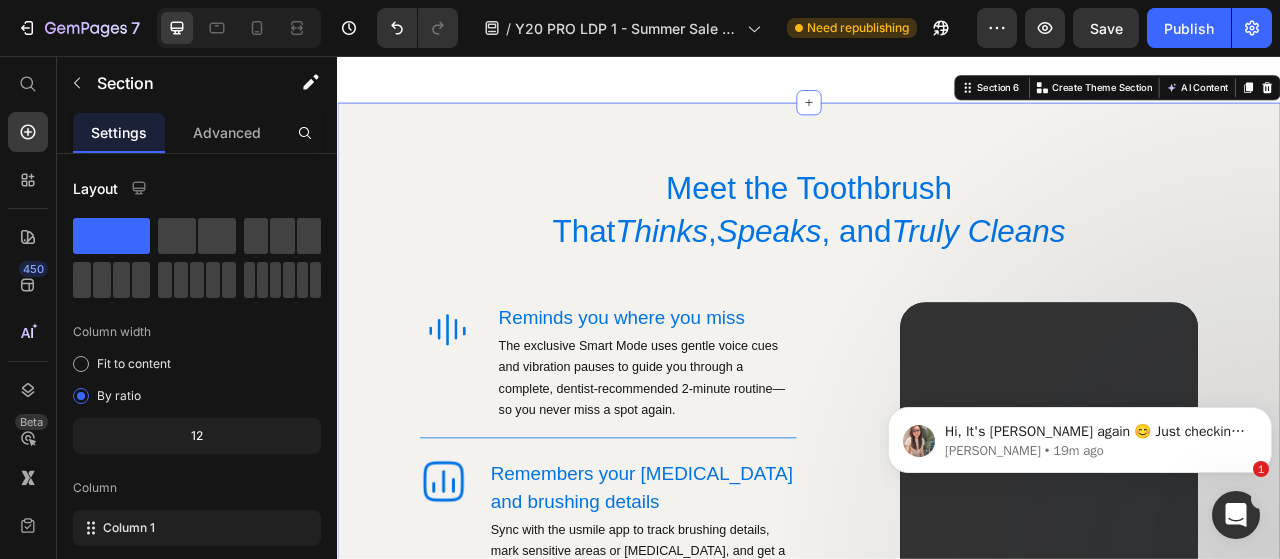 click on "Meet the Toothbrush That  Thinks ,  Speaks , and  Truly Cleans Heading Row Image Reminds you where you miss Heading The exclusive Smart Mode uses gentle voice cues and vibration pauses to guide you through a complete, dentist-recommended 2-minute routine—so you never miss a spot again. Text Block Row Image Remembers your cavities and brushing details Heading Sync with the usmile app to track brushing details, mark sensitive areas or cavities, and get a detailed oral health report after every brush. Text Block Row Image Vibration + Oscillation = 25x More Plaque Removal Heading Powered by both sonic vibrations and oscillating motion, the Y20 PRO delivers a deep, effective clean. It removes 25x more plaque than manual brushing. Text Block Row Row Try Y20 PRO Button Row Video Hero Banner Section 6   Create Theme Section AI Content Write with GemAI What would you like to describe here? Tone and Voice Persuasive Product usmile Y20 PRO AI Electric Toothbrush Show more Generate" at bounding box center [937, 613] 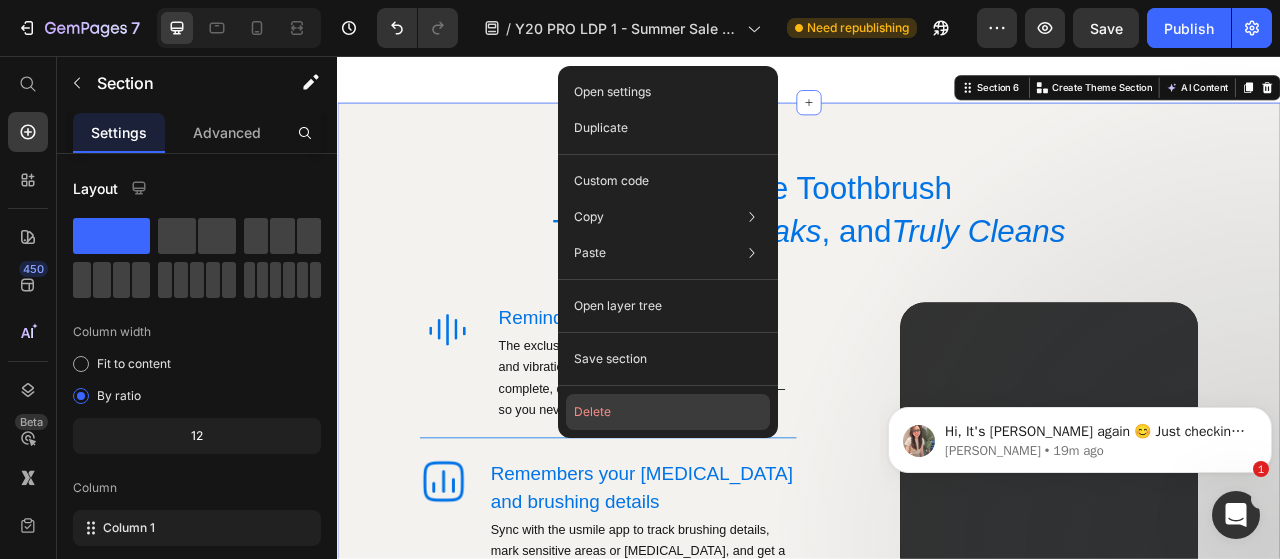 click on "Delete" 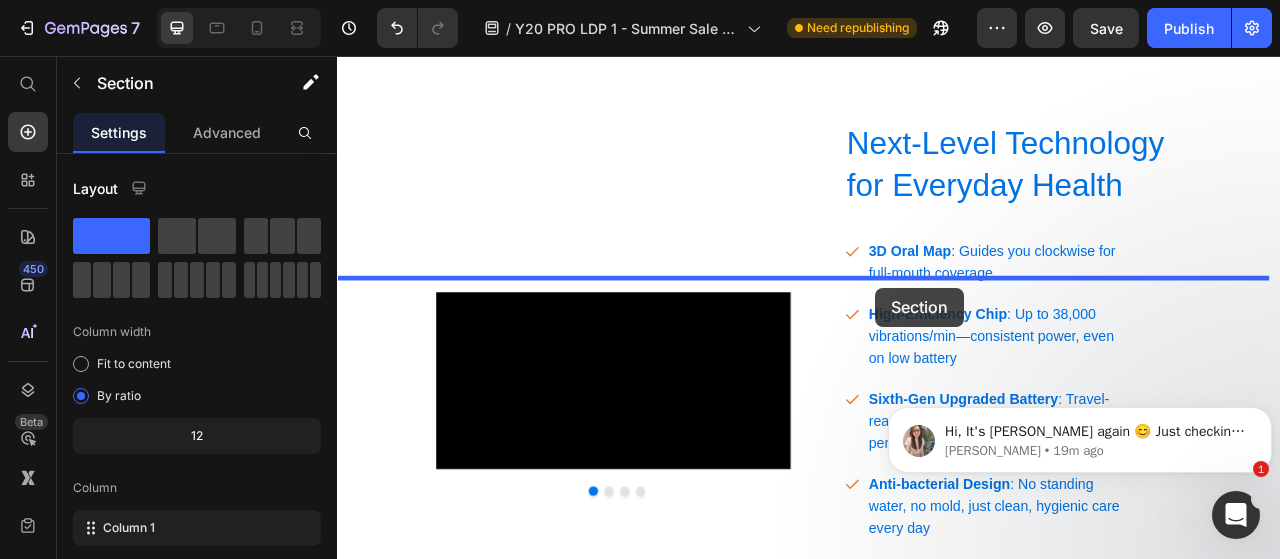 scroll, scrollTop: 3686, scrollLeft: 0, axis: vertical 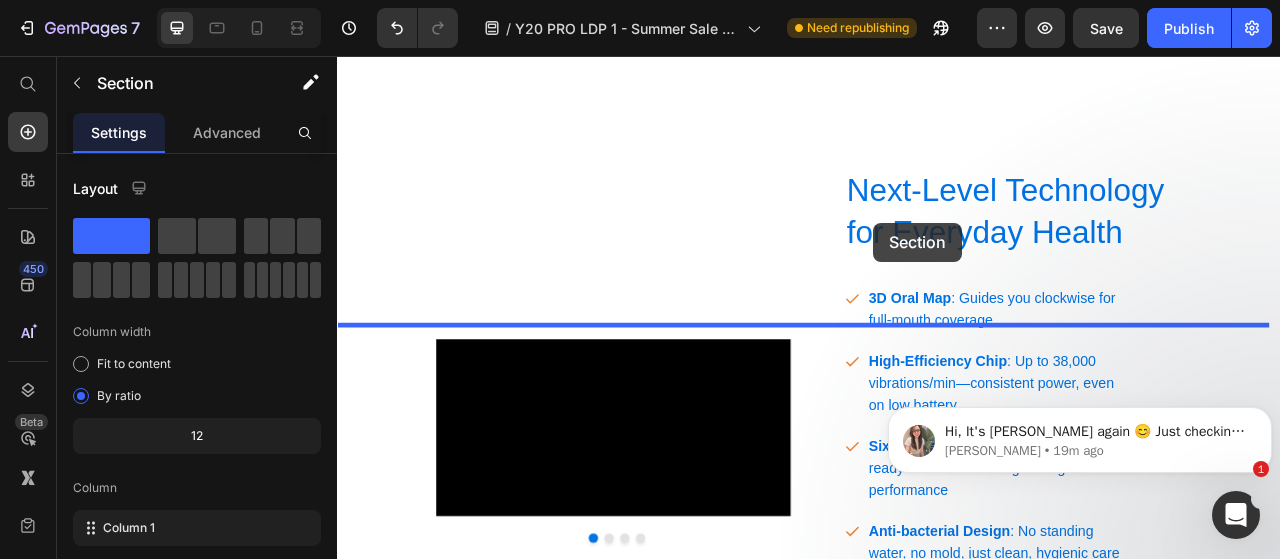 drag, startPoint x: 1132, startPoint y: 146, endPoint x: 1019, endPoint y: 270, distance: 167.76471 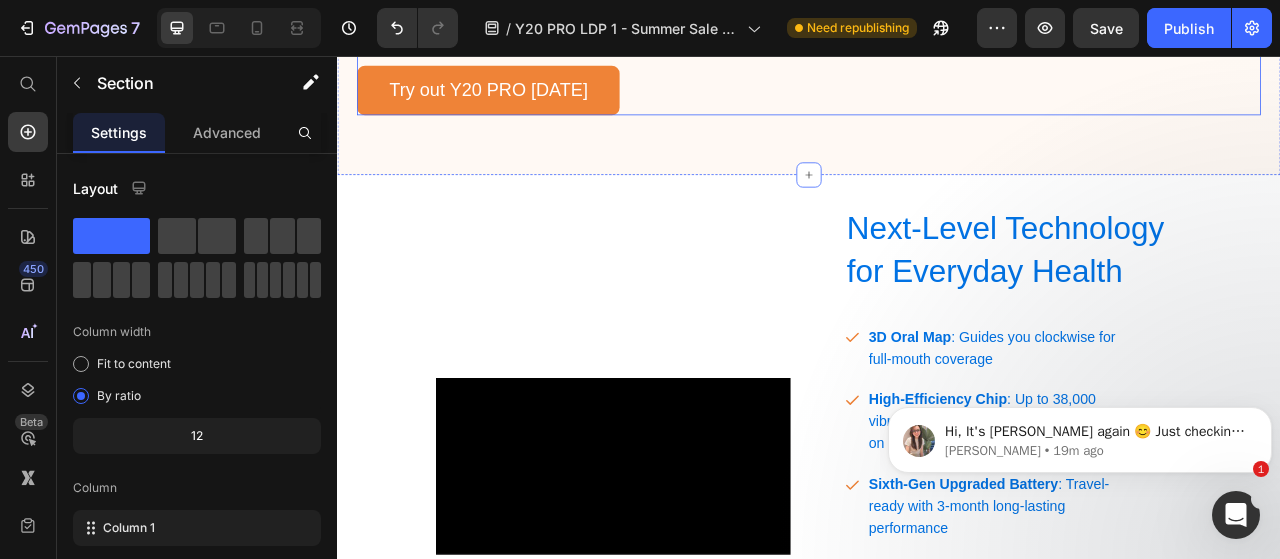 scroll, scrollTop: 4268, scrollLeft: 0, axis: vertical 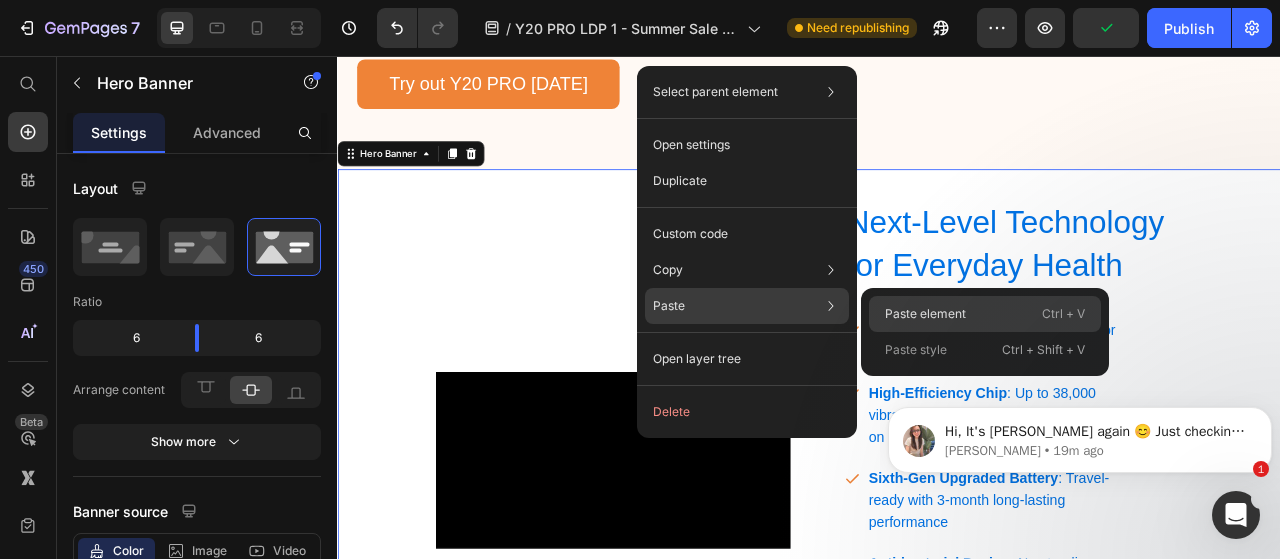click on "Paste element" at bounding box center [925, 314] 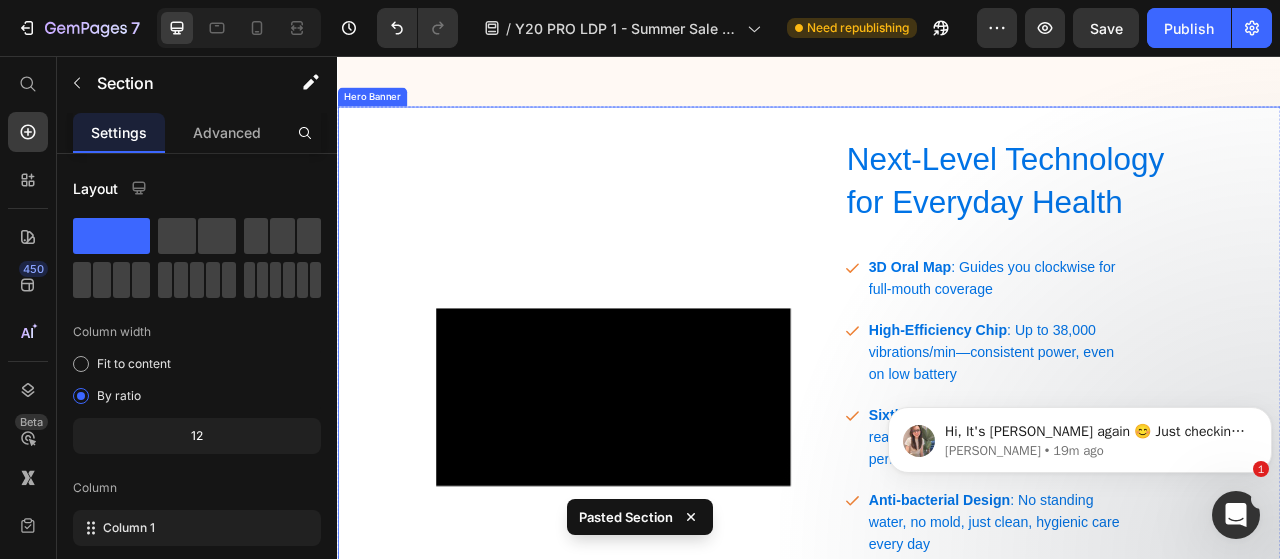 scroll, scrollTop: 4586, scrollLeft: 0, axis: vertical 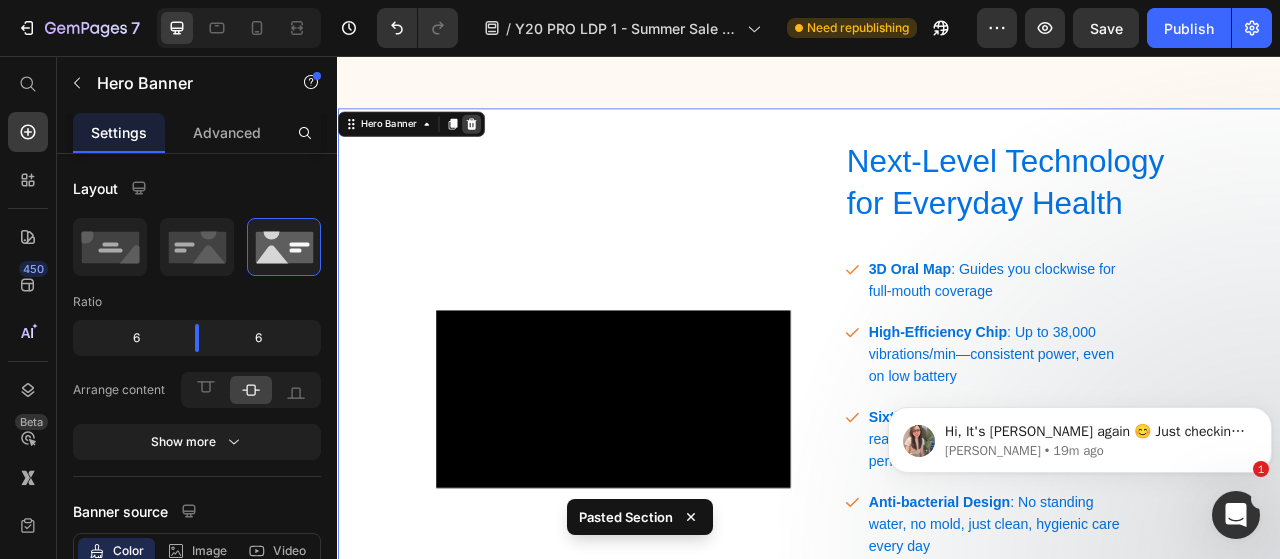 click 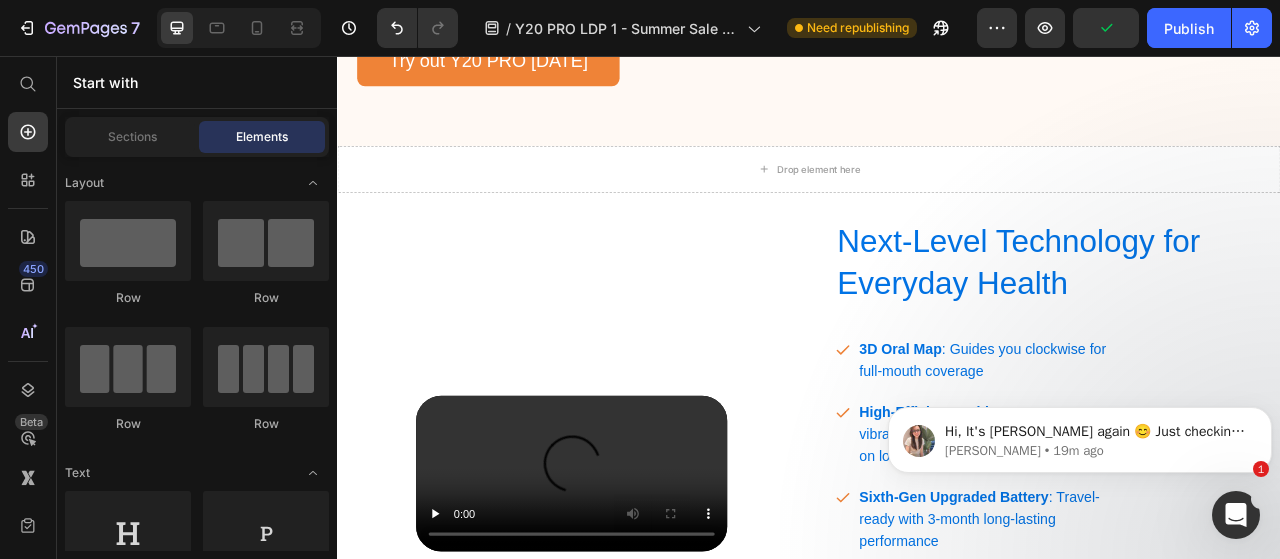 scroll, scrollTop: 4712, scrollLeft: 0, axis: vertical 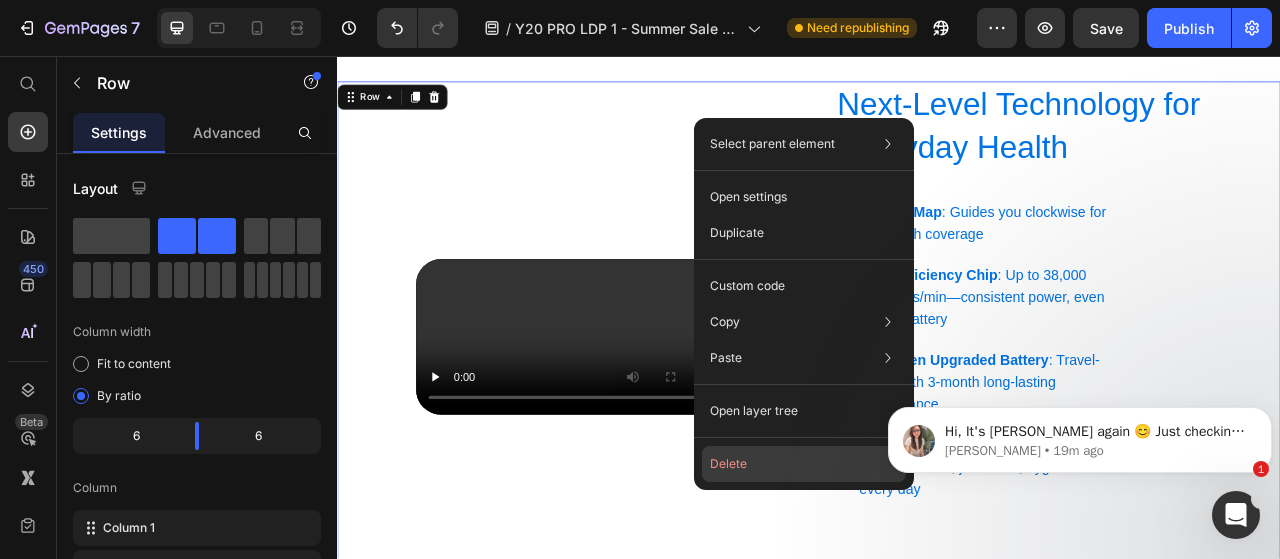 drag, startPoint x: 806, startPoint y: 453, endPoint x: 396, endPoint y: 137, distance: 517.64465 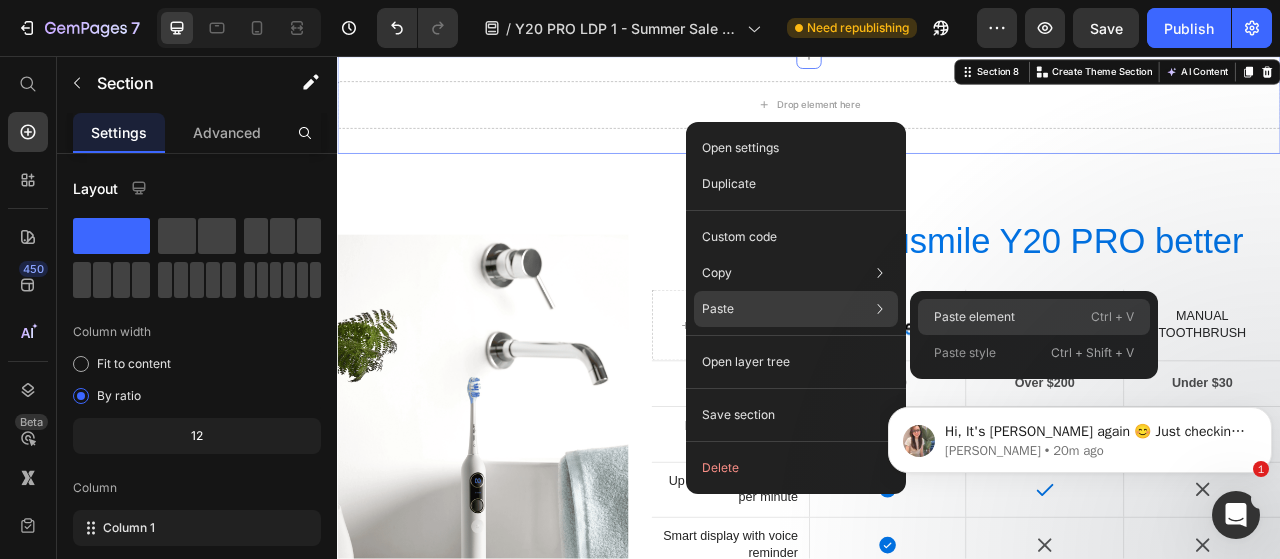 click on "Paste element" at bounding box center (974, 317) 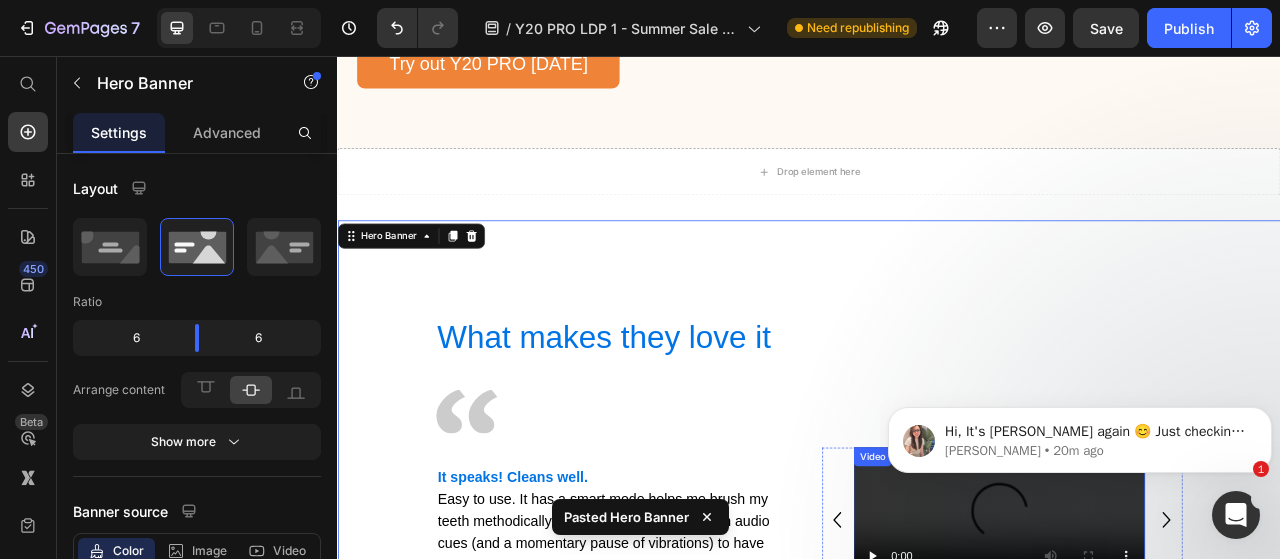 scroll, scrollTop: 4306, scrollLeft: 0, axis: vertical 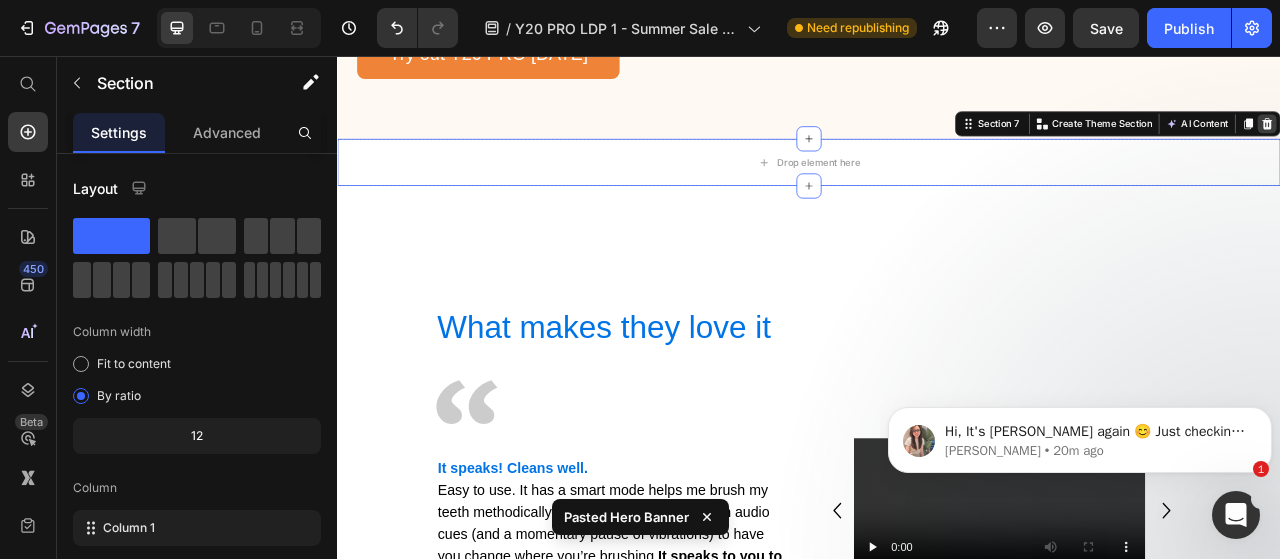 click at bounding box center [1520, 143] 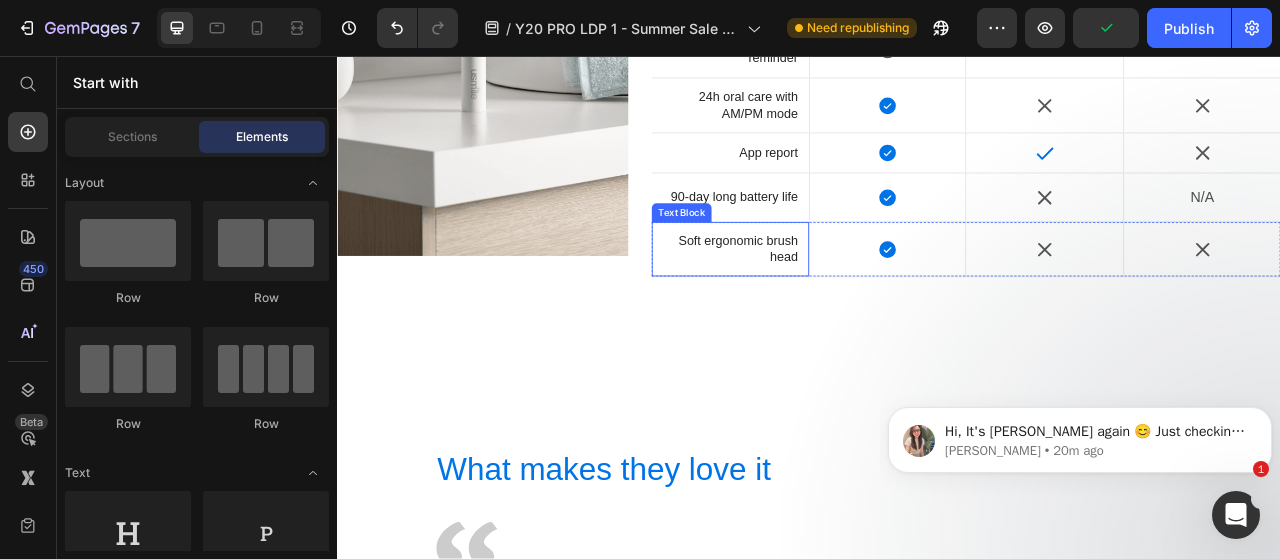 scroll, scrollTop: 5986, scrollLeft: 0, axis: vertical 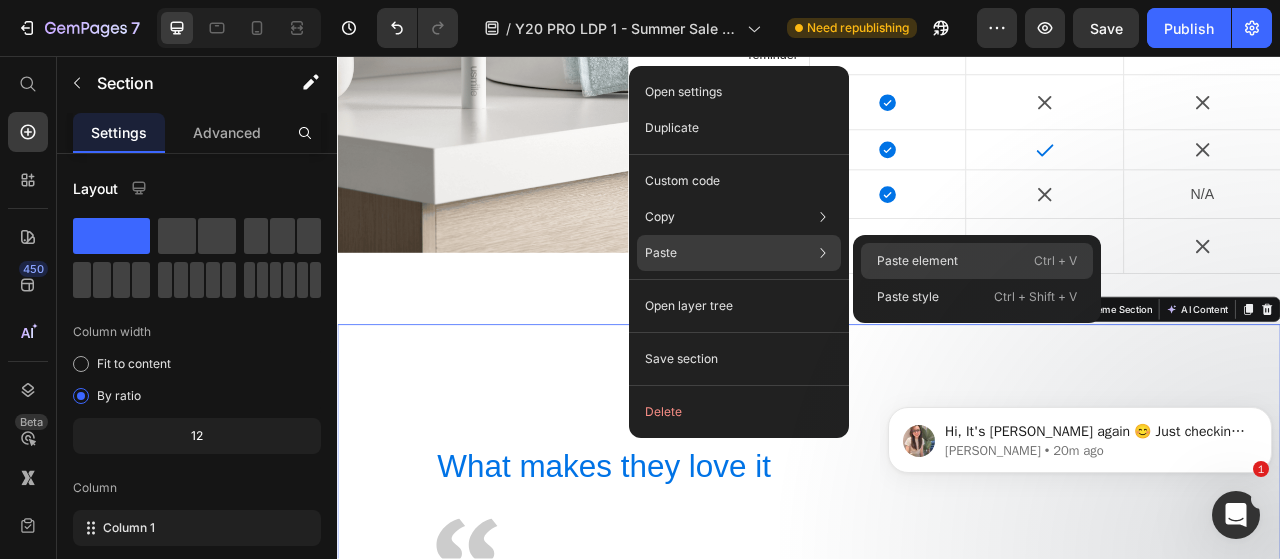 click on "Paste element  Ctrl + V" 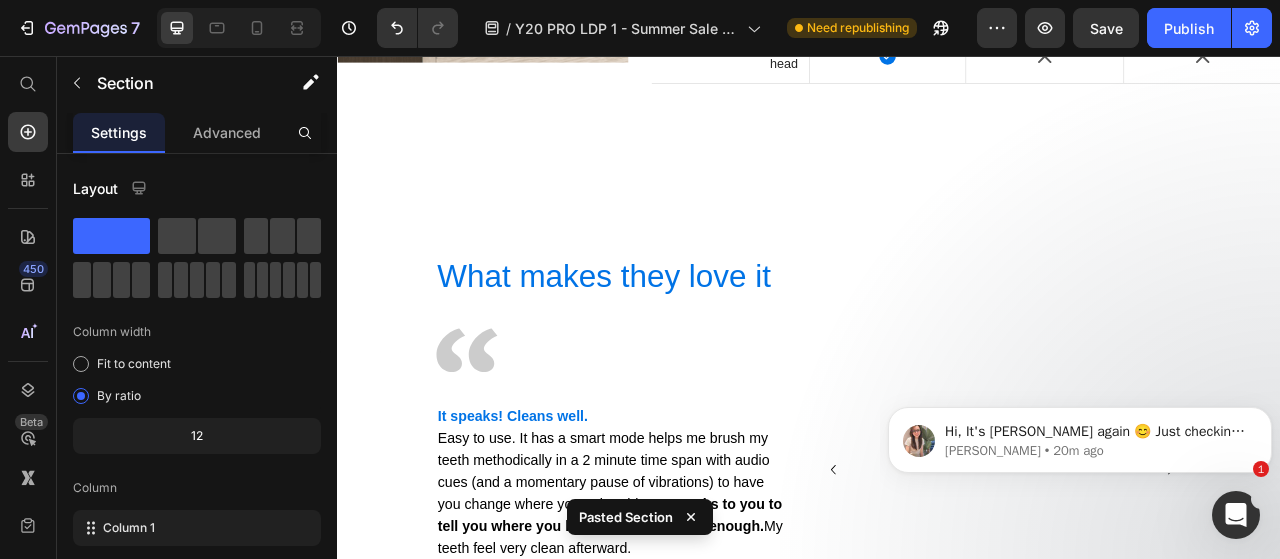 scroll, scrollTop: 6226, scrollLeft: 0, axis: vertical 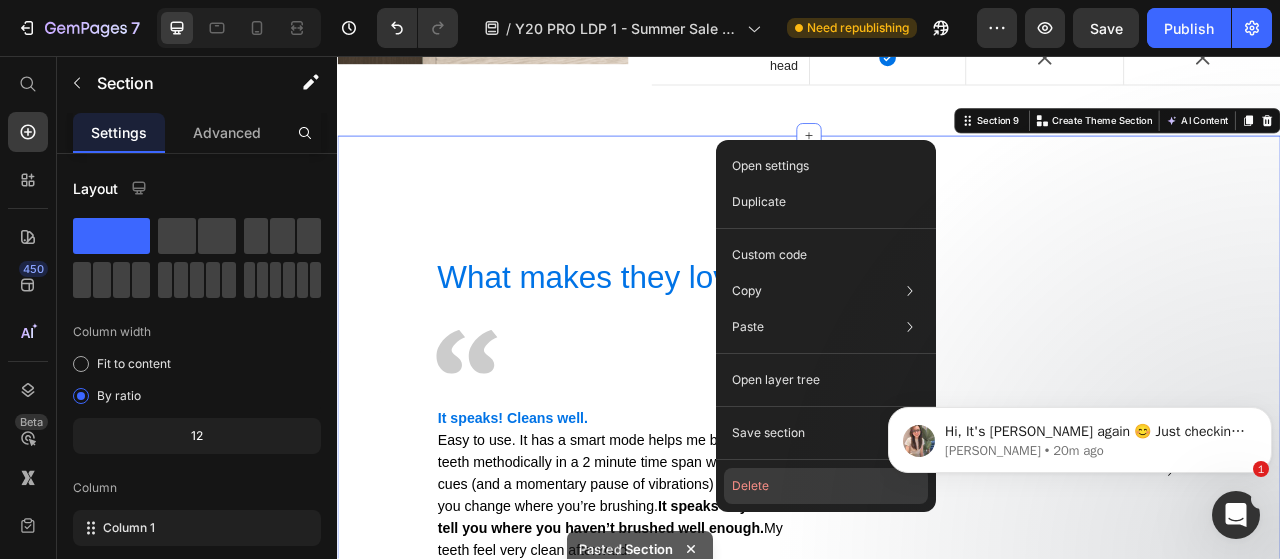 click on "Delete" 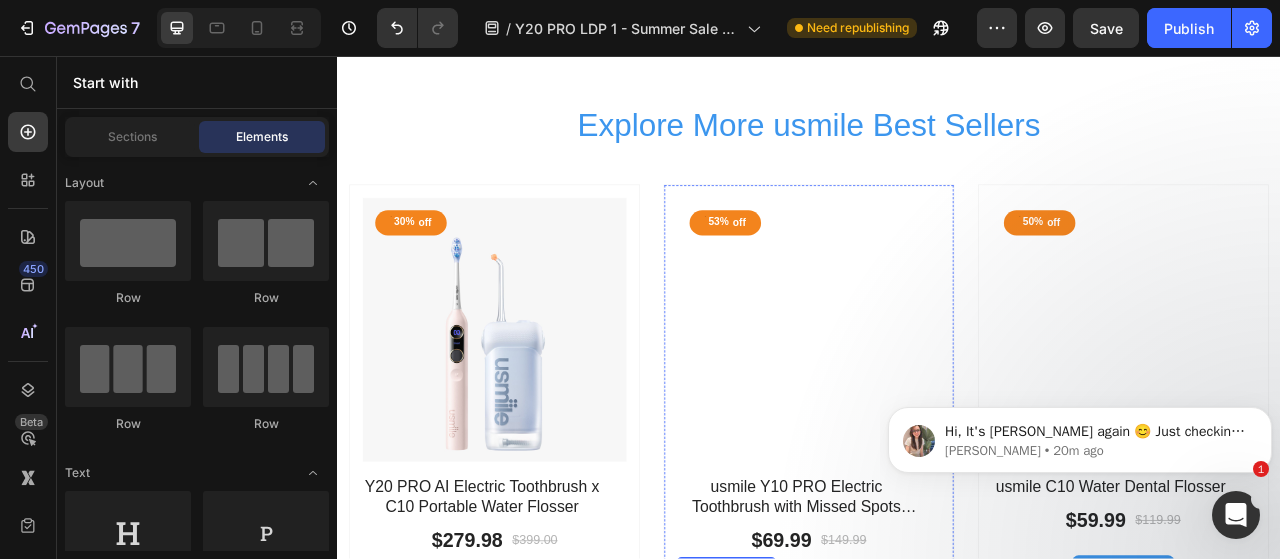 scroll, scrollTop: 6597, scrollLeft: 0, axis: vertical 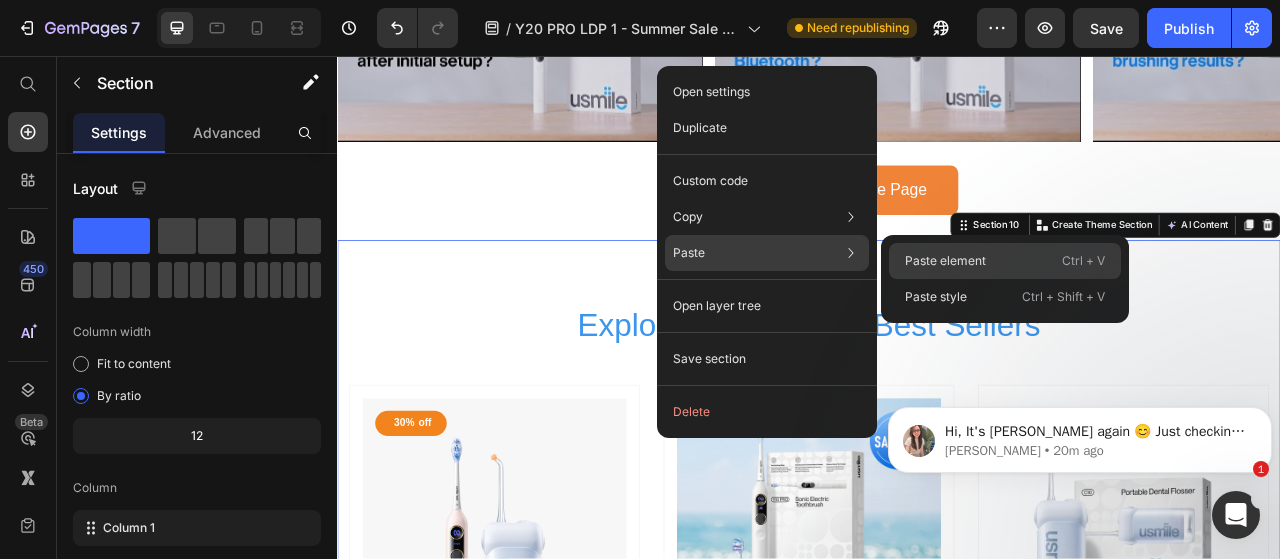 click on "Paste element" at bounding box center (945, 261) 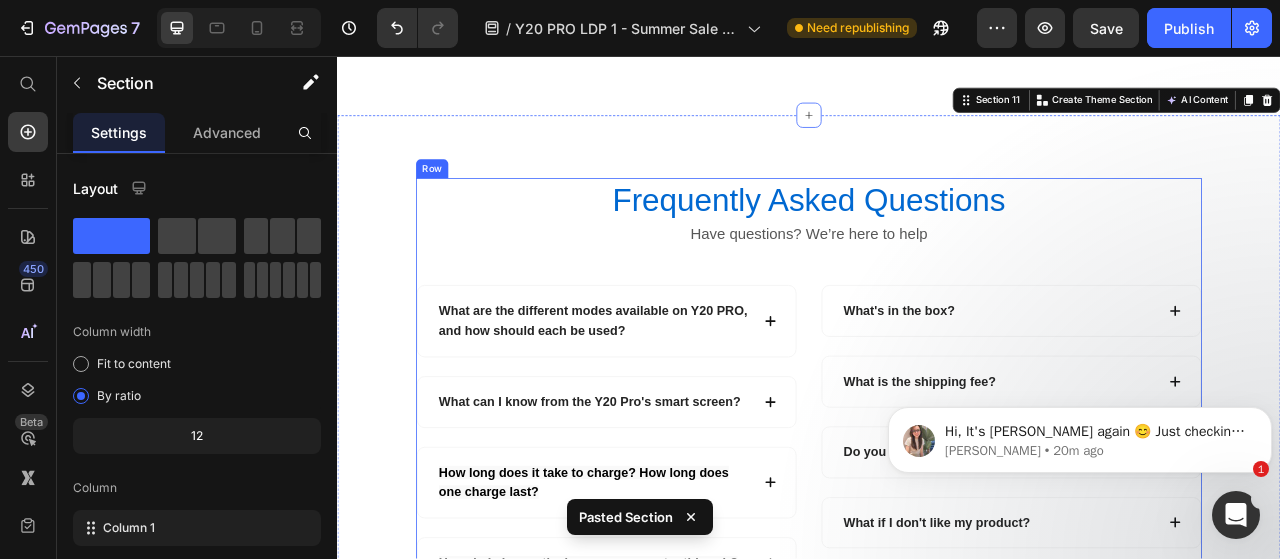 scroll, scrollTop: 7346, scrollLeft: 0, axis: vertical 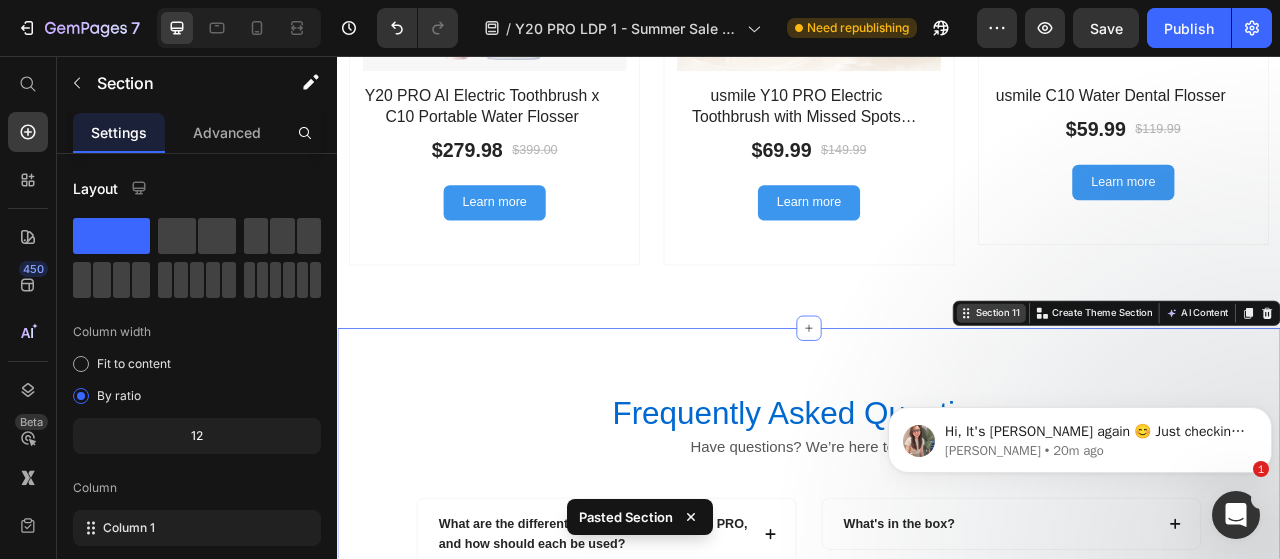 click on "Section 11" at bounding box center [1177, 384] 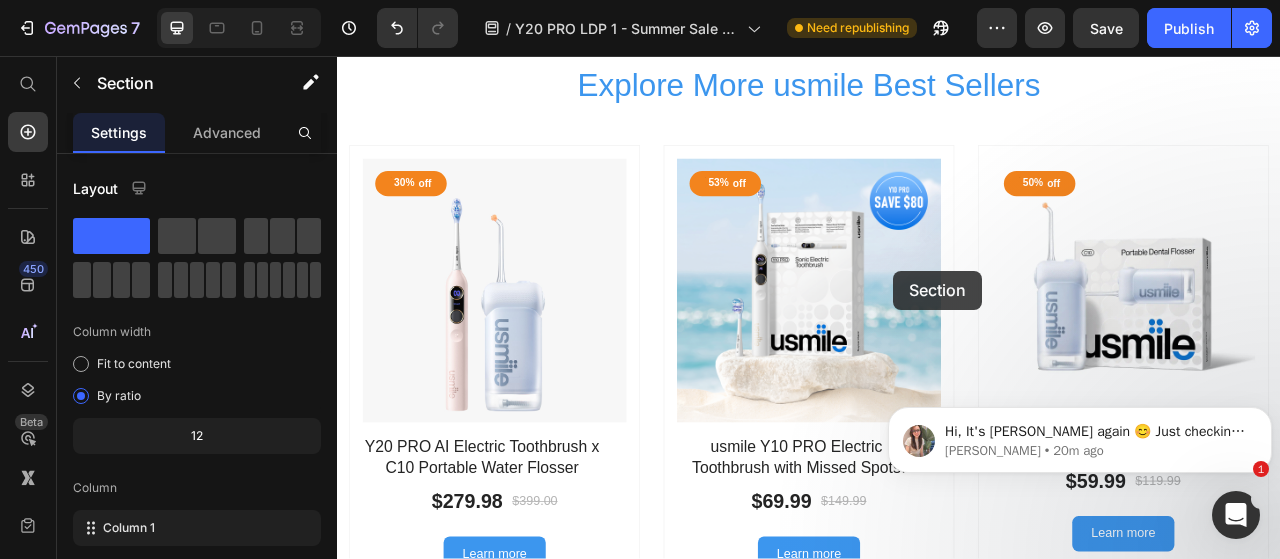 scroll, scrollTop: 6730, scrollLeft: 0, axis: vertical 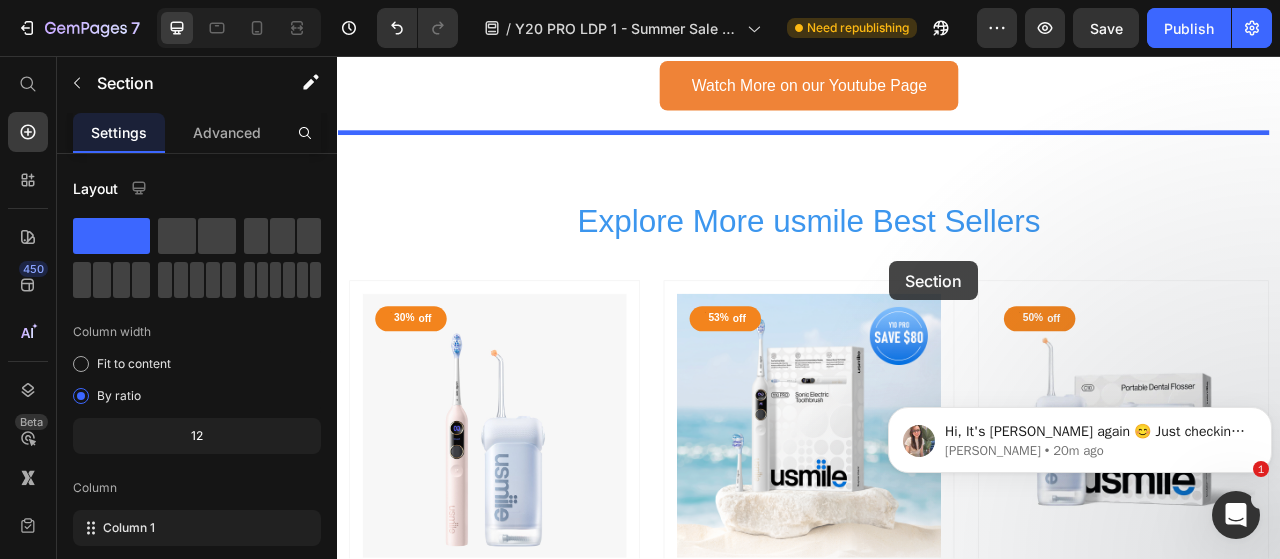drag, startPoint x: 1136, startPoint y: 383, endPoint x: 1036, endPoint y: 307, distance: 125.60255 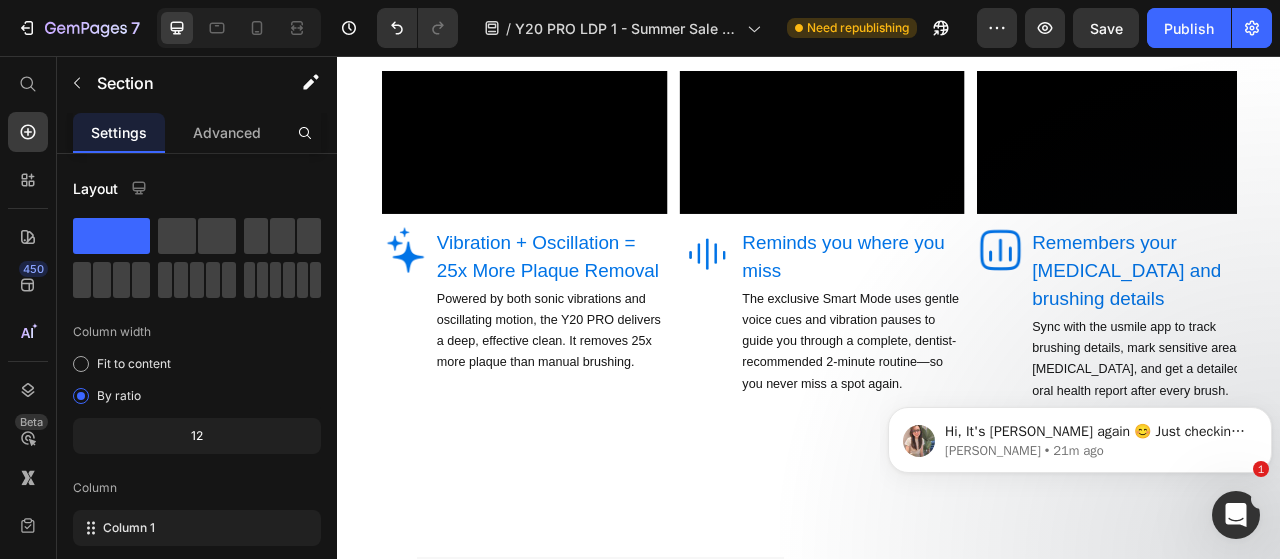 scroll, scrollTop: 0, scrollLeft: 0, axis: both 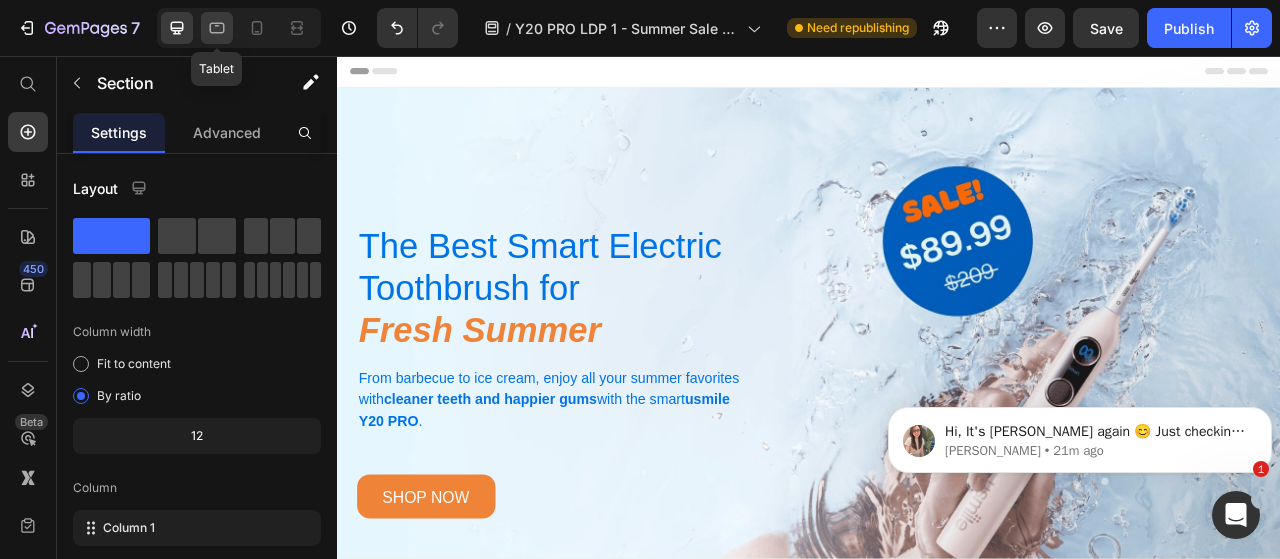 click 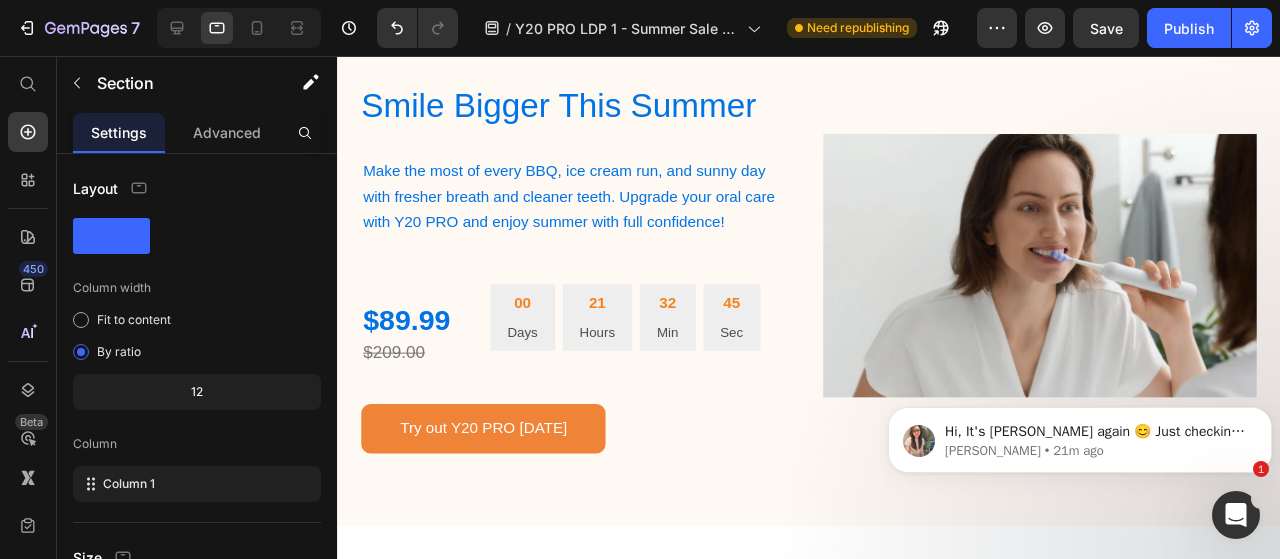 scroll, scrollTop: 3550, scrollLeft: 0, axis: vertical 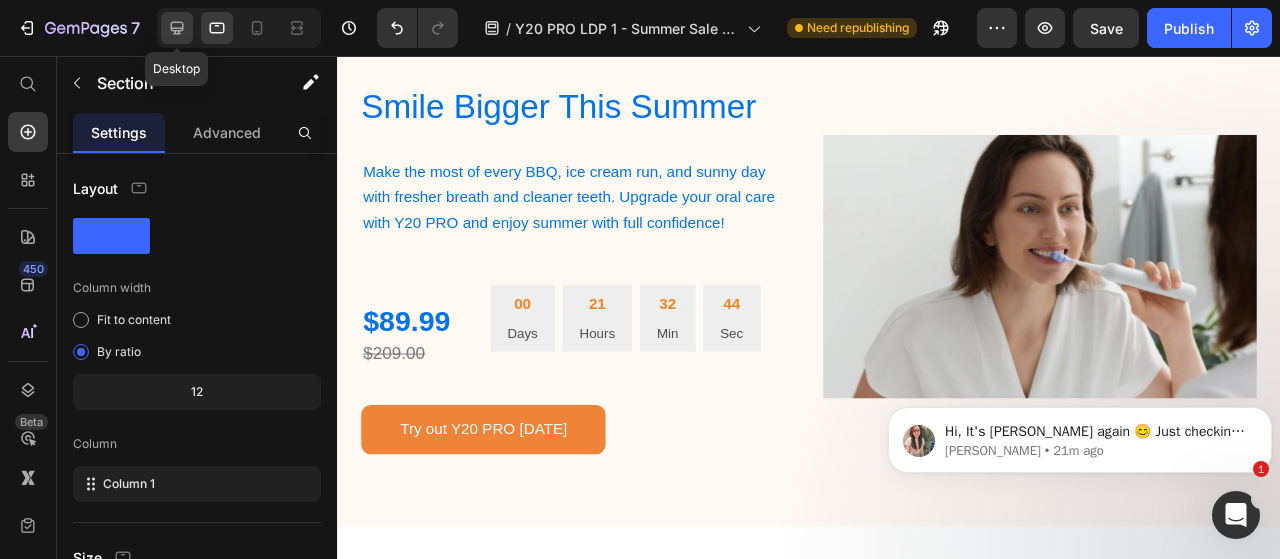click 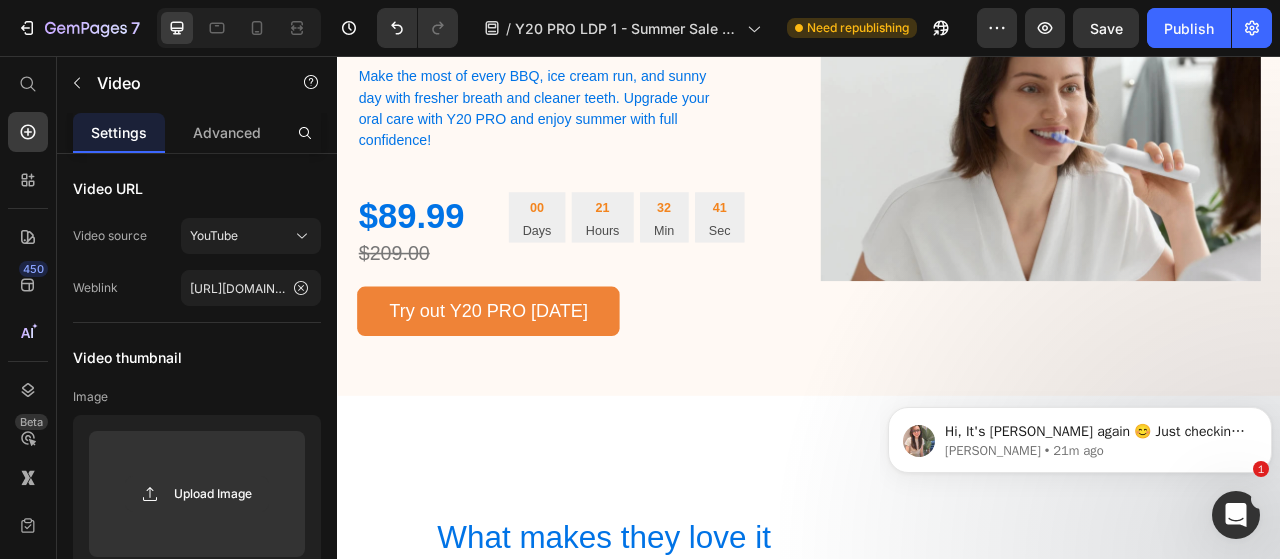 scroll, scrollTop: 3893, scrollLeft: 0, axis: vertical 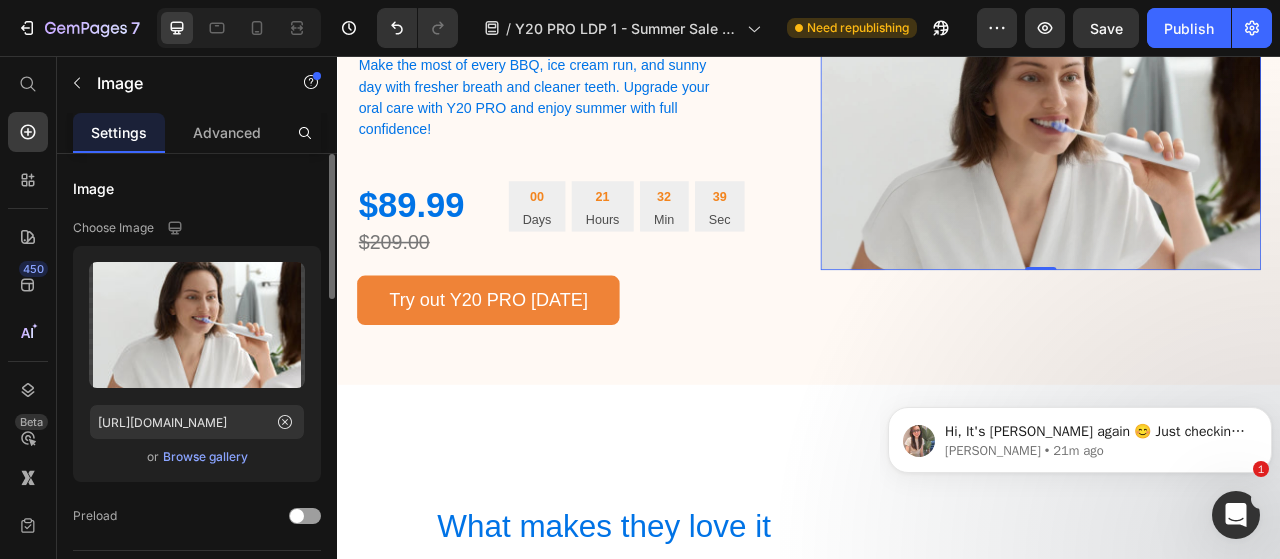 click on "Browse gallery" at bounding box center [205, 457] 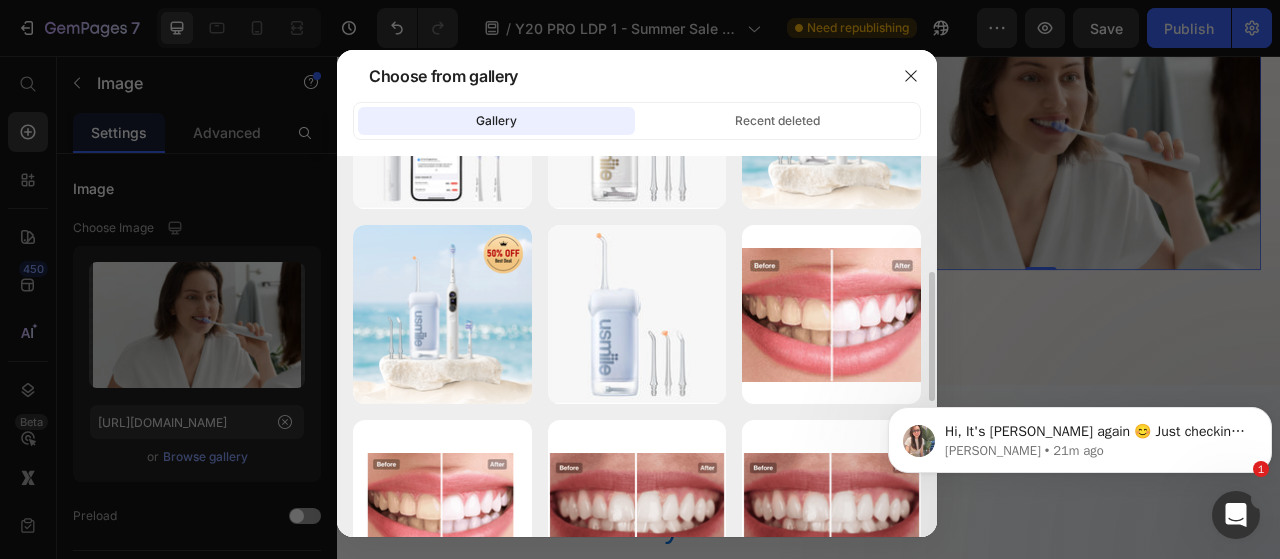 scroll, scrollTop: 340, scrollLeft: 0, axis: vertical 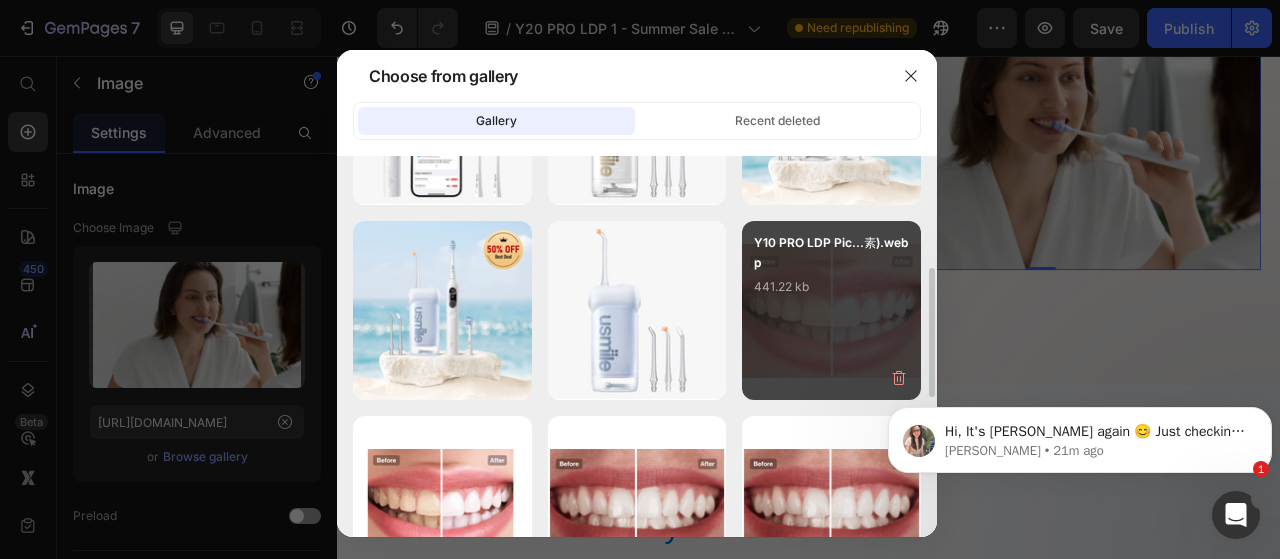 click on "Y10 PRO LDP Pic...素).webp 441.22 kb" at bounding box center (831, 273) 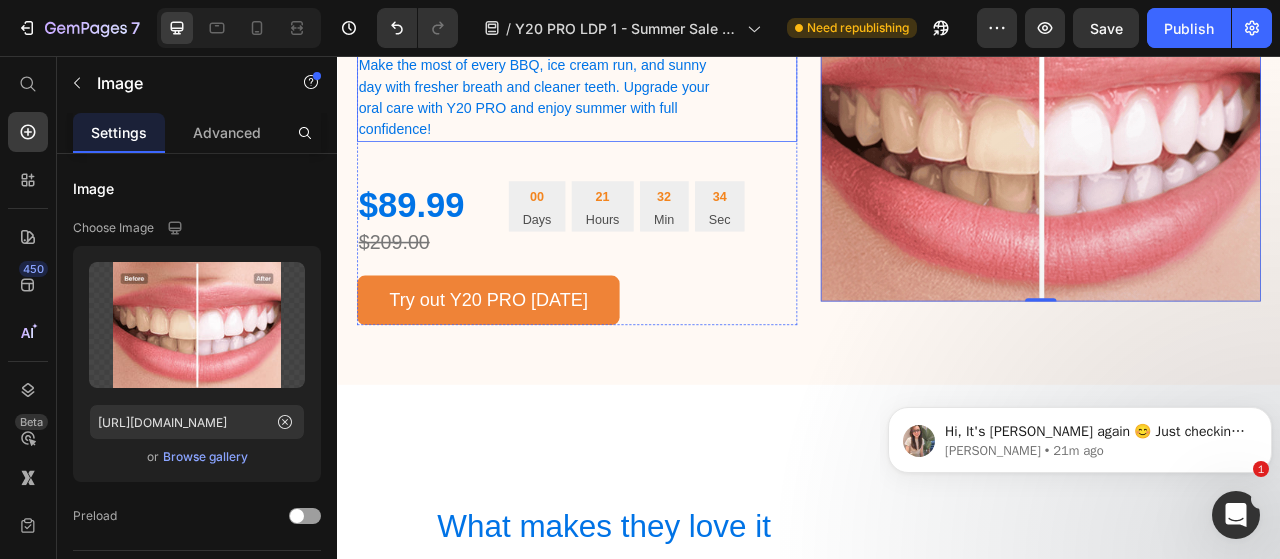 scroll, scrollTop: 3971, scrollLeft: 0, axis: vertical 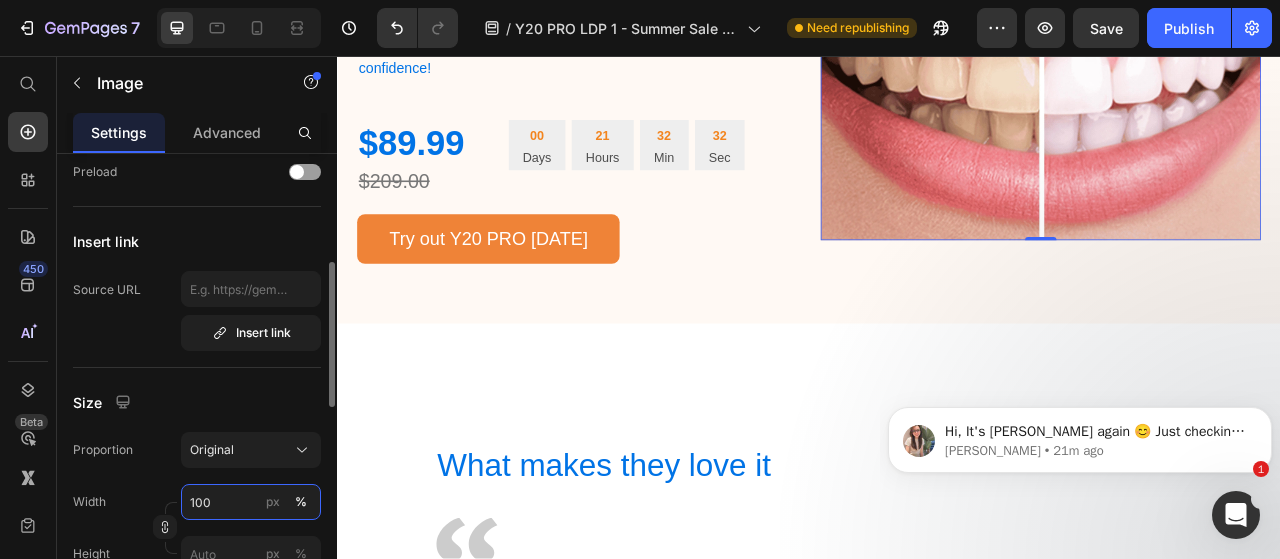 click on "100" at bounding box center [251, 502] 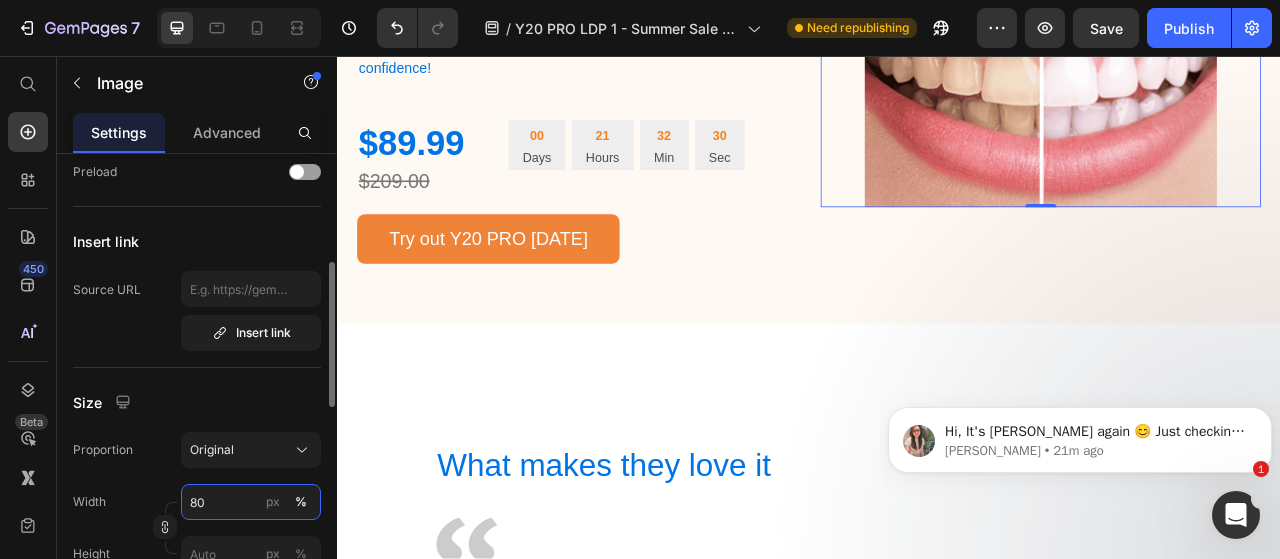 type on "80" 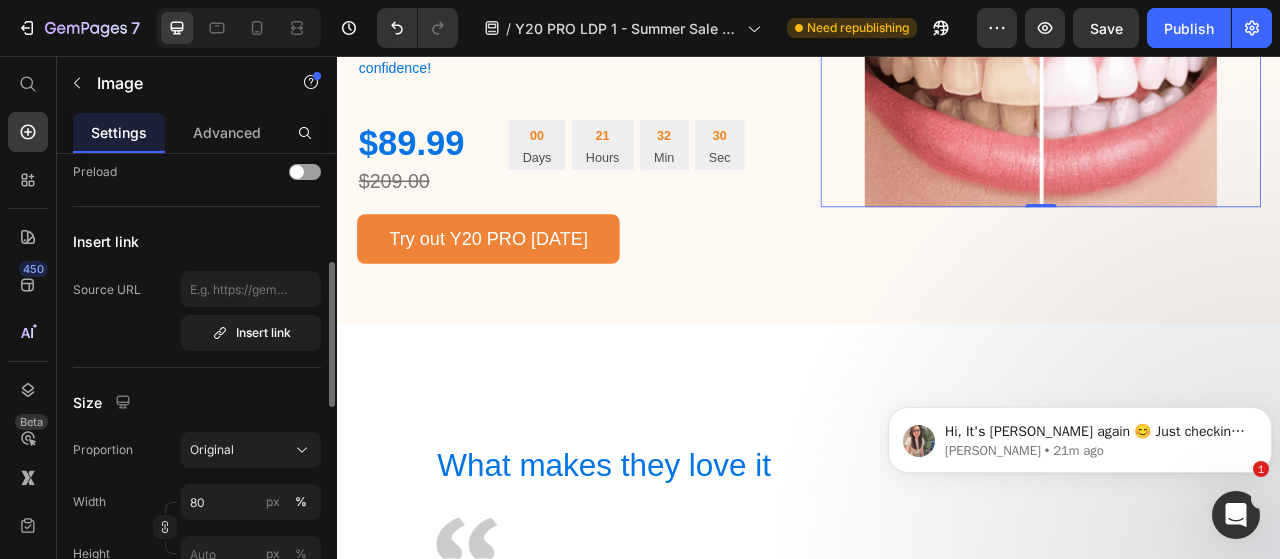 click on "Size" at bounding box center [197, 402] 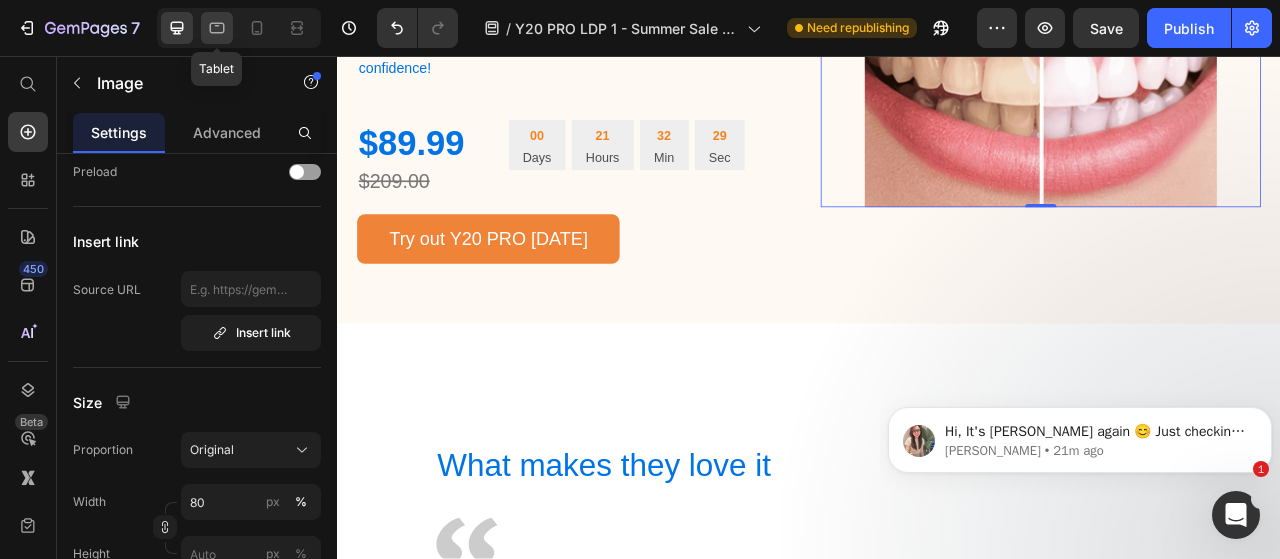 click 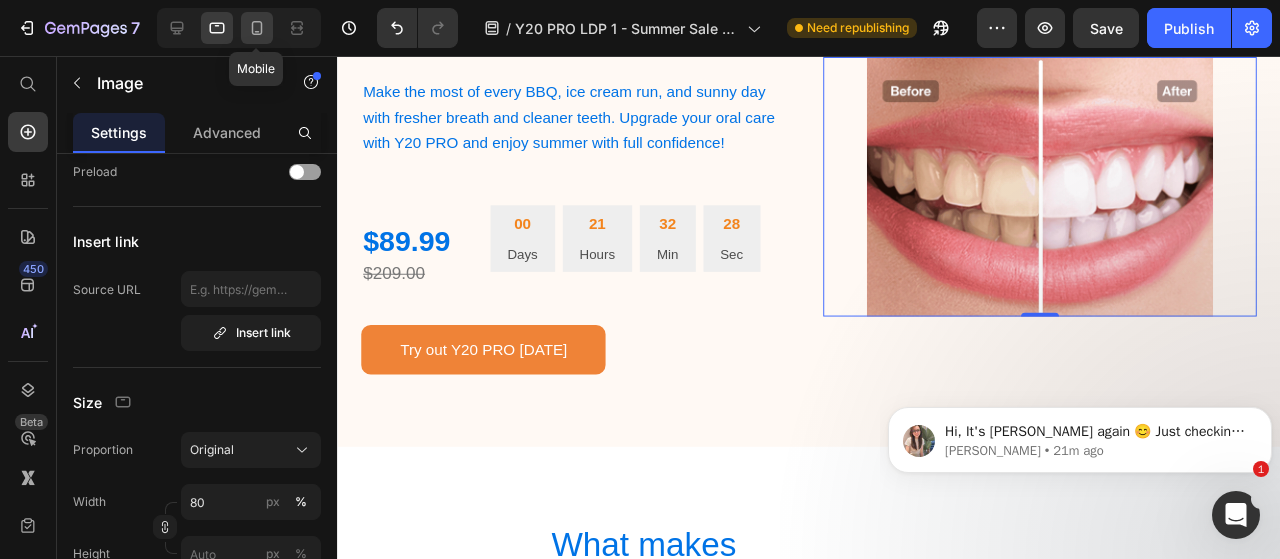 click 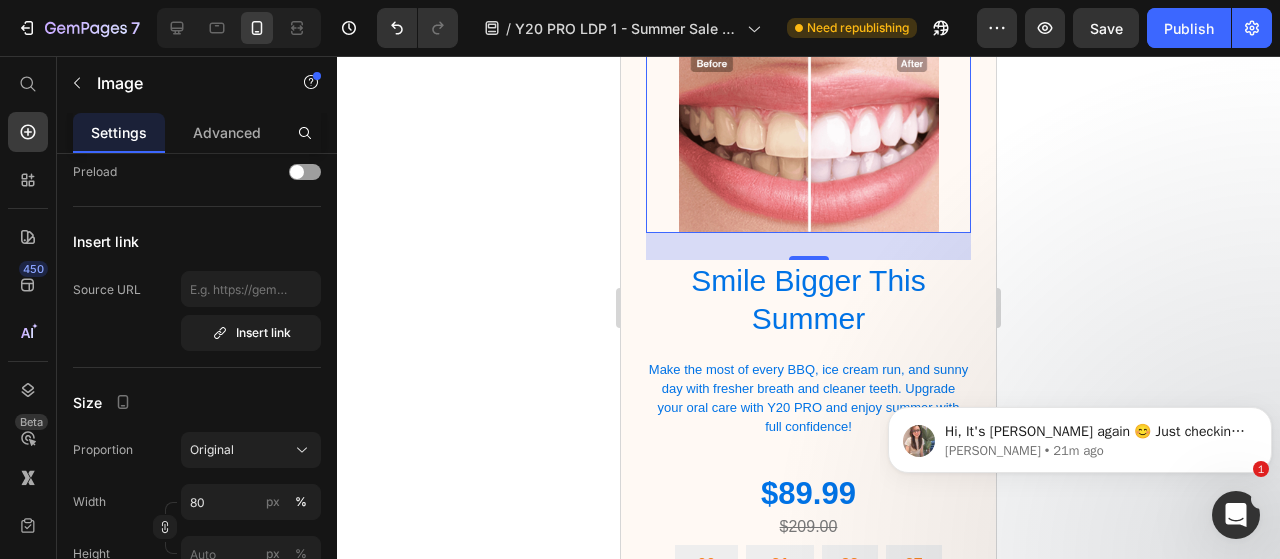 scroll, scrollTop: 4032, scrollLeft: 0, axis: vertical 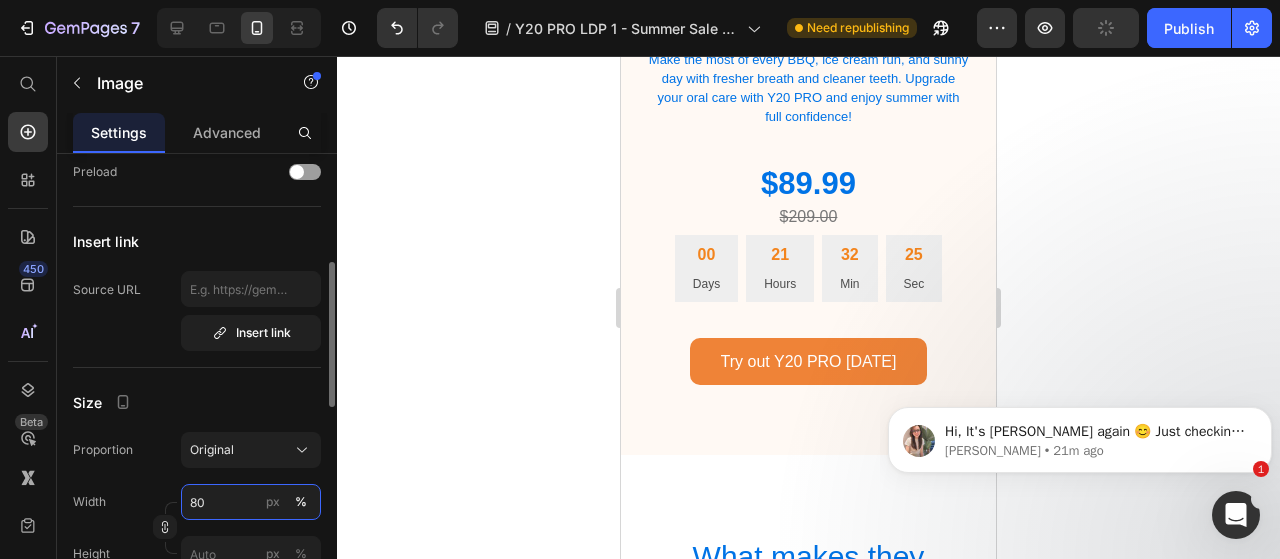 click on "80" at bounding box center (251, 502) 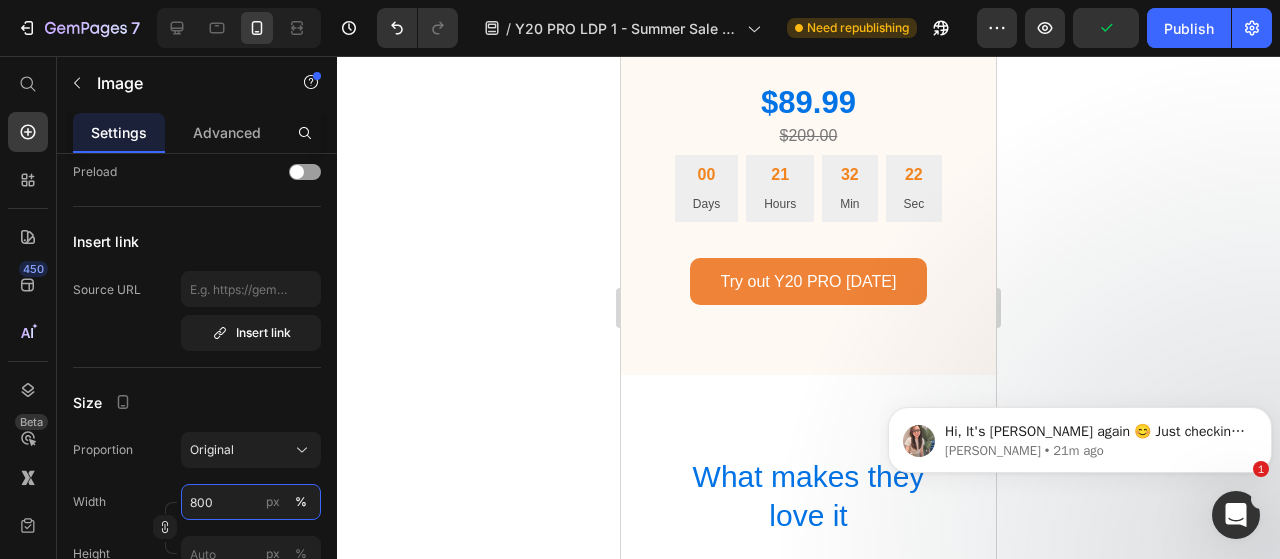 scroll, scrollTop: 4120, scrollLeft: 0, axis: vertical 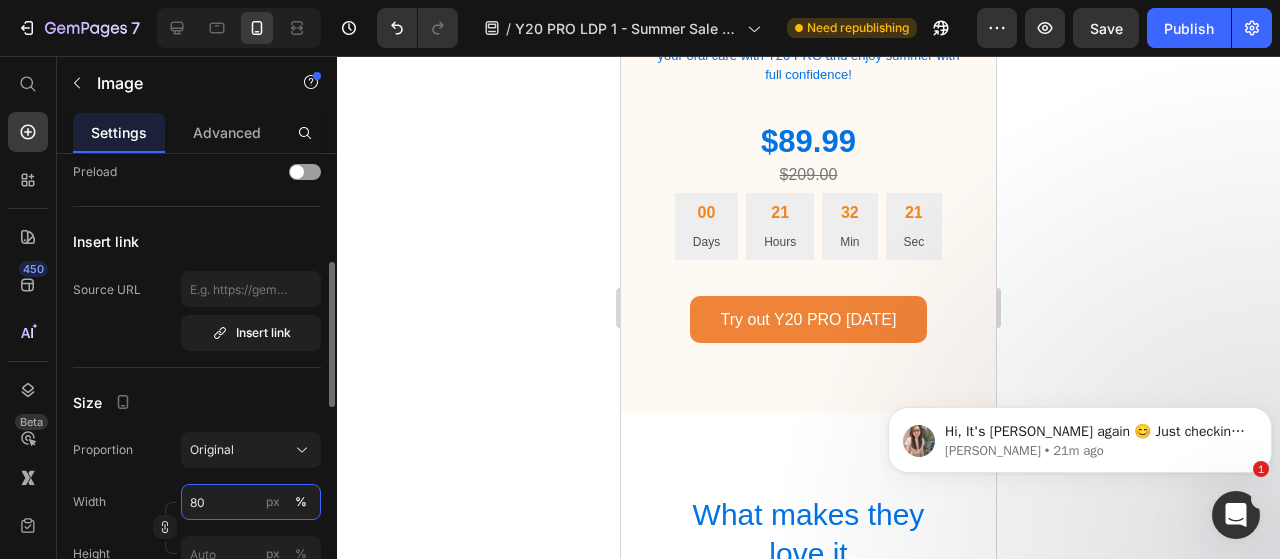 type on "8" 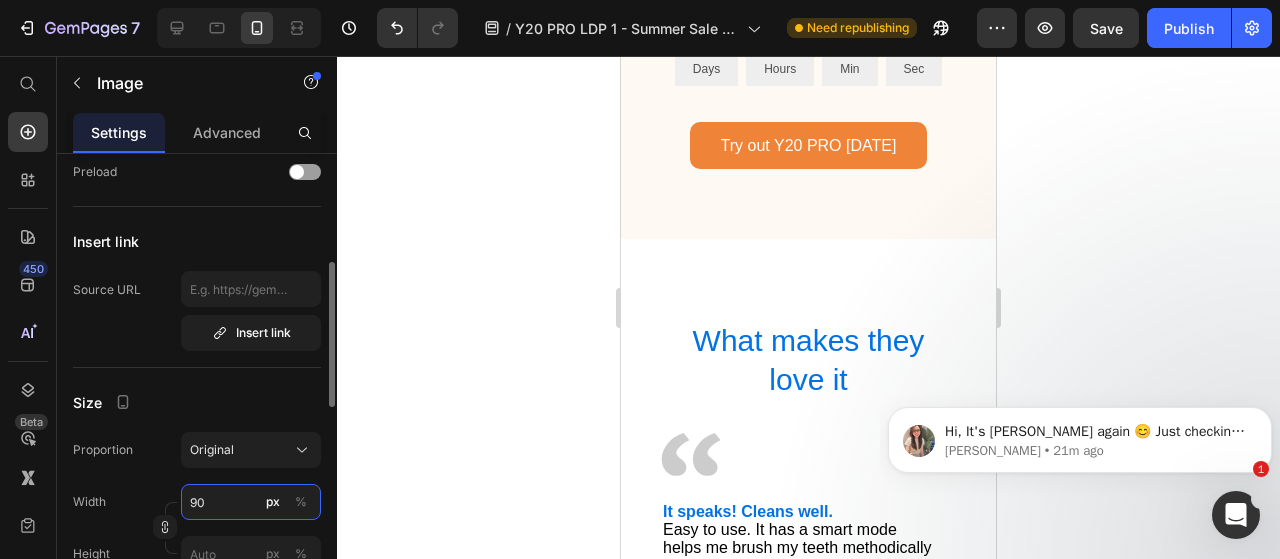 scroll, scrollTop: 3955, scrollLeft: 0, axis: vertical 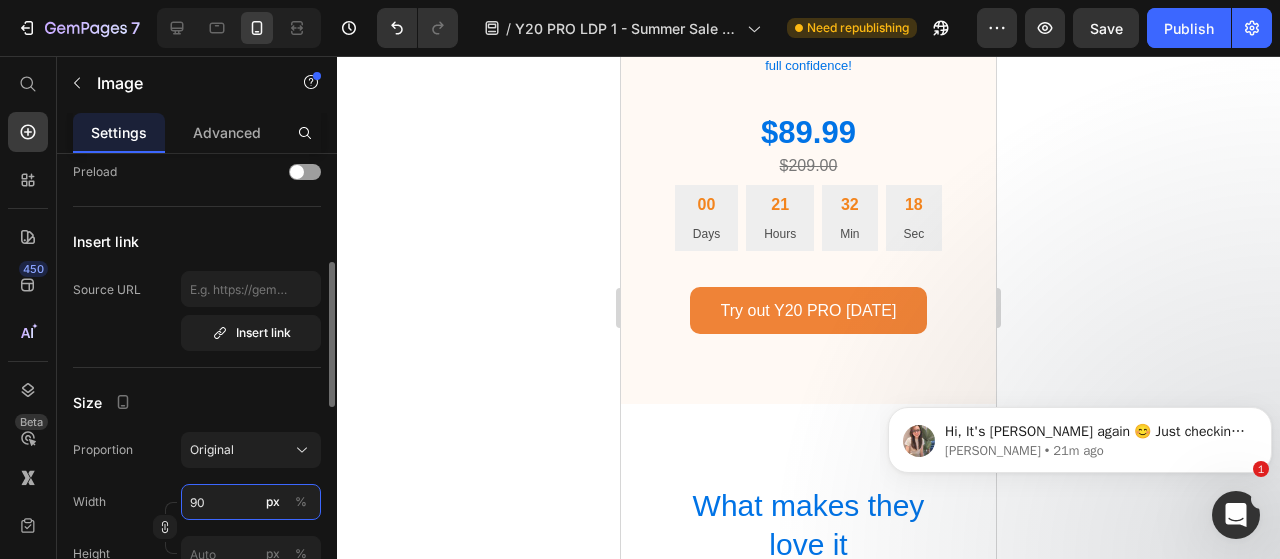 type on "90" 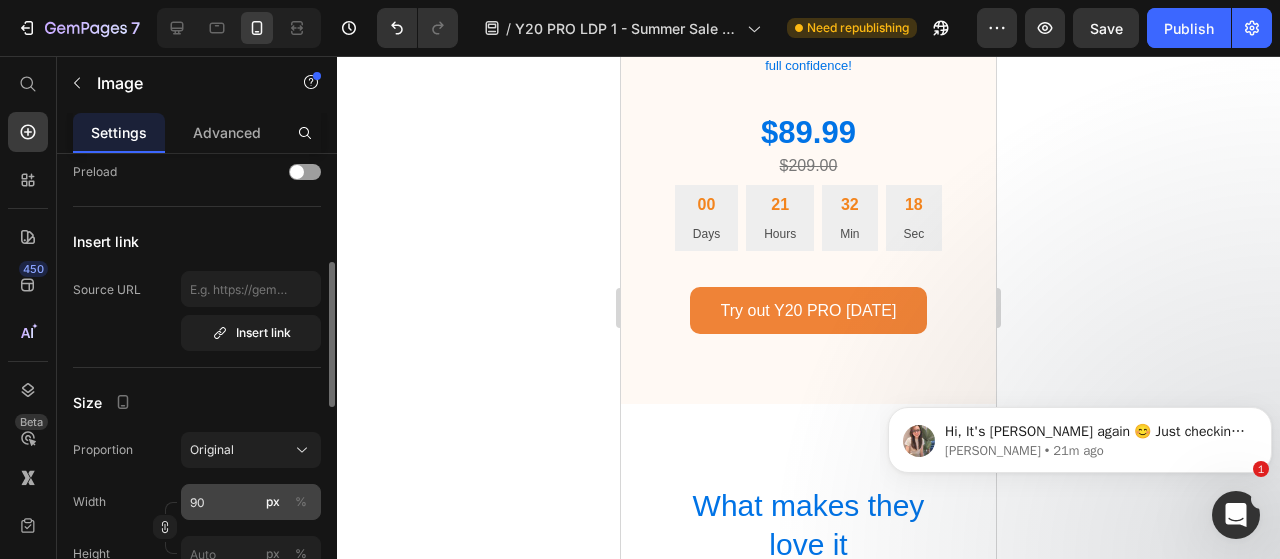 click on "%" at bounding box center (301, 502) 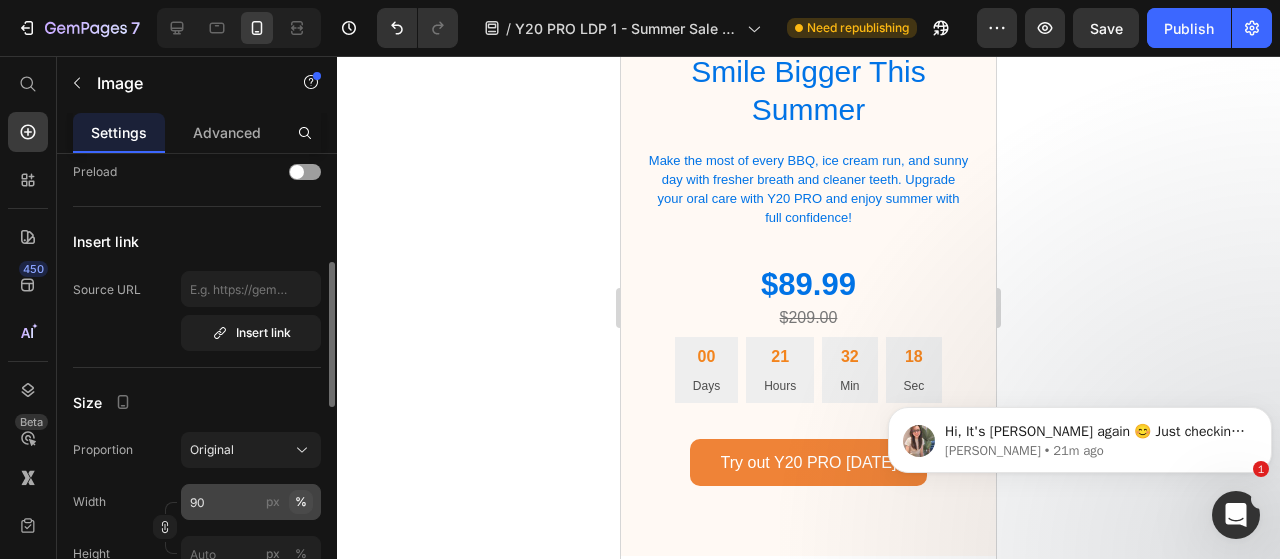 scroll, scrollTop: 4096, scrollLeft: 0, axis: vertical 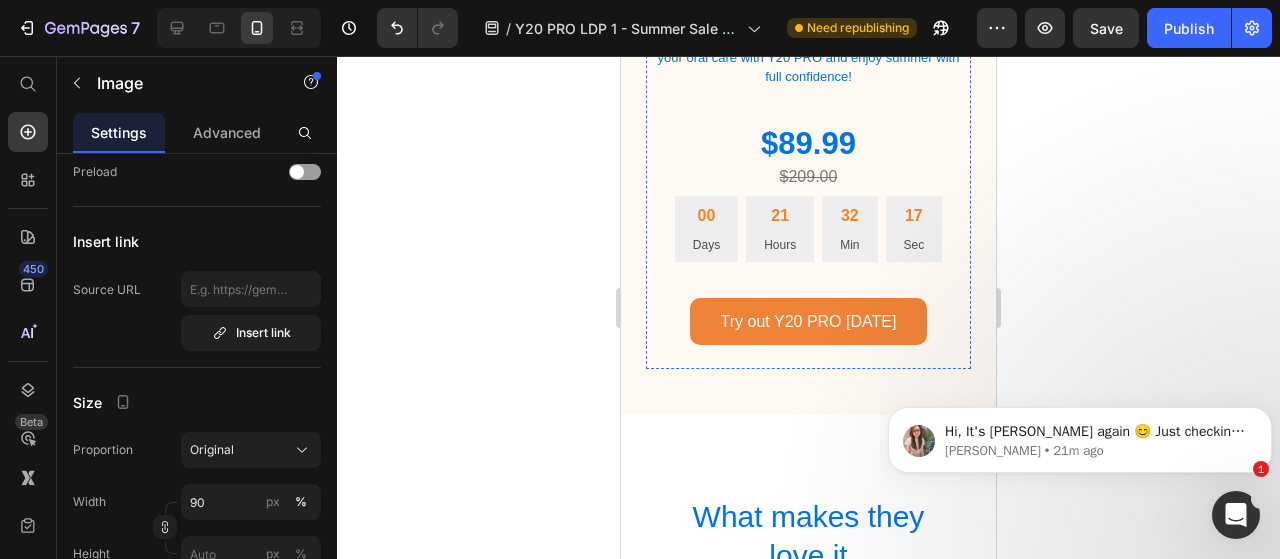 click on "Smile Bigger This Summer" at bounding box center [808, -50] 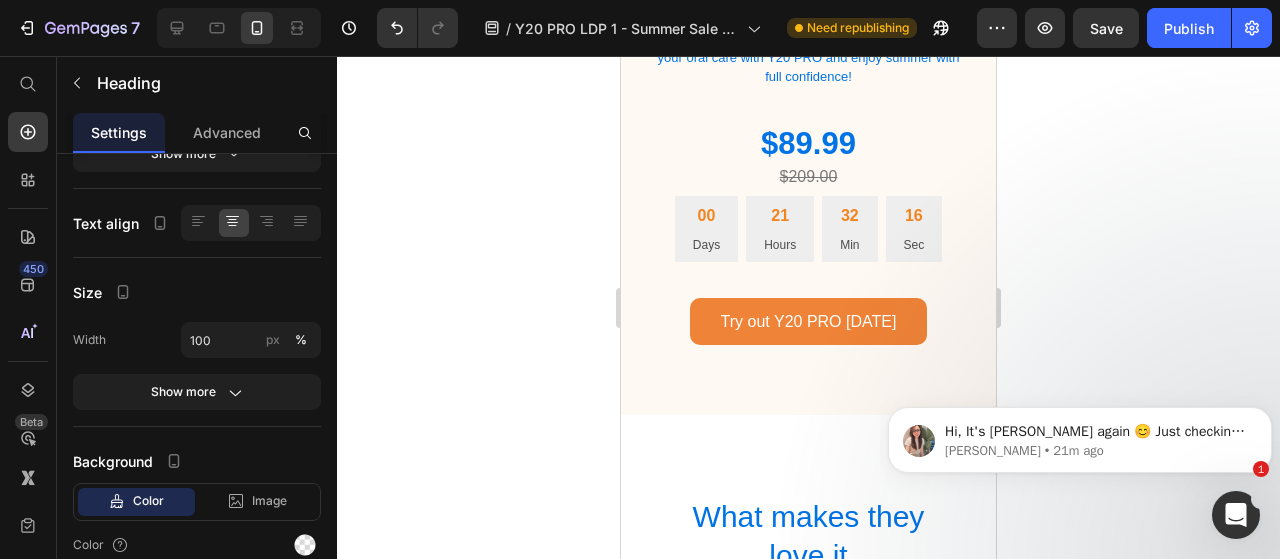 scroll, scrollTop: 0, scrollLeft: 0, axis: both 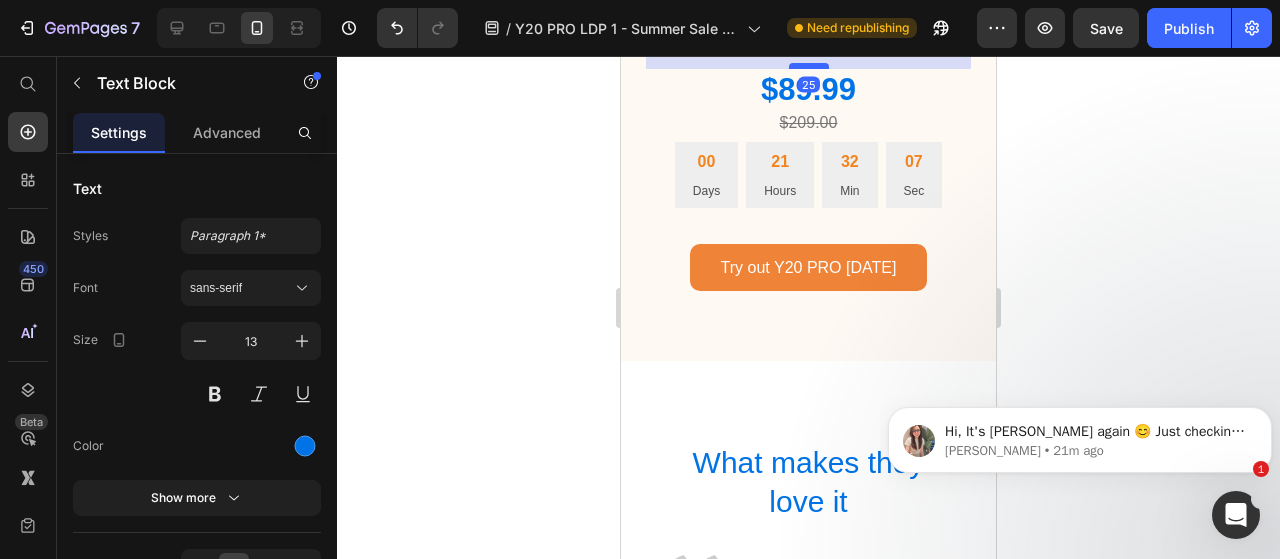 click at bounding box center [809, 66] 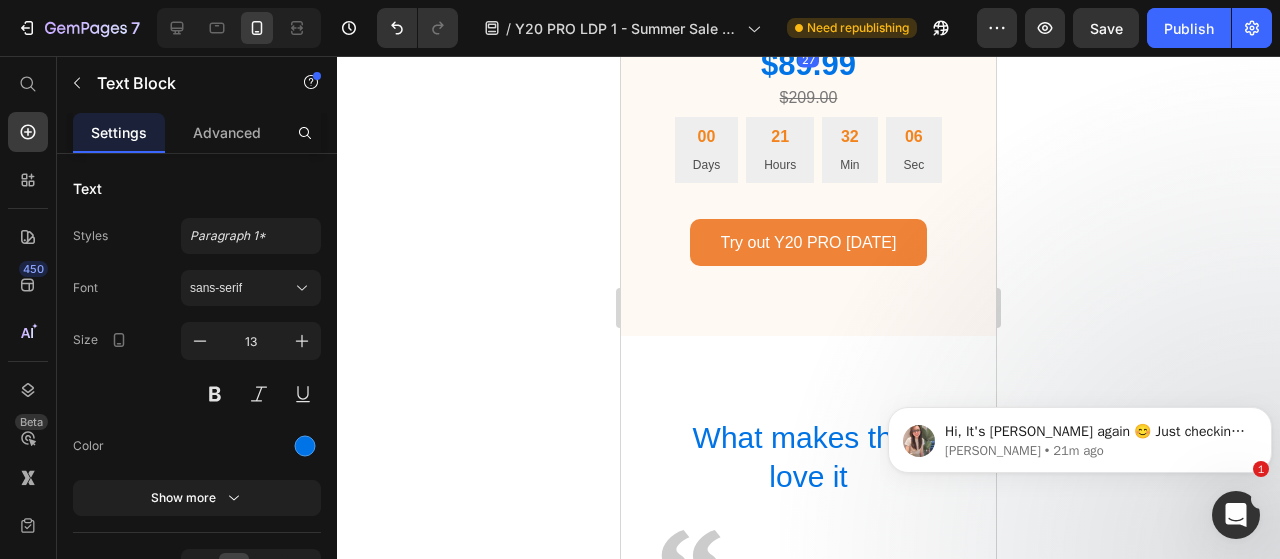 scroll, scrollTop: 4698, scrollLeft: 0, axis: vertical 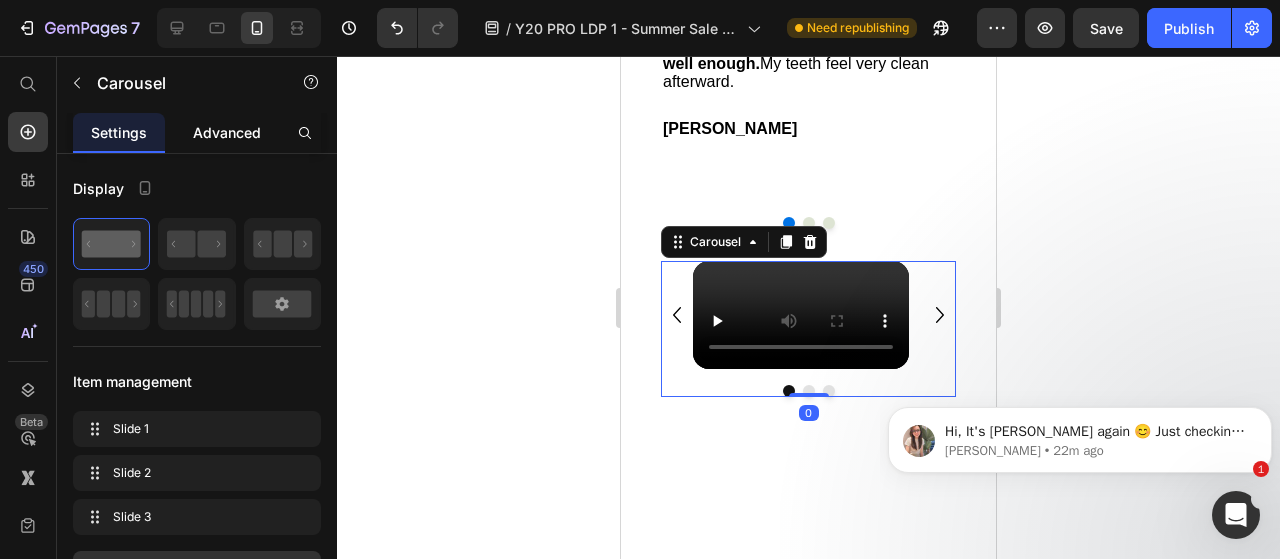 click on "Advanced" at bounding box center (227, 132) 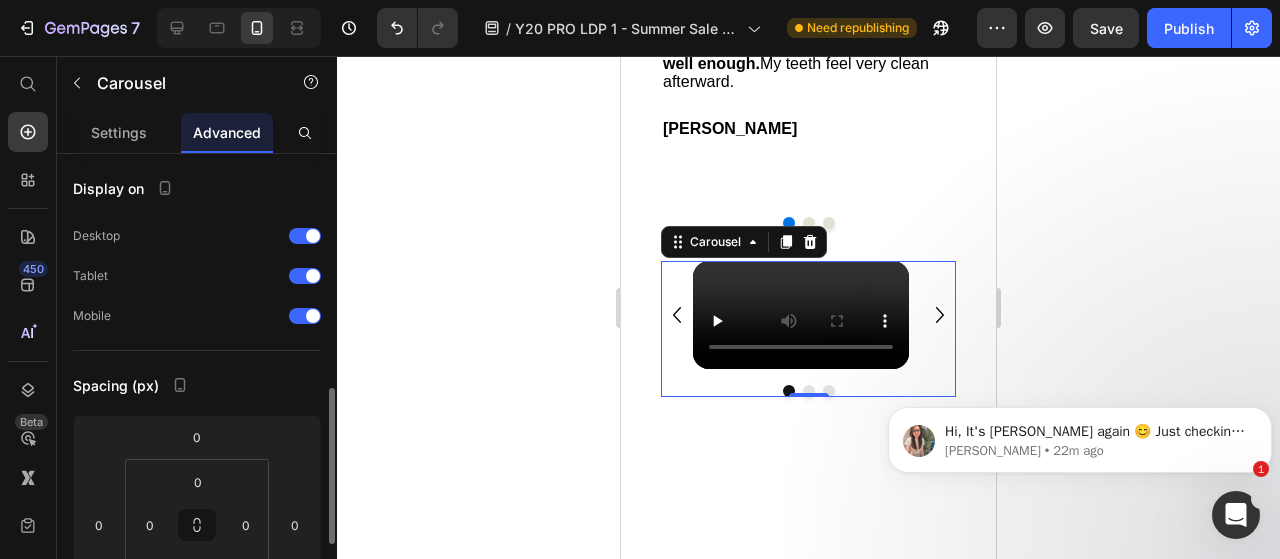 scroll, scrollTop: 175, scrollLeft: 0, axis: vertical 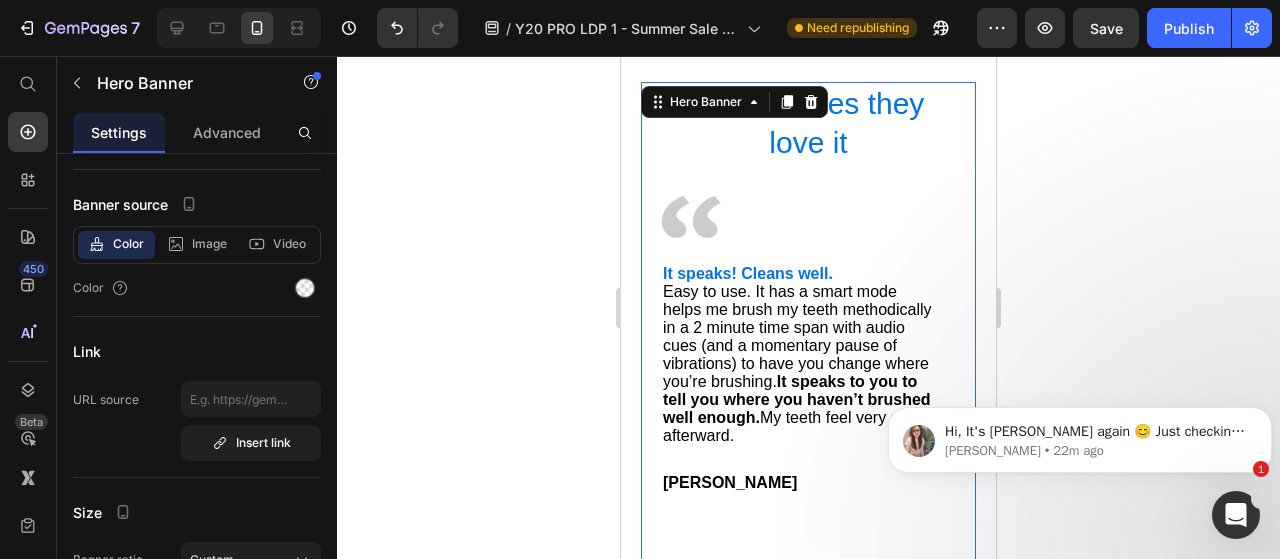 click on "What makes they love it Heading Image It speaks! Cleans well. Easy to use. It has a smart mode helps me brush my teeth methodically in a 2 minute time span with audio cues (and a momentary pause of vibrations) to have you change where you’re brushing.  It speaks to you to tell you where you haven’t brushed well enough.  My teeth feel very clean afterward. Text Block David P. Text Block Good movement of the brush head made me feel like I was getting my teeth clean.  The toothbrush has several modes and can talk to you in English (and other language).  There is a small display which makes it easier to see what mode you're in while brushing.  I found the battery life acceptable. The app usmile Oral Care allows you to set up multiple profiles and track brushing. Text Block Ken Text Block Really great brush I was a bit skeptical about the idea of this being a "smart" brush but  it actually is able to track progress in the mouth when synced with the app.  Text Block E.S. Text Block Carousel Row" at bounding box center [808, 442] 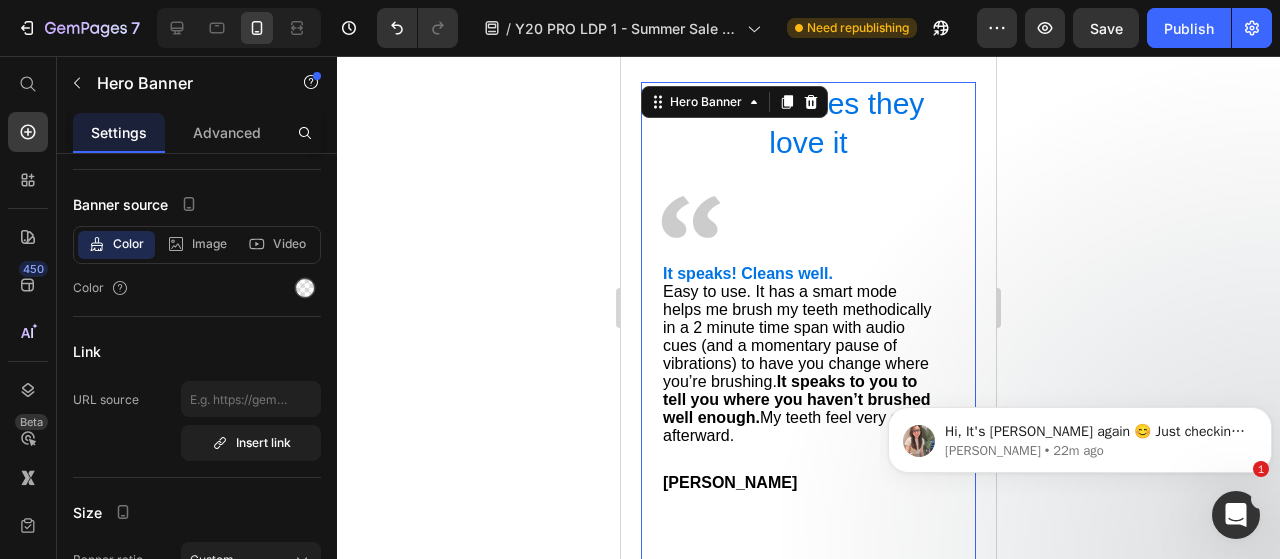scroll, scrollTop: 0, scrollLeft: 0, axis: both 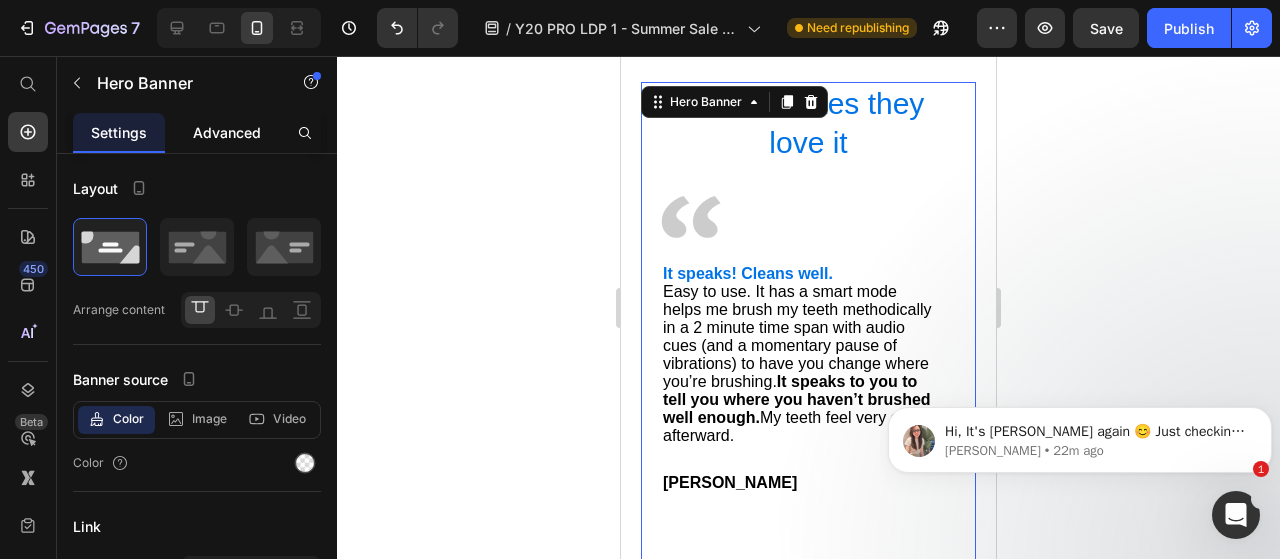 click on "Advanced" at bounding box center [227, 132] 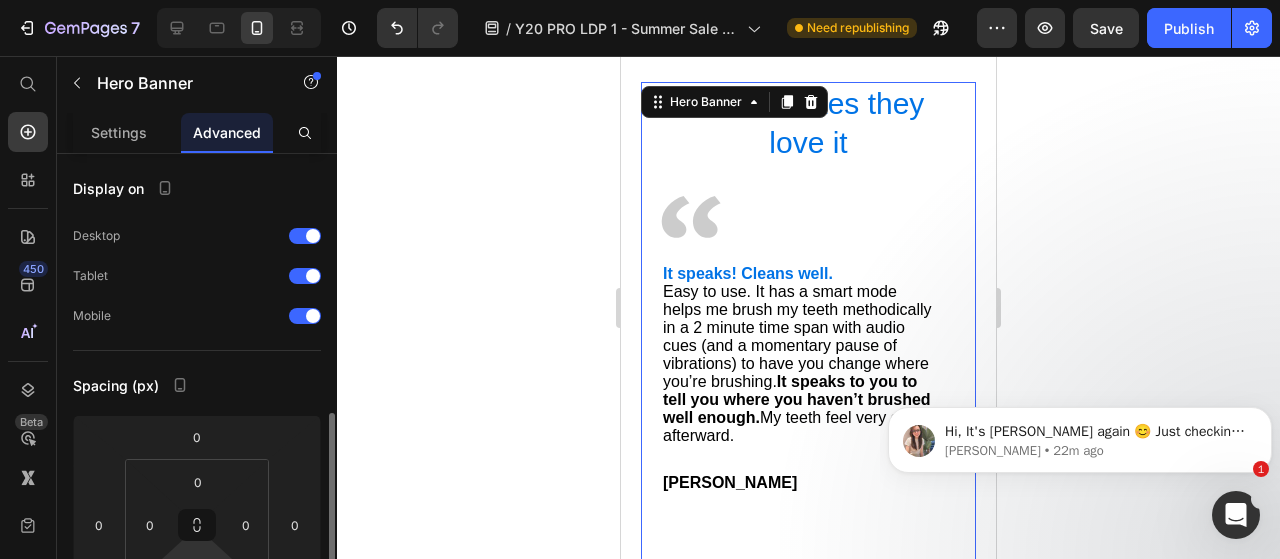 scroll, scrollTop: 190, scrollLeft: 0, axis: vertical 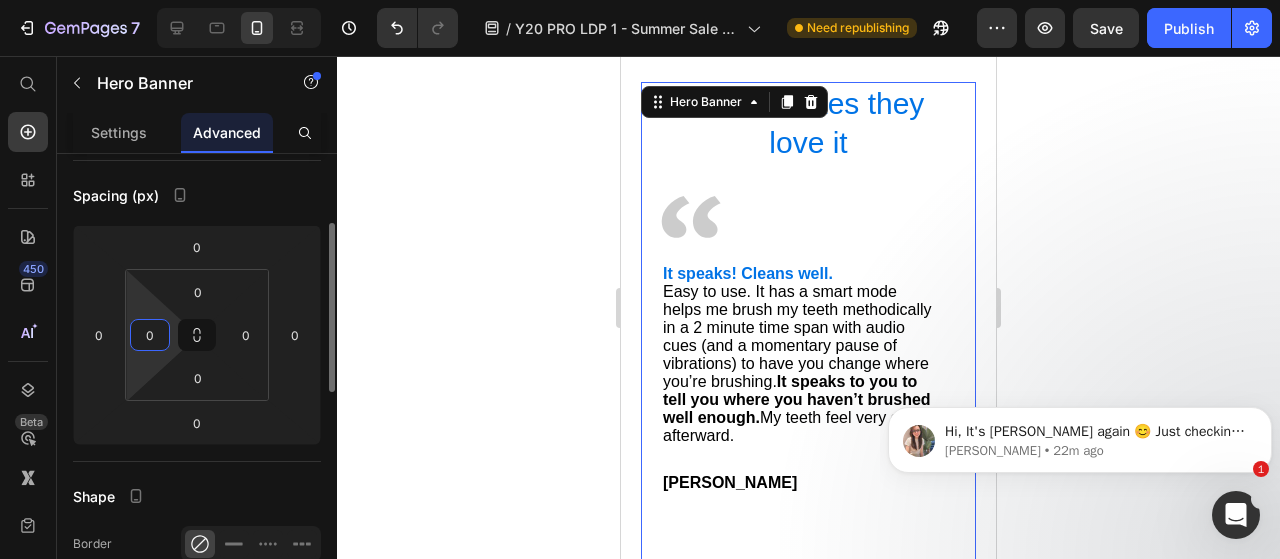 click on "7  Version history  /  Y20 PRO LDP 1 - Summer Sale 2025 【无code立减】 Need republishing Preview  Save   Publish  450 Beta Start with Sections Elements Hero Section Product Detail Brands Trusted Badges Guarantee Product Breakdown How to use Testimonials Compare Bundle FAQs Social Proof Brand Story Product List Collection Blog List Contact Sticky Add to Cart Custom Footer Browse Library 450 Layout
Row
Row
Row
Row Text
Heading
Text Block Button
Button
Button
Sticky Back to top Media" at bounding box center (640, 0) 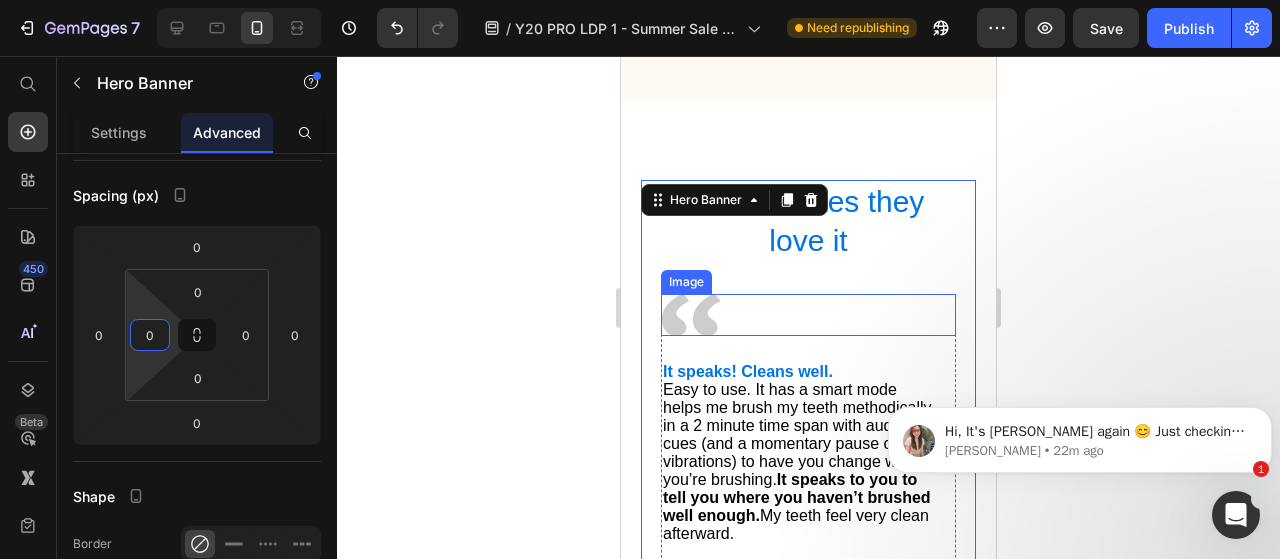 scroll, scrollTop: 4800, scrollLeft: 0, axis: vertical 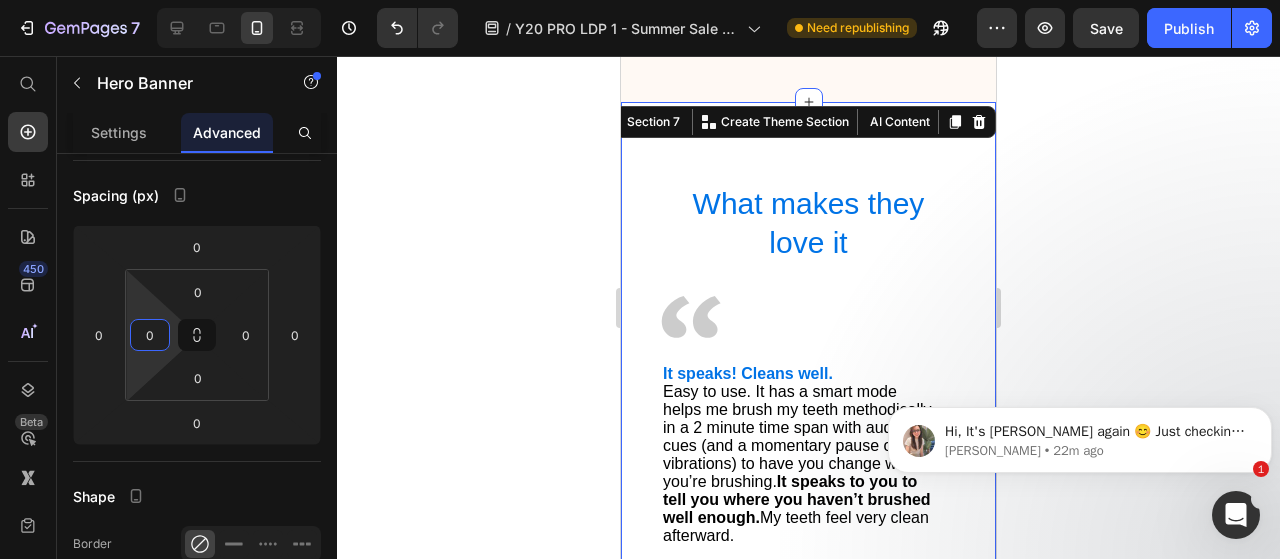 click on "What makes they love it Heading Image It speaks! Cleans well. Easy to use. It has a smart mode helps me brush my teeth methodically in a 2 minute time span with audio cues (and a momentary pause of vibrations) to have you change where you’re brushing.  It speaks to you to tell you where you haven’t brushed well enough.  My teeth feel very clean afterward. Text Block David P. Text Block Good movement of the brush head made me feel like I was getting my teeth clean.  The toothbrush has several modes and can talk to you in English (and other language).  There is a small display which makes it easier to see what mode you're in while brushing.  I found the battery life acceptable. The app usmile Oral Care allows you to set up multiple profiles and track brushing. Text Block Ken Text Block Really great brush I was a bit skeptical about the idea of this being a "smart" brush but  it actually is able to track progress in the mouth when synced with the app.  Text Block E.S. Text Block Carousel Row" at bounding box center (808, 542) 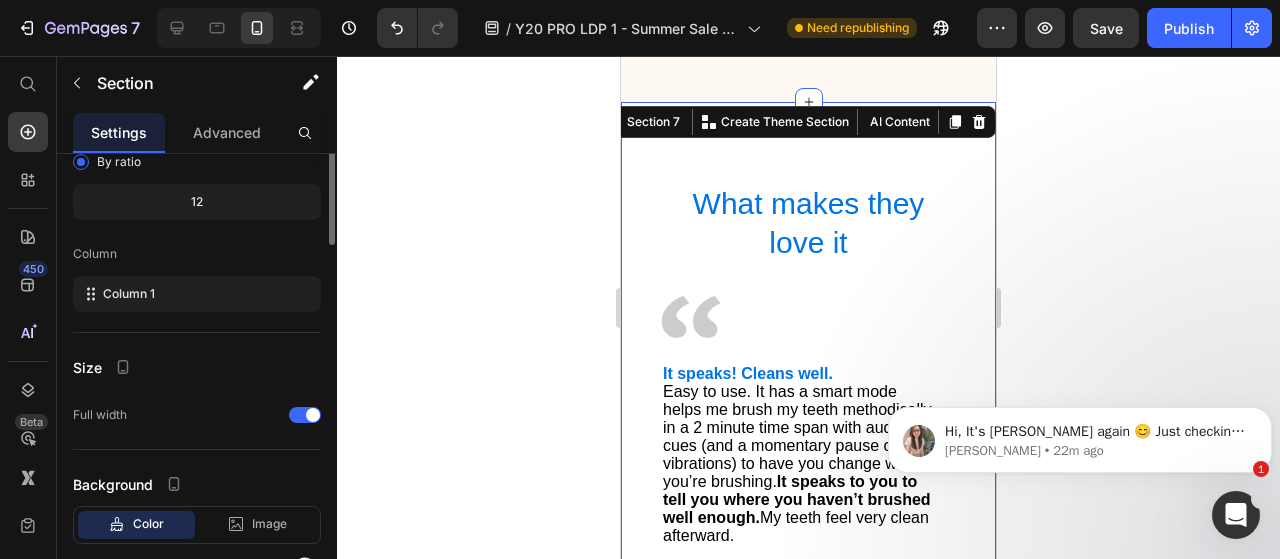 scroll, scrollTop: 0, scrollLeft: 0, axis: both 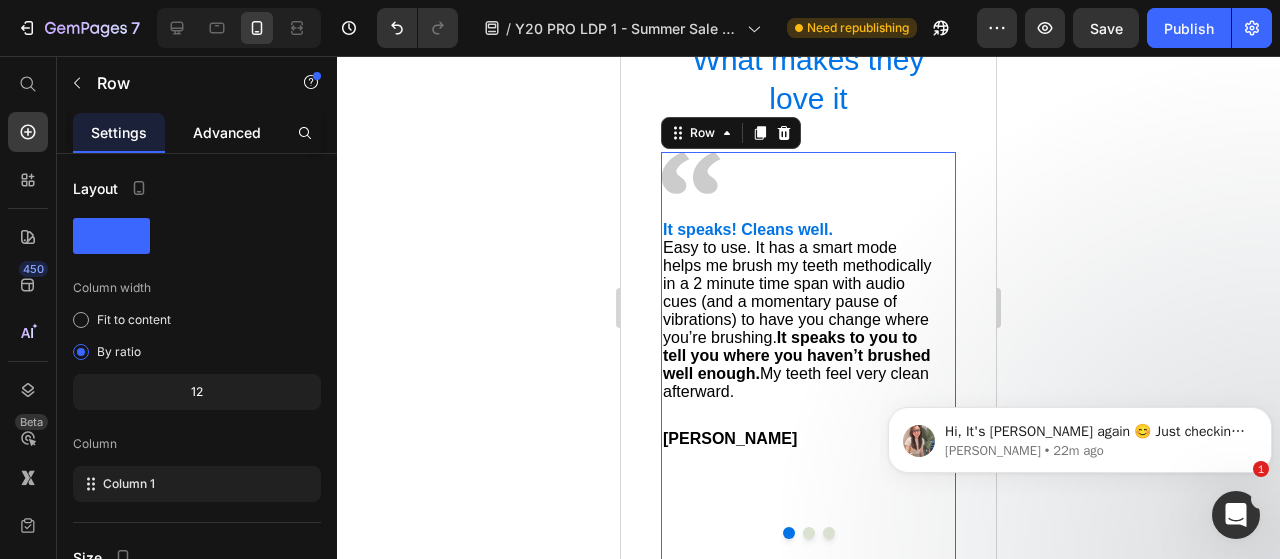 click on "Advanced" at bounding box center (227, 132) 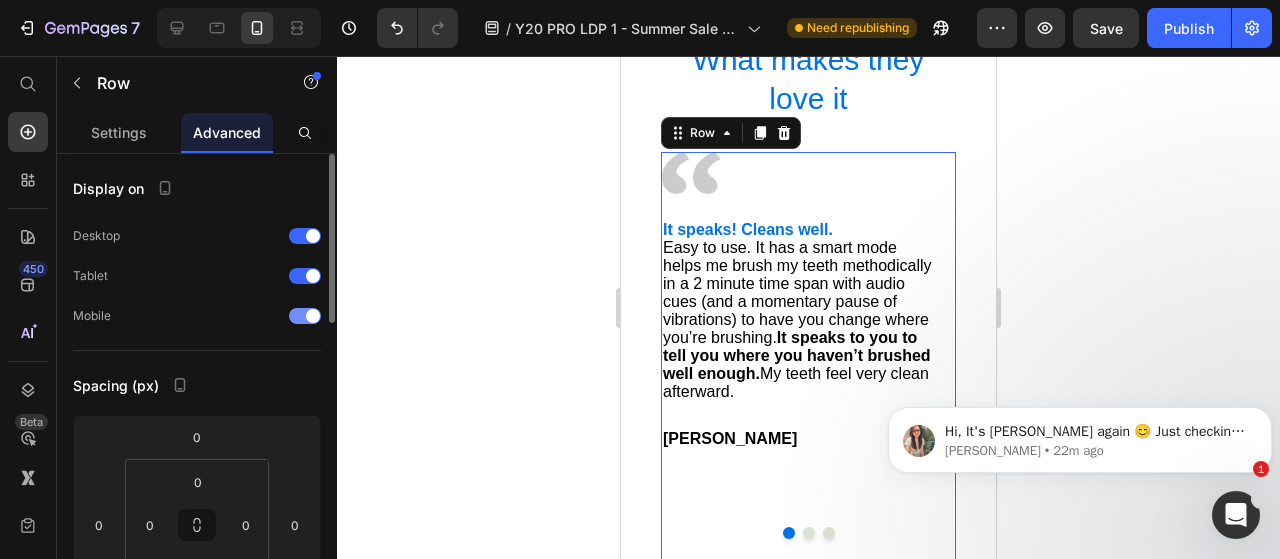 scroll, scrollTop: 91, scrollLeft: 0, axis: vertical 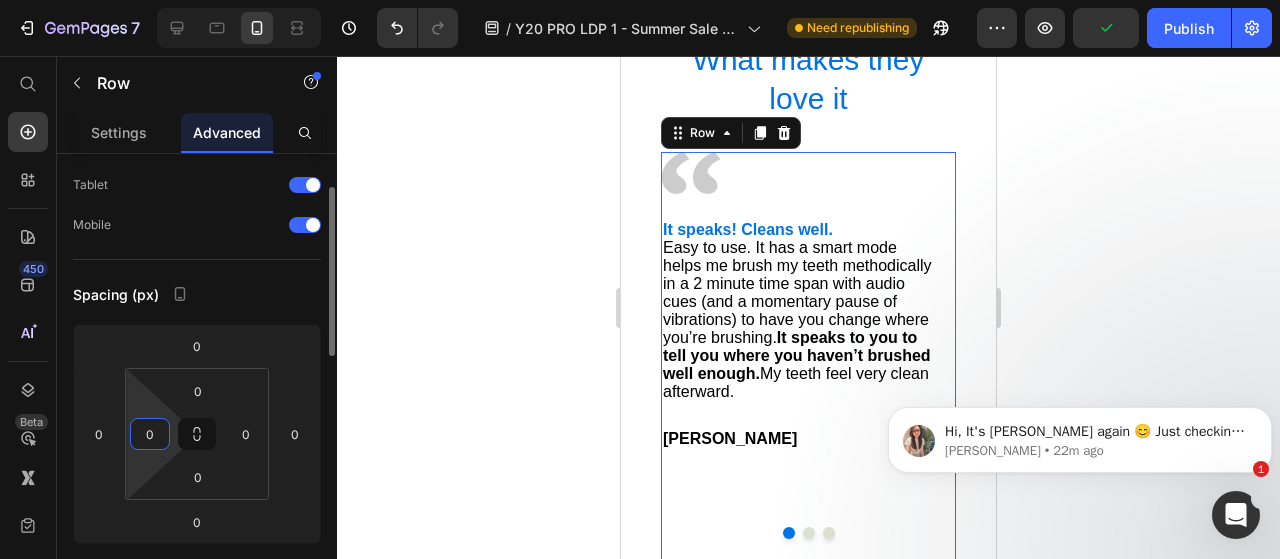 click on "0" at bounding box center [150, 434] 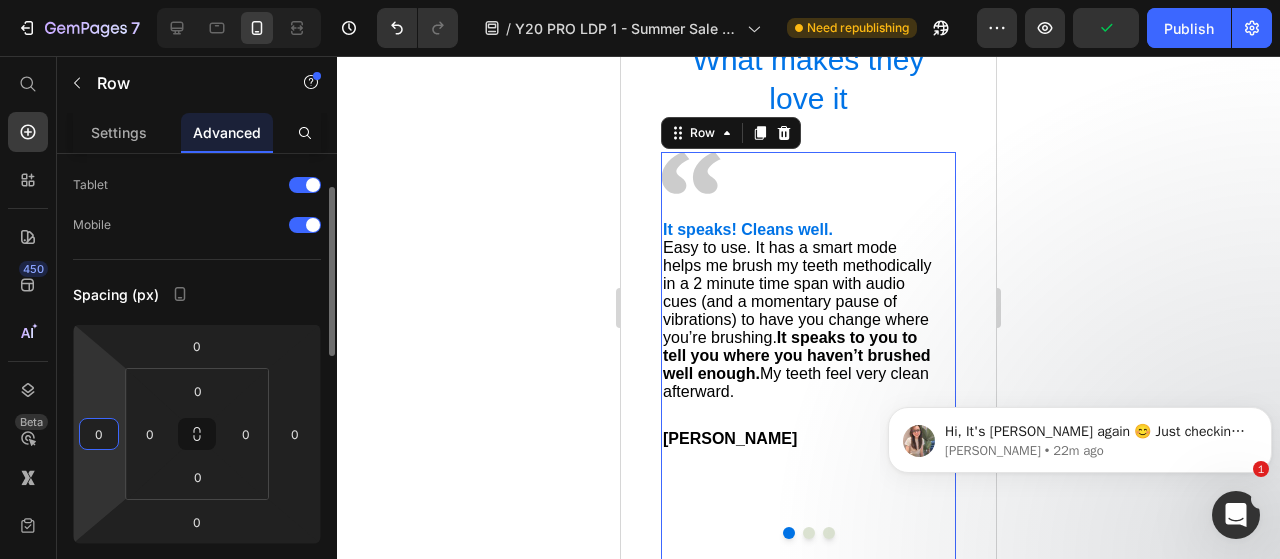 click on "0" at bounding box center (99, 434) 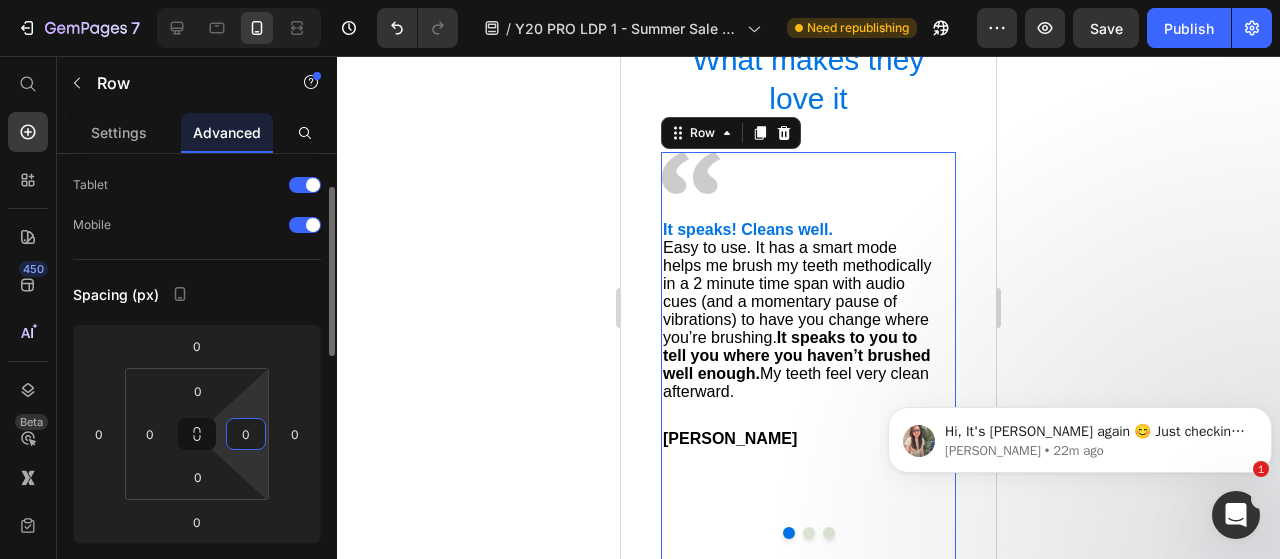 click on "0" at bounding box center (246, 434) 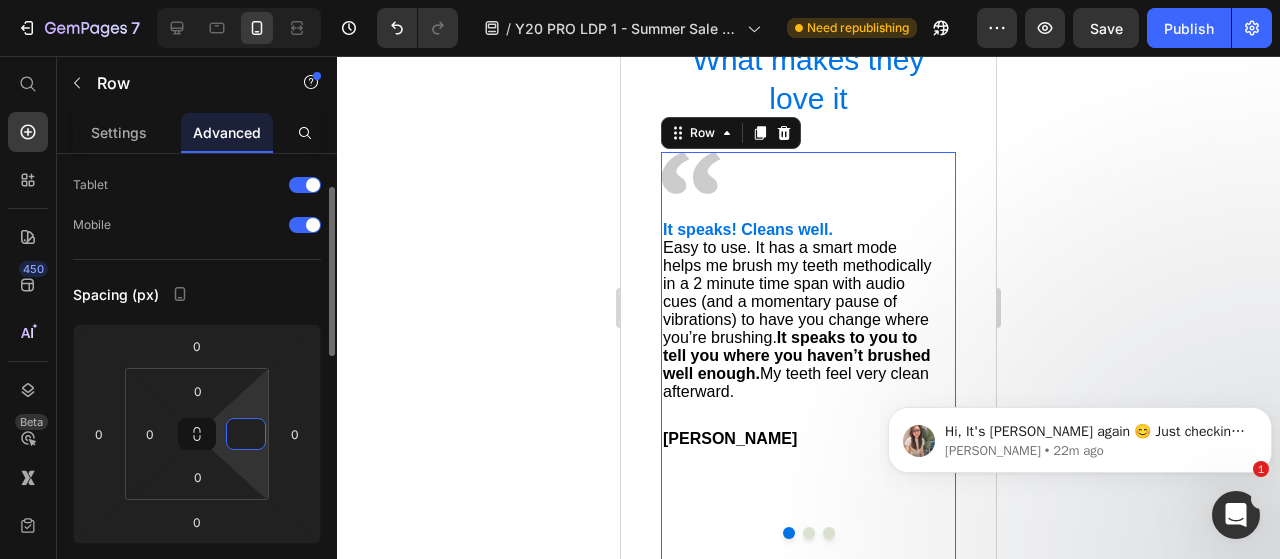 type on "0" 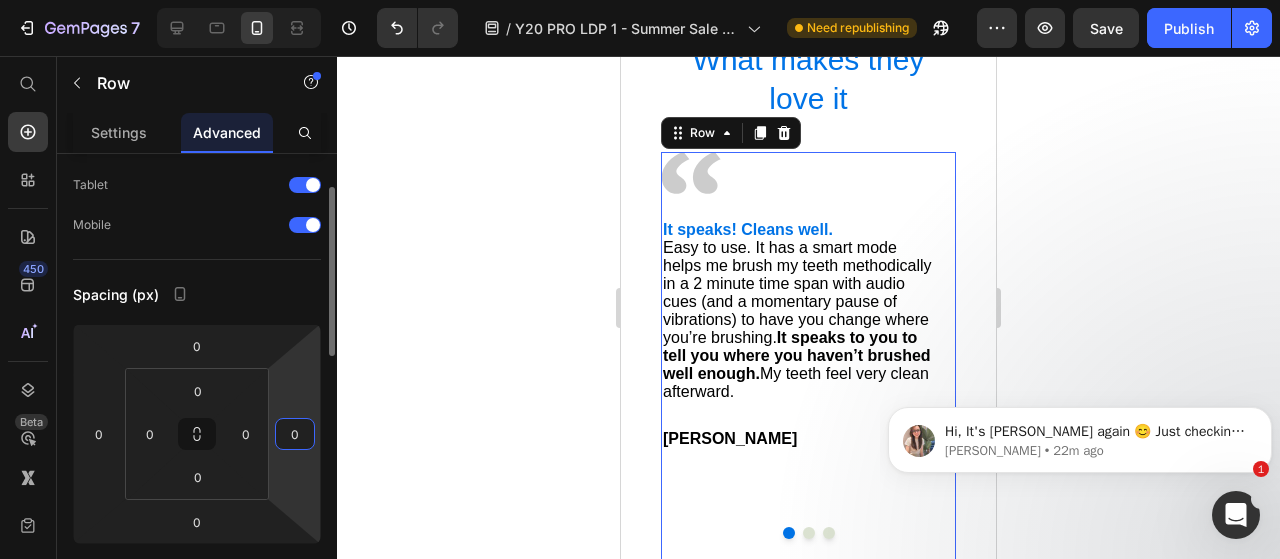 click on "0" at bounding box center [295, 434] 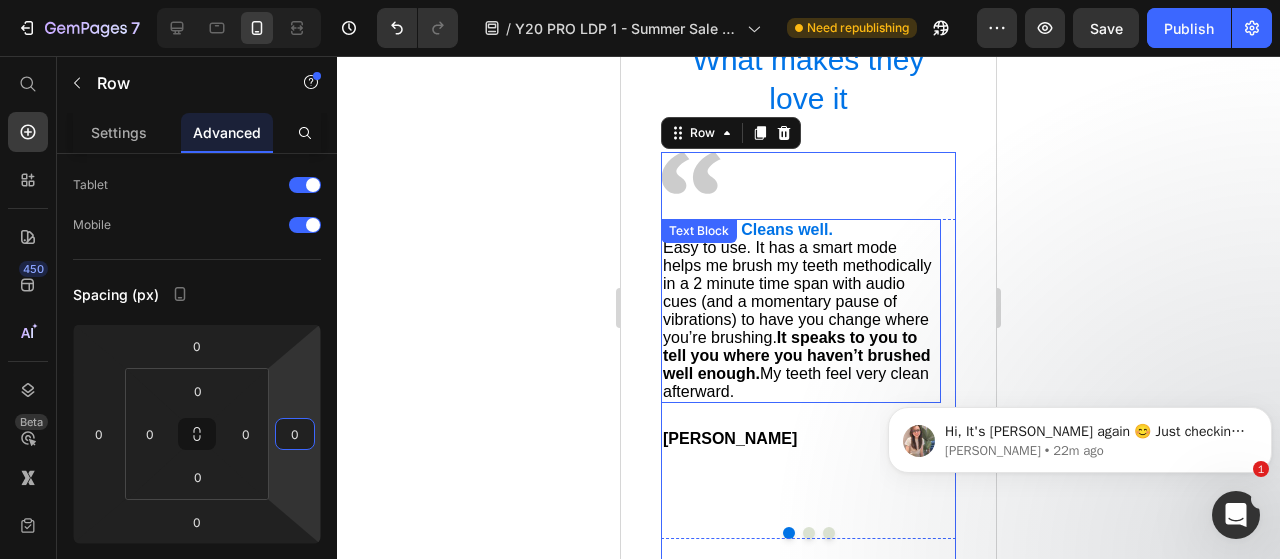 scroll, scrollTop: 5278, scrollLeft: 0, axis: vertical 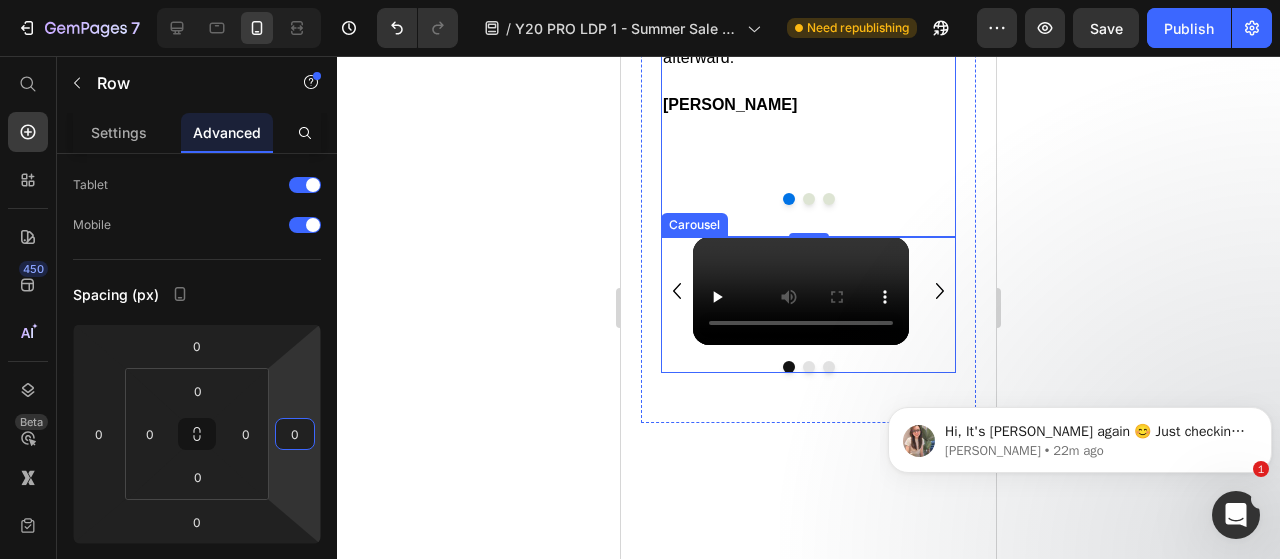 click on "Video Video Video" at bounding box center [808, 291] 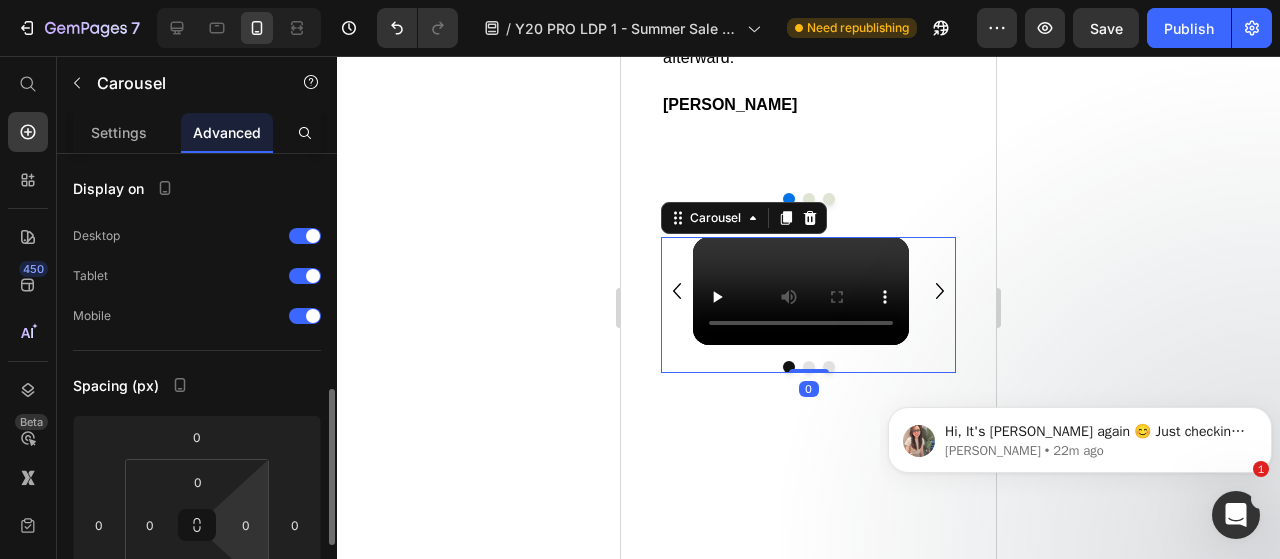 scroll, scrollTop: 176, scrollLeft: 0, axis: vertical 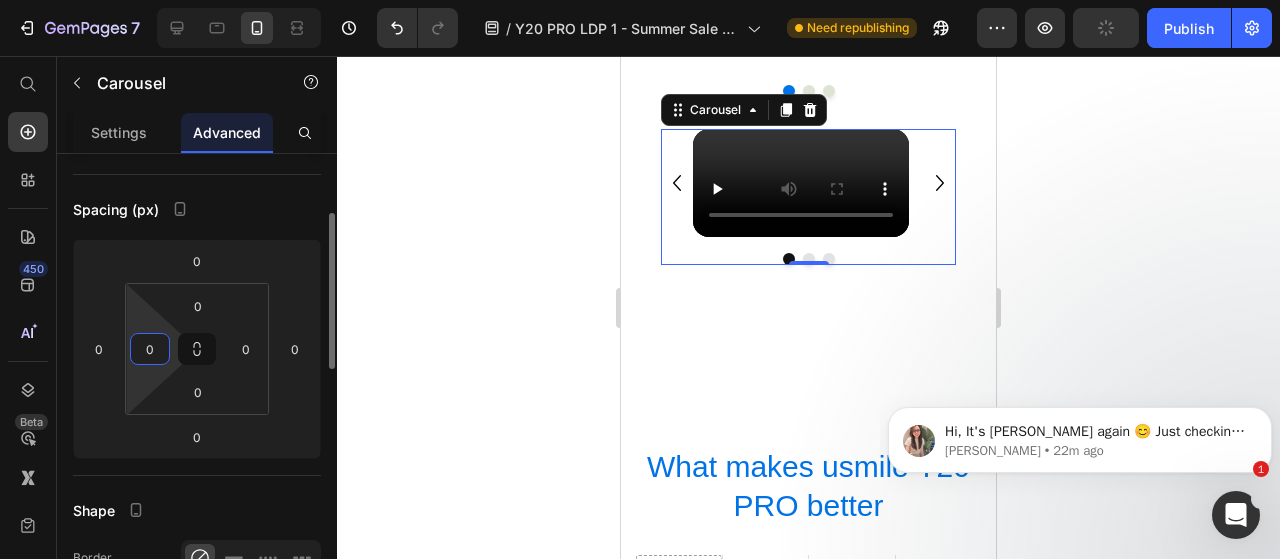 click on "0" at bounding box center (150, 349) 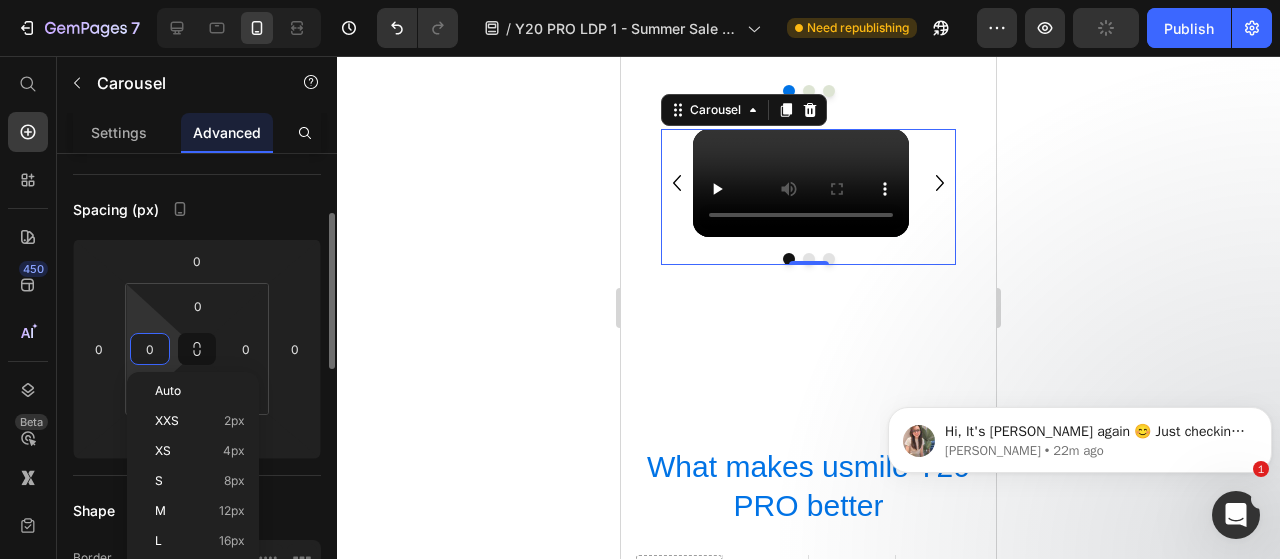 type on "9" 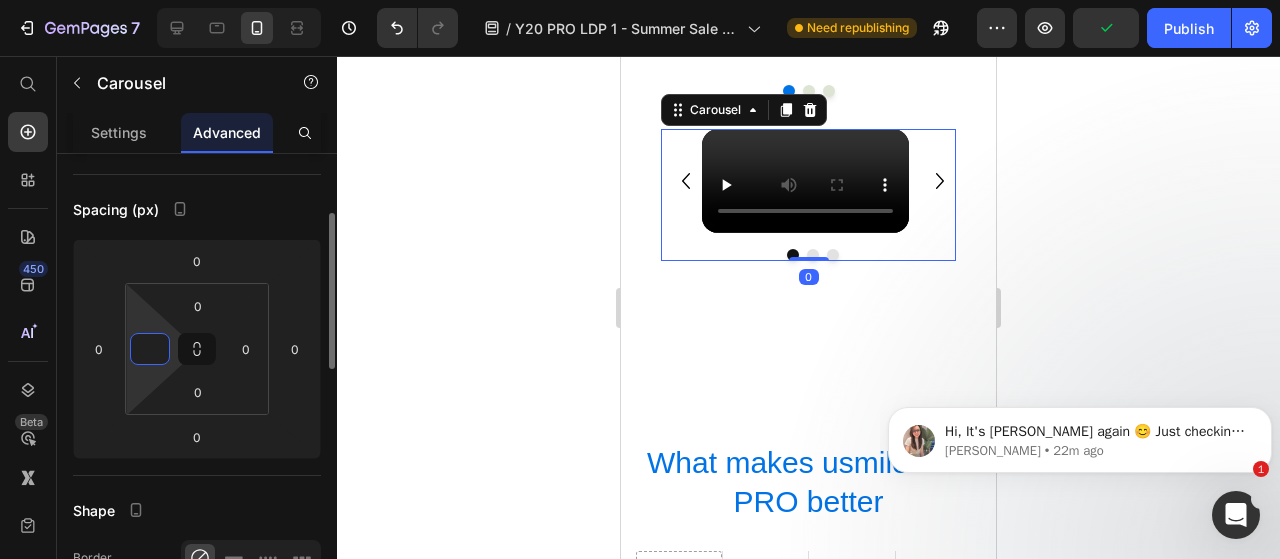 type on "0" 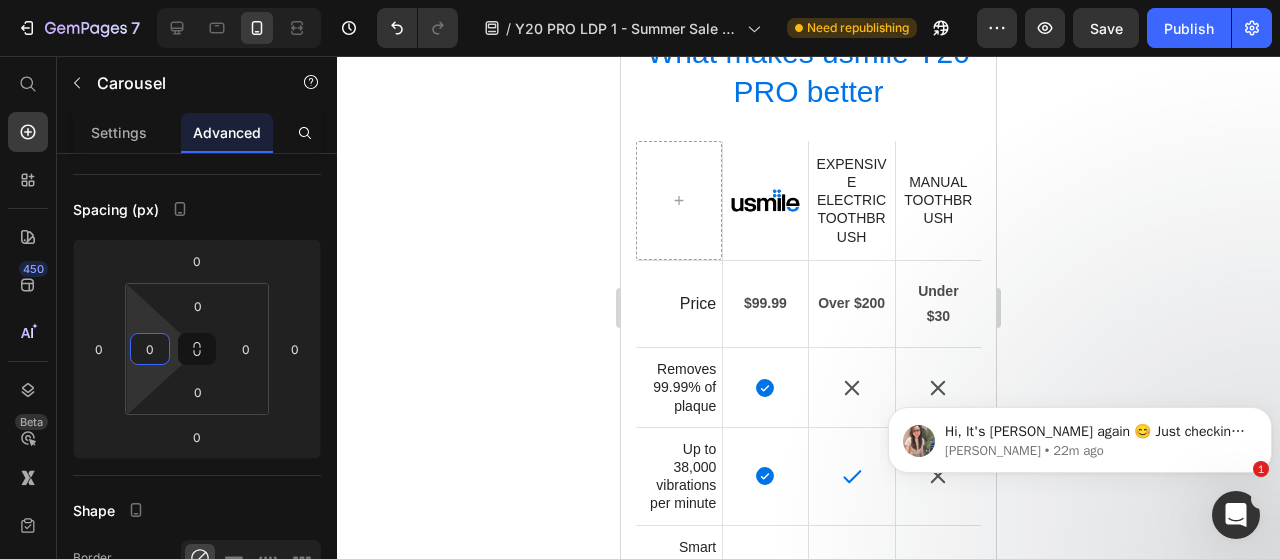 scroll, scrollTop: 5804, scrollLeft: 0, axis: vertical 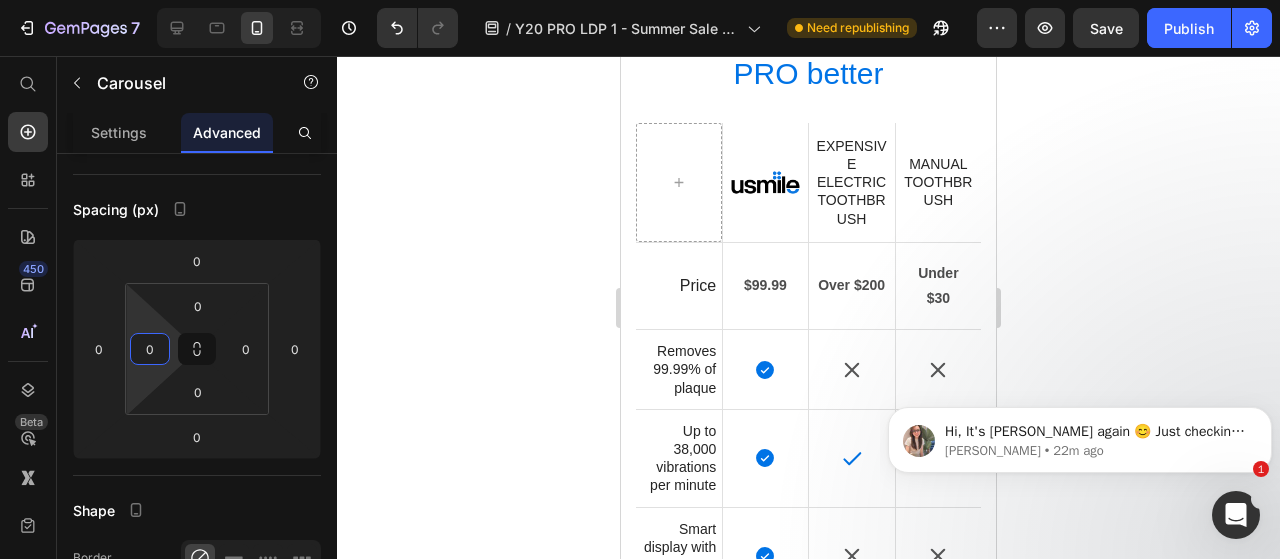 click on "What makes they love it Heading Image It speaks! Cleans well. Easy to use. It has a smart mode helps me brush my teeth methodically in a 2 minute time span with audio cues (and a momentary pause of vibrations) to have you change where you’re brushing.  It speaks to you to tell you where you haven’t brushed well enough.  My teeth feel very clean afterward. Text Block David P. Text Block Good movement of the brush head made me feel like I was getting my teeth clean.  The toothbrush has several modes and can talk to you in English (and other language).  There is a small display which makes it easier to see what mode you're in while brushing.  I found the battery life acceptable. The app usmile Oral Care allows you to set up multiple profiles and track brushing. Text Block Ken Text Block Really great brush I was a bit skeptical about the idea of this being a "smart" brush but  it actually is able to track progress in the mouth when synced with the app.  Text Block E.S. Text Block Carousel Row" at bounding box center (808, -475) 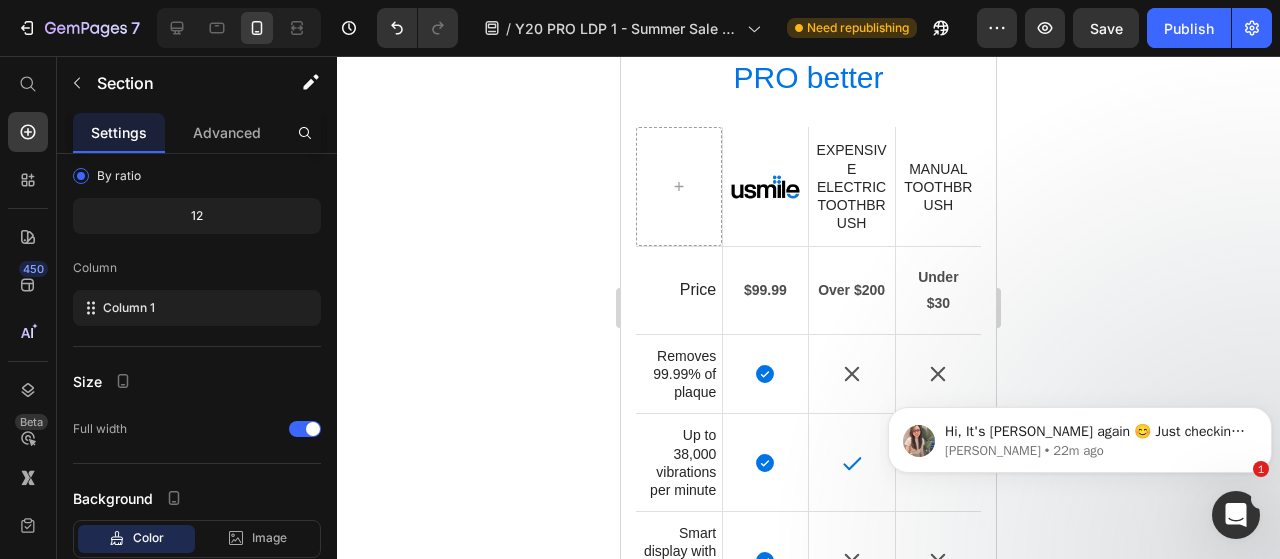 scroll, scrollTop: 0, scrollLeft: 0, axis: both 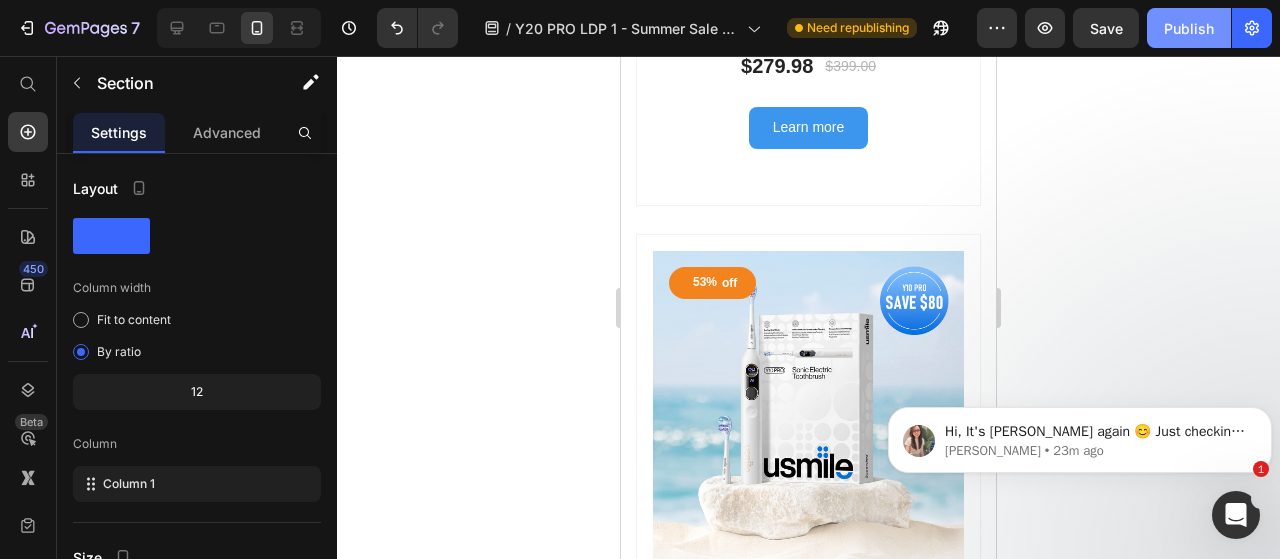 click on "Publish" at bounding box center (1189, 28) 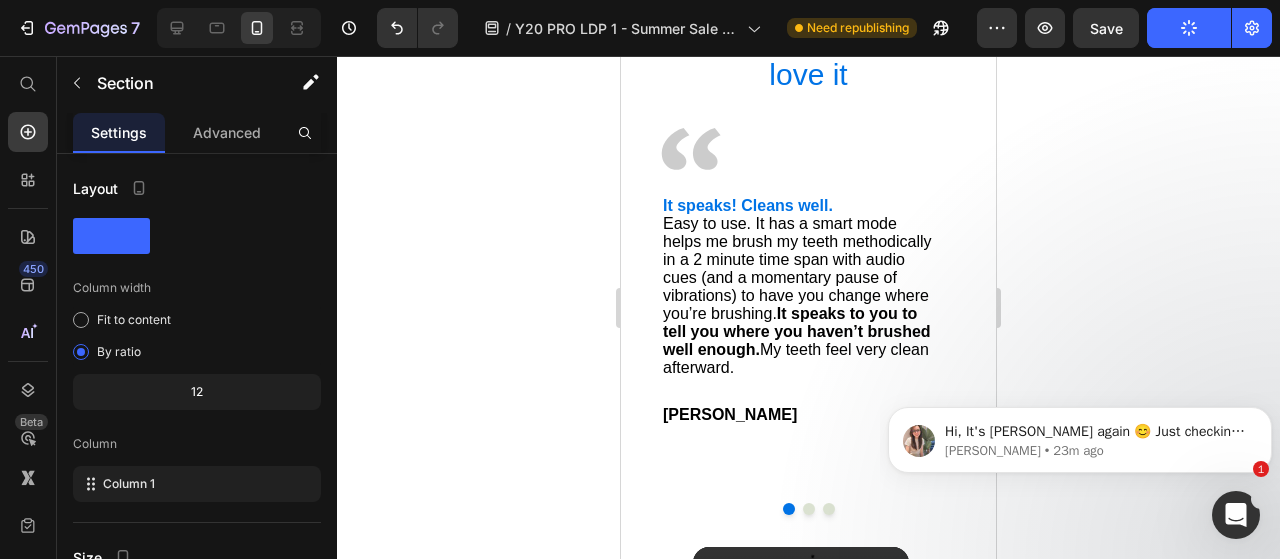 scroll, scrollTop: 4938, scrollLeft: 0, axis: vertical 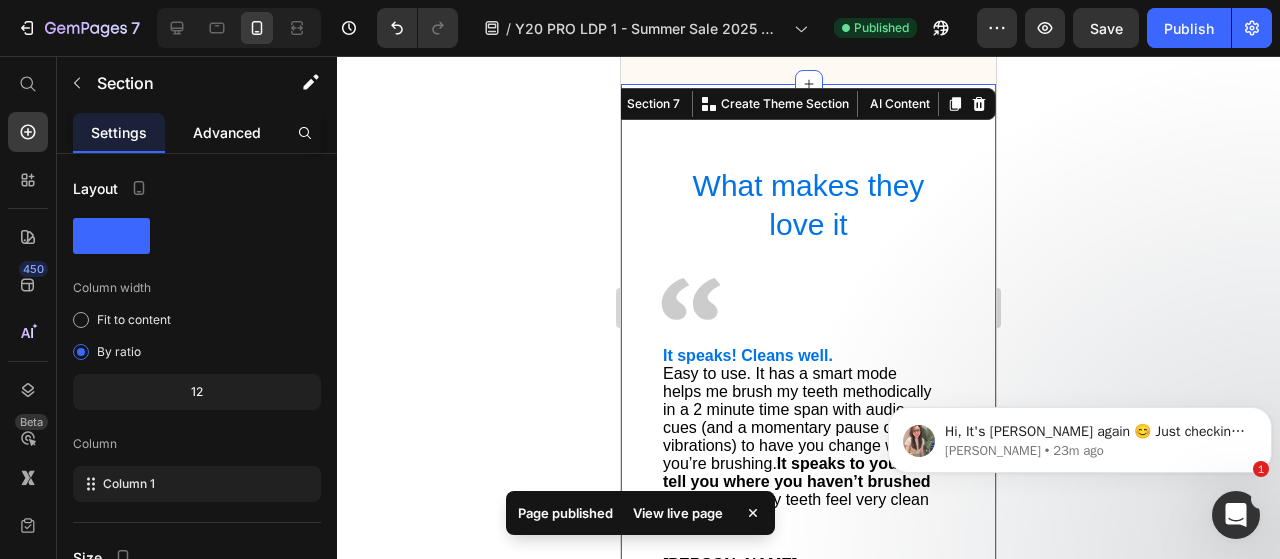 click on "Advanced" 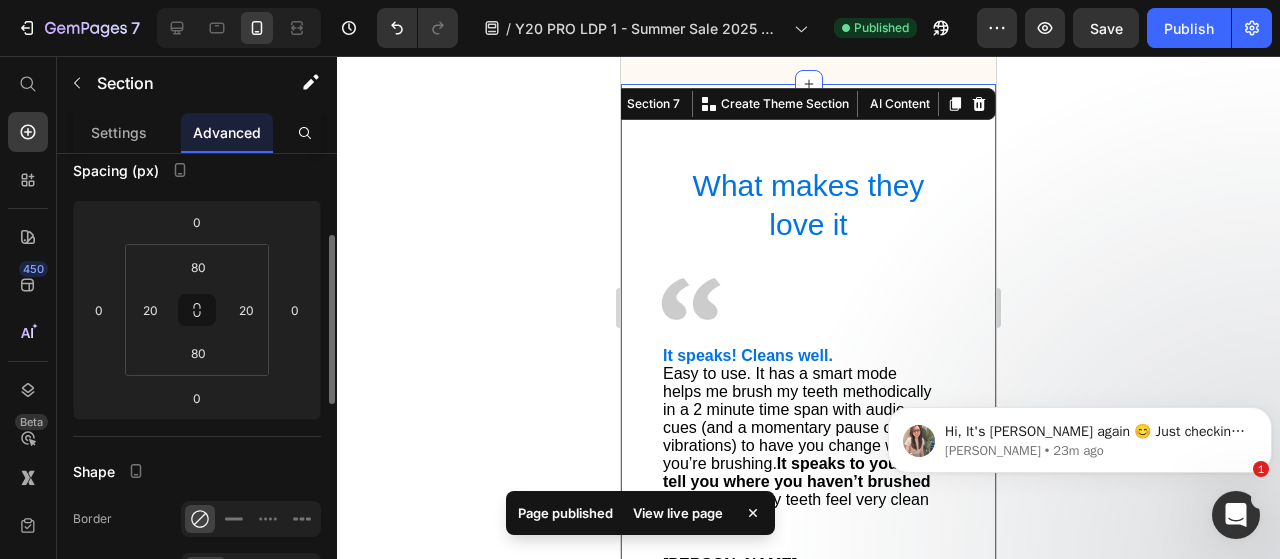 scroll, scrollTop: 217, scrollLeft: 0, axis: vertical 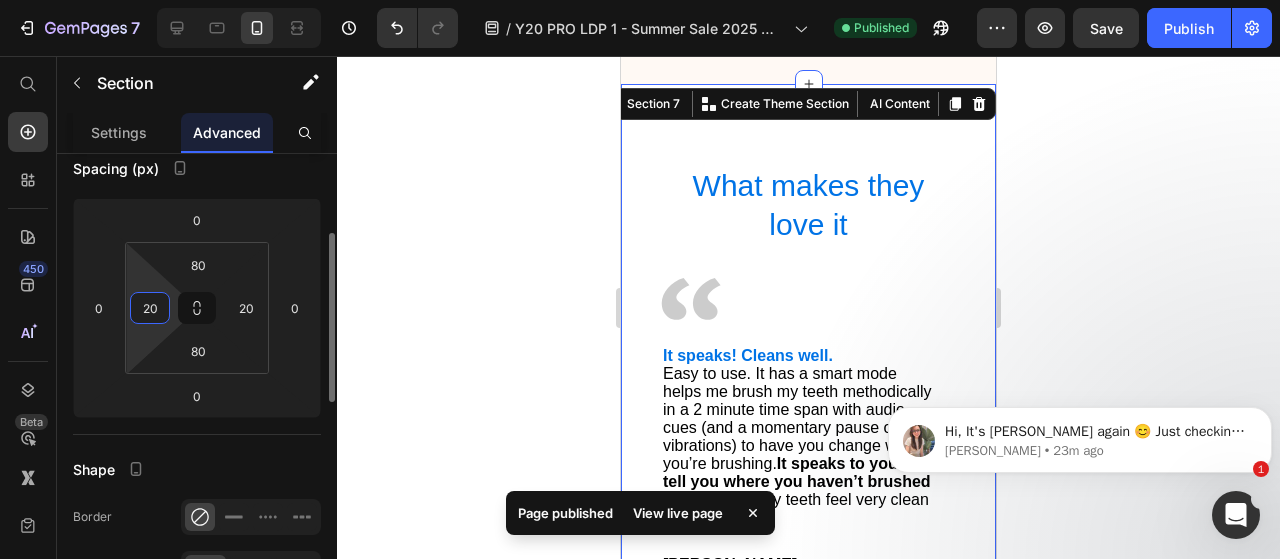 click on "20" at bounding box center (150, 308) 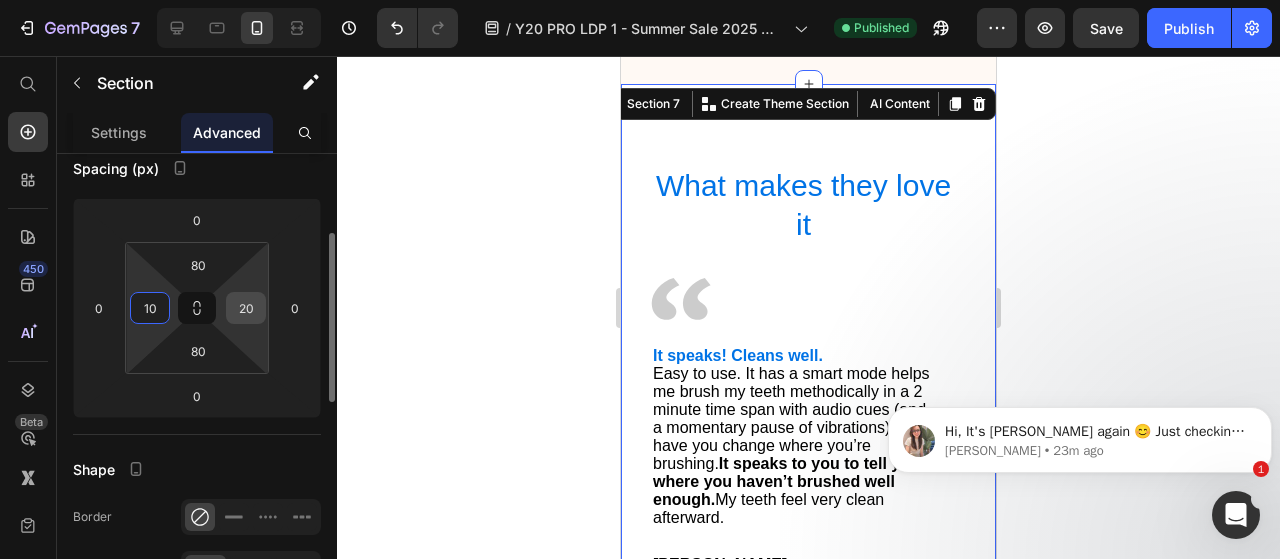 type on "10" 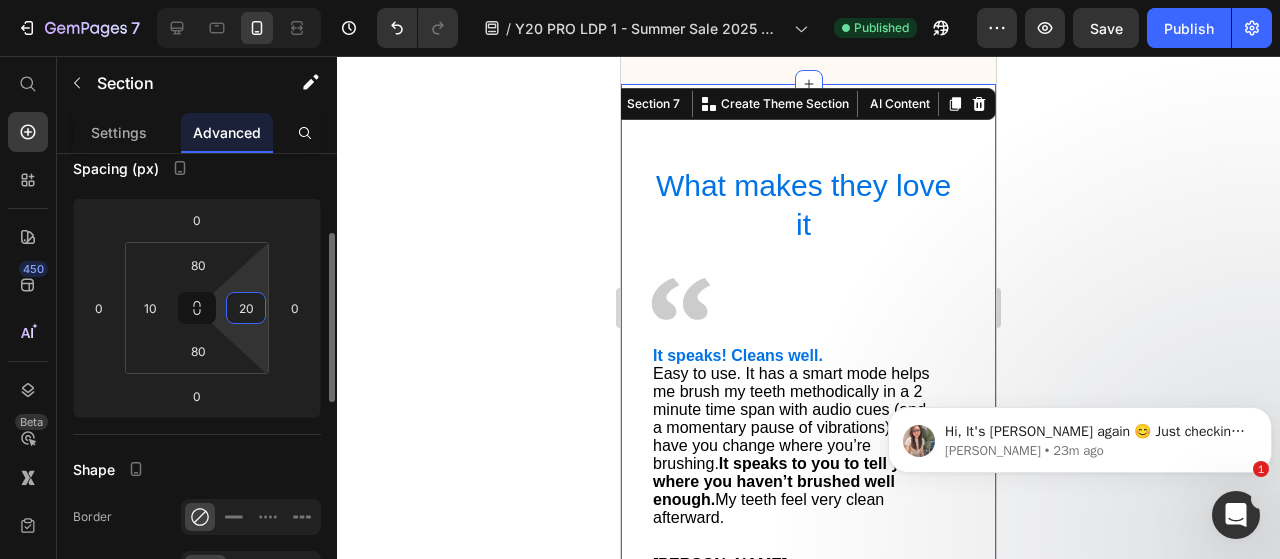 click on "20" at bounding box center (246, 308) 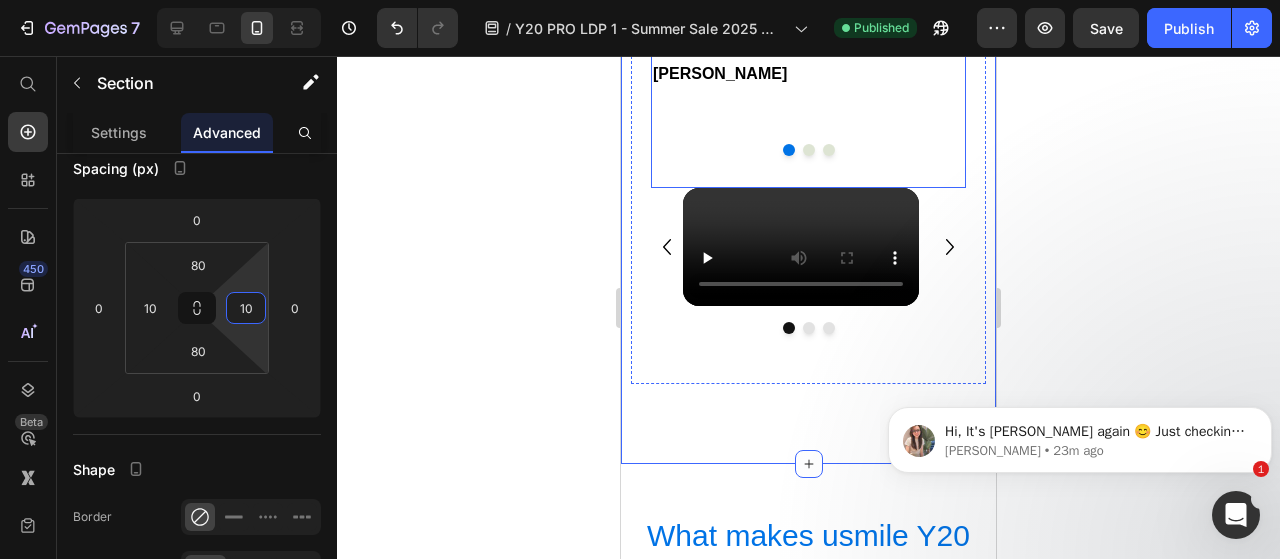 scroll, scrollTop: 5292, scrollLeft: 0, axis: vertical 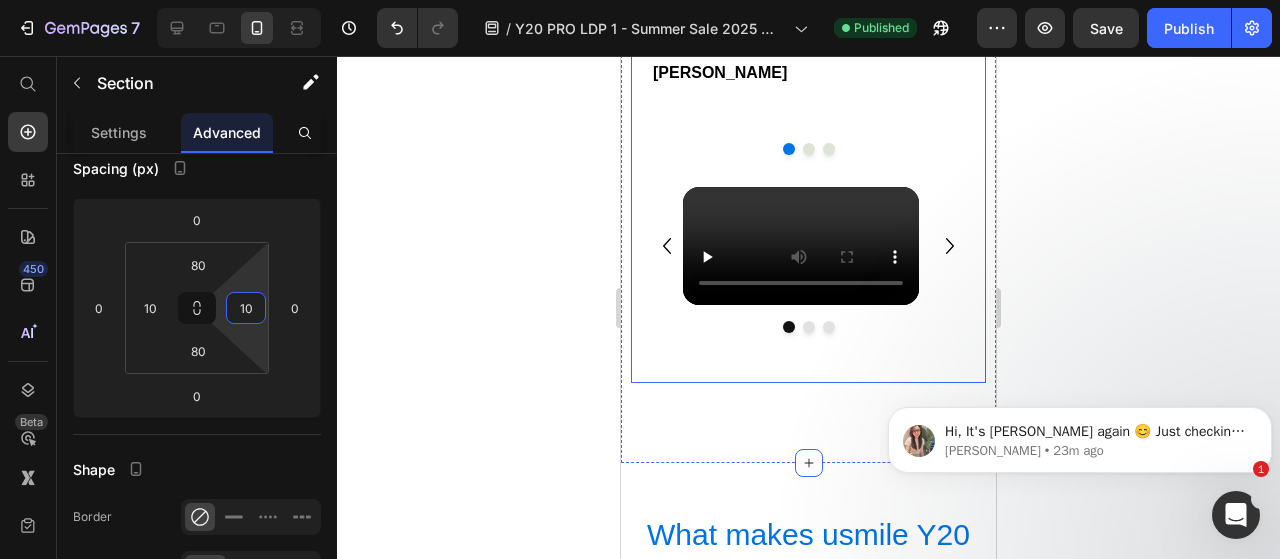 type on "10" 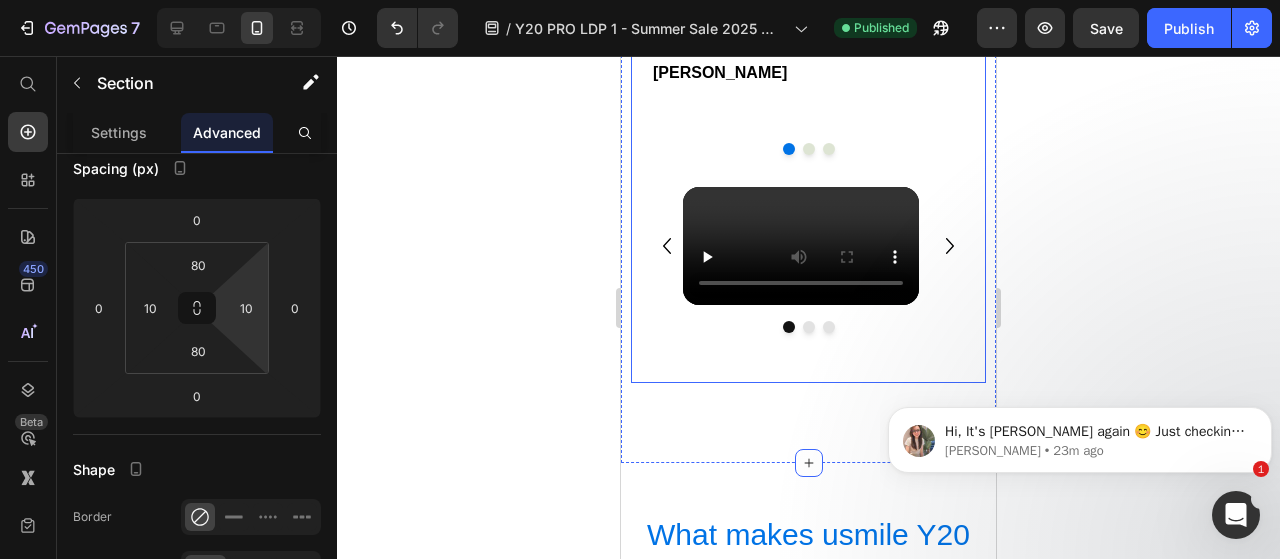 click 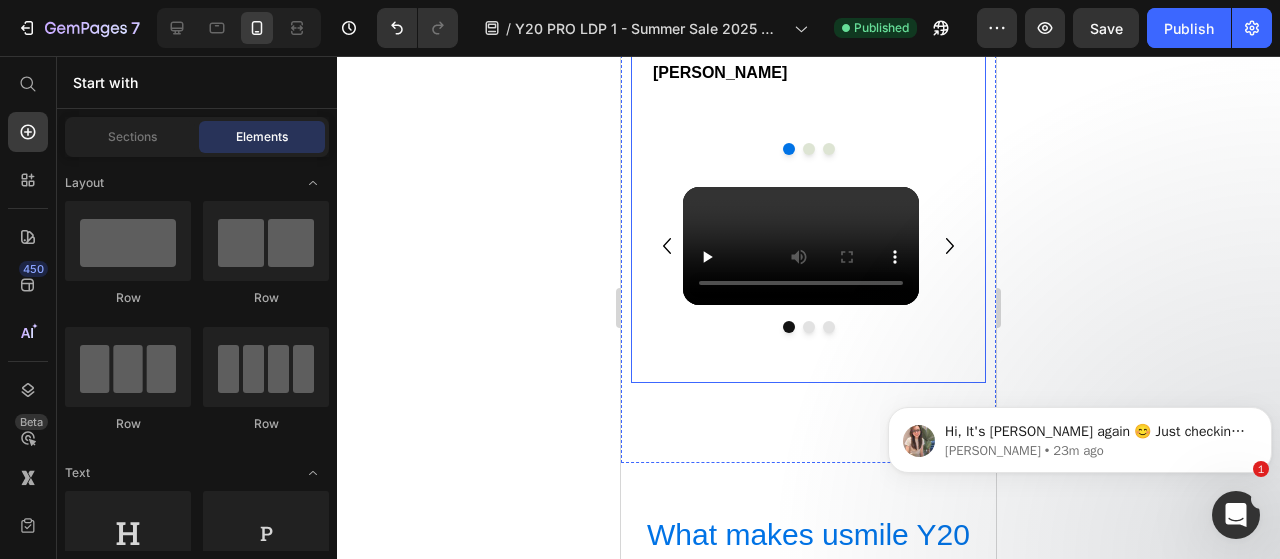click 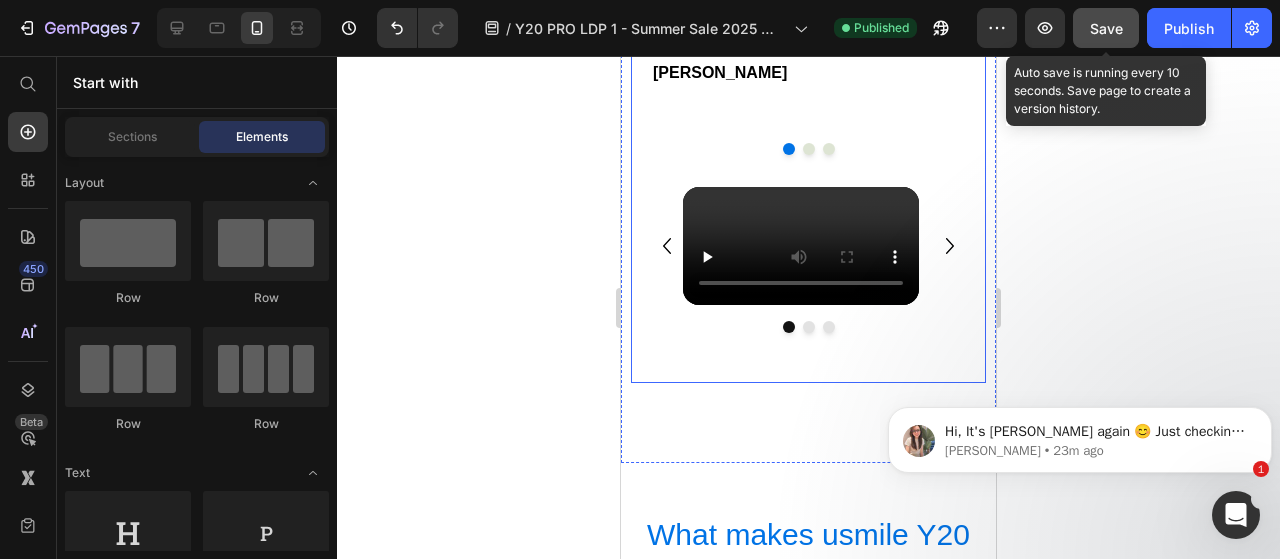 click on "Save" 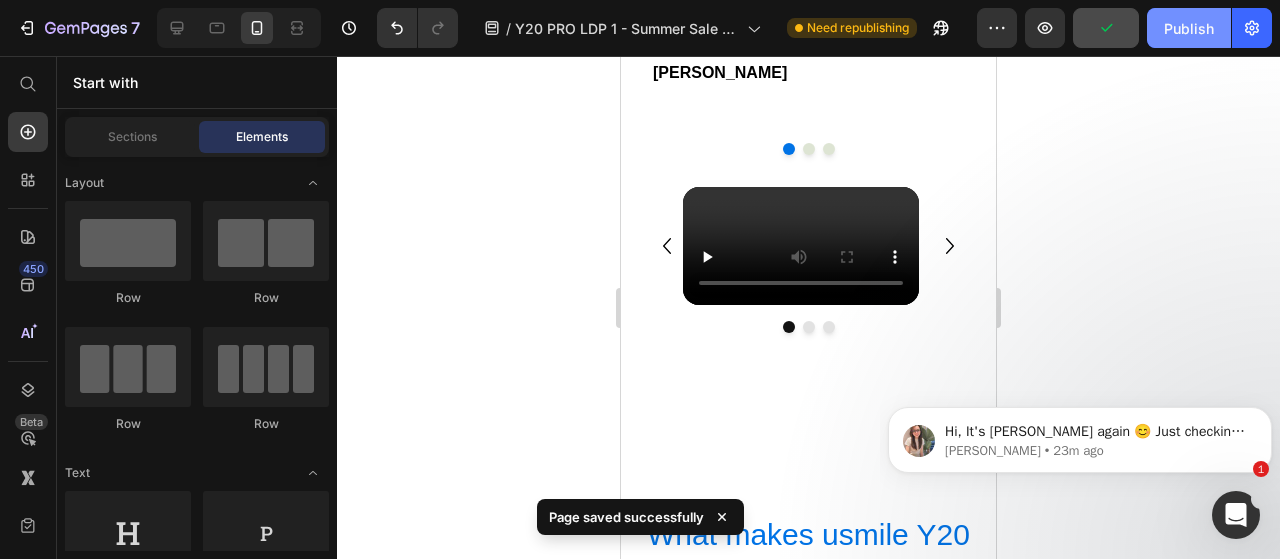 click on "Publish" 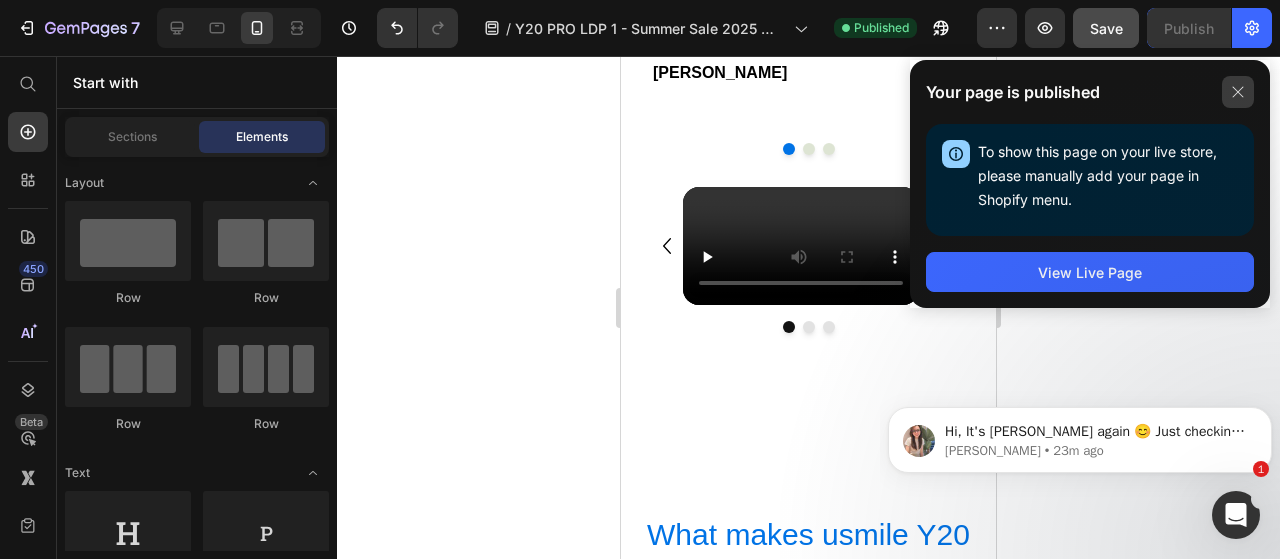 click 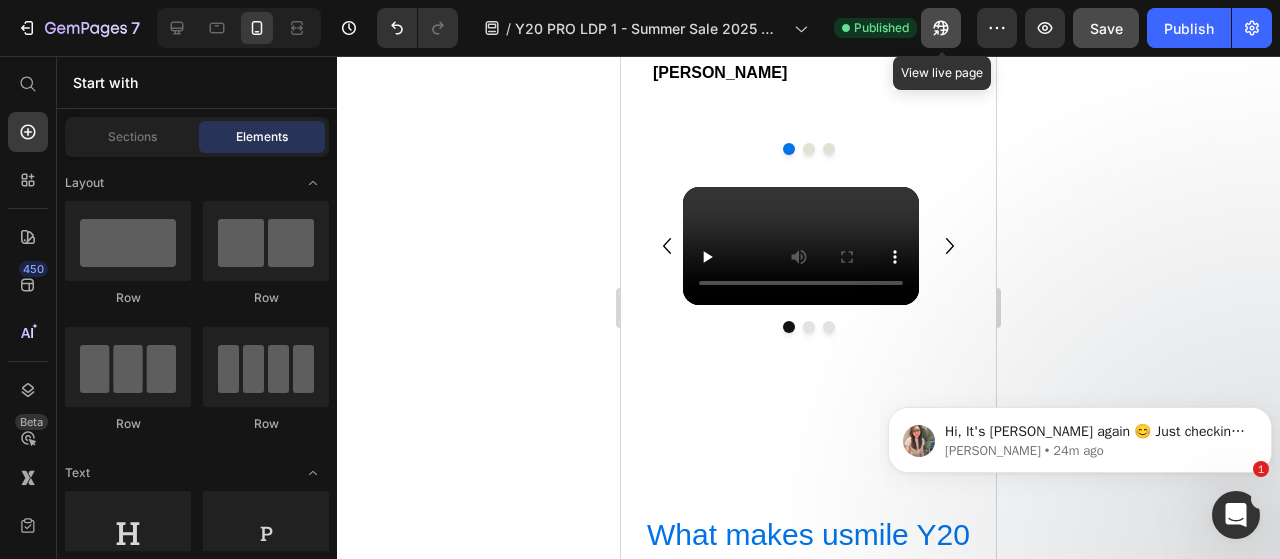 click 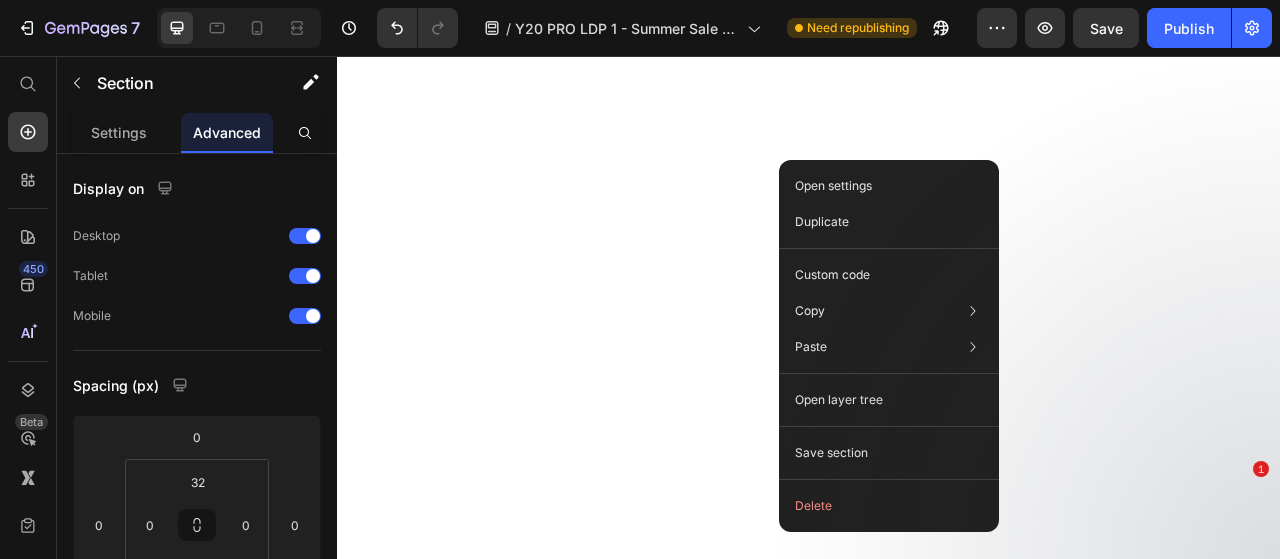 scroll, scrollTop: 0, scrollLeft: 0, axis: both 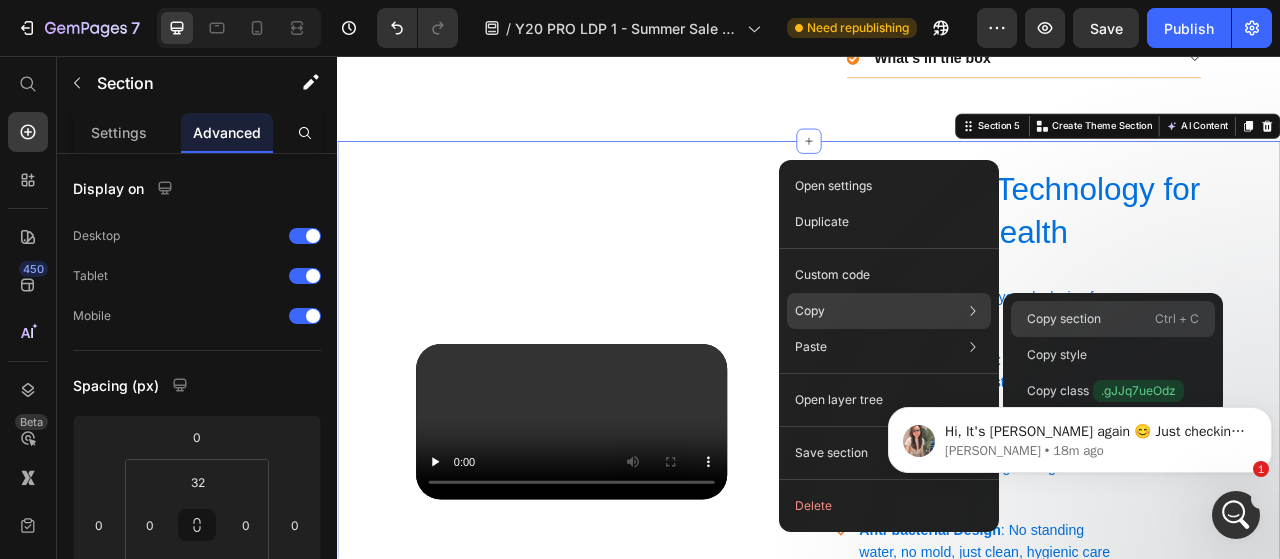 click on "Copy section" at bounding box center [1064, 319] 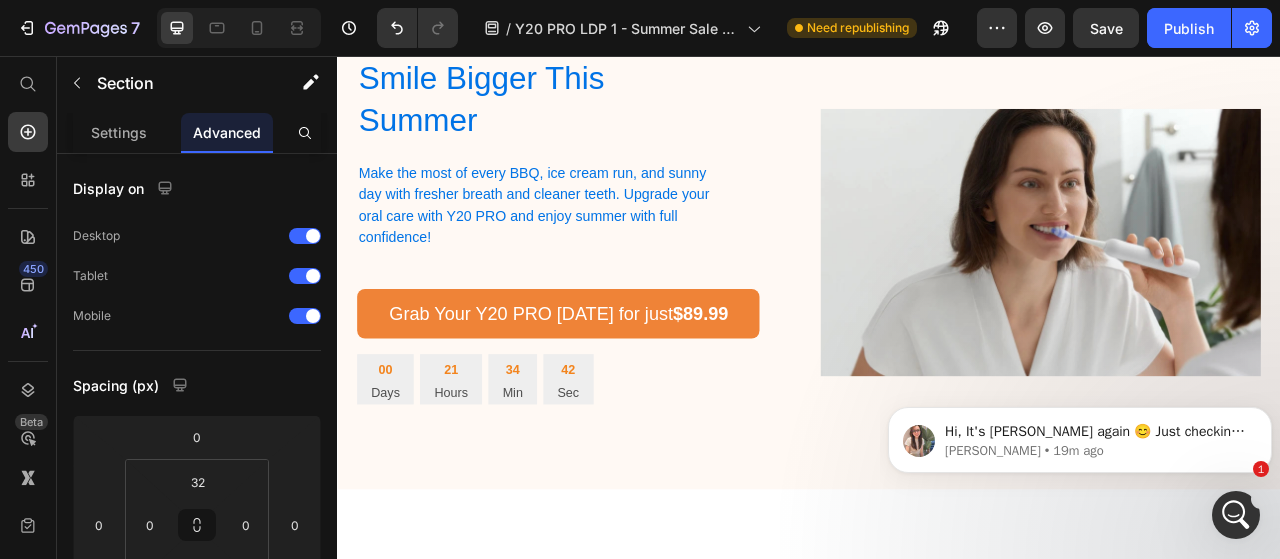 scroll, scrollTop: 3882, scrollLeft: 0, axis: vertical 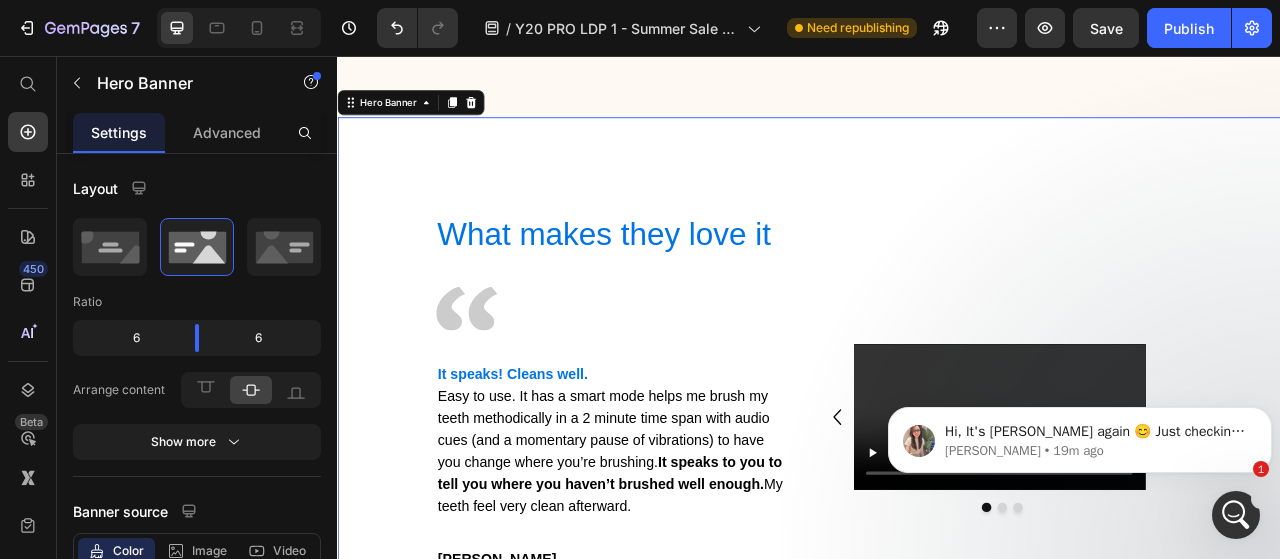 click on "What makes they love it Heading Image It speaks! Cleans well. Easy to use. It has a smart mode helps me brush my teeth methodically in a 2 minute time span with audio cues (and a momentary pause of vibrations) to have you change where you’re brushing.  It speaks to you to tell you where you haven’t brushed well enough.  My teeth feel very clean afterward. Text Block [PERSON_NAME] Text Block Good movement of the brush head made me feel like I was getting my teeth clean.  The toothbrush has several modes and can talk to you in English (and other language).  There is a small display which makes it easier to see what mode you're in while brushing.  I found the battery life acceptable. The app usmile Oral Care allows you to set up multiple profiles and track brushing. Text Block [PERSON_NAME] Text Block Really great brush I was a bit skeptical about the idea of this being a "smart" brush but  it actually is able to track progress in the mouth when synced with the app.  Text Block E.S. Text Block Carousel Row" at bounding box center [937, 515] 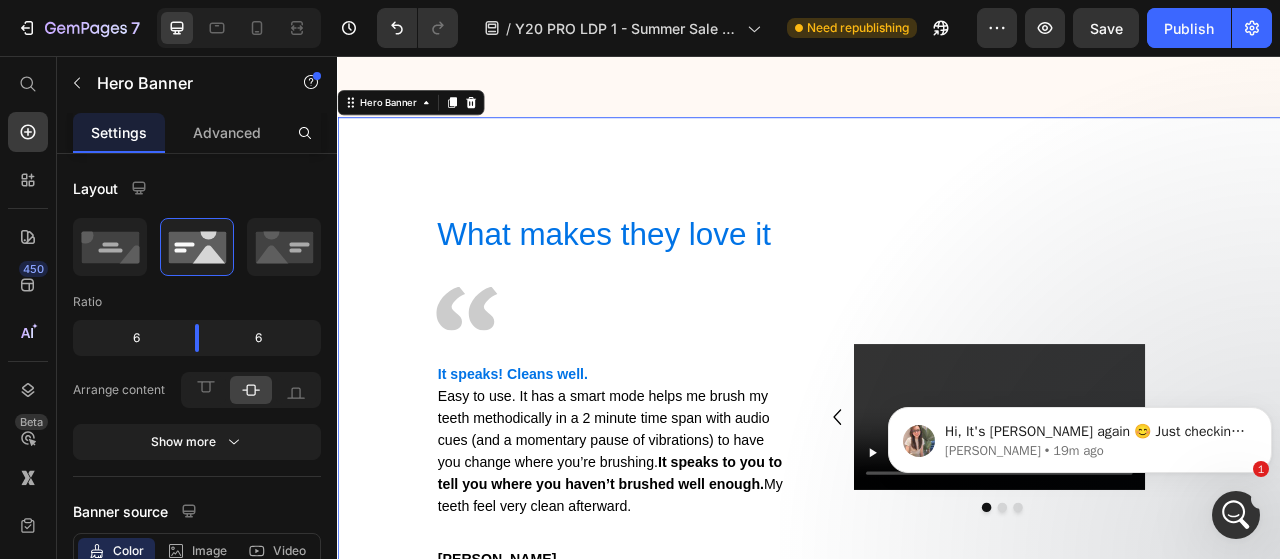 click at bounding box center (1080, 435) 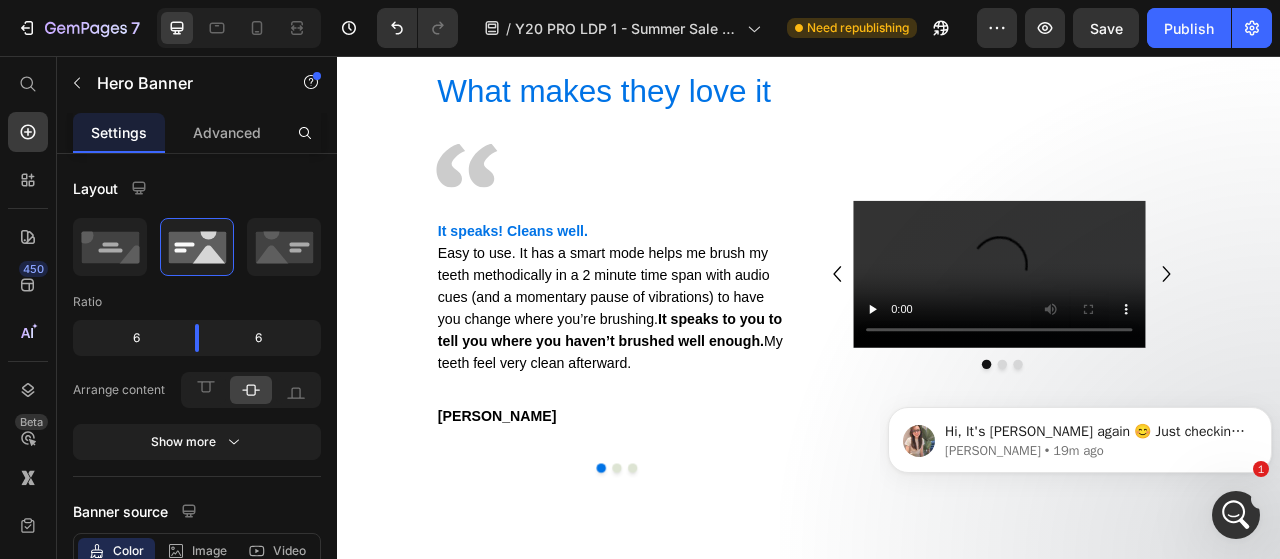 scroll, scrollTop: 4540, scrollLeft: 0, axis: vertical 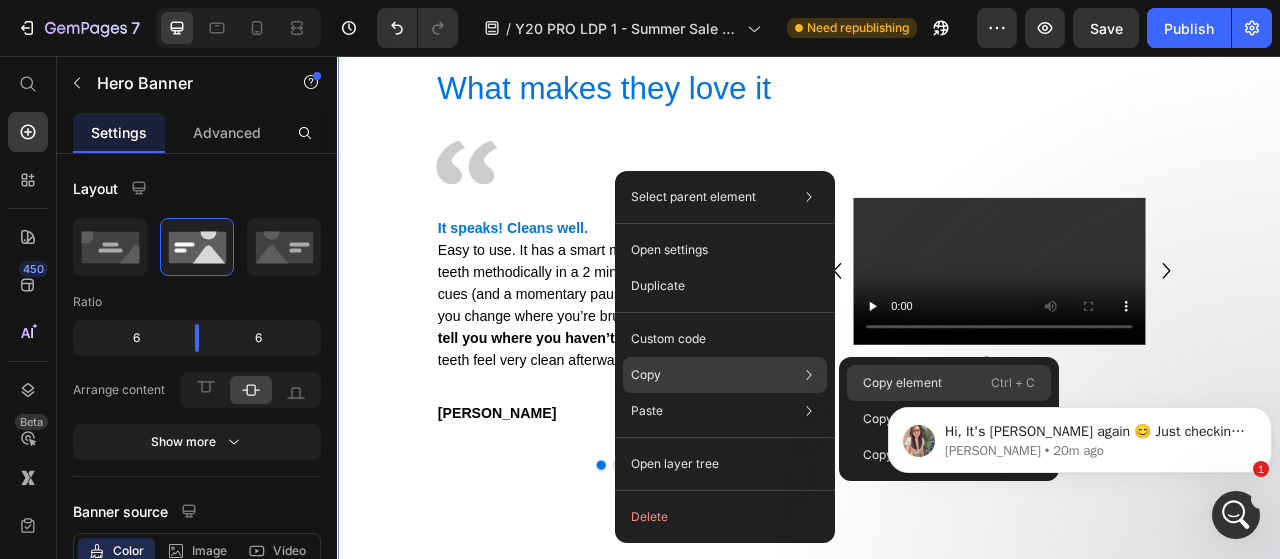 click on "Copy element" at bounding box center (902, 383) 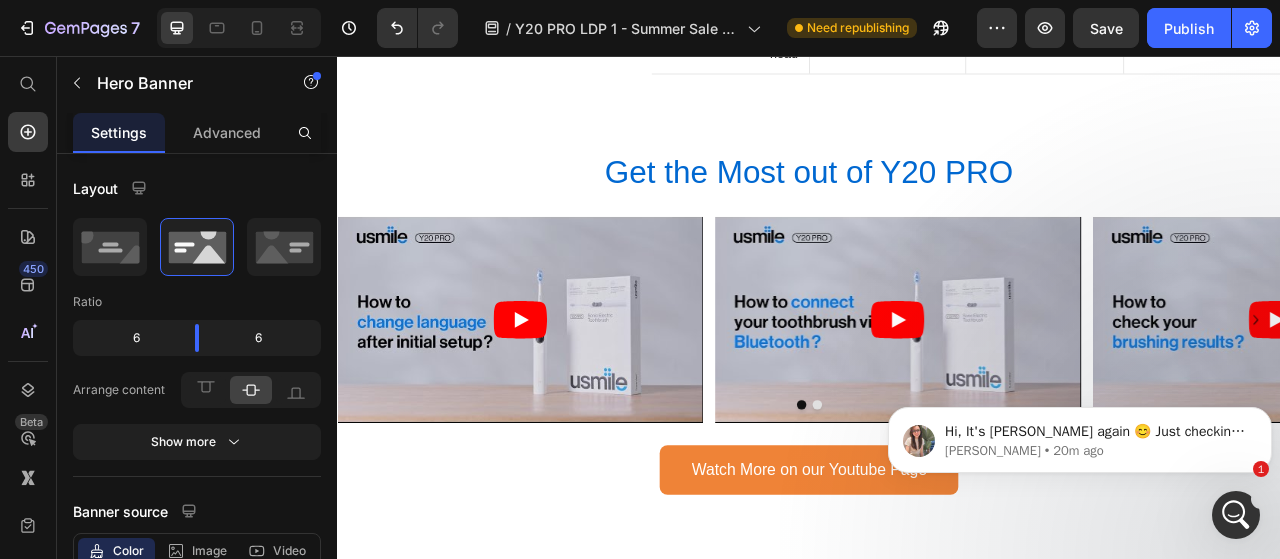 scroll, scrollTop: 6194, scrollLeft: 0, axis: vertical 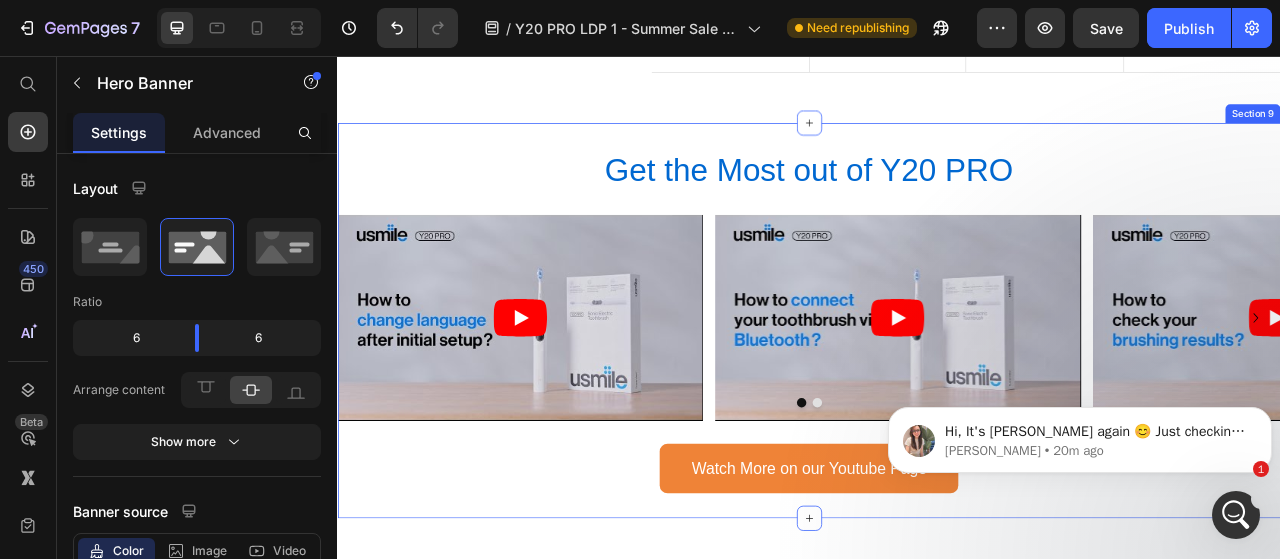 click on "Get the Most out of Y20 PRO Heading
Video Video Video
Carousel Watch More on our Youtube Page Button Section 9" at bounding box center (937, 393) 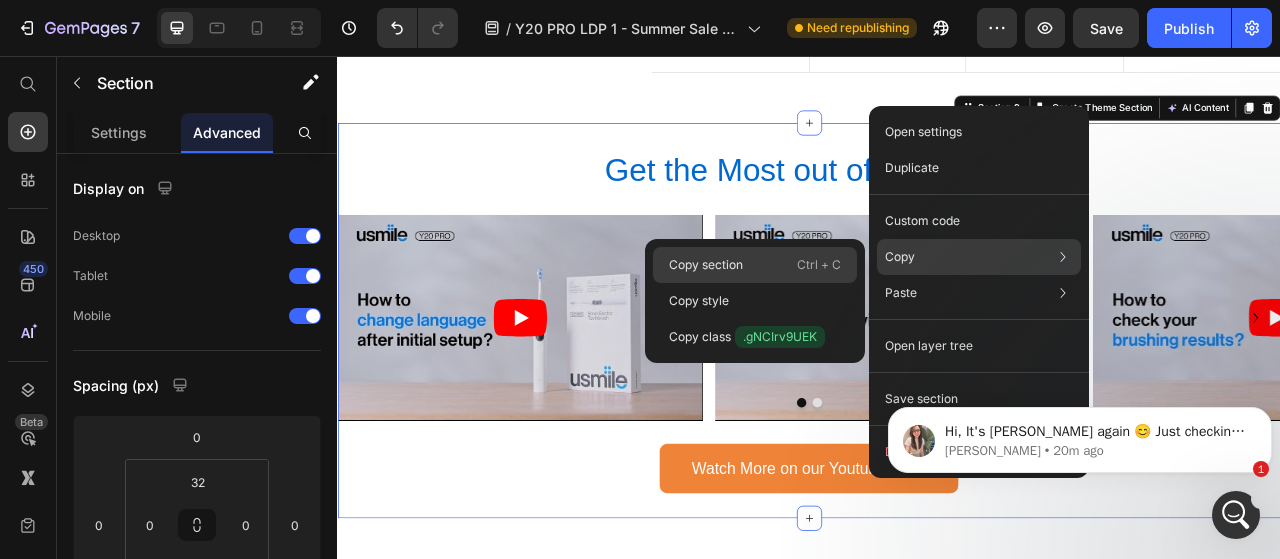 click on "Ctrl + C" at bounding box center [819, 265] 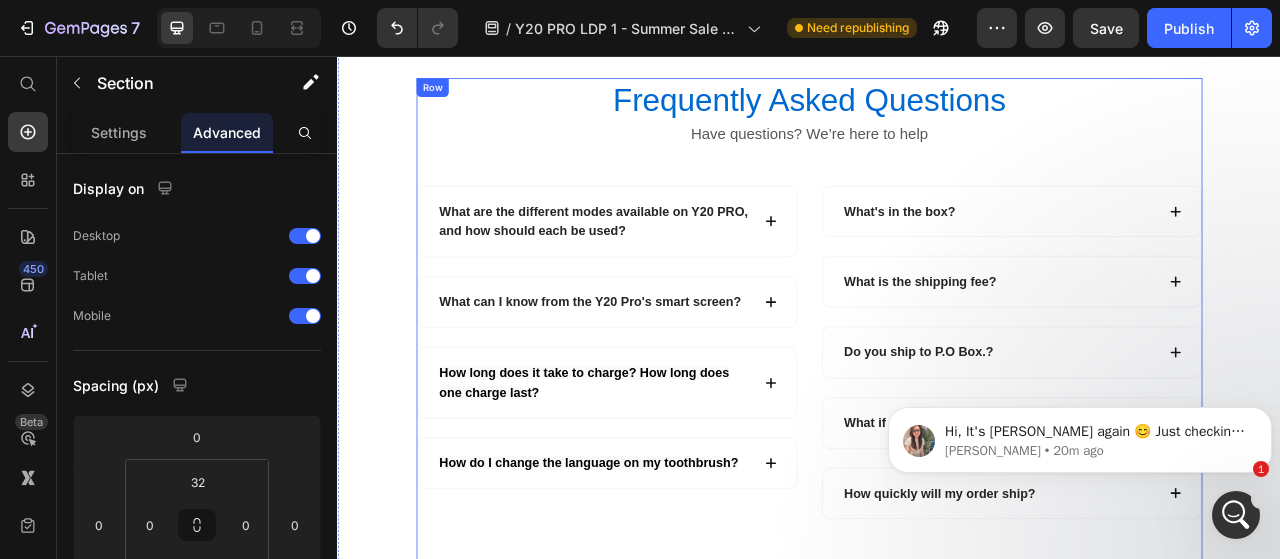 scroll, scrollTop: 6622, scrollLeft: 0, axis: vertical 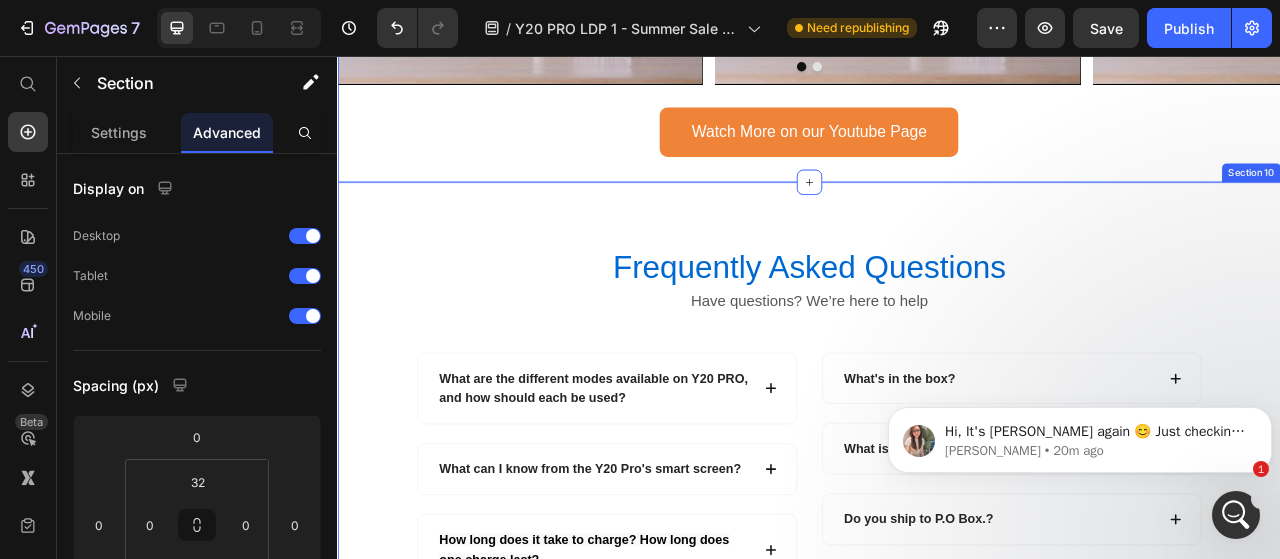 click on "Frequently Asked Questions Heading Have questions? We’re here to help Text block What are the different modes available on Y20 PRO, and how should each be used? What can I know from the Y20 Pro's smart screen? How long does it take to charge? How long does one charge last? How do I change the language on my toothbrush? Accordion What's in the box? What is the shipping fee? Do you ship to P.O Box.?  What if I don't like my product? How quickly will my order ship? Accordion Row Try out Y20 PRO [DATE] Button Row Section 10" at bounding box center [937, 641] 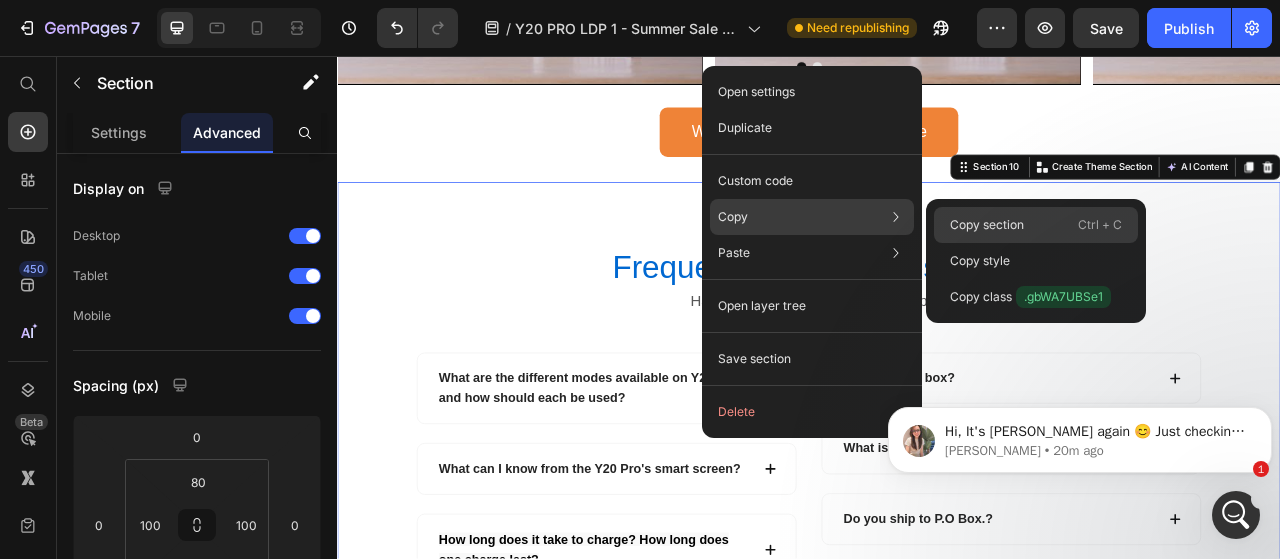 click on "Copy section  Ctrl + C" 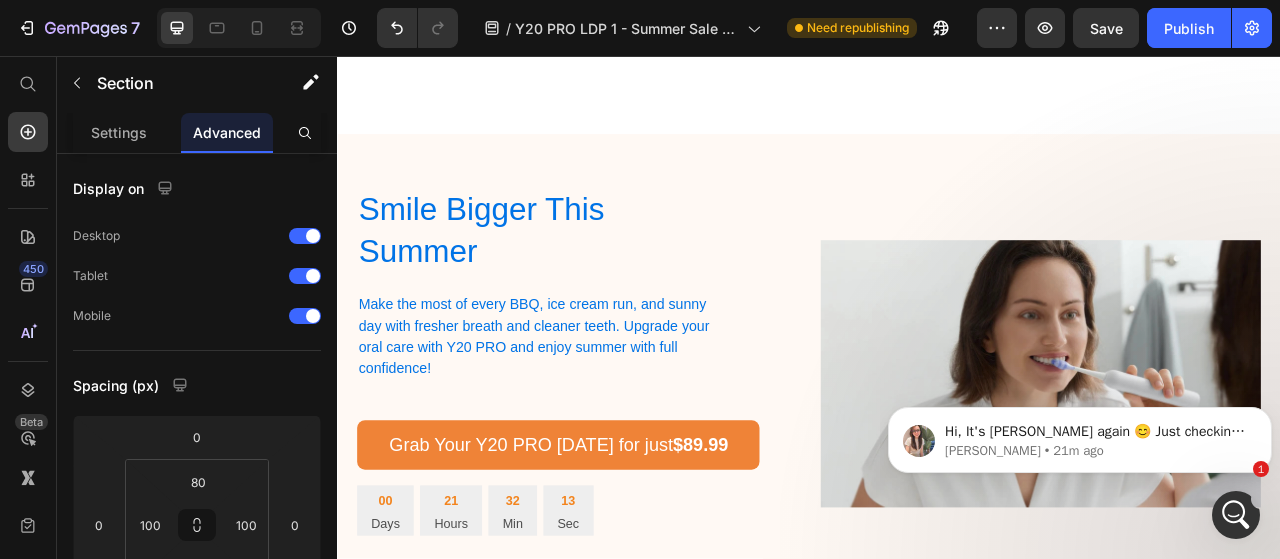 scroll, scrollTop: 3704, scrollLeft: 0, axis: vertical 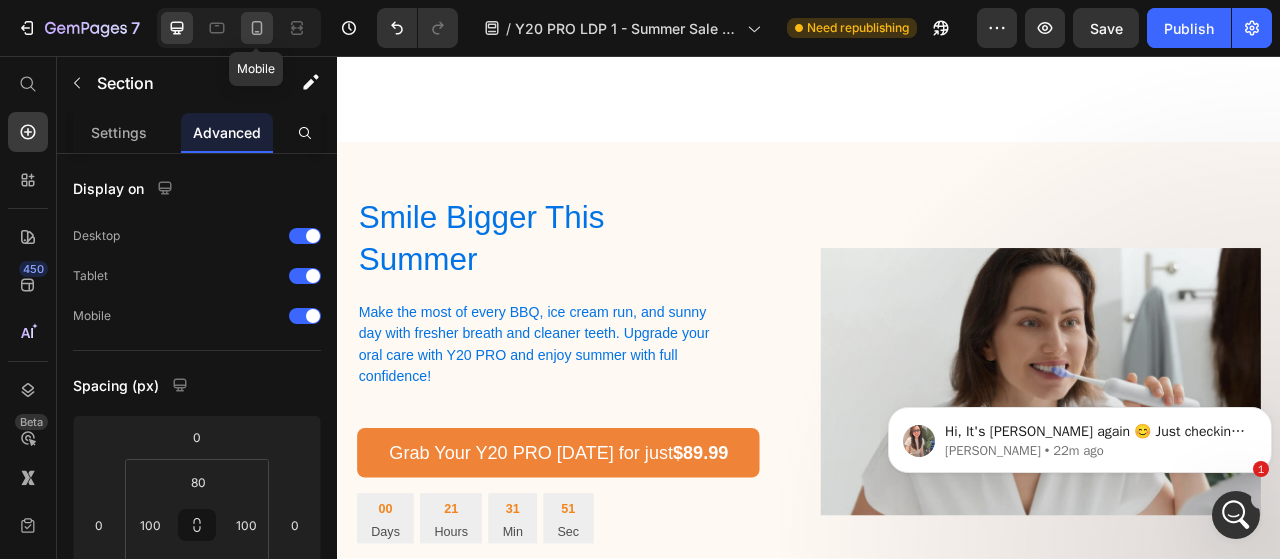 click 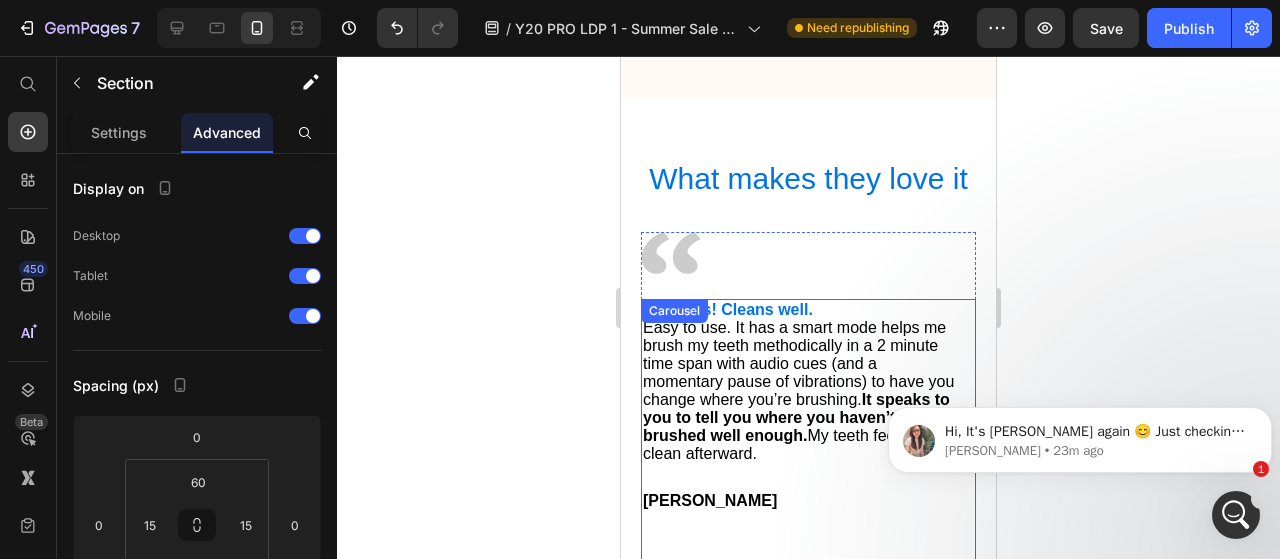 scroll, scrollTop: 4878, scrollLeft: 0, axis: vertical 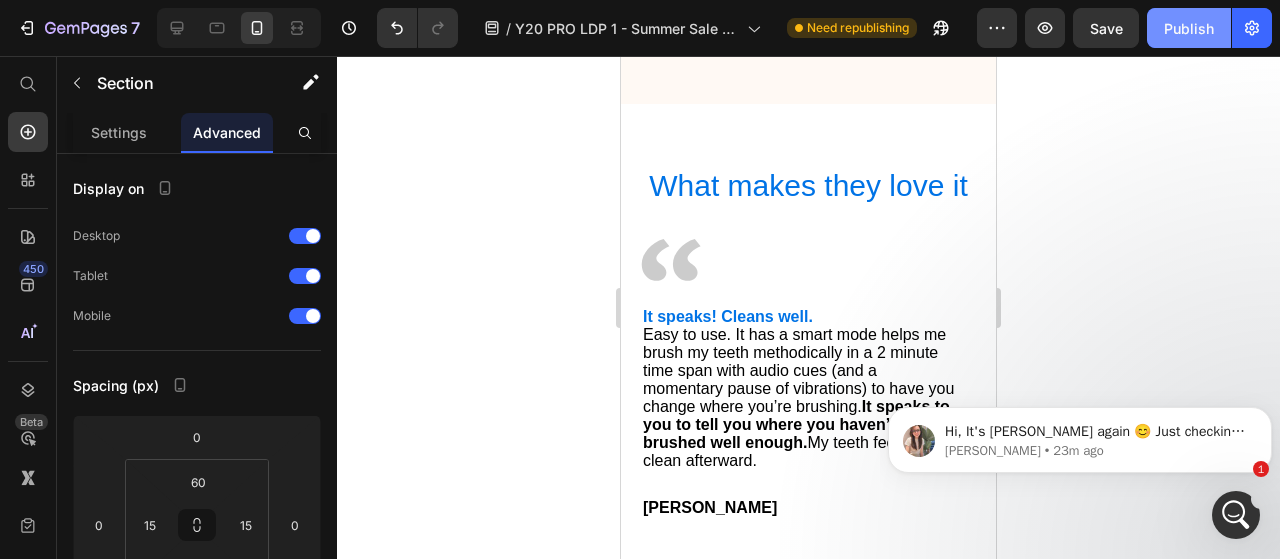 click on "Publish" at bounding box center (1189, 28) 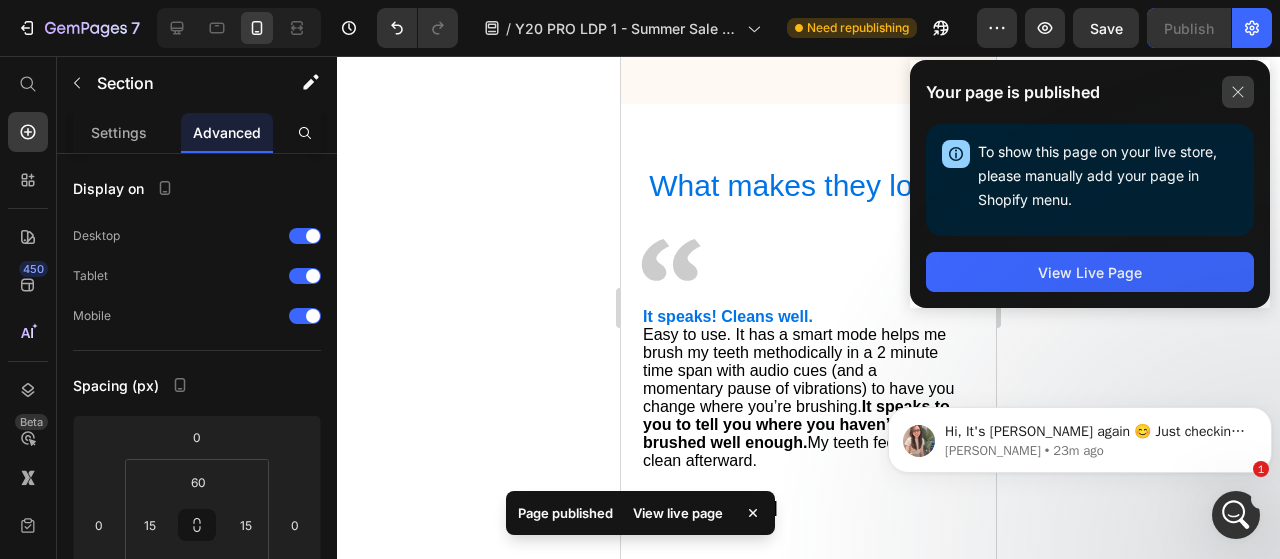click 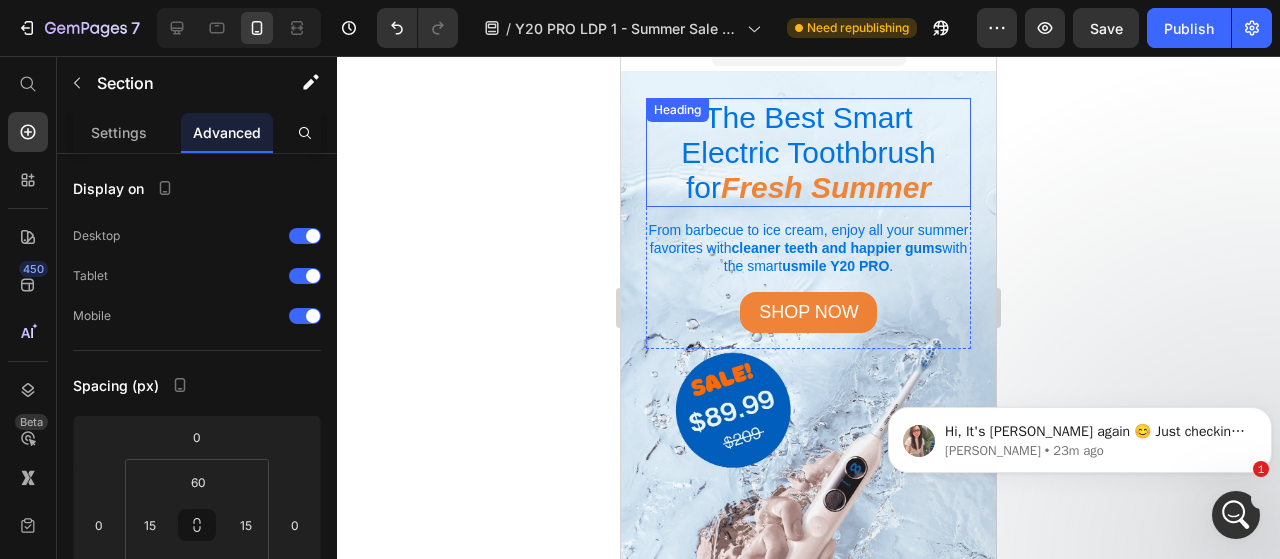 scroll, scrollTop: 0, scrollLeft: 0, axis: both 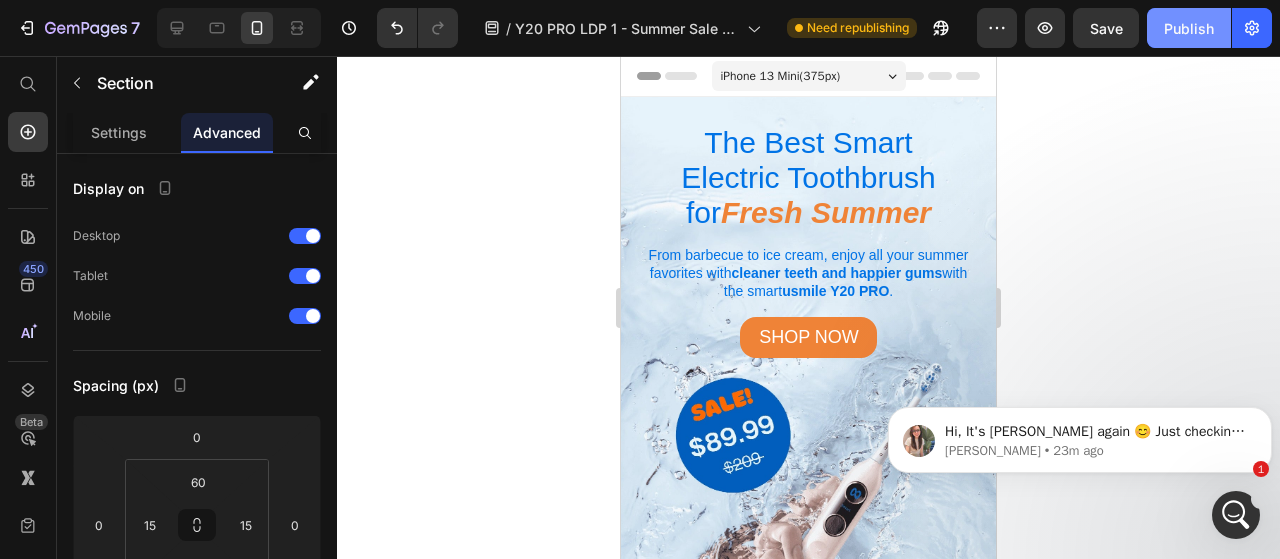 click on "Publish" at bounding box center (1189, 28) 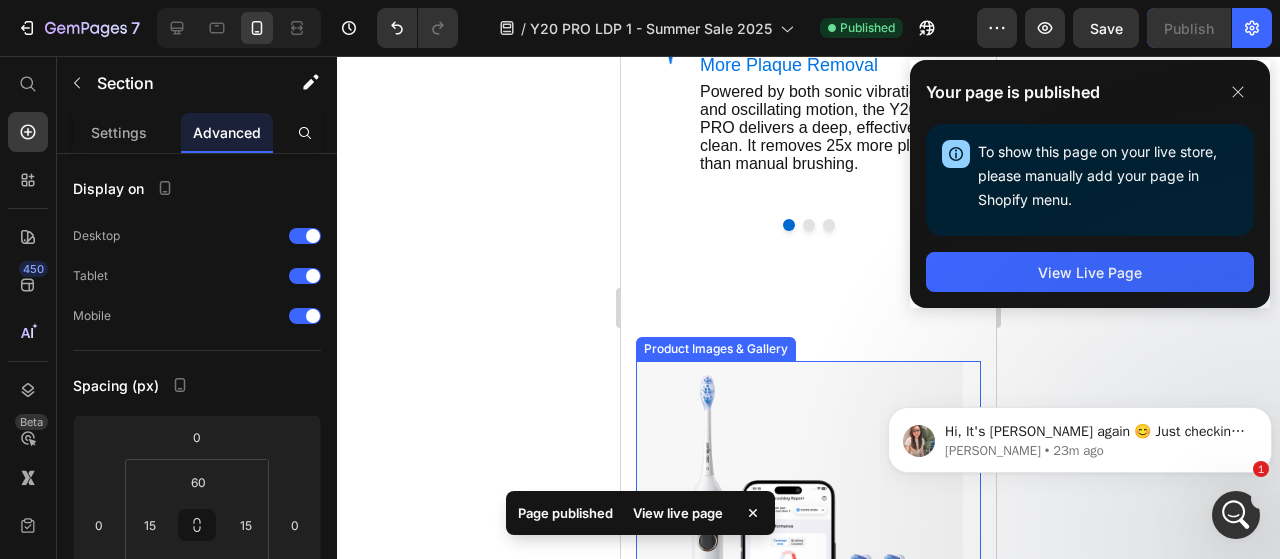 scroll, scrollTop: 1491, scrollLeft: 0, axis: vertical 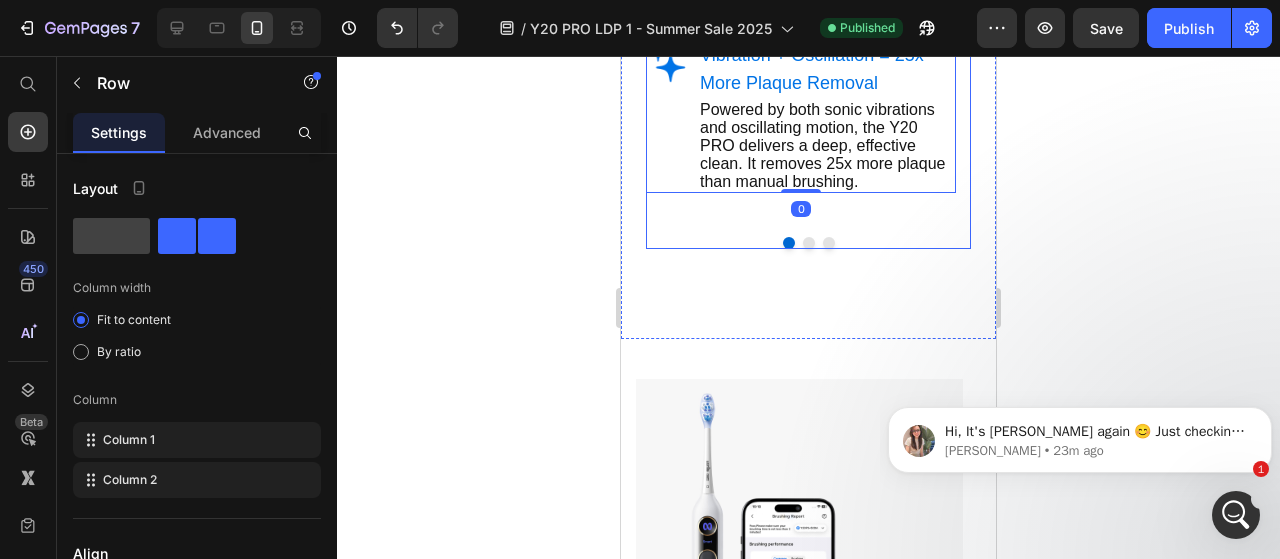 click on "Video Image Vibration + Oscillation = 25x More Plaque Removal Heading Powered by both sonic vibrations and oscillating motion, the Y20 PRO delivers a deep, effective clean. It removes 25x more plaque than manual brushing. Text Block Row   0 Video Image Reminds you where you miss Heading The exclusive Smart Mode uses gentle voice cues and vibration pauses to guide you through a complete, dentist-recommended 2-minute routine—so you never miss a spot again. Text Block Row Video Image Remembers your [MEDICAL_DATA] and brushing details Heading Sync with the usmile app to track brushing details, mark sensitive areas or [MEDICAL_DATA], and get a detailed oral health report after every brush. Text Block Row" at bounding box center (808, 58) 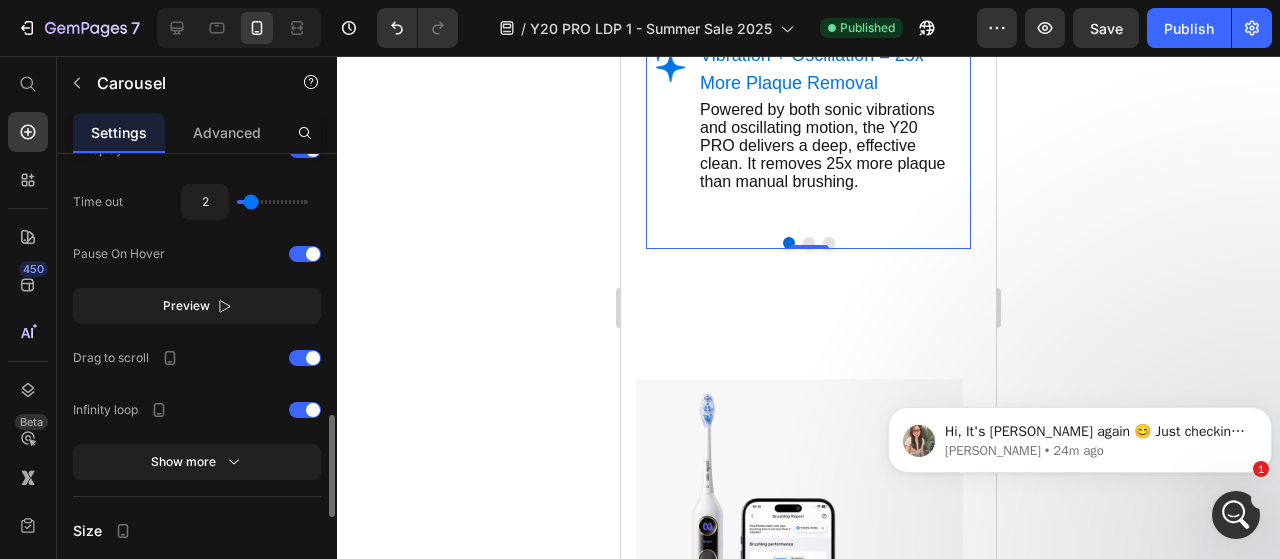 scroll, scrollTop: 1098, scrollLeft: 0, axis: vertical 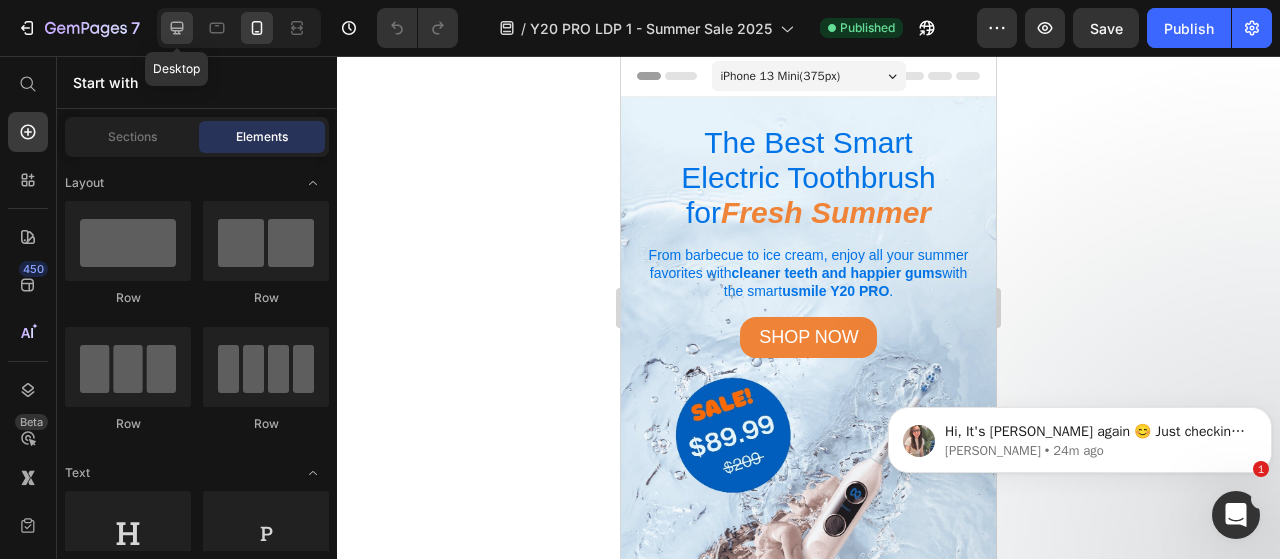 click 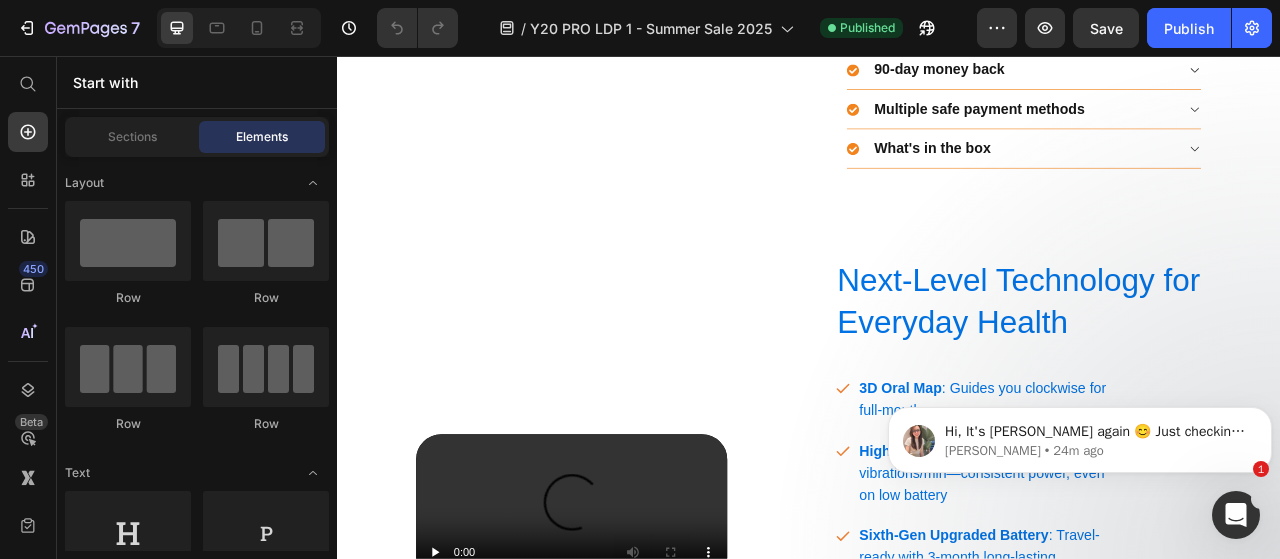 scroll, scrollTop: 2854, scrollLeft: 0, axis: vertical 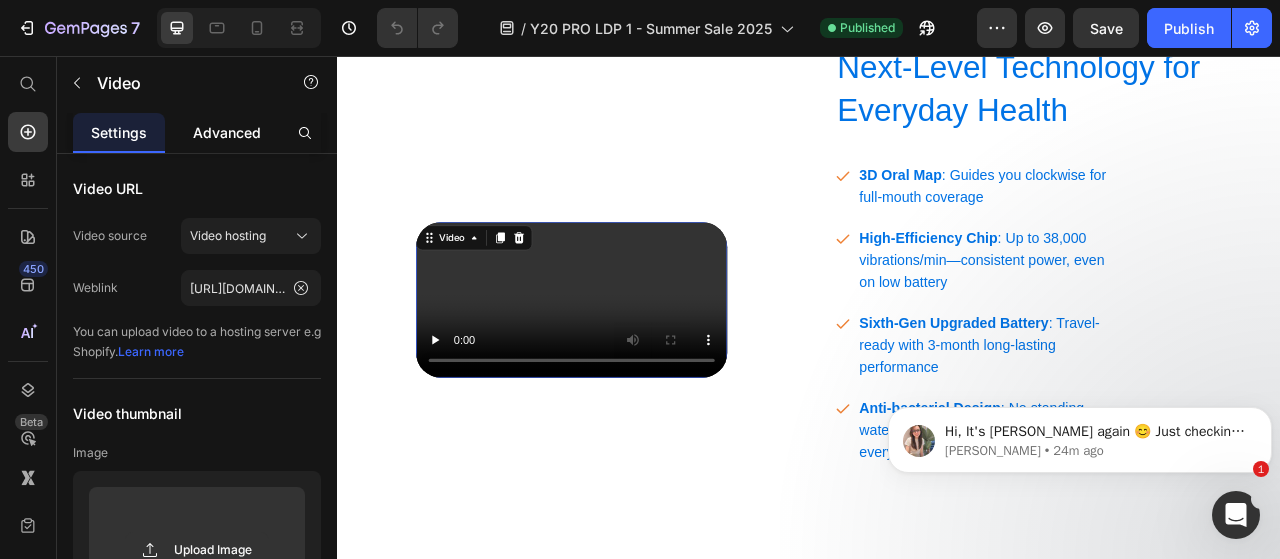 click on "Advanced" at bounding box center (227, 132) 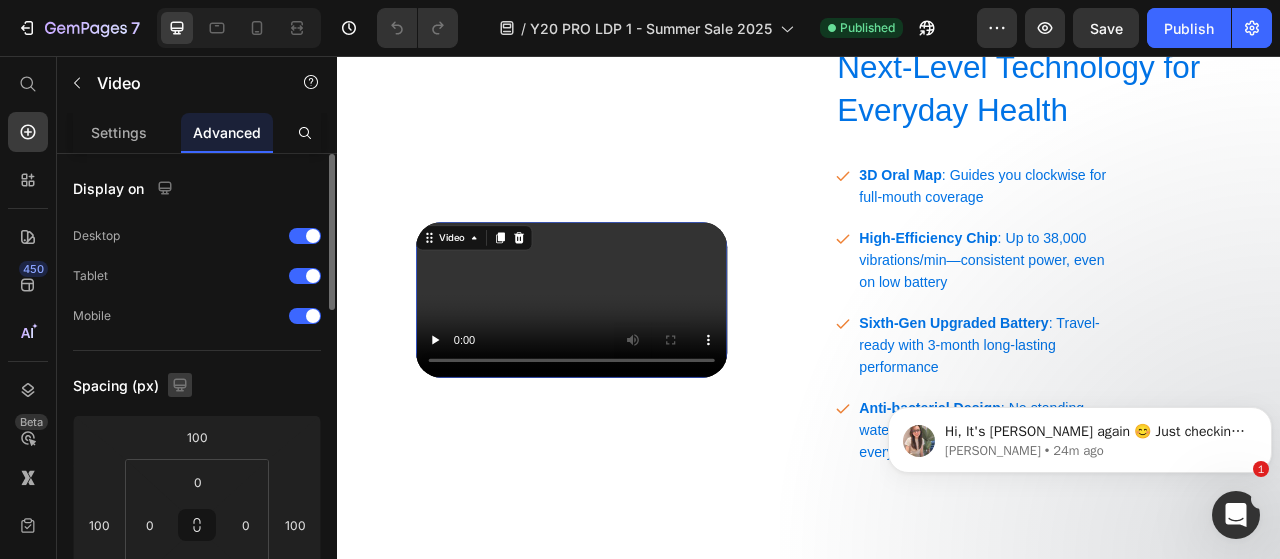 scroll, scrollTop: 164, scrollLeft: 0, axis: vertical 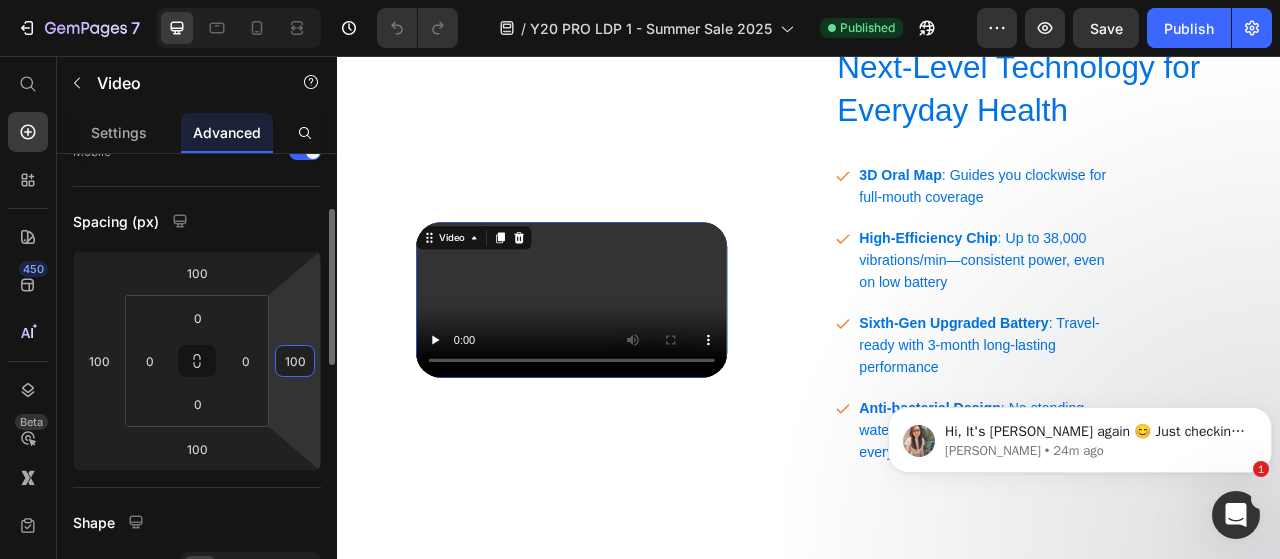 click on "100" at bounding box center (295, 361) 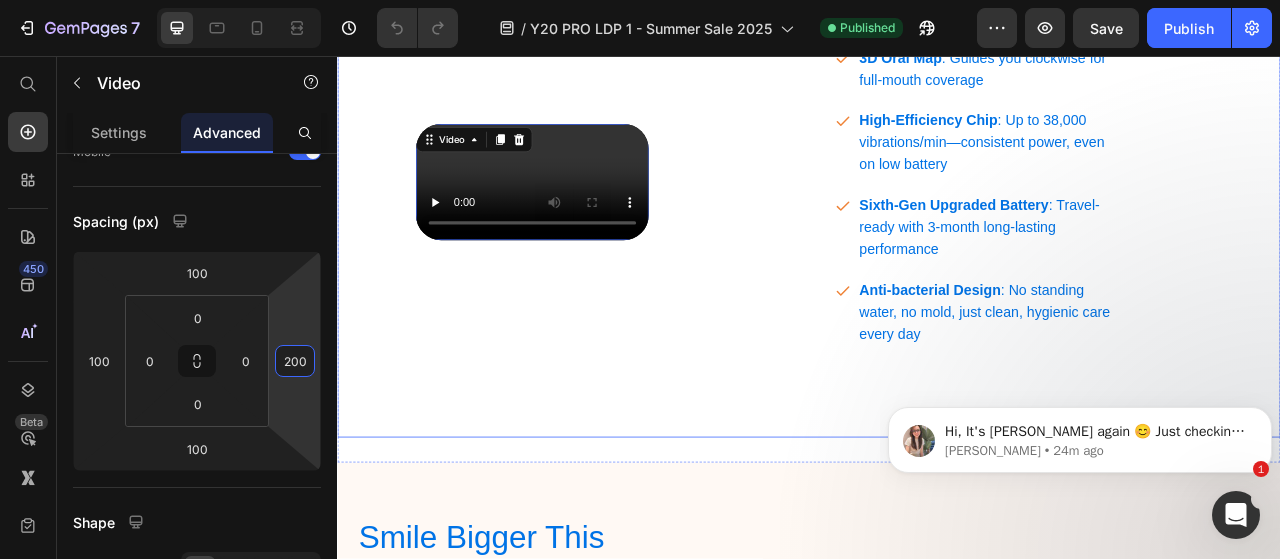 scroll, scrollTop: 3273, scrollLeft: 0, axis: vertical 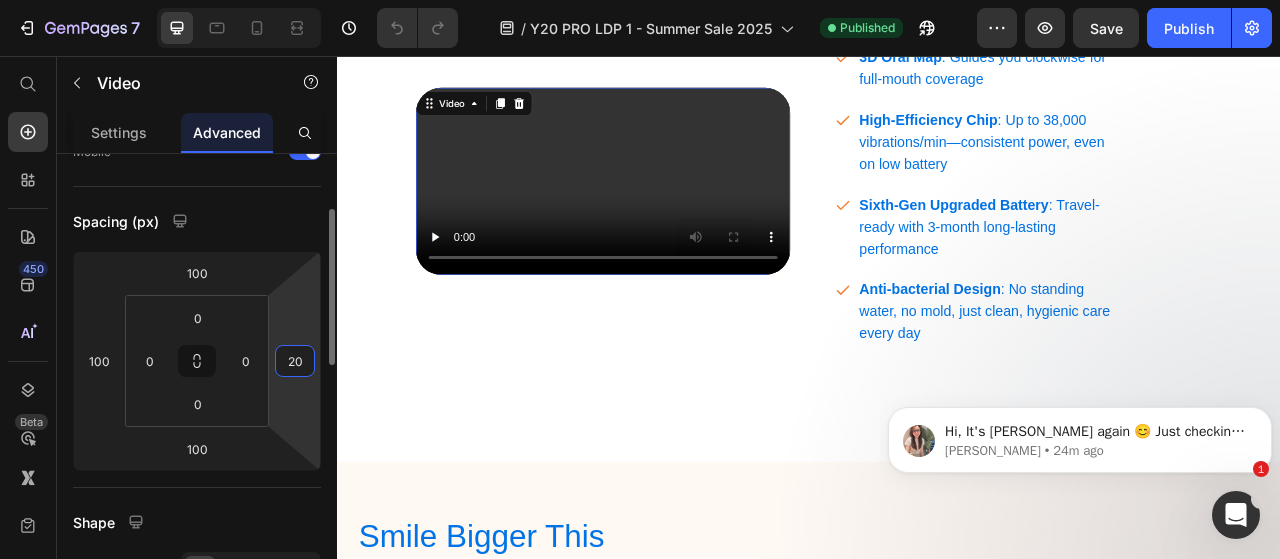 type on "2" 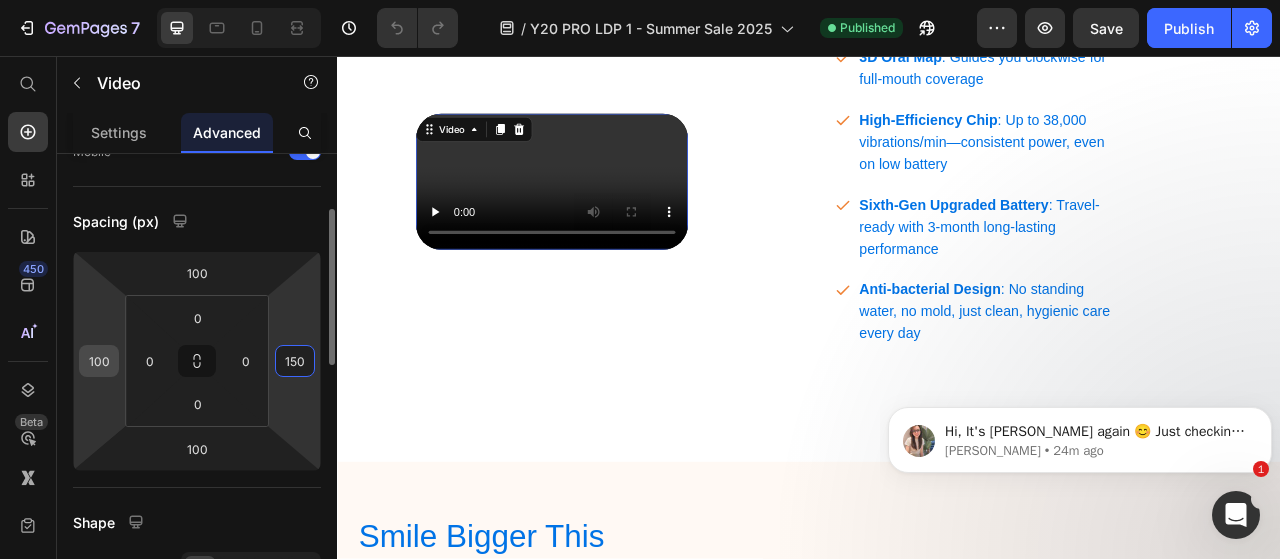 type on "150" 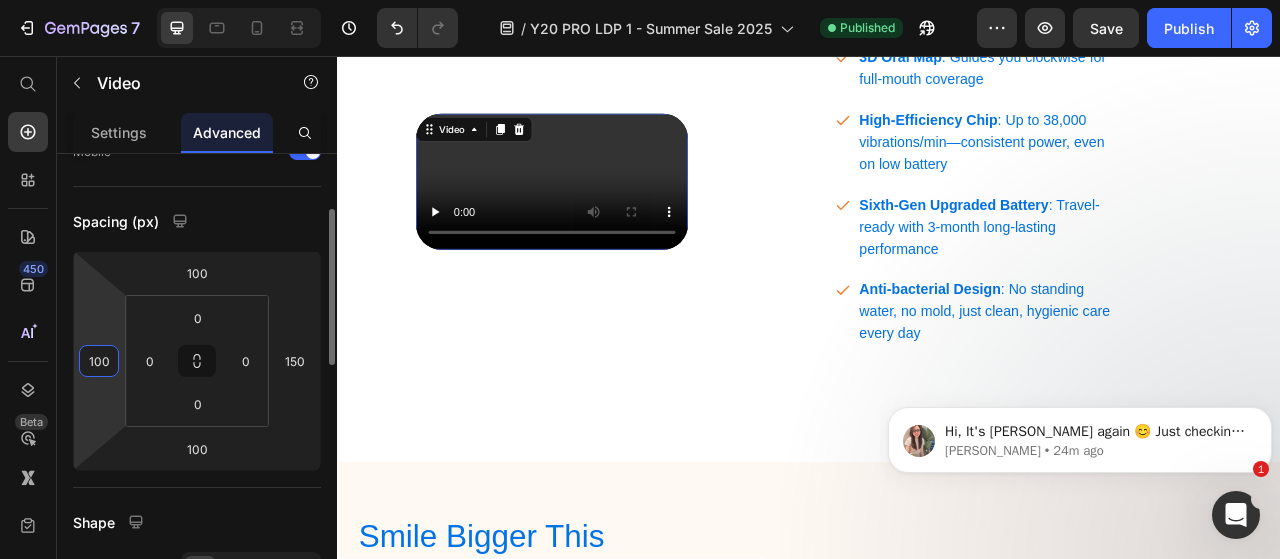 click on "100" at bounding box center [99, 361] 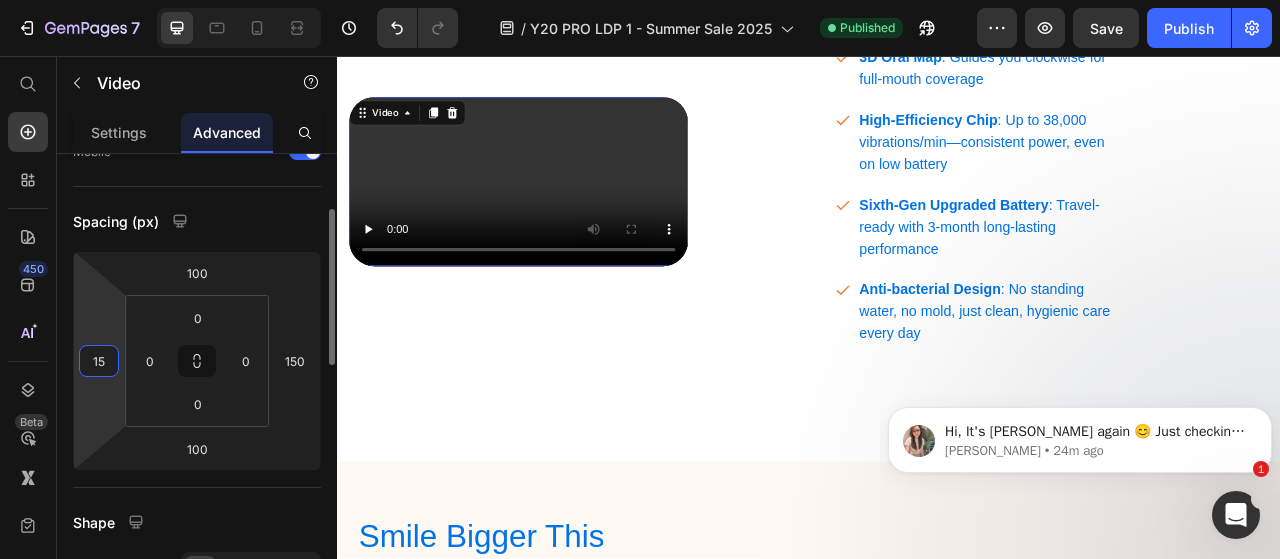 type on "150" 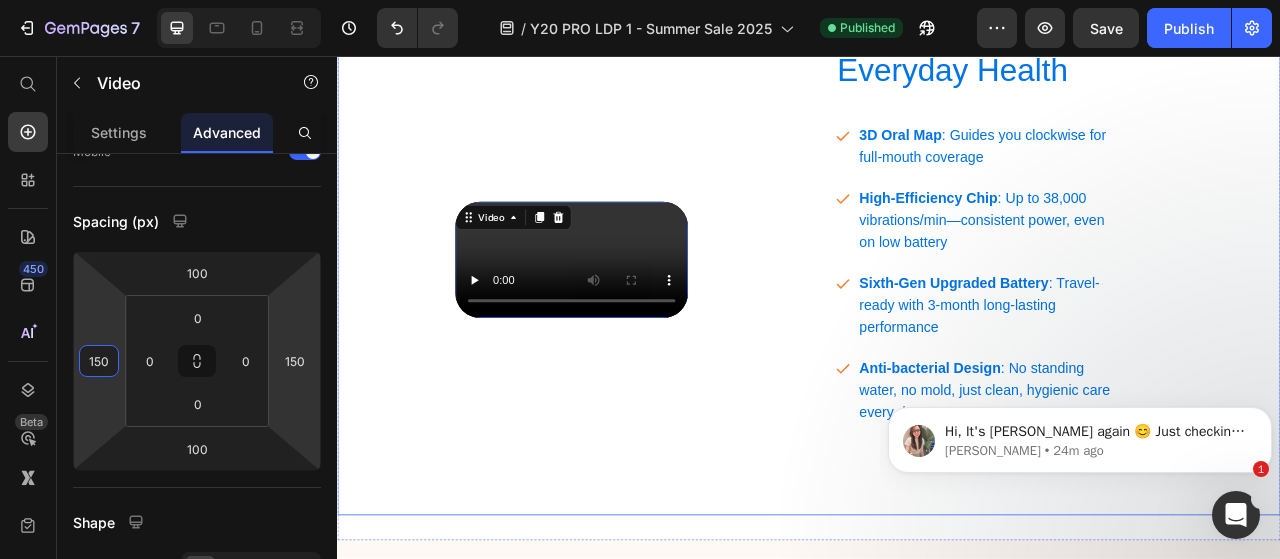 scroll, scrollTop: 3187, scrollLeft: 0, axis: vertical 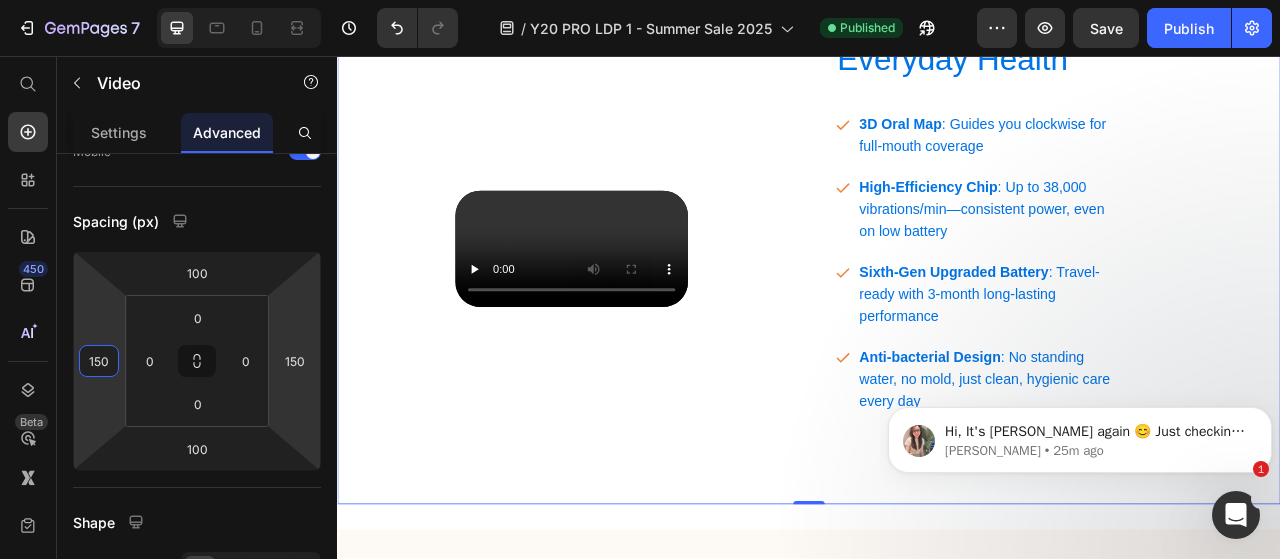 click on "Video" at bounding box center (635, 302) 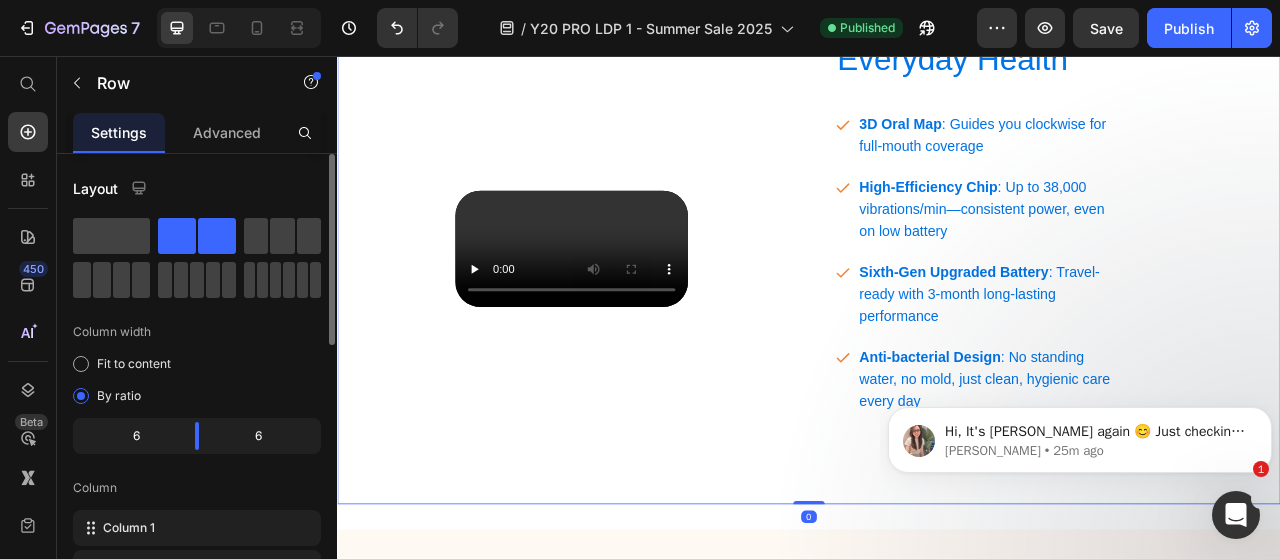 scroll, scrollTop: 3107, scrollLeft: 0, axis: vertical 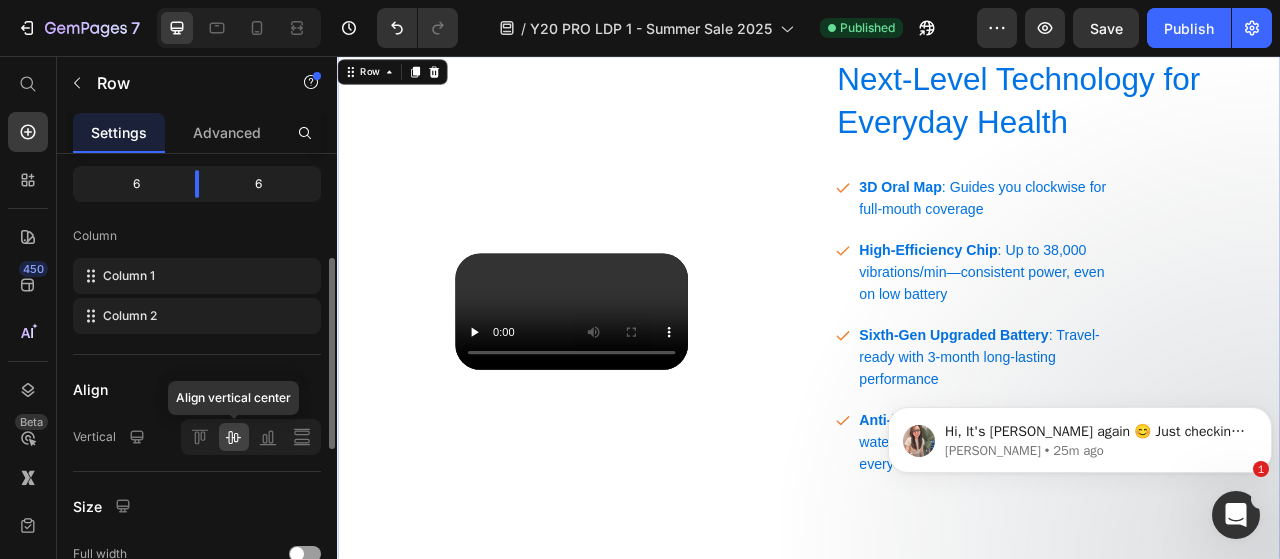 click 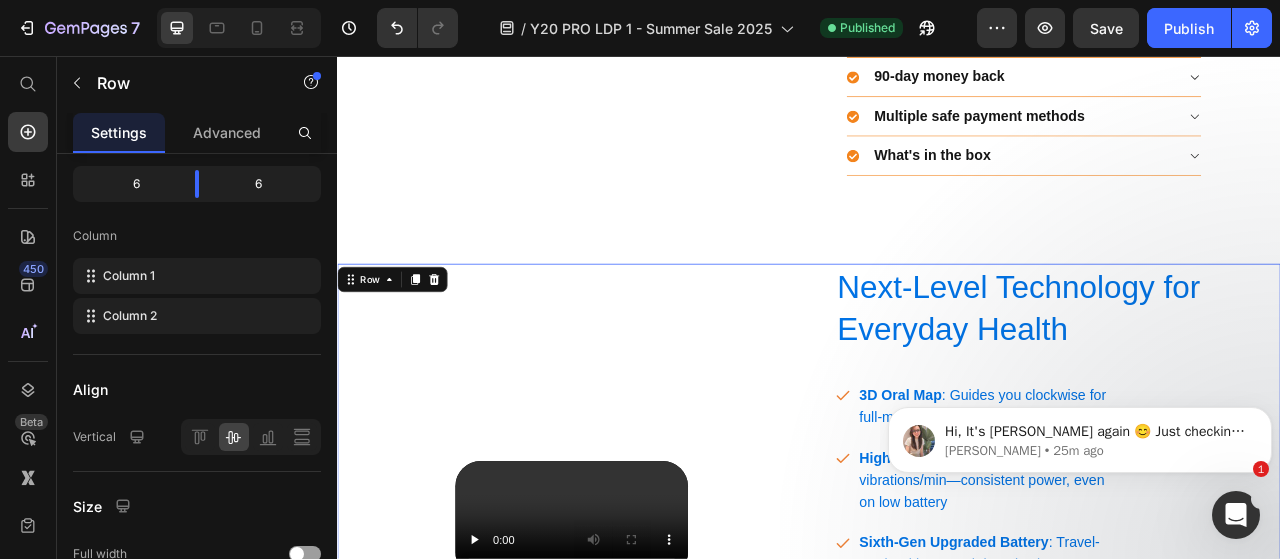 scroll, scrollTop: 2844, scrollLeft: 0, axis: vertical 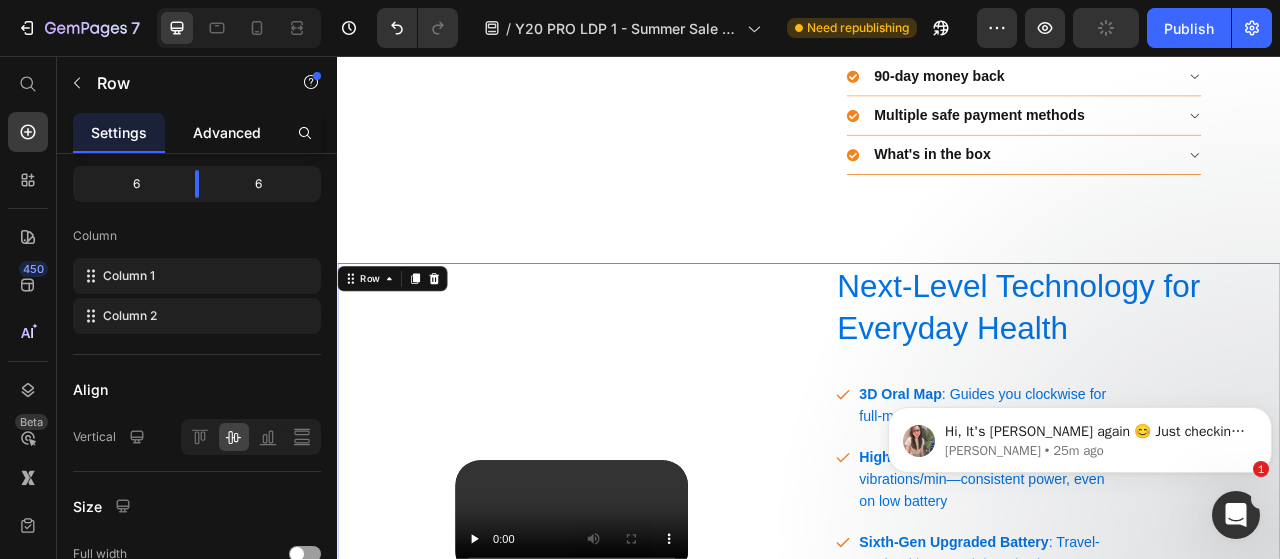 click on "Advanced" at bounding box center [227, 132] 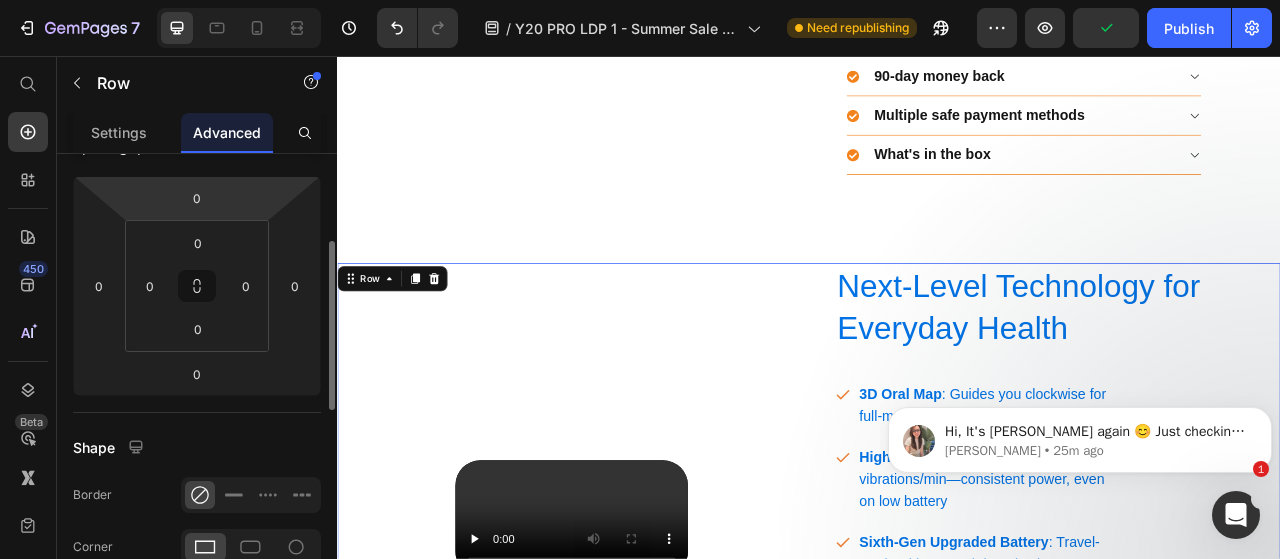 scroll, scrollTop: 240, scrollLeft: 0, axis: vertical 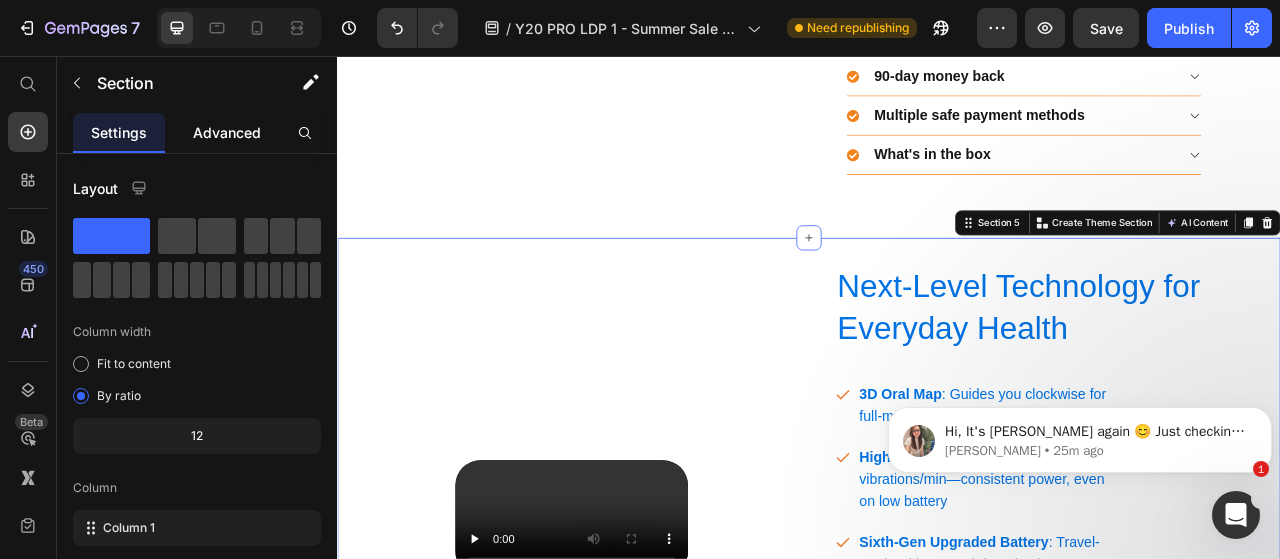 click on "Advanced" 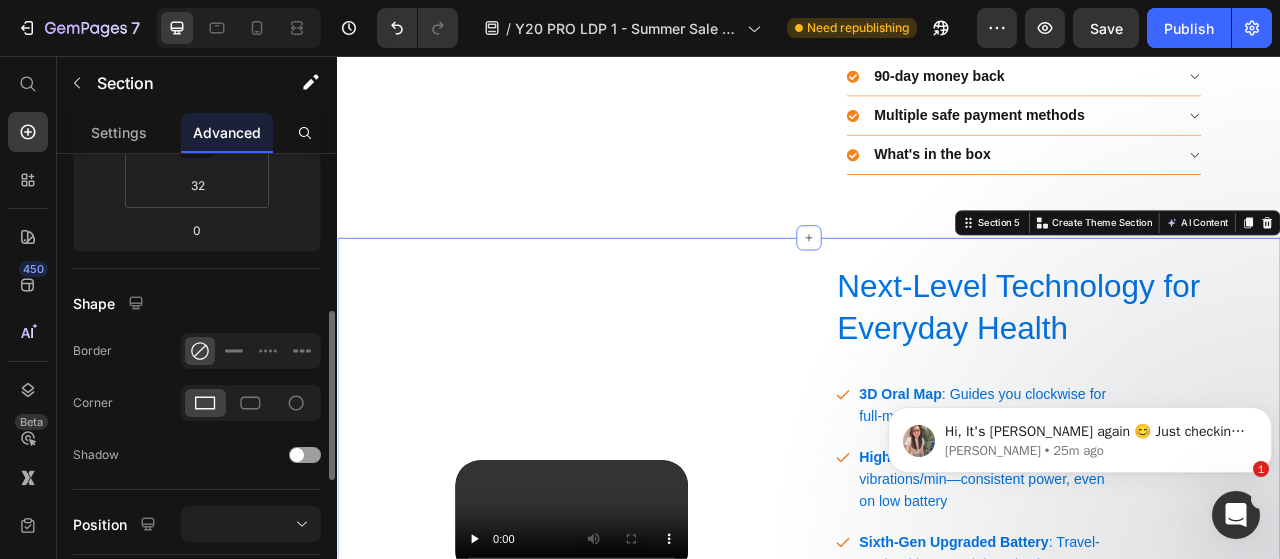 scroll, scrollTop: 394, scrollLeft: 0, axis: vertical 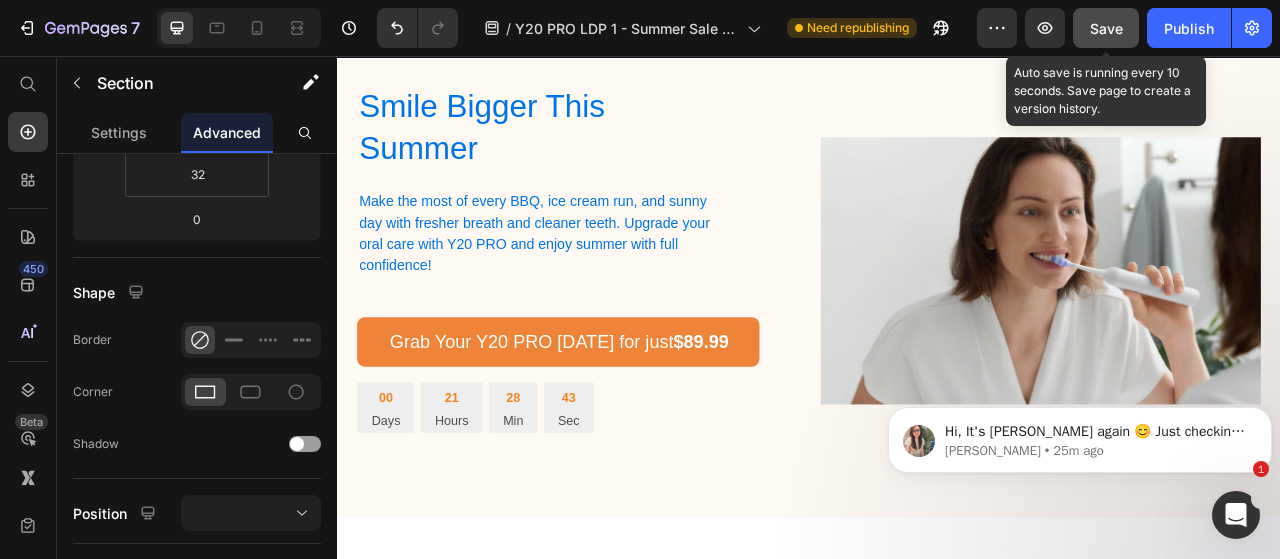 click on "Save" 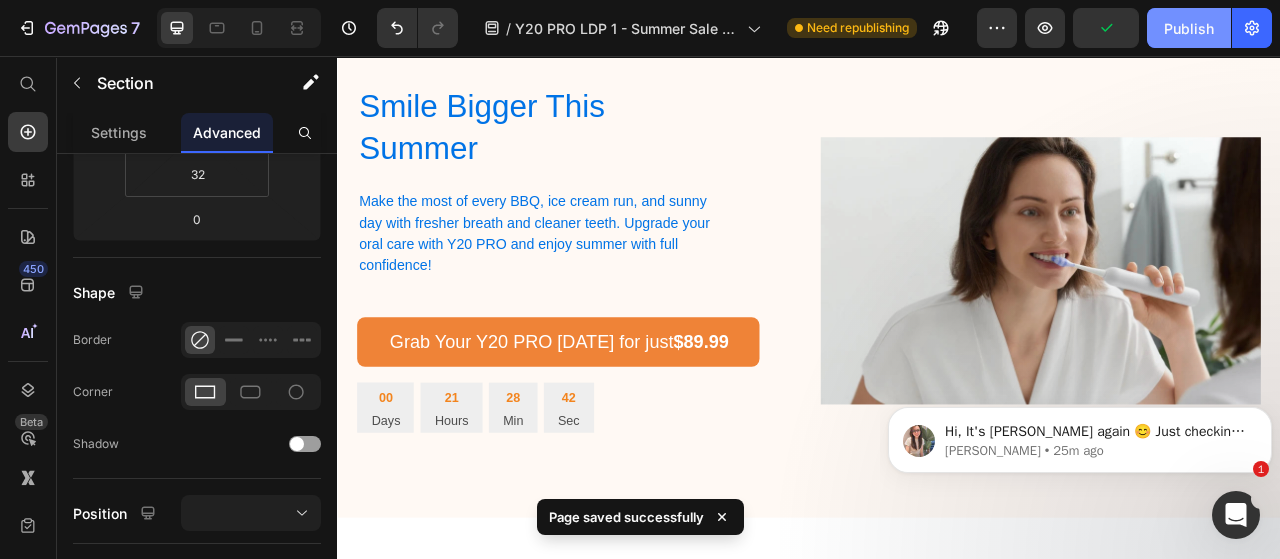 click on "Publish" at bounding box center (1189, 28) 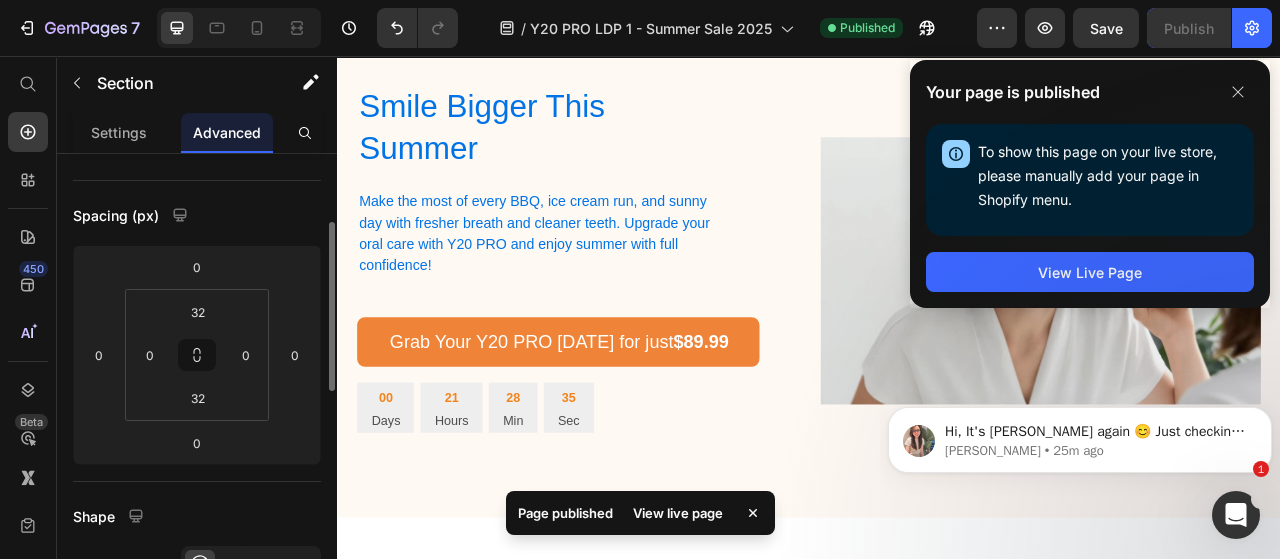 scroll, scrollTop: 165, scrollLeft: 0, axis: vertical 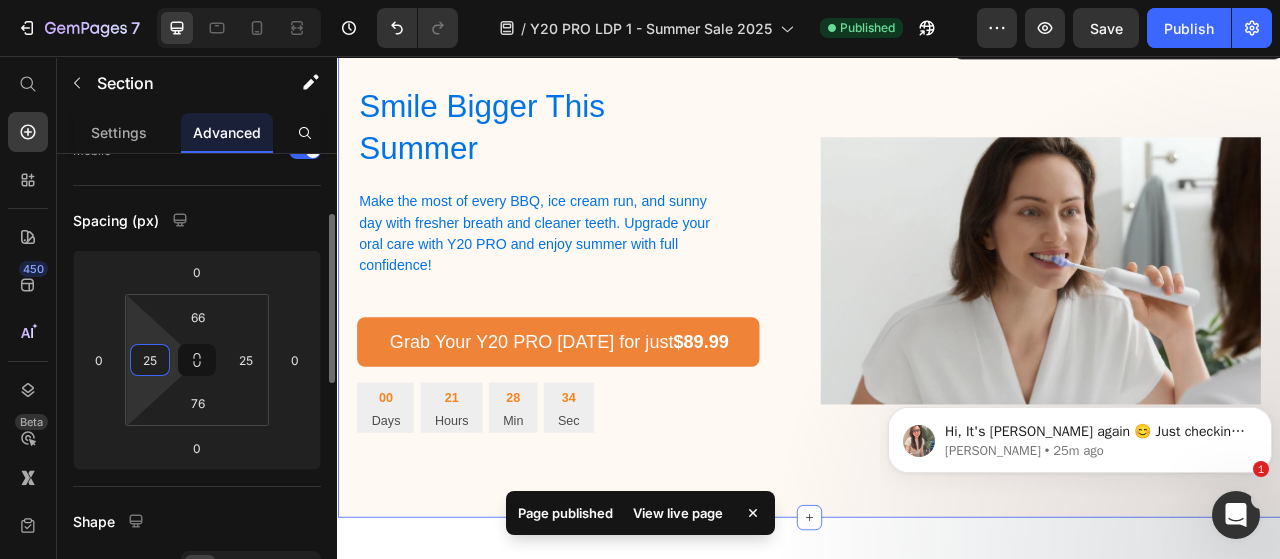 click on "25" at bounding box center [150, 360] 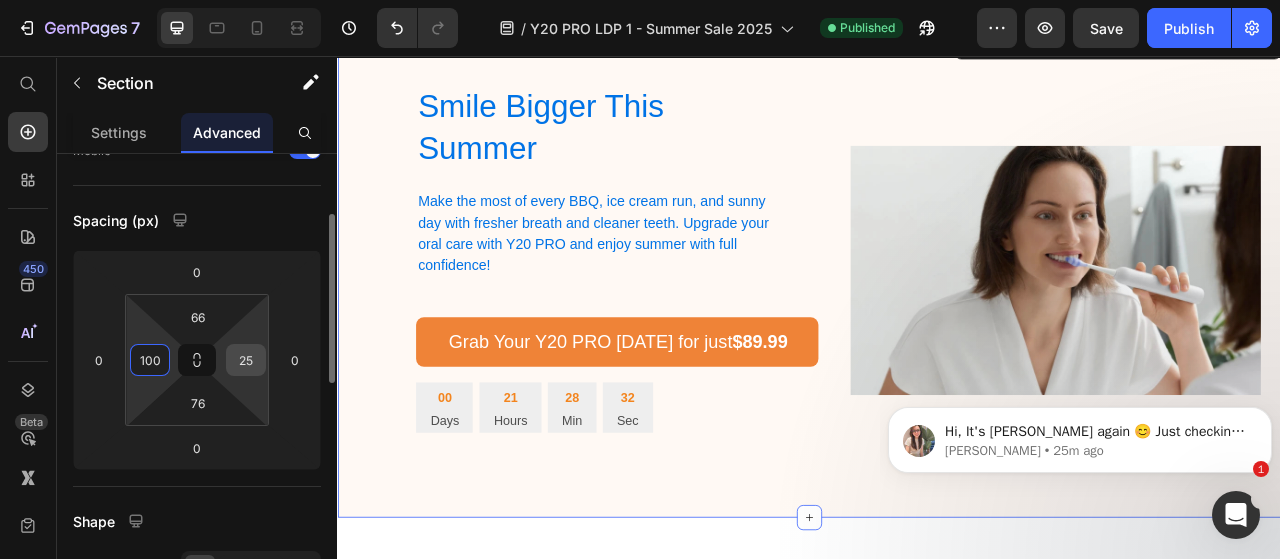 type on "100" 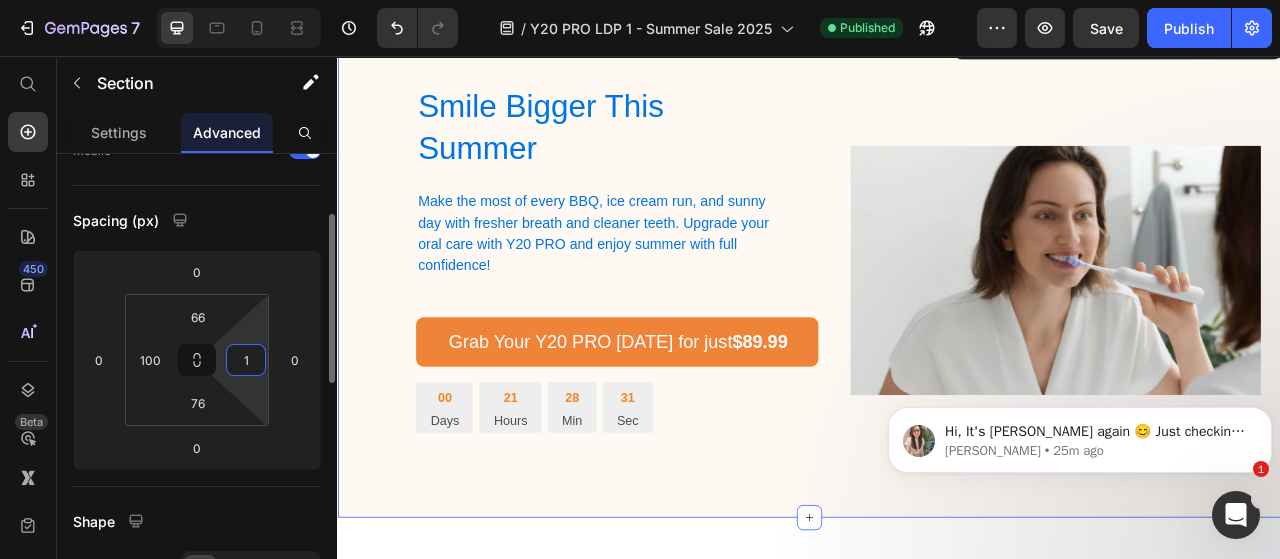 click on "1" at bounding box center [246, 360] 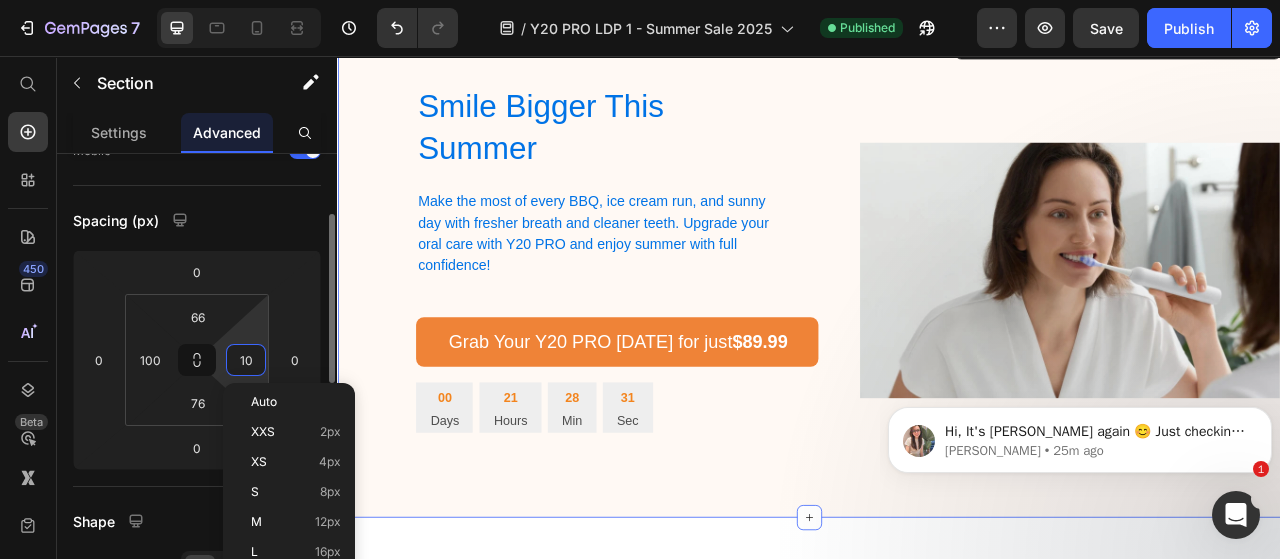 type on "100" 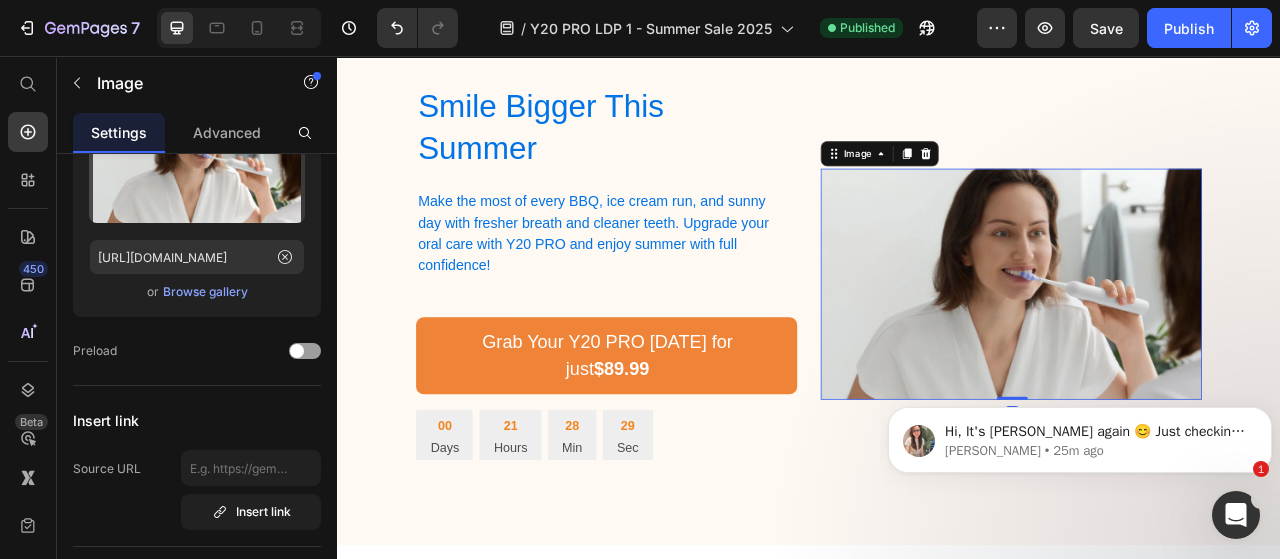 click at bounding box center [1194, 347] 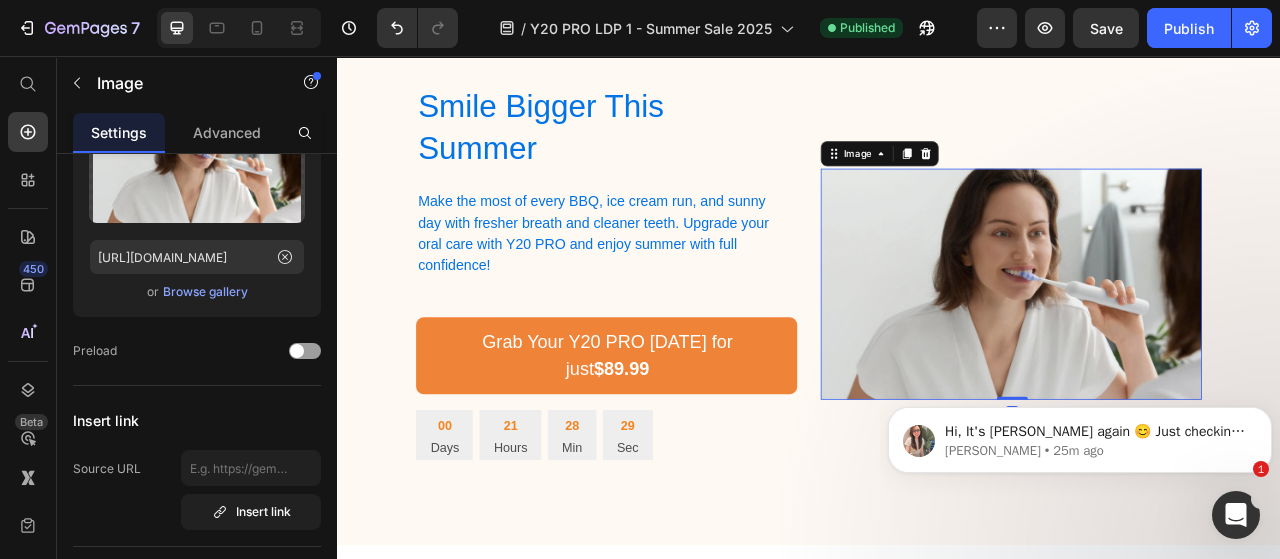 scroll, scrollTop: 0, scrollLeft: 0, axis: both 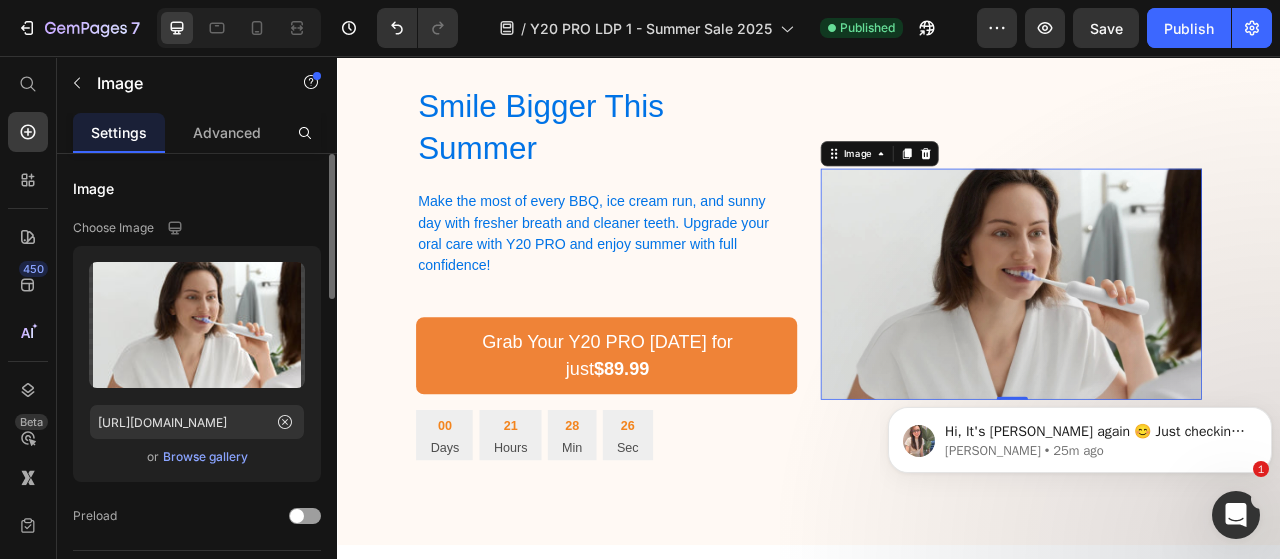 click on "Browse gallery" at bounding box center (205, 457) 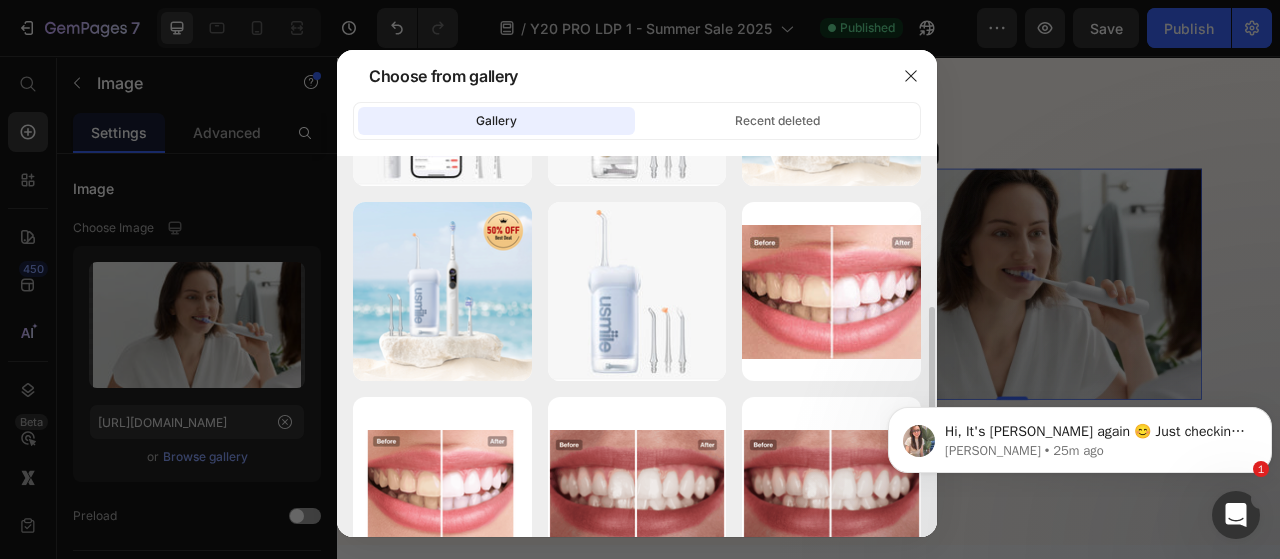 scroll, scrollTop: 432, scrollLeft: 0, axis: vertical 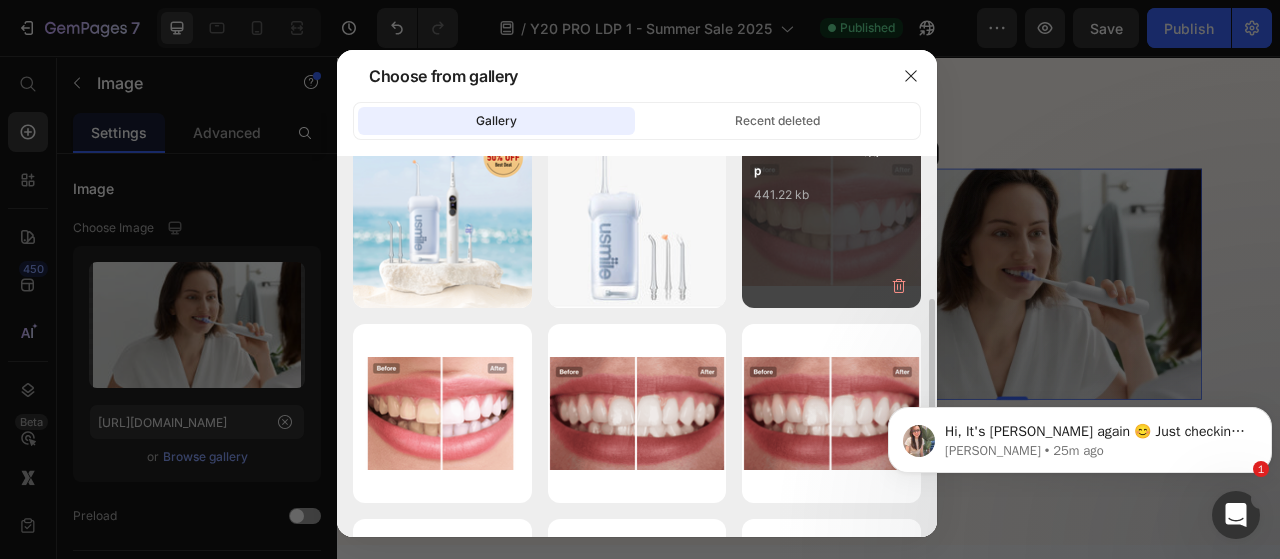 click on "Y10 PRO LDP Pic...素).webp 441.22 kb" at bounding box center (831, 218) 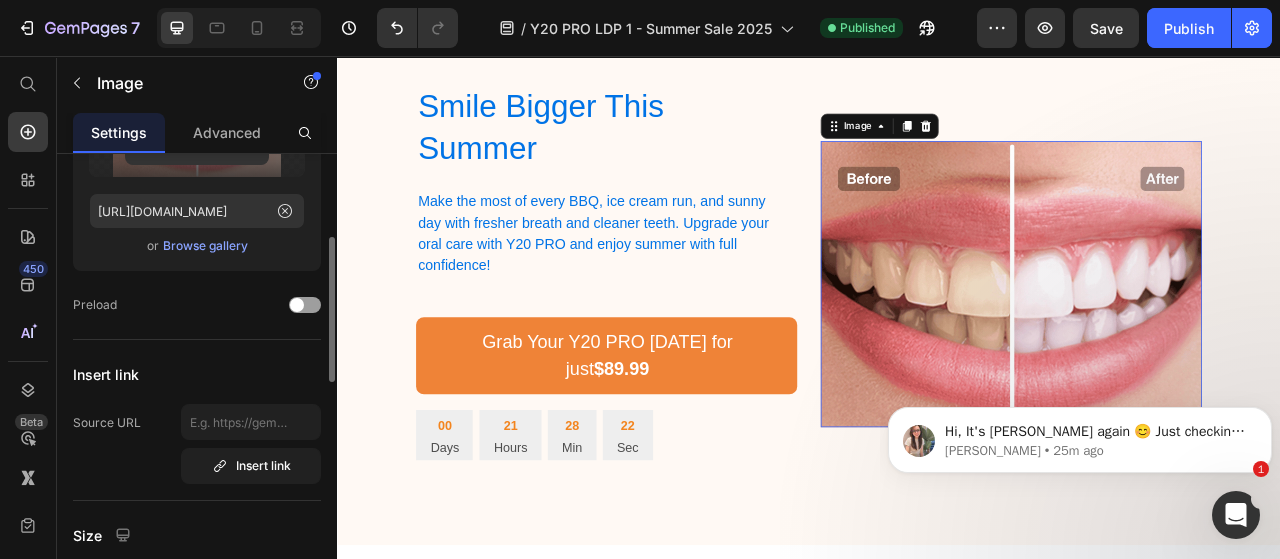 scroll, scrollTop: 330, scrollLeft: 0, axis: vertical 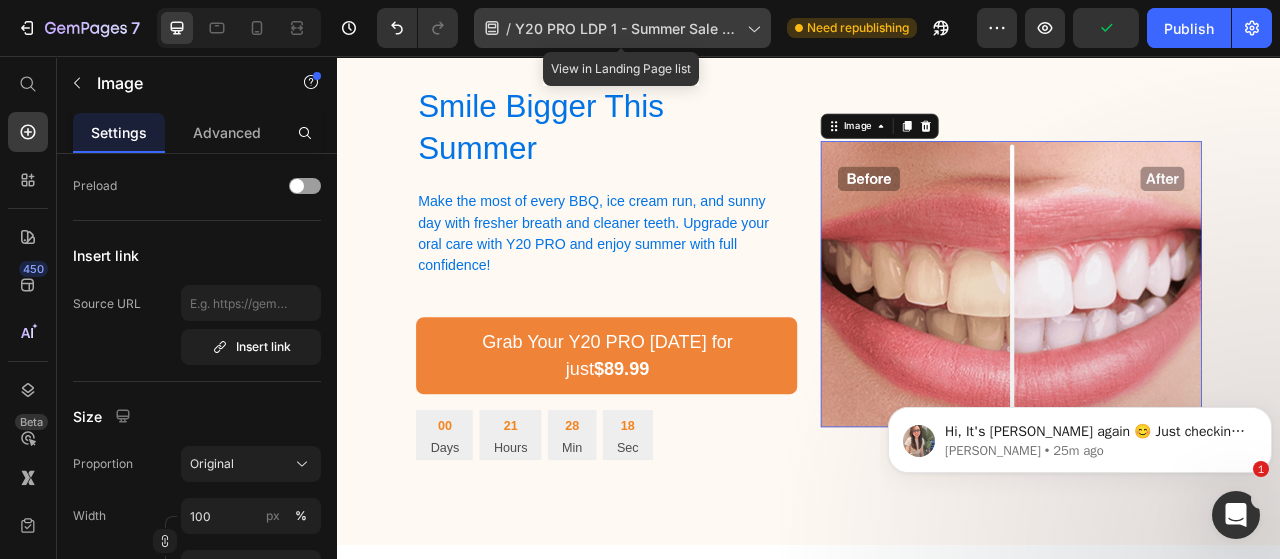 click on "/  Y20 PRO LDP 1 - Summer Sale 2025" 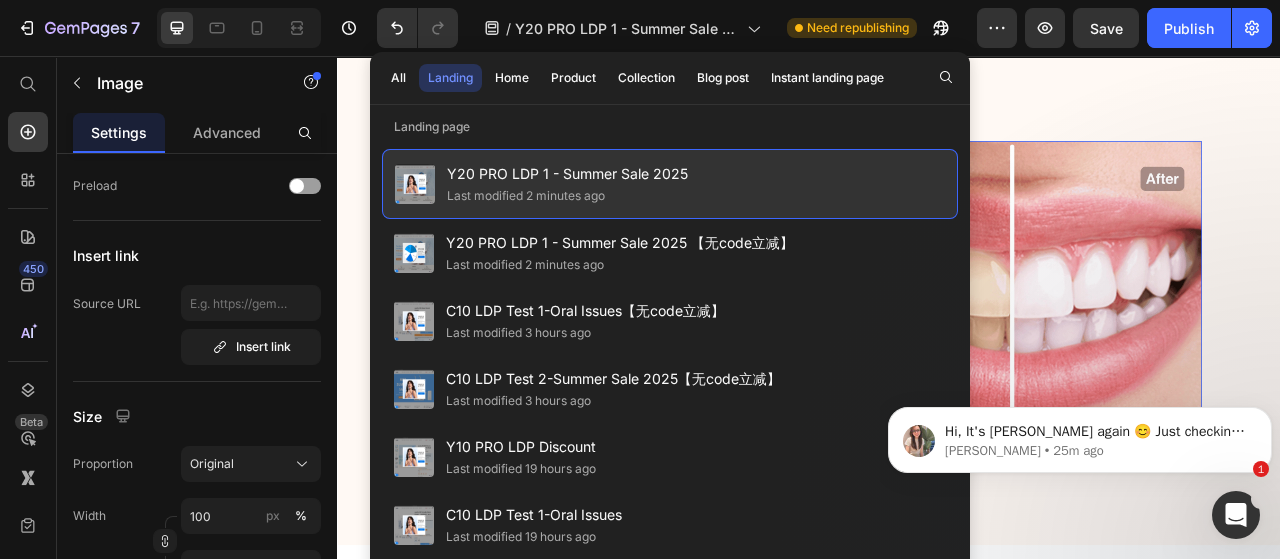 click on "Y20 PRO LDP 1 - Summer Sale 2025" at bounding box center (567, 174) 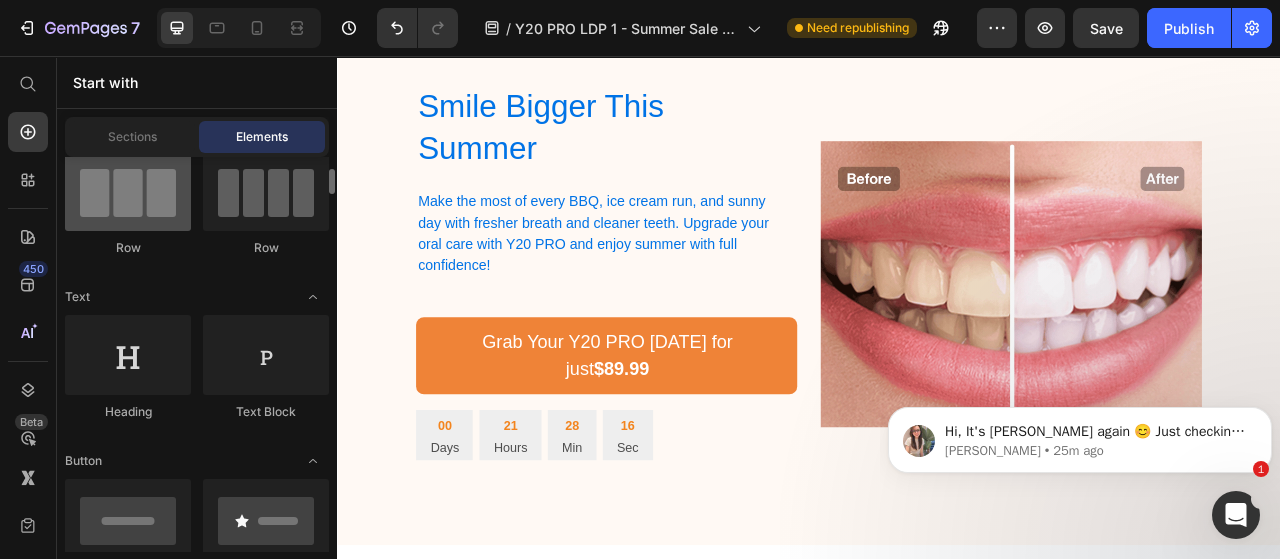 scroll, scrollTop: 177, scrollLeft: 0, axis: vertical 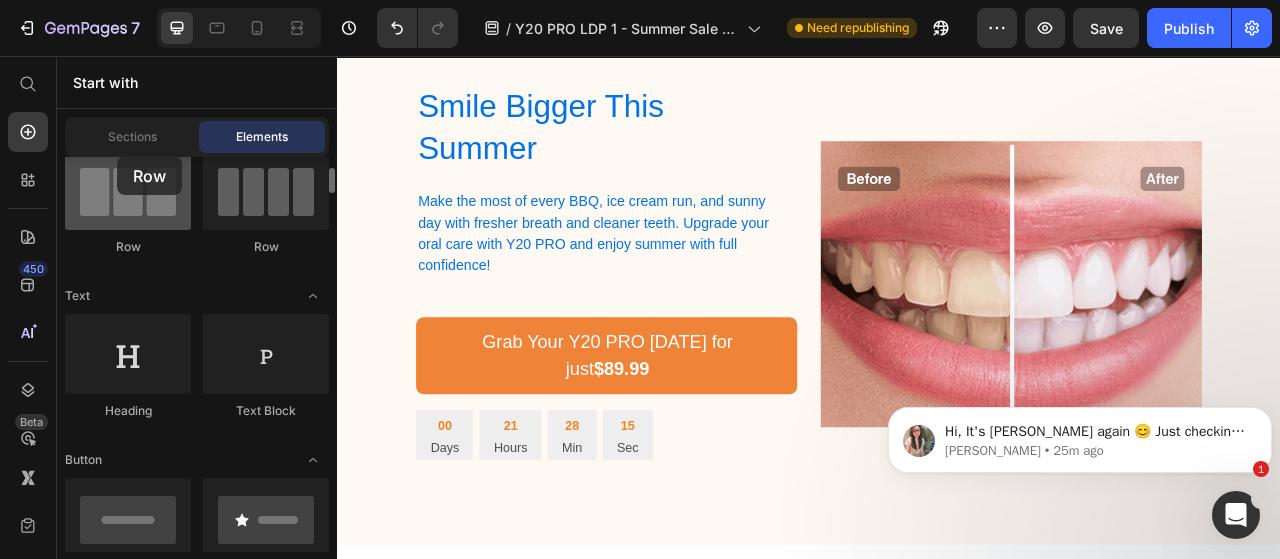 click at bounding box center [128, 190] 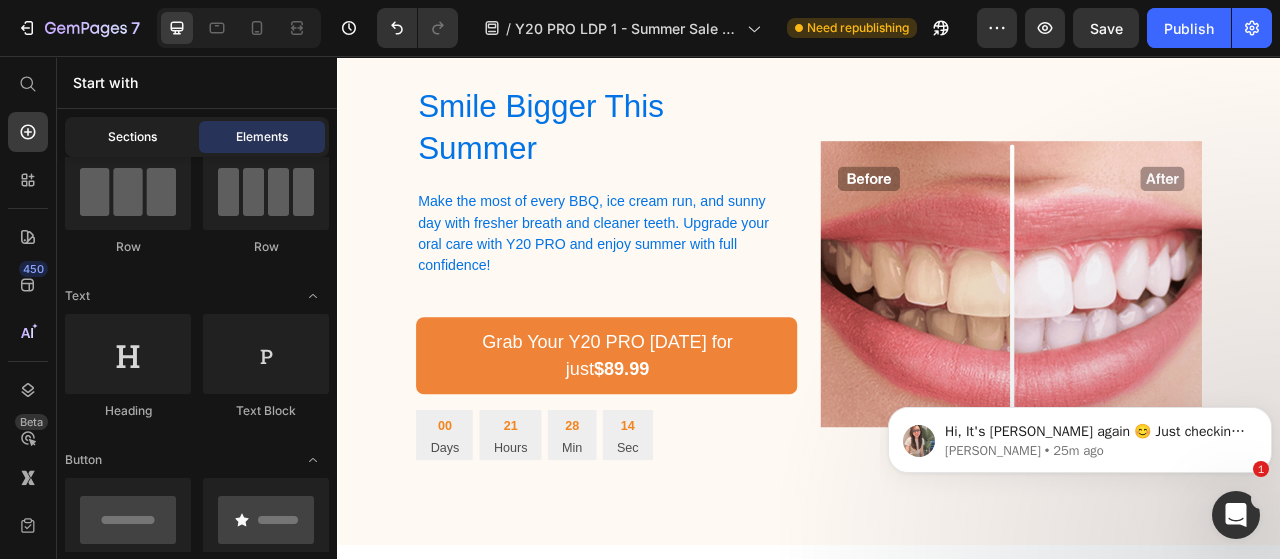 click on "Sections" at bounding box center (132, 137) 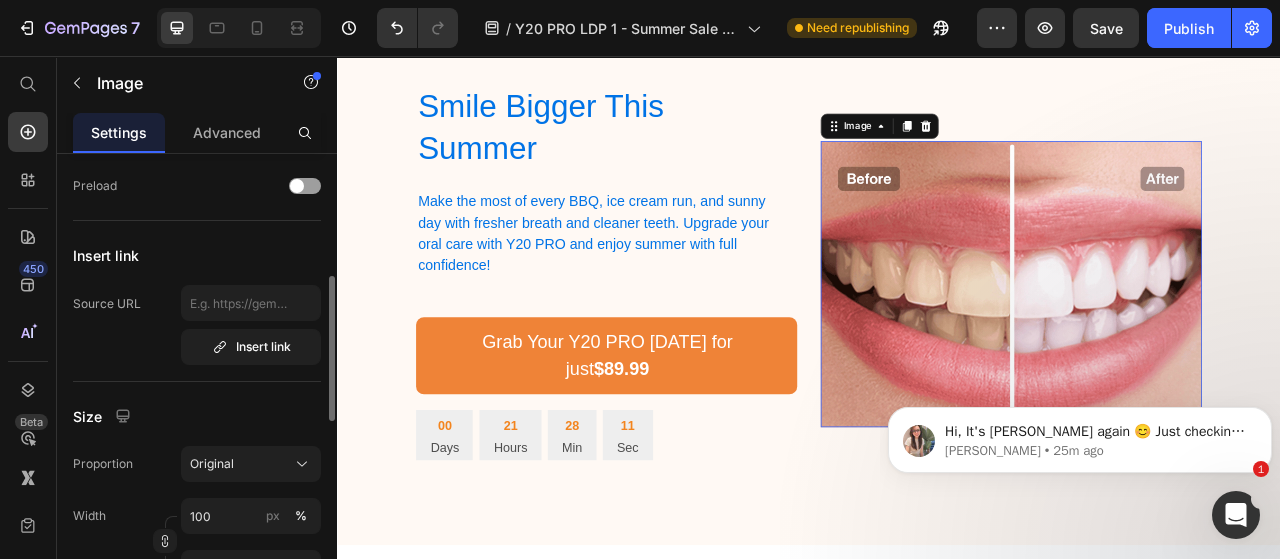 scroll, scrollTop: 526, scrollLeft: 0, axis: vertical 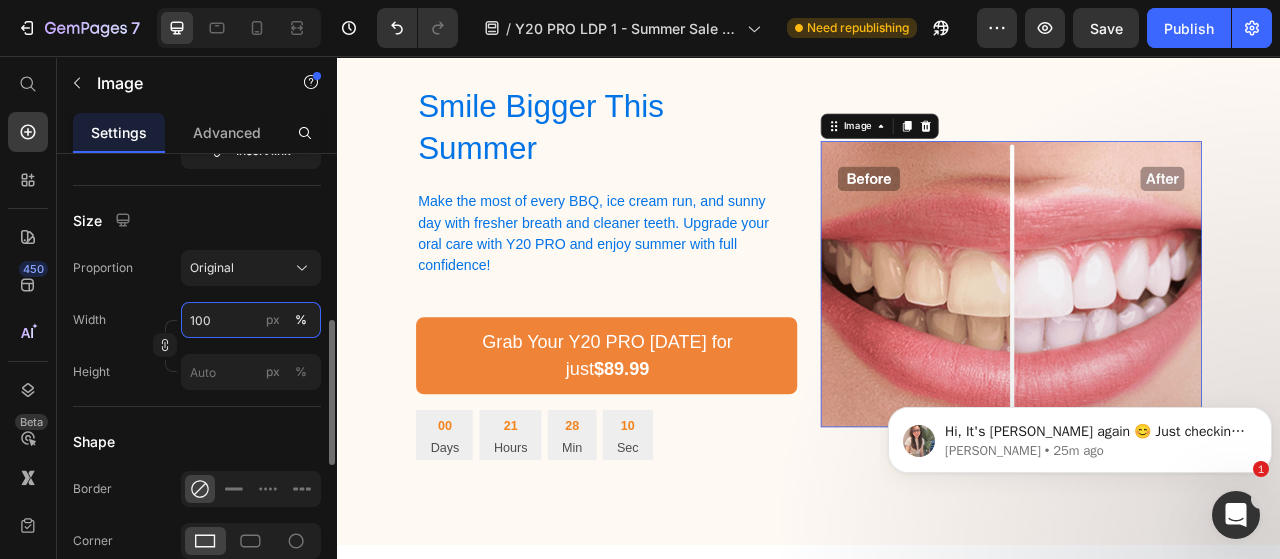 click on "100" at bounding box center [251, 320] 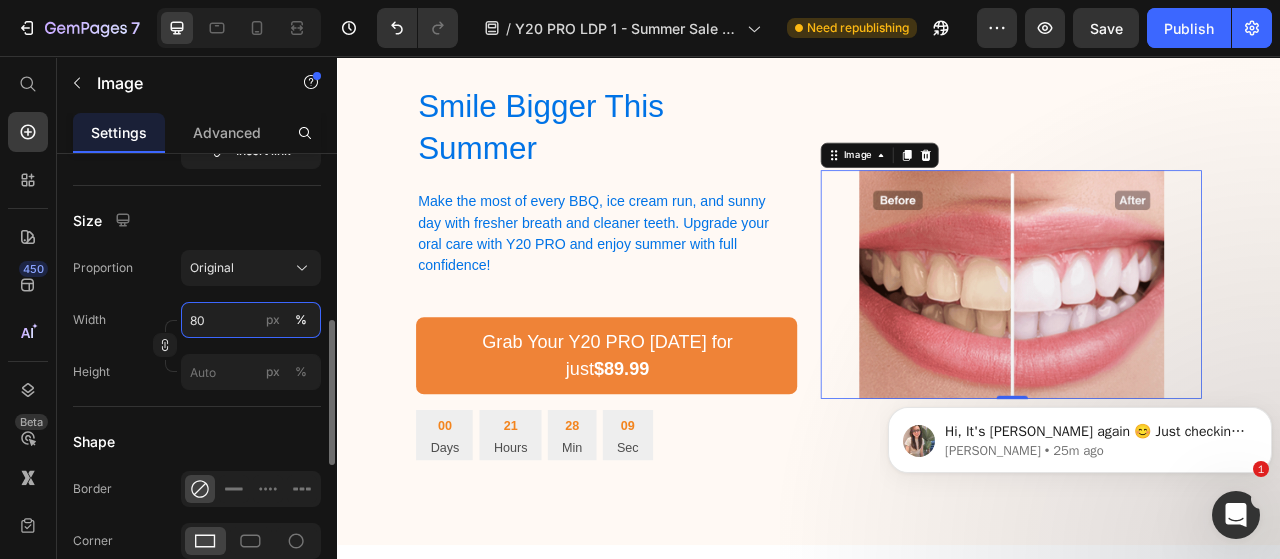 type on "80" 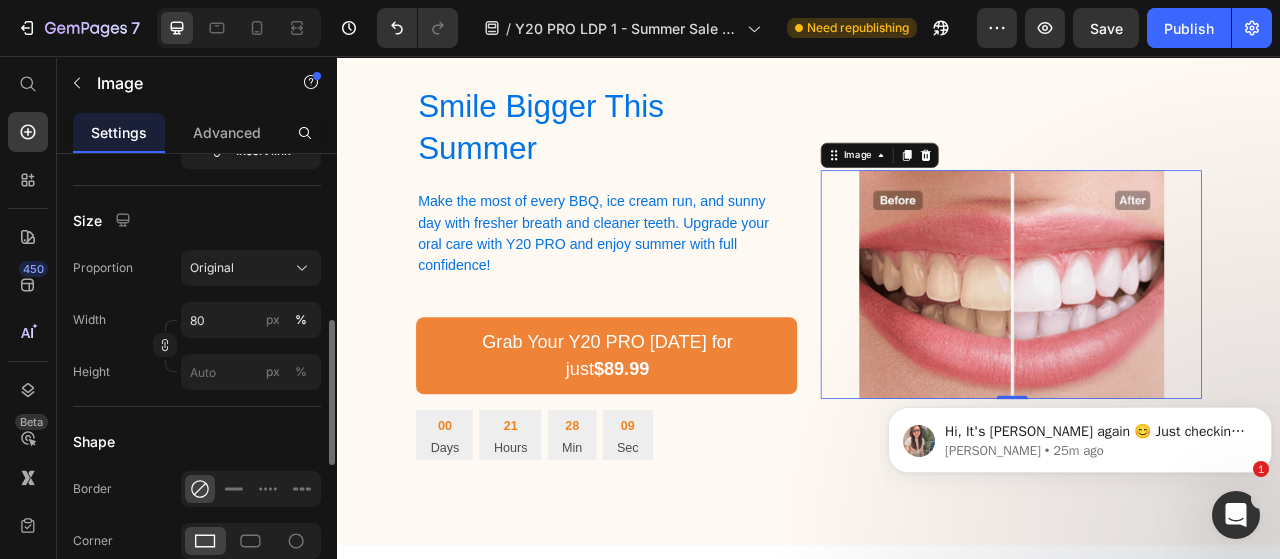click on "Shape" at bounding box center [197, 441] 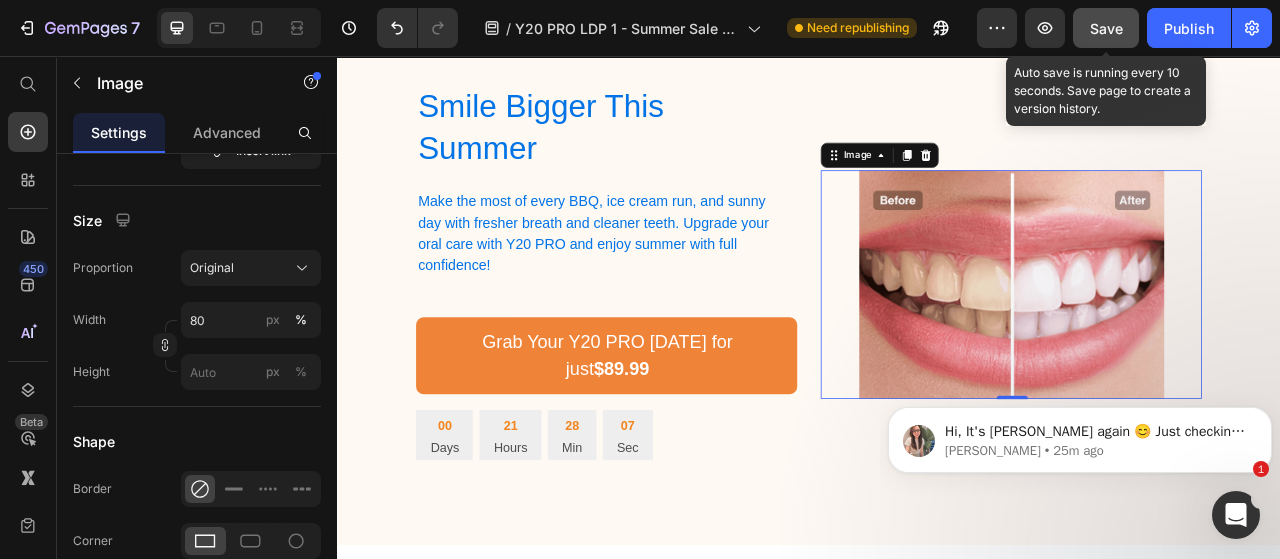 click on "Save" at bounding box center (1106, 28) 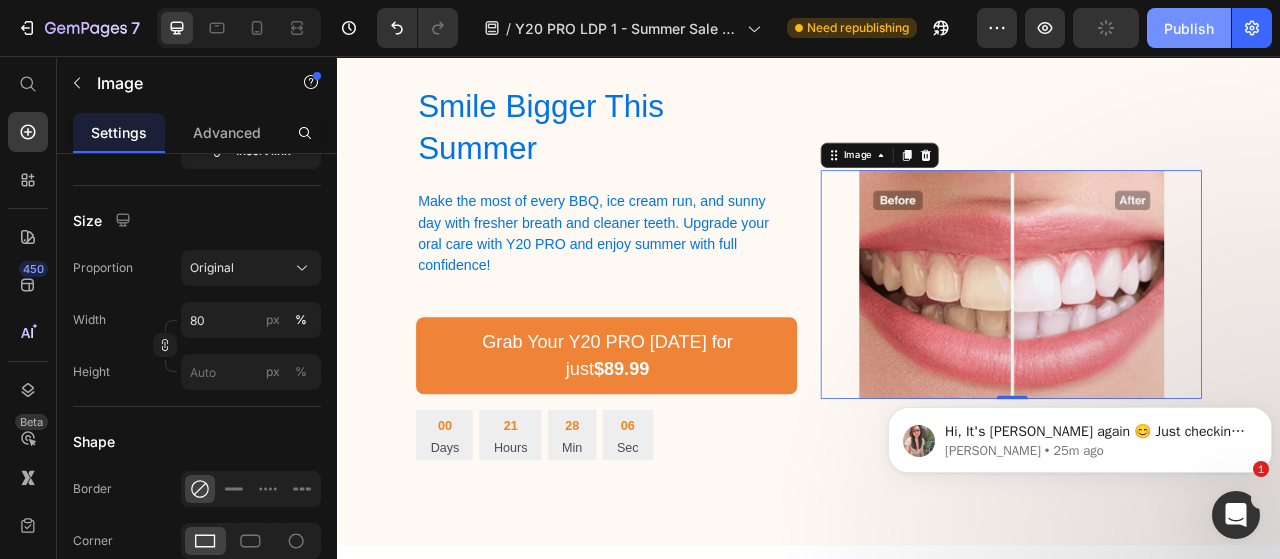 click on "Publish" at bounding box center (1189, 28) 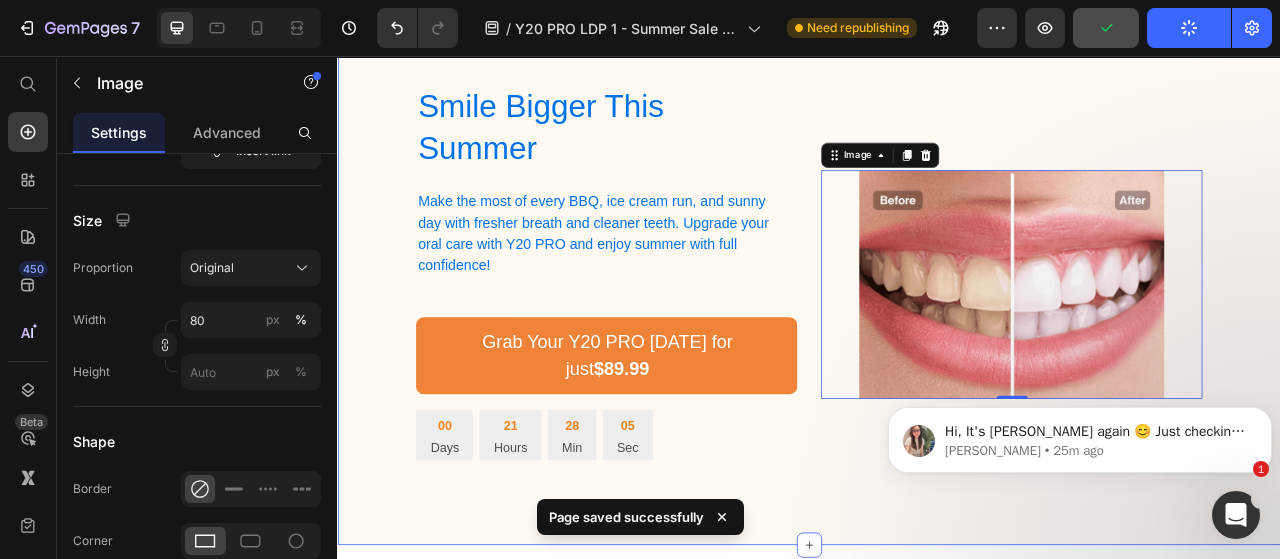 type 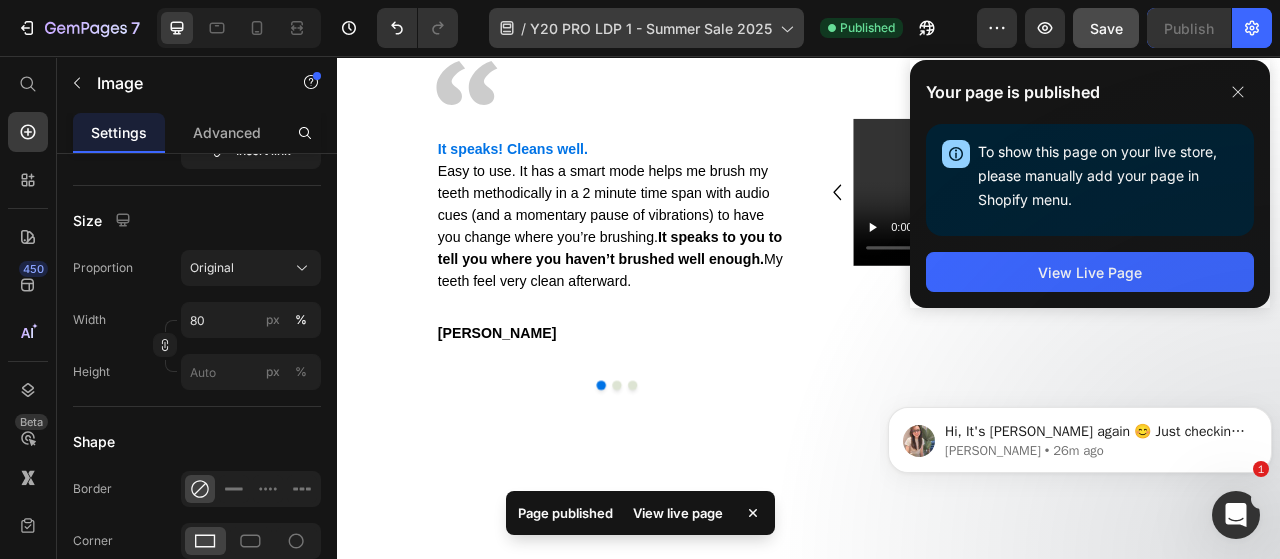 scroll, scrollTop: 4739, scrollLeft: 0, axis: vertical 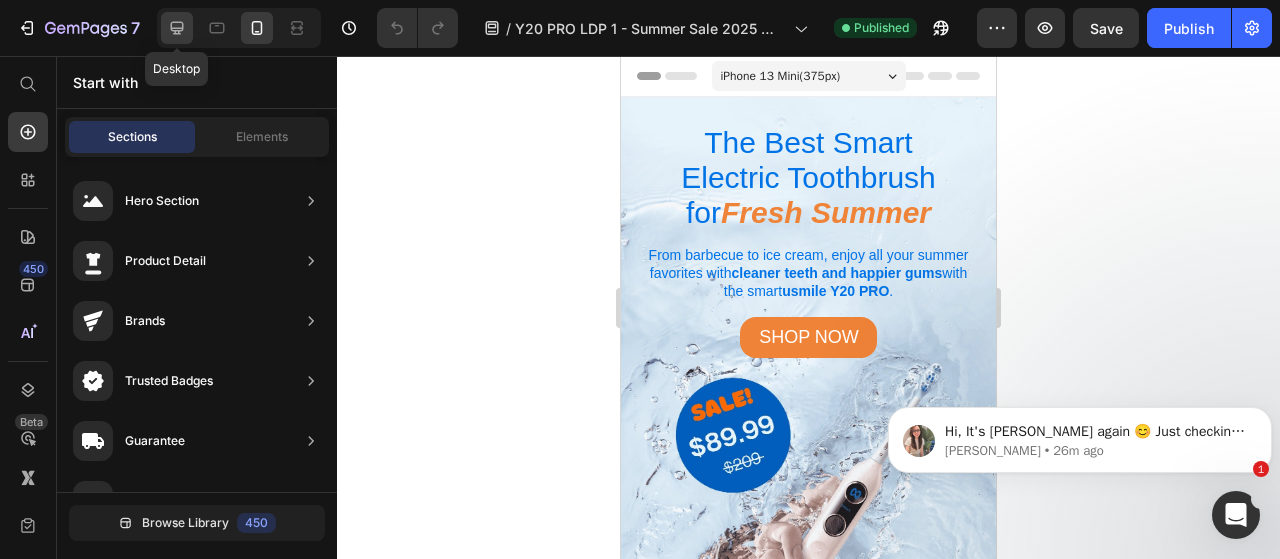 click 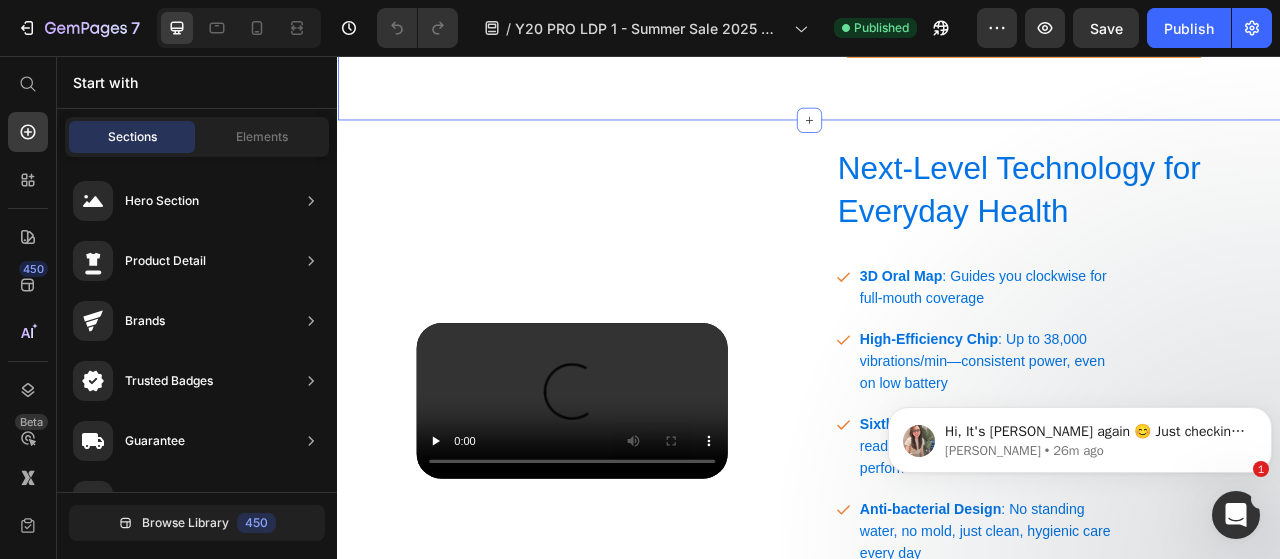 scroll, scrollTop: 2996, scrollLeft: 0, axis: vertical 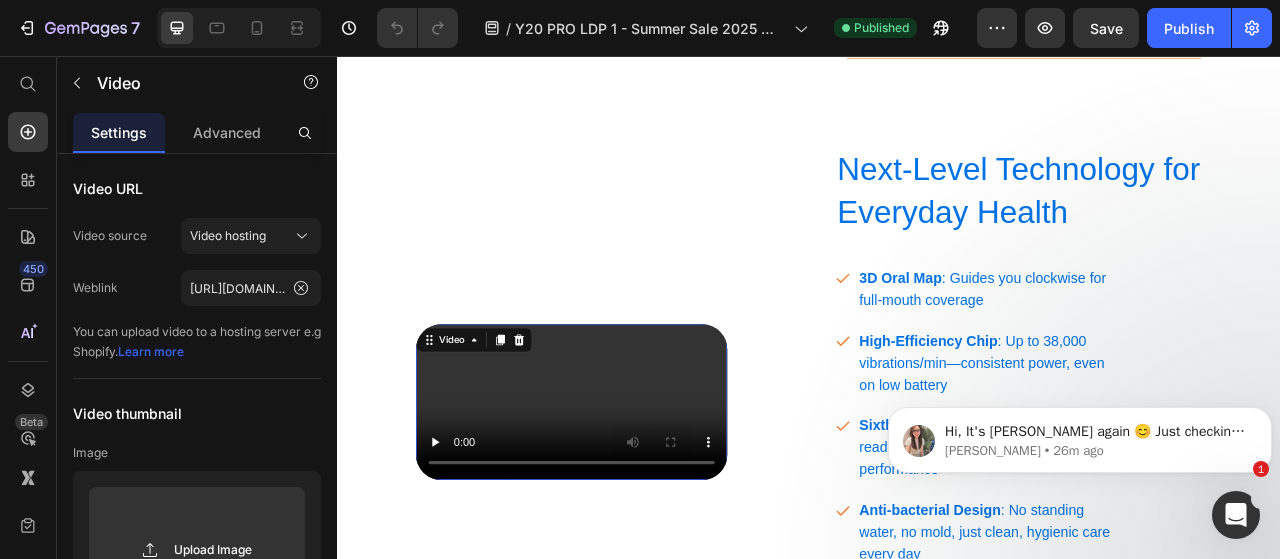 click on "Video   100" at bounding box center (635, 497) 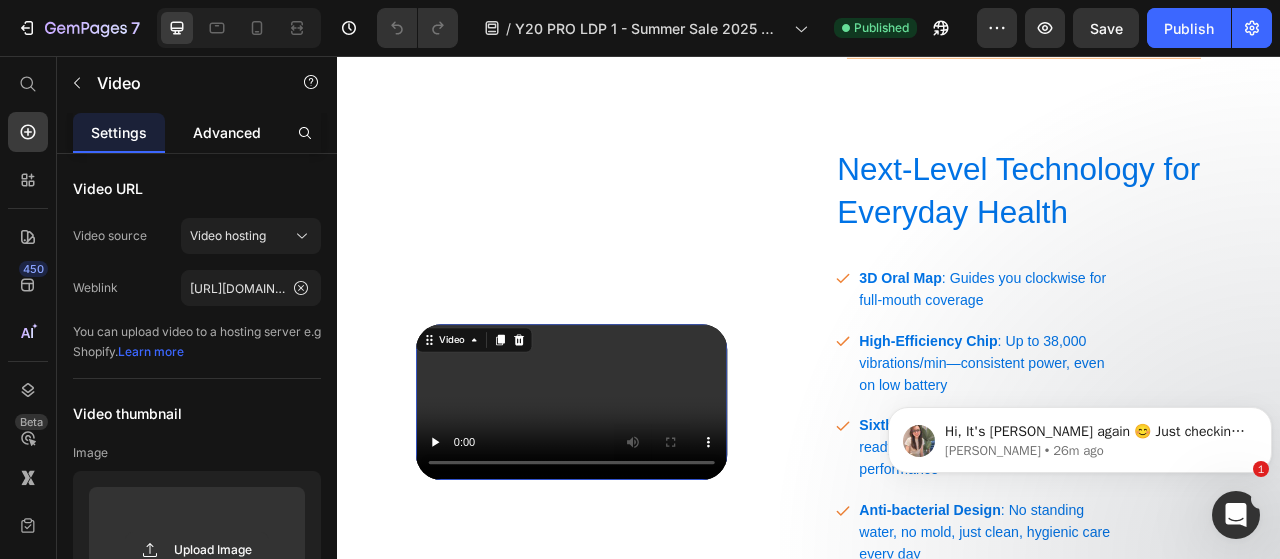 click on "Advanced" at bounding box center (227, 132) 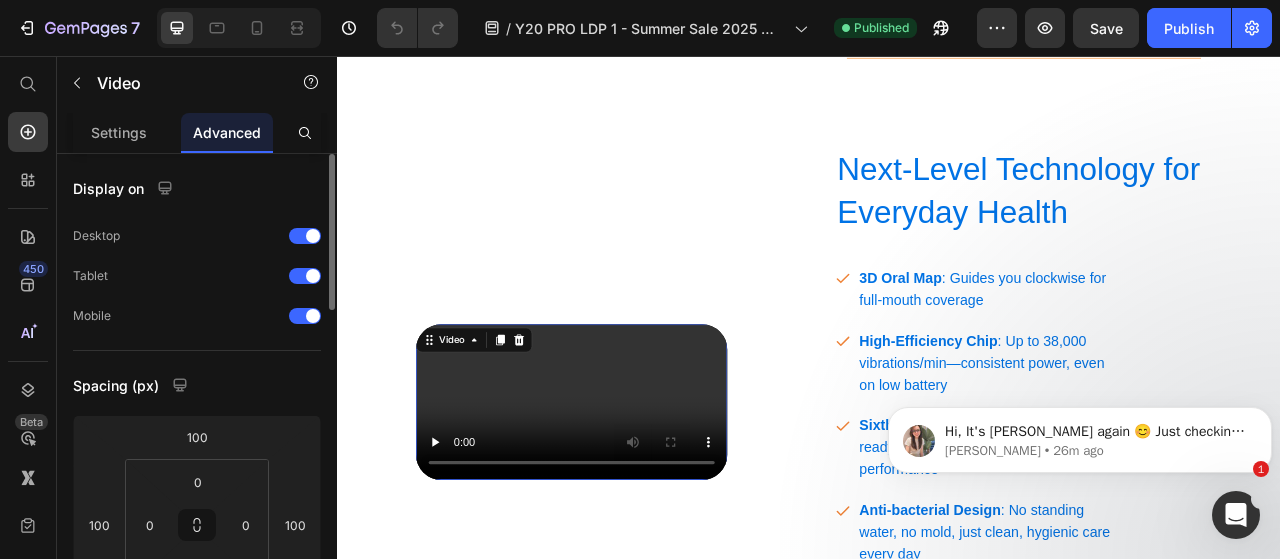 scroll, scrollTop: 110, scrollLeft: 0, axis: vertical 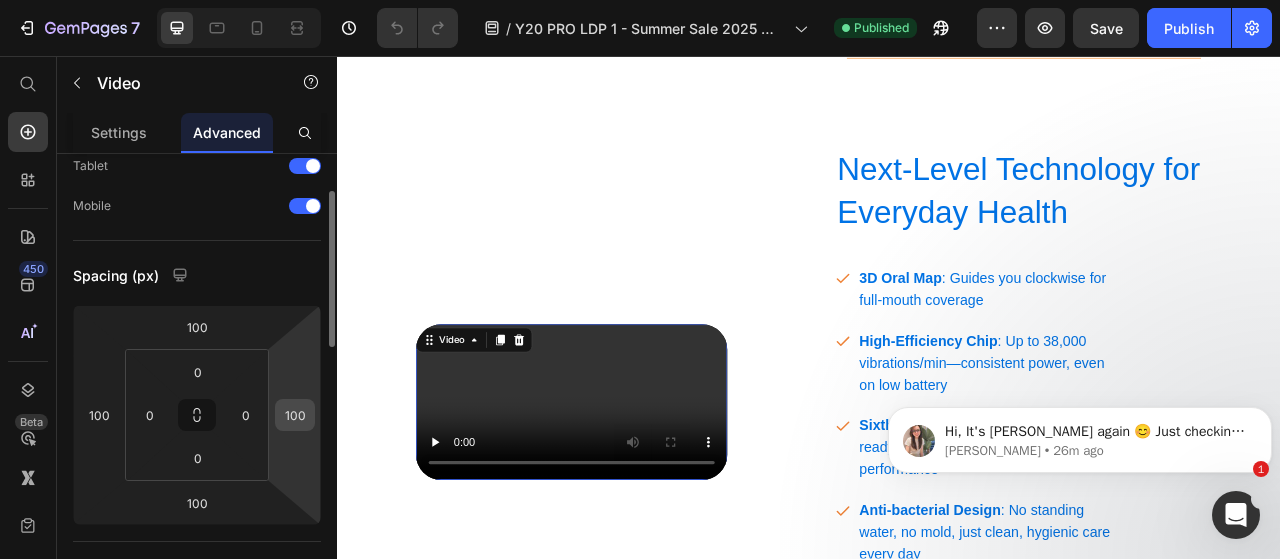 click on "100" at bounding box center (295, 415) 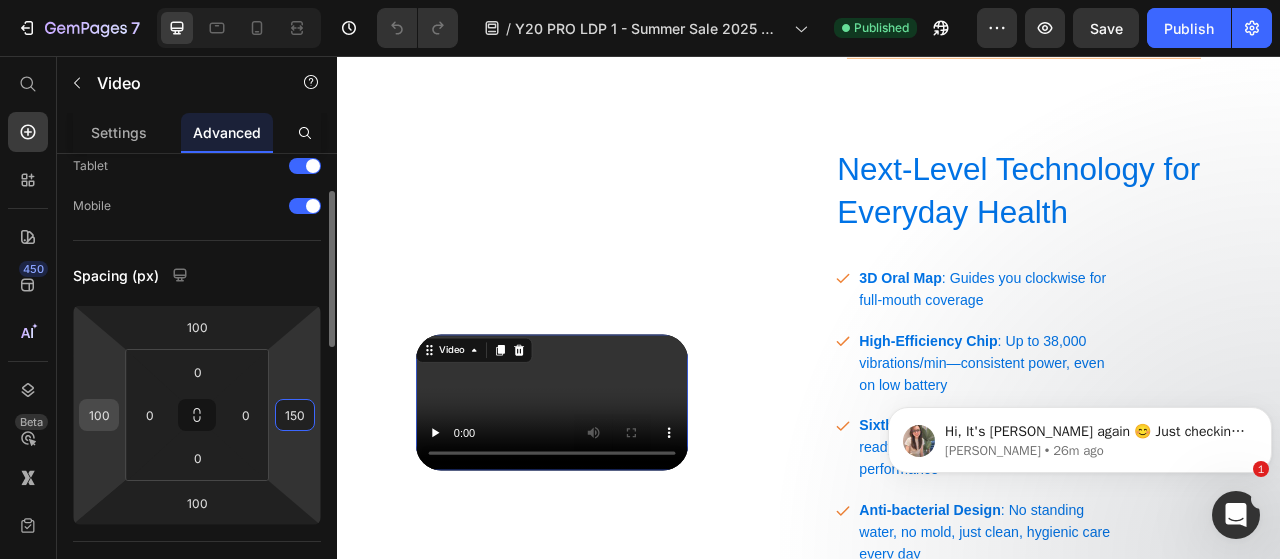 type on "150" 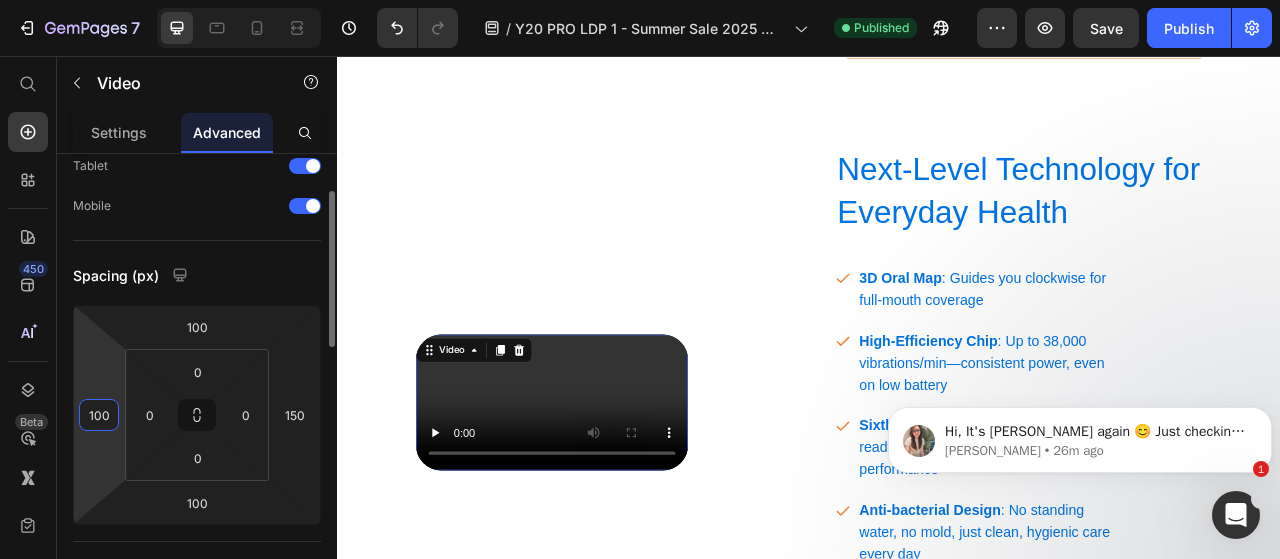 click on "100" at bounding box center (99, 415) 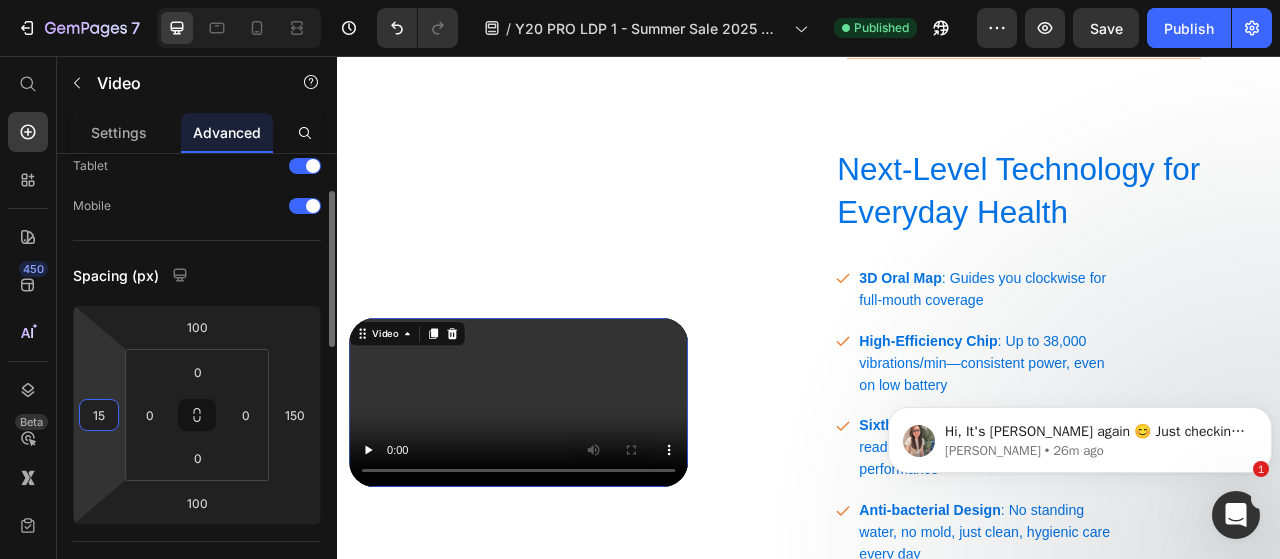 type on "150" 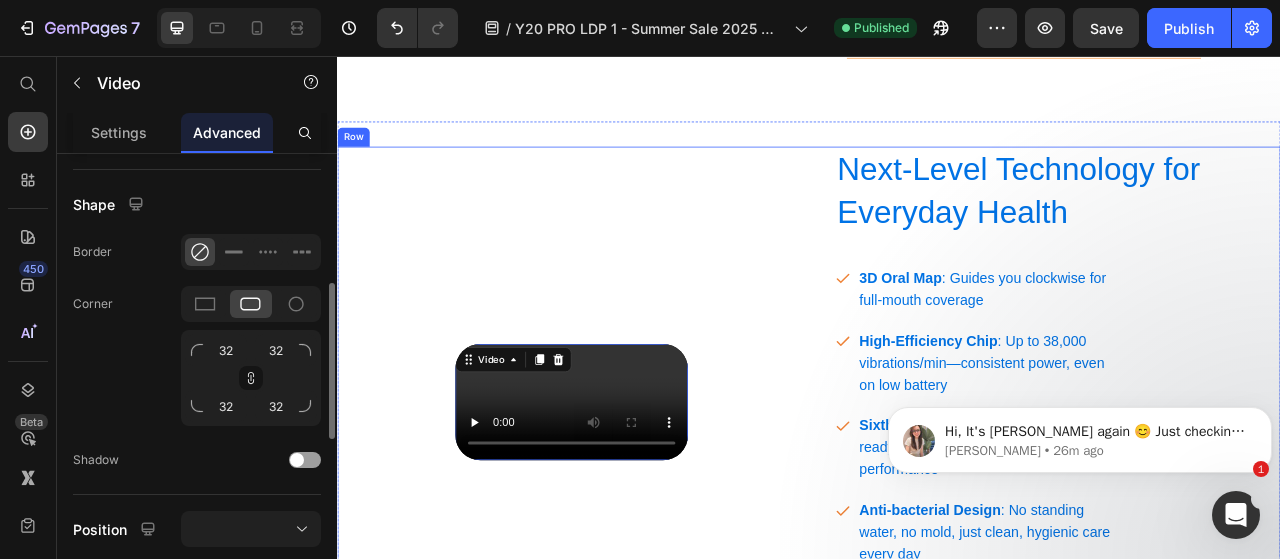 scroll, scrollTop: 496, scrollLeft: 0, axis: vertical 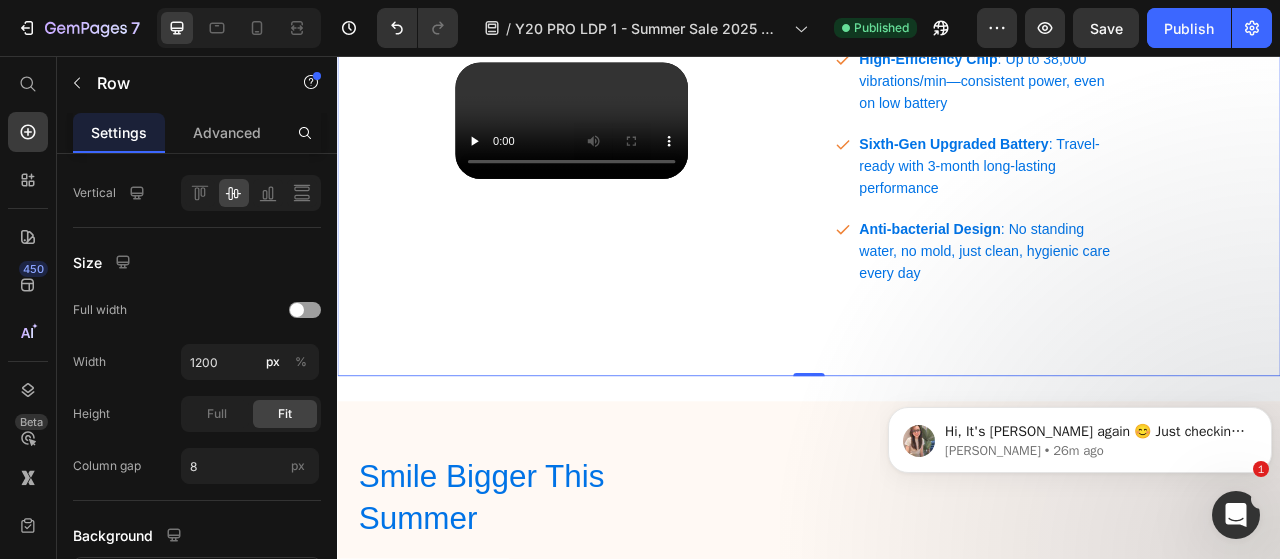 click on "Video" at bounding box center [635, 139] 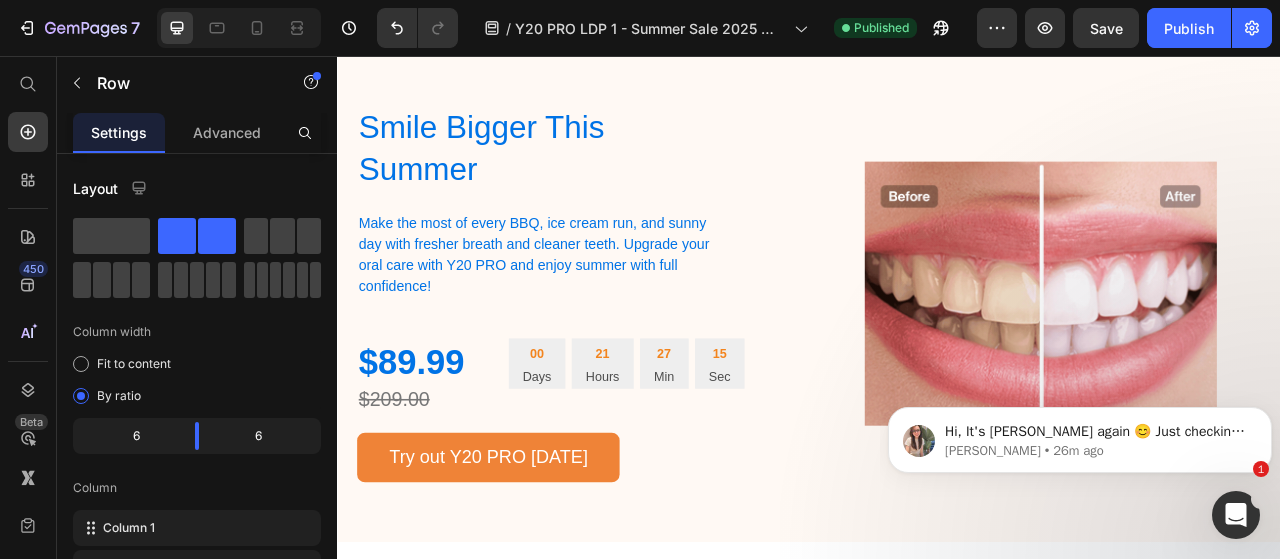 scroll, scrollTop: 3811, scrollLeft: 0, axis: vertical 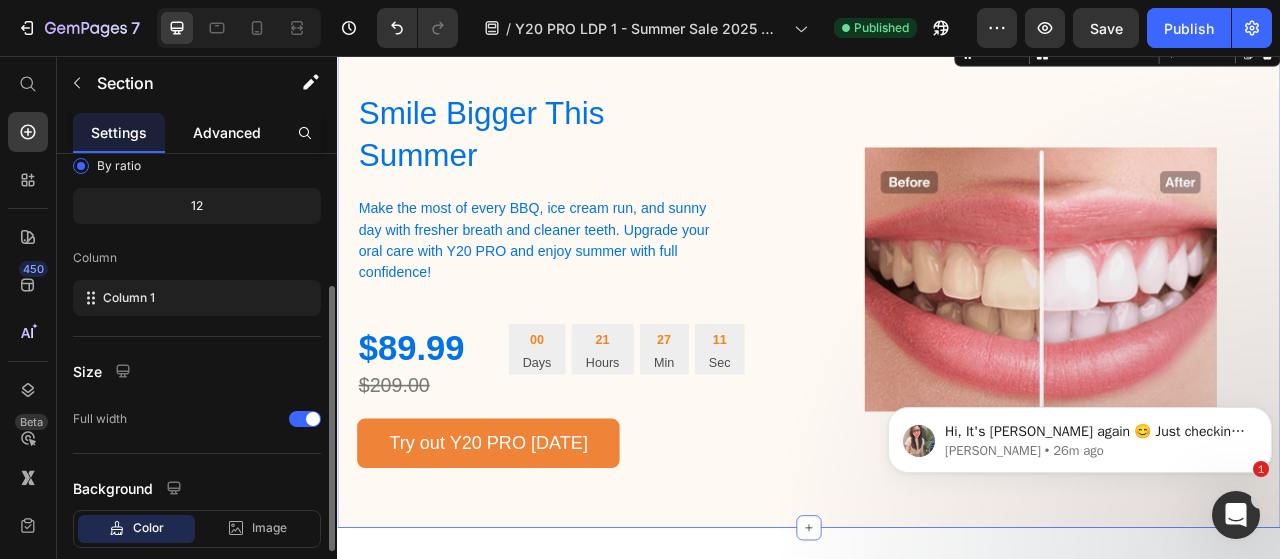 click on "Advanced" 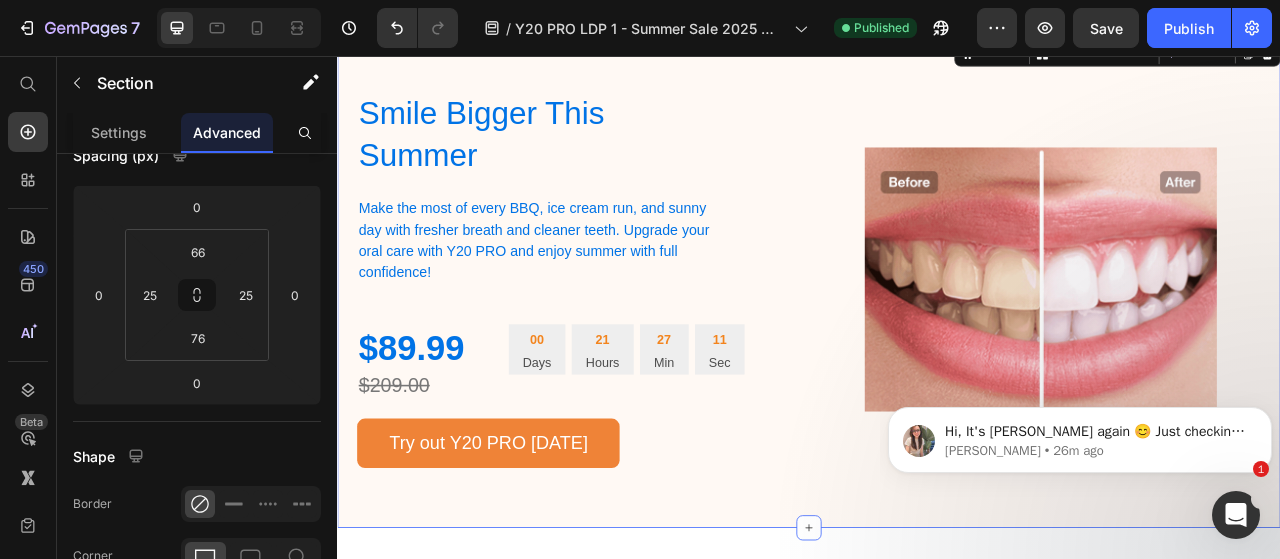 scroll, scrollTop: 0, scrollLeft: 0, axis: both 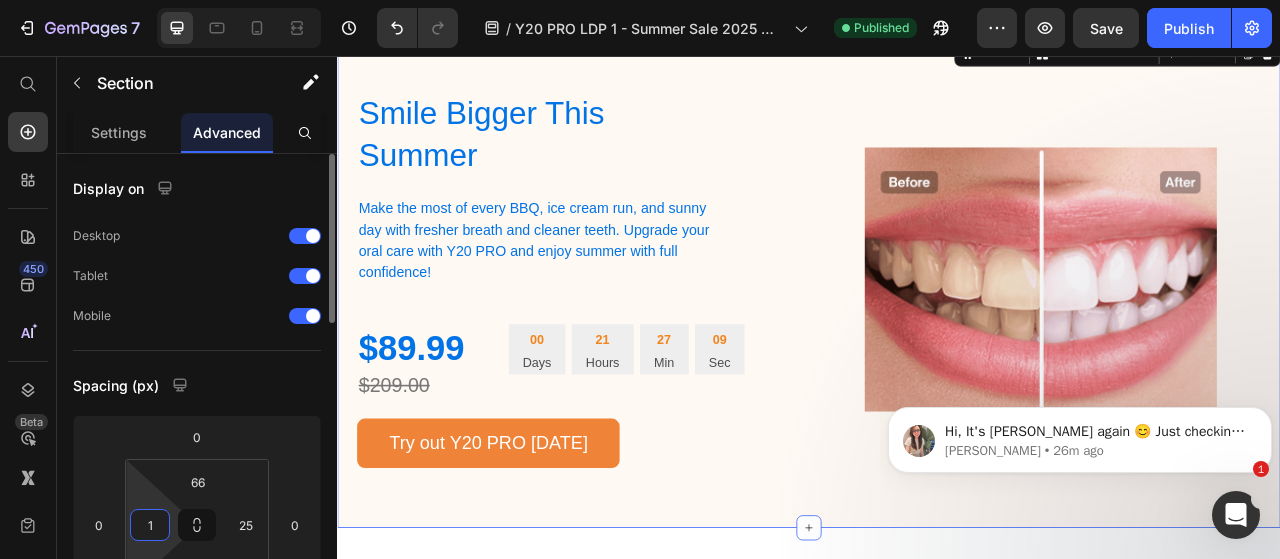 click on "1" at bounding box center [150, 525] 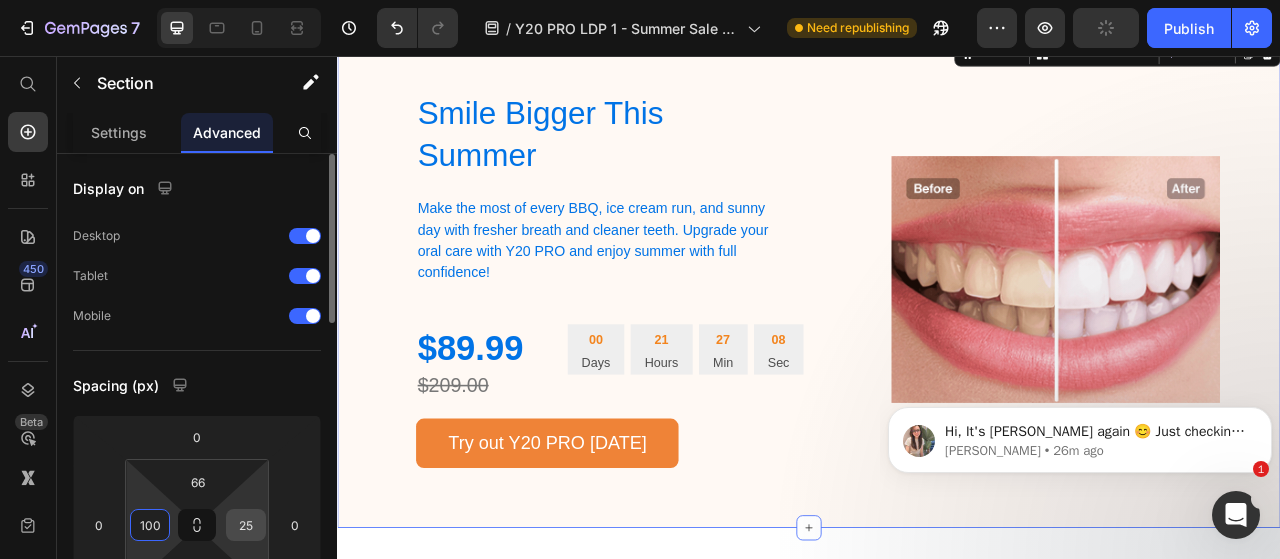 type on "100" 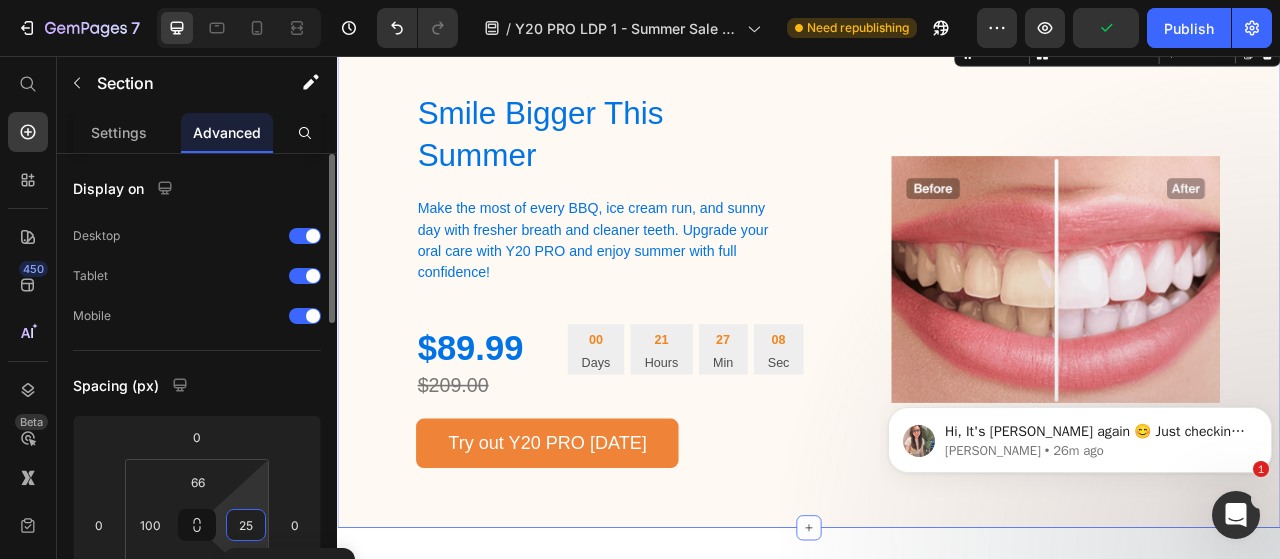 type on "1" 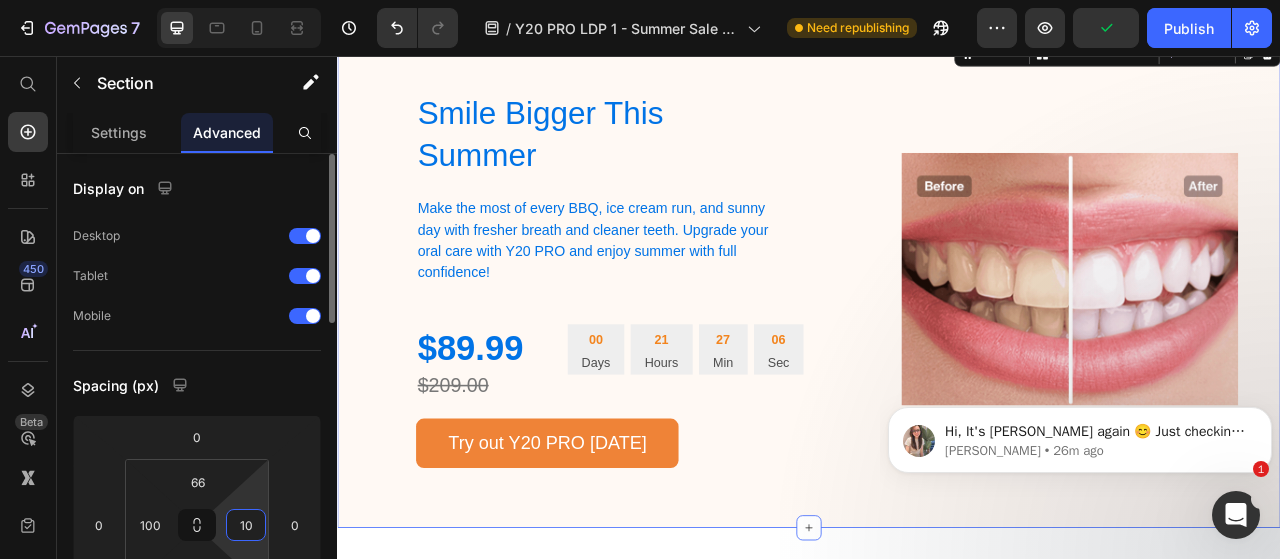 type on "100" 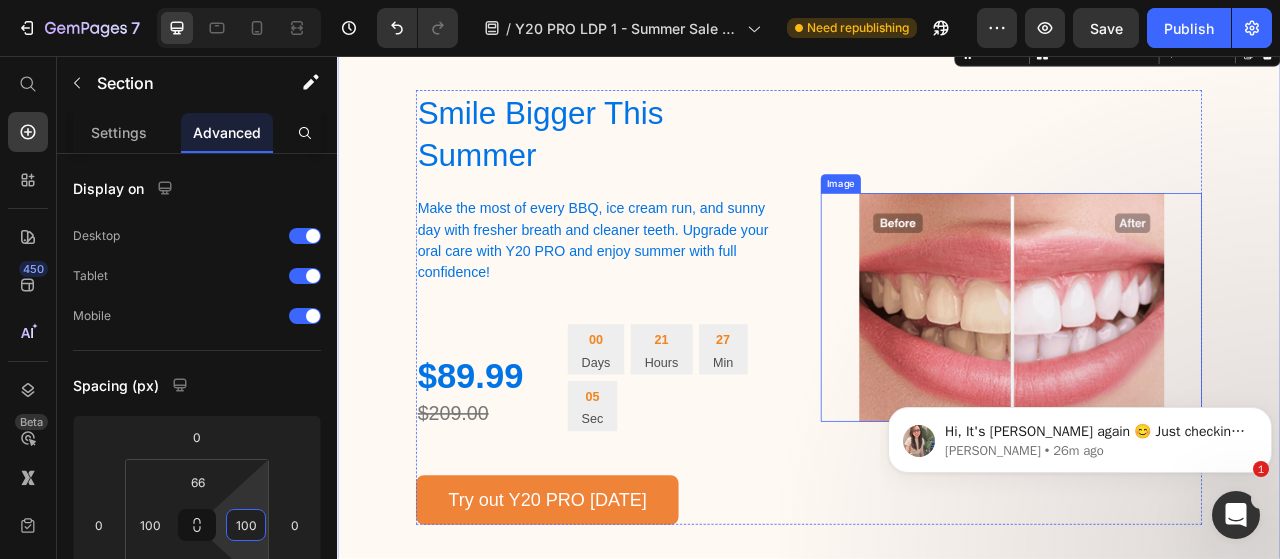 click at bounding box center [1194, 376] 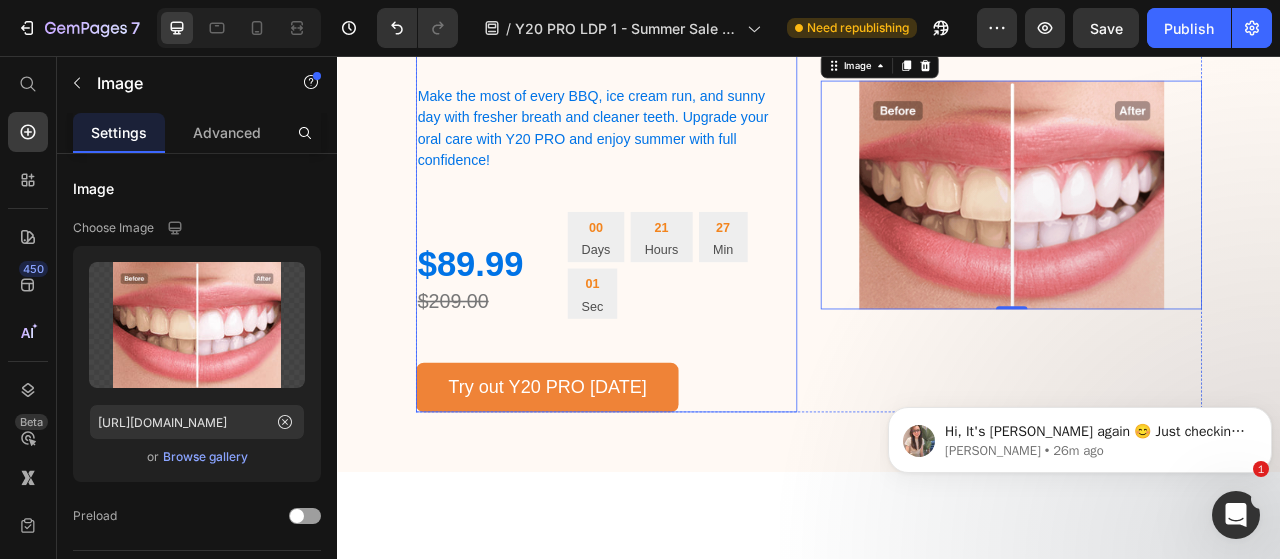 scroll, scrollTop: 3955, scrollLeft: 0, axis: vertical 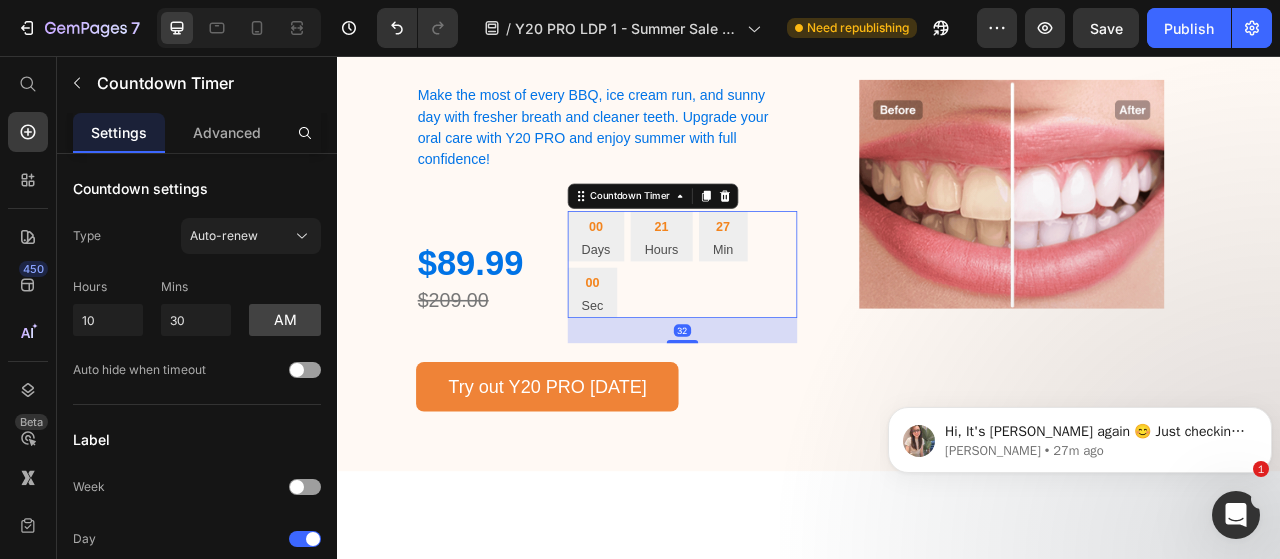 click on "00 Days 21 Hours 27 Min 00 Sec" at bounding box center (776, 322) 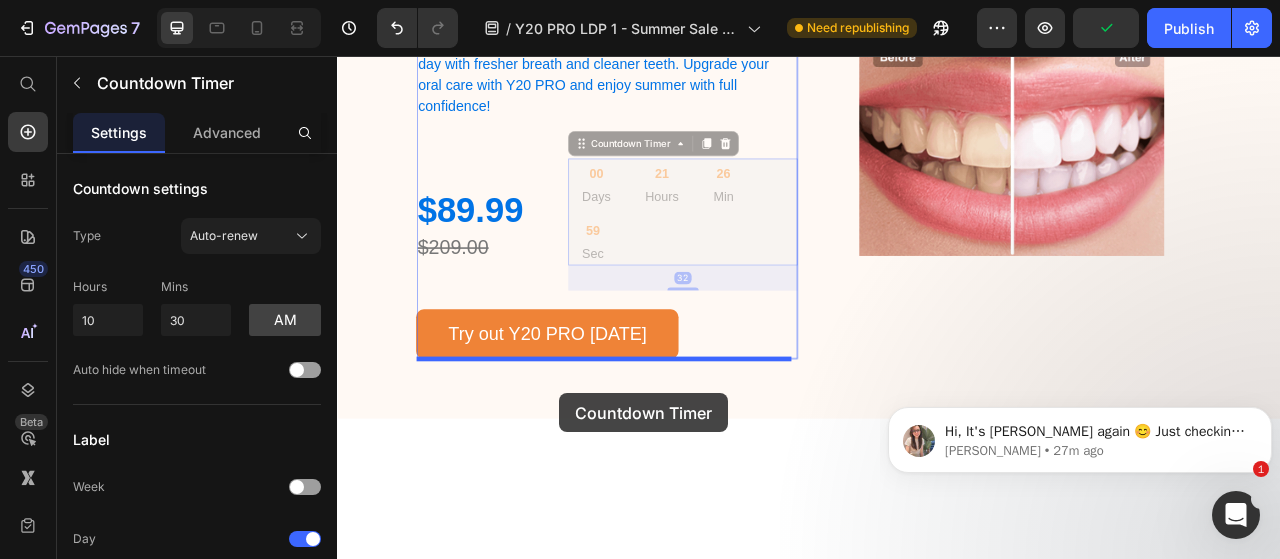 scroll, scrollTop: 4065, scrollLeft: 0, axis: vertical 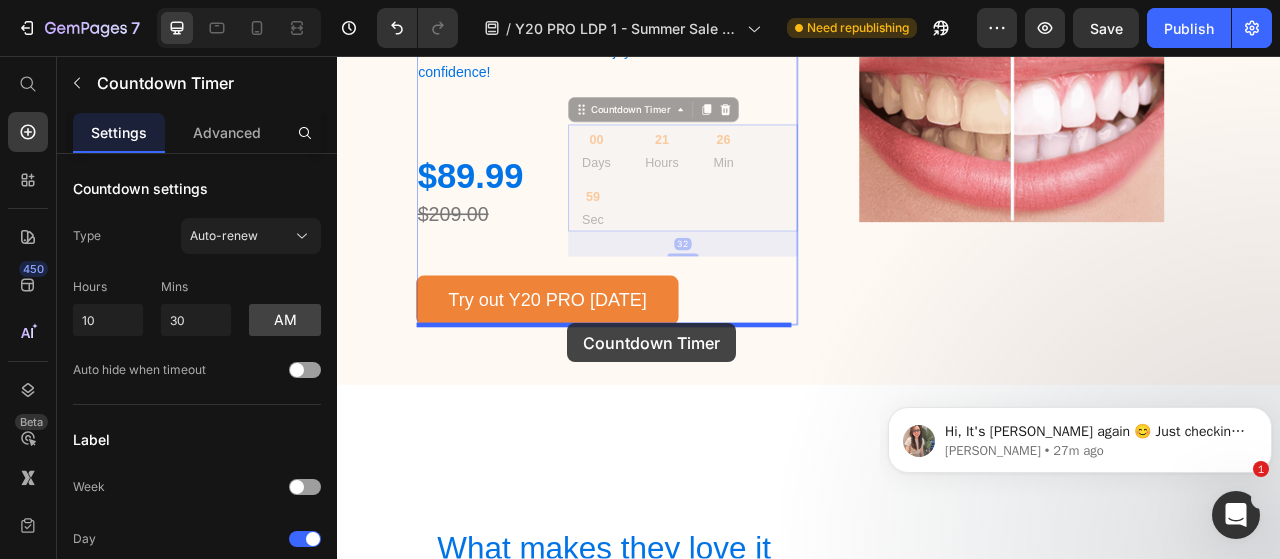 drag, startPoint x: 652, startPoint y: 299, endPoint x: 630, endPoint y: 397, distance: 100.43903 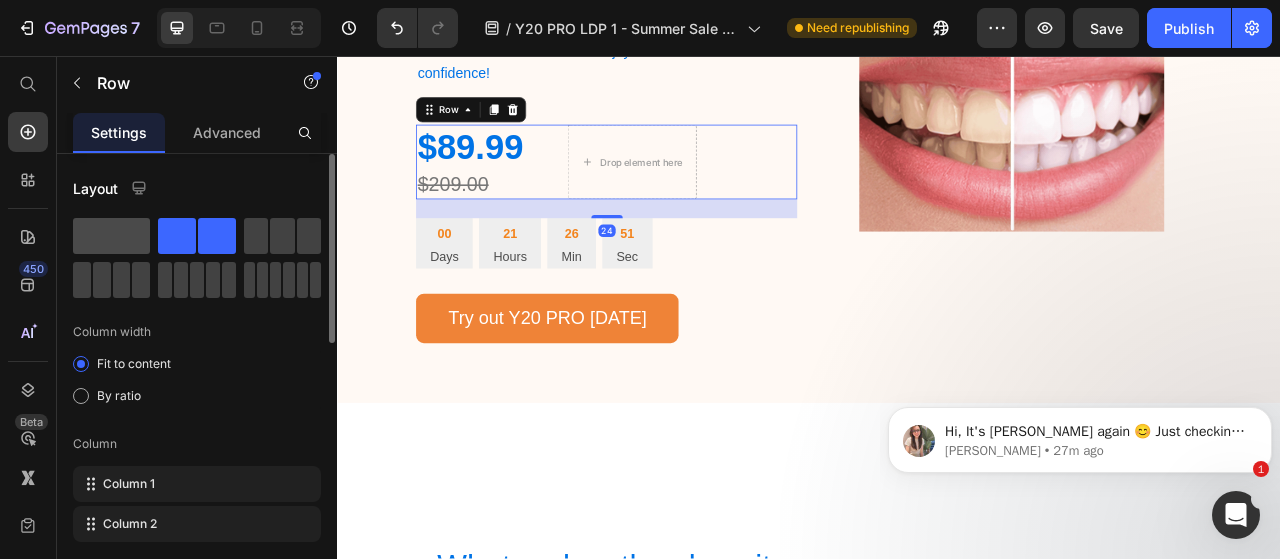 click 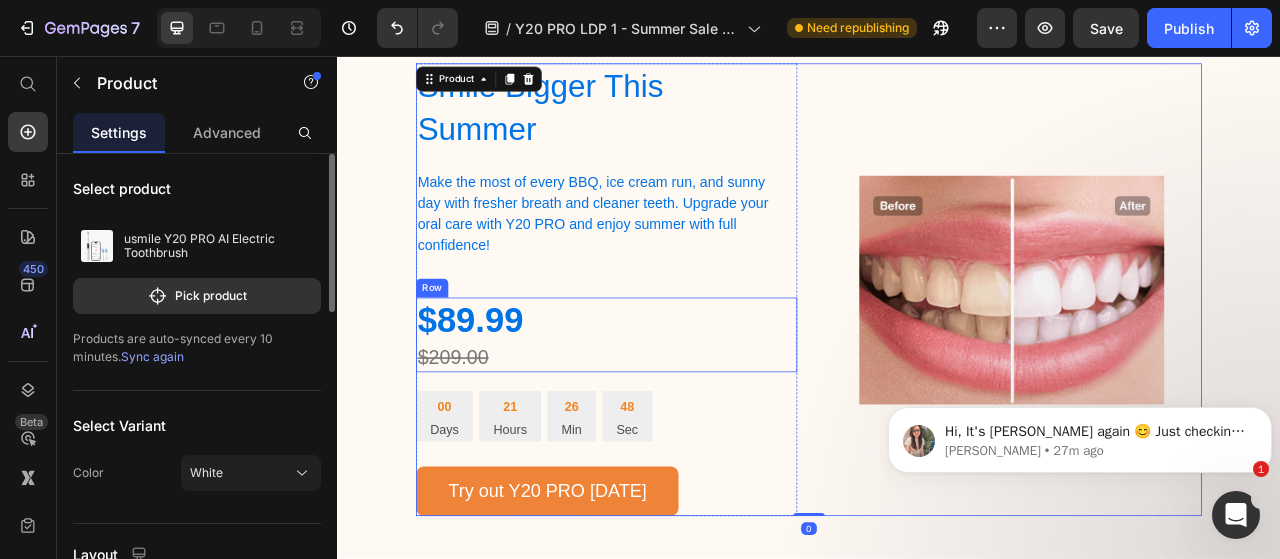 scroll, scrollTop: 3969, scrollLeft: 0, axis: vertical 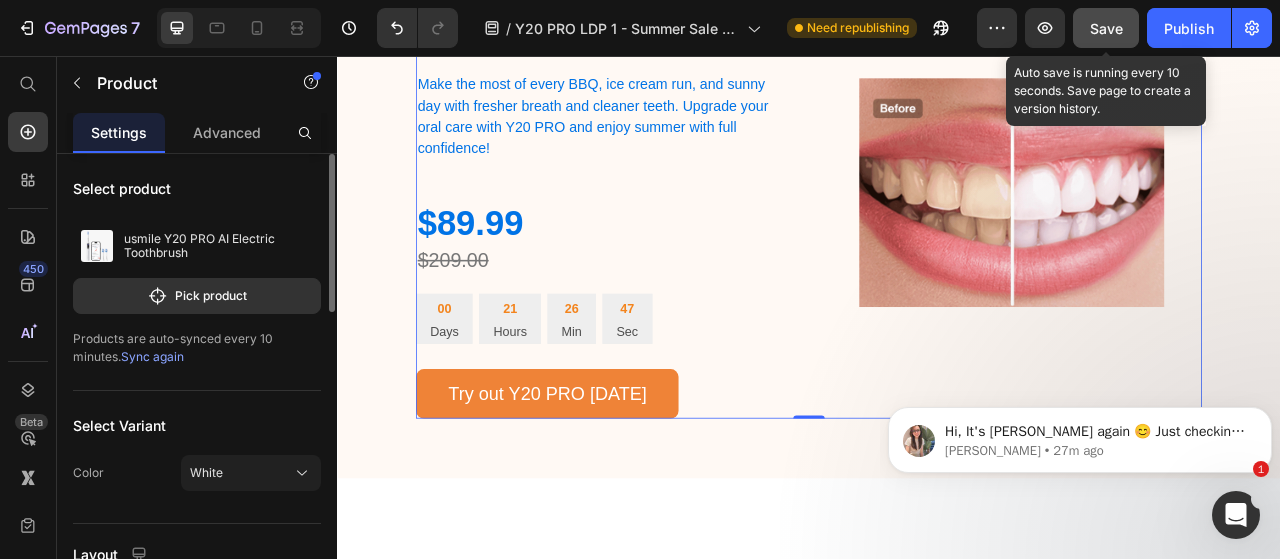 click on "Save" 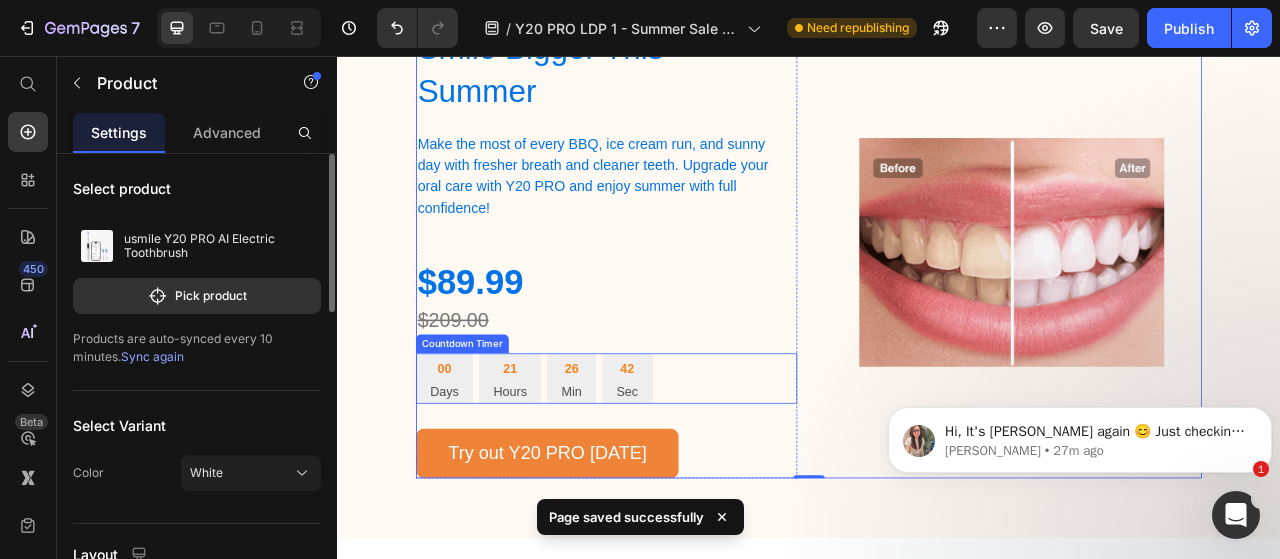 scroll, scrollTop: 3954, scrollLeft: 0, axis: vertical 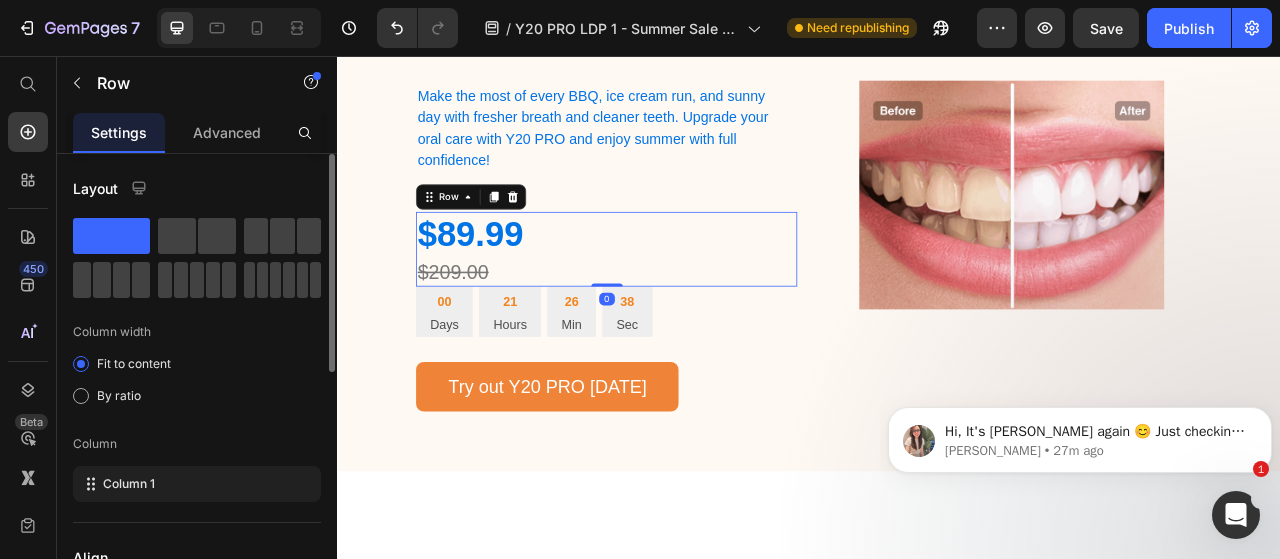 drag, startPoint x: 677, startPoint y: 435, endPoint x: 678, endPoint y: 400, distance: 35.014282 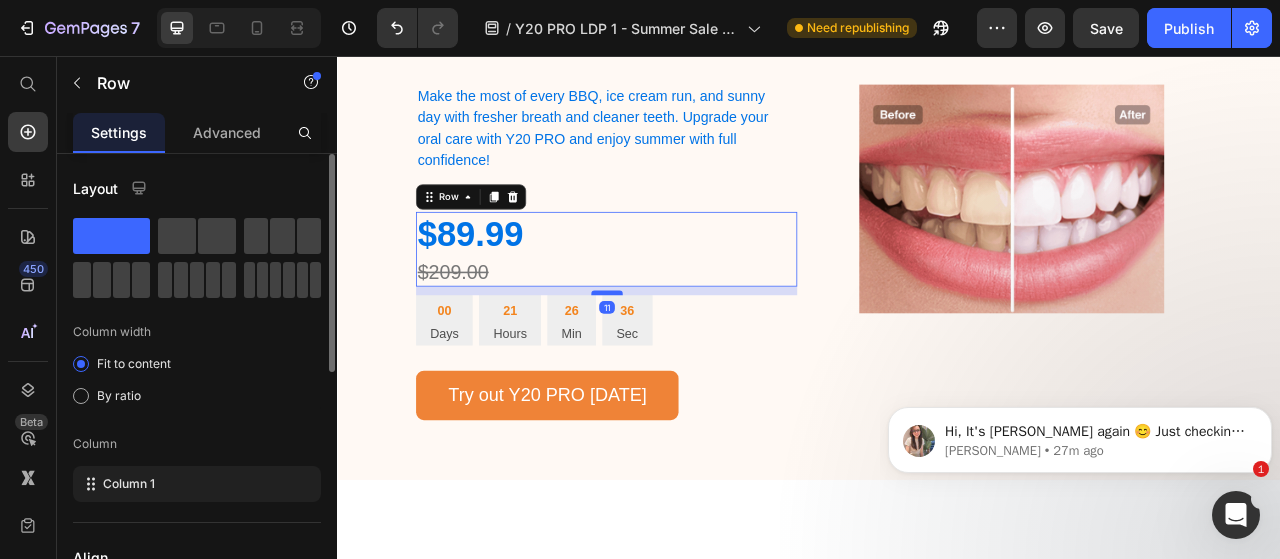 drag, startPoint x: 669, startPoint y: 409, endPoint x: 670, endPoint y: 419, distance: 10.049875 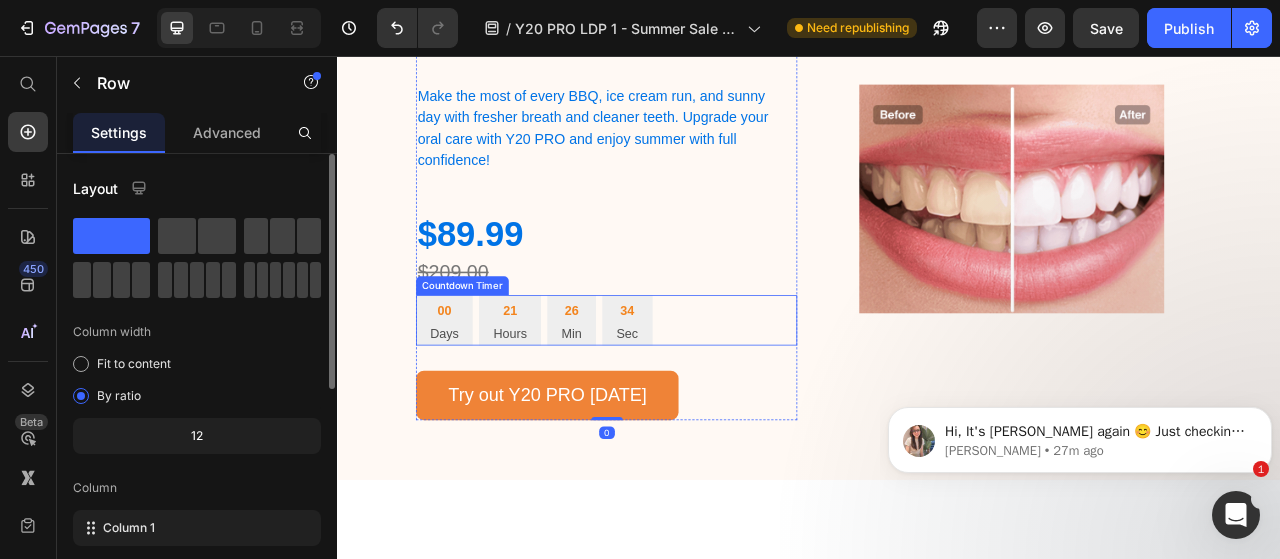 click on "00 Days 21 Hours 26 Min 34 Sec" at bounding box center (679, 393) 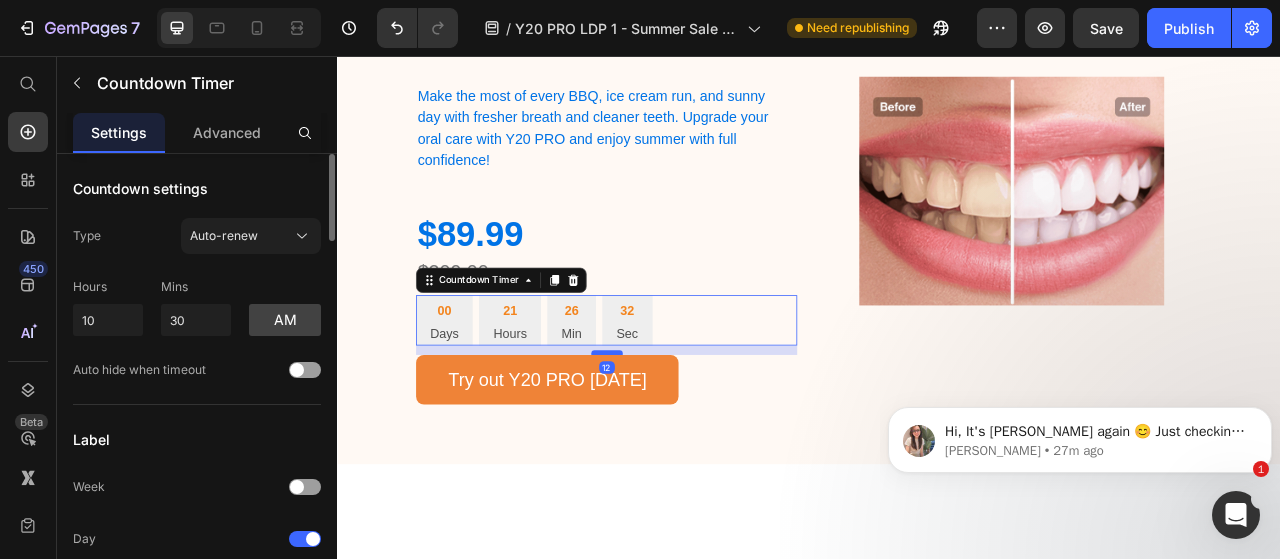 drag, startPoint x: 670, startPoint y: 514, endPoint x: 690, endPoint y: 494, distance: 28.284271 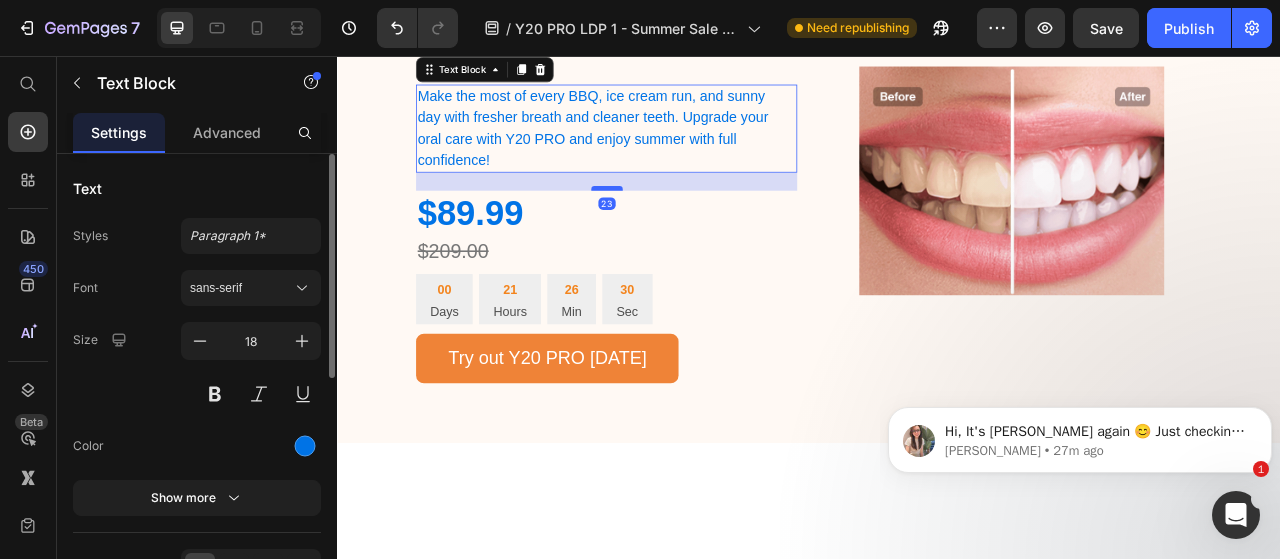 drag, startPoint x: 689, startPoint y: 314, endPoint x: 691, endPoint y: 287, distance: 27.073973 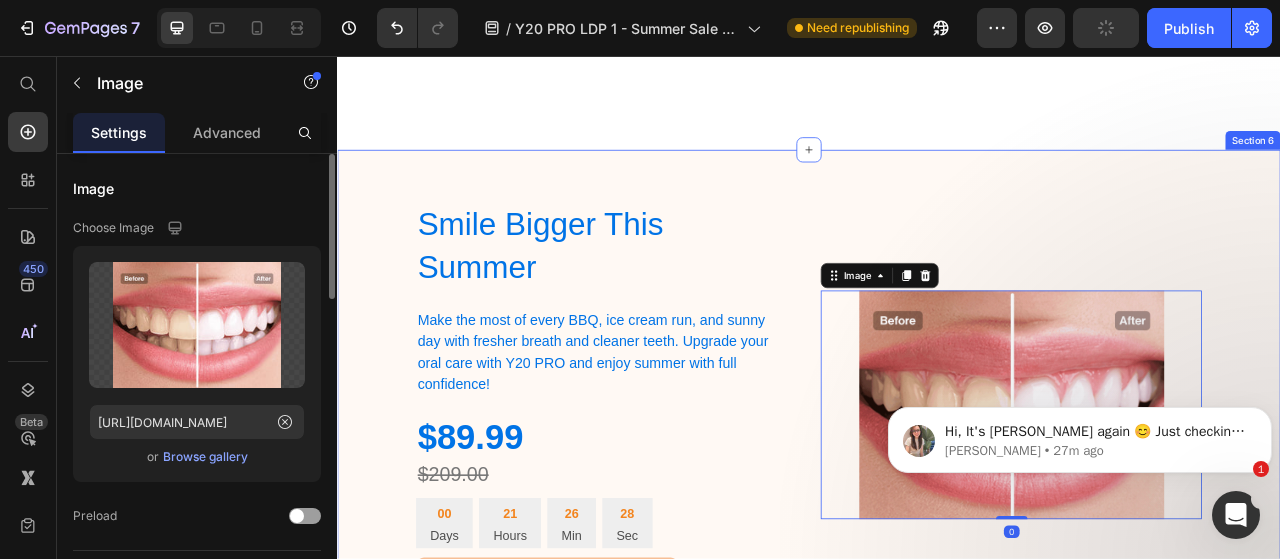 scroll, scrollTop: 3827, scrollLeft: 0, axis: vertical 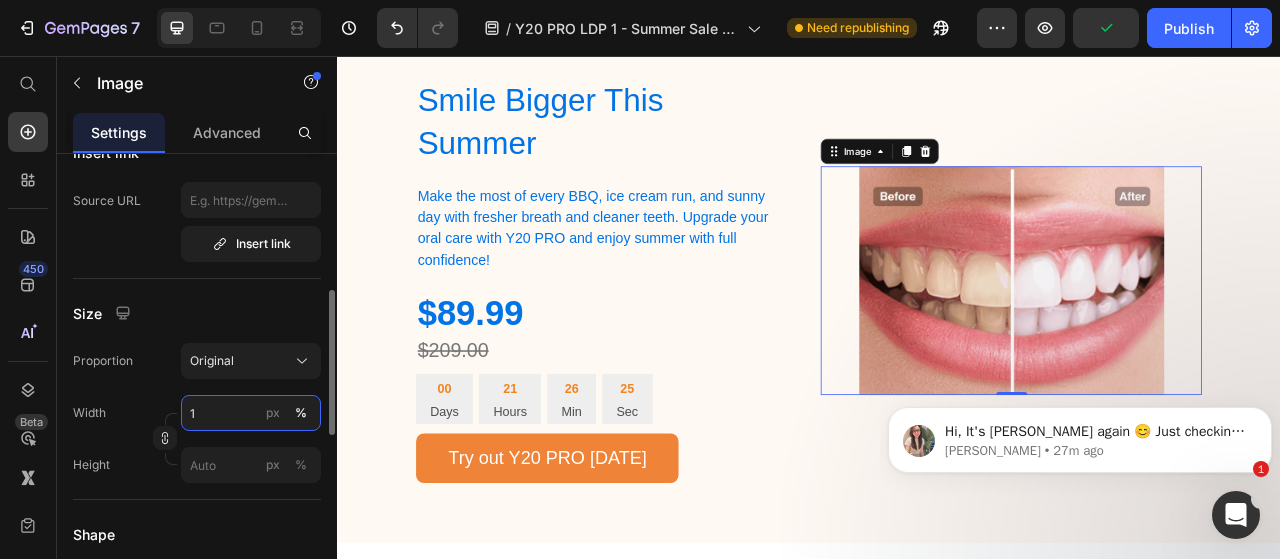 click on "1" at bounding box center (251, 413) 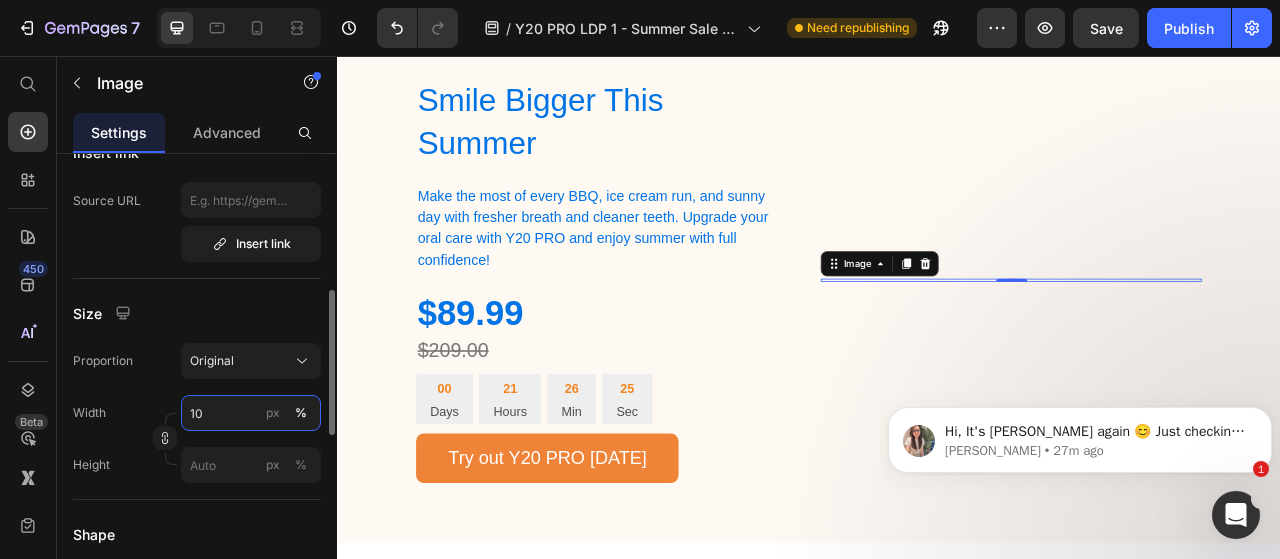 type on "100" 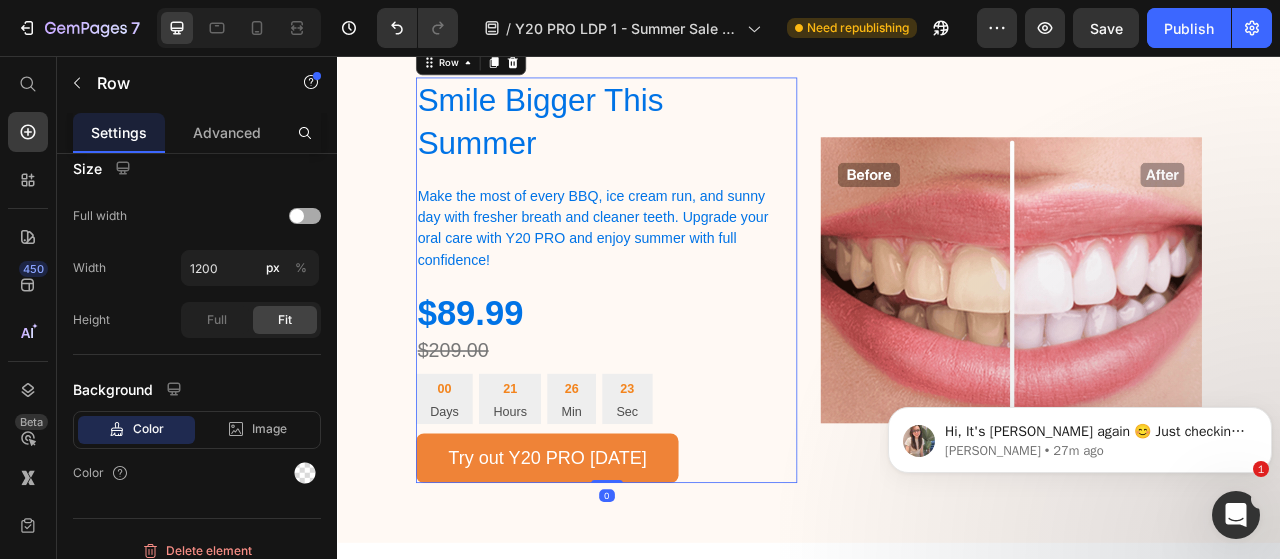 click on "Smile Bigger This Summer Heading Make the most of every BBQ, ice cream run, and sunny day with fresher breath and cleaner teeth. Upgrade your oral care with Y20 PRO and enjoy summer with full confidence! Text Block $89.99 Product Price $209.00 Product Price Row 00 Days 21 Hours 26 Min 23 Sec Countdown Timer Try out Y20 PRO [DATE] Button" at bounding box center [679, 342] 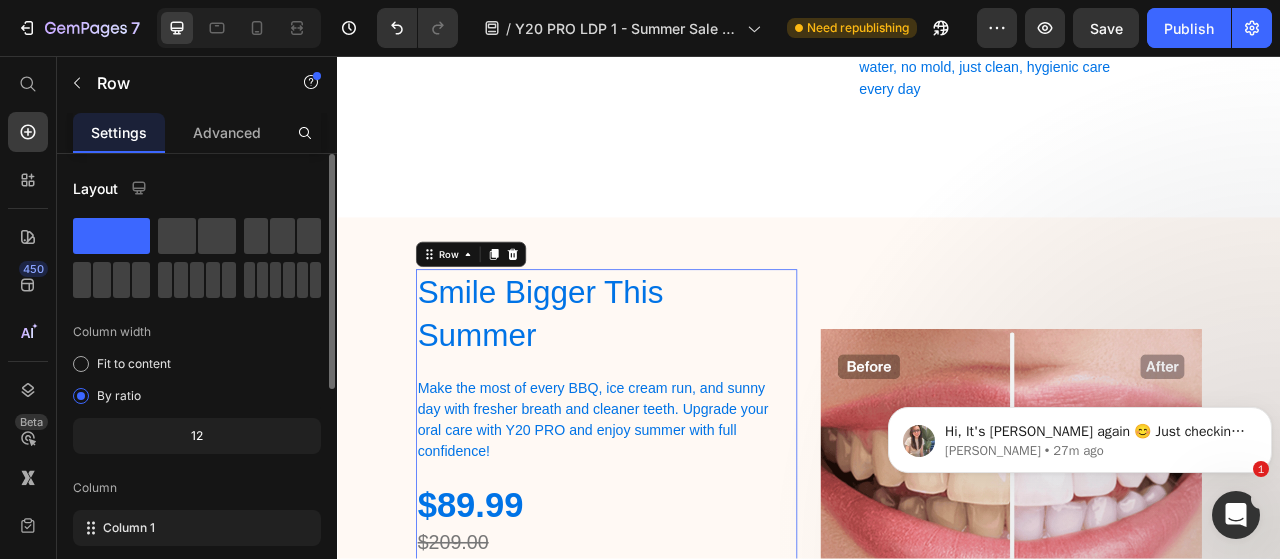 scroll, scrollTop: 3349, scrollLeft: 0, axis: vertical 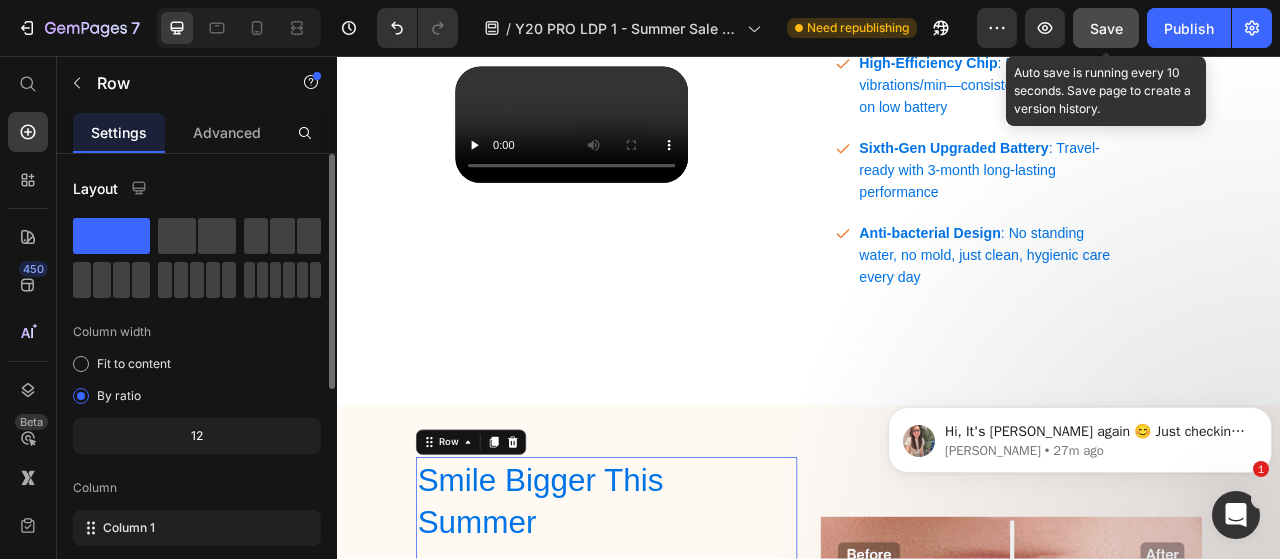 click on "Save" 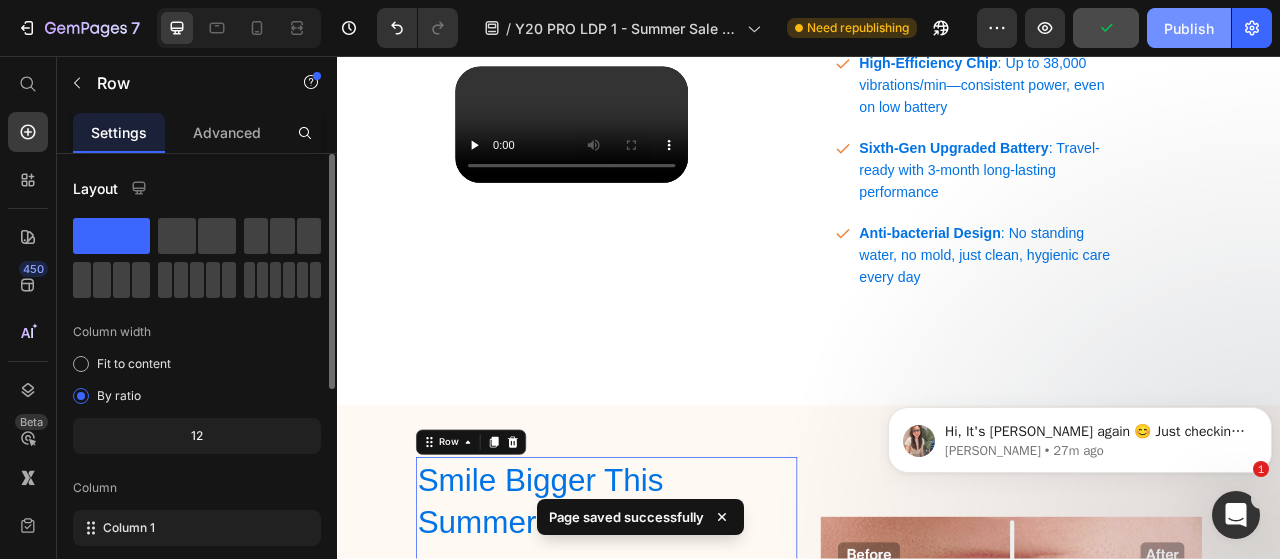 click on "Publish" at bounding box center [1189, 28] 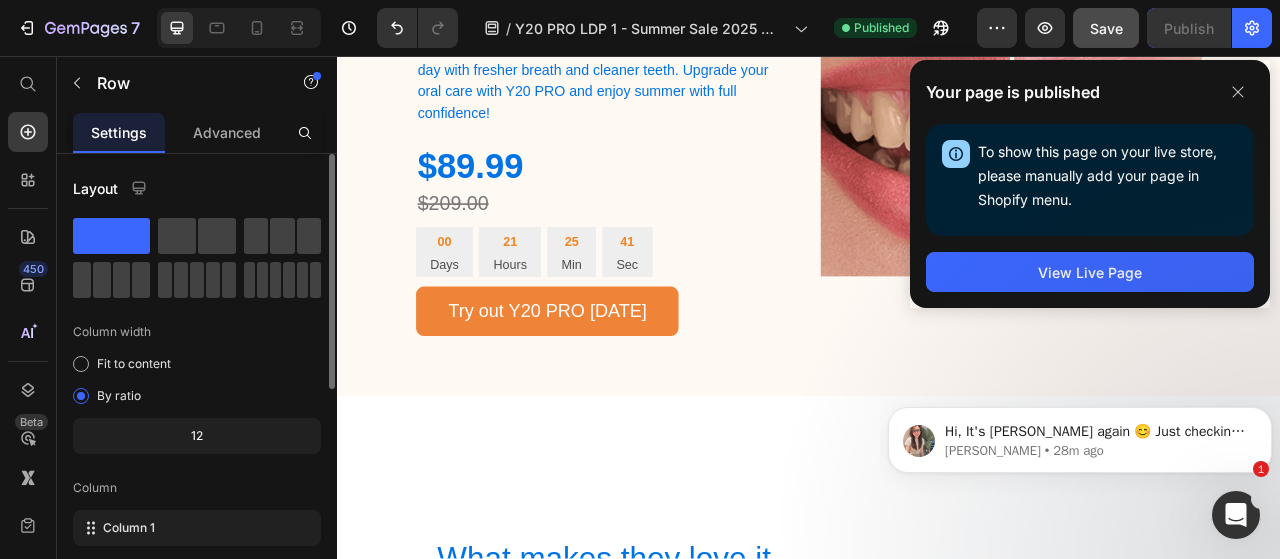 scroll, scrollTop: 3680, scrollLeft: 0, axis: vertical 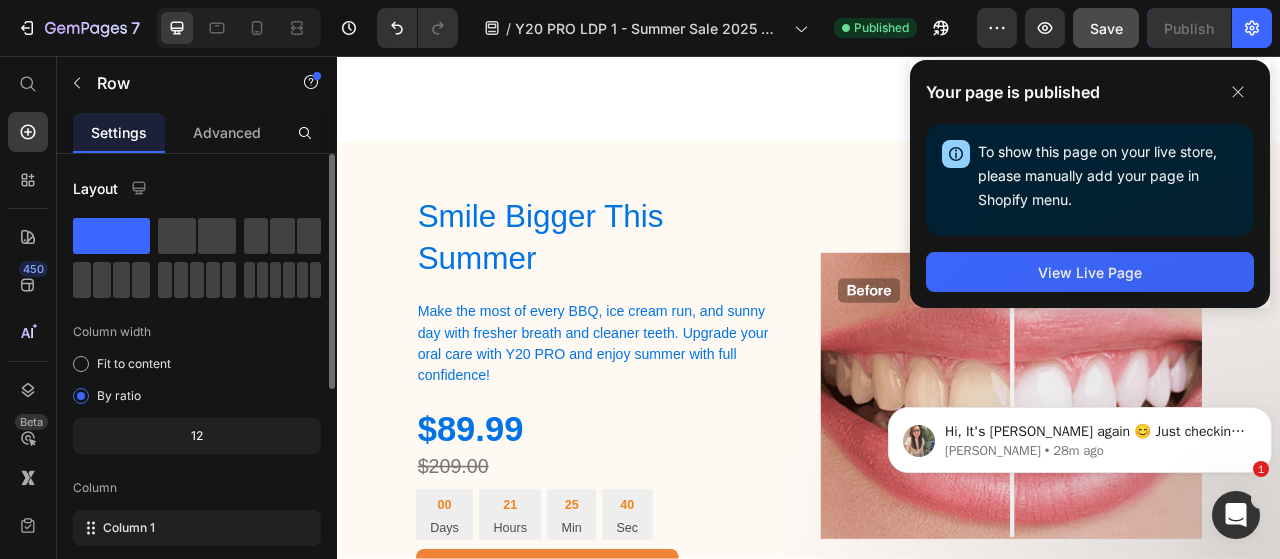 click on "Hi, It's [PERSON_NAME] again 😊   Just checking in to see if the information that I sent above matches your expectations?   If not, please do let me know   Looking forward to hearing your feedback soon. ﻿​ If I don't hear back, this conversation will be closed in the next 24 hours, but you can always reopen it anytime. [PERSON_NAME] • 28m ago" at bounding box center (1080, 348) 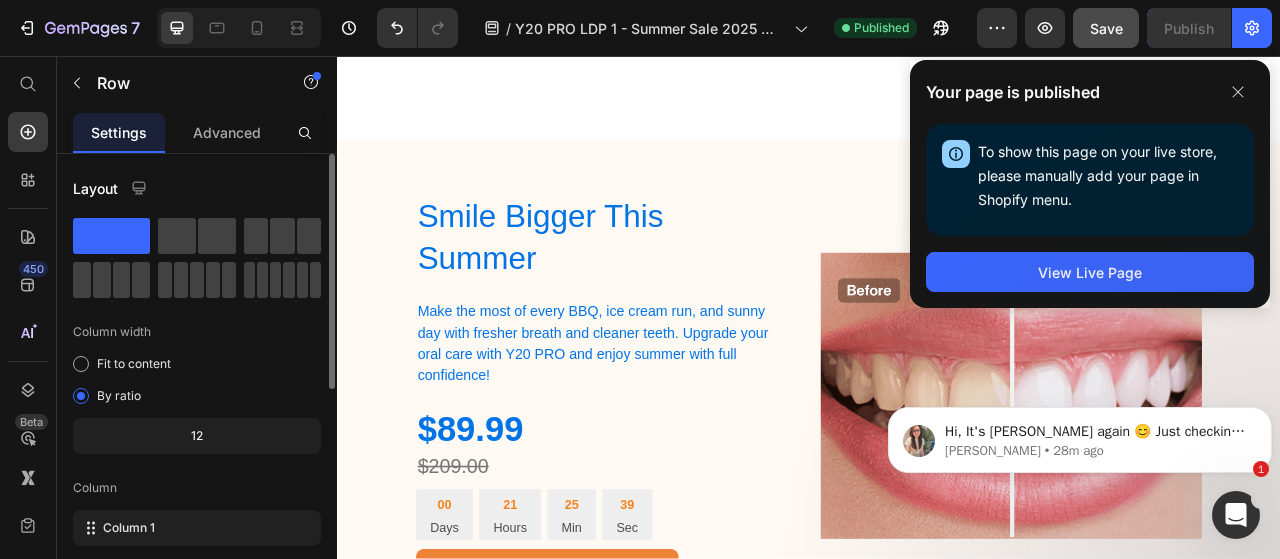 click on "Hi, It's [PERSON_NAME] again 😊   Just checking in to see if the information that I sent above matches your expectations?   If not, please do let me know   Looking forward to hearing your feedback soon. ﻿​ If I don't hear back, this conversation will be closed in the next 24 hours, but you can always reopen it anytime. [PERSON_NAME] • 28m ago" at bounding box center (1080, 348) 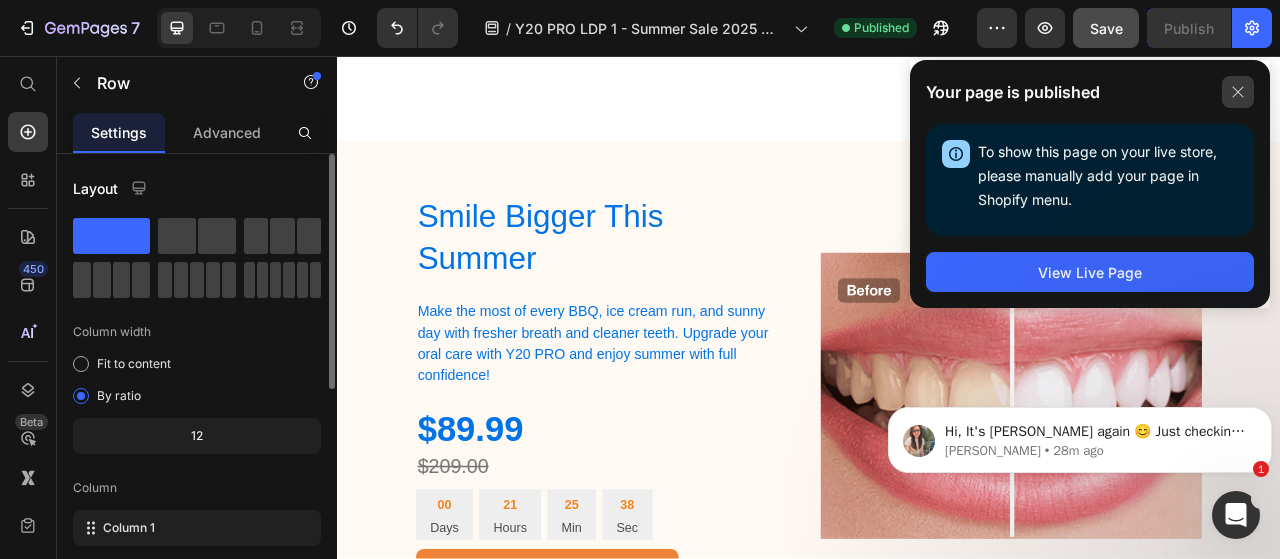 click 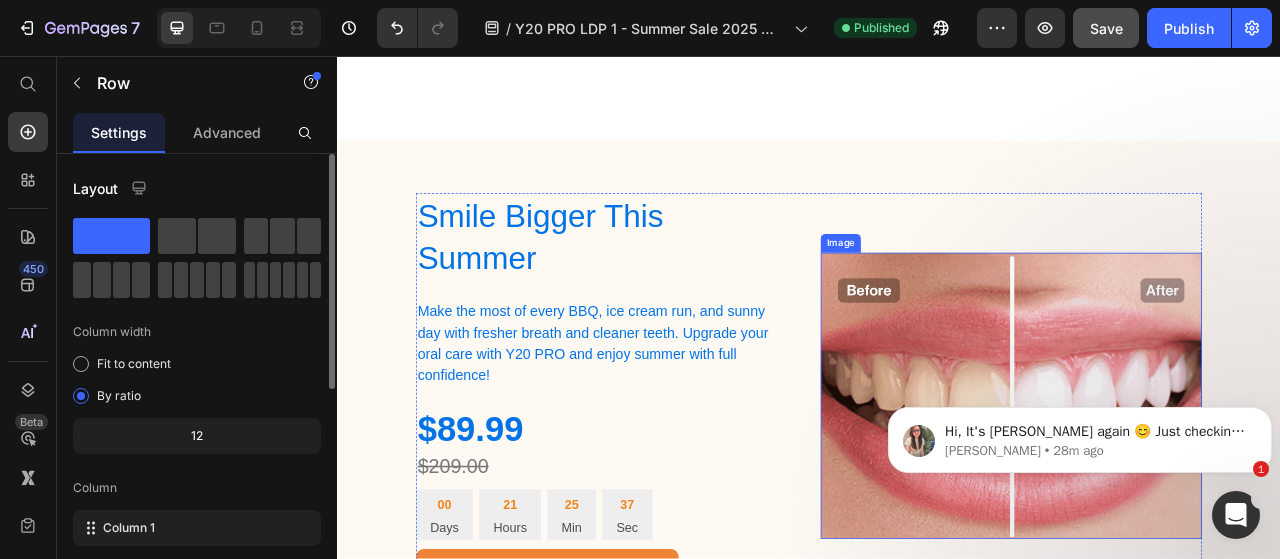 click at bounding box center [1194, 489] 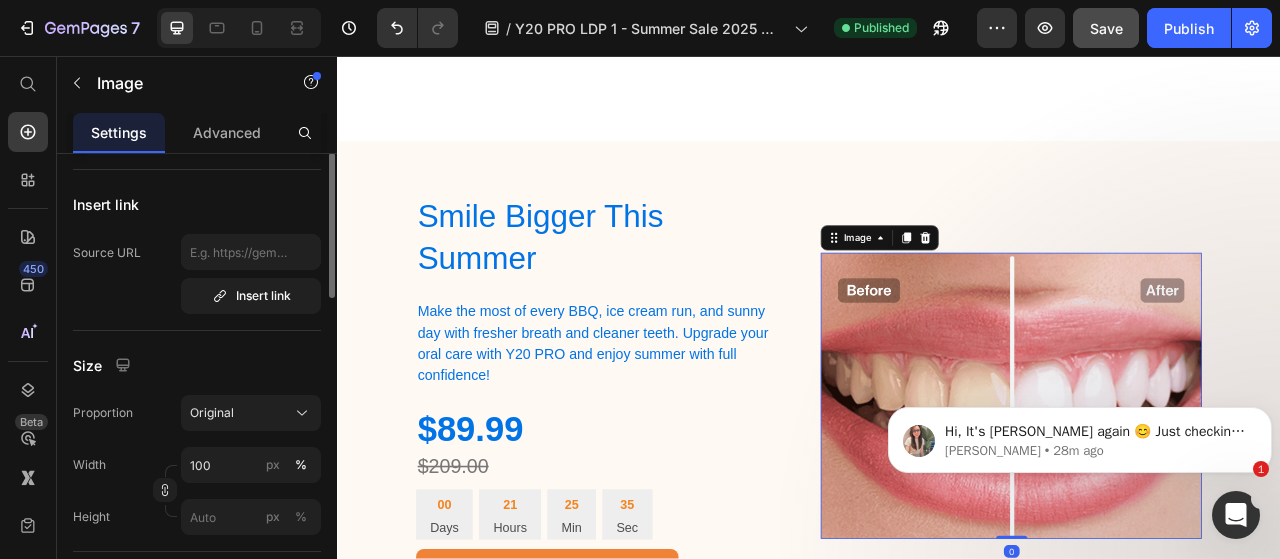 scroll, scrollTop: 438, scrollLeft: 0, axis: vertical 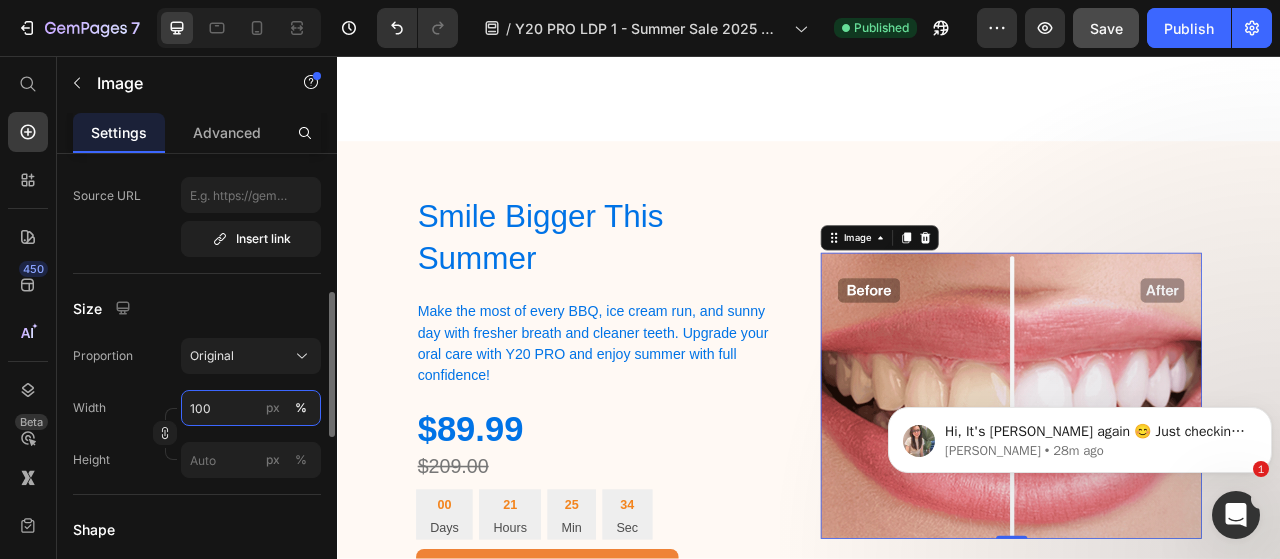 click on "100" at bounding box center (251, 408) 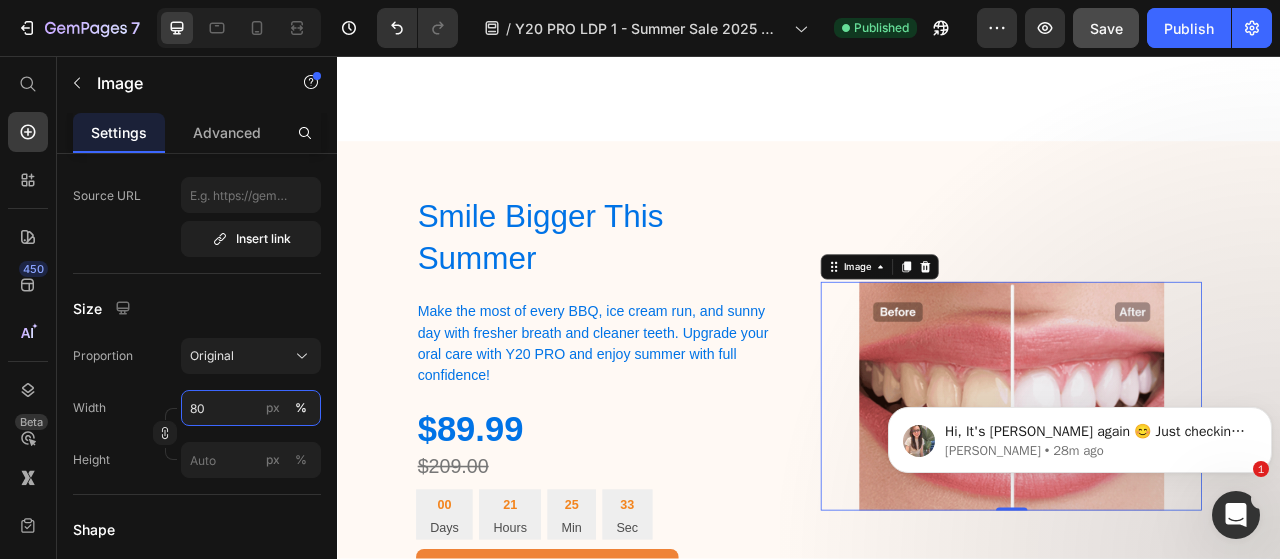 type on "80" 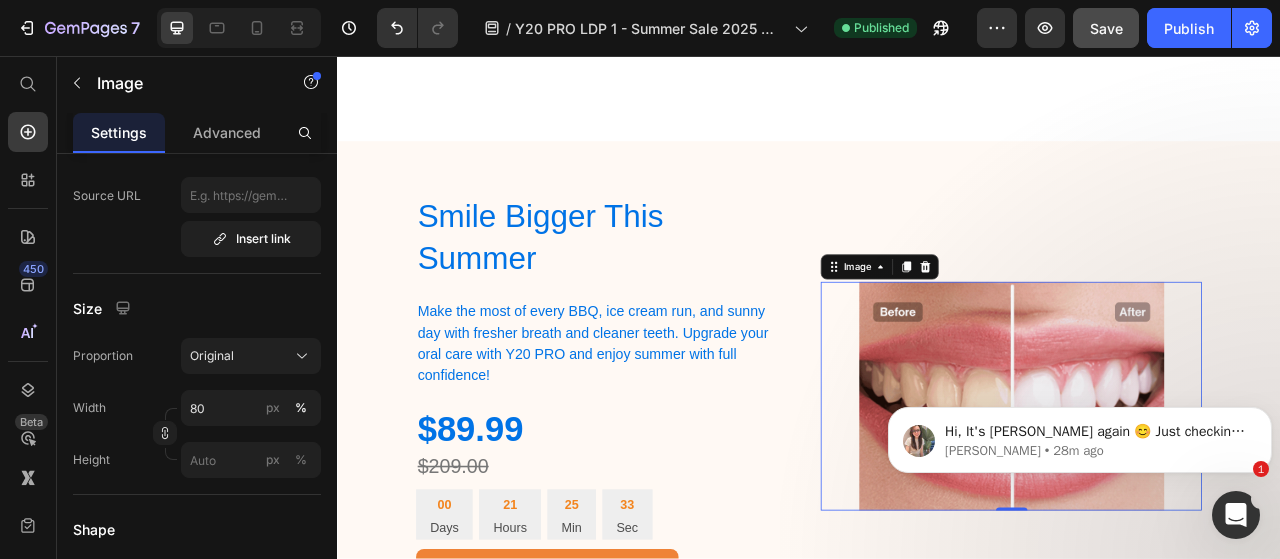 click on "Size" at bounding box center (197, 308) 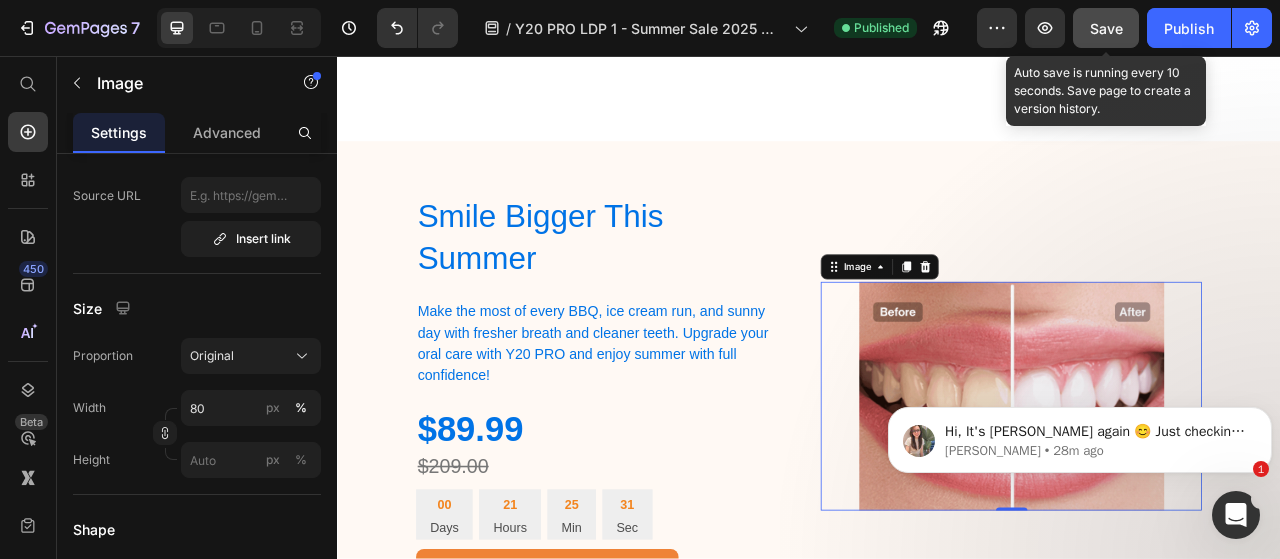 click on "Save" 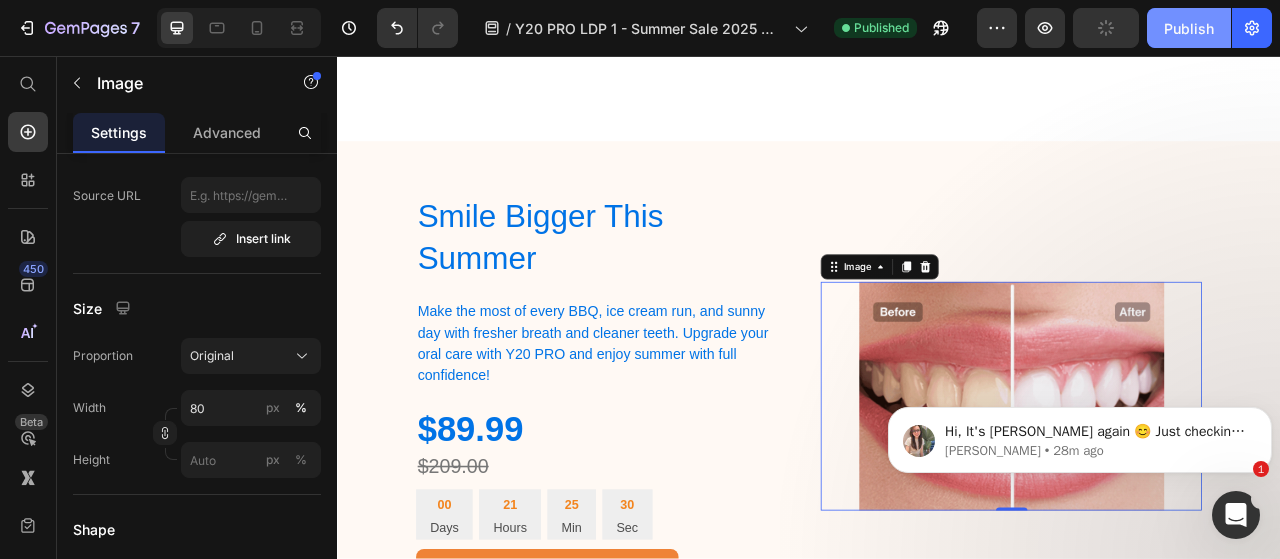 click on "Publish" at bounding box center (1189, 28) 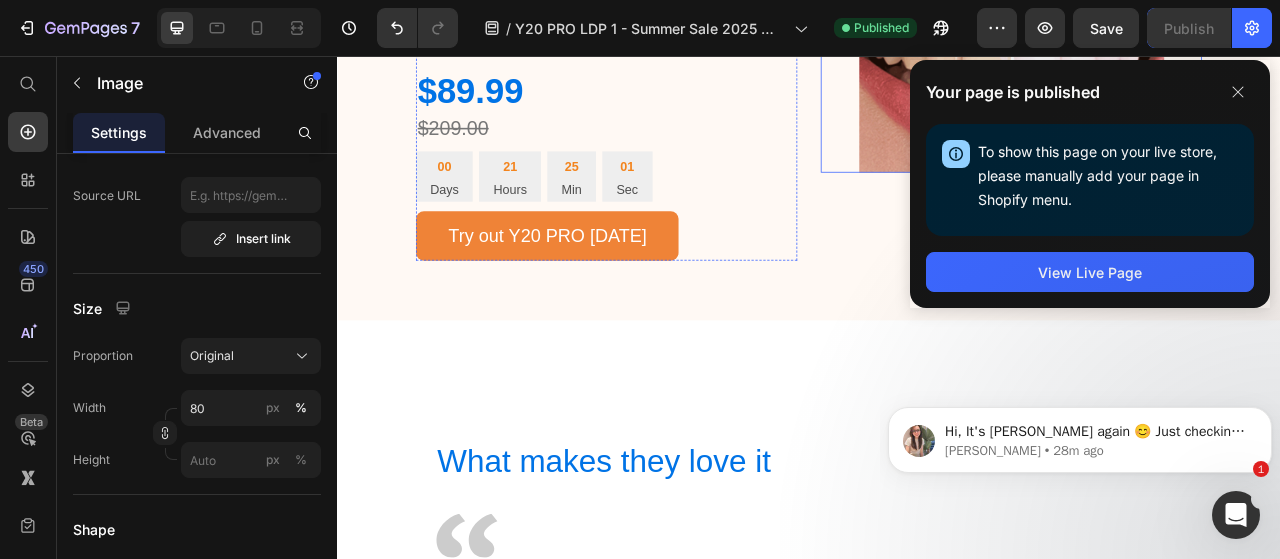 scroll, scrollTop: 4126, scrollLeft: 0, axis: vertical 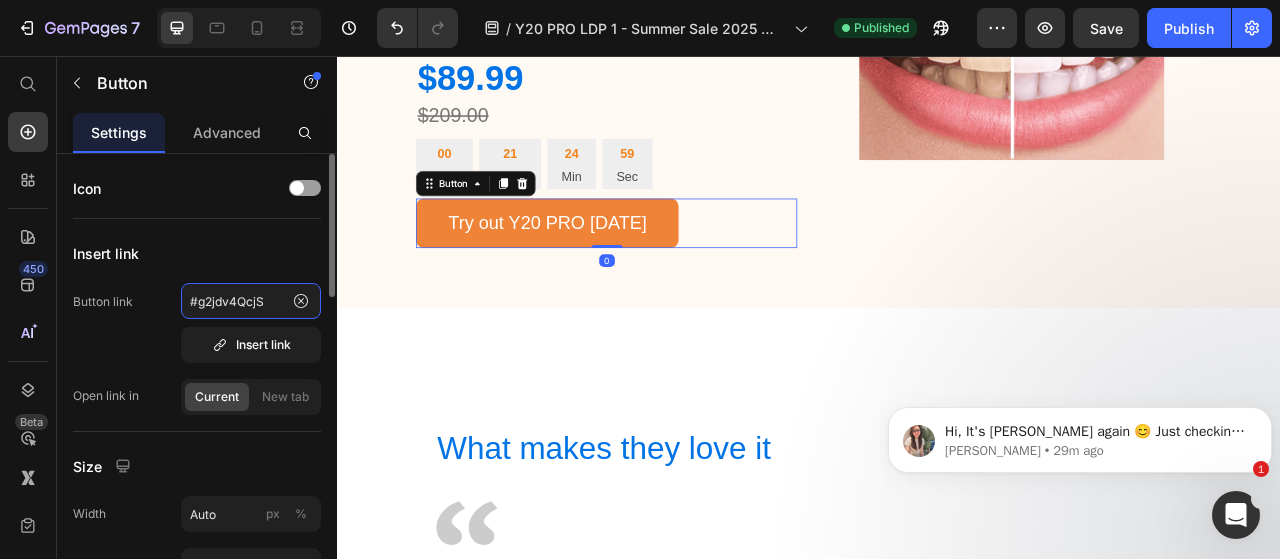 click on "#g2jdv4QcjS" 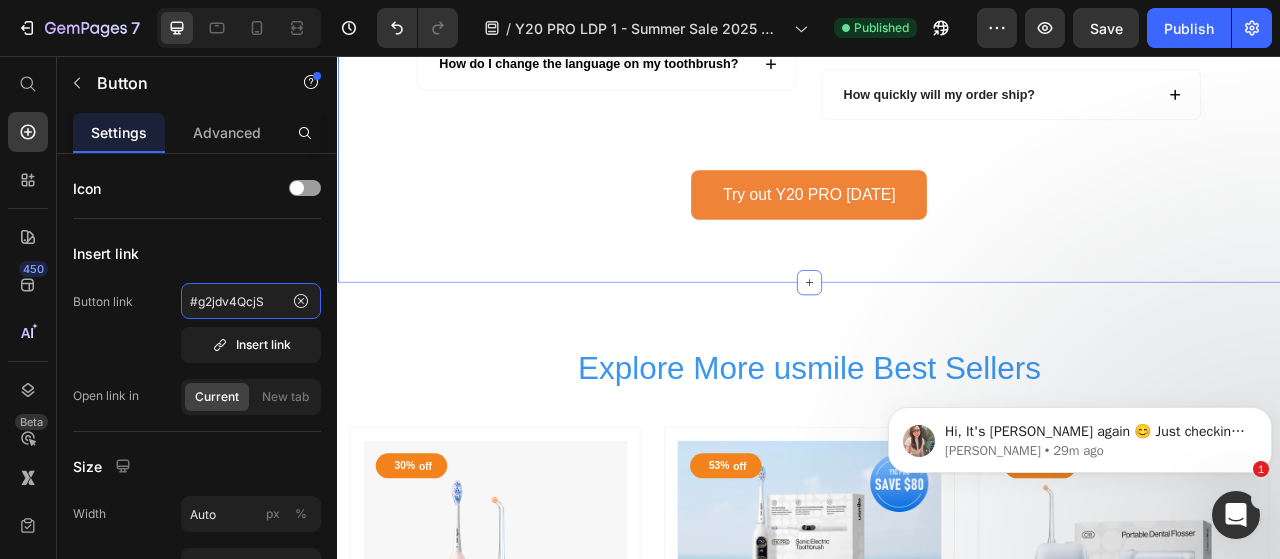 scroll, scrollTop: 7268, scrollLeft: 0, axis: vertical 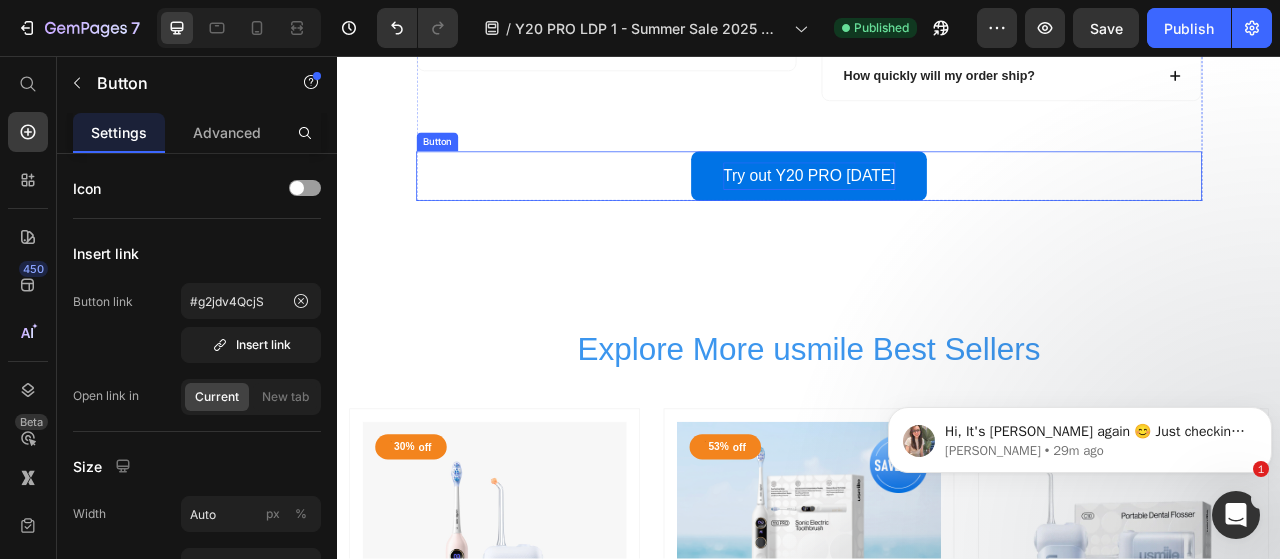 click on "Try out Y20 PRO [DATE]" at bounding box center [938, 209] 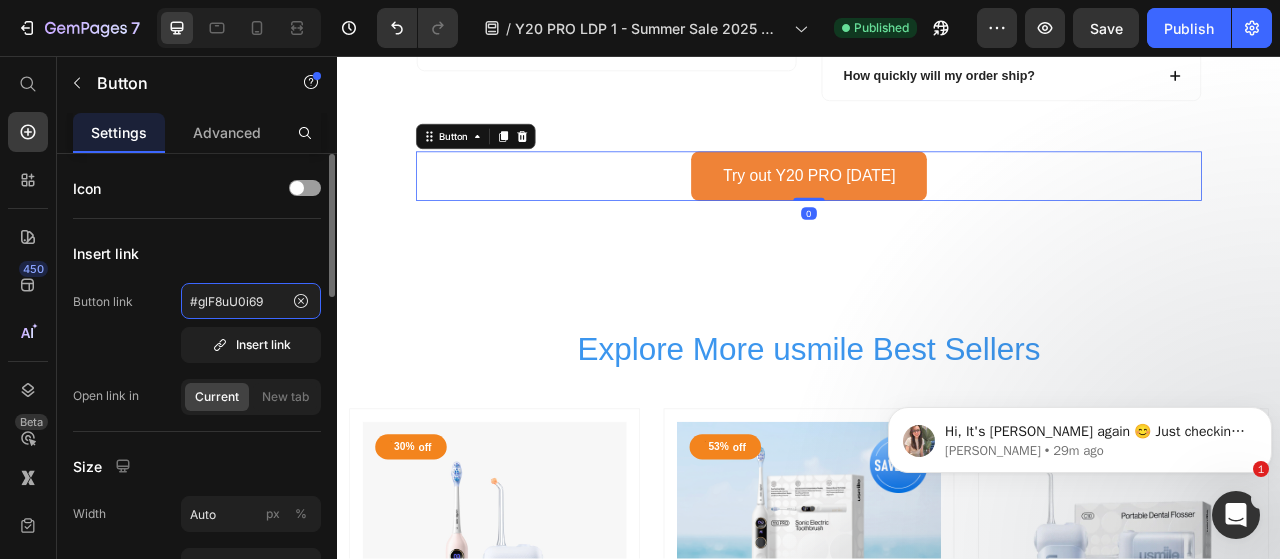 click on "#glF8uU0i69" 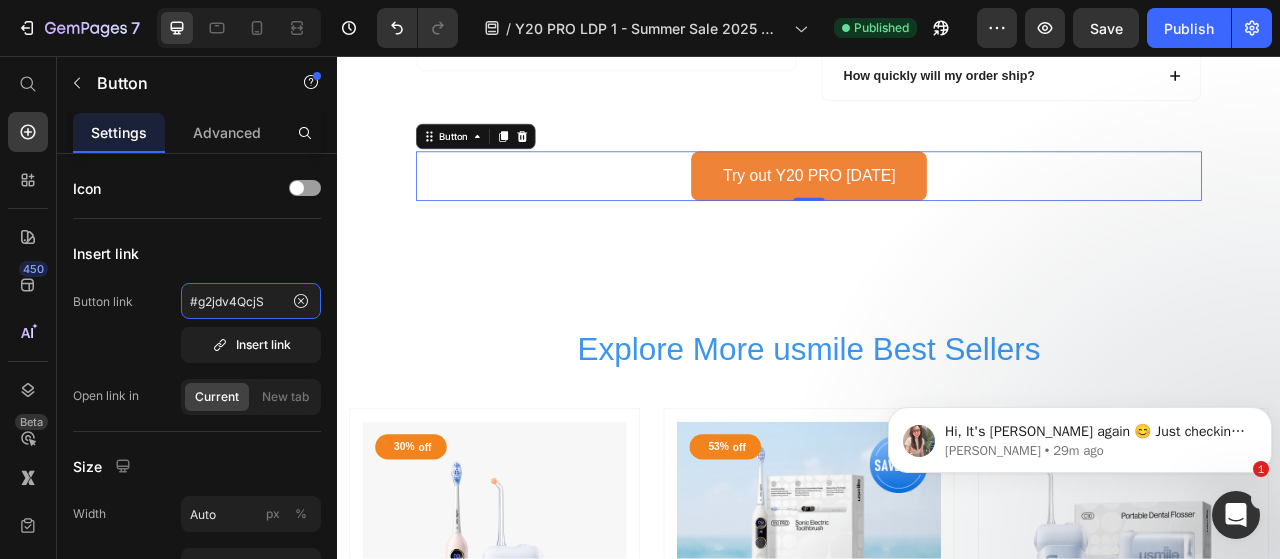 type on "#g2jdv4QcjS" 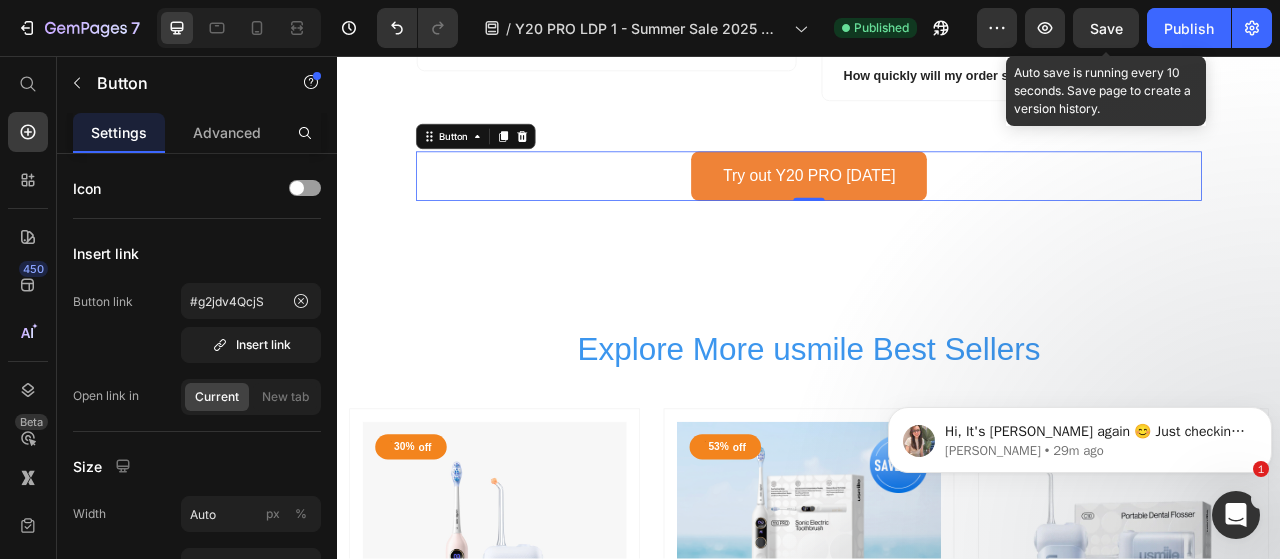 click on "Save" 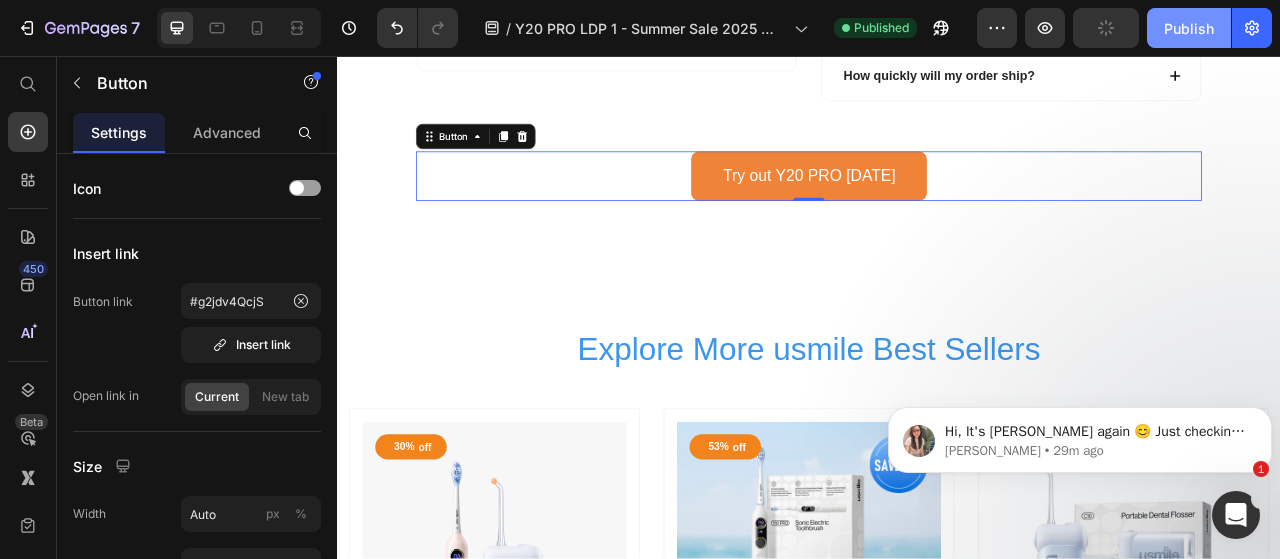 click on "Publish" at bounding box center [1189, 28] 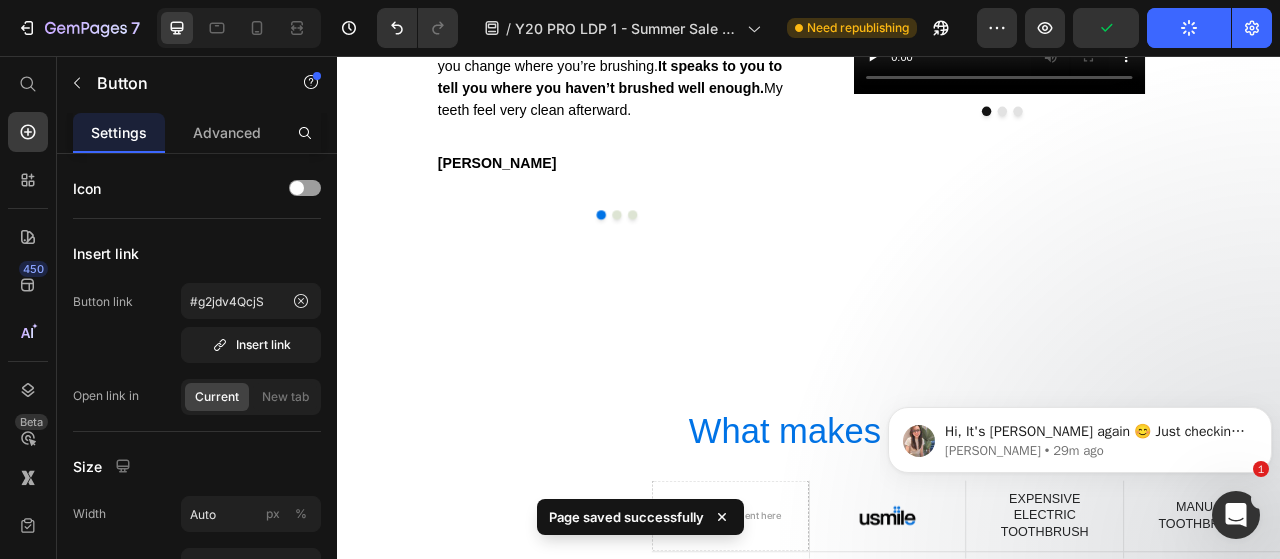 scroll, scrollTop: 4434, scrollLeft: 0, axis: vertical 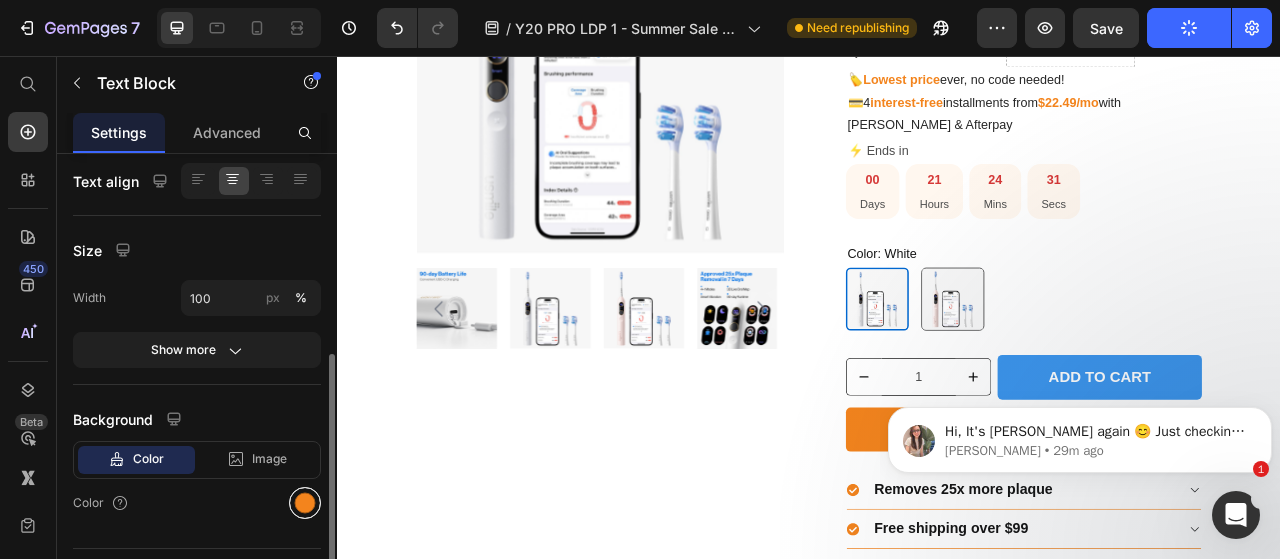 click at bounding box center (305, 503) 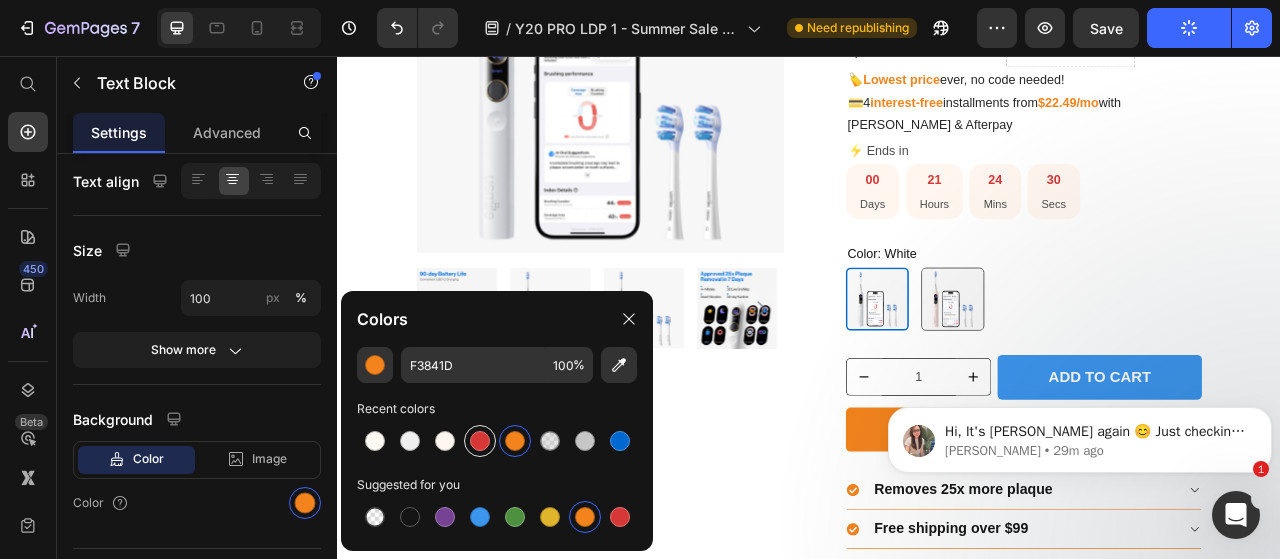 click at bounding box center (480, 441) 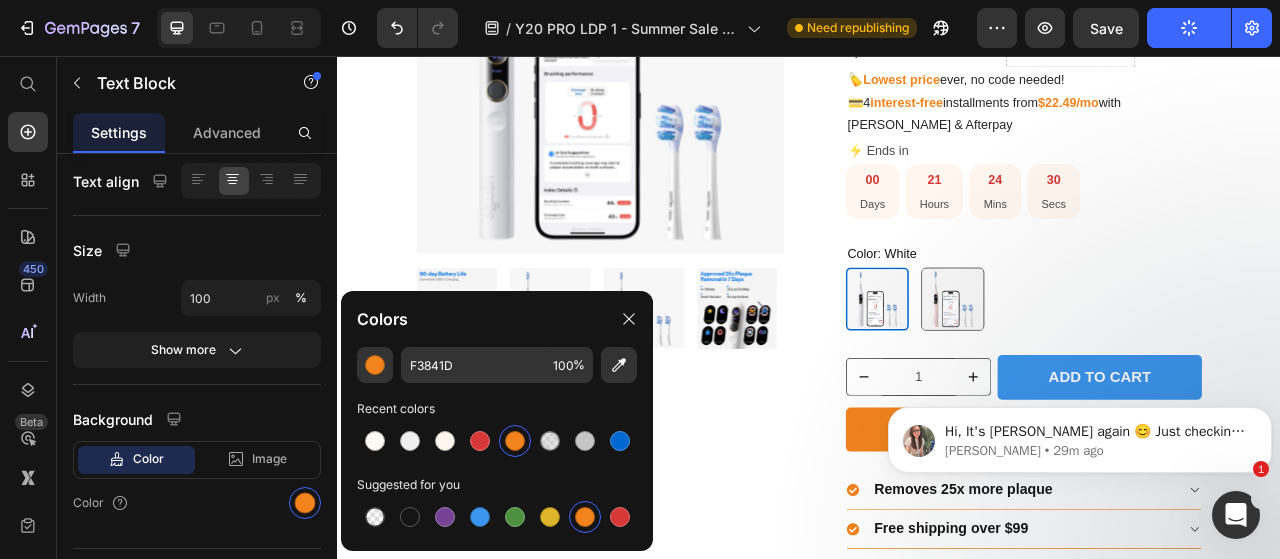 type on "D63837" 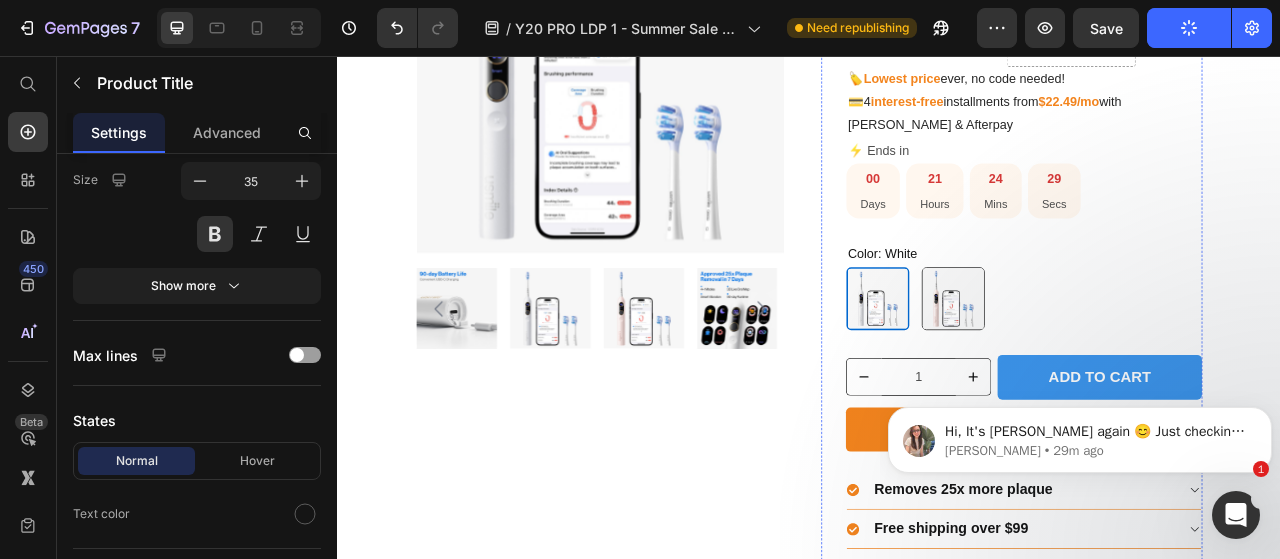 click on "usmile Y20 PRO AI Electric Toothbrush" at bounding box center (1210, -109) 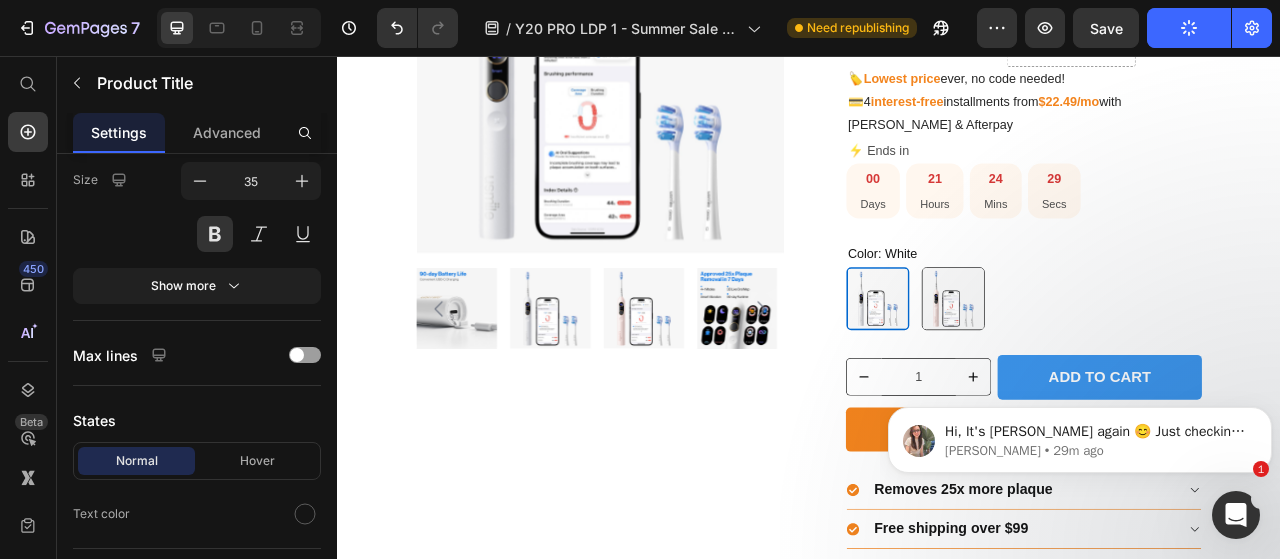 scroll, scrollTop: 0, scrollLeft: 0, axis: both 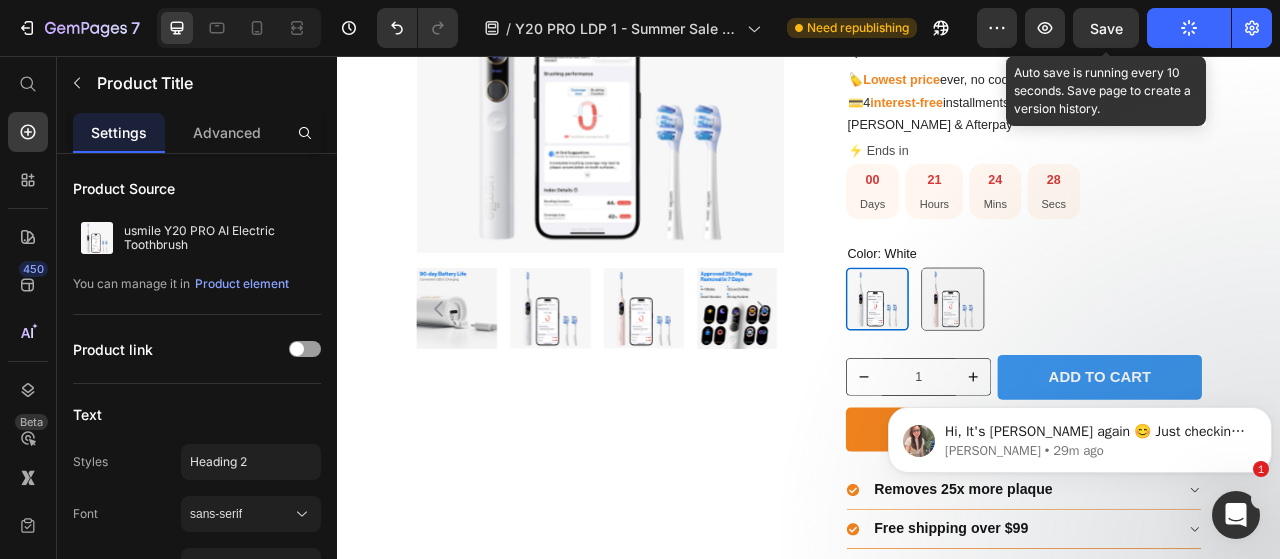 click on "Save" at bounding box center [1106, 28] 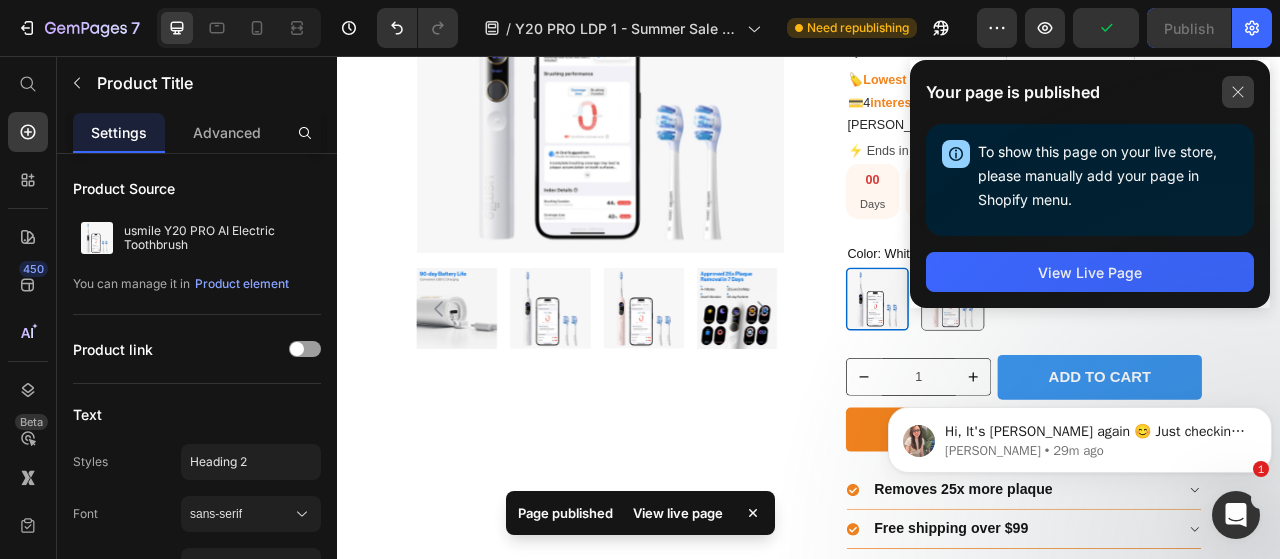 click 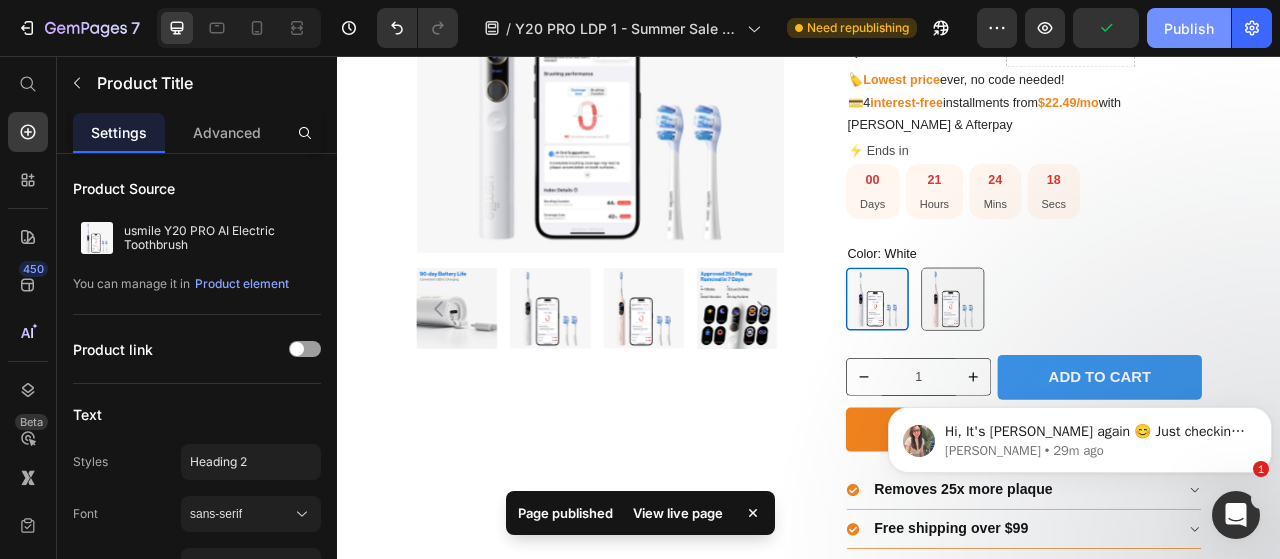click on "Publish" at bounding box center (1189, 28) 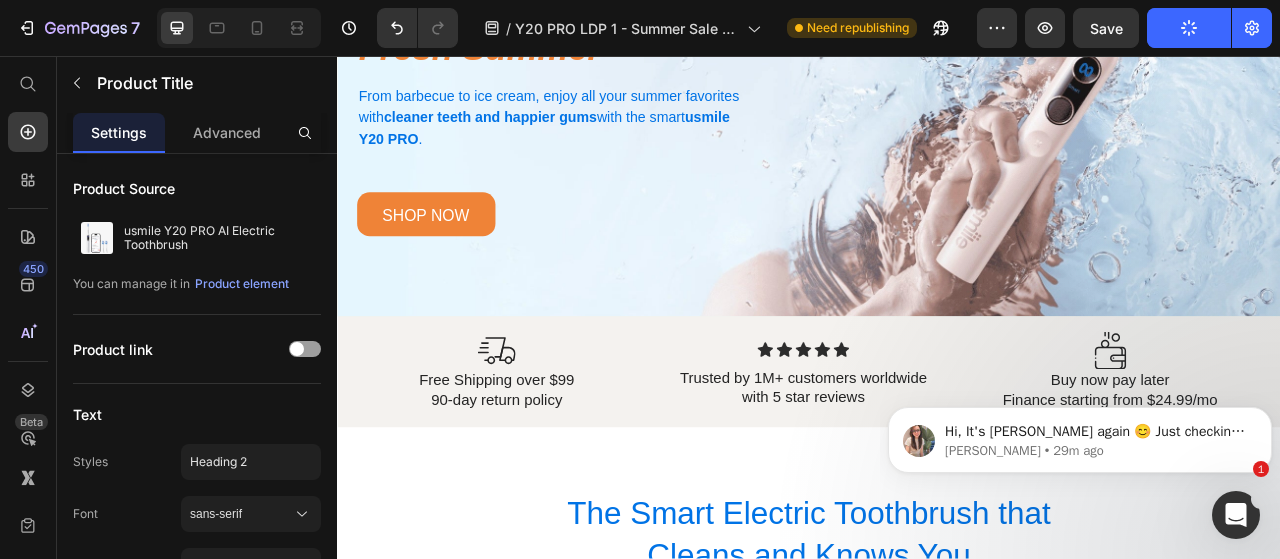 scroll, scrollTop: 0, scrollLeft: 0, axis: both 